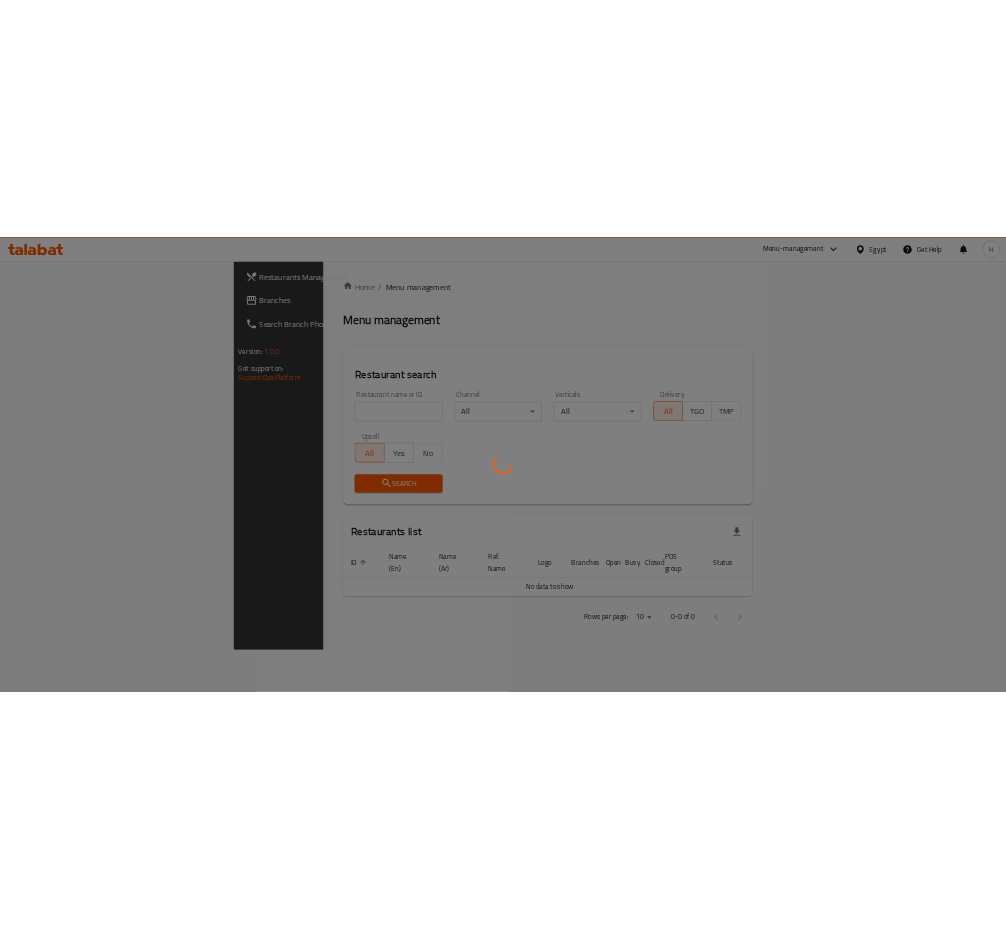 scroll, scrollTop: 0, scrollLeft: 0, axis: both 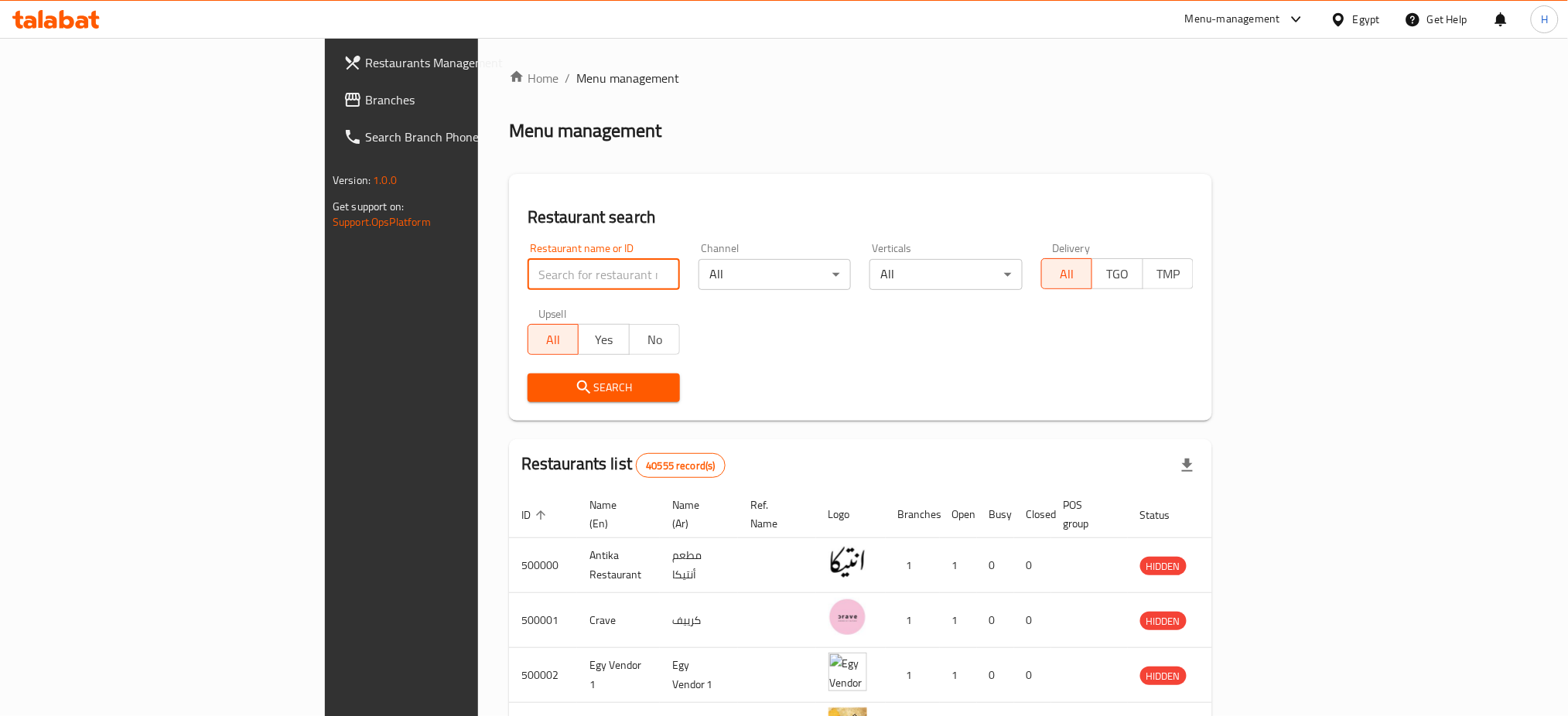 click at bounding box center [603, 274] 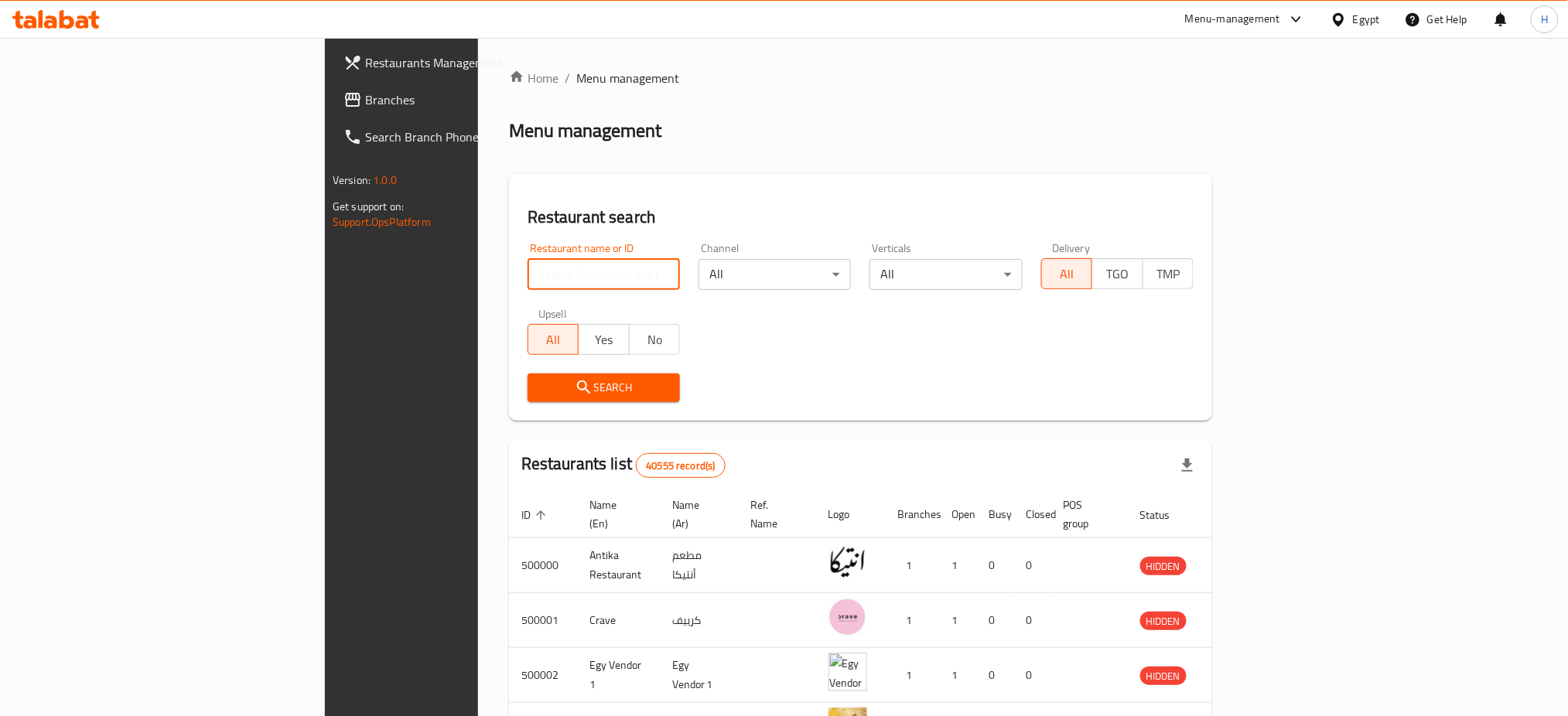 paste on "646691" 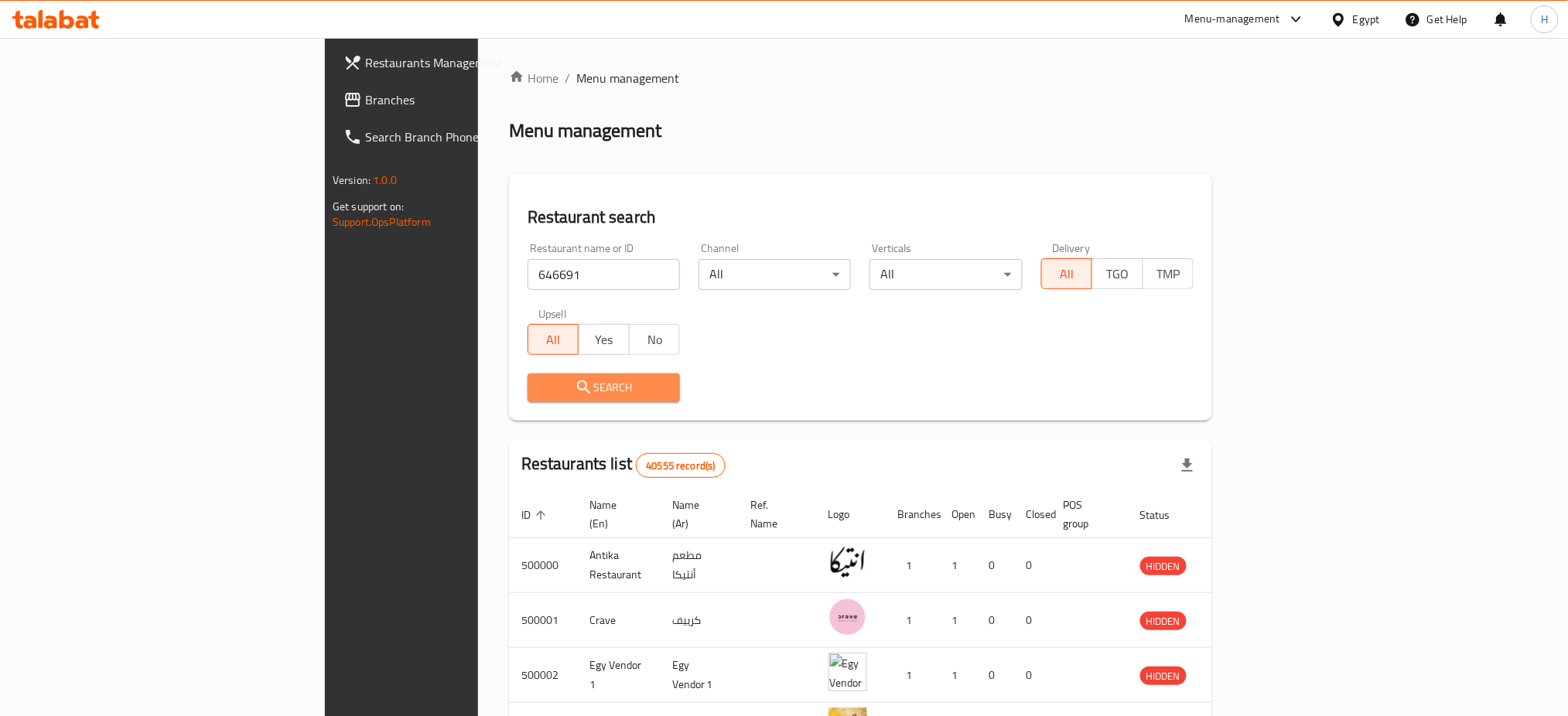 click on "Search" at bounding box center (603, 387) 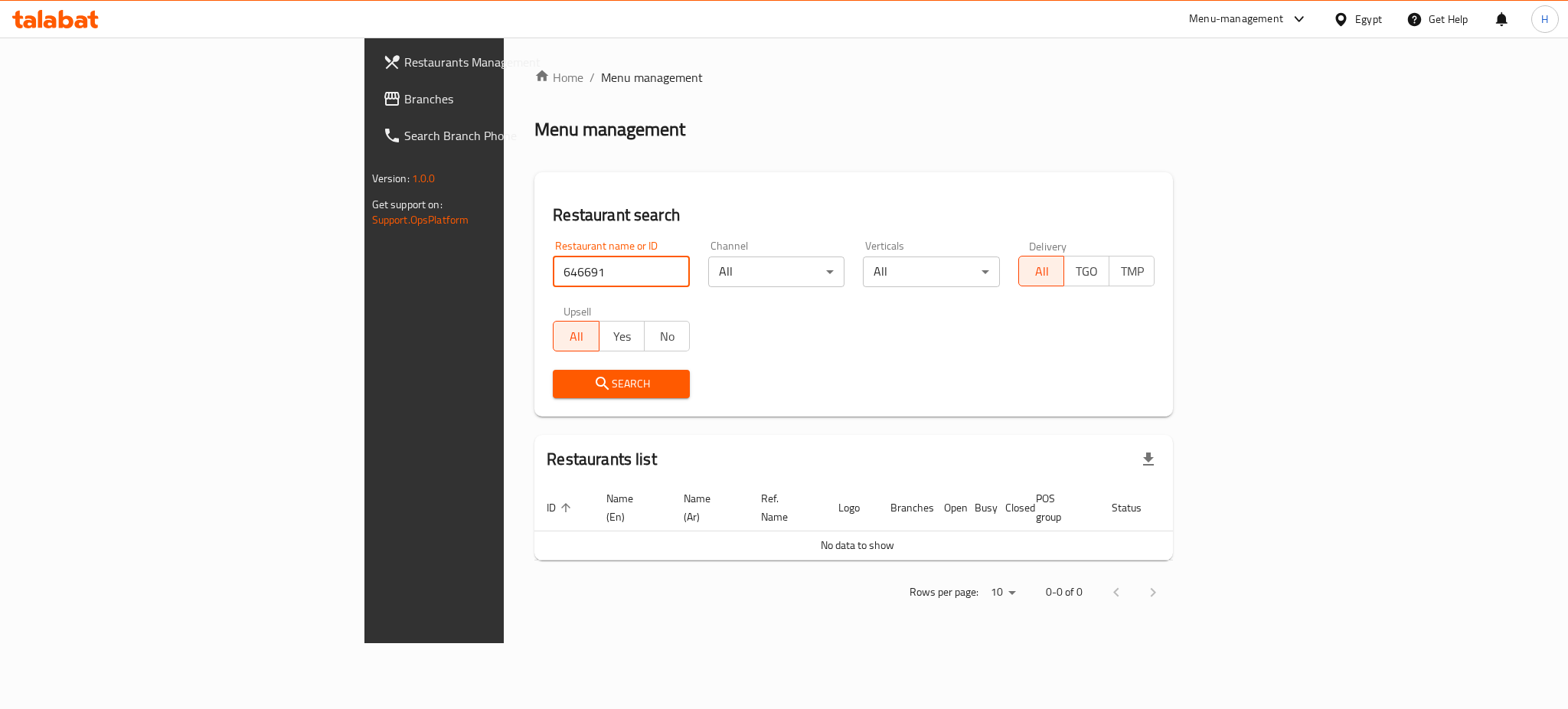 click on "646691" at bounding box center [621, 272] 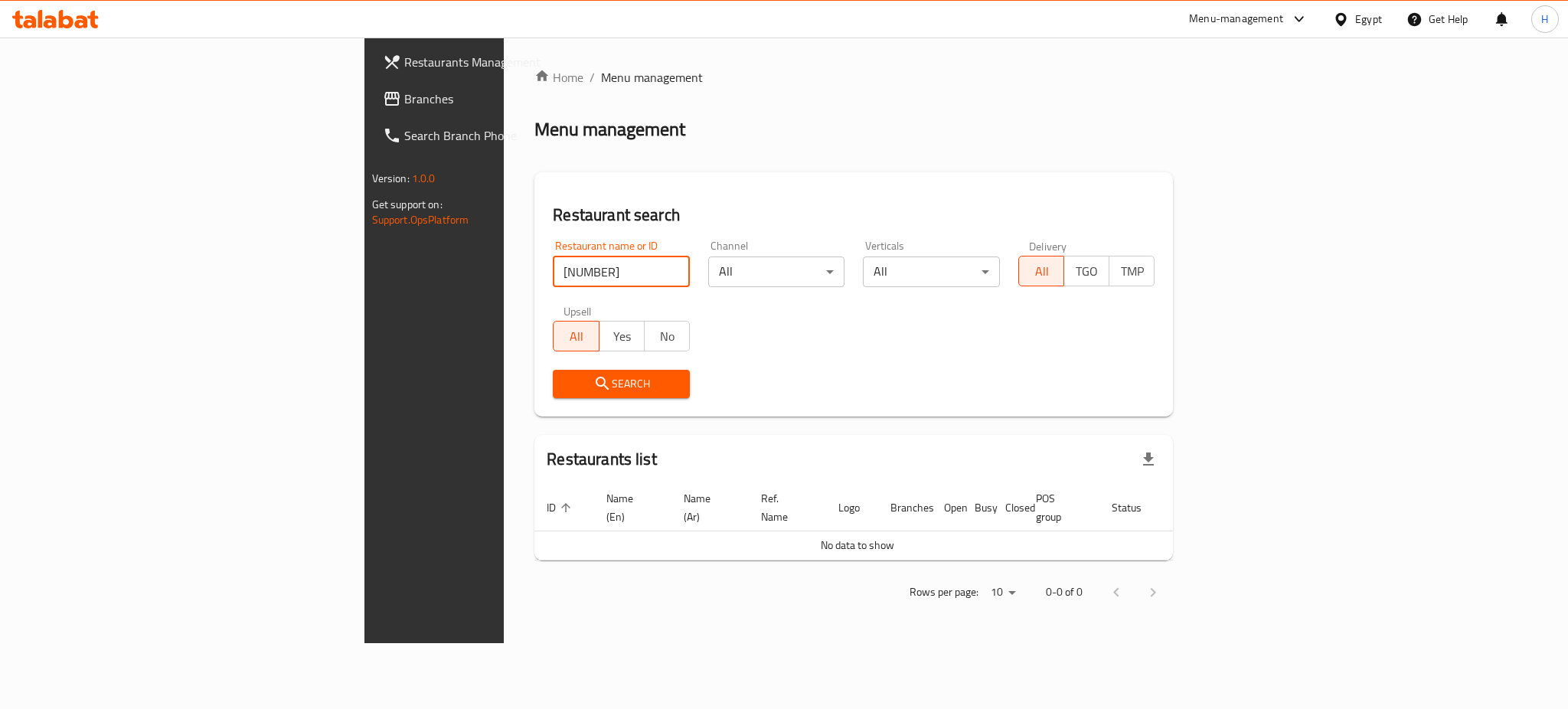 type on "629238" 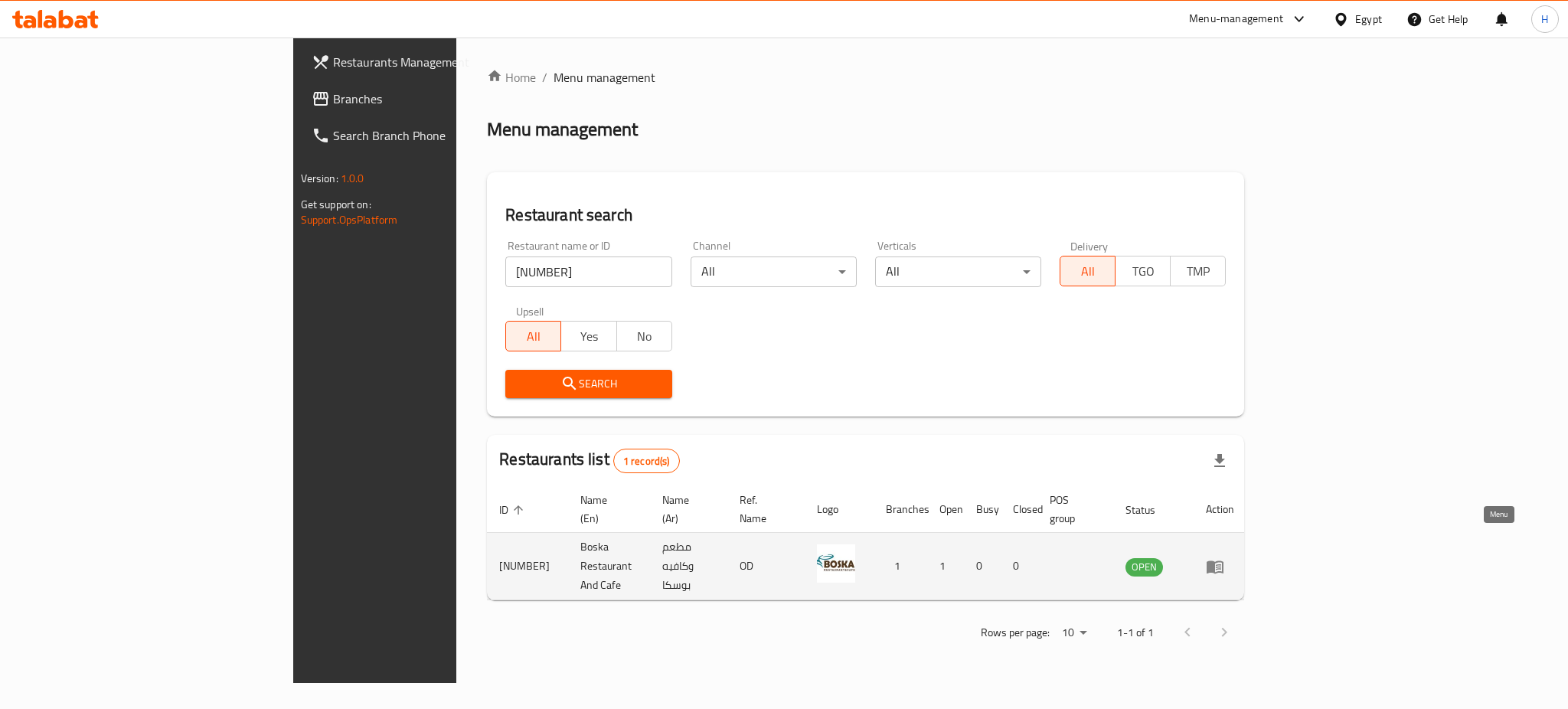 click 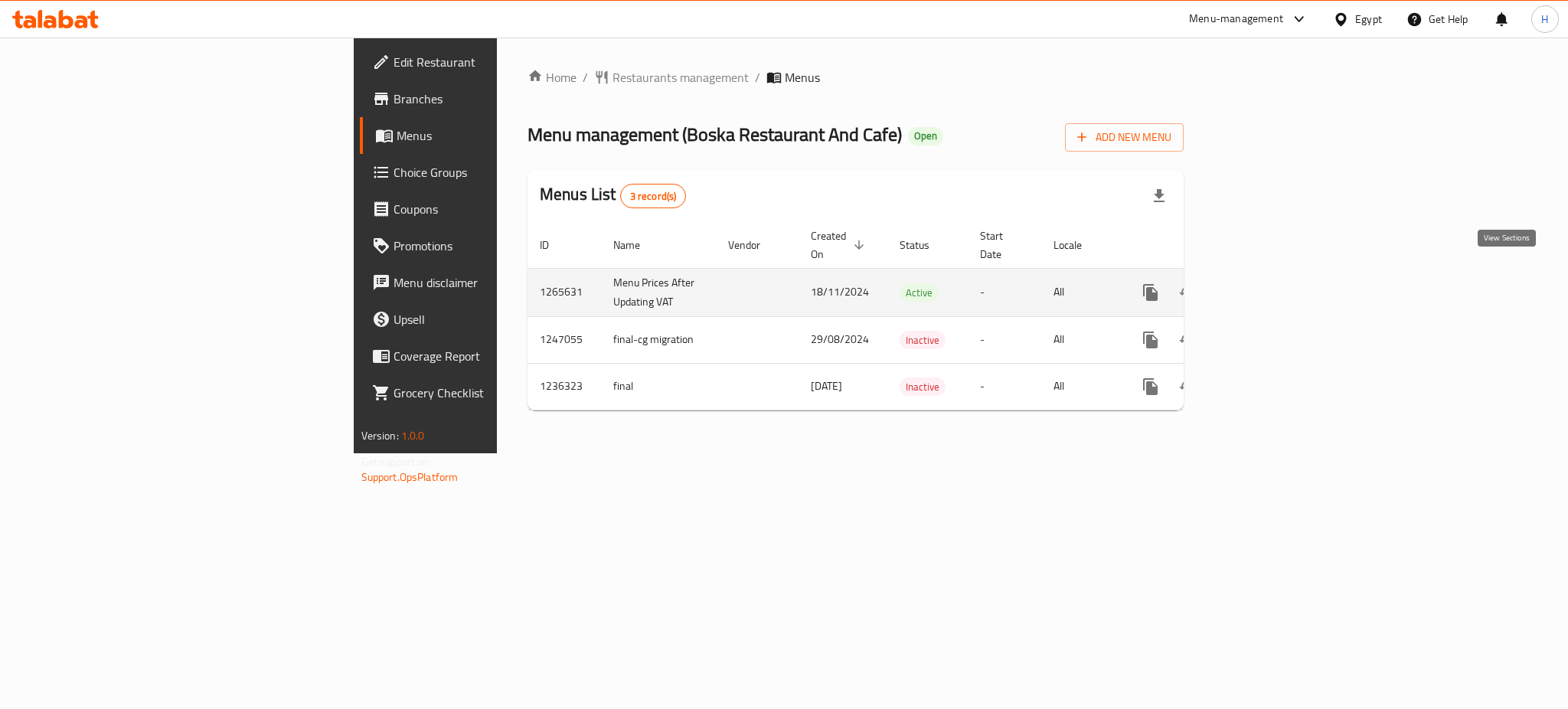 click at bounding box center [1261, 292] 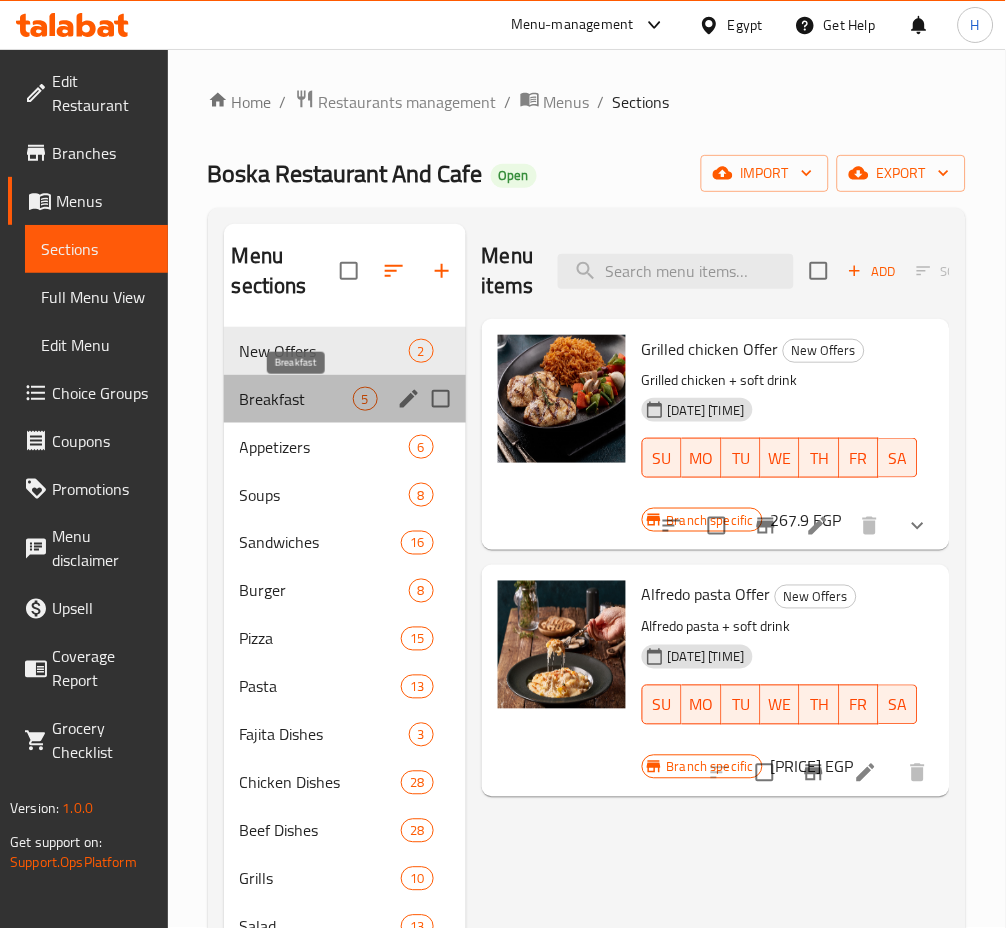 click on "Breakfast" at bounding box center (296, 399) 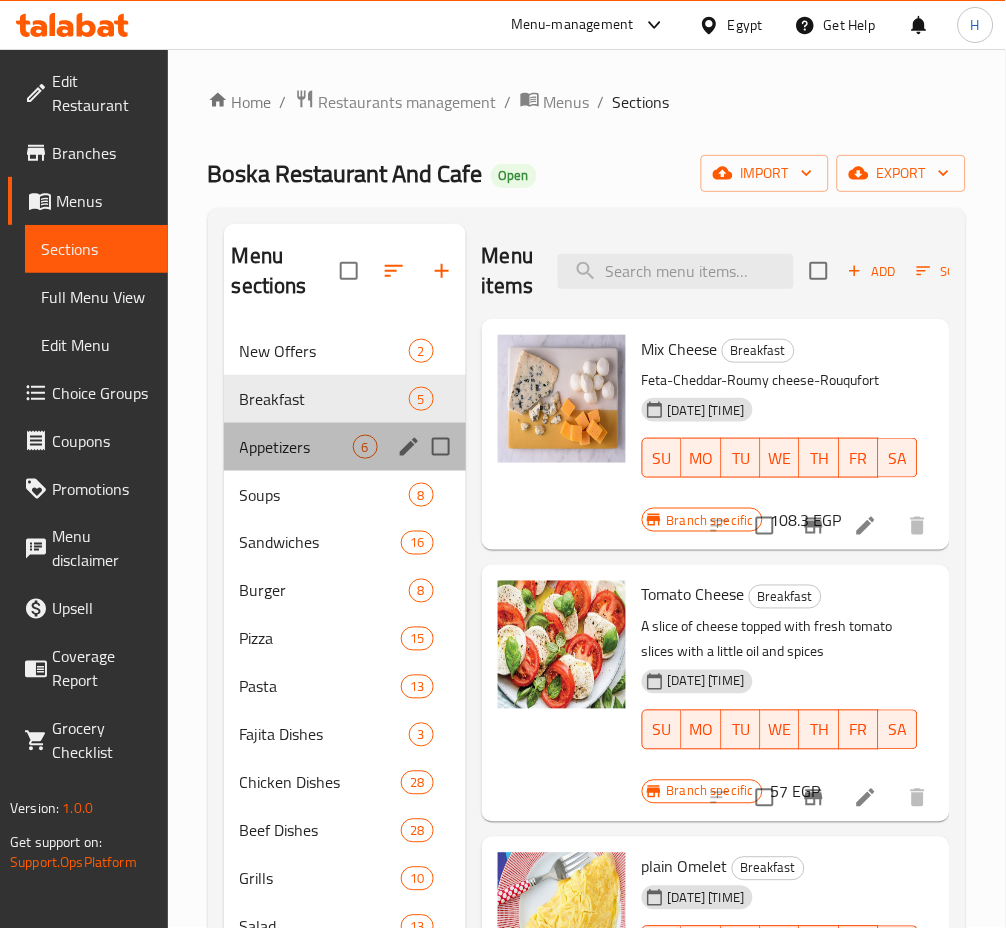 click on "Appetizers 6" at bounding box center (345, 447) 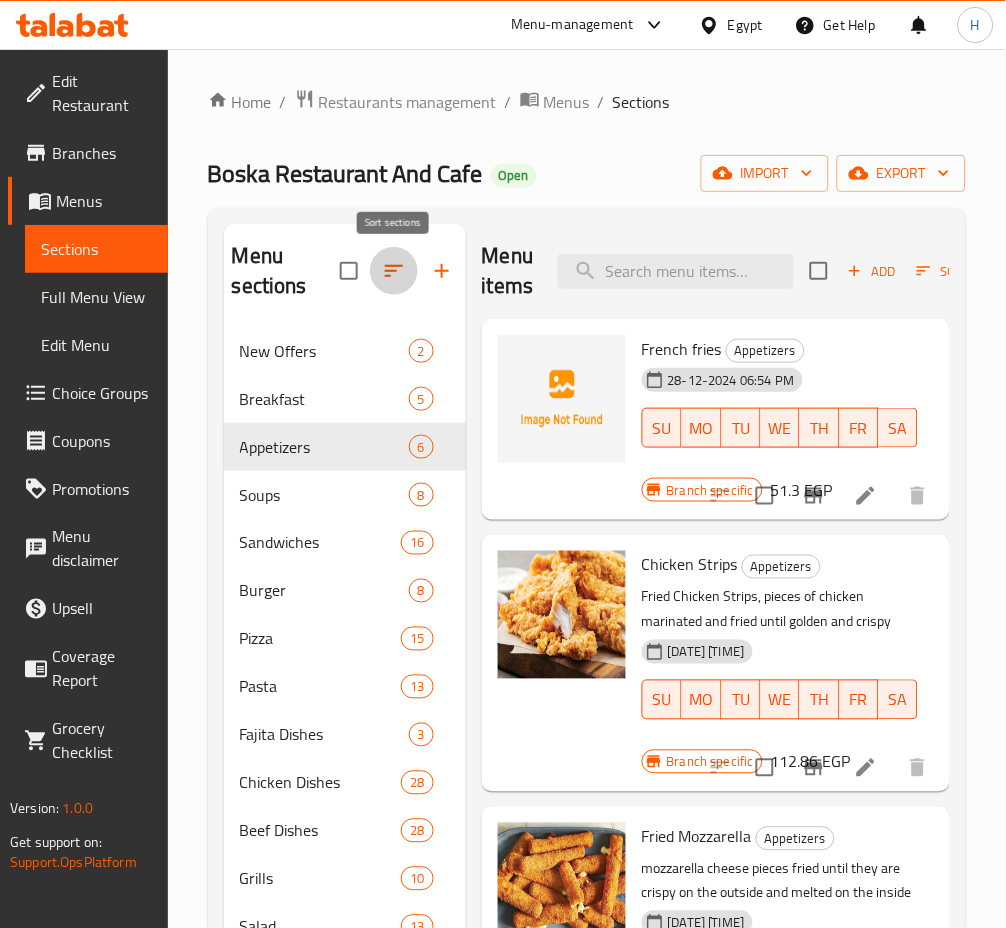 click 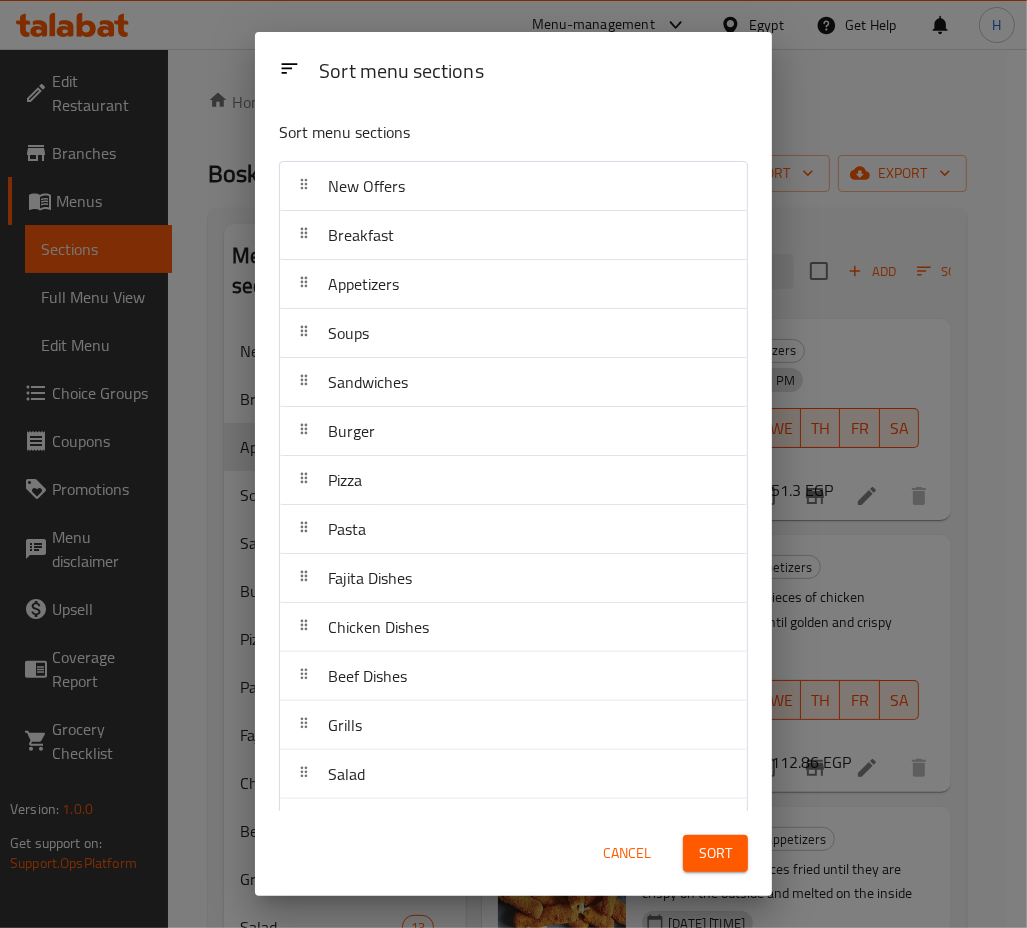 click on "Sort menu sections Sort menu sections New Offers Breakfast Appetizers Soups Sandwiches Burger Pizza Pasta Fajita Dishes Chicken Dishes Beef Dishes Grills Salad Extras Desserts Crepe Waffle Zalabya Ice Cream Yogurt Ice Cafe Mojito Fresh Juice Smoothie Cocktails Milkshake Soft Drinks Hot Drinks Cancel Sort" at bounding box center [513, 464] 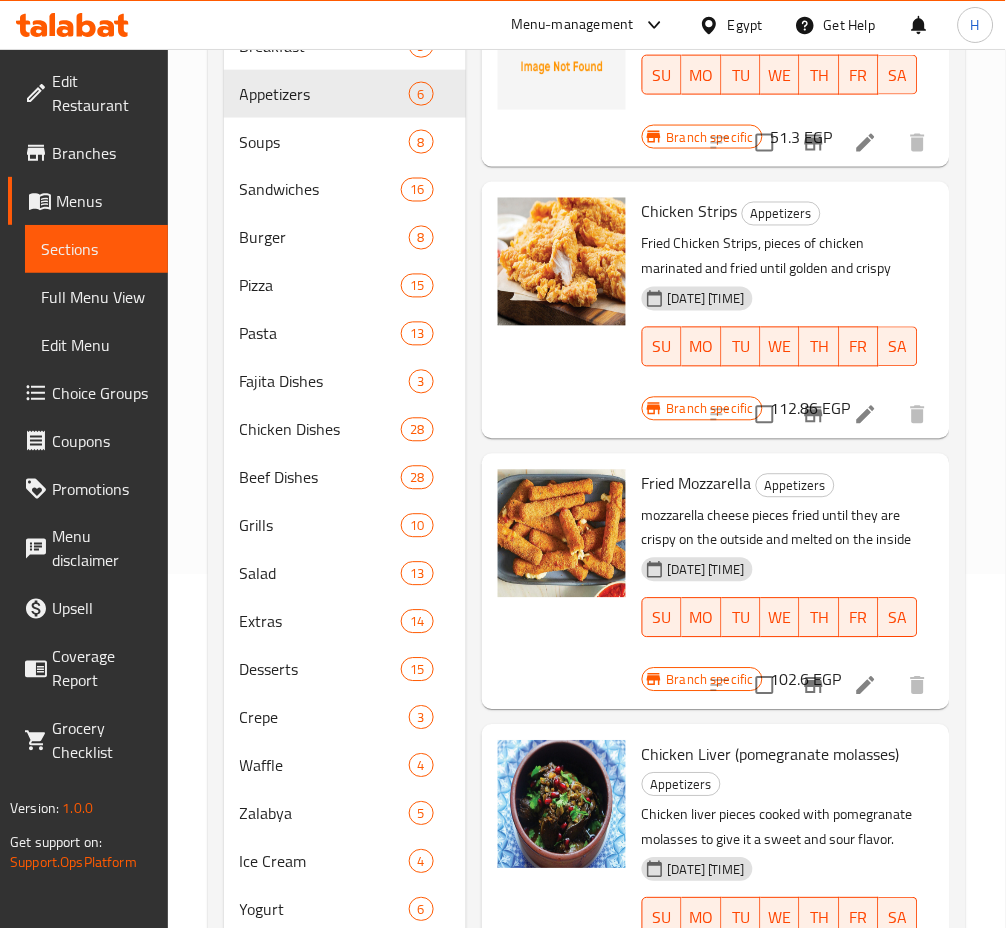 scroll, scrollTop: 807, scrollLeft: 0, axis: vertical 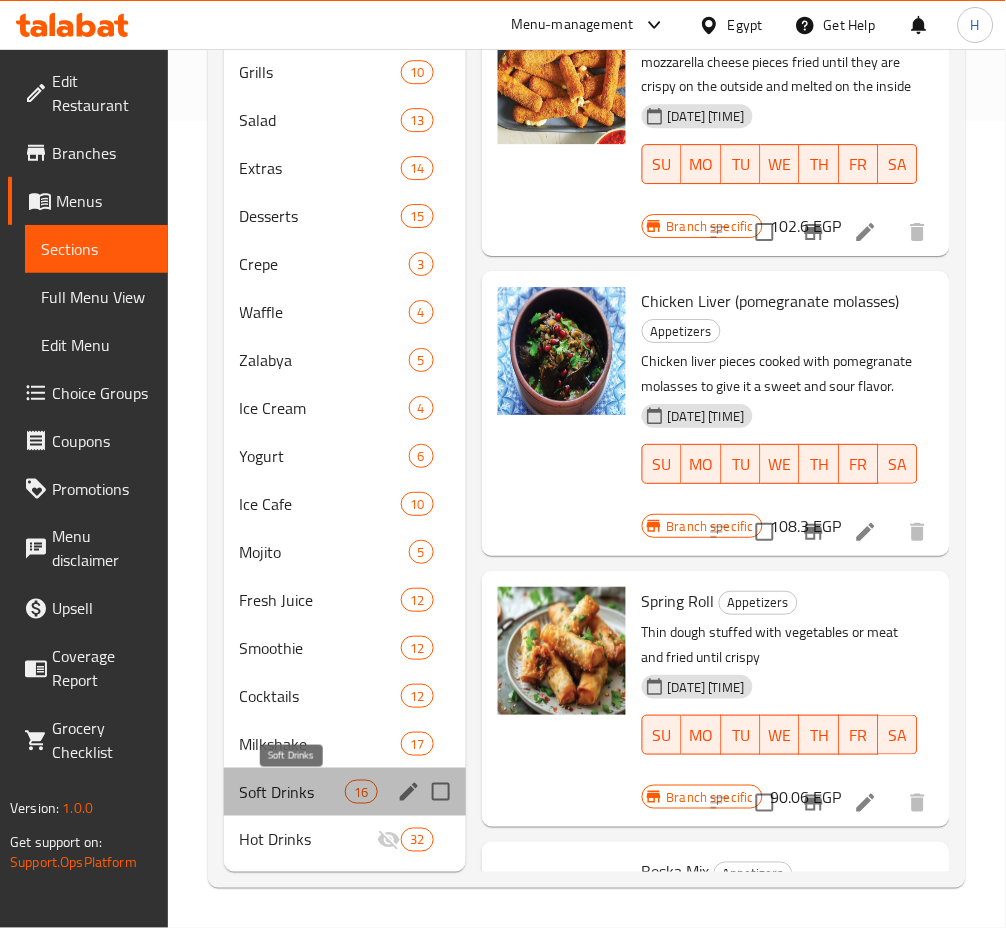 click on "Soft Drinks" at bounding box center [293, 792] 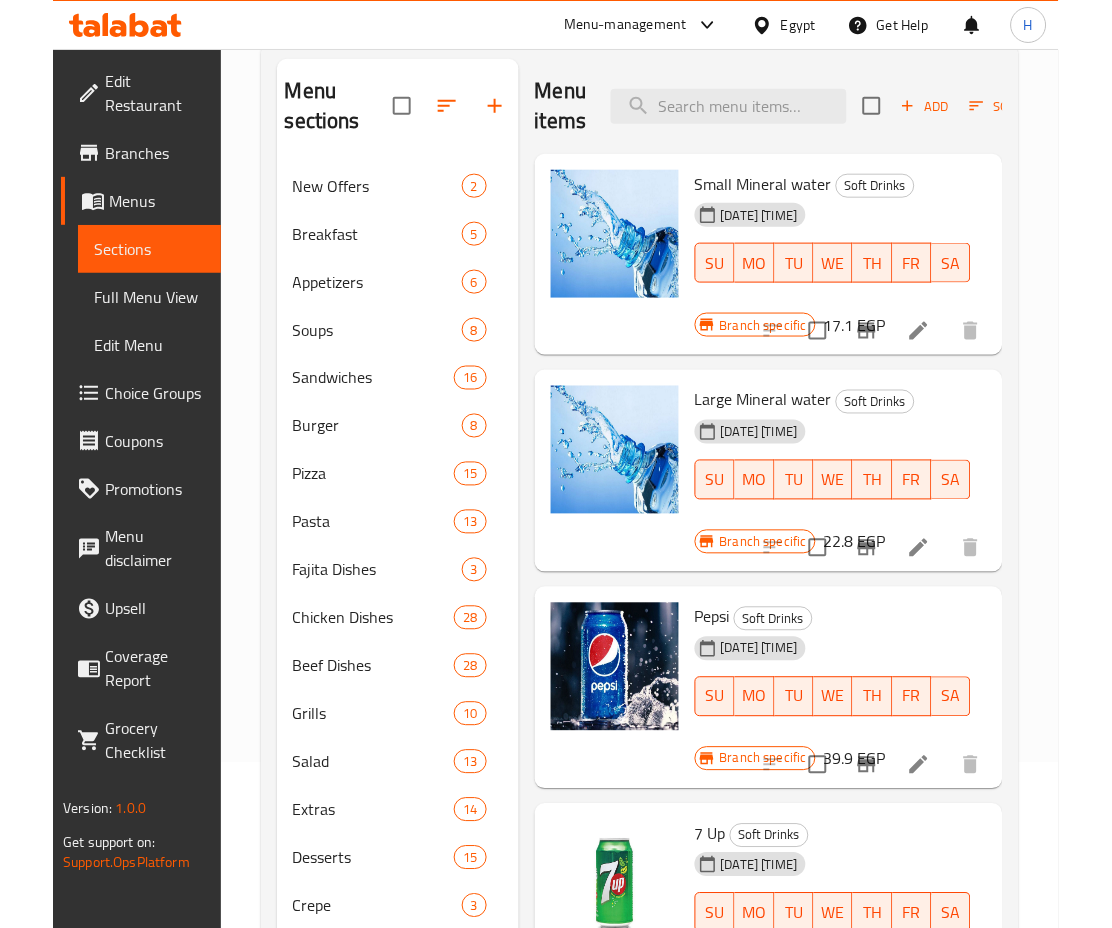 scroll, scrollTop: 0, scrollLeft: 0, axis: both 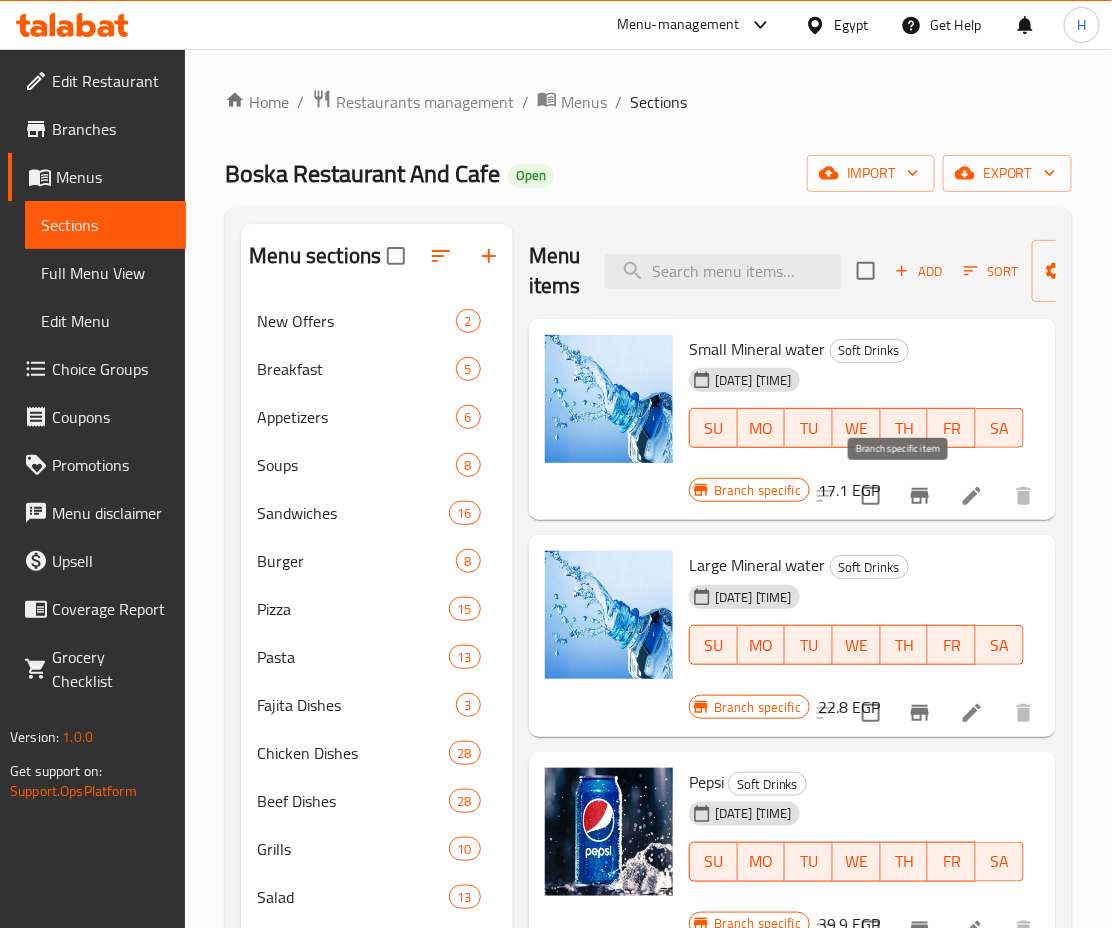 click 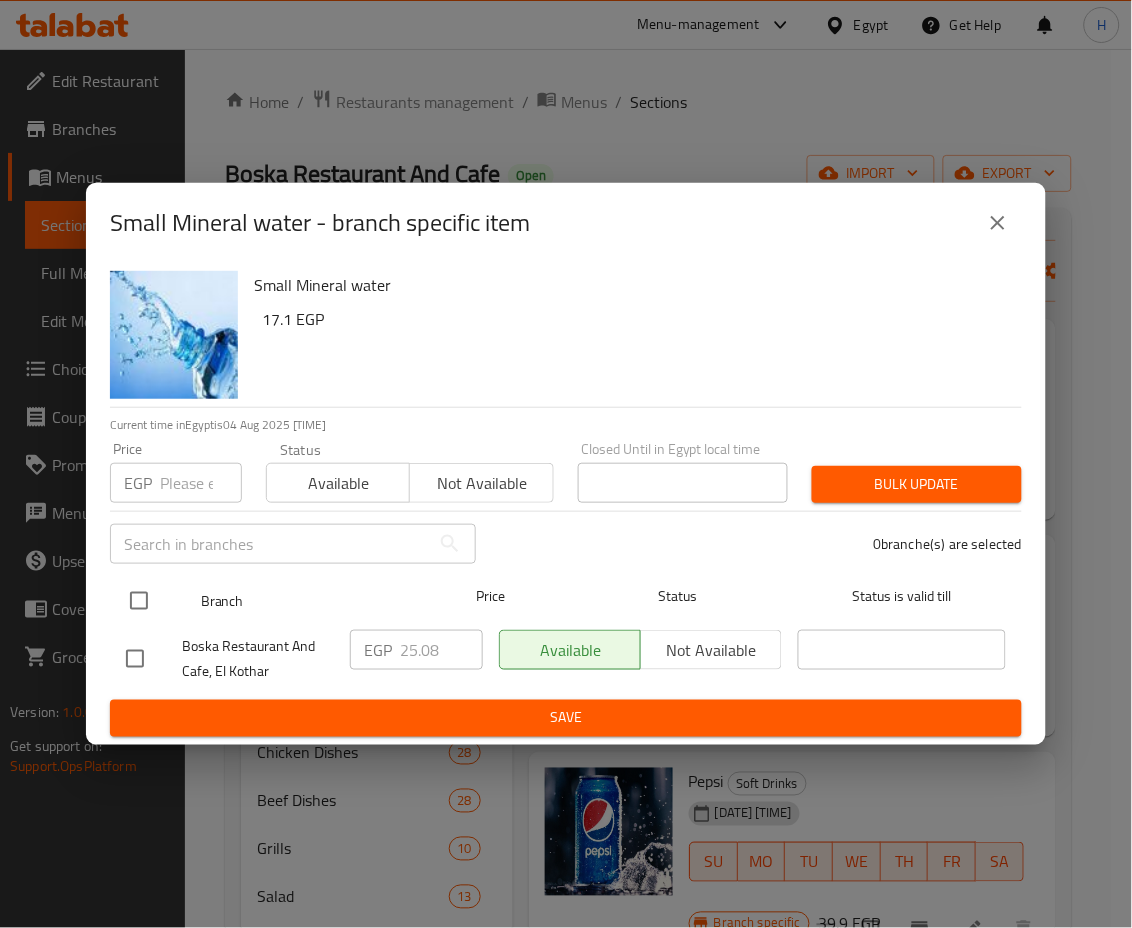 click at bounding box center (139, 601) 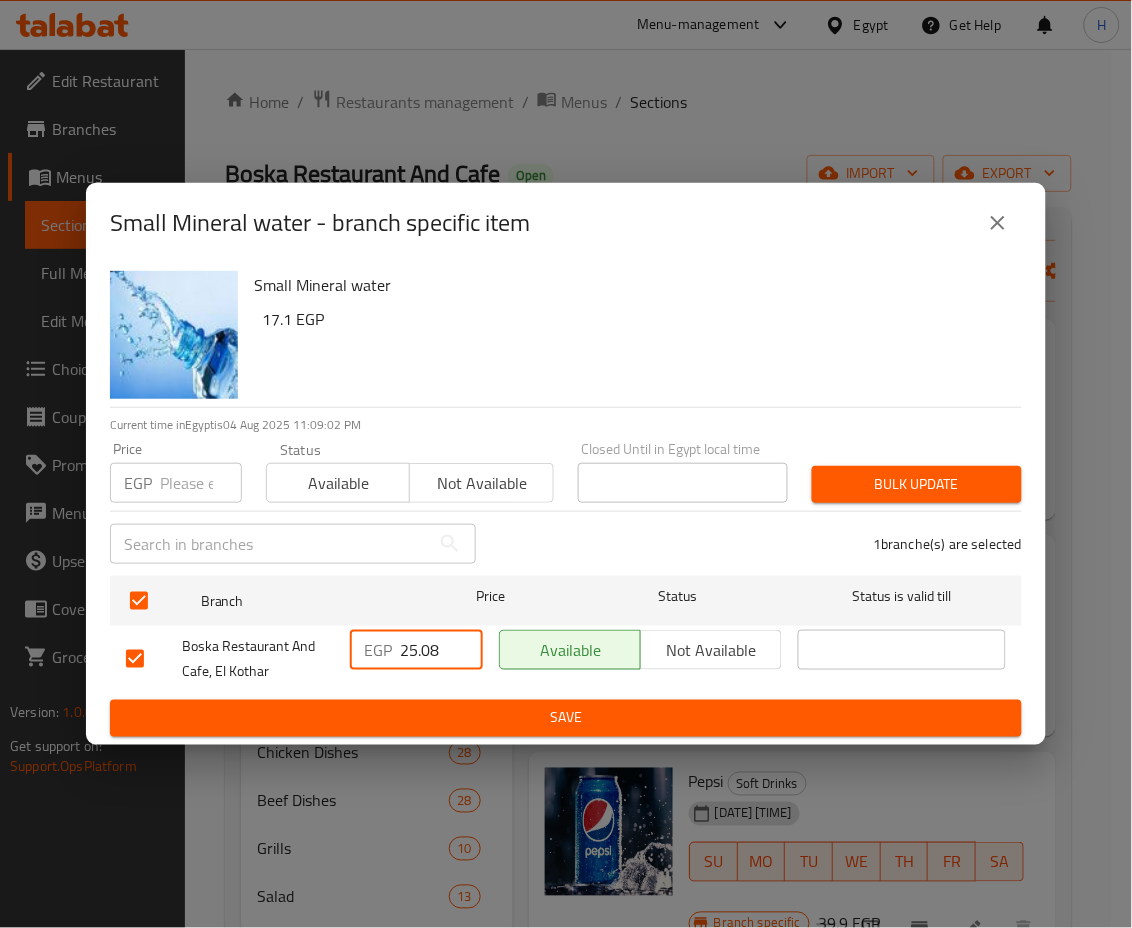drag, startPoint x: 452, startPoint y: 647, endPoint x: 341, endPoint y: 657, distance: 111.44954 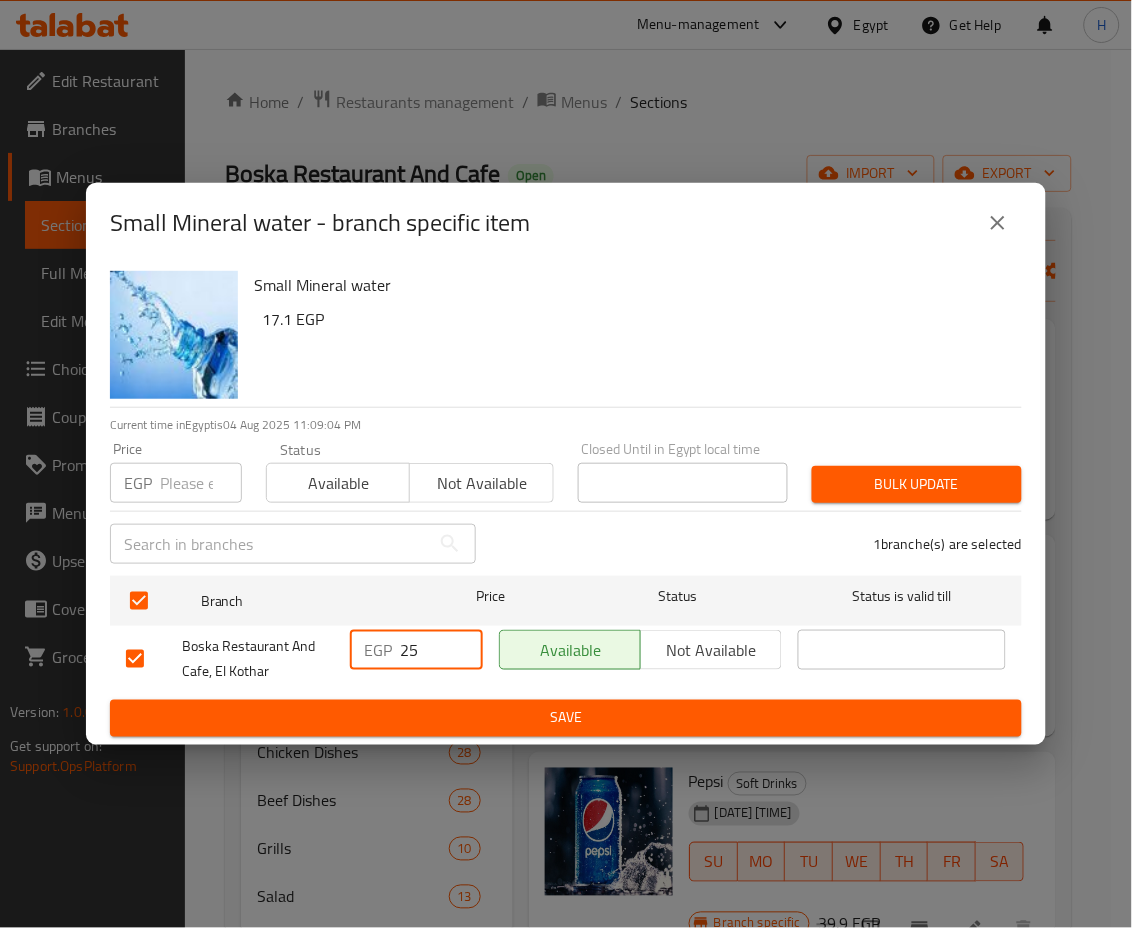 type on "25" 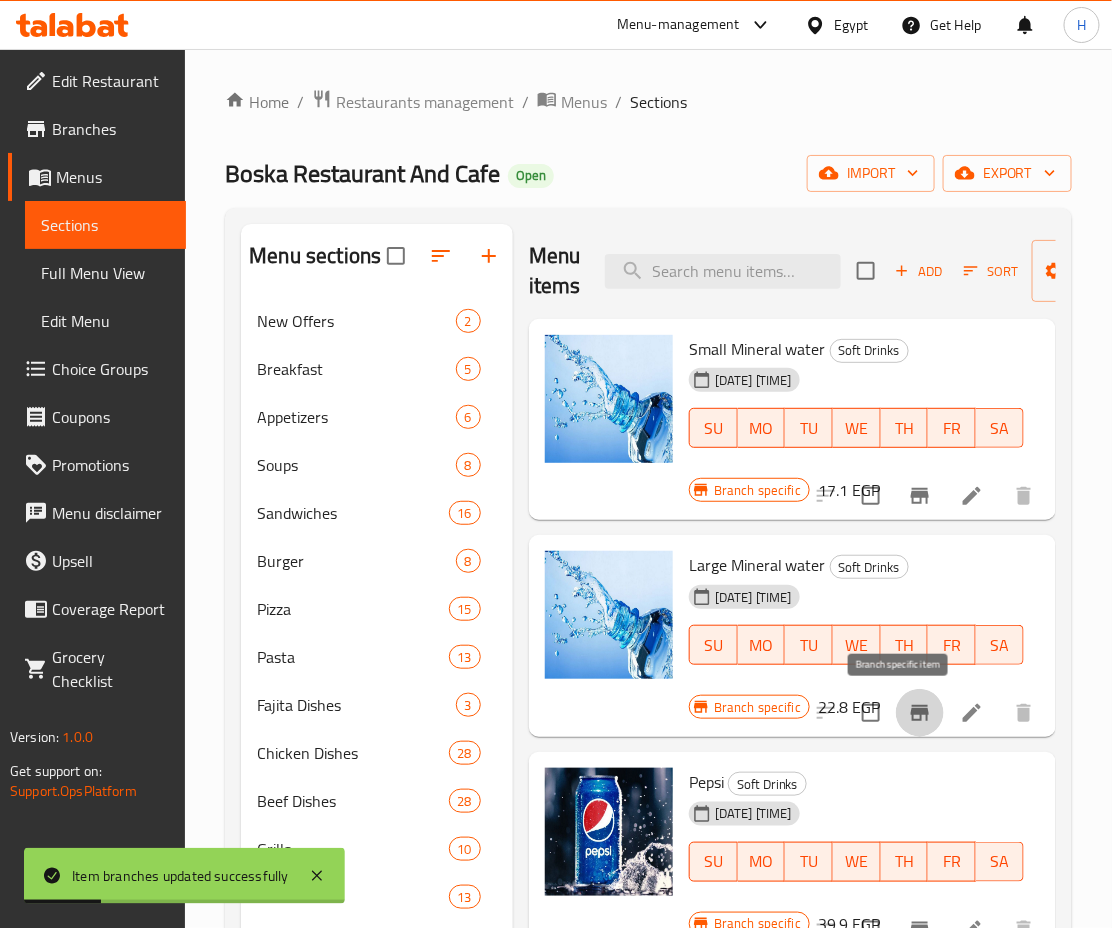 click 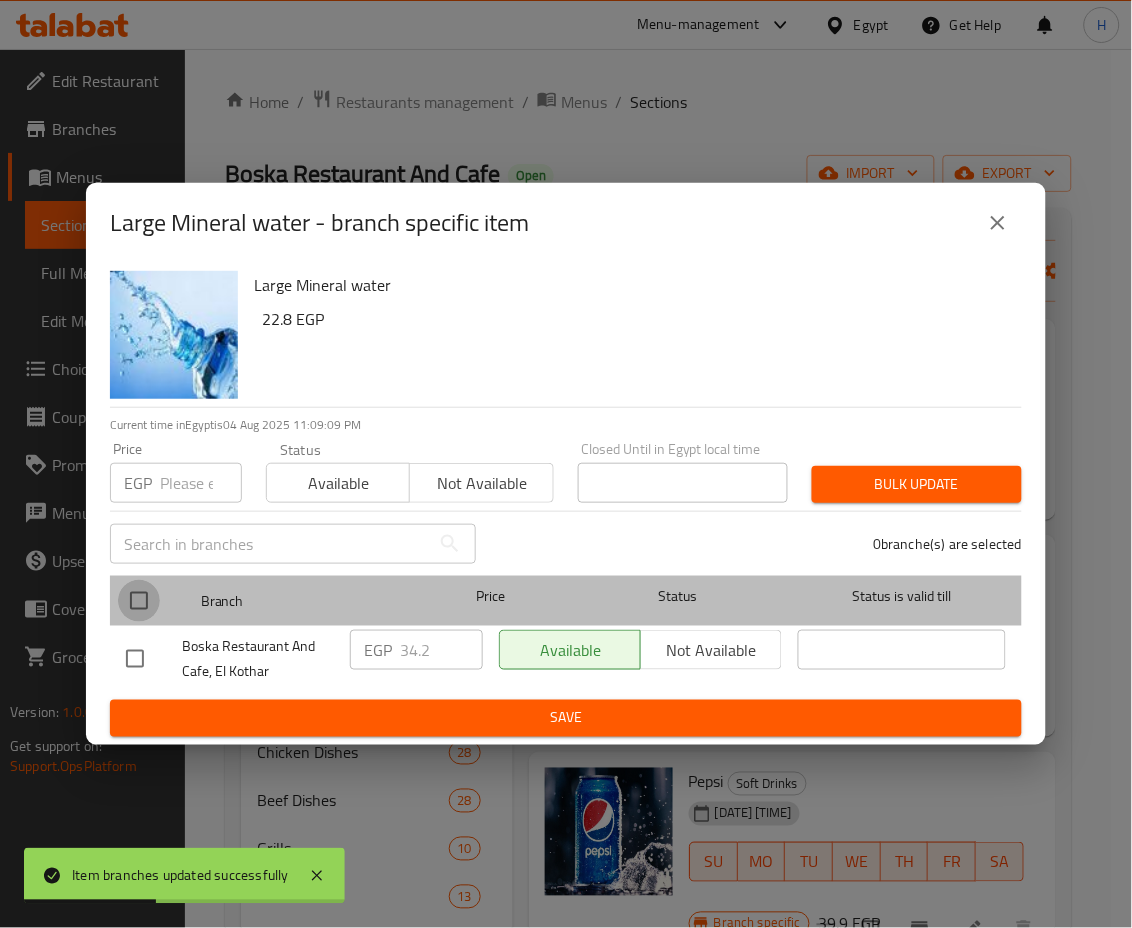 click at bounding box center [139, 601] 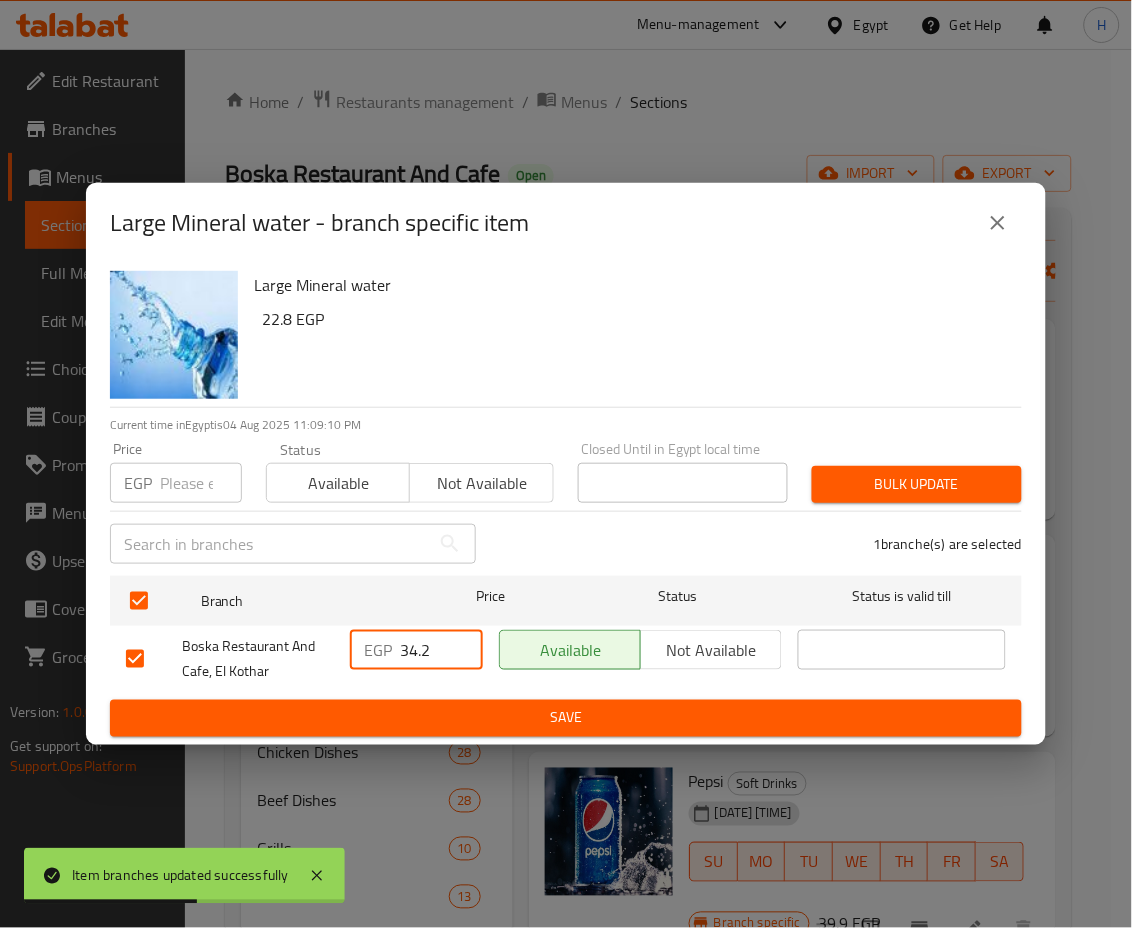 drag, startPoint x: 439, startPoint y: 642, endPoint x: 341, endPoint y: 657, distance: 99.14131 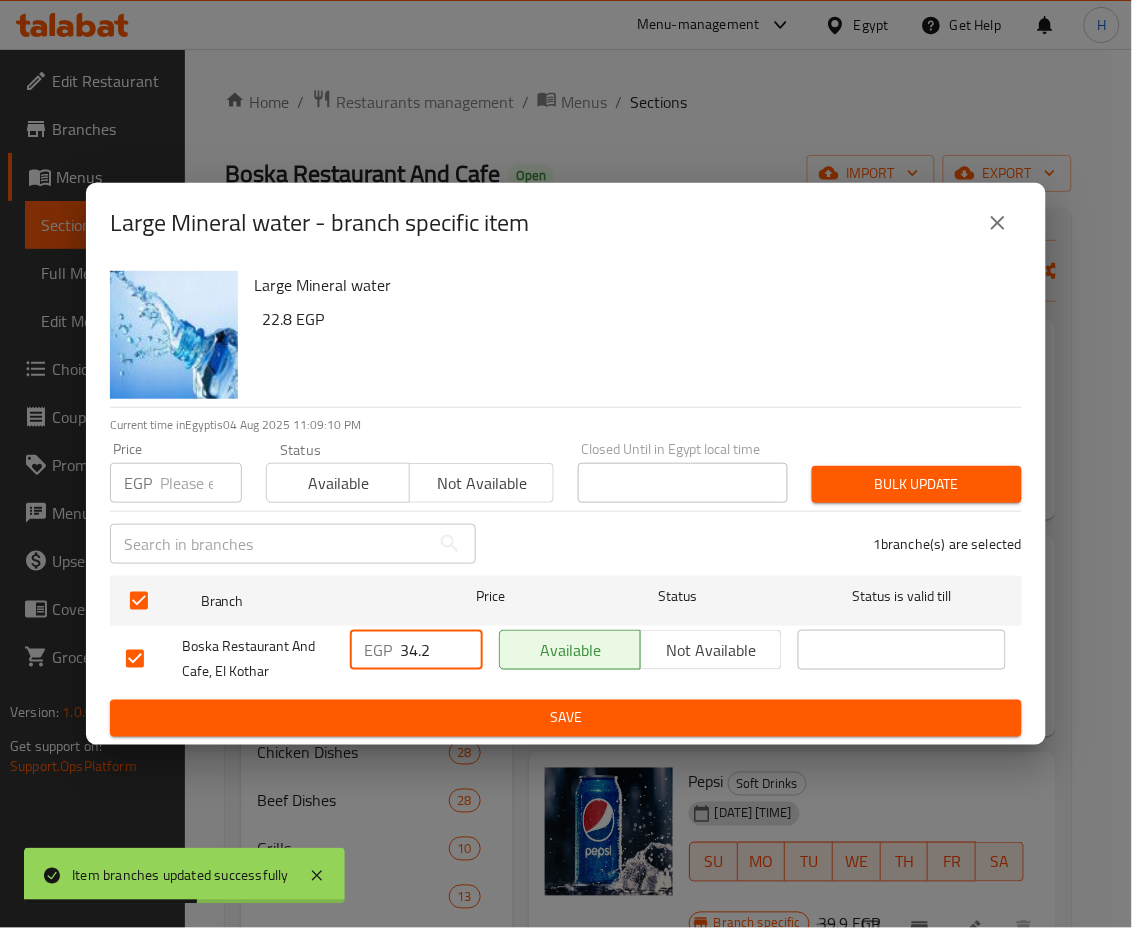 click on "Boska Restaurant And Cafe, El Kothar EGP 34.2 ​ Available Not available ​" at bounding box center [566, 659] 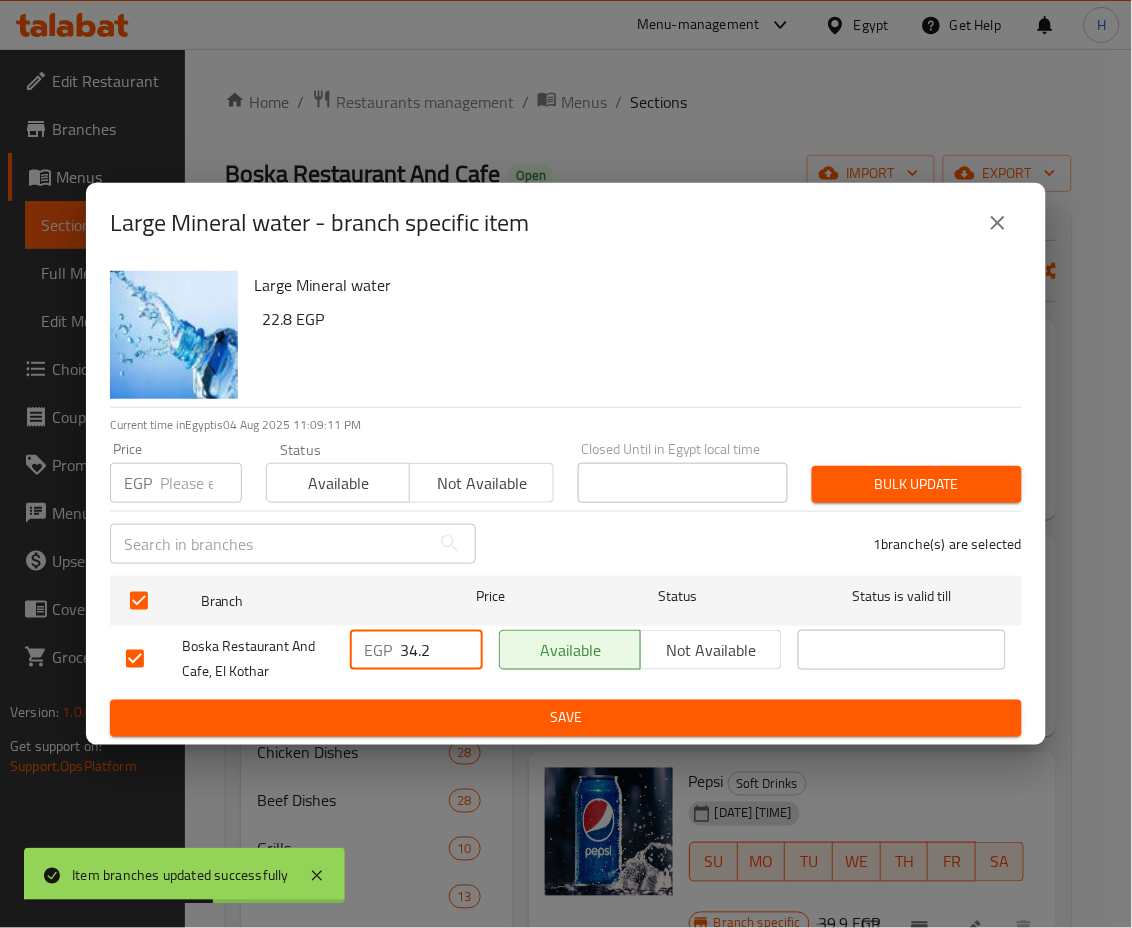 type on "2" 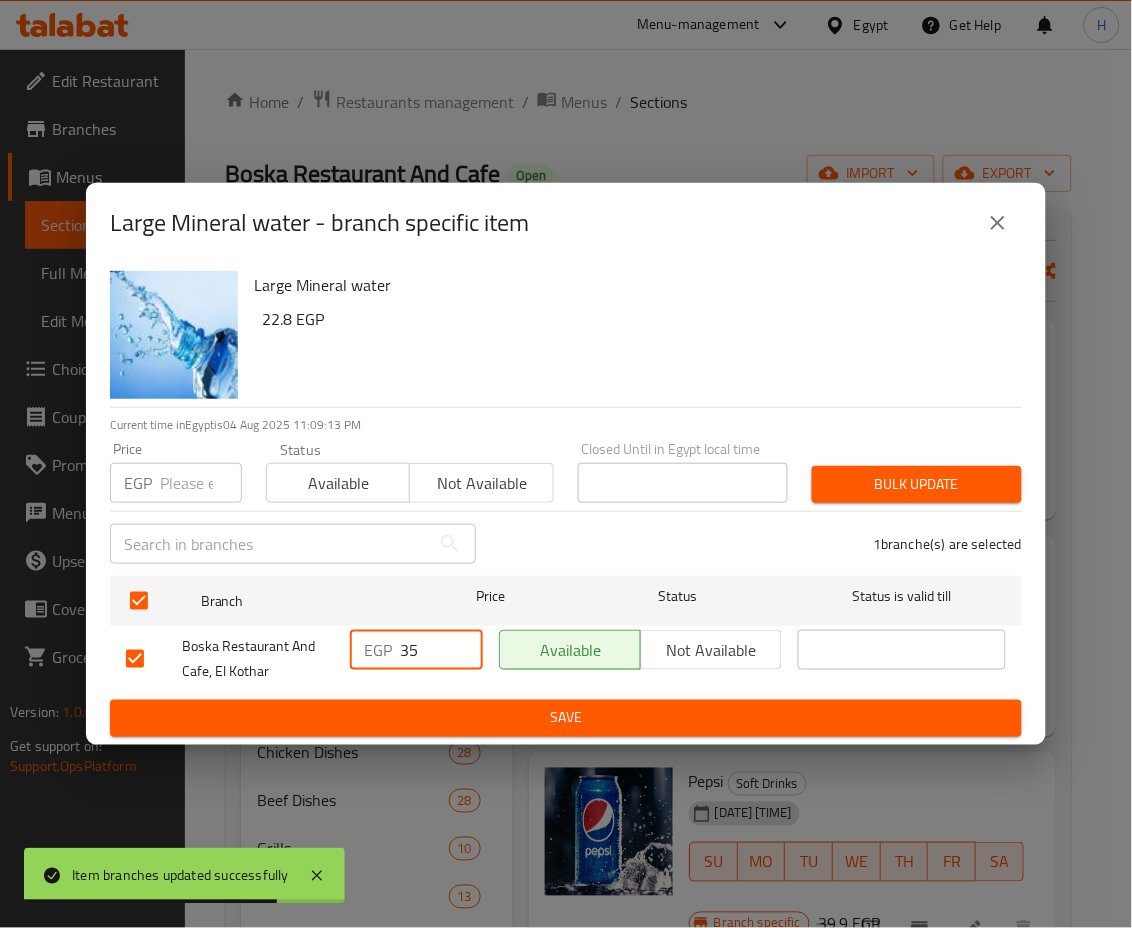type on "35" 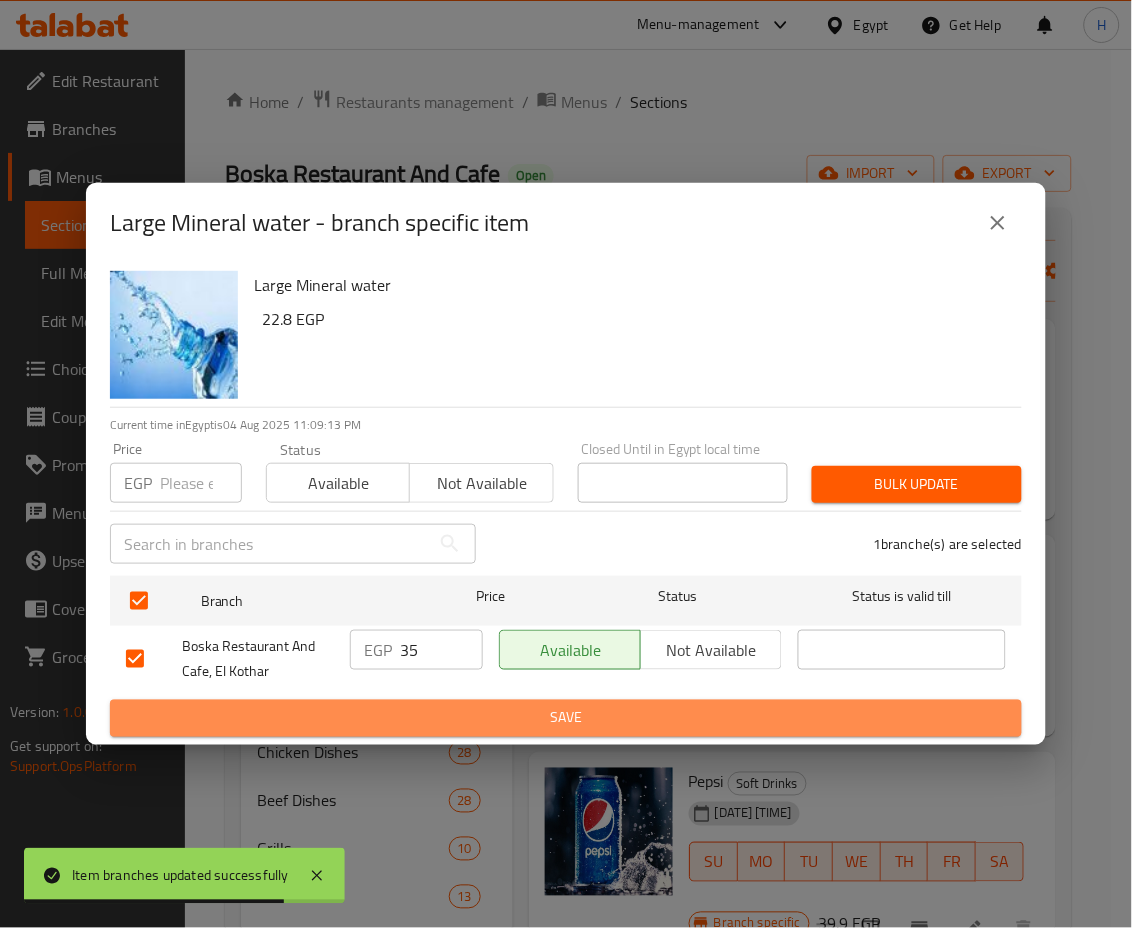 click on "Save" at bounding box center (566, 718) 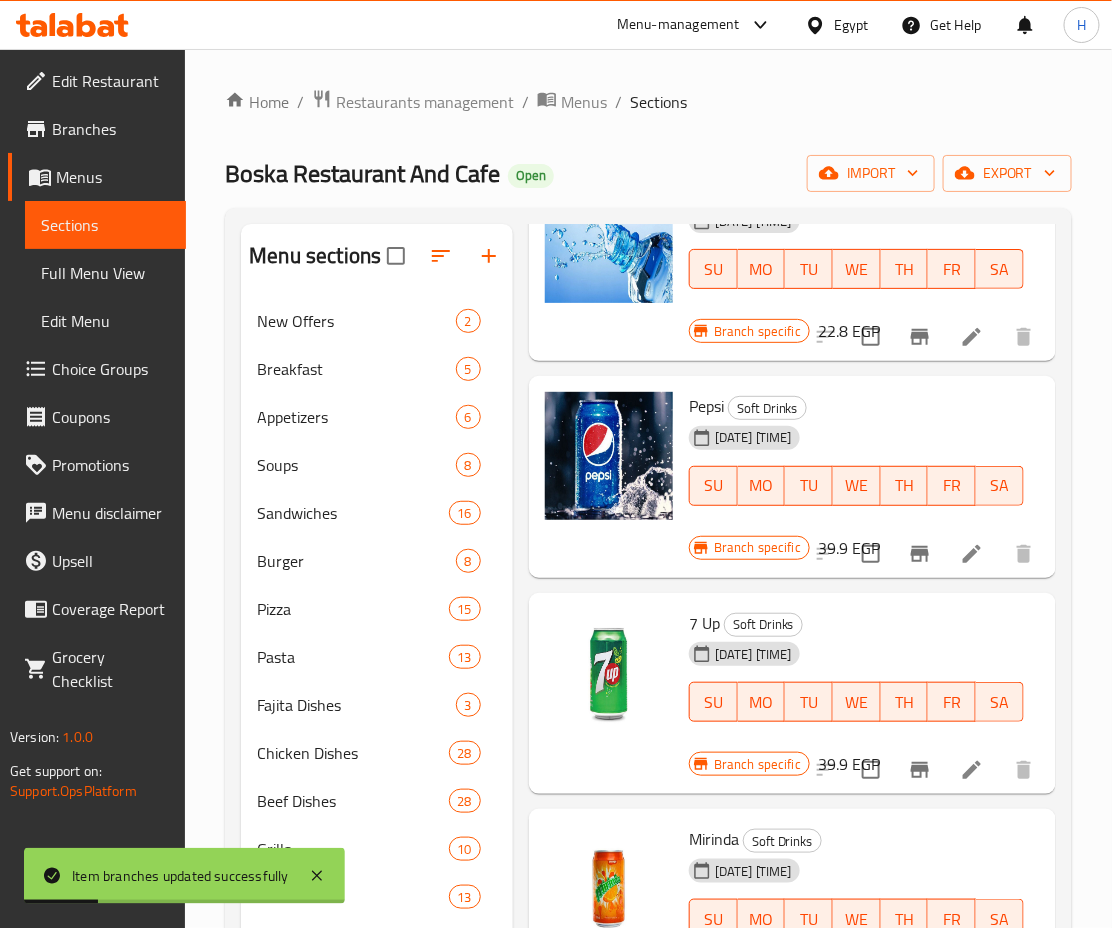 scroll, scrollTop: 378, scrollLeft: 0, axis: vertical 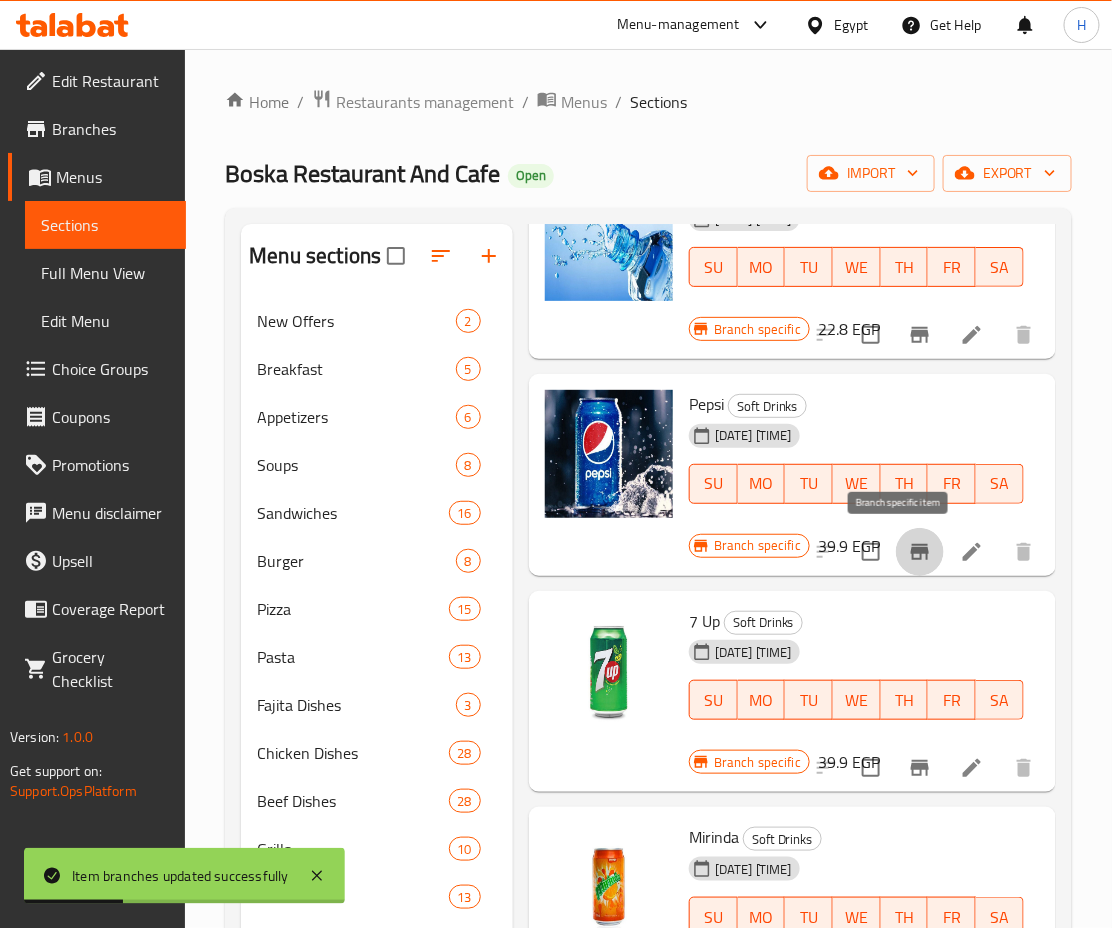 click 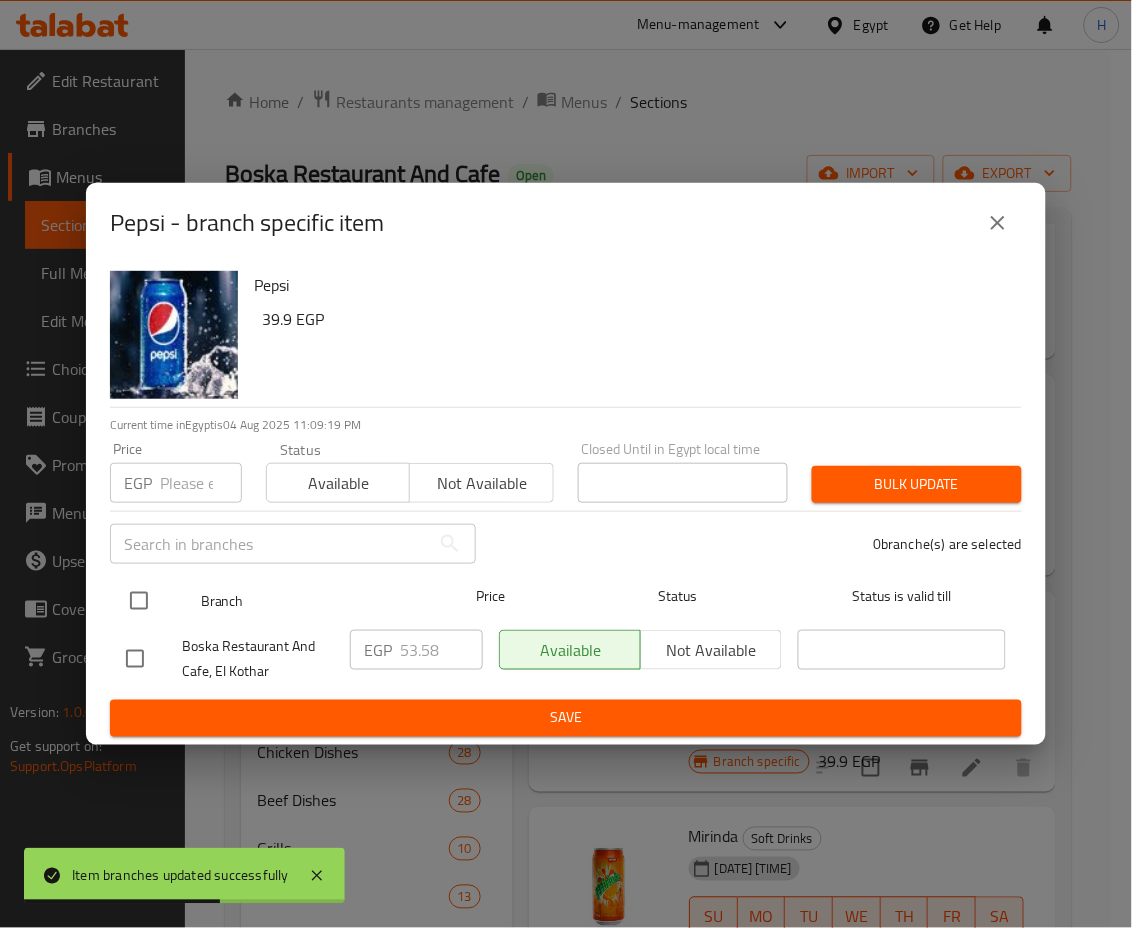 click at bounding box center (139, 601) 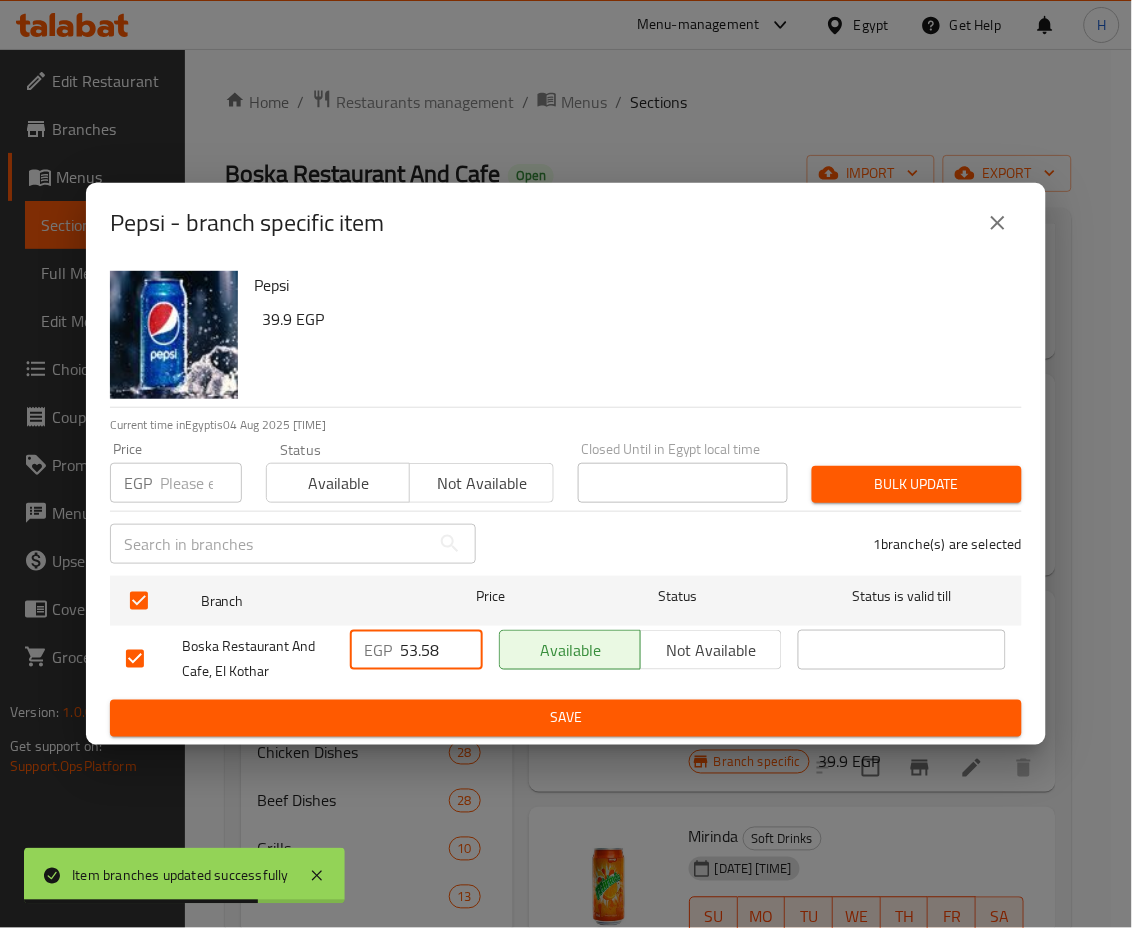 drag, startPoint x: 444, startPoint y: 652, endPoint x: 404, endPoint y: 650, distance: 40.04997 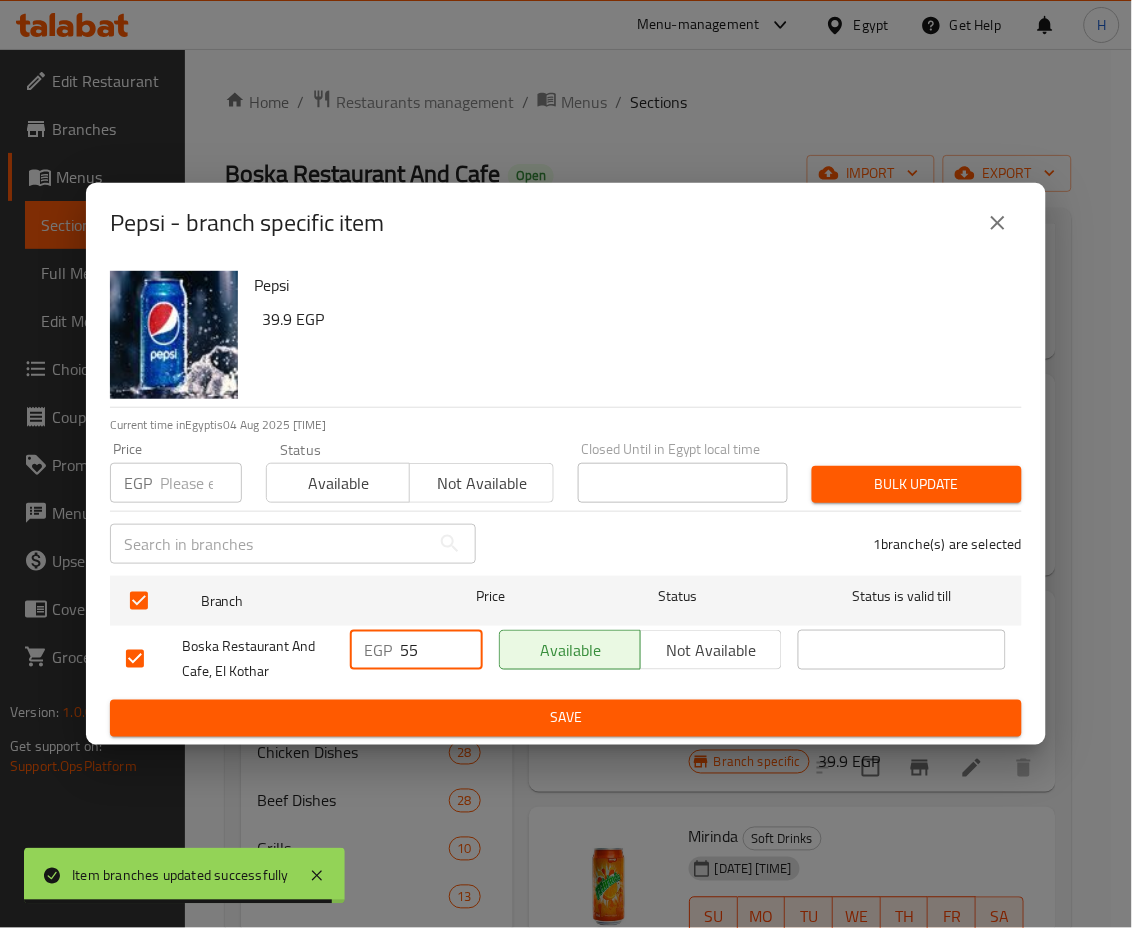 type on "55" 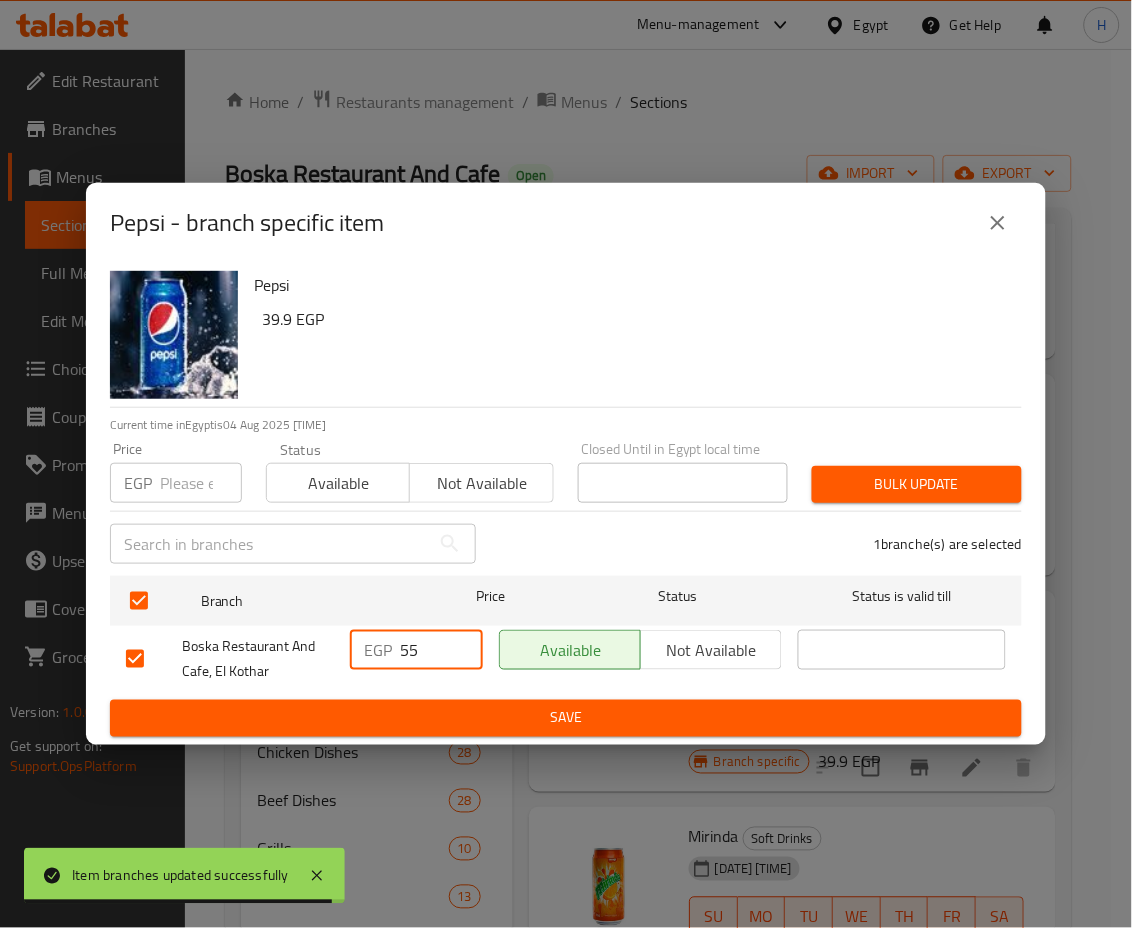 click on "Save" at bounding box center [566, 718] 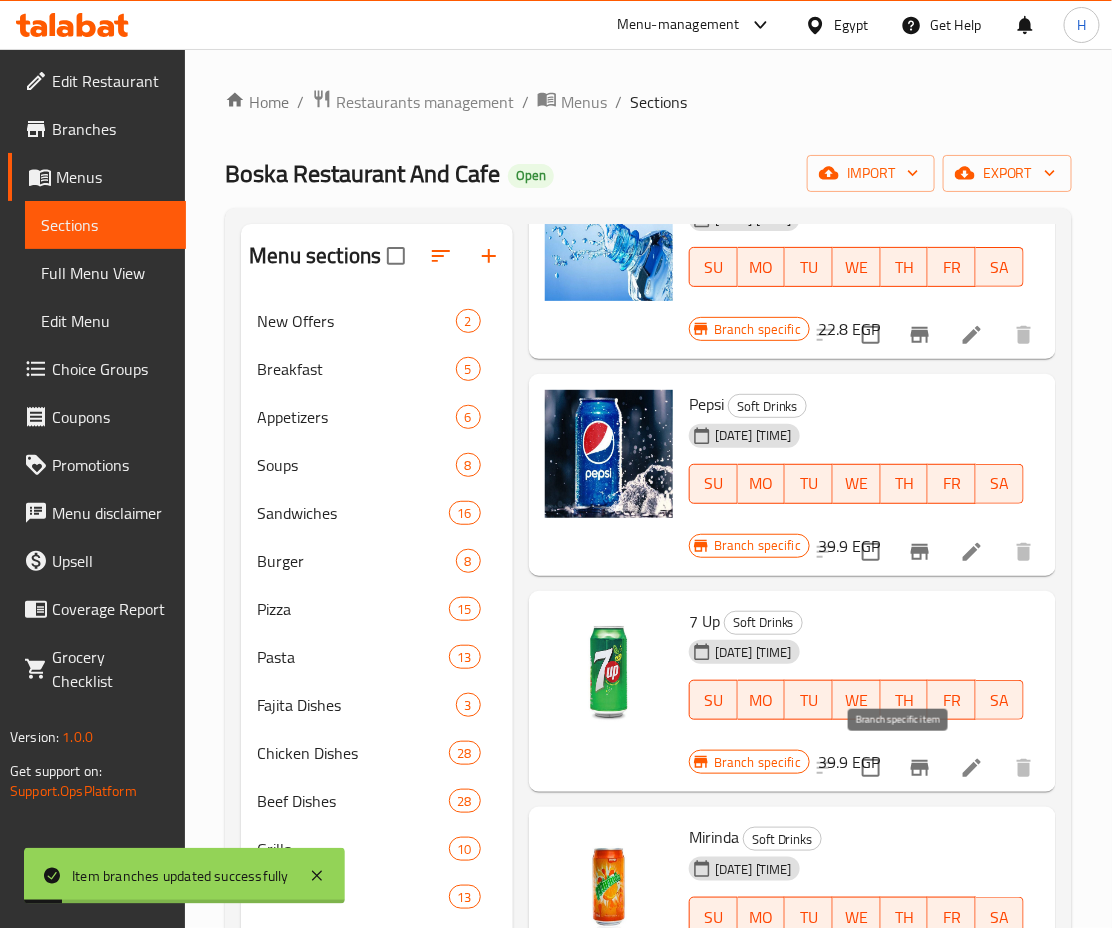 click 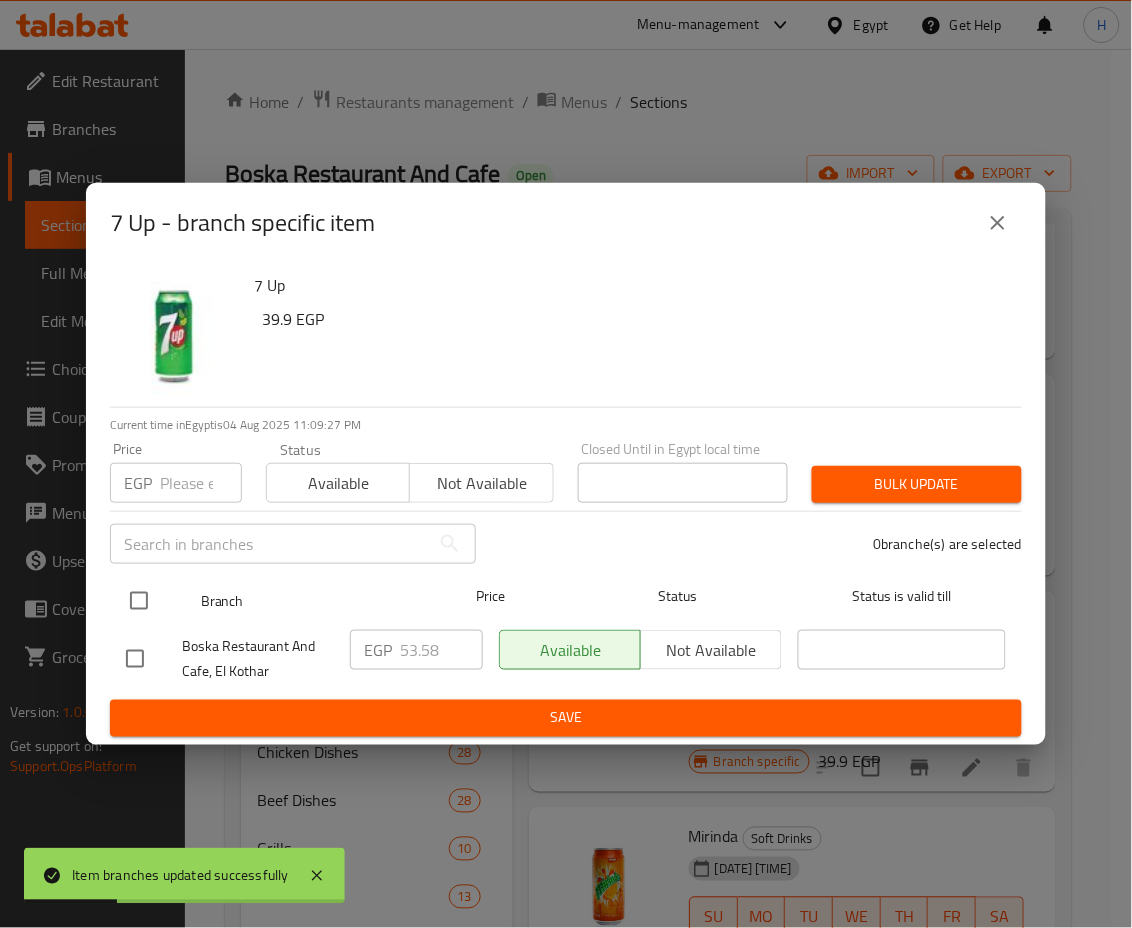 click at bounding box center (139, 601) 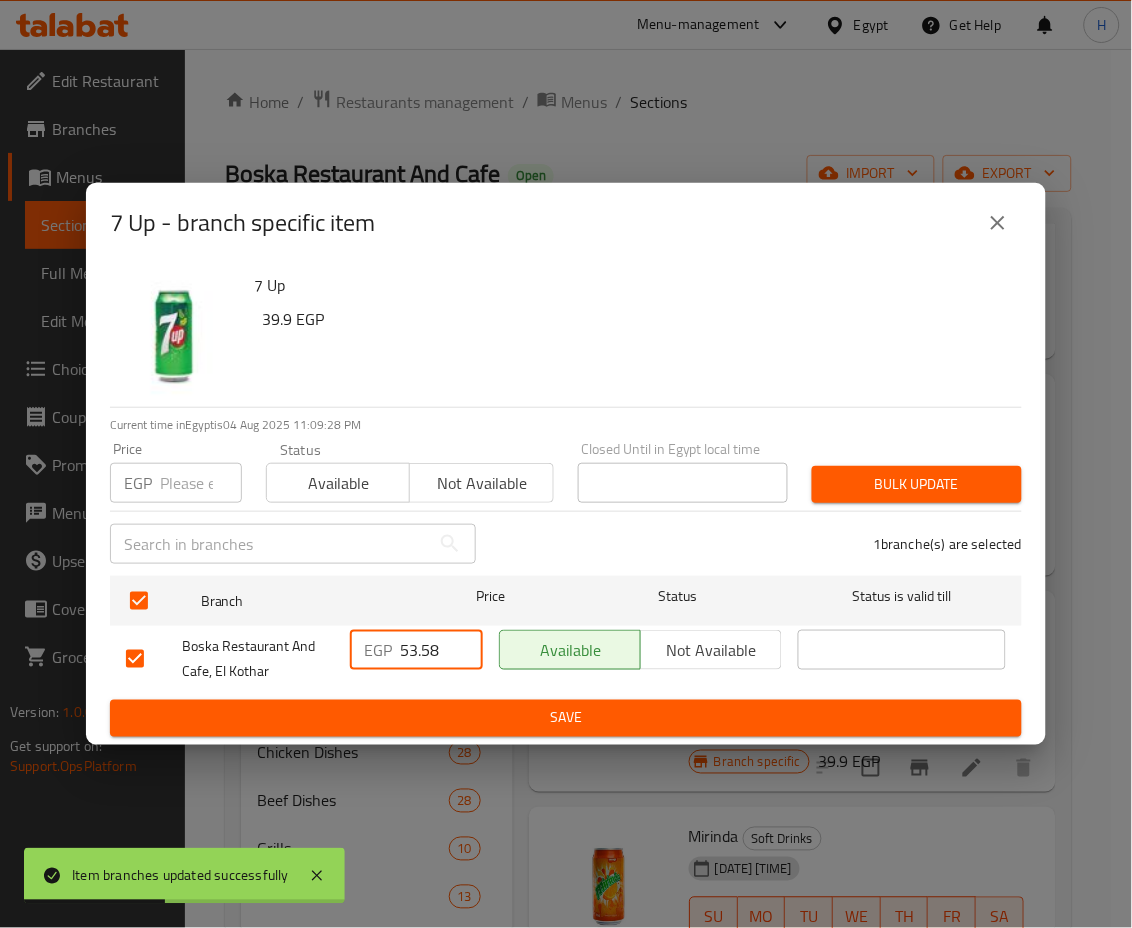 drag, startPoint x: 442, startPoint y: 649, endPoint x: 361, endPoint y: 651, distance: 81.02469 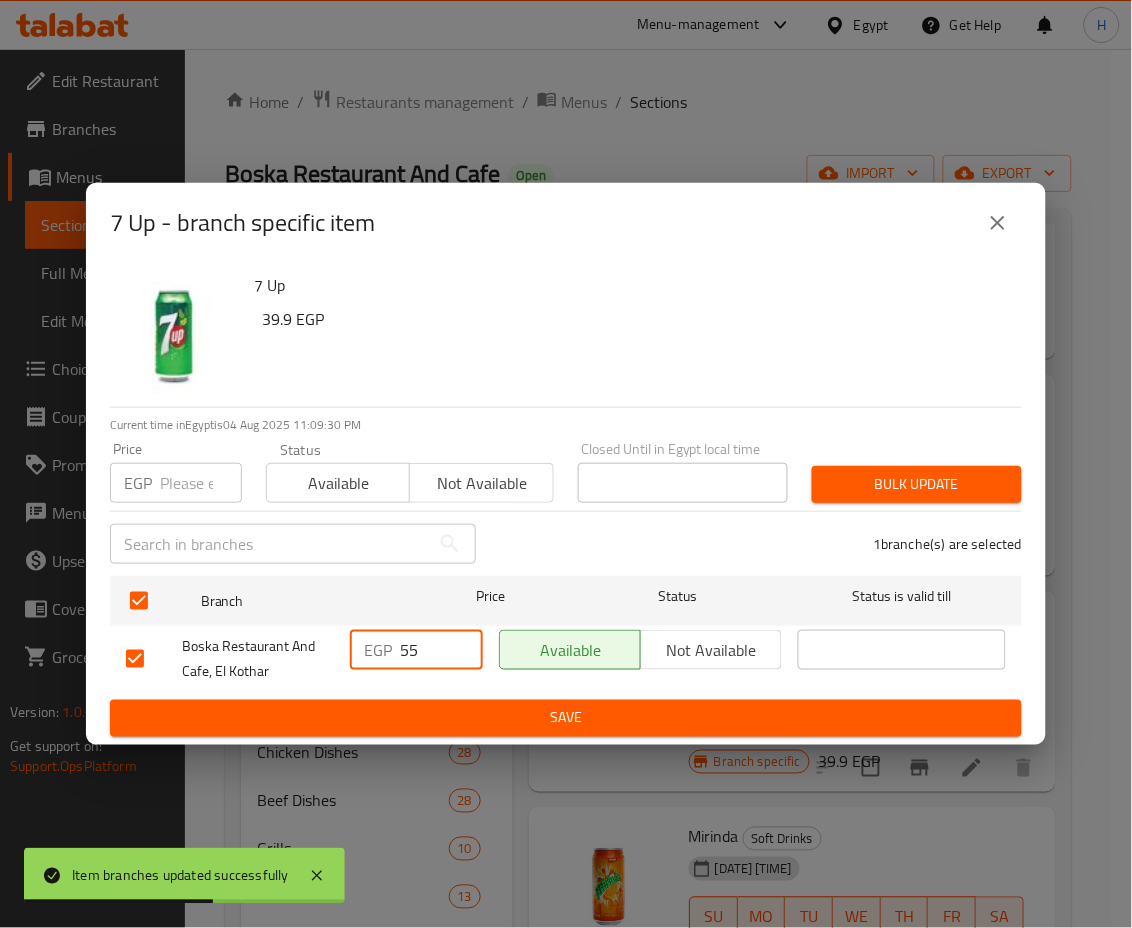 type on "55" 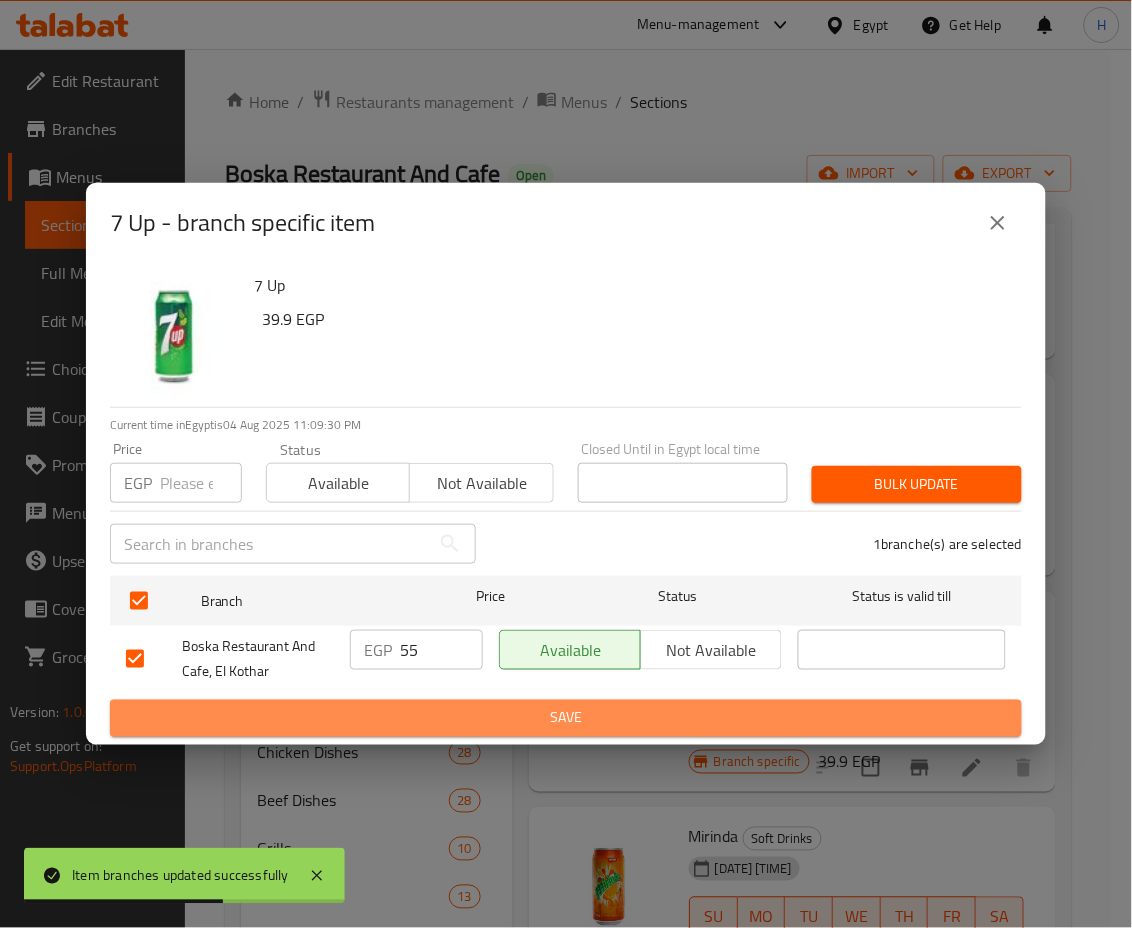 click on "Save" at bounding box center [566, 718] 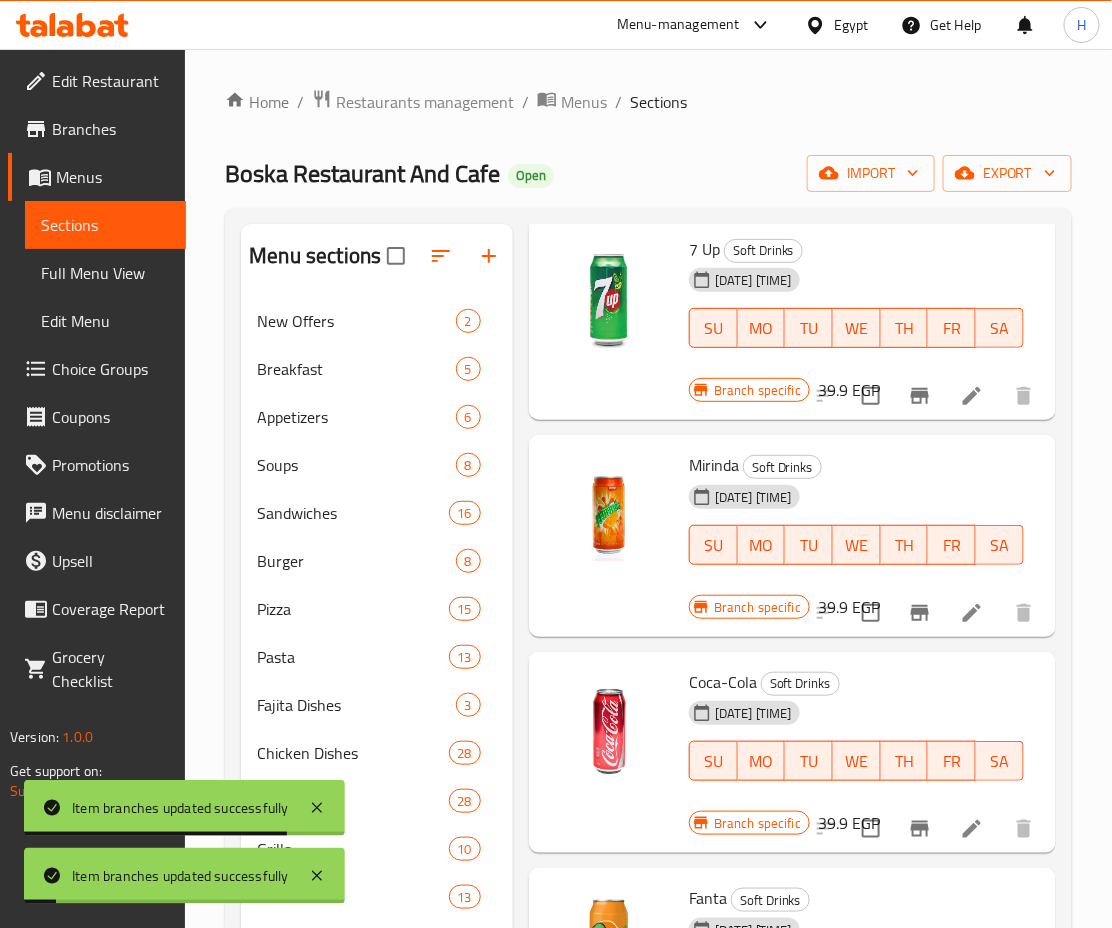 scroll, scrollTop: 760, scrollLeft: 0, axis: vertical 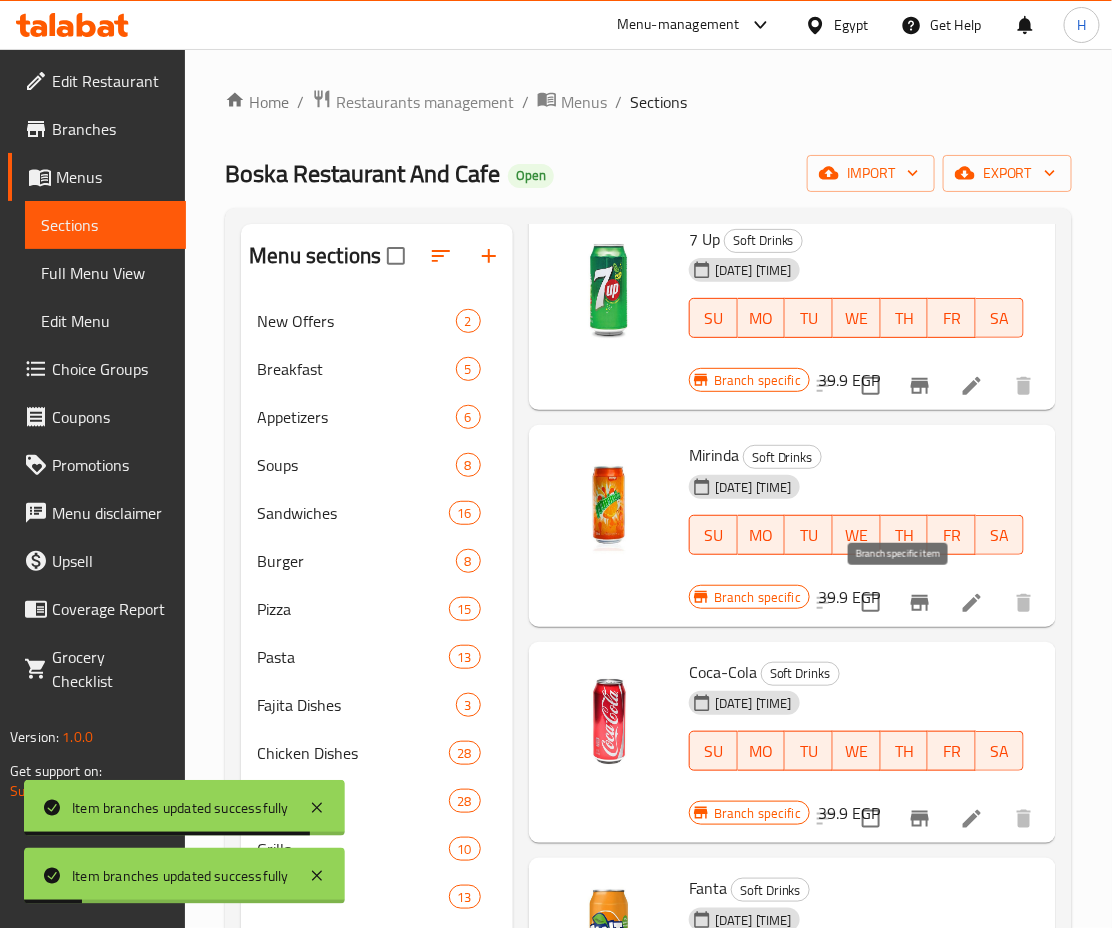 click 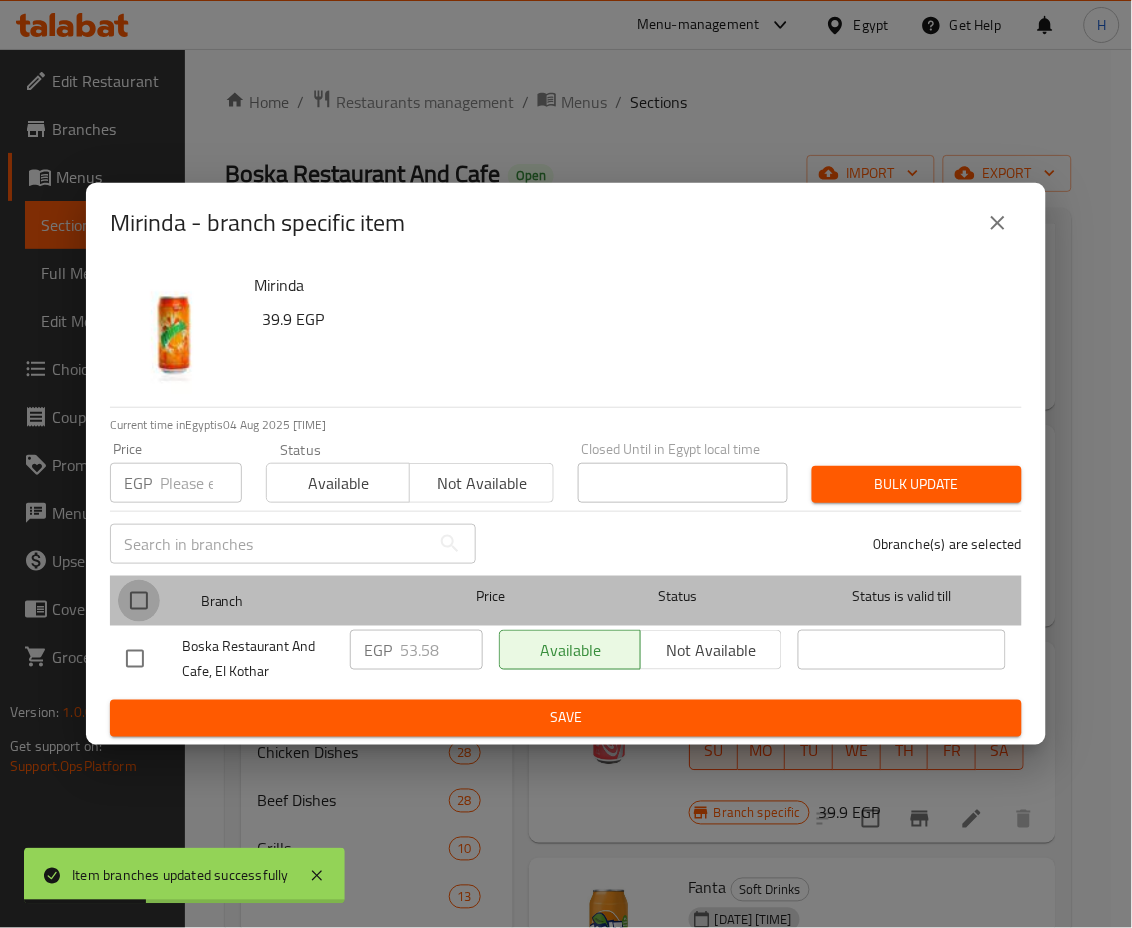 click at bounding box center (139, 601) 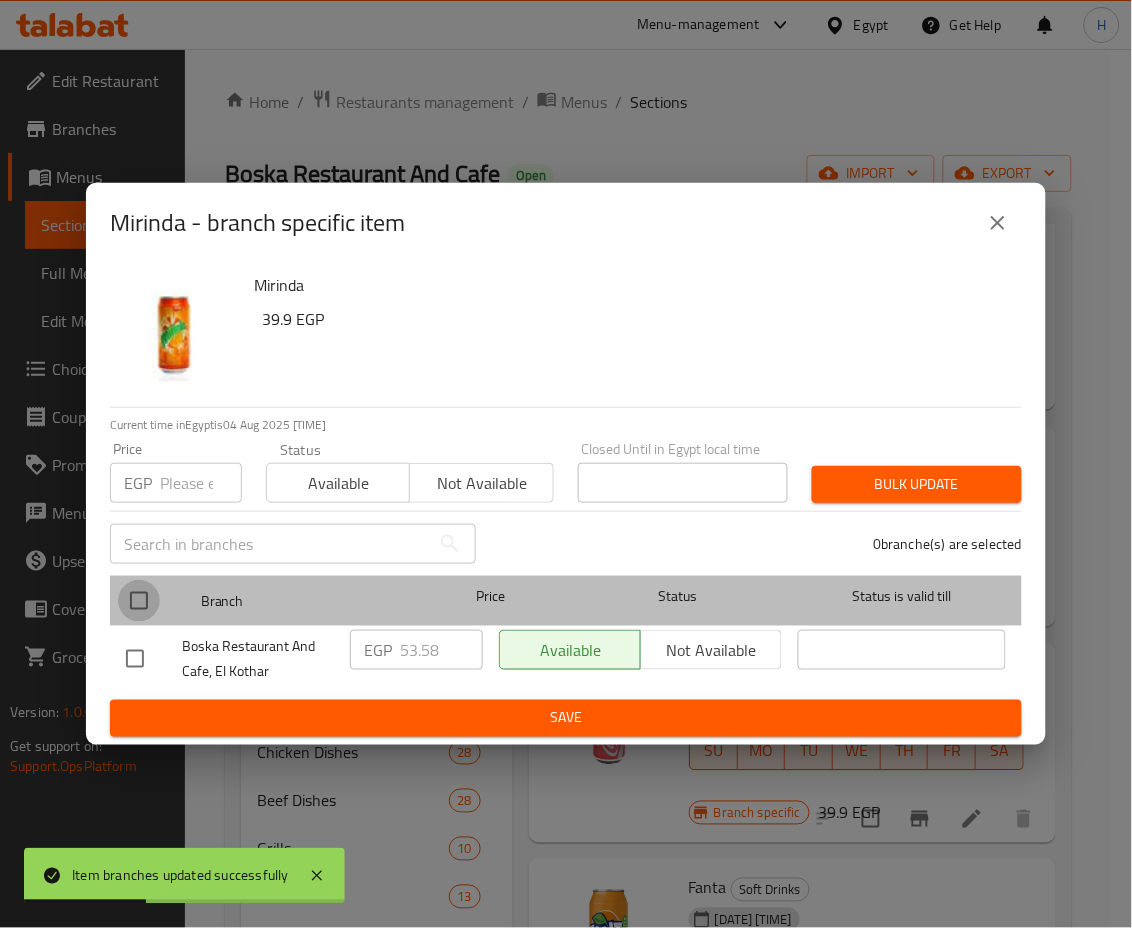 checkbox on "true" 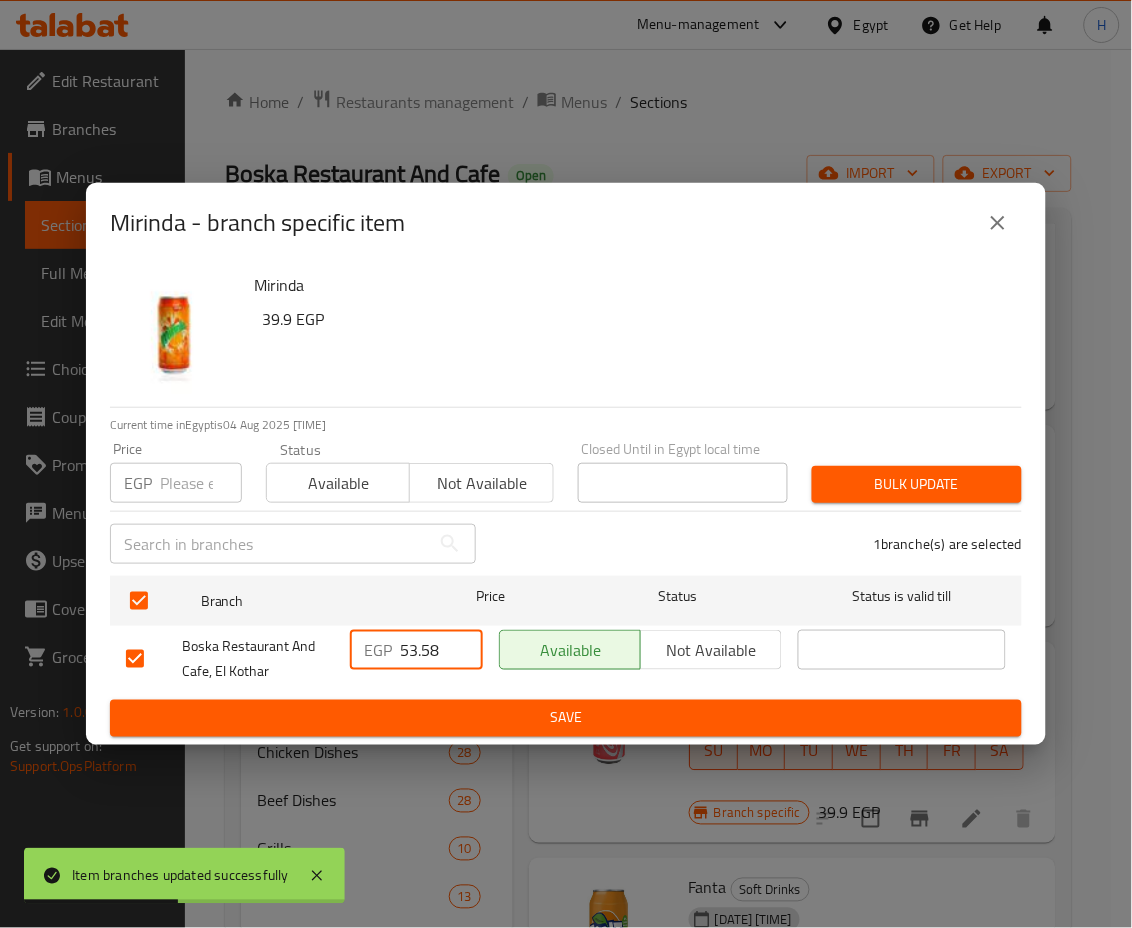 drag, startPoint x: 446, startPoint y: 647, endPoint x: 381, endPoint y: 646, distance: 65.00769 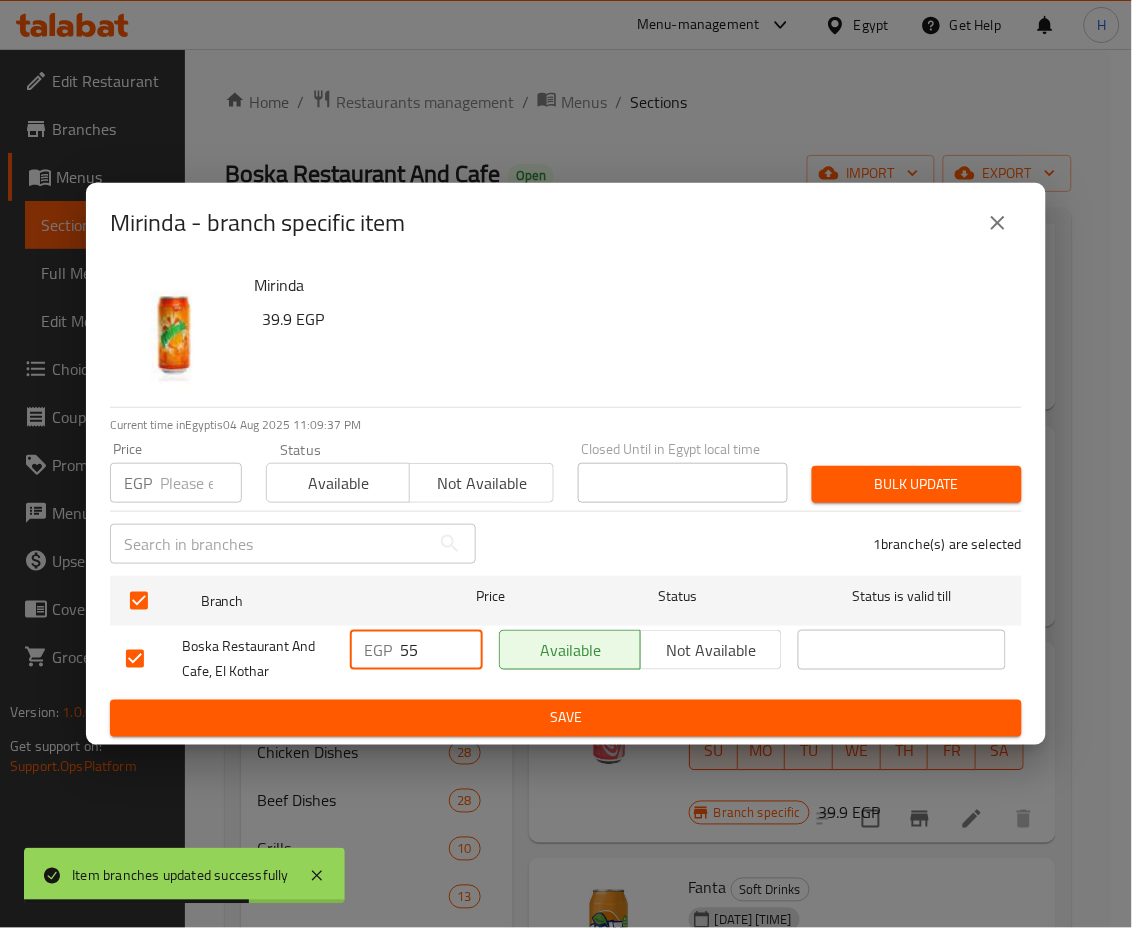 type on "55" 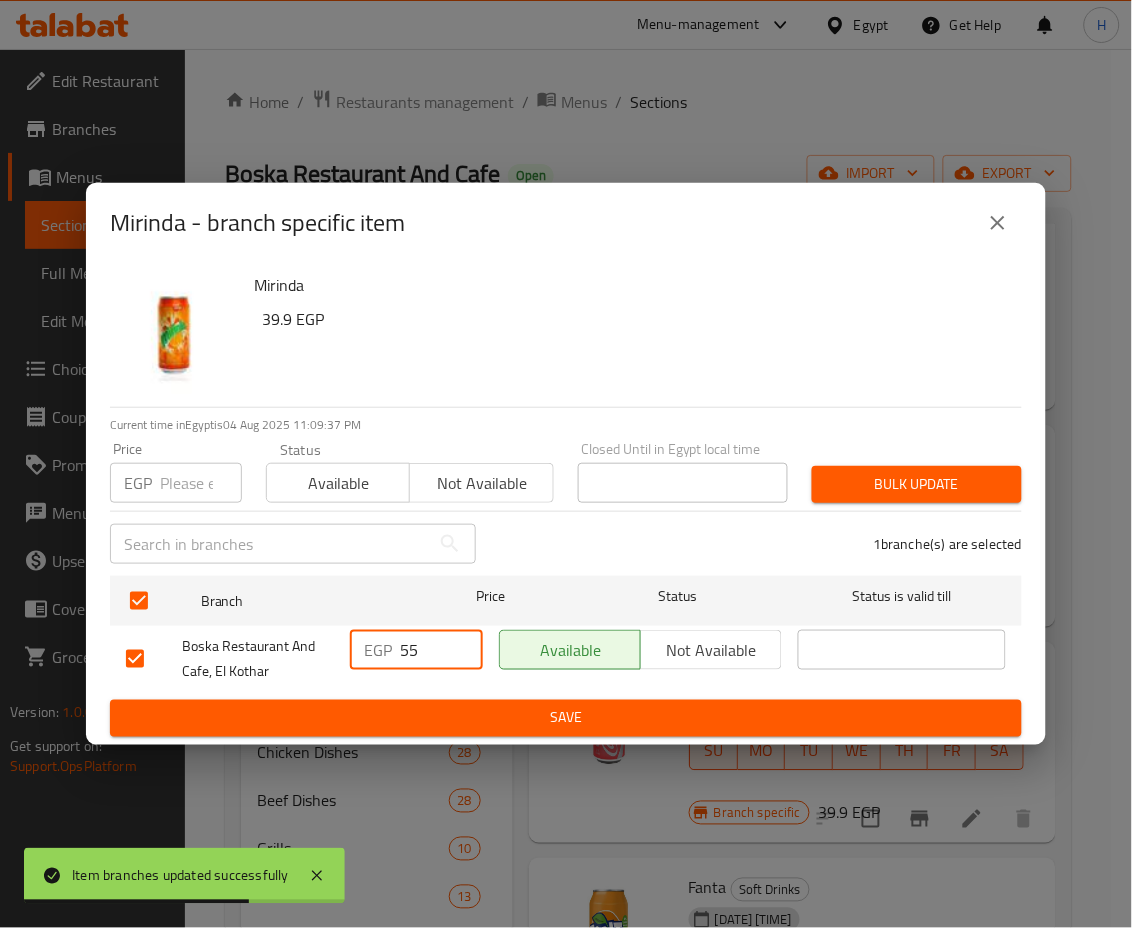 click on "Save" at bounding box center [566, 718] 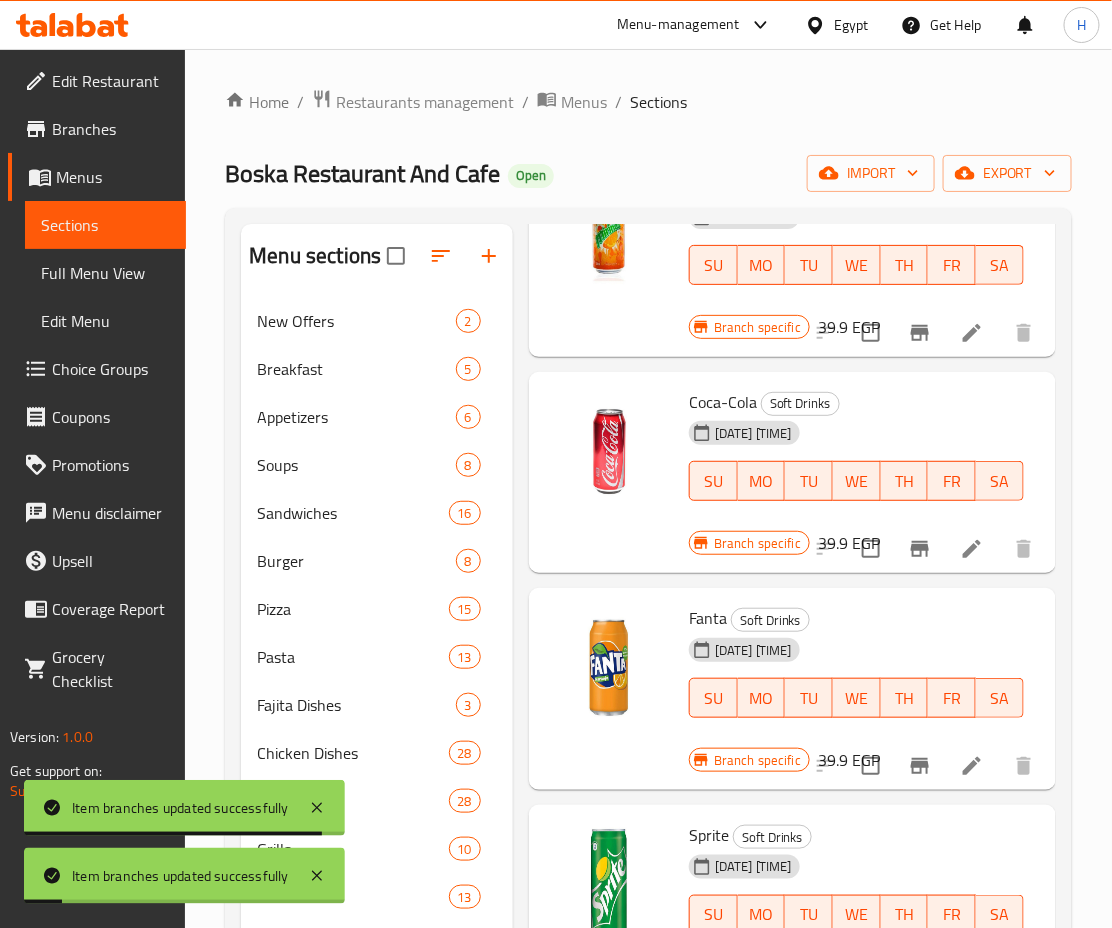 scroll, scrollTop: 1032, scrollLeft: 0, axis: vertical 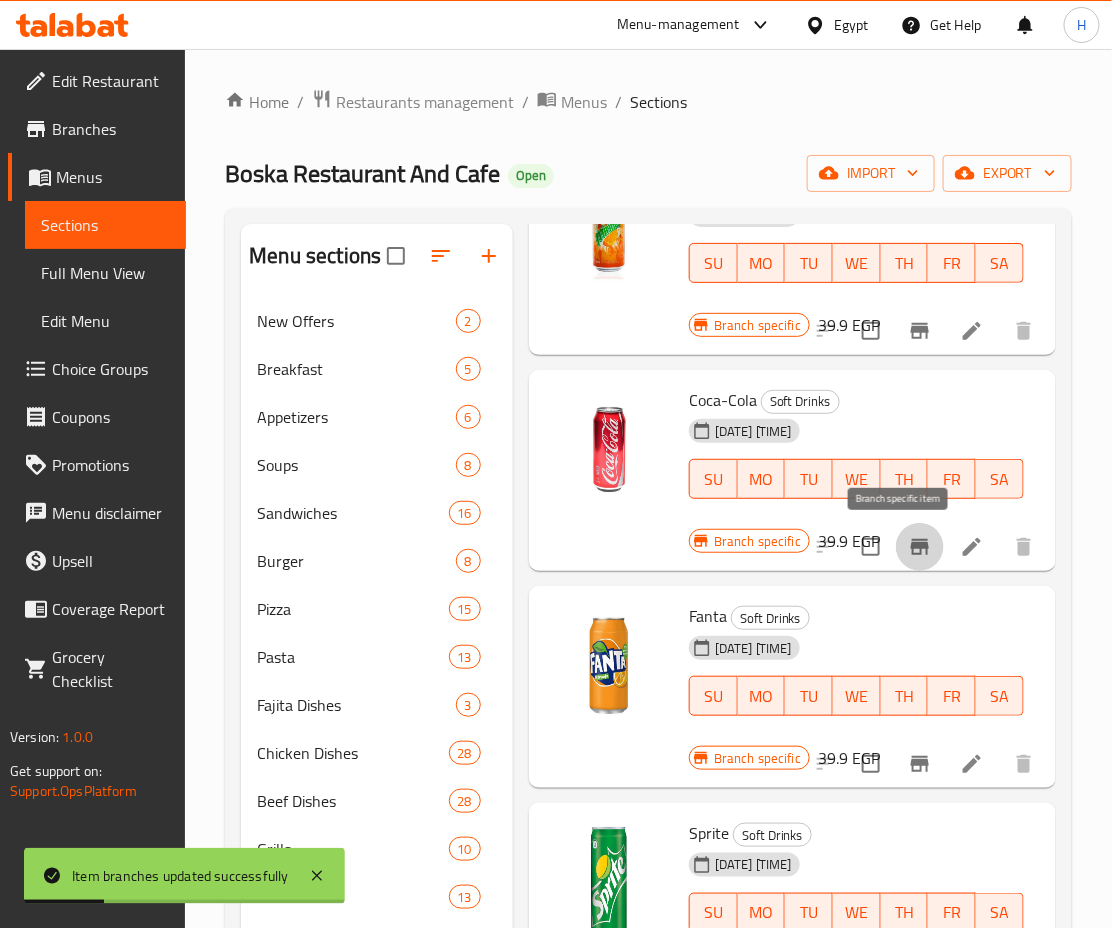 click 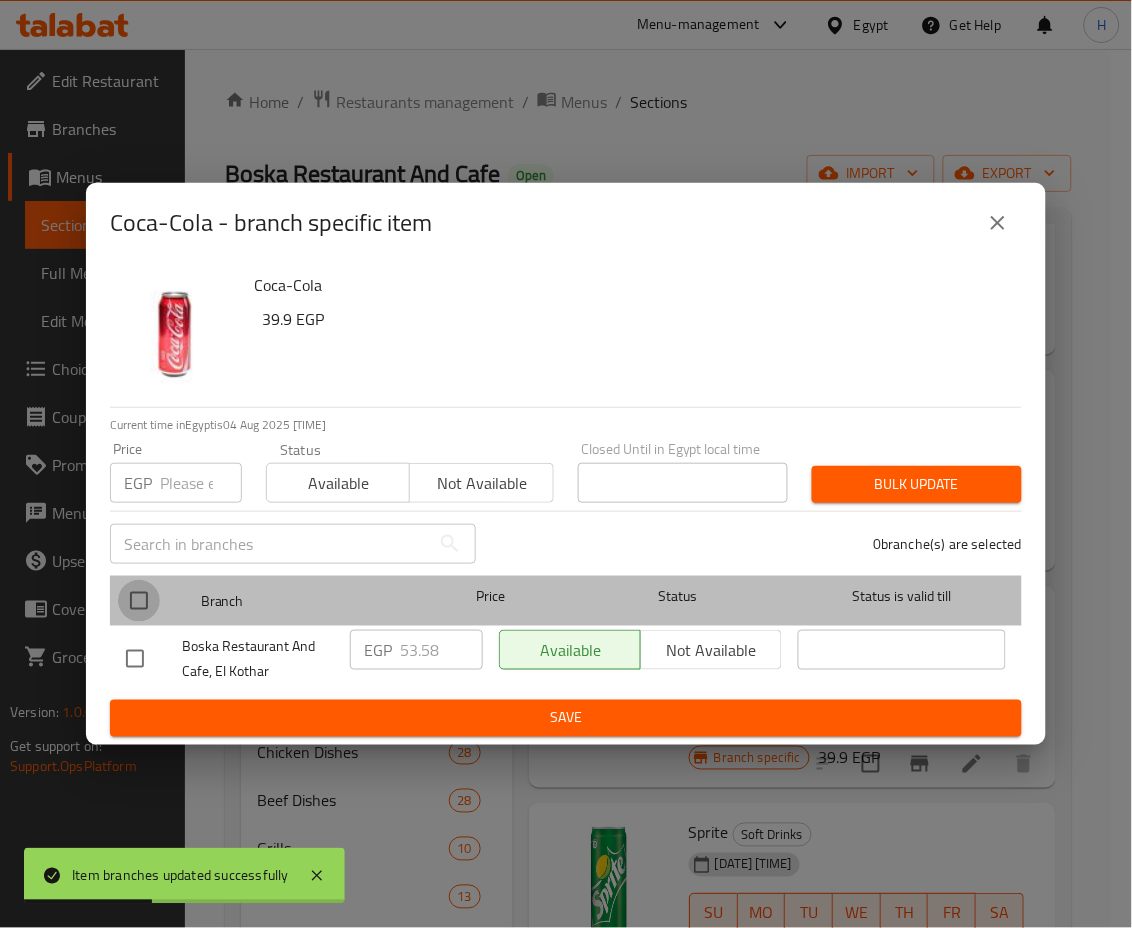 click at bounding box center (139, 601) 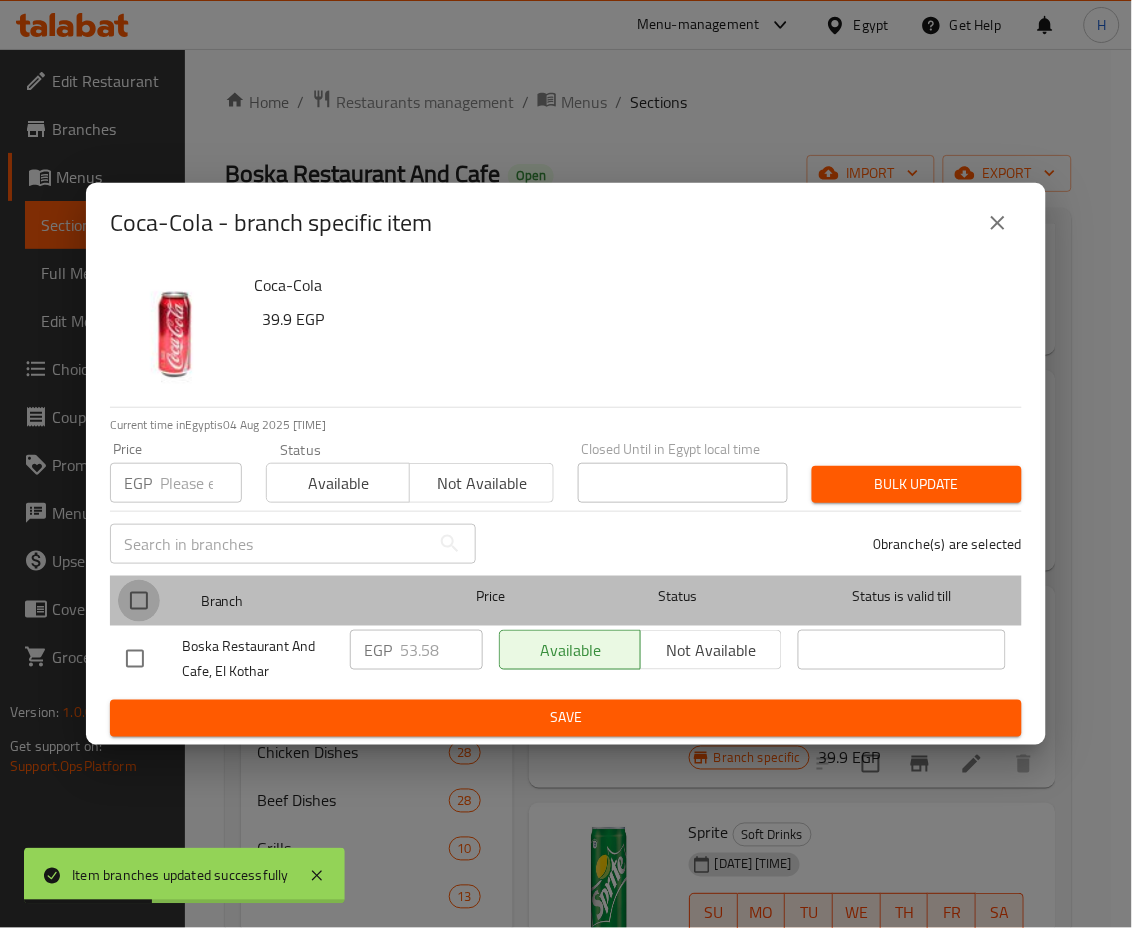 checkbox on "true" 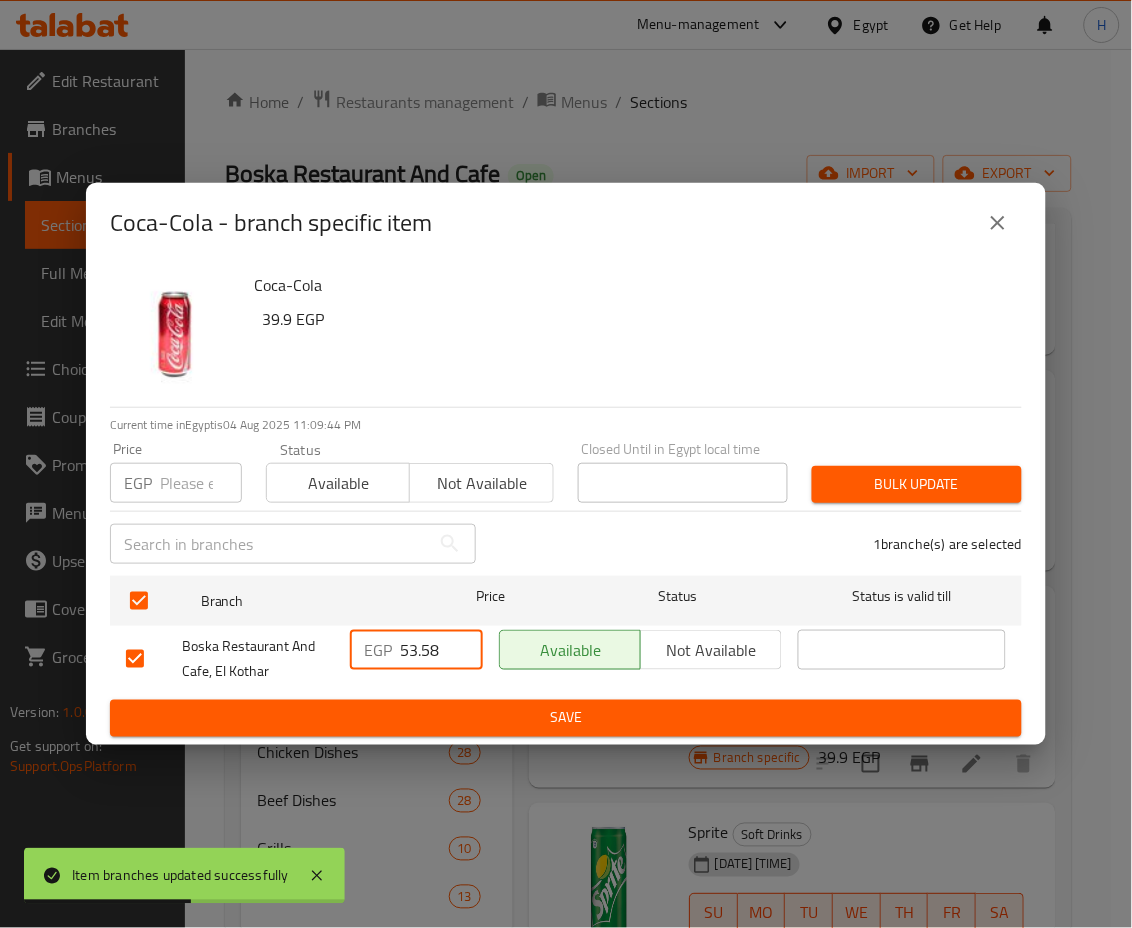 drag, startPoint x: 441, startPoint y: 645, endPoint x: 350, endPoint y: 648, distance: 91.04944 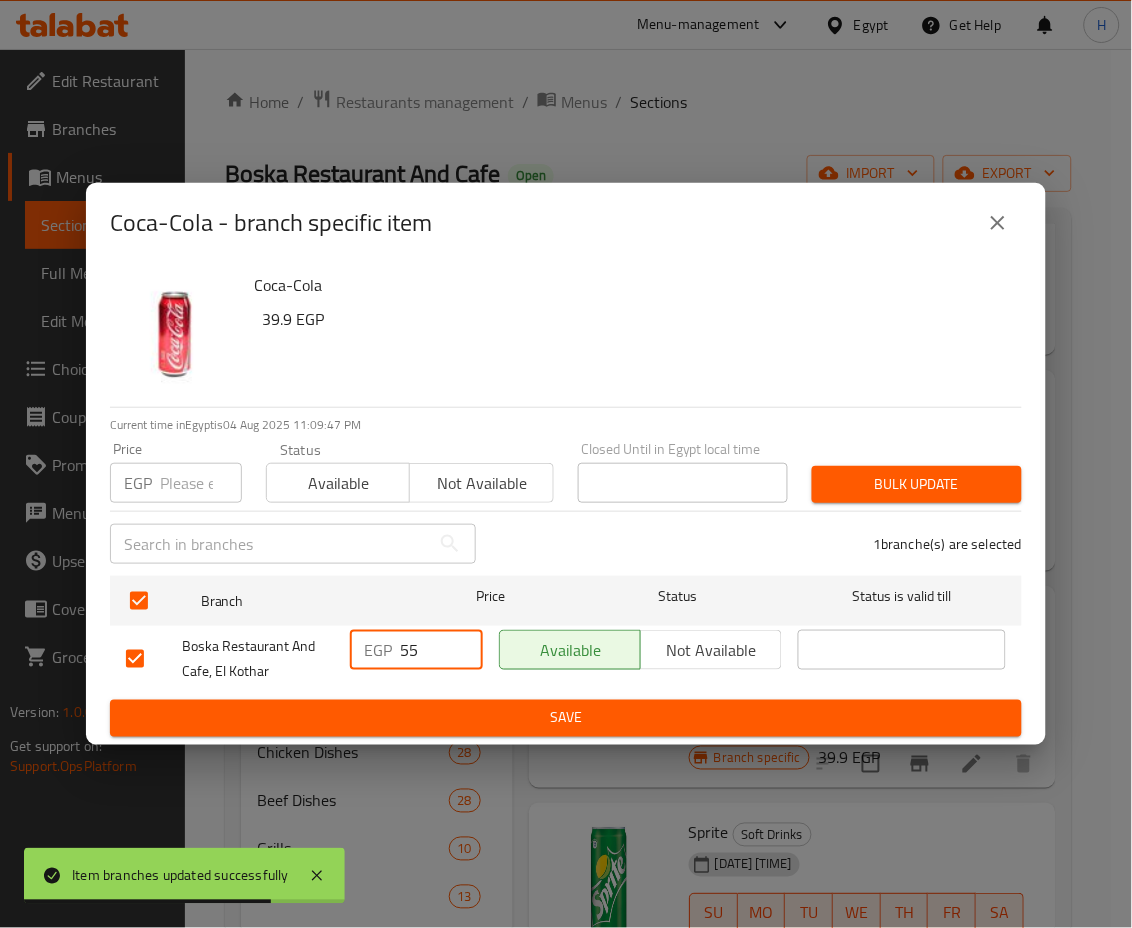 type on "55" 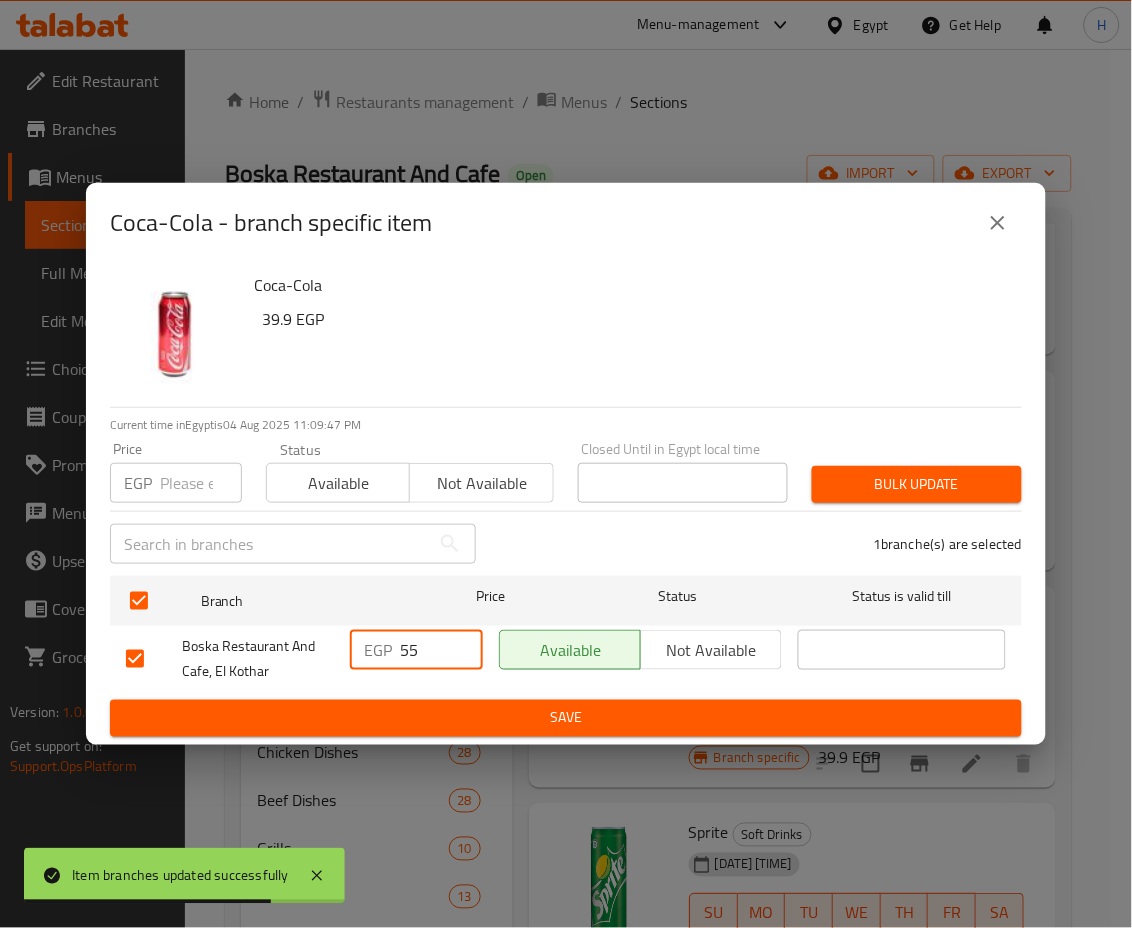 click on "Save" at bounding box center [566, 718] 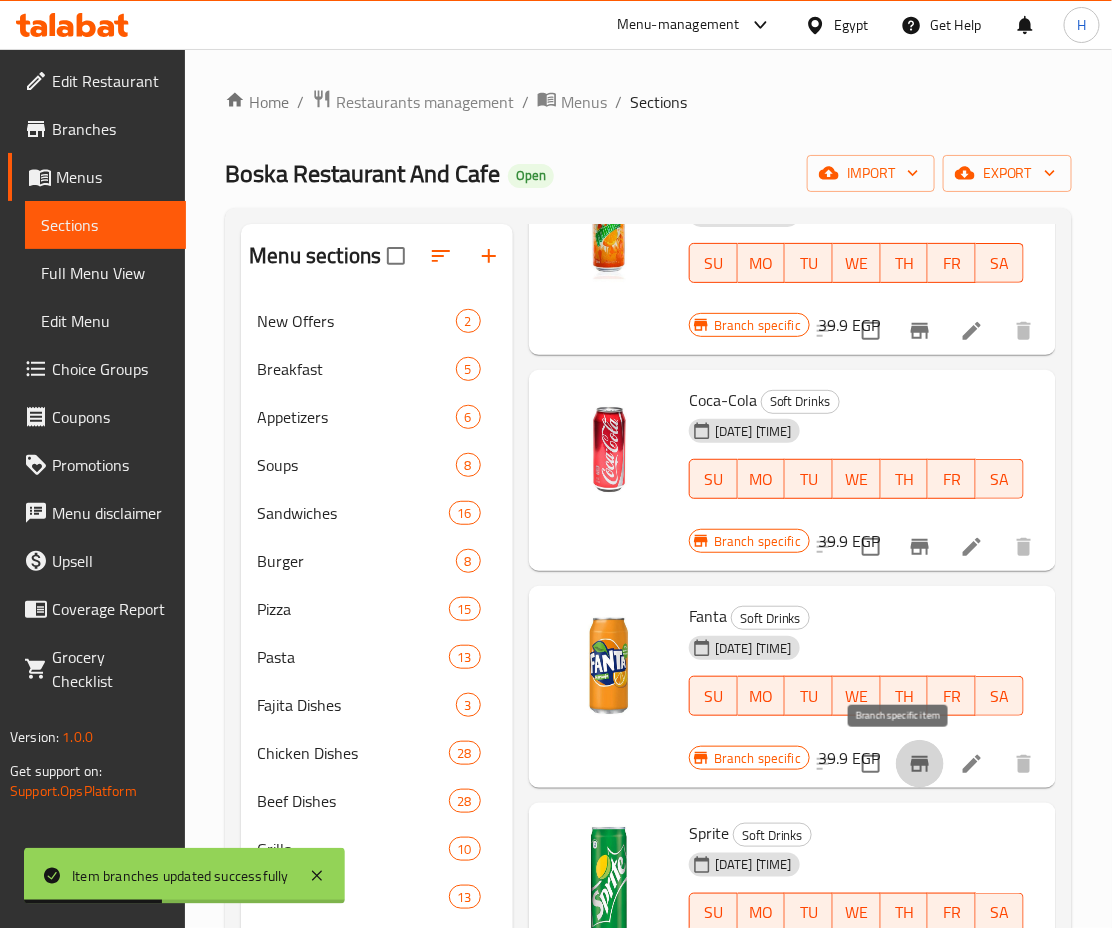click 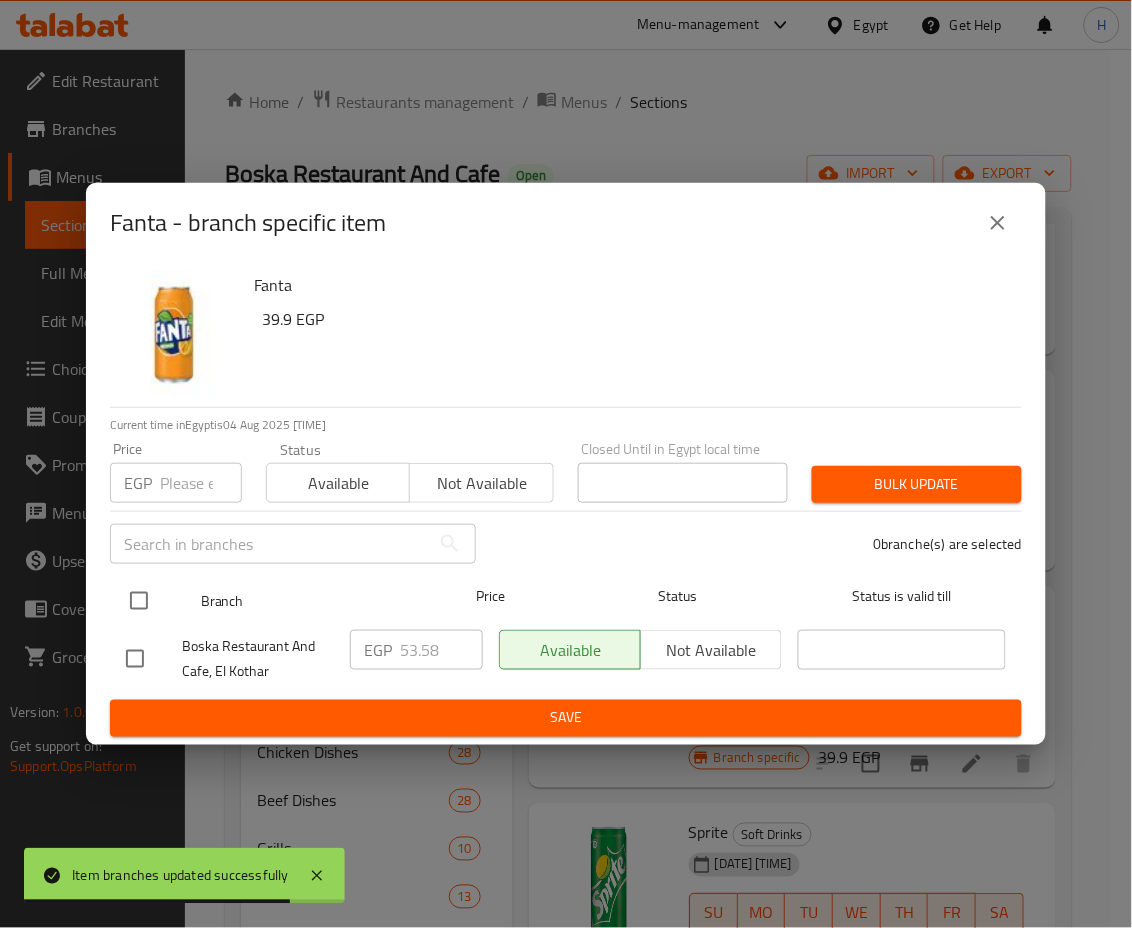 click at bounding box center (139, 601) 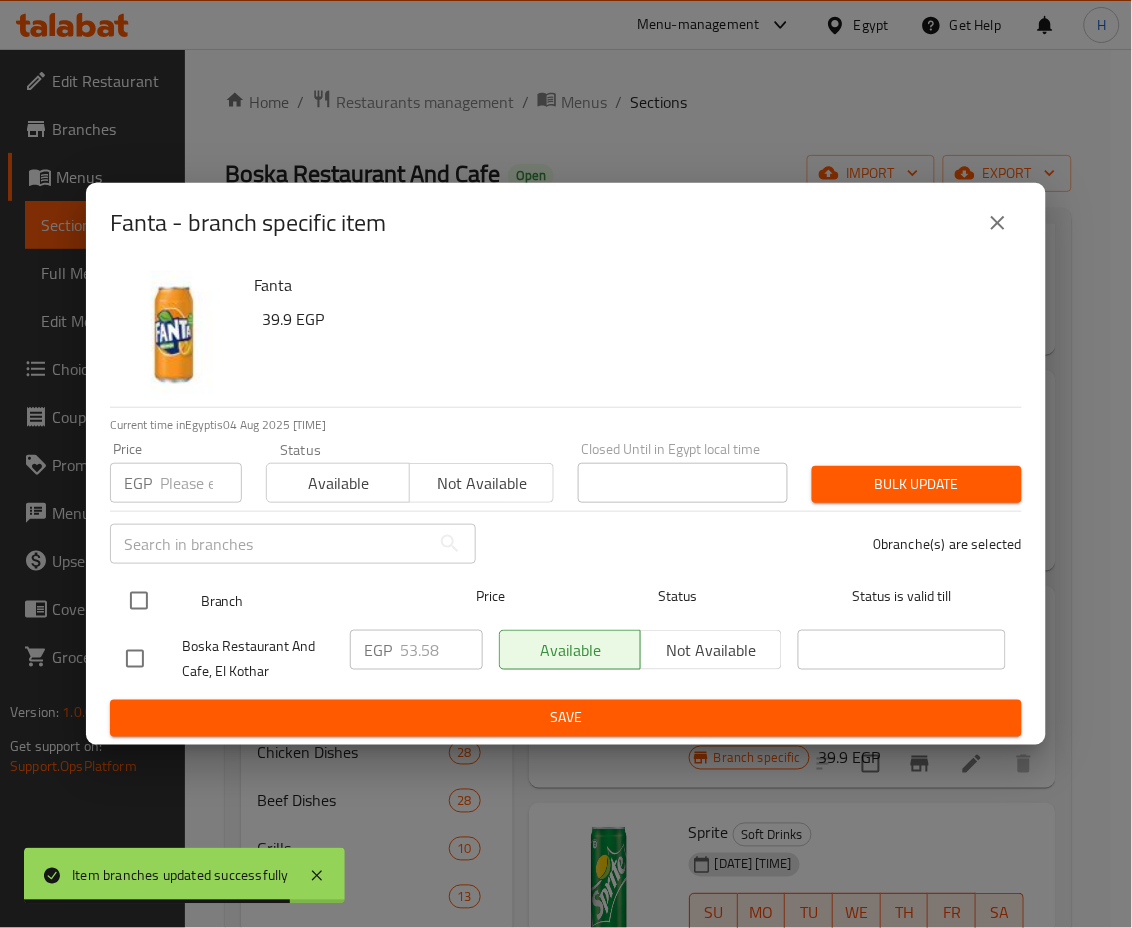 checkbox on "true" 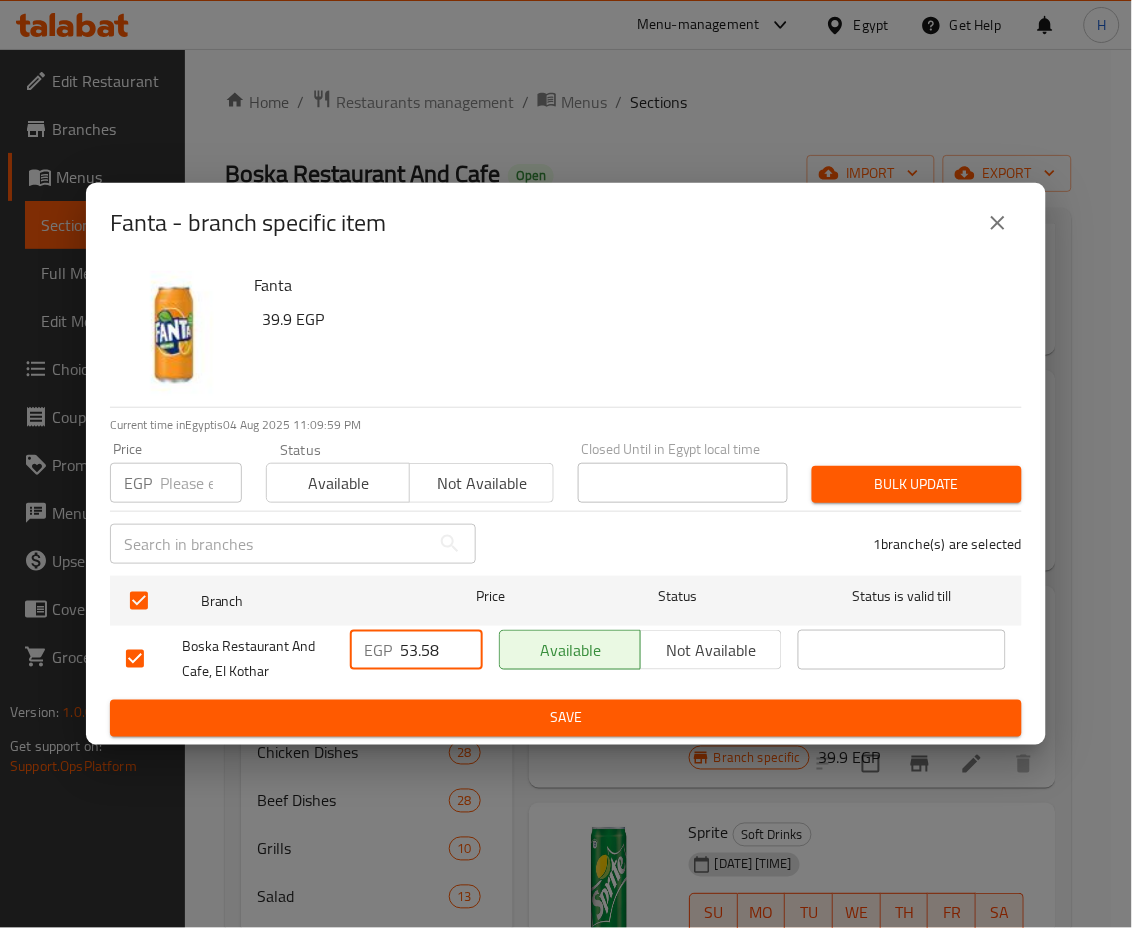 drag, startPoint x: 450, startPoint y: 648, endPoint x: 350, endPoint y: 646, distance: 100.02 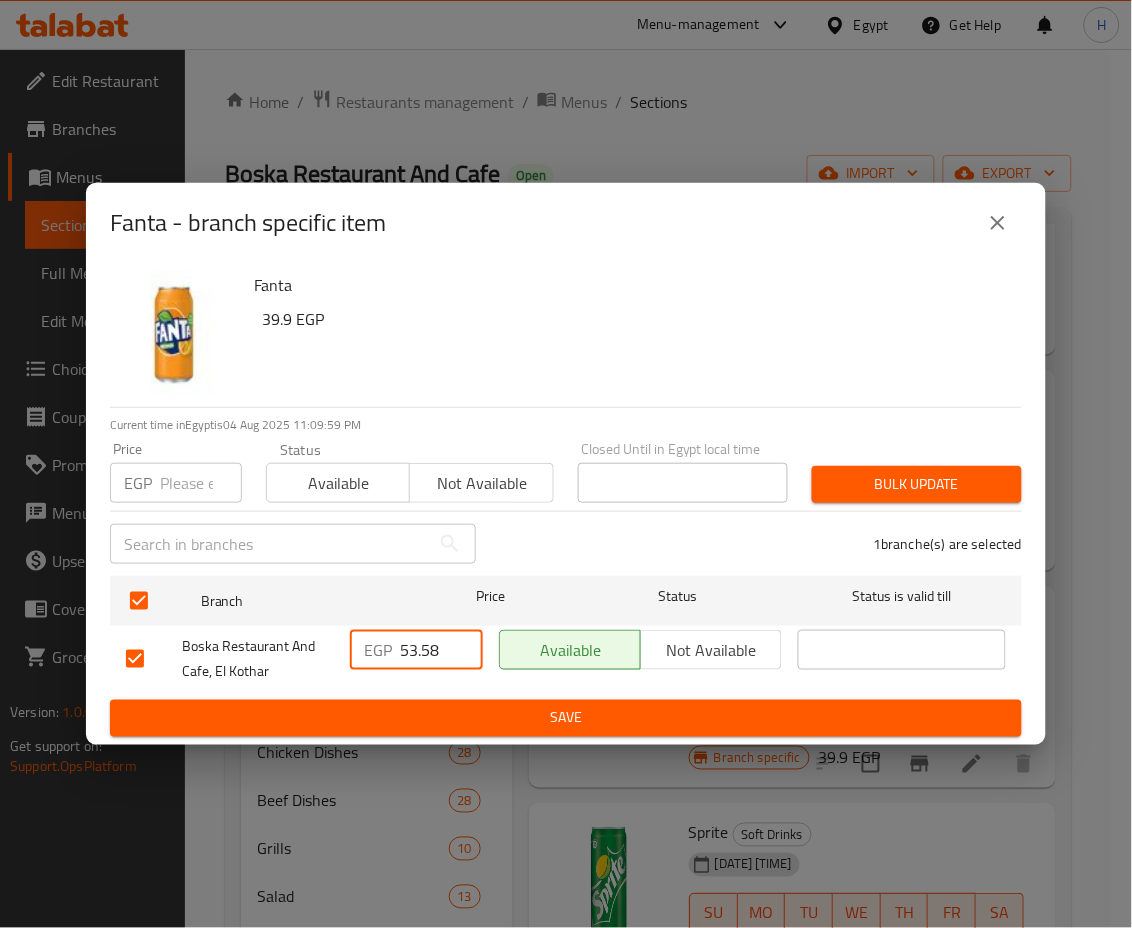 click on "EGP 53.58 ​" at bounding box center (416, 650) 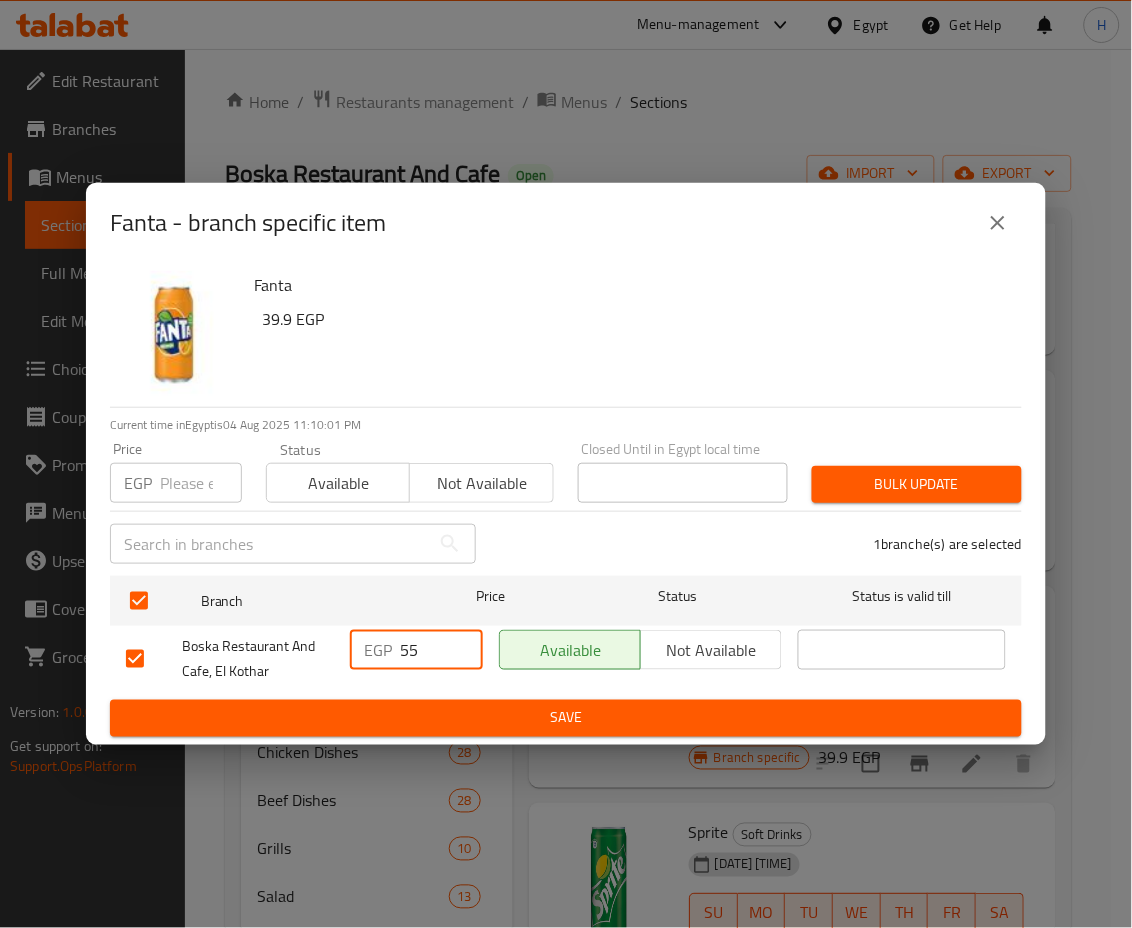 type on "55" 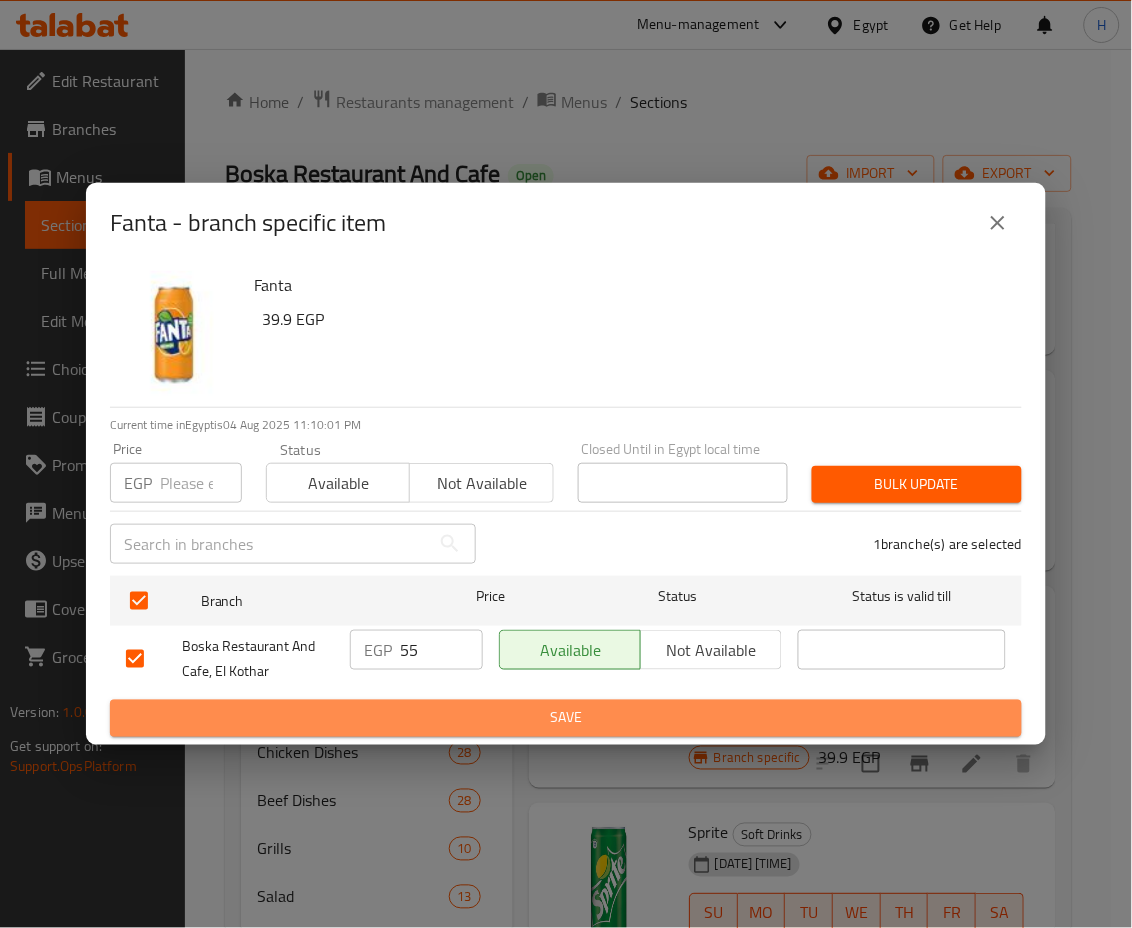 click on "Save" at bounding box center (566, 718) 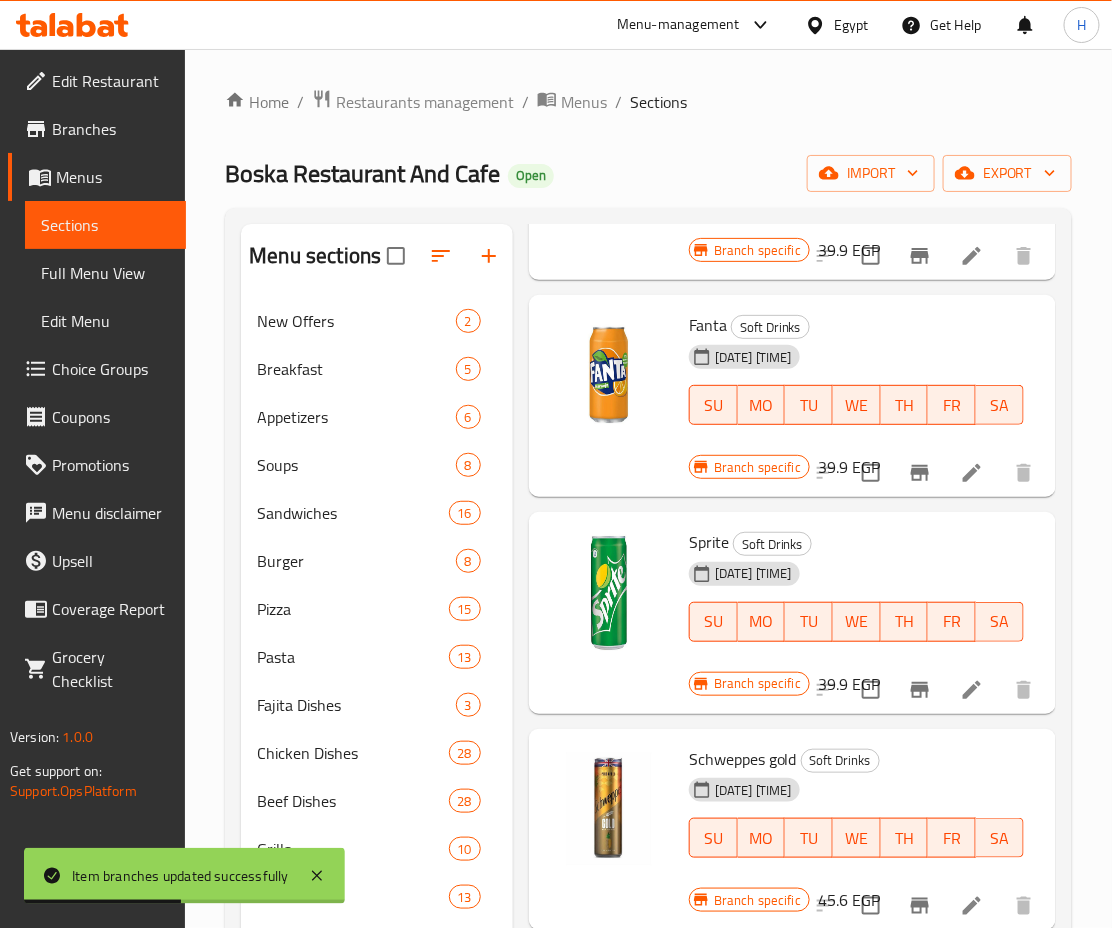 scroll, scrollTop: 1336, scrollLeft: 0, axis: vertical 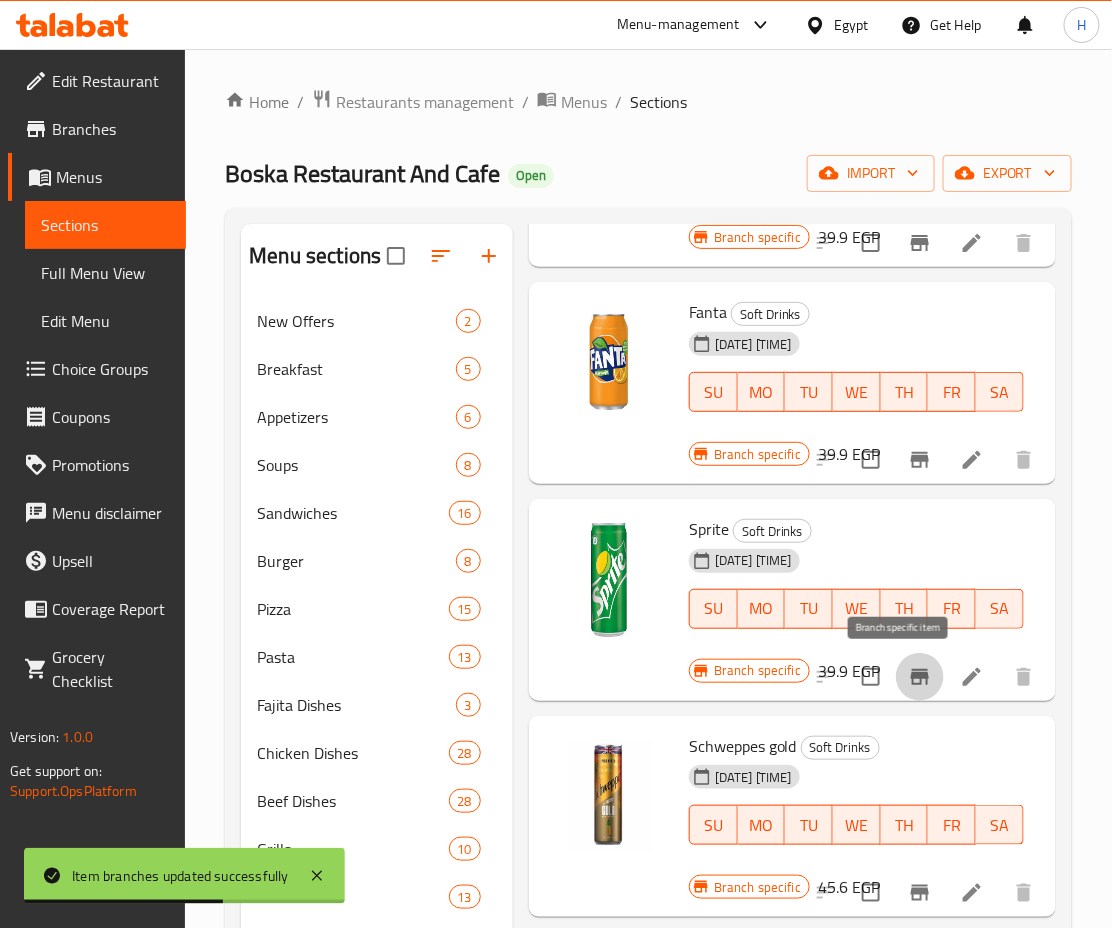 click at bounding box center [920, 677] 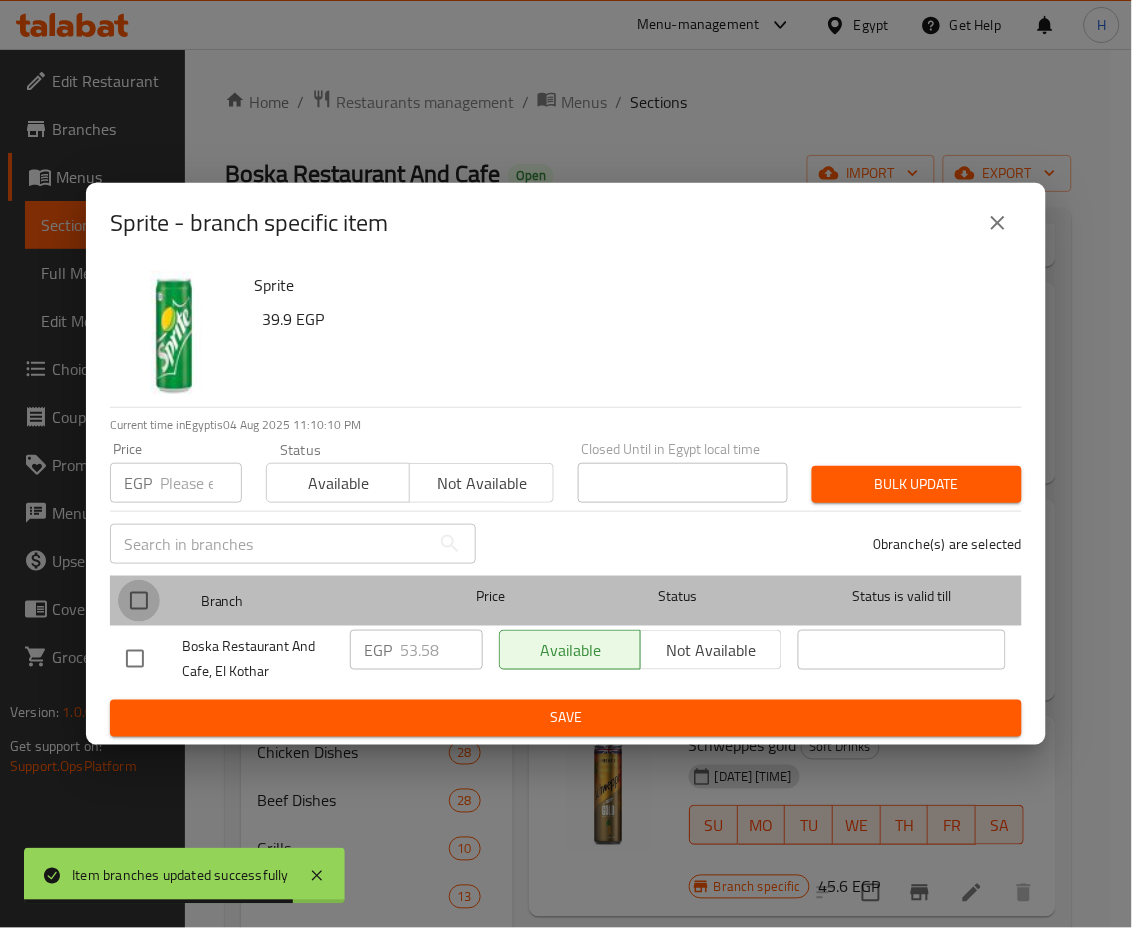 click at bounding box center [139, 601] 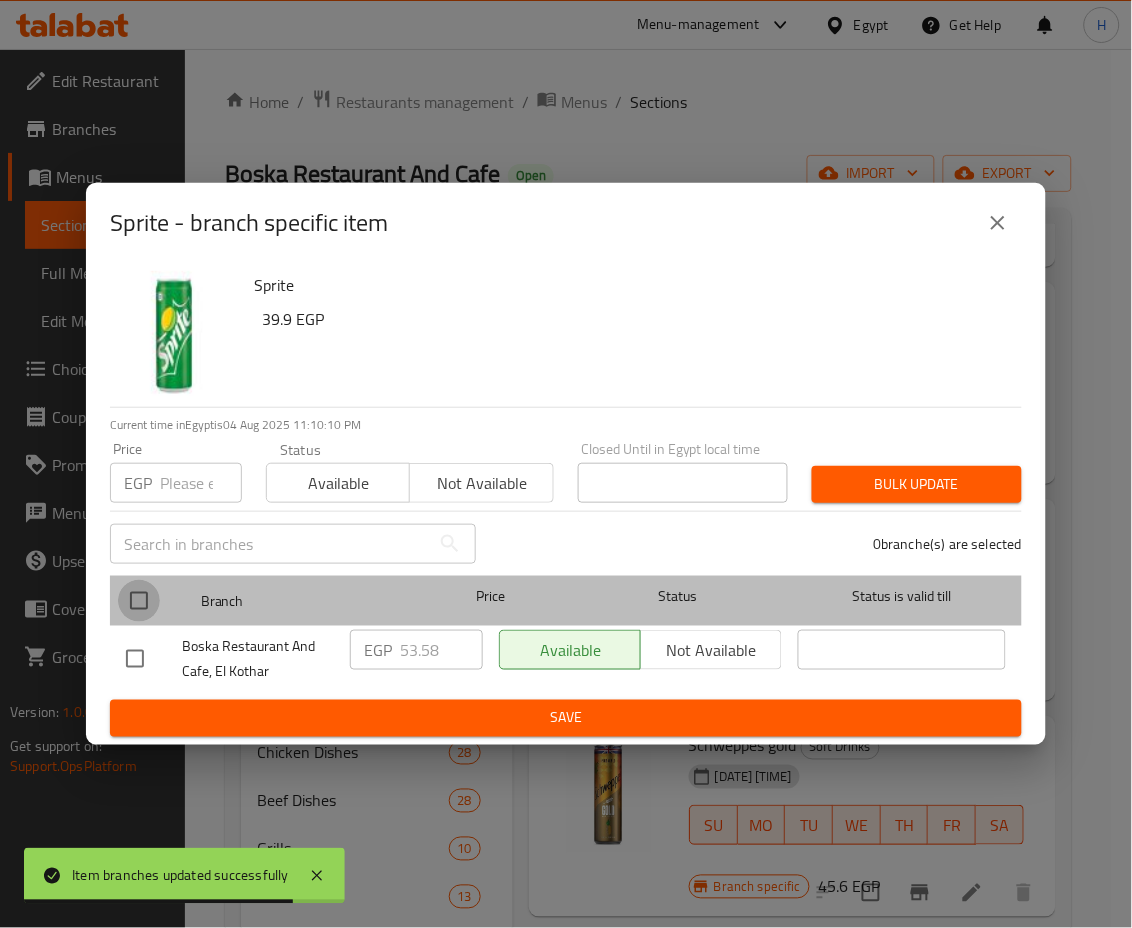 checkbox on "true" 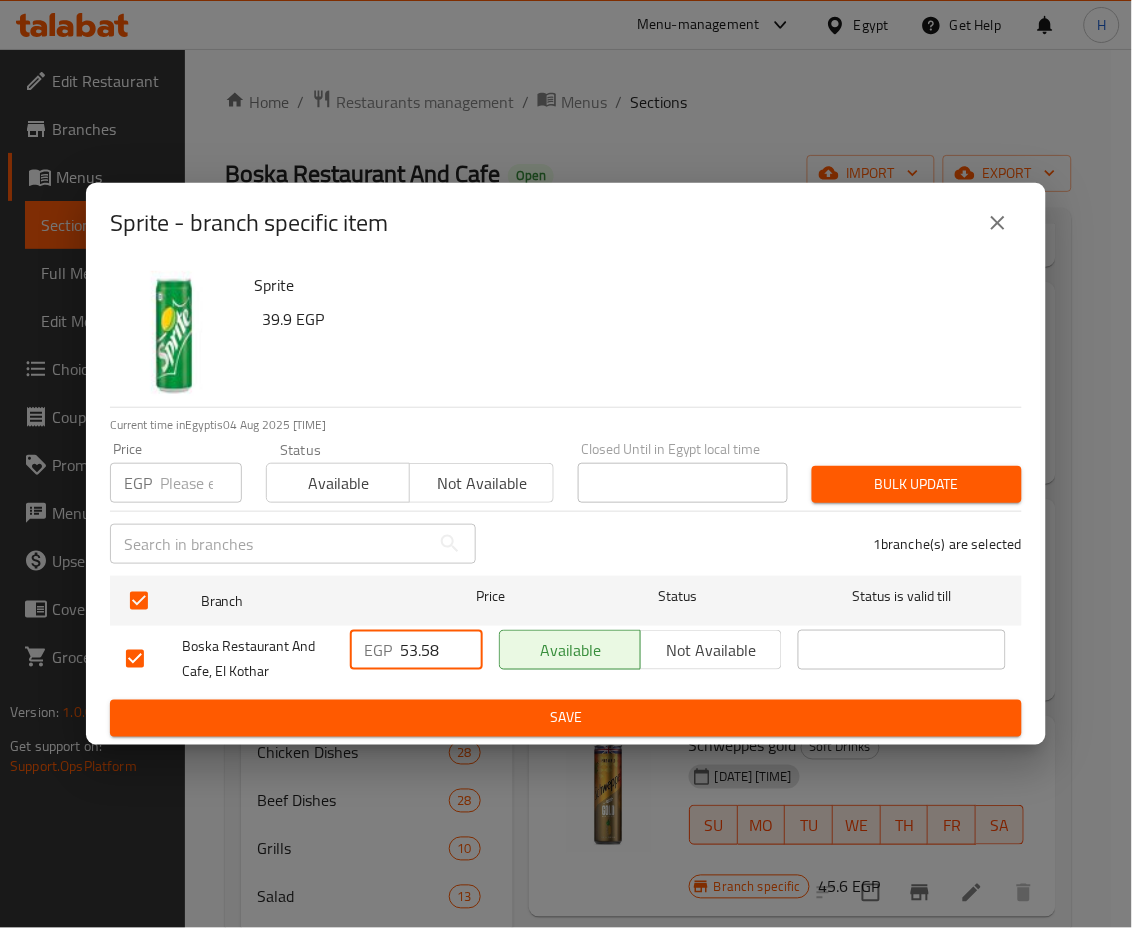 drag, startPoint x: 446, startPoint y: 652, endPoint x: 344, endPoint y: 663, distance: 102.59142 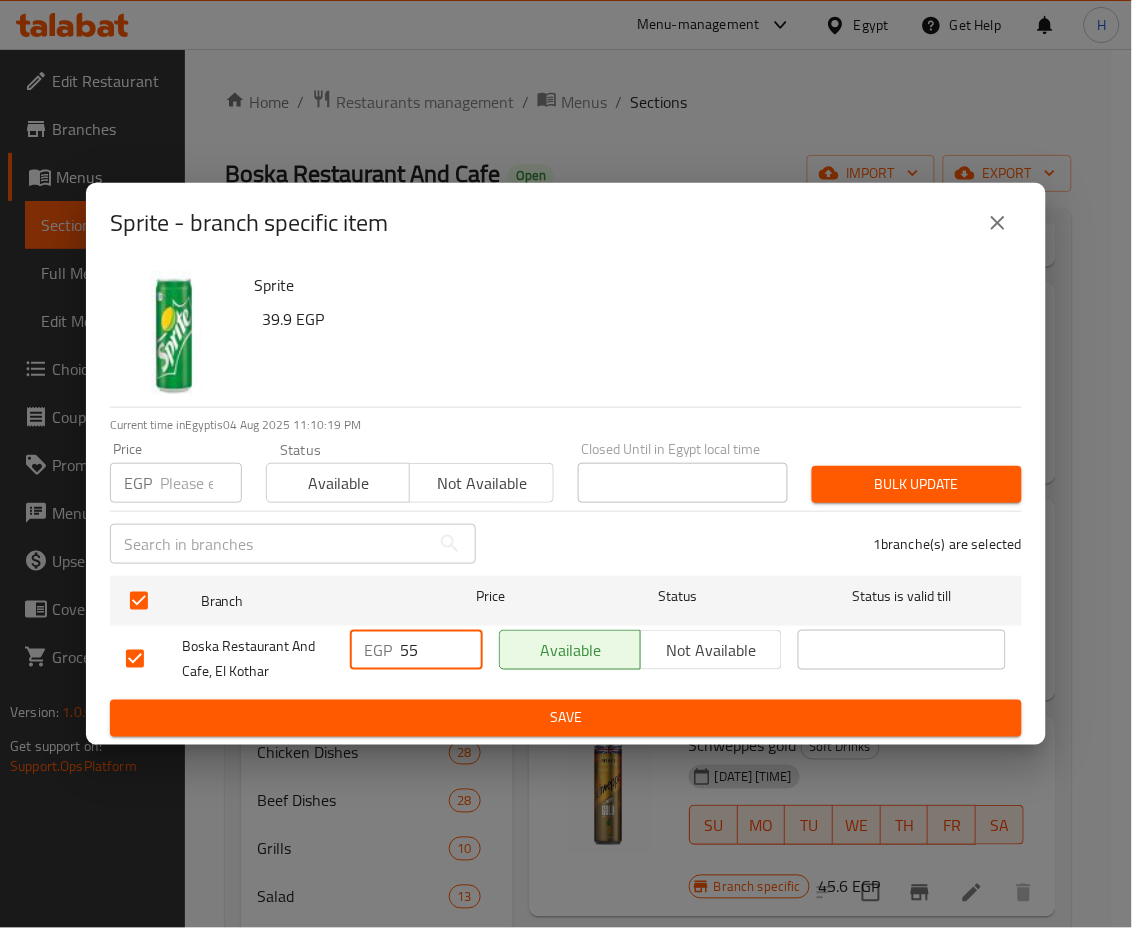type on "55" 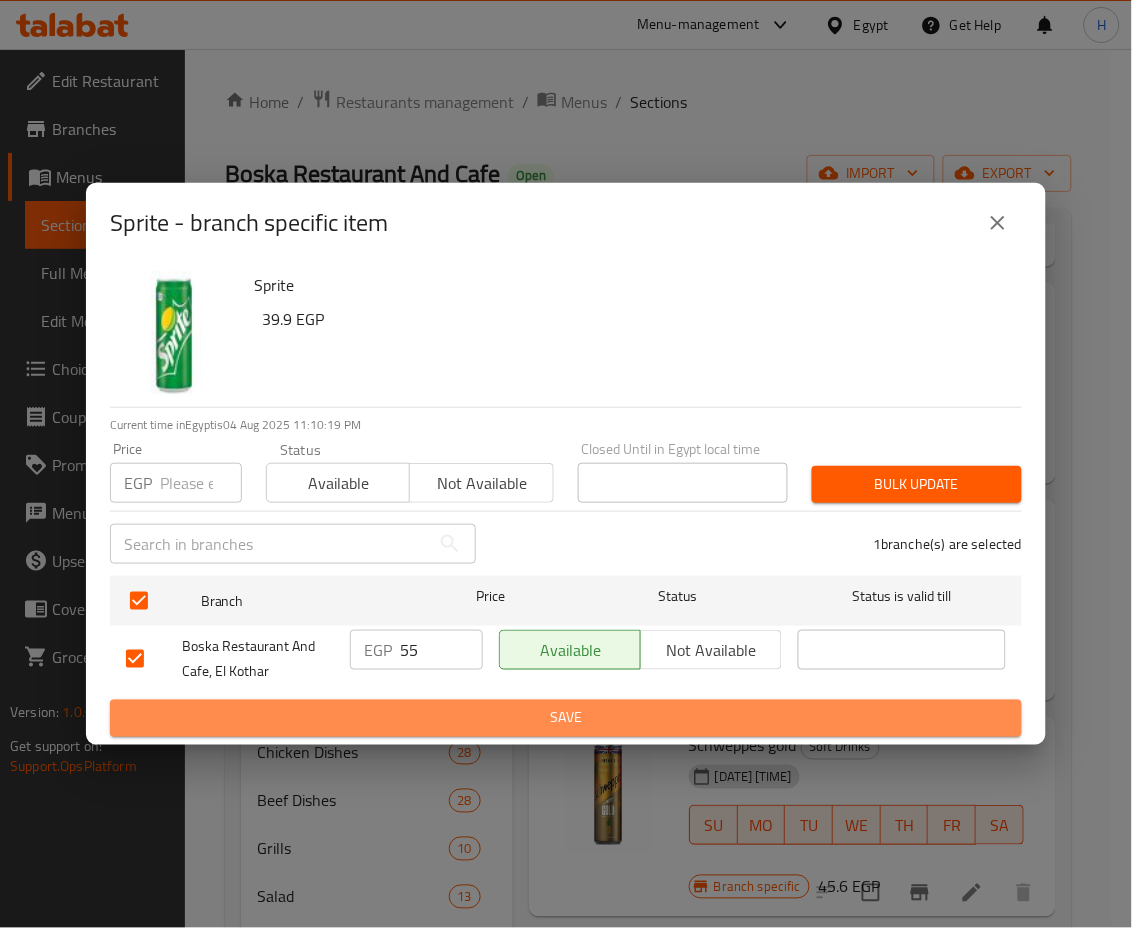 click on "Save" at bounding box center [566, 718] 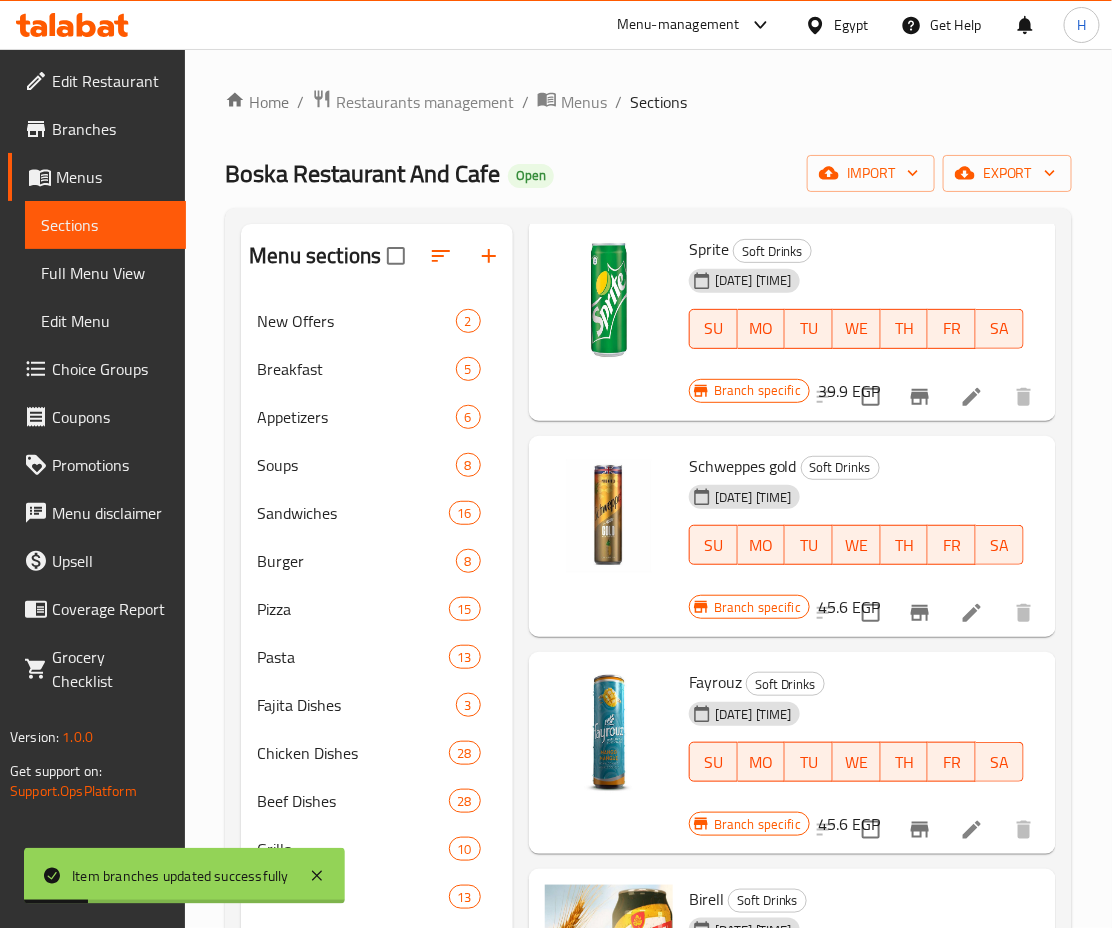 scroll, scrollTop: 1617, scrollLeft: 0, axis: vertical 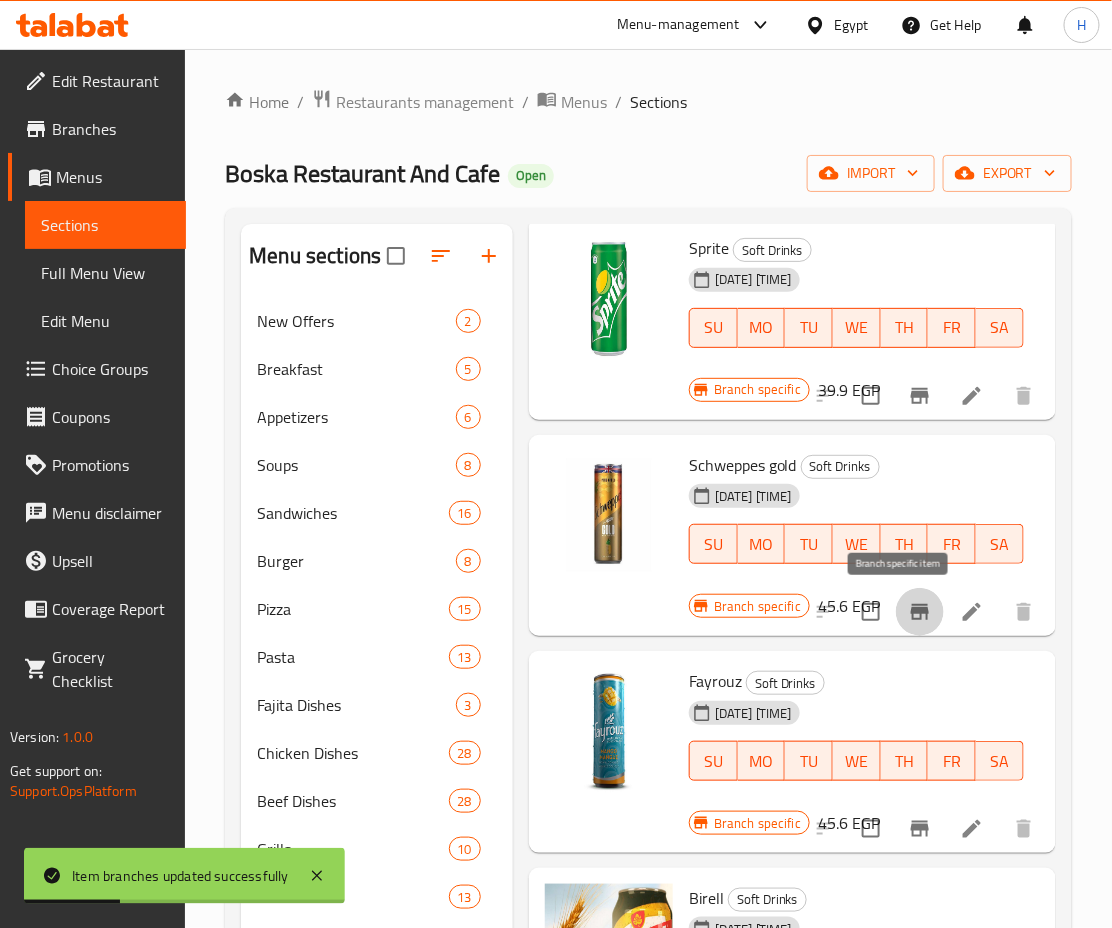 click 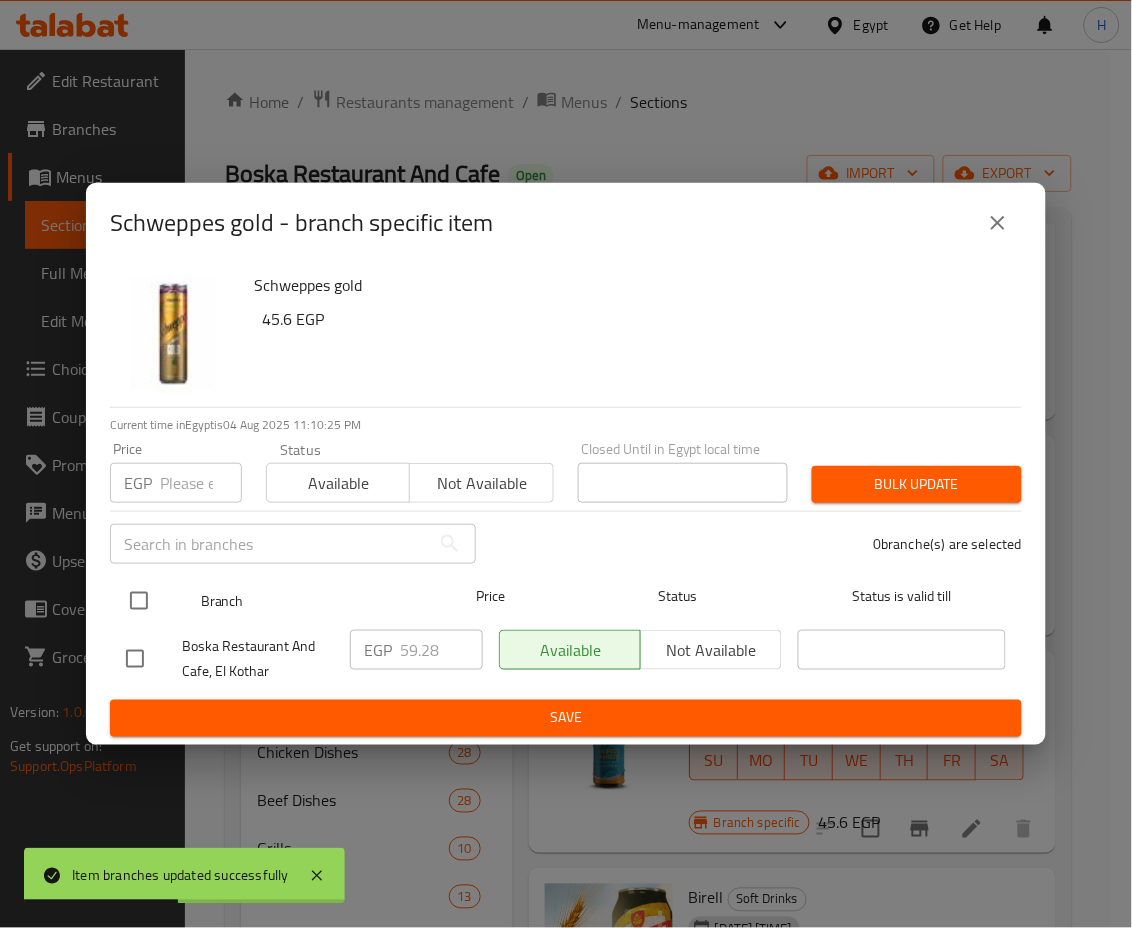 click at bounding box center [139, 601] 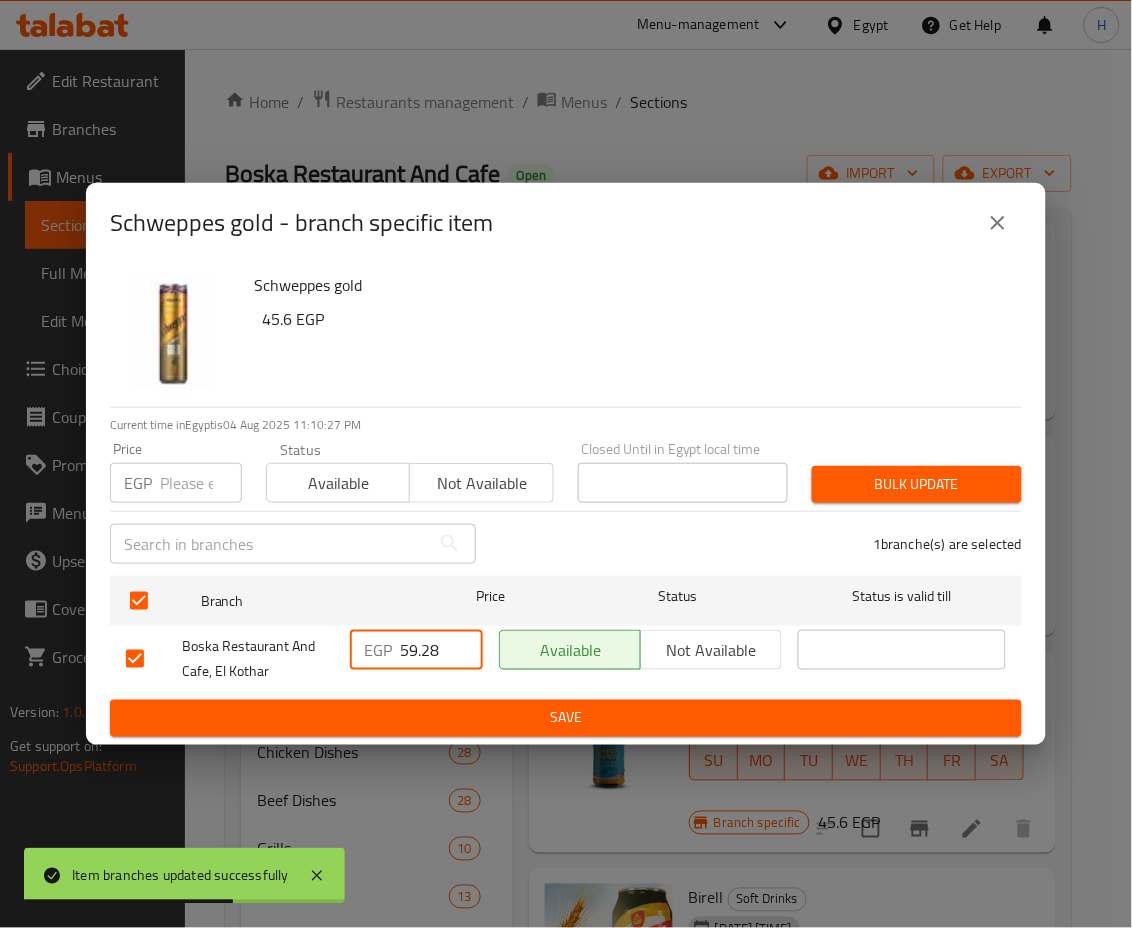 drag, startPoint x: 441, startPoint y: 647, endPoint x: 333, endPoint y: 649, distance: 108.01852 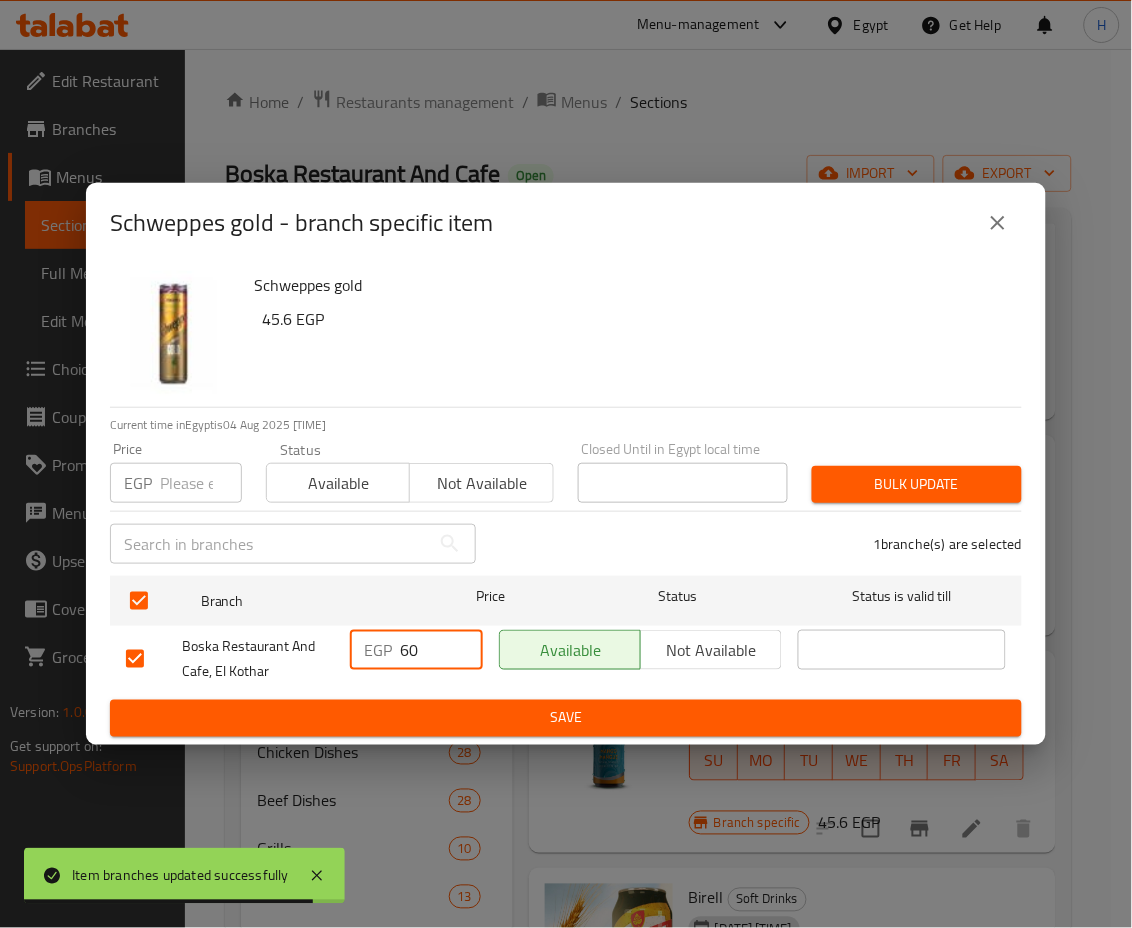 type on "60" 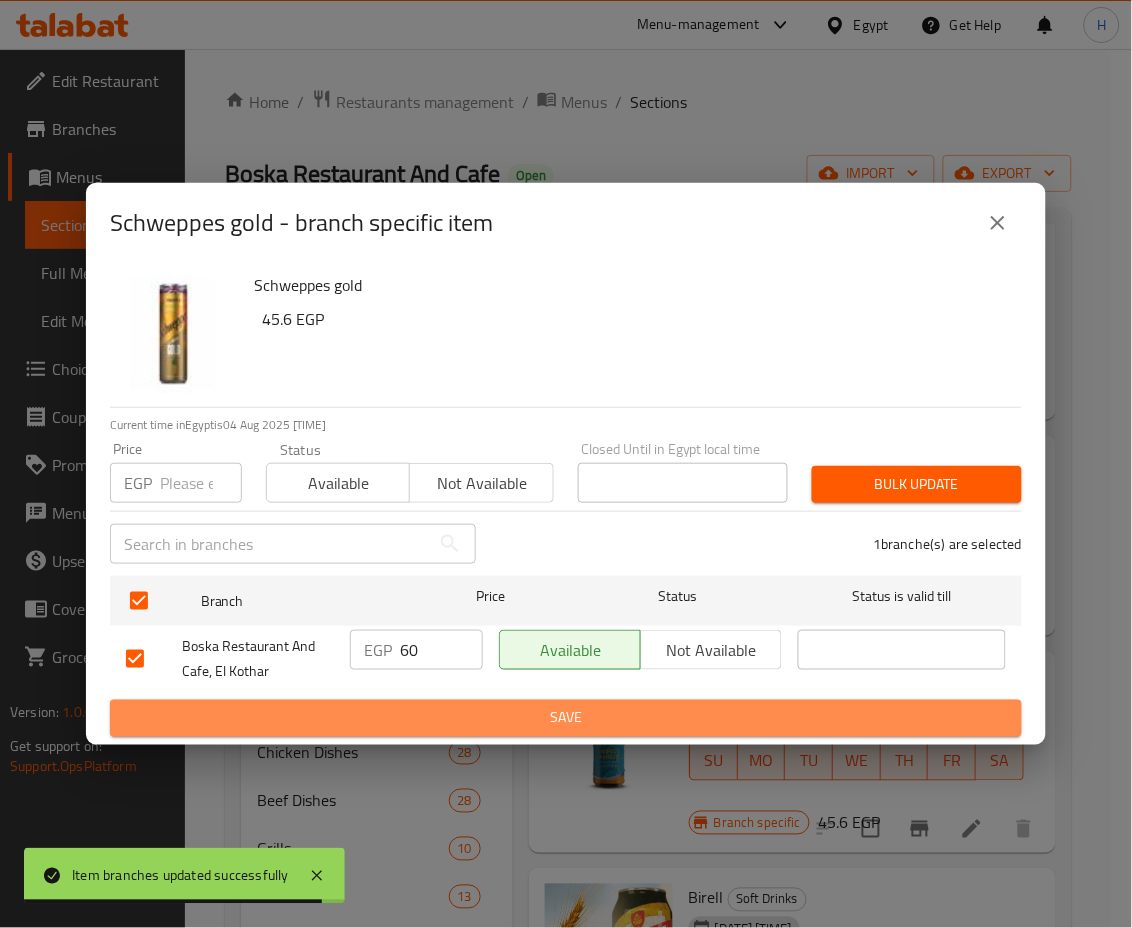 click on "Save" at bounding box center (566, 718) 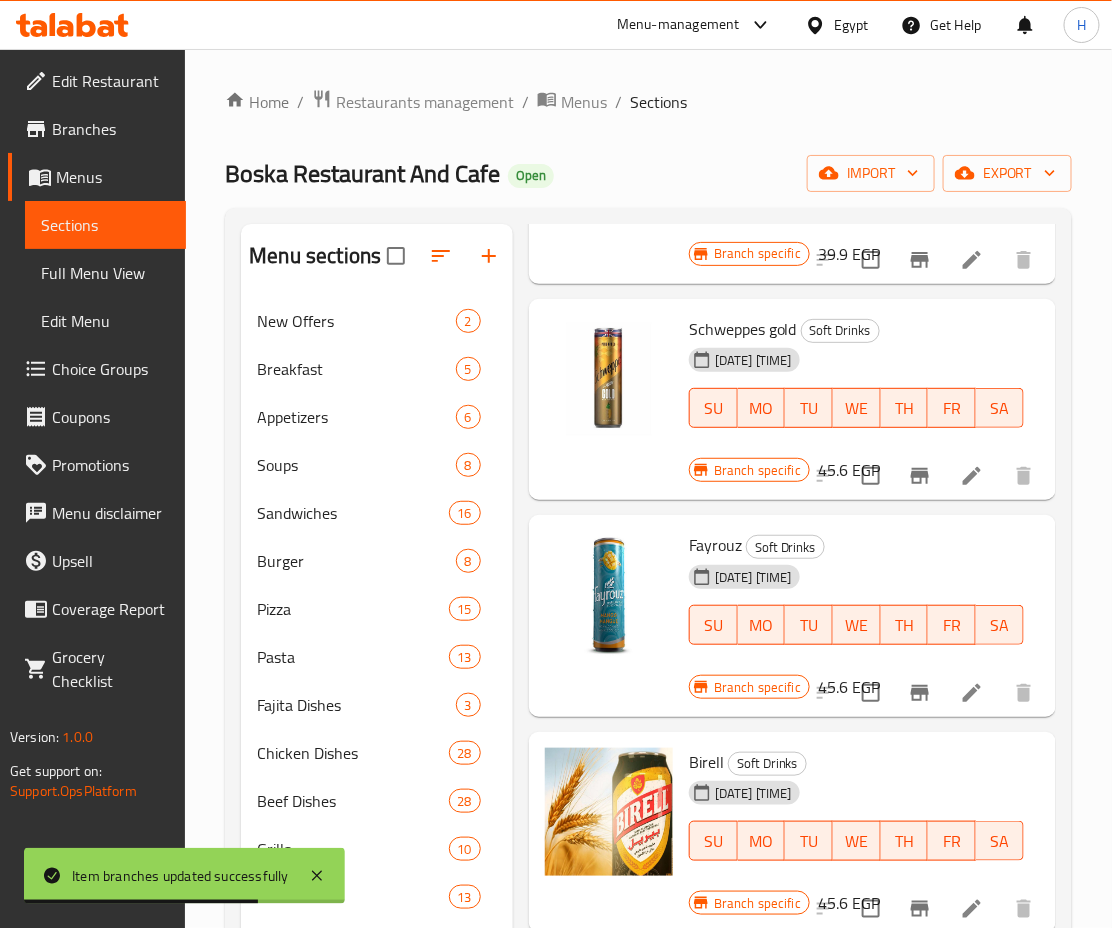 scroll, scrollTop: 1752, scrollLeft: 0, axis: vertical 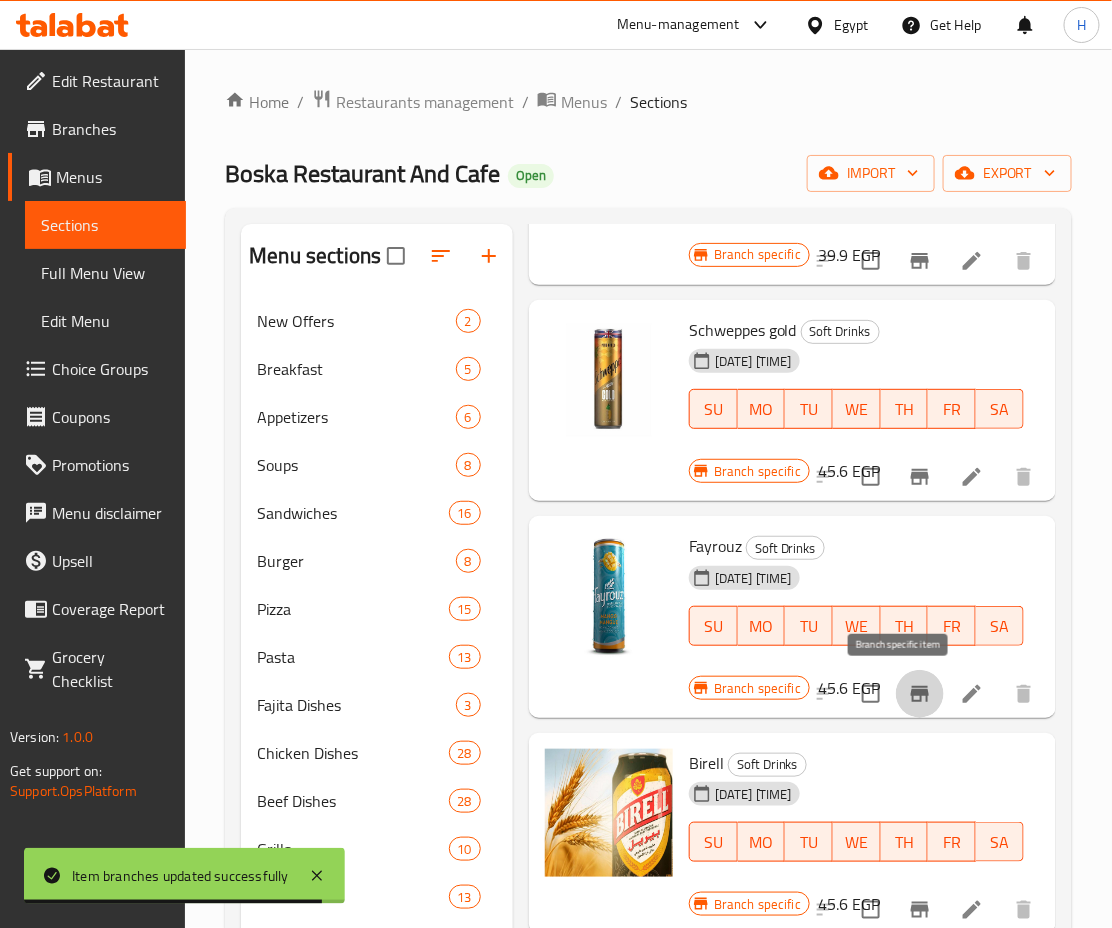 click 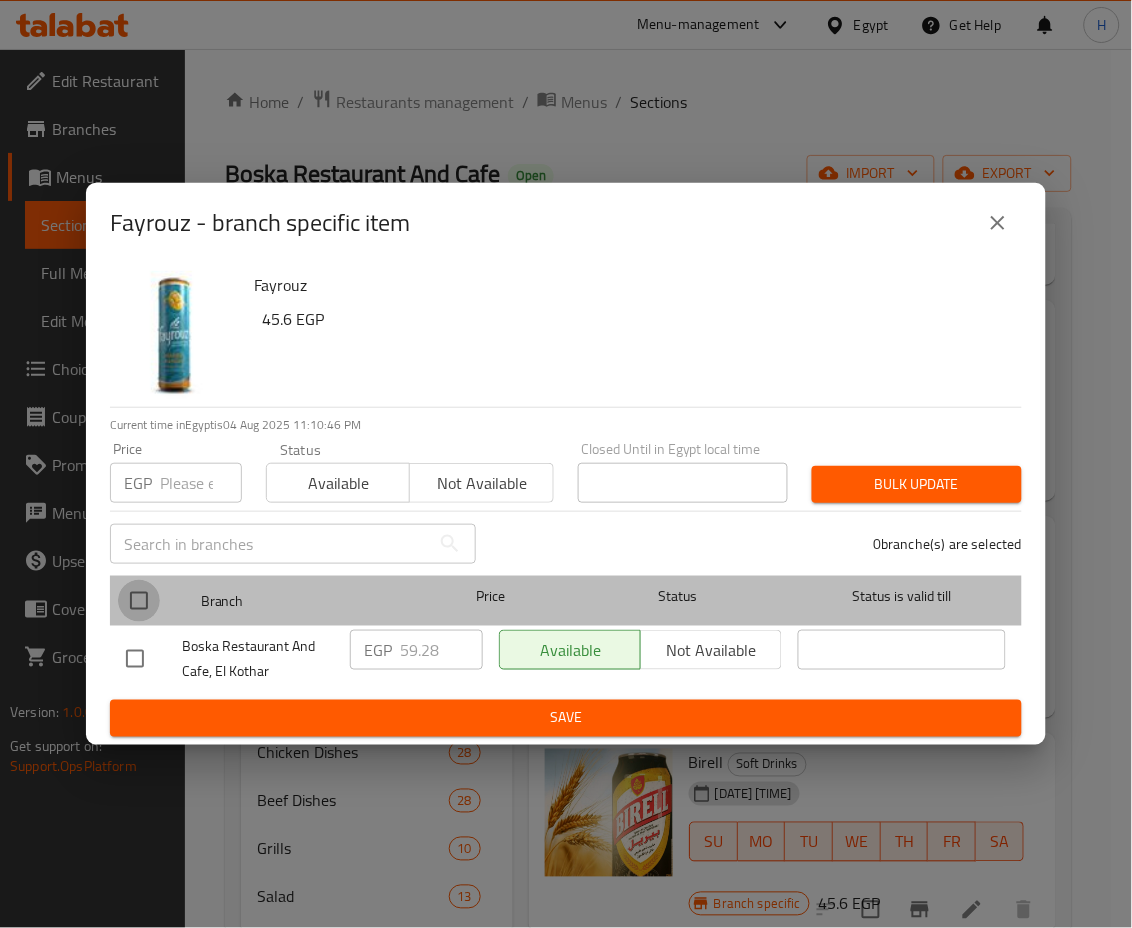 click at bounding box center [139, 601] 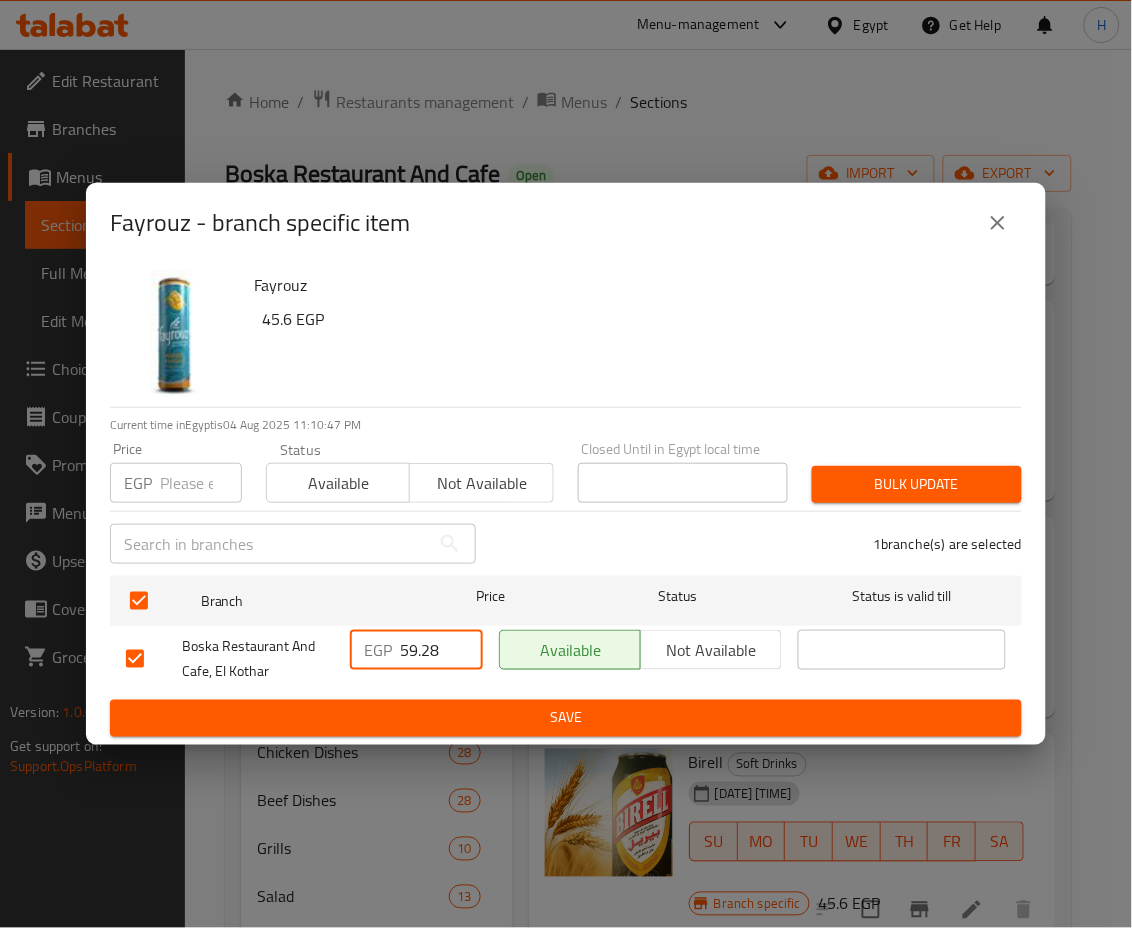 drag, startPoint x: 442, startPoint y: 657, endPoint x: 357, endPoint y: 652, distance: 85.146935 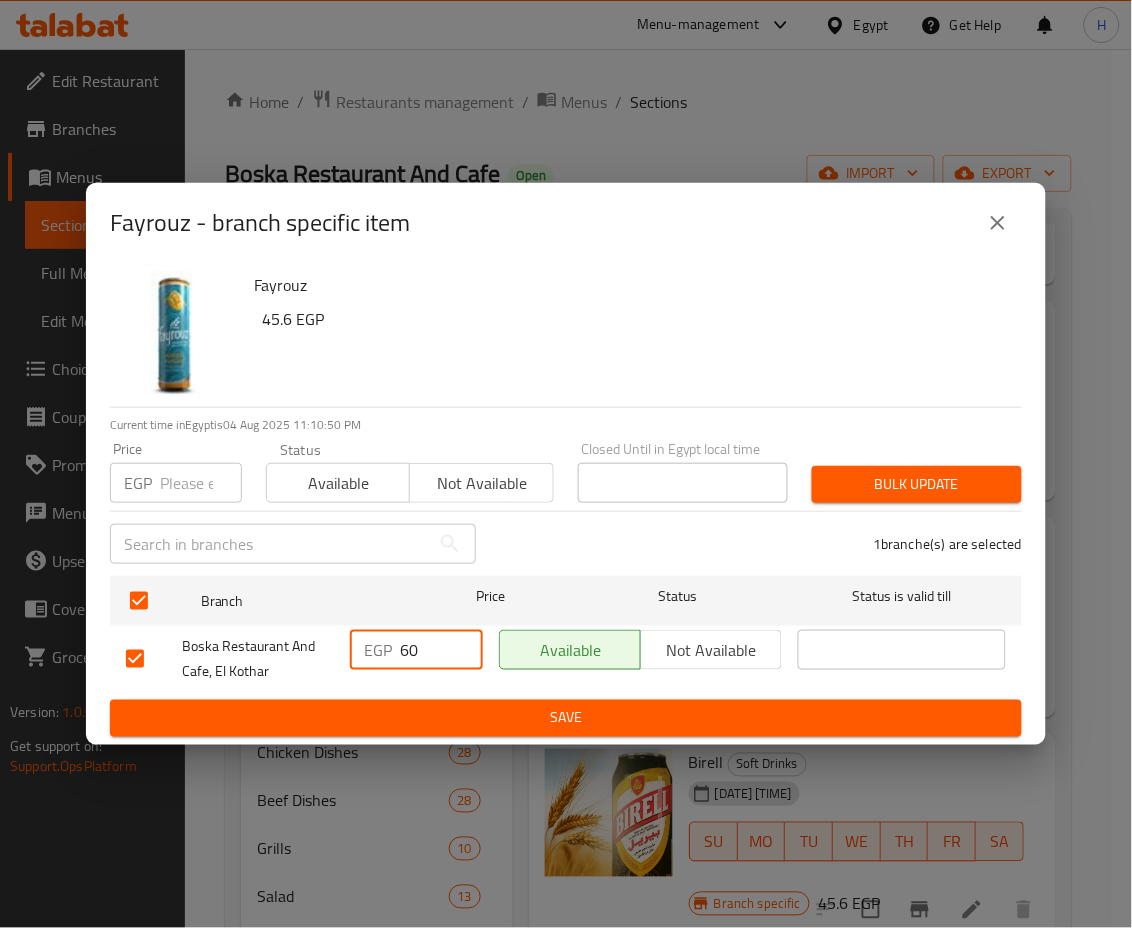 type on "60" 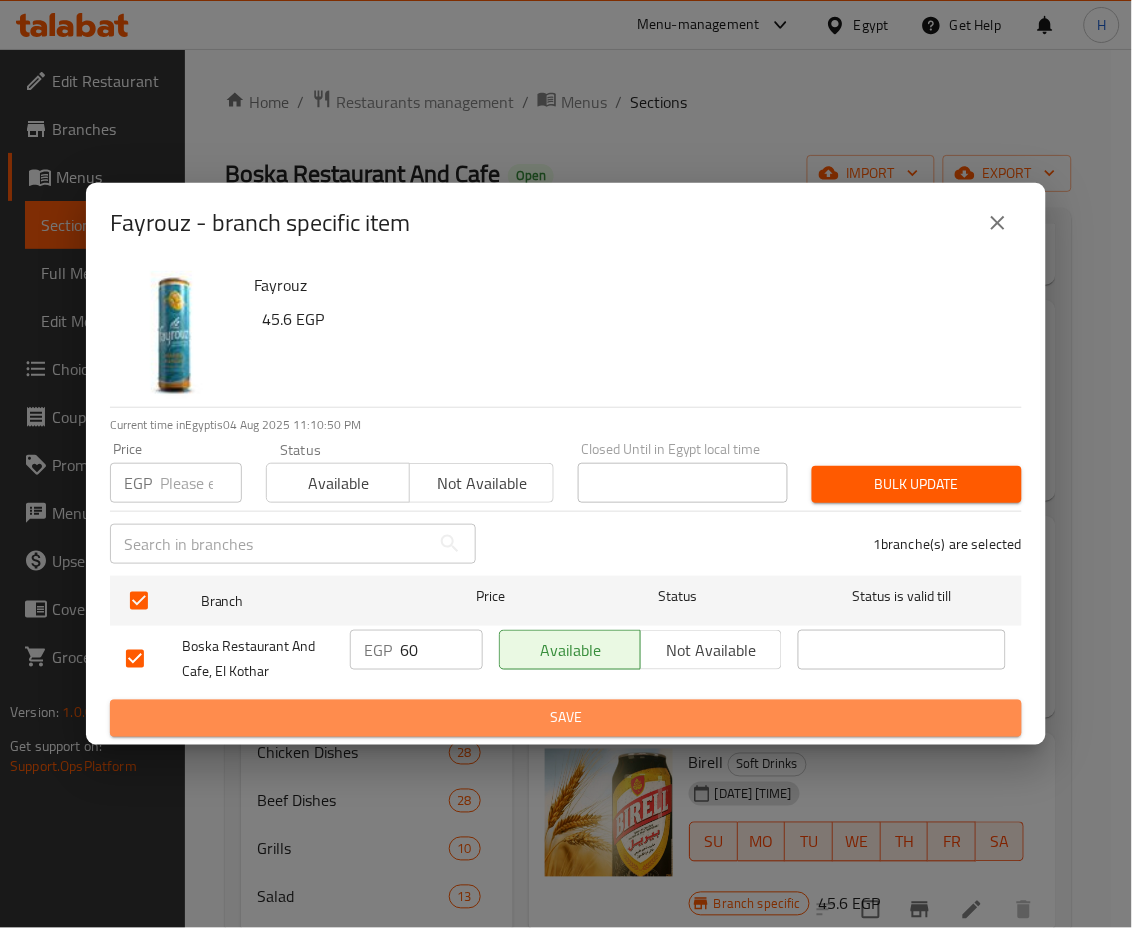 click on "Save" at bounding box center [566, 718] 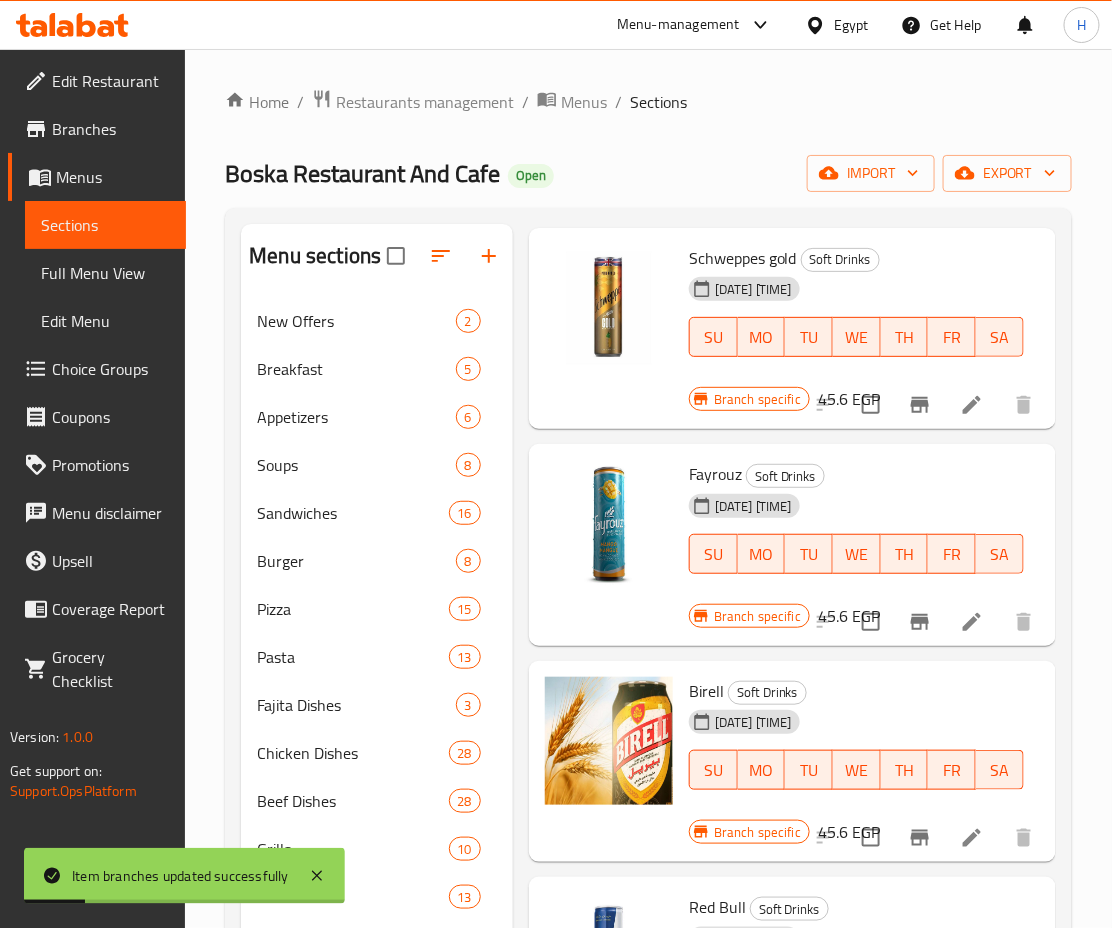 scroll, scrollTop: 1825, scrollLeft: 0, axis: vertical 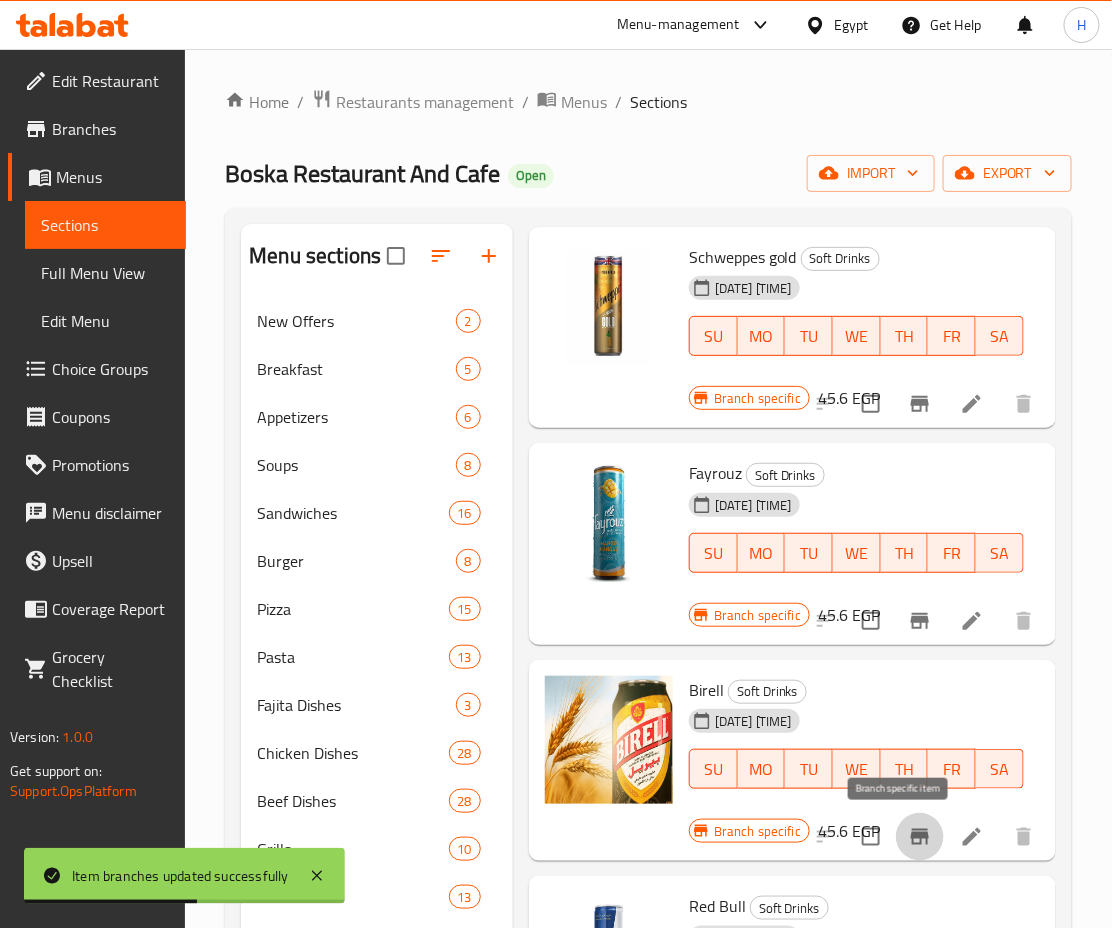 click 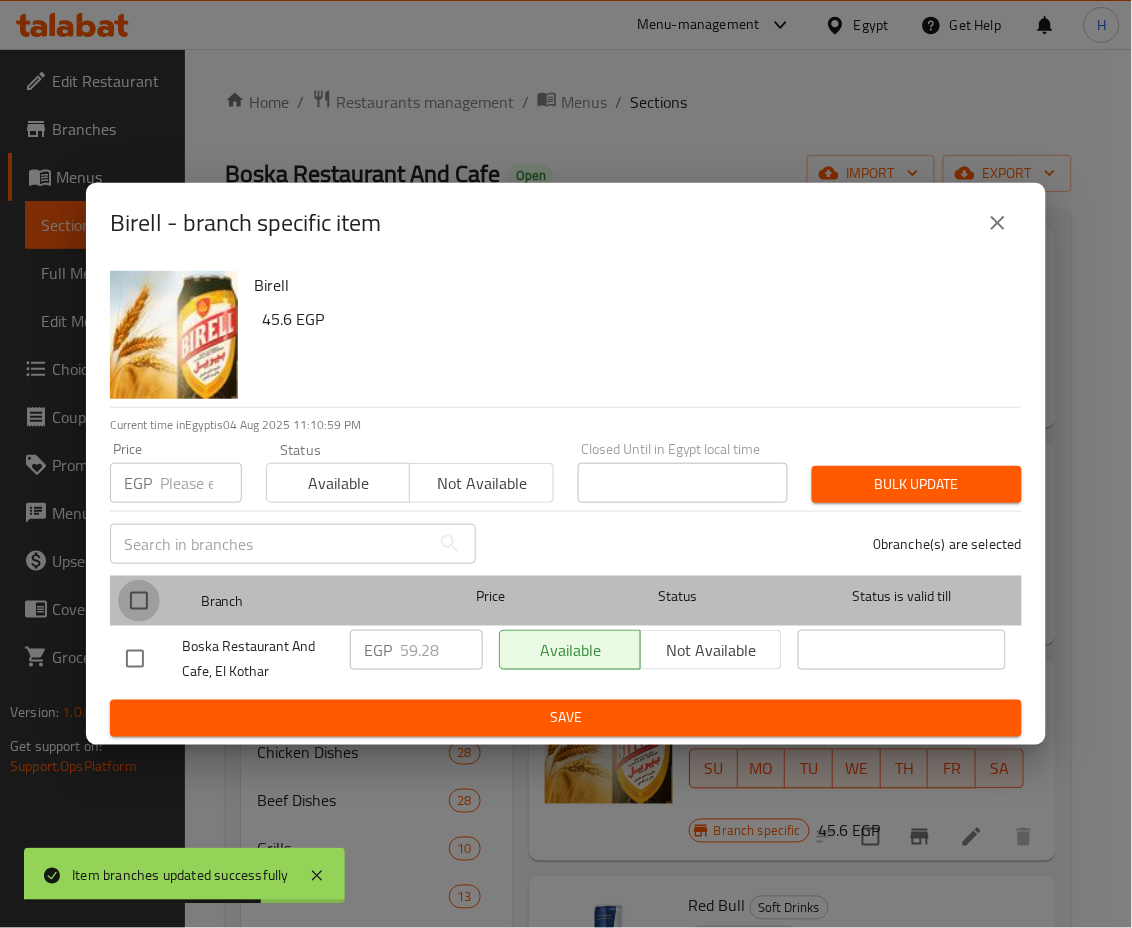 click at bounding box center (139, 601) 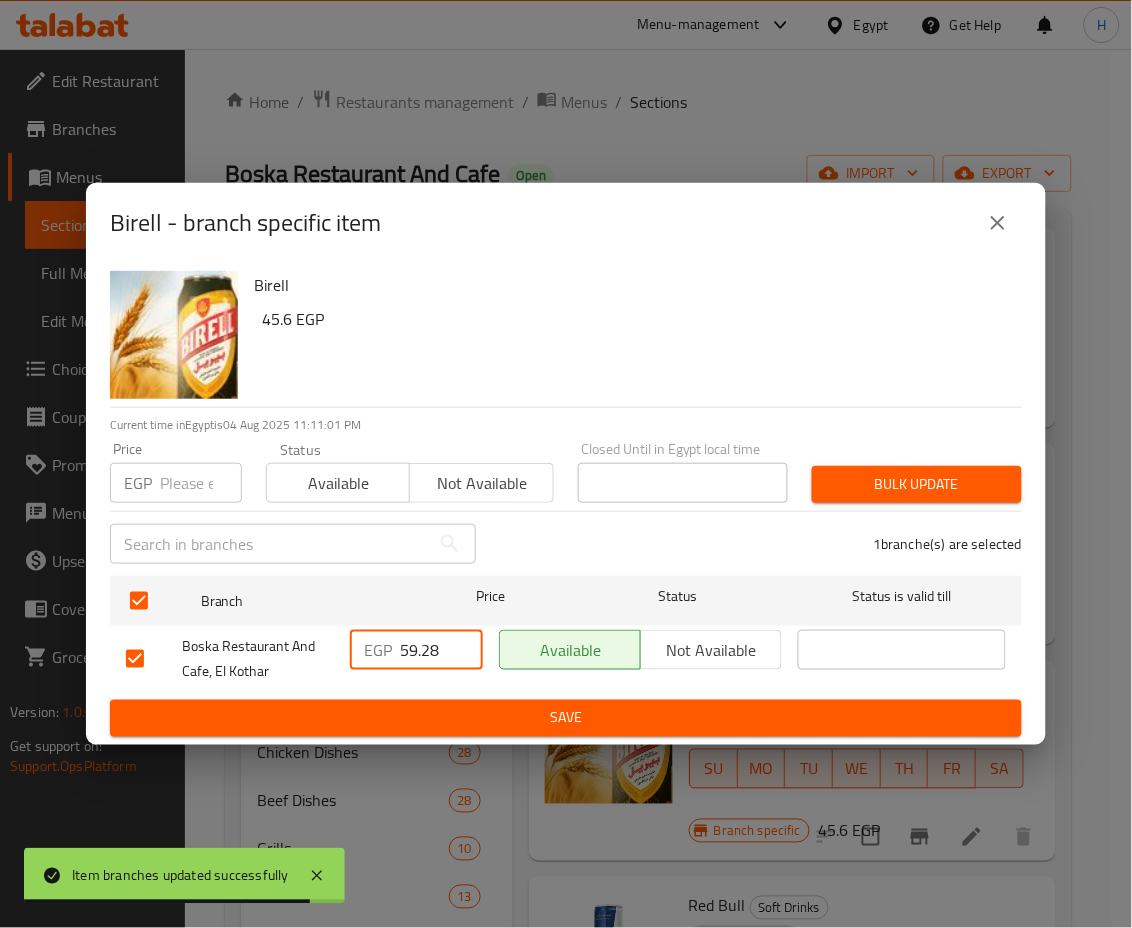 drag, startPoint x: 439, startPoint y: 655, endPoint x: 349, endPoint y: 647, distance: 90.35486 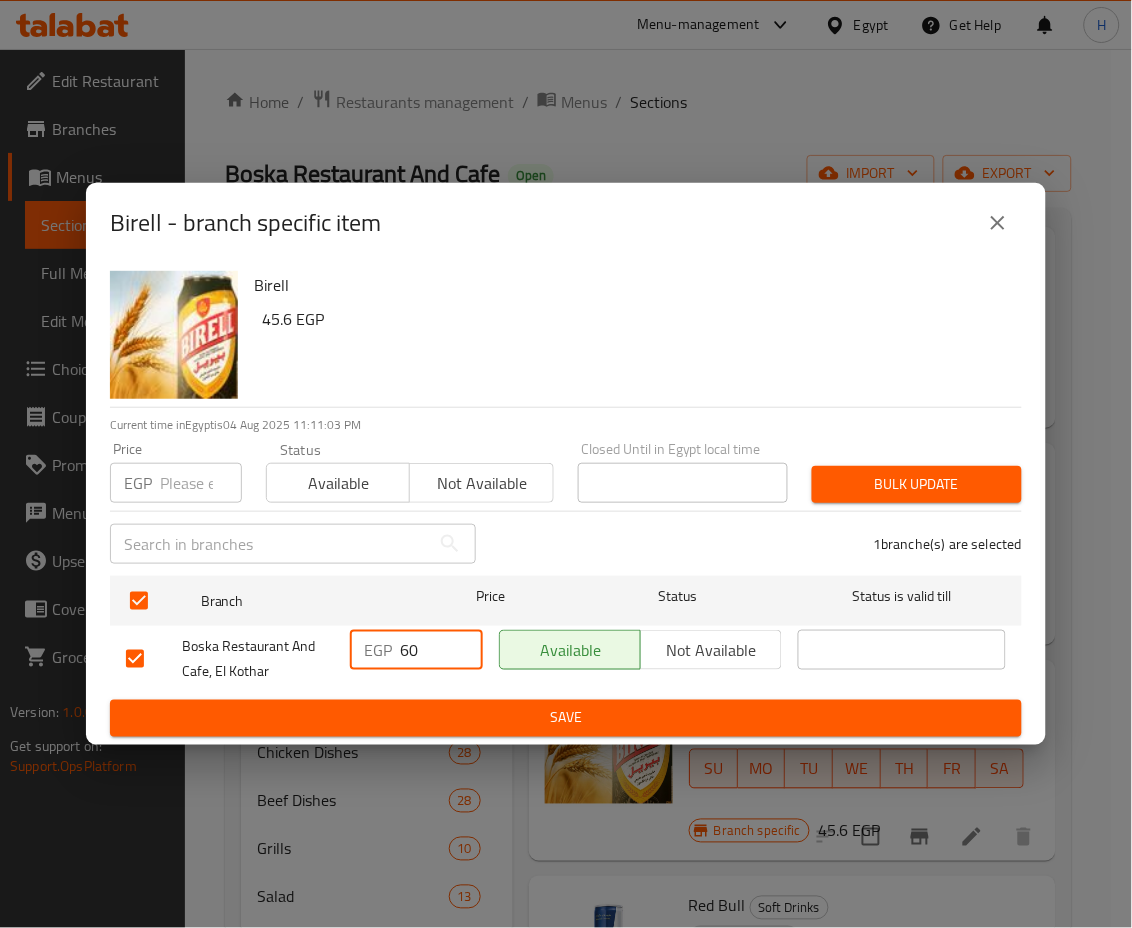 type on "60" 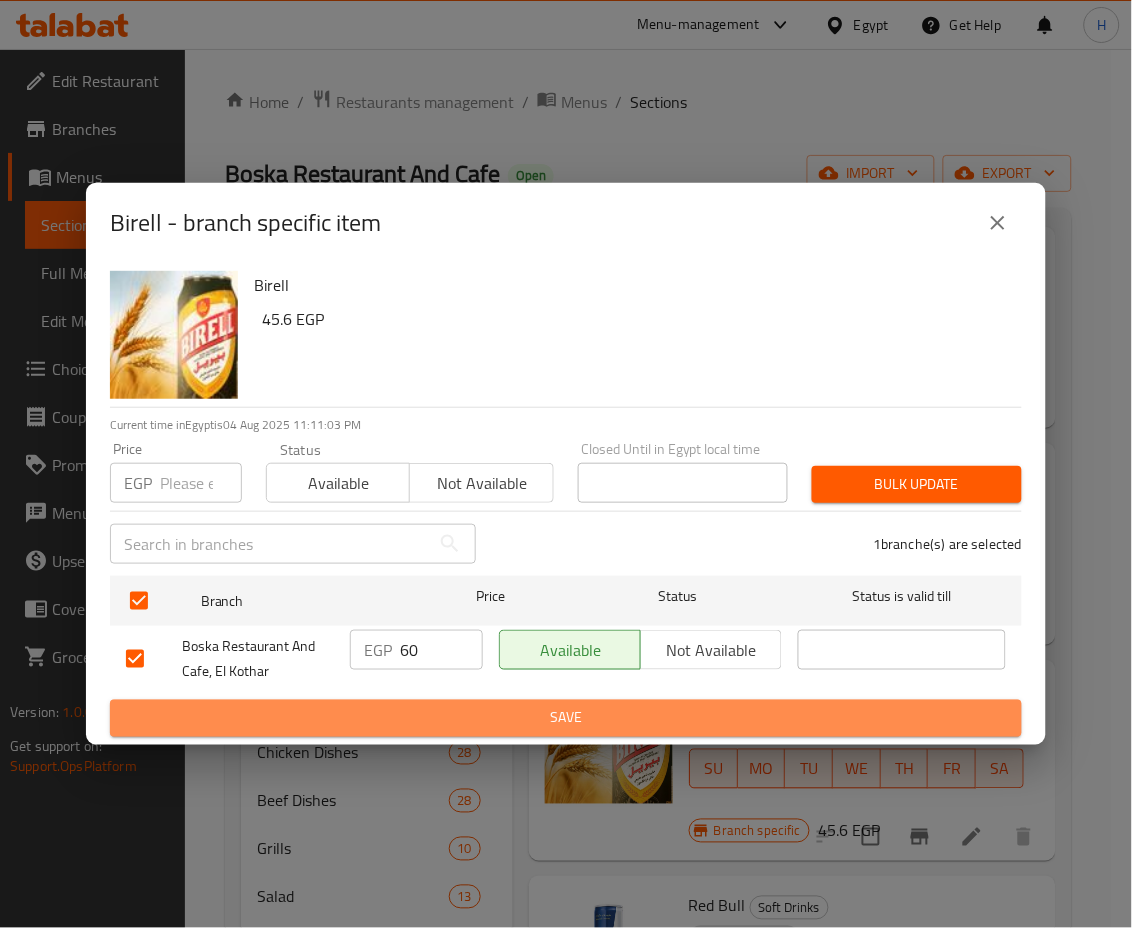 click on "Save" at bounding box center (566, 718) 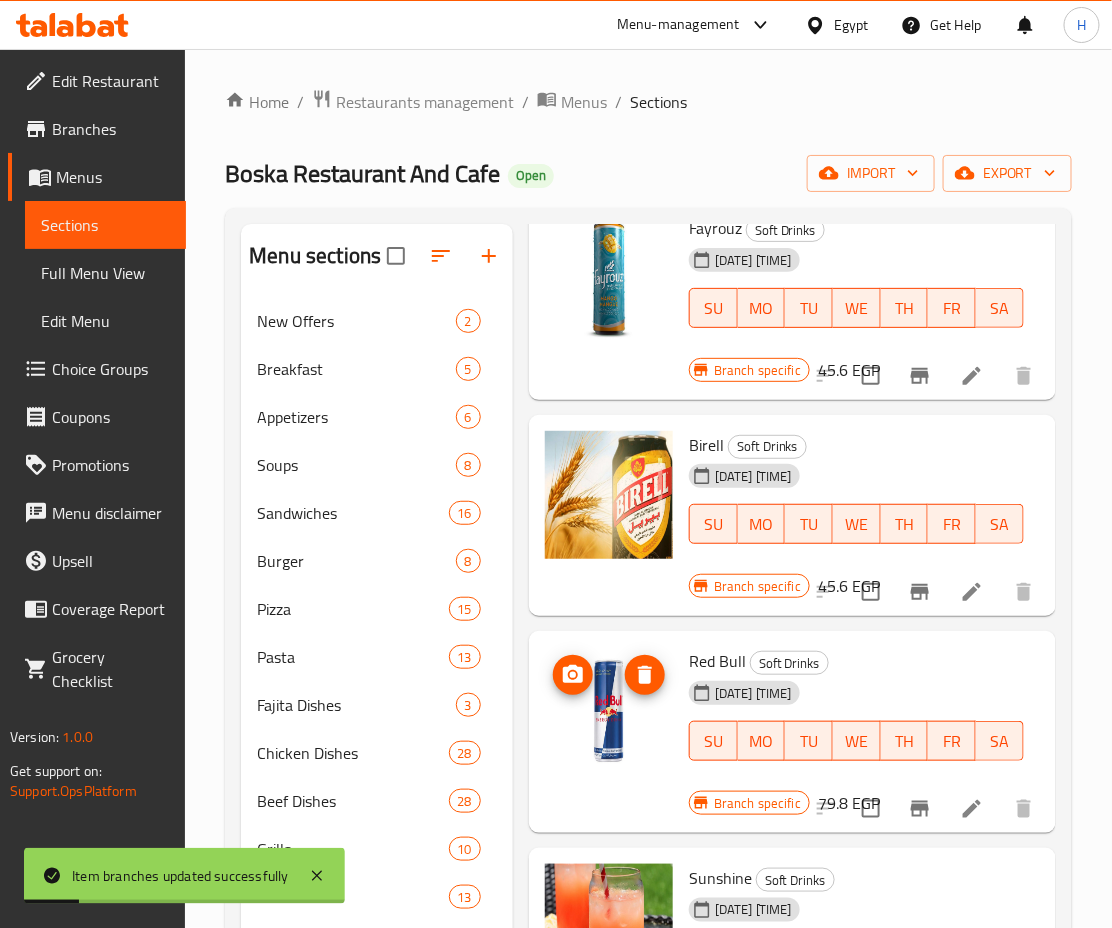 scroll, scrollTop: 2170, scrollLeft: 0, axis: vertical 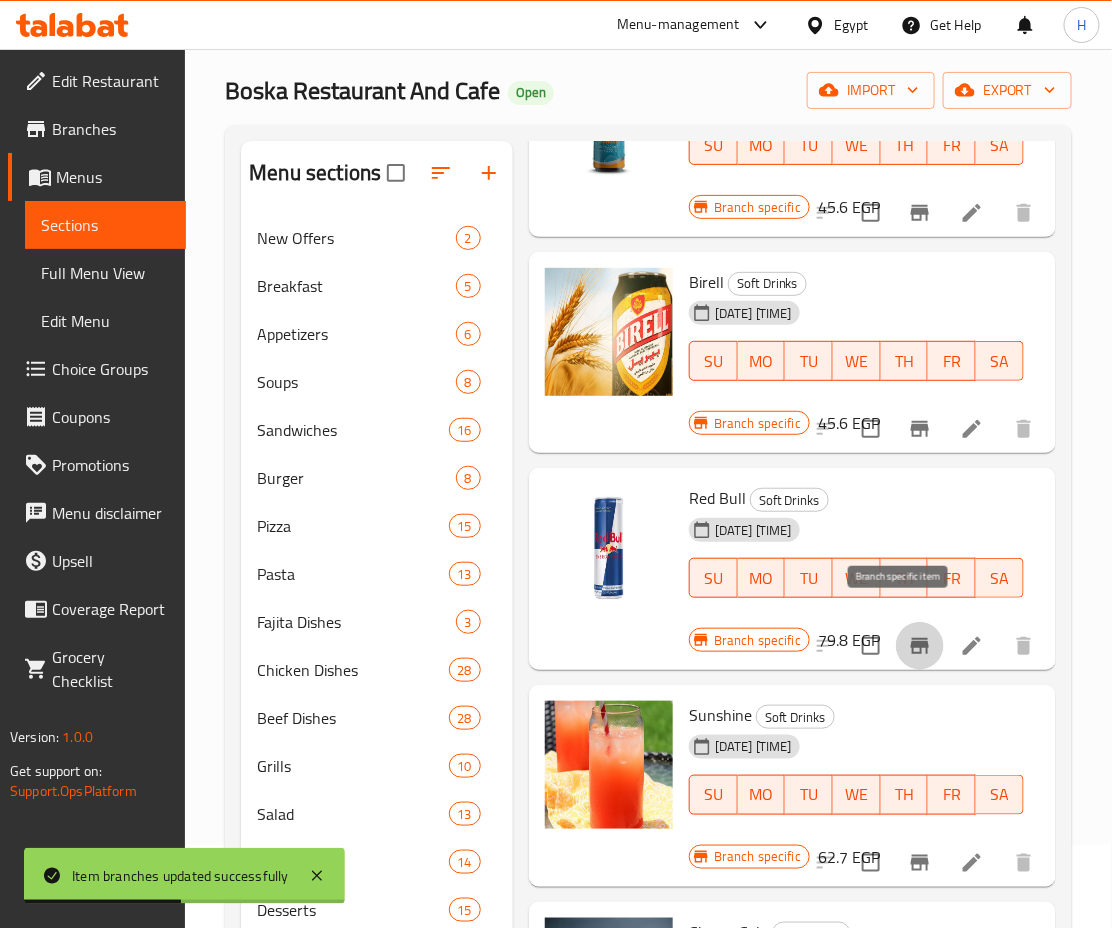 click at bounding box center [920, 646] 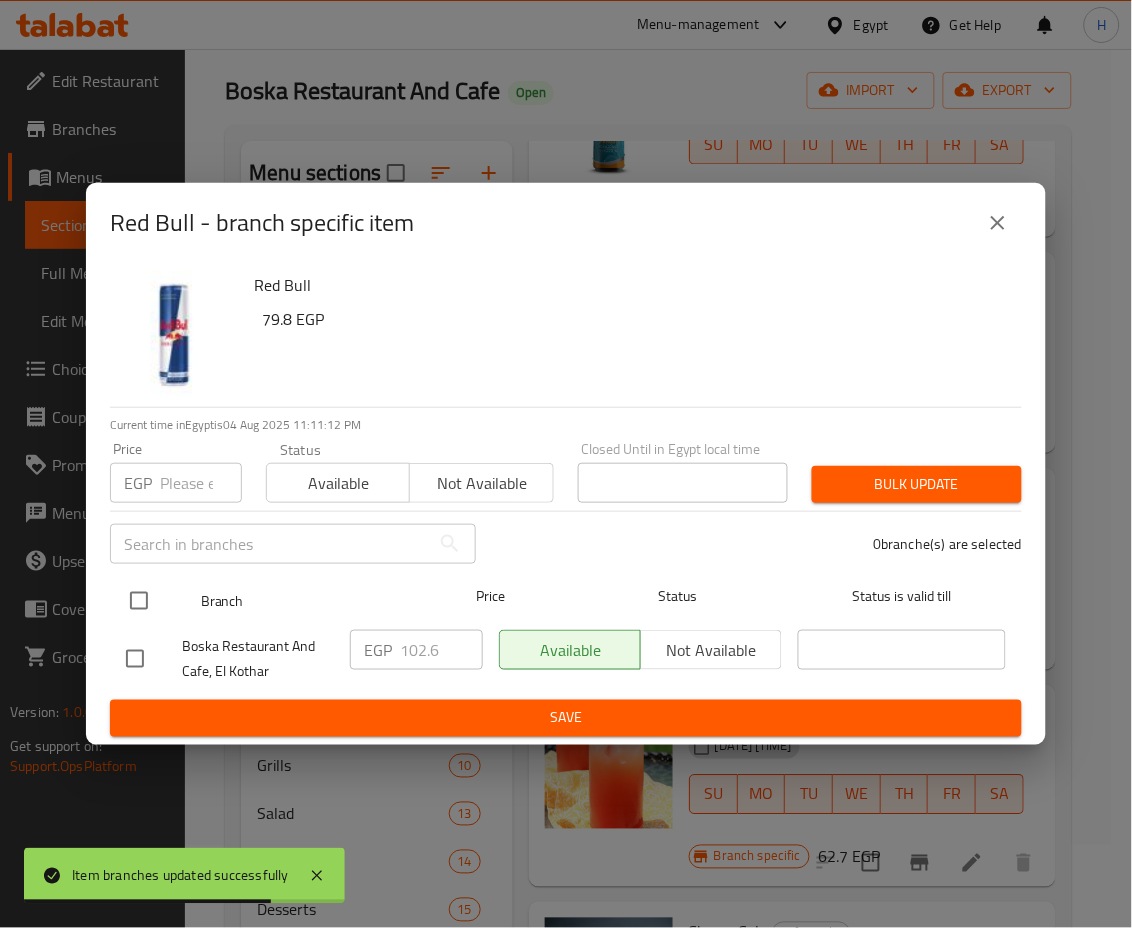 click at bounding box center (139, 601) 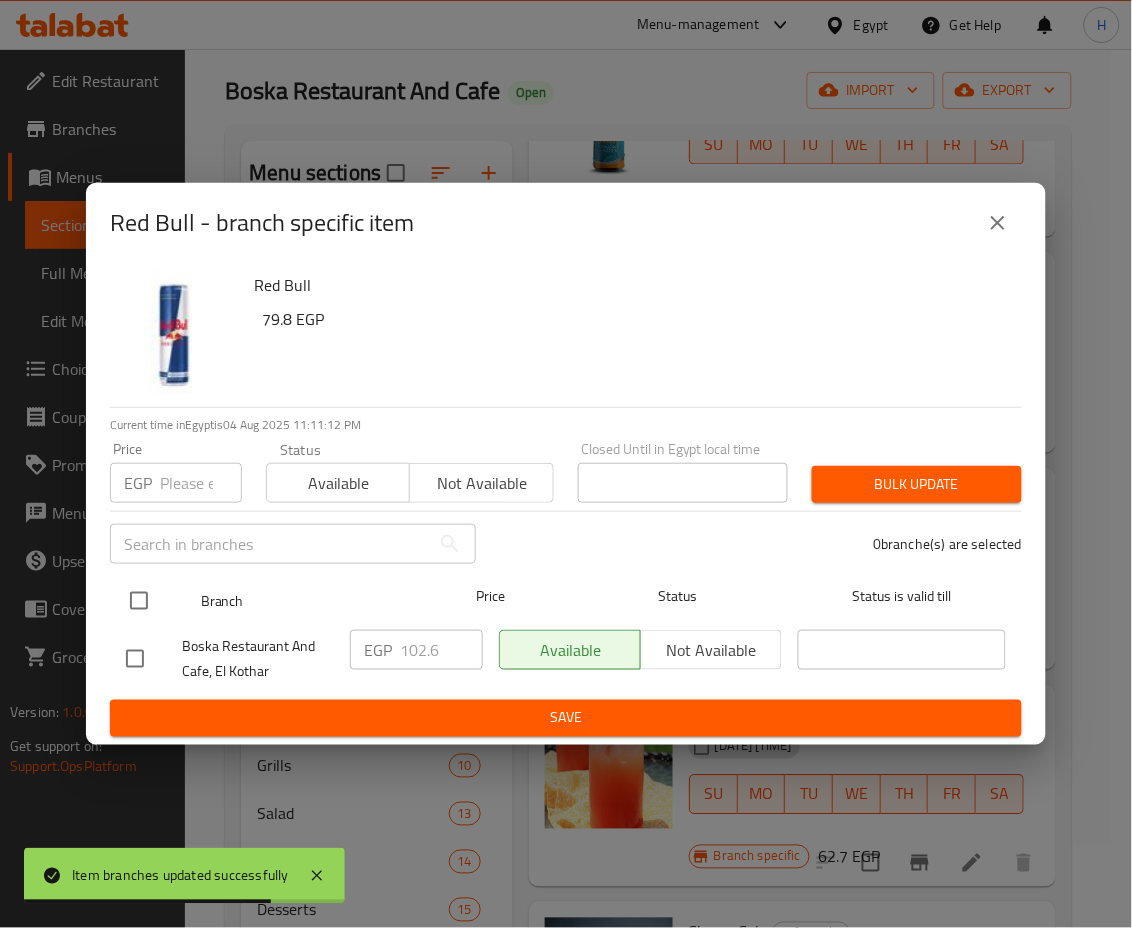 checkbox on "true" 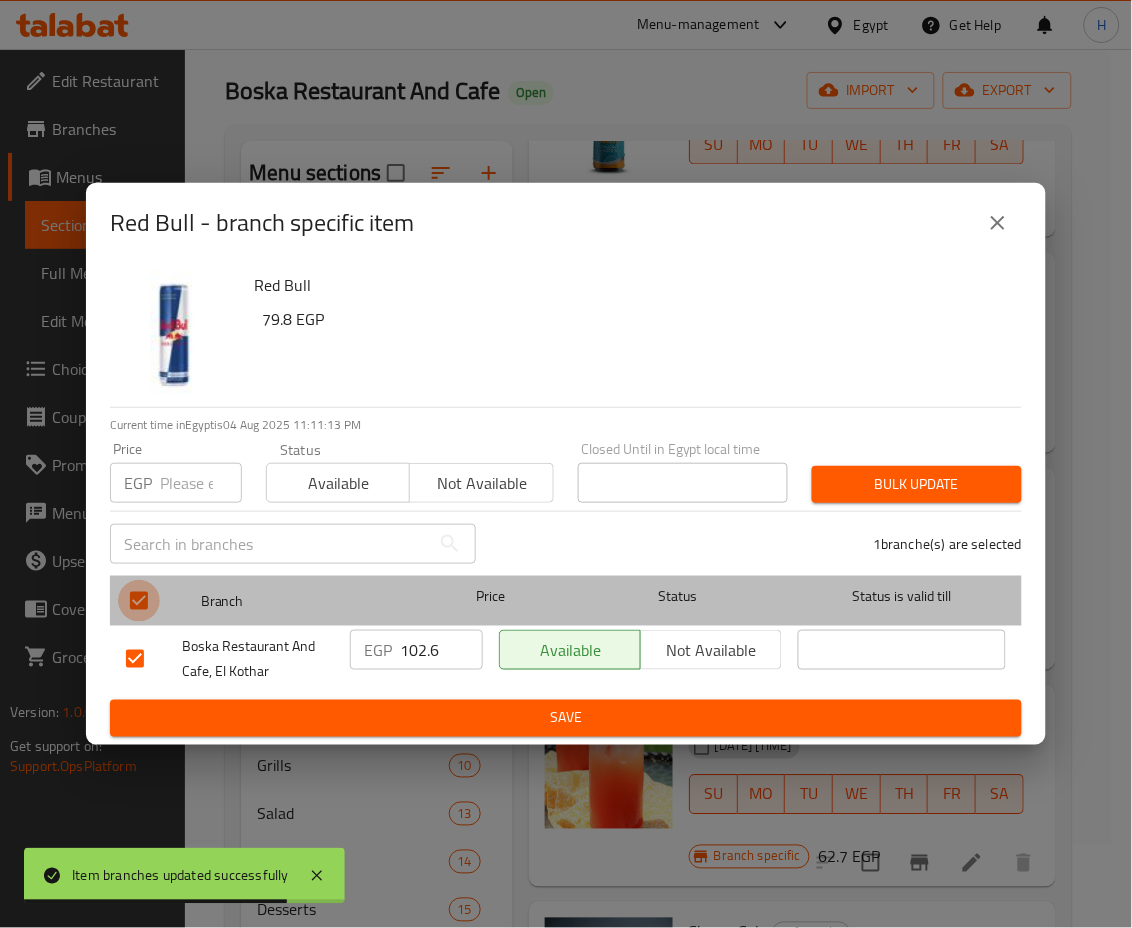 click at bounding box center [139, 601] 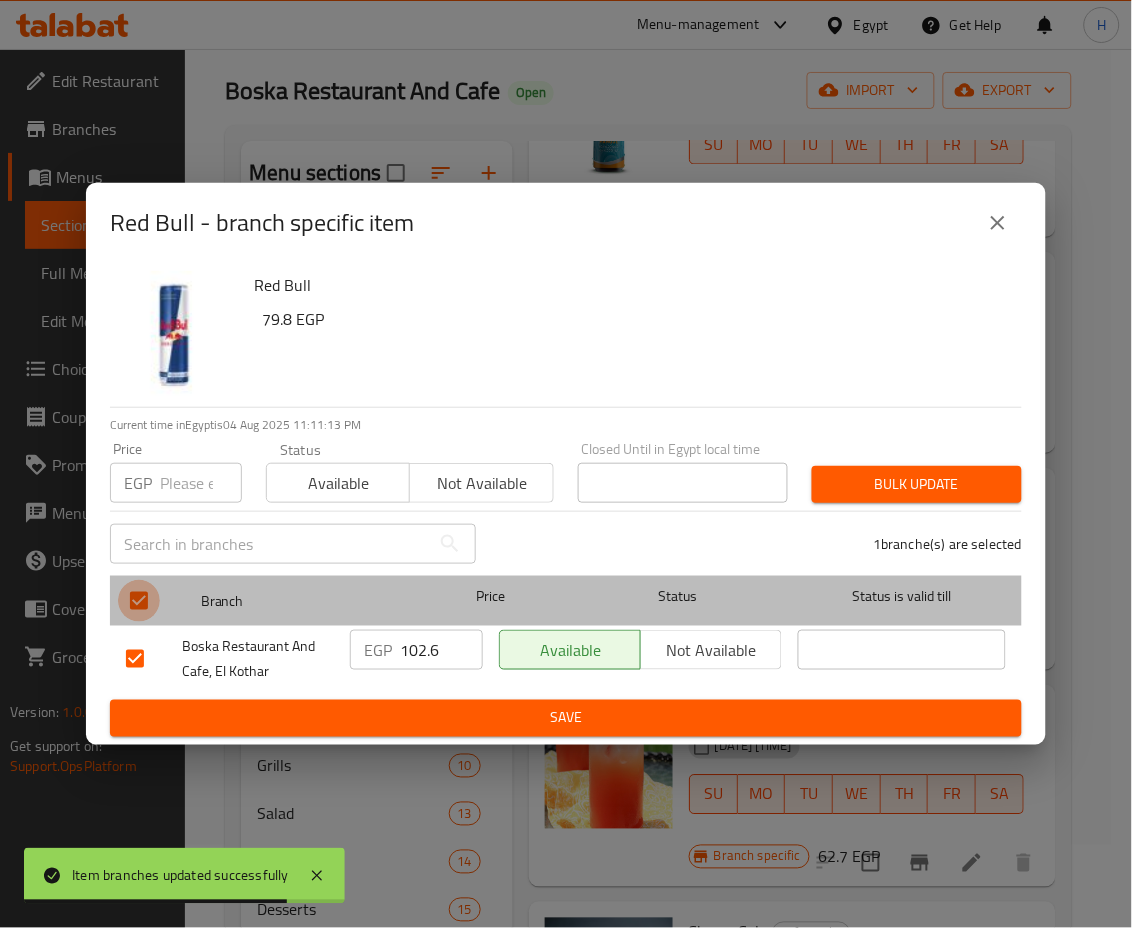 checkbox on "false" 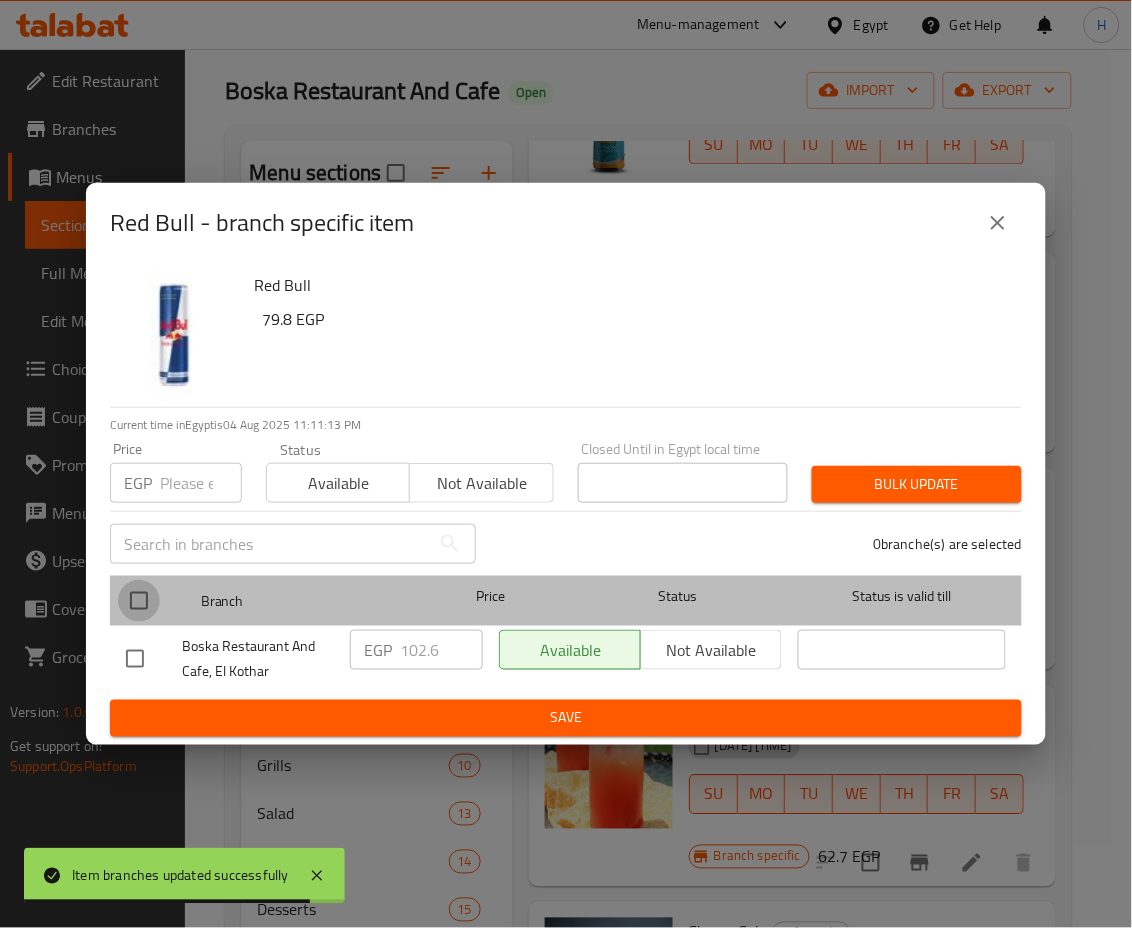 click at bounding box center (139, 601) 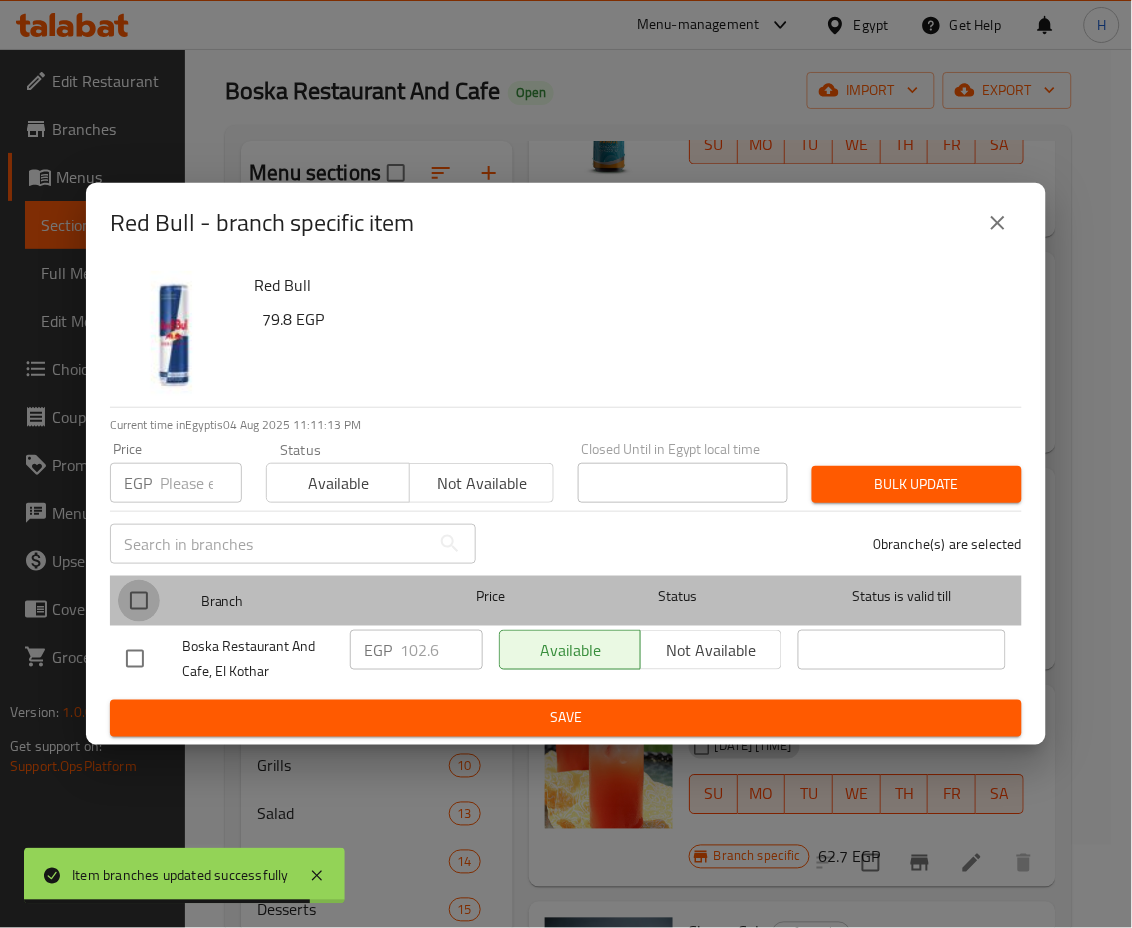 checkbox on "true" 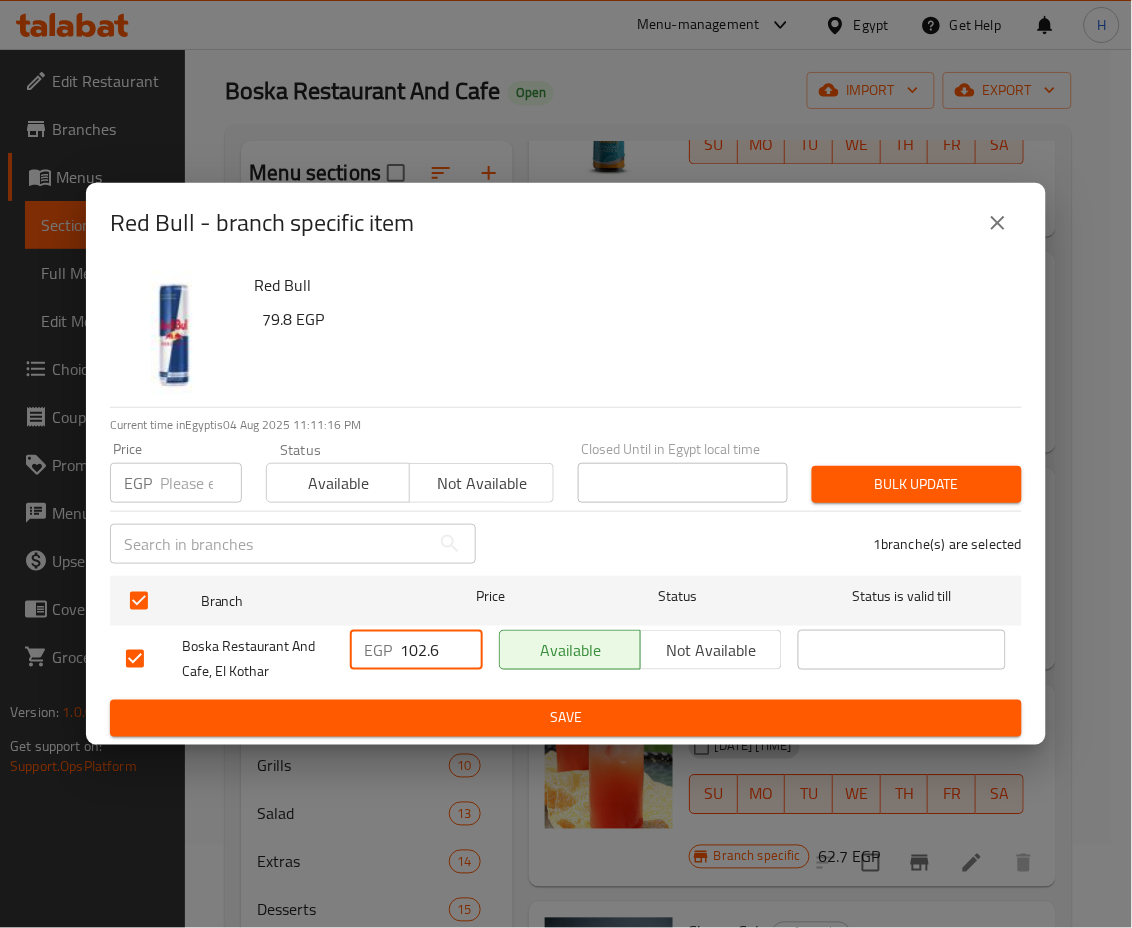 drag, startPoint x: 441, startPoint y: 651, endPoint x: 409, endPoint y: 647, distance: 32.24903 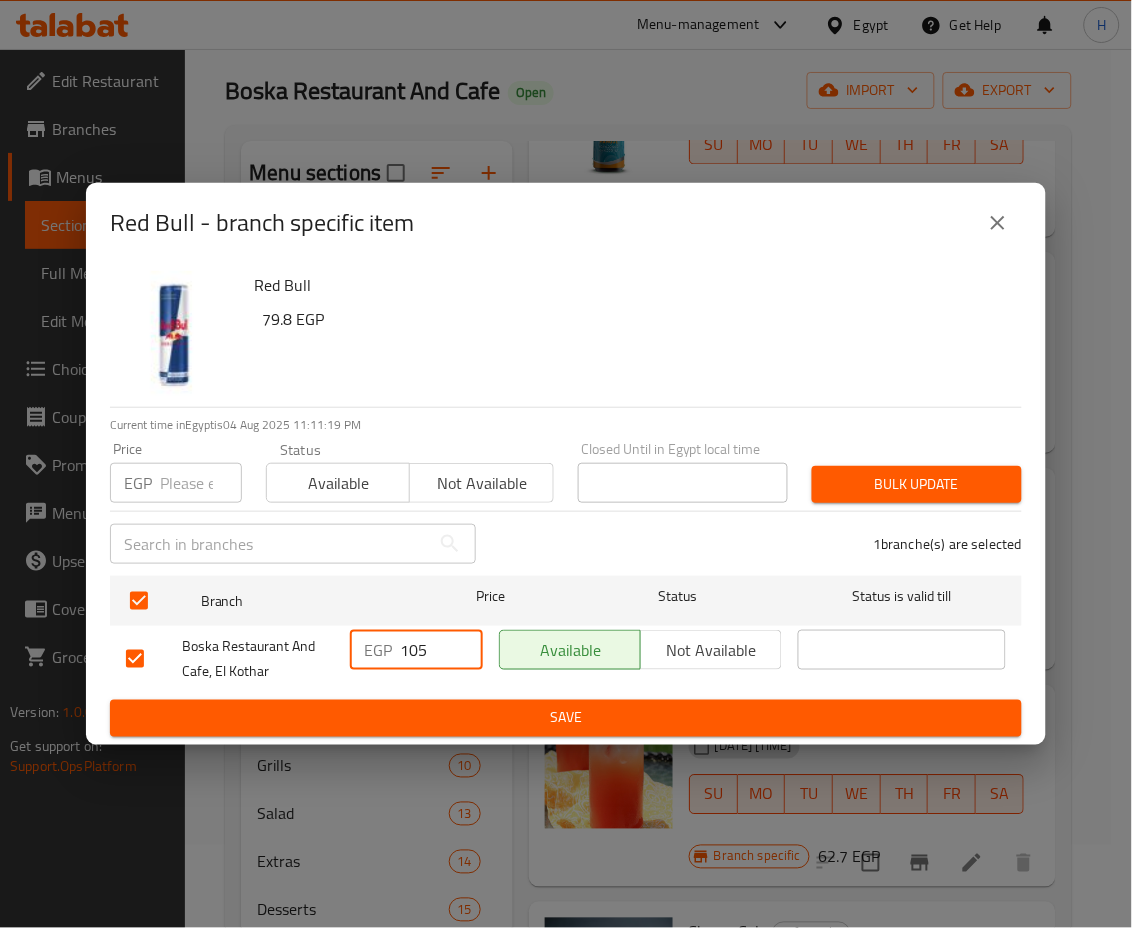 type on "105" 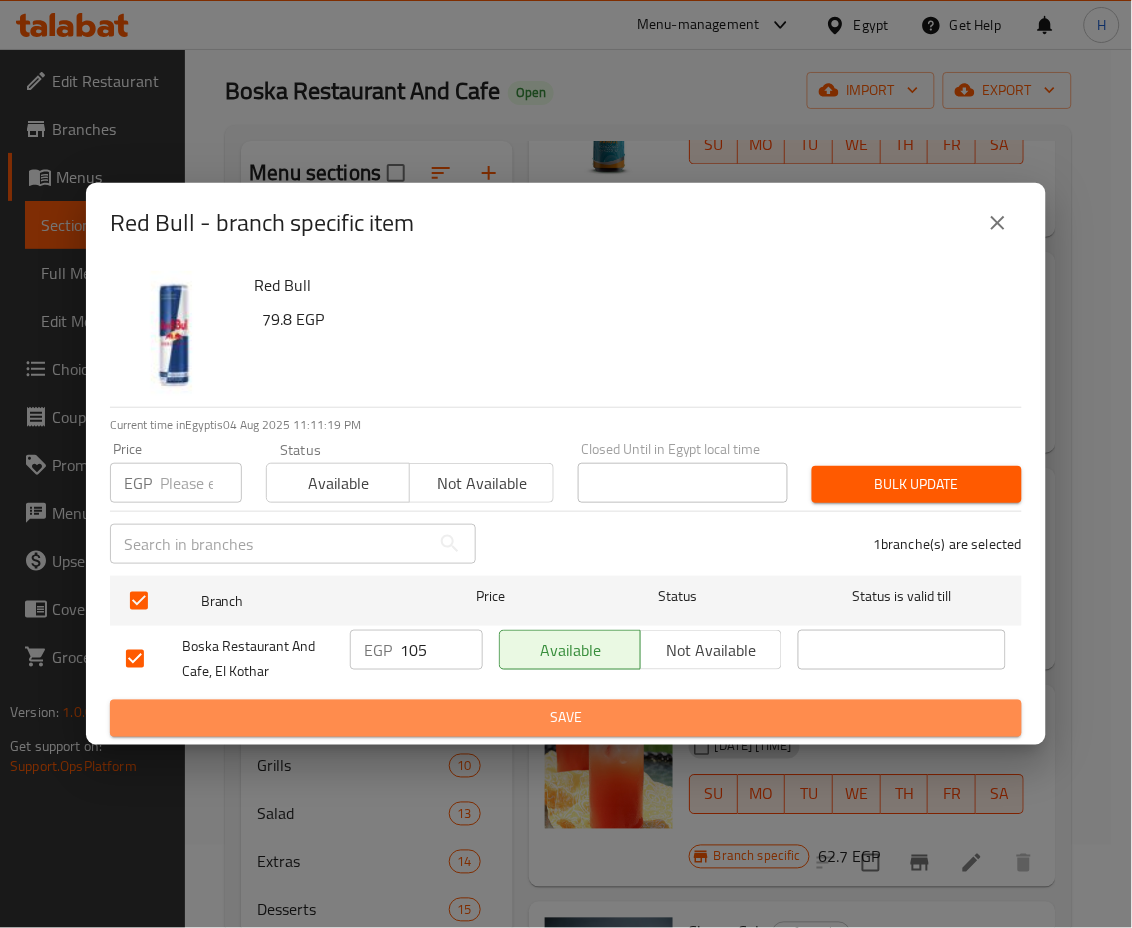 click on "Save" at bounding box center (566, 718) 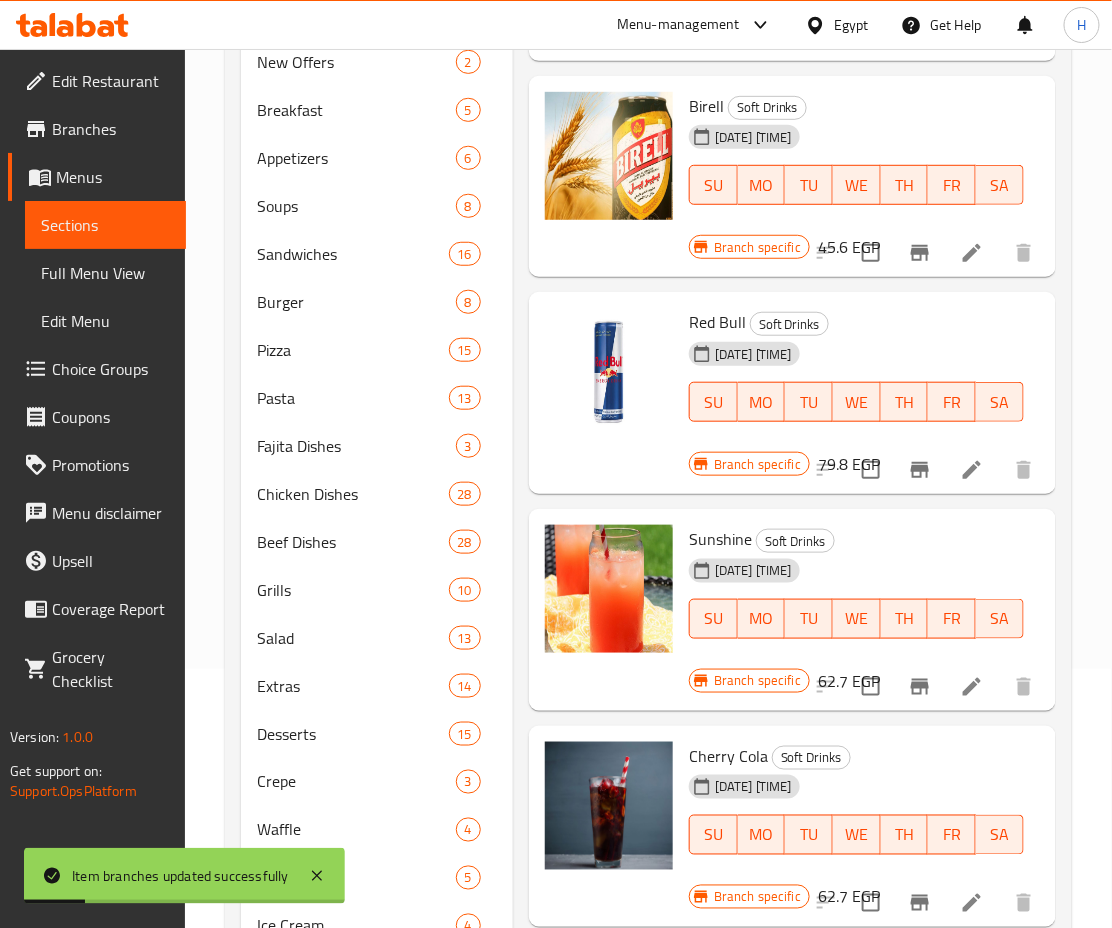 scroll, scrollTop: 261, scrollLeft: 0, axis: vertical 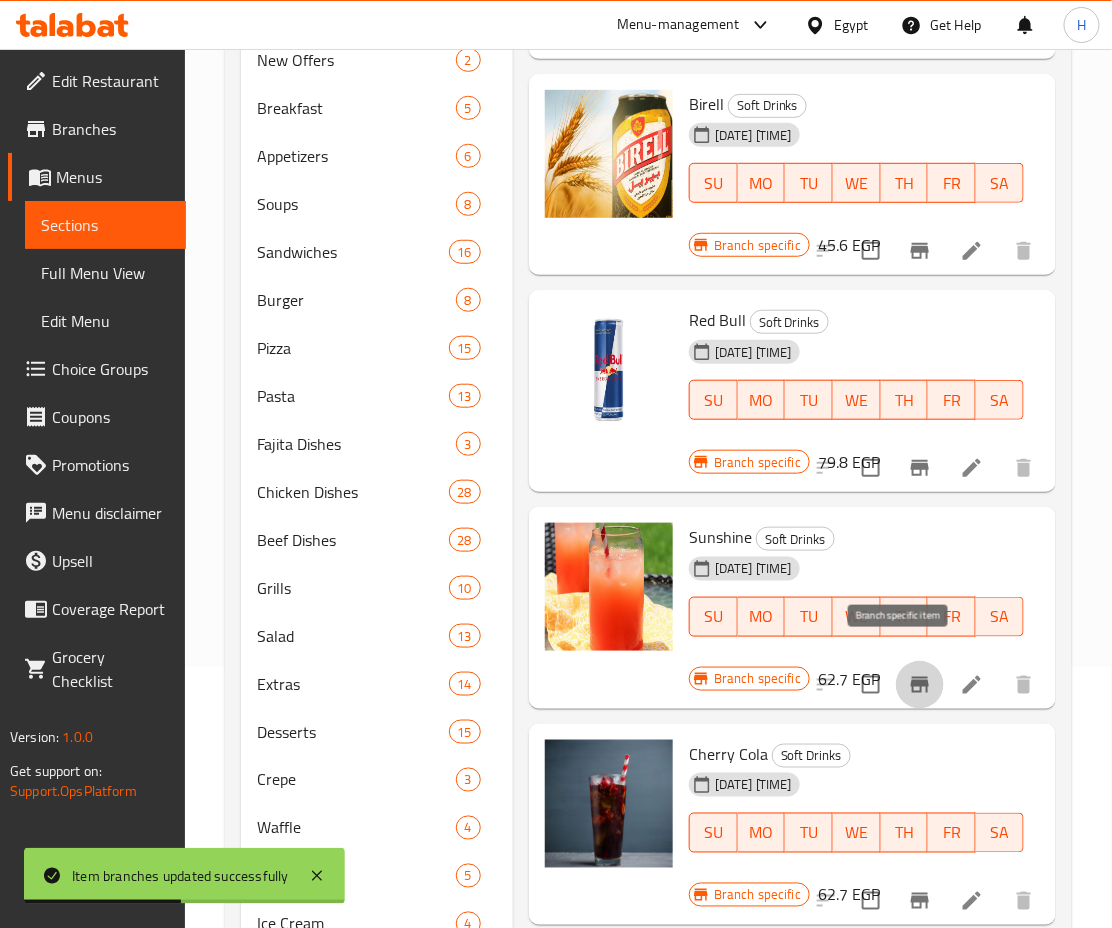 click 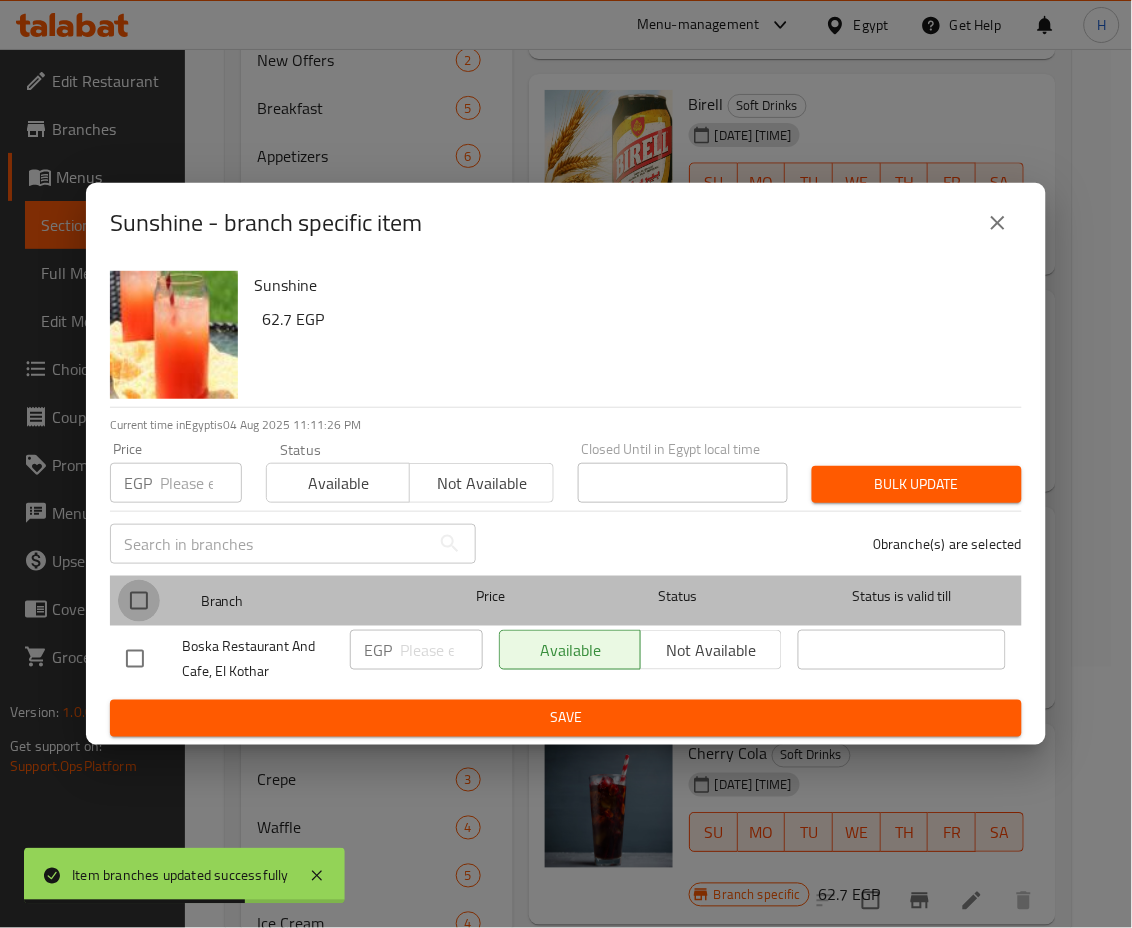 click at bounding box center [139, 601] 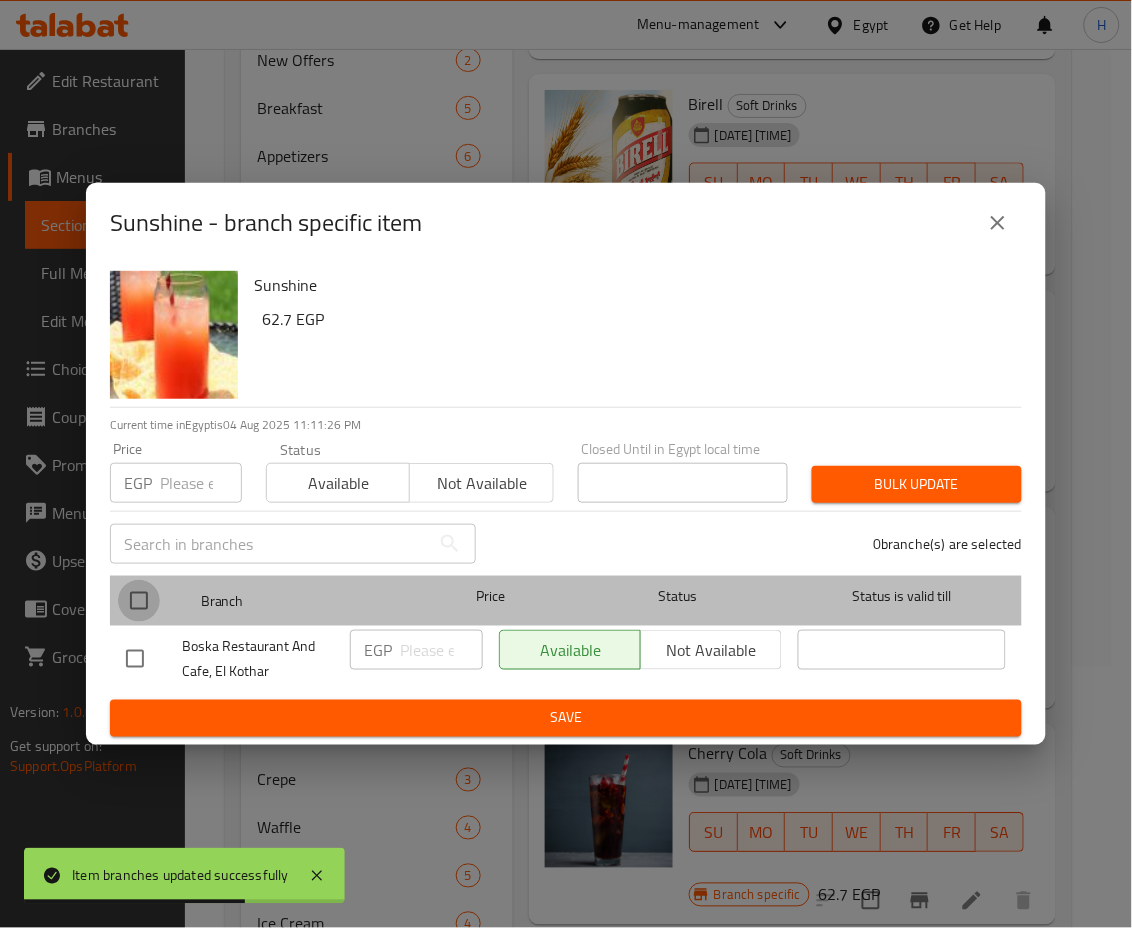 checkbox on "true" 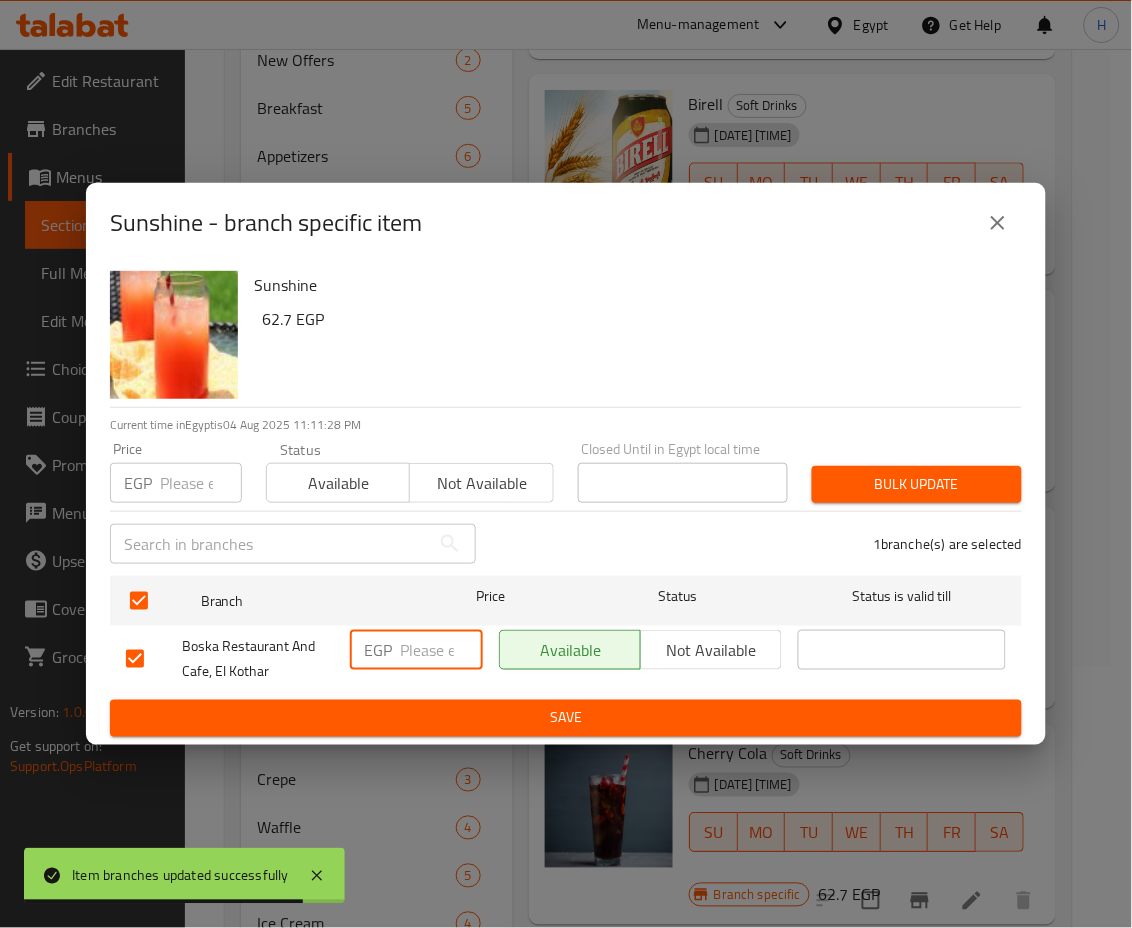 drag, startPoint x: 446, startPoint y: 651, endPoint x: 347, endPoint y: 648, distance: 99.04544 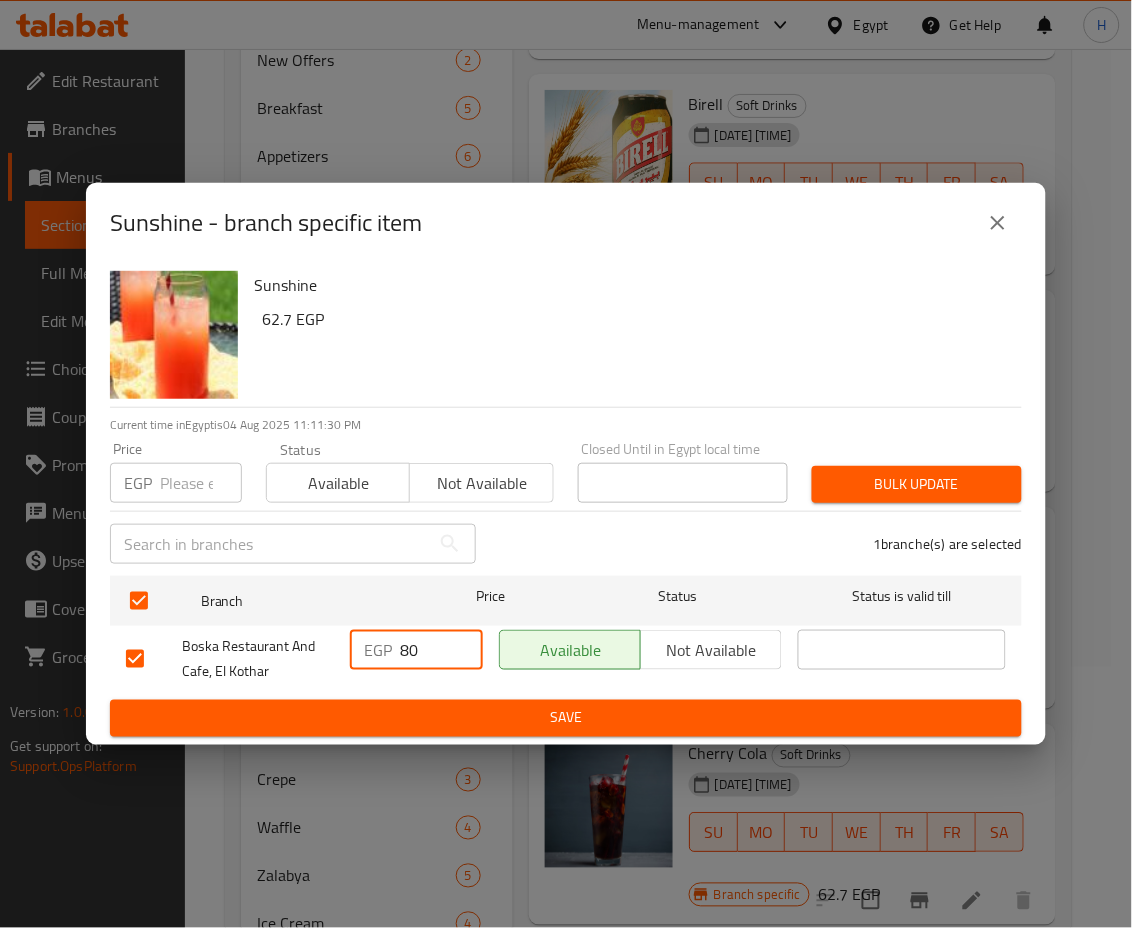 type on "80" 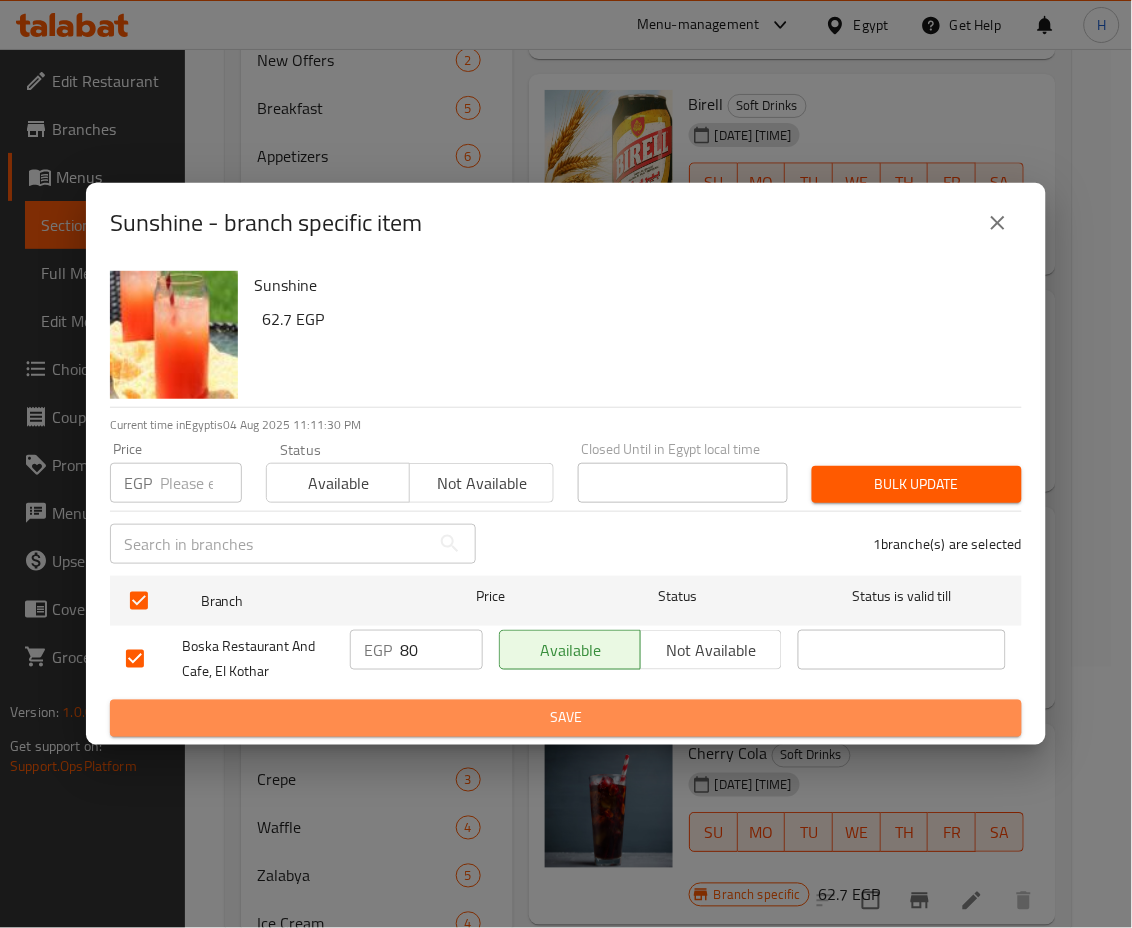 click on "Save" at bounding box center [566, 718] 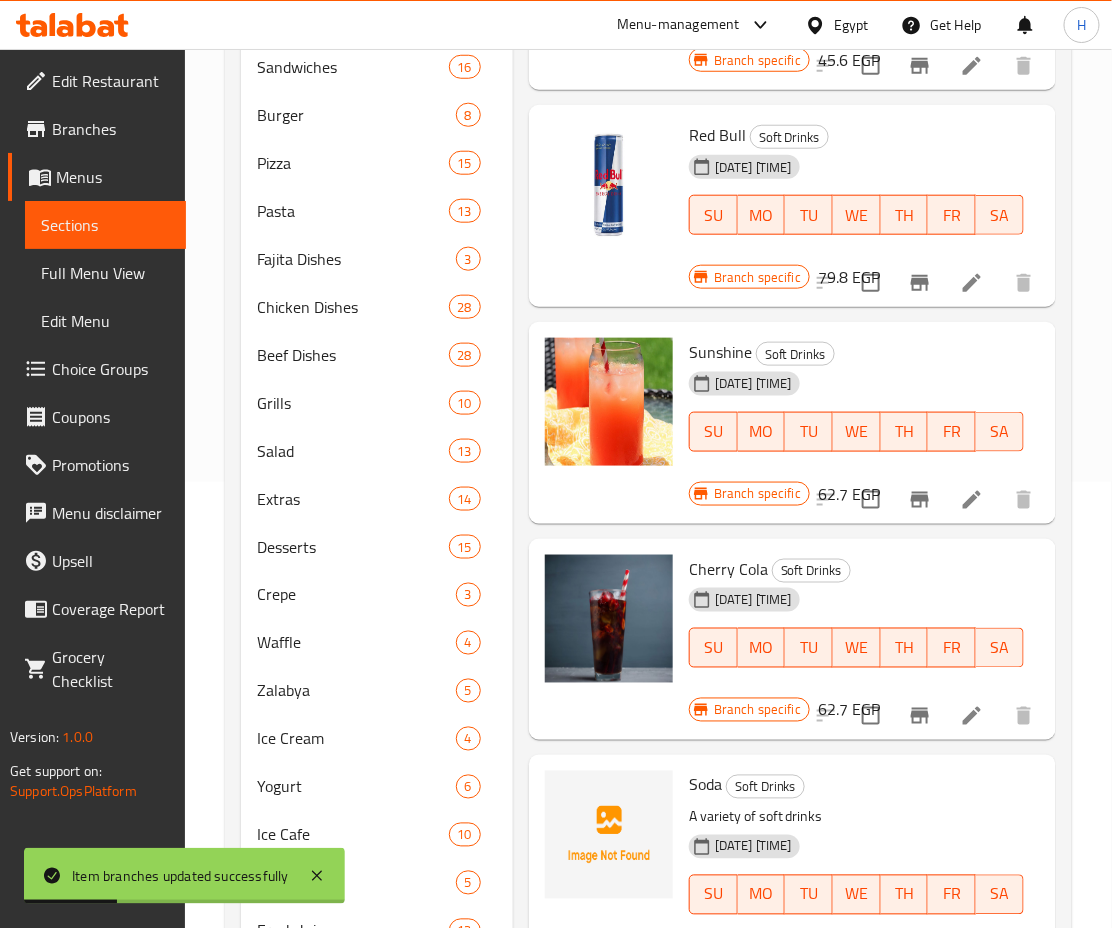 scroll, scrollTop: 451, scrollLeft: 0, axis: vertical 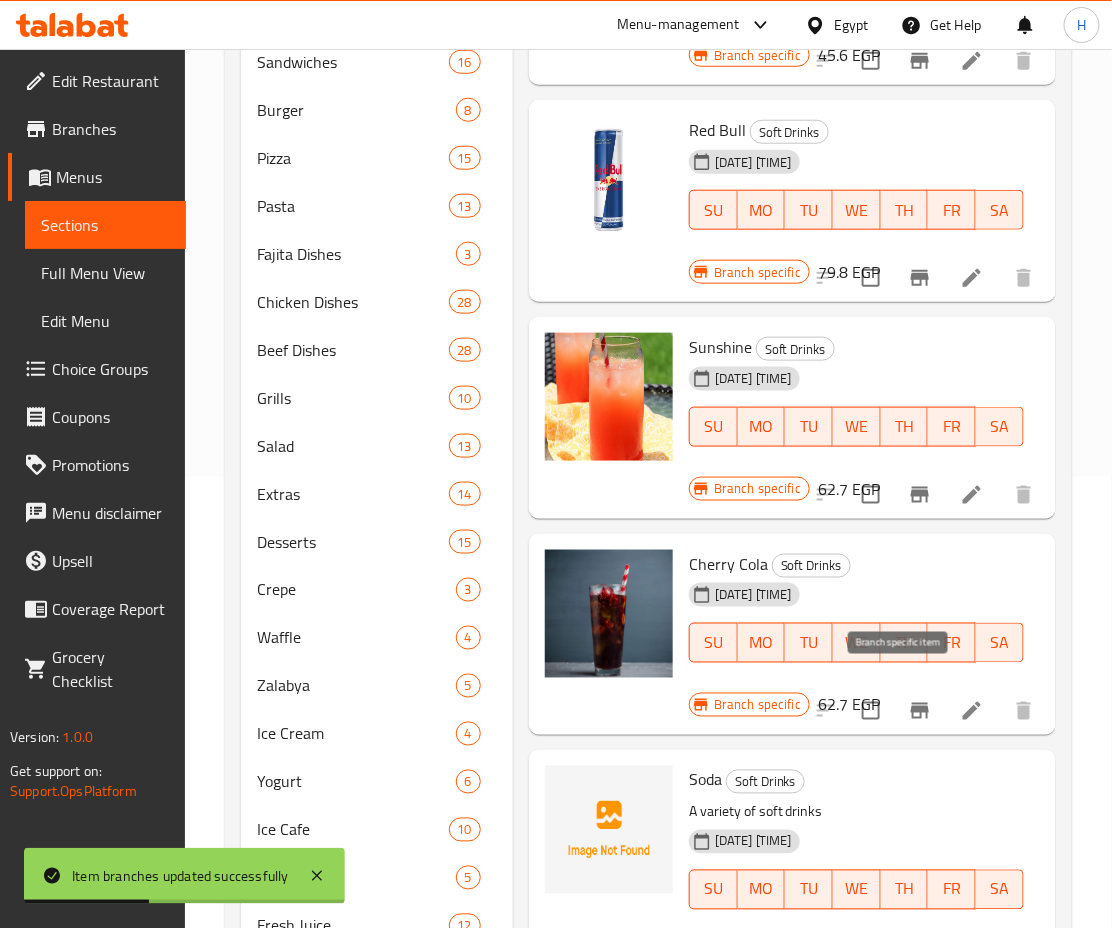 click at bounding box center [920, 711] 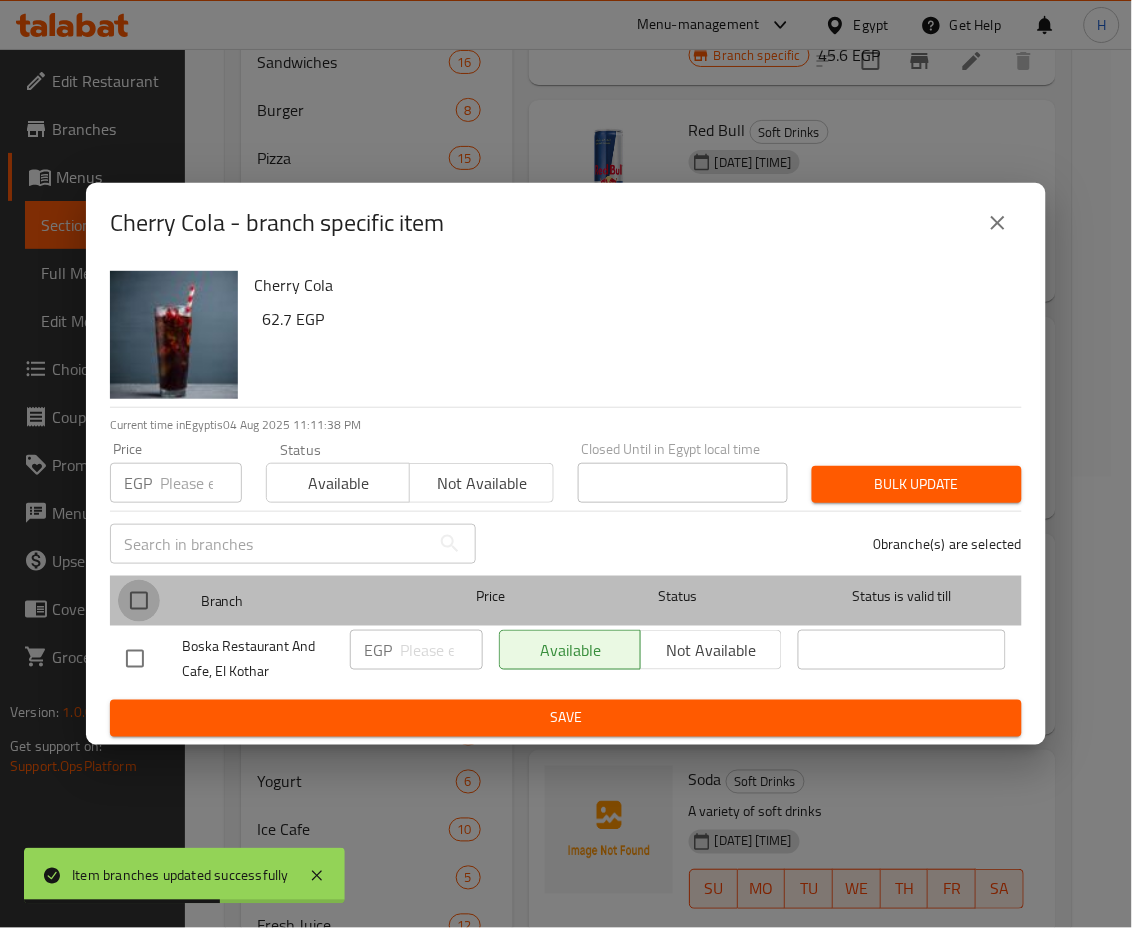 click at bounding box center [139, 601] 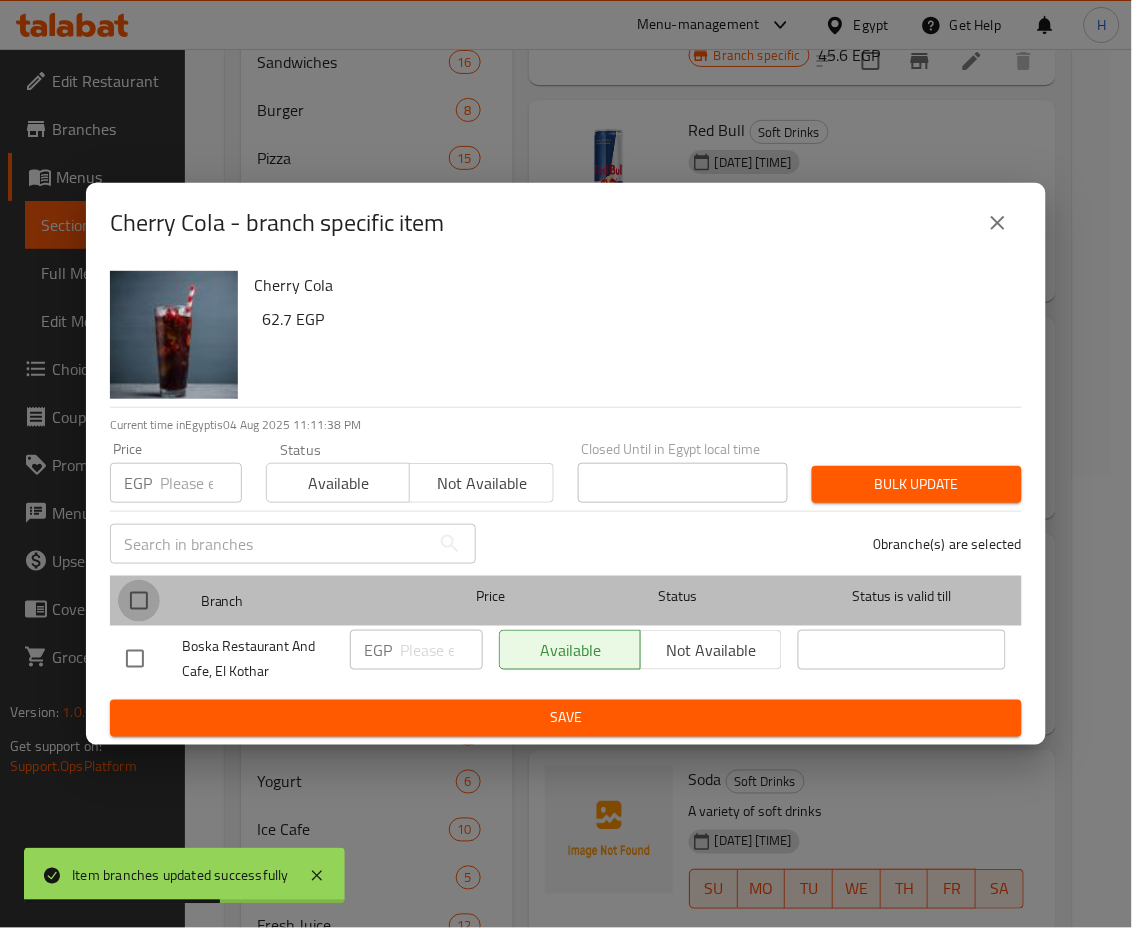checkbox on "true" 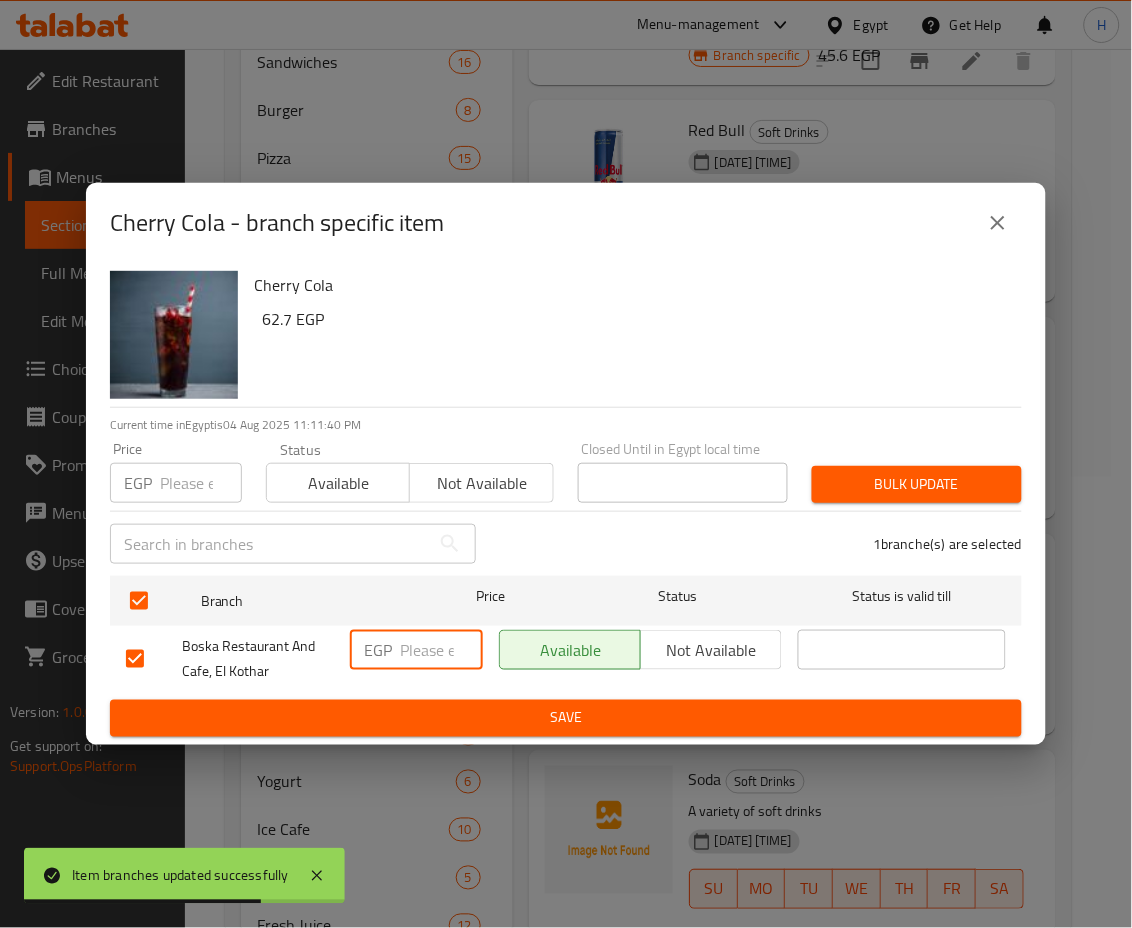 drag, startPoint x: 441, startPoint y: 648, endPoint x: 373, endPoint y: 642, distance: 68.26419 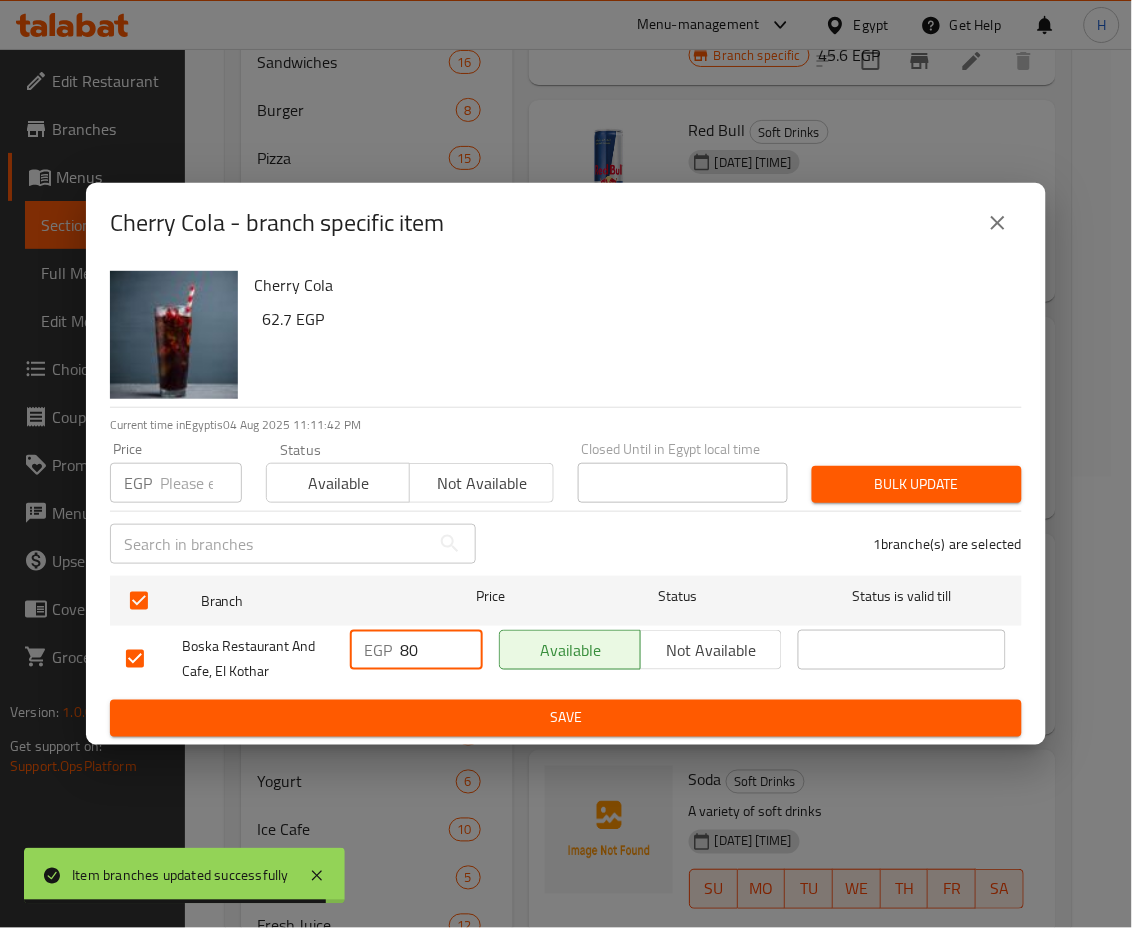 type on "80" 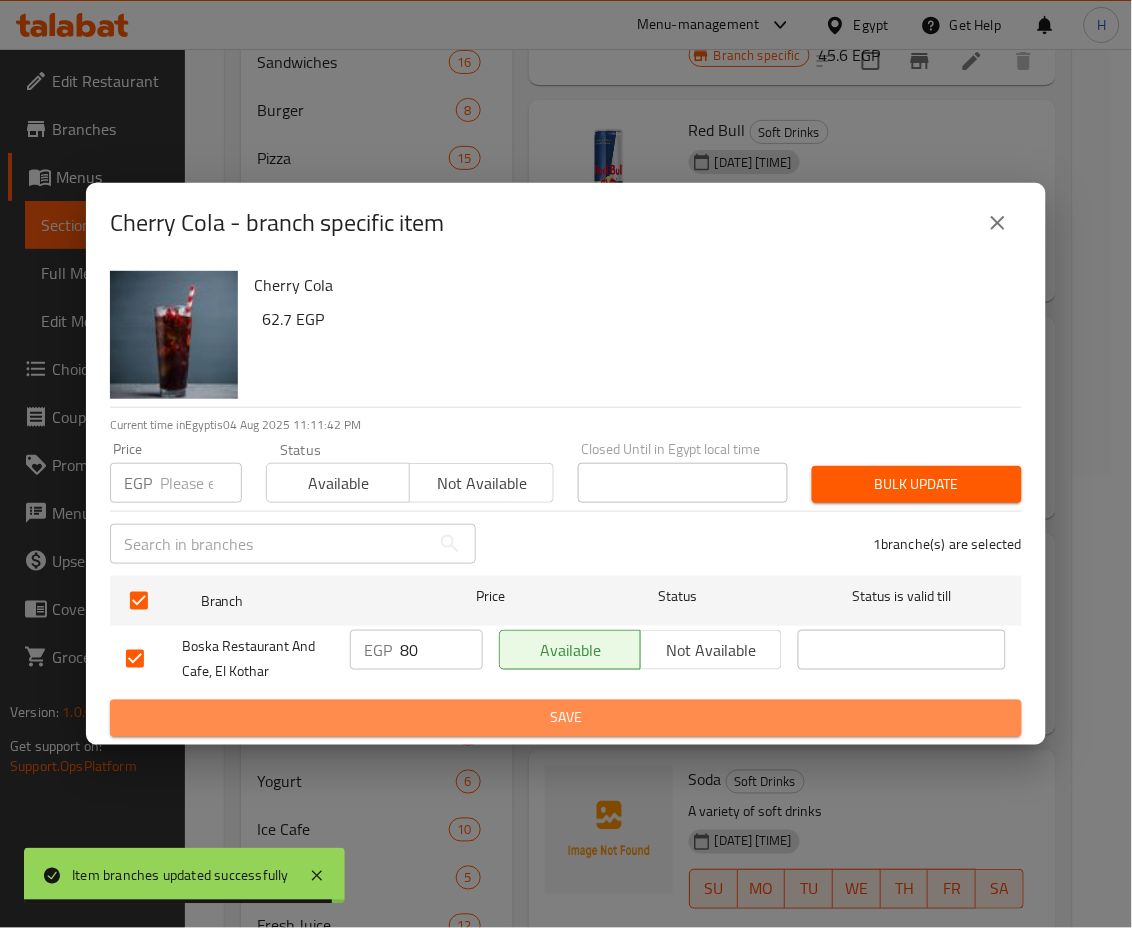 click on "Save" at bounding box center [566, 718] 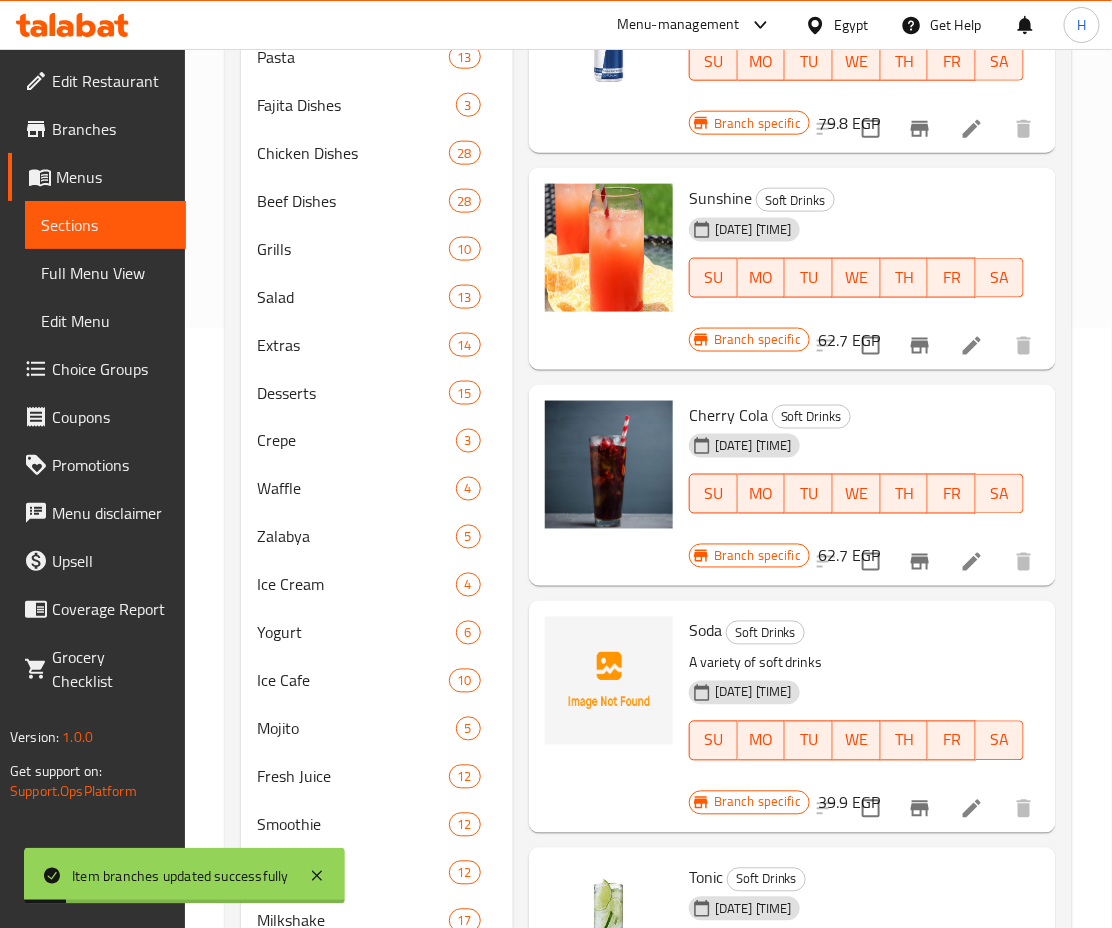 scroll, scrollTop: 601, scrollLeft: 0, axis: vertical 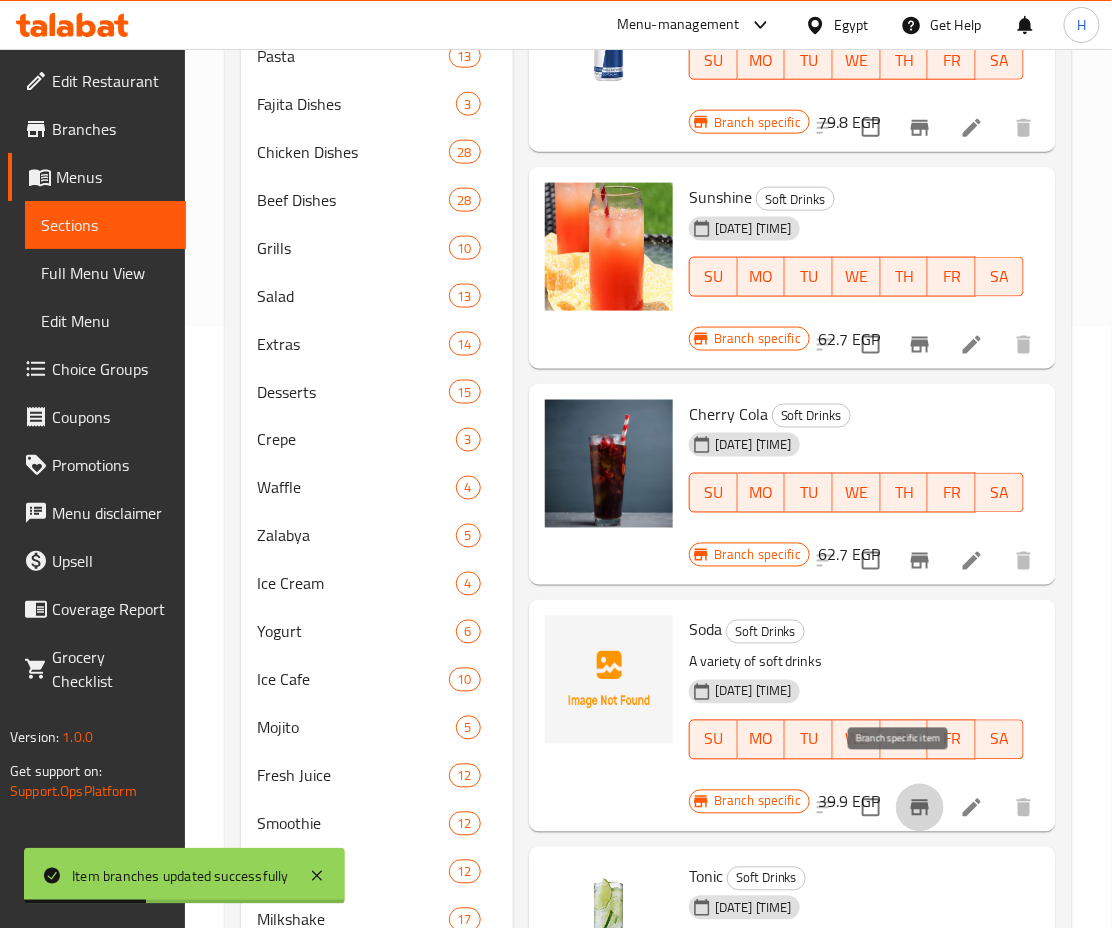 click 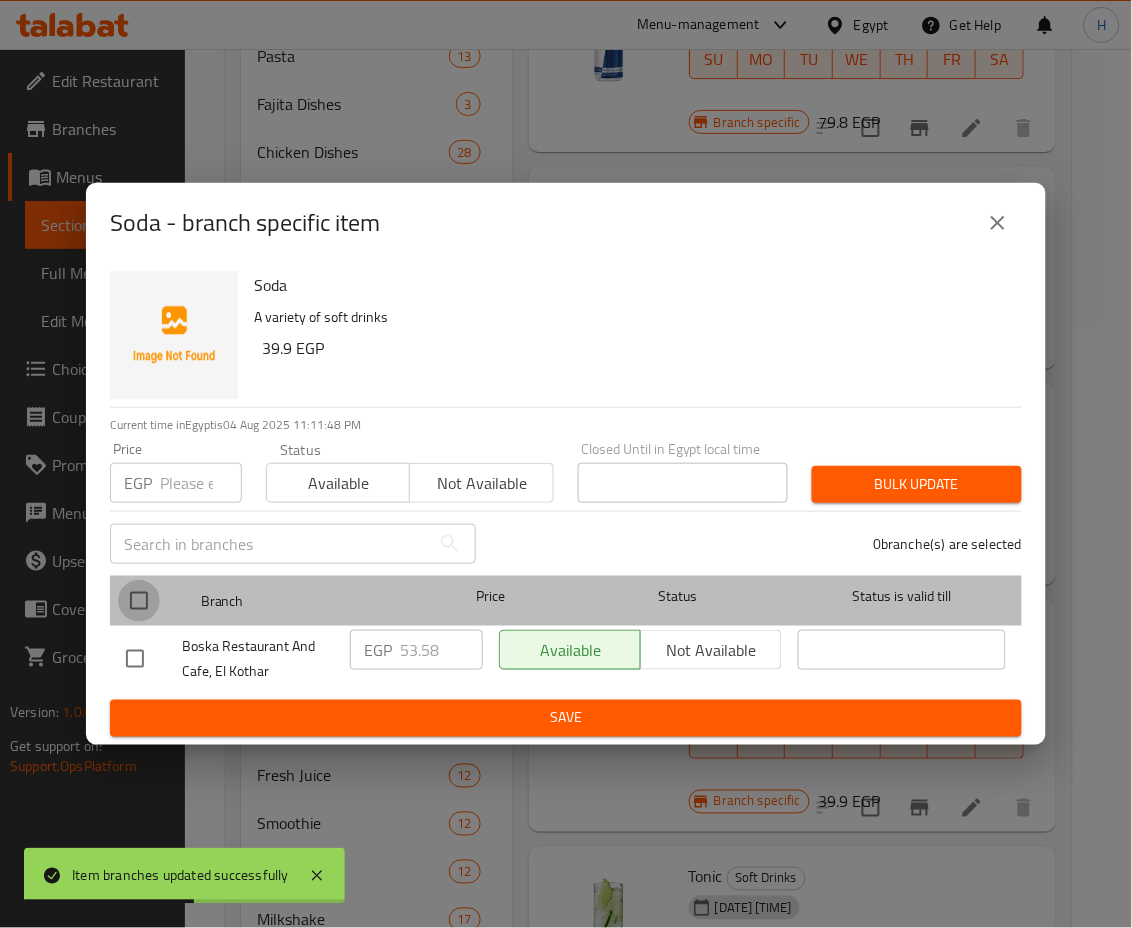 click at bounding box center (139, 601) 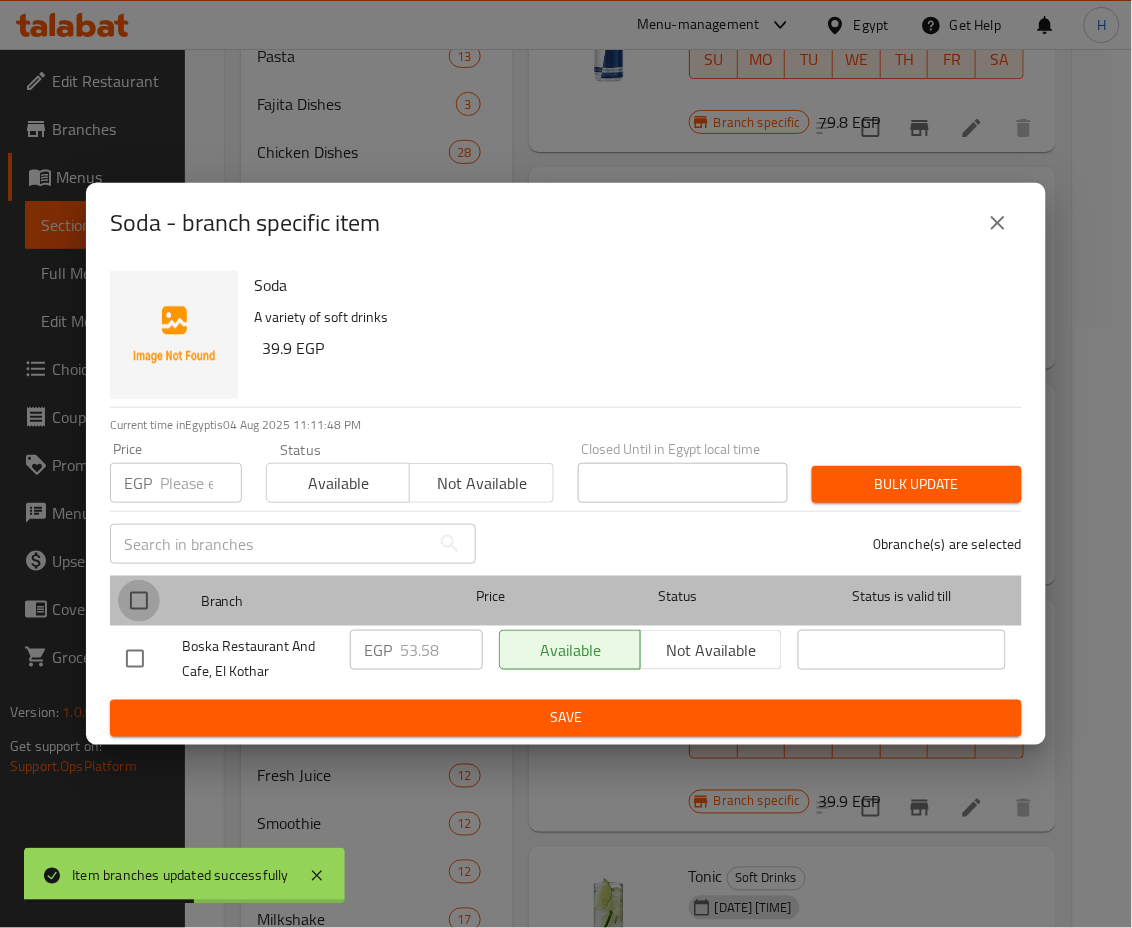 checkbox on "true" 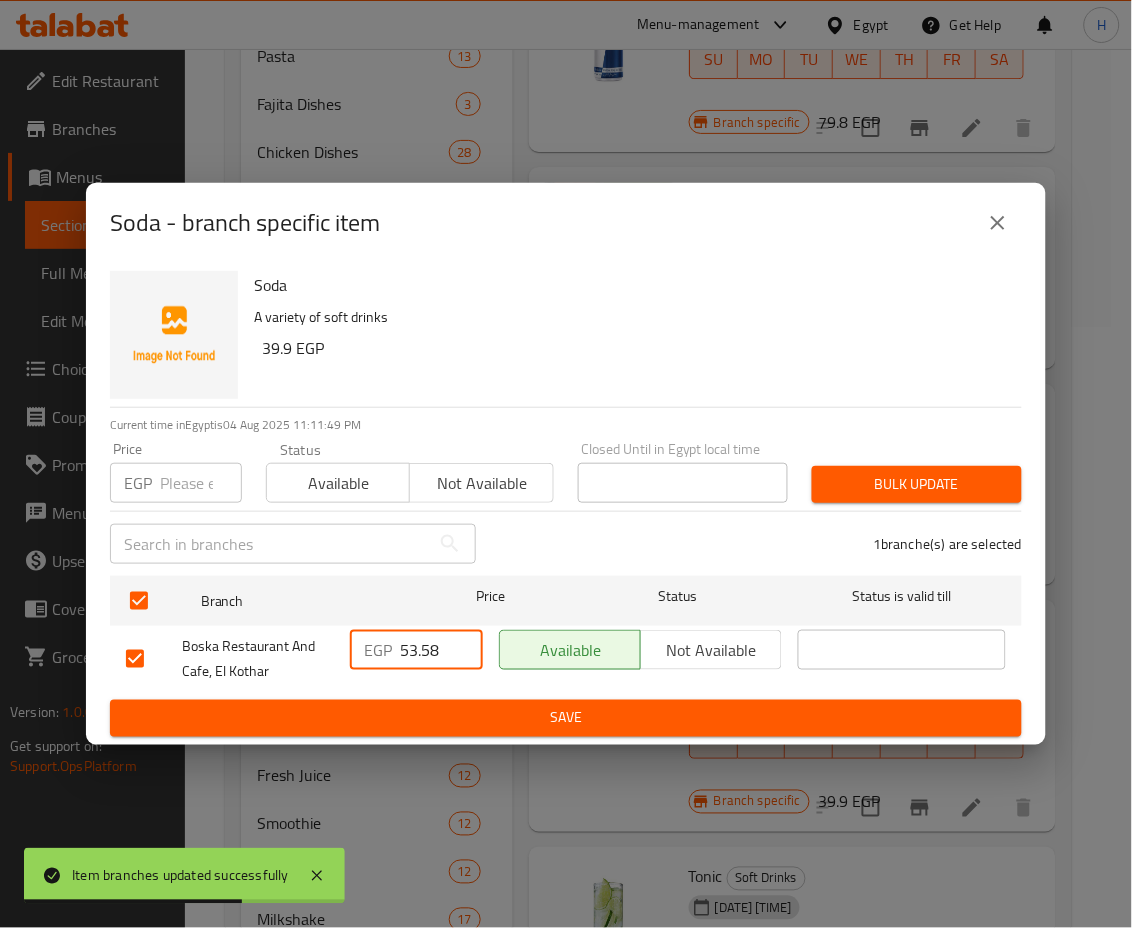 drag, startPoint x: 449, startPoint y: 656, endPoint x: 348, endPoint y: 650, distance: 101.17806 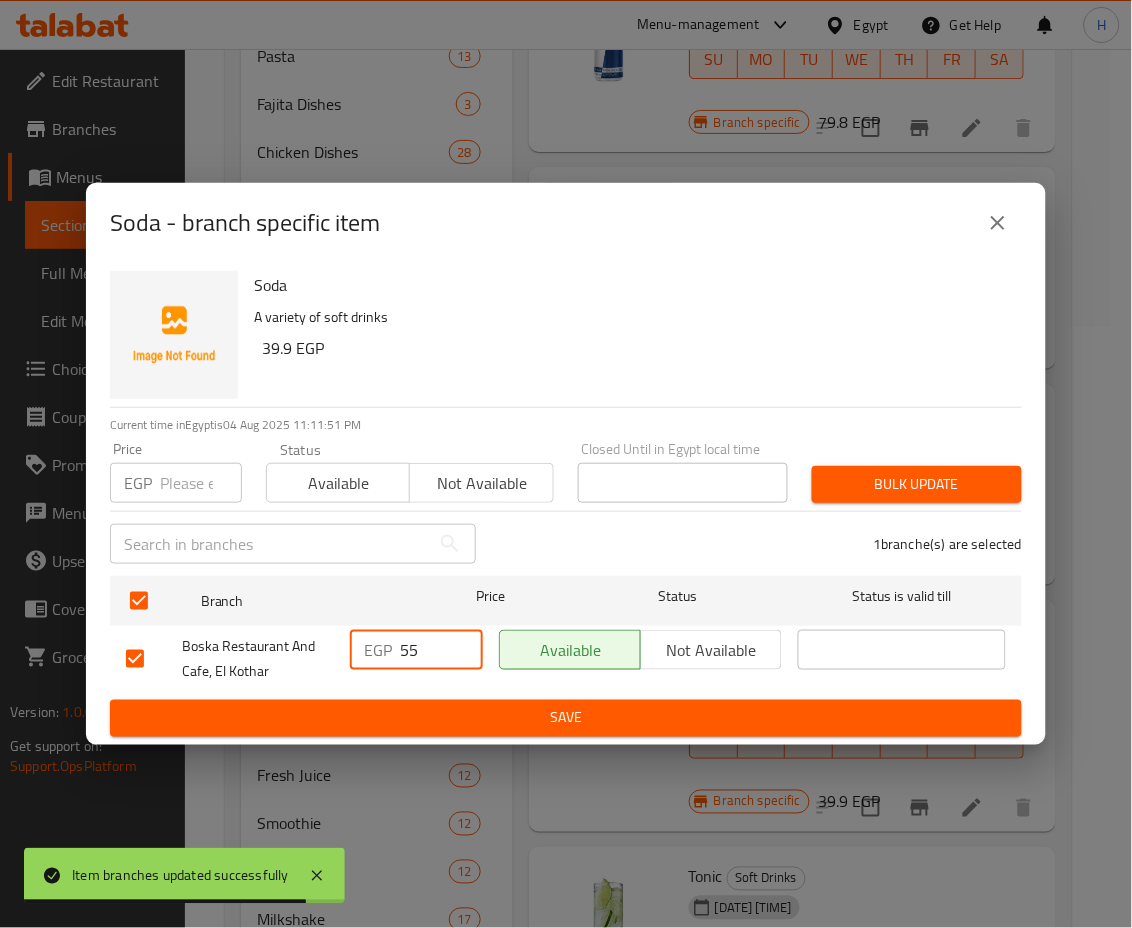 type on "55" 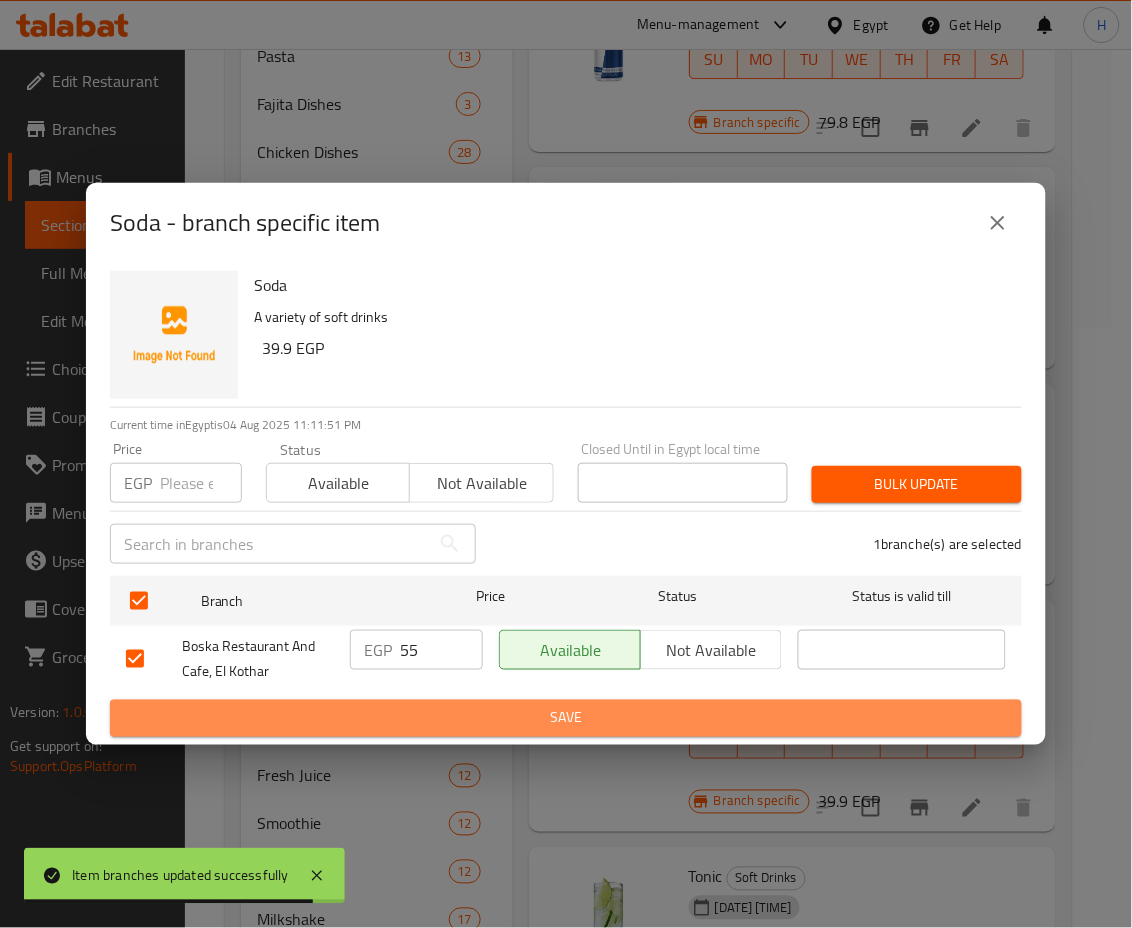 click on "Save" at bounding box center (566, 718) 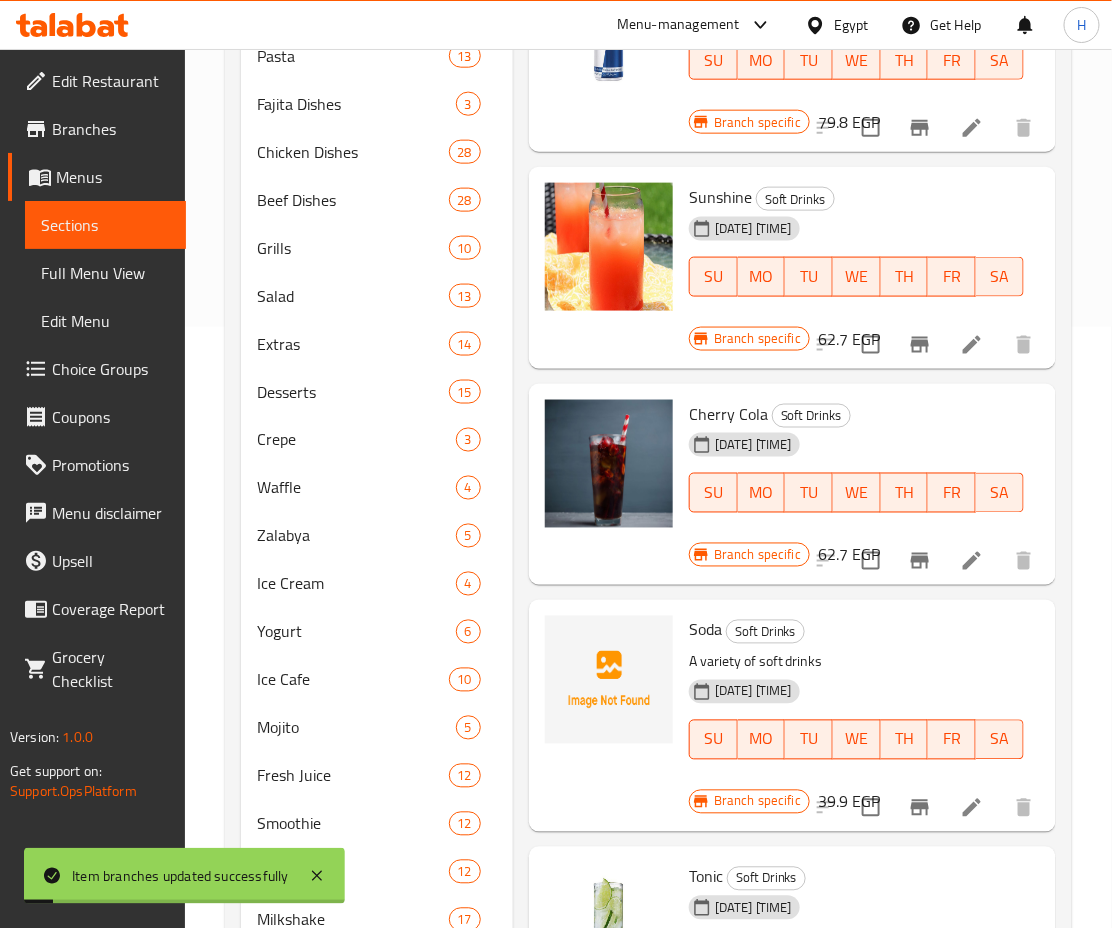 scroll, scrollTop: 777, scrollLeft: 0, axis: vertical 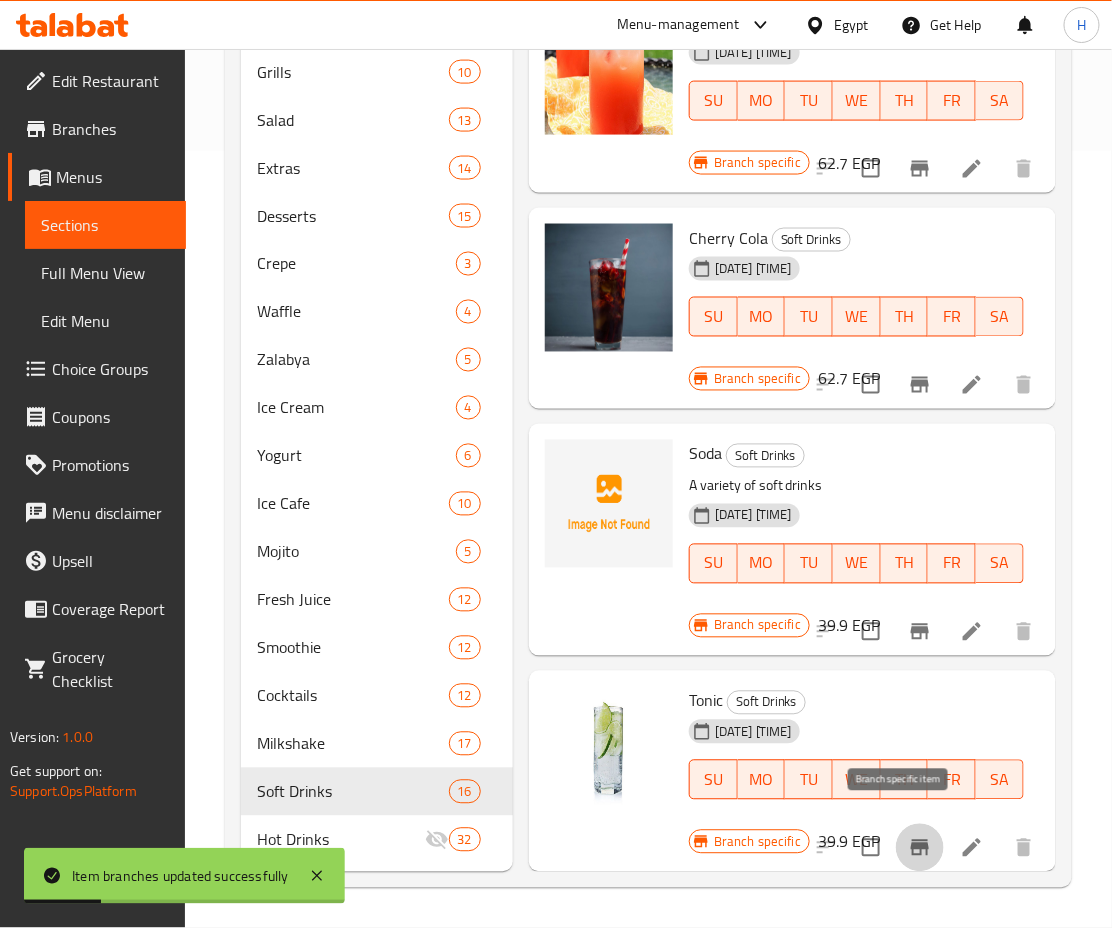 click 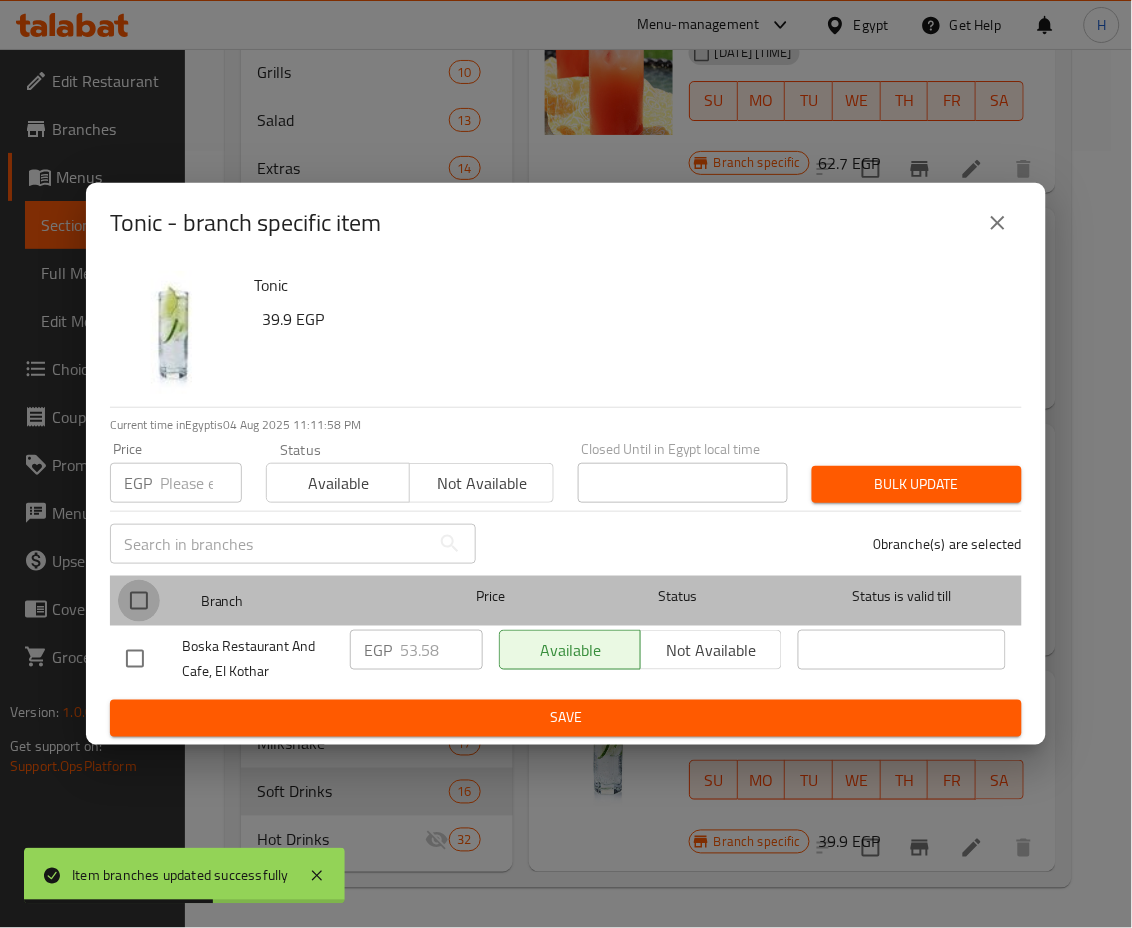click at bounding box center [139, 601] 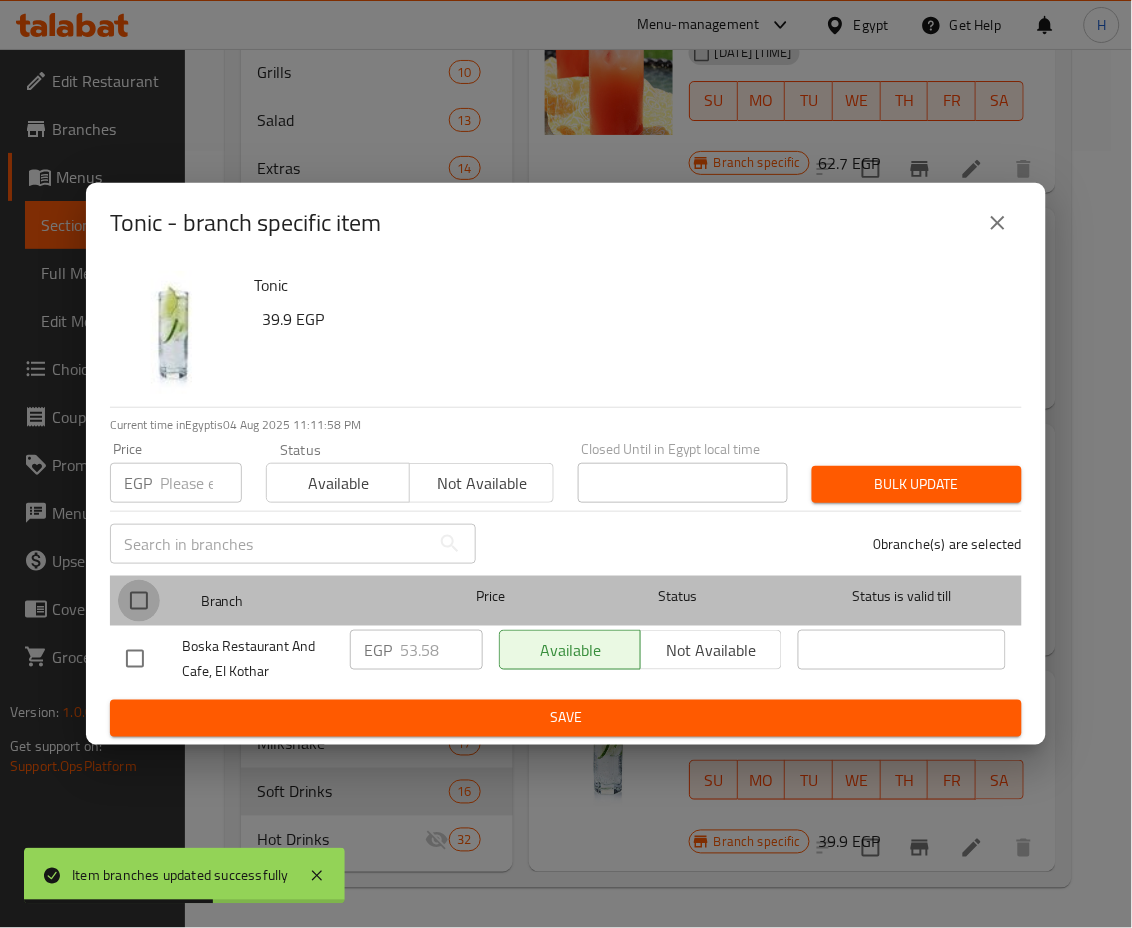 checkbox on "true" 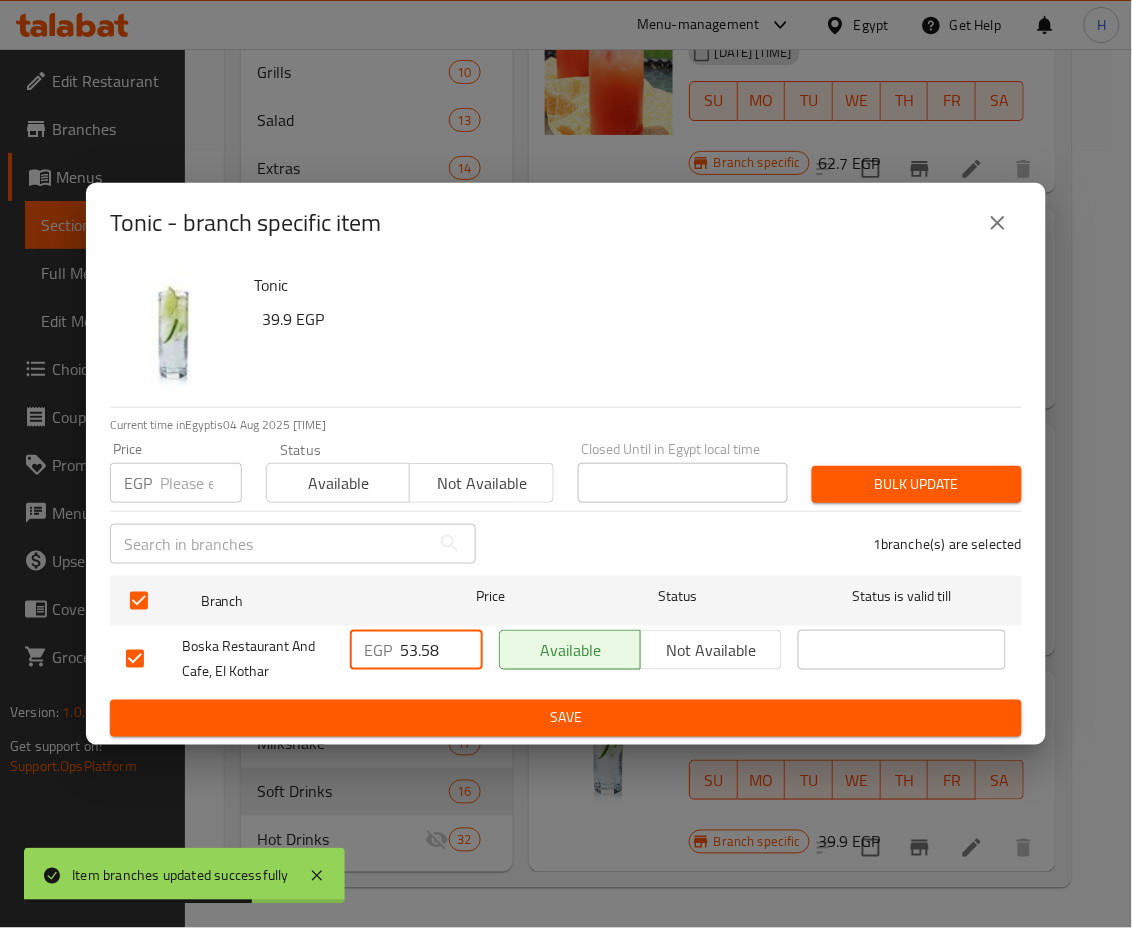 drag, startPoint x: 452, startPoint y: 649, endPoint x: 361, endPoint y: 644, distance: 91.13726 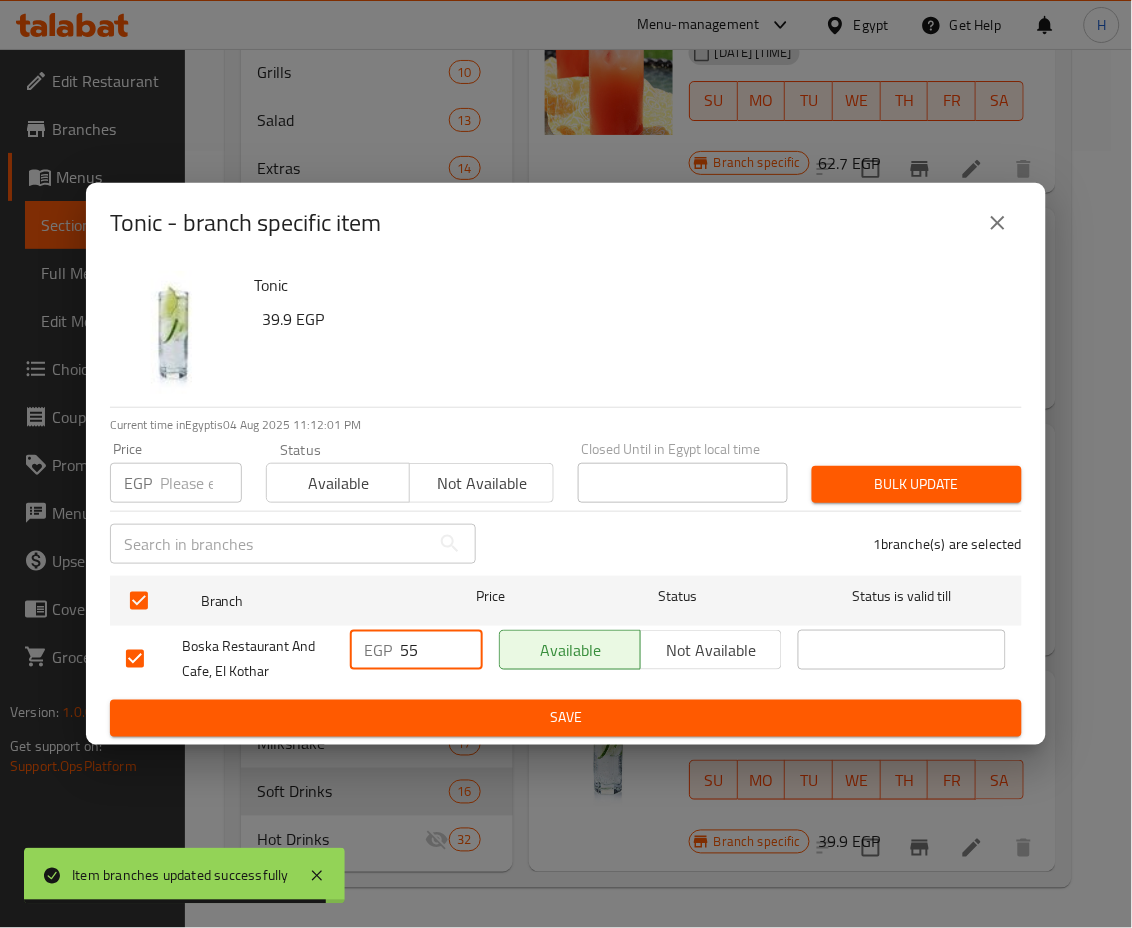 type on "55" 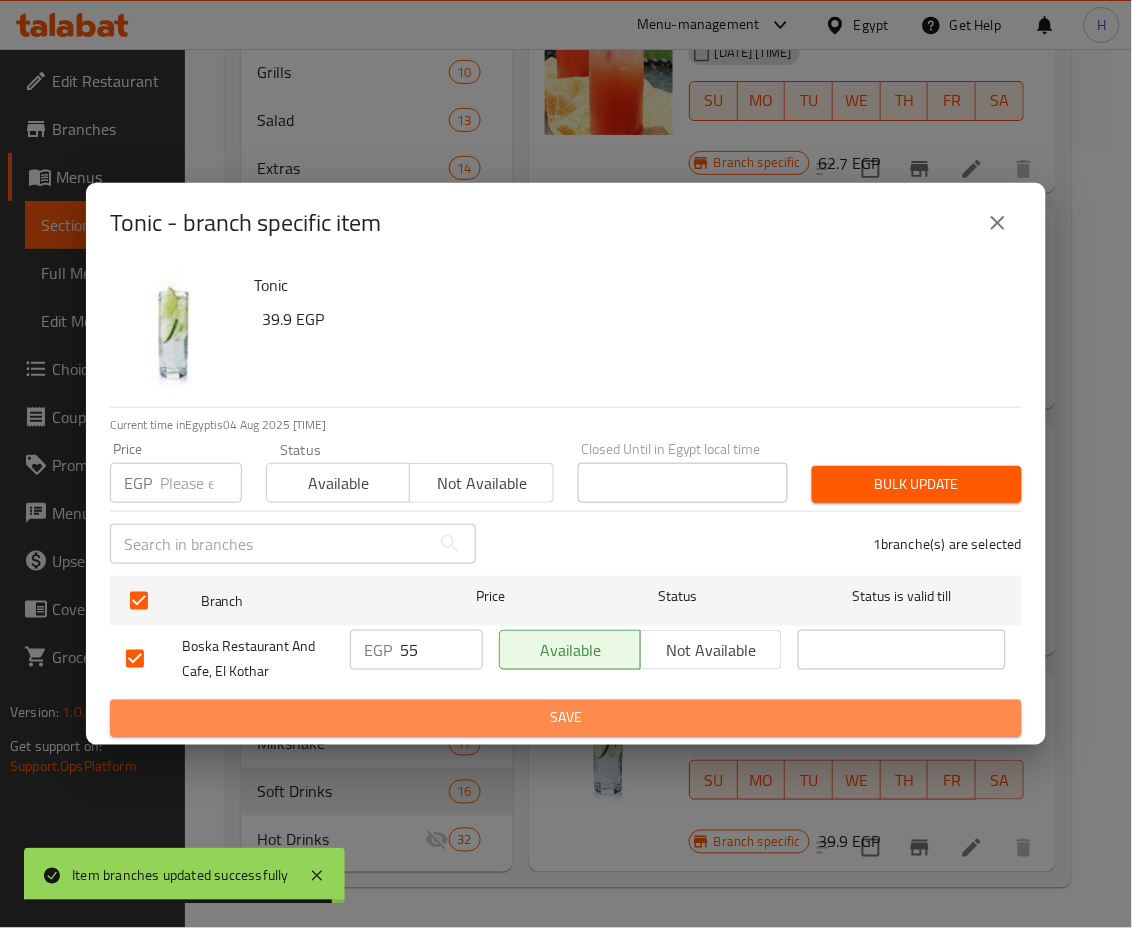 click on "Save" at bounding box center (566, 718) 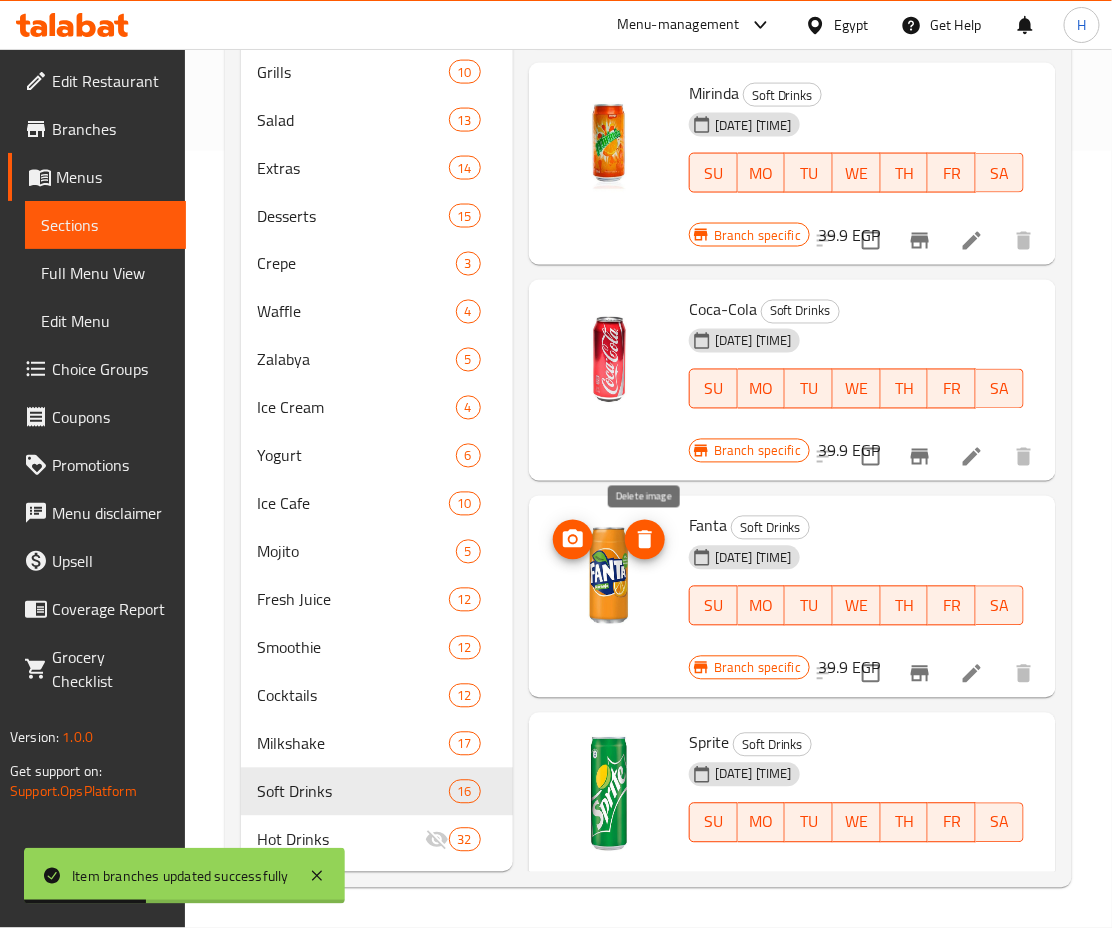 scroll, scrollTop: 0, scrollLeft: 0, axis: both 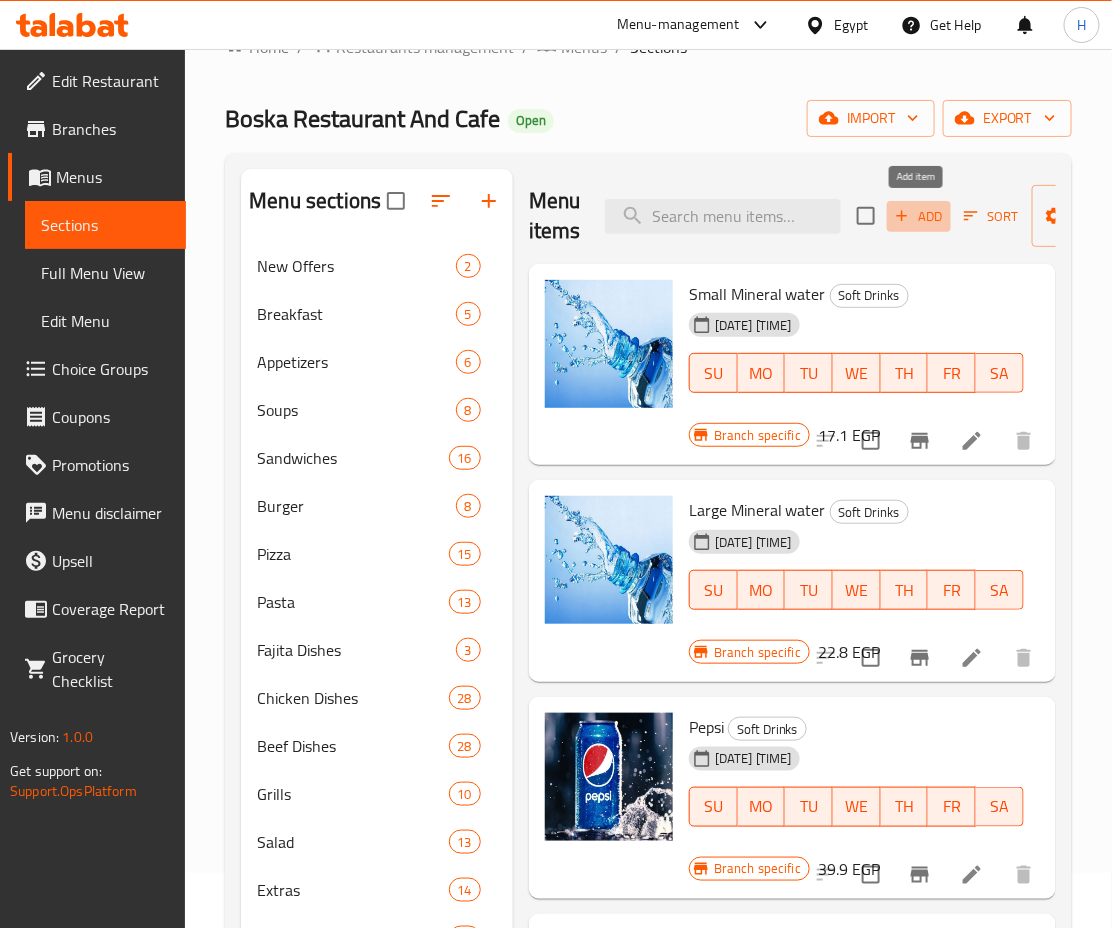 click on "Add" at bounding box center [919, 216] 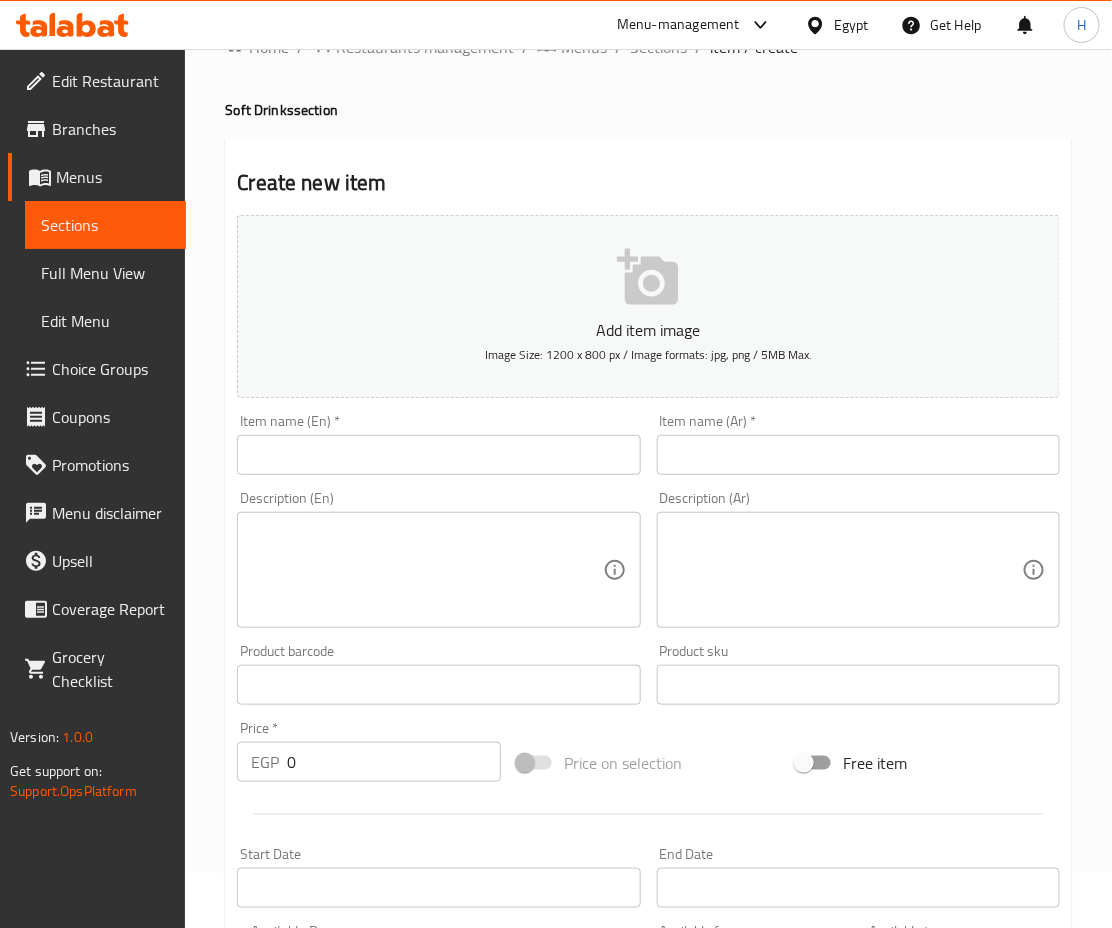 click at bounding box center (438, 455) 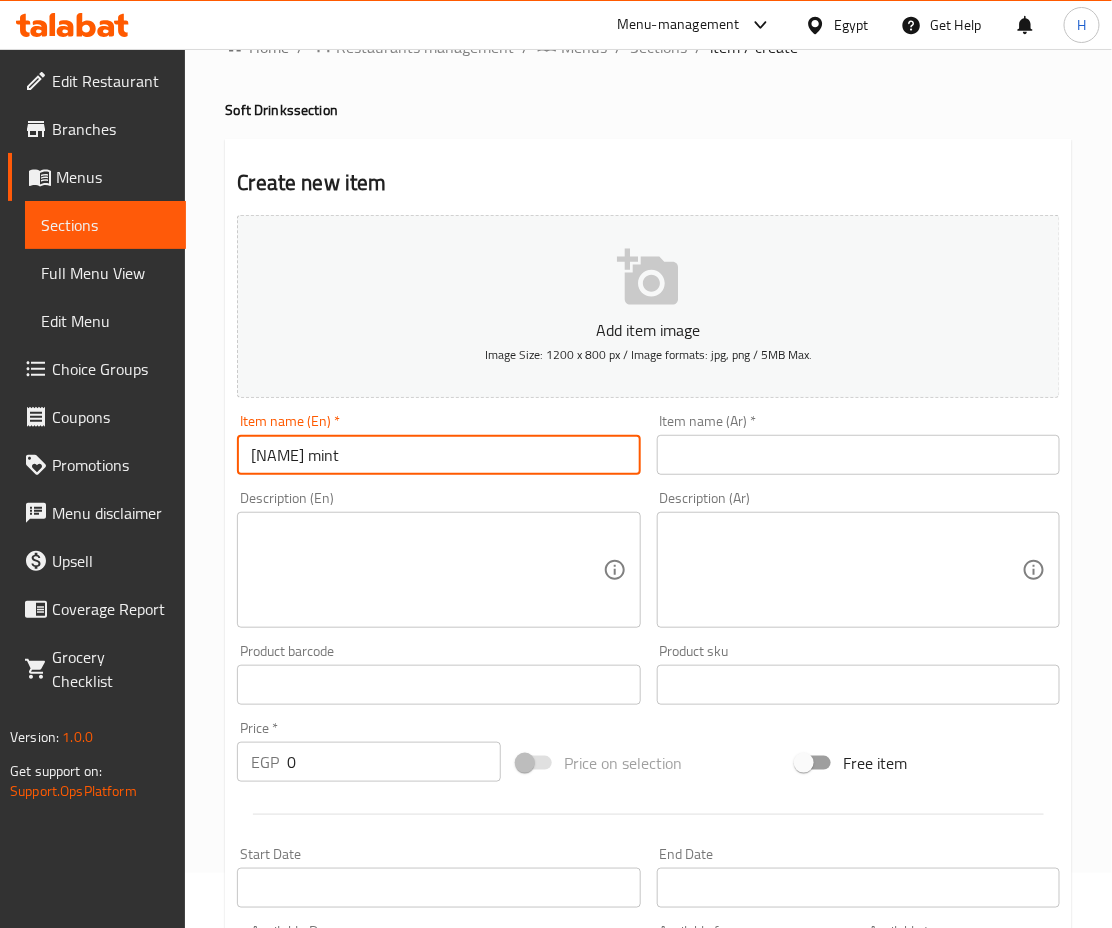 type on "Scotch mint" 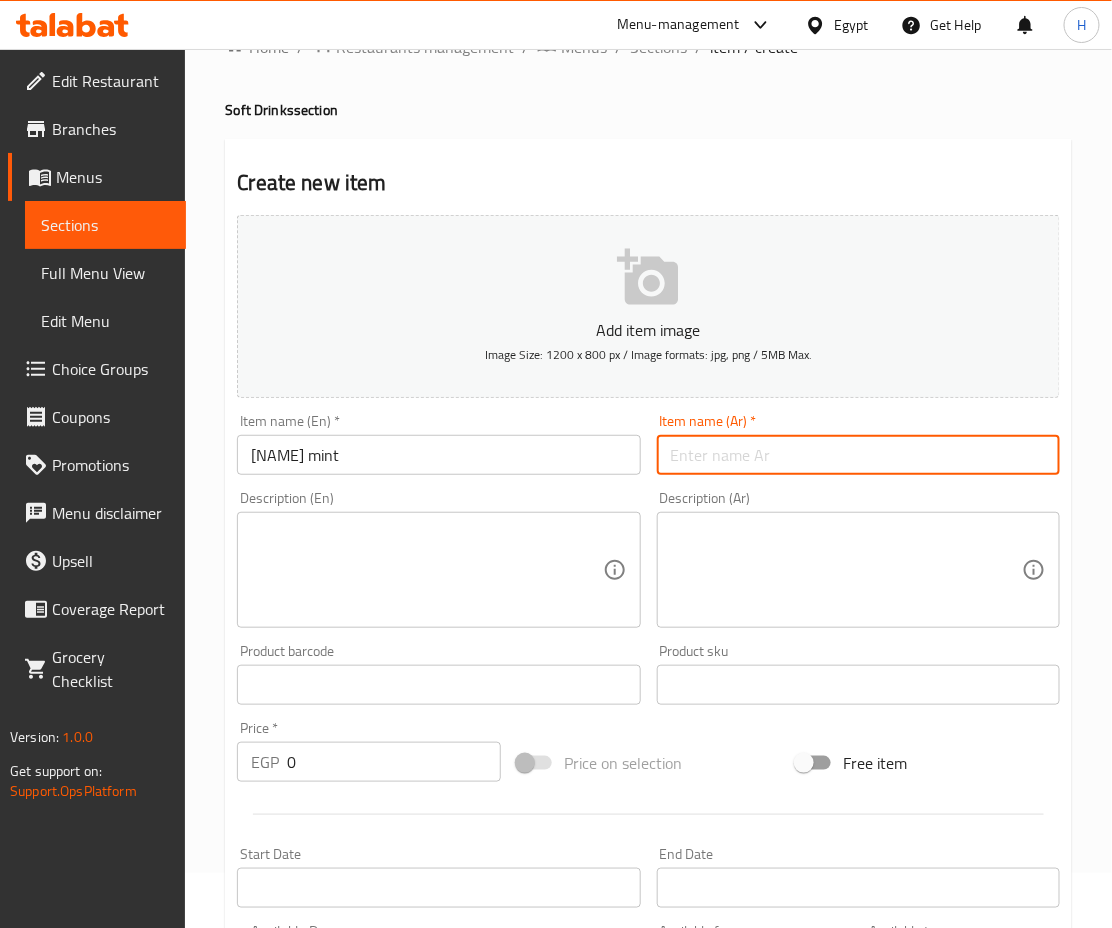 click at bounding box center (858, 455) 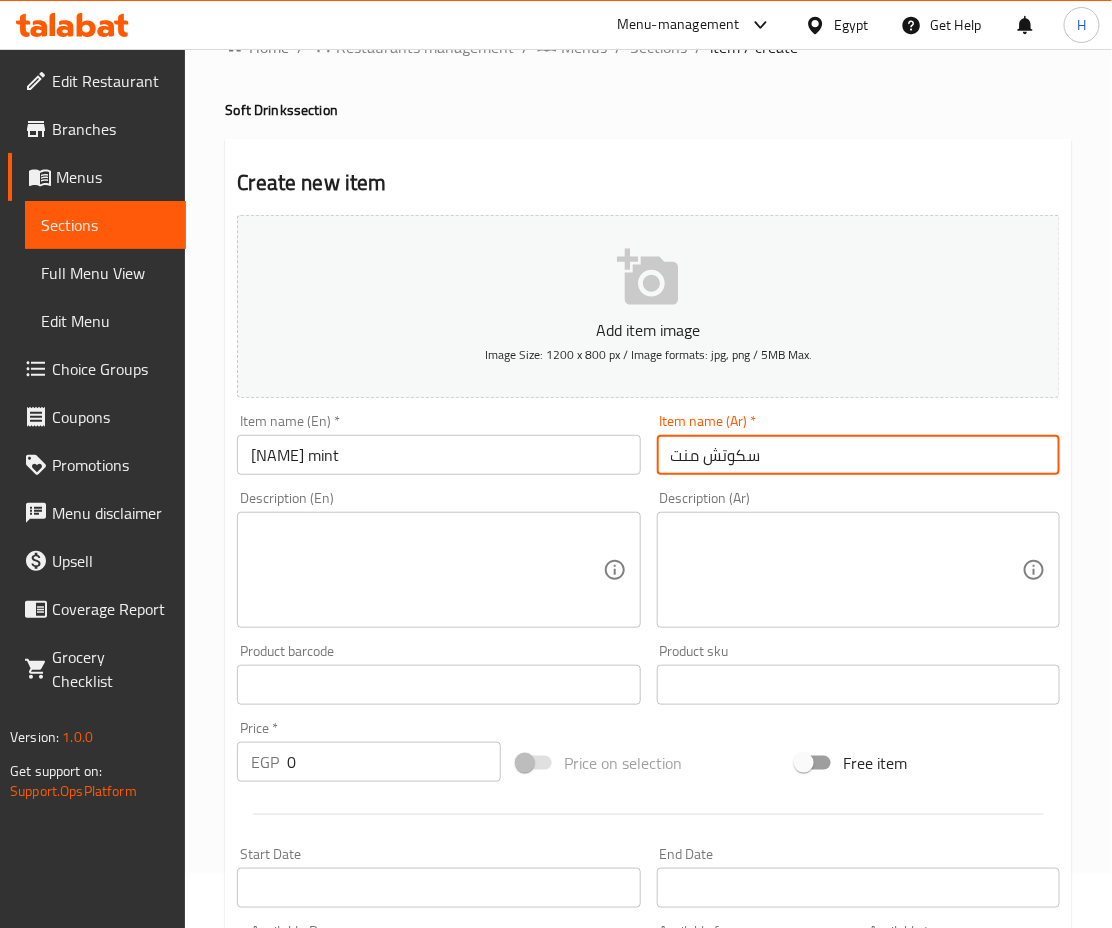 drag, startPoint x: 795, startPoint y: 447, endPoint x: 676, endPoint y: 443, distance: 119.06721 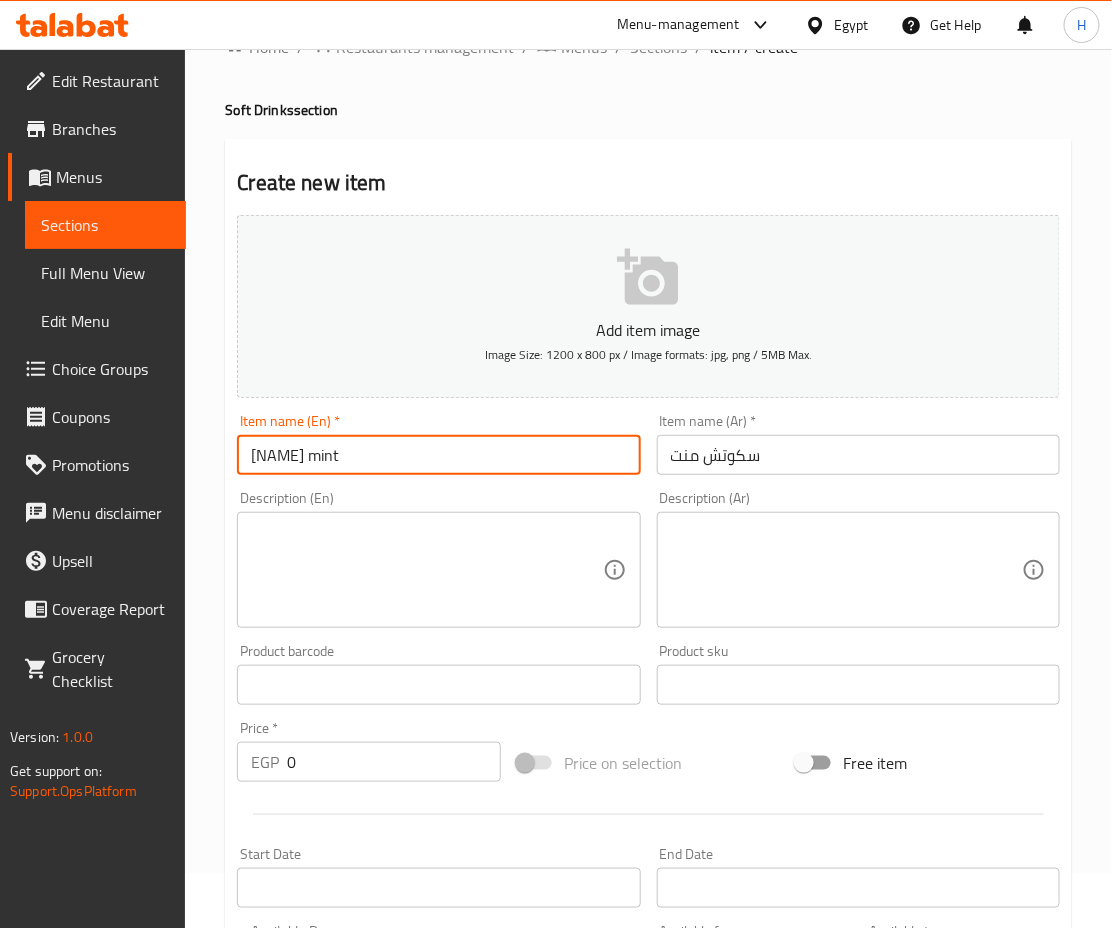 click on "Scotch mint" at bounding box center (438, 455) 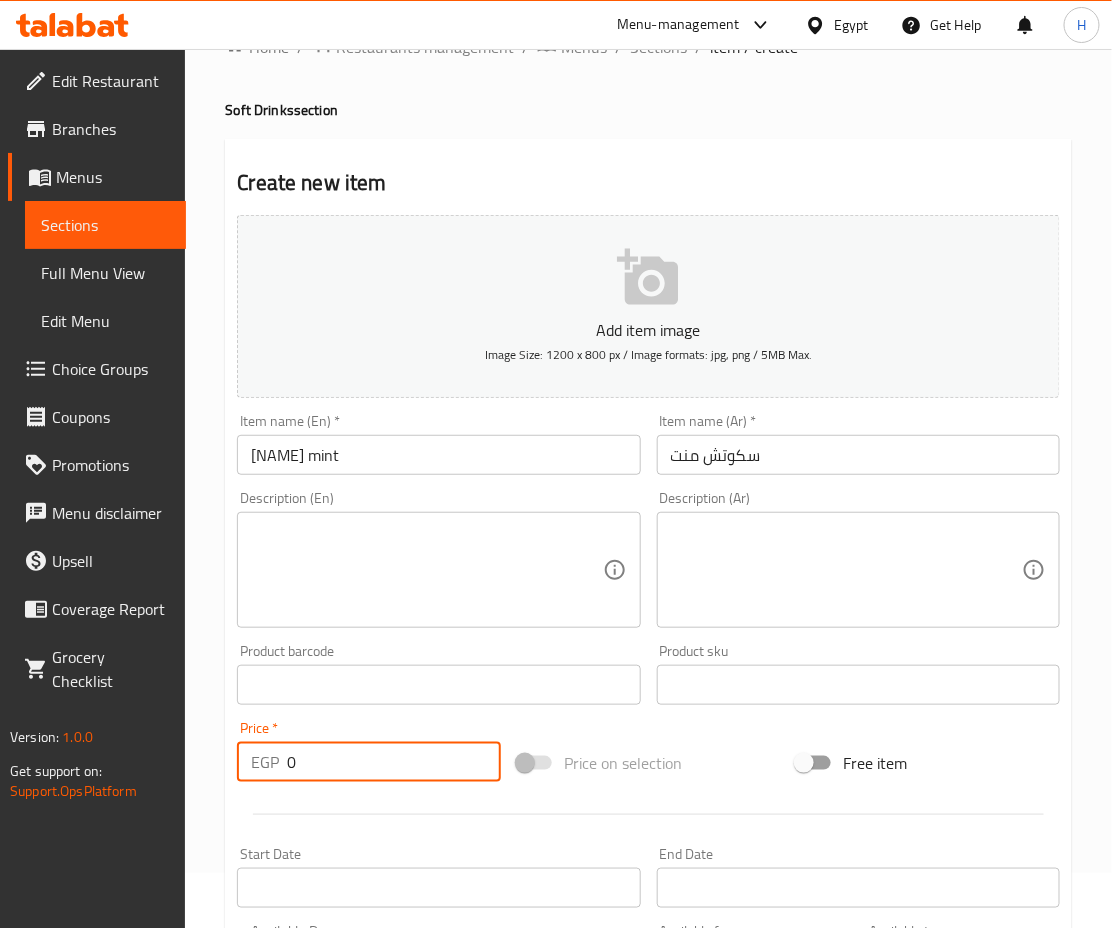 drag, startPoint x: 344, startPoint y: 747, endPoint x: 247, endPoint y: 765, distance: 98.65597 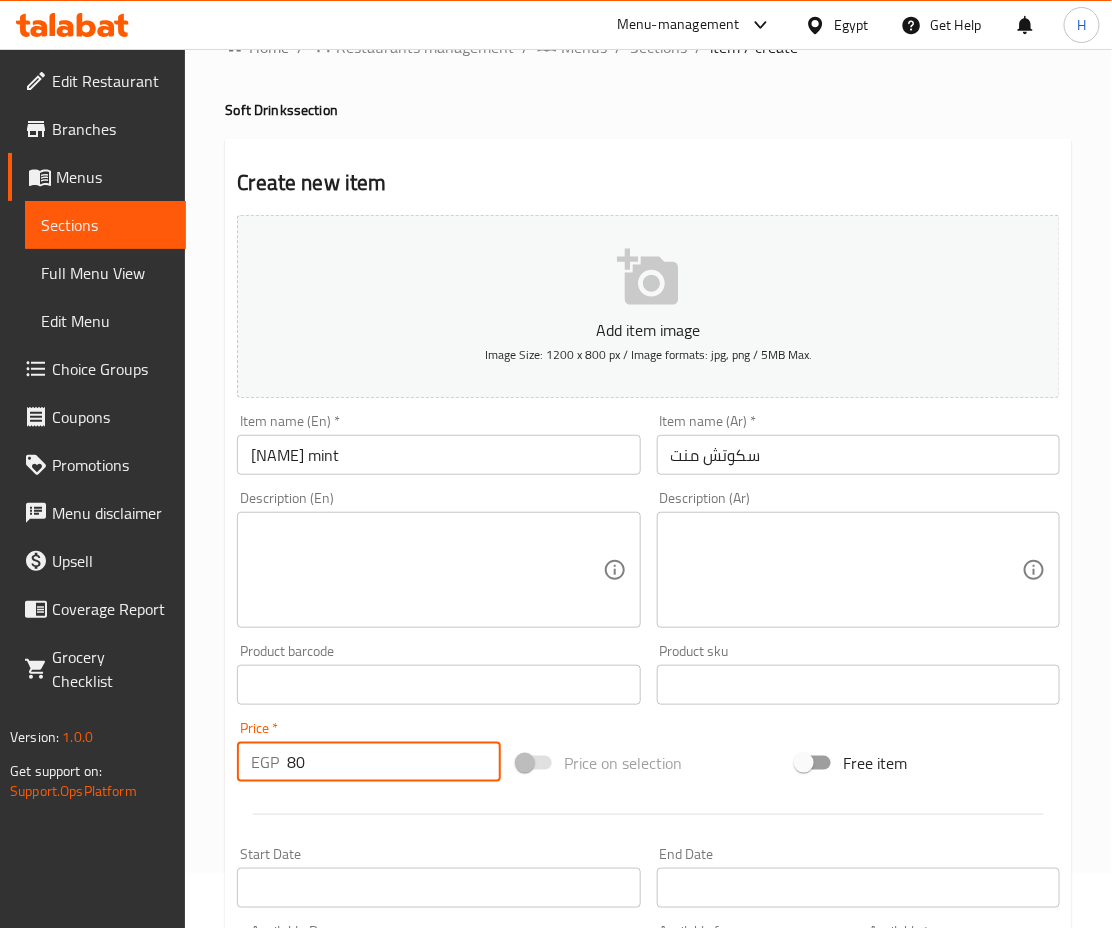 type on "80" 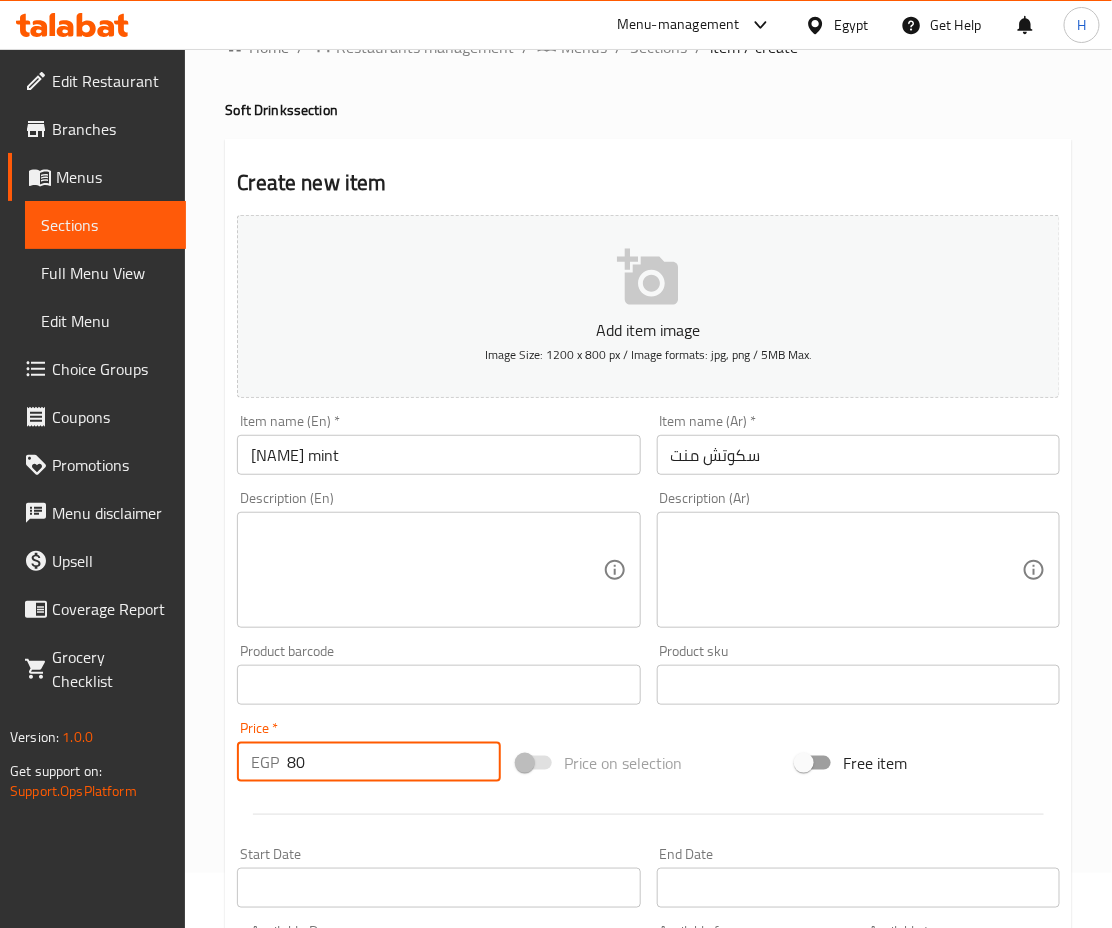 click on "Add item image Image Size: 1200 x 800 px / Image formats: jpg, png / 5MB Max." at bounding box center (648, 306) 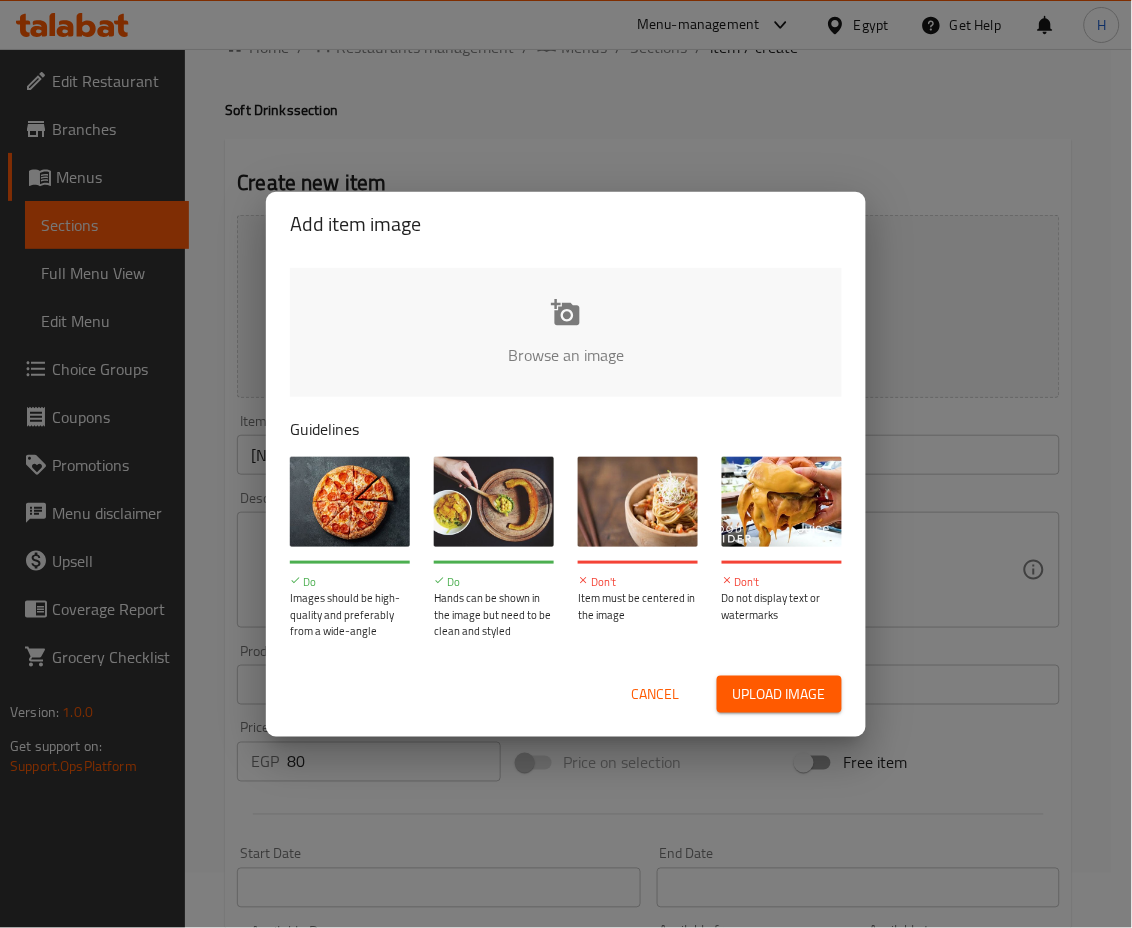 click at bounding box center (1242, 361) 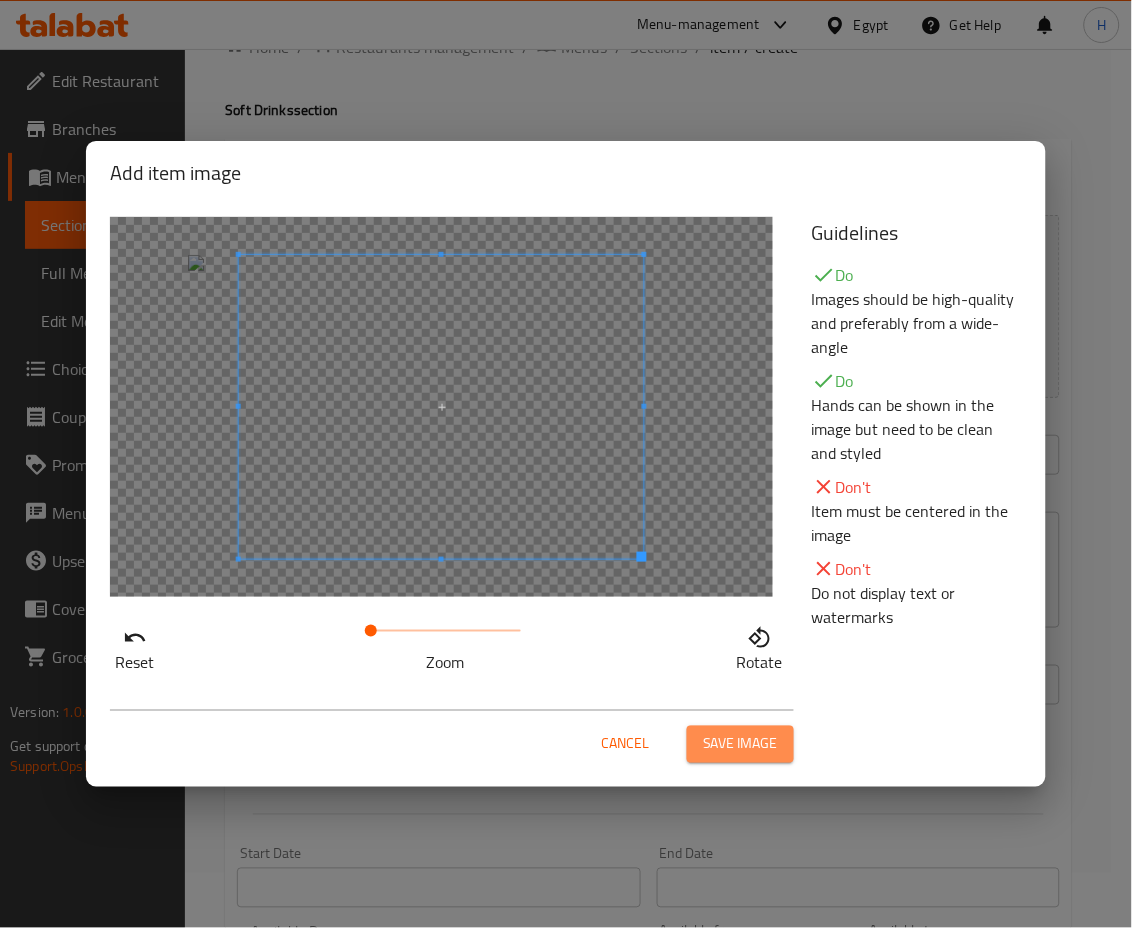 click on "Save image" at bounding box center (740, 744) 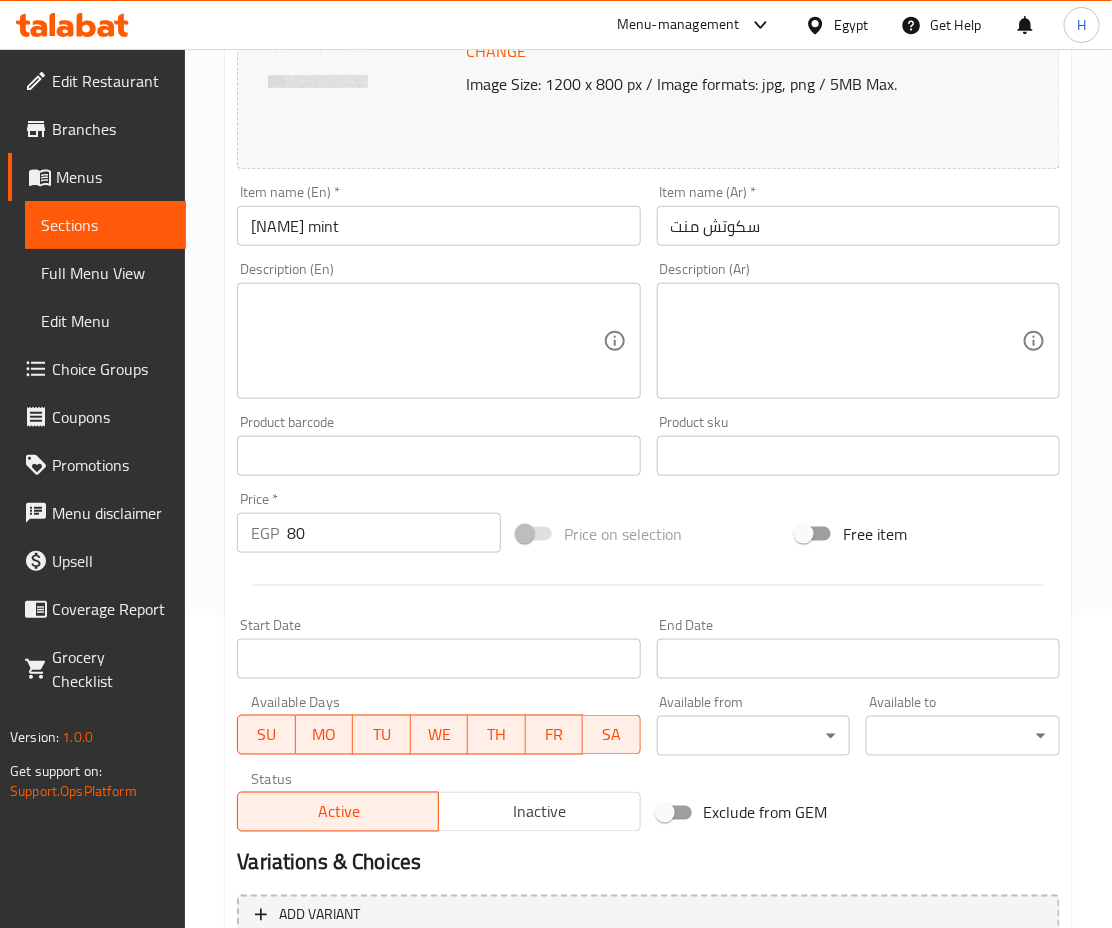 scroll, scrollTop: 512, scrollLeft: 0, axis: vertical 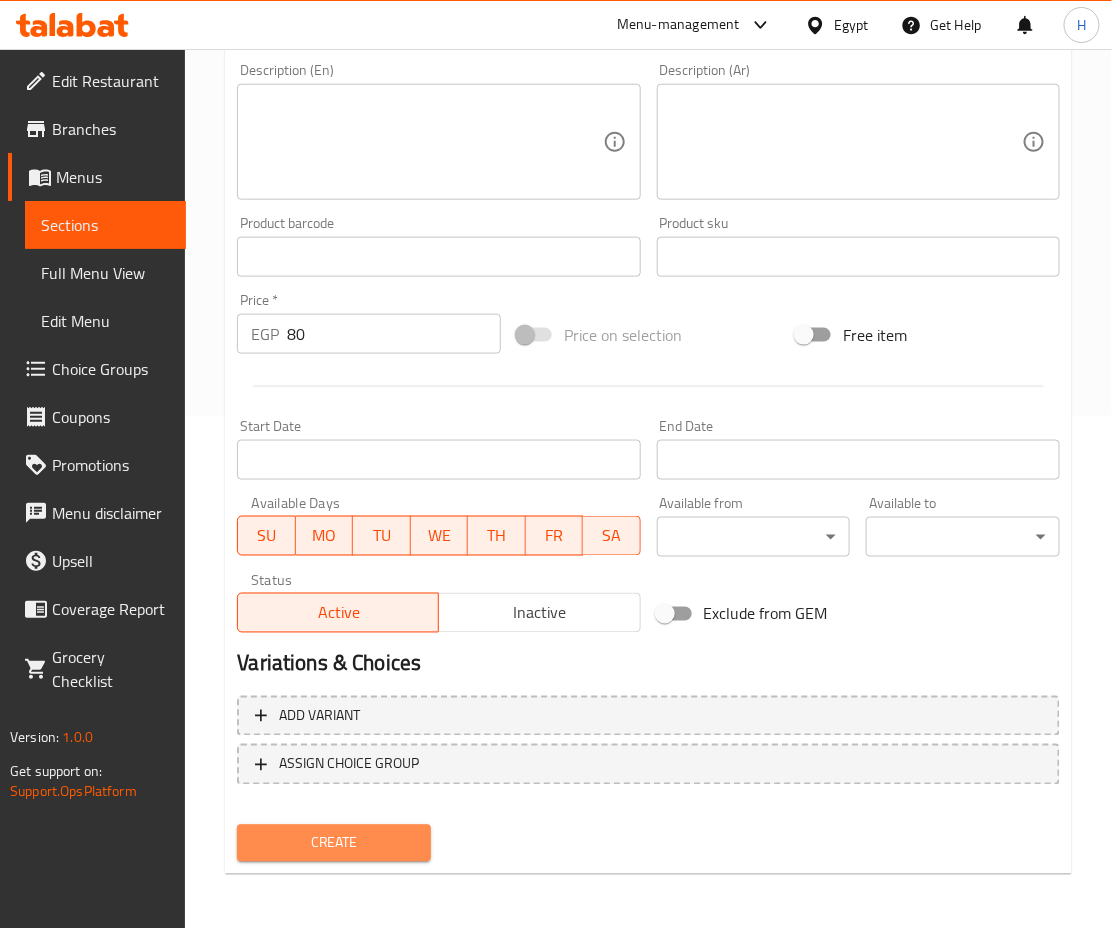 click on "Create" at bounding box center [334, 843] 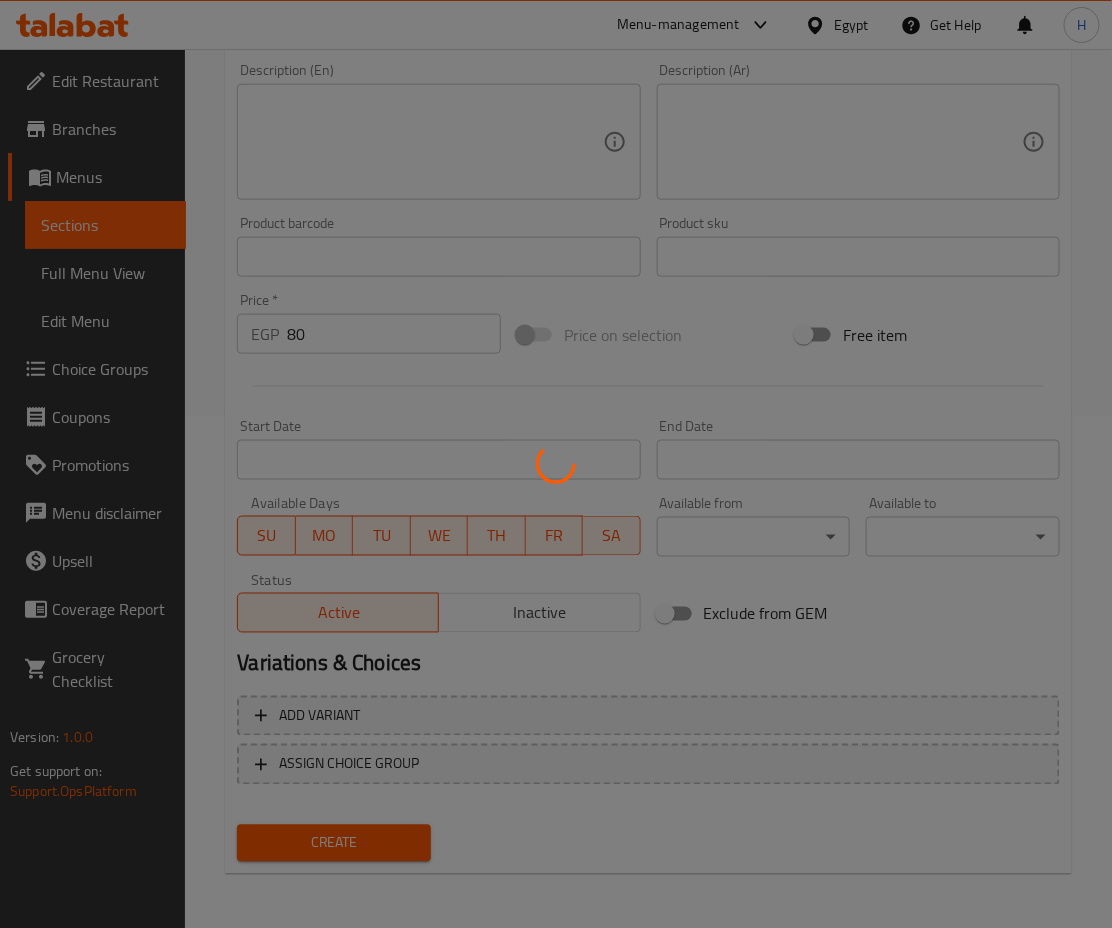 type 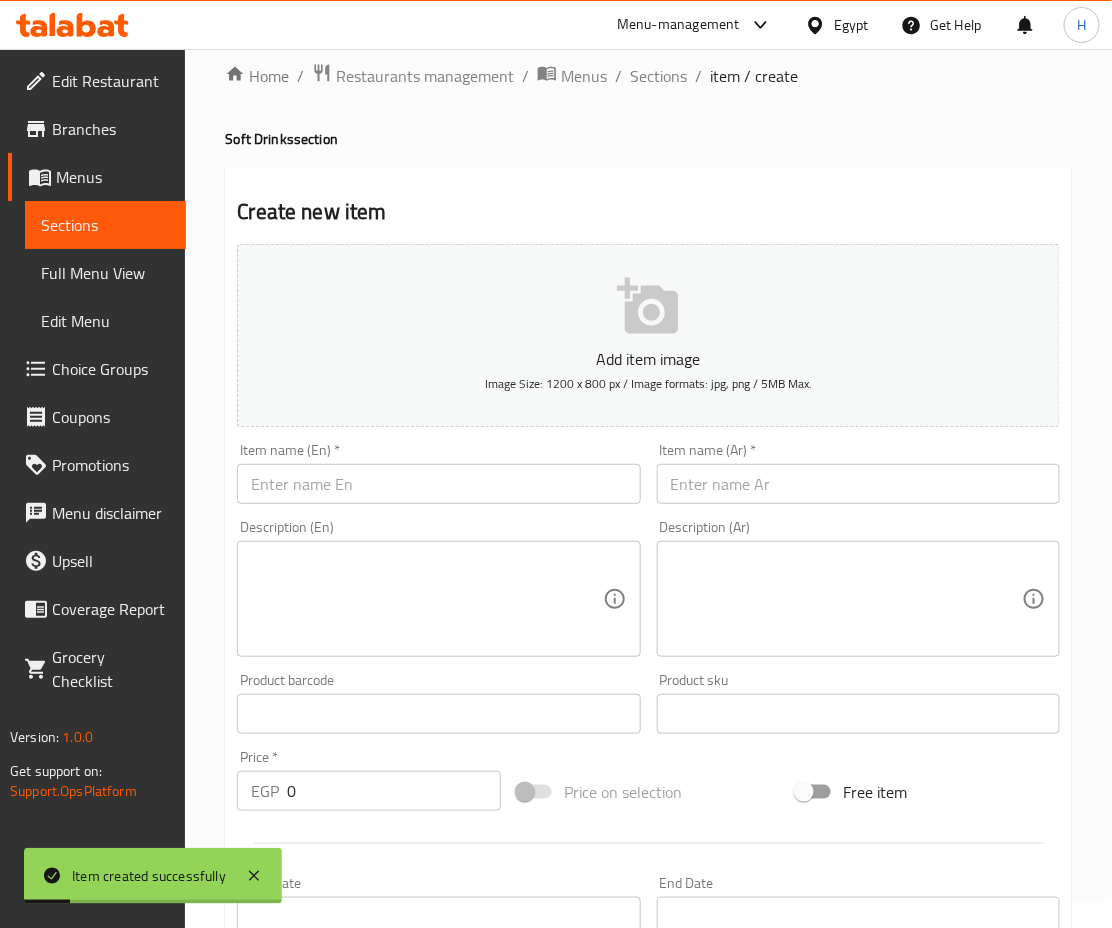 scroll, scrollTop: 0, scrollLeft: 0, axis: both 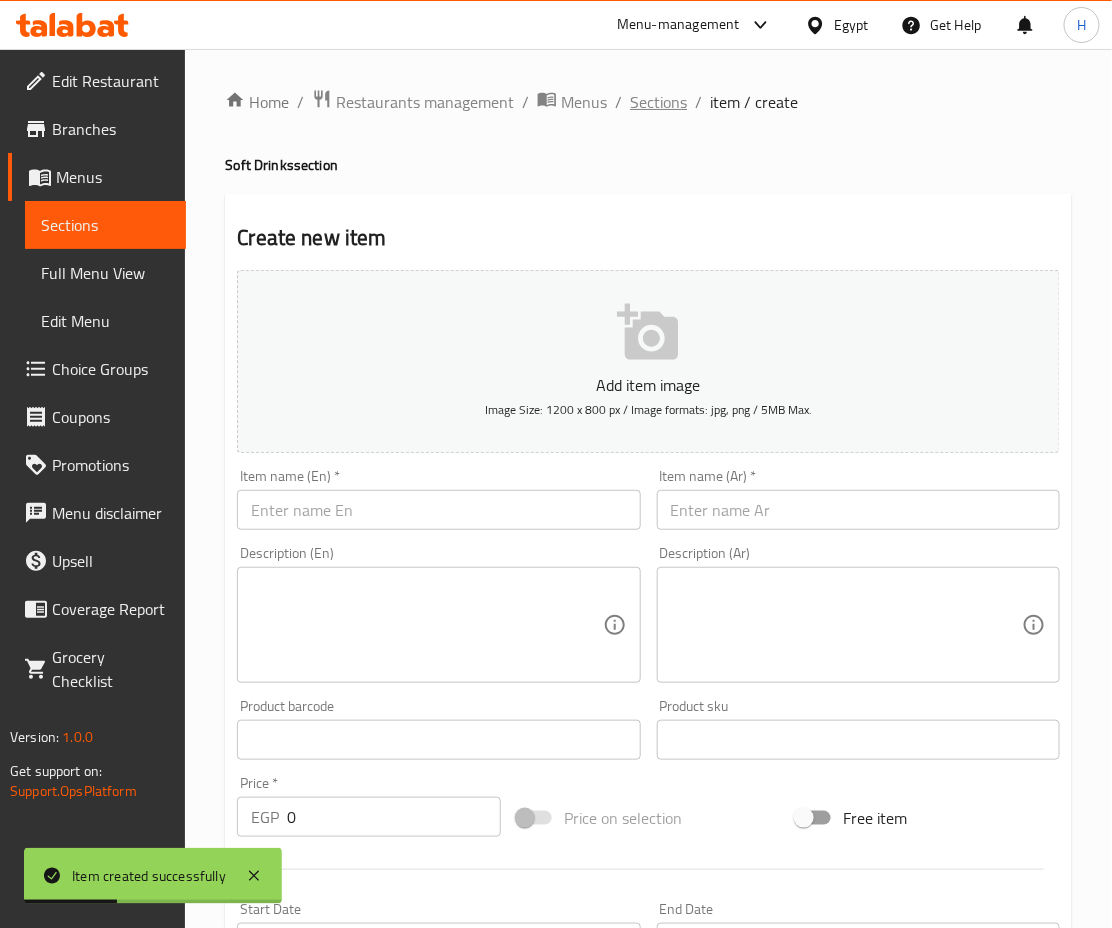click on "Sections" at bounding box center [658, 102] 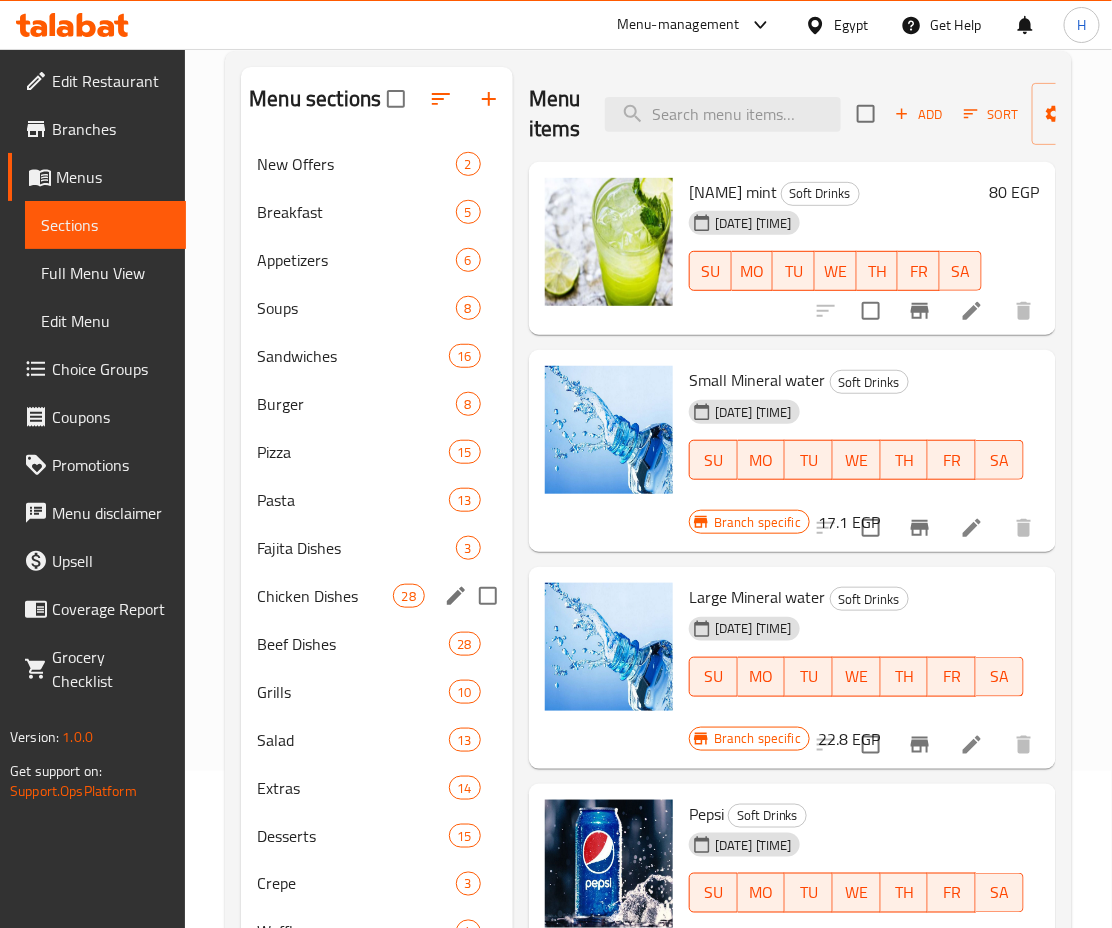 scroll, scrollTop: 158, scrollLeft: 0, axis: vertical 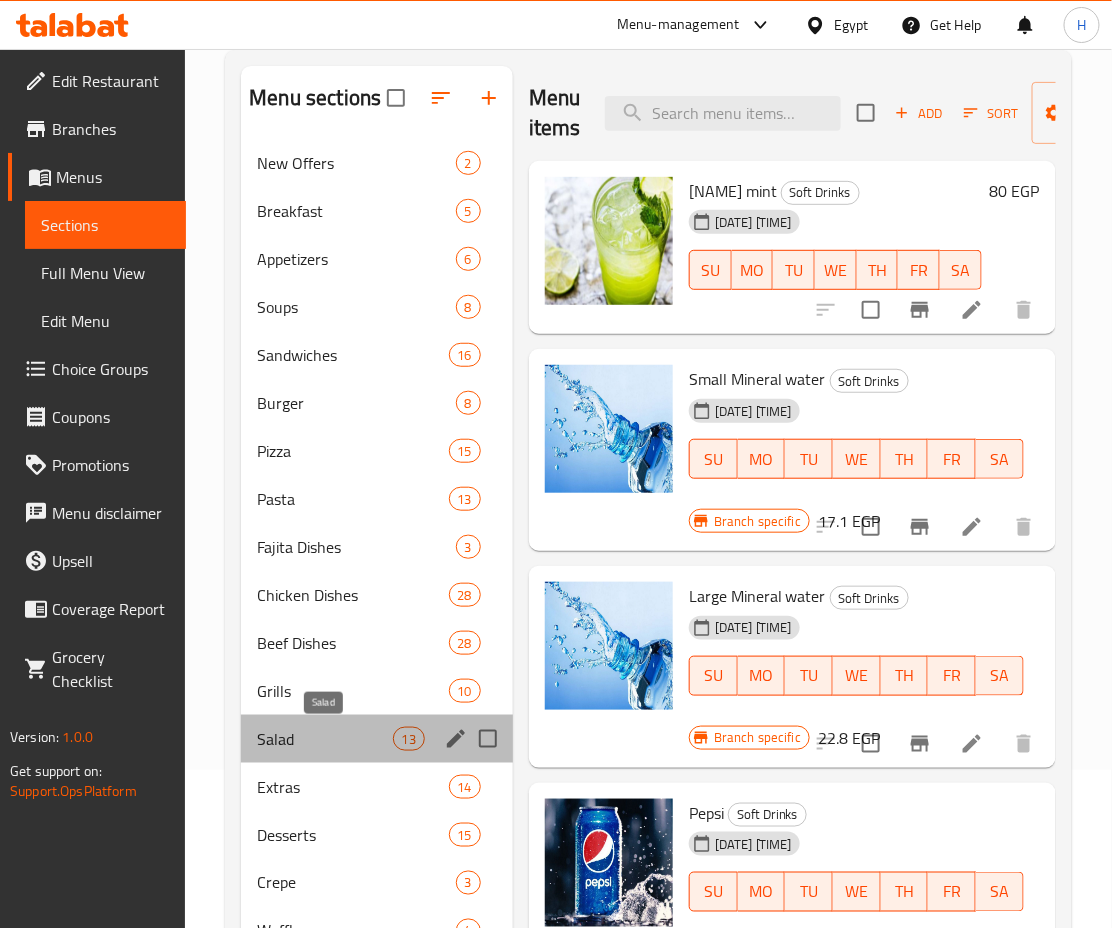 click on "Salad" at bounding box center [324, 739] 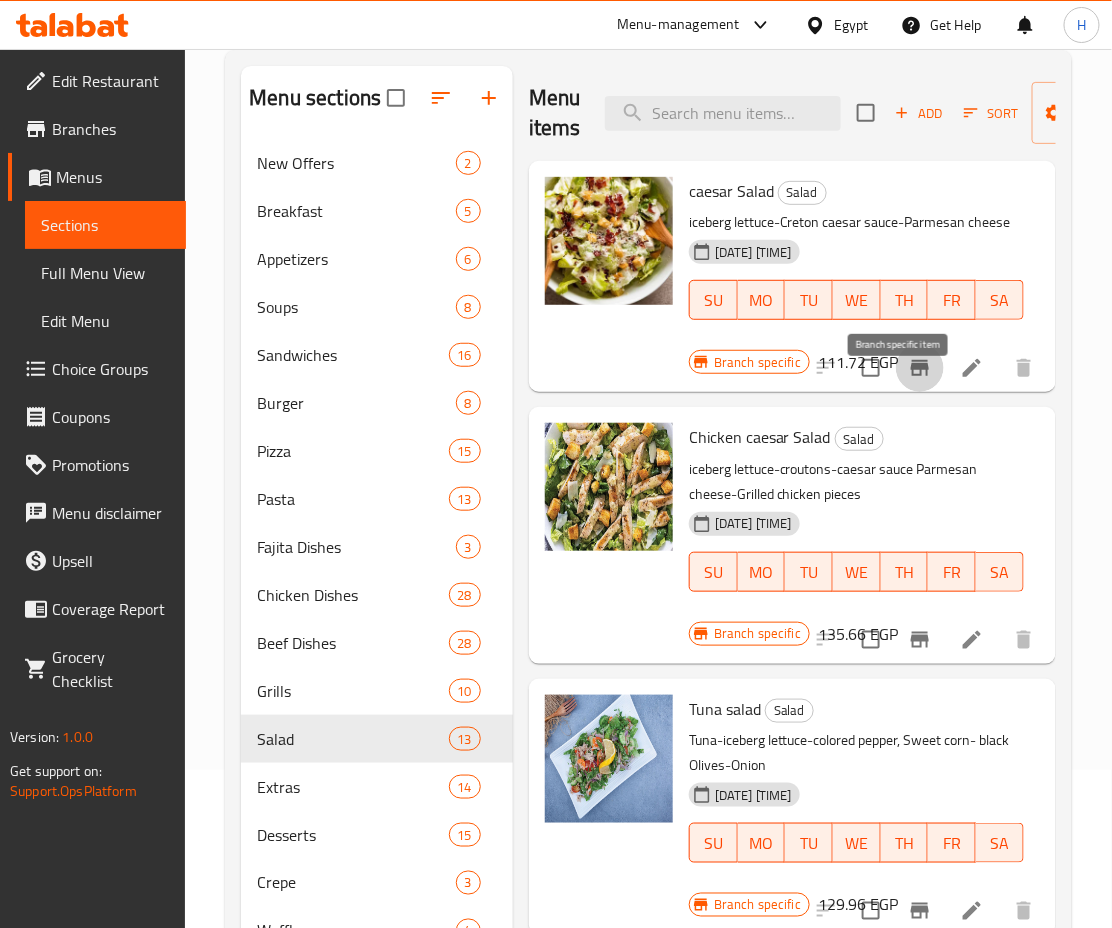 click 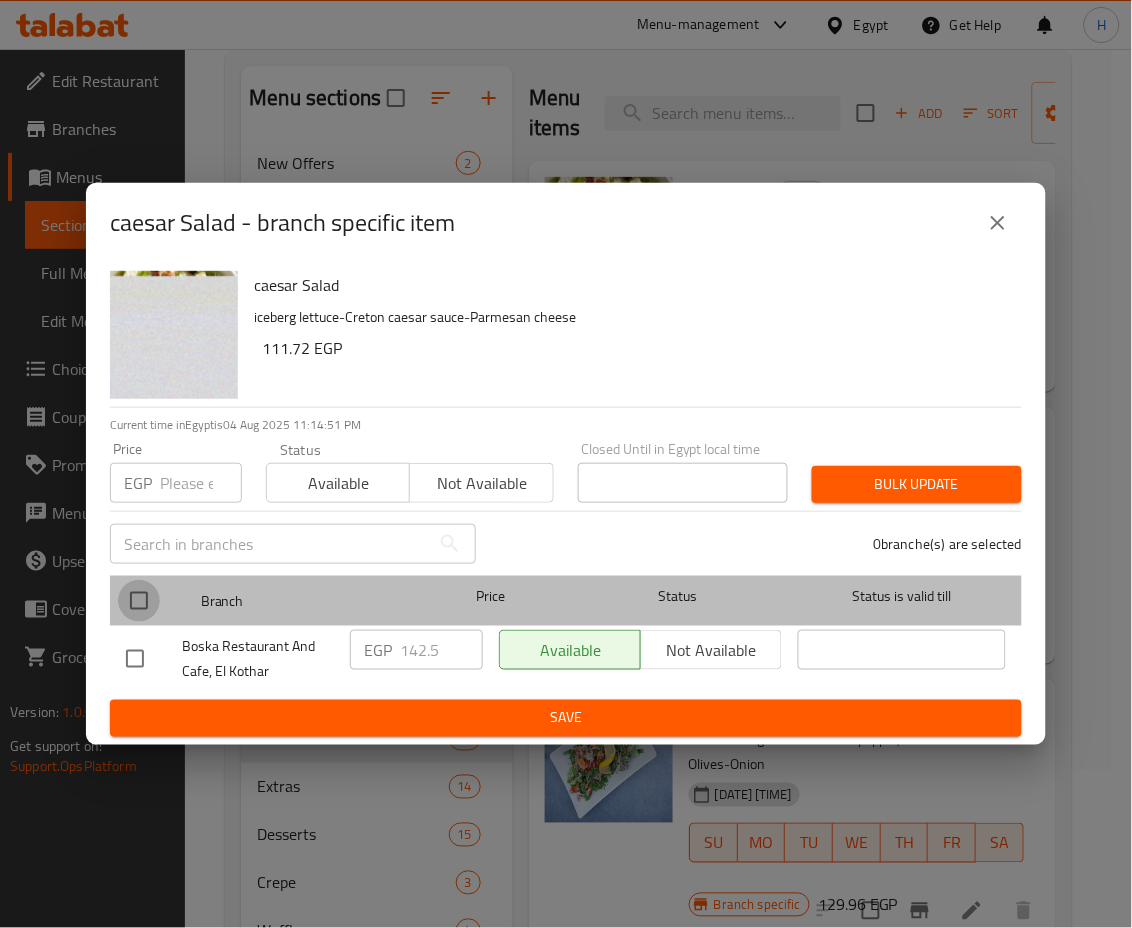 click at bounding box center [139, 601] 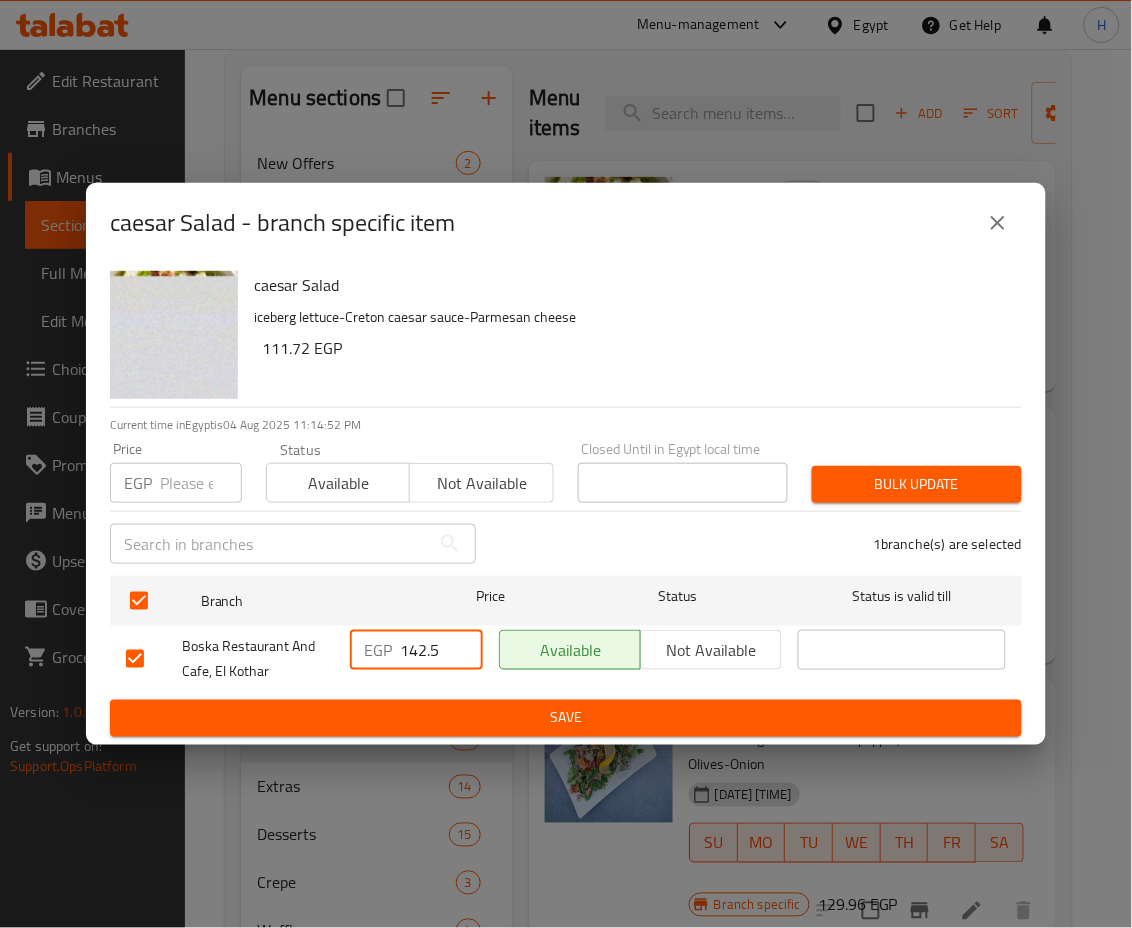 drag, startPoint x: 410, startPoint y: 650, endPoint x: 469, endPoint y: 657, distance: 59.413803 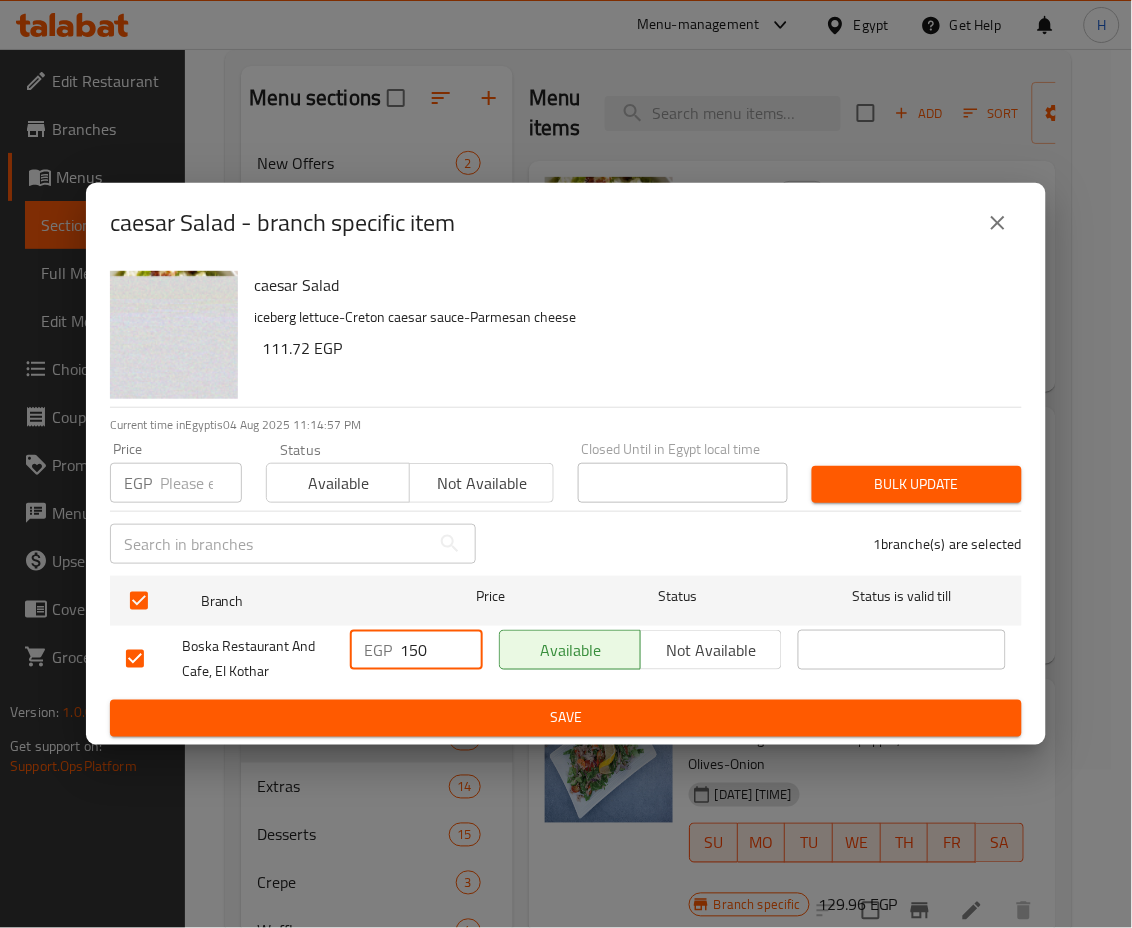 type on "150" 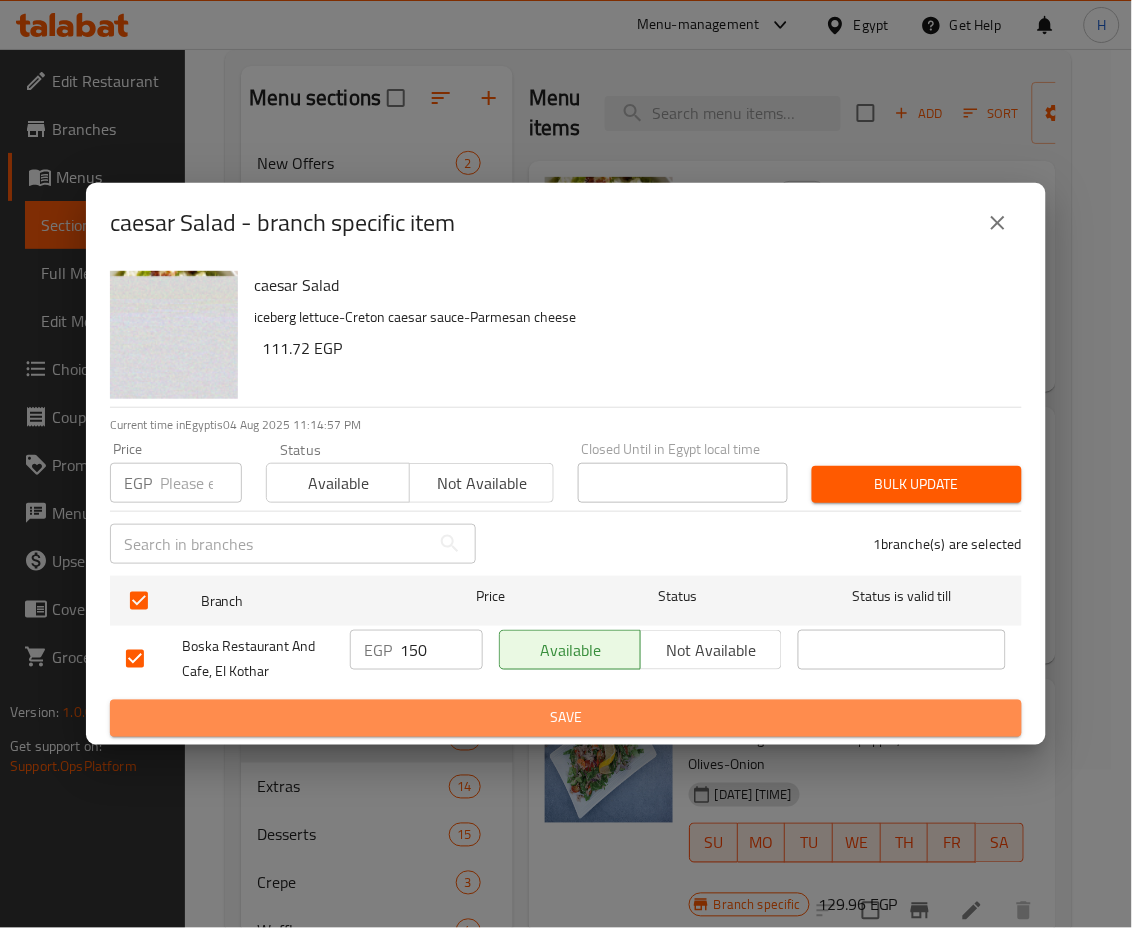 click on "Save" at bounding box center (566, 718) 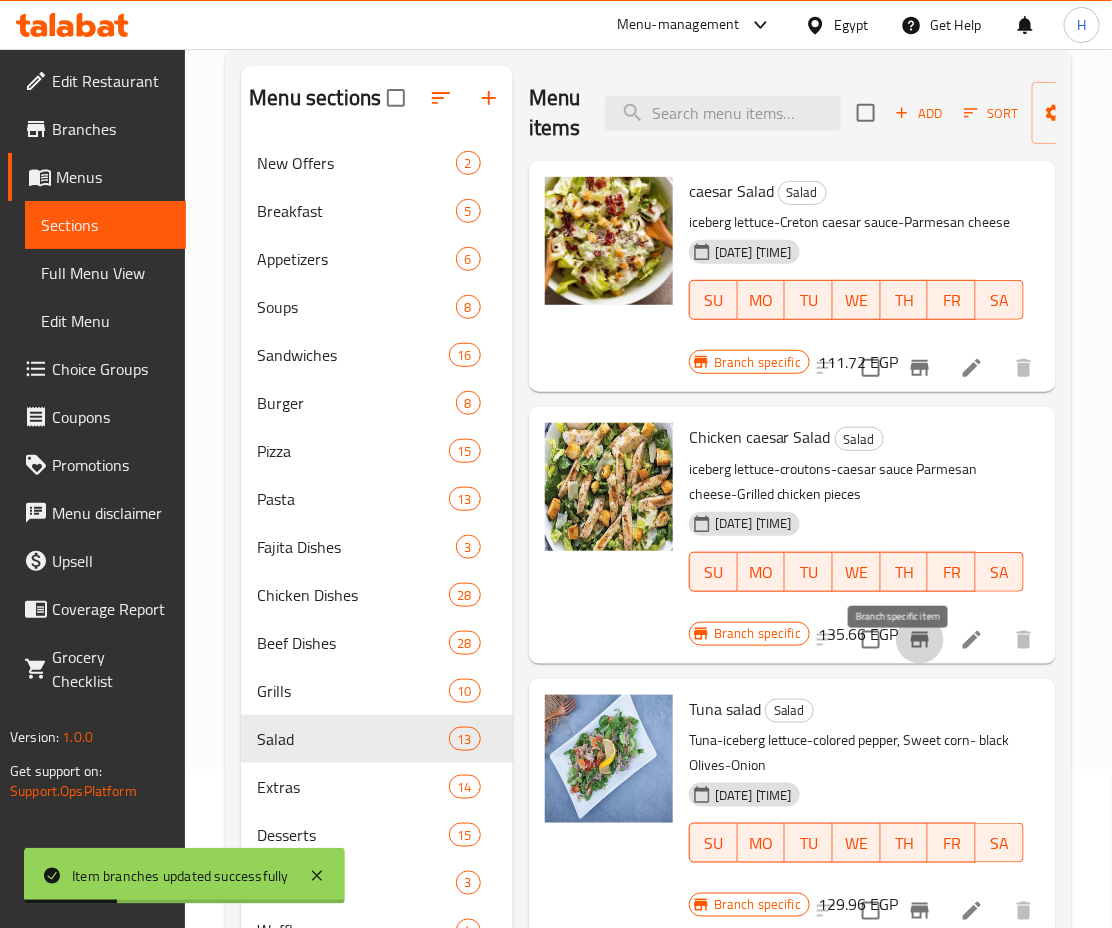 click 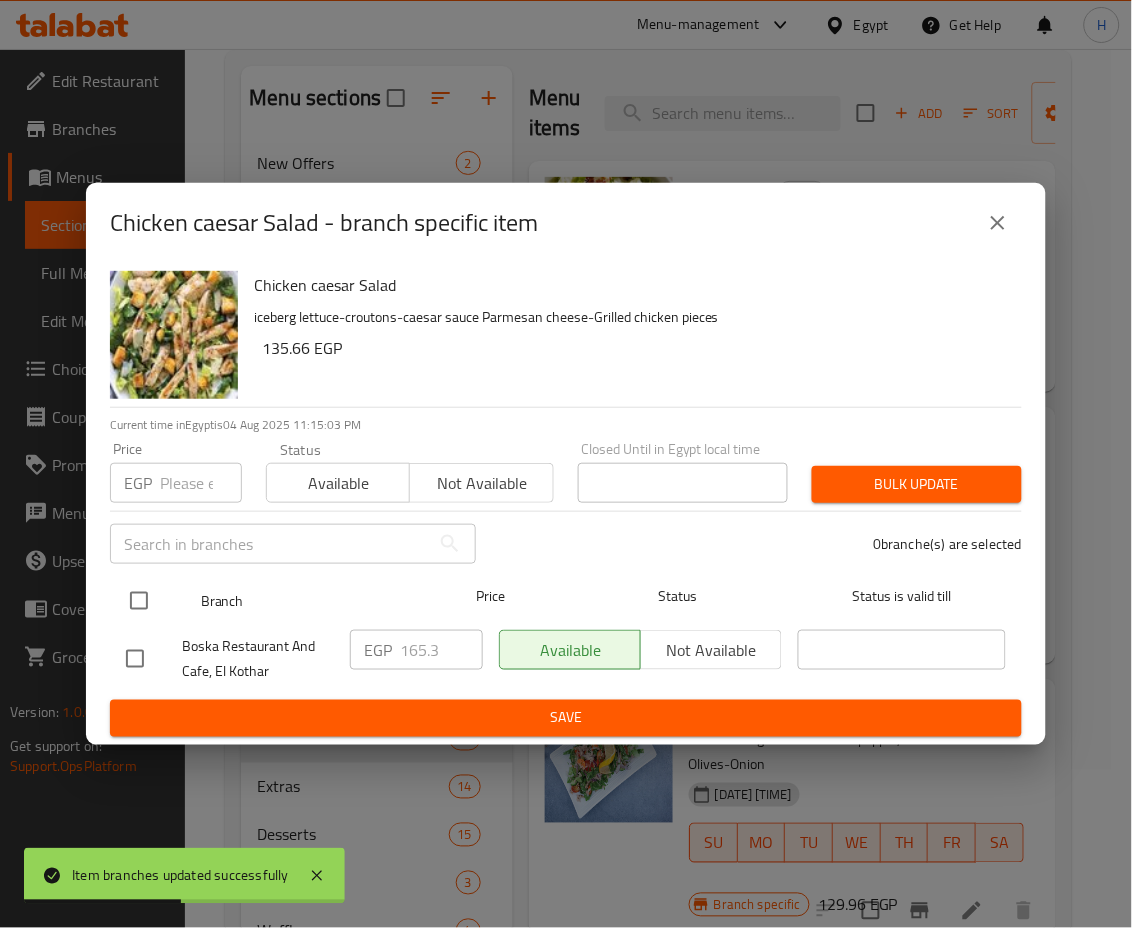 click at bounding box center [139, 601] 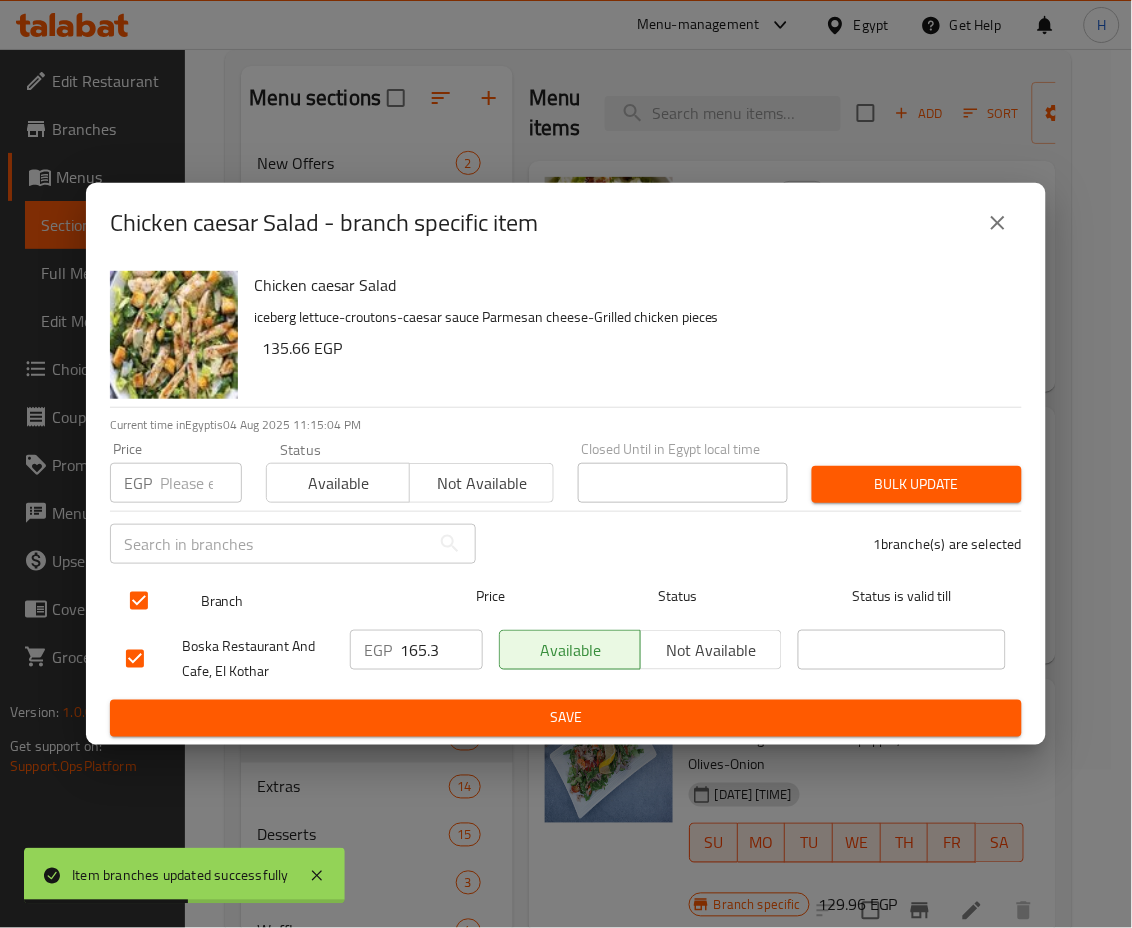 checkbox on "true" 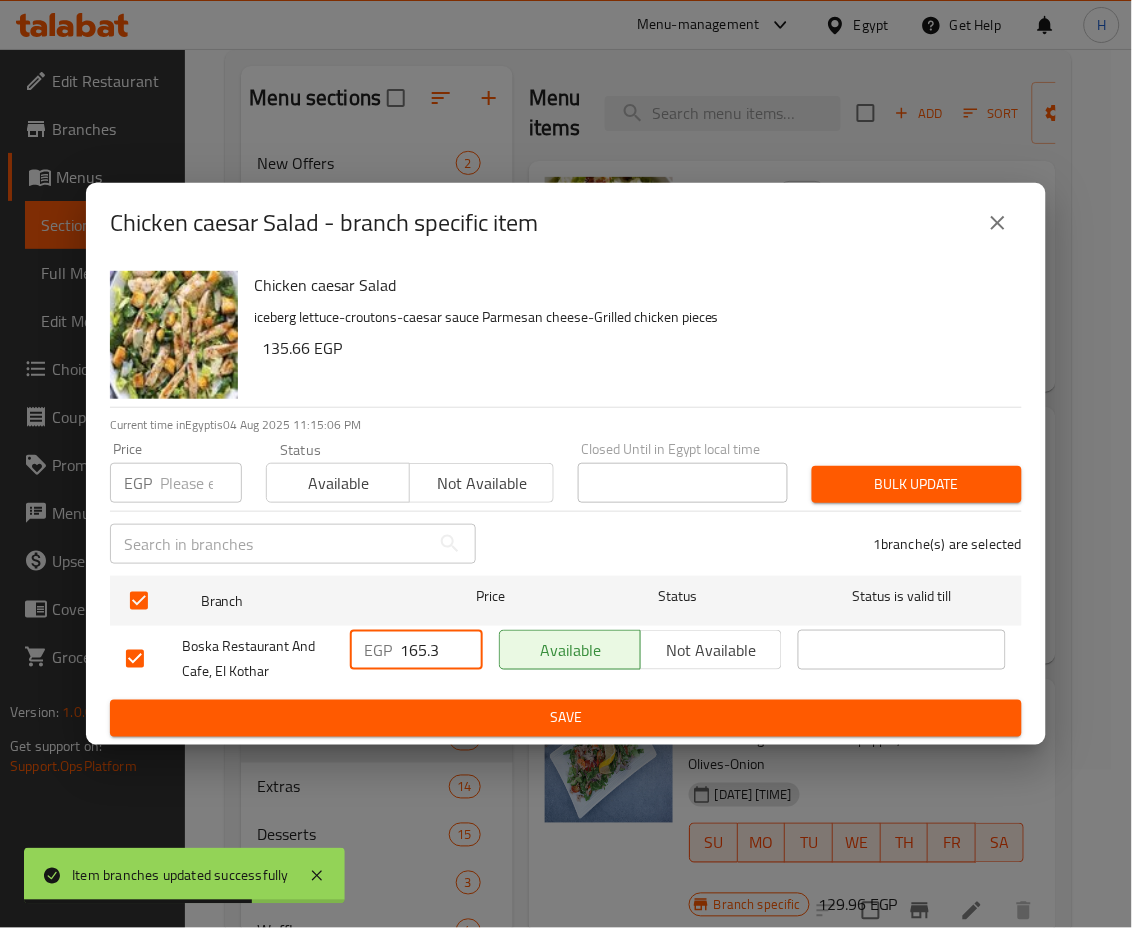 drag, startPoint x: 406, startPoint y: 647, endPoint x: 466, endPoint y: 657, distance: 60.827625 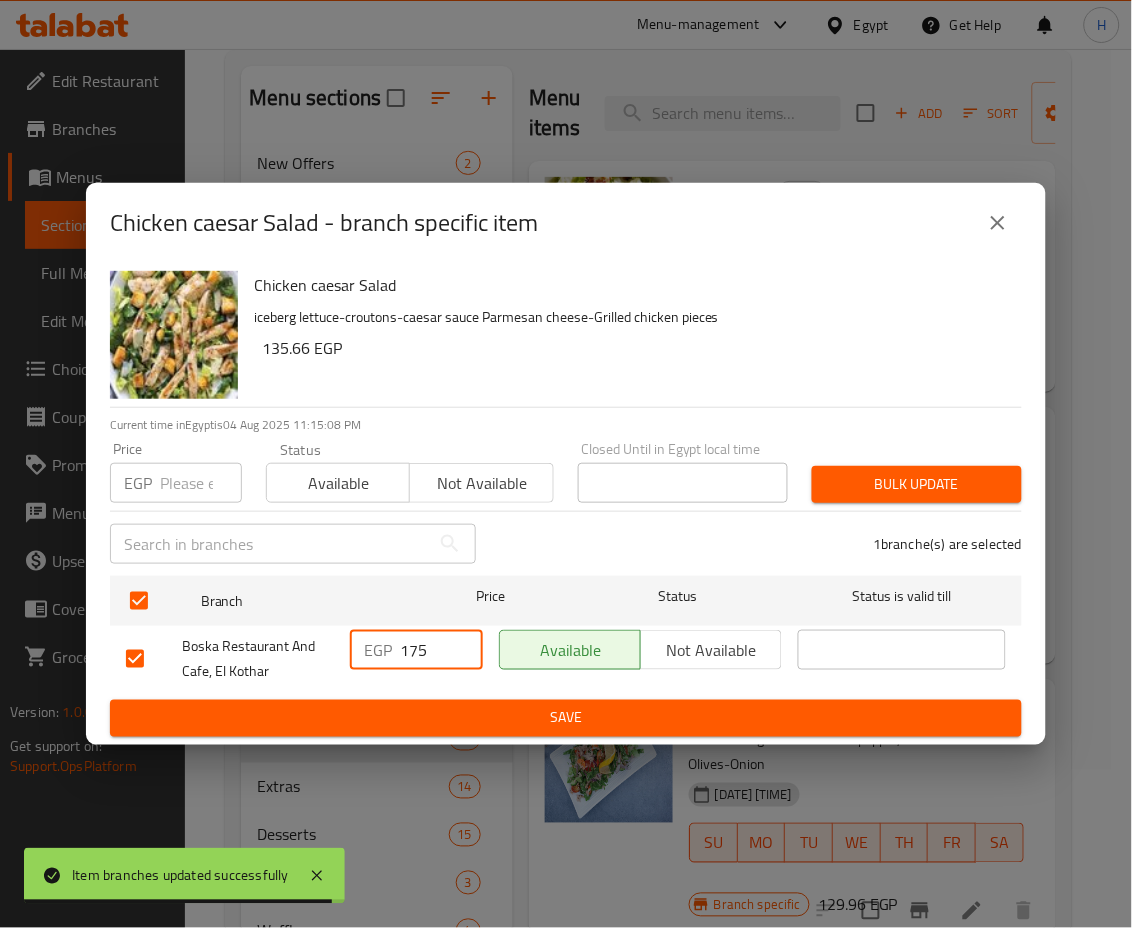 type on "175" 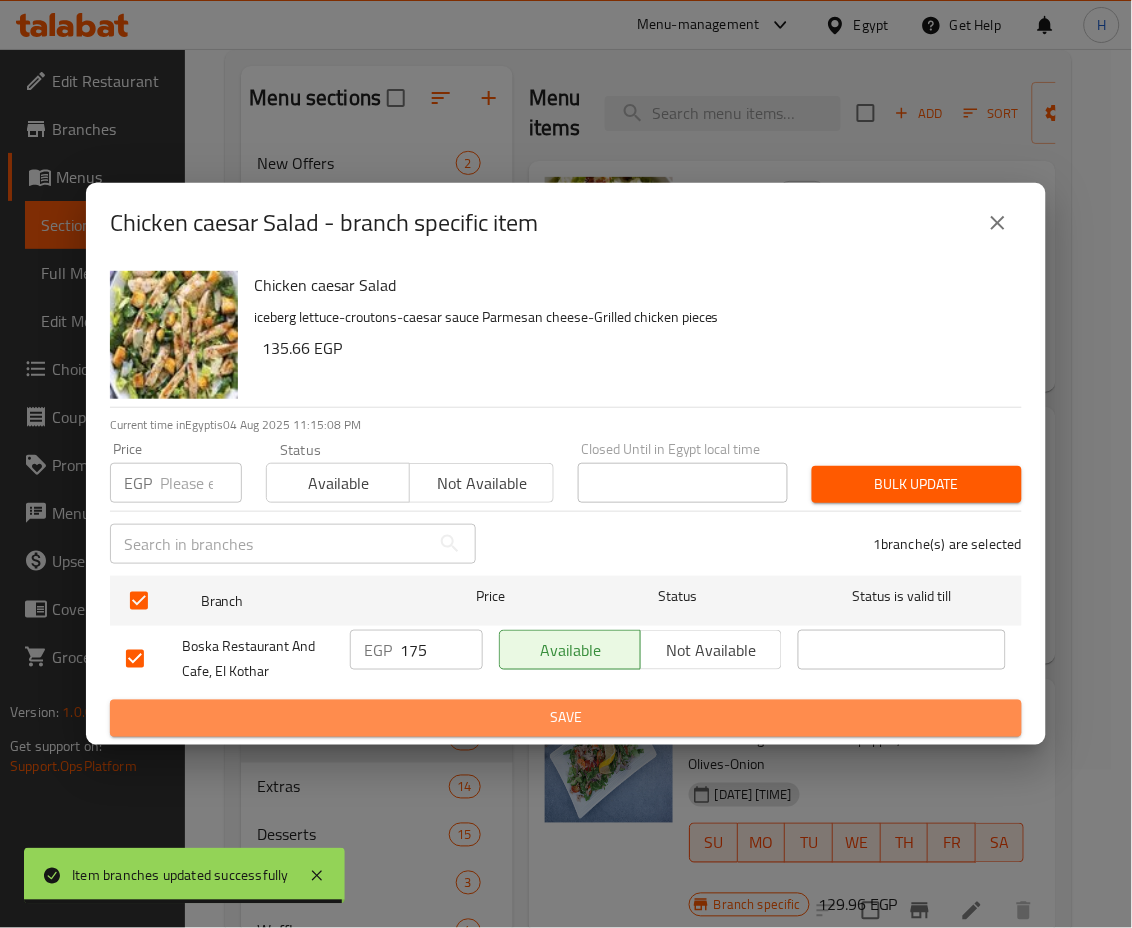 click on "Save" at bounding box center (566, 718) 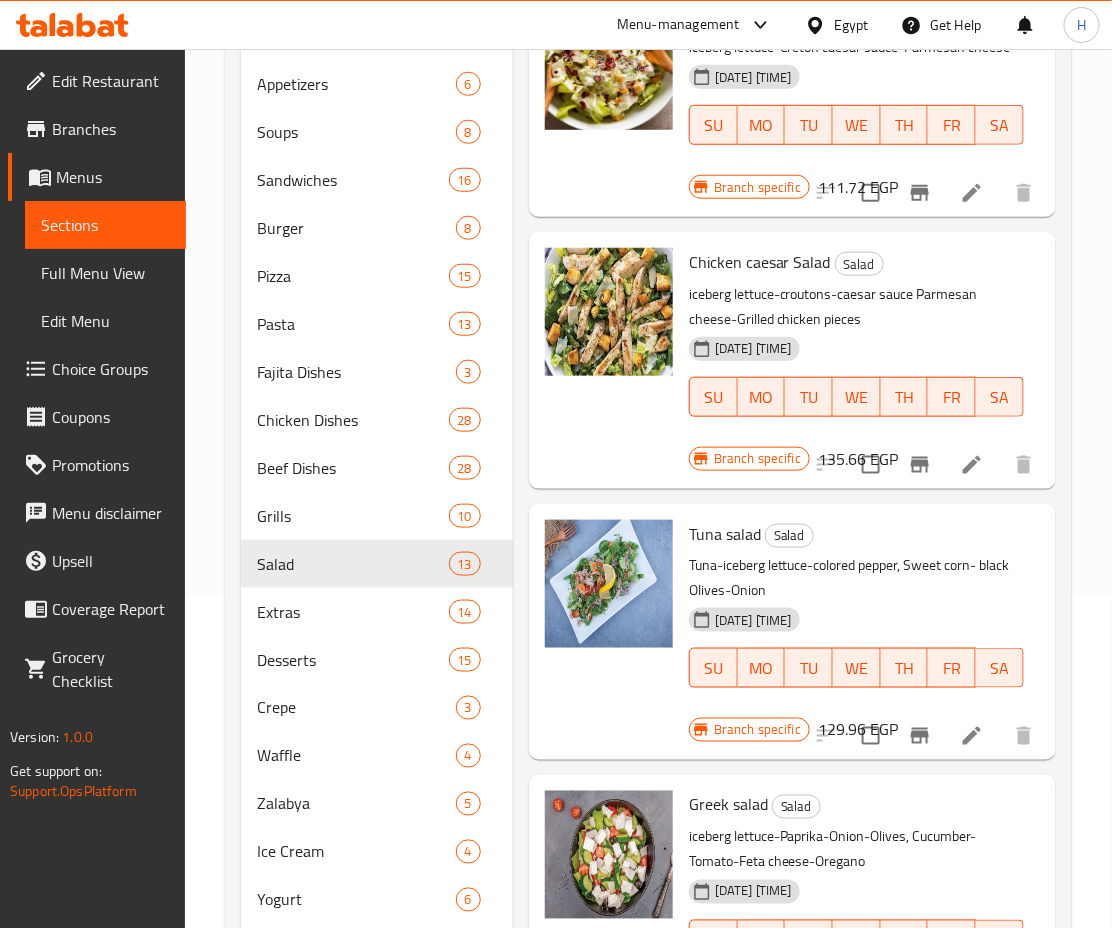 scroll, scrollTop: 334, scrollLeft: 0, axis: vertical 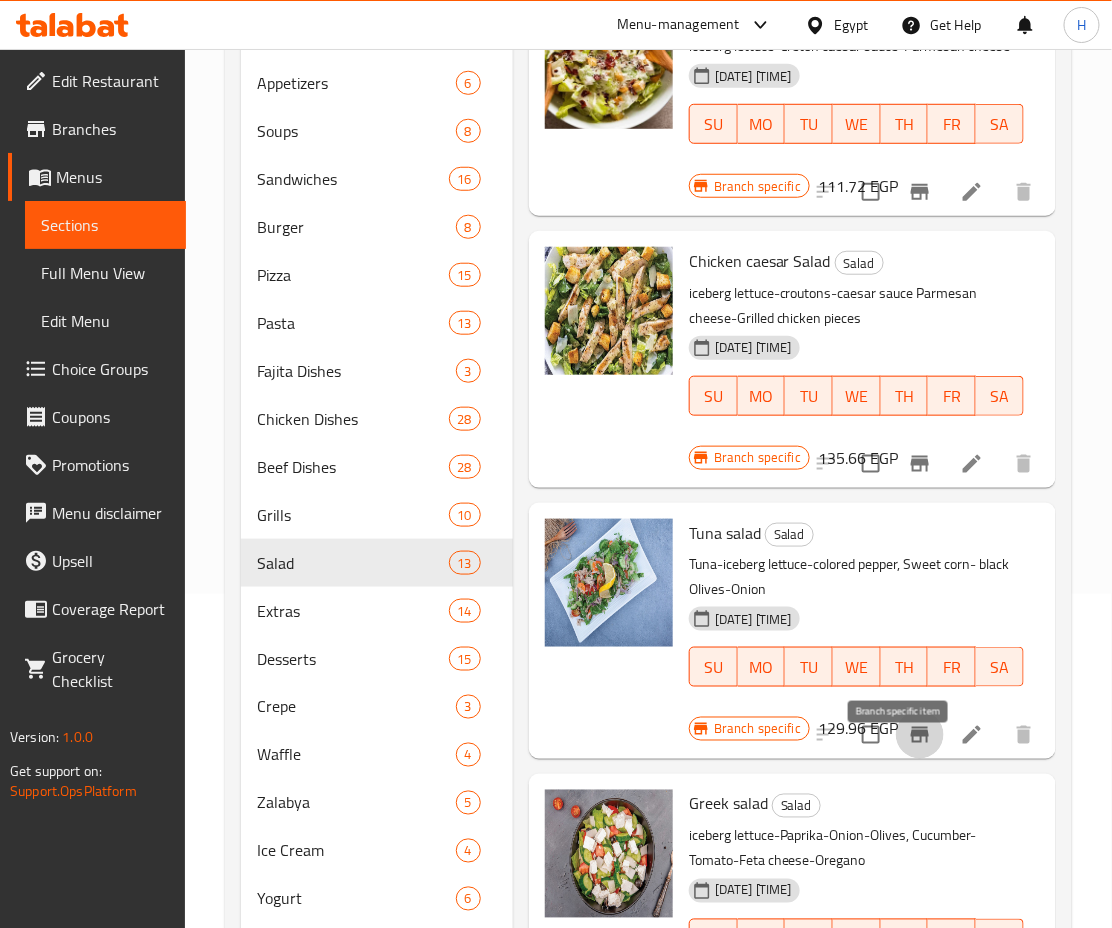 click 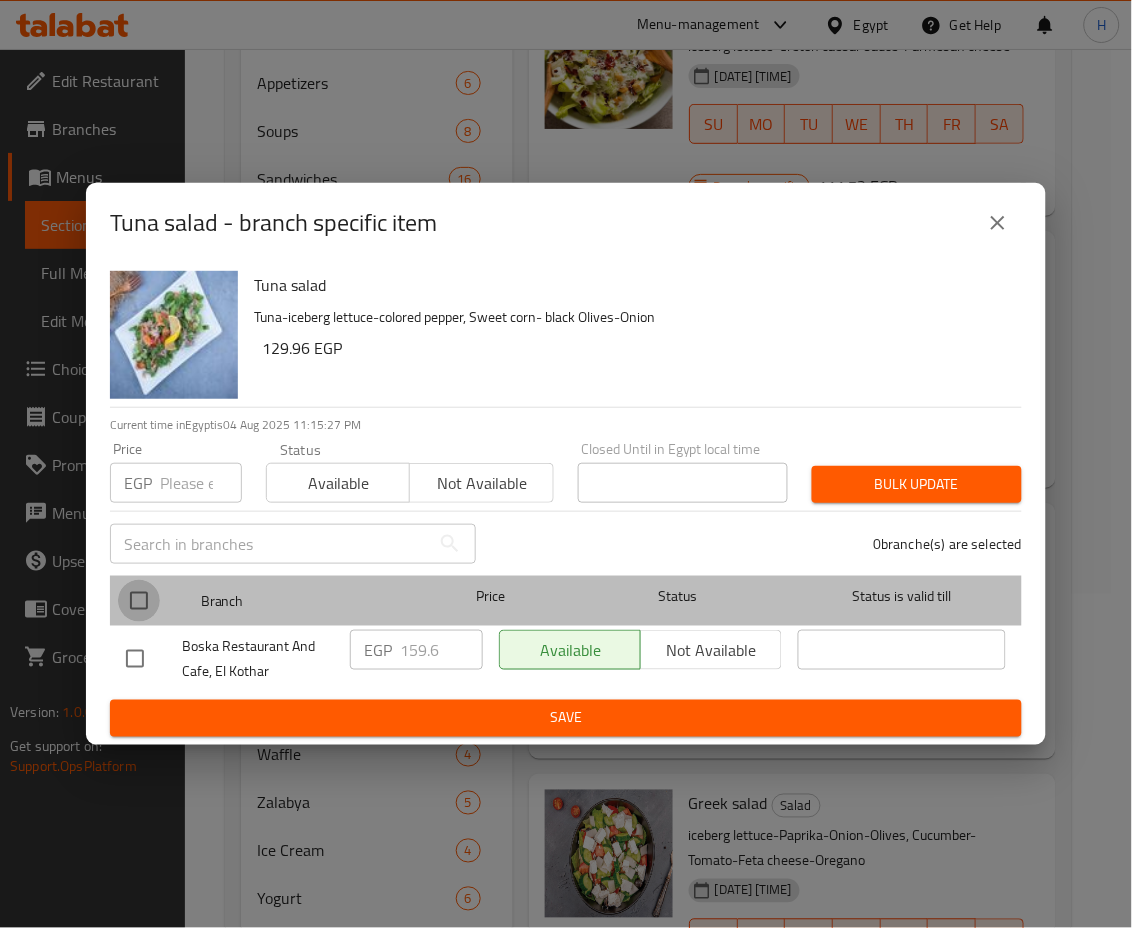click at bounding box center (139, 601) 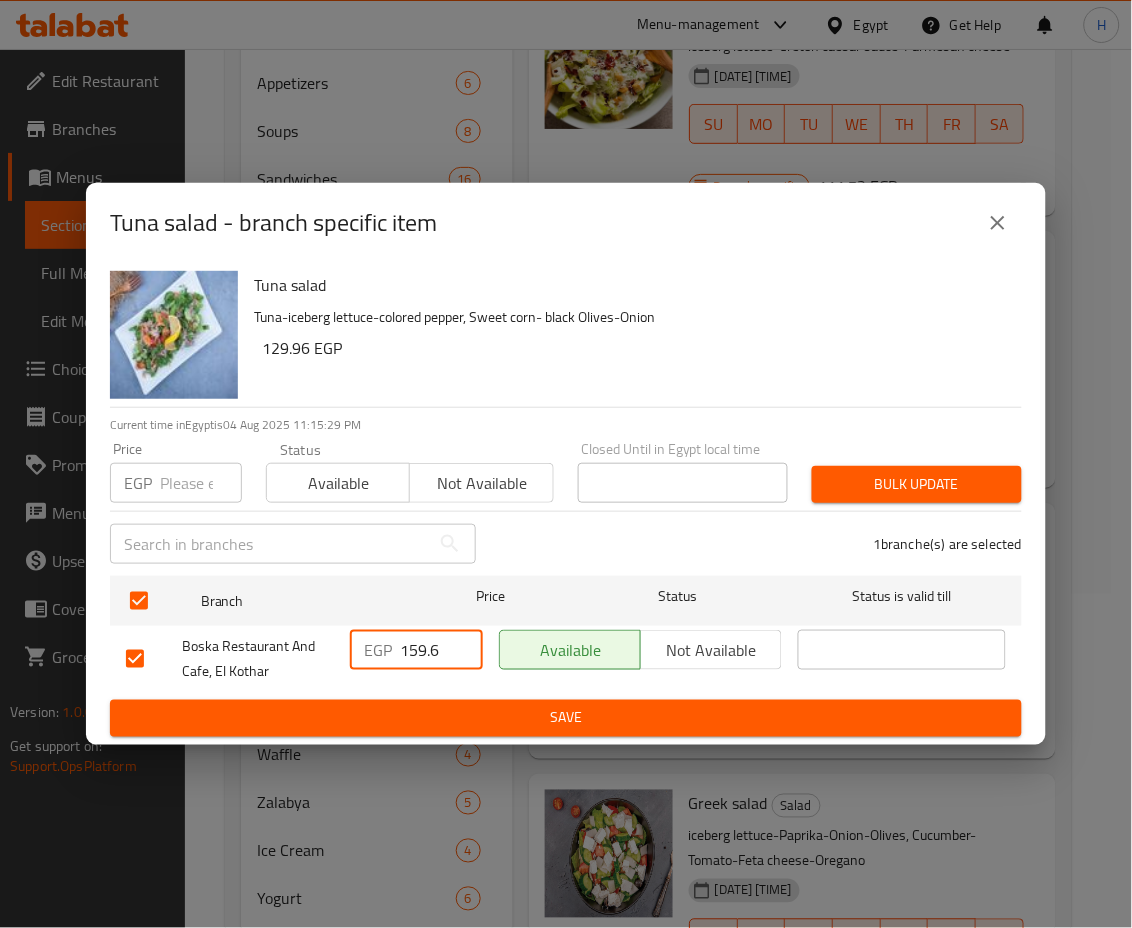drag, startPoint x: 407, startPoint y: 653, endPoint x: 445, endPoint y: 650, distance: 38.118237 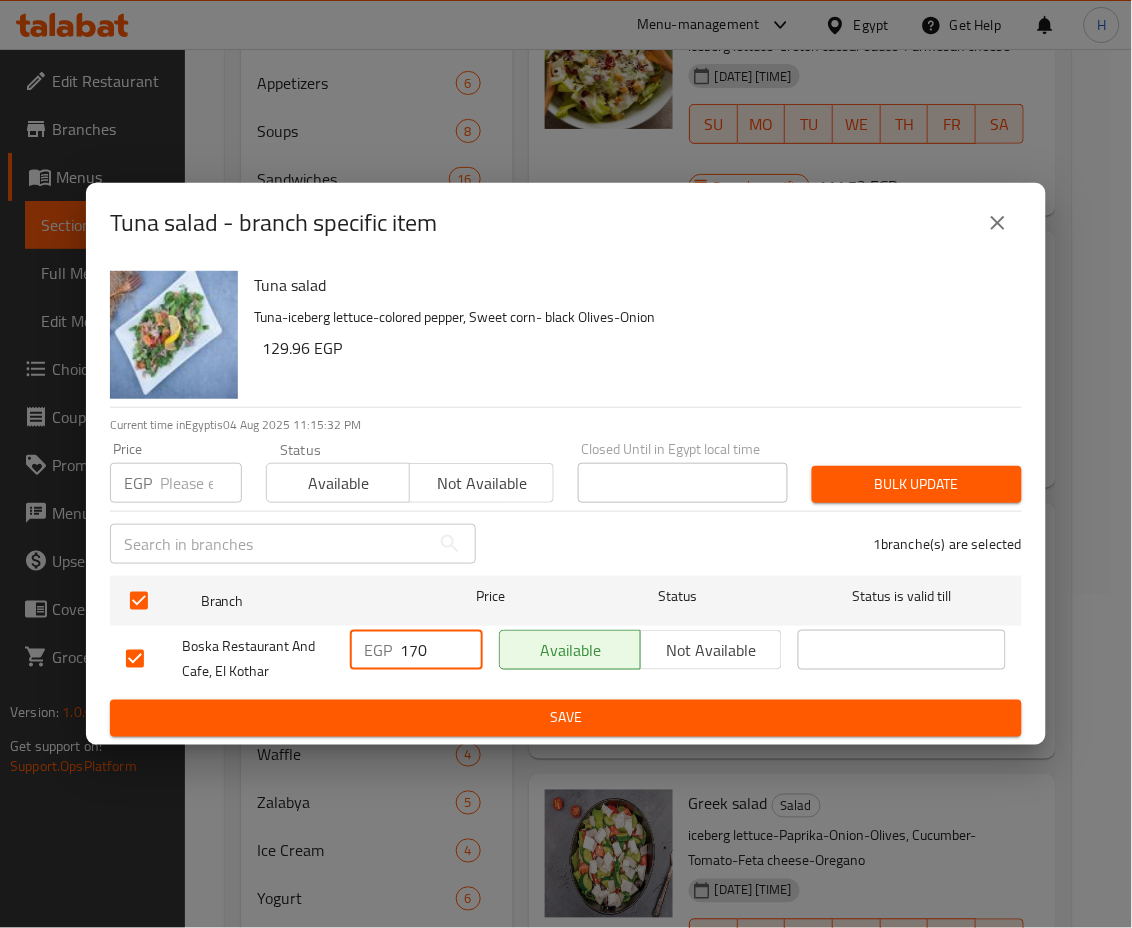 type on "170" 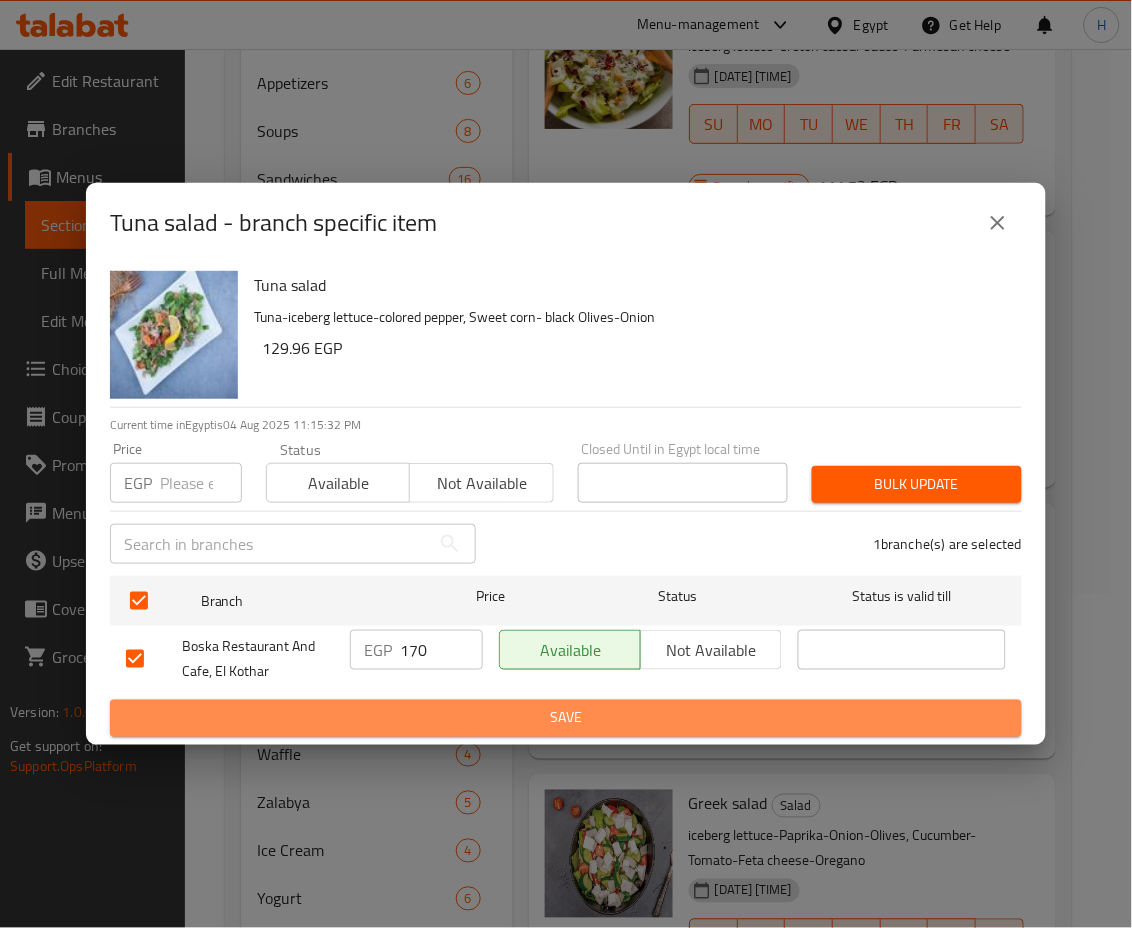 click on "Save" at bounding box center [566, 718] 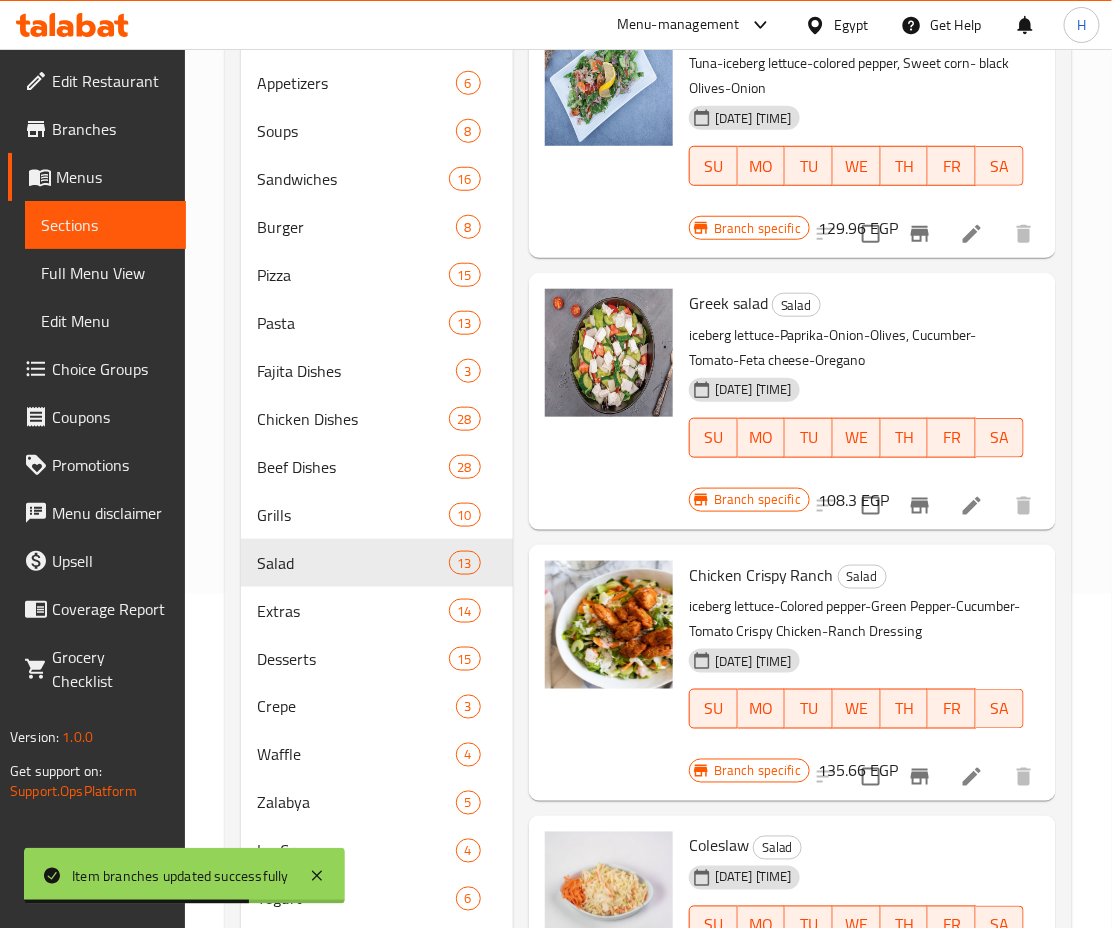scroll, scrollTop: 516, scrollLeft: 0, axis: vertical 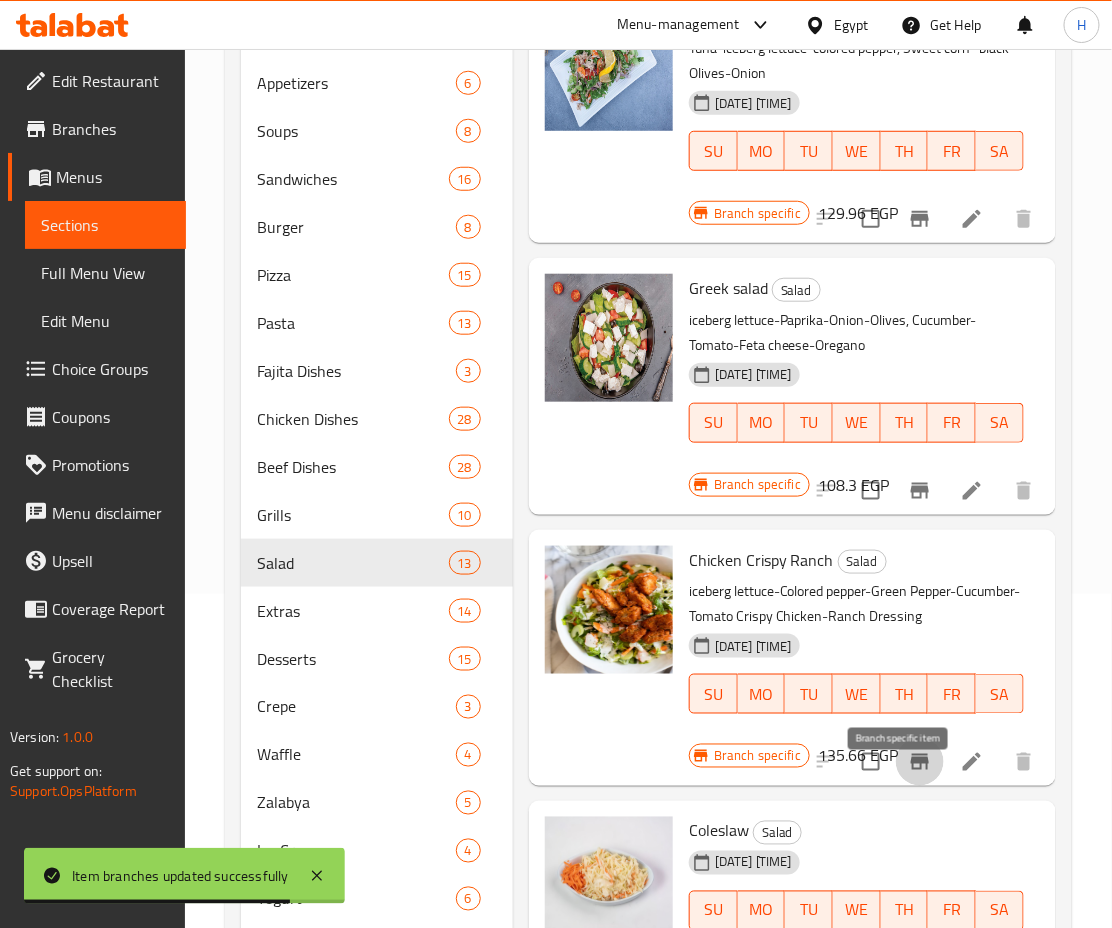 click 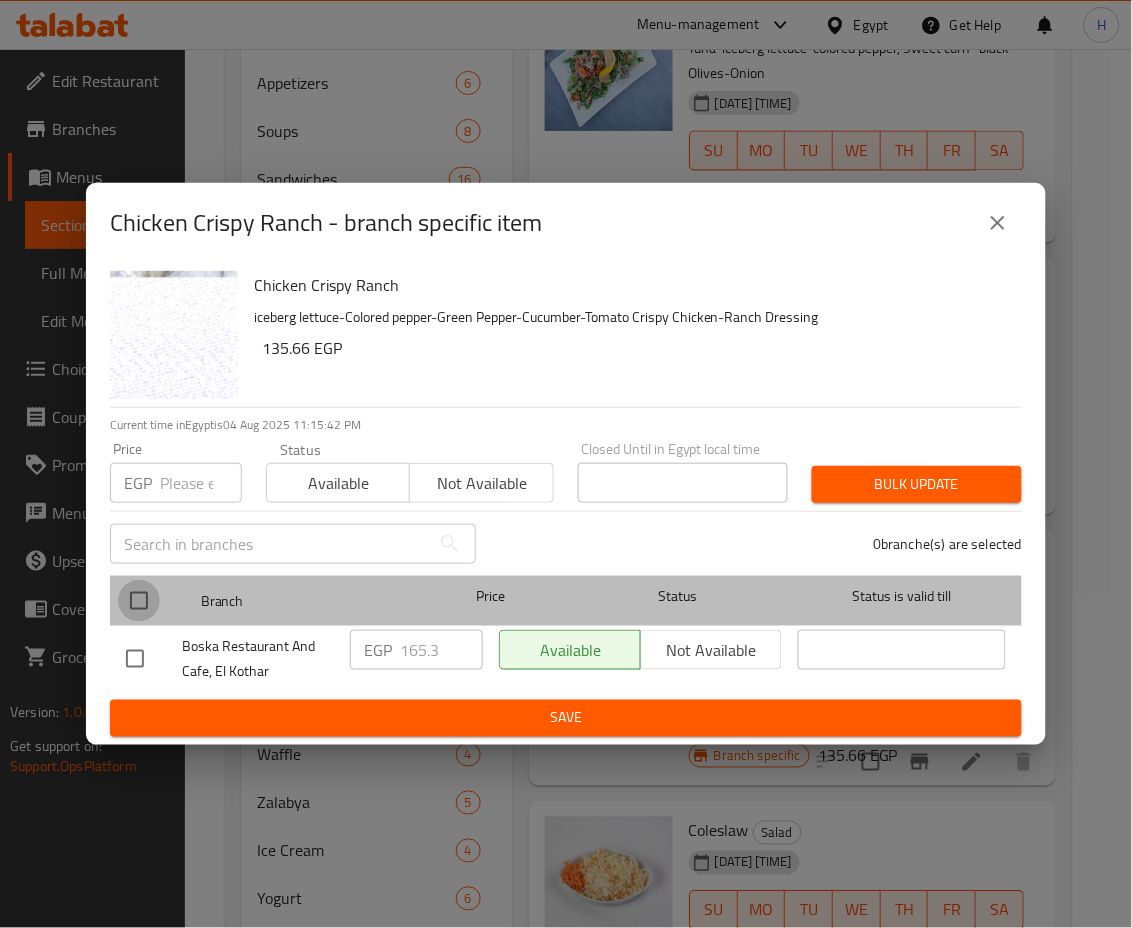 click at bounding box center (139, 601) 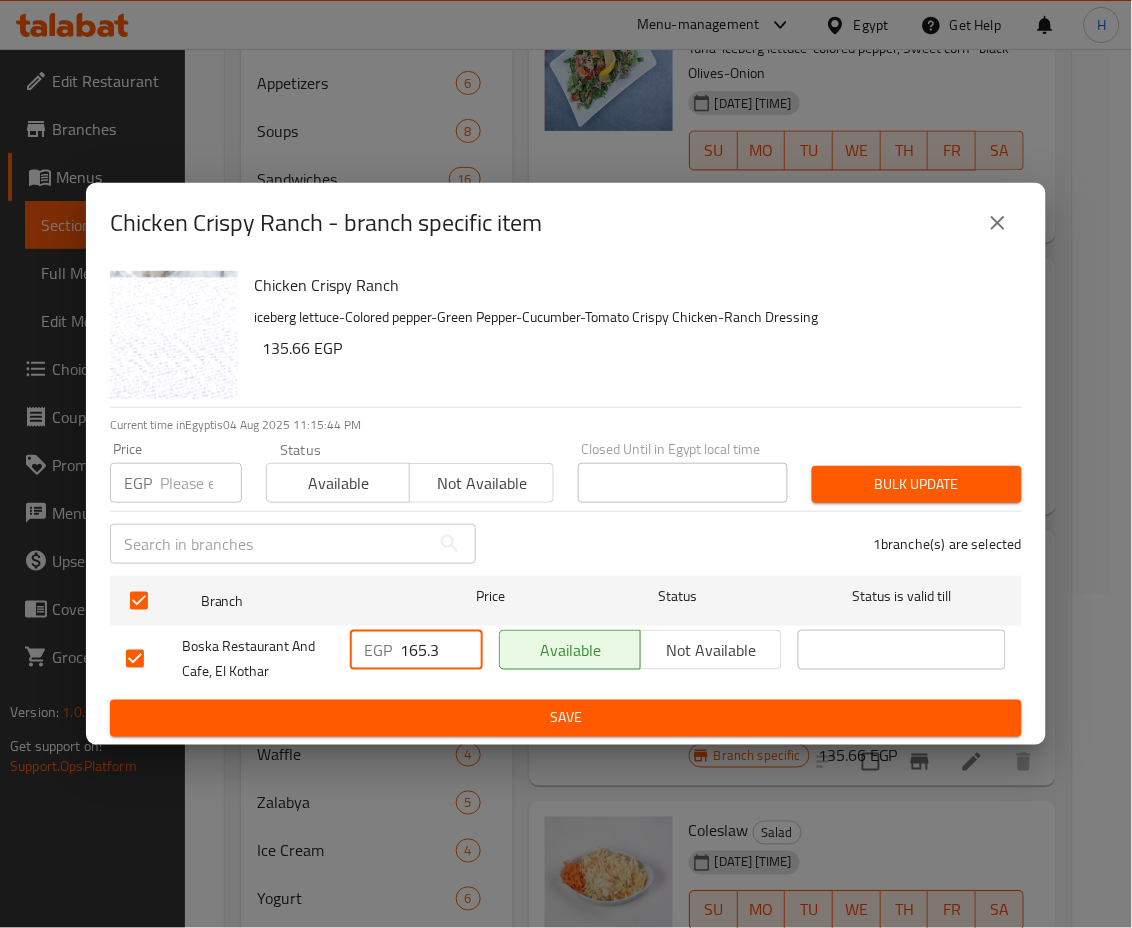 drag, startPoint x: 406, startPoint y: 652, endPoint x: 486, endPoint y: 682, distance: 85.44004 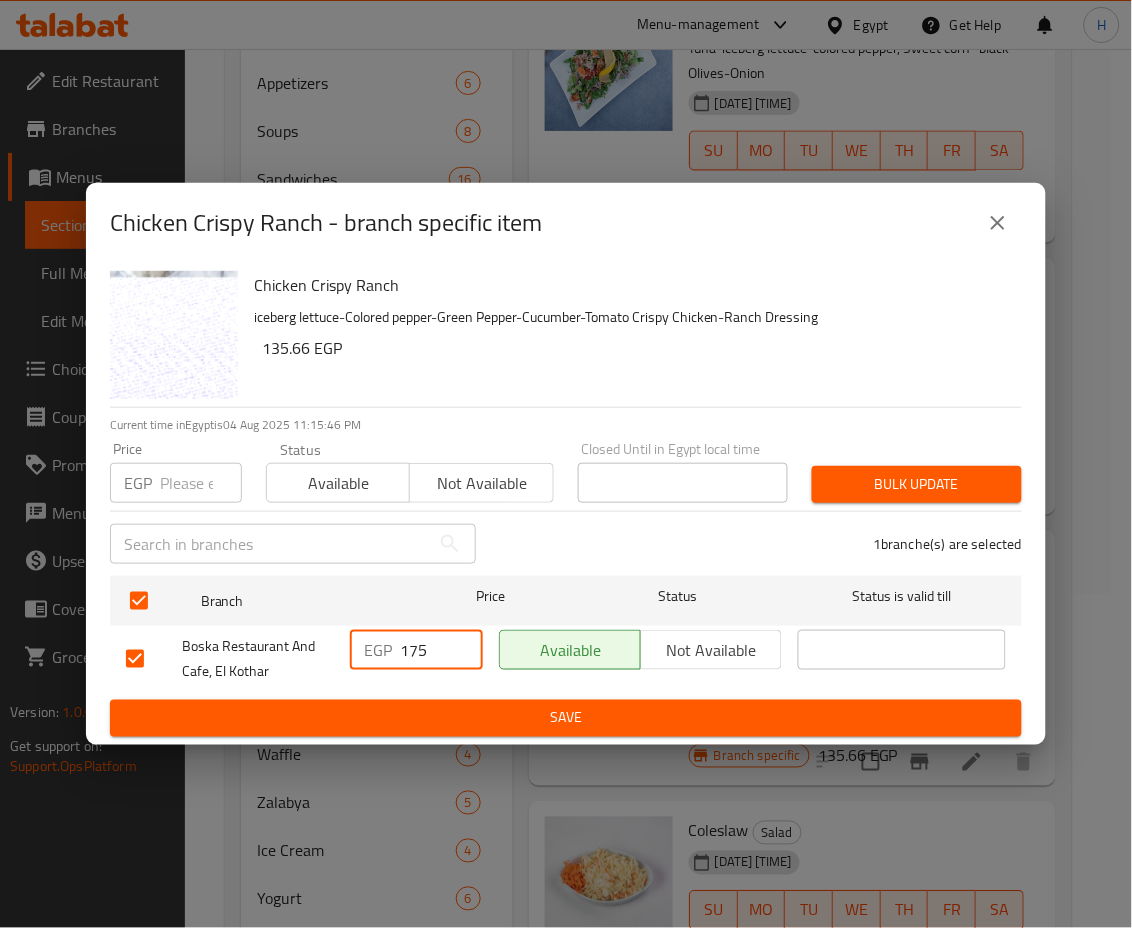 type on "175" 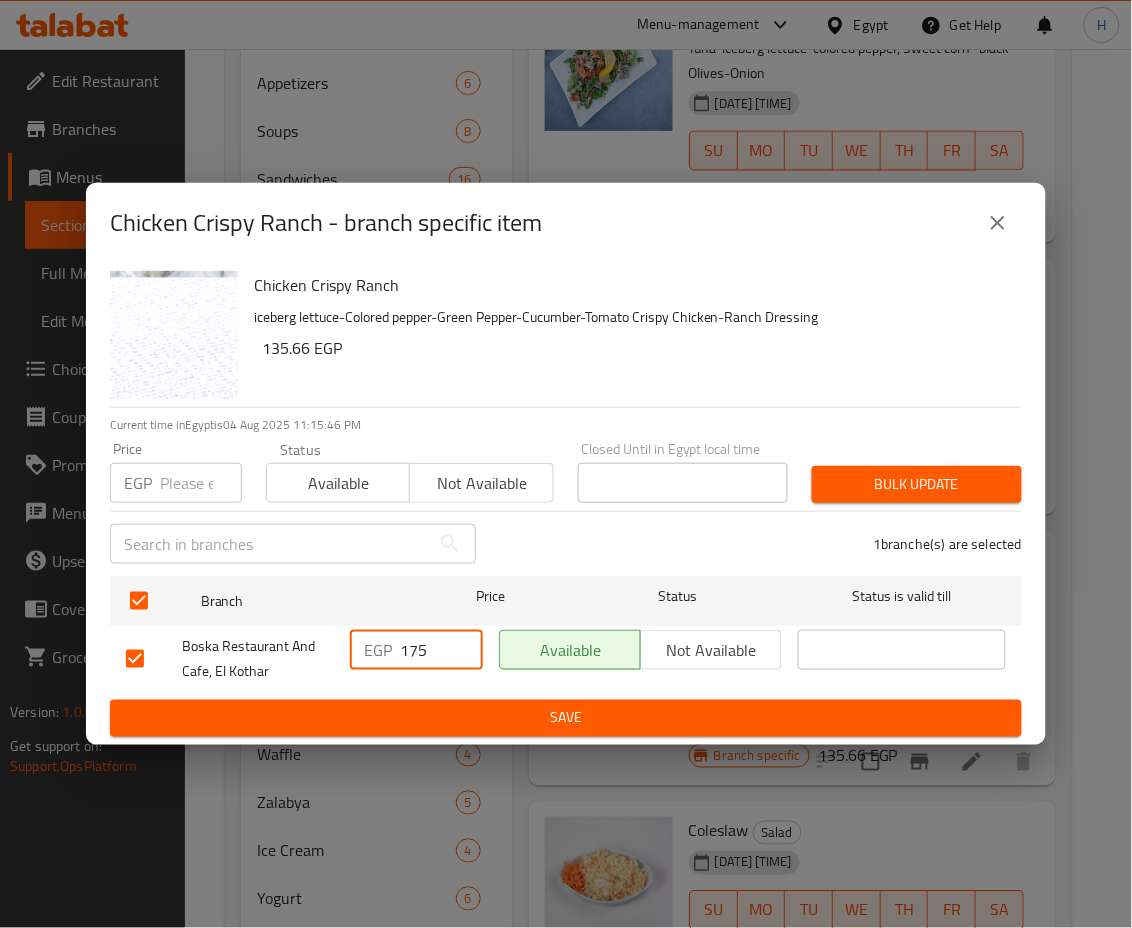 click on "Save" at bounding box center [566, 718] 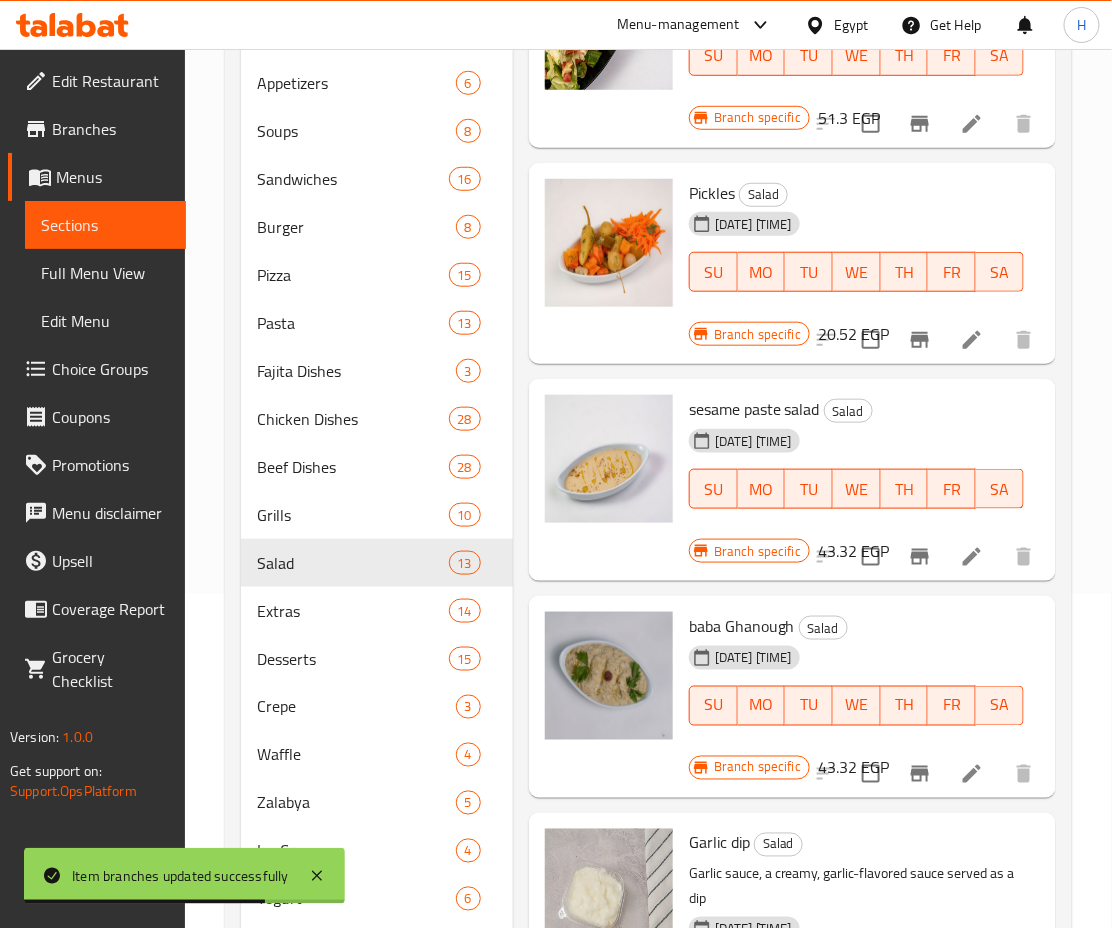 scroll, scrollTop: 1929, scrollLeft: 0, axis: vertical 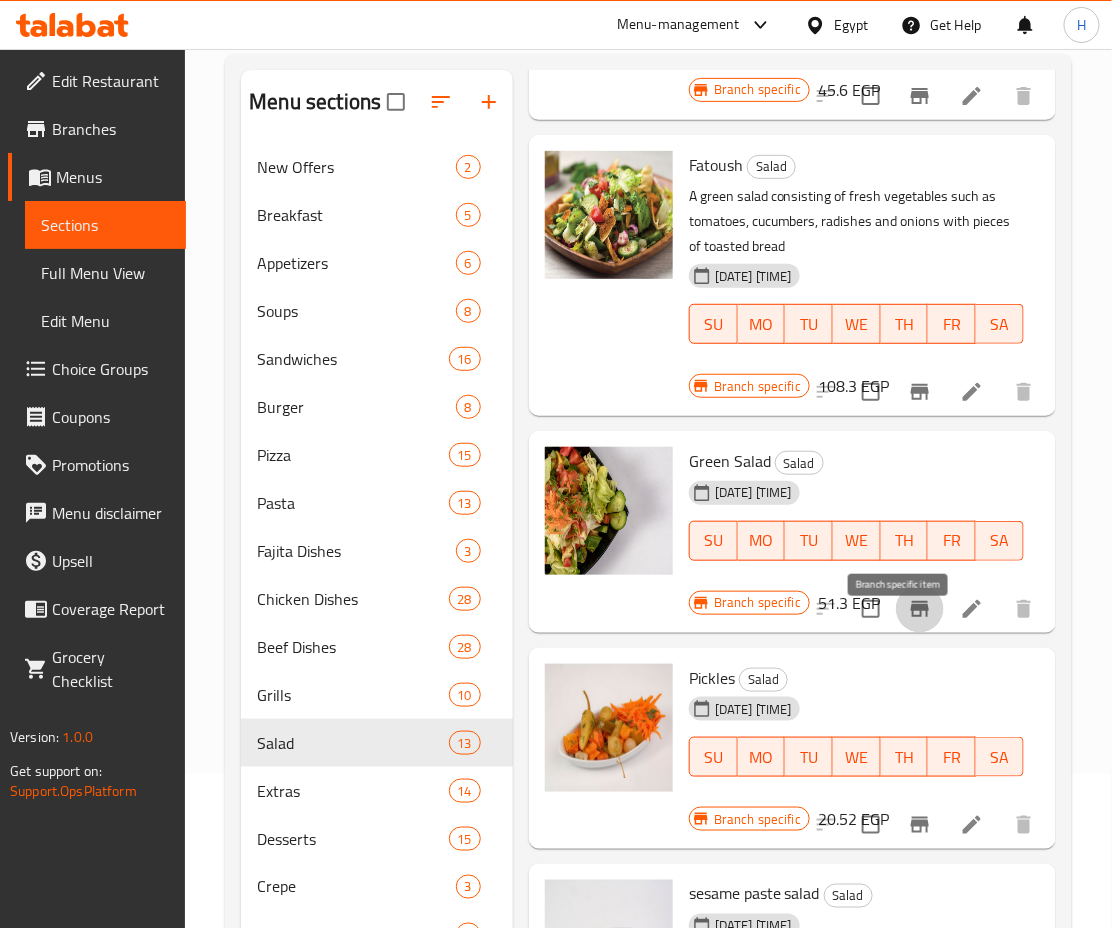 click 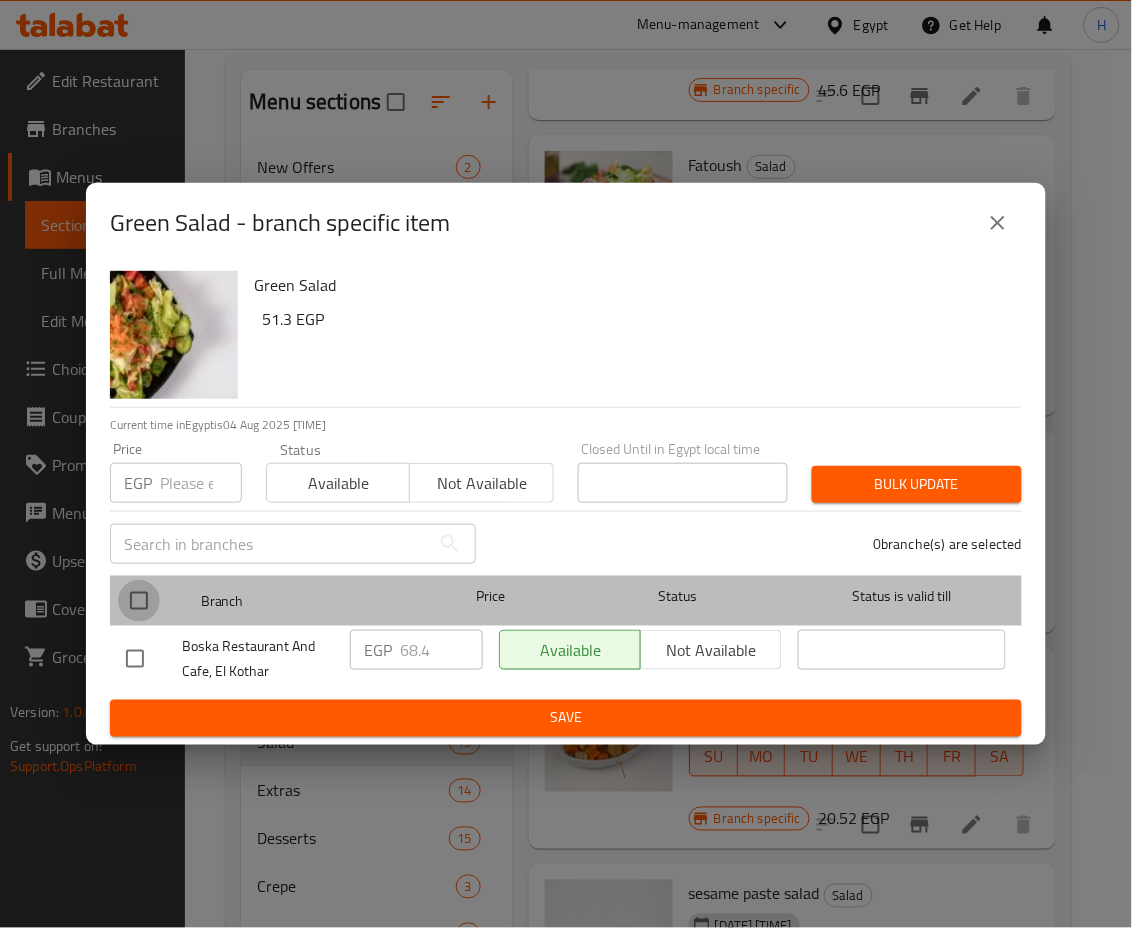 click at bounding box center (139, 601) 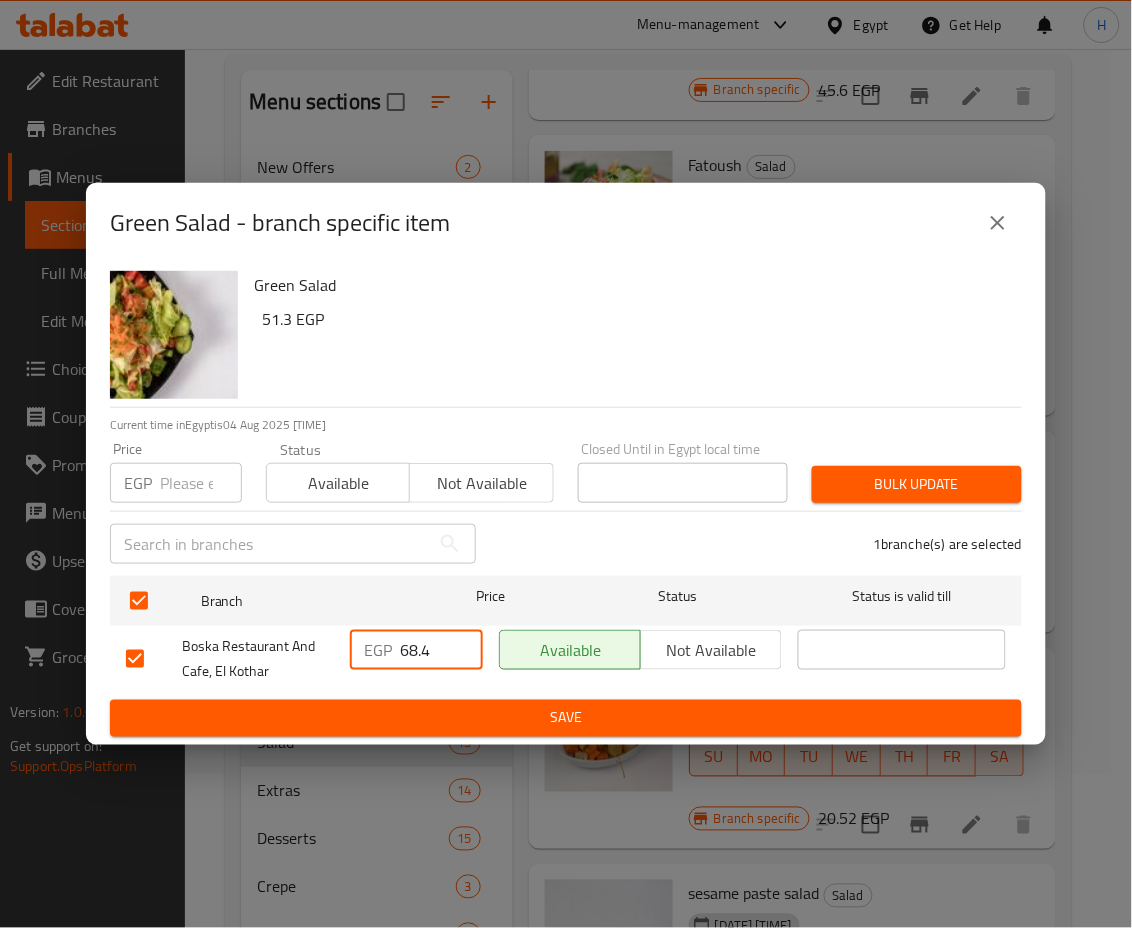 drag, startPoint x: 437, startPoint y: 650, endPoint x: 311, endPoint y: 638, distance: 126.57014 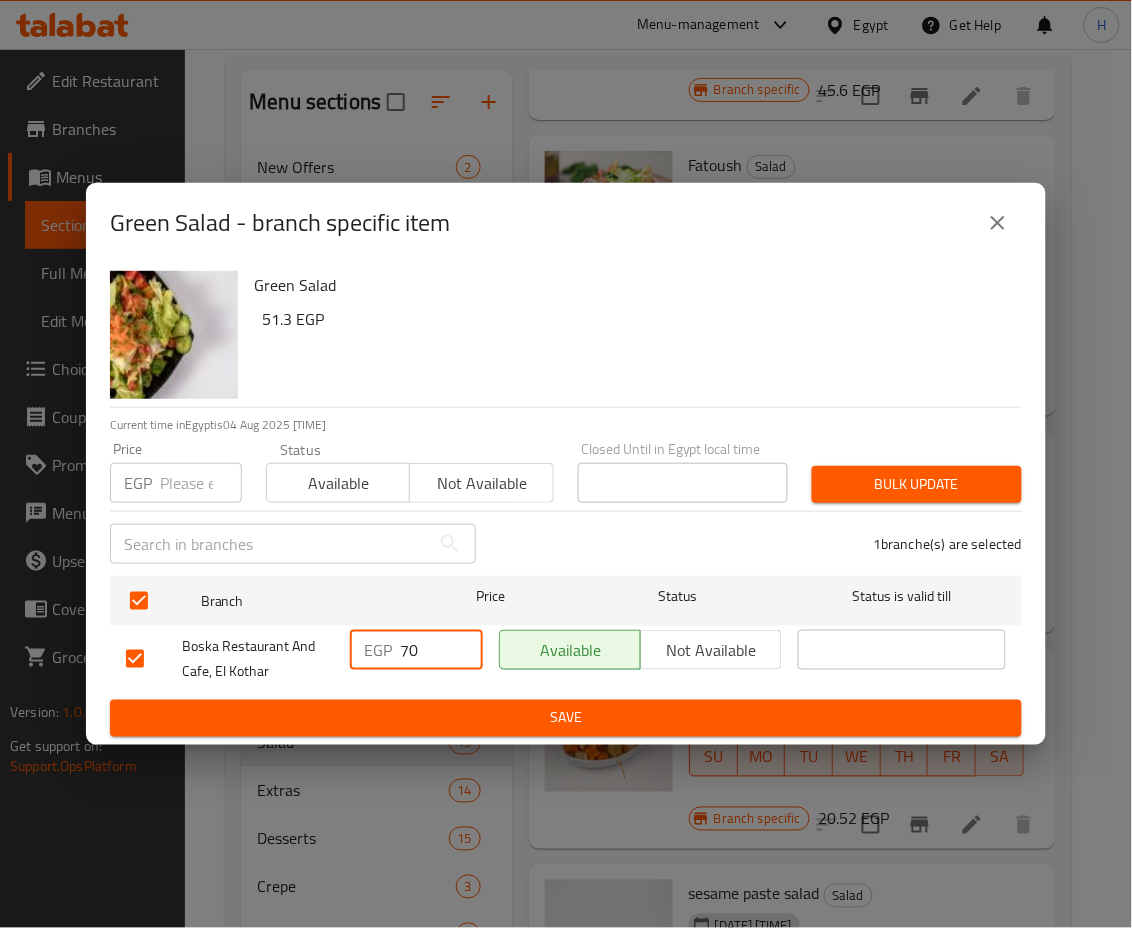 type on "70" 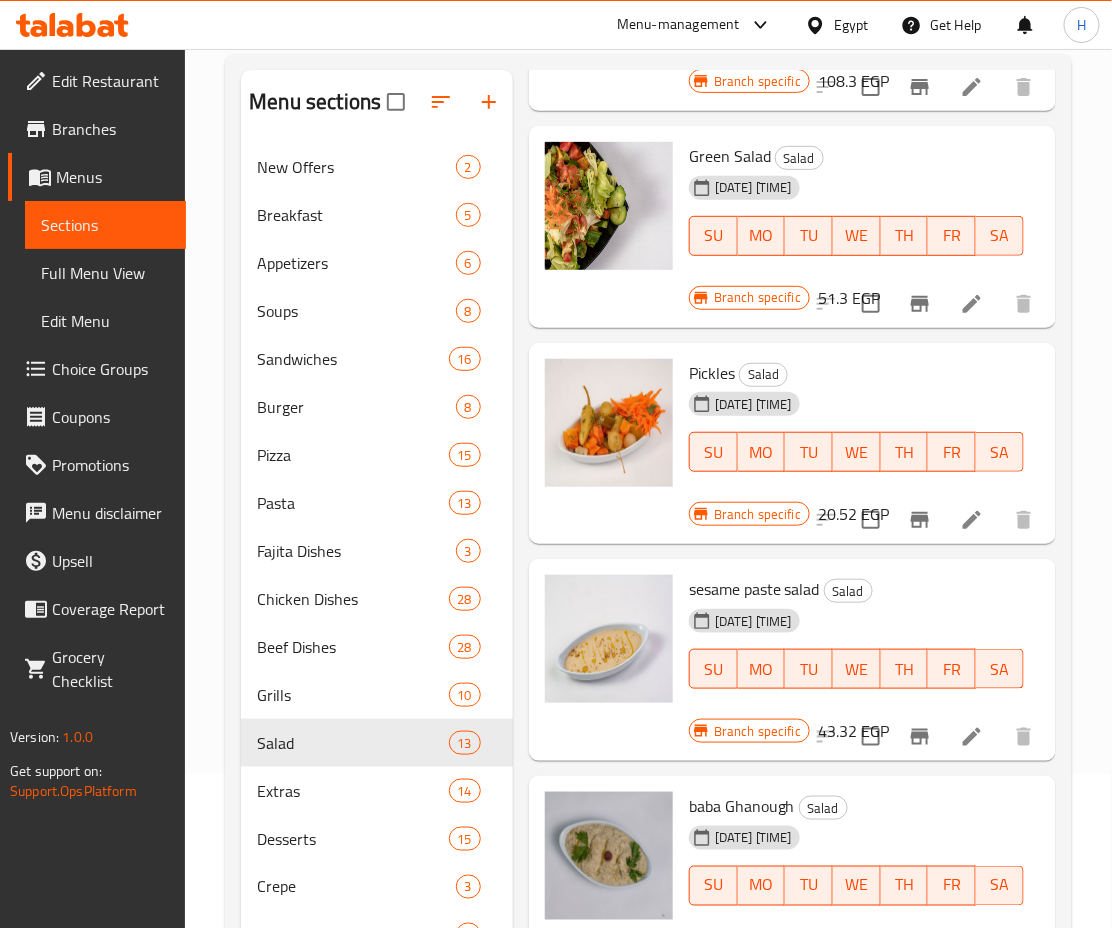 scroll, scrollTop: 1929, scrollLeft: 0, axis: vertical 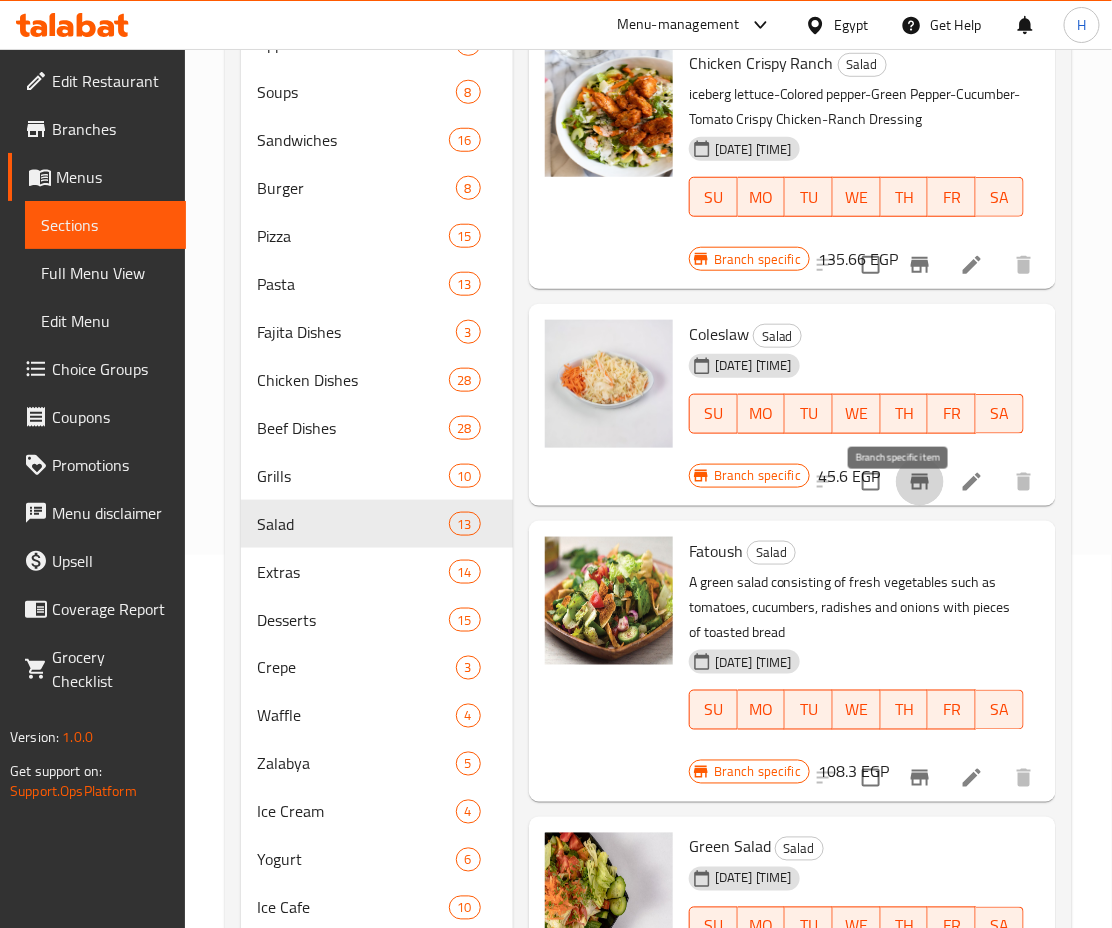 click 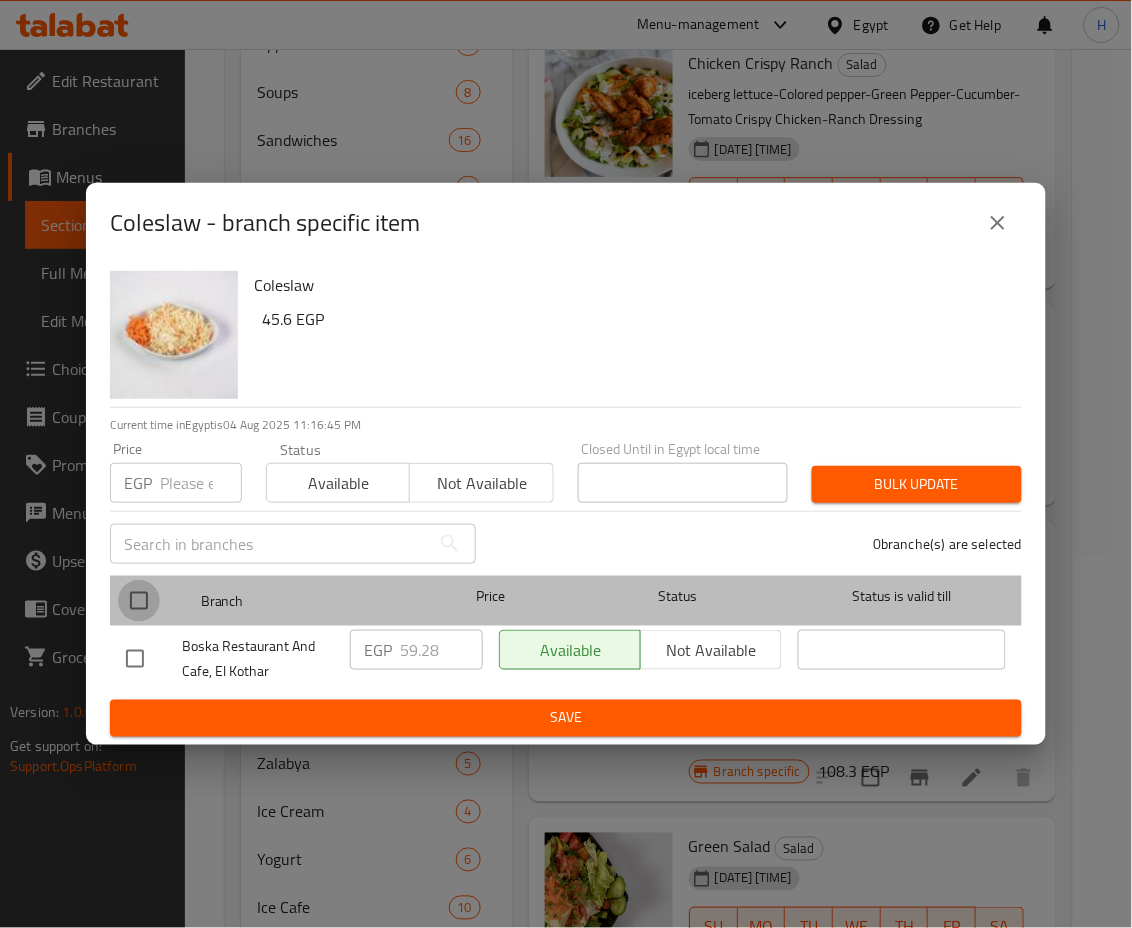 click at bounding box center [139, 601] 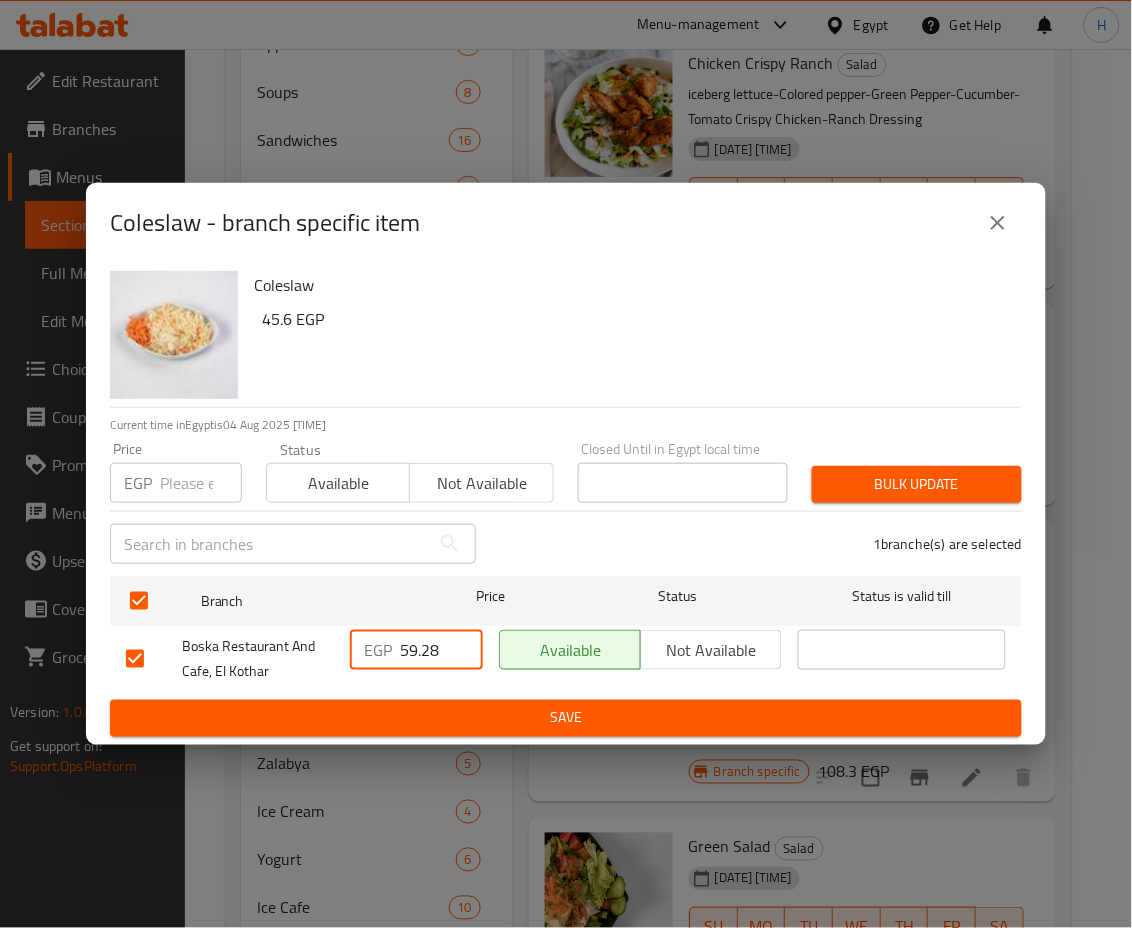 drag, startPoint x: 446, startPoint y: 650, endPoint x: 391, endPoint y: 648, distance: 55.03635 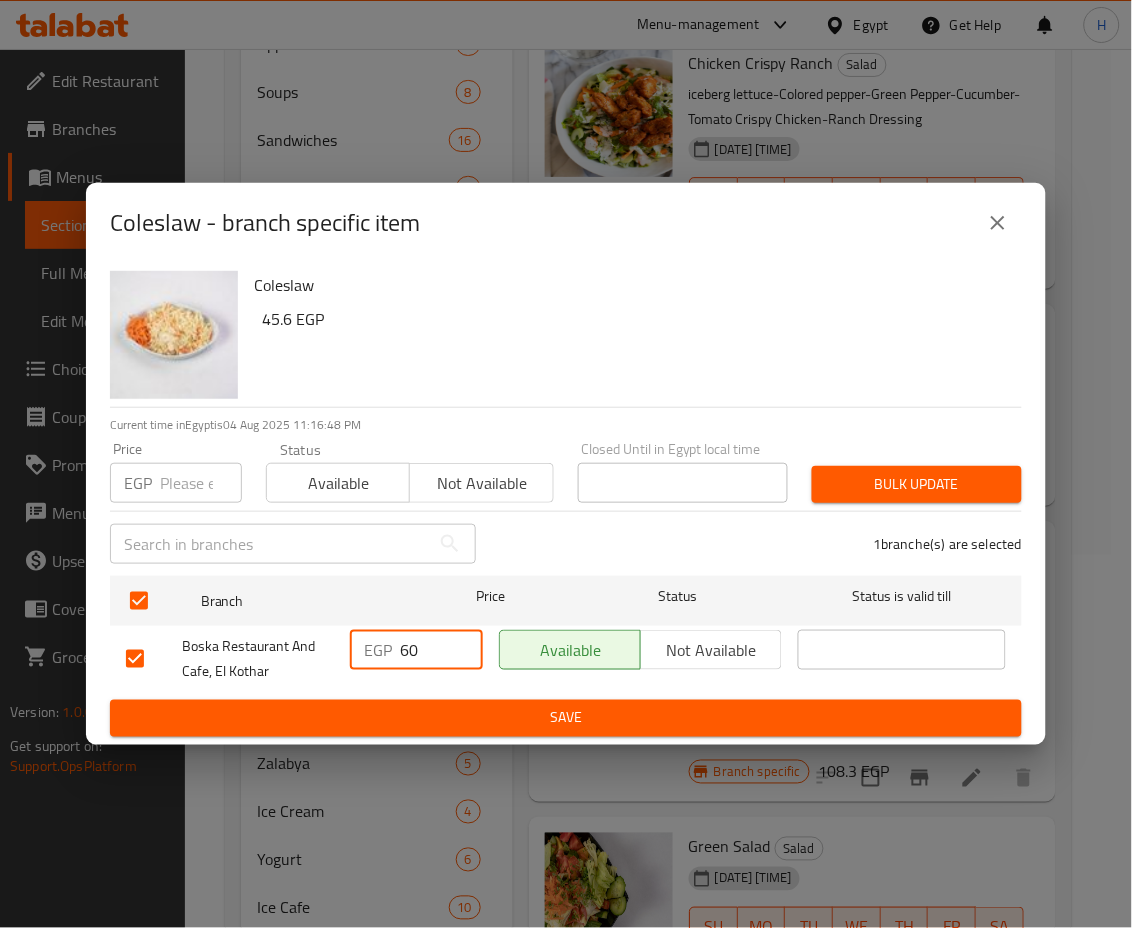 type on "60" 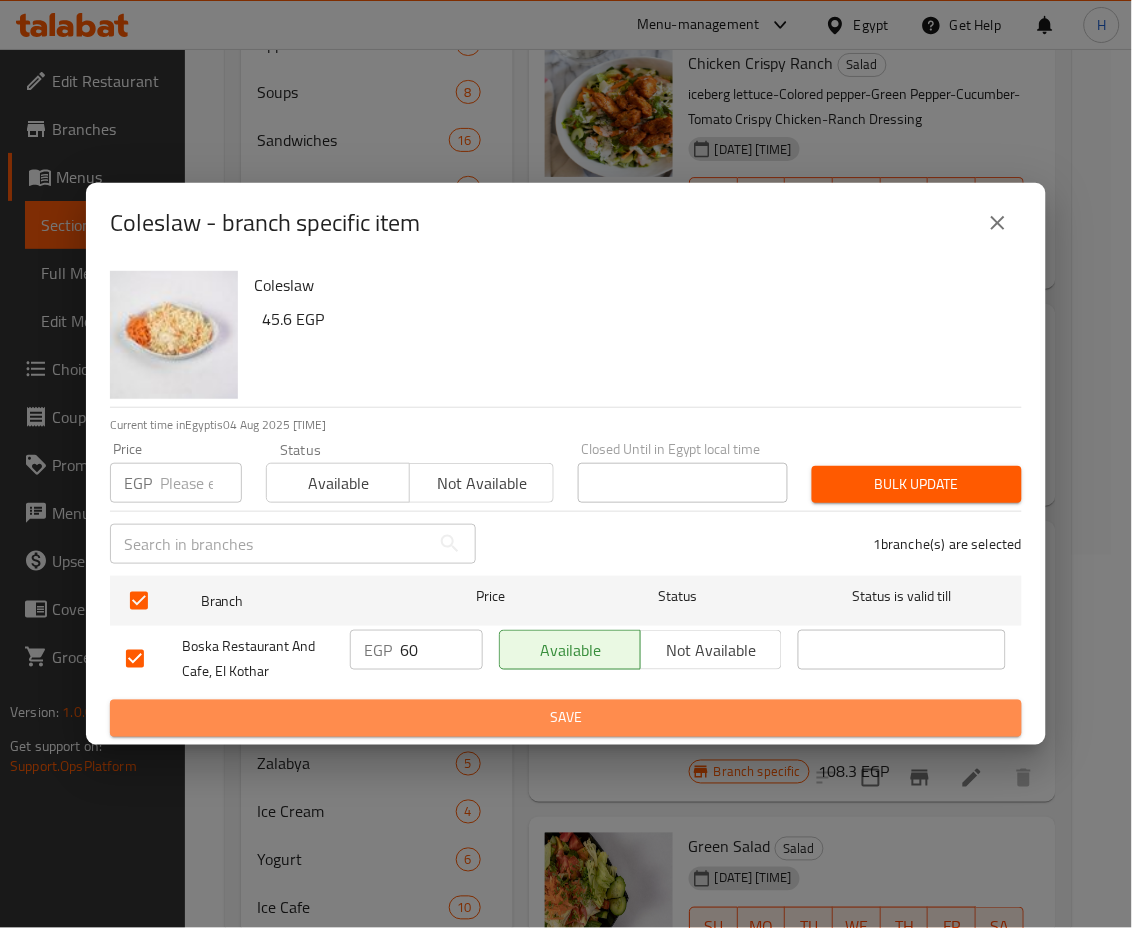click on "Save" at bounding box center (566, 718) 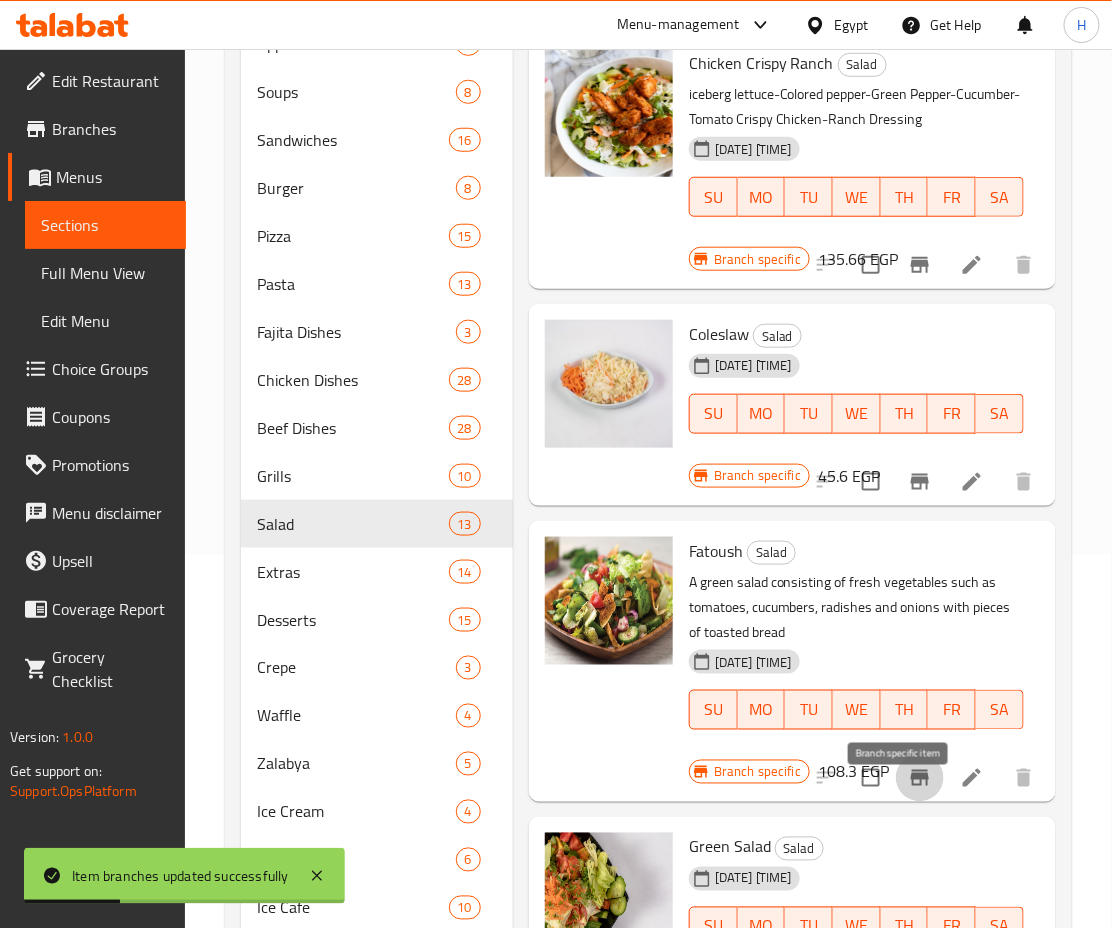 click 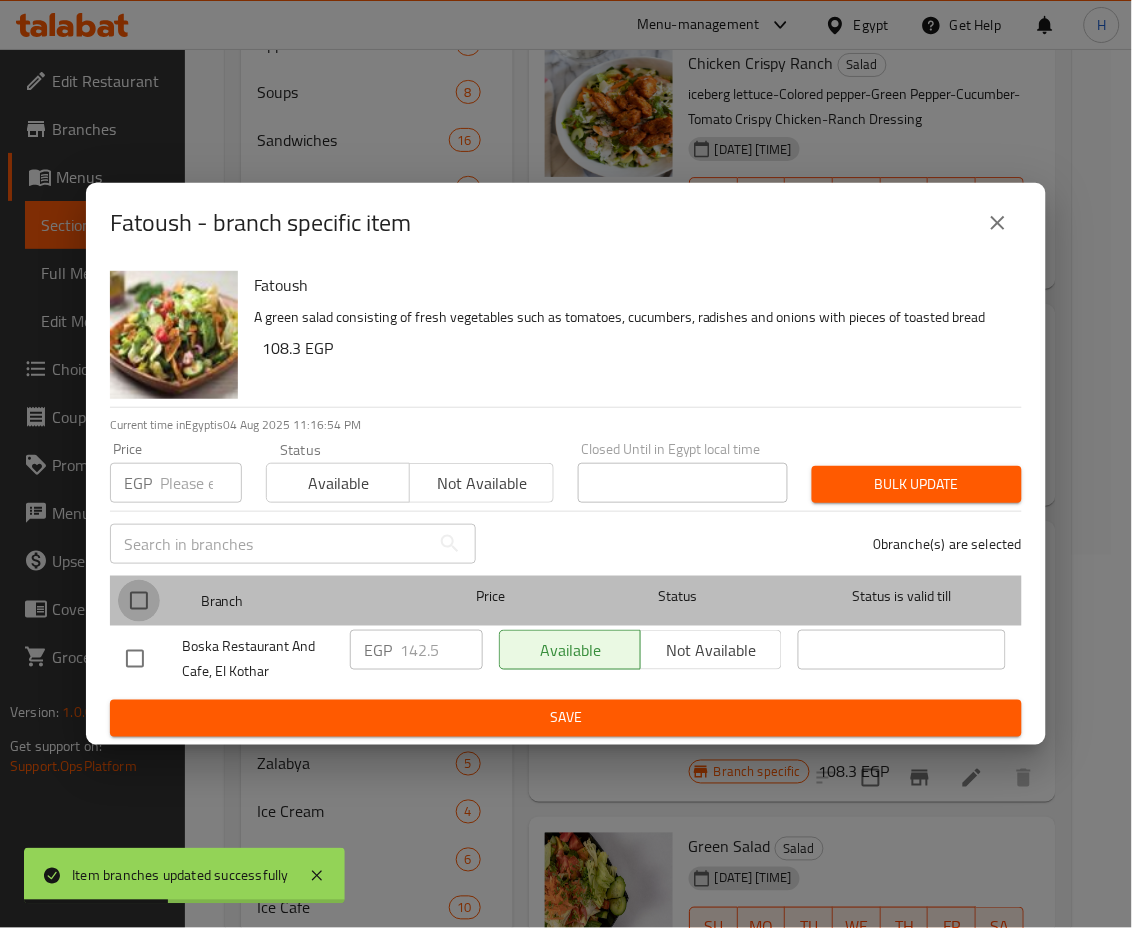 click at bounding box center [139, 601] 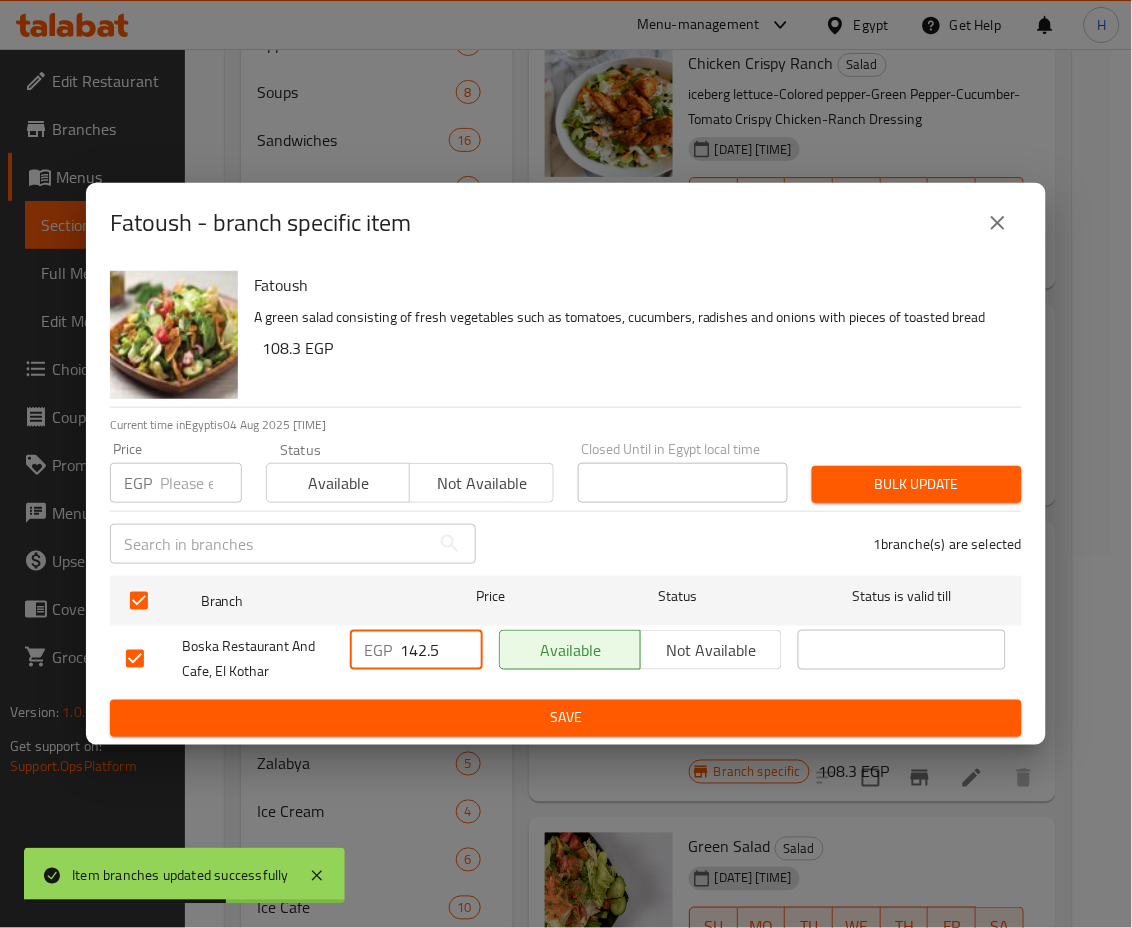 drag, startPoint x: 407, startPoint y: 648, endPoint x: 453, endPoint y: 655, distance: 46.52956 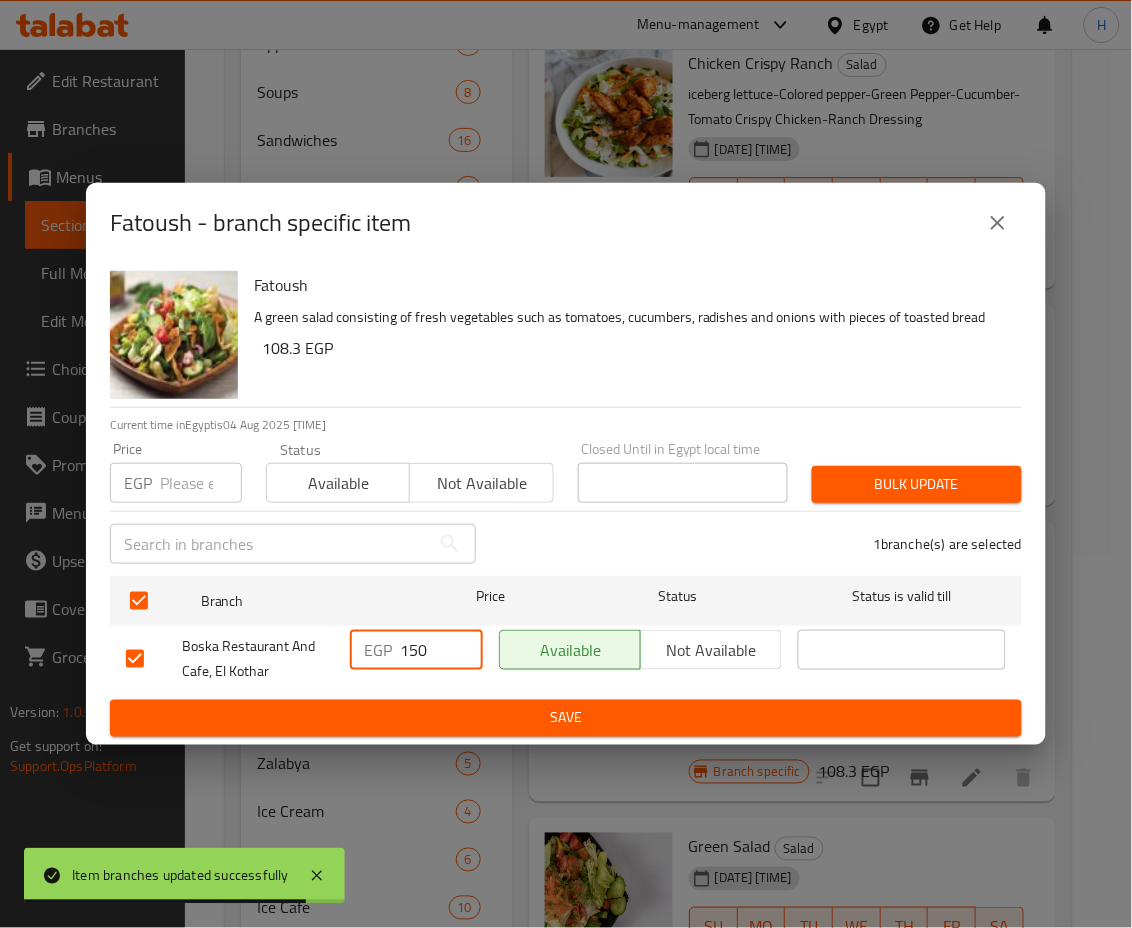 type on "150" 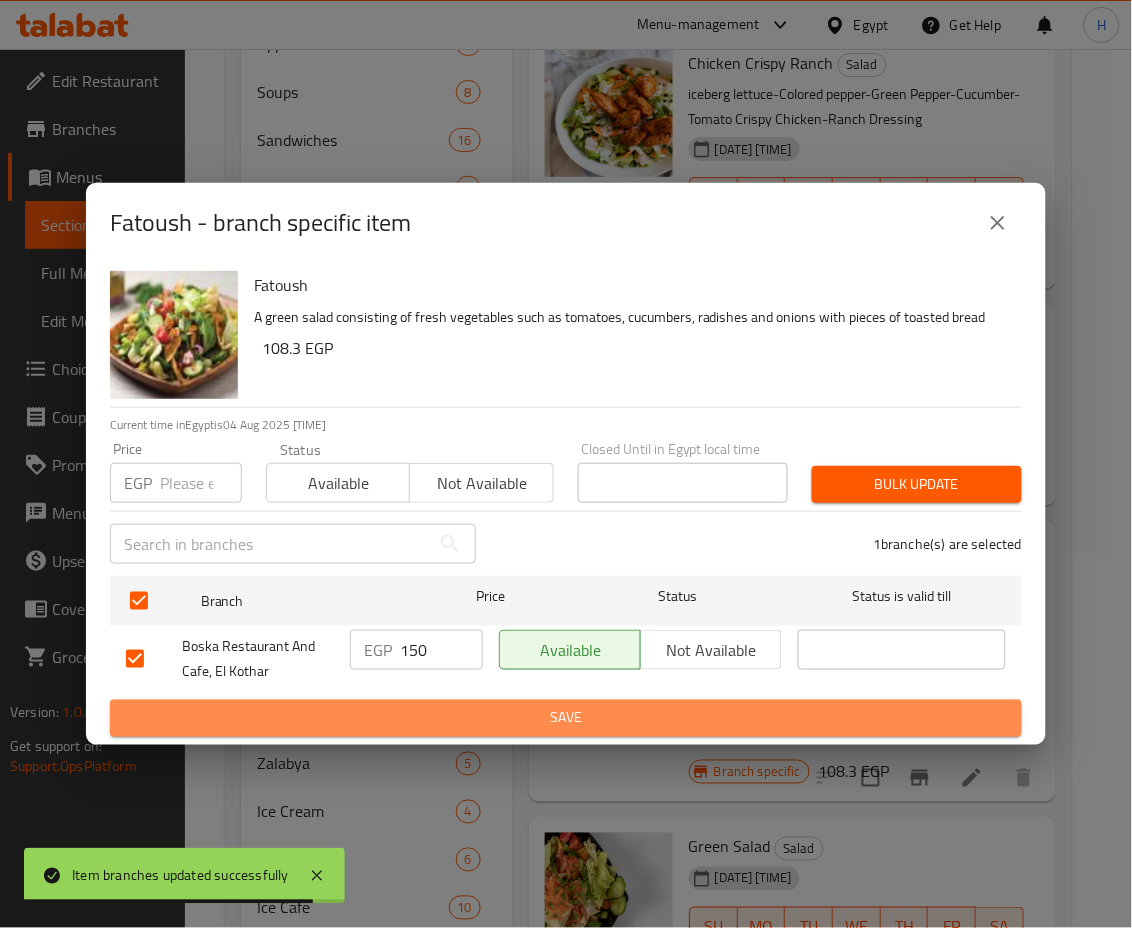 click on "Save" at bounding box center [566, 718] 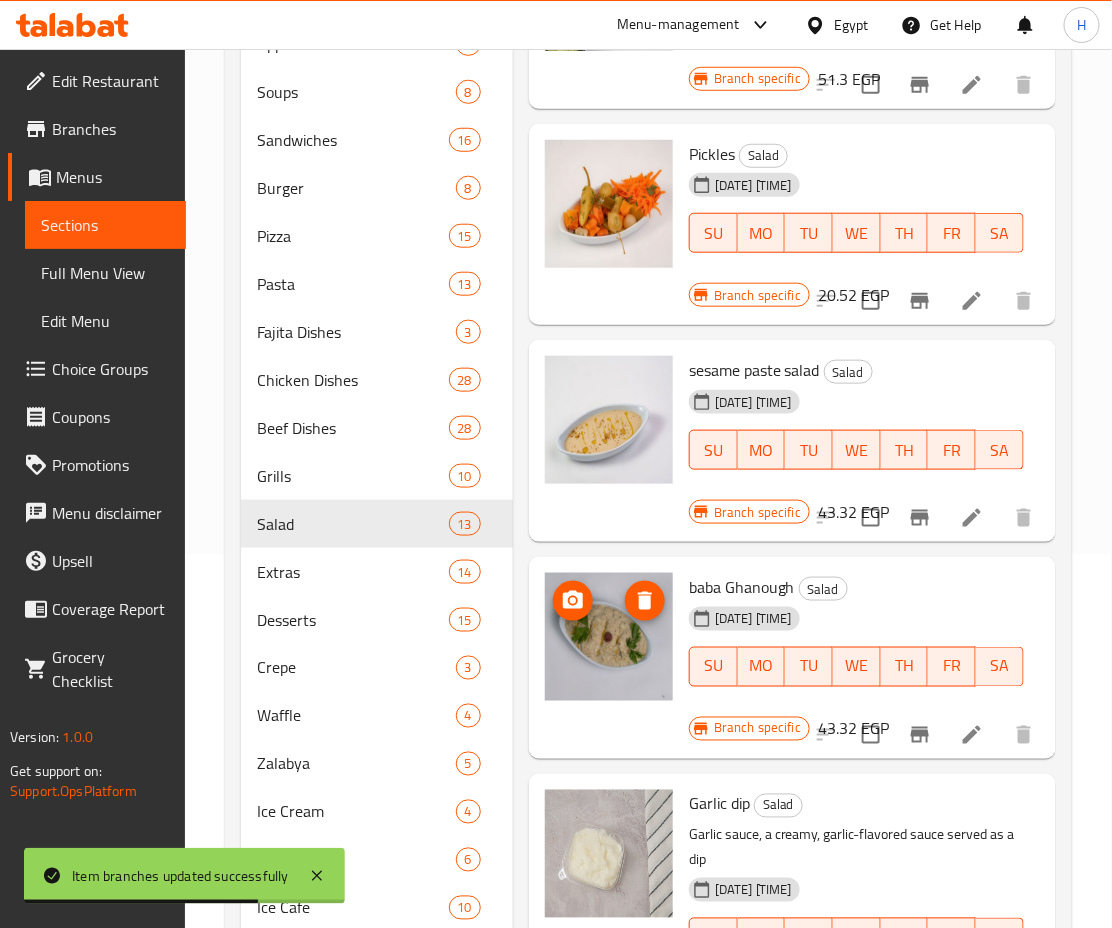 scroll, scrollTop: 1929, scrollLeft: 0, axis: vertical 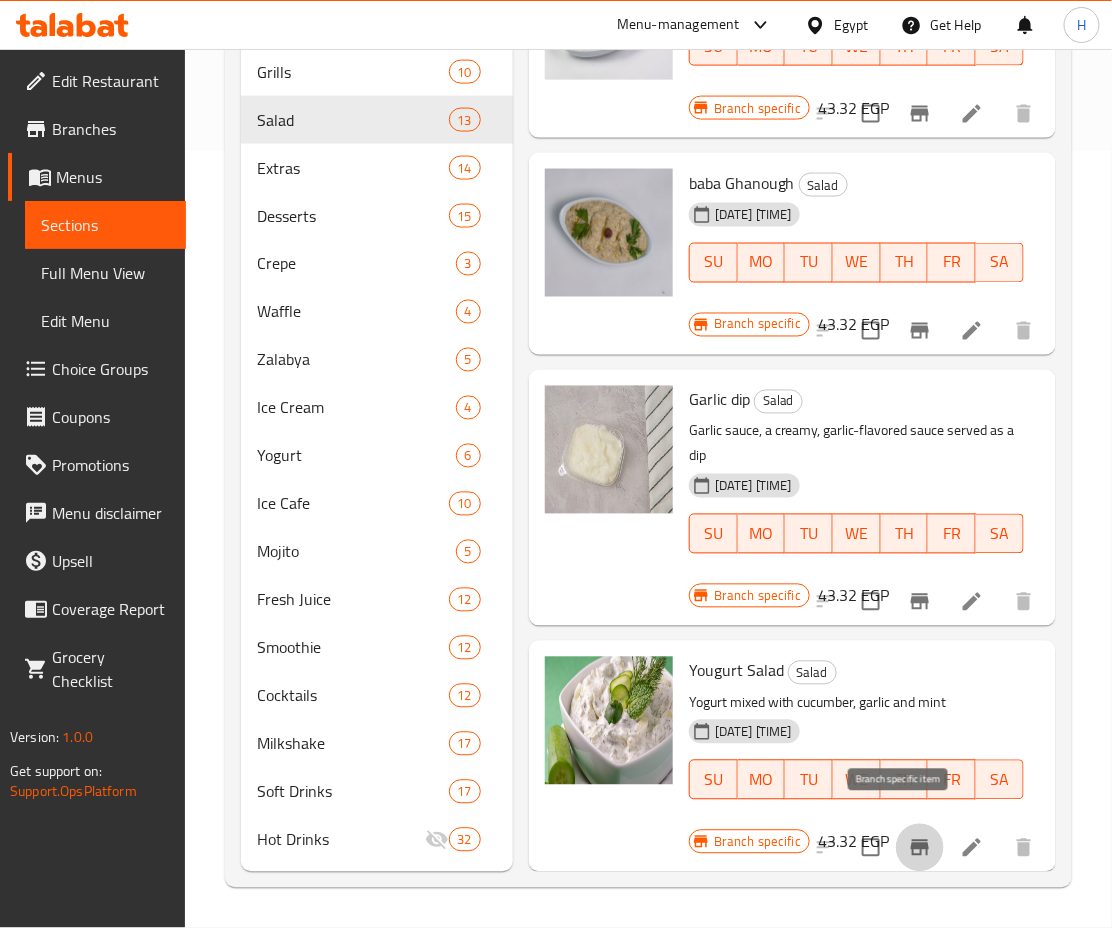 click 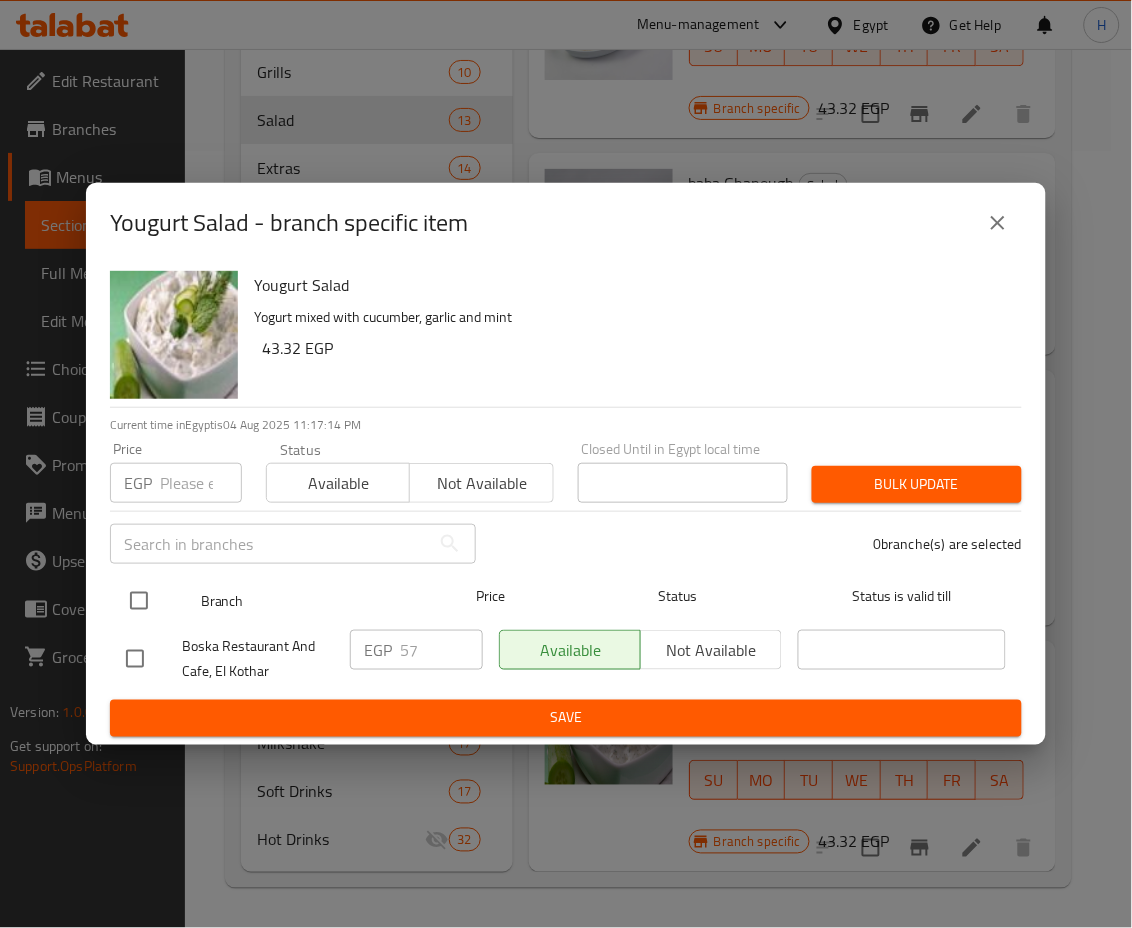click at bounding box center [139, 601] 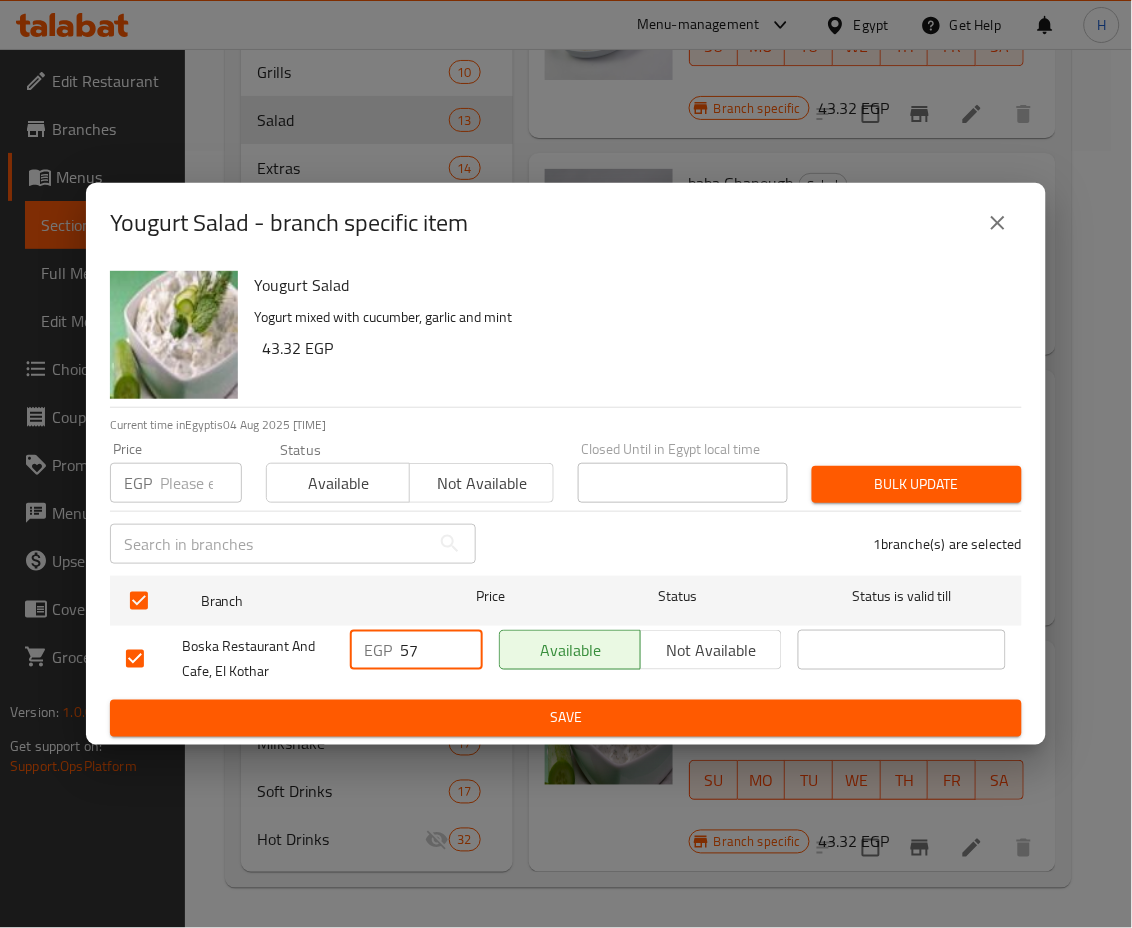 drag, startPoint x: 435, startPoint y: 649, endPoint x: 342, endPoint y: 646, distance: 93.04838 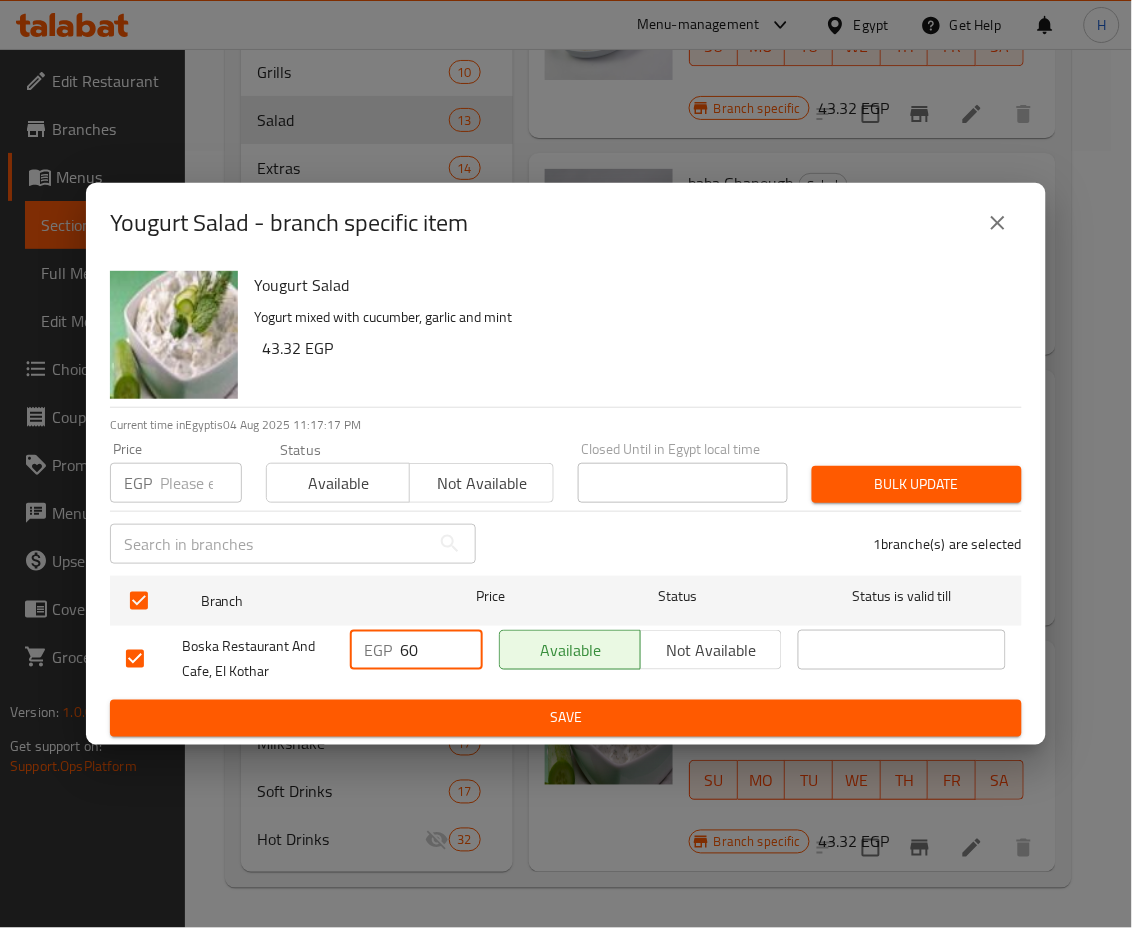 type on "60" 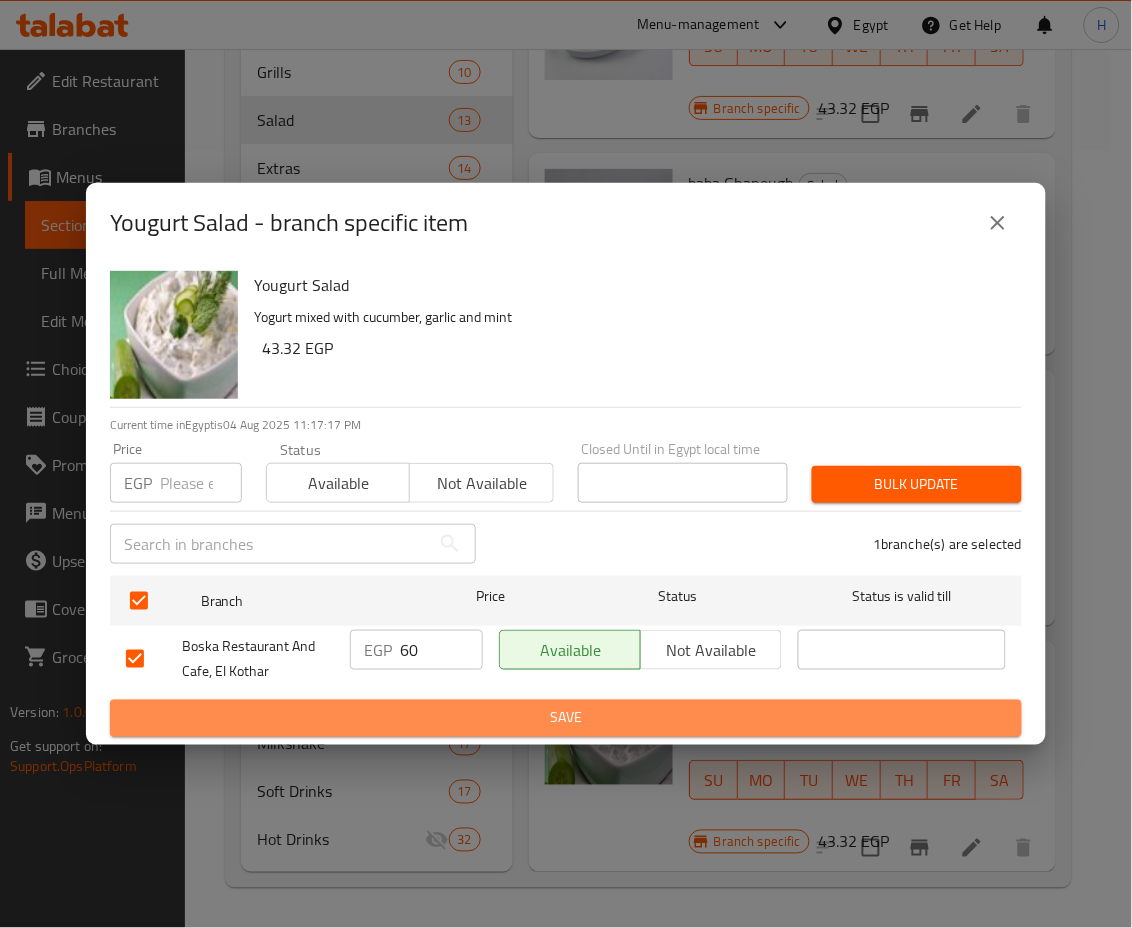click on "Save" at bounding box center (566, 718) 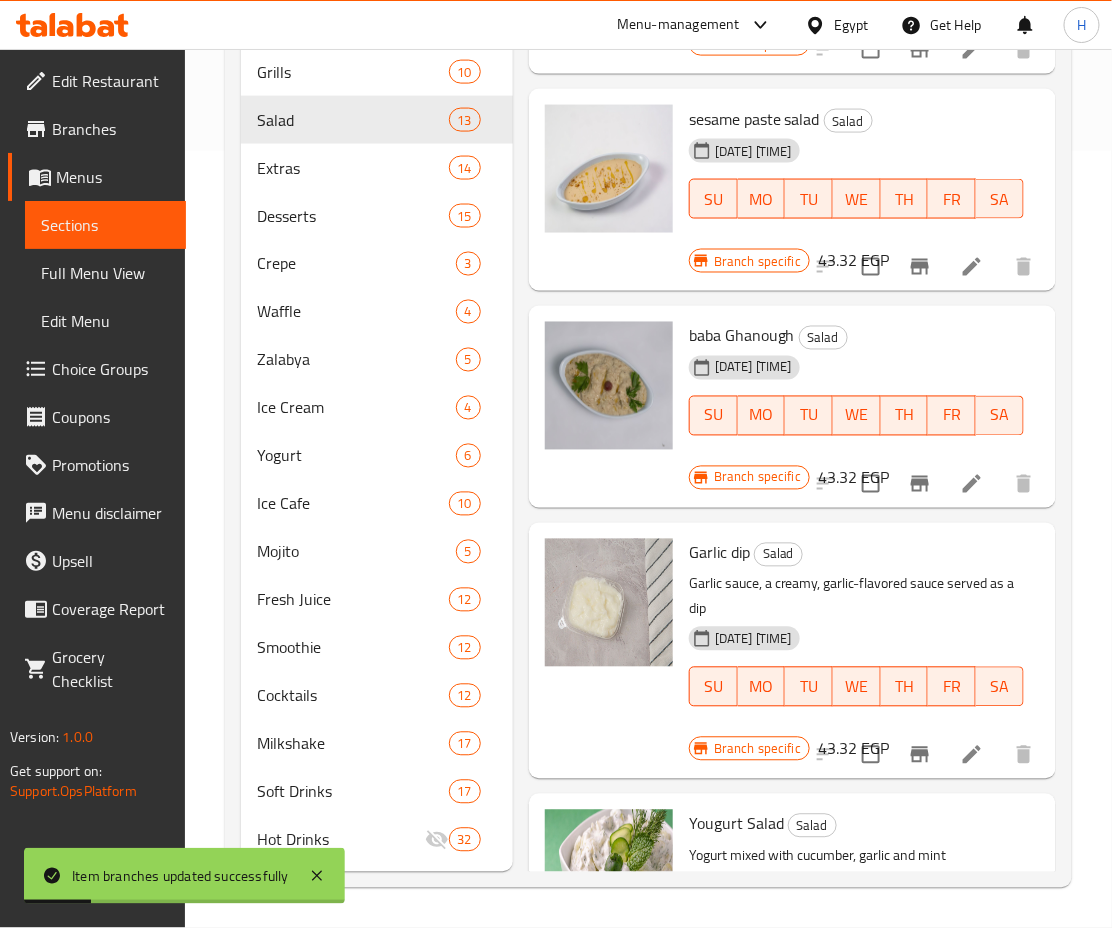 scroll, scrollTop: 1730, scrollLeft: 0, axis: vertical 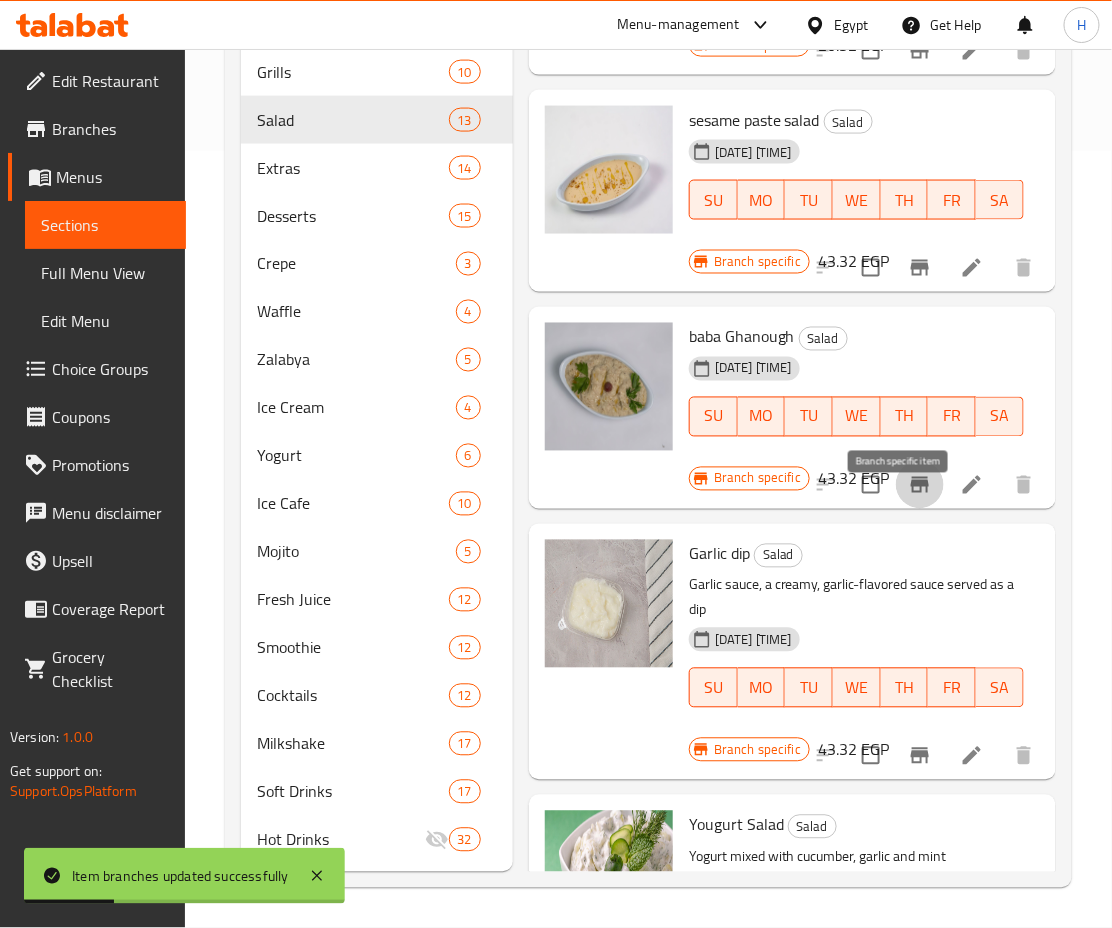 click 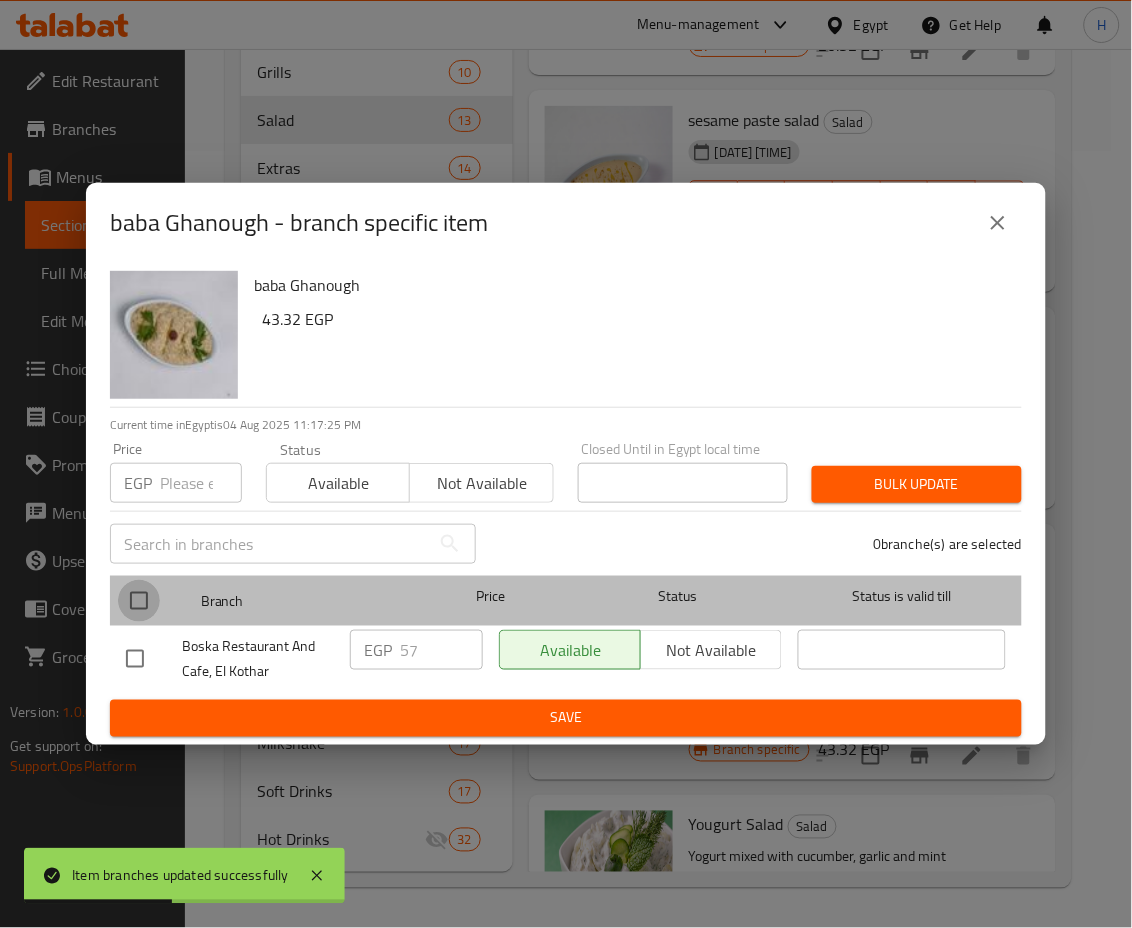click at bounding box center [139, 601] 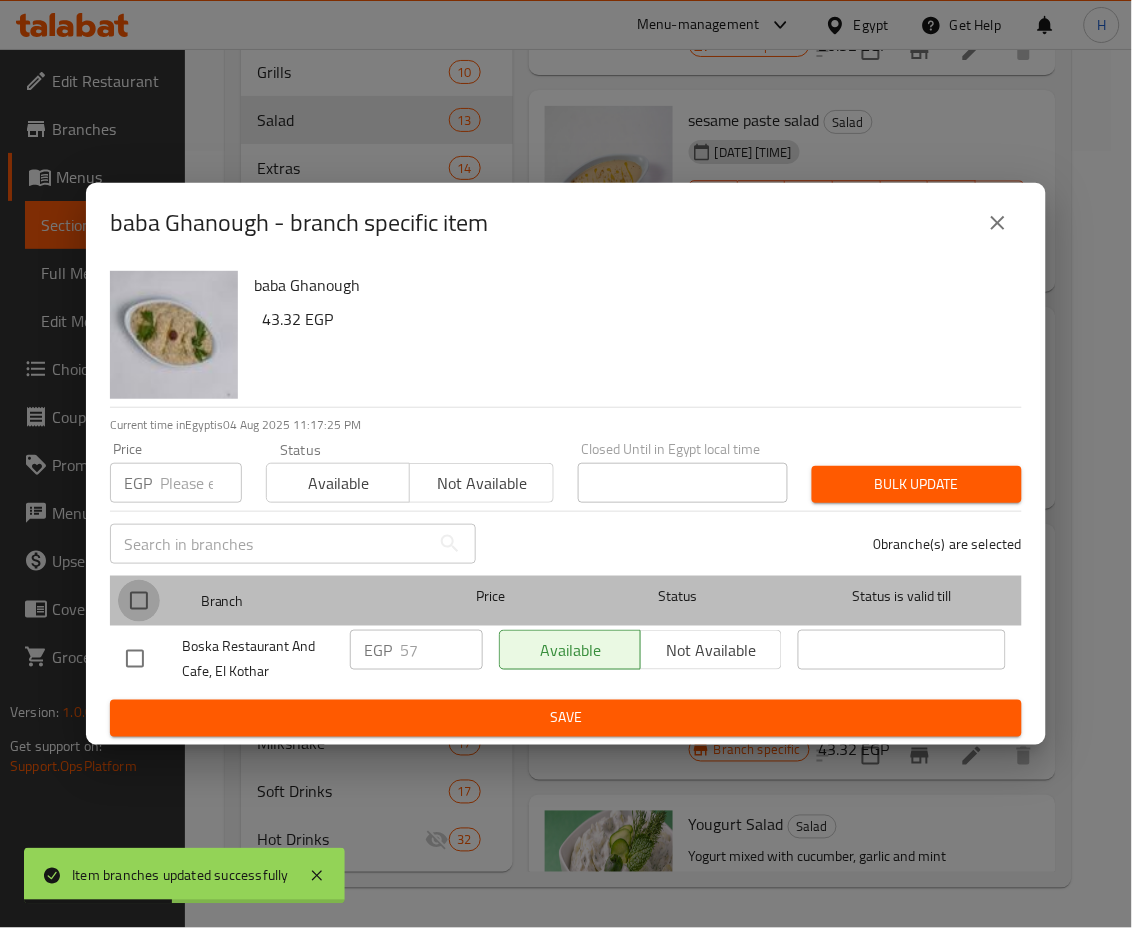 checkbox on "true" 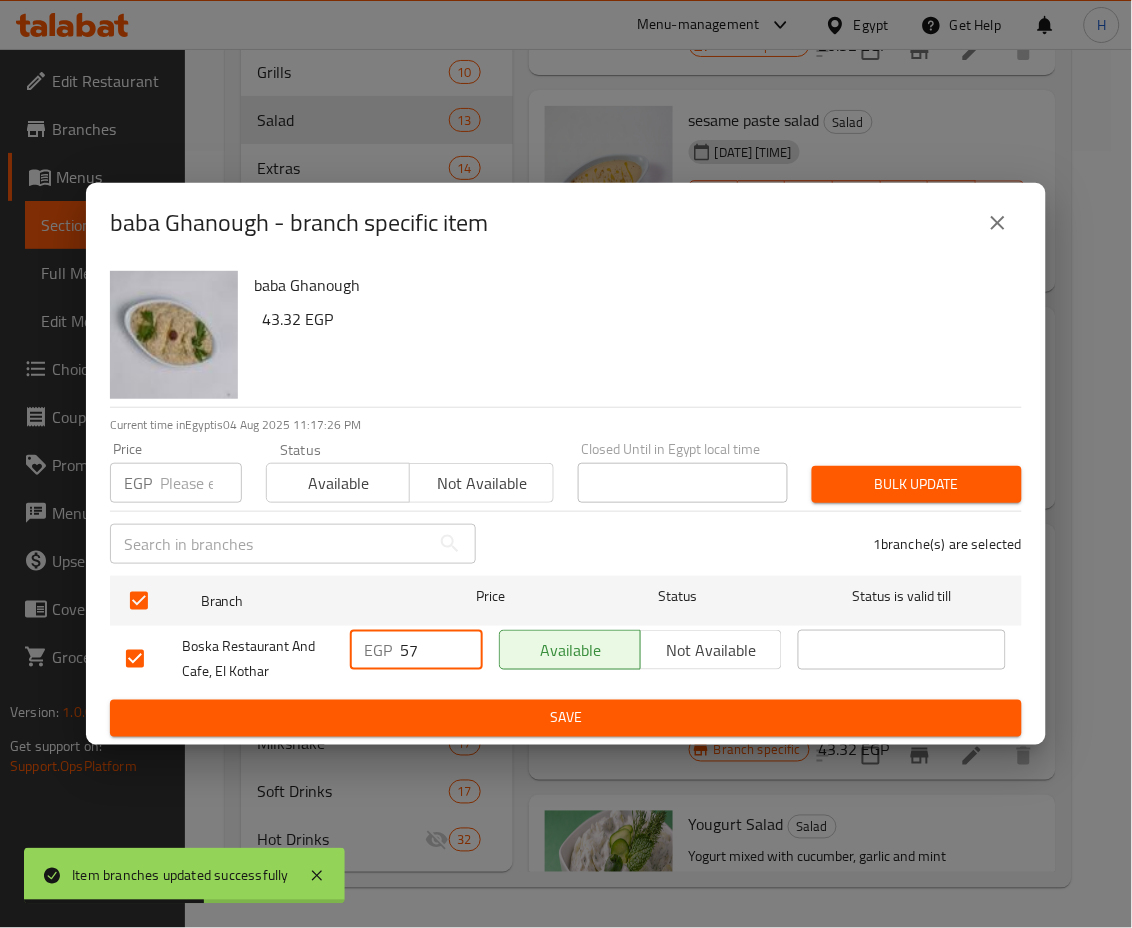 drag, startPoint x: 429, startPoint y: 647, endPoint x: 385, endPoint y: 647, distance: 44 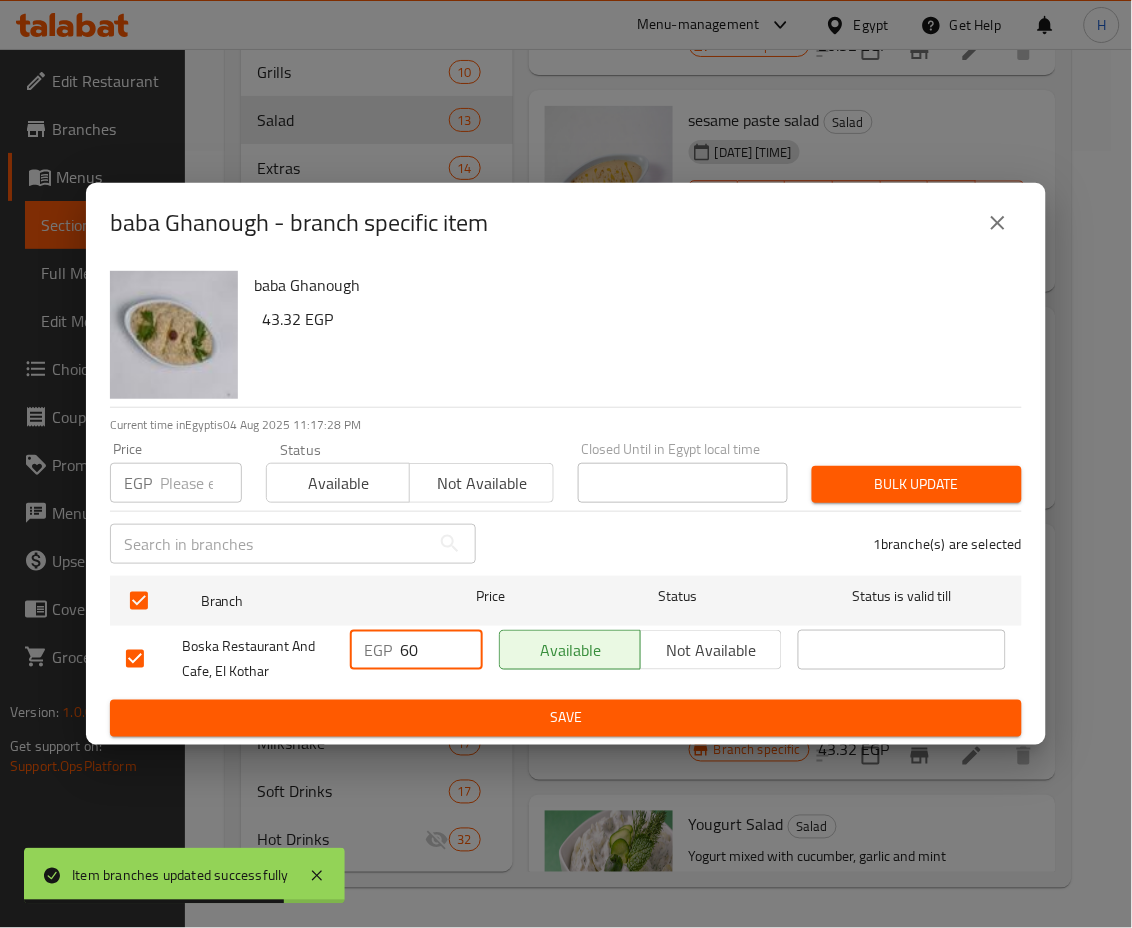 type on "60" 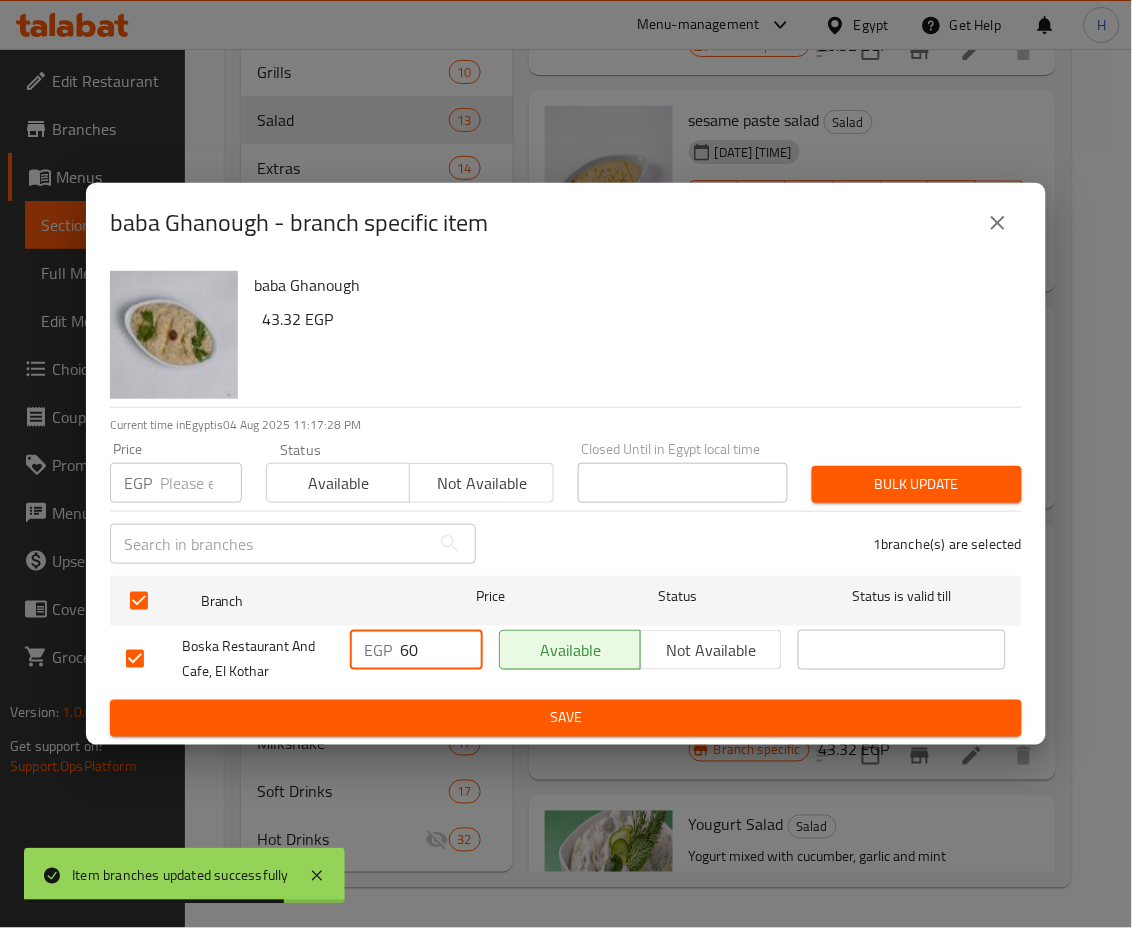 click on "Save" at bounding box center (566, 718) 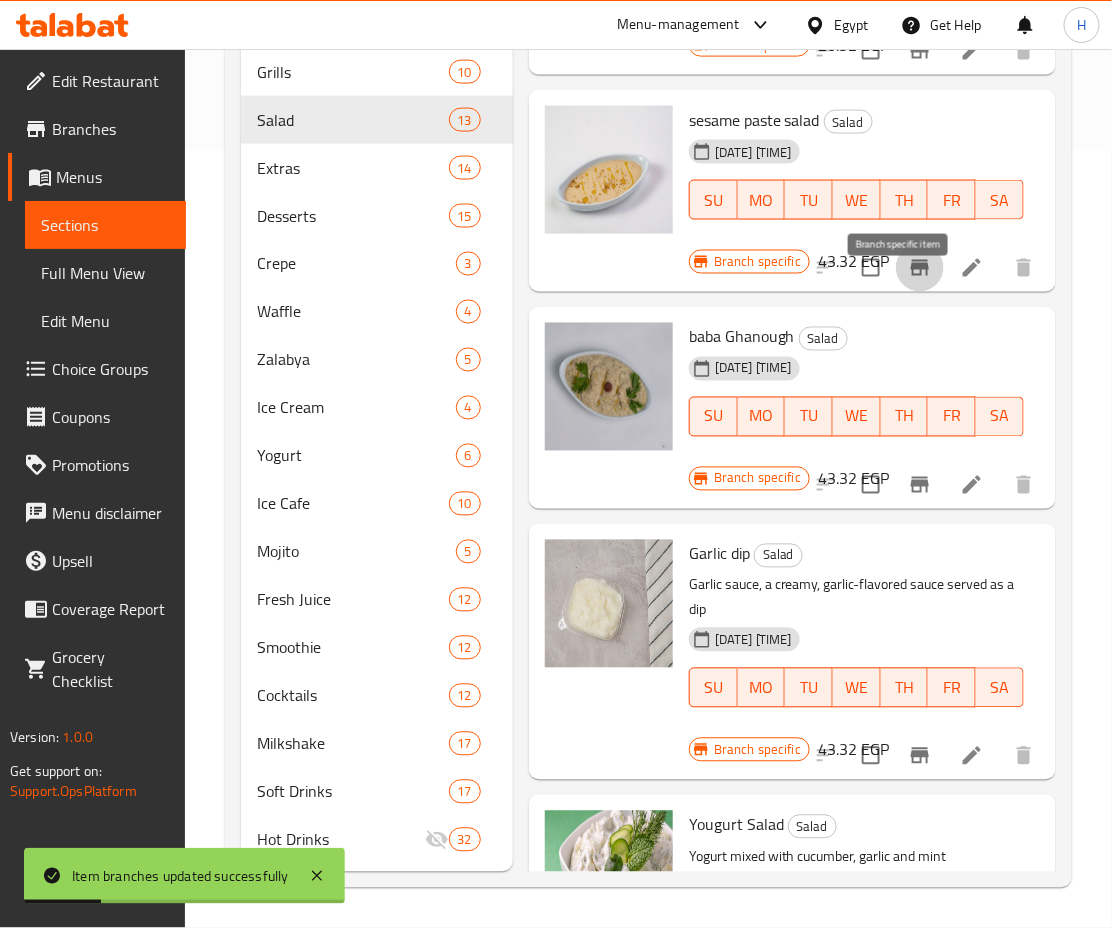 click 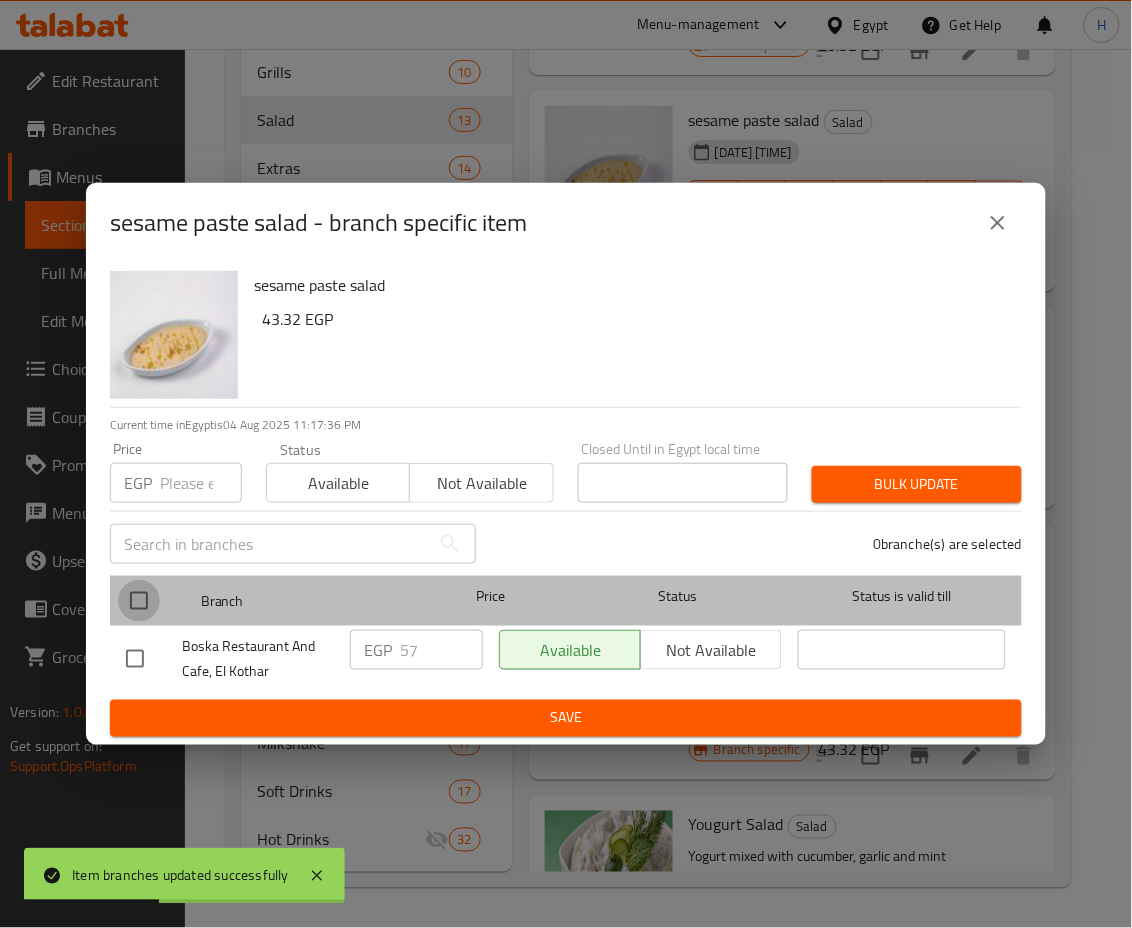 click at bounding box center [139, 601] 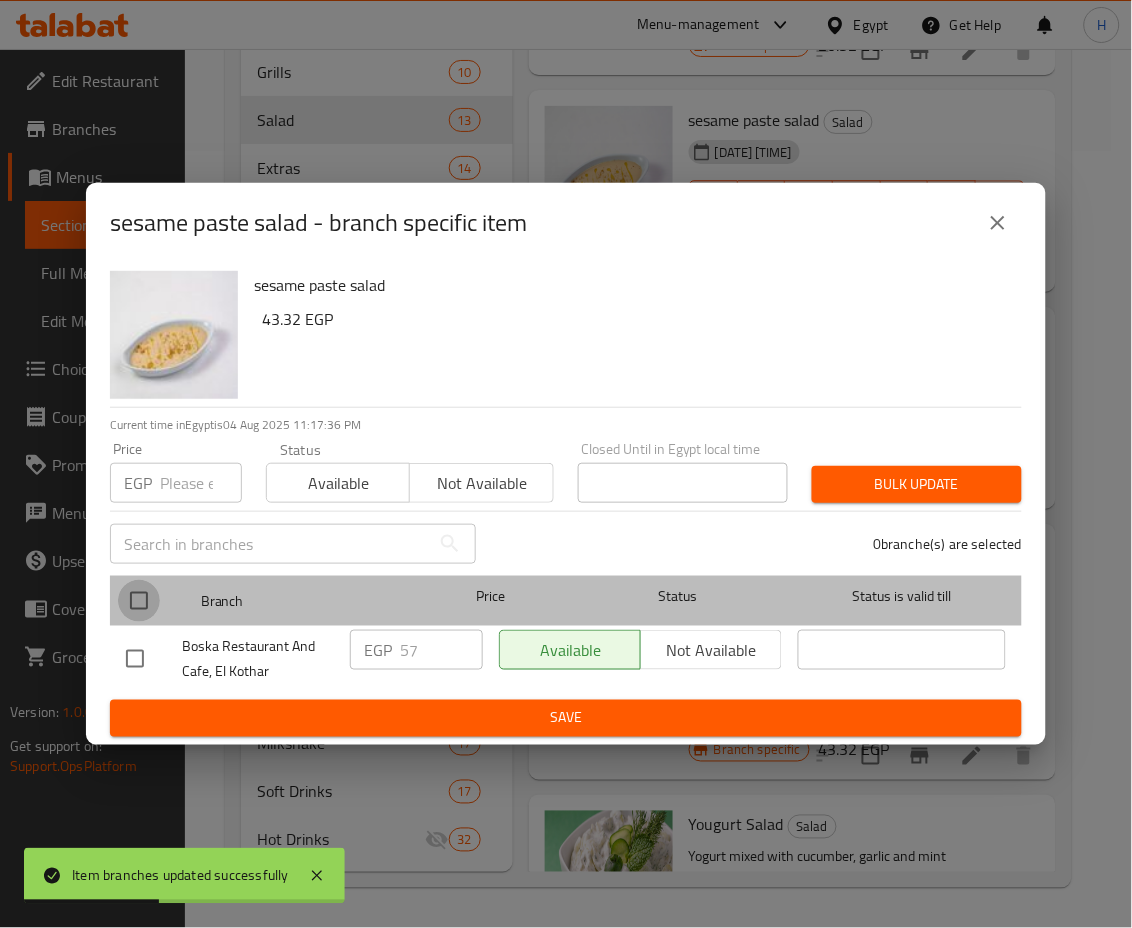 checkbox on "true" 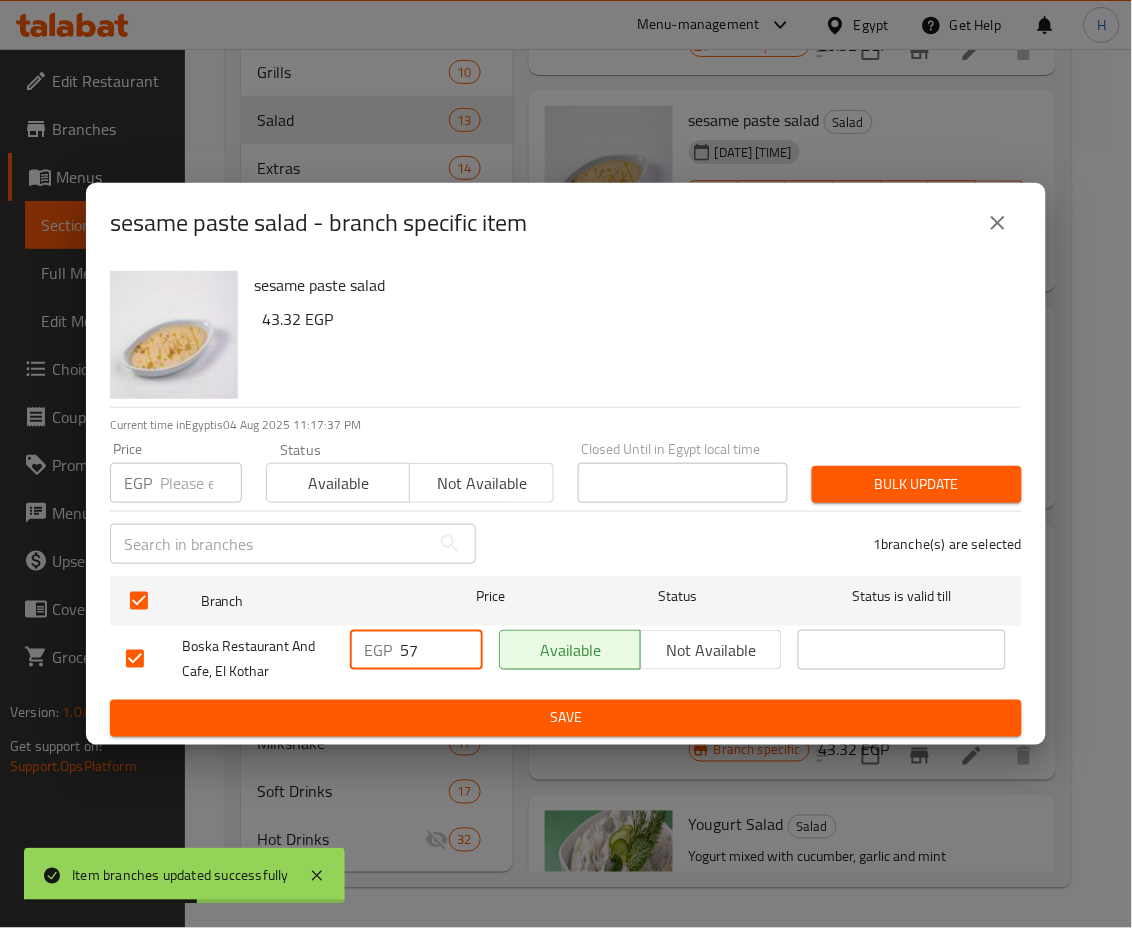 drag, startPoint x: 428, startPoint y: 644, endPoint x: 364, endPoint y: 646, distance: 64.03124 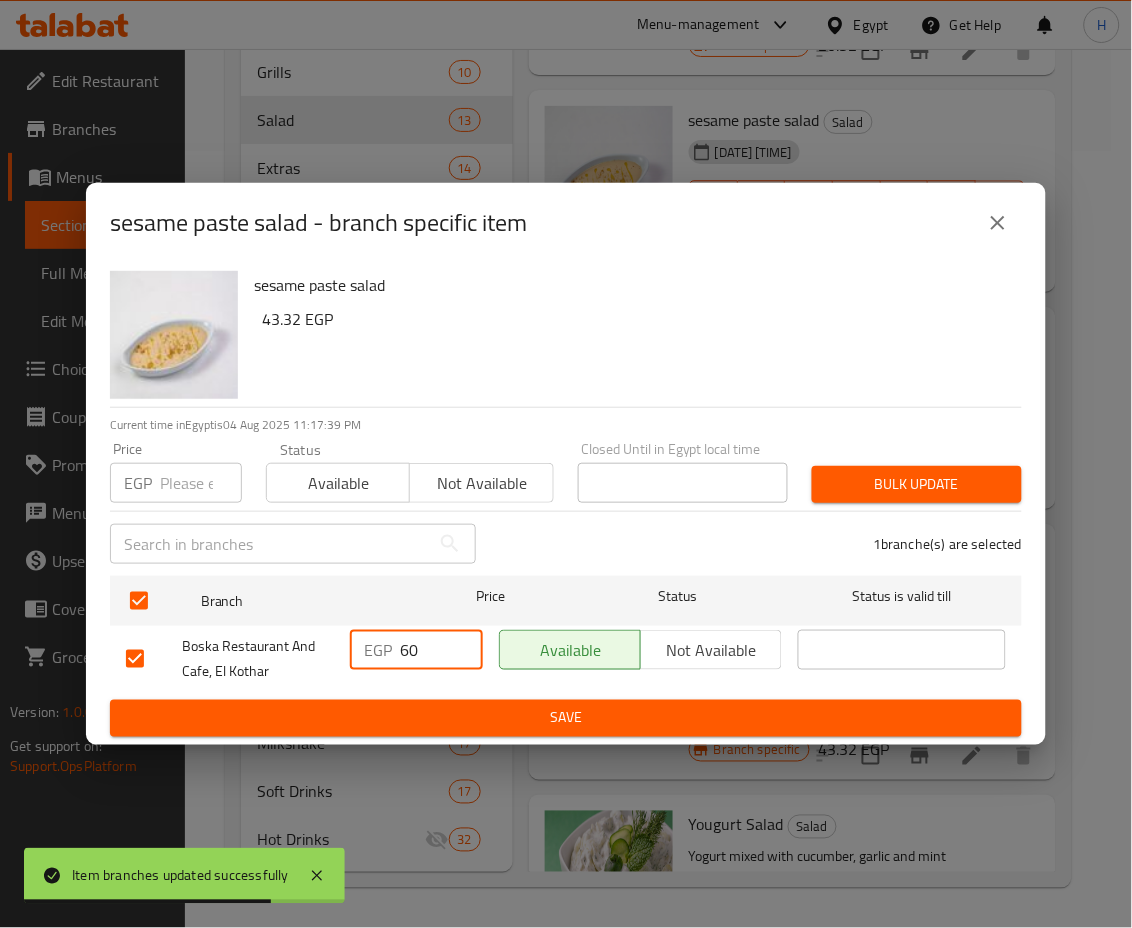 type on "60" 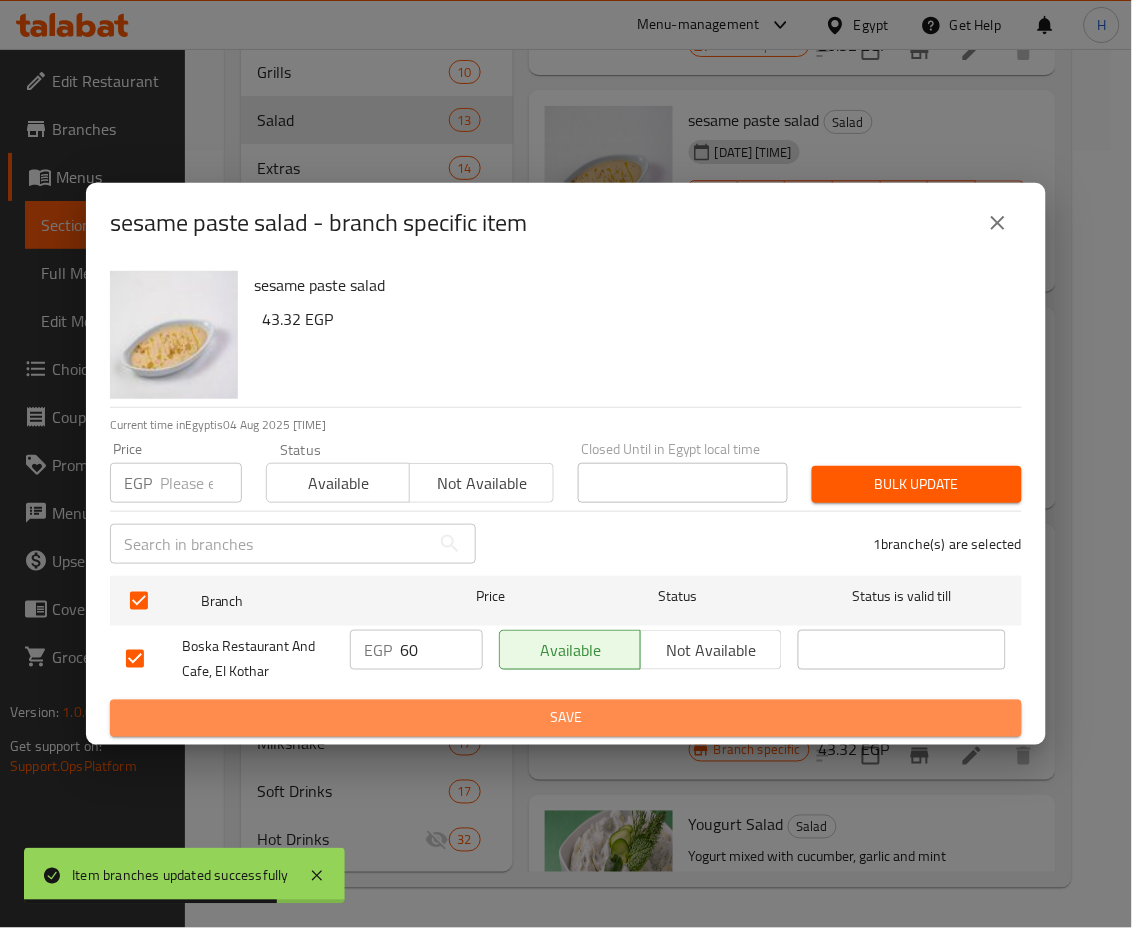 click on "Save" at bounding box center [566, 718] 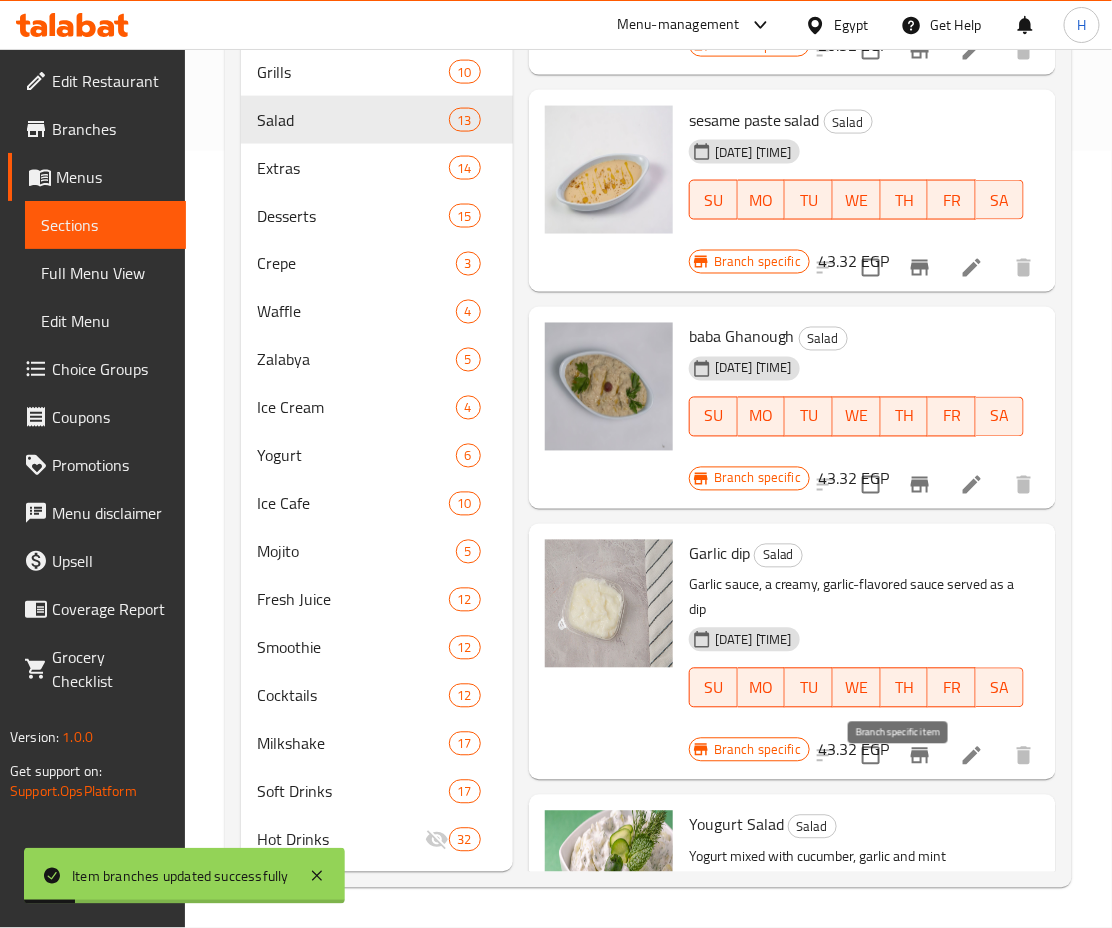 click 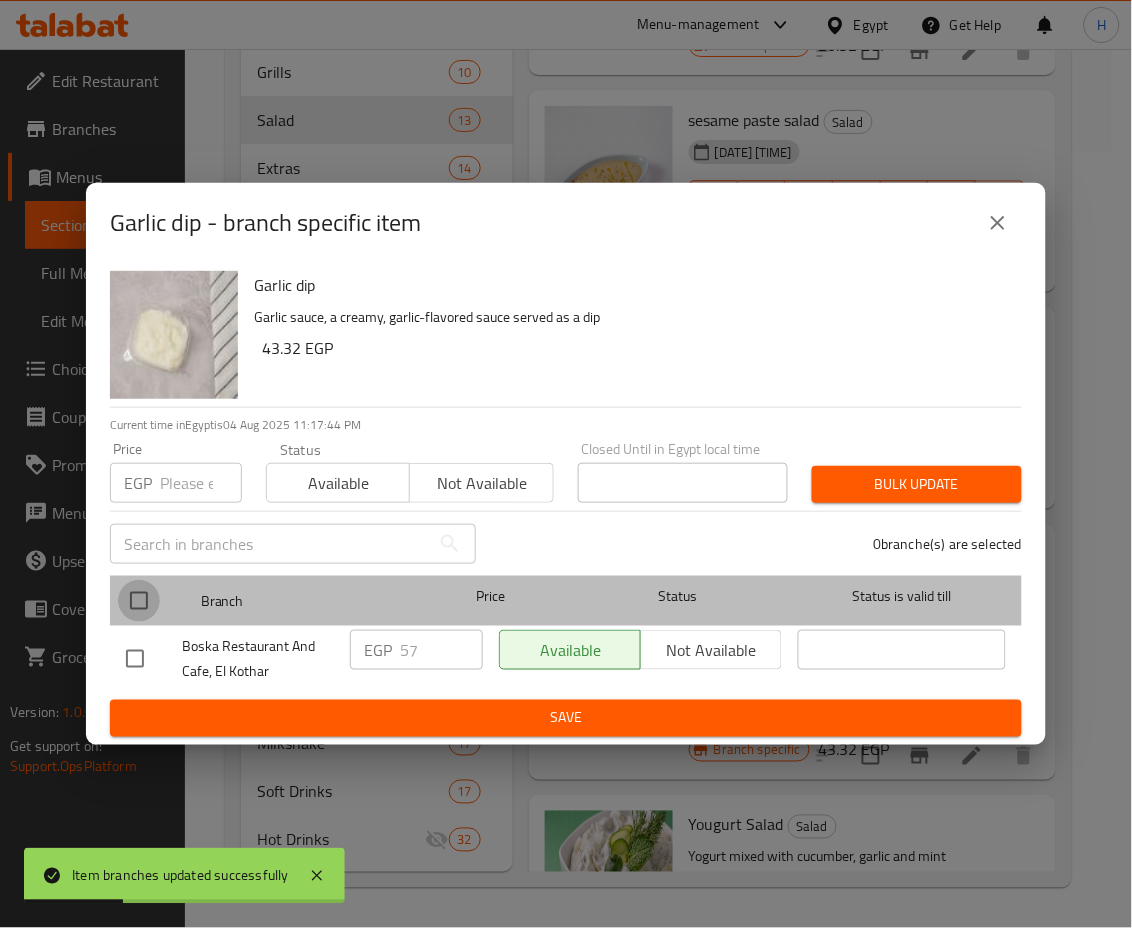 click at bounding box center [139, 601] 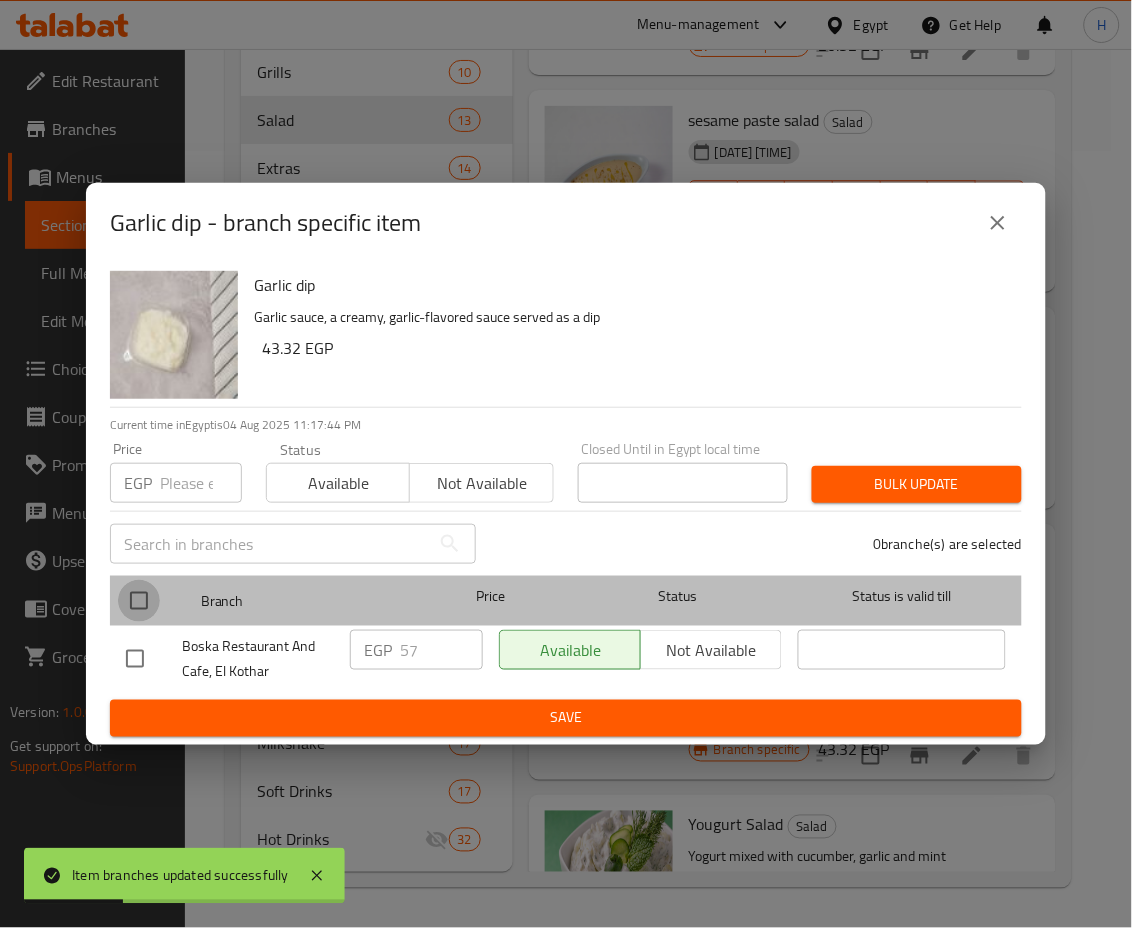 checkbox on "true" 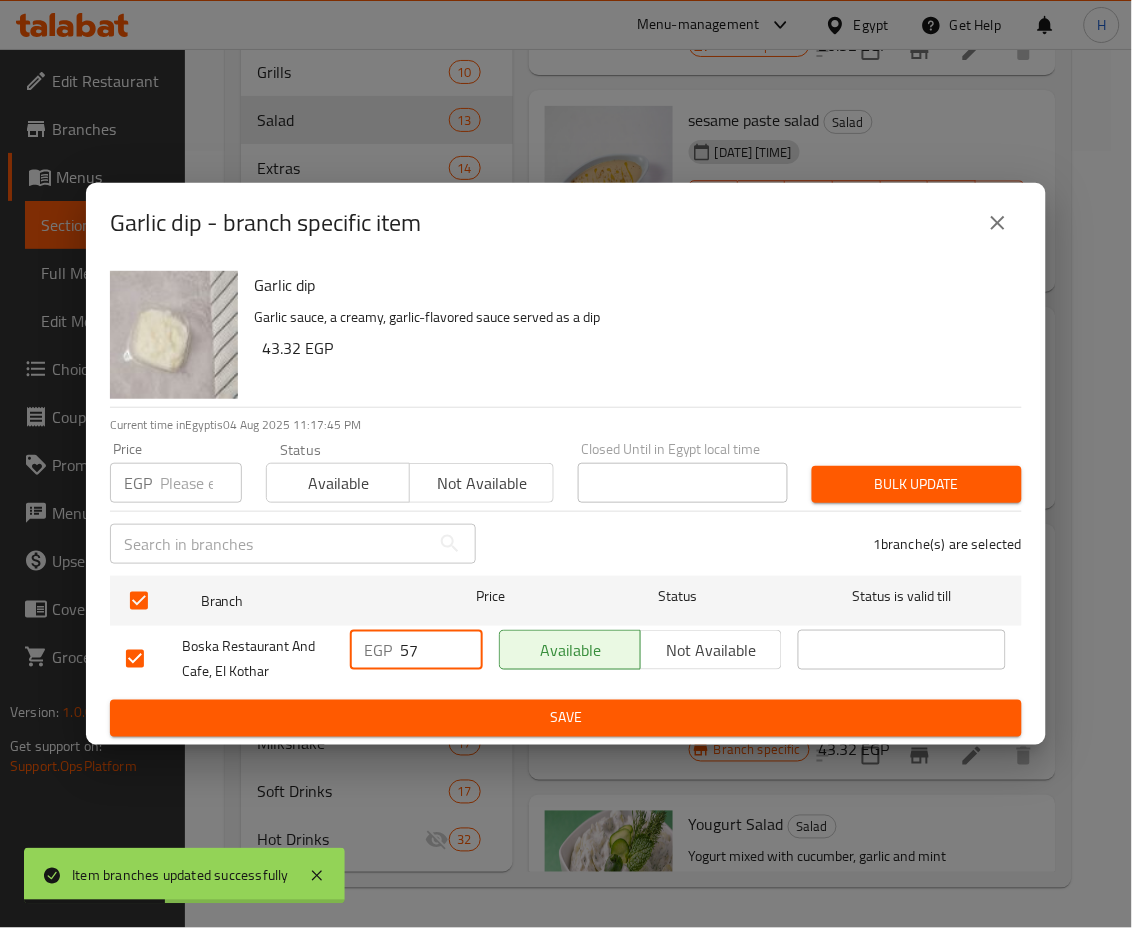 drag, startPoint x: 436, startPoint y: 647, endPoint x: 385, endPoint y: 653, distance: 51.351727 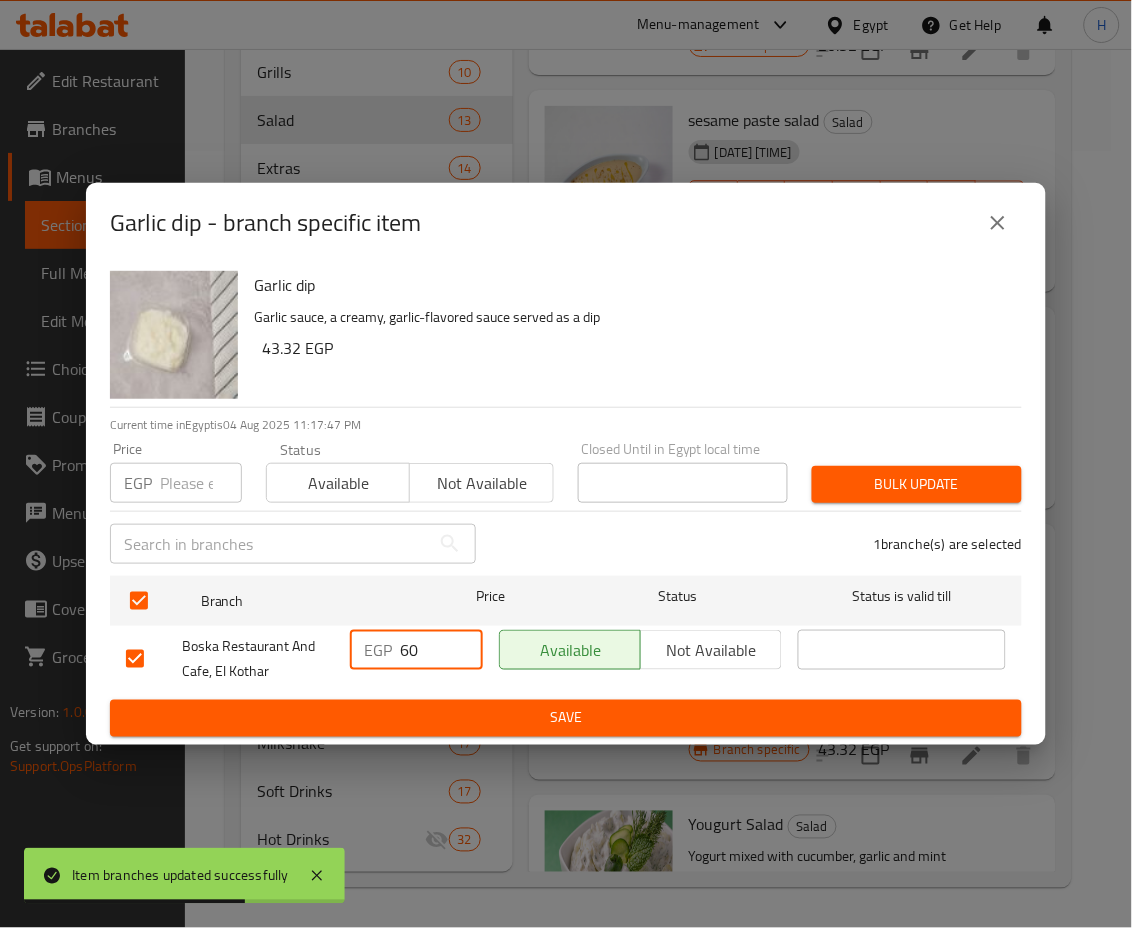 type on "60" 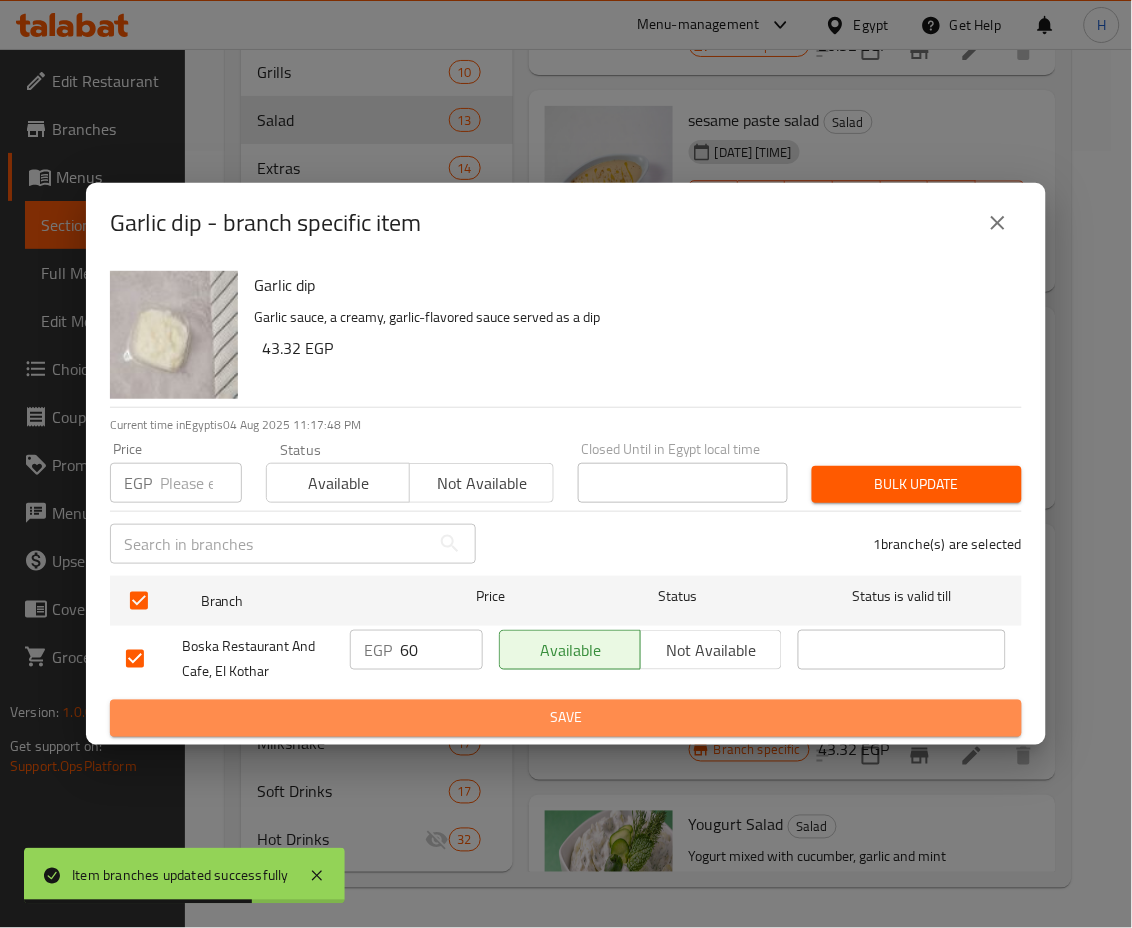 click on "Save" at bounding box center (566, 718) 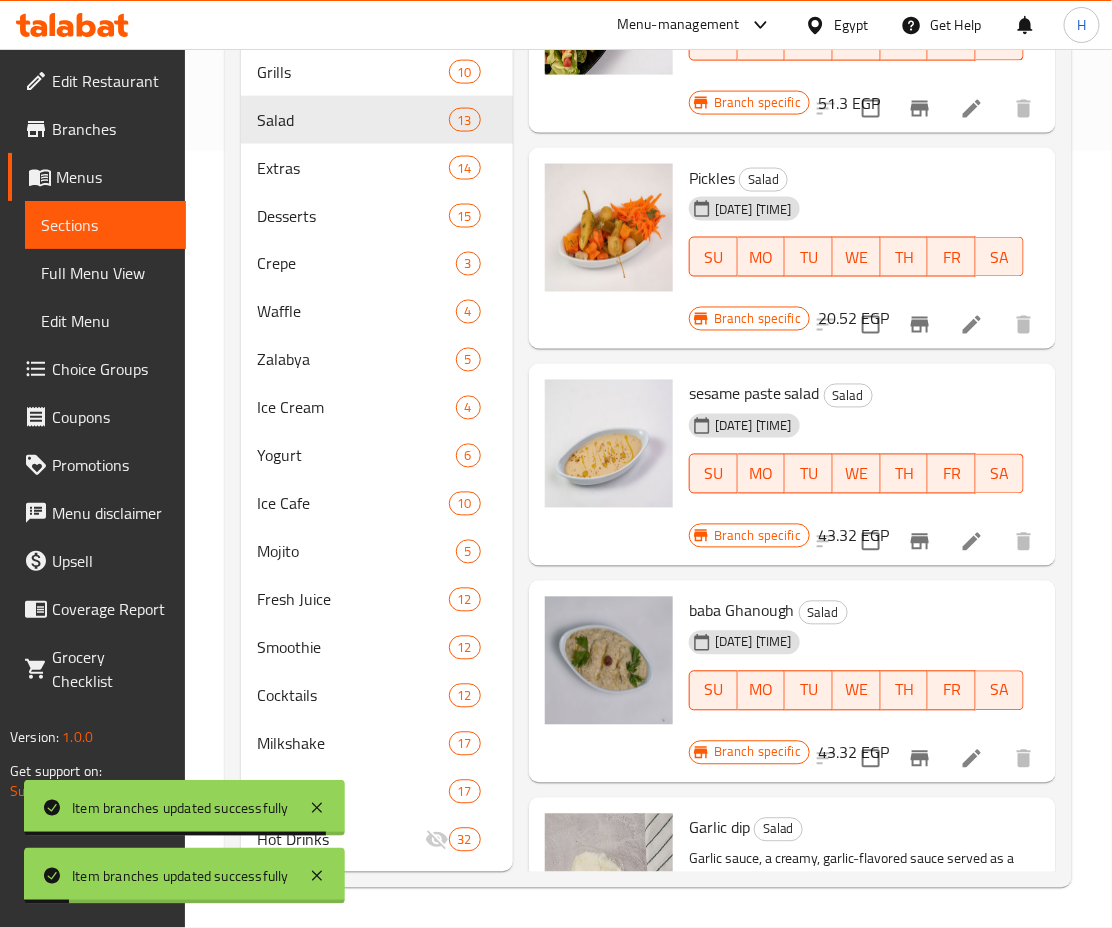 scroll, scrollTop: 1454, scrollLeft: 0, axis: vertical 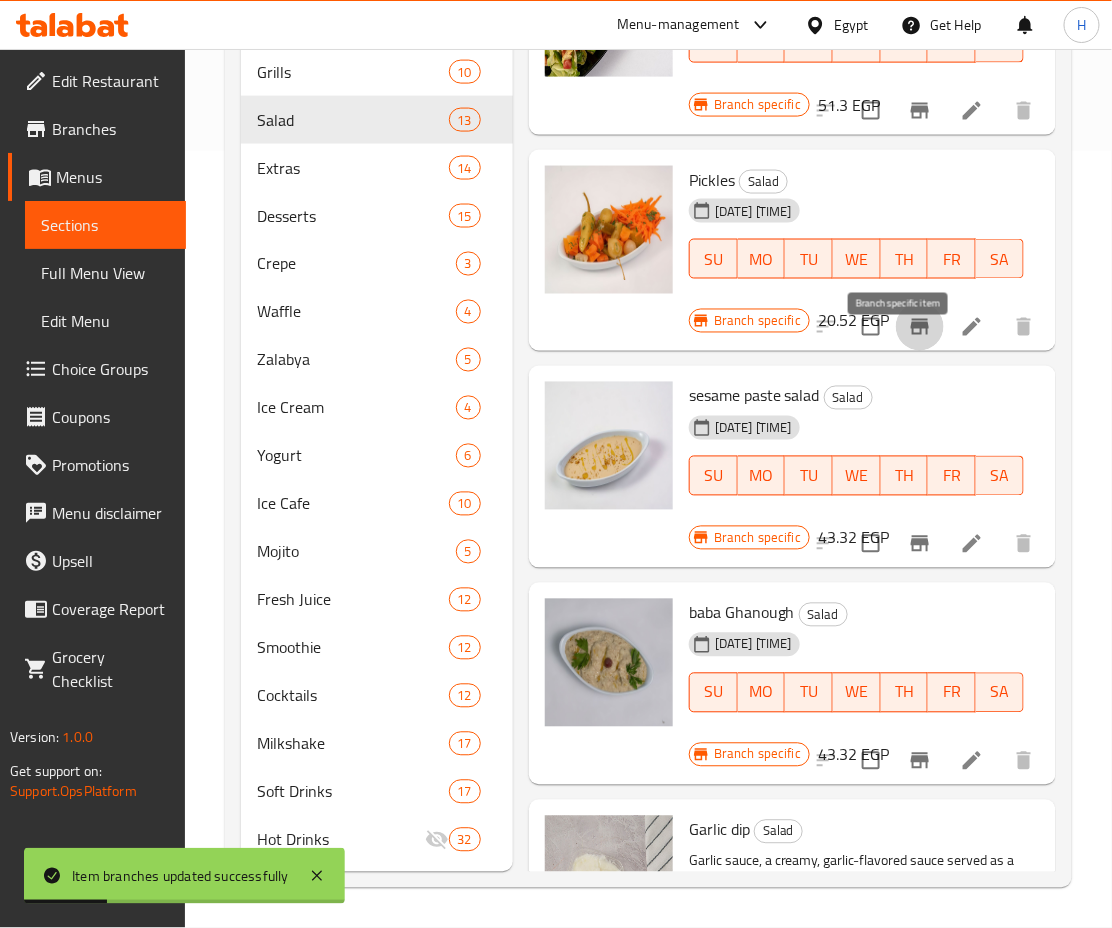 click 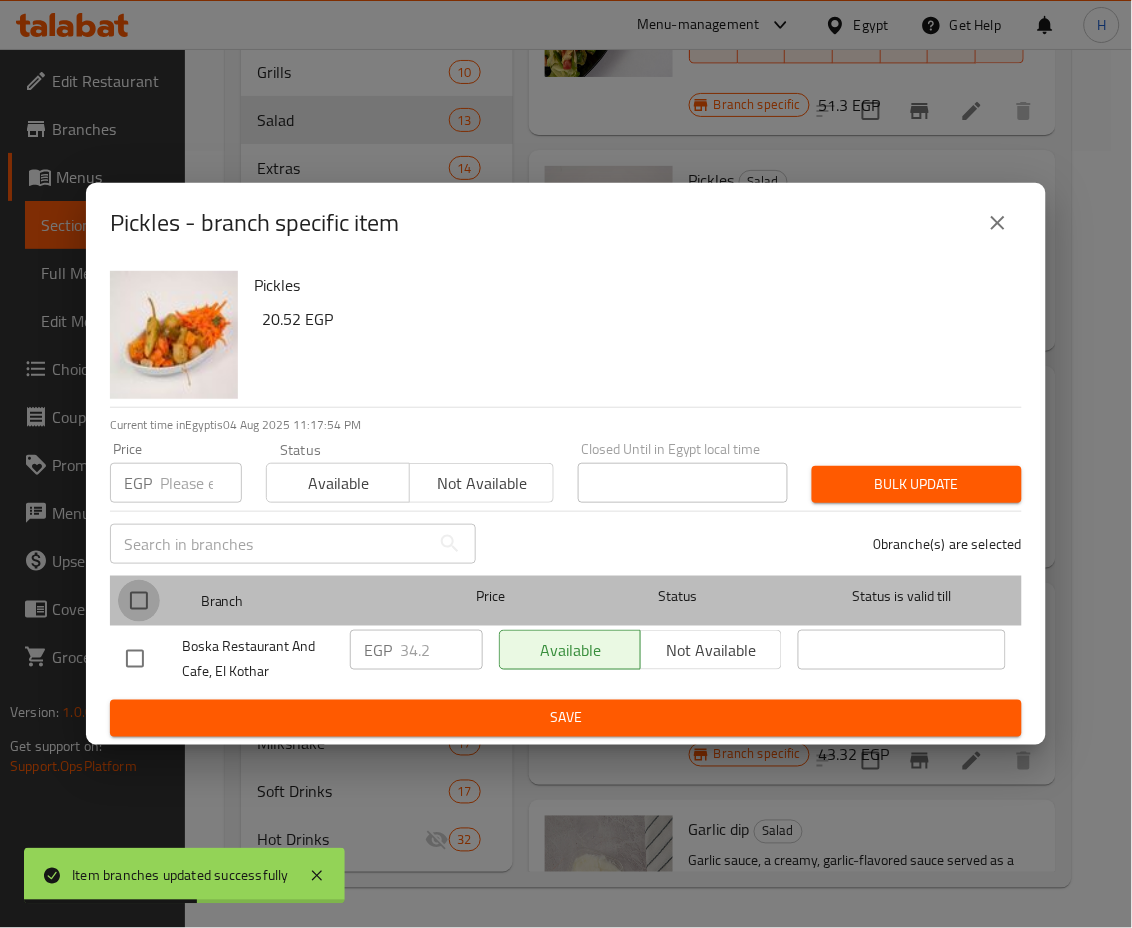 click at bounding box center (139, 601) 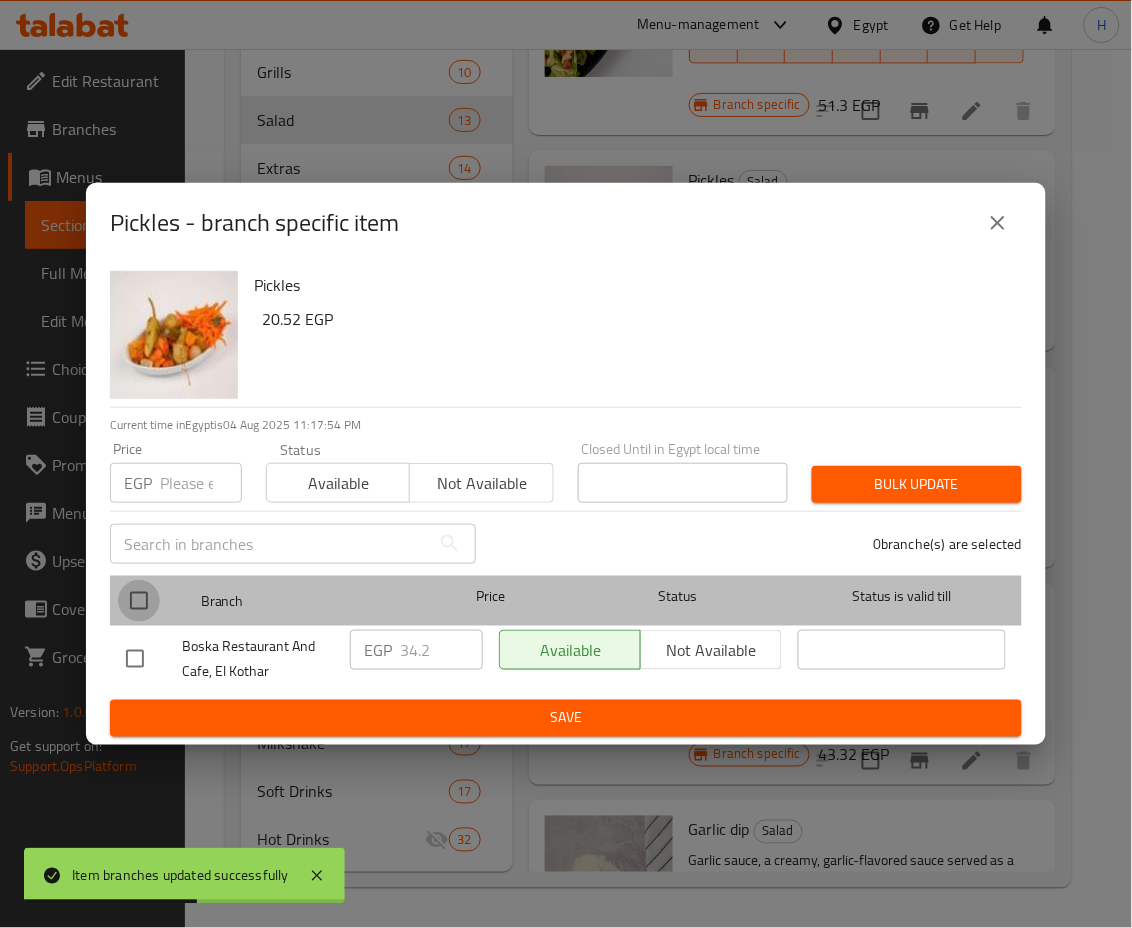 checkbox on "true" 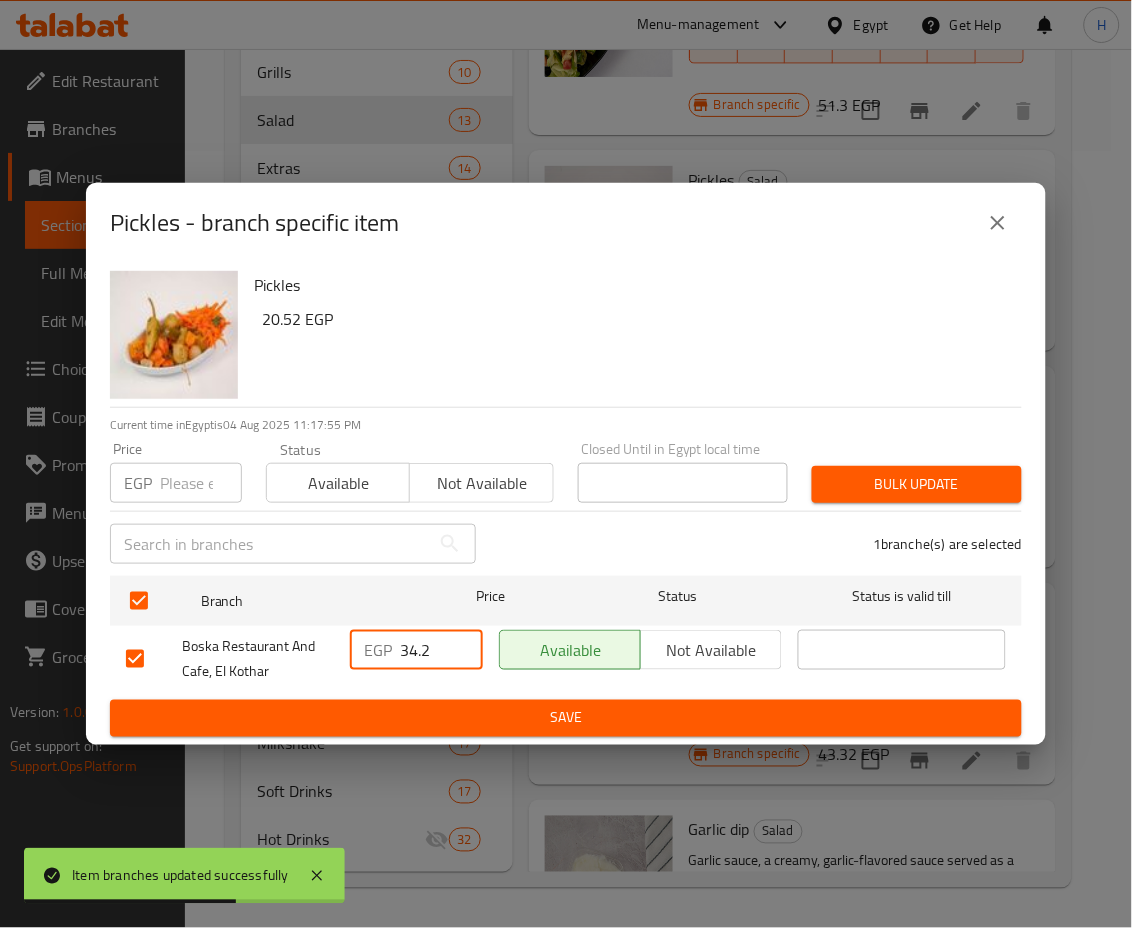 drag, startPoint x: 439, startPoint y: 648, endPoint x: 289, endPoint y: 648, distance: 150 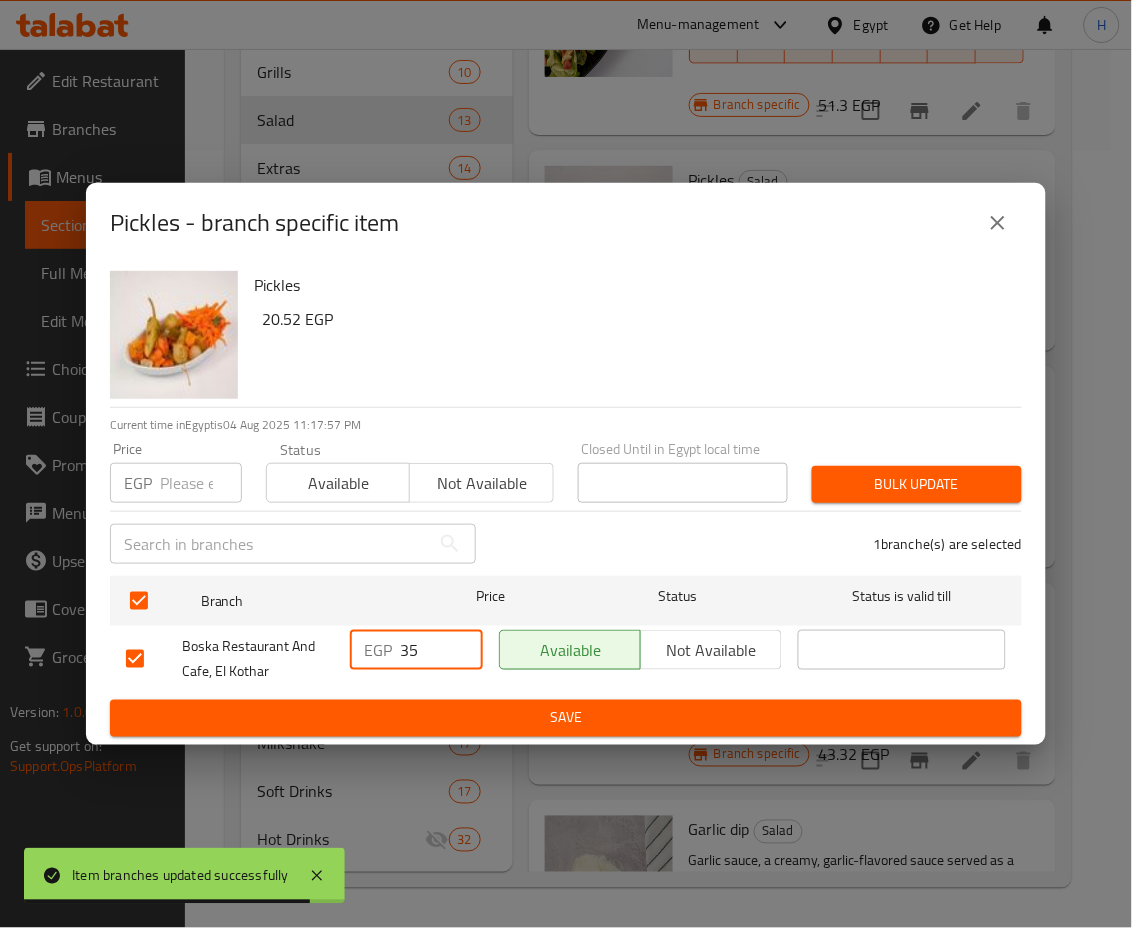 type on "35" 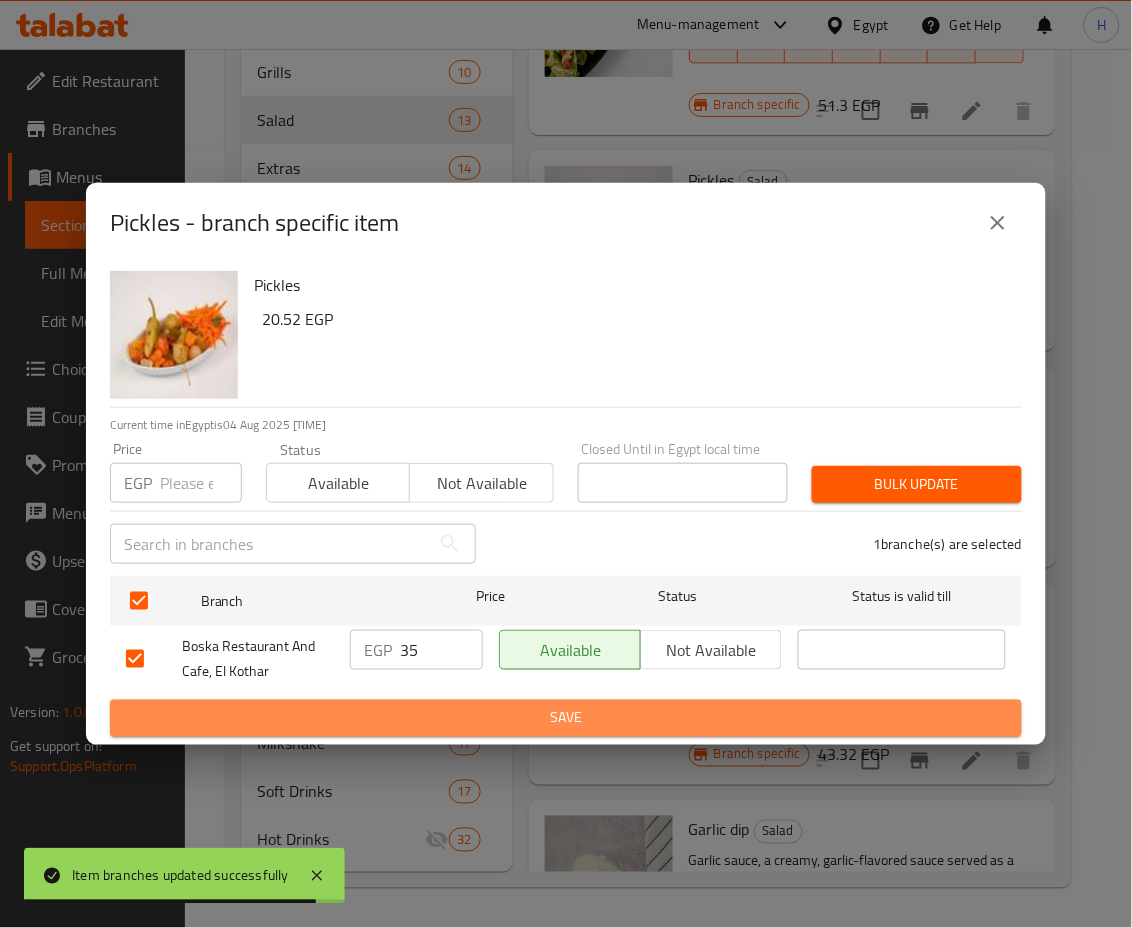 click on "Save" at bounding box center (566, 718) 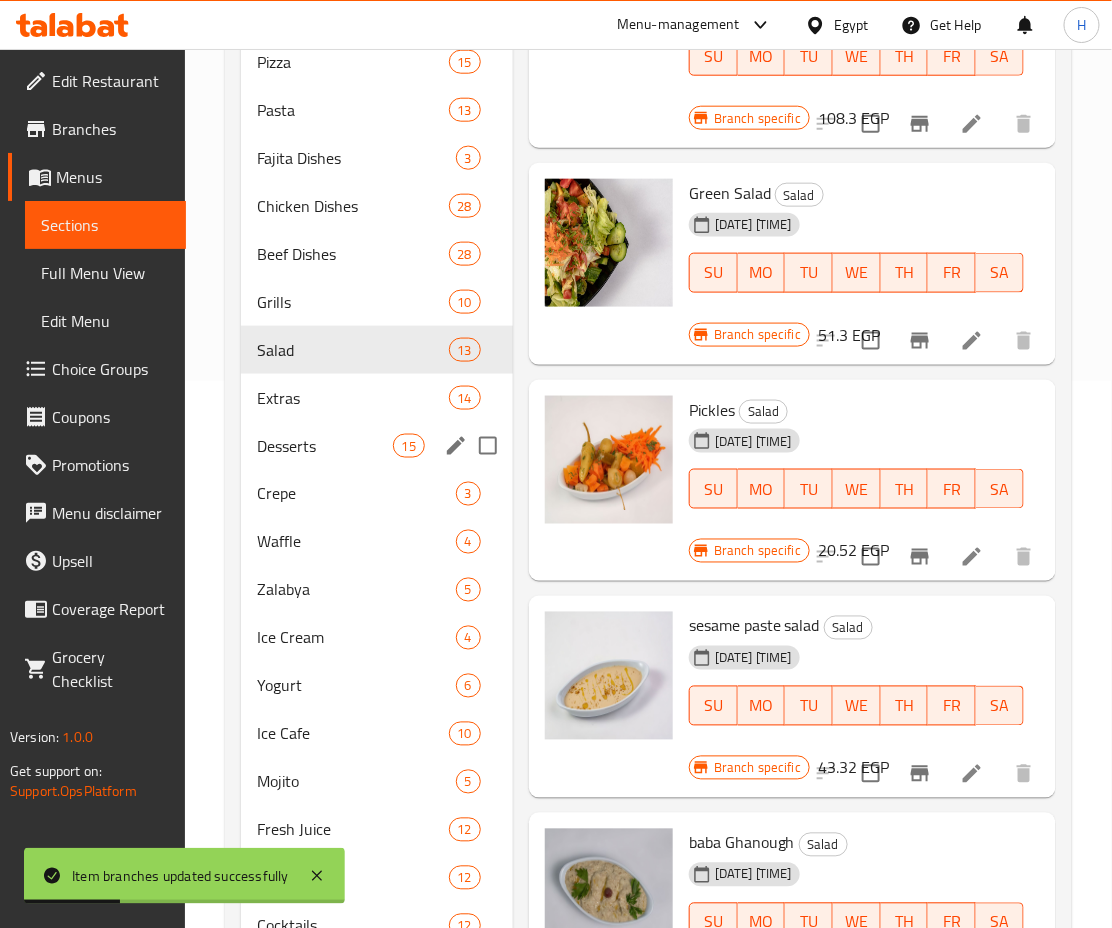 scroll, scrollTop: 521, scrollLeft: 0, axis: vertical 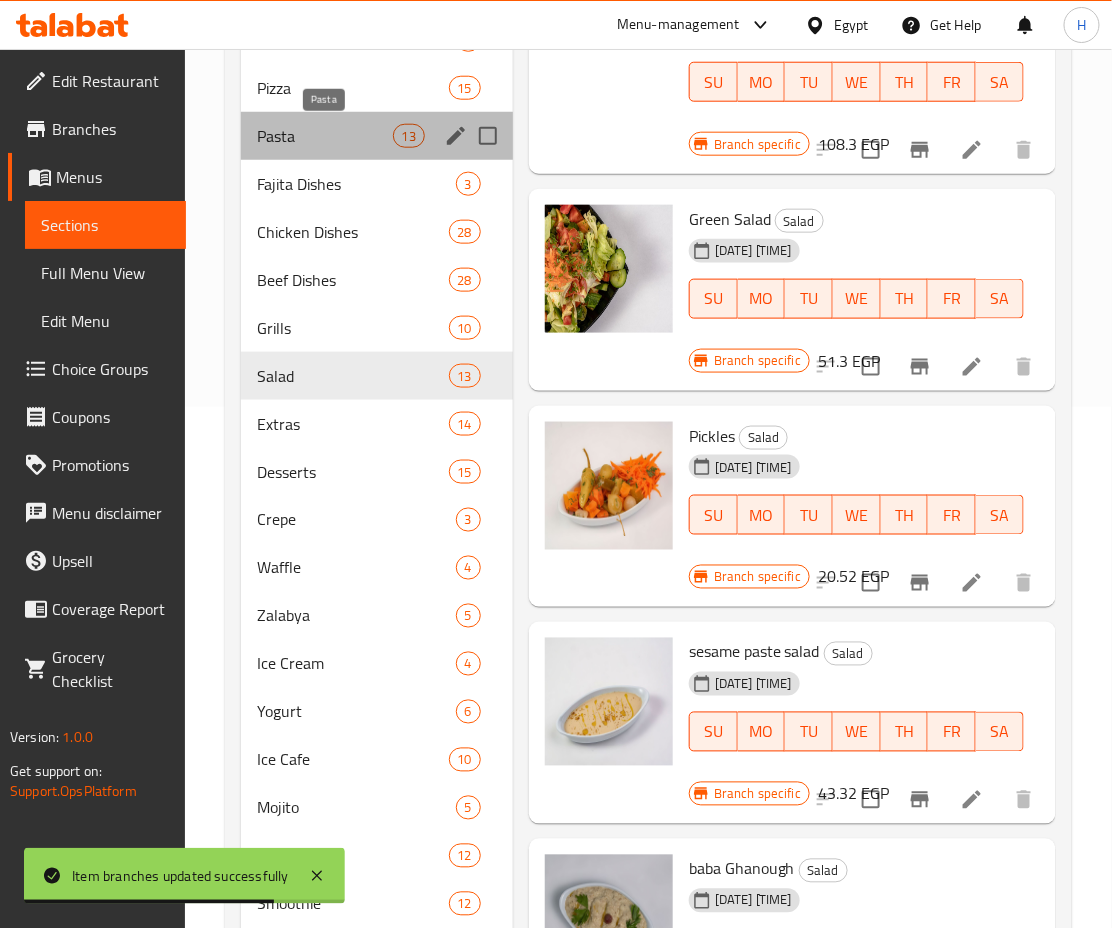 click on "Pasta" at bounding box center [324, 136] 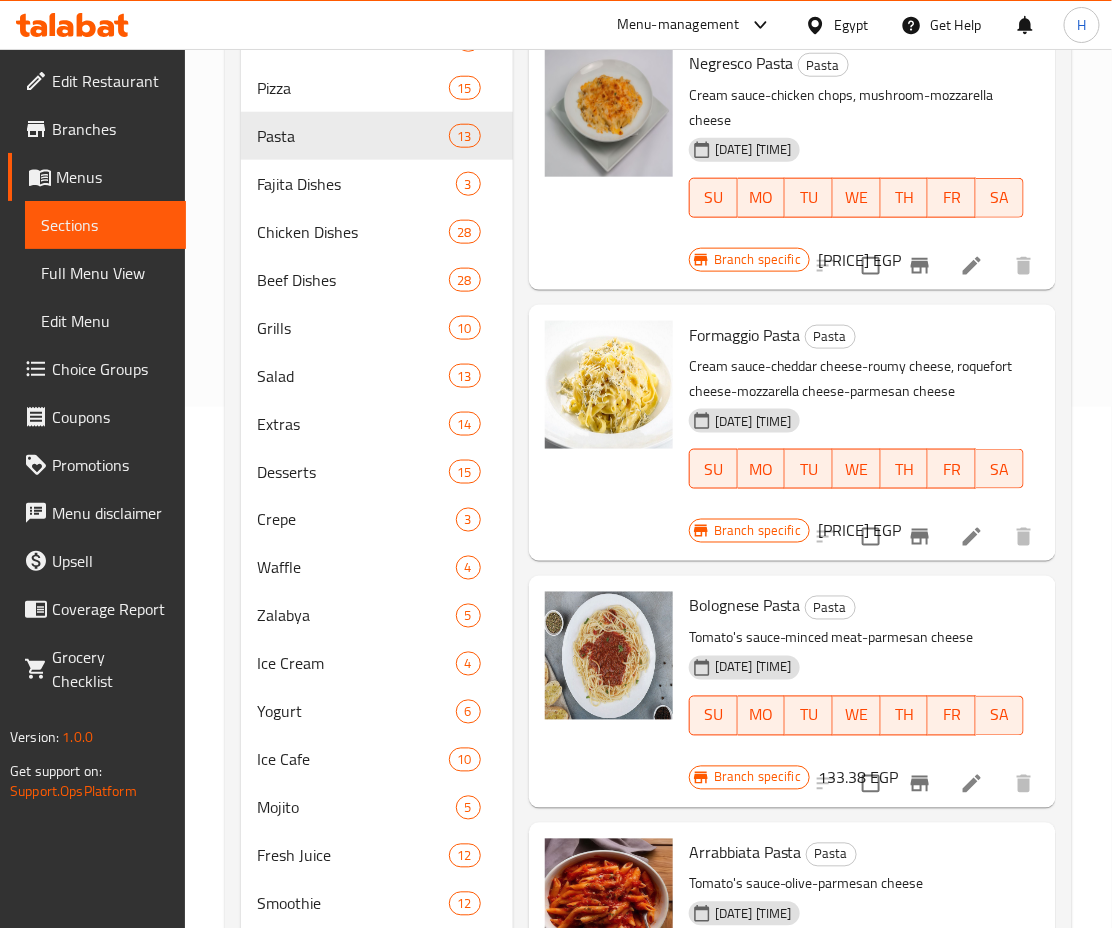 scroll, scrollTop: 0, scrollLeft: 0, axis: both 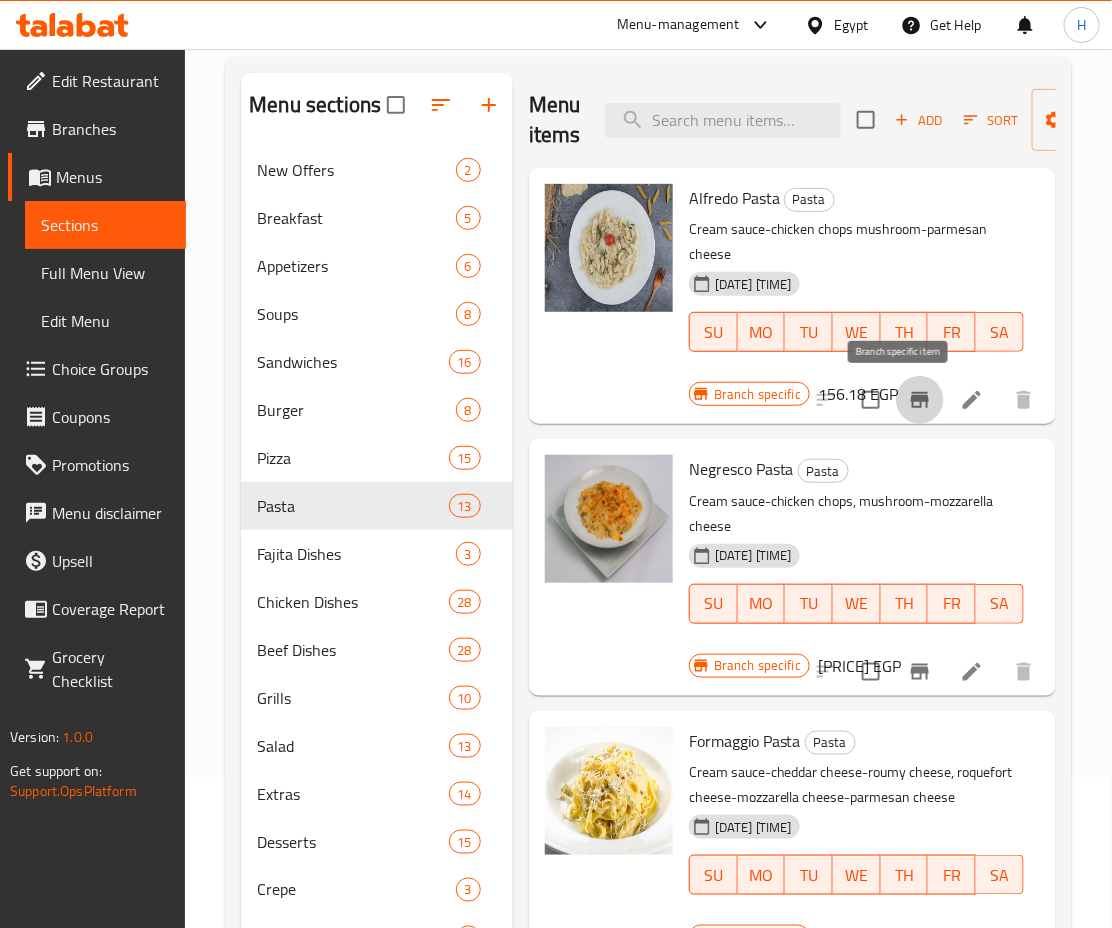 click 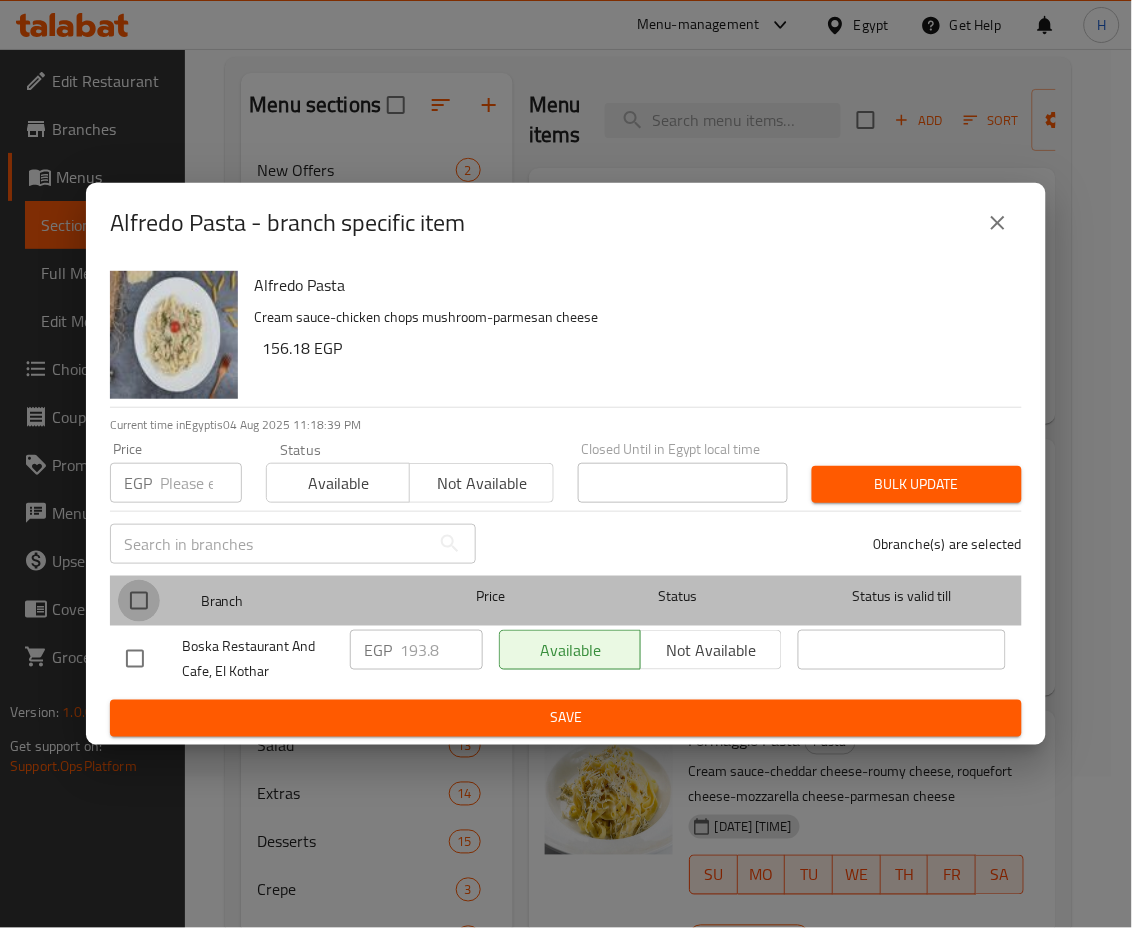 click at bounding box center [139, 601] 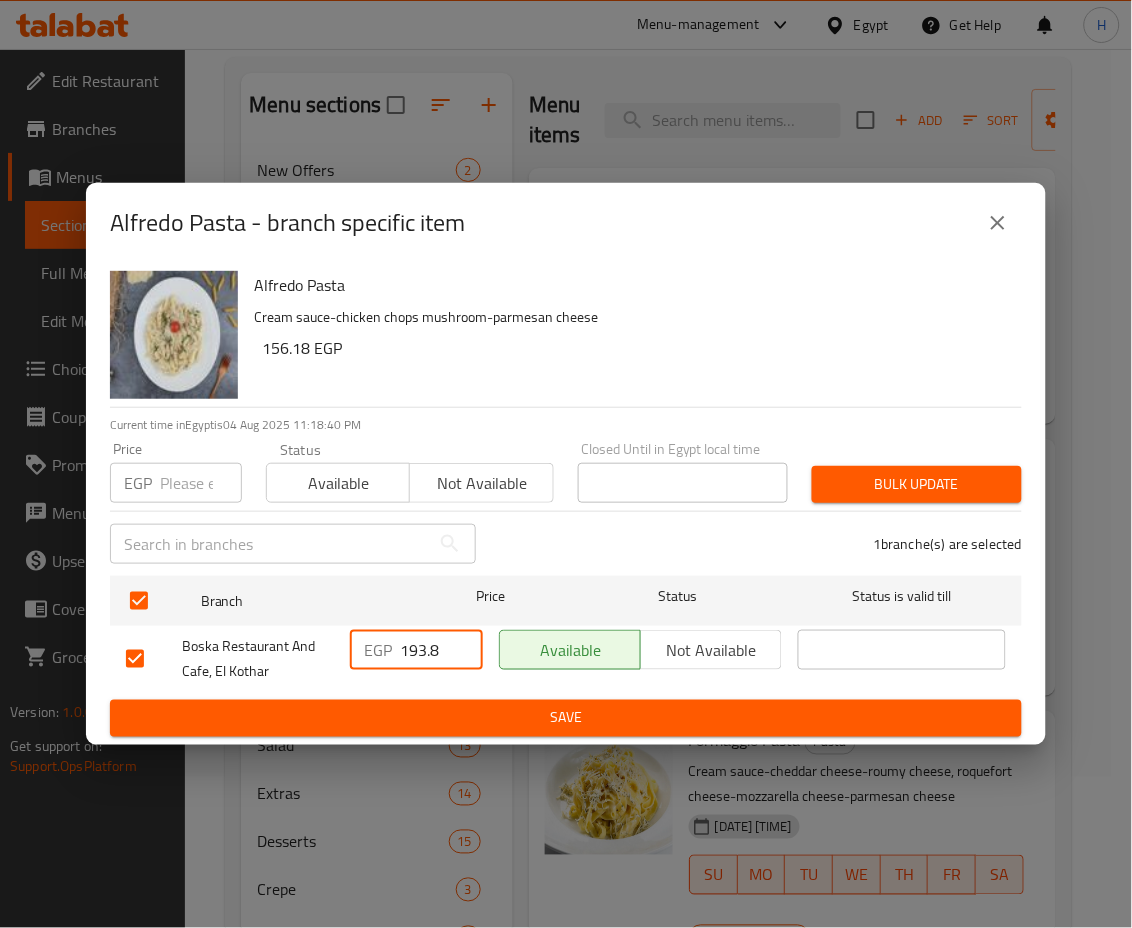 drag, startPoint x: 438, startPoint y: 646, endPoint x: 349, endPoint y: 646, distance: 89 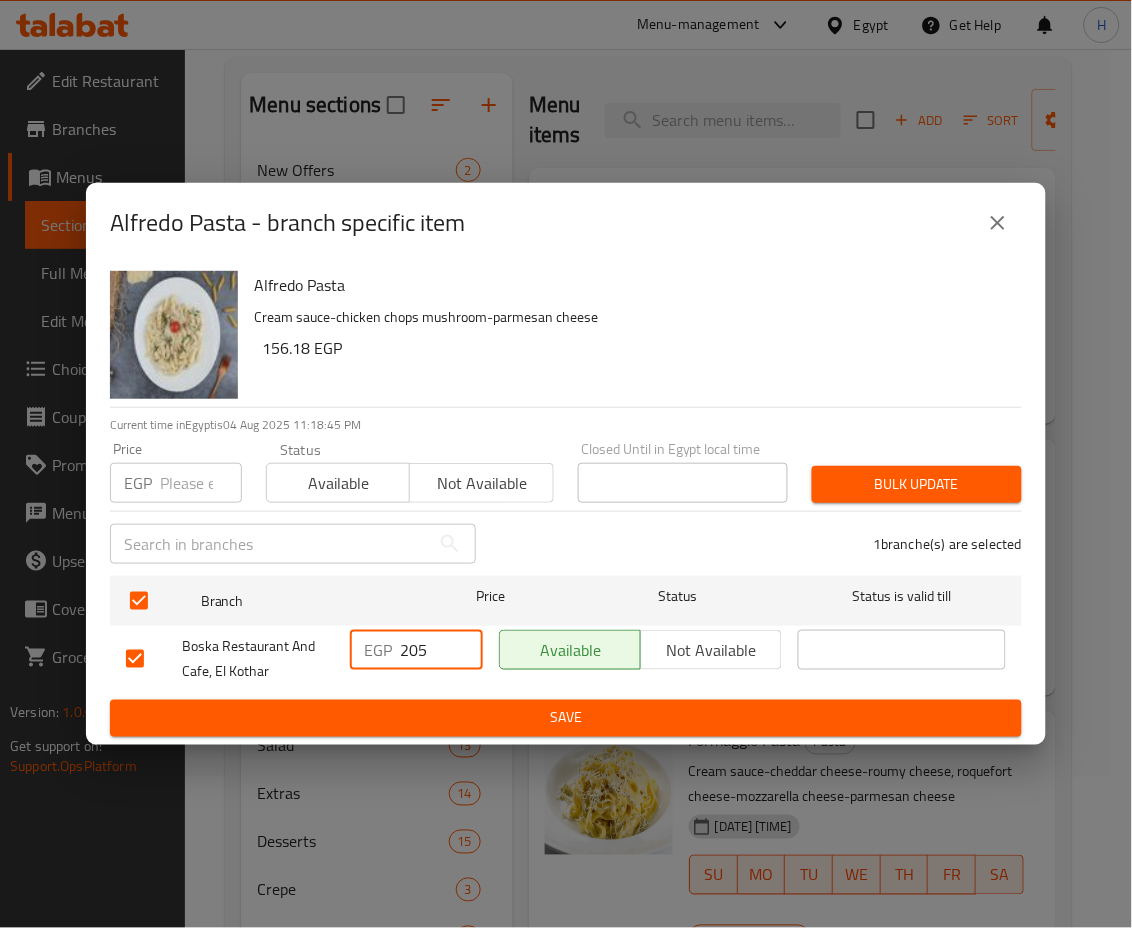 type on "205" 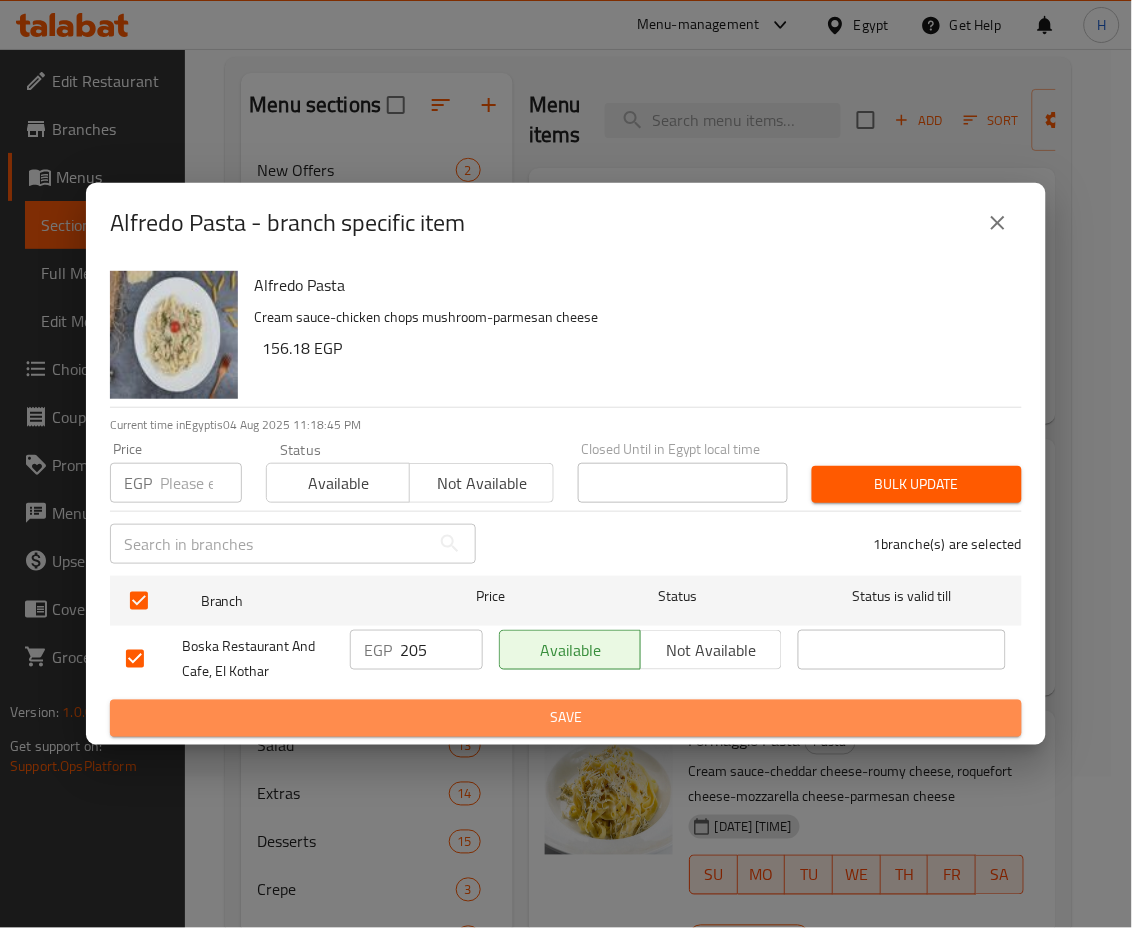 click on "Save" at bounding box center [566, 718] 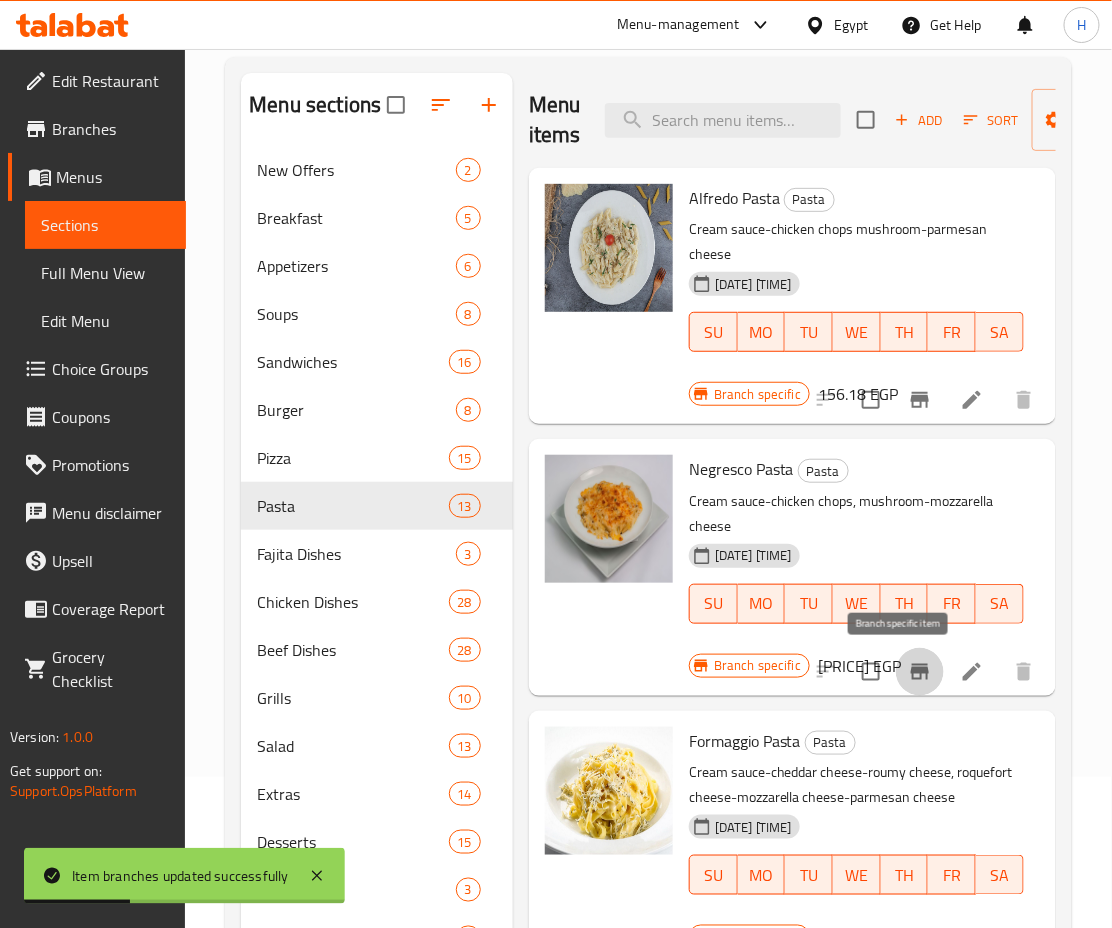 click 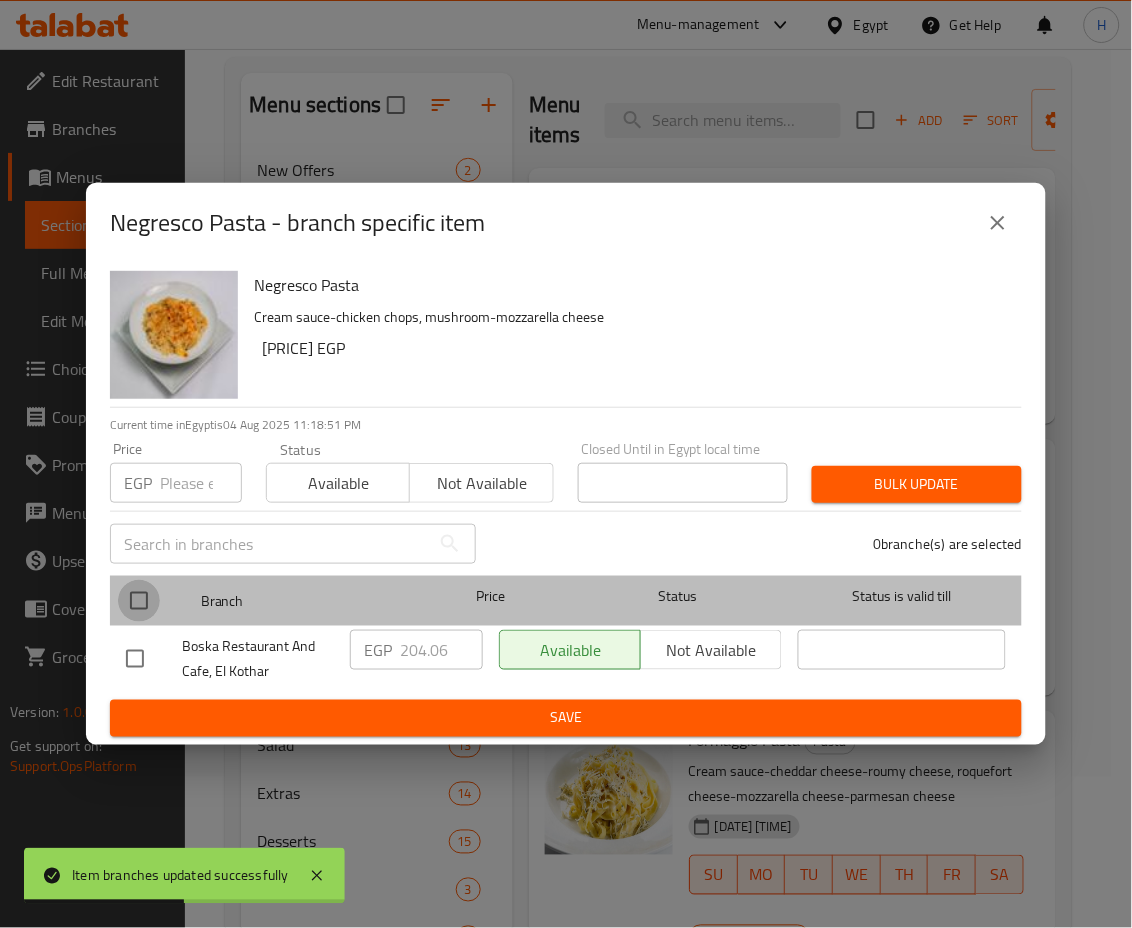 click at bounding box center (139, 601) 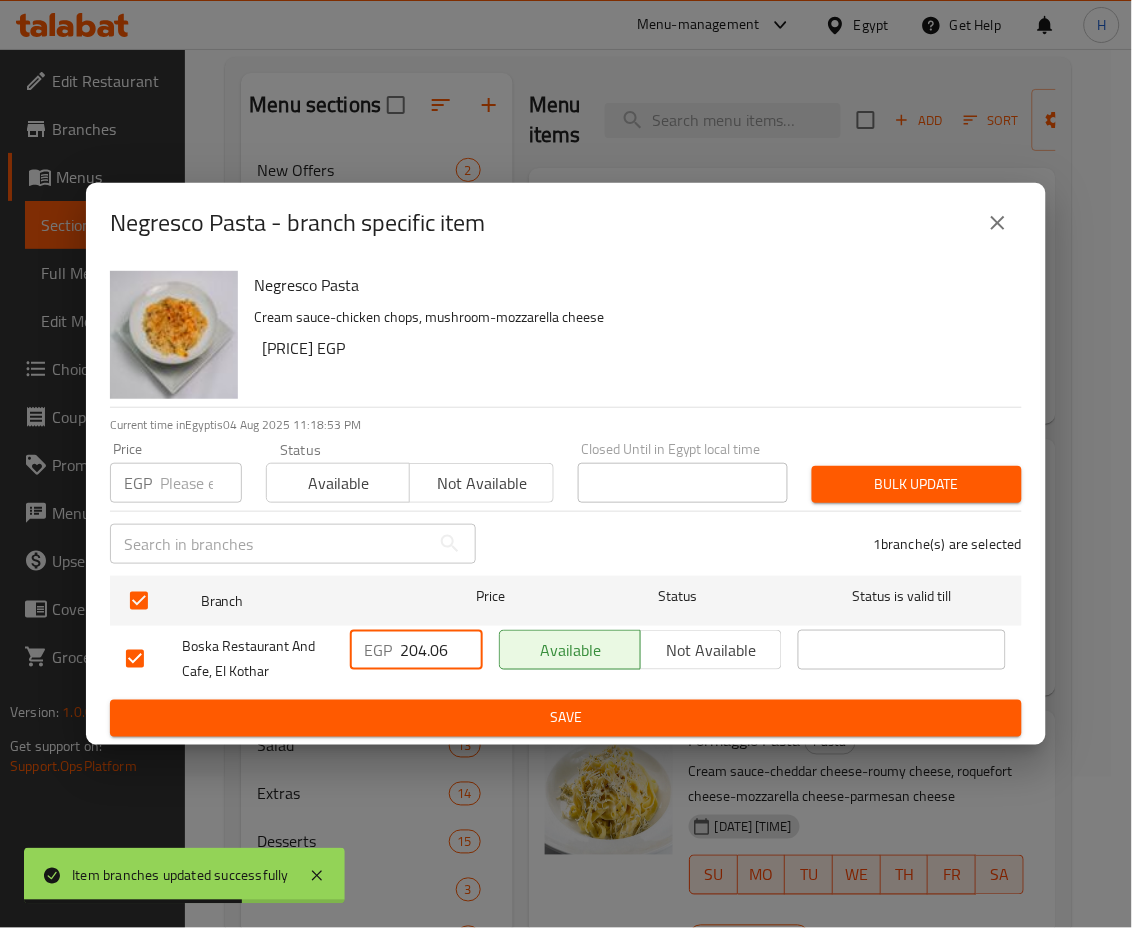 drag, startPoint x: 408, startPoint y: 657, endPoint x: 515, endPoint y: 685, distance: 110.60289 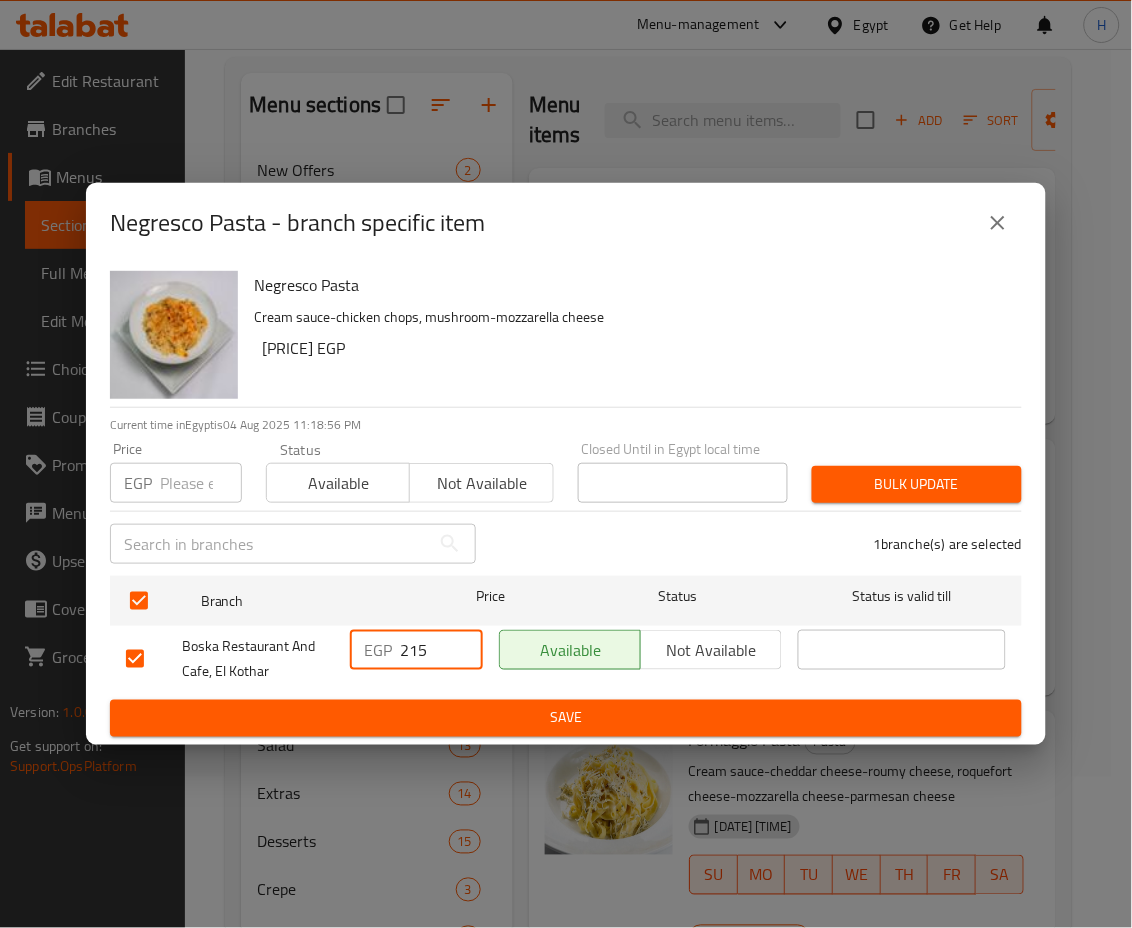 type on "215" 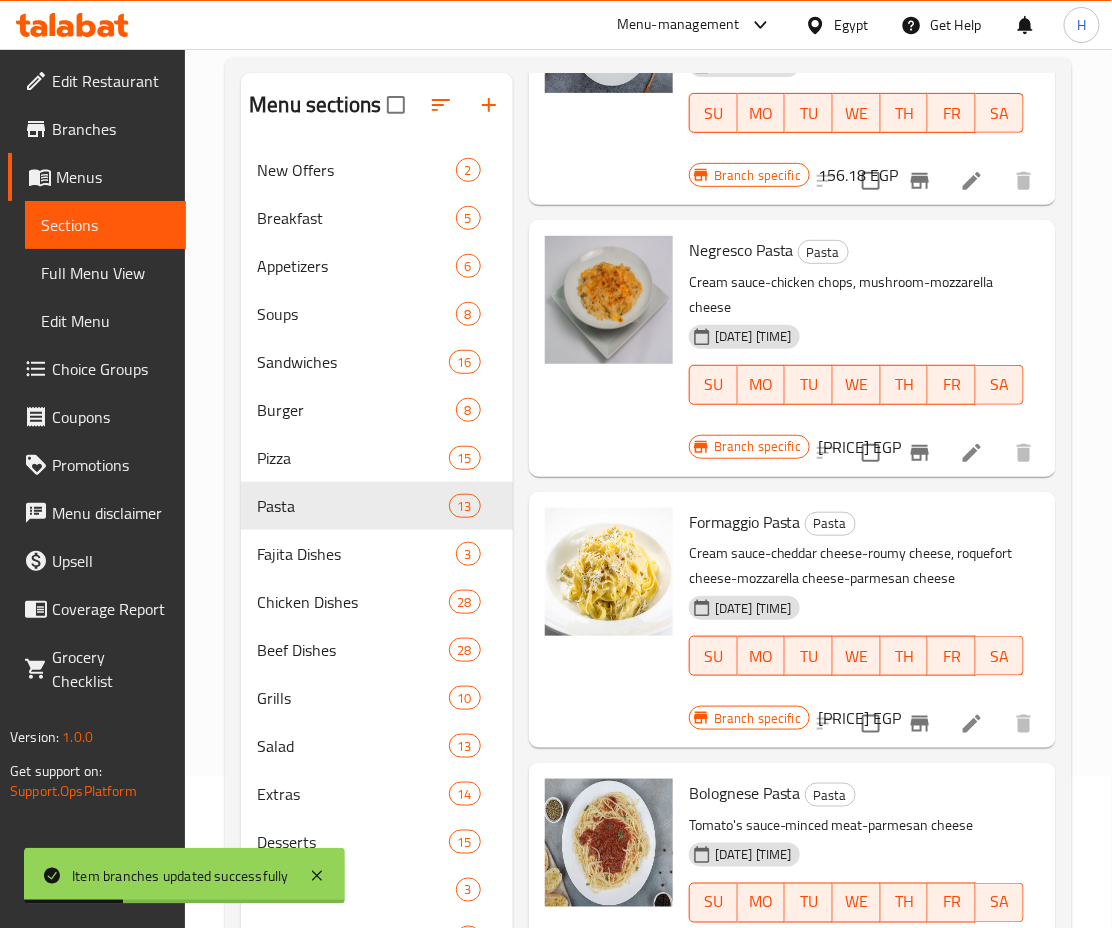 scroll, scrollTop: 221, scrollLeft: 0, axis: vertical 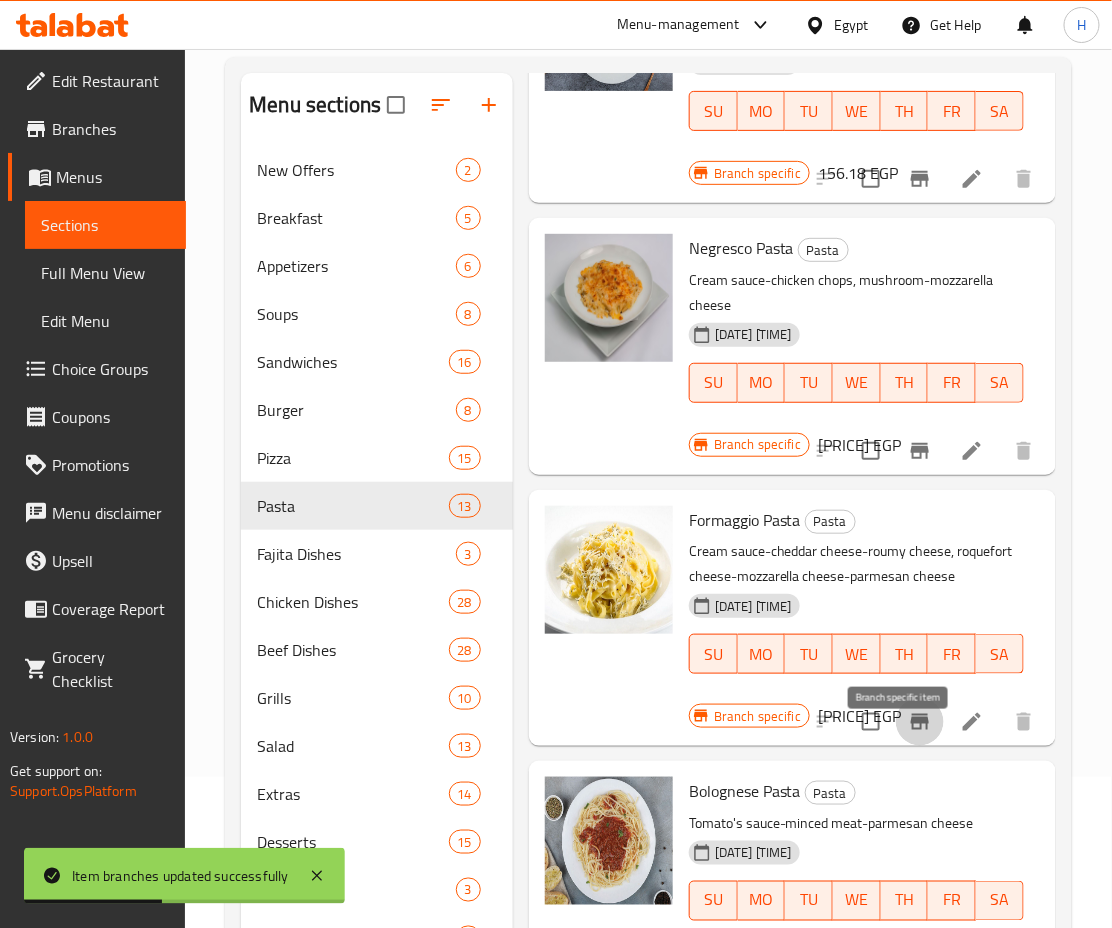 click 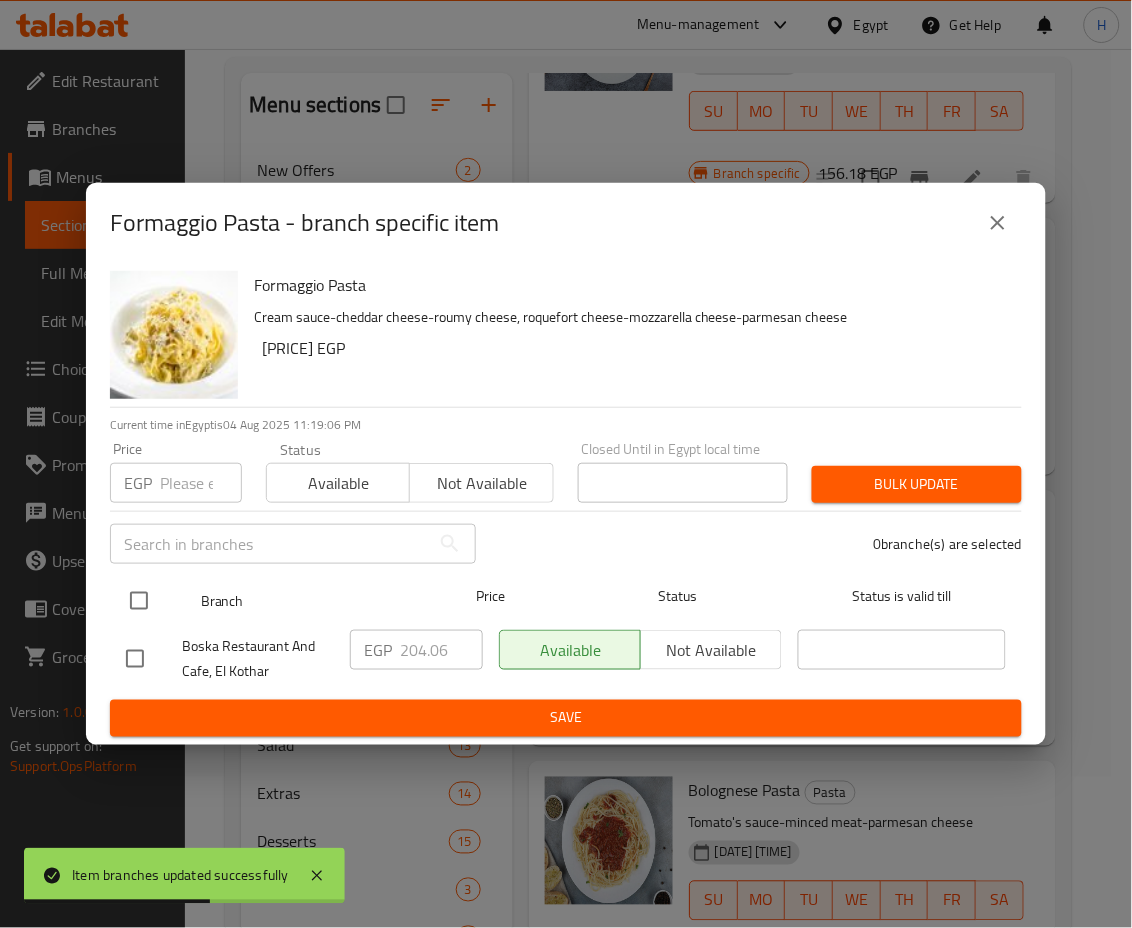 click at bounding box center [139, 601] 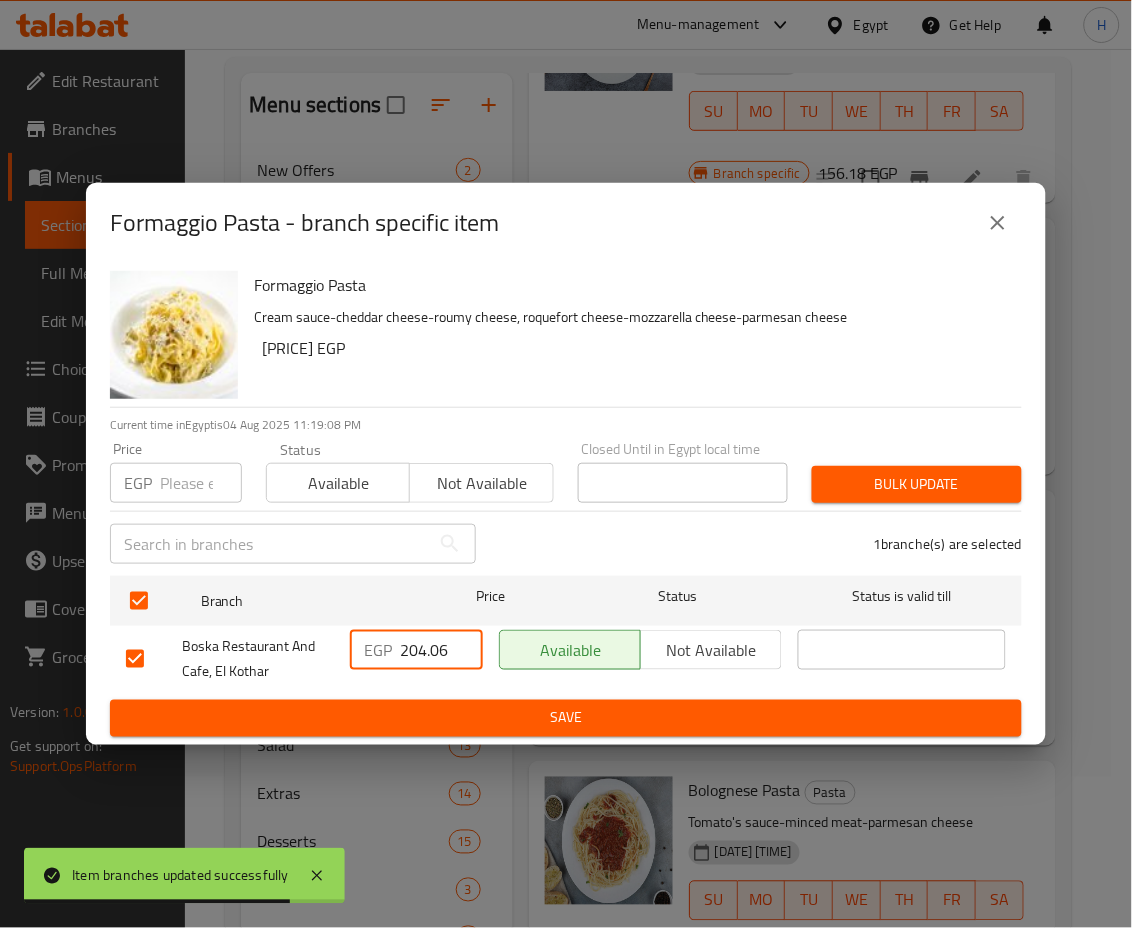 drag, startPoint x: 407, startPoint y: 646, endPoint x: 496, endPoint y: 674, distance: 93.30059 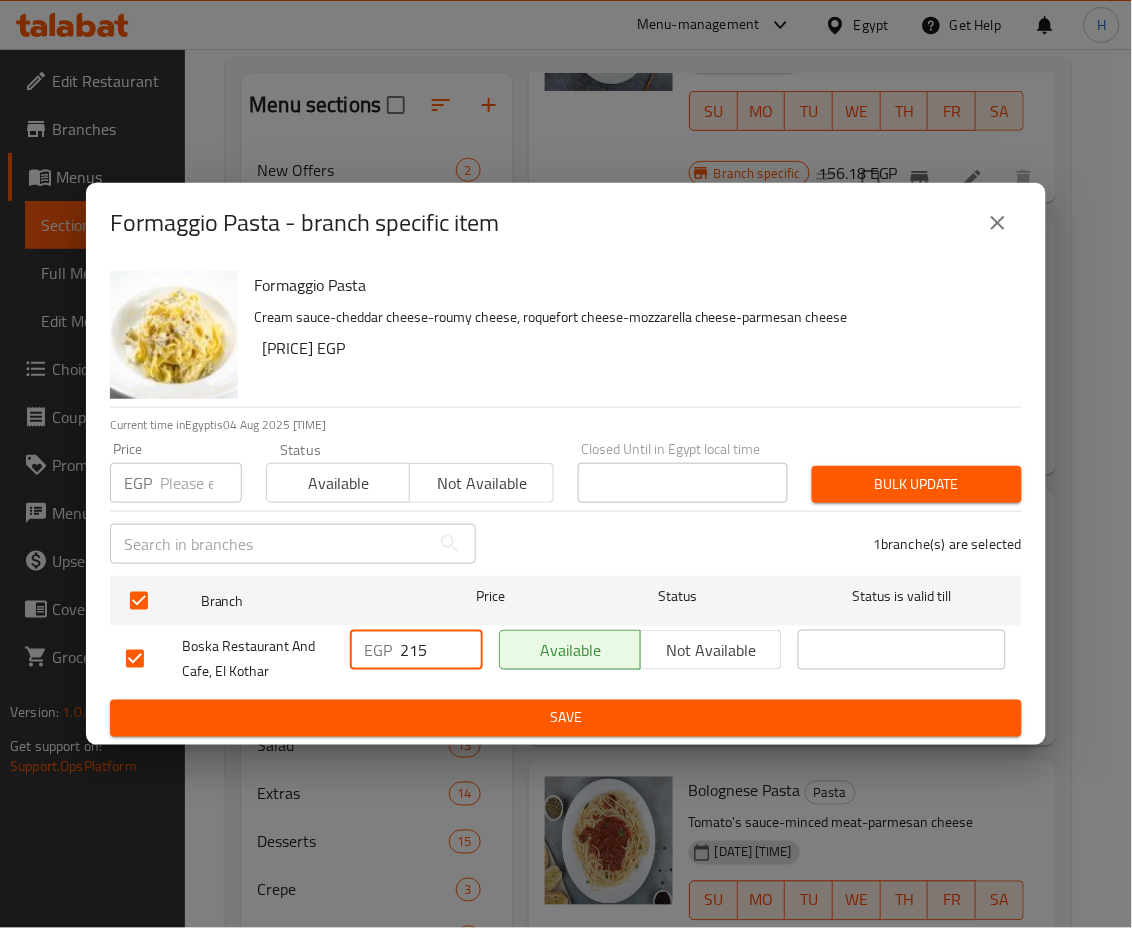 type on "215" 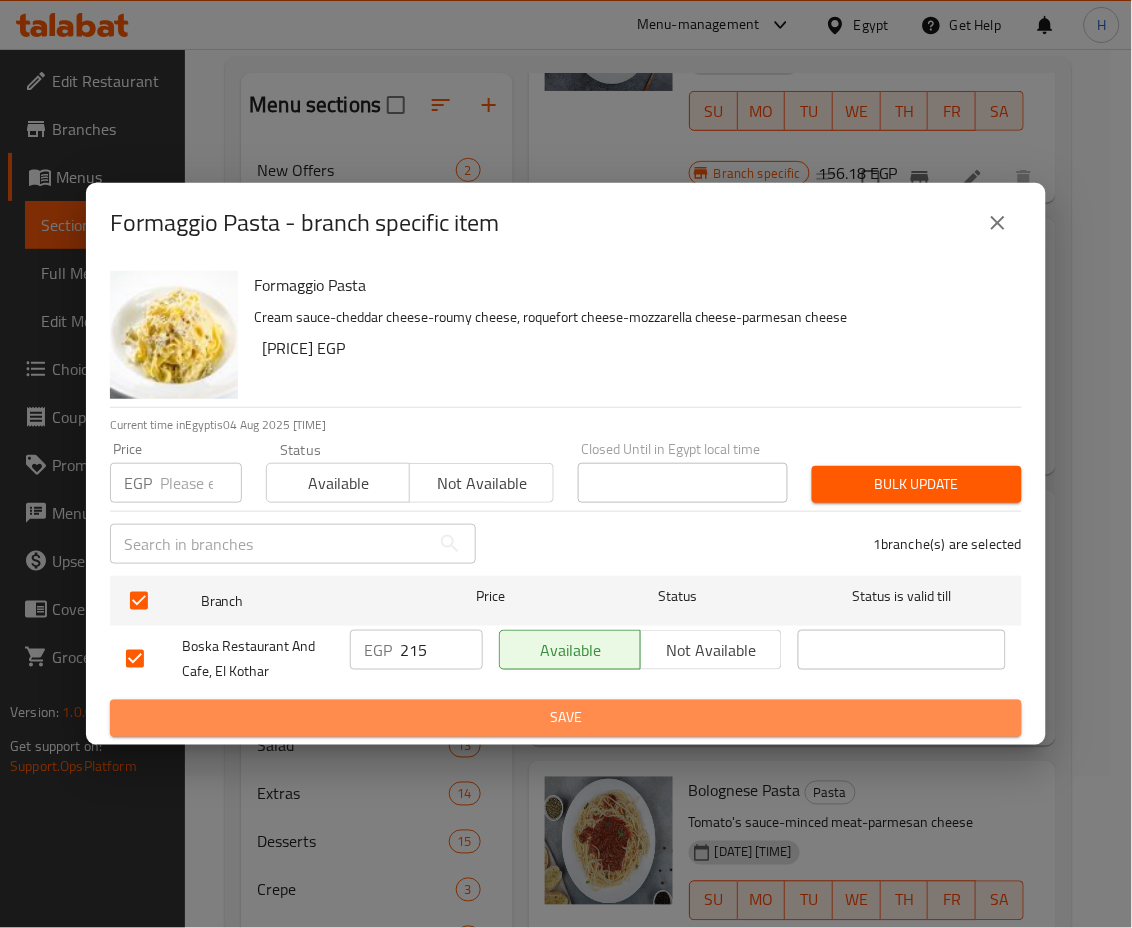 click on "Save" at bounding box center [566, 718] 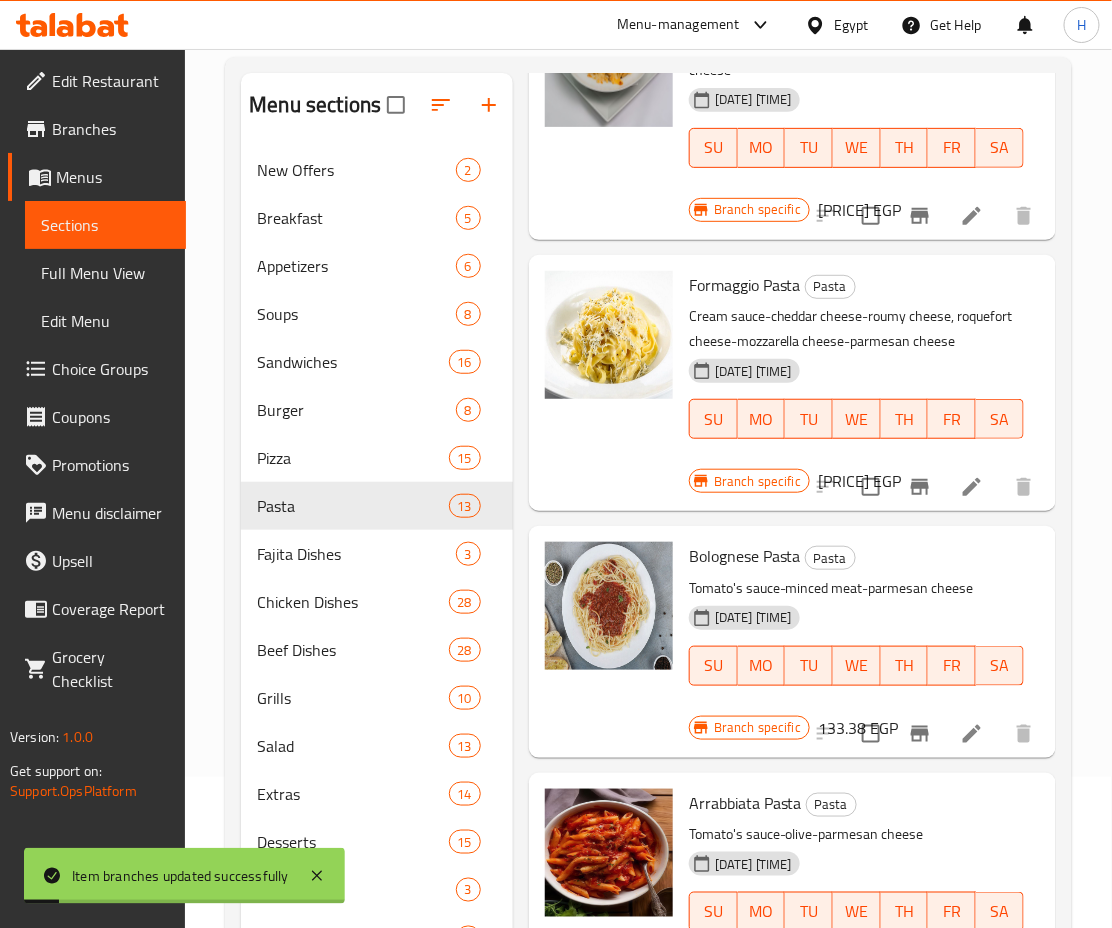 scroll, scrollTop: 488, scrollLeft: 0, axis: vertical 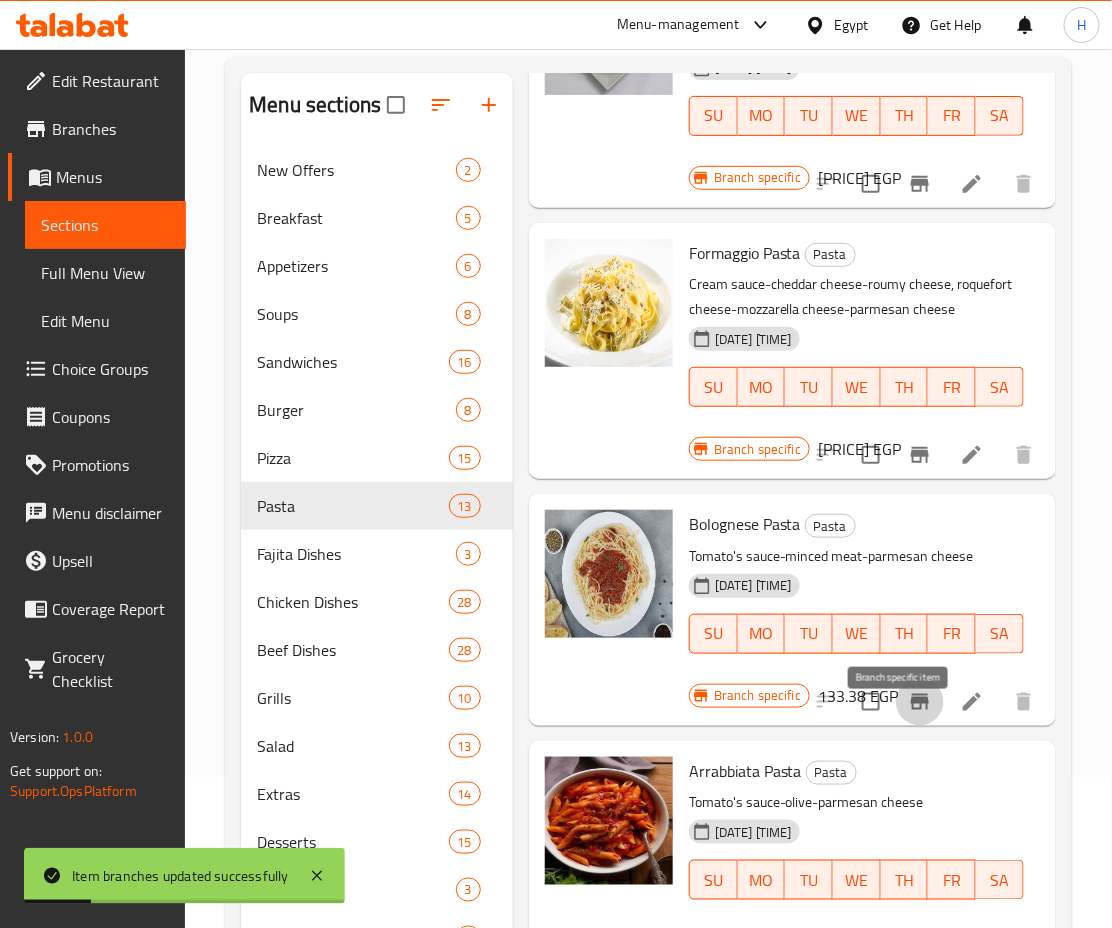click 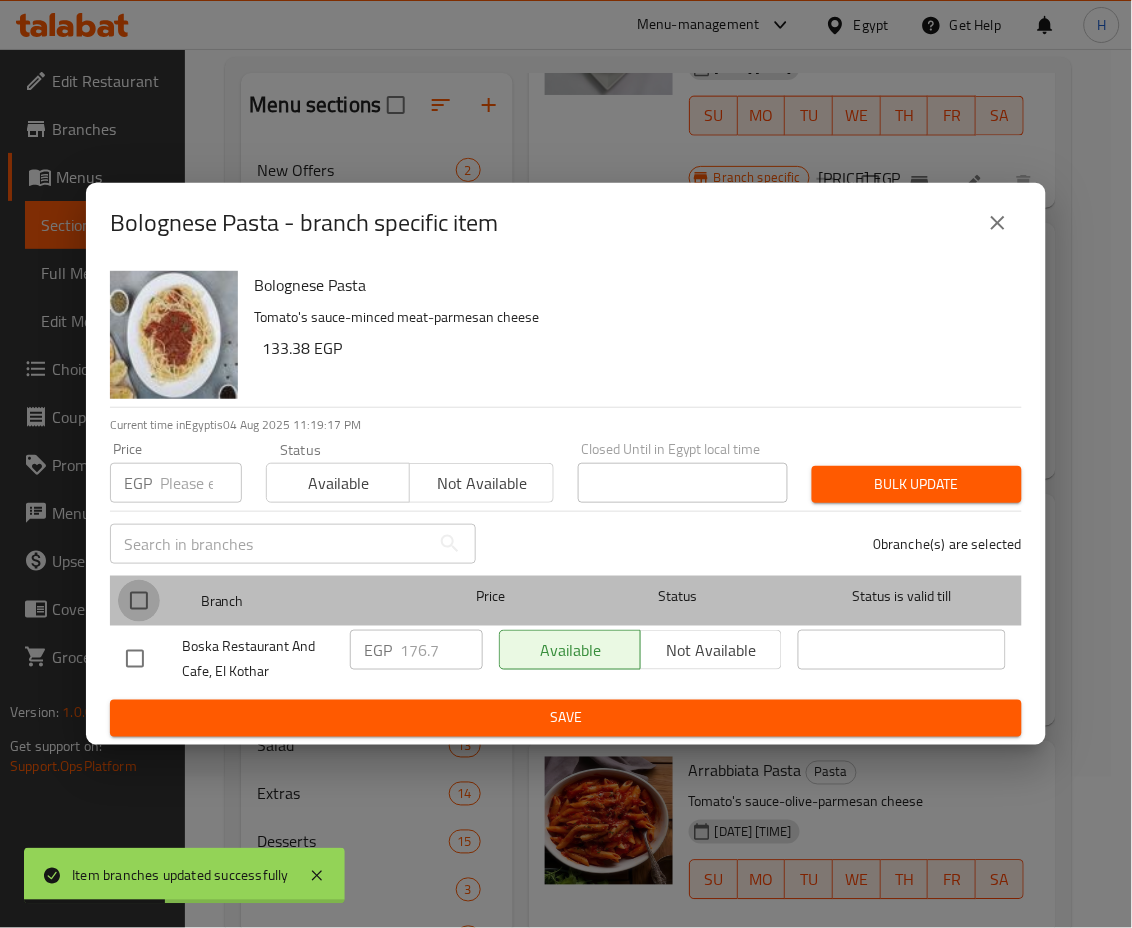 click at bounding box center (139, 601) 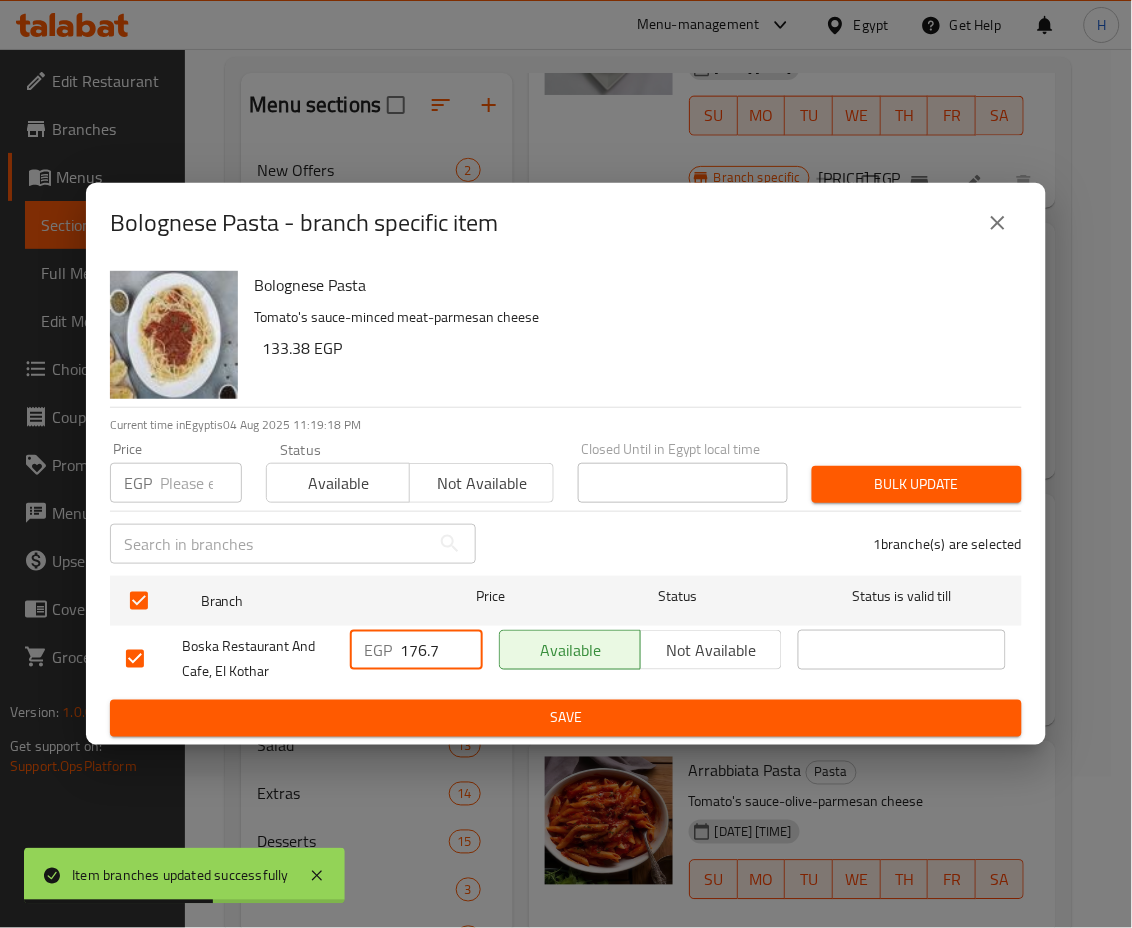 drag, startPoint x: 408, startPoint y: 648, endPoint x: 466, endPoint y: 669, distance: 61.68468 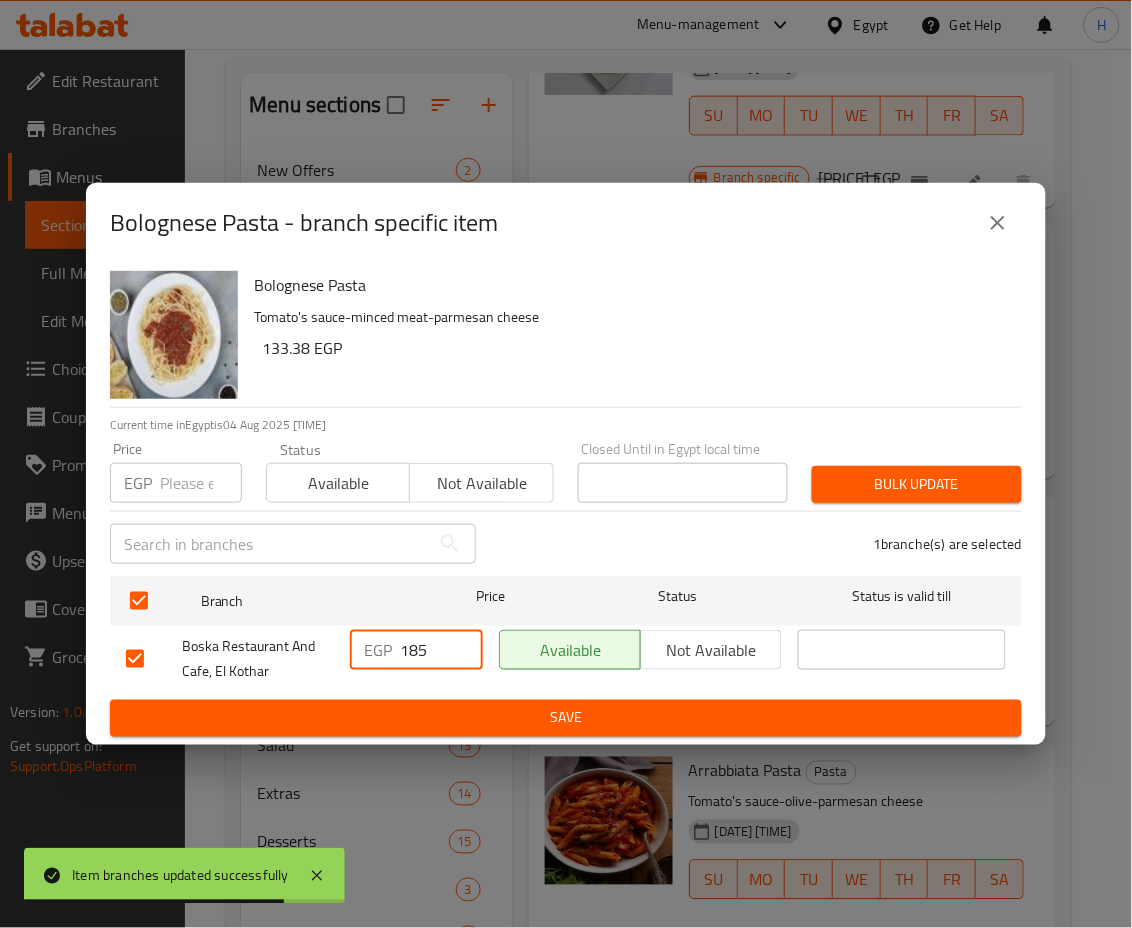 type on "185" 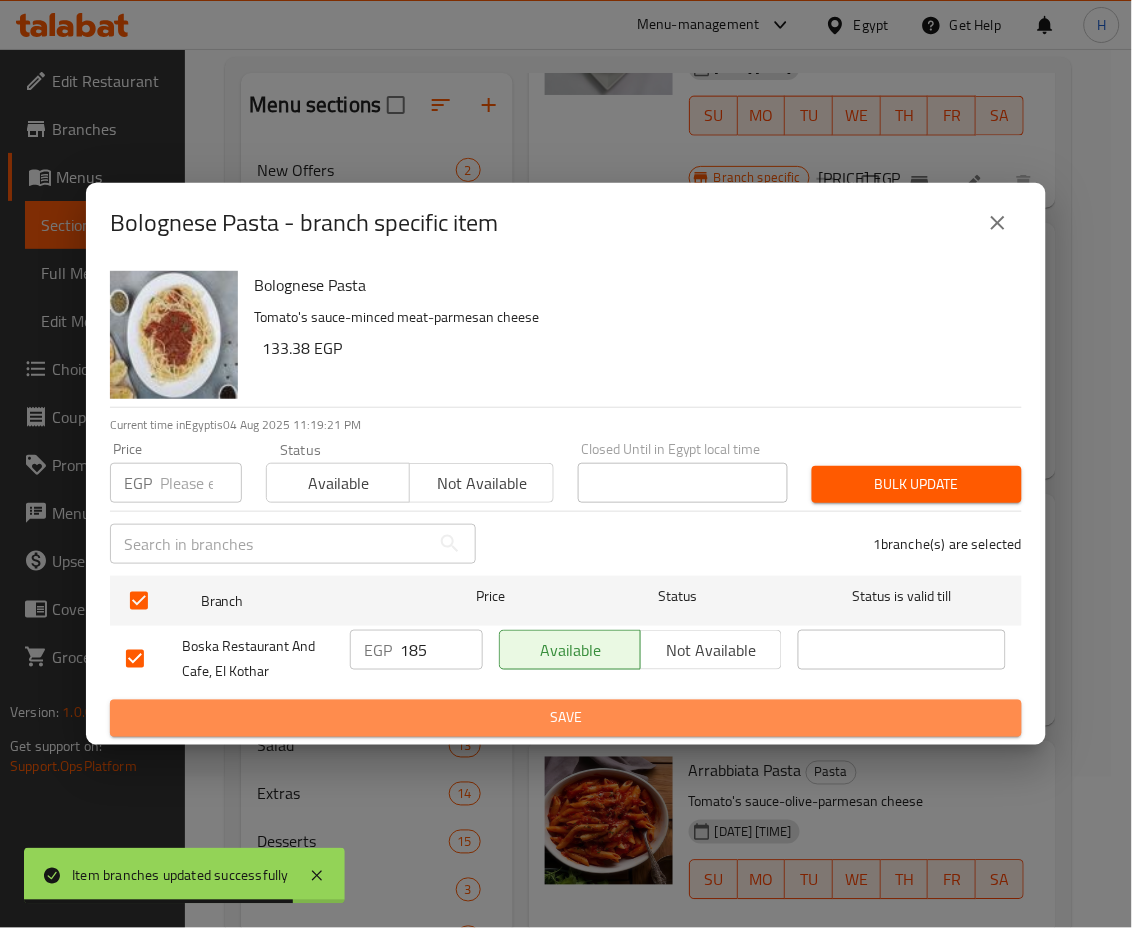 click on "Save" at bounding box center [566, 718] 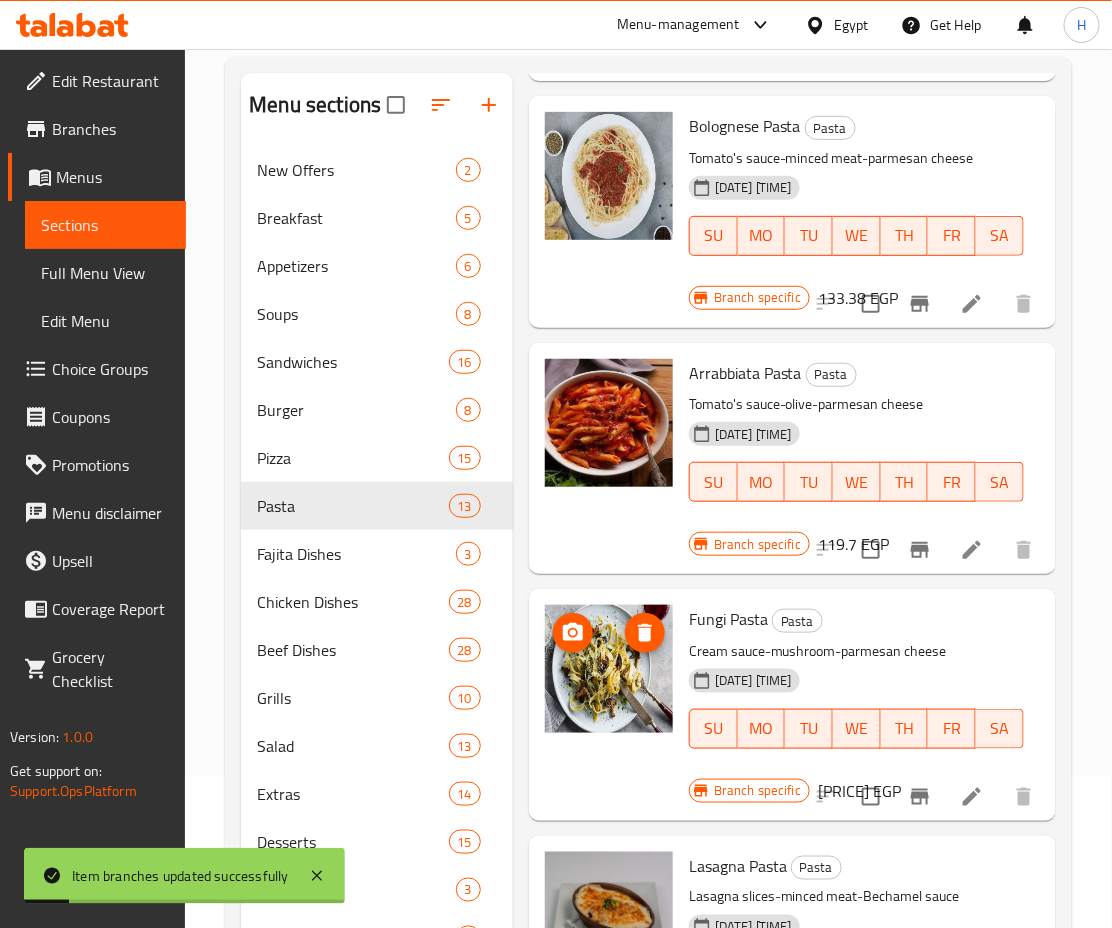 scroll, scrollTop: 891, scrollLeft: 0, axis: vertical 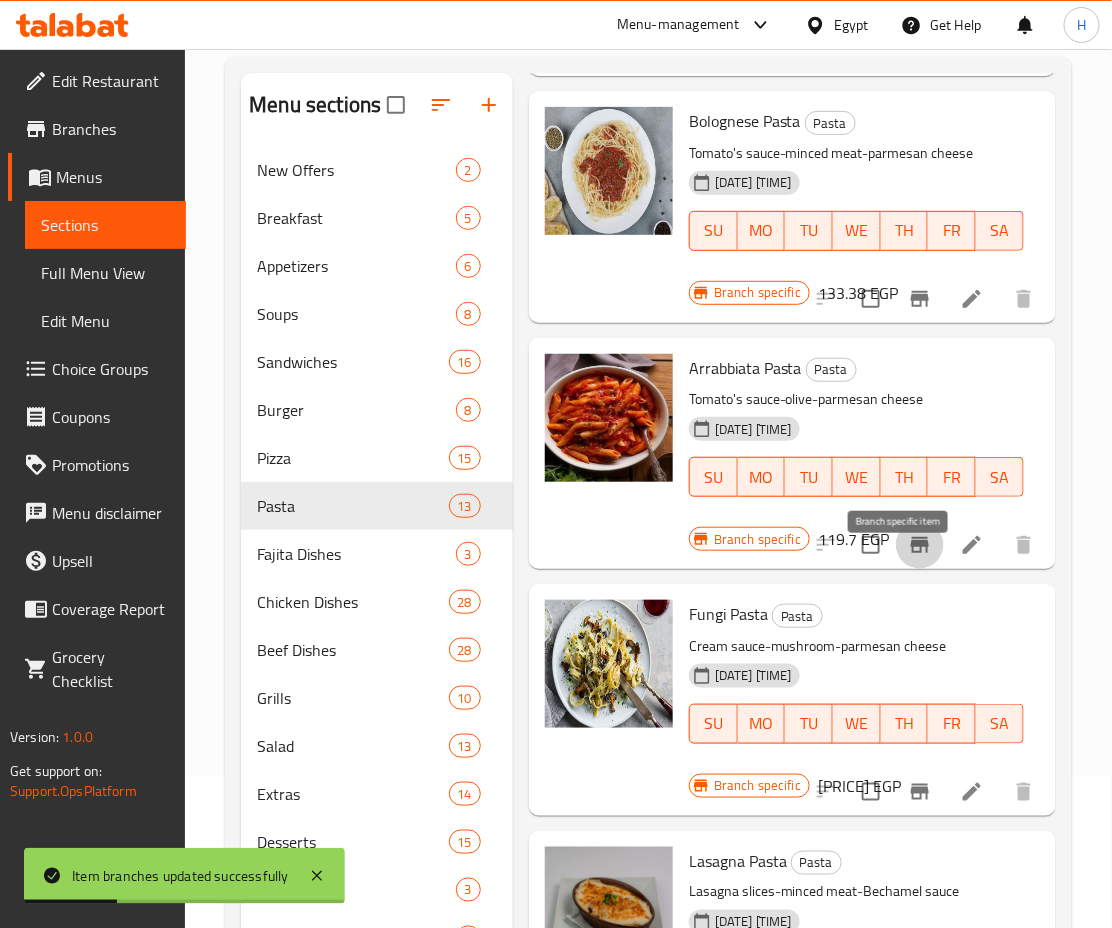 click at bounding box center [920, 545] 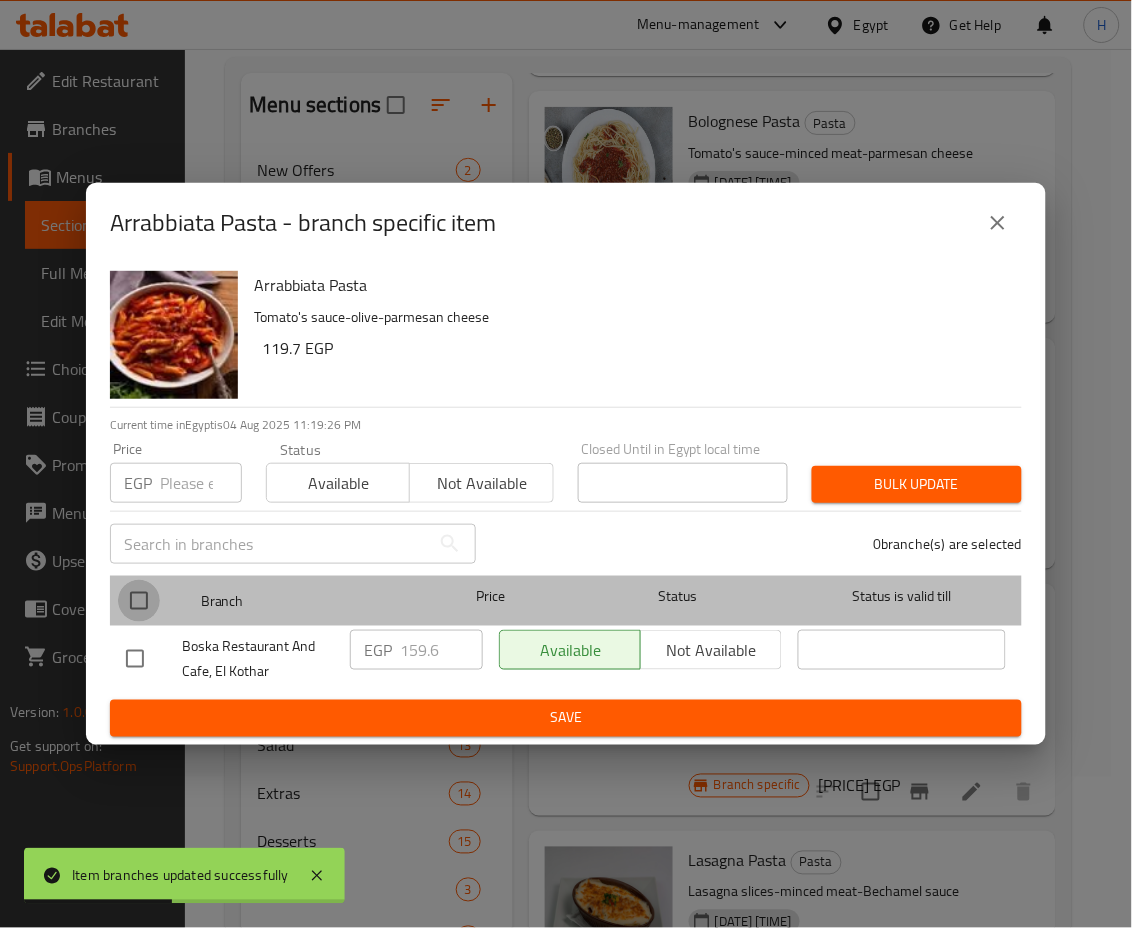 click at bounding box center (139, 601) 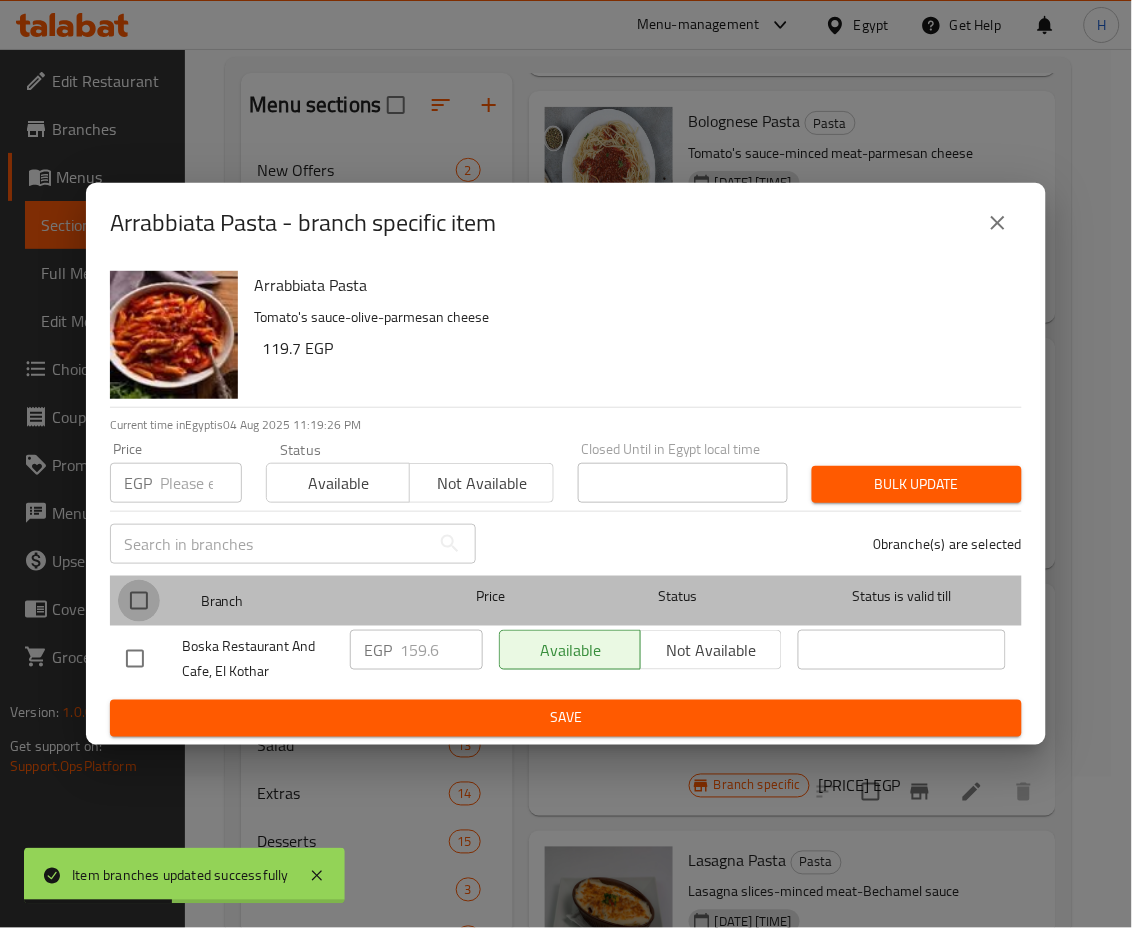 checkbox on "true" 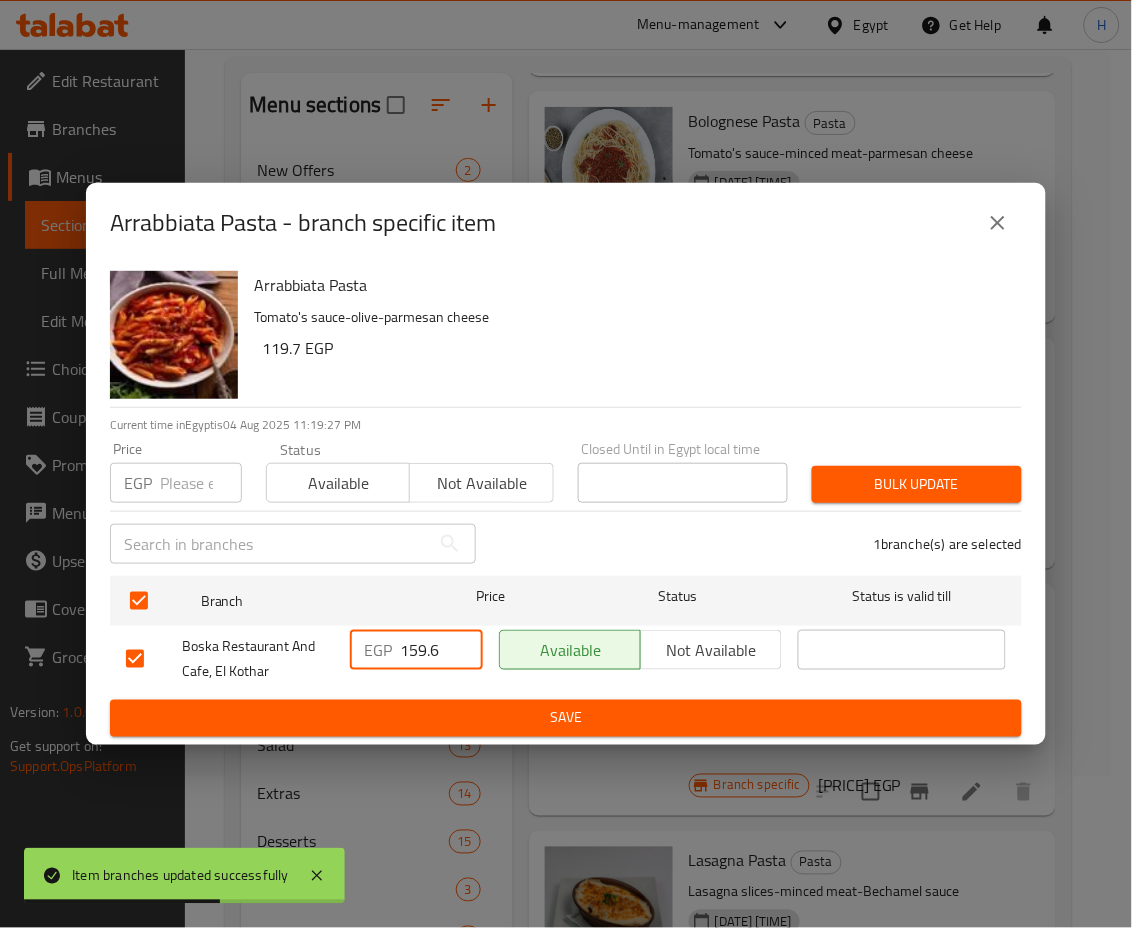 drag, startPoint x: 413, startPoint y: 648, endPoint x: 473, endPoint y: 661, distance: 61.39218 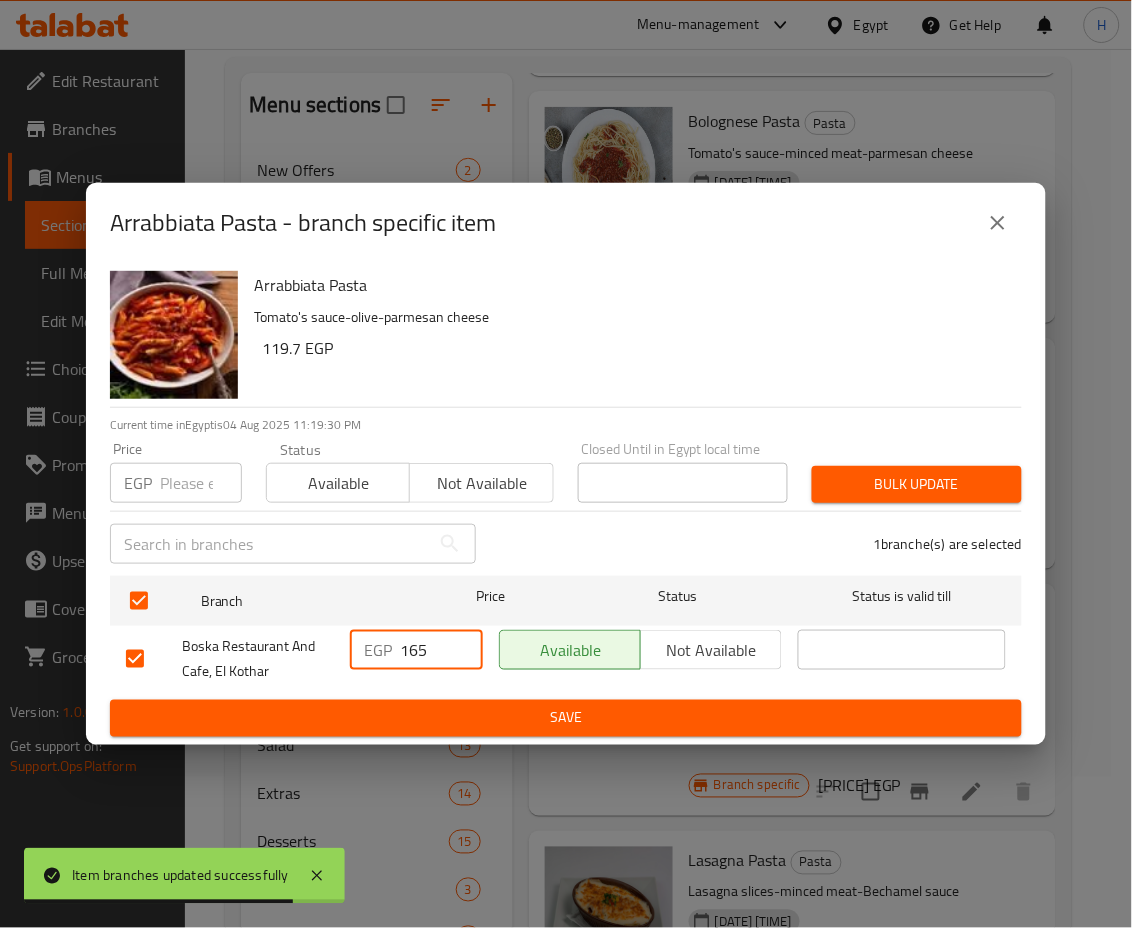 type on "165" 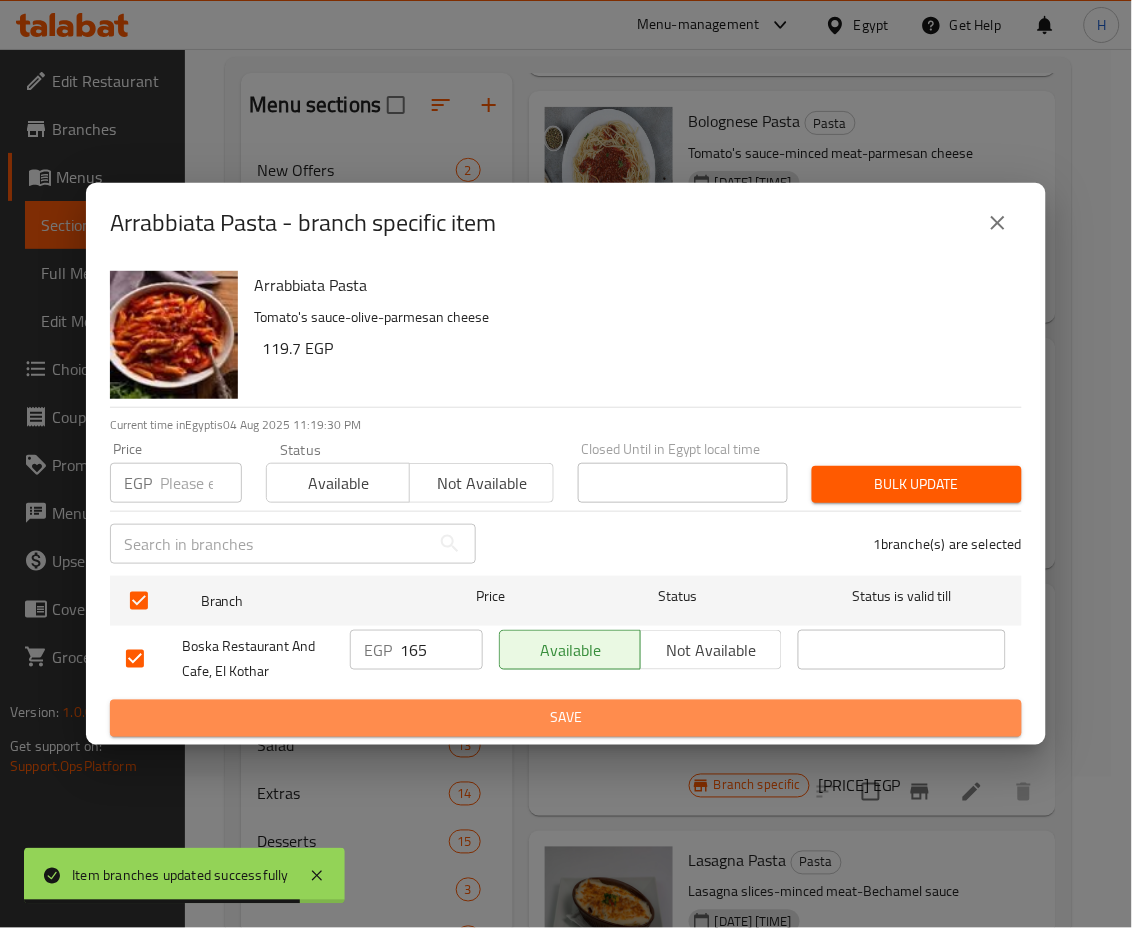 click on "Save" at bounding box center [566, 718] 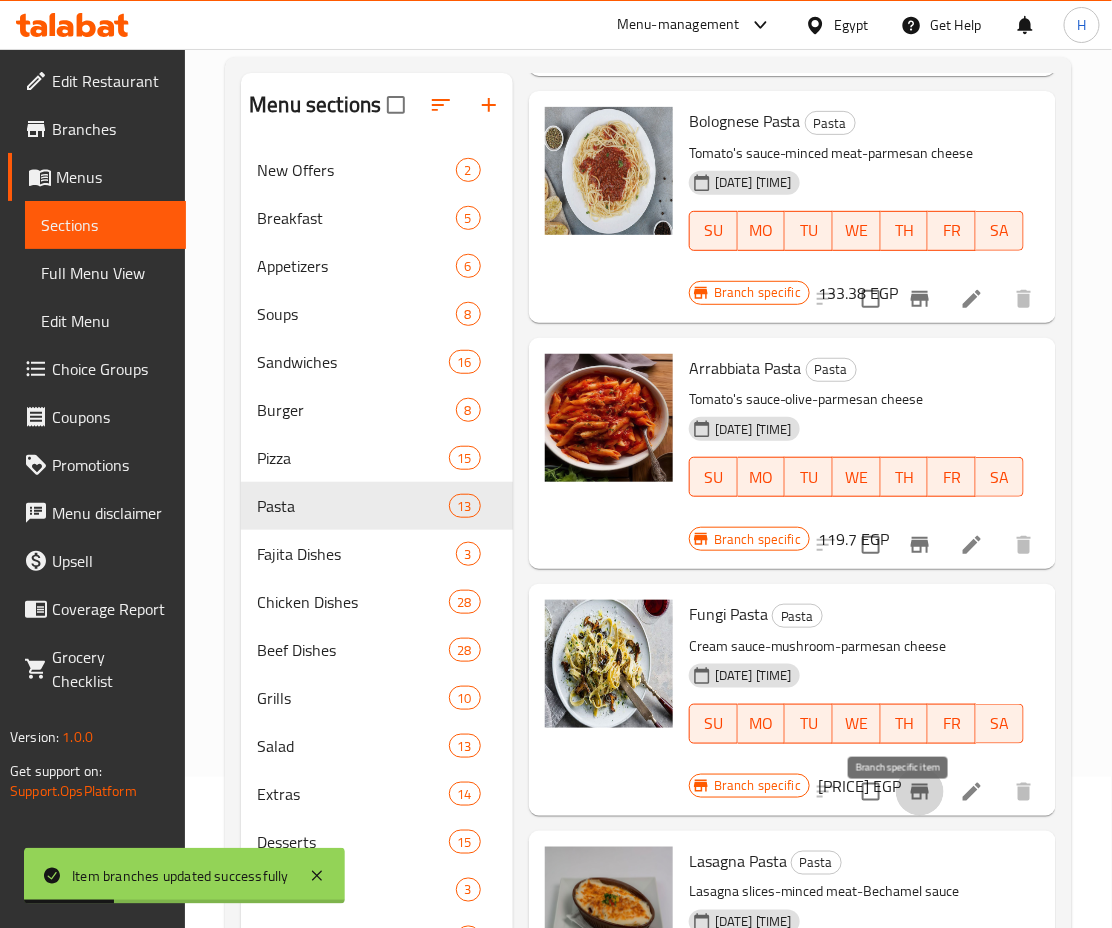 click 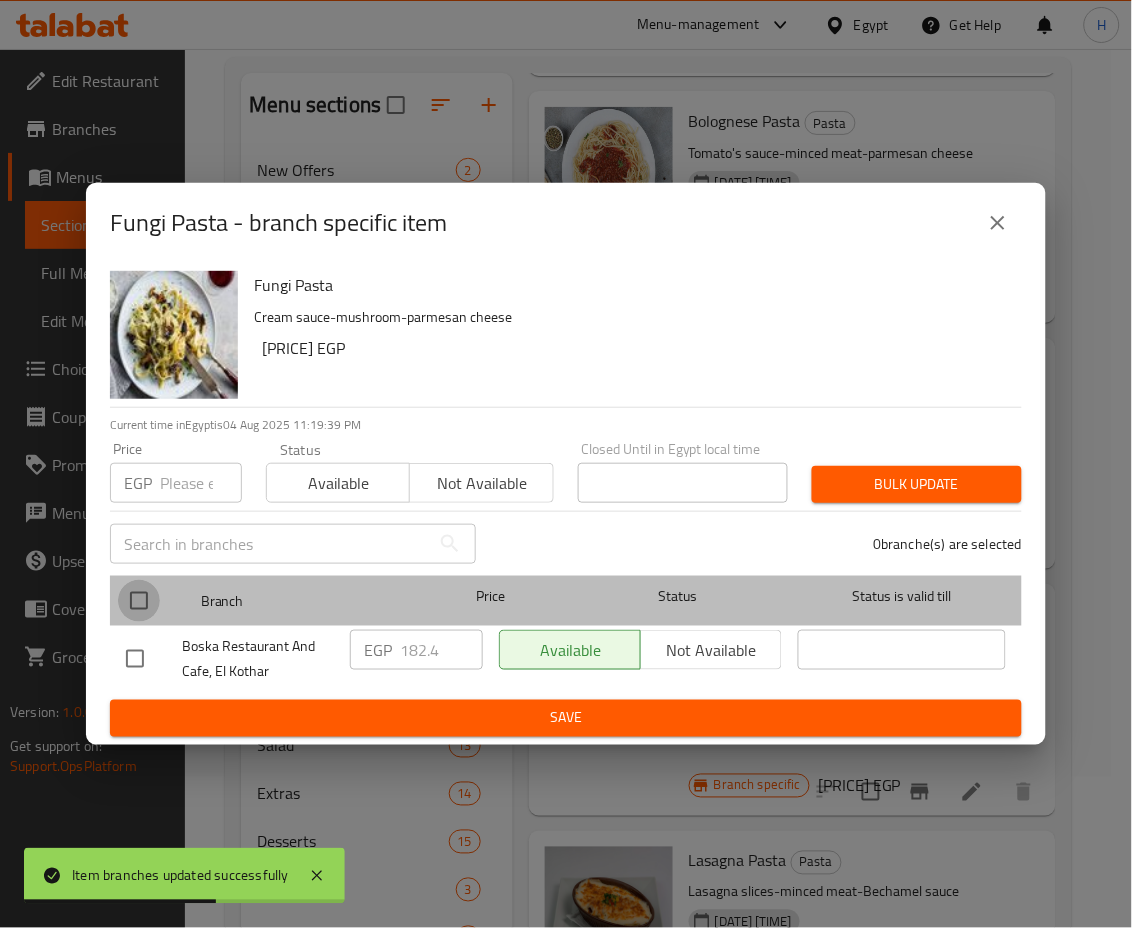 click at bounding box center (139, 601) 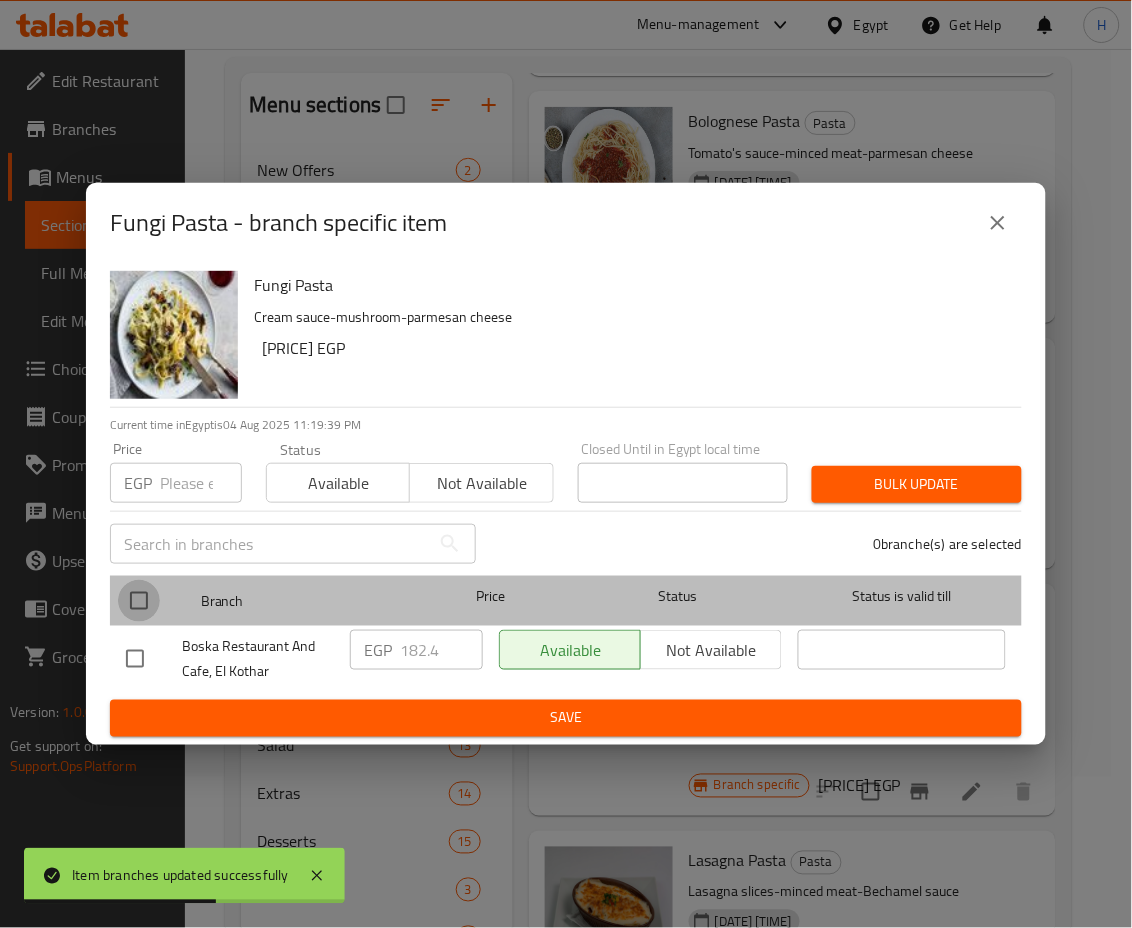 checkbox on "true" 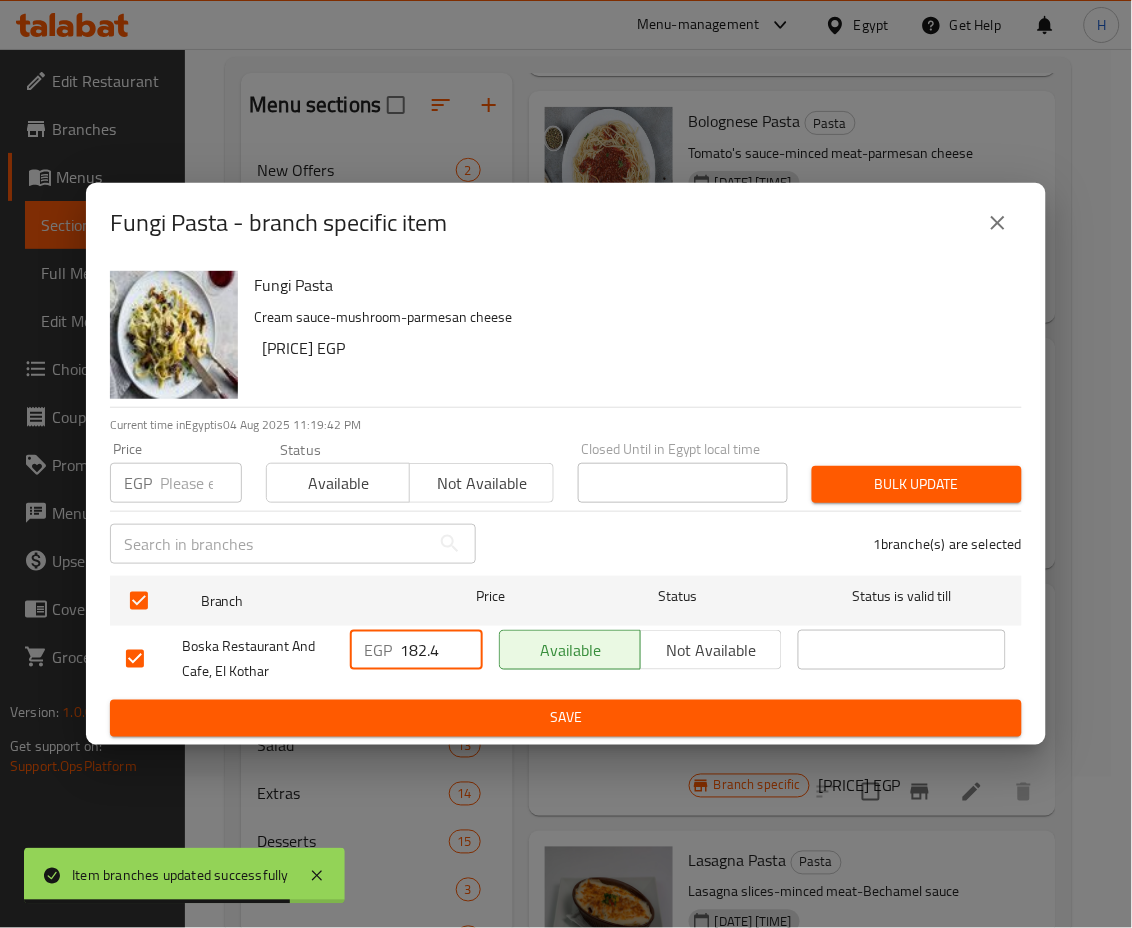 drag, startPoint x: 408, startPoint y: 646, endPoint x: 497, endPoint y: 678, distance: 94.57801 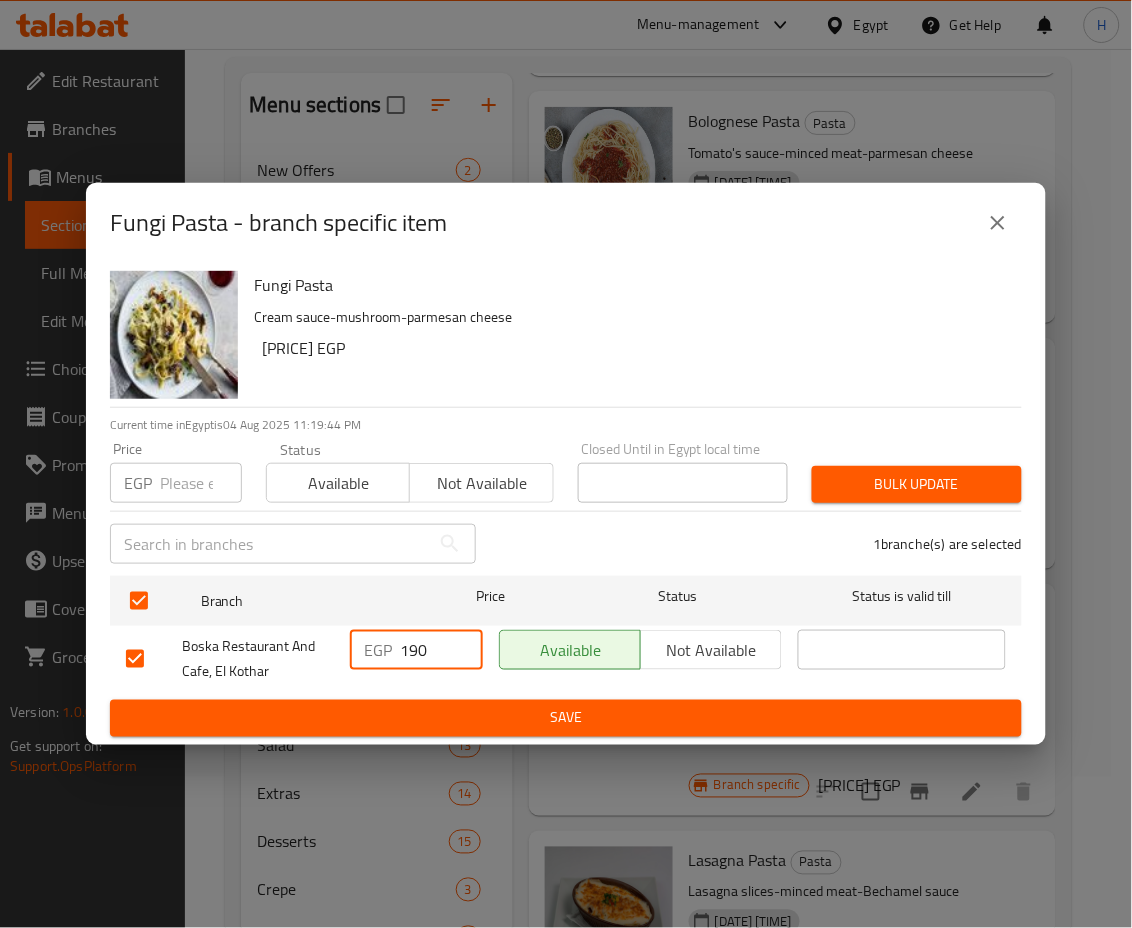 type on "190" 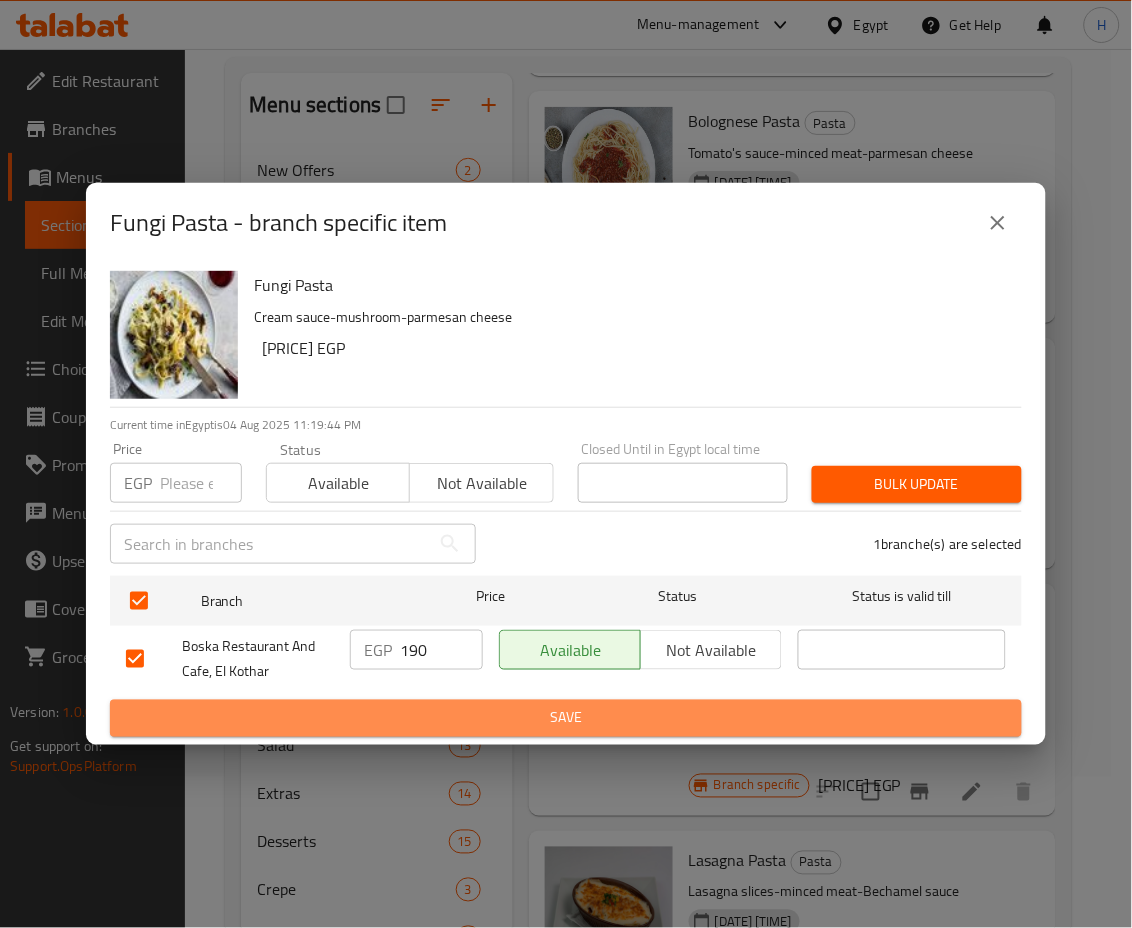 click on "Save" at bounding box center [566, 718] 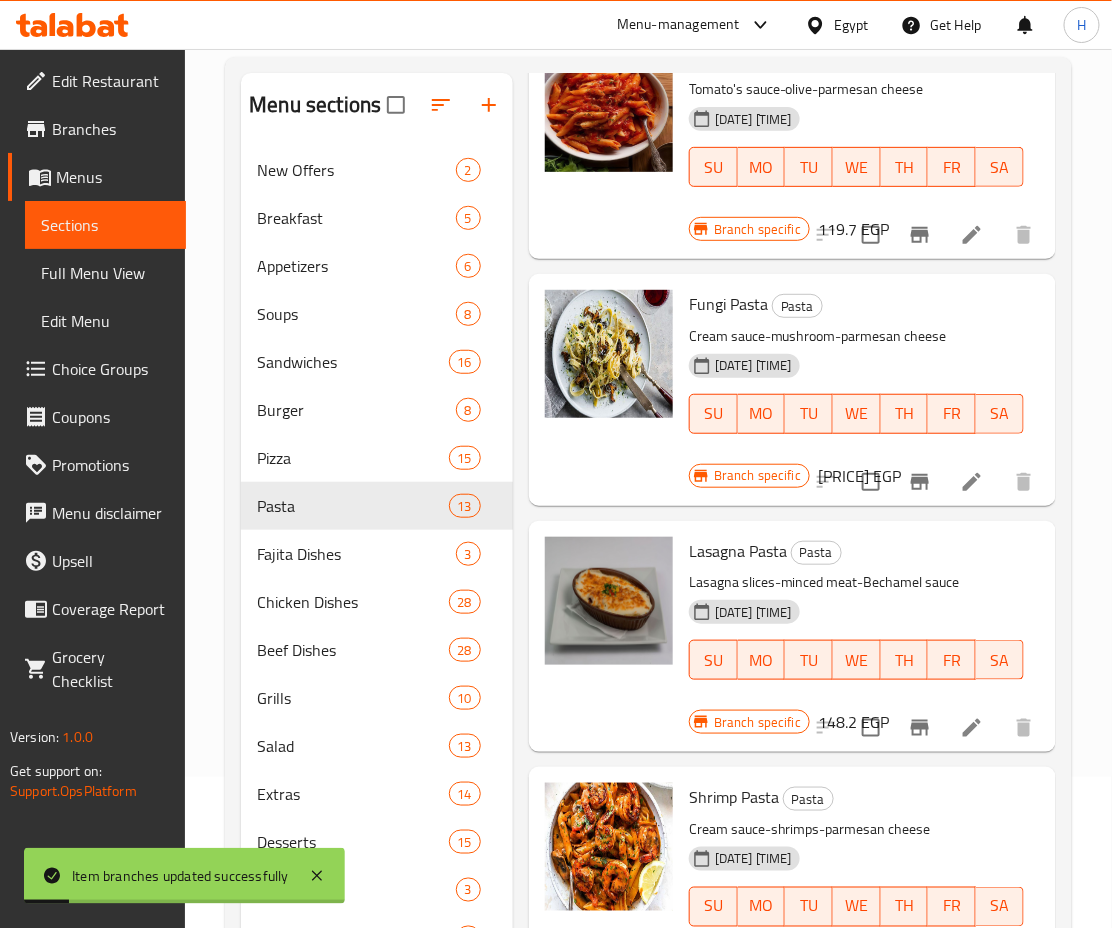 scroll, scrollTop: 1206, scrollLeft: 0, axis: vertical 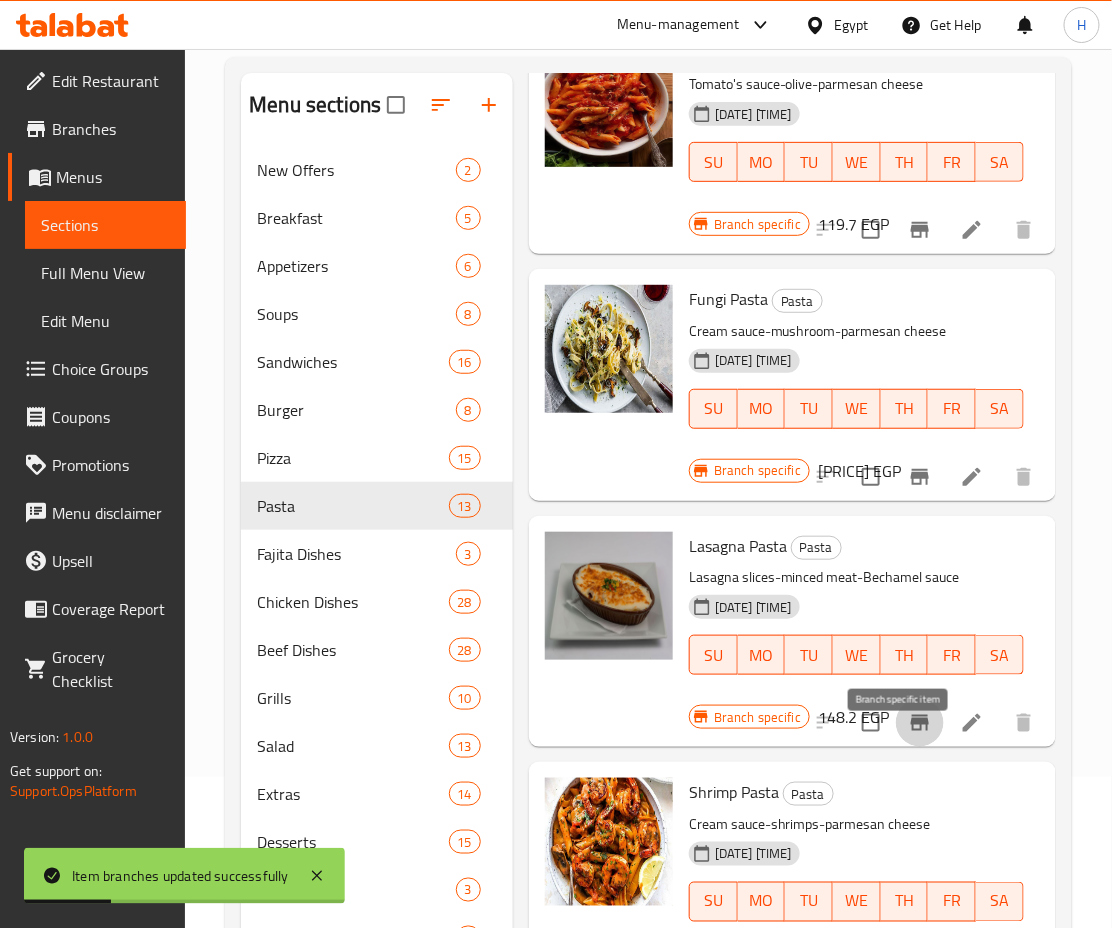 click 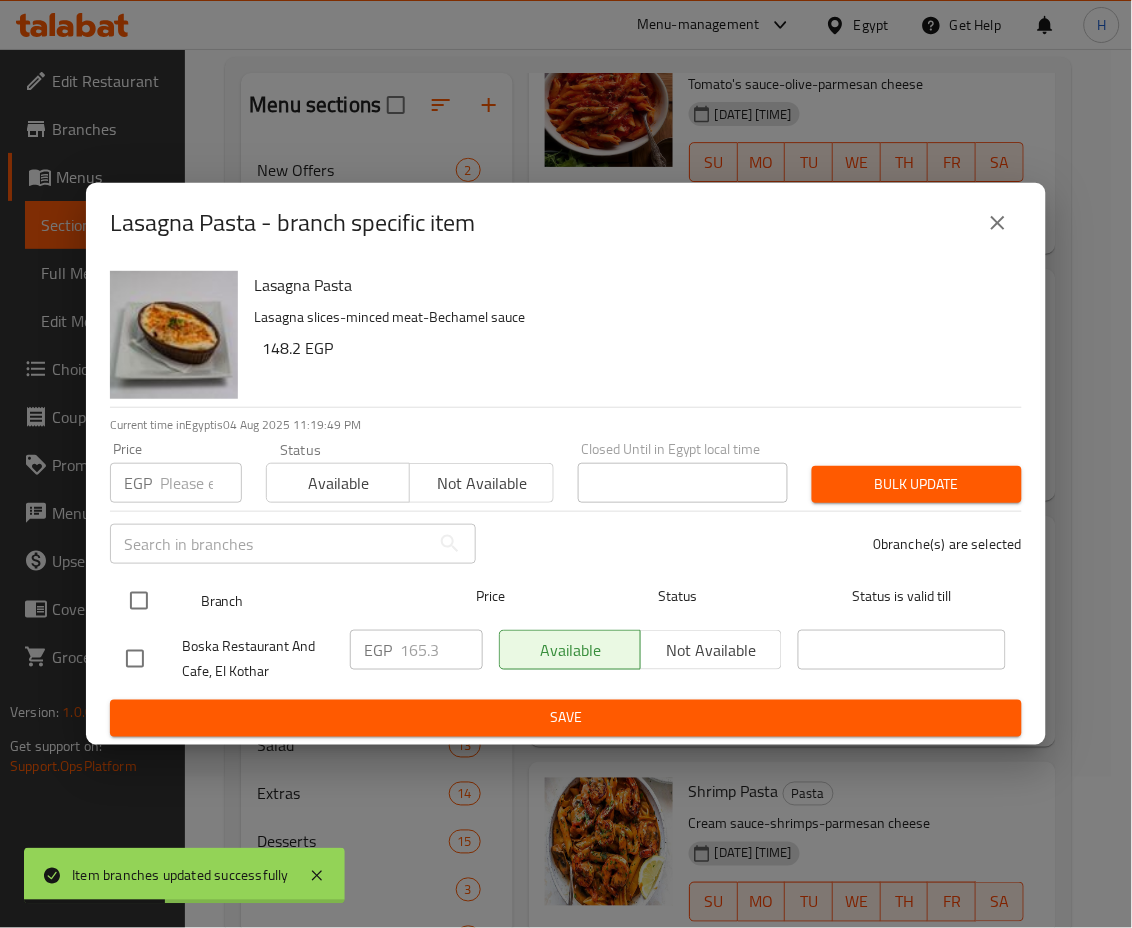 click at bounding box center (139, 601) 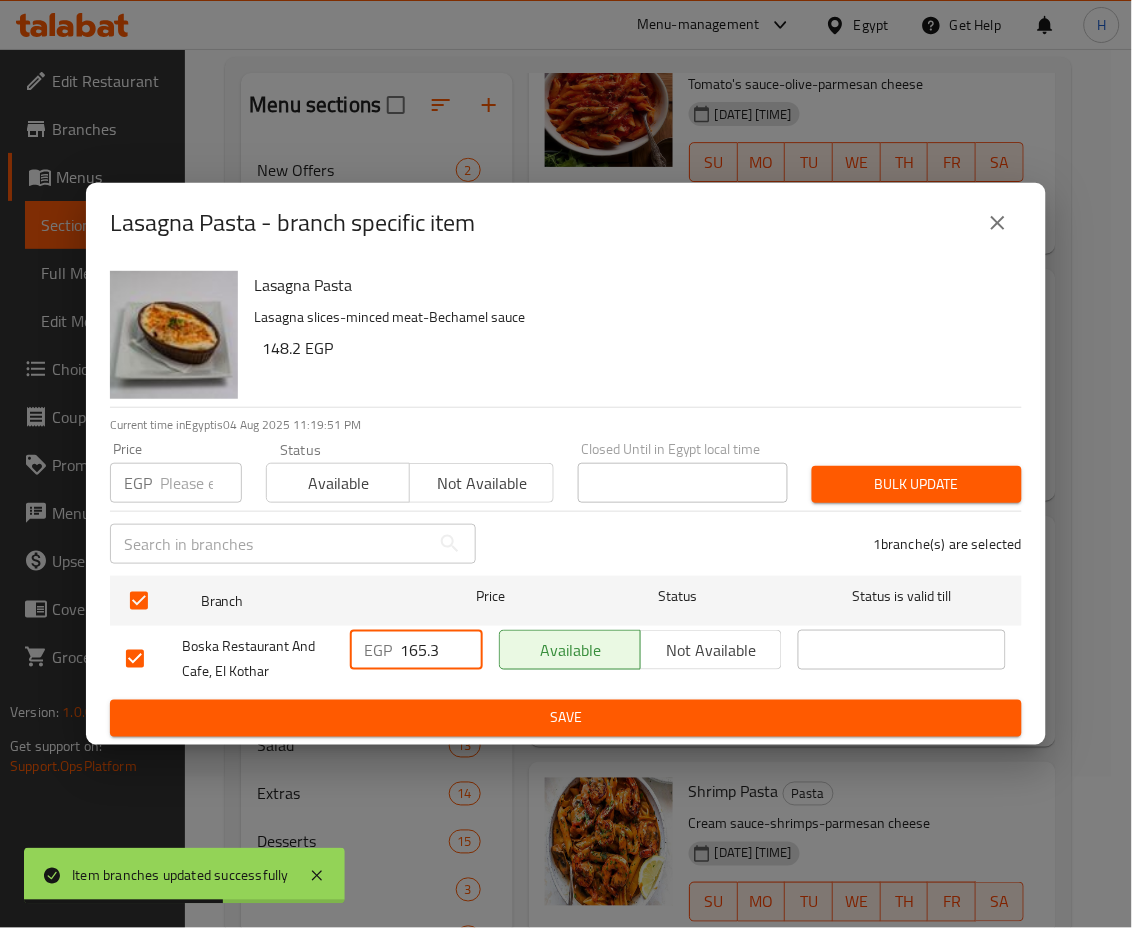 drag, startPoint x: 409, startPoint y: 651, endPoint x: 538, endPoint y: 680, distance: 132.21951 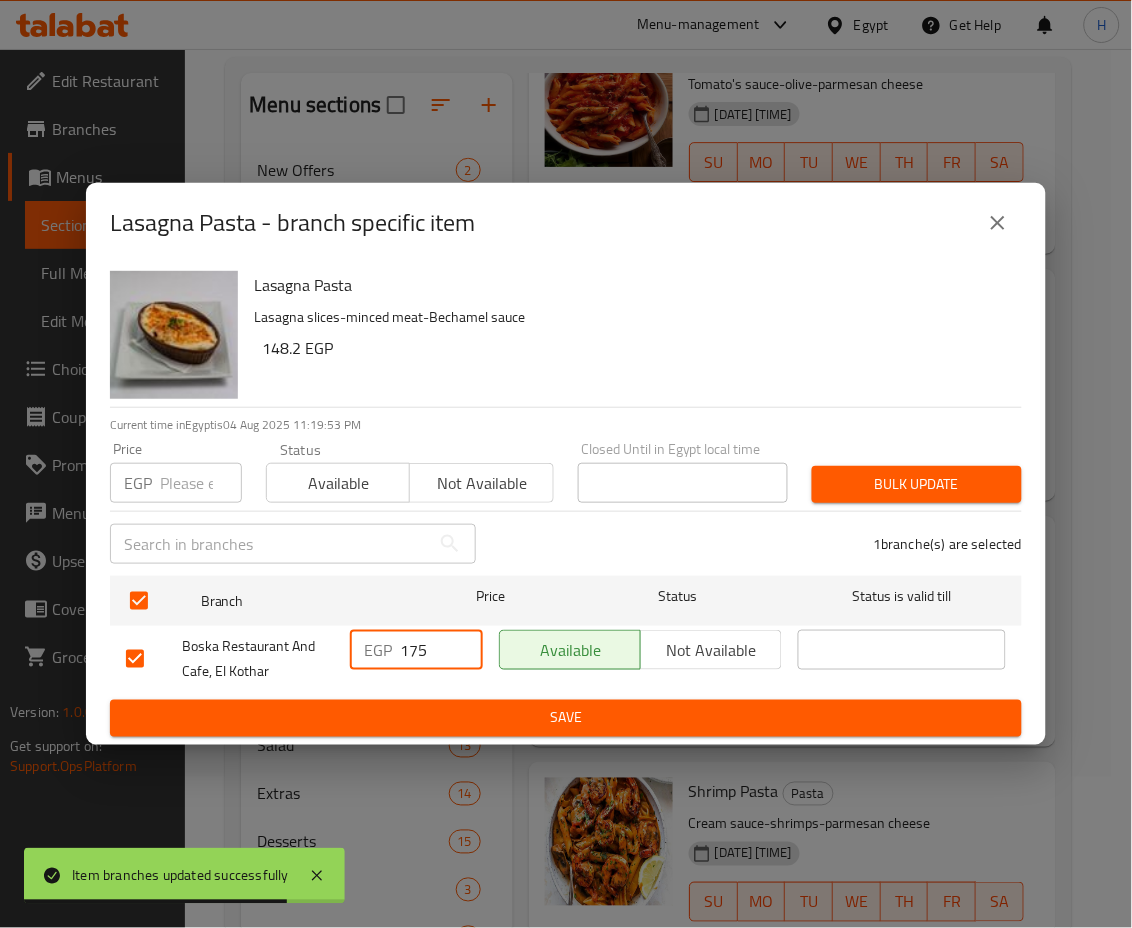 type on "175" 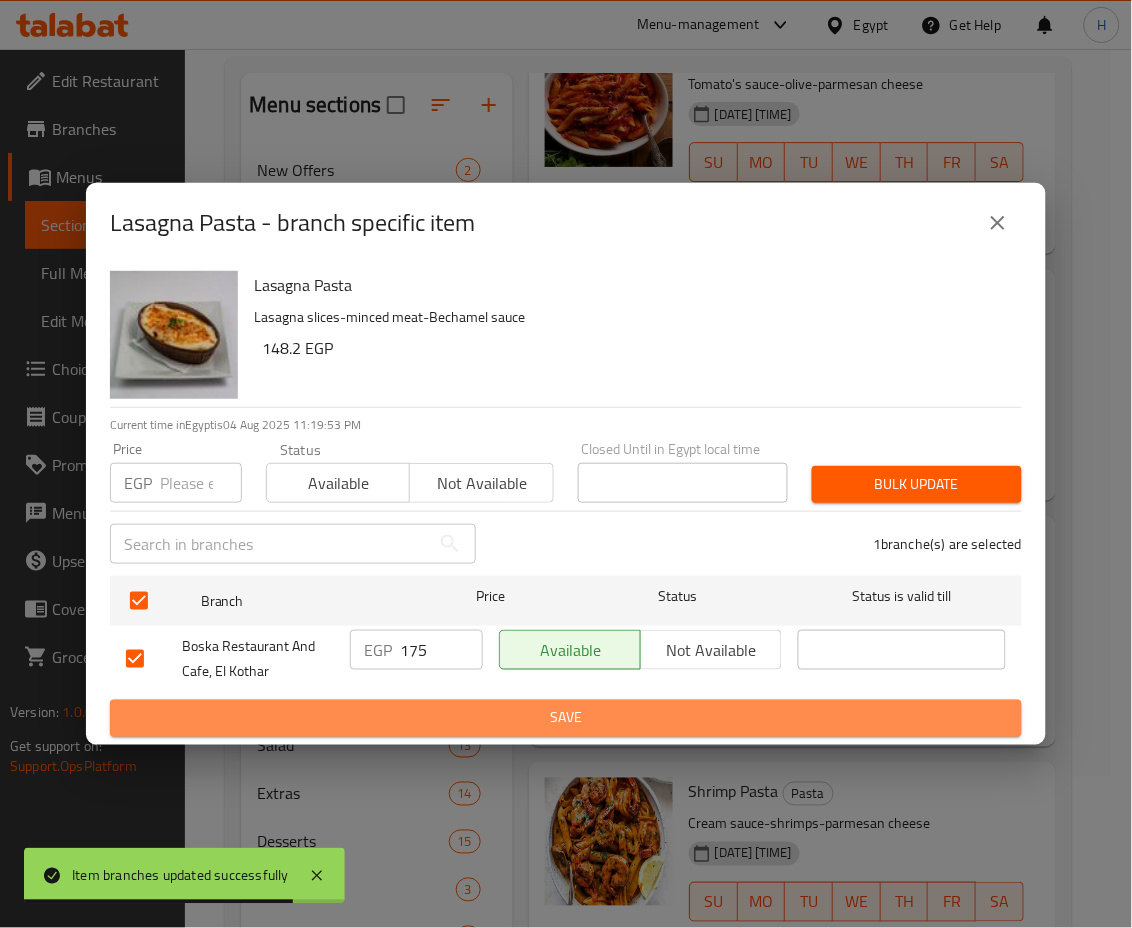 click on "Save" at bounding box center [566, 718] 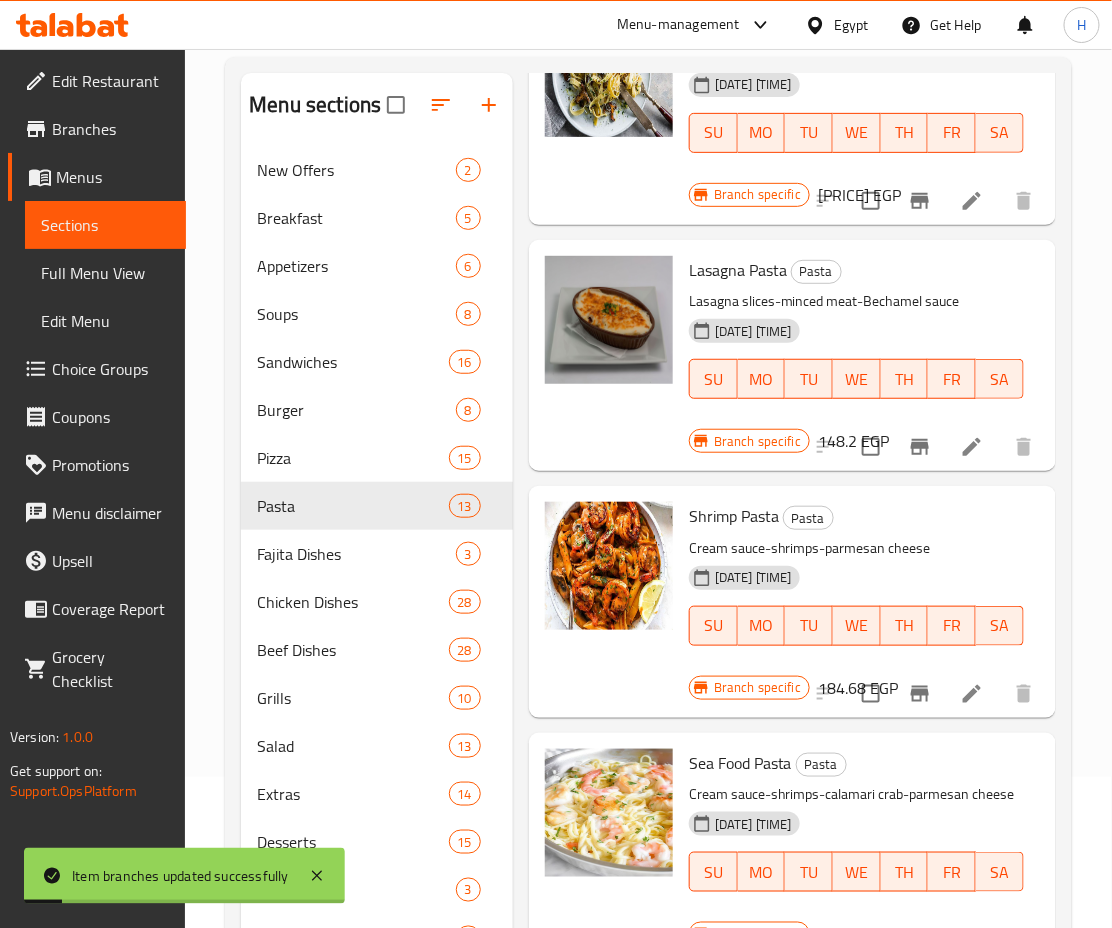 scroll, scrollTop: 1496, scrollLeft: 0, axis: vertical 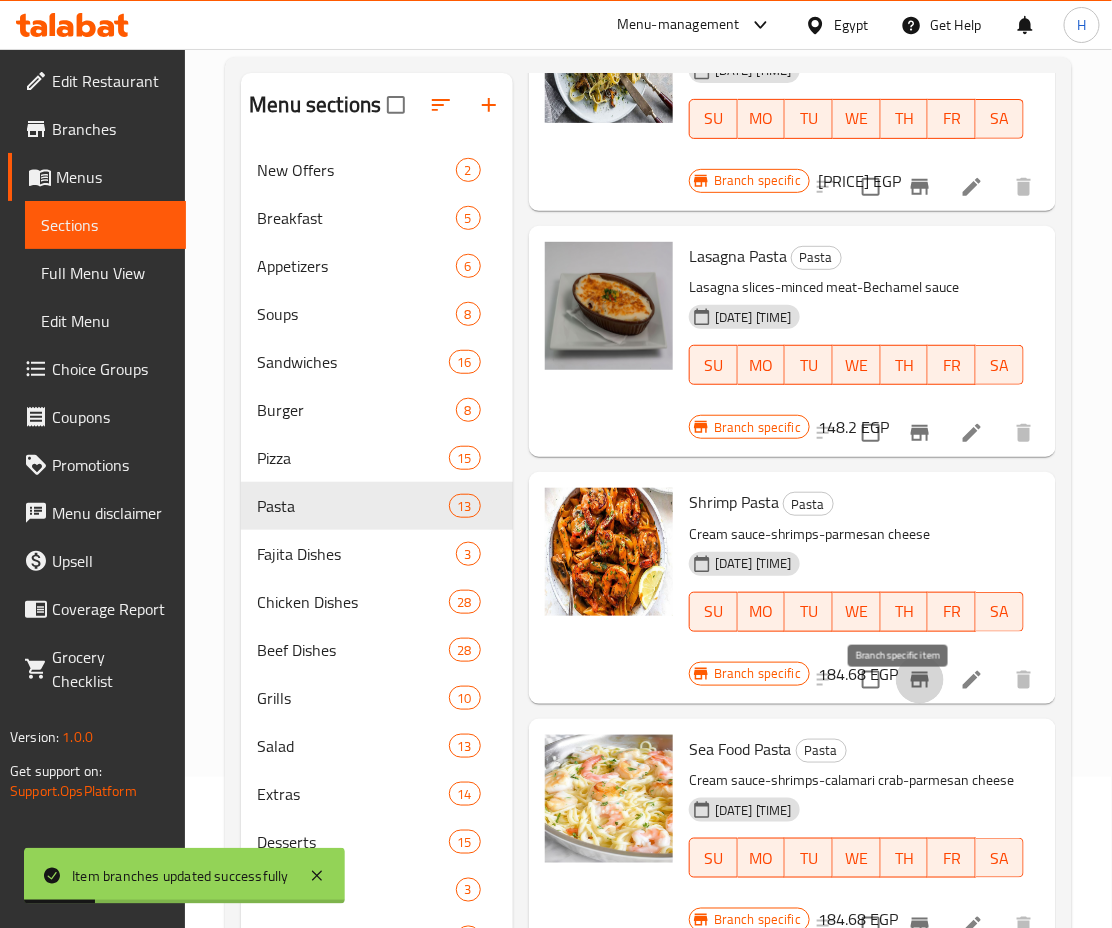 click 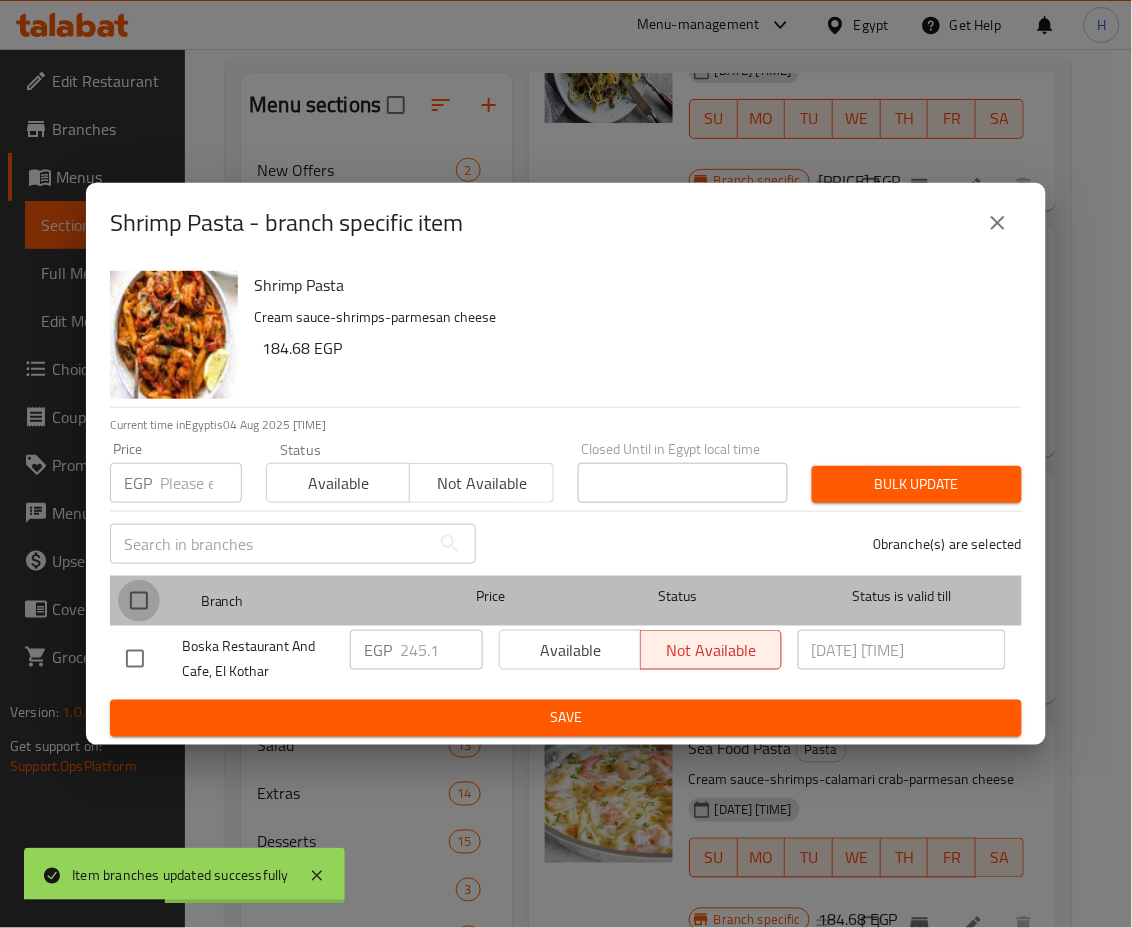 click at bounding box center (139, 601) 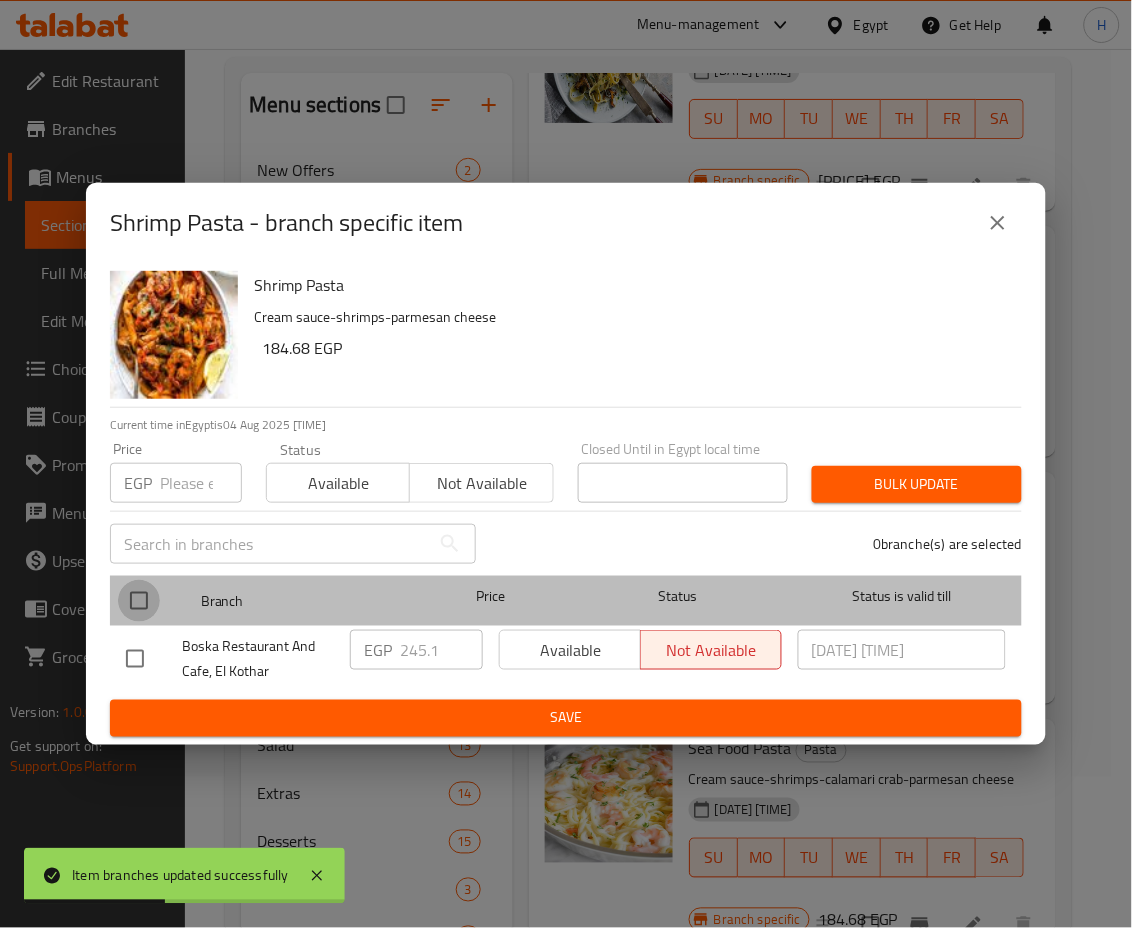 checkbox on "true" 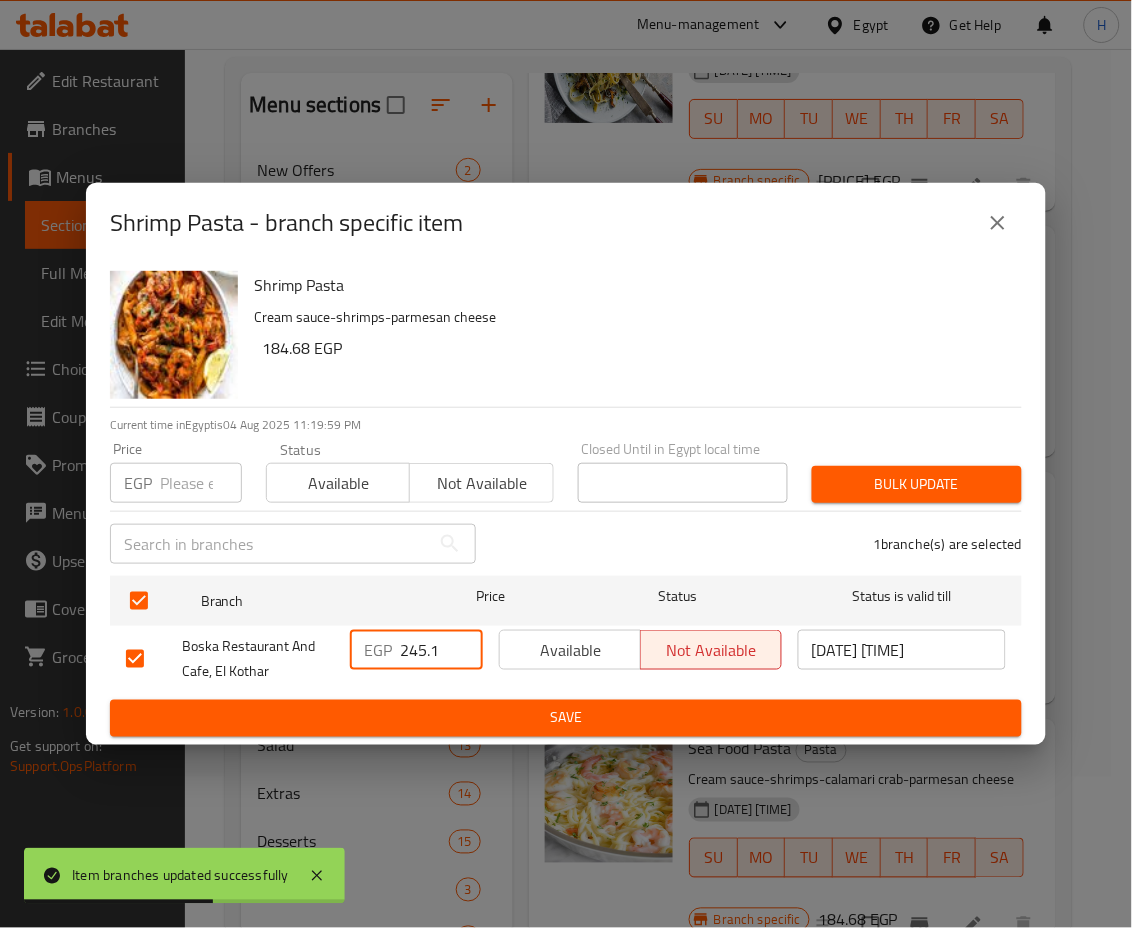 drag, startPoint x: 410, startPoint y: 649, endPoint x: 488, endPoint y: 668, distance: 80.280754 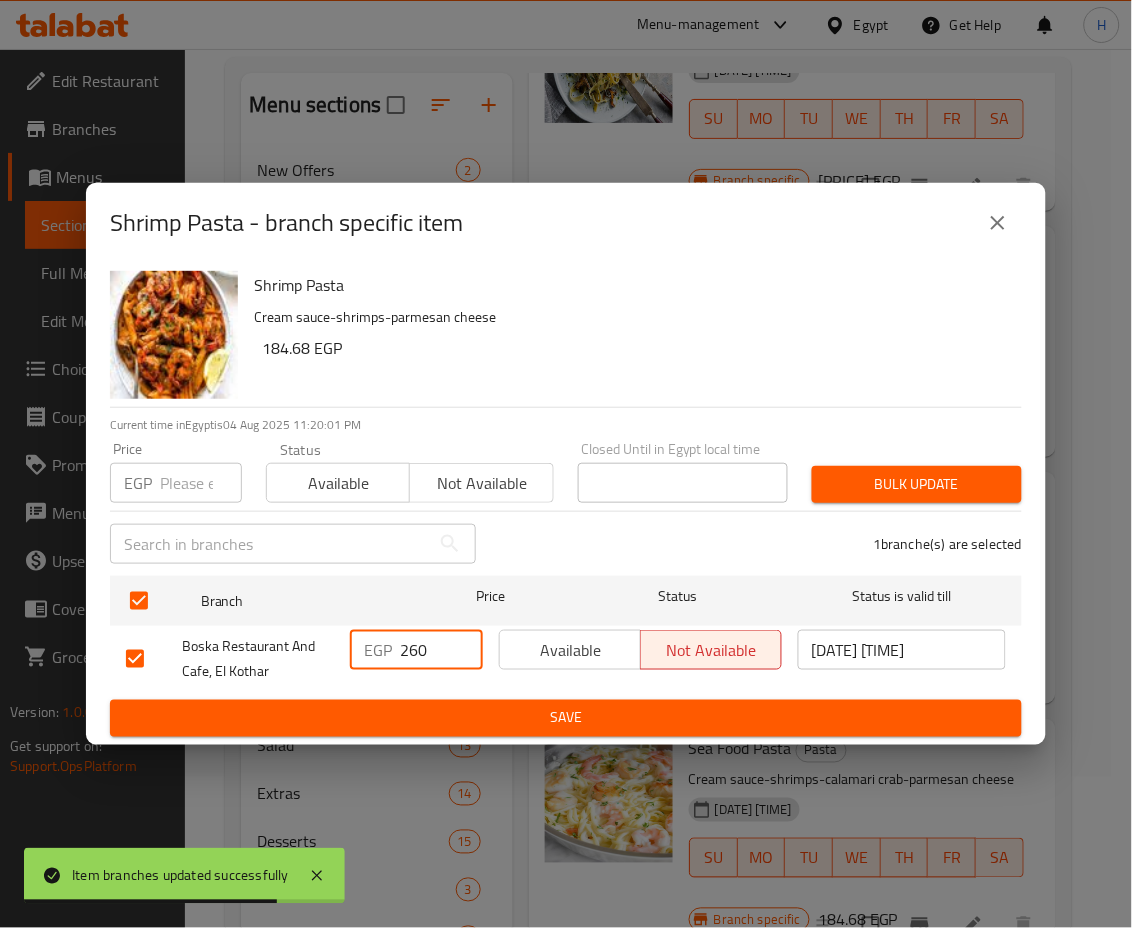 type on "260" 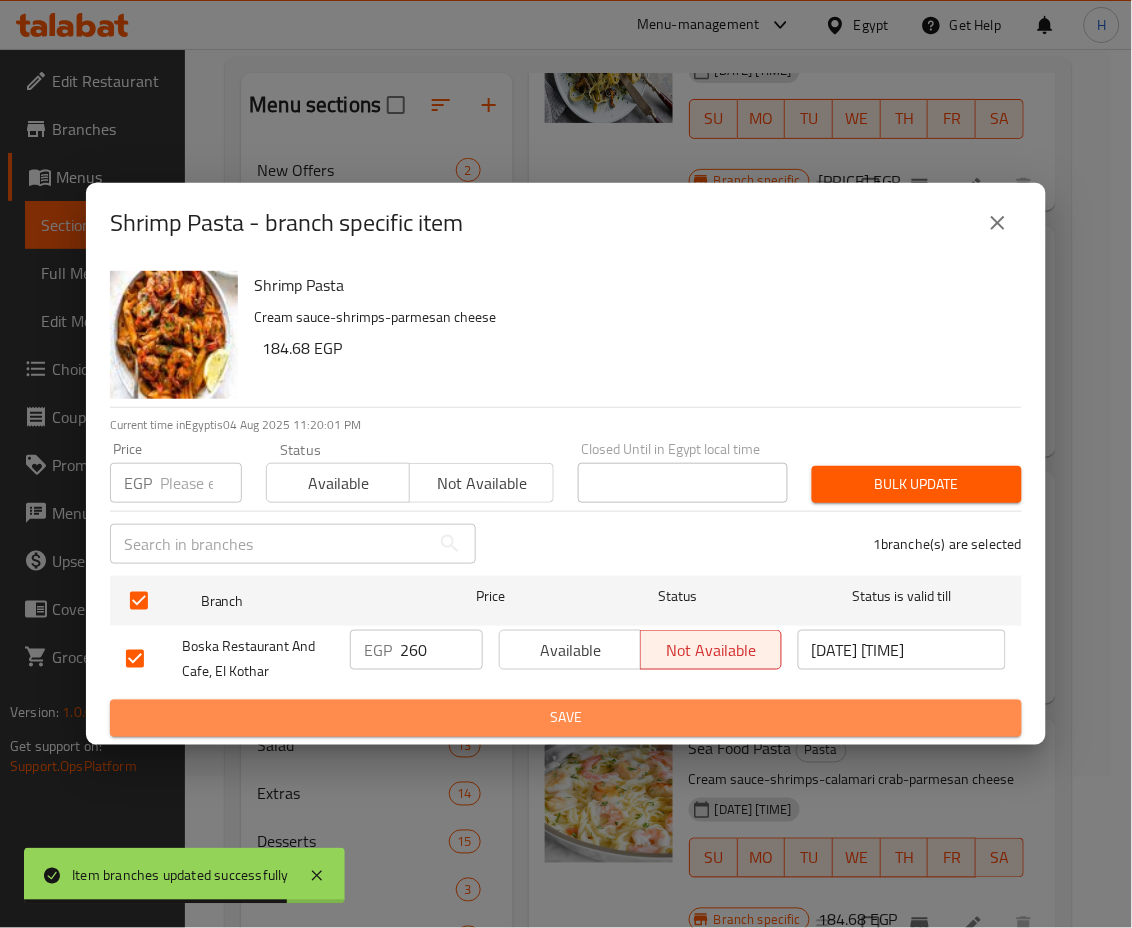 click on "Save" at bounding box center [566, 718] 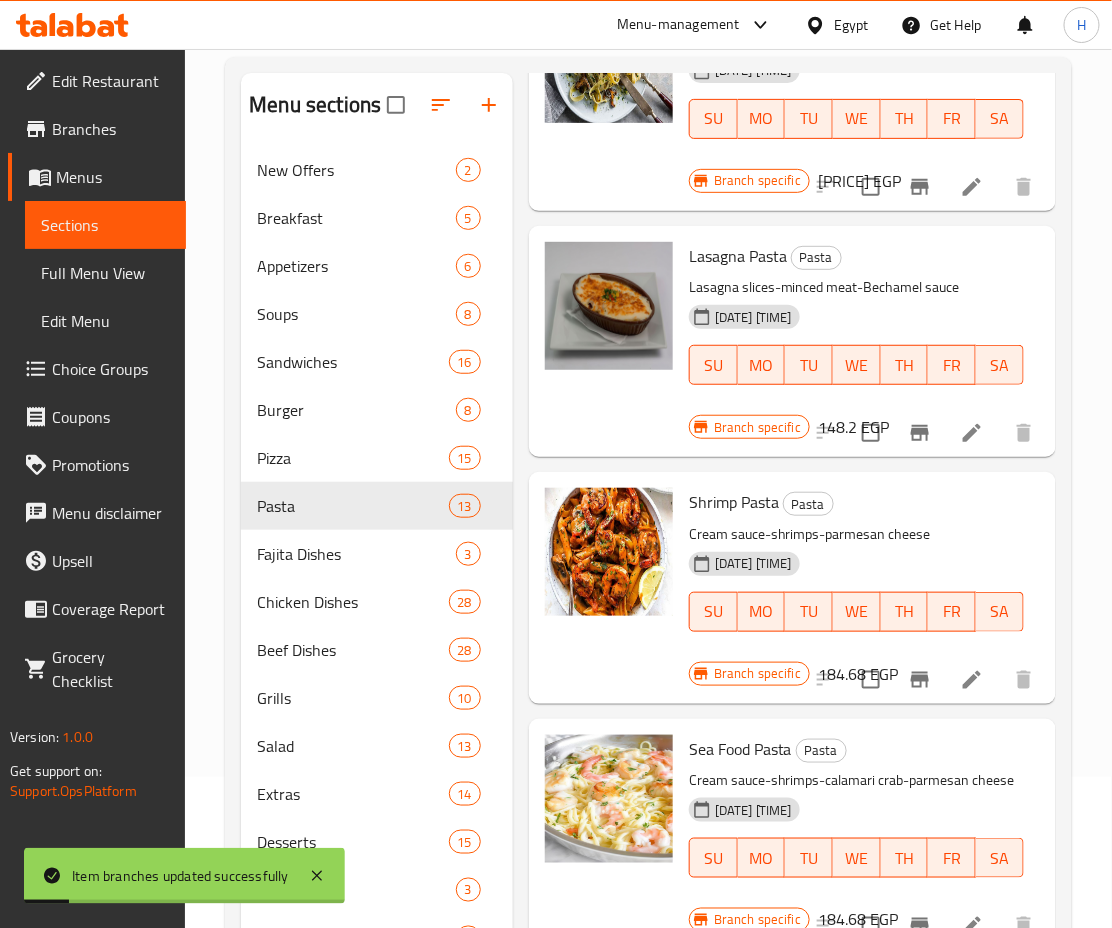 scroll, scrollTop: 1796, scrollLeft: 0, axis: vertical 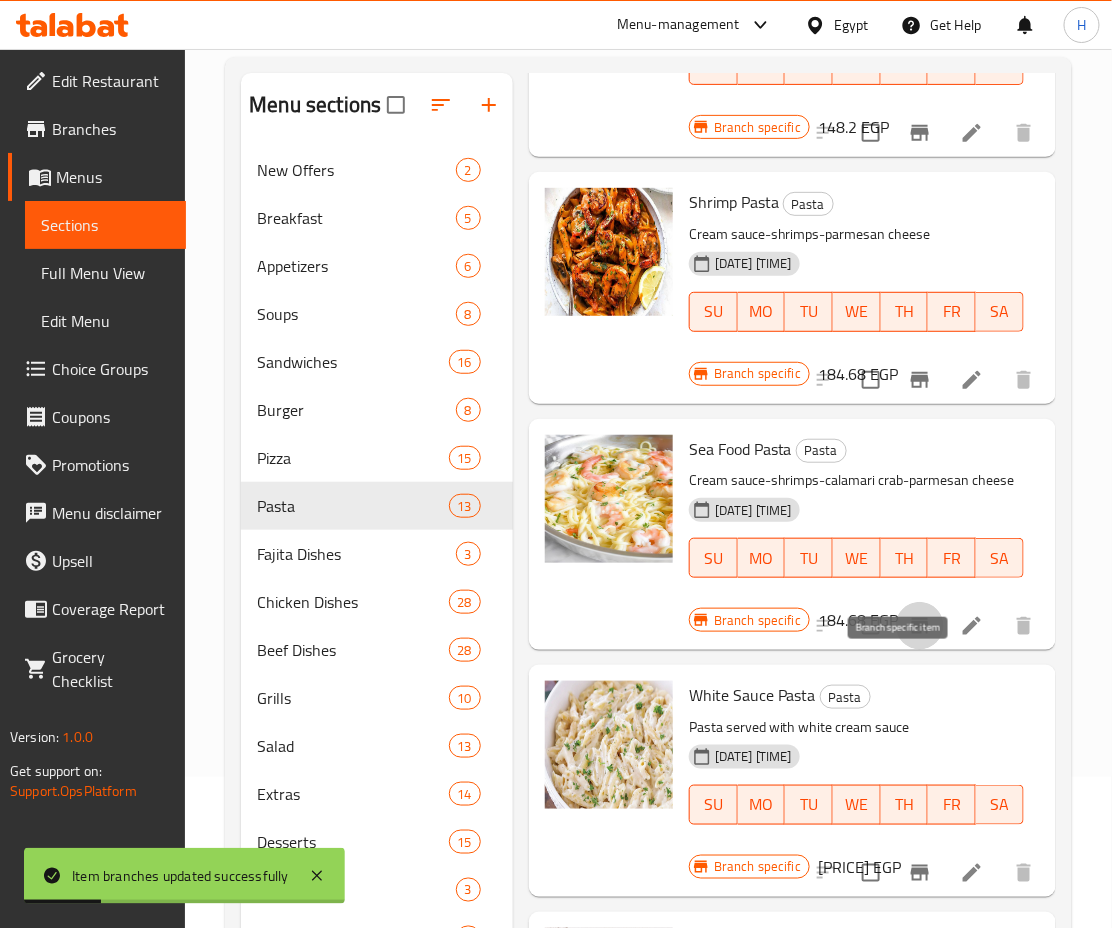 click at bounding box center (920, 626) 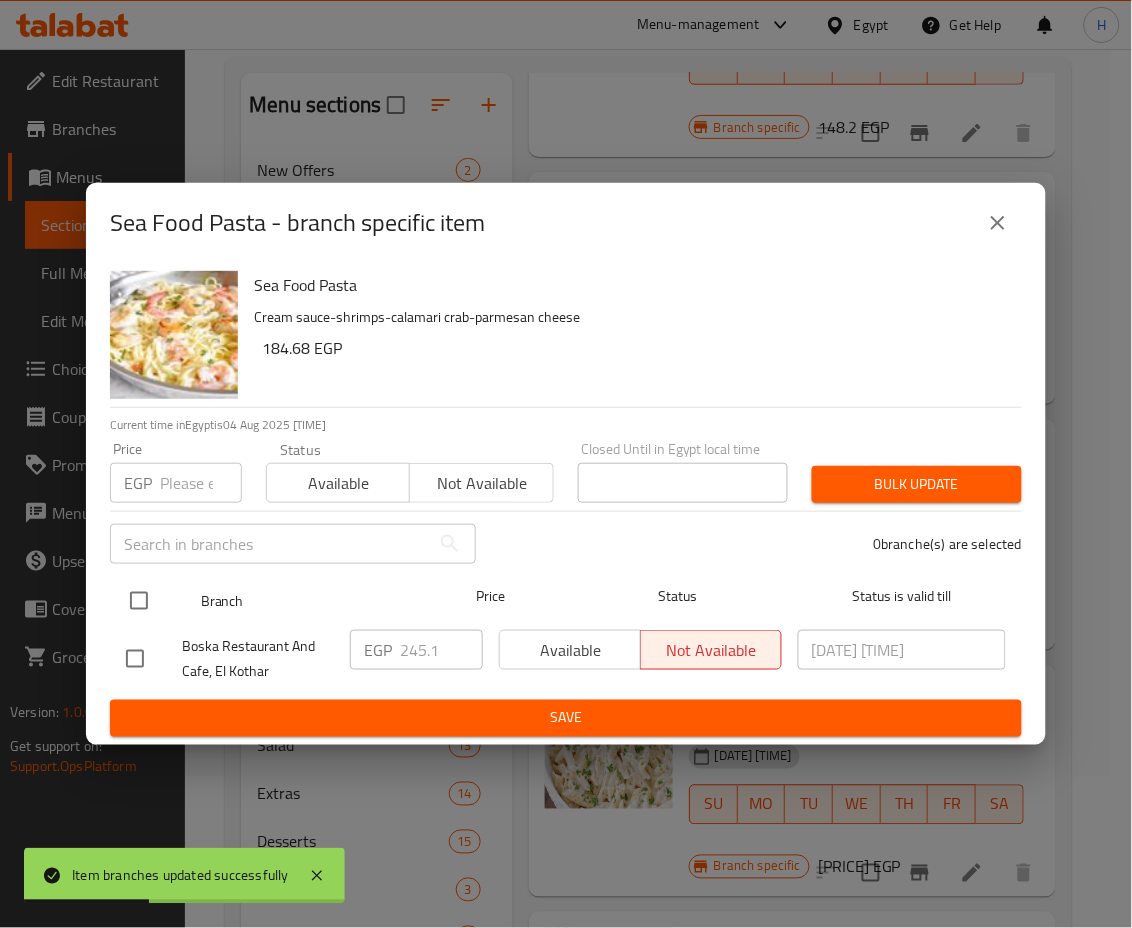 click at bounding box center [139, 601] 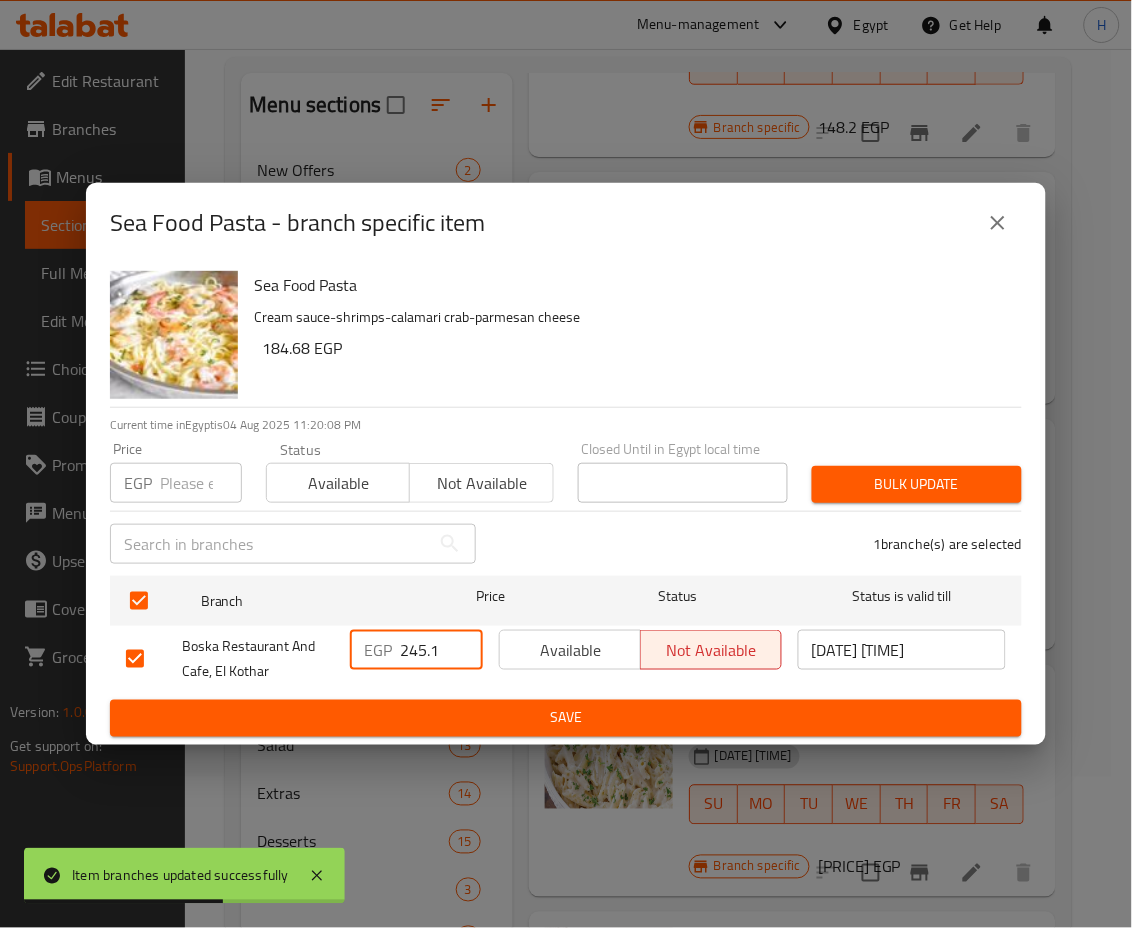 drag, startPoint x: 411, startPoint y: 651, endPoint x: 468, endPoint y: 666, distance: 58.940647 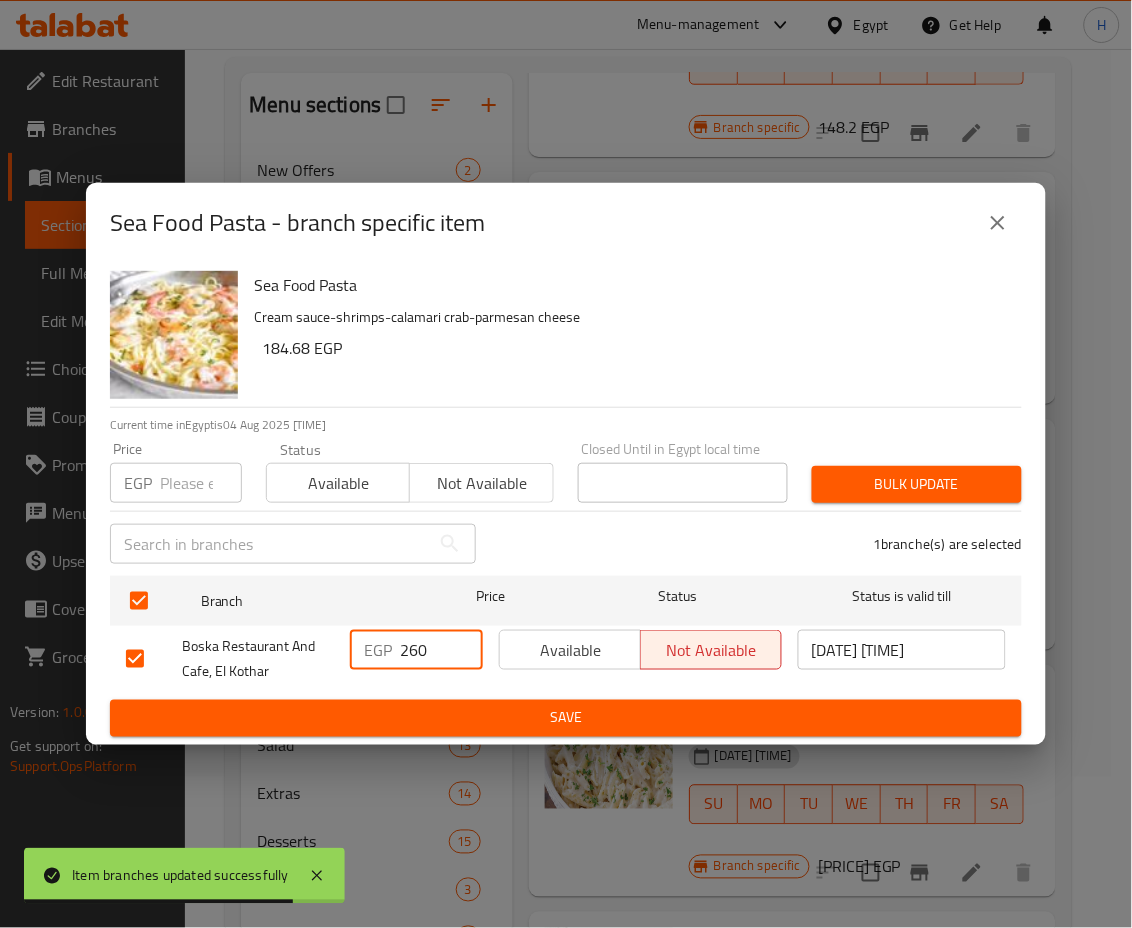 type on "260" 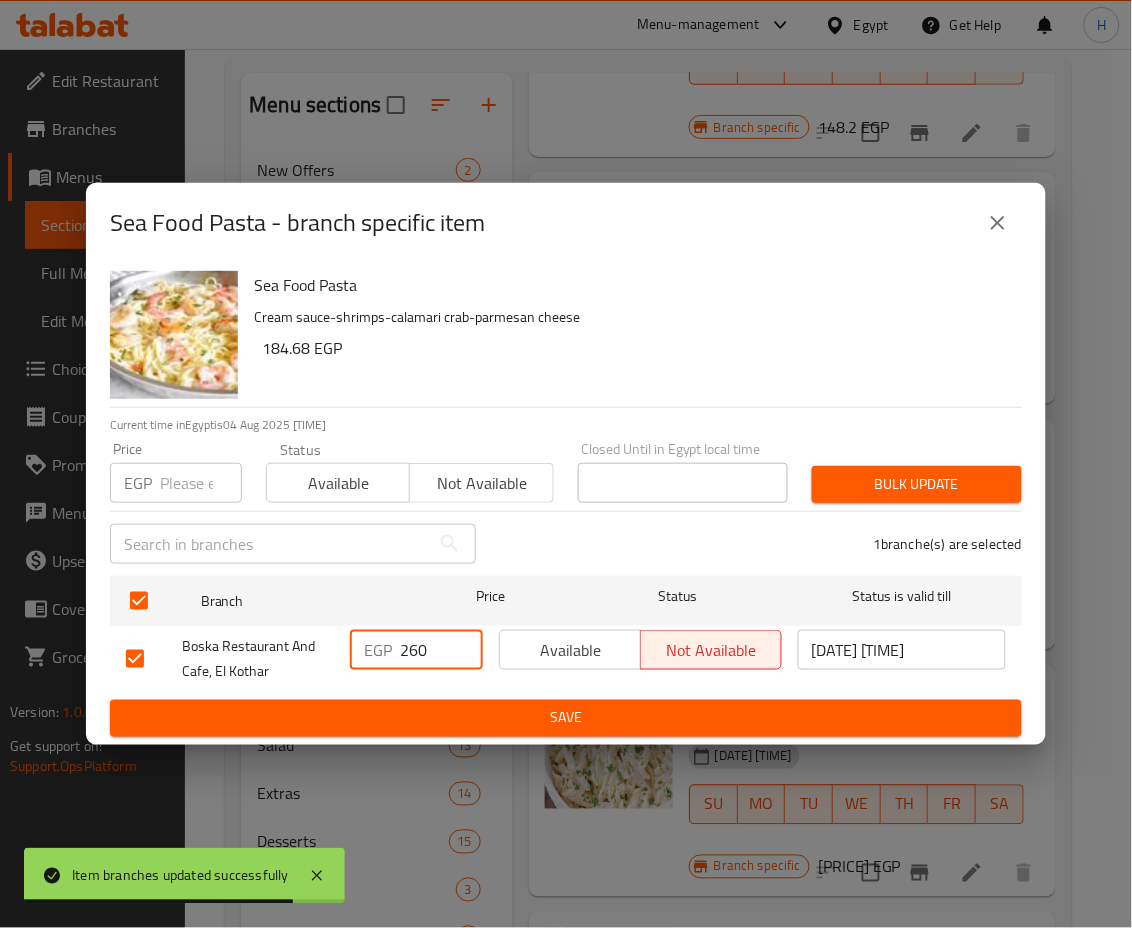click on "Save" at bounding box center [566, 718] 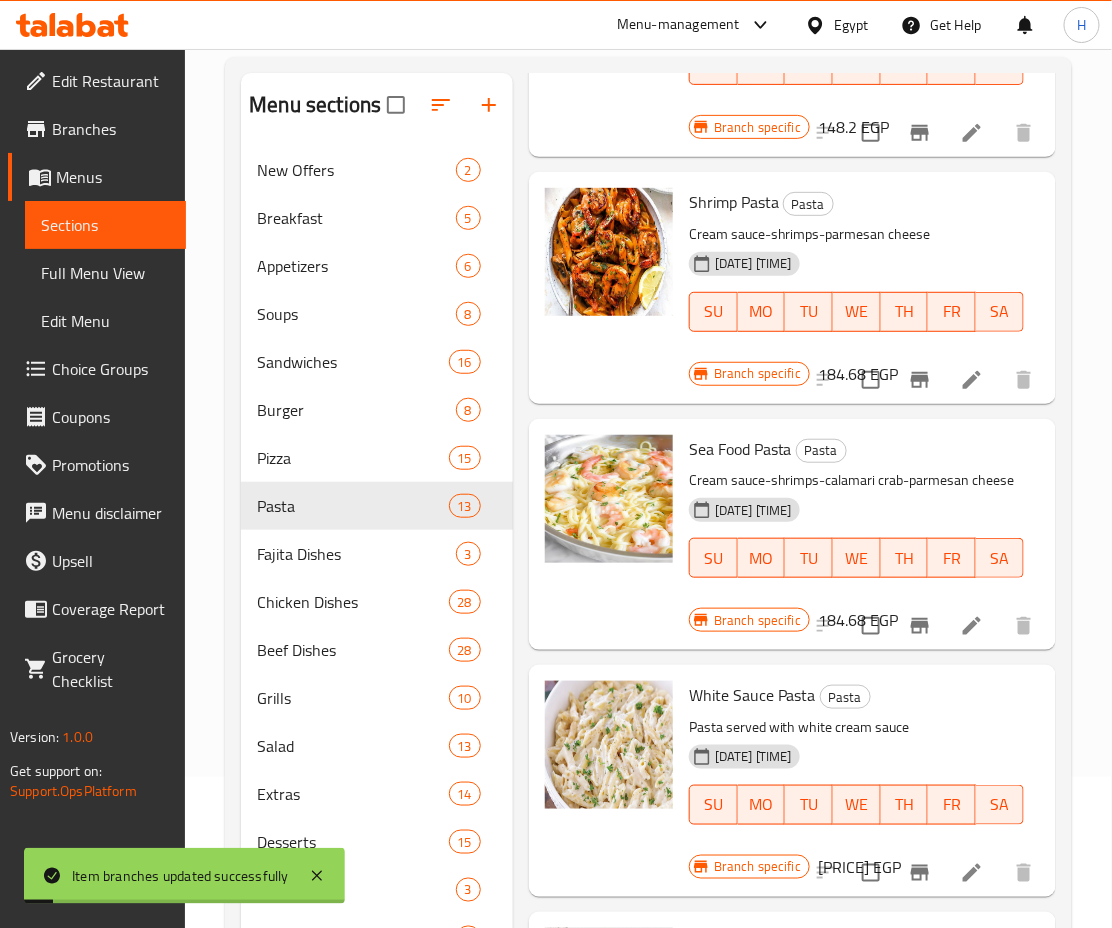 scroll, scrollTop: 2004, scrollLeft: 0, axis: vertical 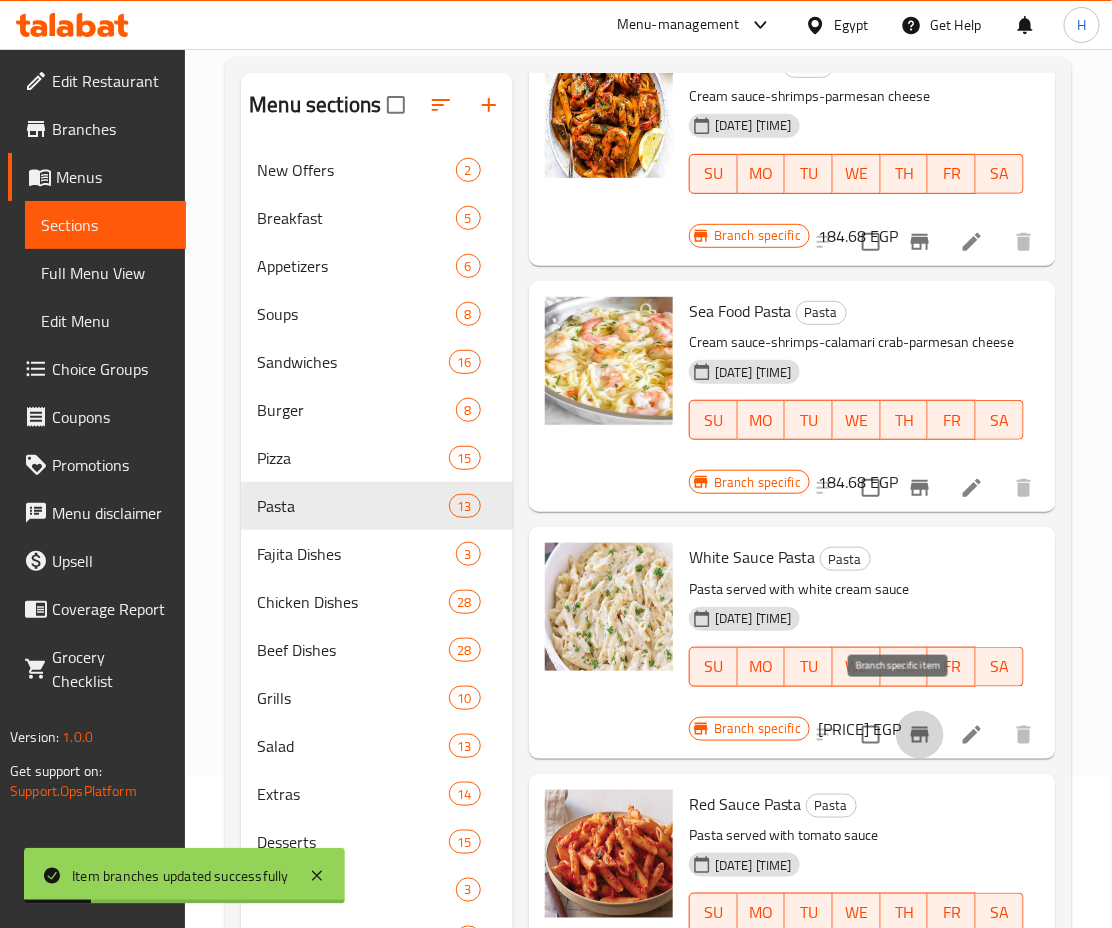 click at bounding box center (920, 735) 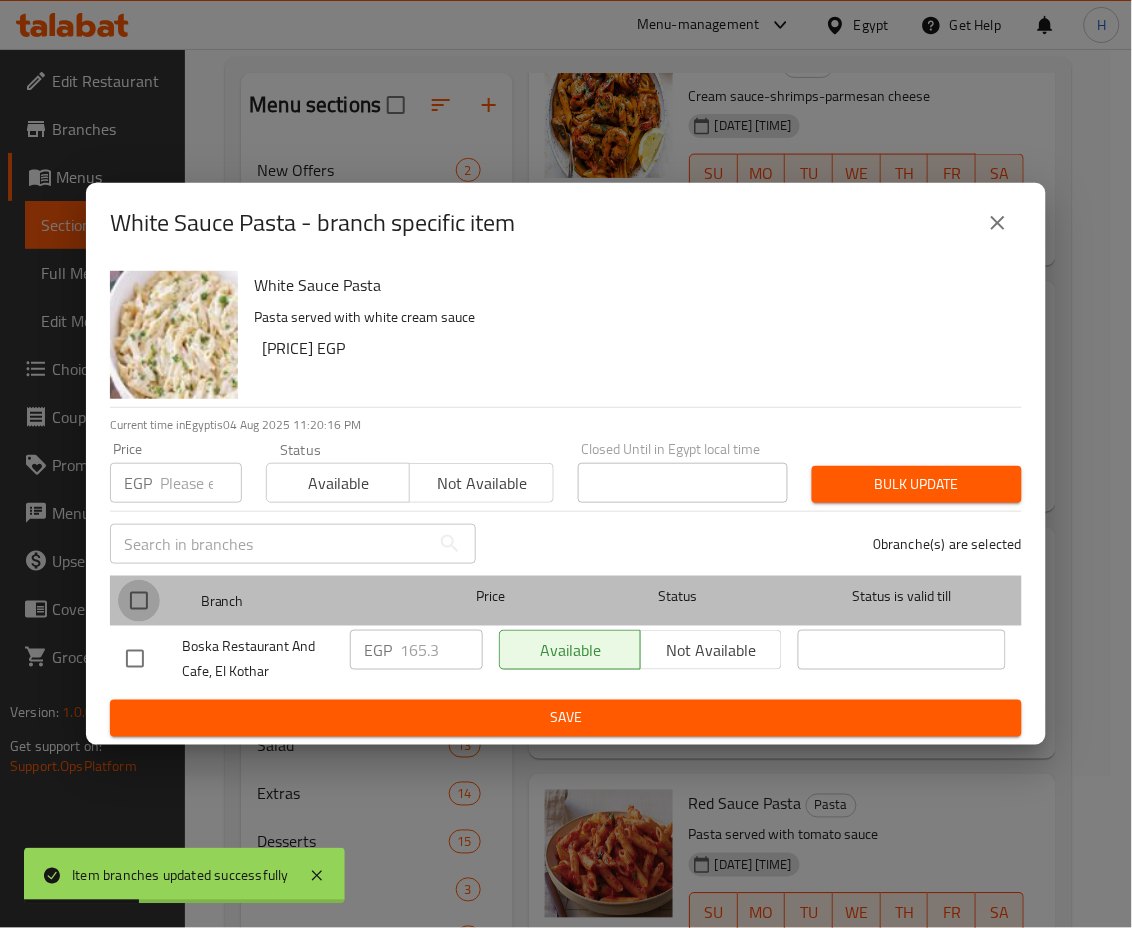 click at bounding box center [139, 601] 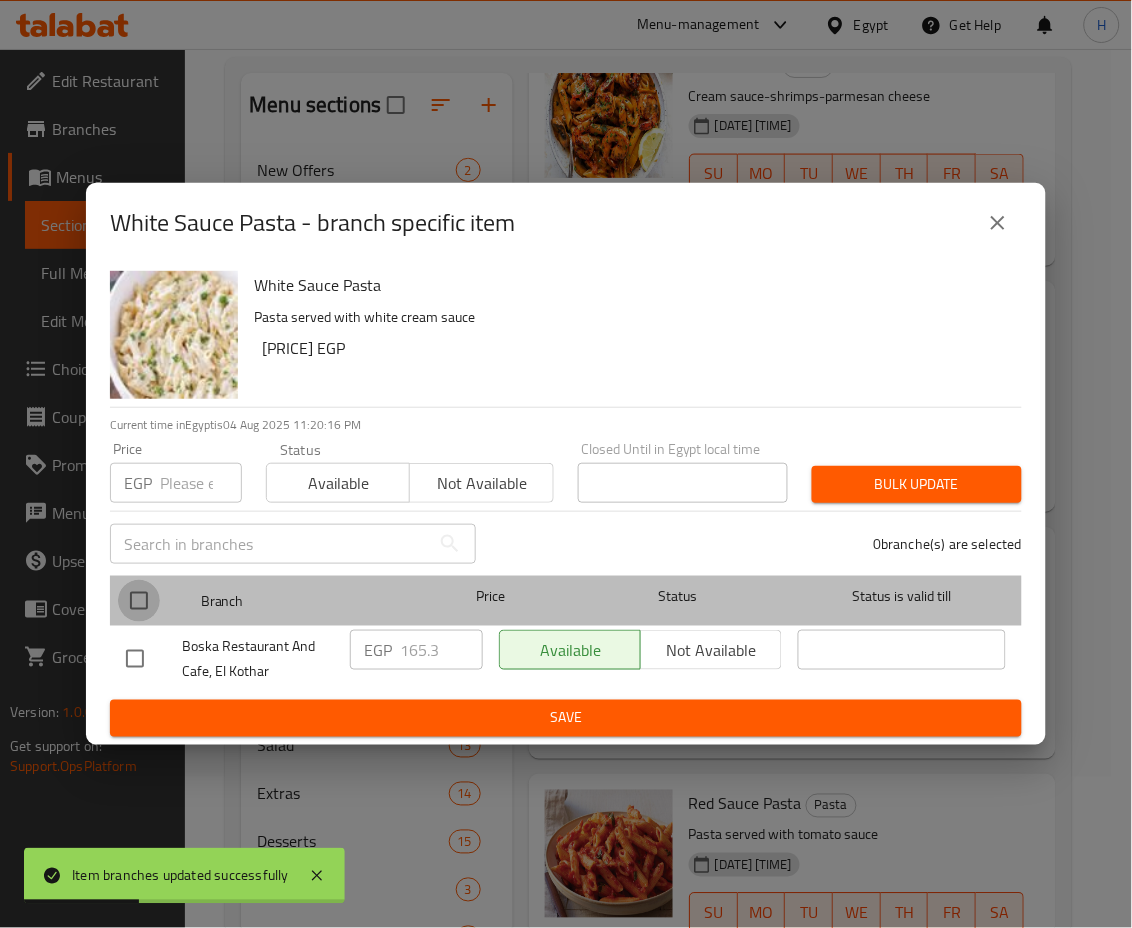 checkbox on "true" 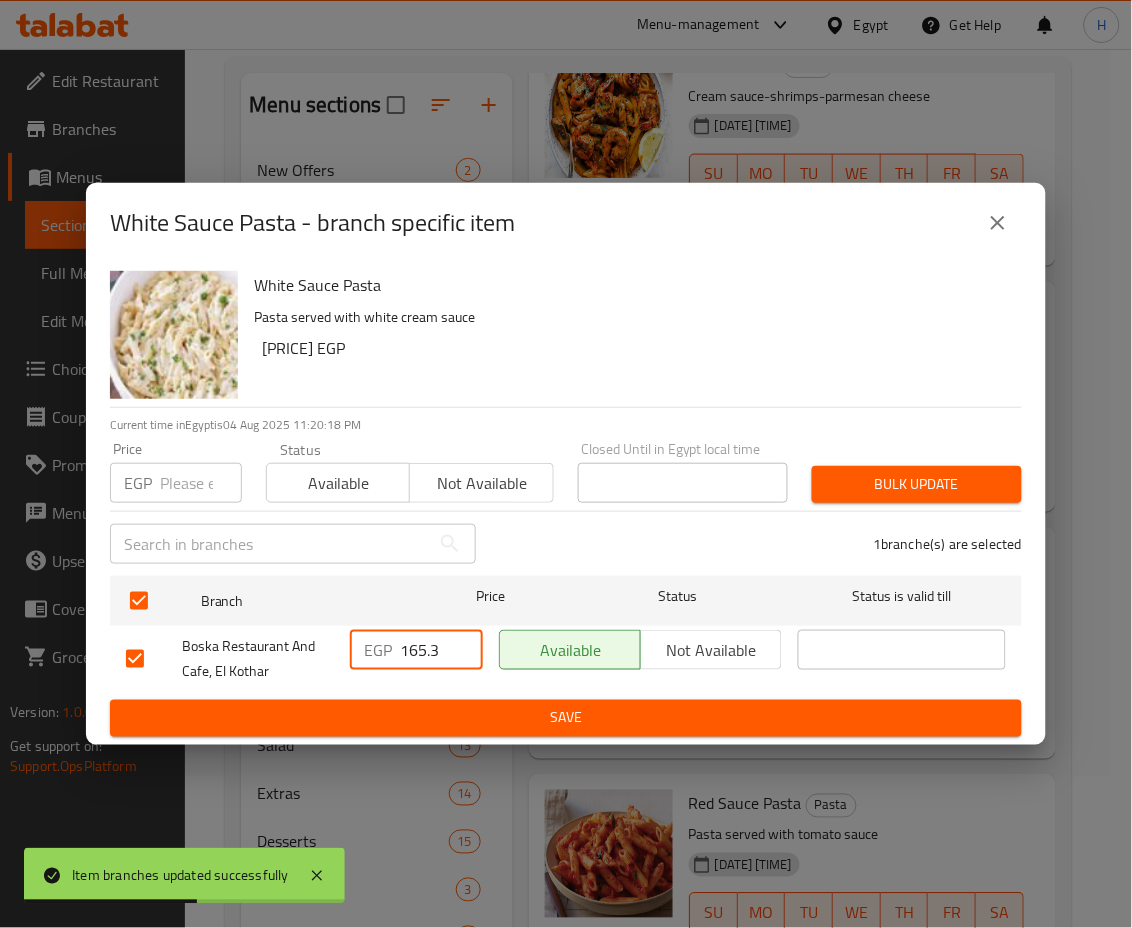 drag, startPoint x: 408, startPoint y: 650, endPoint x: 460, endPoint y: 661, distance: 53.15073 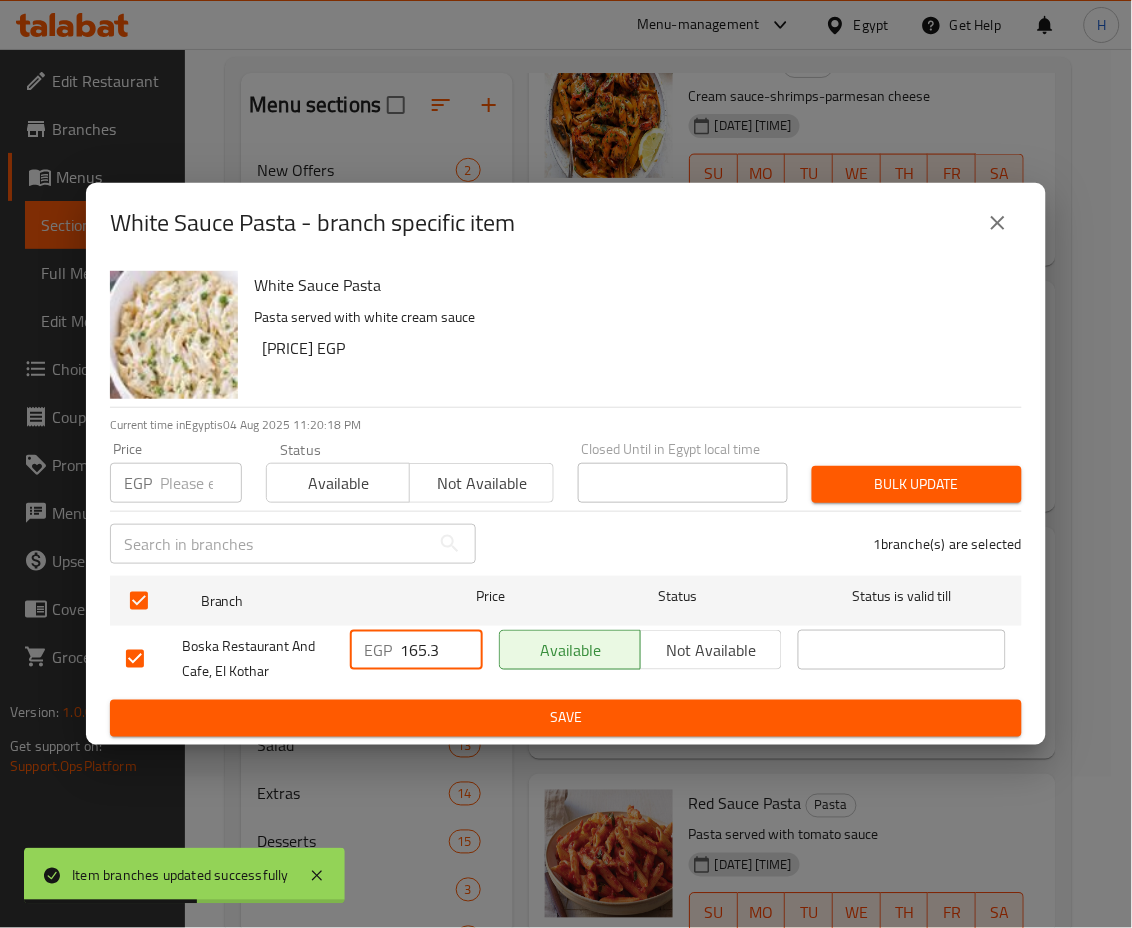 click on "165.3" at bounding box center [441, 650] 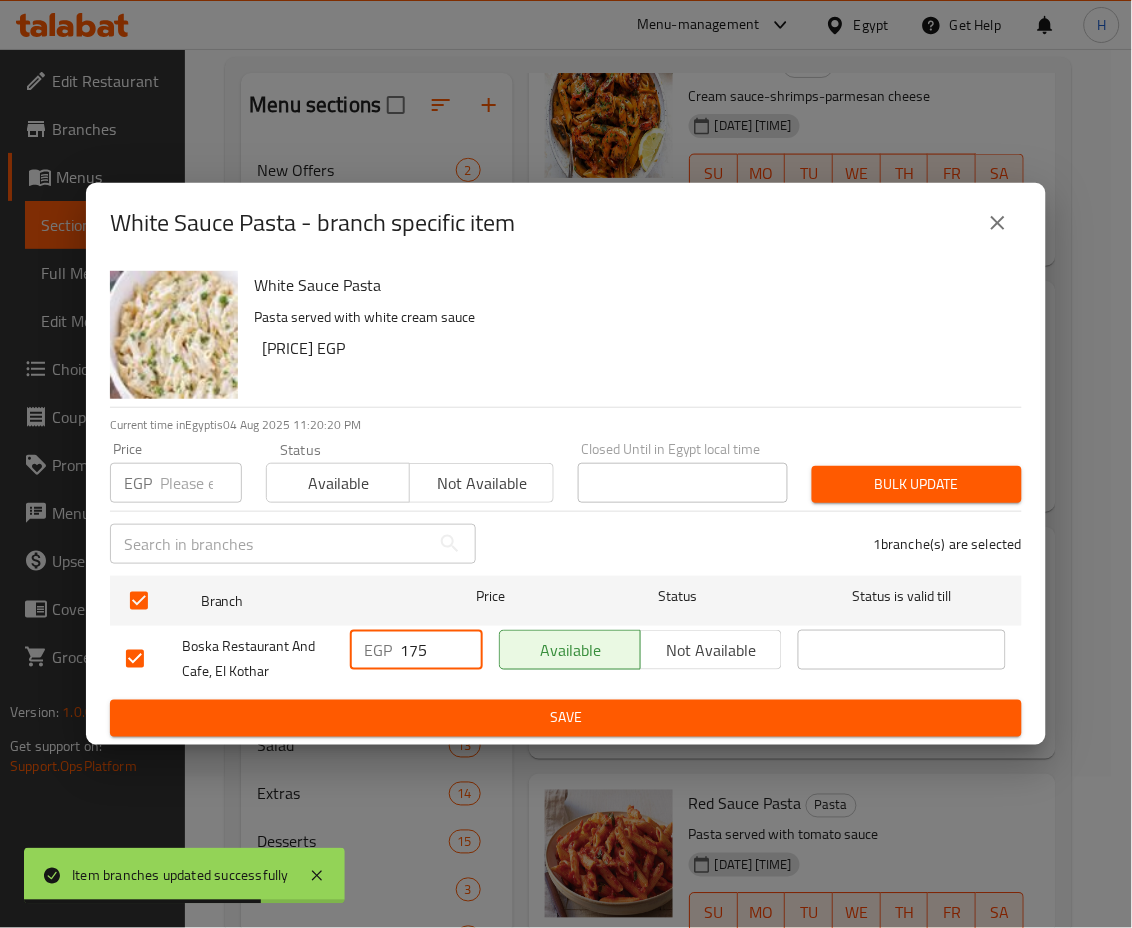 type on "175" 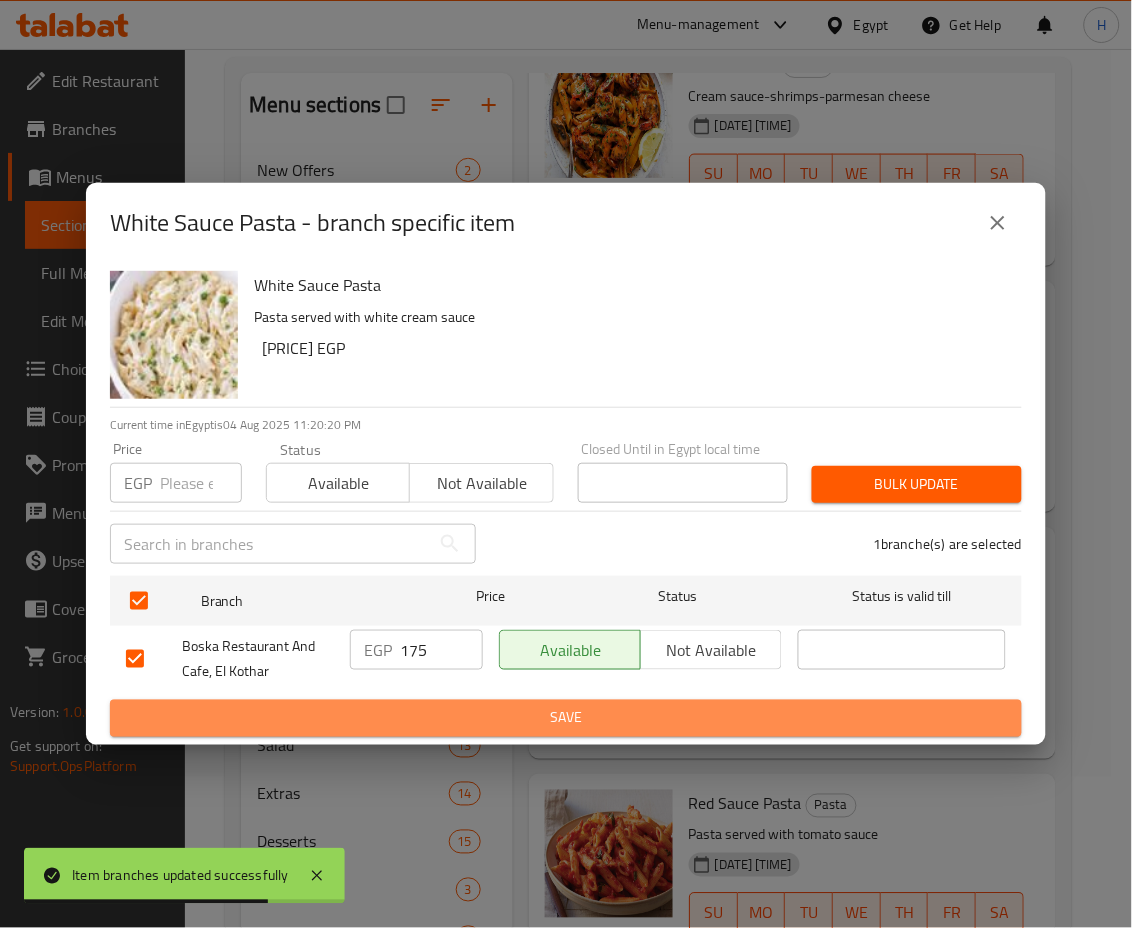 click on "Save" at bounding box center [566, 718] 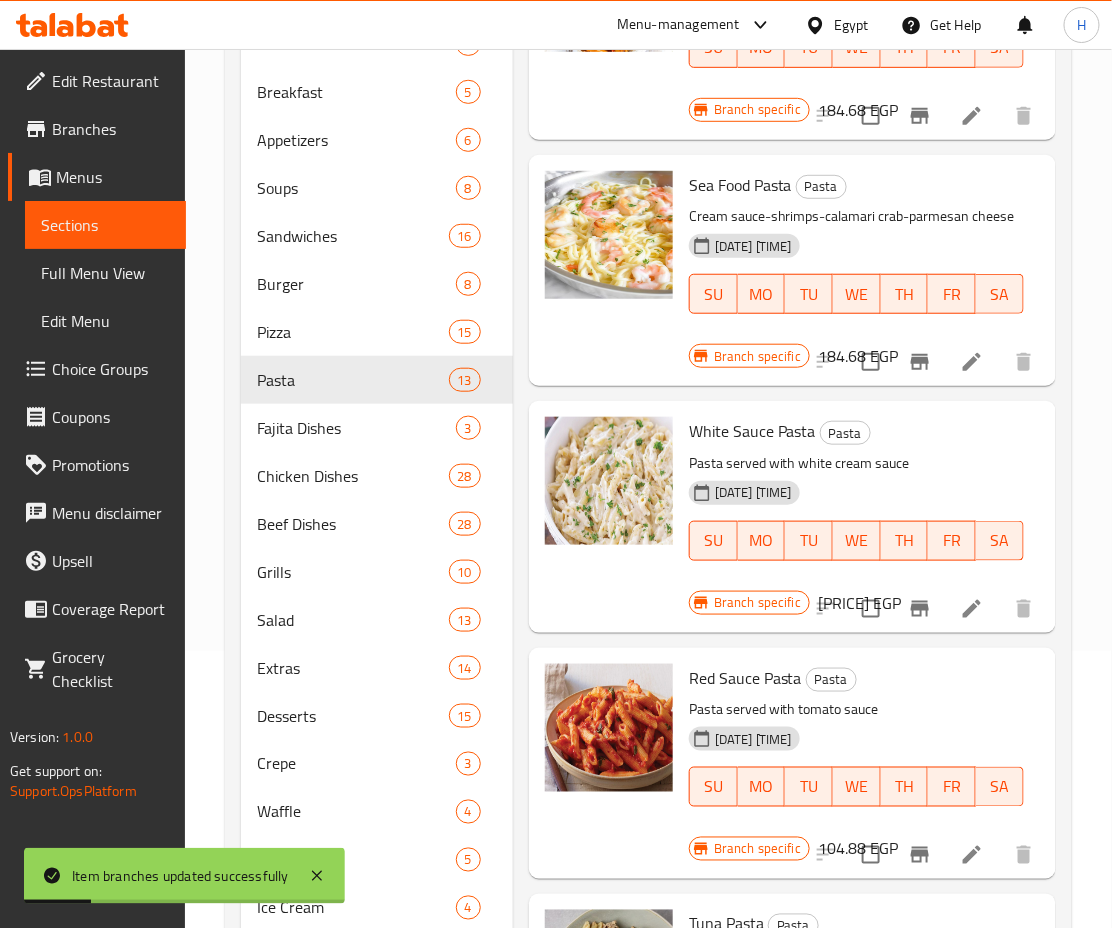 scroll, scrollTop: 311, scrollLeft: 0, axis: vertical 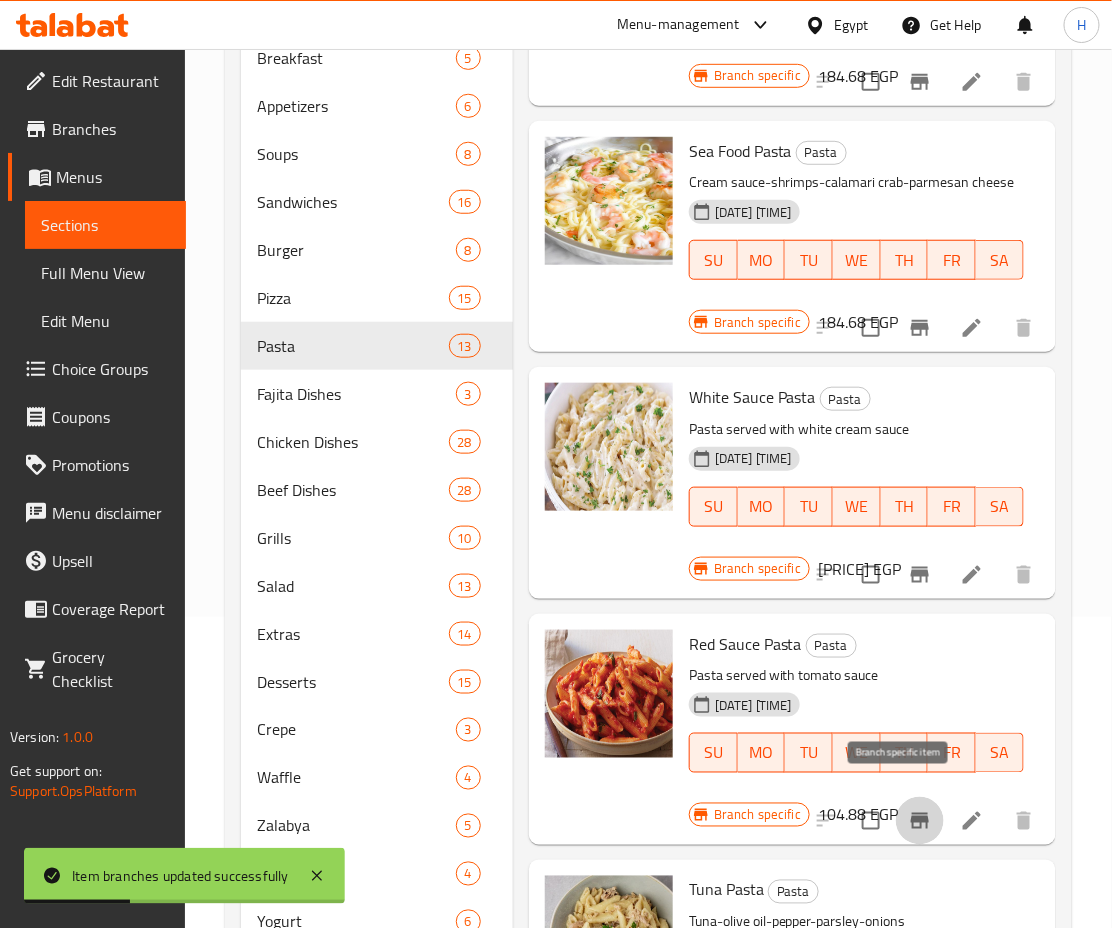 click 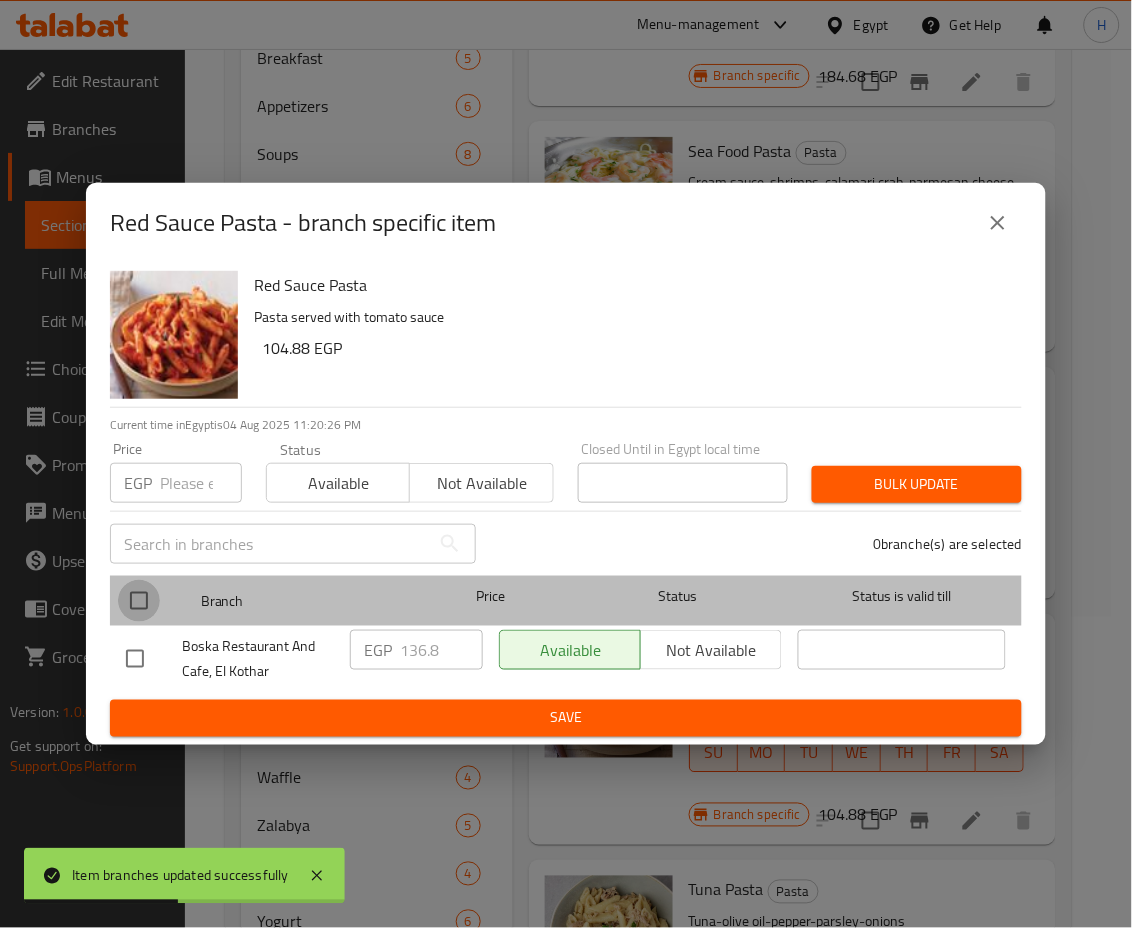 click at bounding box center (139, 601) 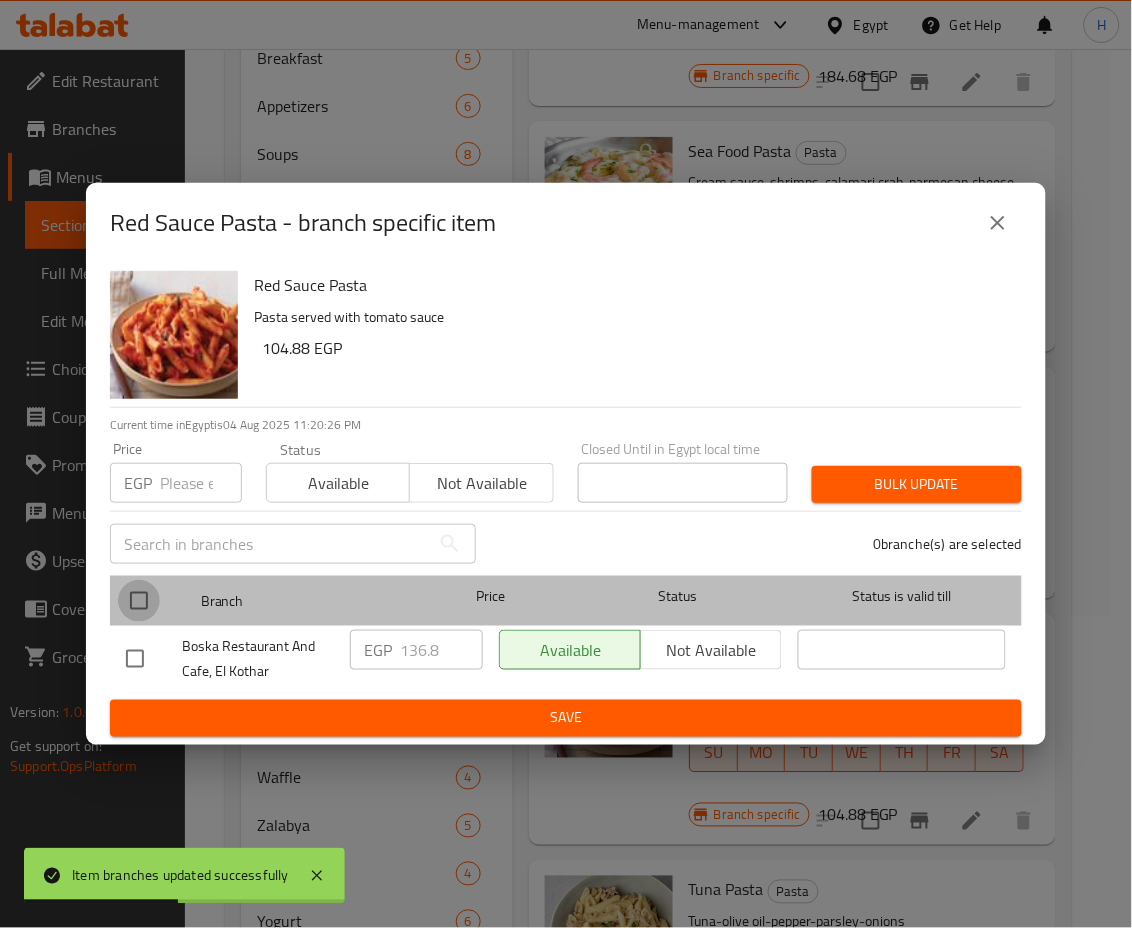 checkbox on "true" 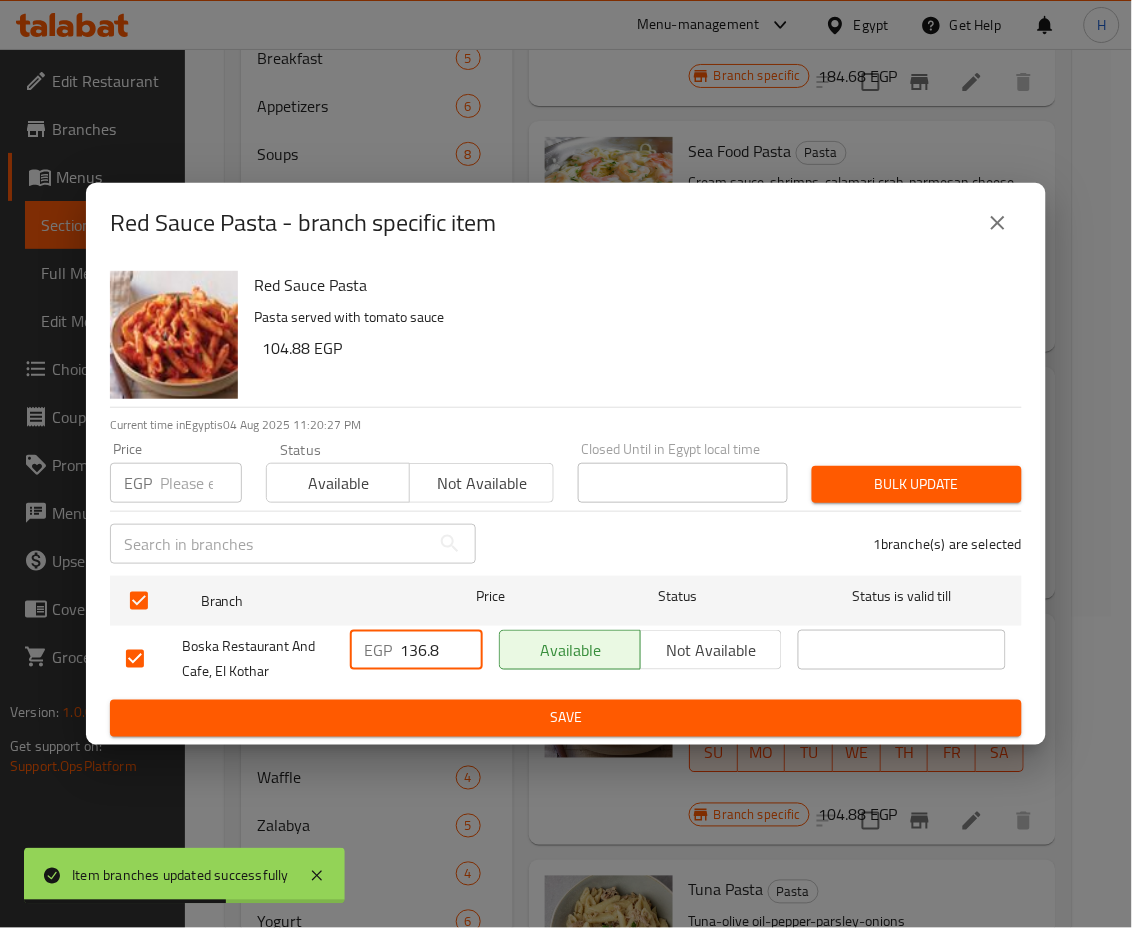 drag, startPoint x: 410, startPoint y: 646, endPoint x: 471, endPoint y: 657, distance: 61.983868 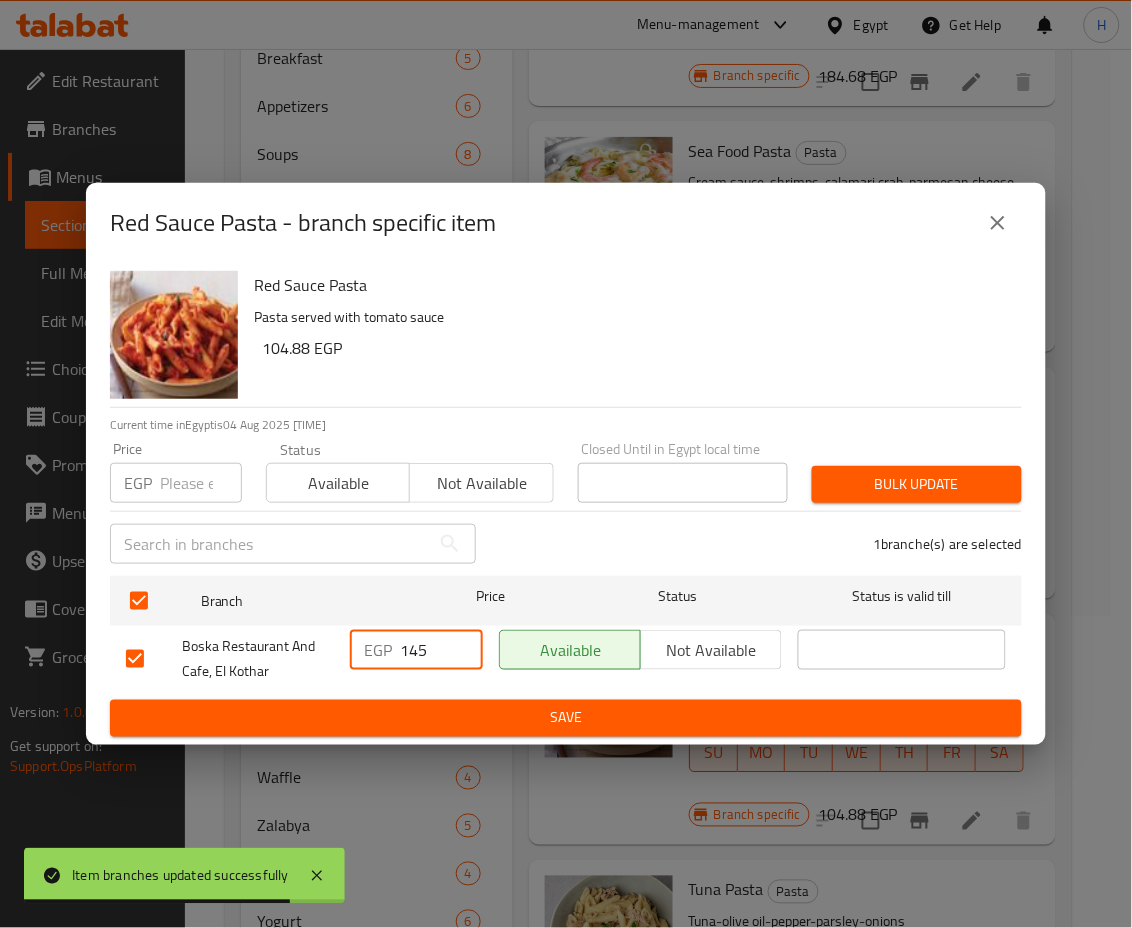 type on "145" 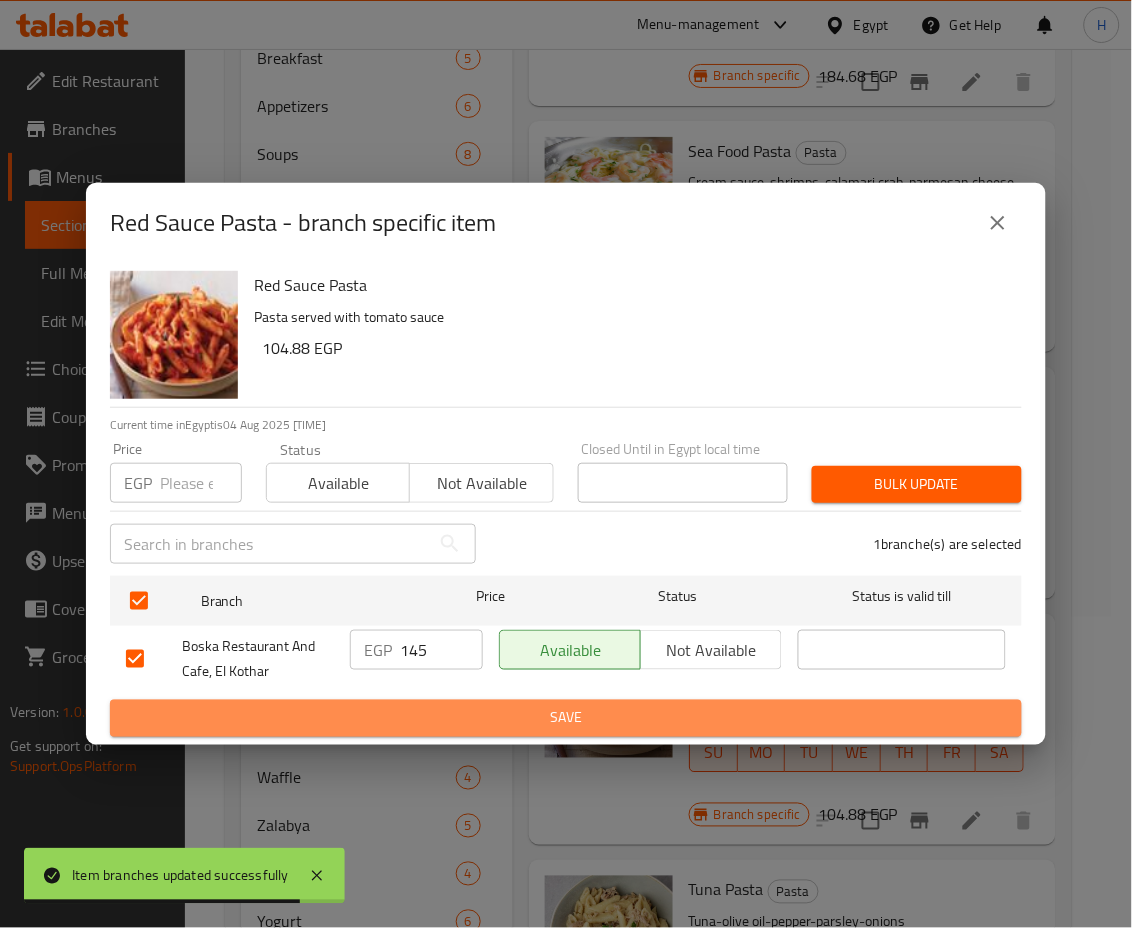 click on "Save" at bounding box center (566, 718) 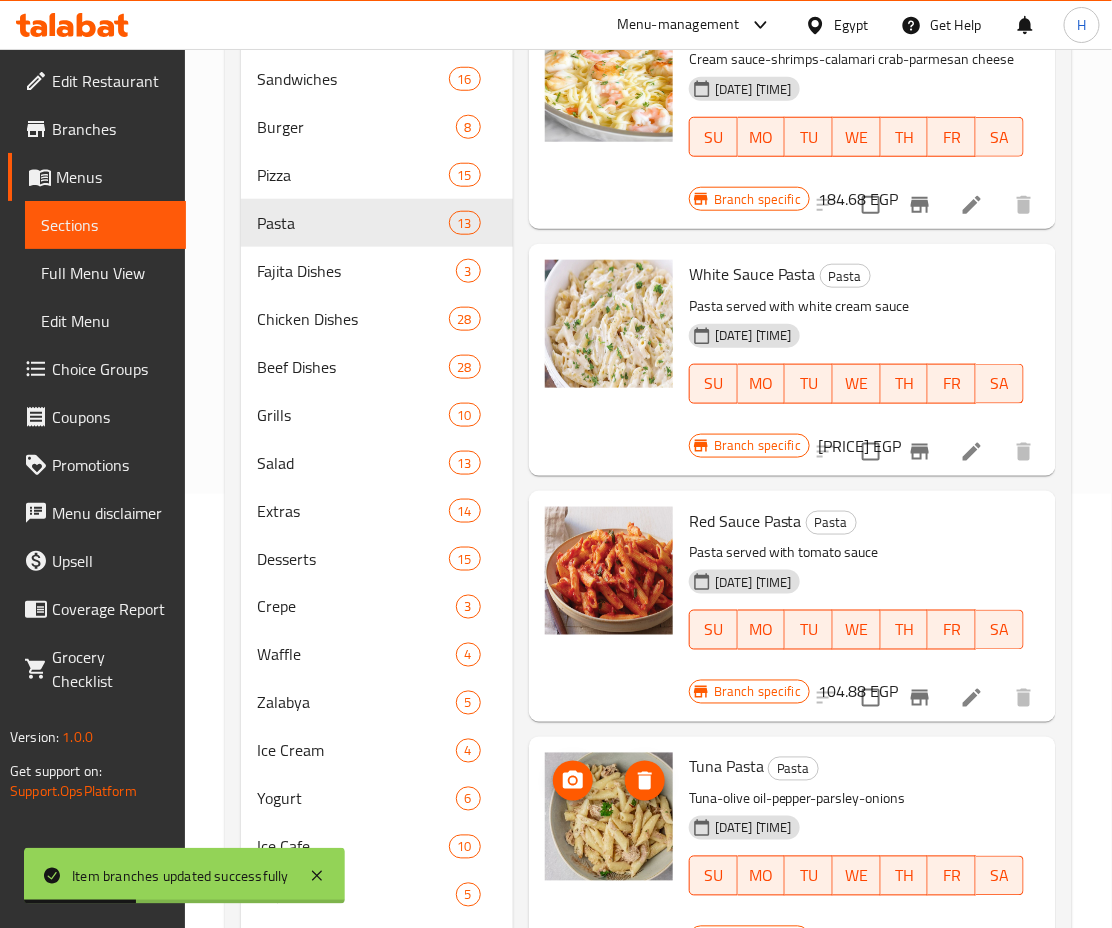 scroll, scrollTop: 490, scrollLeft: 0, axis: vertical 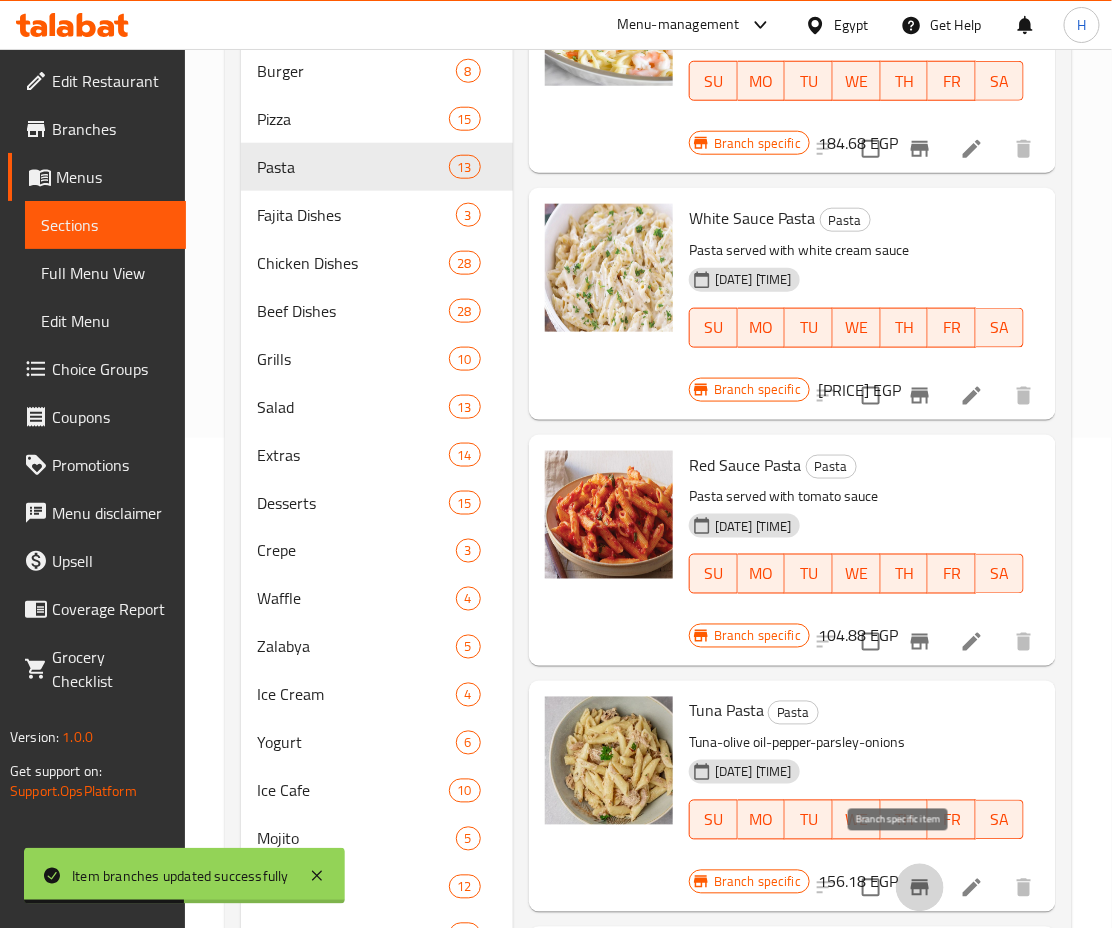 click 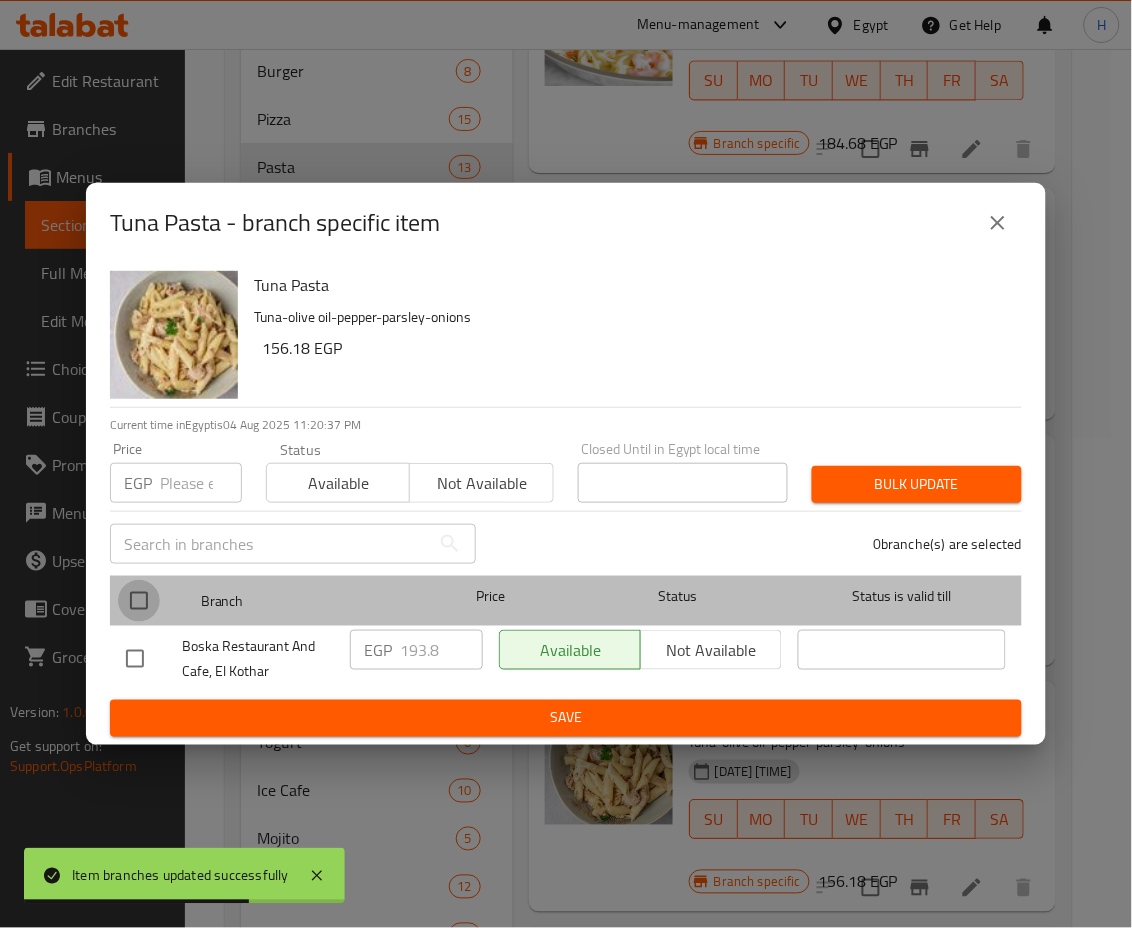 click at bounding box center (139, 601) 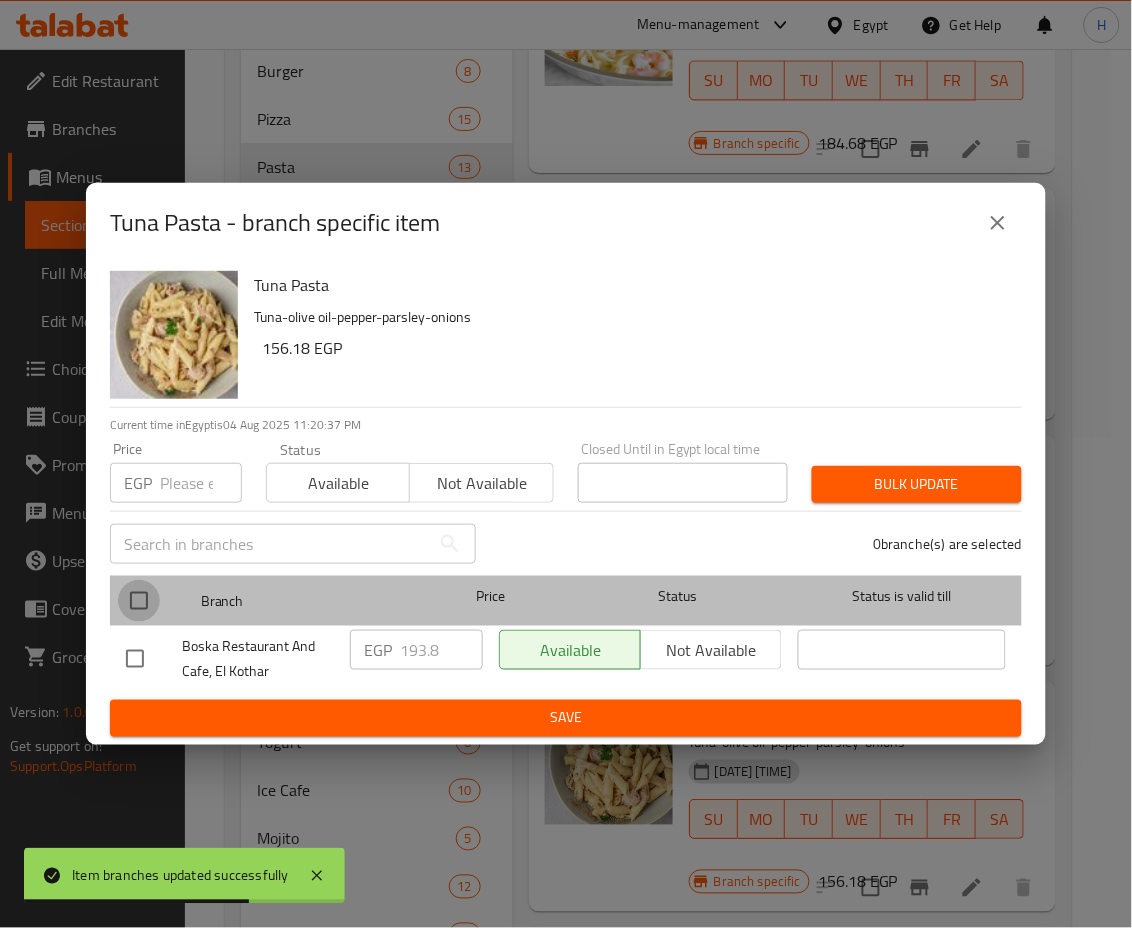checkbox on "true" 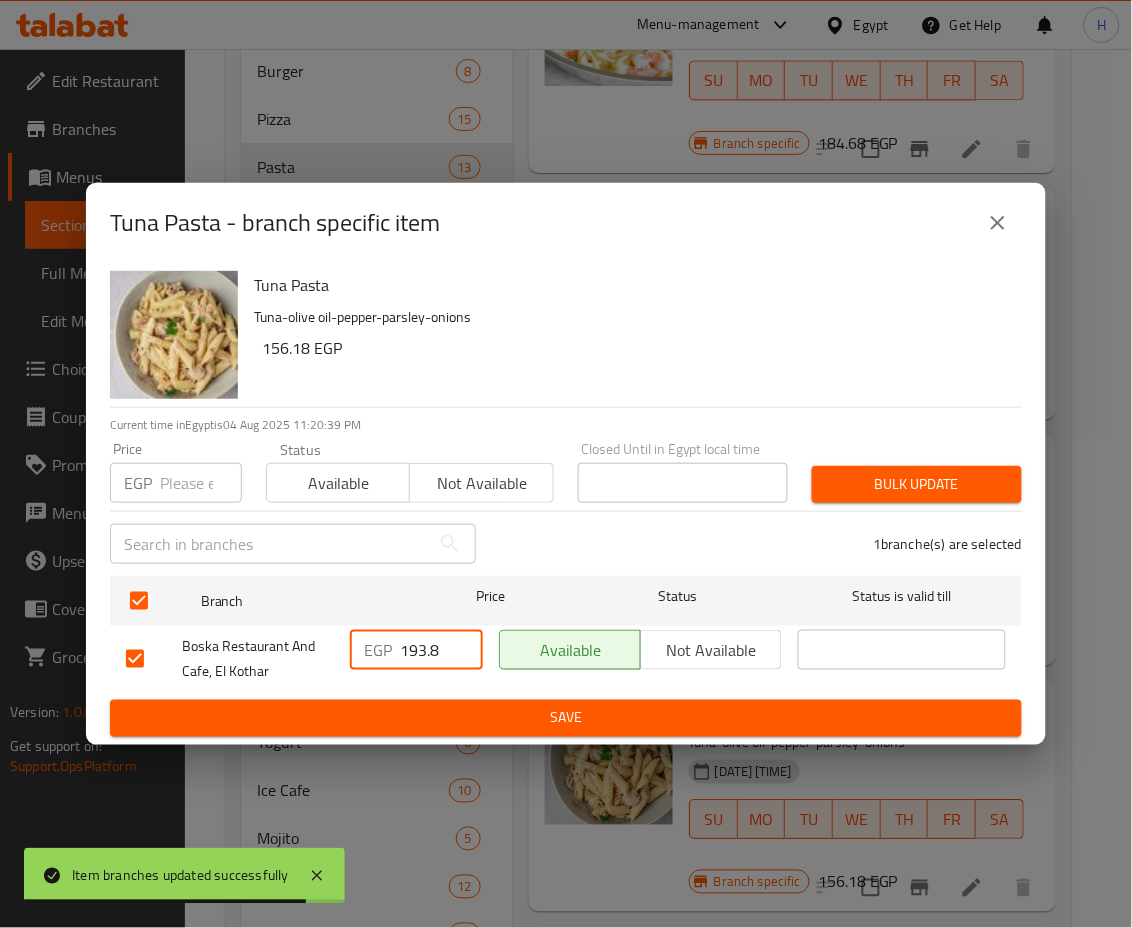 drag, startPoint x: 448, startPoint y: 648, endPoint x: 361, endPoint y: 649, distance: 87.005745 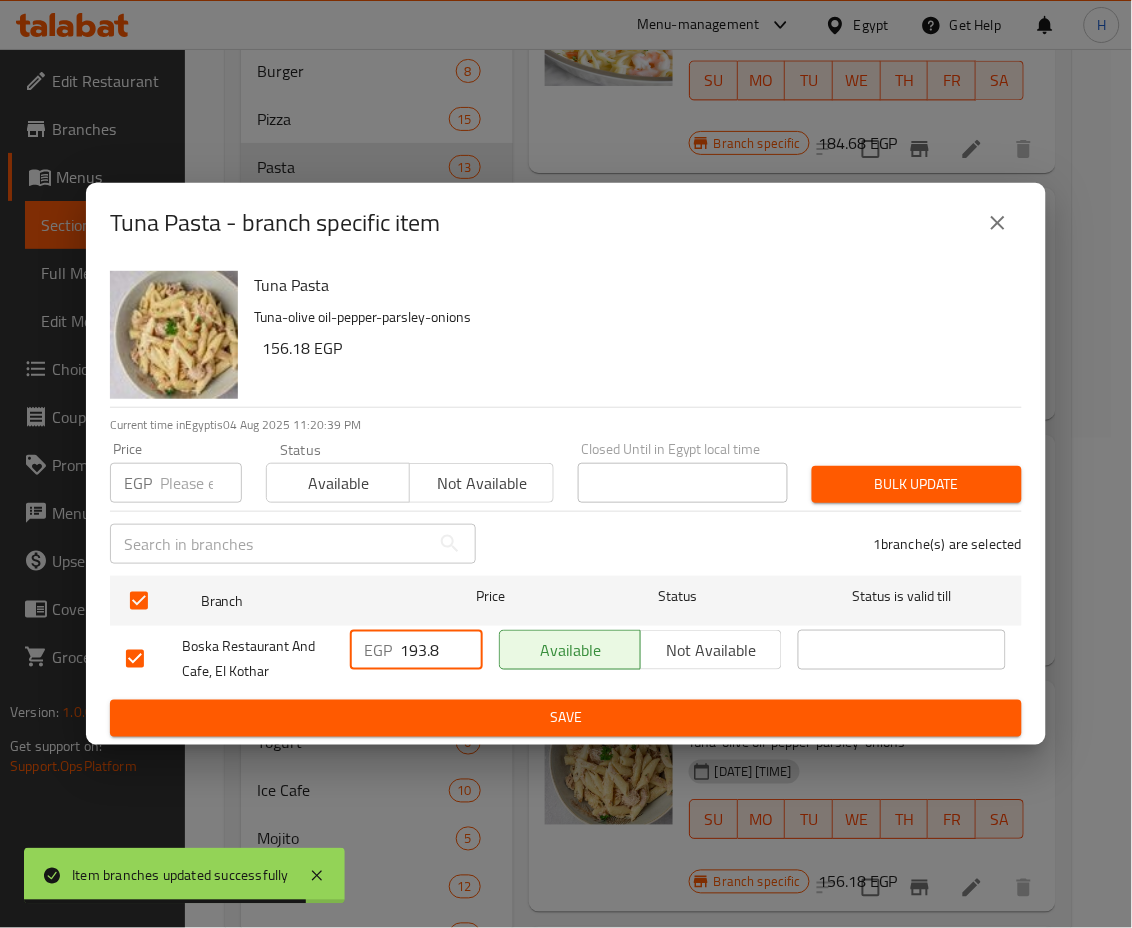 click on "EGP 193.8 ​" at bounding box center (416, 650) 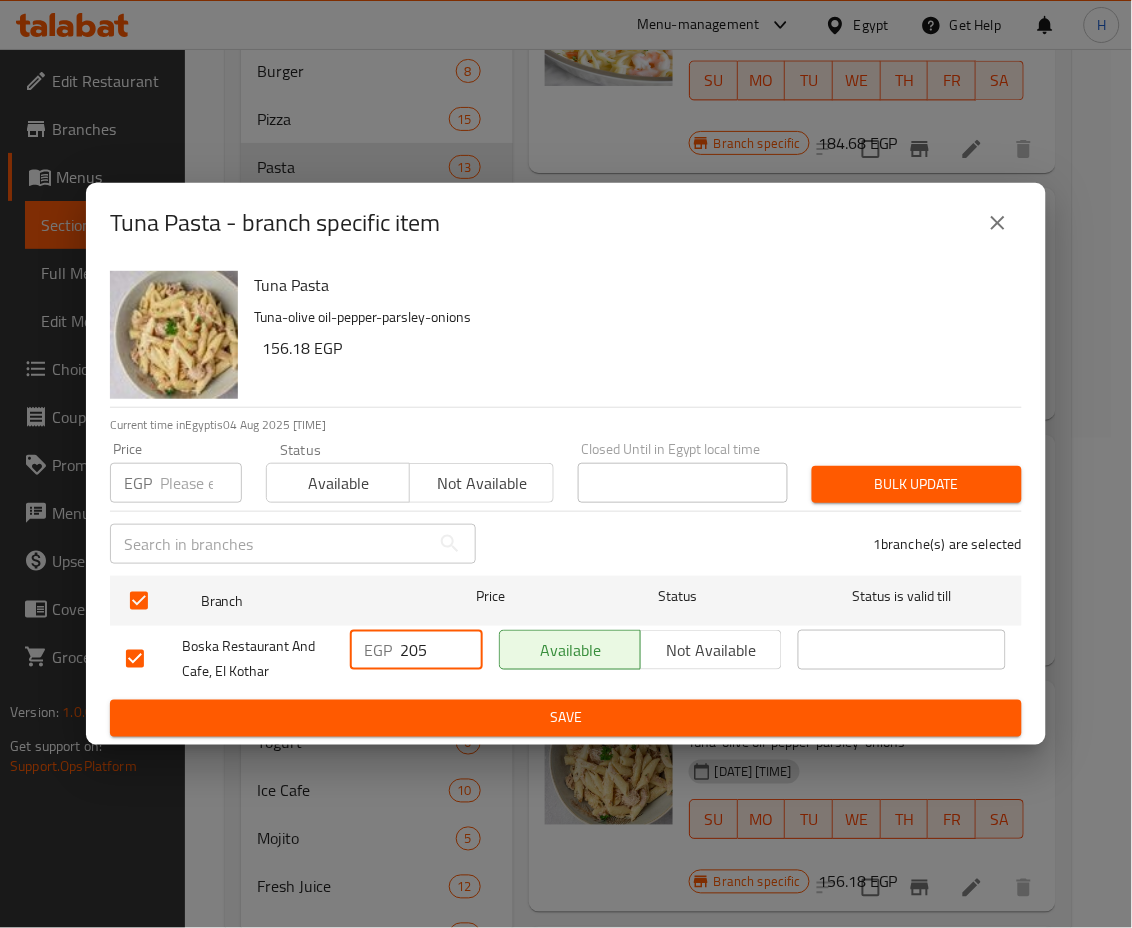 type on "205" 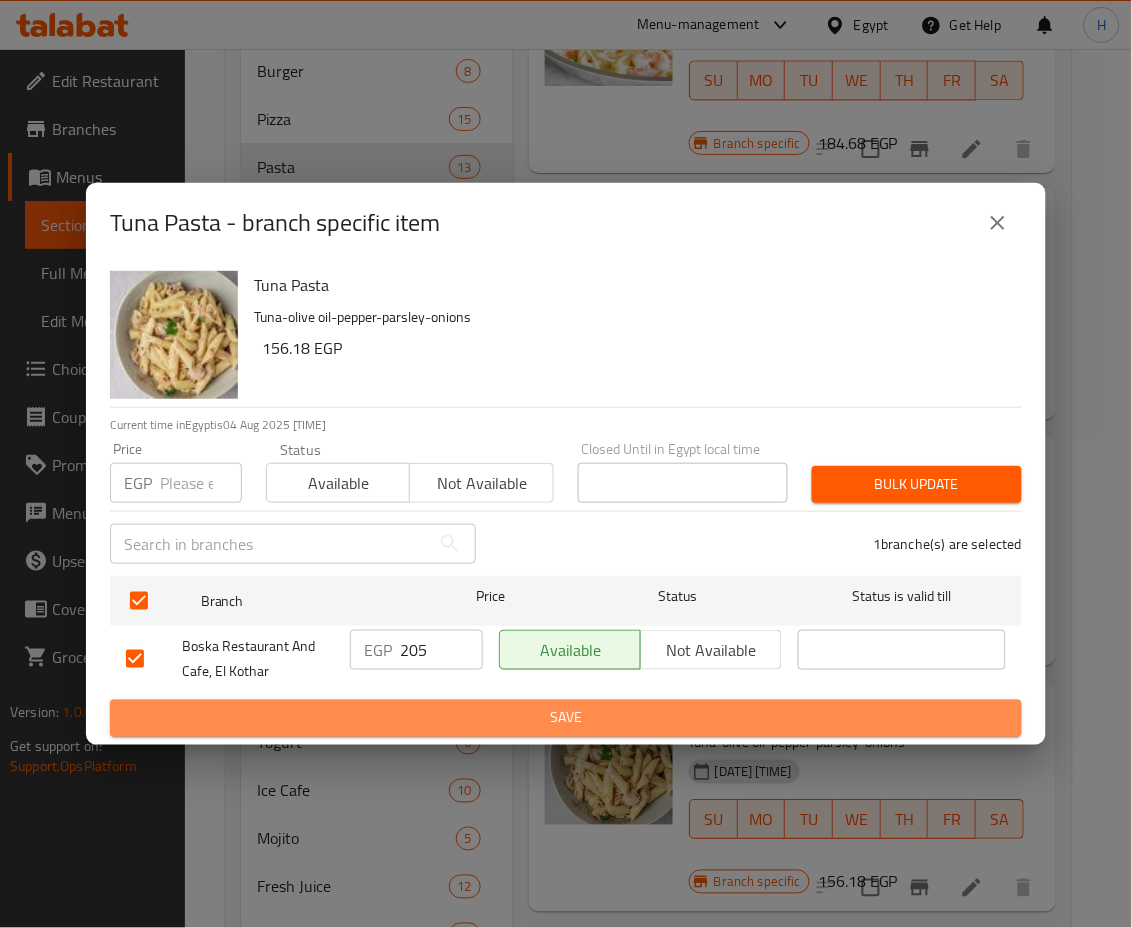 click on "Save" at bounding box center (566, 718) 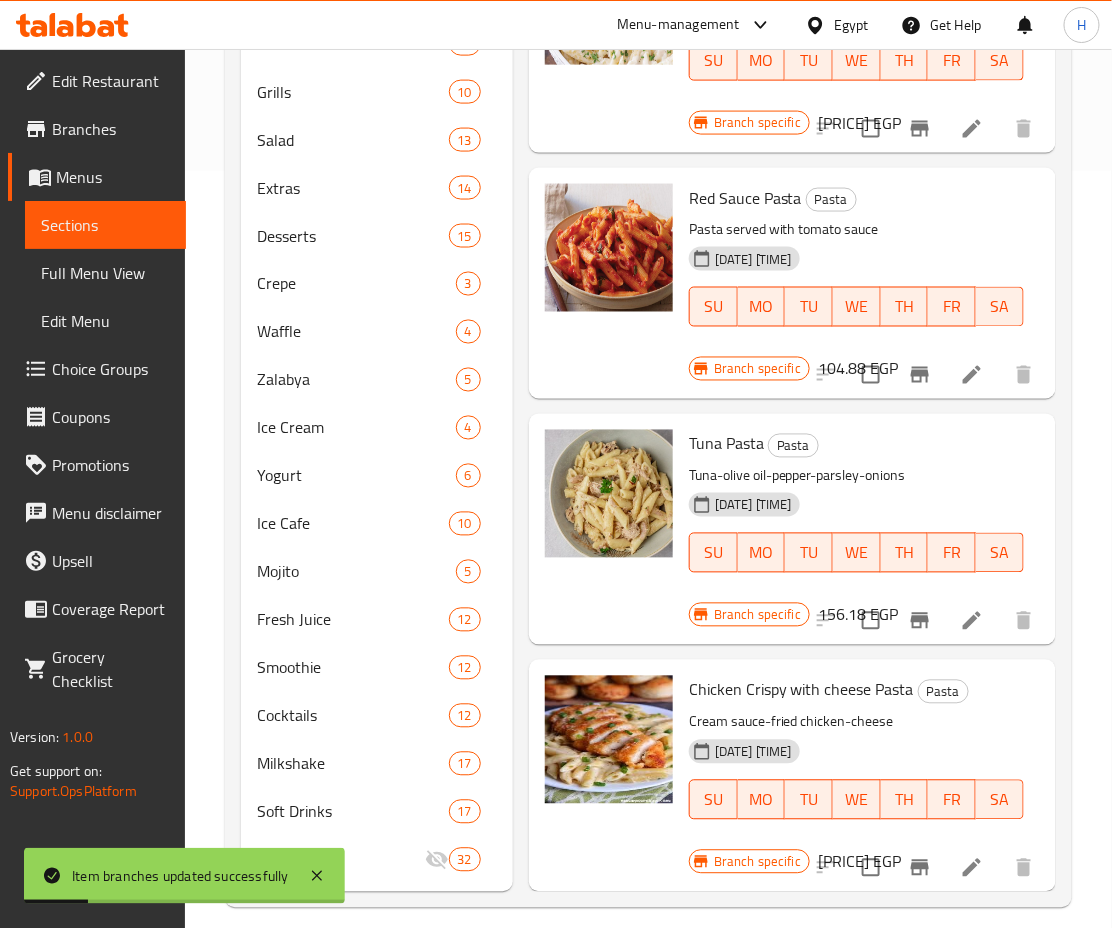 scroll, scrollTop: 777, scrollLeft: 0, axis: vertical 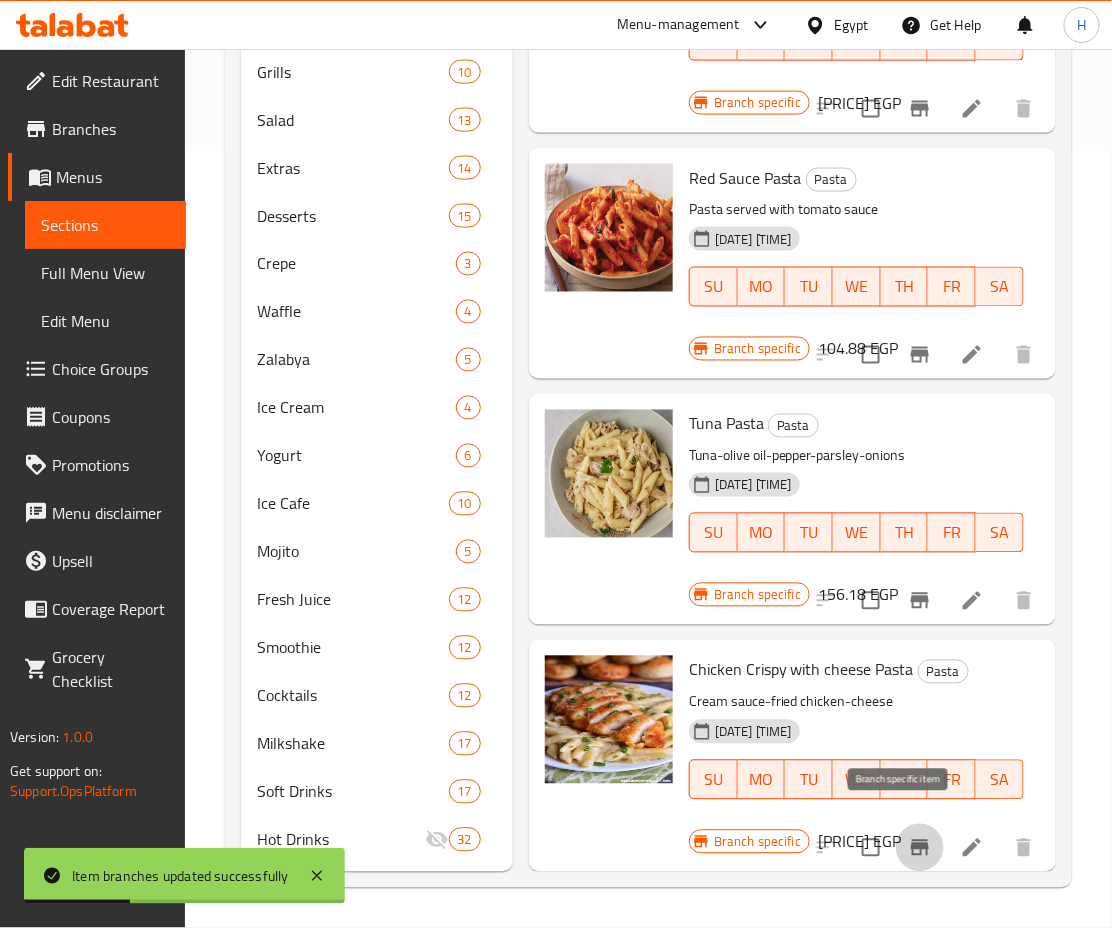 click 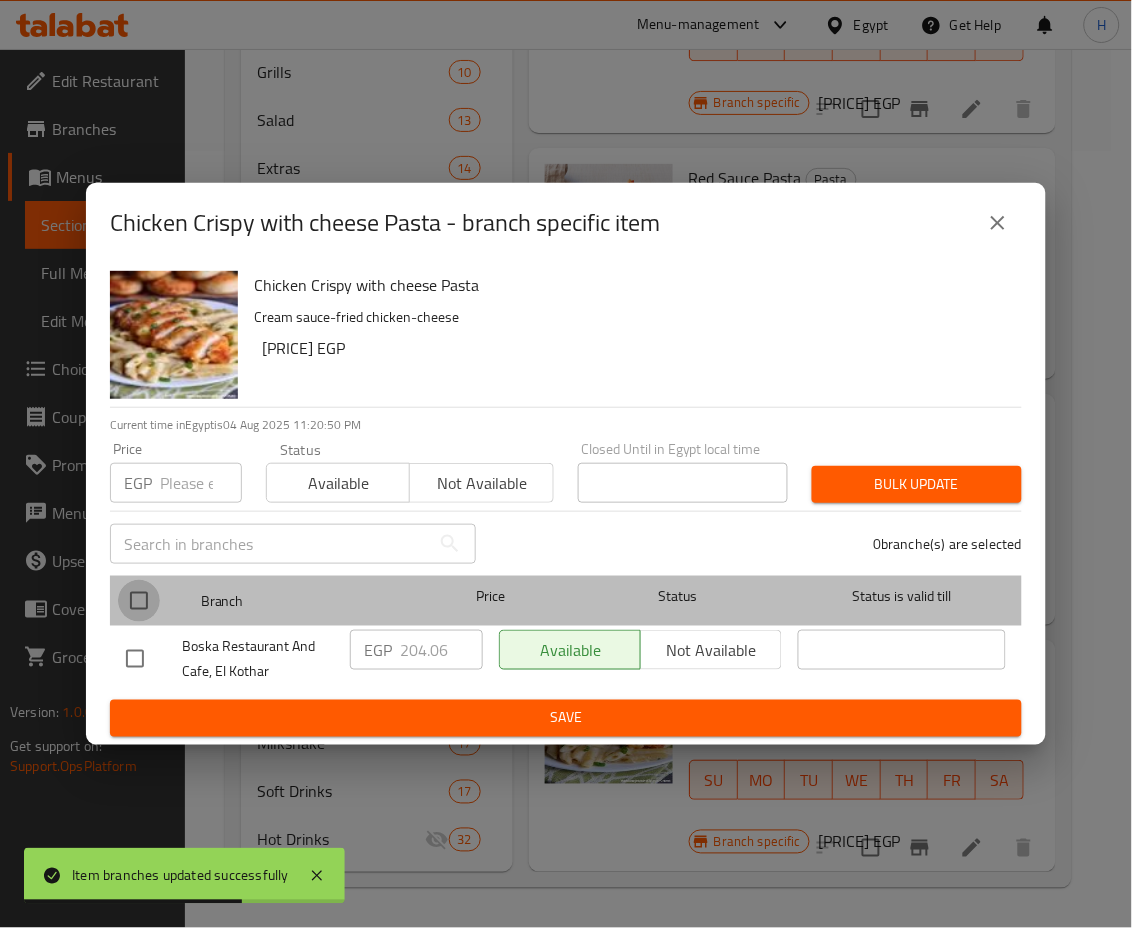click at bounding box center [139, 601] 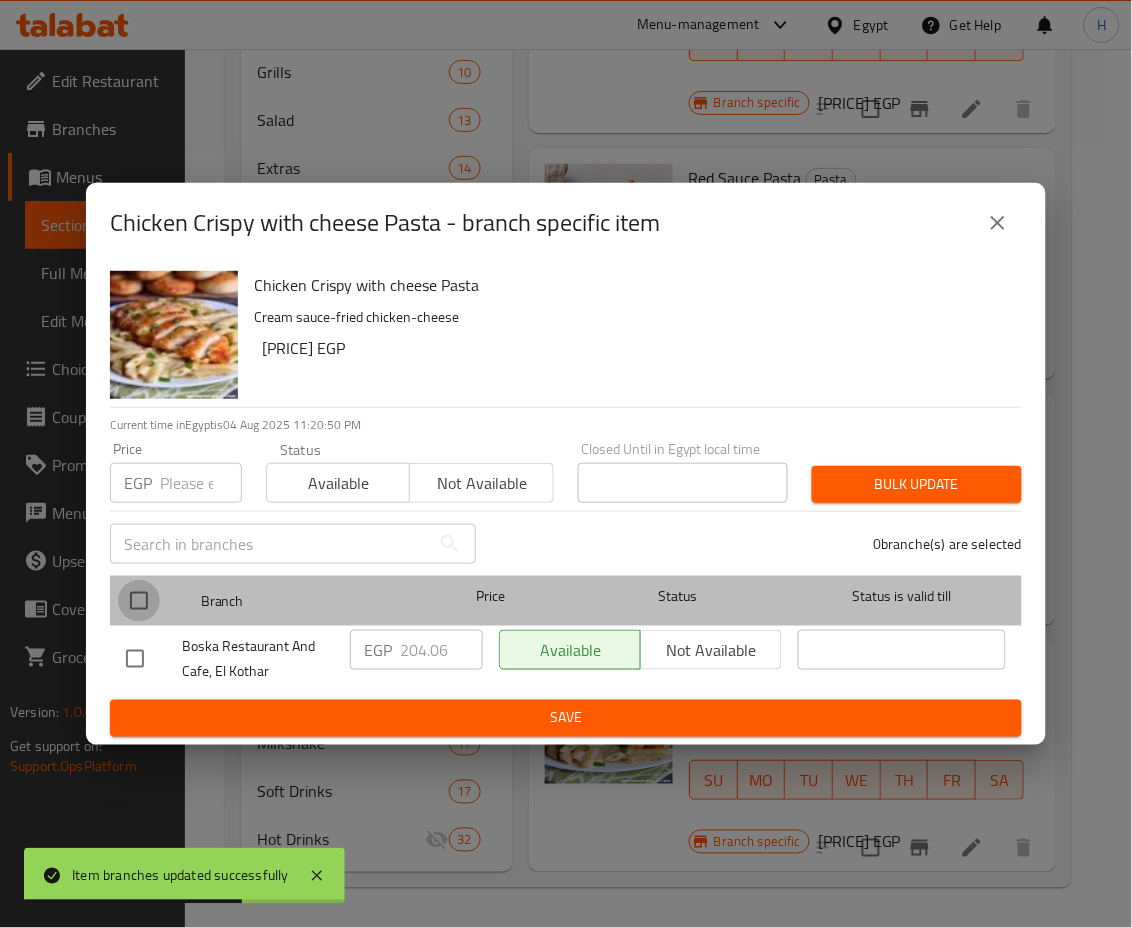 checkbox on "true" 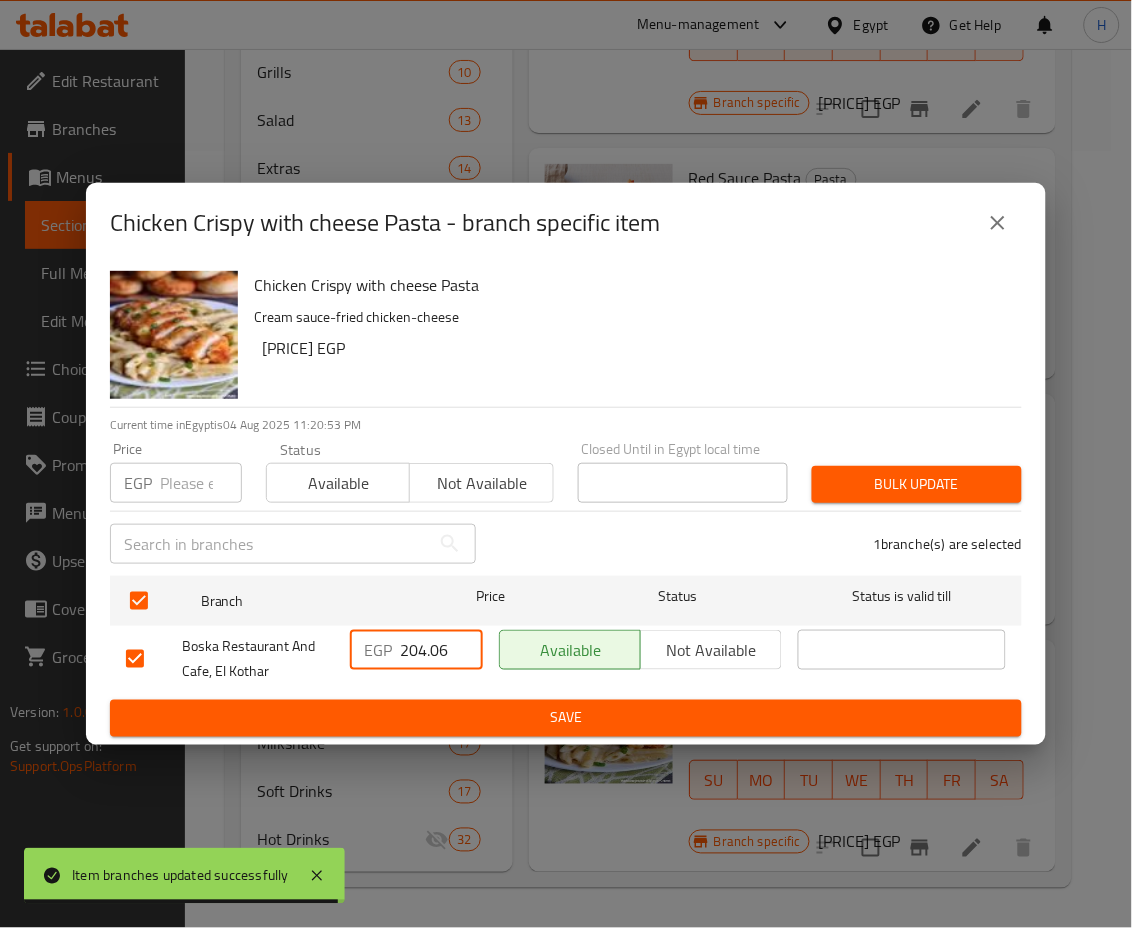 drag, startPoint x: 408, startPoint y: 645, endPoint x: 464, endPoint y: 657, distance: 57.271286 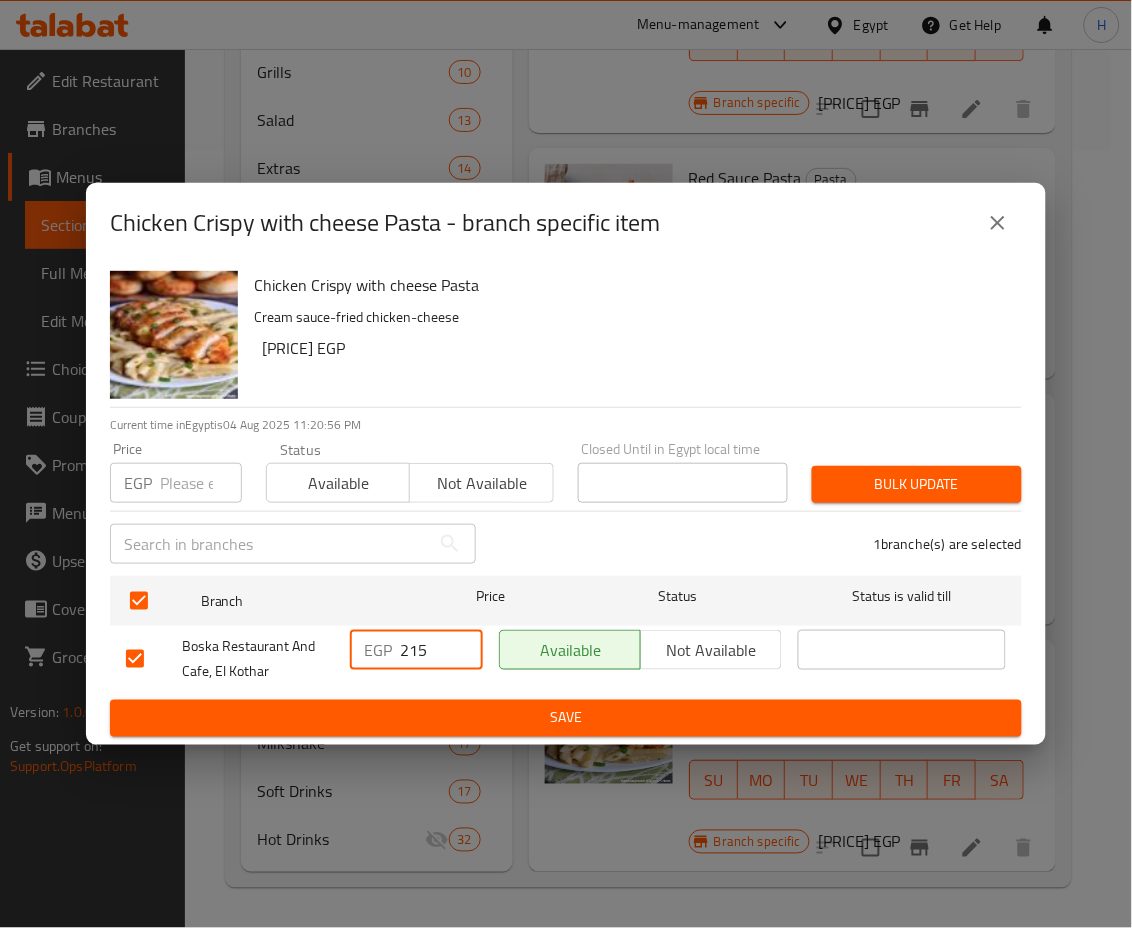 type on "215" 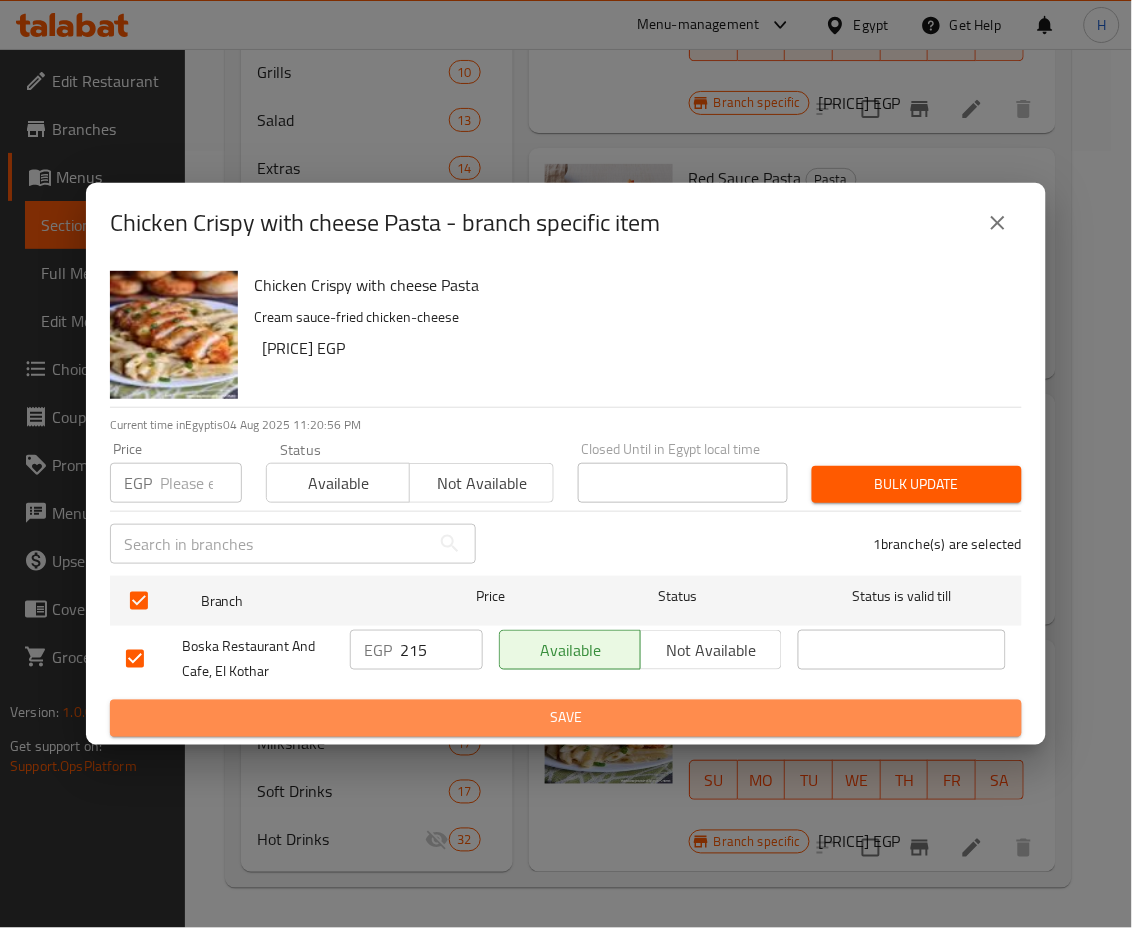 click on "Save" at bounding box center (566, 718) 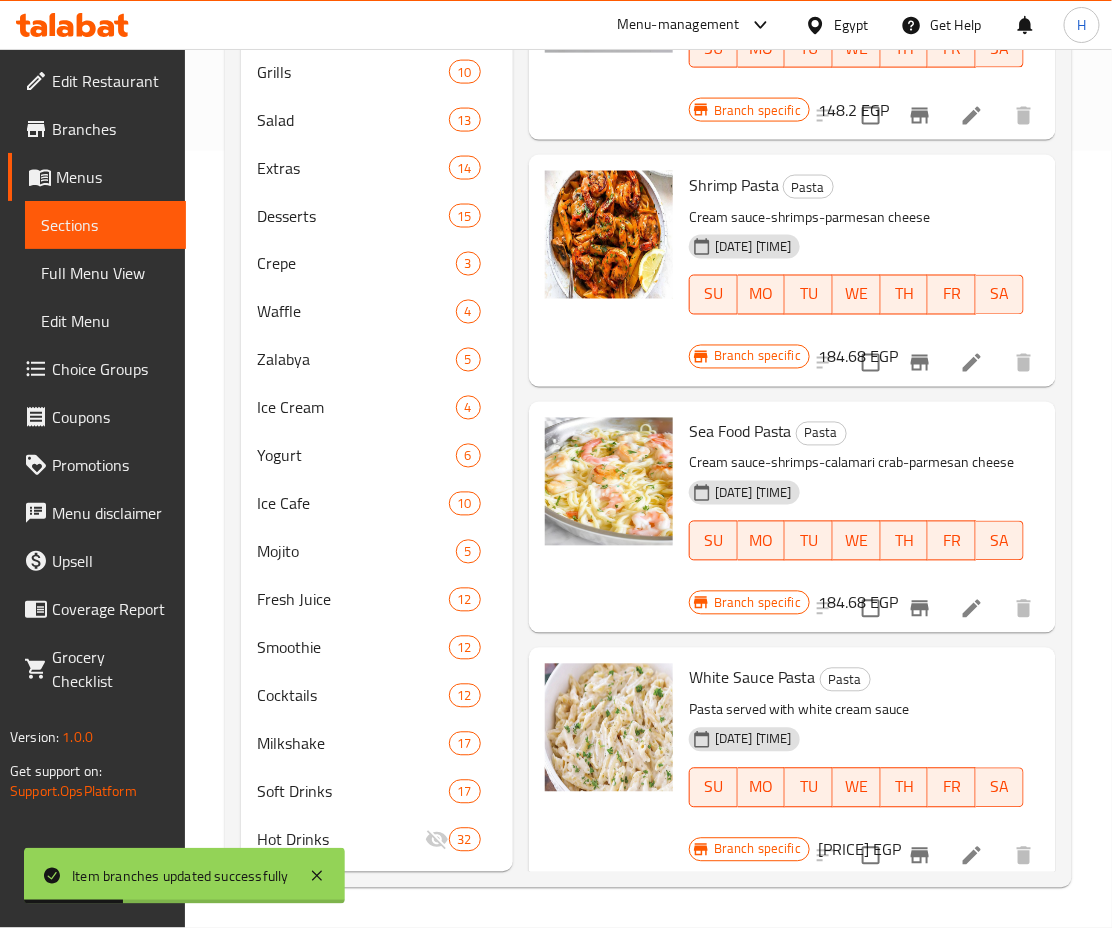 scroll, scrollTop: 0, scrollLeft: 0, axis: both 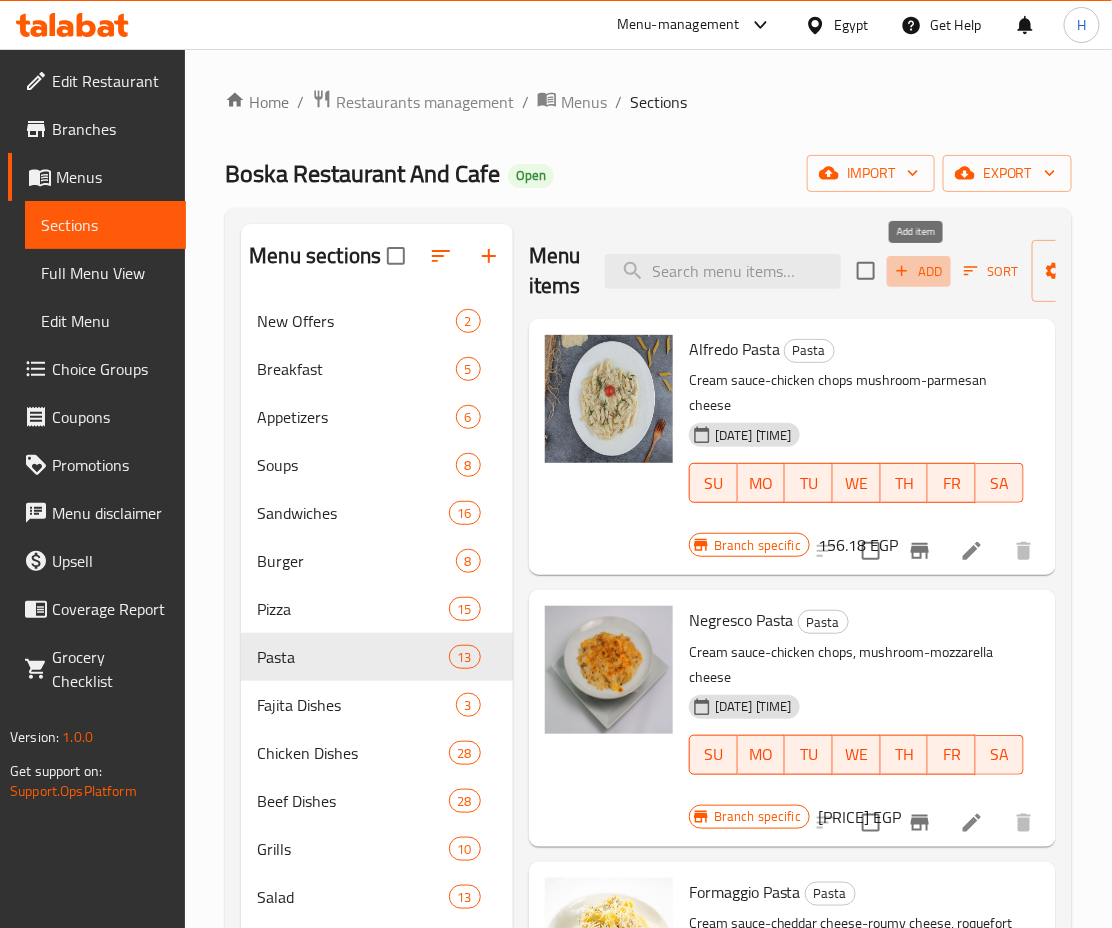 click on "Add" at bounding box center [919, 271] 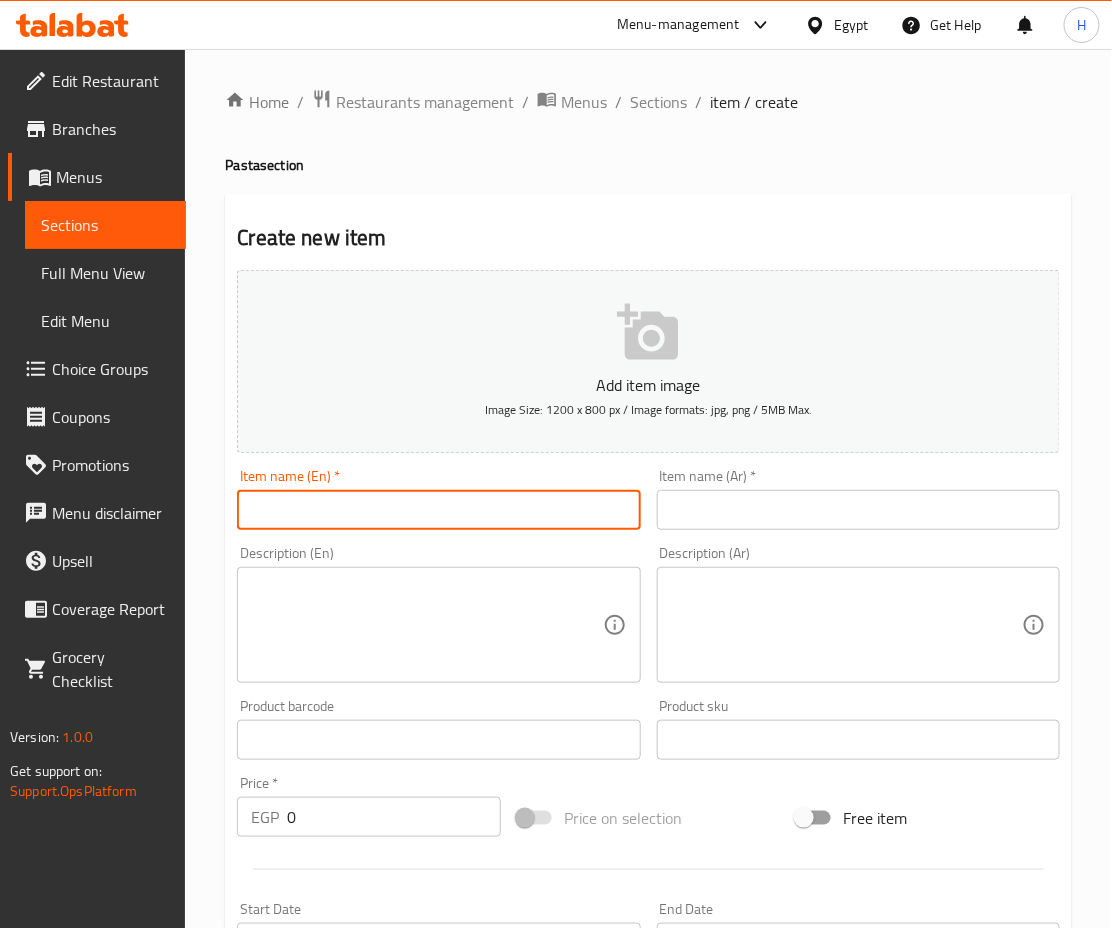 click at bounding box center [438, 510] 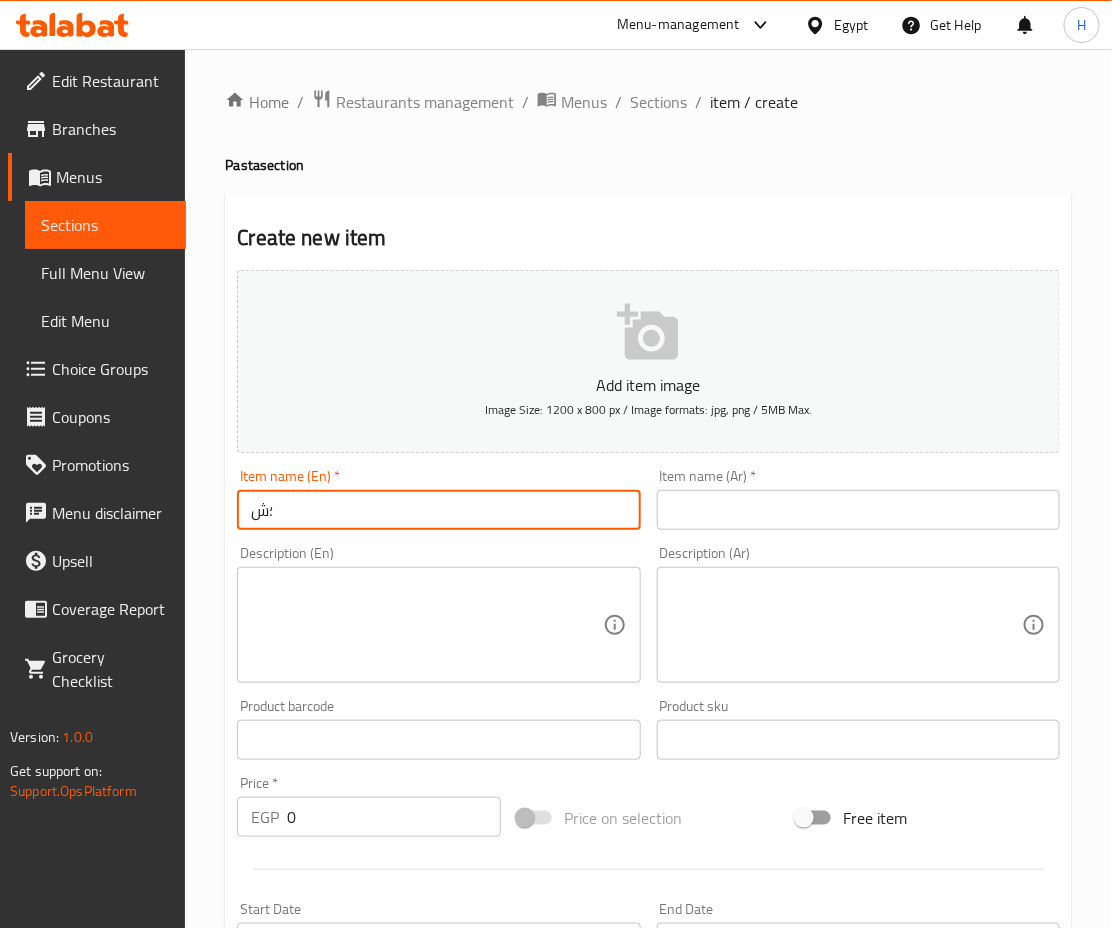 type on "؛" 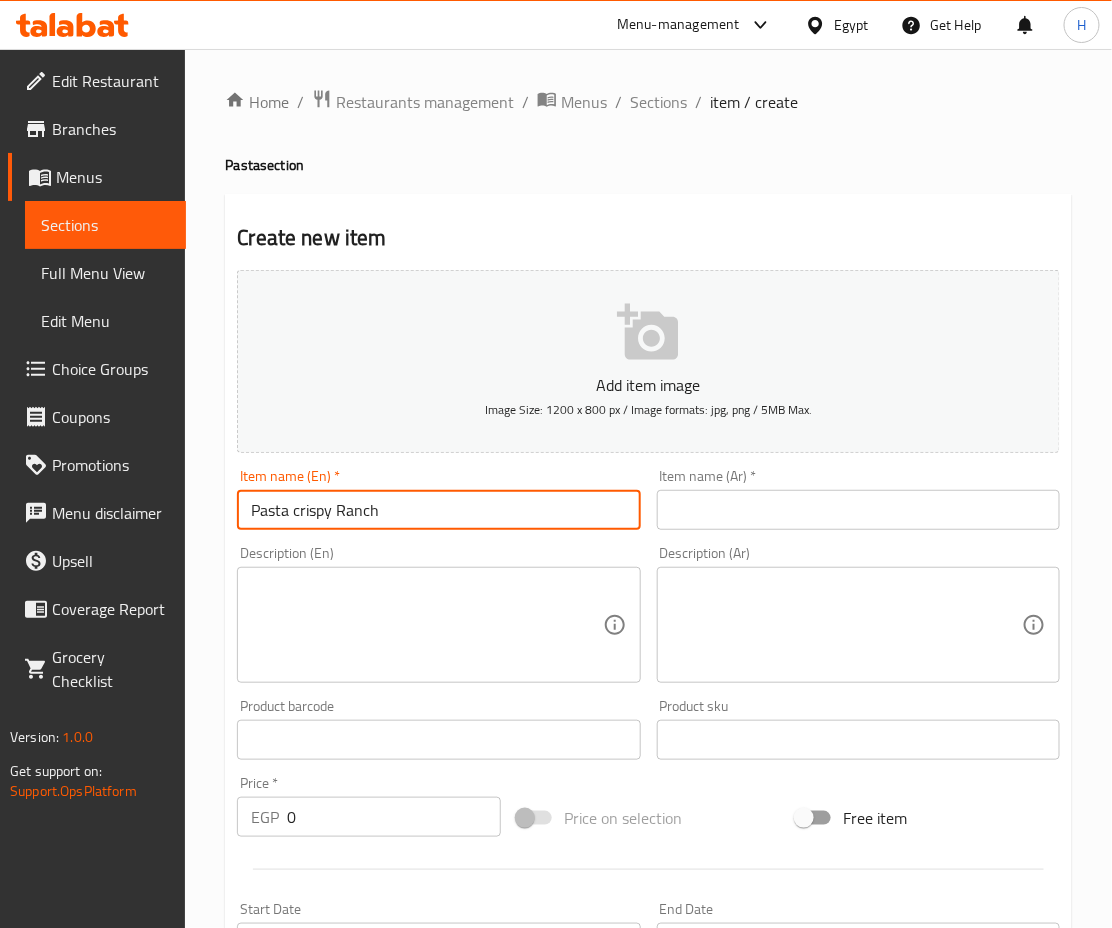 type on "Pasta crispy Ranch" 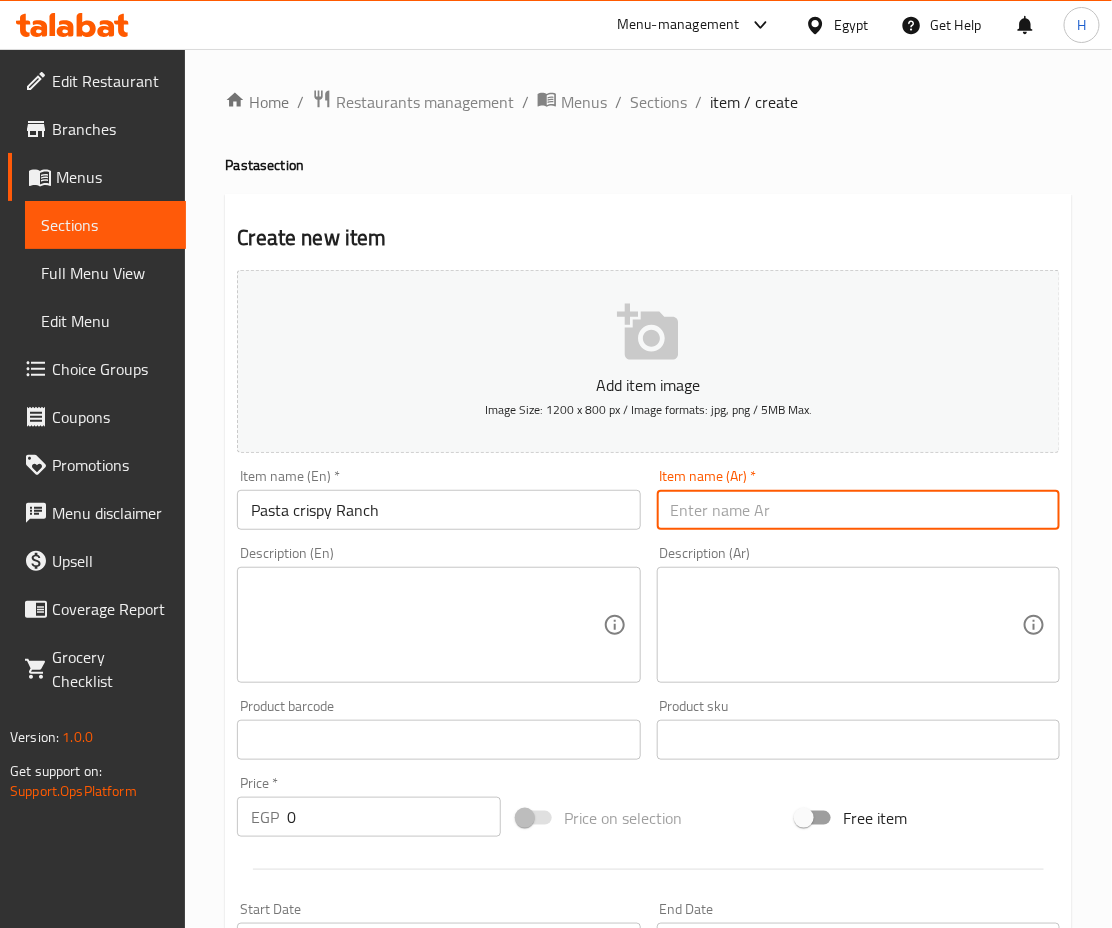 click at bounding box center (858, 510) 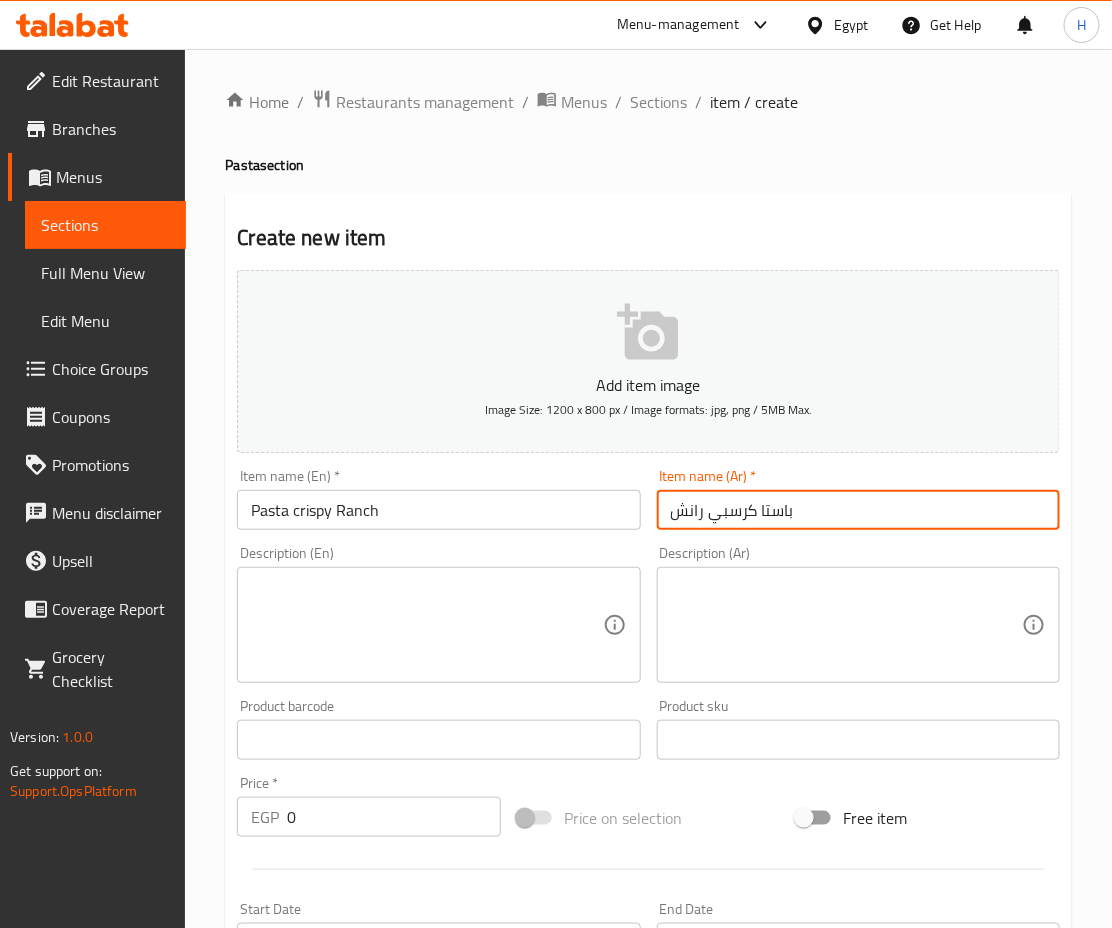 type on "باستا كرسبي رانش" 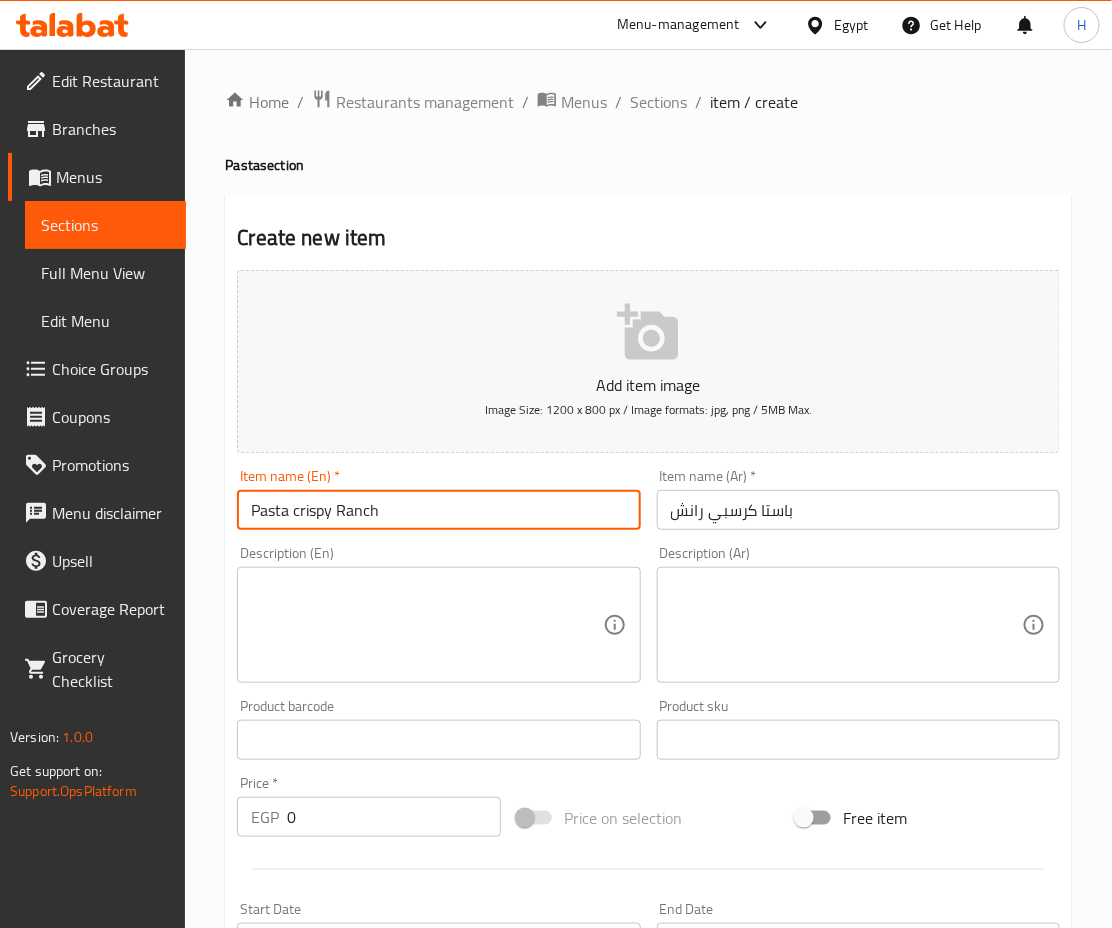 click on "Pasta crispy Ranch" at bounding box center (438, 510) 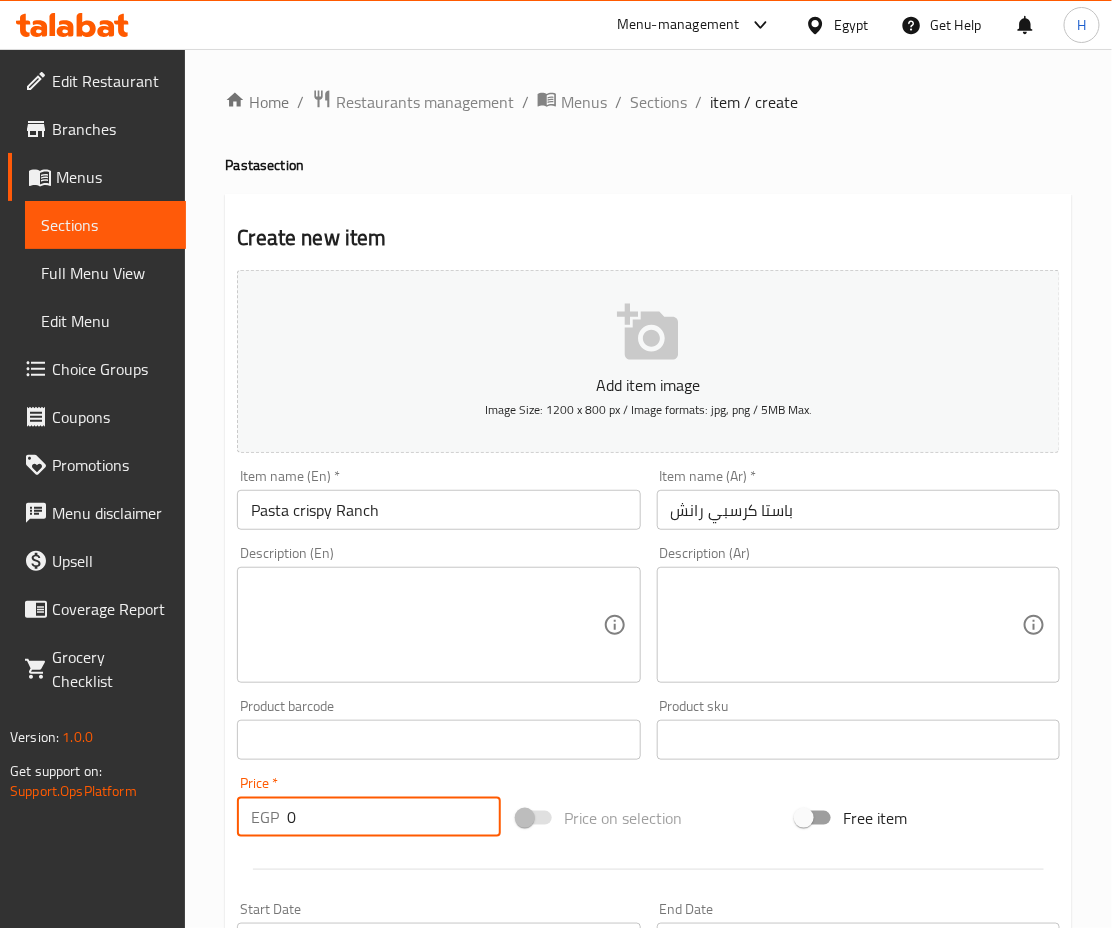 drag, startPoint x: 339, startPoint y: 816, endPoint x: 237, endPoint y: 816, distance: 102 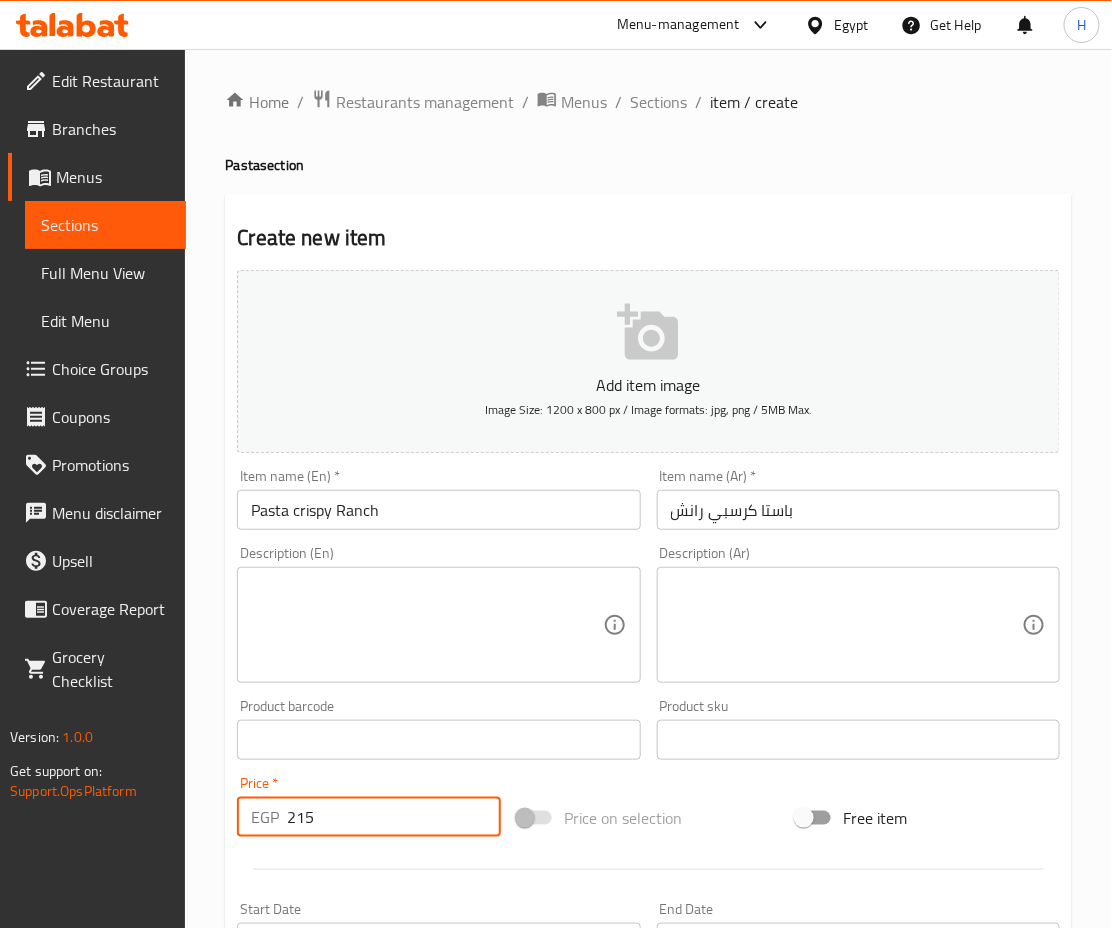 type on "215" 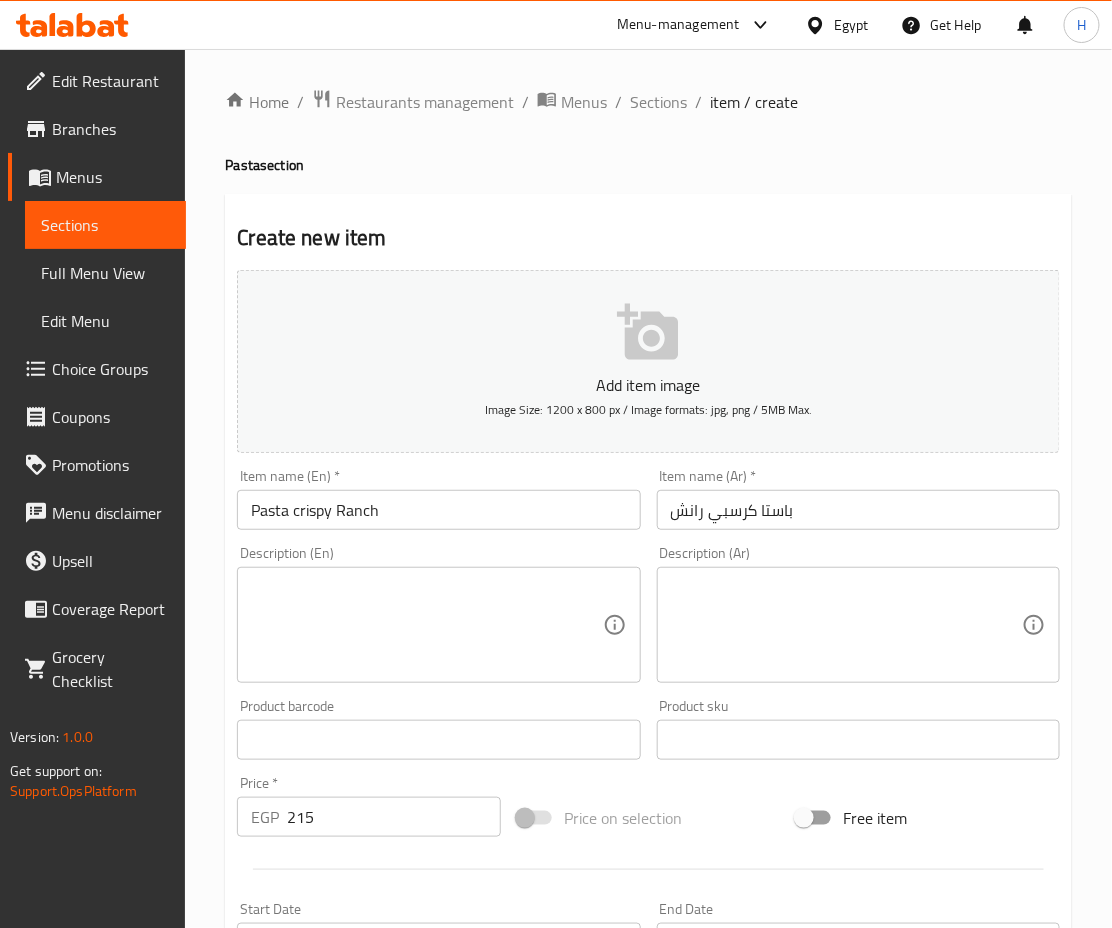 click on "Home / Restaurants management / Menus / Sections / item / create Pasta  section Create new item Add item image Image Size: 1200 x 800 px / Image formats: jpg, png / 5MB Max. Item name (En)   * Pasta crispy Ranch Item name (En)  * Item name (Ar)   * باستا كرسبي رانش Item name (Ar)  * Description (En) Description (En) Description (Ar) Description (Ar) Product barcode Product barcode Product sku Product sku Price   * EGP 215 Price  * Price on selection Free item Start Date Start Date End Date End Date Available Days SU MO TU WE TH FR SA Available from ​ ​ Available to ​ ​ Status Active Inactive Exclude from GEM Variations & Choices Add variant ASSIGN CHOICE GROUP Create" at bounding box center [648, 731] 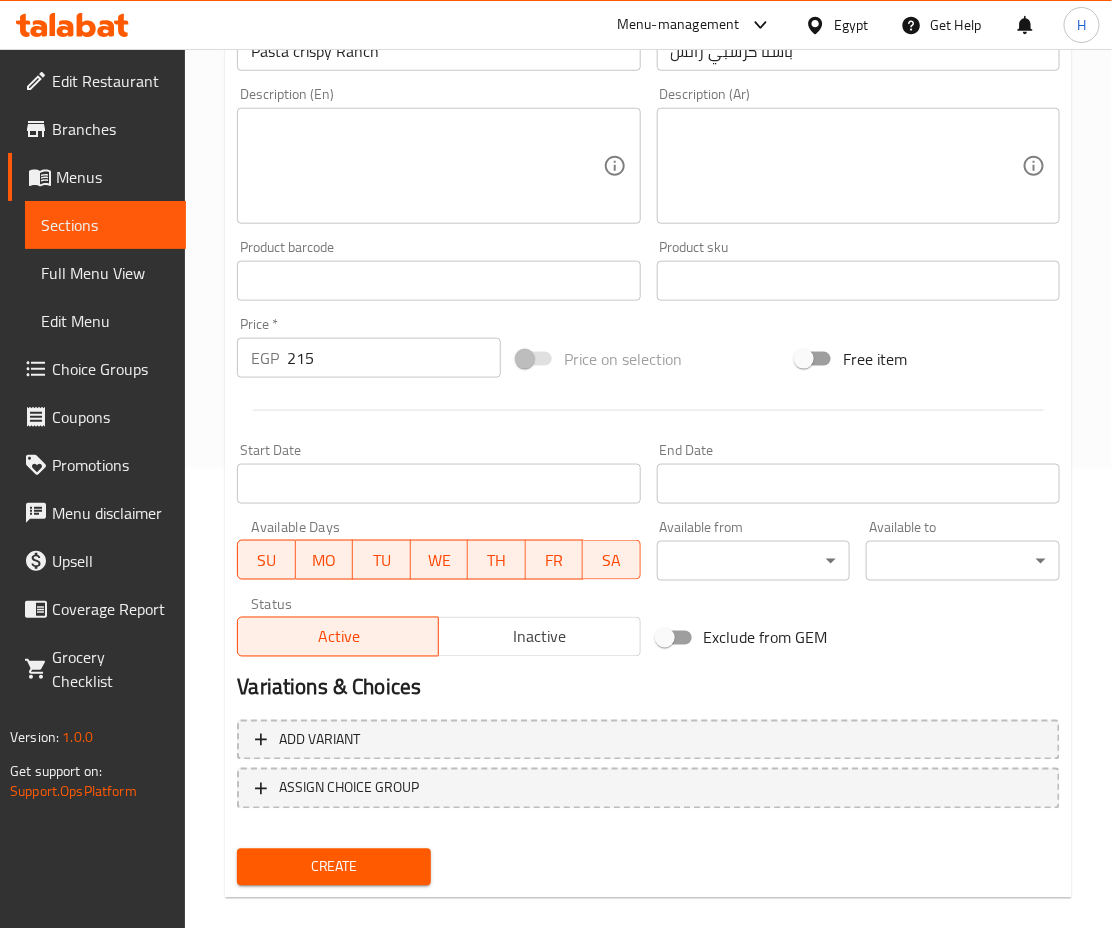 scroll, scrollTop: 482, scrollLeft: 0, axis: vertical 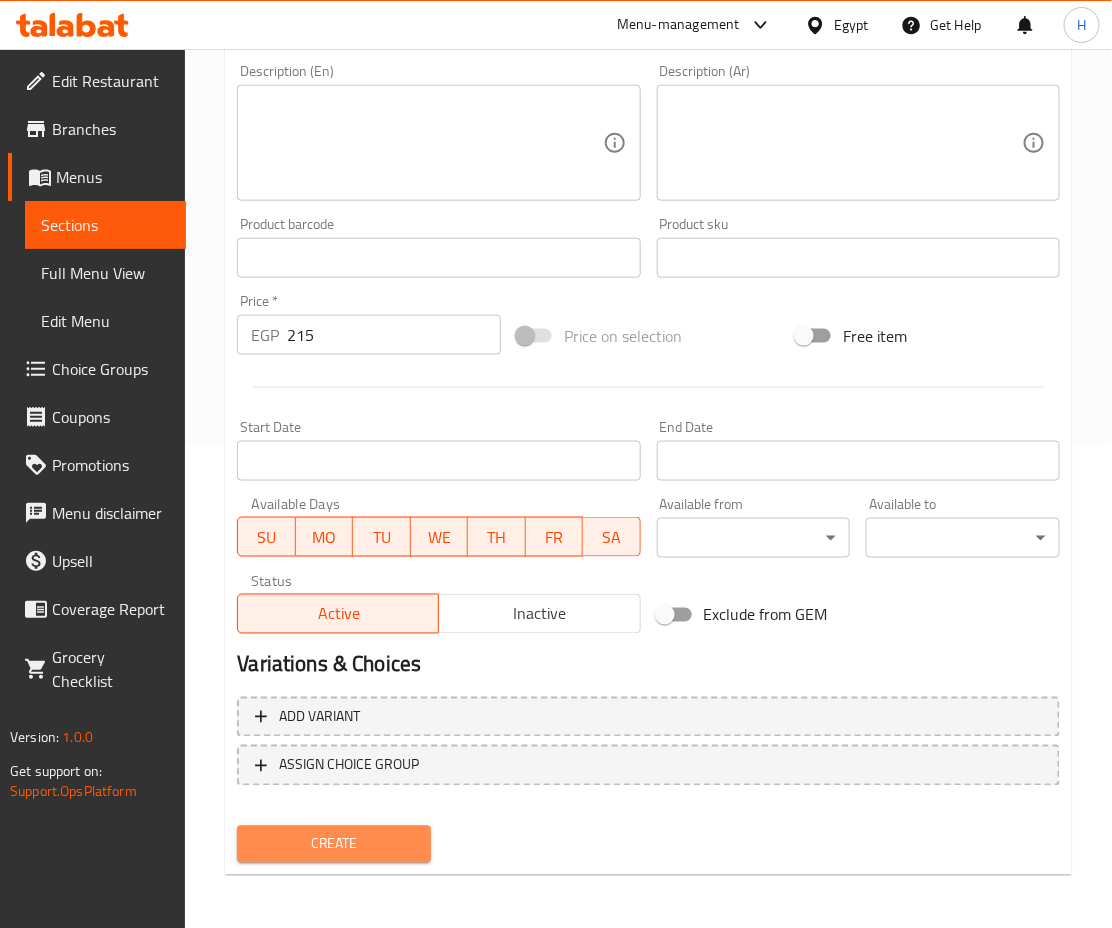 click on "Create" at bounding box center (334, 844) 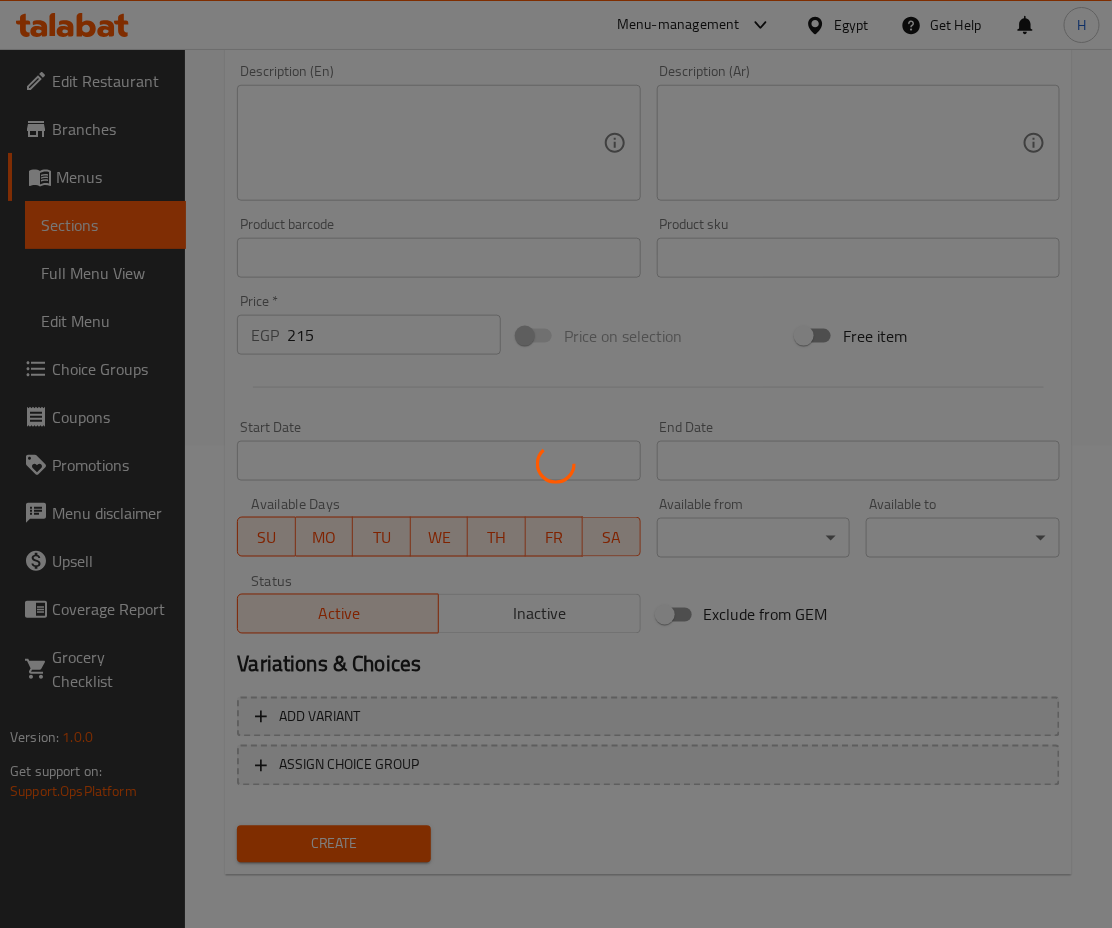type 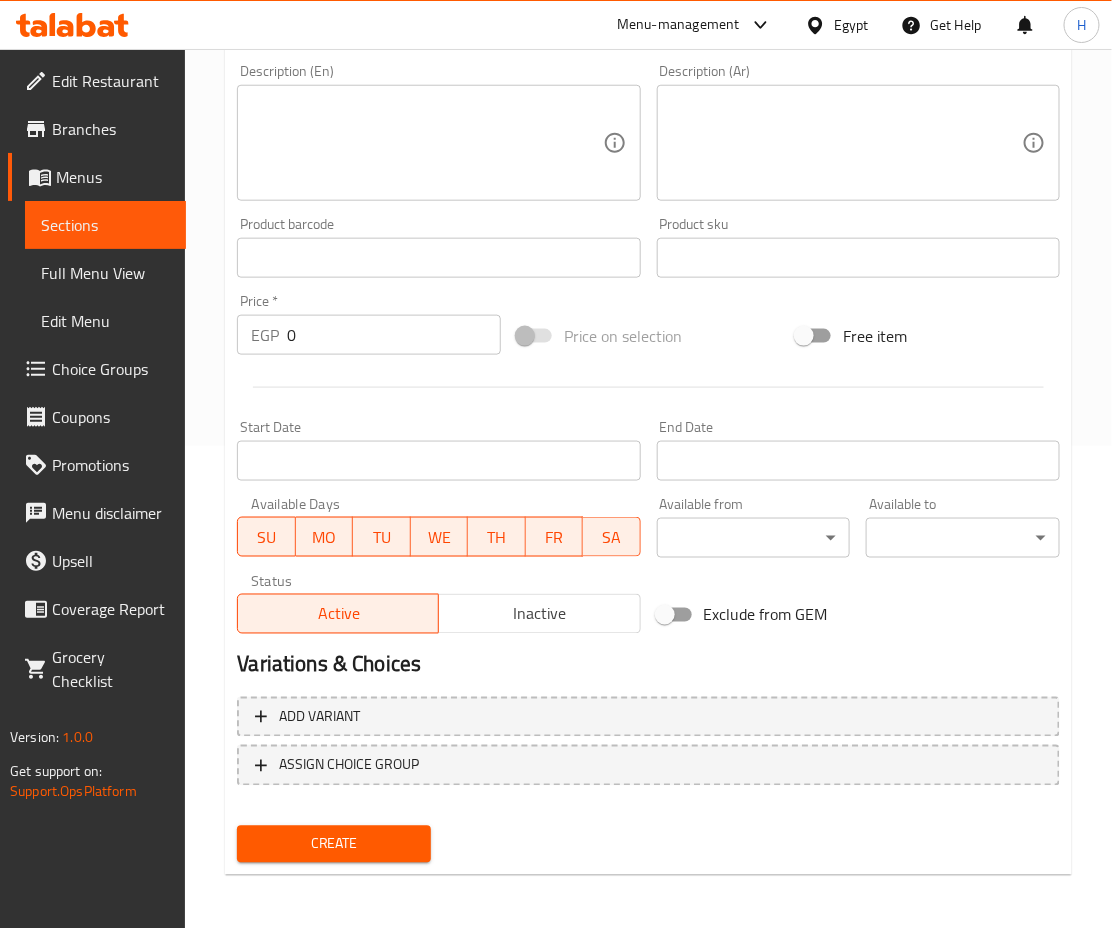 scroll, scrollTop: 0, scrollLeft: 0, axis: both 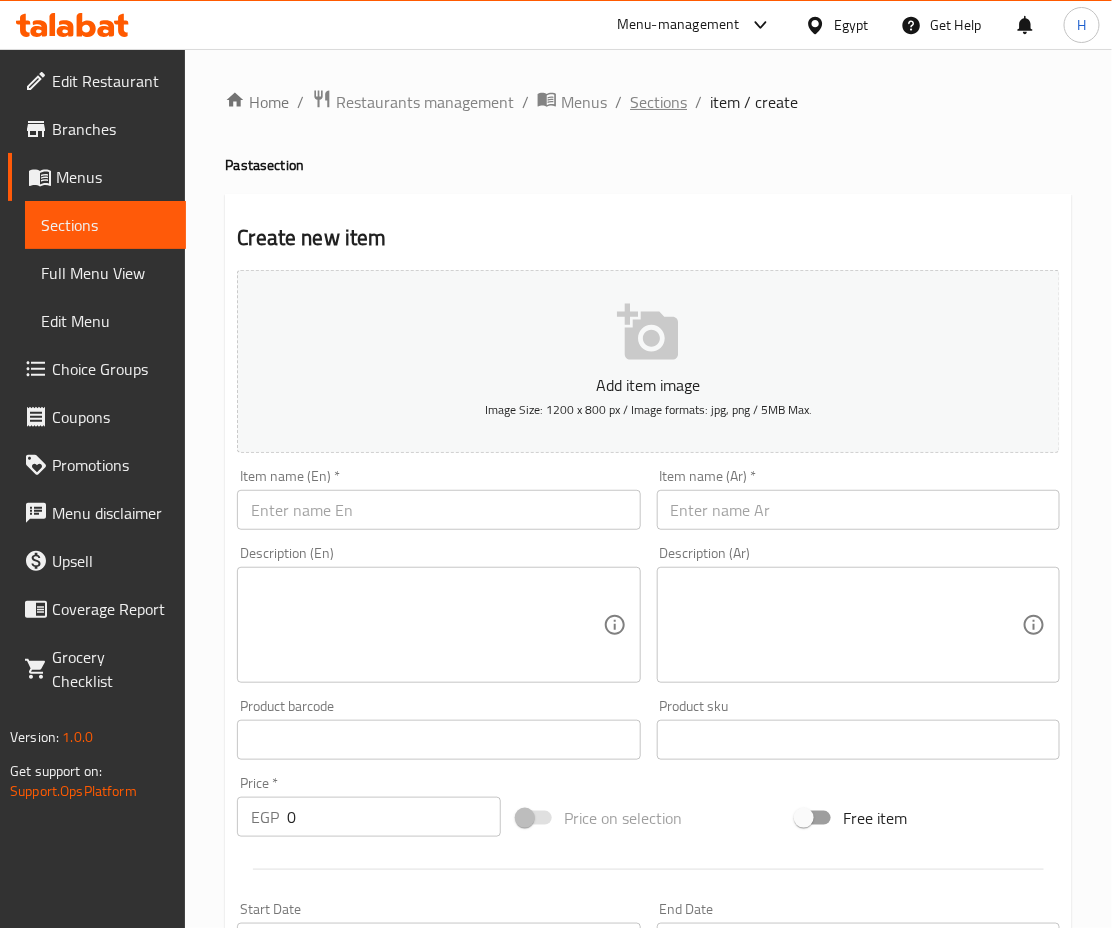 click on "Sections" at bounding box center (658, 102) 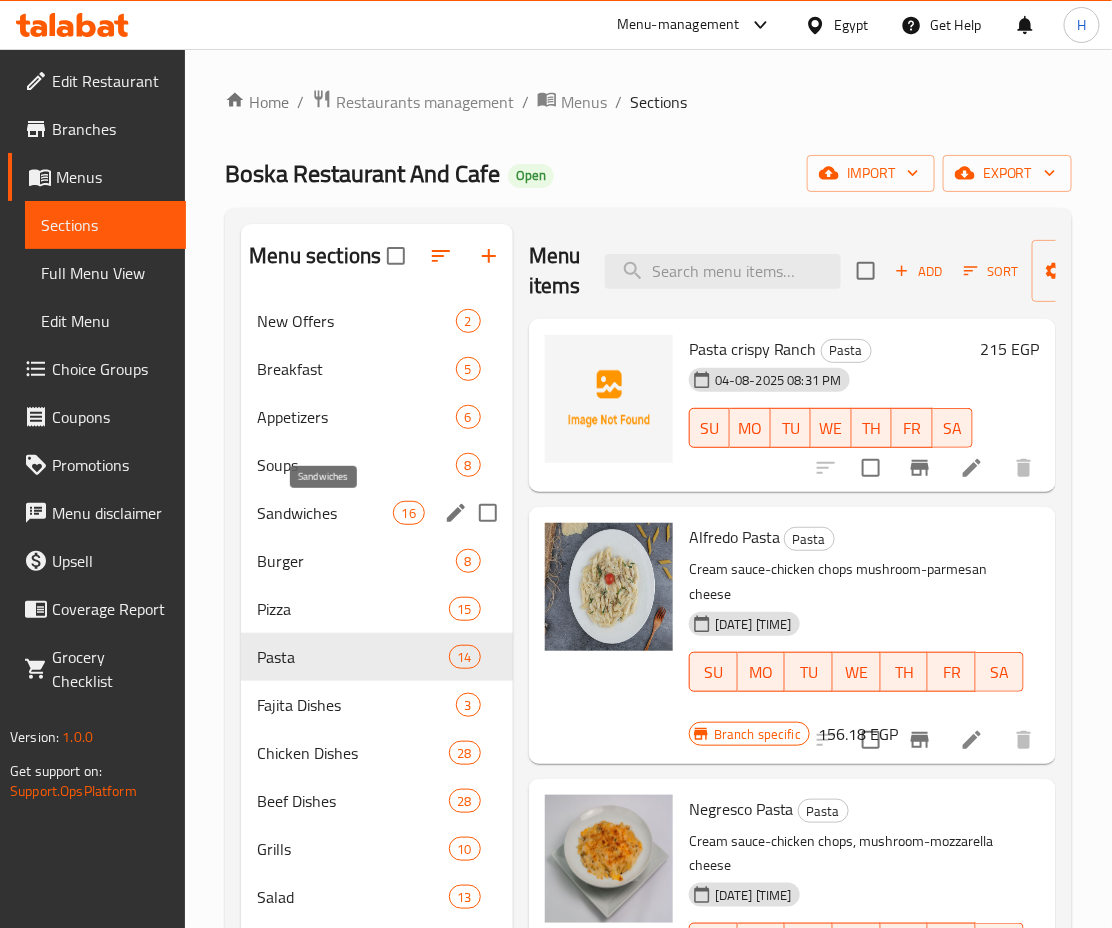 click on "Sandwiches" at bounding box center (324, 513) 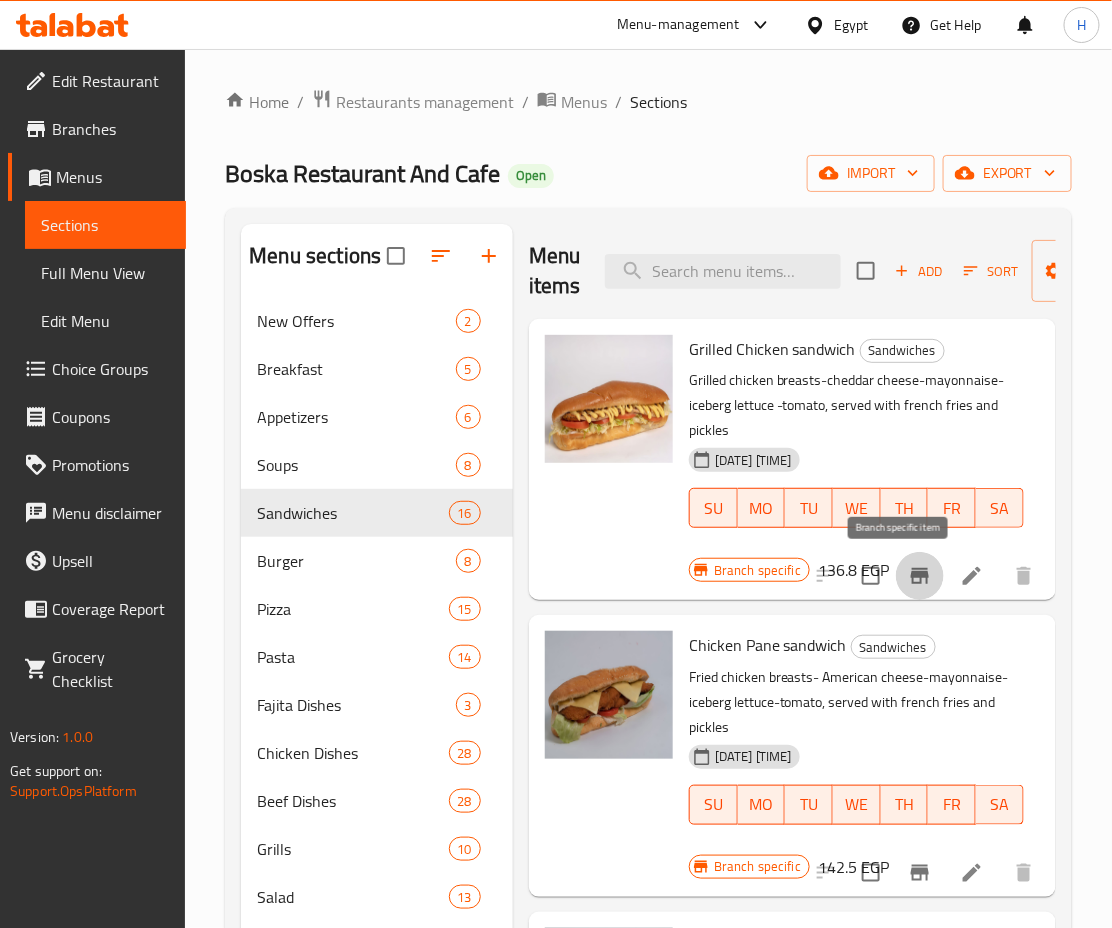 click 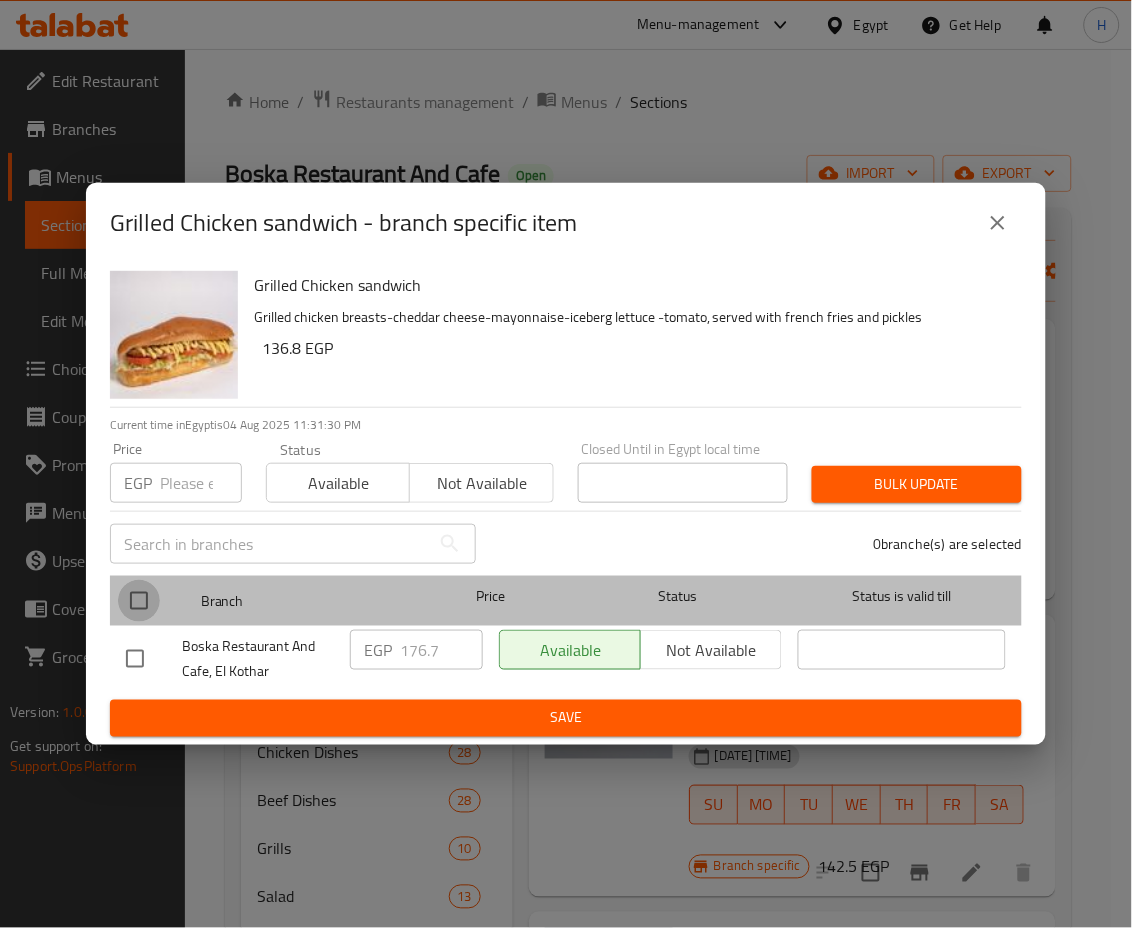 click at bounding box center [139, 601] 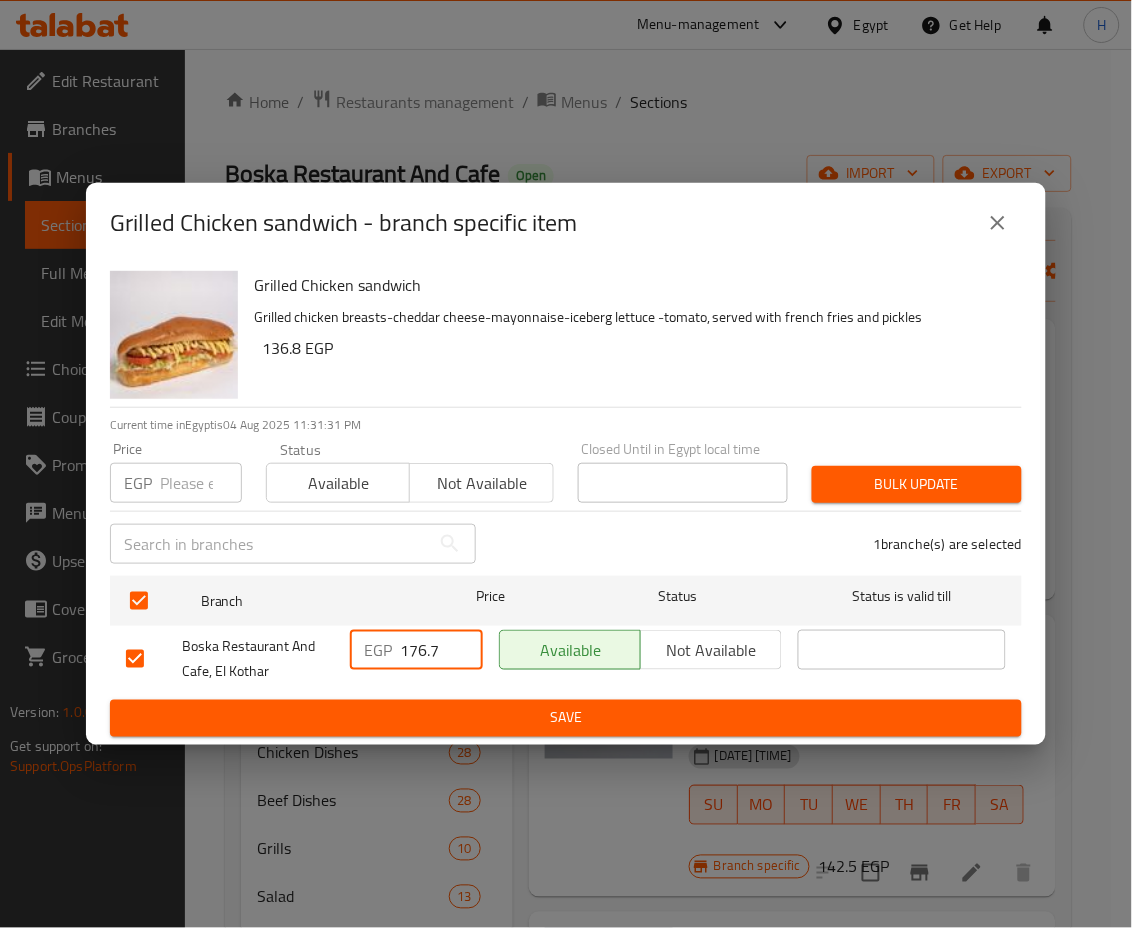 drag, startPoint x: 407, startPoint y: 647, endPoint x: 461, endPoint y: 660, distance: 55.542778 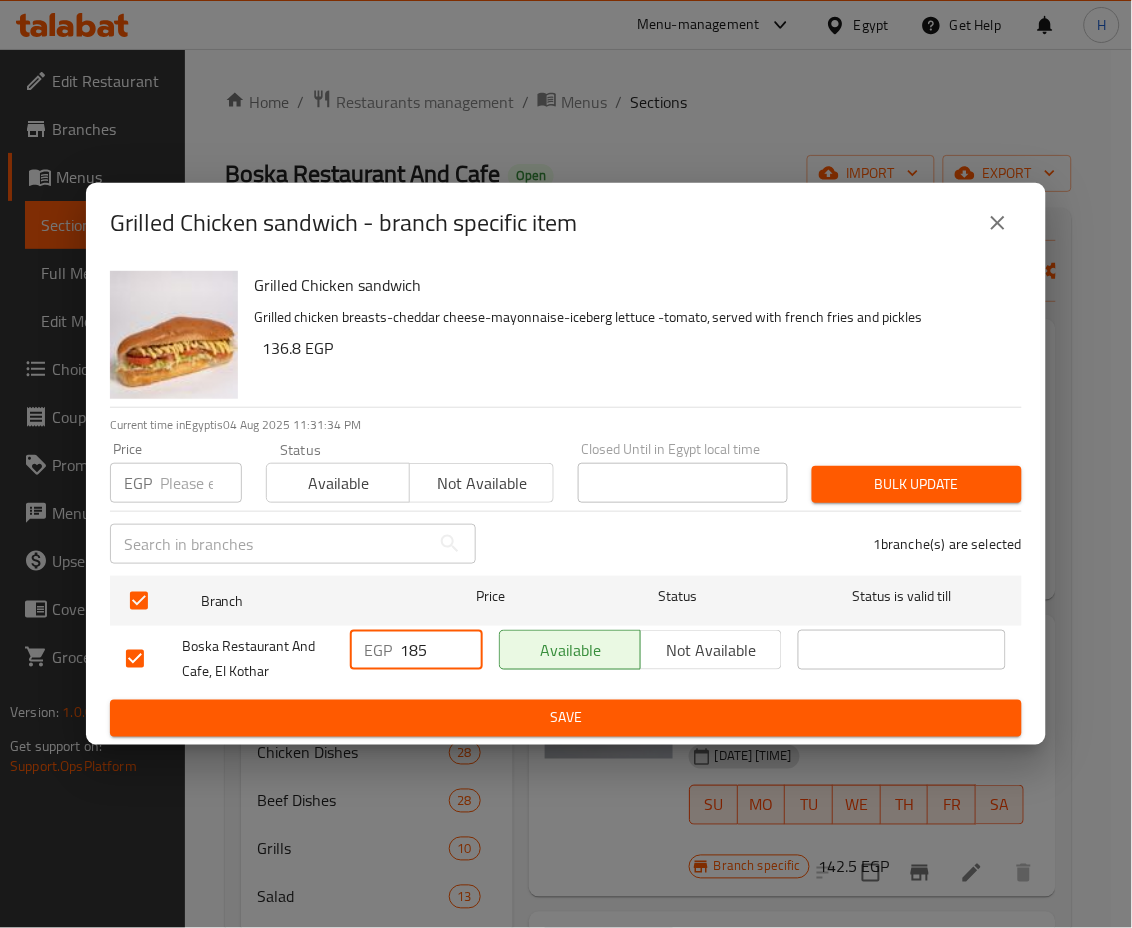 type on "185" 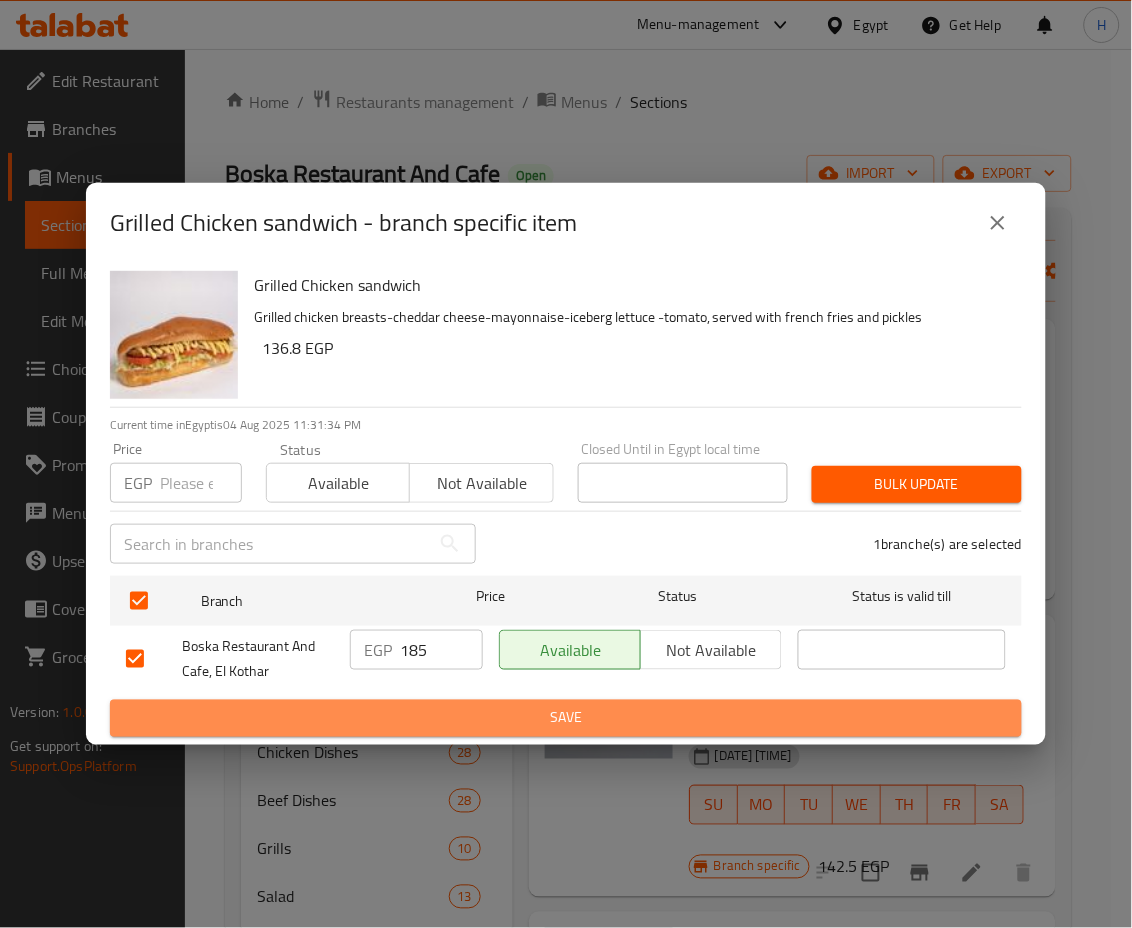 click on "Save" at bounding box center (566, 718) 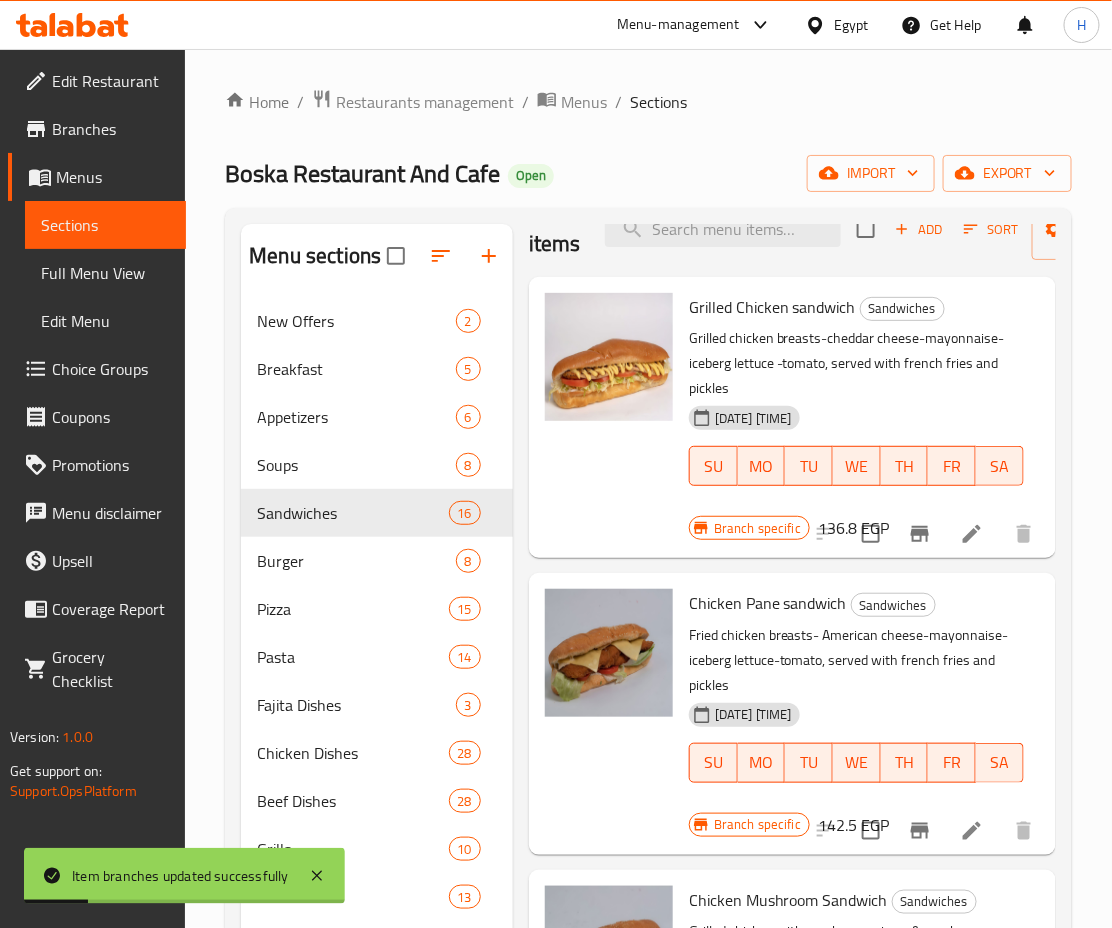 scroll, scrollTop: 48, scrollLeft: 0, axis: vertical 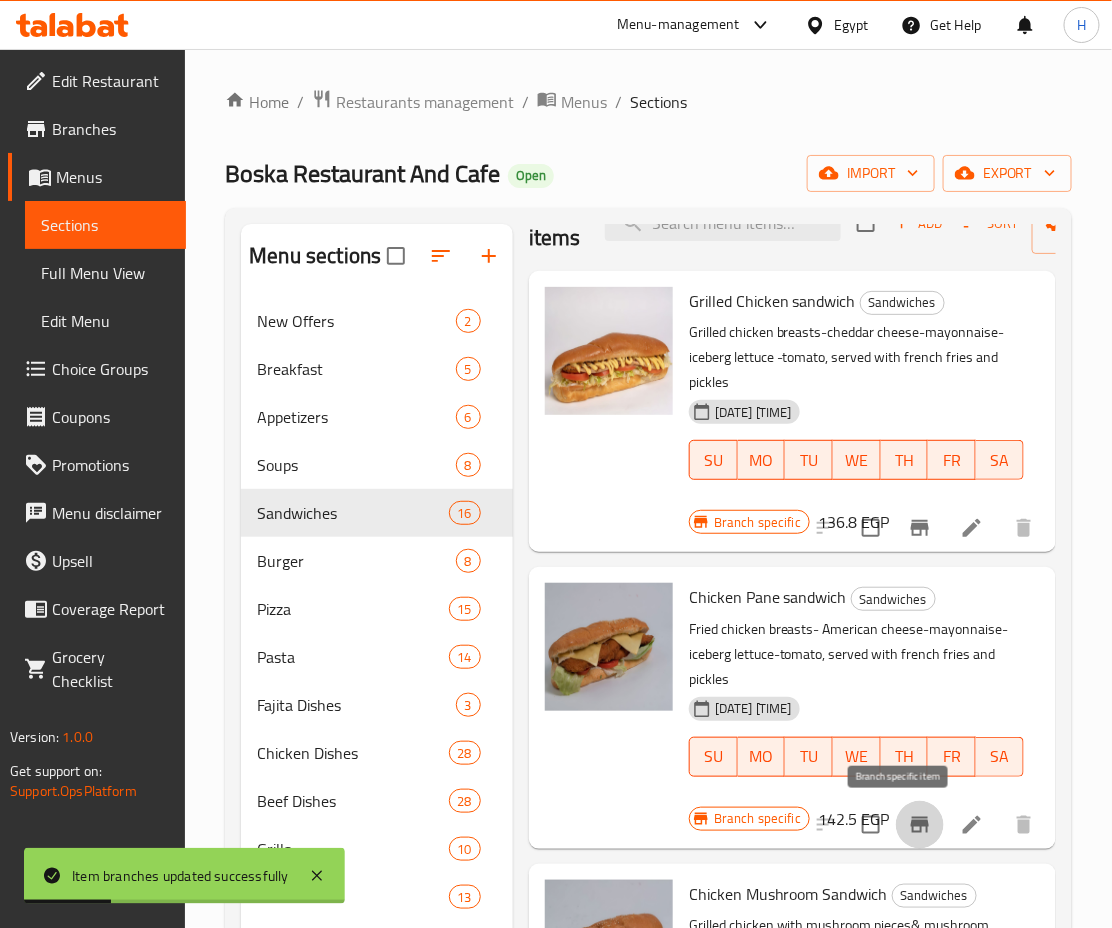 click 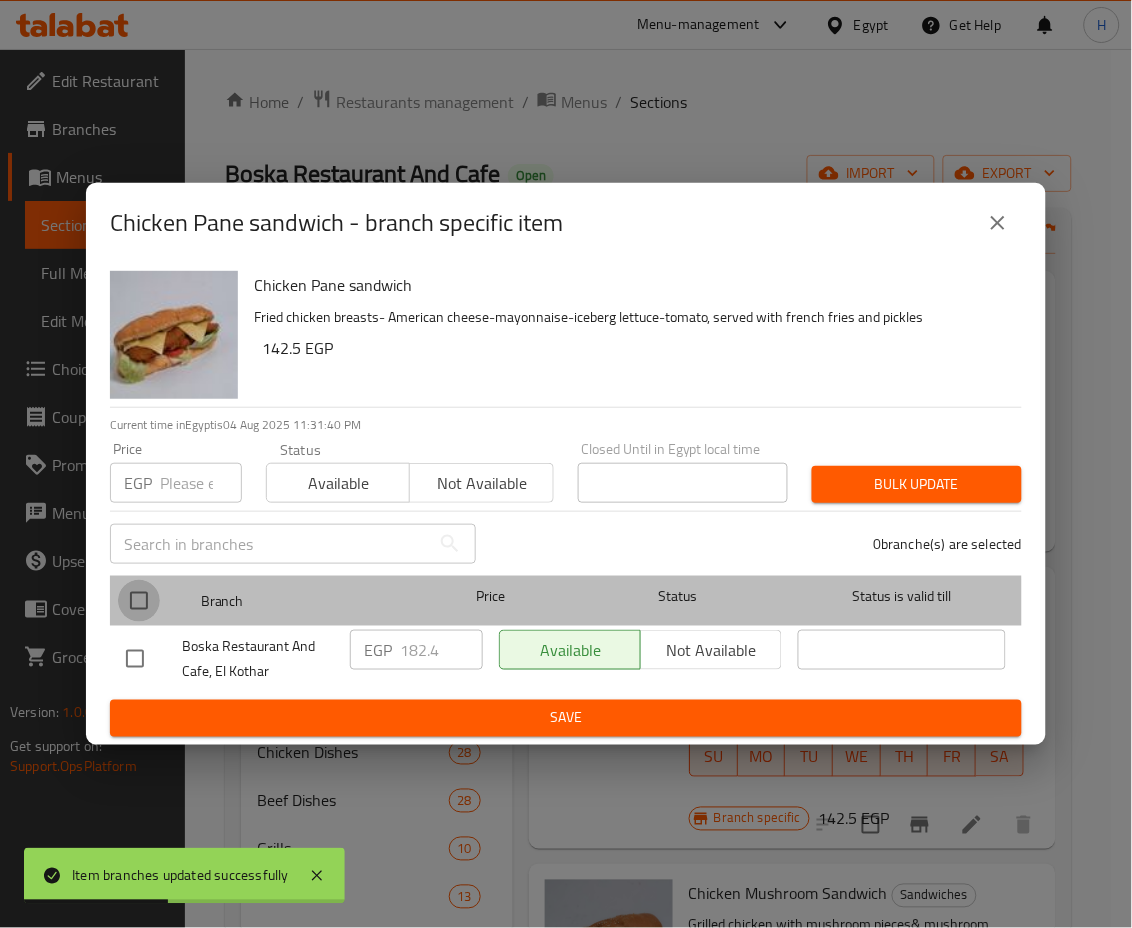 click at bounding box center (139, 601) 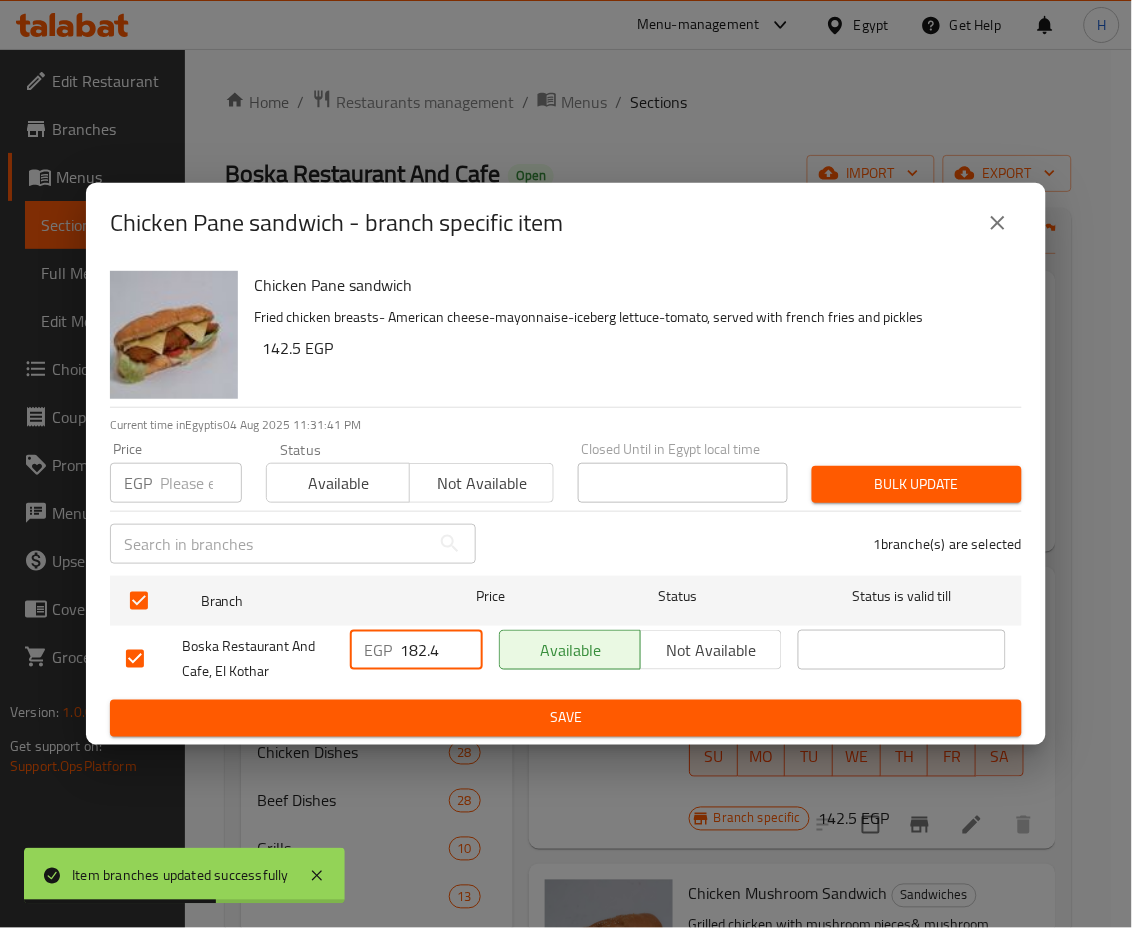 drag, startPoint x: 410, startPoint y: 647, endPoint x: 460, endPoint y: 660, distance: 51.662365 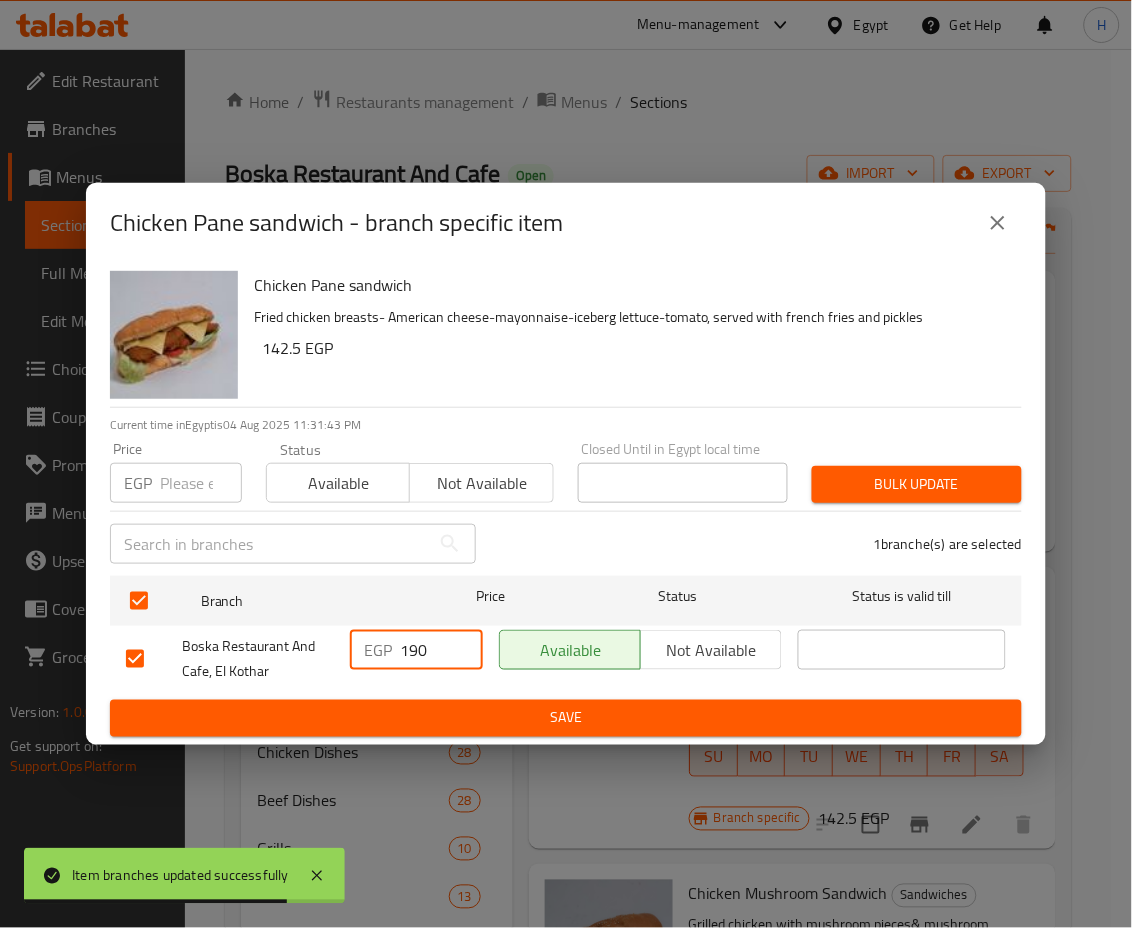 type on "190" 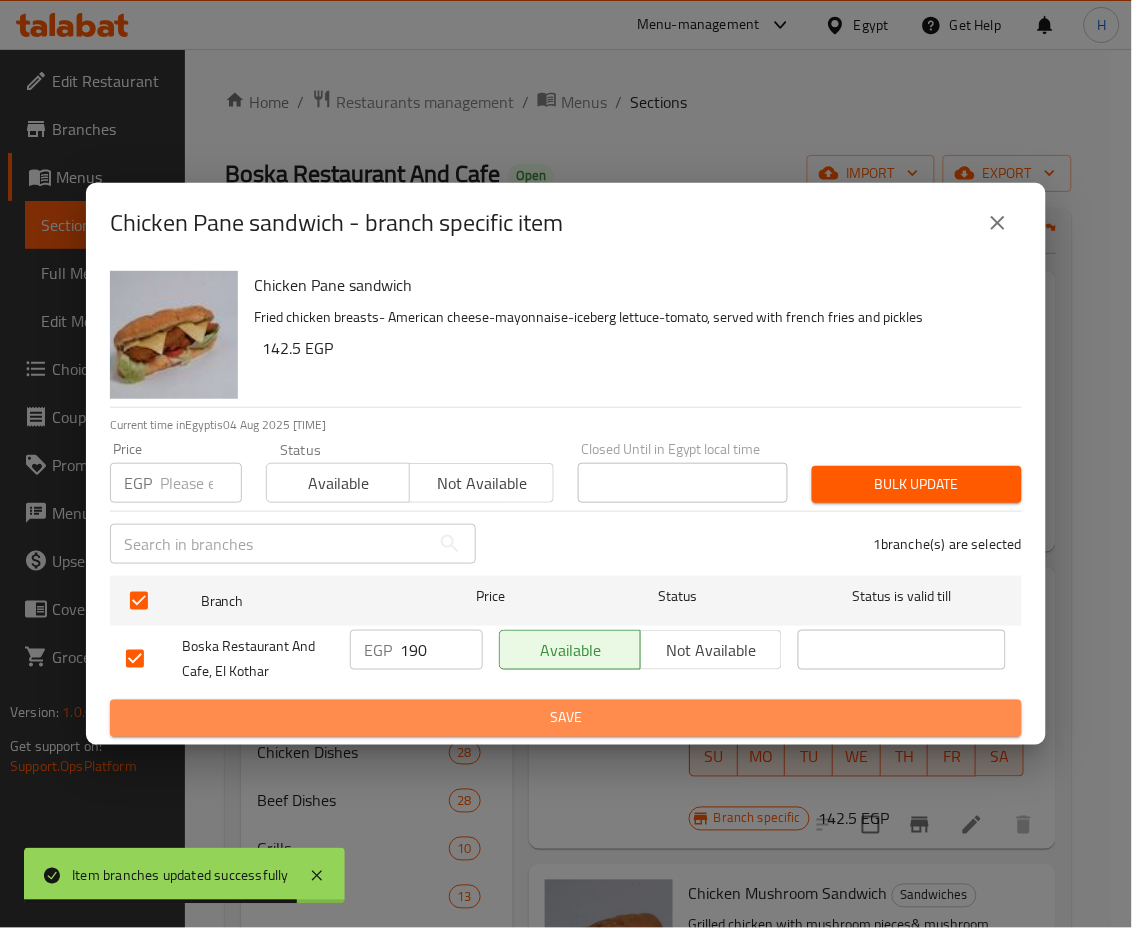 click on "Save" at bounding box center (566, 718) 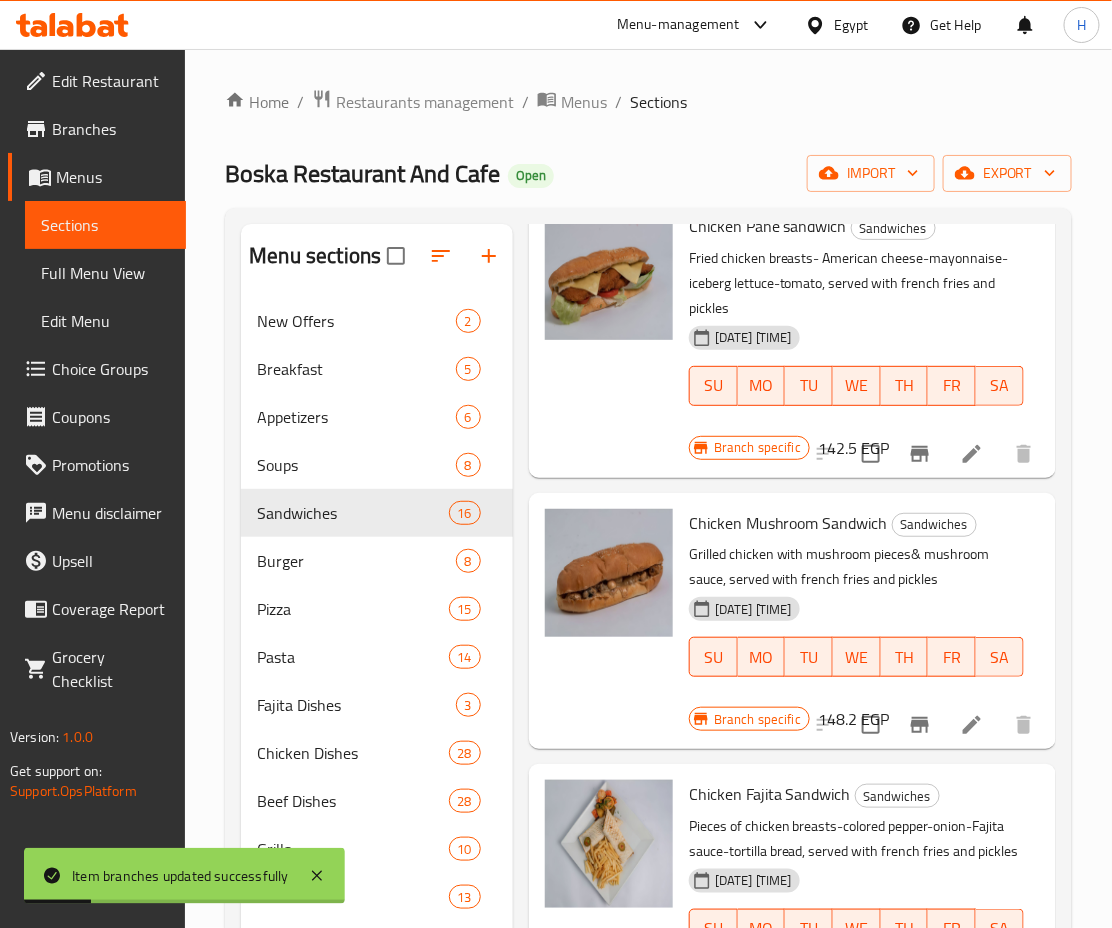 scroll, scrollTop: 422, scrollLeft: 0, axis: vertical 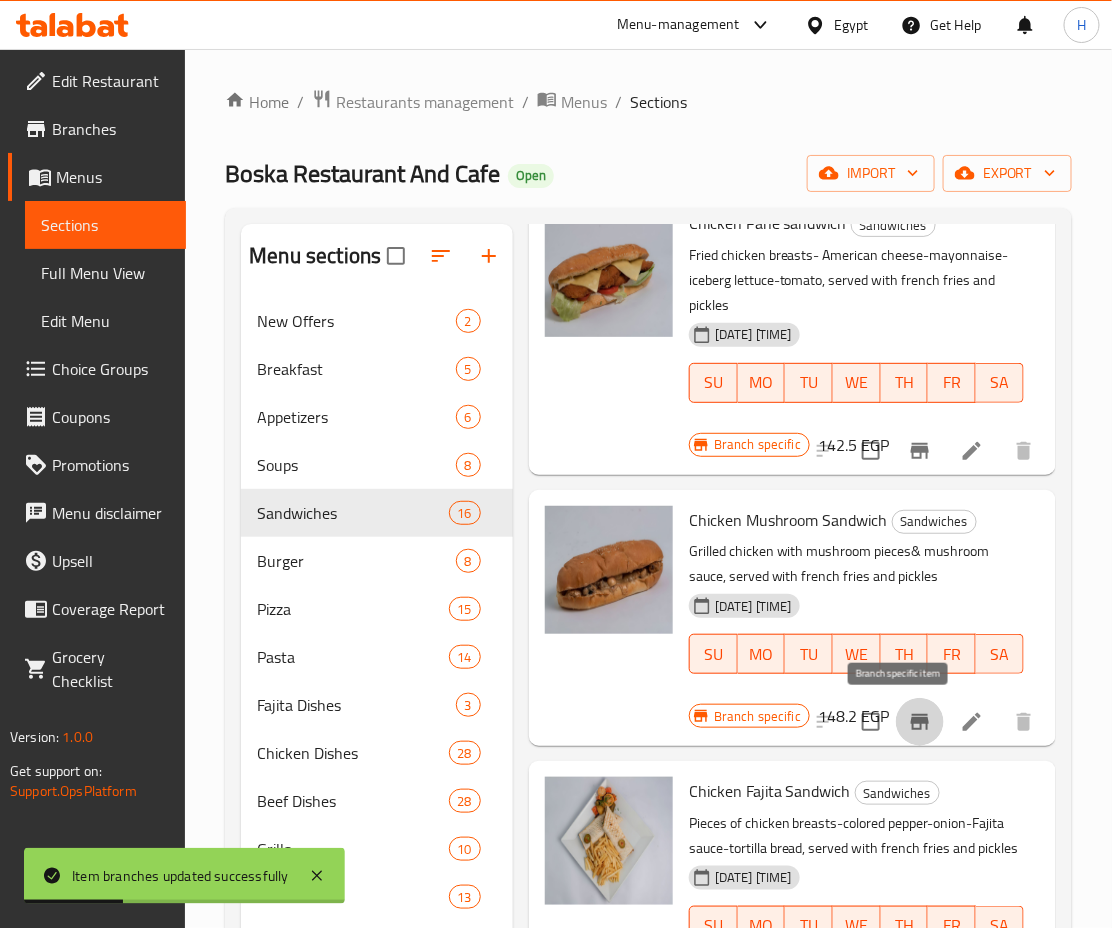 click 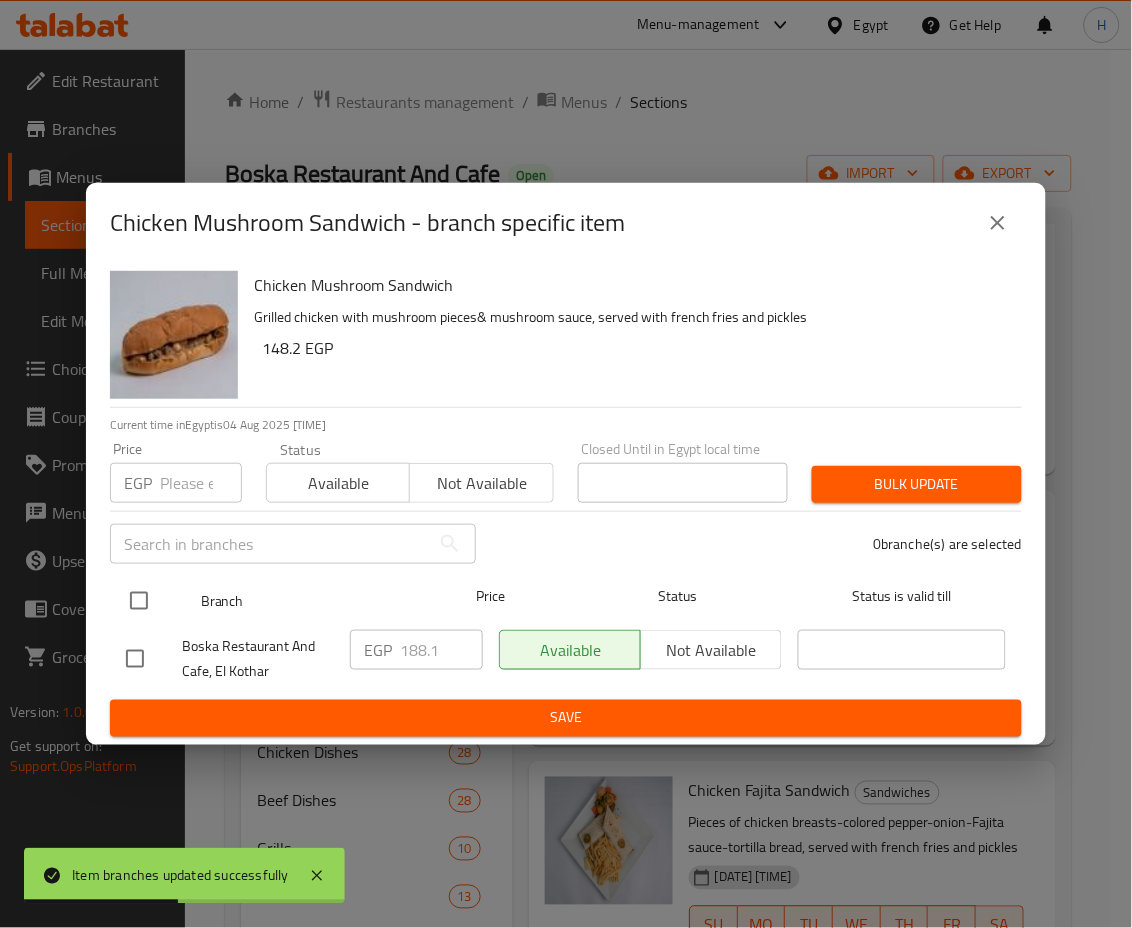 click at bounding box center [139, 601] 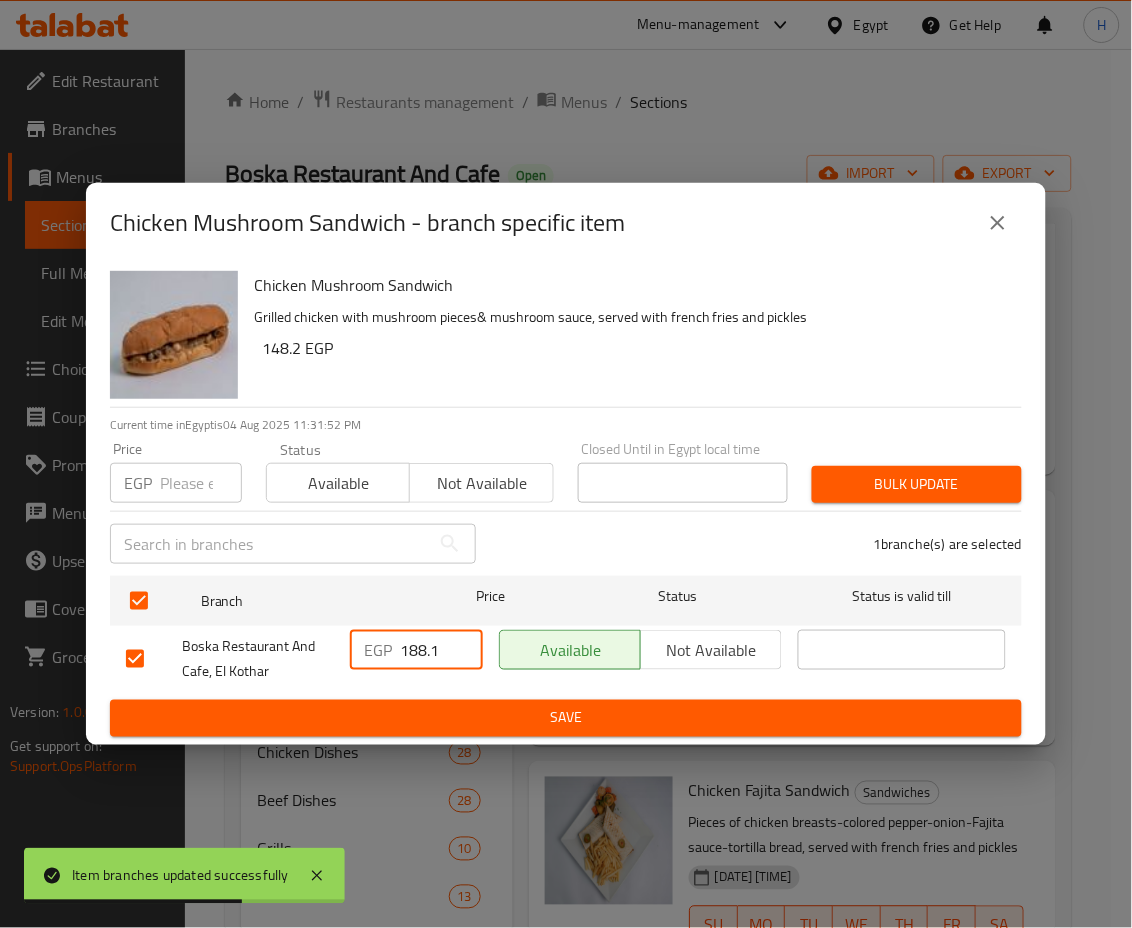 drag, startPoint x: 407, startPoint y: 646, endPoint x: 455, endPoint y: 665, distance: 51.62364 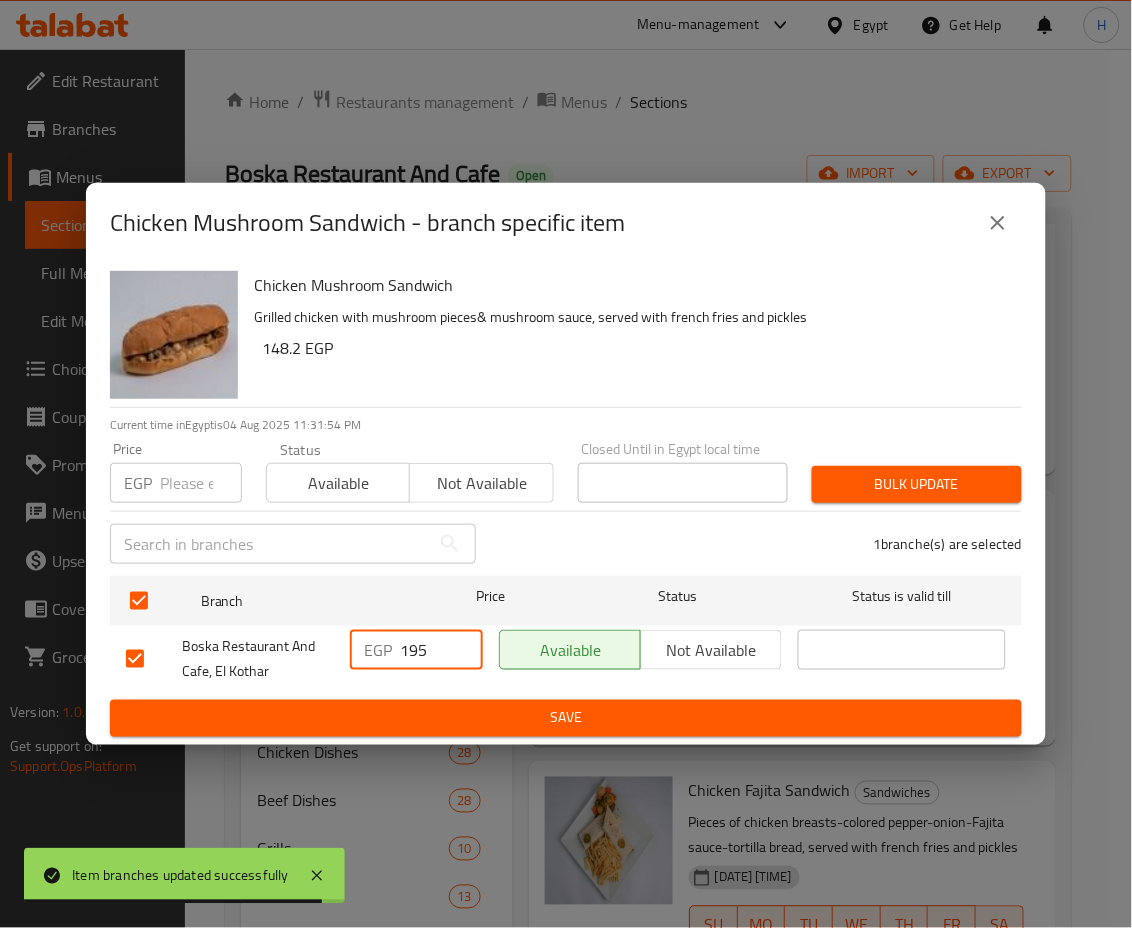 type on "195" 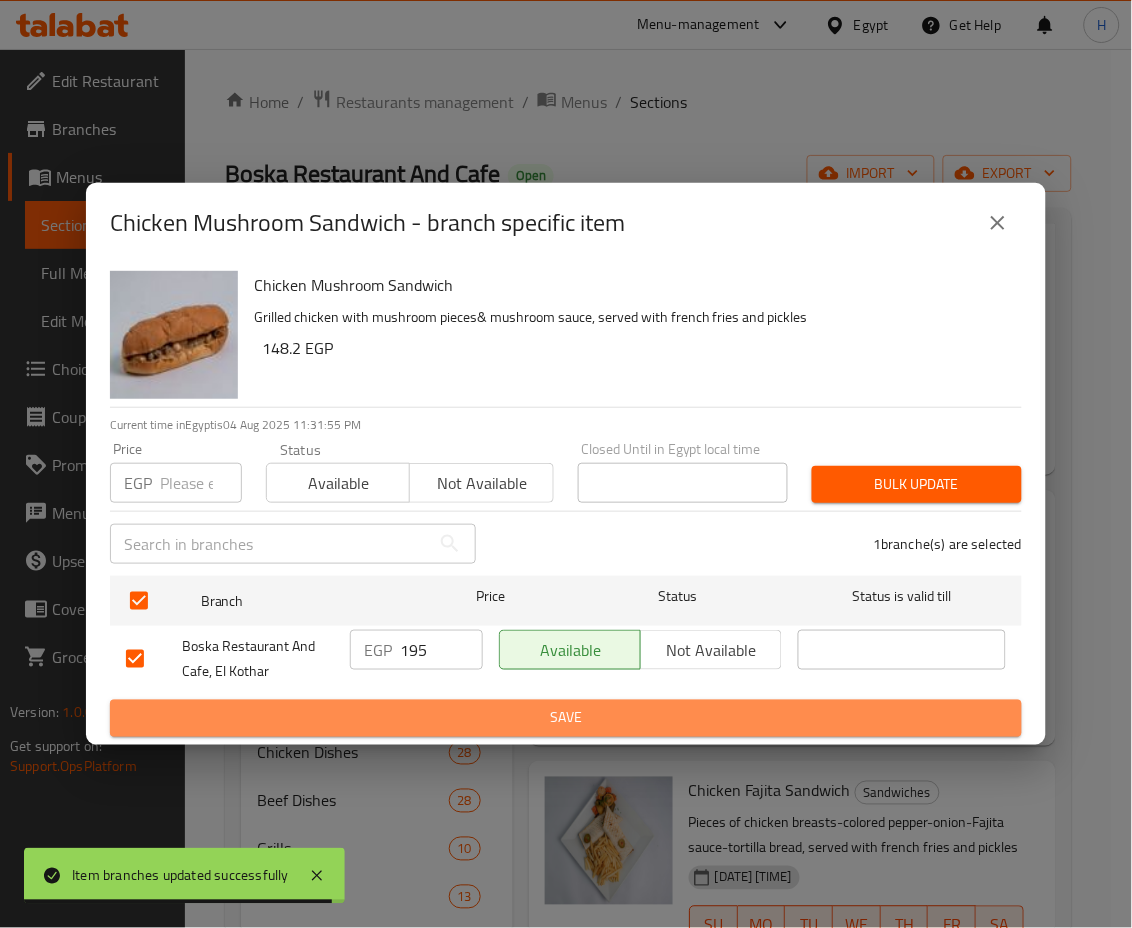 click on "Save" at bounding box center [566, 718] 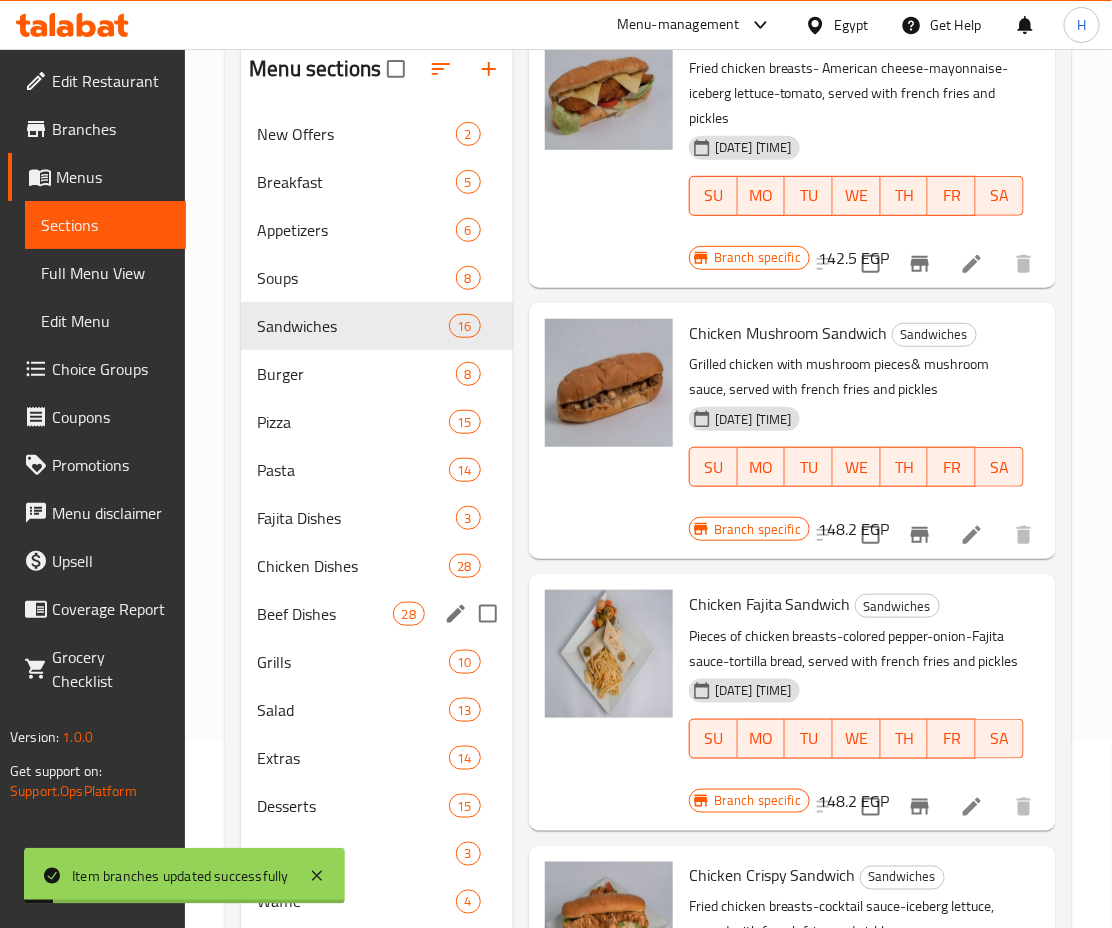 scroll, scrollTop: 234, scrollLeft: 0, axis: vertical 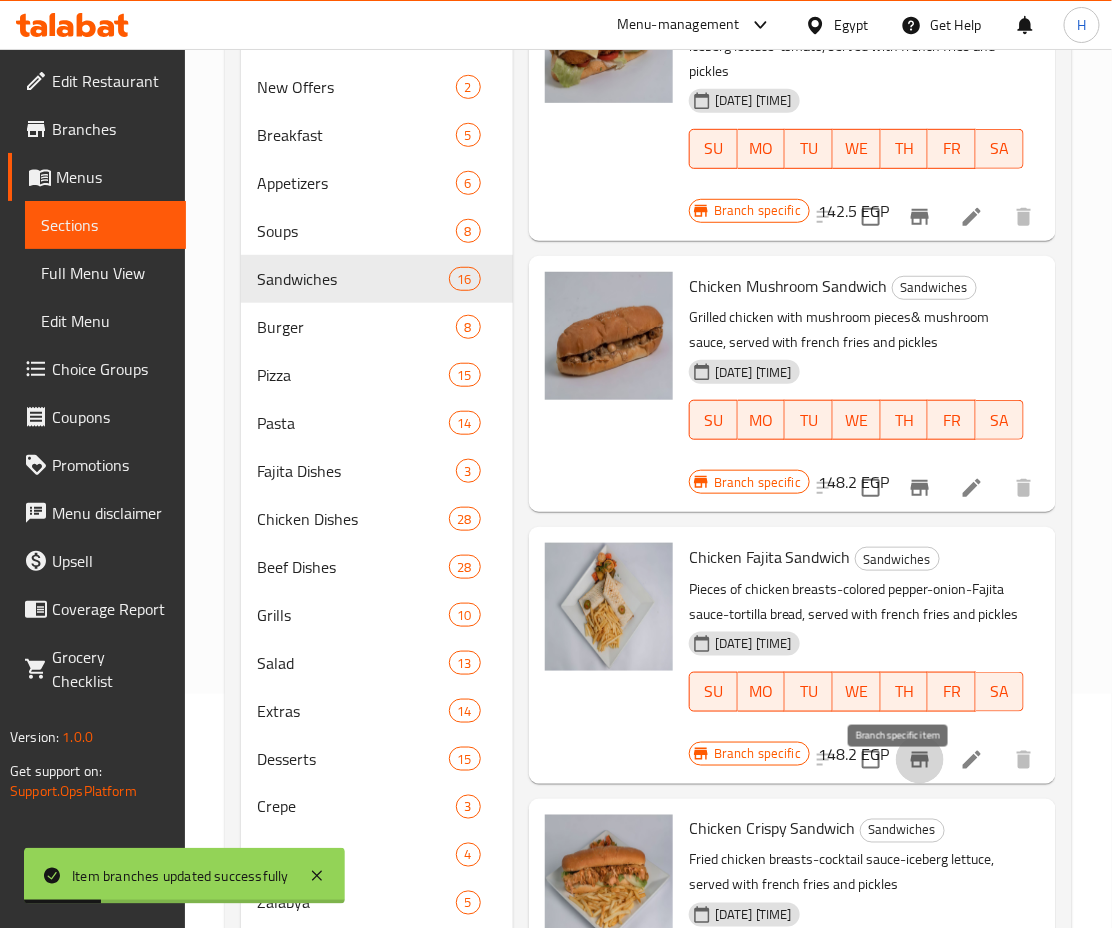 click 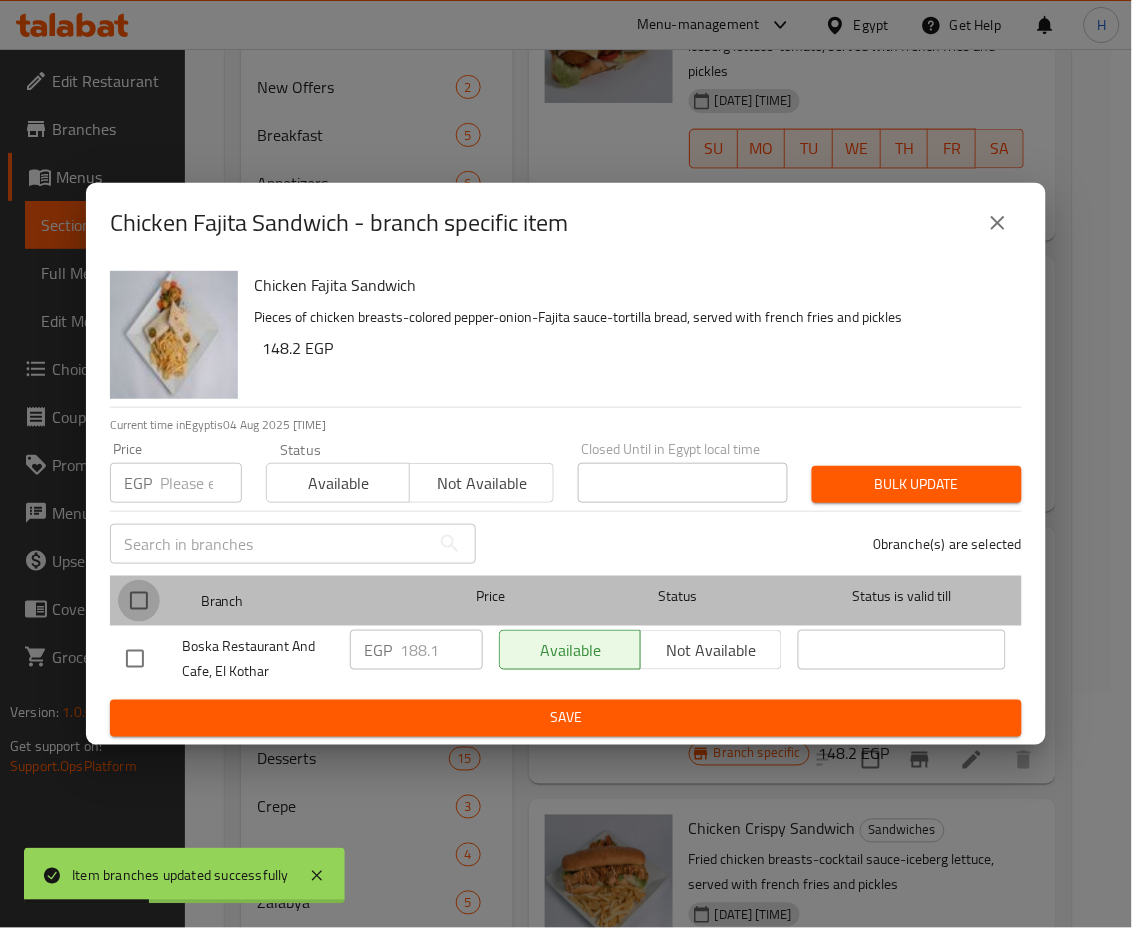 click at bounding box center (139, 601) 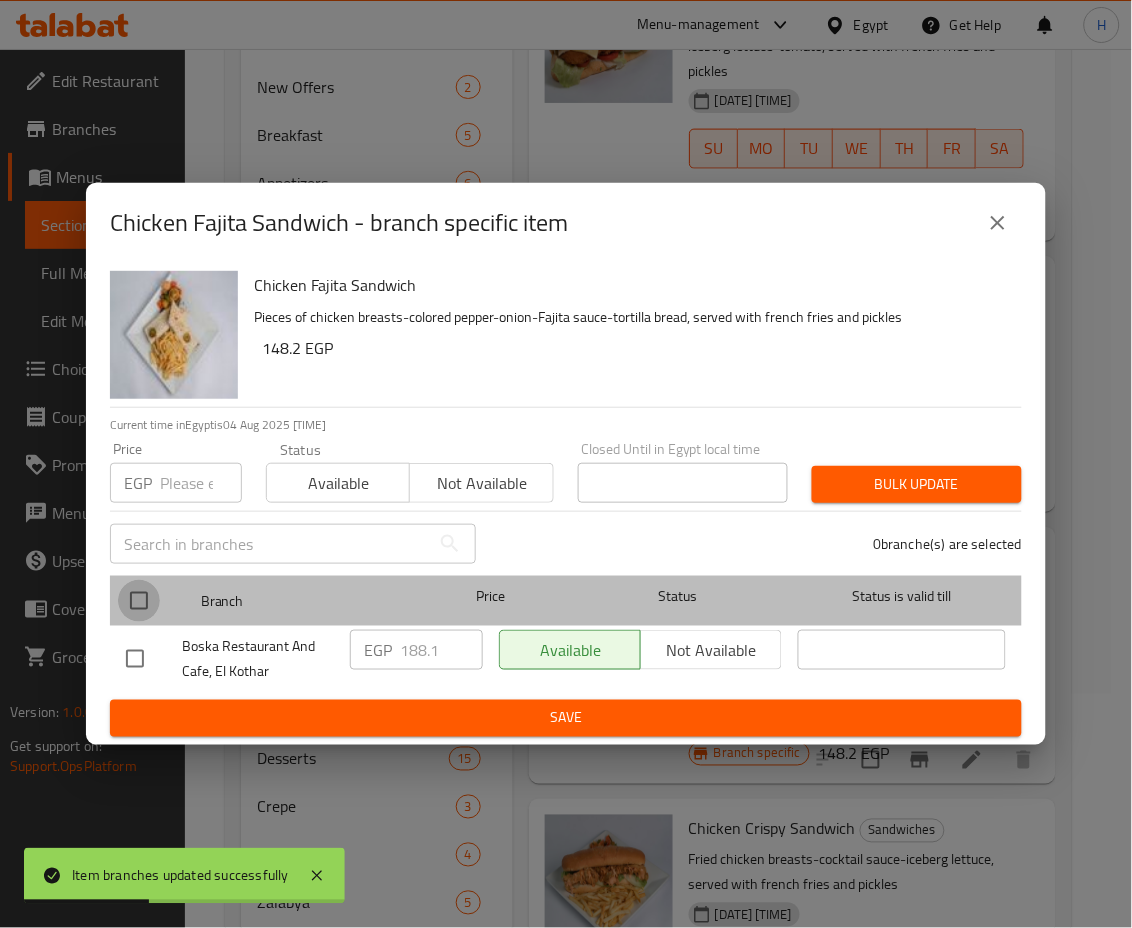 checkbox on "true" 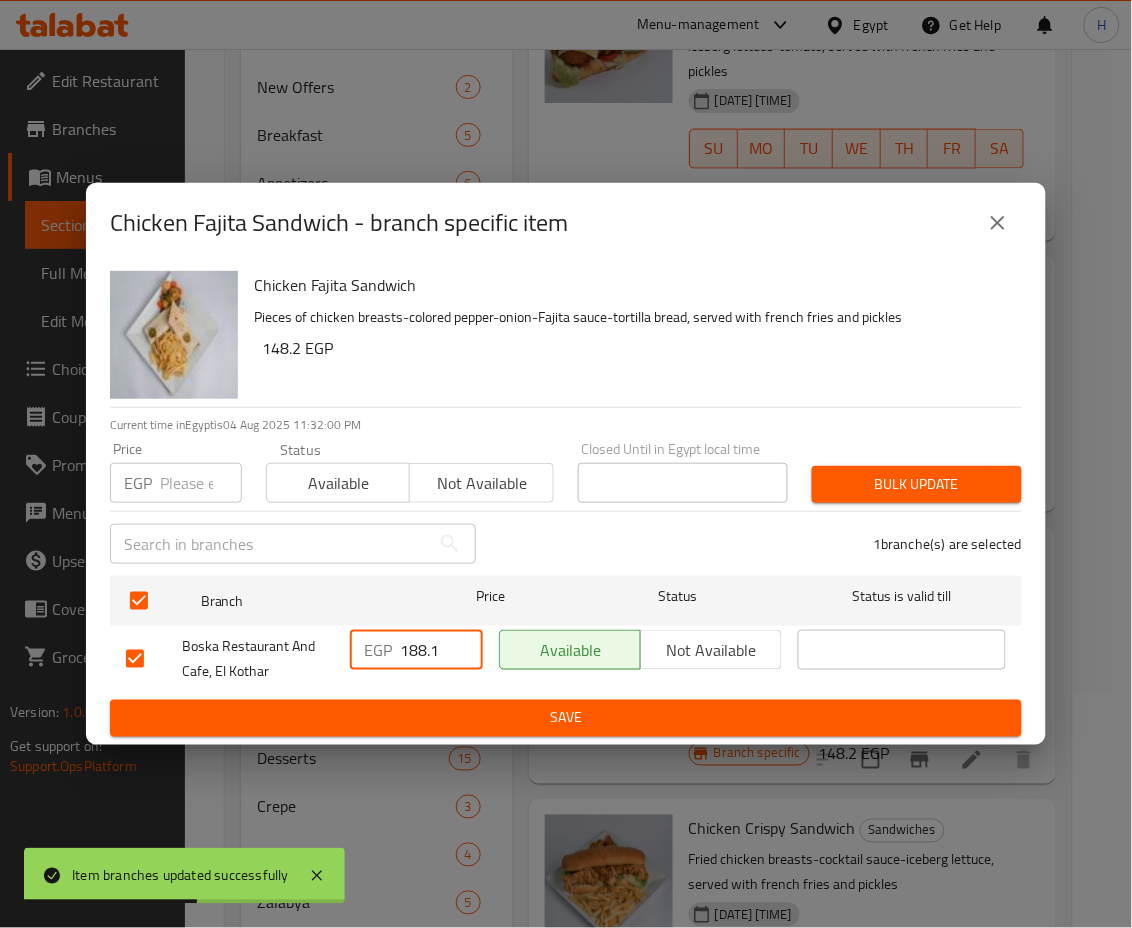 click on "188.1" at bounding box center (441, 650) 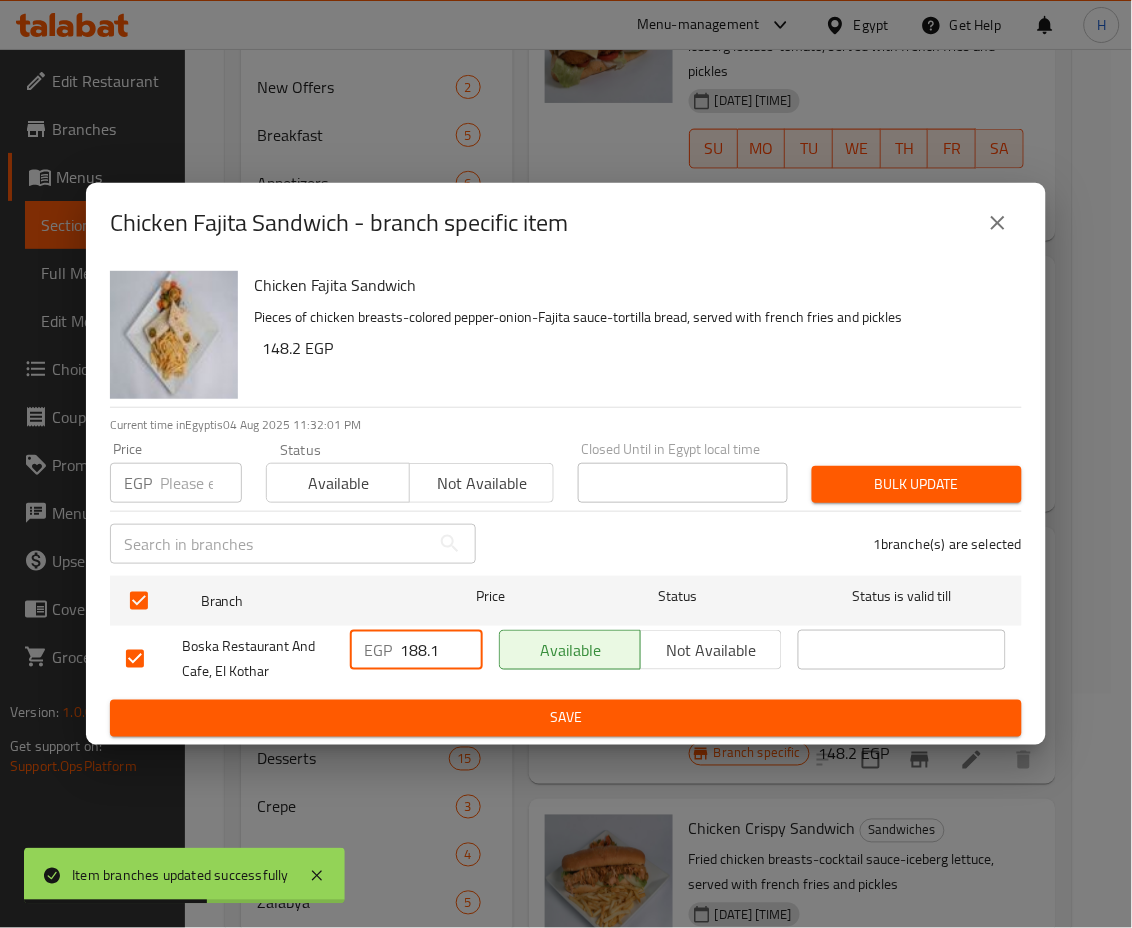 click on "188.1" at bounding box center (441, 650) 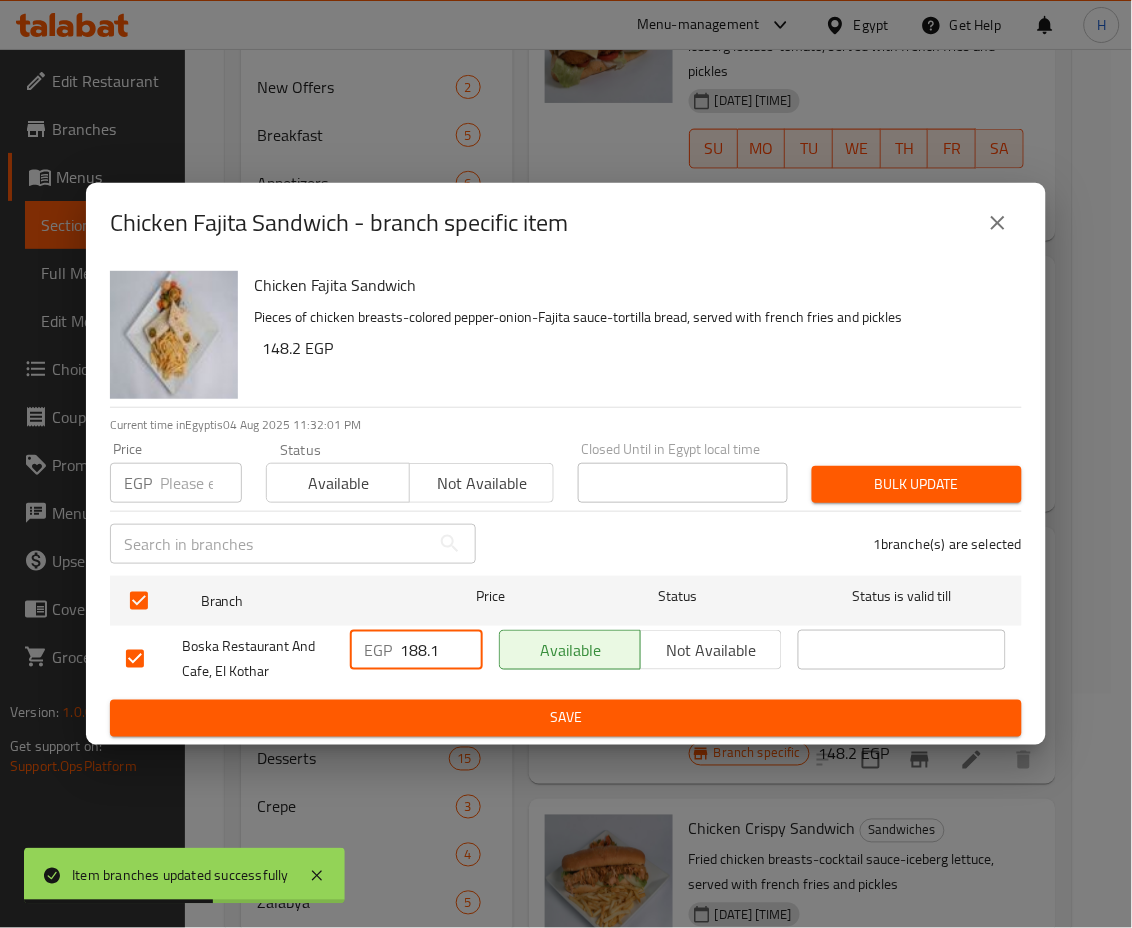 click on "188.1" at bounding box center (441, 650) 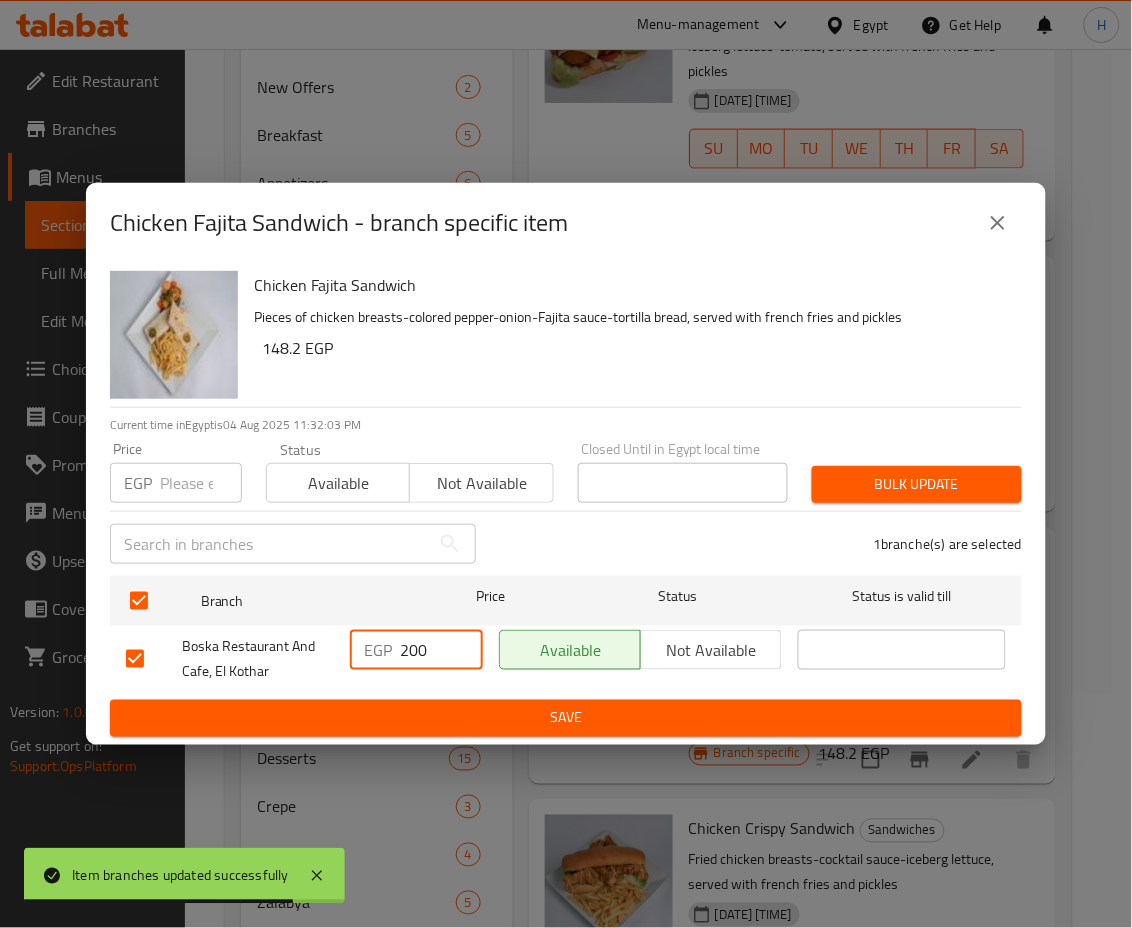 type on "200" 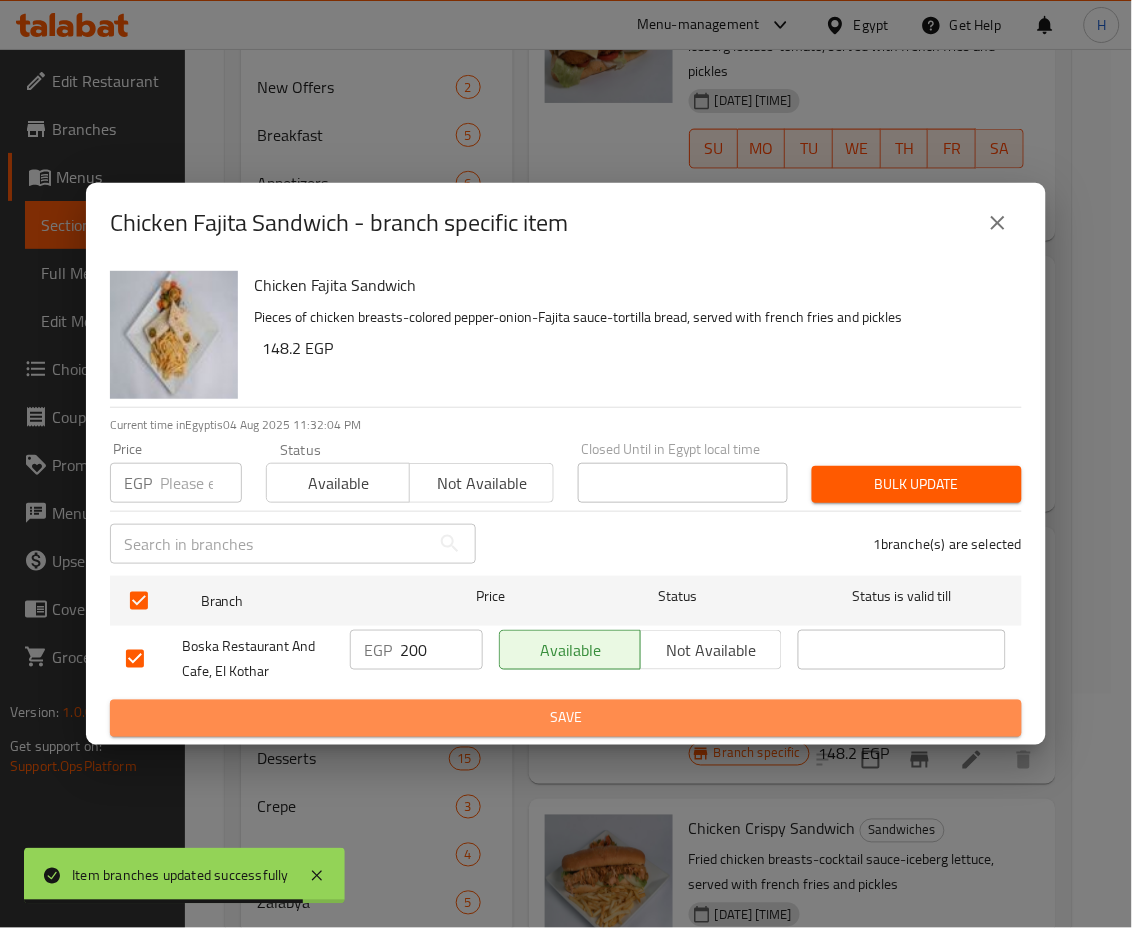 click on "Save" at bounding box center (566, 718) 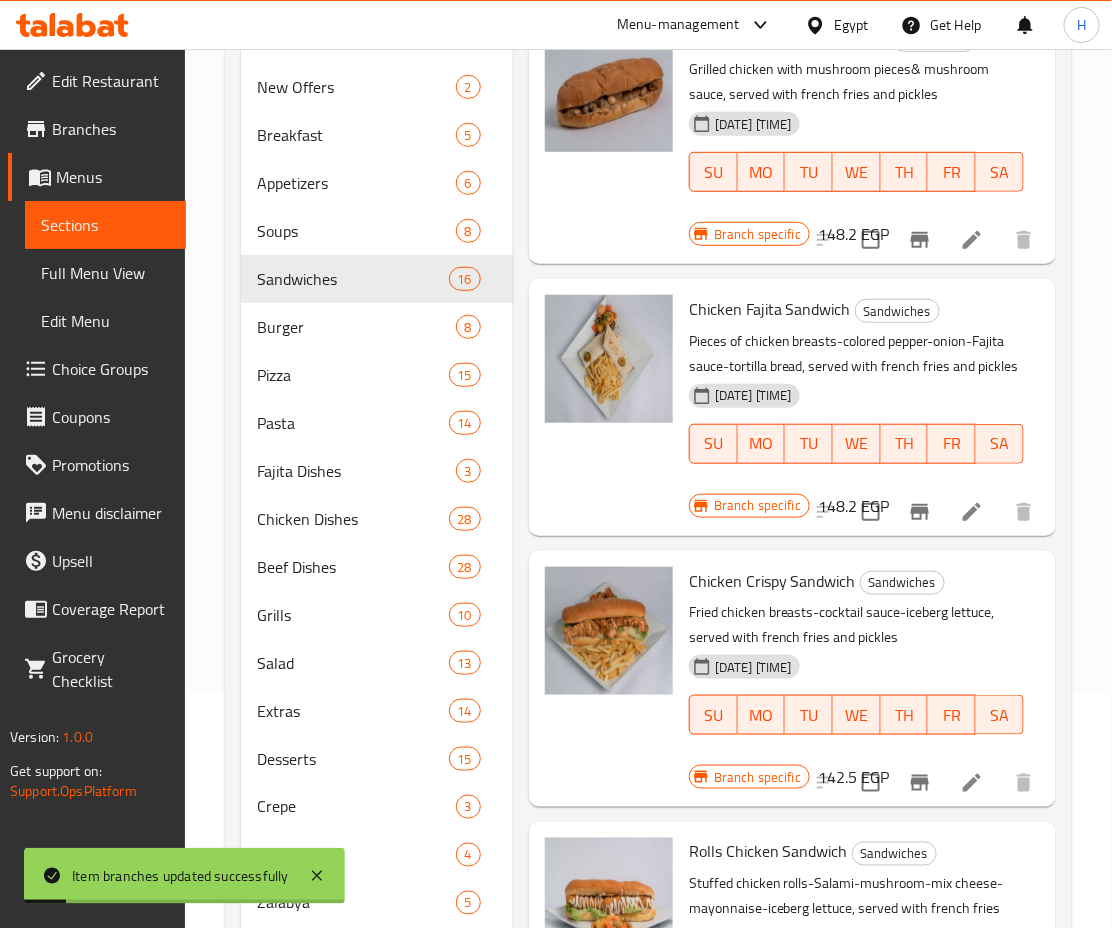 scroll, scrollTop: 720, scrollLeft: 0, axis: vertical 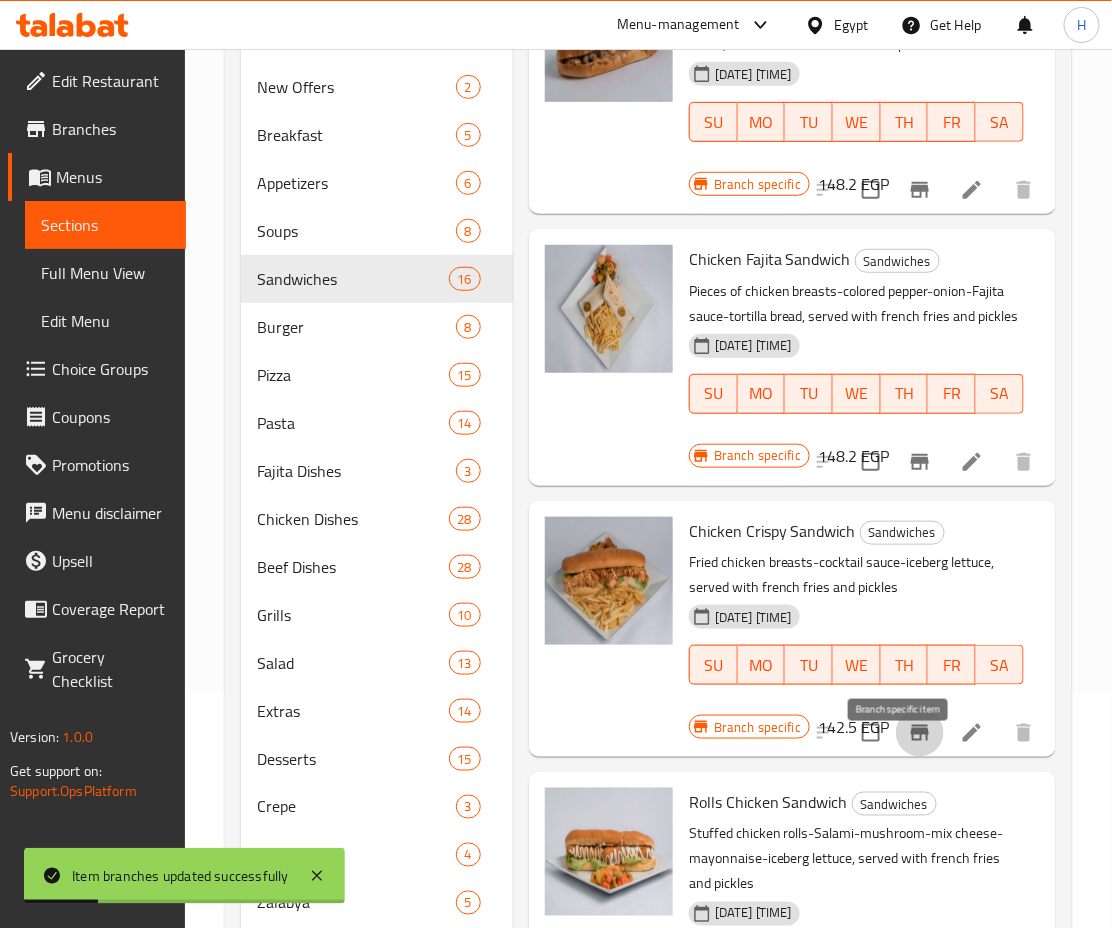 click at bounding box center (920, 733) 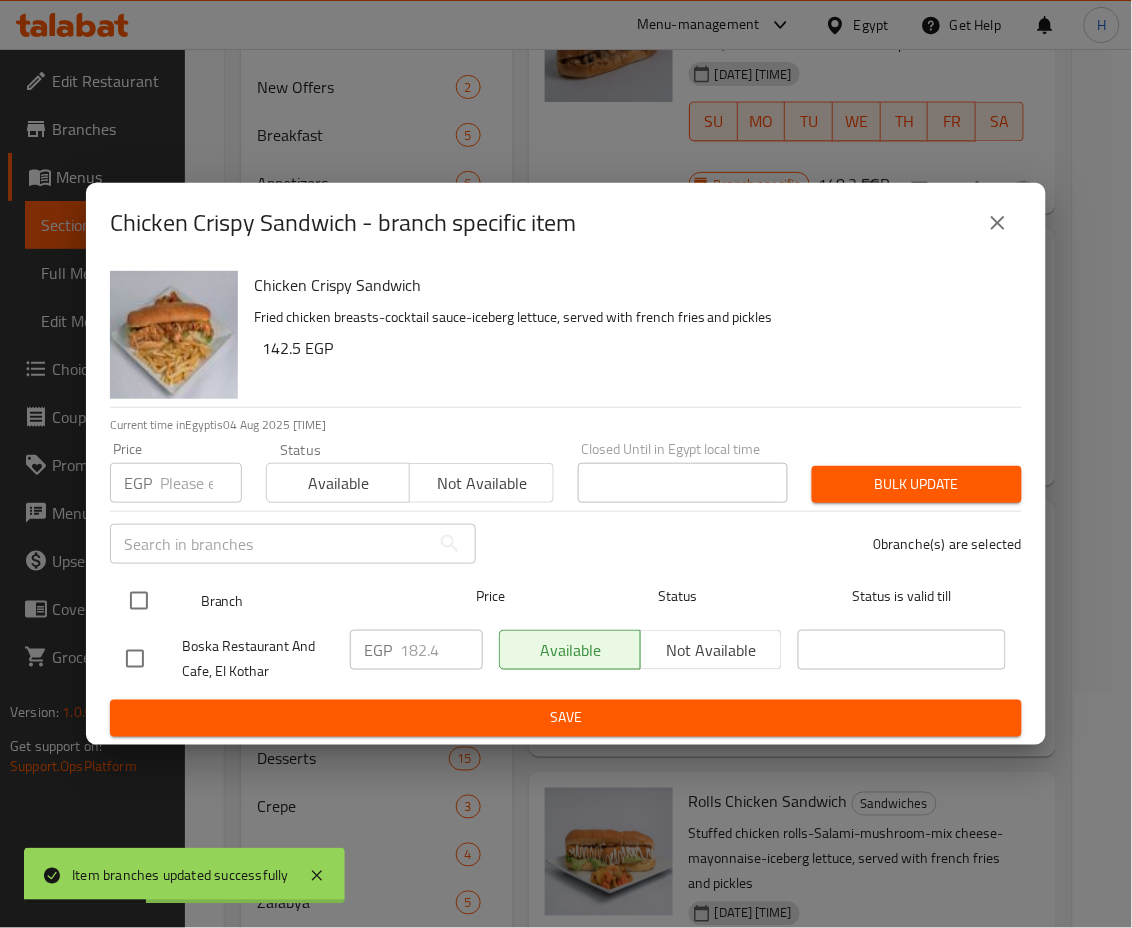 click at bounding box center [139, 601] 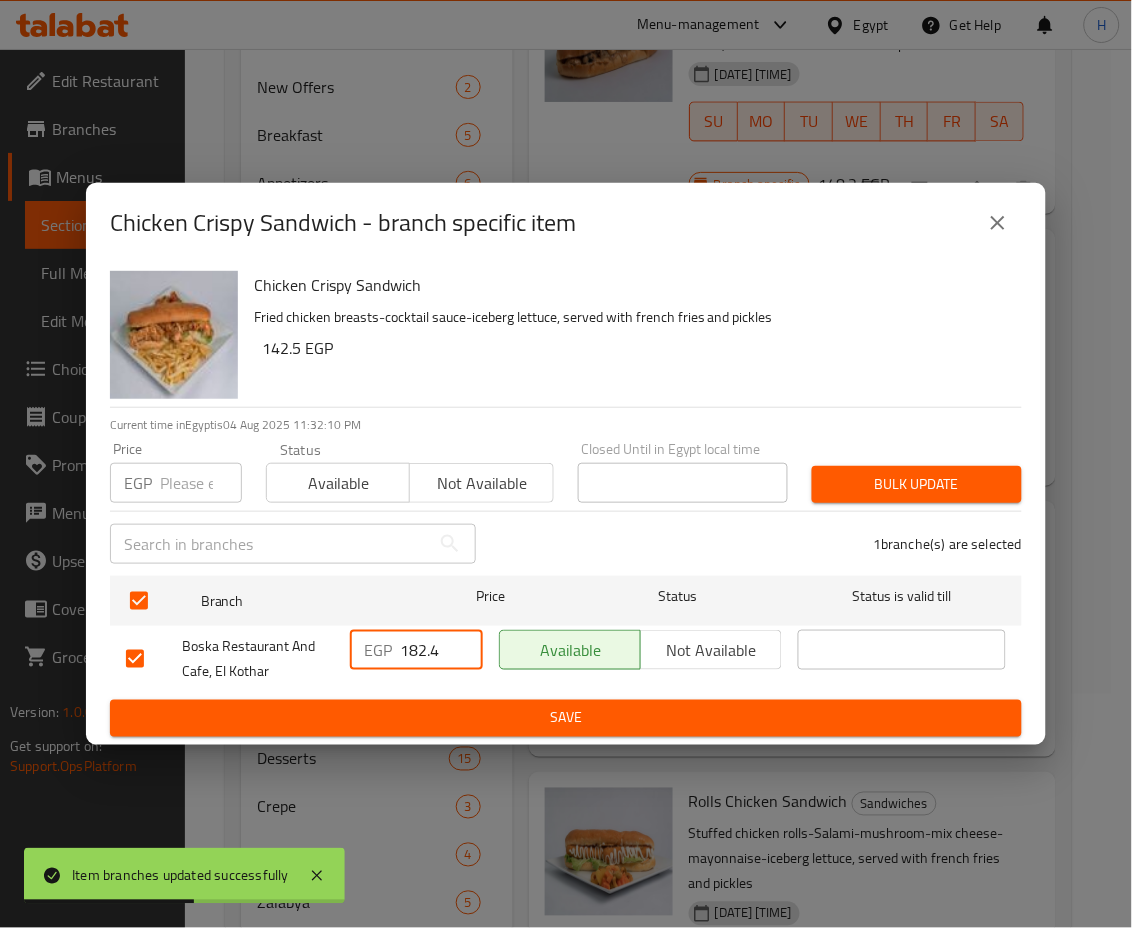 drag, startPoint x: 404, startPoint y: 653, endPoint x: 470, endPoint y: 666, distance: 67.26812 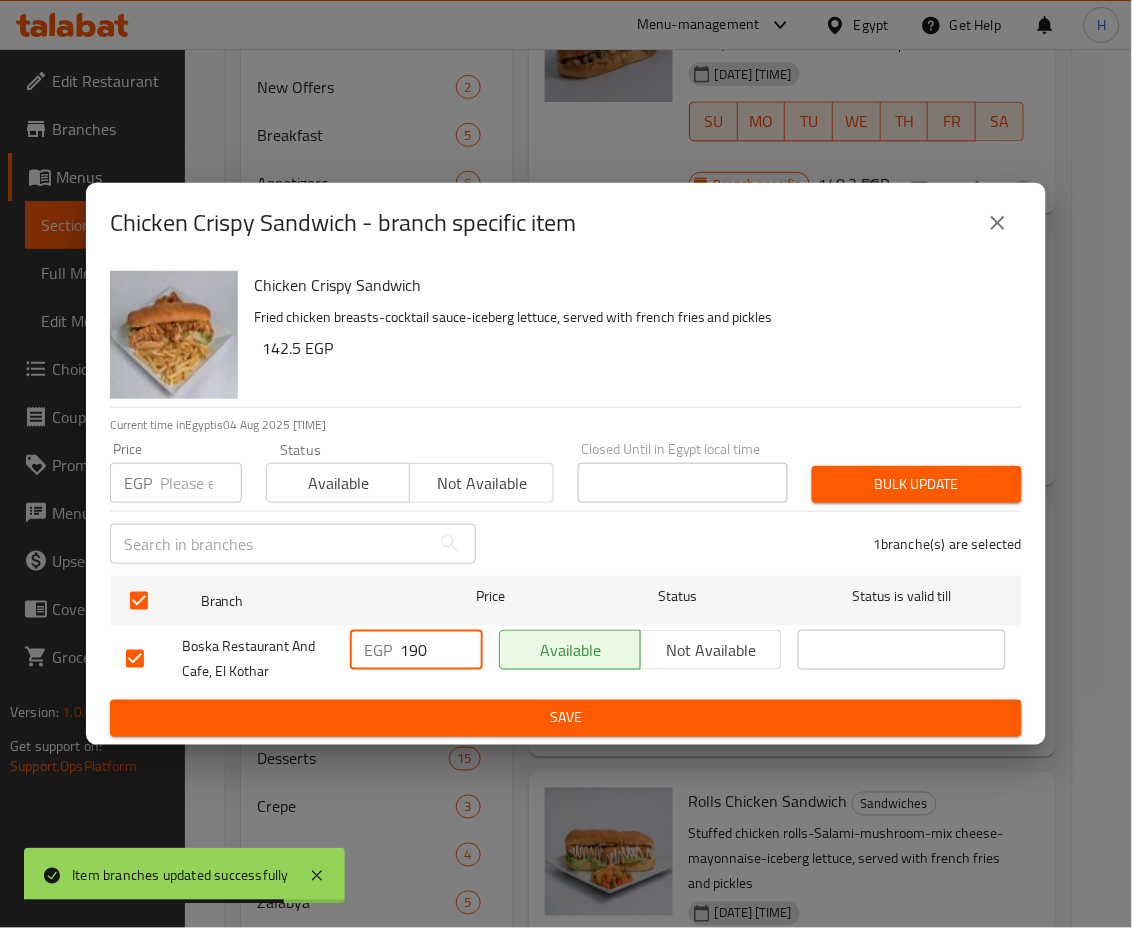 type on "190" 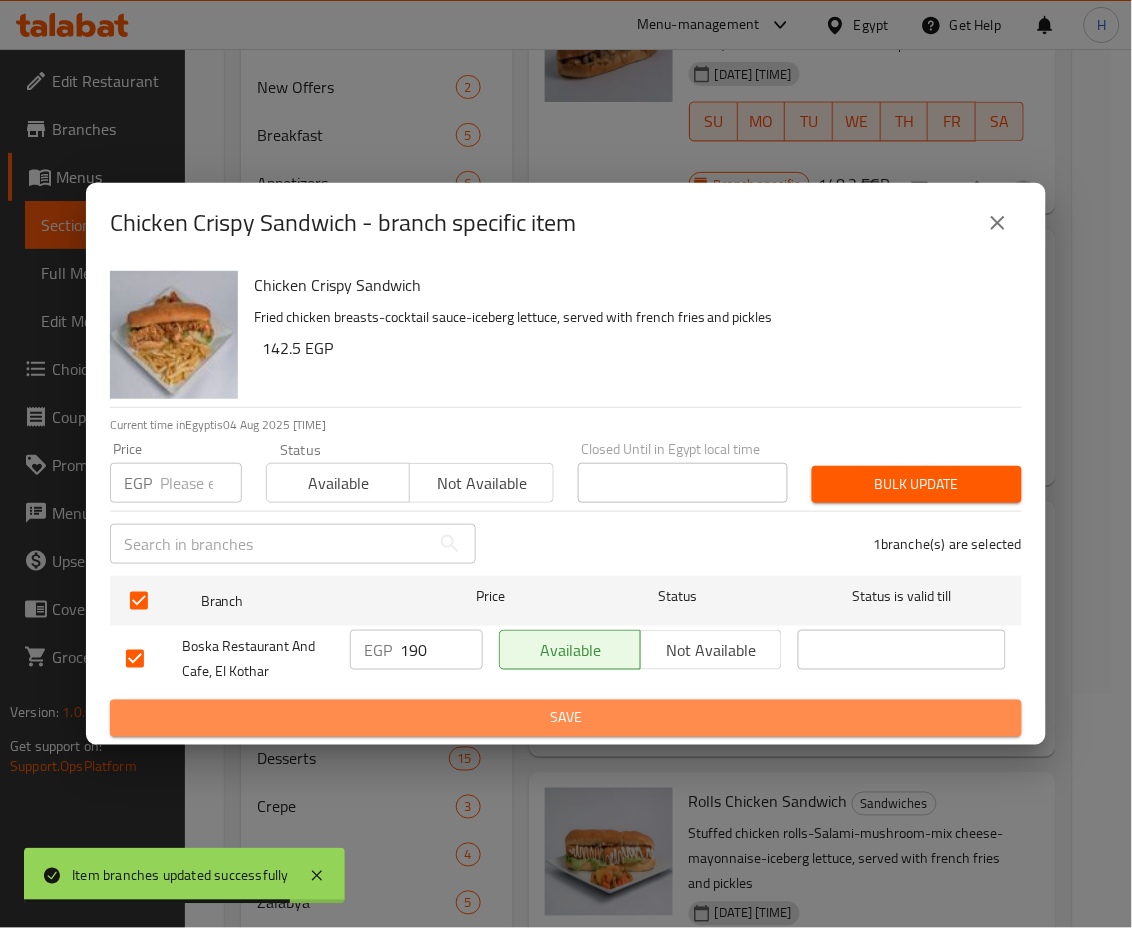 click on "Save" at bounding box center (566, 718) 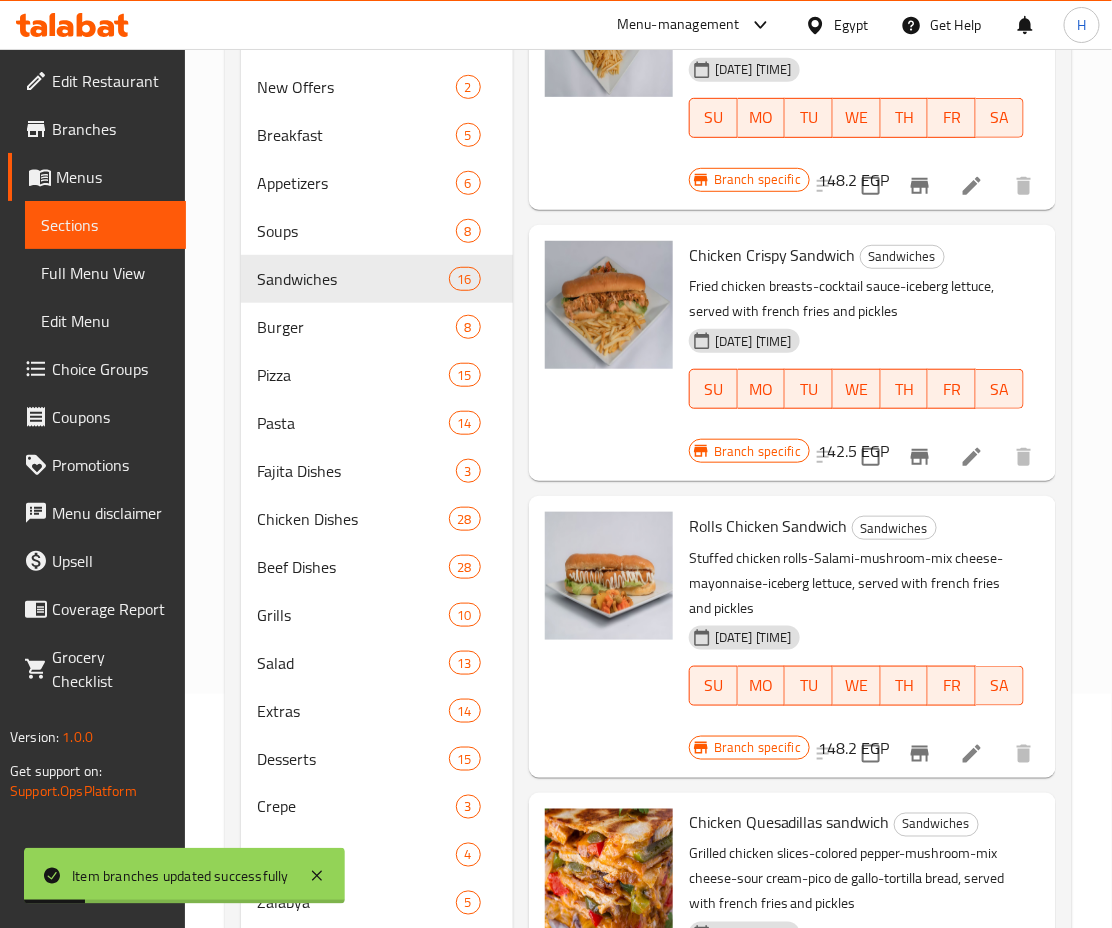 scroll, scrollTop: 997, scrollLeft: 0, axis: vertical 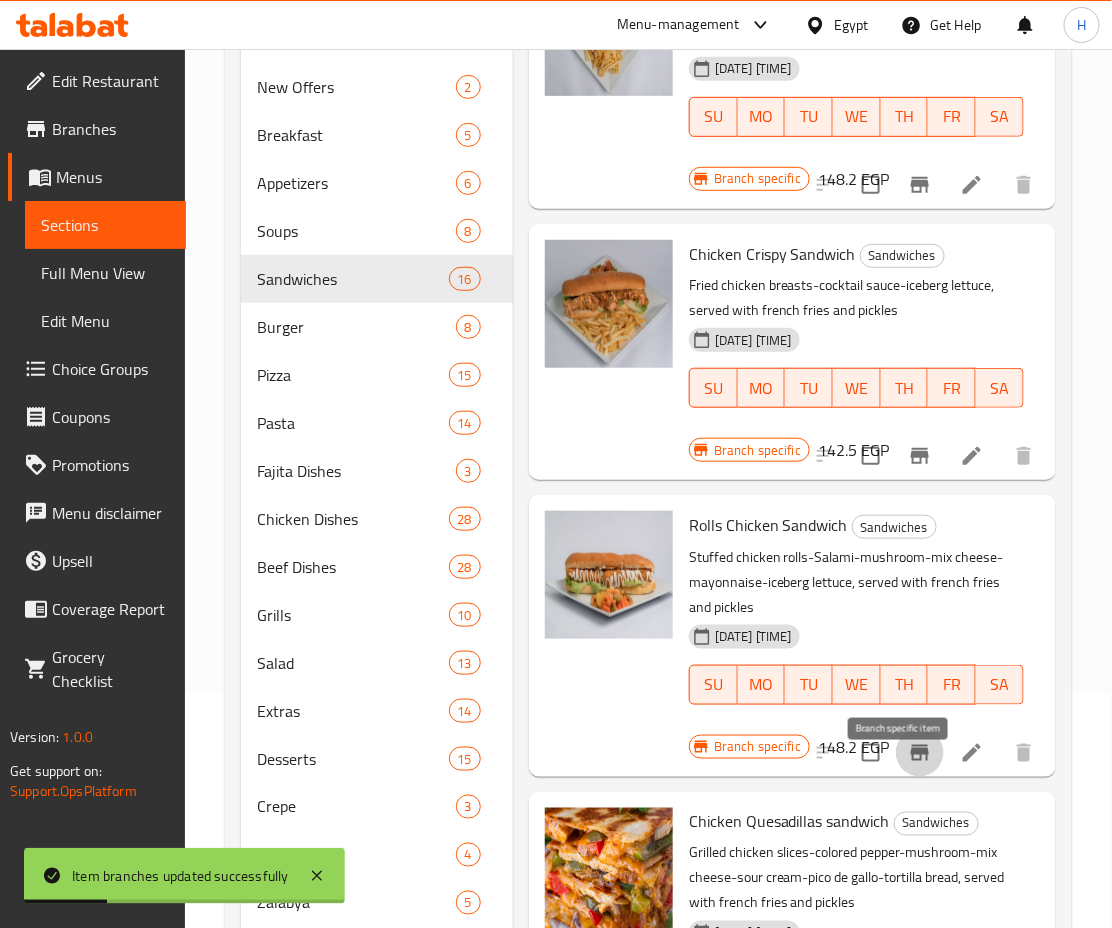 click 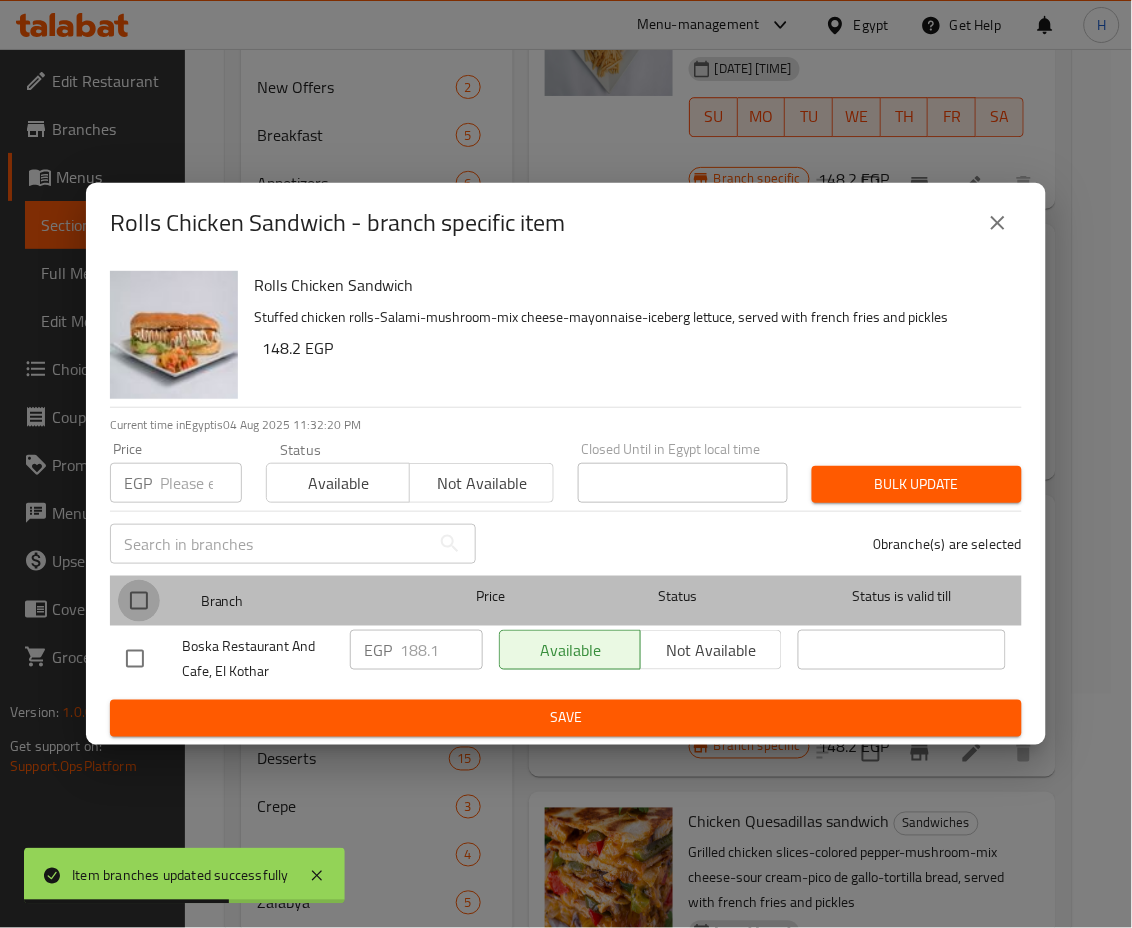 click at bounding box center (139, 601) 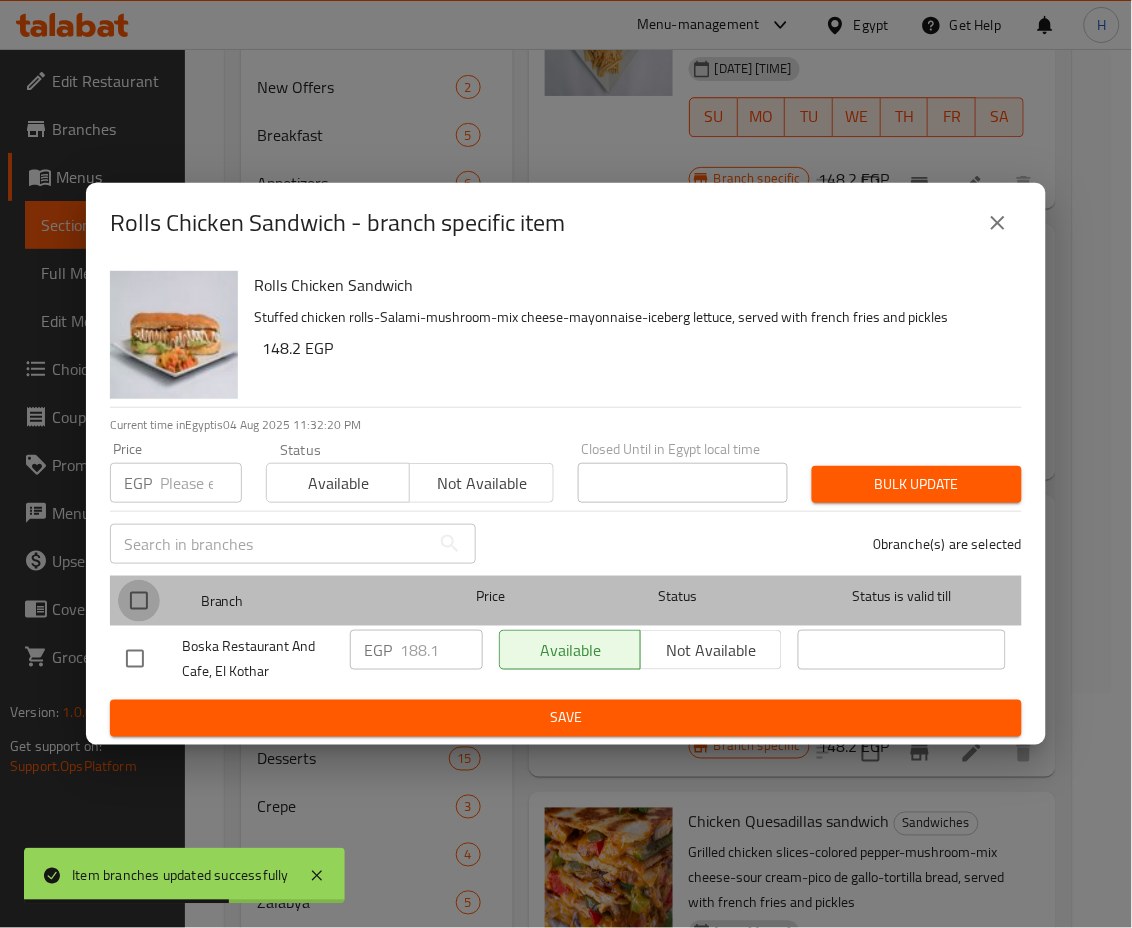 checkbox on "true" 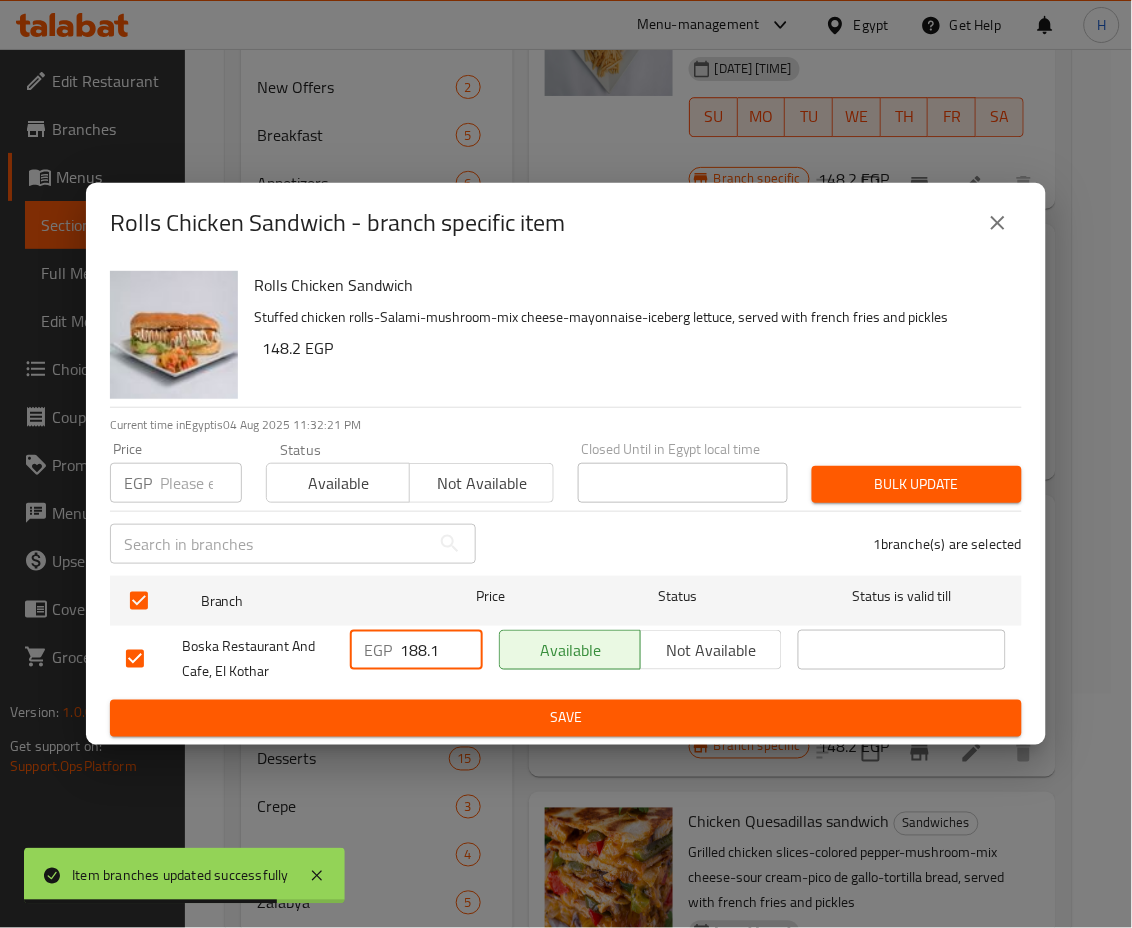 drag, startPoint x: 440, startPoint y: 649, endPoint x: 362, endPoint y: 651, distance: 78.025635 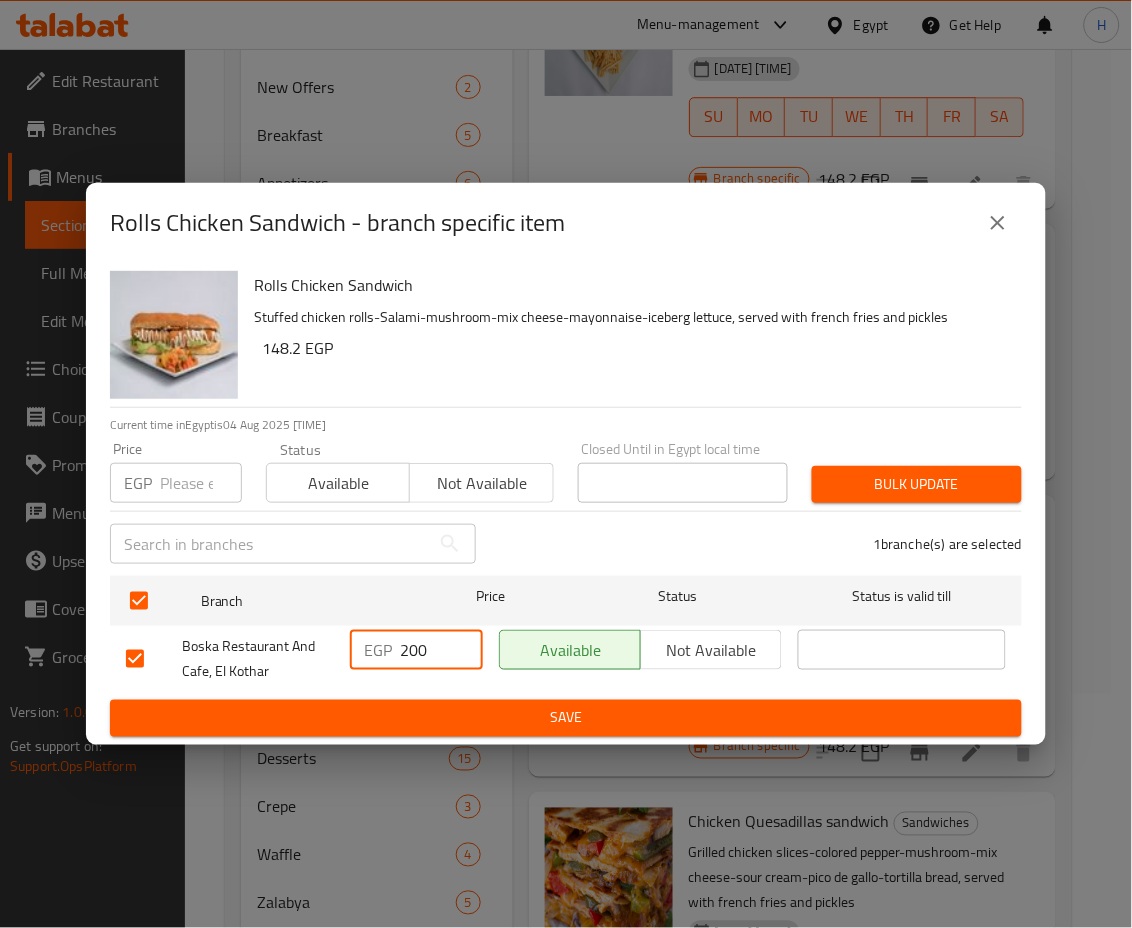 type on "200" 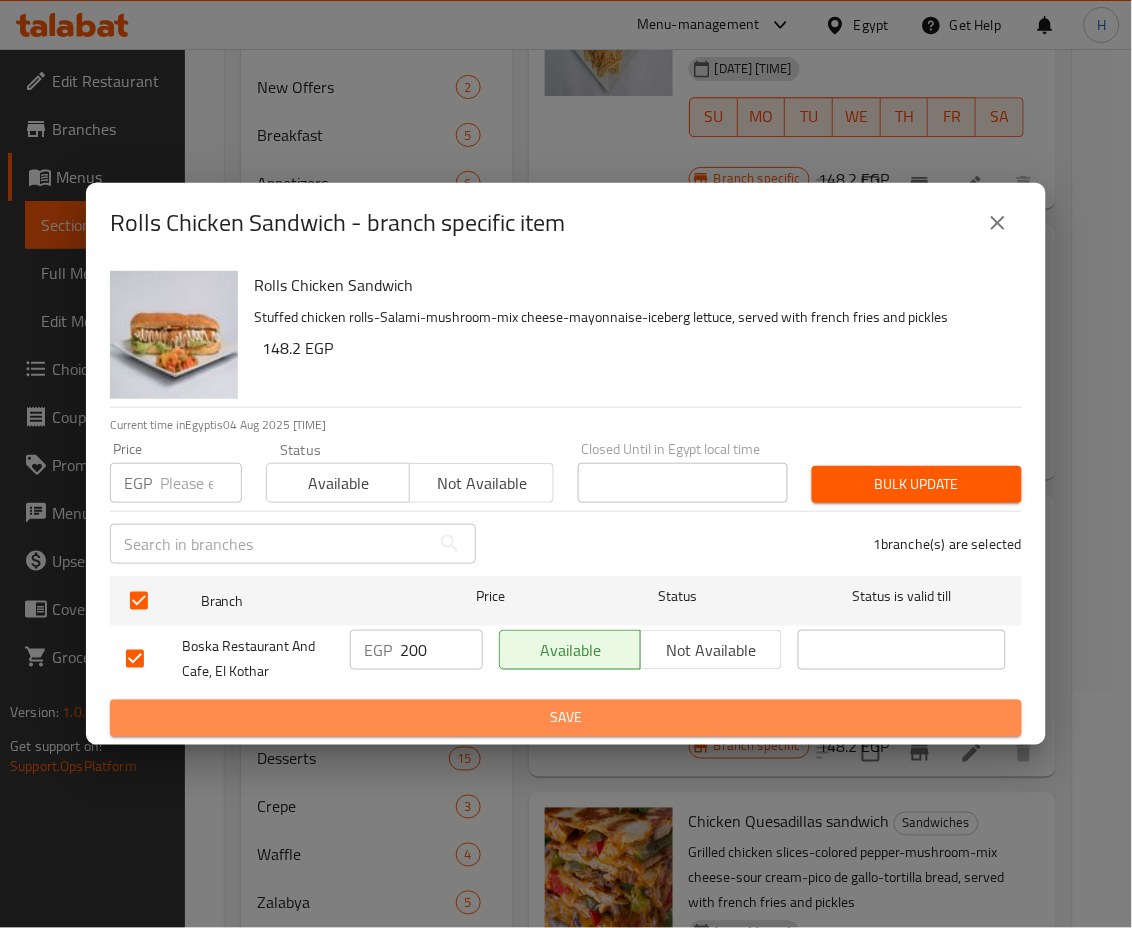 click on "Save" at bounding box center (566, 718) 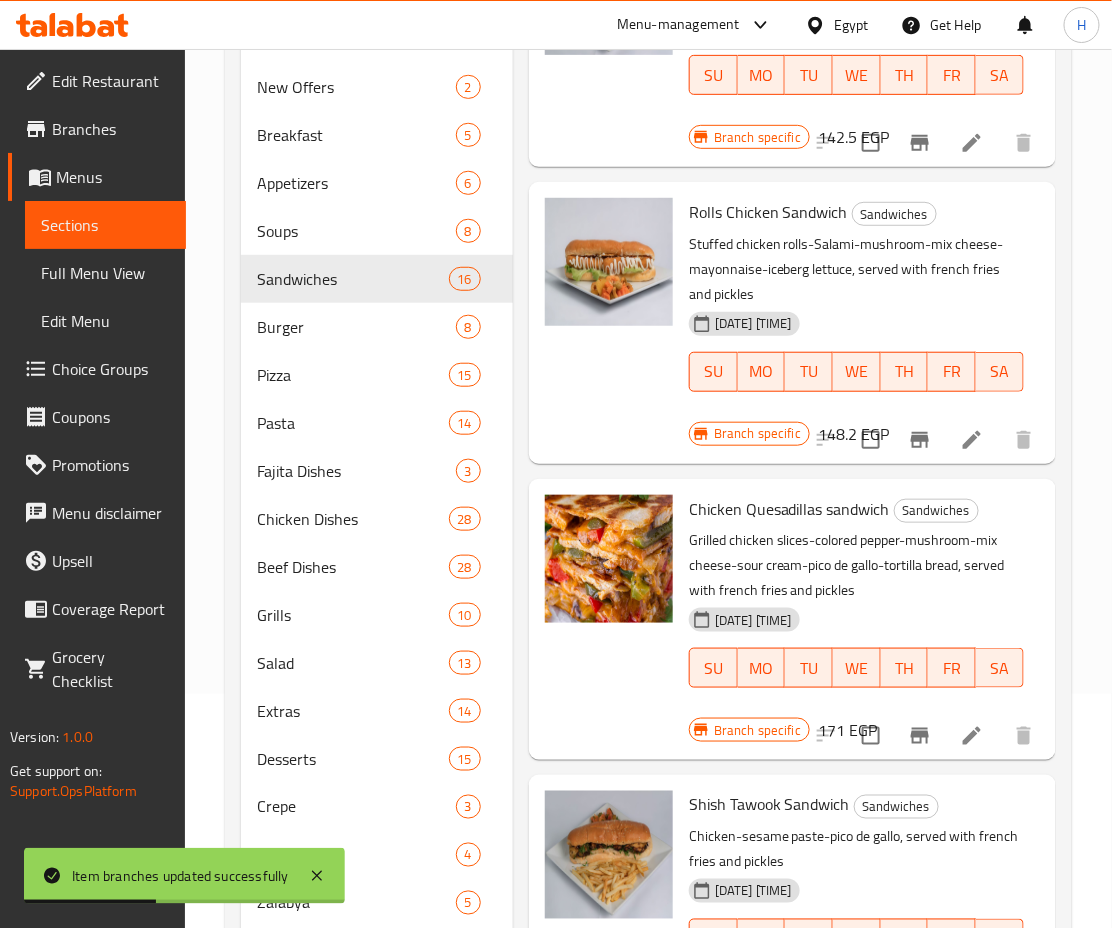scroll, scrollTop: 1312, scrollLeft: 0, axis: vertical 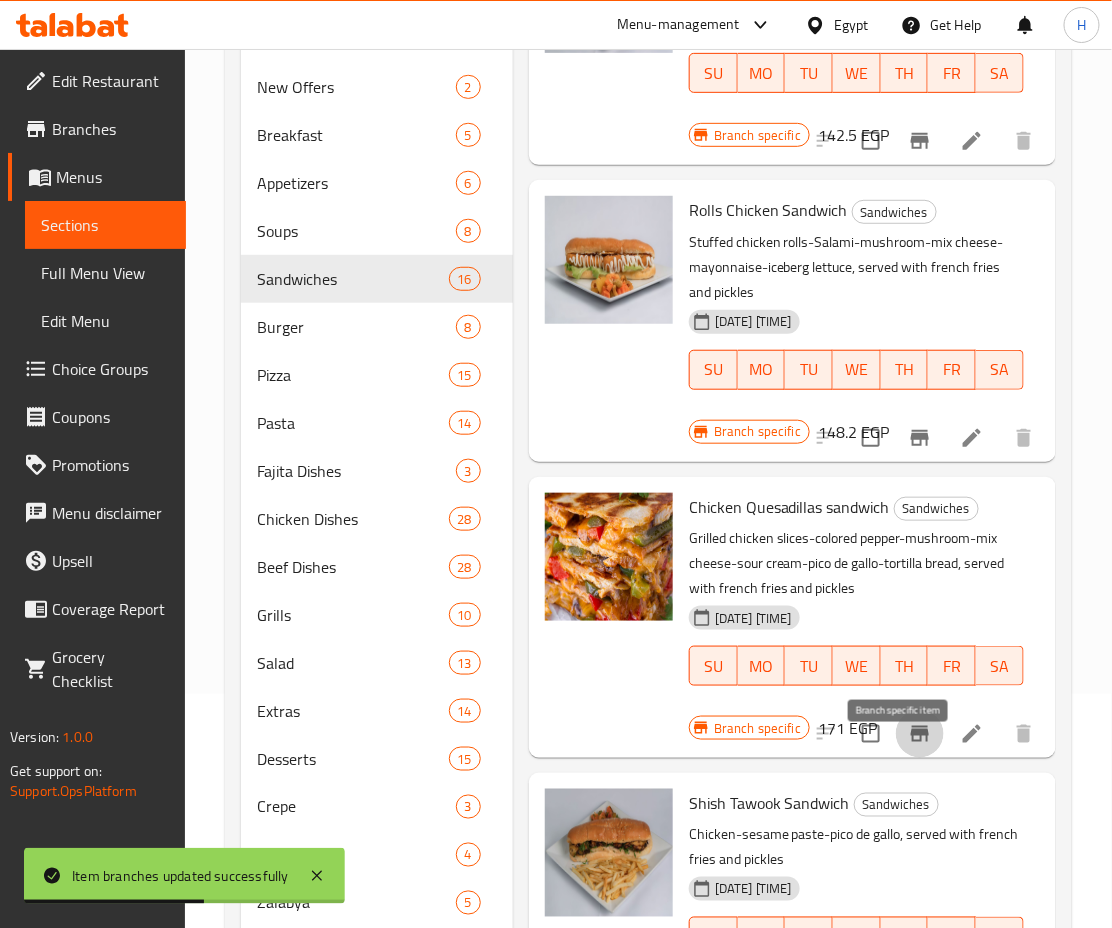 click 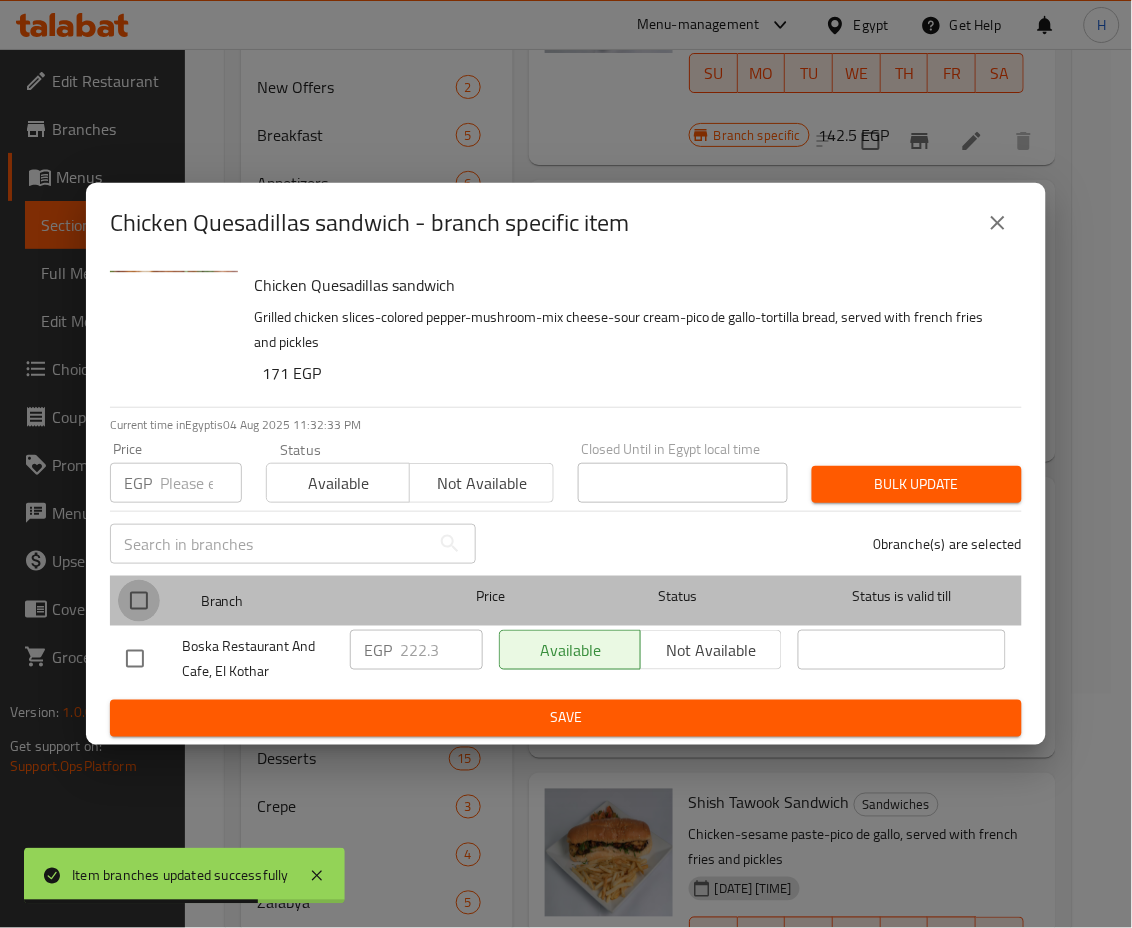 click at bounding box center (139, 601) 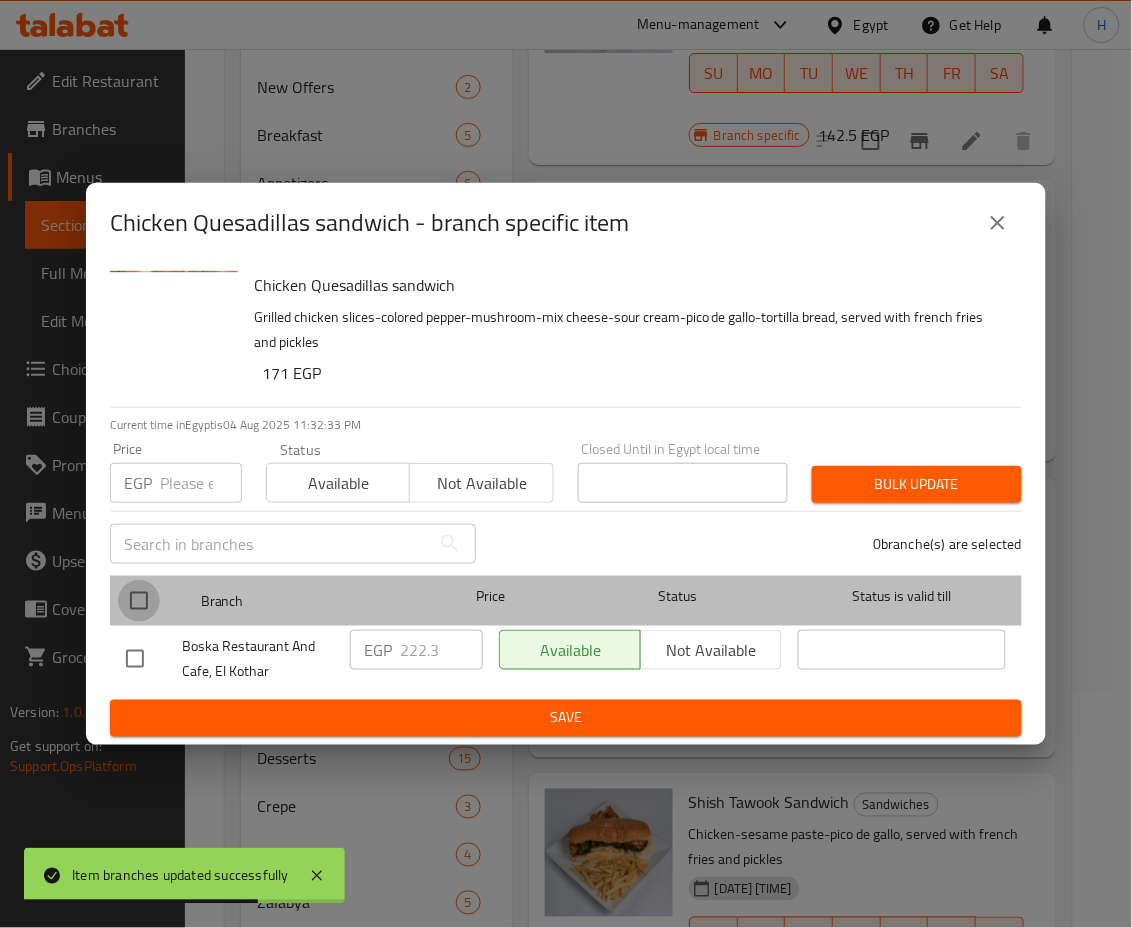 checkbox on "true" 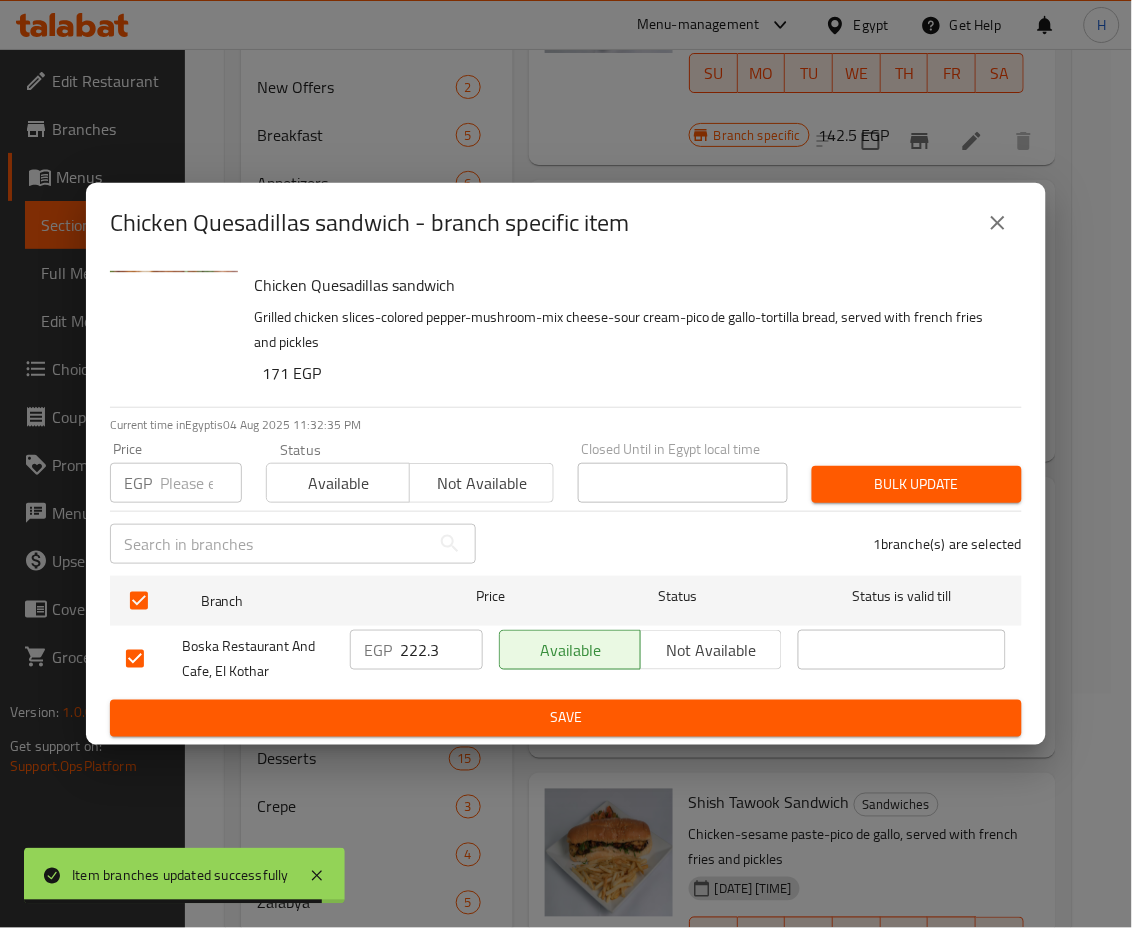 click on "222.3" at bounding box center [441, 650] 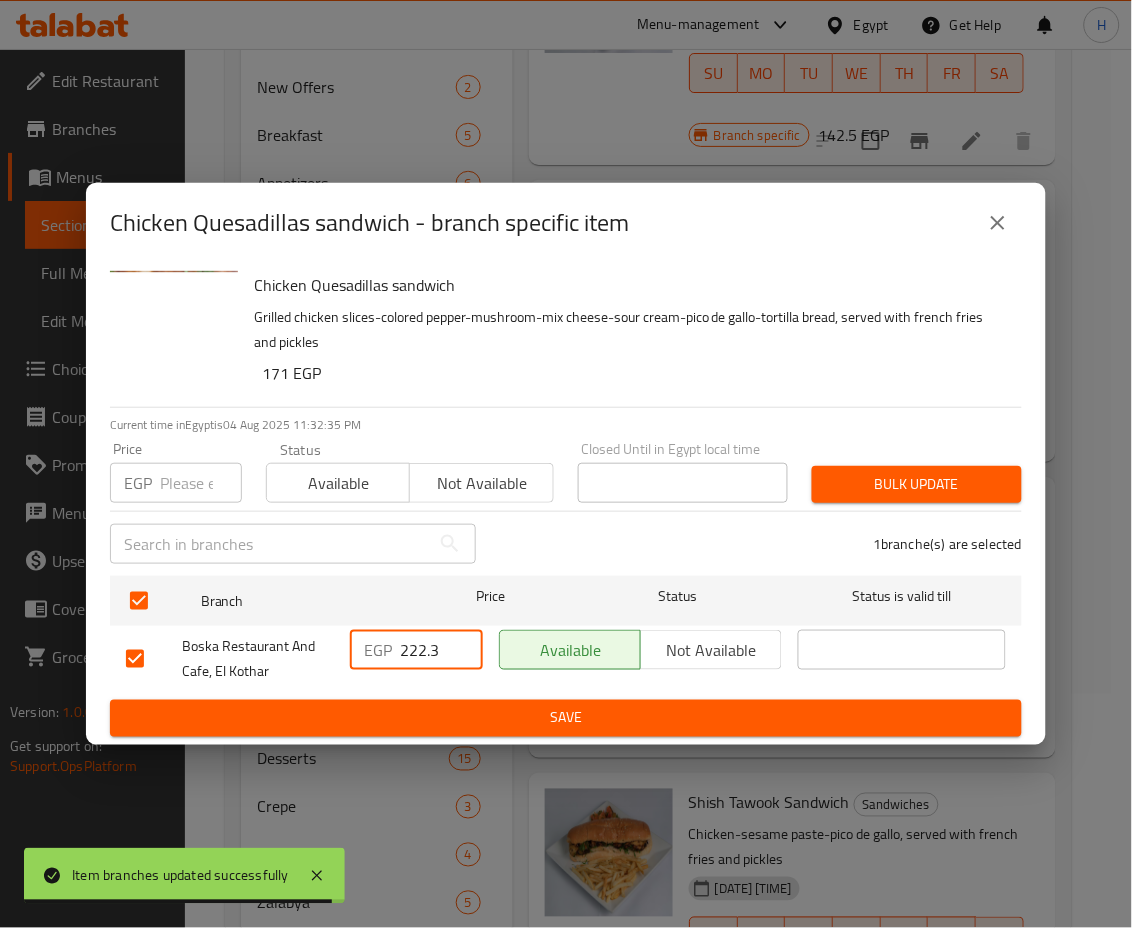 click on "222.3" at bounding box center [441, 650] 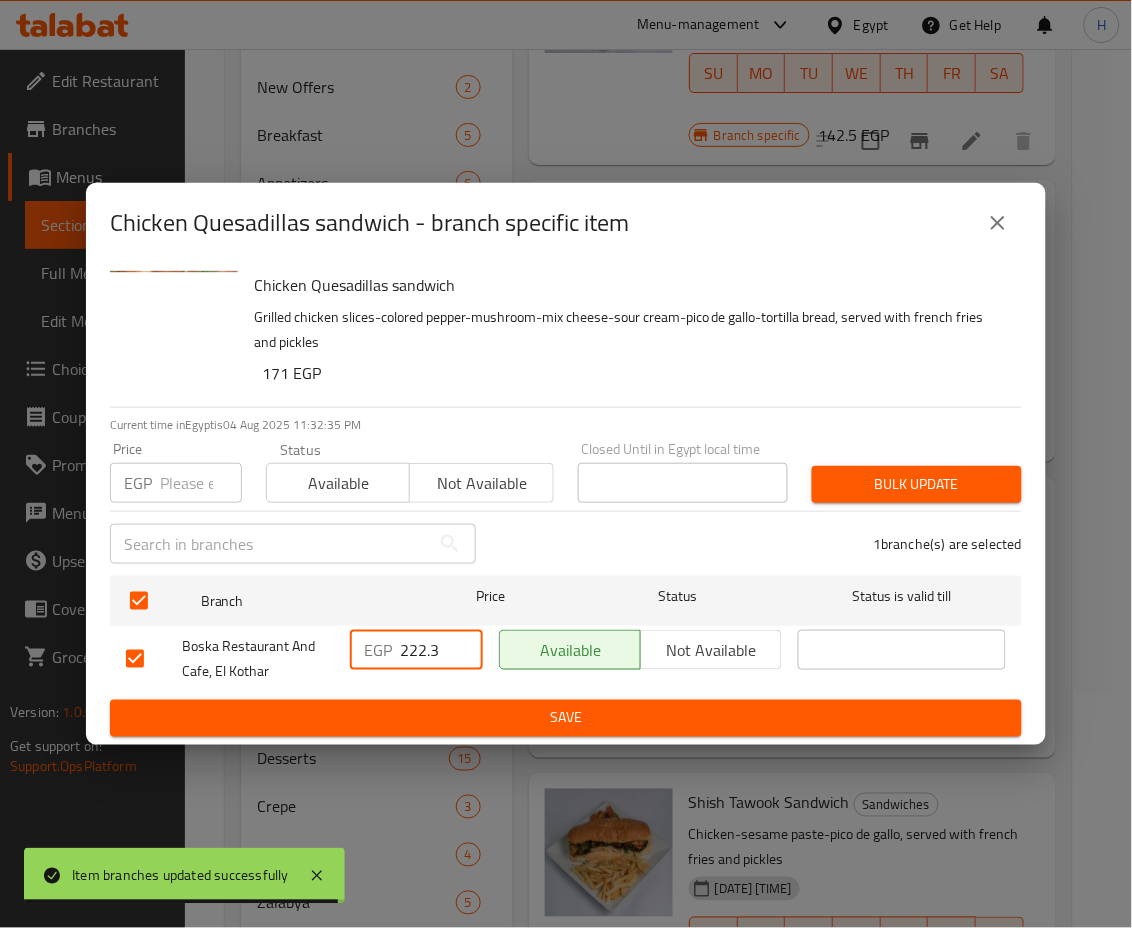 click on "222.3" at bounding box center (441, 650) 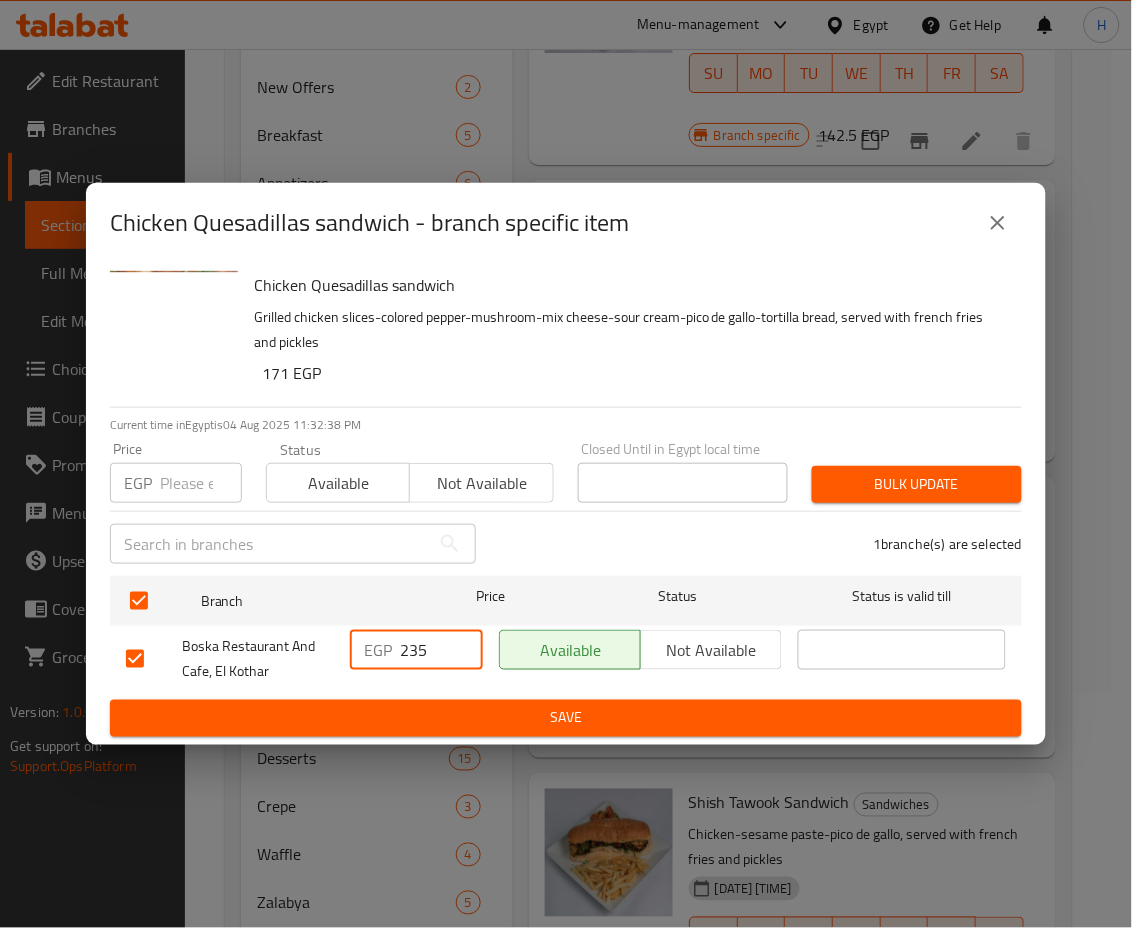 type on "235" 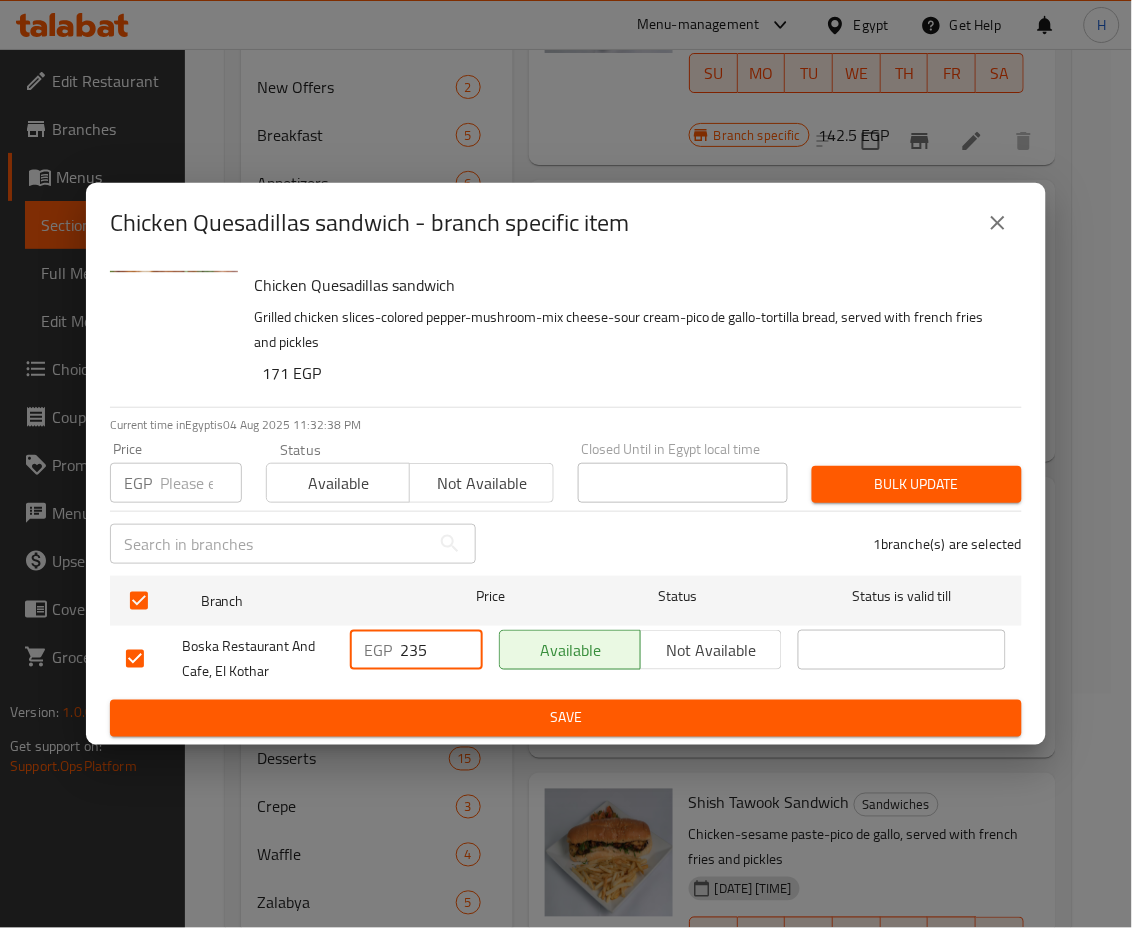 click on "Save" at bounding box center (566, 718) 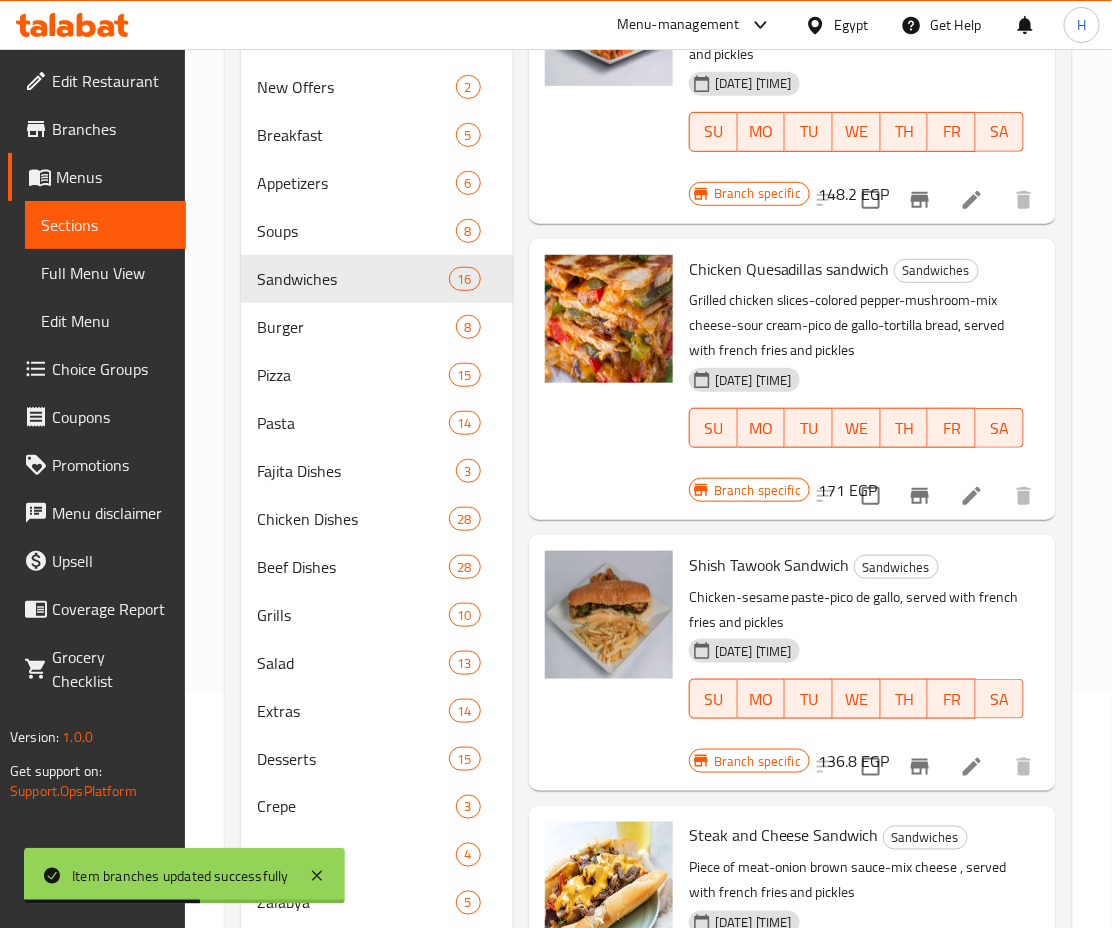 scroll, scrollTop: 1563, scrollLeft: 0, axis: vertical 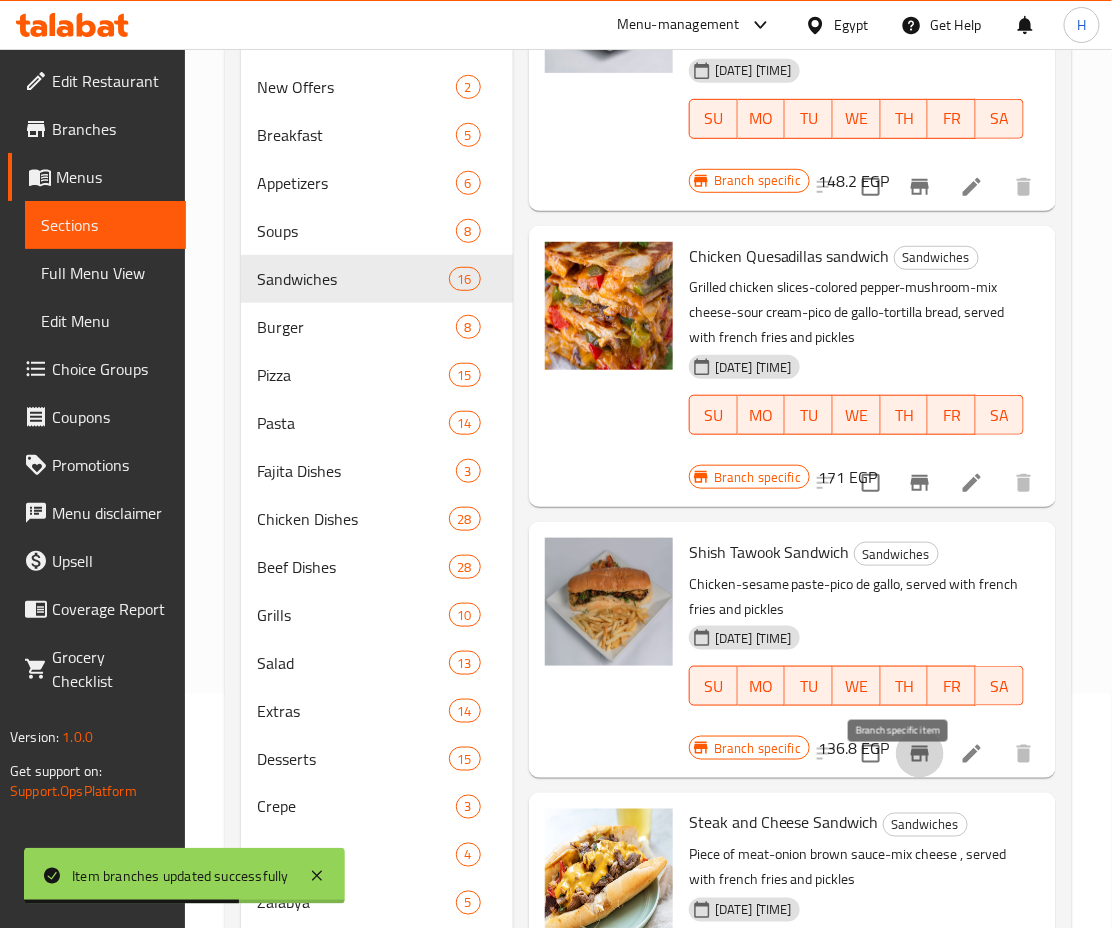 click 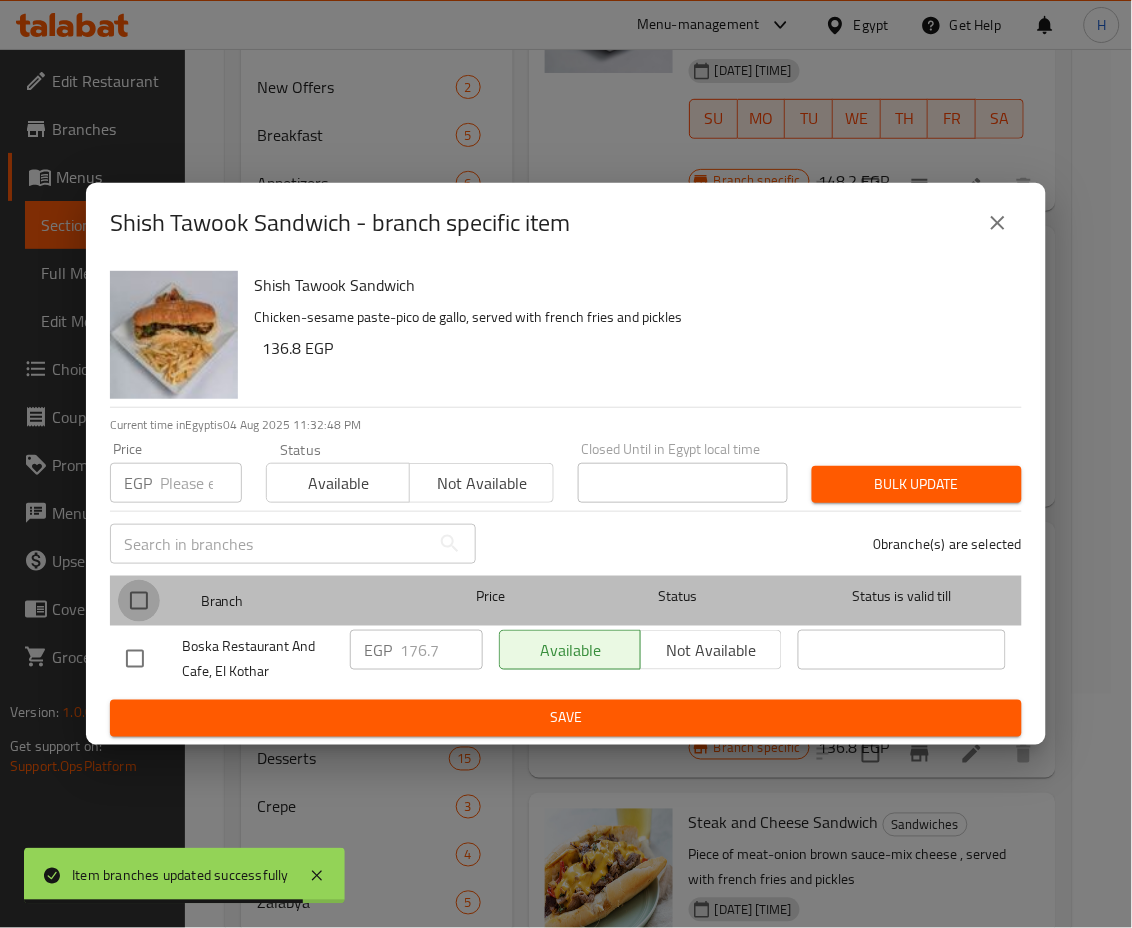 click at bounding box center [139, 601] 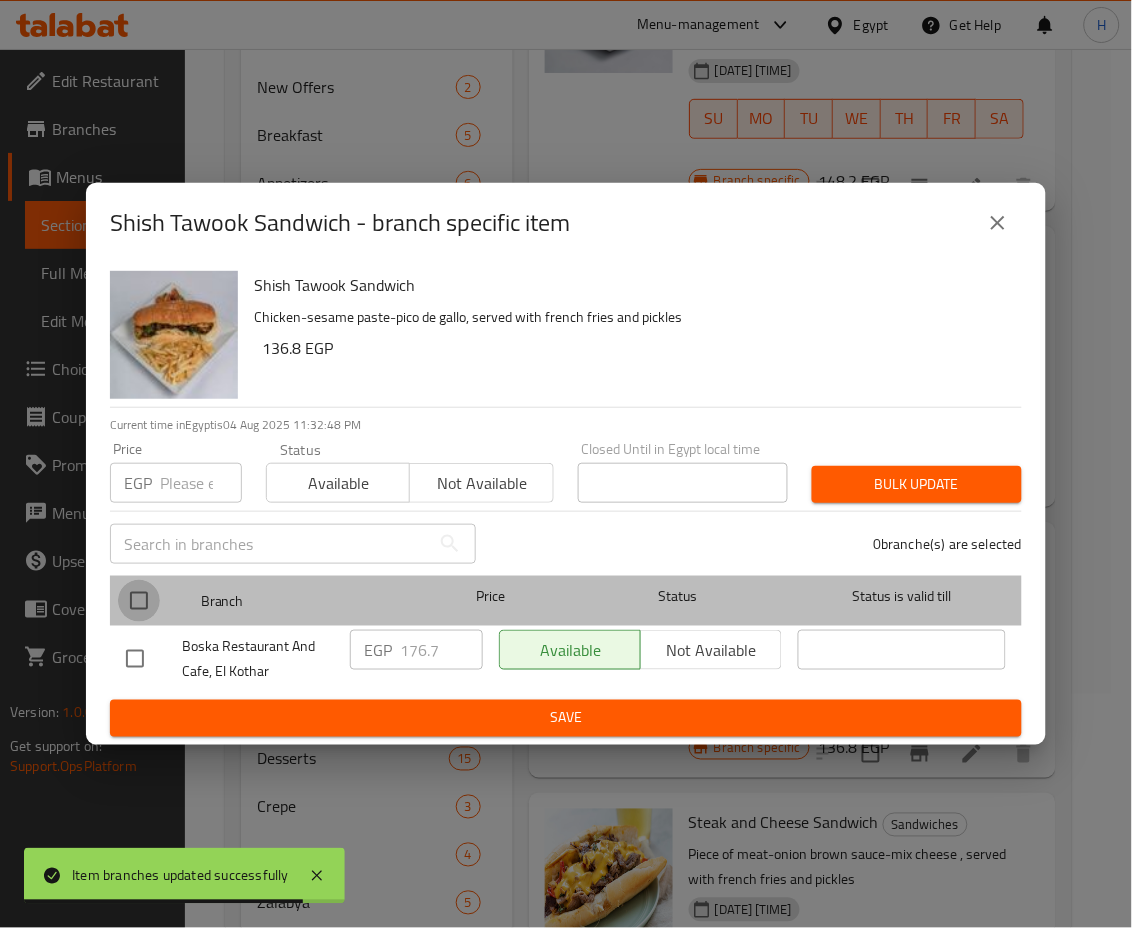 checkbox on "true" 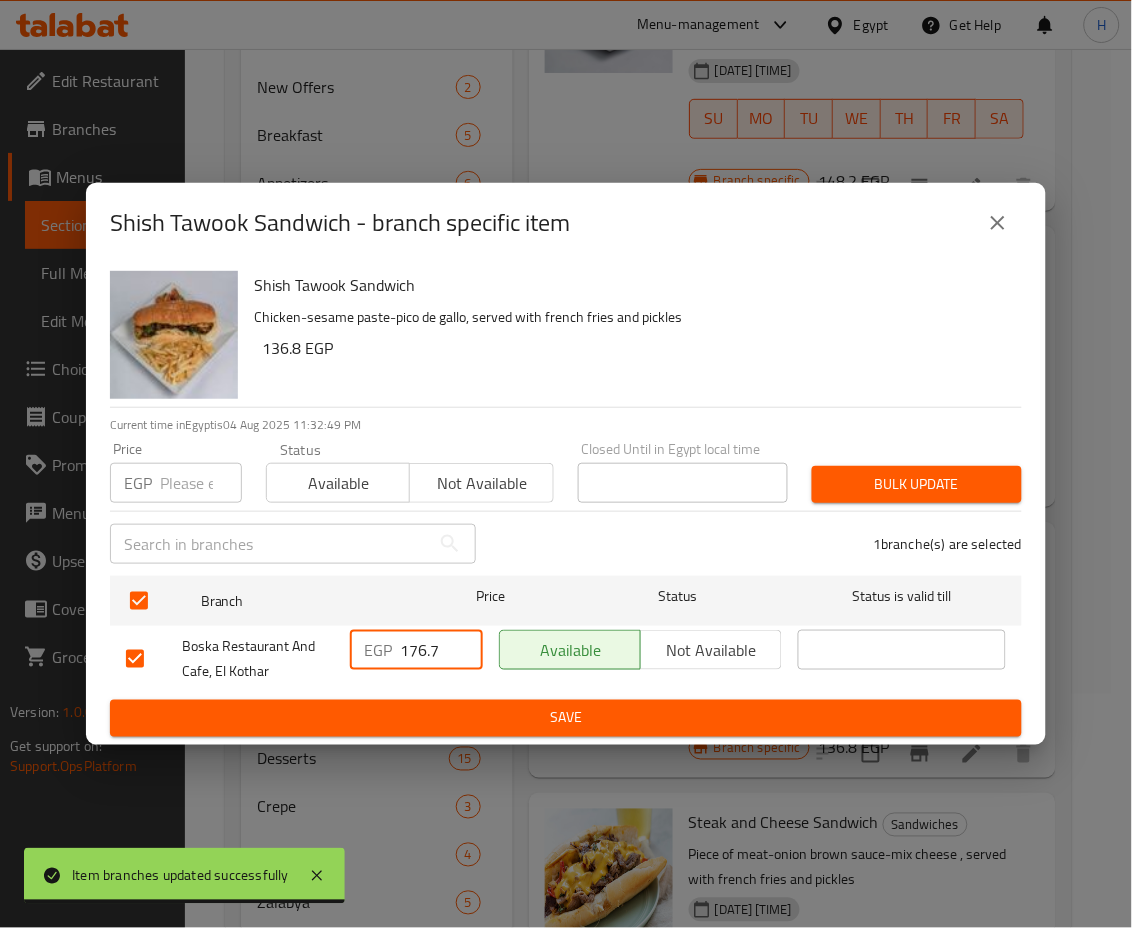 drag, startPoint x: 410, startPoint y: 649, endPoint x: 445, endPoint y: 660, distance: 36.687874 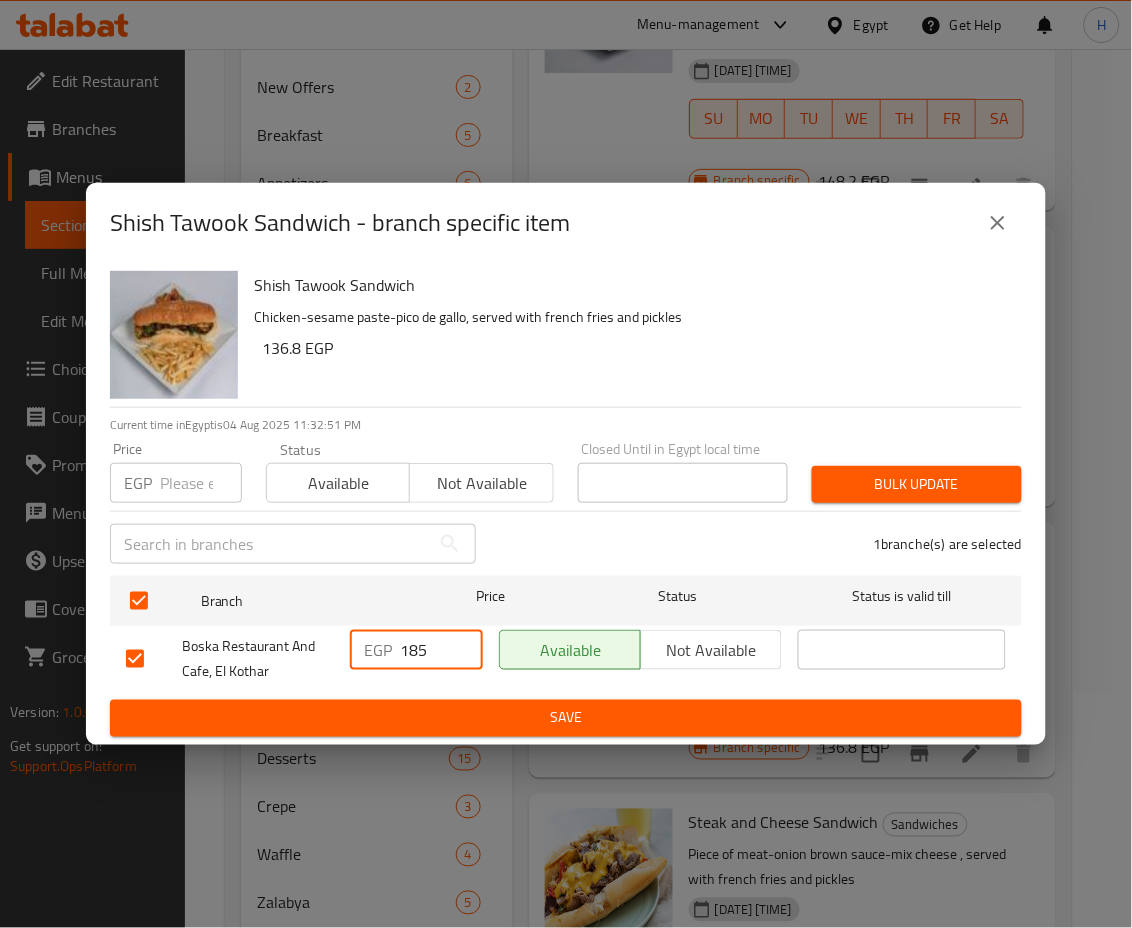 type on "185" 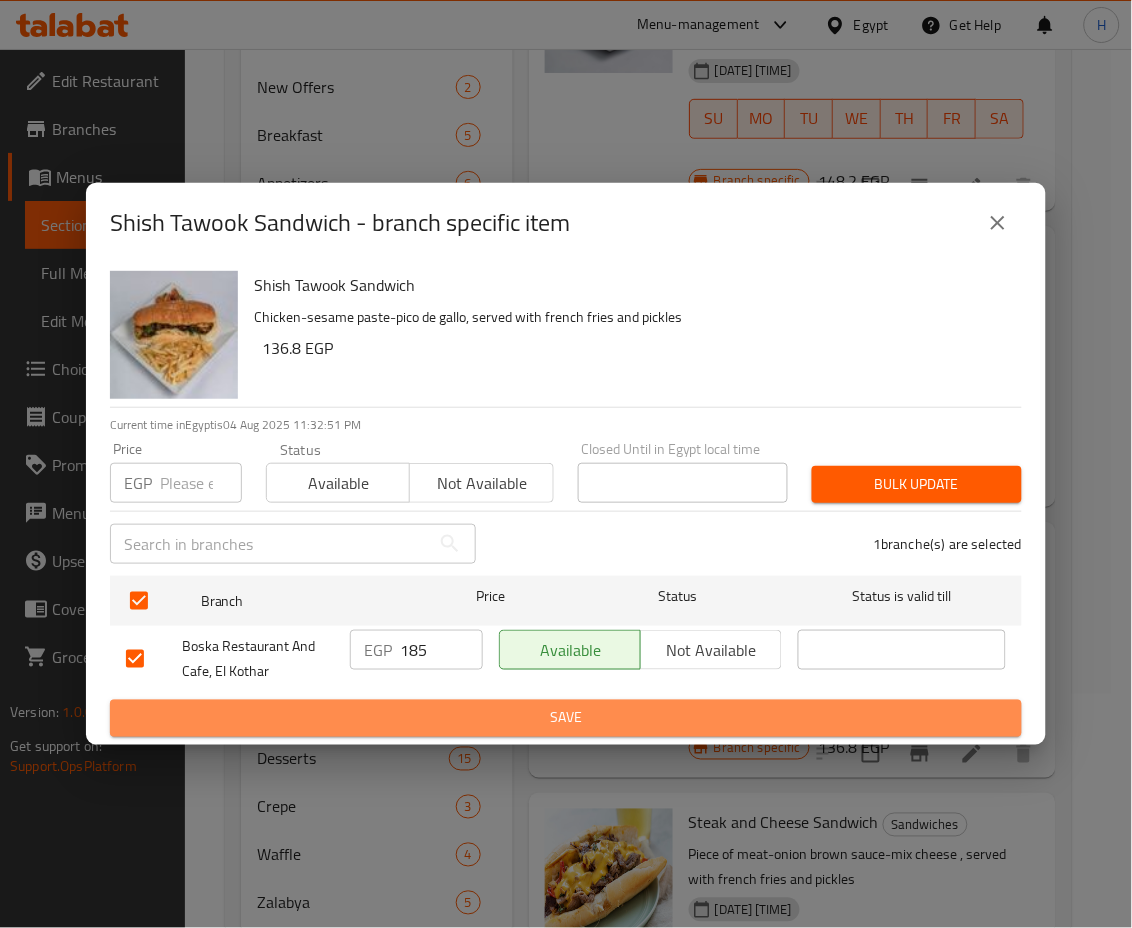 click on "Save" at bounding box center (566, 718) 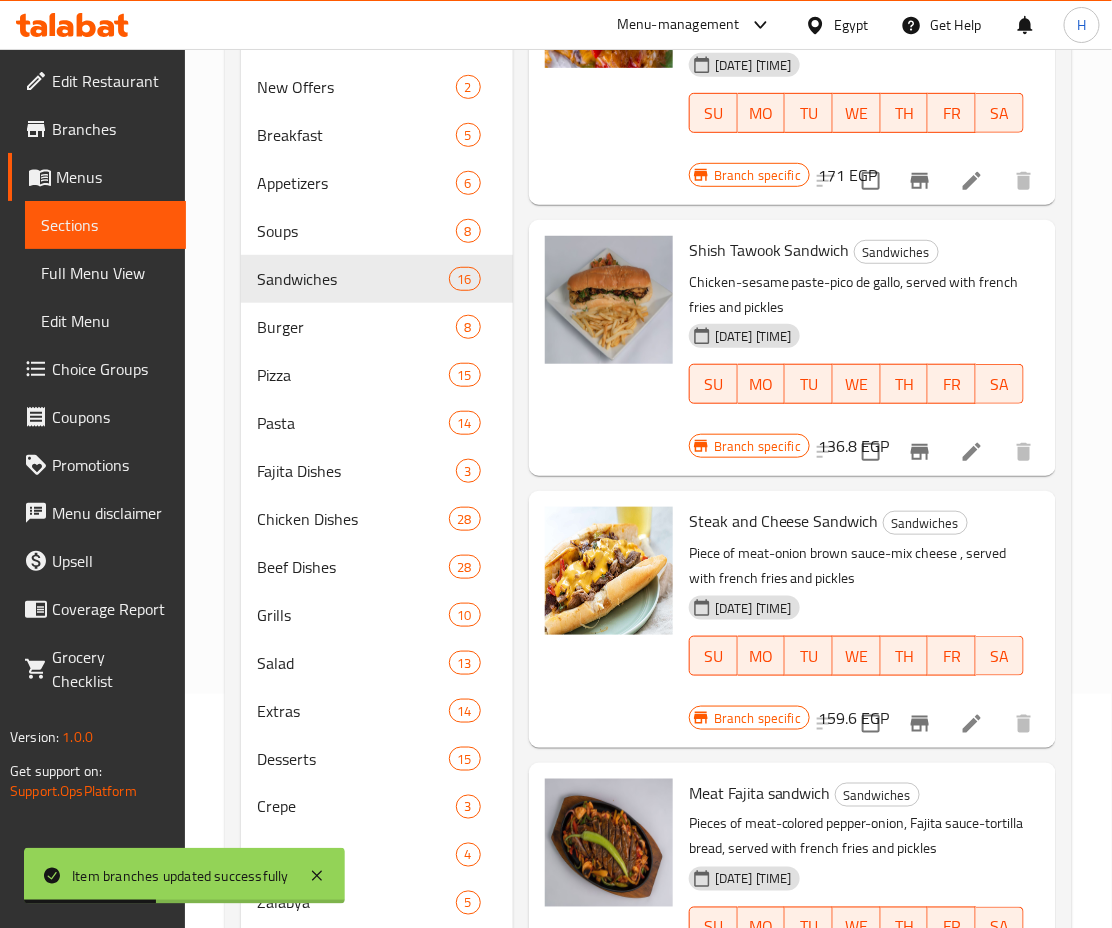 scroll, scrollTop: 1898, scrollLeft: 0, axis: vertical 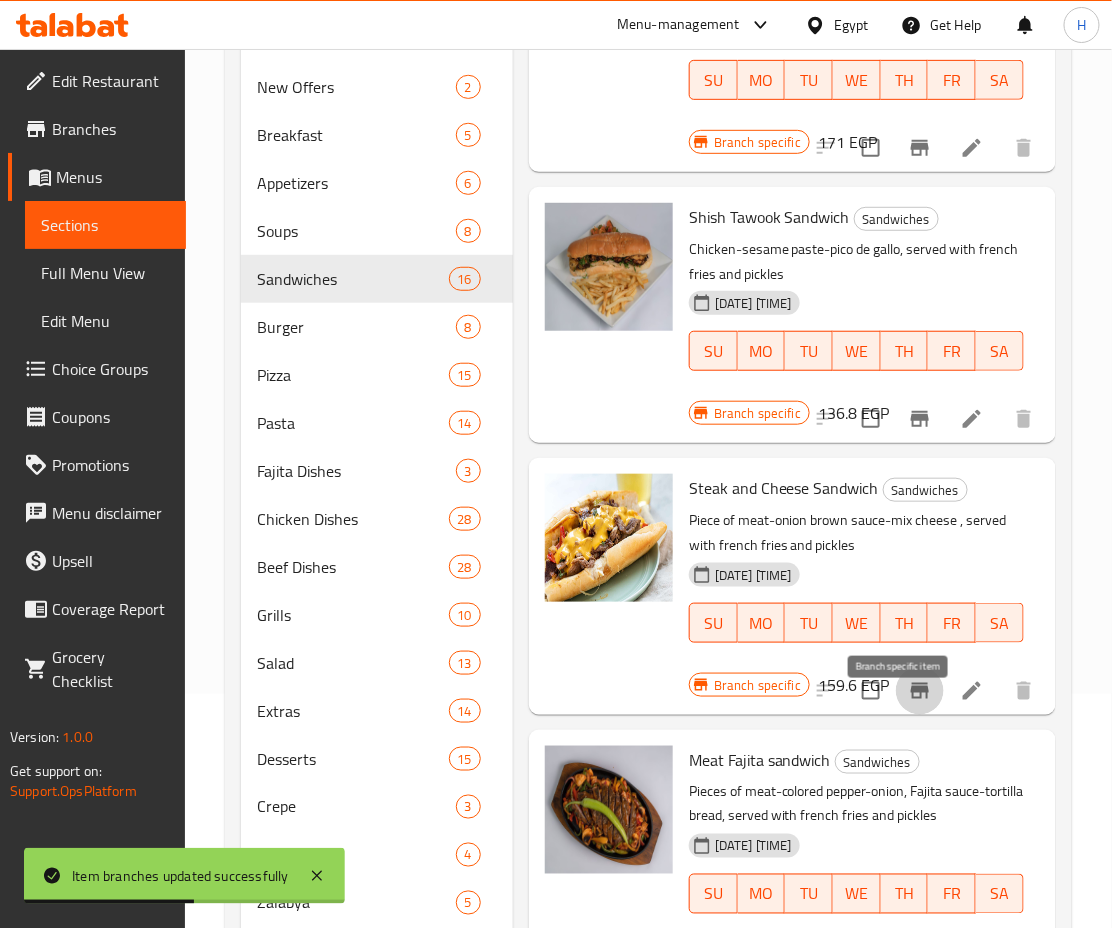 click 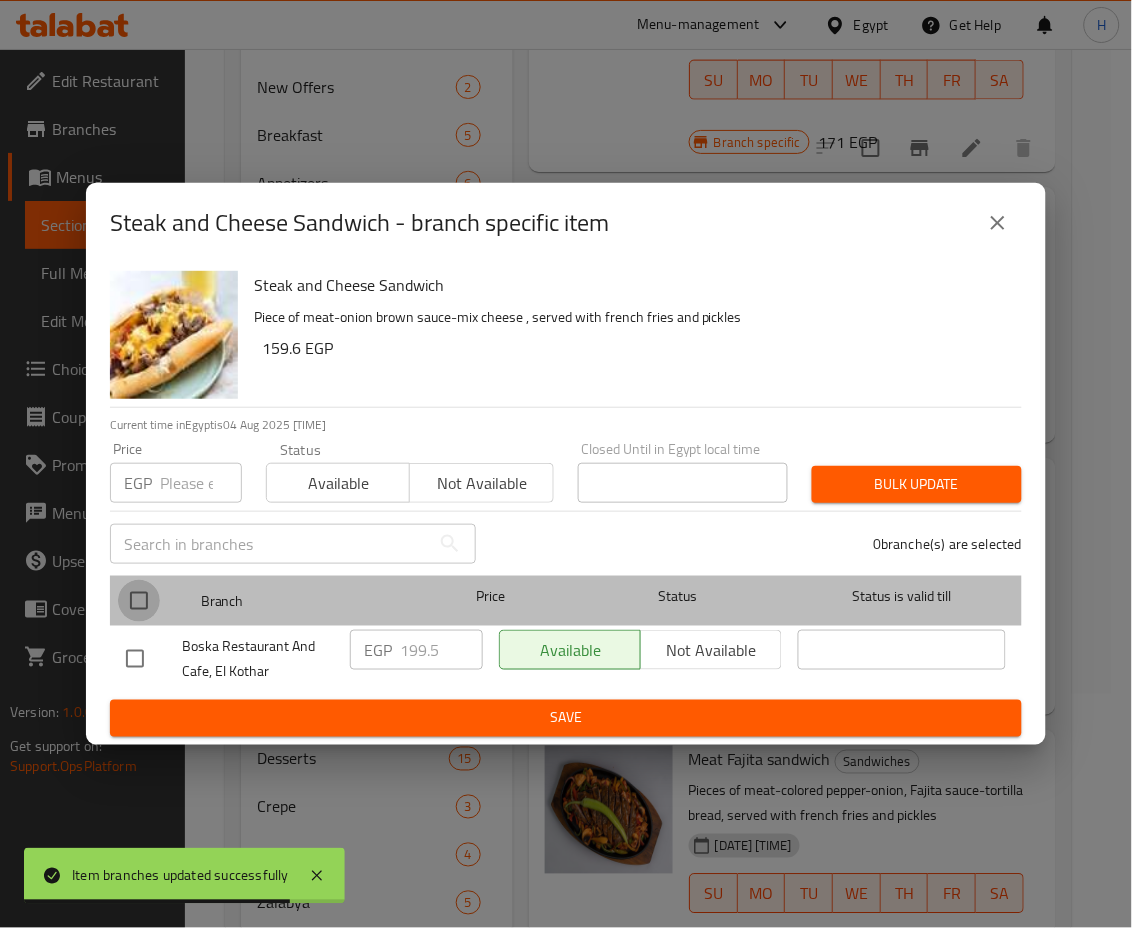 click at bounding box center (139, 601) 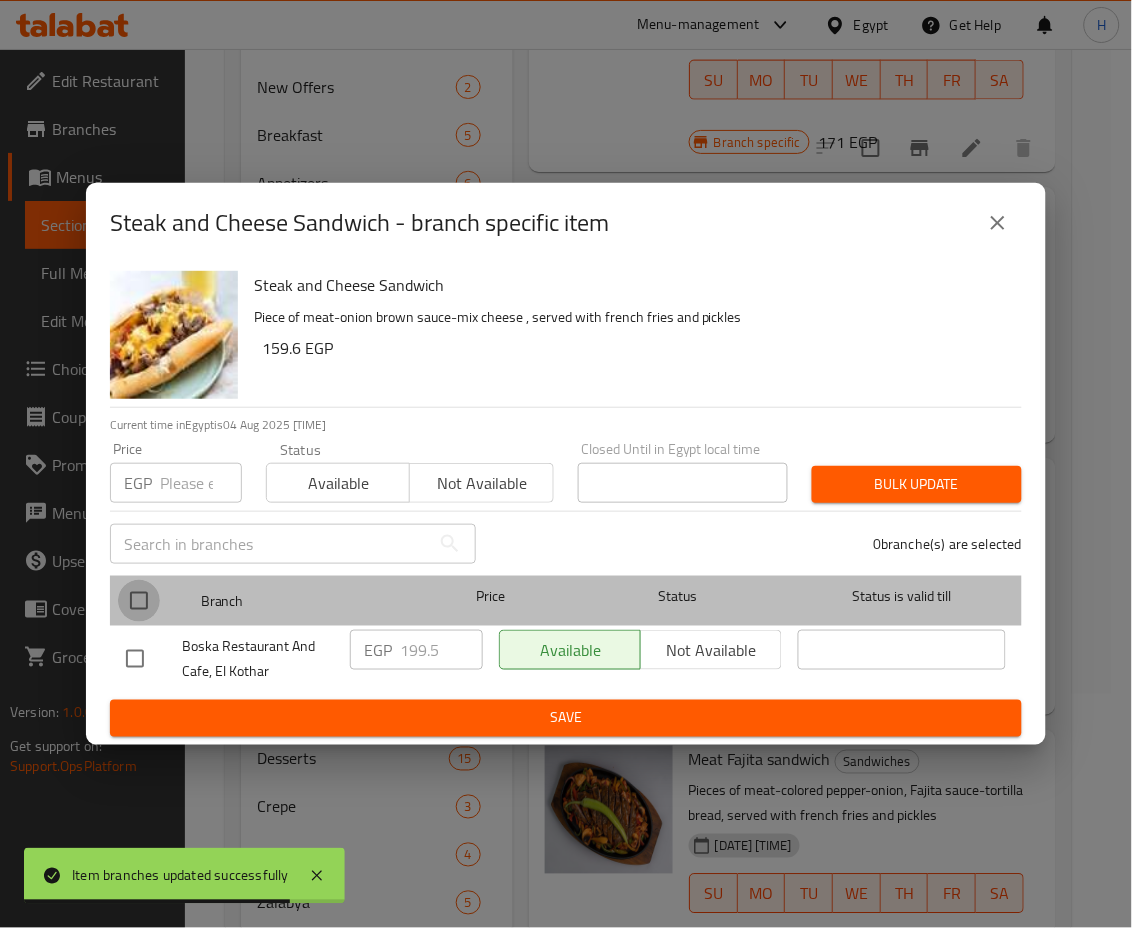 checkbox on "true" 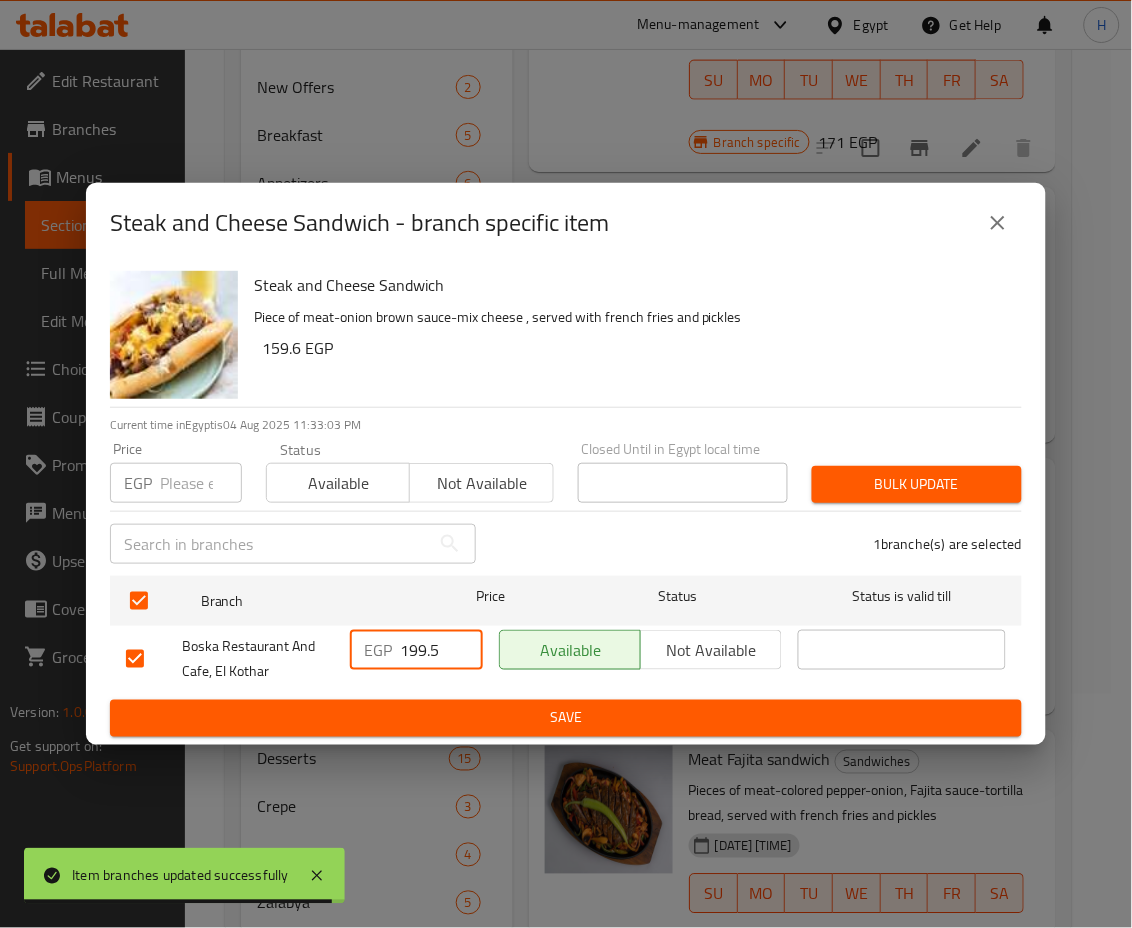 drag, startPoint x: 442, startPoint y: 651, endPoint x: 304, endPoint y: 630, distance: 139.58868 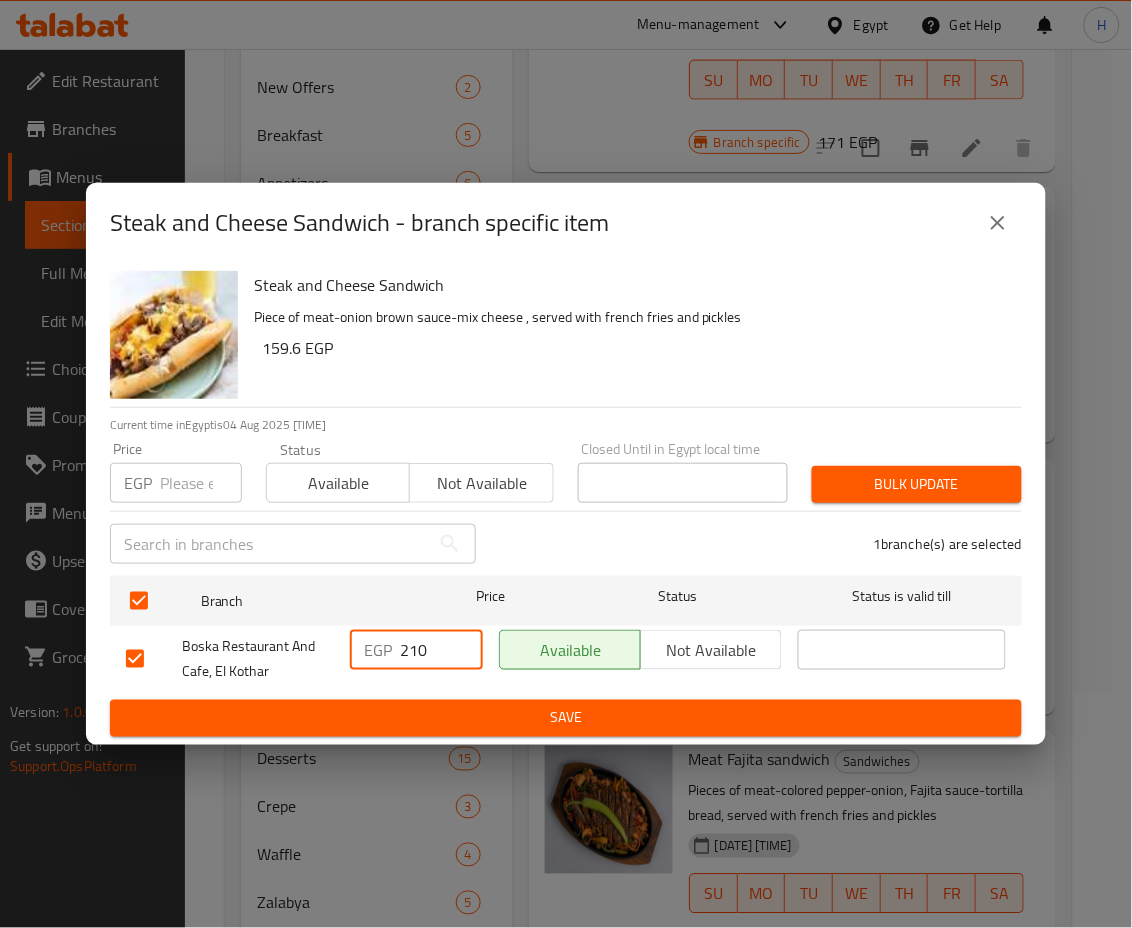 type on "210" 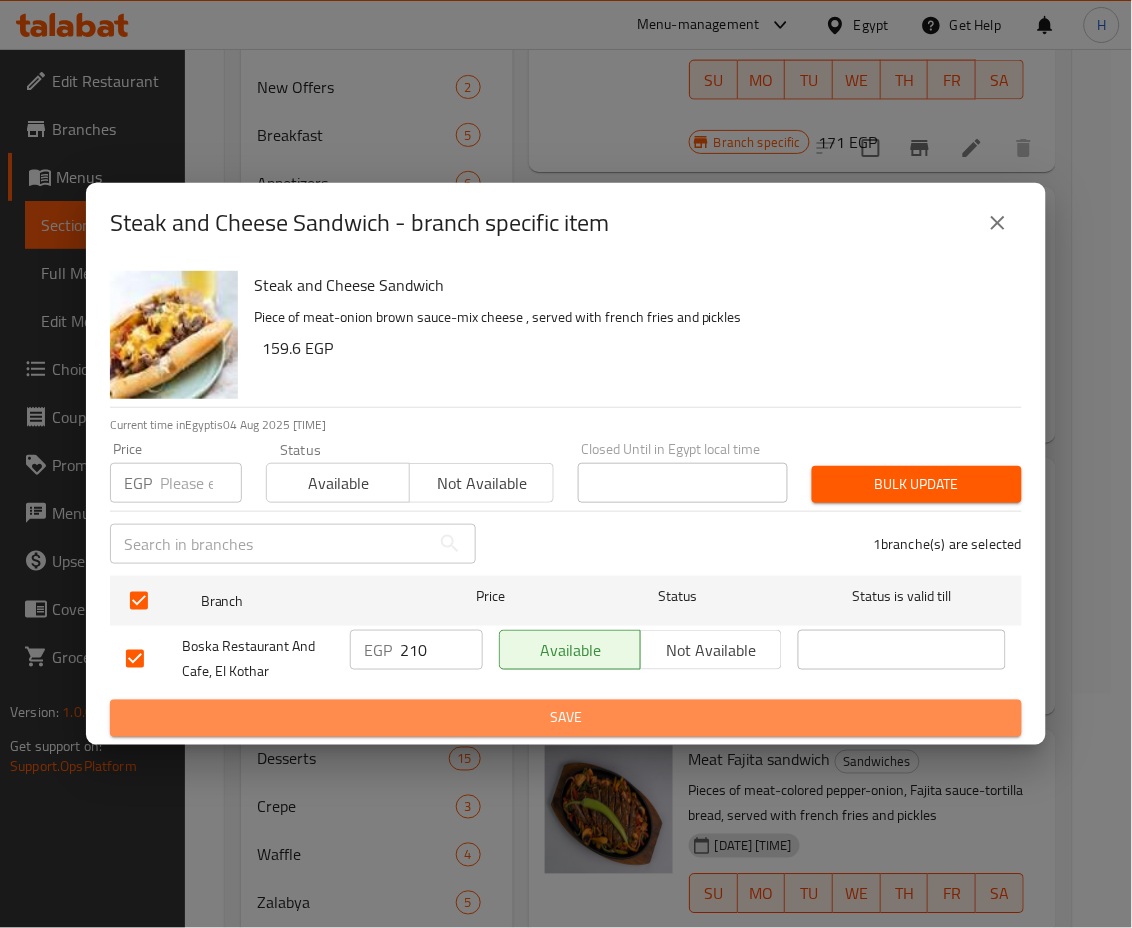 click on "Save" at bounding box center (566, 718) 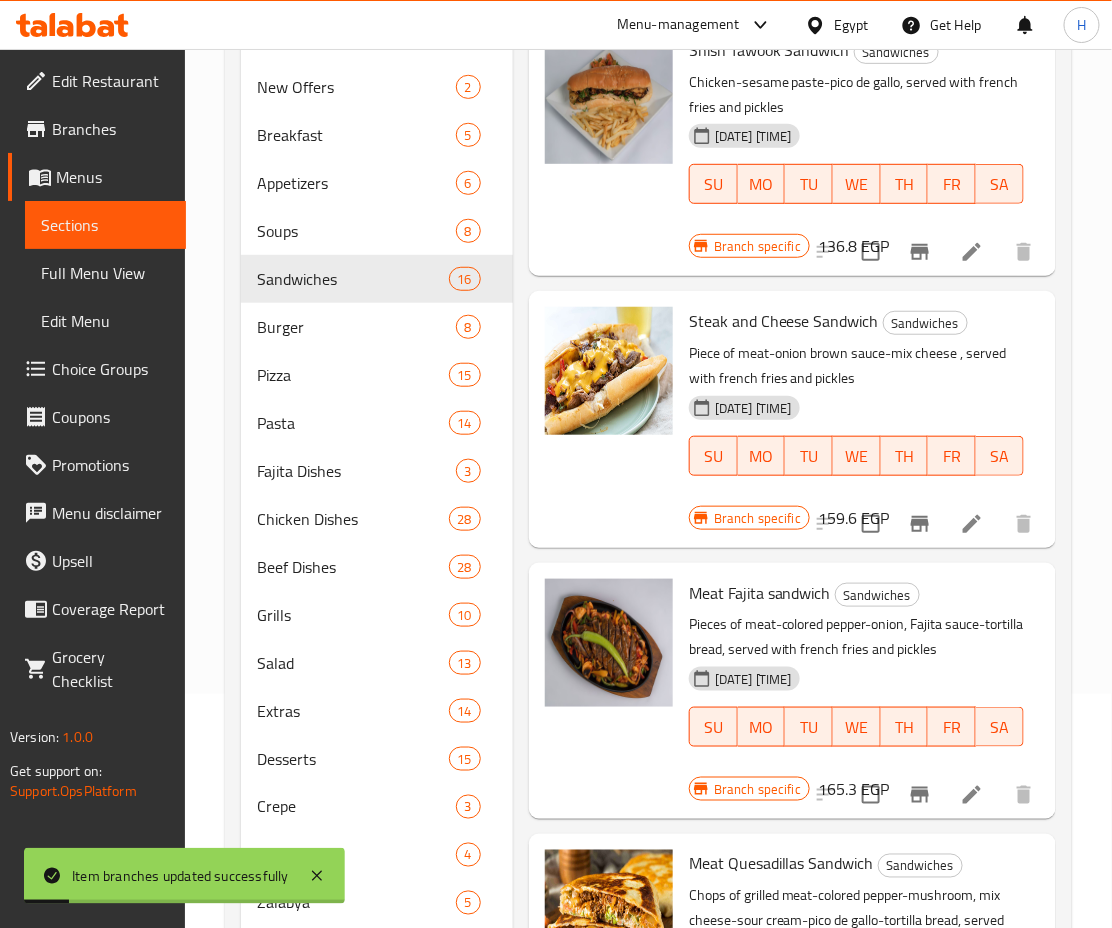 scroll, scrollTop: 2096, scrollLeft: 0, axis: vertical 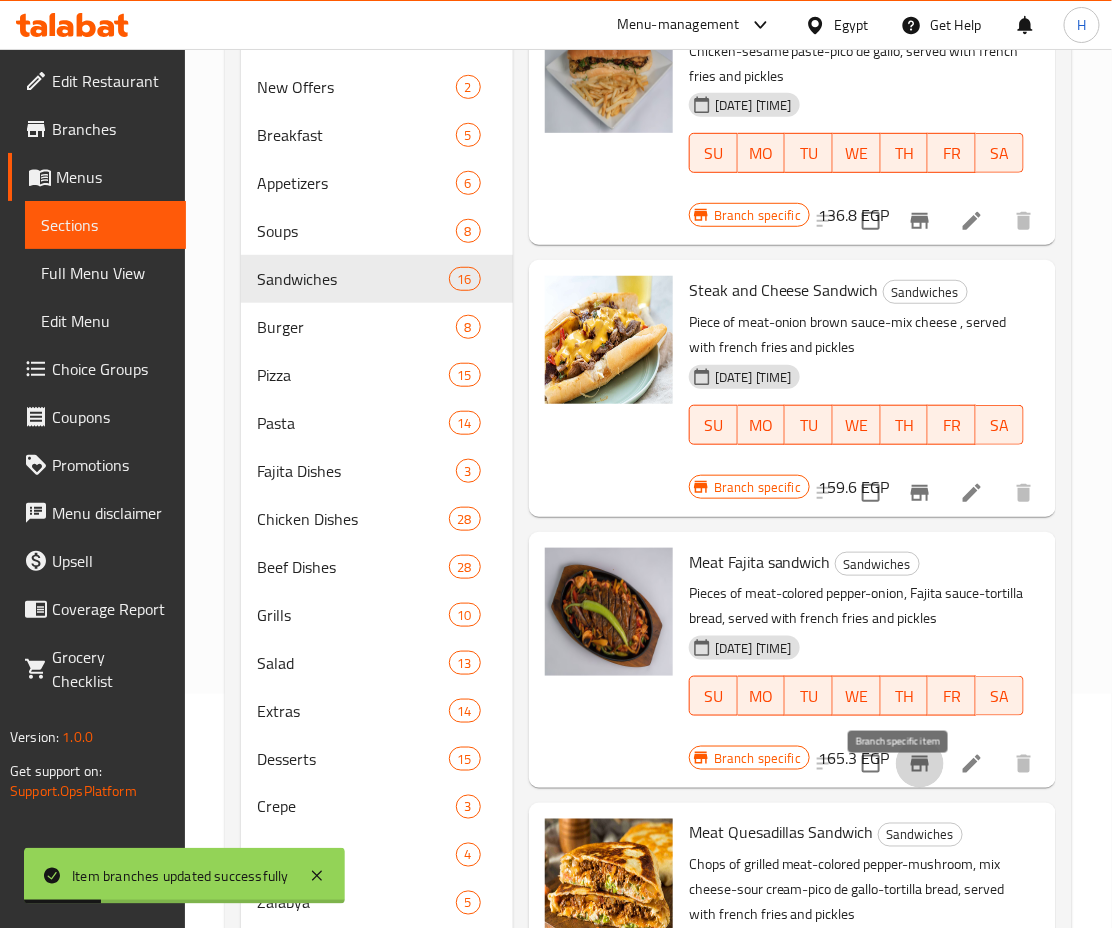 click 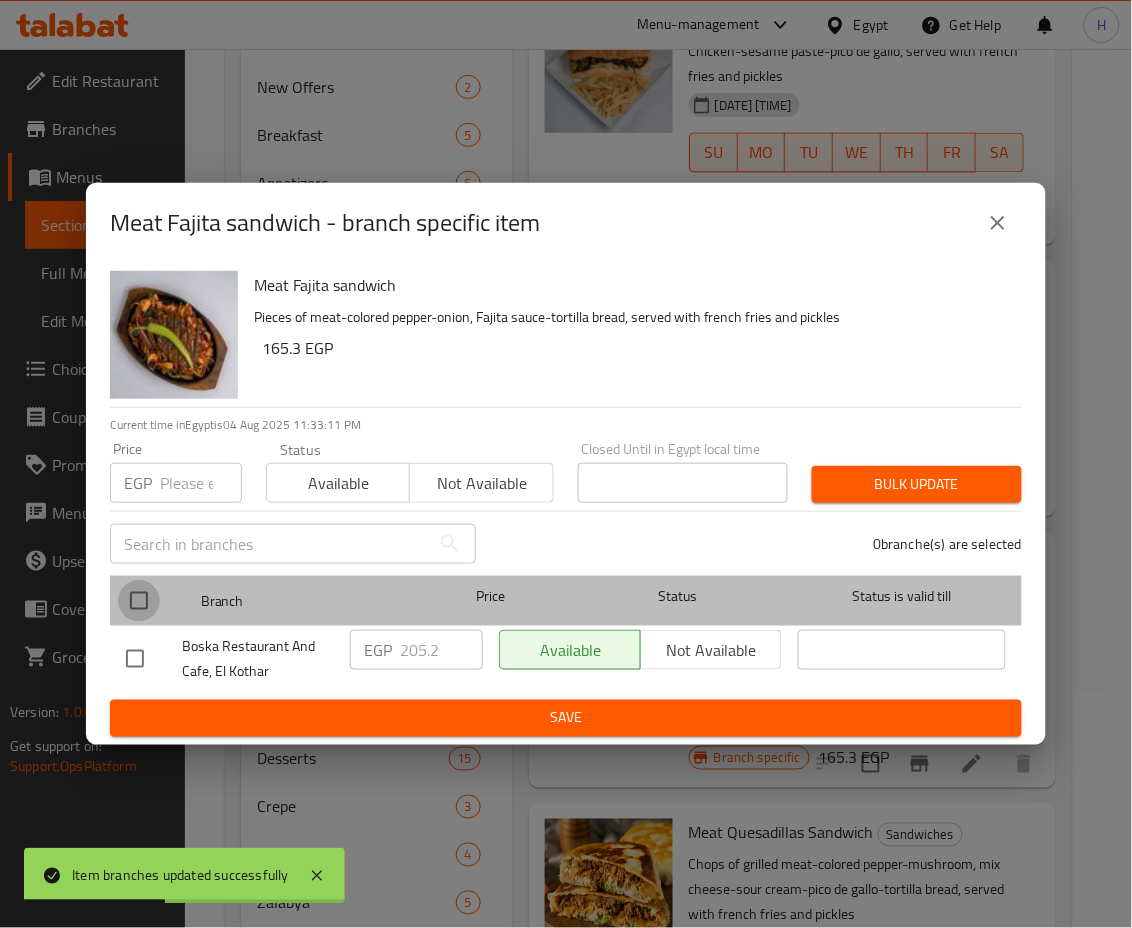 click at bounding box center (139, 601) 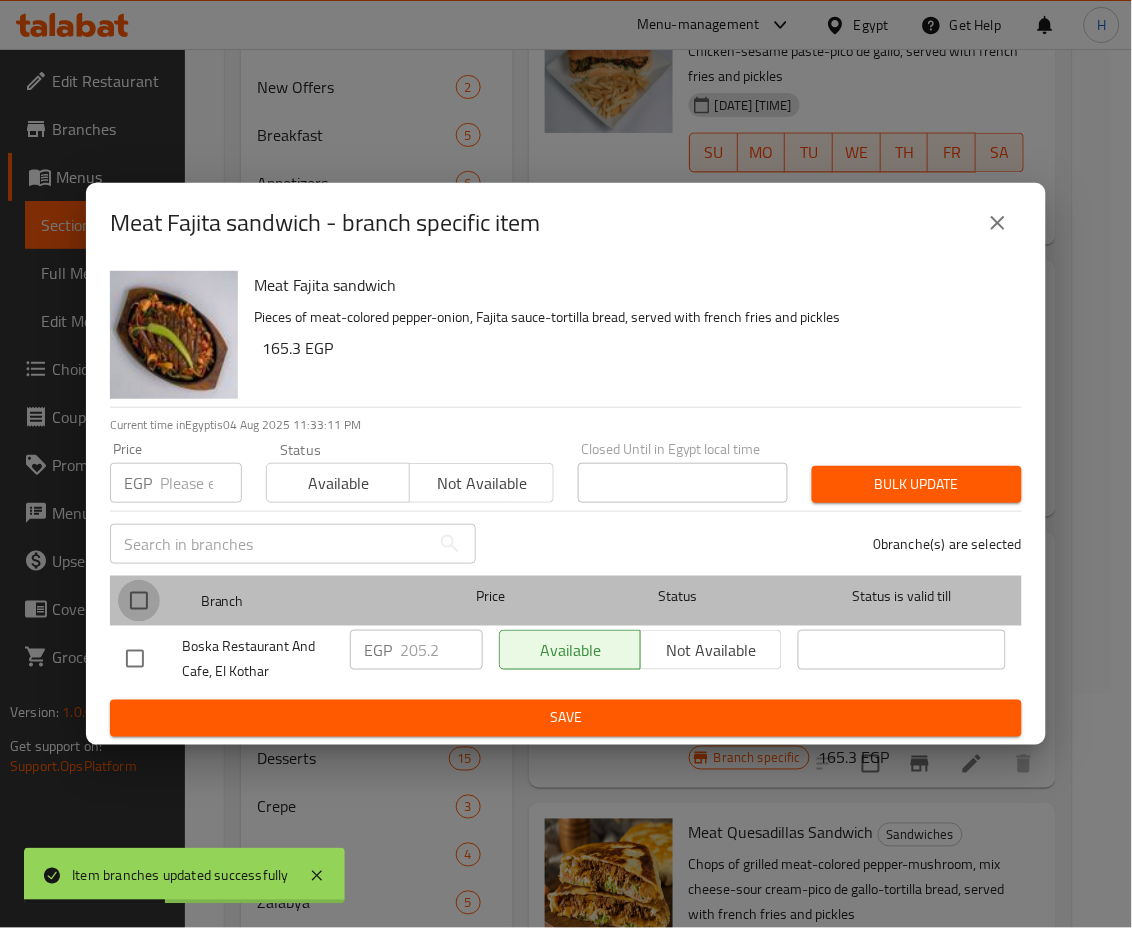 checkbox on "true" 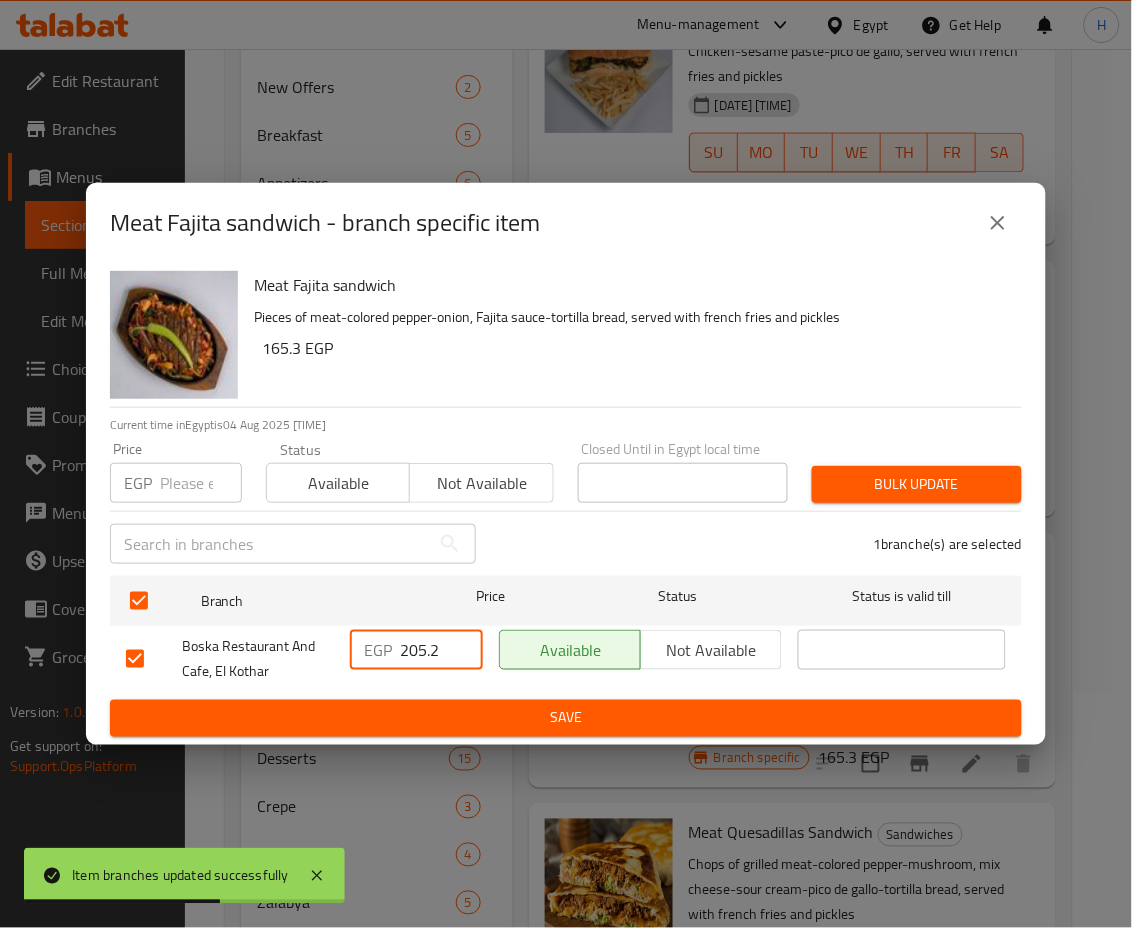 drag, startPoint x: 411, startPoint y: 645, endPoint x: 465, endPoint y: 661, distance: 56.32051 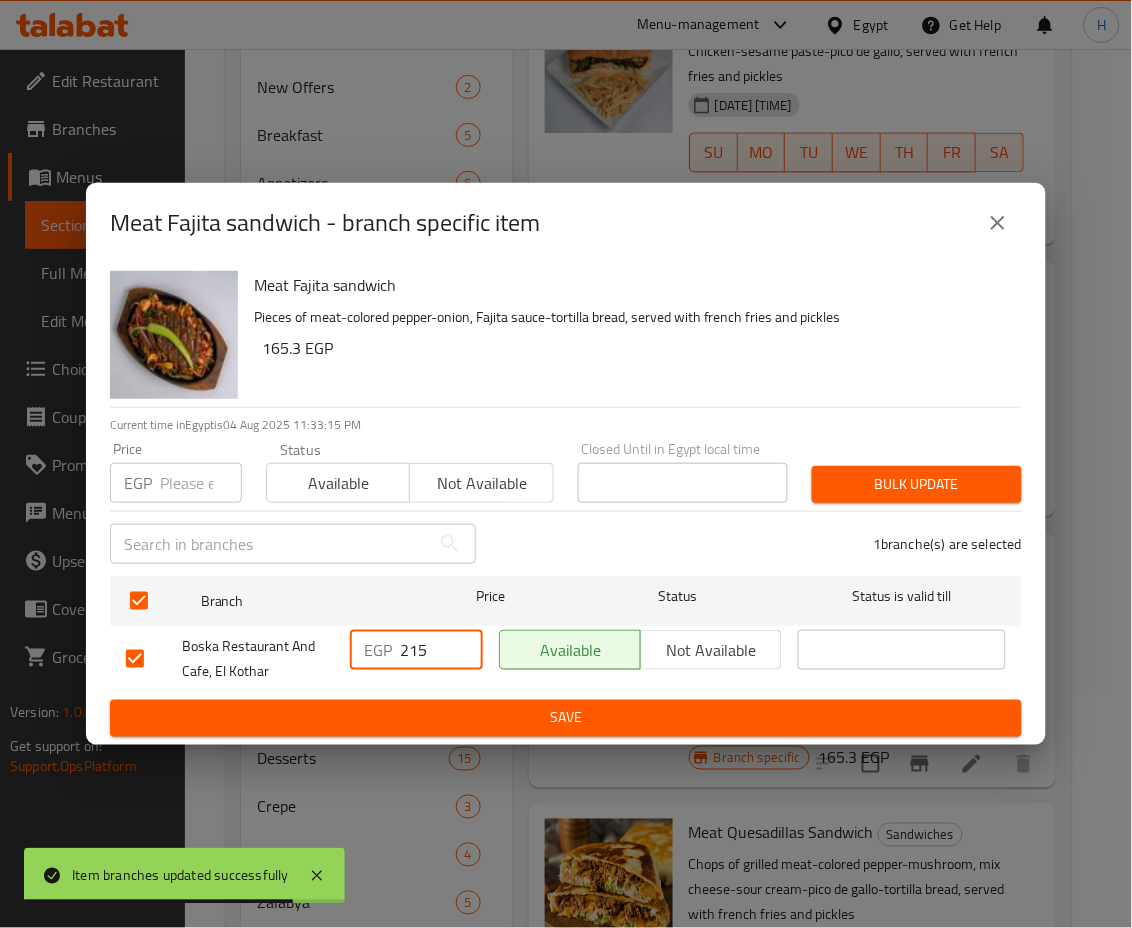 type on "215" 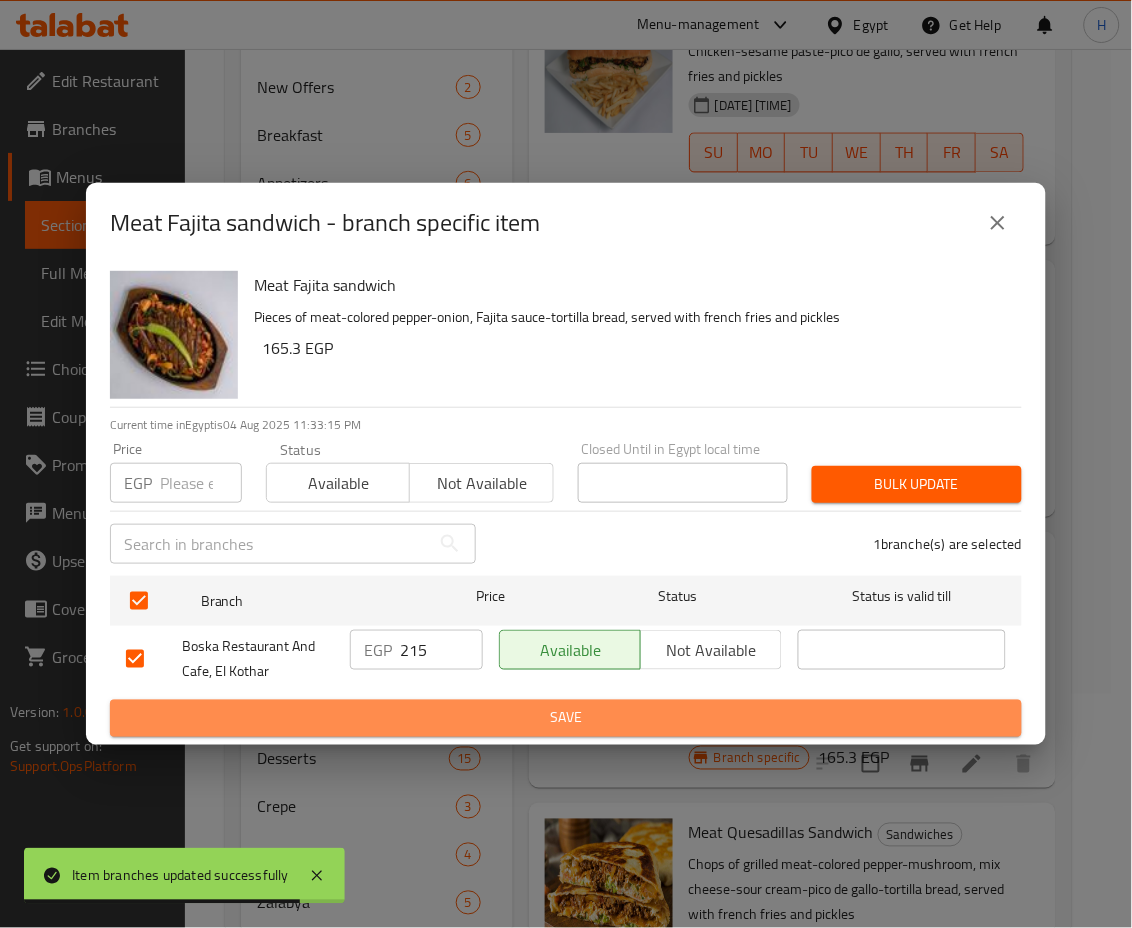 click on "Save" at bounding box center (566, 718) 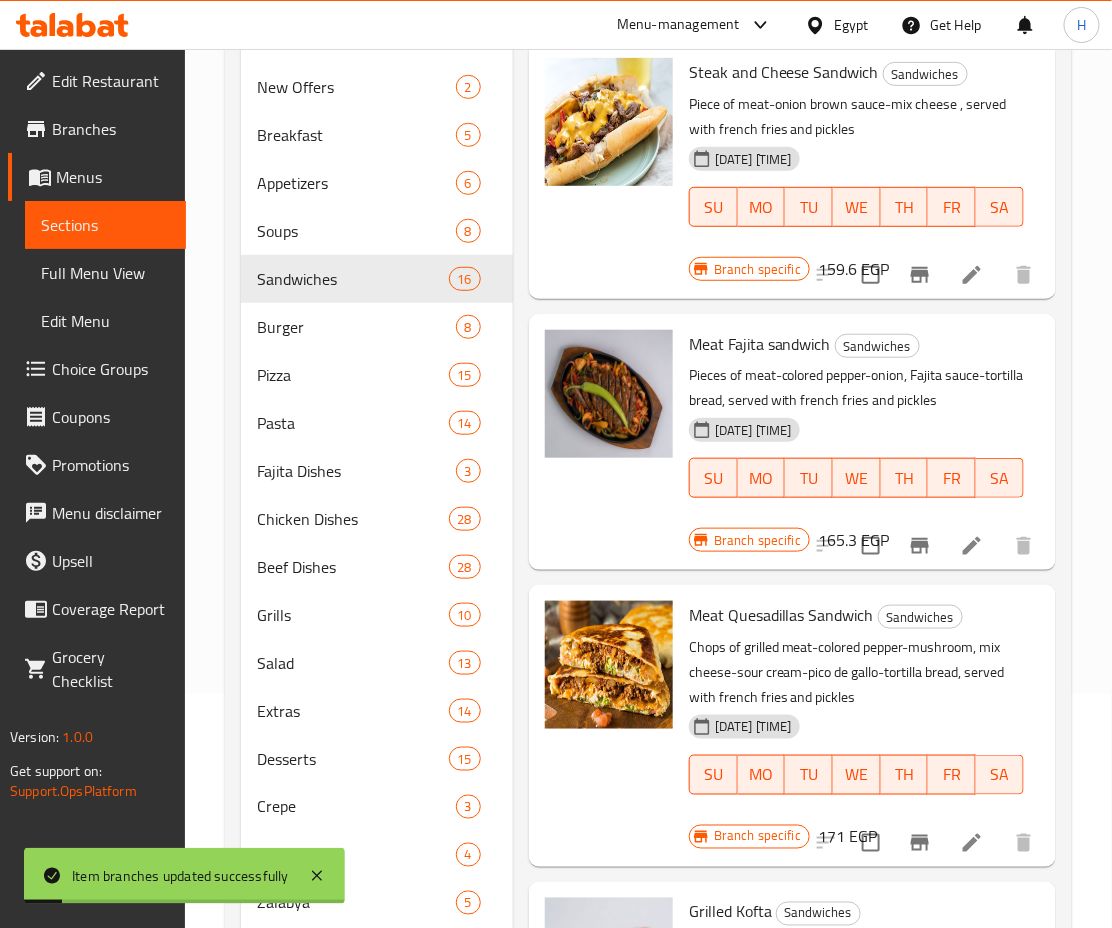 scroll, scrollTop: 2321, scrollLeft: 0, axis: vertical 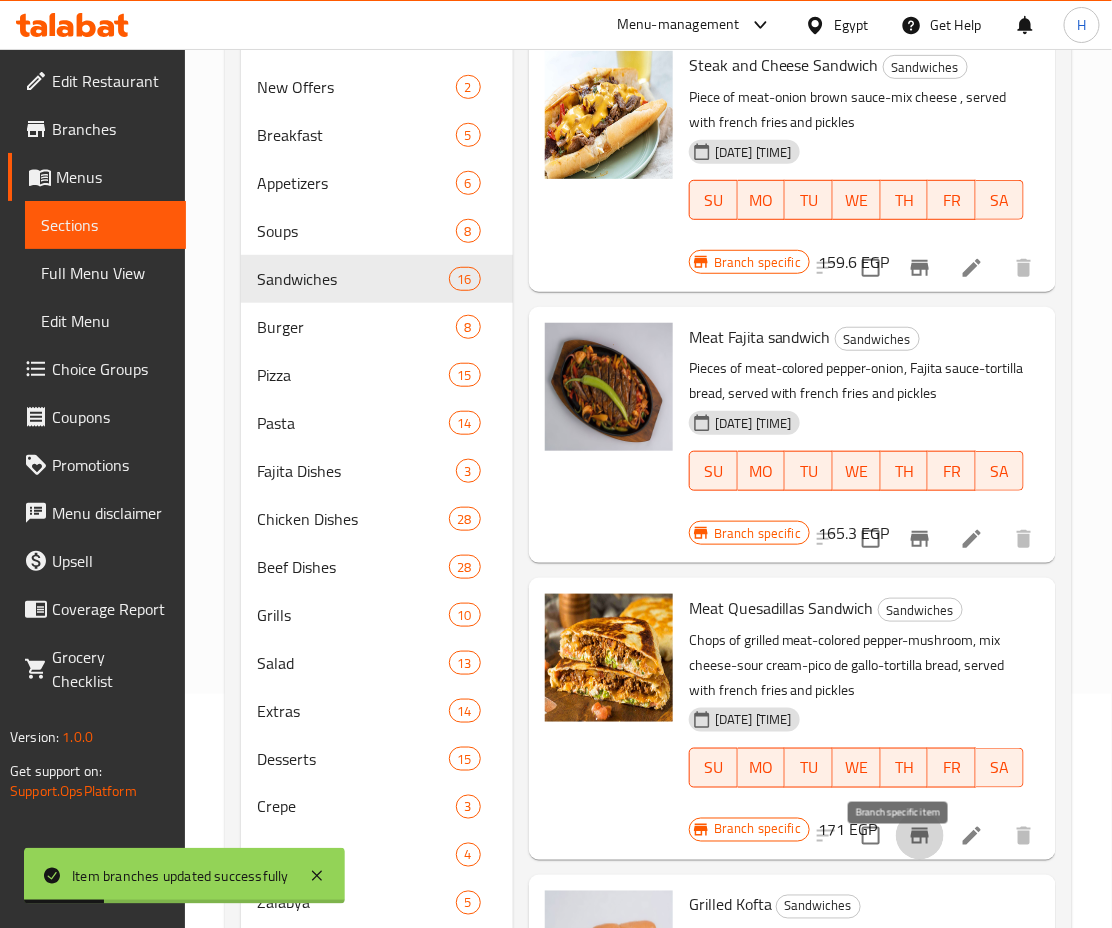click 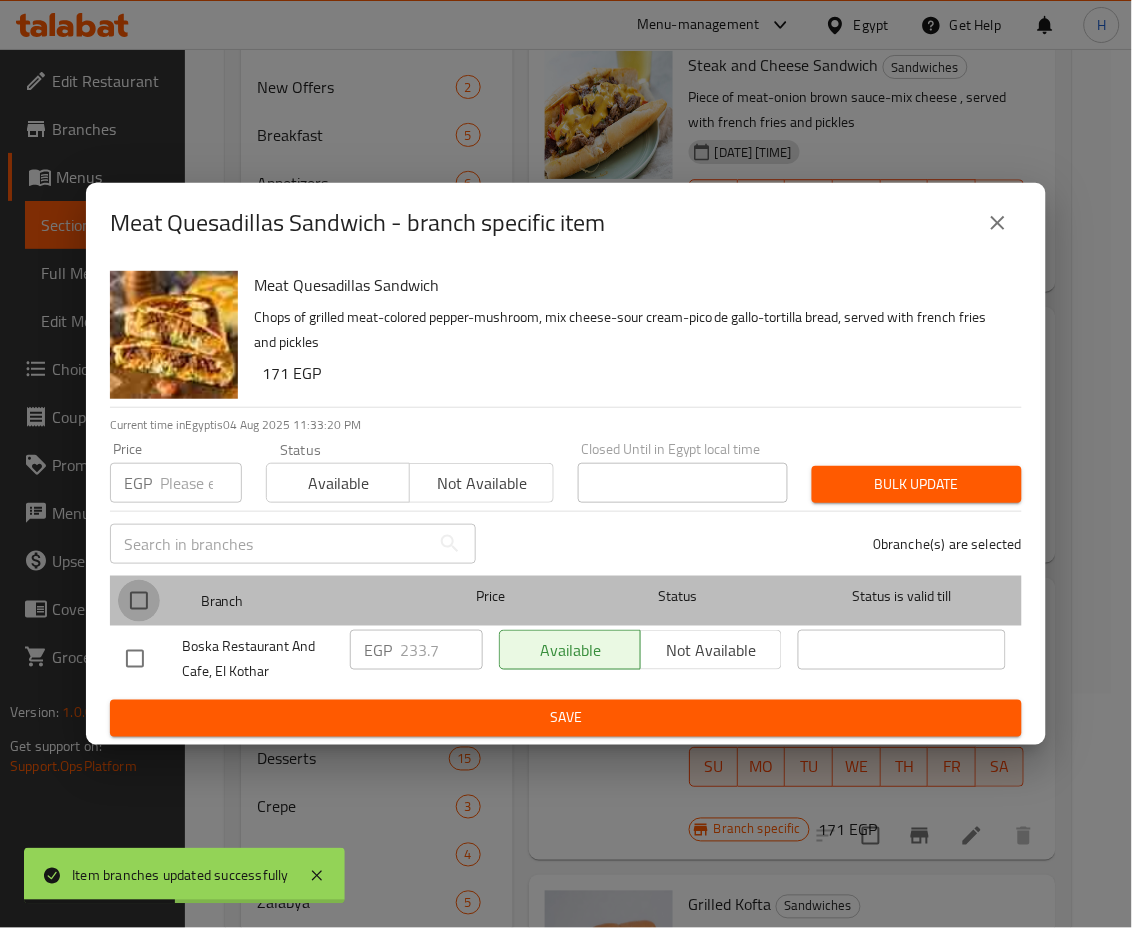 click at bounding box center [139, 601] 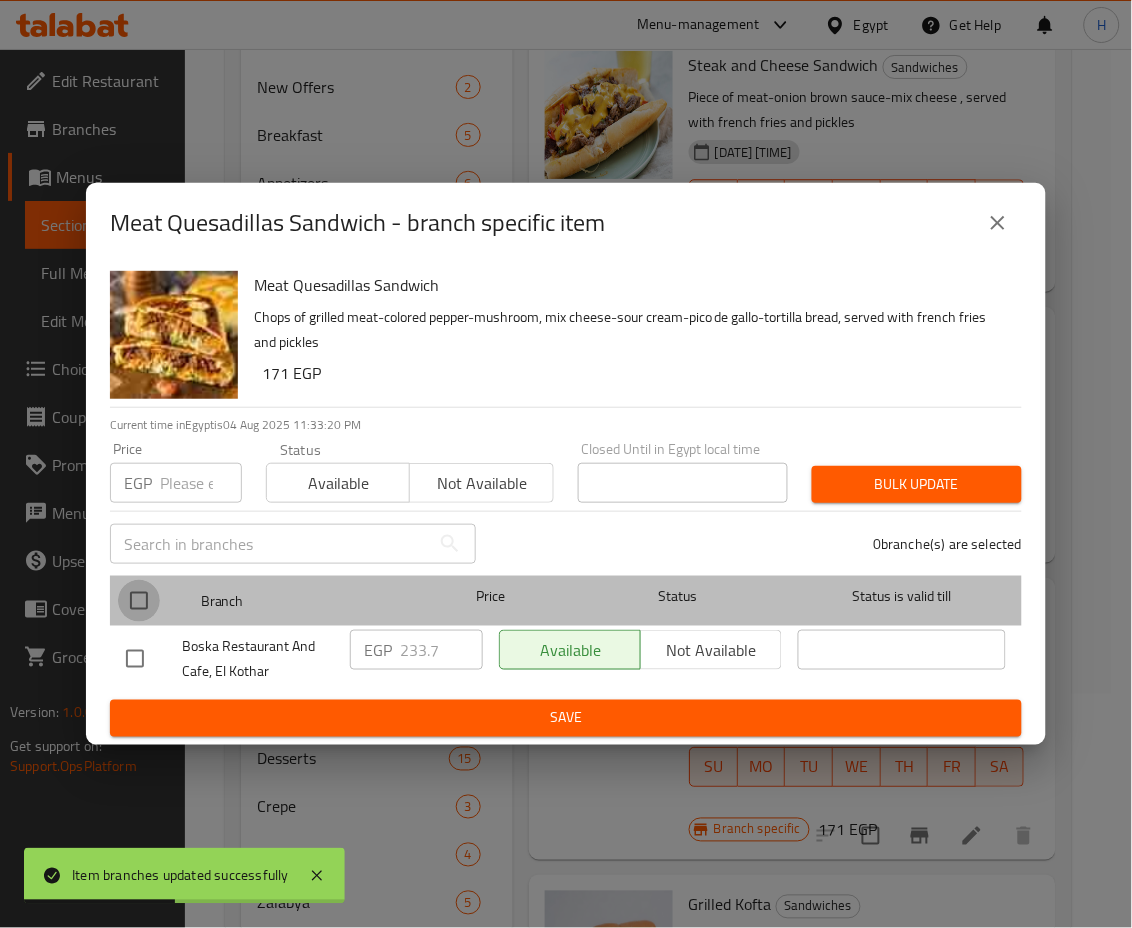 checkbox on "true" 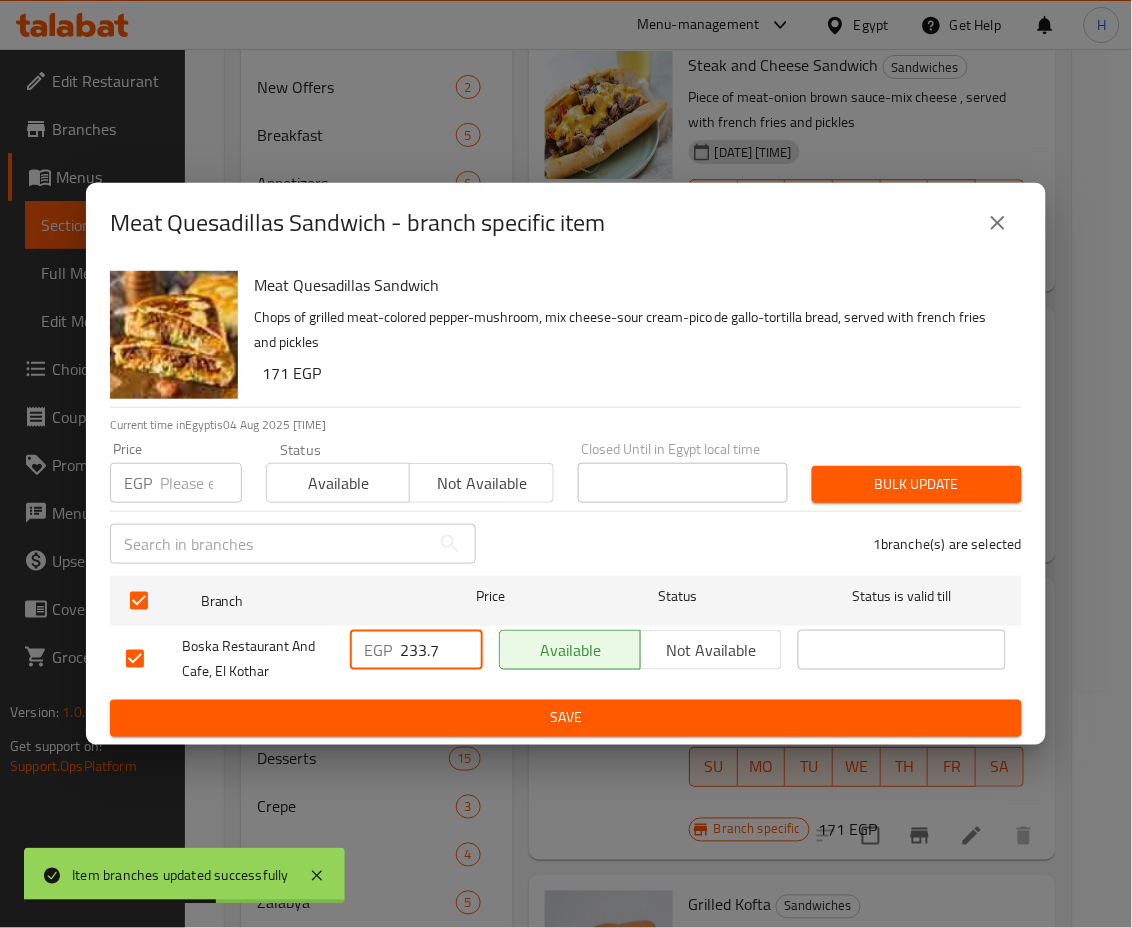 drag, startPoint x: 408, startPoint y: 648, endPoint x: 486, endPoint y: 668, distance: 80.523285 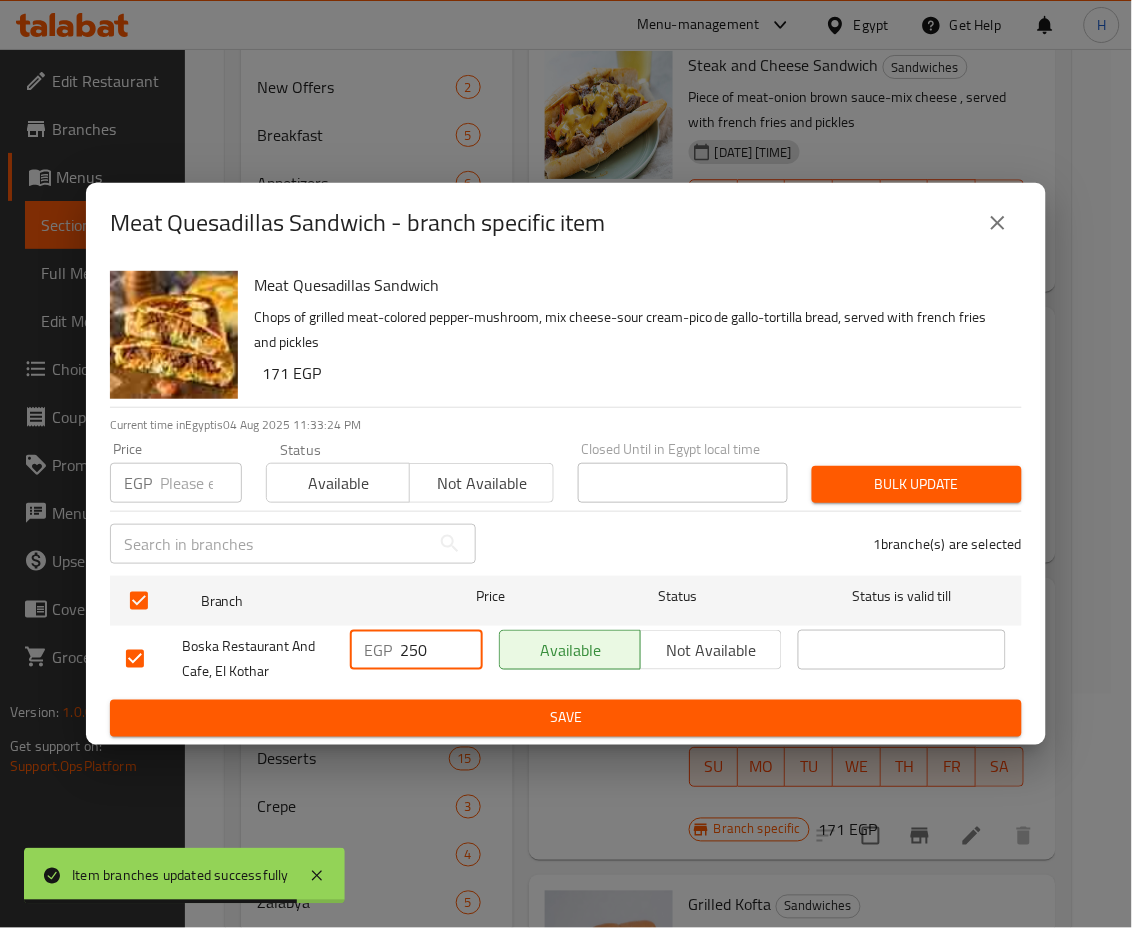 type on "250" 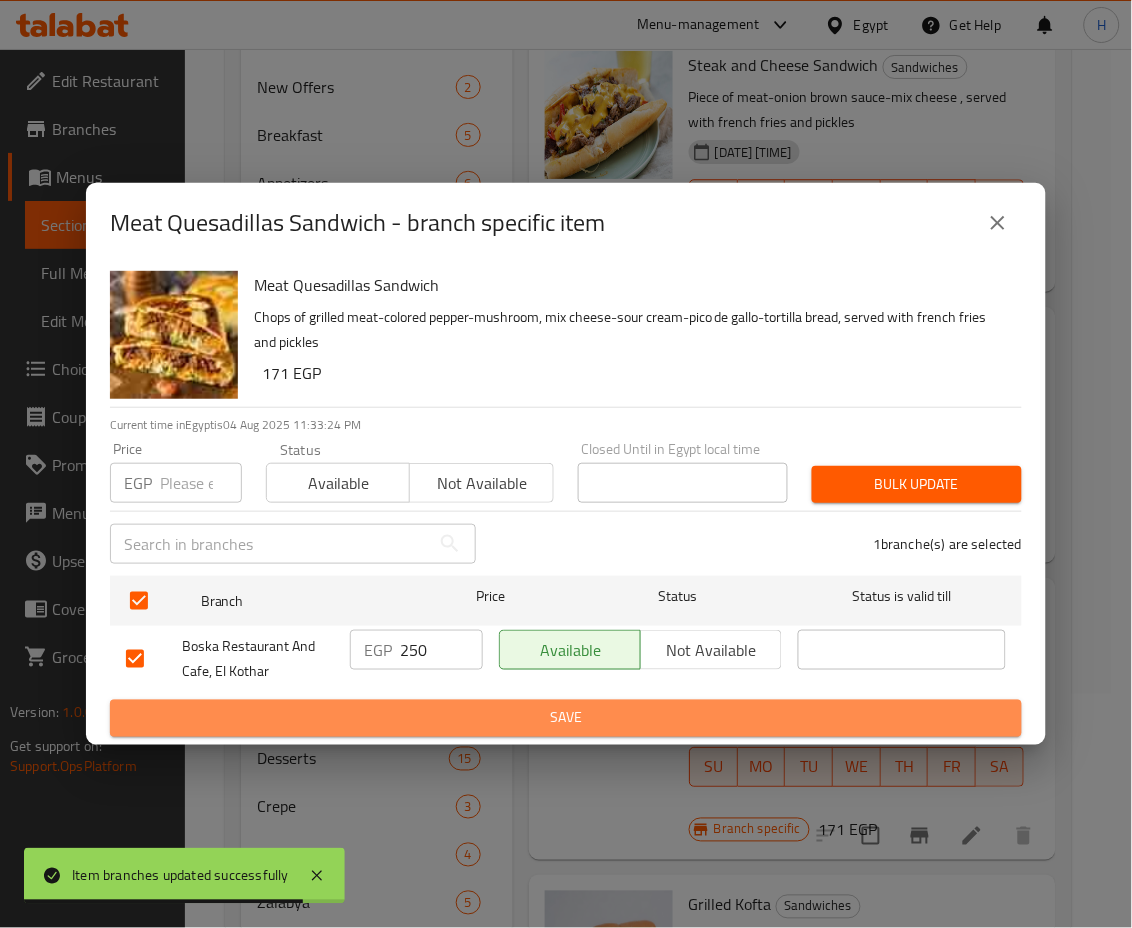 click on "Save" at bounding box center (566, 718) 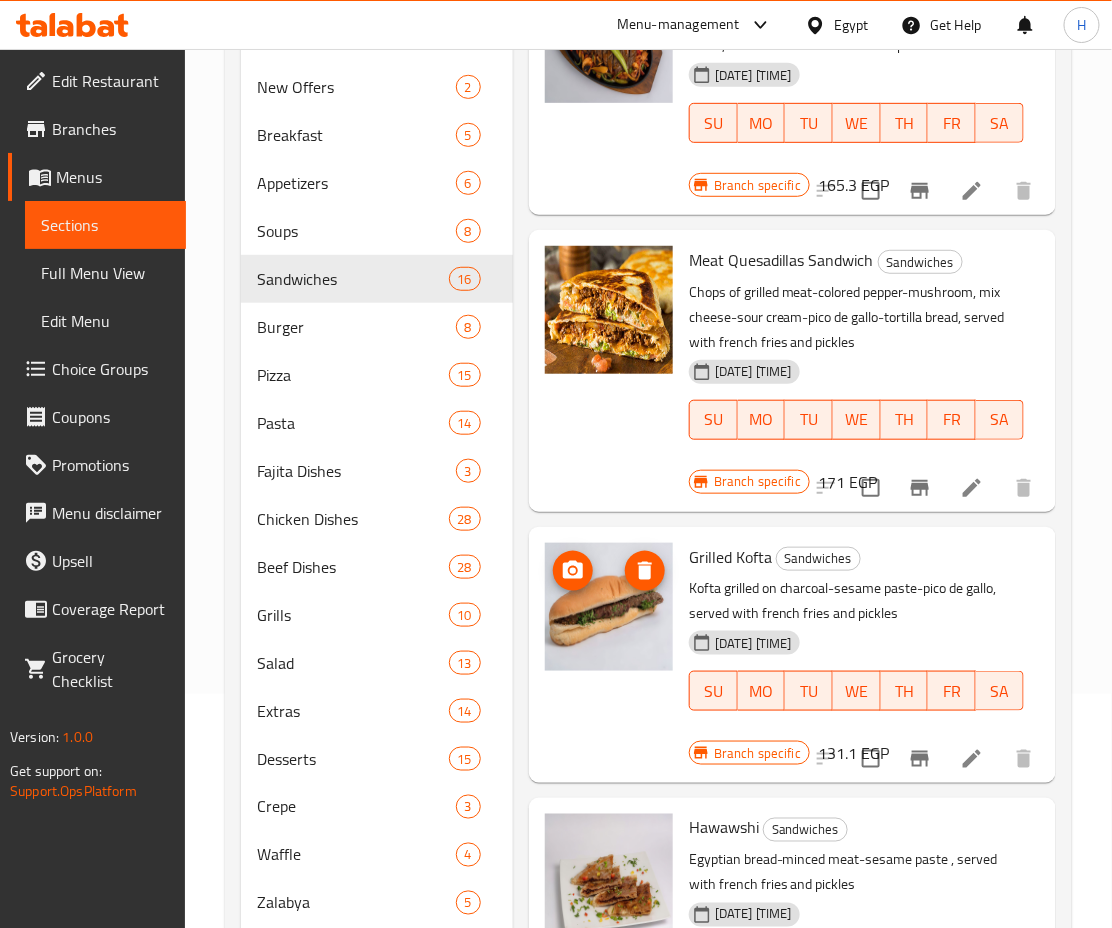 scroll, scrollTop: 2670, scrollLeft: 0, axis: vertical 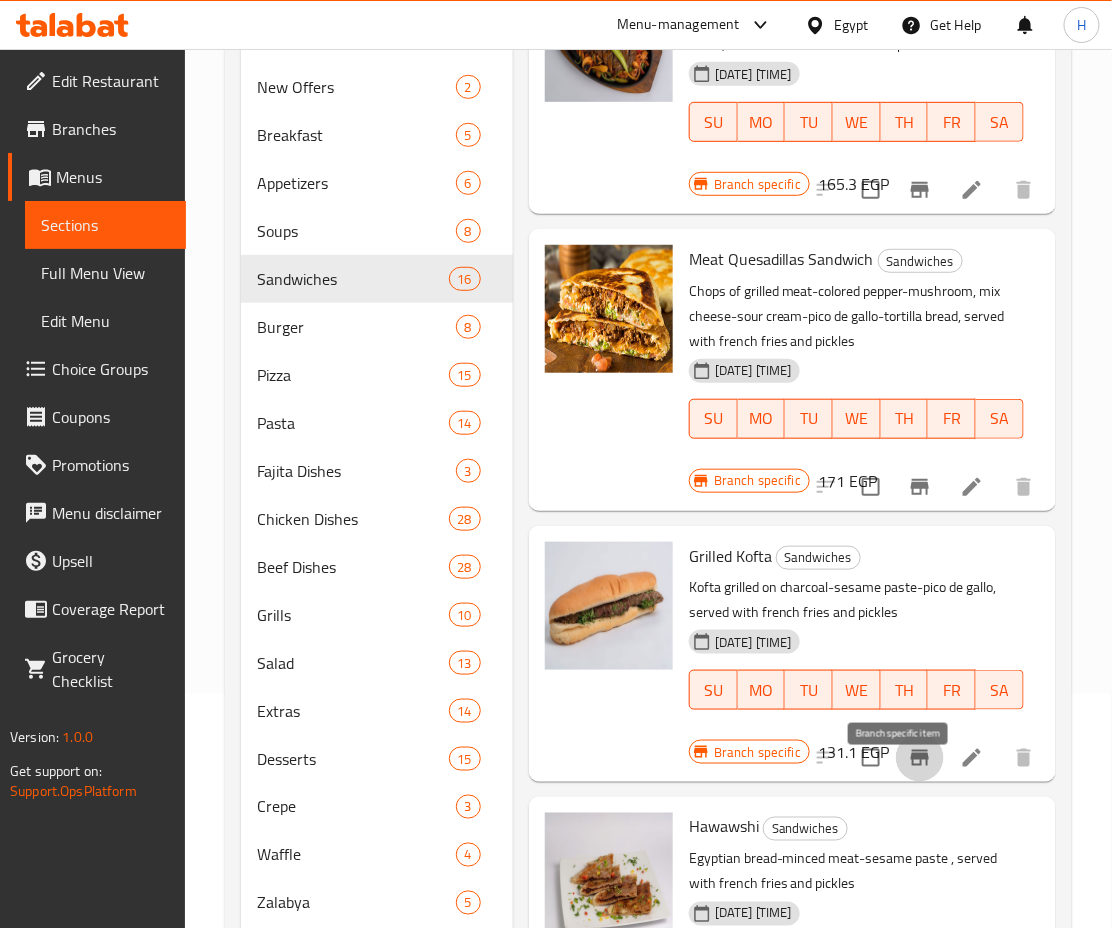 click at bounding box center [920, 758] 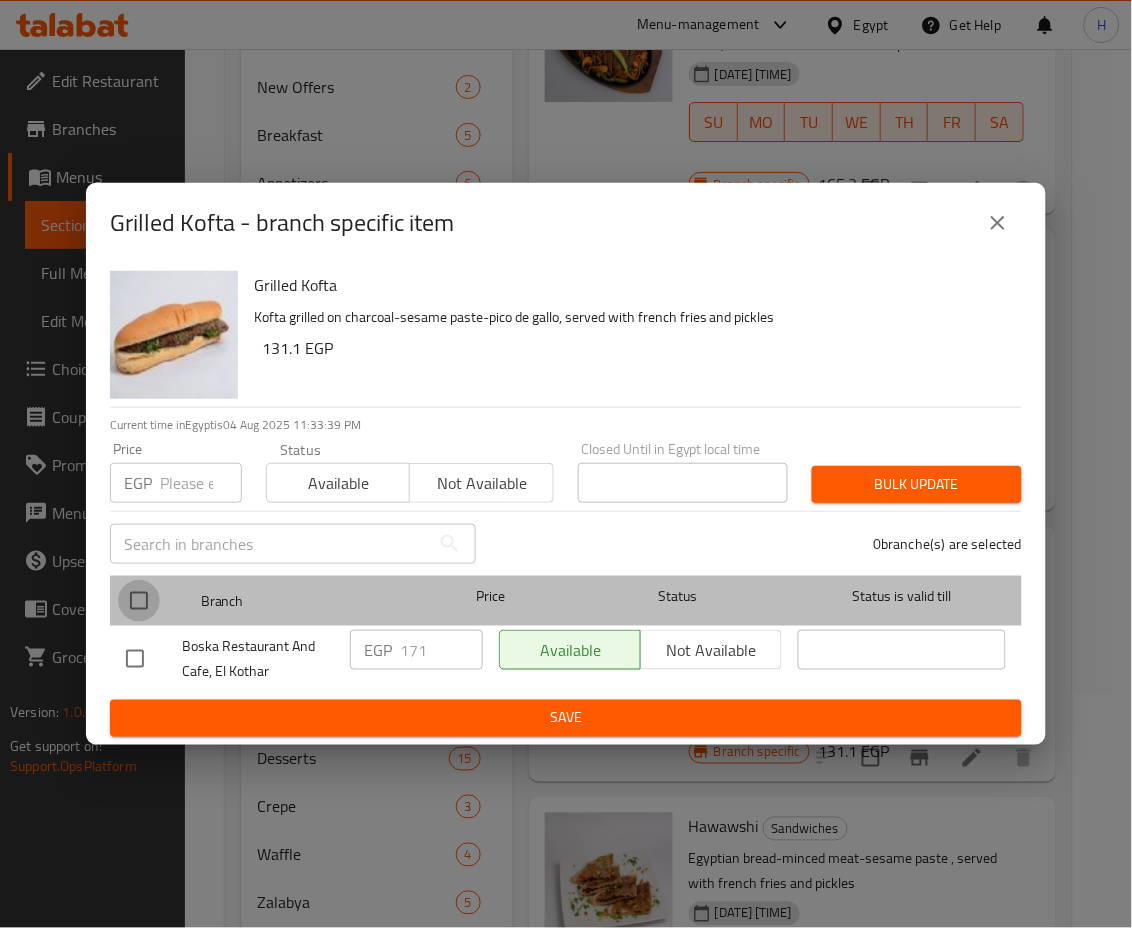click at bounding box center [139, 601] 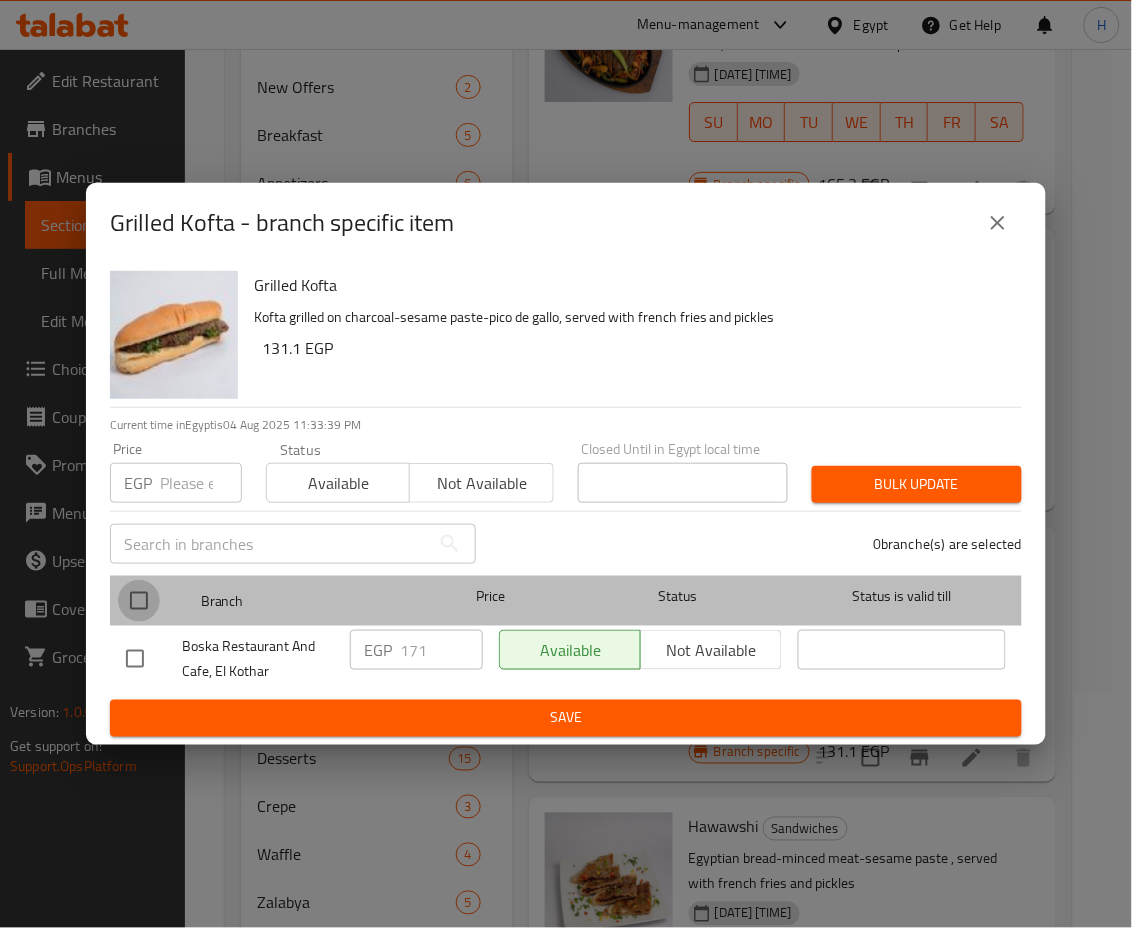 checkbox on "true" 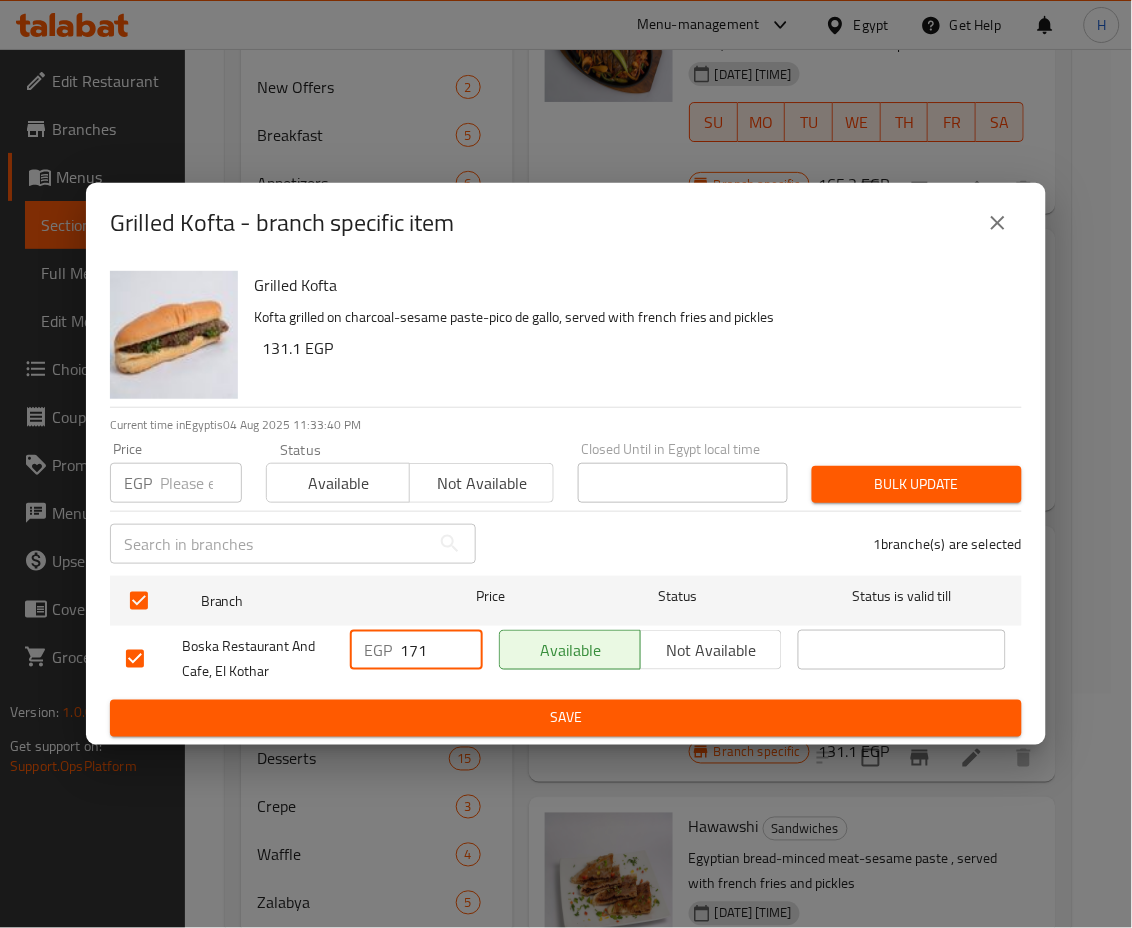 drag, startPoint x: 408, startPoint y: 644, endPoint x: 454, endPoint y: 661, distance: 49.0408 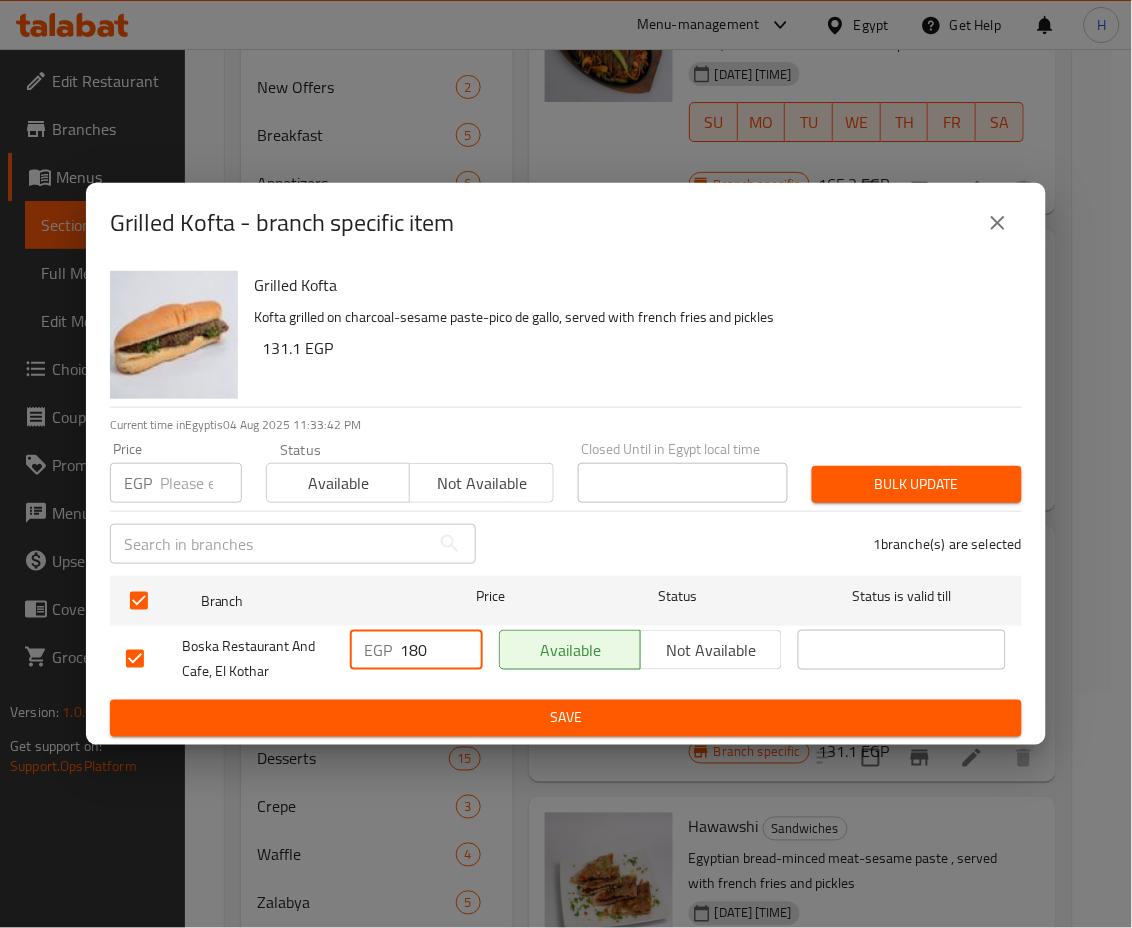type on "180" 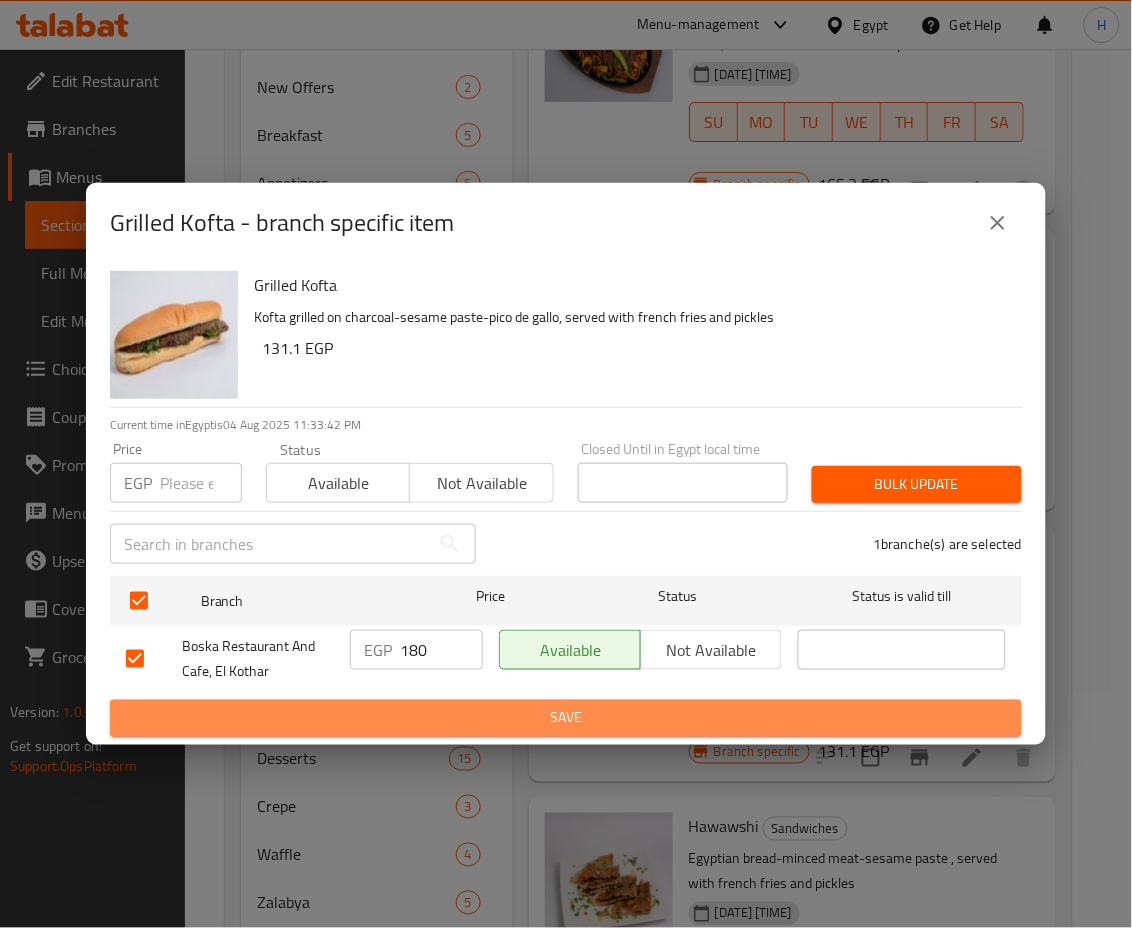 click on "Save" at bounding box center (566, 718) 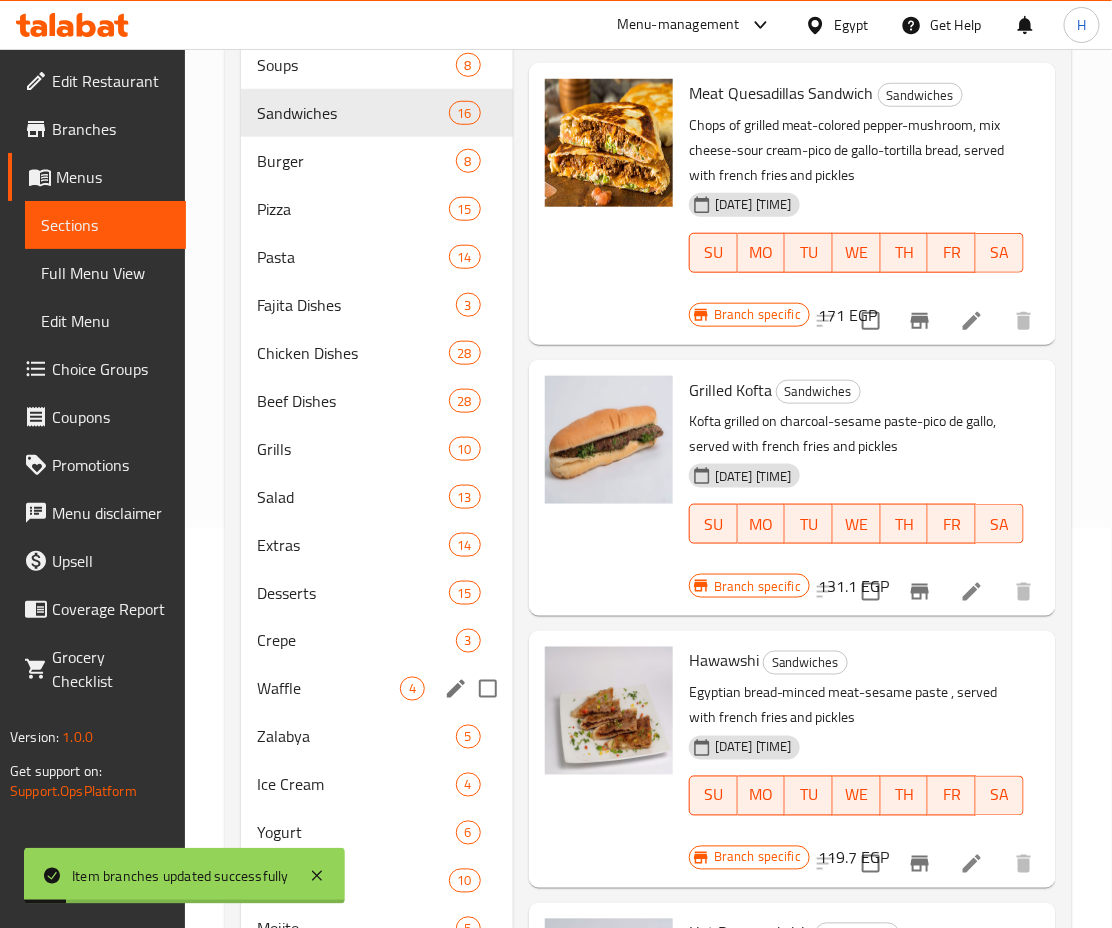 scroll, scrollTop: 413, scrollLeft: 0, axis: vertical 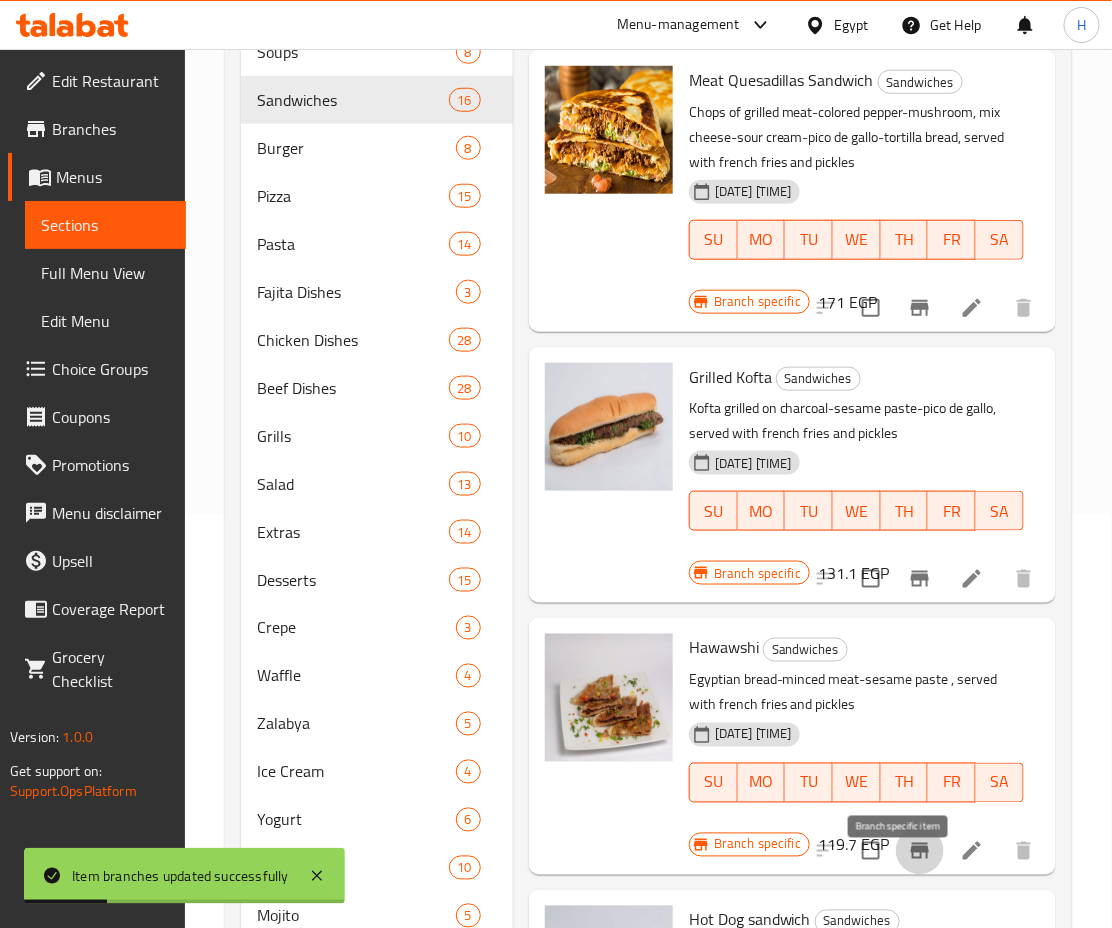 click 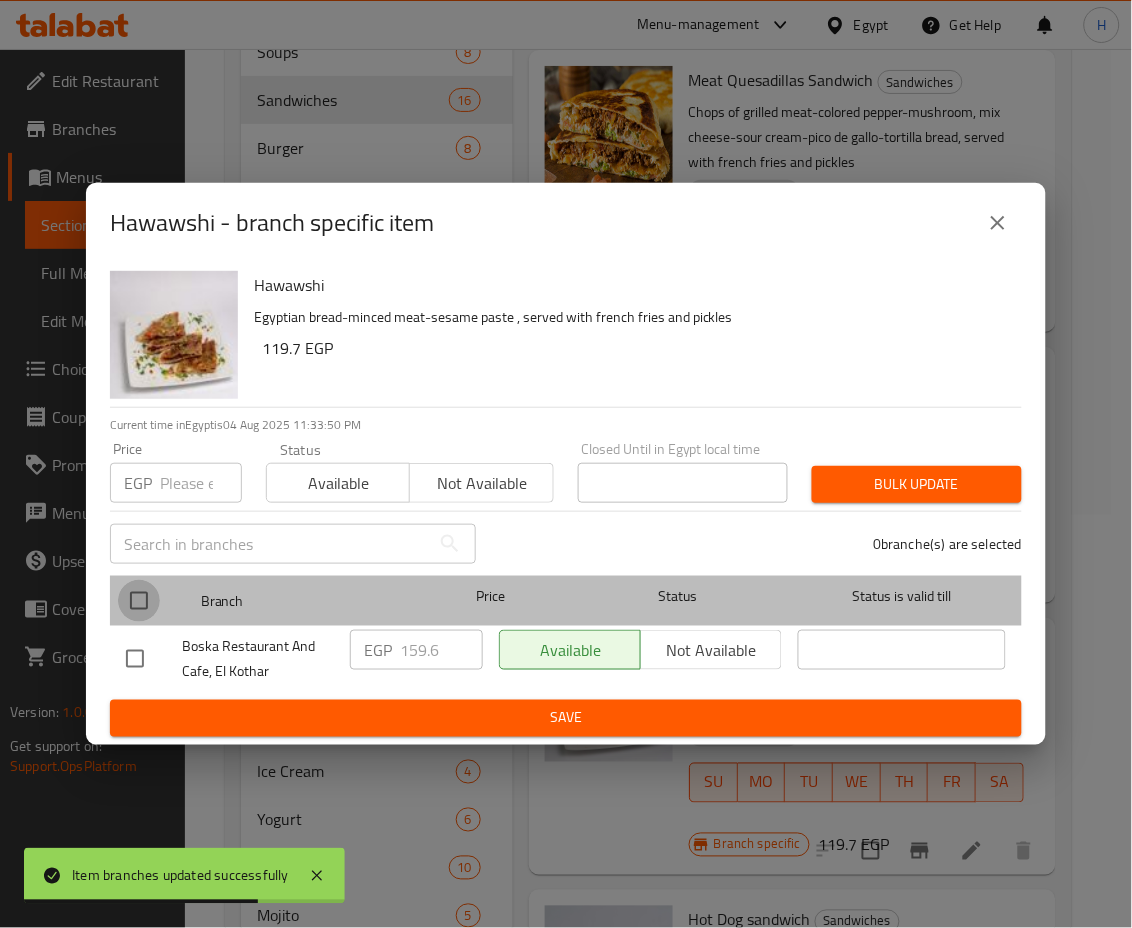 click at bounding box center [139, 601] 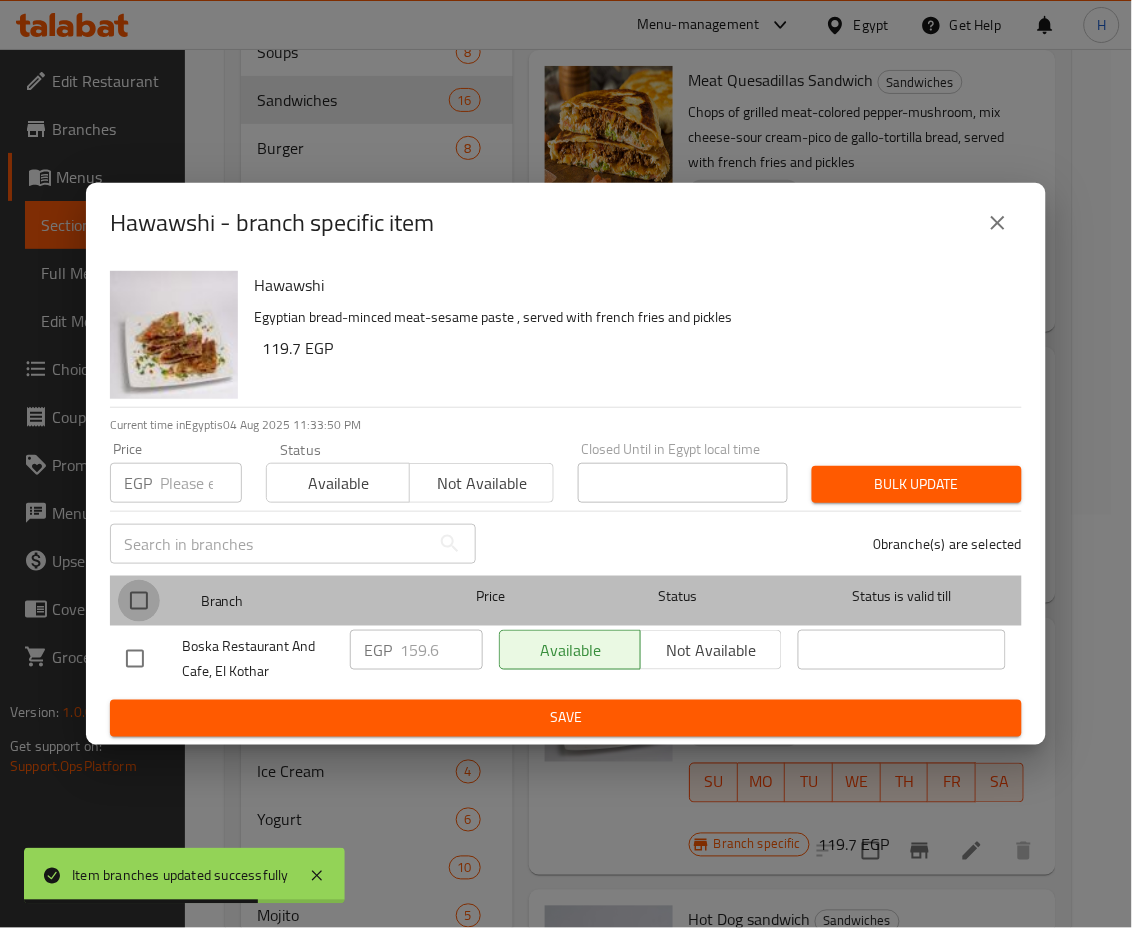 checkbox on "true" 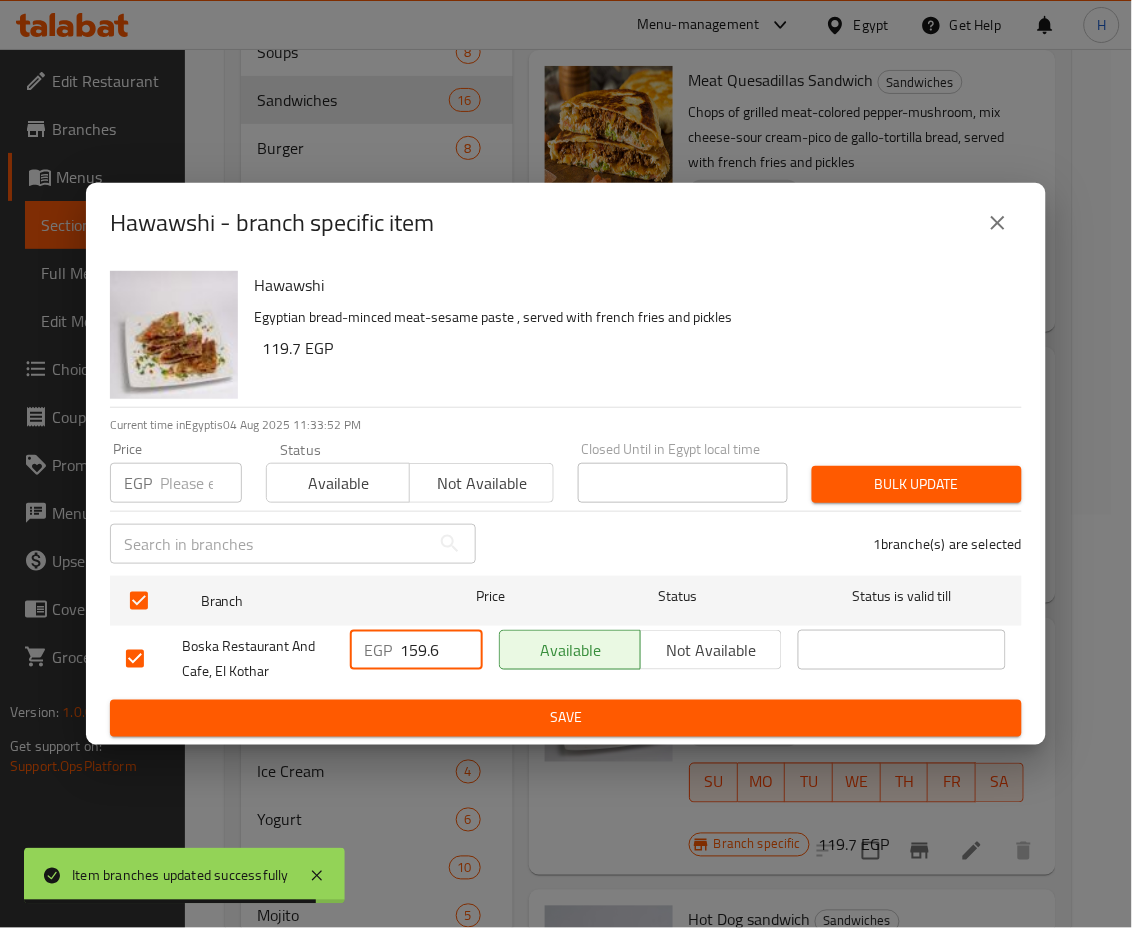 drag, startPoint x: 408, startPoint y: 642, endPoint x: 464, endPoint y: 670, distance: 62.609905 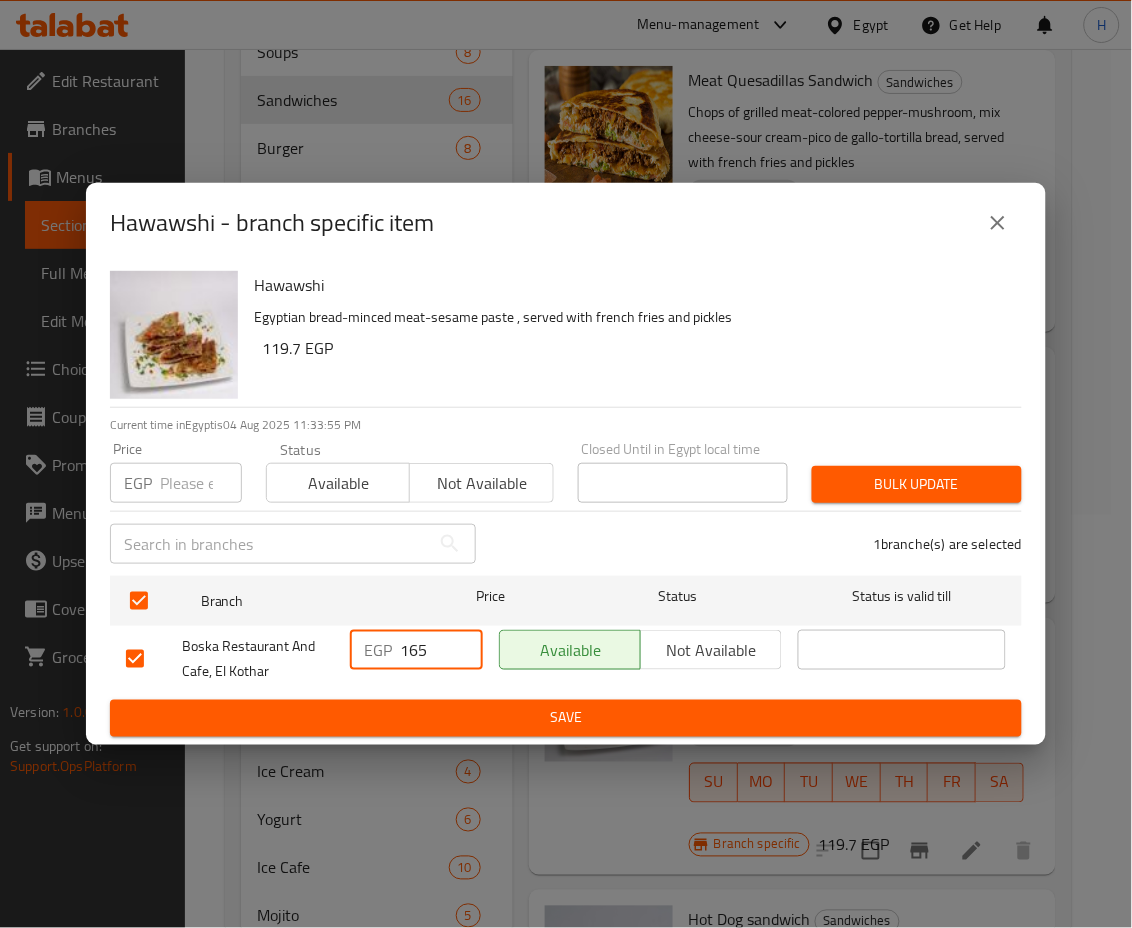 type on "165" 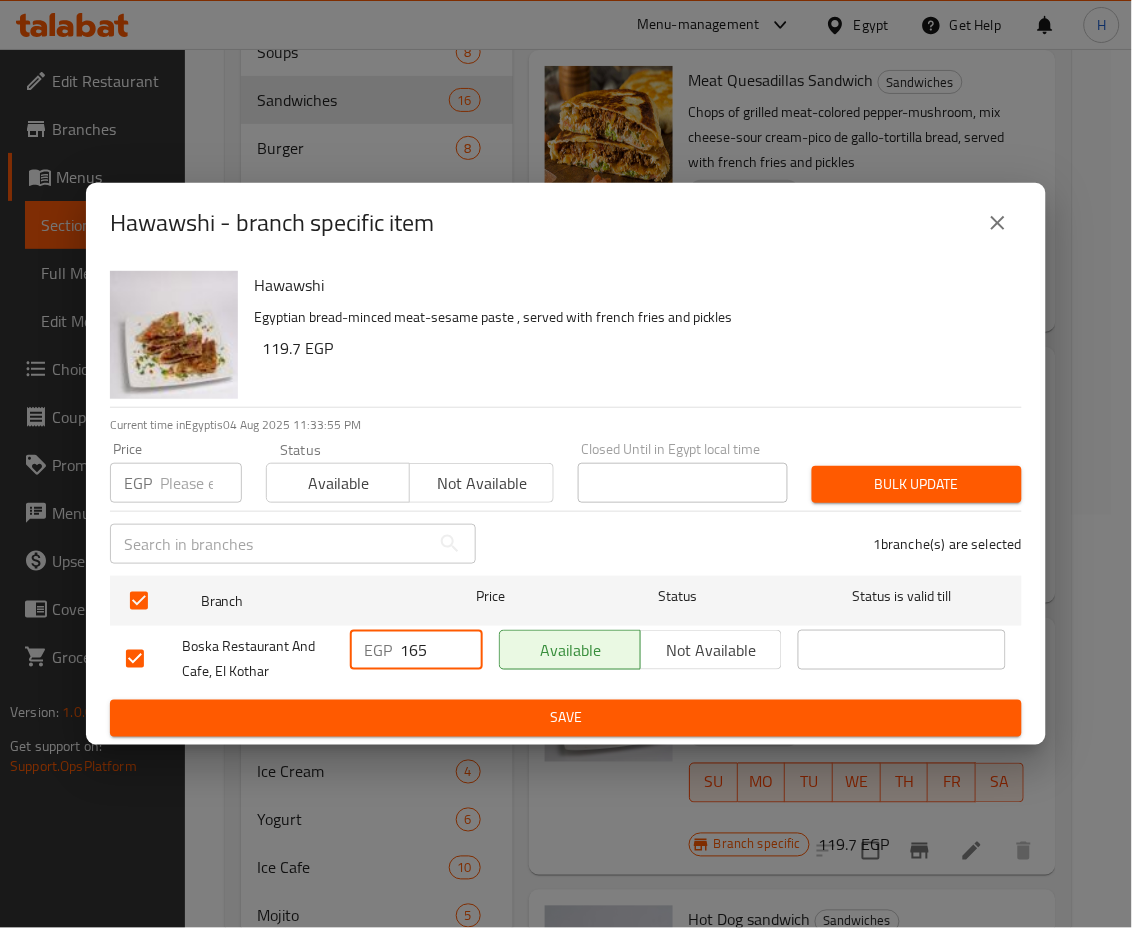 click on "Save" at bounding box center (566, 718) 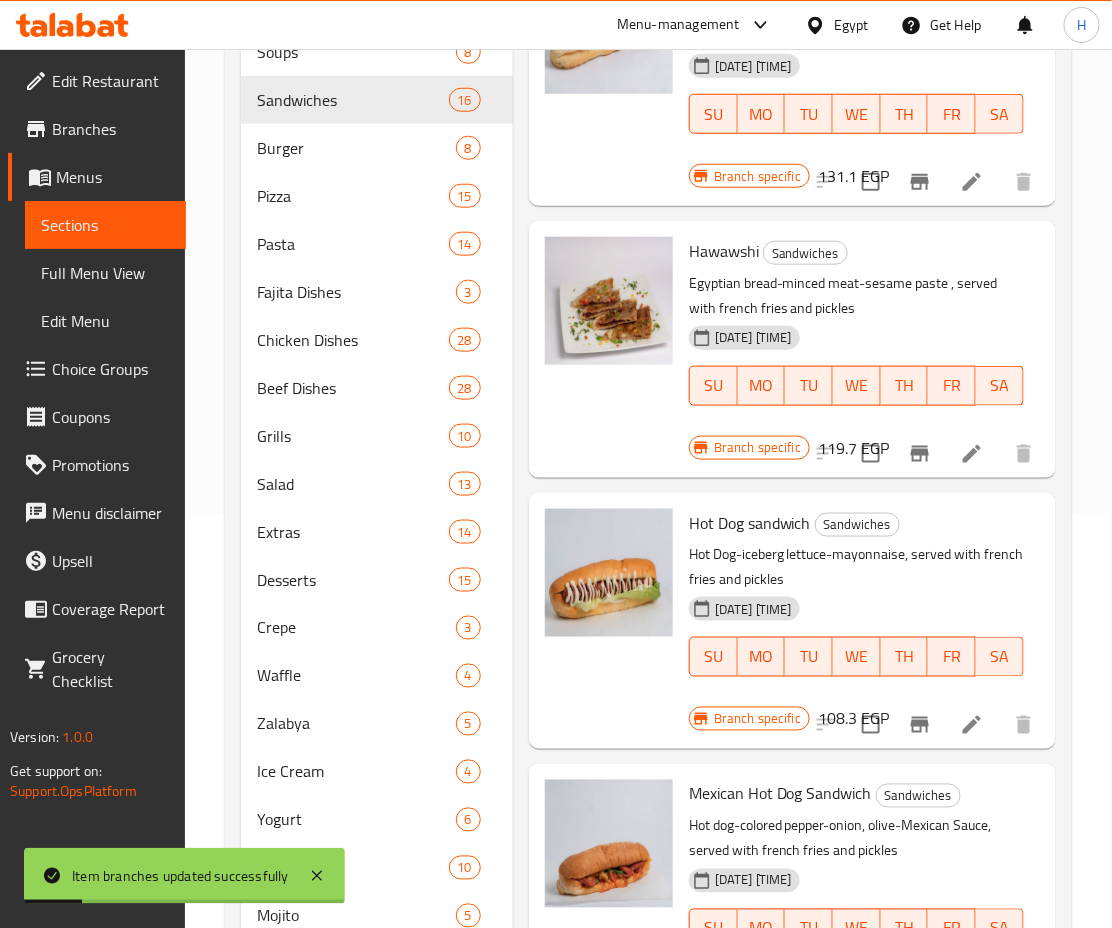 scroll, scrollTop: 3078, scrollLeft: 0, axis: vertical 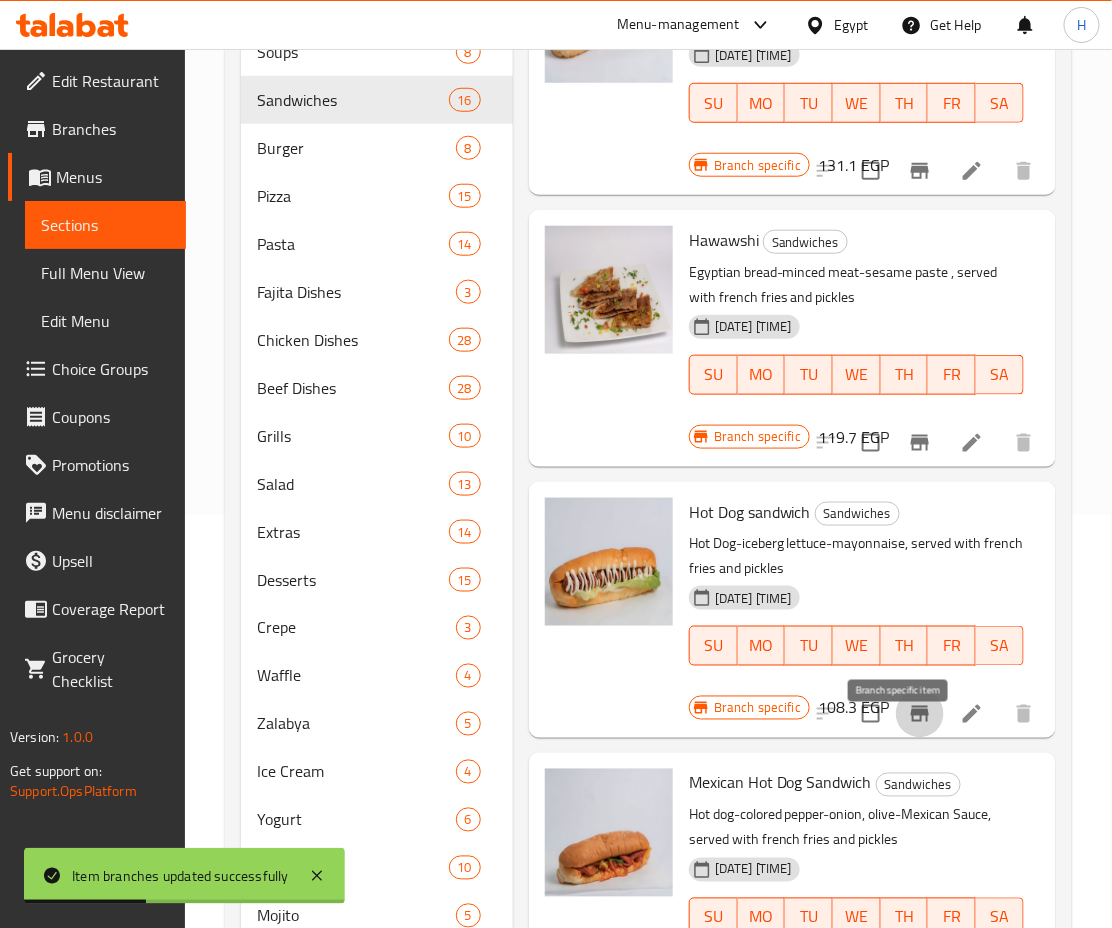 click 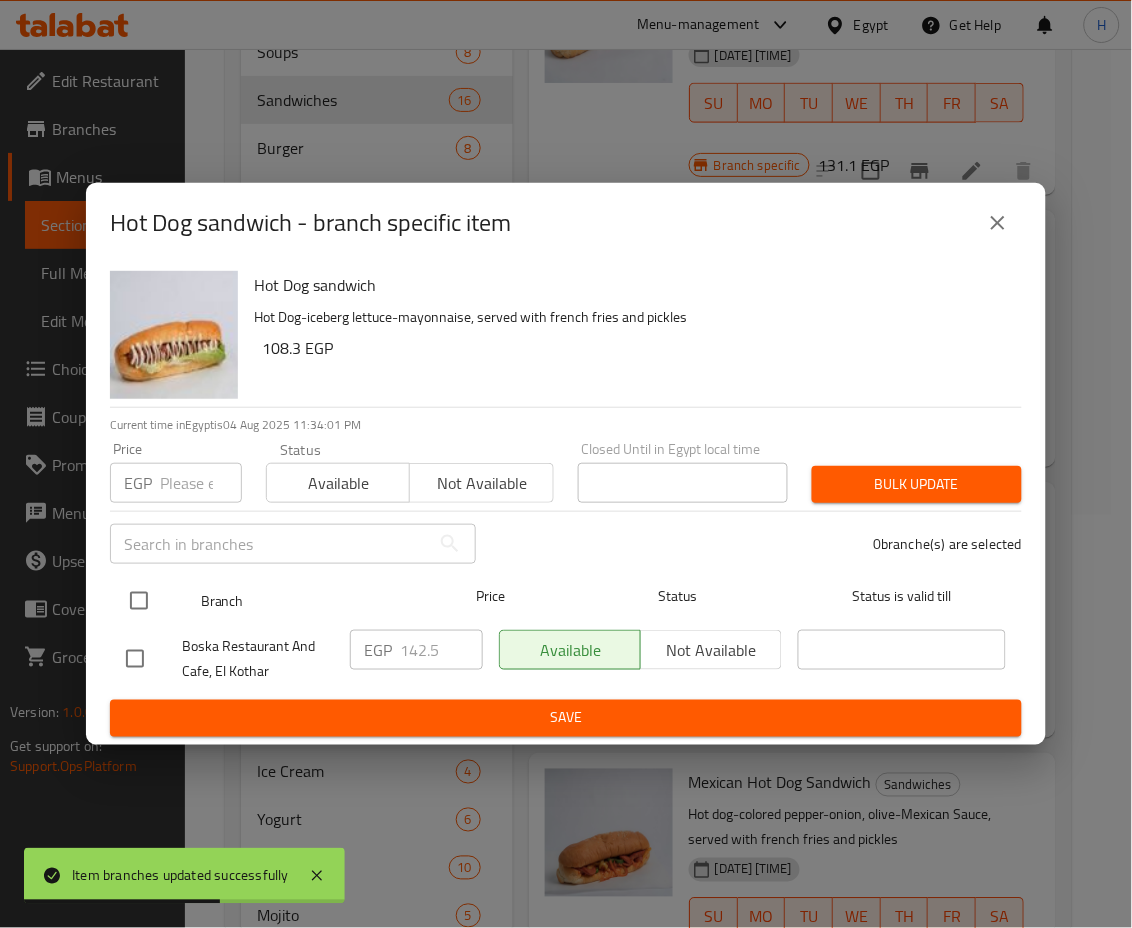click at bounding box center [139, 601] 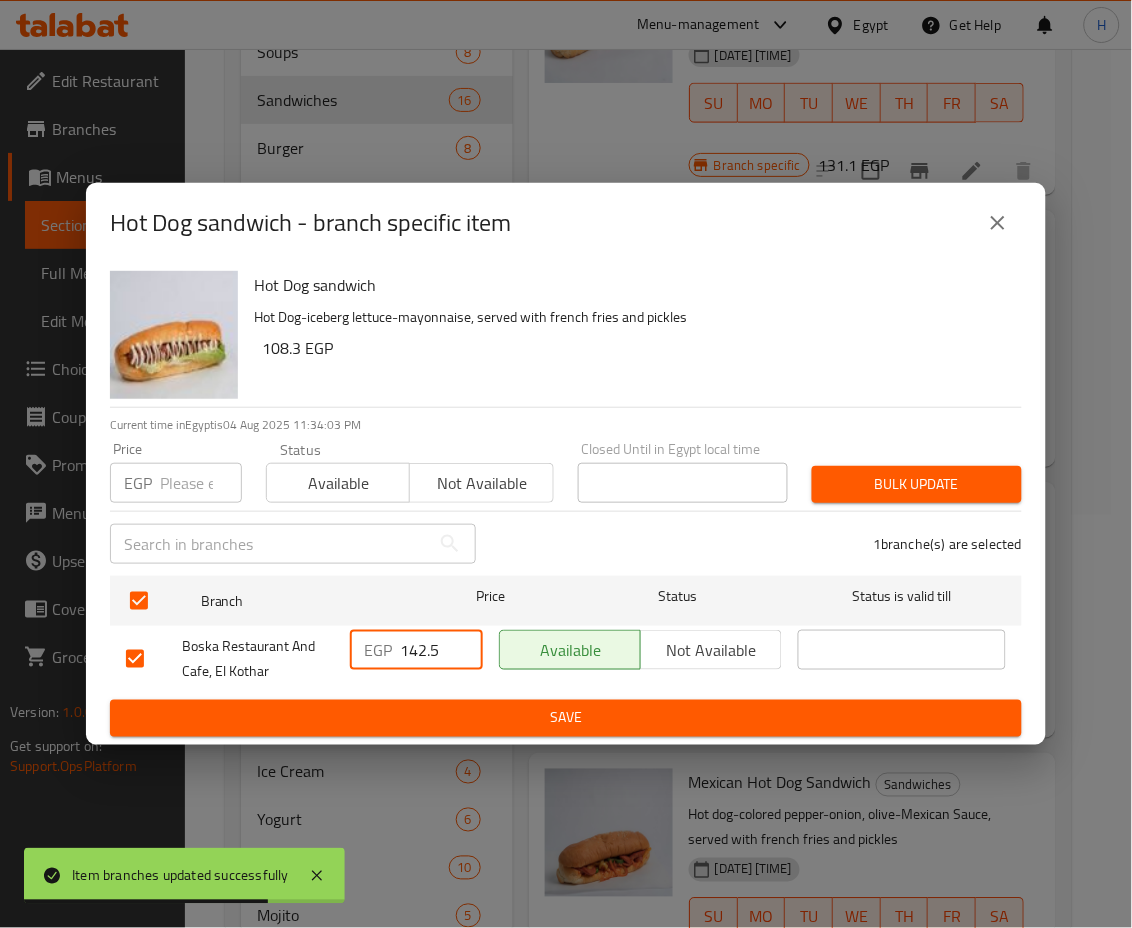 drag, startPoint x: 410, startPoint y: 640, endPoint x: 451, endPoint y: 649, distance: 41.976185 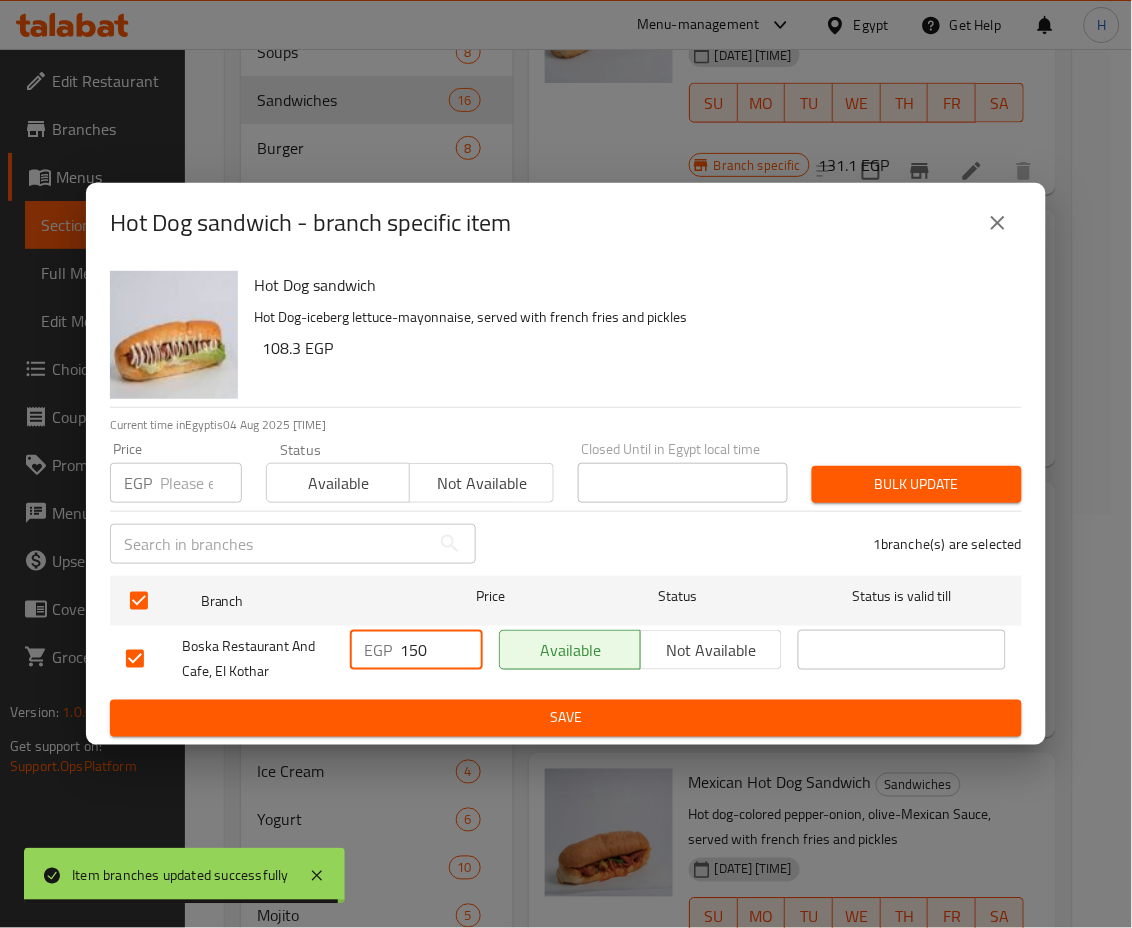 type on "150" 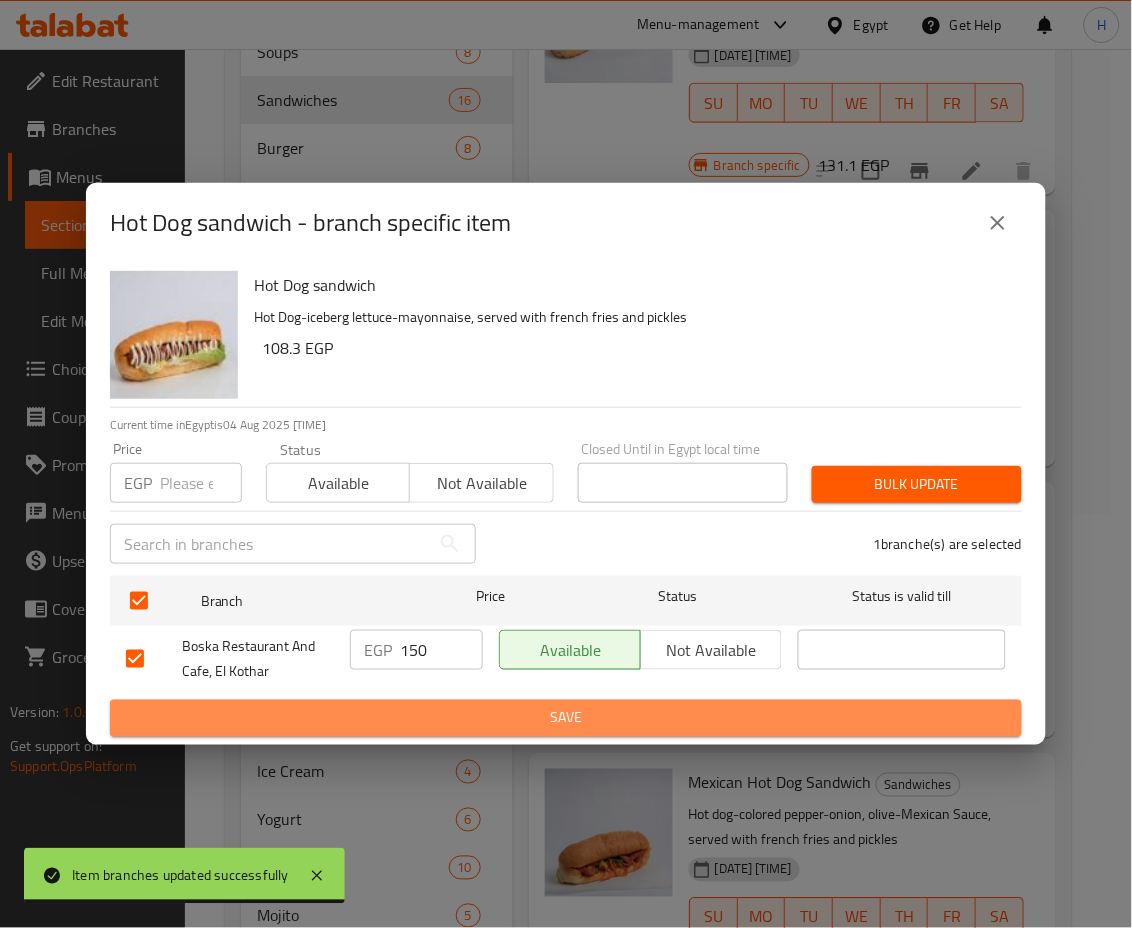 click on "Save" at bounding box center [566, 718] 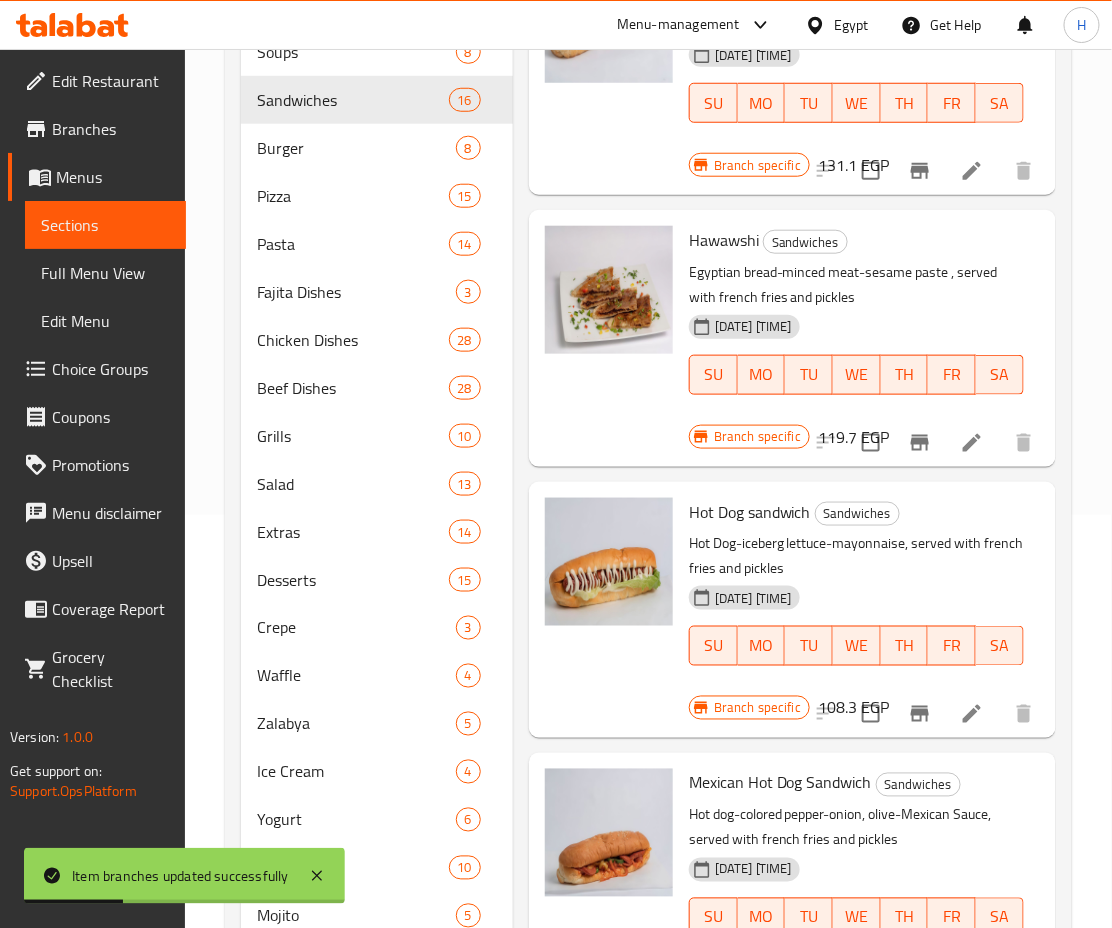 scroll, scrollTop: 3221, scrollLeft: 0, axis: vertical 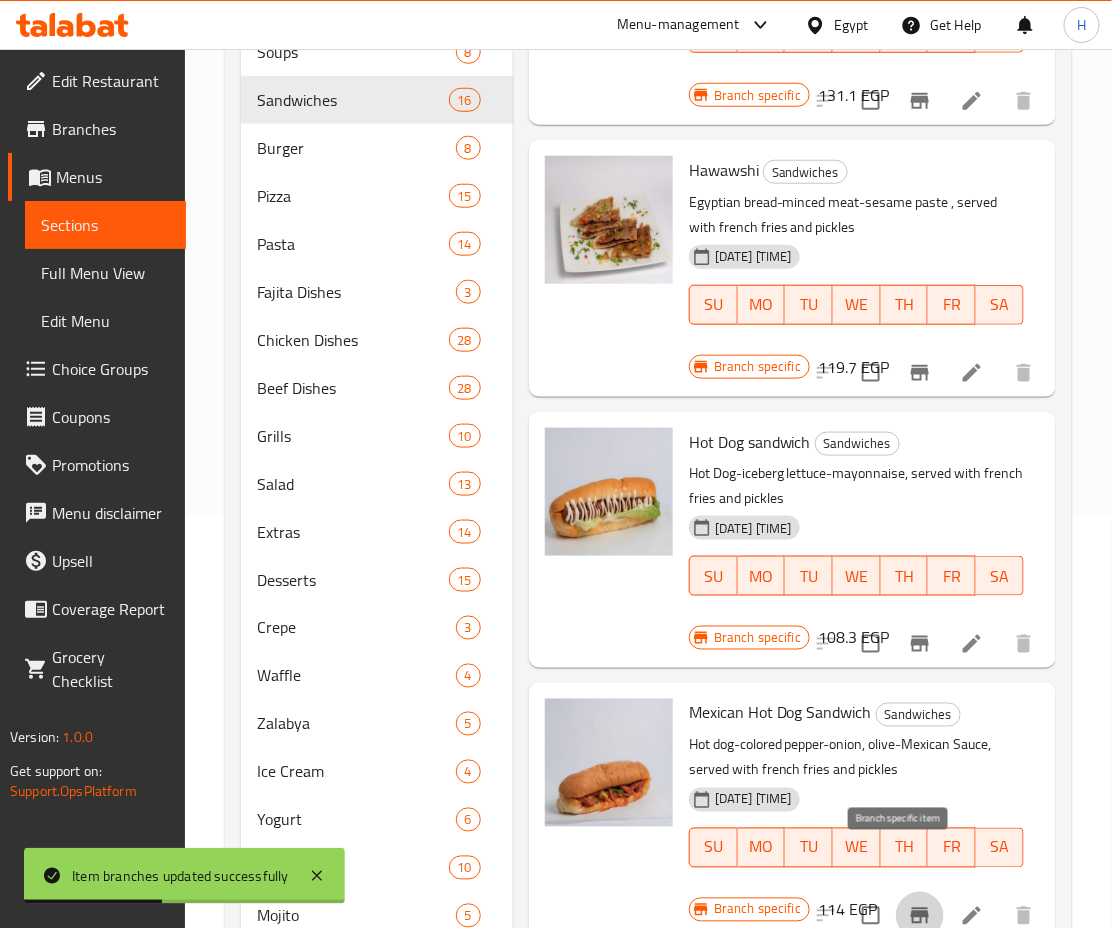 click 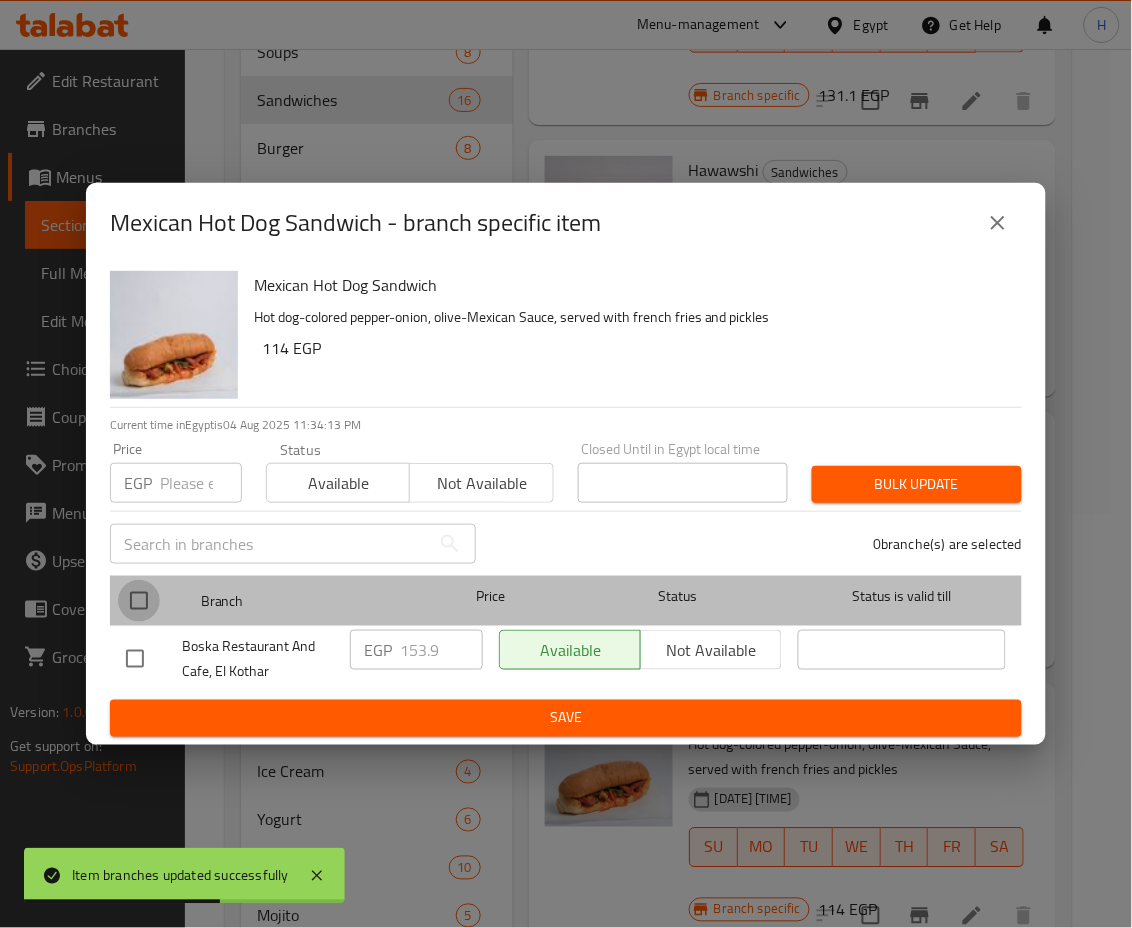 click at bounding box center (139, 601) 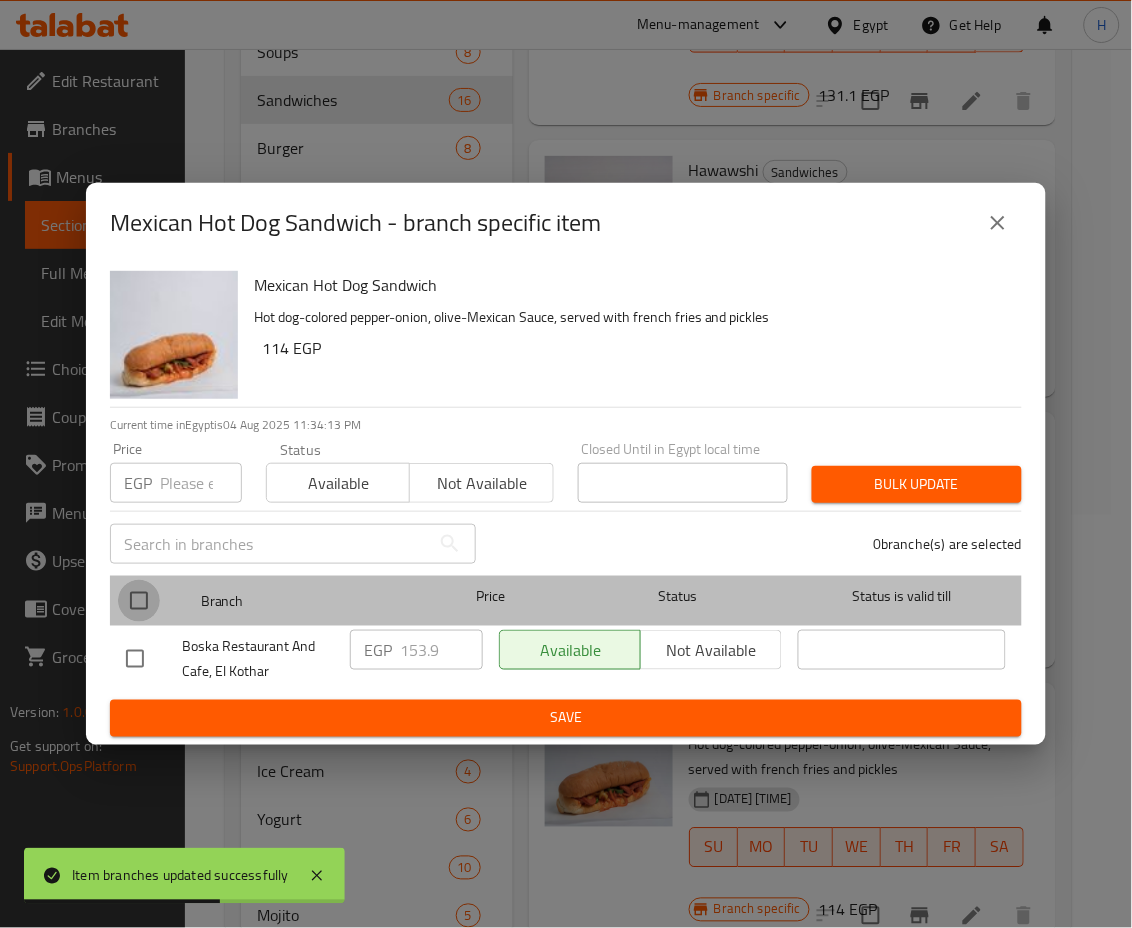 checkbox on "true" 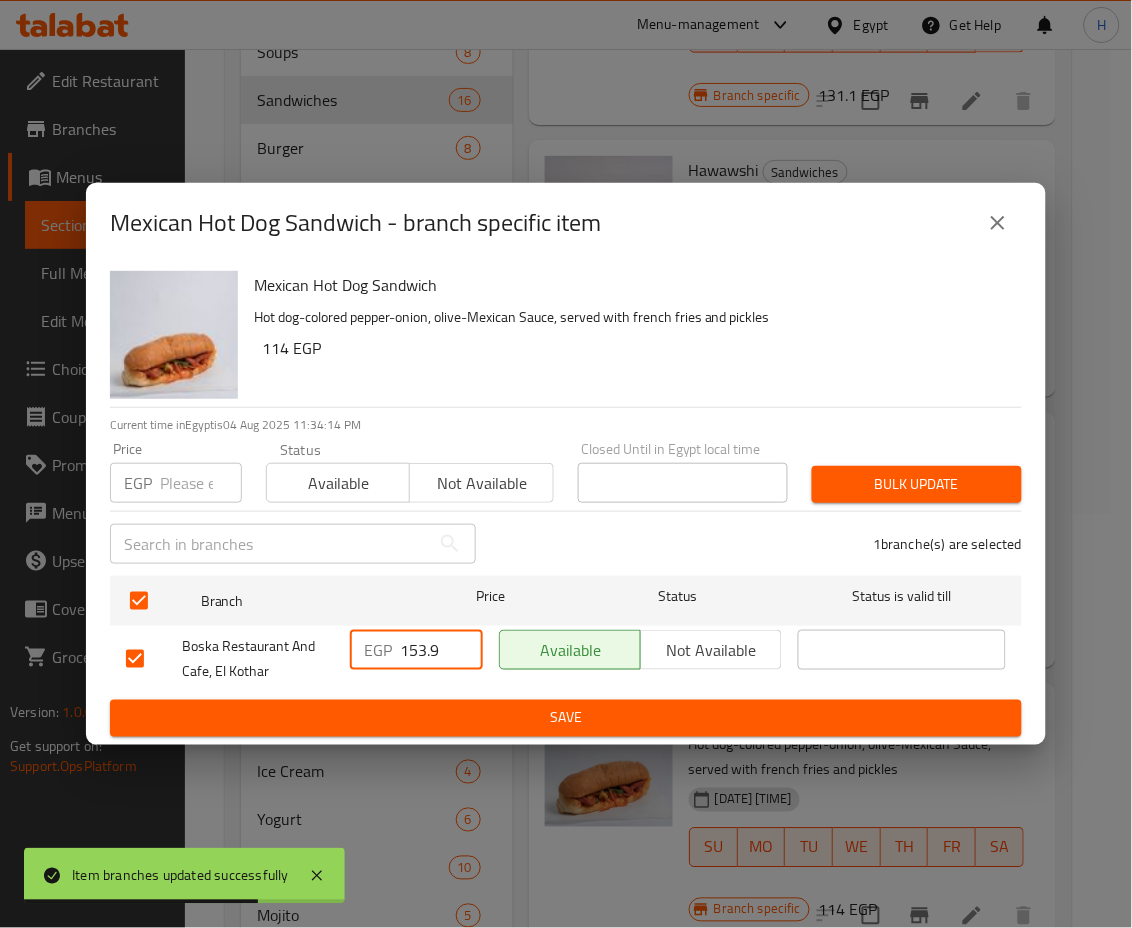 drag, startPoint x: 411, startPoint y: 651, endPoint x: 469, endPoint y: 669, distance: 60.728905 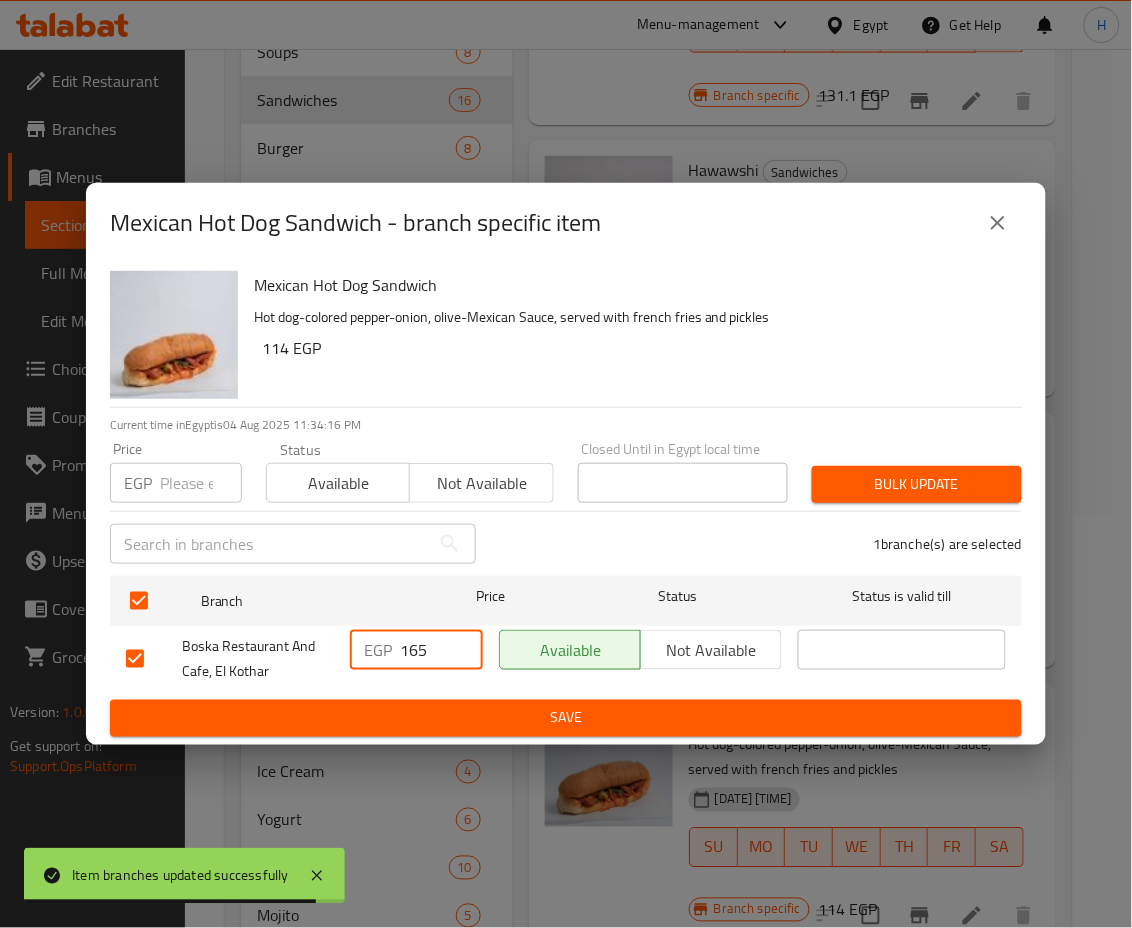 type on "165" 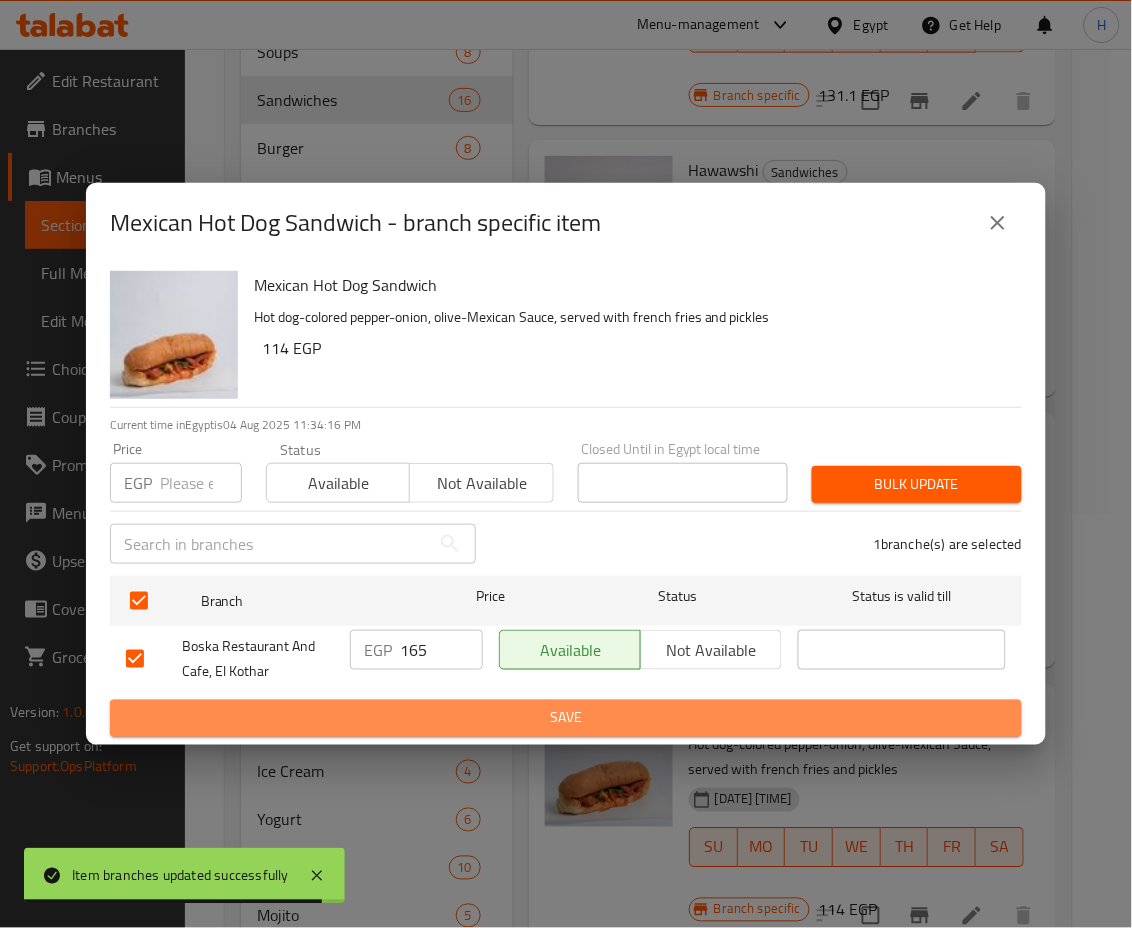 click on "Save" at bounding box center [566, 718] 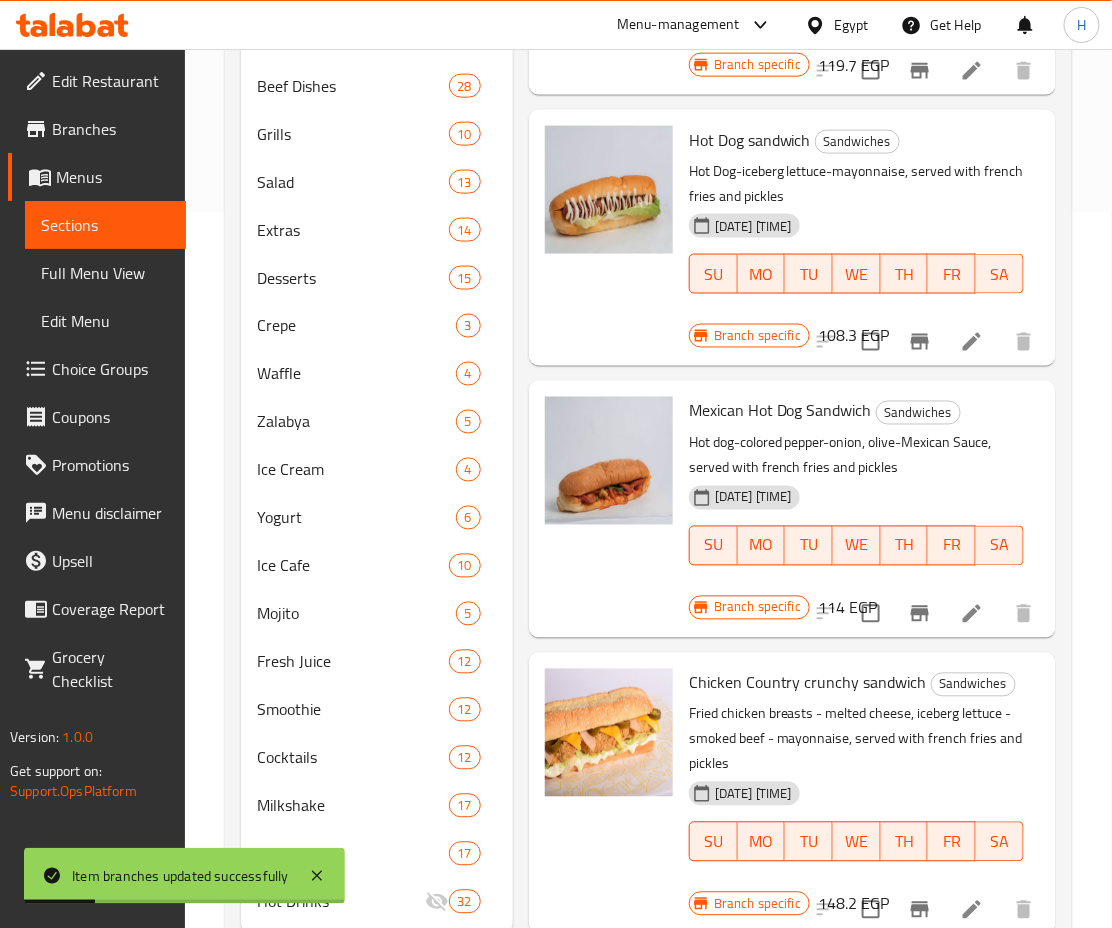 scroll, scrollTop: 777, scrollLeft: 0, axis: vertical 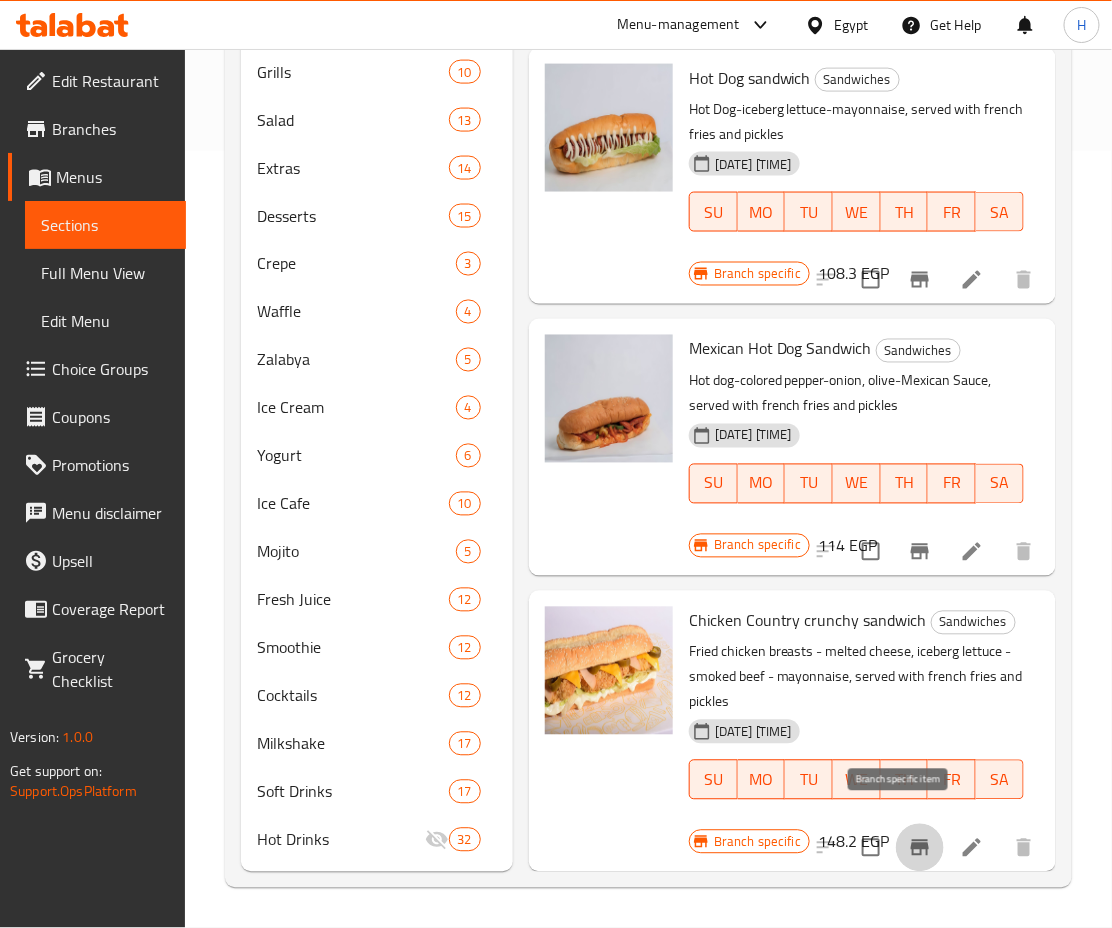 click 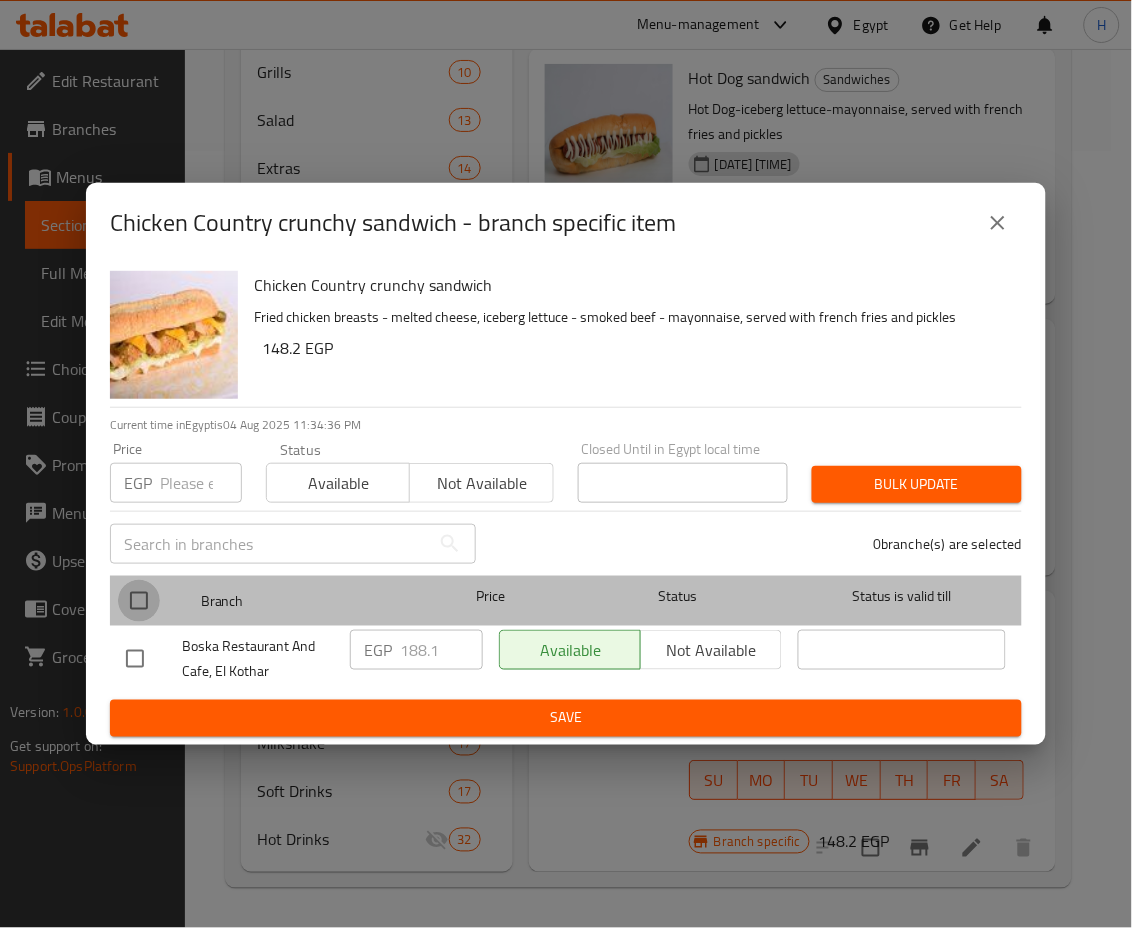 click at bounding box center [139, 601] 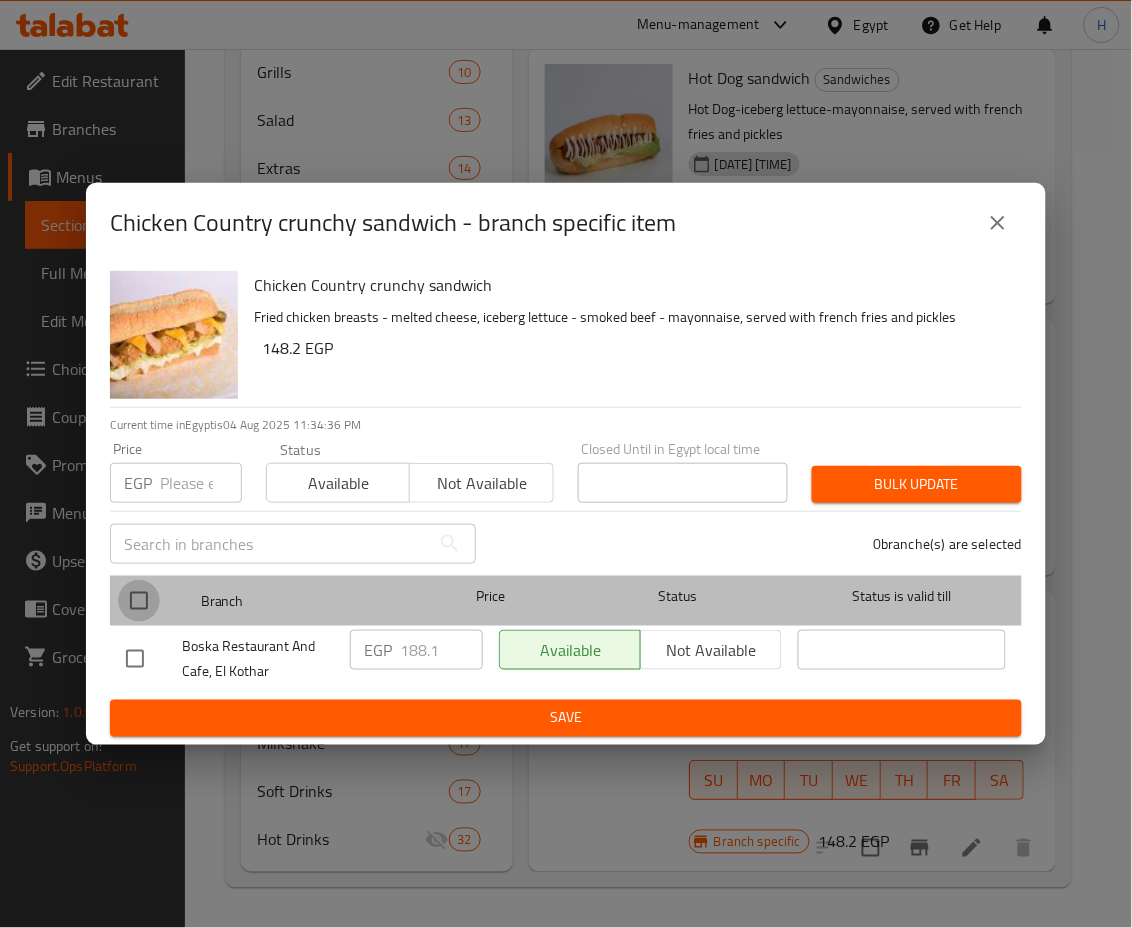 checkbox on "true" 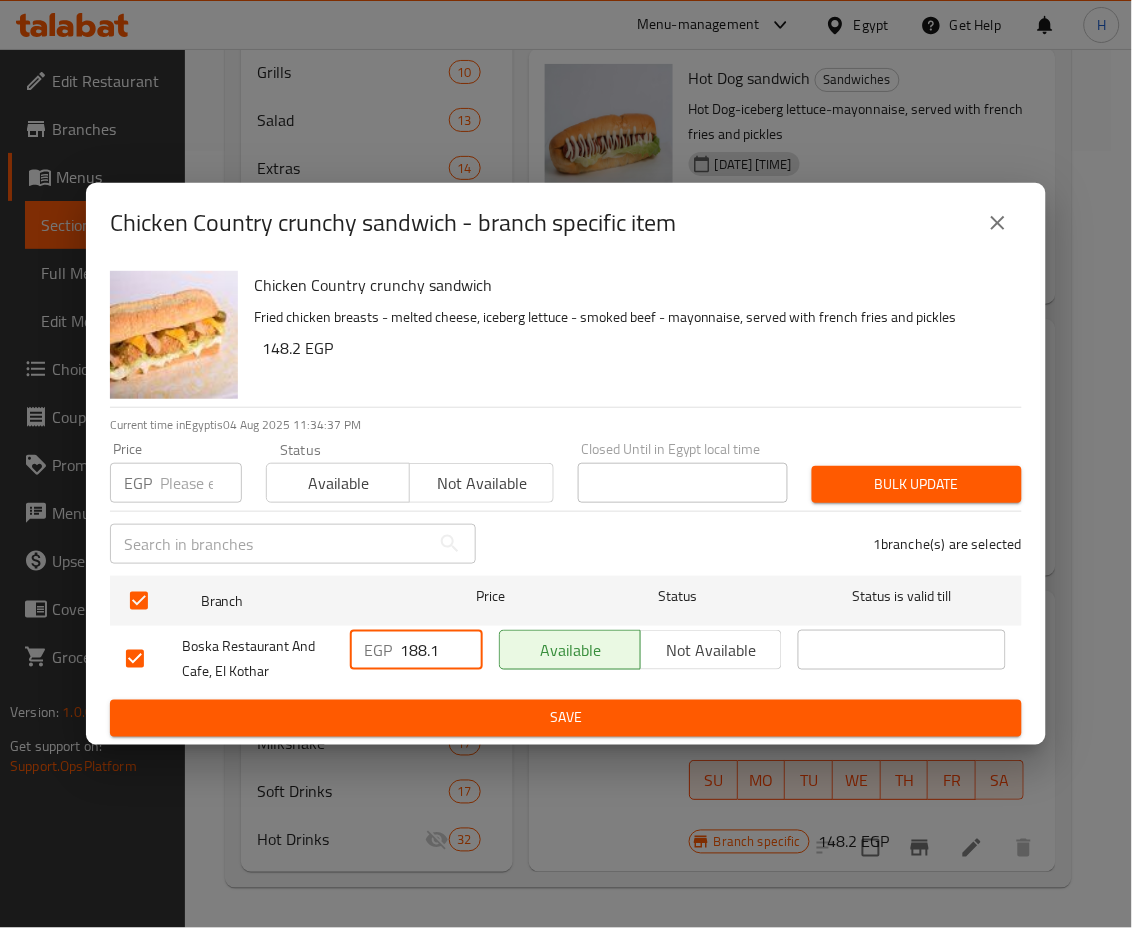 drag, startPoint x: 436, startPoint y: 654, endPoint x: 327, endPoint y: 655, distance: 109.004585 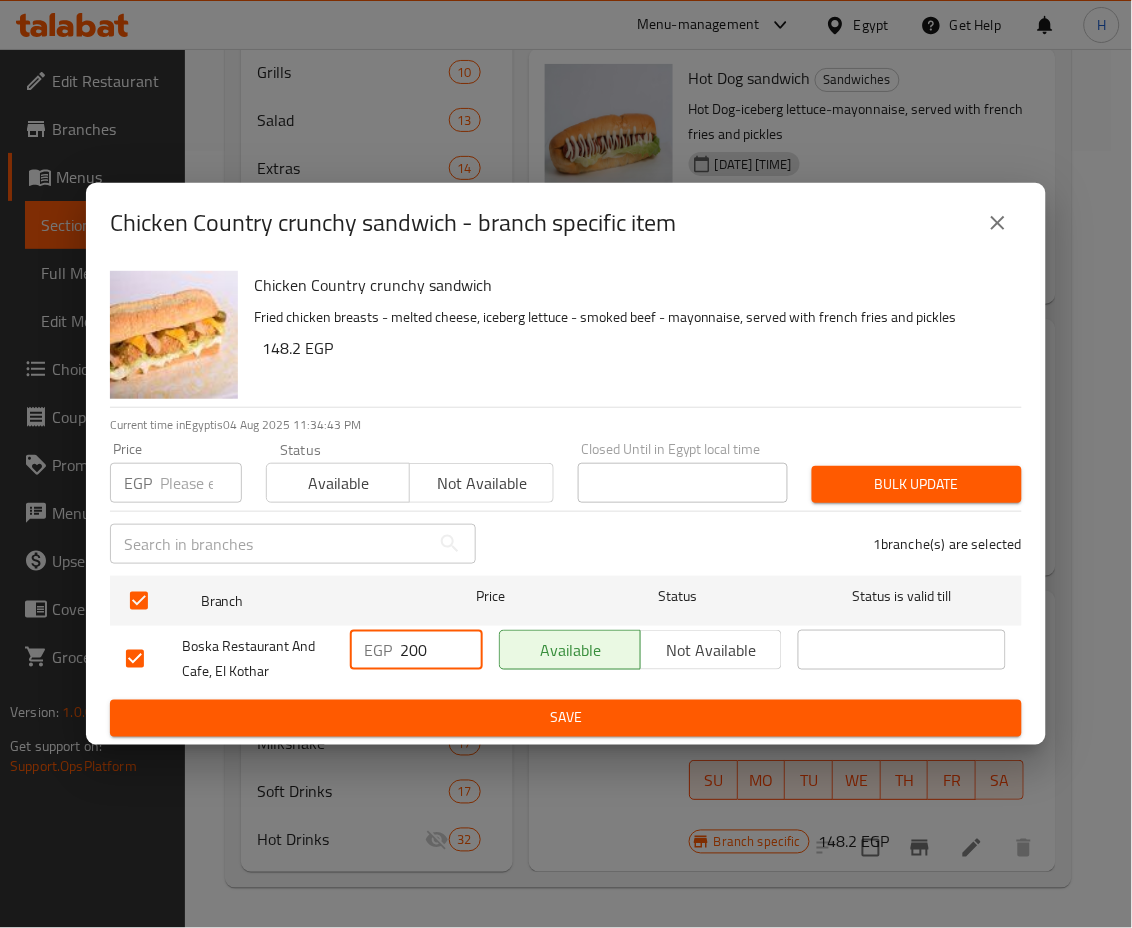 type on "200" 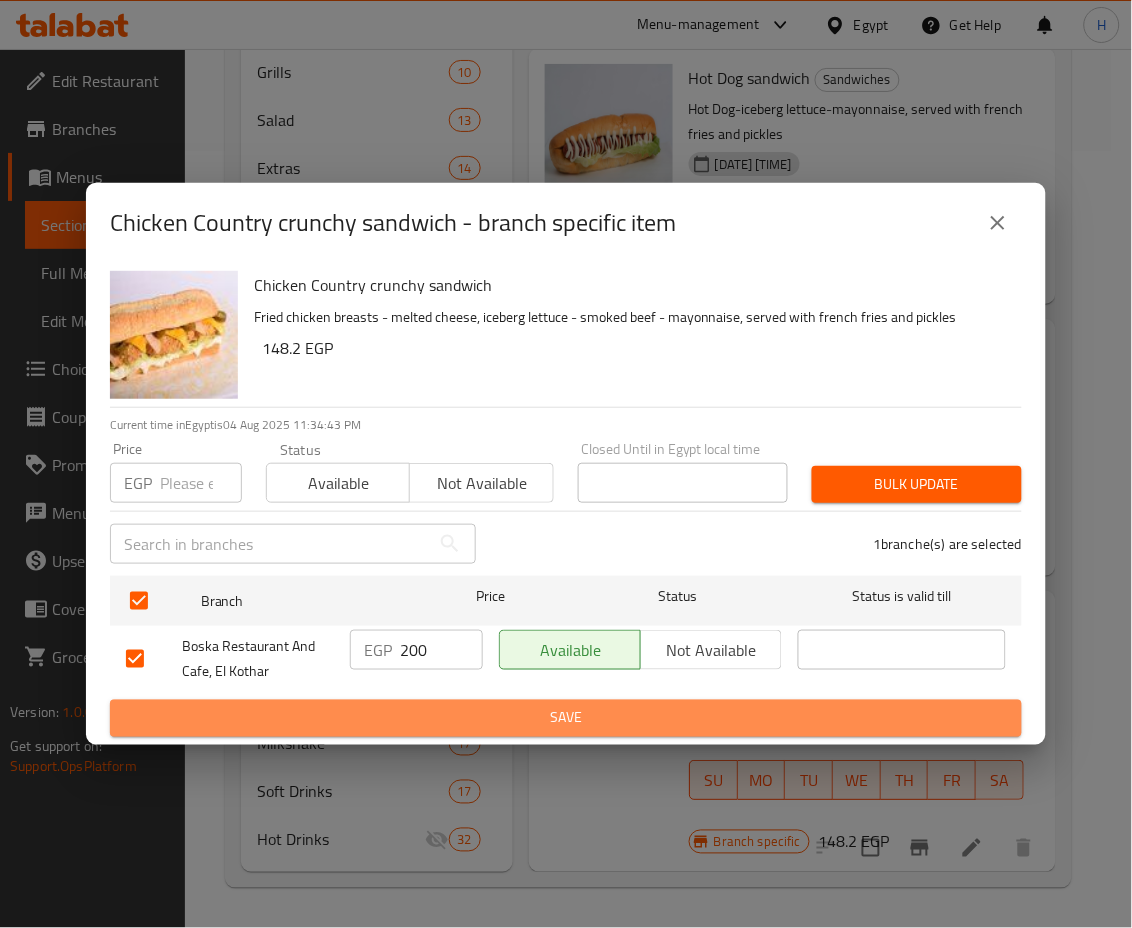 click on "Save" at bounding box center [566, 718] 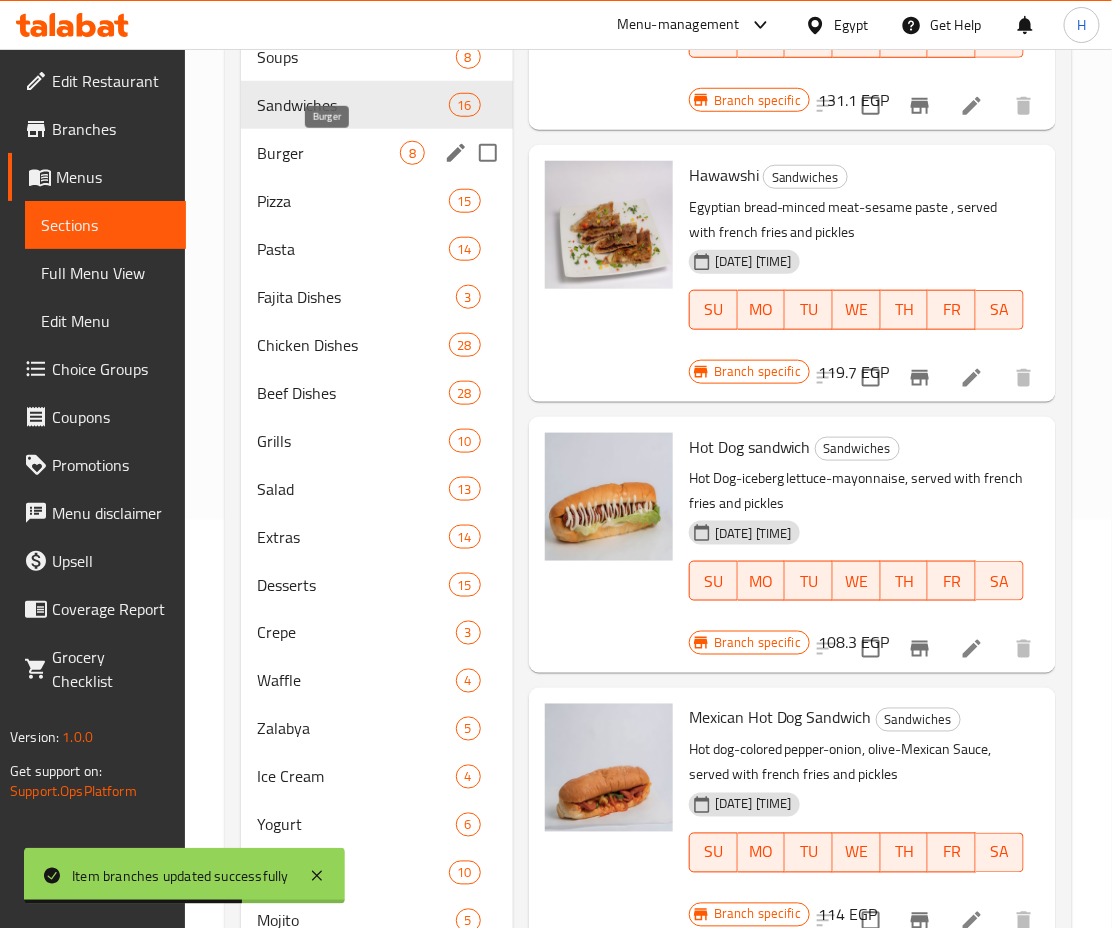 scroll, scrollTop: 407, scrollLeft: 0, axis: vertical 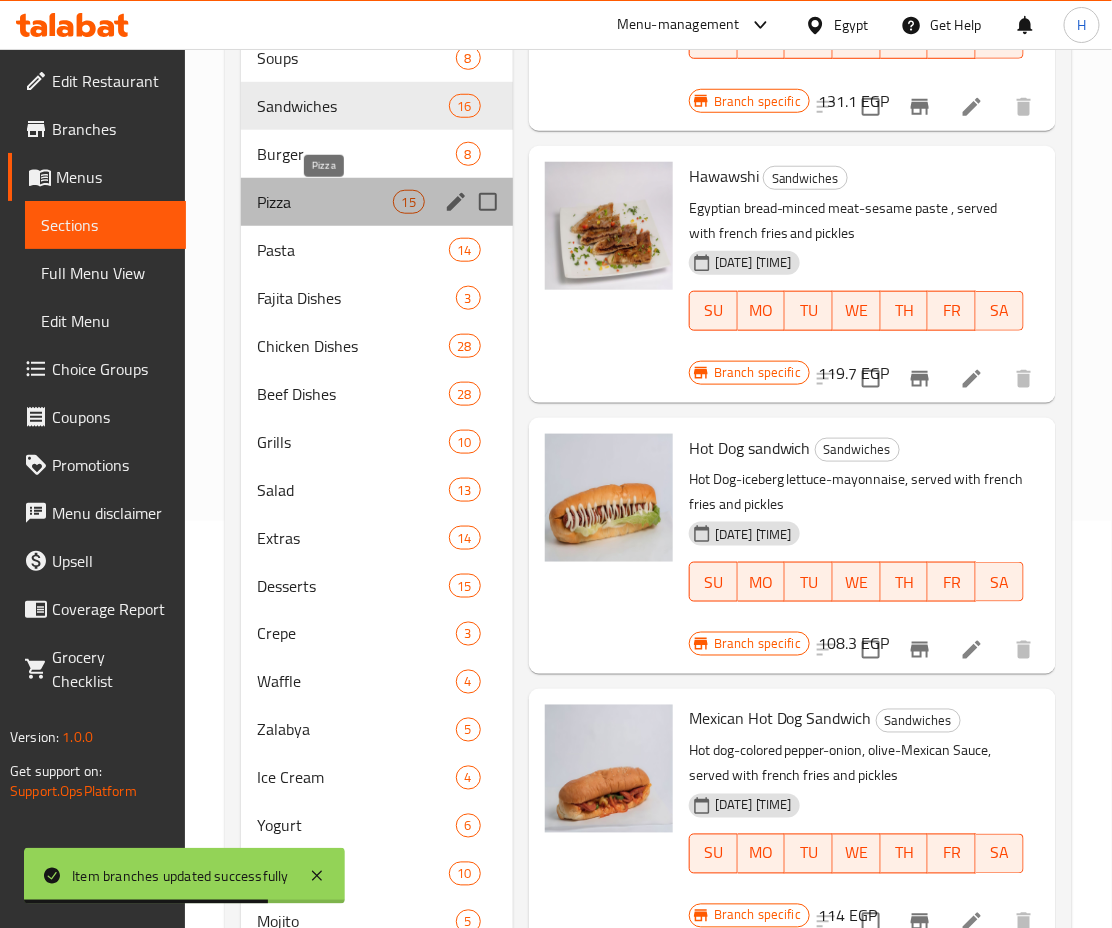click on "Pizza" at bounding box center (324, 202) 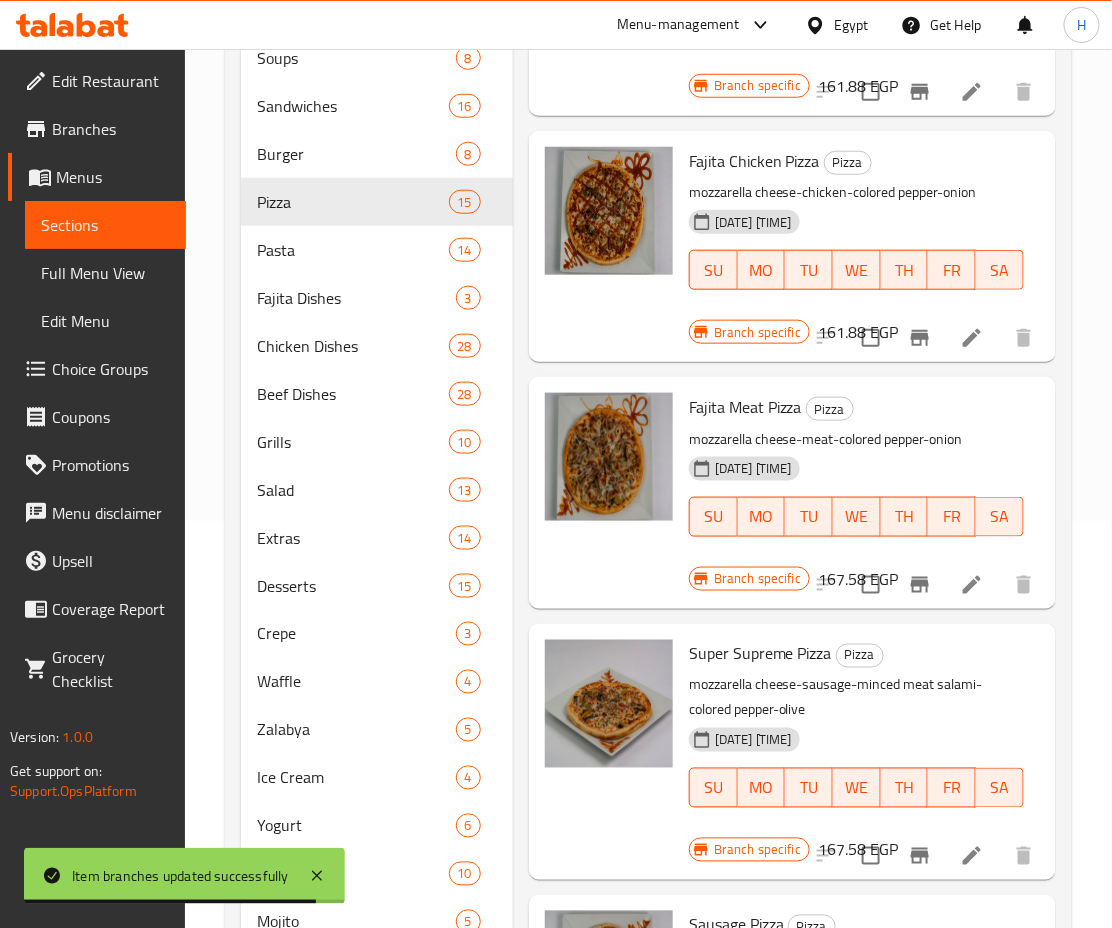 scroll, scrollTop: 0, scrollLeft: 0, axis: both 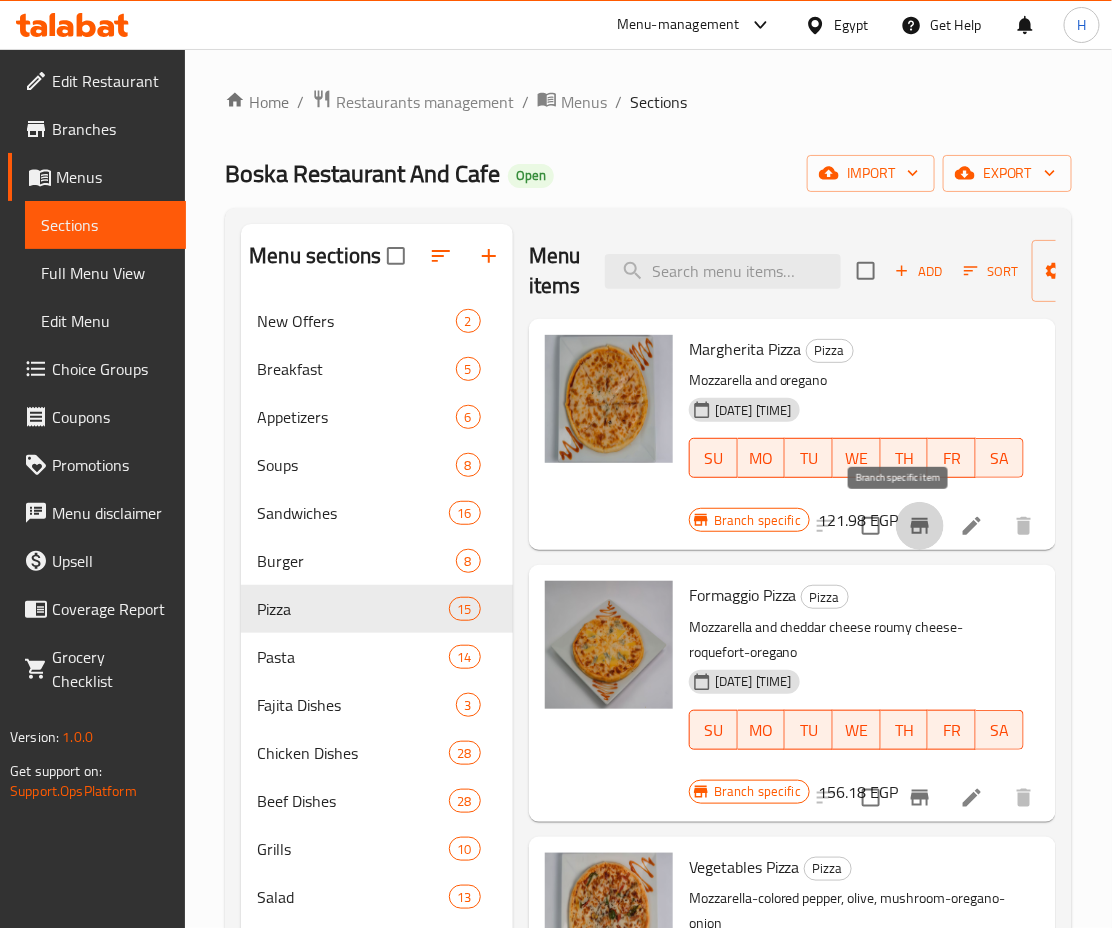 click 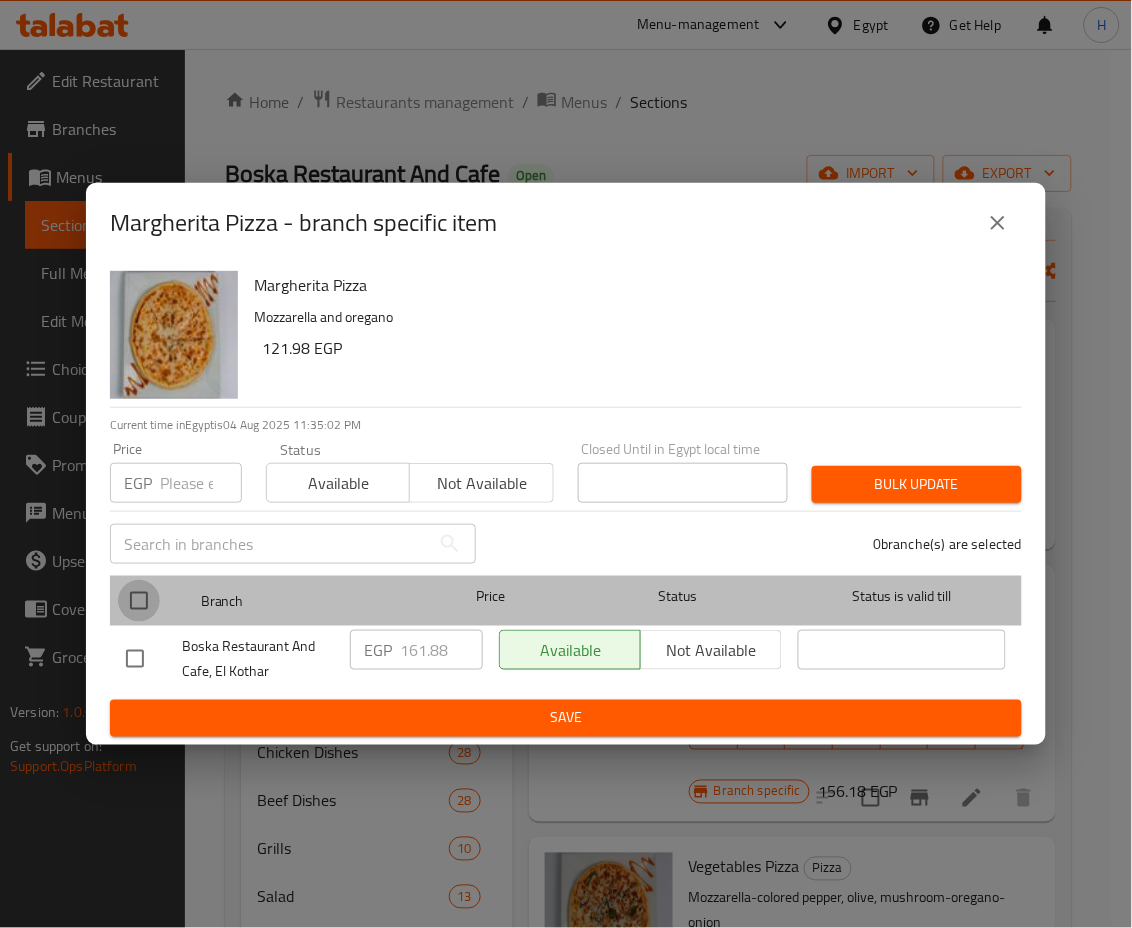 click at bounding box center [139, 601] 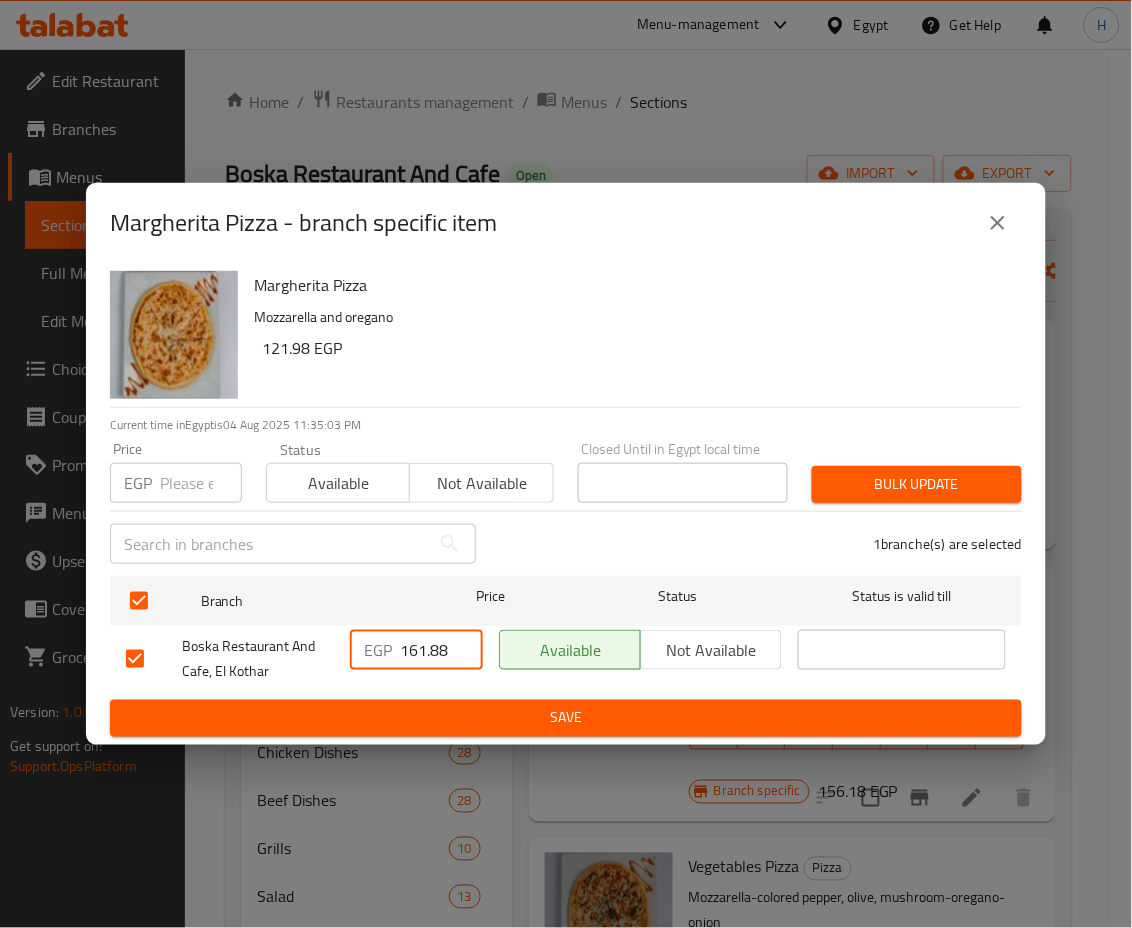 drag, startPoint x: 408, startPoint y: 653, endPoint x: 493, endPoint y: 664, distance: 85.70881 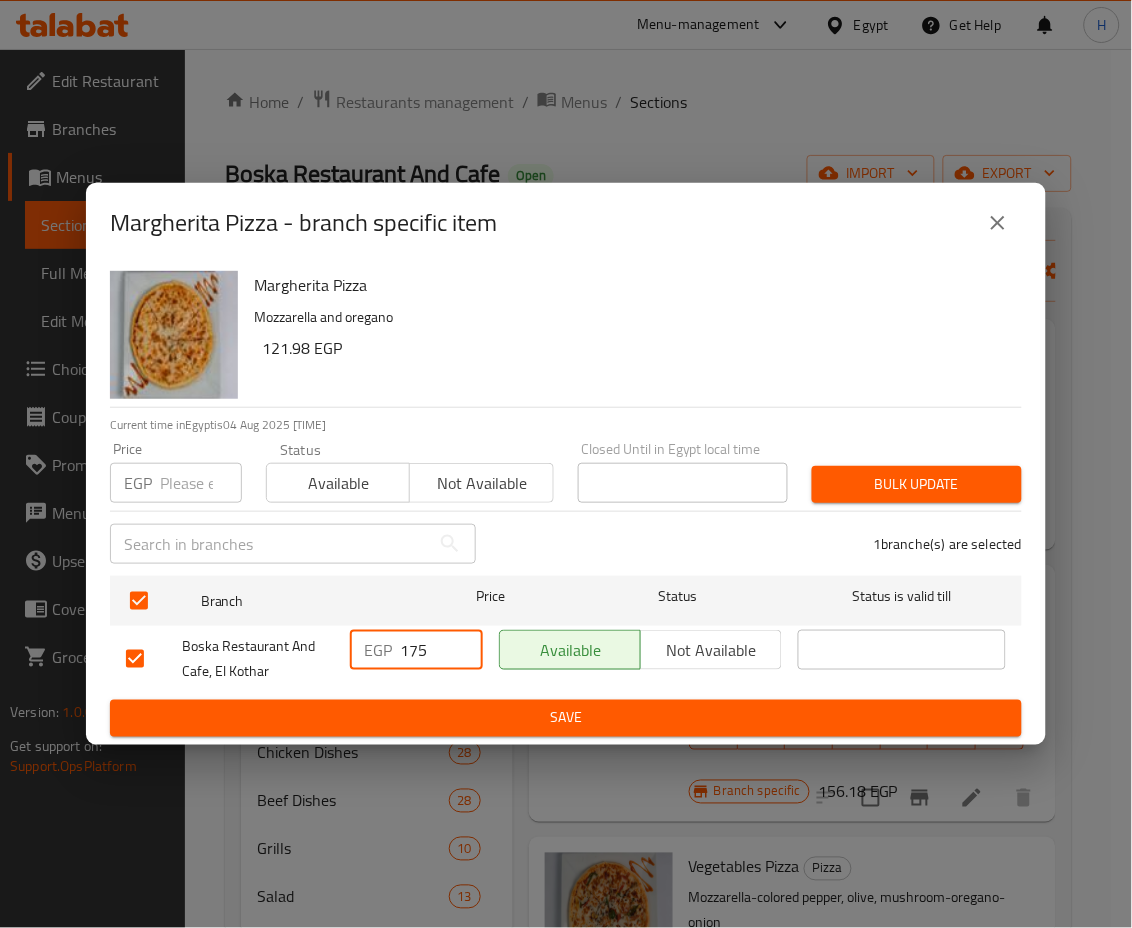 type on "175" 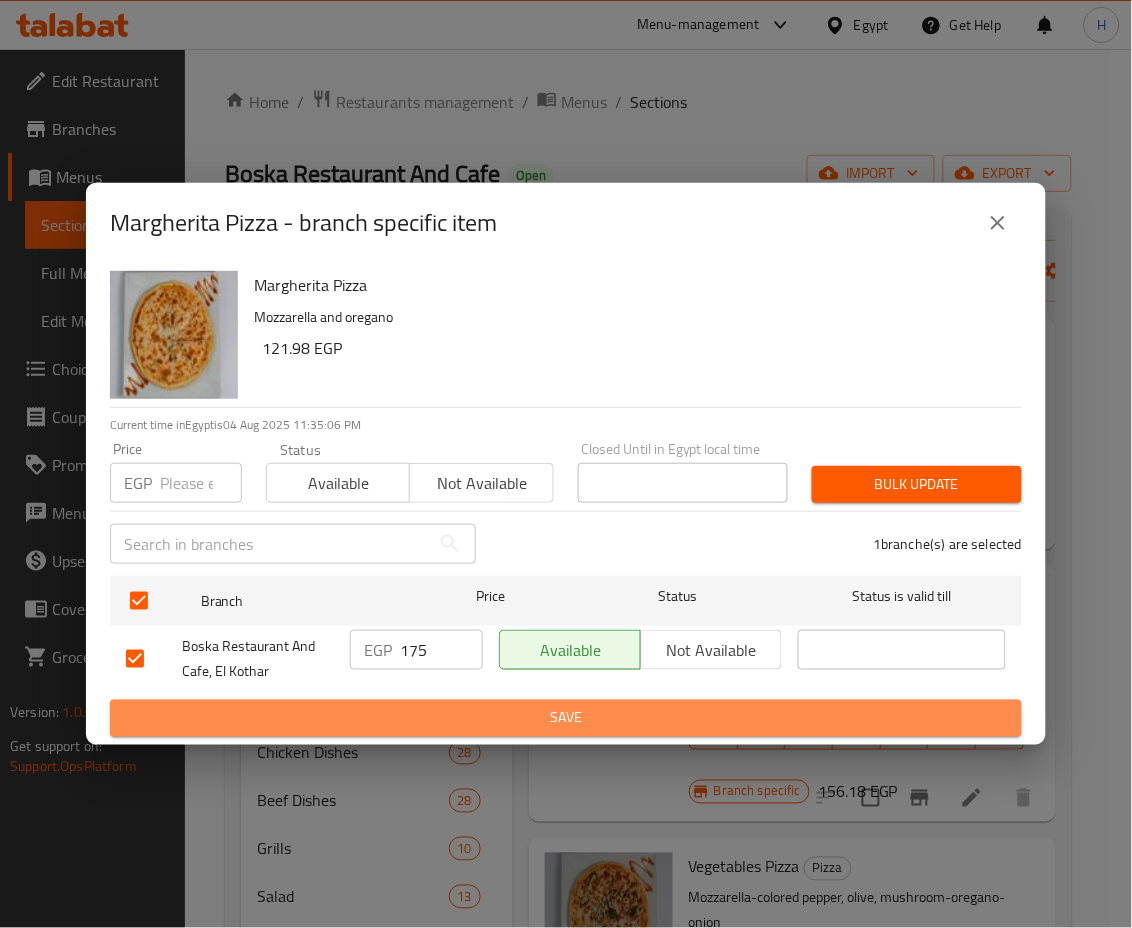 click on "Save" at bounding box center (566, 718) 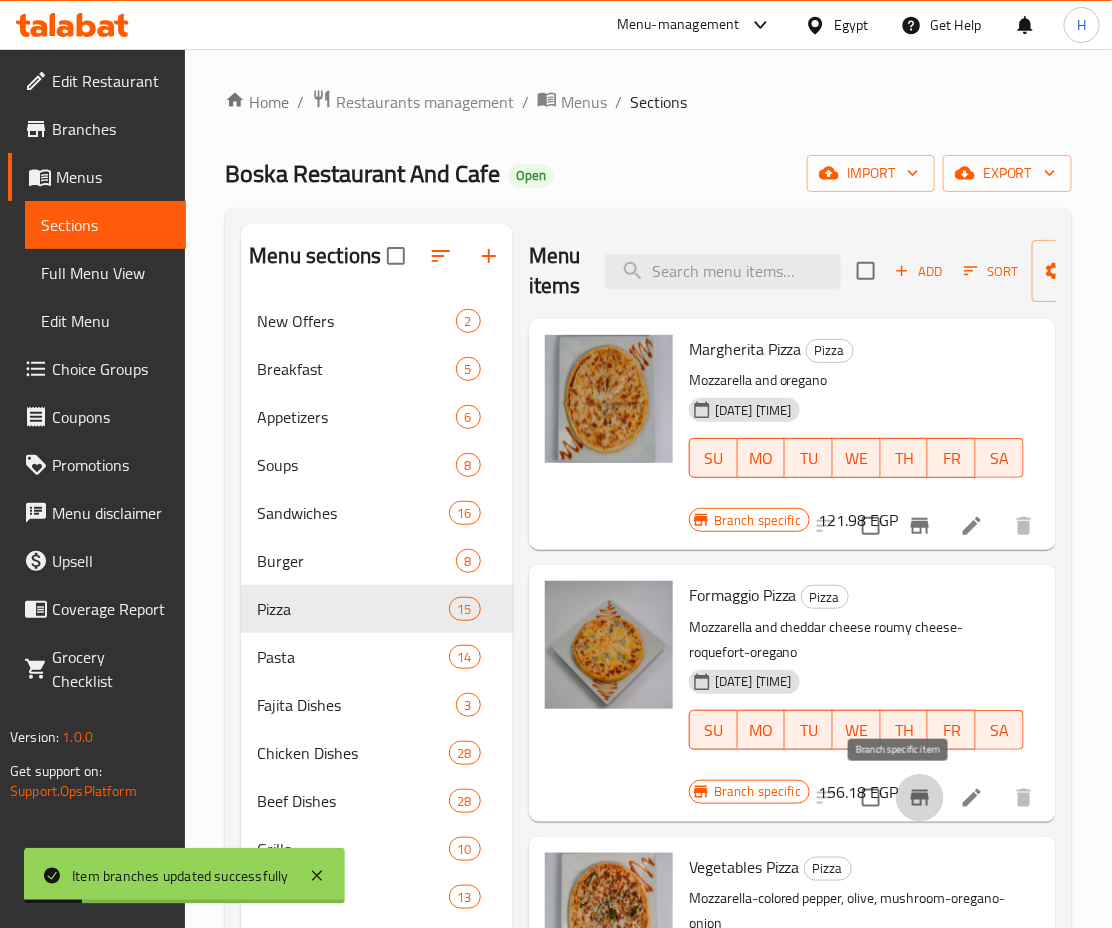 click 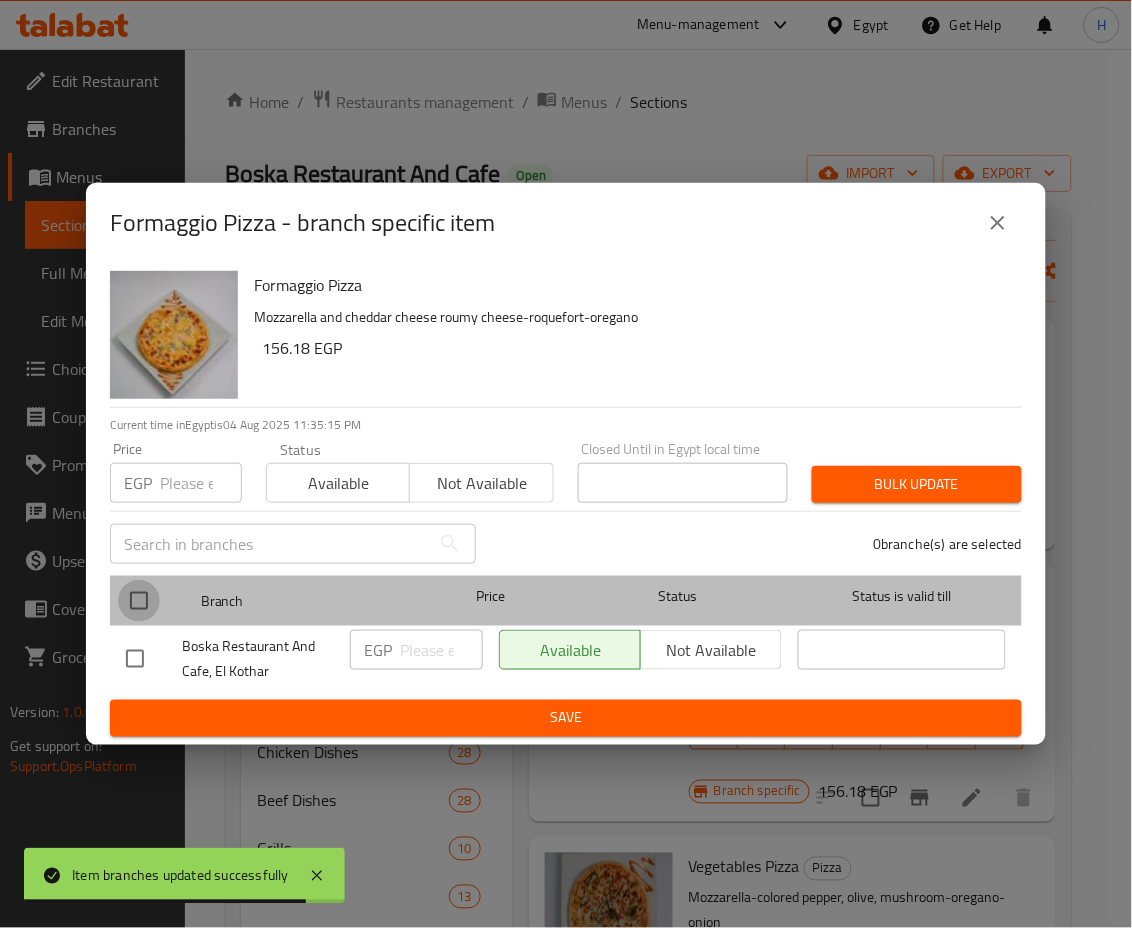 click at bounding box center [139, 601] 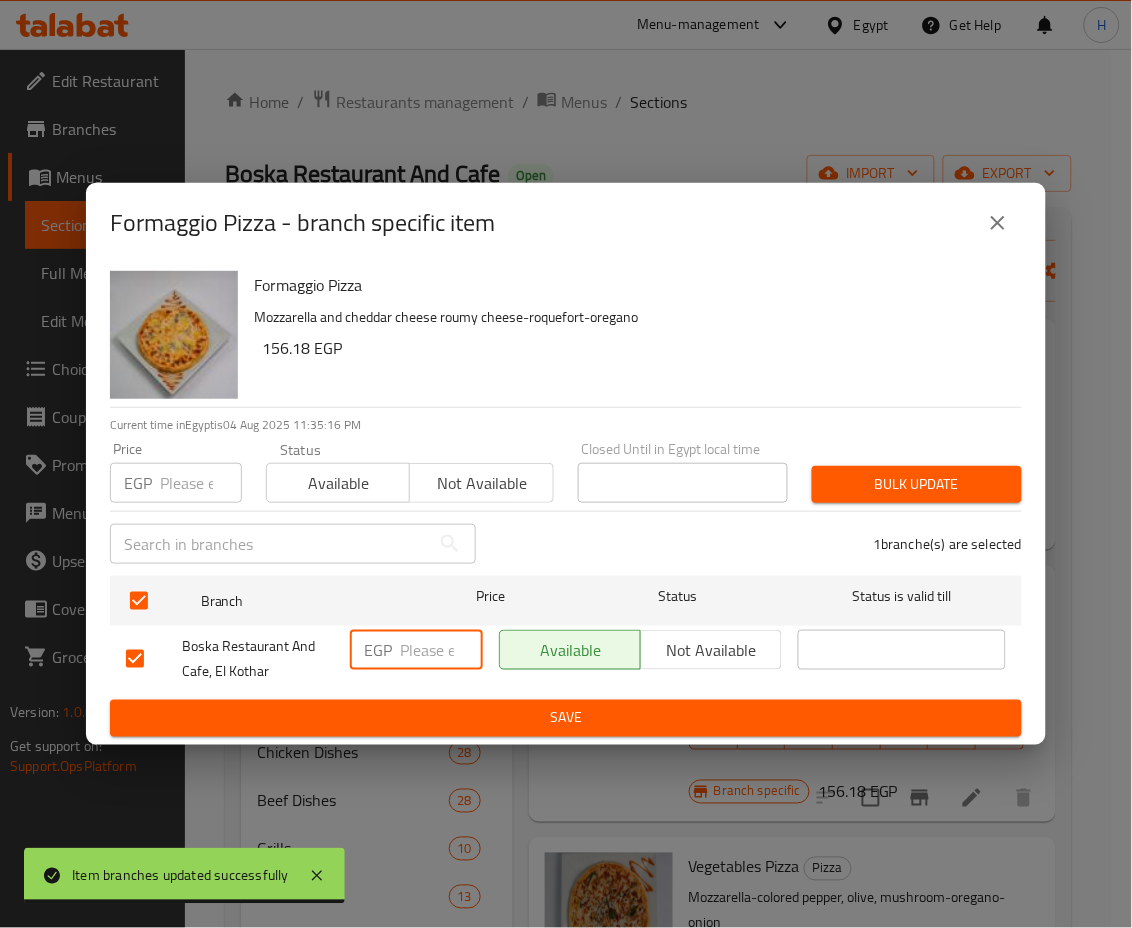 drag, startPoint x: 448, startPoint y: 651, endPoint x: 362, endPoint y: 651, distance: 86 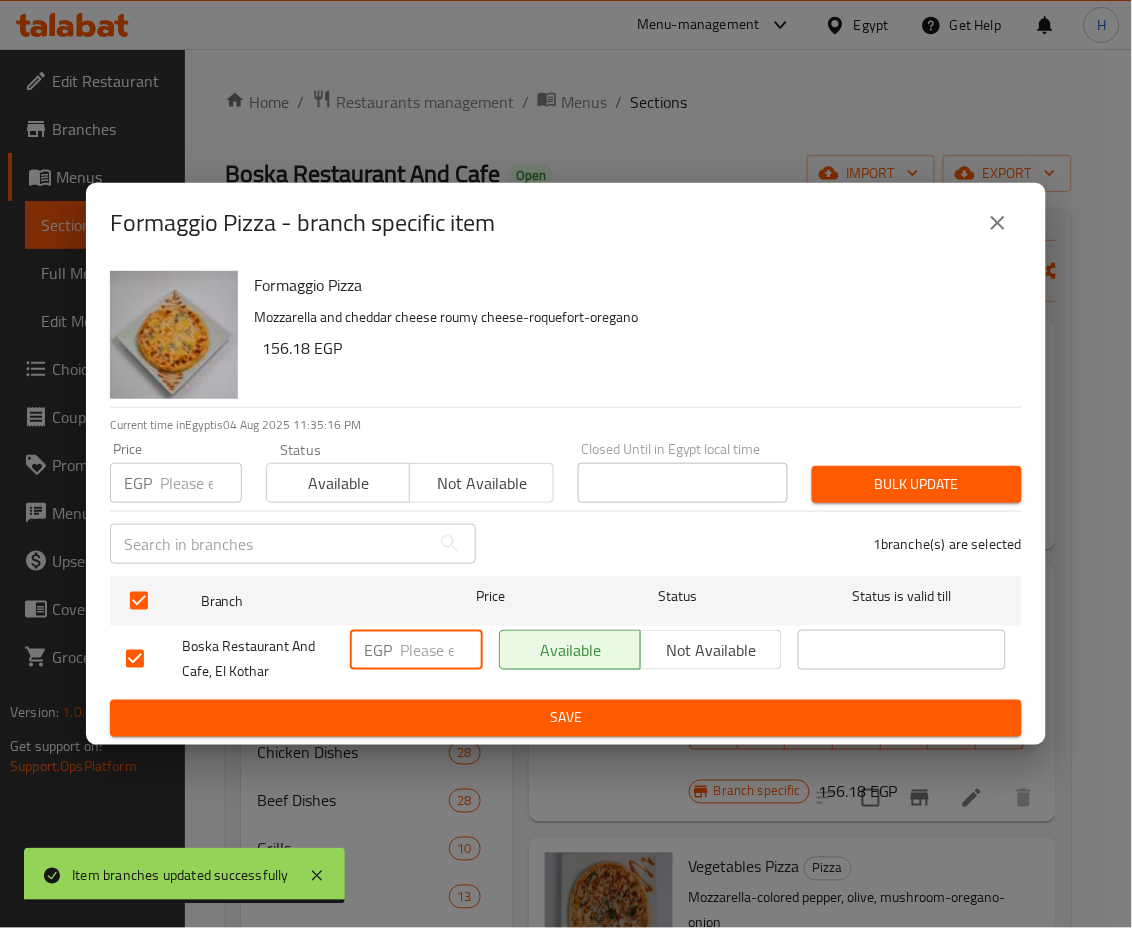 click on "EGP 196.08 ​" at bounding box center (416, 650) 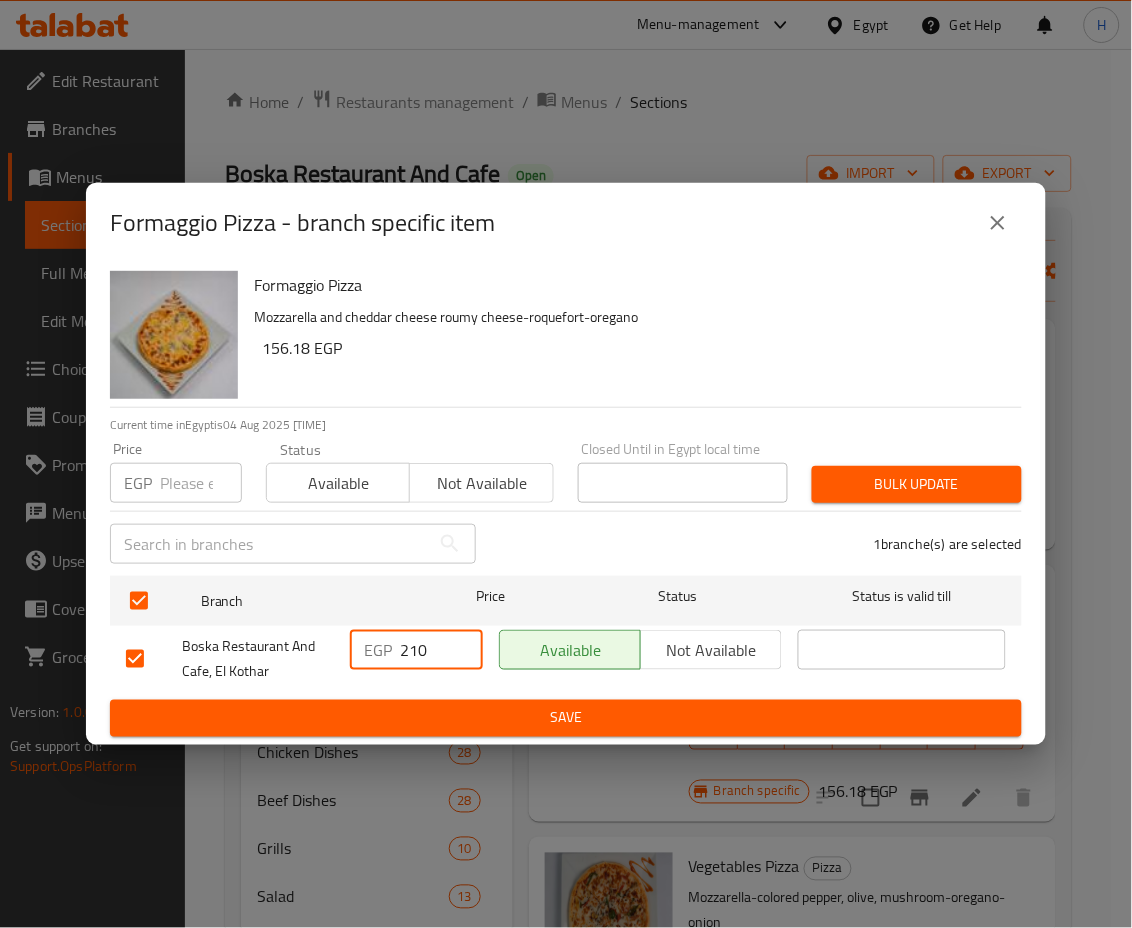 type on "210" 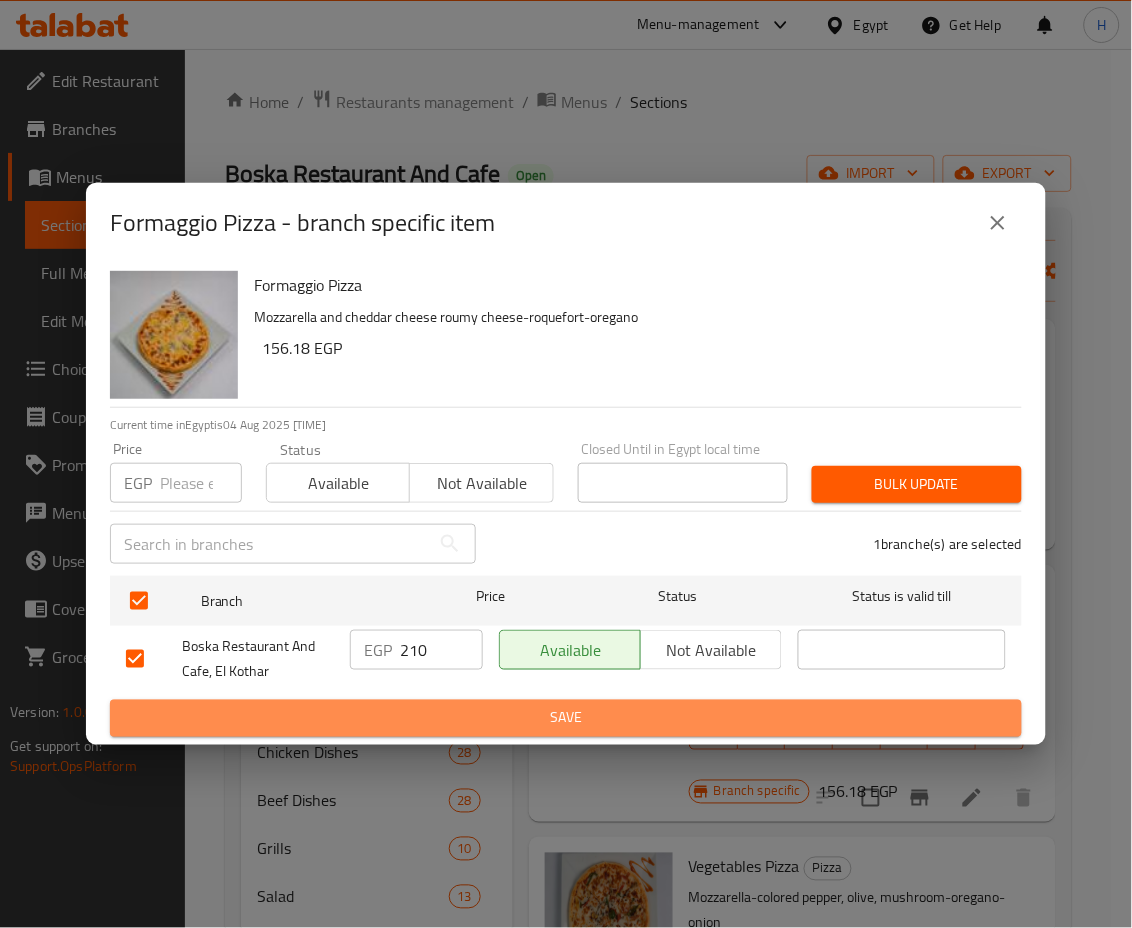 click on "Save" at bounding box center [566, 718] 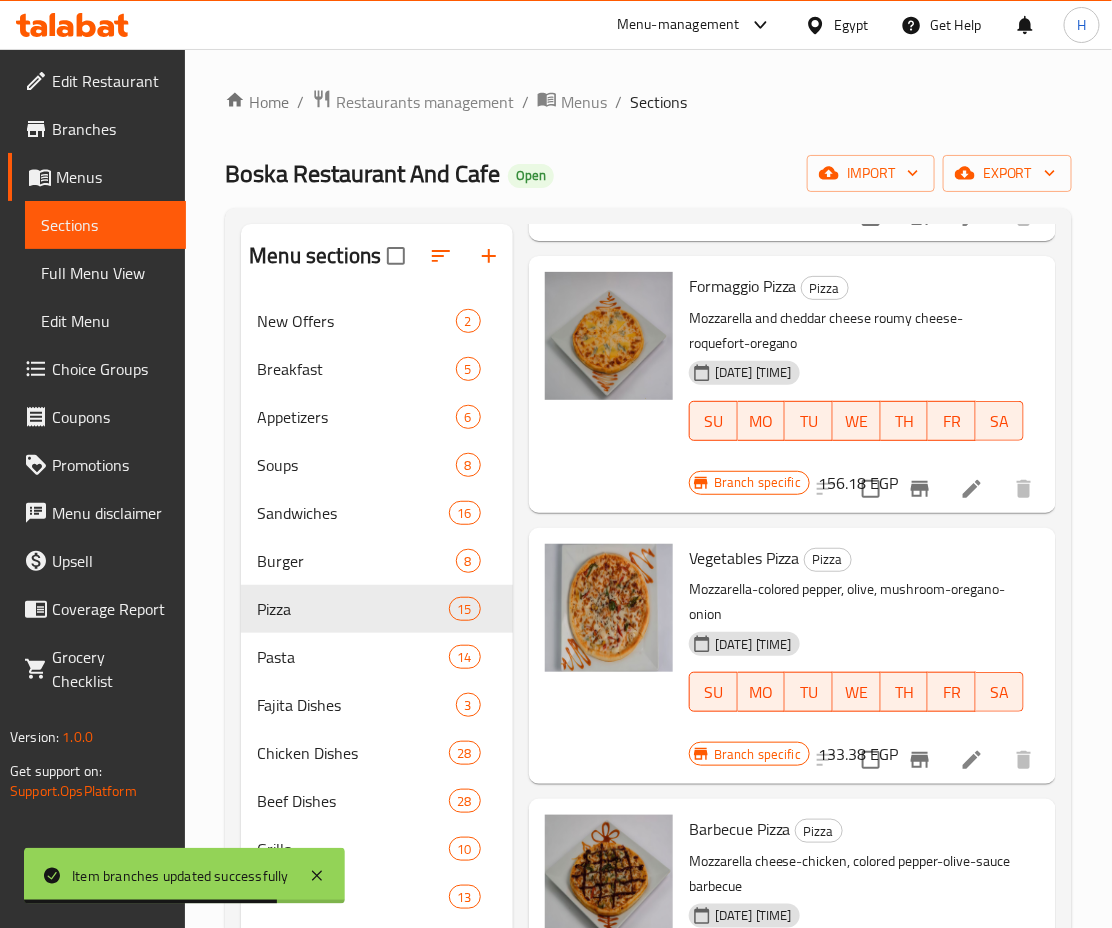 scroll, scrollTop: 310, scrollLeft: 0, axis: vertical 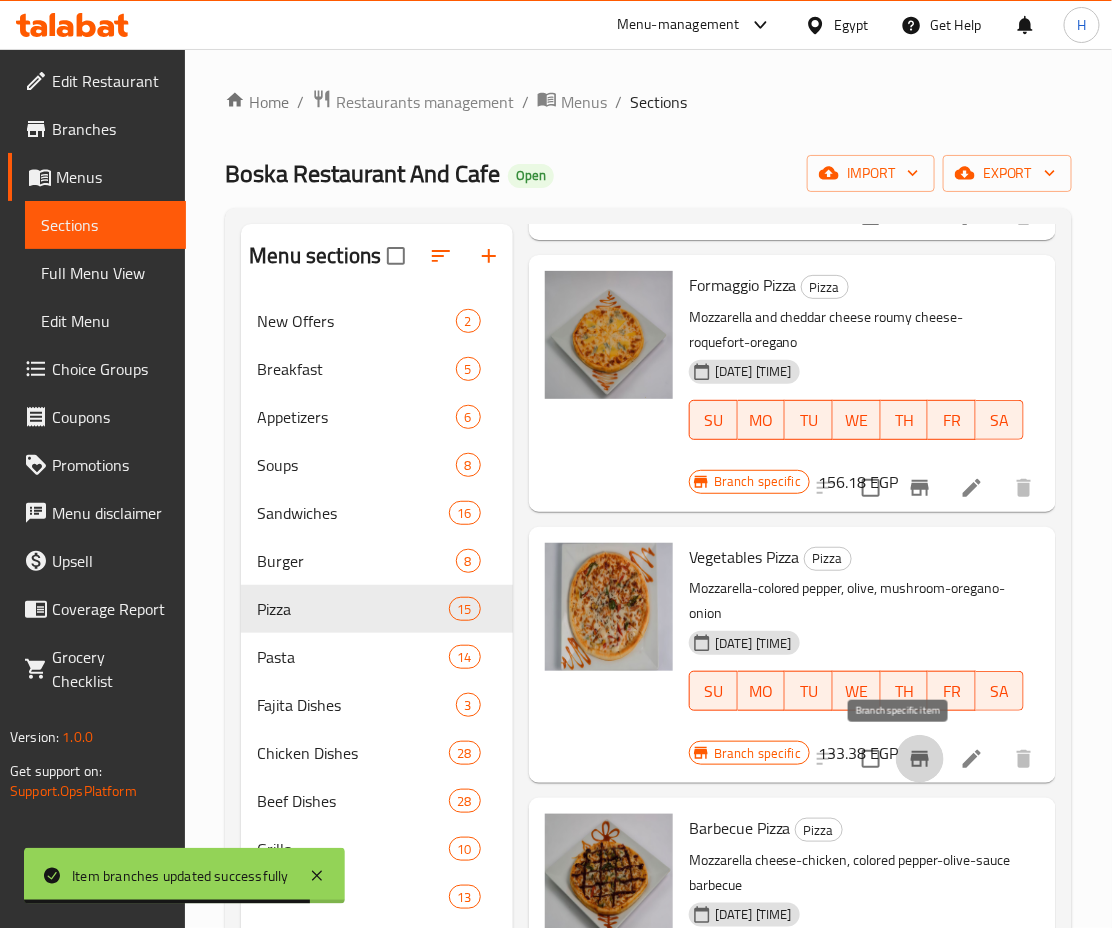 click 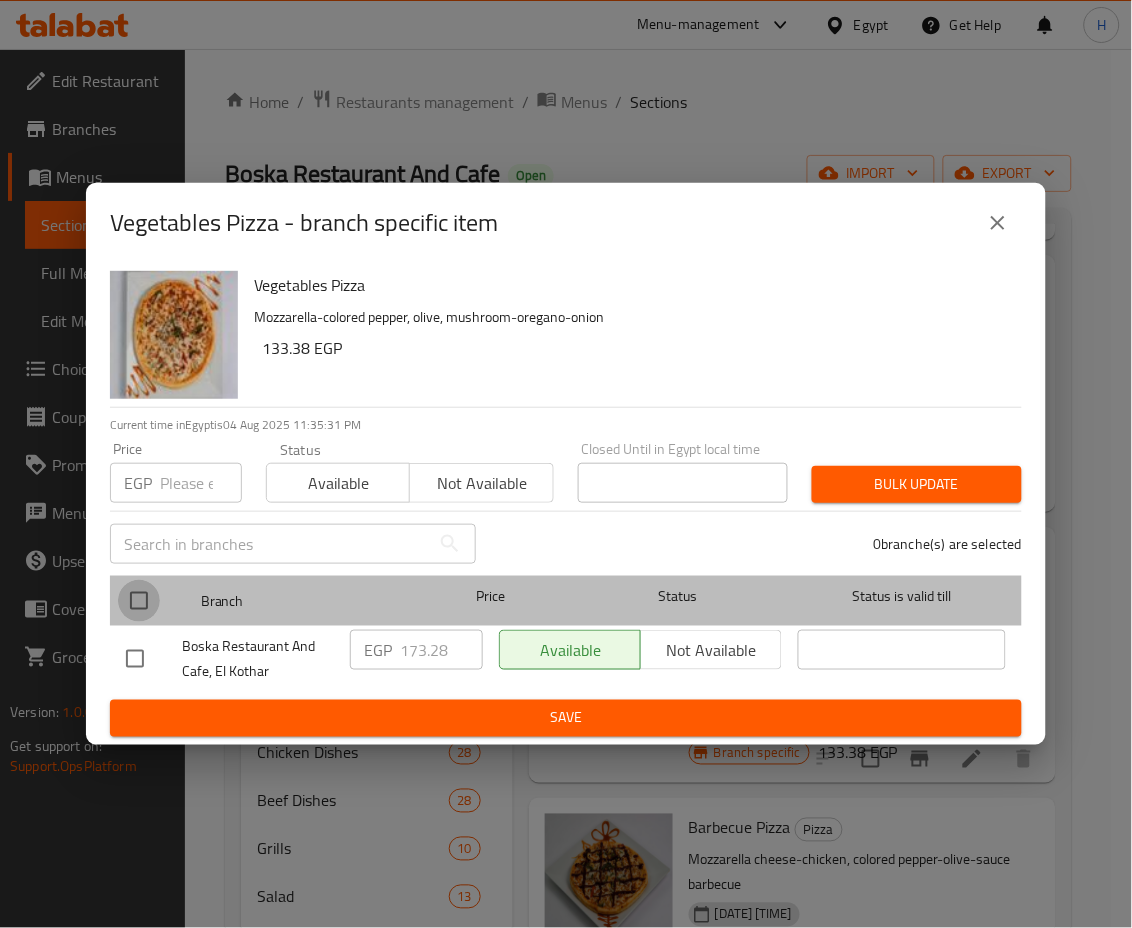 click at bounding box center [139, 601] 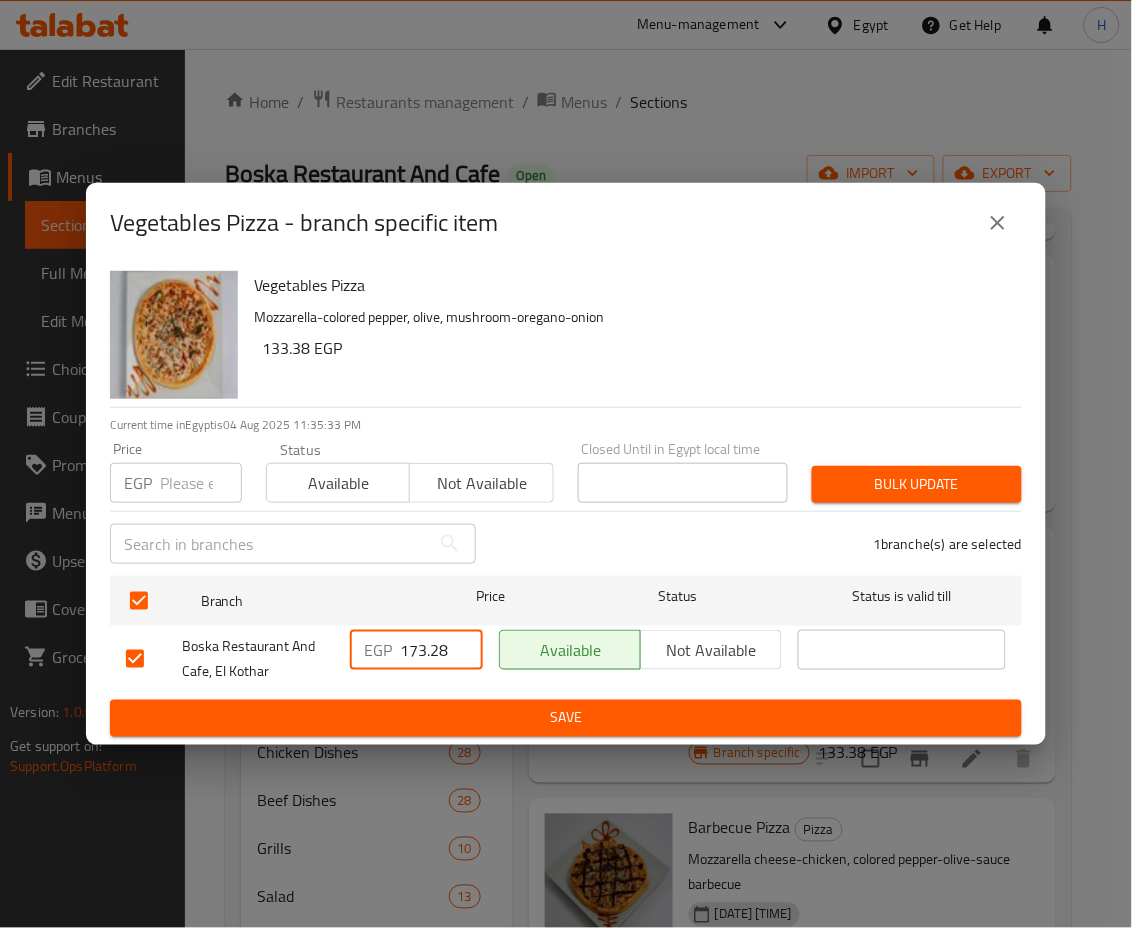 drag, startPoint x: 408, startPoint y: 642, endPoint x: 458, endPoint y: 646, distance: 50.159744 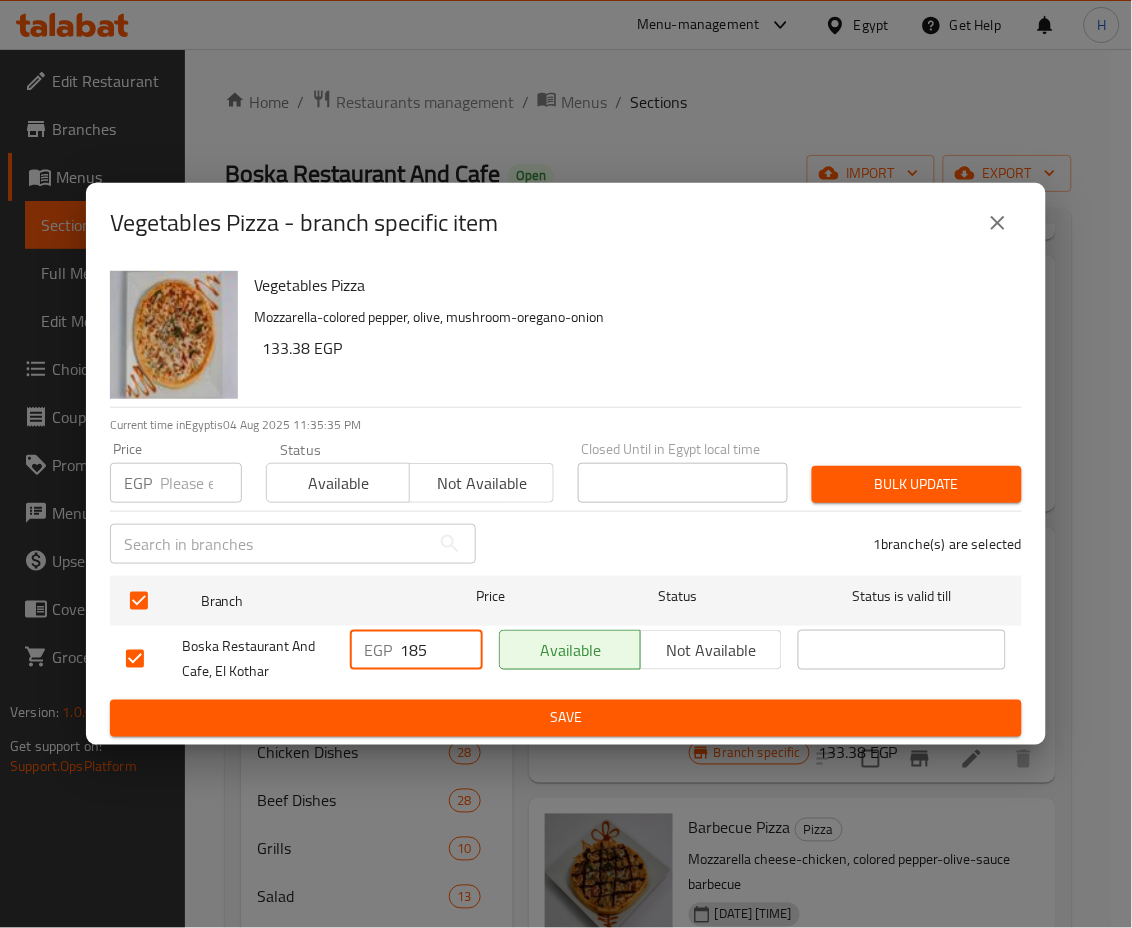 type on "185" 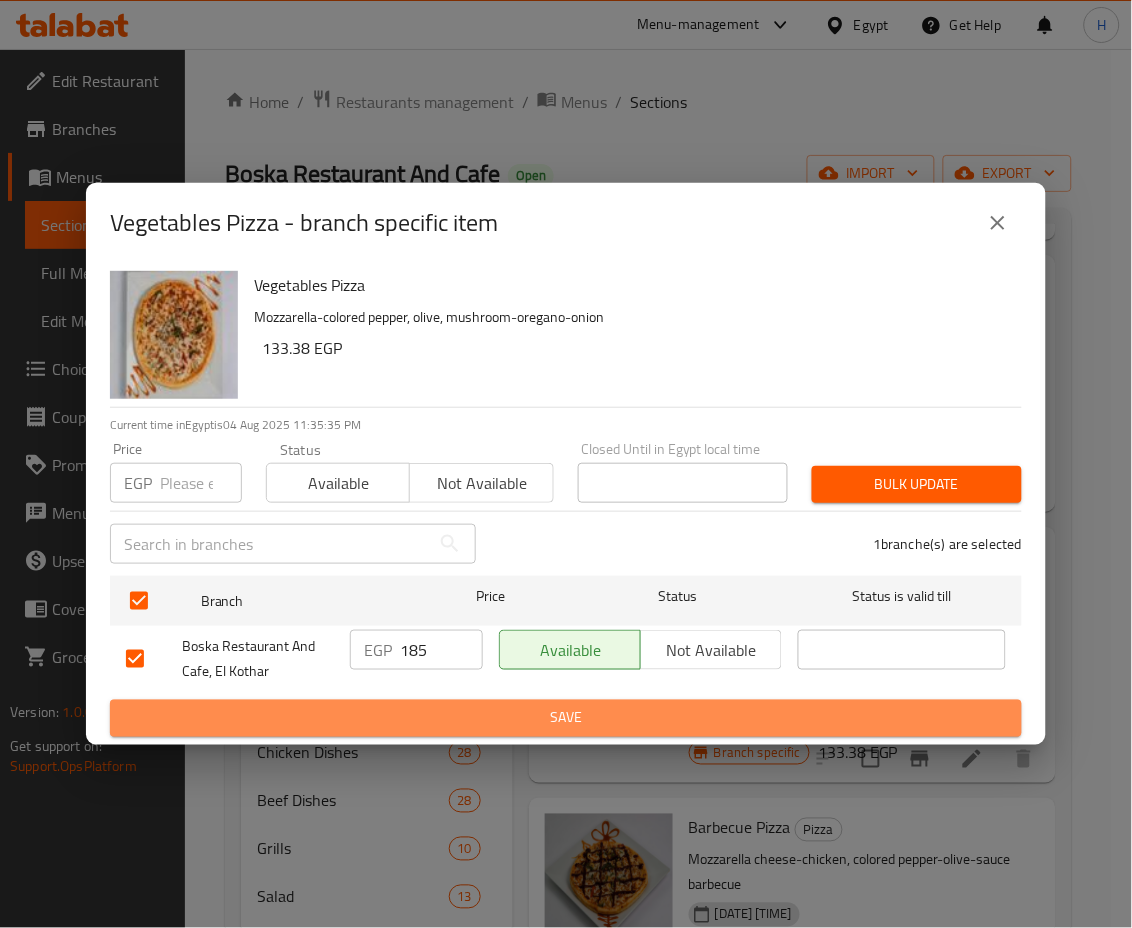 click on "Save" at bounding box center [566, 718] 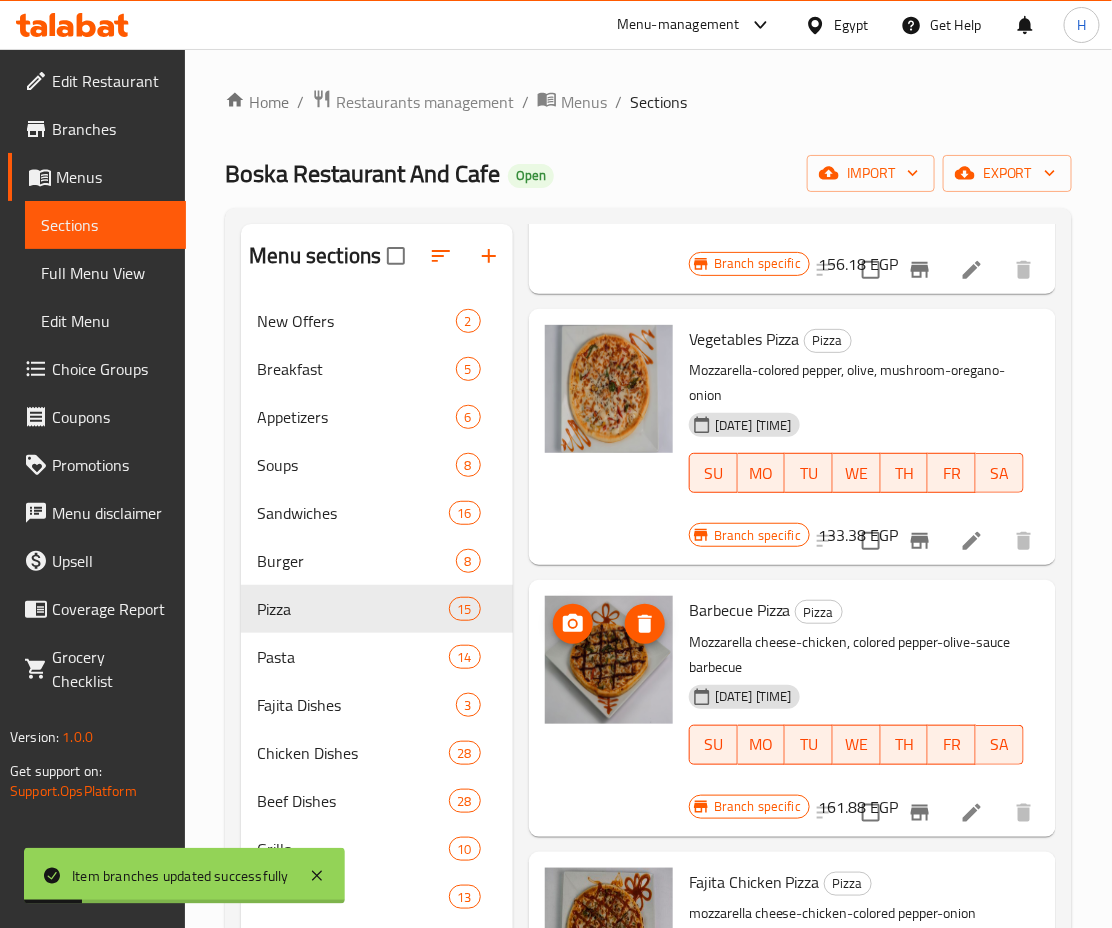 scroll, scrollTop: 555, scrollLeft: 0, axis: vertical 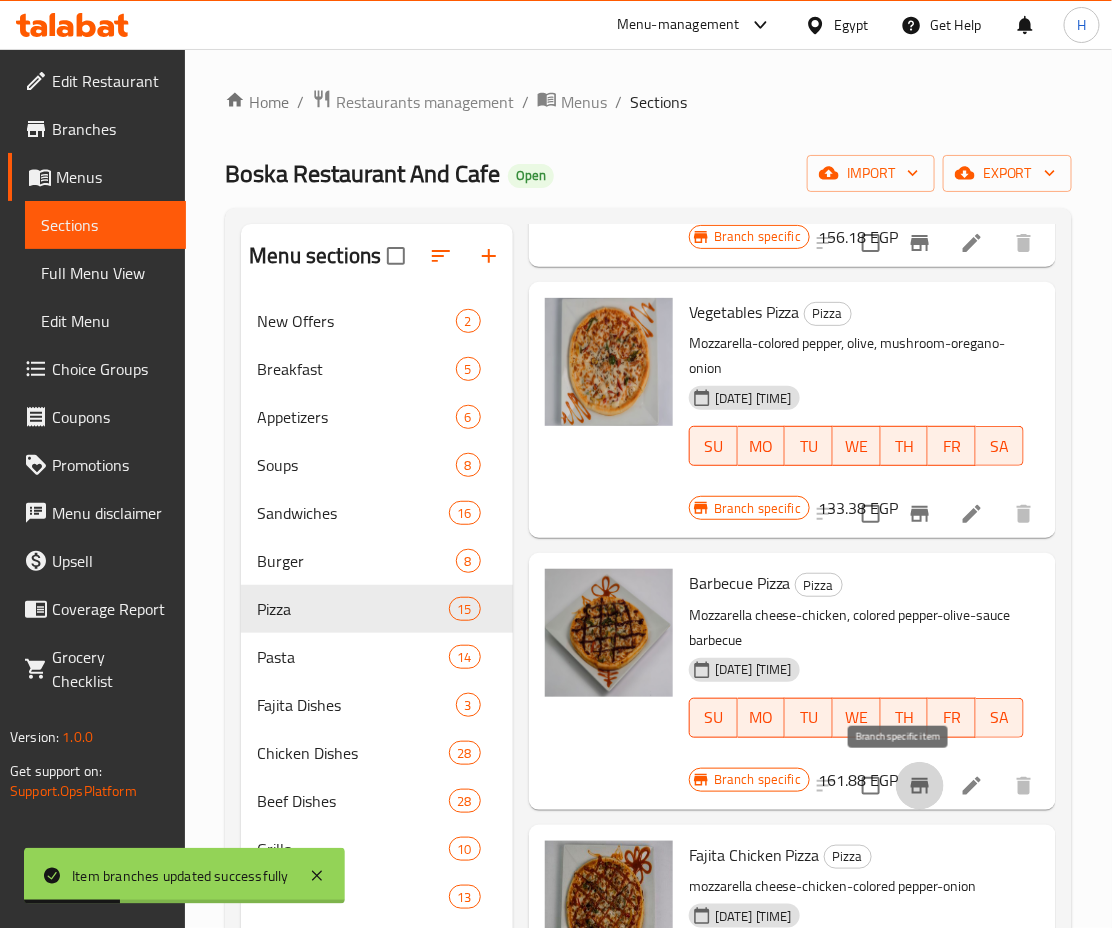 click at bounding box center (920, 786) 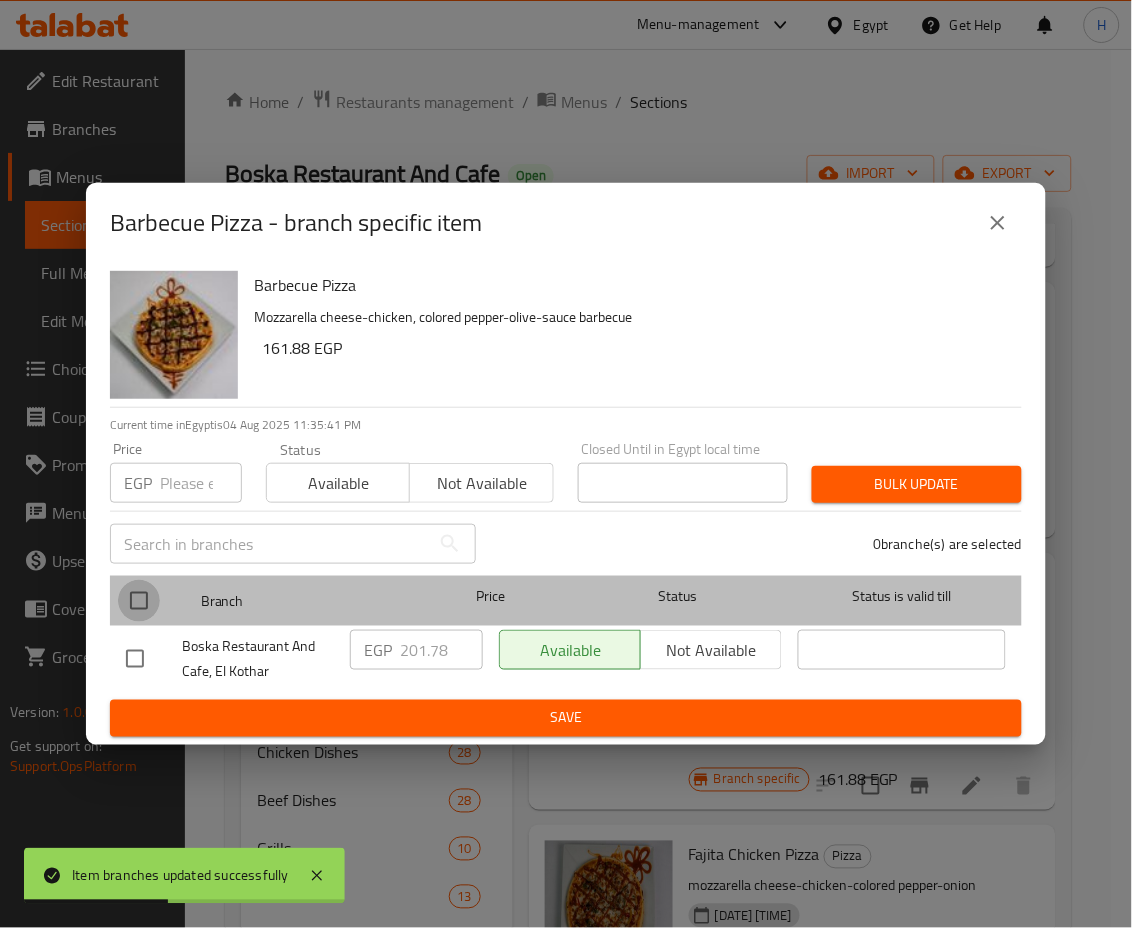 click at bounding box center (139, 601) 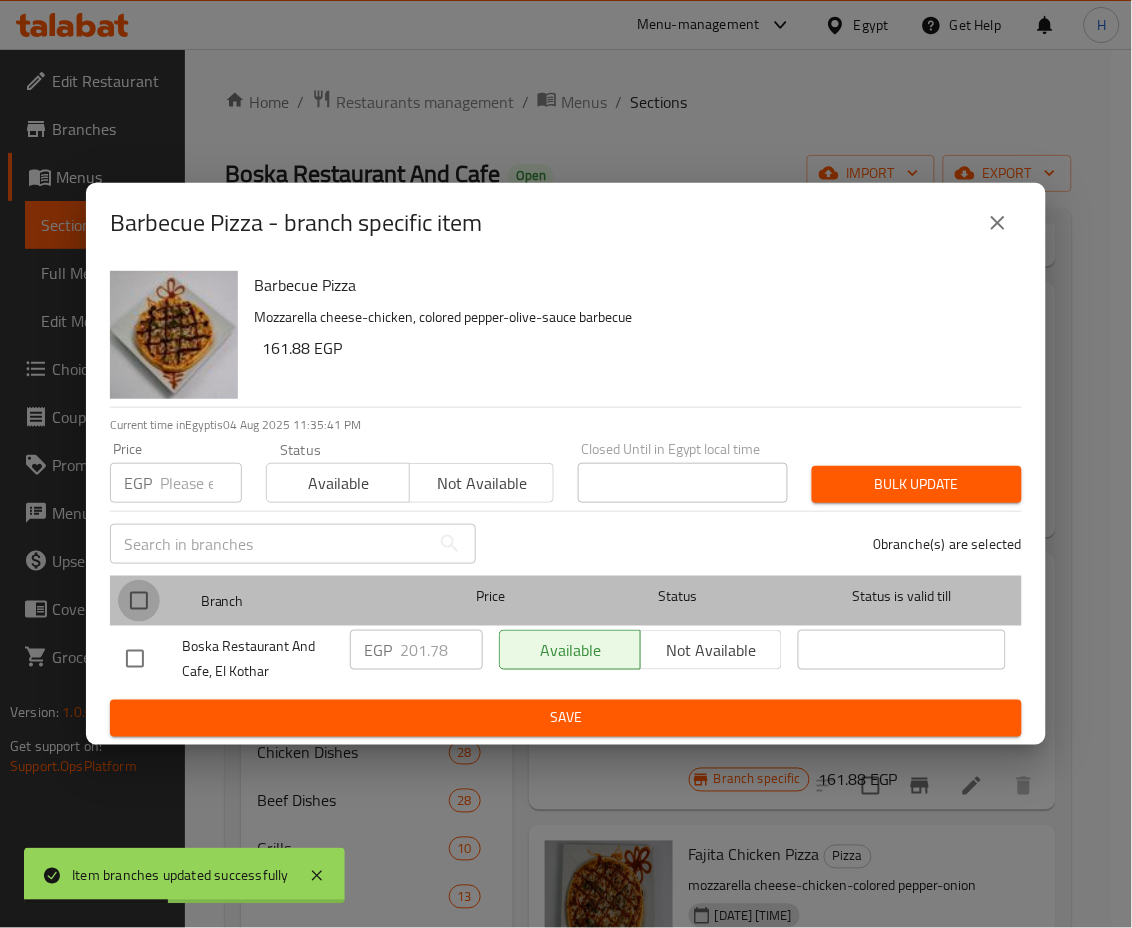 checkbox on "true" 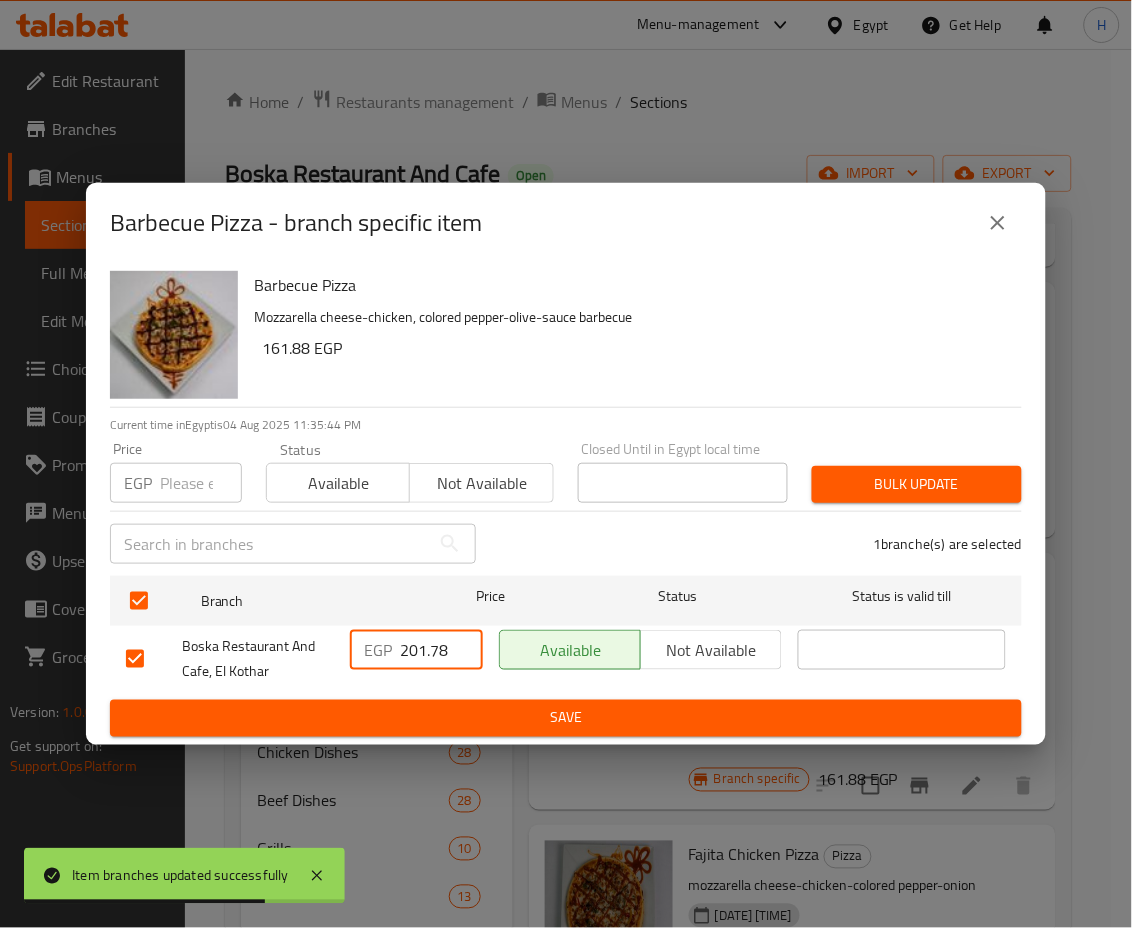 drag, startPoint x: 452, startPoint y: 653, endPoint x: 406, endPoint y: 644, distance: 46.872166 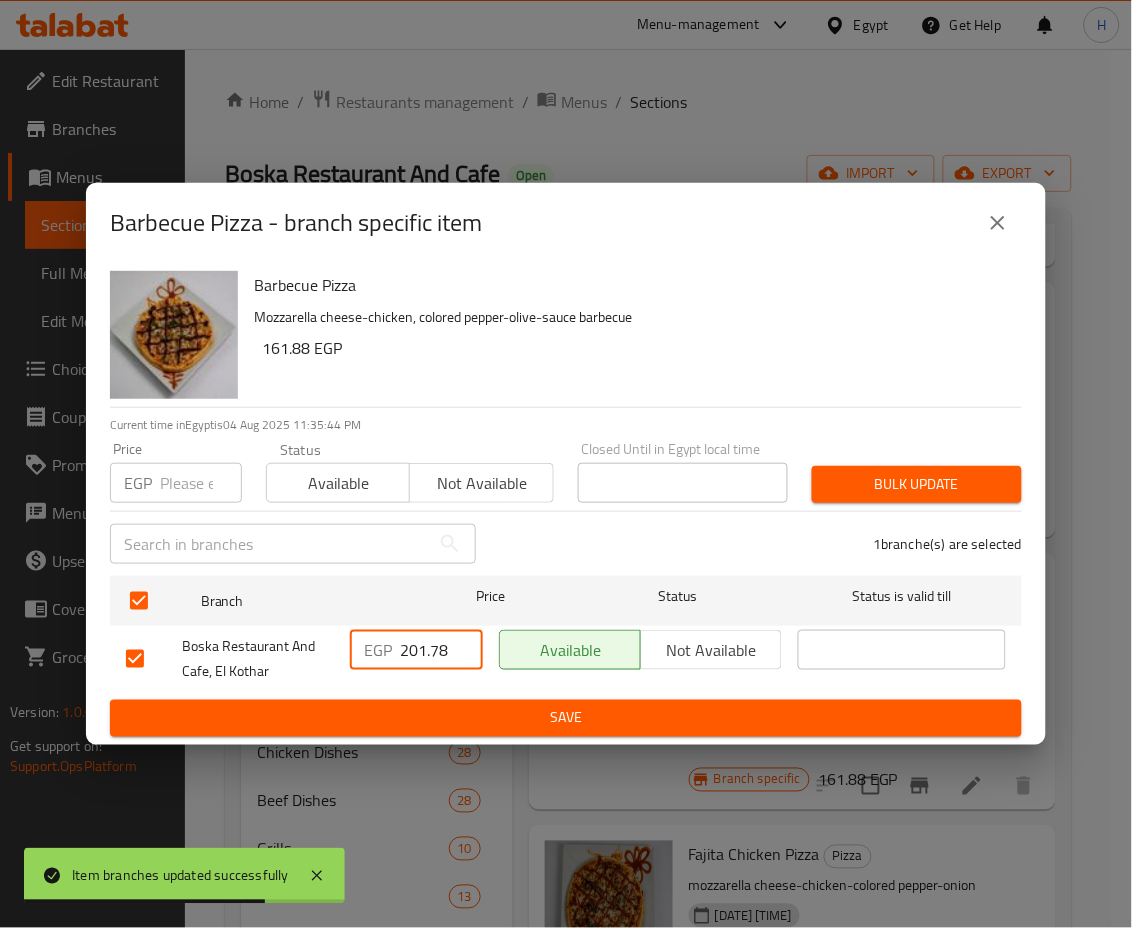 click on "201.78" at bounding box center (441, 650) 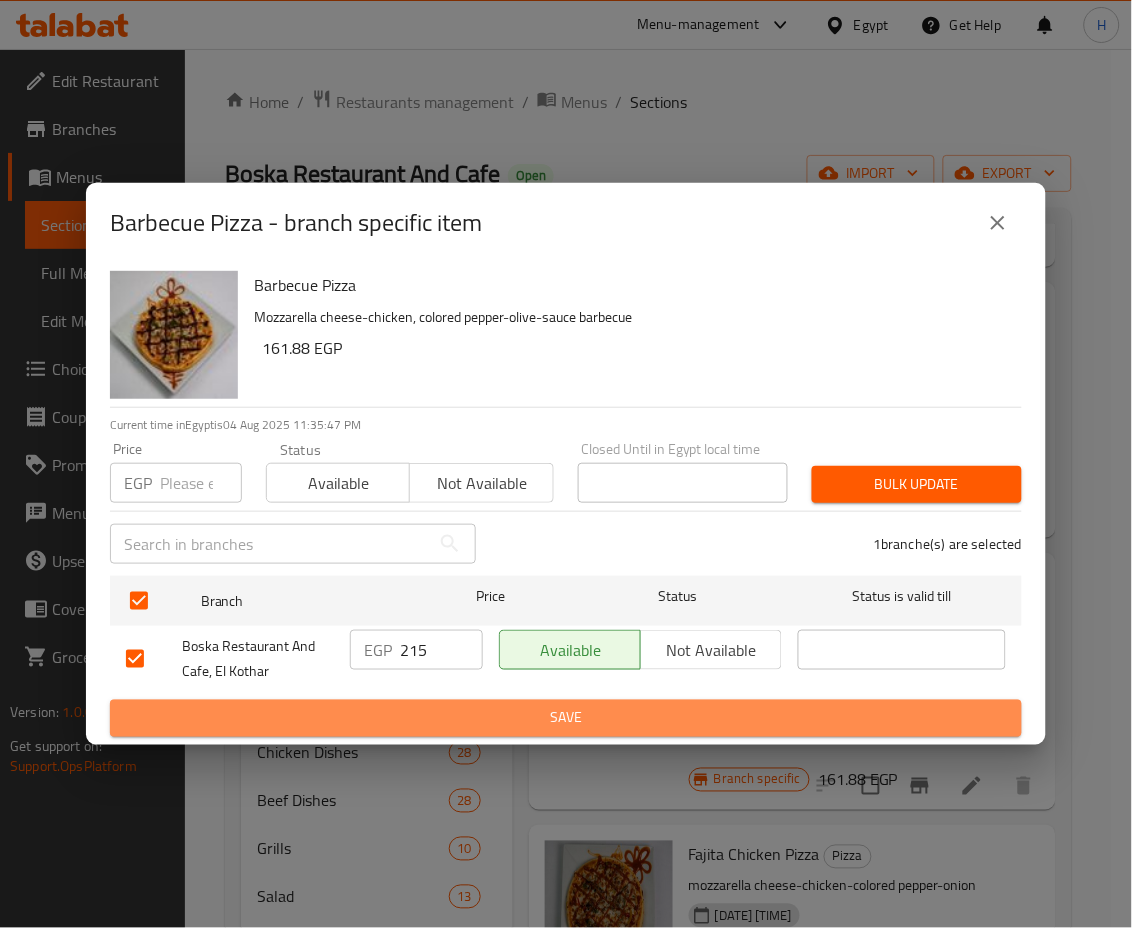 click on "Save" at bounding box center (566, 718) 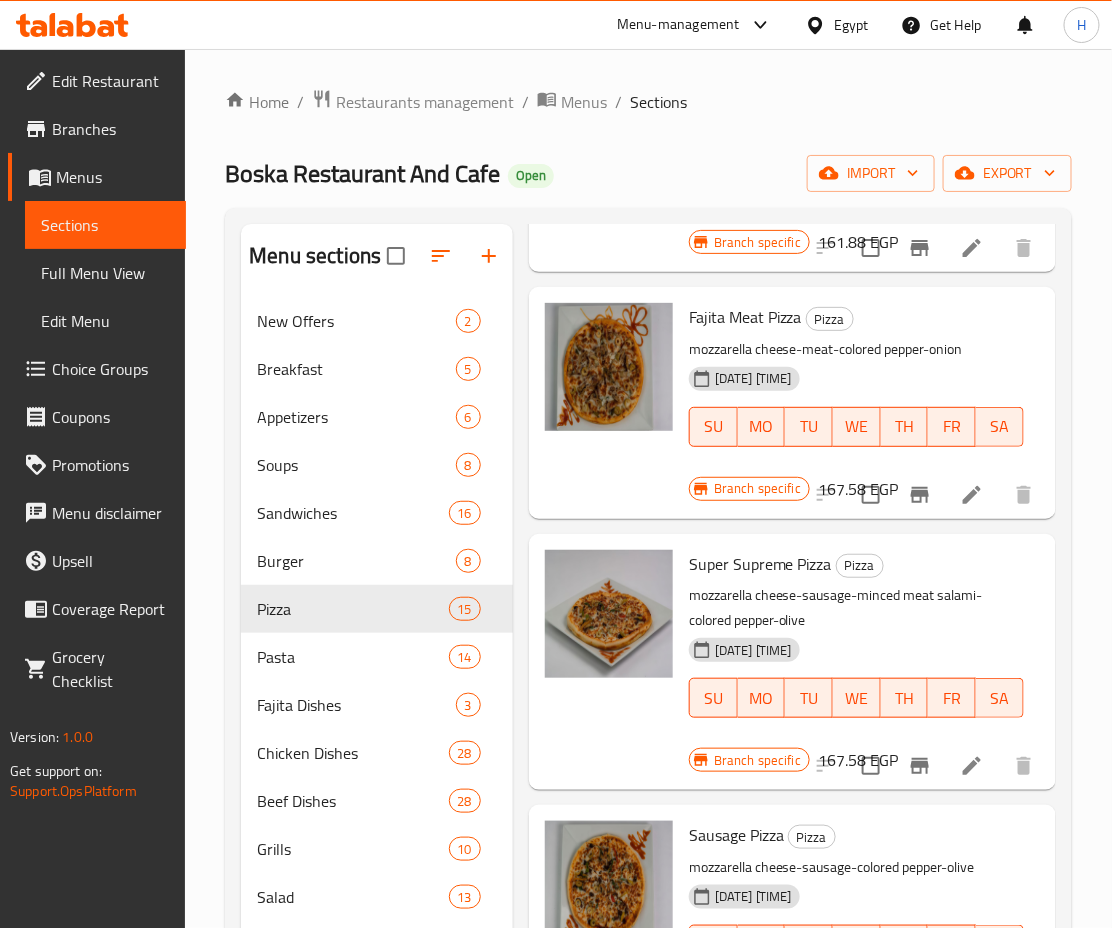 scroll, scrollTop: 1341, scrollLeft: 0, axis: vertical 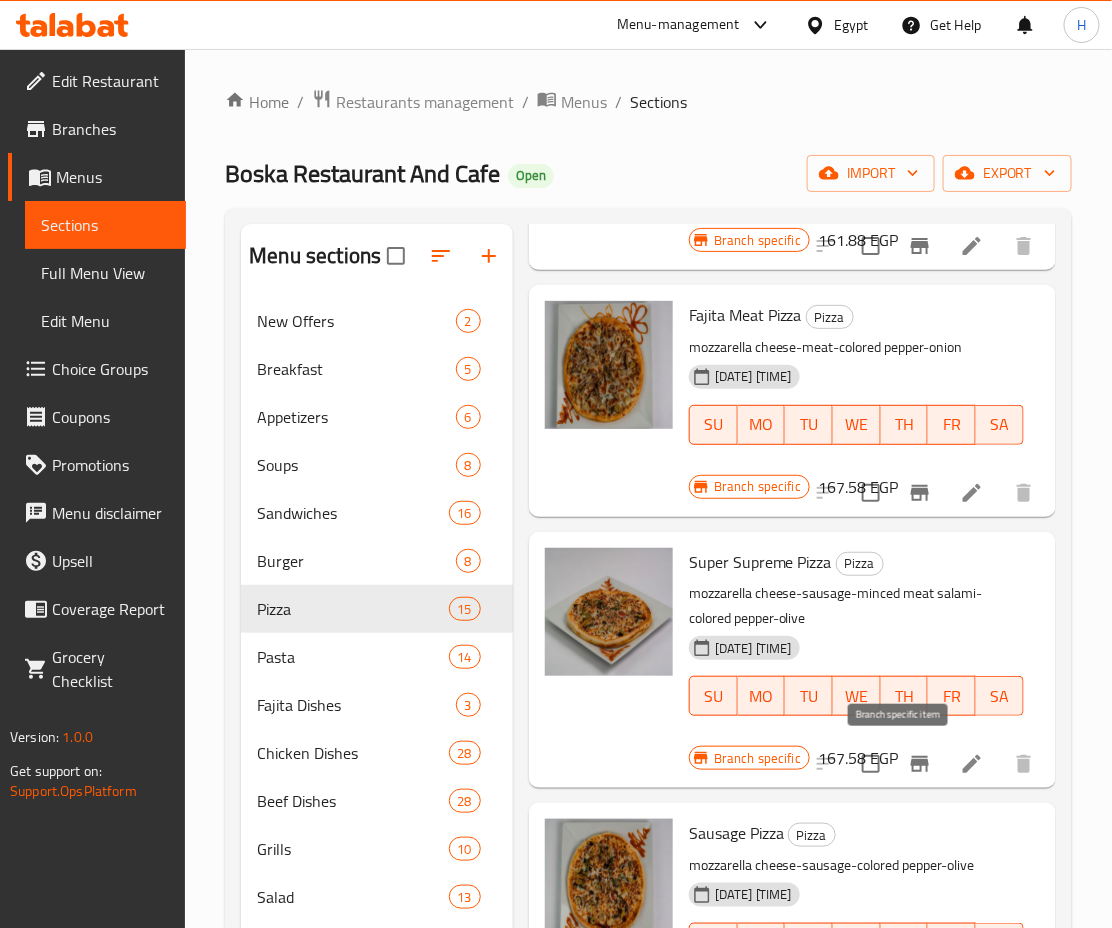 click 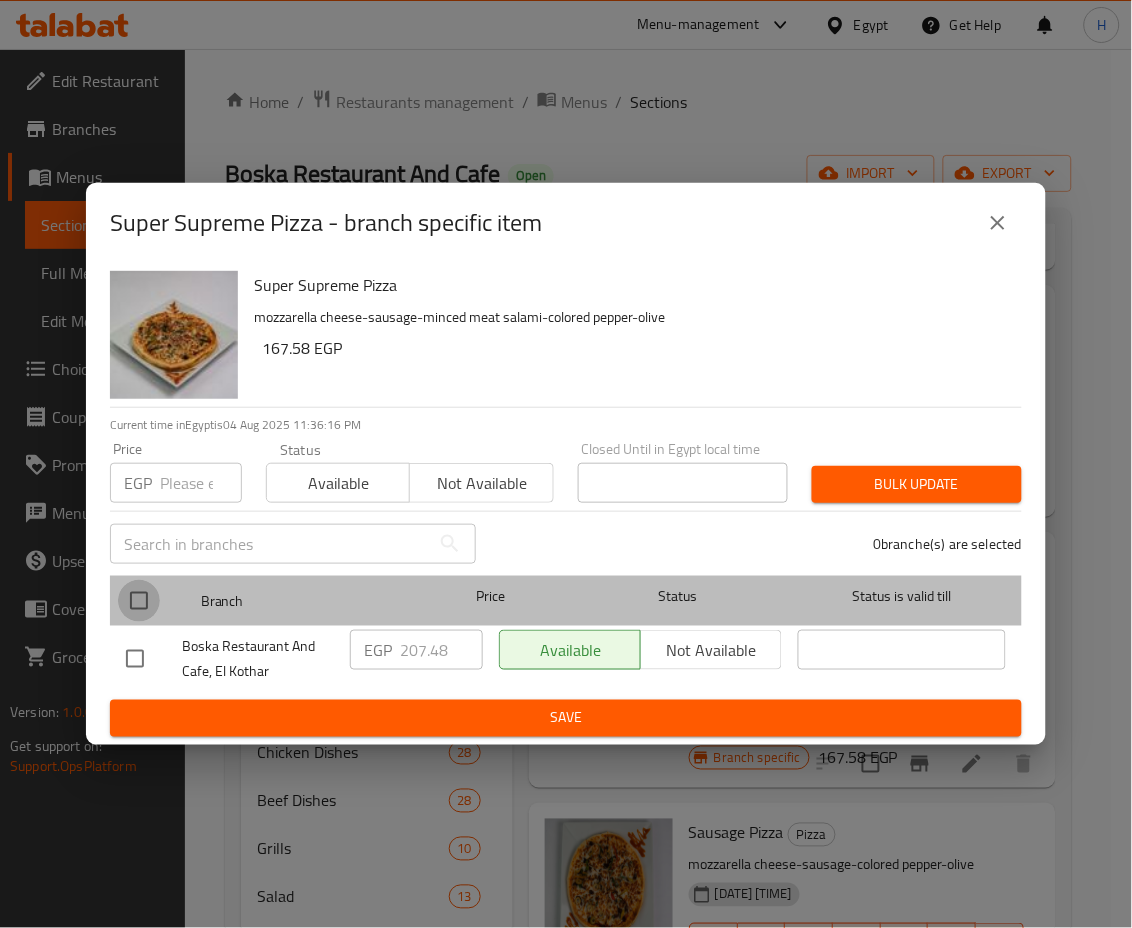 click at bounding box center [139, 601] 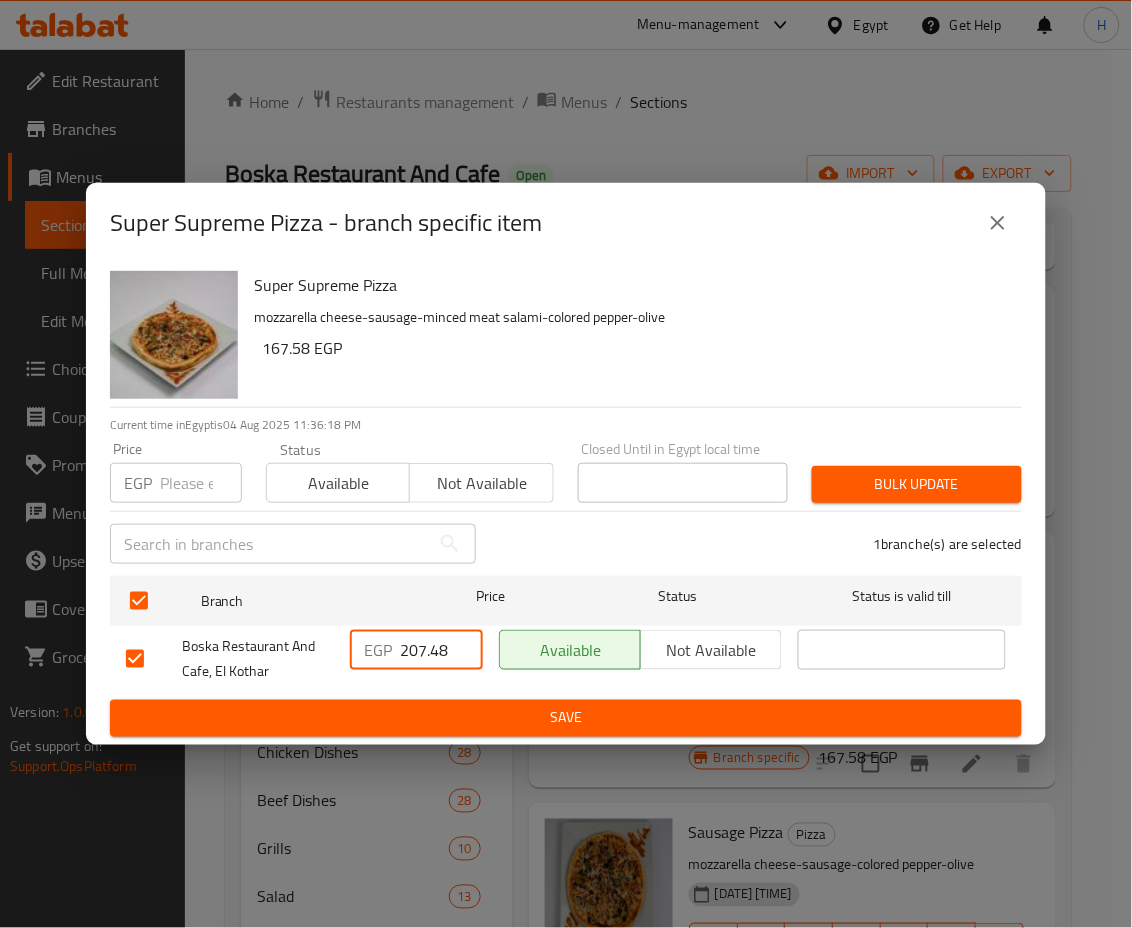 drag, startPoint x: 411, startPoint y: 644, endPoint x: 480, endPoint y: 656, distance: 70.035706 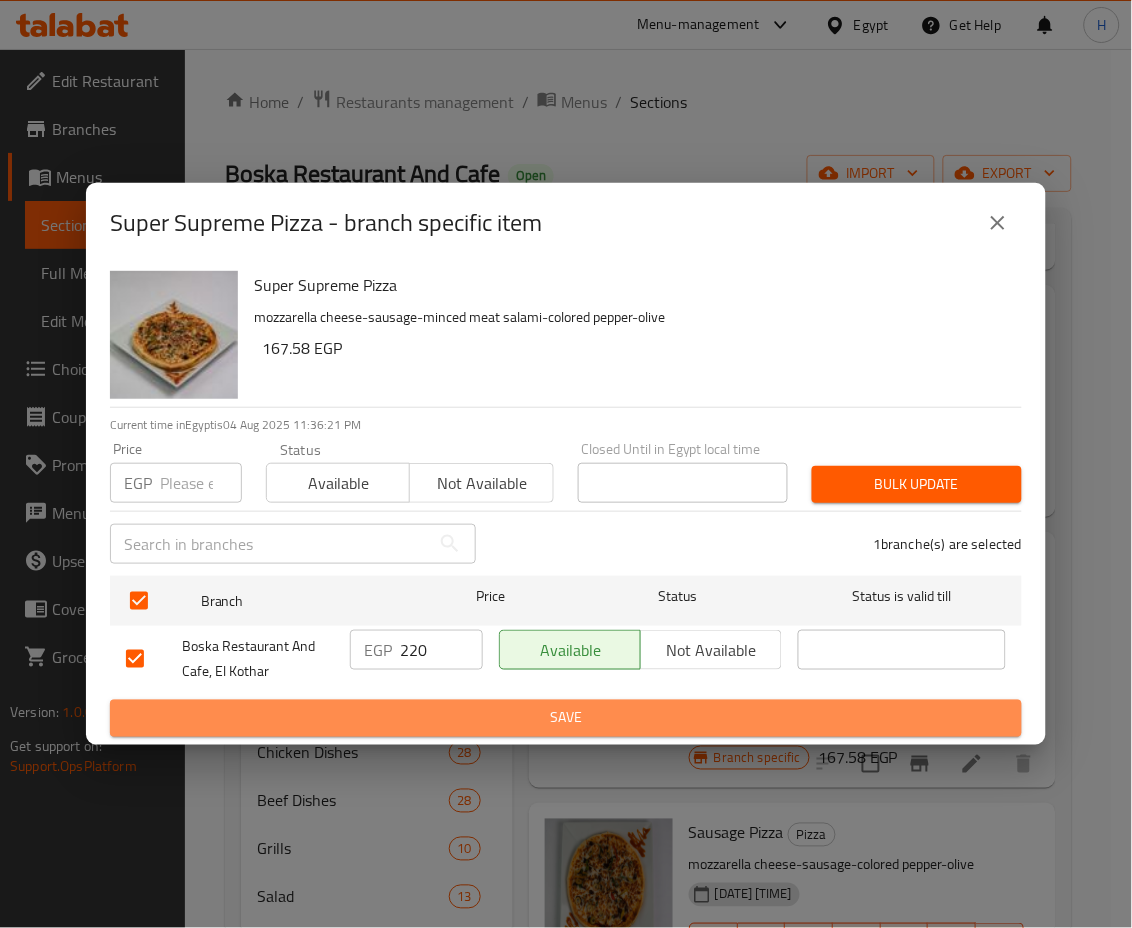 click on "Save" at bounding box center [566, 718] 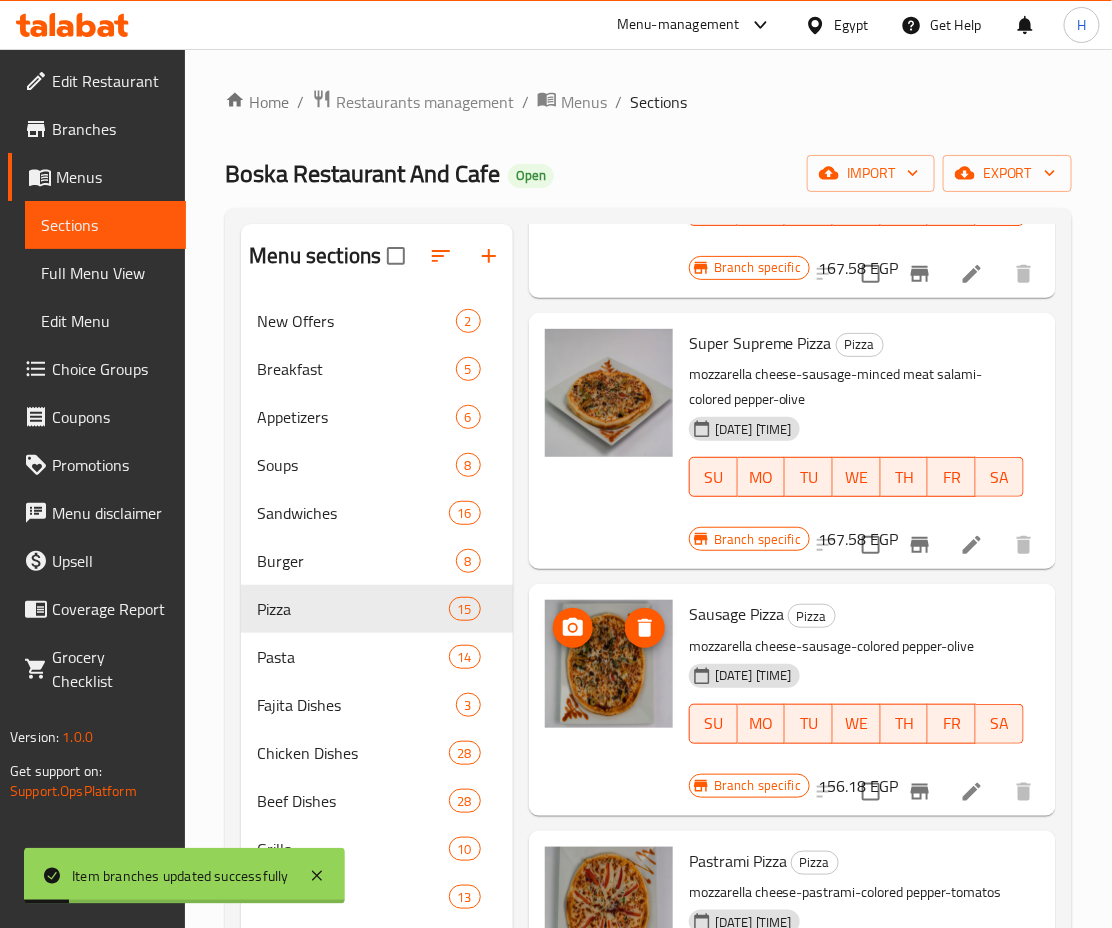 scroll, scrollTop: 1562, scrollLeft: 0, axis: vertical 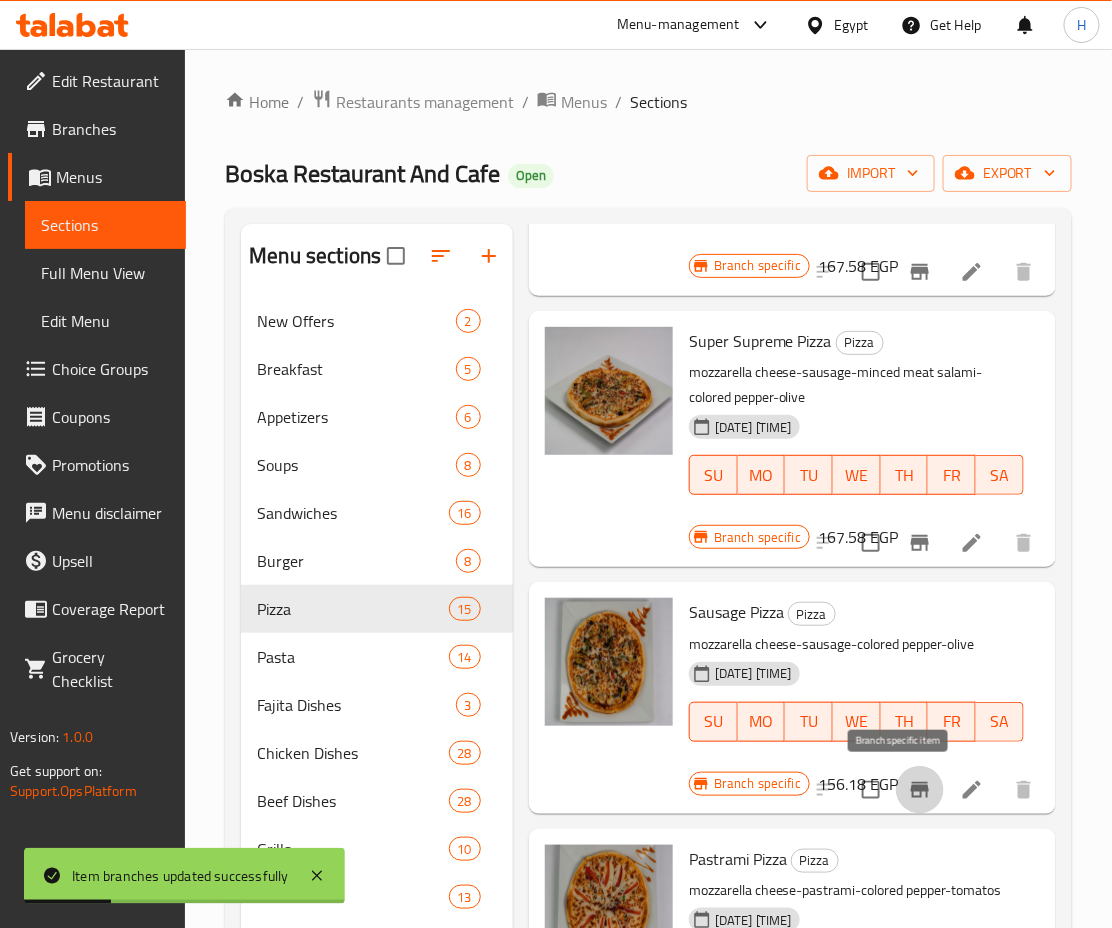 click 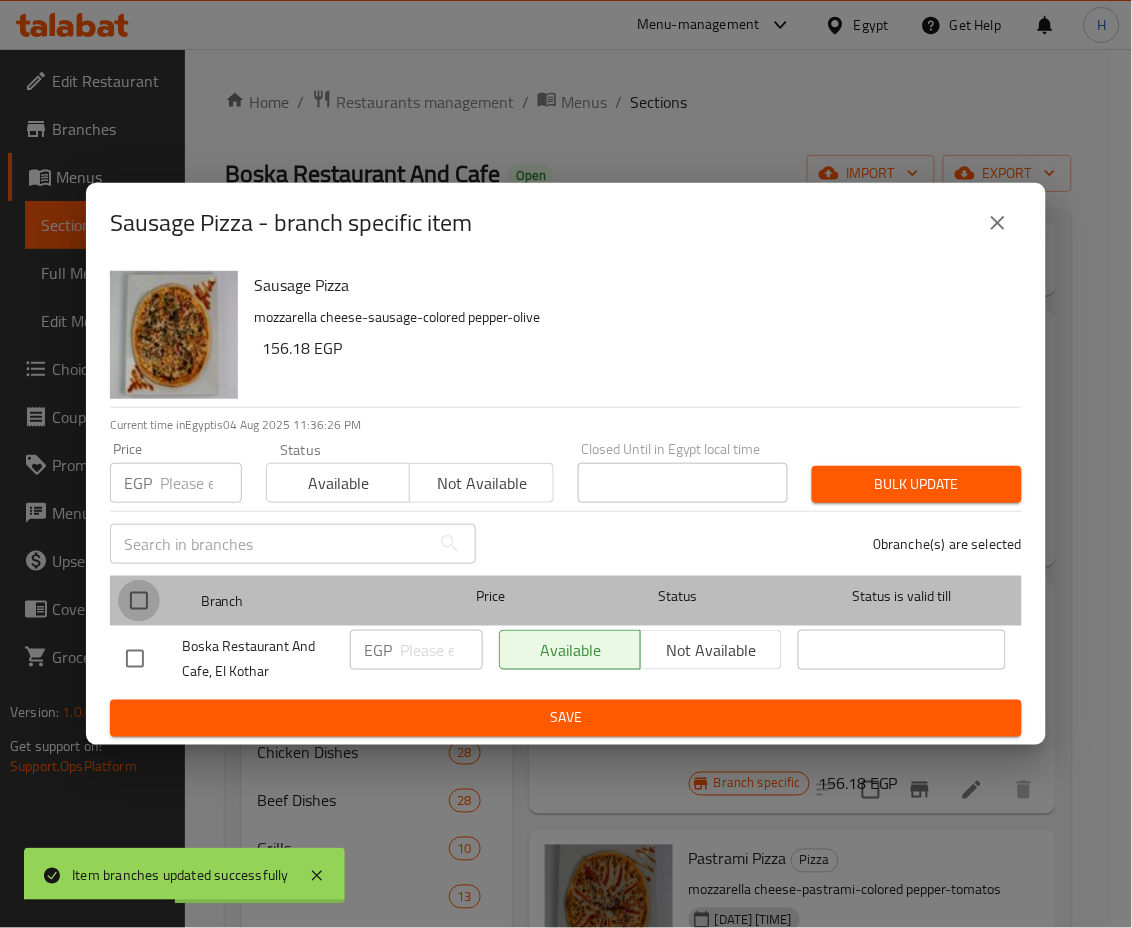 click at bounding box center (139, 601) 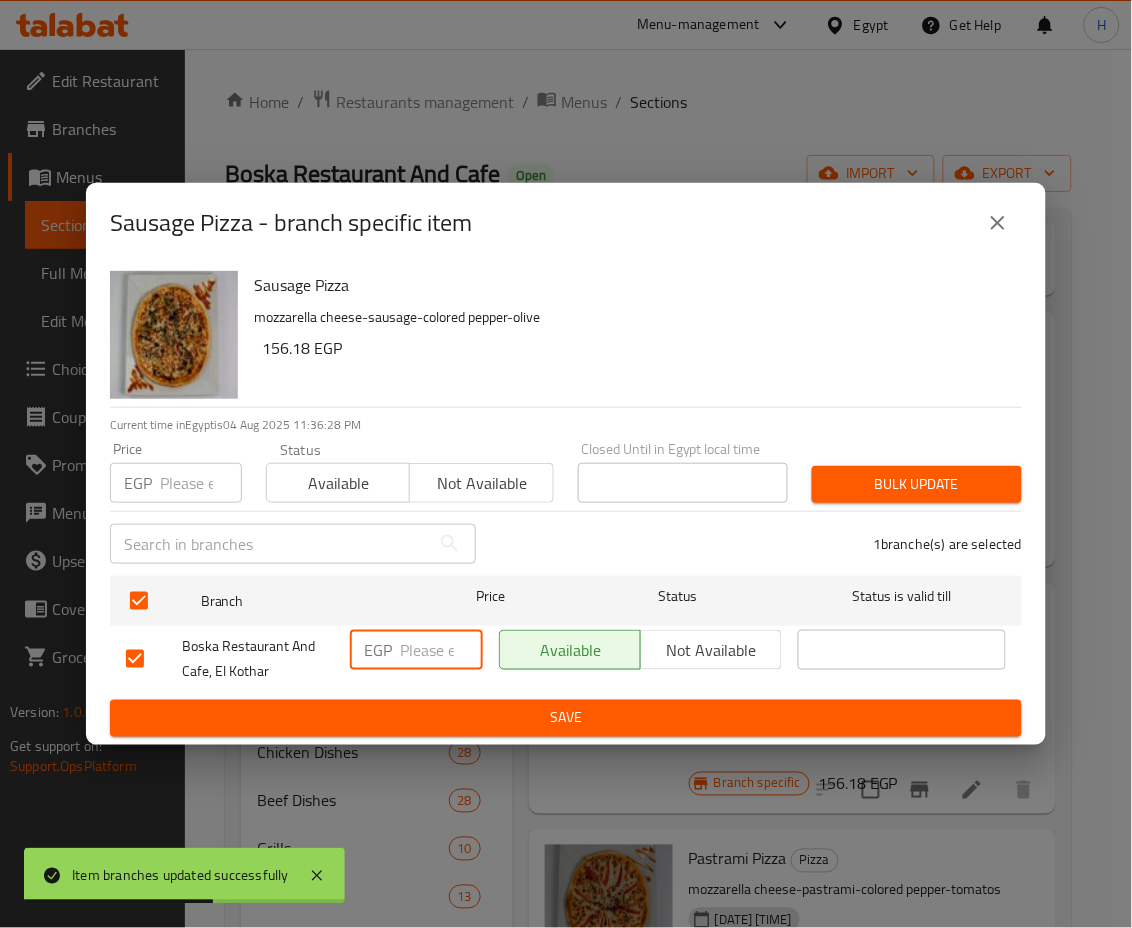 drag, startPoint x: 450, startPoint y: 649, endPoint x: 302, endPoint y: 640, distance: 148.27339 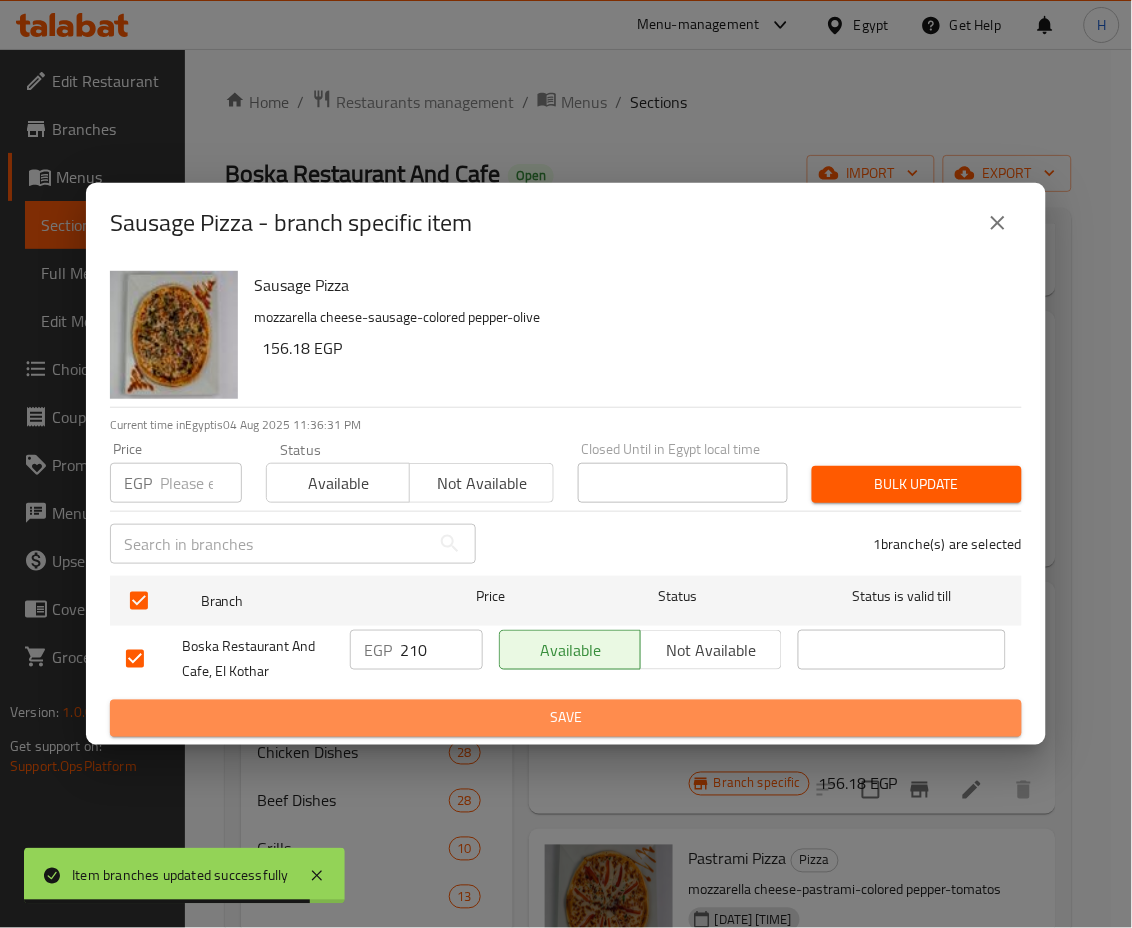 click on "Save" at bounding box center [566, 718] 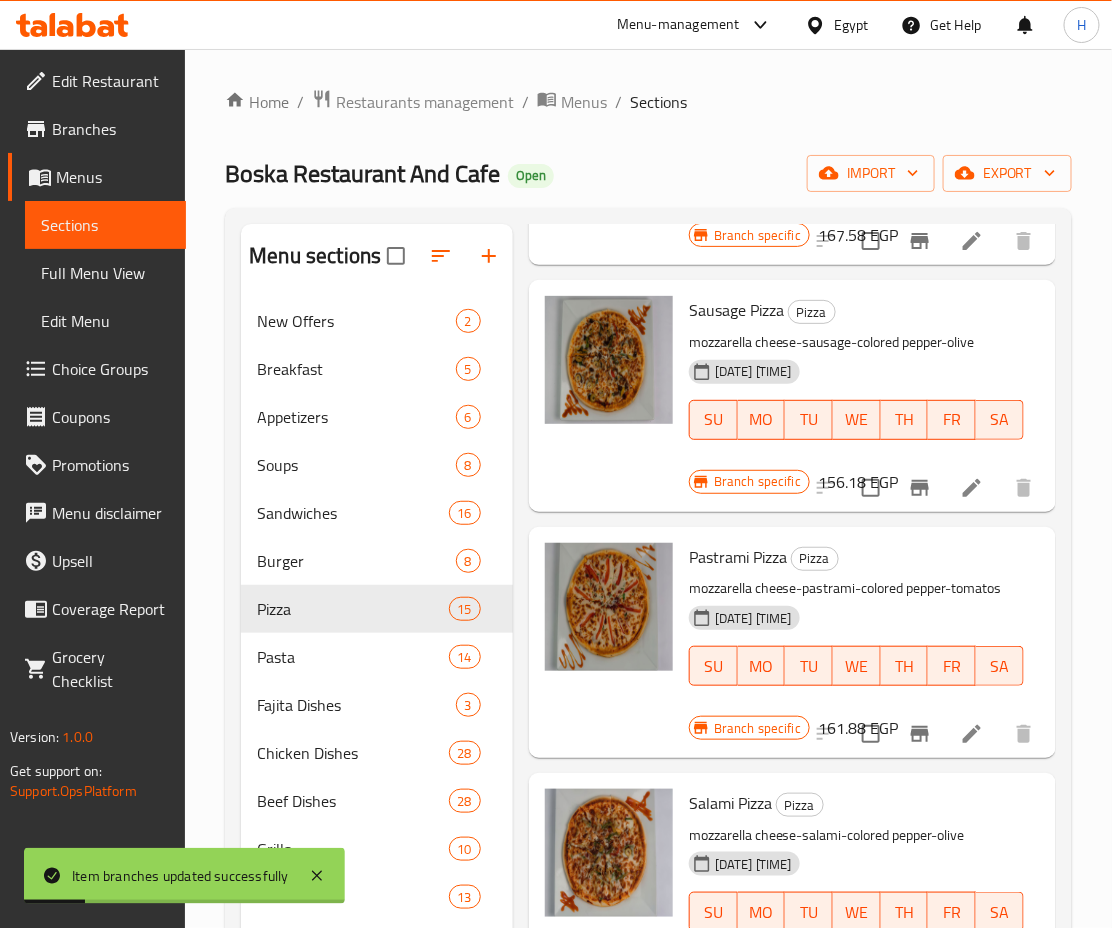 scroll, scrollTop: 1866, scrollLeft: 0, axis: vertical 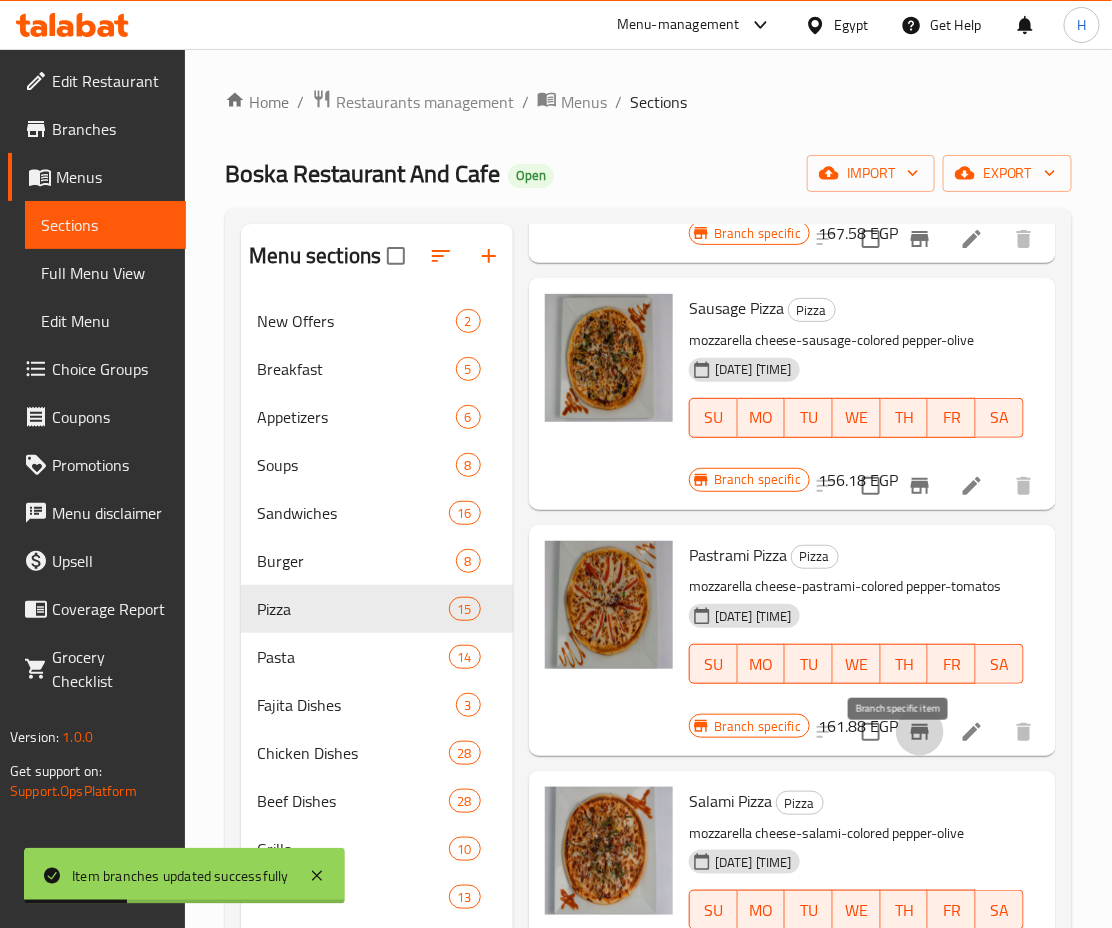 click 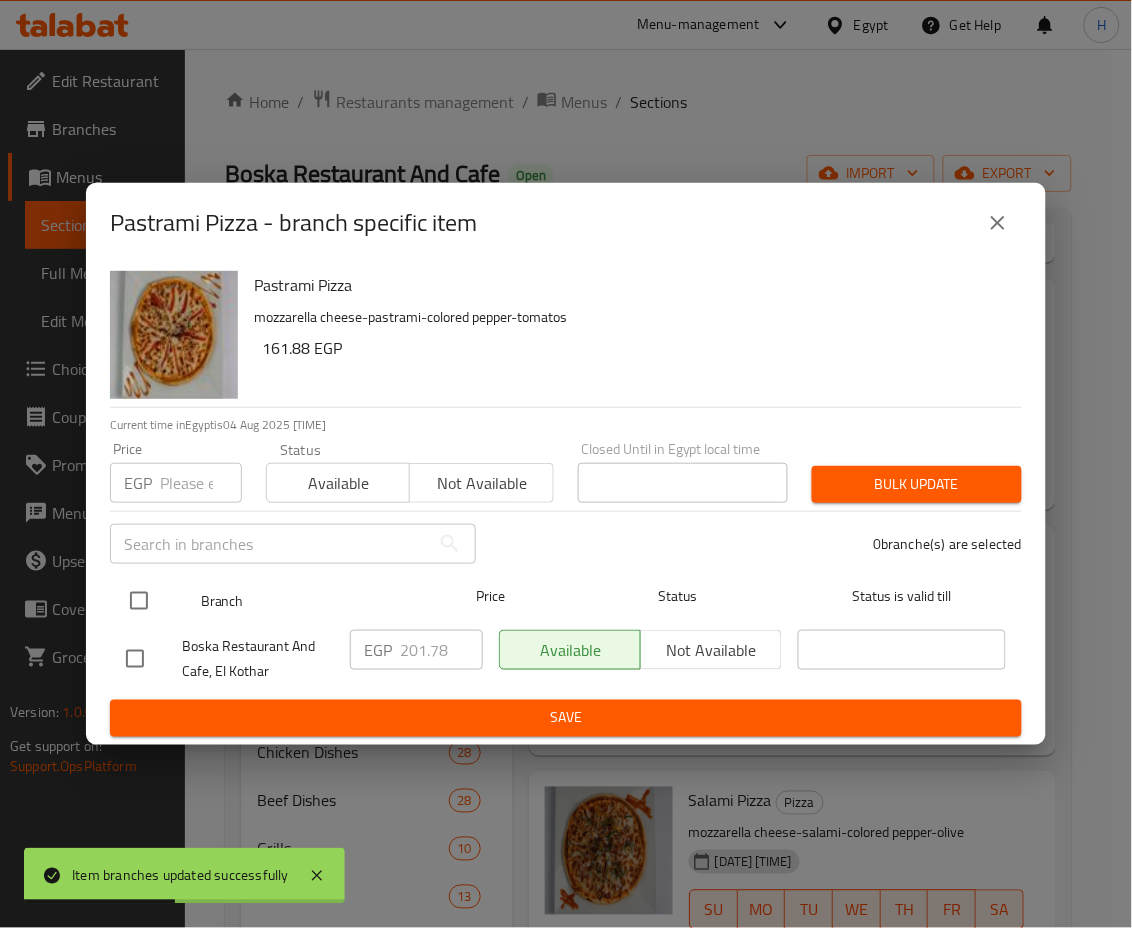 click at bounding box center (139, 601) 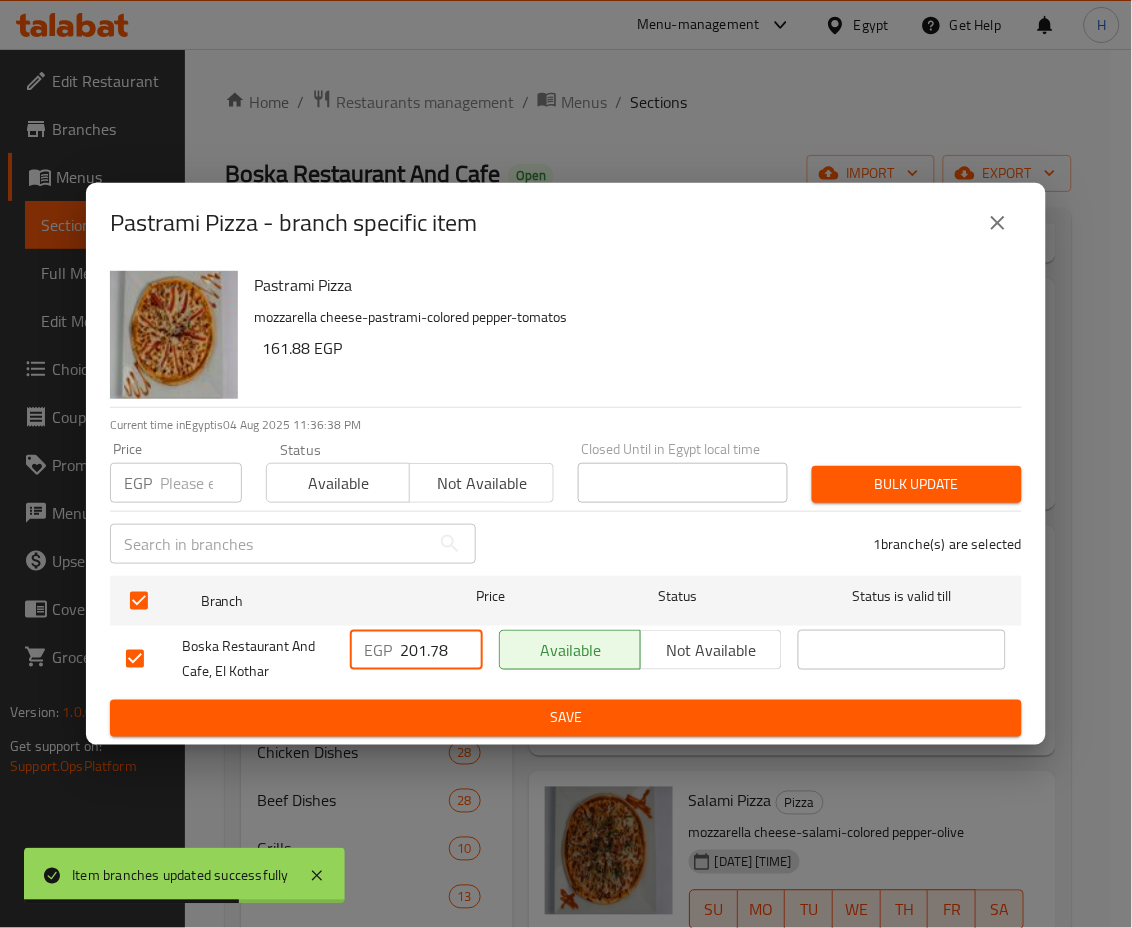 drag, startPoint x: 450, startPoint y: 649, endPoint x: 409, endPoint y: 646, distance: 41.109608 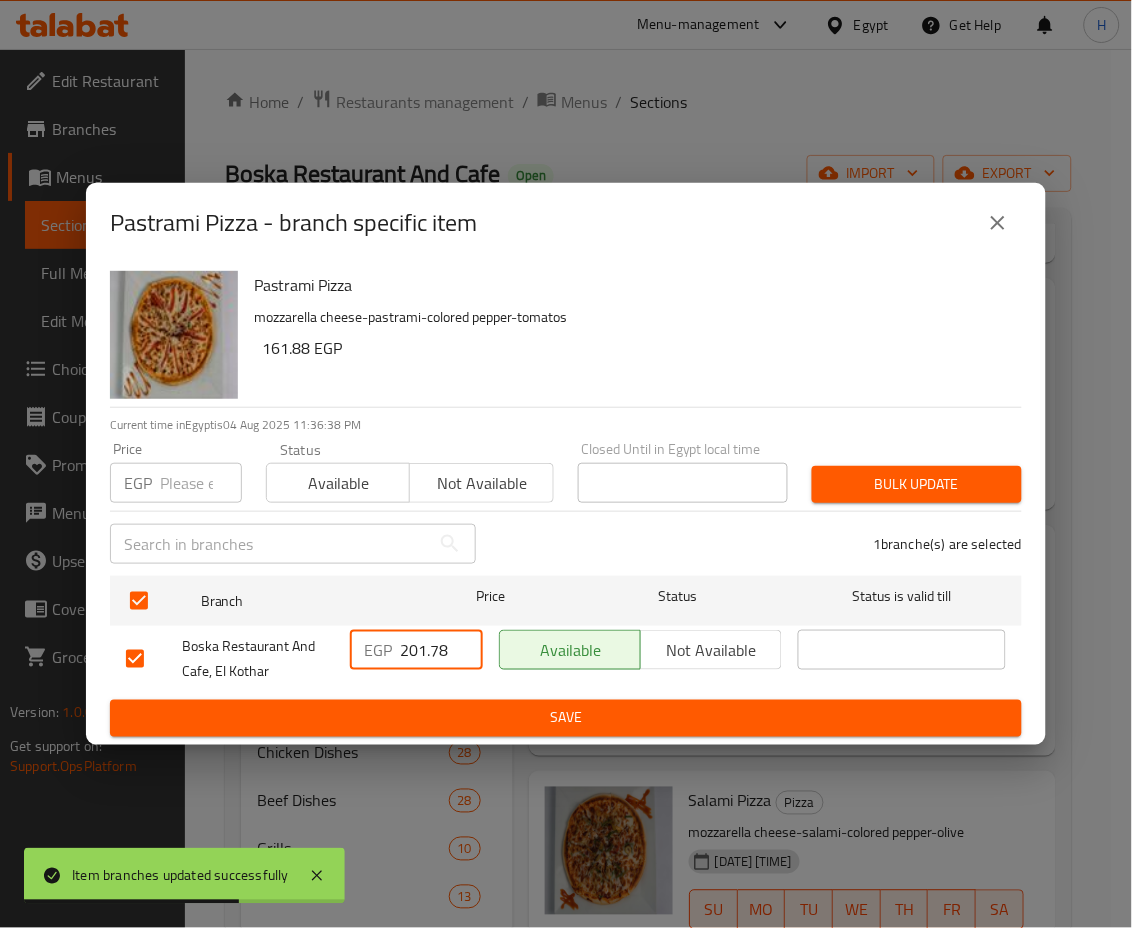 click on "201.78" at bounding box center (441, 650) 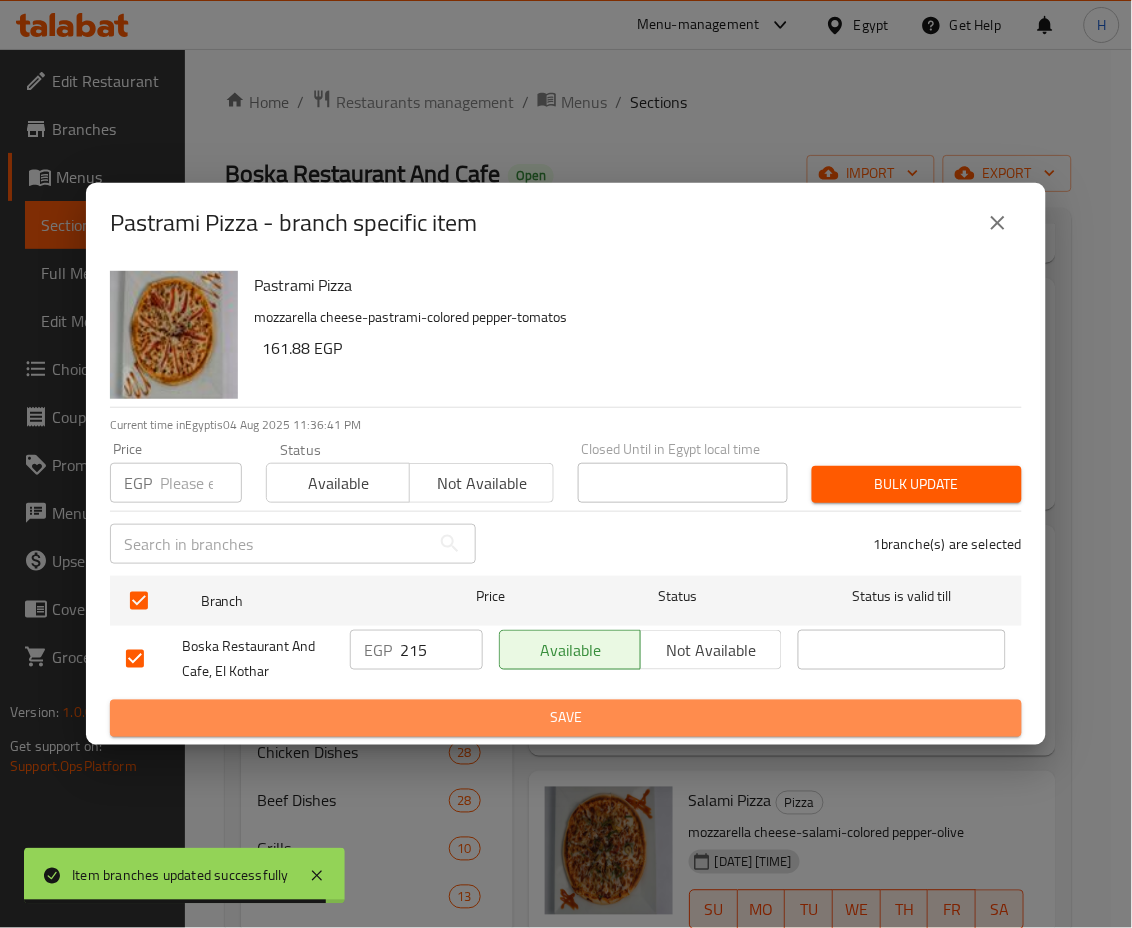 click on "Save" at bounding box center [566, 718] 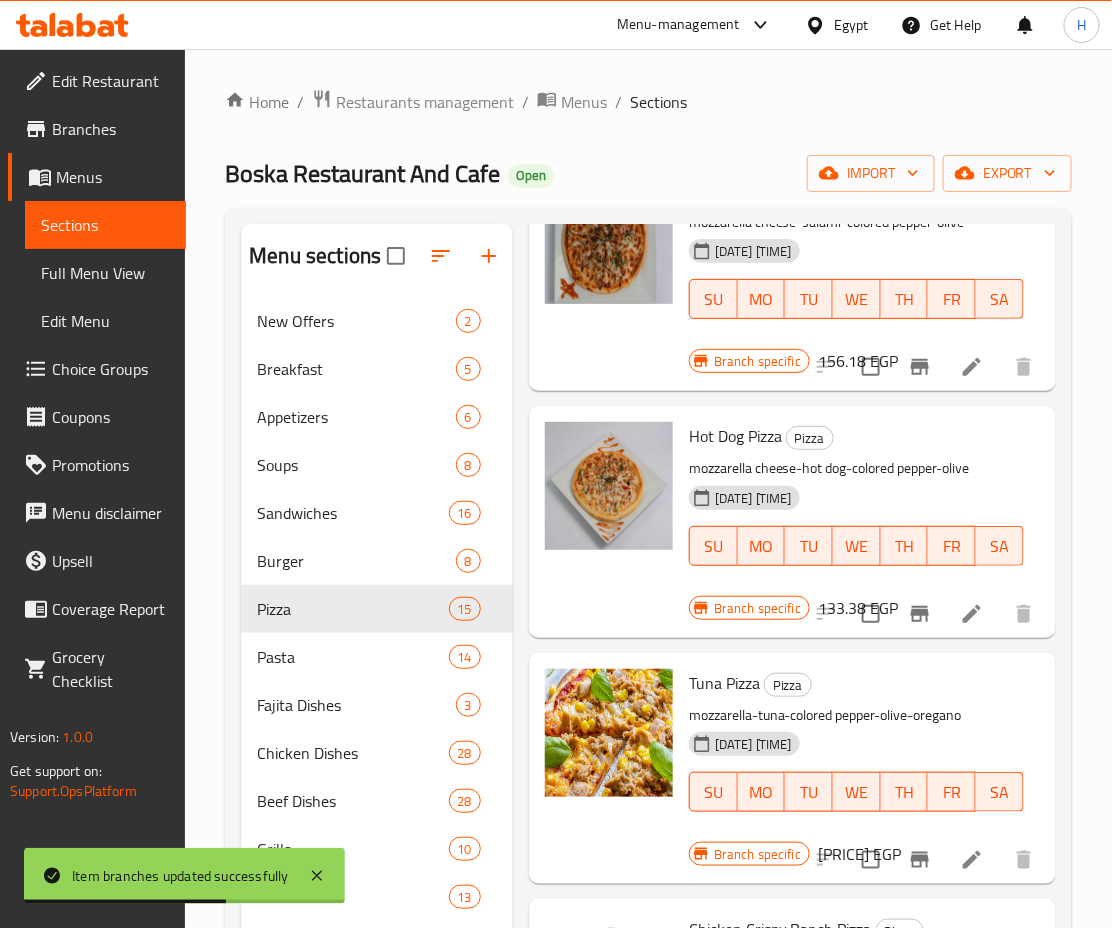 scroll, scrollTop: 2509, scrollLeft: 0, axis: vertical 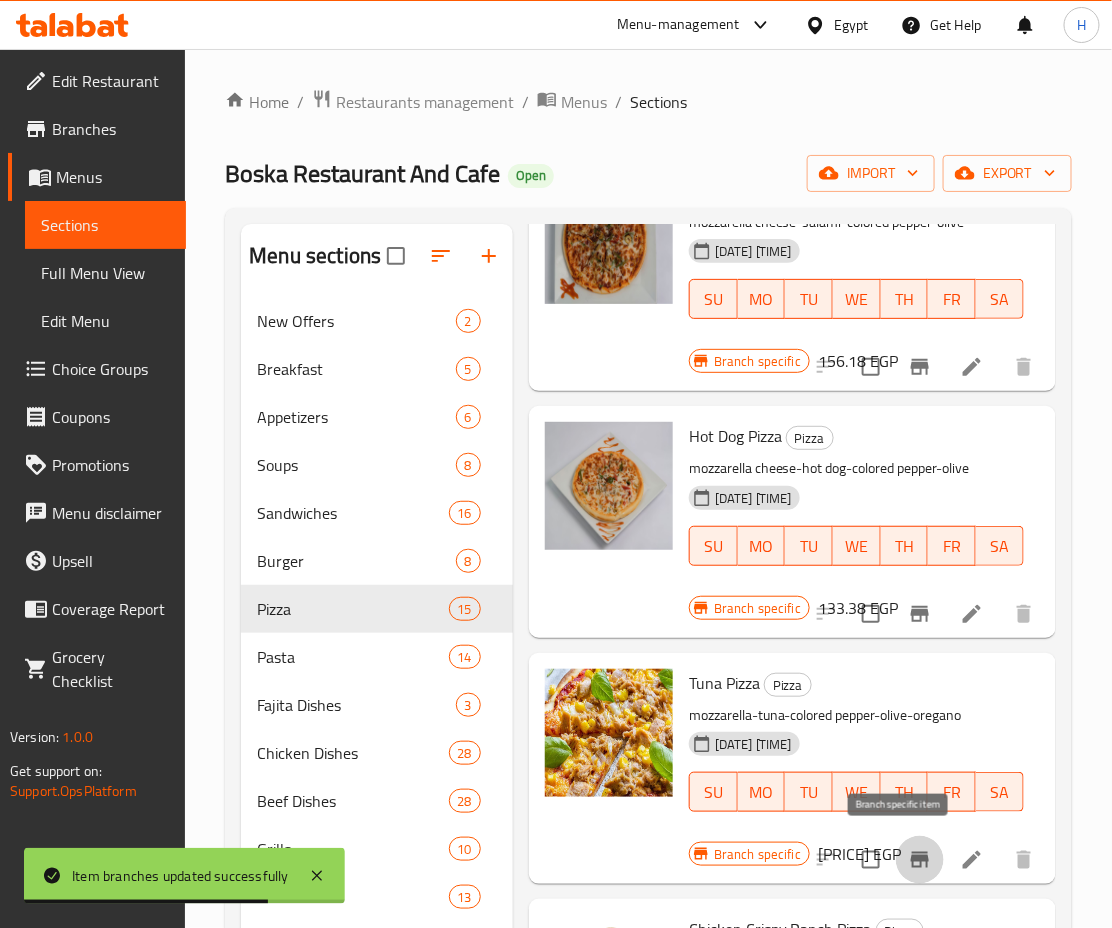 click 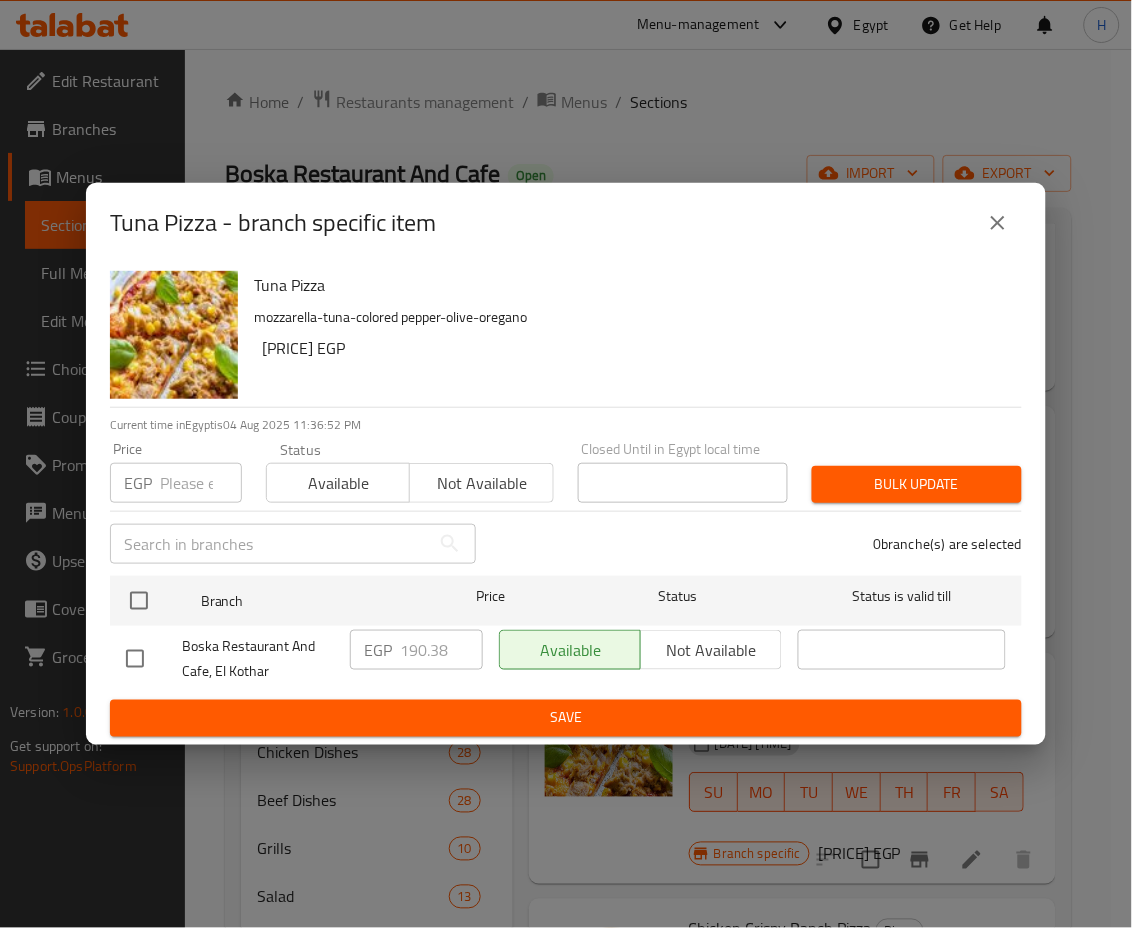 click on "Branch Price Status Status is valid till Boska Restaurant And Cafe, El Kothar EGP 190.38 ​ Available Not available ​" at bounding box center [566, 634] 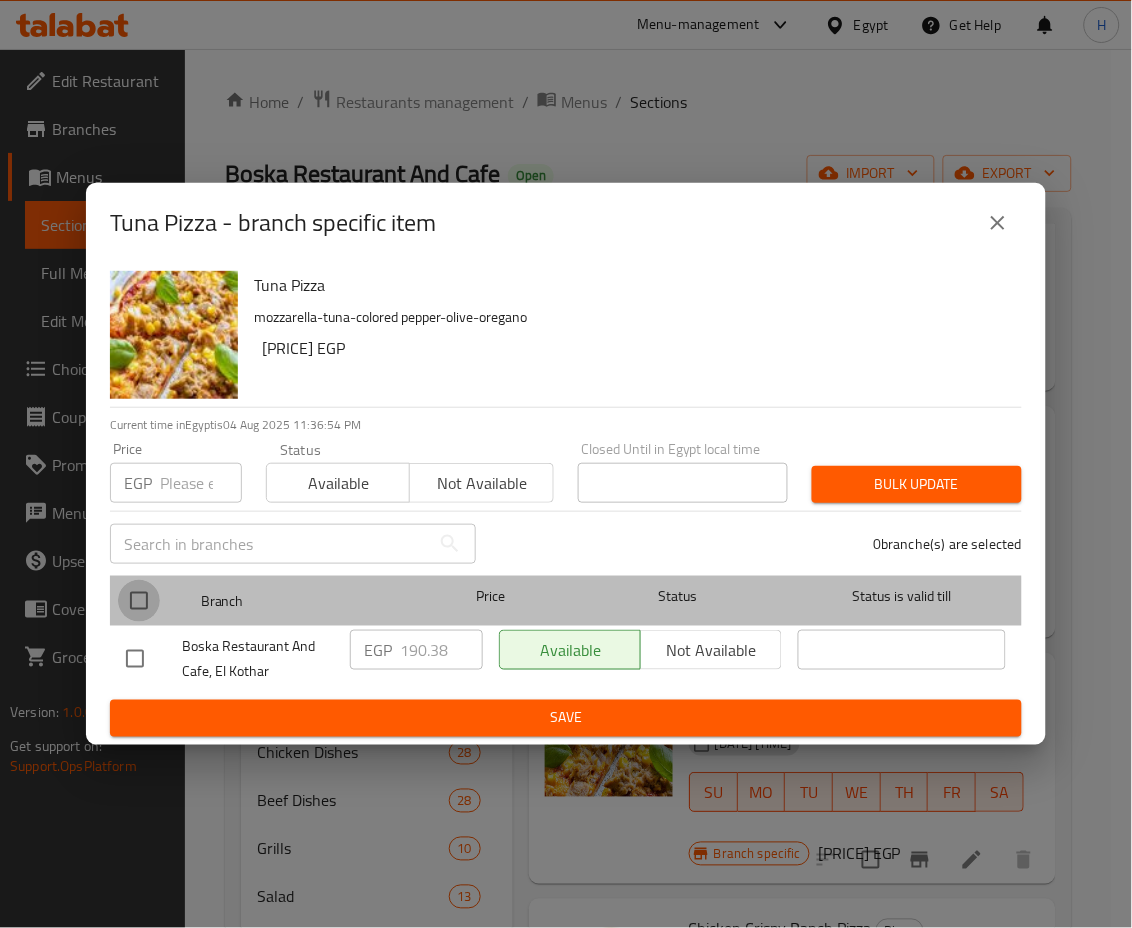 click at bounding box center [139, 601] 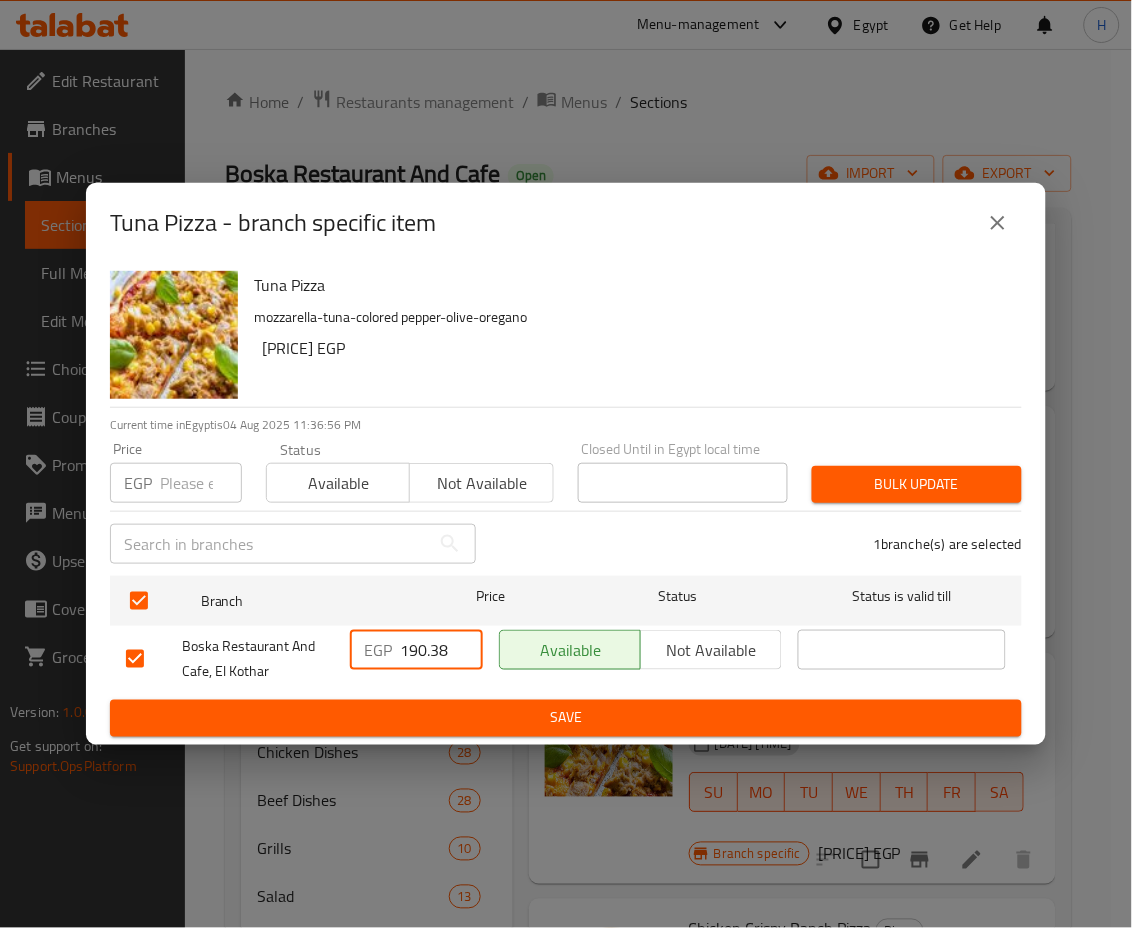 drag, startPoint x: 453, startPoint y: 652, endPoint x: 334, endPoint y: 648, distance: 119.06721 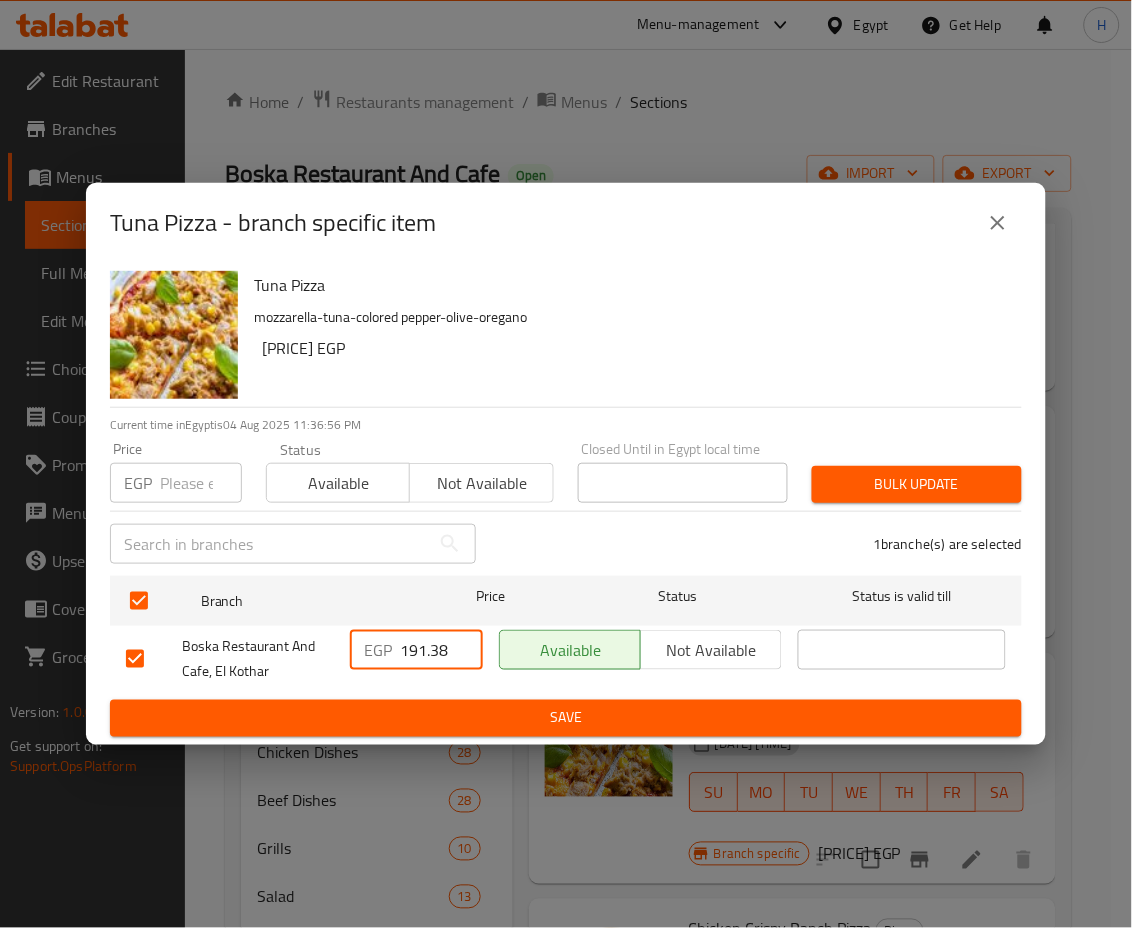 click on "191.38" at bounding box center [441, 650] 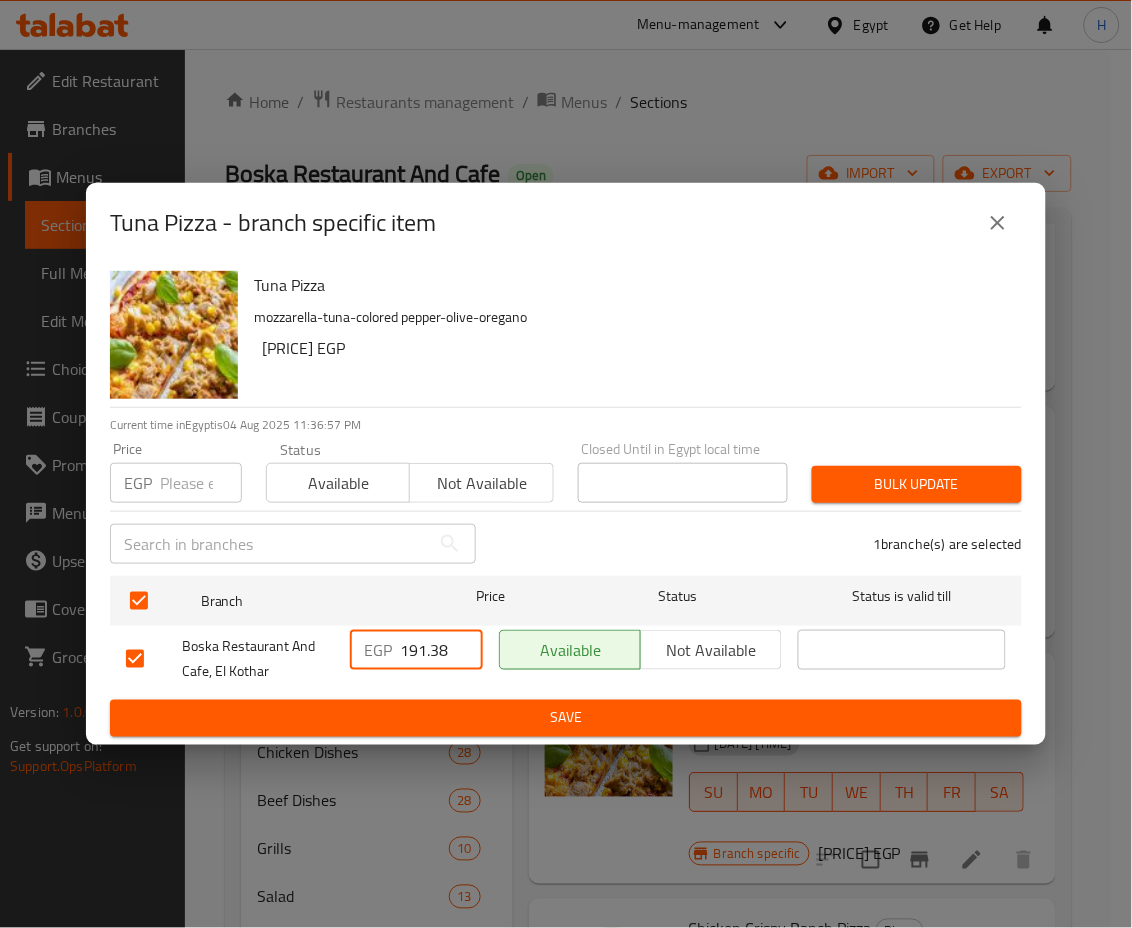 drag, startPoint x: 398, startPoint y: 649, endPoint x: 498, endPoint y: 655, distance: 100.17984 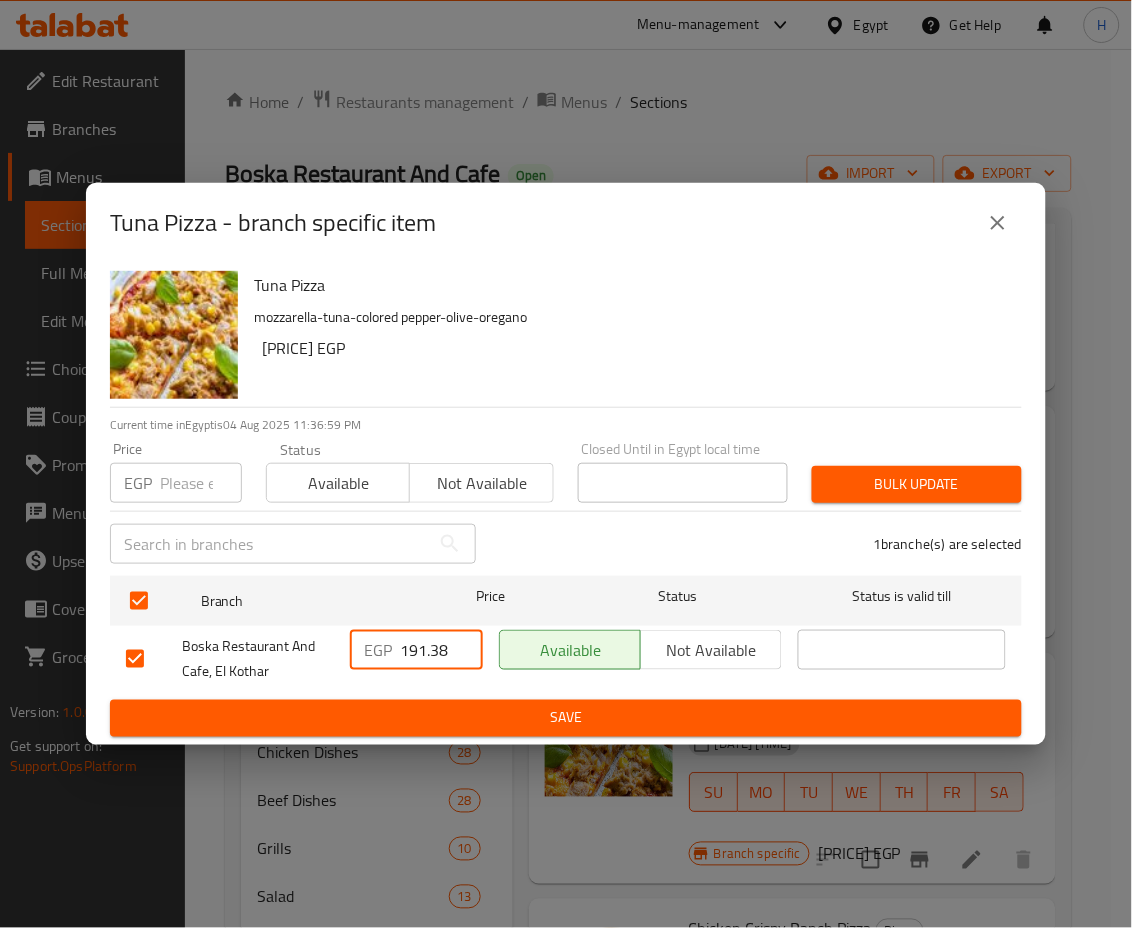 click on "191.38" at bounding box center (441, 650) 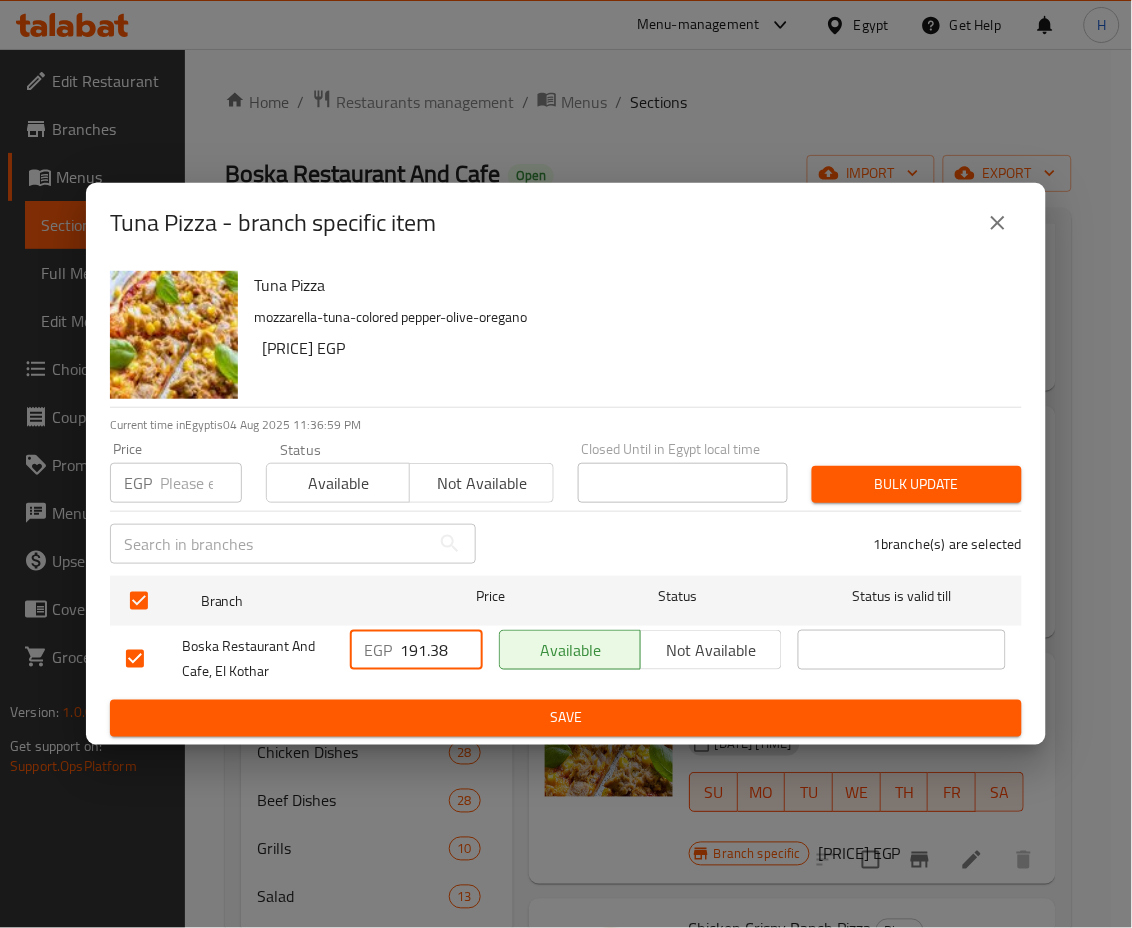 click on "191.38" at bounding box center [441, 650] 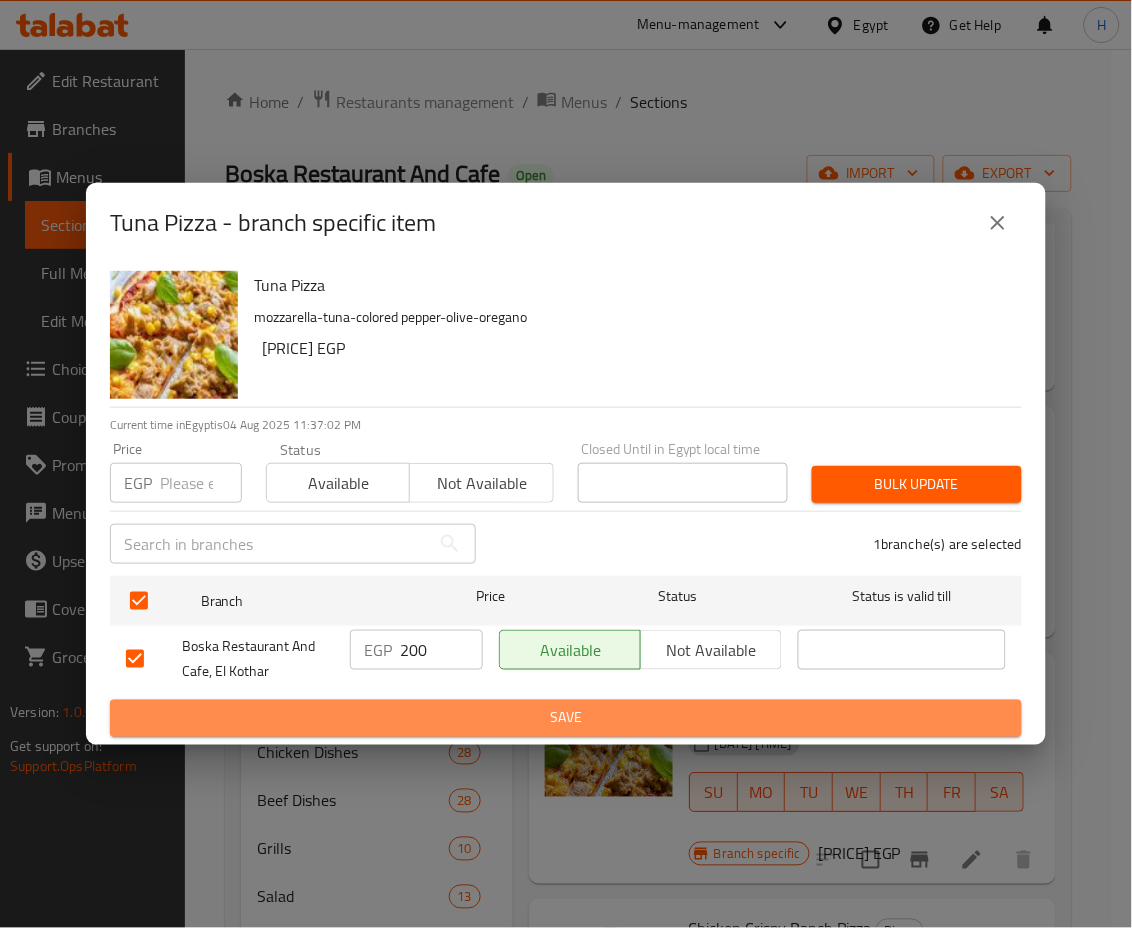click on "Save" at bounding box center [566, 718] 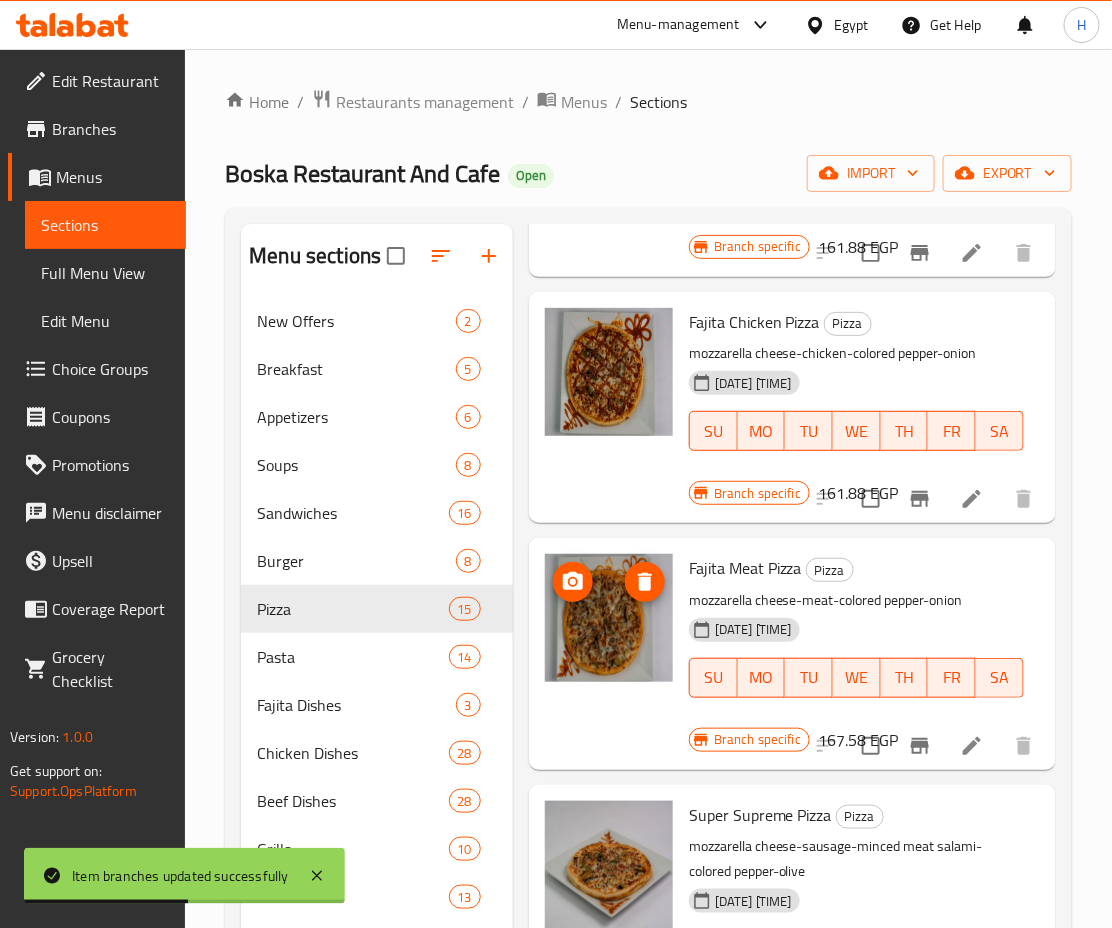 scroll, scrollTop: 1073, scrollLeft: 0, axis: vertical 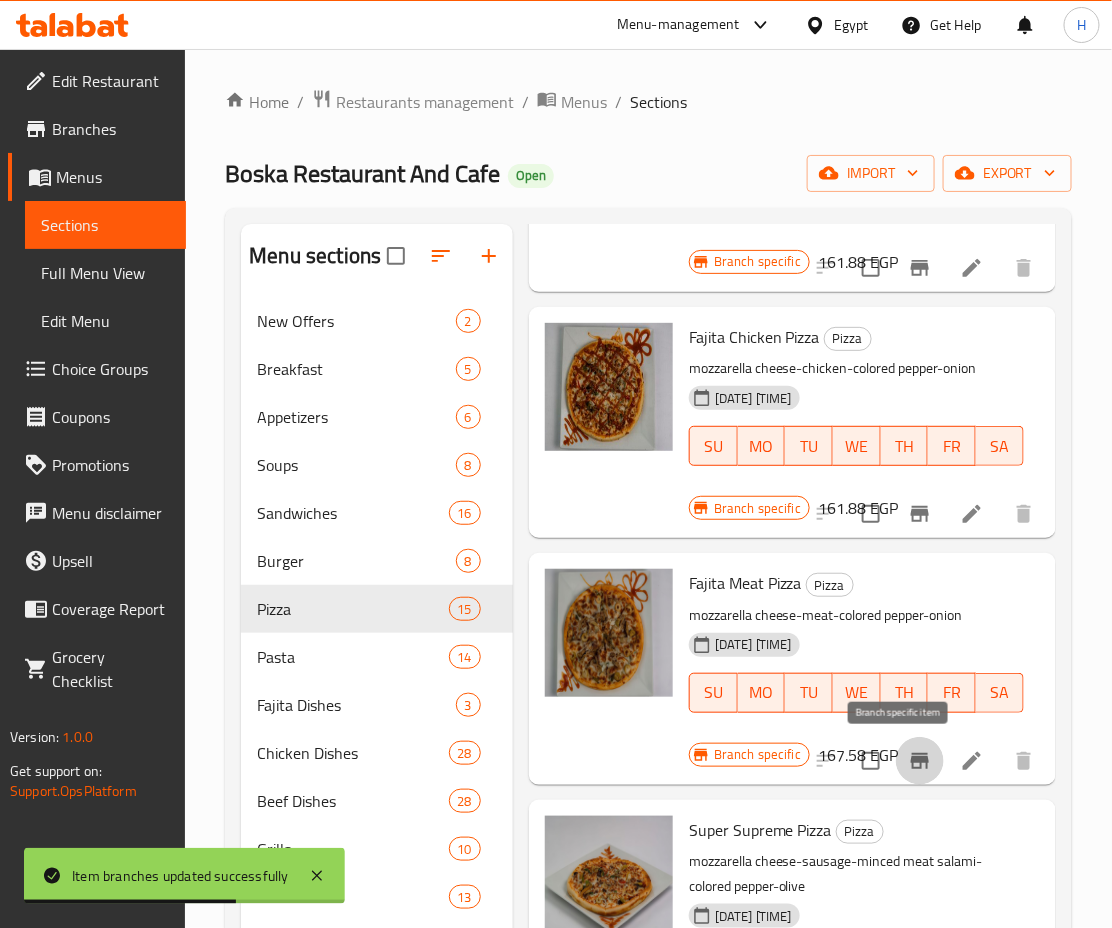 click 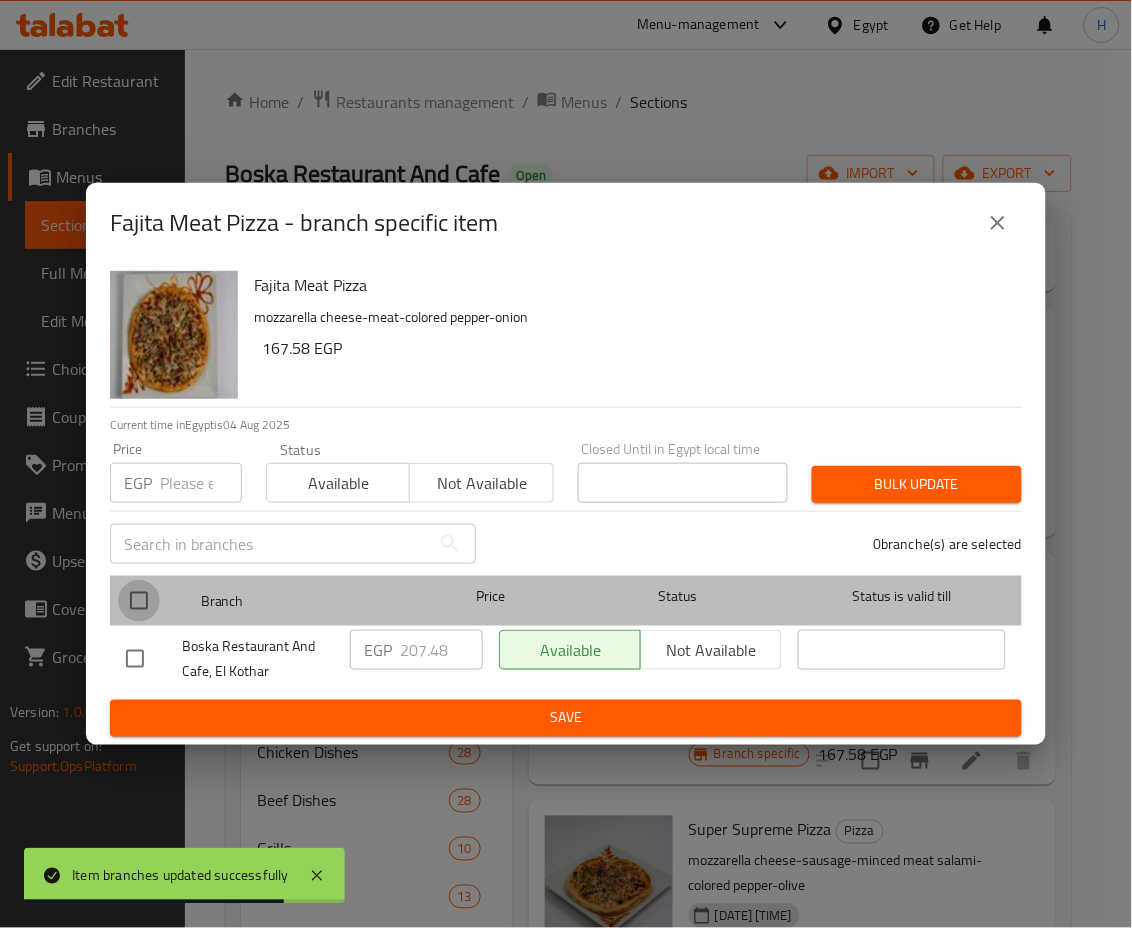 click at bounding box center (139, 601) 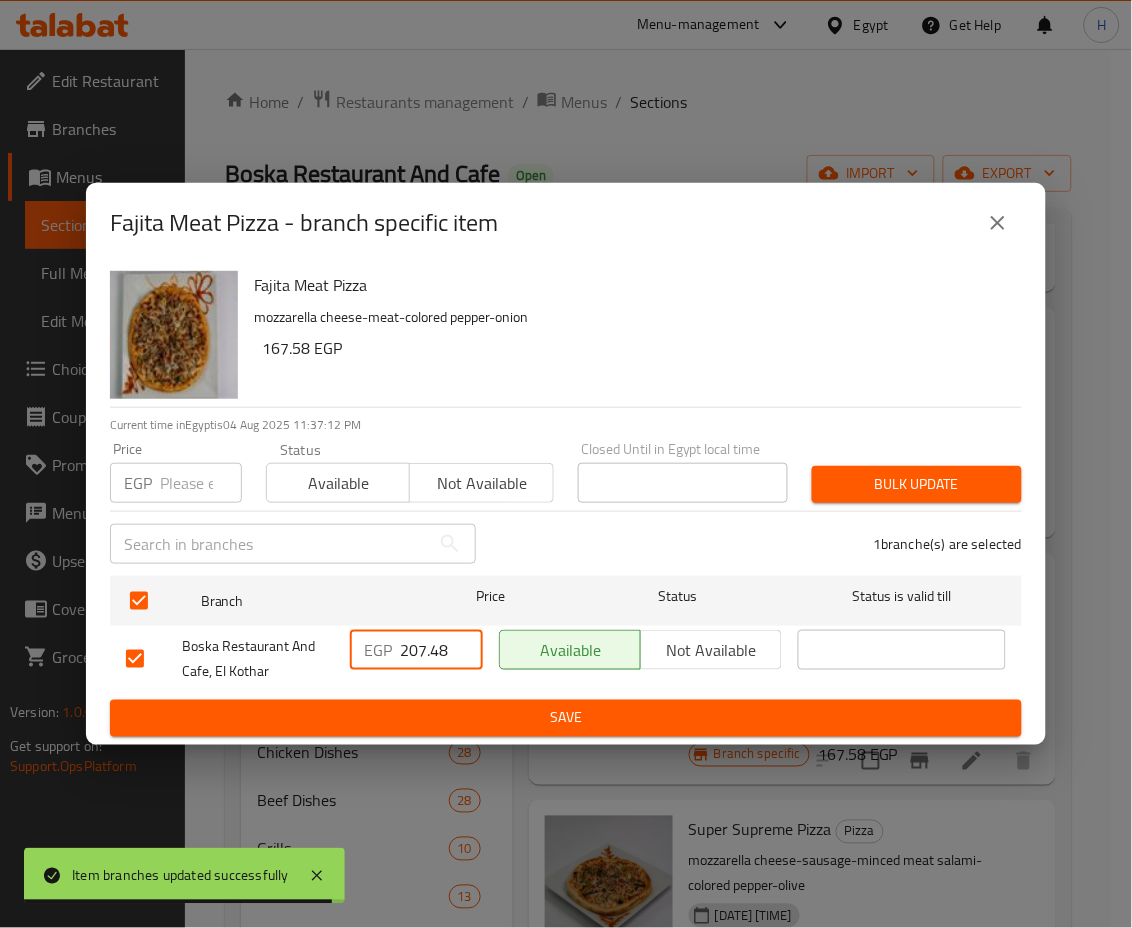 drag, startPoint x: 410, startPoint y: 650, endPoint x: 469, endPoint y: 655, distance: 59.211487 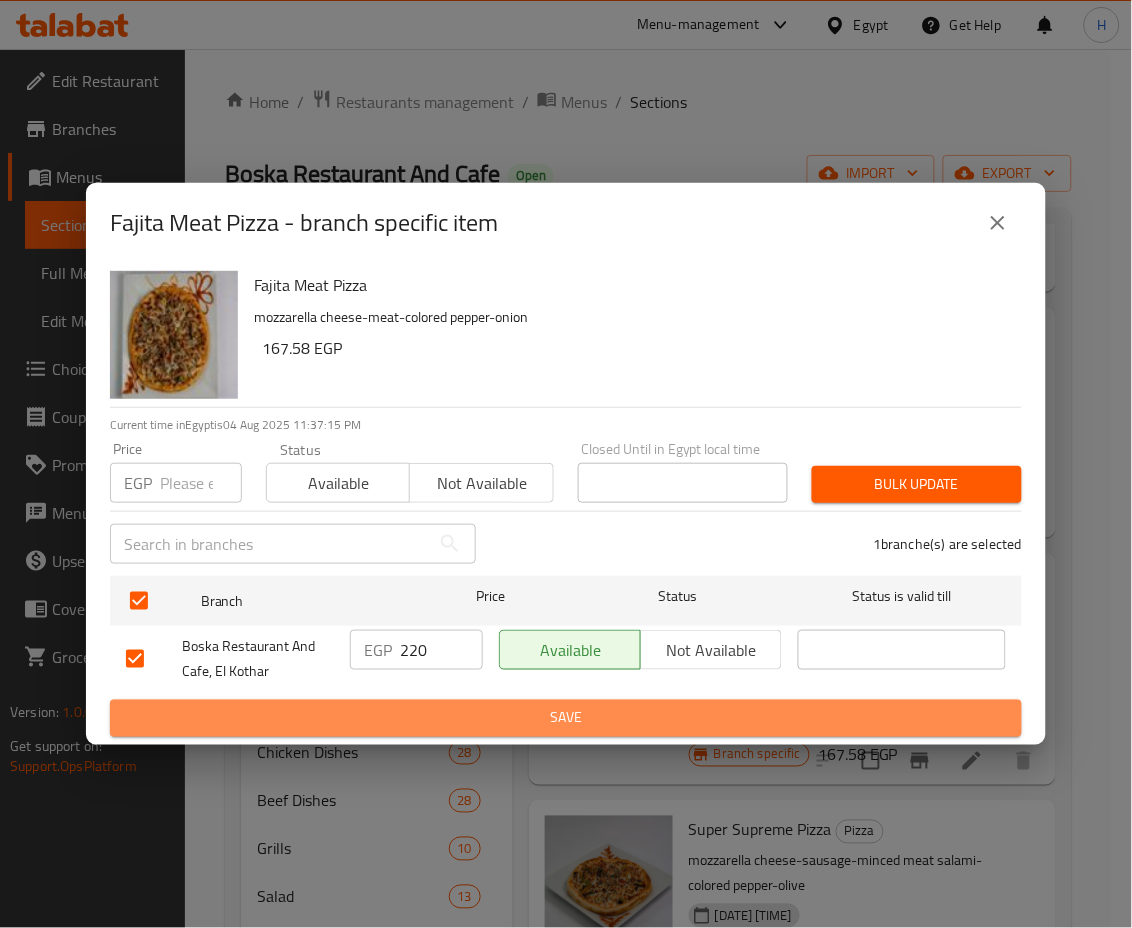click on "Save" at bounding box center (566, 718) 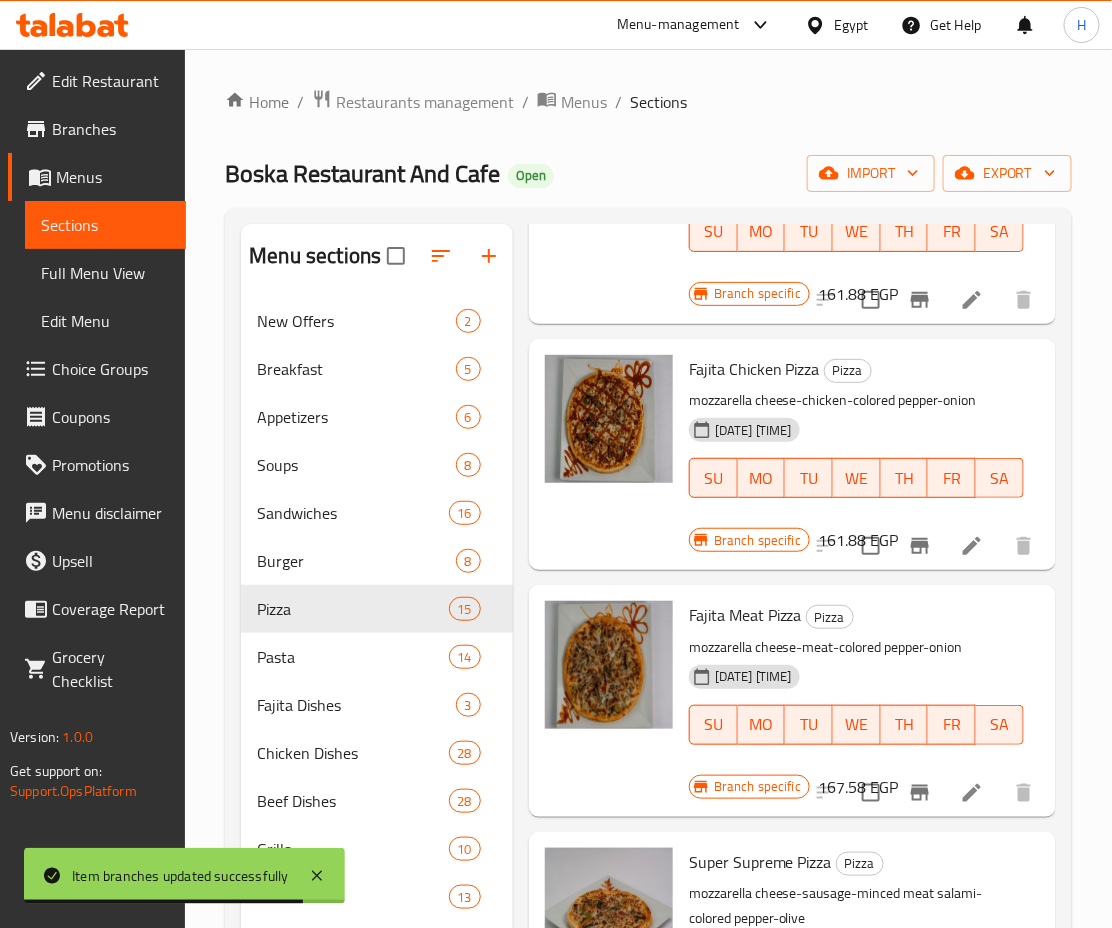 scroll, scrollTop: 1037, scrollLeft: 0, axis: vertical 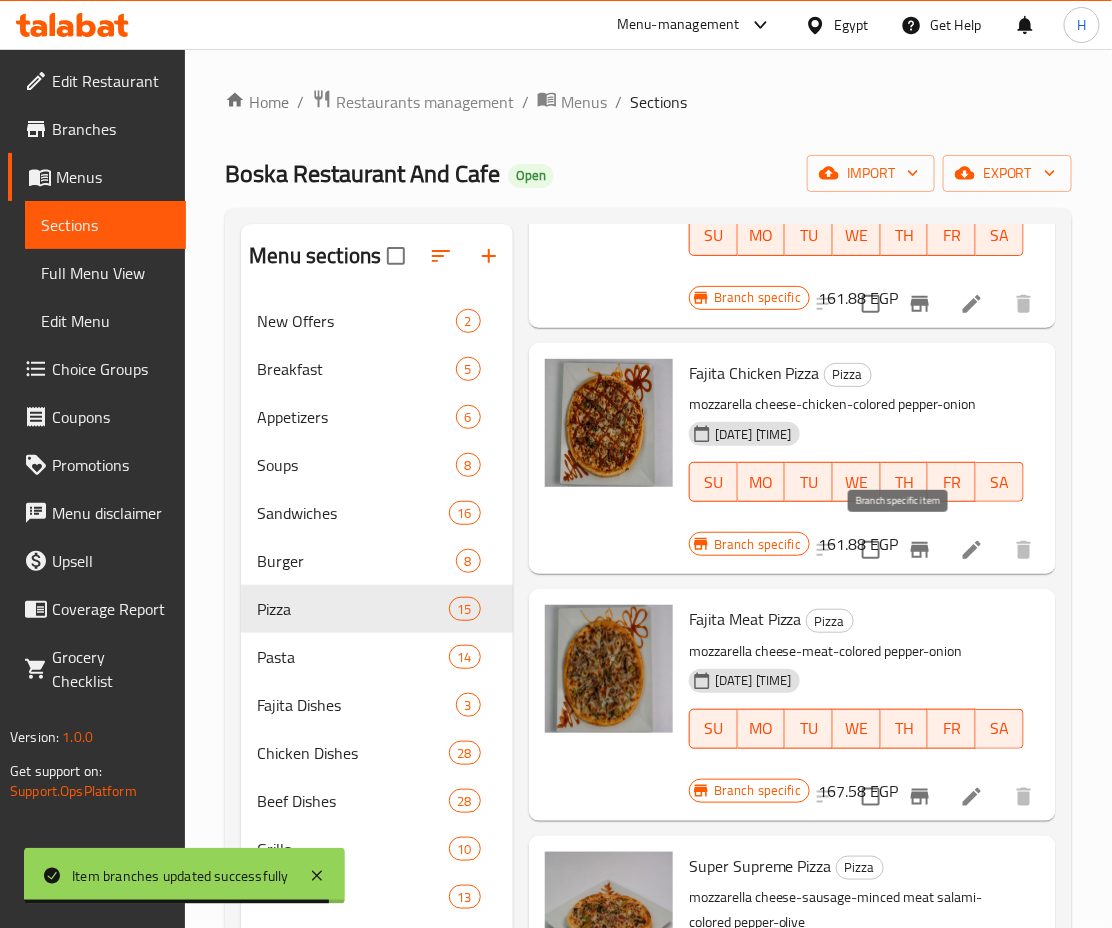 click 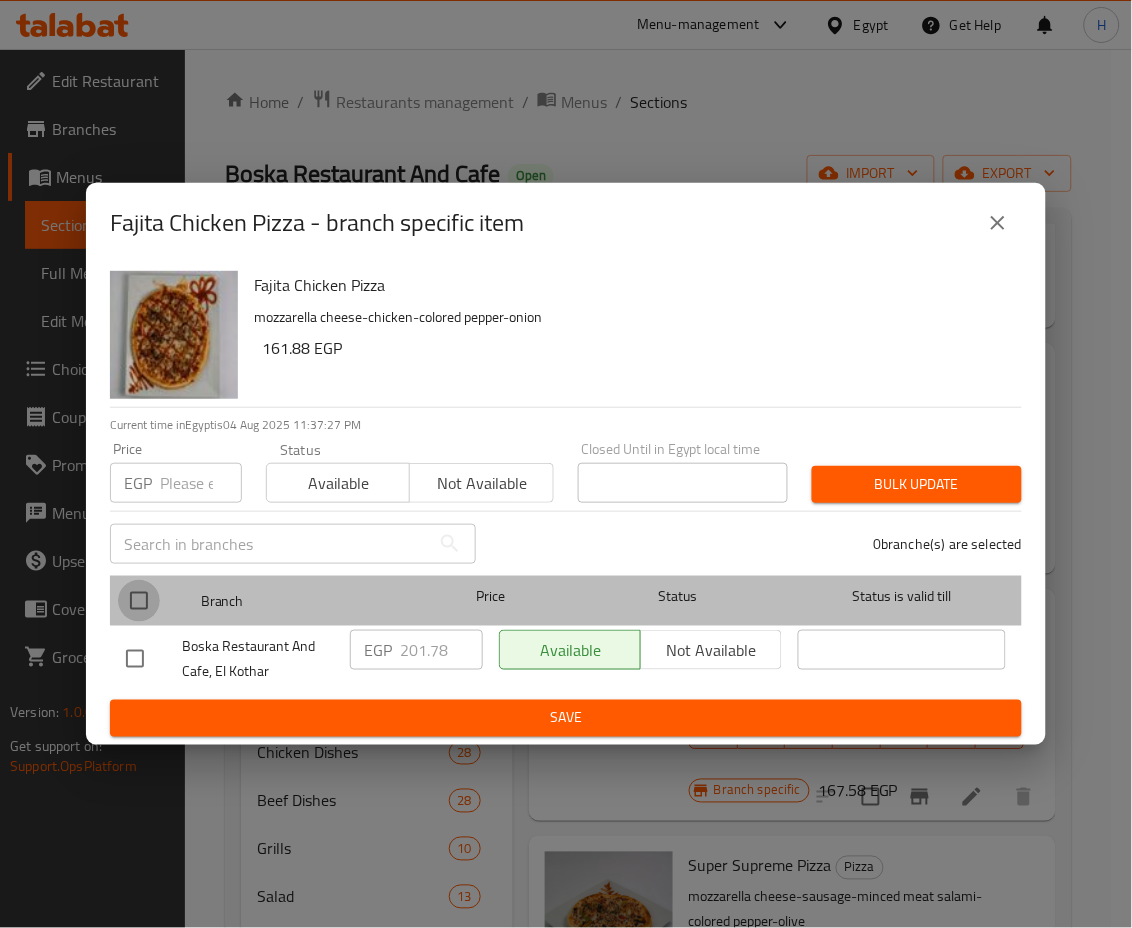click at bounding box center (139, 601) 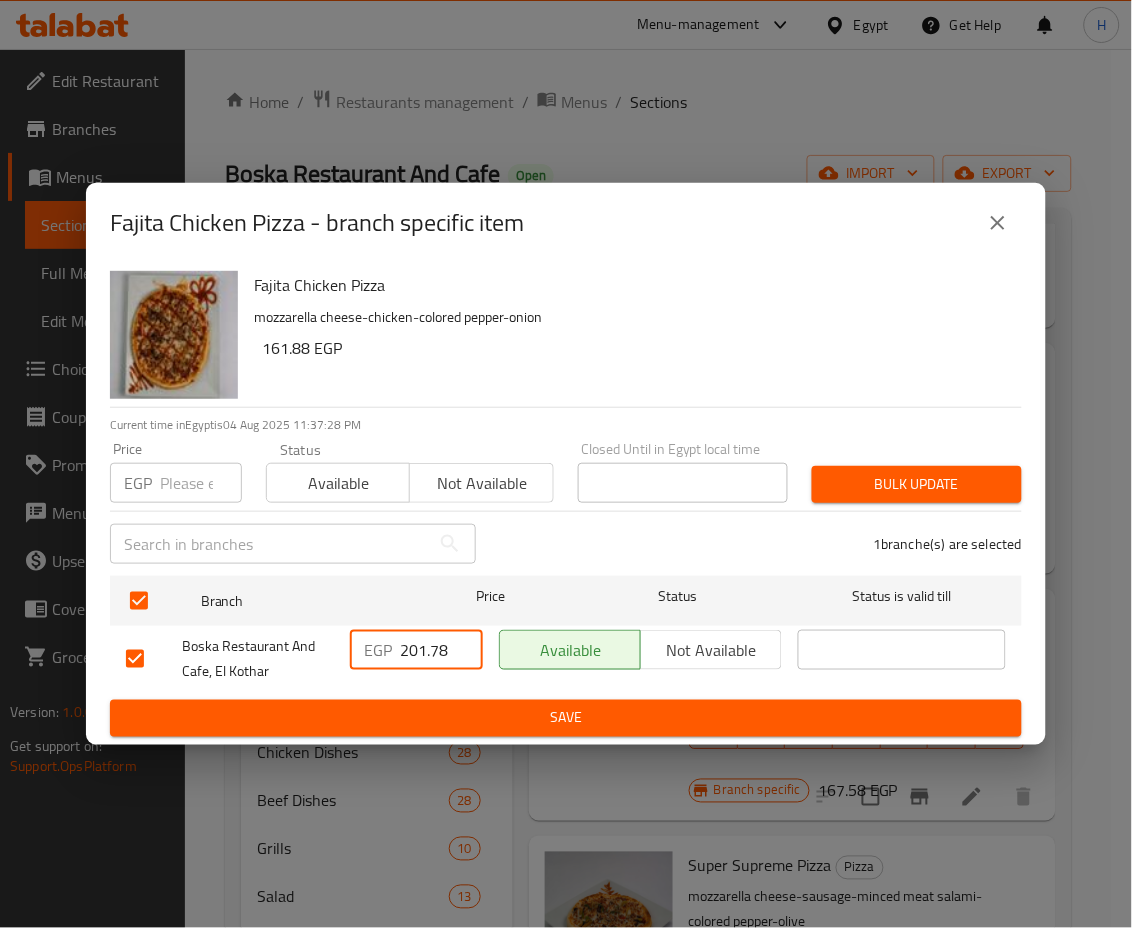 drag, startPoint x: 408, startPoint y: 650, endPoint x: 471, endPoint y: 661, distance: 63.953106 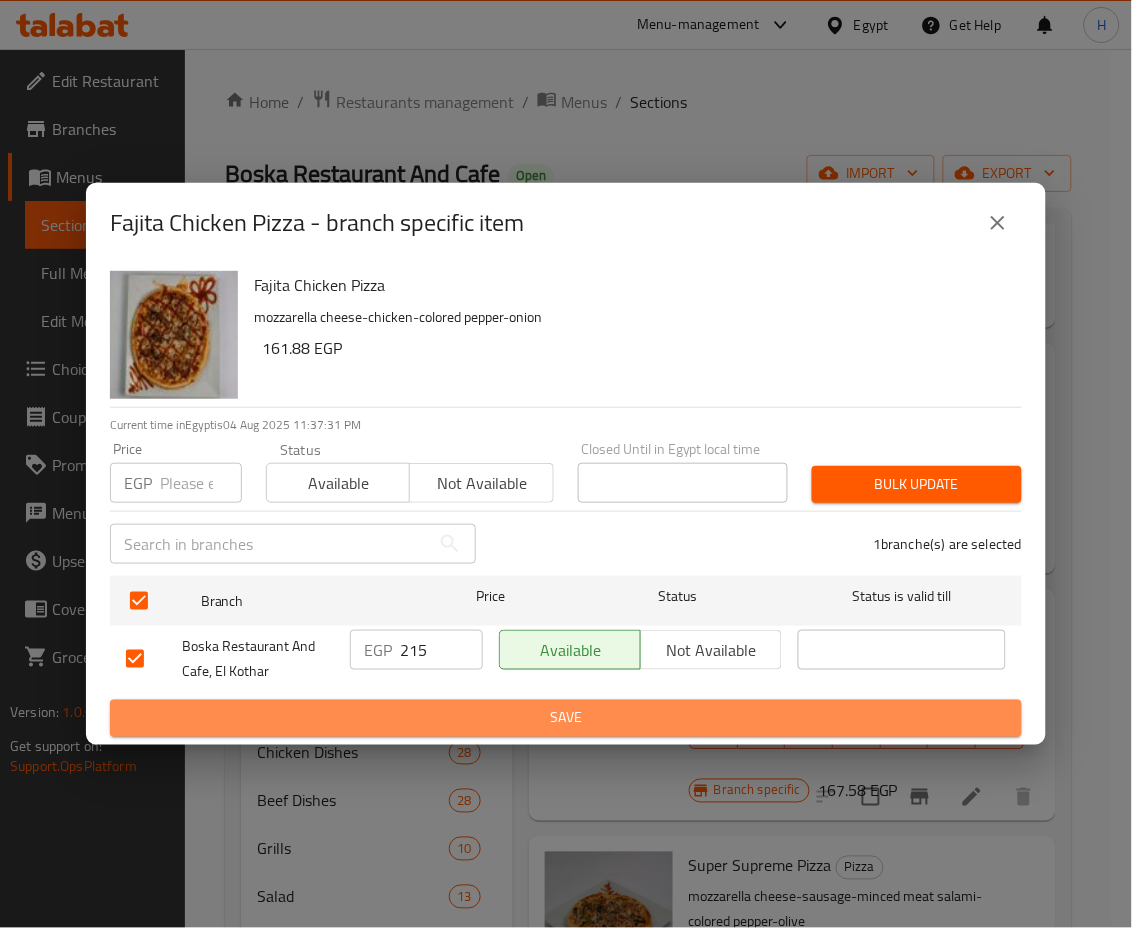 click on "Save" at bounding box center (566, 718) 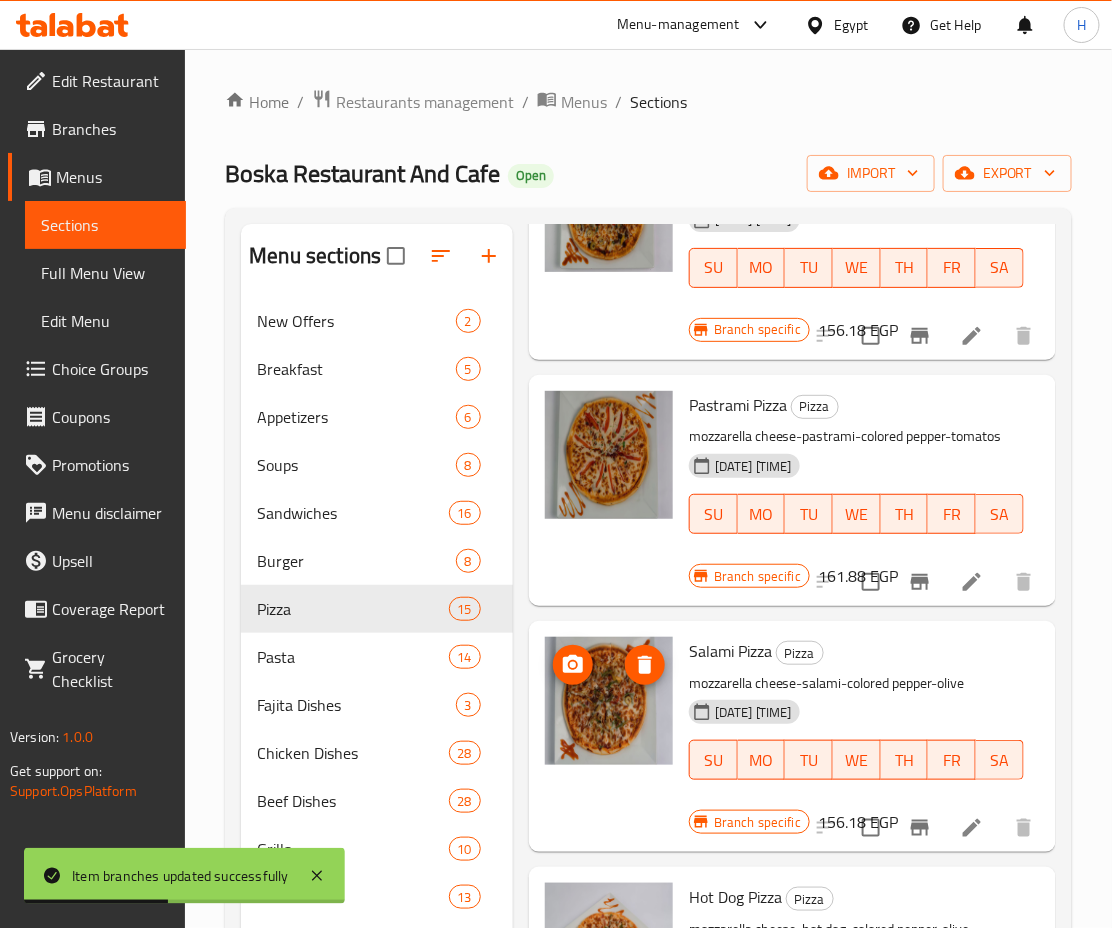 scroll, scrollTop: 2086, scrollLeft: 0, axis: vertical 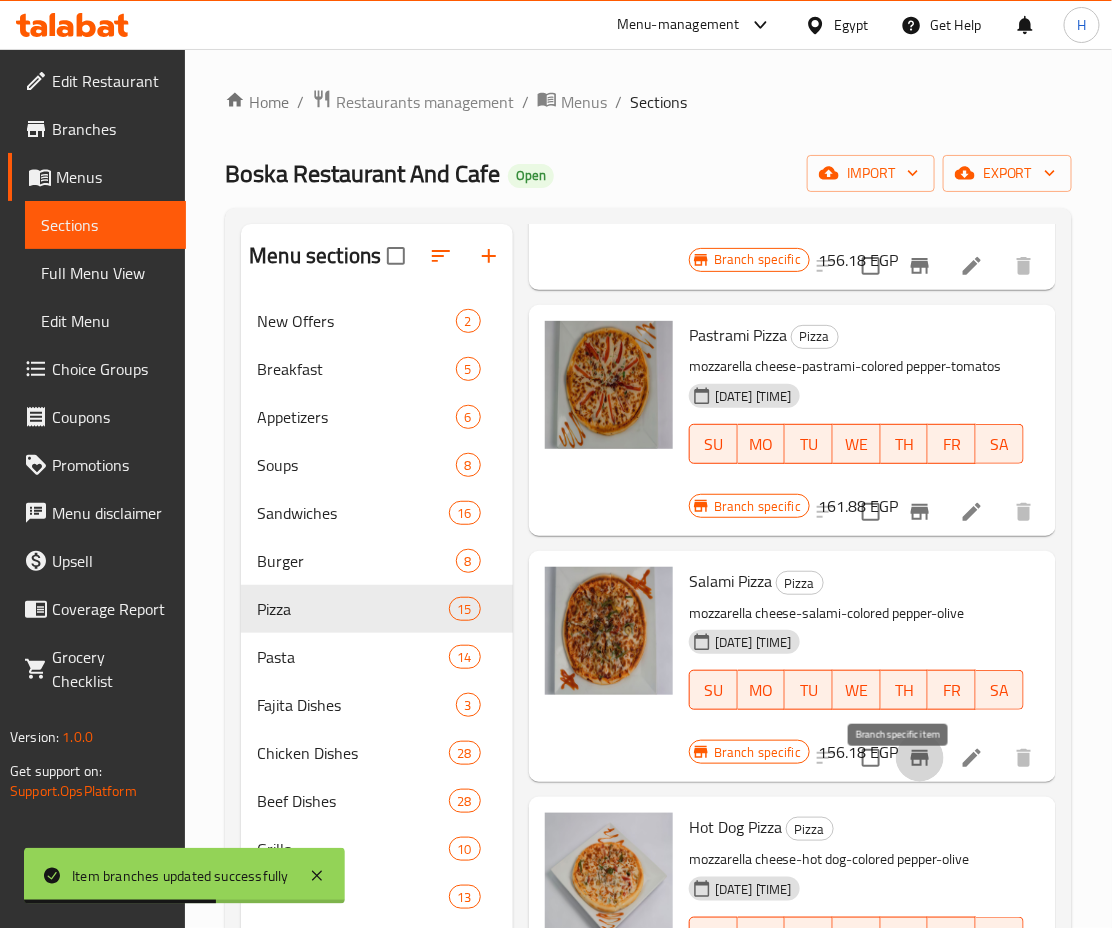 click 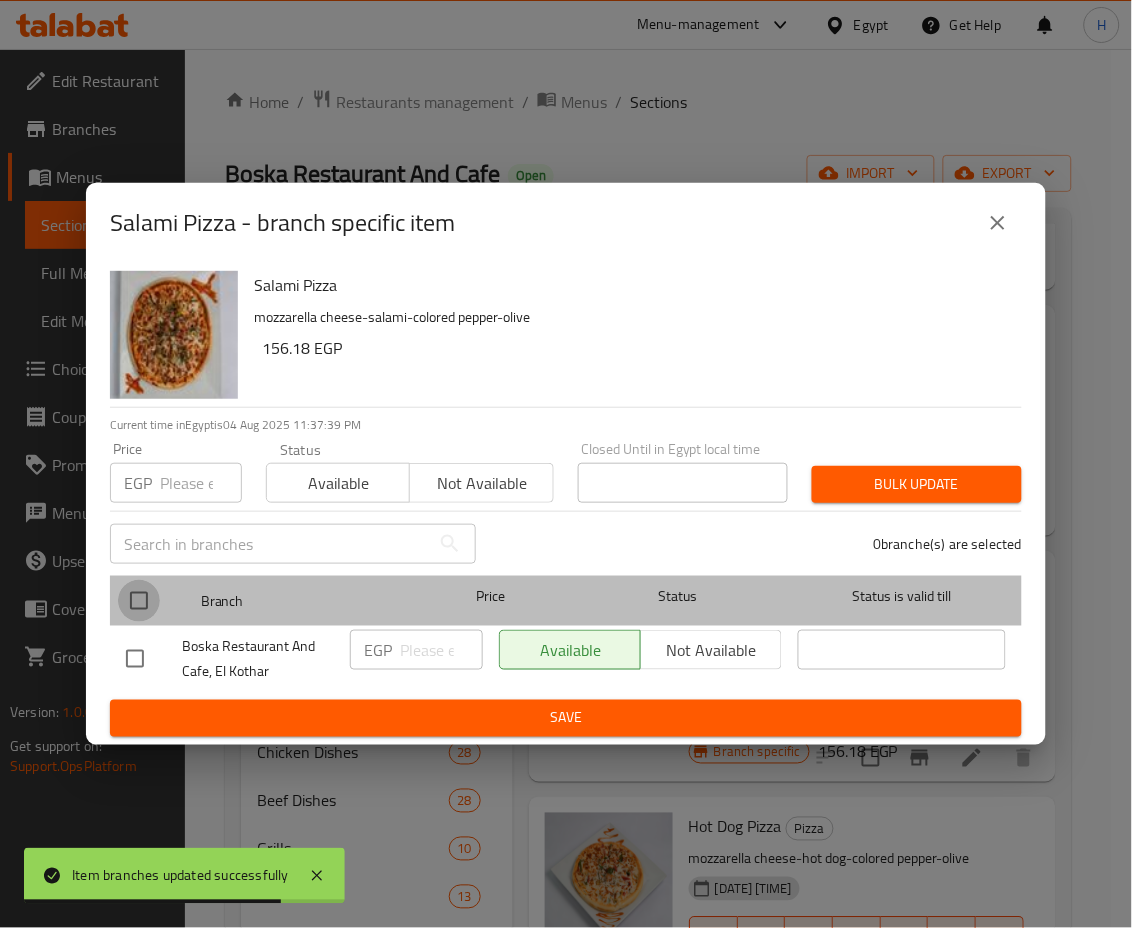 click at bounding box center (139, 601) 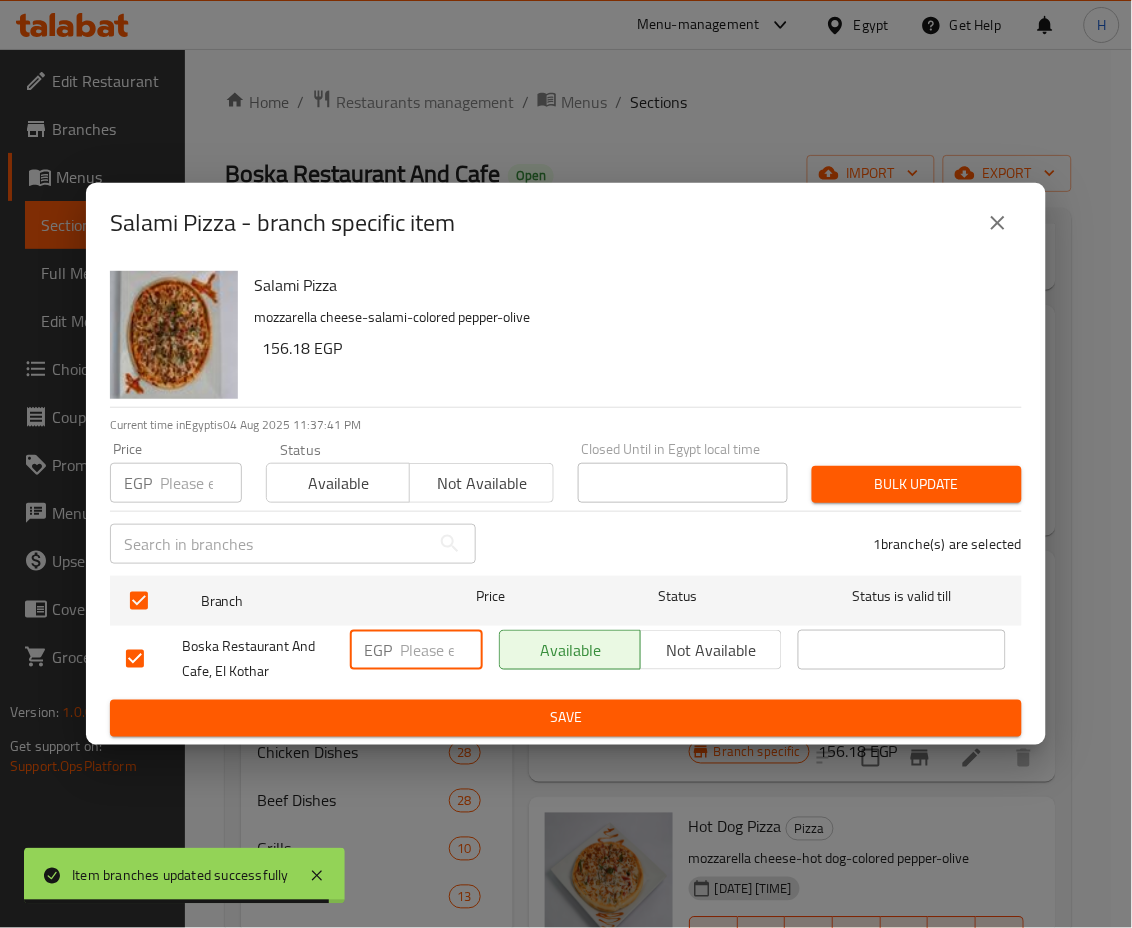drag, startPoint x: 404, startPoint y: 649, endPoint x: 481, endPoint y: 658, distance: 77.52419 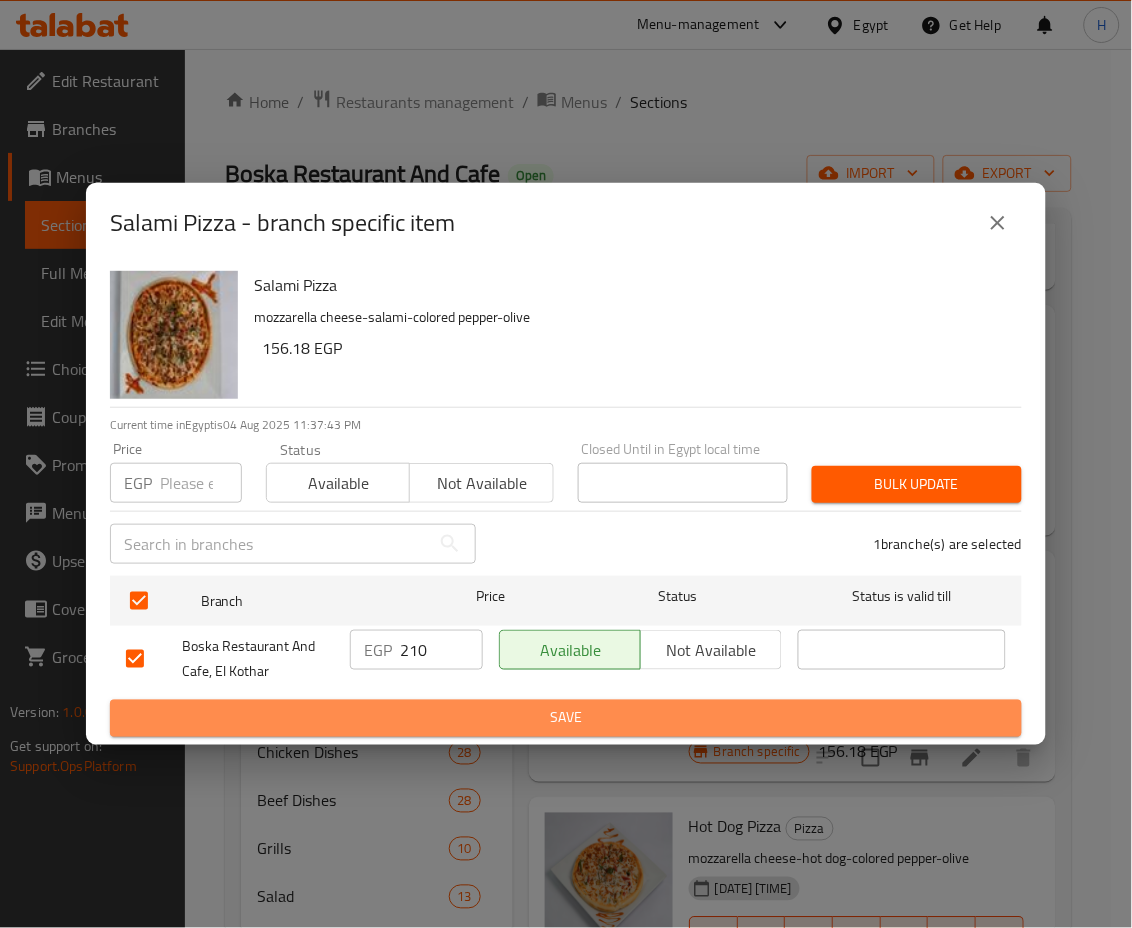 click on "Save" at bounding box center [566, 718] 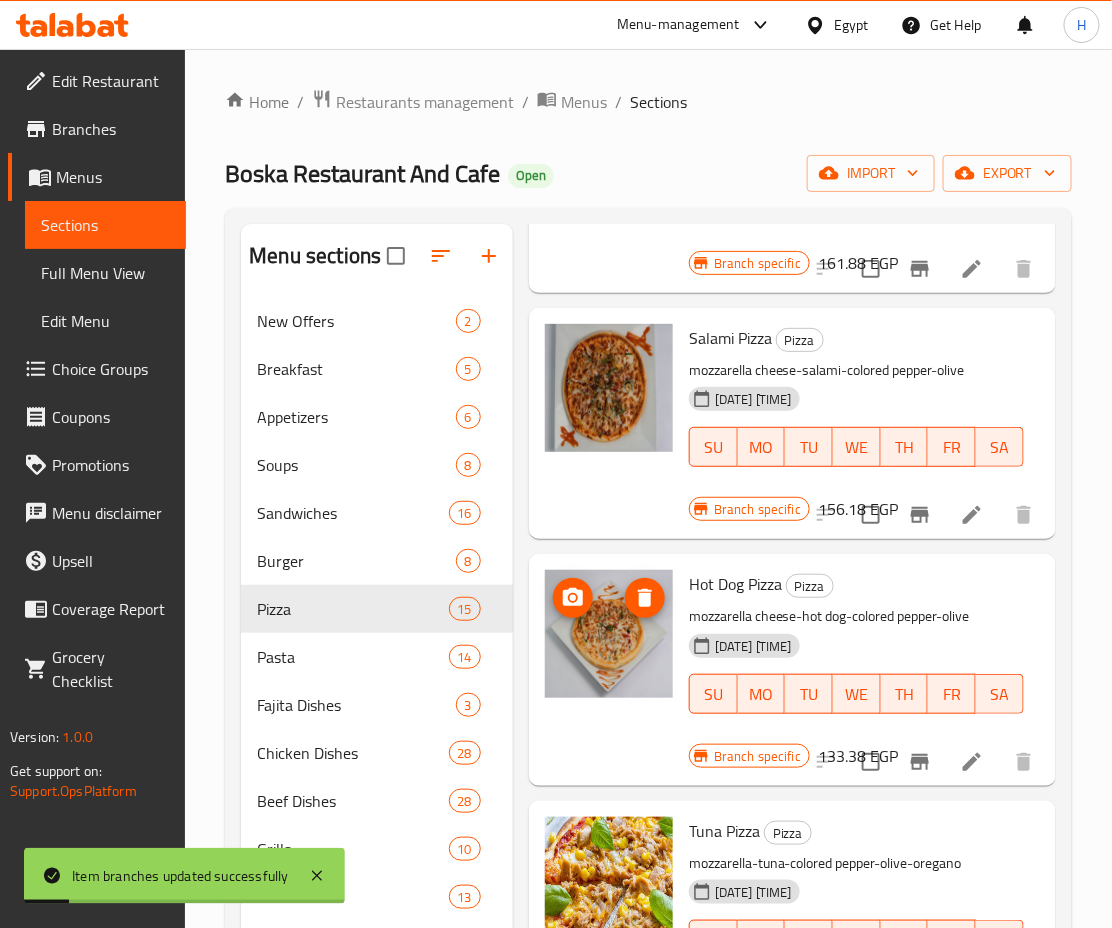 scroll, scrollTop: 2330, scrollLeft: 0, axis: vertical 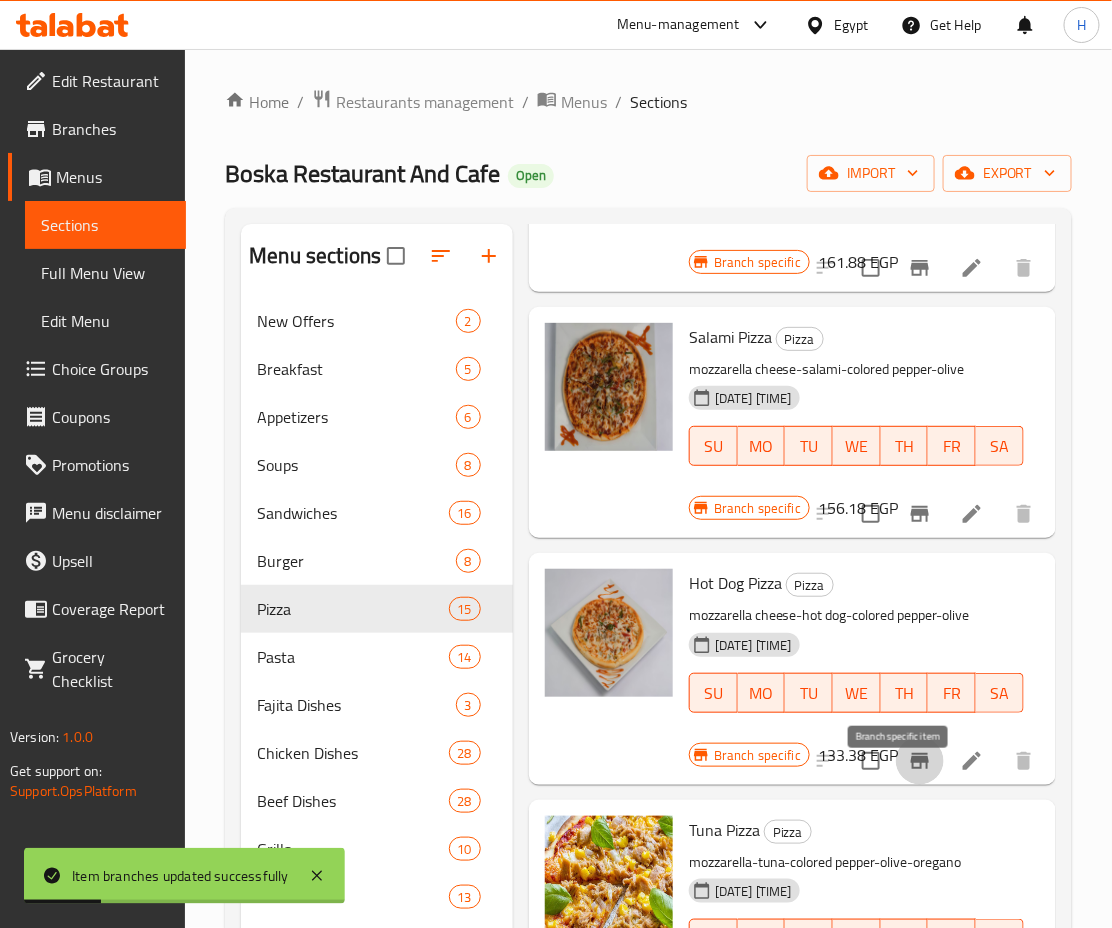 click 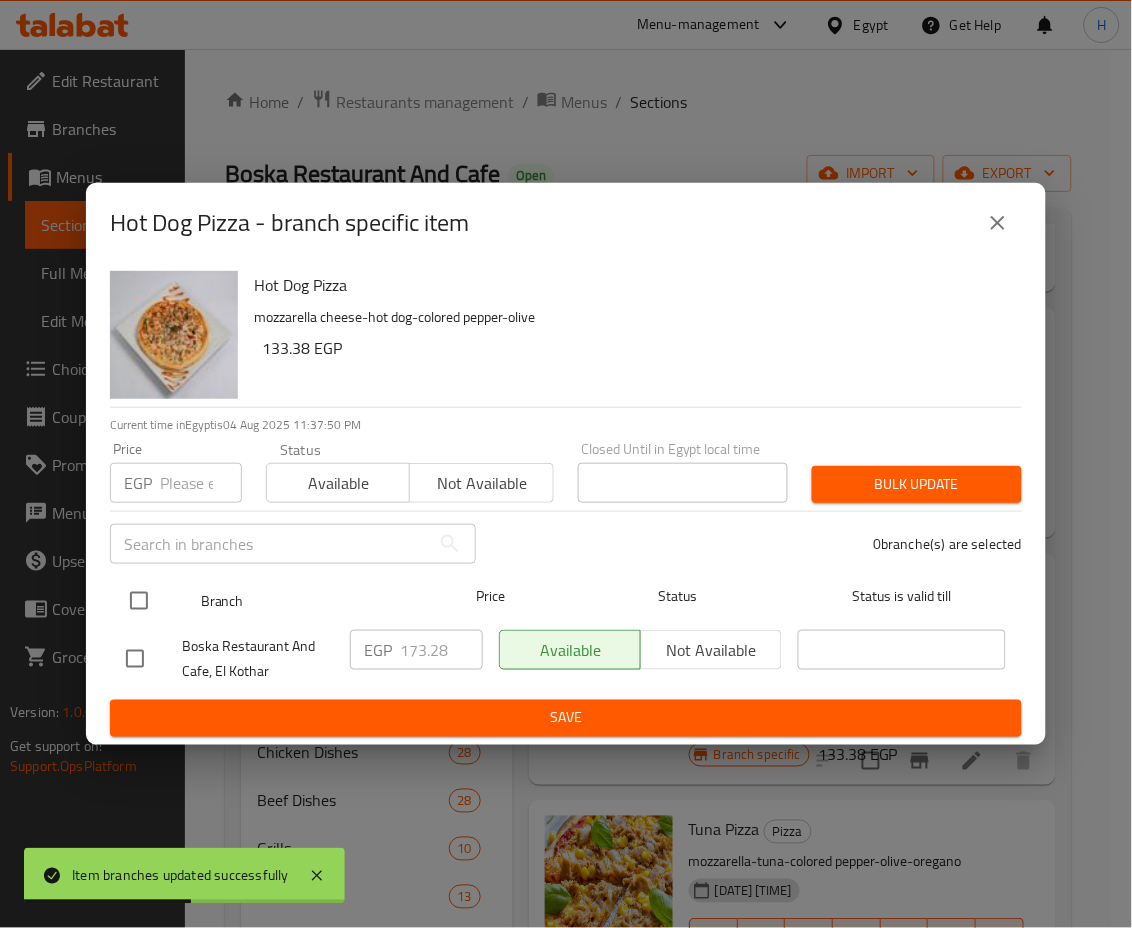 drag, startPoint x: 121, startPoint y: 610, endPoint x: 134, endPoint y: 600, distance: 16.40122 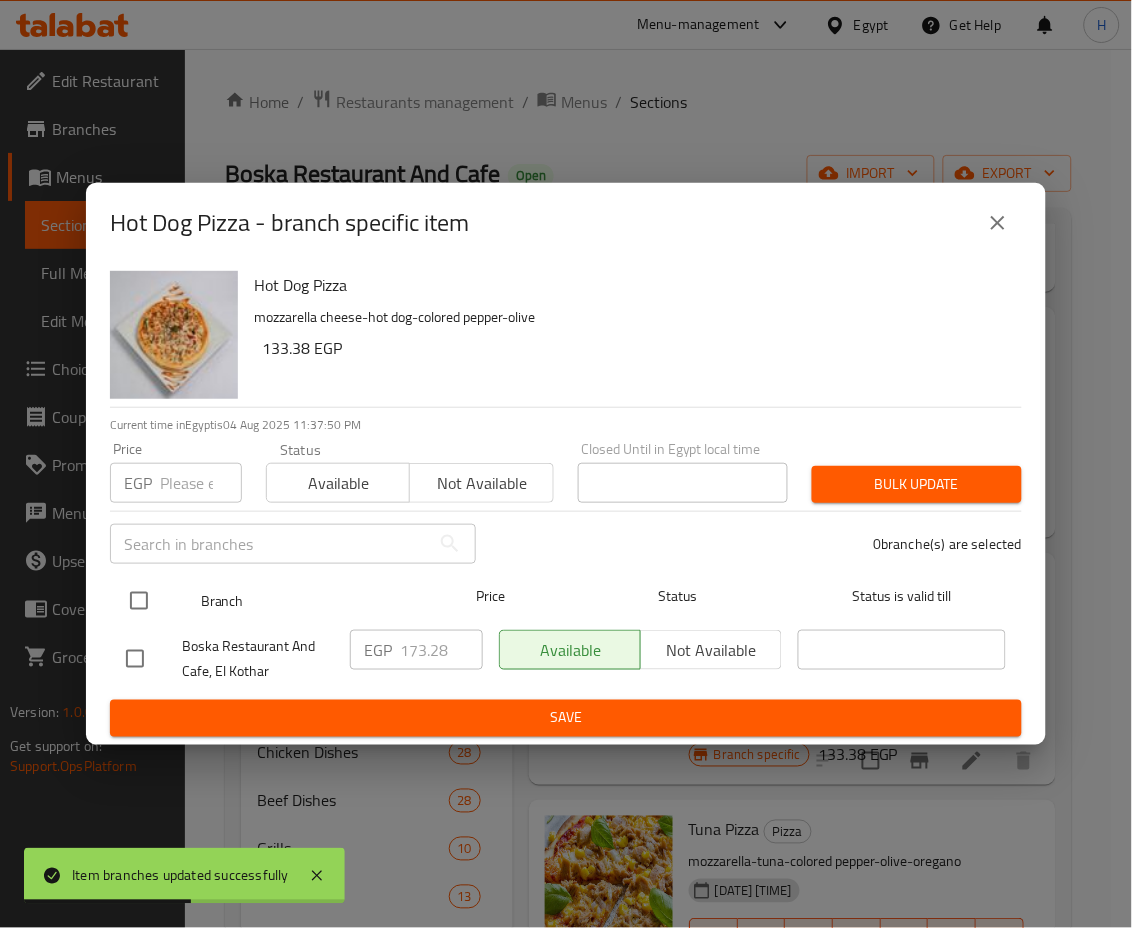 click at bounding box center [139, 601] 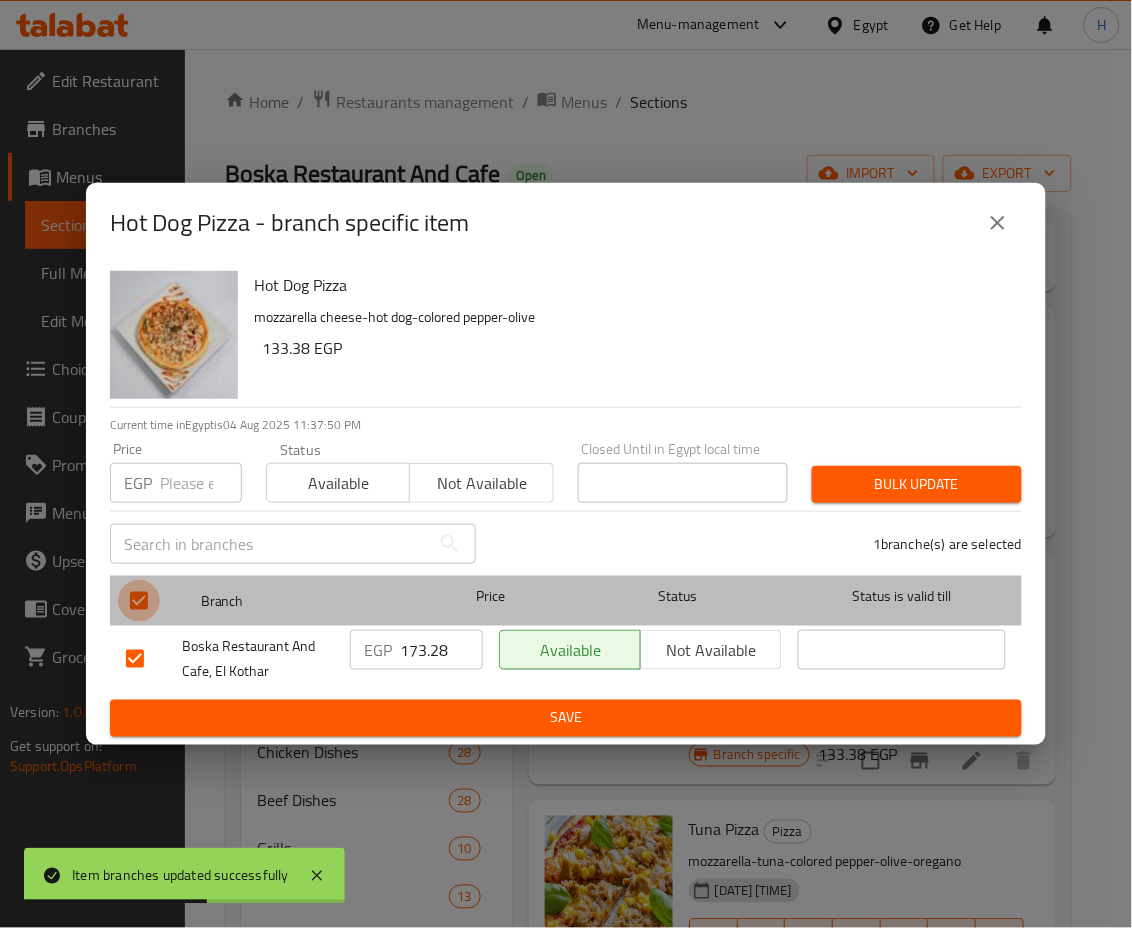 click at bounding box center [139, 601] 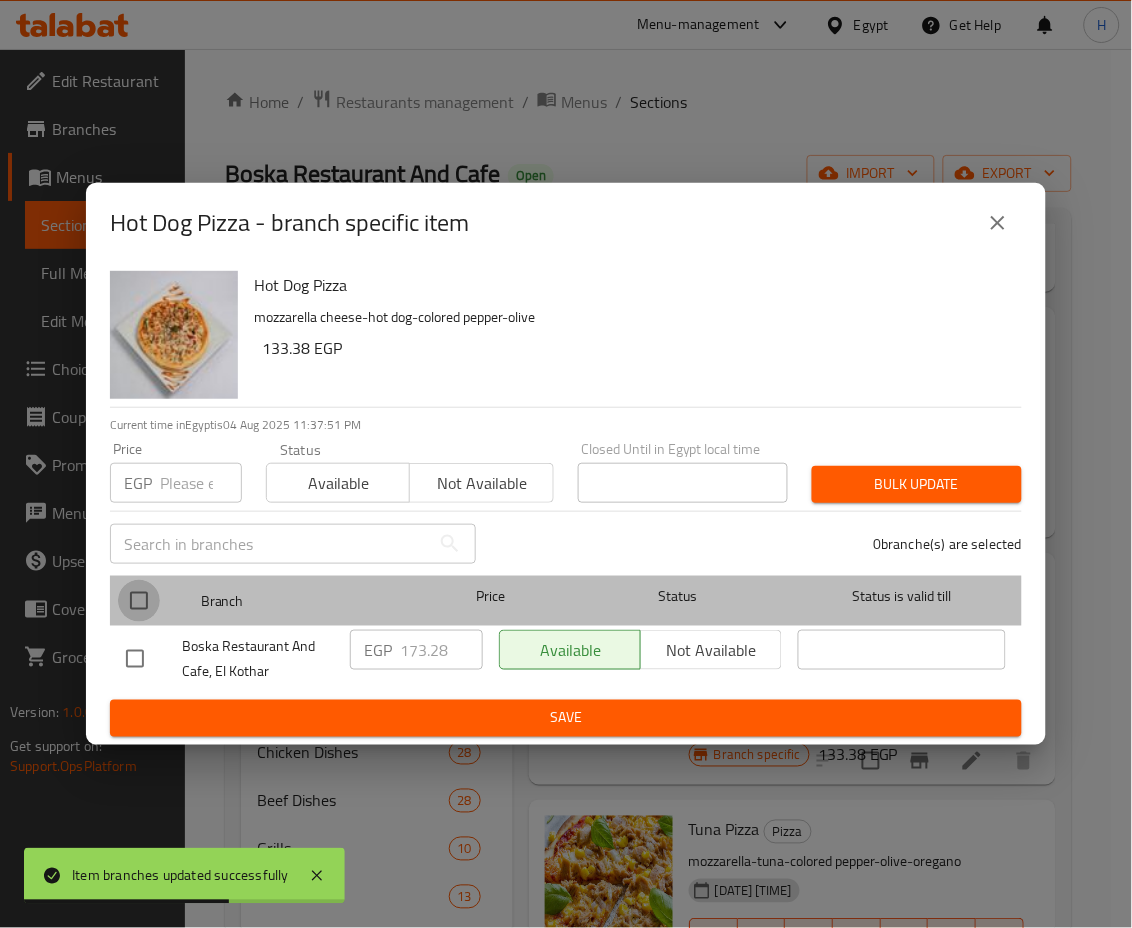 click at bounding box center (139, 601) 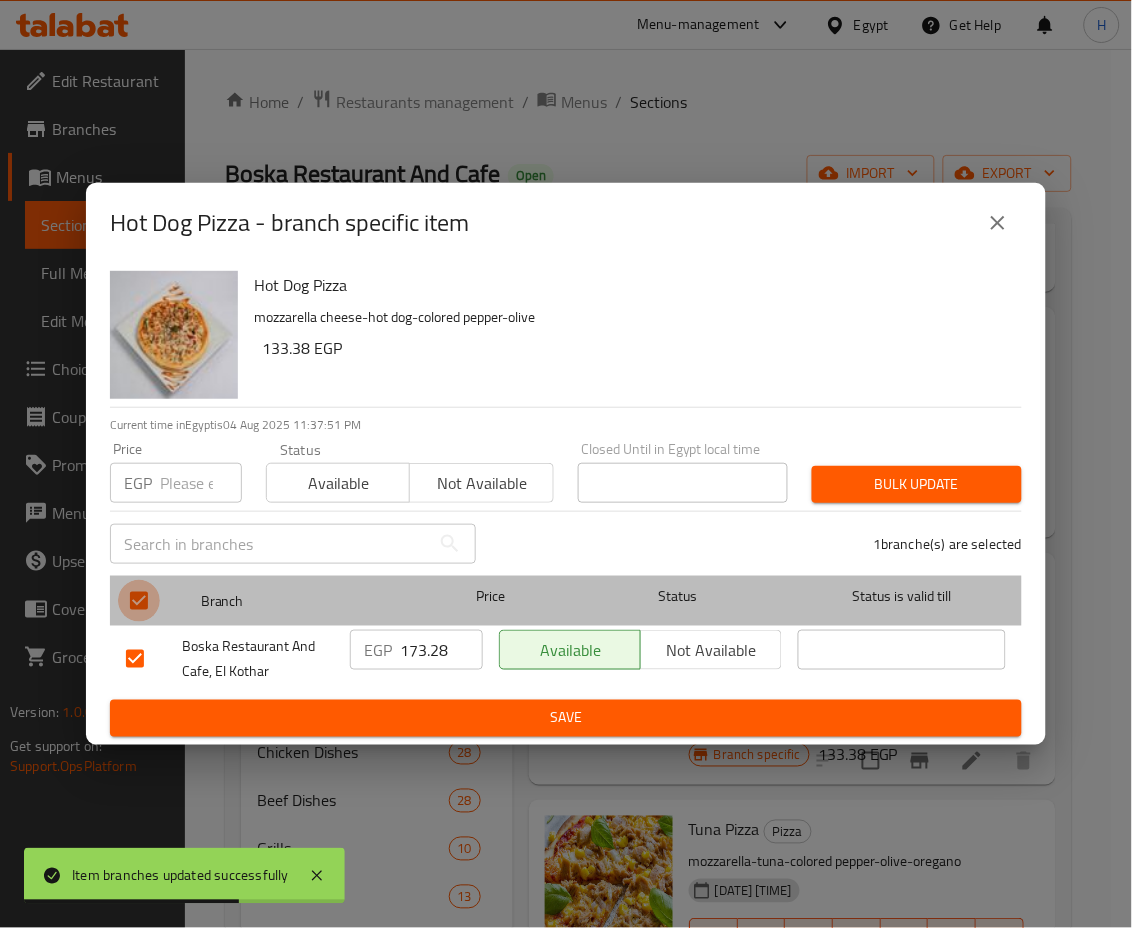 click at bounding box center (139, 601) 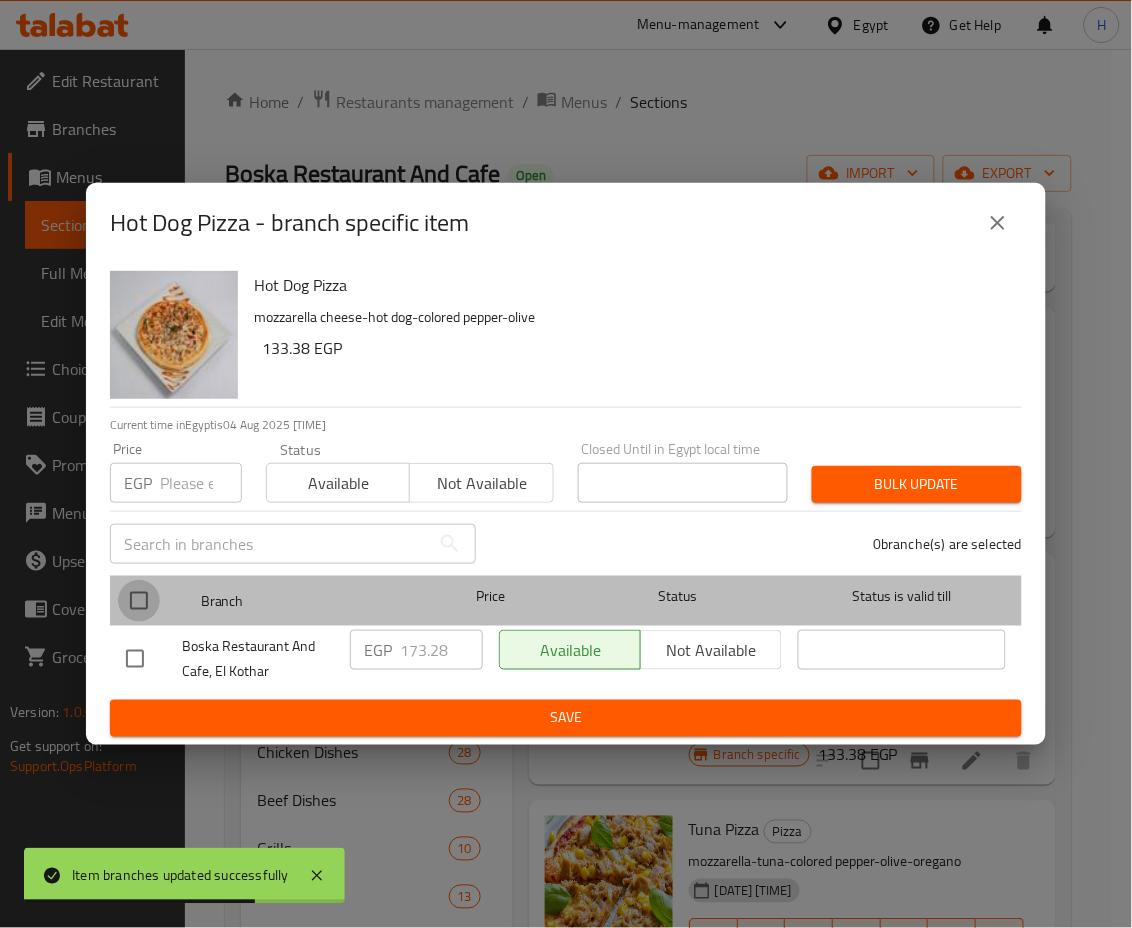 click at bounding box center [139, 601] 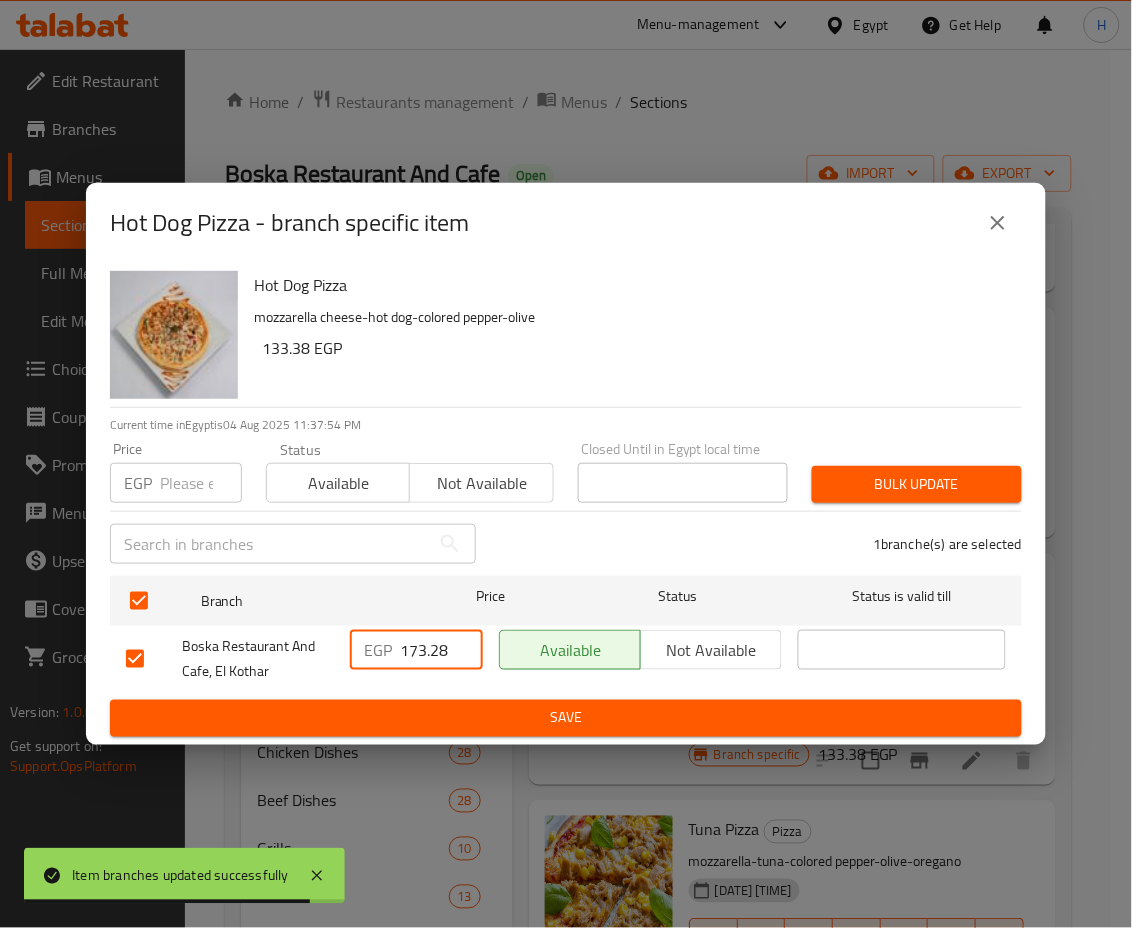drag, startPoint x: 409, startPoint y: 646, endPoint x: 481, endPoint y: 664, distance: 74.215904 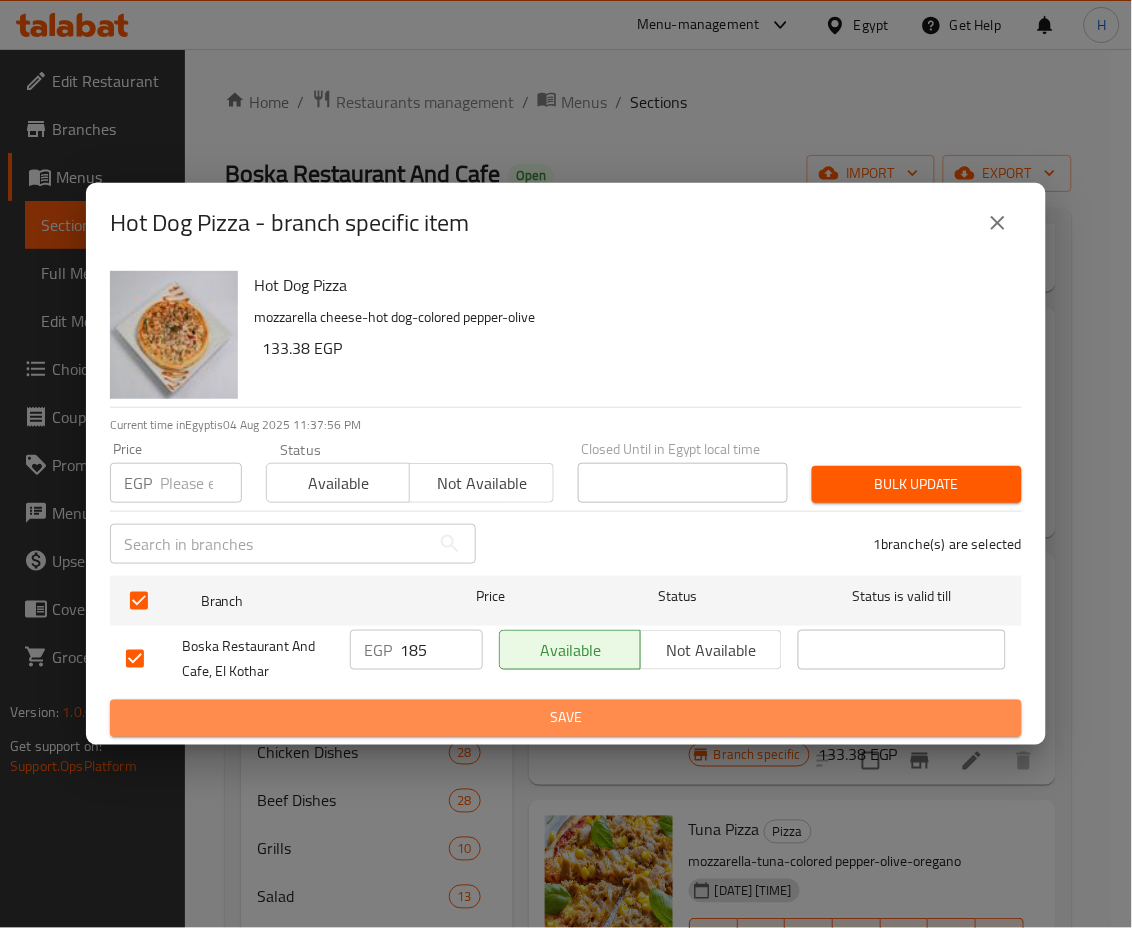 click on "Save" at bounding box center (566, 718) 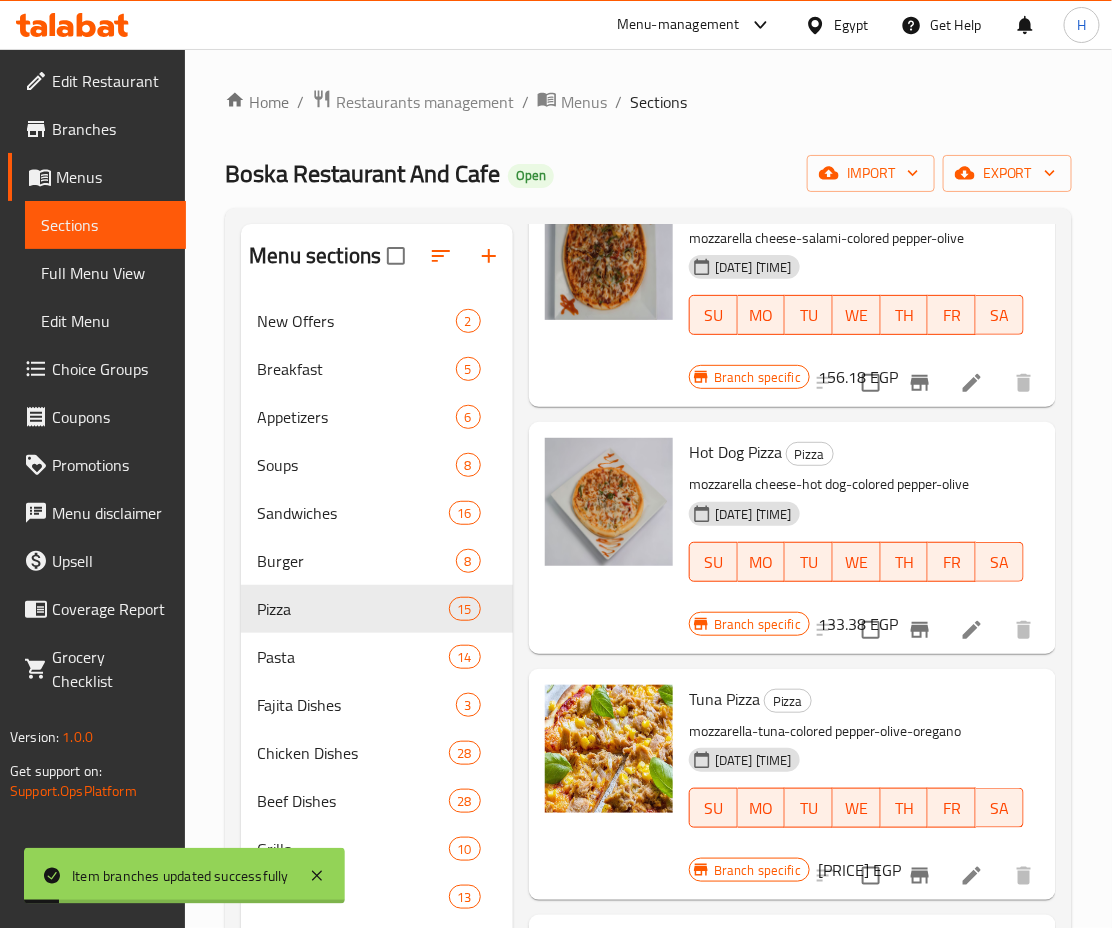 scroll, scrollTop: 2522, scrollLeft: 0, axis: vertical 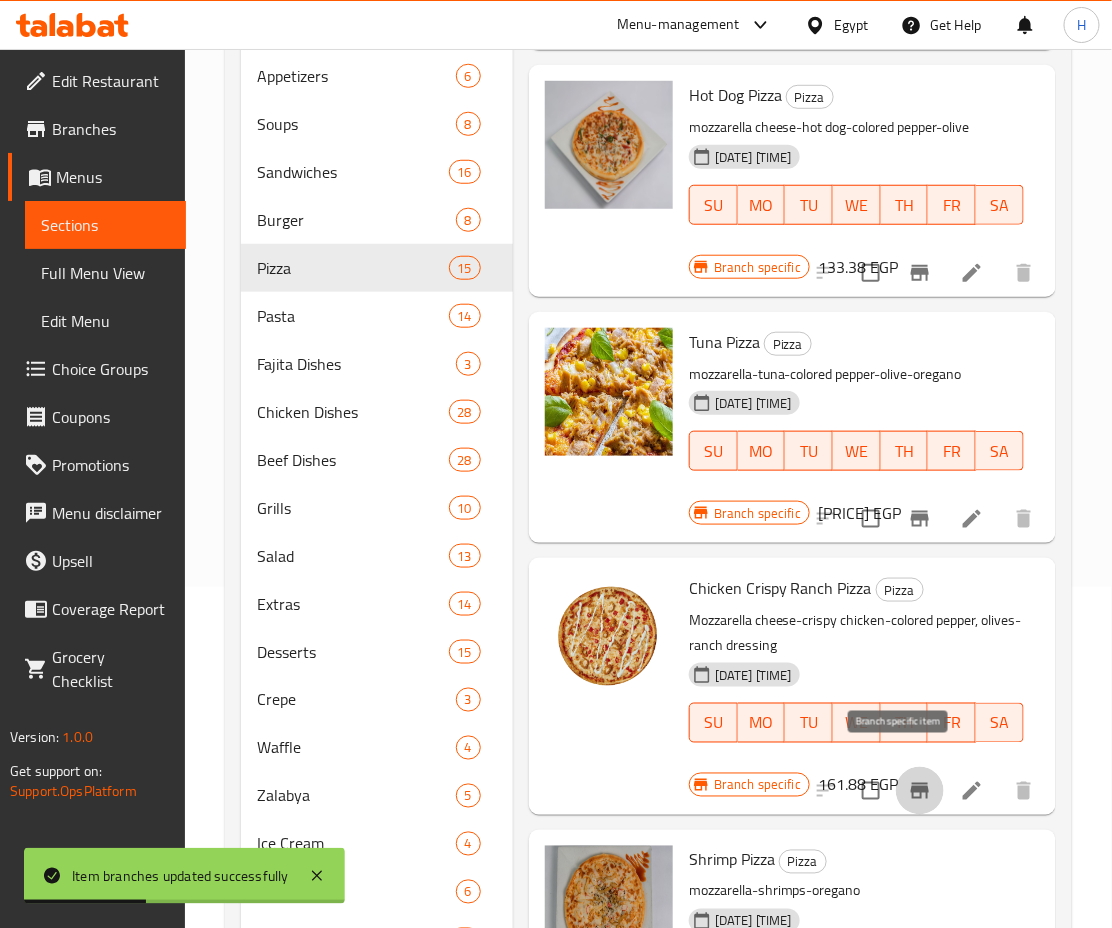 click 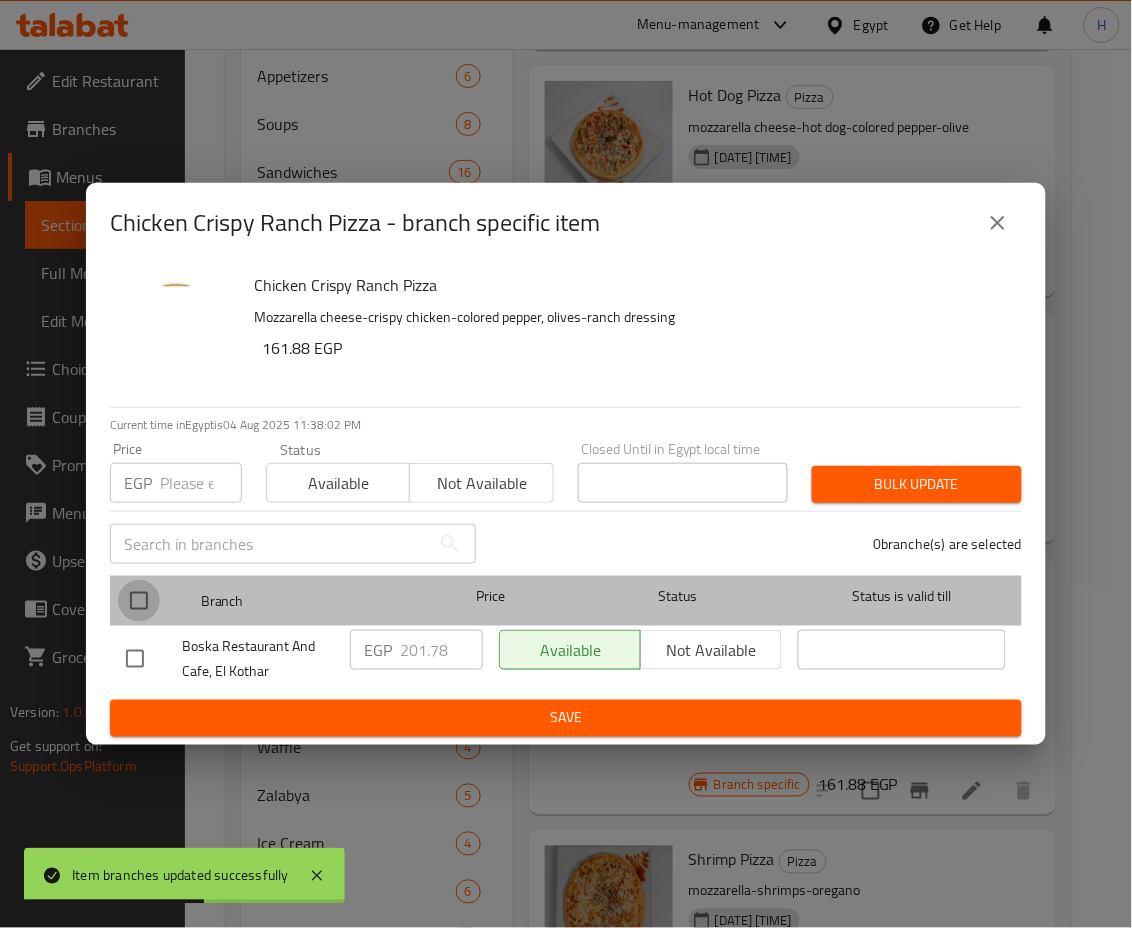 click at bounding box center [139, 601] 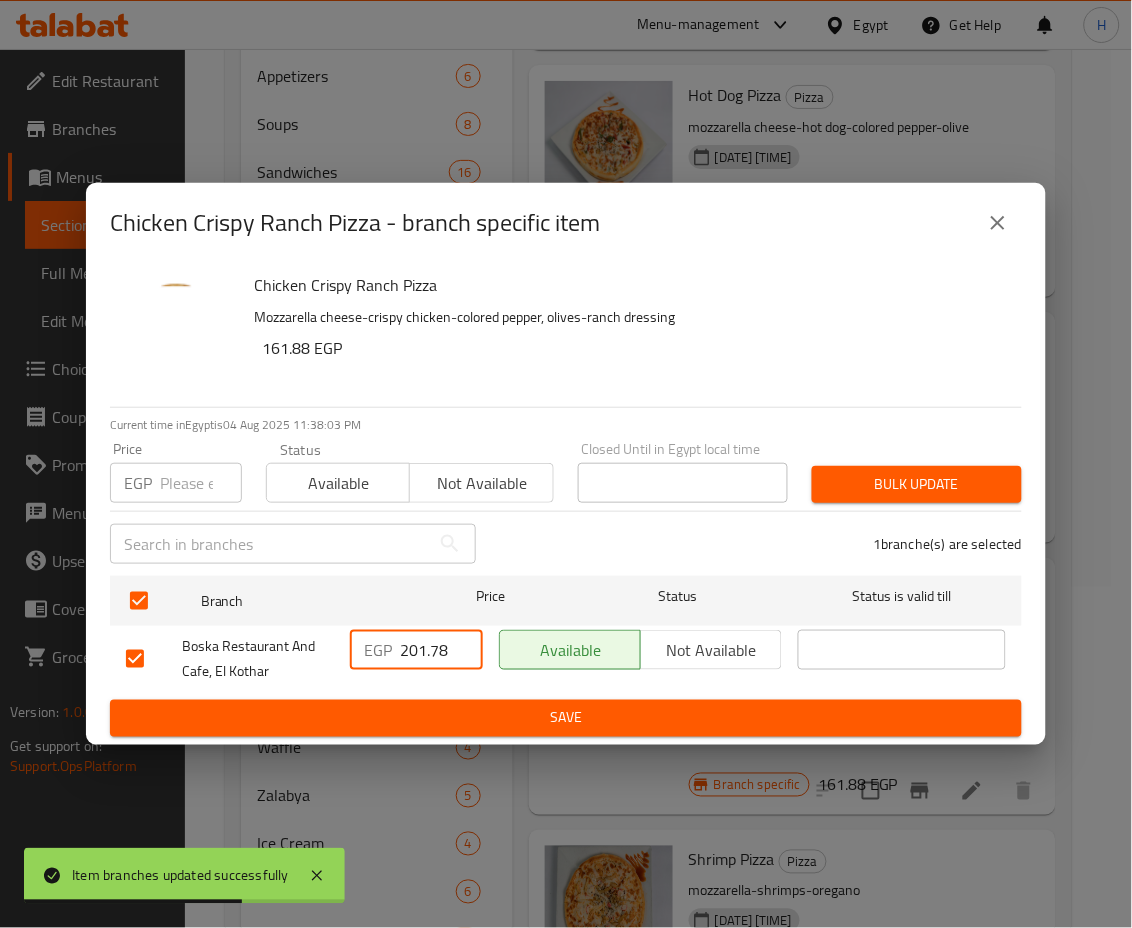 drag, startPoint x: 408, startPoint y: 653, endPoint x: 518, endPoint y: 684, distance: 114.28473 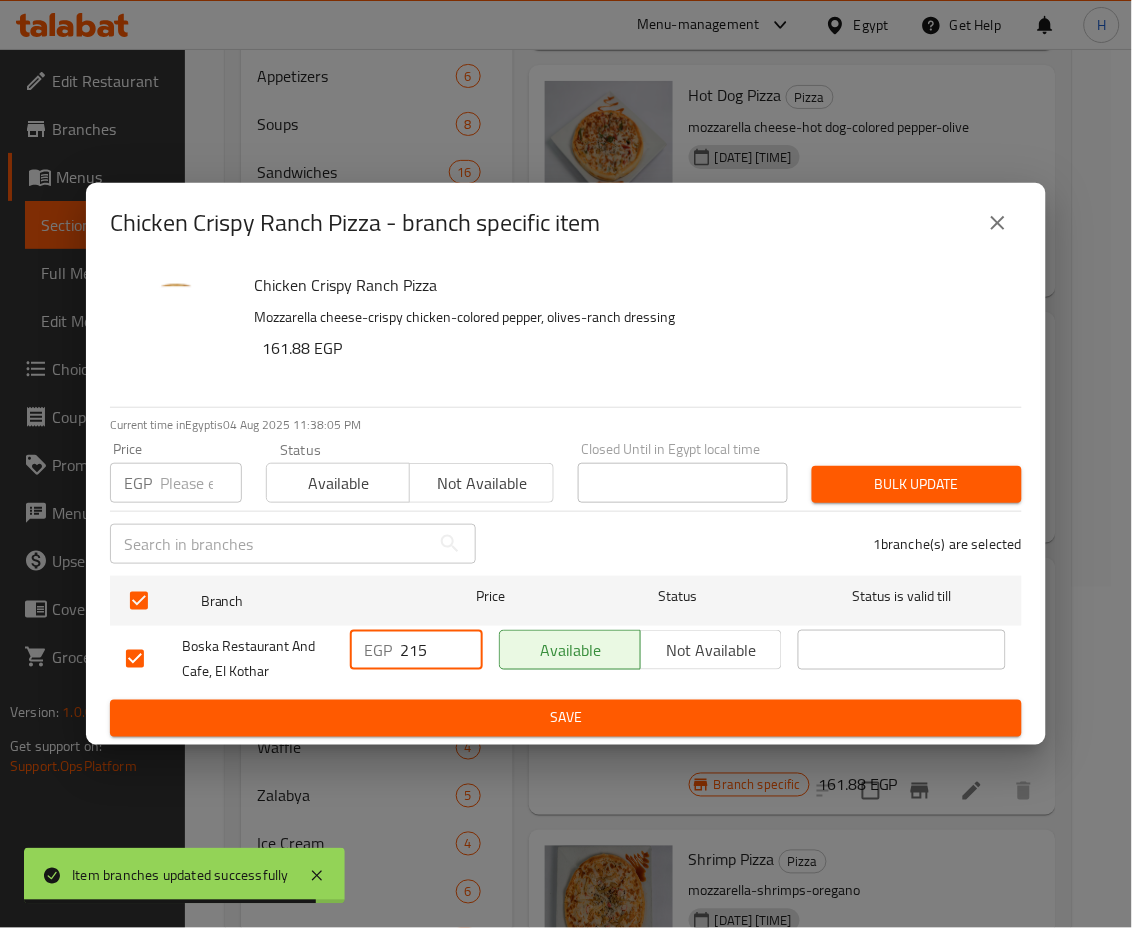 click on "Save" at bounding box center [566, 718] 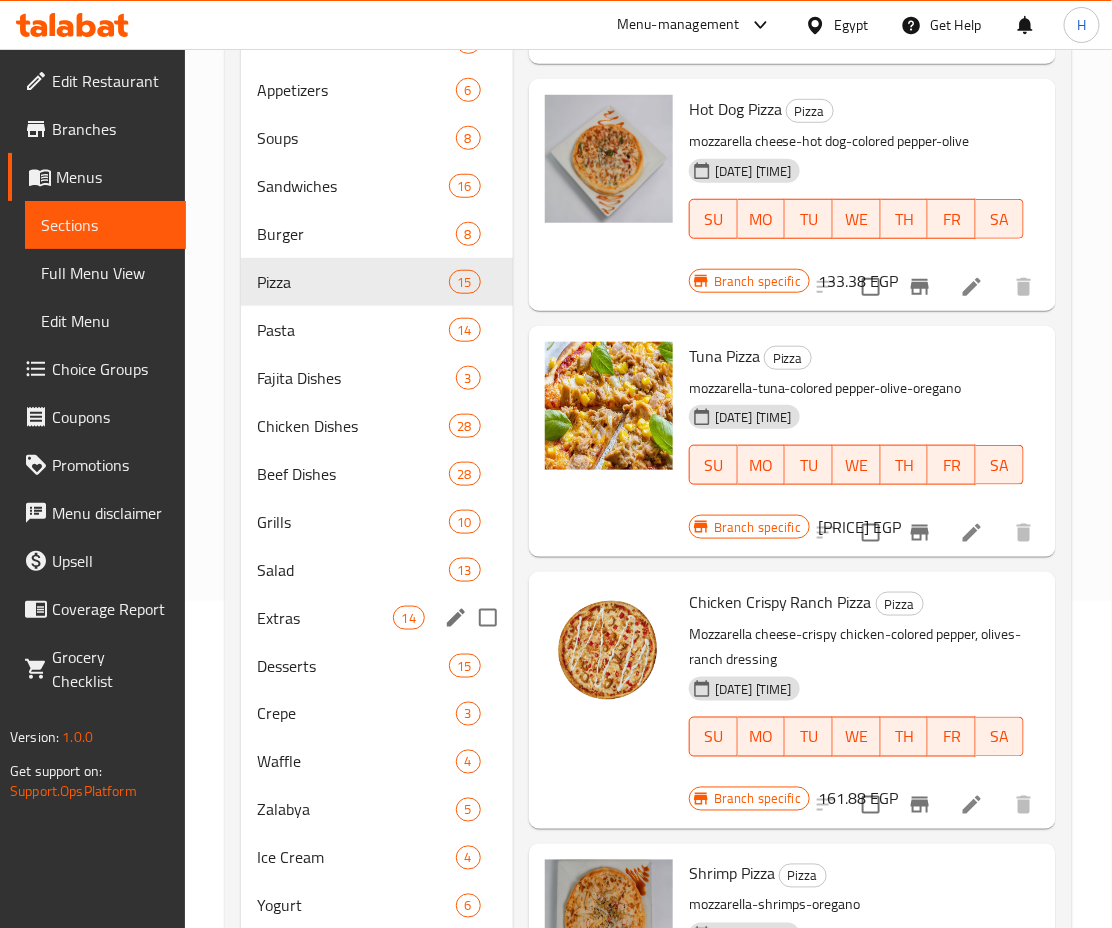 scroll, scrollTop: 325, scrollLeft: 0, axis: vertical 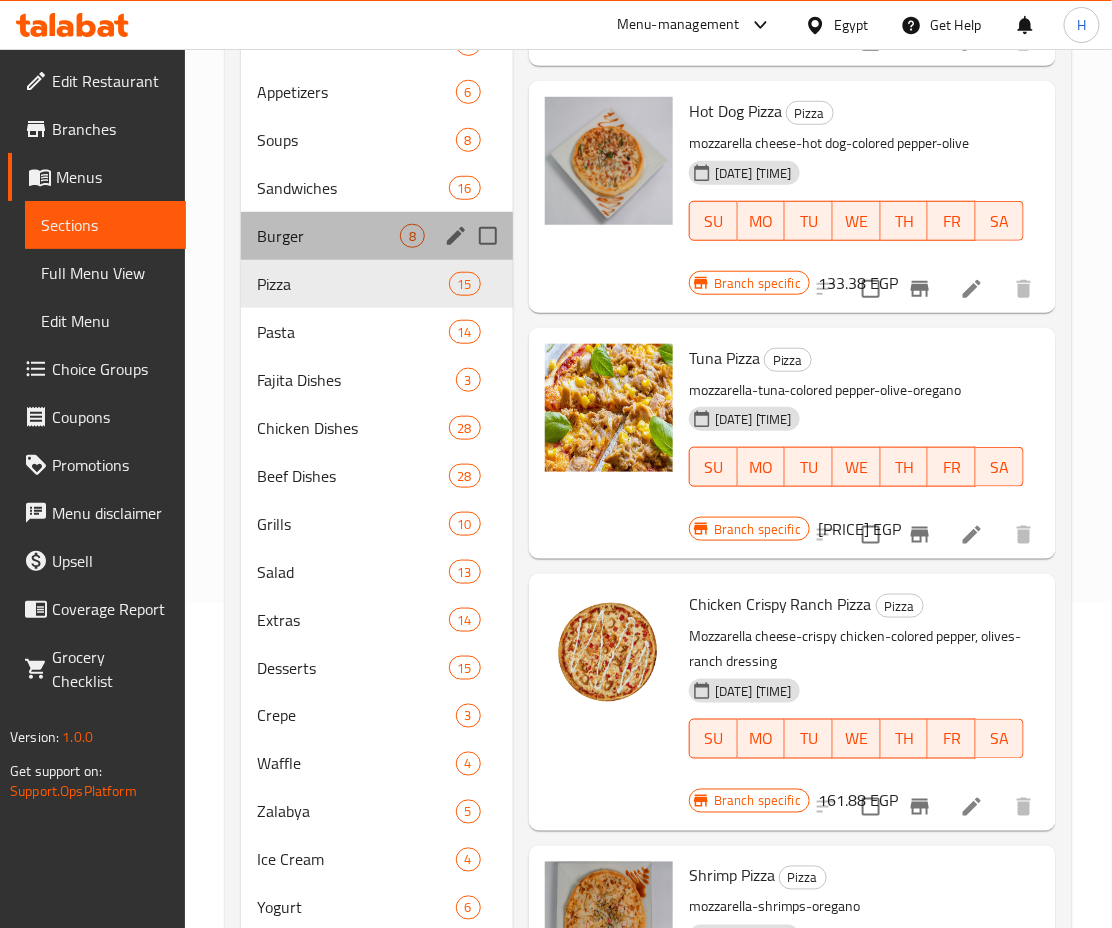 click on "Burger 8" at bounding box center (377, 236) 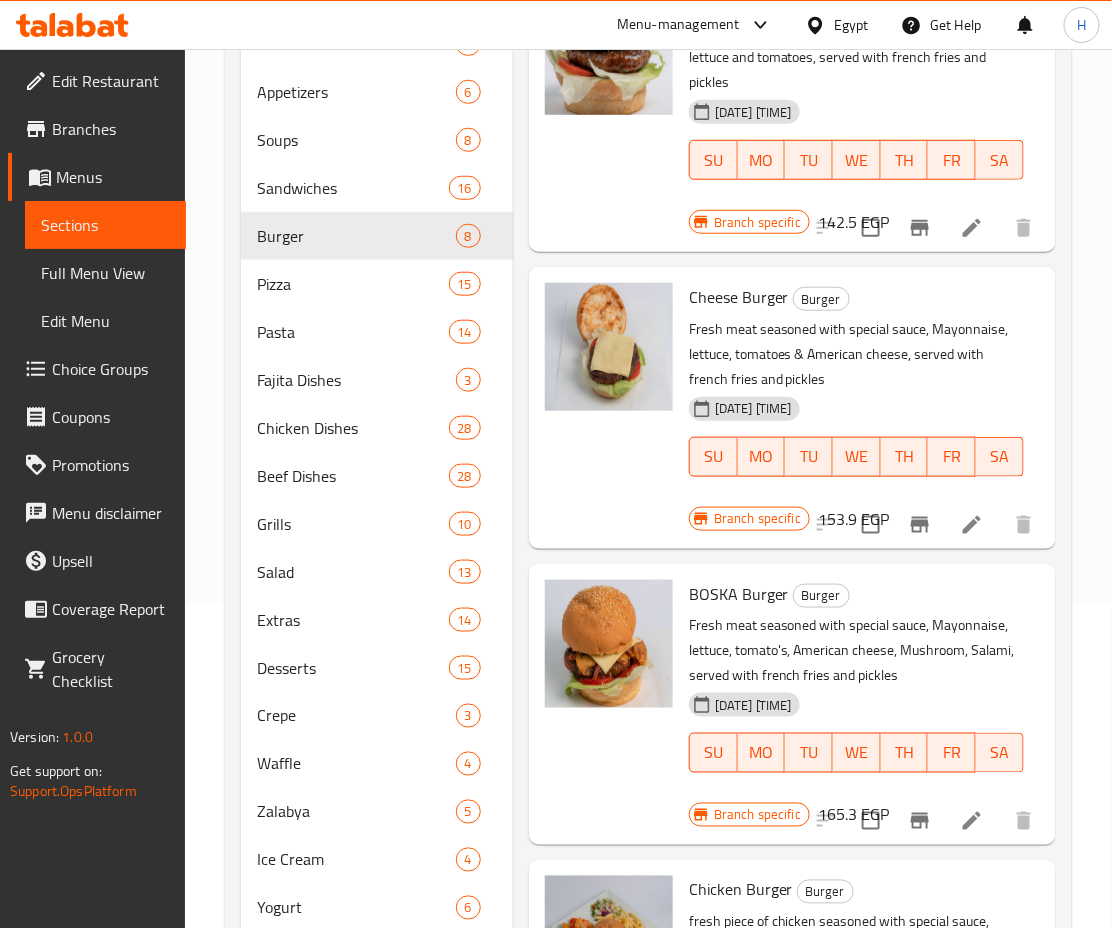 scroll, scrollTop: 0, scrollLeft: 0, axis: both 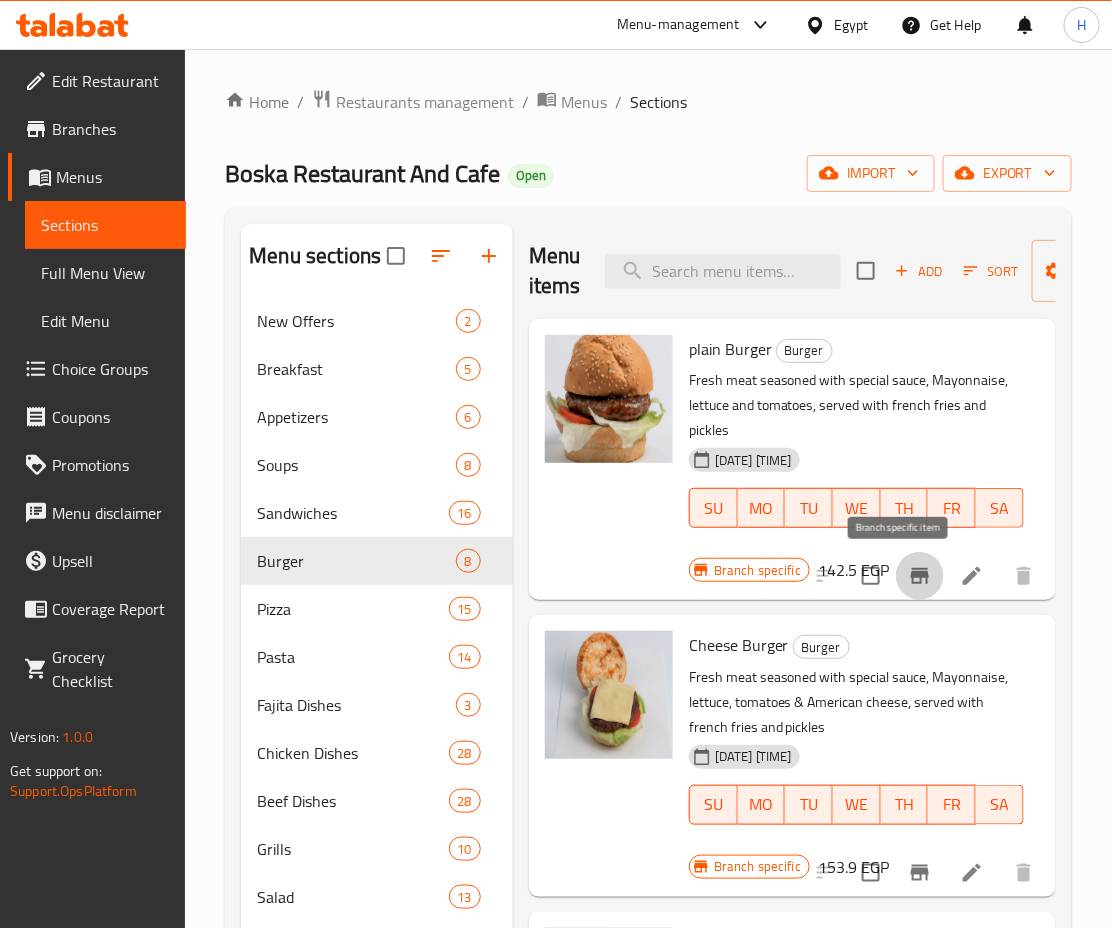 click 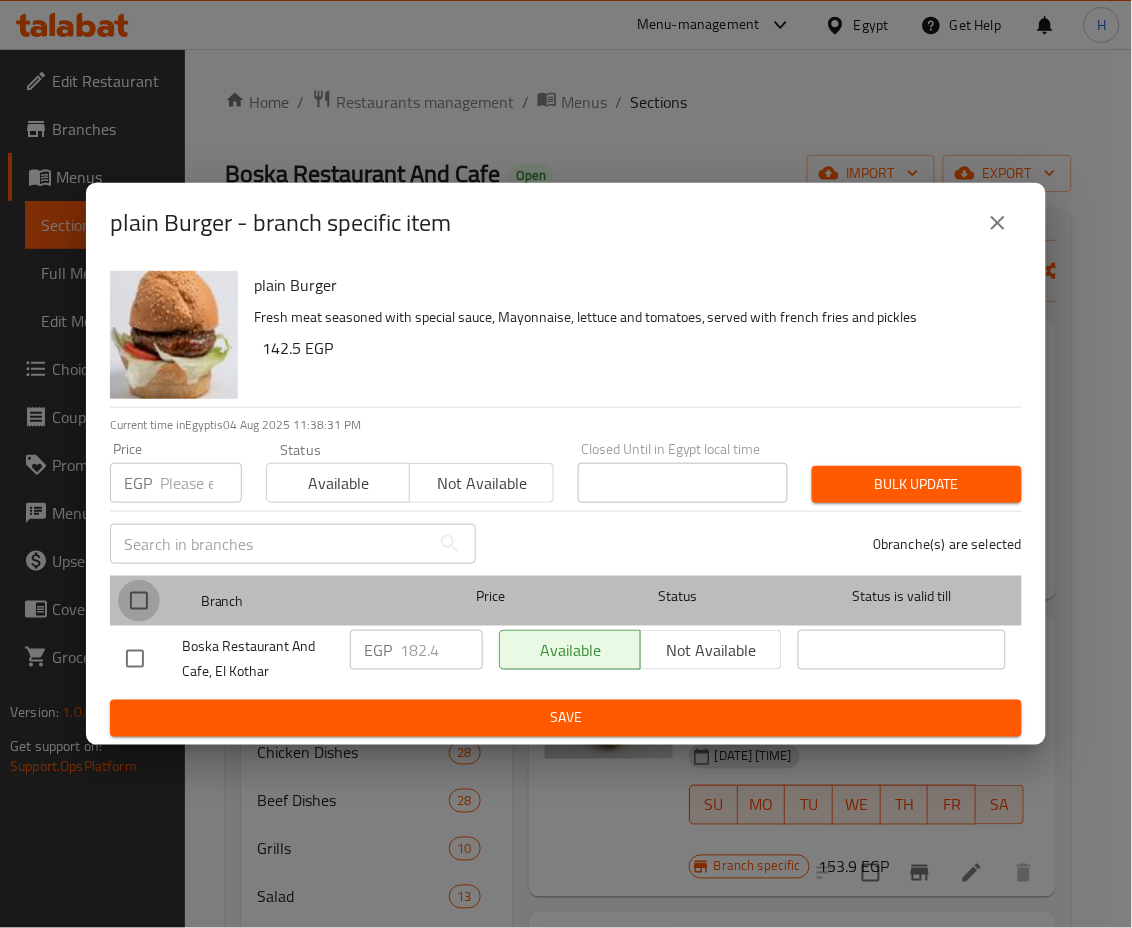 click at bounding box center (139, 601) 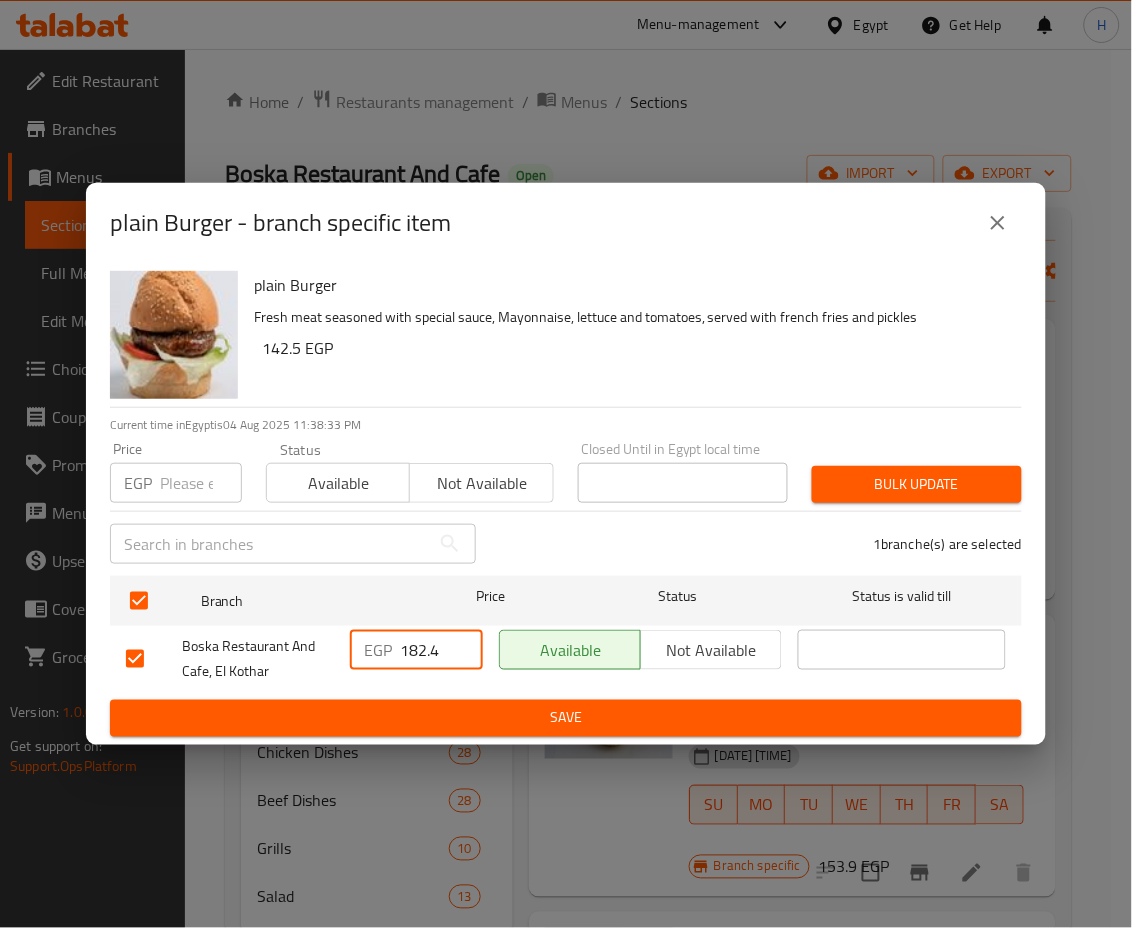 drag, startPoint x: 408, startPoint y: 646, endPoint x: 467, endPoint y: 663, distance: 61.400326 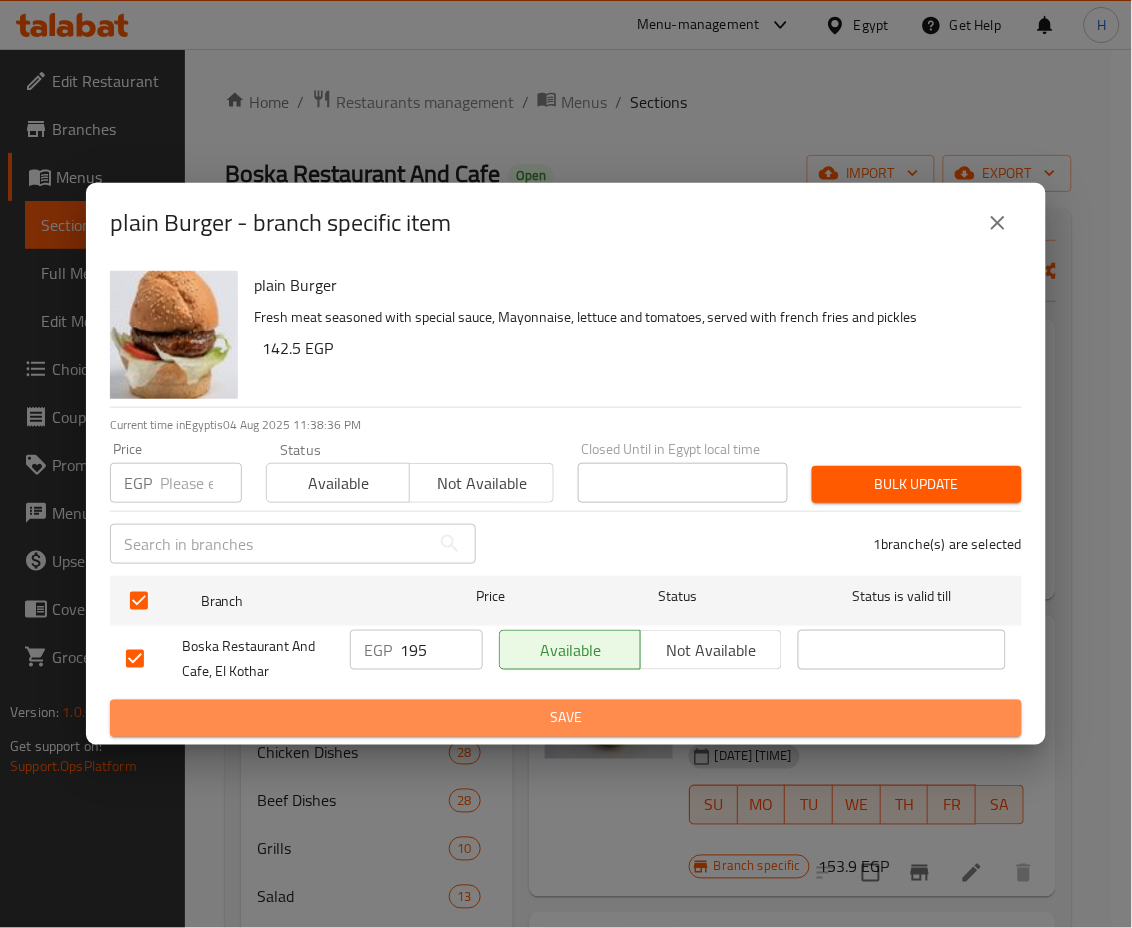 click on "Save" at bounding box center [566, 718] 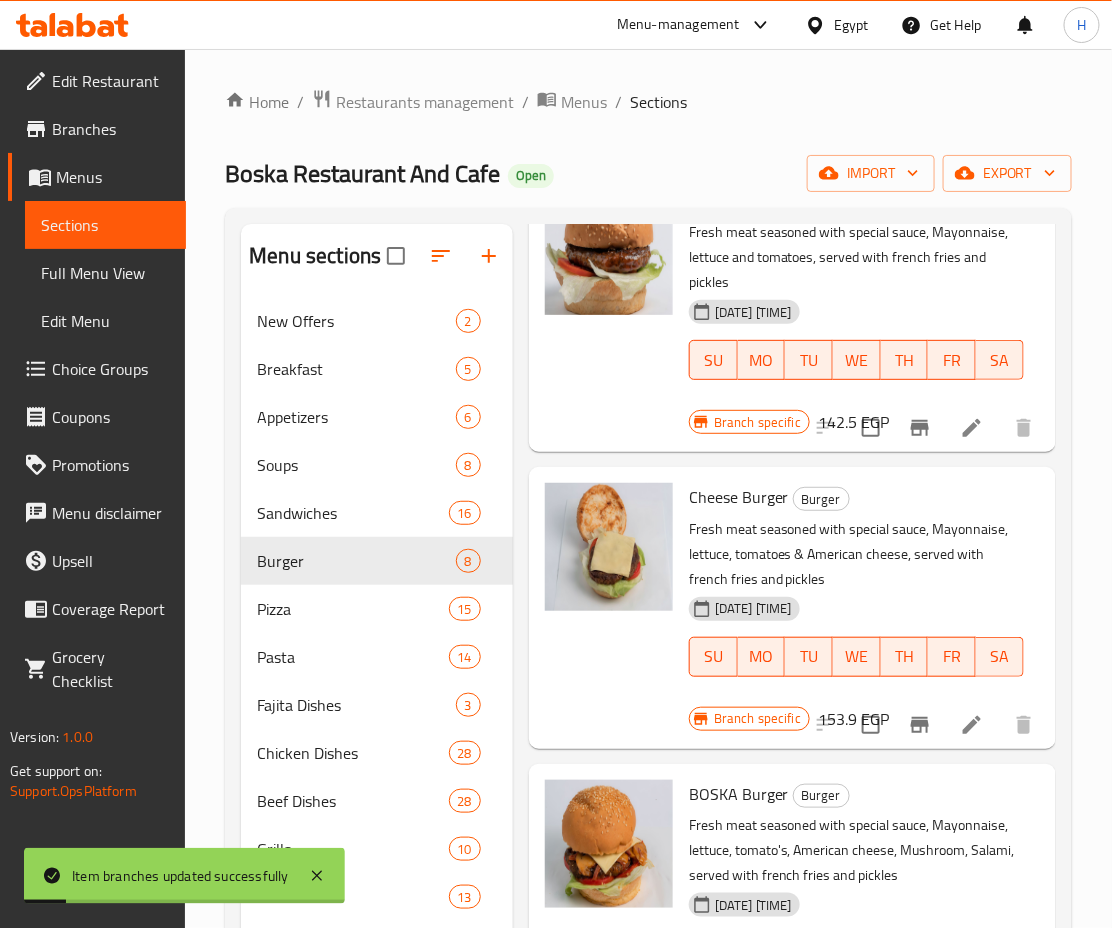 scroll, scrollTop: 153, scrollLeft: 0, axis: vertical 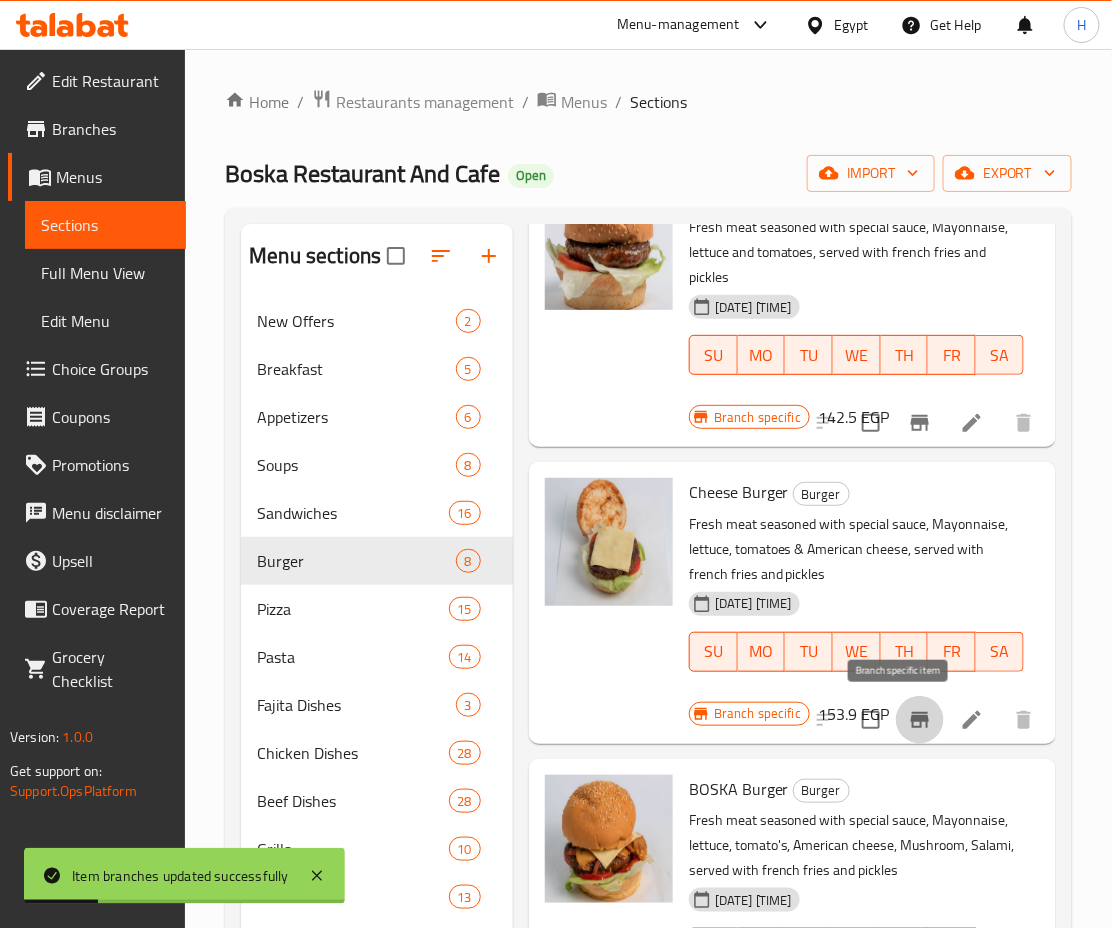 click 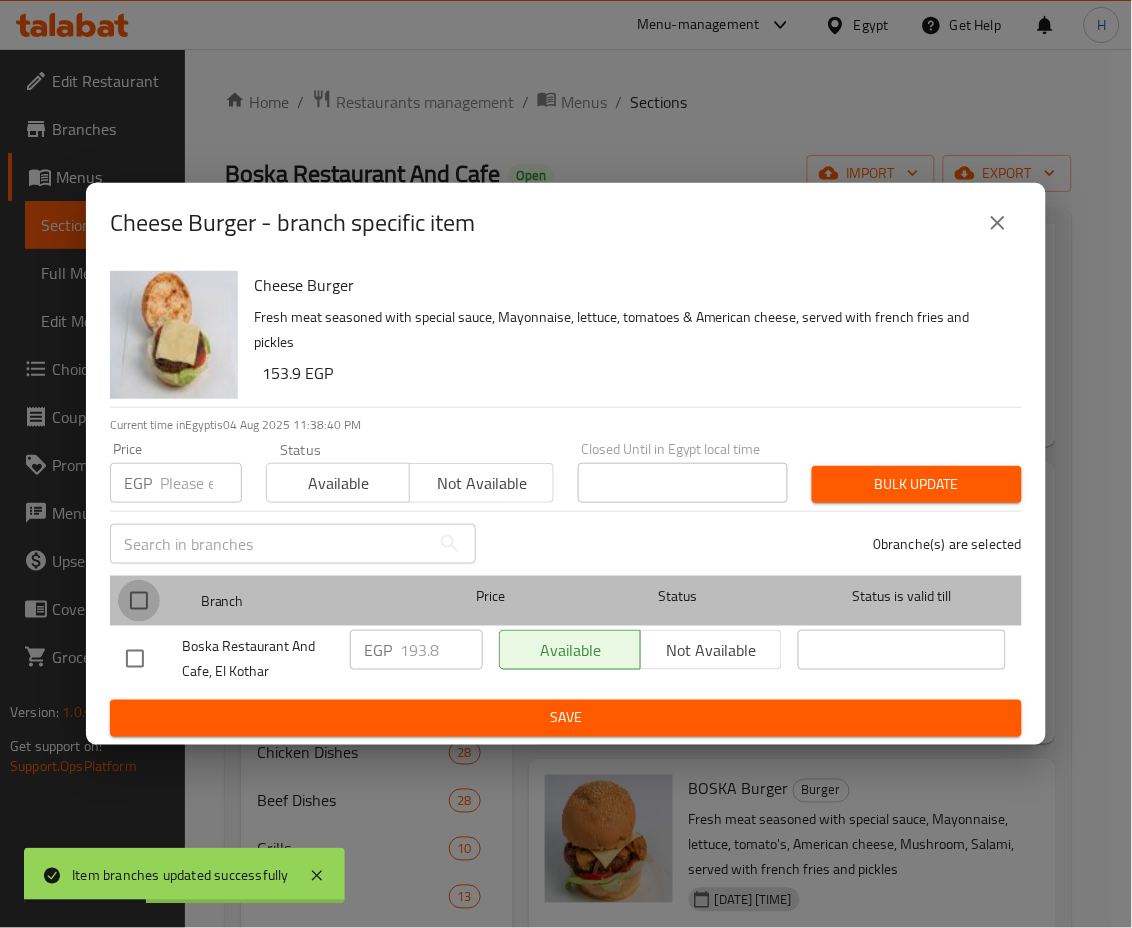 click at bounding box center [139, 601] 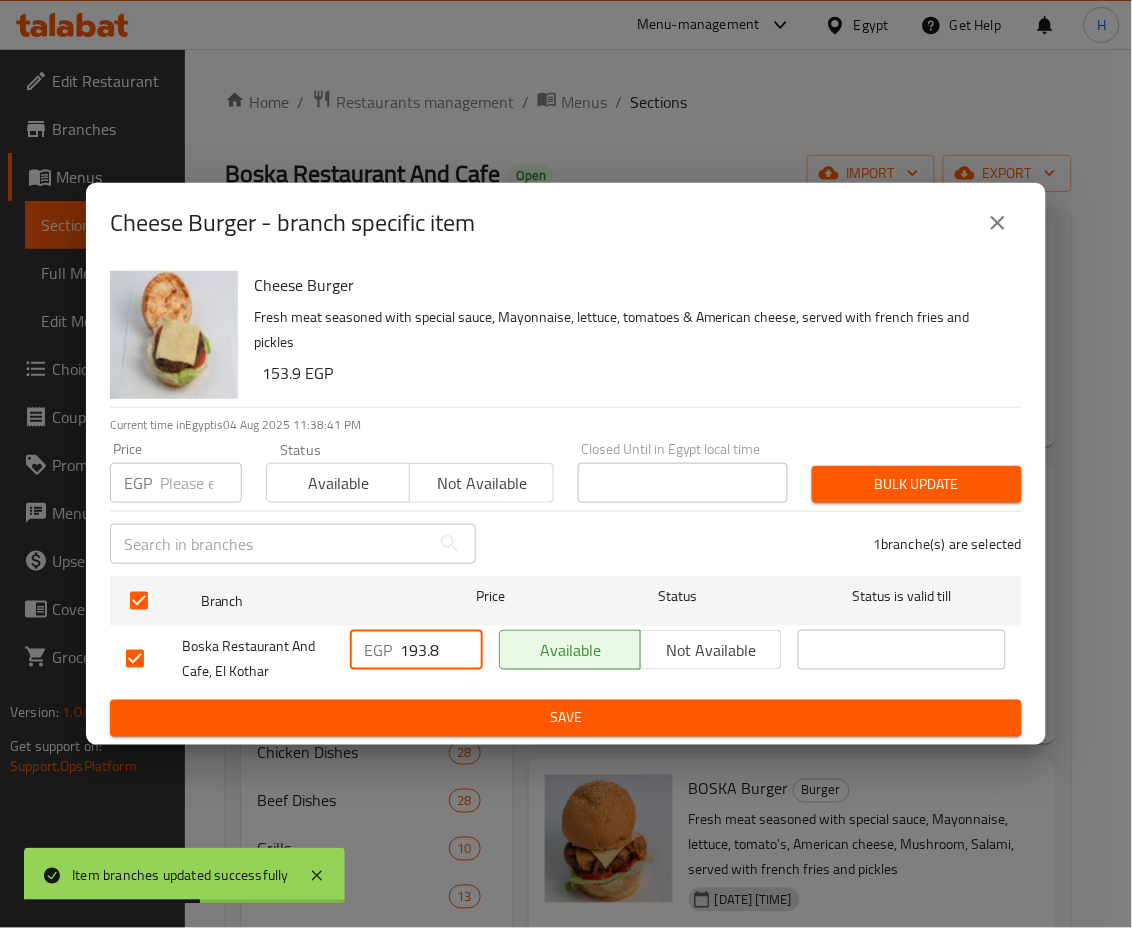 drag, startPoint x: 439, startPoint y: 646, endPoint x: 330, endPoint y: 647, distance: 109.004585 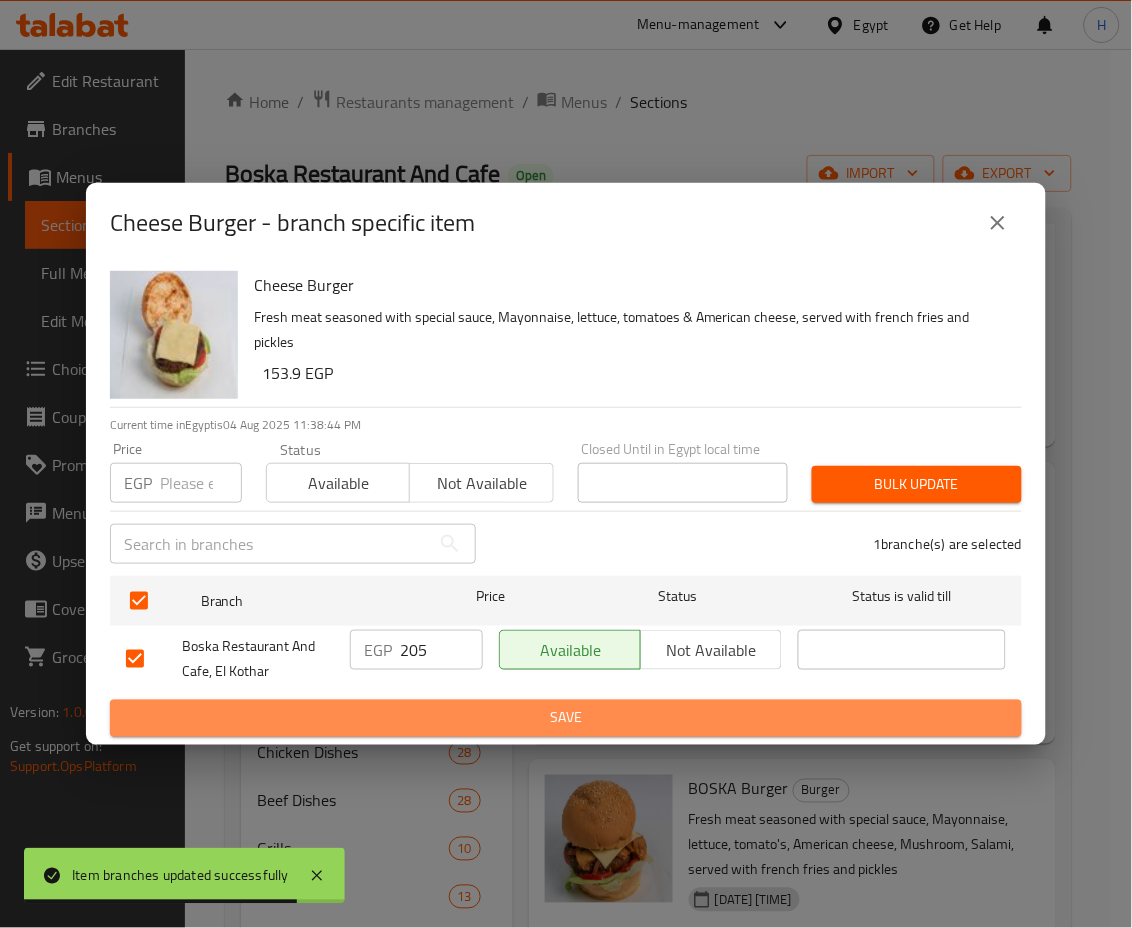 click on "Save" at bounding box center (566, 718) 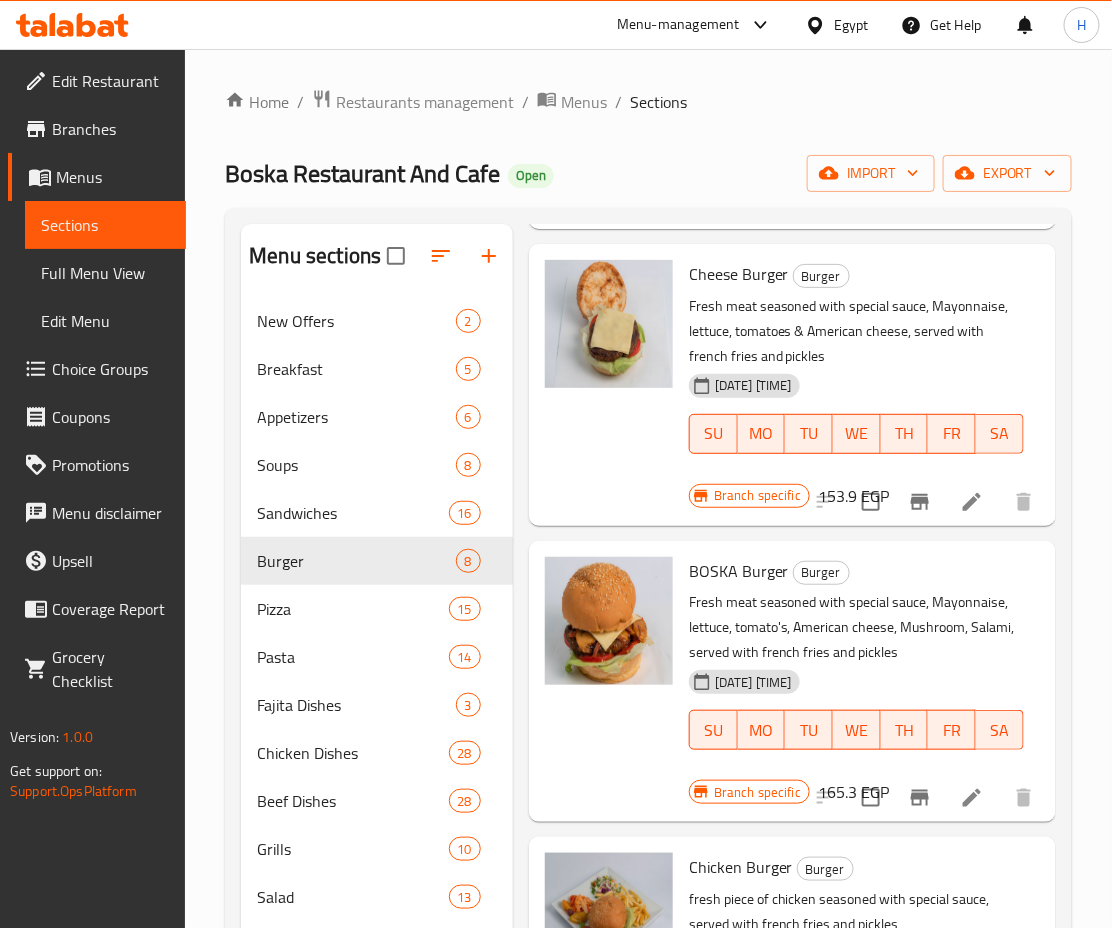 scroll, scrollTop: 369, scrollLeft: 0, axis: vertical 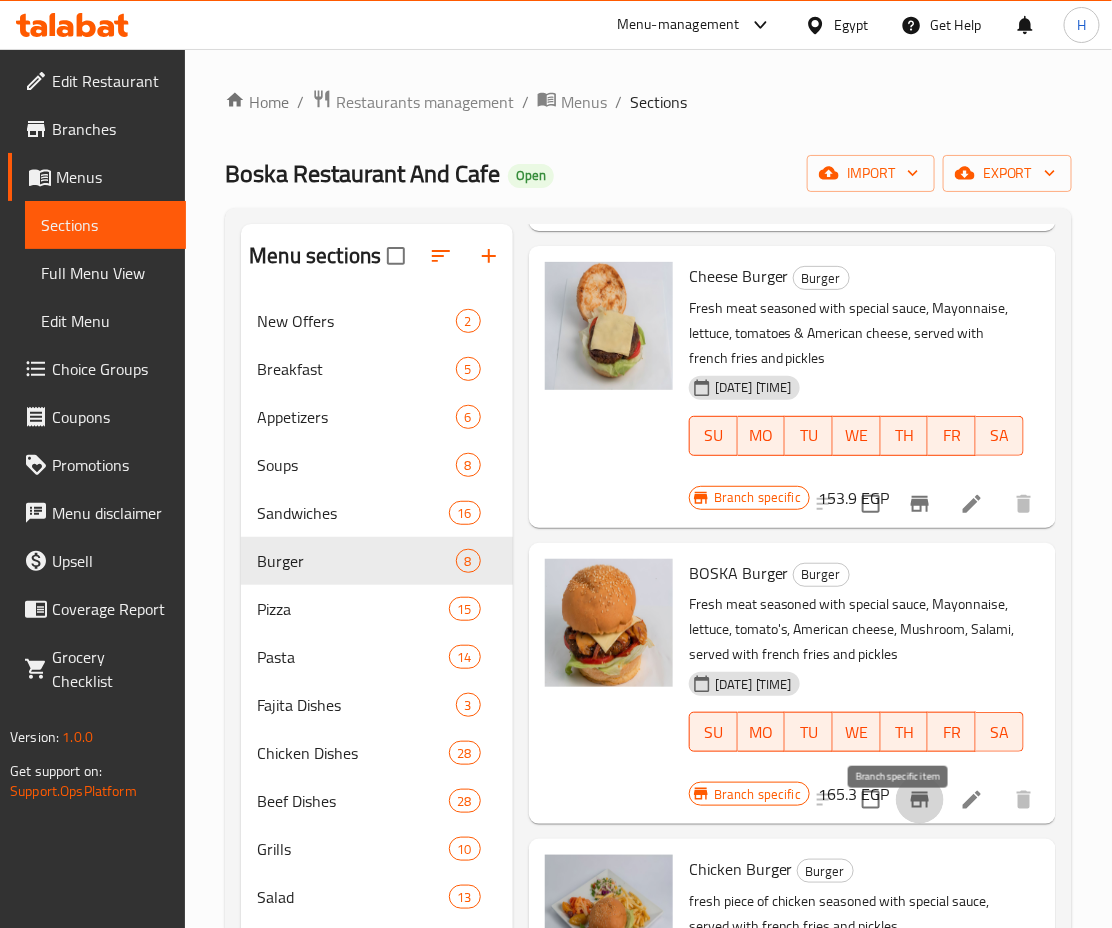 click 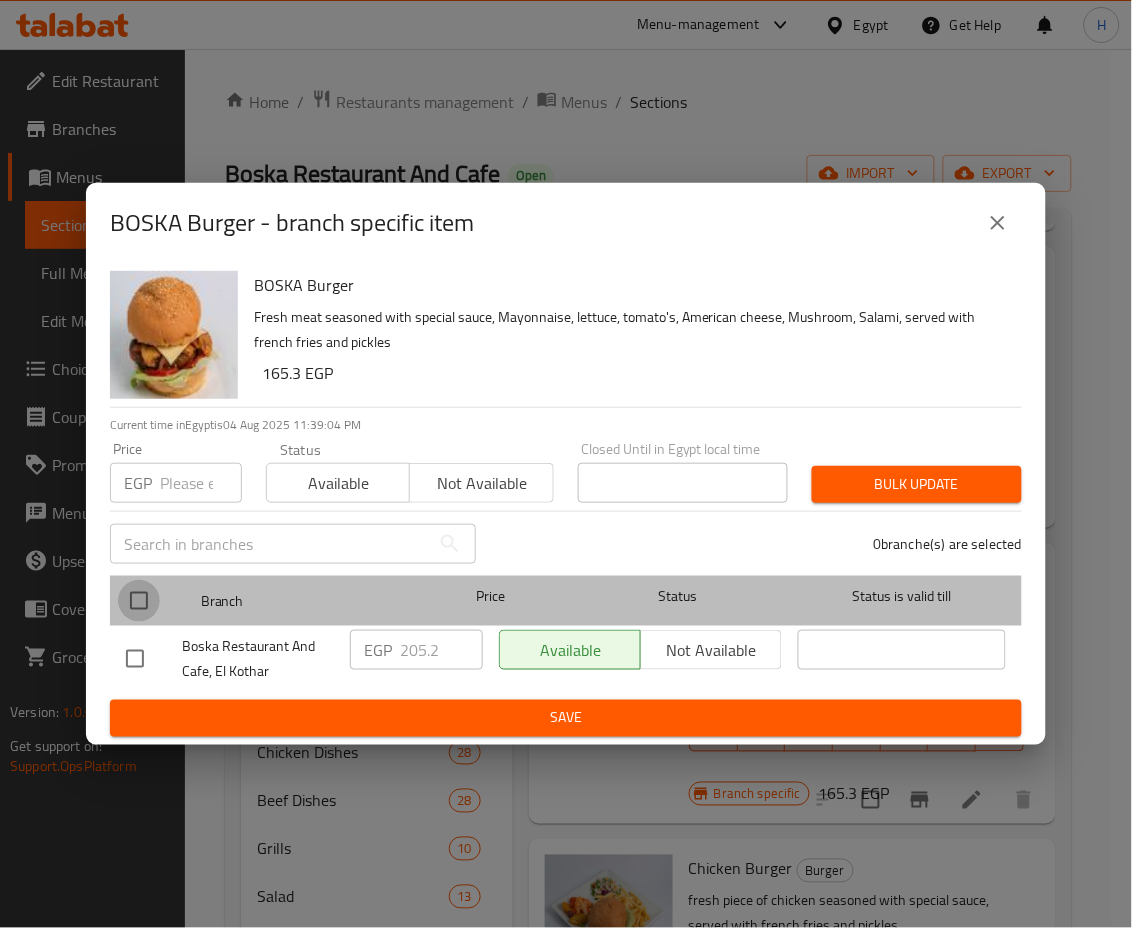 click at bounding box center [139, 601] 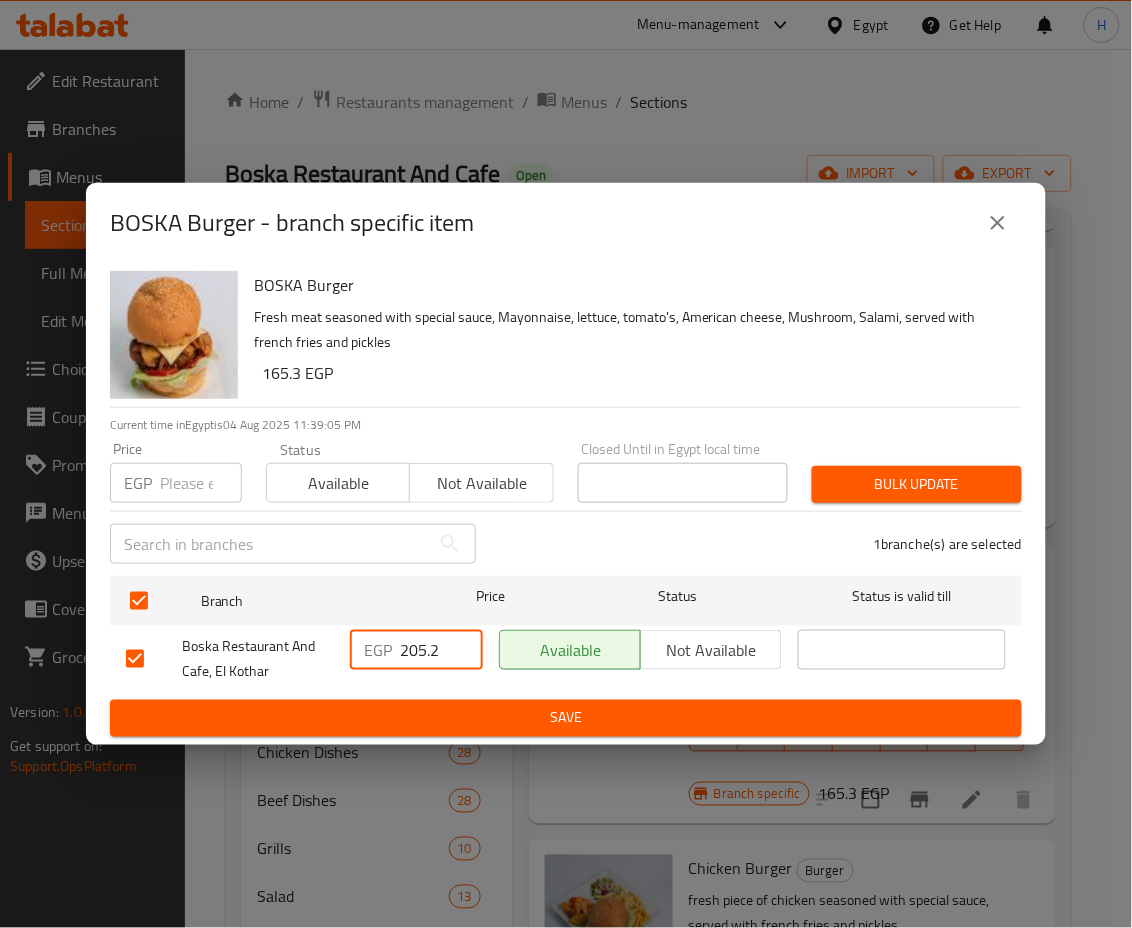 drag, startPoint x: 409, startPoint y: 653, endPoint x: 478, endPoint y: 674, distance: 72.12489 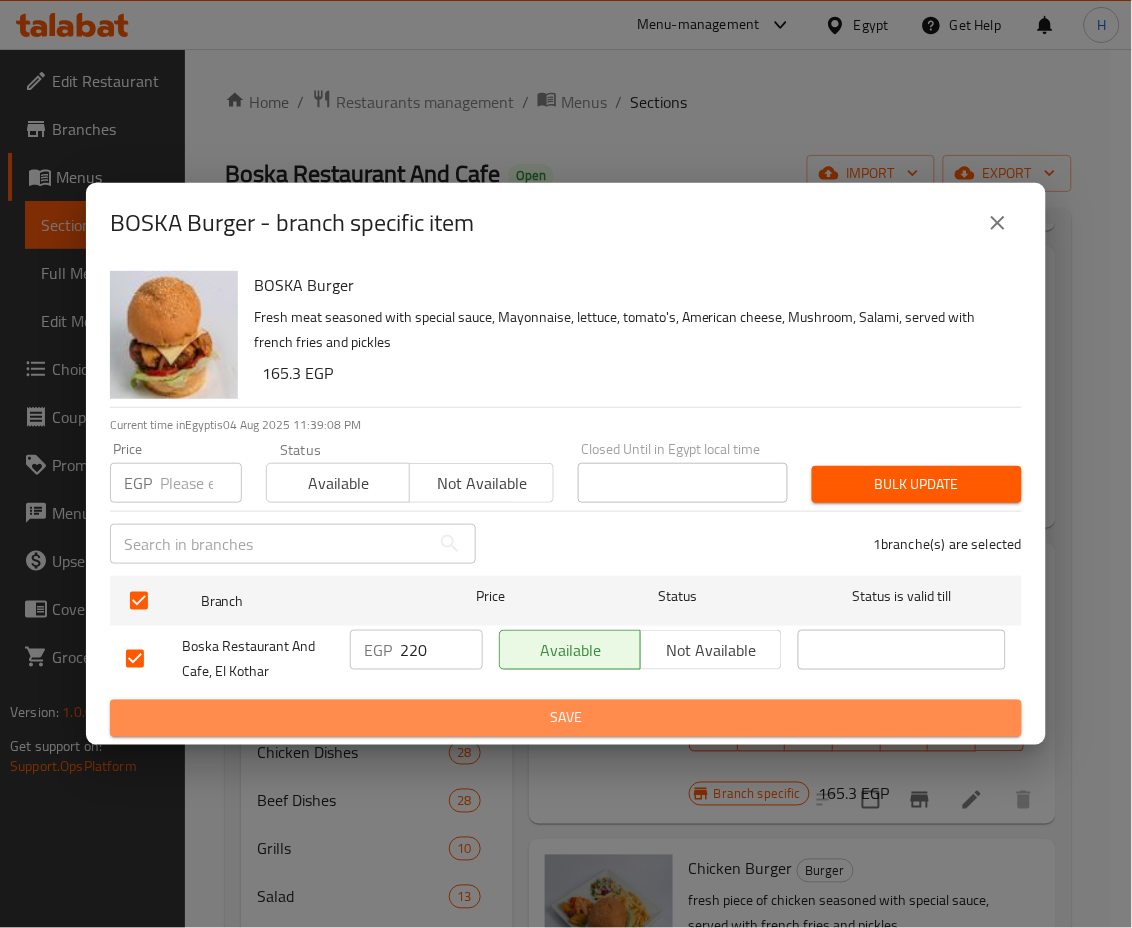 click on "Save" at bounding box center (566, 718) 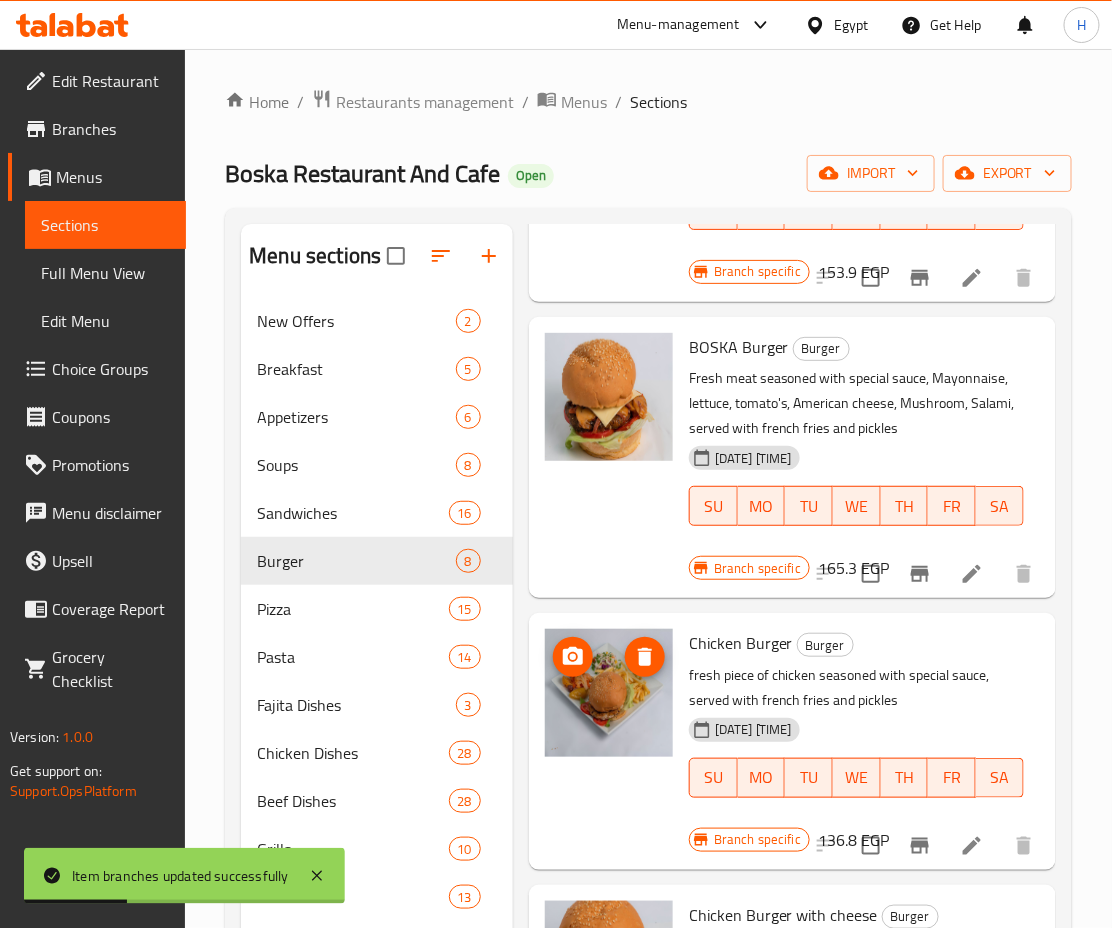 scroll, scrollTop: 677, scrollLeft: 0, axis: vertical 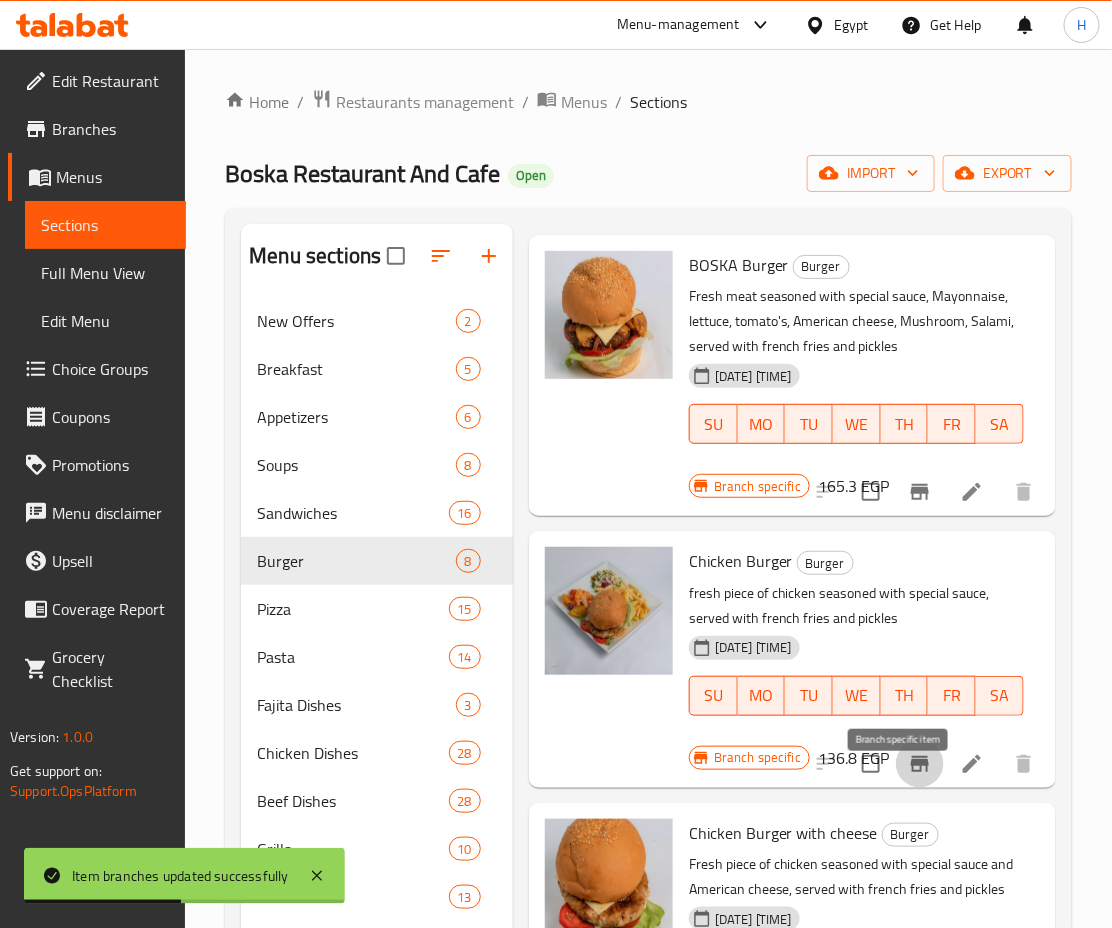 click 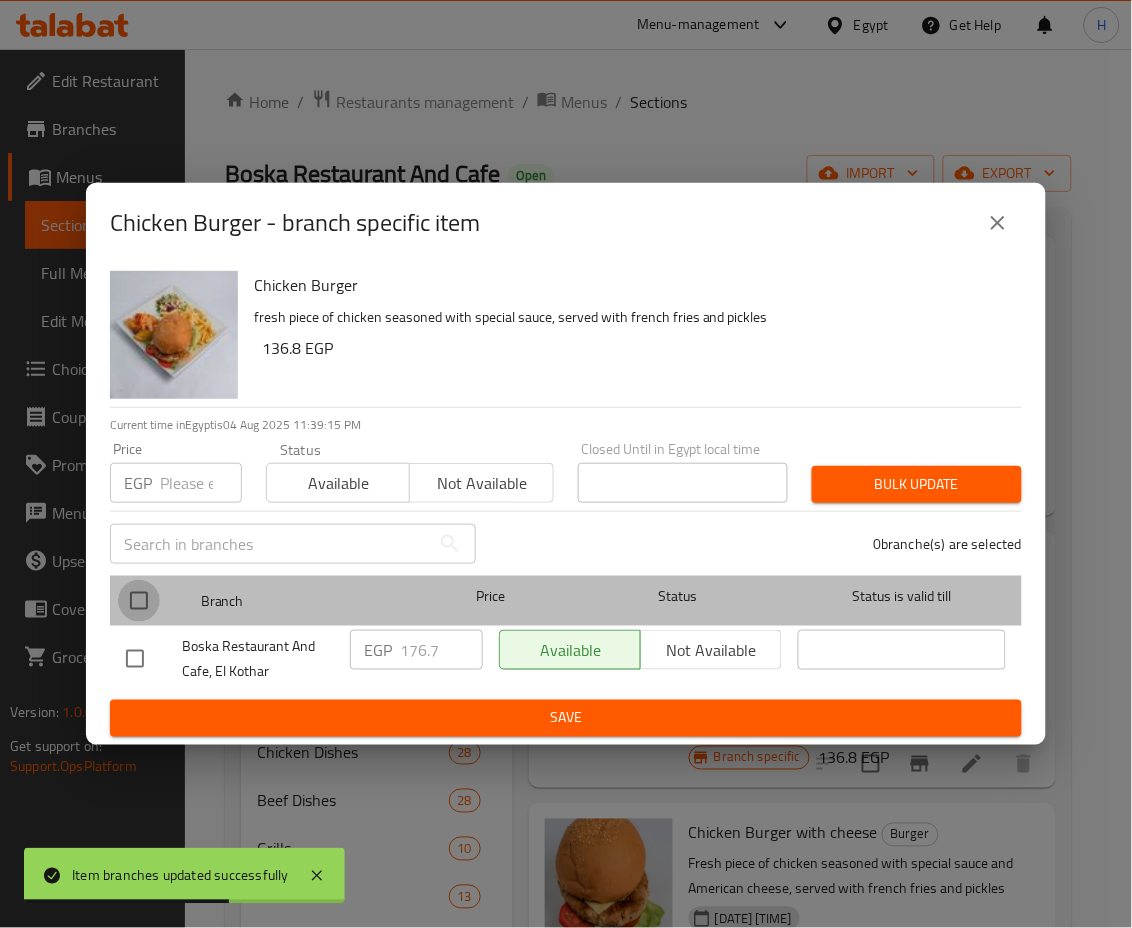 click at bounding box center (139, 601) 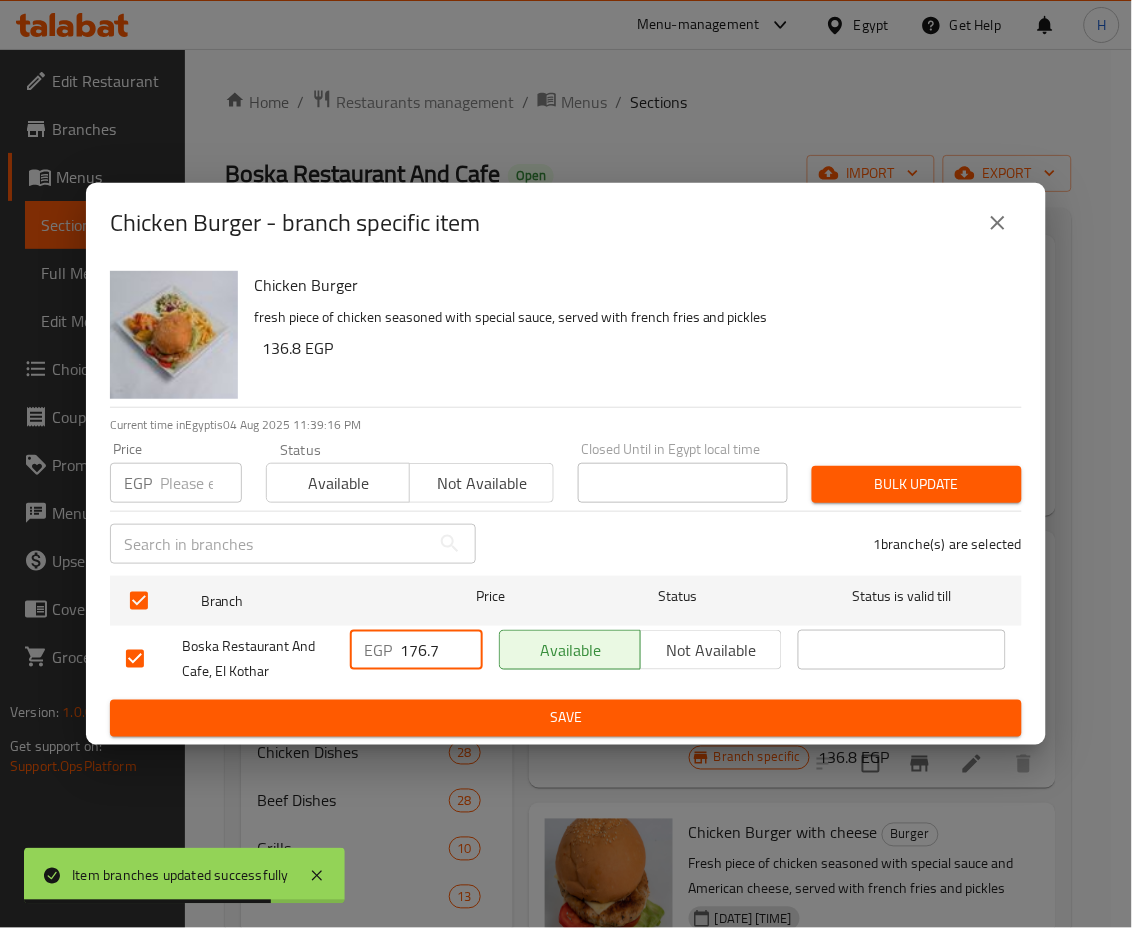 drag, startPoint x: 404, startPoint y: 644, endPoint x: 516, endPoint y: 654, distance: 112.44554 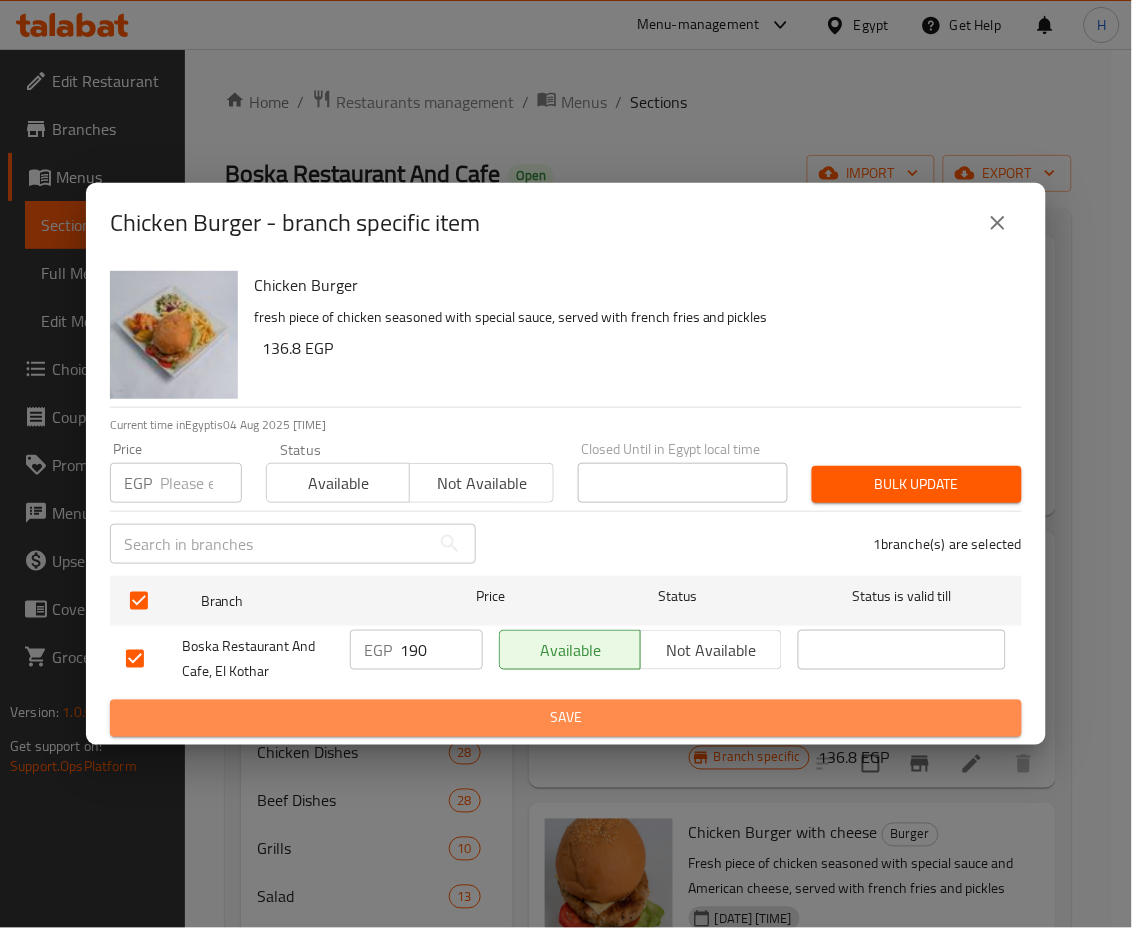 click on "Save" at bounding box center [566, 718] 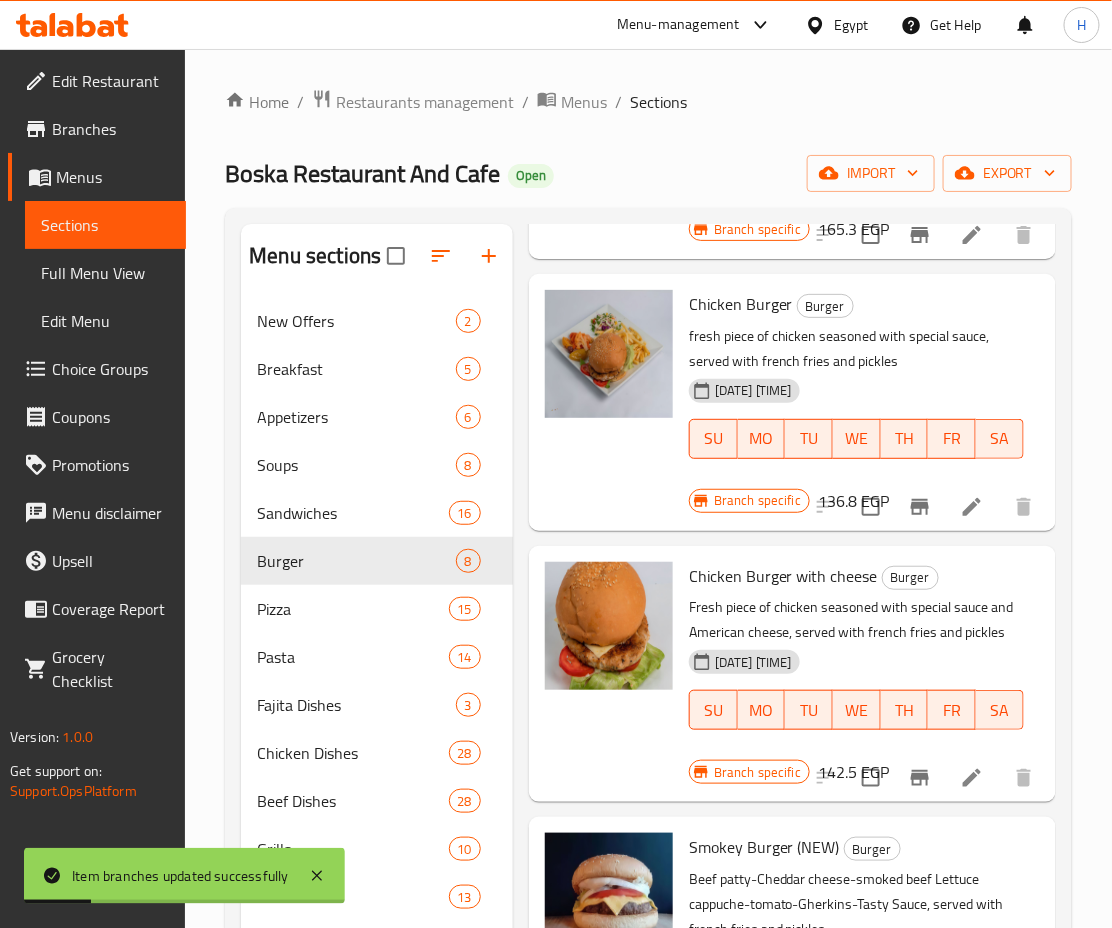 scroll, scrollTop: 944, scrollLeft: 0, axis: vertical 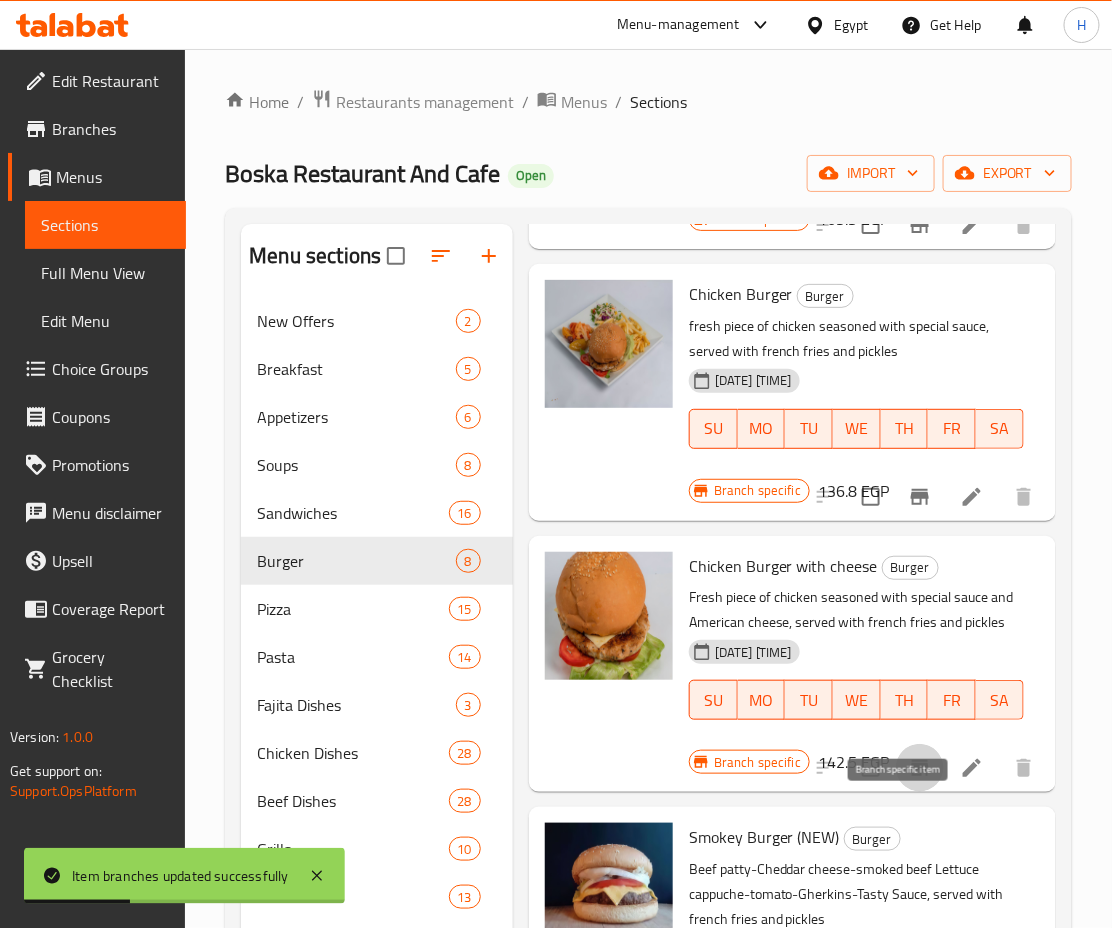 click 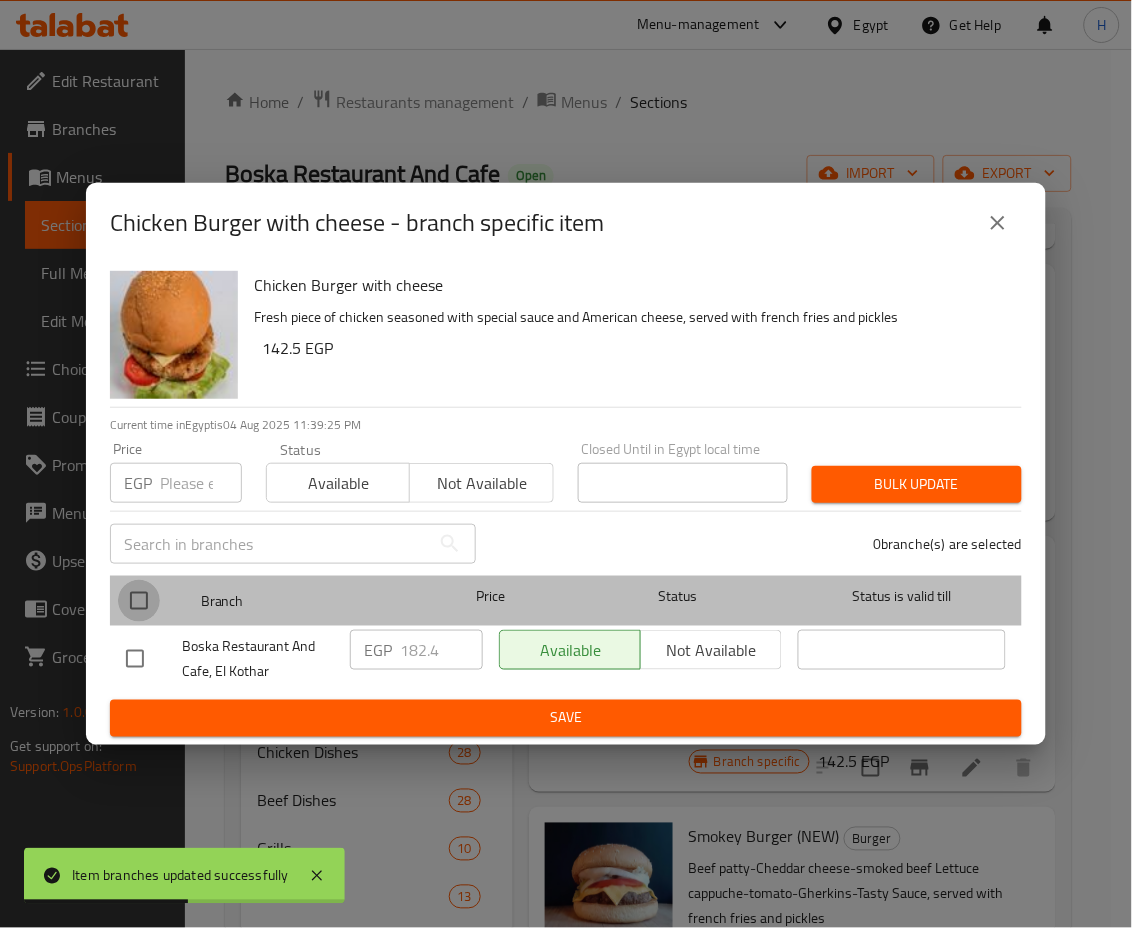 click at bounding box center [139, 601] 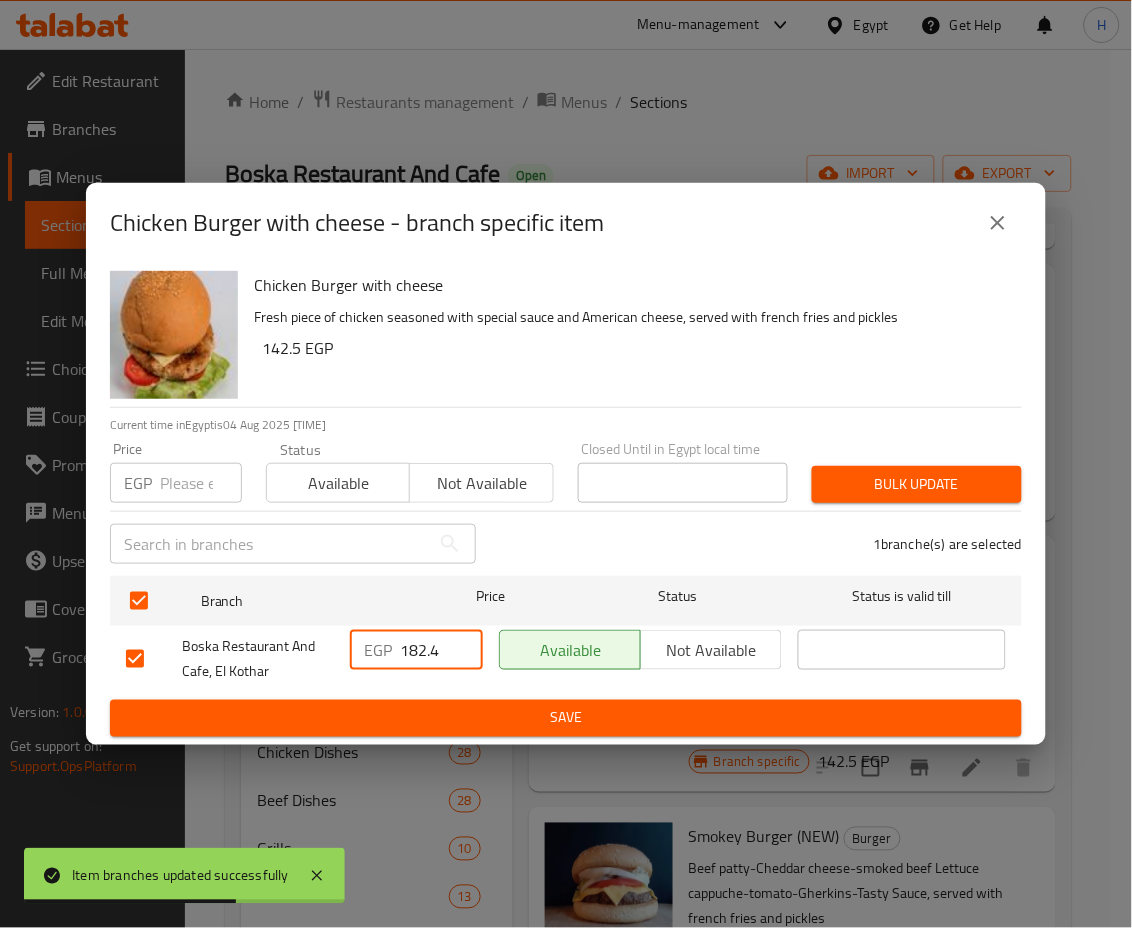 drag, startPoint x: 404, startPoint y: 644, endPoint x: 472, endPoint y: 664, distance: 70.88018 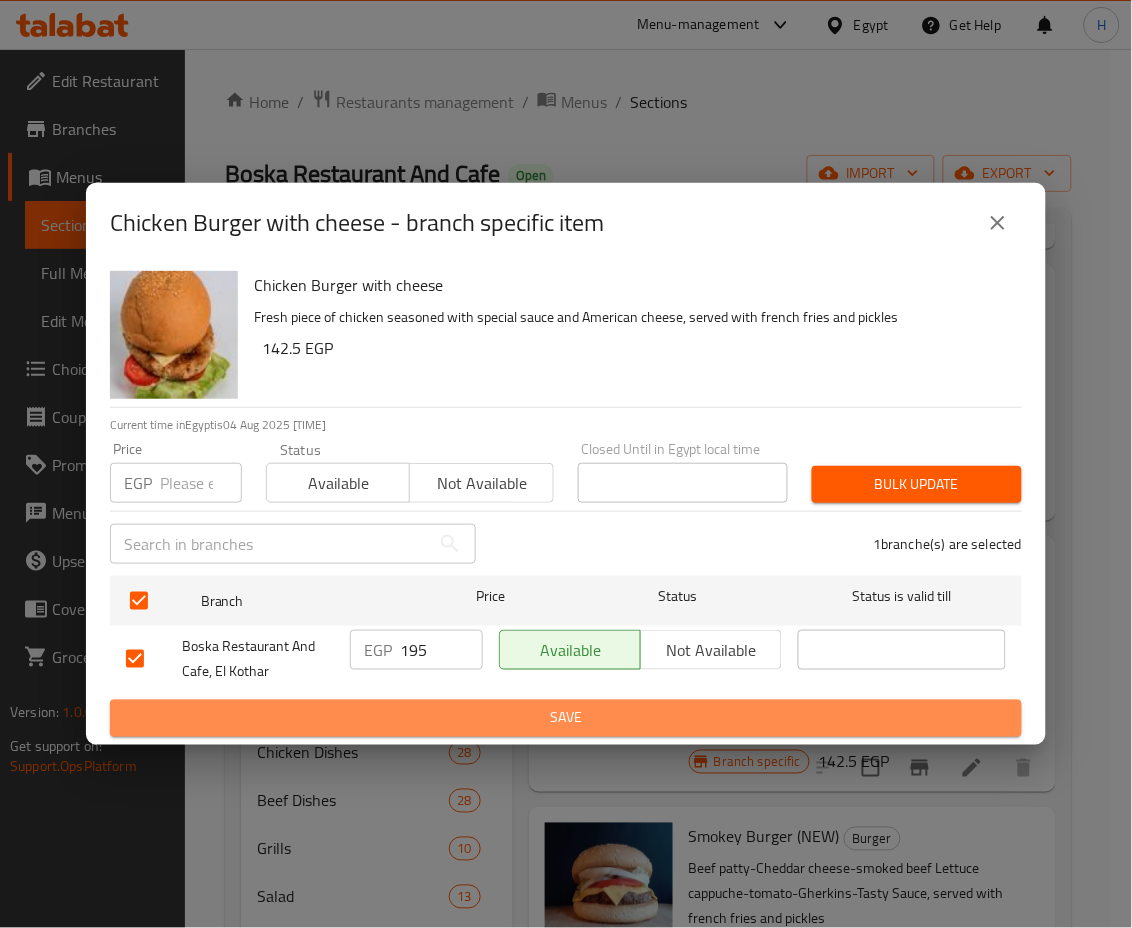 click on "Save" at bounding box center [566, 718] 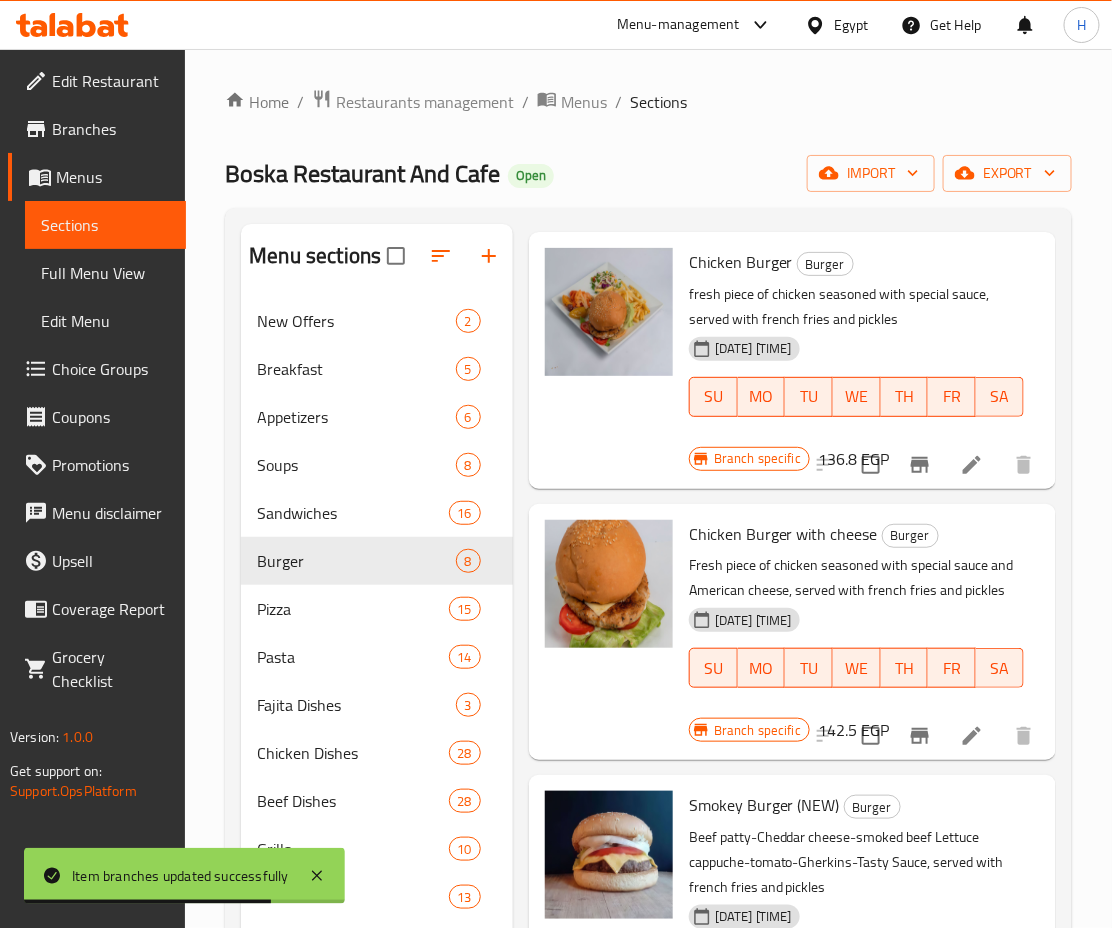 scroll, scrollTop: 1046, scrollLeft: 0, axis: vertical 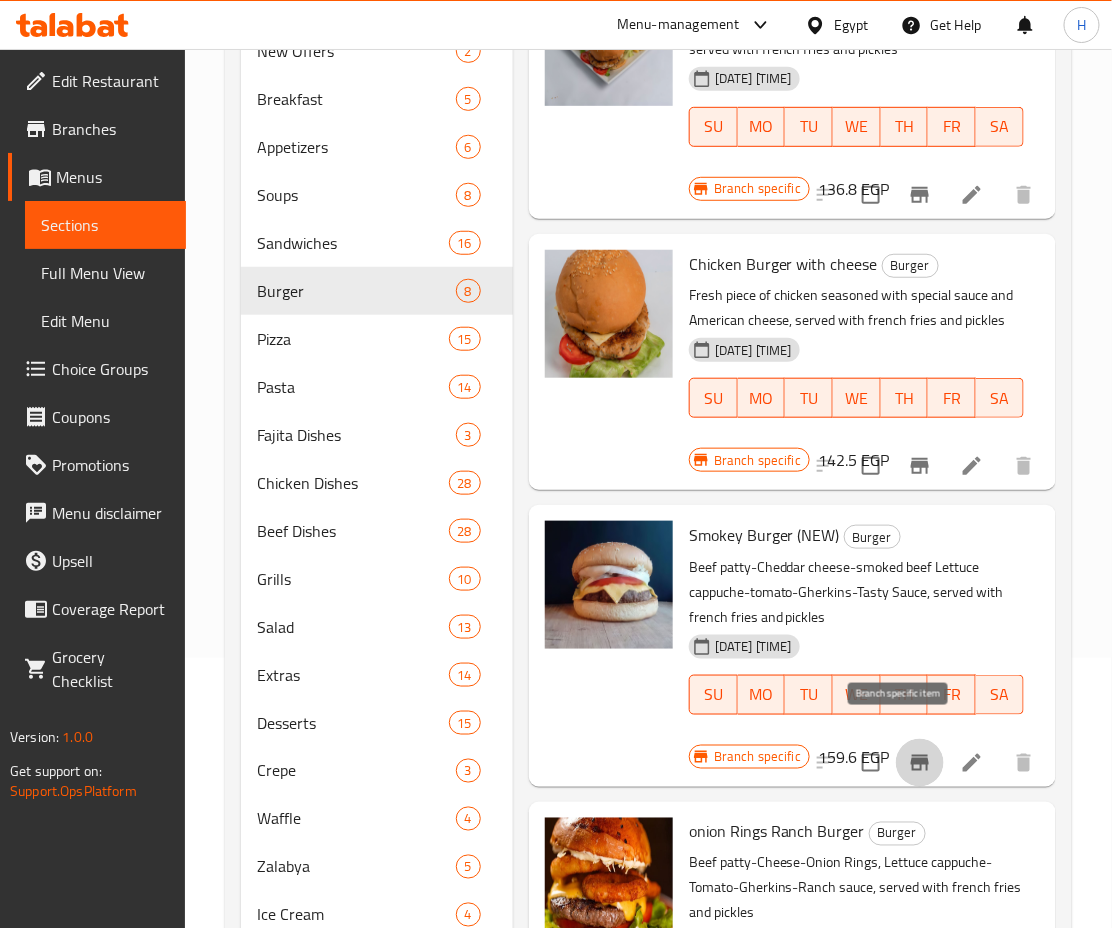 click 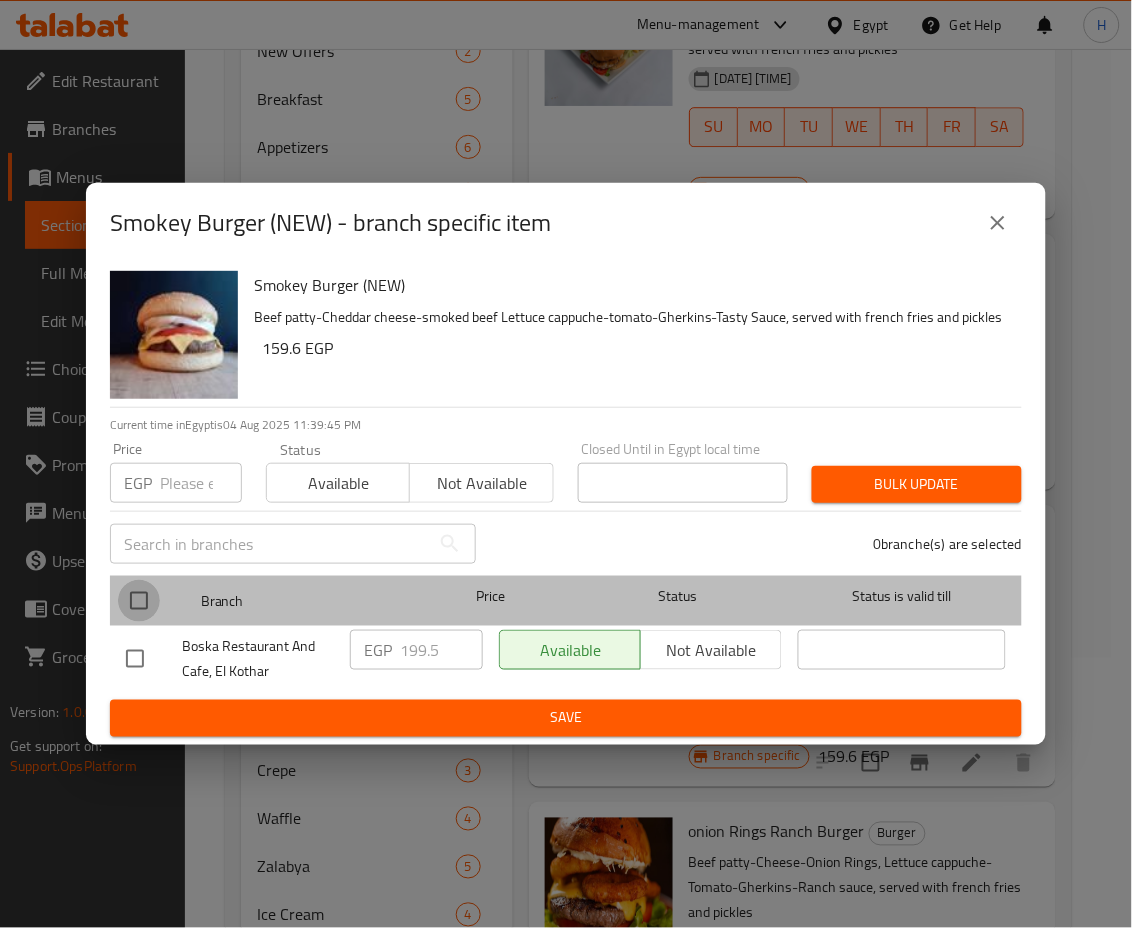 click at bounding box center (139, 601) 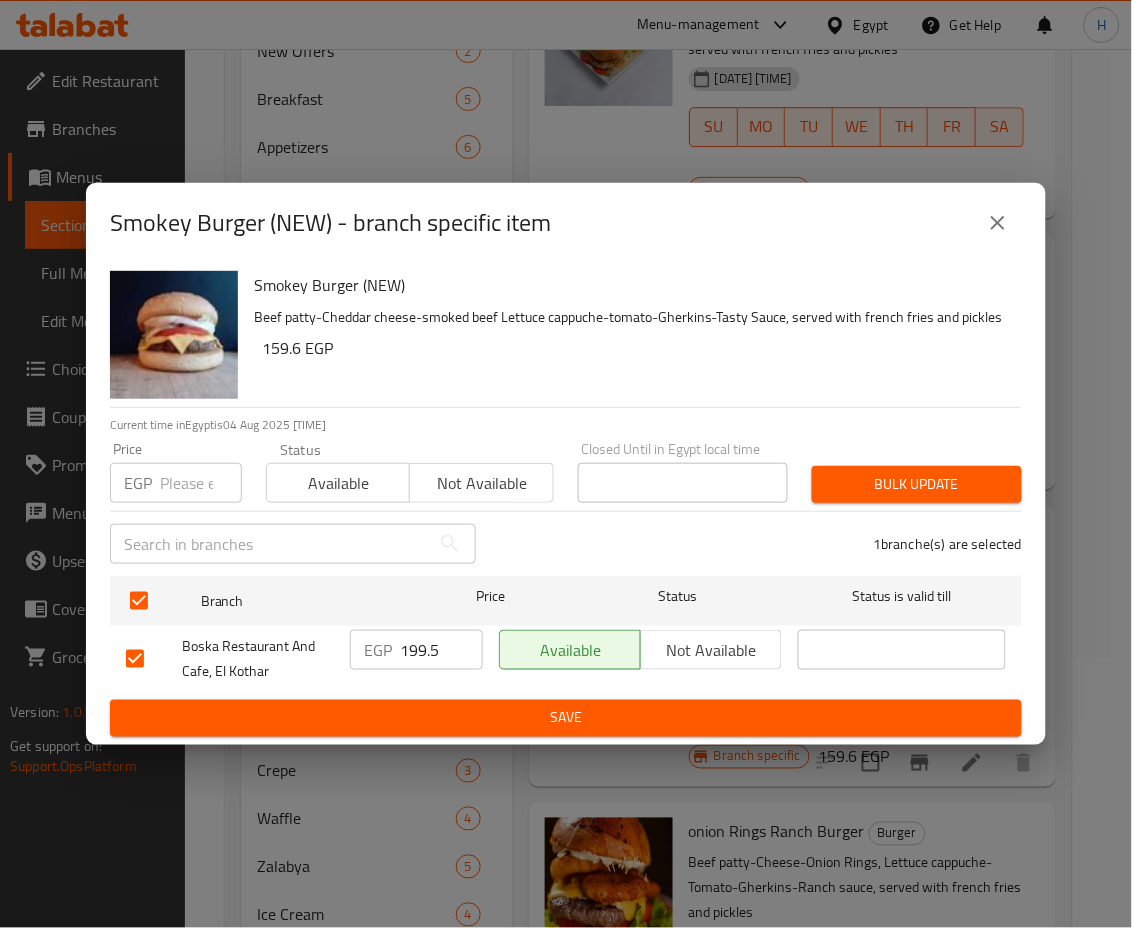 click on "199.5" at bounding box center (441, 650) 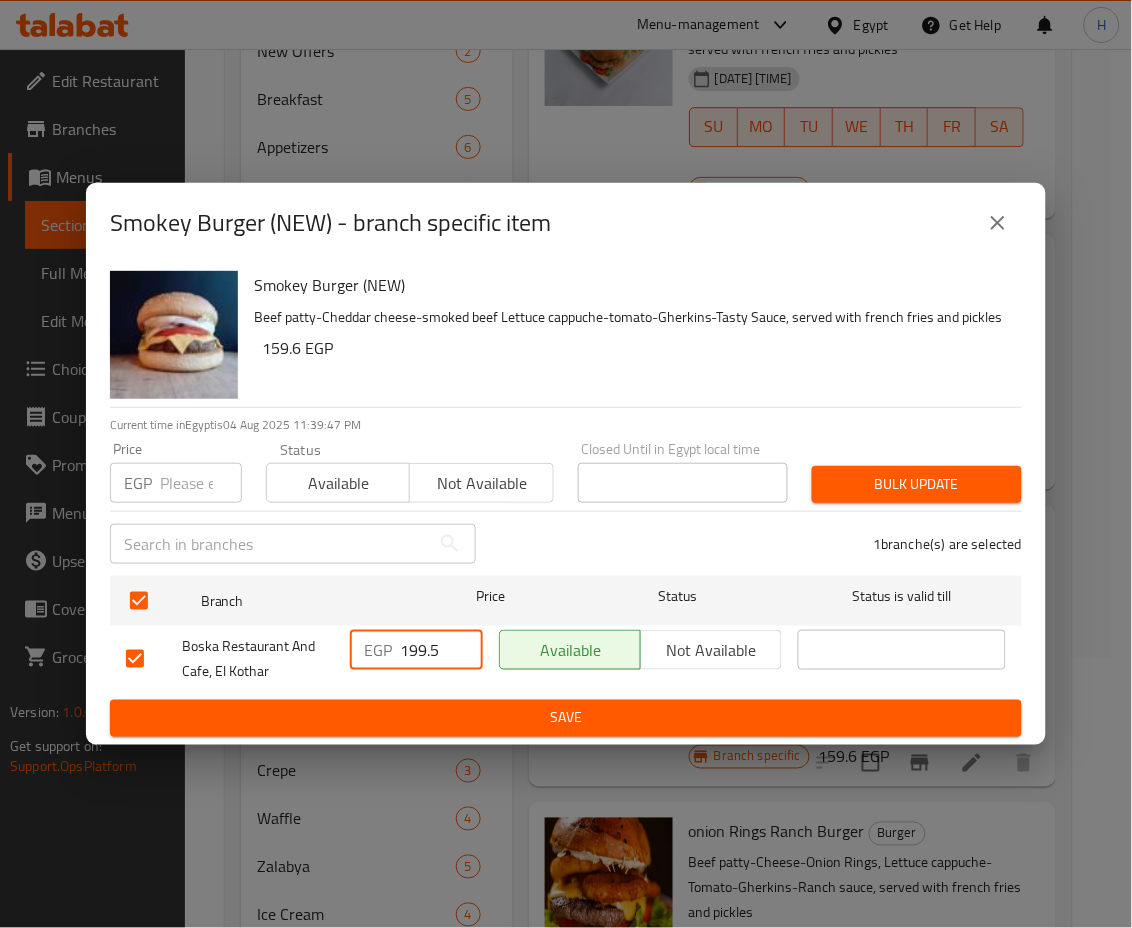 click on "199.5" at bounding box center (441, 650) 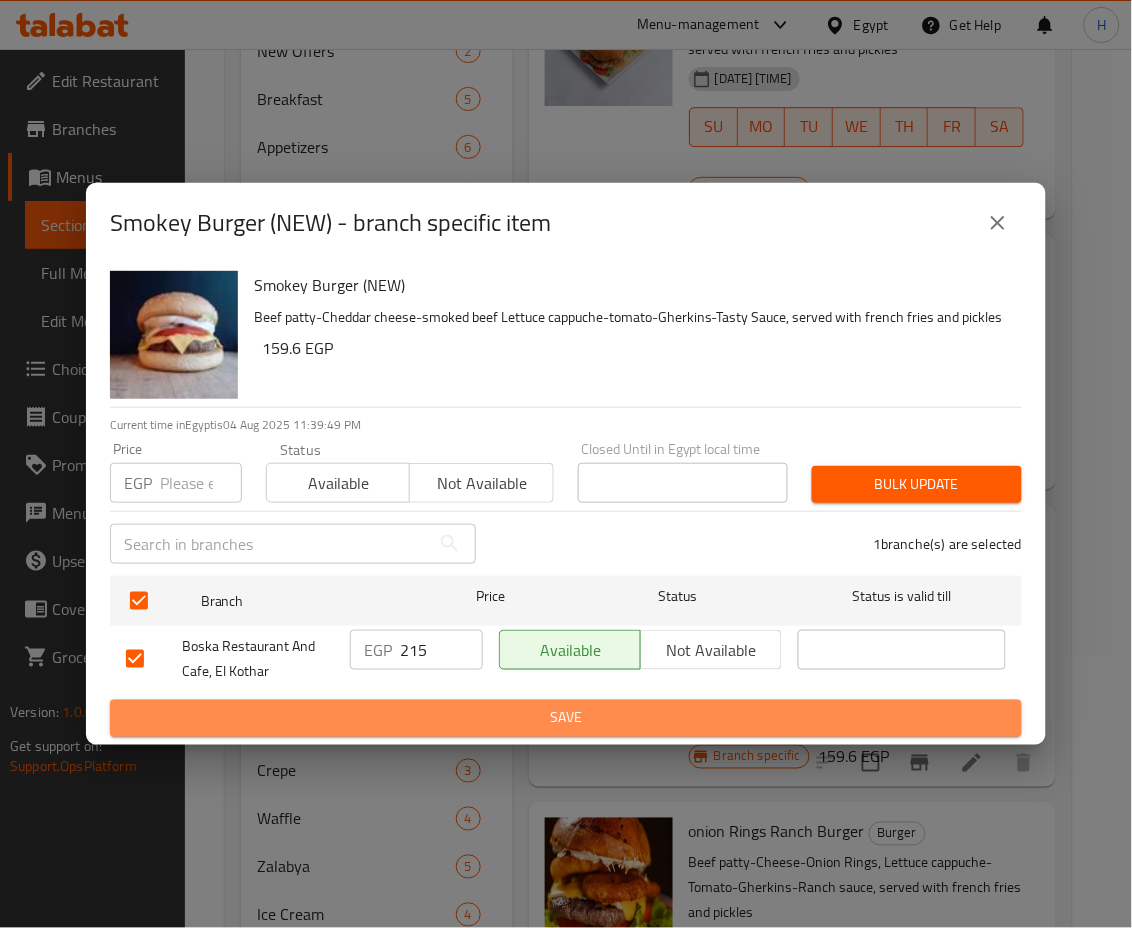 click on "Save" at bounding box center [566, 718] 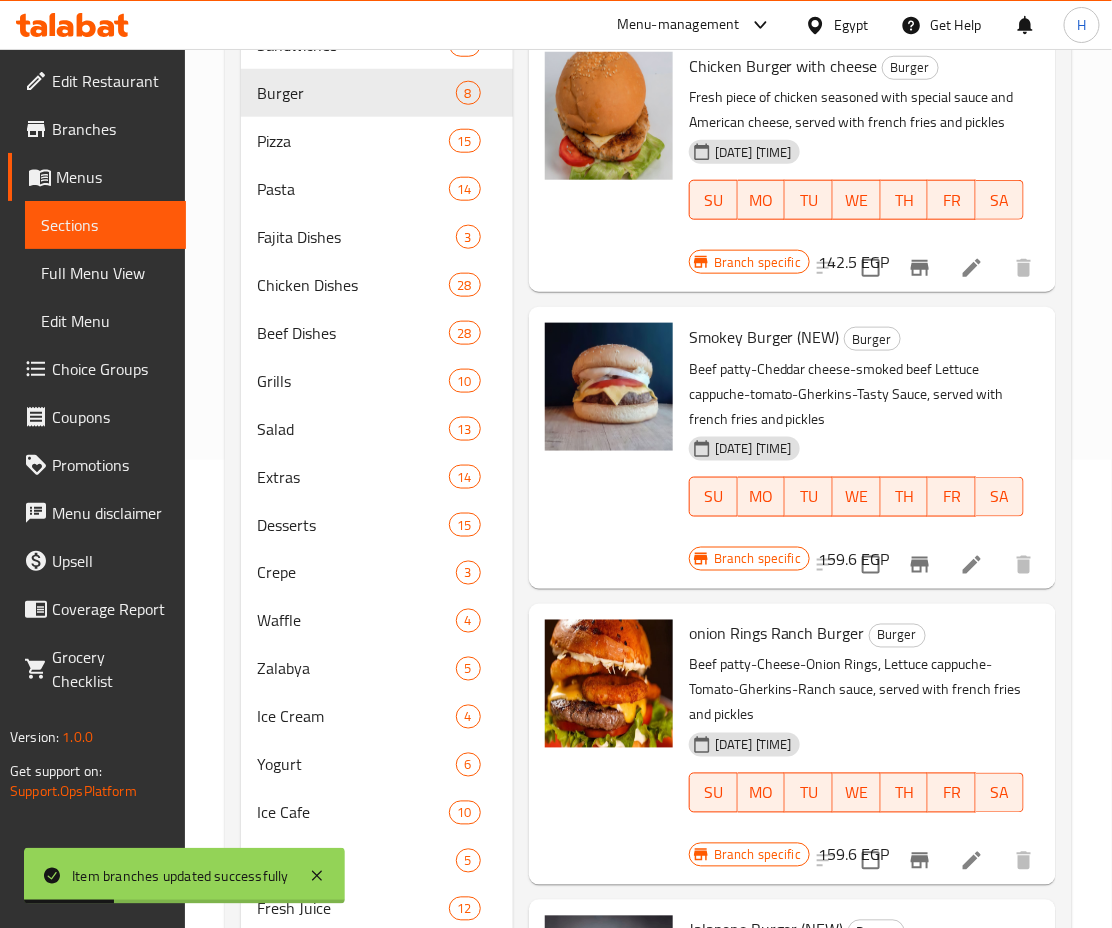 scroll, scrollTop: 550, scrollLeft: 0, axis: vertical 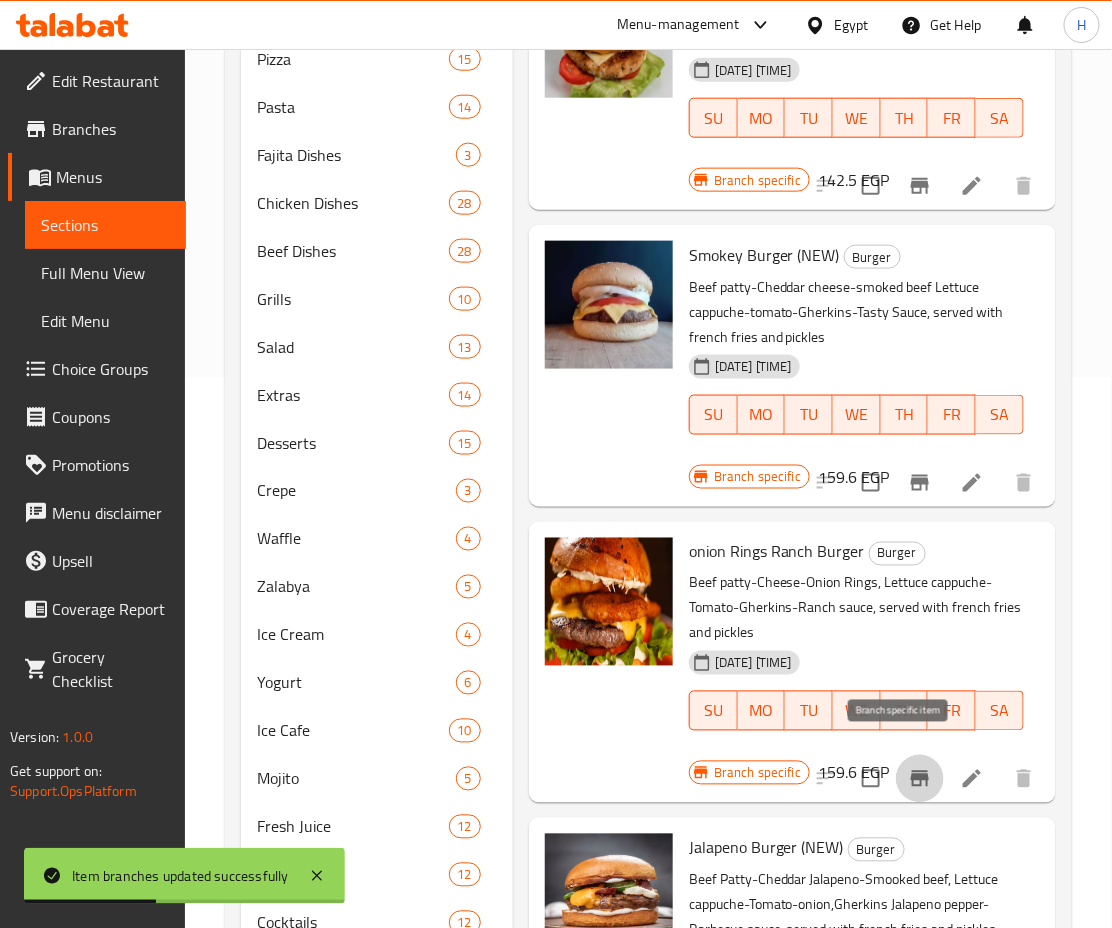 click 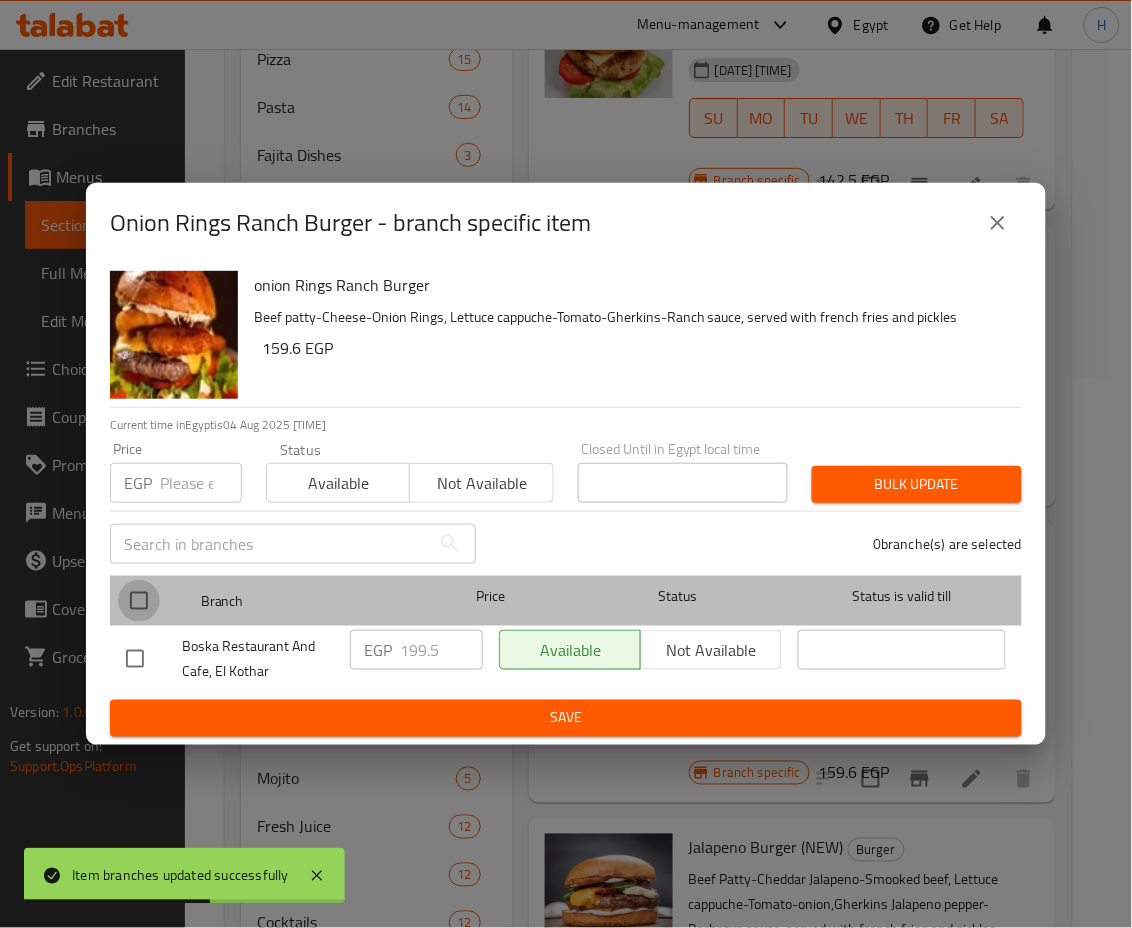 click at bounding box center (139, 601) 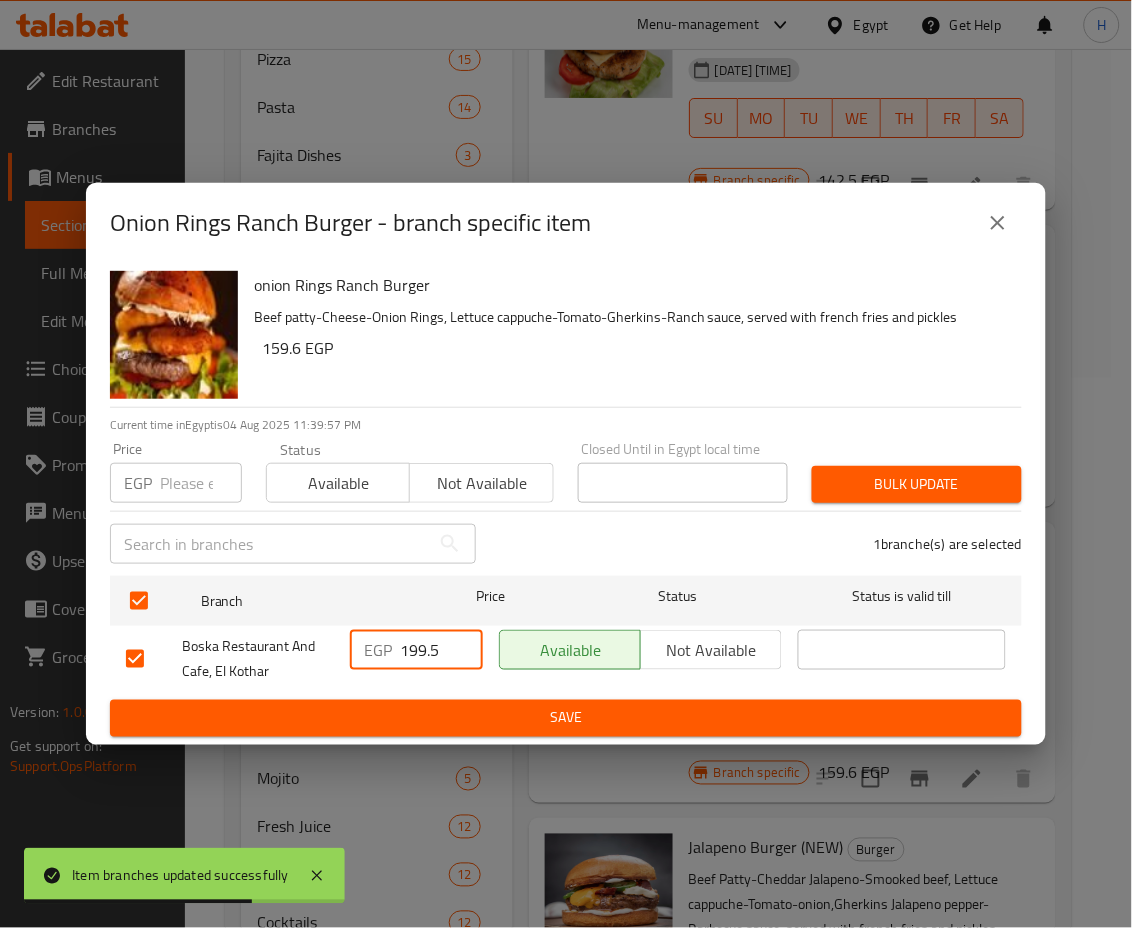 drag, startPoint x: 443, startPoint y: 648, endPoint x: 371, endPoint y: 646, distance: 72.02777 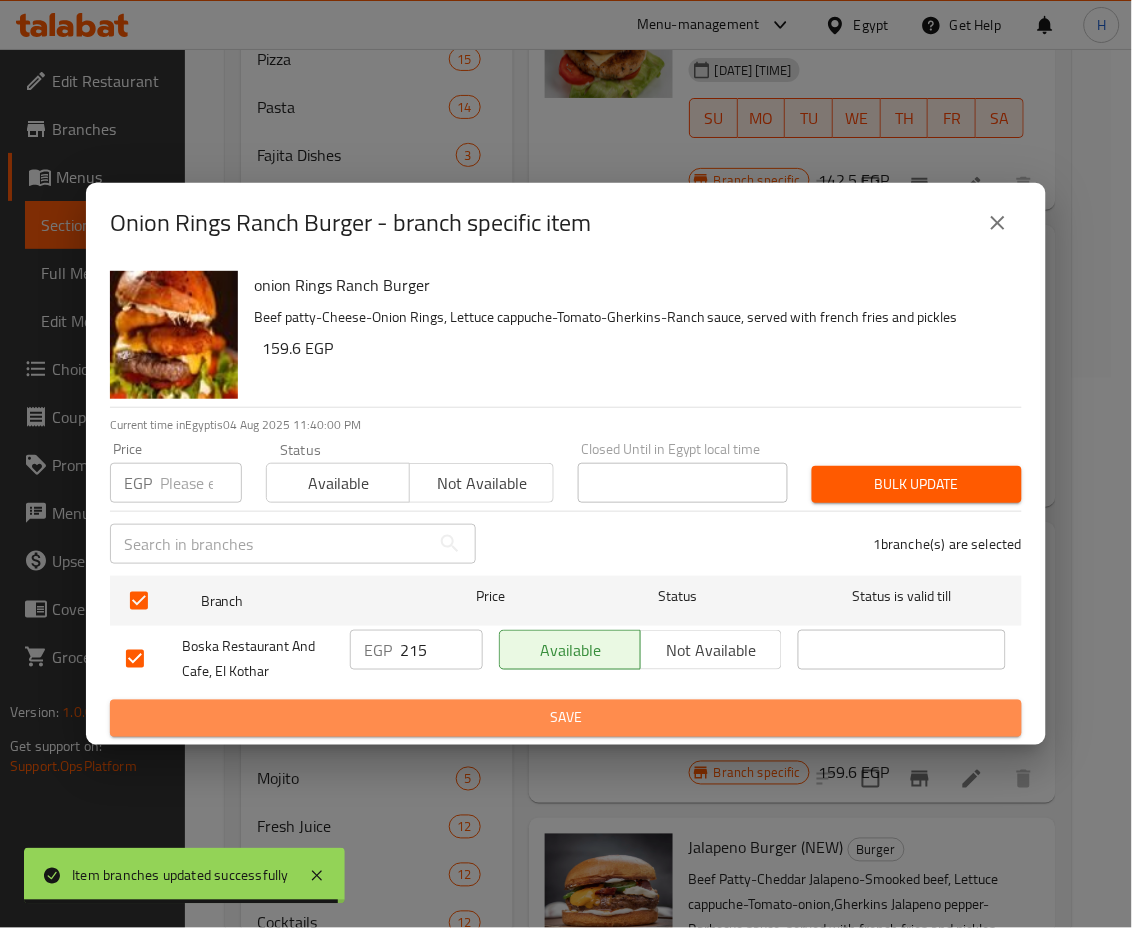 click on "Save" at bounding box center (566, 718) 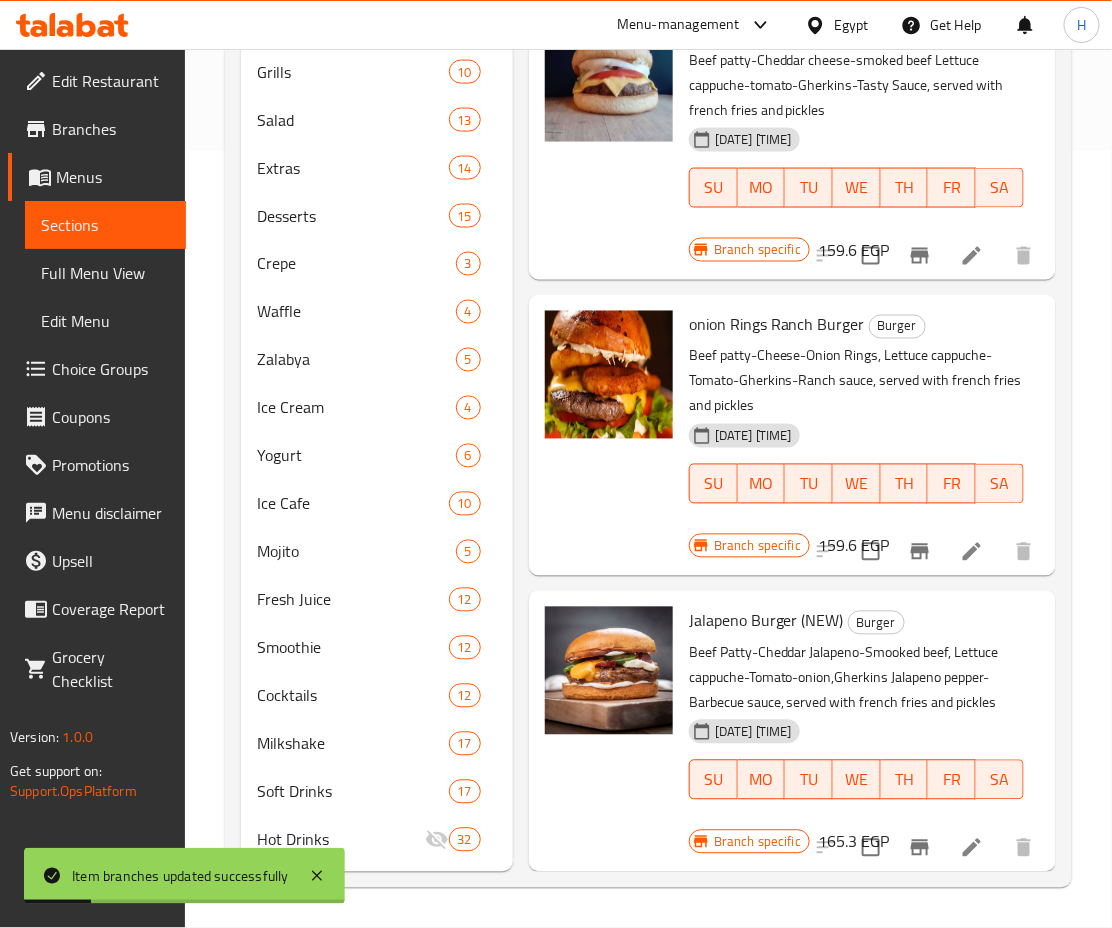 scroll, scrollTop: 776, scrollLeft: 0, axis: vertical 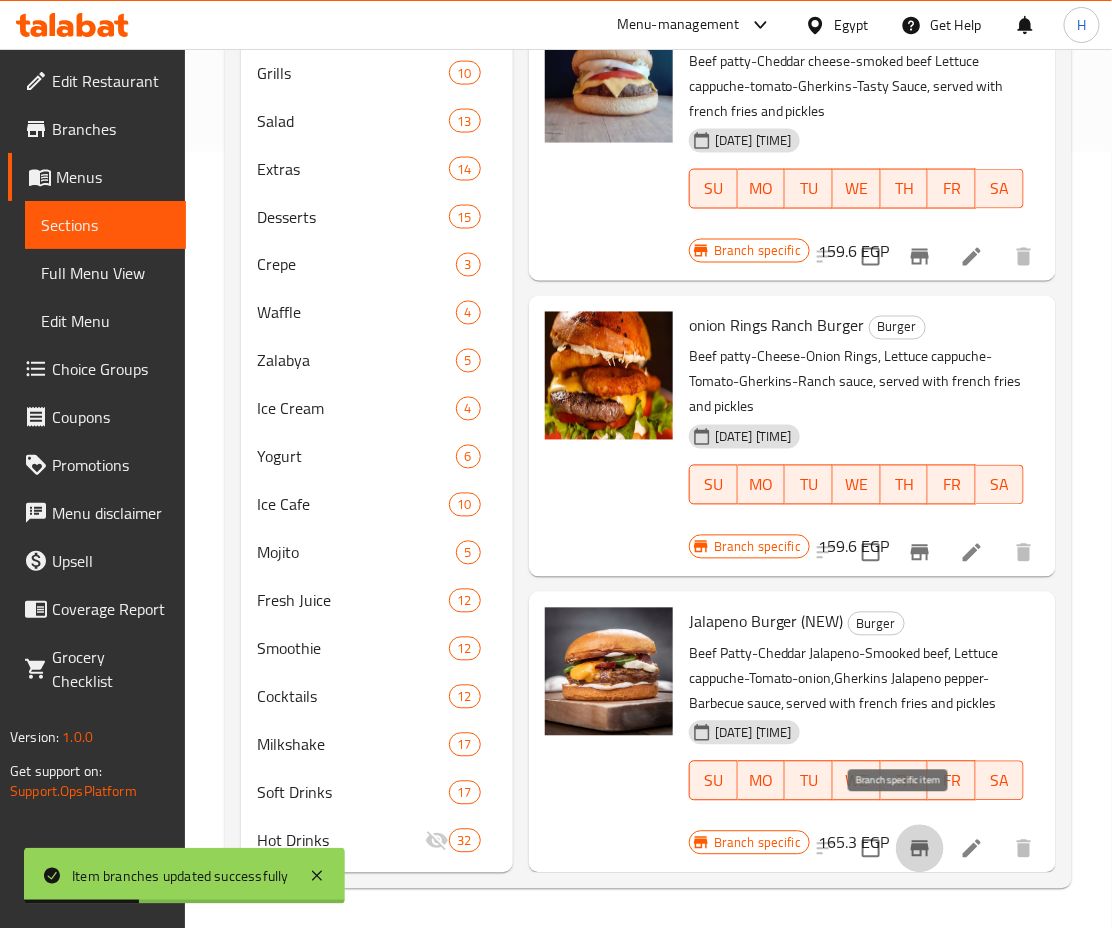 click 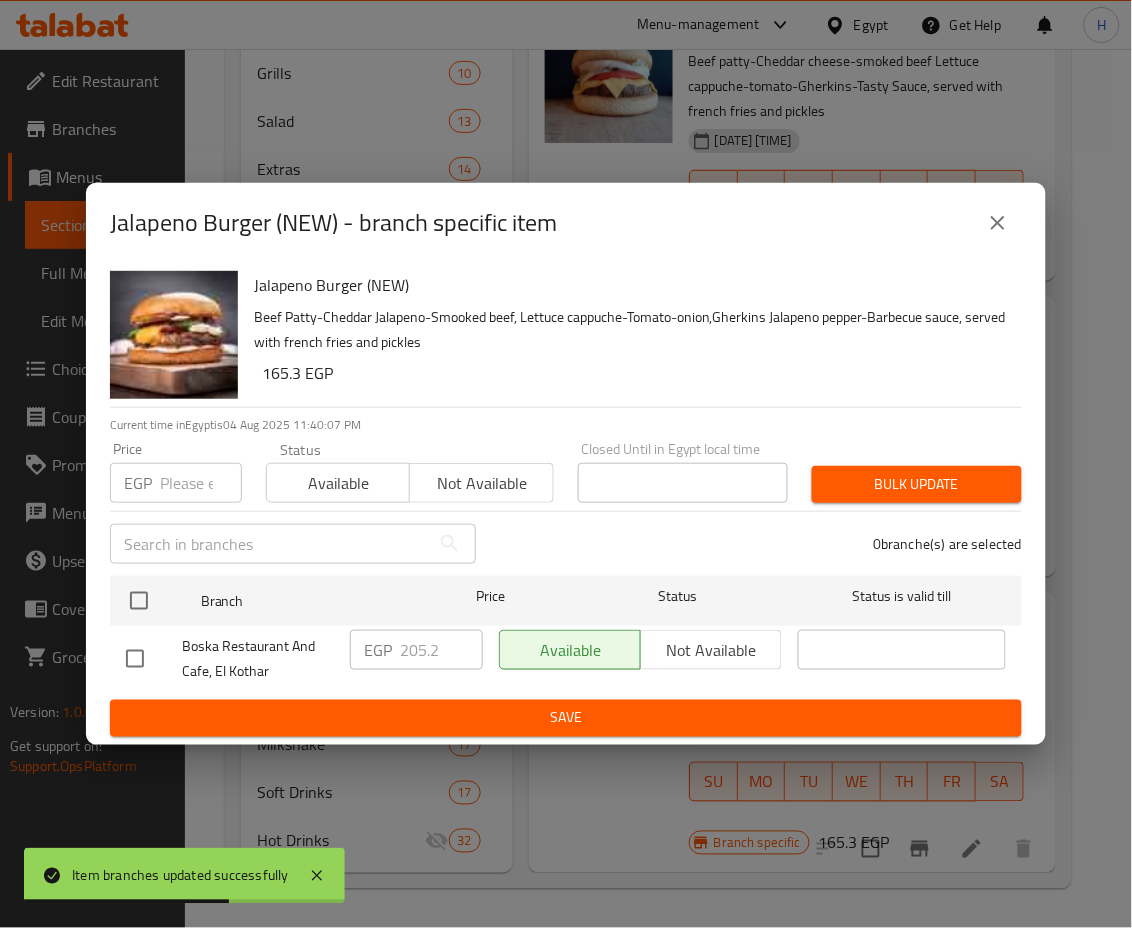 click on "Branch Price Status Status is valid till Boska Restaurant And Cafe, El Kothar EGP 205.2 ​ Available Not available ​" at bounding box center (566, 634) 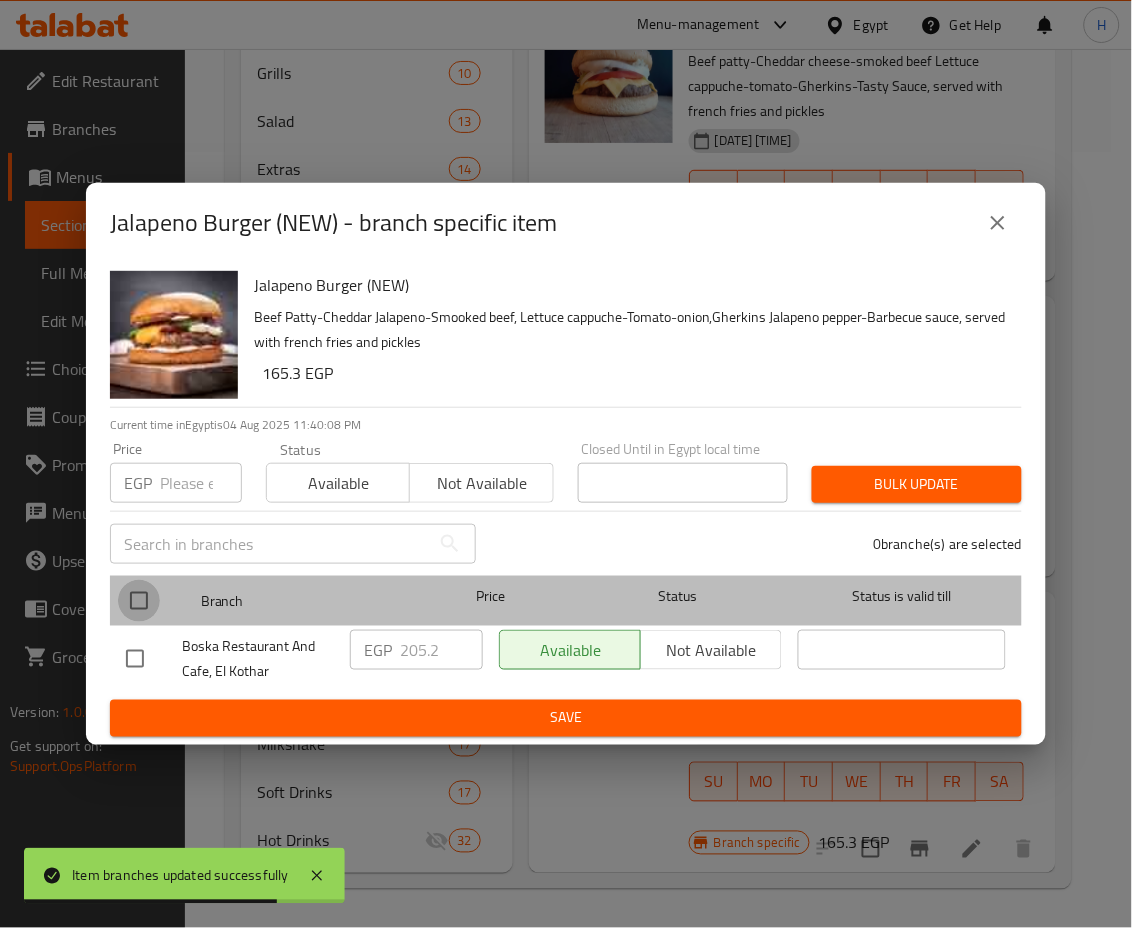 click at bounding box center [139, 601] 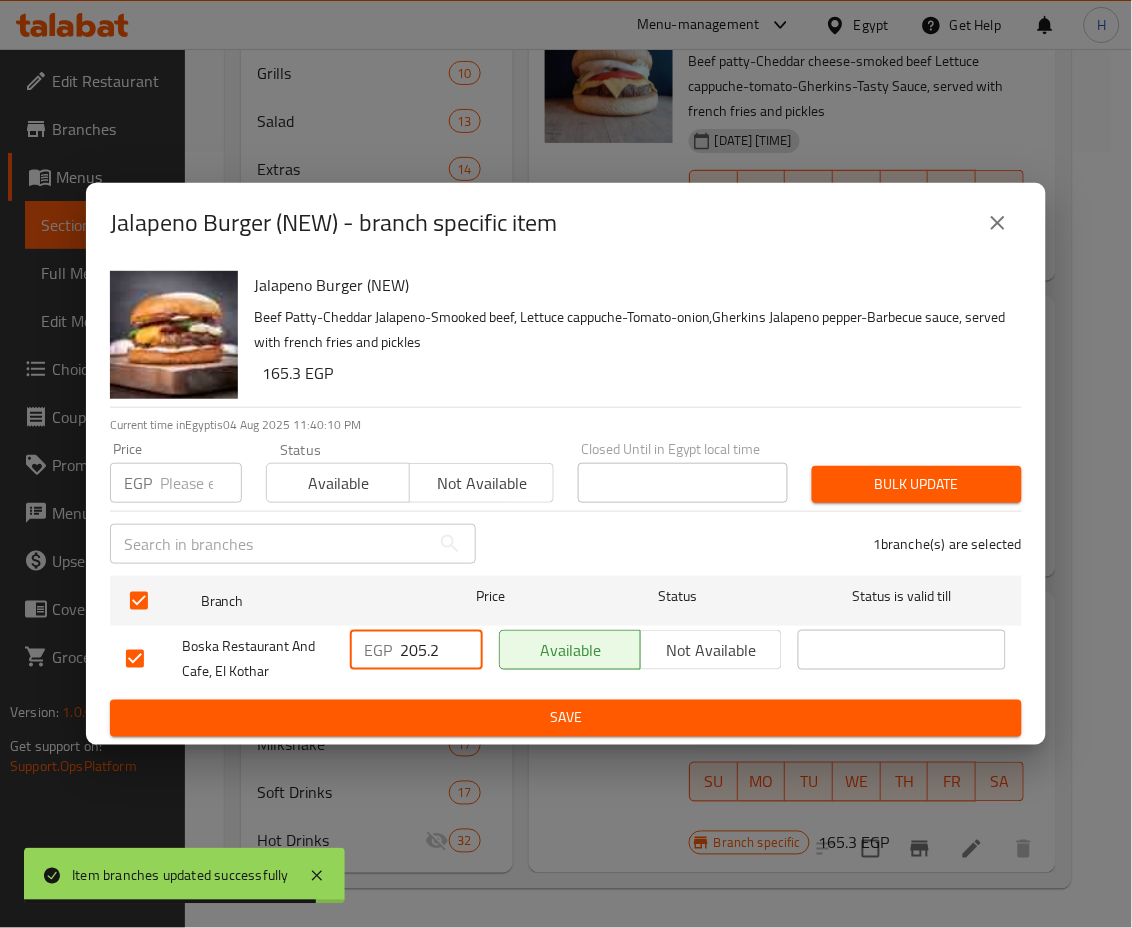 drag, startPoint x: 445, startPoint y: 649, endPoint x: 340, endPoint y: 633, distance: 106.21205 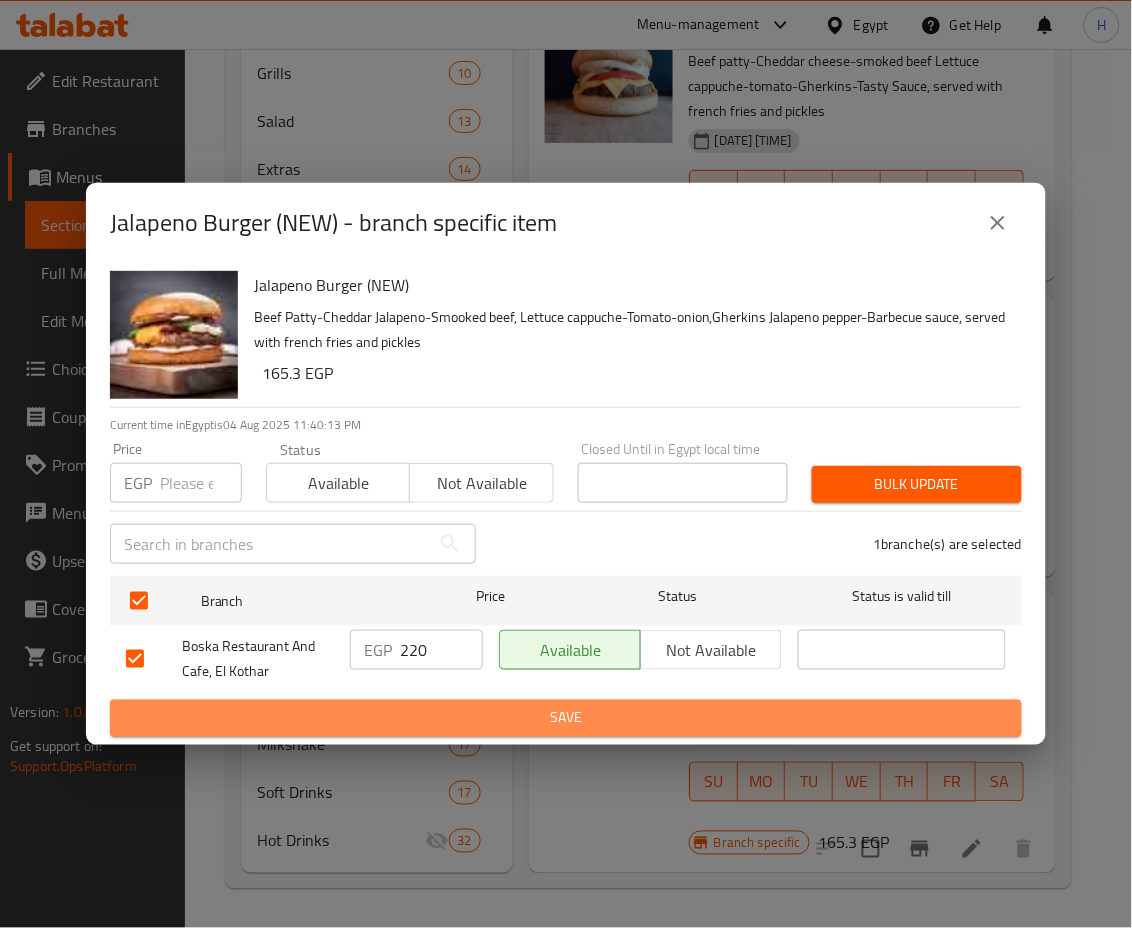 click on "Save" at bounding box center (566, 718) 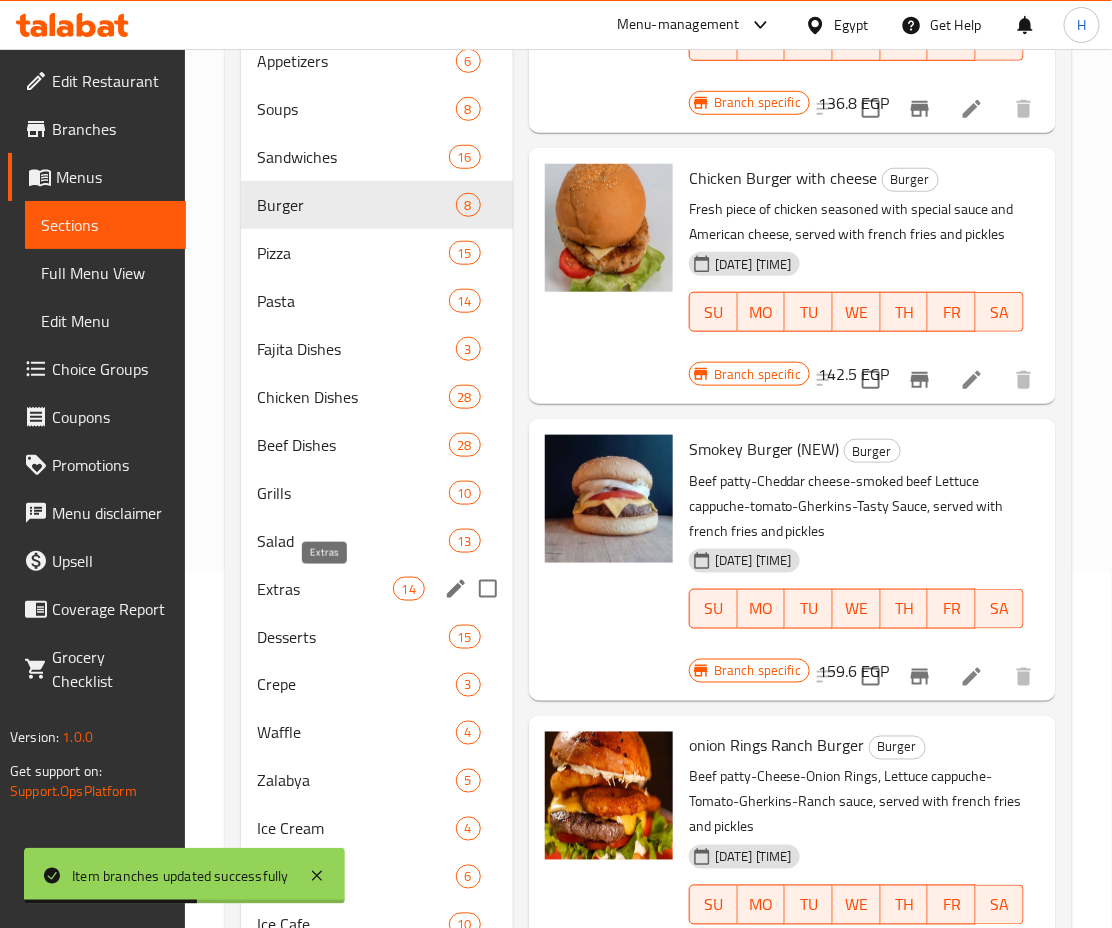 scroll, scrollTop: 352, scrollLeft: 0, axis: vertical 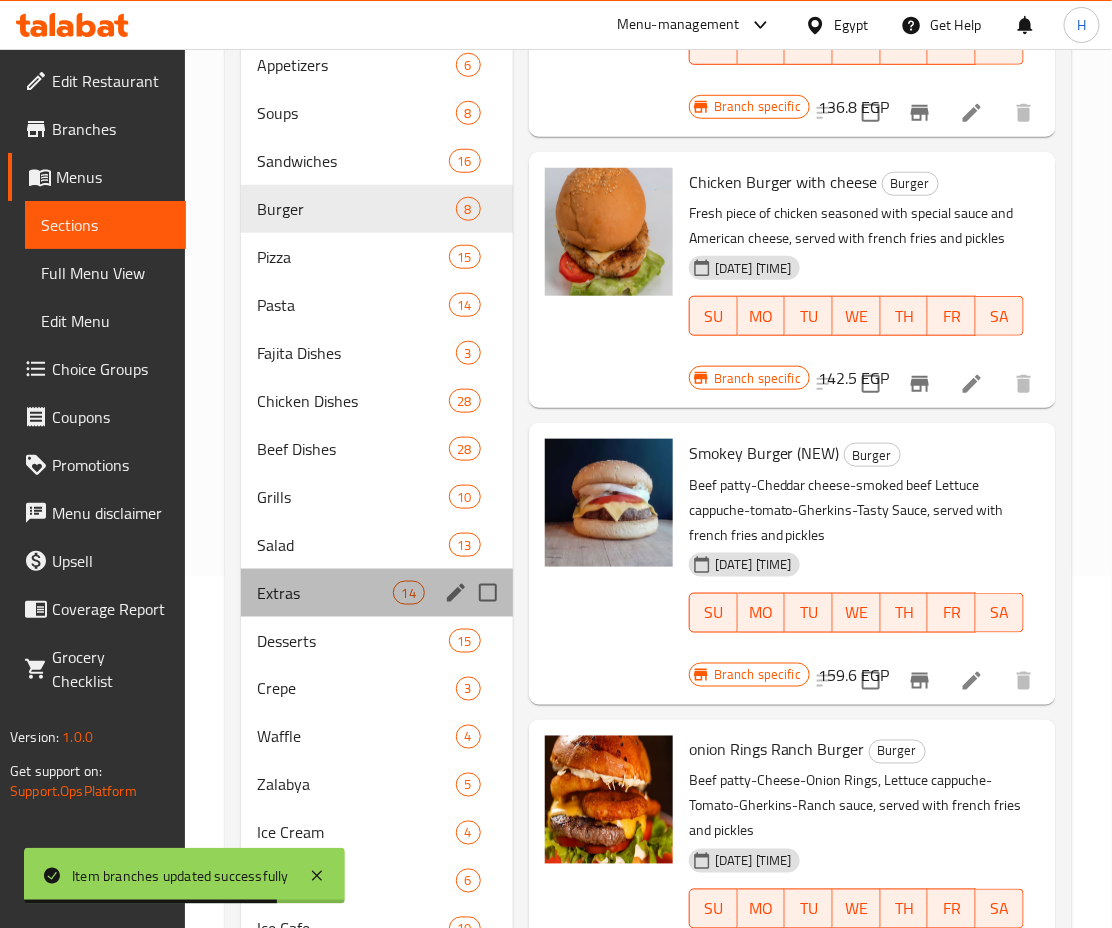 click on "Extras 14" at bounding box center (377, 593) 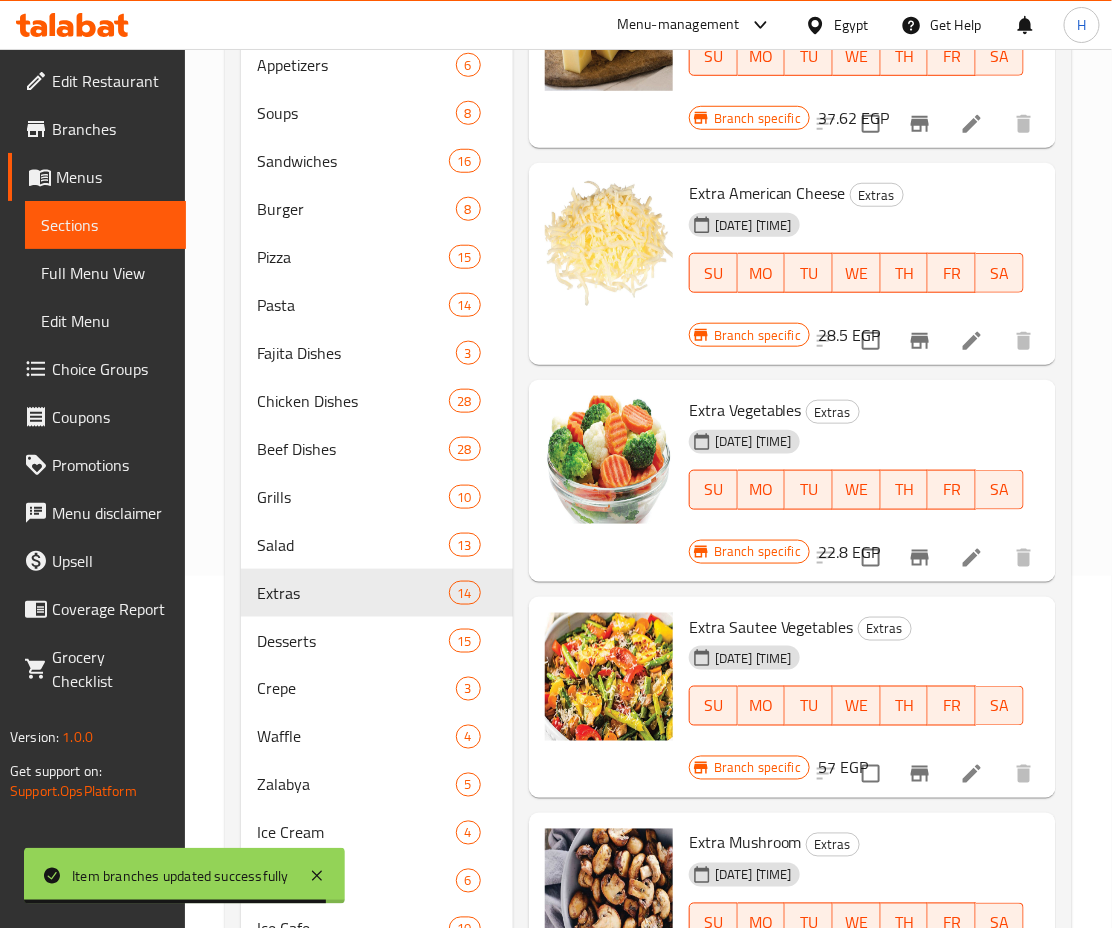 scroll, scrollTop: 0, scrollLeft: 0, axis: both 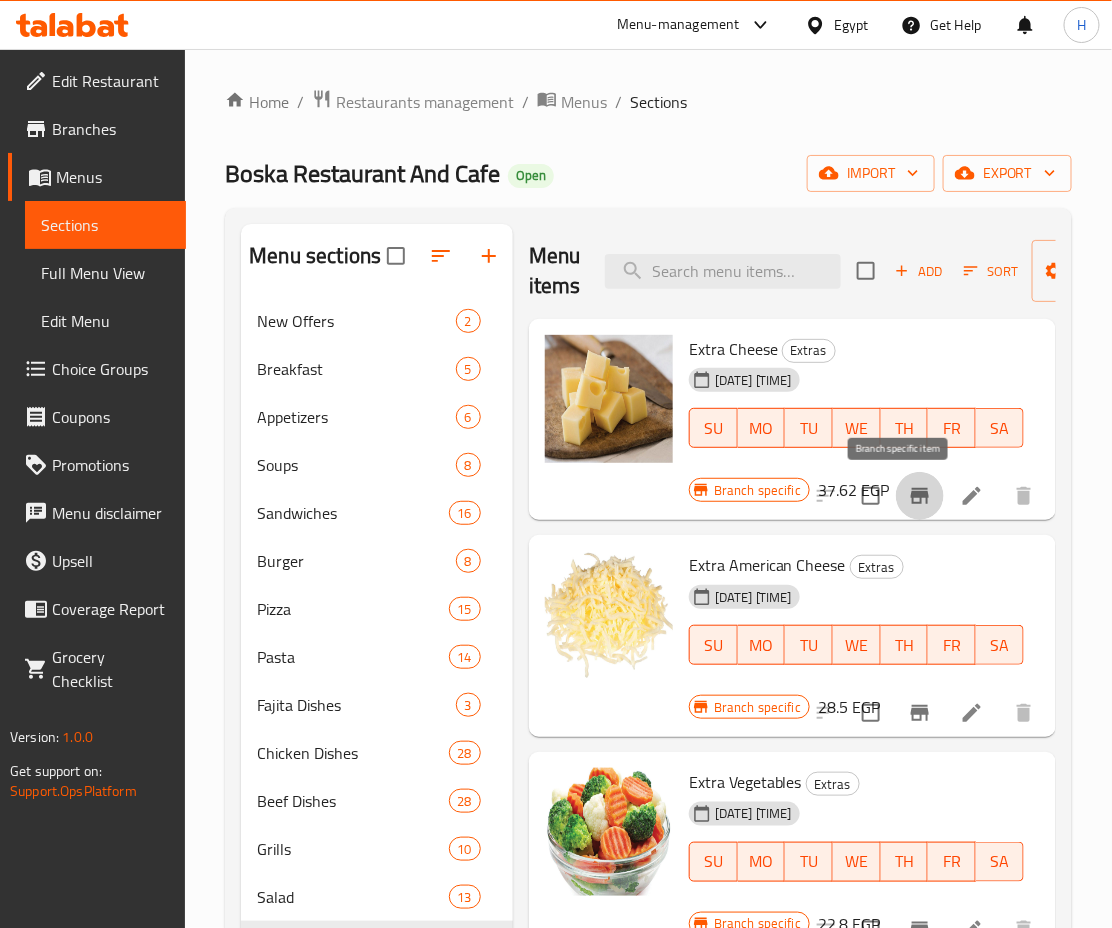 click 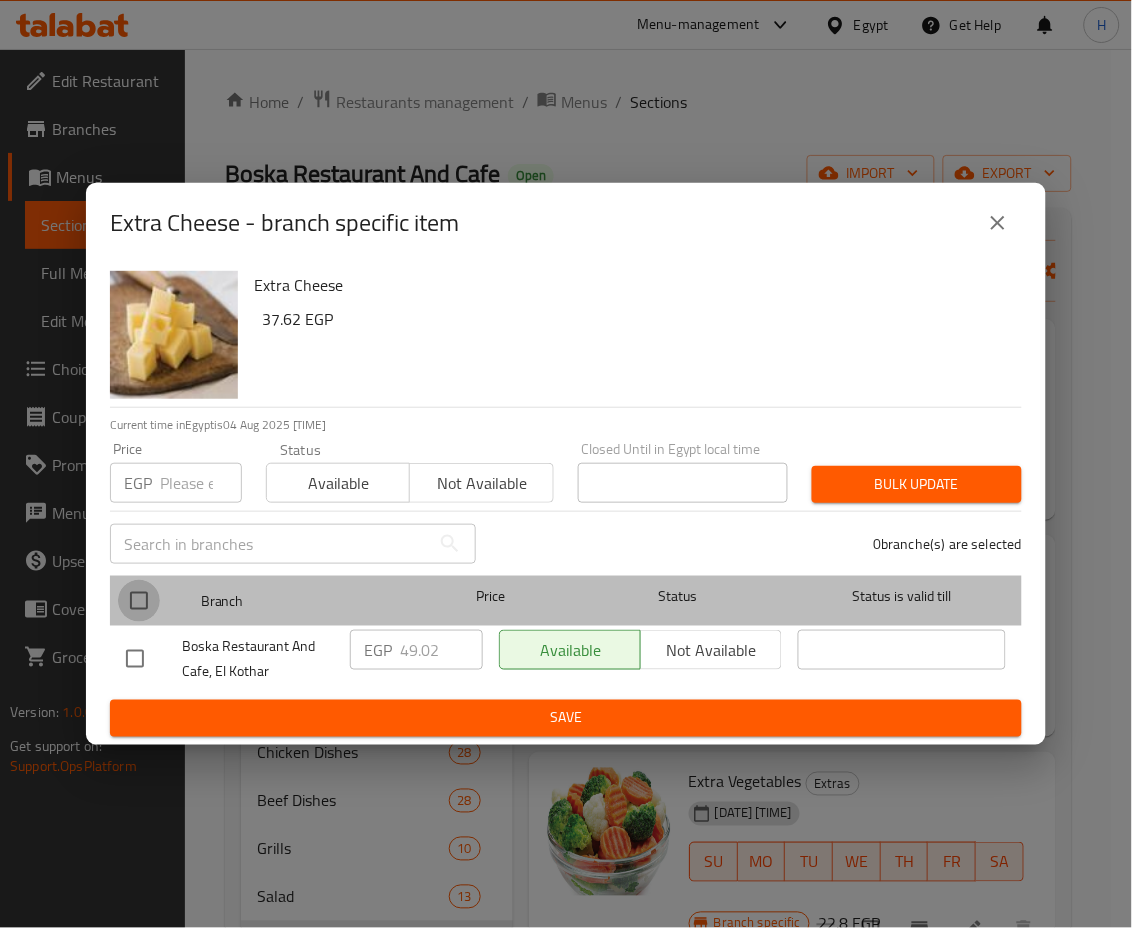 click at bounding box center [139, 601] 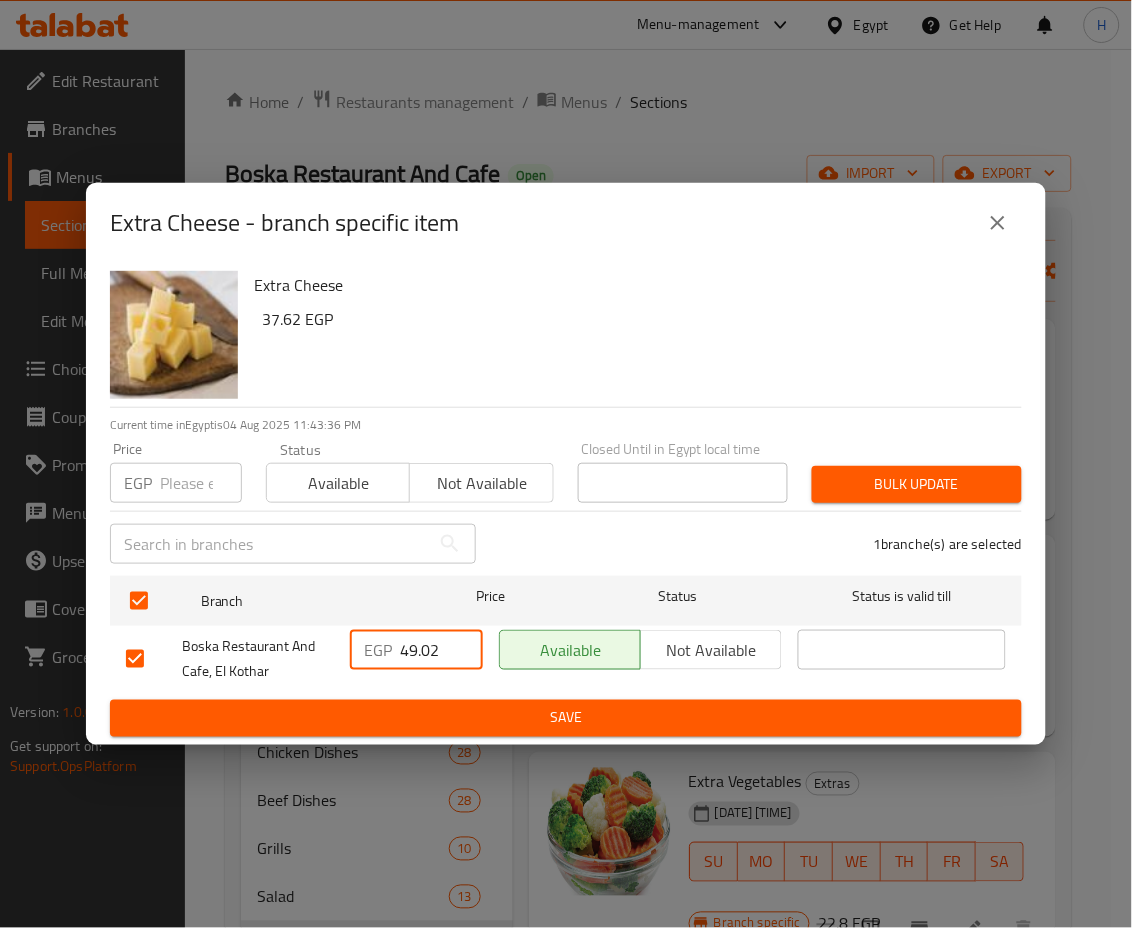 drag, startPoint x: 440, startPoint y: 647, endPoint x: 360, endPoint y: 655, distance: 80.399 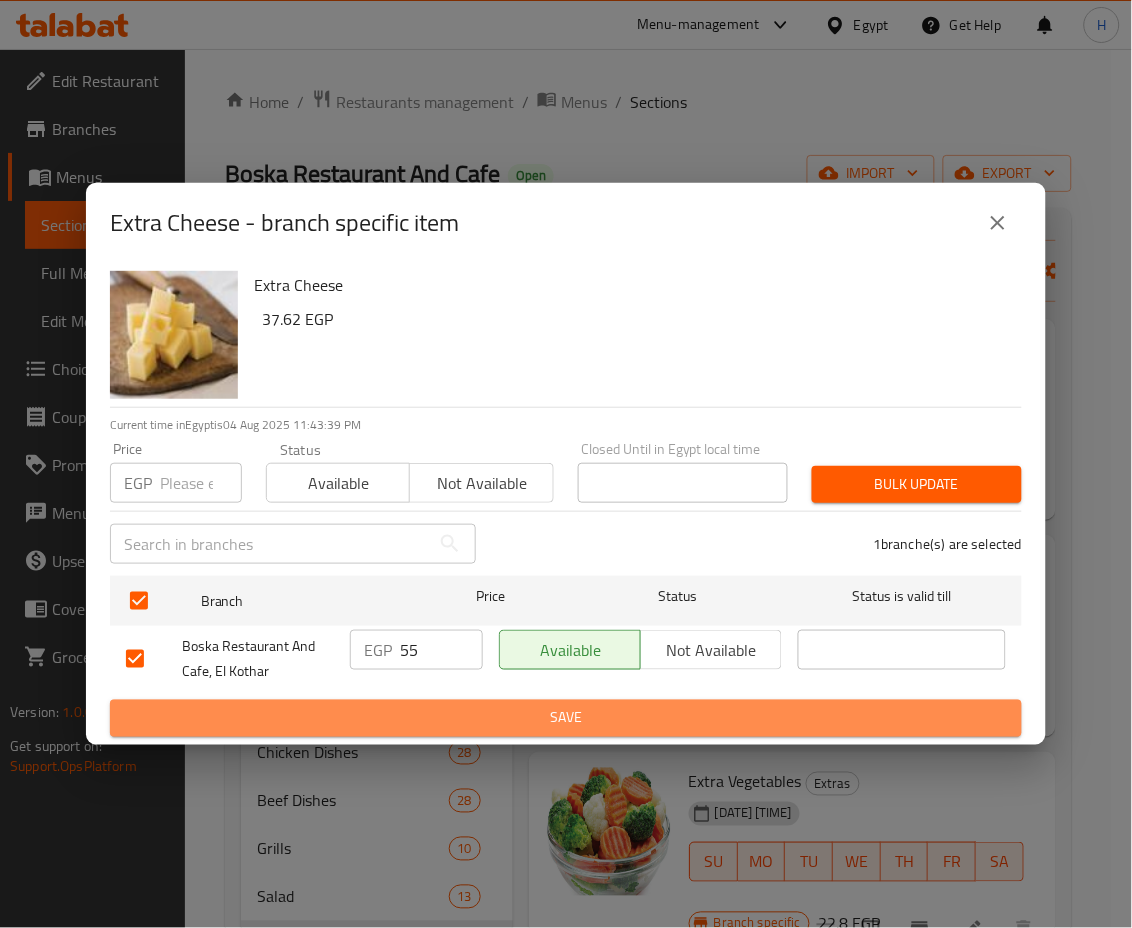 click on "Save" at bounding box center [566, 718] 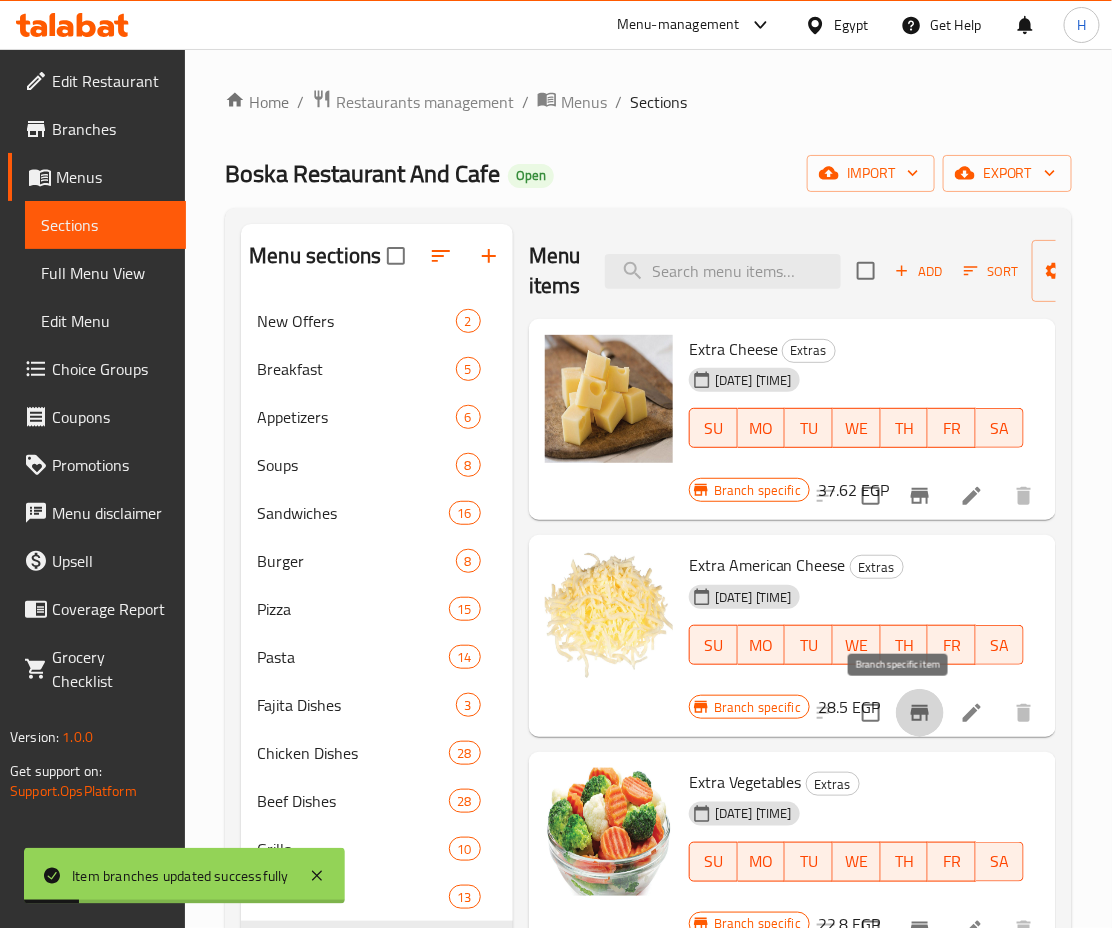 click 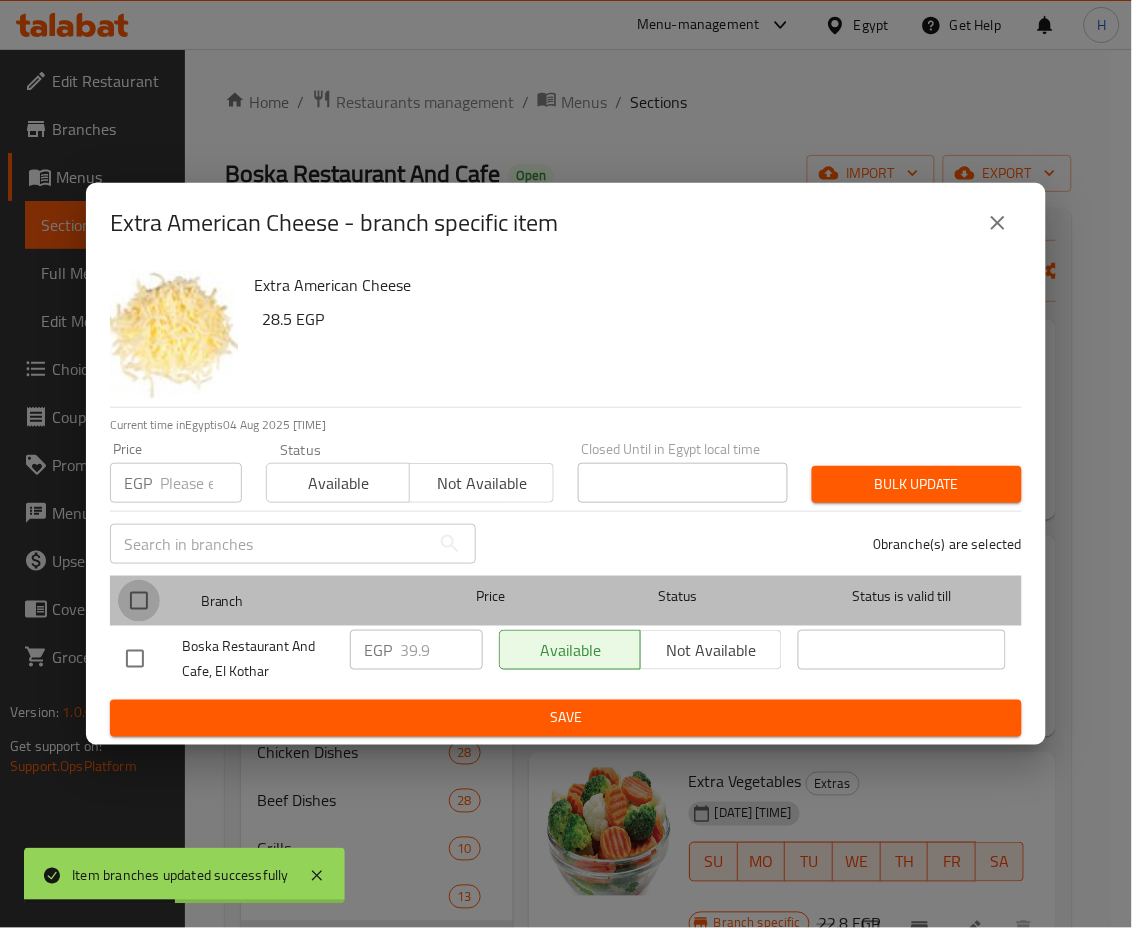 click at bounding box center (139, 601) 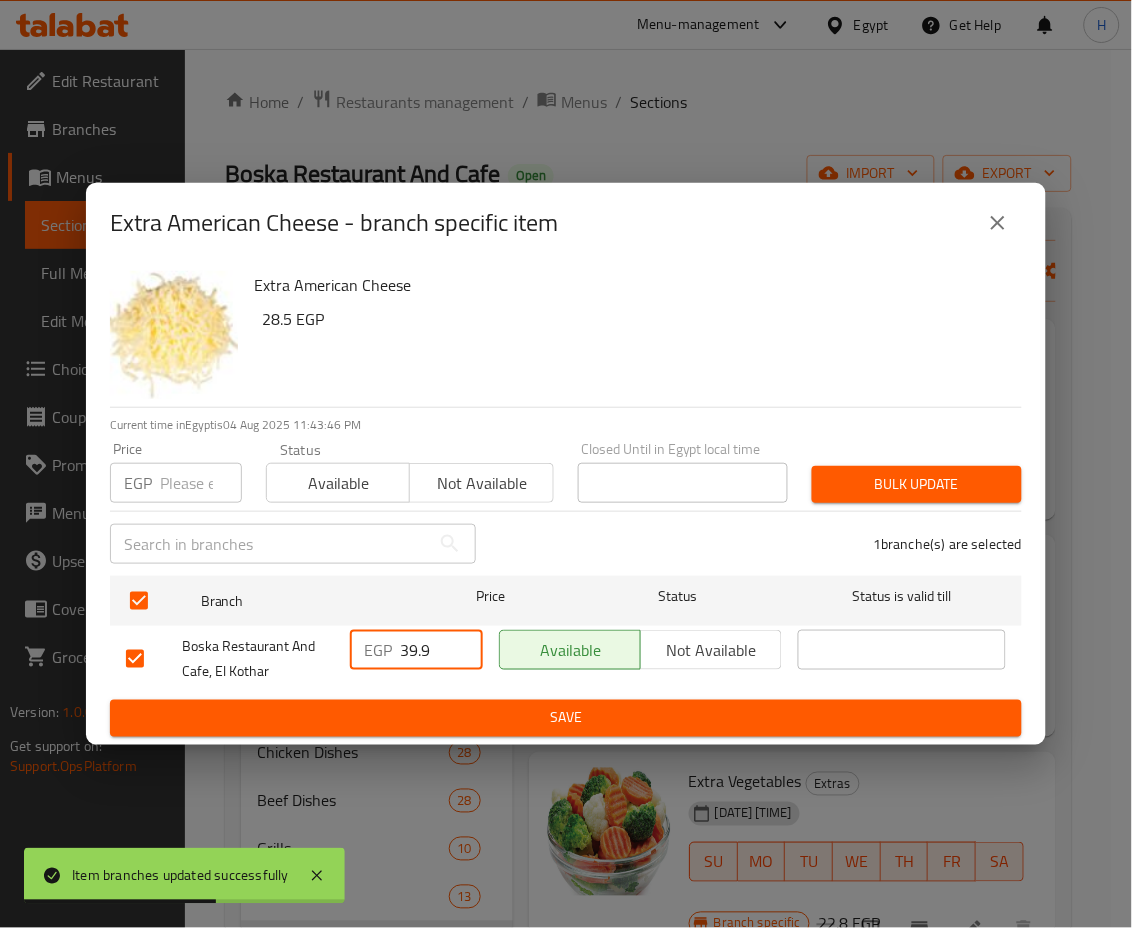 drag, startPoint x: 448, startPoint y: 660, endPoint x: 346, endPoint y: 667, distance: 102.239914 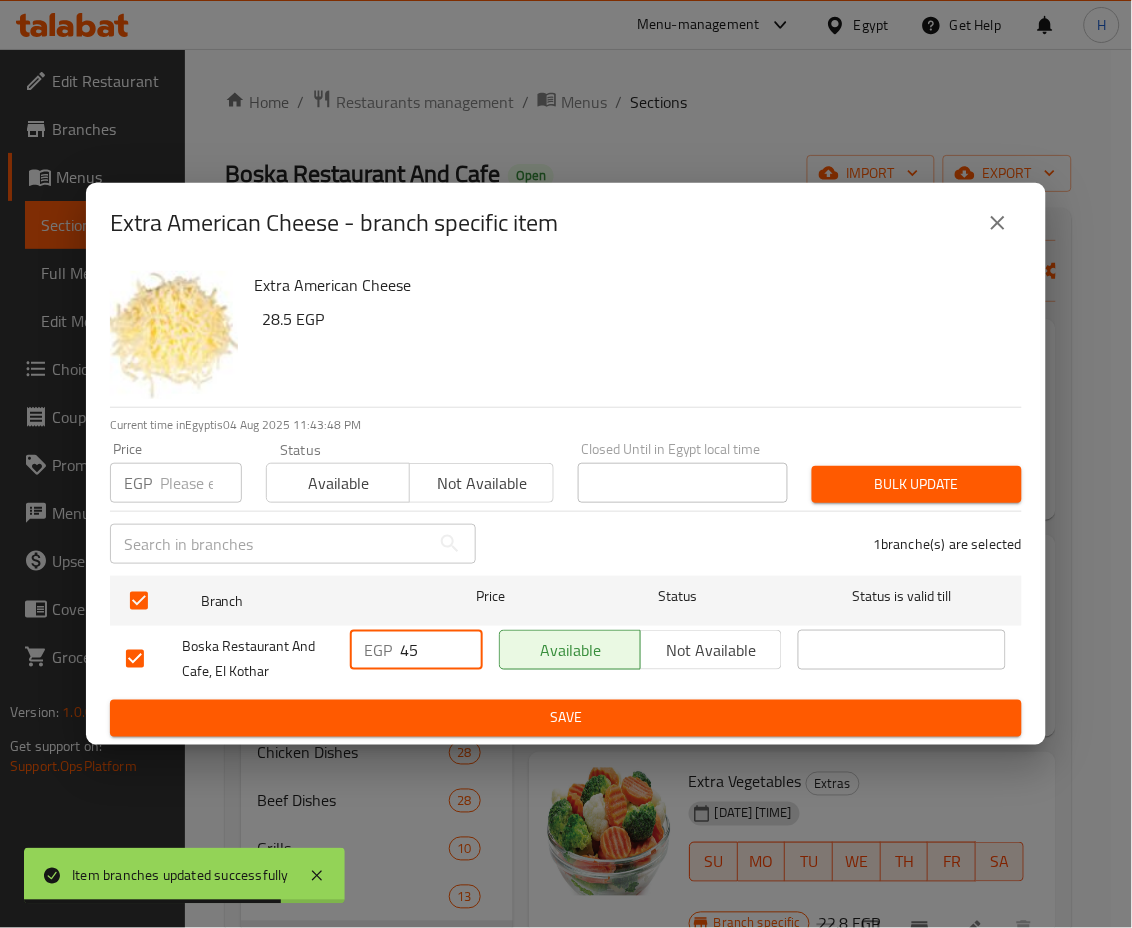 click on "Save" at bounding box center (566, 718) 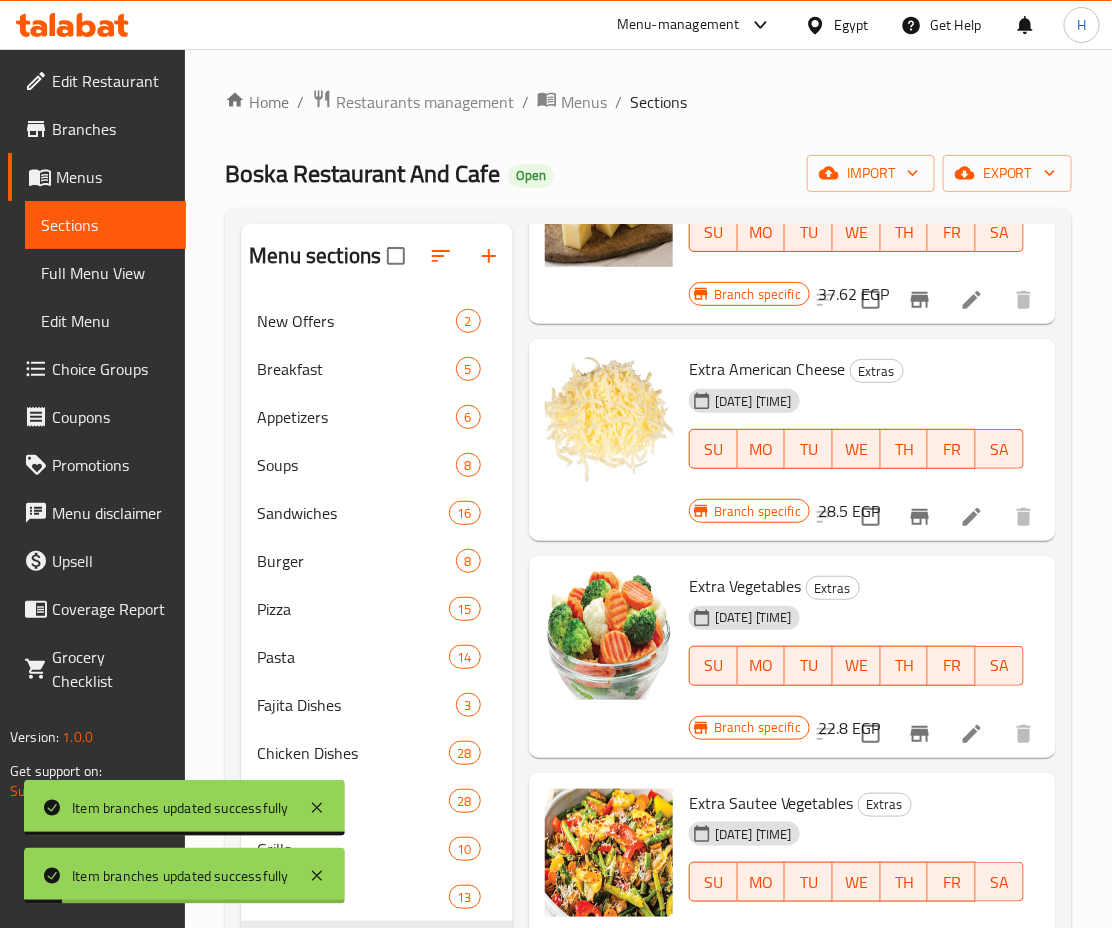 scroll, scrollTop: 197, scrollLeft: 0, axis: vertical 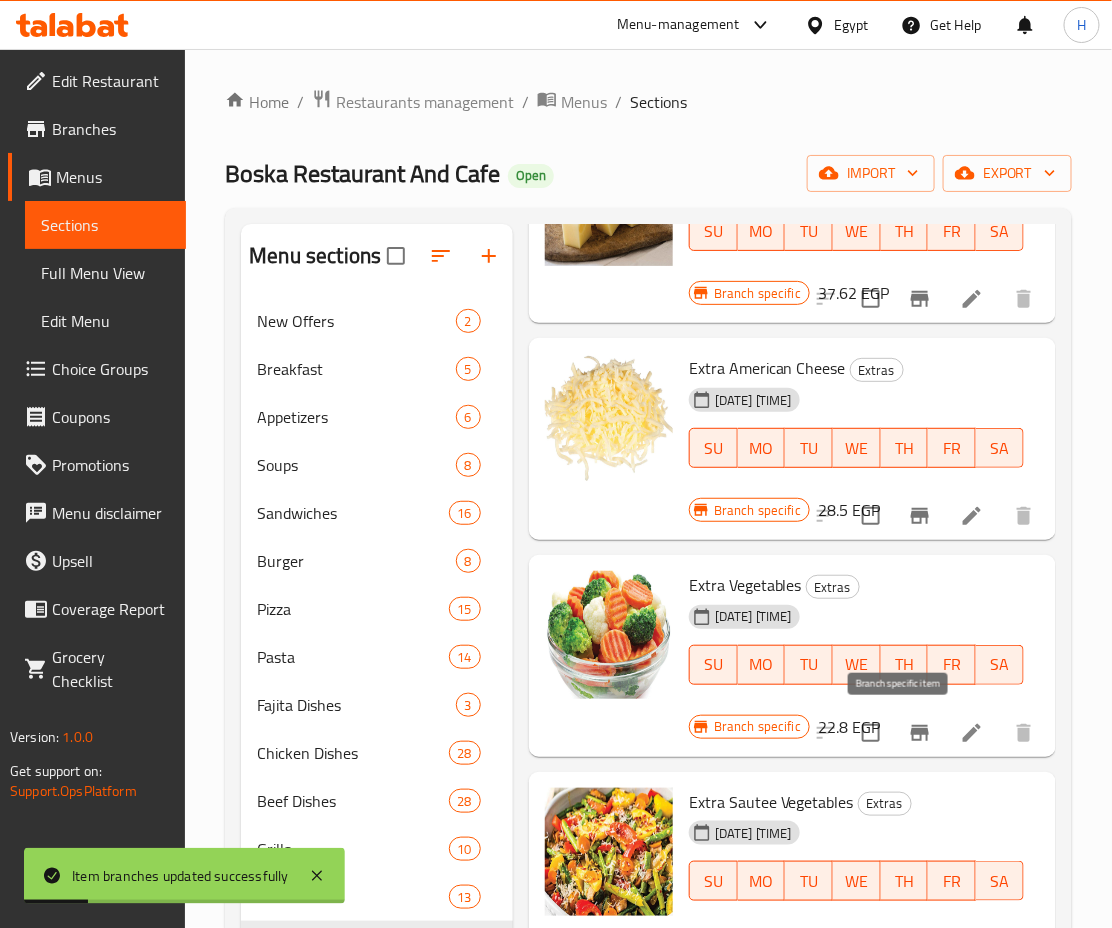 click 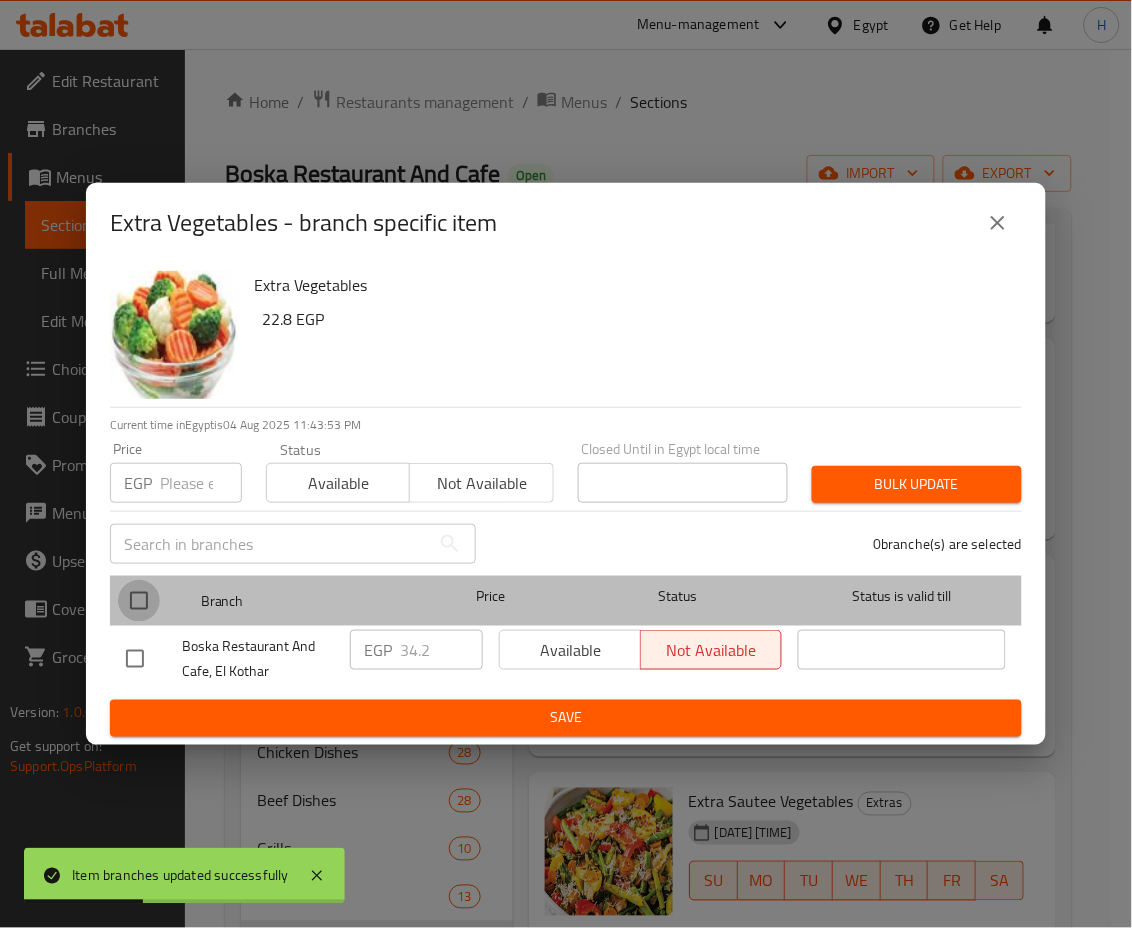 click at bounding box center [139, 601] 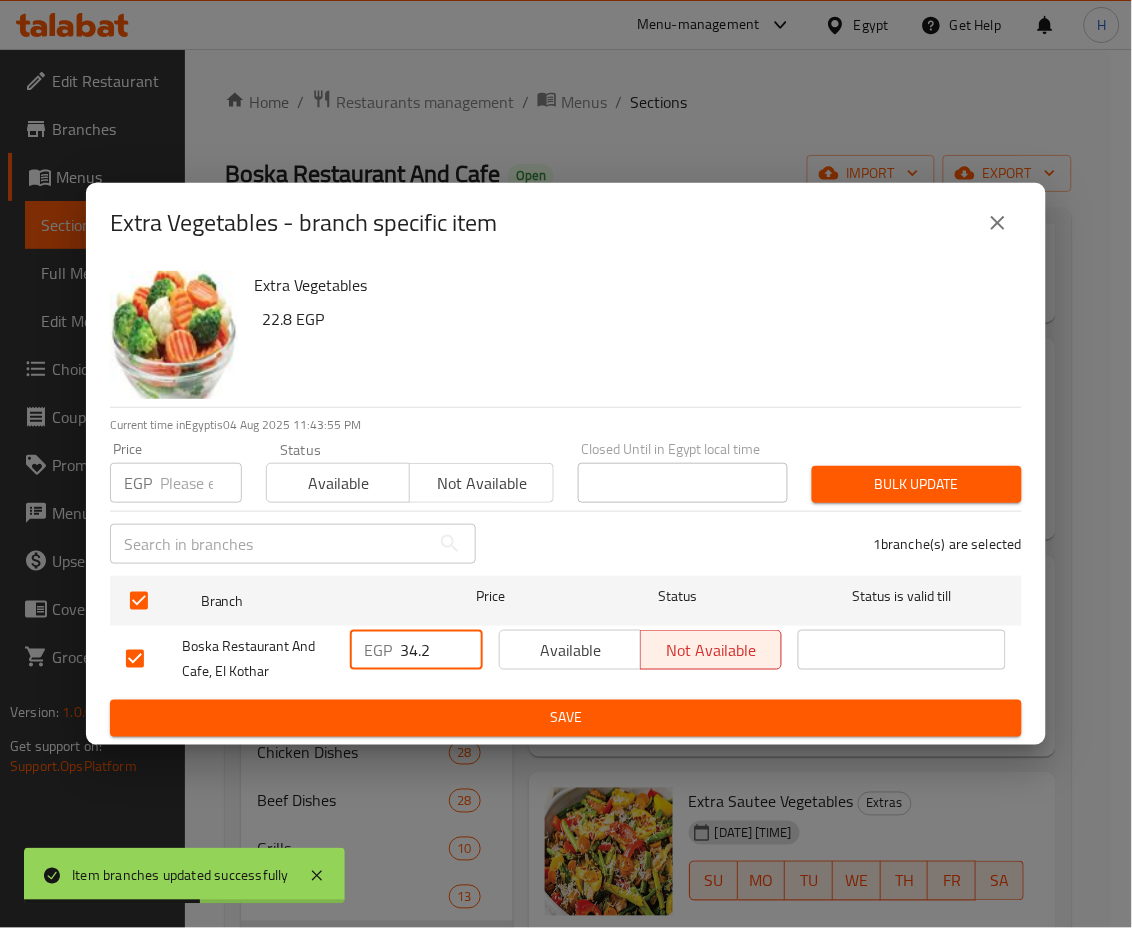 drag, startPoint x: 449, startPoint y: 640, endPoint x: 375, endPoint y: 651, distance: 74.8131 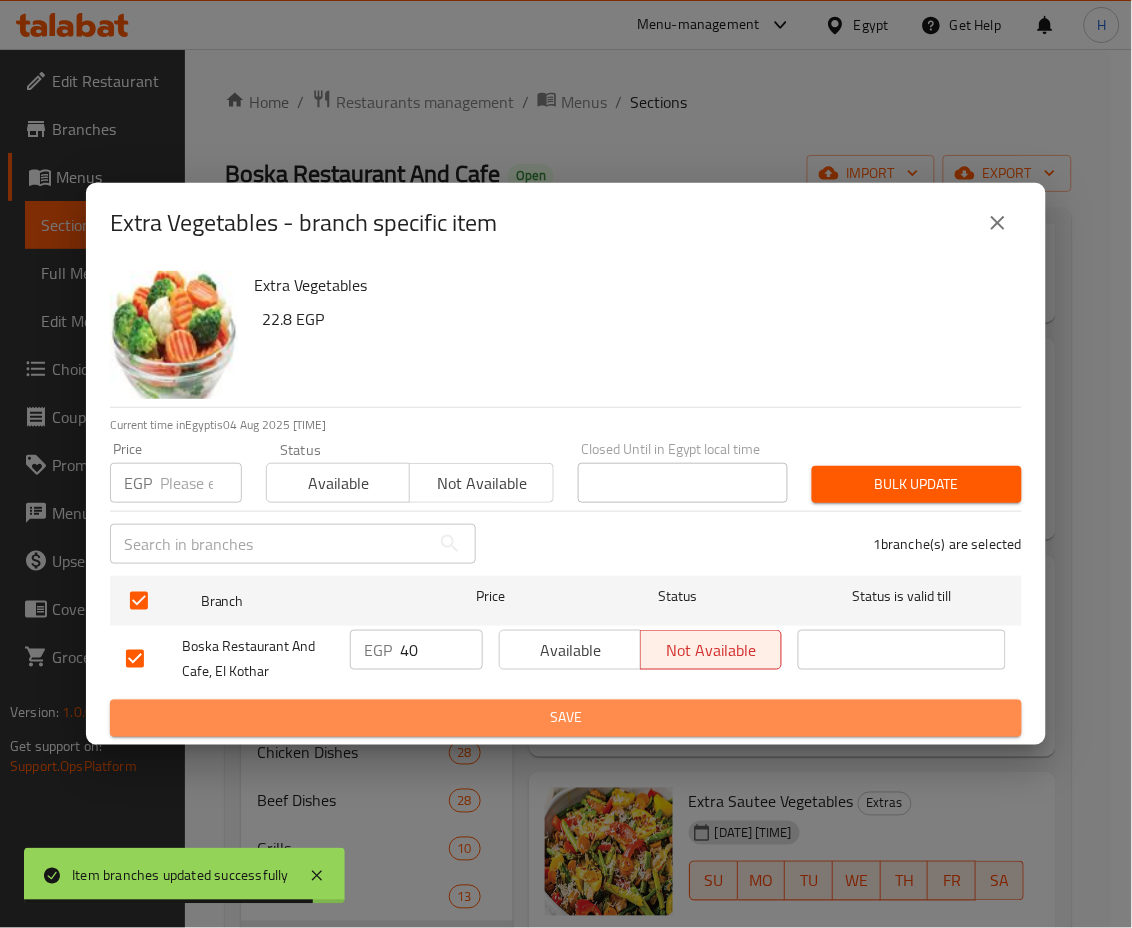 click on "Save" at bounding box center [566, 718] 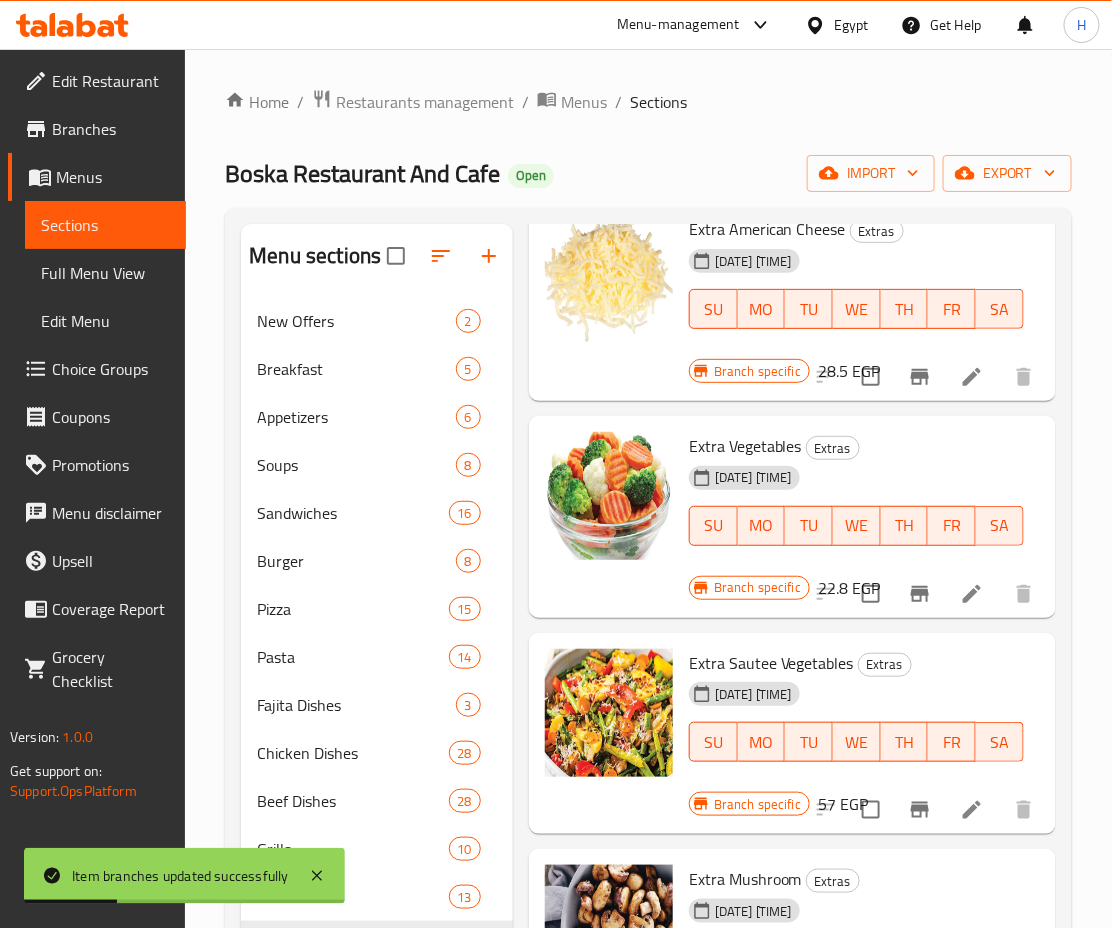 scroll, scrollTop: 352, scrollLeft: 0, axis: vertical 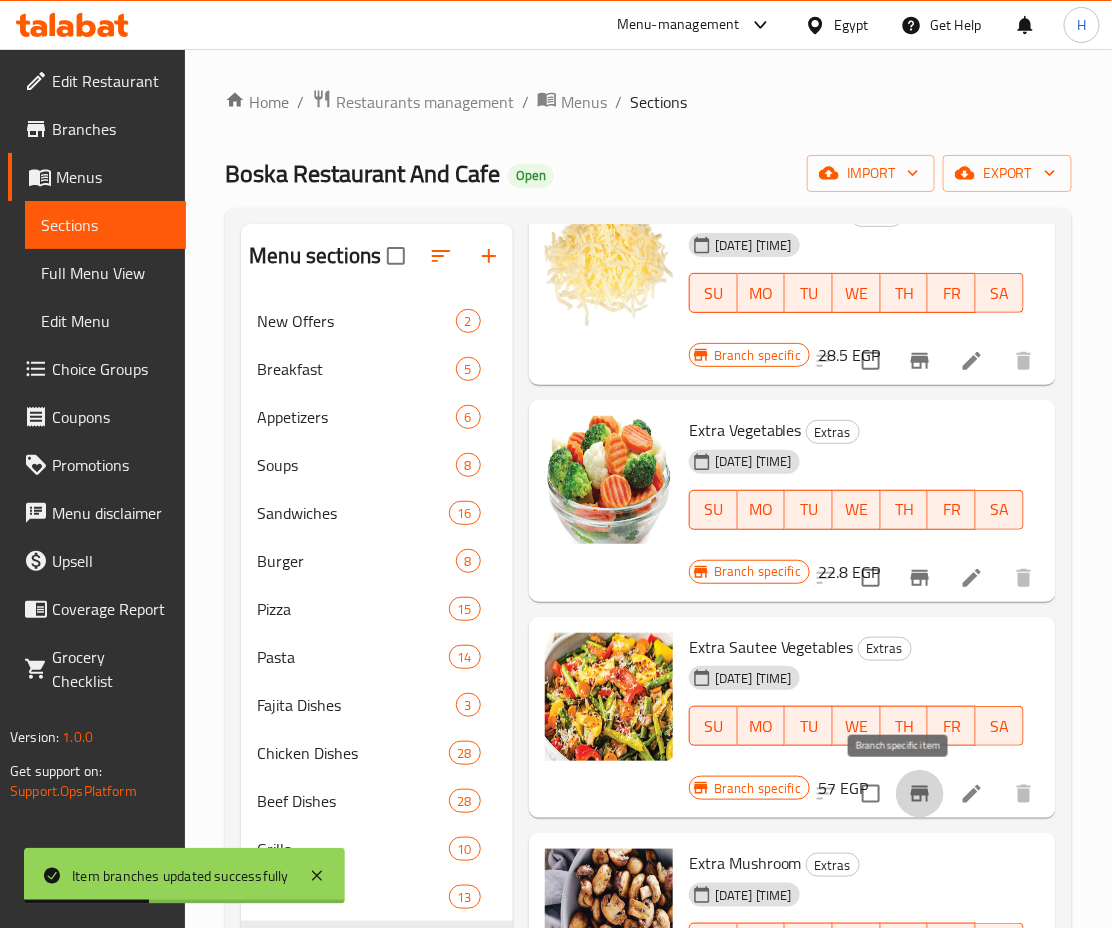 click 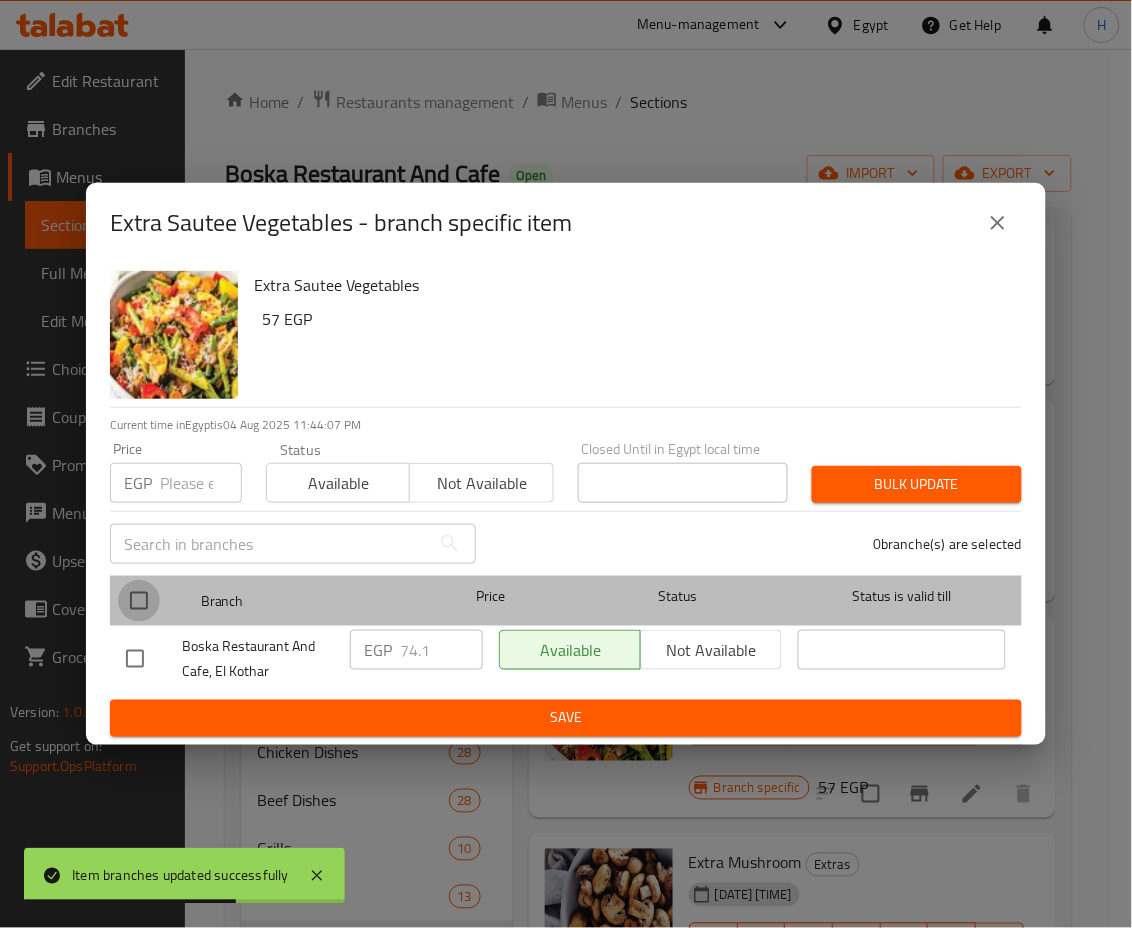 click at bounding box center [139, 601] 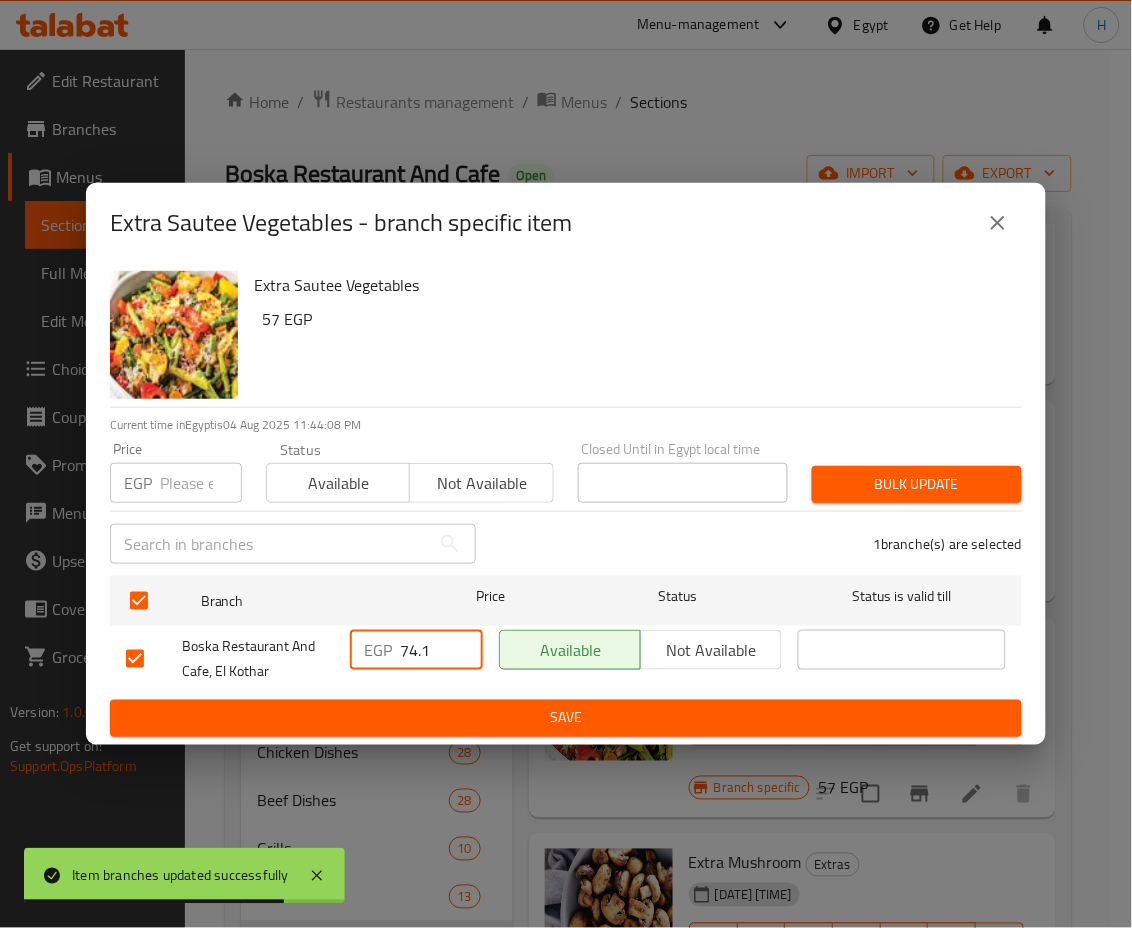 drag, startPoint x: 430, startPoint y: 646, endPoint x: 346, endPoint y: 651, distance: 84.14868 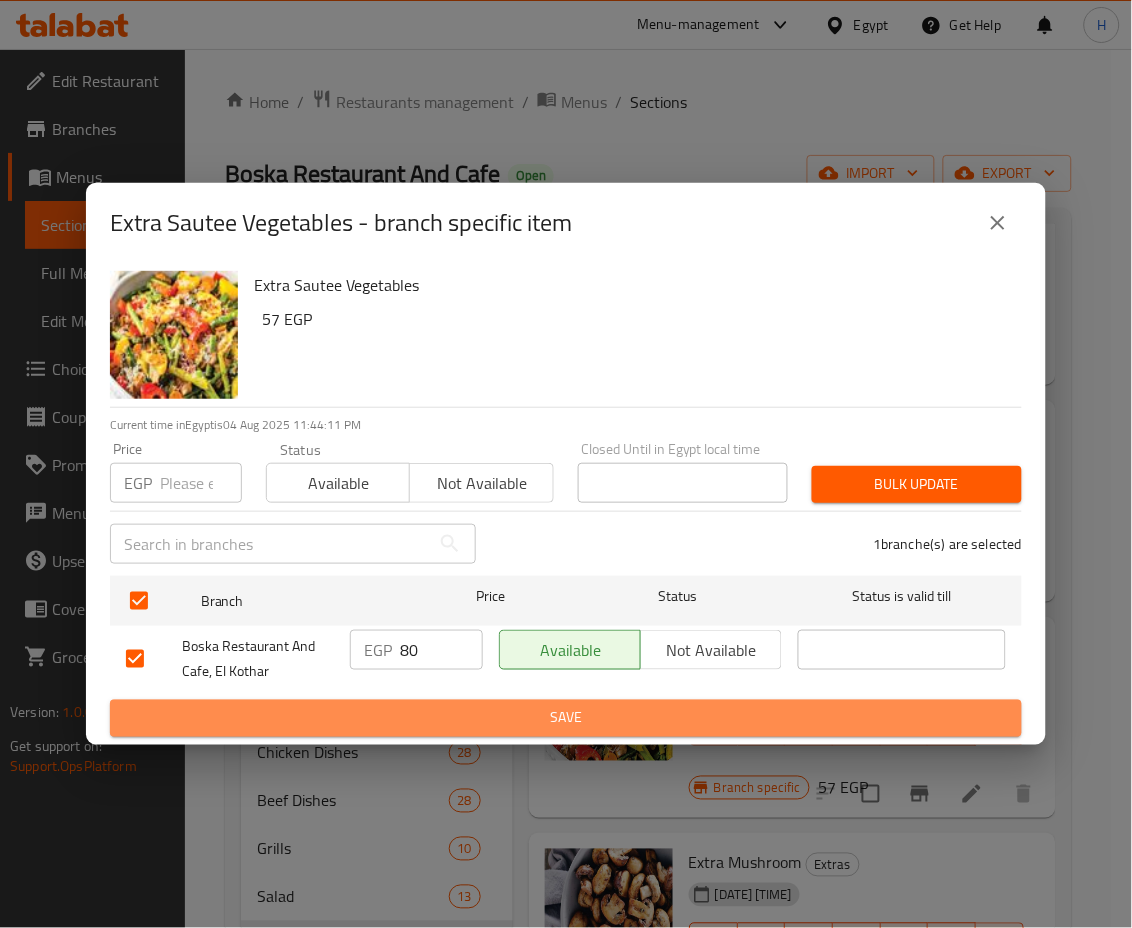 click on "Save" at bounding box center [566, 718] 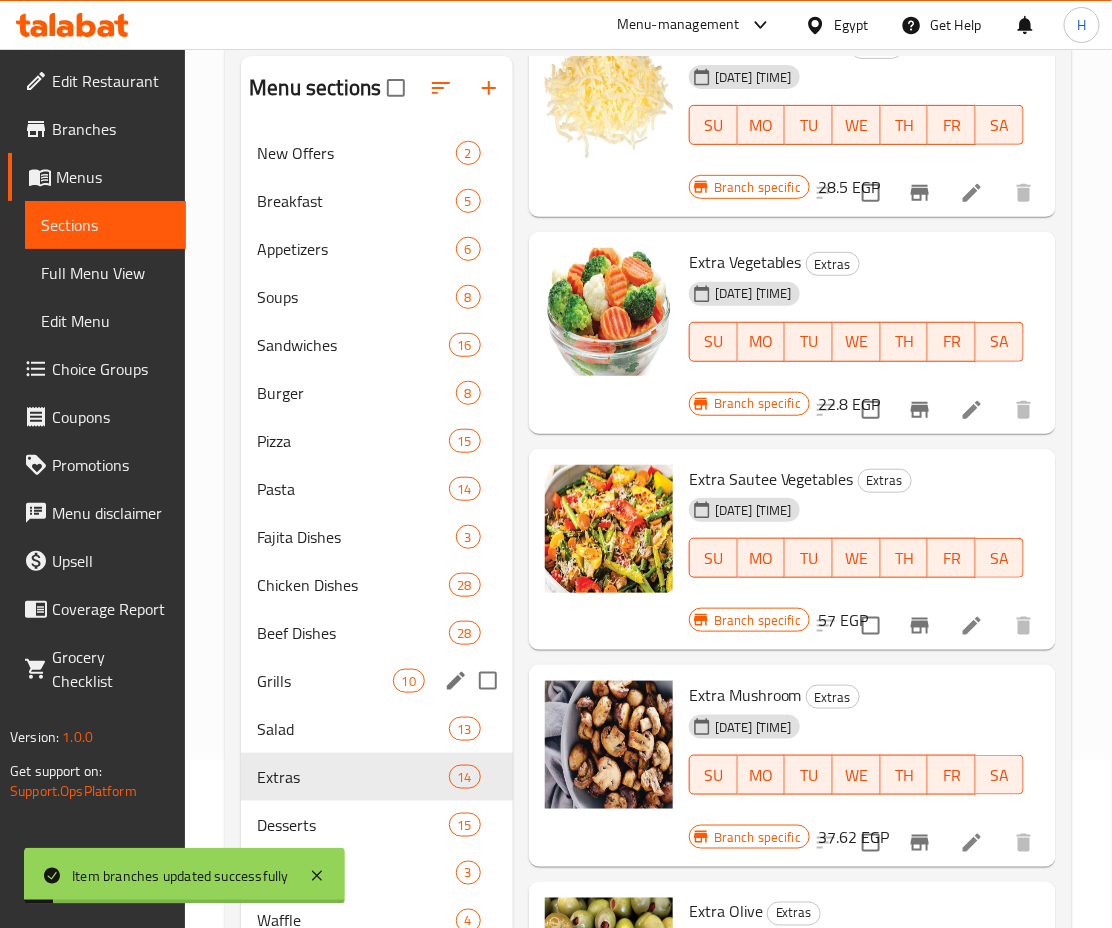 scroll, scrollTop: 171, scrollLeft: 0, axis: vertical 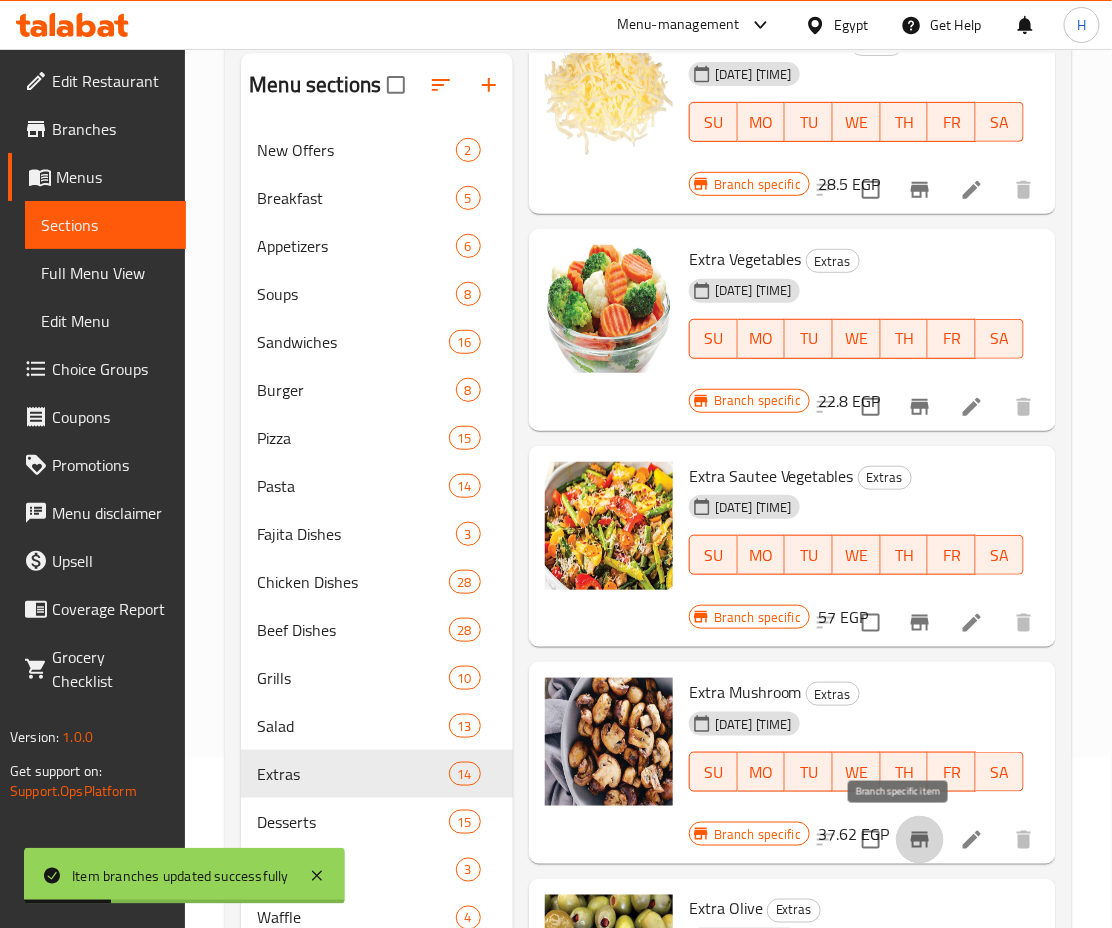 click 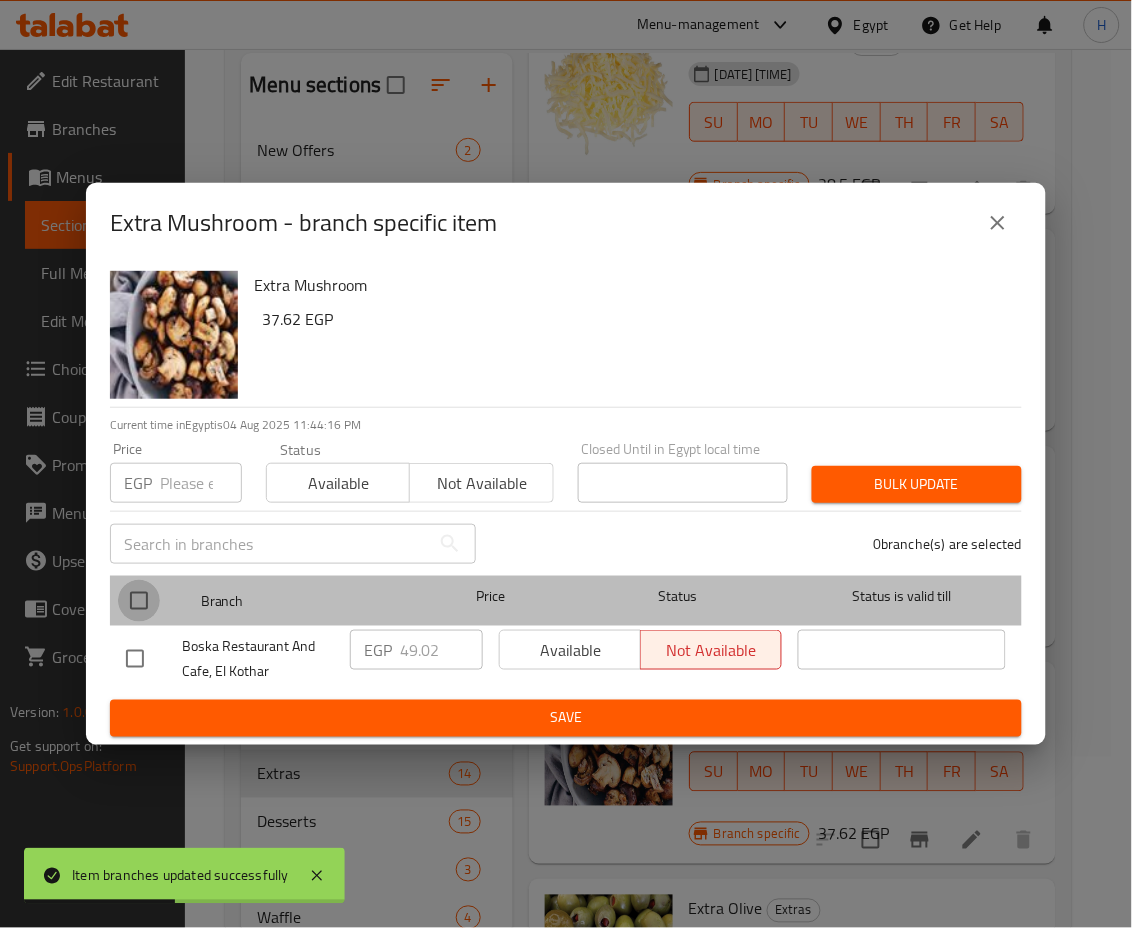 click at bounding box center (139, 601) 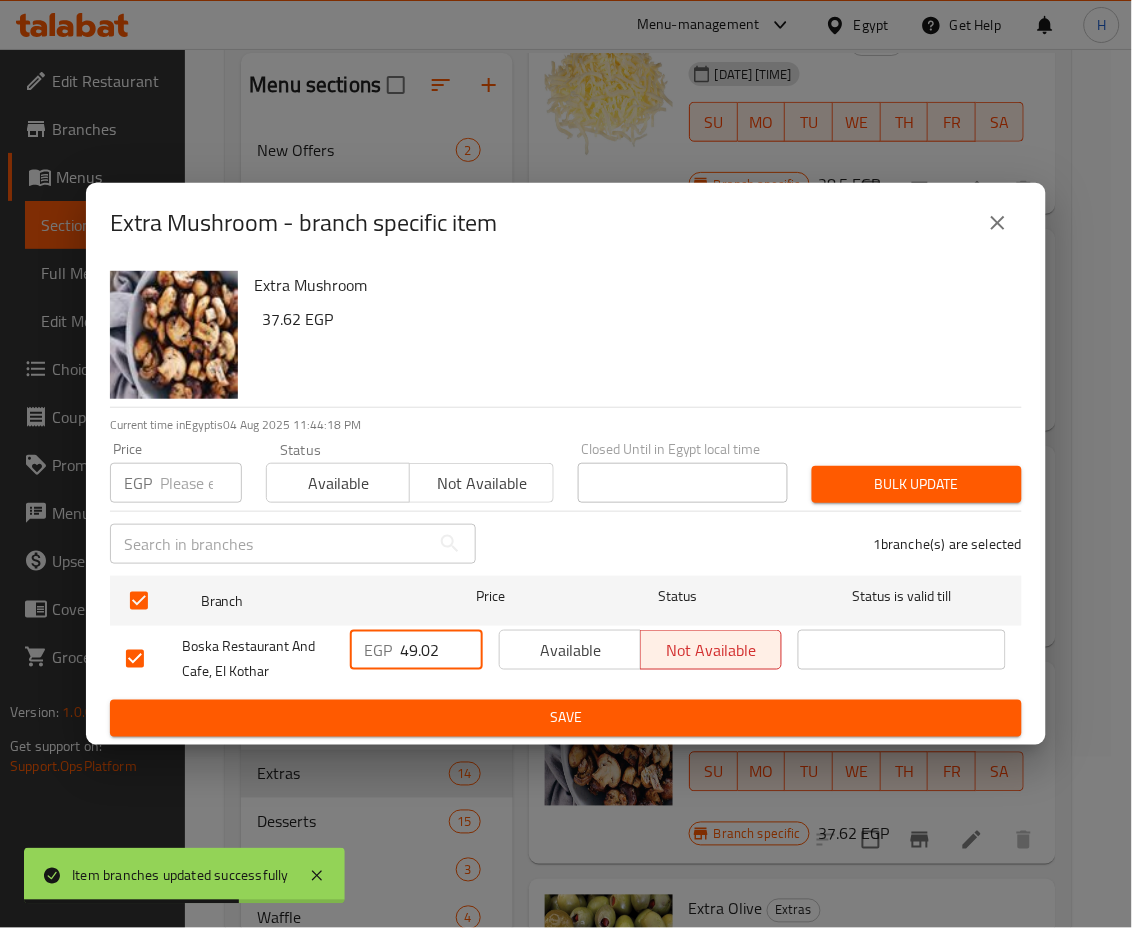 click on "49.02" at bounding box center (441, 650) 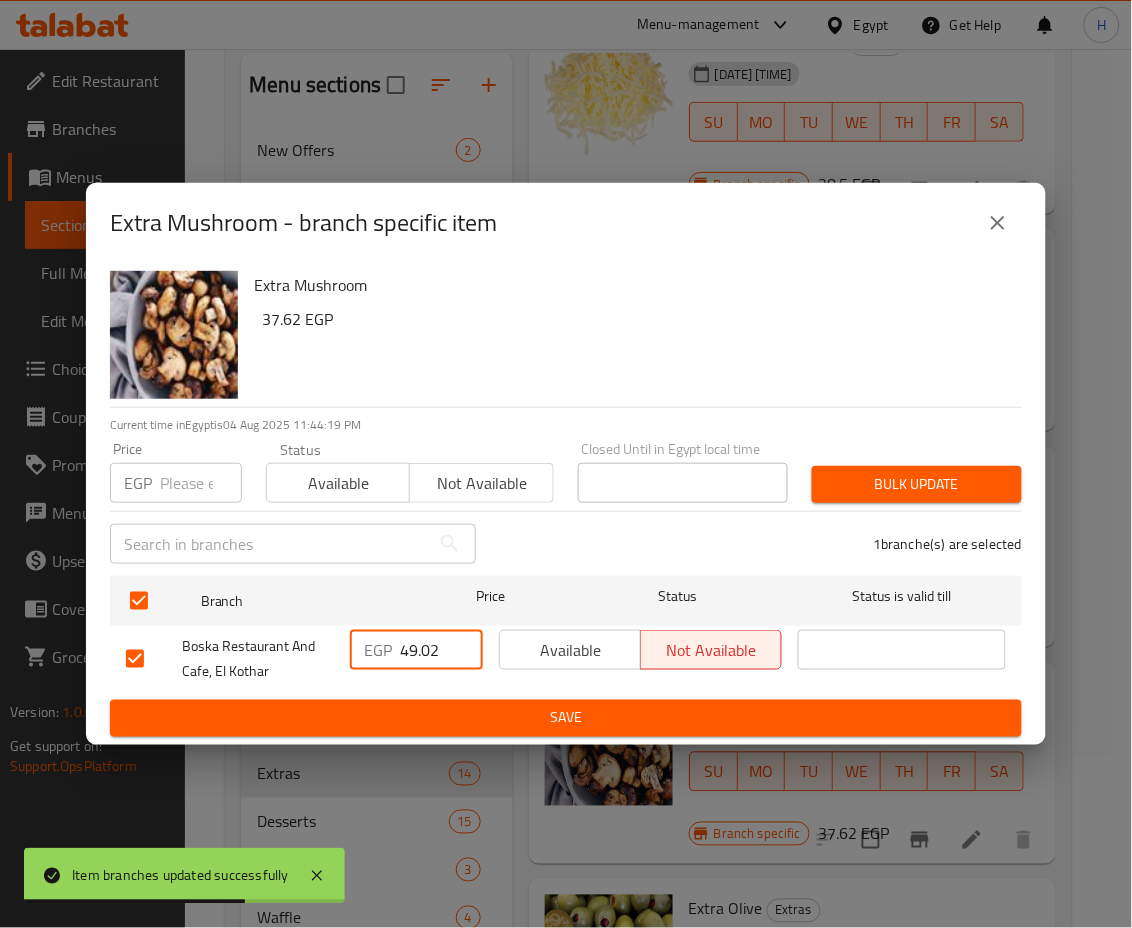 click on "49.02" at bounding box center (441, 650) 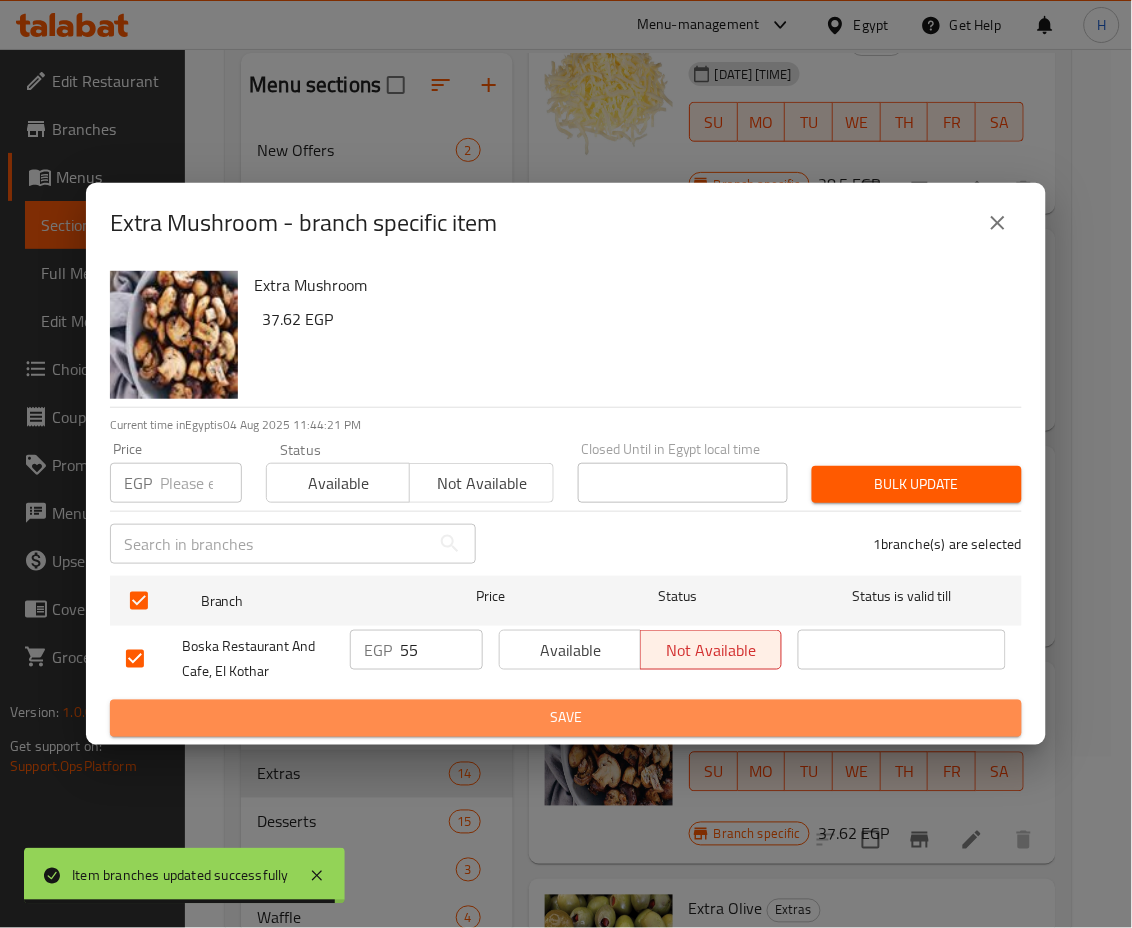 click on "Save" at bounding box center (566, 718) 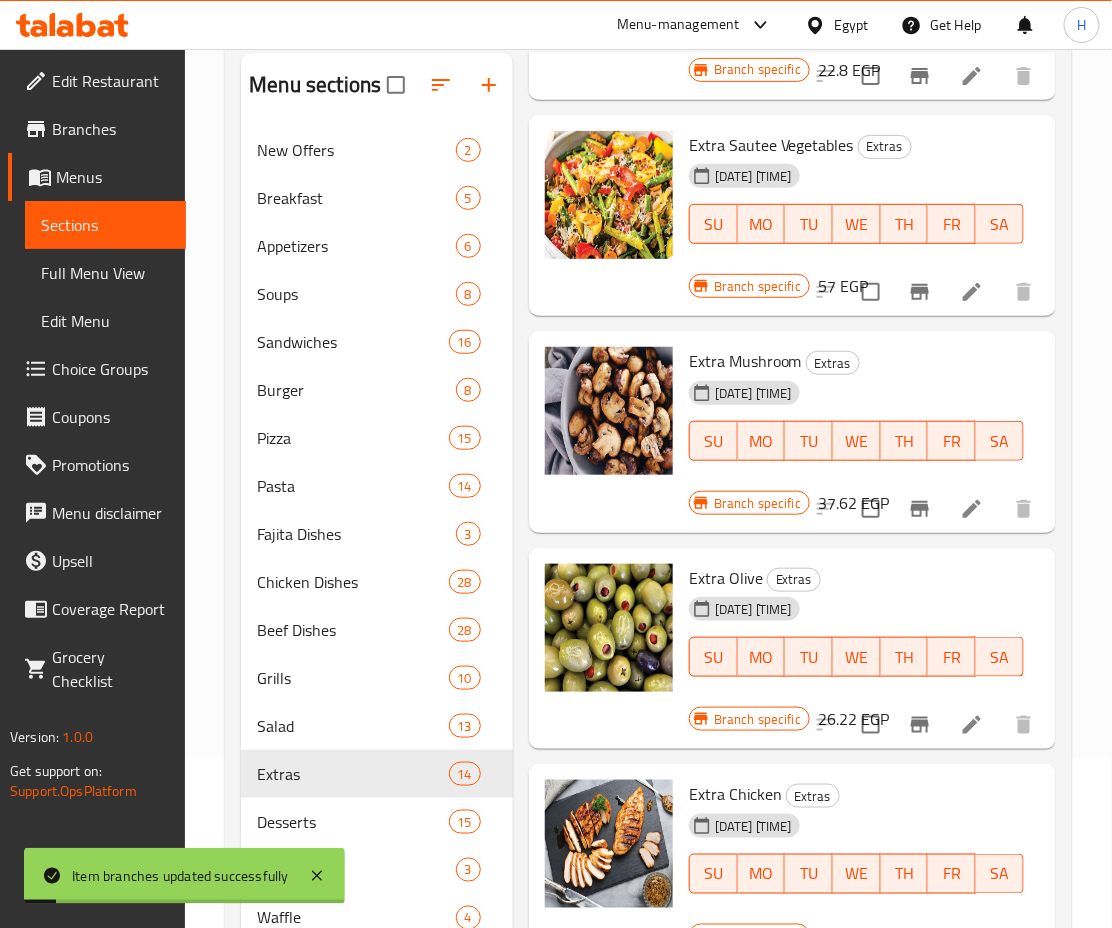 scroll, scrollTop: 686, scrollLeft: 0, axis: vertical 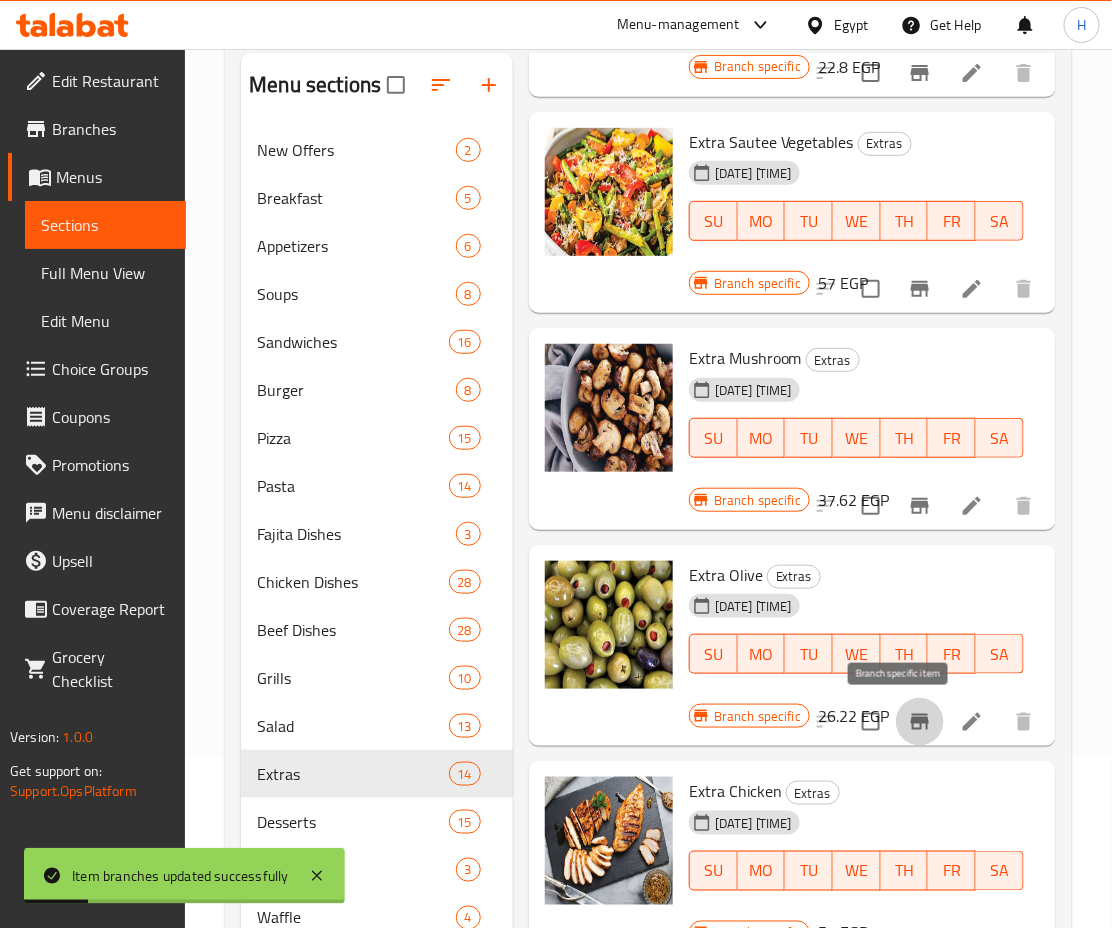 click 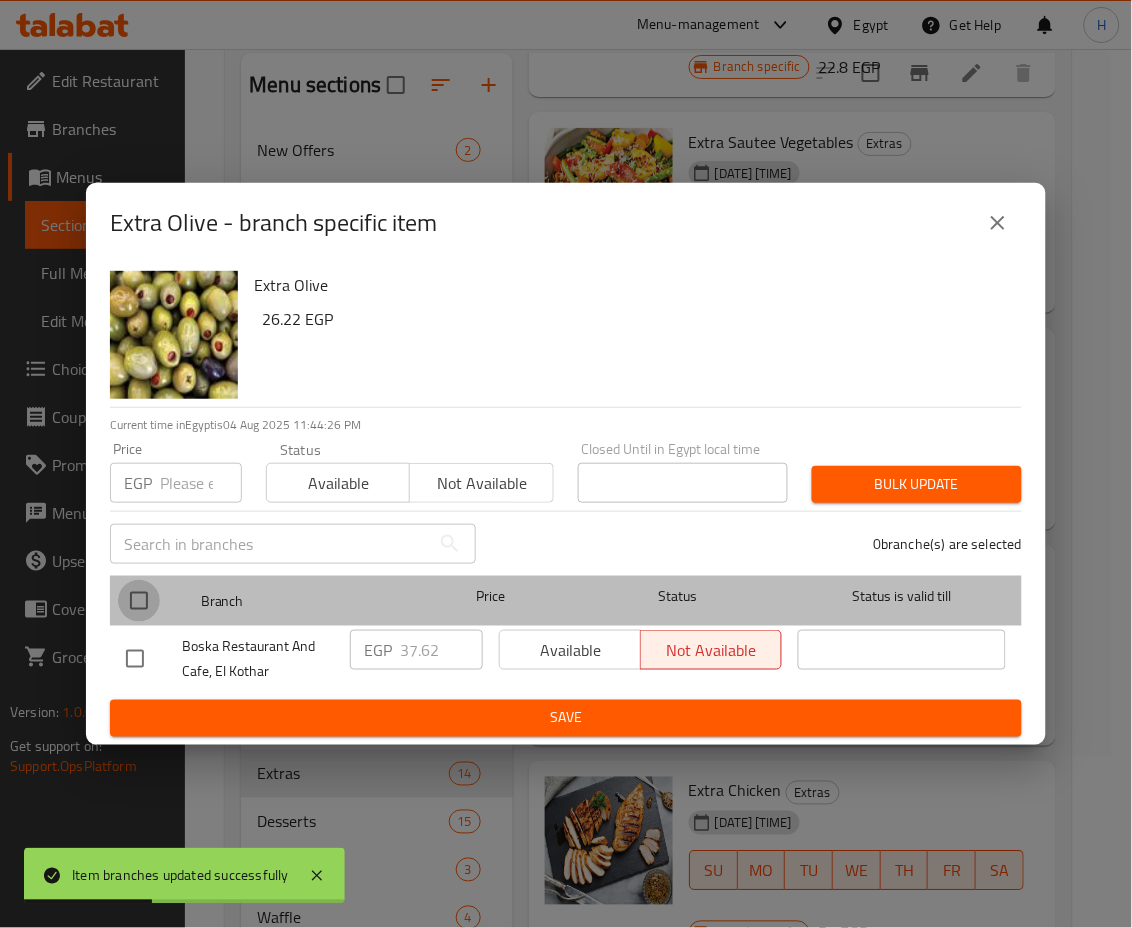 click at bounding box center [139, 601] 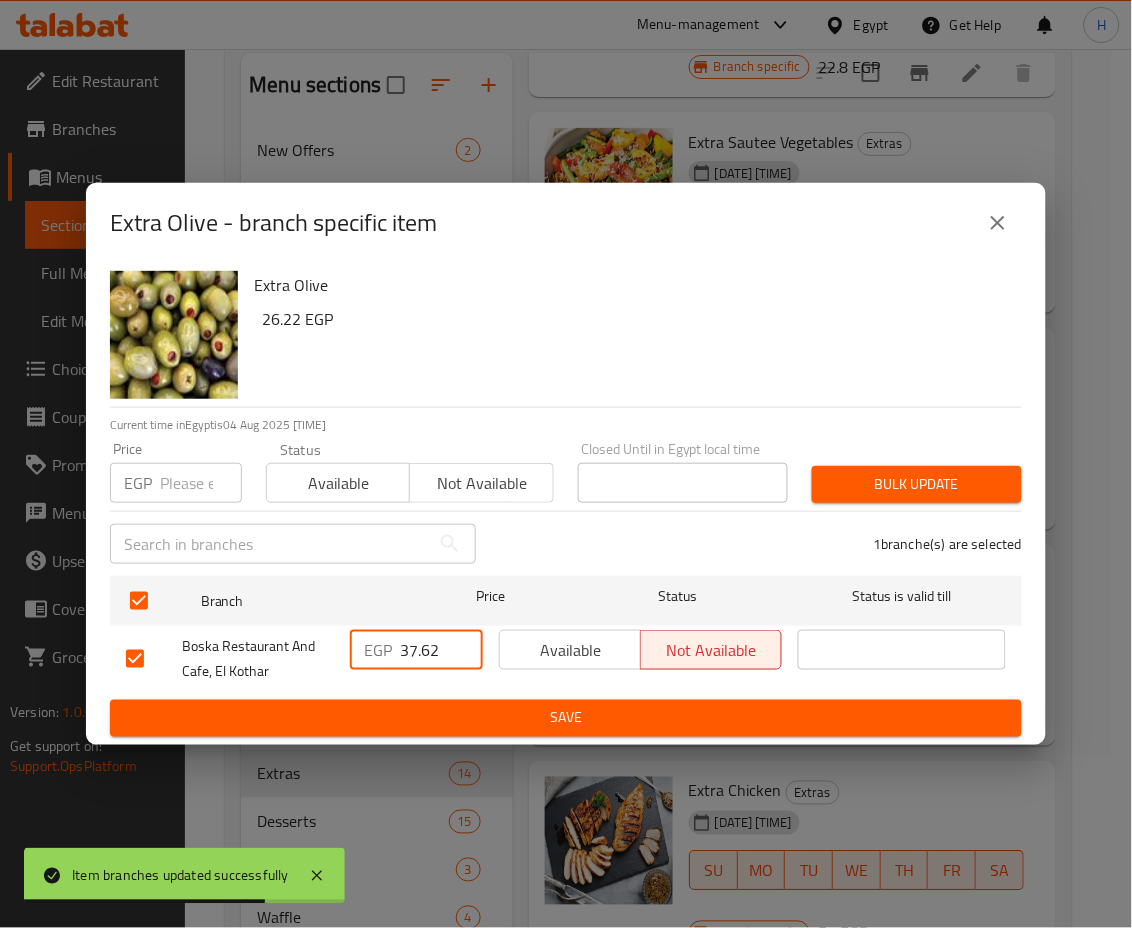 drag, startPoint x: 453, startPoint y: 642, endPoint x: 306, endPoint y: 633, distance: 147.27525 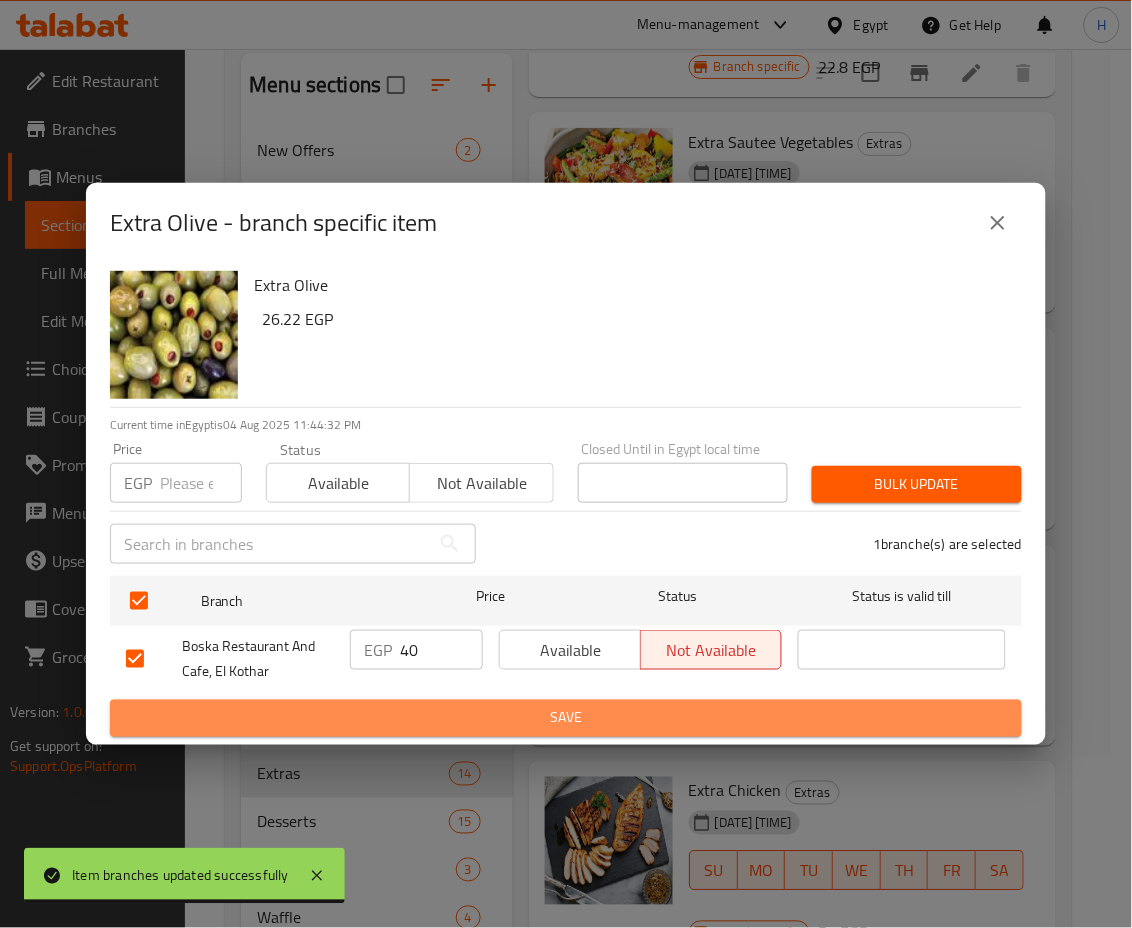 click on "Save" at bounding box center (566, 718) 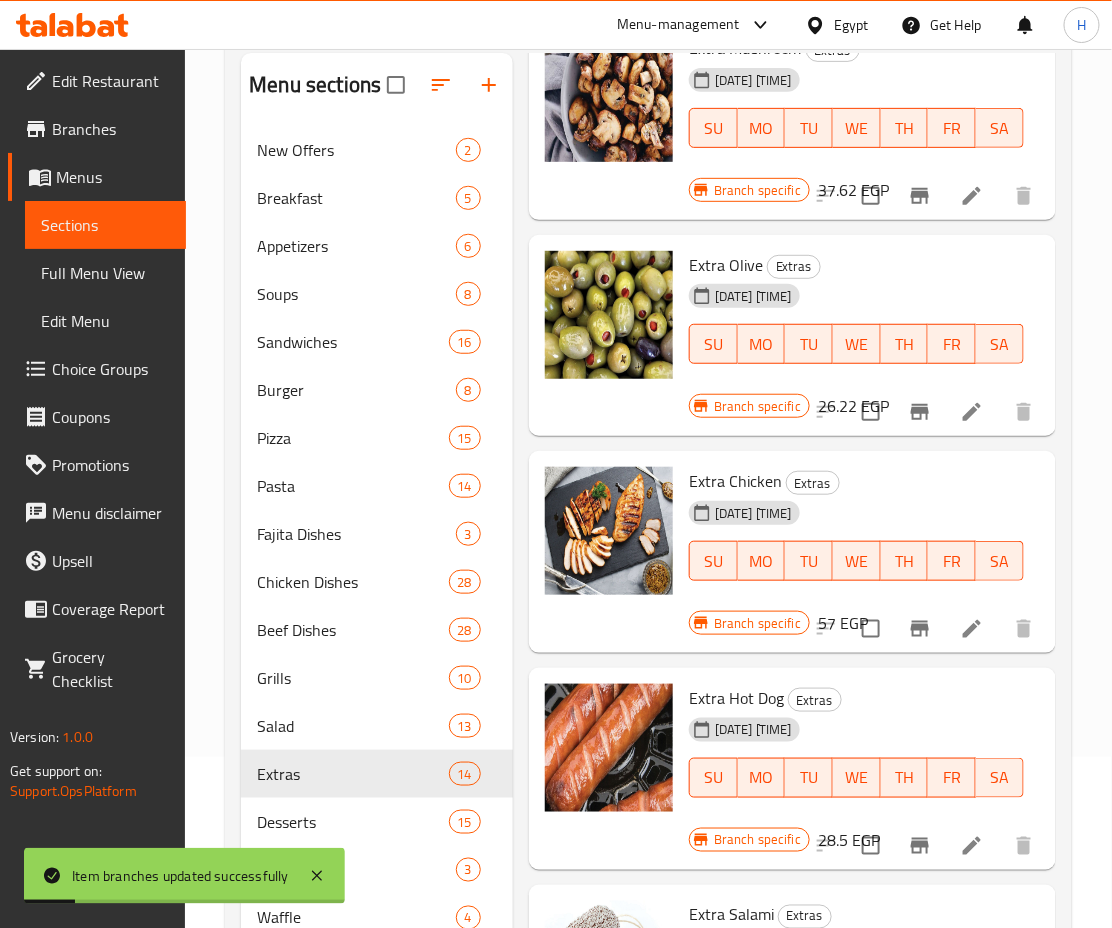 scroll, scrollTop: 1014, scrollLeft: 0, axis: vertical 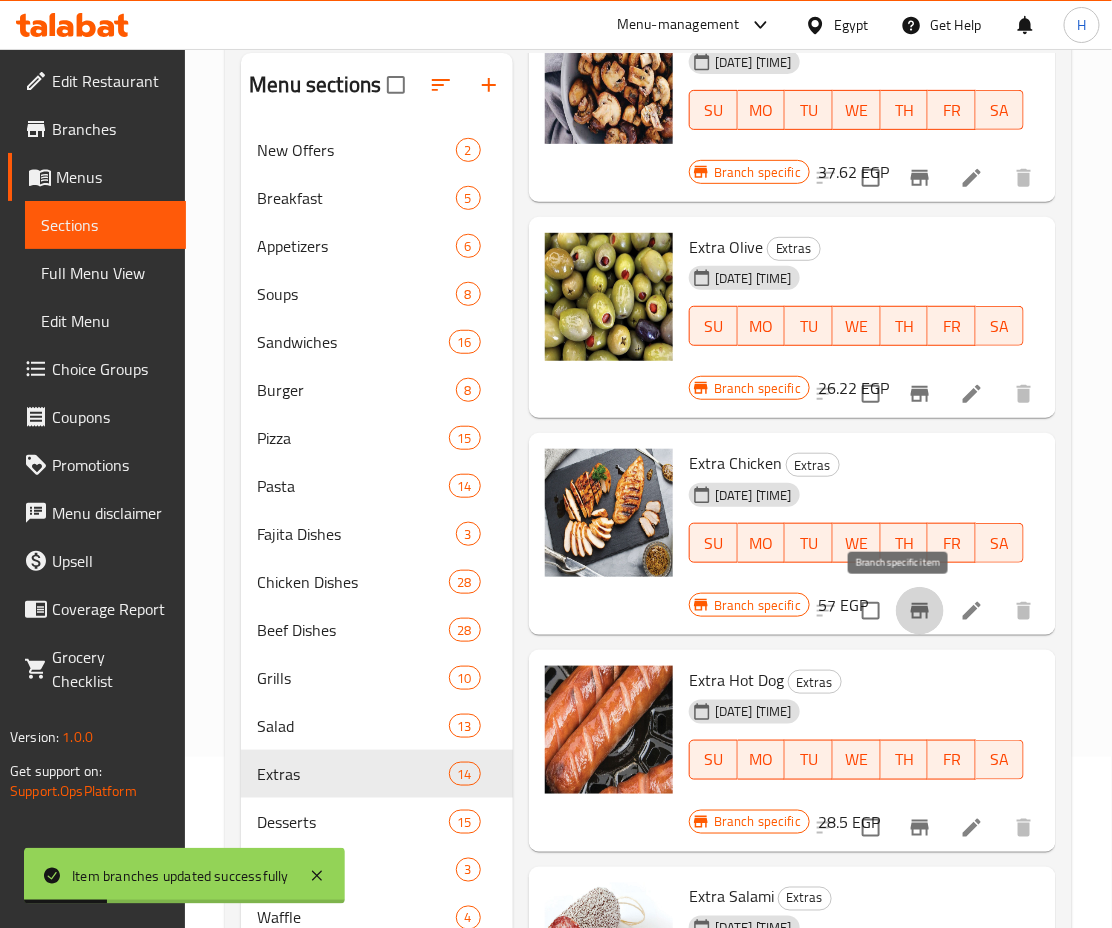 click 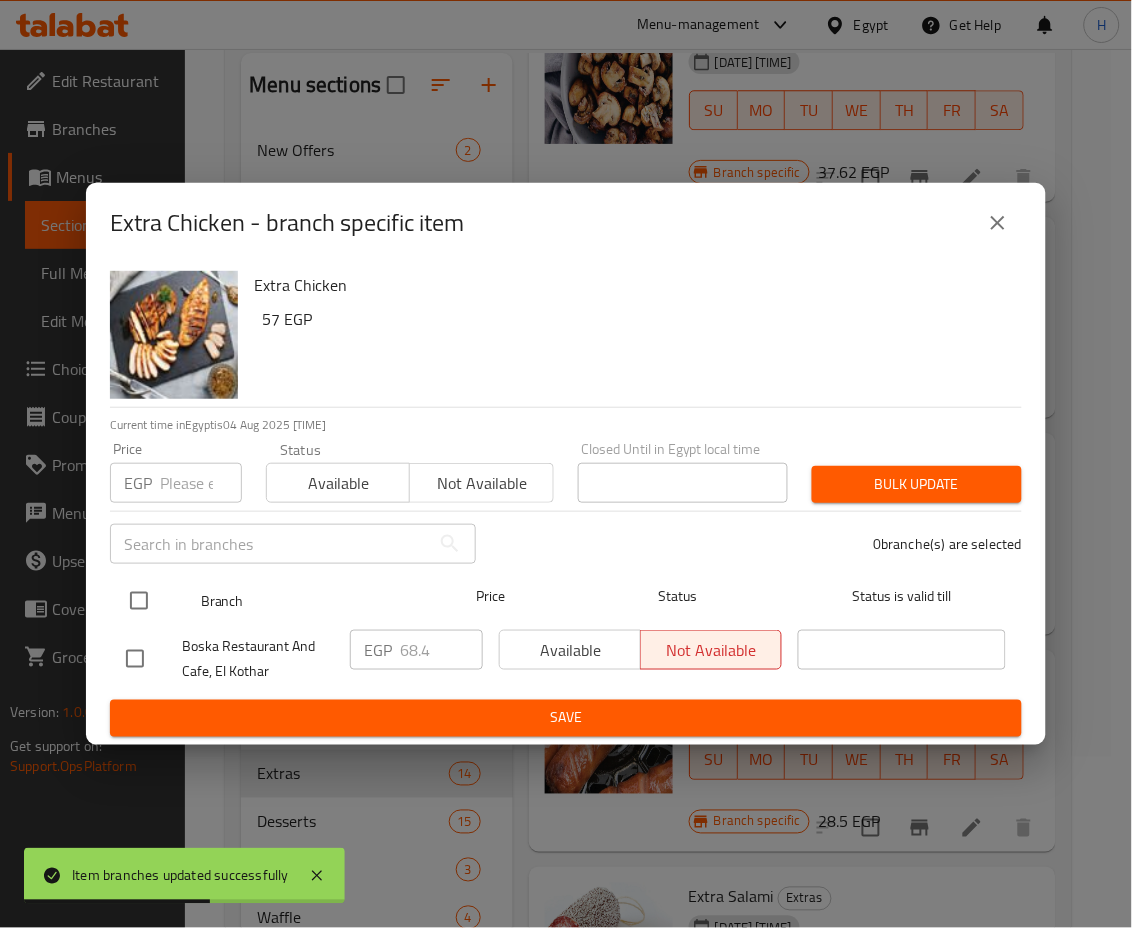 click at bounding box center (139, 601) 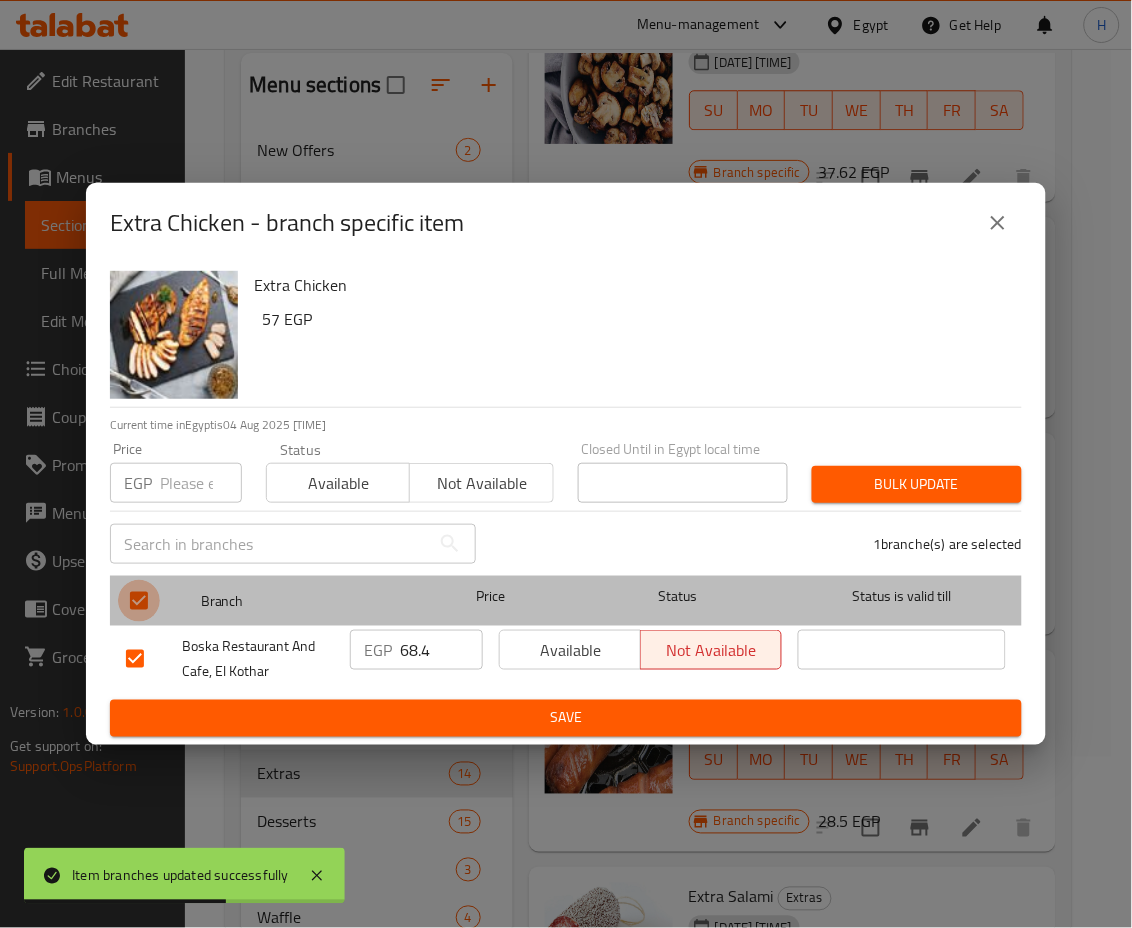 click at bounding box center (139, 601) 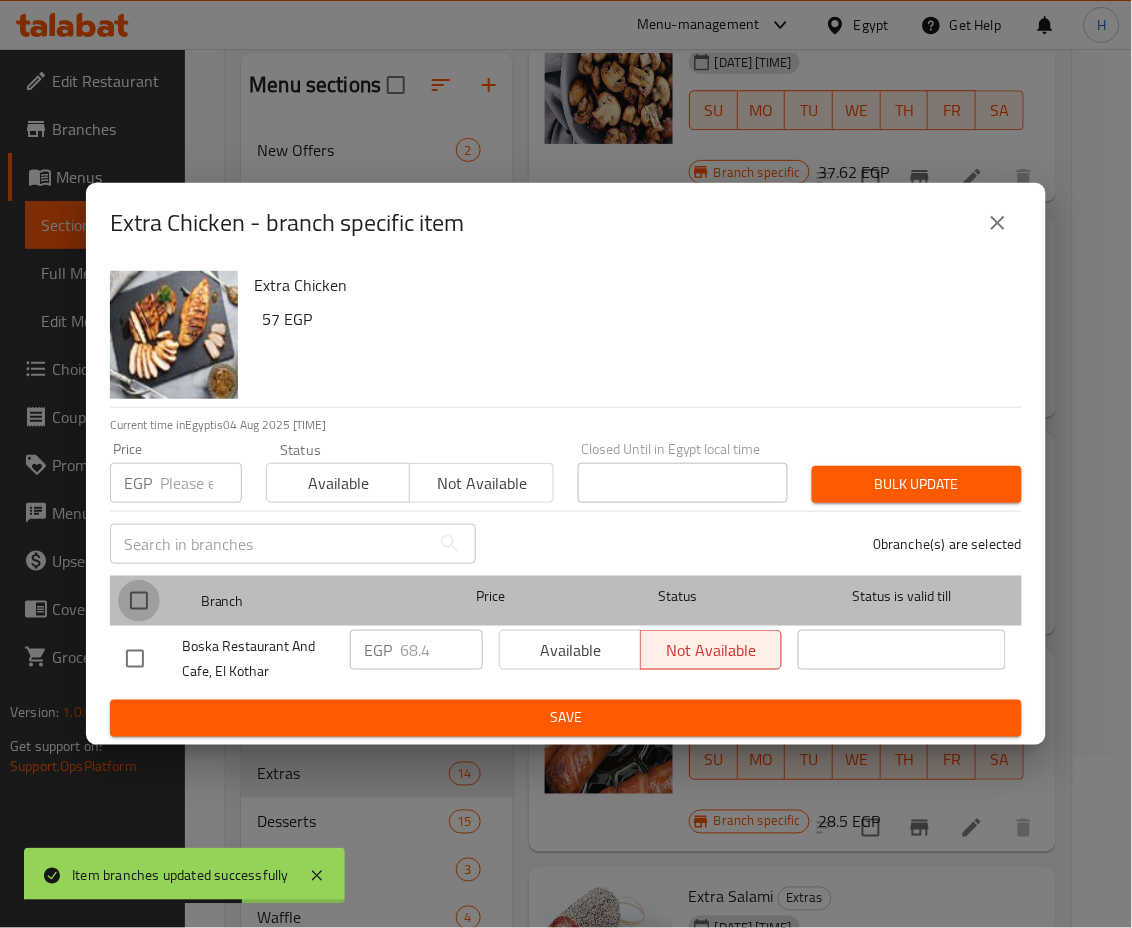 click at bounding box center [139, 601] 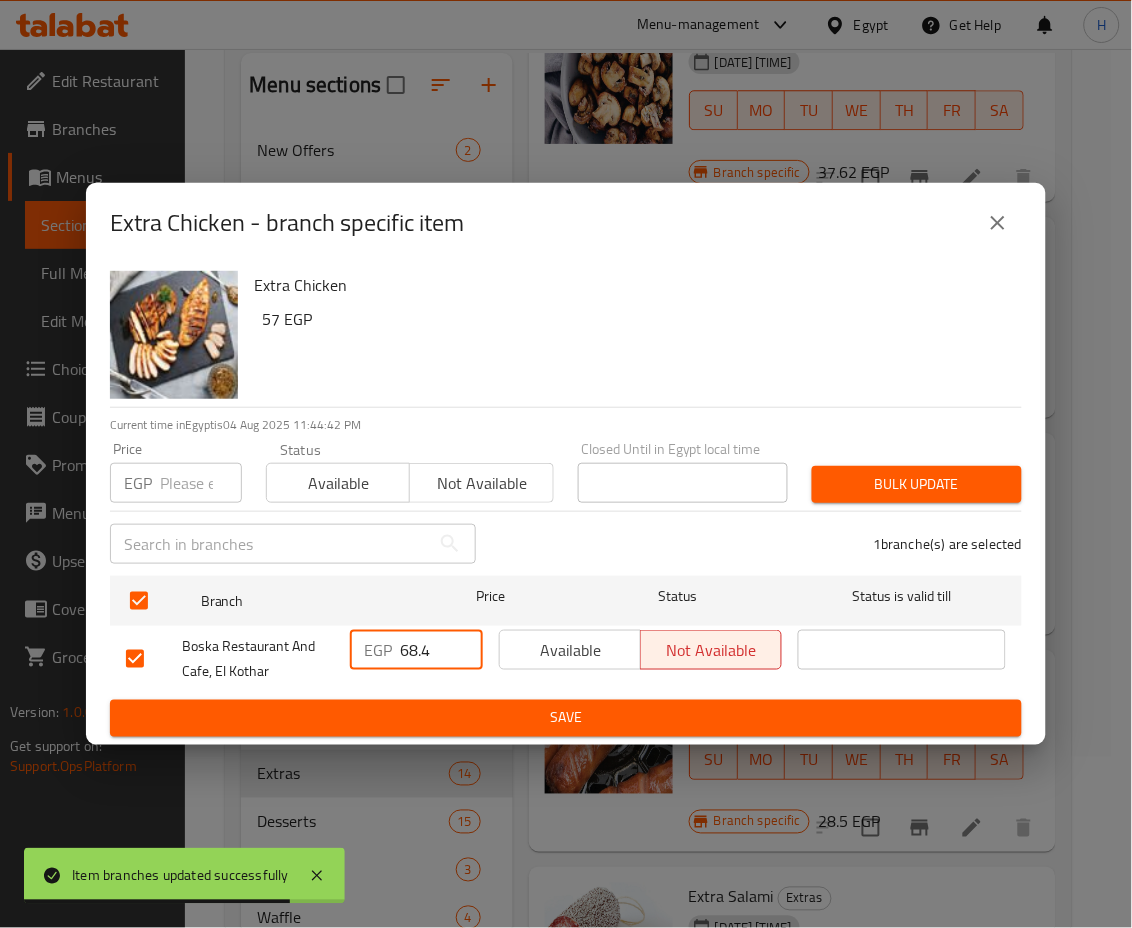 drag, startPoint x: 434, startPoint y: 649, endPoint x: 332, endPoint y: 654, distance: 102.122475 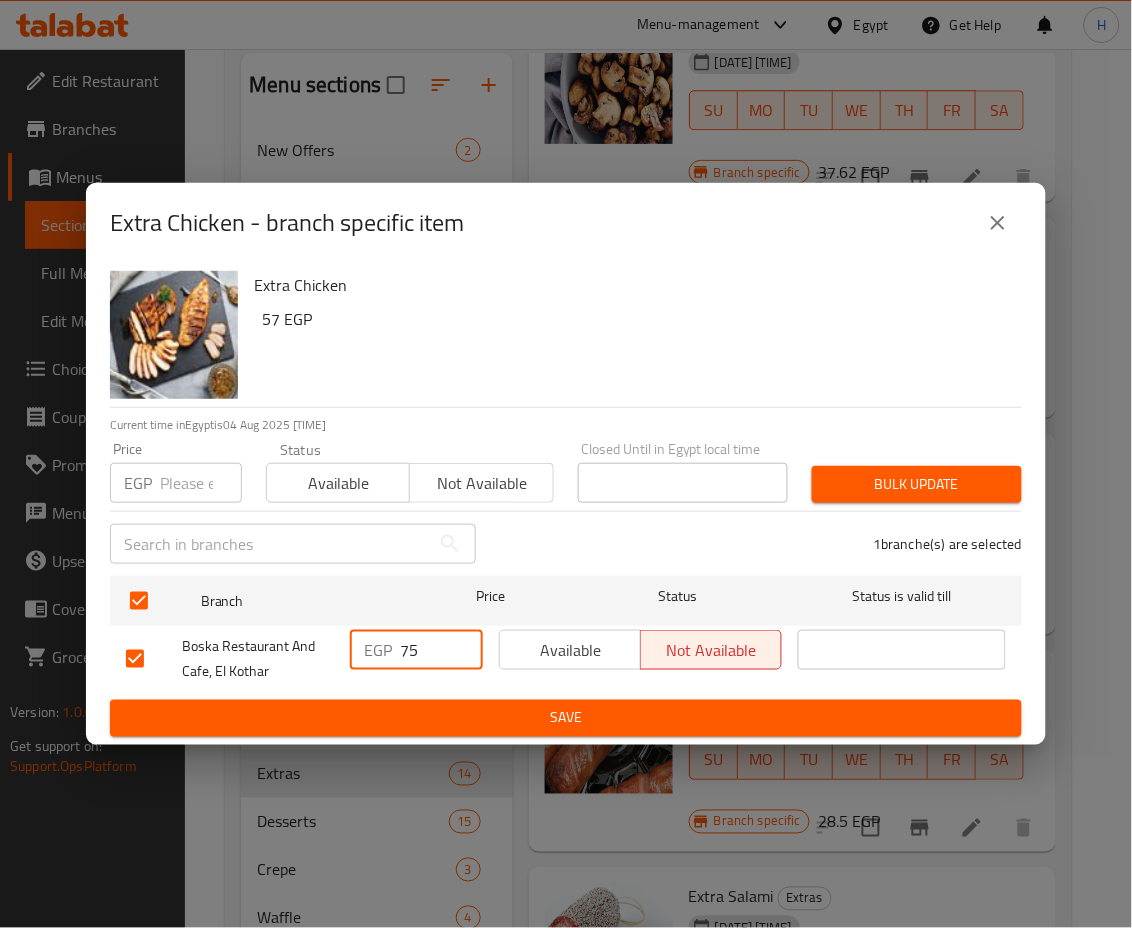 click on "Save" at bounding box center (566, 718) 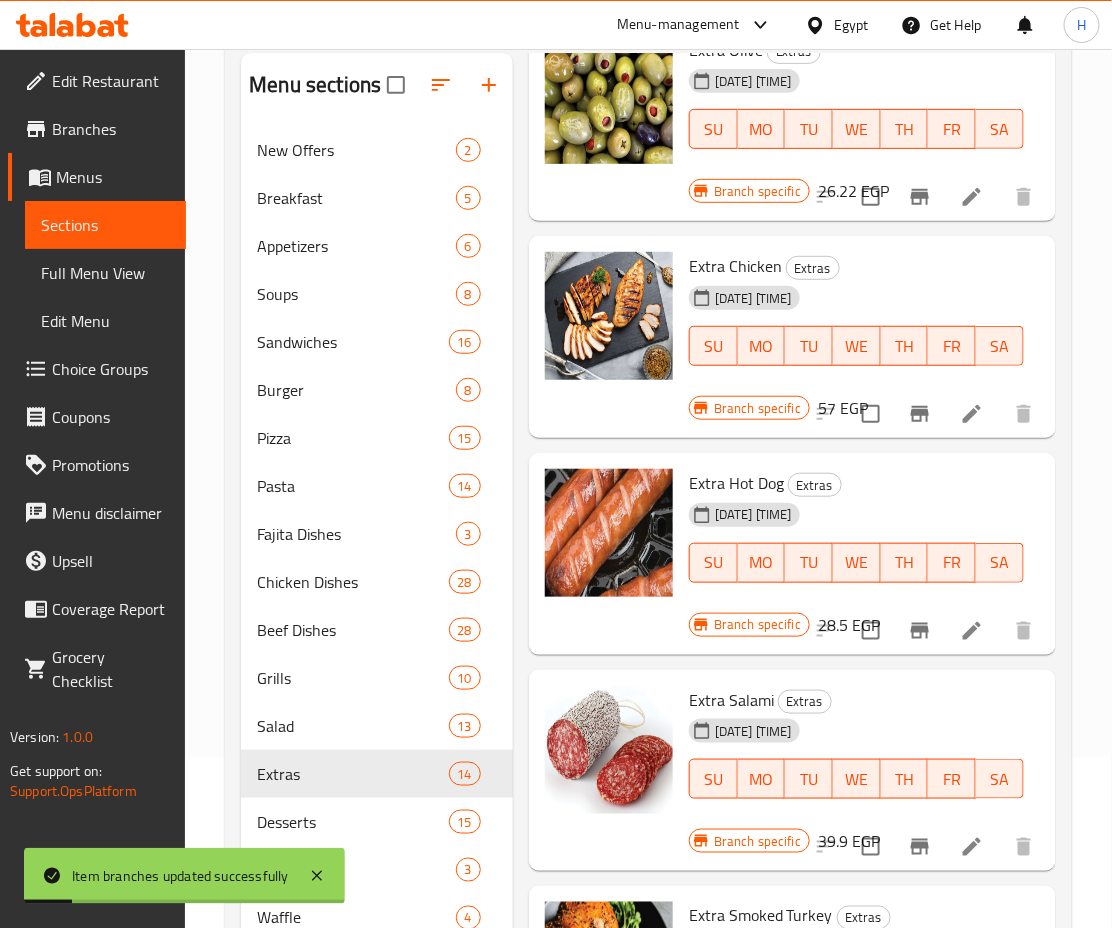 scroll, scrollTop: 1219, scrollLeft: 0, axis: vertical 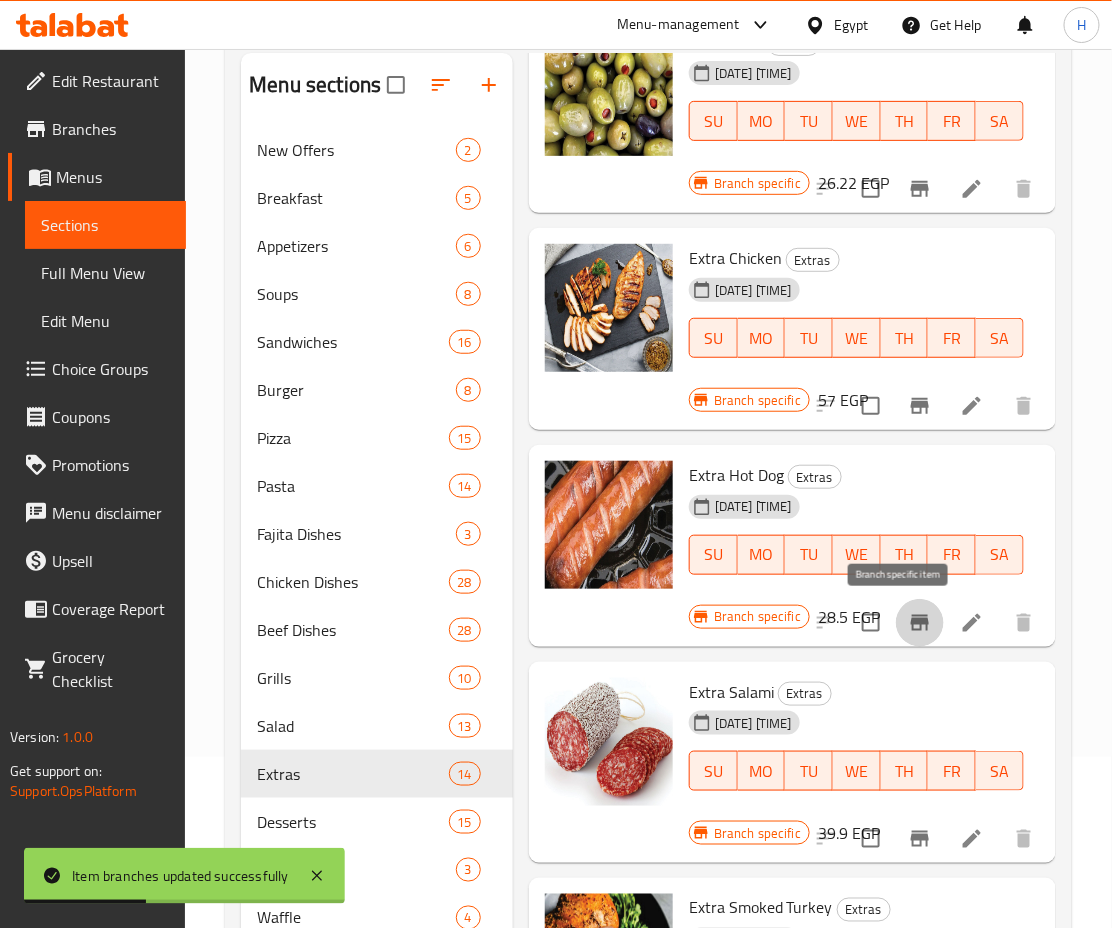 click 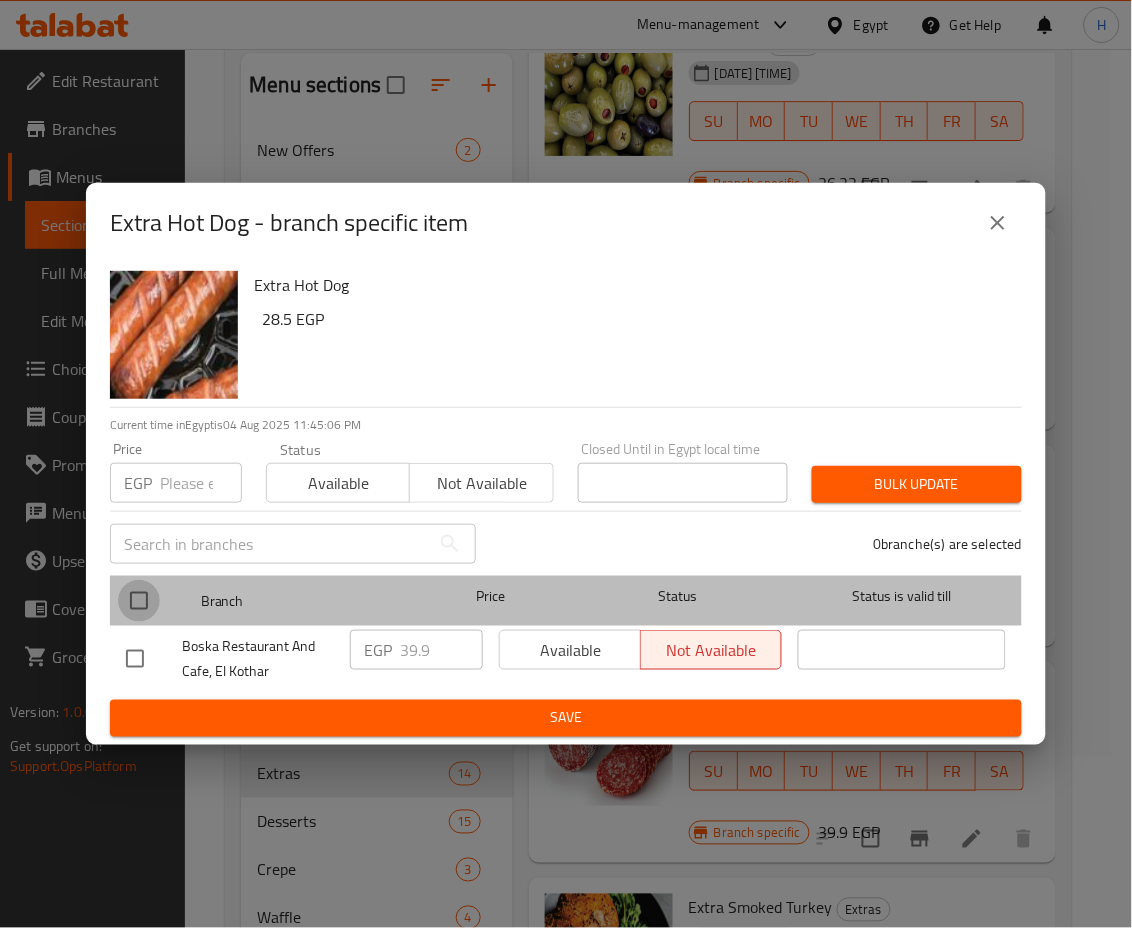 click at bounding box center (139, 601) 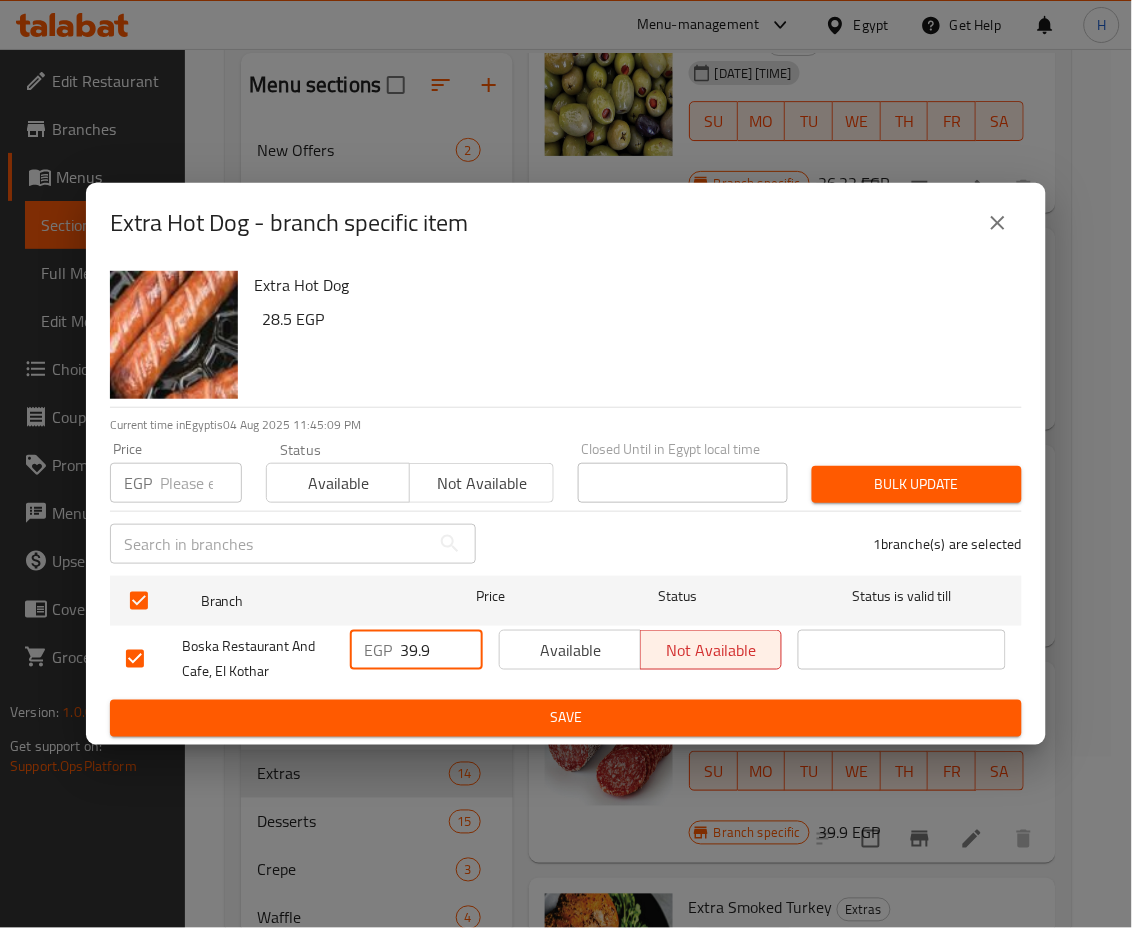 drag, startPoint x: 437, startPoint y: 648, endPoint x: 362, endPoint y: 648, distance: 75 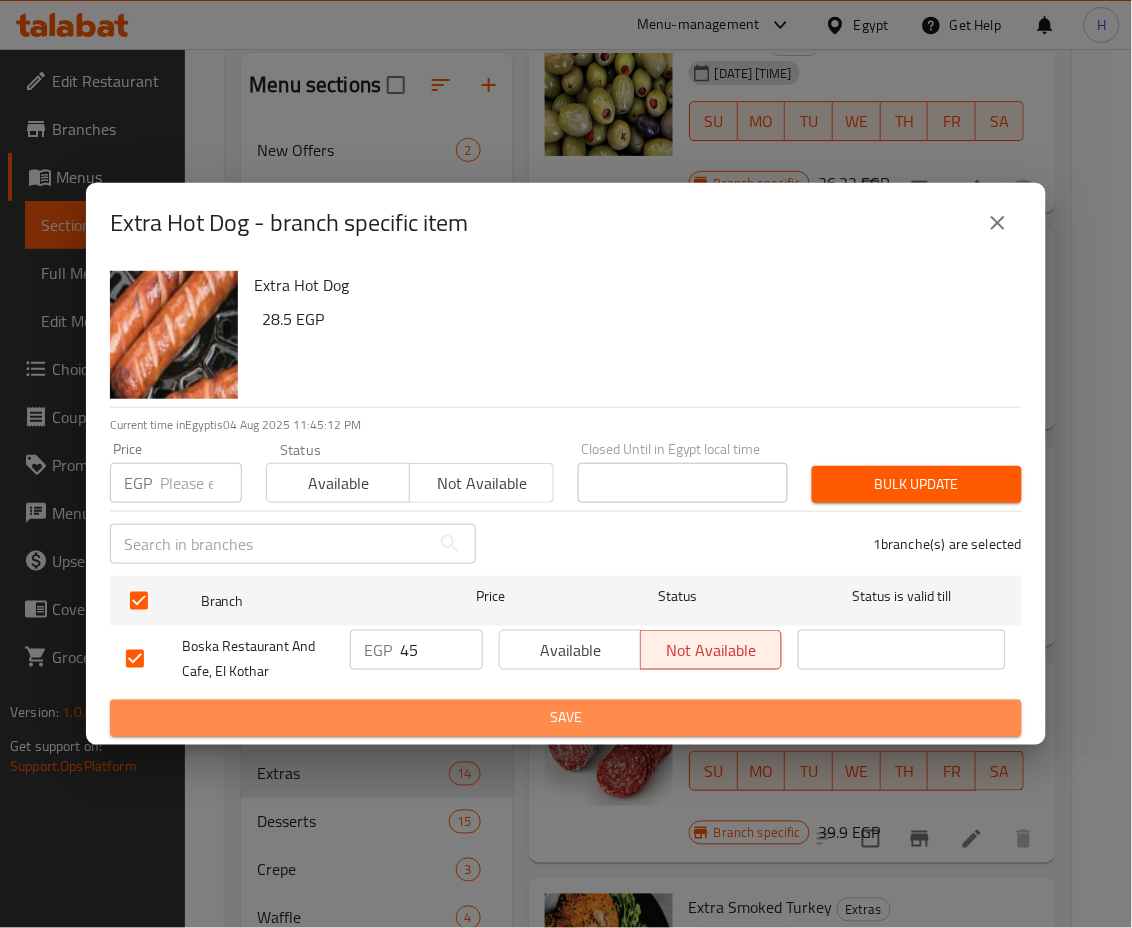 click on "Save" at bounding box center [566, 718] 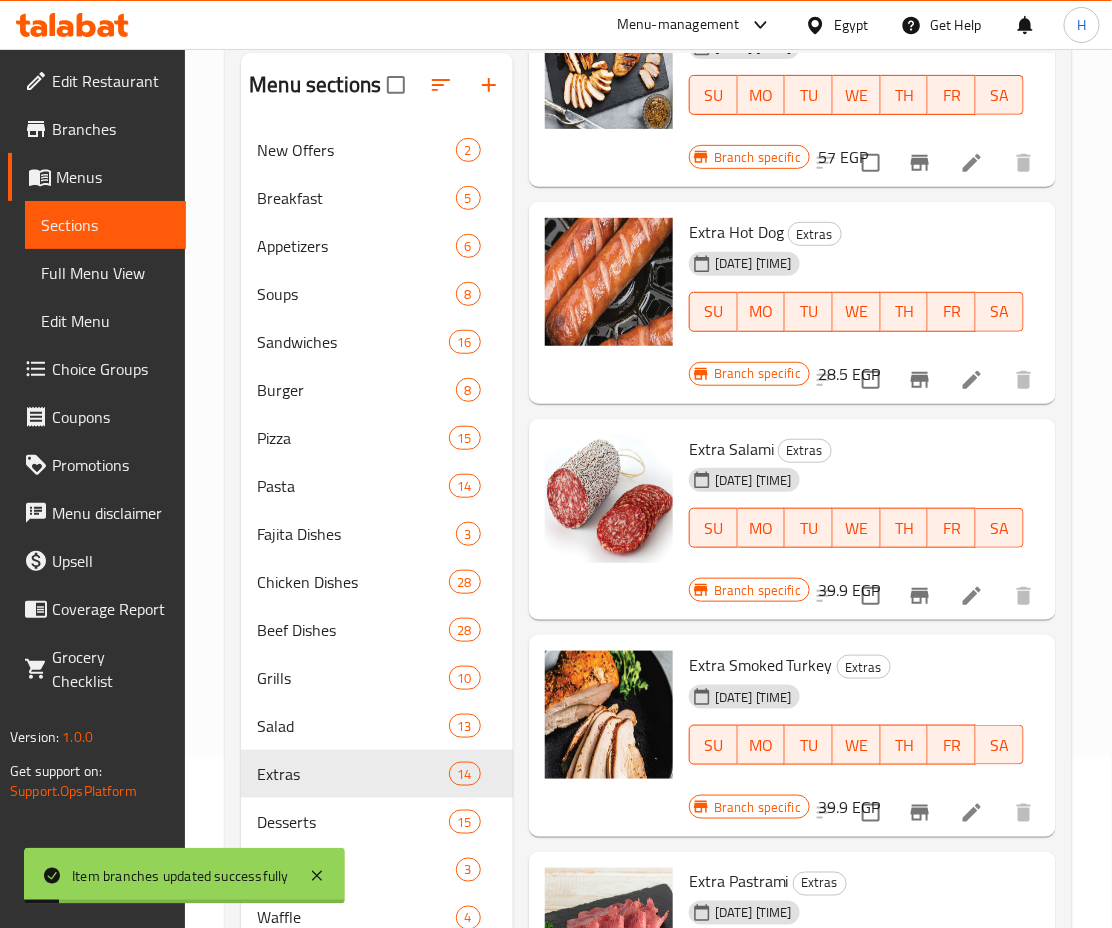 scroll, scrollTop: 1464, scrollLeft: 0, axis: vertical 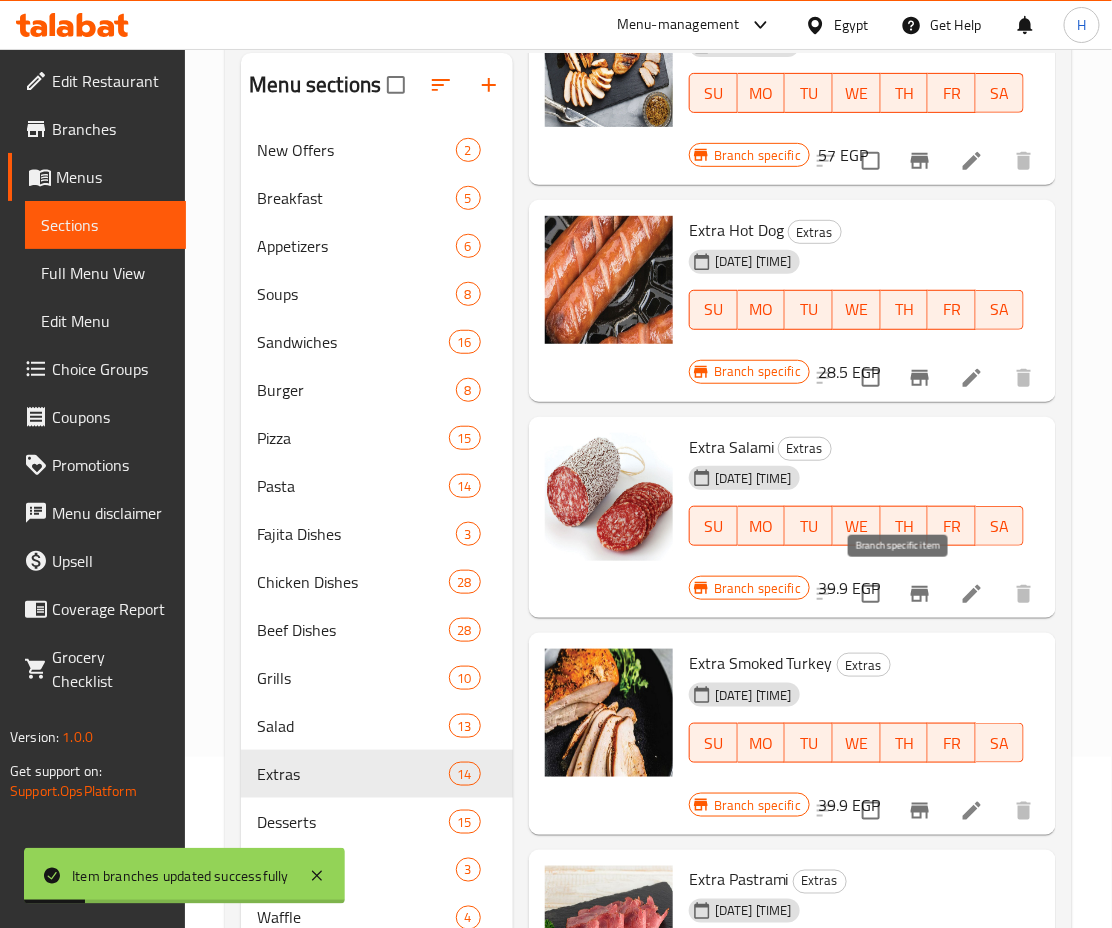 click 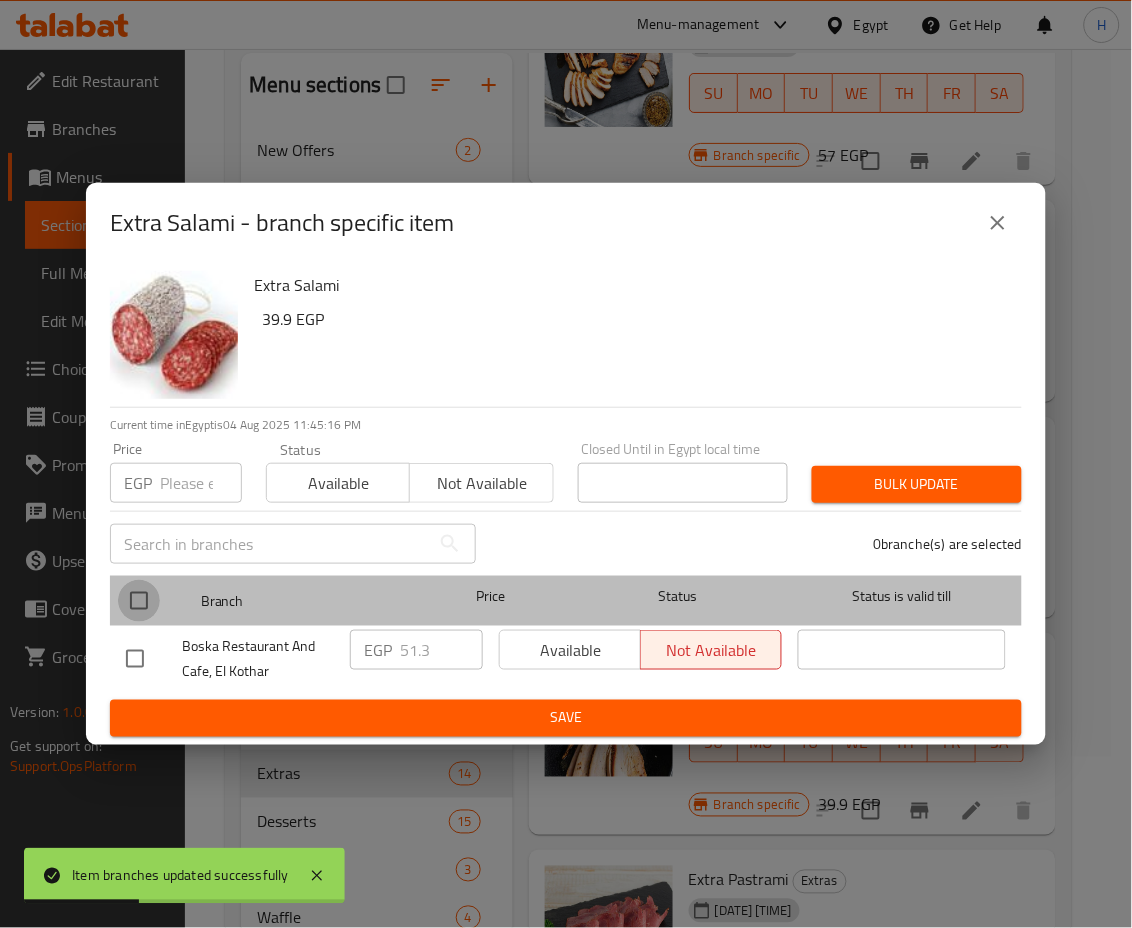 click at bounding box center [139, 601] 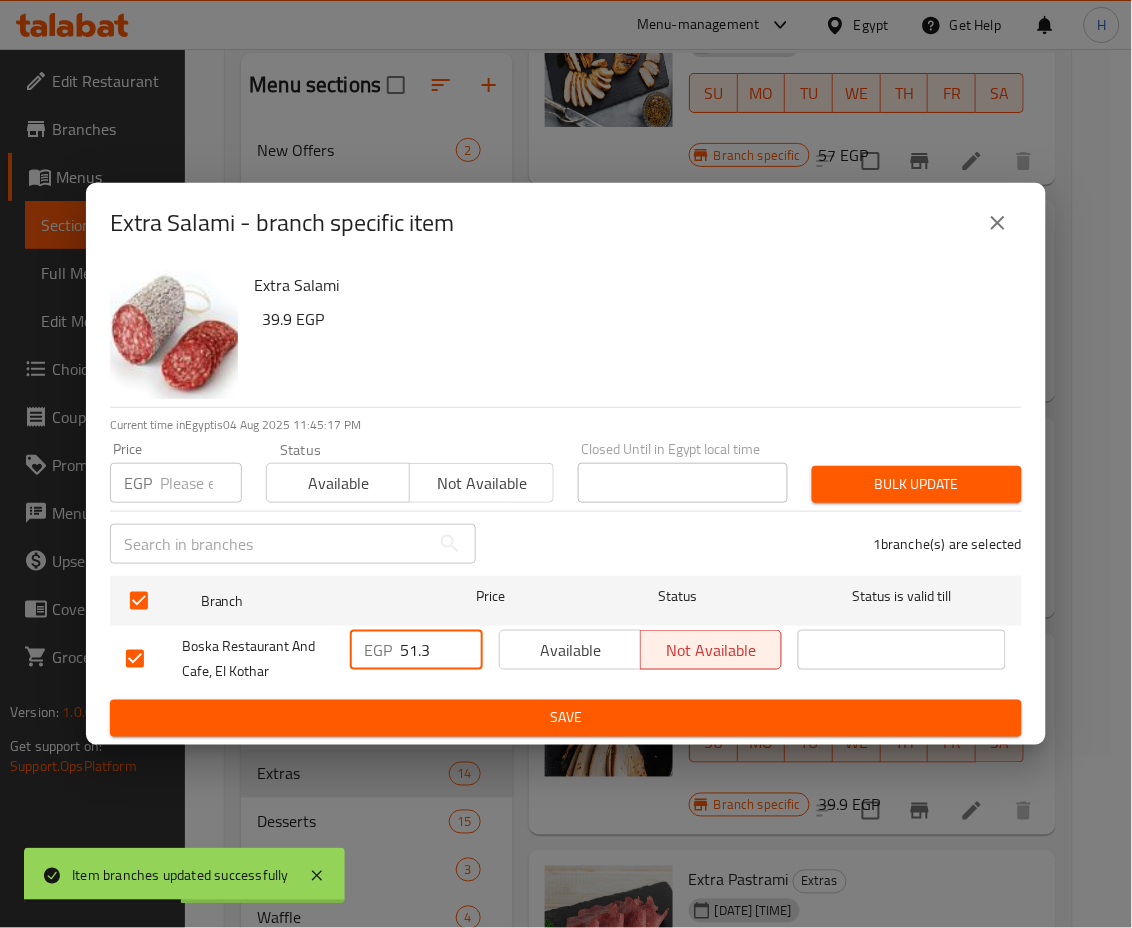 drag, startPoint x: 429, startPoint y: 657, endPoint x: 329, endPoint y: 657, distance: 100 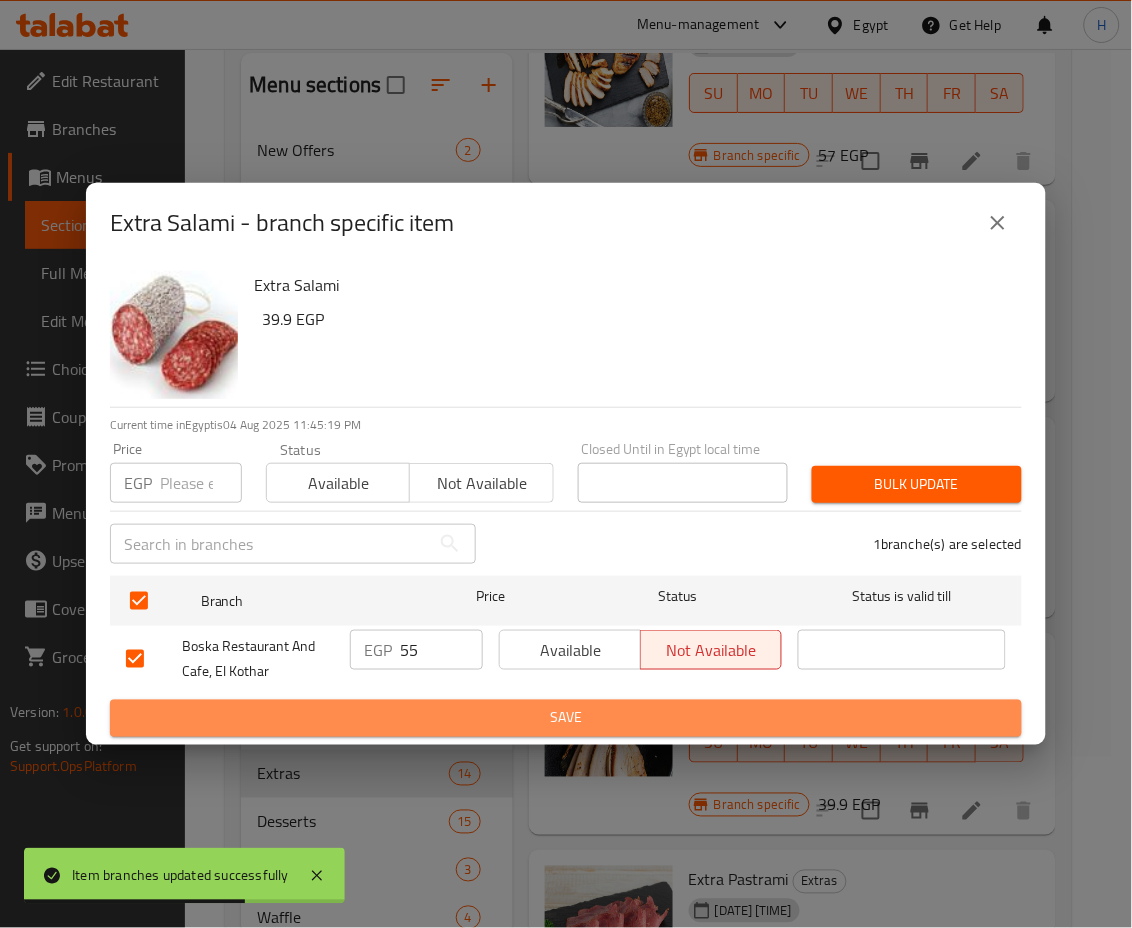 click on "Save" at bounding box center [566, 718] 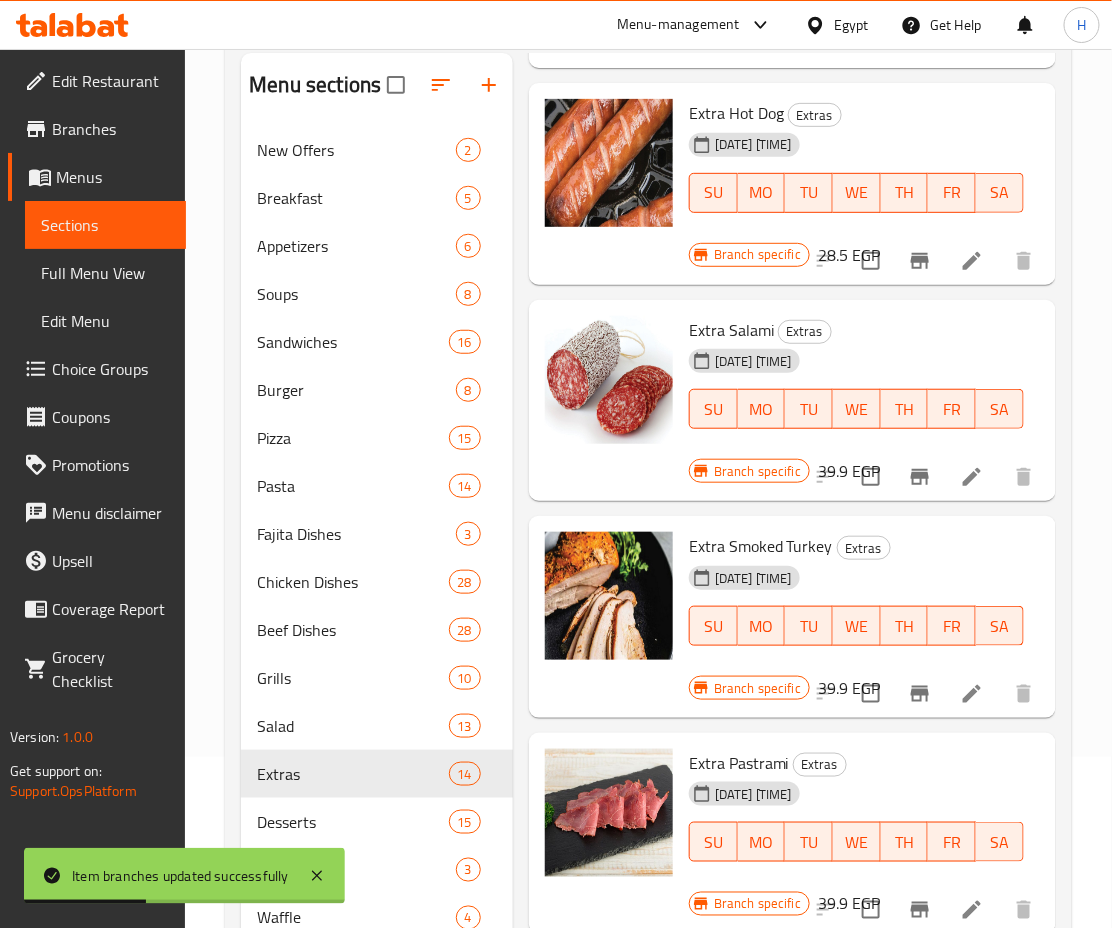 scroll, scrollTop: 1584, scrollLeft: 0, axis: vertical 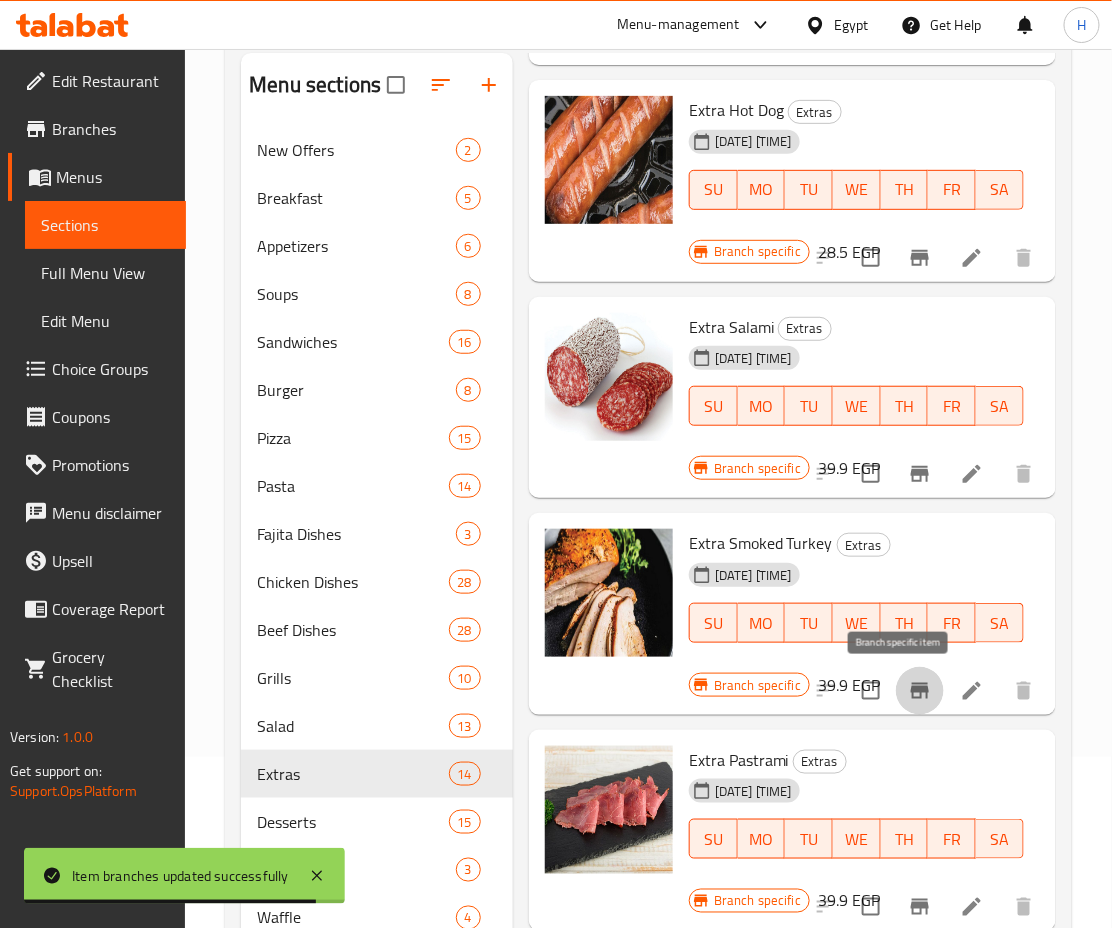 click 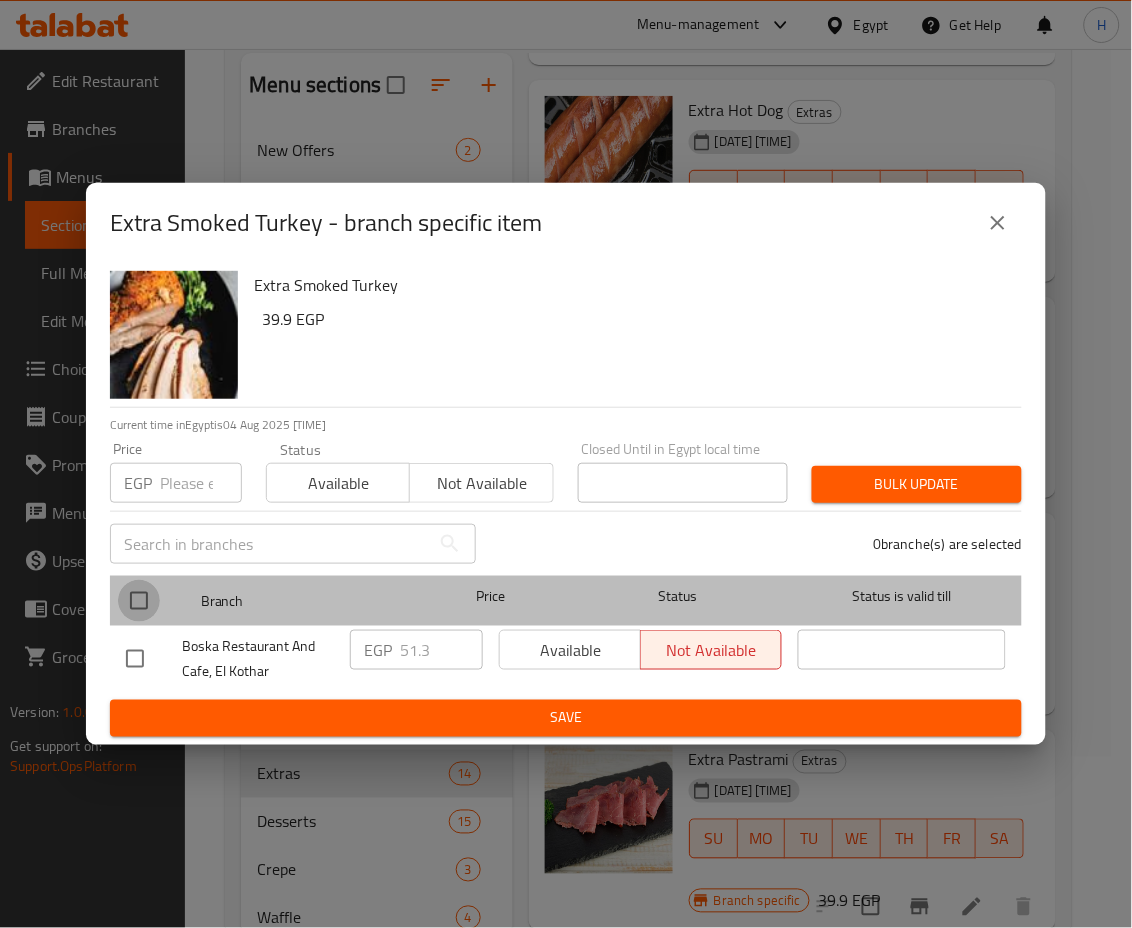 click at bounding box center [139, 601] 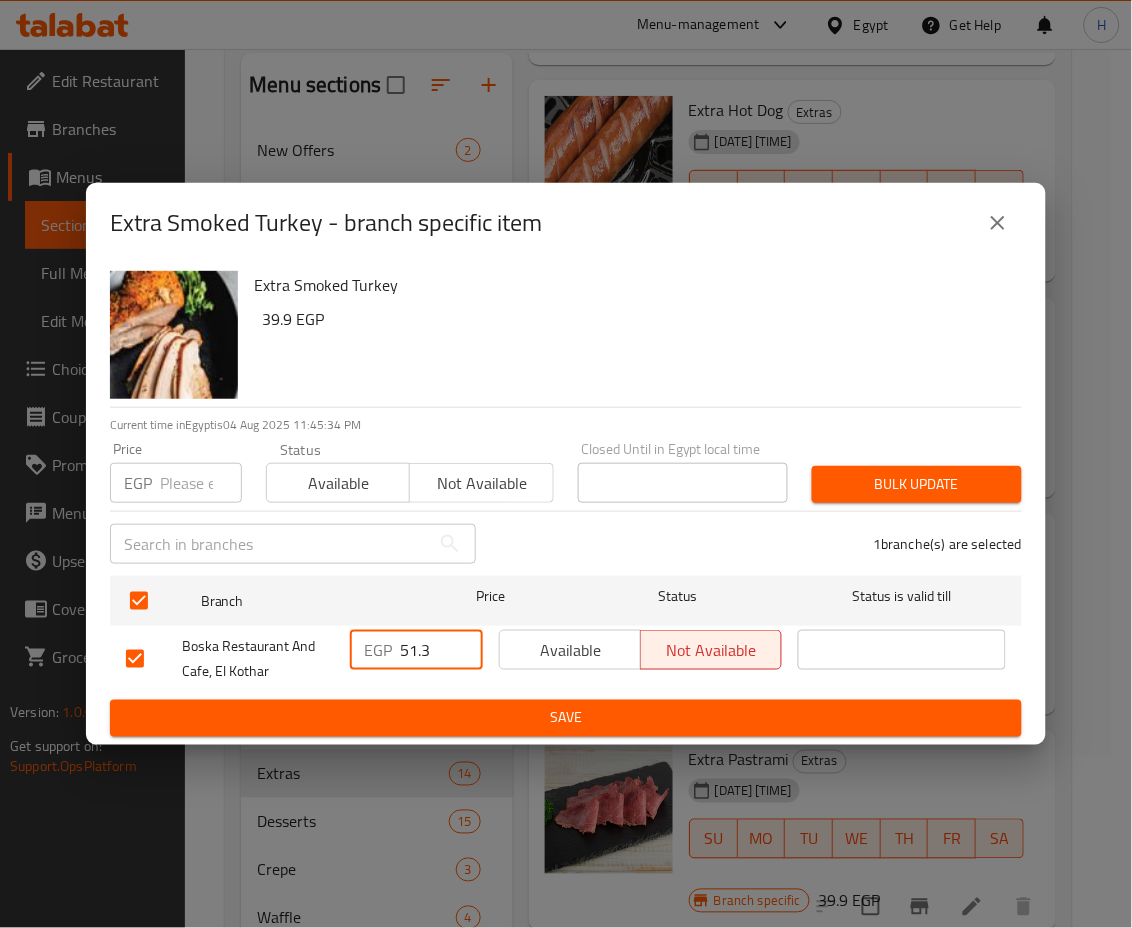 drag, startPoint x: 437, startPoint y: 655, endPoint x: 325, endPoint y: 653, distance: 112.01785 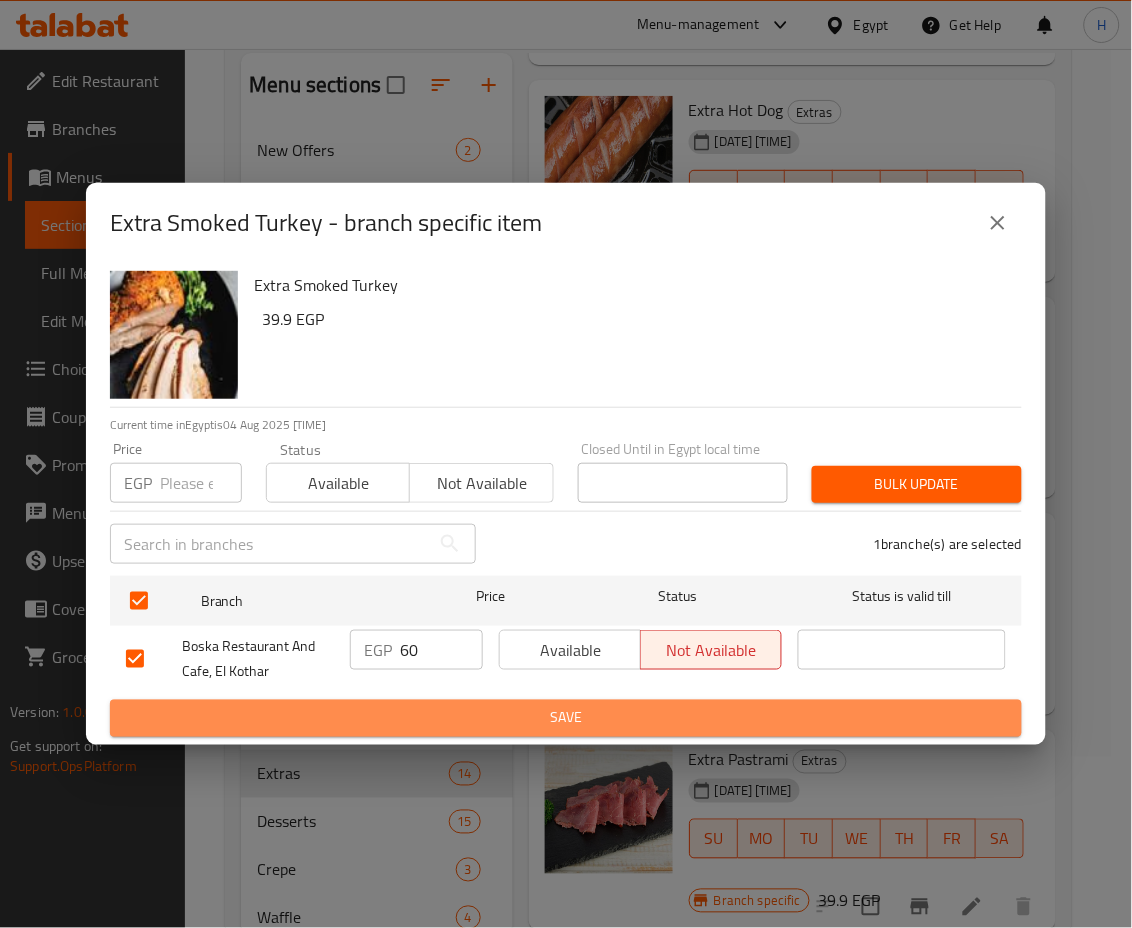 click on "Save" at bounding box center [566, 718] 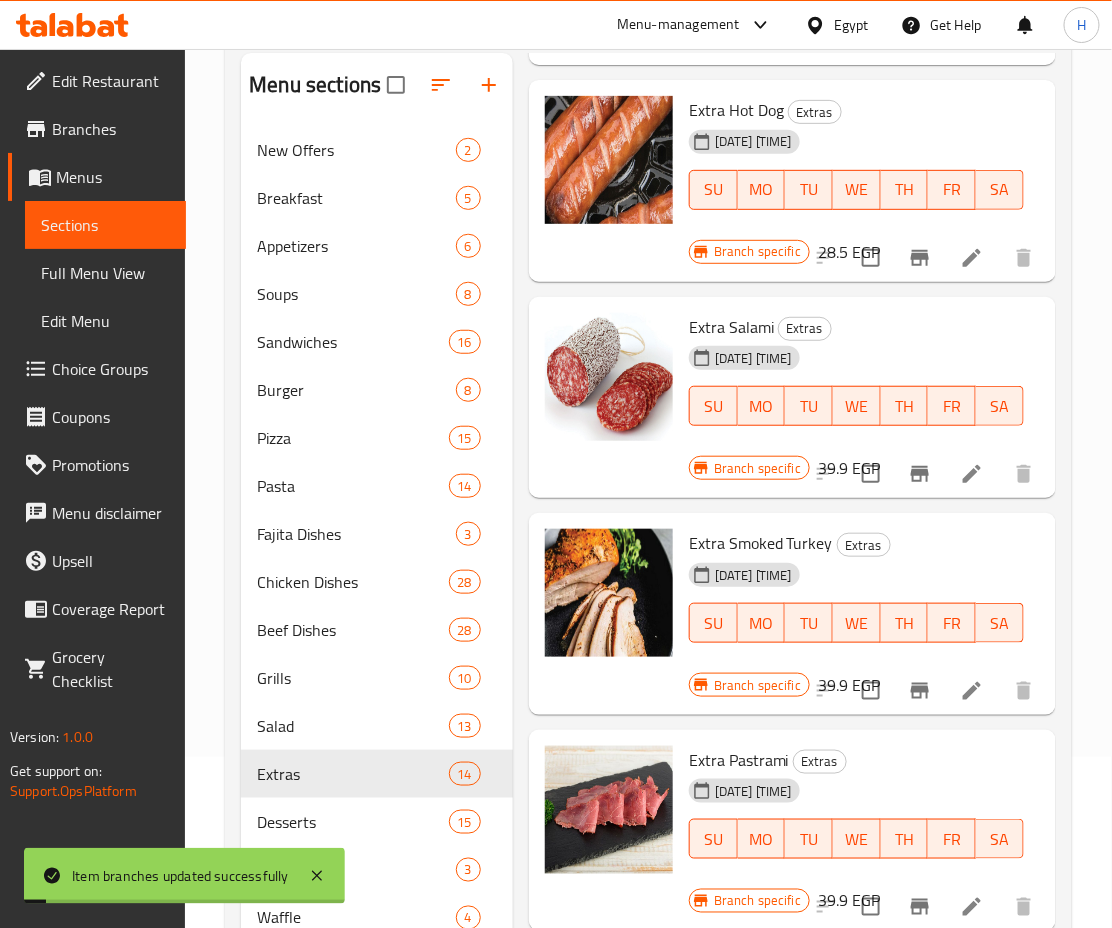 scroll, scrollTop: 1707, scrollLeft: 0, axis: vertical 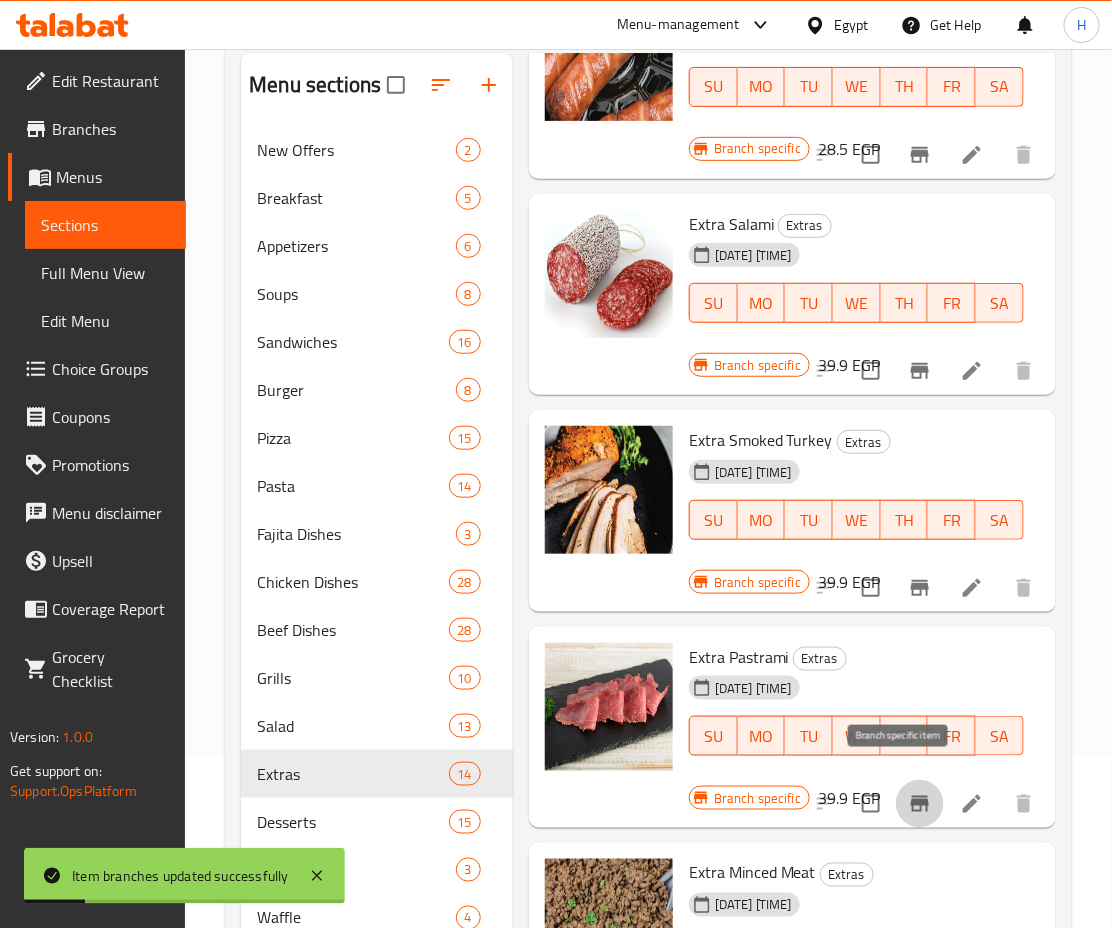 click 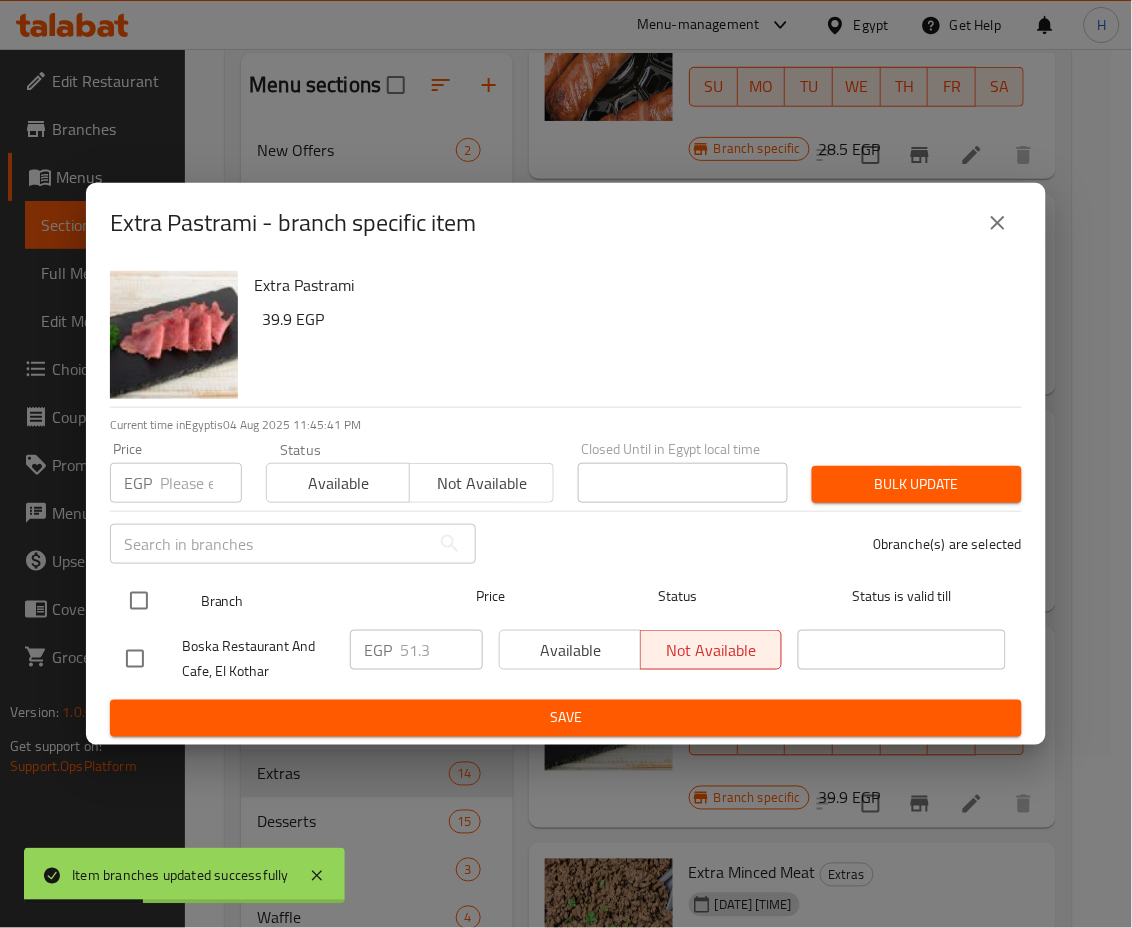 click at bounding box center [139, 601] 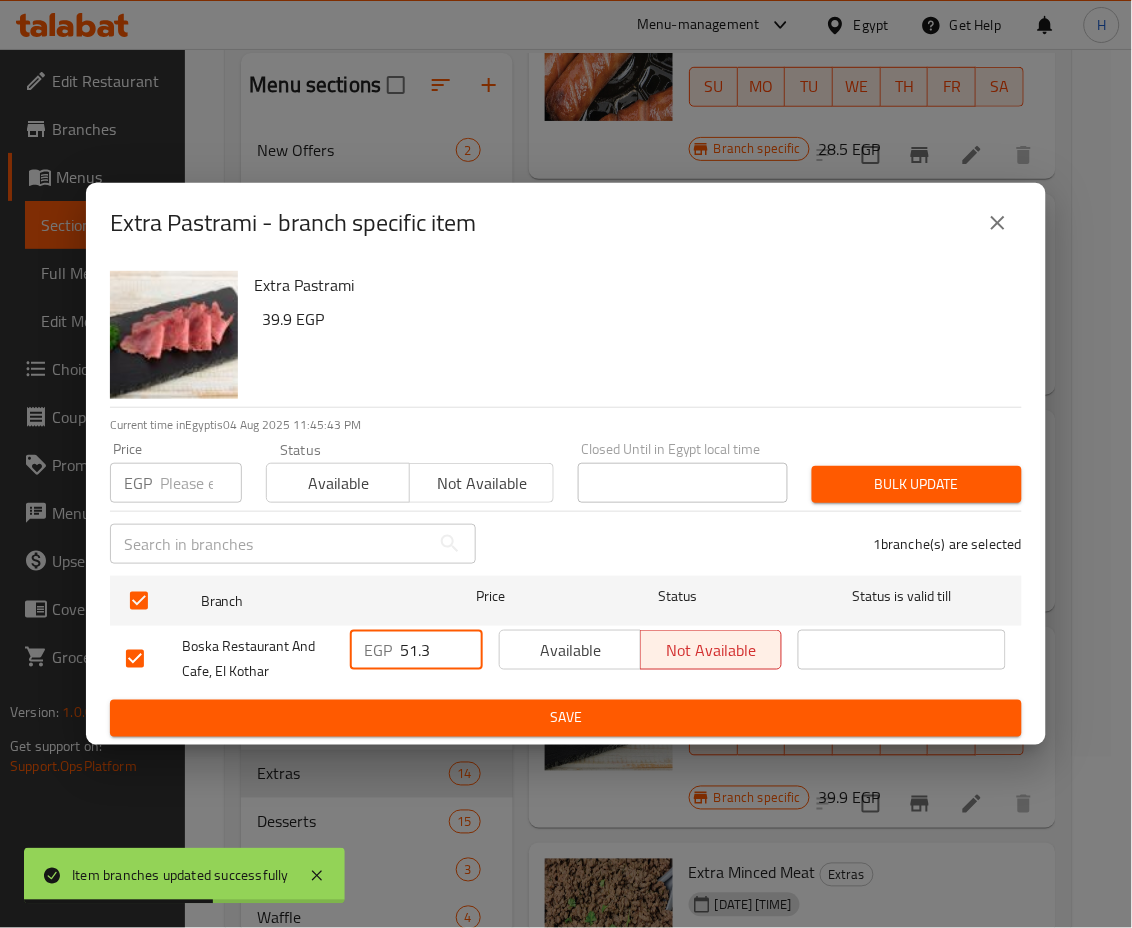 drag, startPoint x: 430, startPoint y: 644, endPoint x: 405, endPoint y: 646, distance: 25.079872 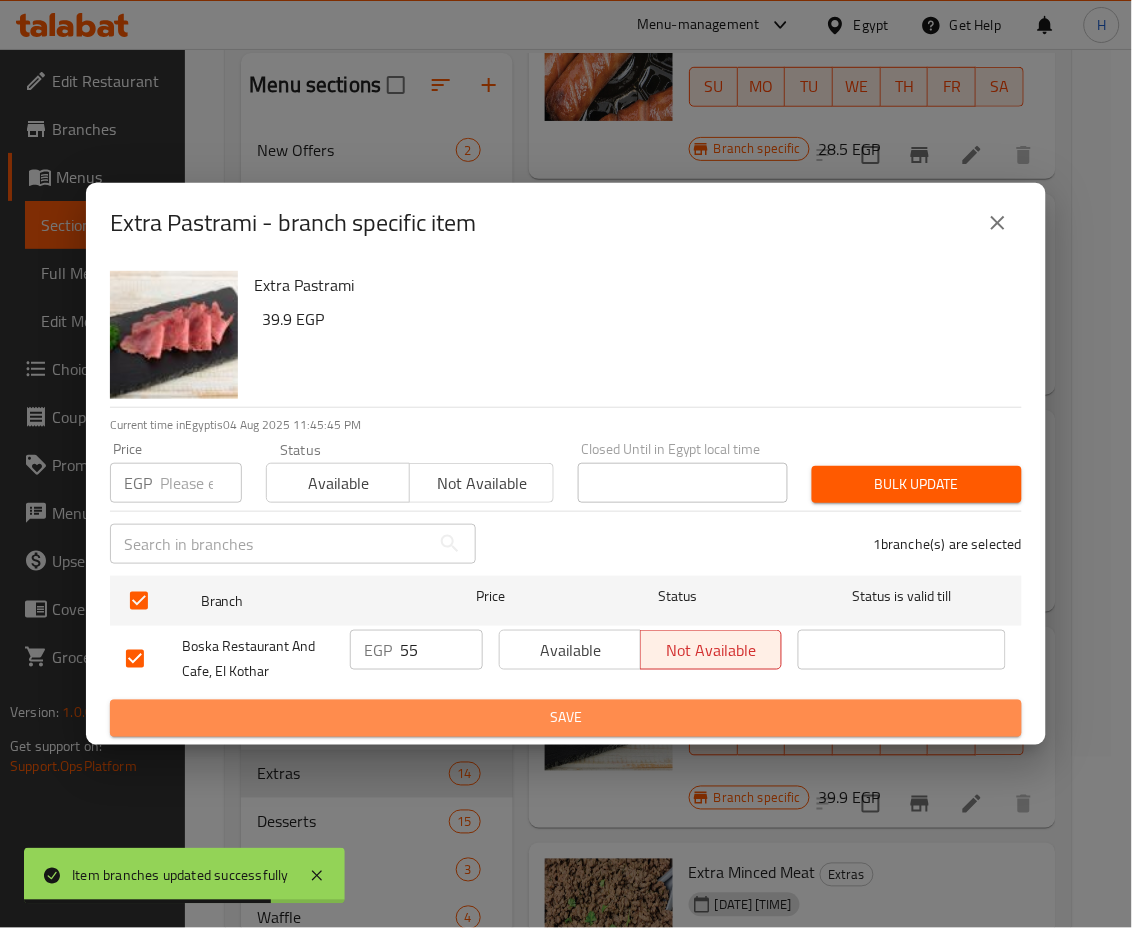 click on "Save" at bounding box center [566, 718] 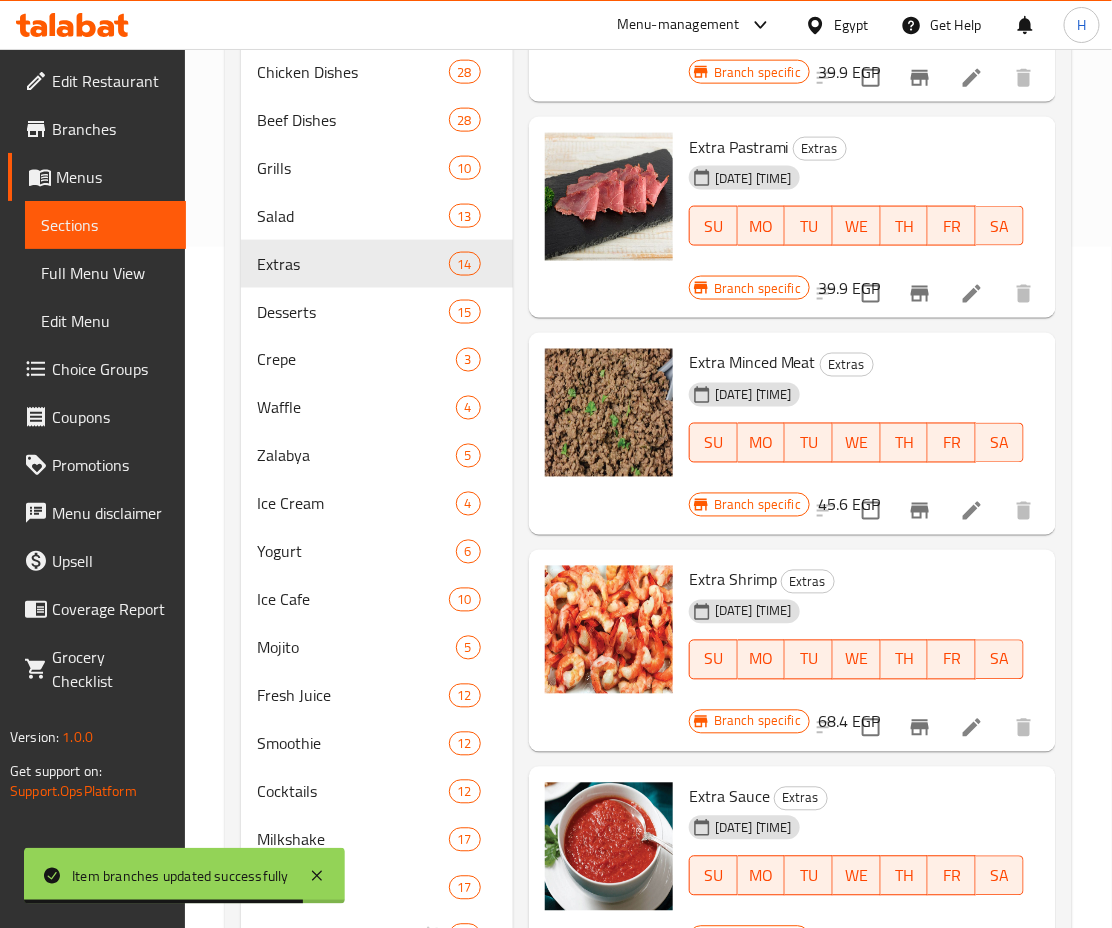 scroll, scrollTop: 777, scrollLeft: 0, axis: vertical 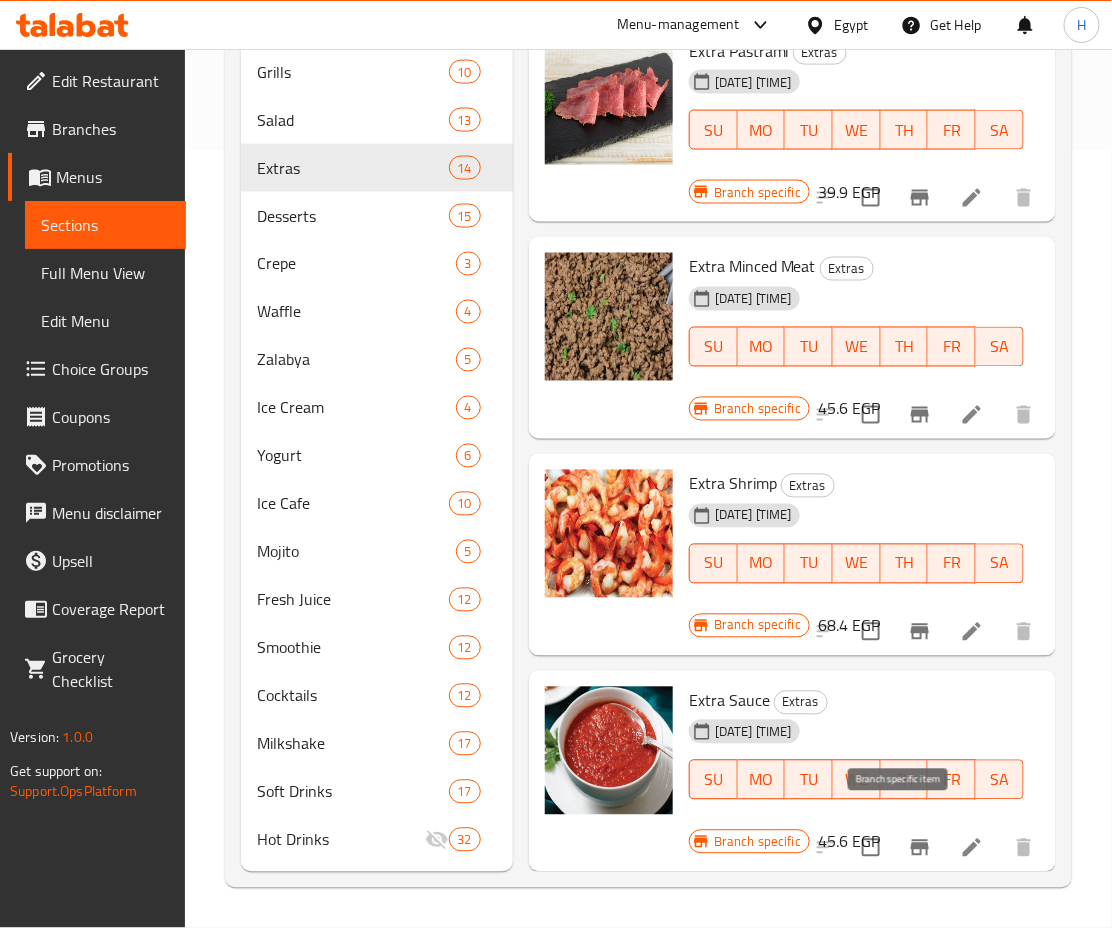 click 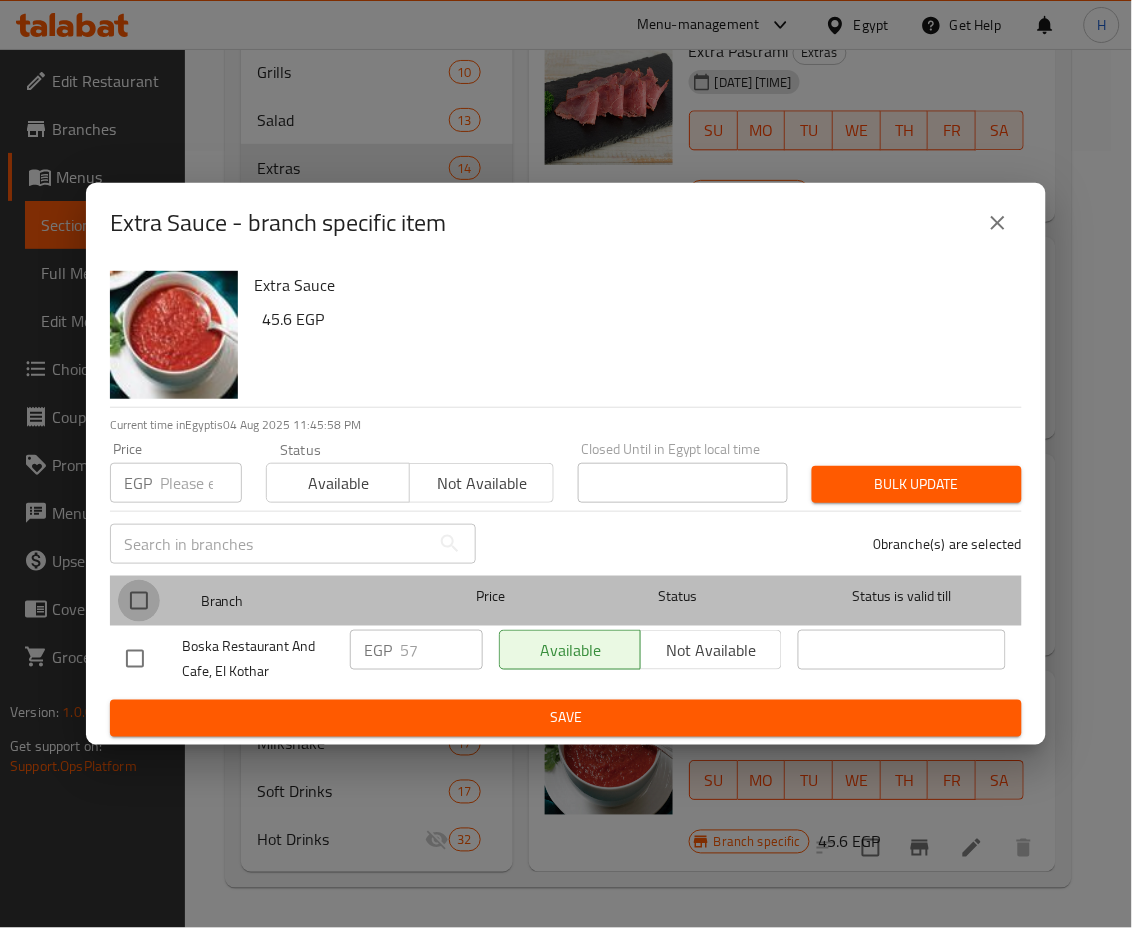 click at bounding box center [139, 601] 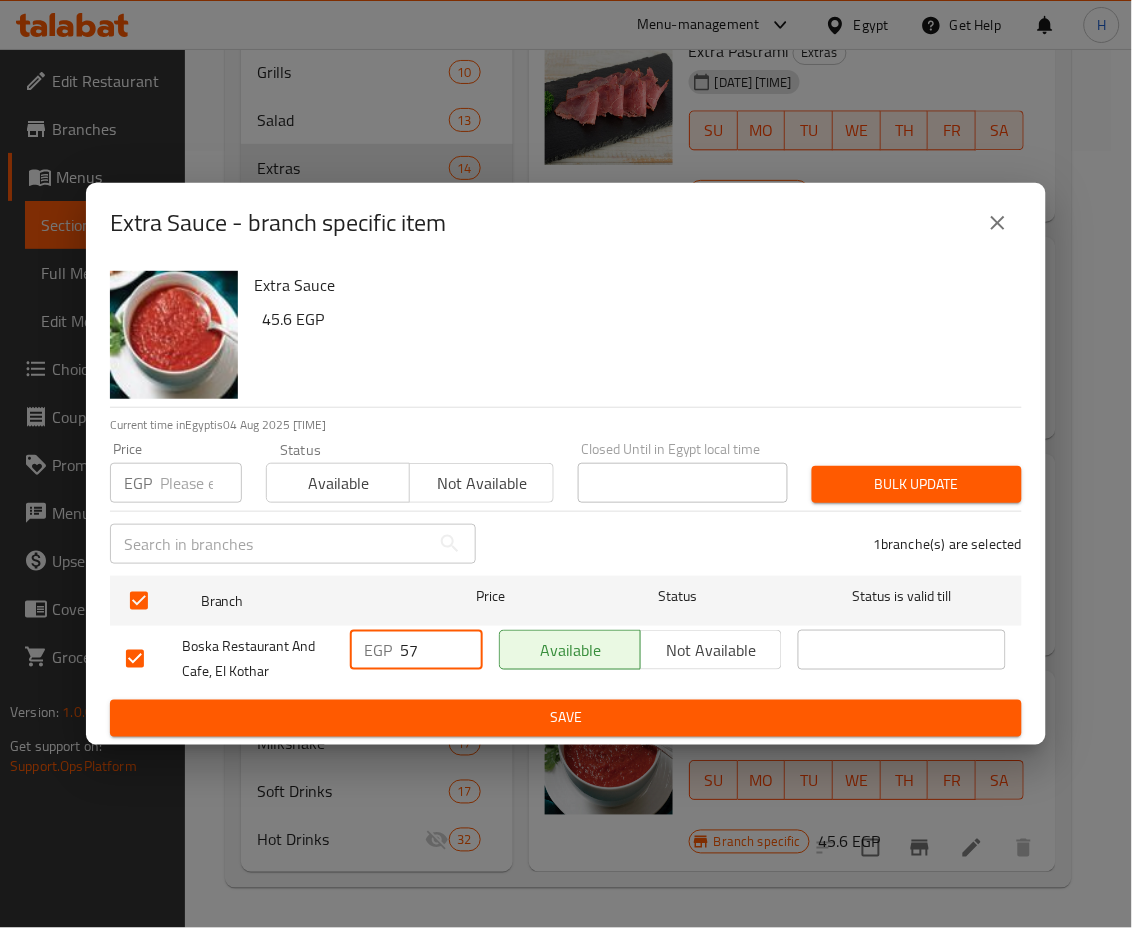 drag, startPoint x: 426, startPoint y: 656, endPoint x: 368, endPoint y: 656, distance: 58 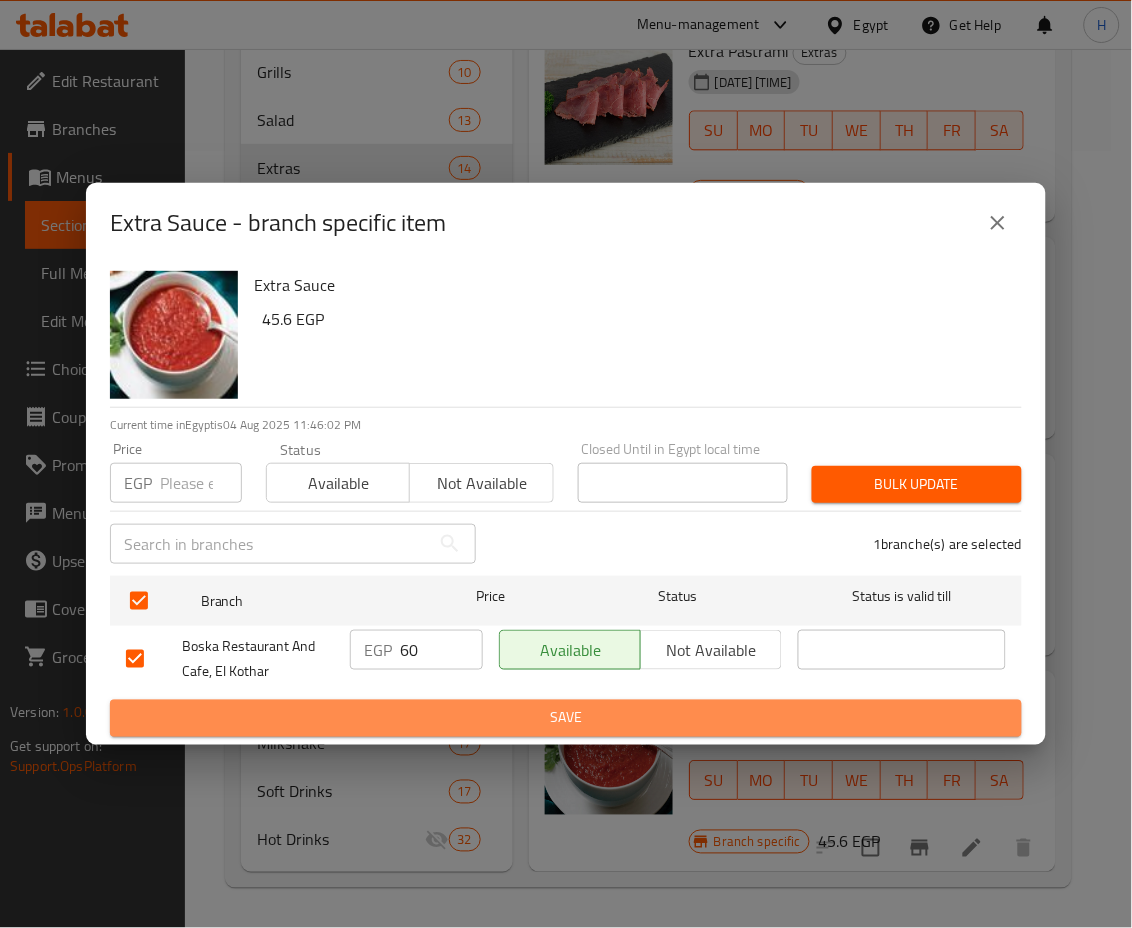 click on "Save" at bounding box center [566, 718] 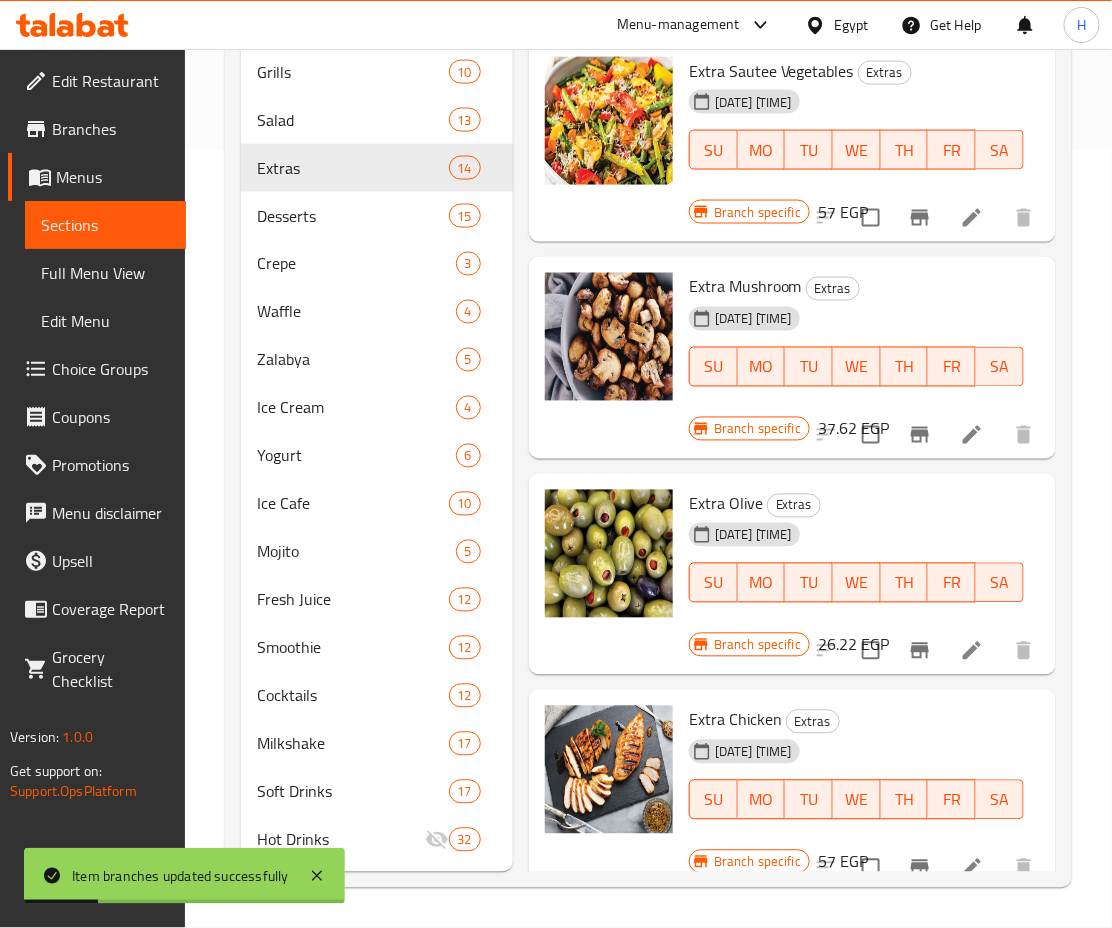 scroll, scrollTop: 0, scrollLeft: 0, axis: both 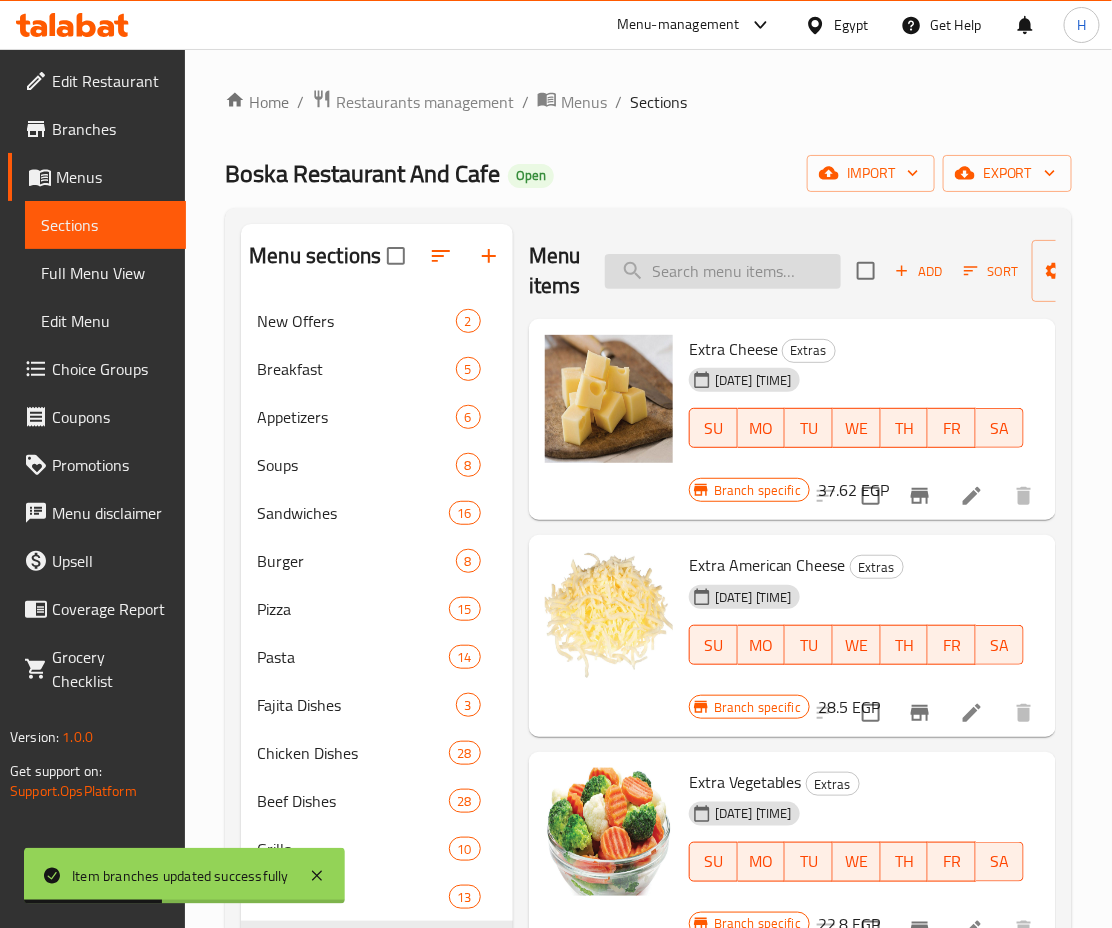 click at bounding box center (723, 271) 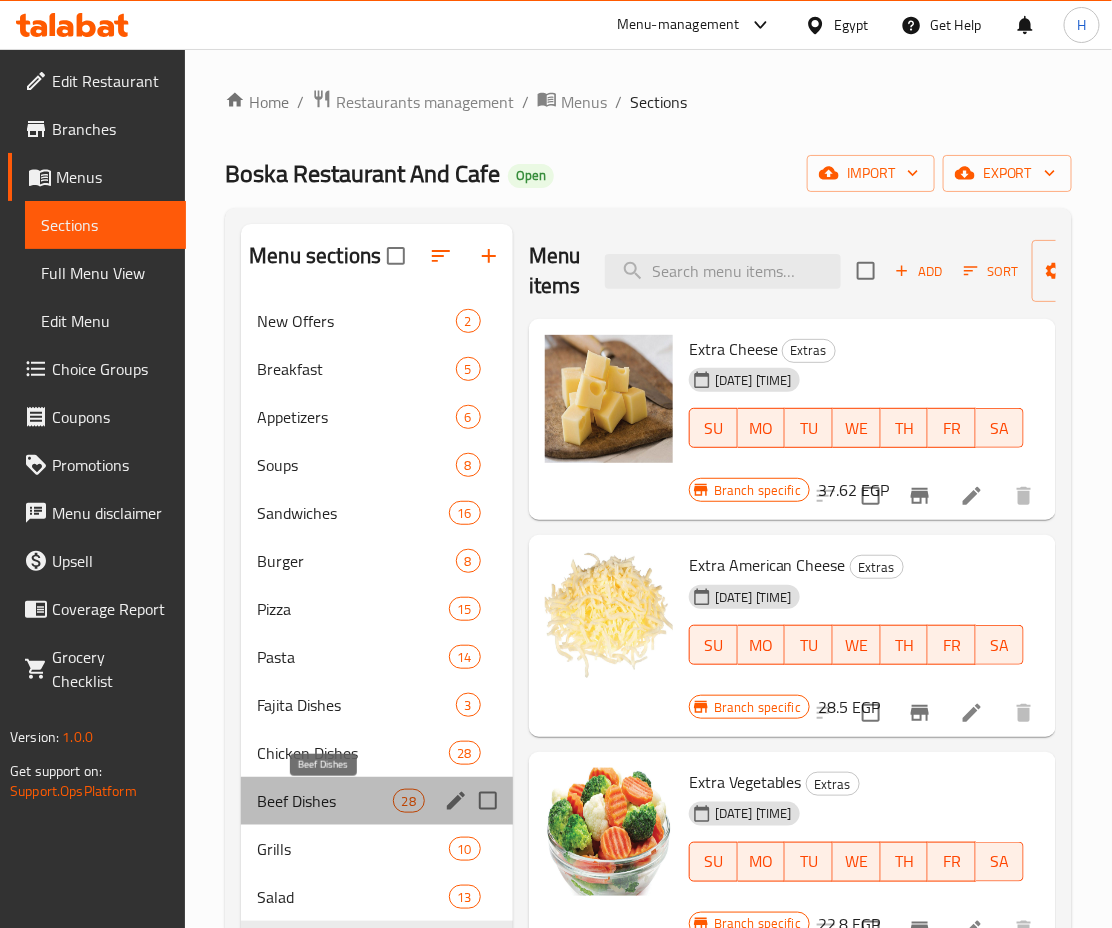 click on "Beef Dishes" at bounding box center (324, 801) 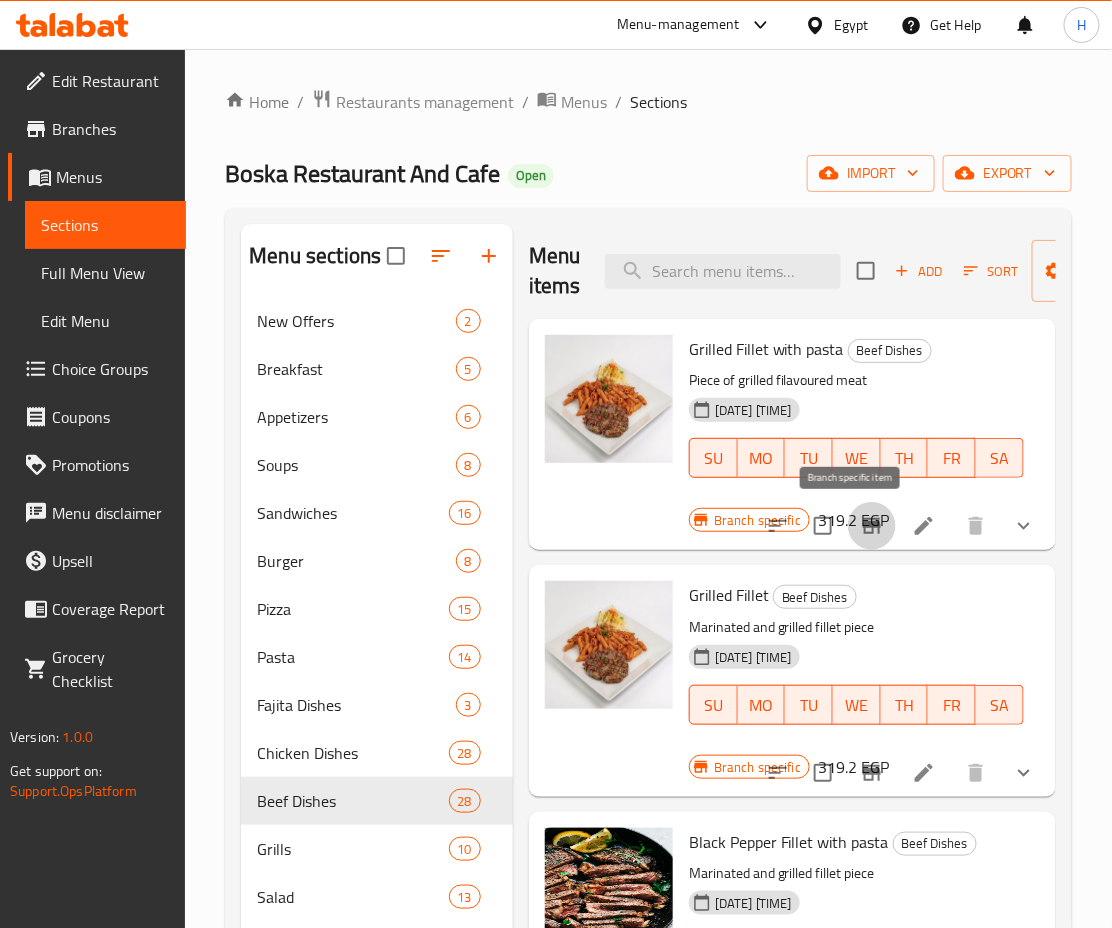 click 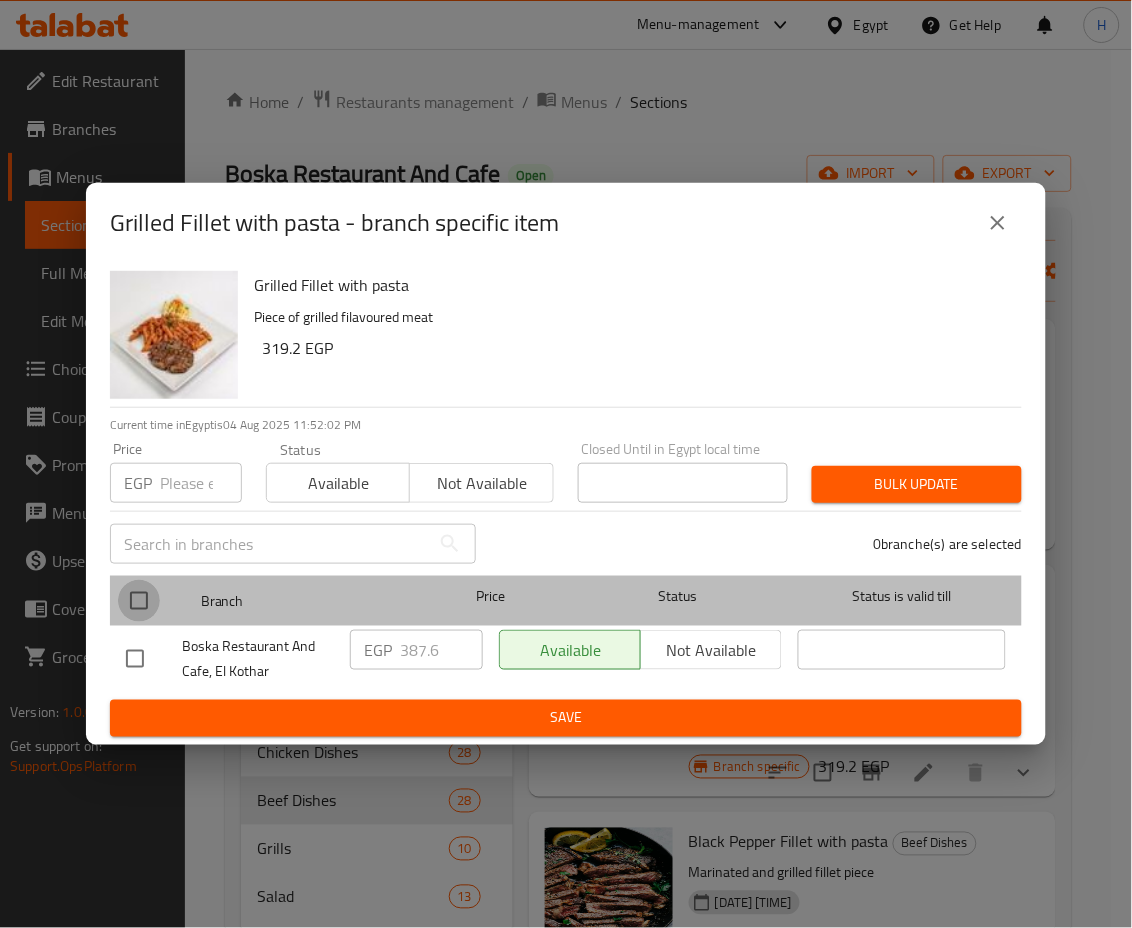 click at bounding box center (139, 601) 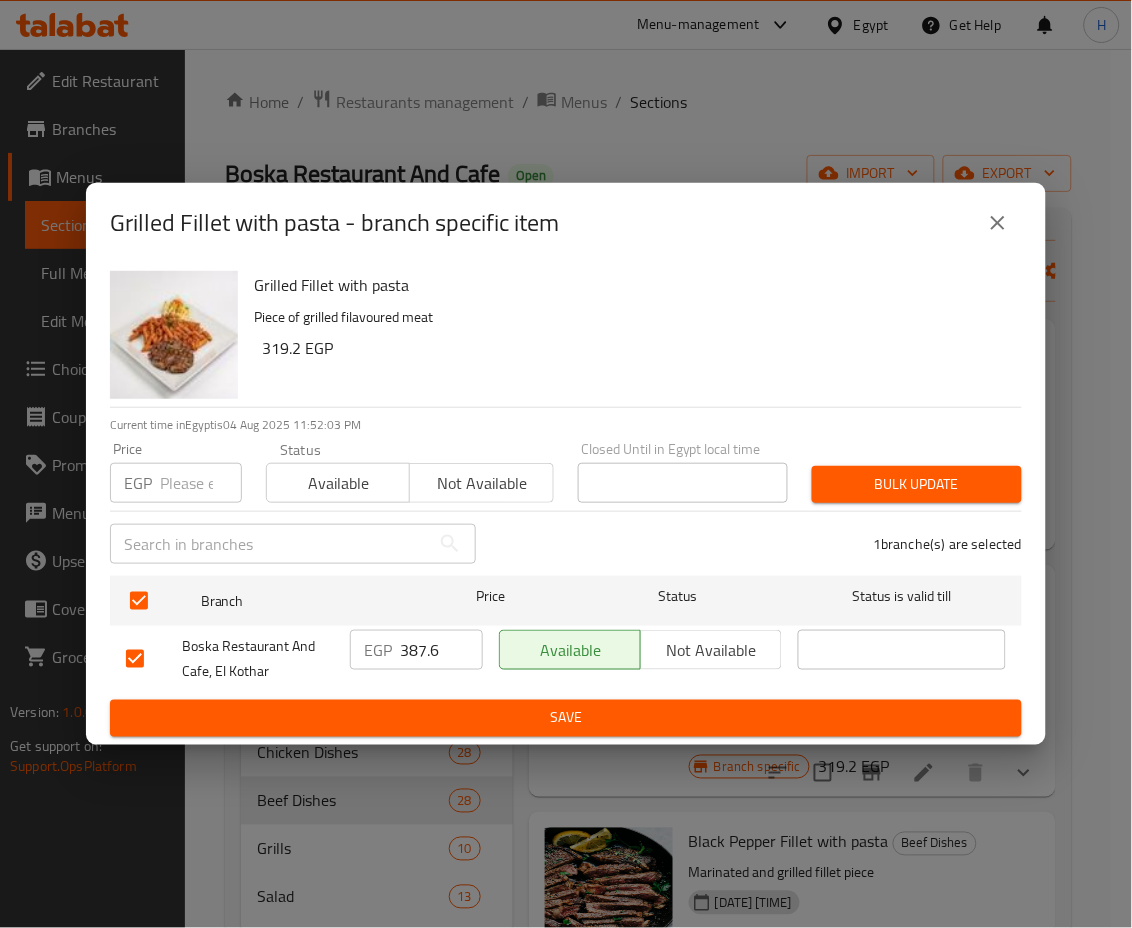 click on "387.6" at bounding box center [441, 650] 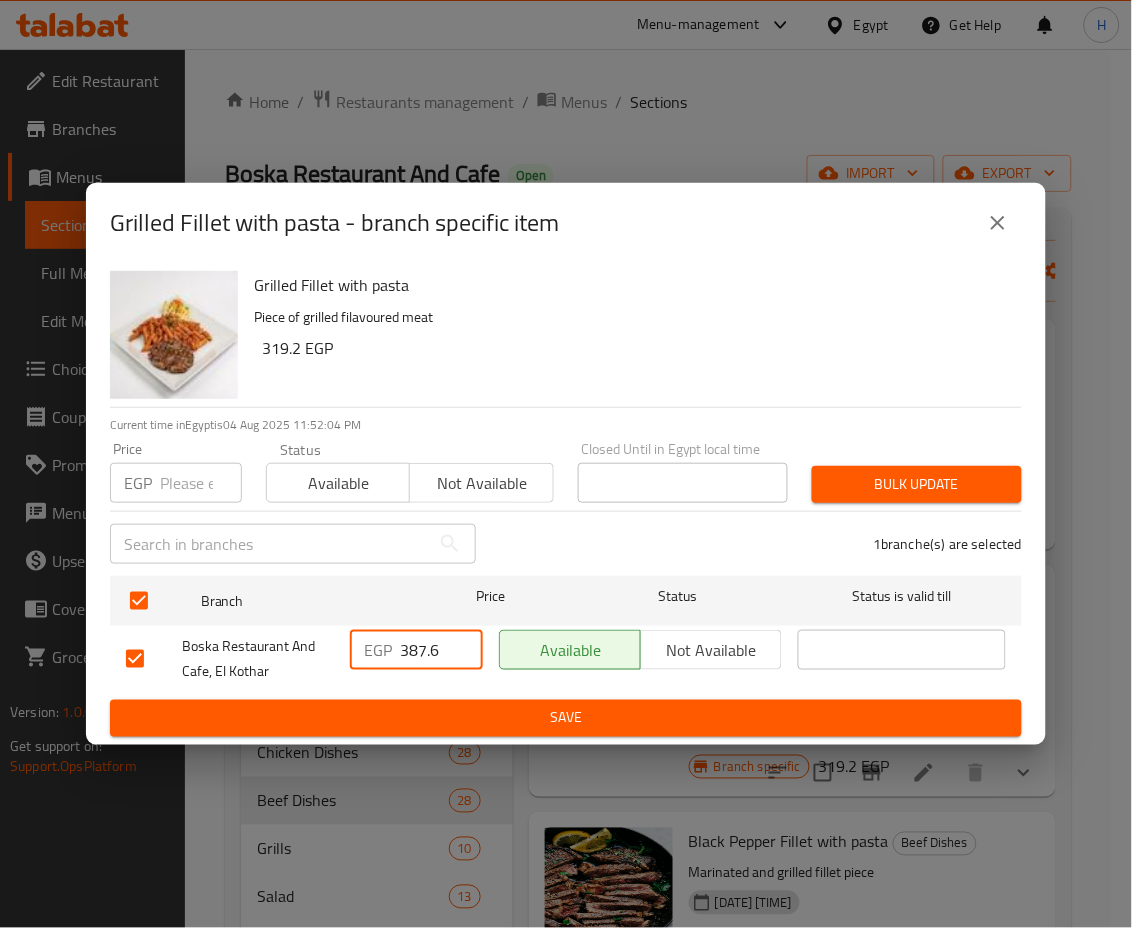 click on "387.6" at bounding box center [441, 650] 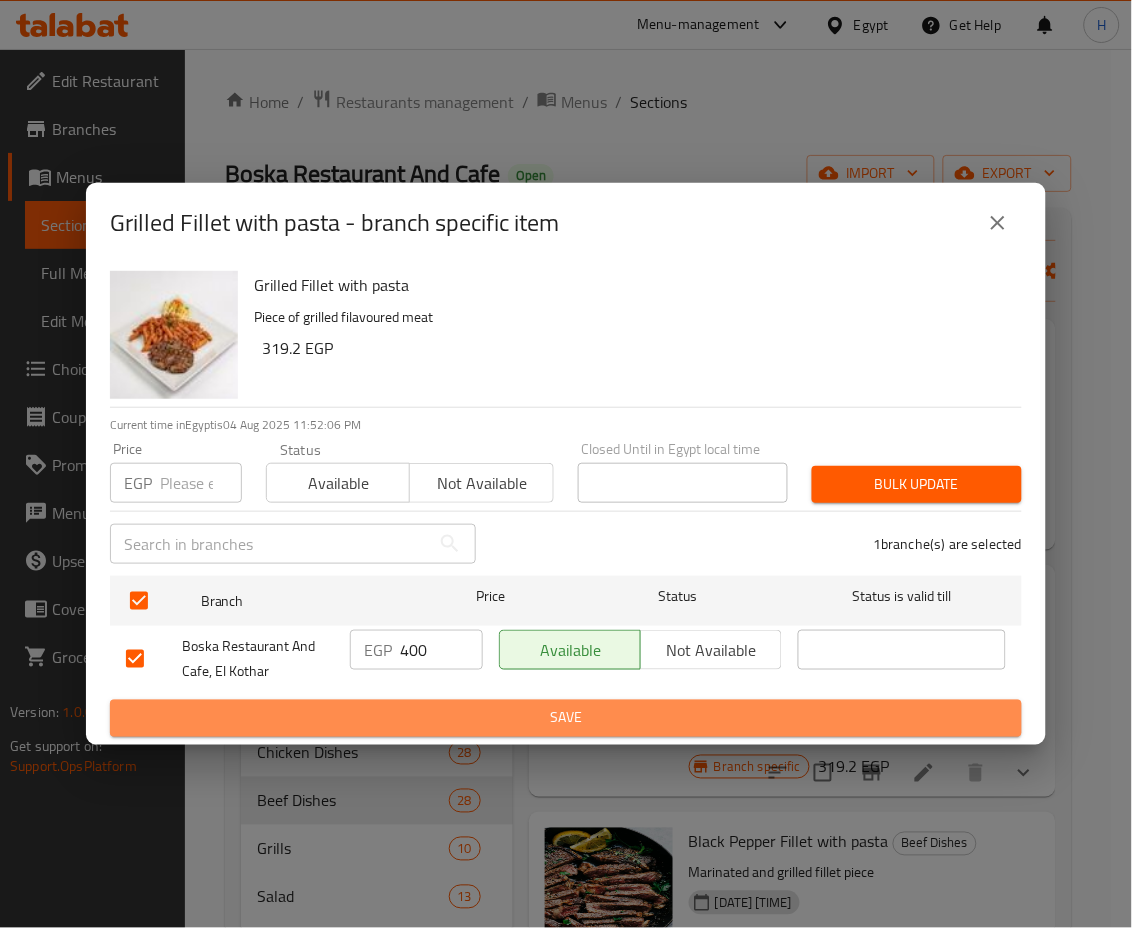 click on "Save" at bounding box center (566, 718) 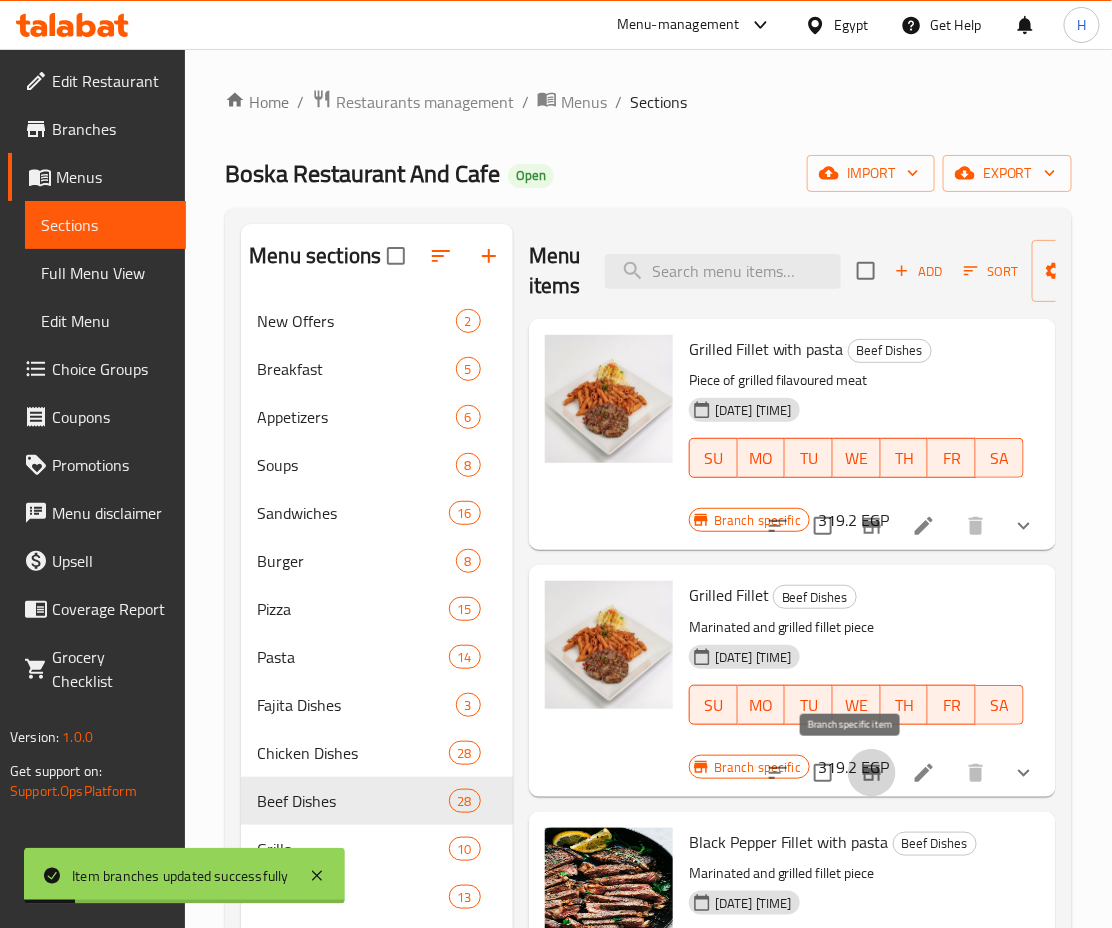 click 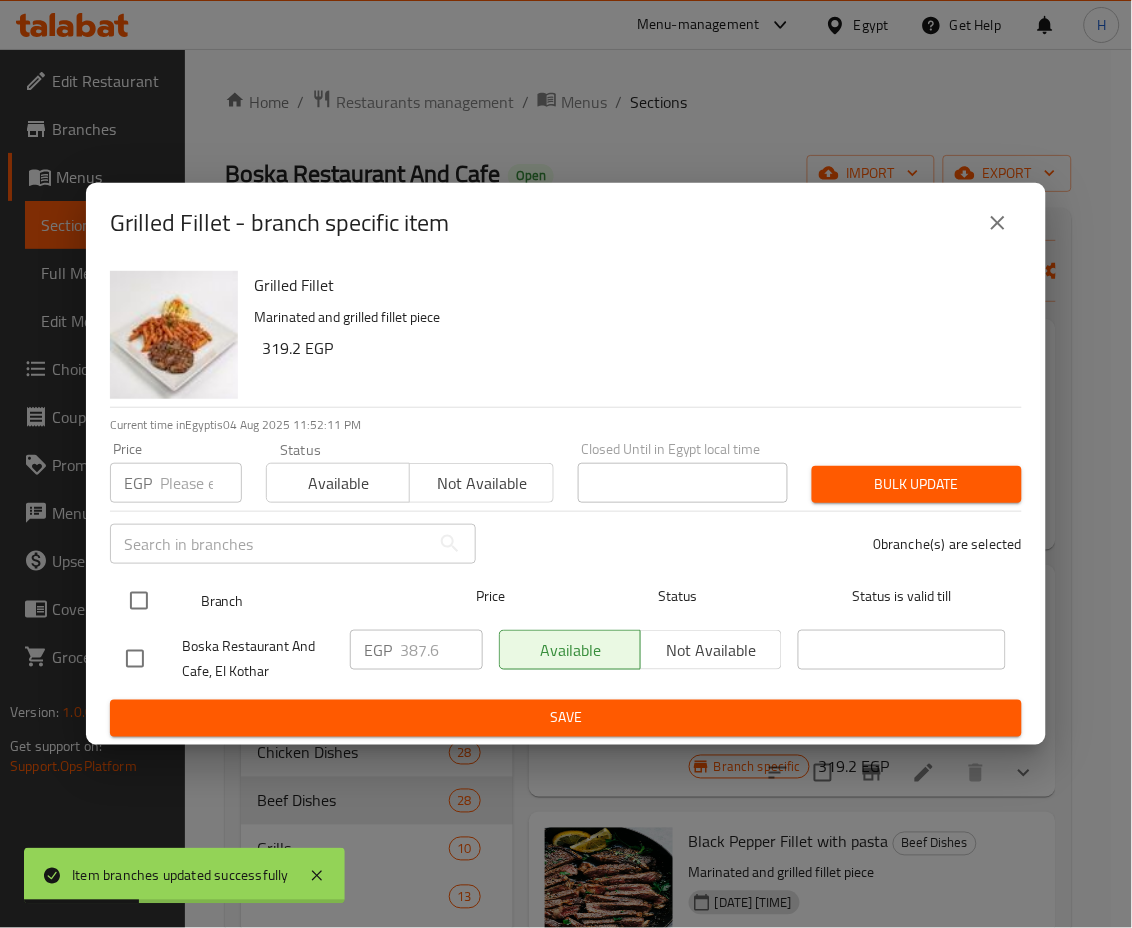 click at bounding box center [139, 601] 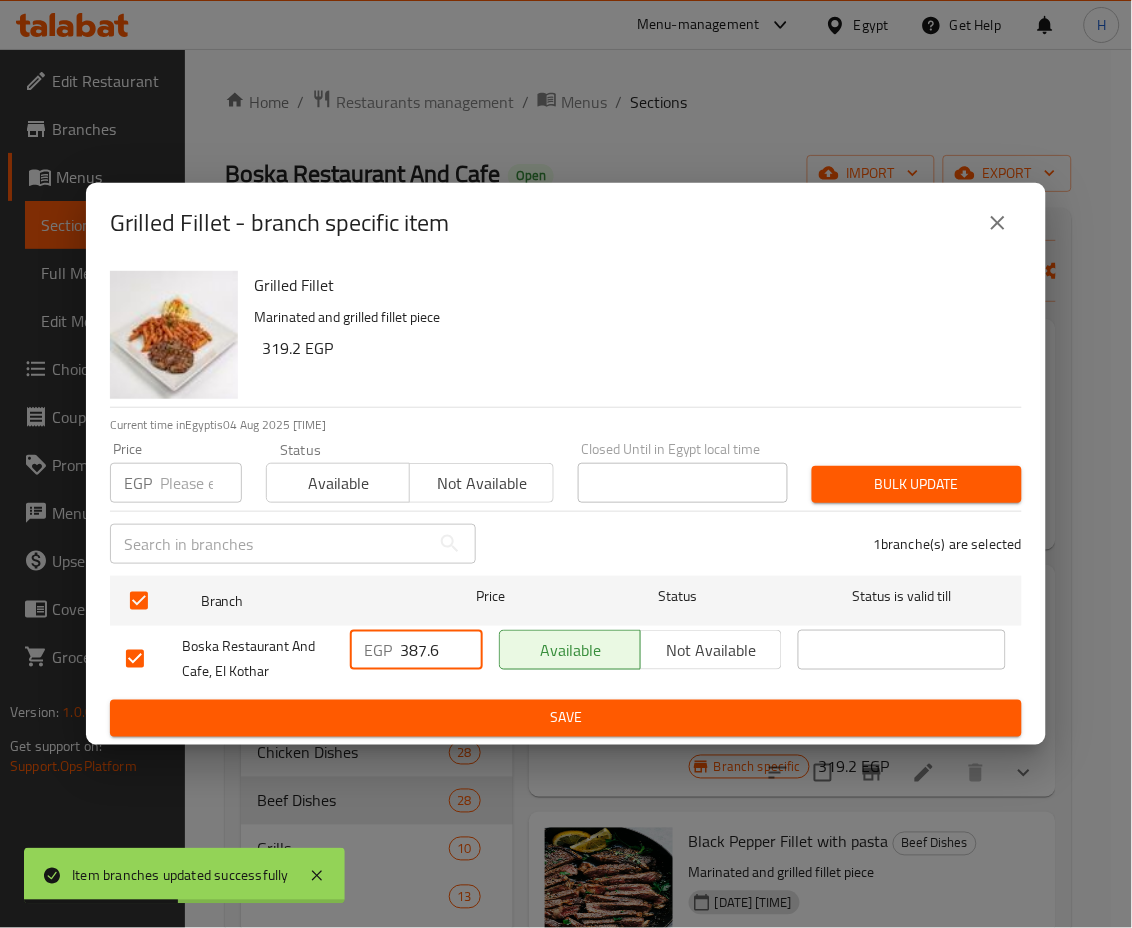 drag, startPoint x: 439, startPoint y: 641, endPoint x: 302, endPoint y: 638, distance: 137.03284 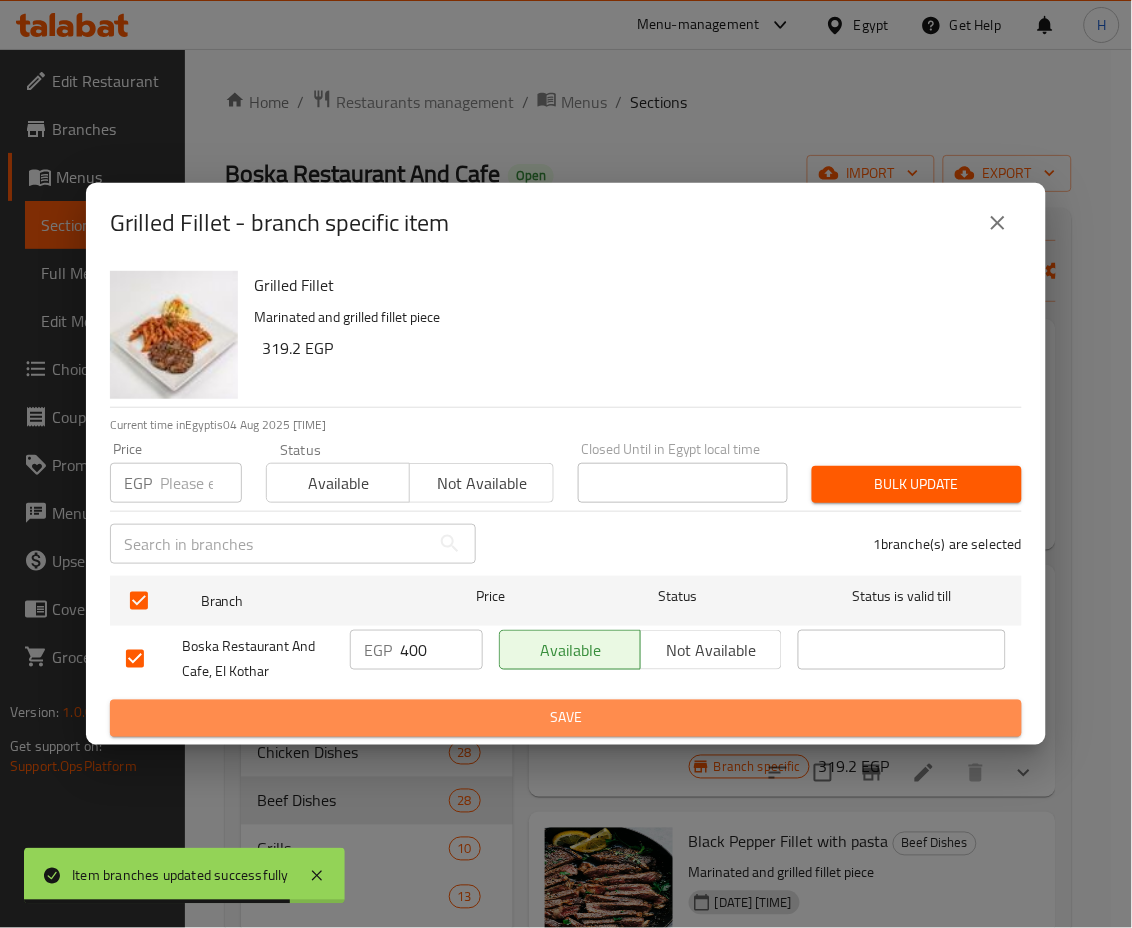 click on "Save" at bounding box center (566, 718) 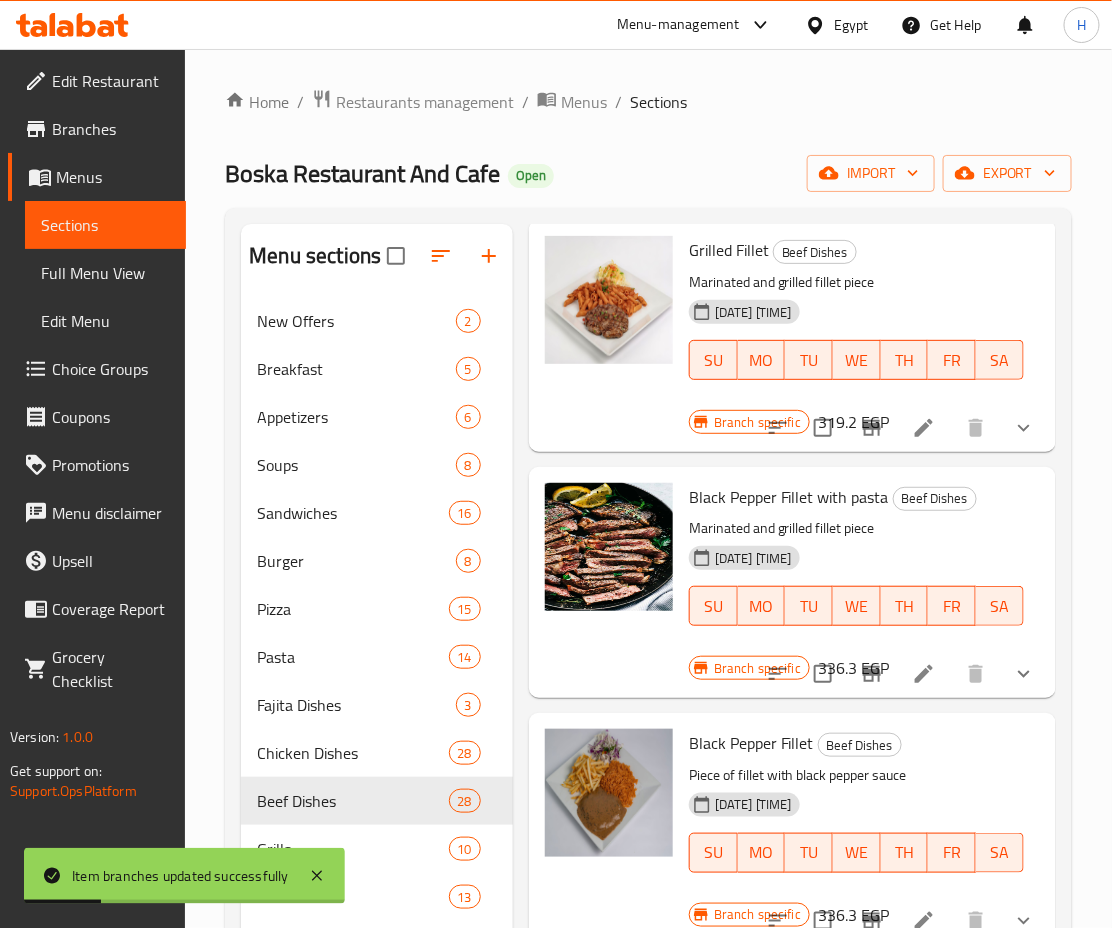 scroll, scrollTop: 352, scrollLeft: 0, axis: vertical 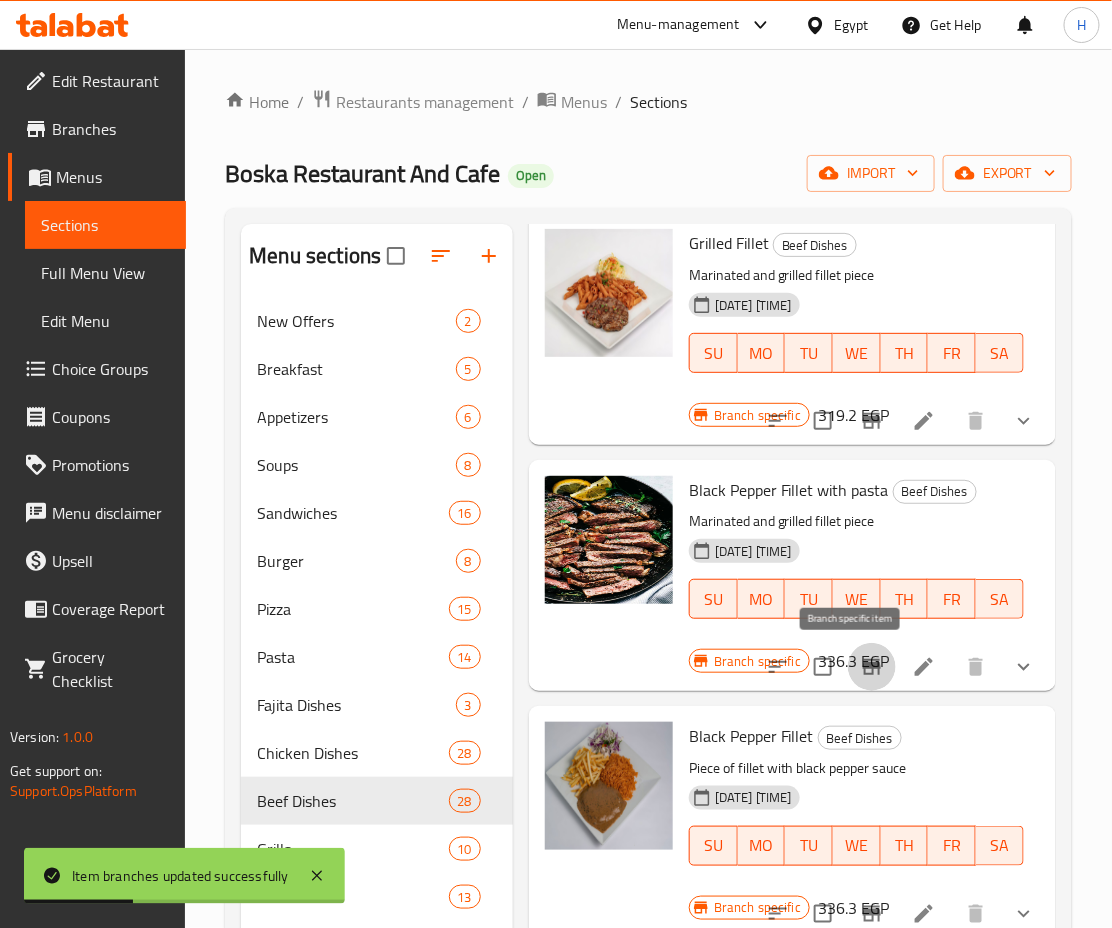 click 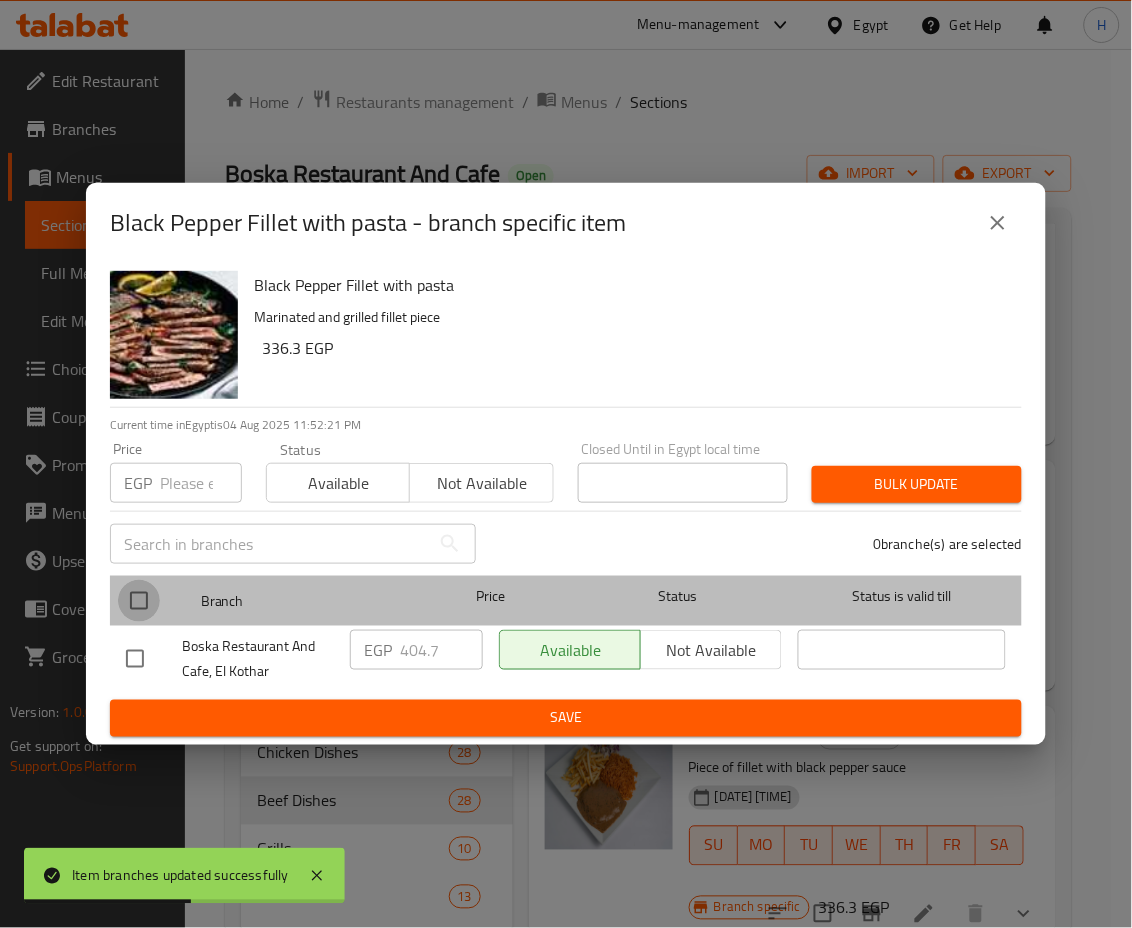 click at bounding box center [139, 601] 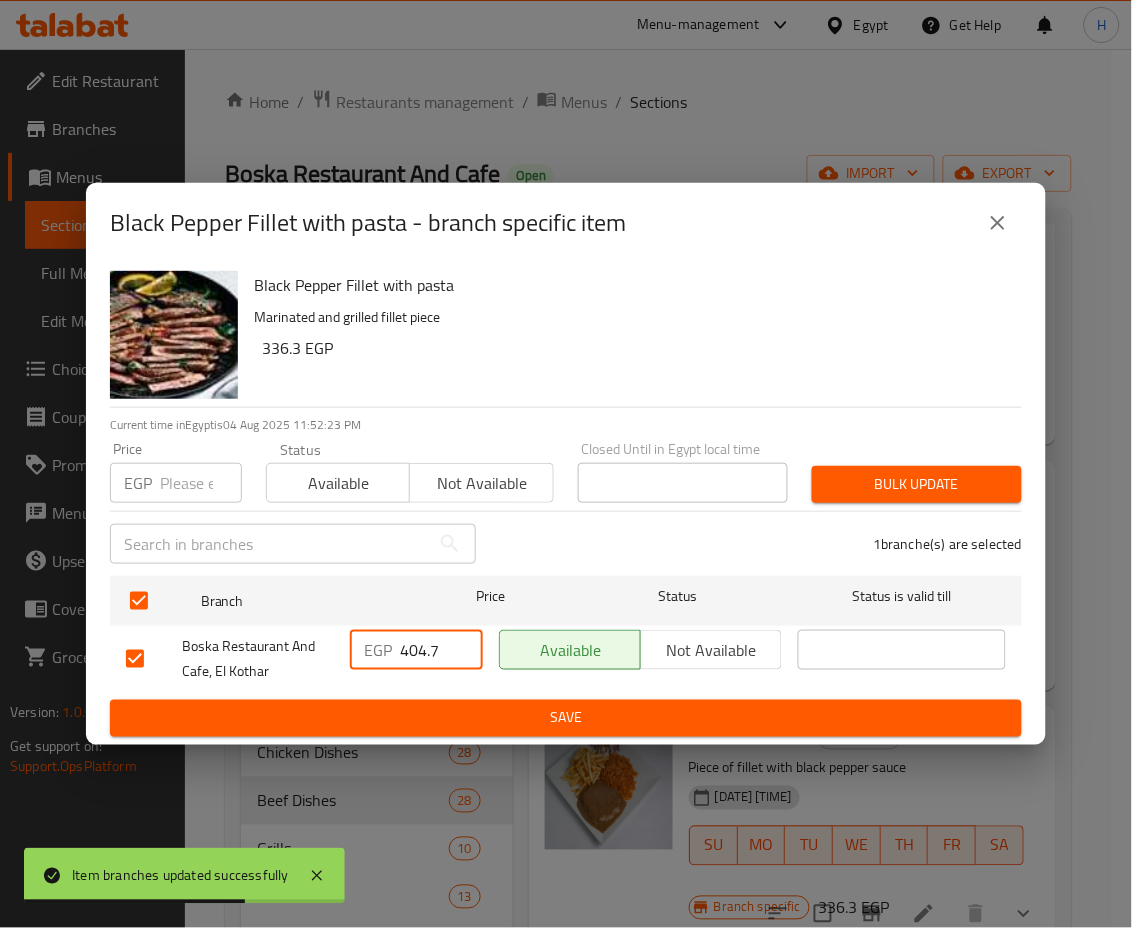 drag, startPoint x: 444, startPoint y: 650, endPoint x: 408, endPoint y: 650, distance: 36 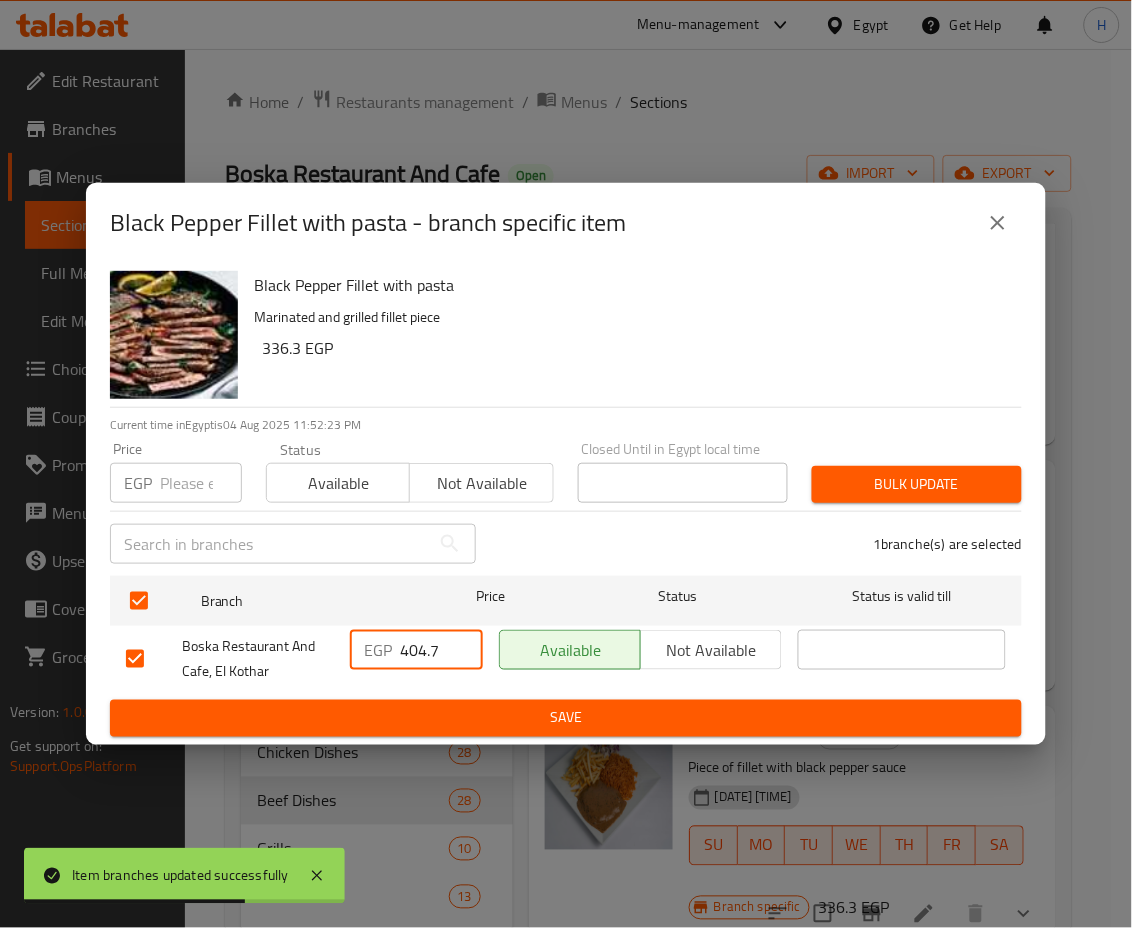 click on "404.7" at bounding box center (441, 650) 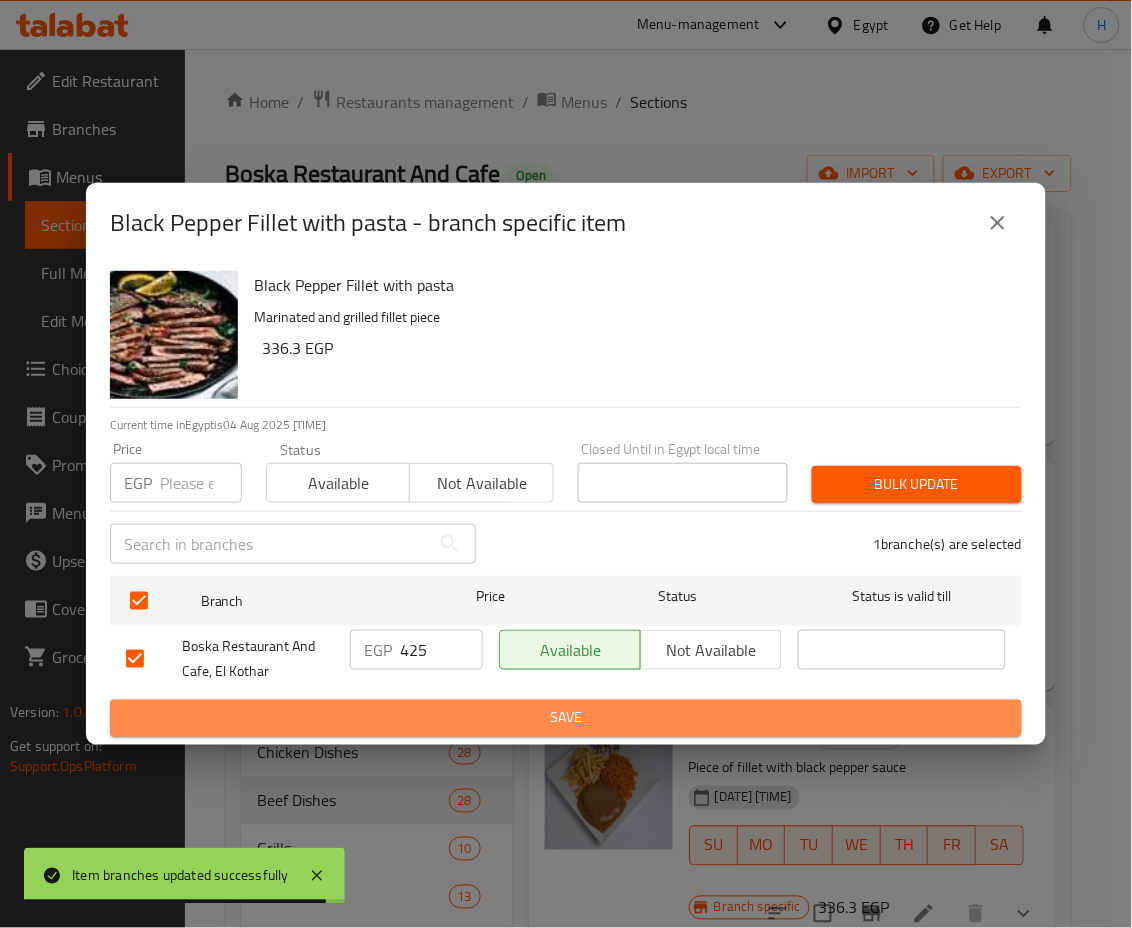 click on "Save" at bounding box center [566, 718] 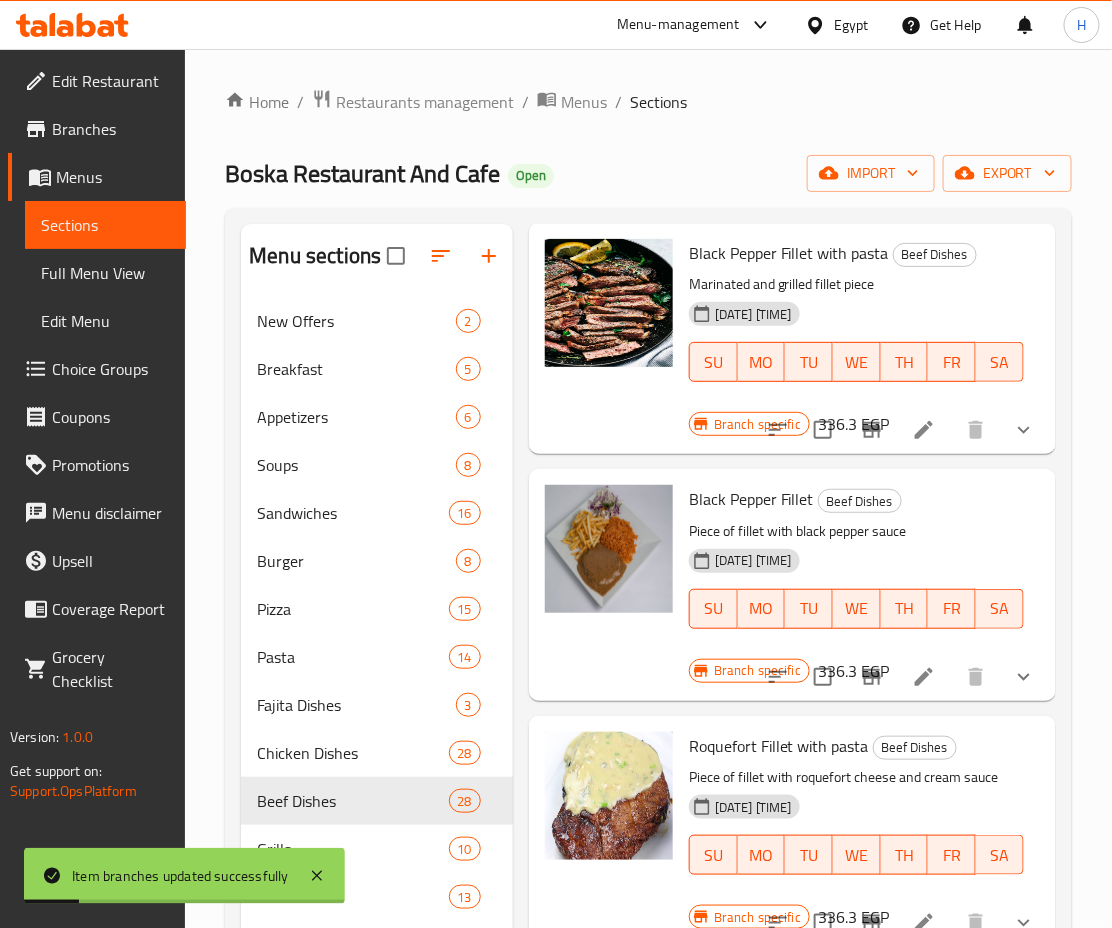scroll, scrollTop: 593, scrollLeft: 0, axis: vertical 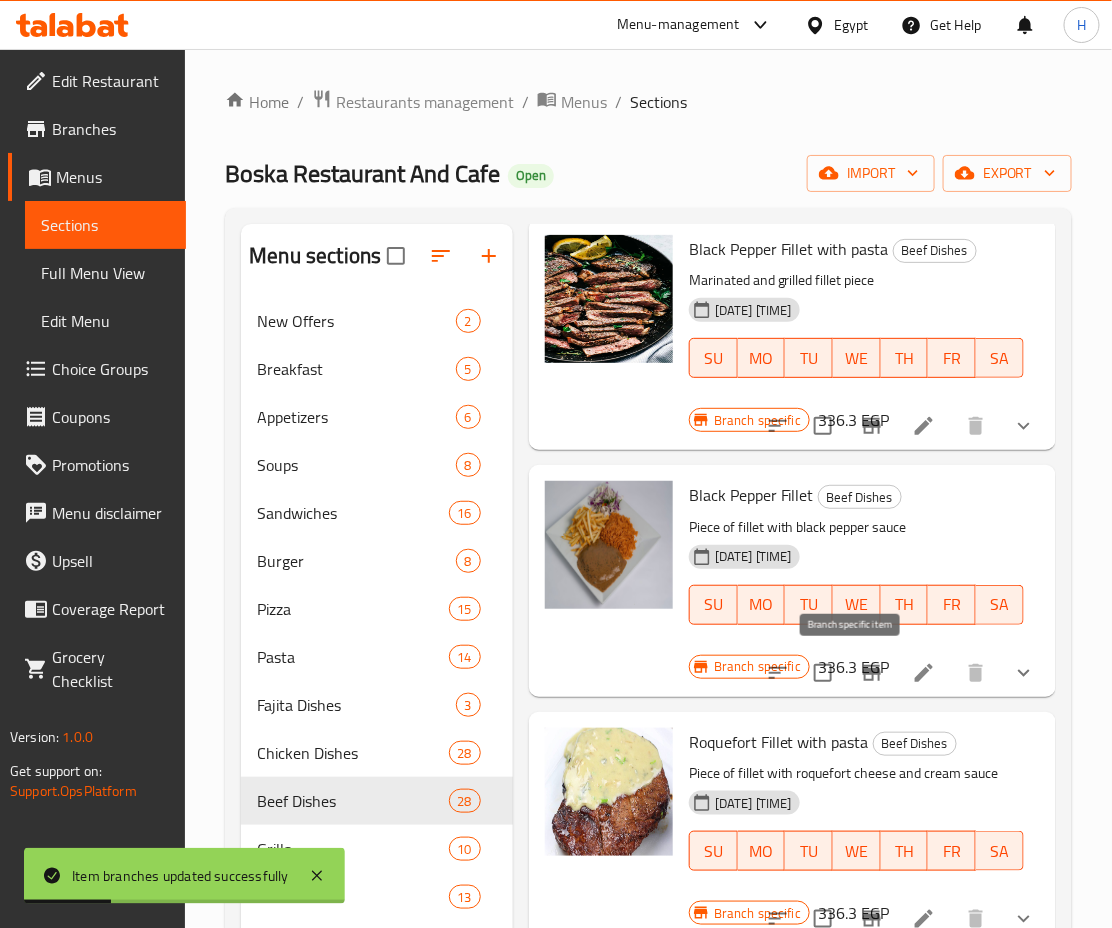 click 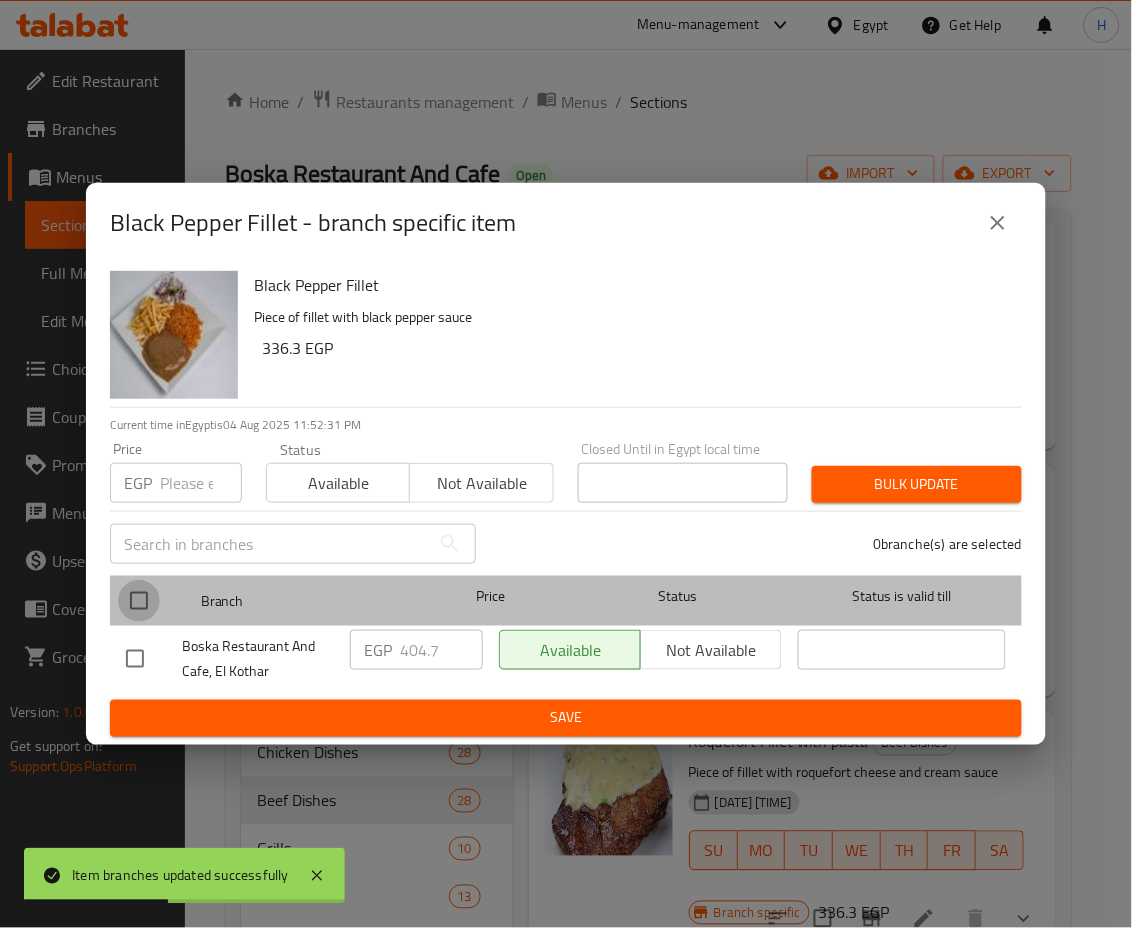click at bounding box center [139, 601] 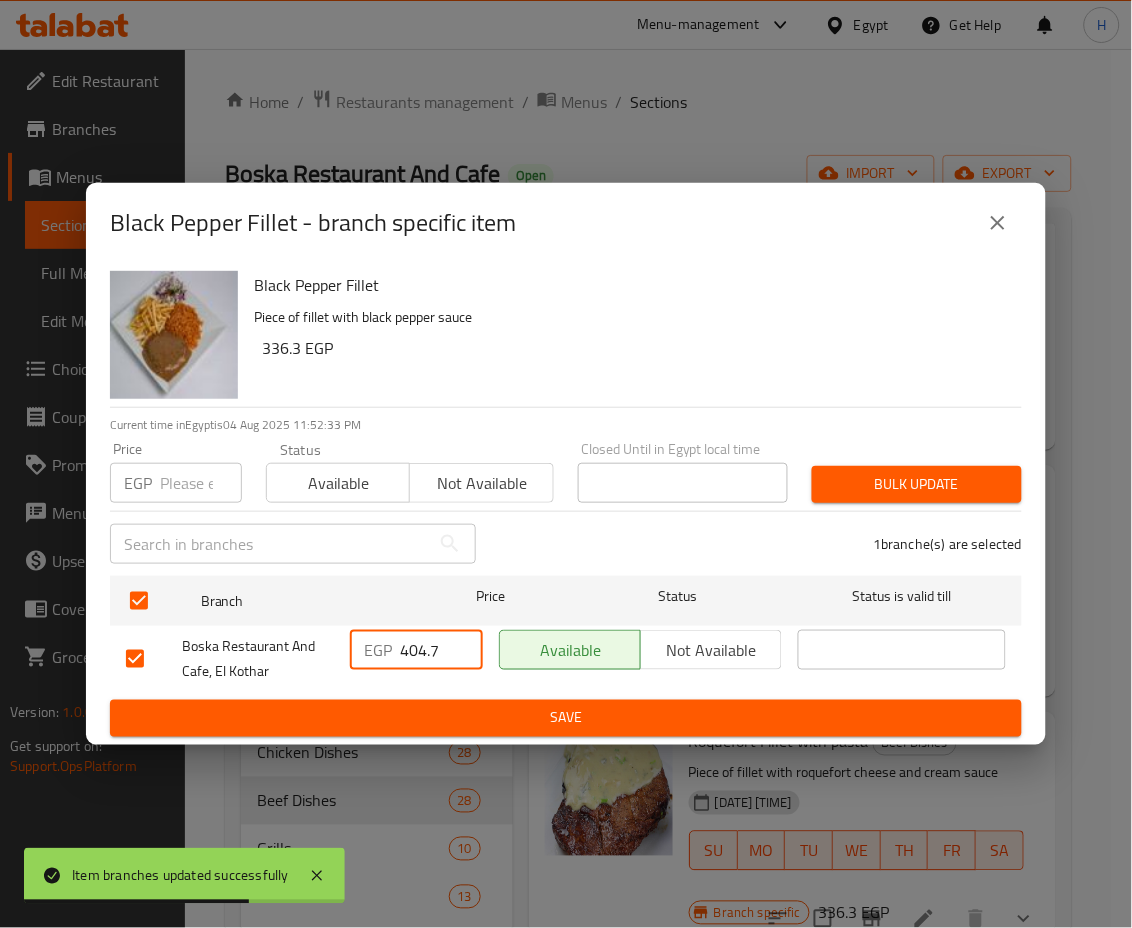drag, startPoint x: 406, startPoint y: 647, endPoint x: 464, endPoint y: 654, distance: 58.420887 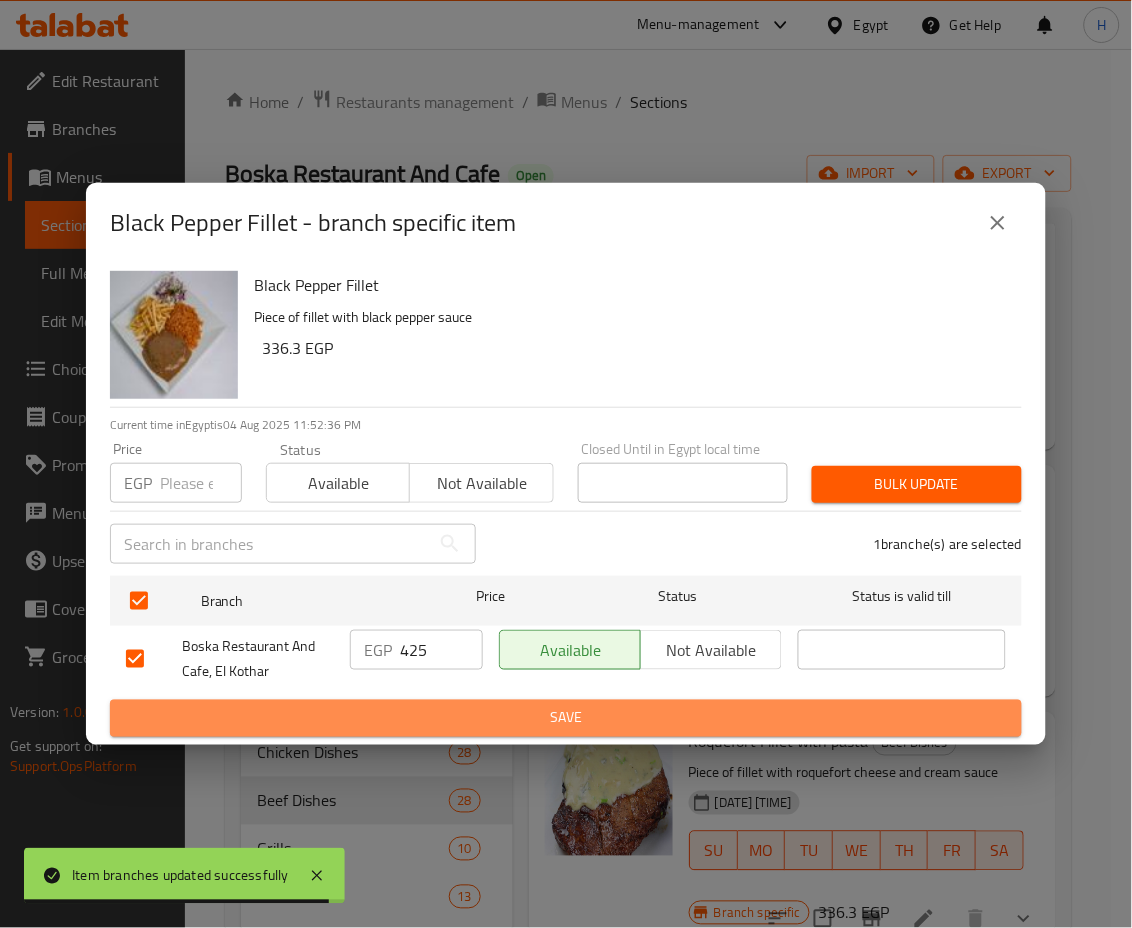click on "Save" at bounding box center [566, 718] 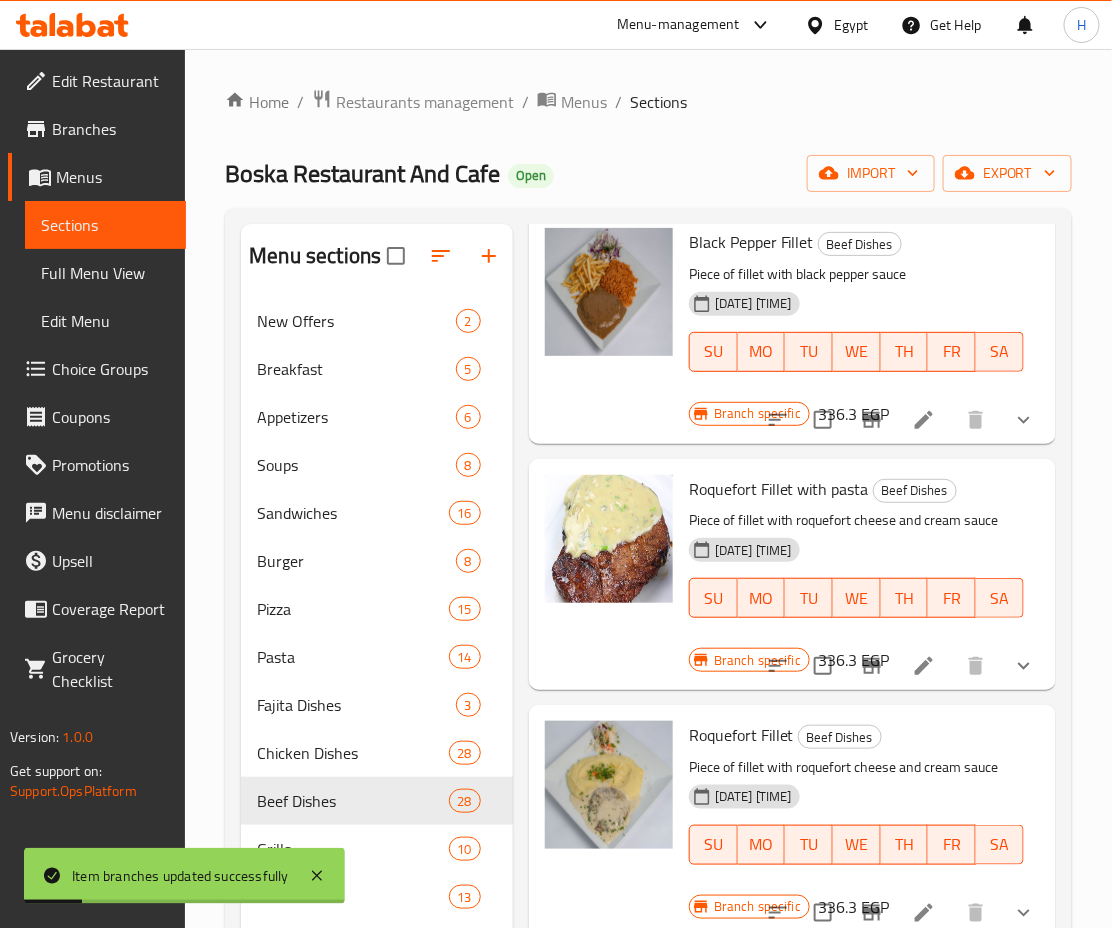 scroll, scrollTop: 848, scrollLeft: 0, axis: vertical 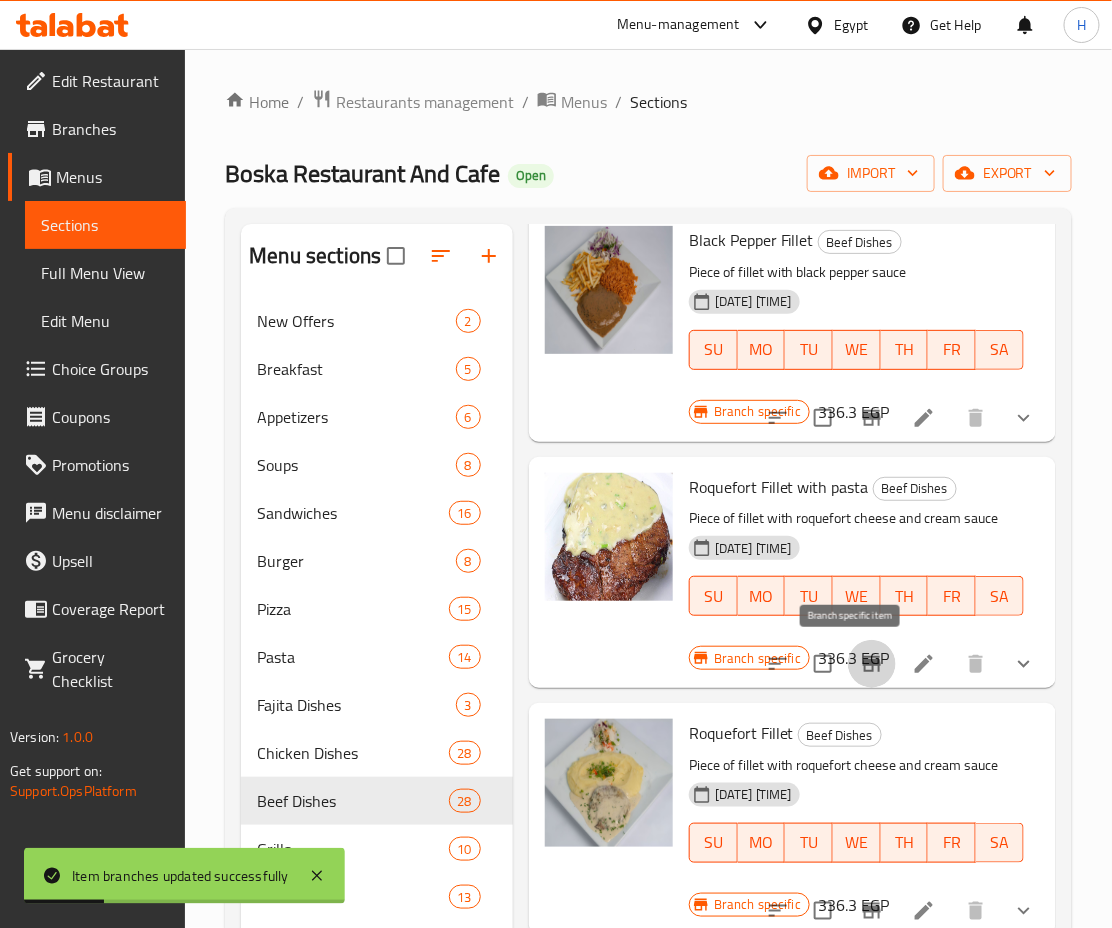 click at bounding box center [872, 664] 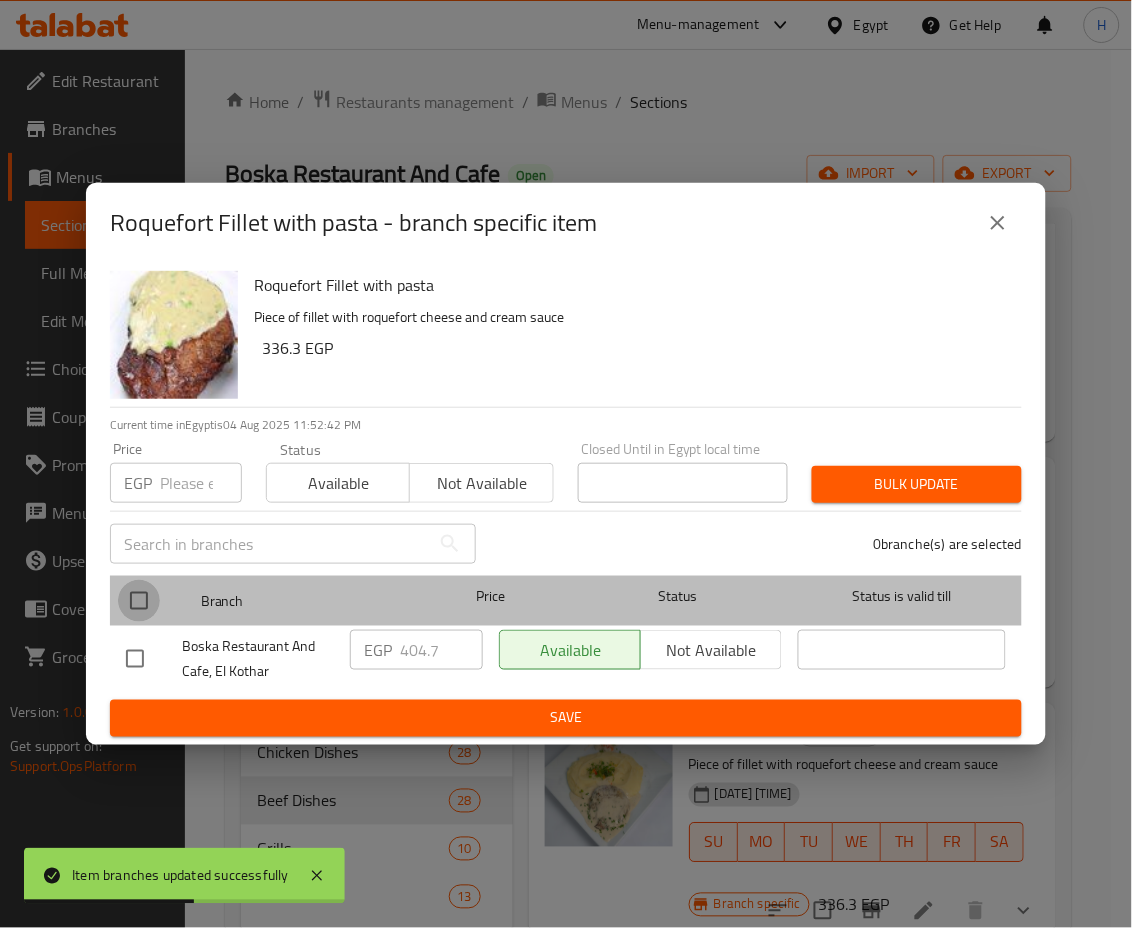 click at bounding box center (139, 601) 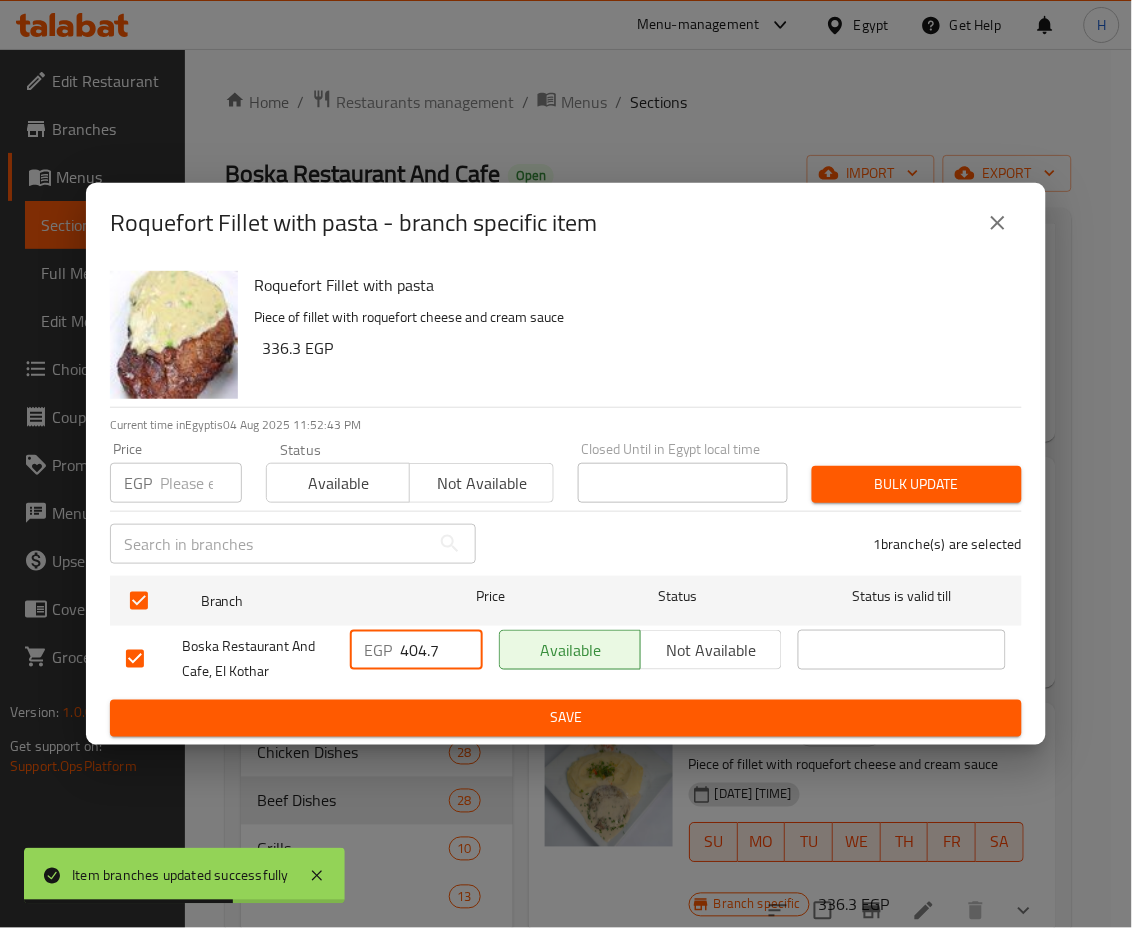 drag, startPoint x: 405, startPoint y: 645, endPoint x: 486, endPoint y: 666, distance: 83.677956 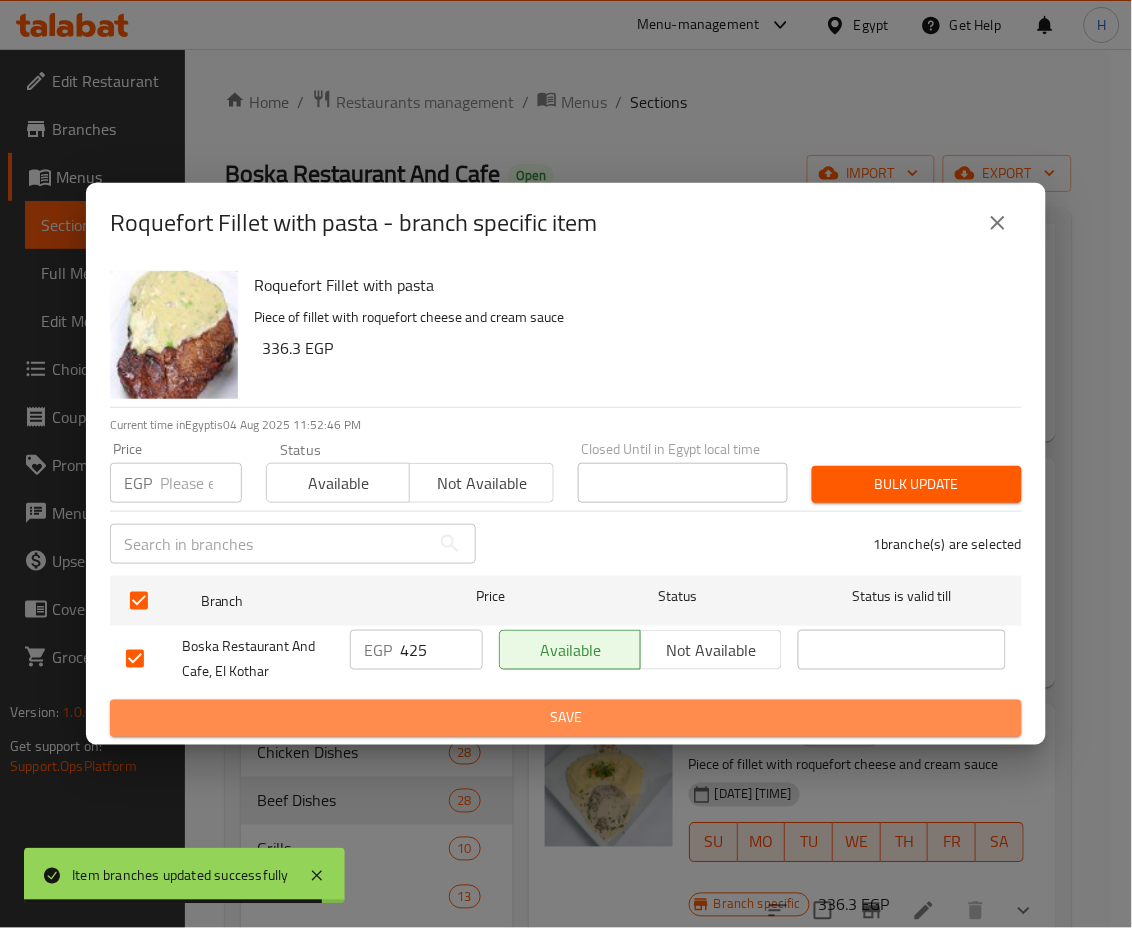 click on "Save" at bounding box center (566, 718) 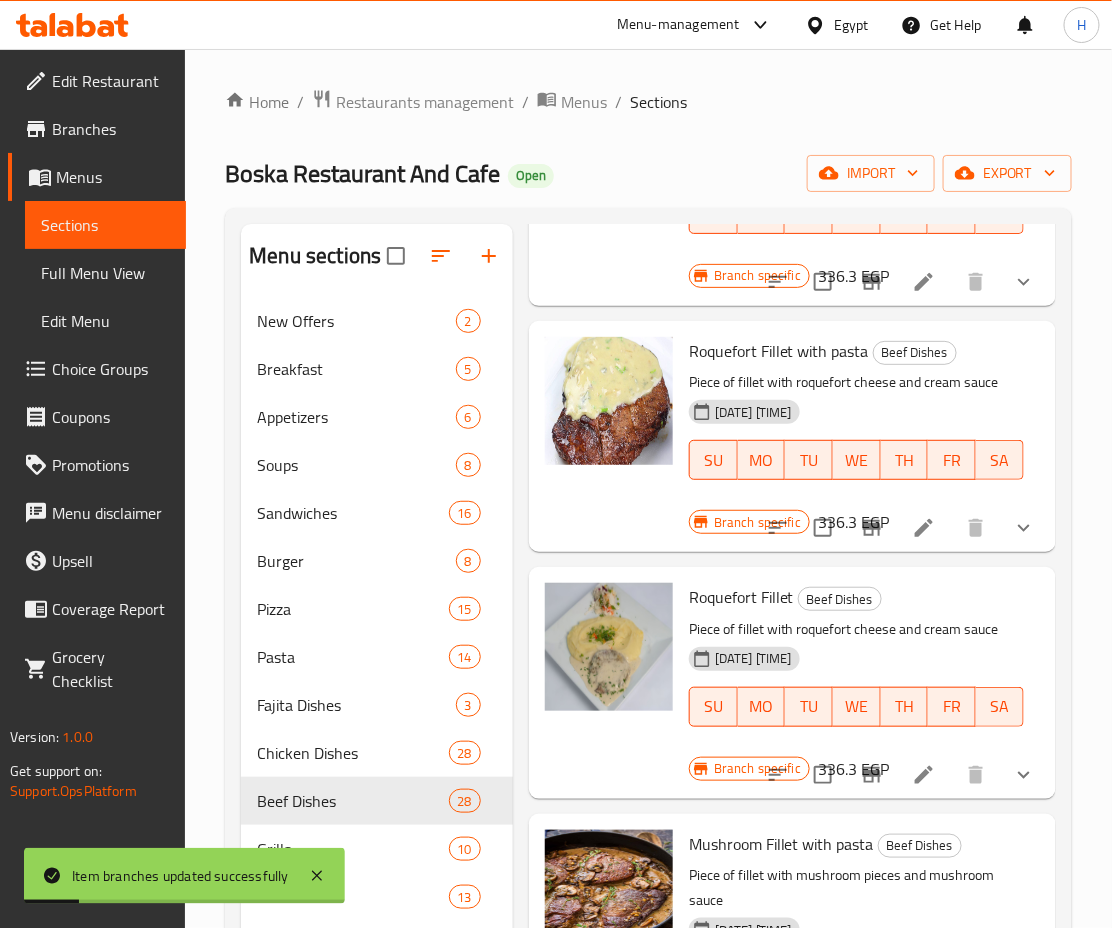 scroll, scrollTop: 993, scrollLeft: 0, axis: vertical 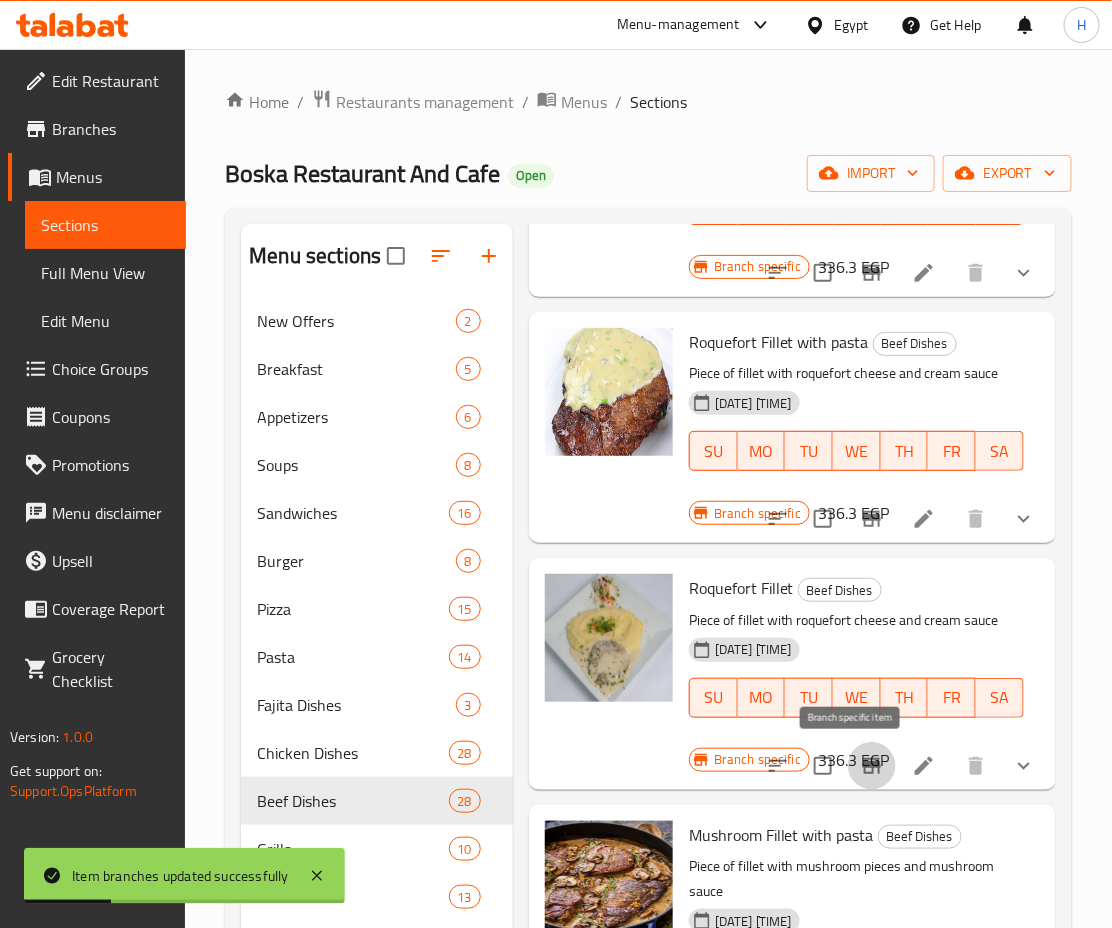click 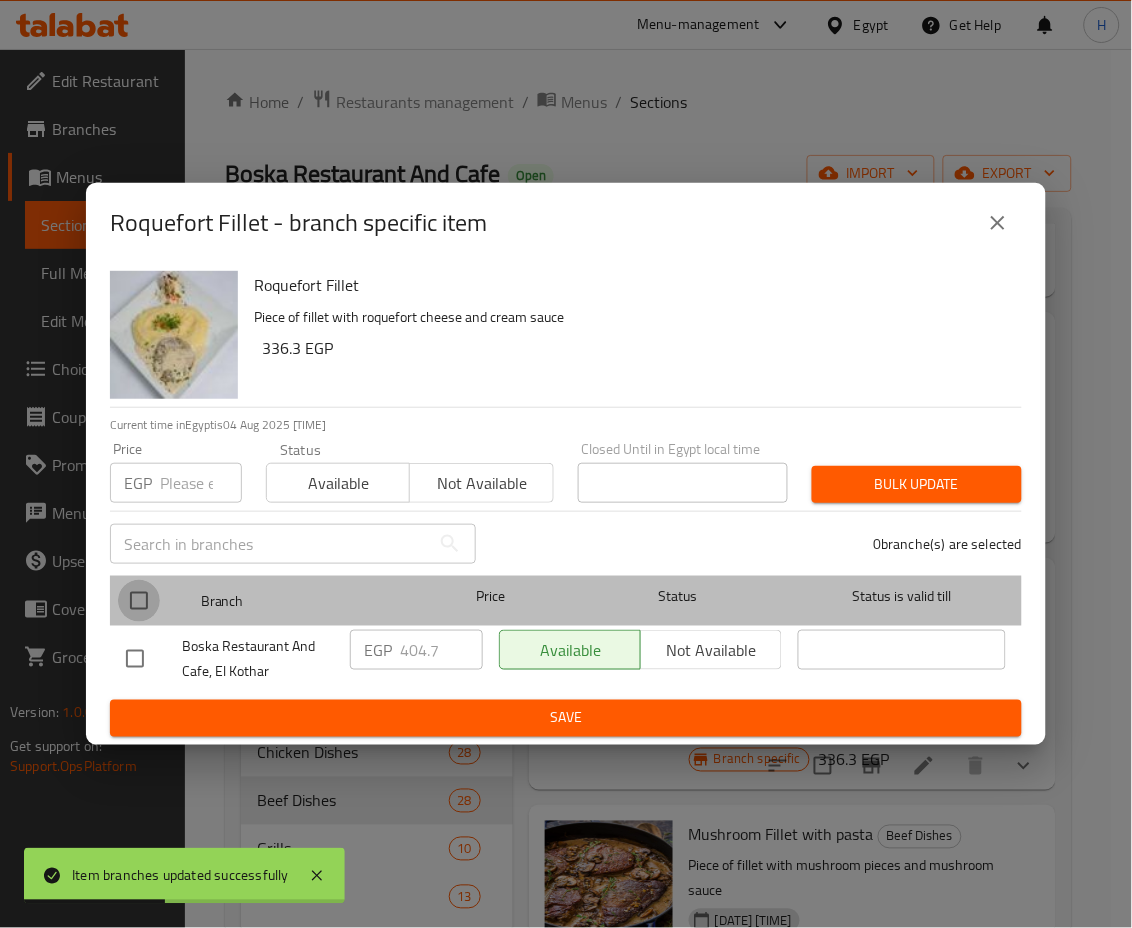 click at bounding box center (139, 601) 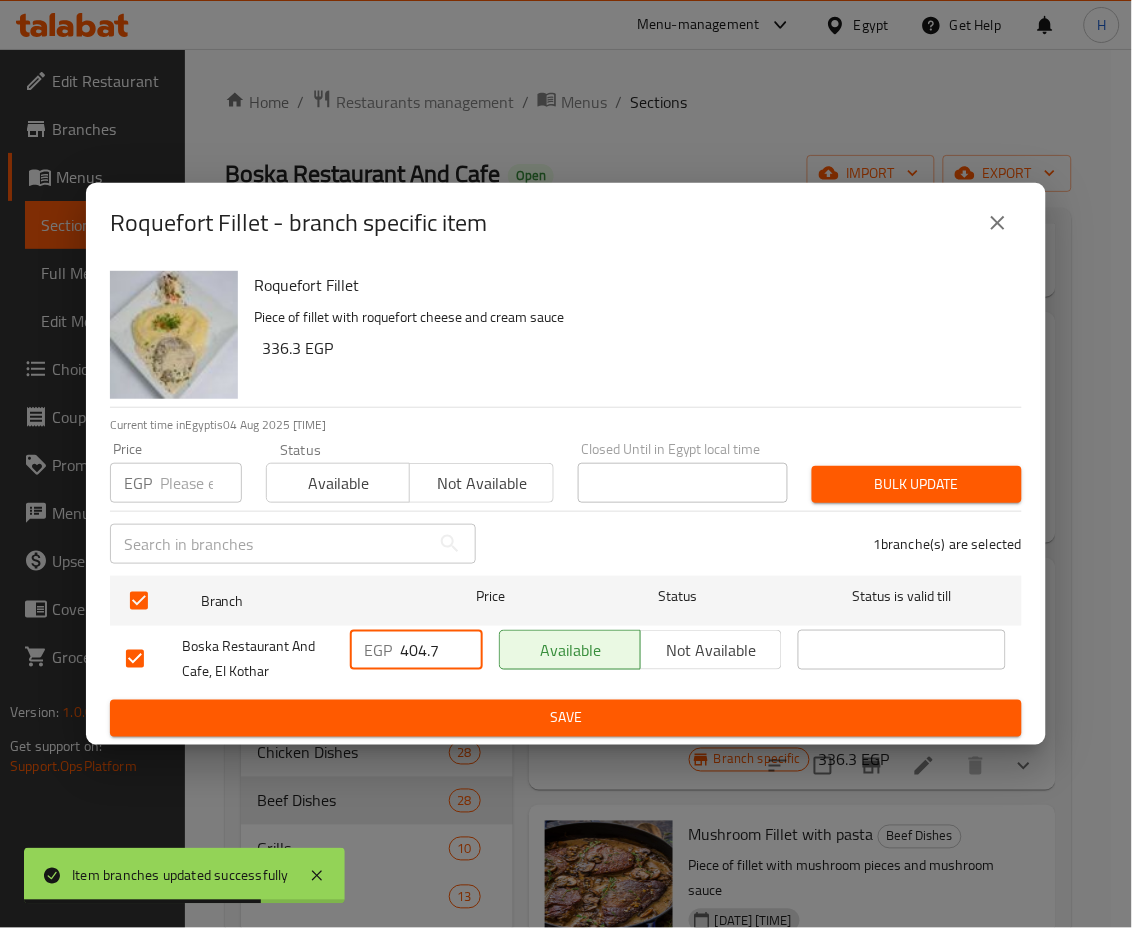 drag, startPoint x: 409, startPoint y: 647, endPoint x: 456, endPoint y: 662, distance: 49.335587 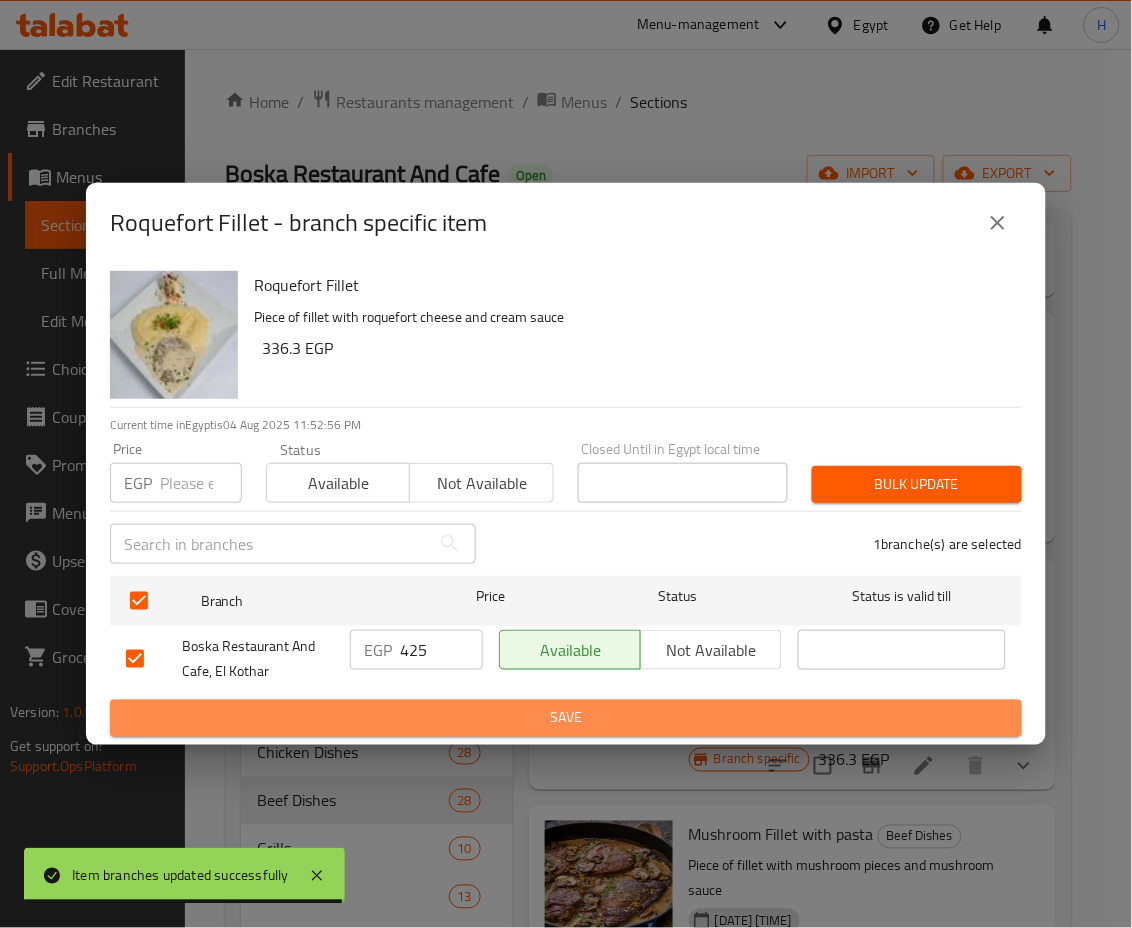 click on "Save" at bounding box center [566, 718] 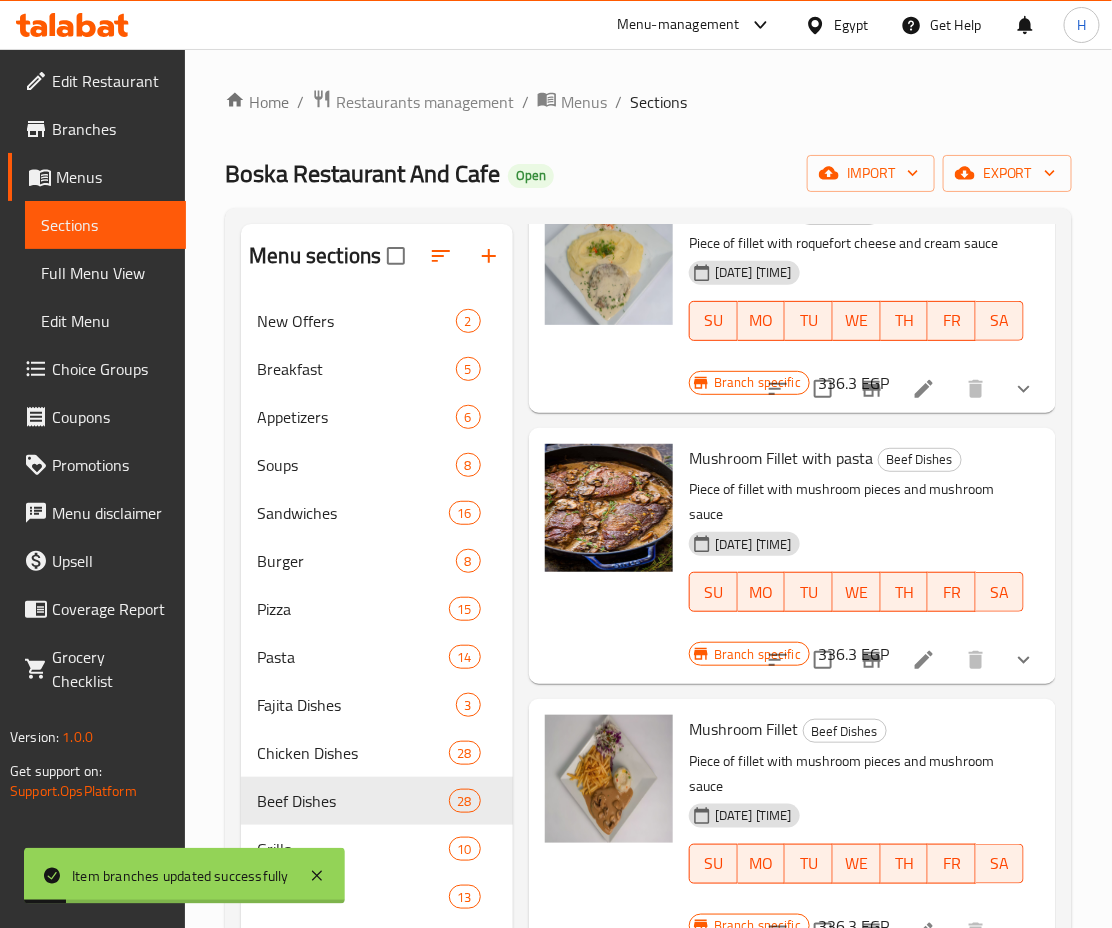 scroll, scrollTop: 1371, scrollLeft: 0, axis: vertical 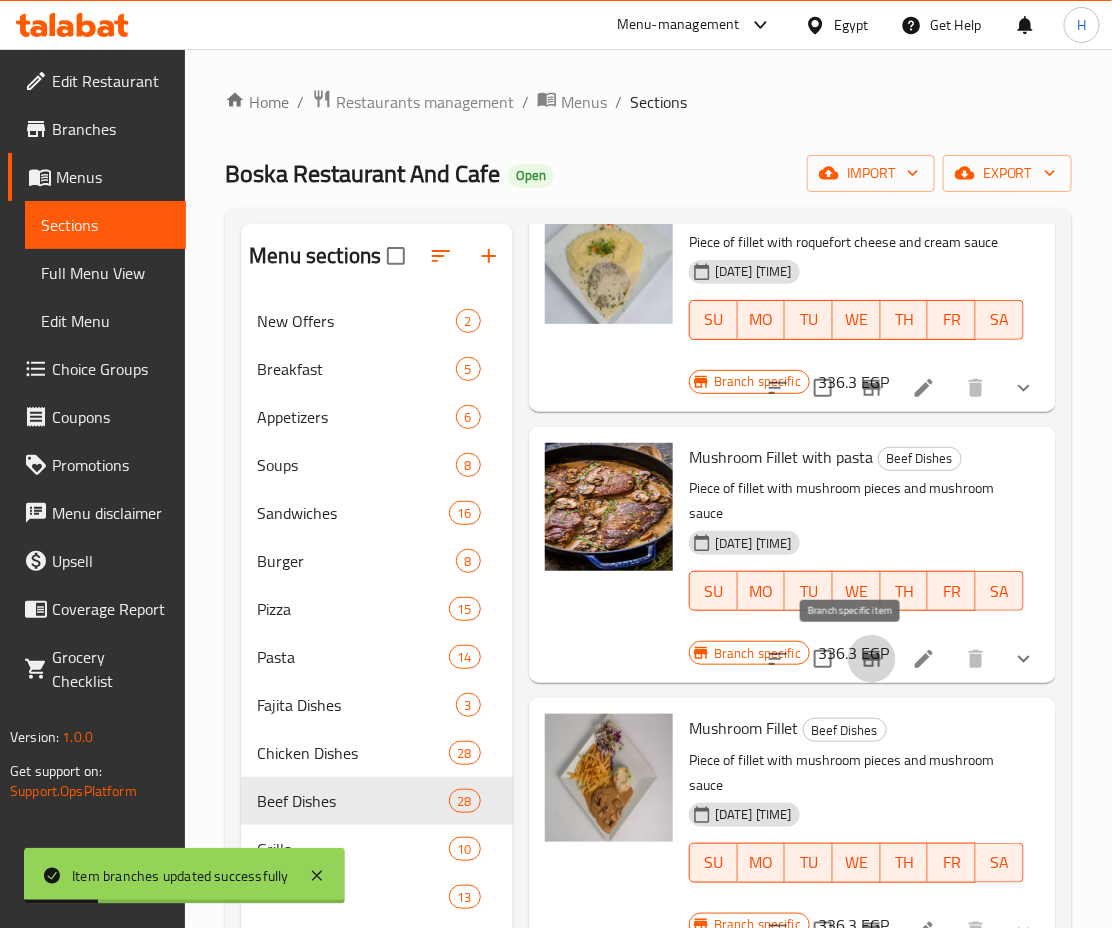 click 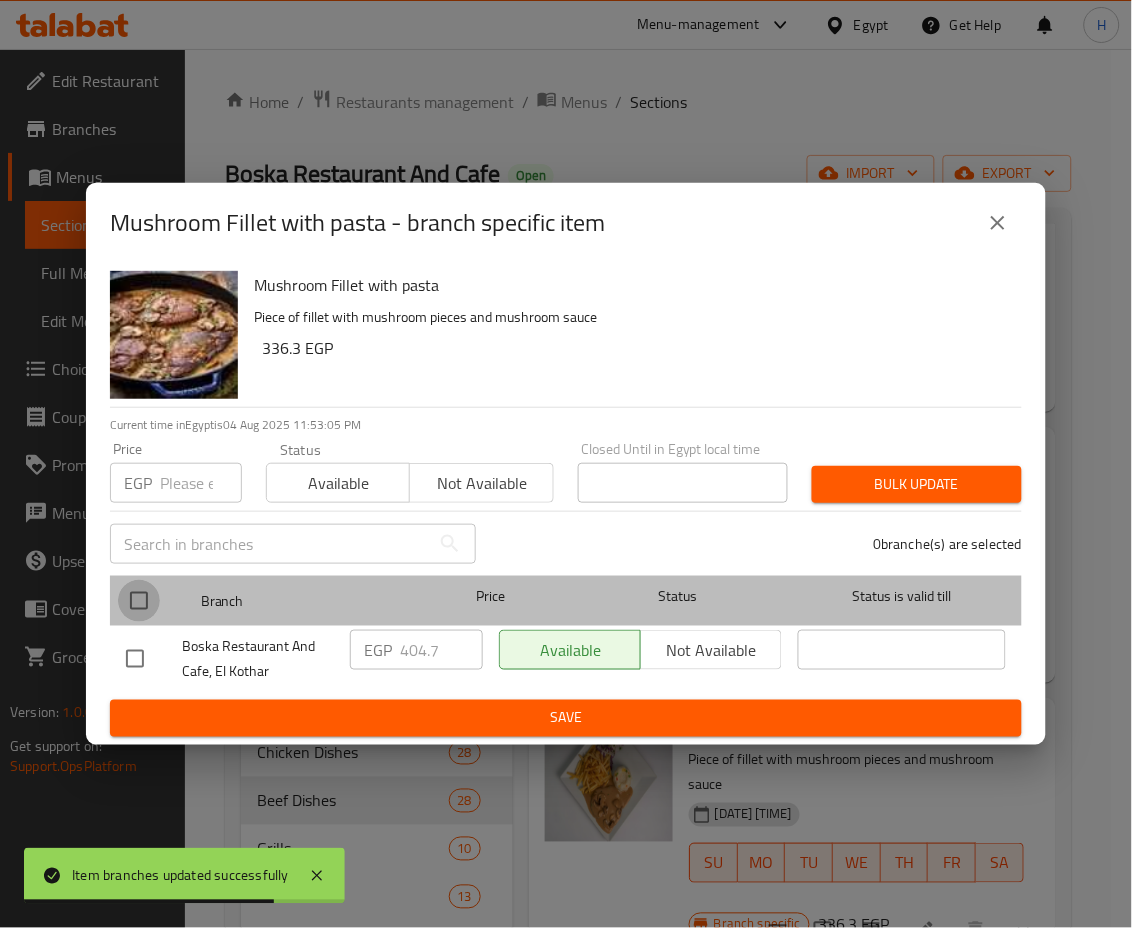 click at bounding box center [139, 601] 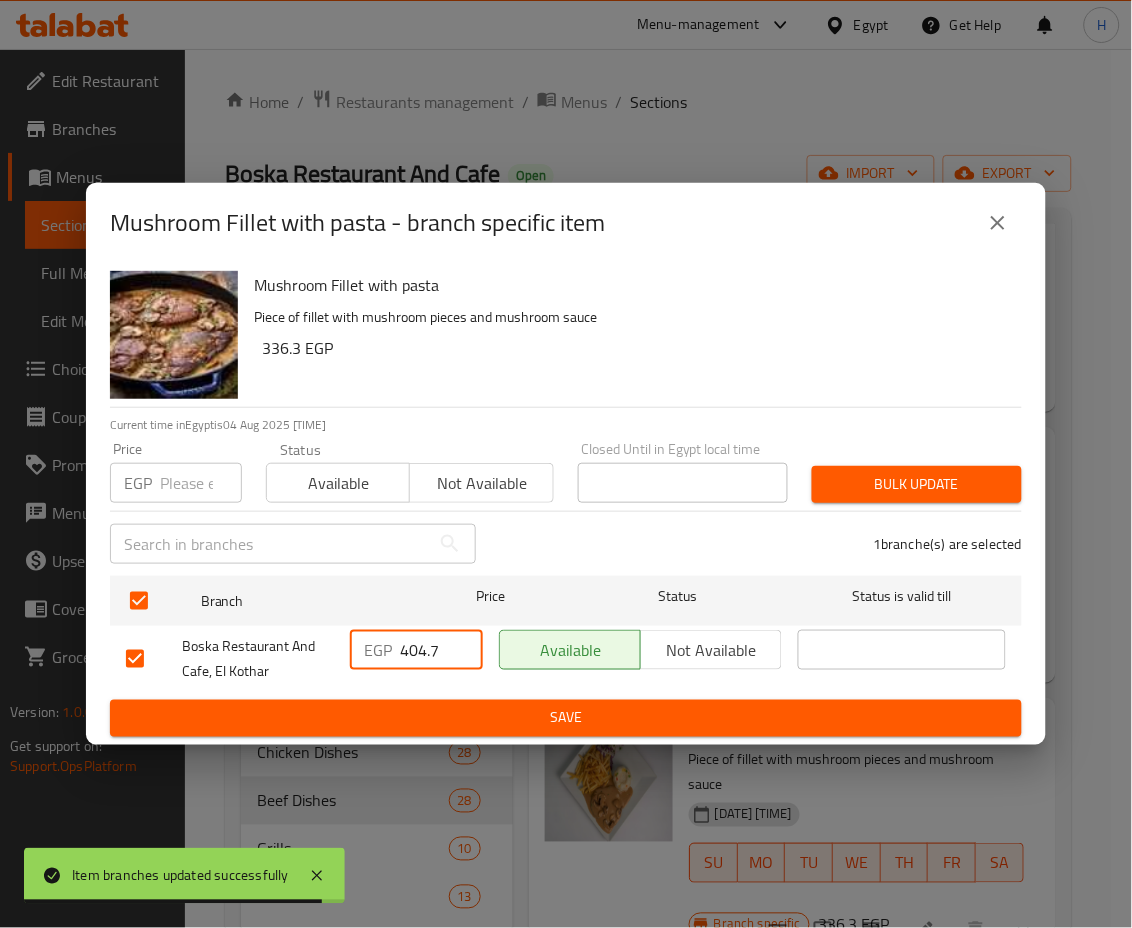 drag, startPoint x: 408, startPoint y: 652, endPoint x: 462, endPoint y: 656, distance: 54.147945 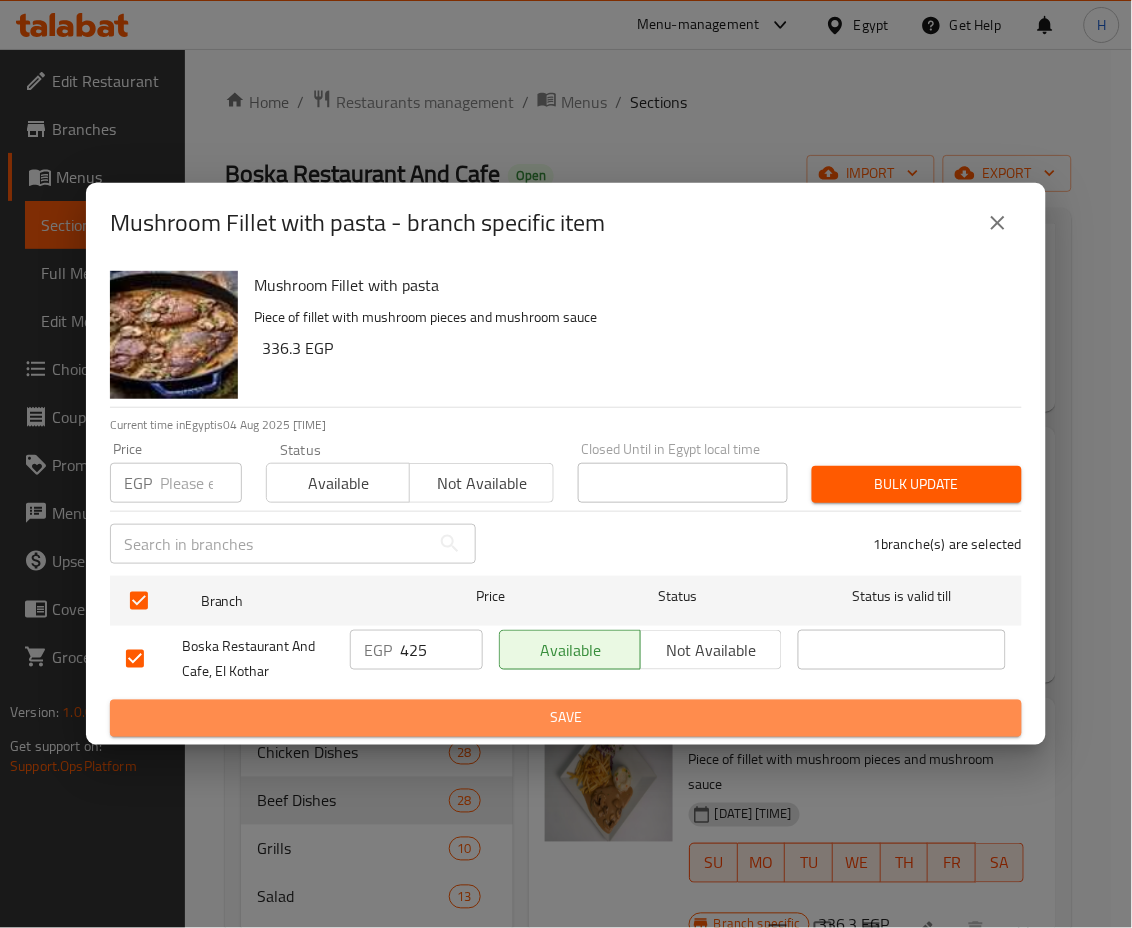 click on "Save" at bounding box center [566, 718] 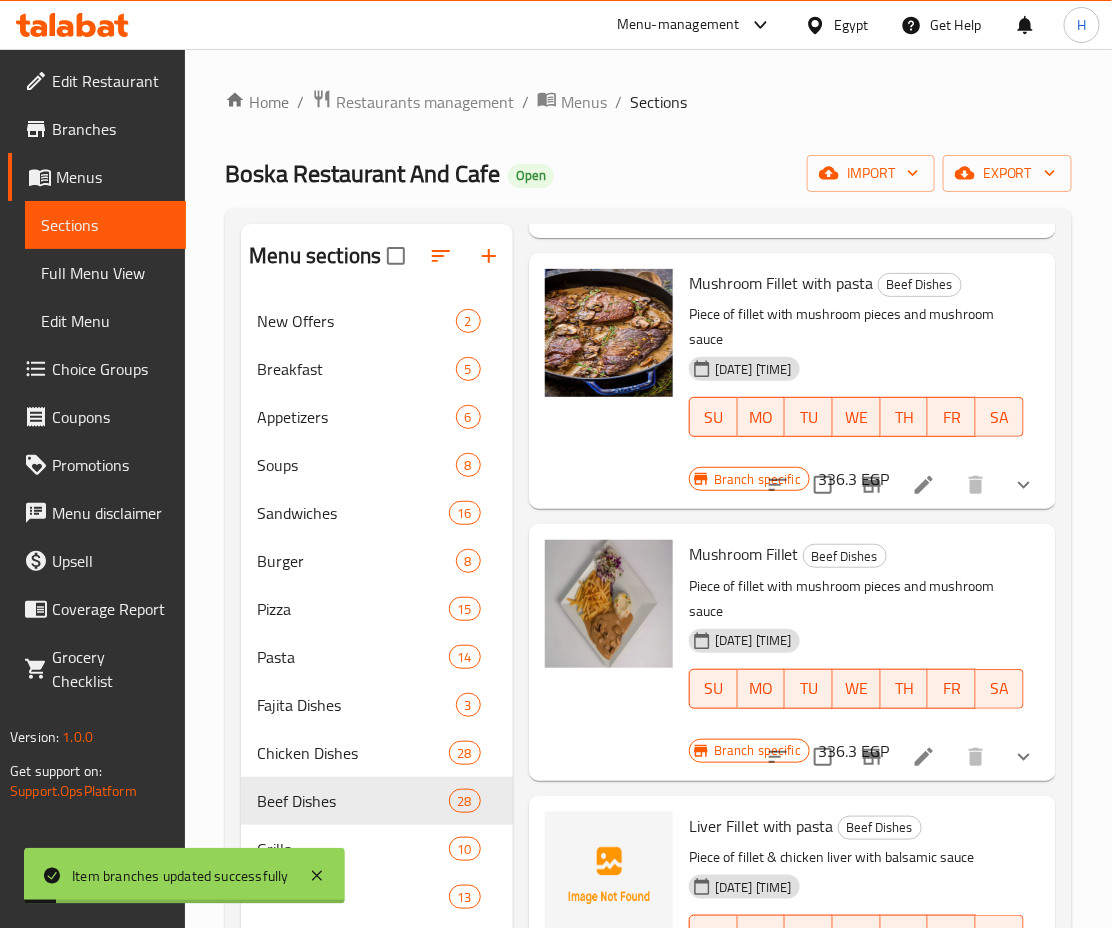 scroll, scrollTop: 1549, scrollLeft: 0, axis: vertical 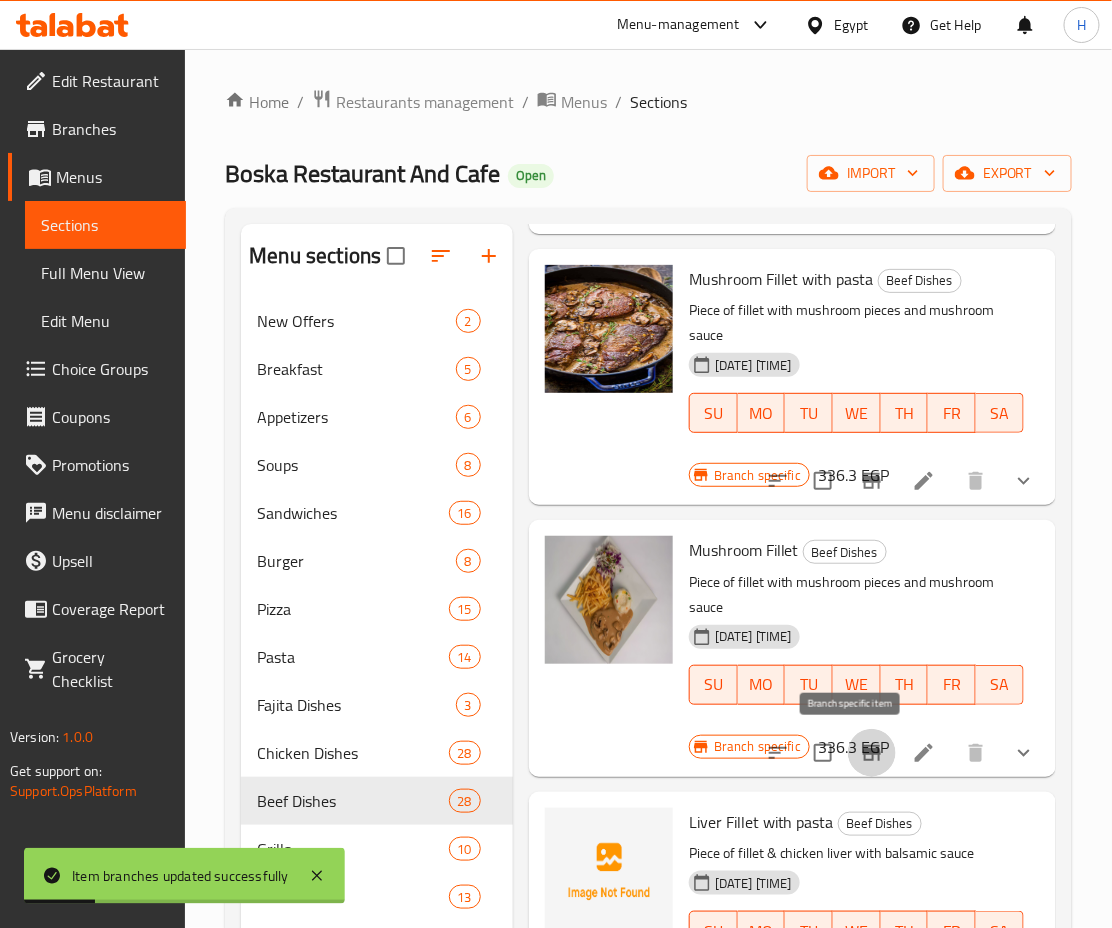 click 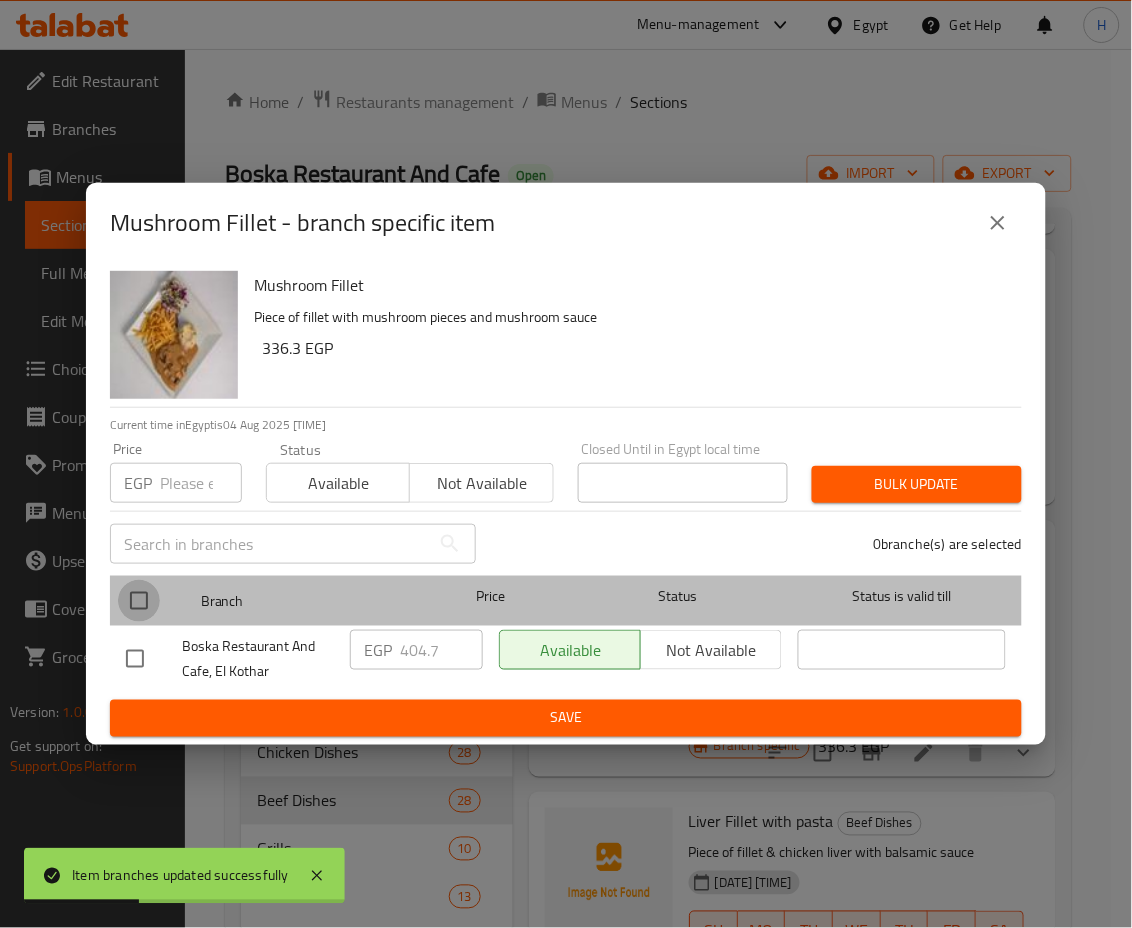 click at bounding box center (139, 601) 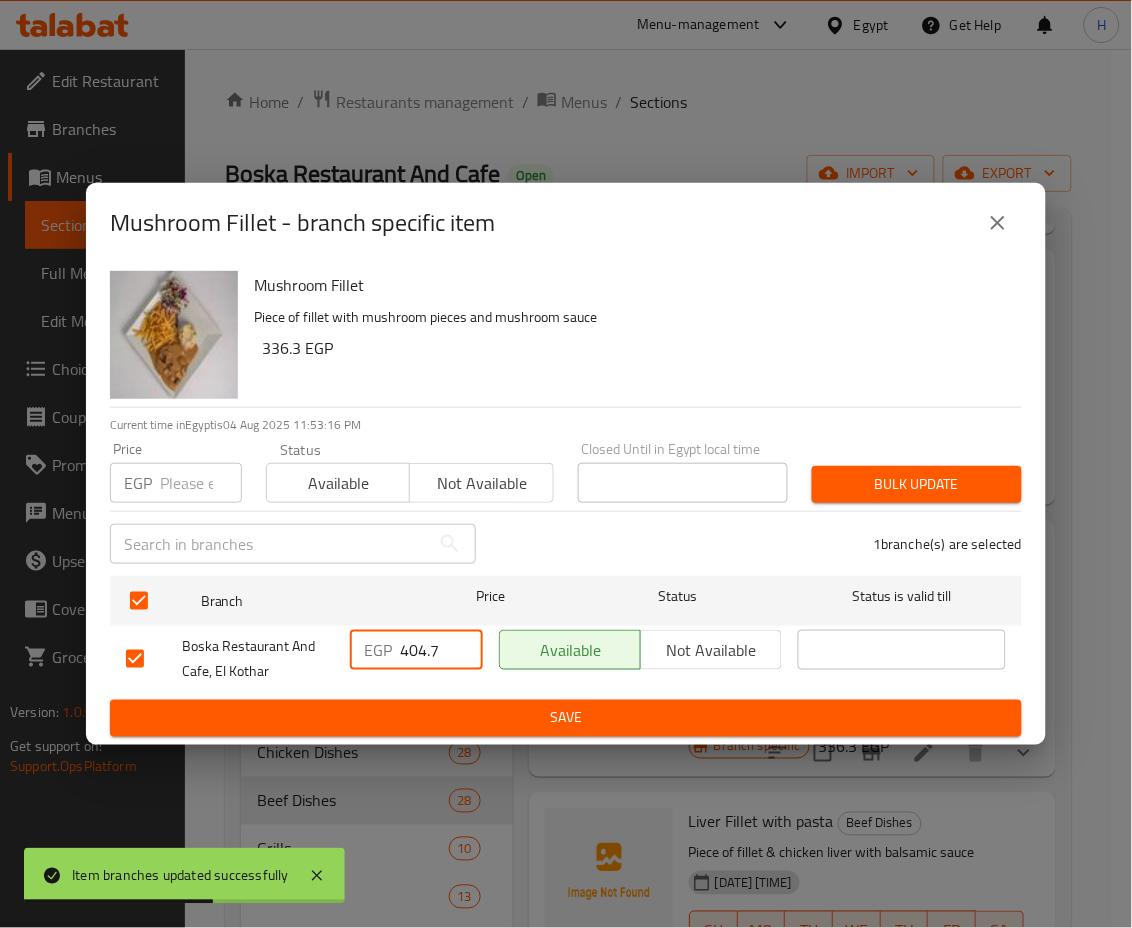 drag, startPoint x: 409, startPoint y: 647, endPoint x: 465, endPoint y: 666, distance: 59.135437 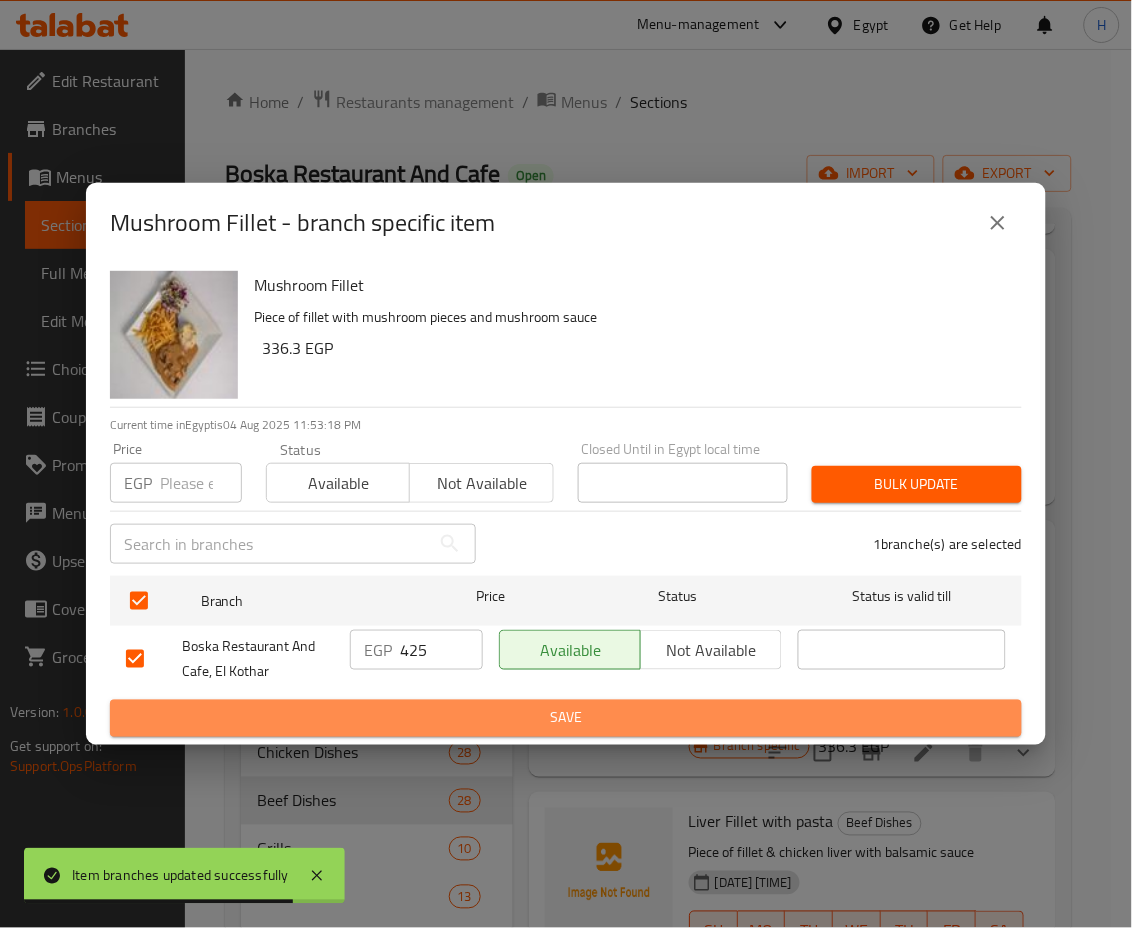 click on "Save" at bounding box center [566, 718] 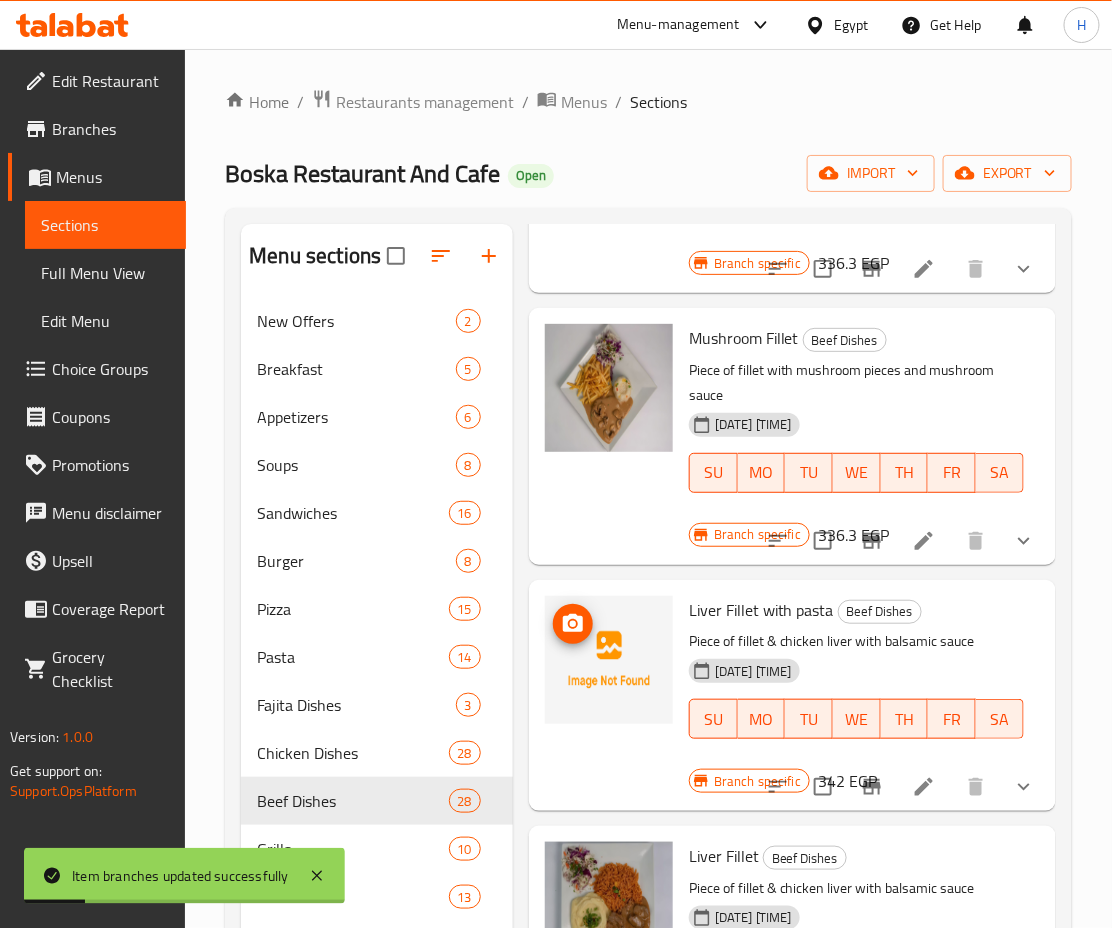 scroll, scrollTop: 1766, scrollLeft: 0, axis: vertical 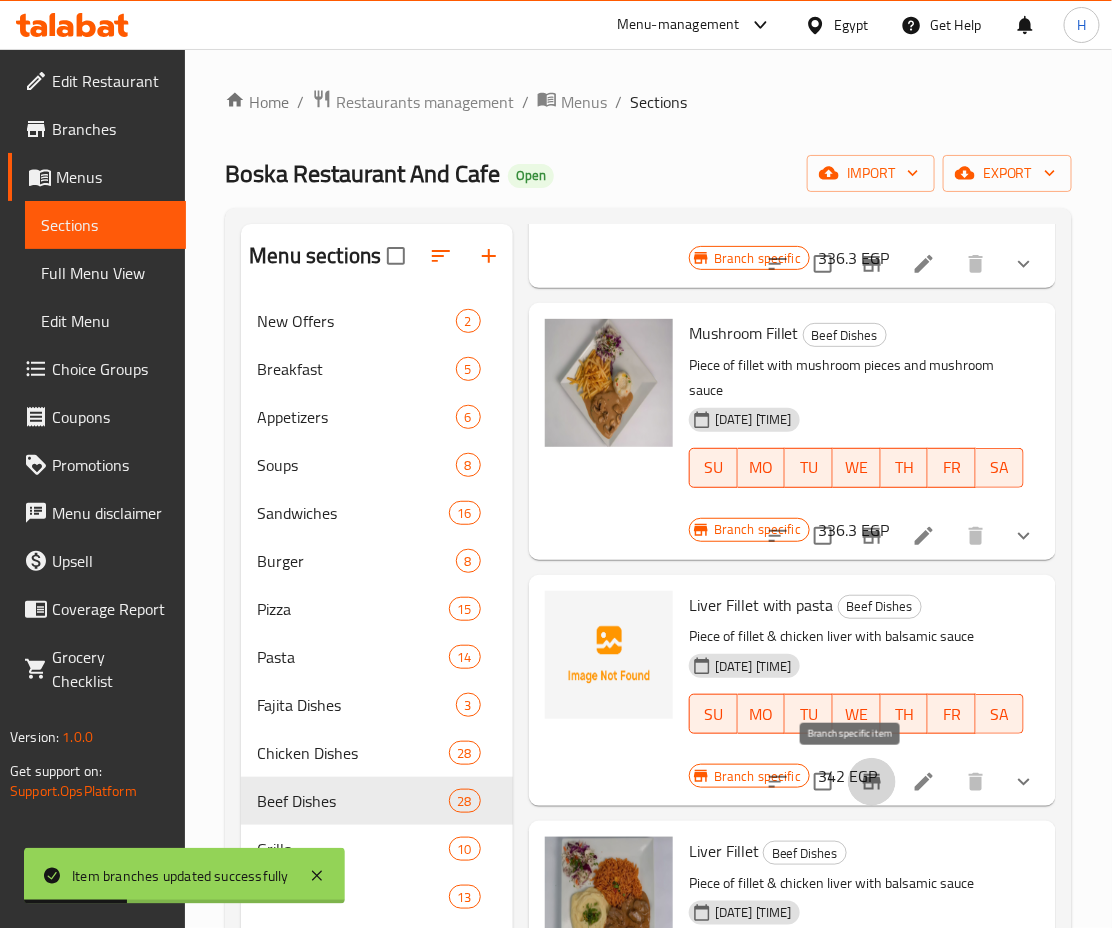 click 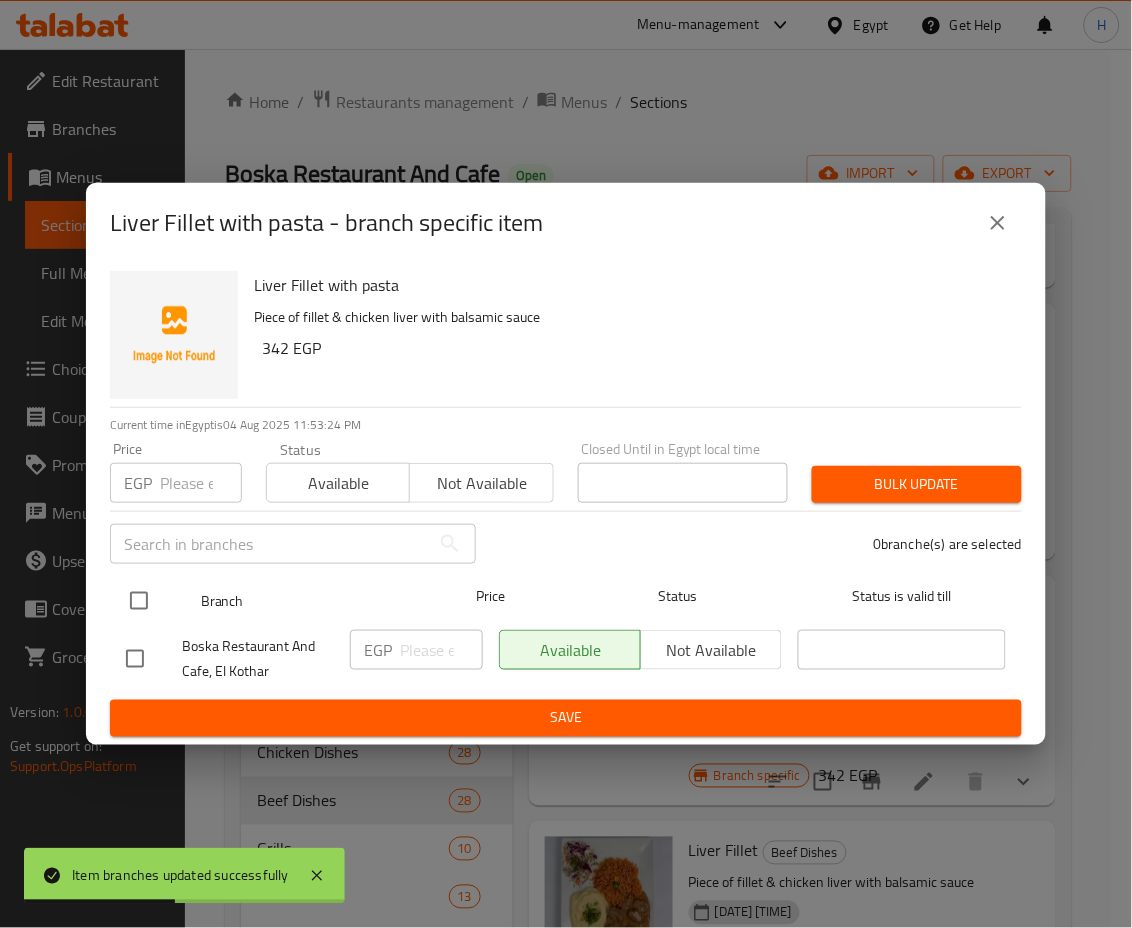 click at bounding box center (139, 601) 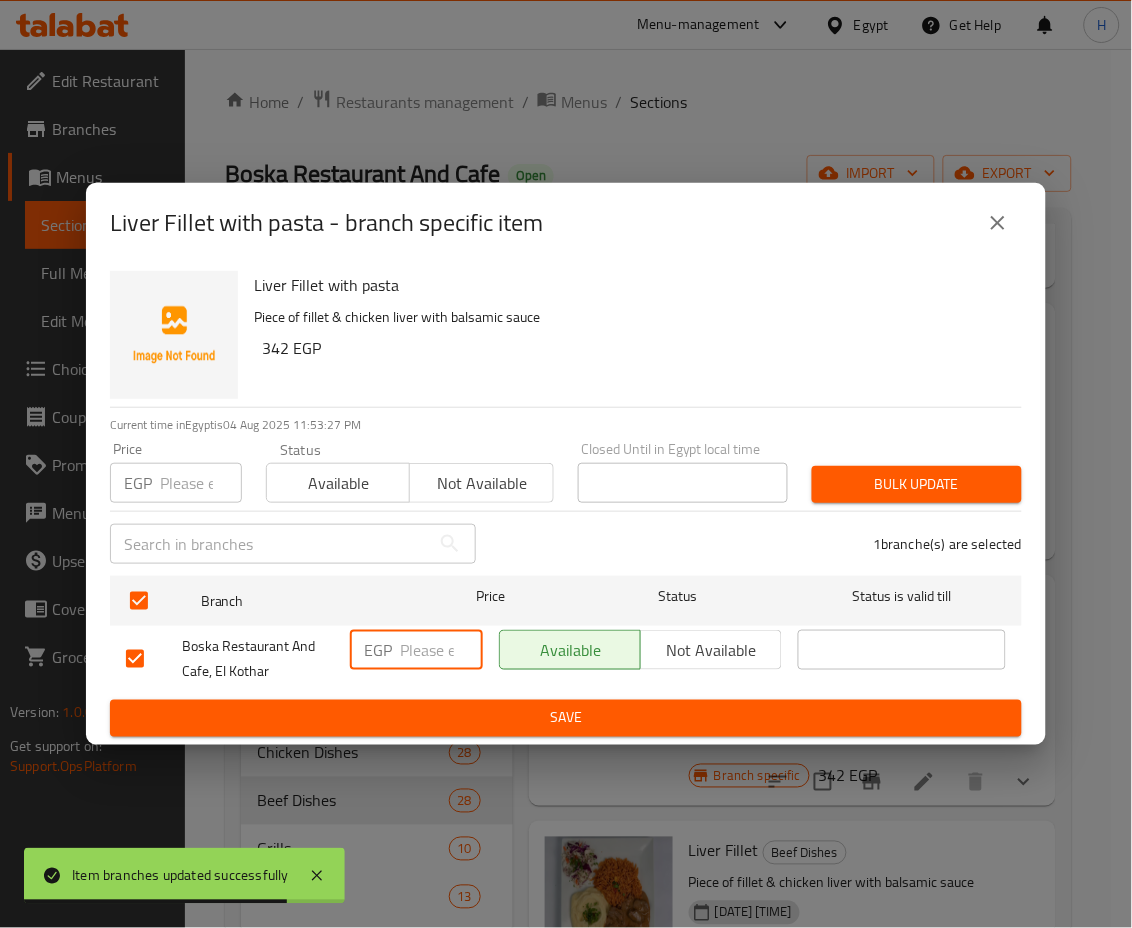 drag, startPoint x: 407, startPoint y: 648, endPoint x: 478, endPoint y: 664, distance: 72.780495 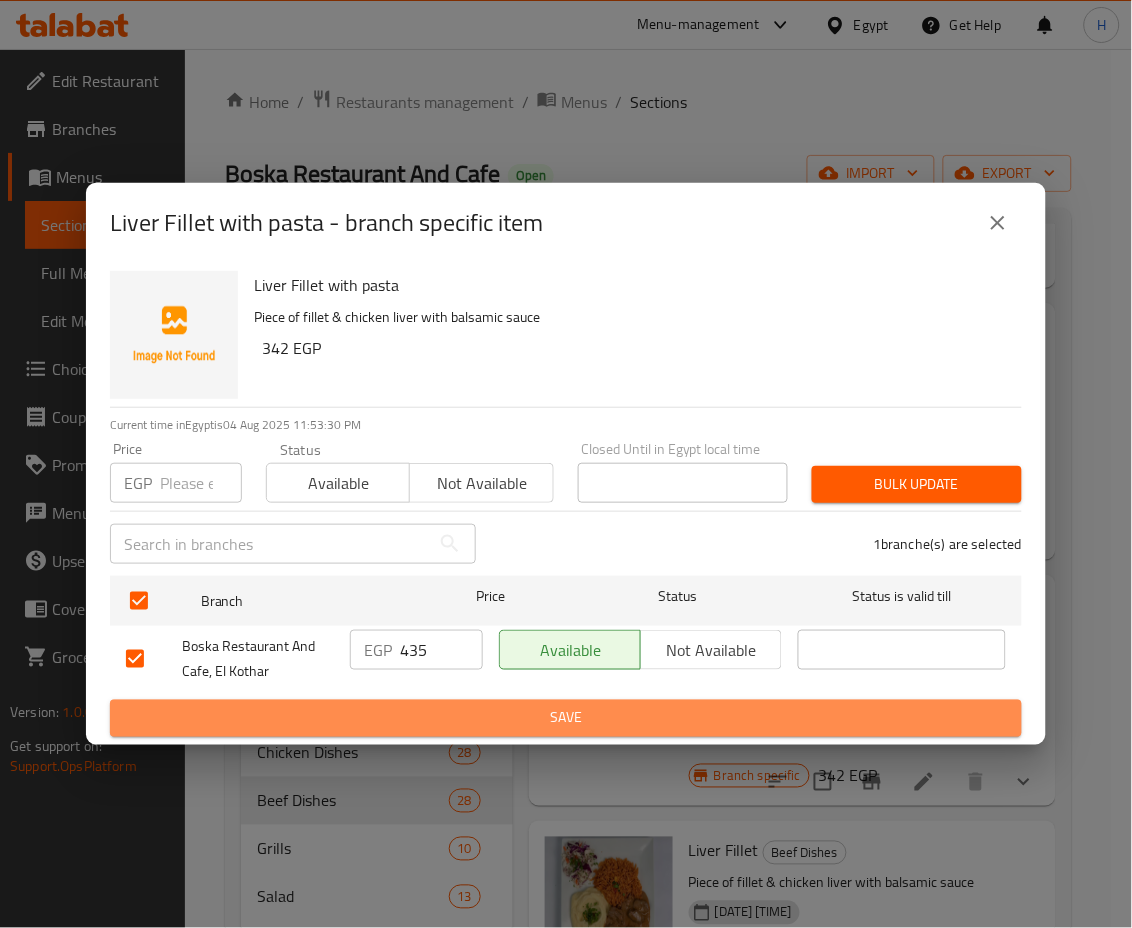 click on "Save" at bounding box center (566, 718) 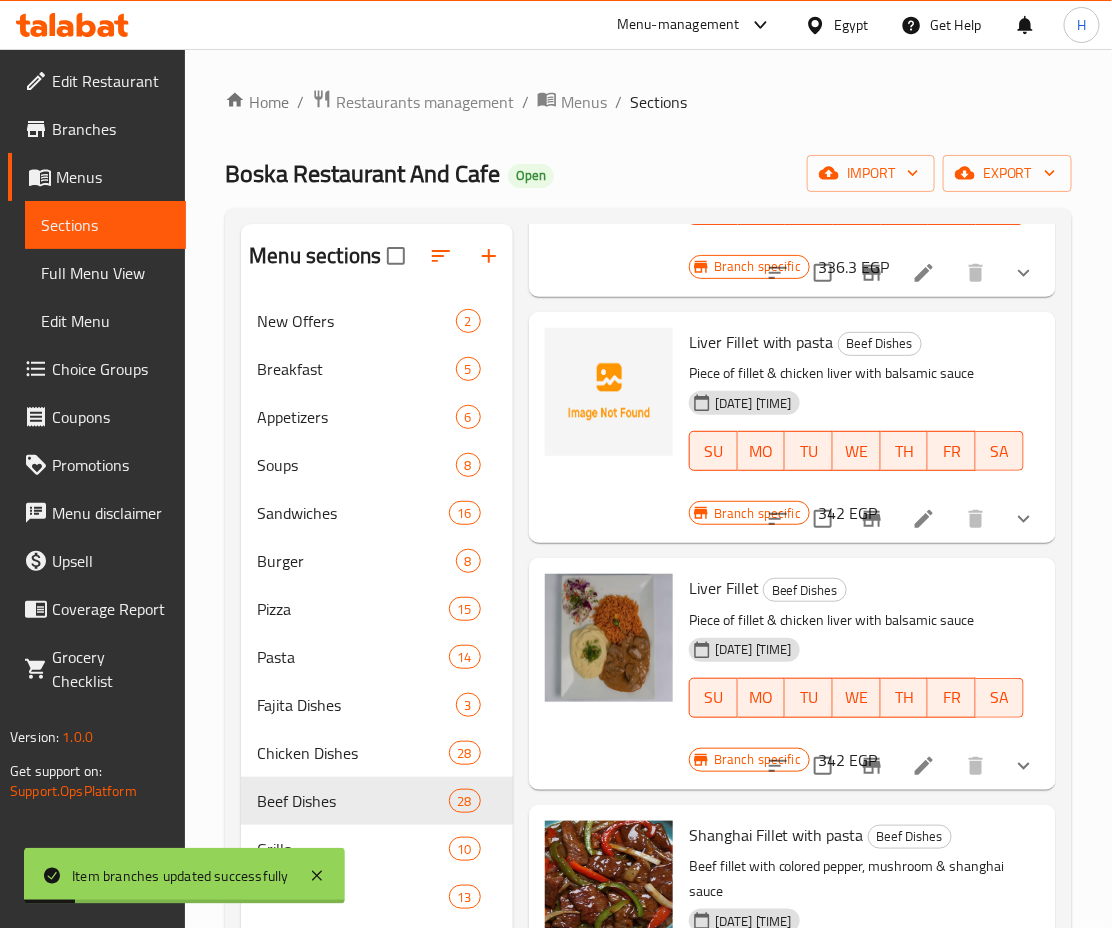 scroll, scrollTop: 2041, scrollLeft: 0, axis: vertical 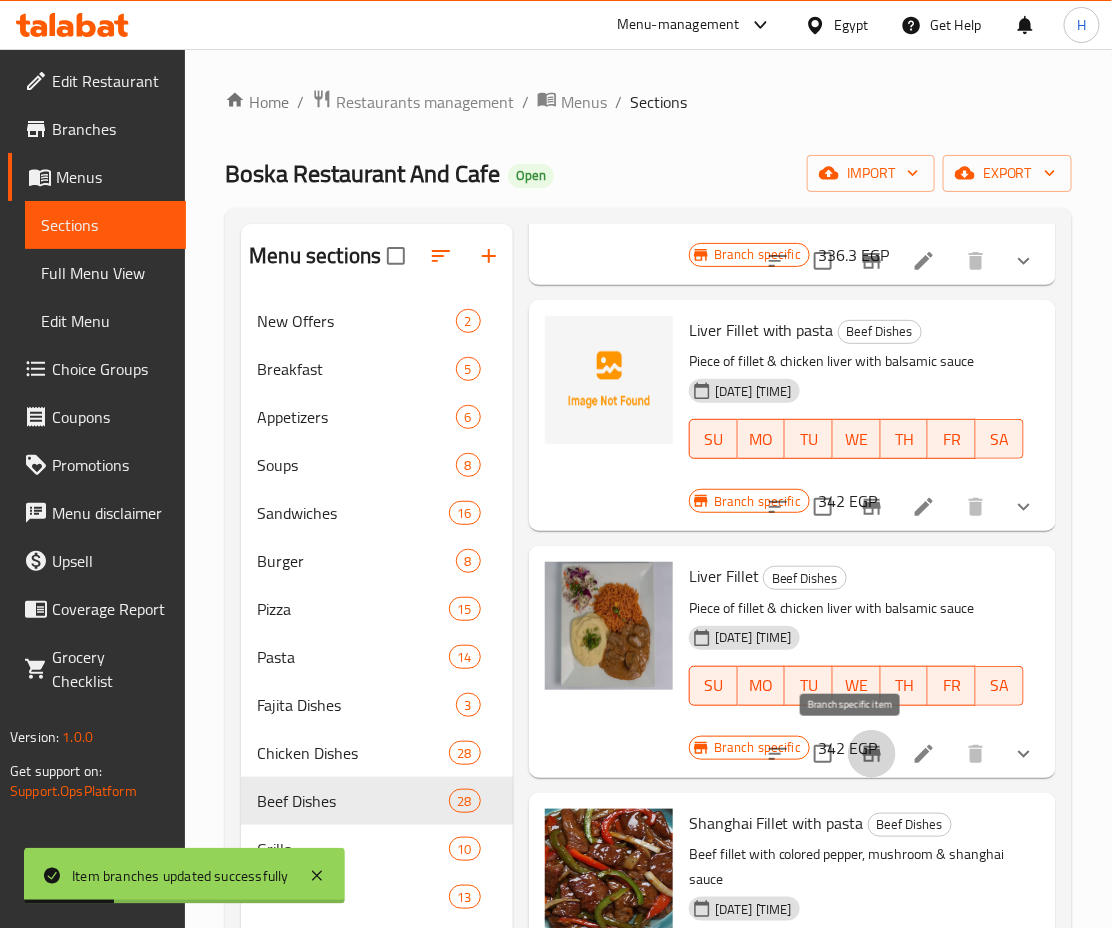 click 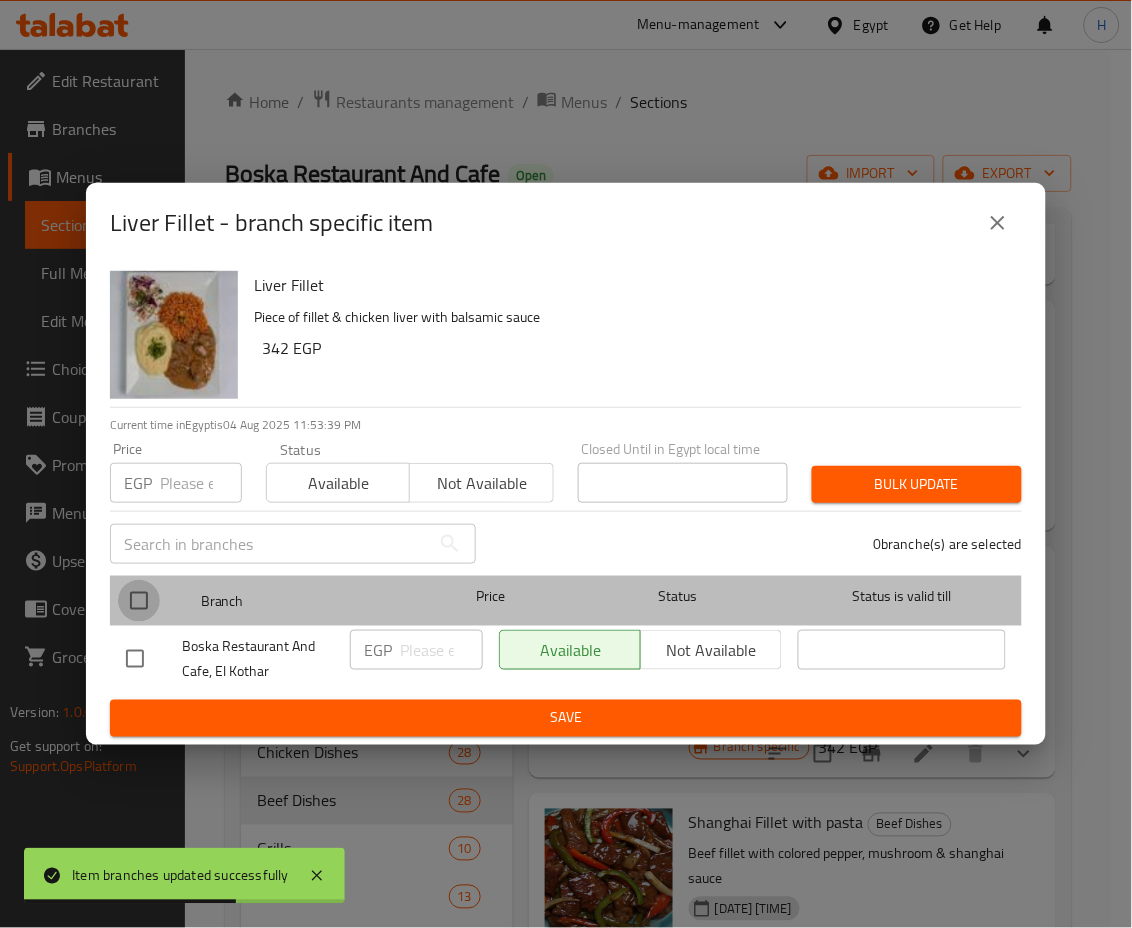 click at bounding box center [139, 601] 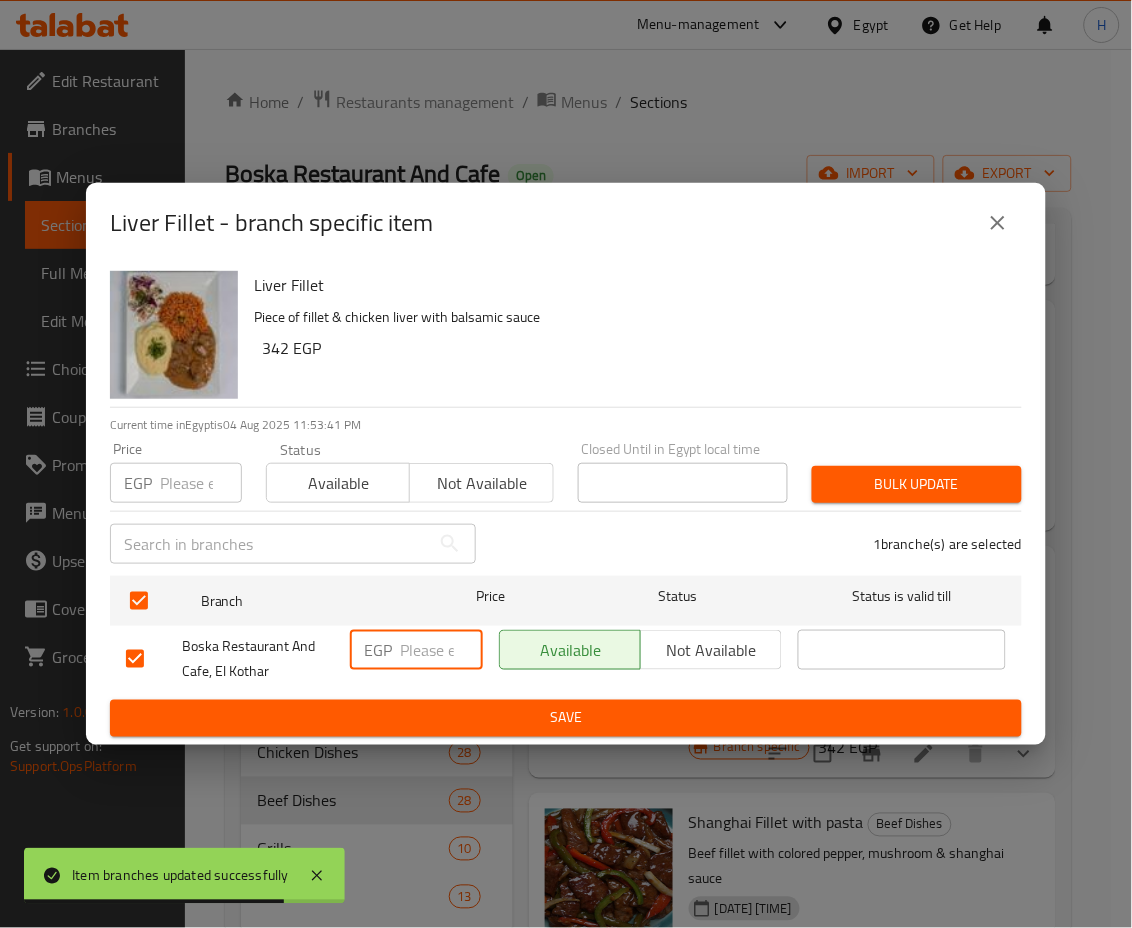 drag, startPoint x: 411, startPoint y: 647, endPoint x: 536, endPoint y: 694, distance: 133.544 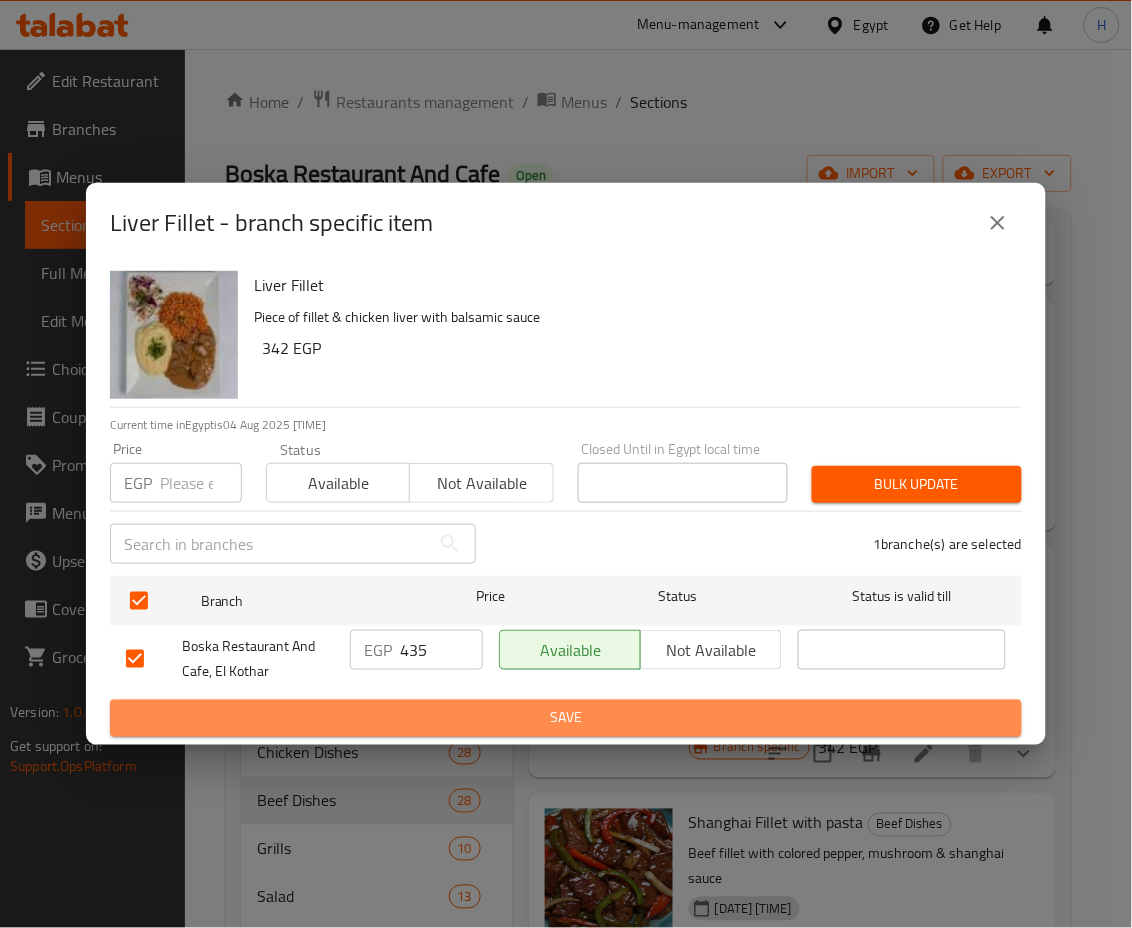click on "Save" at bounding box center [566, 718] 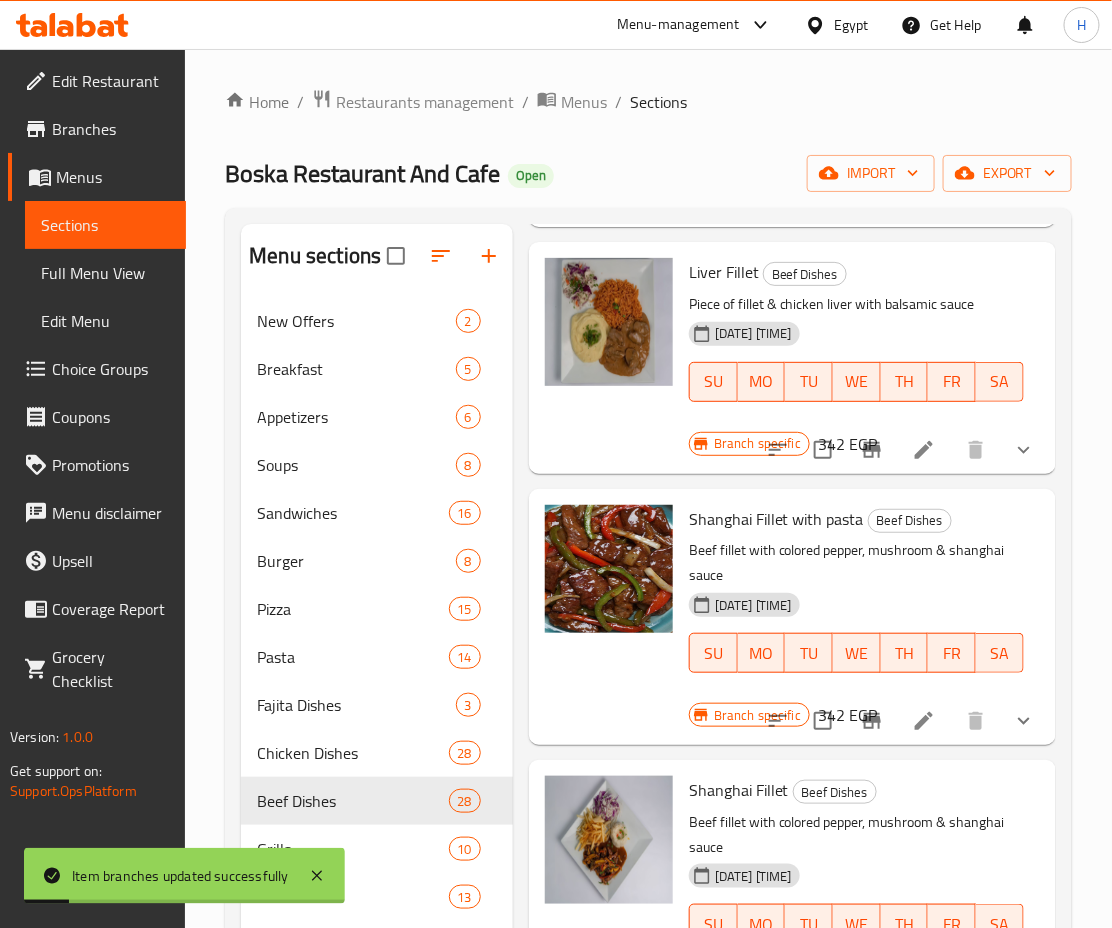 scroll, scrollTop: 2358, scrollLeft: 0, axis: vertical 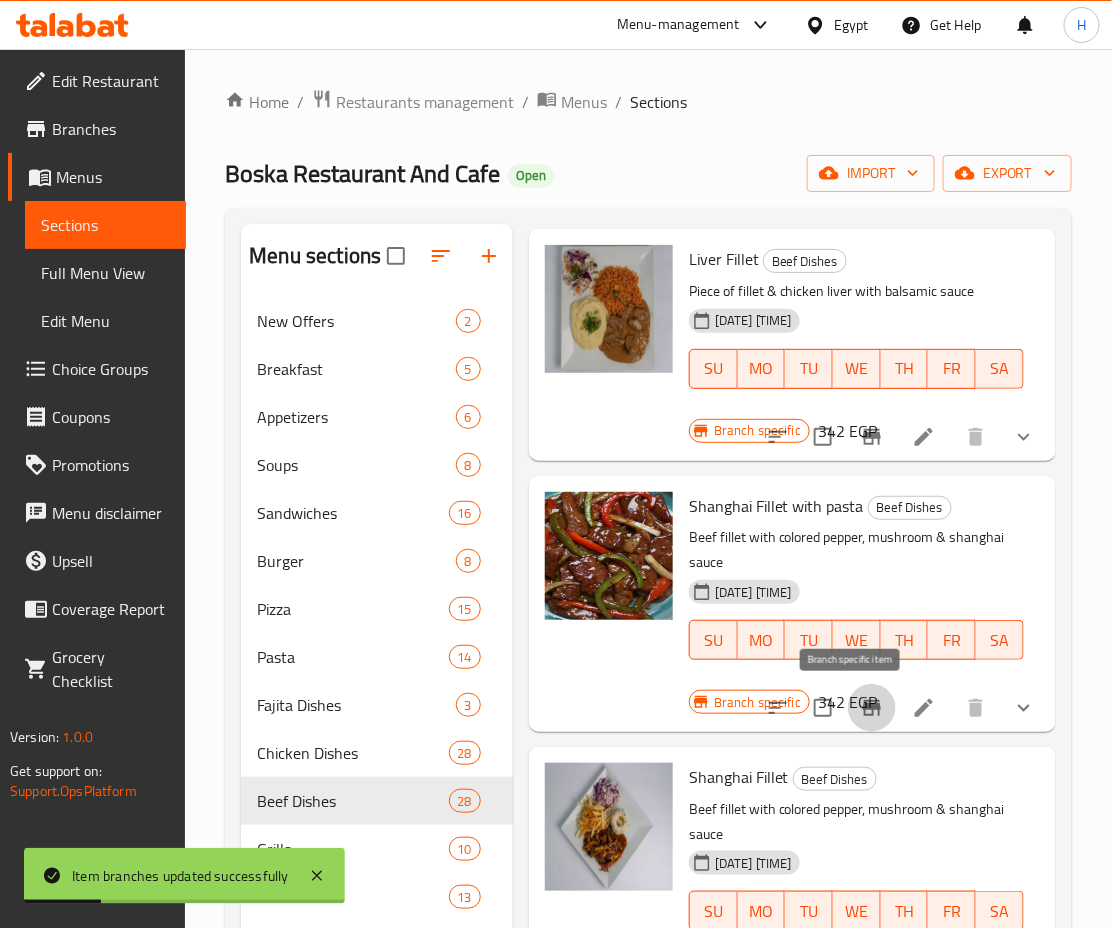 click 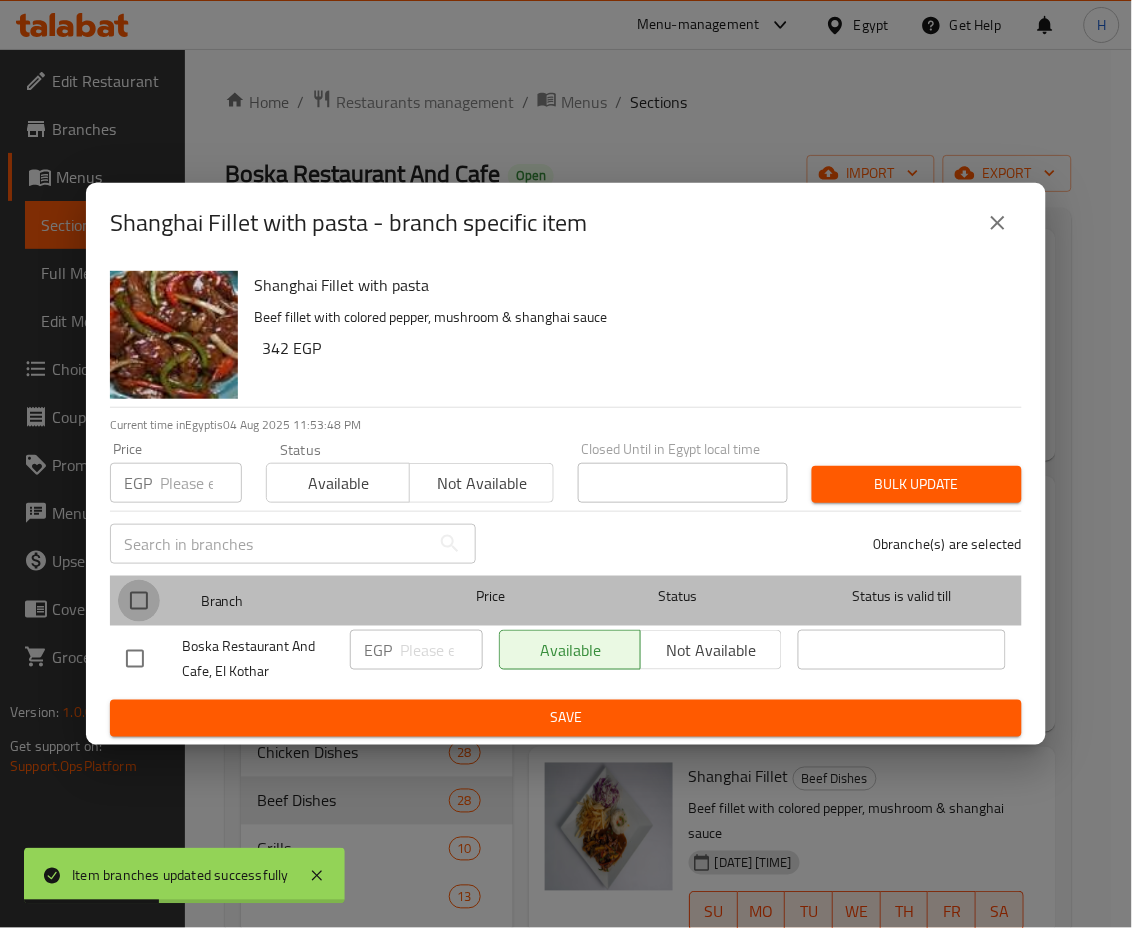 click at bounding box center [139, 601] 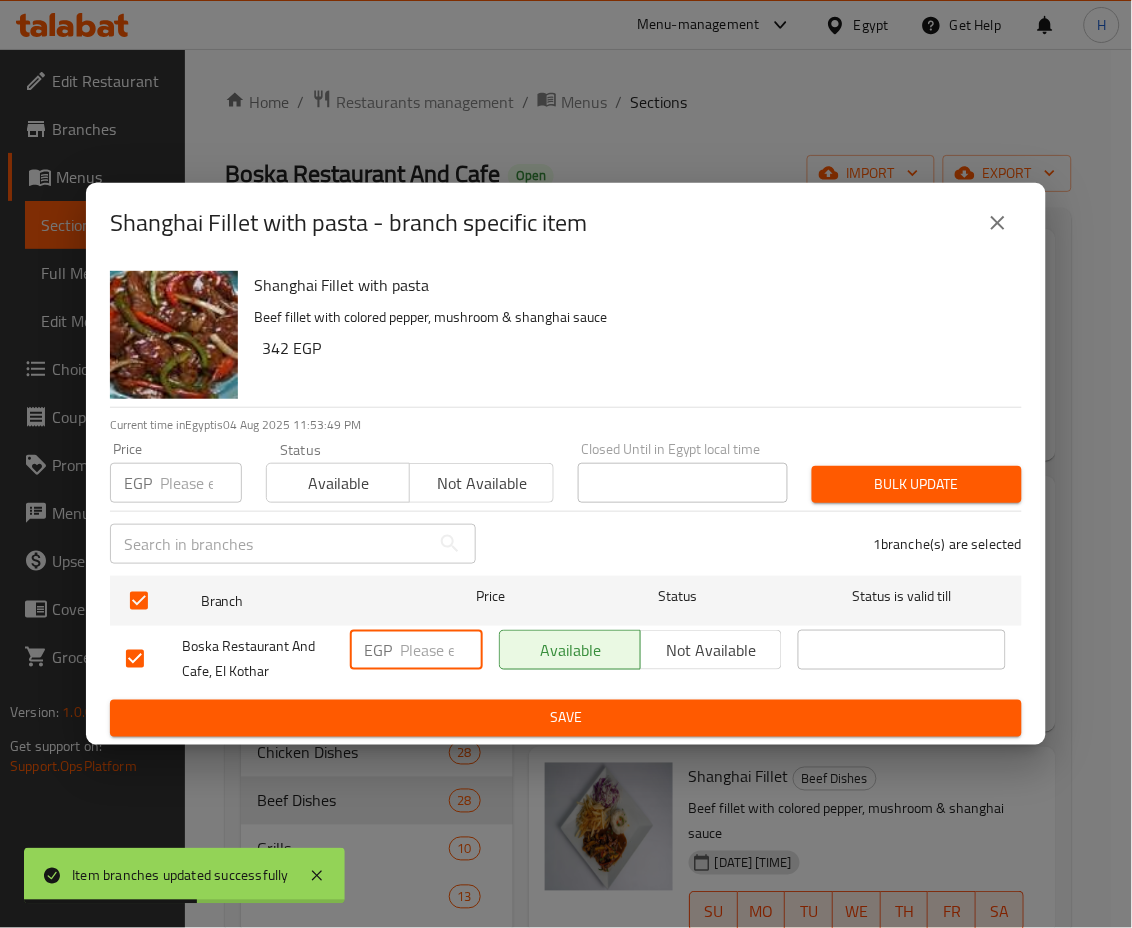drag, startPoint x: 407, startPoint y: 647, endPoint x: 482, endPoint y: 662, distance: 76.48529 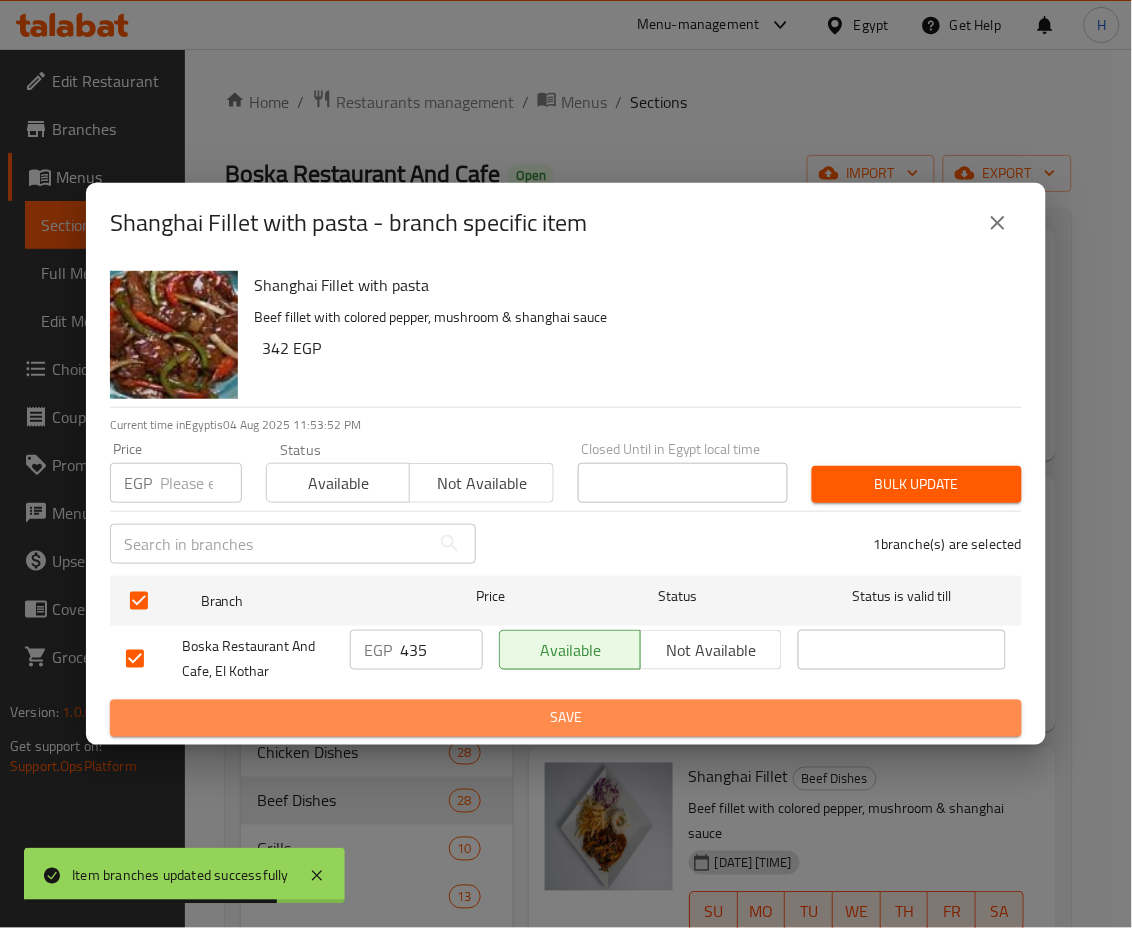 click on "Save" at bounding box center [566, 718] 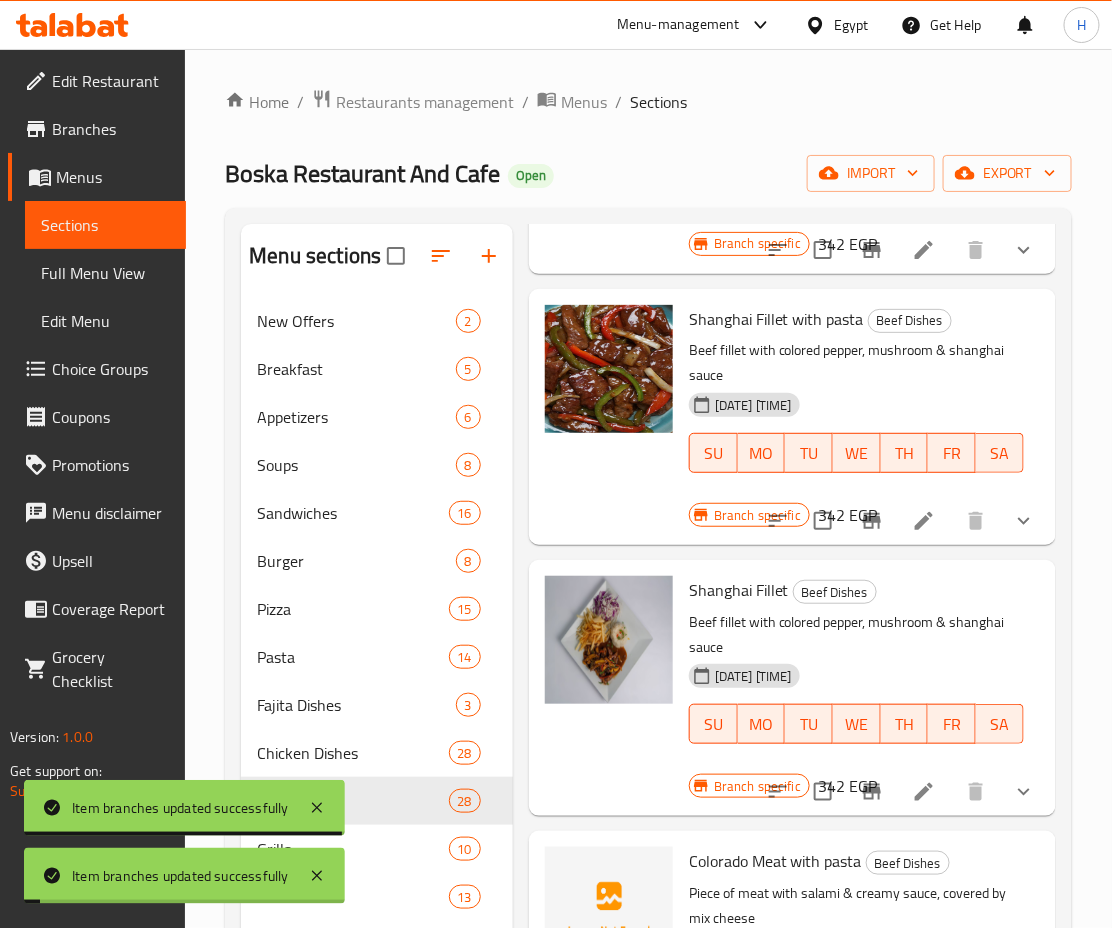 scroll, scrollTop: 2549, scrollLeft: 0, axis: vertical 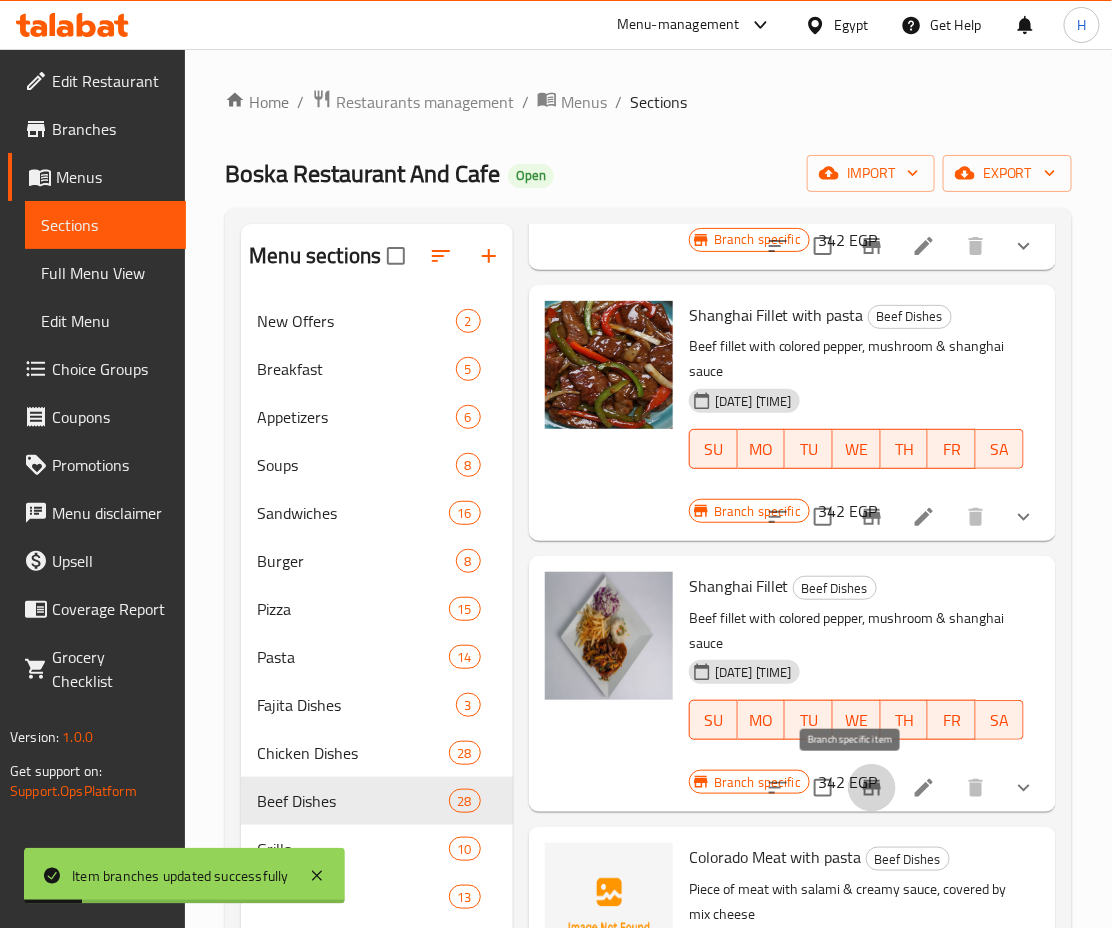 click 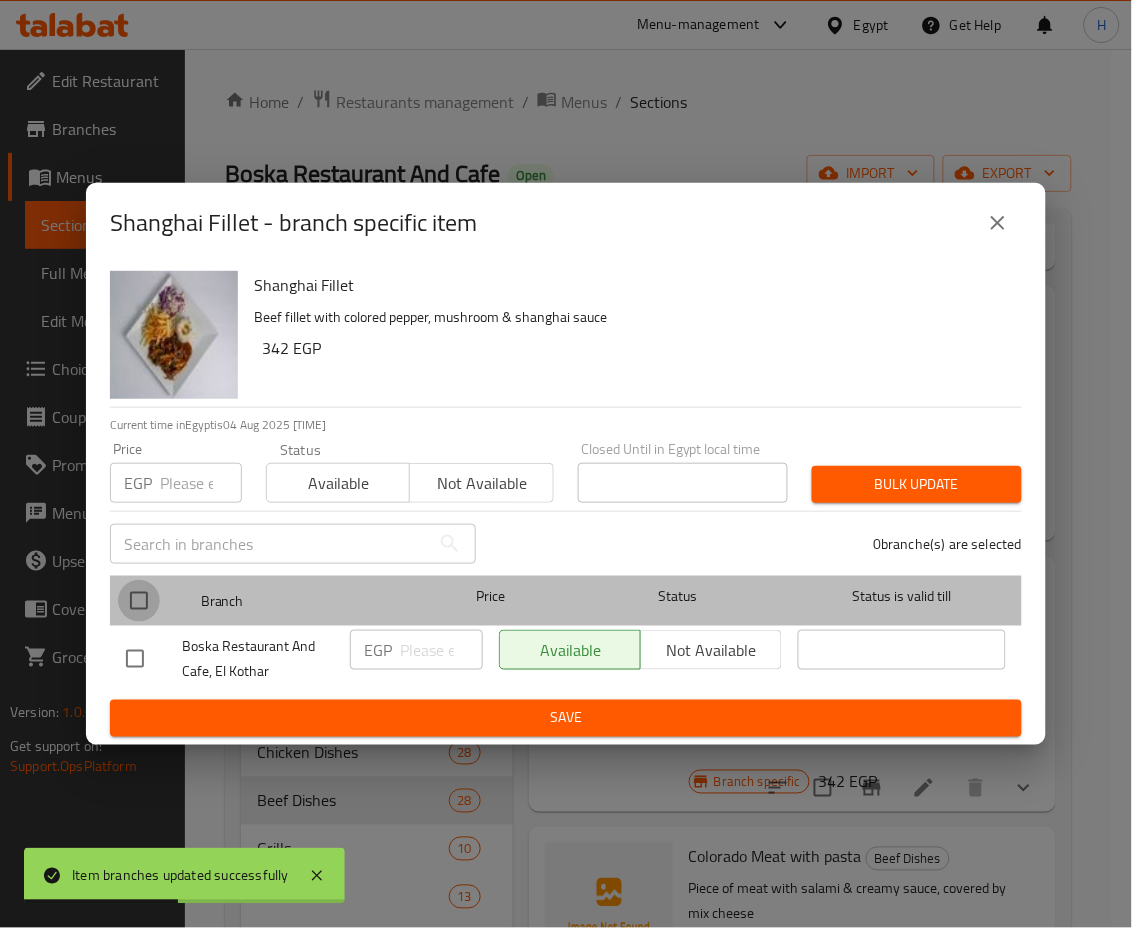 click at bounding box center (139, 601) 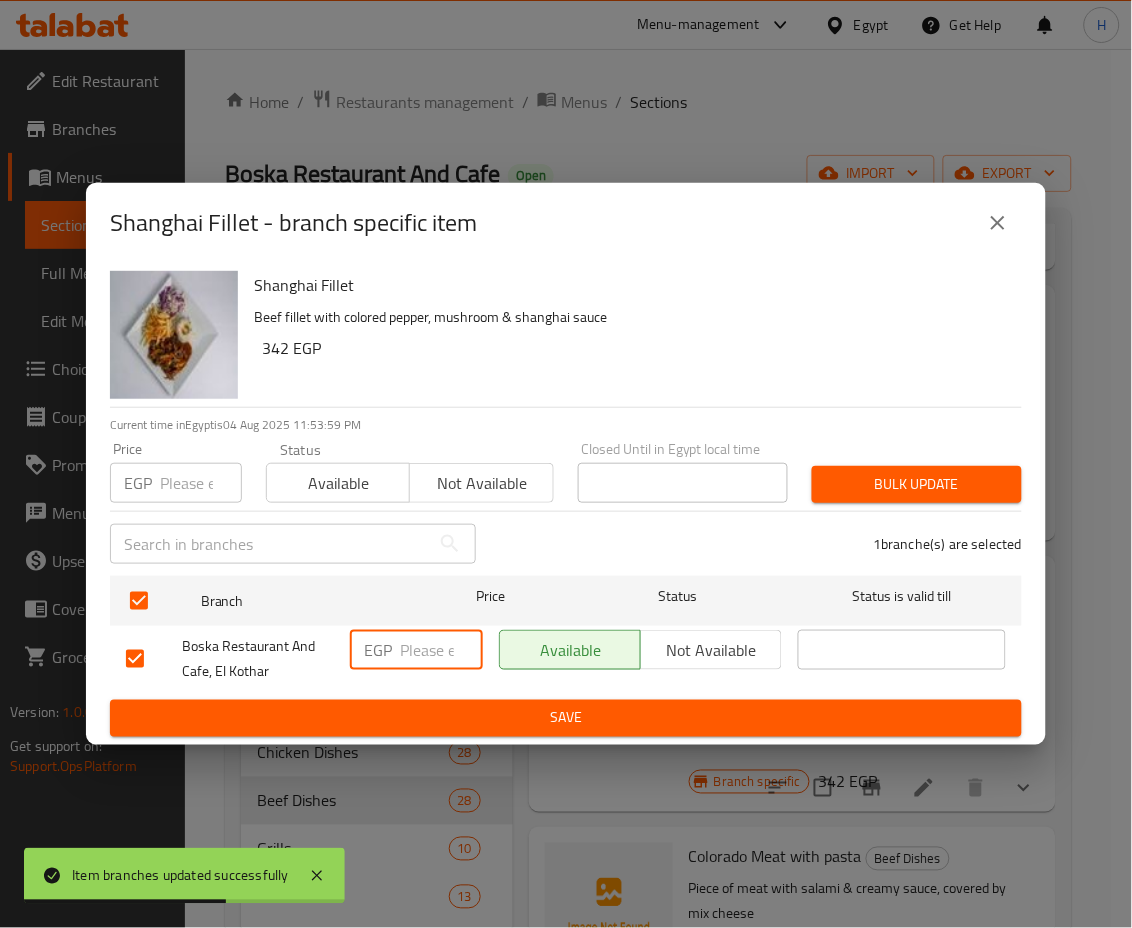 drag, startPoint x: 410, startPoint y: 653, endPoint x: 473, endPoint y: 662, distance: 63.63961 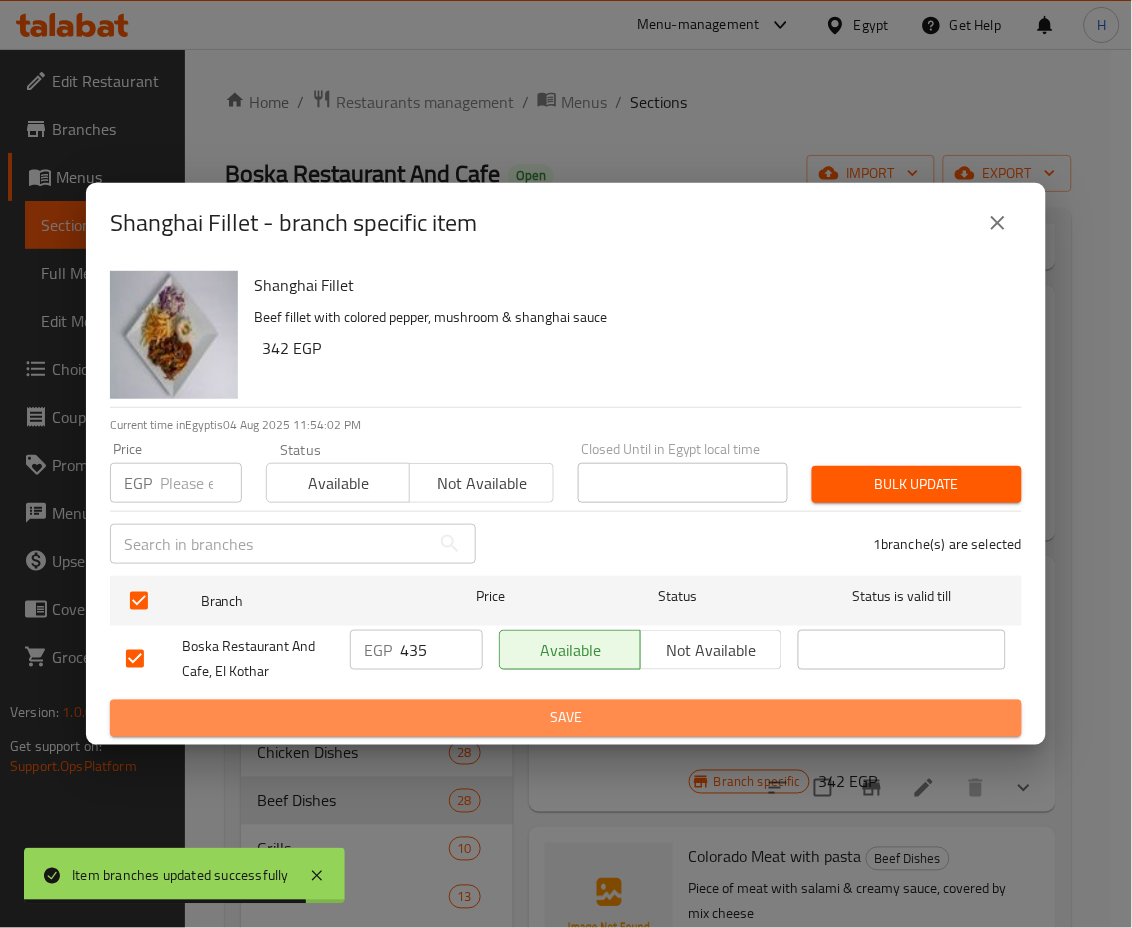 click on "Save" at bounding box center [566, 718] 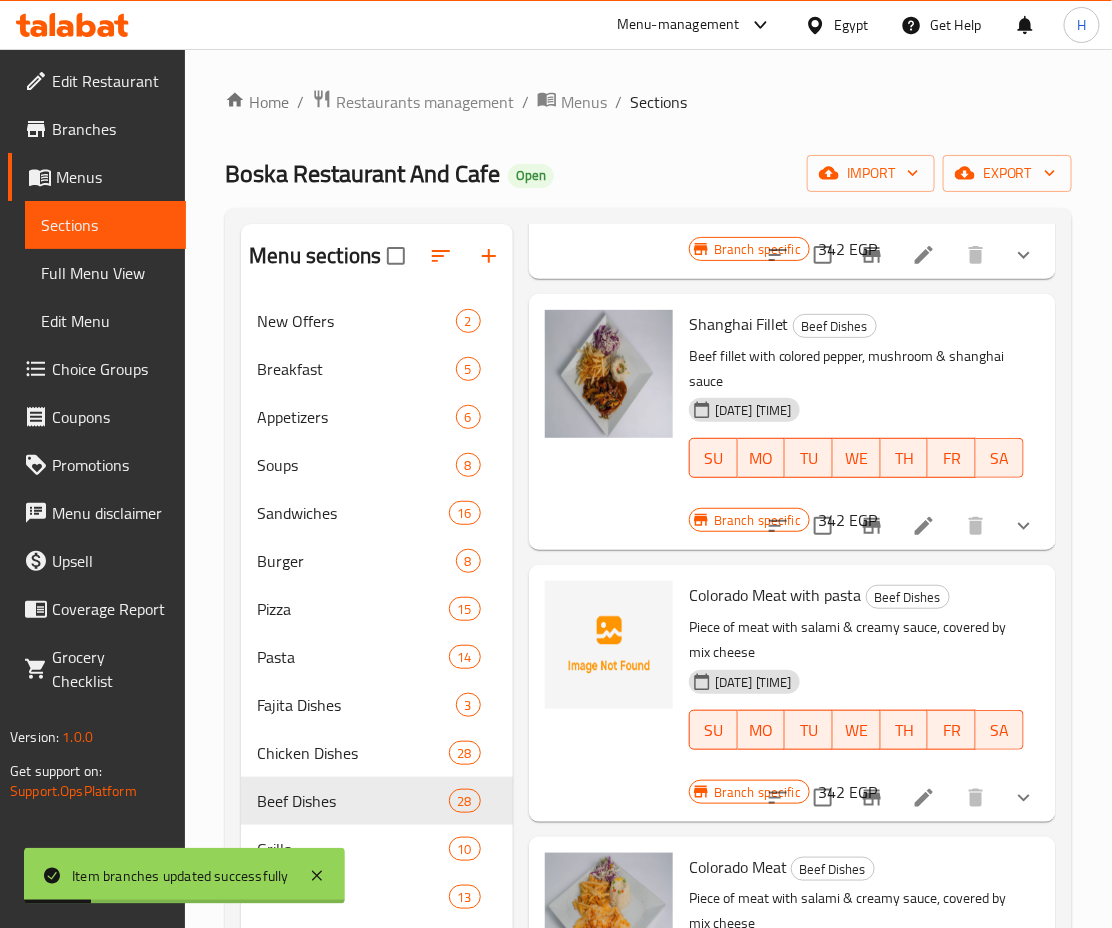 scroll, scrollTop: 2821, scrollLeft: 0, axis: vertical 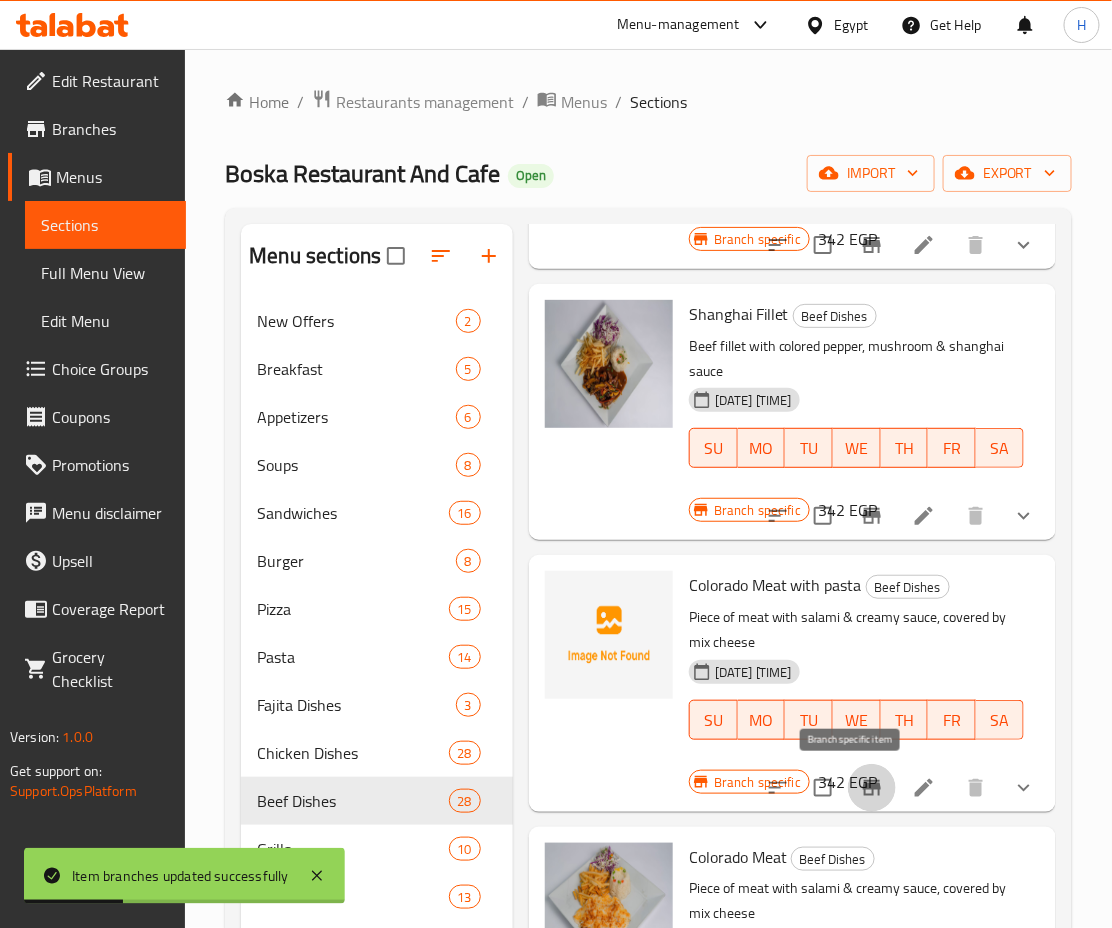 click 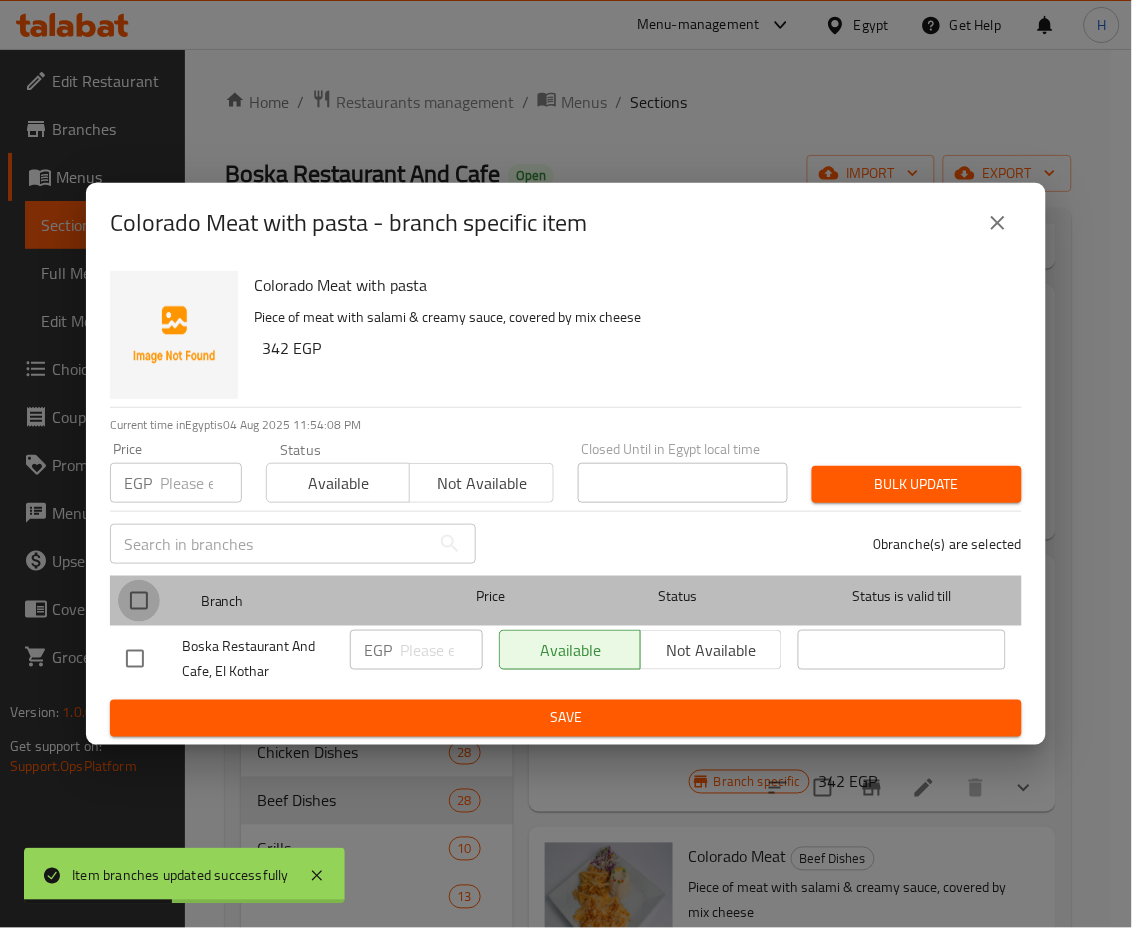 click at bounding box center [139, 601] 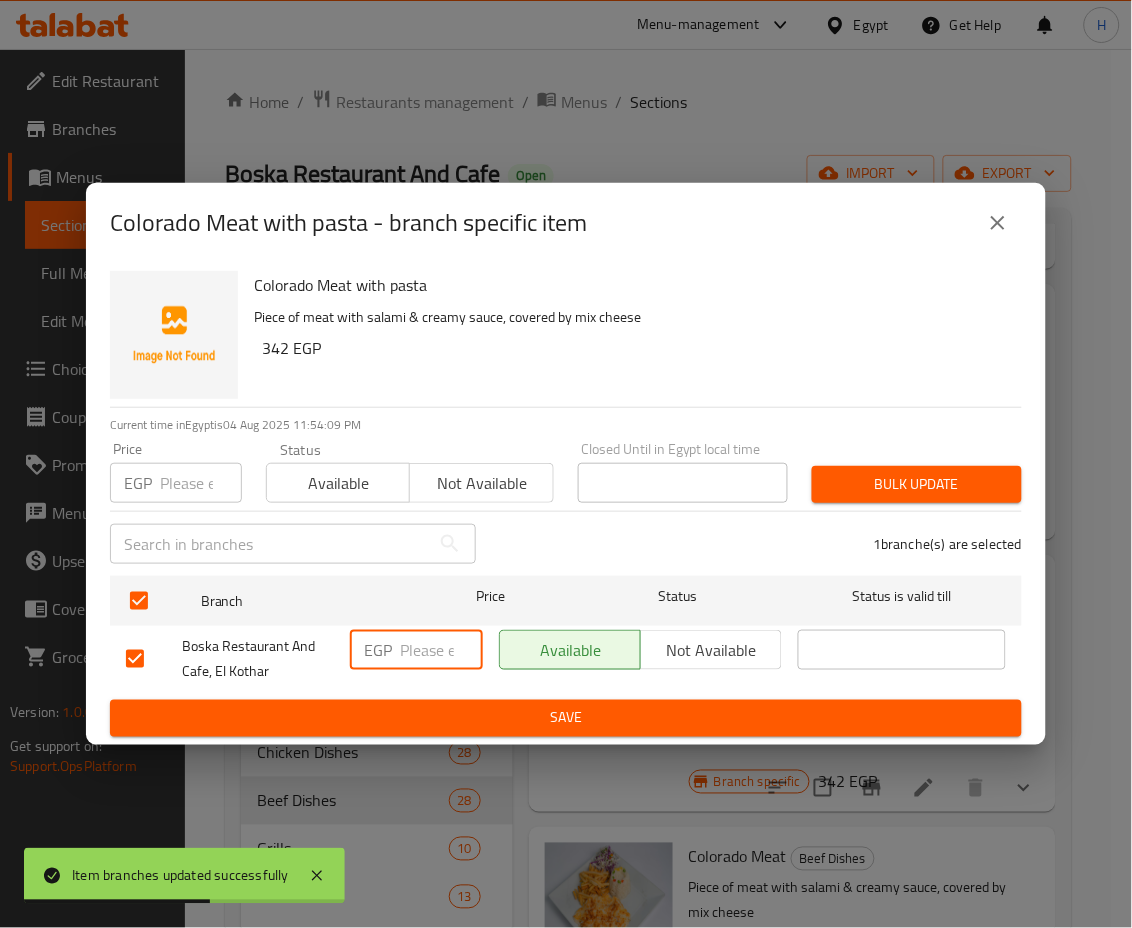 drag, startPoint x: 408, startPoint y: 650, endPoint x: 473, endPoint y: 660, distance: 65.76473 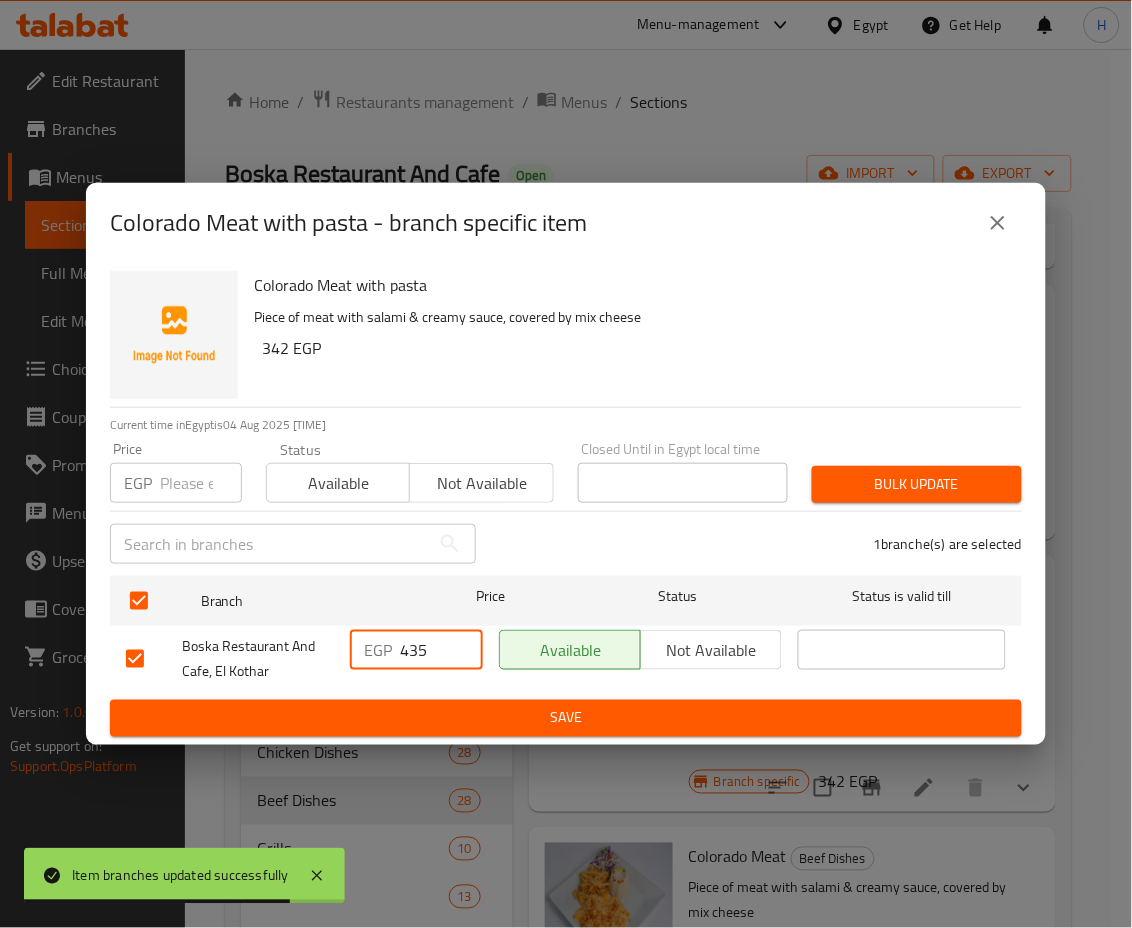 click on "Save" at bounding box center [566, 718] 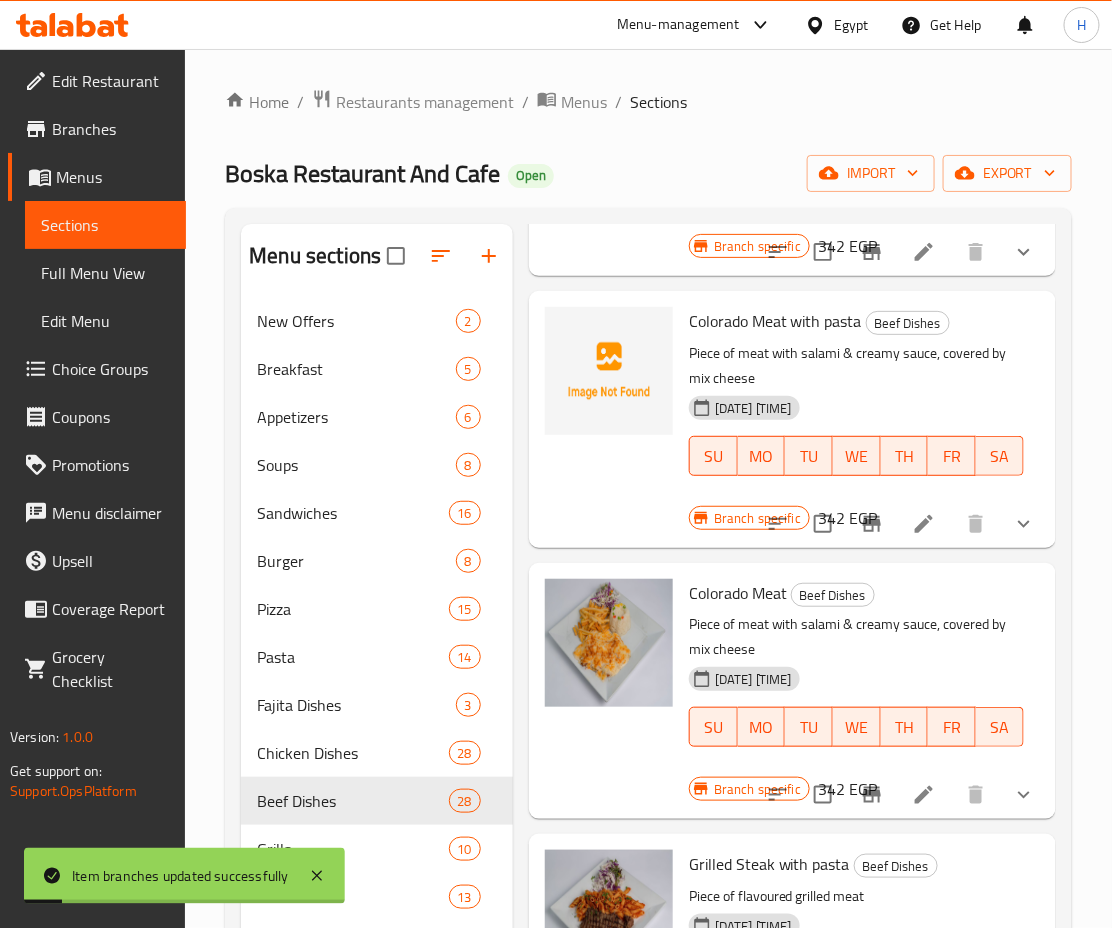 scroll, scrollTop: 3088, scrollLeft: 0, axis: vertical 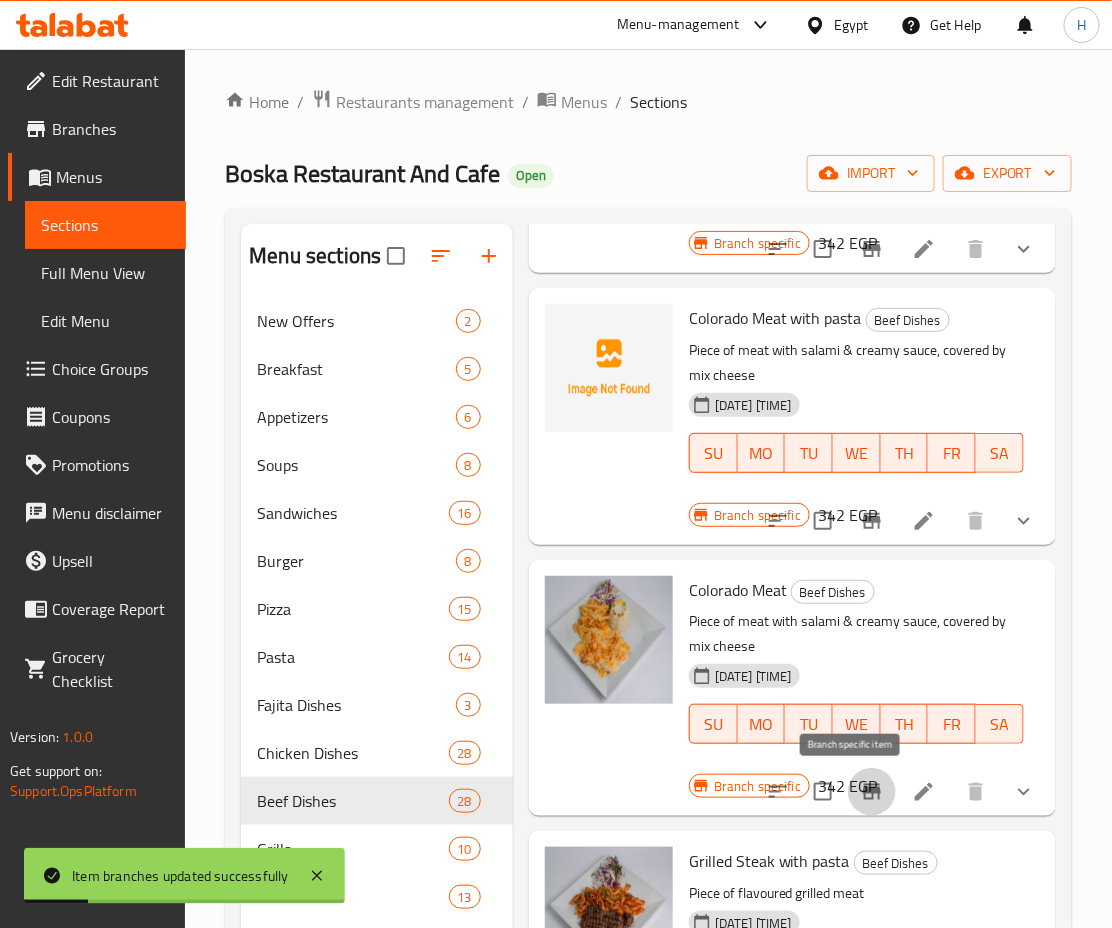 click 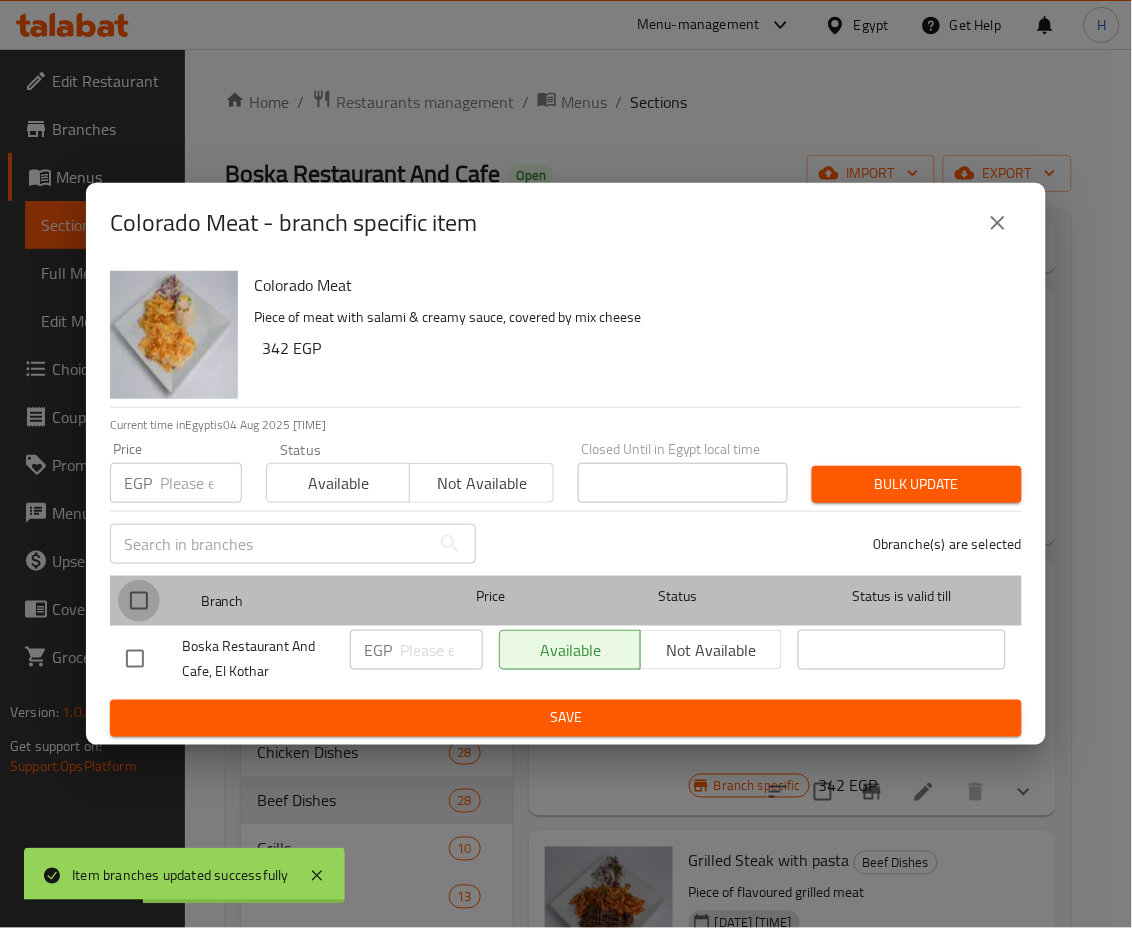 click at bounding box center (139, 601) 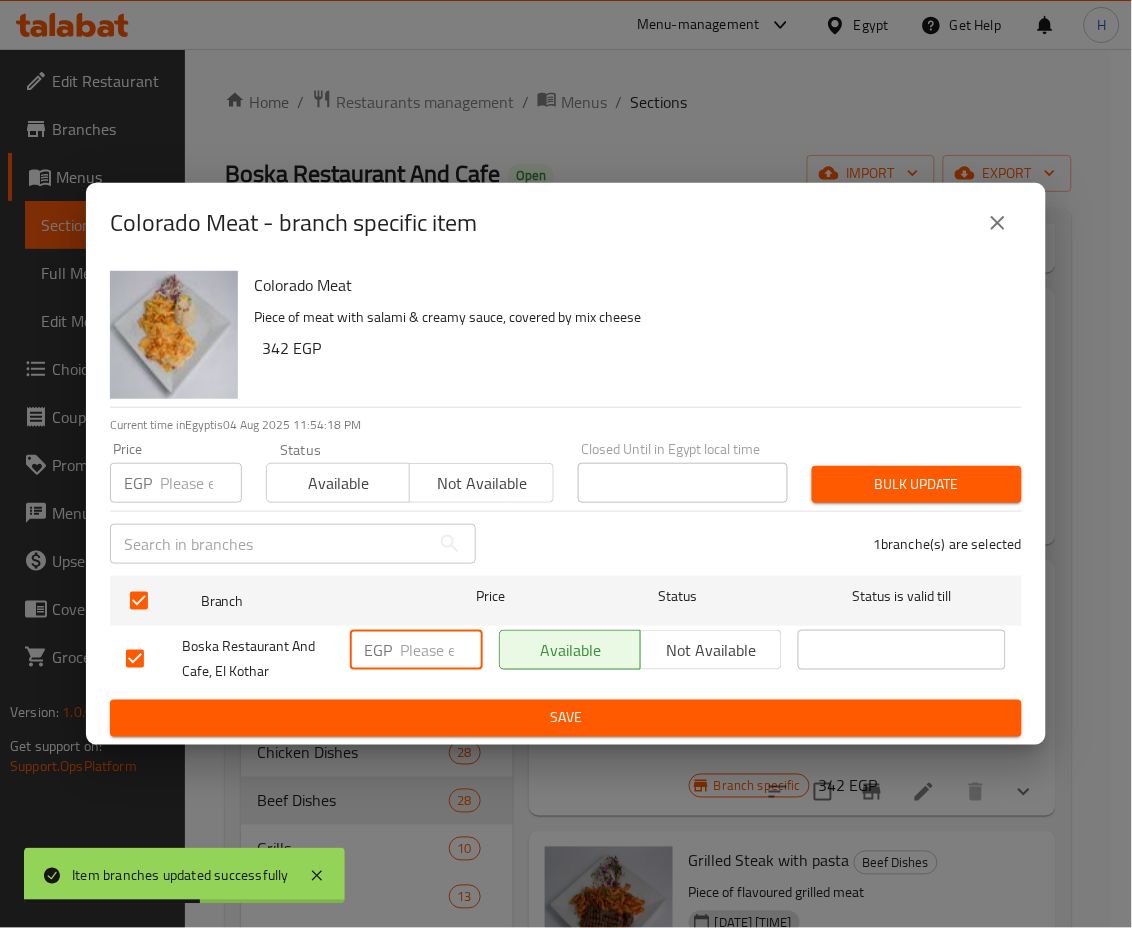 drag, startPoint x: 411, startPoint y: 650, endPoint x: 459, endPoint y: 657, distance: 48.507732 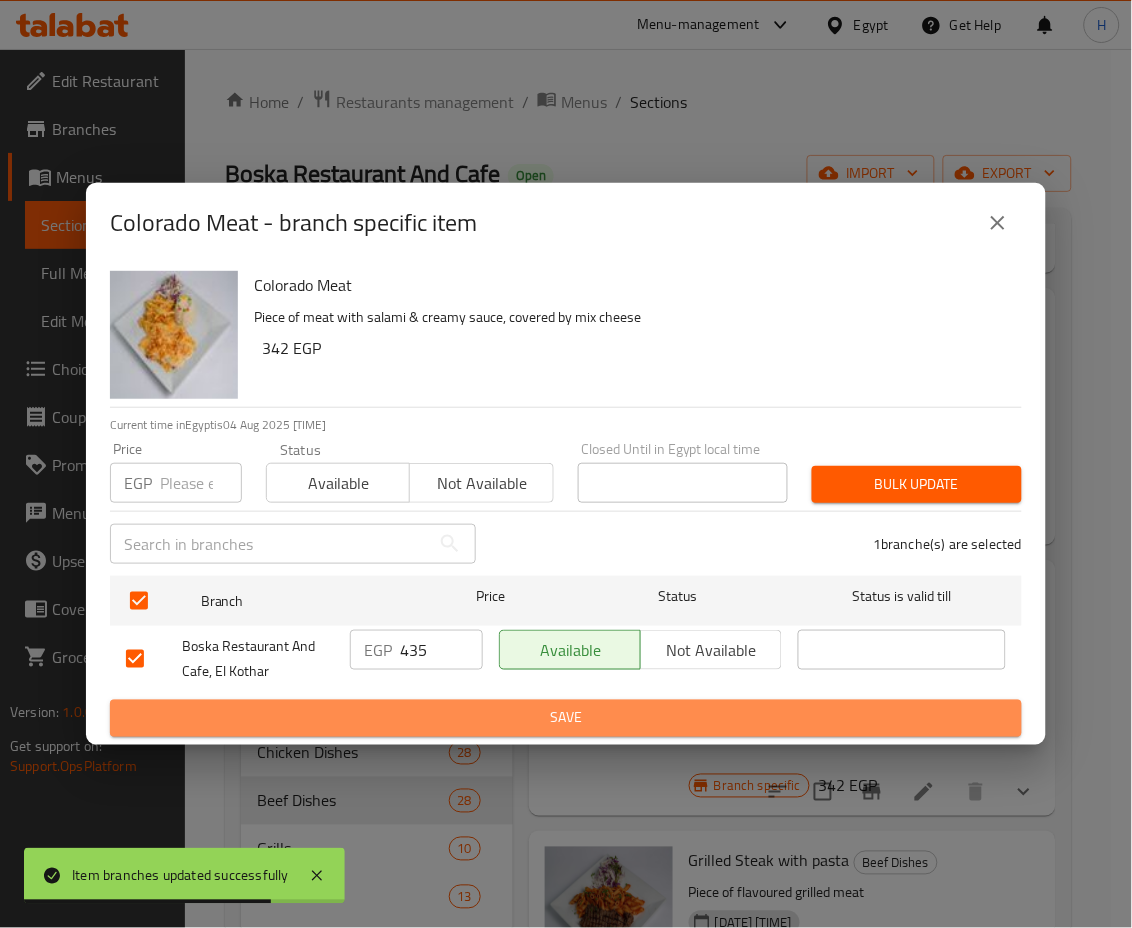 click on "Save" at bounding box center (566, 718) 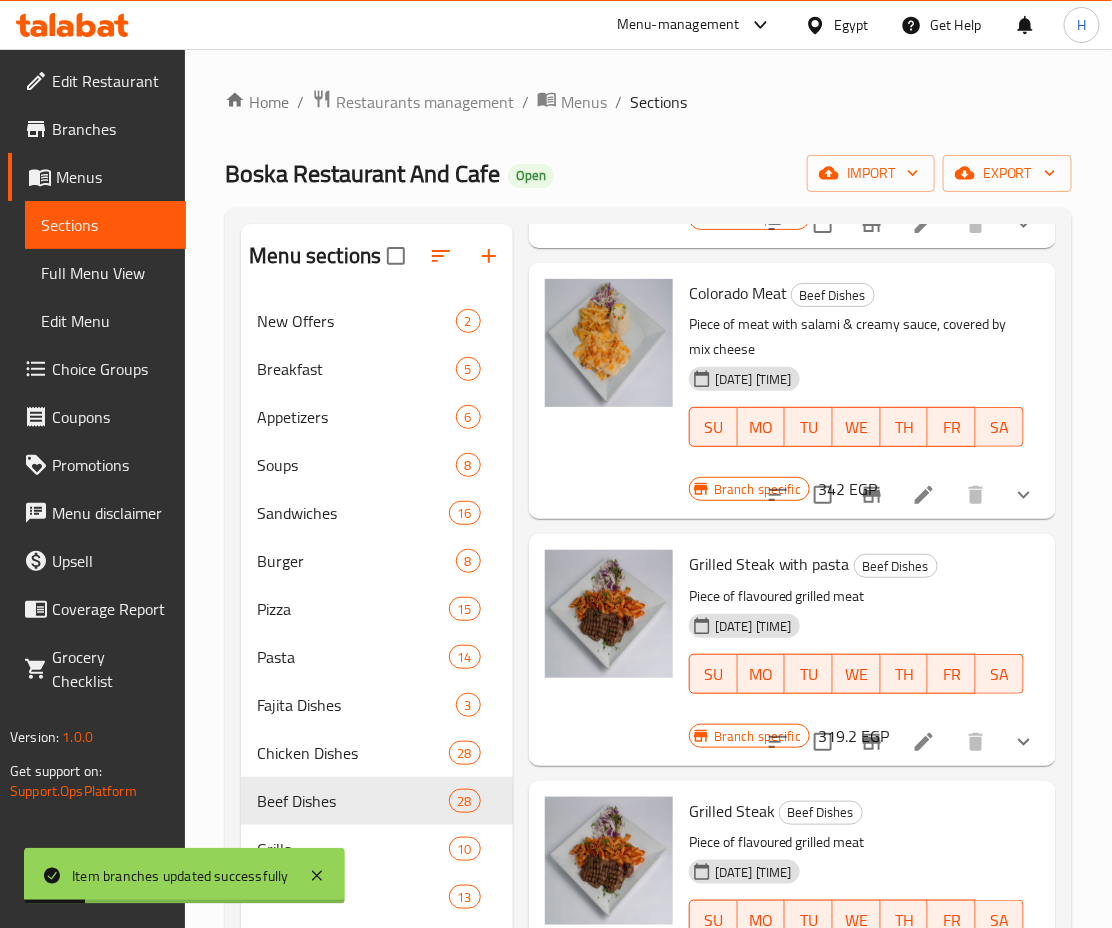 scroll, scrollTop: 3389, scrollLeft: 0, axis: vertical 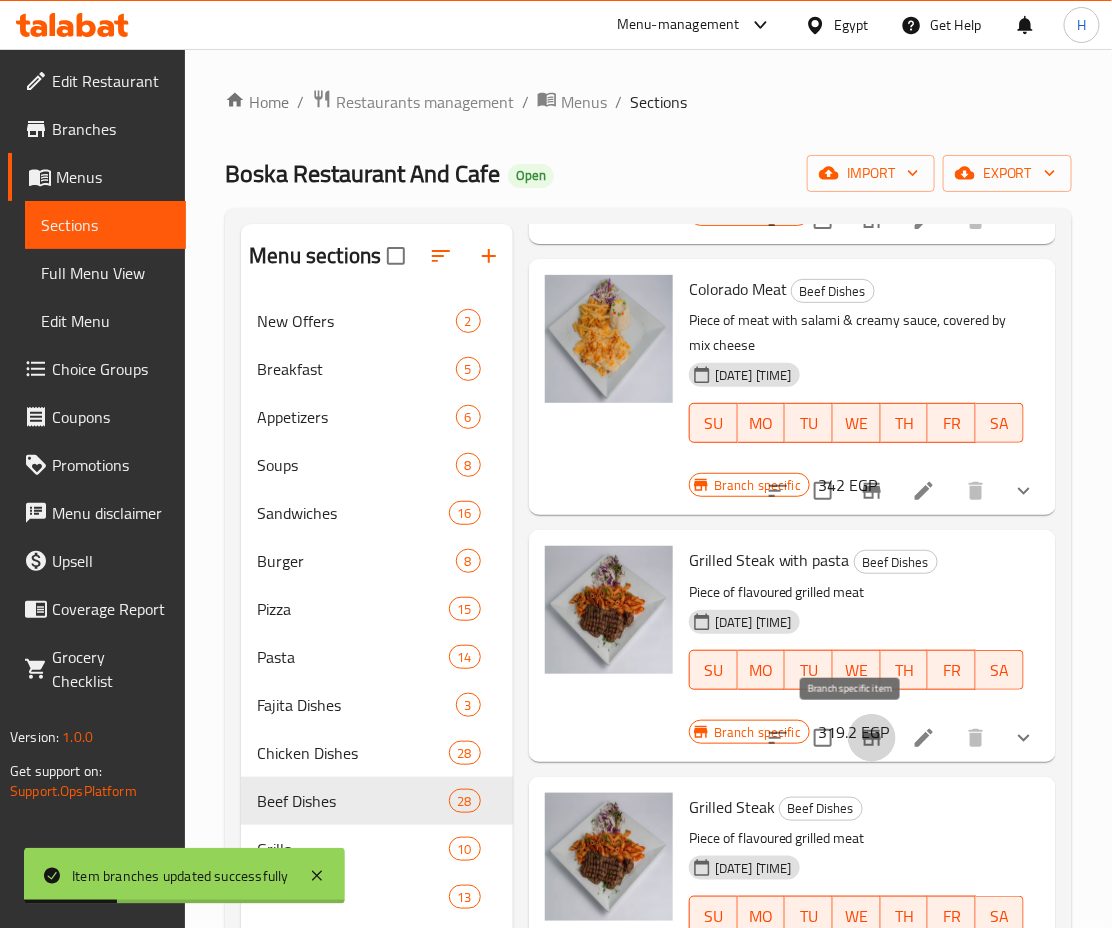 click 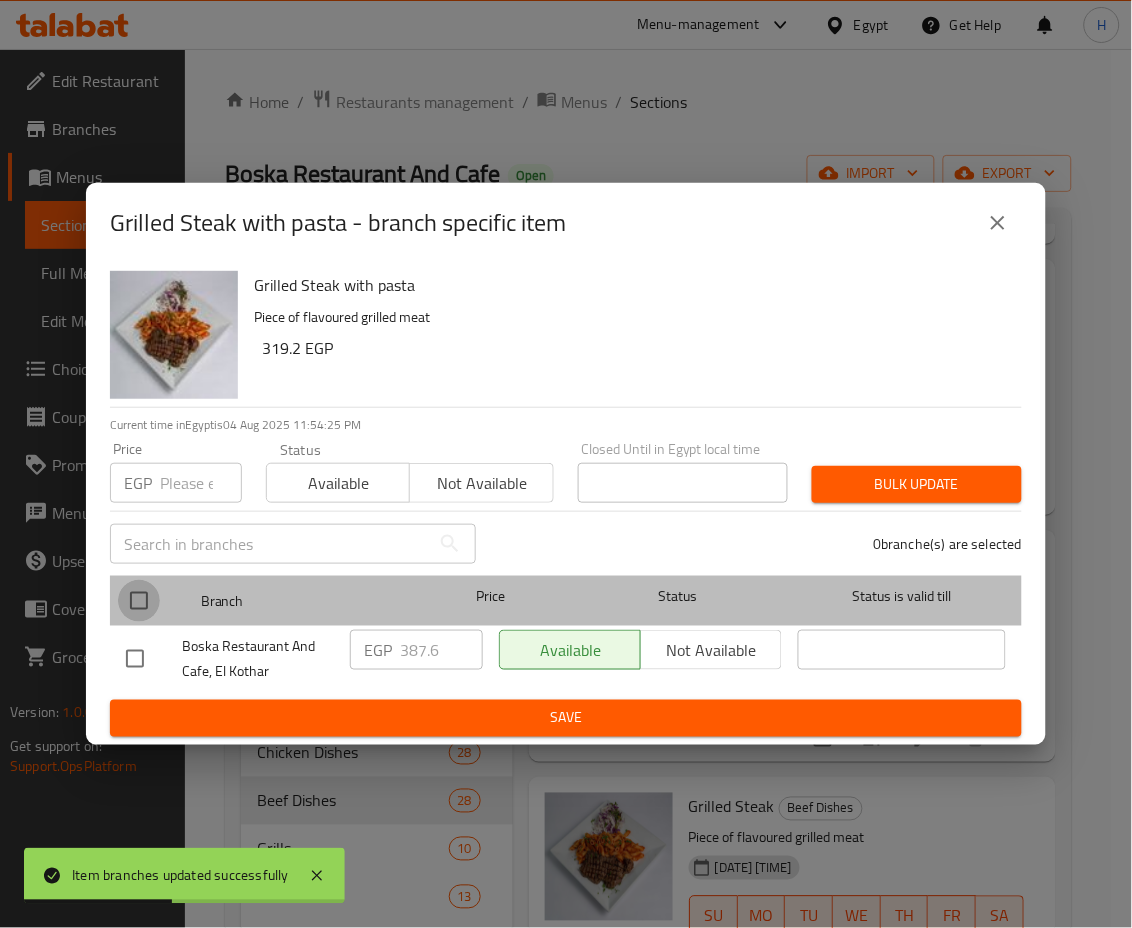 click at bounding box center [139, 601] 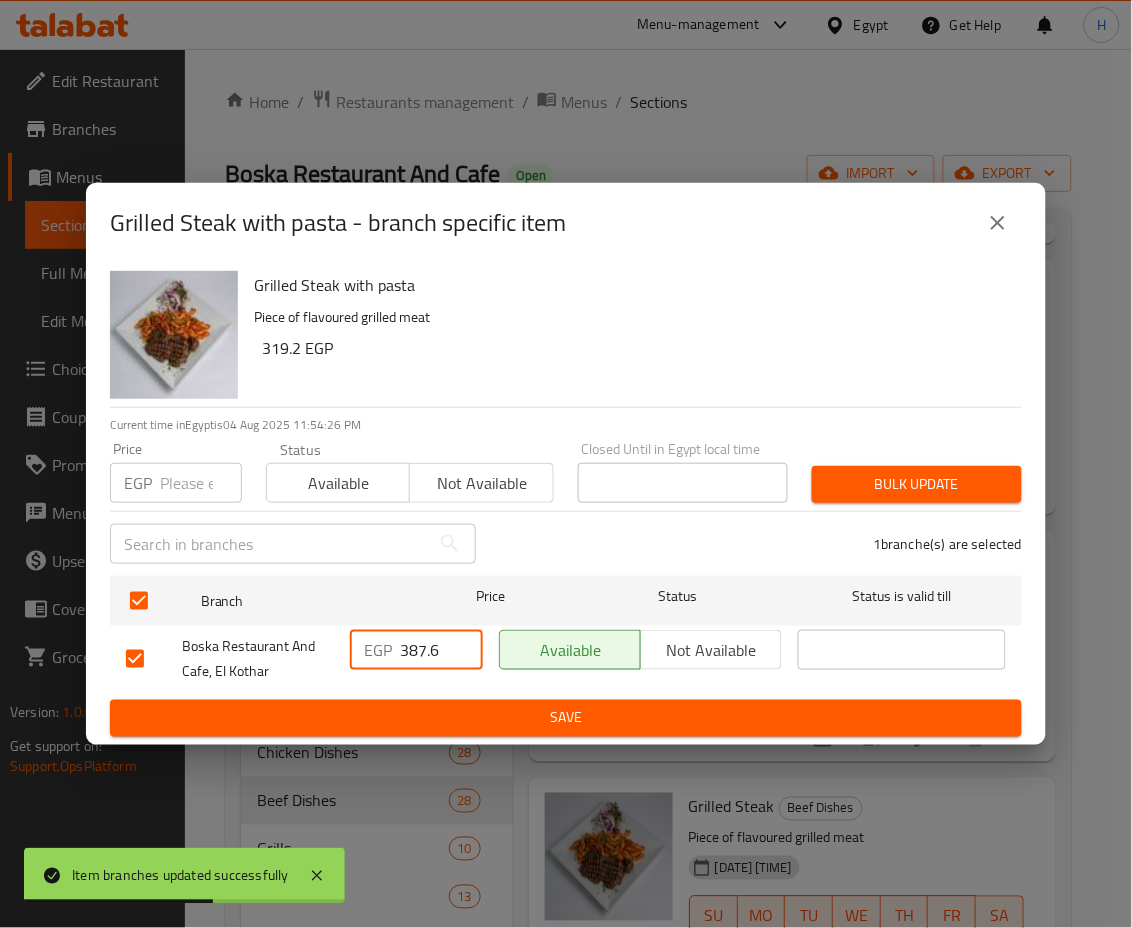 drag, startPoint x: 437, startPoint y: 652, endPoint x: 352, endPoint y: 655, distance: 85.052925 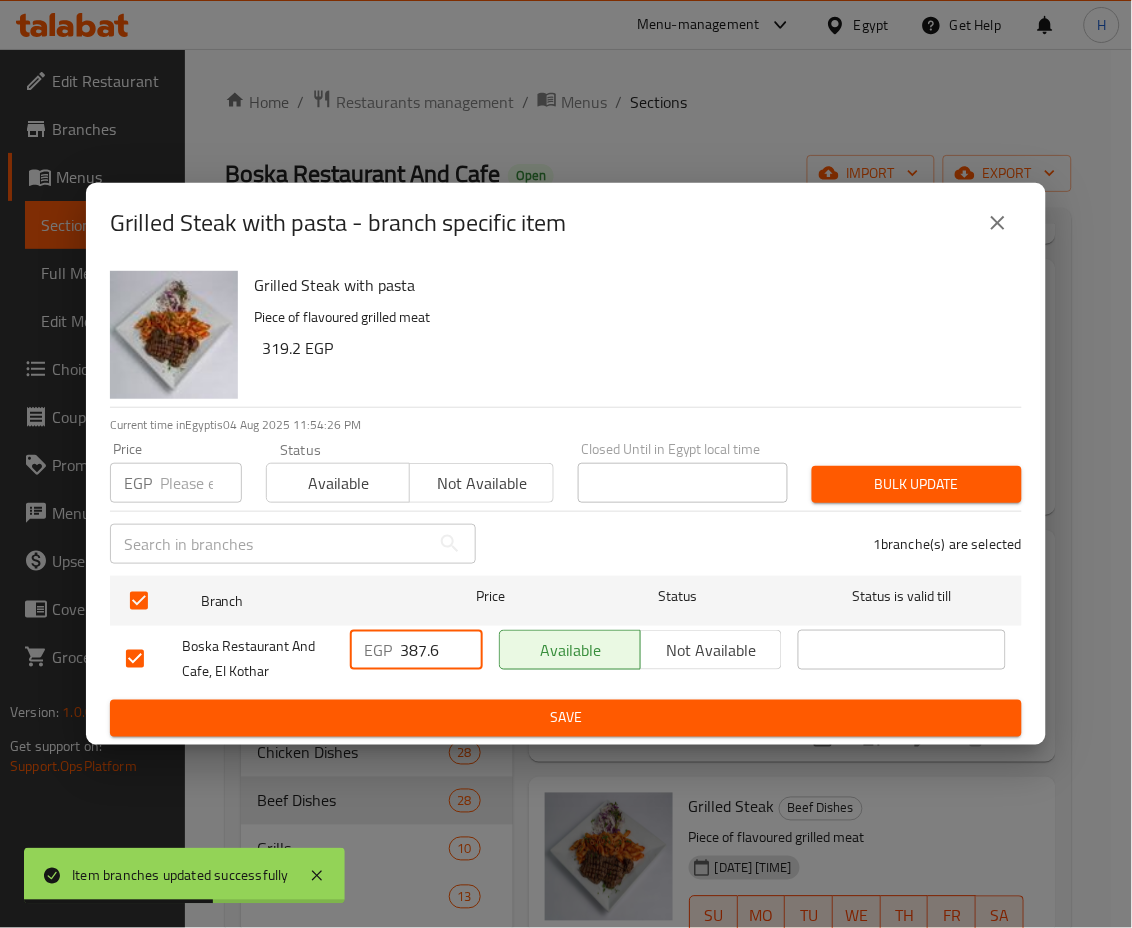 click on "EGP 387.6 ​" at bounding box center (416, 650) 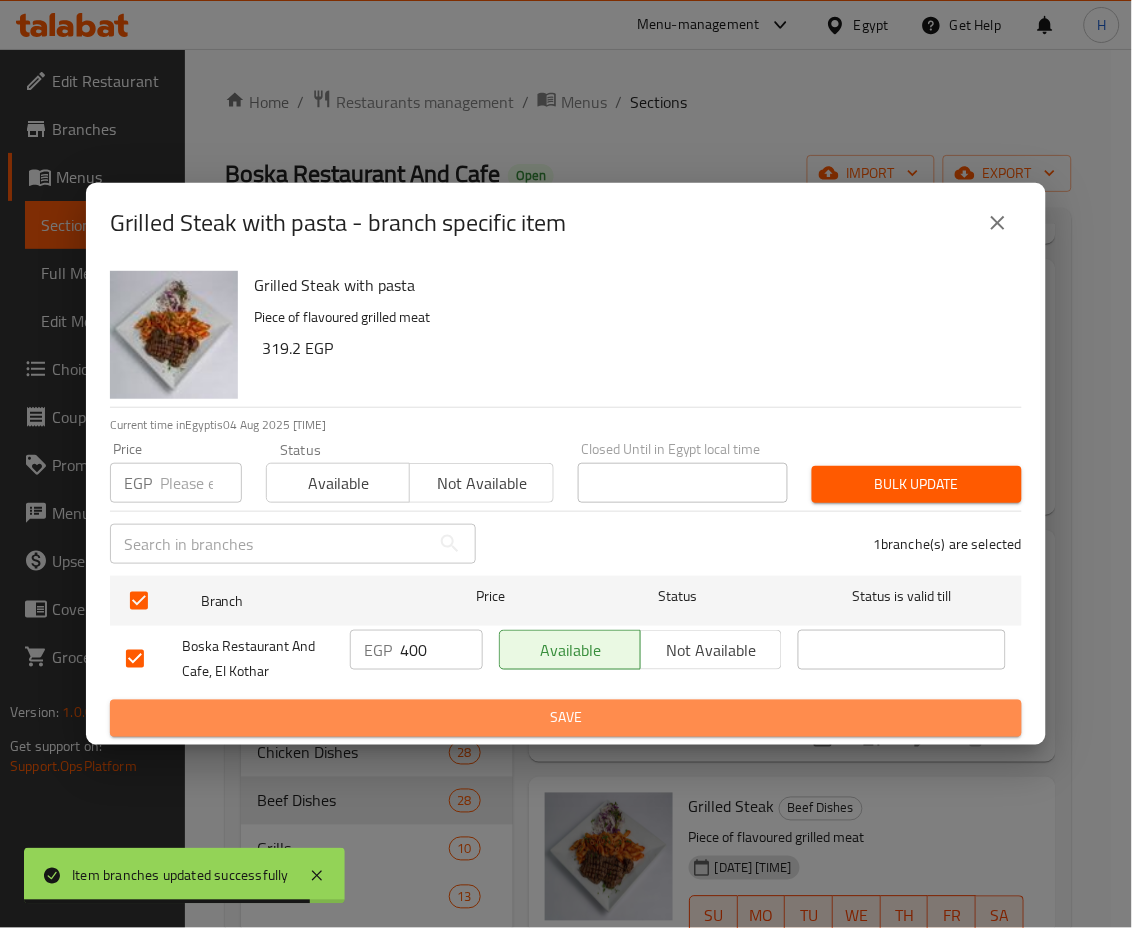 click on "Save" at bounding box center (566, 718) 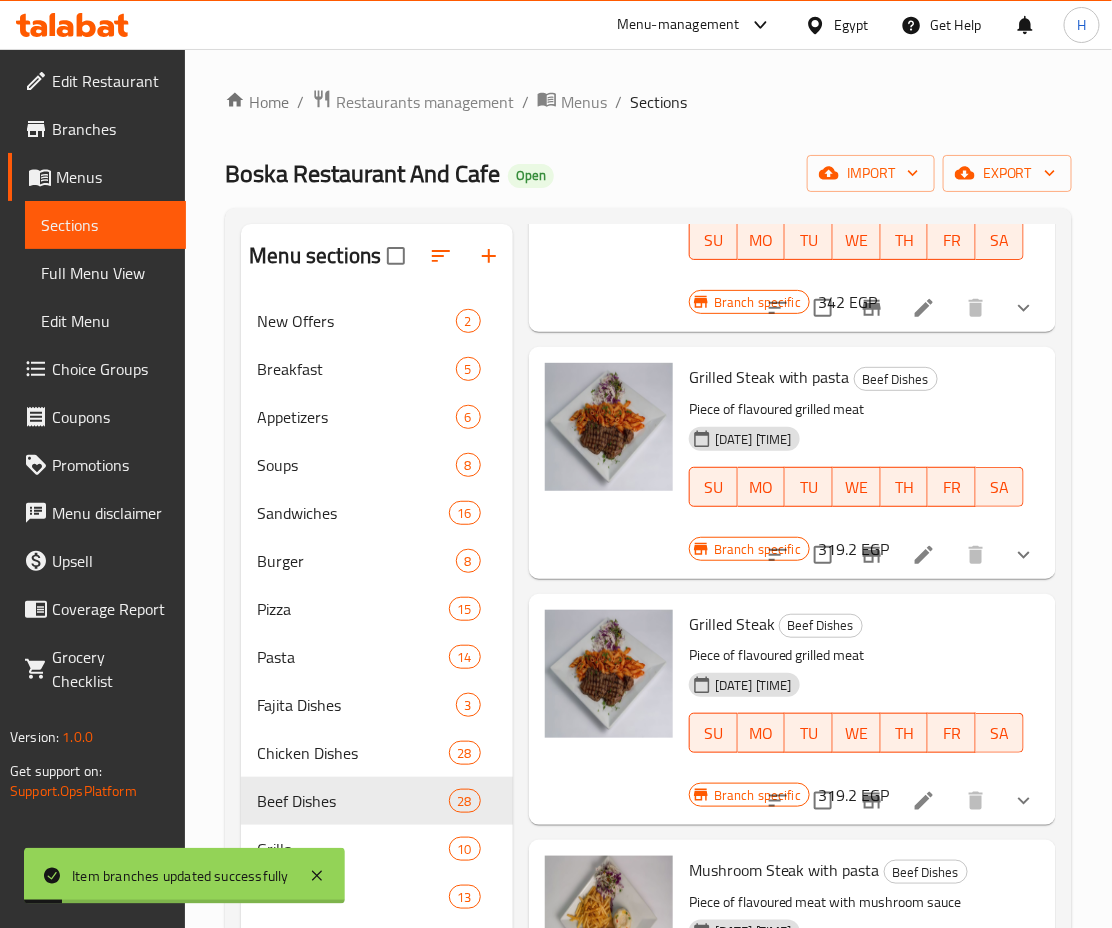 scroll, scrollTop: 3579, scrollLeft: 0, axis: vertical 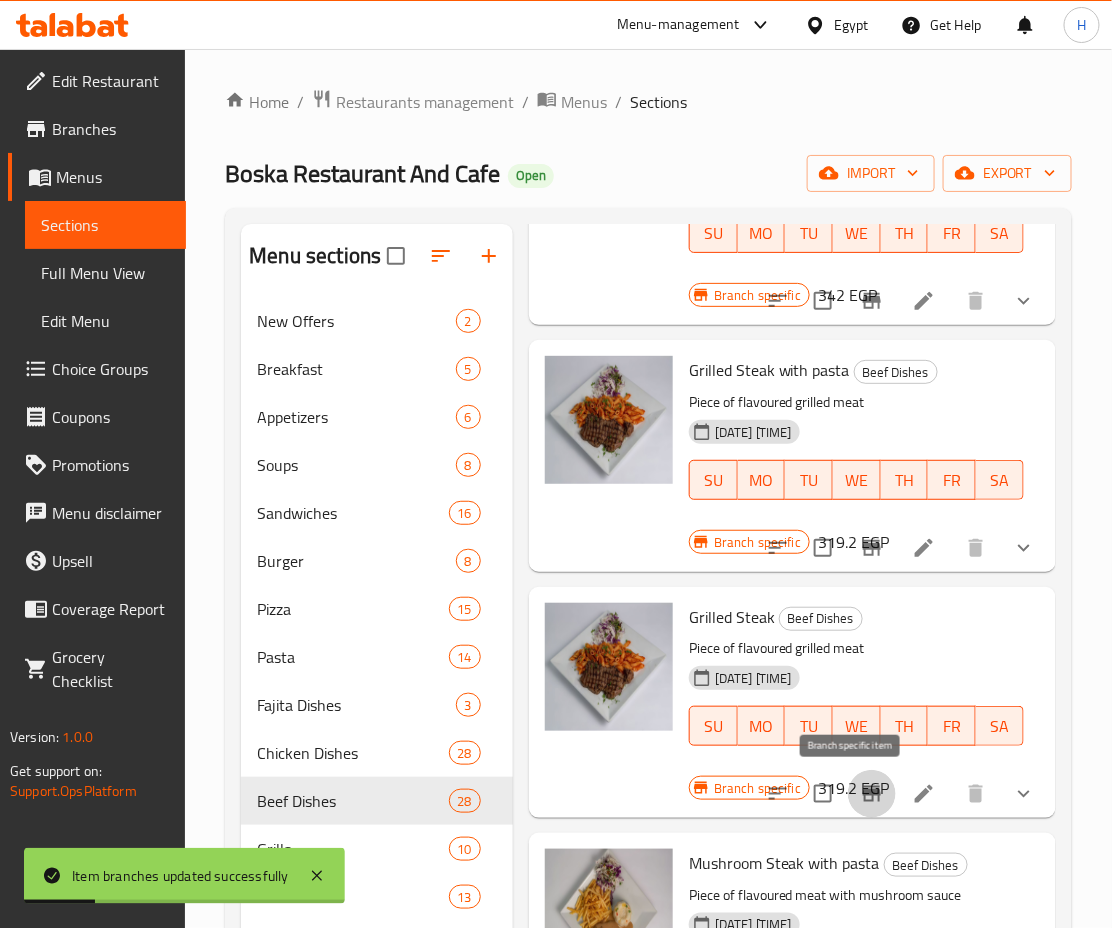 click 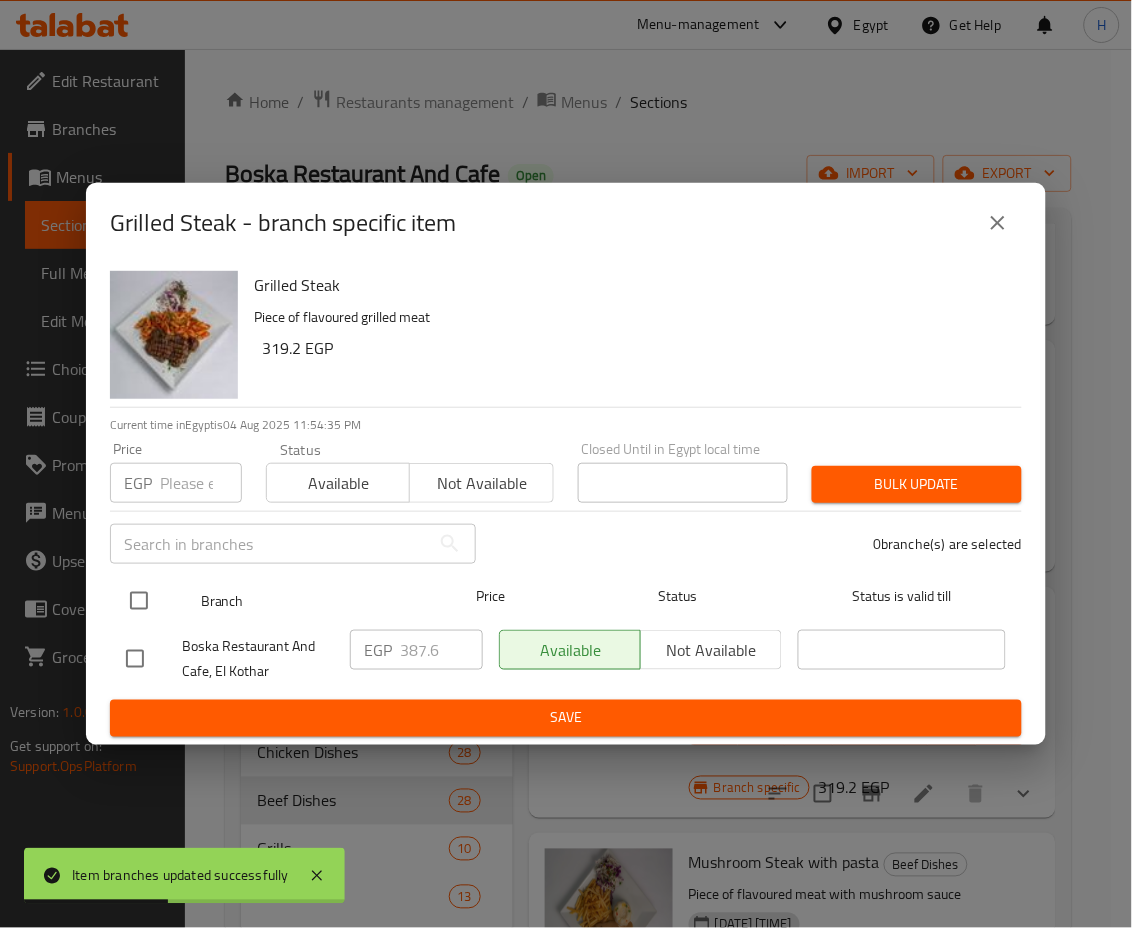 click at bounding box center (139, 601) 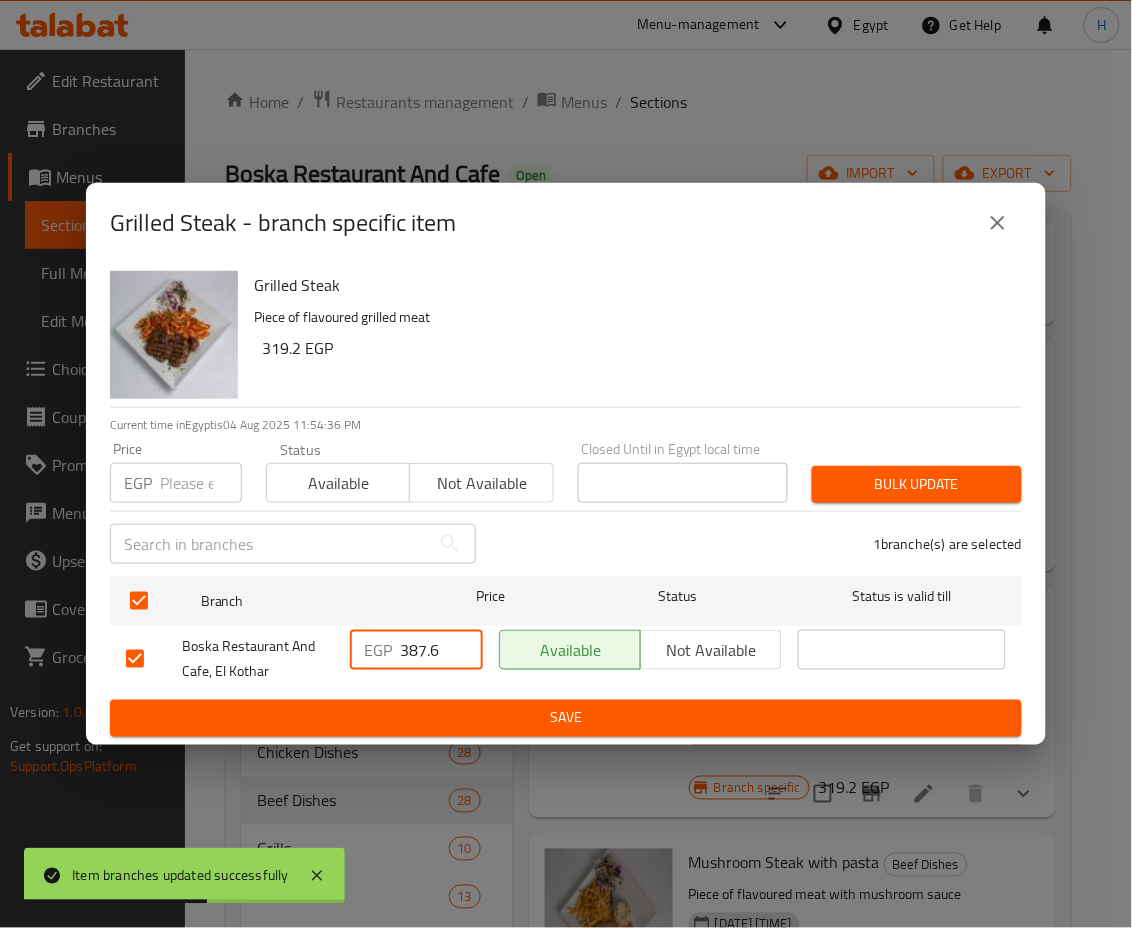 drag, startPoint x: 435, startPoint y: 648, endPoint x: 318, endPoint y: 644, distance: 117.06836 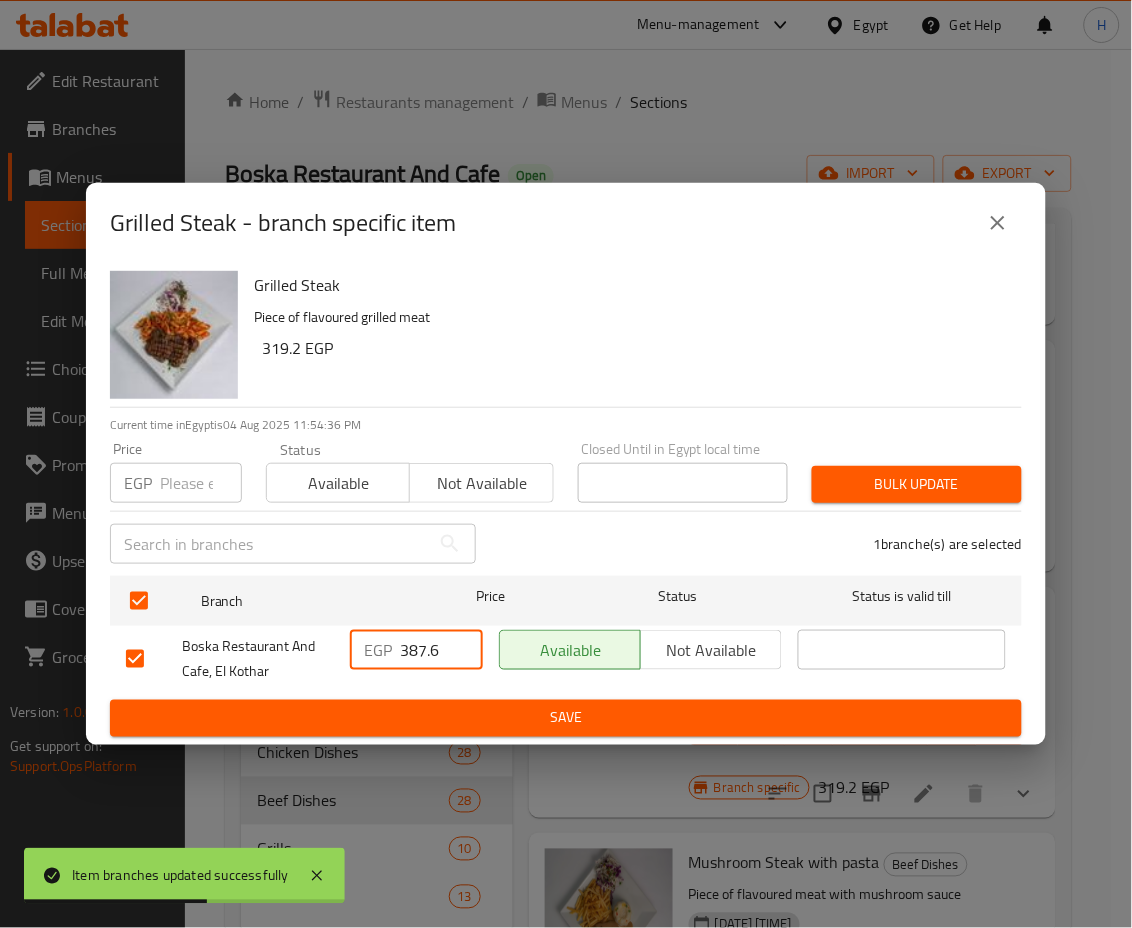 click on "[BRAND] And Cafe, [LOCATION] [CURRENCY] [PRICE] Available Not available" at bounding box center (566, 659) 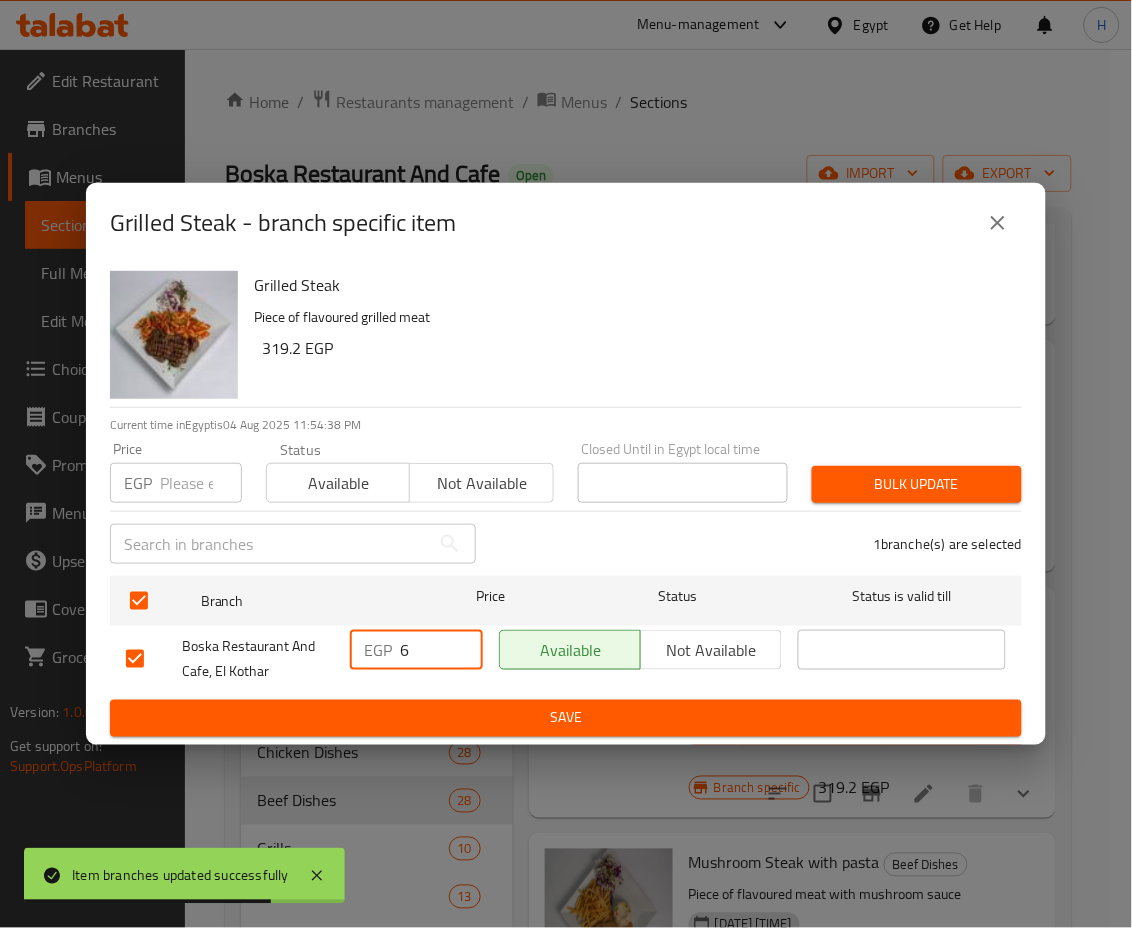 drag, startPoint x: 426, startPoint y: 650, endPoint x: 408, endPoint y: 650, distance: 18 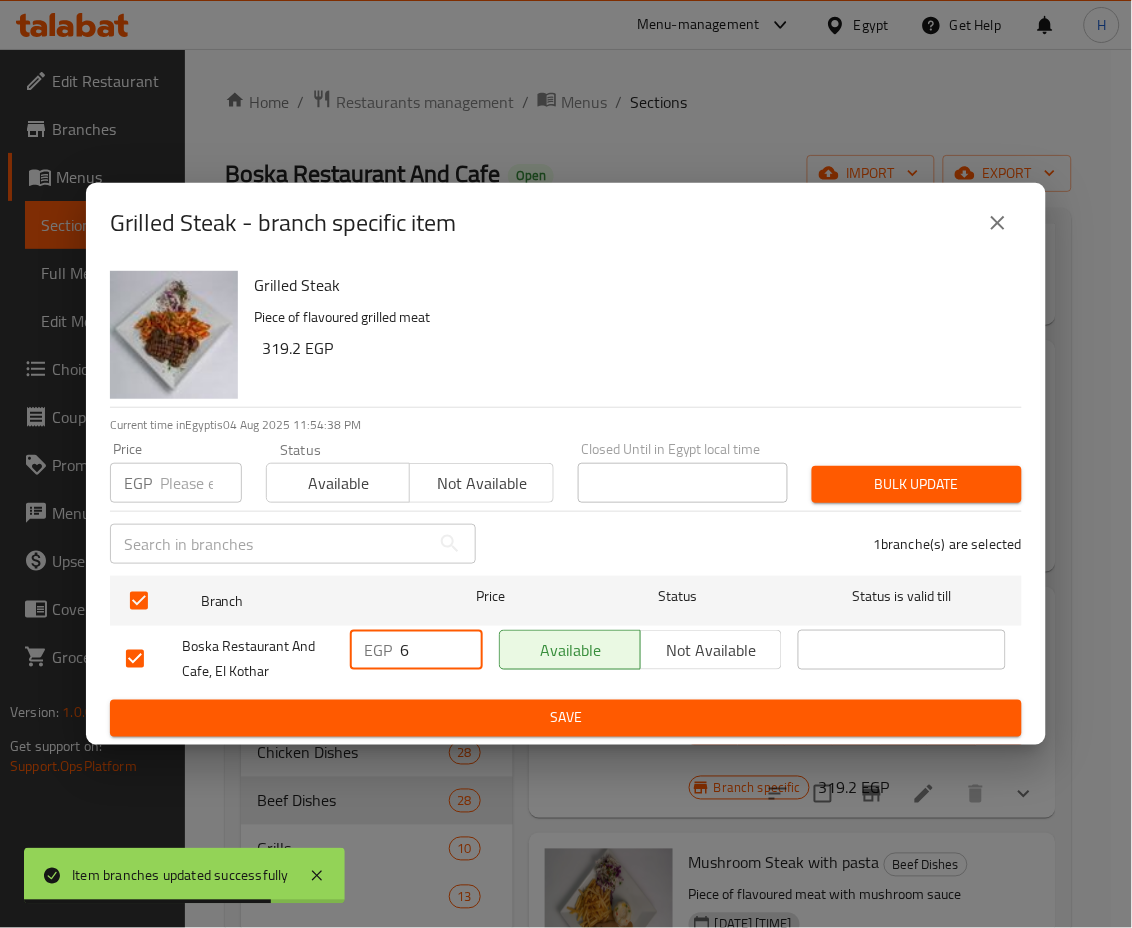 click on "6" at bounding box center (441, 650) 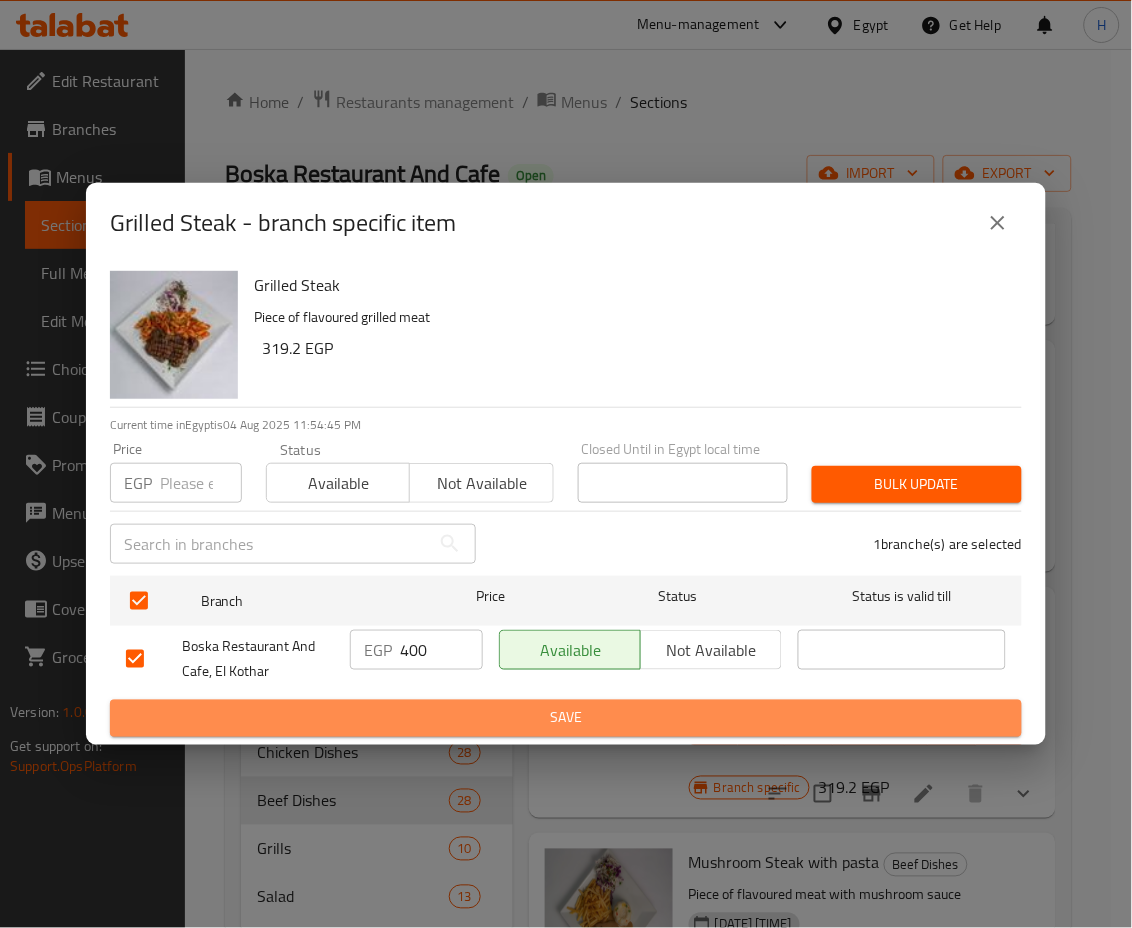click on "Save" at bounding box center (566, 718) 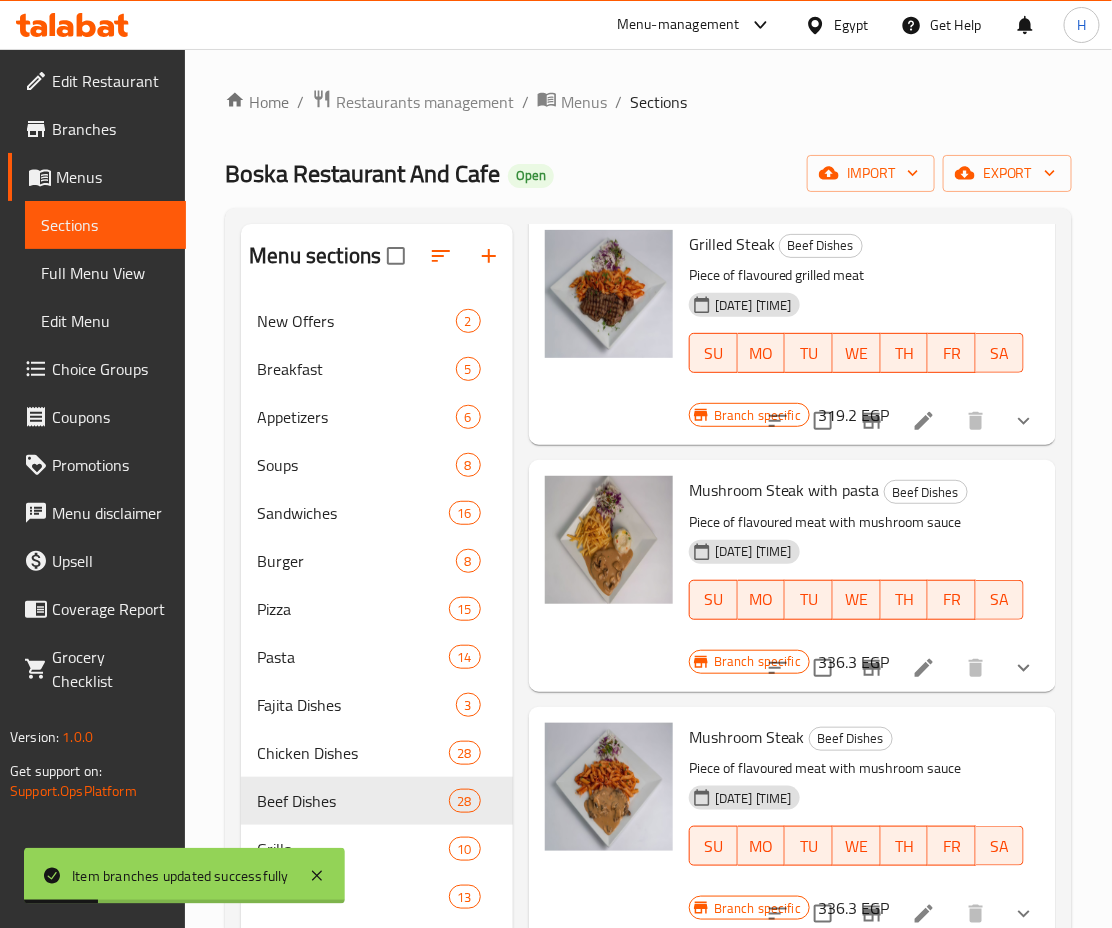 scroll, scrollTop: 3953, scrollLeft: 0, axis: vertical 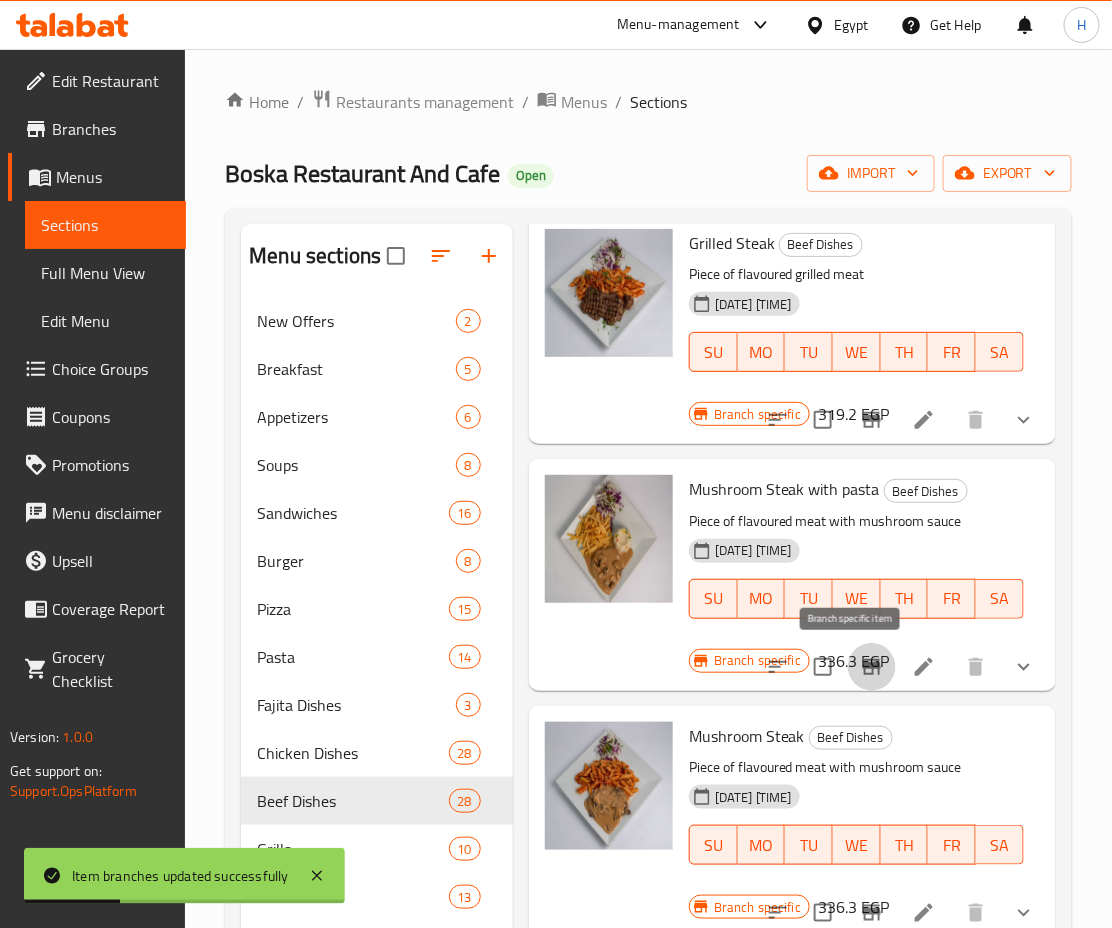 click 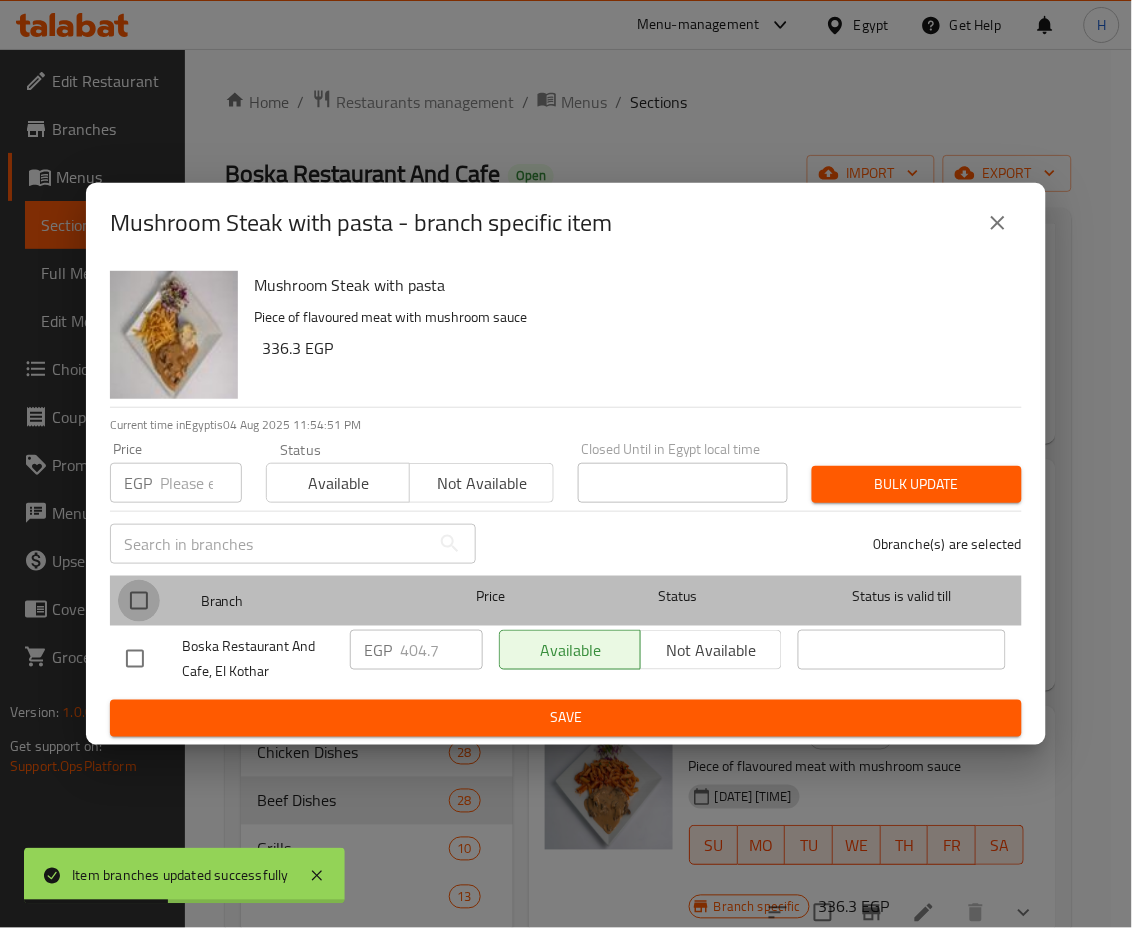 click at bounding box center [139, 601] 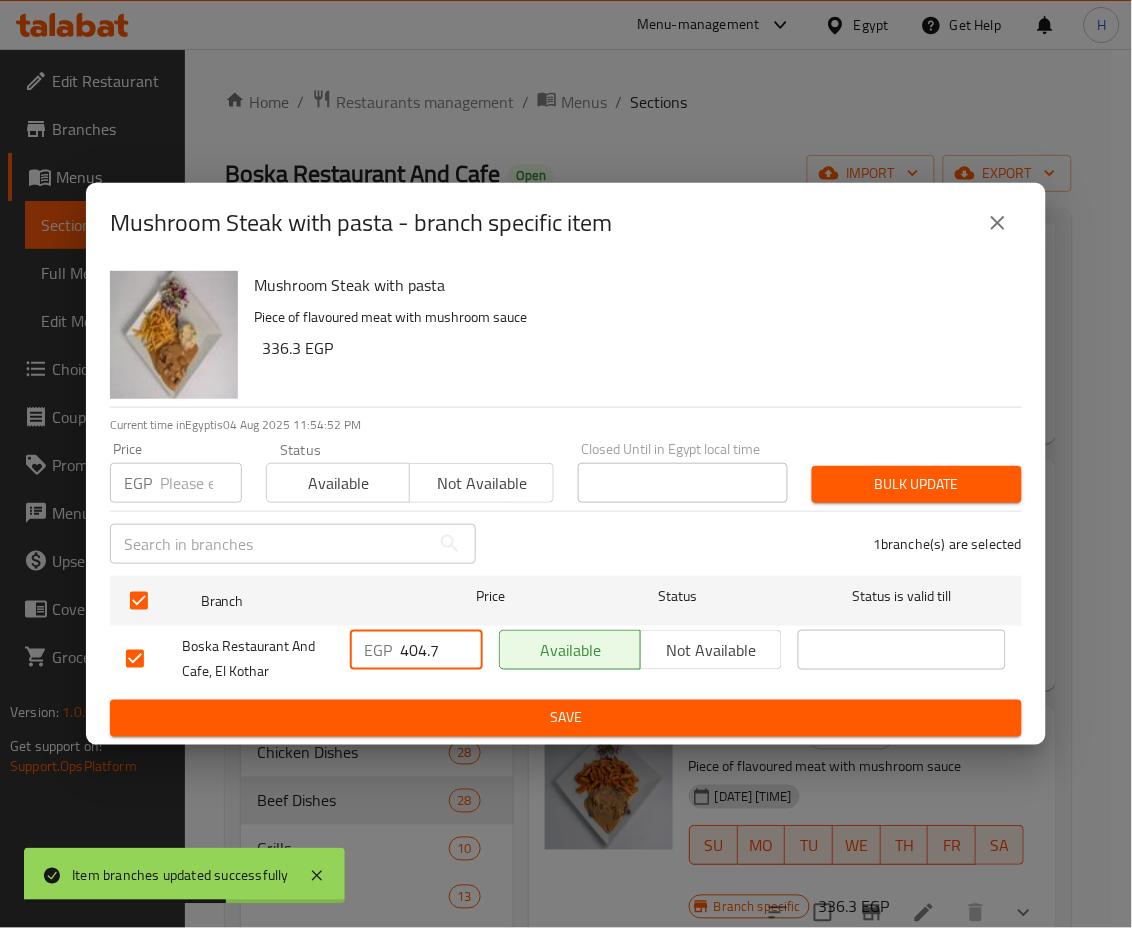 drag, startPoint x: 440, startPoint y: 658, endPoint x: 411, endPoint y: 656, distance: 29.068884 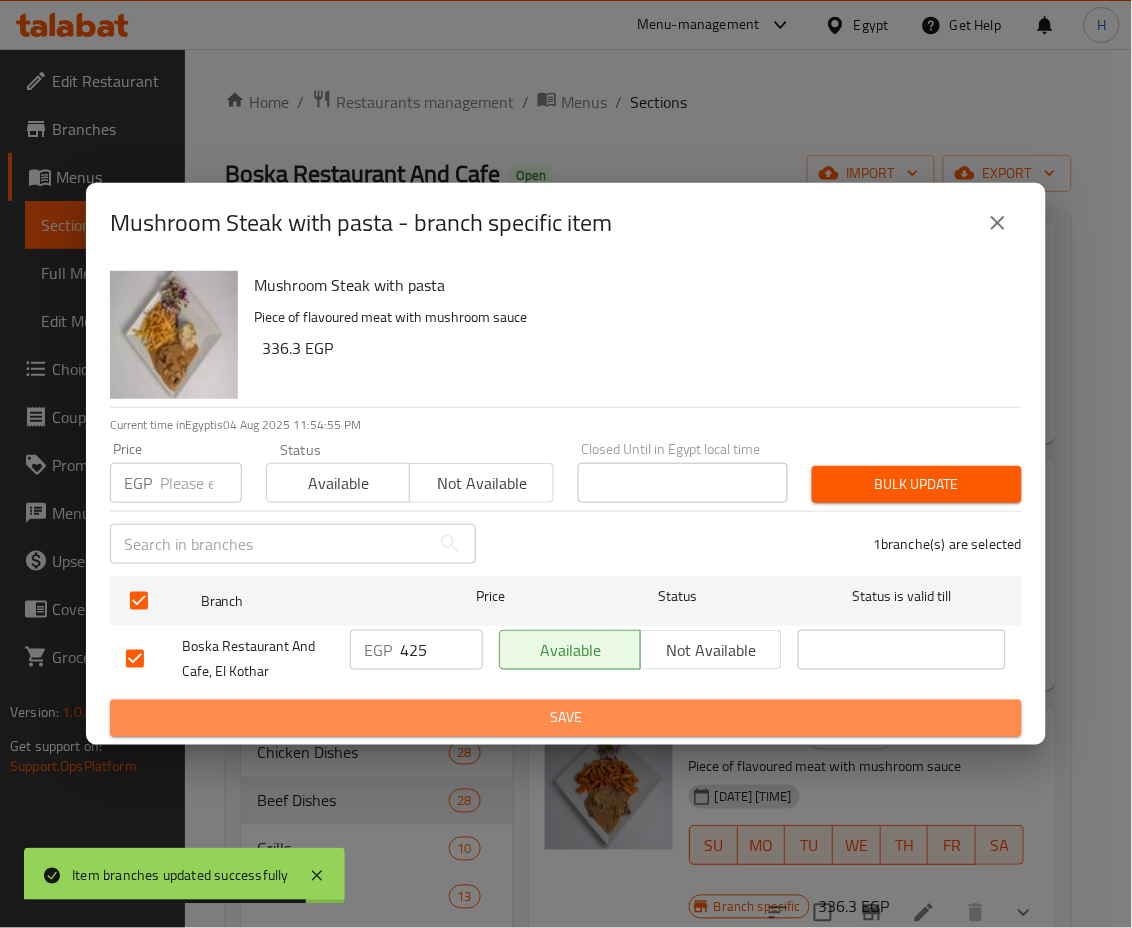 click on "Save" at bounding box center [566, 718] 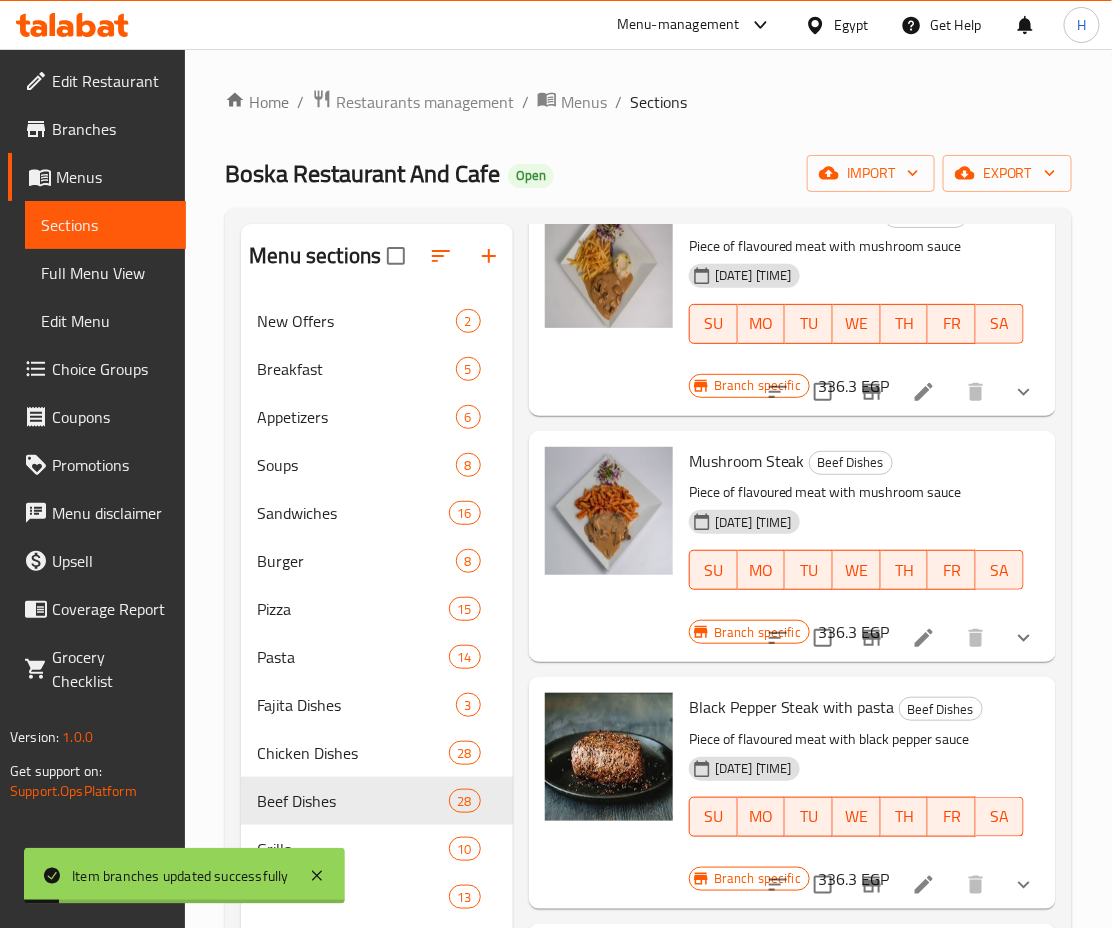 scroll, scrollTop: 4229, scrollLeft: 0, axis: vertical 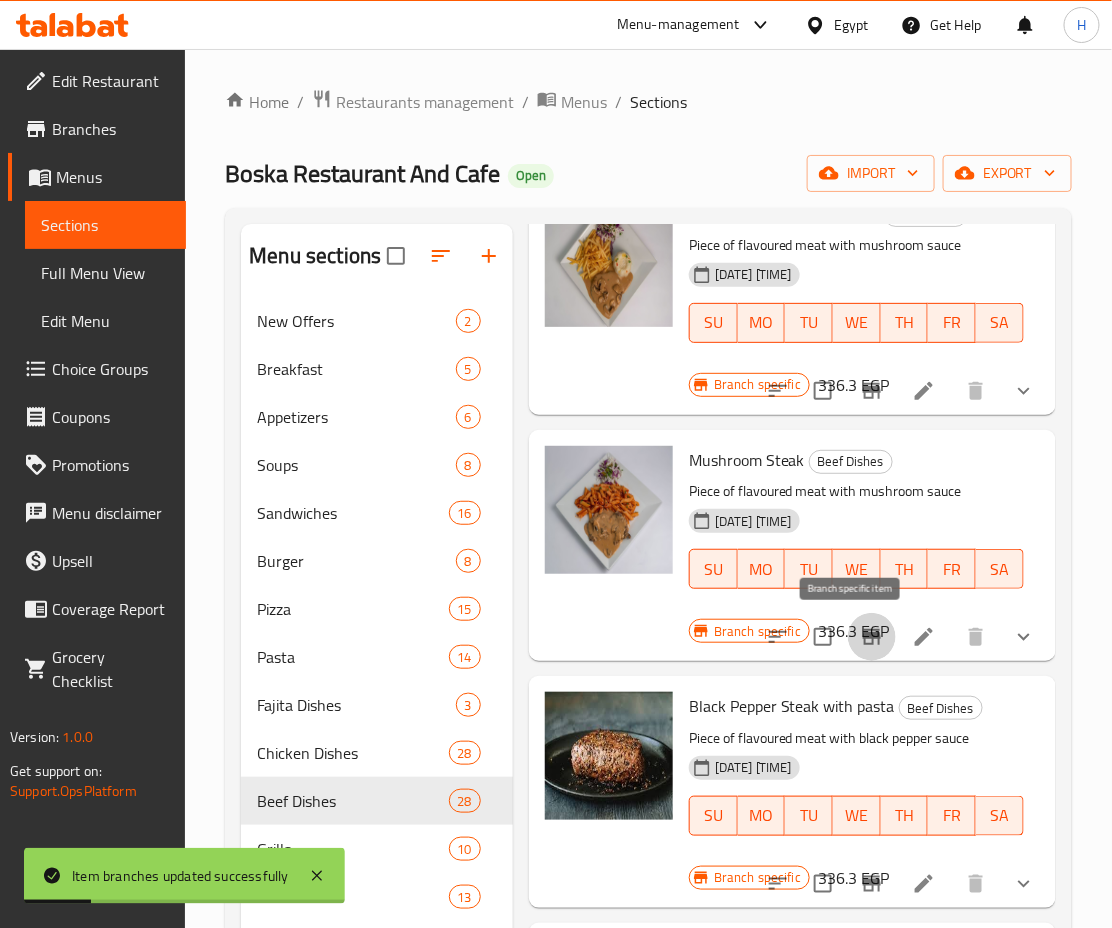 click 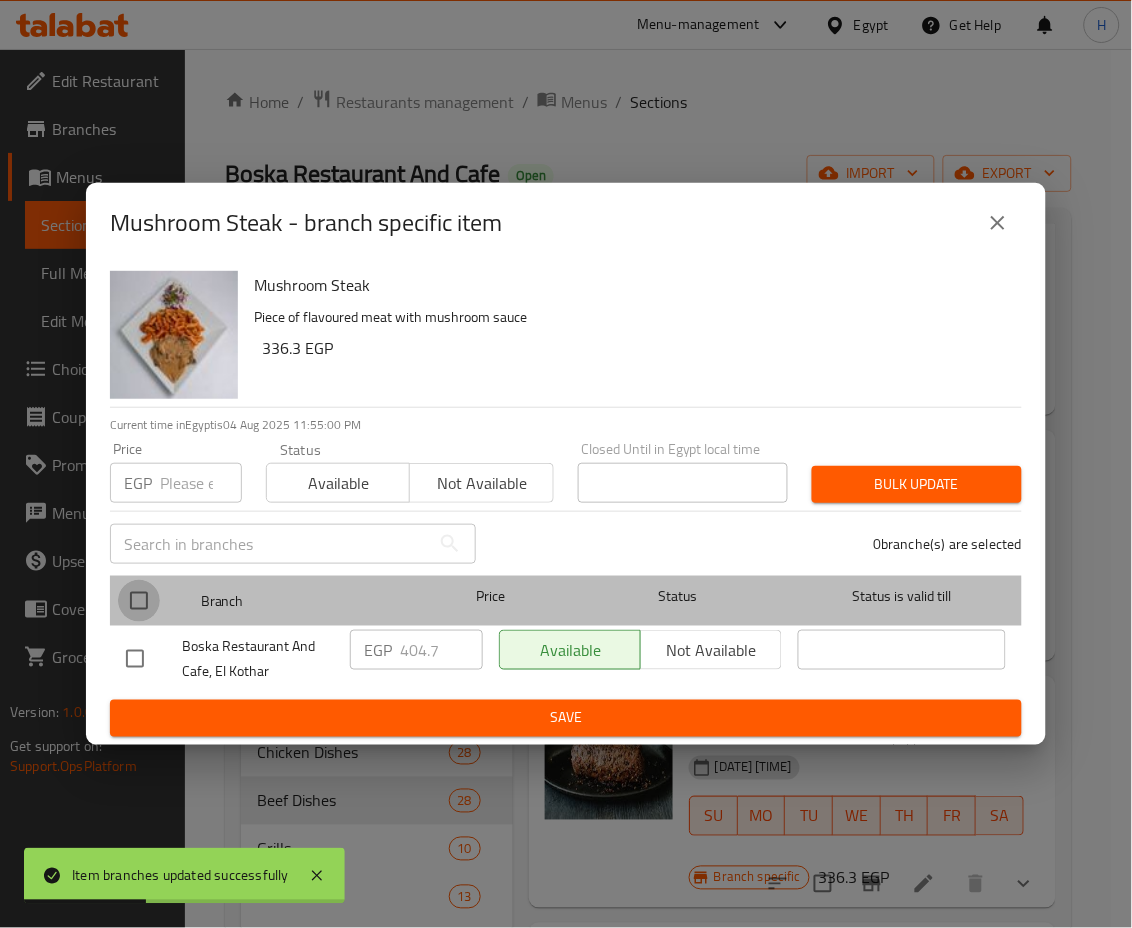 click at bounding box center (139, 601) 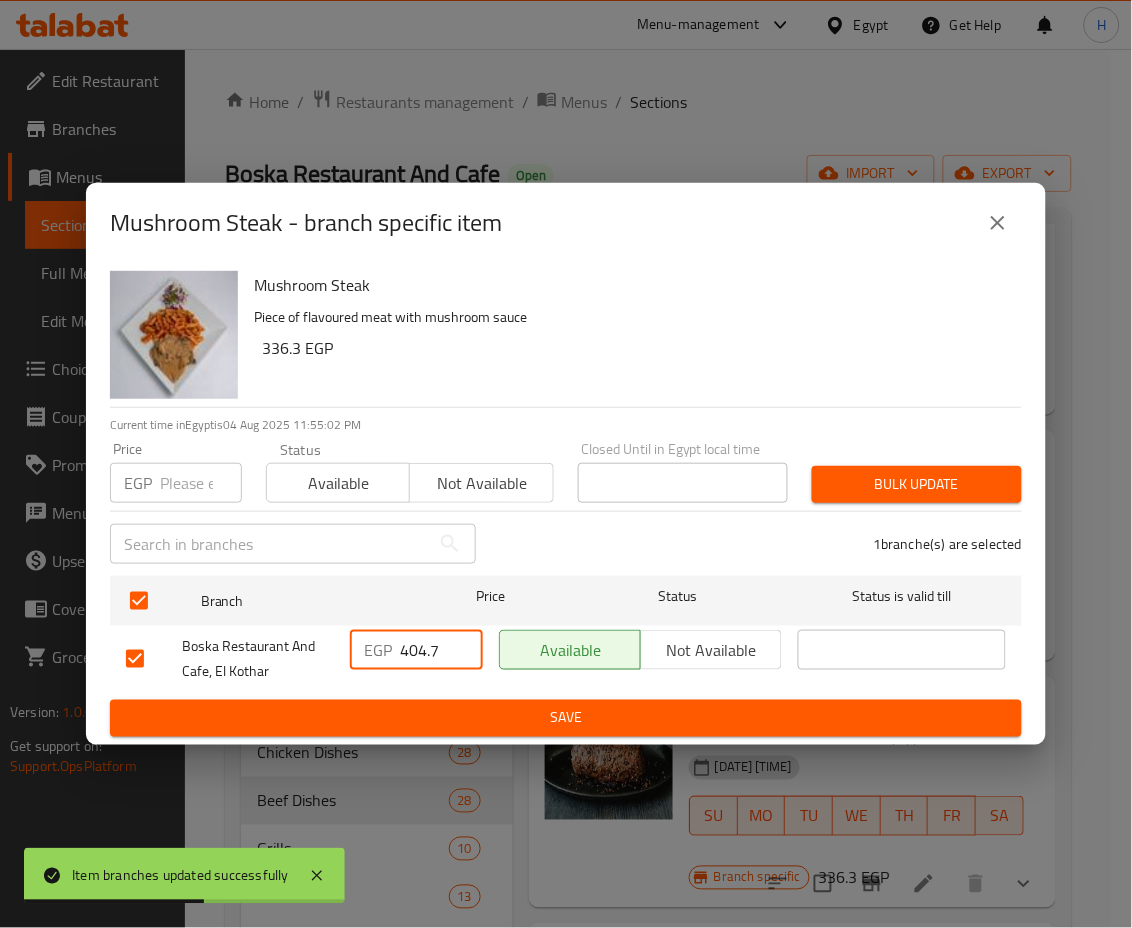 drag, startPoint x: 445, startPoint y: 644, endPoint x: 409, endPoint y: 645, distance: 36.013885 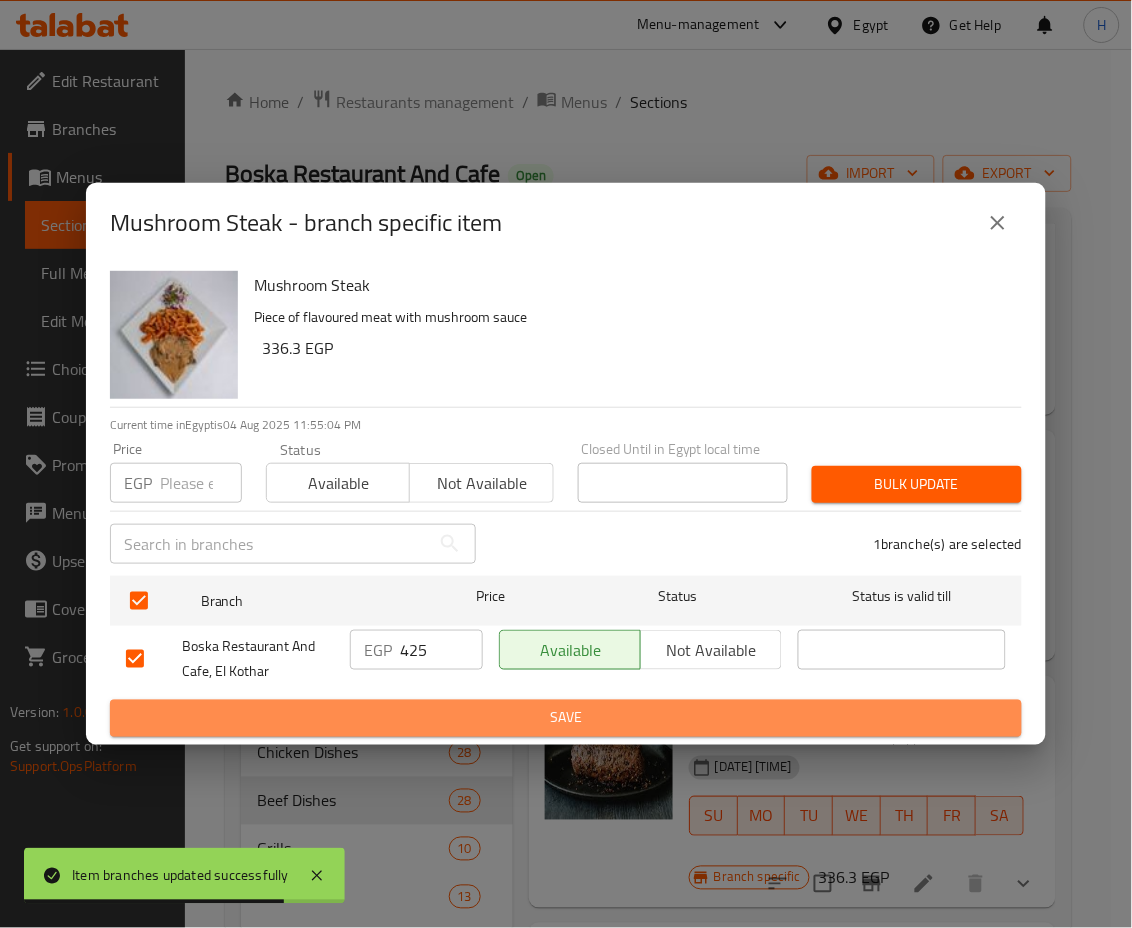 click on "Save" at bounding box center (566, 718) 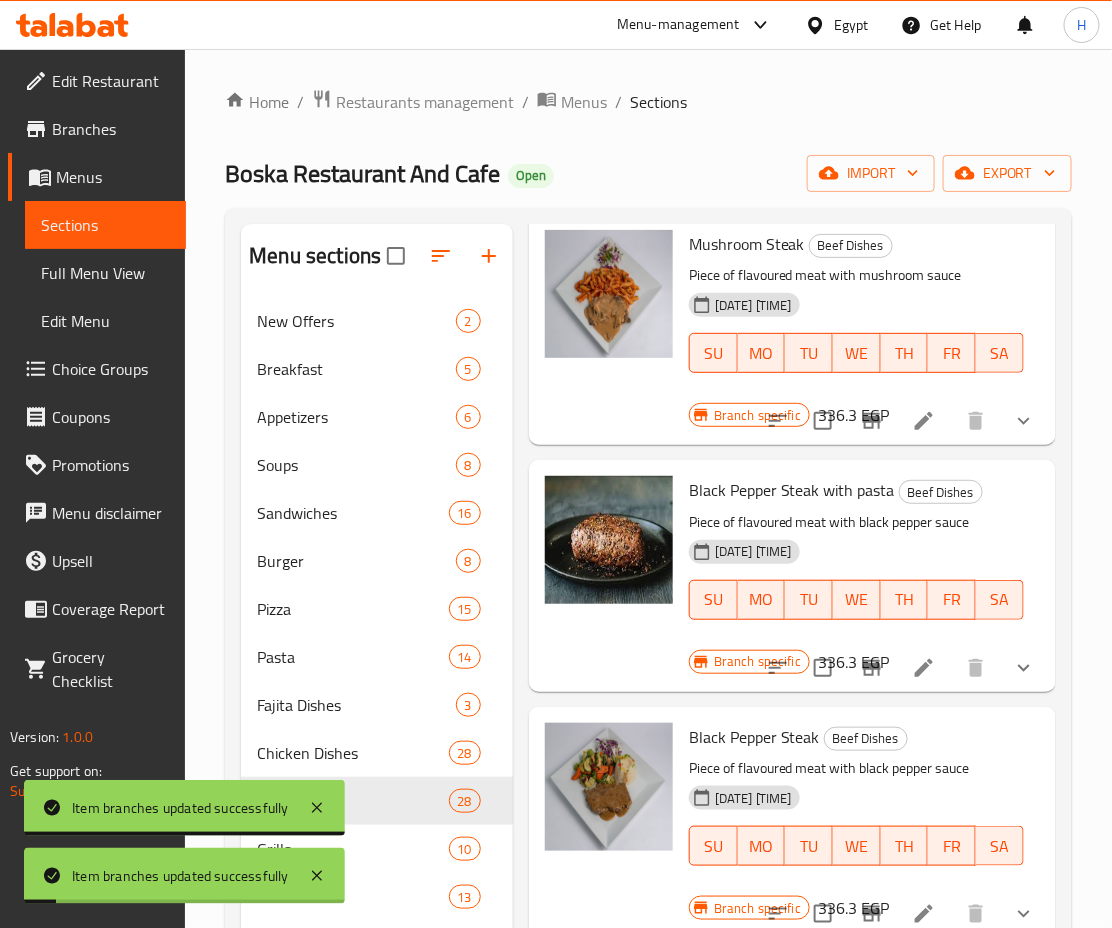 scroll, scrollTop: 4532, scrollLeft: 0, axis: vertical 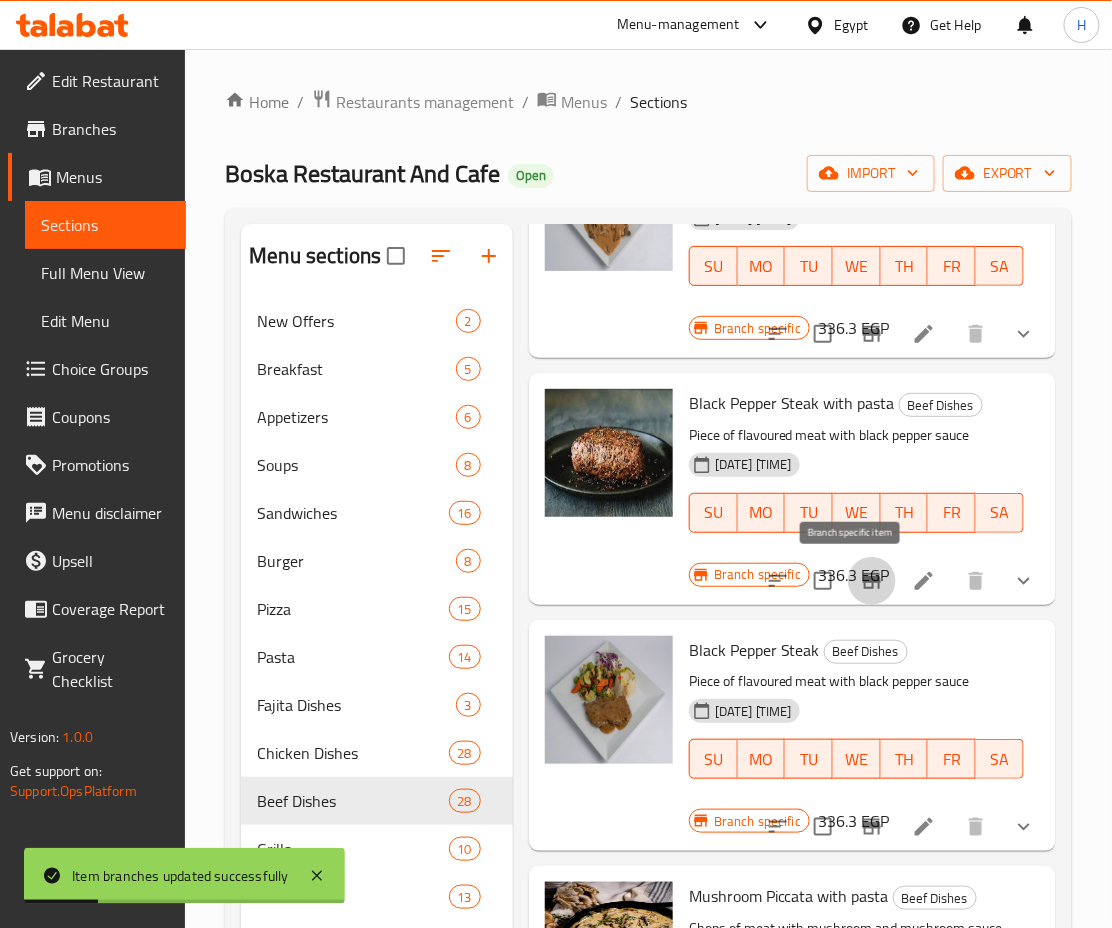 click 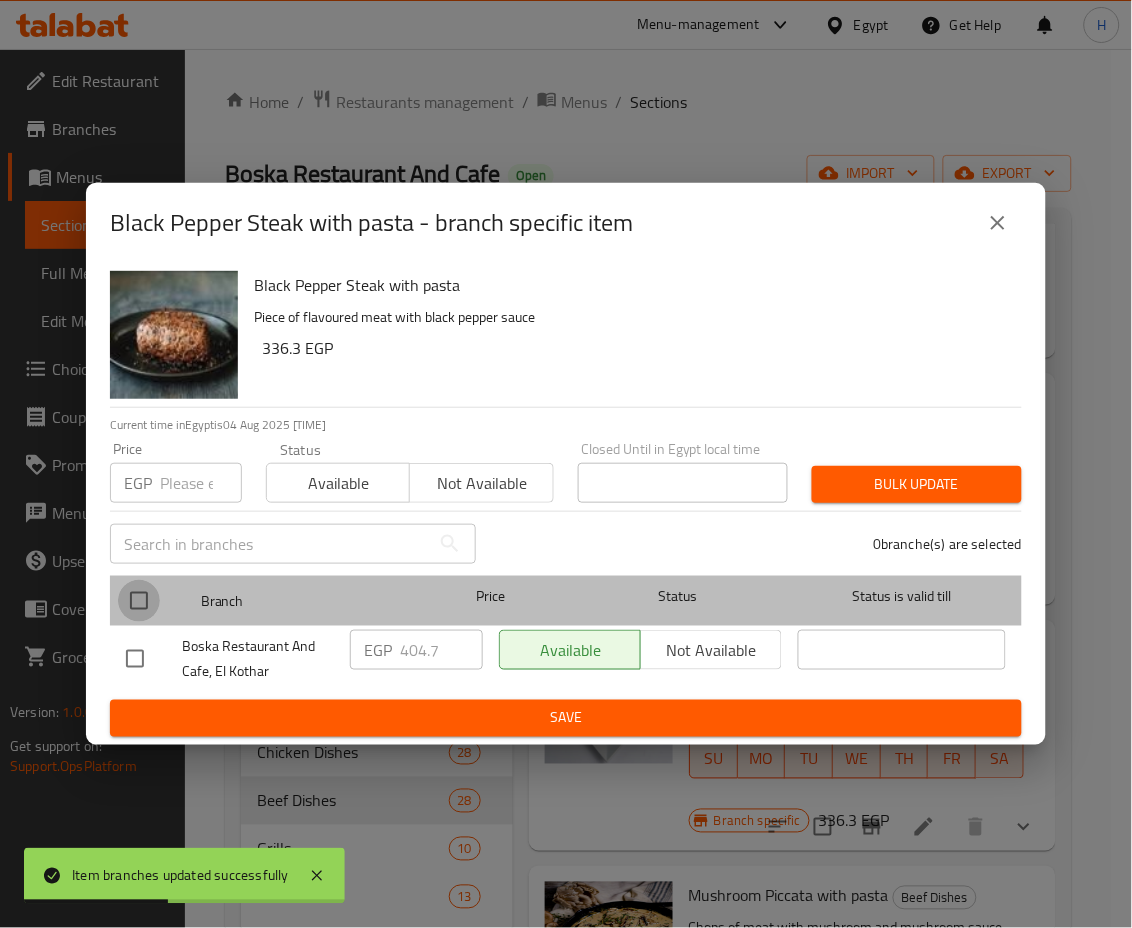 click at bounding box center (139, 601) 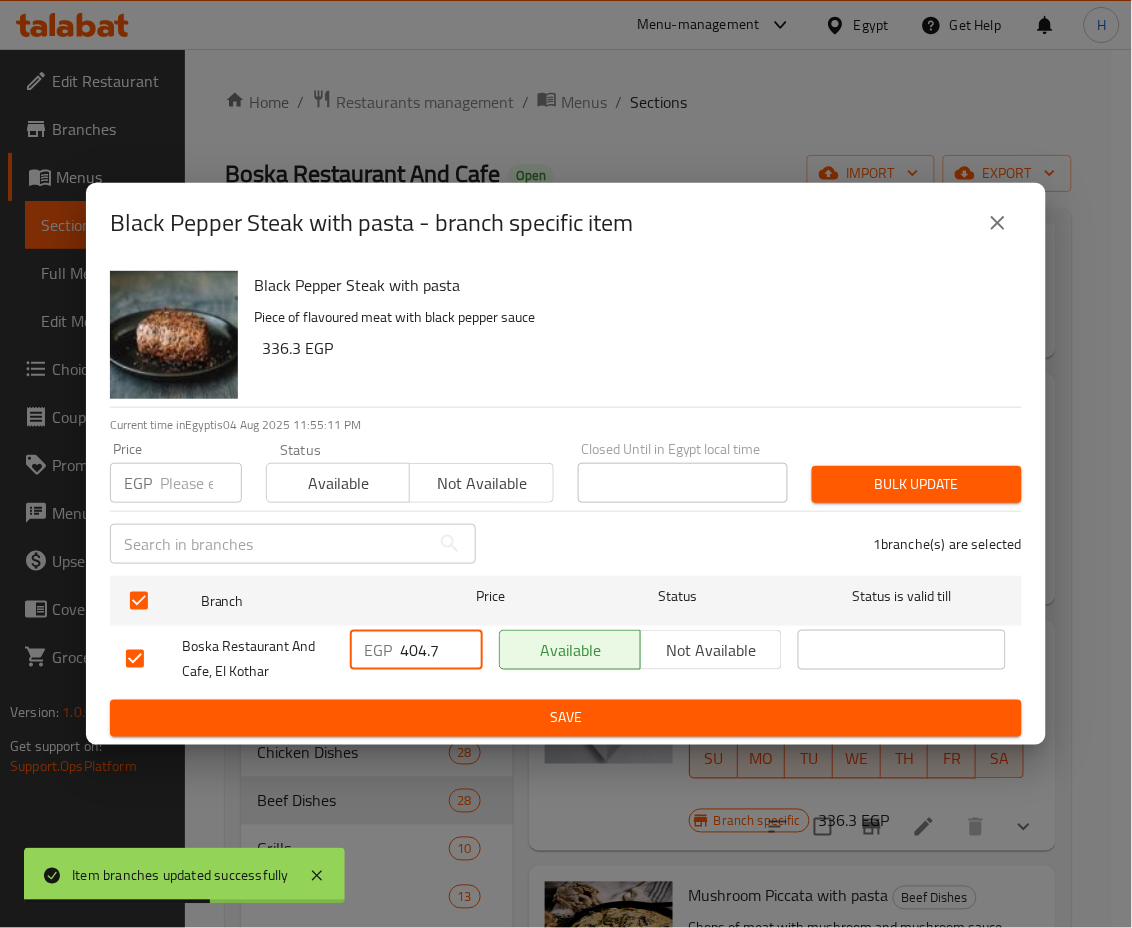 drag, startPoint x: 413, startPoint y: 651, endPoint x: 468, endPoint y: 663, distance: 56.293873 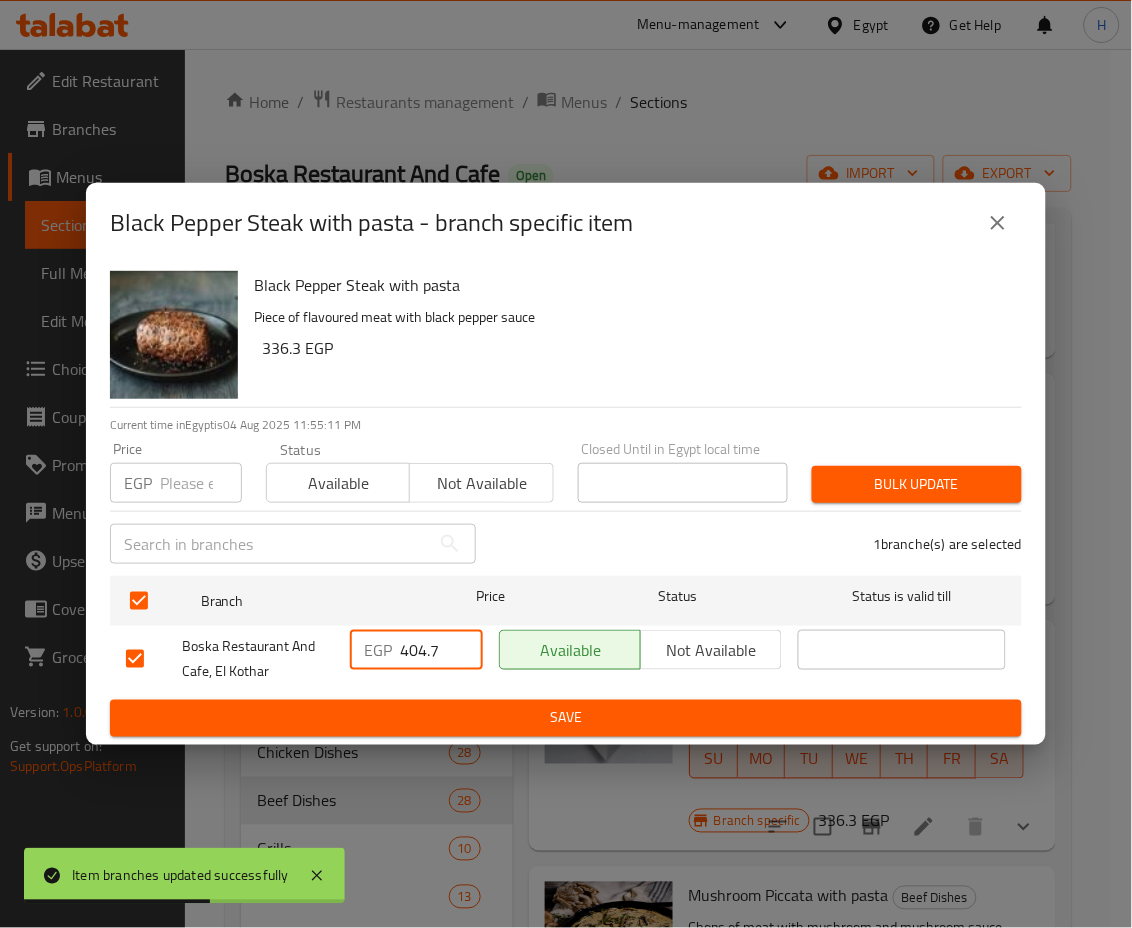 click on "404.7" at bounding box center (441, 650) 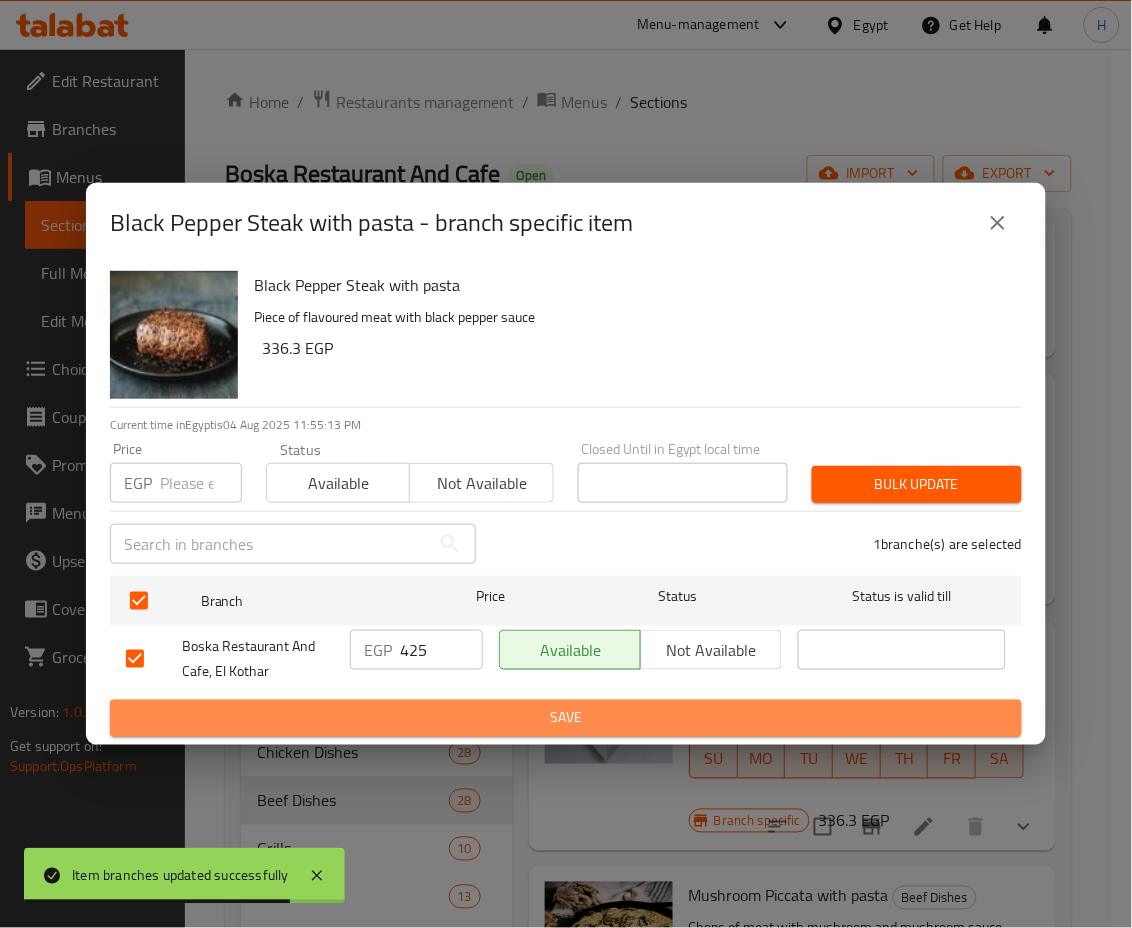 click on "Save" at bounding box center [566, 718] 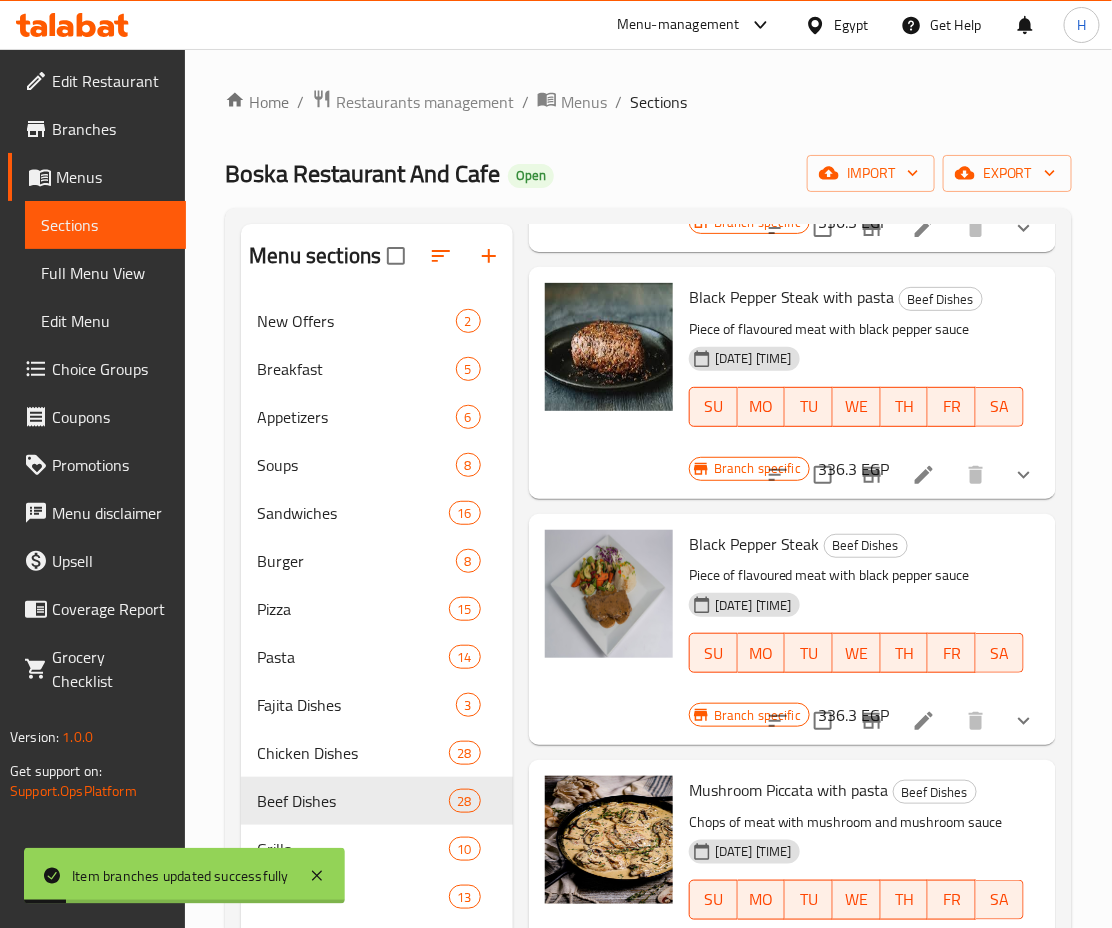 scroll, scrollTop: 4640, scrollLeft: 0, axis: vertical 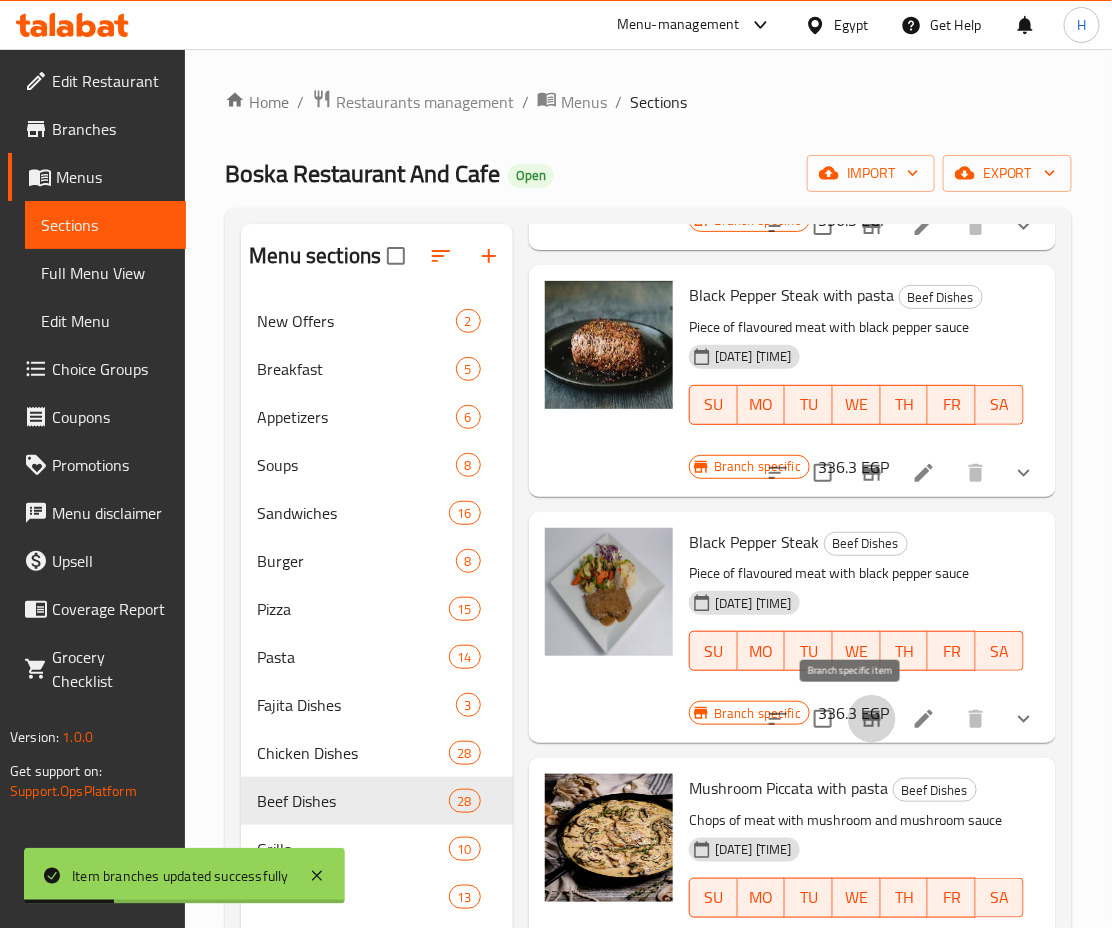 click 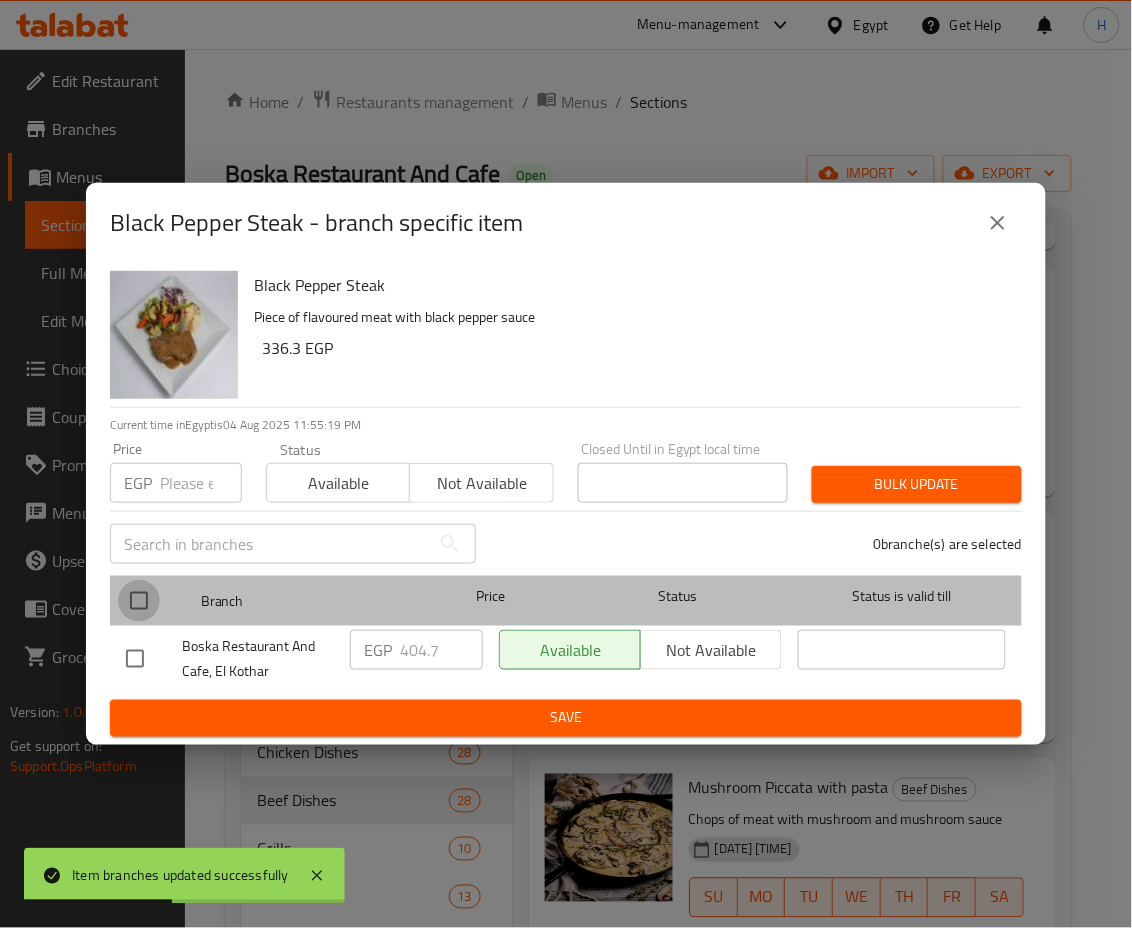 click at bounding box center [139, 601] 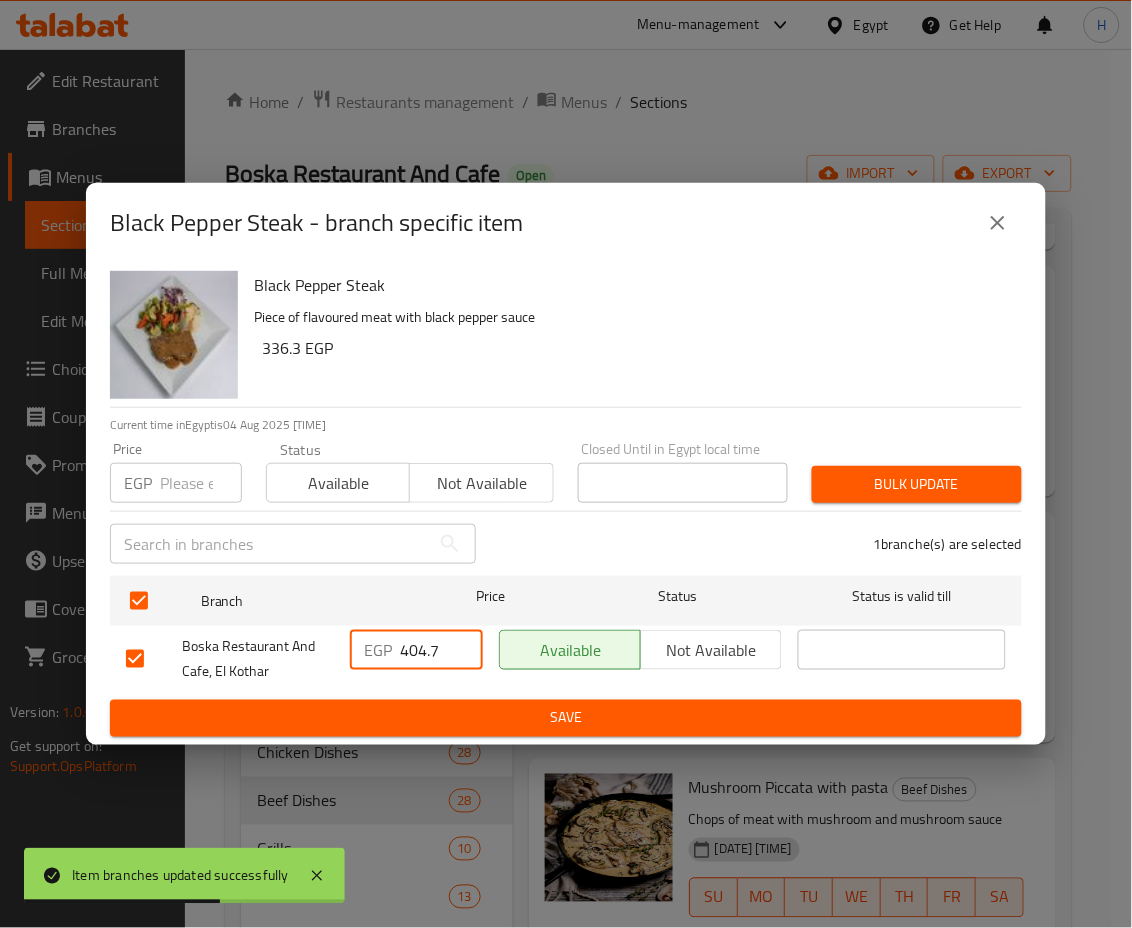 drag, startPoint x: 409, startPoint y: 644, endPoint x: 472, endPoint y: 654, distance: 63.788715 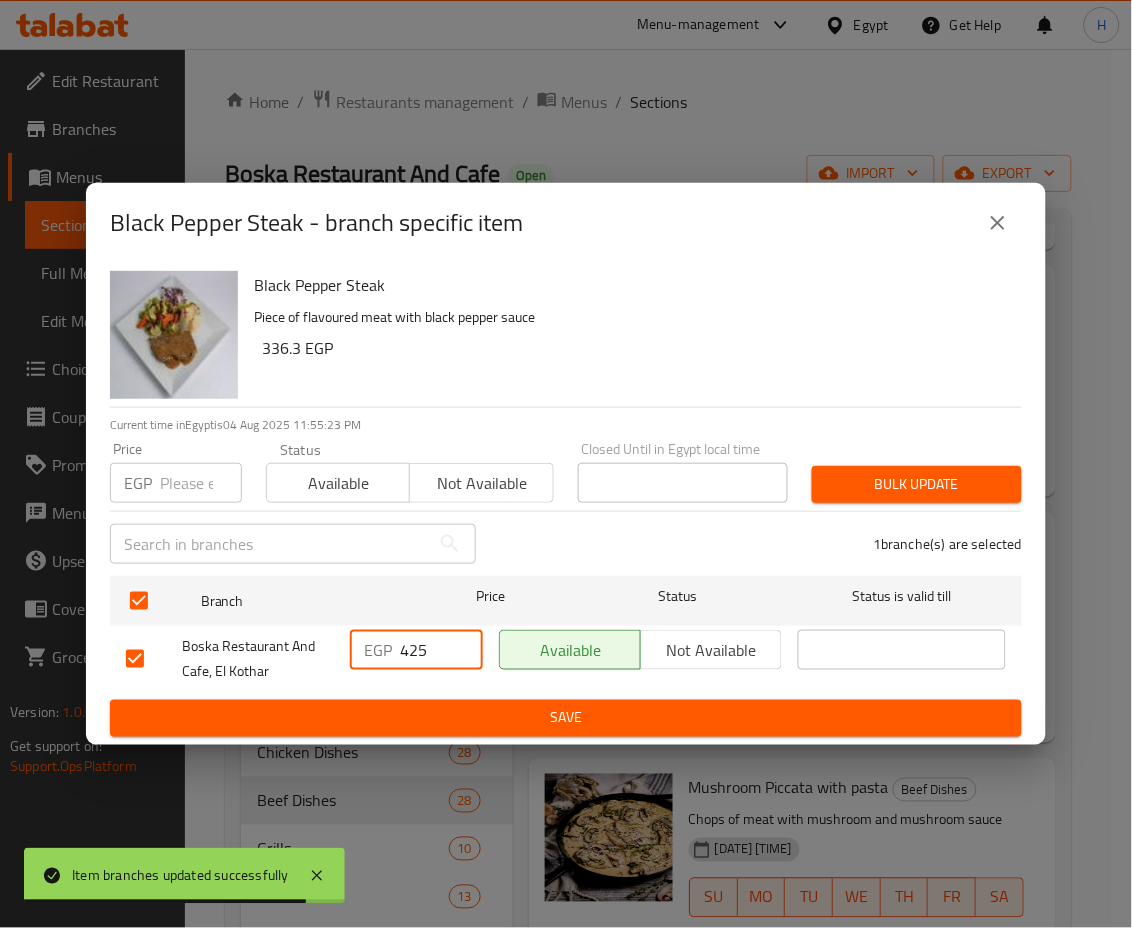 click on "Save" at bounding box center [566, 718] 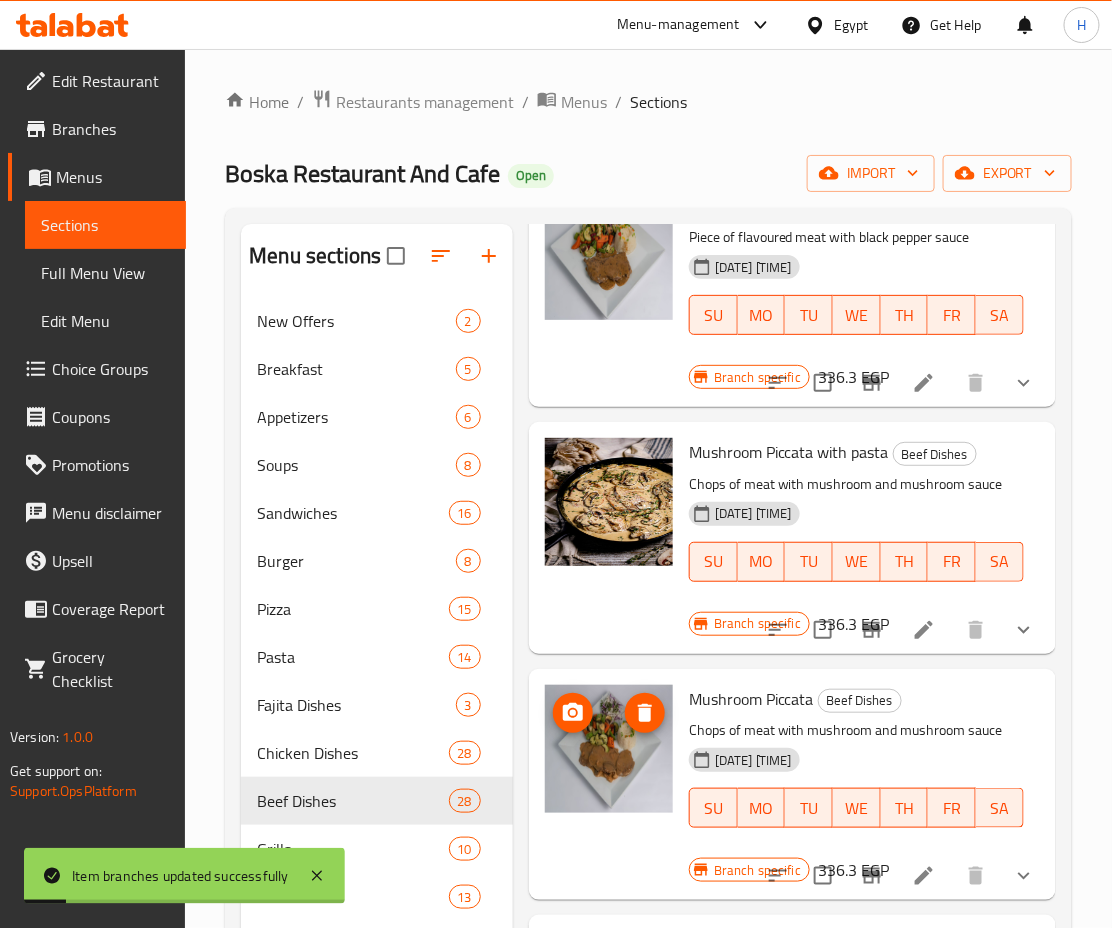 scroll, scrollTop: 4979, scrollLeft: 0, axis: vertical 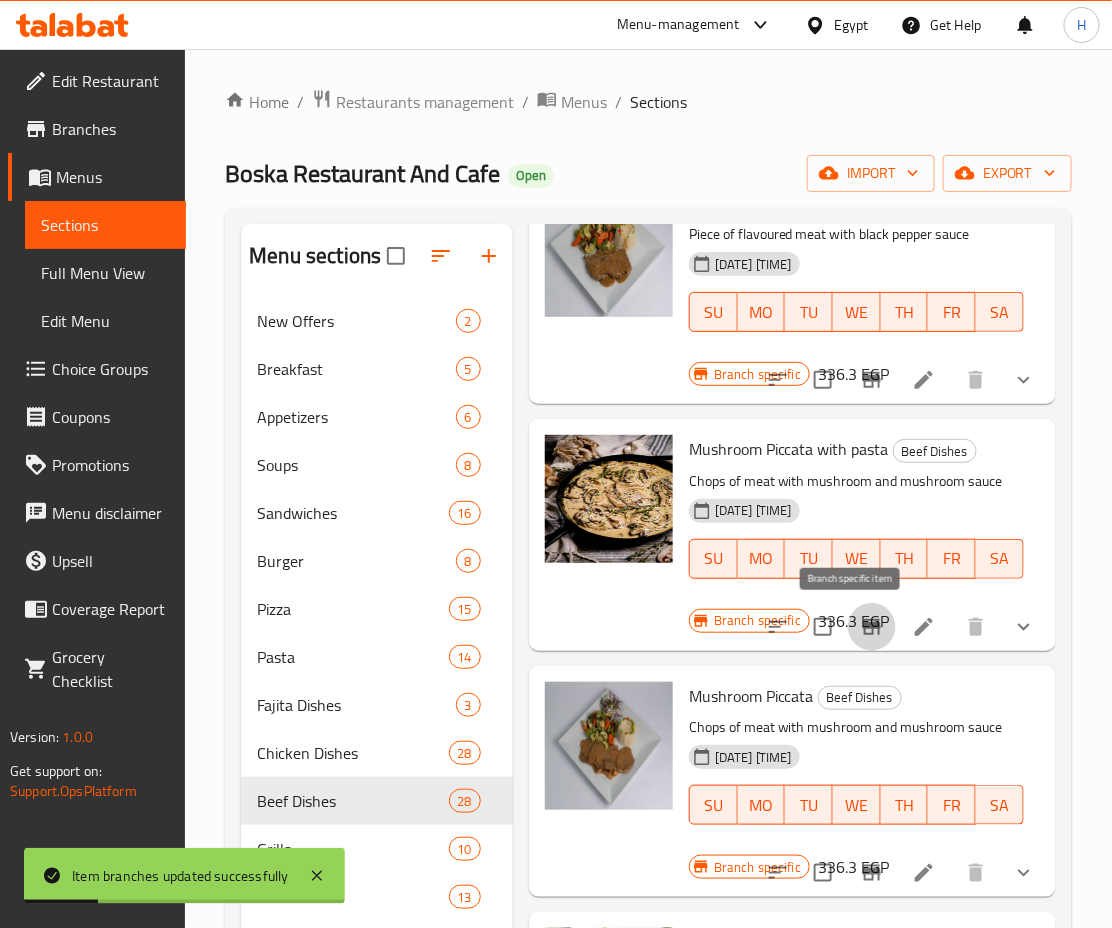 click 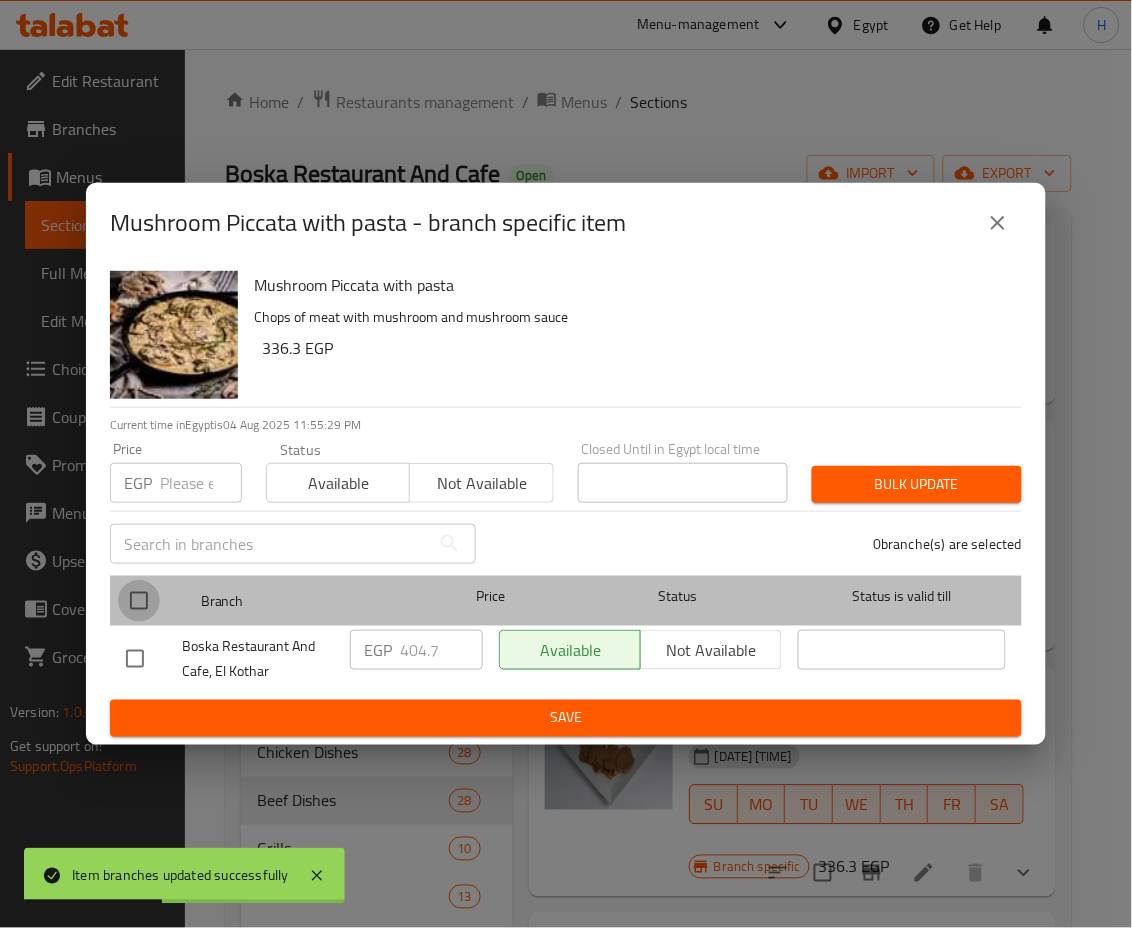click at bounding box center [139, 601] 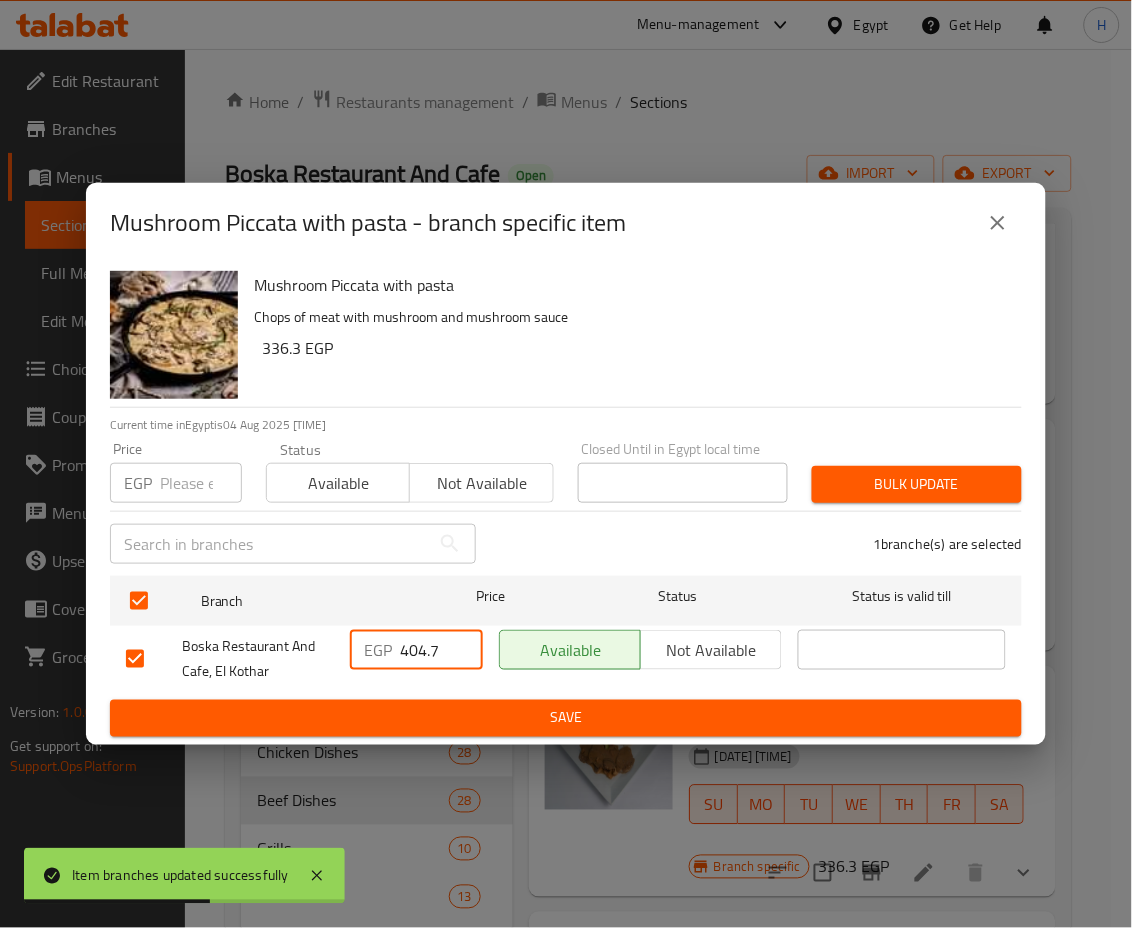 drag, startPoint x: 410, startPoint y: 647, endPoint x: 469, endPoint y: 667, distance: 62.297672 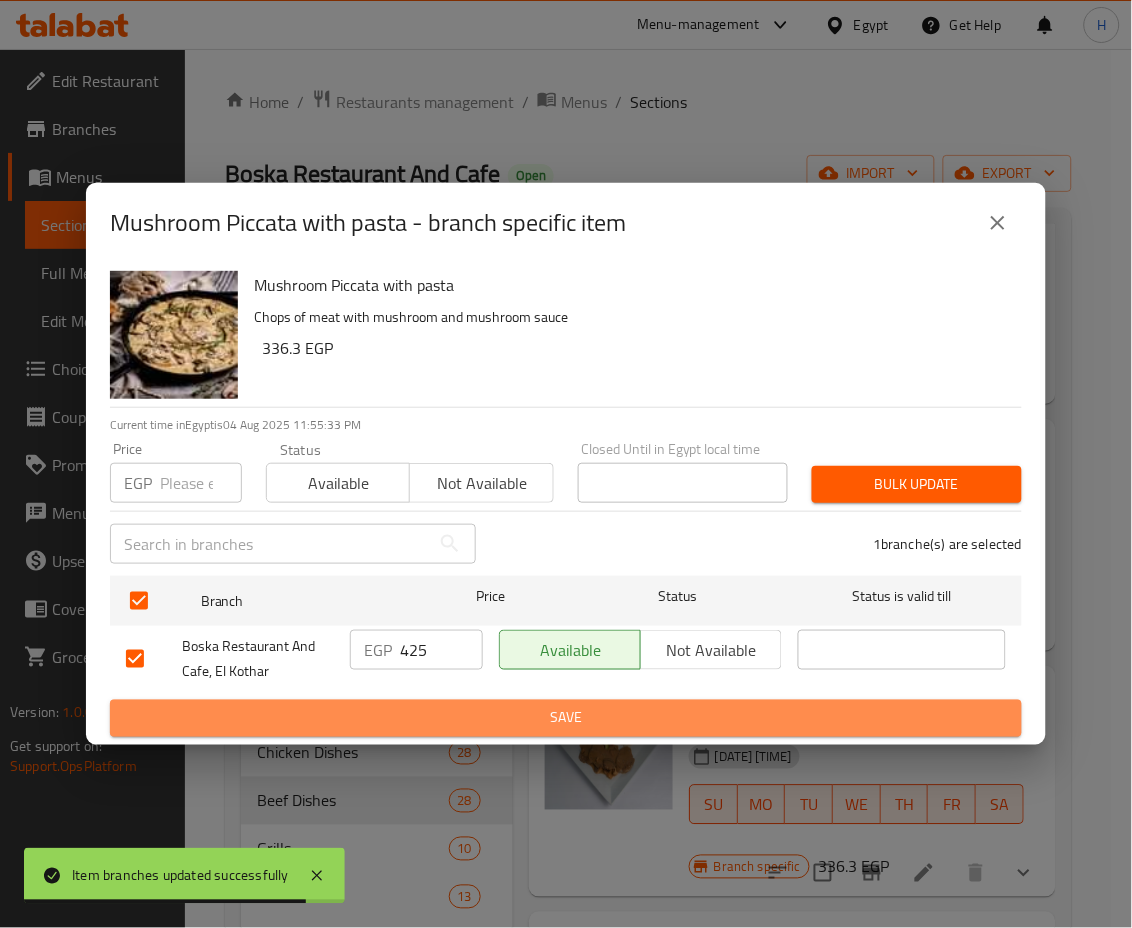 click on "Save" at bounding box center [566, 718] 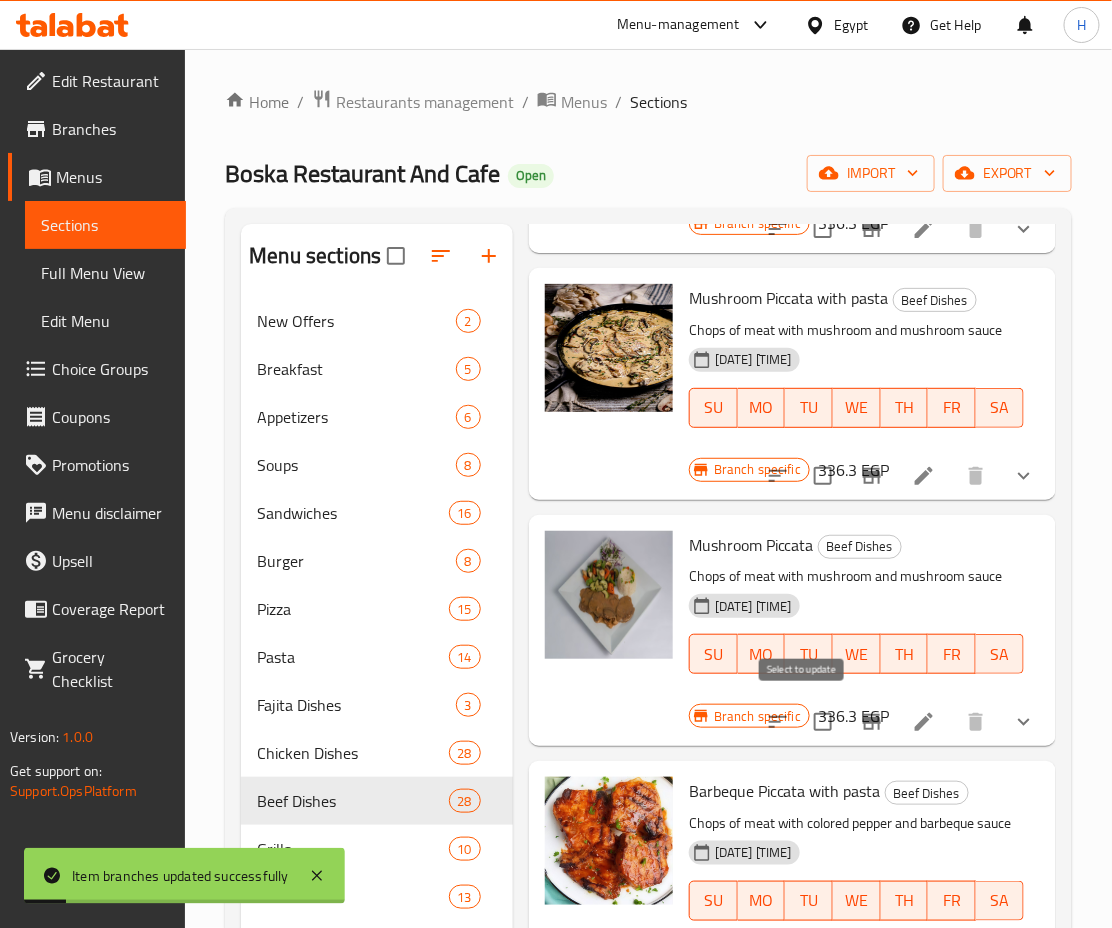 scroll, scrollTop: 5165, scrollLeft: 0, axis: vertical 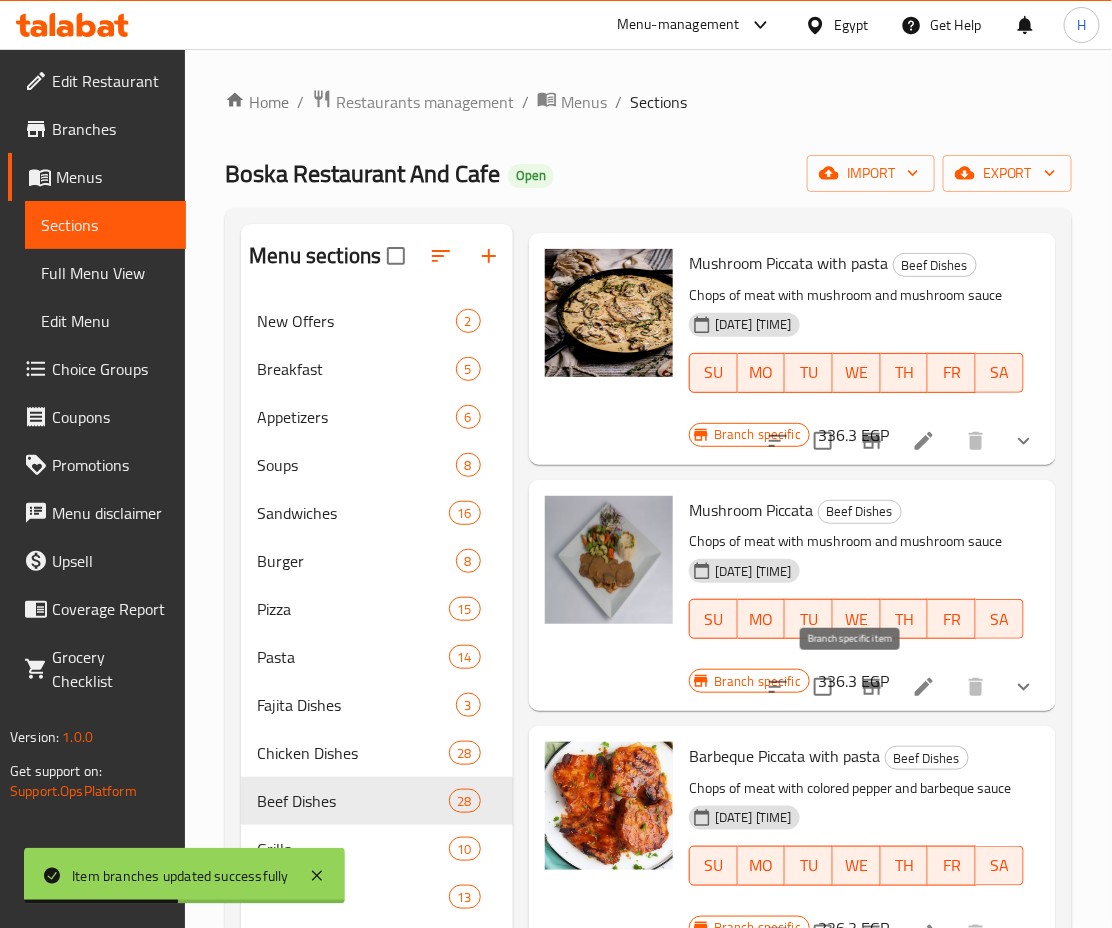 click at bounding box center [872, 687] 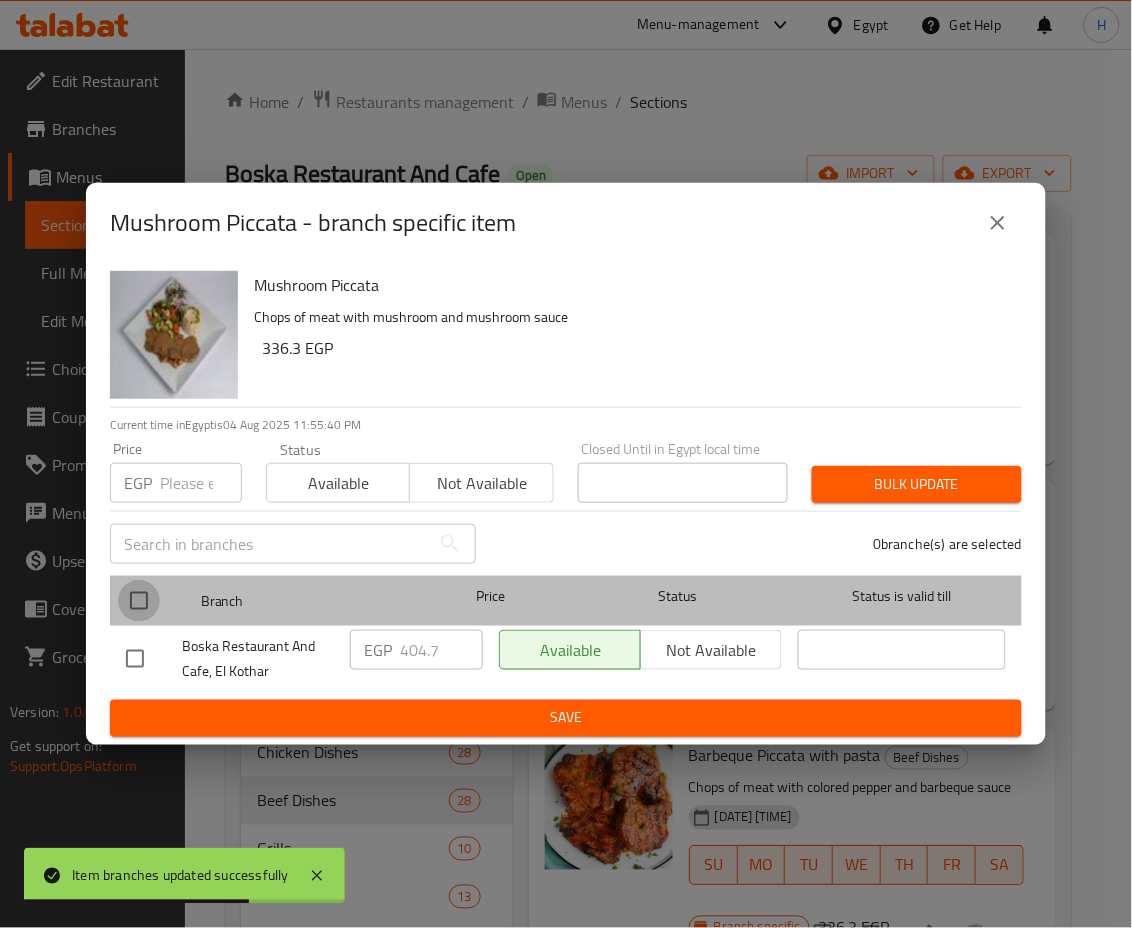 click at bounding box center (139, 601) 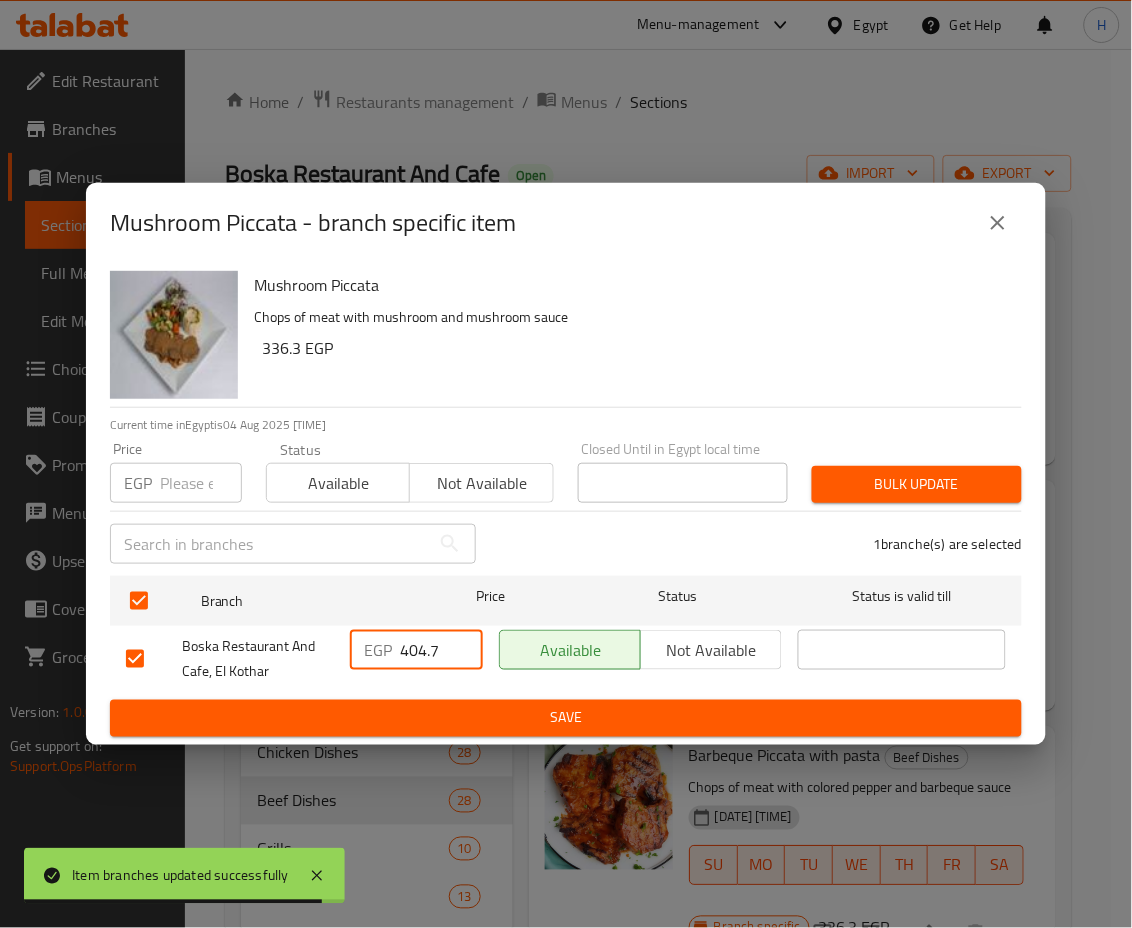 drag, startPoint x: 408, startPoint y: 649, endPoint x: 500, endPoint y: 678, distance: 96.462425 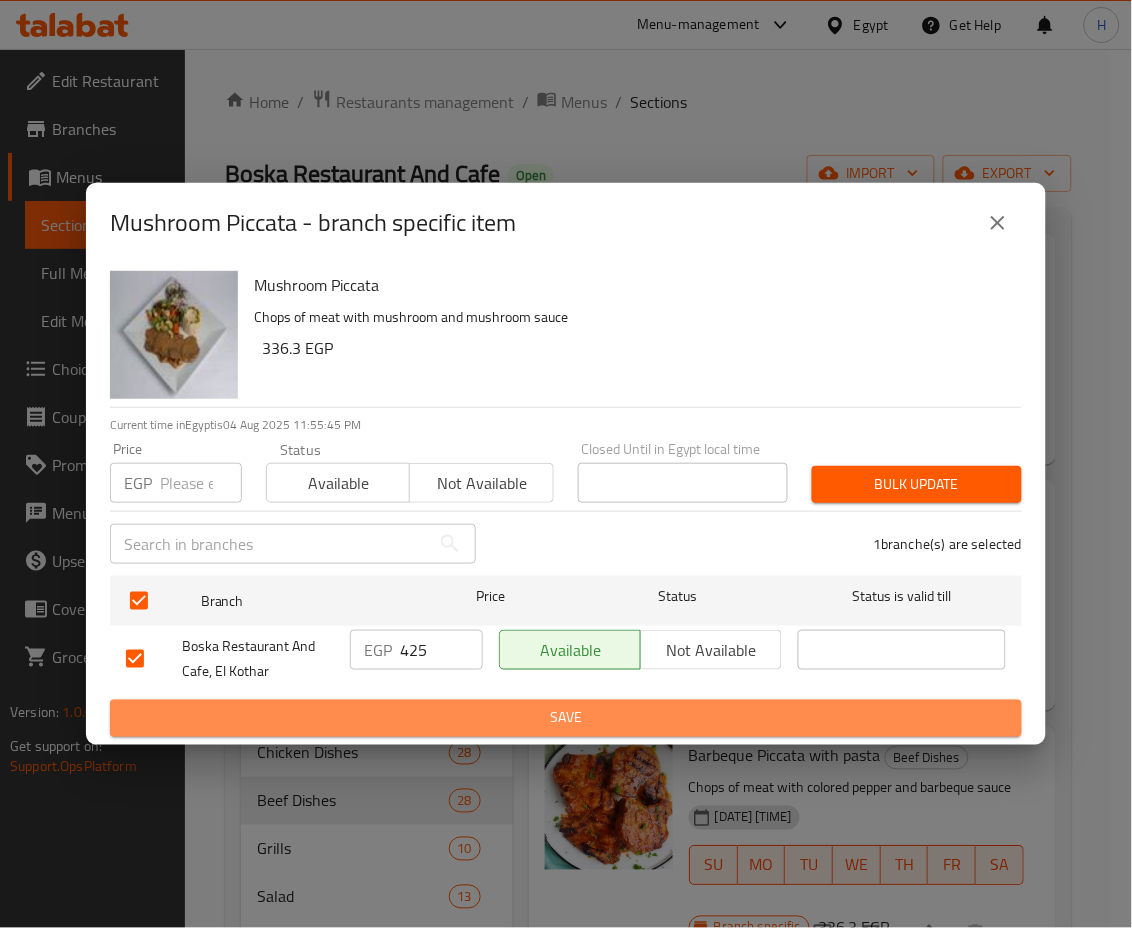 click on "Save" at bounding box center (566, 718) 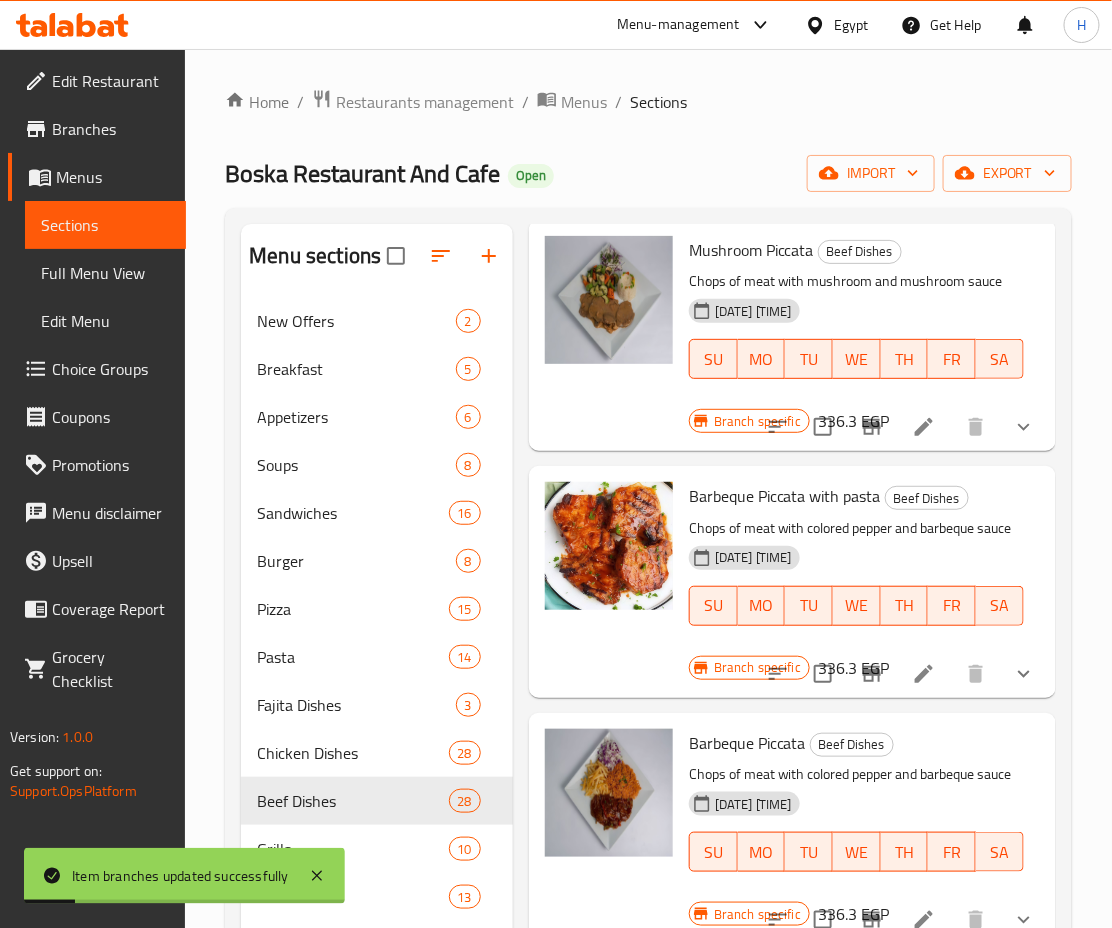 scroll, scrollTop: 5427, scrollLeft: 0, axis: vertical 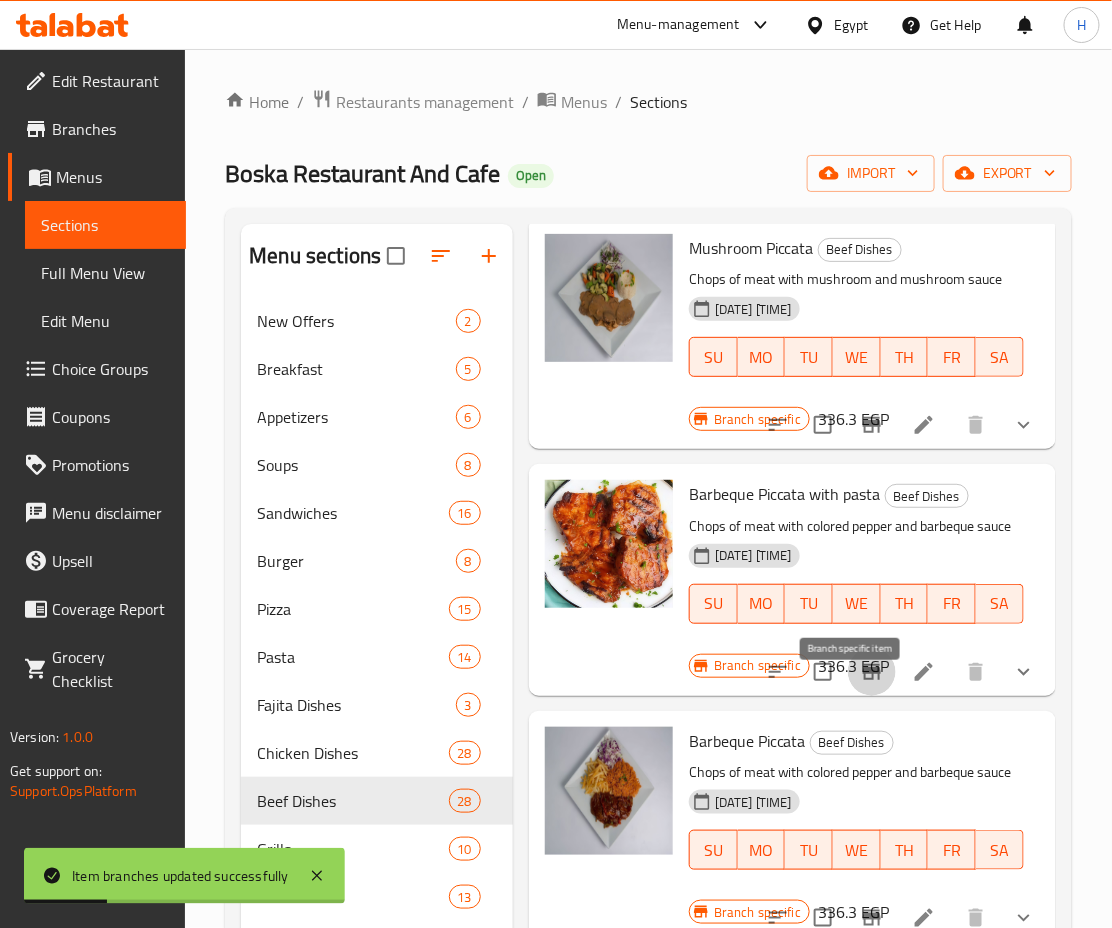 click 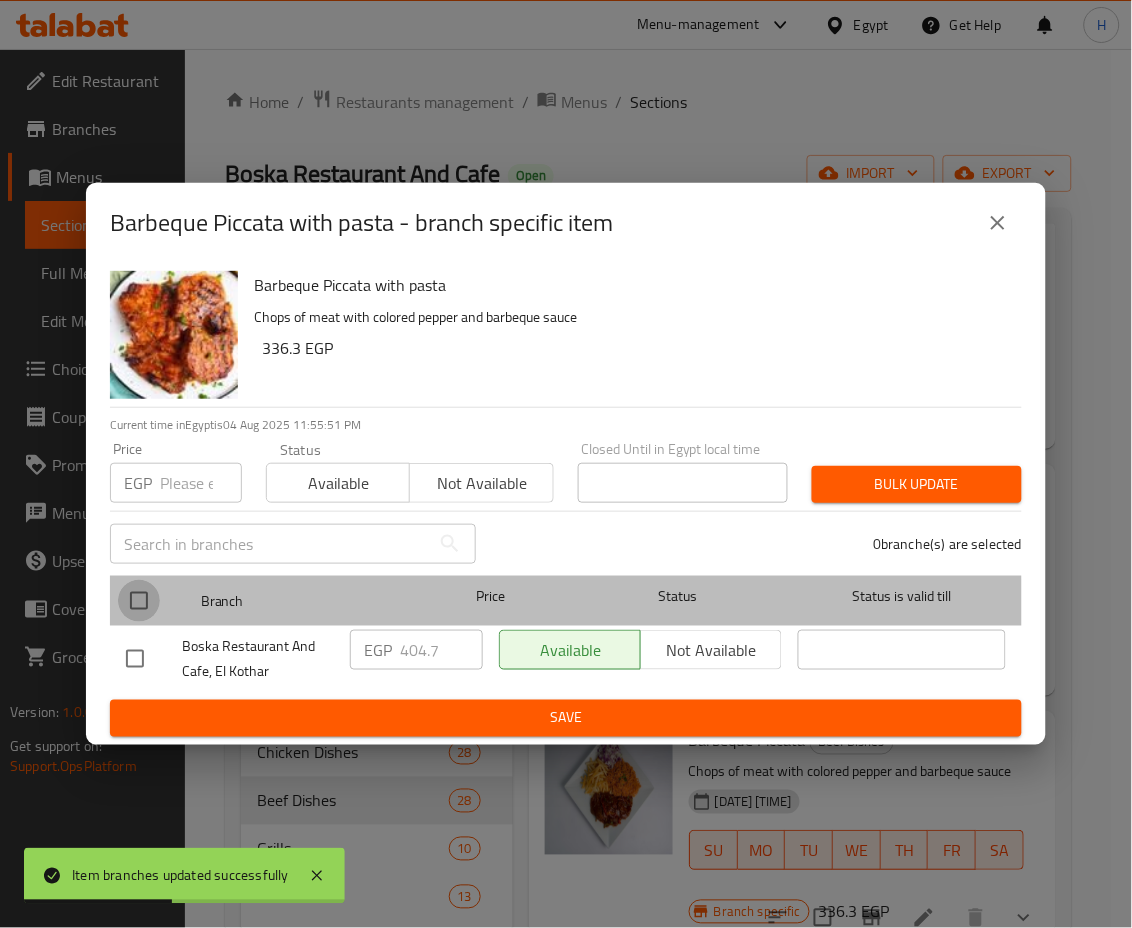 click at bounding box center (139, 601) 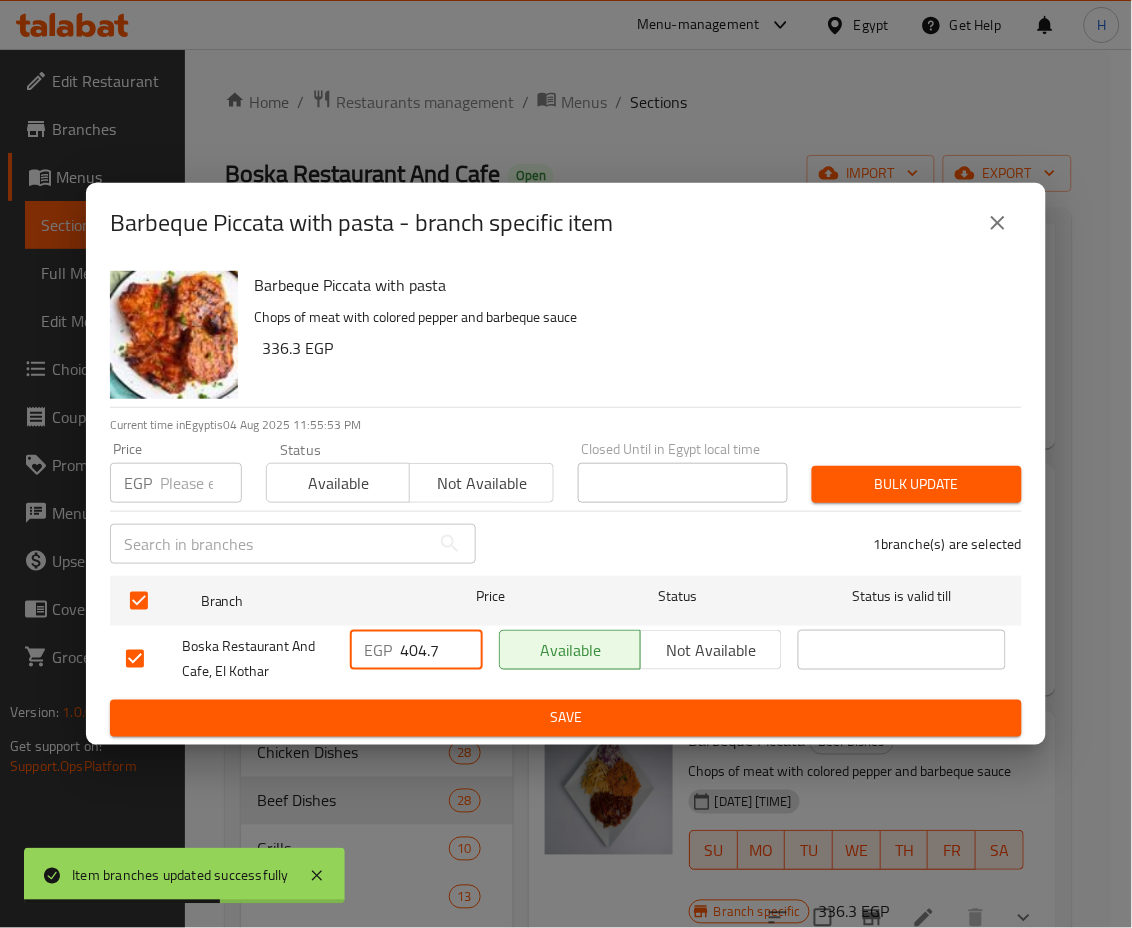 drag, startPoint x: 412, startPoint y: 650, endPoint x: 498, endPoint y: 669, distance: 88.07383 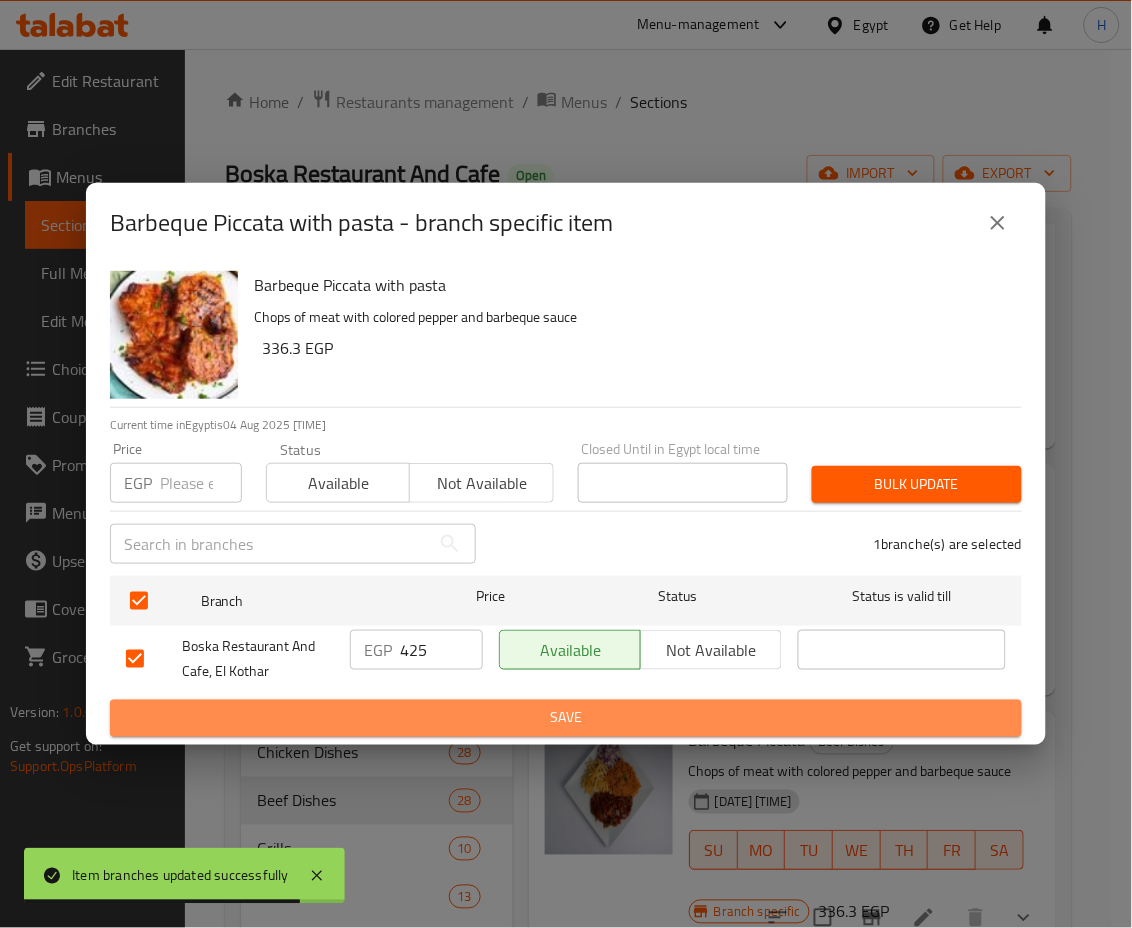 click on "Save" at bounding box center [566, 718] 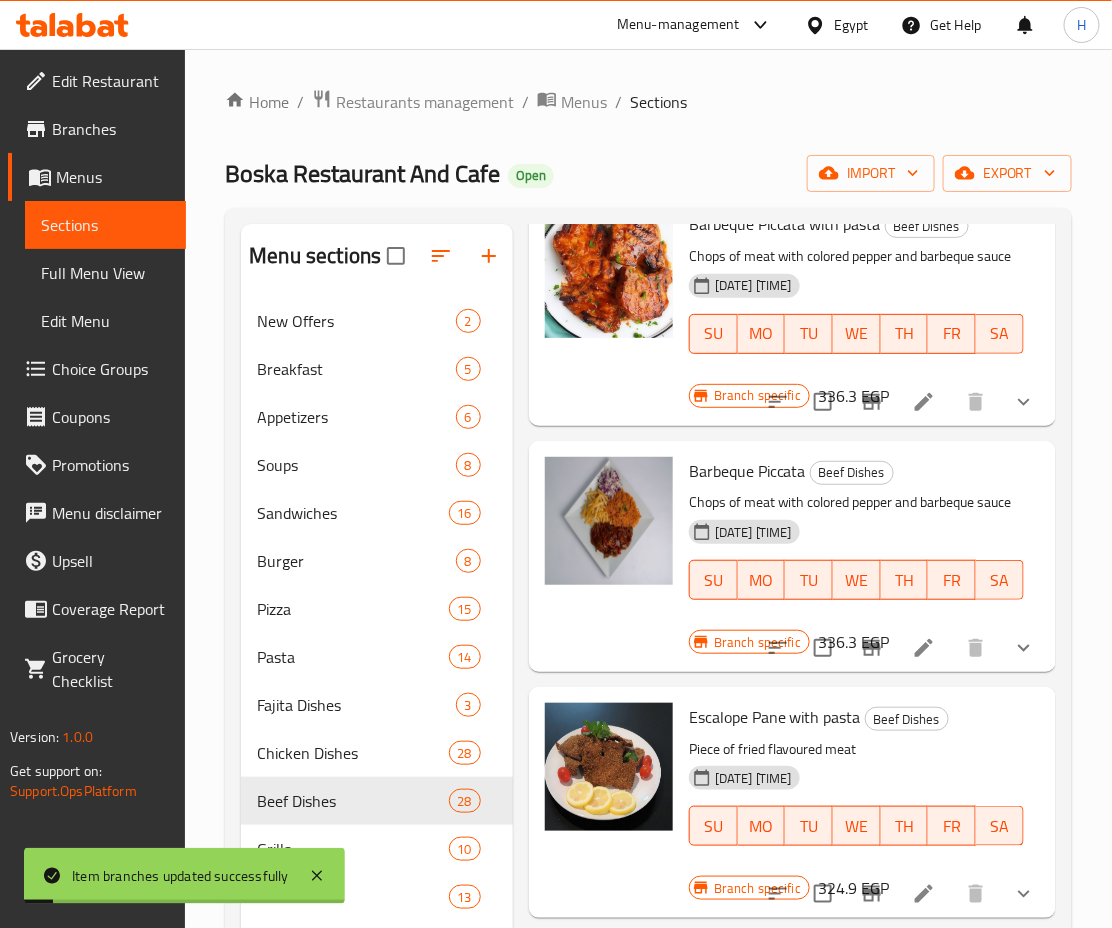 scroll, scrollTop: 5699, scrollLeft: 0, axis: vertical 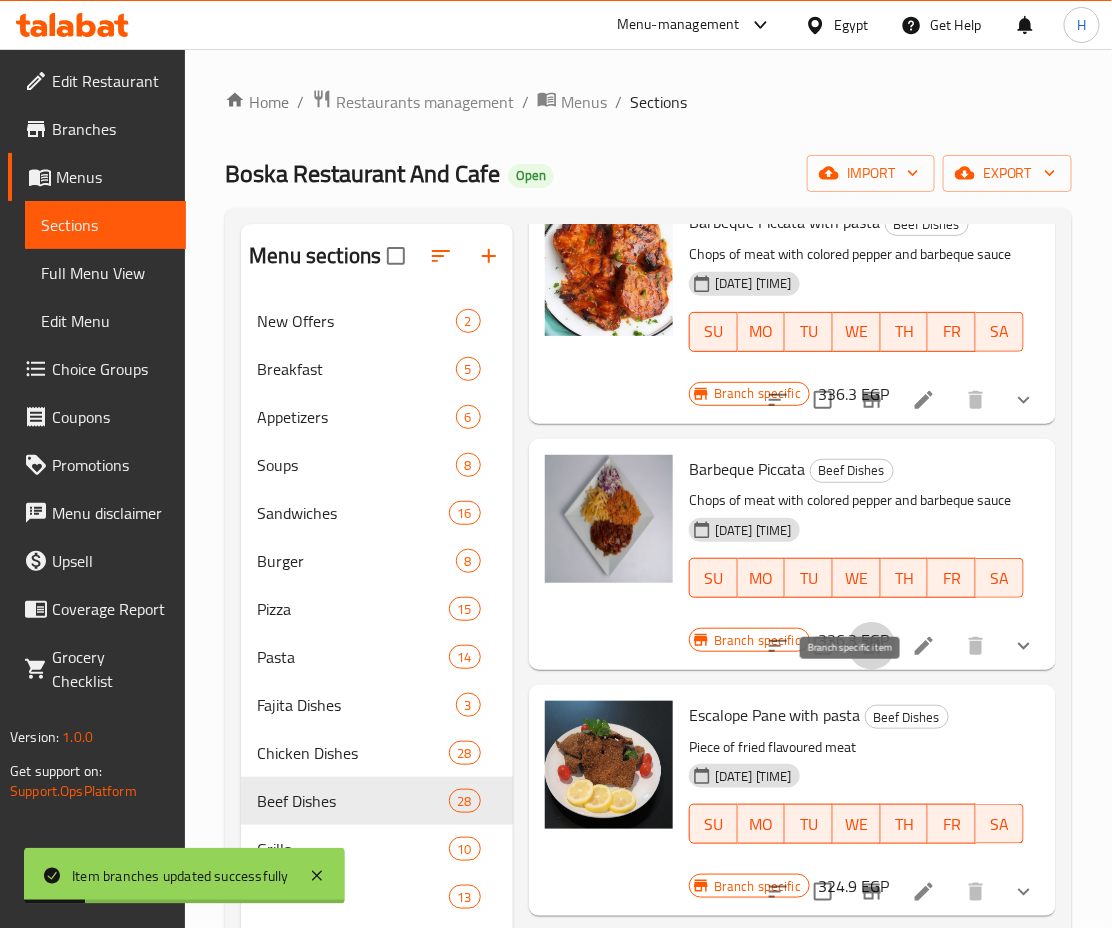 click 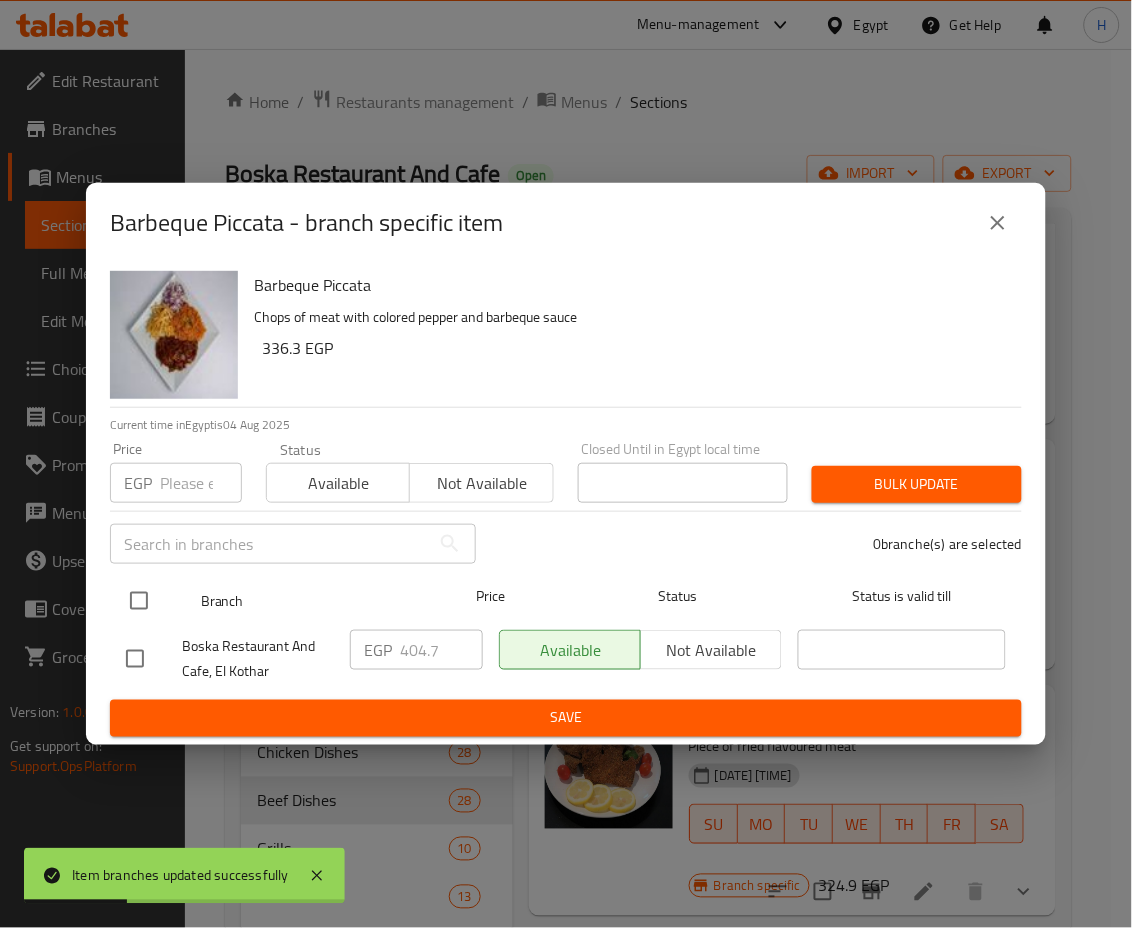 click at bounding box center [139, 601] 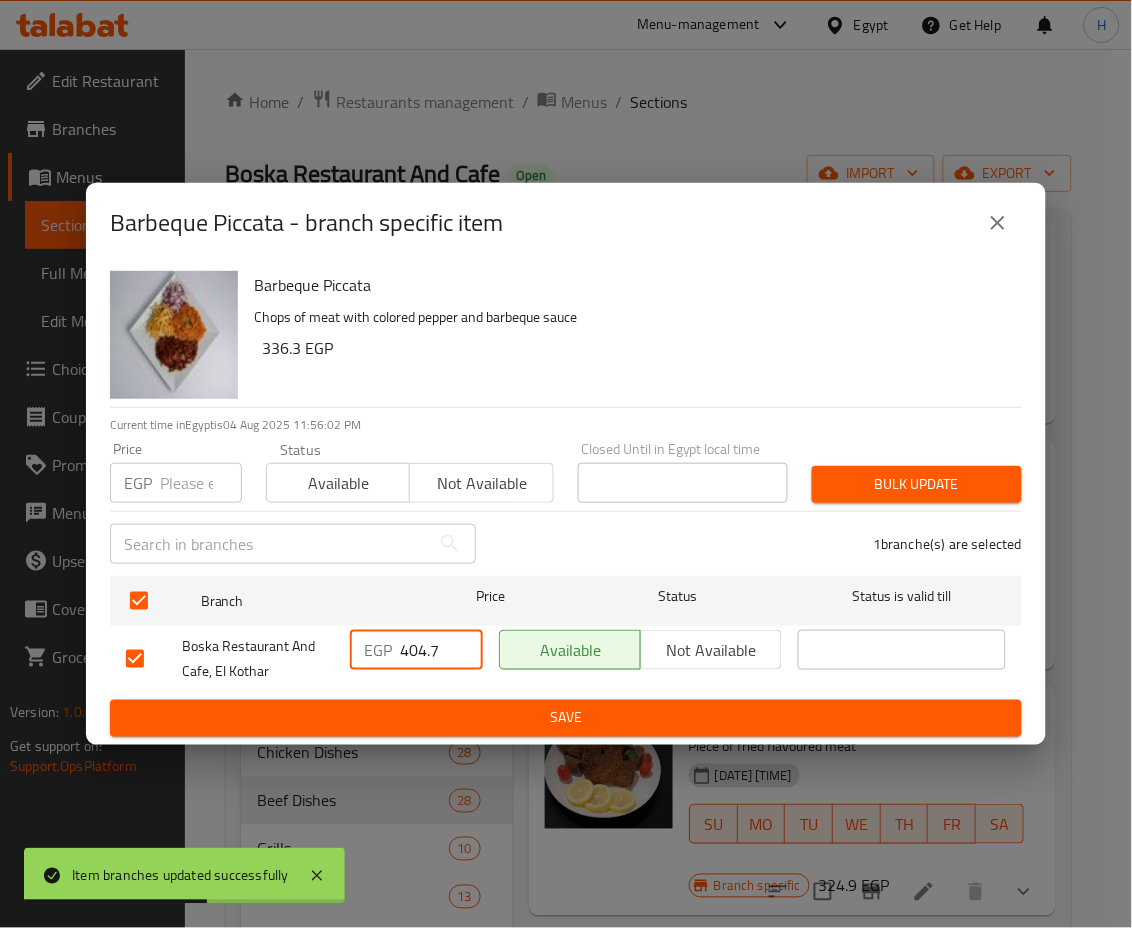 drag, startPoint x: 407, startPoint y: 646, endPoint x: 525, endPoint y: 657, distance: 118.511604 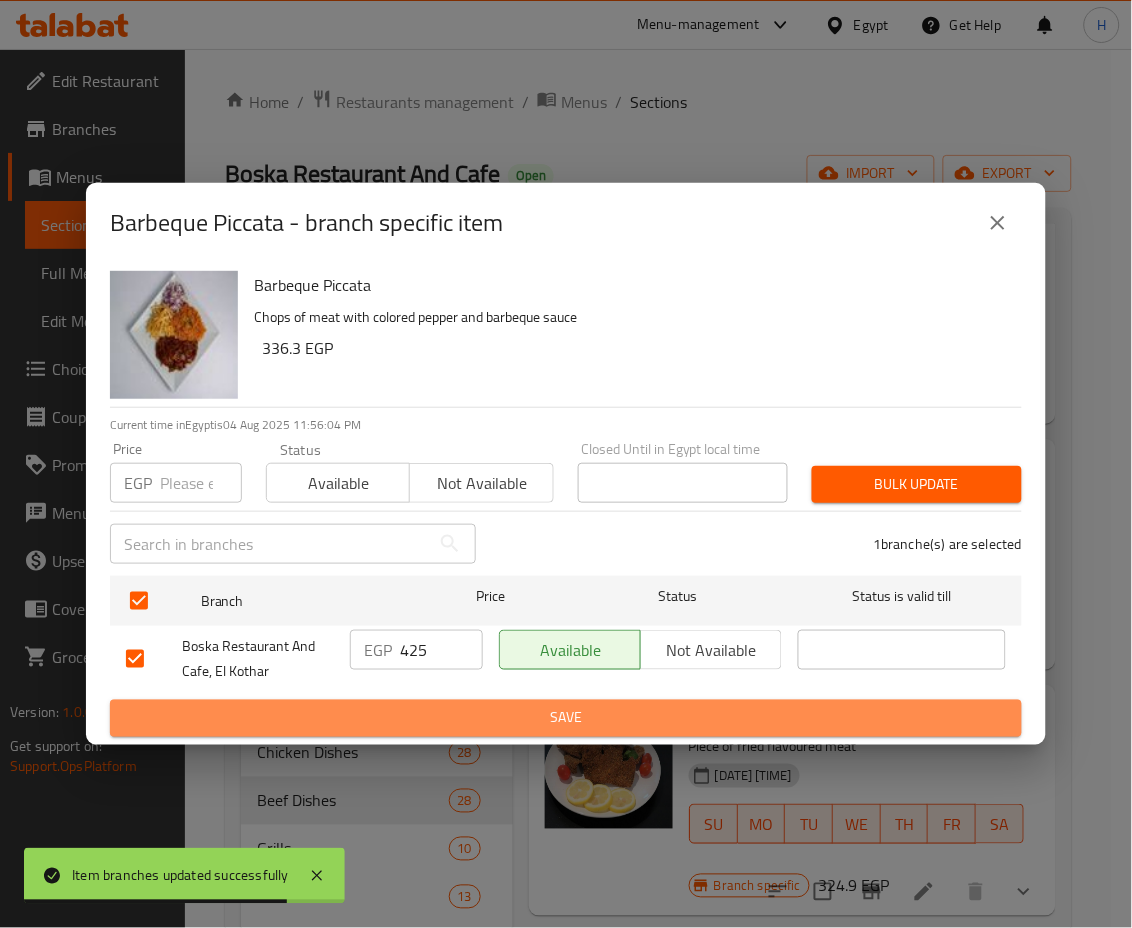 click on "Save" at bounding box center (566, 718) 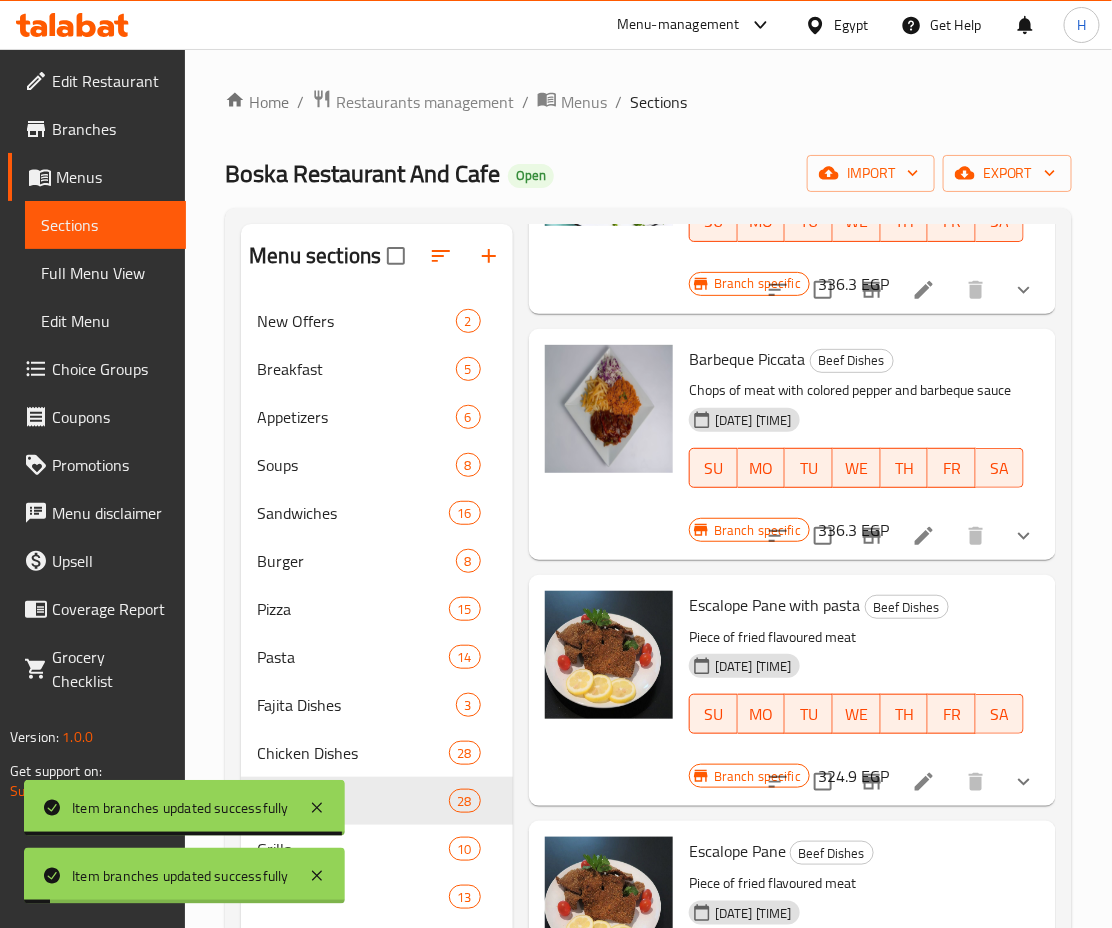 scroll, scrollTop: 5907, scrollLeft: 0, axis: vertical 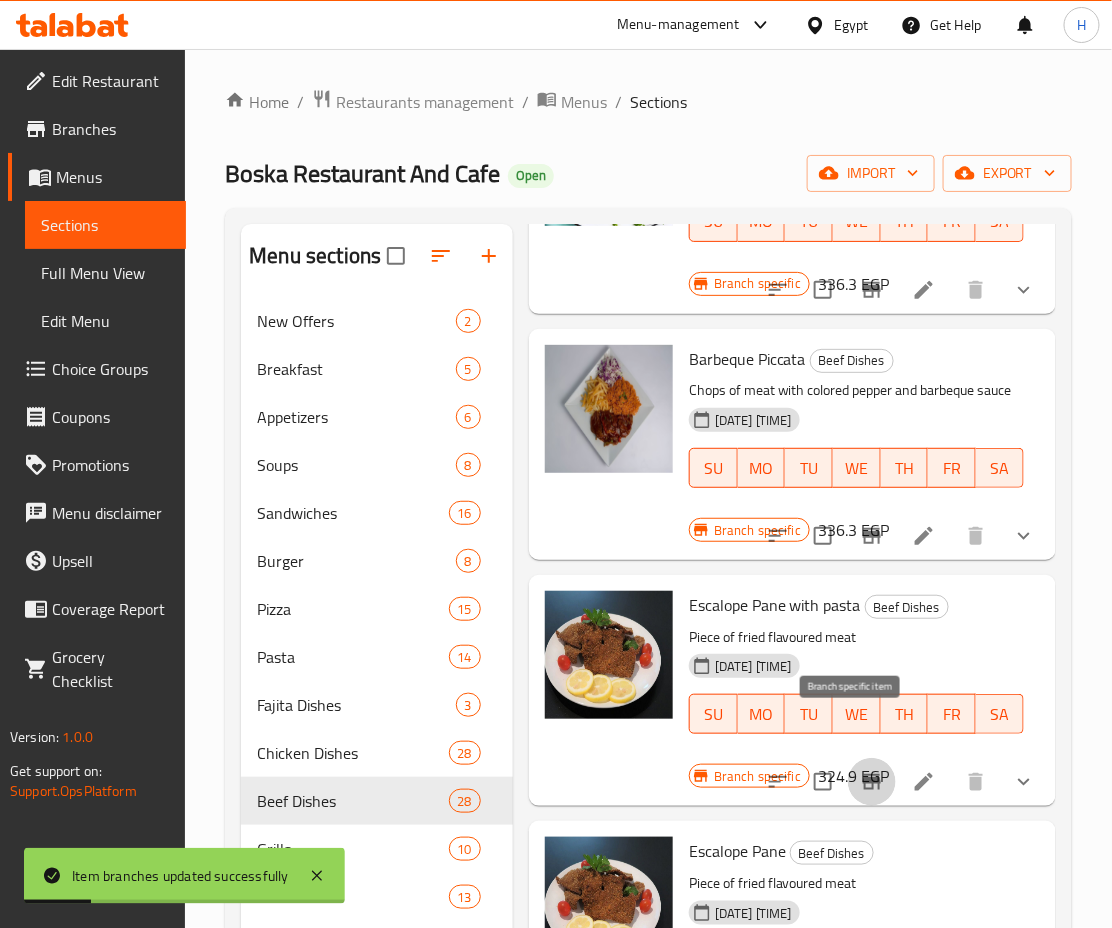 click 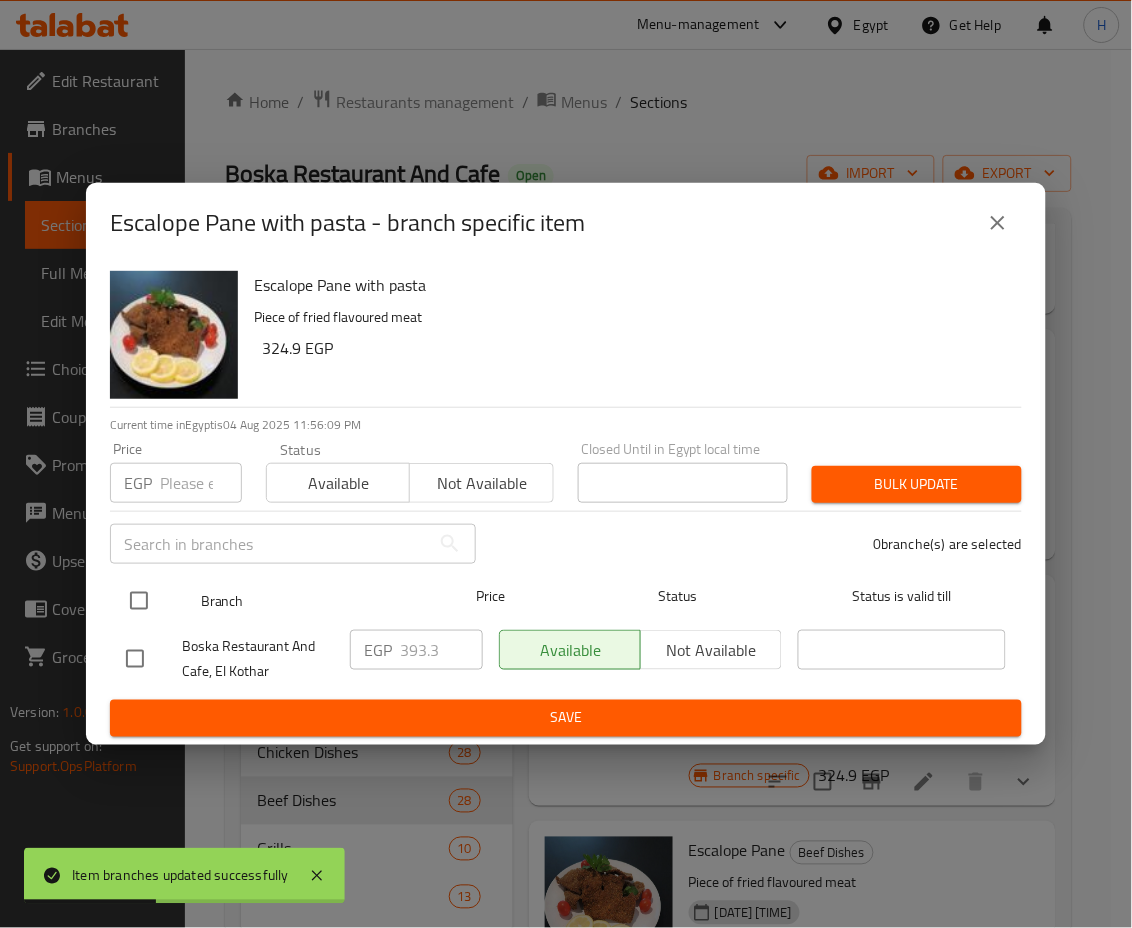 click at bounding box center [139, 601] 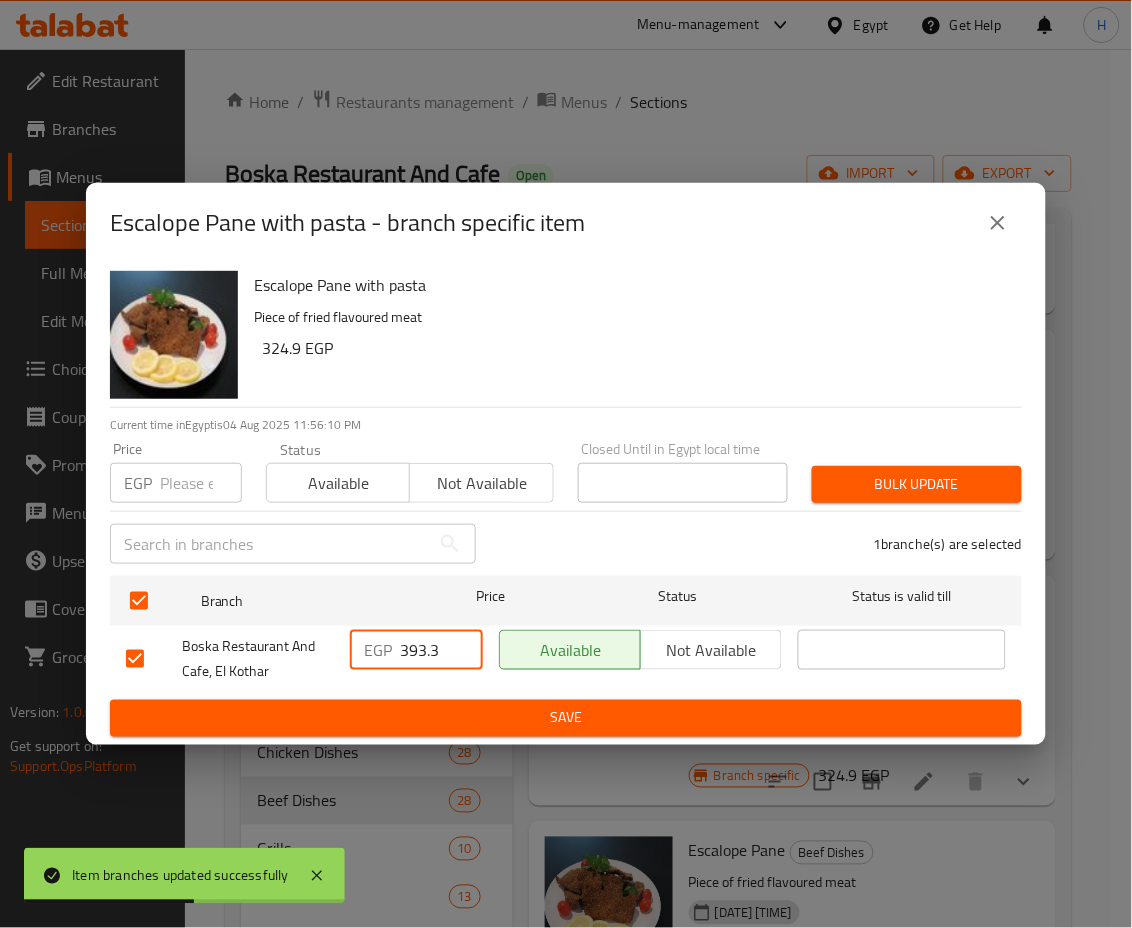 drag, startPoint x: 439, startPoint y: 655, endPoint x: 320, endPoint y: 649, distance: 119.15116 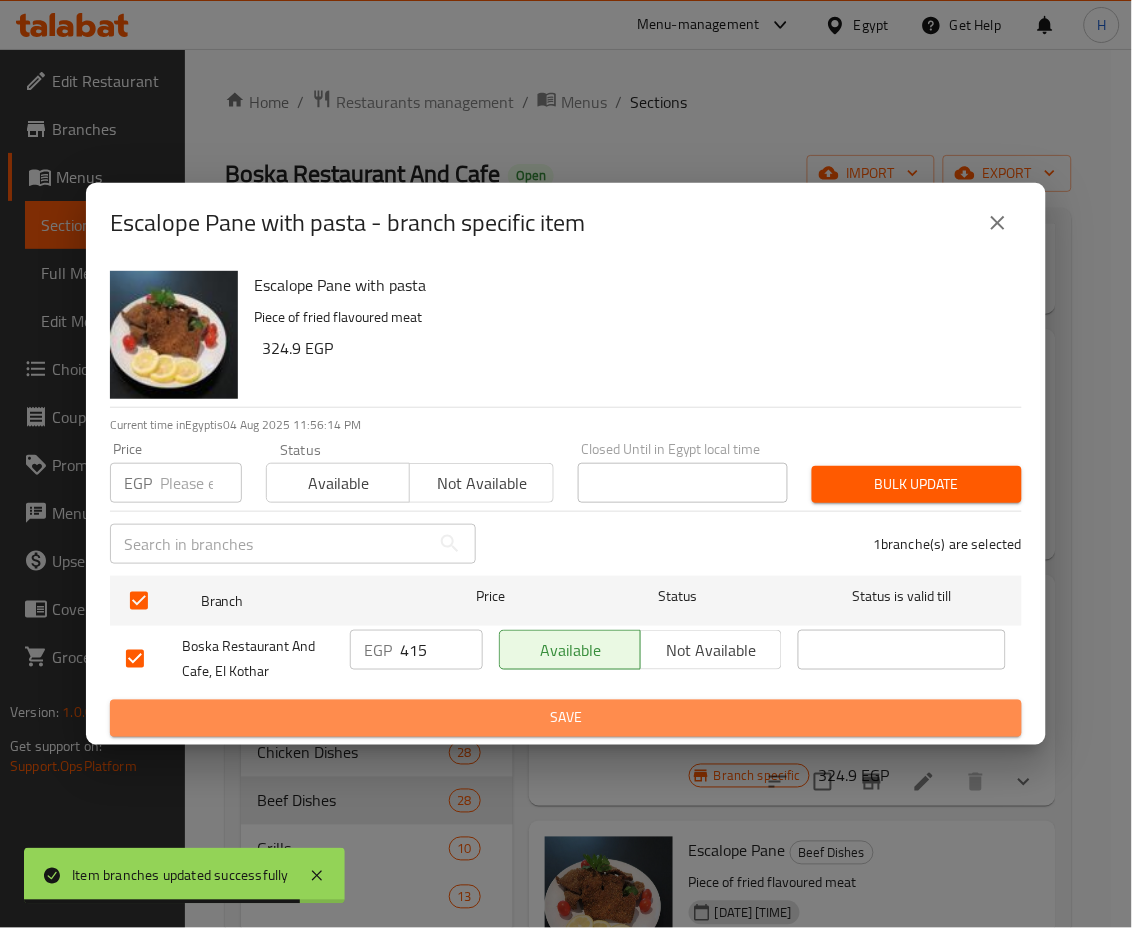 click on "Save" at bounding box center (566, 718) 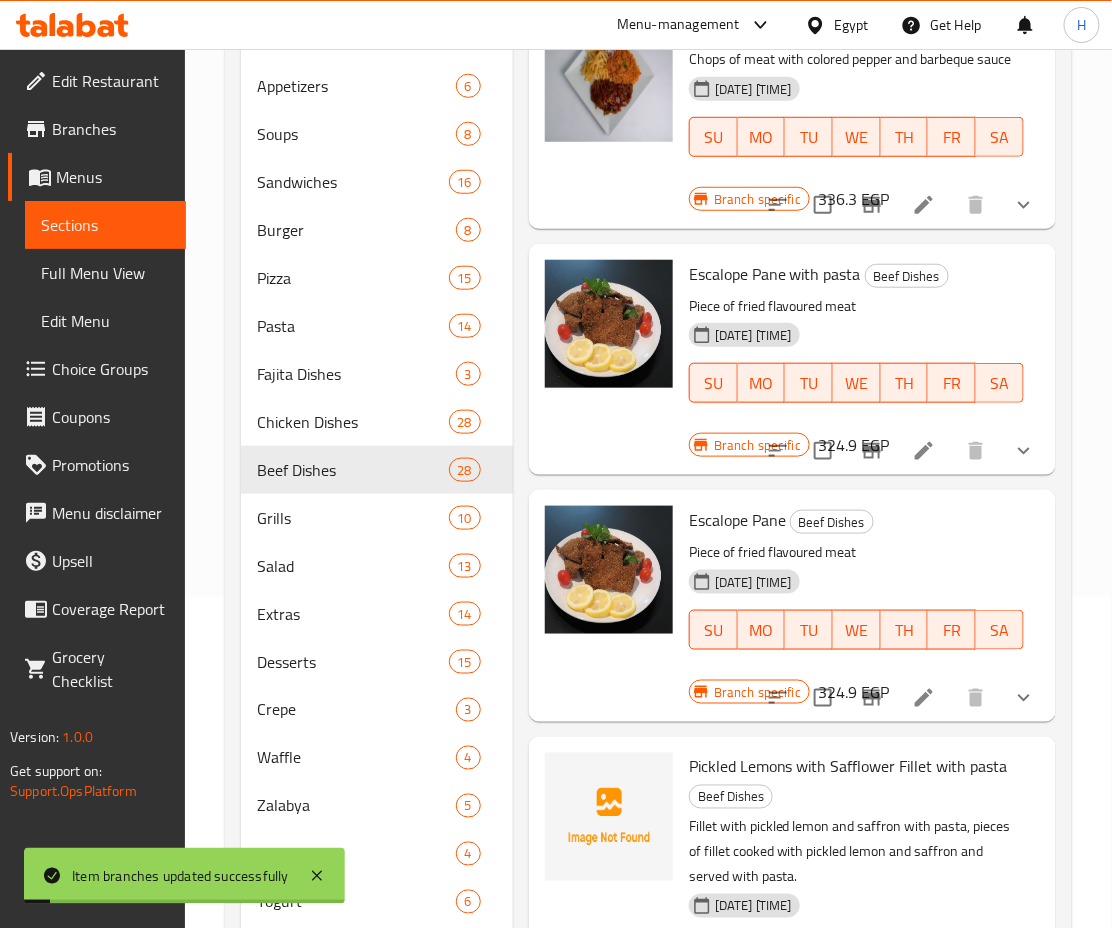 scroll, scrollTop: 336, scrollLeft: 0, axis: vertical 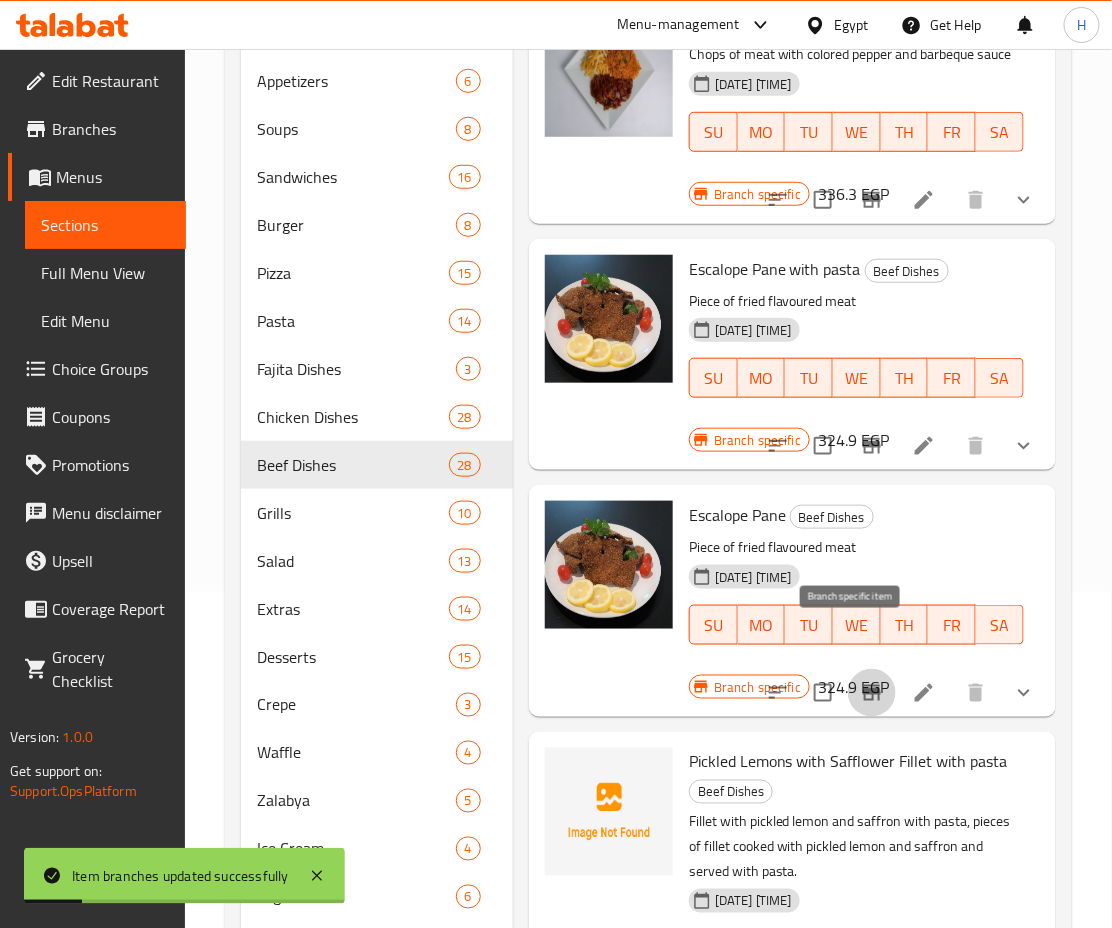 click 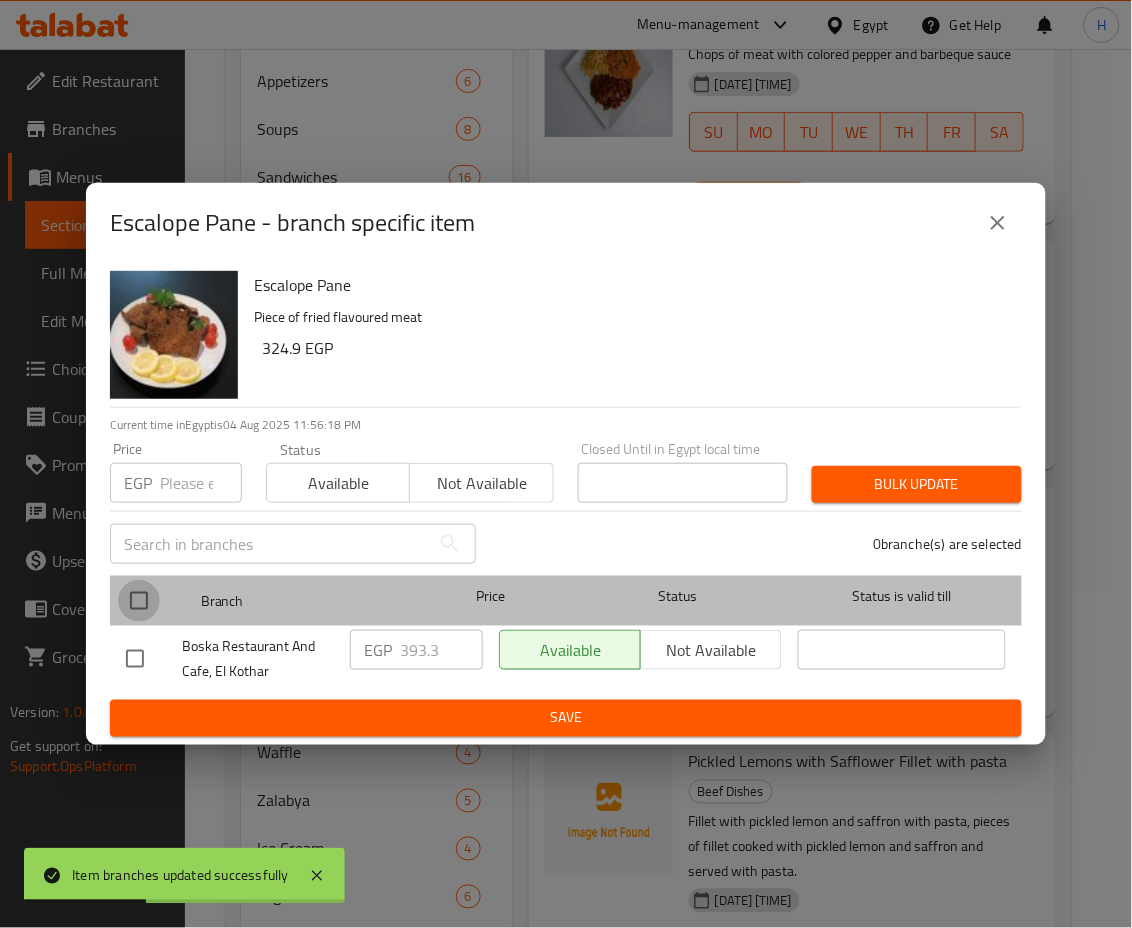 click at bounding box center (139, 601) 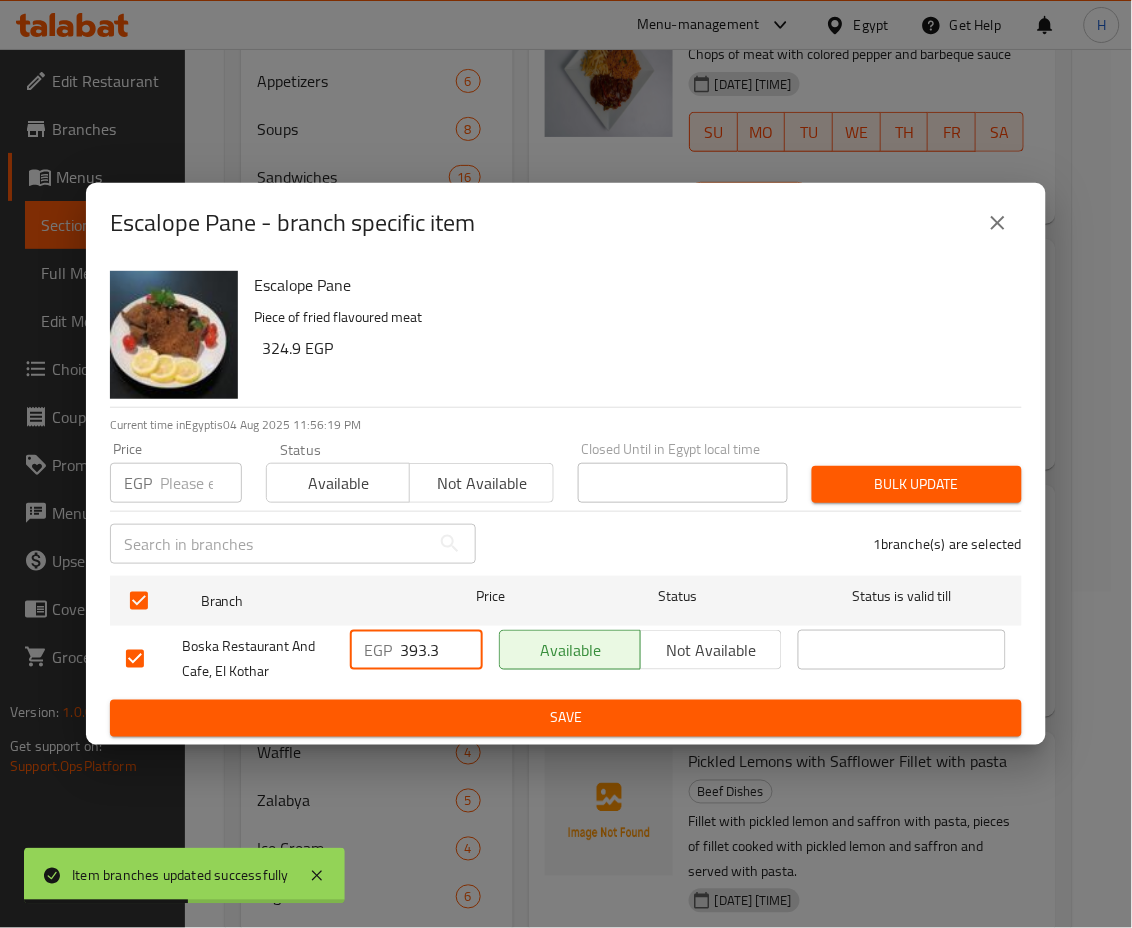 drag, startPoint x: 442, startPoint y: 655, endPoint x: 334, endPoint y: 650, distance: 108.11568 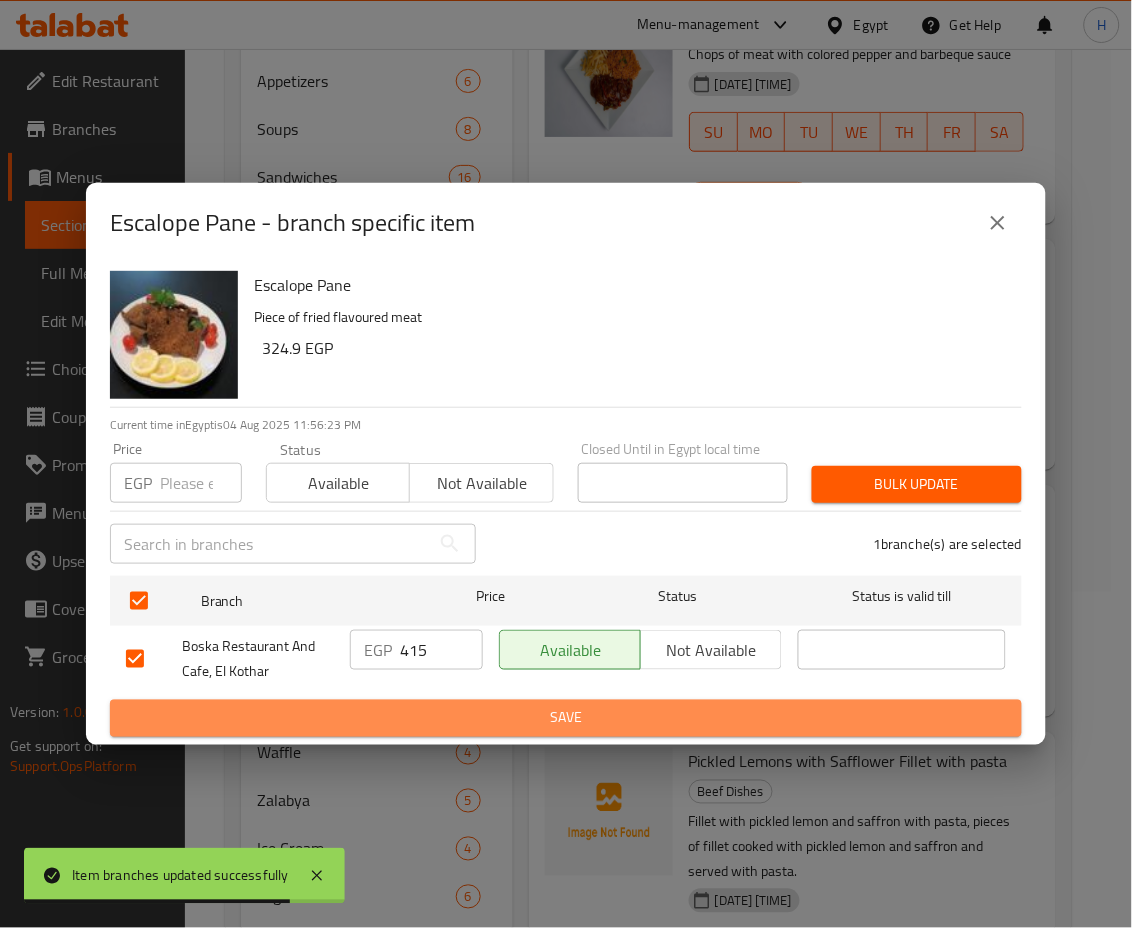 click on "Save" at bounding box center (566, 718) 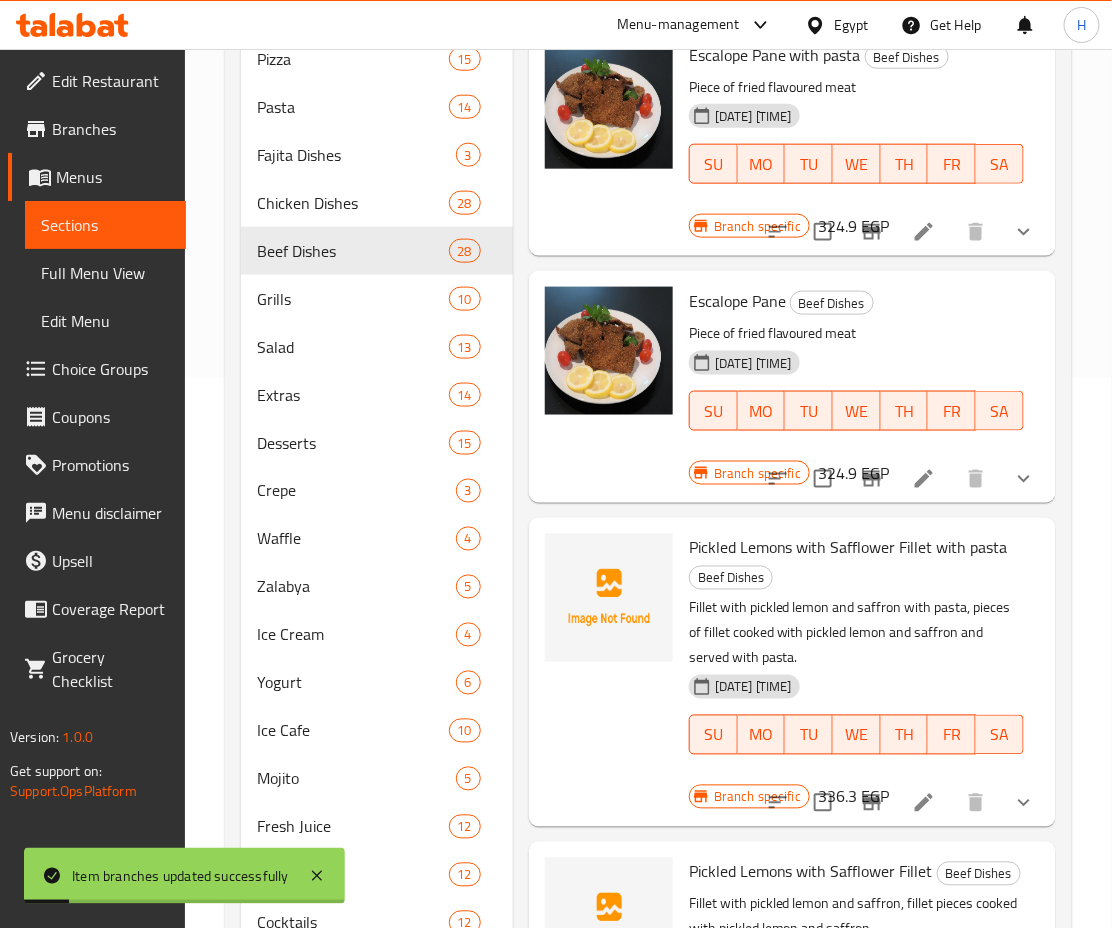 scroll, scrollTop: 560, scrollLeft: 0, axis: vertical 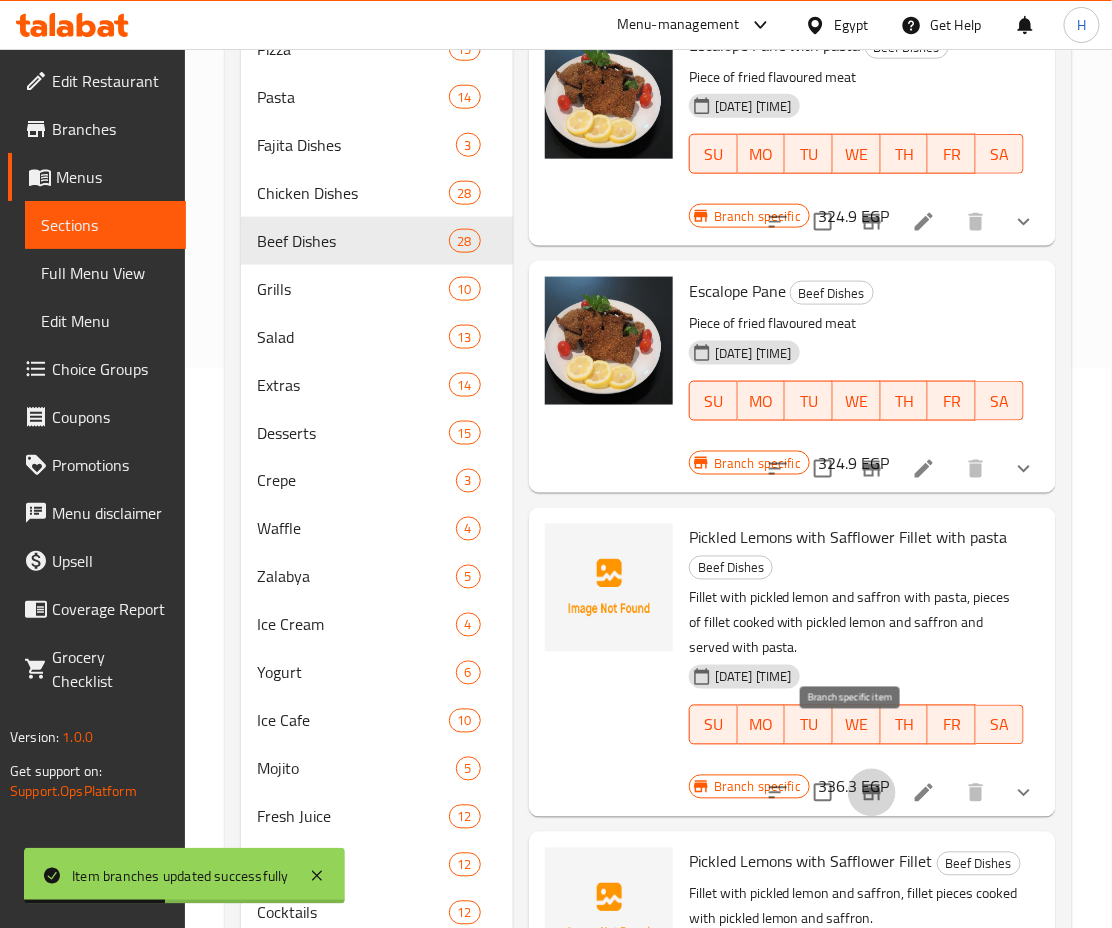 click 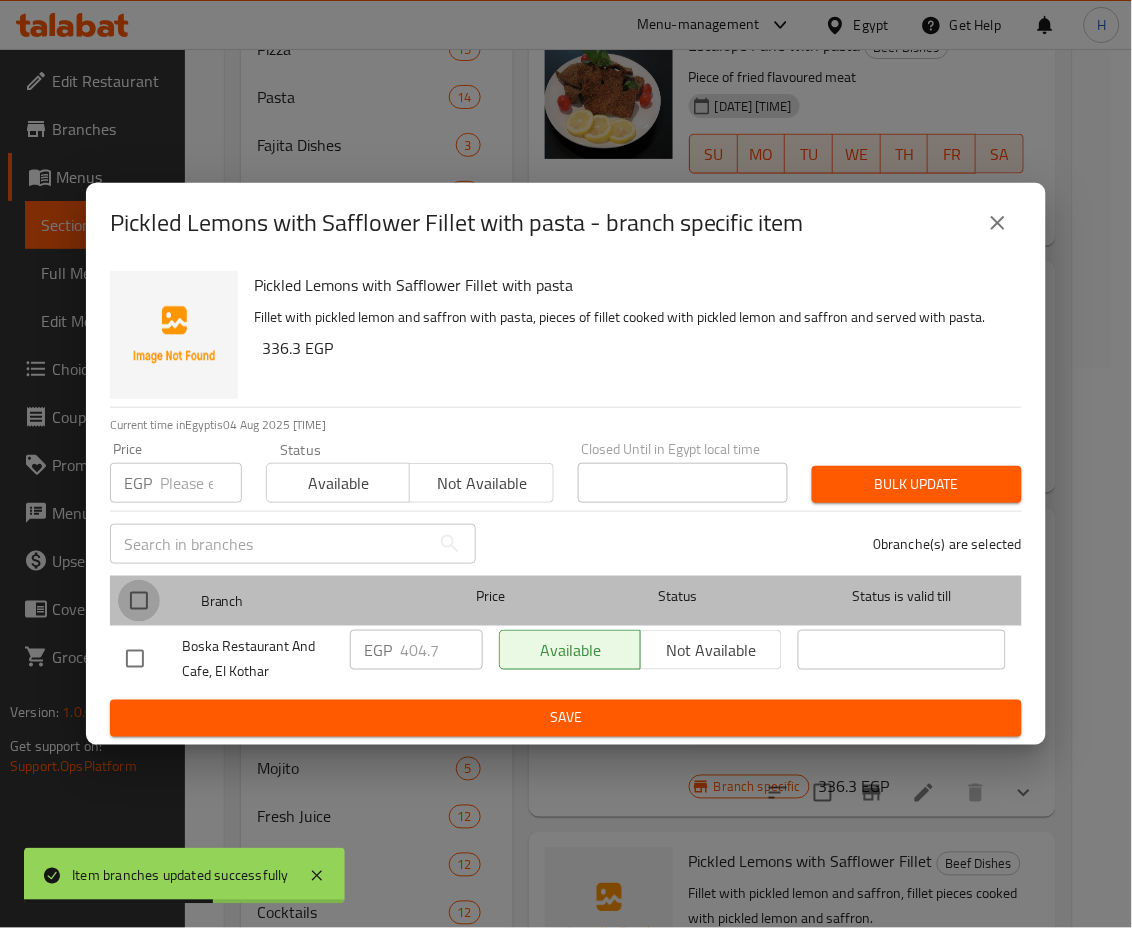 click at bounding box center (139, 601) 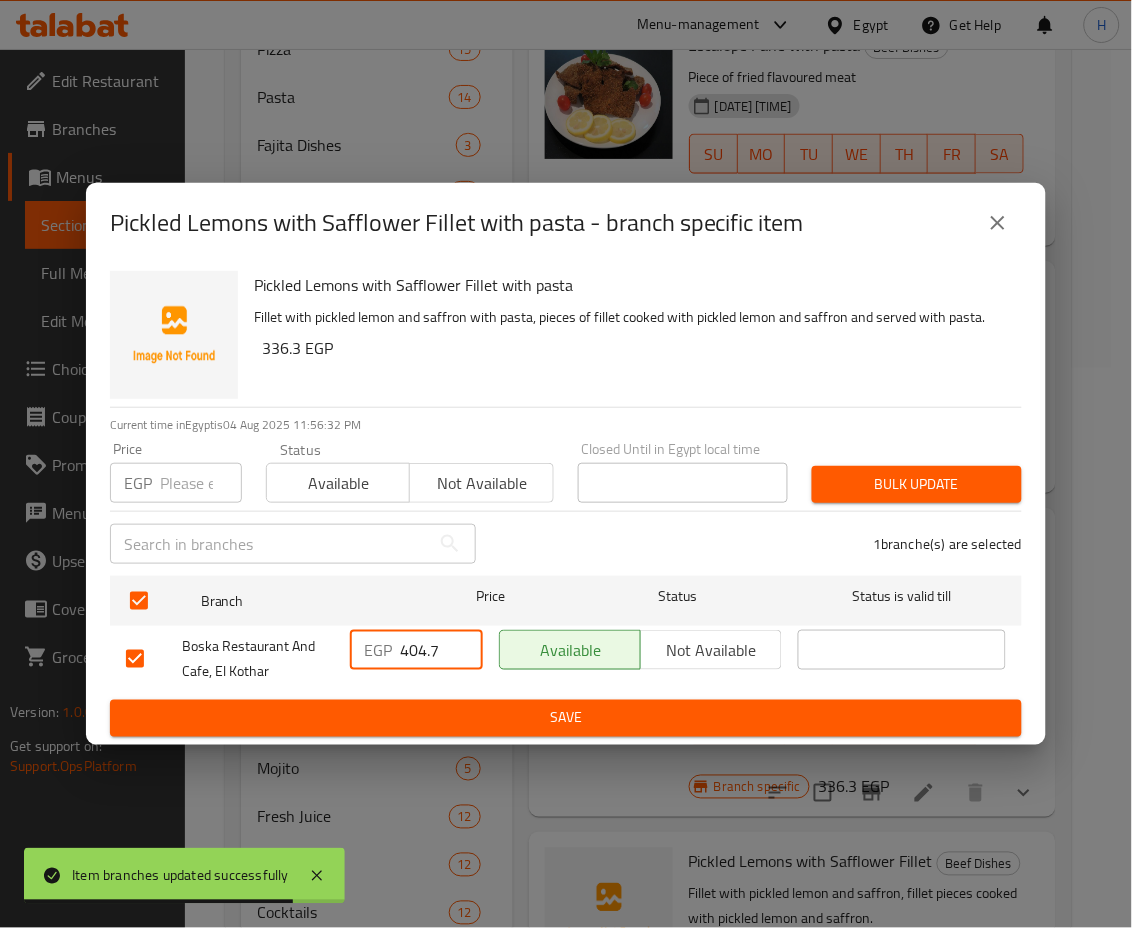 drag, startPoint x: 407, startPoint y: 648, endPoint x: 469, endPoint y: 669, distance: 65.459915 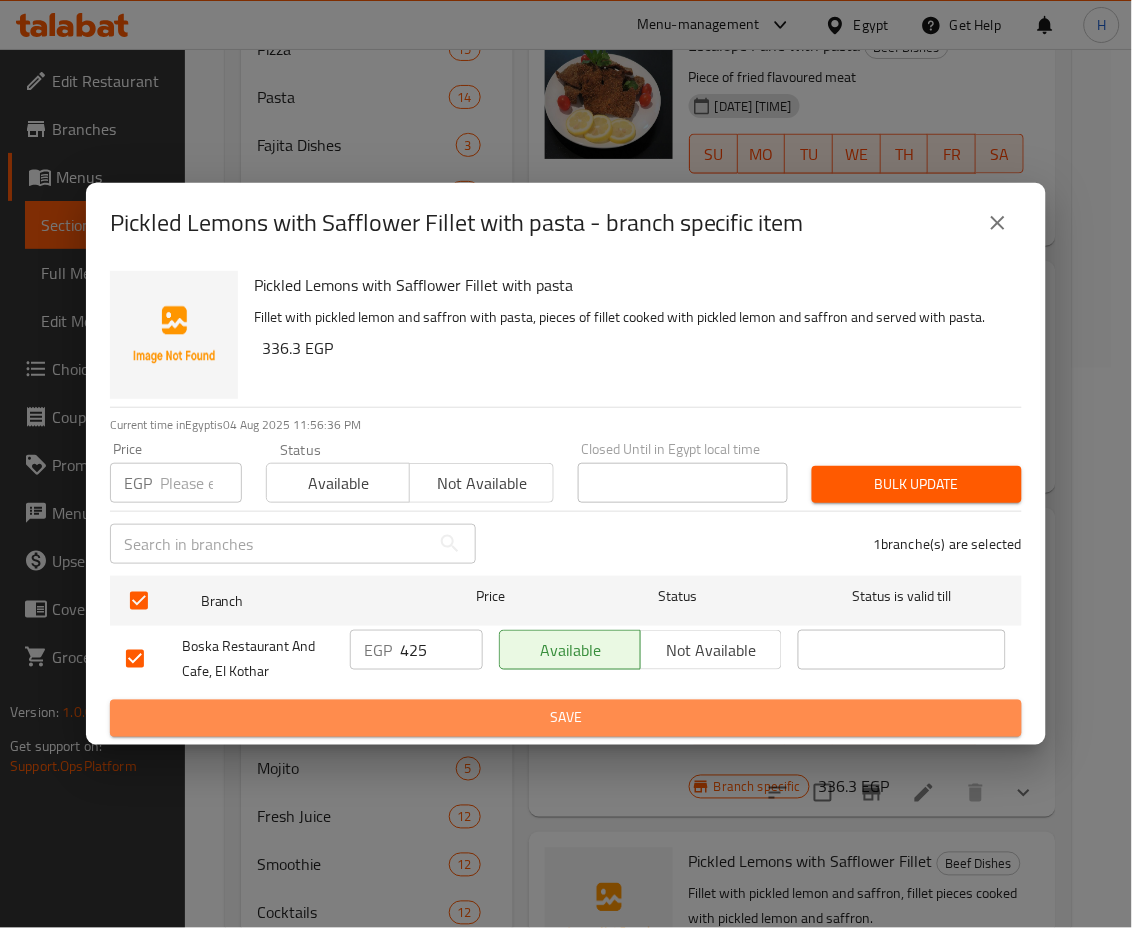 click on "Save" at bounding box center (566, 718) 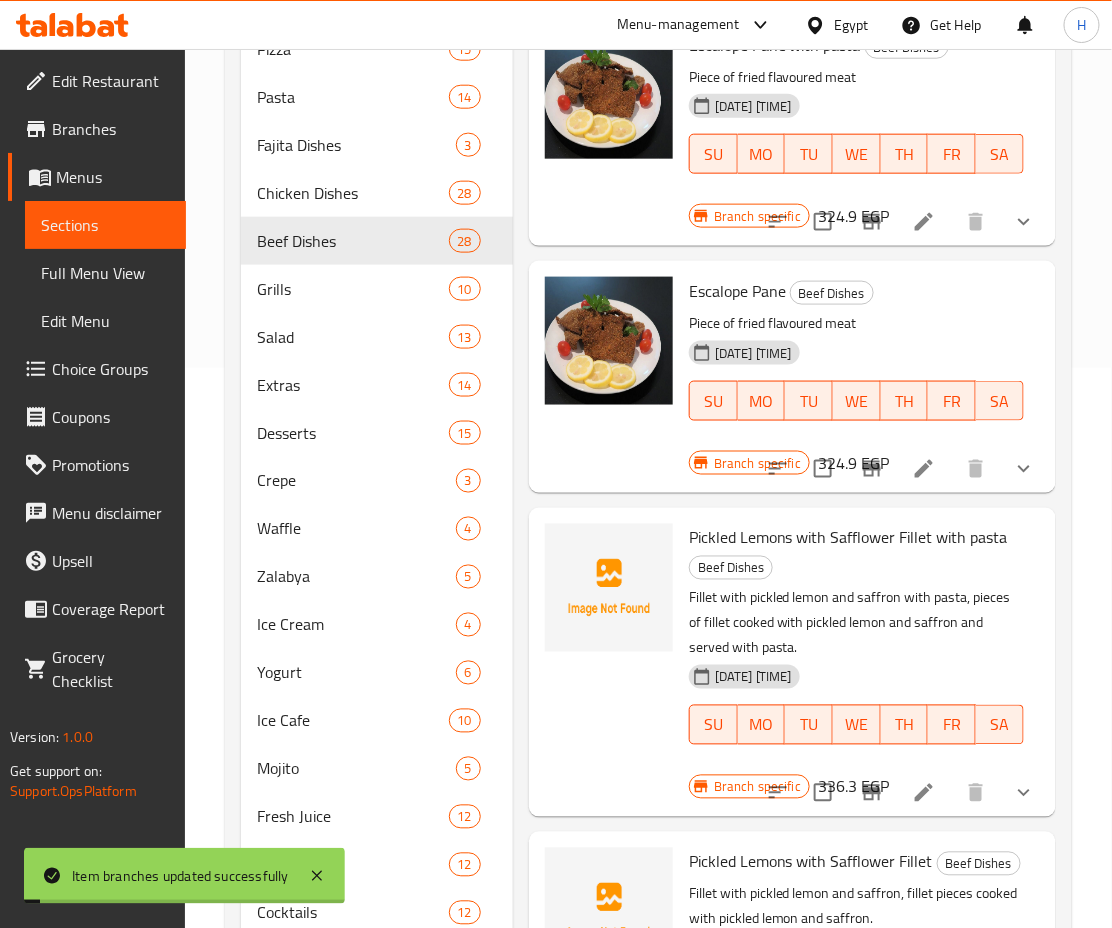 scroll, scrollTop: 777, scrollLeft: 0, axis: vertical 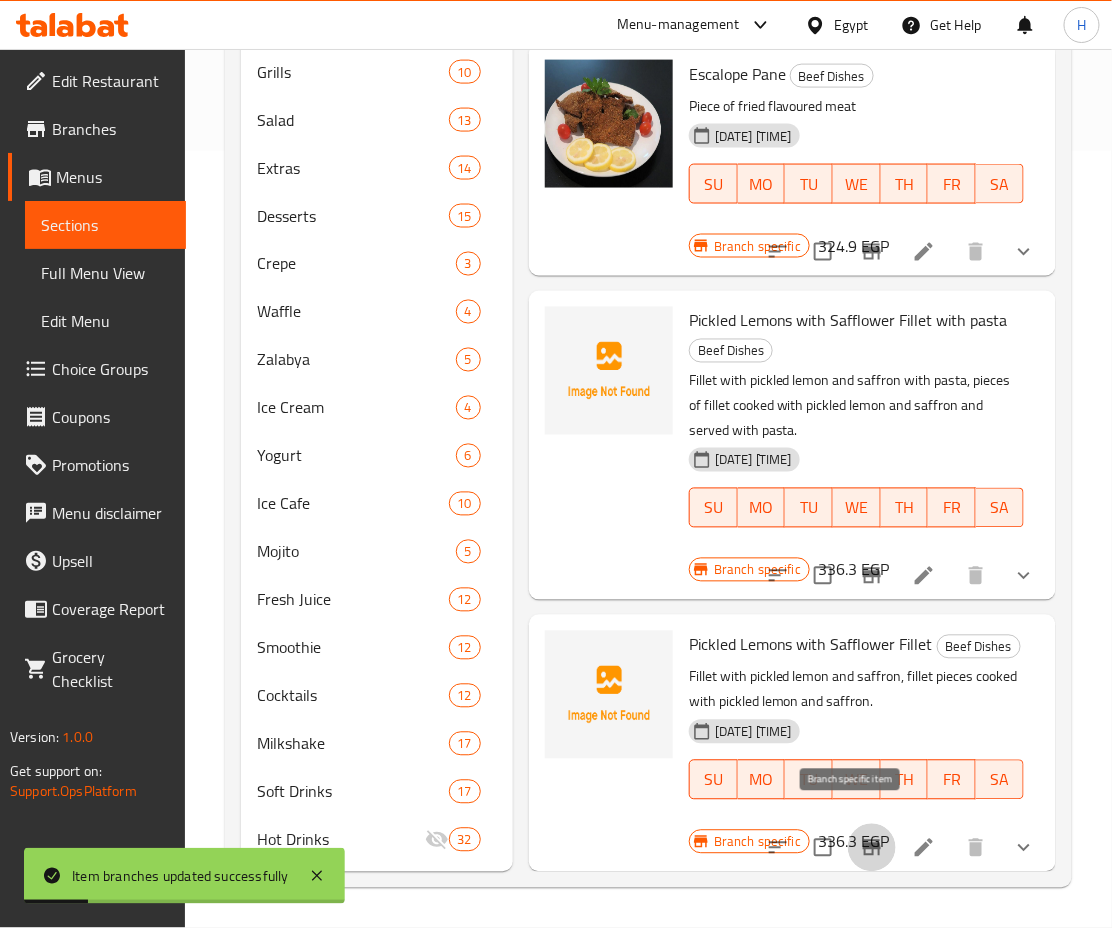 click 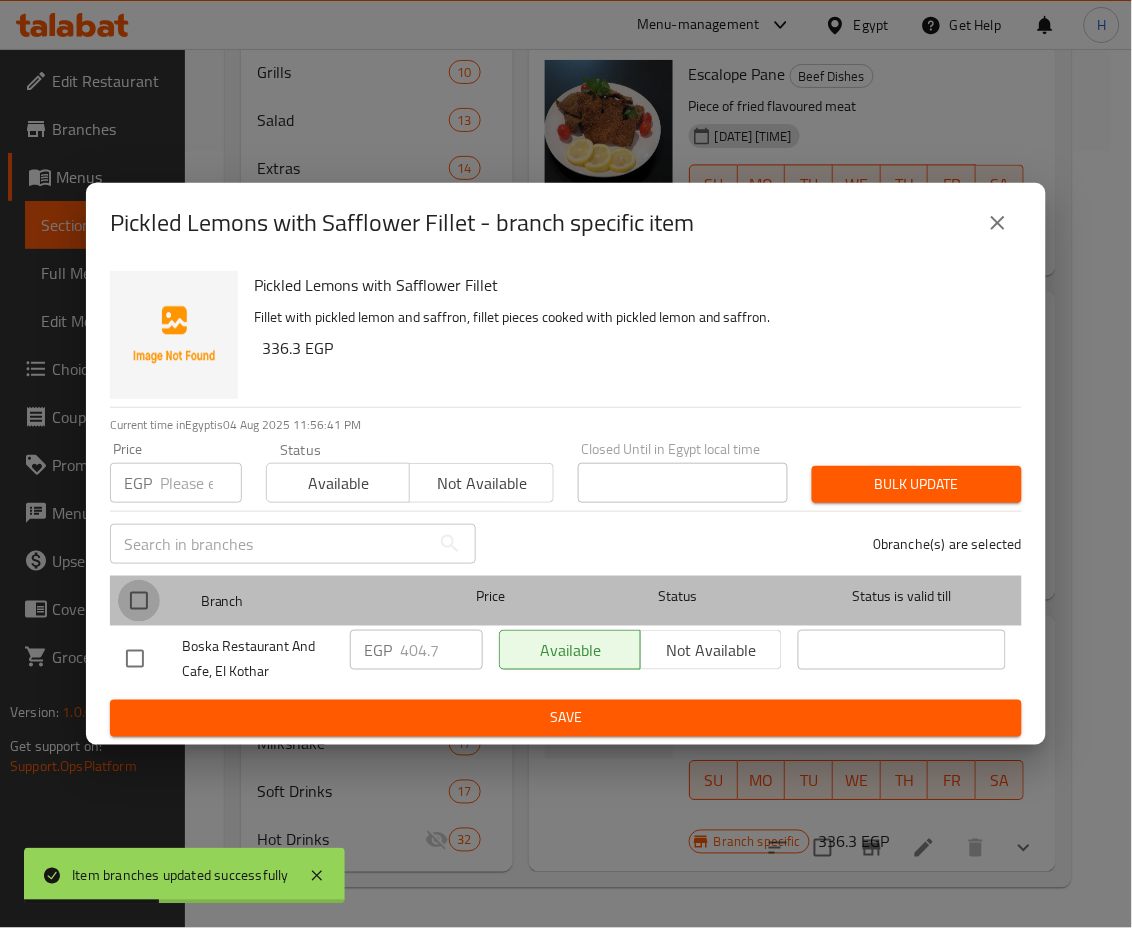 click at bounding box center (139, 601) 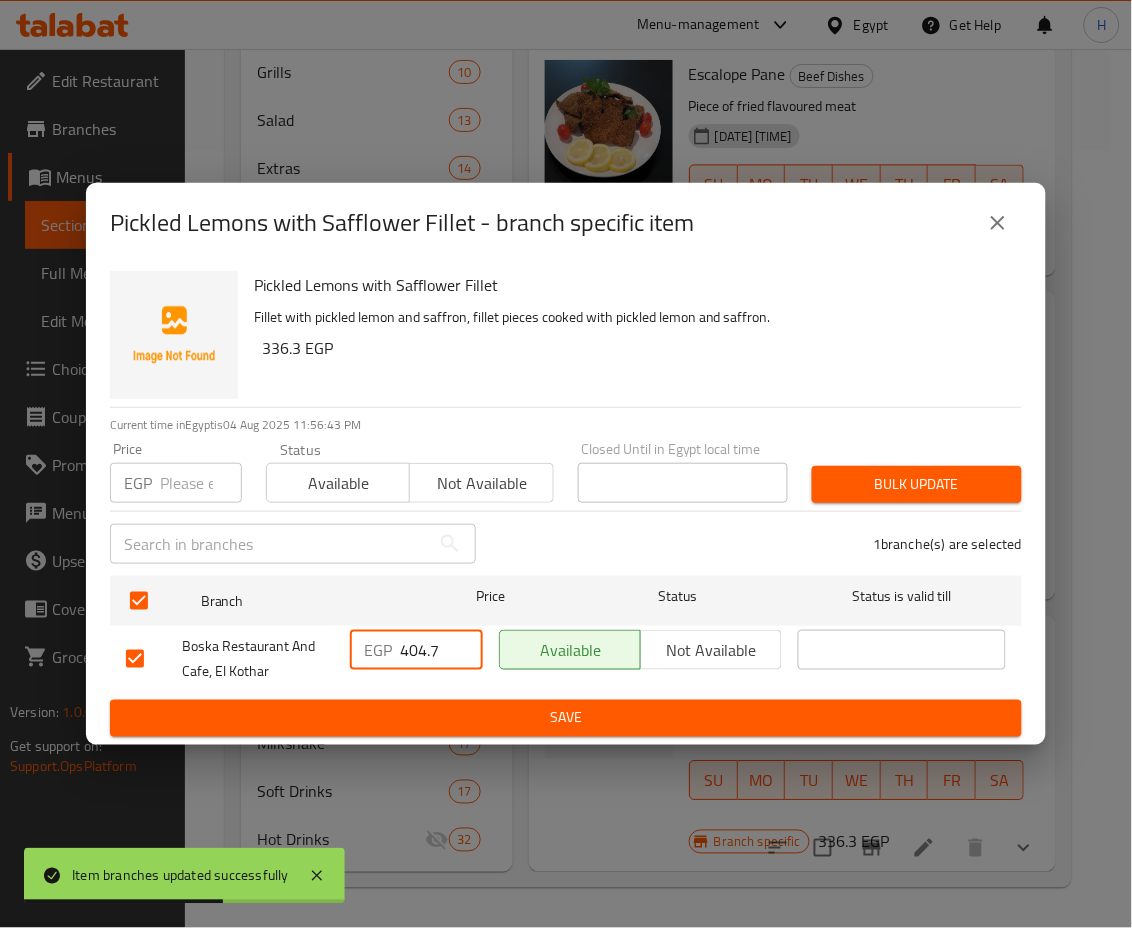 drag, startPoint x: 406, startPoint y: 650, endPoint x: 493, endPoint y: 676, distance: 90.80198 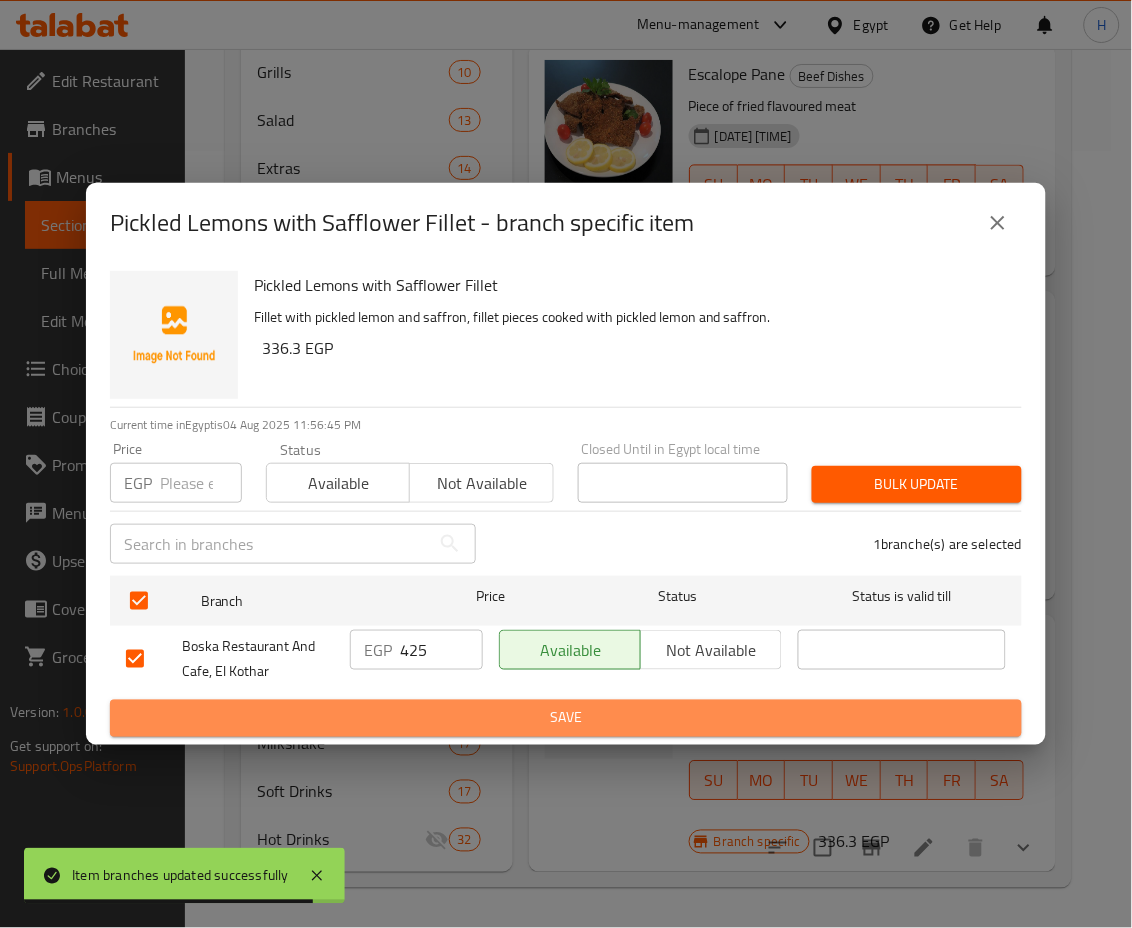 click on "Save" at bounding box center [566, 718] 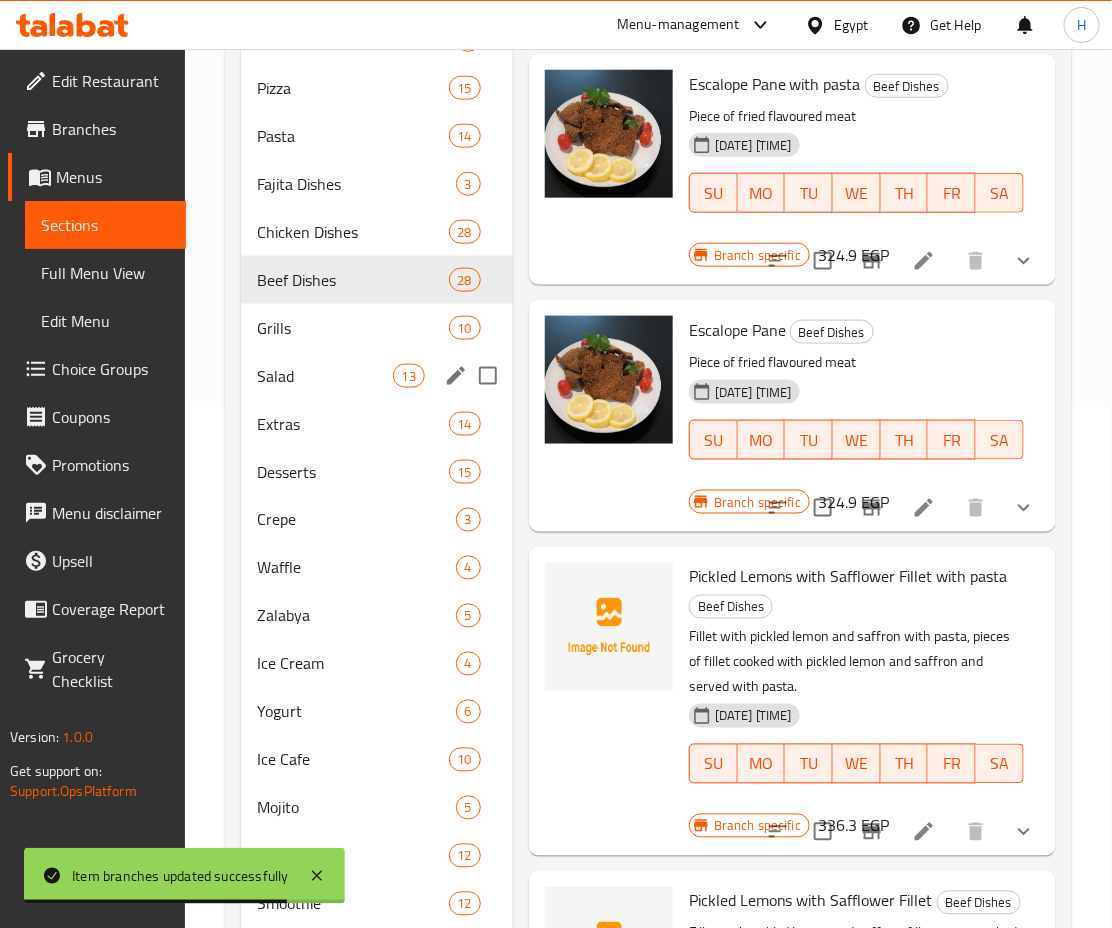 scroll, scrollTop: 510, scrollLeft: 0, axis: vertical 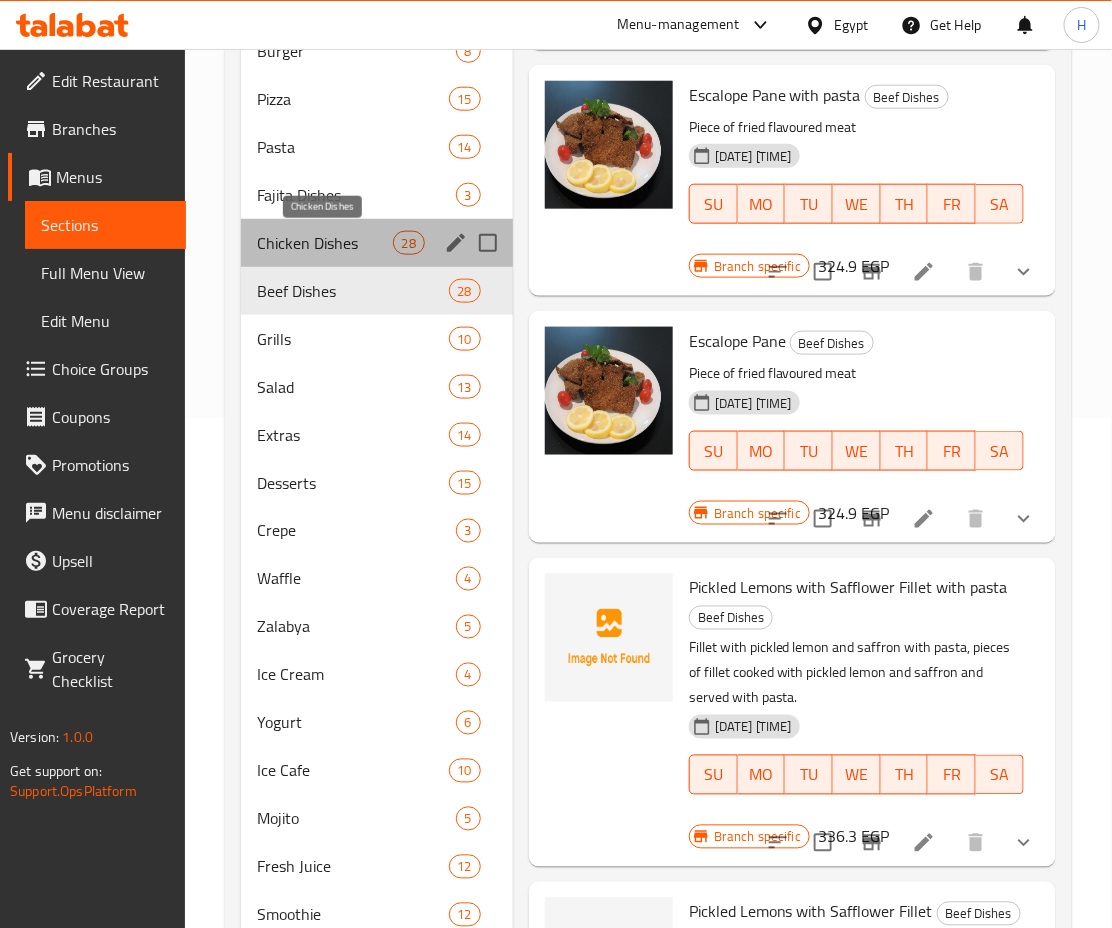 click on "Chicken Dishes" at bounding box center [324, 243] 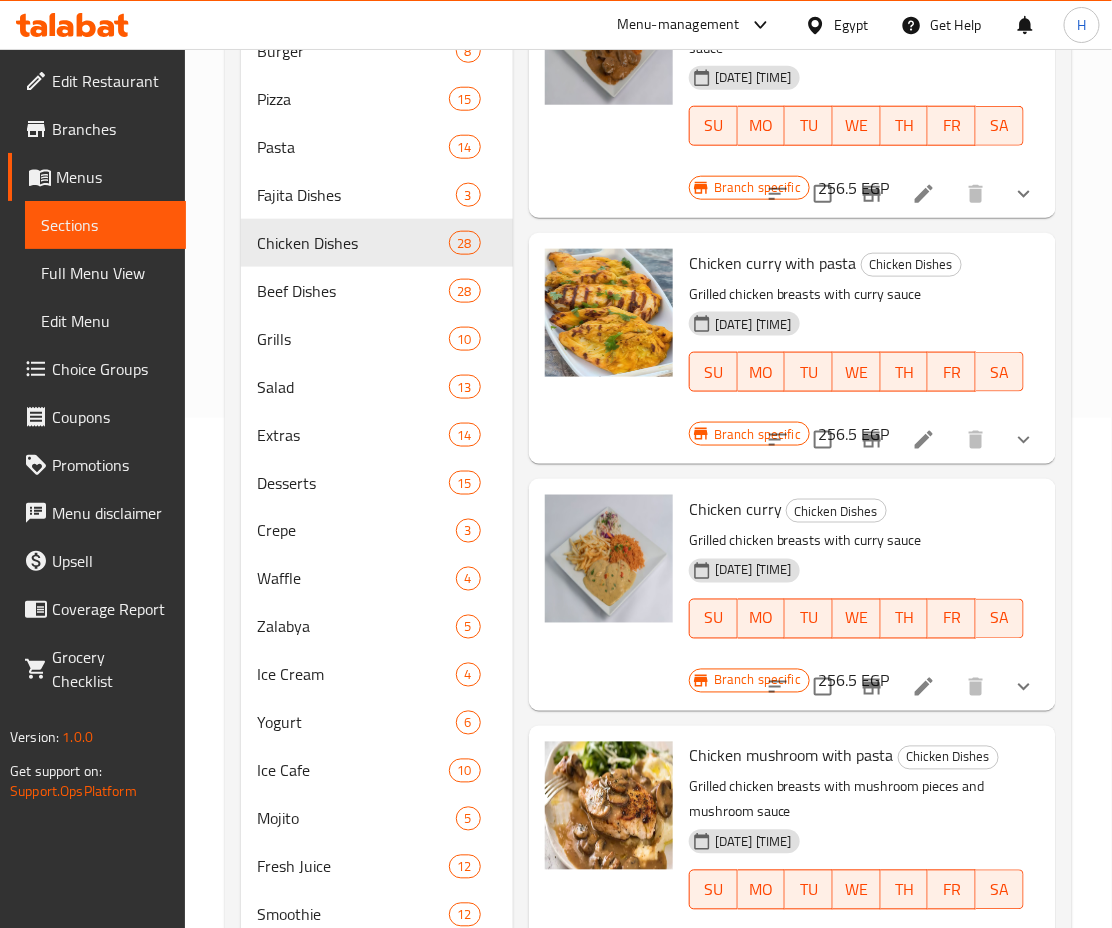 scroll, scrollTop: 612, scrollLeft: 1, axis: both 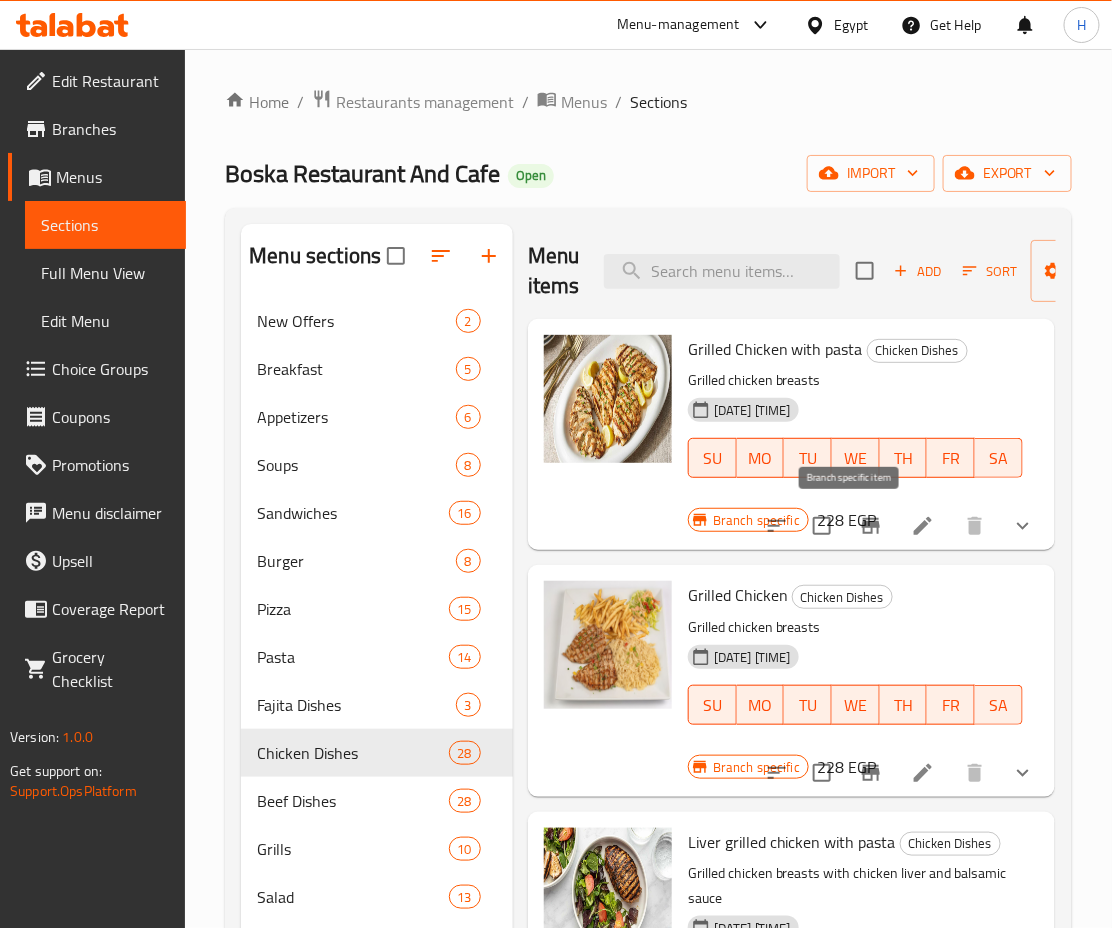 click 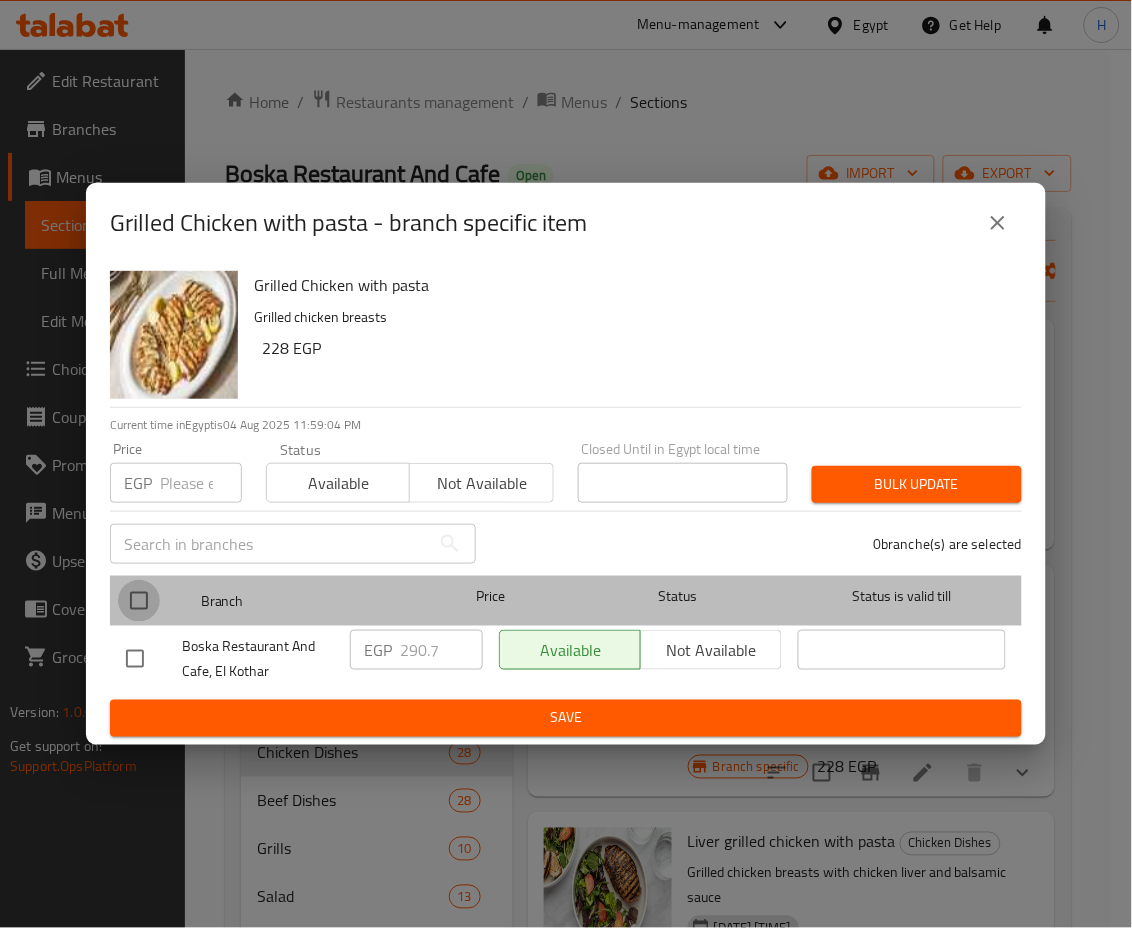 click at bounding box center (139, 601) 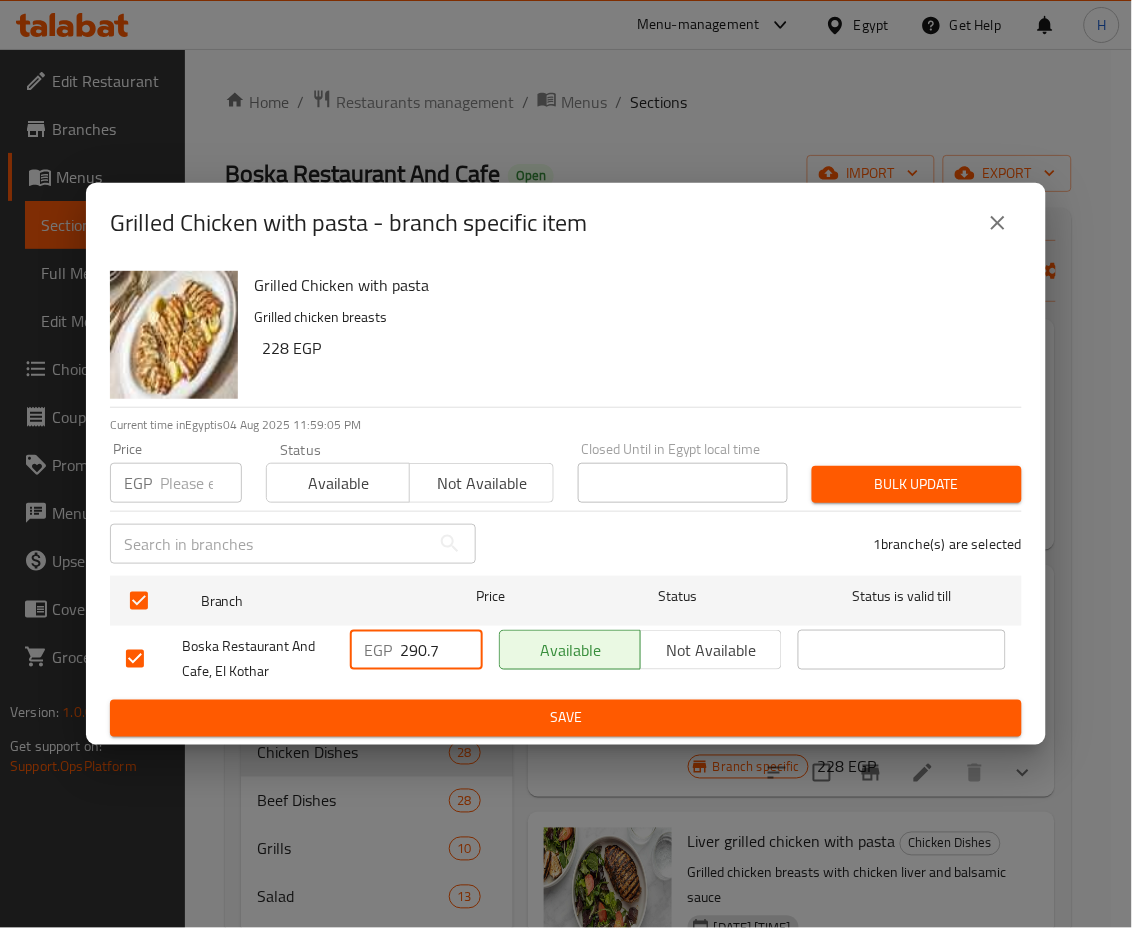 drag, startPoint x: 440, startPoint y: 649, endPoint x: 334, endPoint y: 651, distance: 106.01887 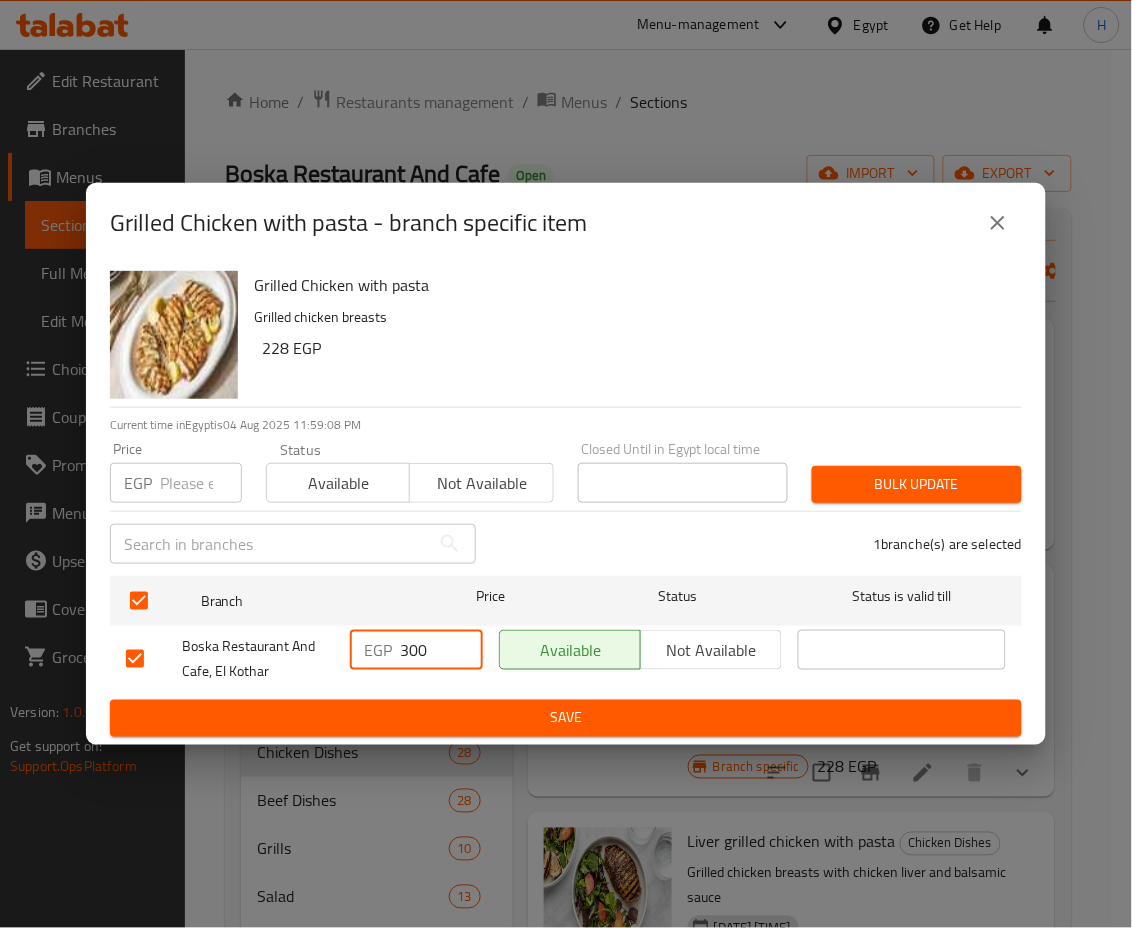 click on "Save" at bounding box center (566, 718) 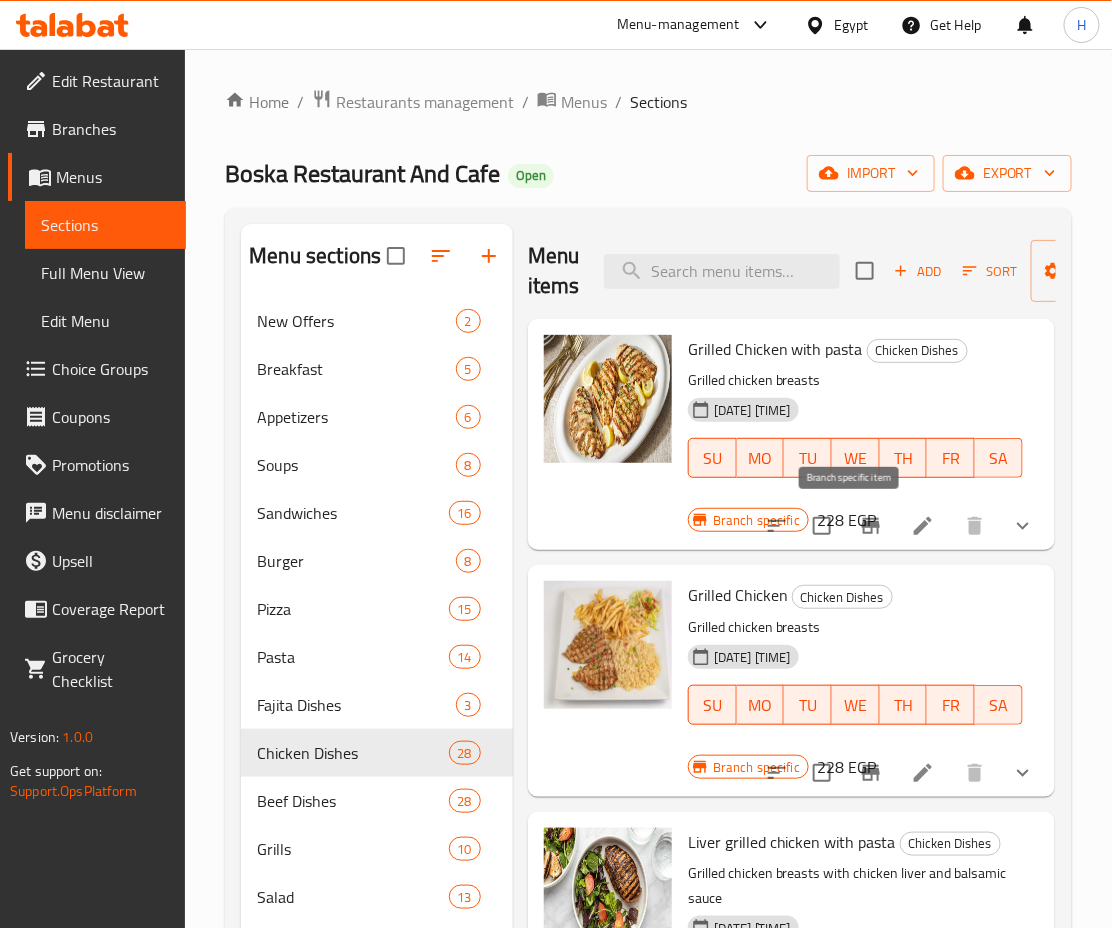 click 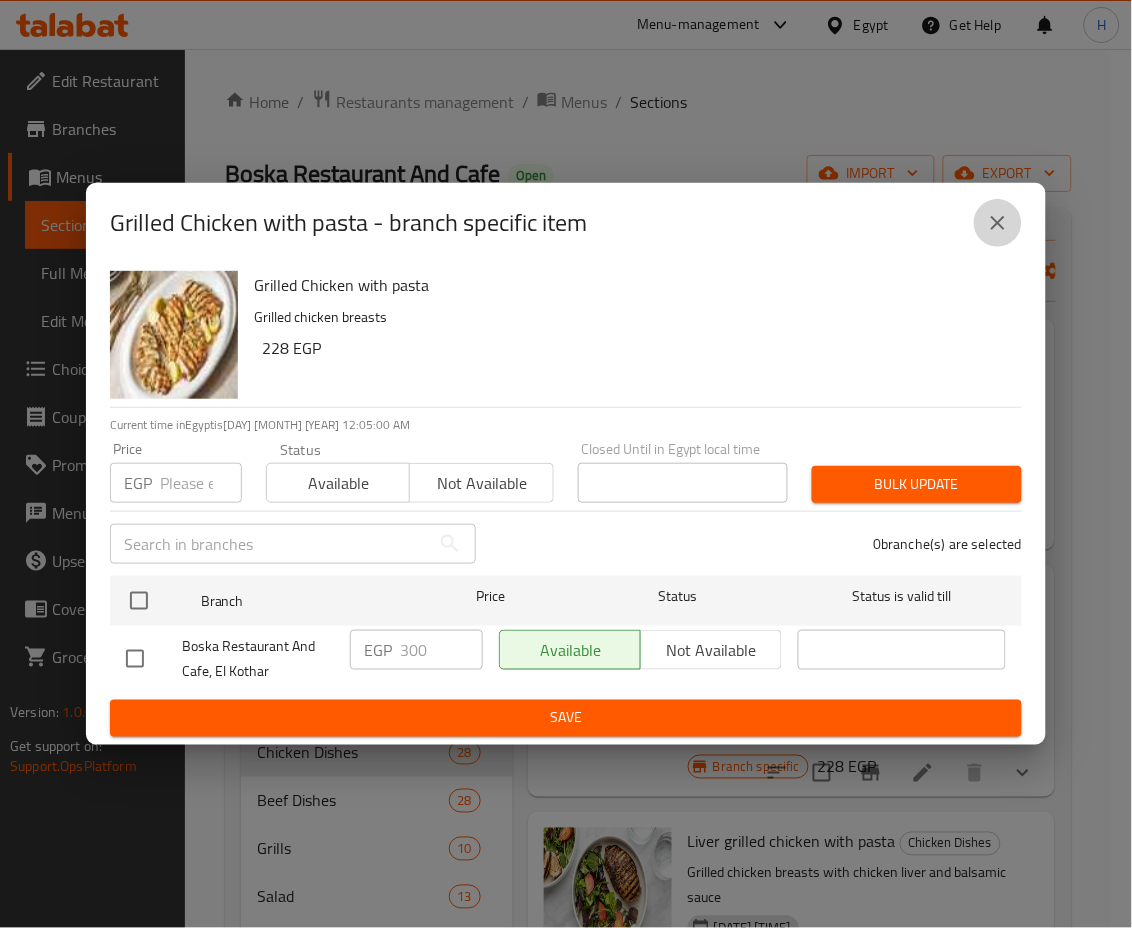 click at bounding box center (998, 223) 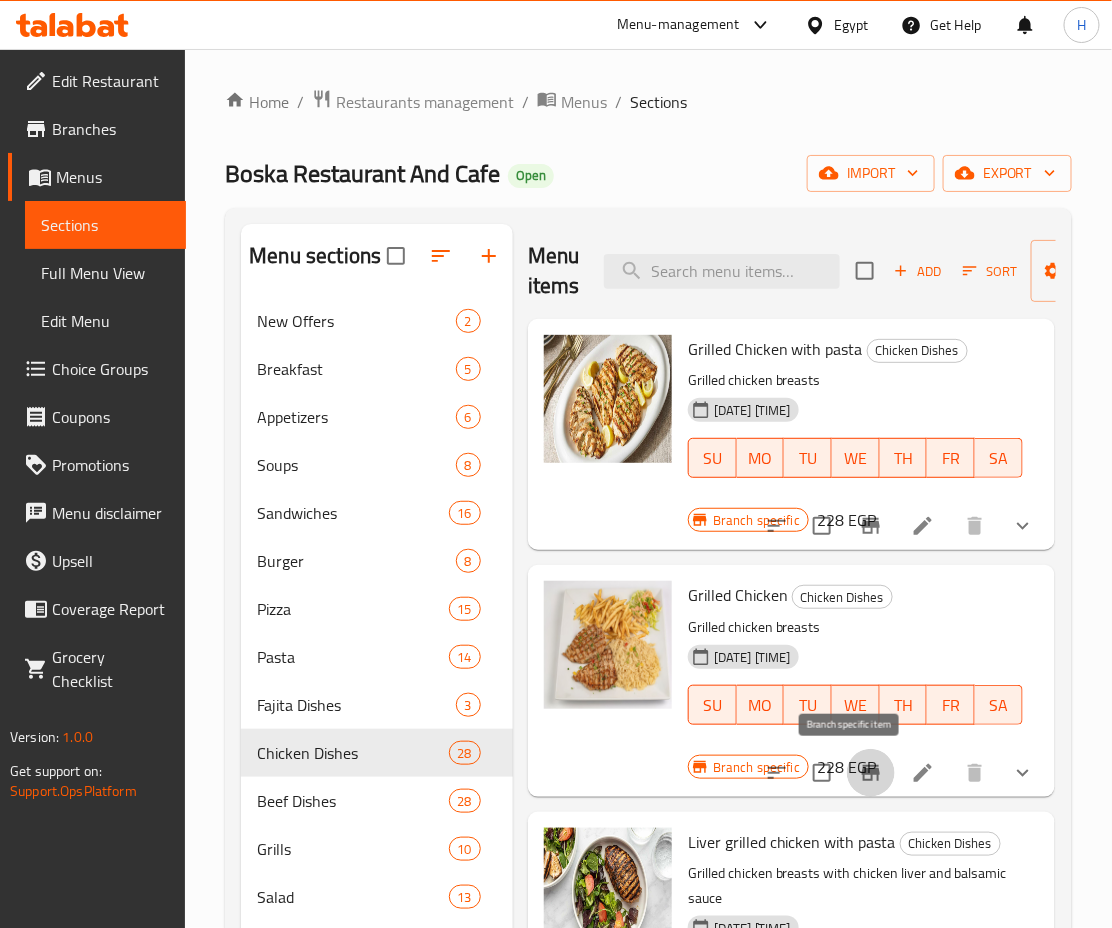 click 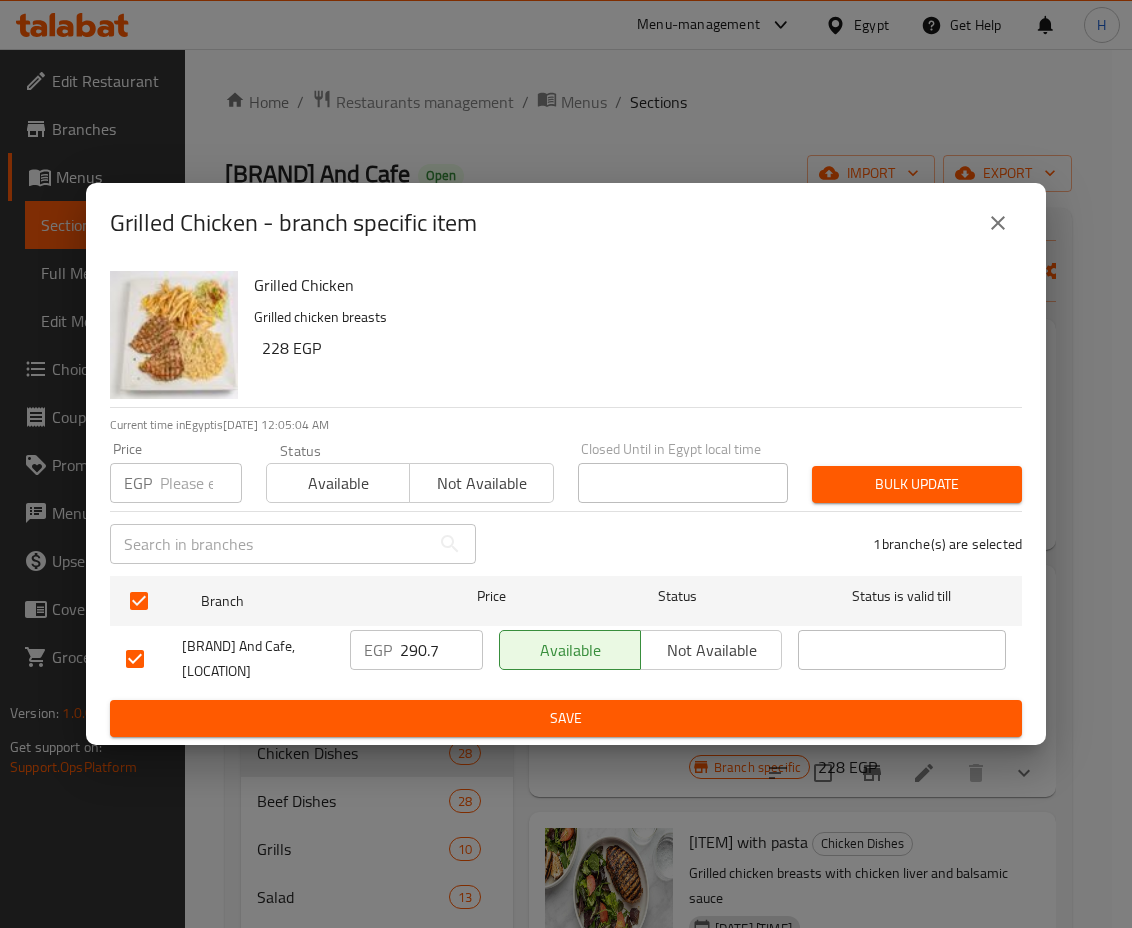 scroll, scrollTop: 0, scrollLeft: 0, axis: both 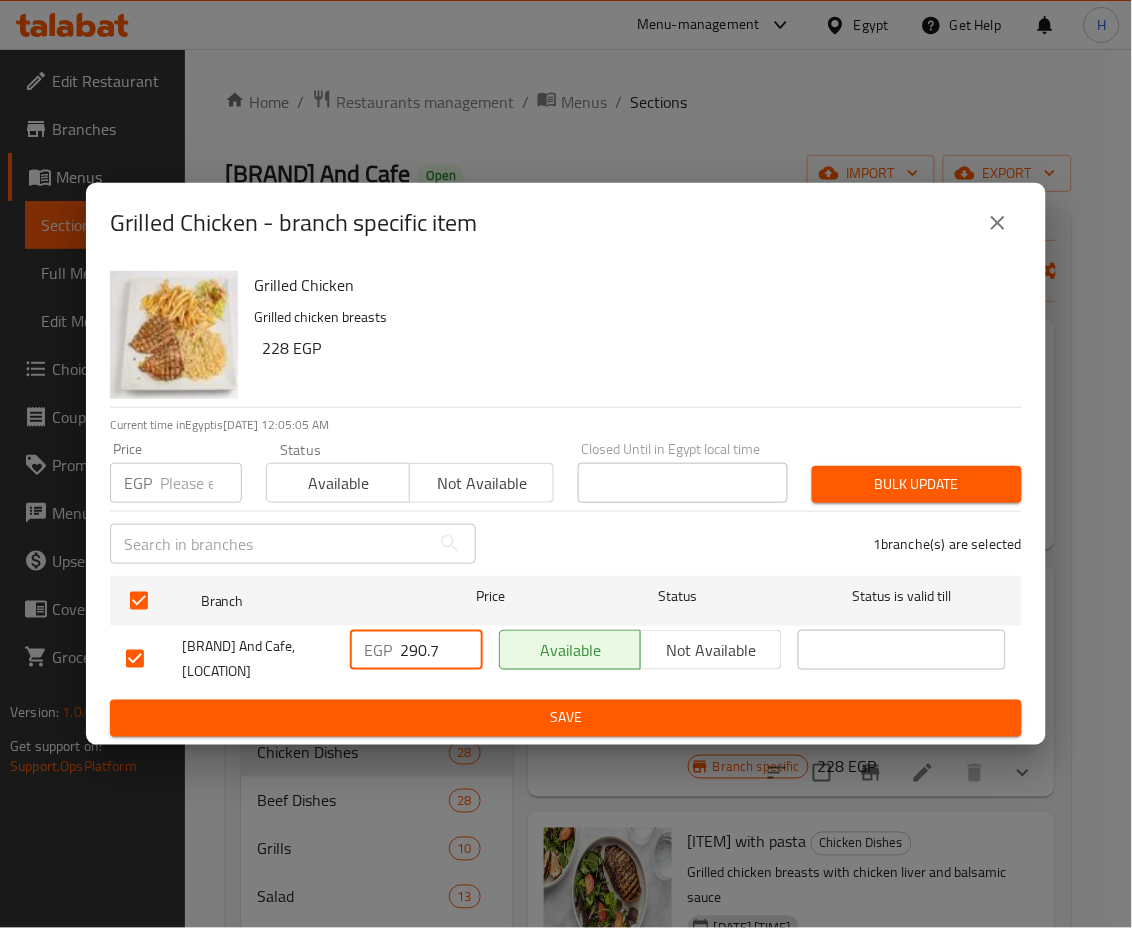 drag, startPoint x: 436, startPoint y: 650, endPoint x: 385, endPoint y: 651, distance: 51.009804 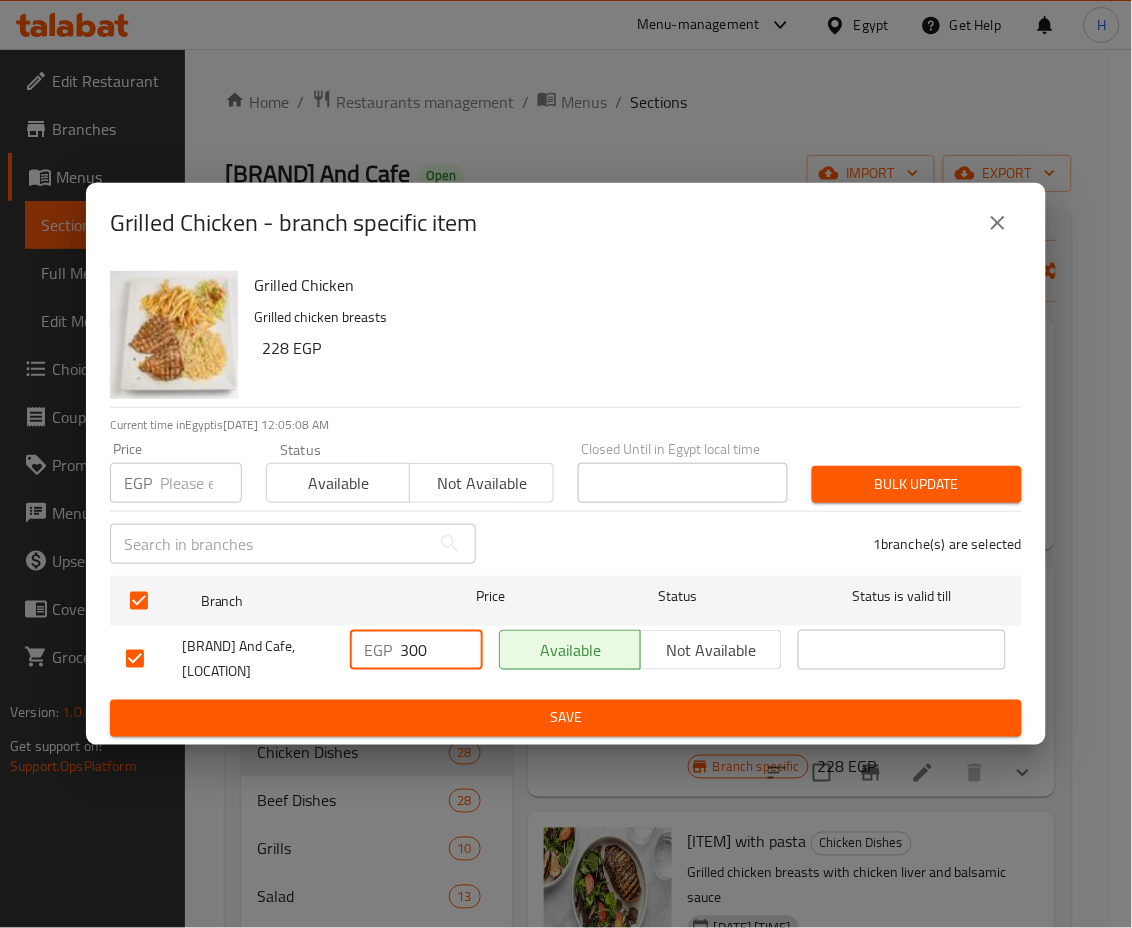type on "300" 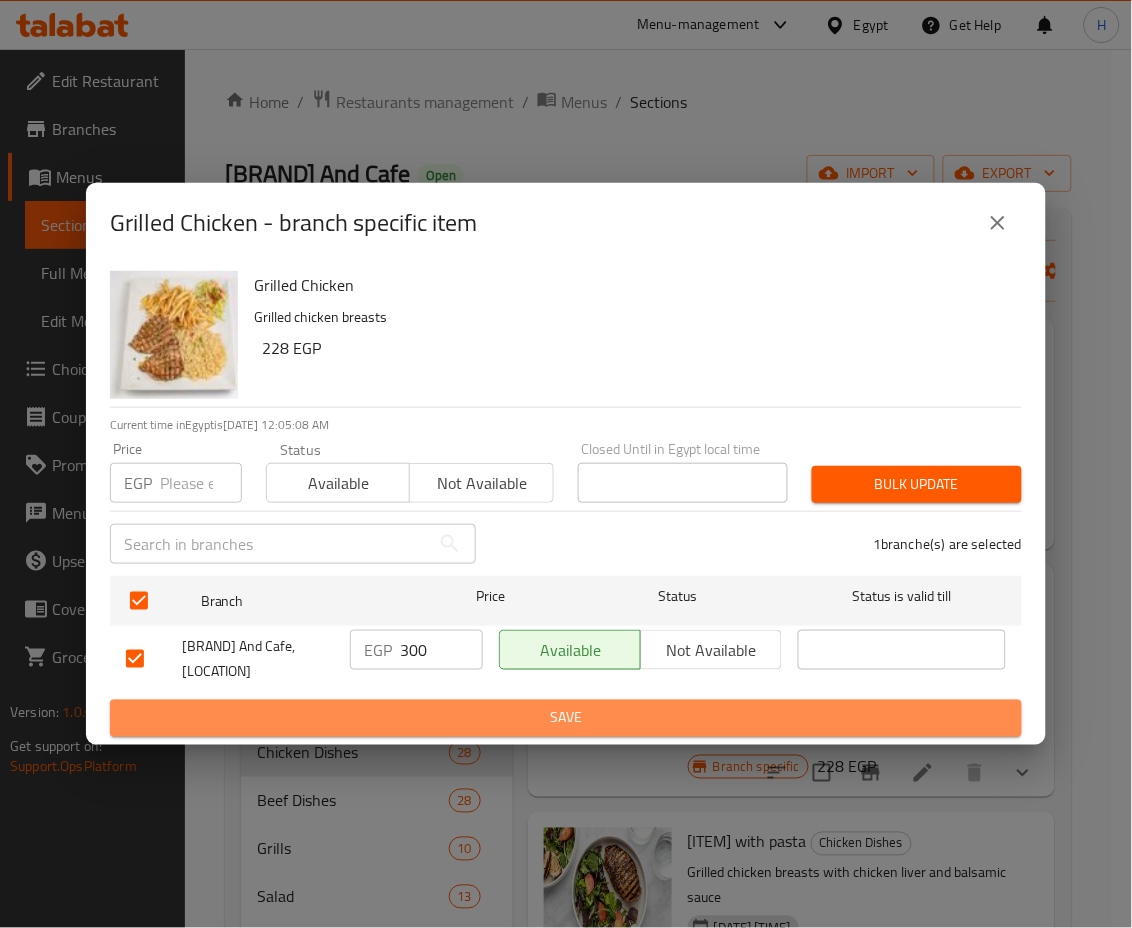click on "Save" at bounding box center (566, 718) 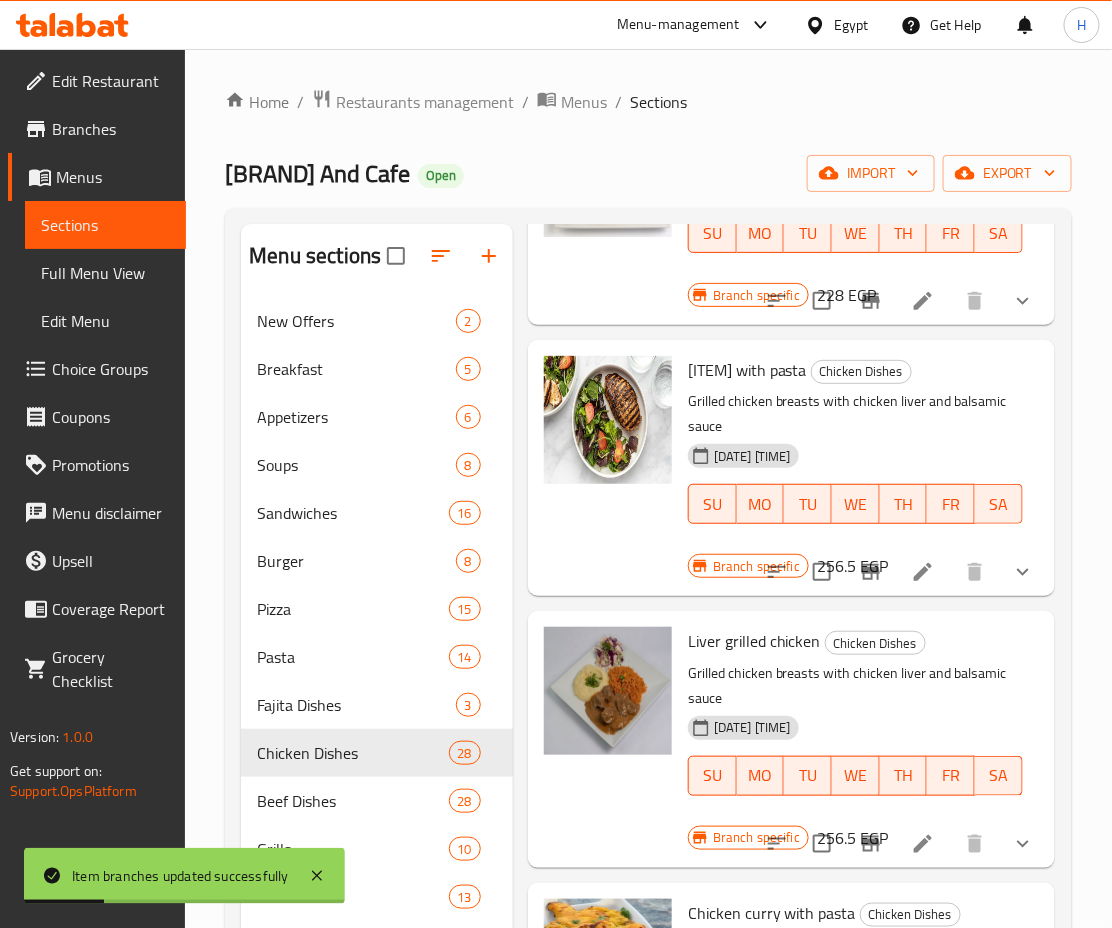 scroll, scrollTop: 472, scrollLeft: 1, axis: both 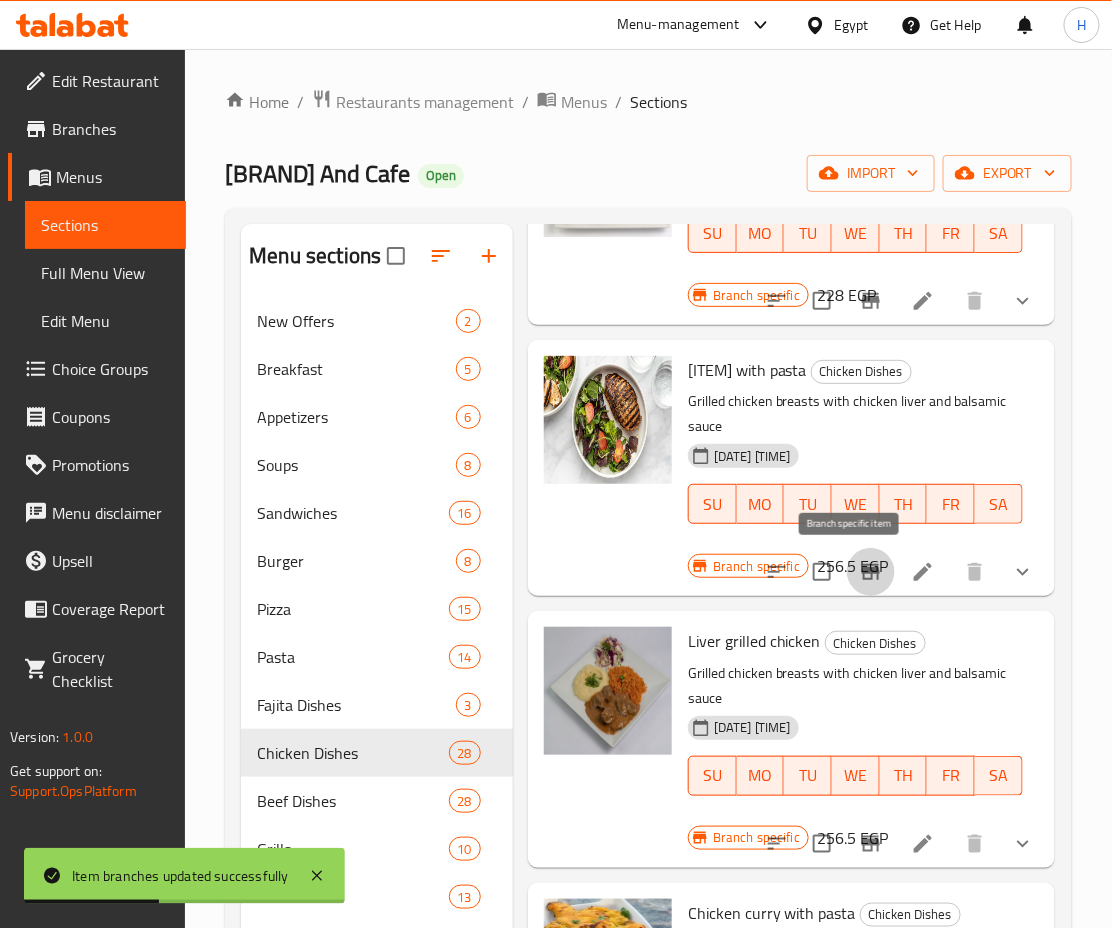 click at bounding box center (871, 572) 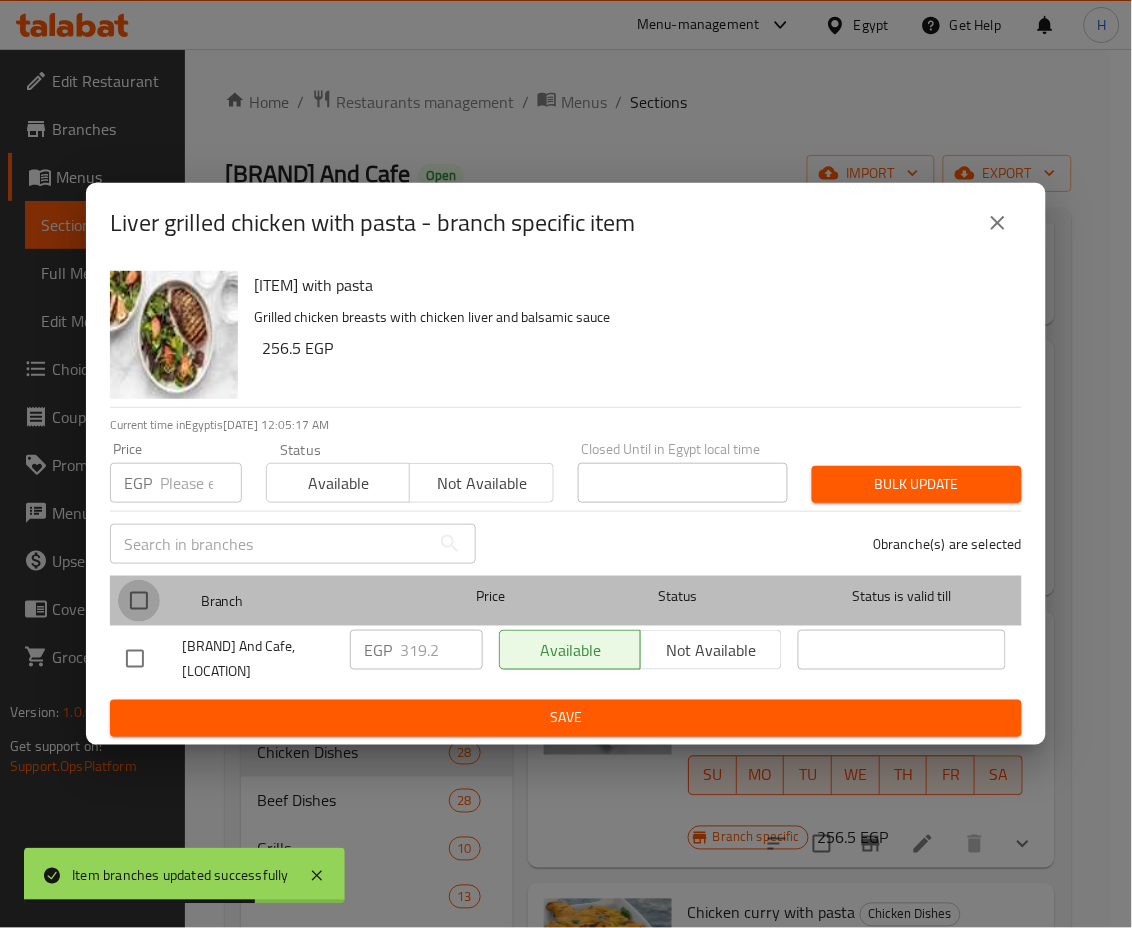 click at bounding box center [139, 601] 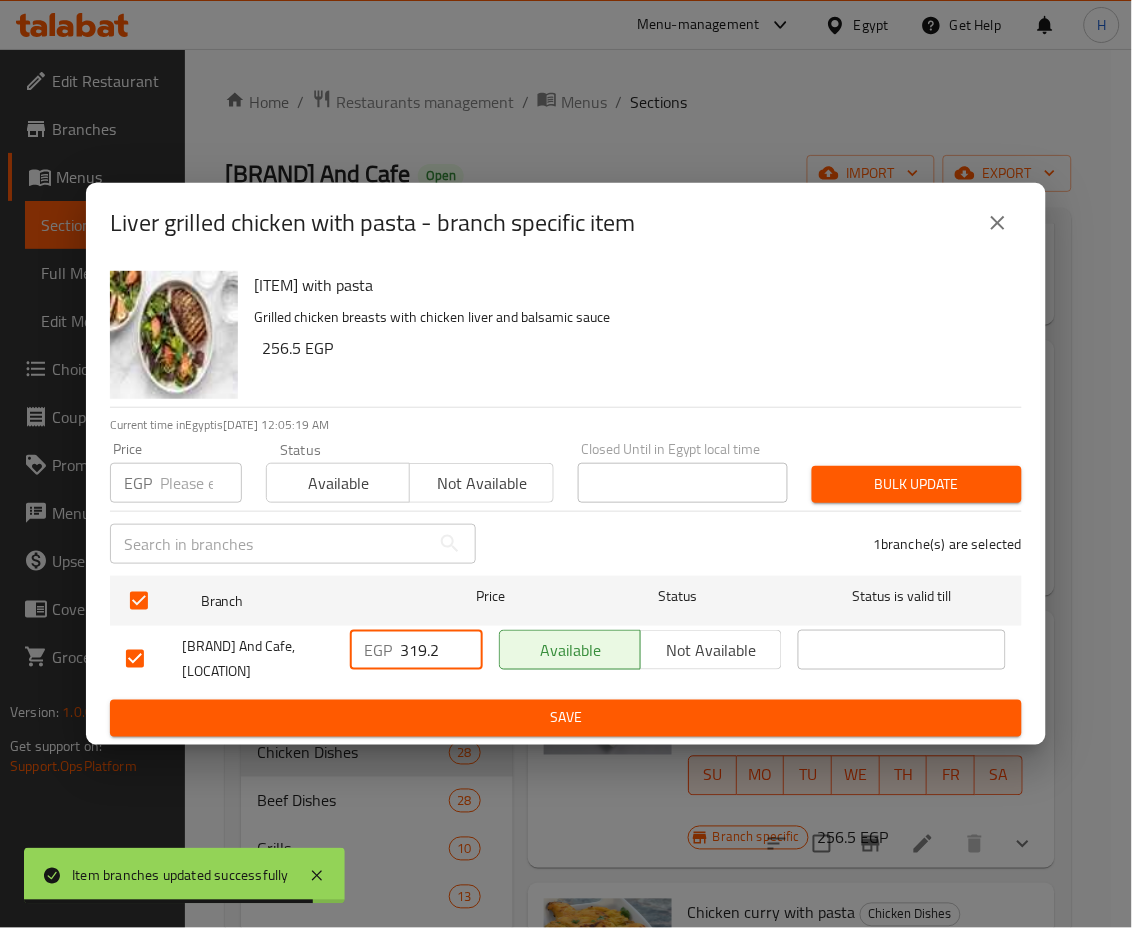 drag, startPoint x: 446, startPoint y: 651, endPoint x: 373, endPoint y: 646, distance: 73.171036 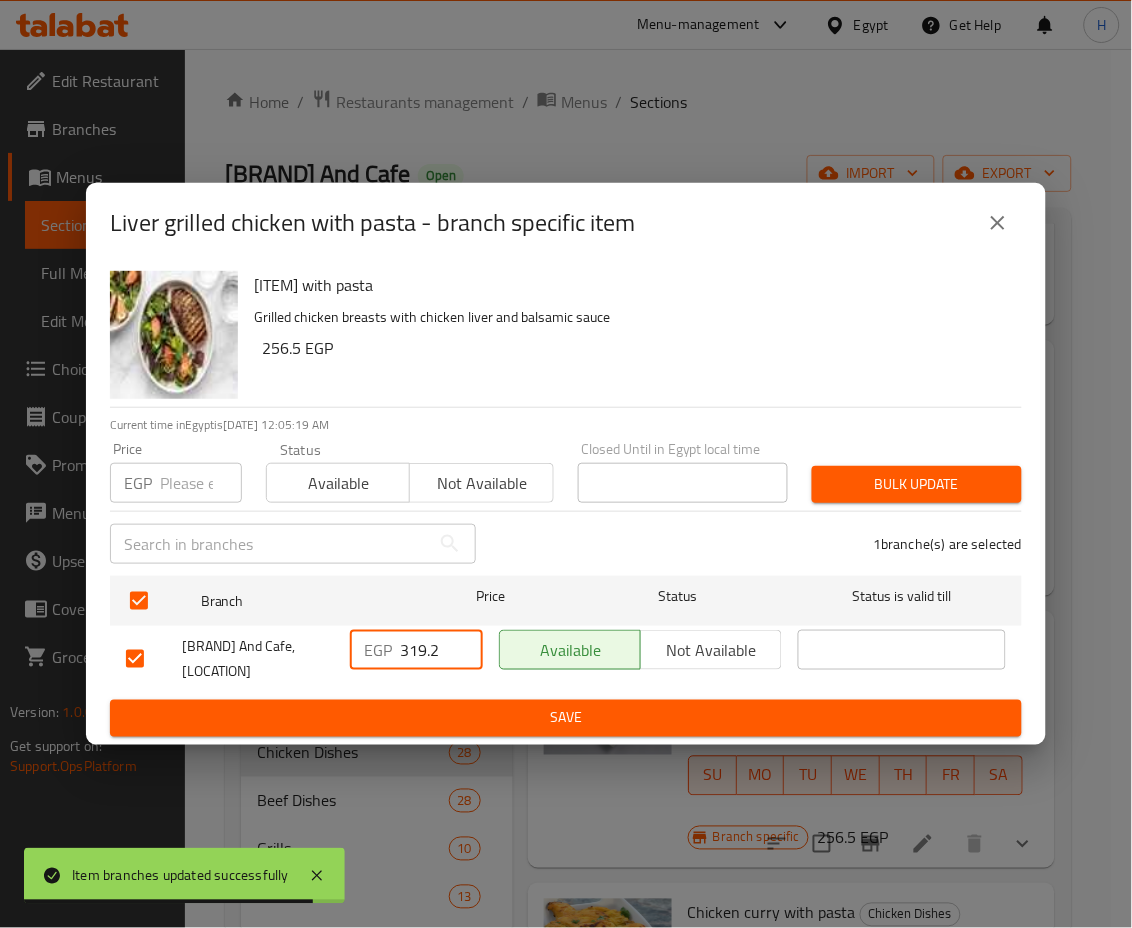 click on "EGP 319.2 ​" at bounding box center (416, 650) 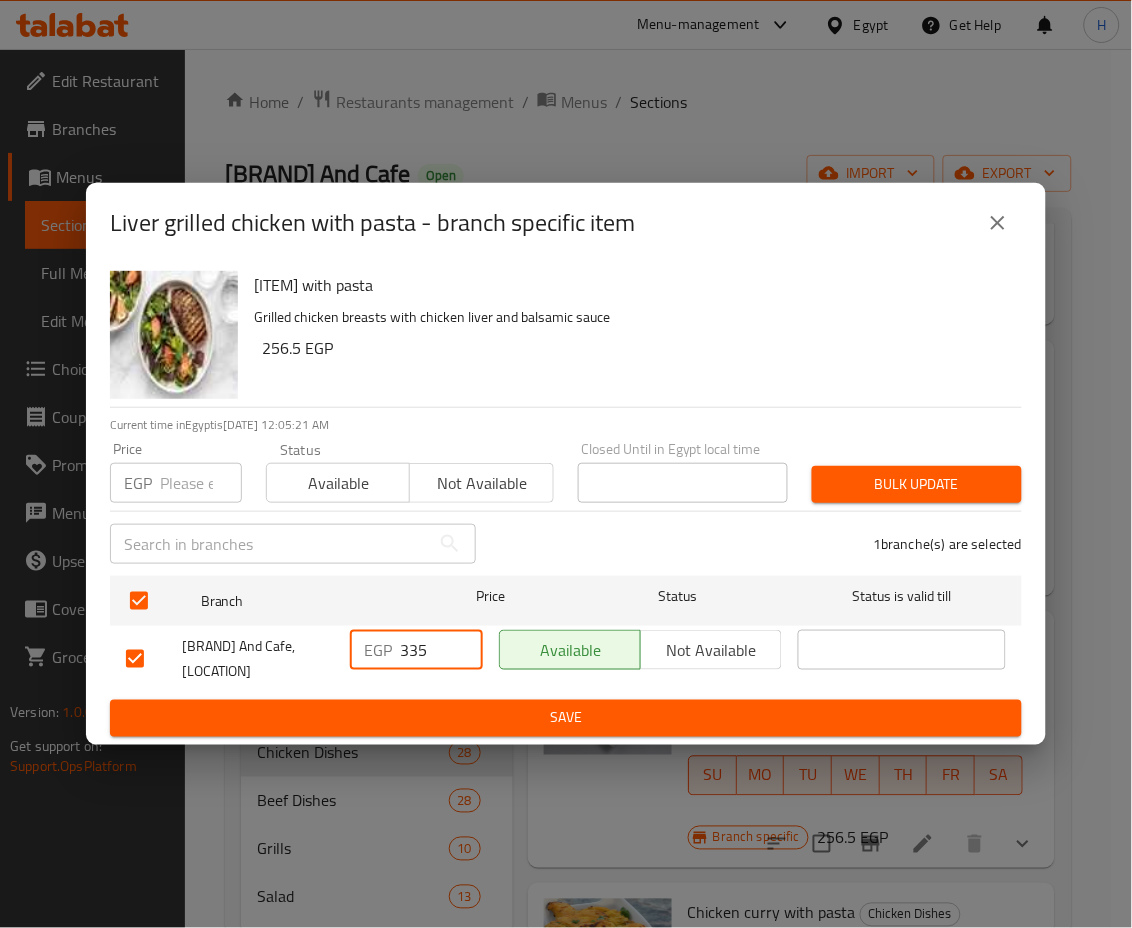 type on "335" 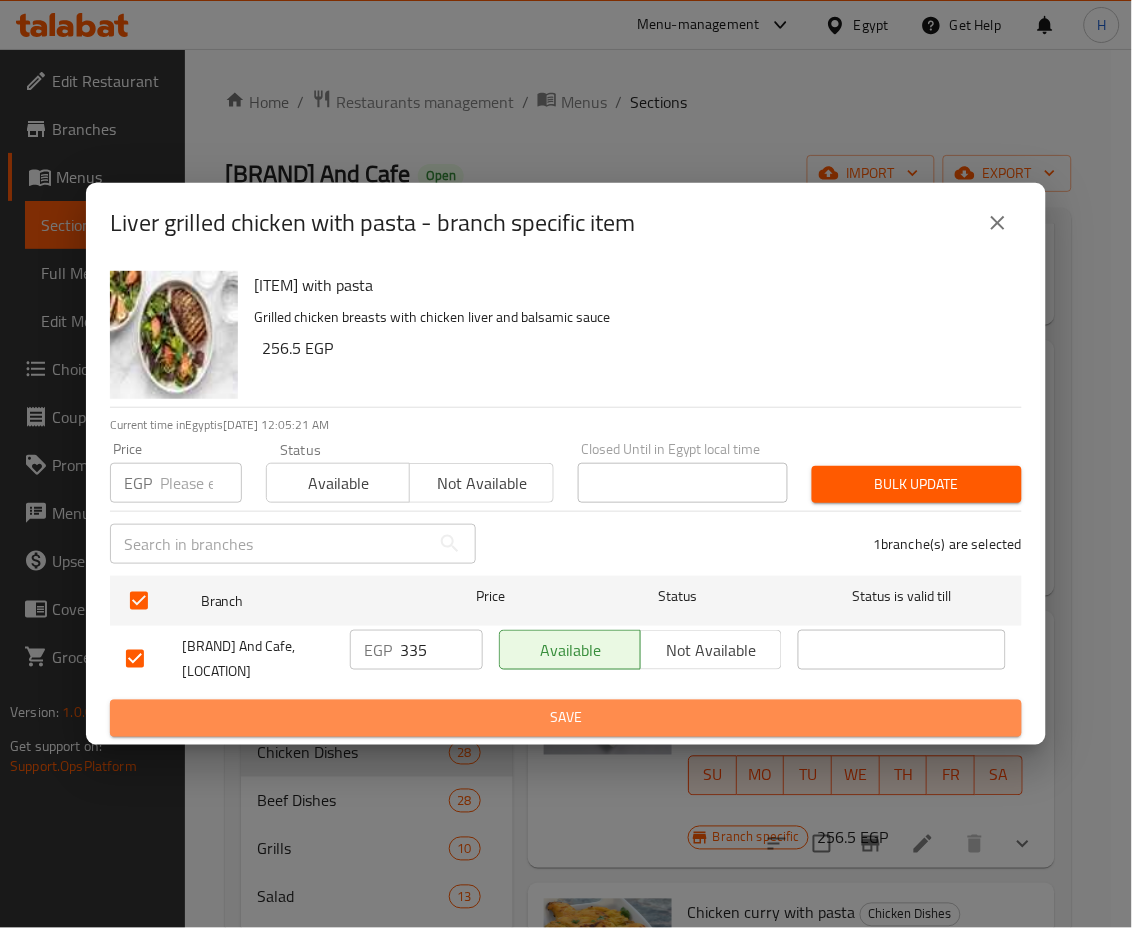 click on "Save" at bounding box center [566, 718] 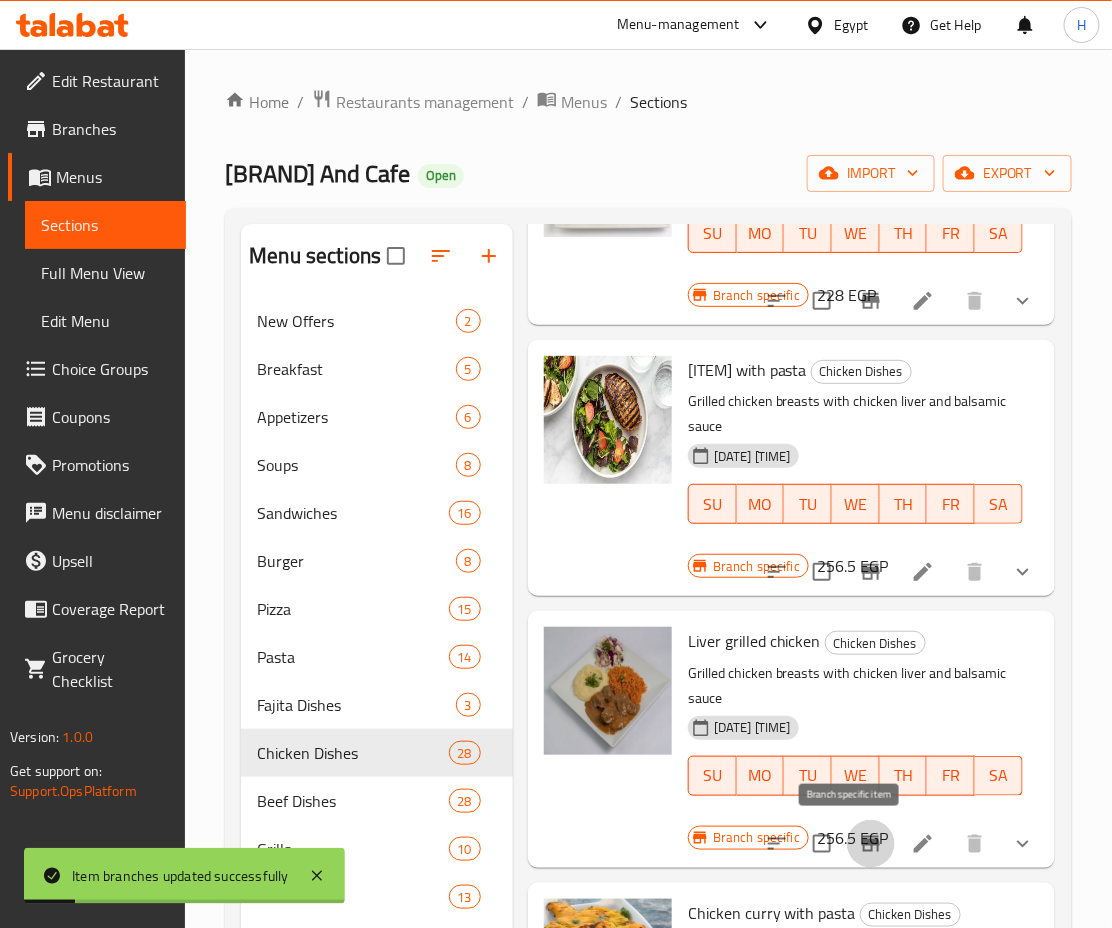 click 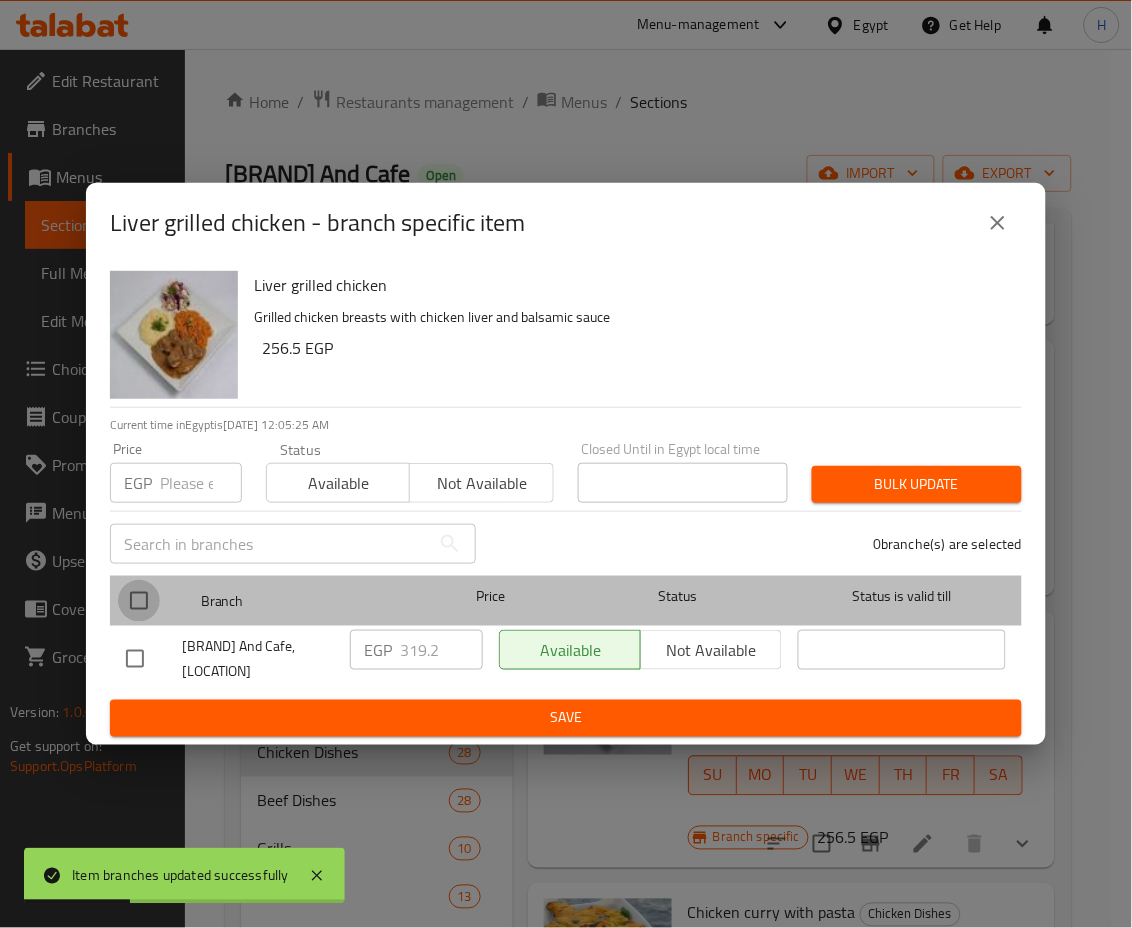 click at bounding box center [139, 601] 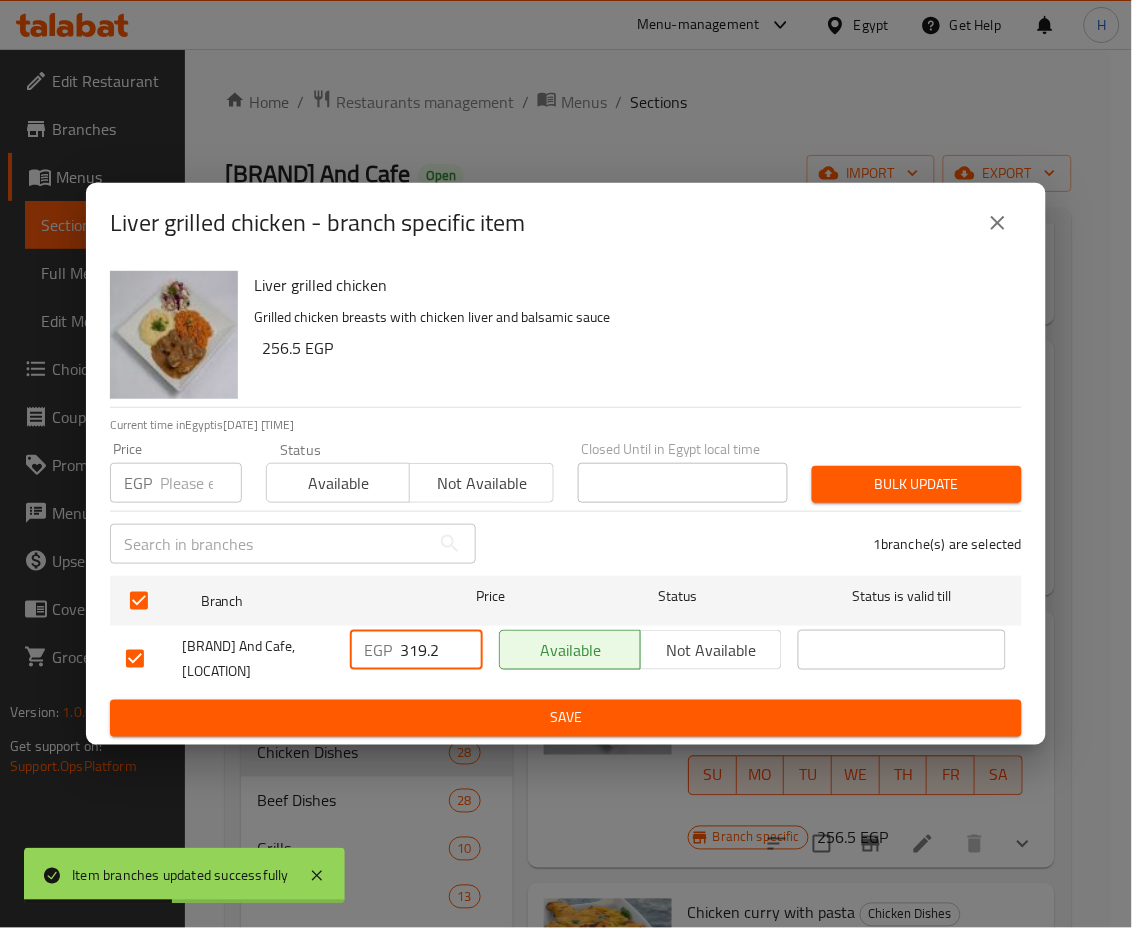 drag, startPoint x: 451, startPoint y: 649, endPoint x: 365, endPoint y: 648, distance: 86.00581 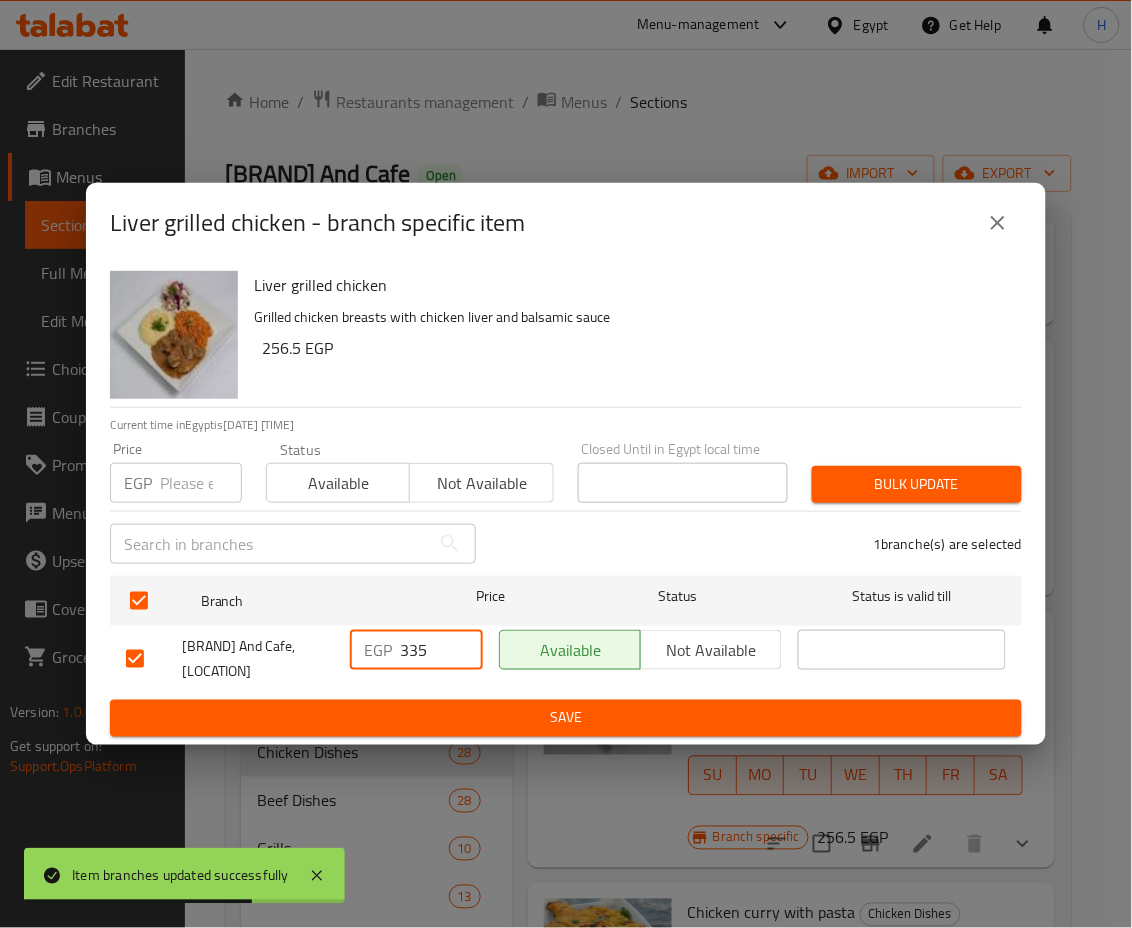 type on "335" 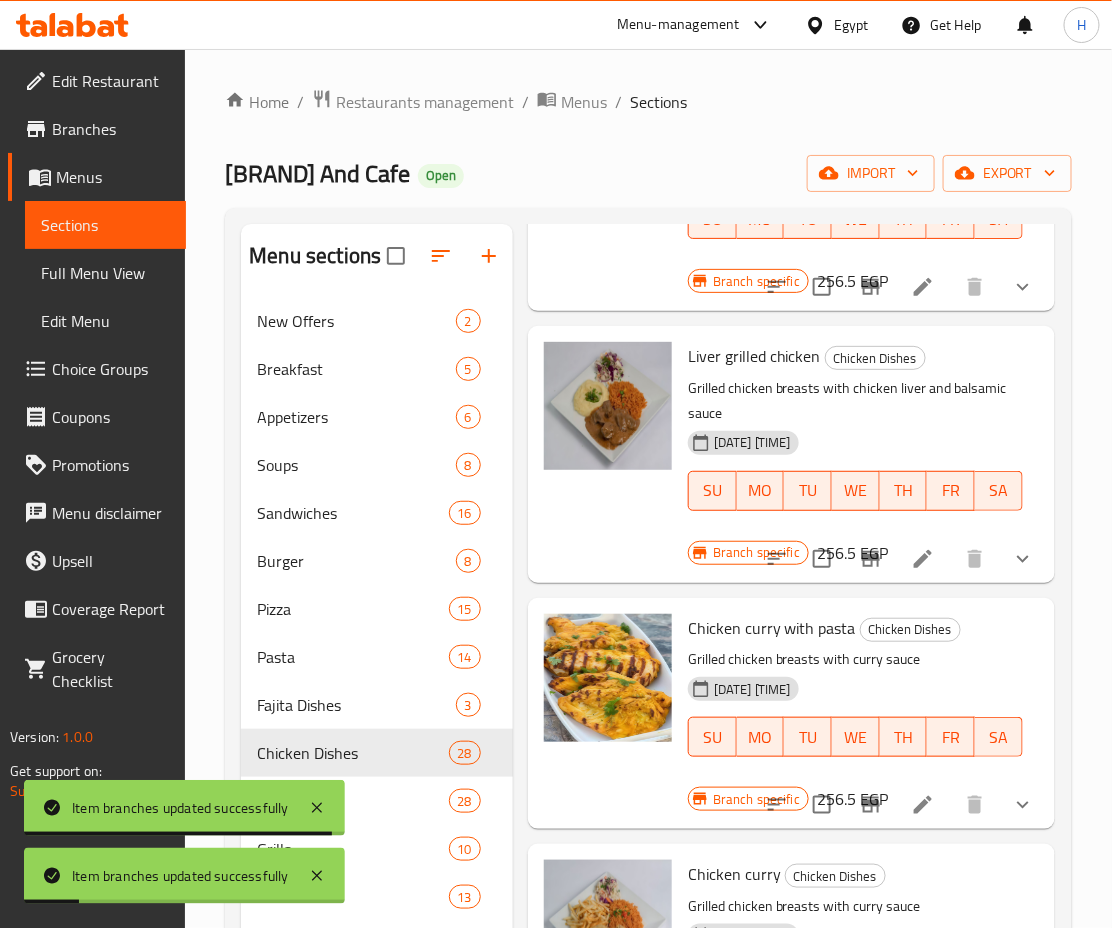 scroll, scrollTop: 814, scrollLeft: 1, axis: both 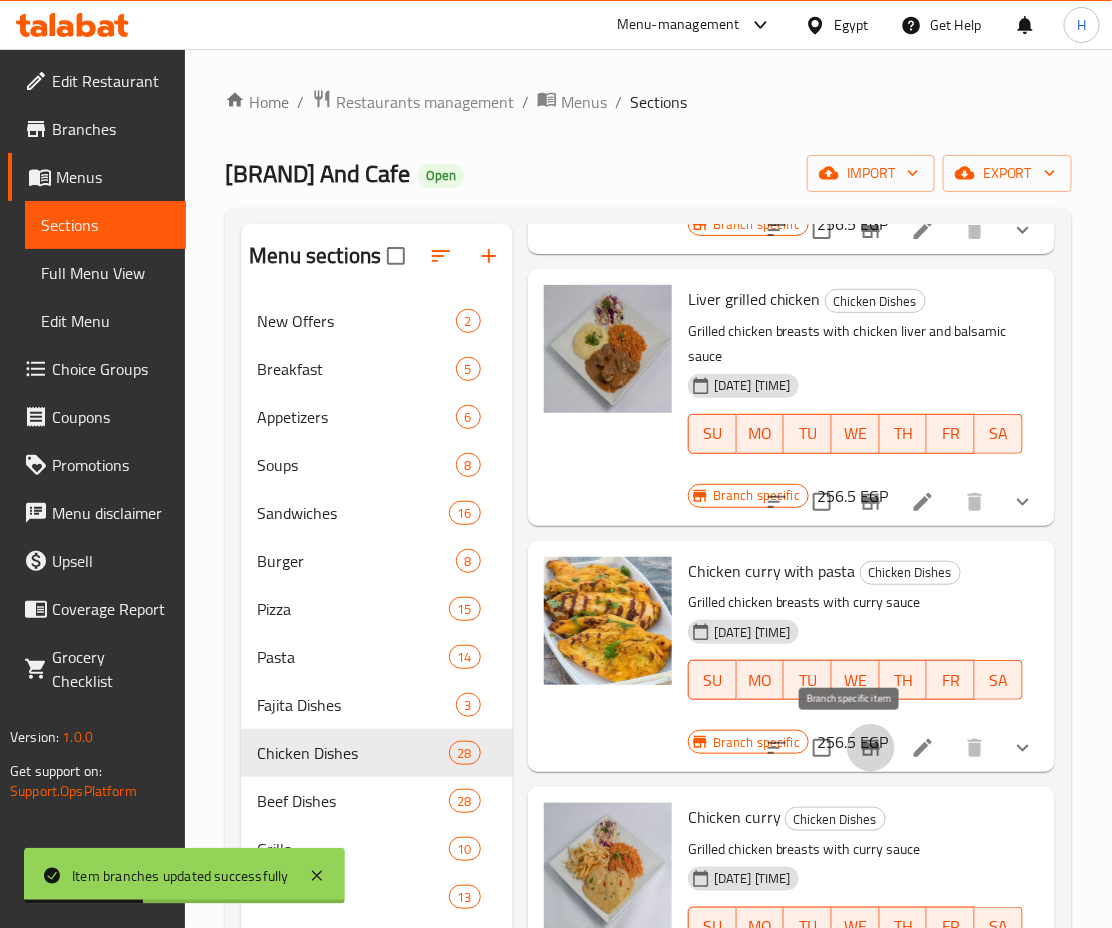 click 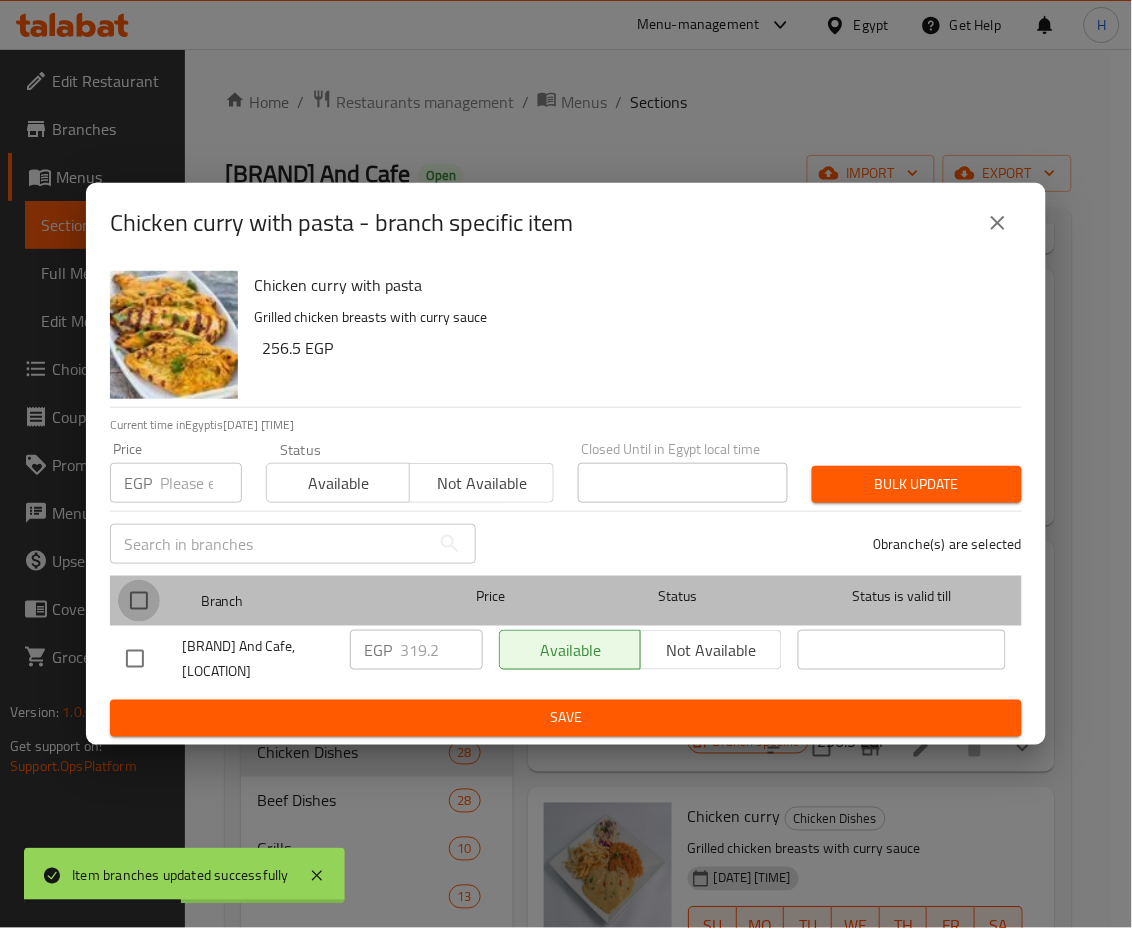 click at bounding box center [139, 601] 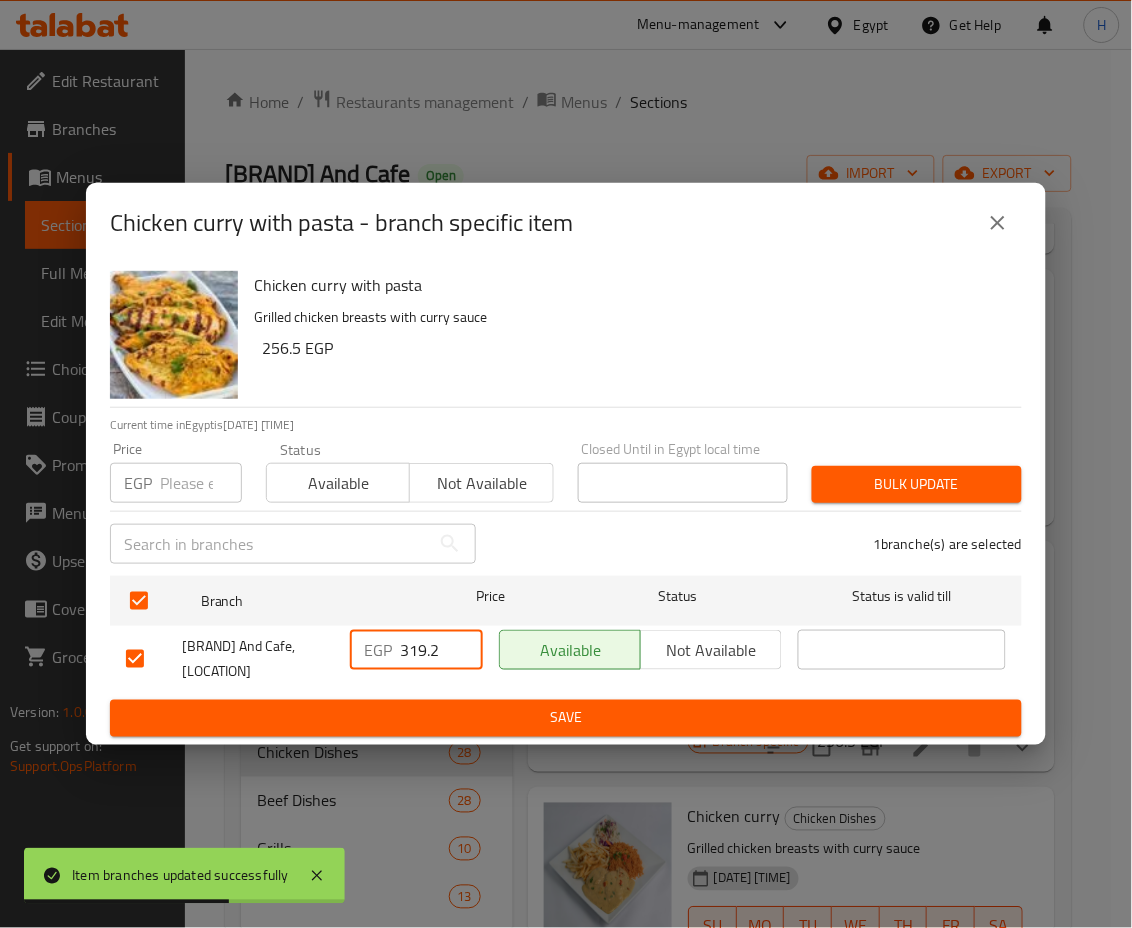 drag, startPoint x: 443, startPoint y: 644, endPoint x: 311, endPoint y: 641, distance: 132.03409 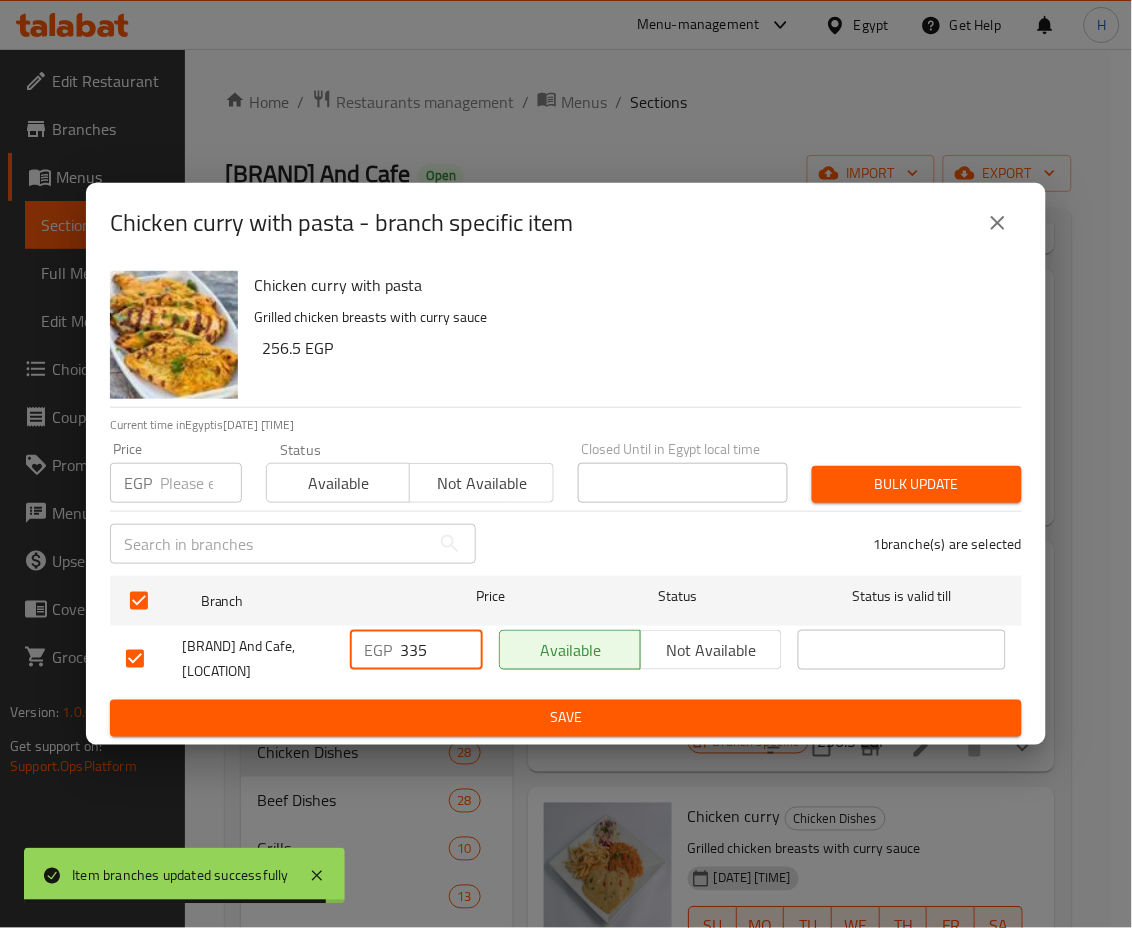 type on "335" 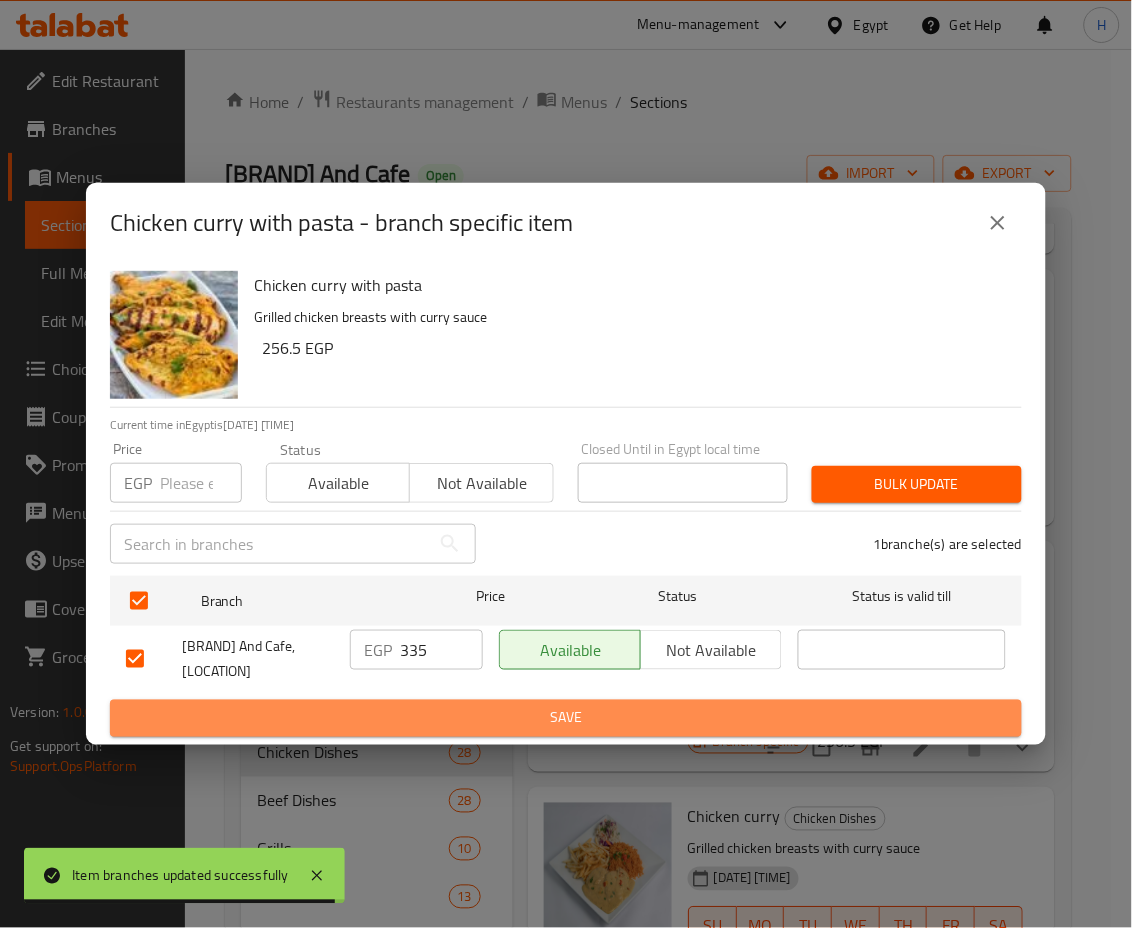 click on "Save" at bounding box center [566, 718] 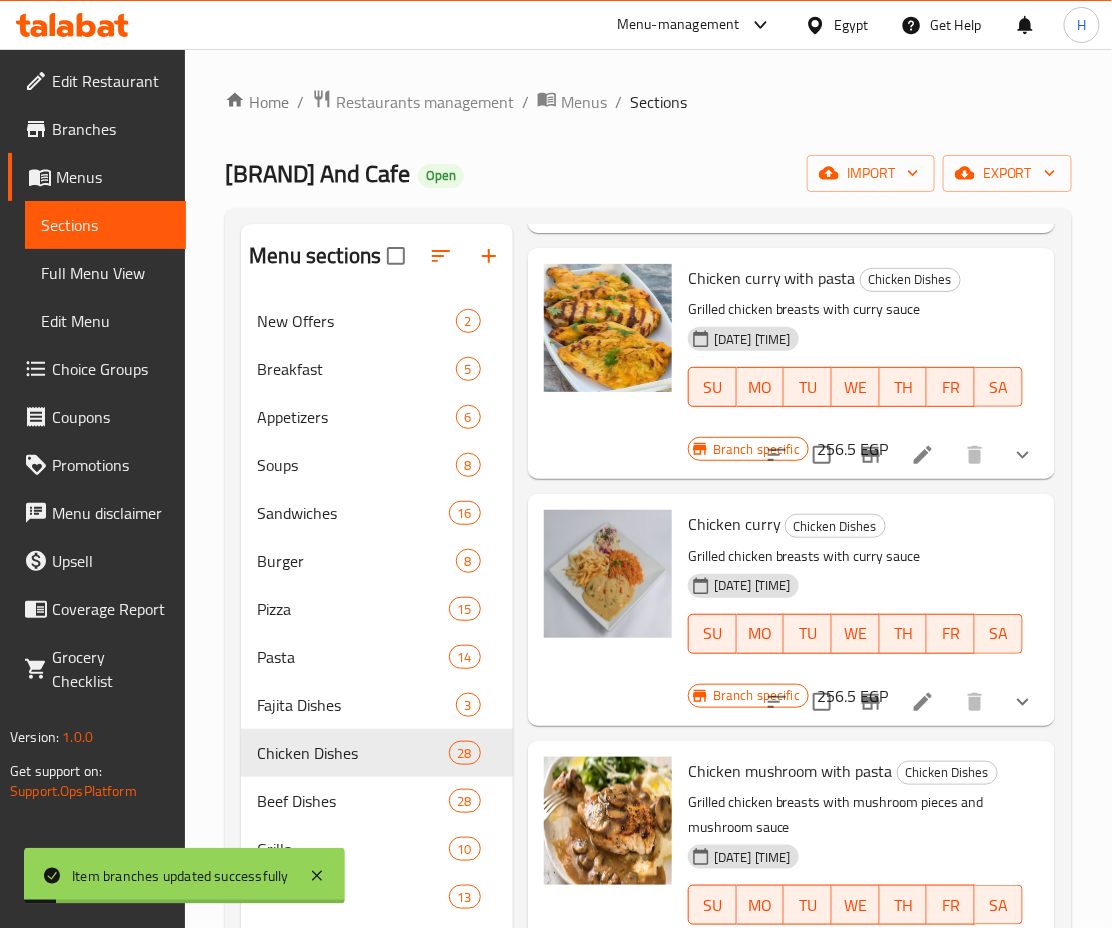 scroll, scrollTop: 1108, scrollLeft: 1, axis: both 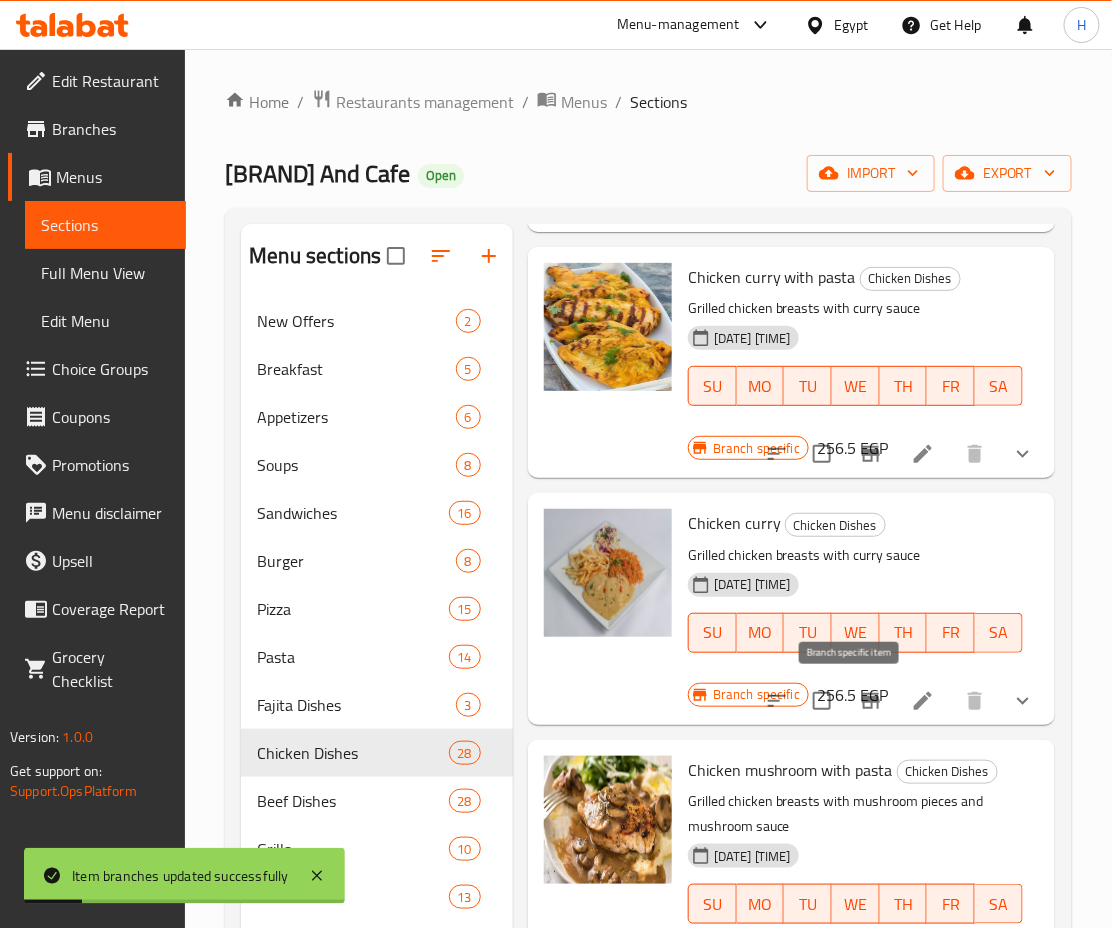 click 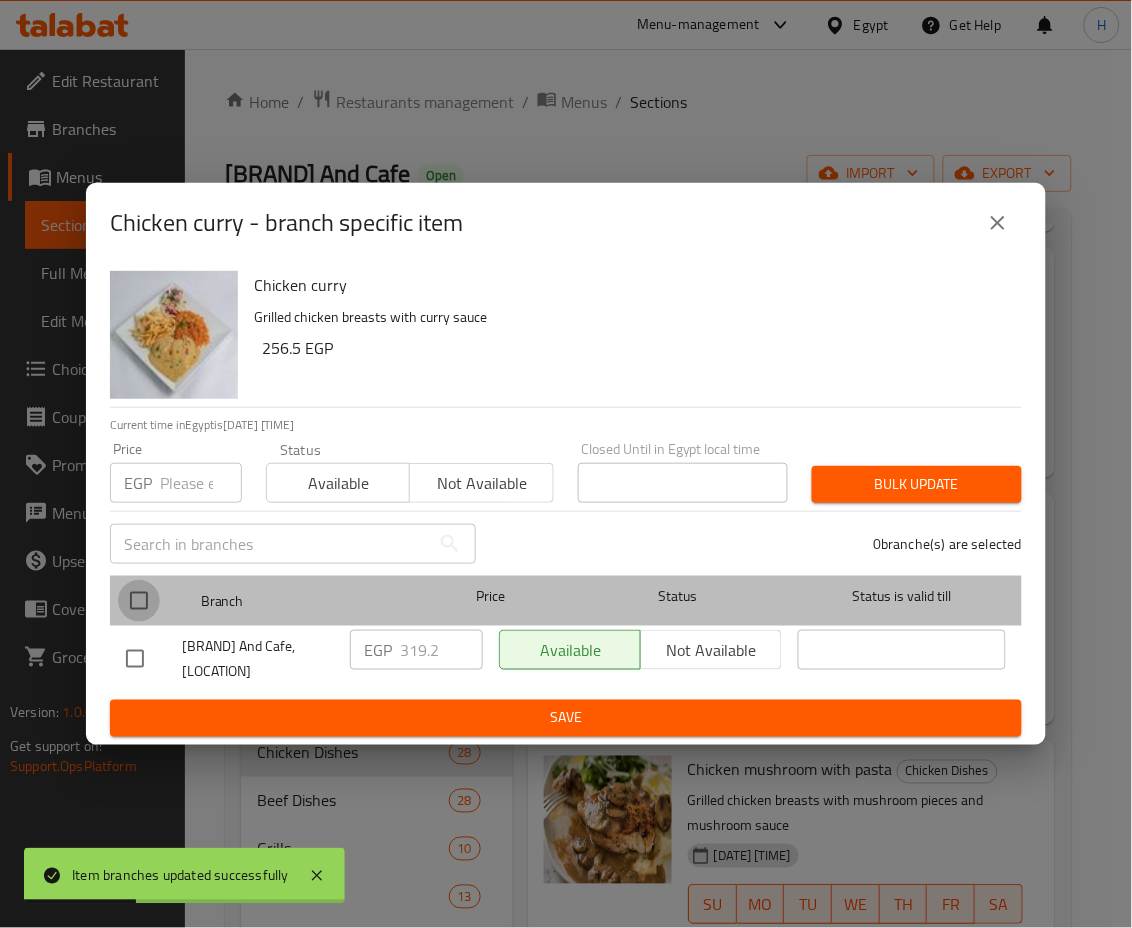 click at bounding box center (139, 601) 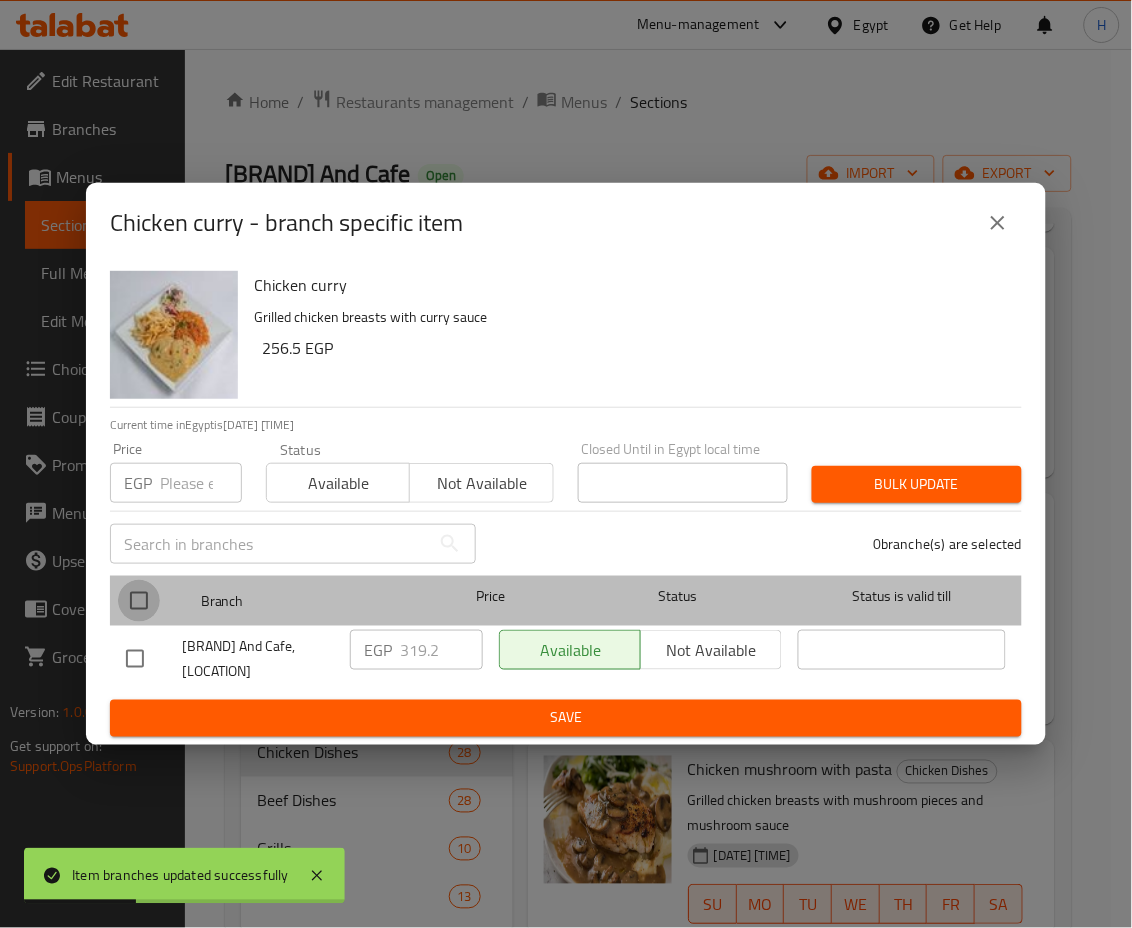 checkbox on "true" 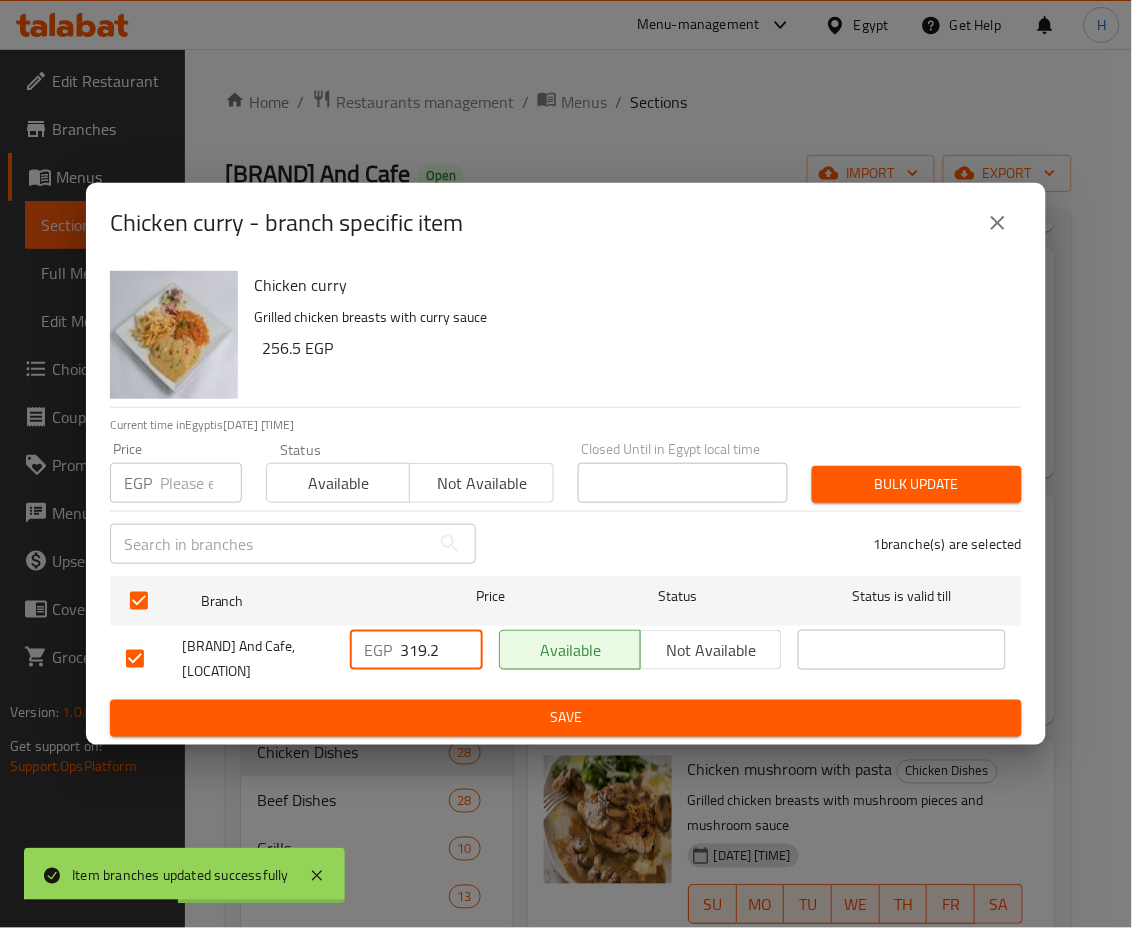 drag, startPoint x: 442, startPoint y: 649, endPoint x: 373, endPoint y: 648, distance: 69.00725 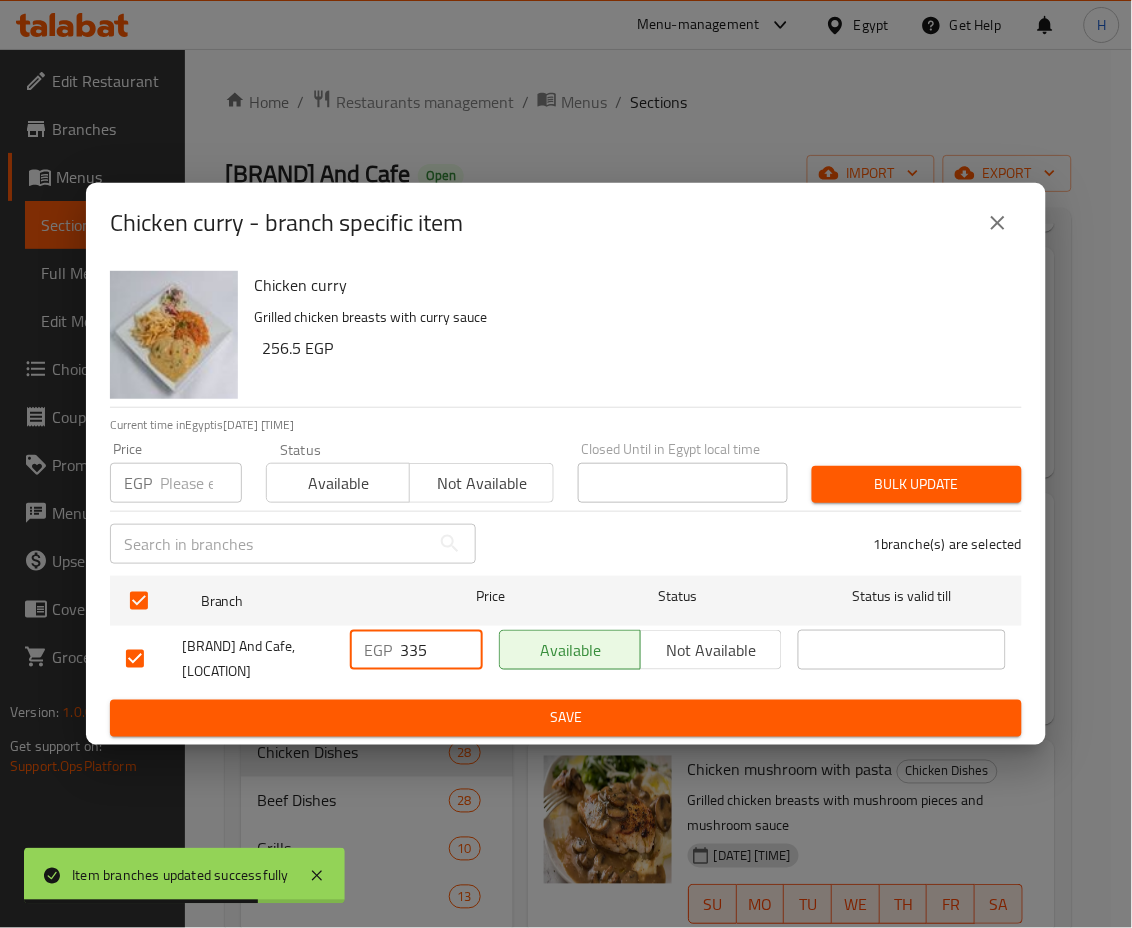 type on "335" 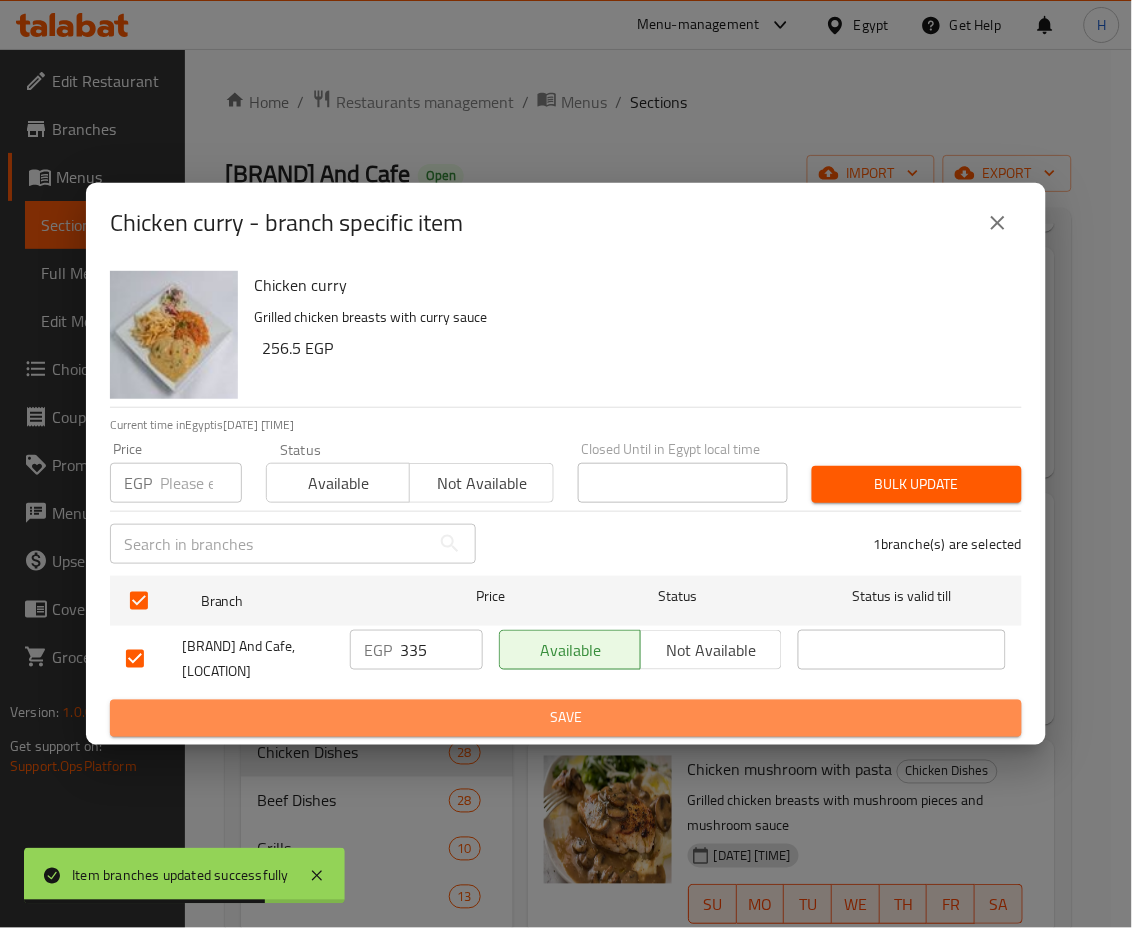 click on "Save" at bounding box center [566, 718] 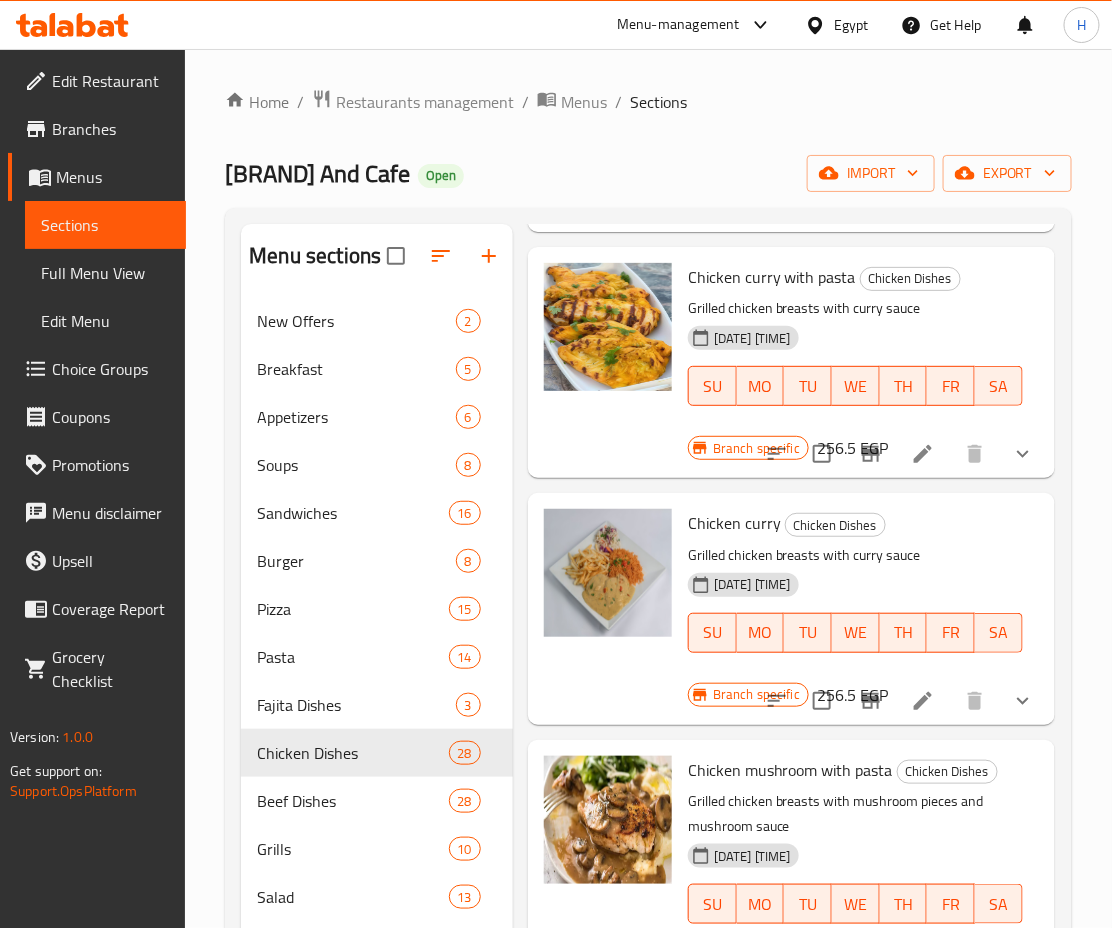 type 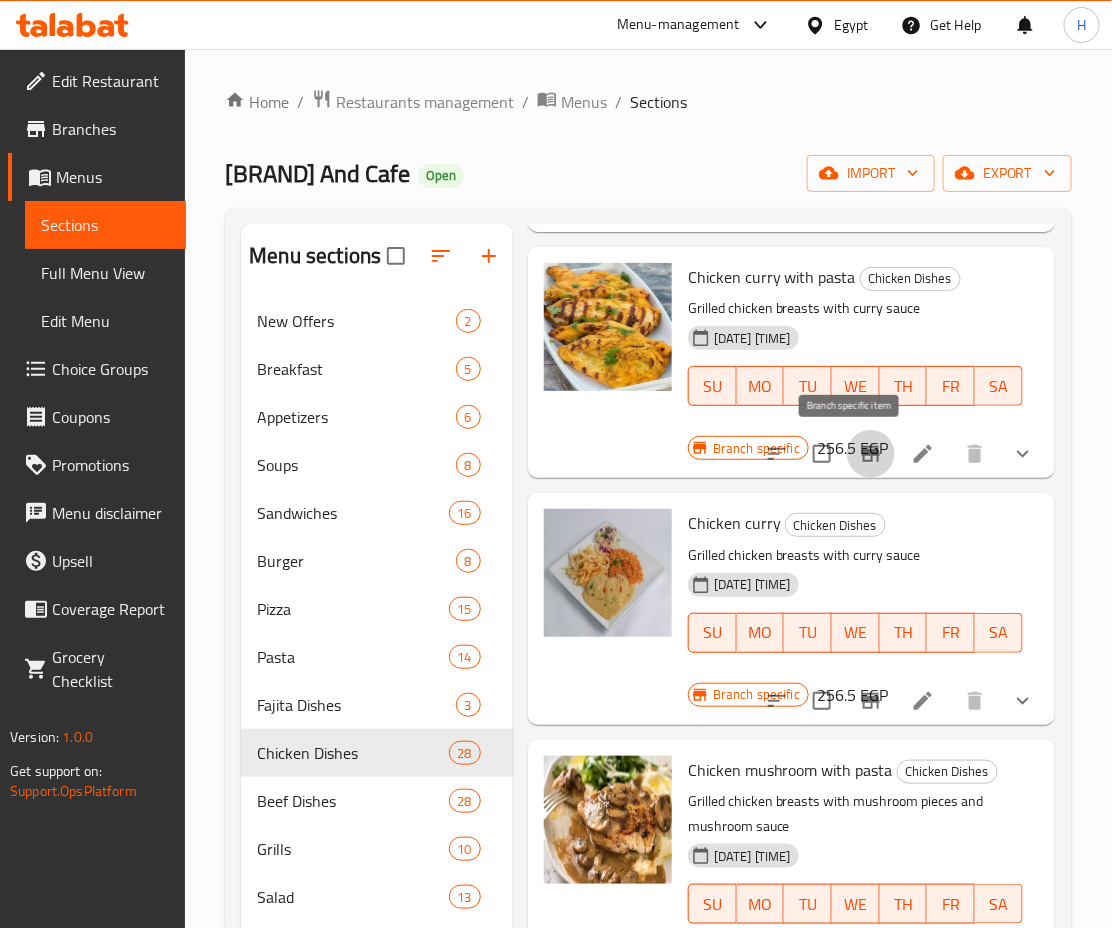 click at bounding box center [871, 454] 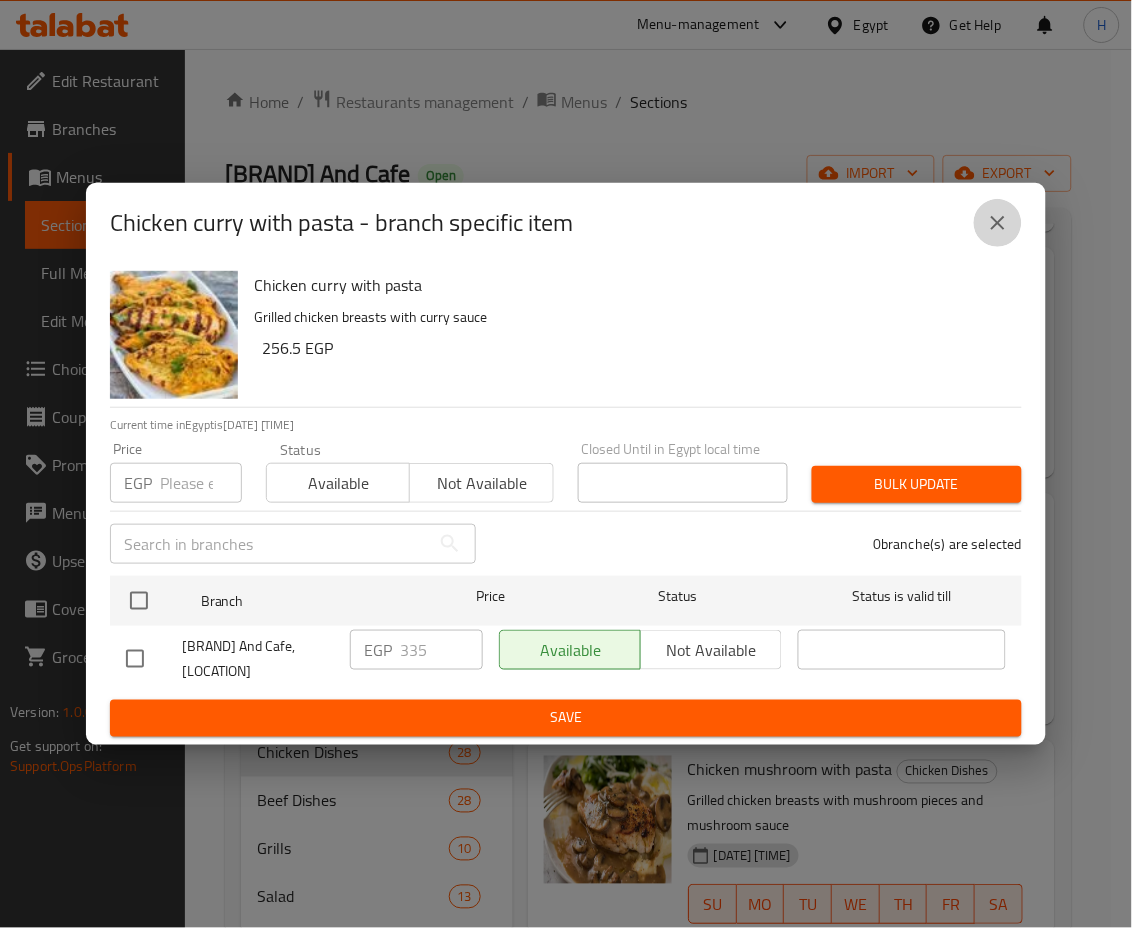 click 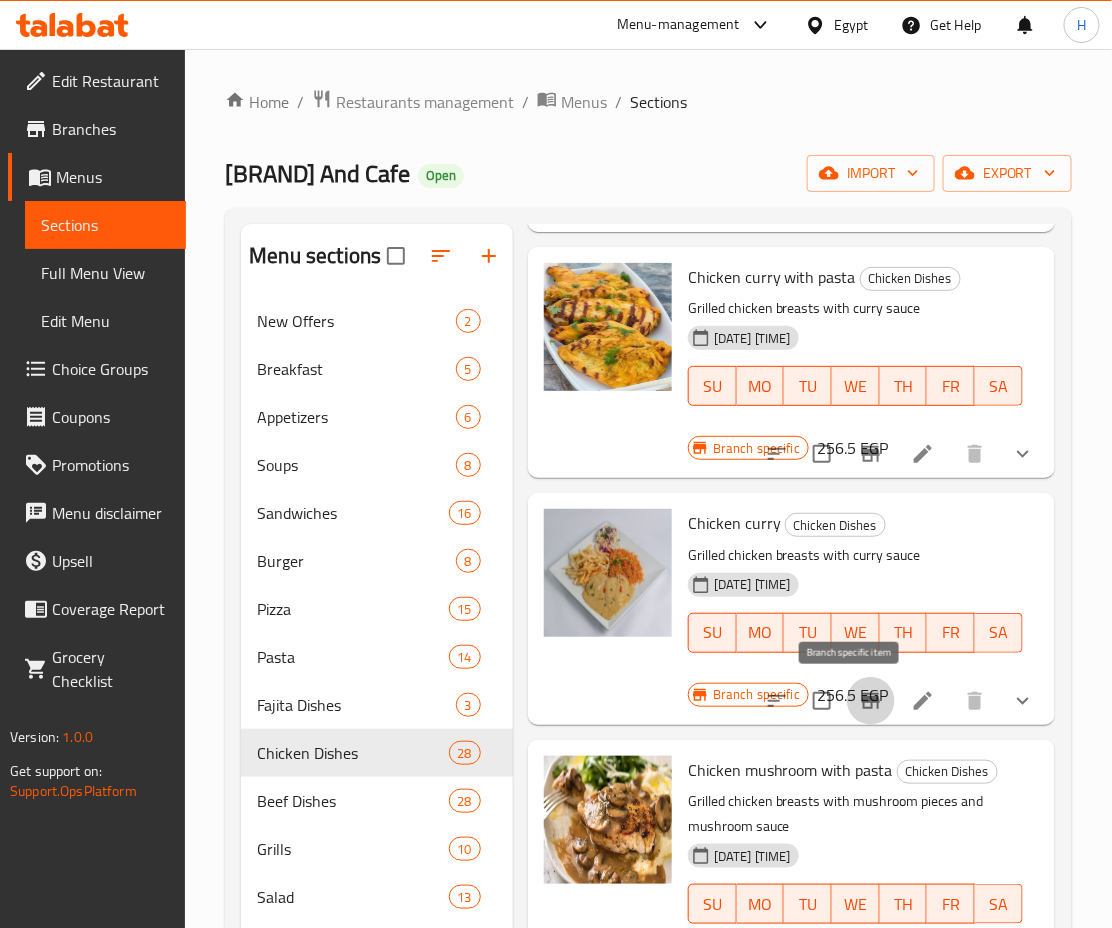 click 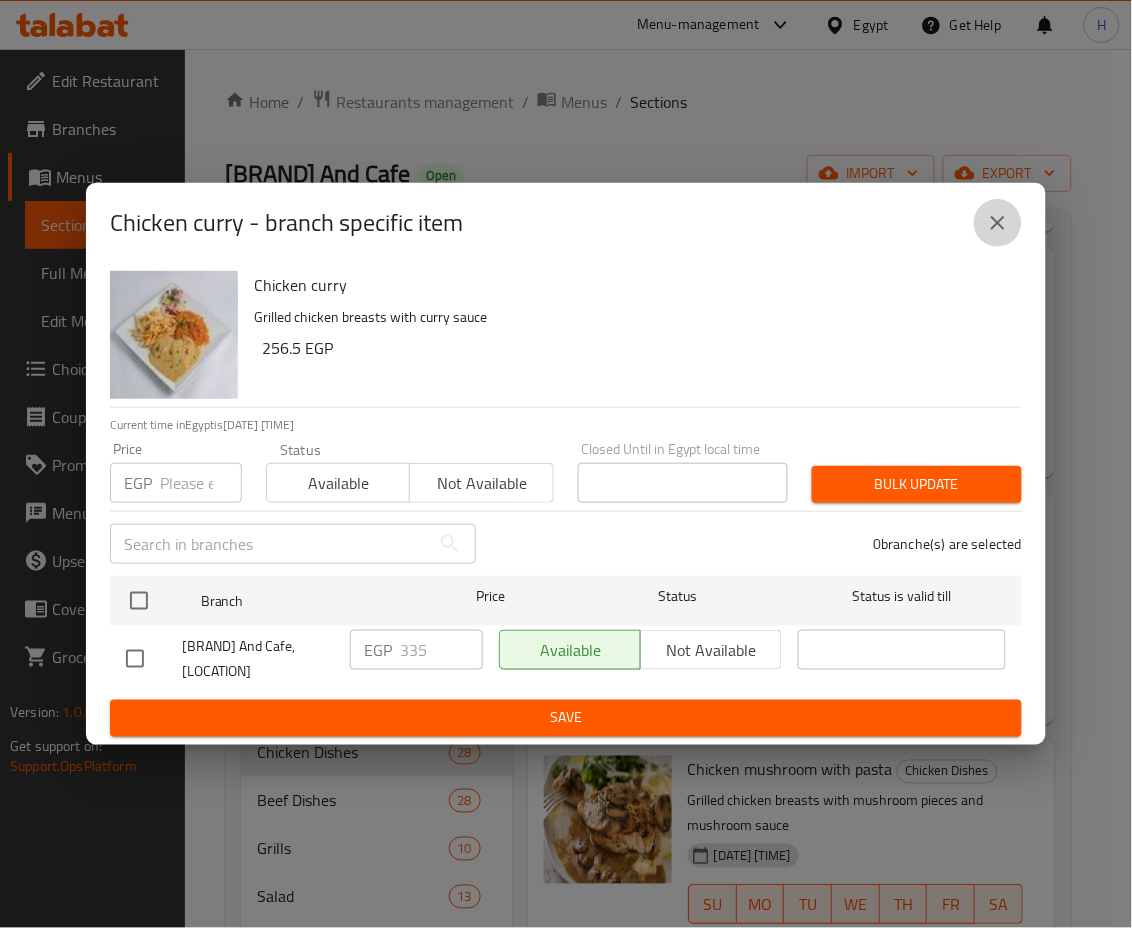 click at bounding box center [998, 223] 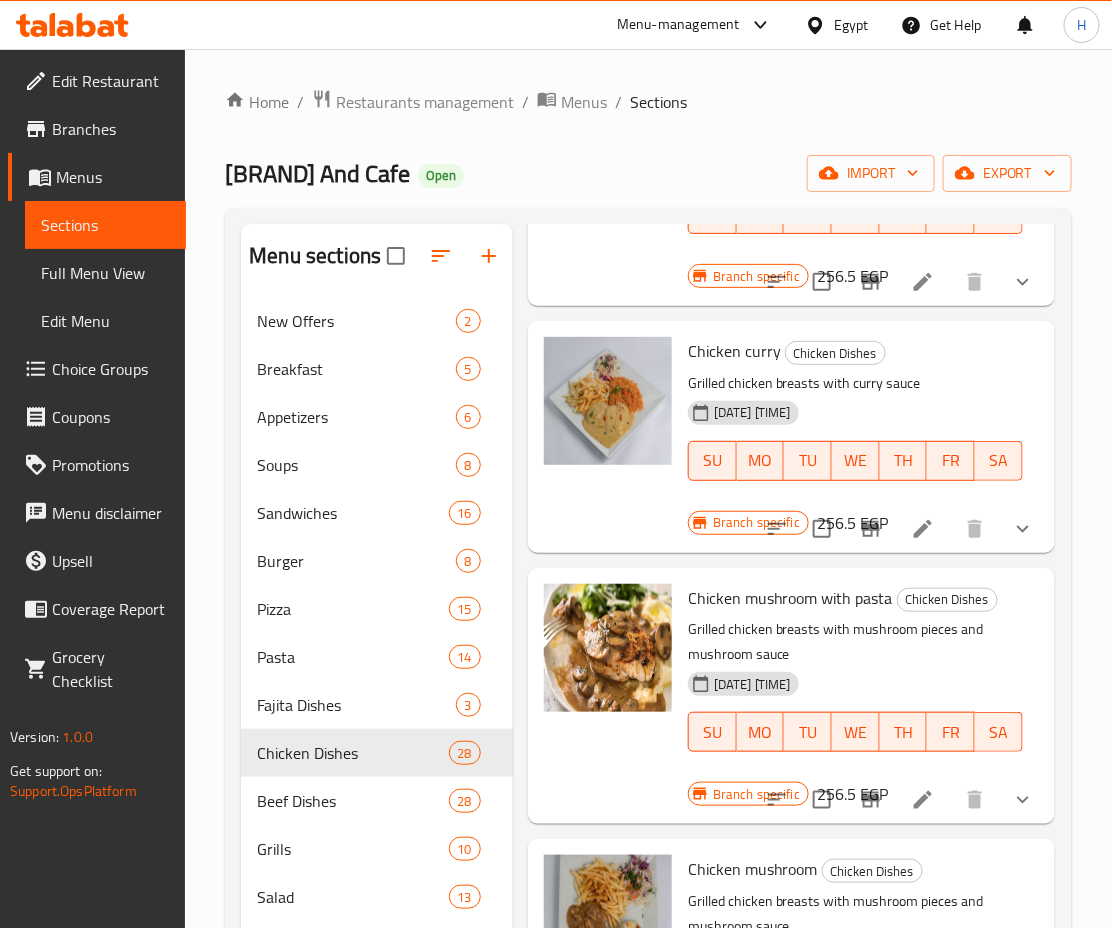 scroll, scrollTop: 1304, scrollLeft: 1, axis: both 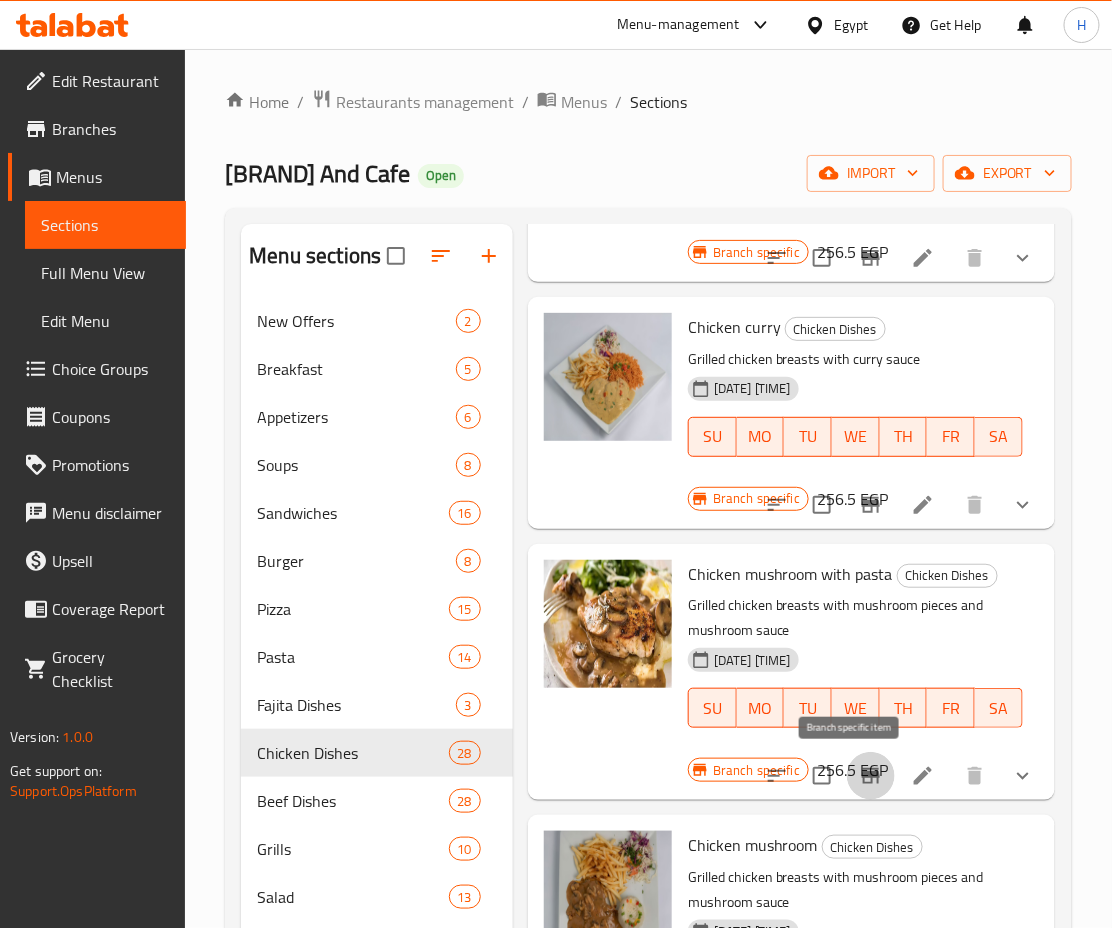 click 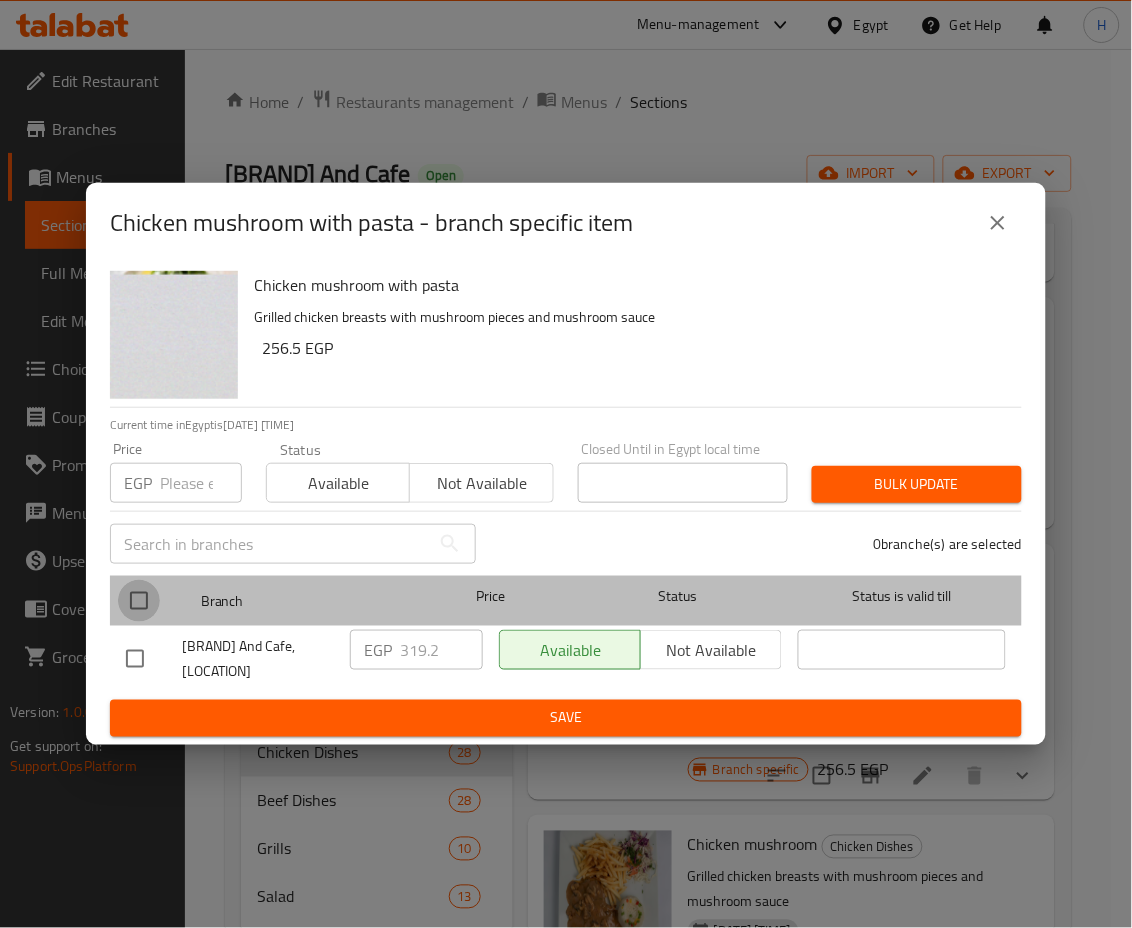 click at bounding box center [139, 601] 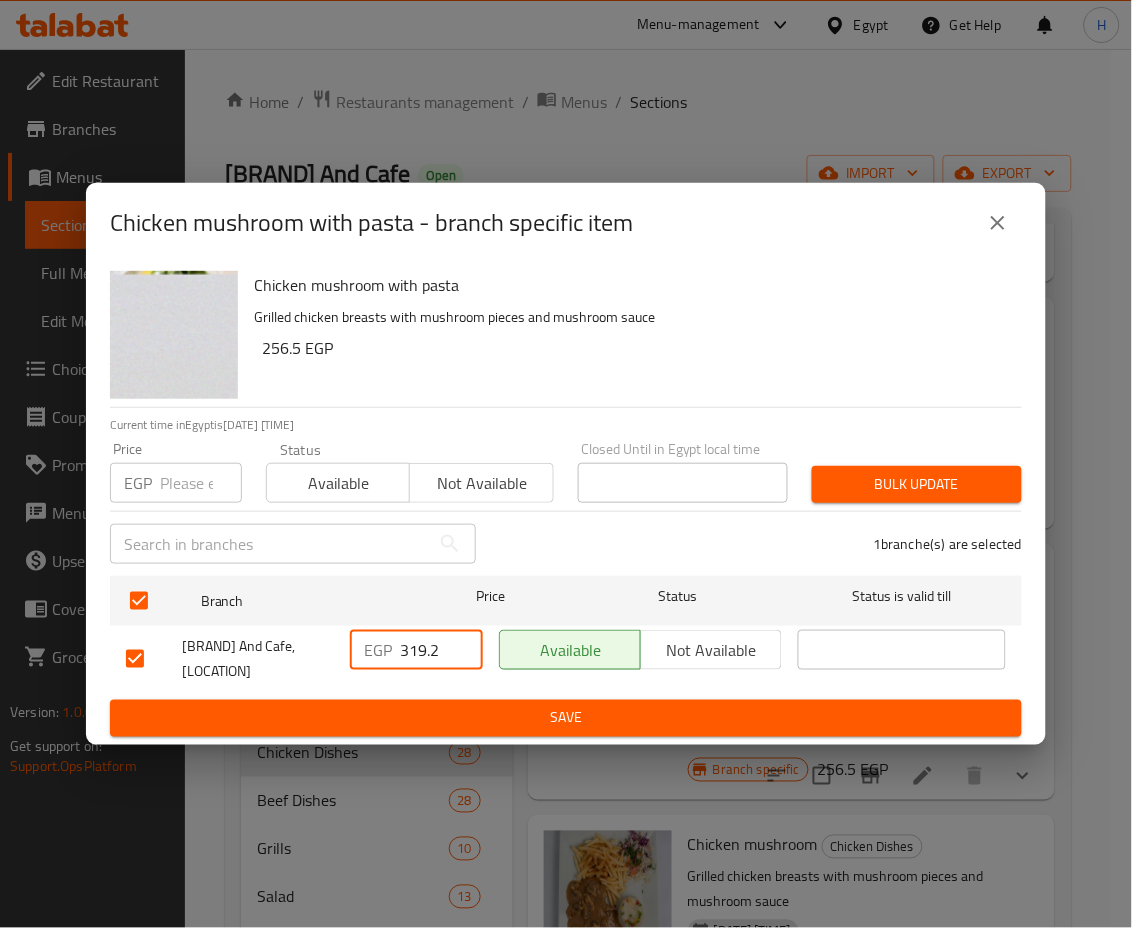 drag, startPoint x: 436, startPoint y: 640, endPoint x: 387, endPoint y: 642, distance: 49.0408 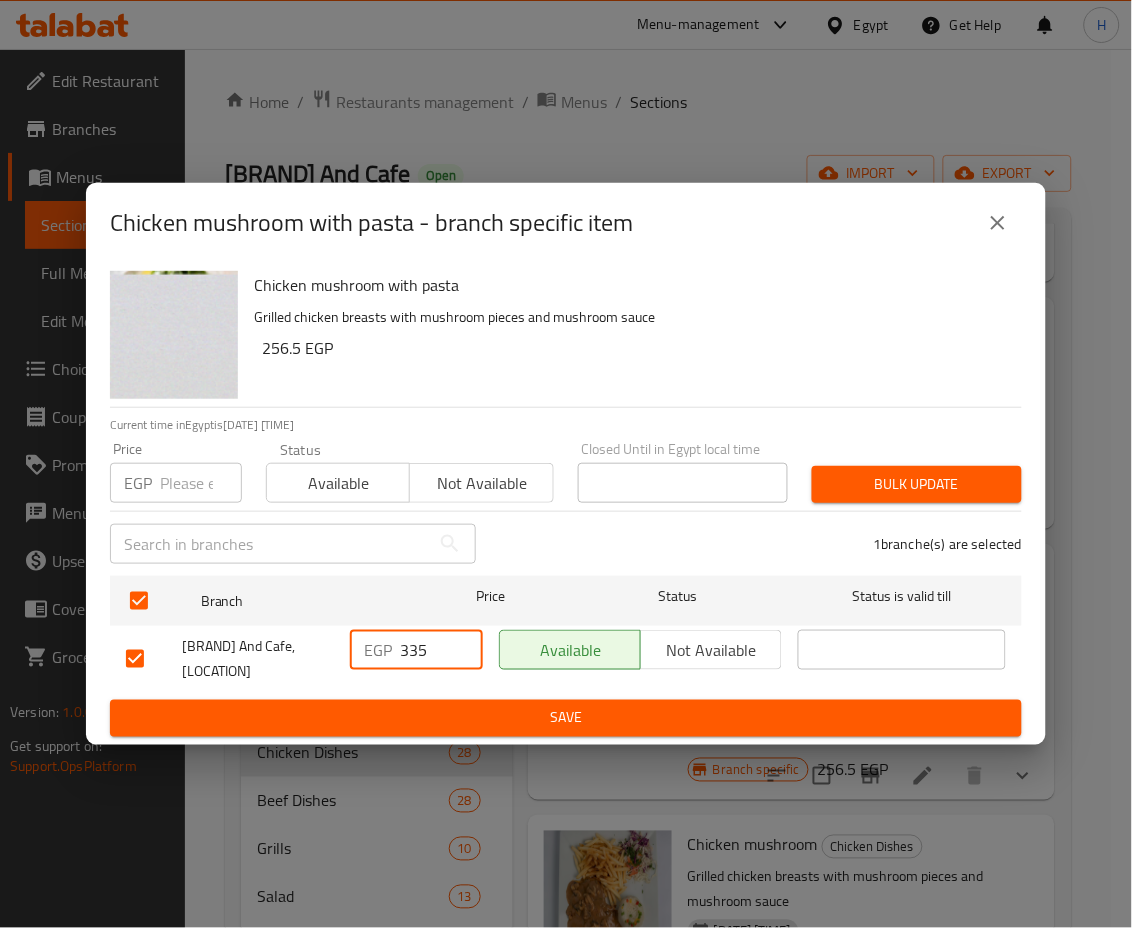 type on "335" 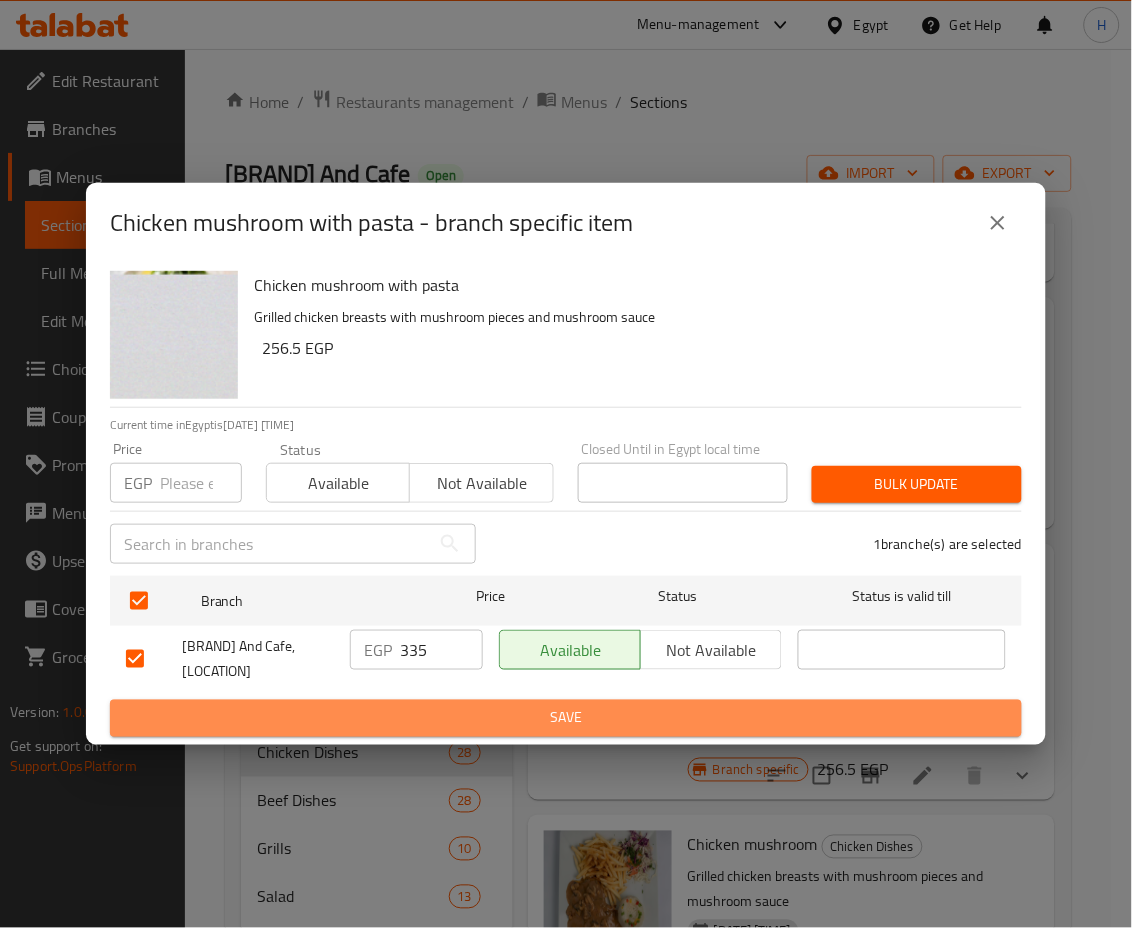 click on "Save" at bounding box center (566, 718) 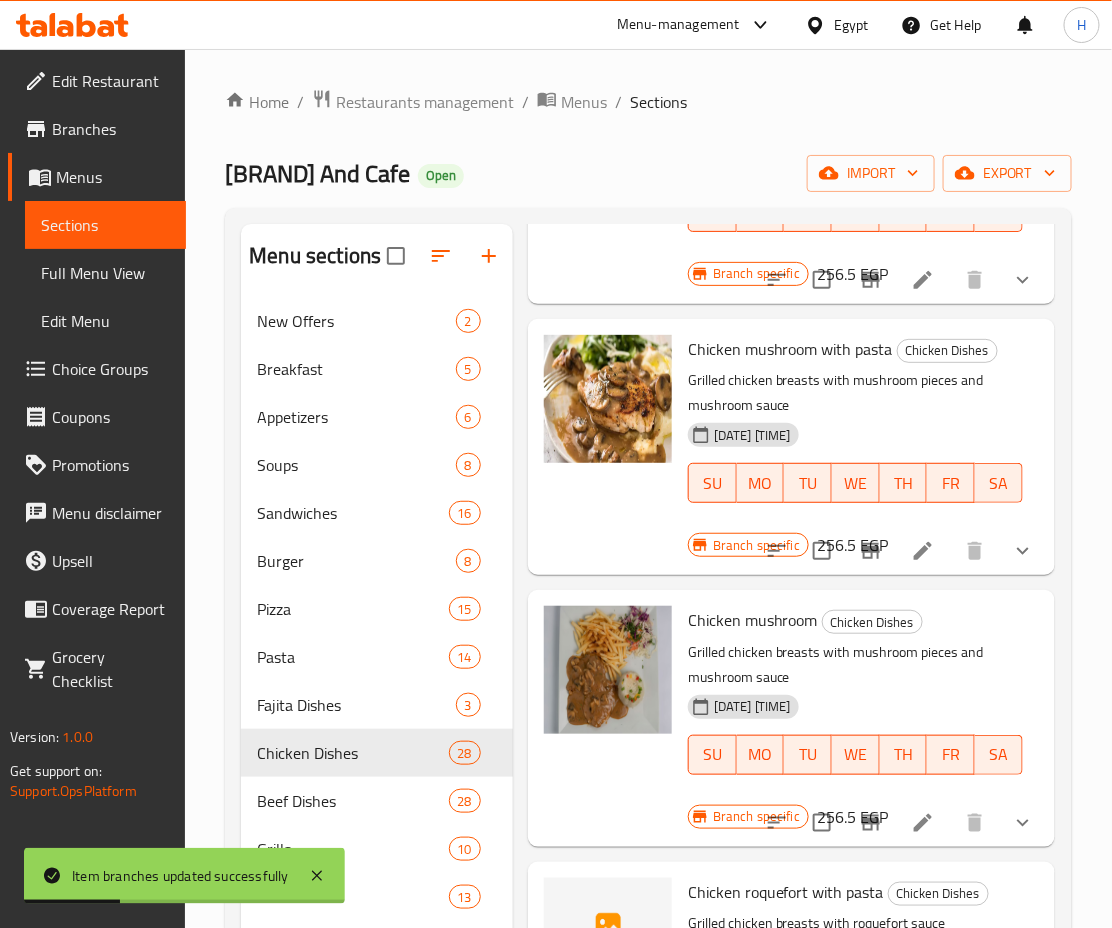 scroll, scrollTop: 1531, scrollLeft: 1, axis: both 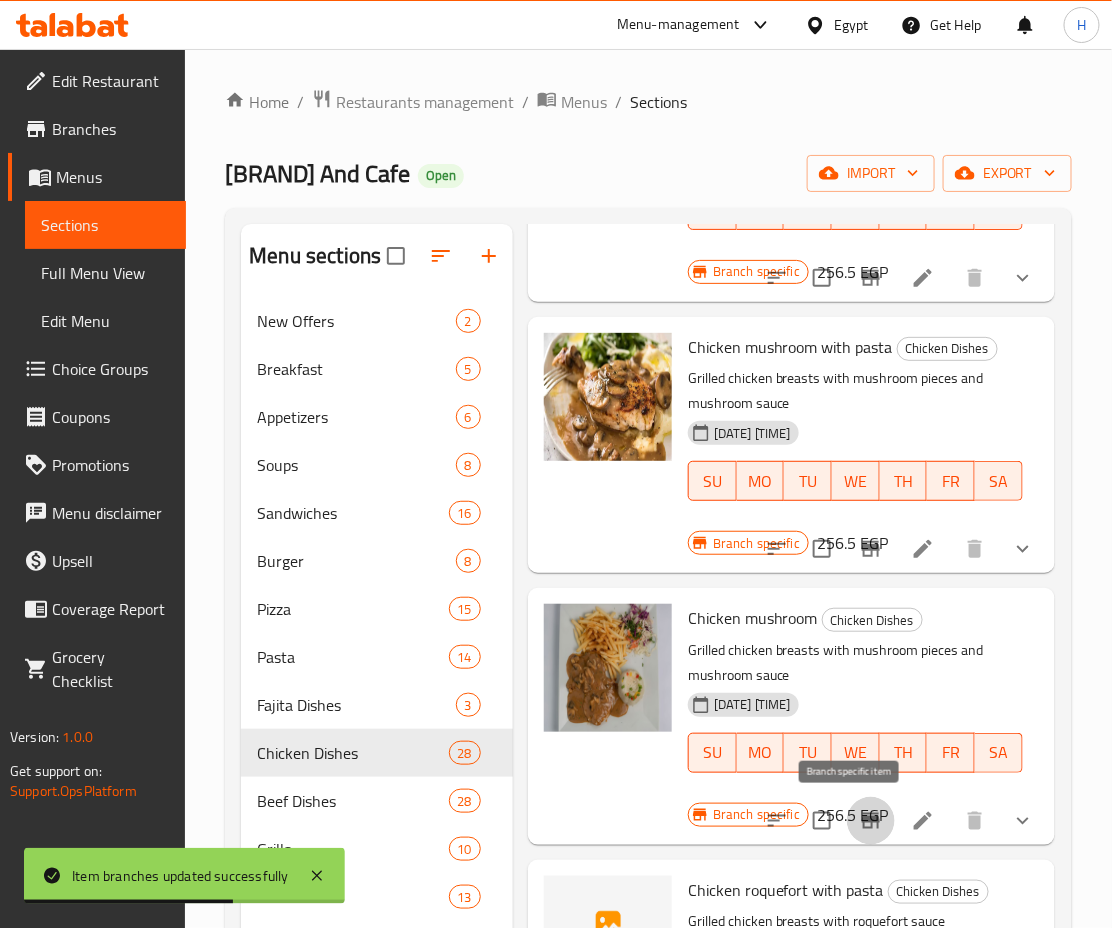 click 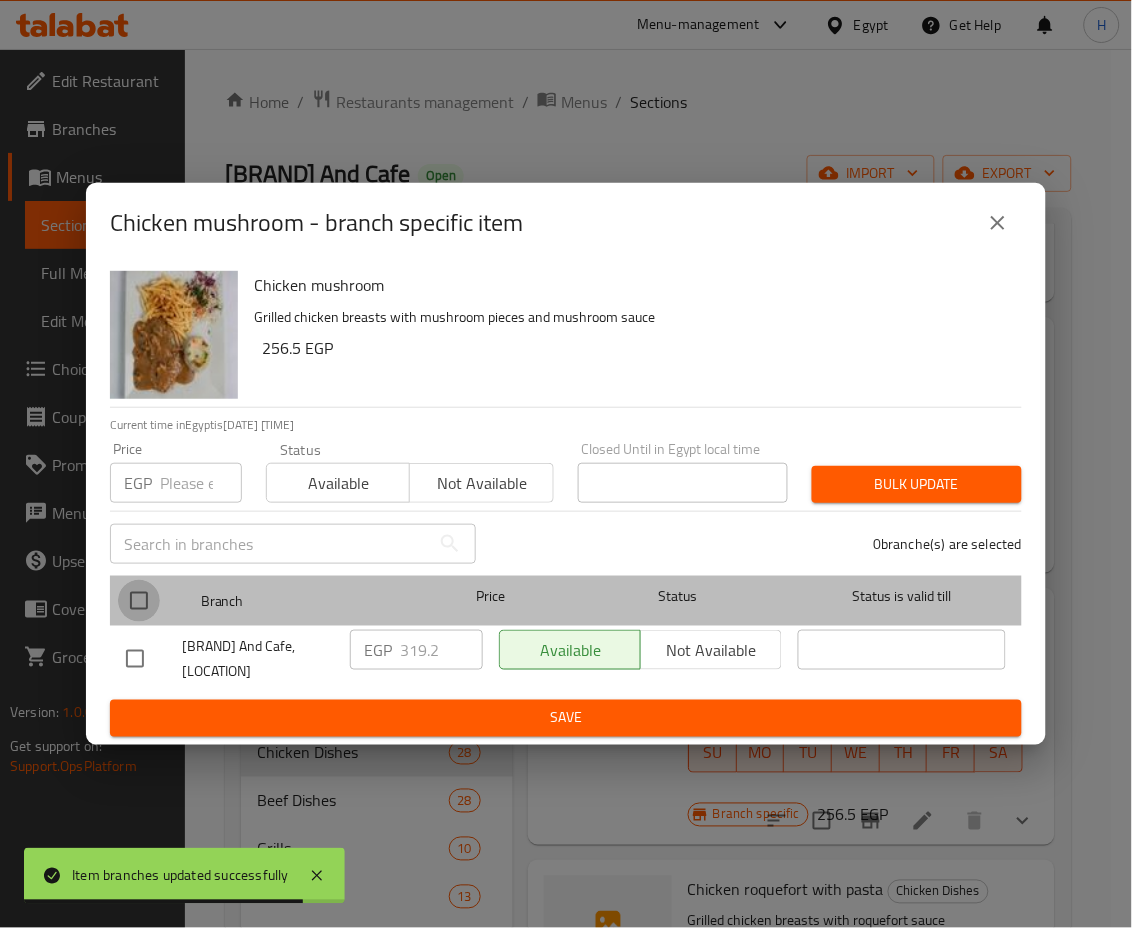 click at bounding box center [139, 601] 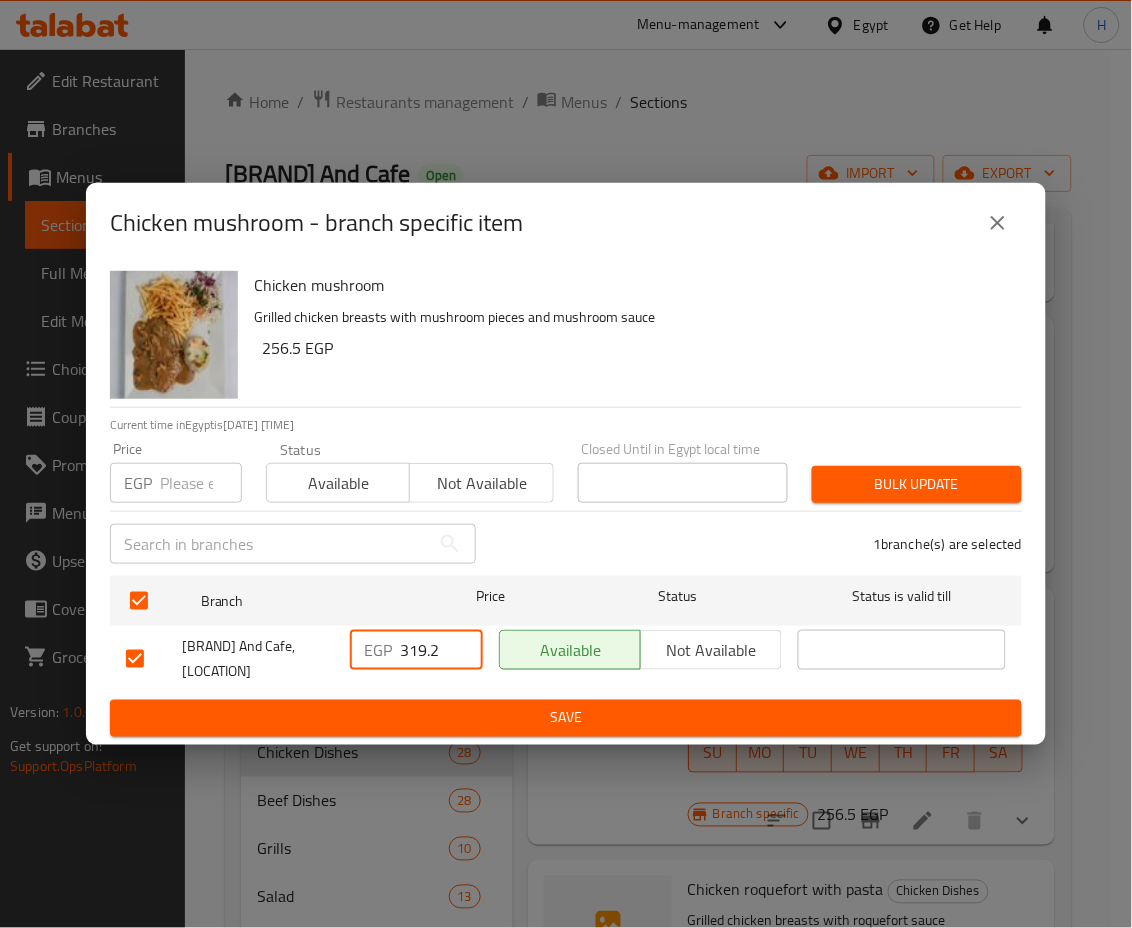 drag, startPoint x: 410, startPoint y: 647, endPoint x: 464, endPoint y: 665, distance: 56.920998 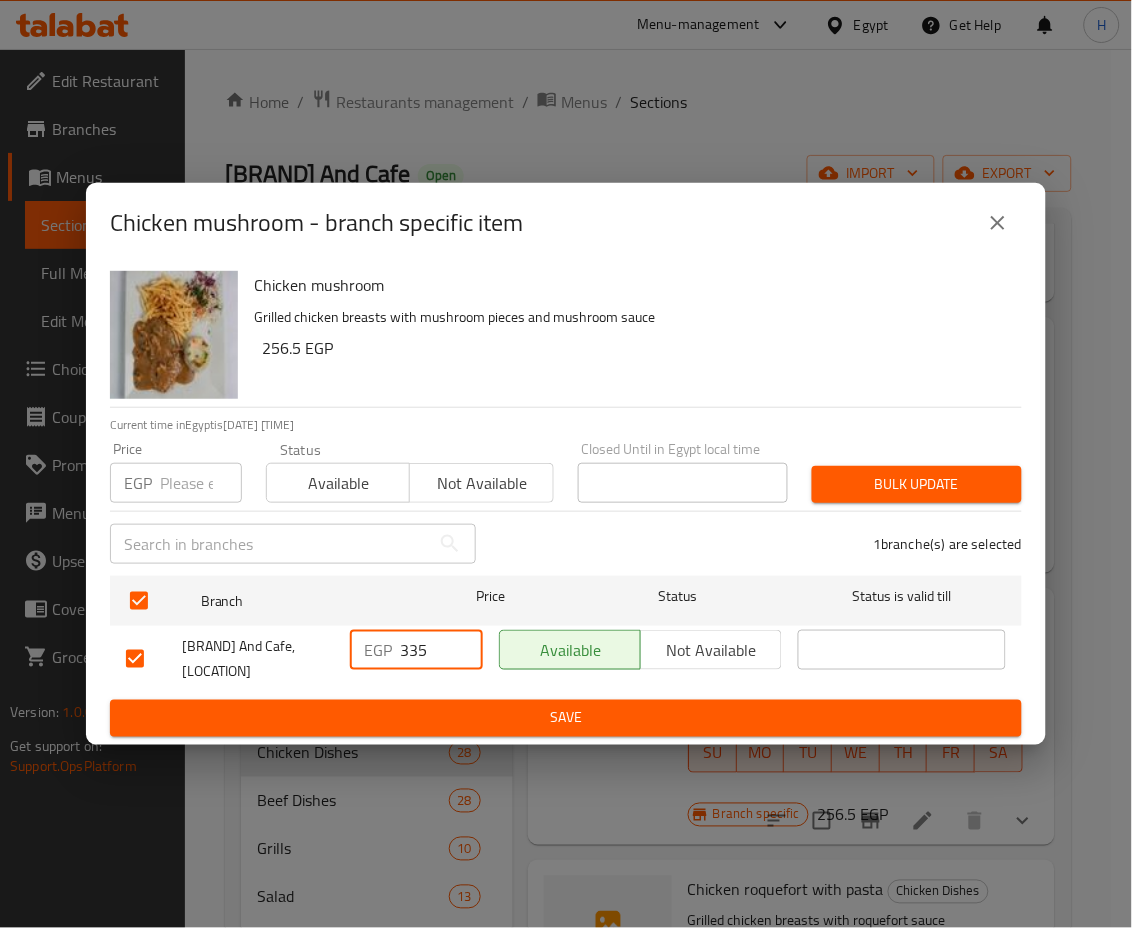type on "335" 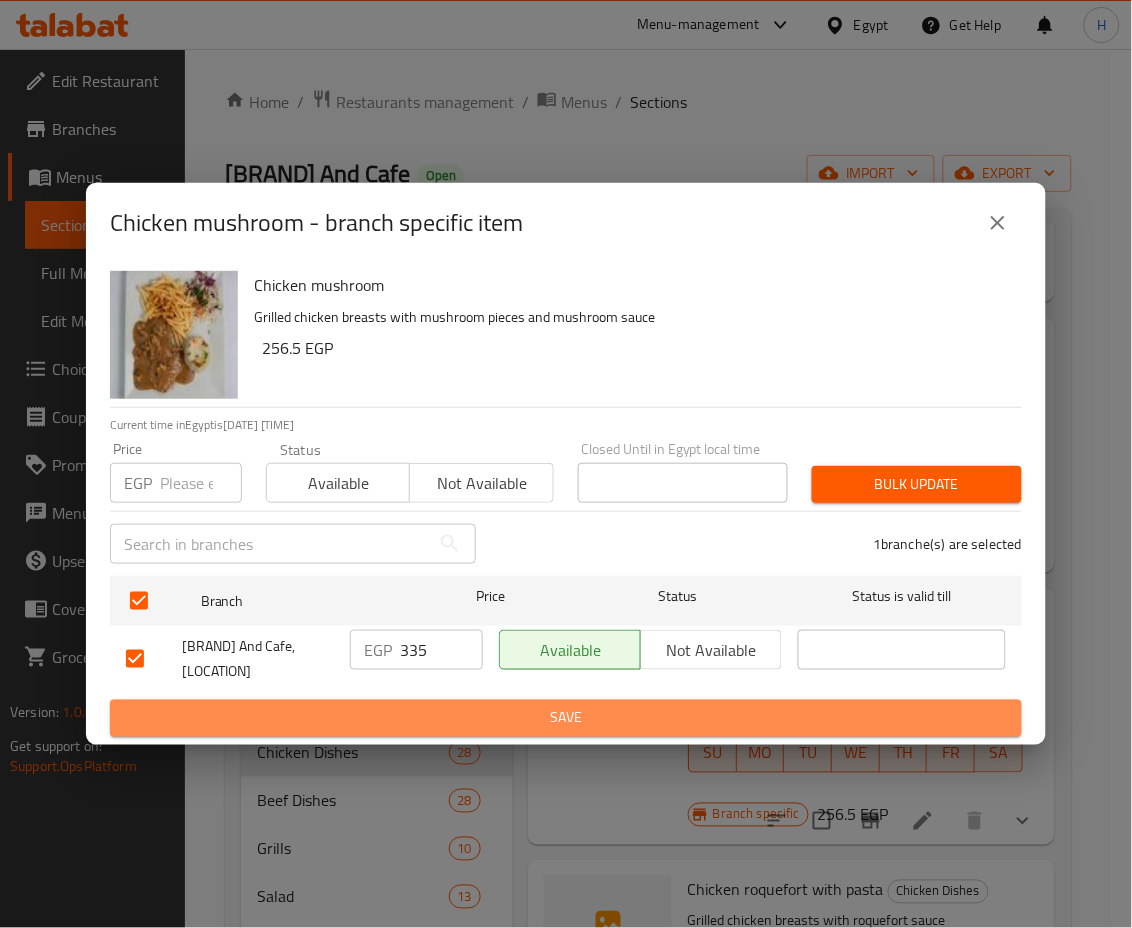 click on "Save" at bounding box center [566, 718] 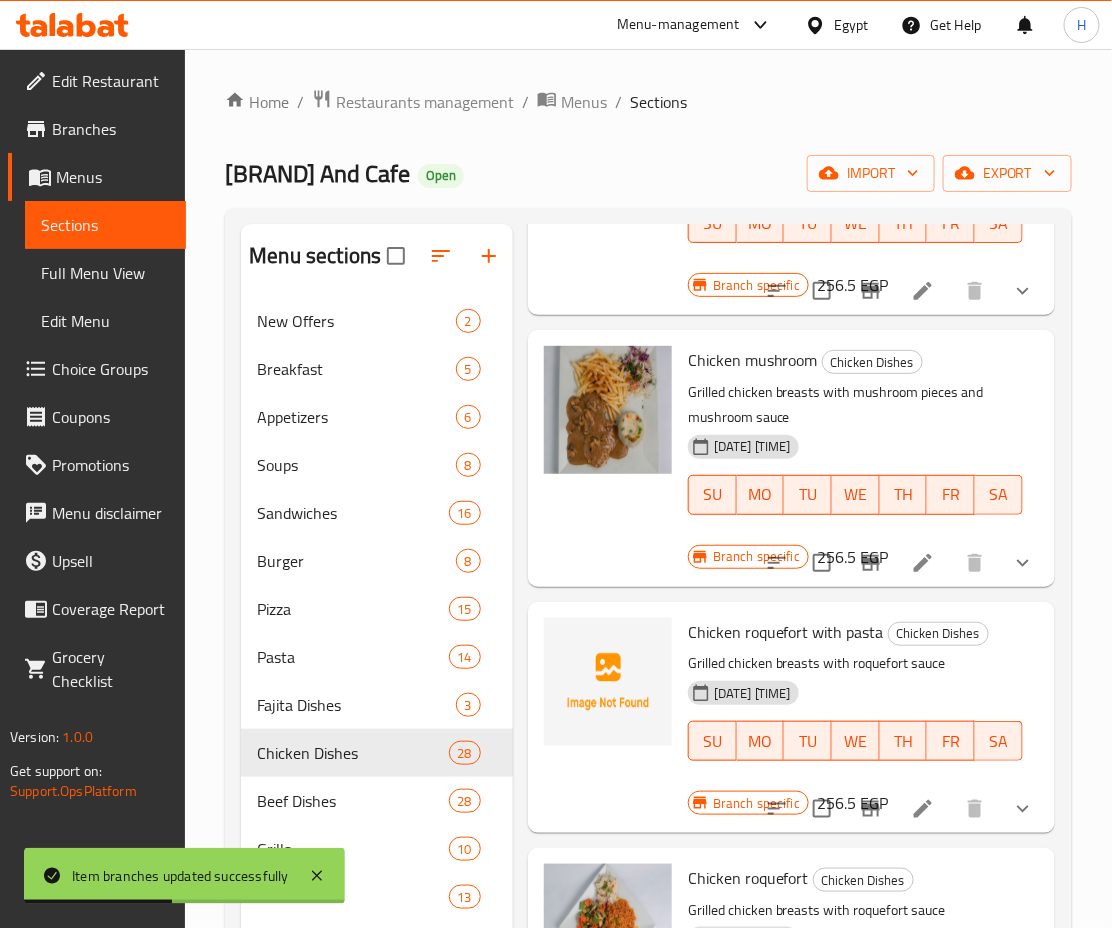 scroll, scrollTop: 1797, scrollLeft: 1, axis: both 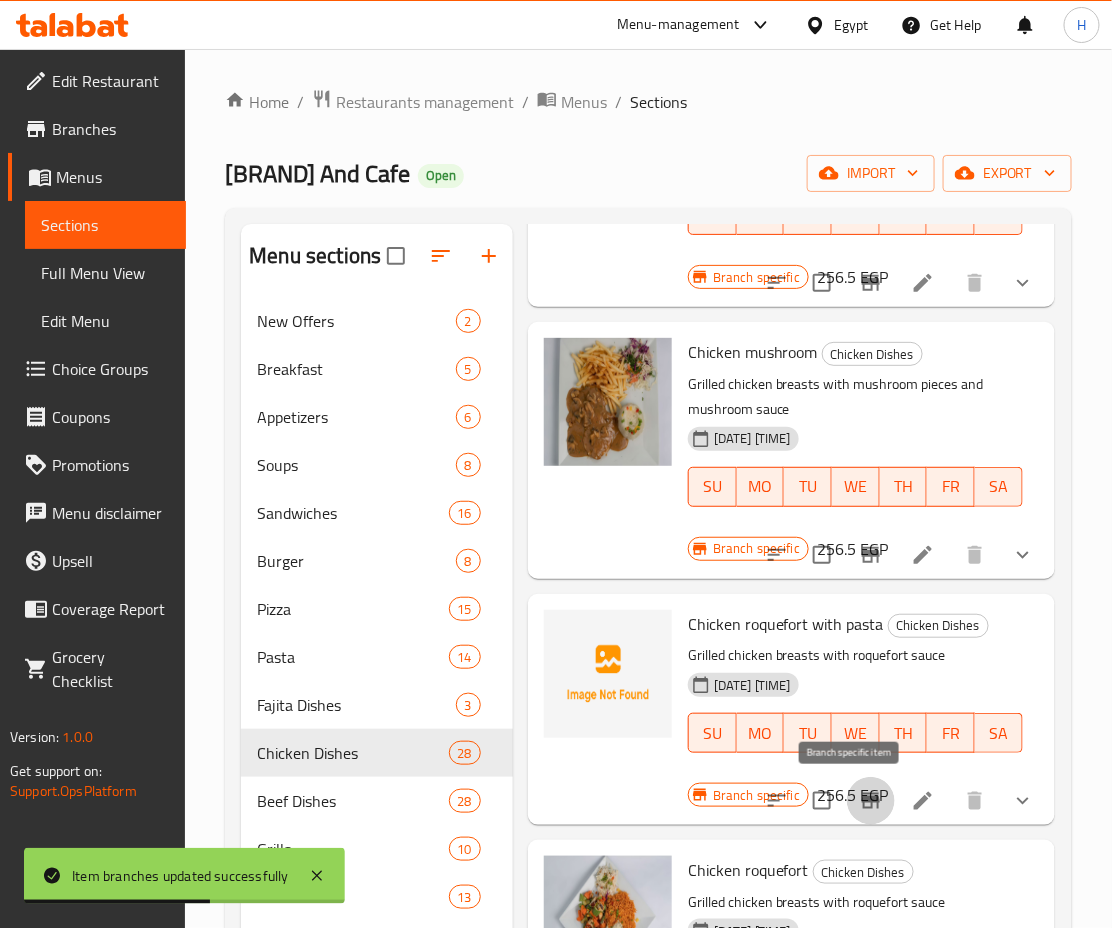 click 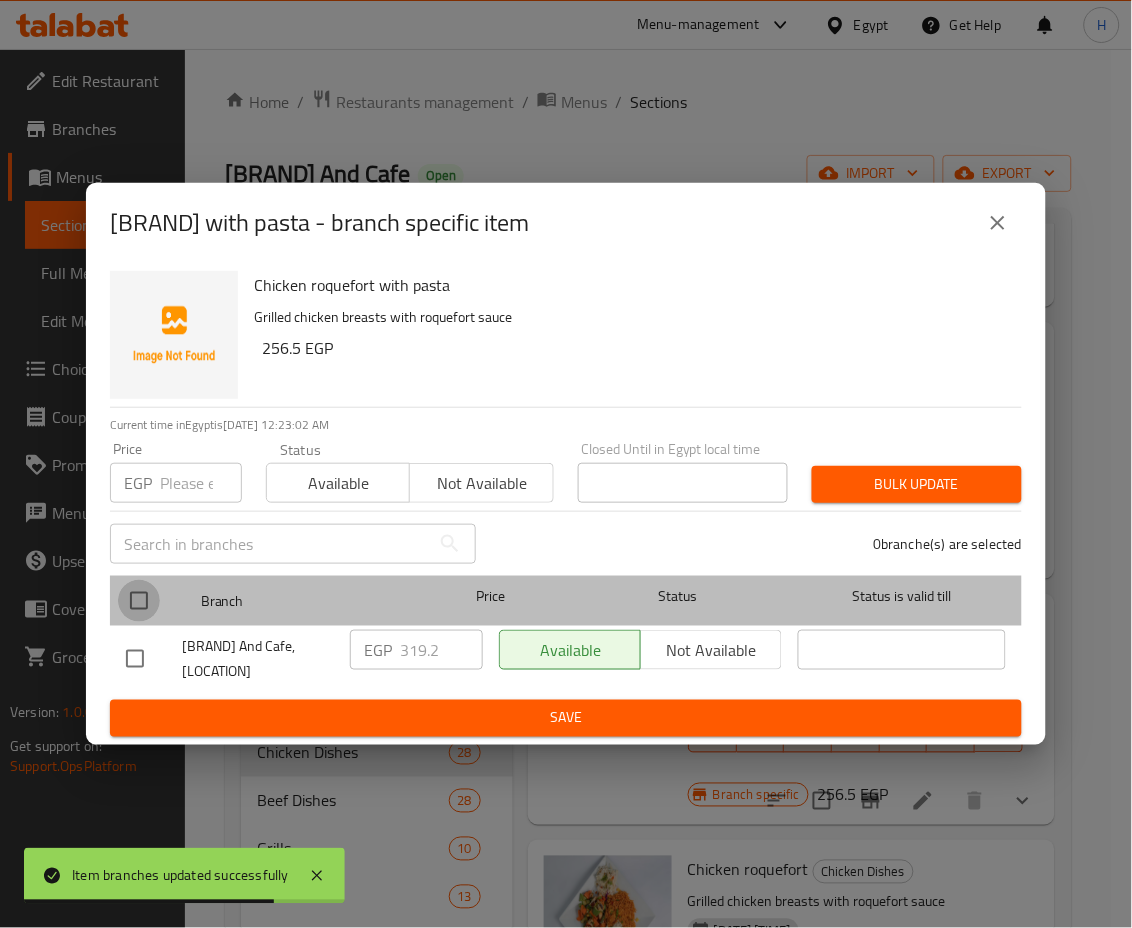 click at bounding box center [139, 601] 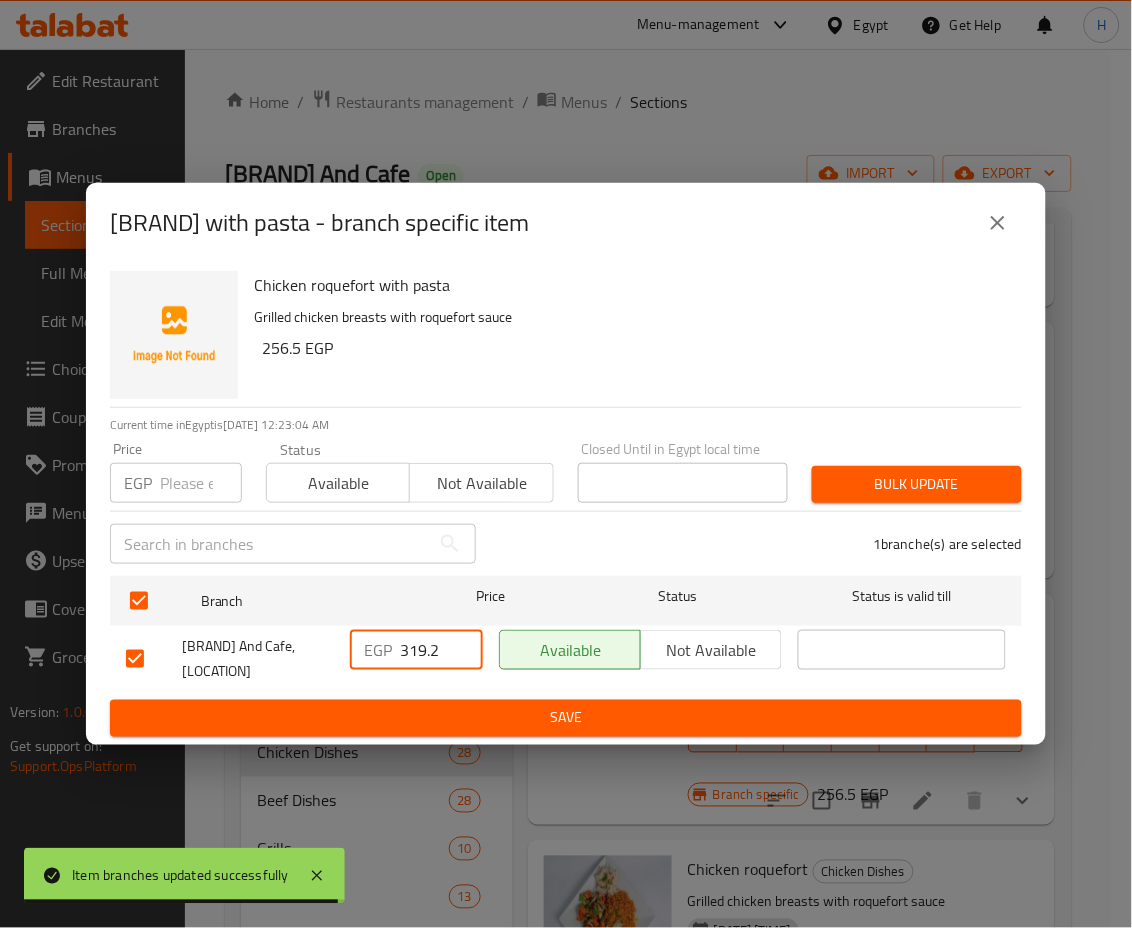drag, startPoint x: 408, startPoint y: 646, endPoint x: 449, endPoint y: 656, distance: 42.201897 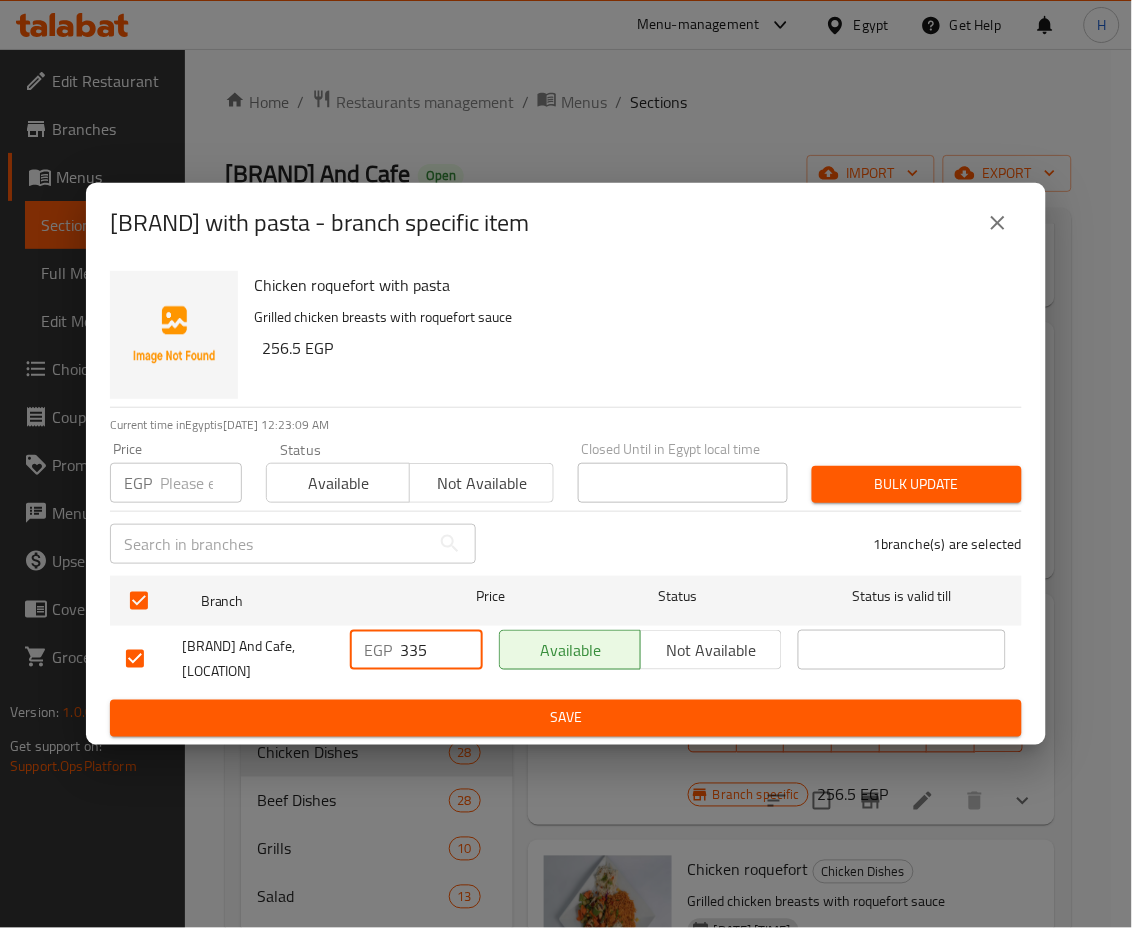 type on "335" 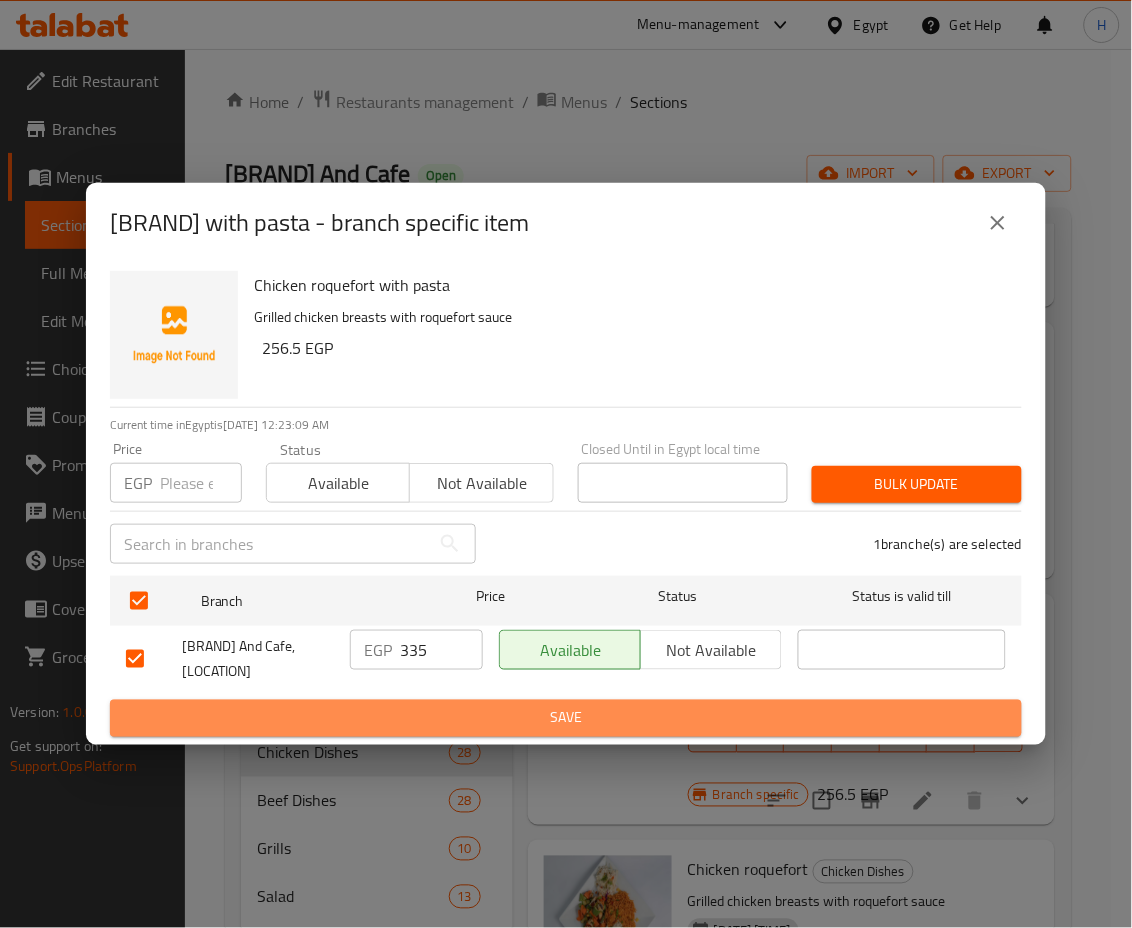 click on "Save" at bounding box center [566, 718] 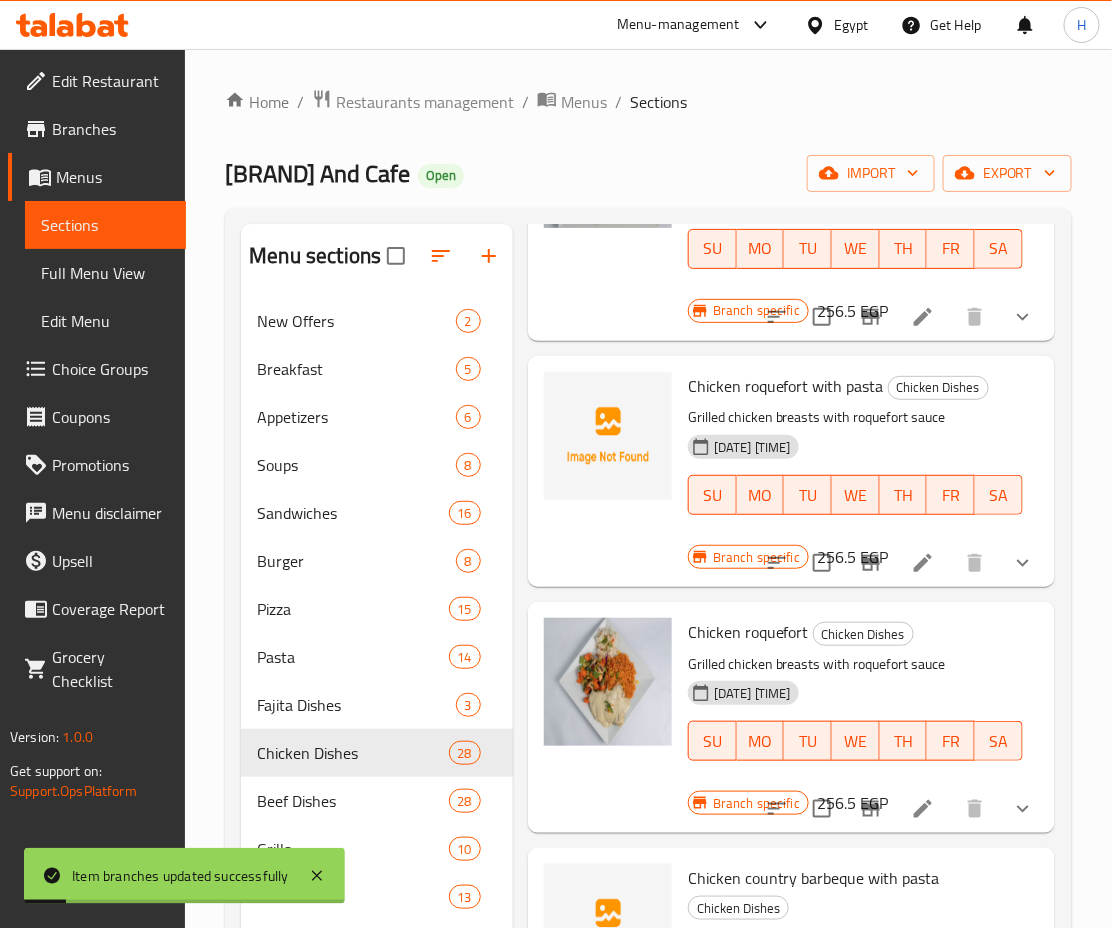 scroll, scrollTop: 2037, scrollLeft: 1, axis: both 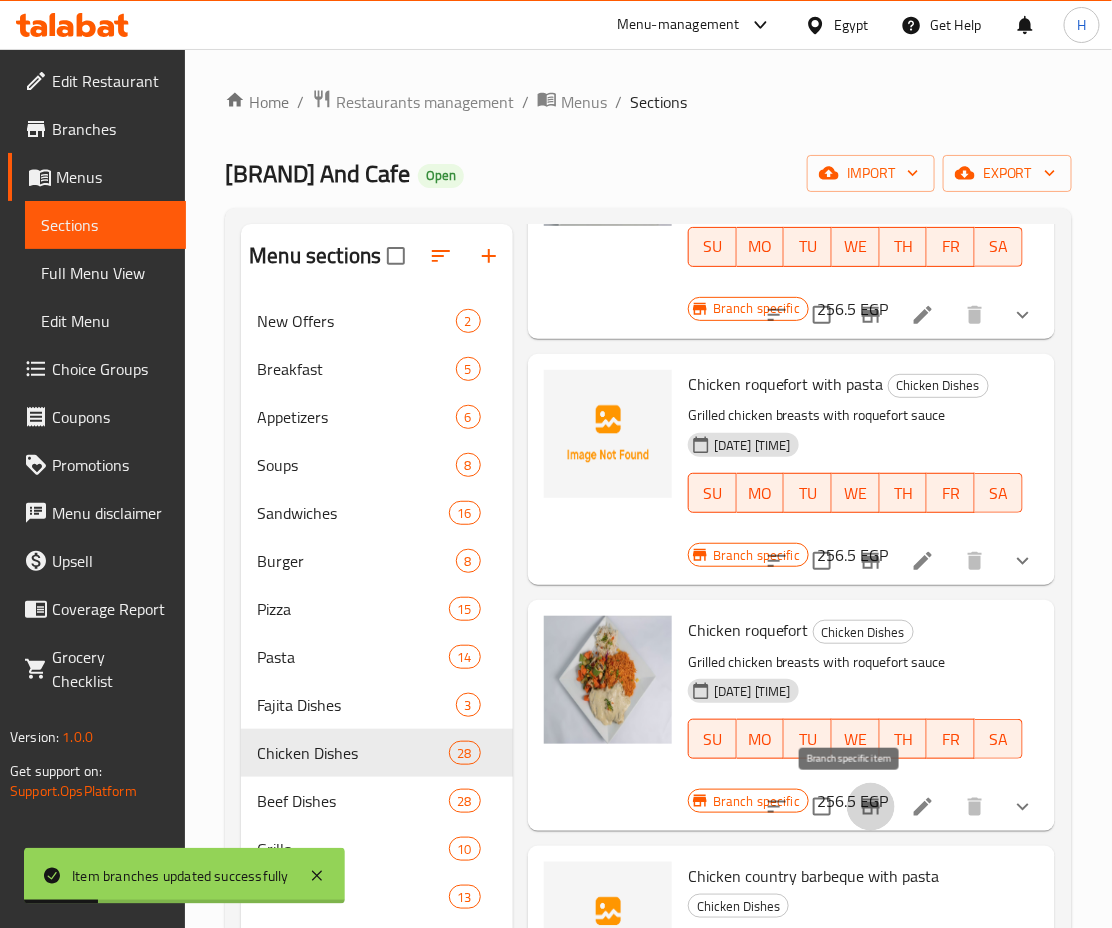 click at bounding box center [871, 807] 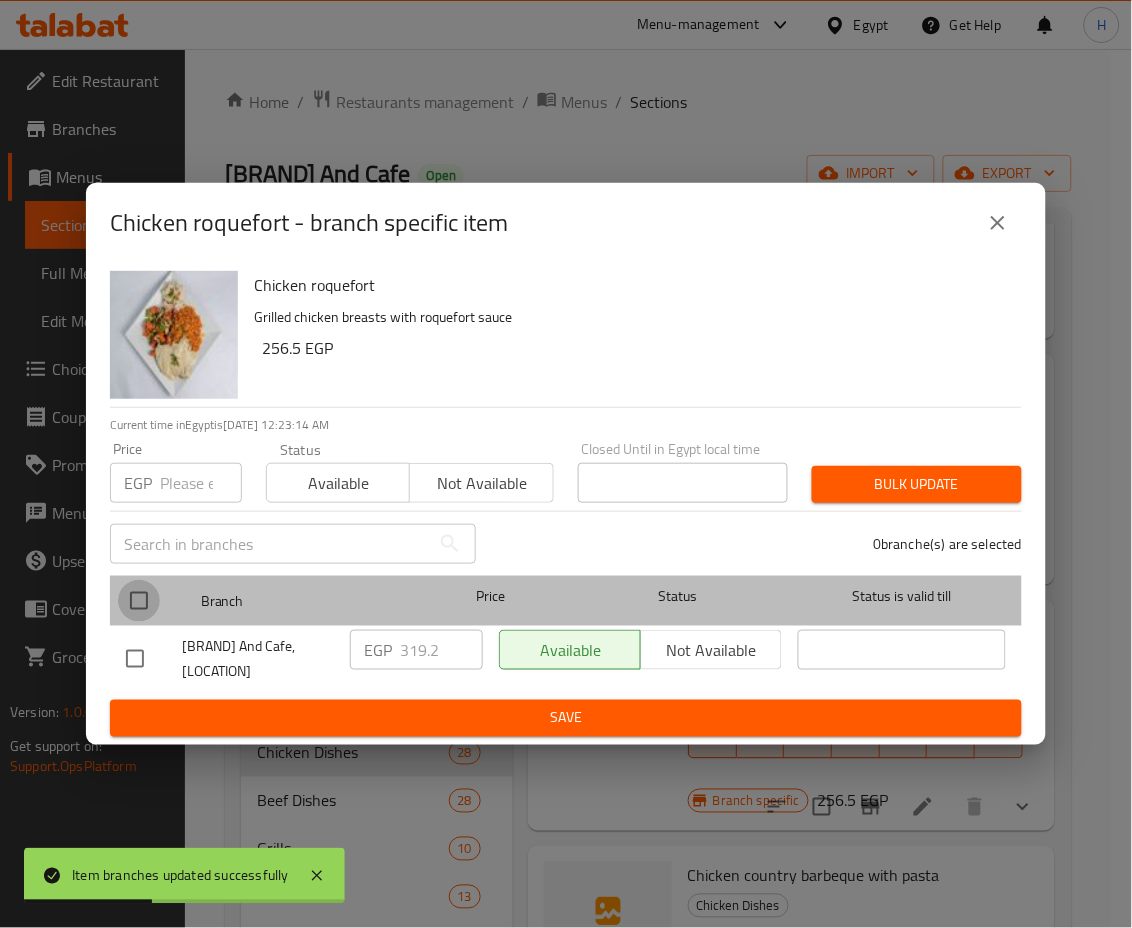 click at bounding box center (139, 601) 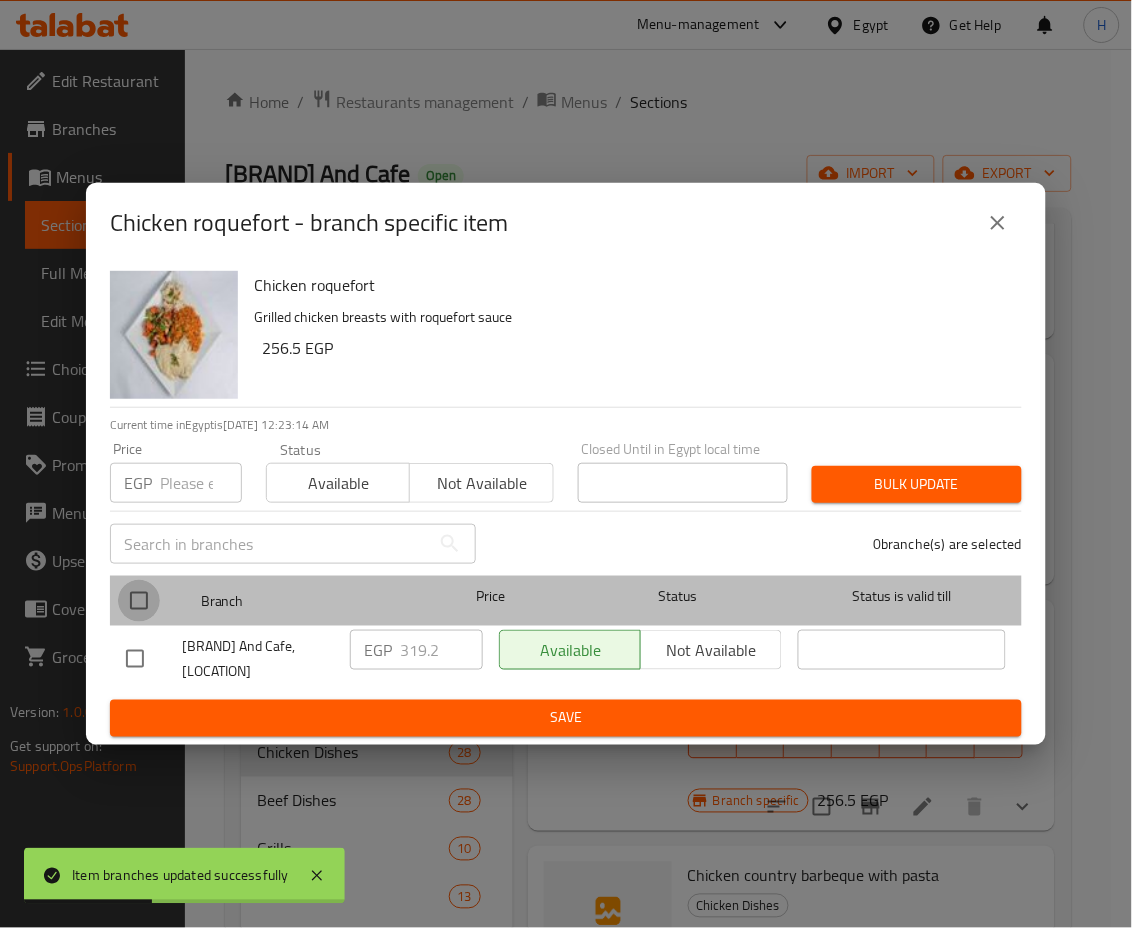 checkbox on "true" 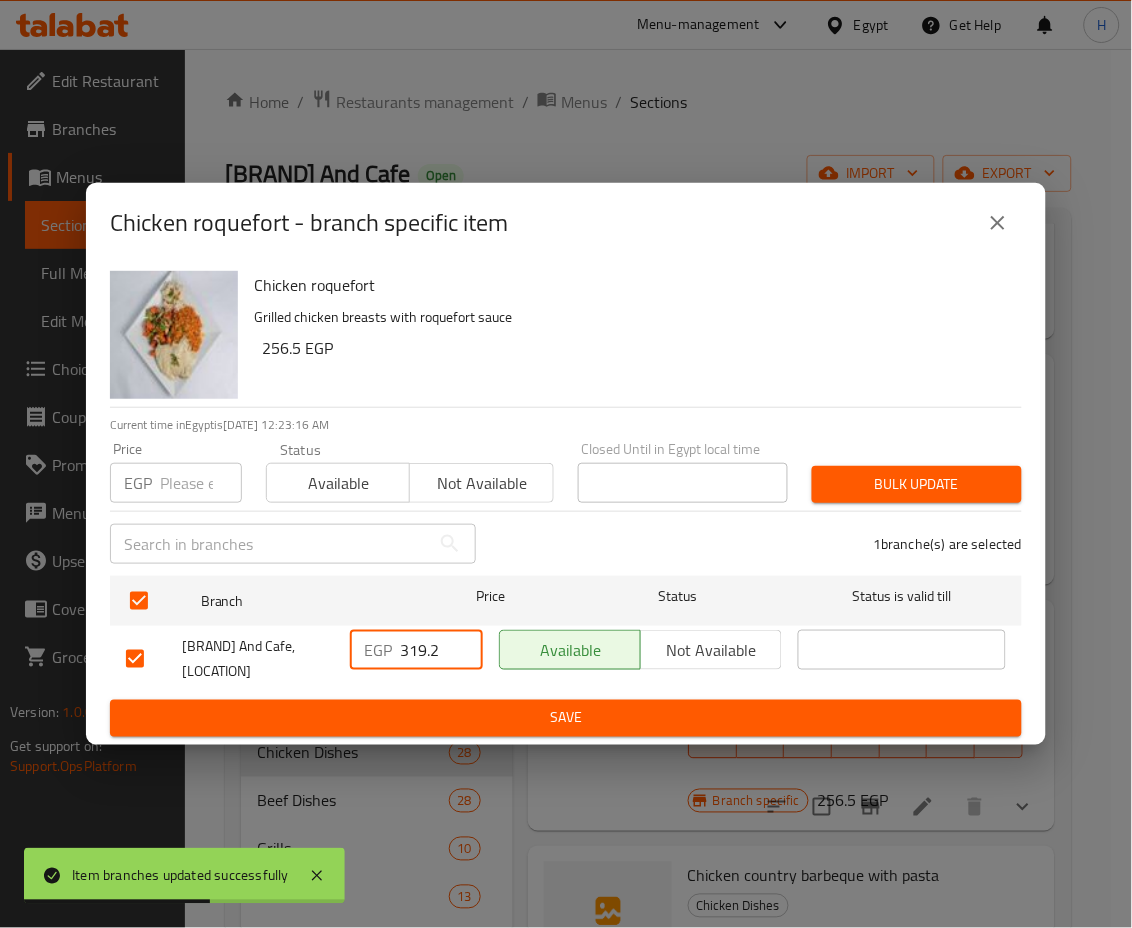 drag, startPoint x: 407, startPoint y: 648, endPoint x: 481, endPoint y: 673, distance: 78.1089 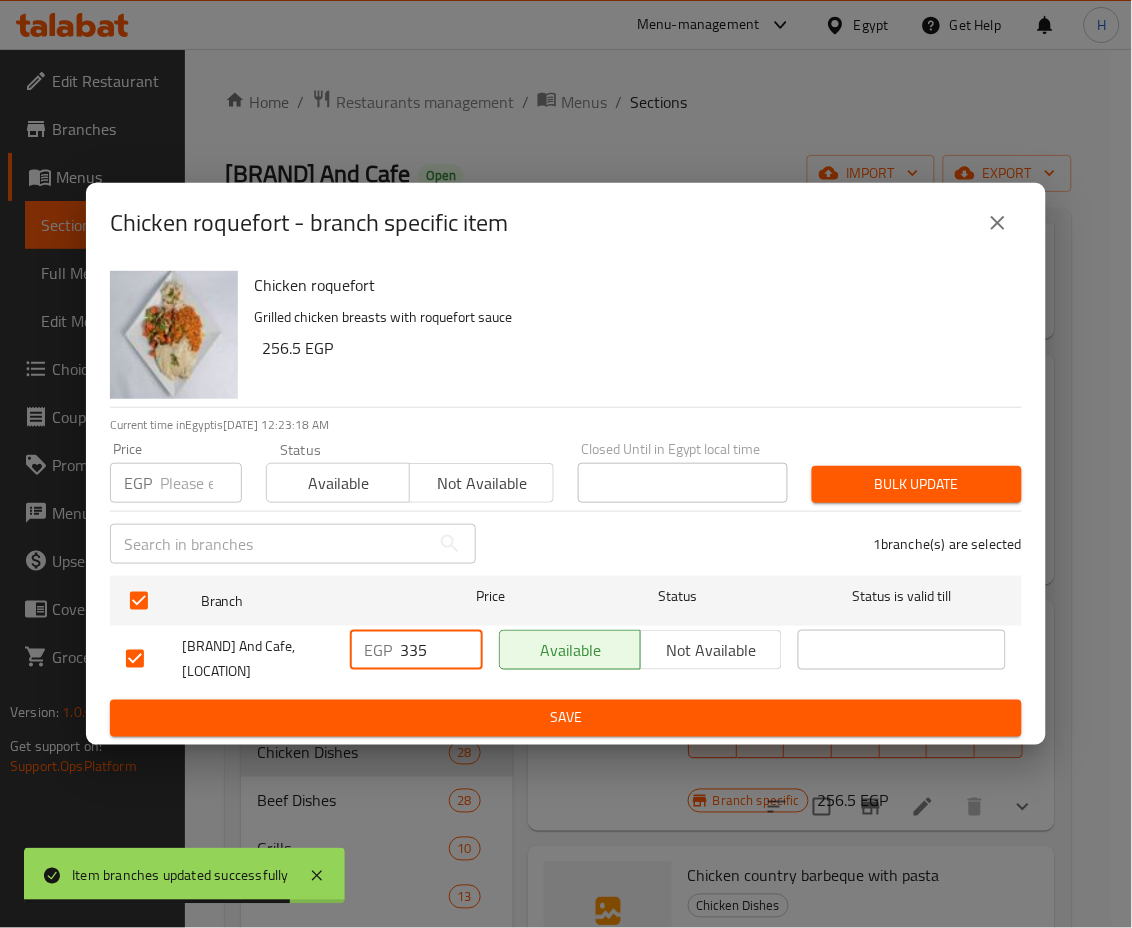 type on "335" 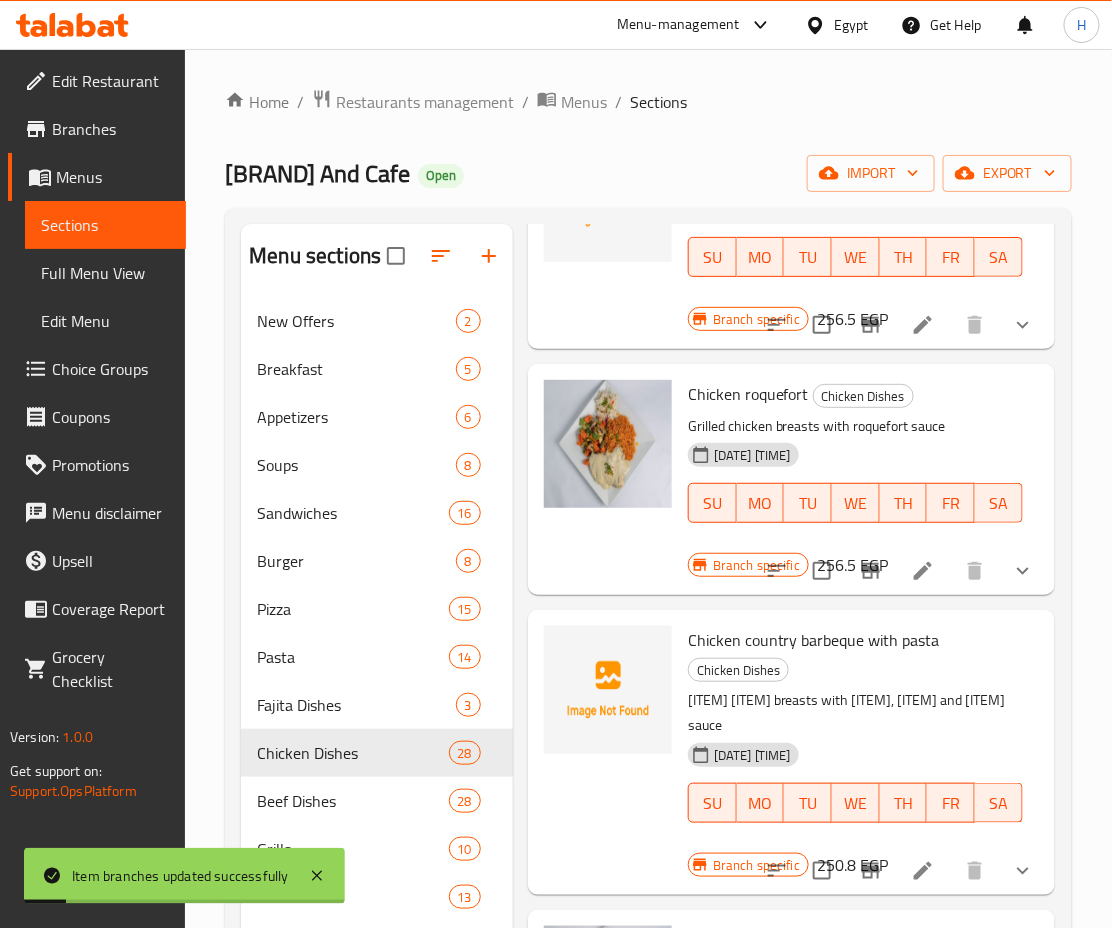 scroll, scrollTop: 2309, scrollLeft: 1, axis: both 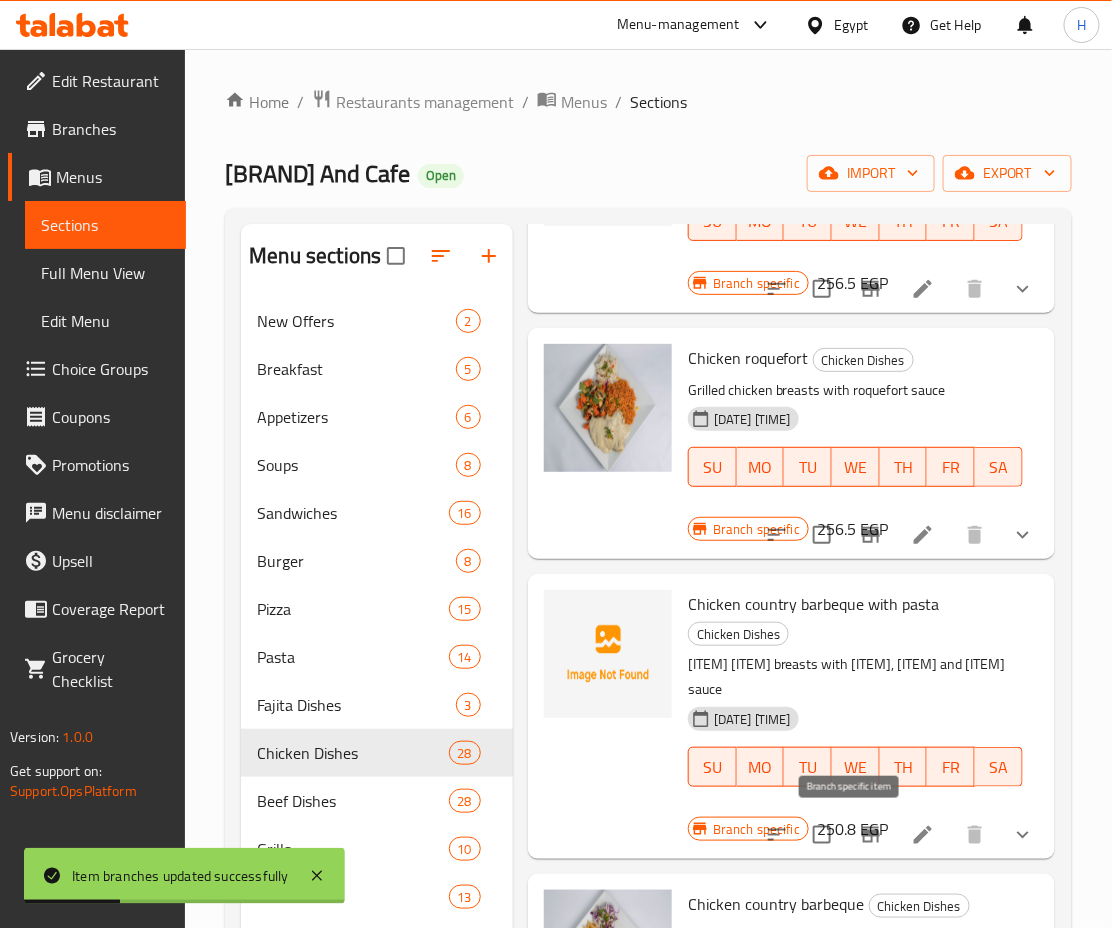 click 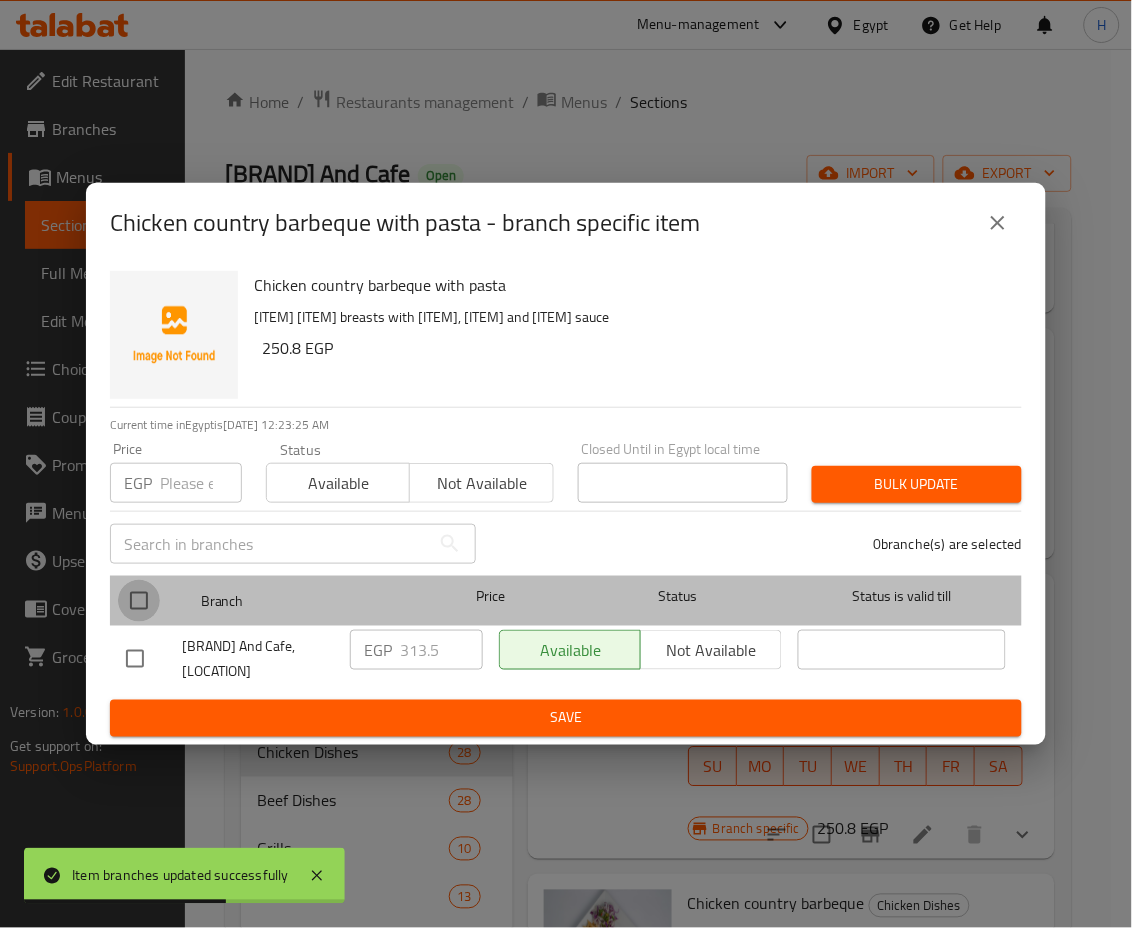 click at bounding box center (139, 601) 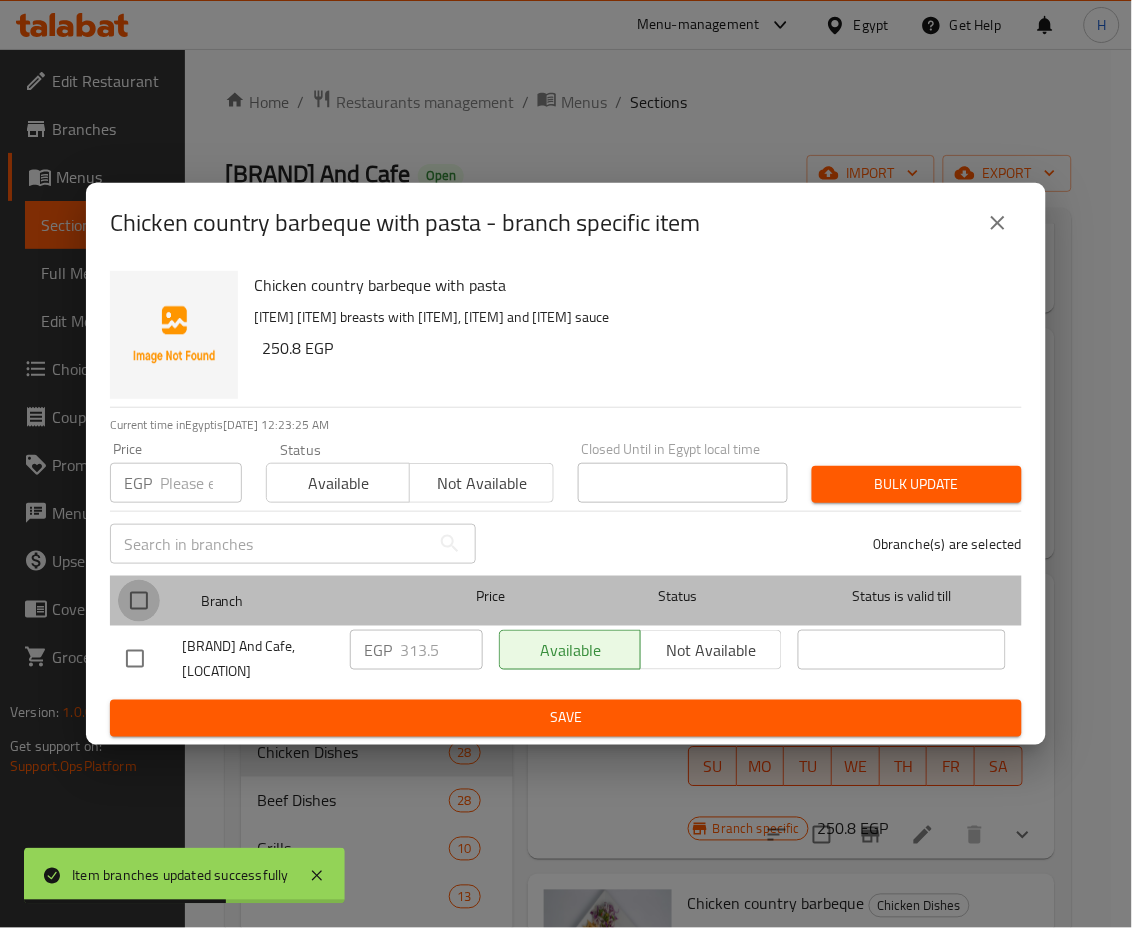 checkbox on "true" 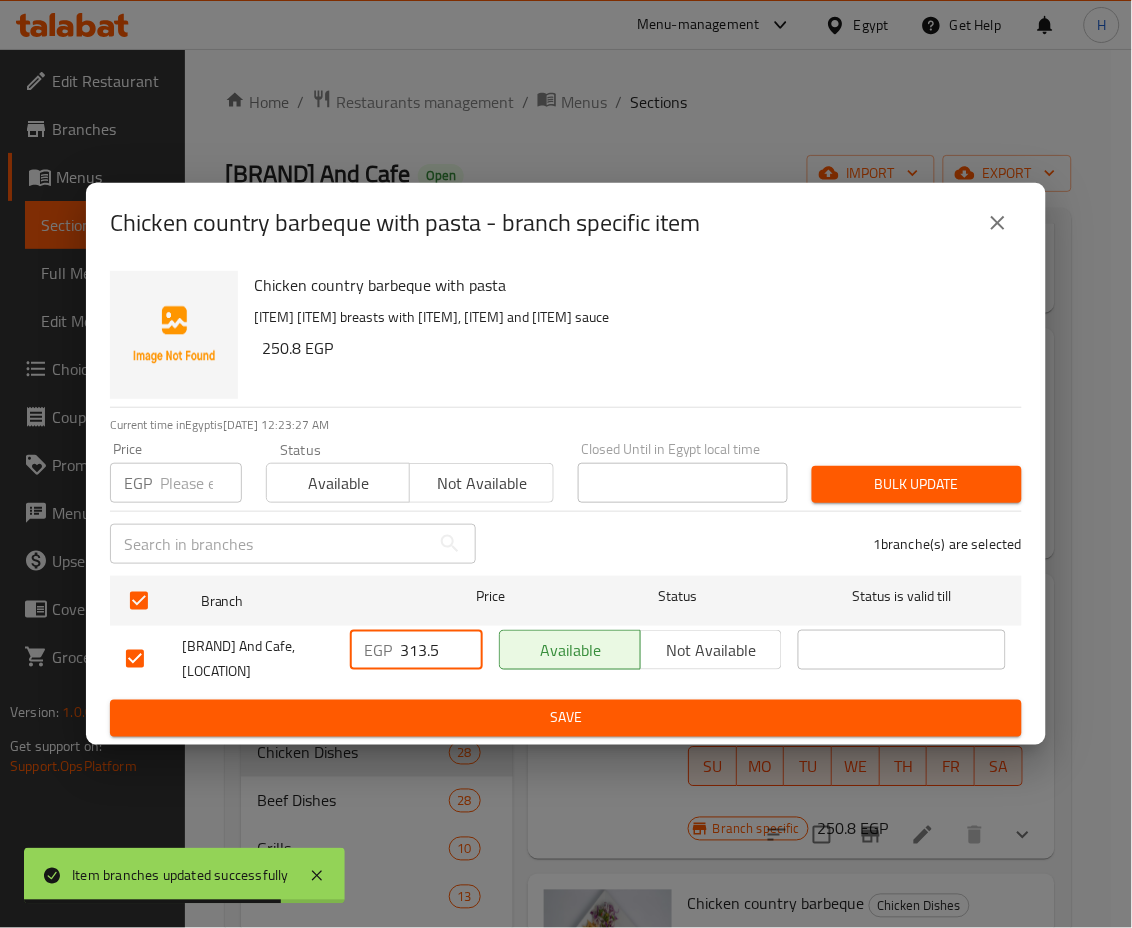 drag, startPoint x: 412, startPoint y: 648, endPoint x: 471, endPoint y: 660, distance: 60.207973 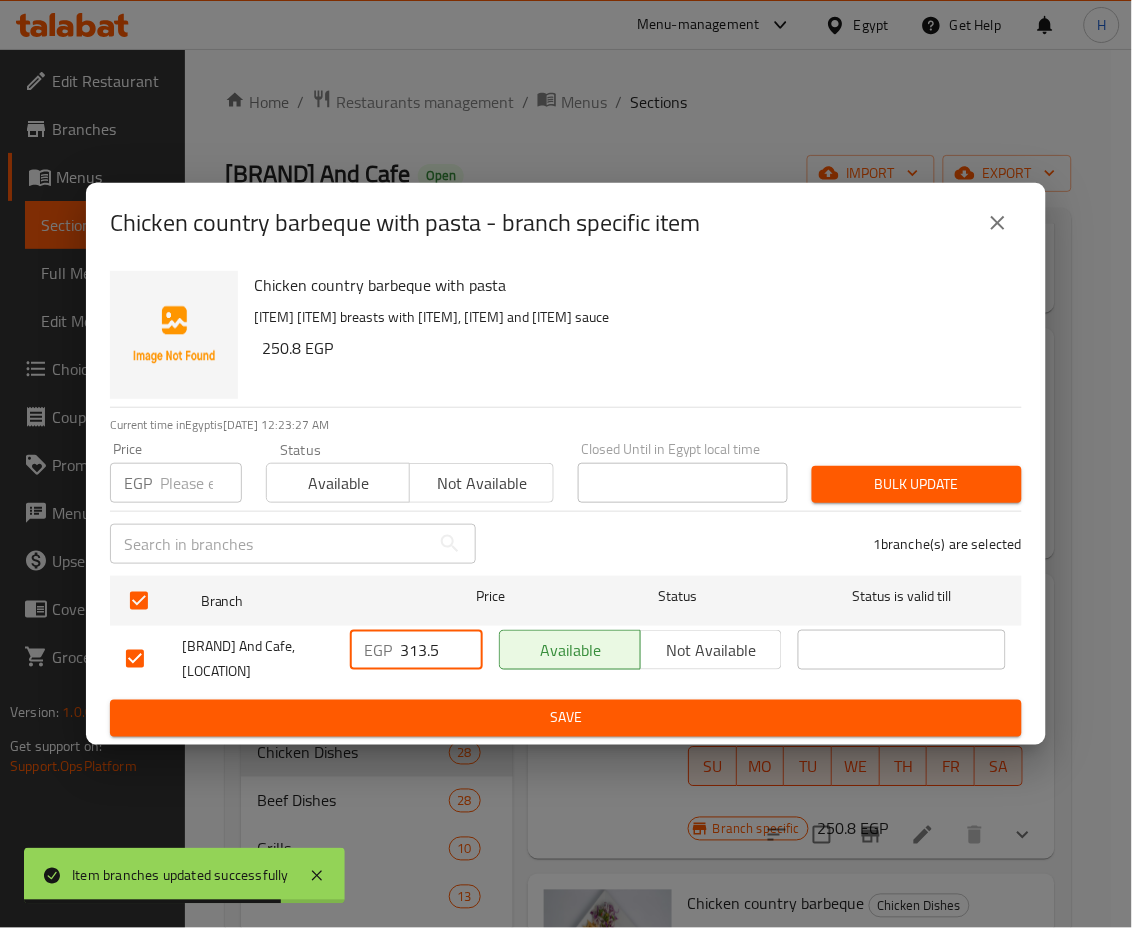 click on "313.5" at bounding box center (441, 650) 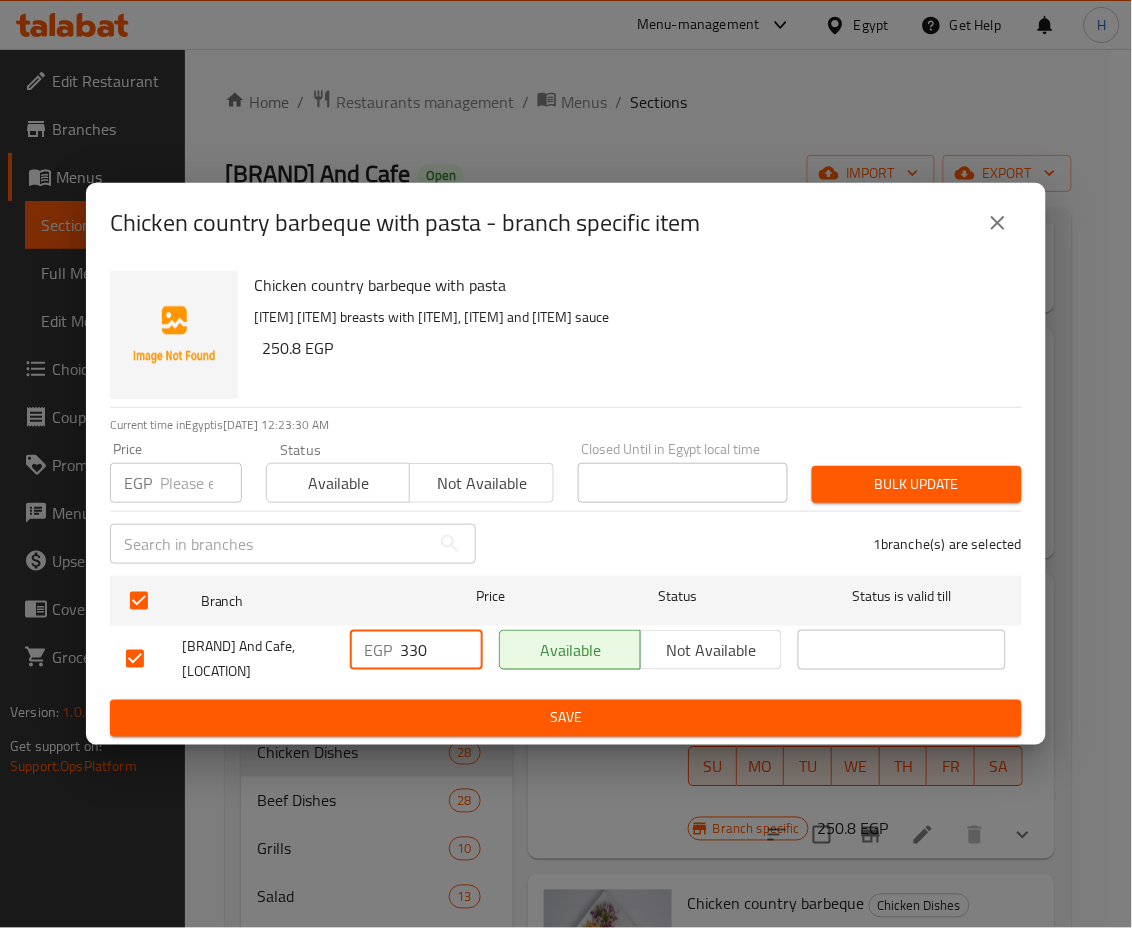 type on "330" 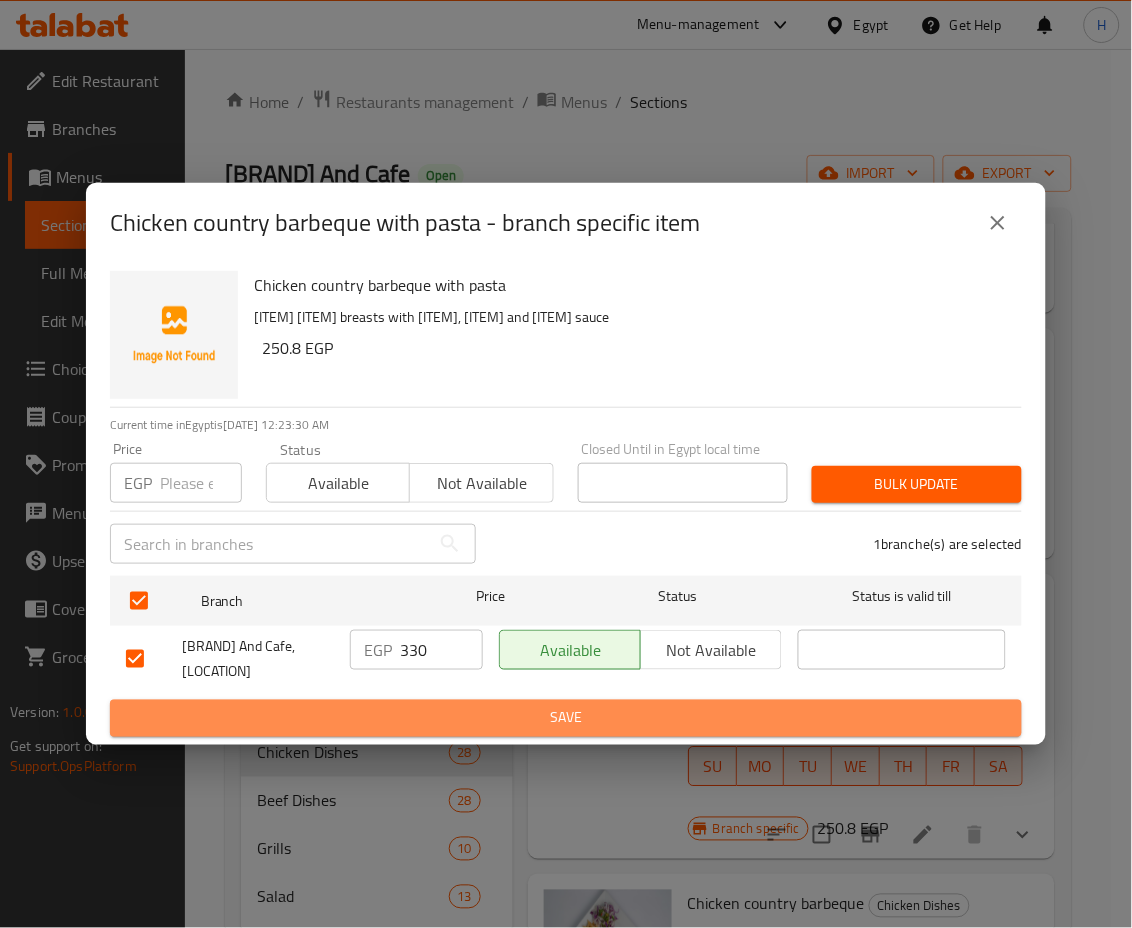 click on "Save" at bounding box center (566, 718) 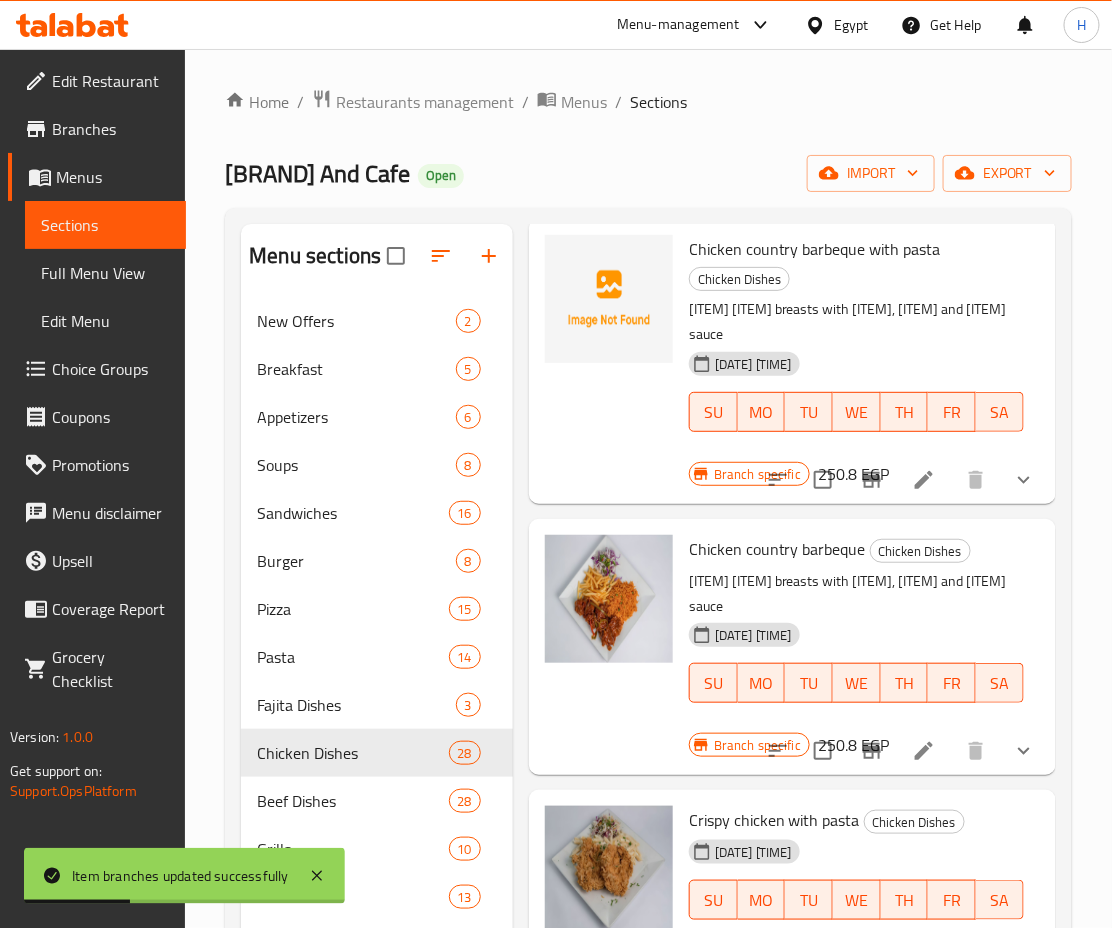 scroll, scrollTop: 2669, scrollLeft: 0, axis: vertical 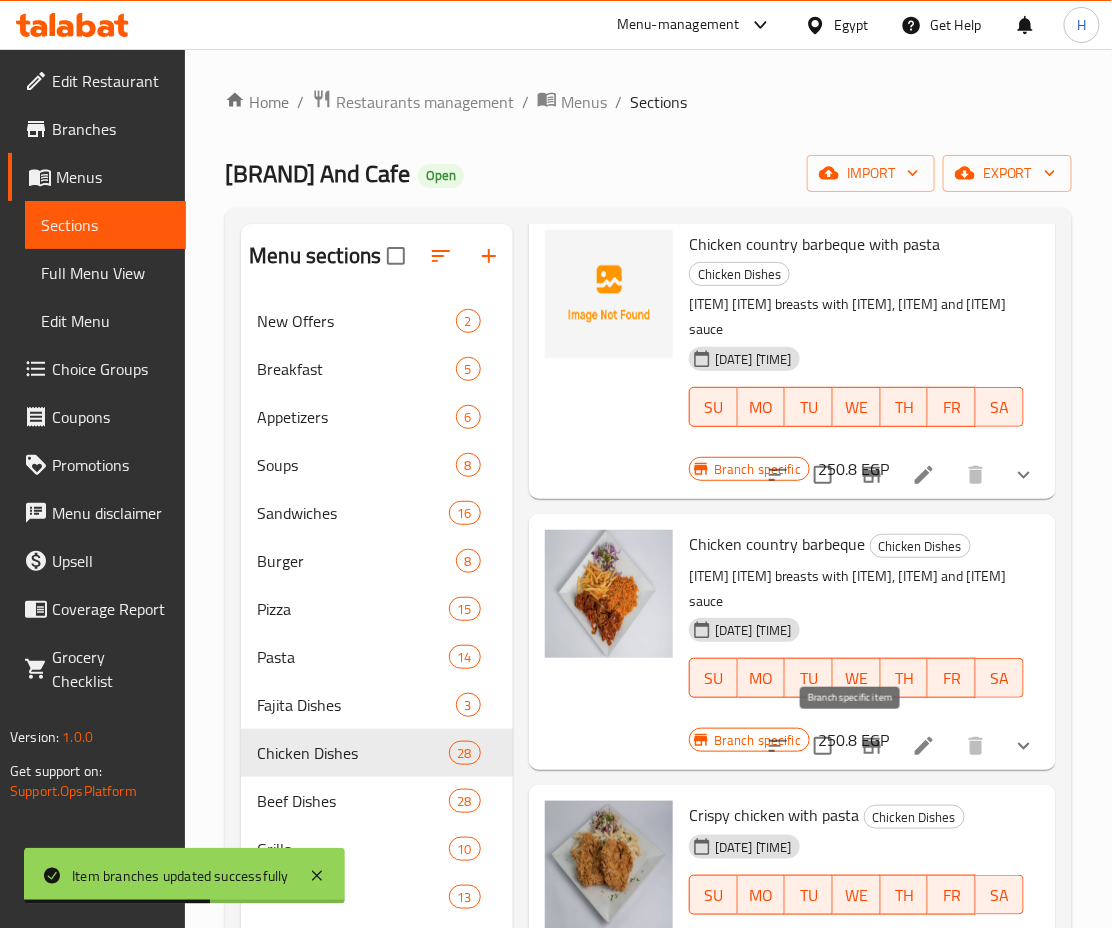 click 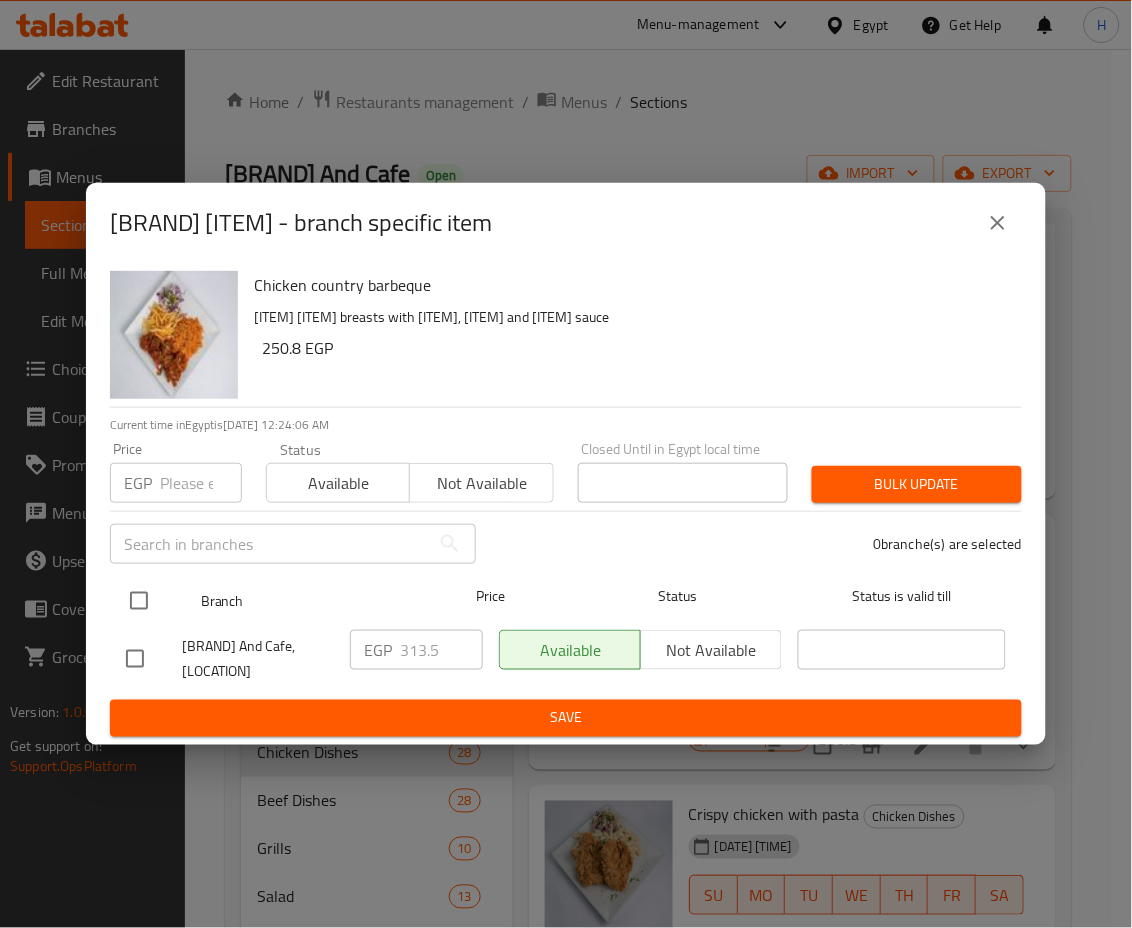 click at bounding box center (139, 601) 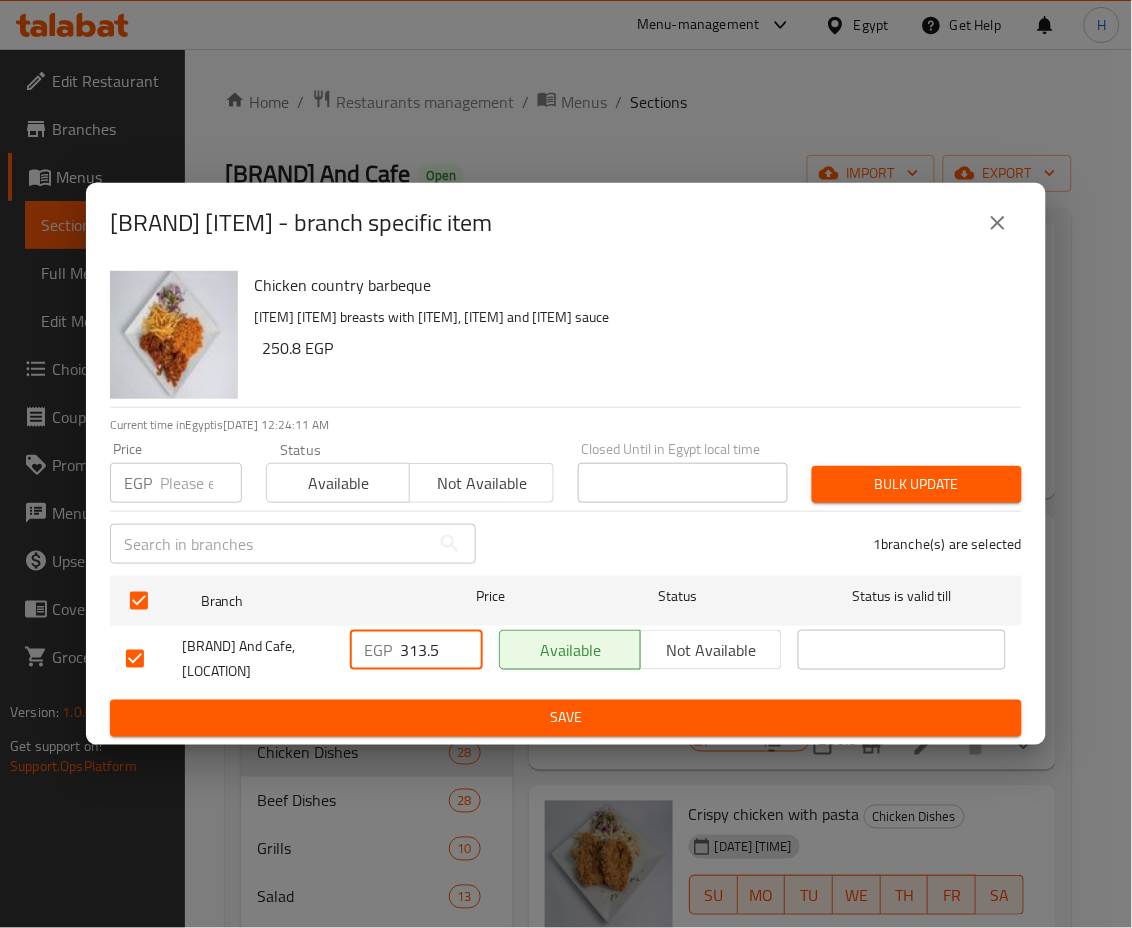 drag, startPoint x: 407, startPoint y: 651, endPoint x: 454, endPoint y: 654, distance: 47.095646 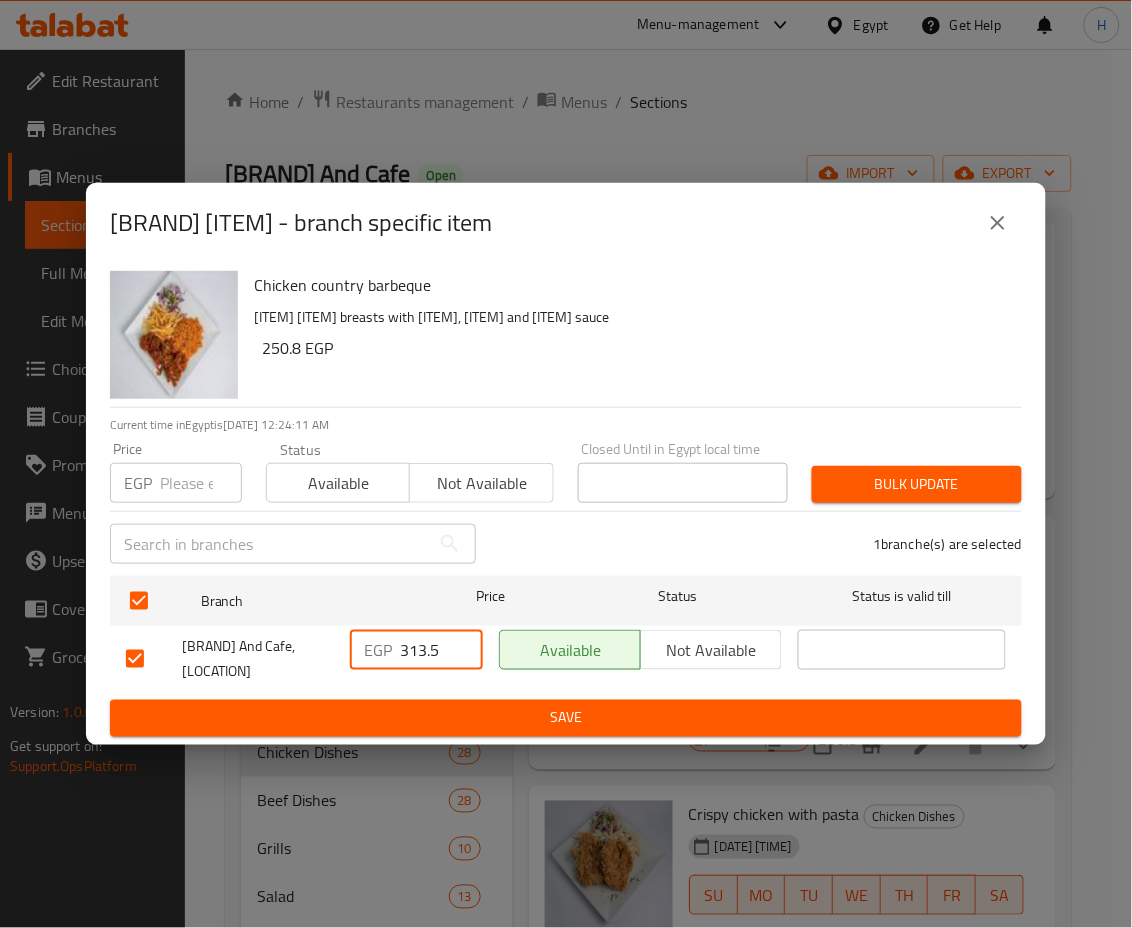 click on "313.5" at bounding box center (441, 650) 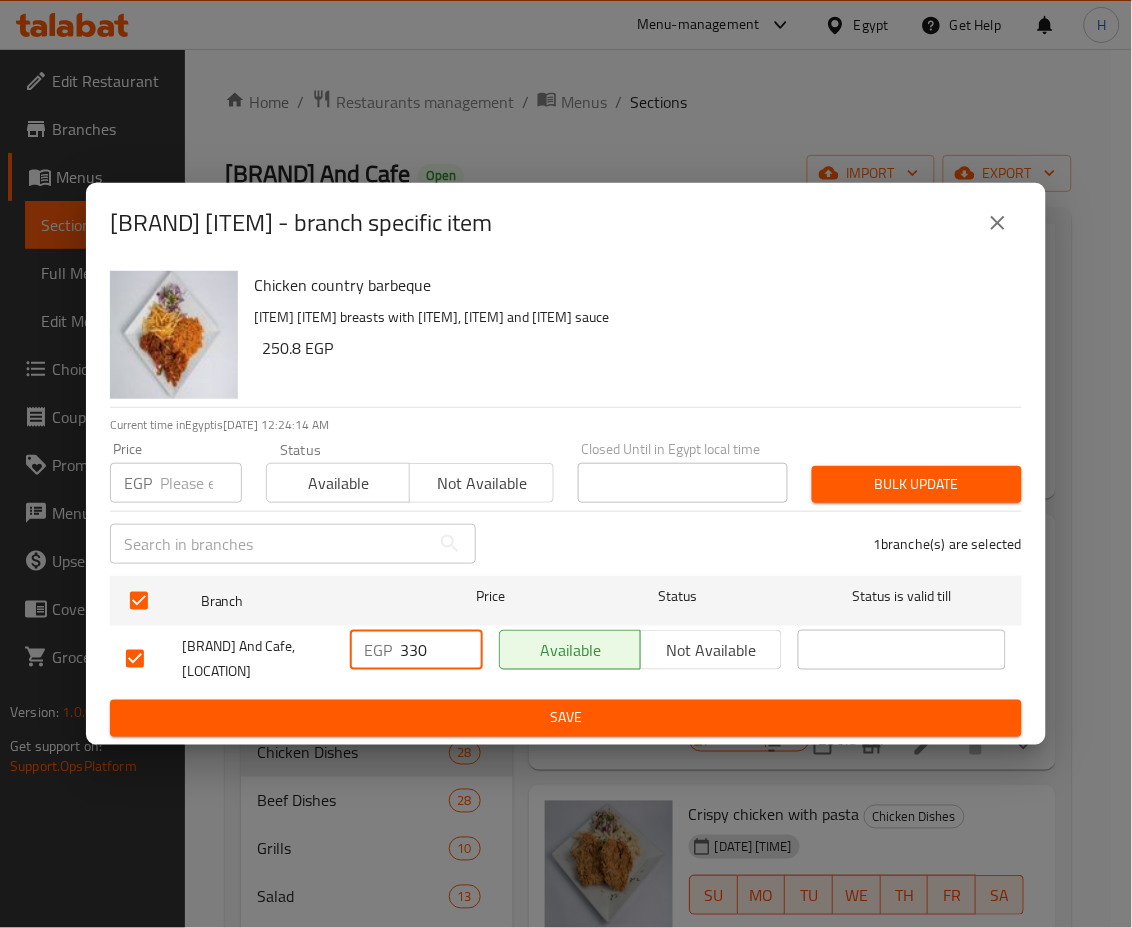 type on "330" 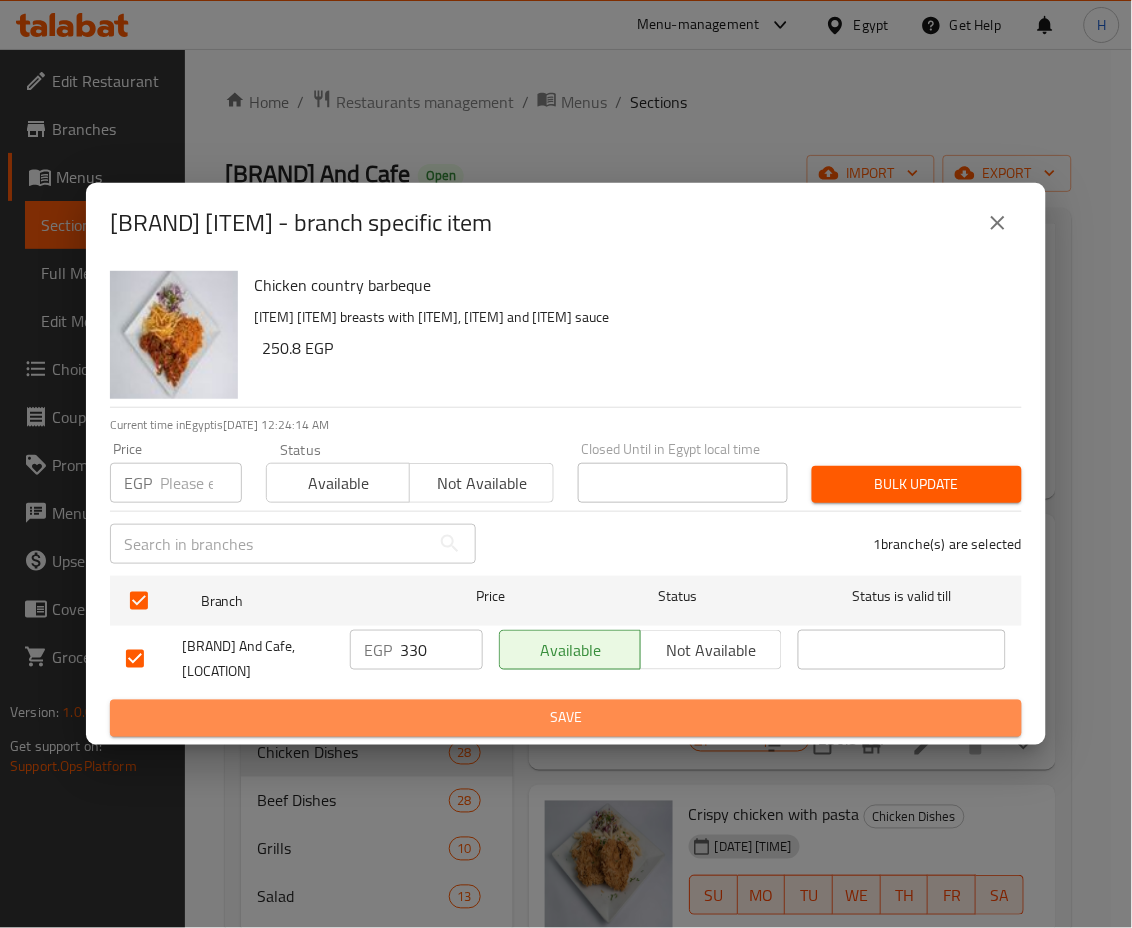 click on "Save" at bounding box center (566, 718) 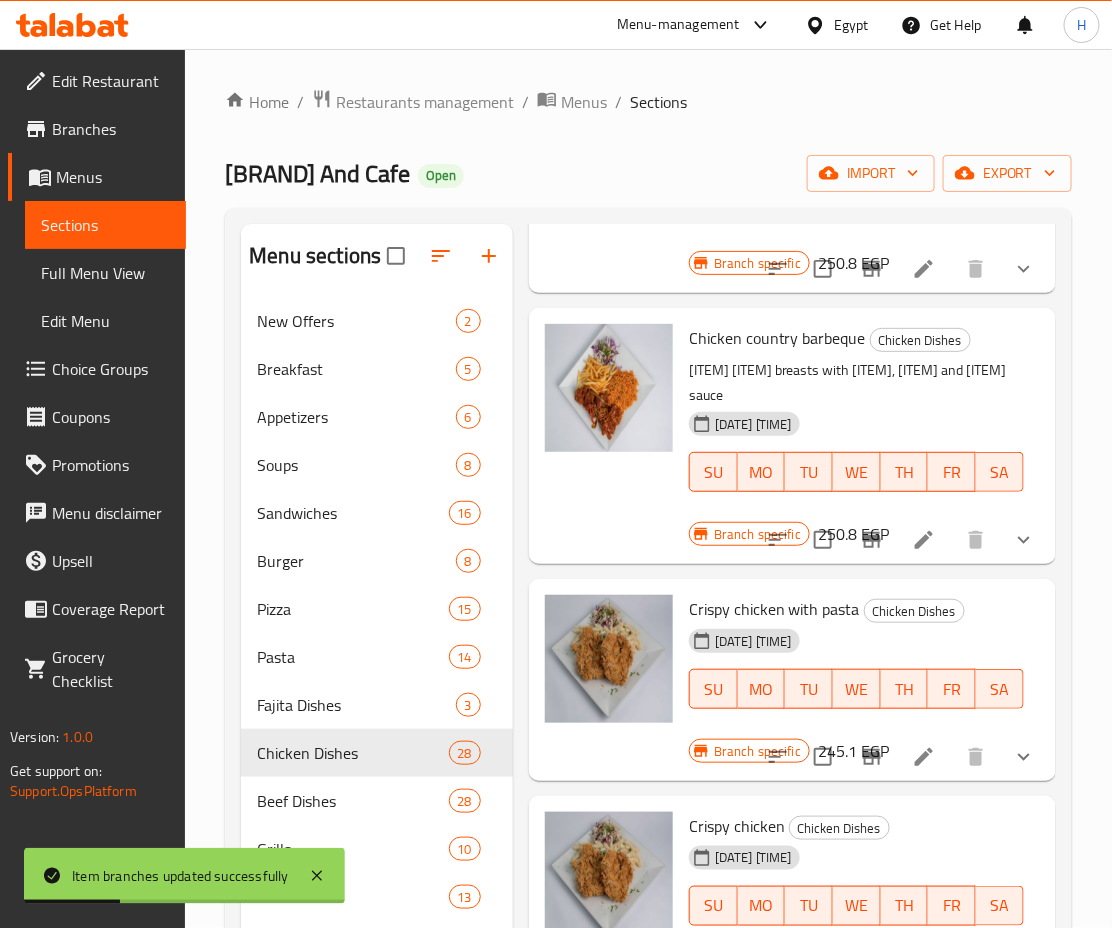 scroll, scrollTop: 2877, scrollLeft: 0, axis: vertical 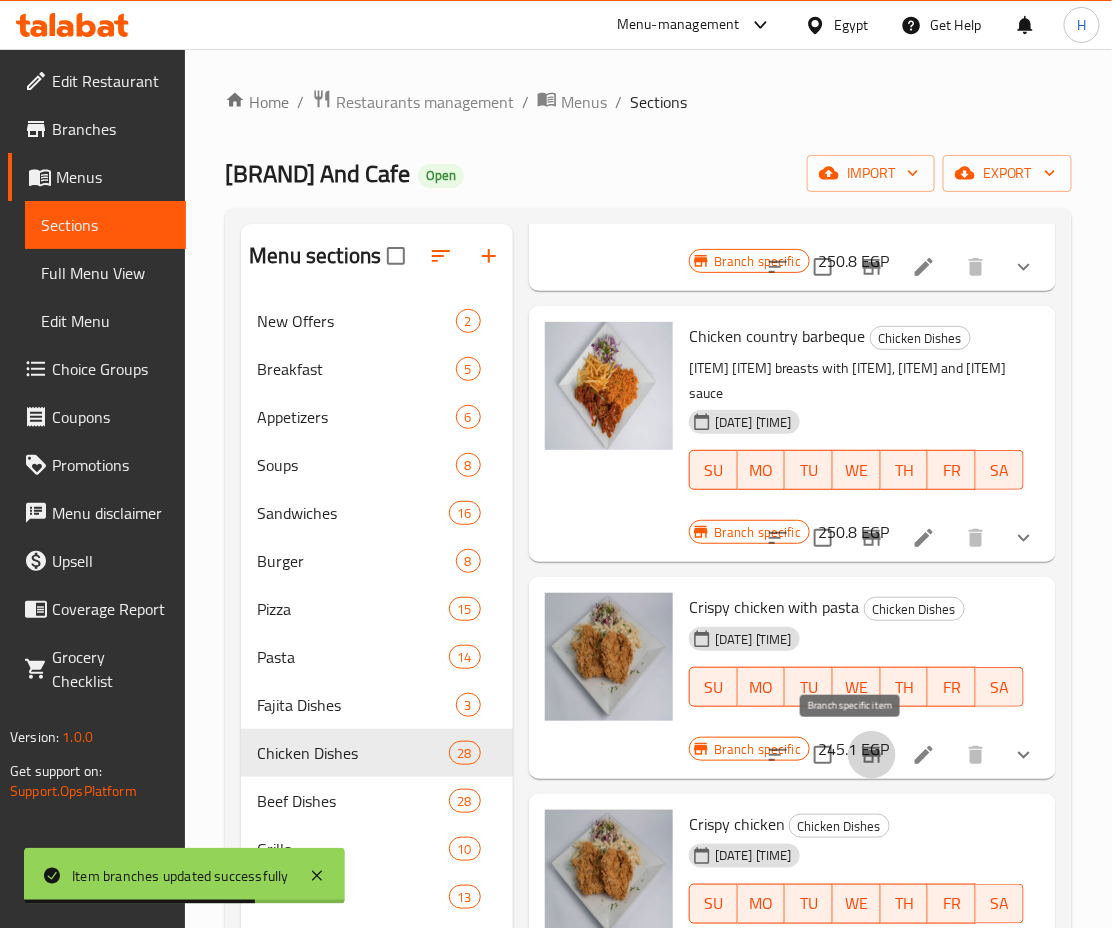 click 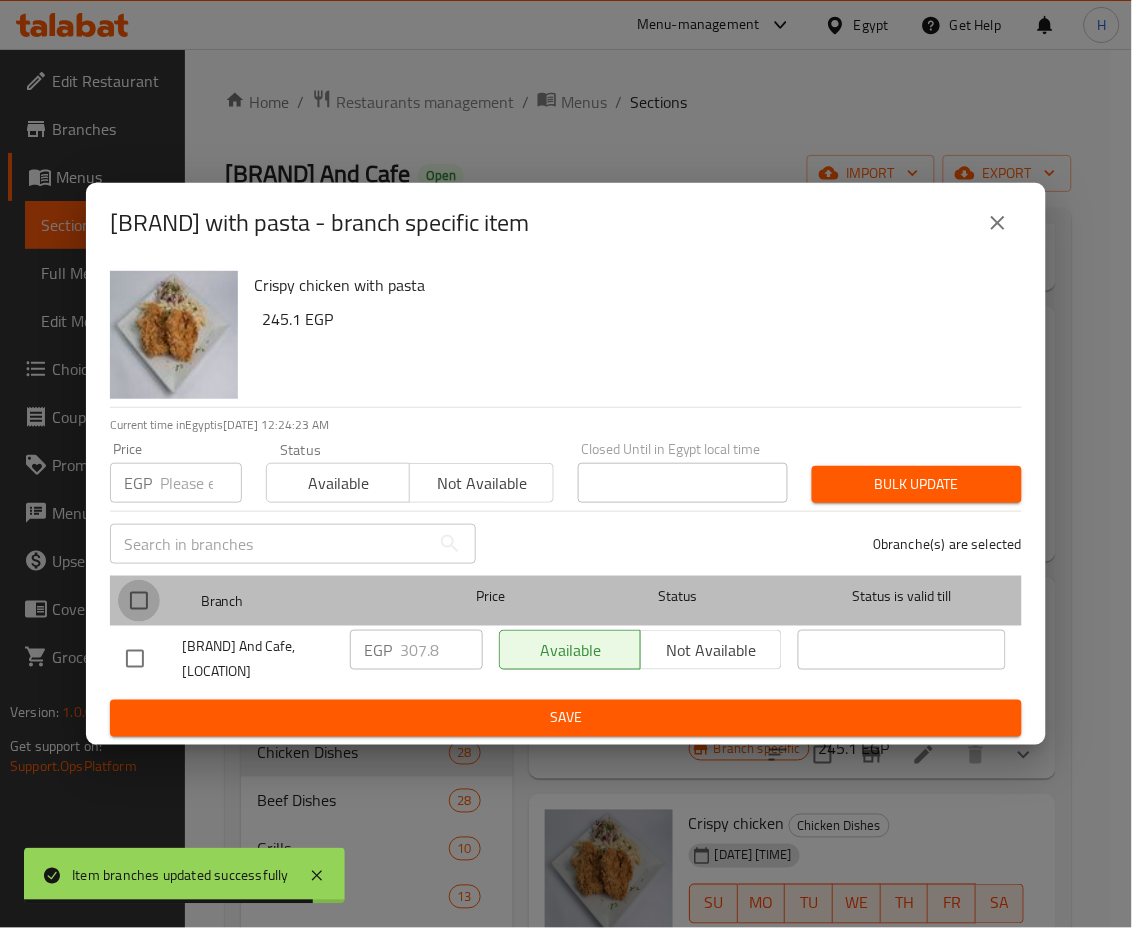 click at bounding box center [139, 601] 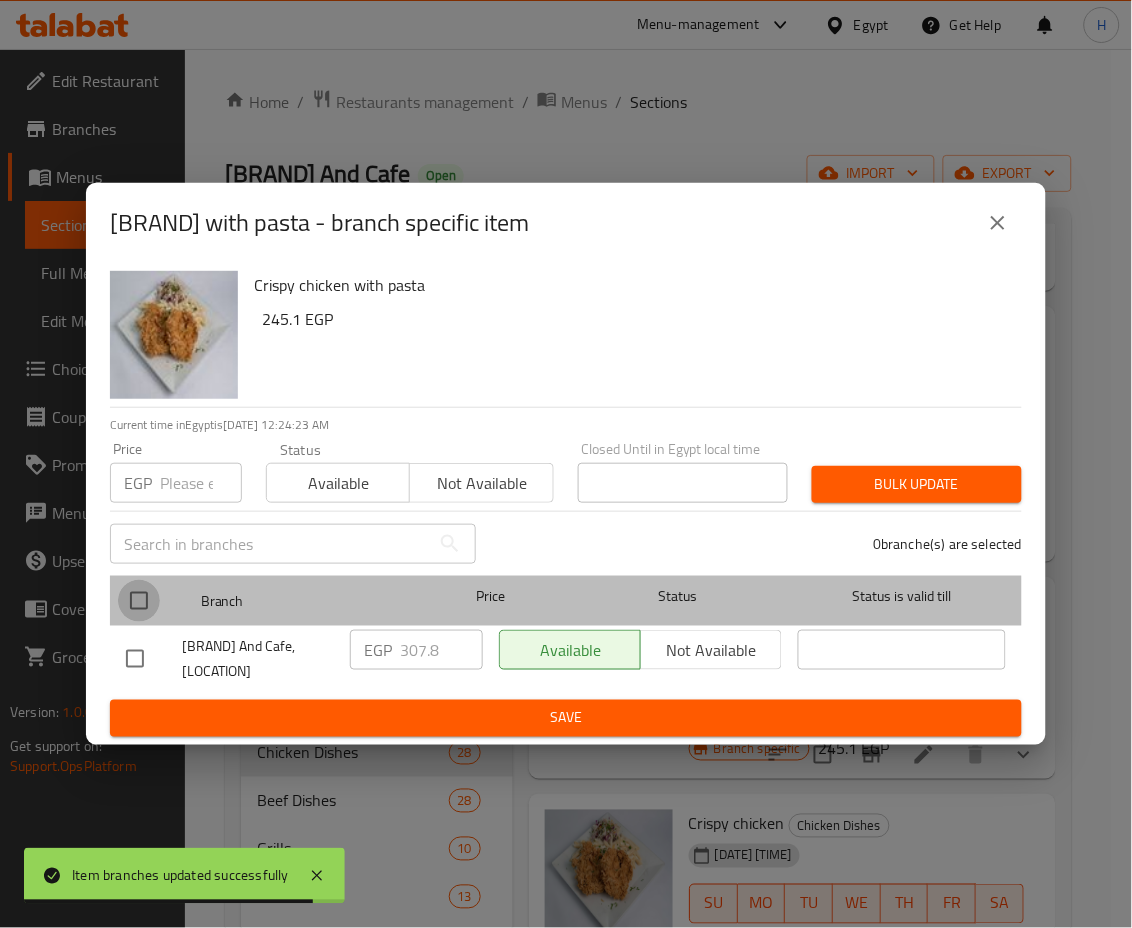 checkbox on "true" 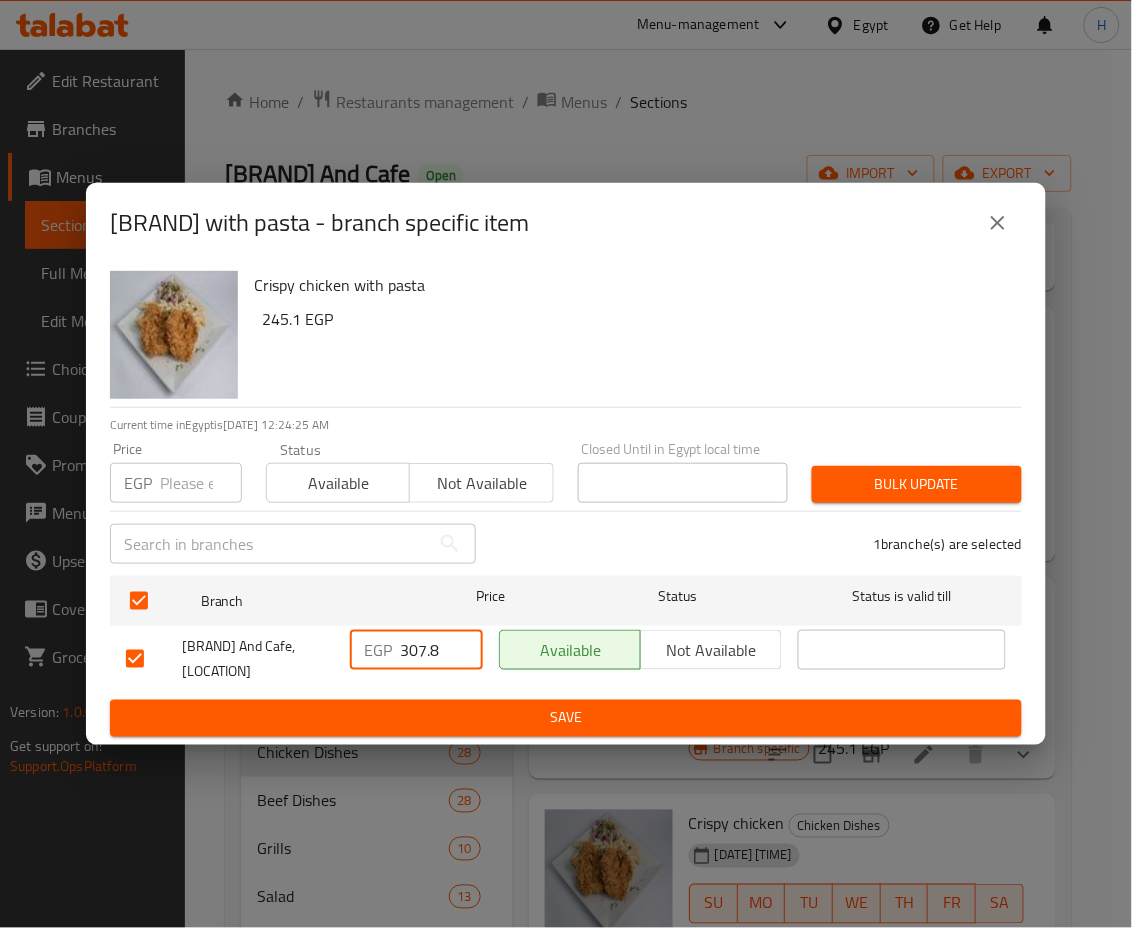 drag, startPoint x: 410, startPoint y: 651, endPoint x: 452, endPoint y: 664, distance: 43.965897 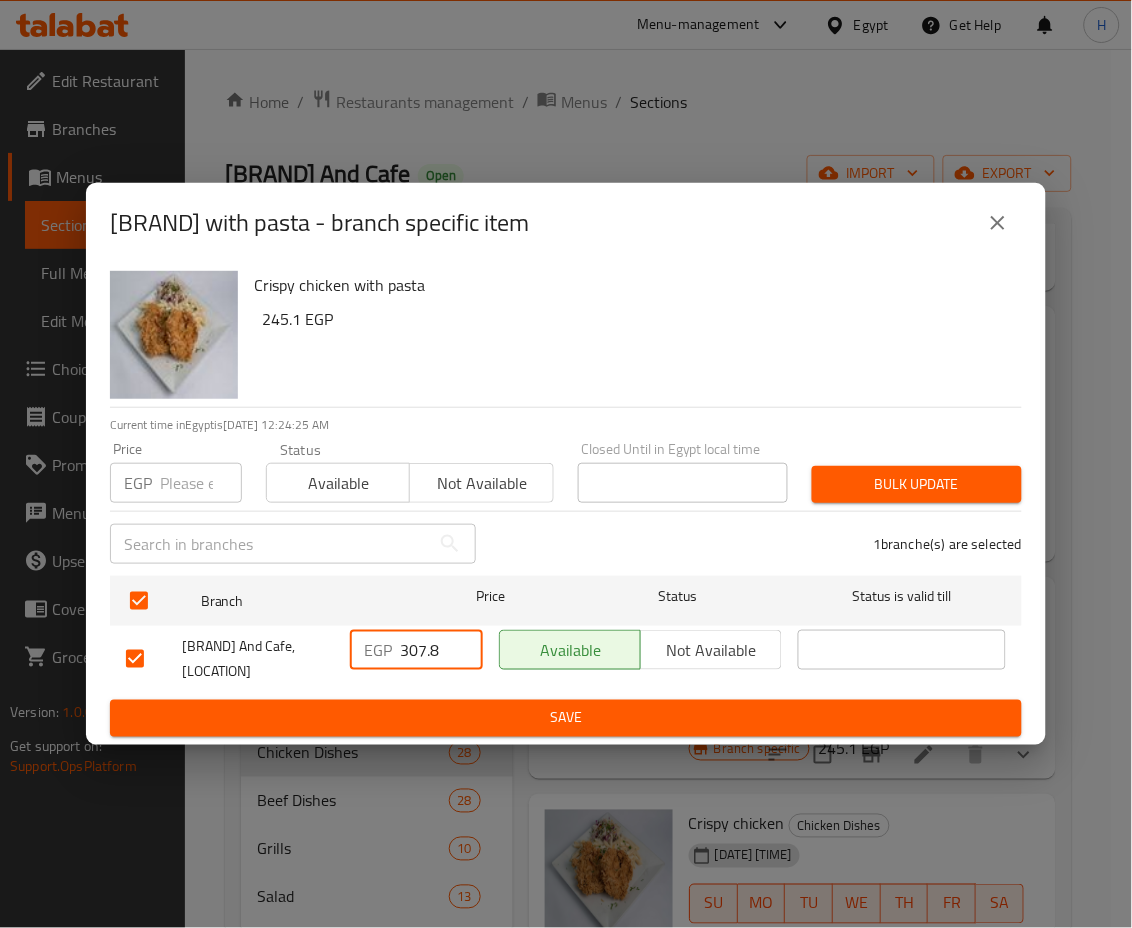 click on "307.8" at bounding box center [441, 650] 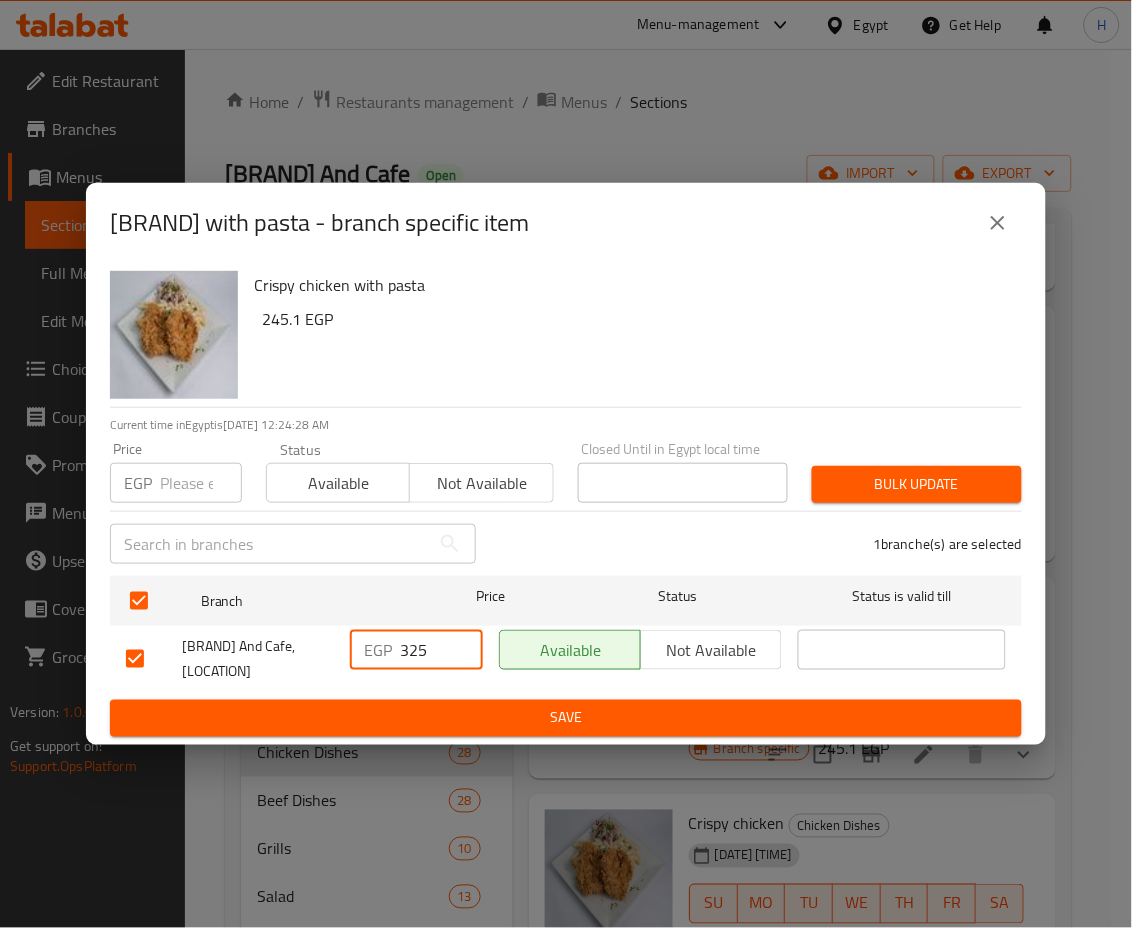 type on "325" 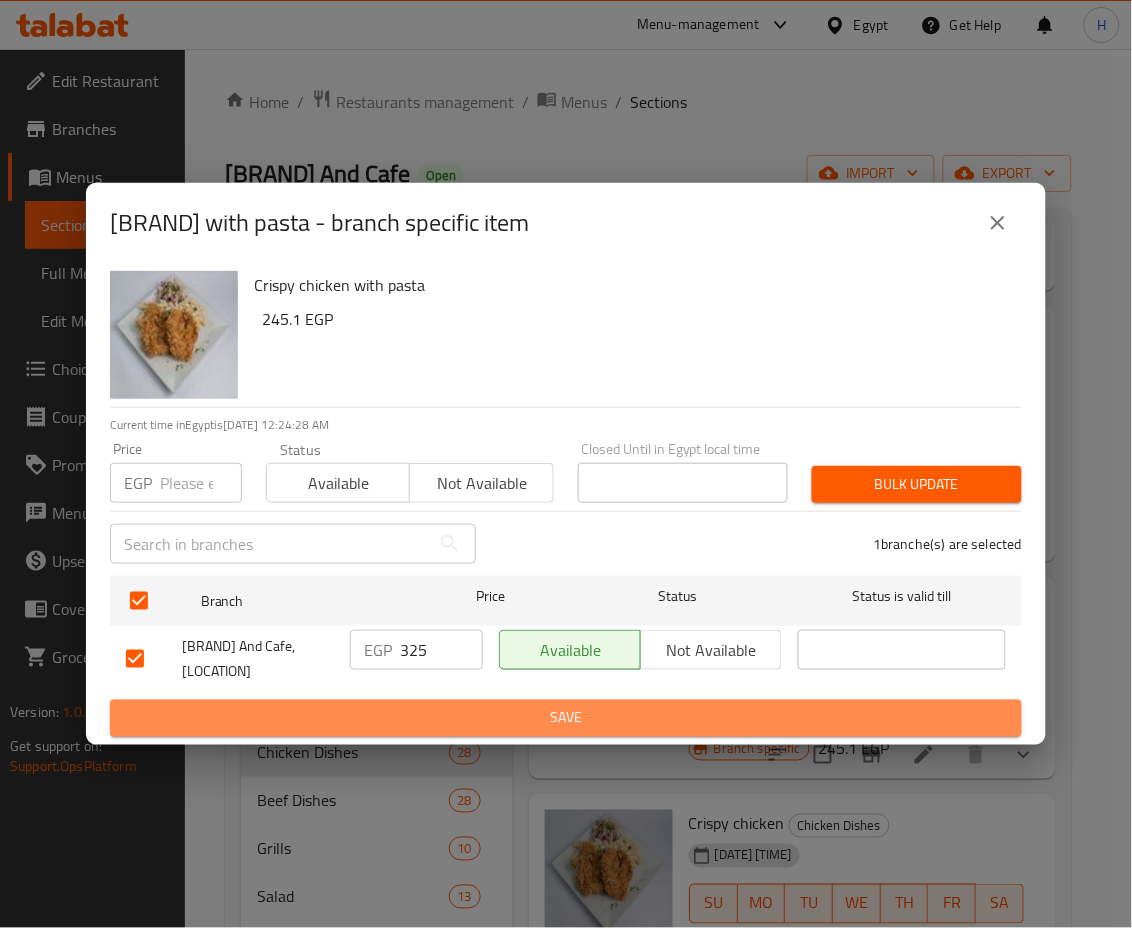 click on "Save" at bounding box center [566, 718] 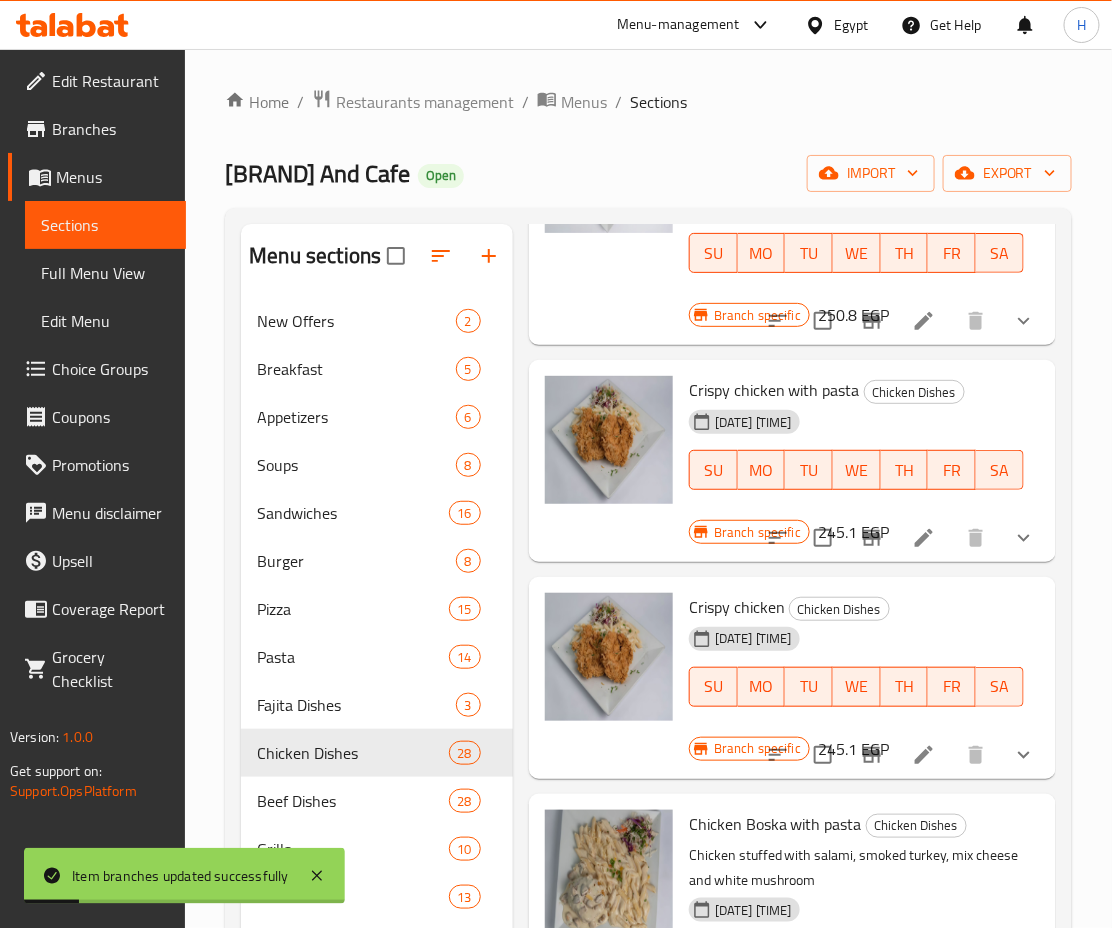 scroll, scrollTop: 3096, scrollLeft: 0, axis: vertical 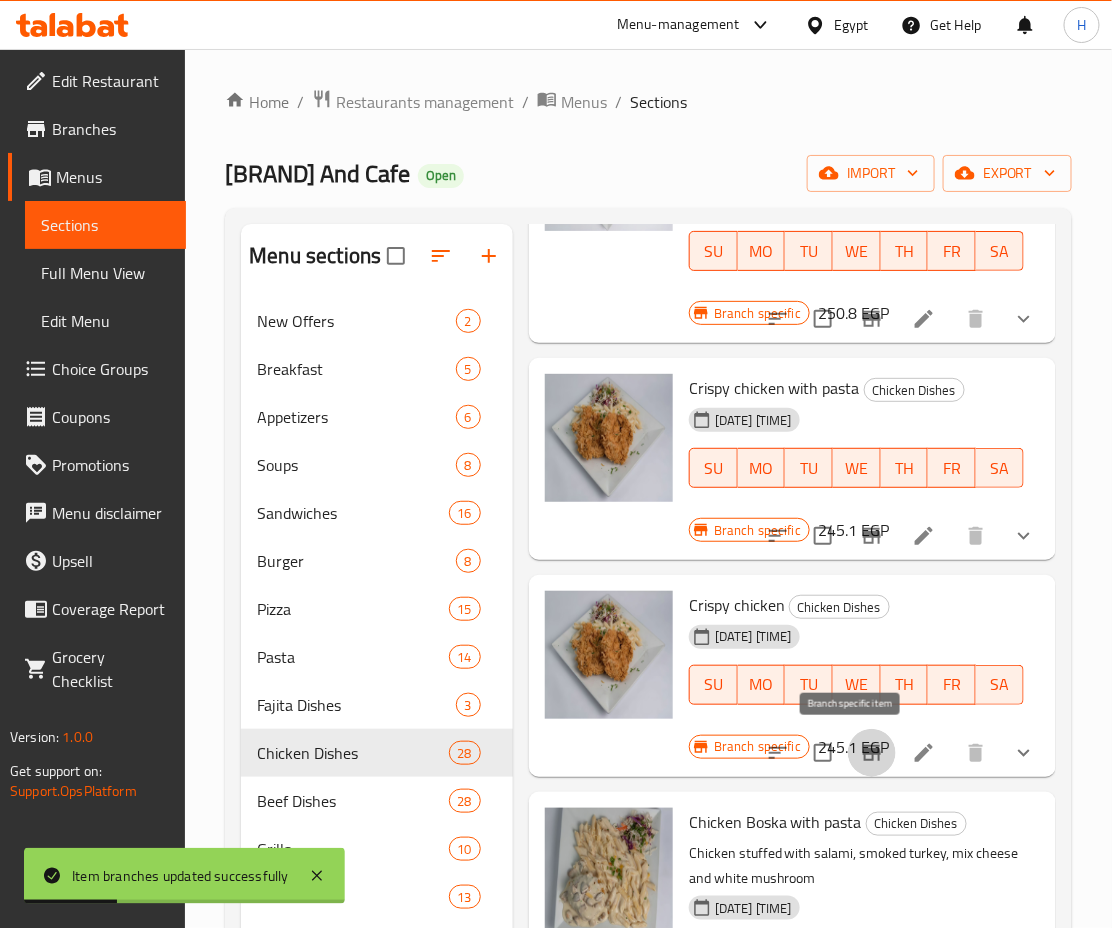 click 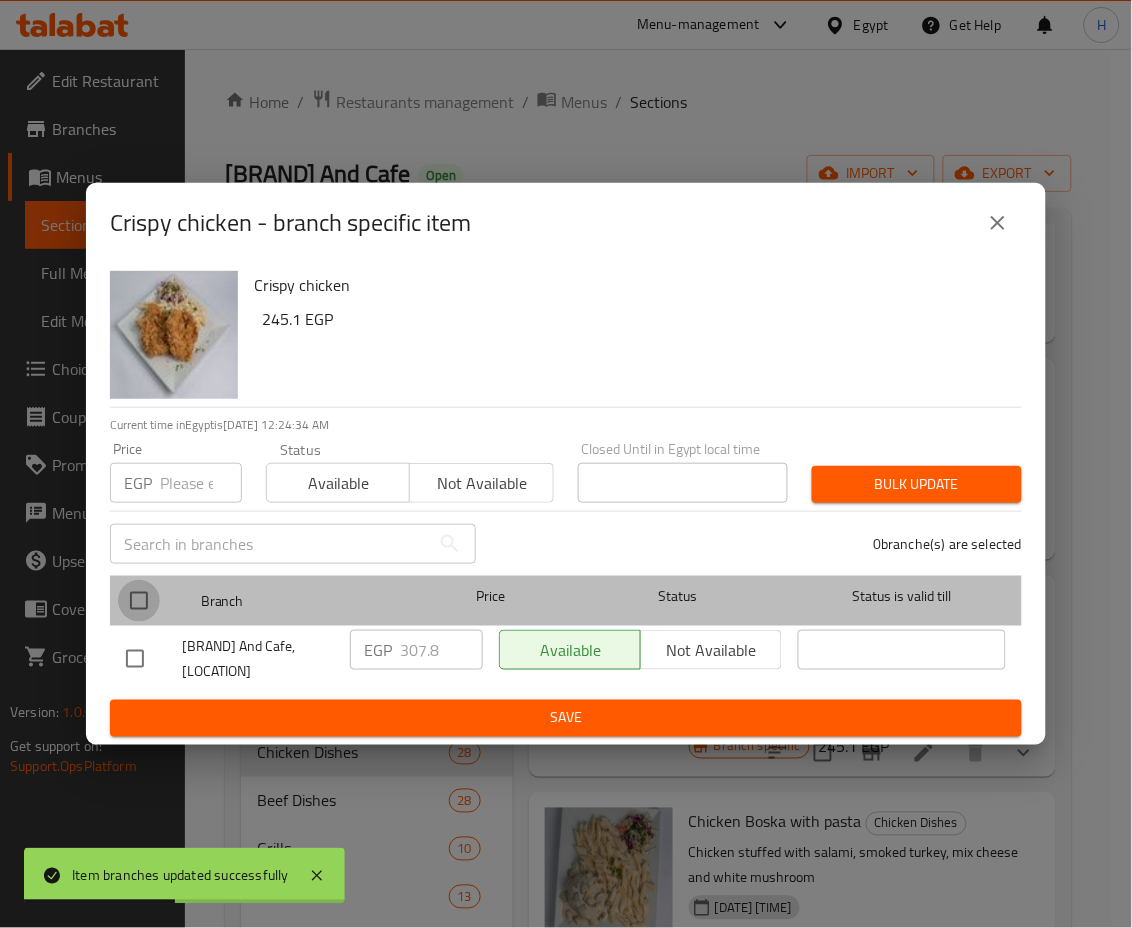 click at bounding box center (139, 601) 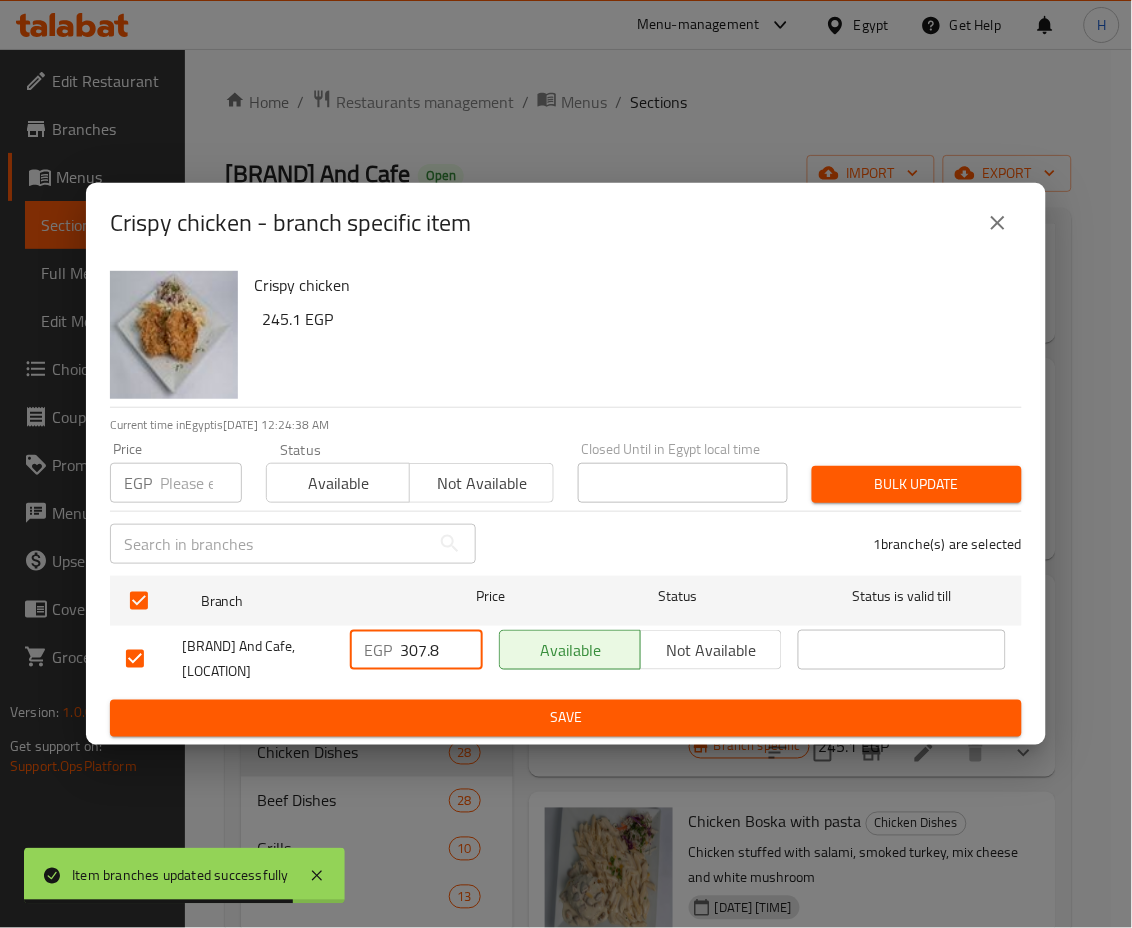 drag, startPoint x: 409, startPoint y: 650, endPoint x: 474, endPoint y: 658, distance: 65.490456 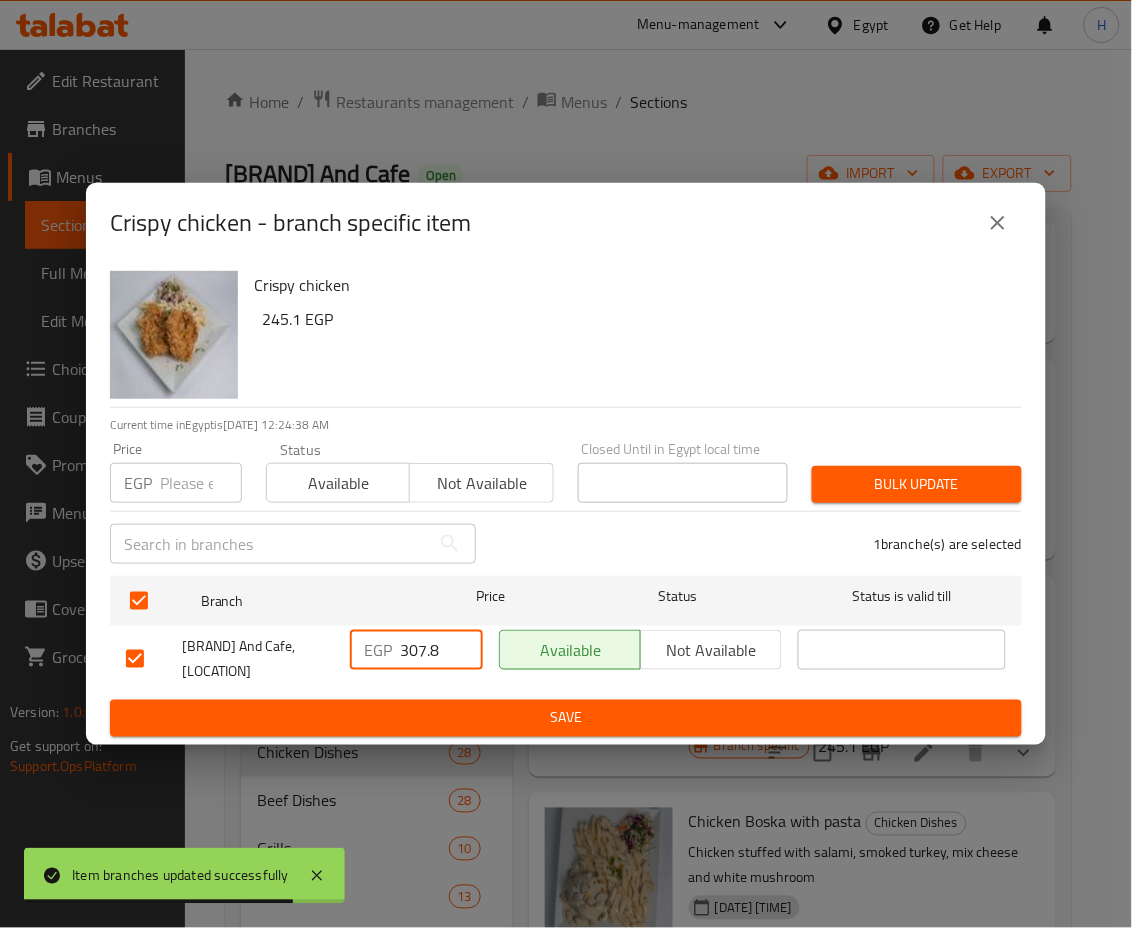 click on "307.8" at bounding box center (441, 650) 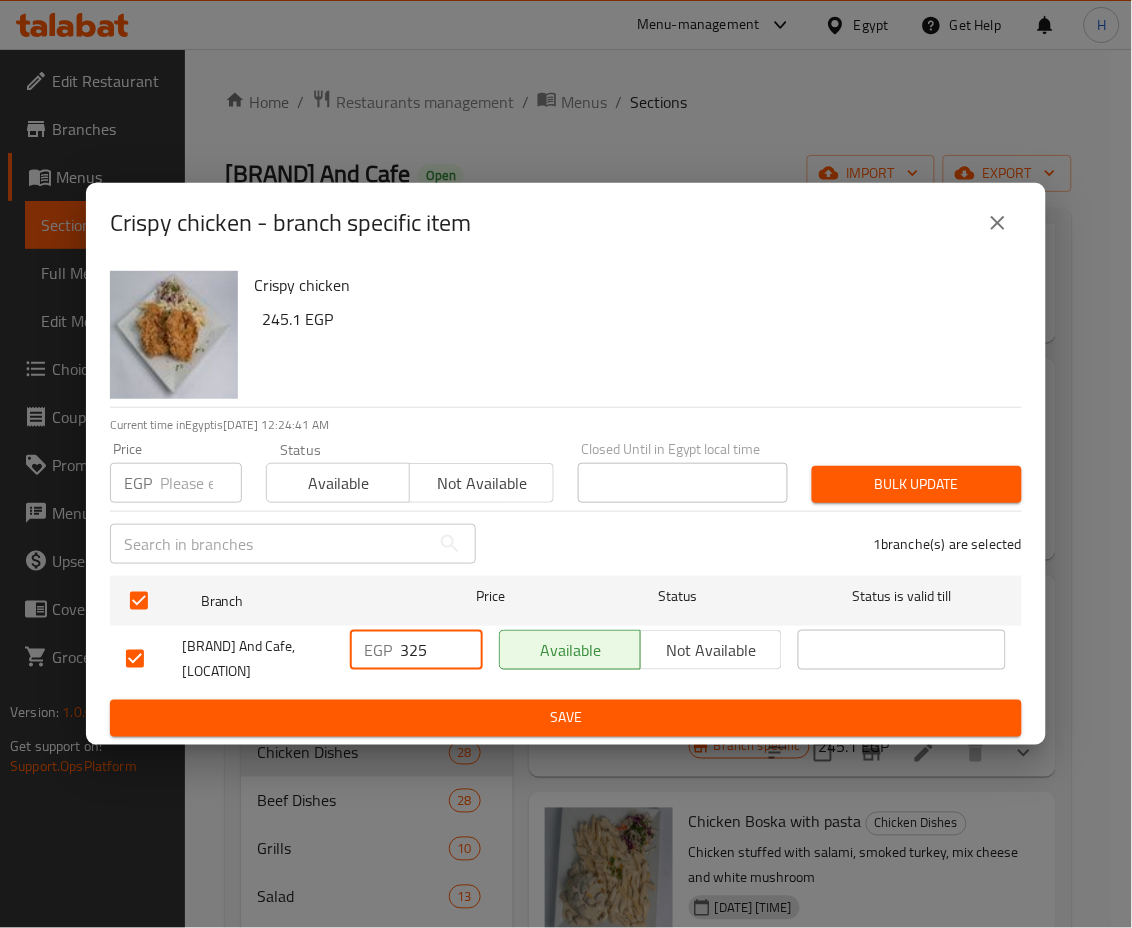 type on "325" 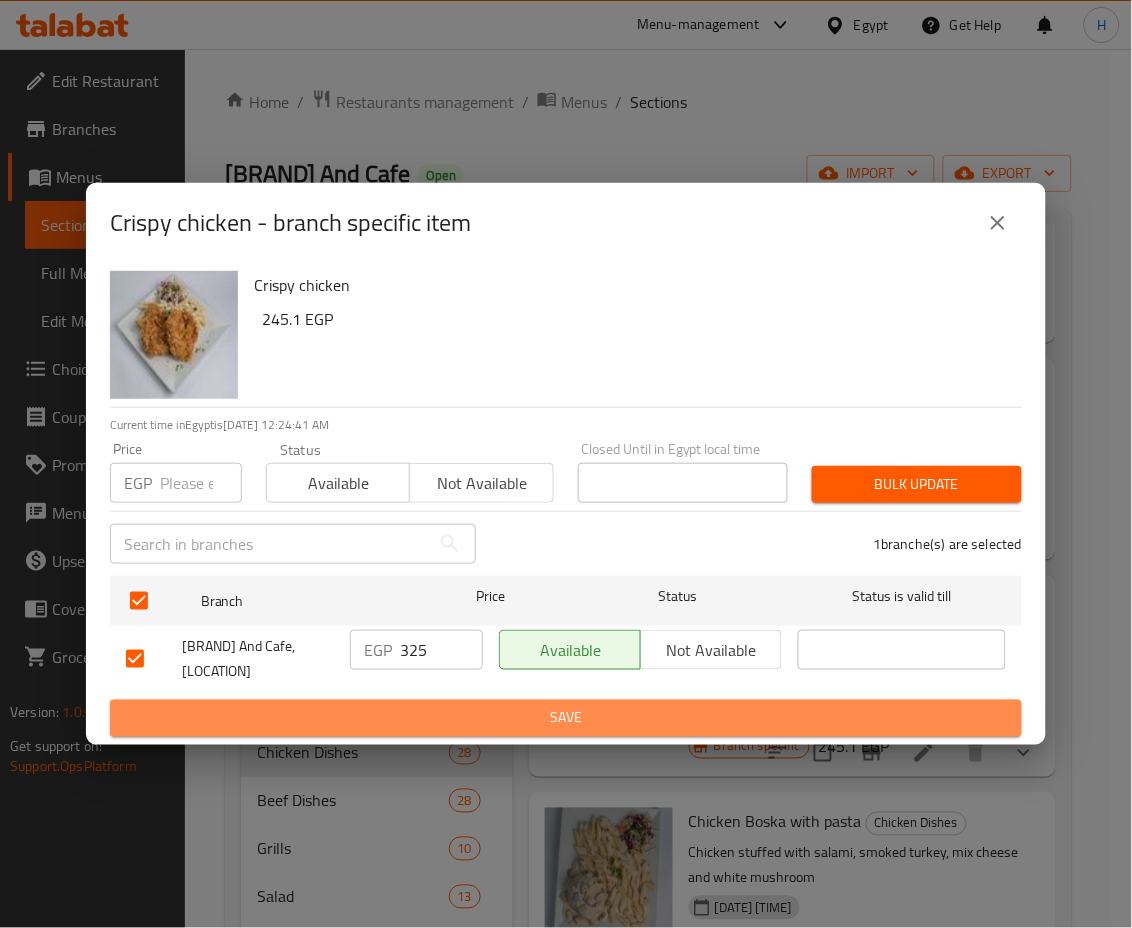 click on "Save" at bounding box center (566, 718) 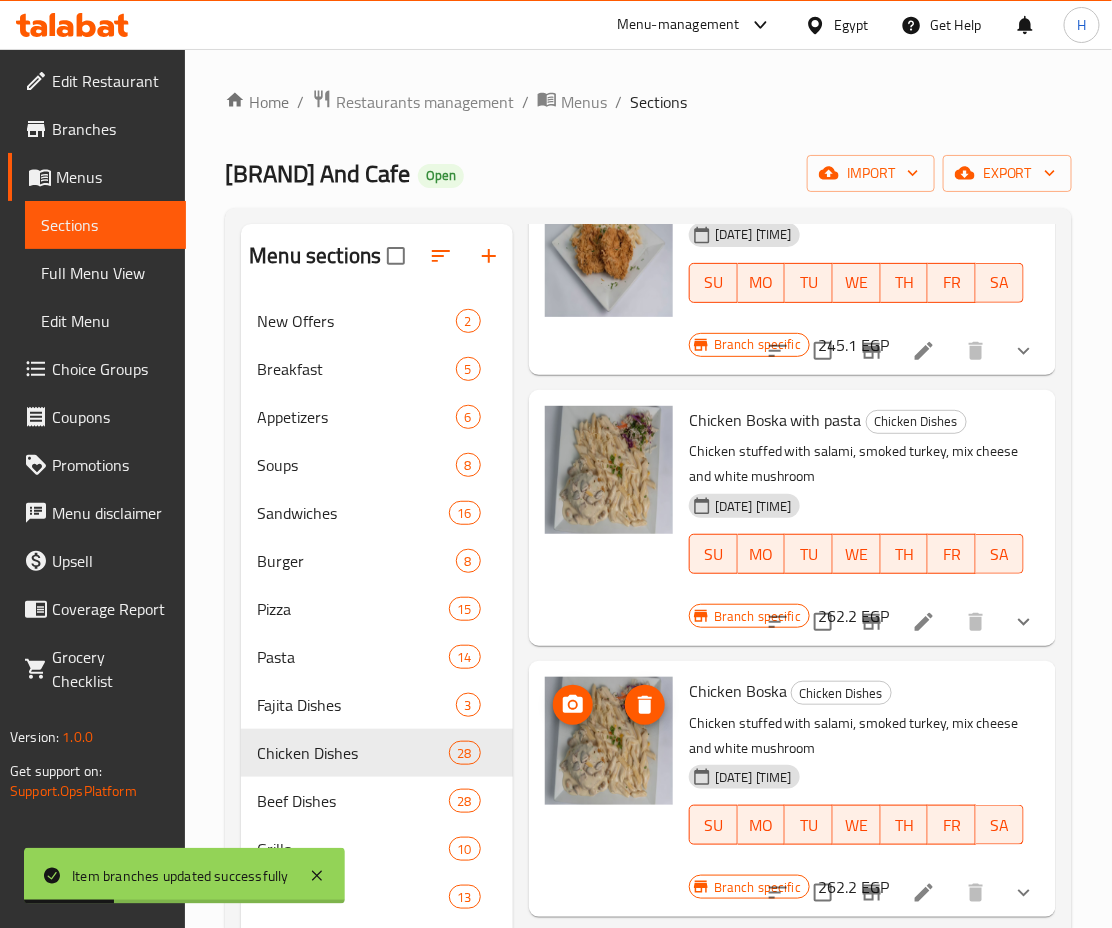 scroll, scrollTop: 3502, scrollLeft: 0, axis: vertical 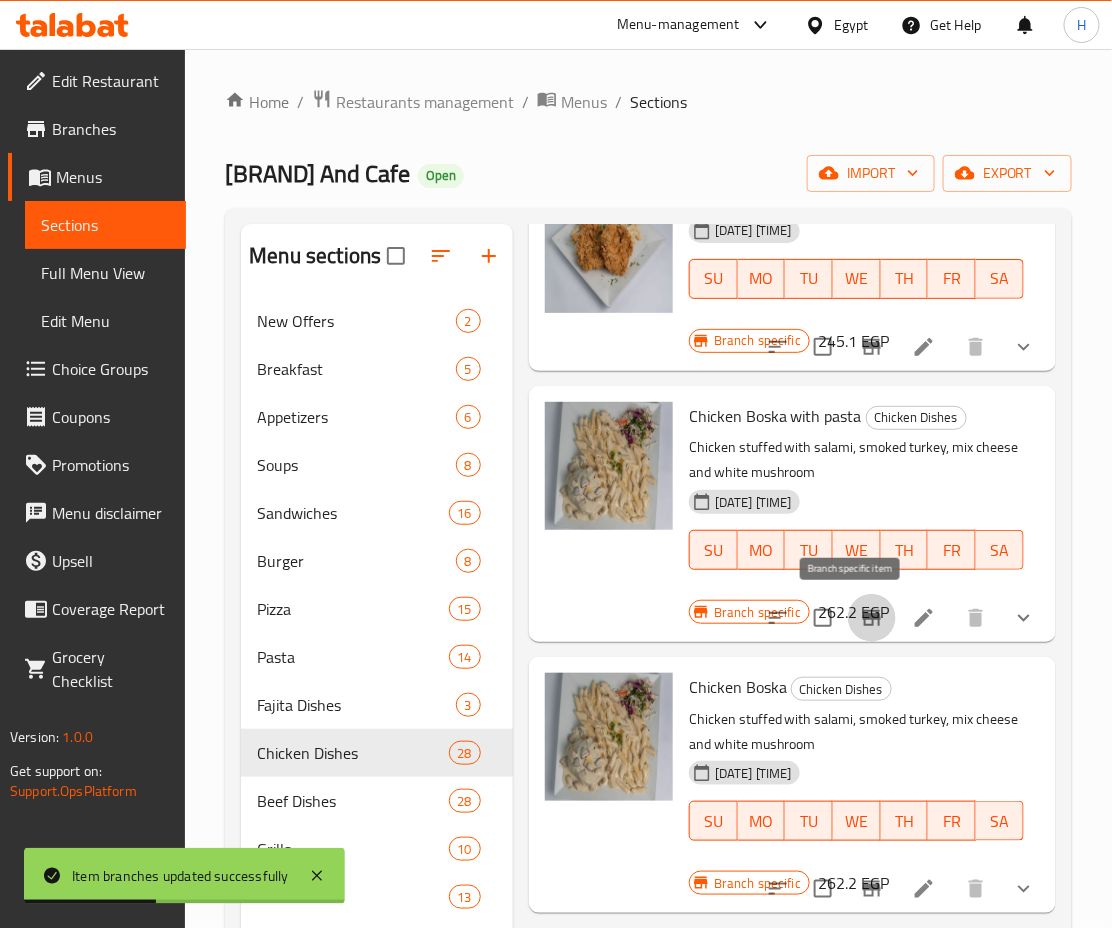 click at bounding box center (872, 618) 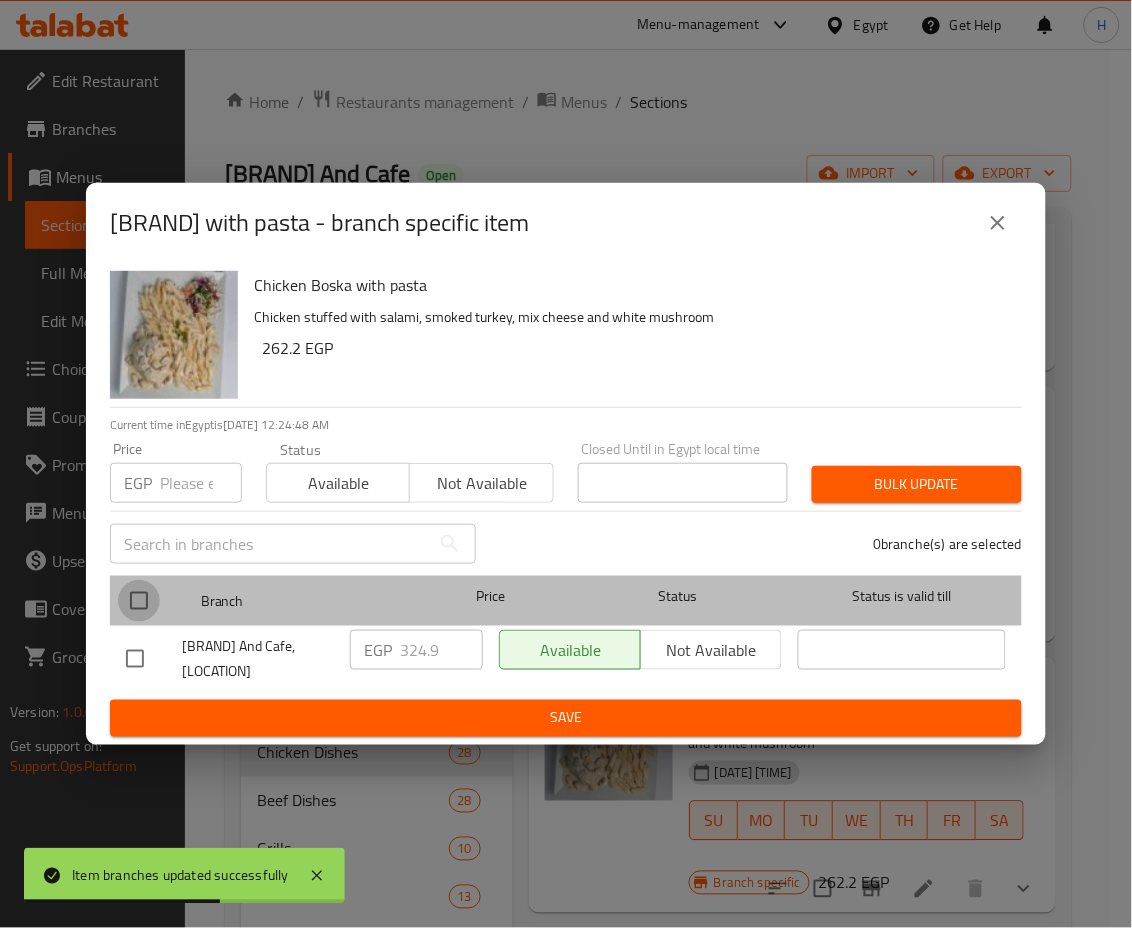 click at bounding box center [139, 601] 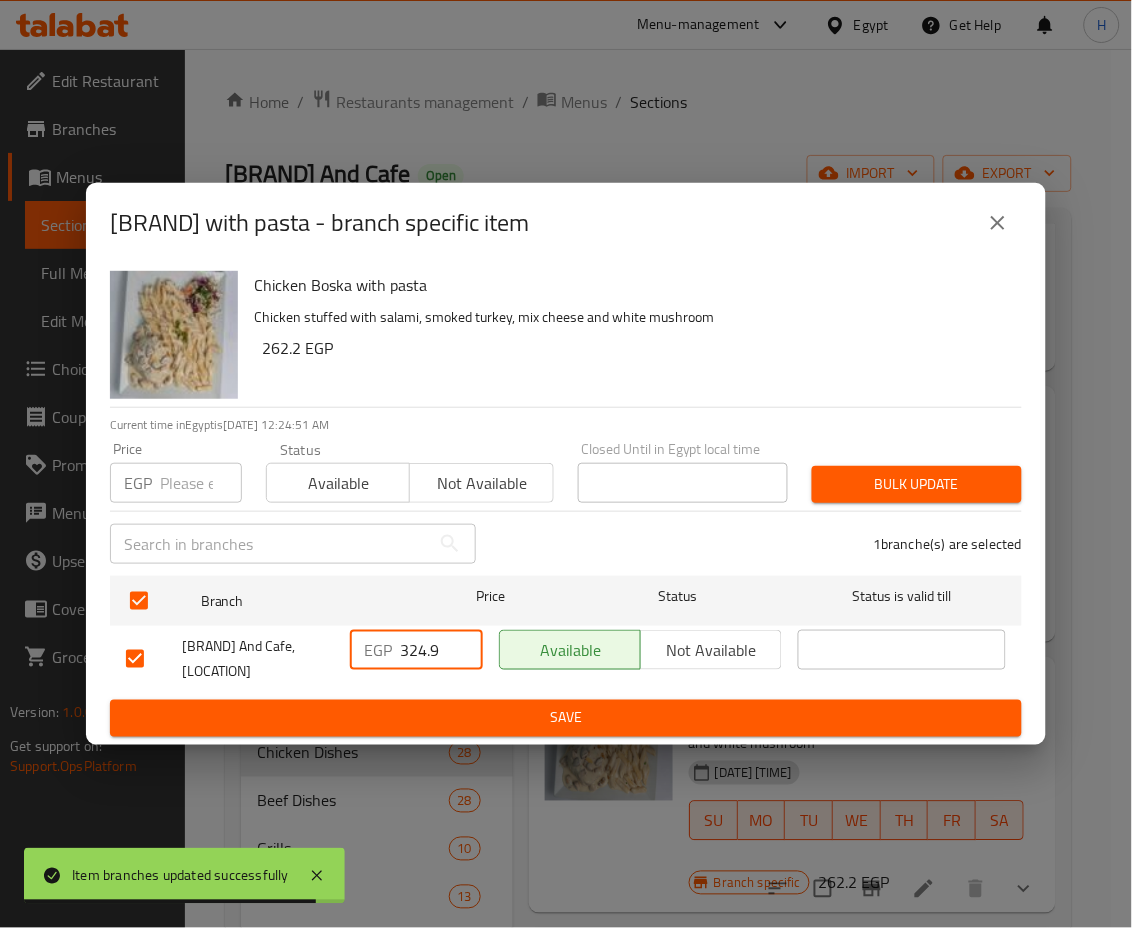 drag, startPoint x: 408, startPoint y: 653, endPoint x: 485, endPoint y: 657, distance: 77.10383 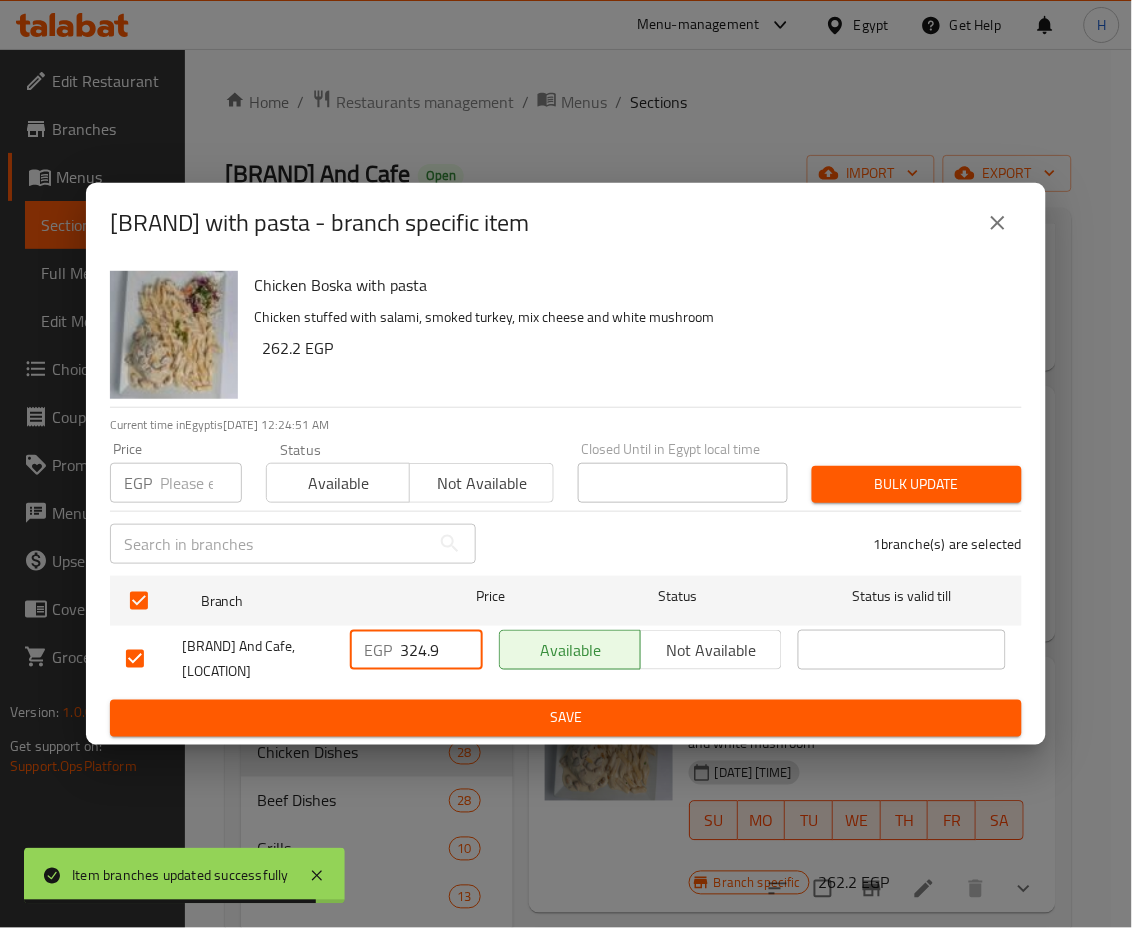 click on "EGP 324.9 ​" at bounding box center (416, 659) 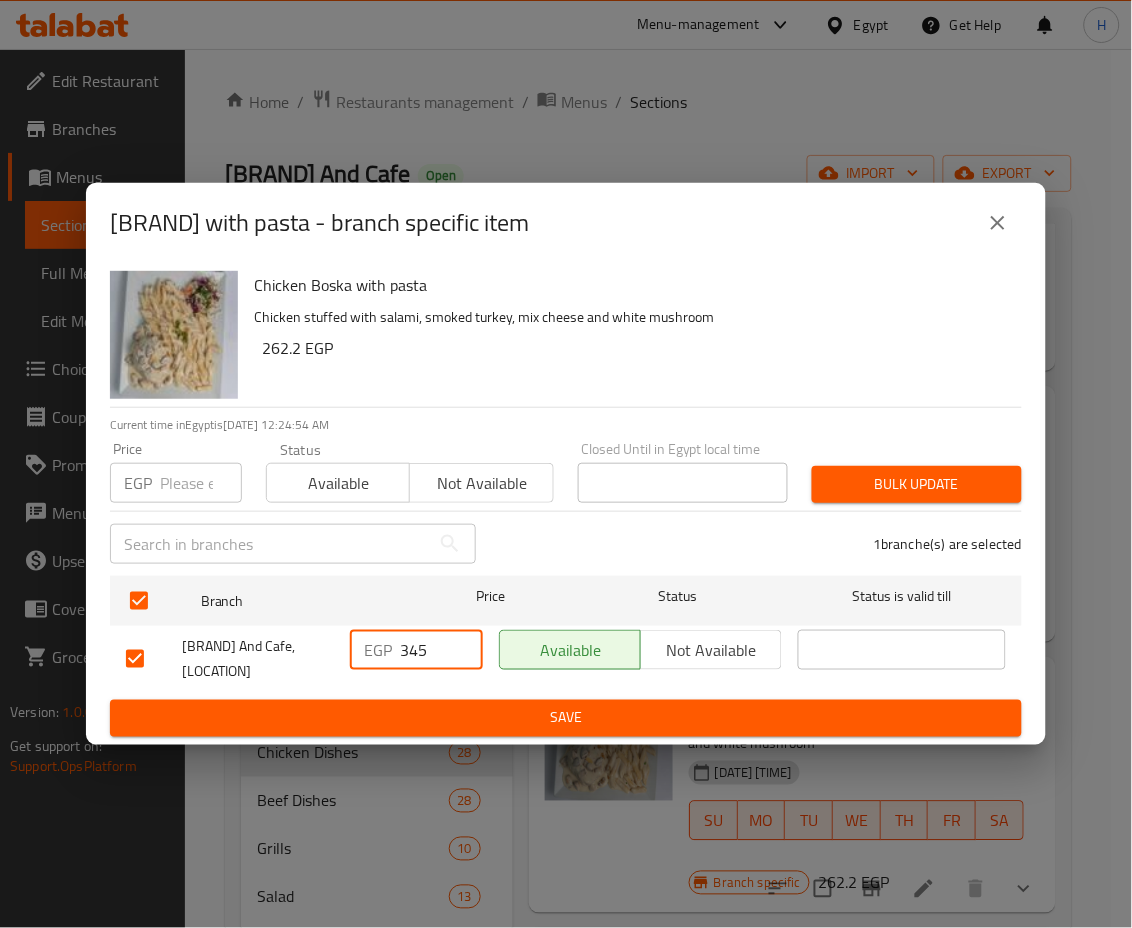 type on "345" 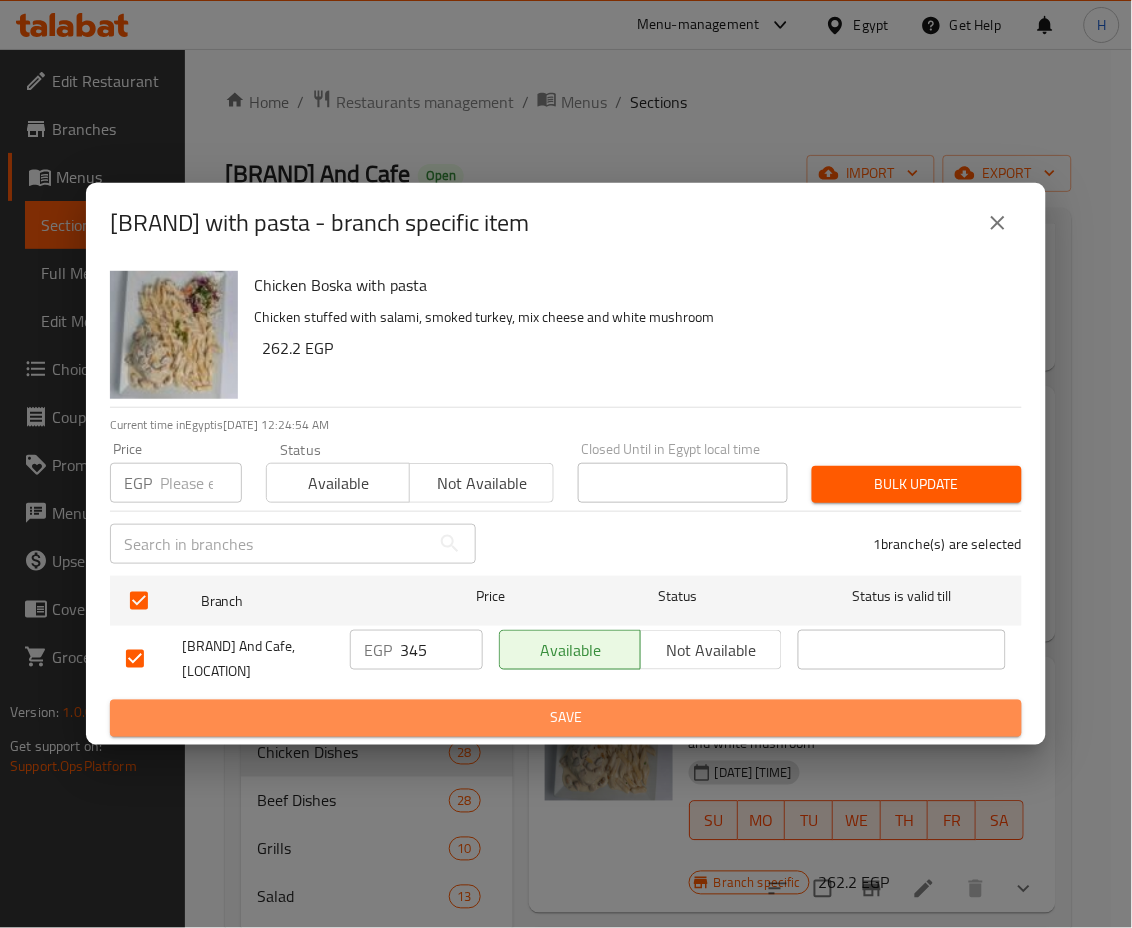 click on "Save" at bounding box center [566, 718] 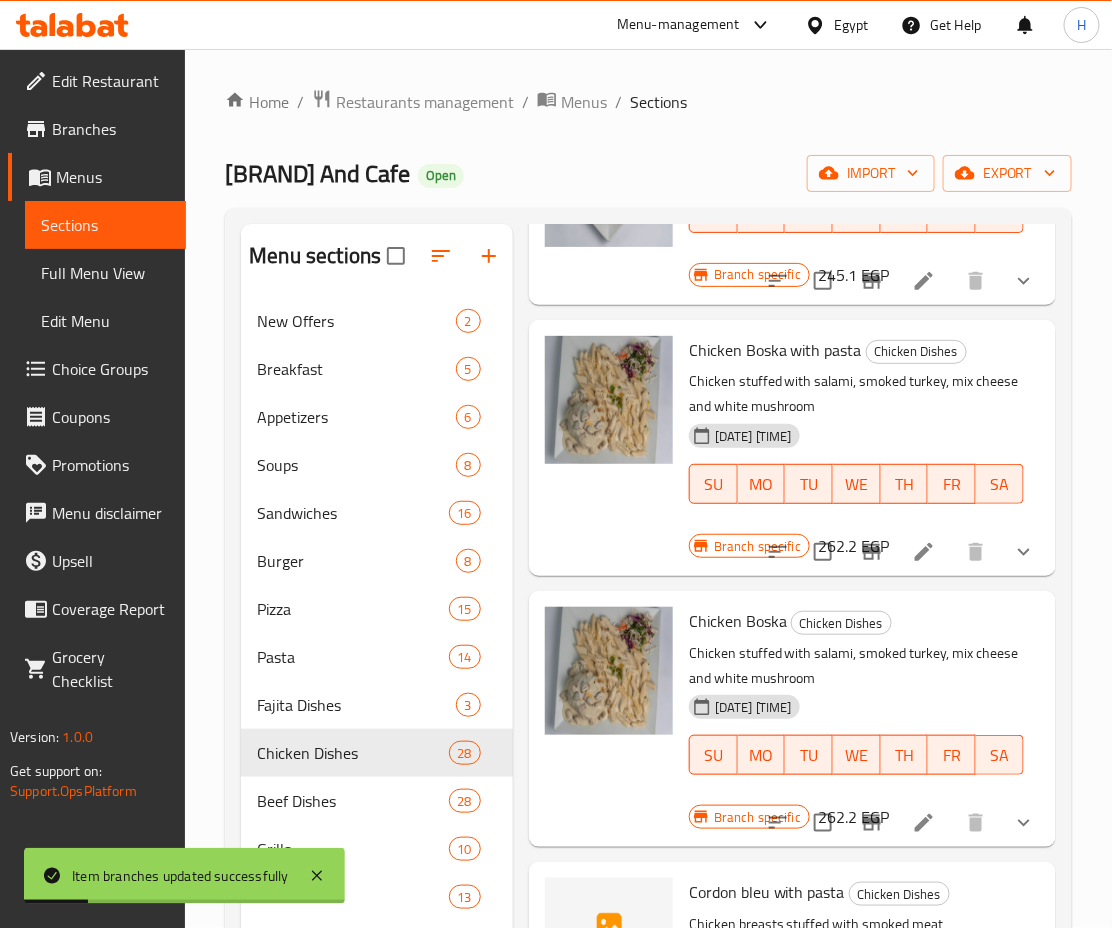 scroll, scrollTop: 3604, scrollLeft: 0, axis: vertical 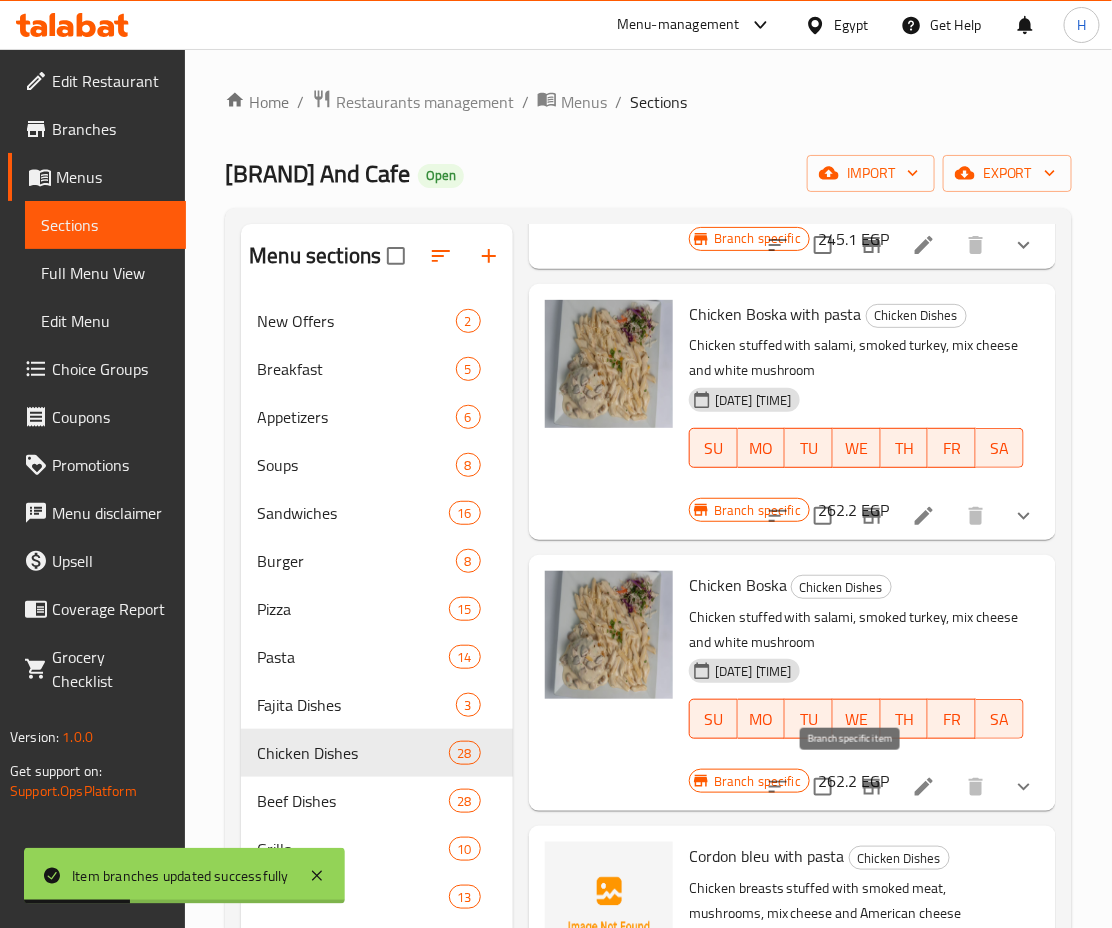 click 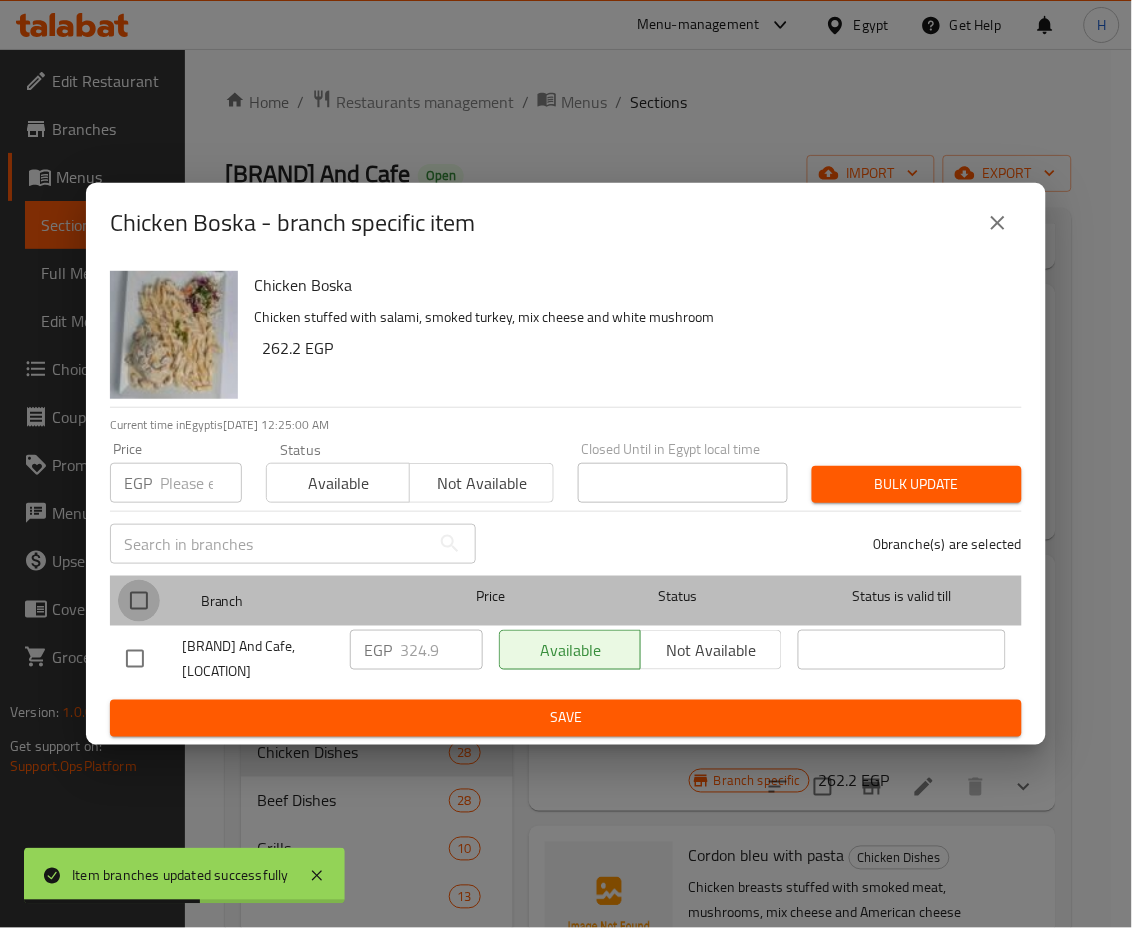 click at bounding box center [139, 601] 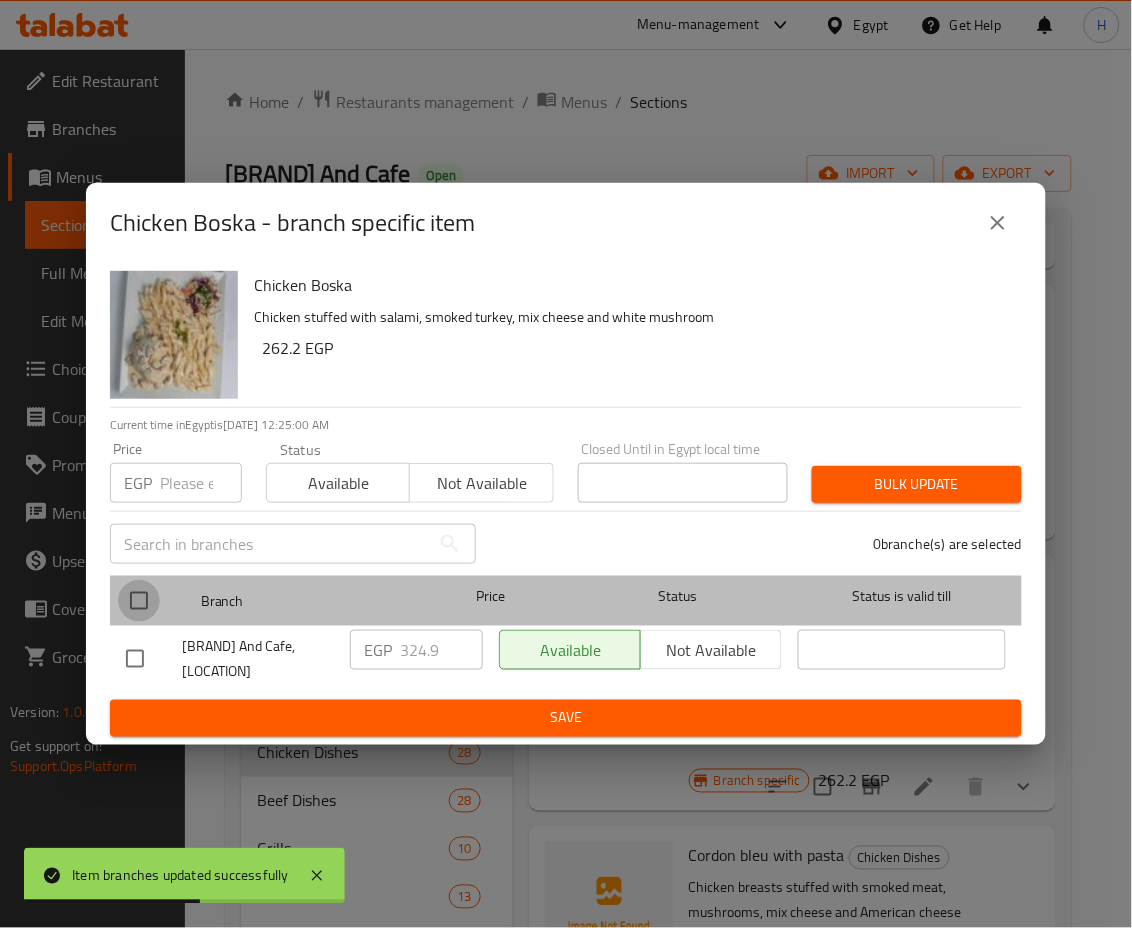 checkbox on "true" 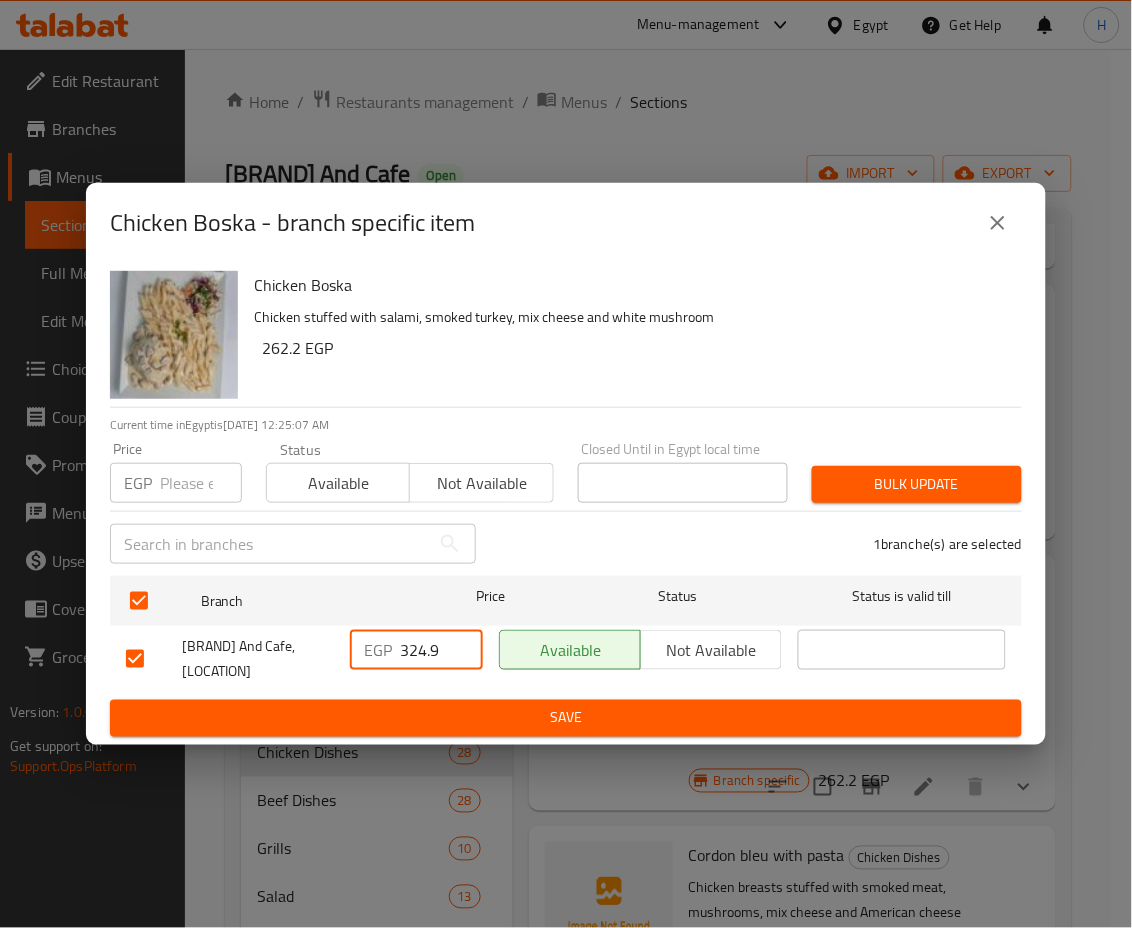 drag, startPoint x: 408, startPoint y: 644, endPoint x: 476, endPoint y: 663, distance: 70.60453 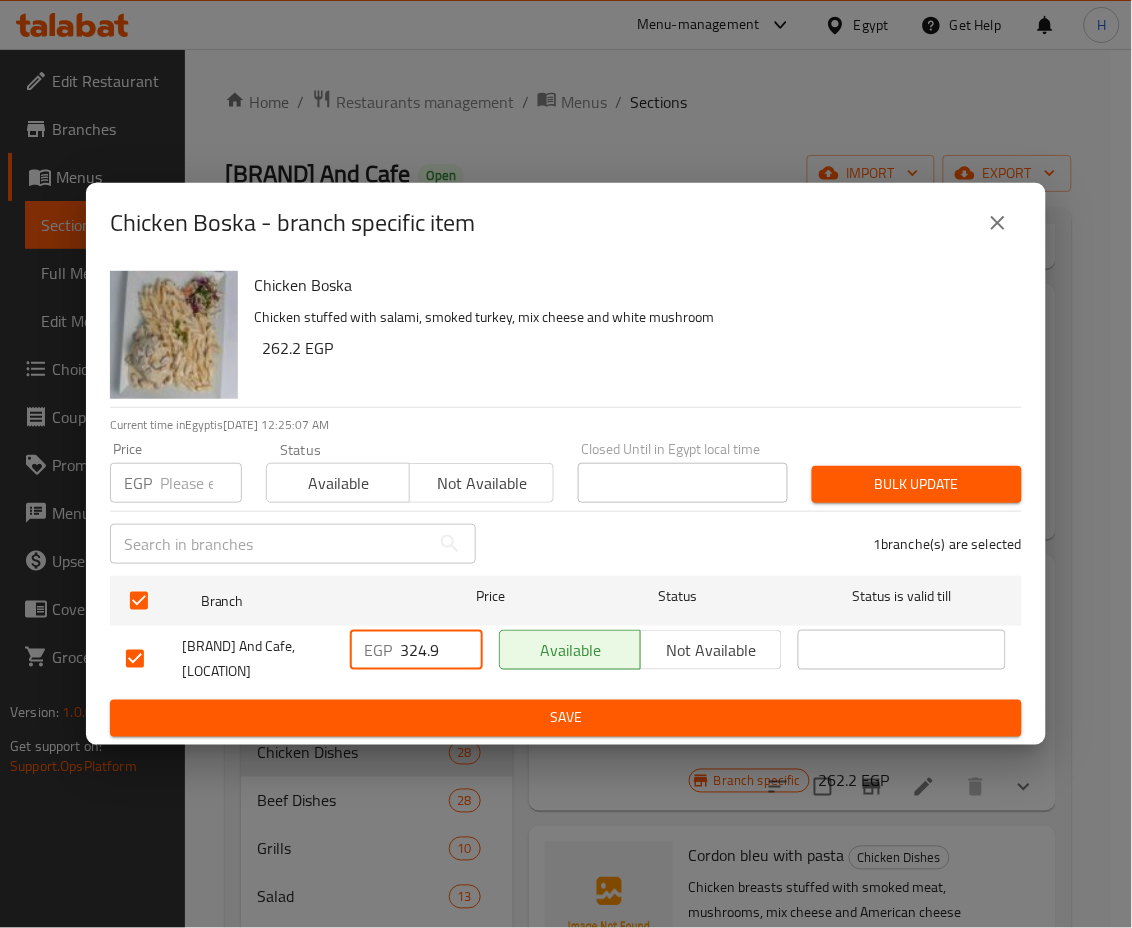 click on "324.9" at bounding box center (441, 650) 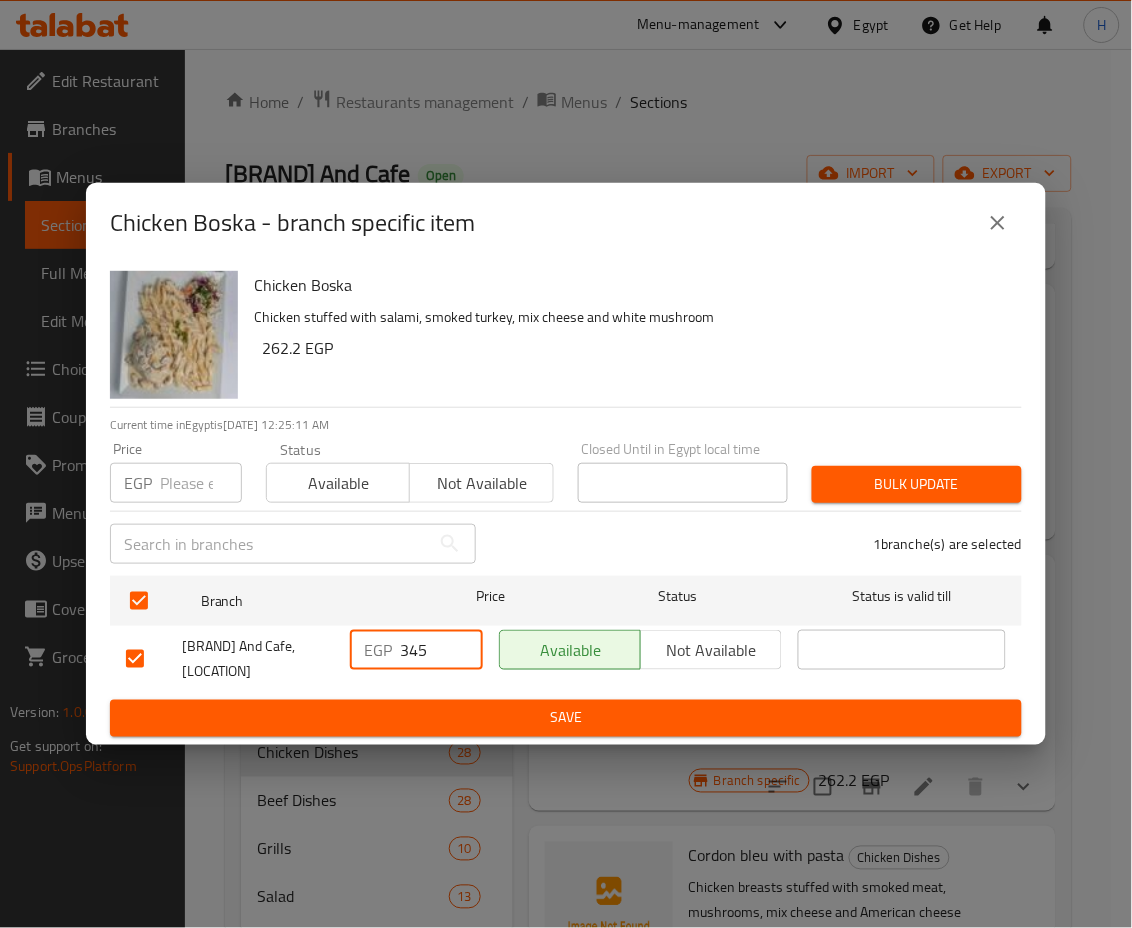 type on "345" 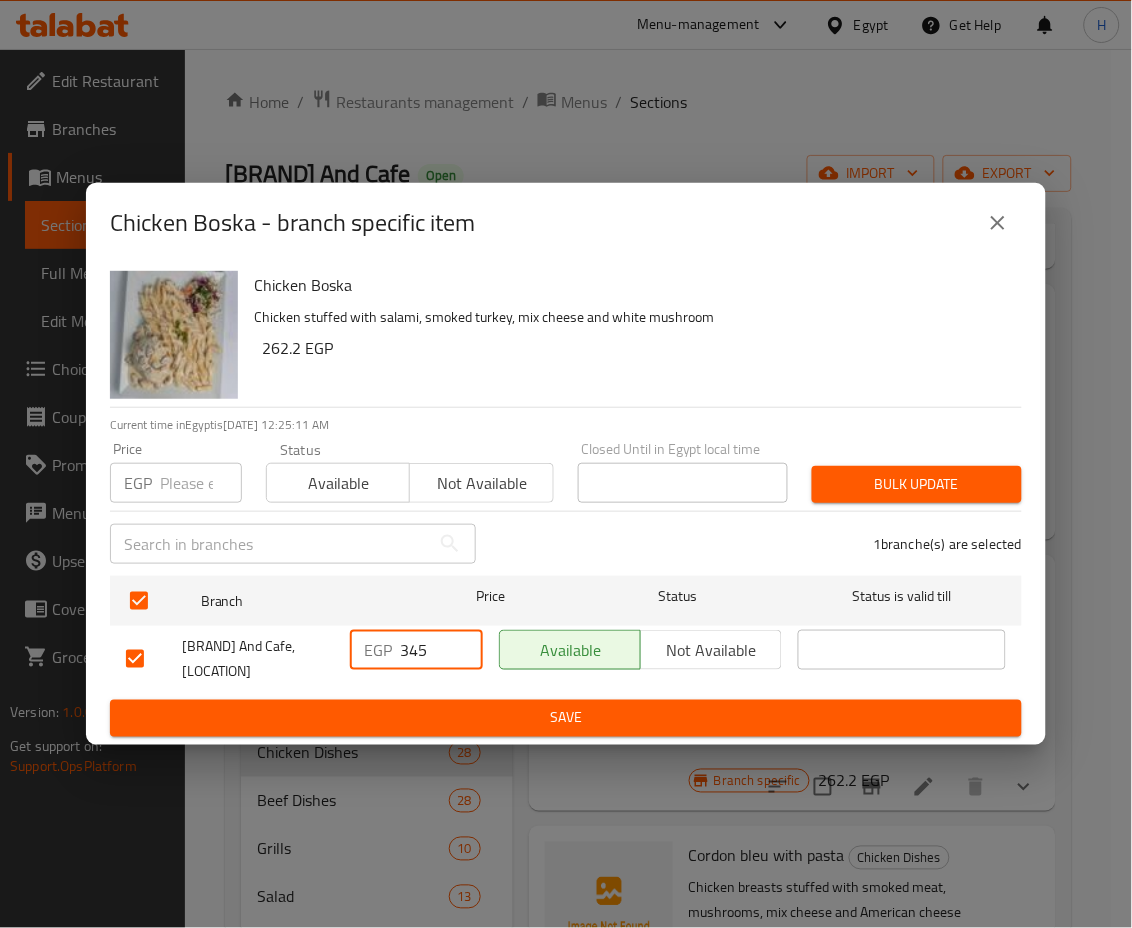 click on "Save" at bounding box center (566, 718) 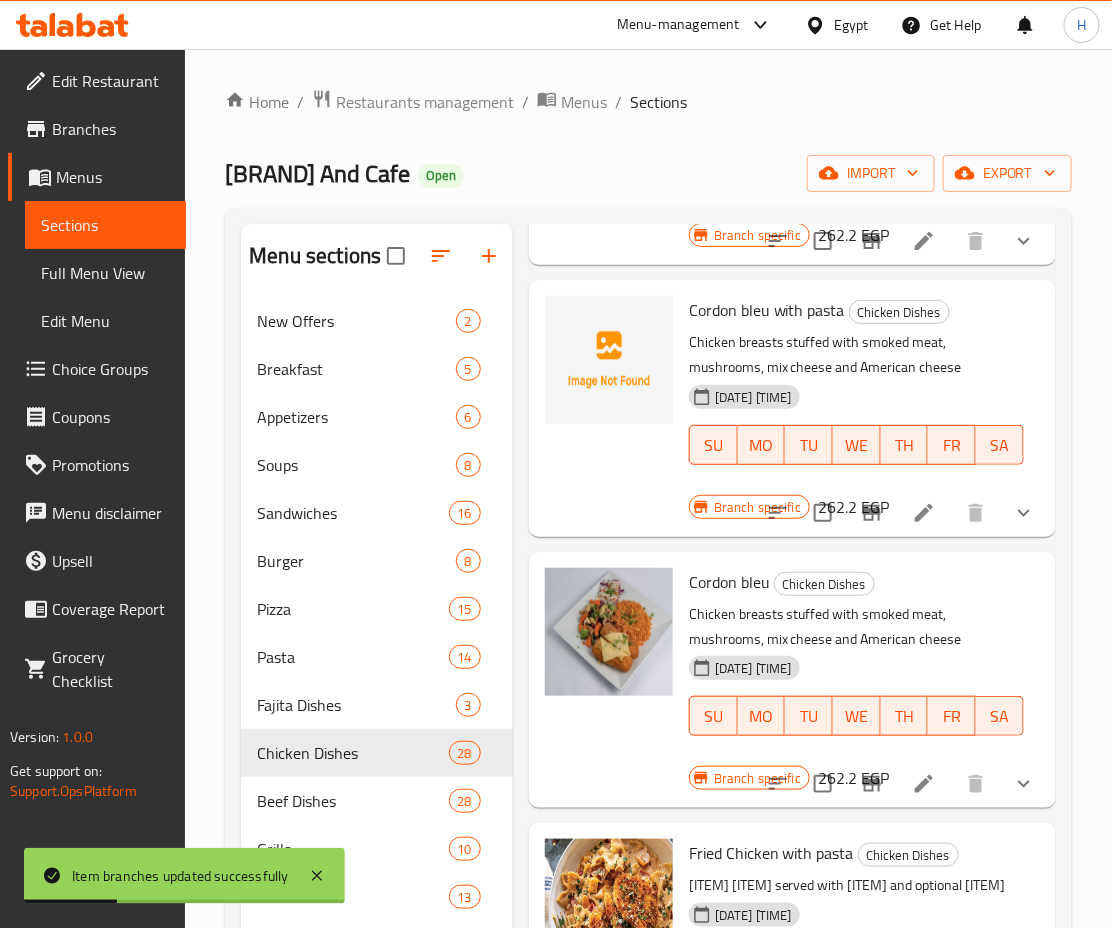 scroll, scrollTop: 4152, scrollLeft: 0, axis: vertical 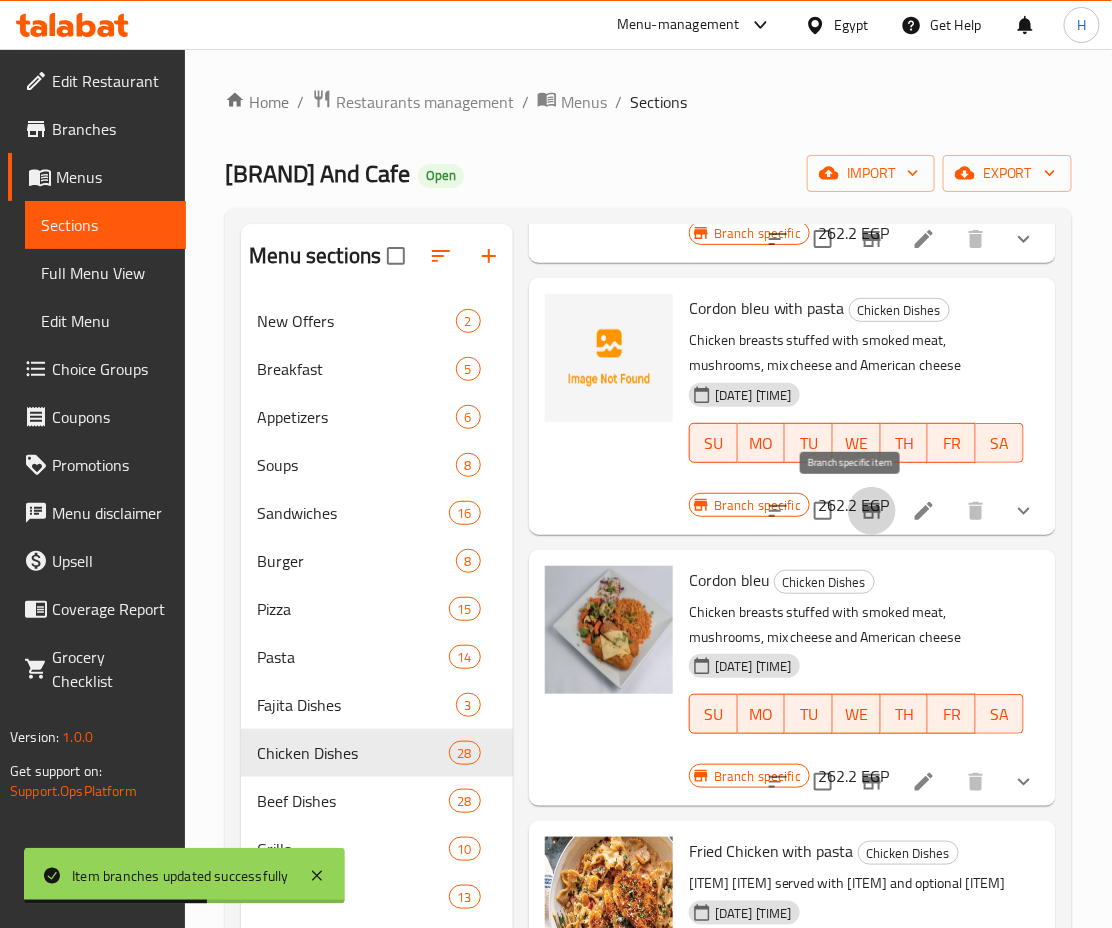 click 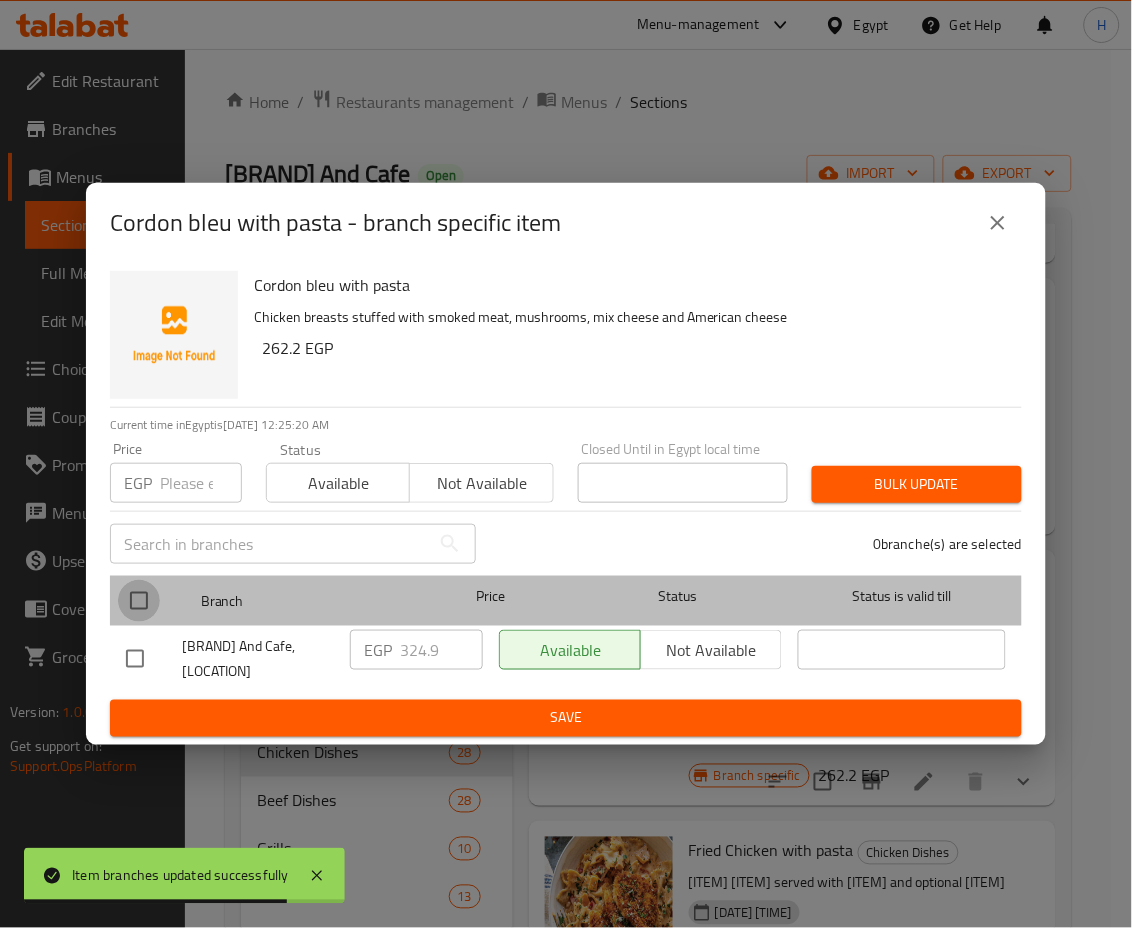 click at bounding box center (139, 601) 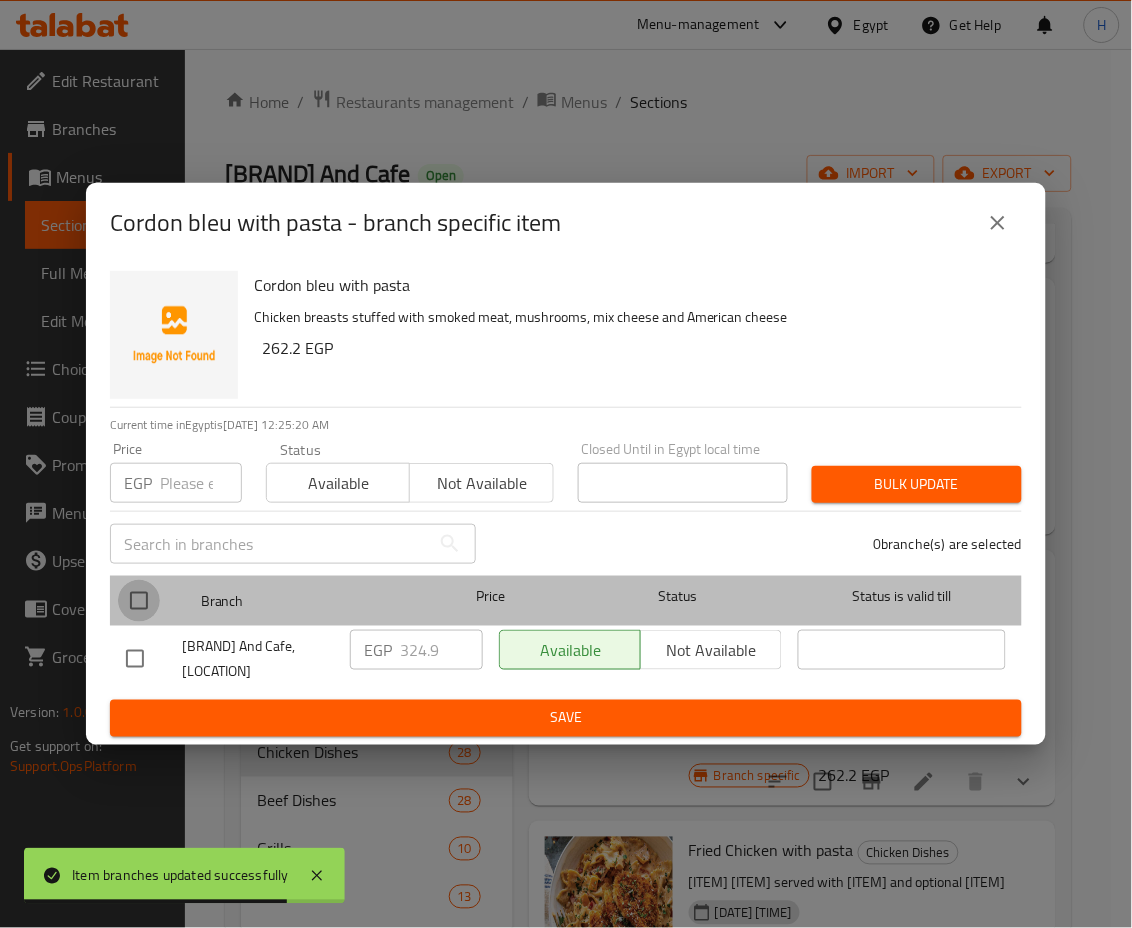 checkbox on "true" 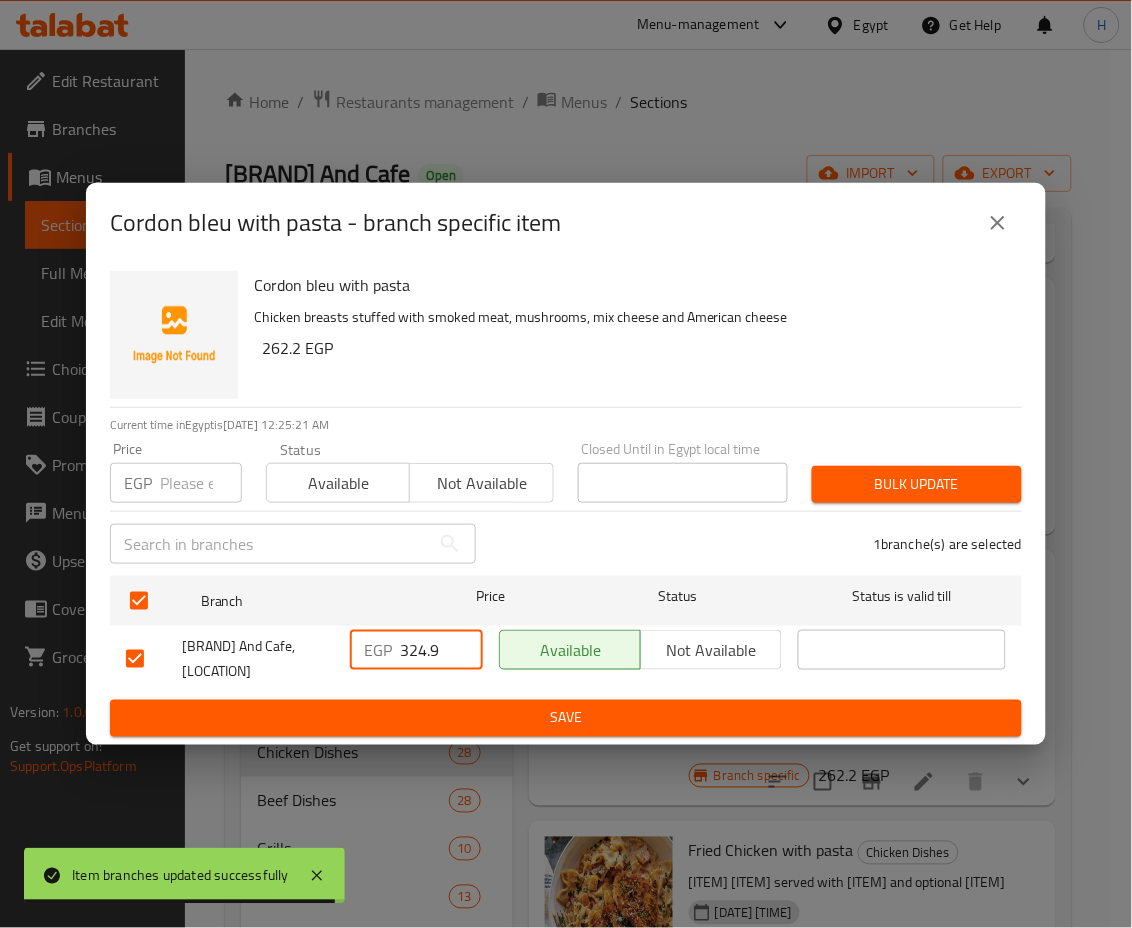 drag, startPoint x: 412, startPoint y: 650, endPoint x: 454, endPoint y: 657, distance: 42.579338 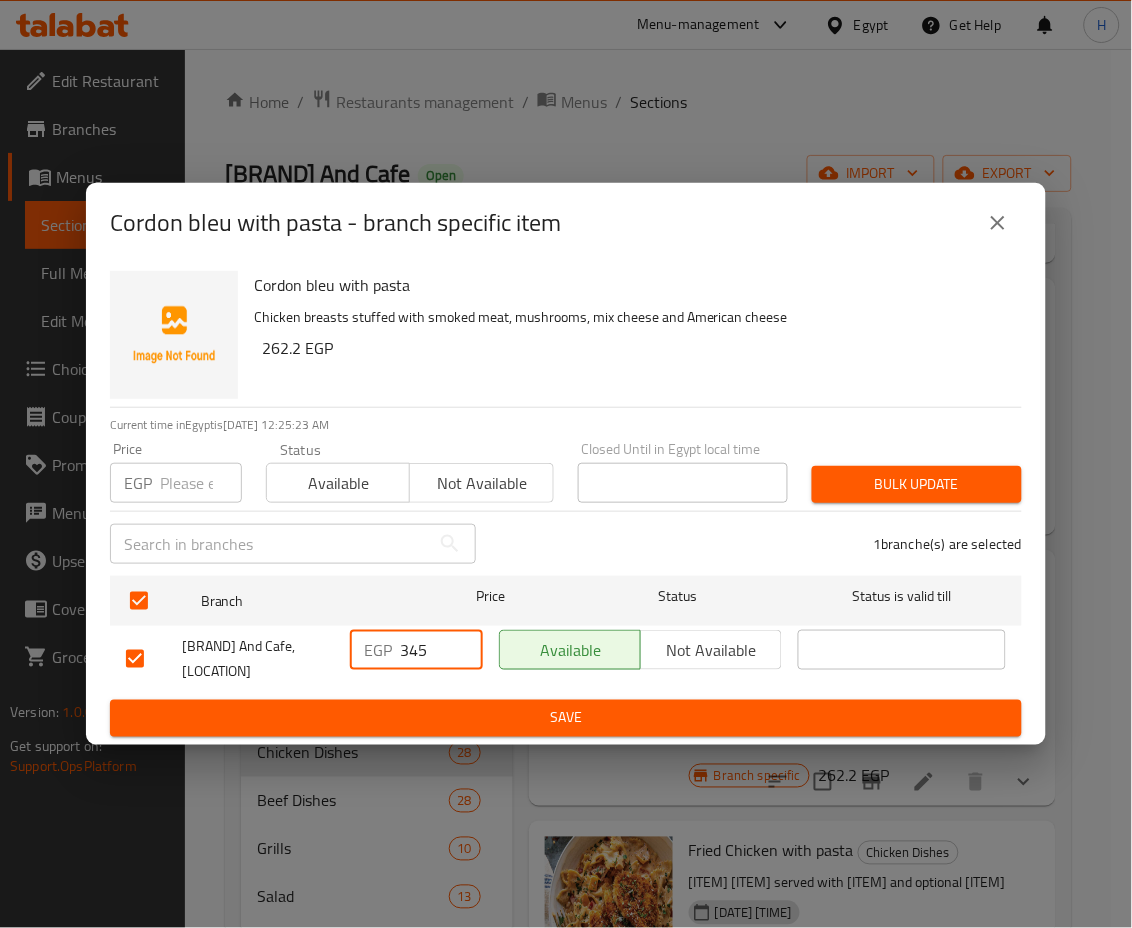 type on "345" 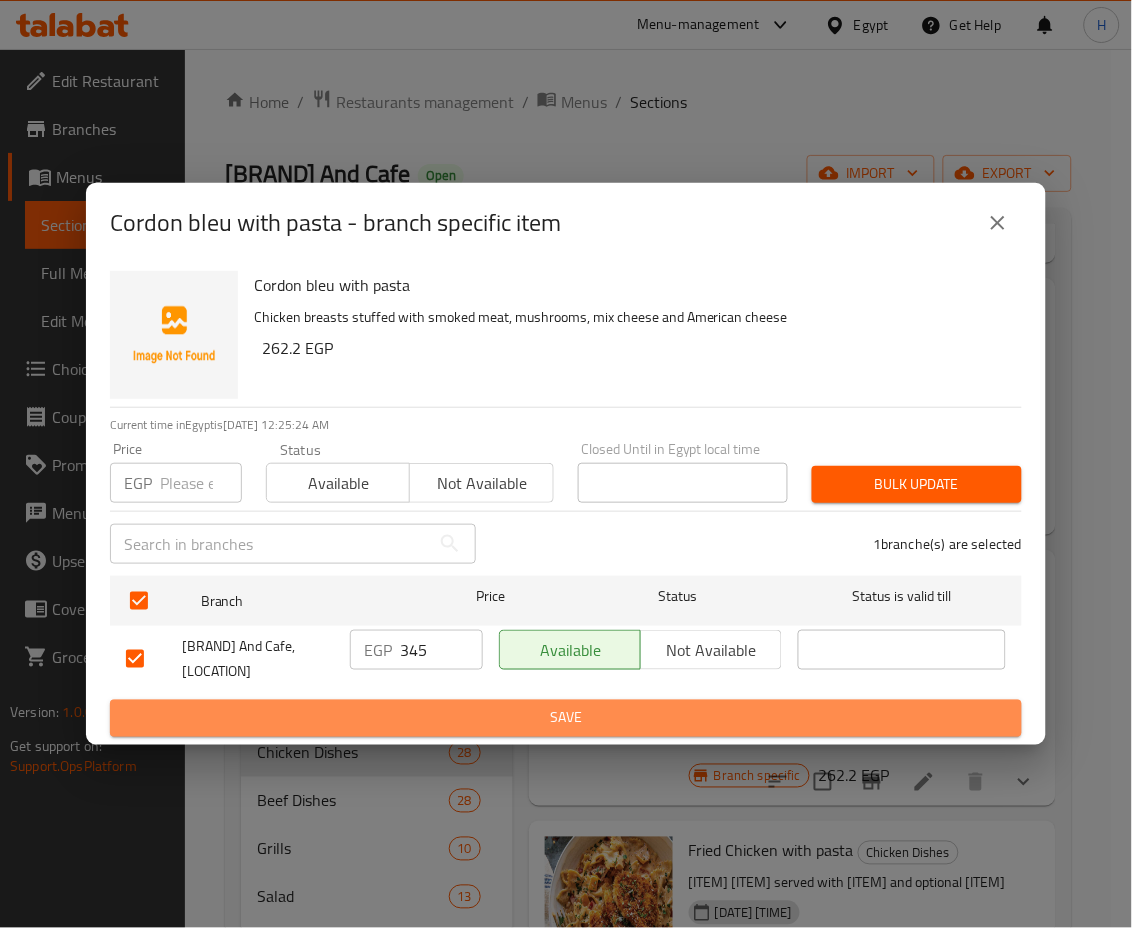 click on "Save" at bounding box center [566, 718] 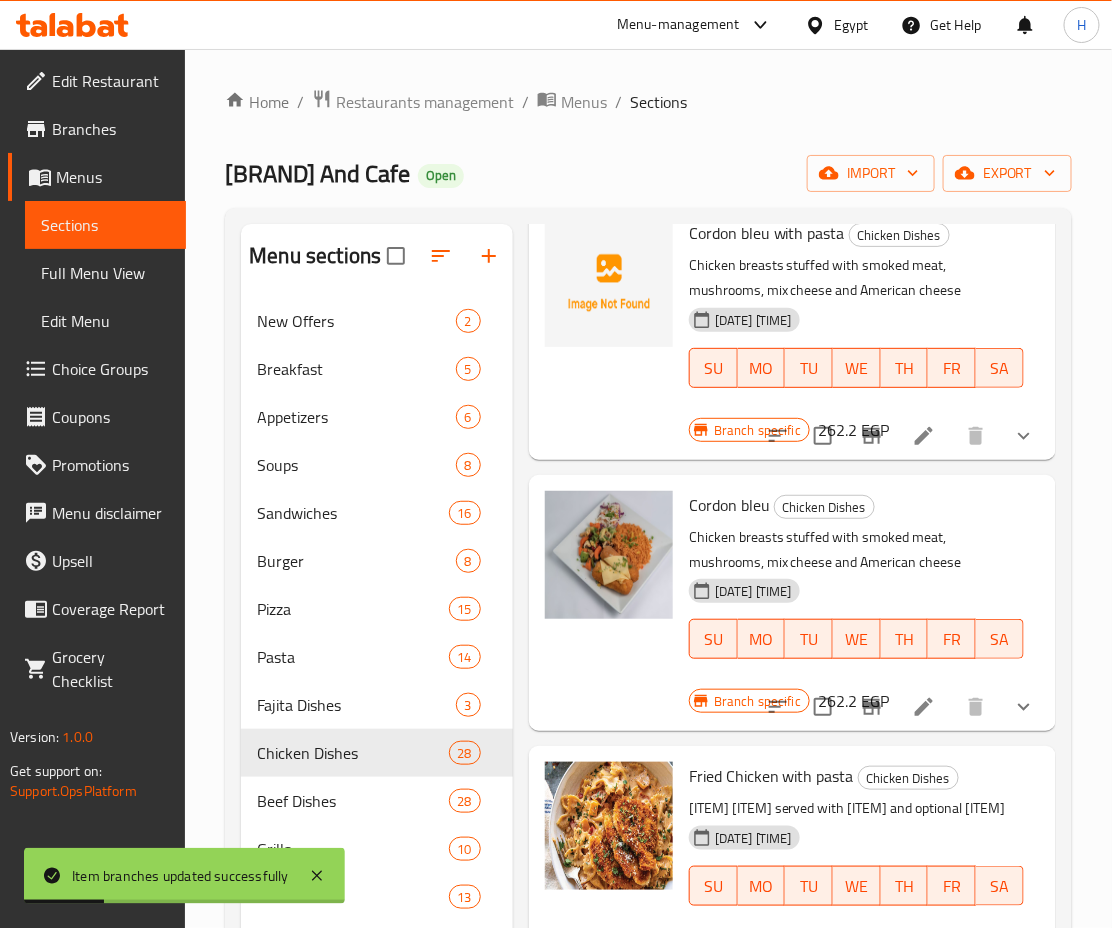 scroll, scrollTop: 4229, scrollLeft: 0, axis: vertical 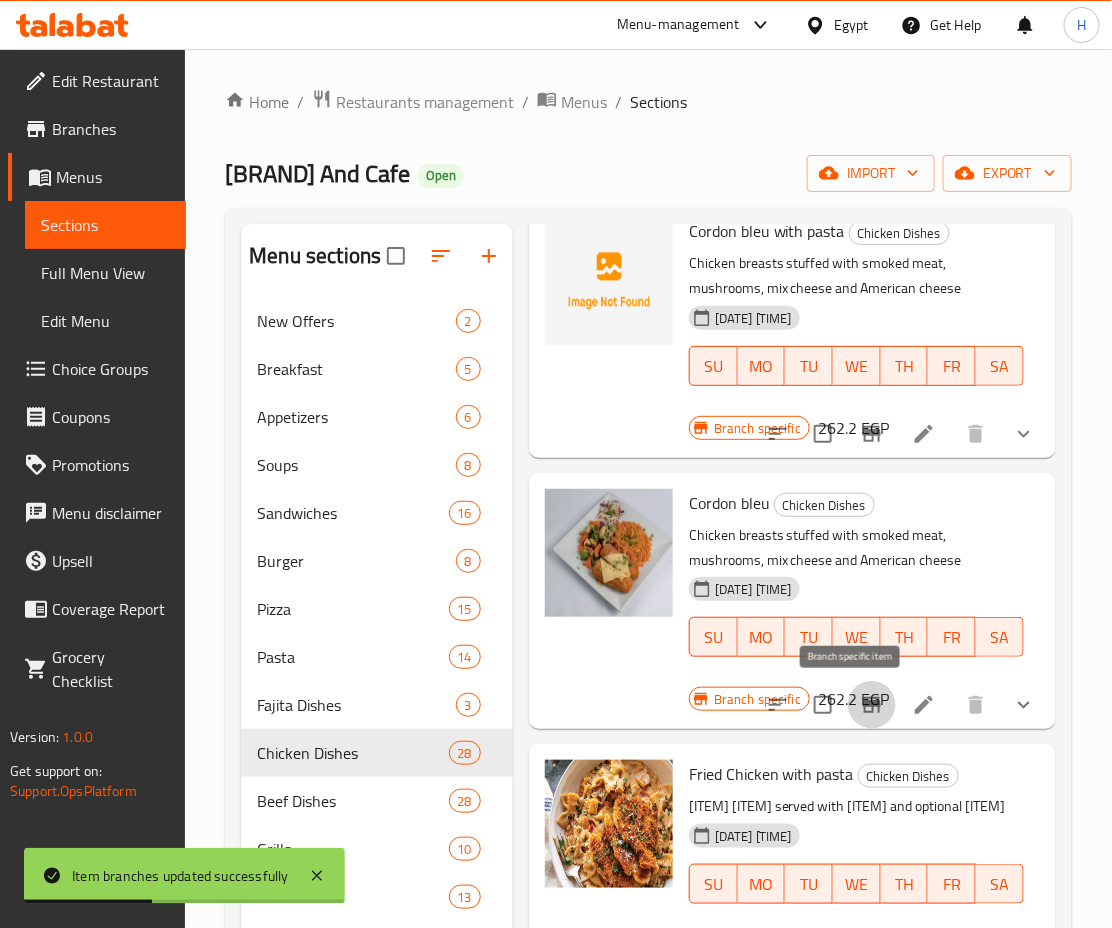 click 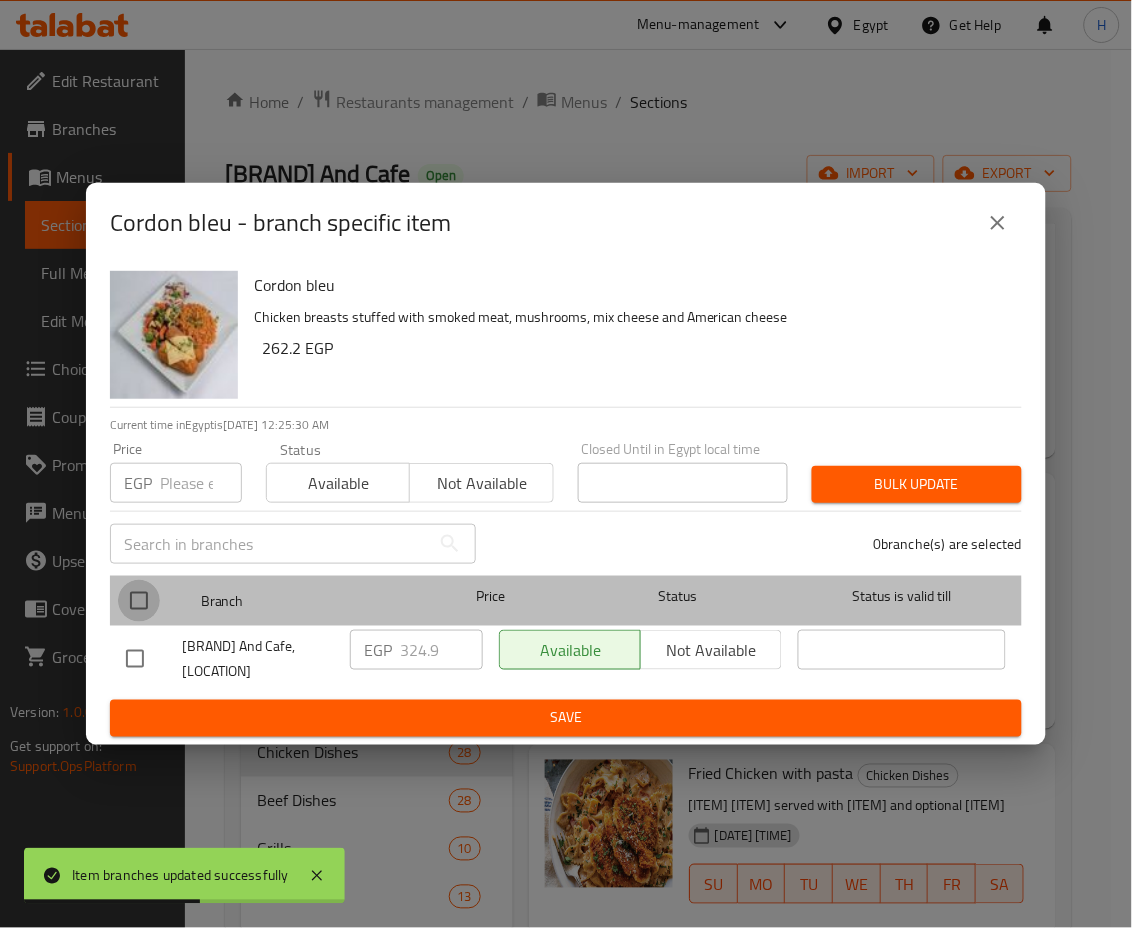 click at bounding box center (139, 601) 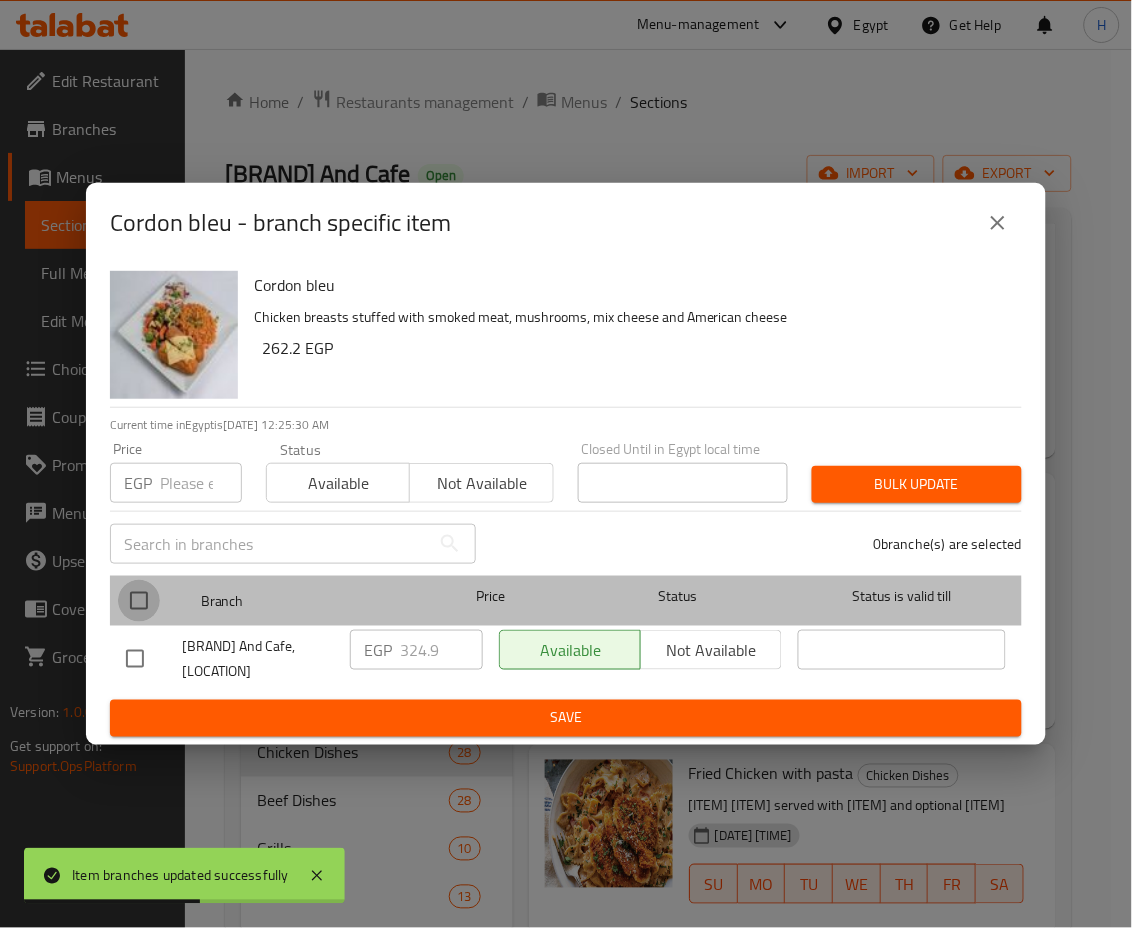 checkbox on "true" 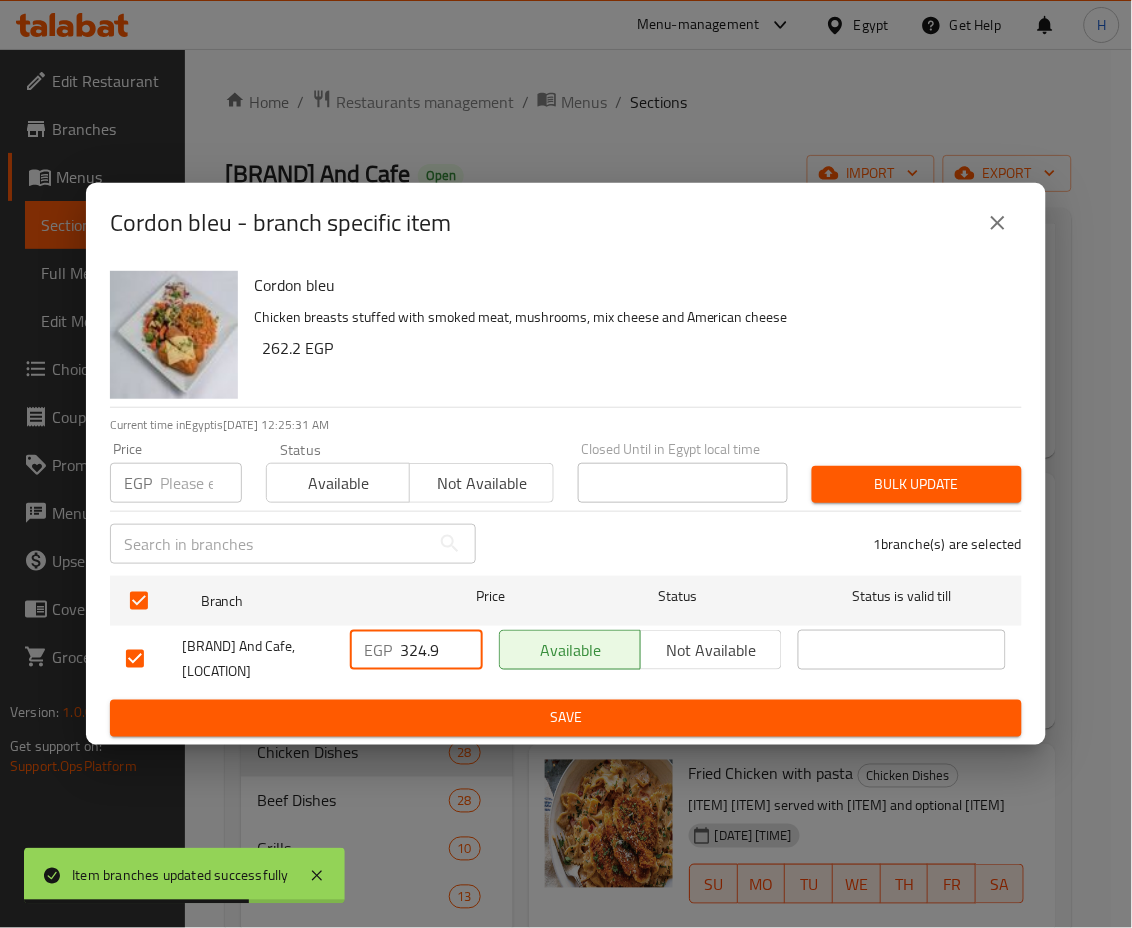 drag, startPoint x: 407, startPoint y: 649, endPoint x: 465, endPoint y: 665, distance: 60.166435 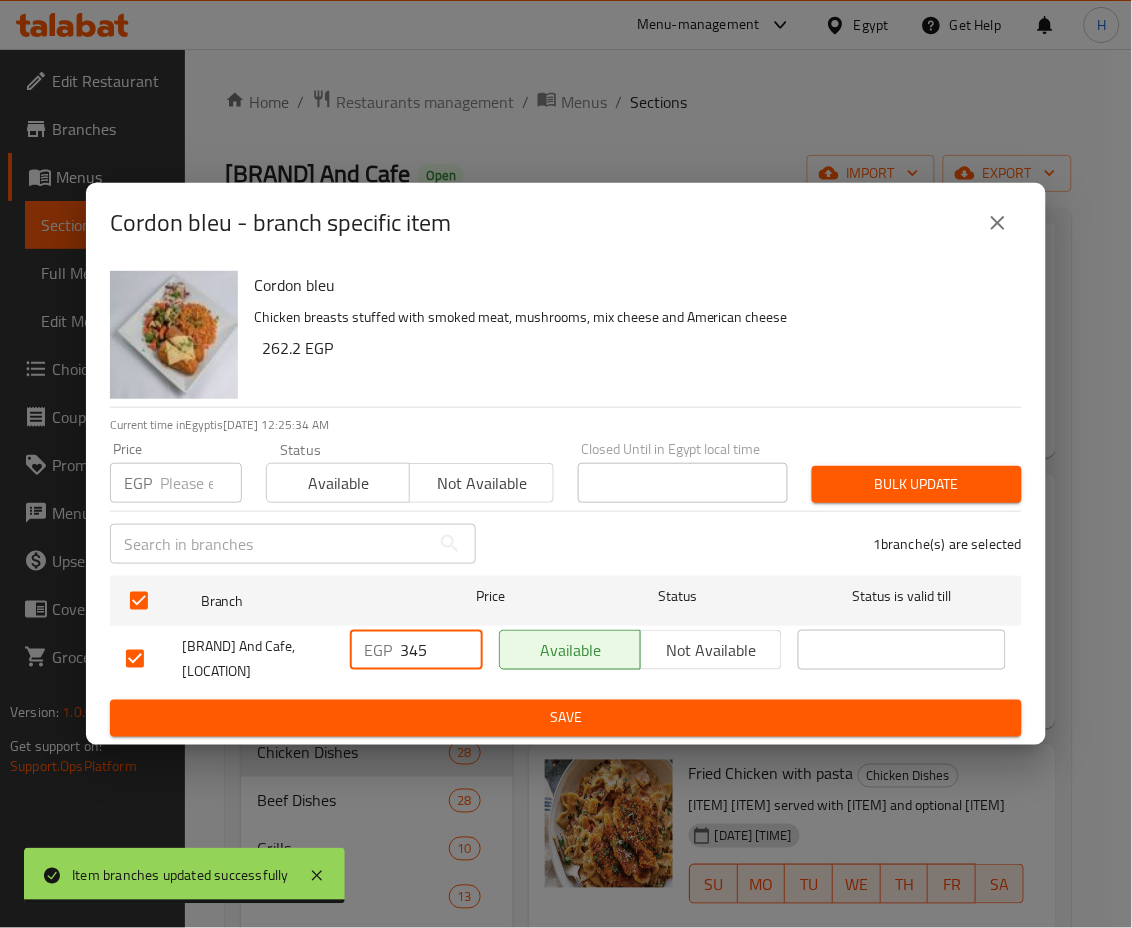 type on "345" 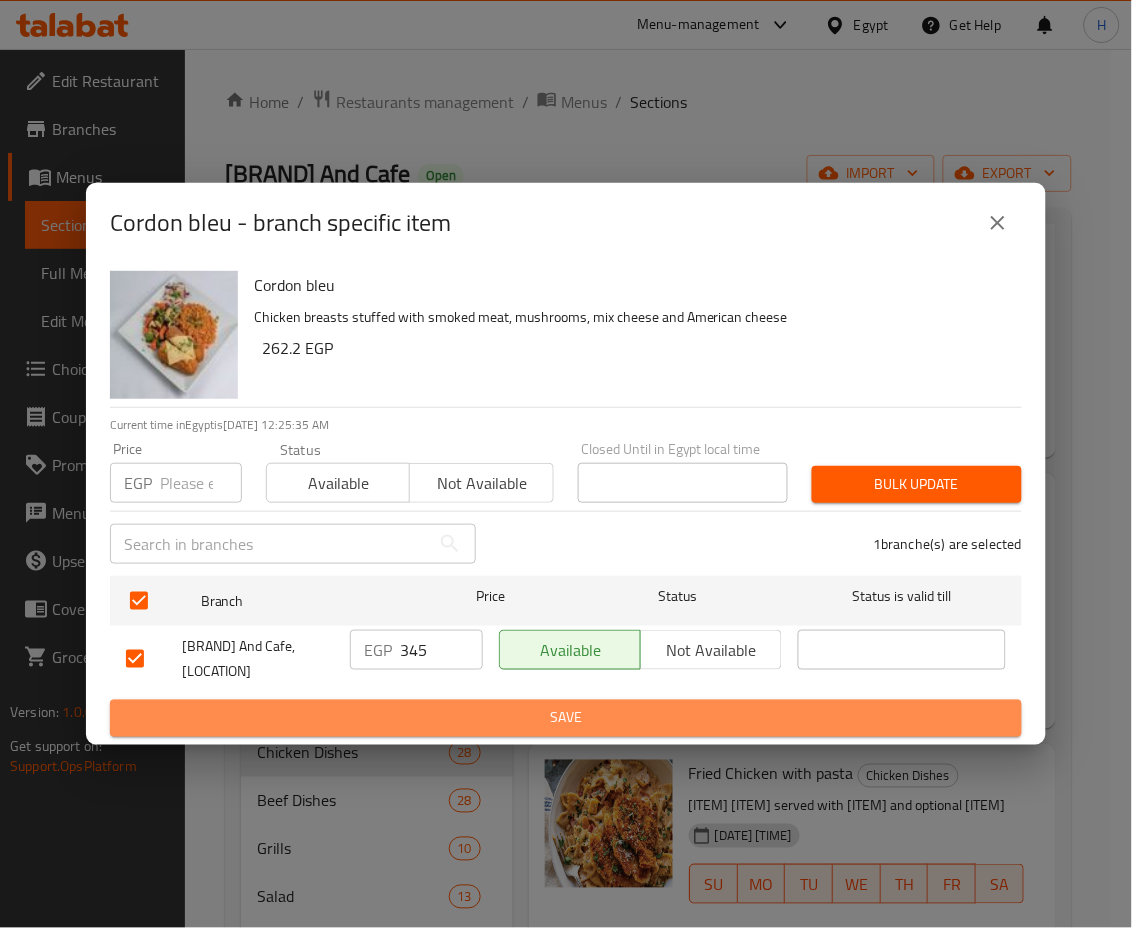 click on "Save" at bounding box center (566, 718) 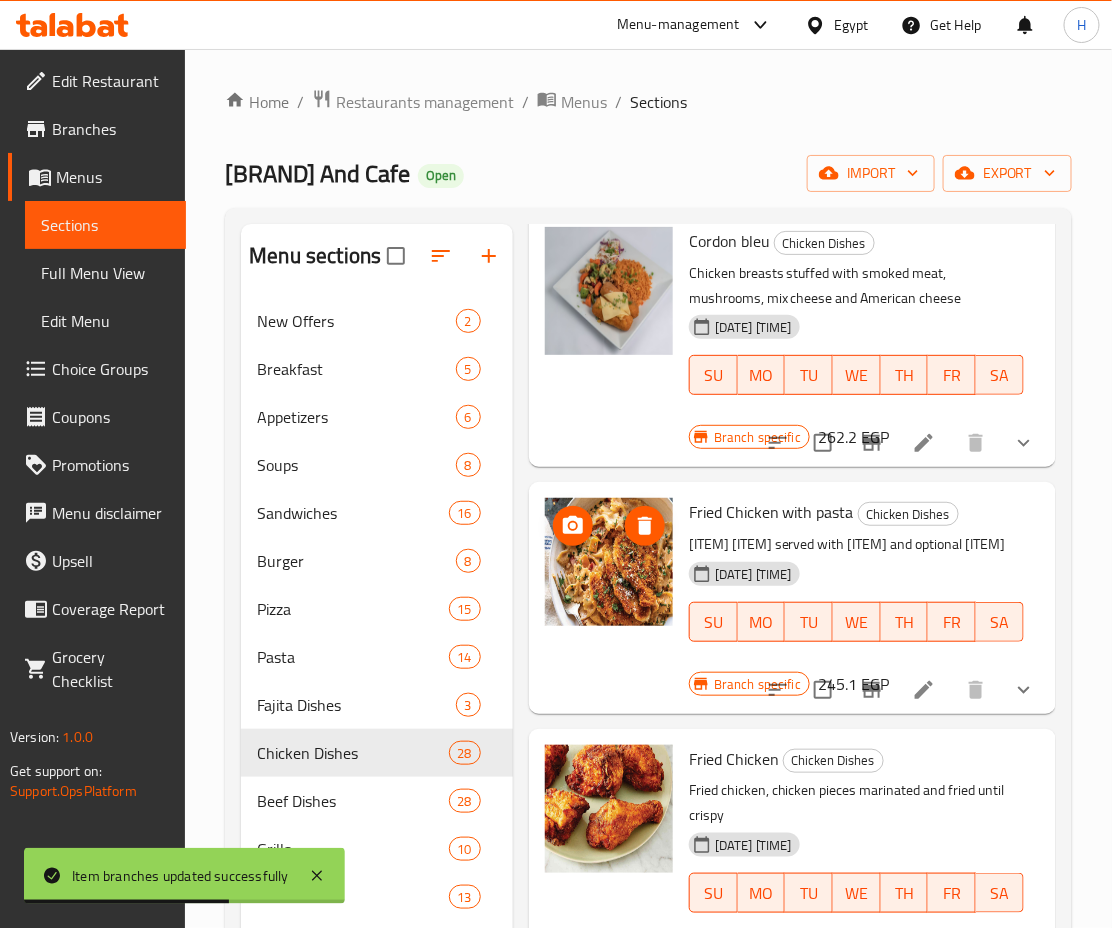 scroll, scrollTop: 4497, scrollLeft: 0, axis: vertical 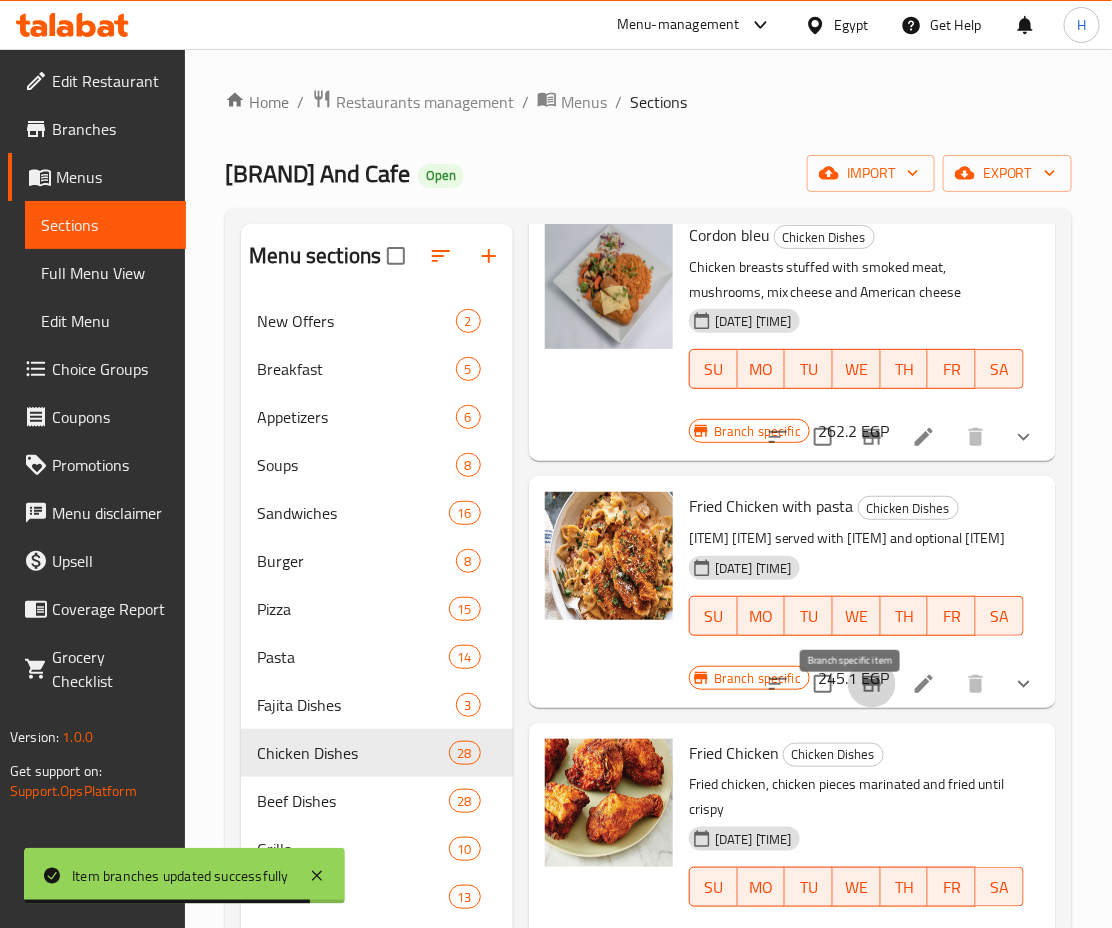 click 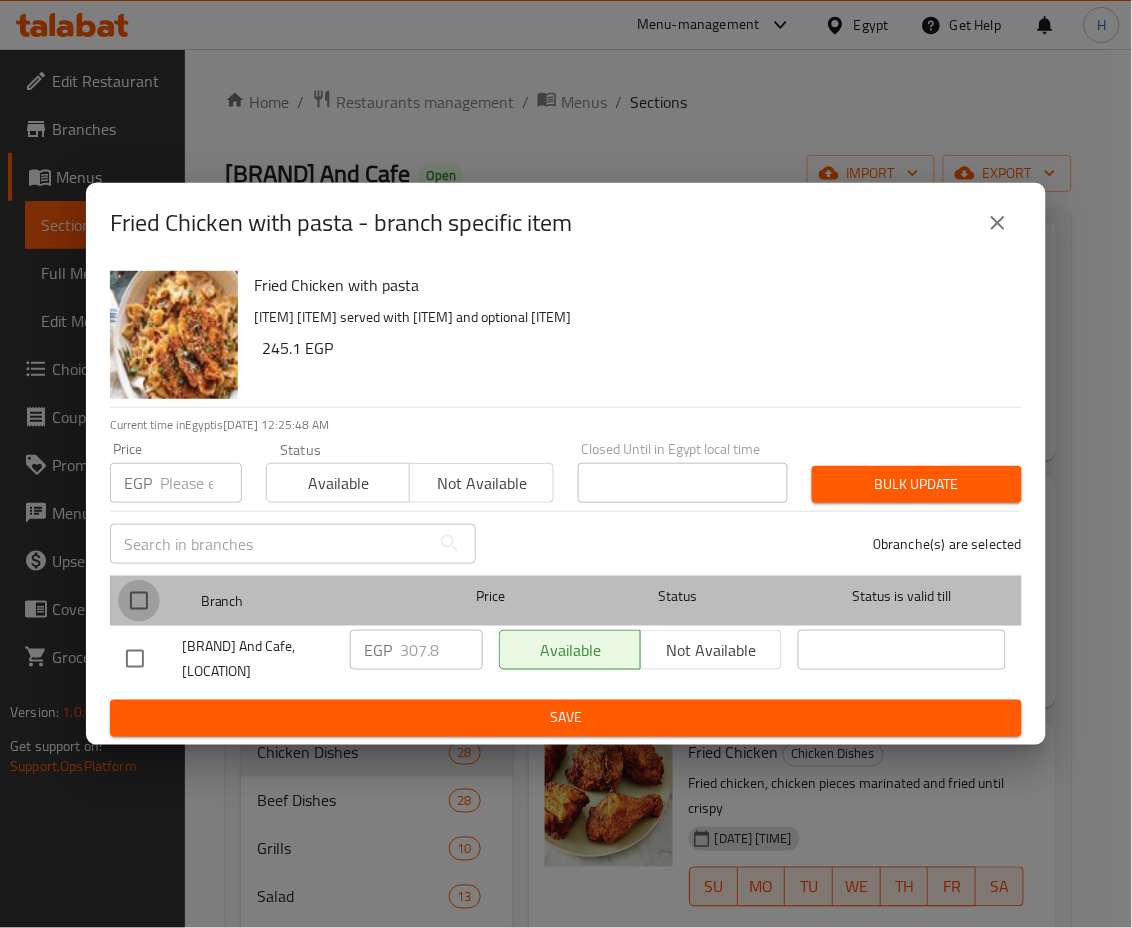 click at bounding box center (139, 601) 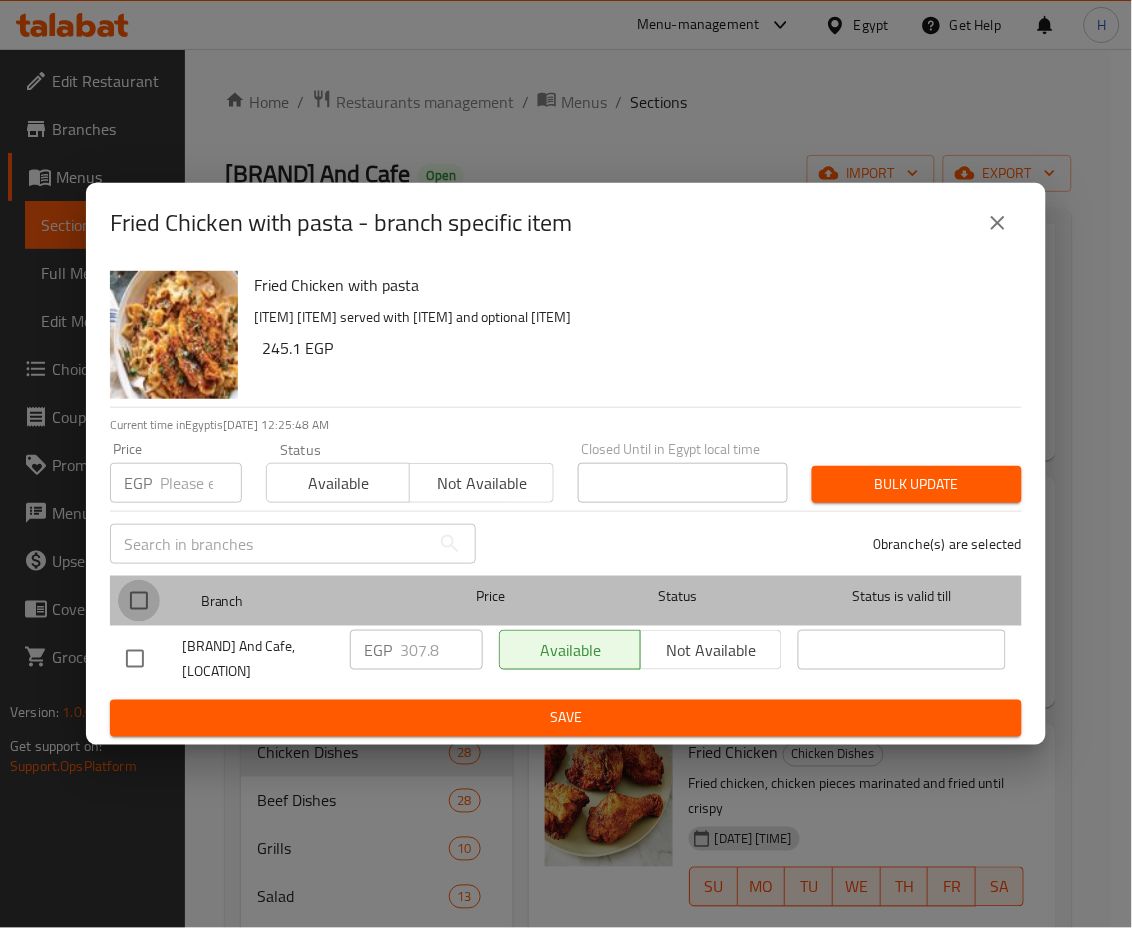 checkbox on "true" 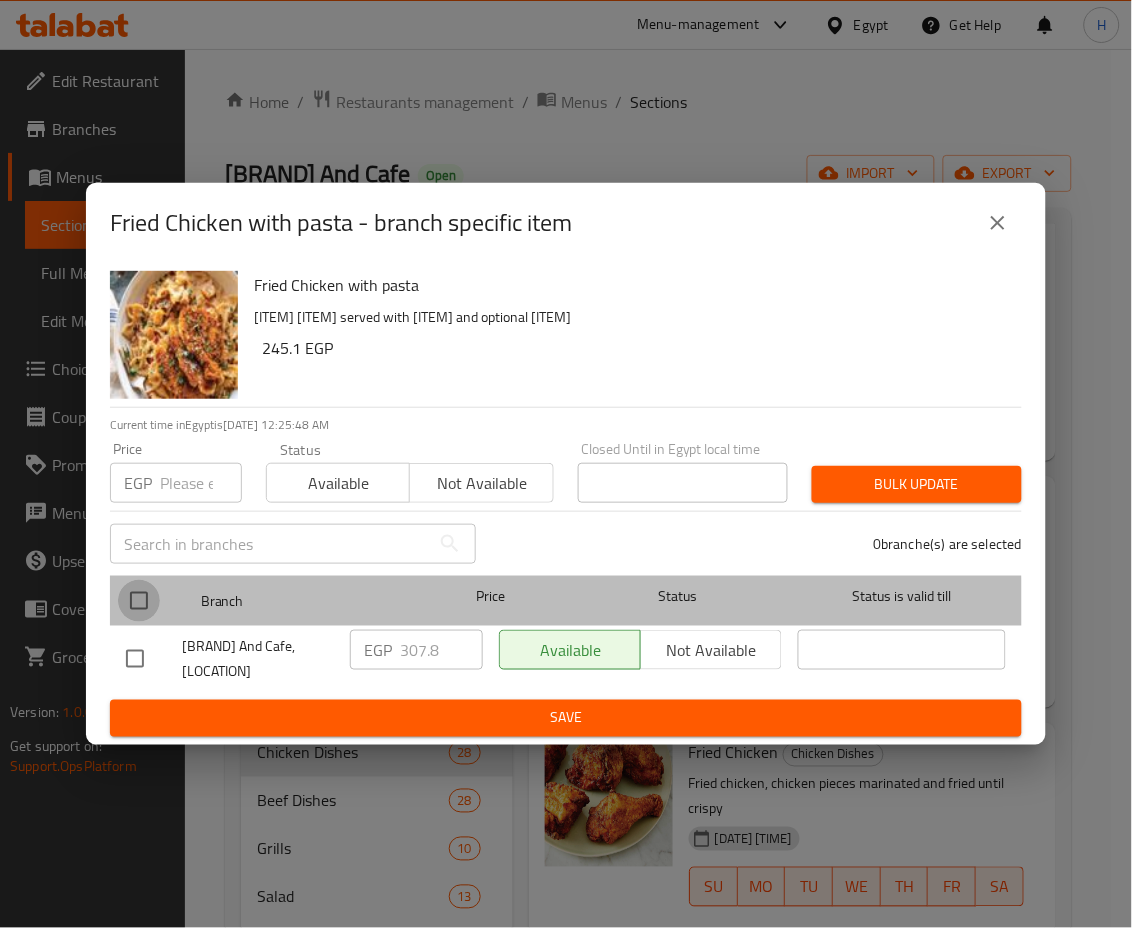 checkbox on "true" 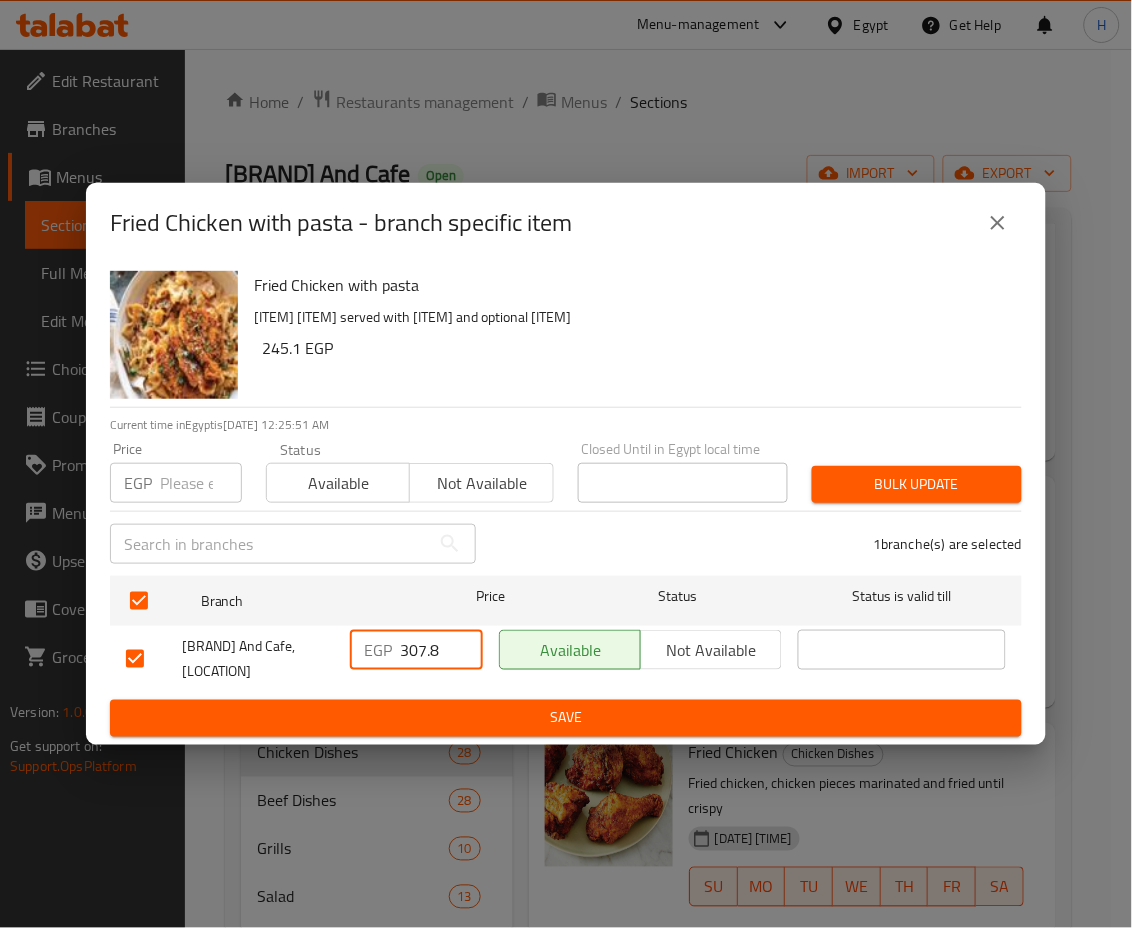 drag, startPoint x: 410, startPoint y: 649, endPoint x: 469, endPoint y: 661, distance: 60.207973 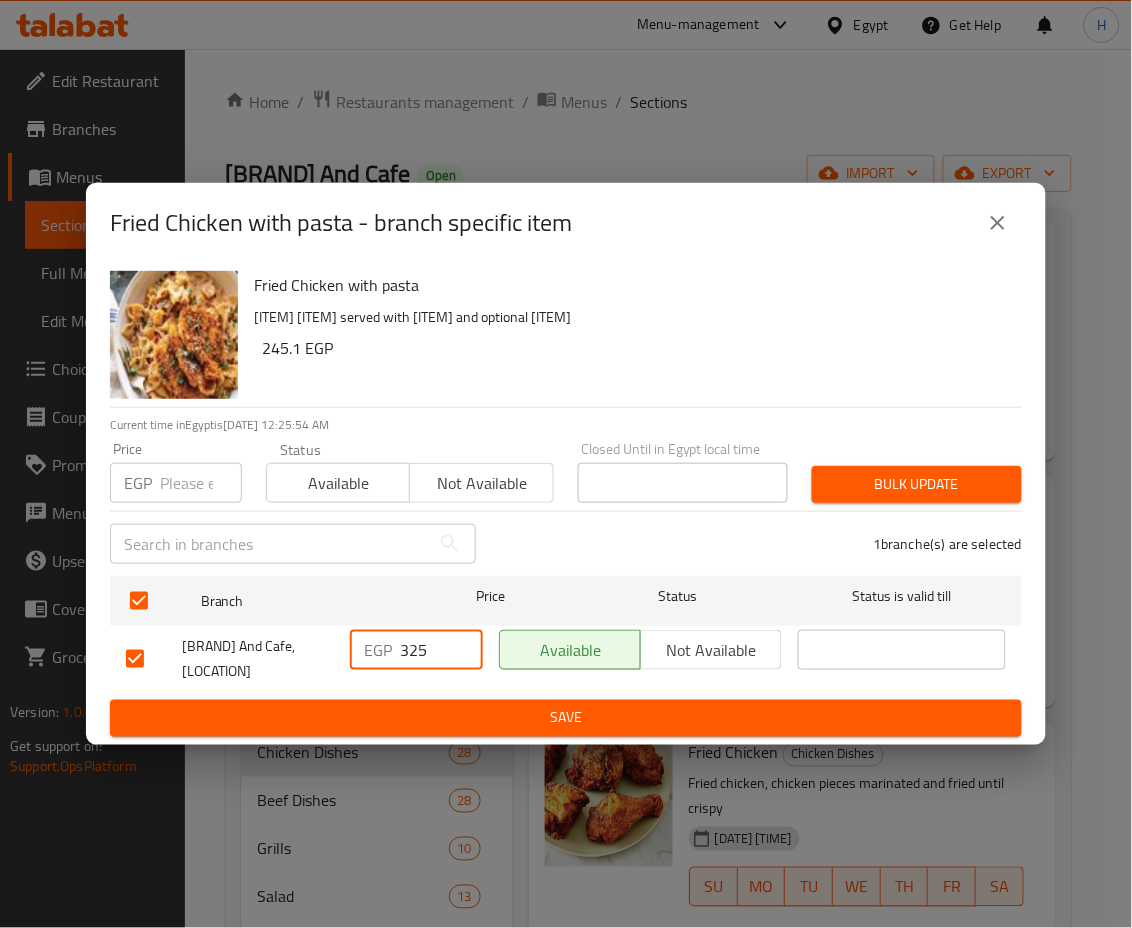type on "325" 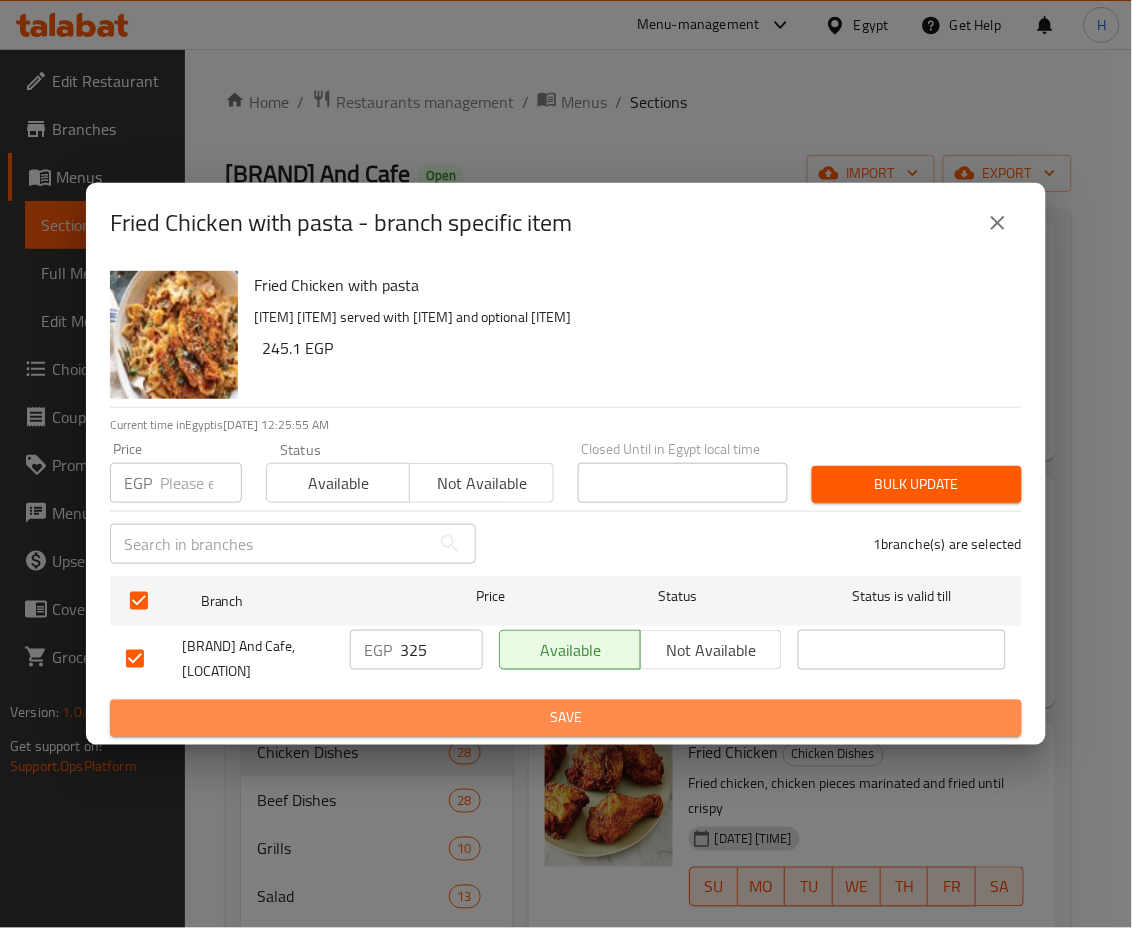 click on "Save" at bounding box center (566, 718) 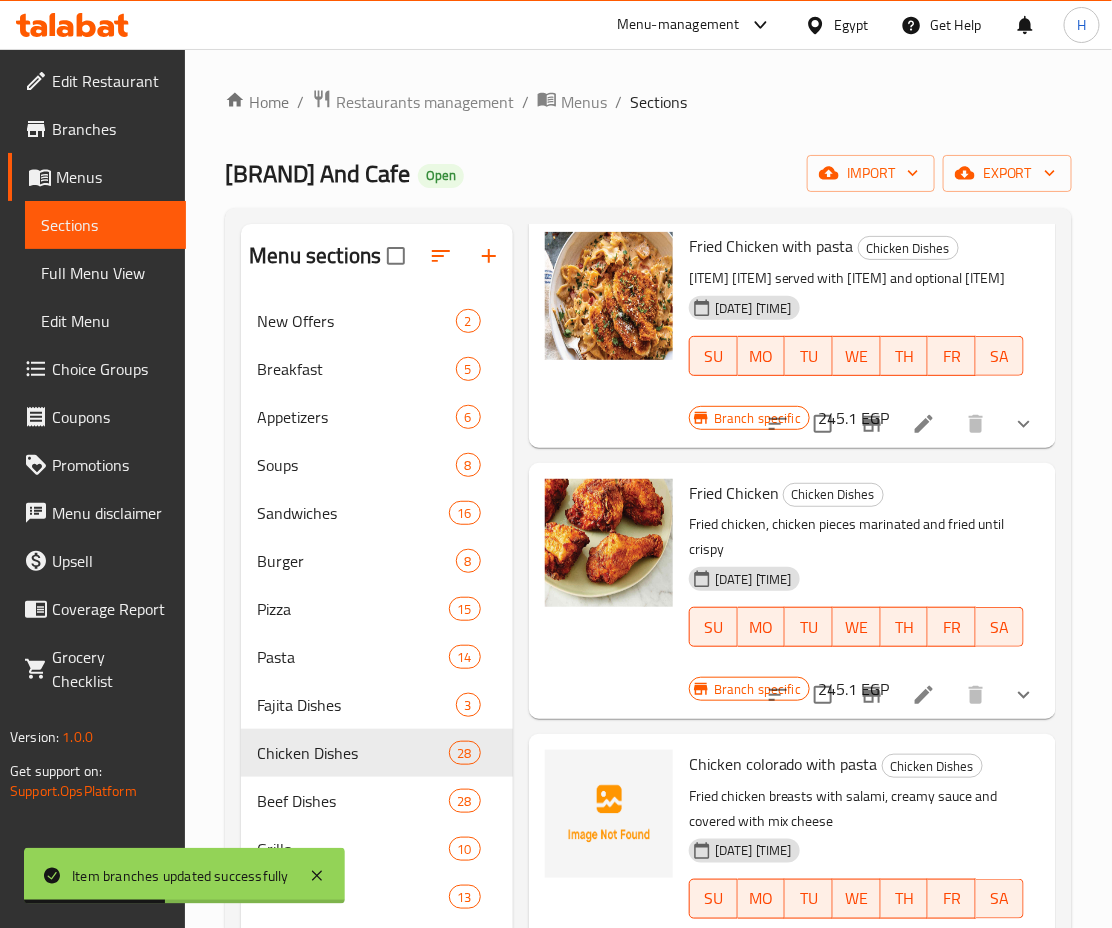 scroll, scrollTop: 4760, scrollLeft: 0, axis: vertical 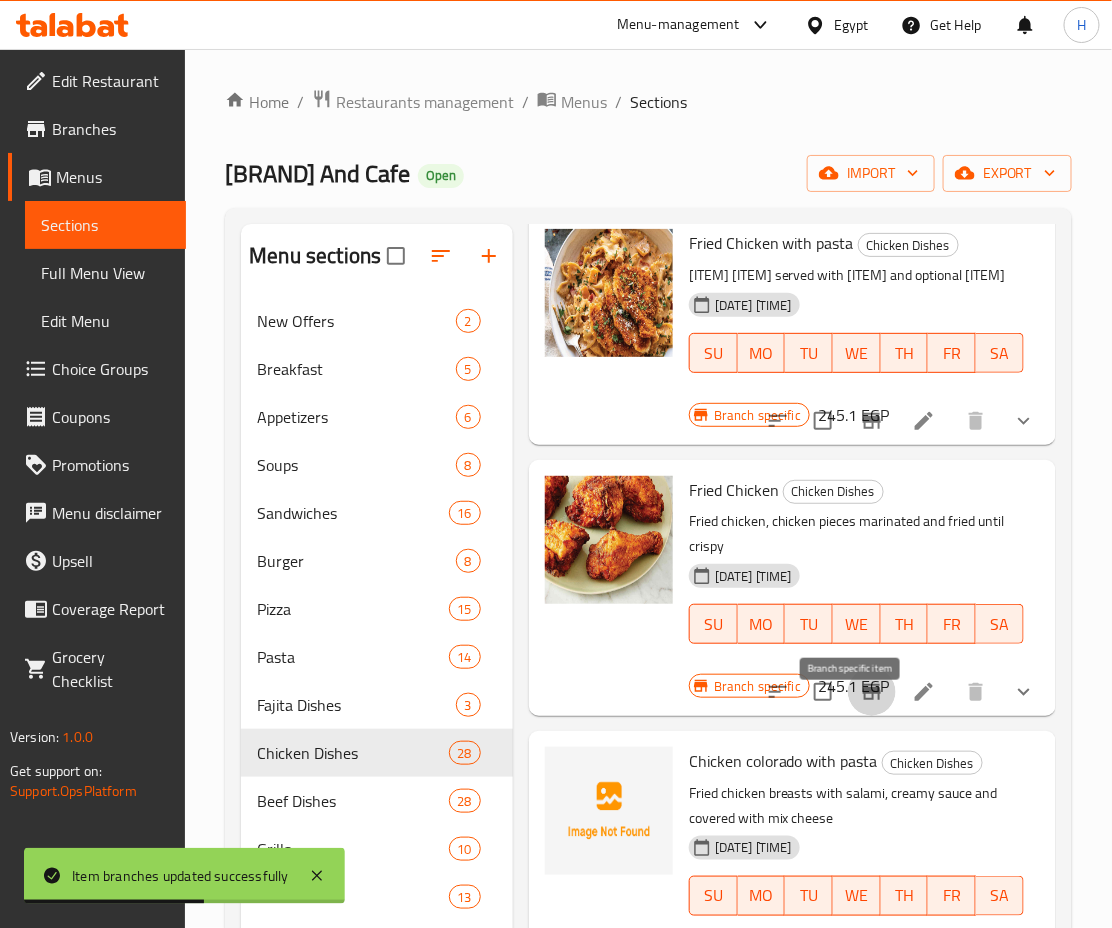 click 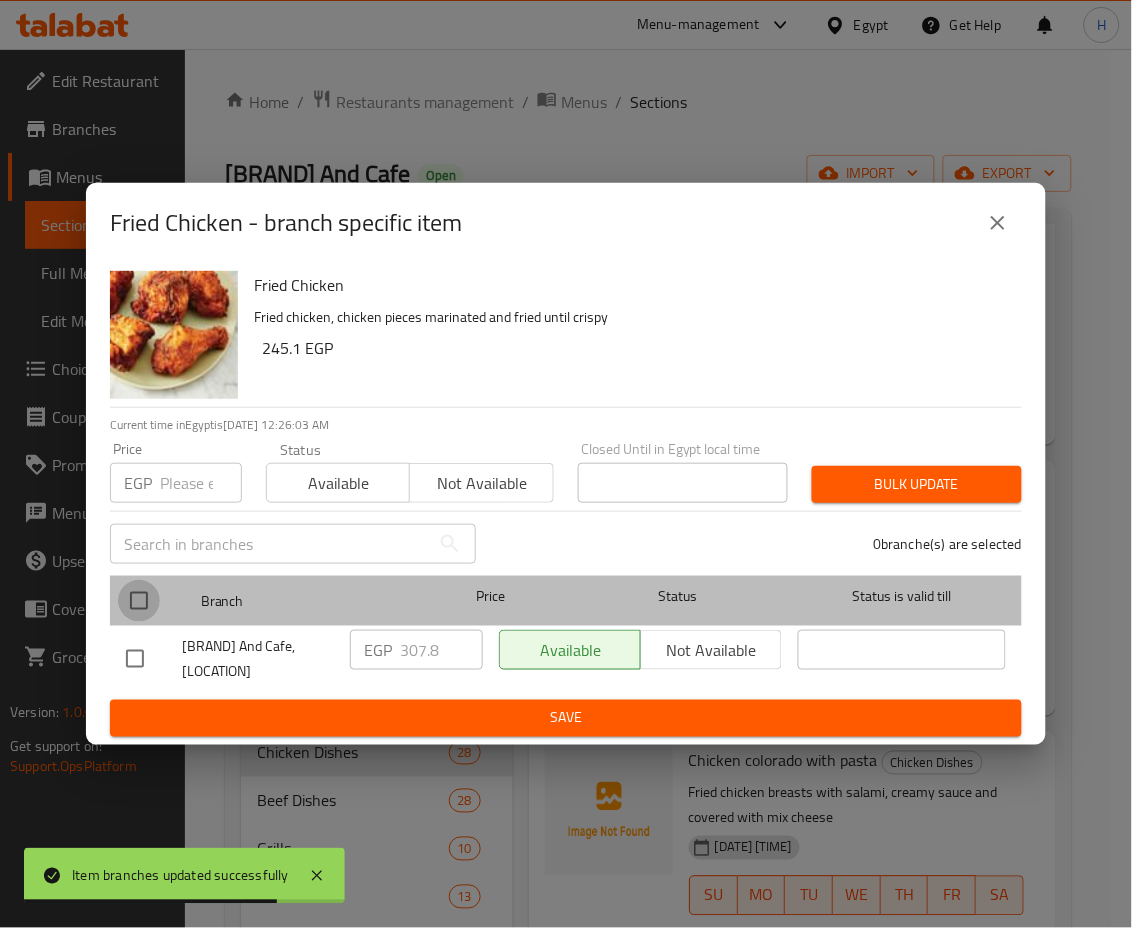 click at bounding box center [139, 601] 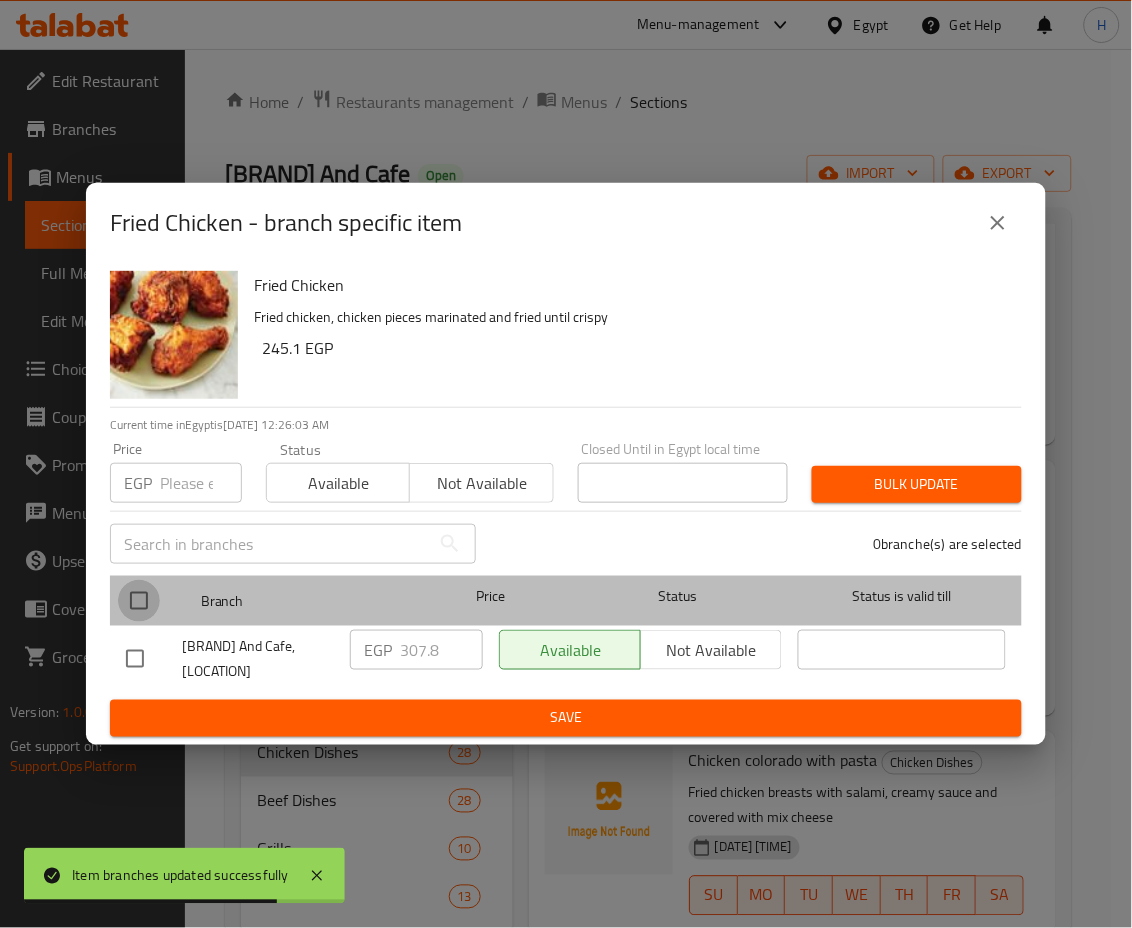 checkbox on "true" 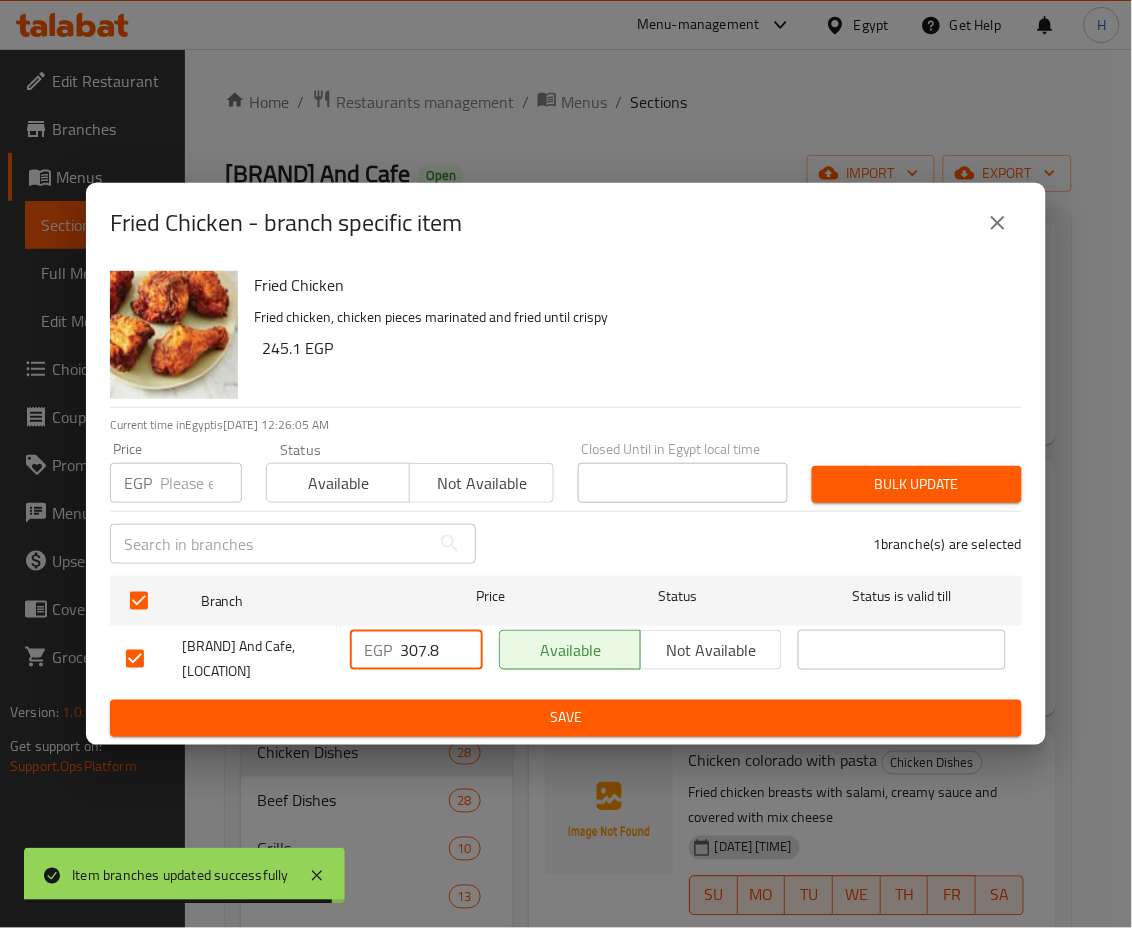 drag, startPoint x: 409, startPoint y: 648, endPoint x: 465, endPoint y: 664, distance: 58.24088 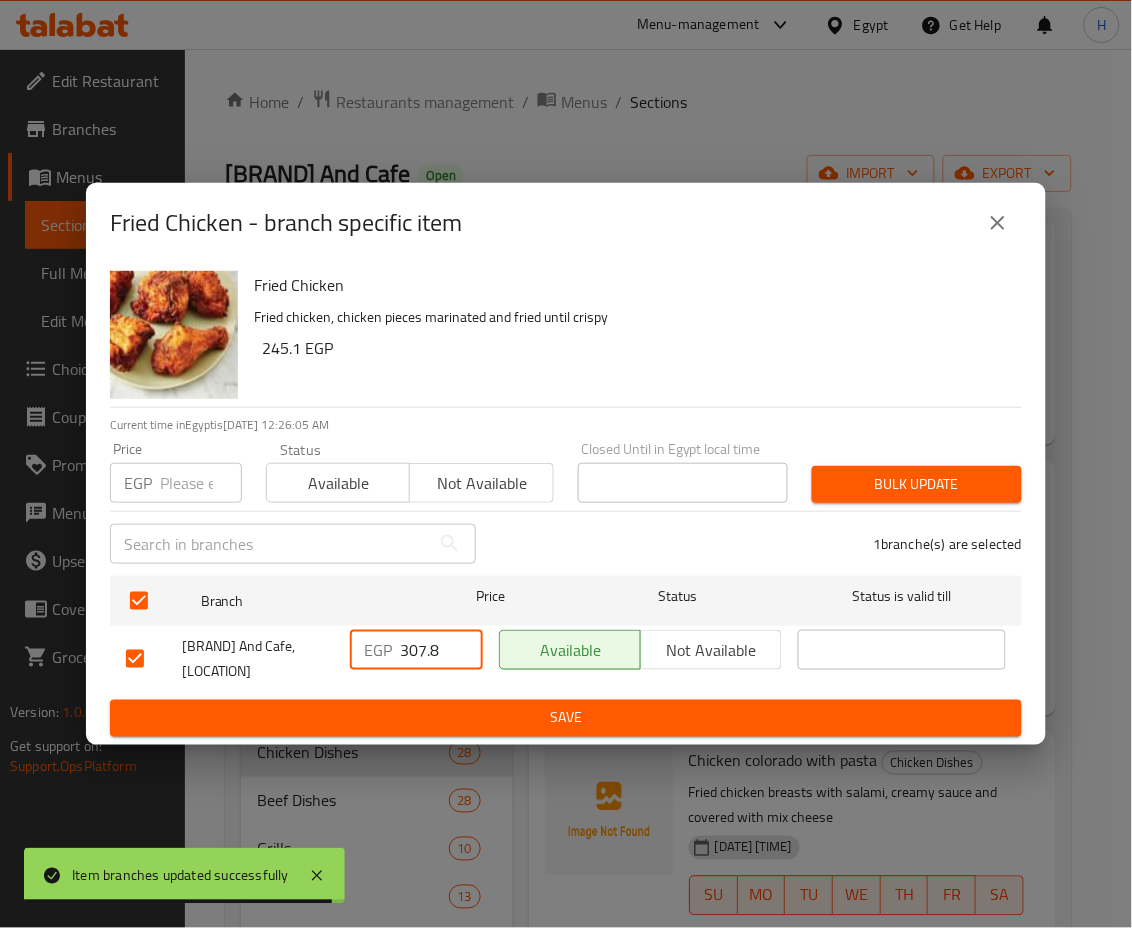 click on "307.8" at bounding box center [441, 650] 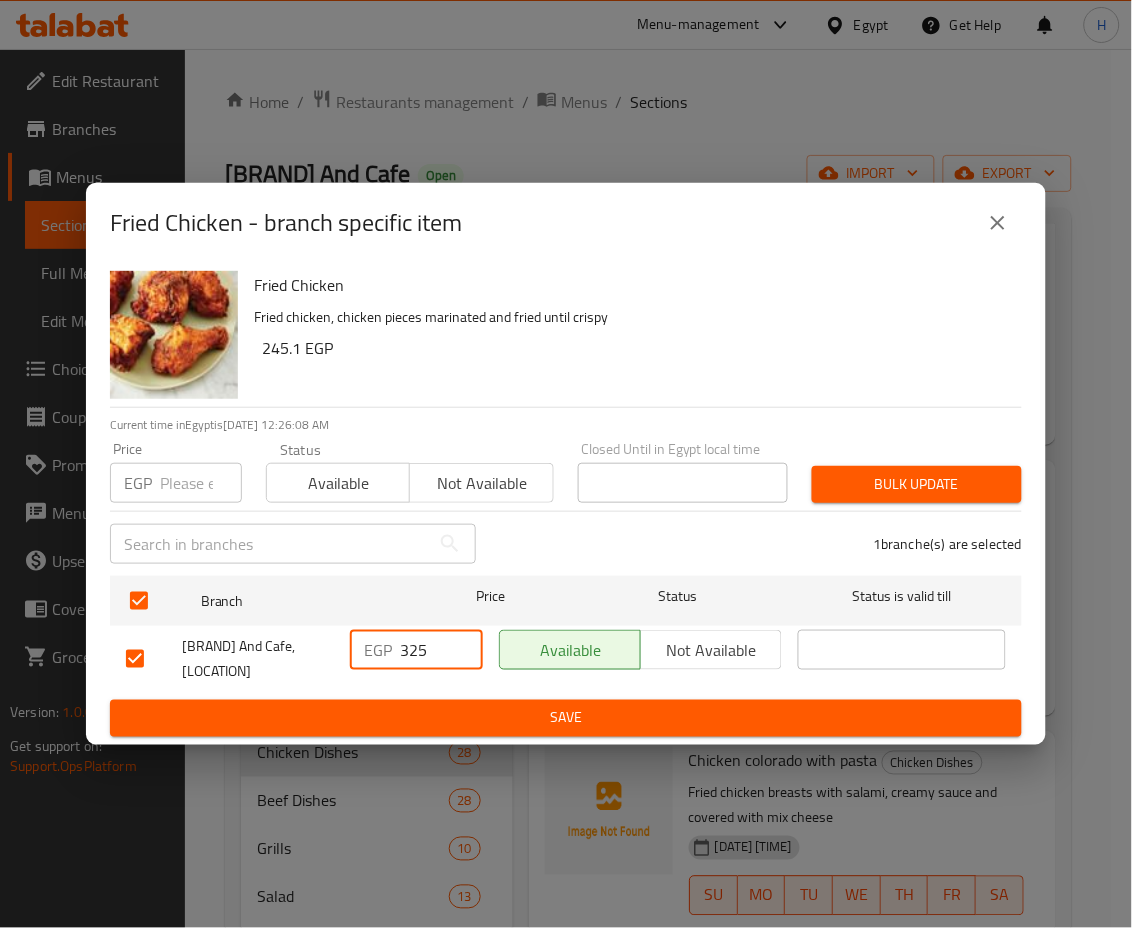 type on "325" 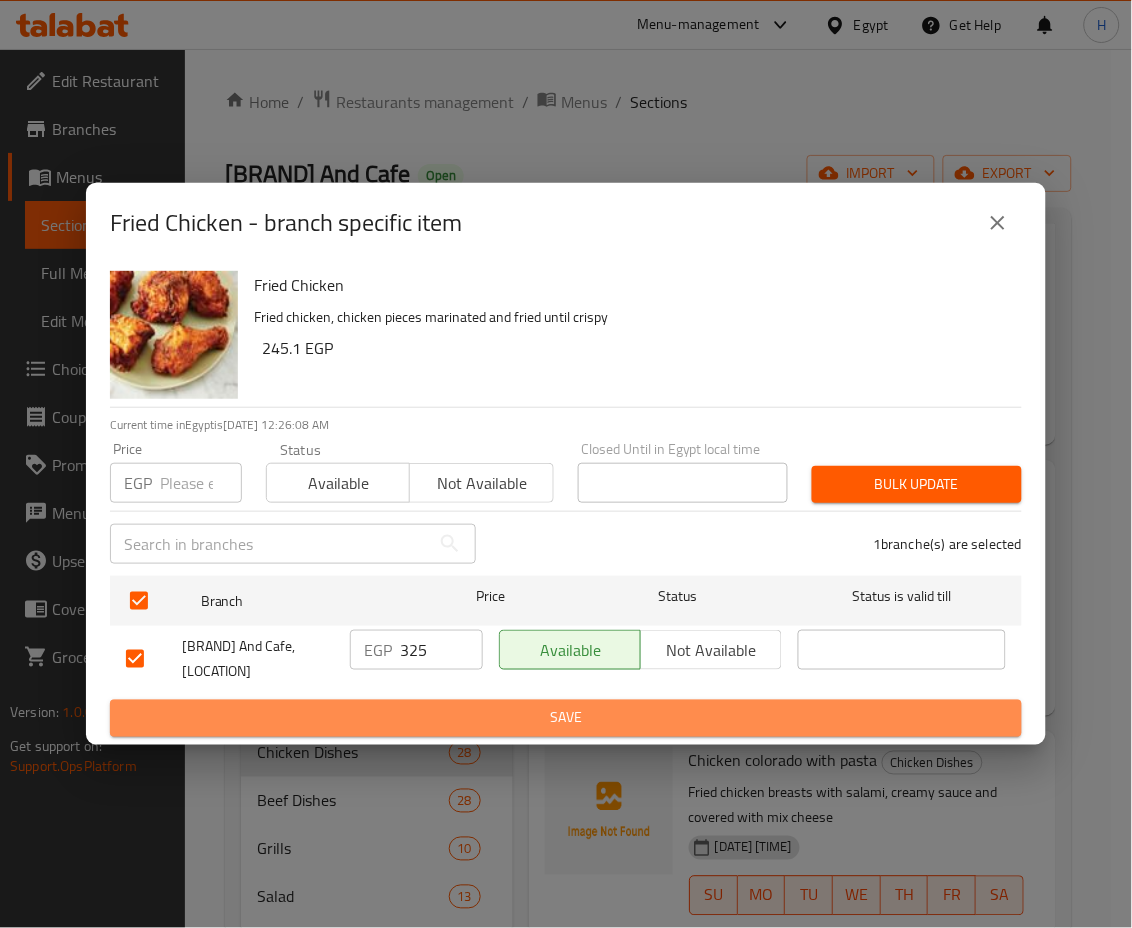 click on "Save" at bounding box center [566, 718] 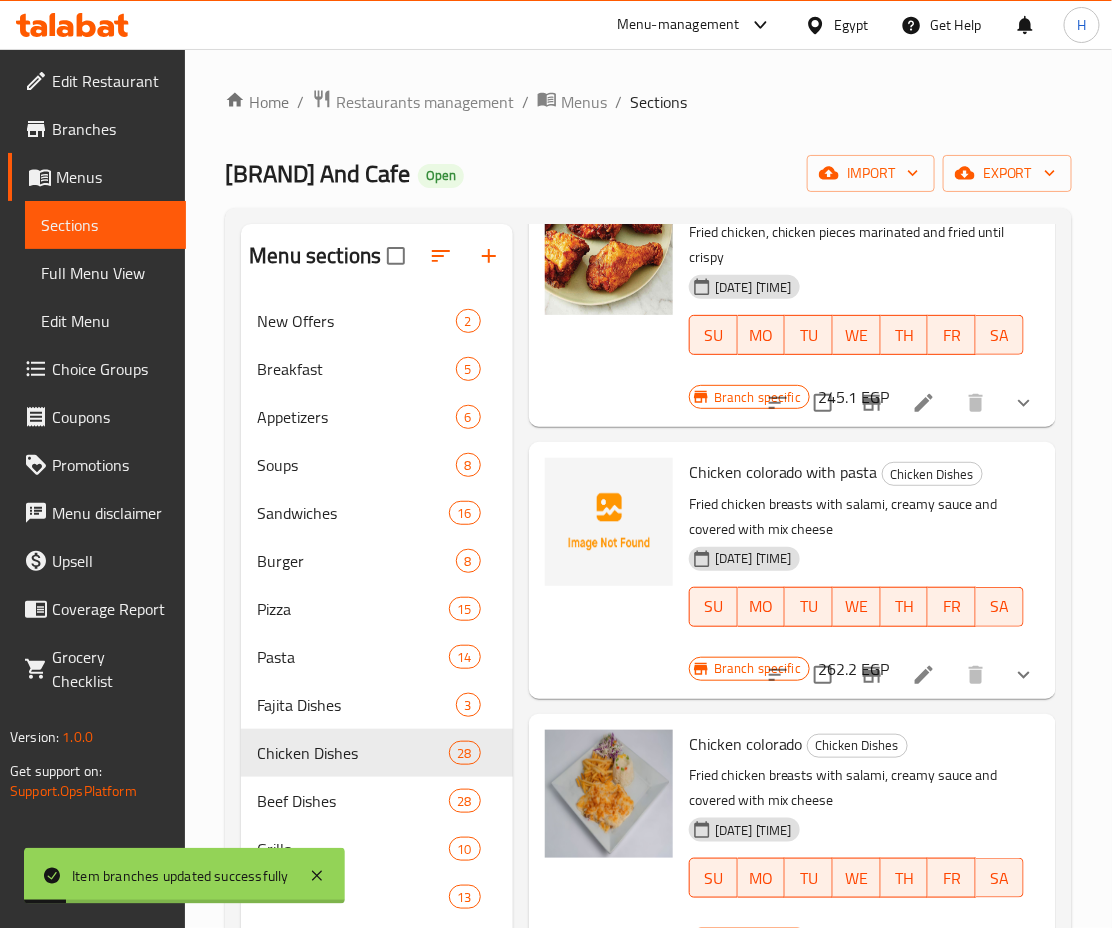 scroll, scrollTop: 5053, scrollLeft: 0, axis: vertical 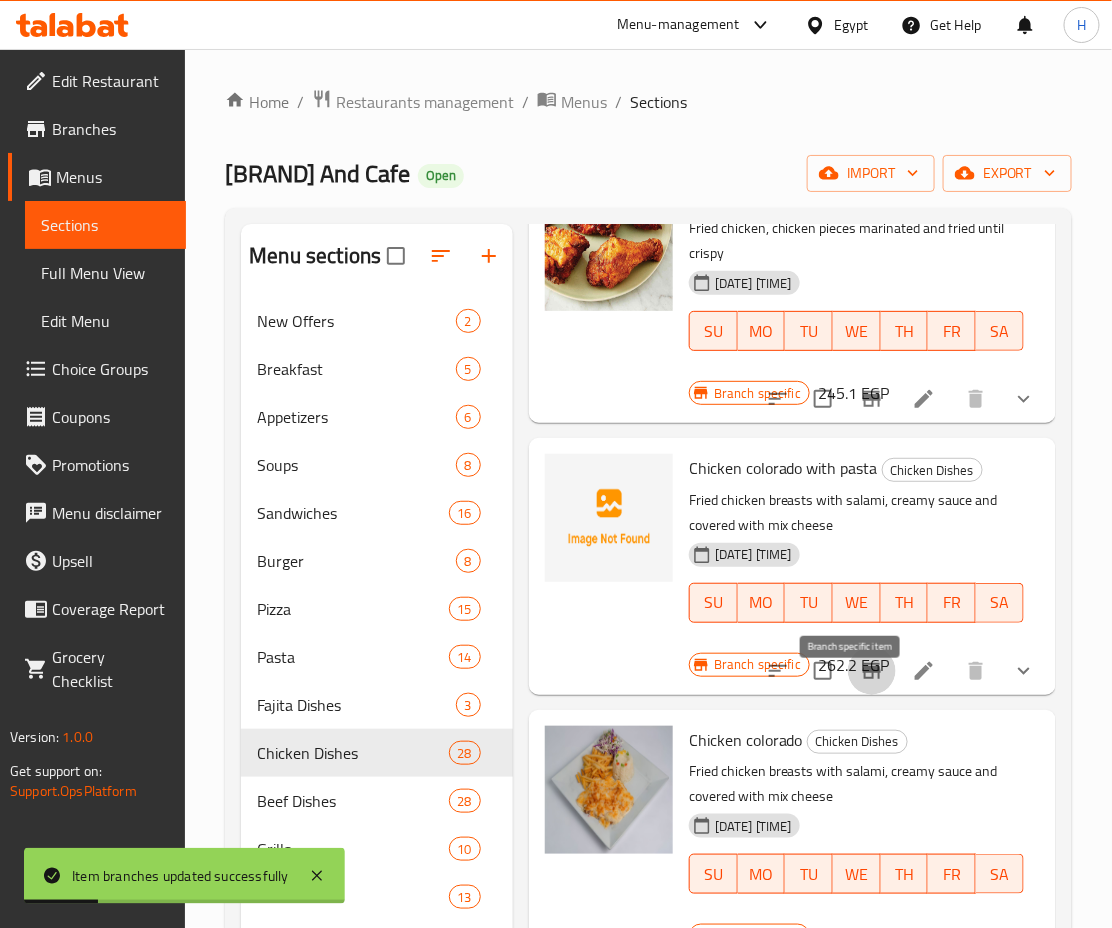 click 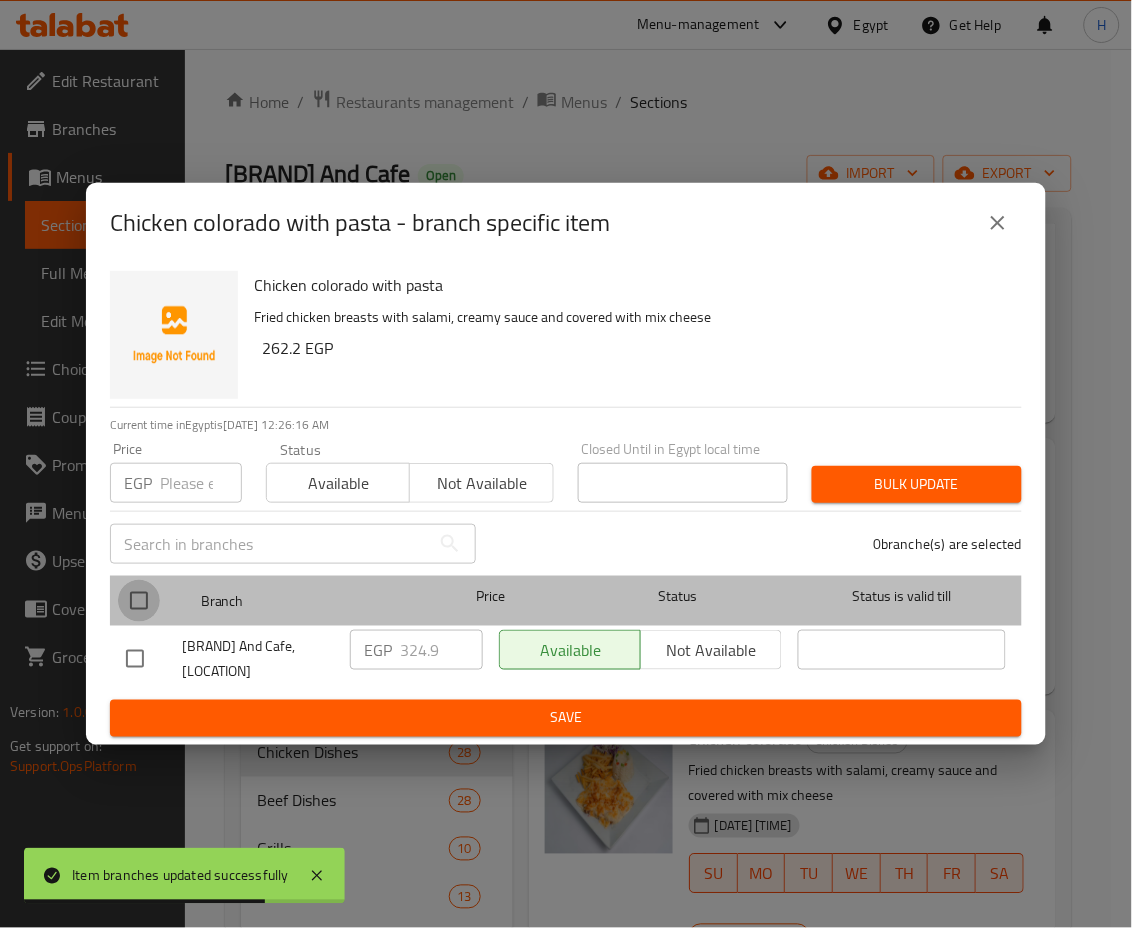 click at bounding box center [139, 601] 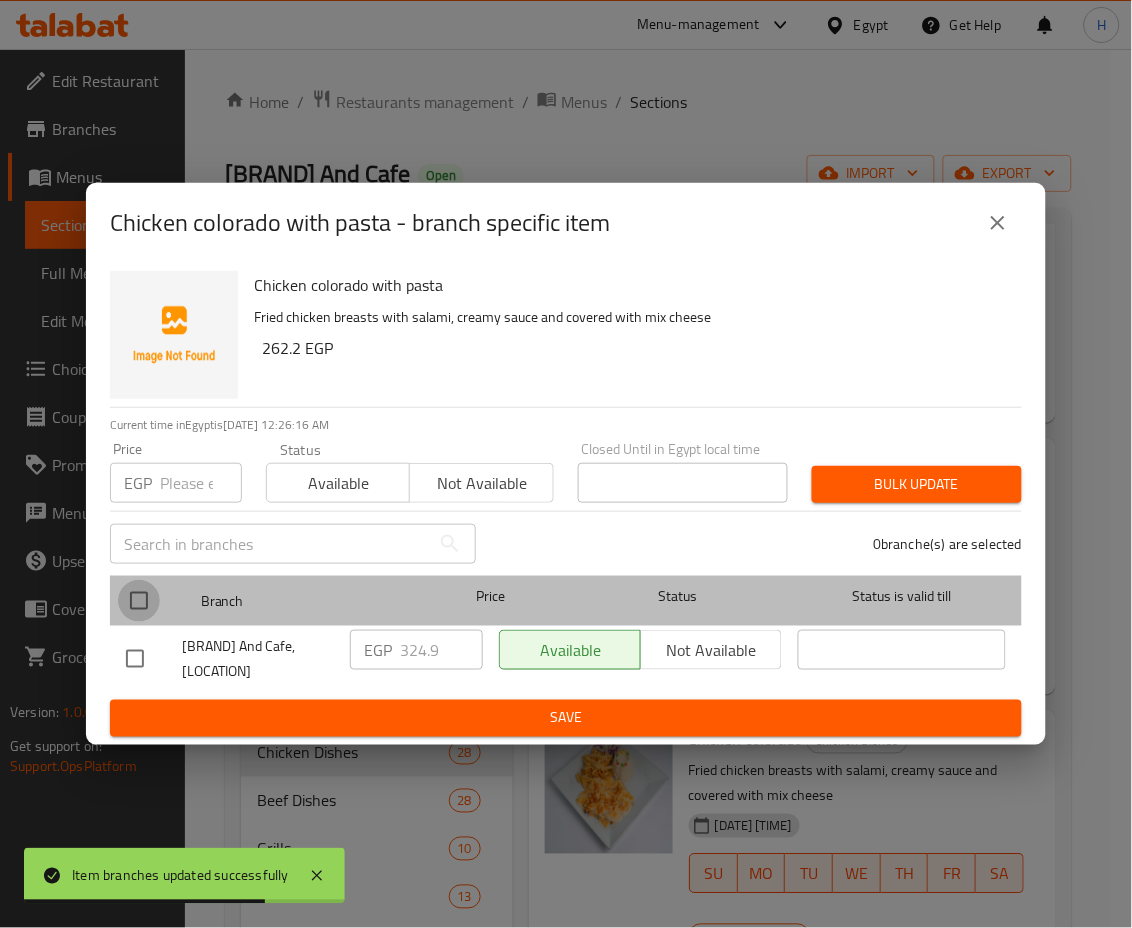 checkbox on "true" 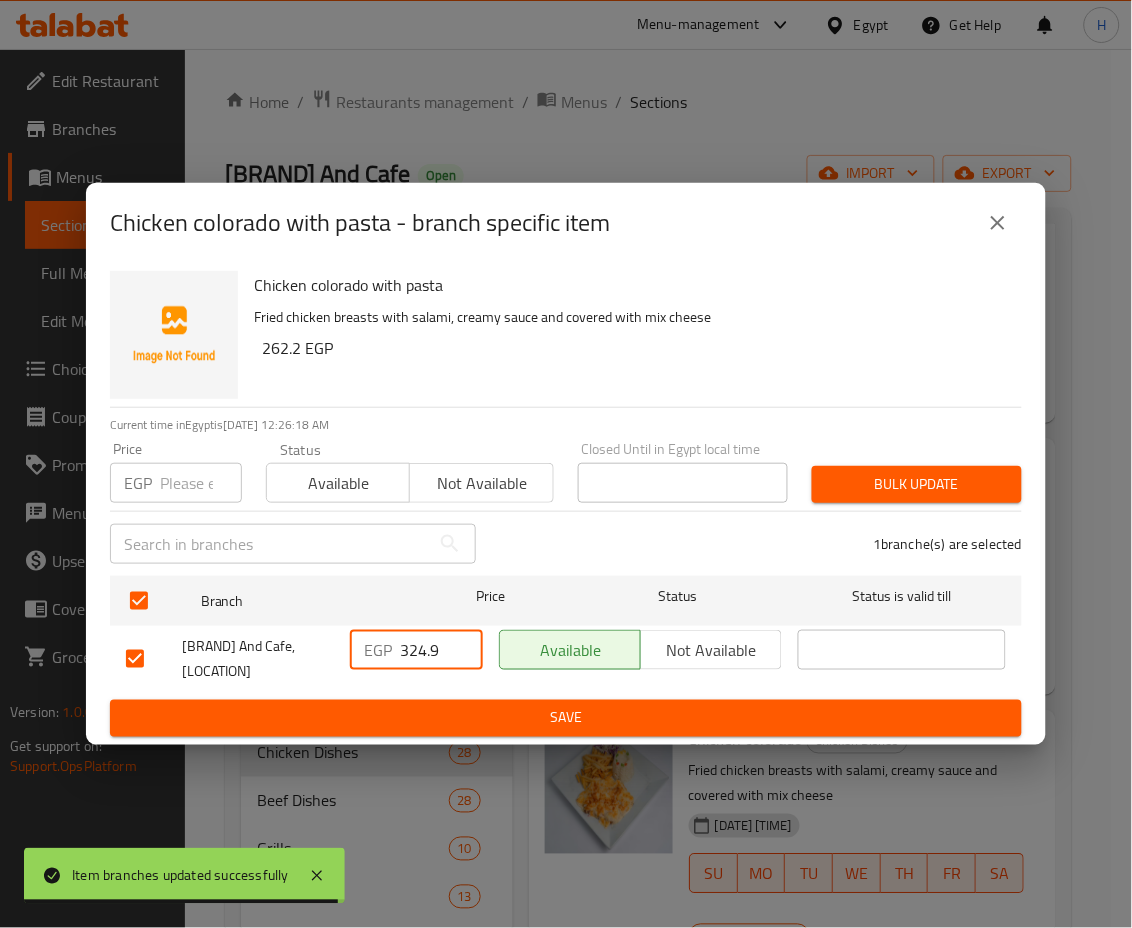 drag, startPoint x: 409, startPoint y: 650, endPoint x: 471, endPoint y: 666, distance: 64.03124 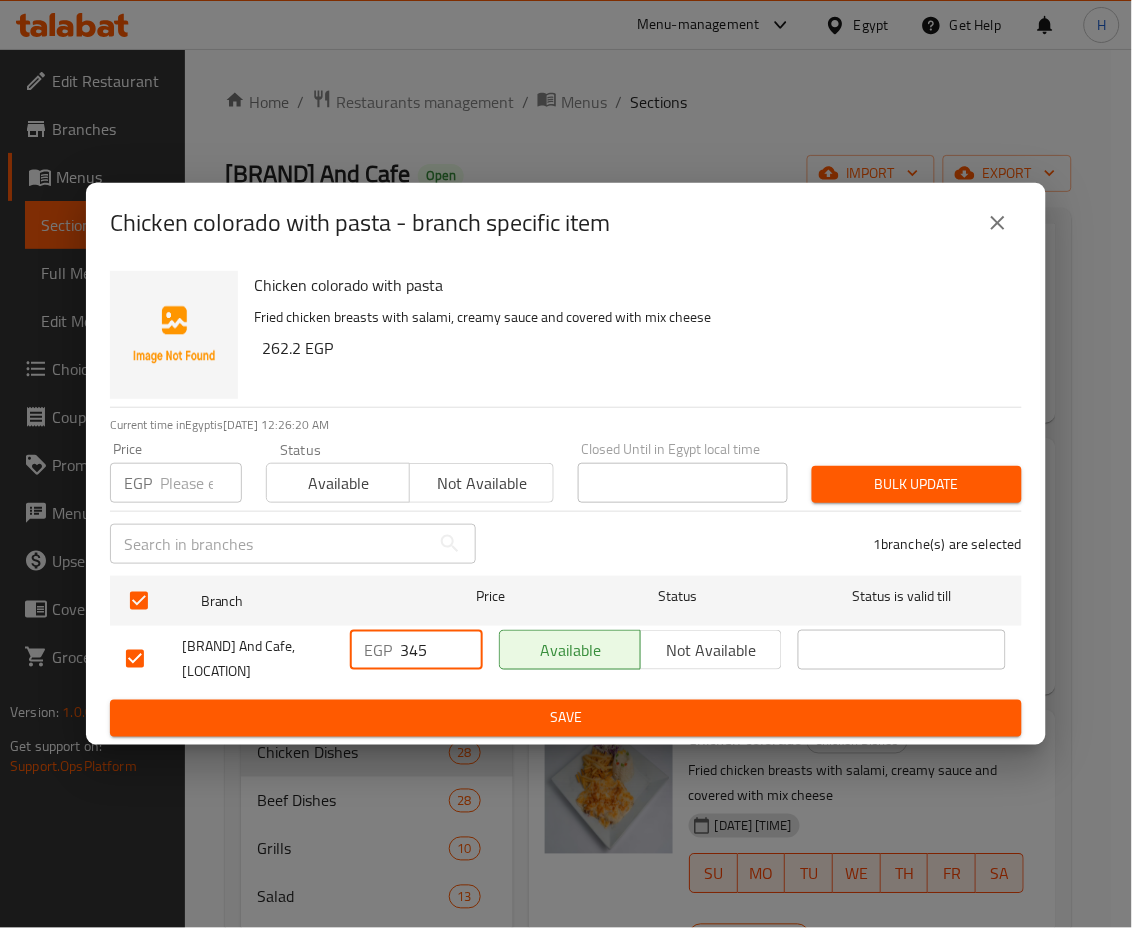 type on "345" 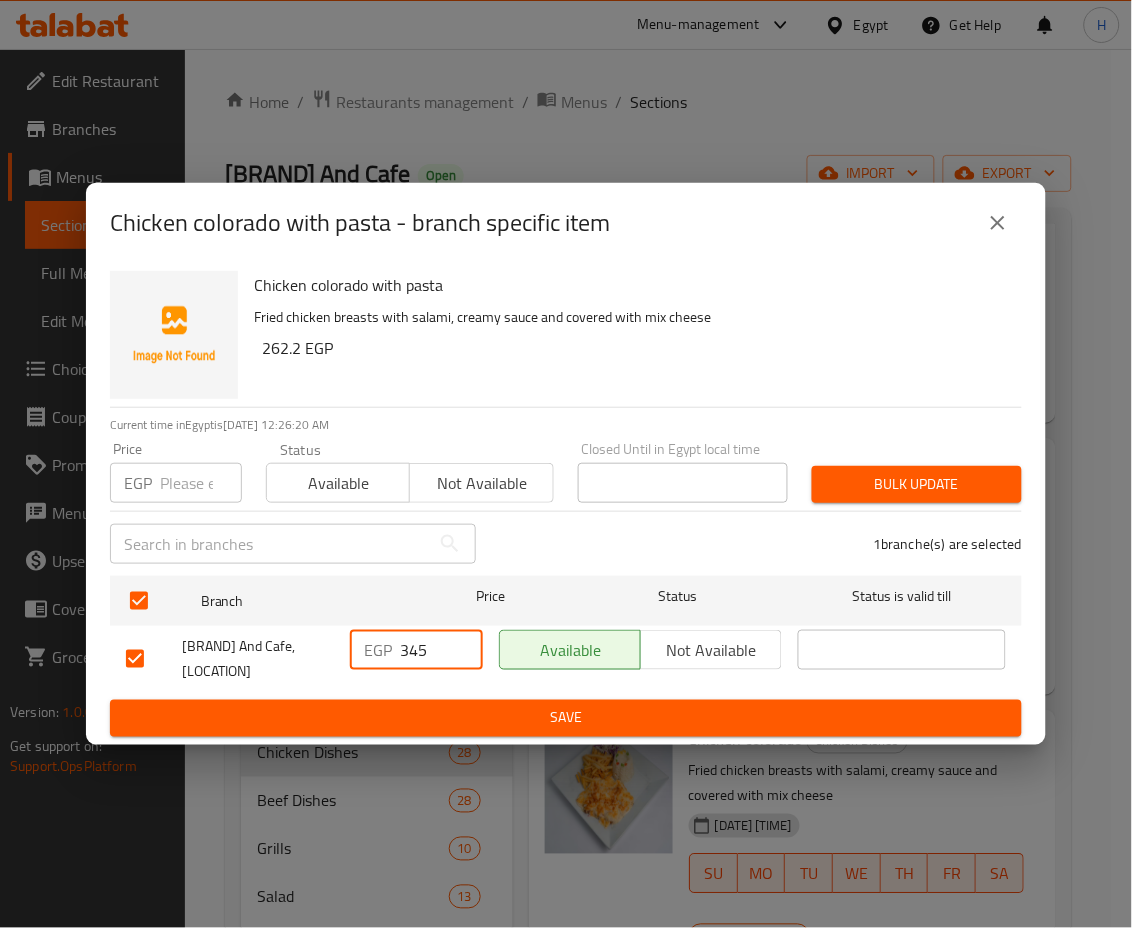 click on "Save" at bounding box center [566, 718] 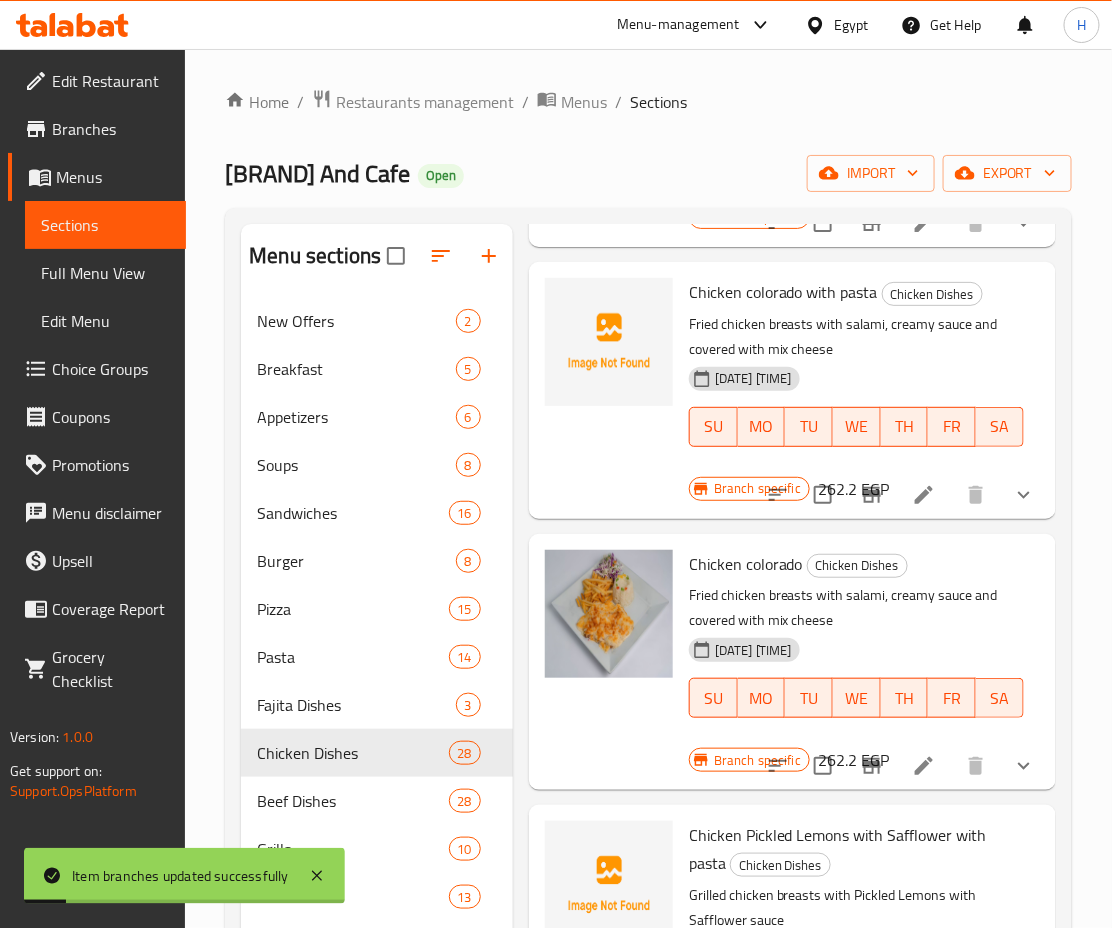 scroll, scrollTop: 5229, scrollLeft: 0, axis: vertical 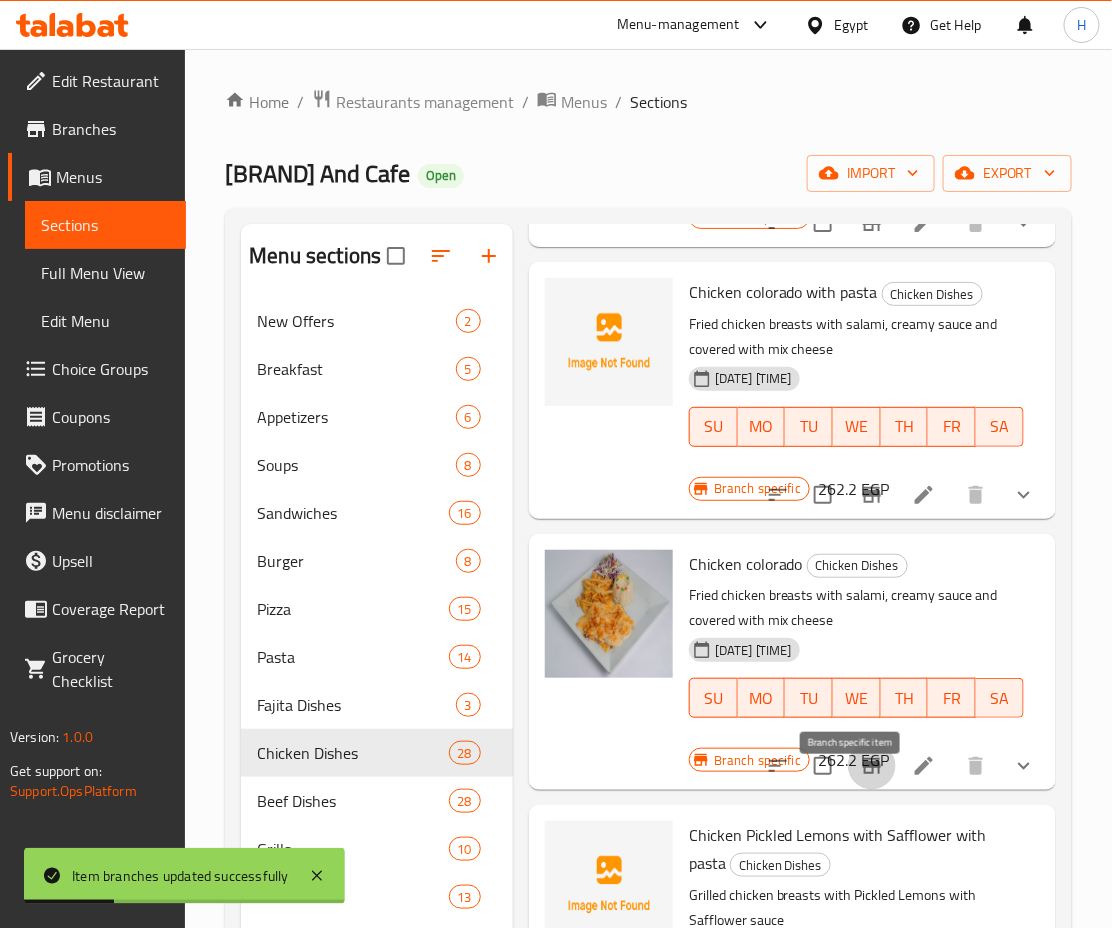 click 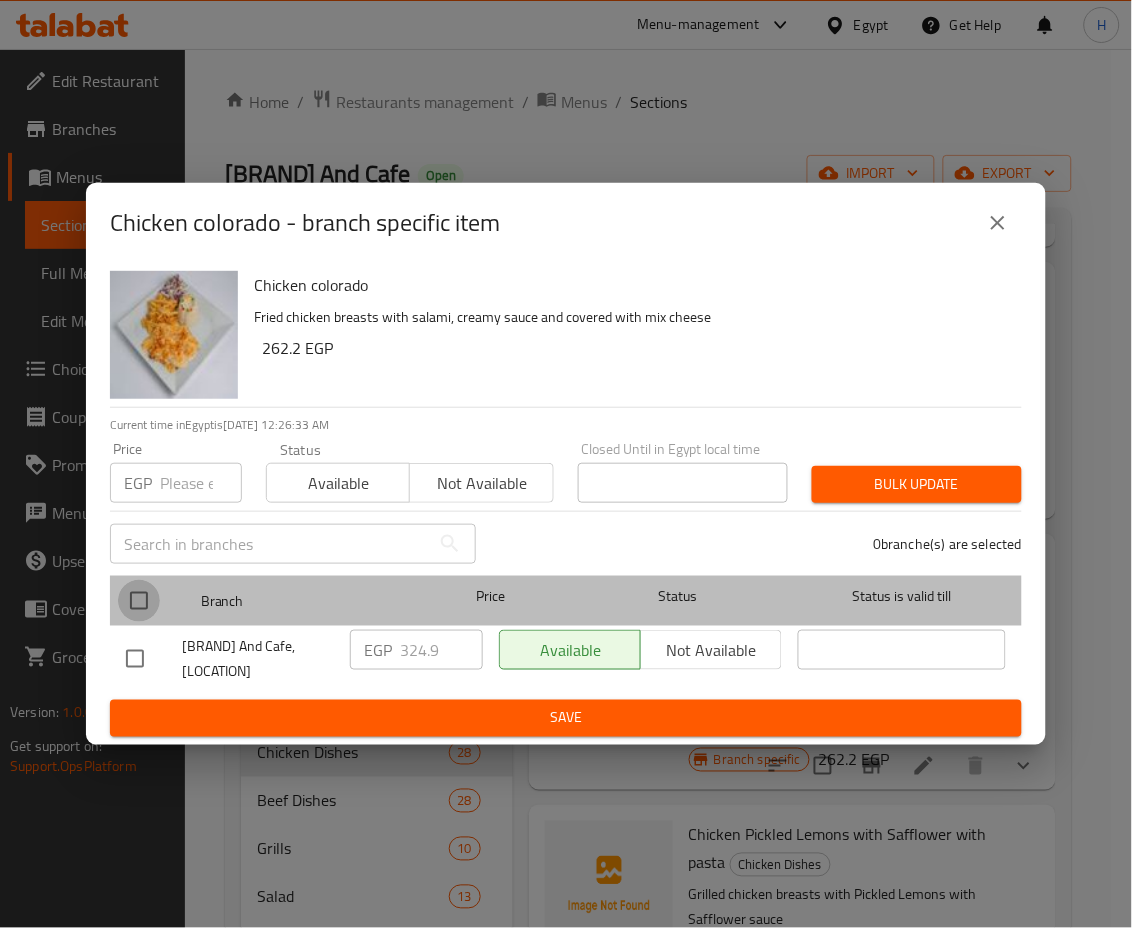 click at bounding box center [139, 601] 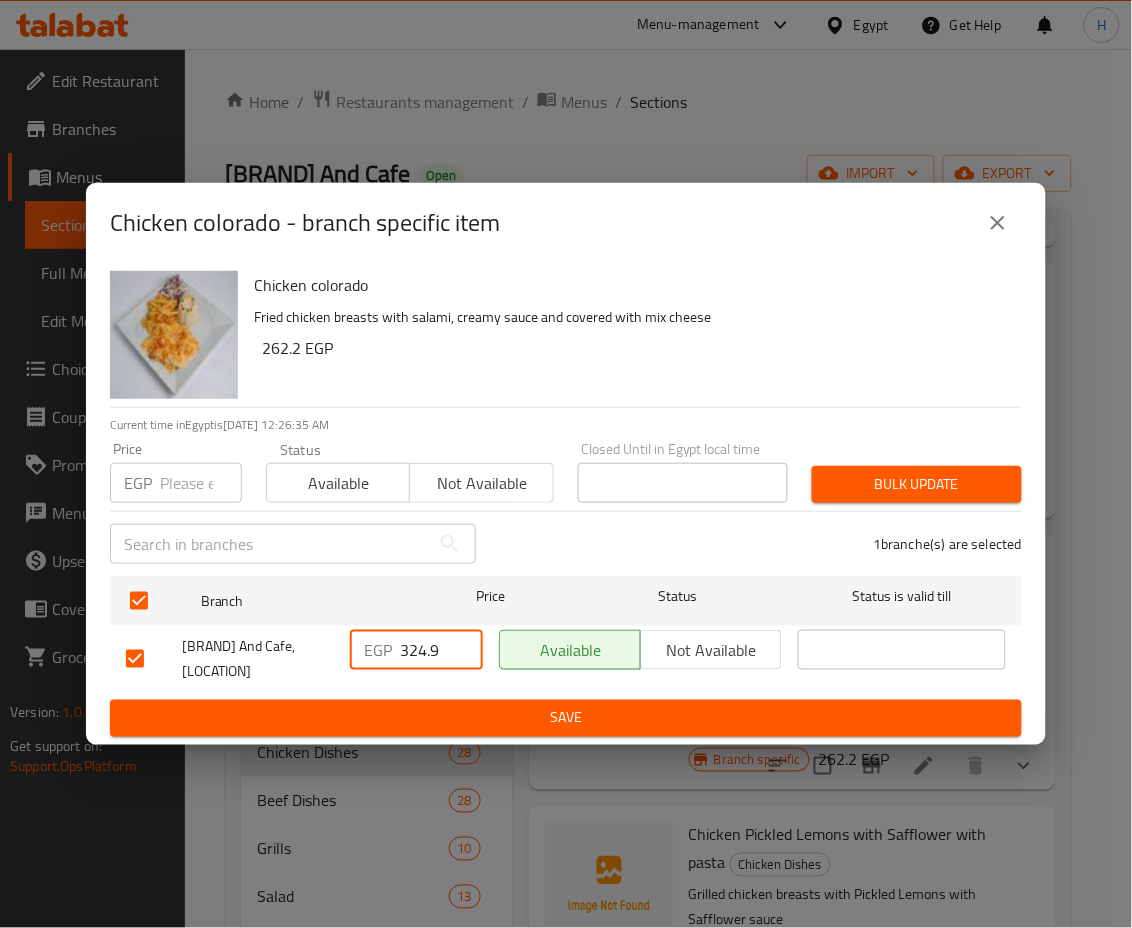 drag, startPoint x: 408, startPoint y: 648, endPoint x: 466, endPoint y: 664, distance: 60.166435 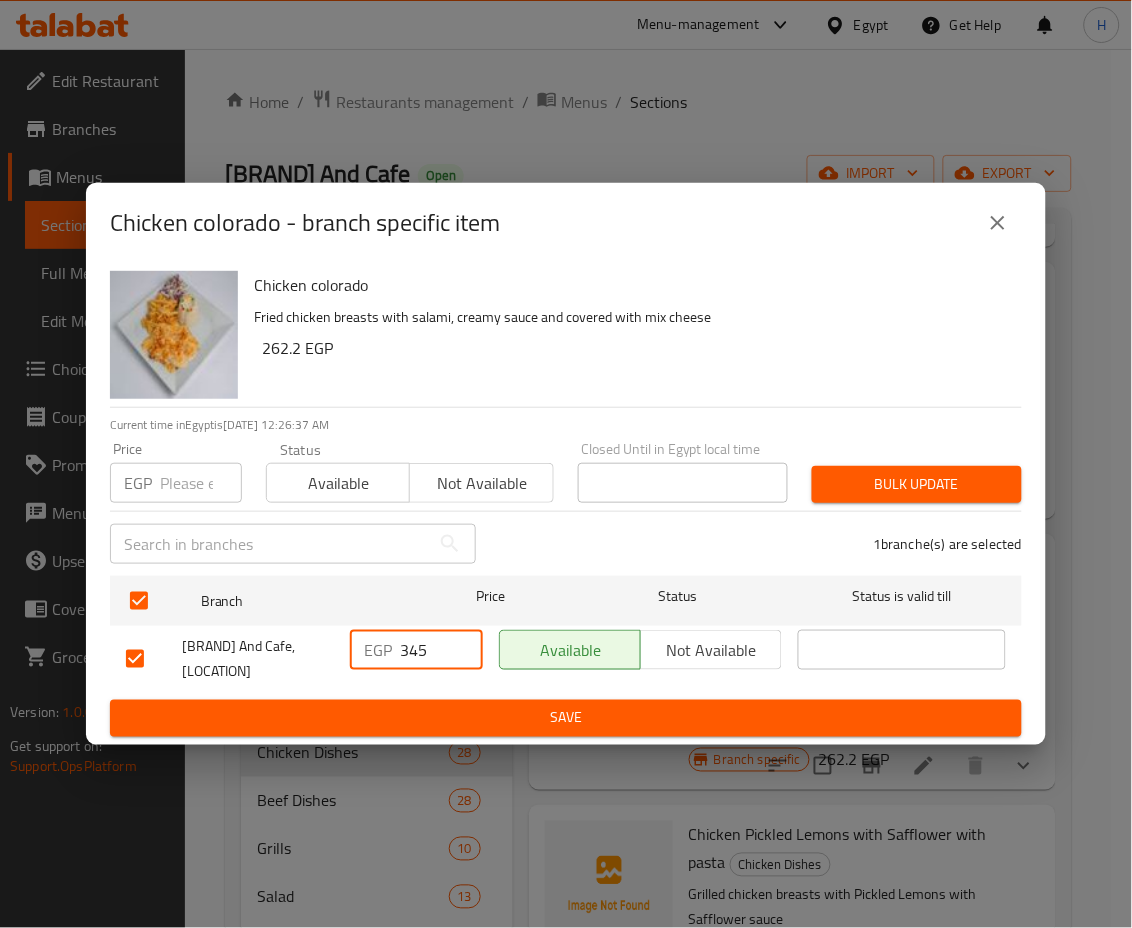type on "345" 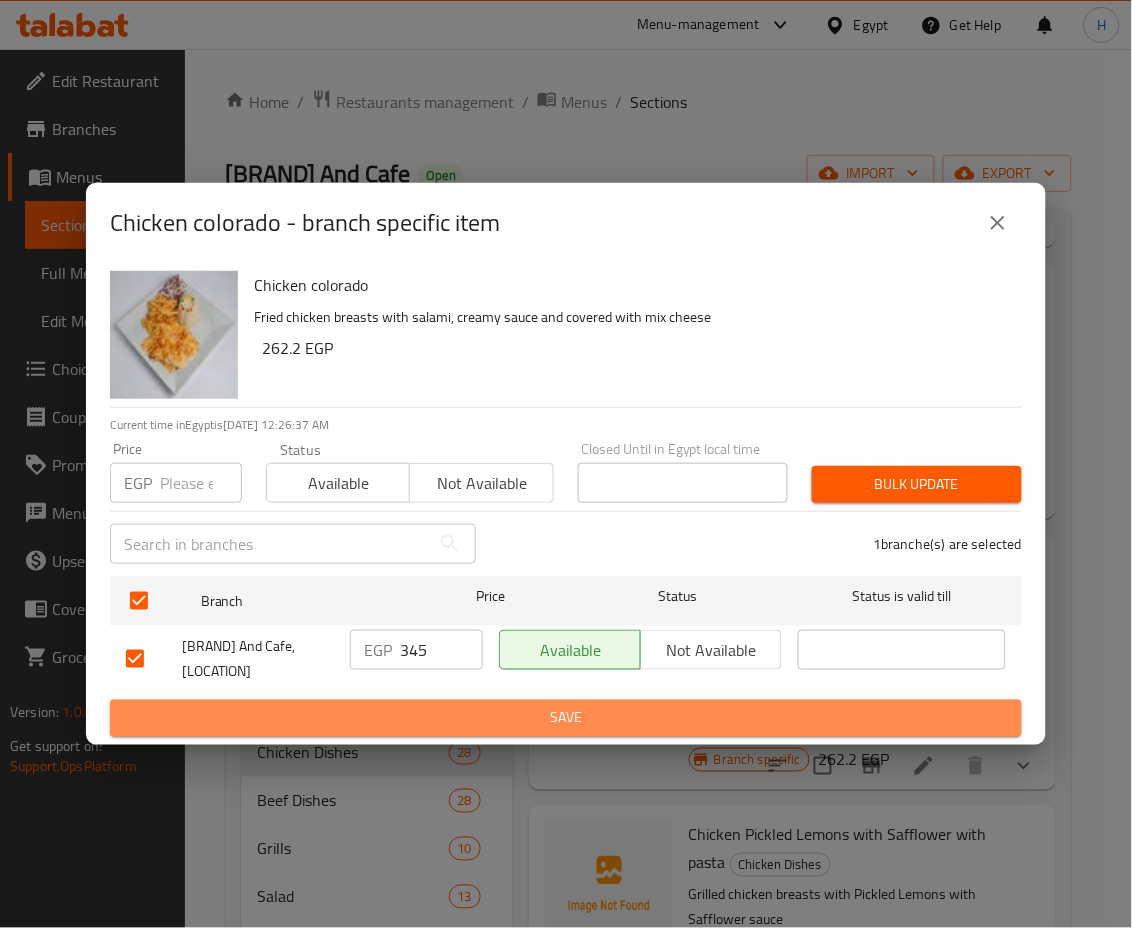 click on "Save" at bounding box center [566, 718] 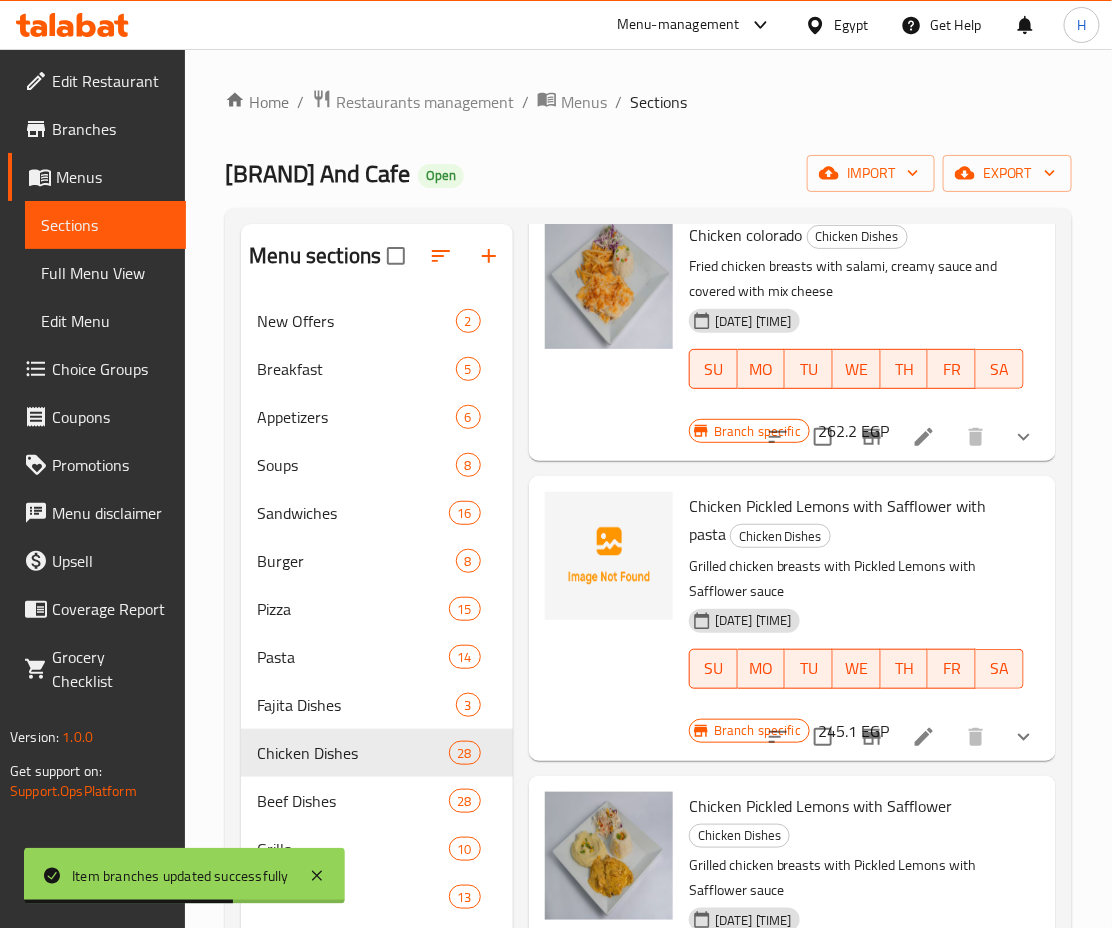 scroll, scrollTop: 5613, scrollLeft: 0, axis: vertical 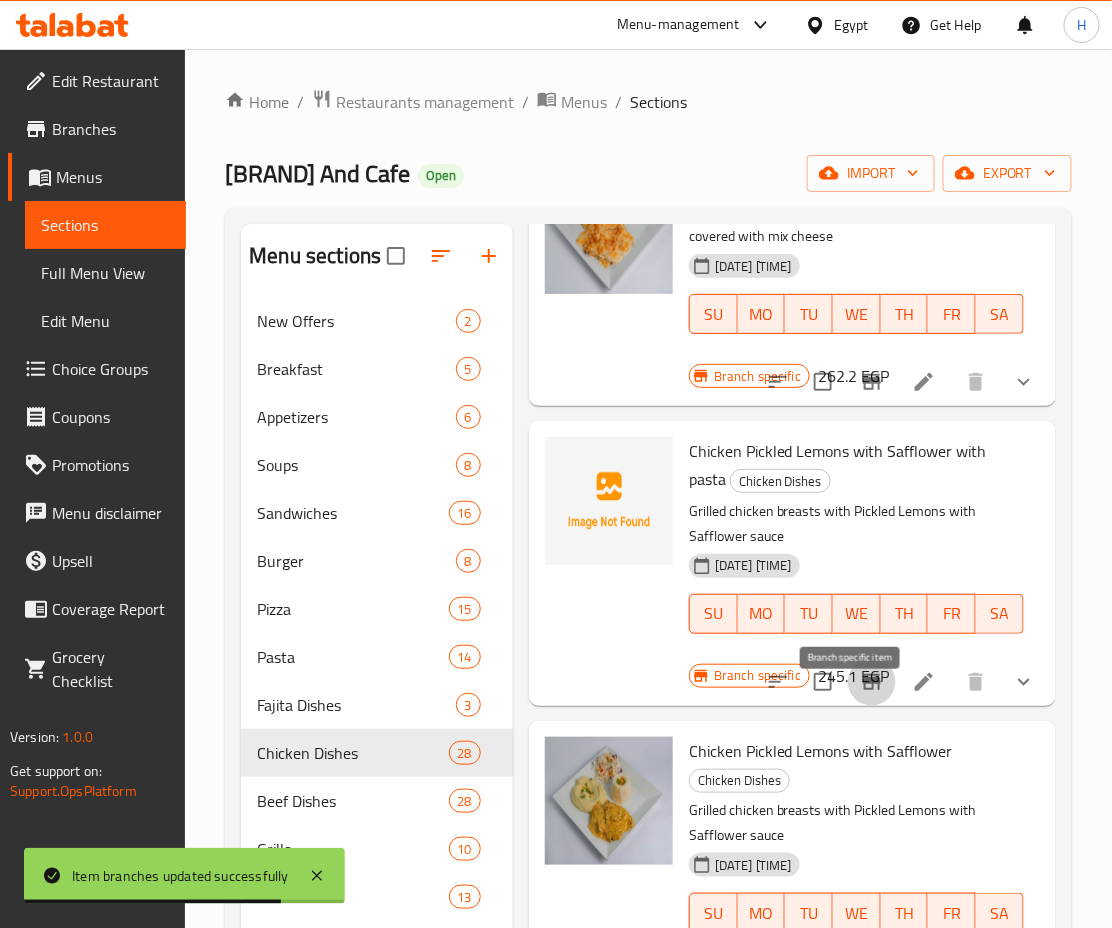 click 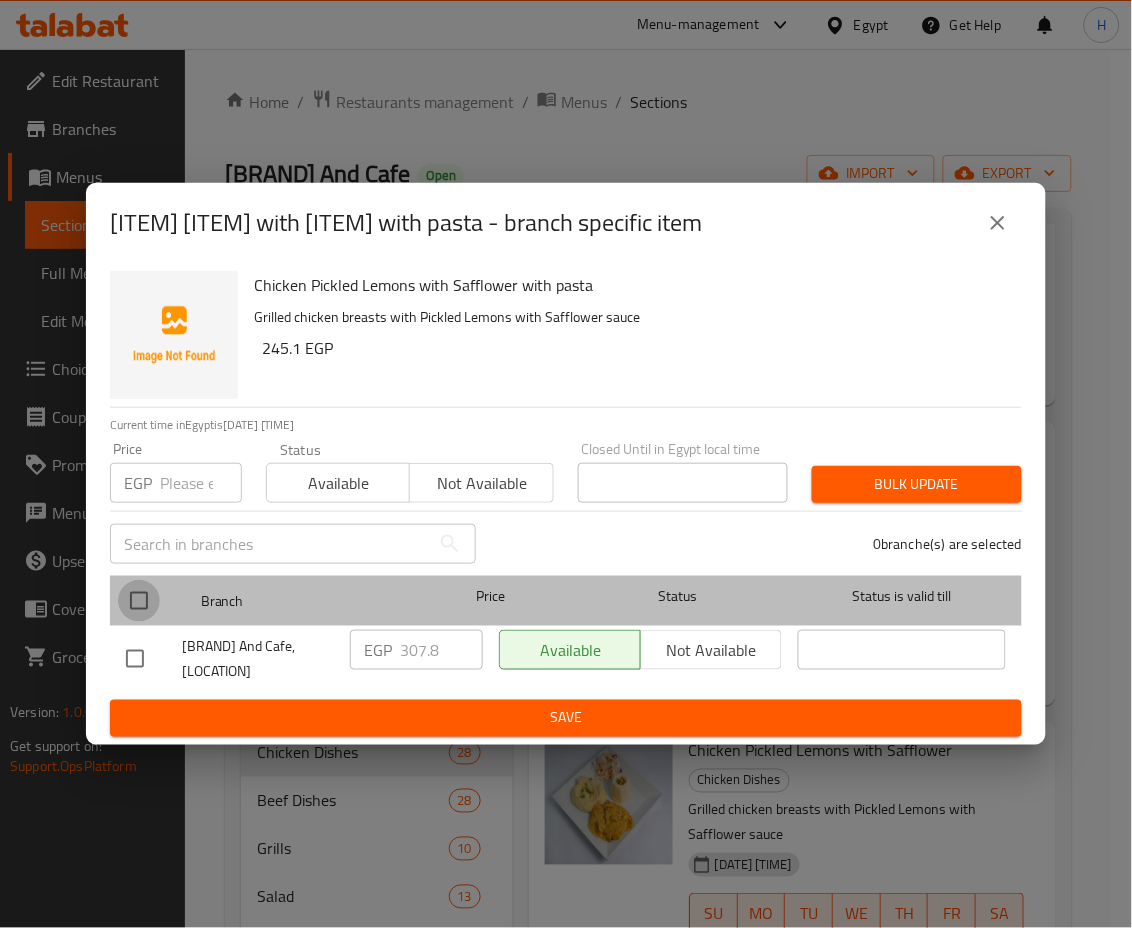 click at bounding box center [139, 601] 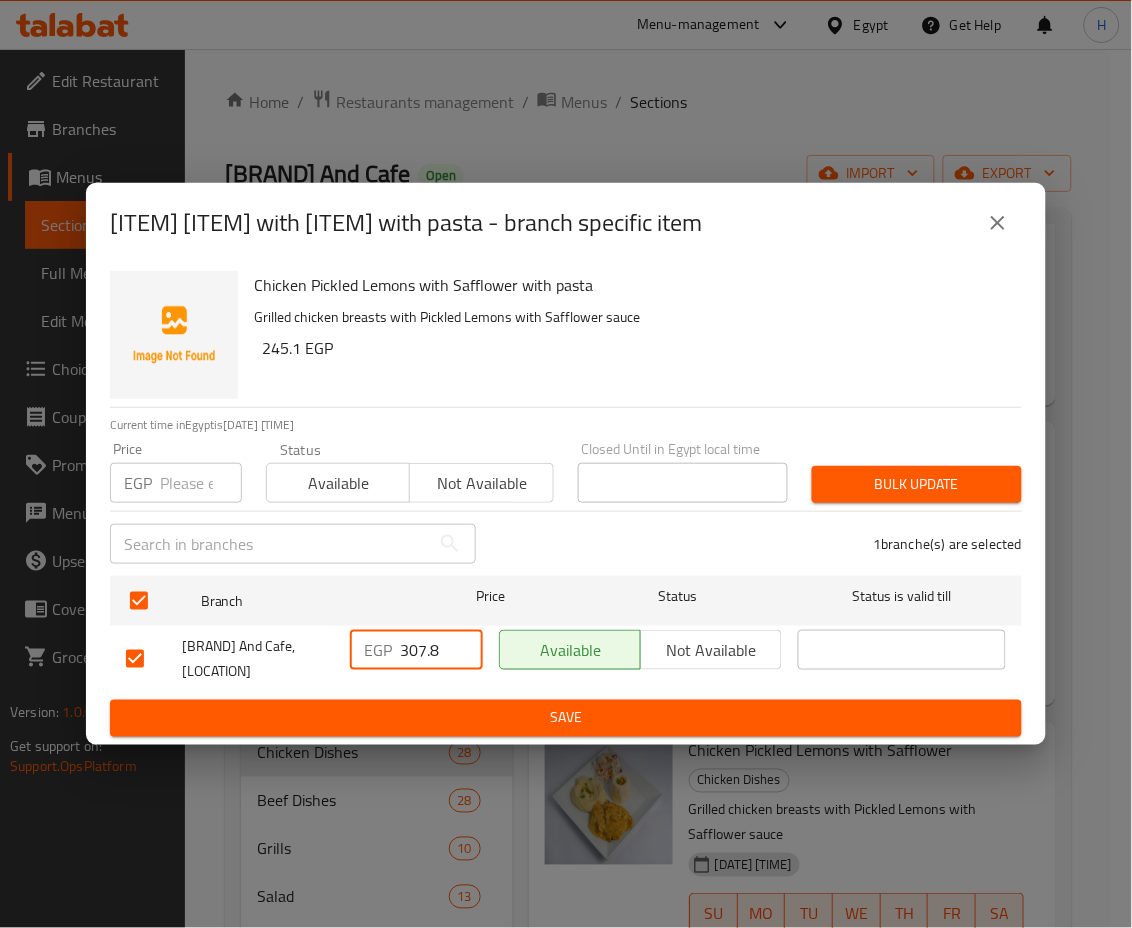 drag, startPoint x: 410, startPoint y: 650, endPoint x: 460, endPoint y: 663, distance: 51.662365 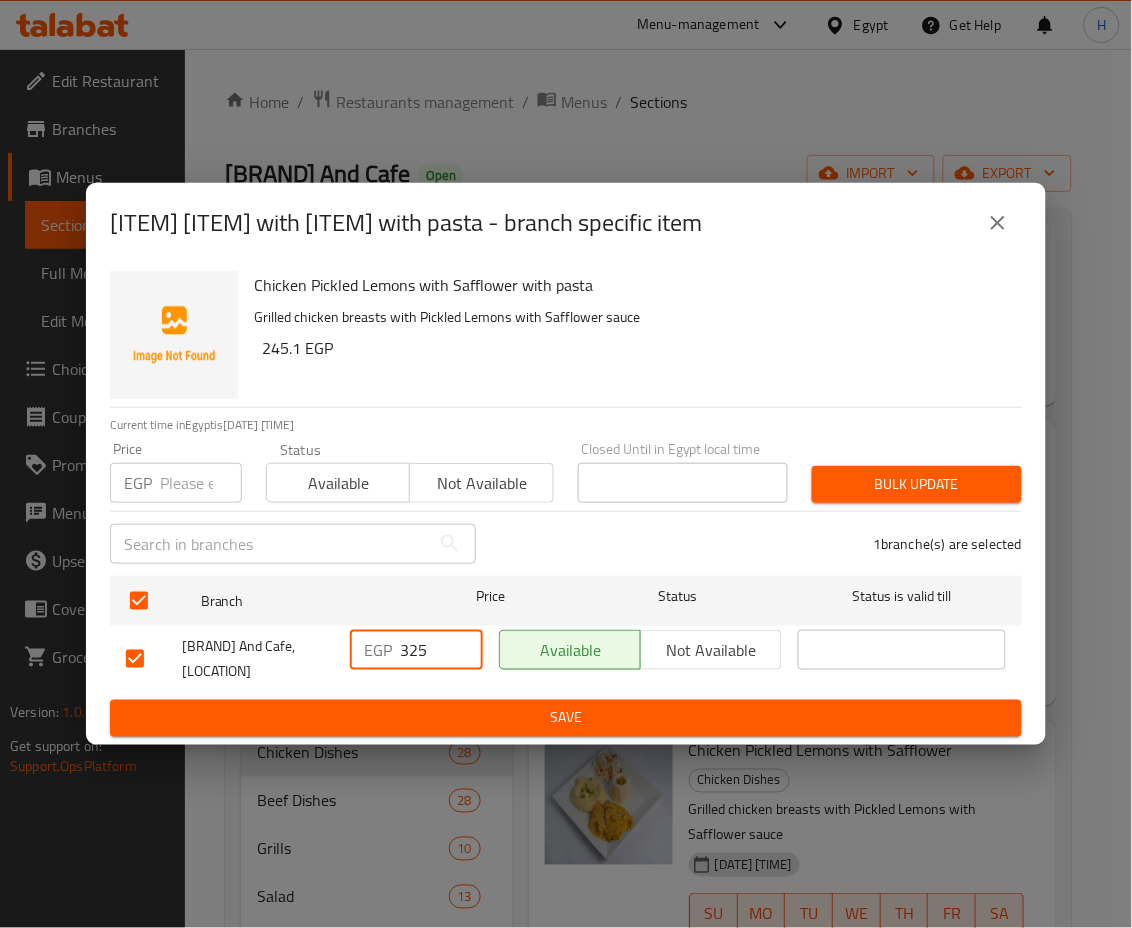 type on "325" 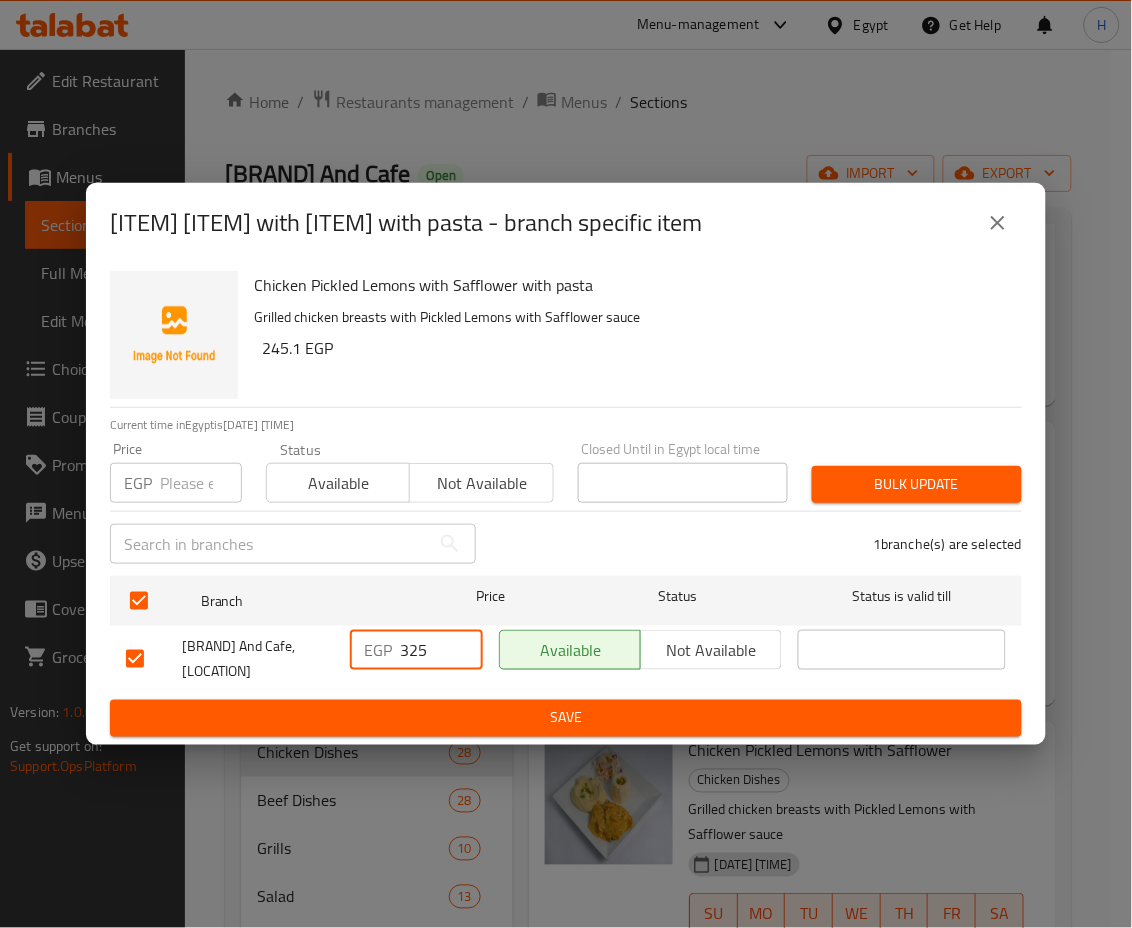 click on "Save" at bounding box center [566, 718] 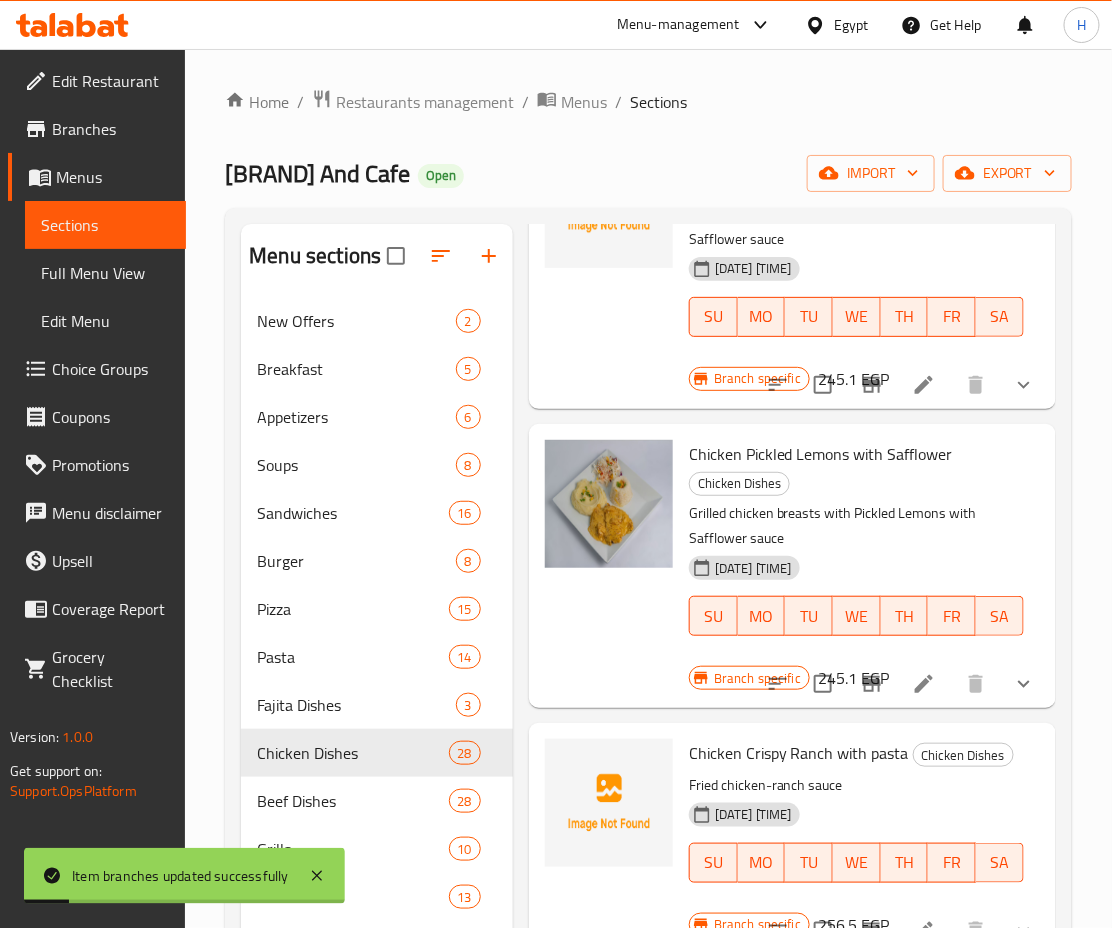 scroll, scrollTop: 5912, scrollLeft: 0, axis: vertical 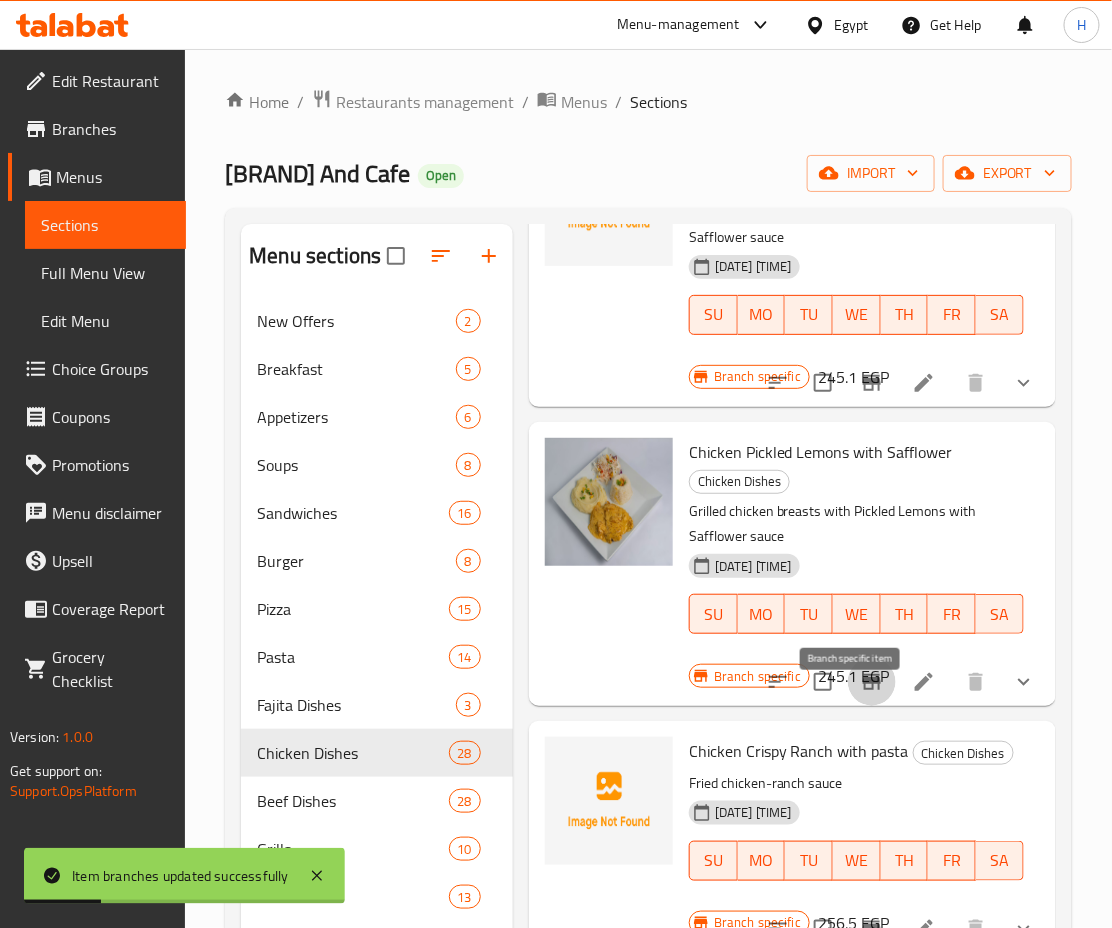 click 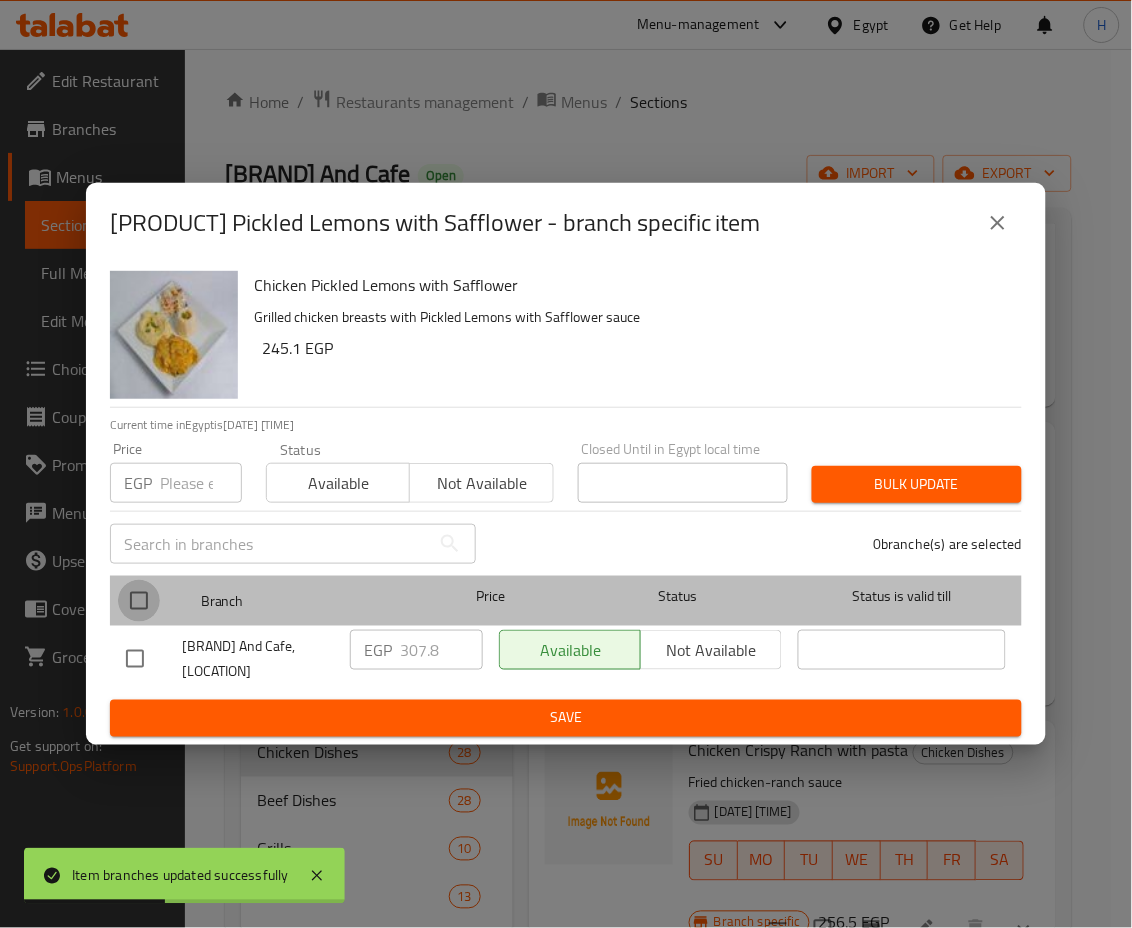 click at bounding box center [139, 601] 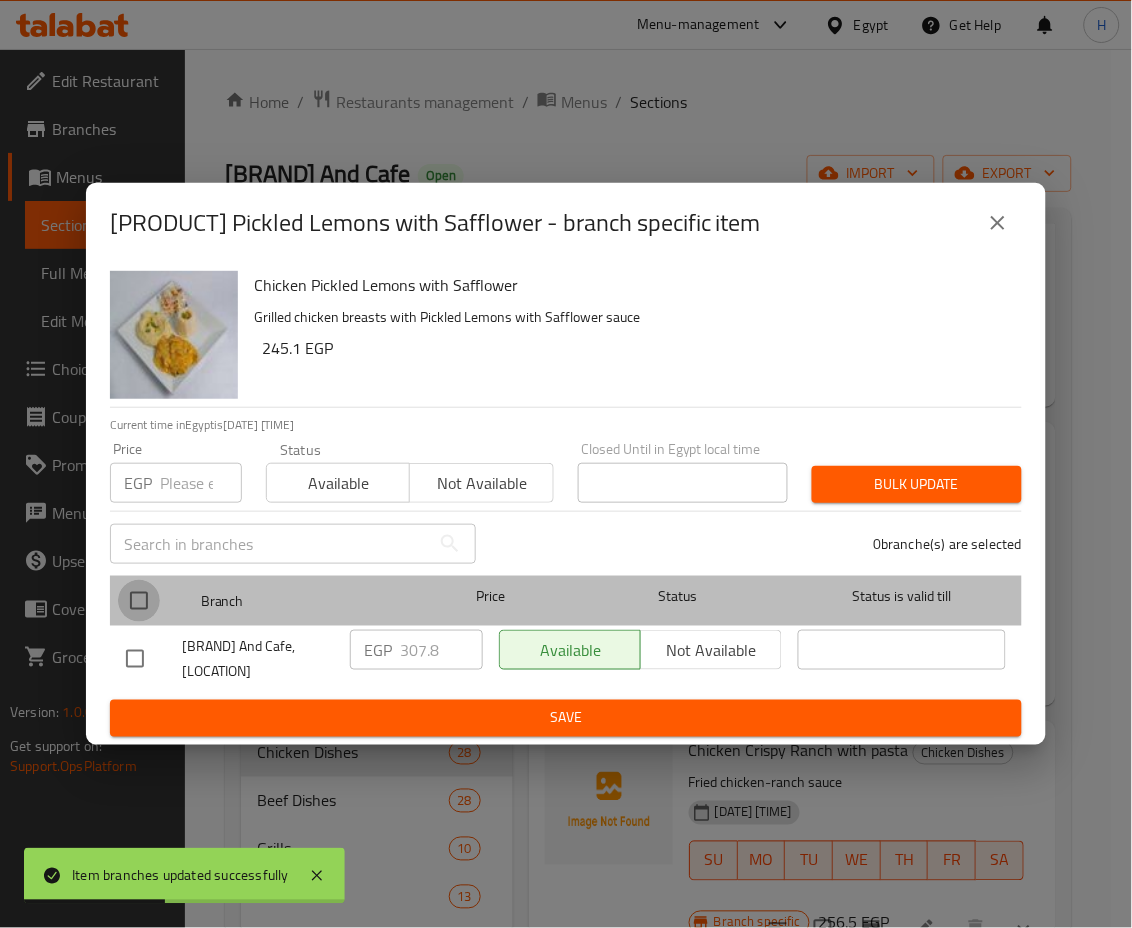 checkbox on "true" 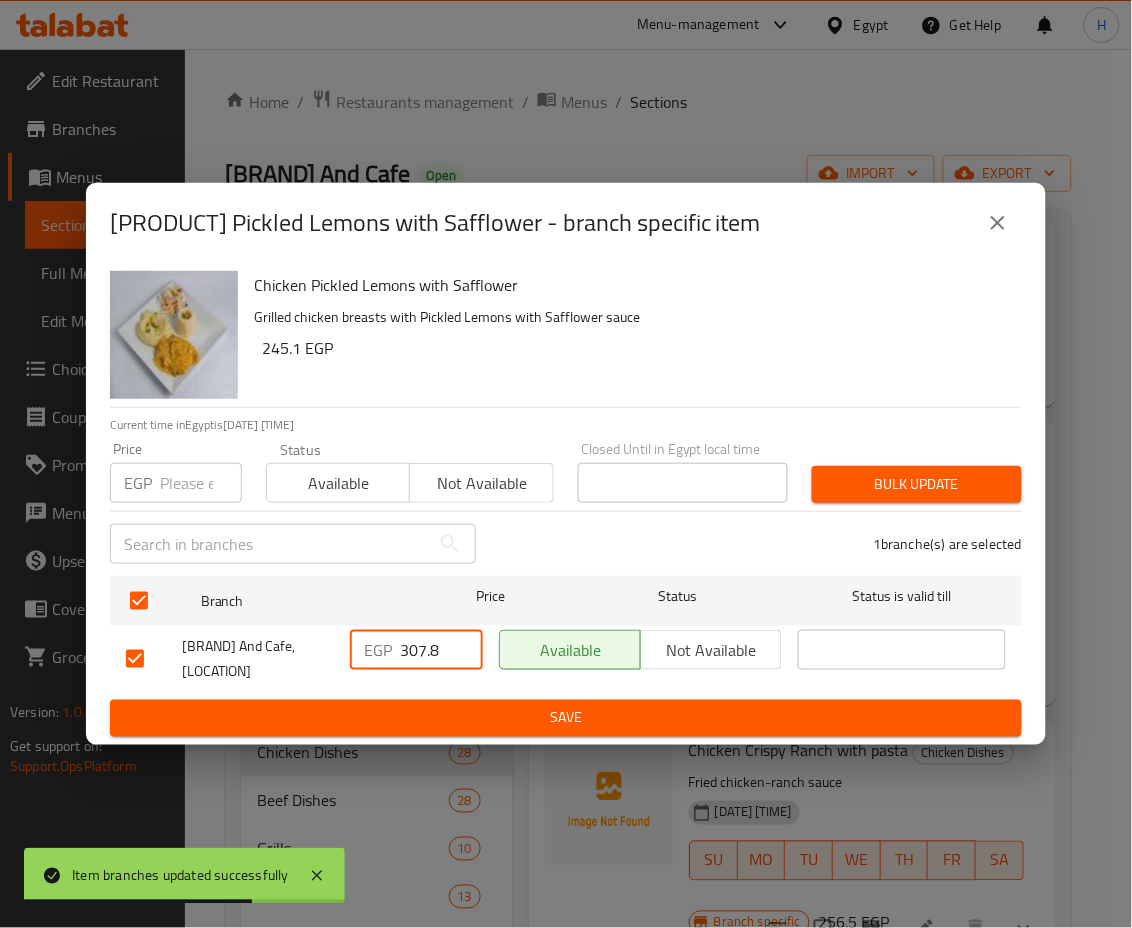 drag, startPoint x: 405, startPoint y: 648, endPoint x: 508, endPoint y: 668, distance: 104.92378 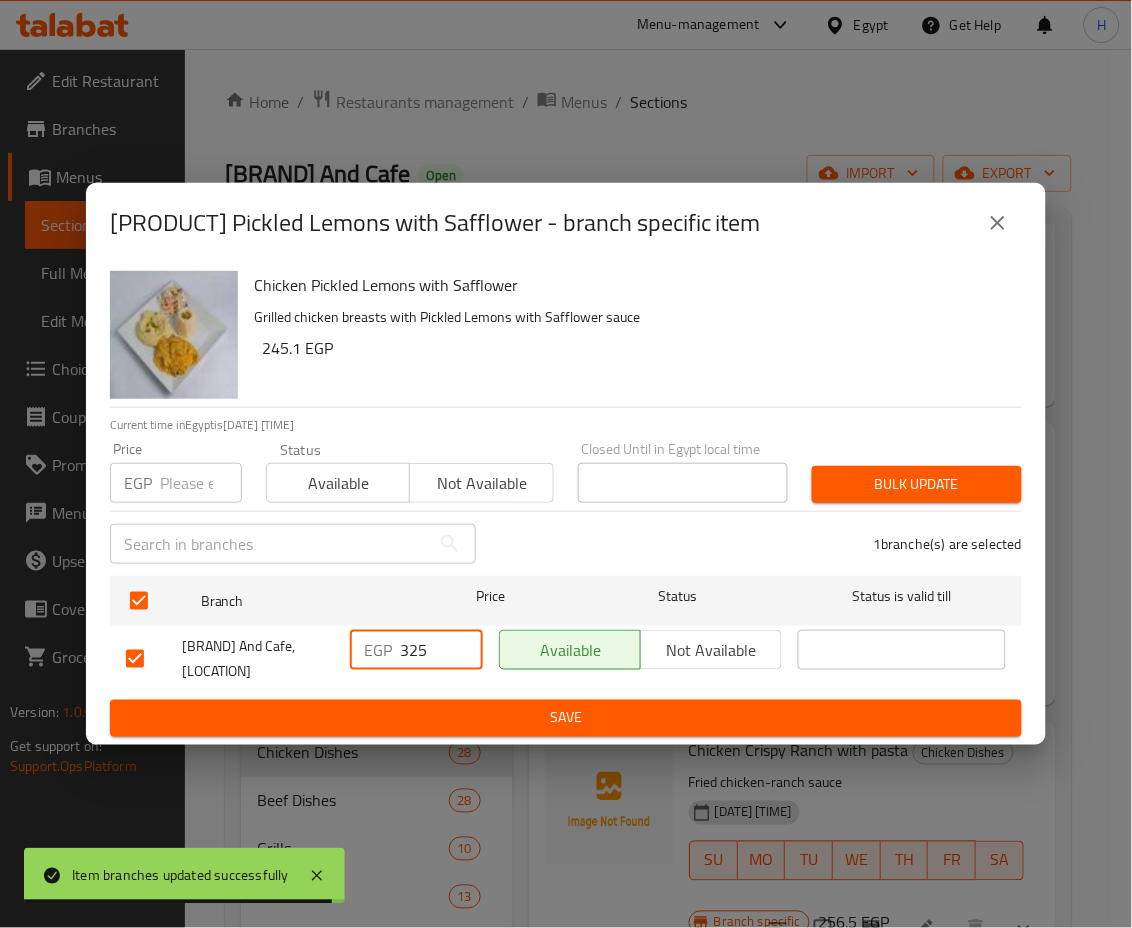 type on "325" 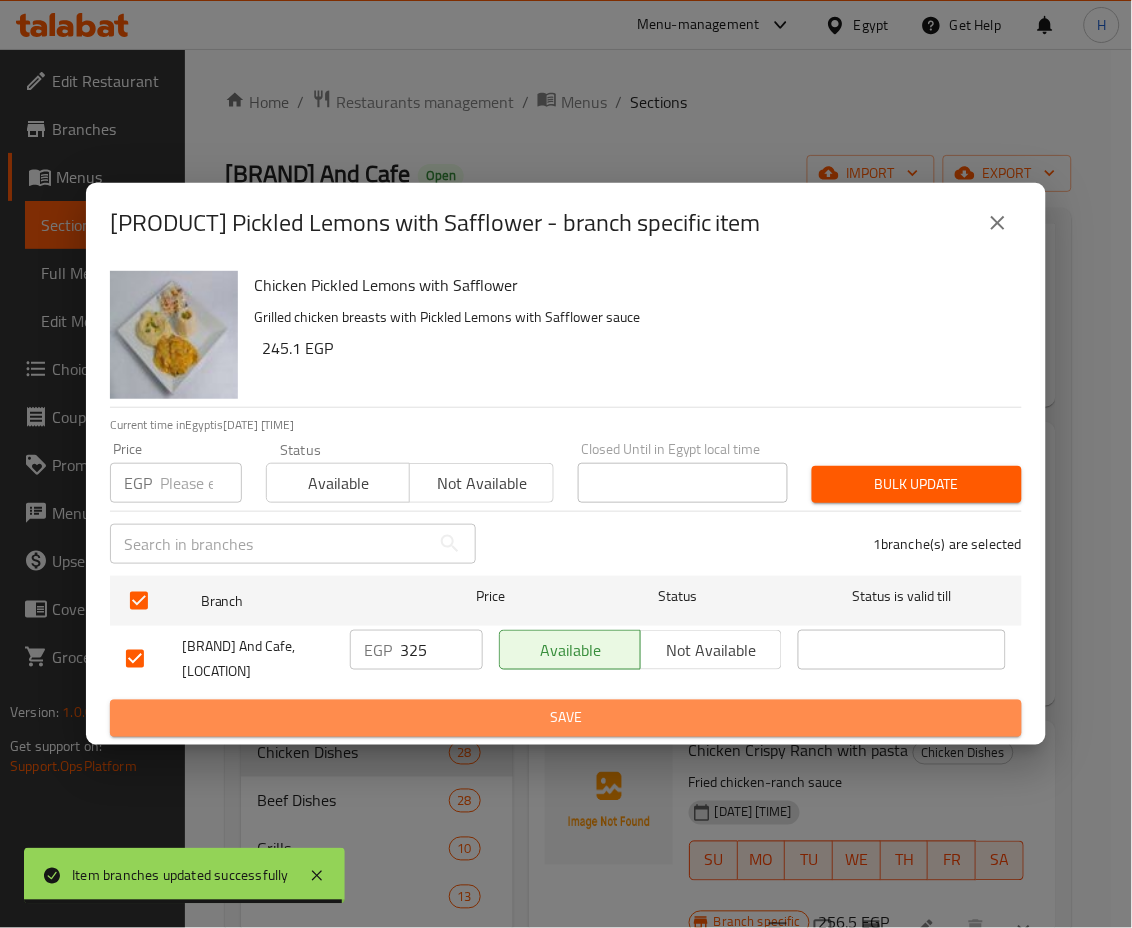 click on "Save" at bounding box center (566, 718) 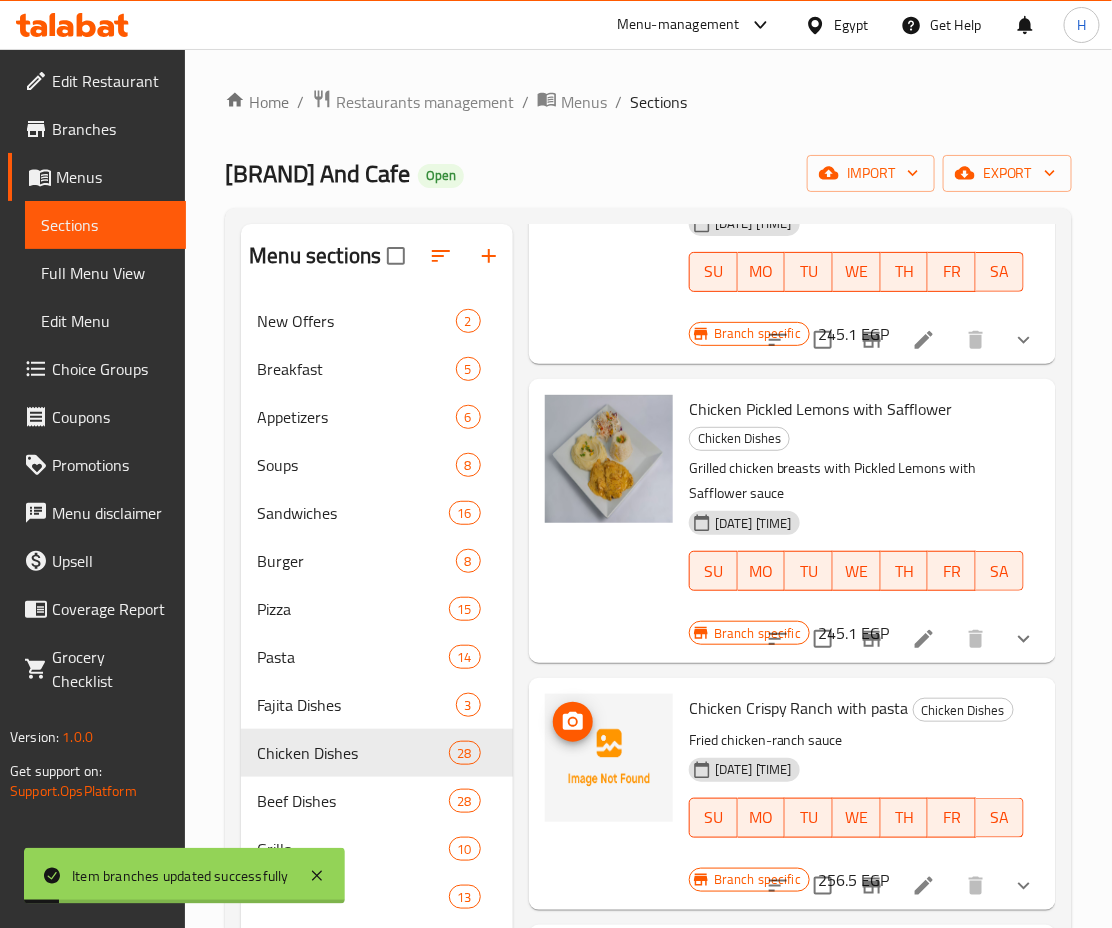 scroll, scrollTop: 6078, scrollLeft: 0, axis: vertical 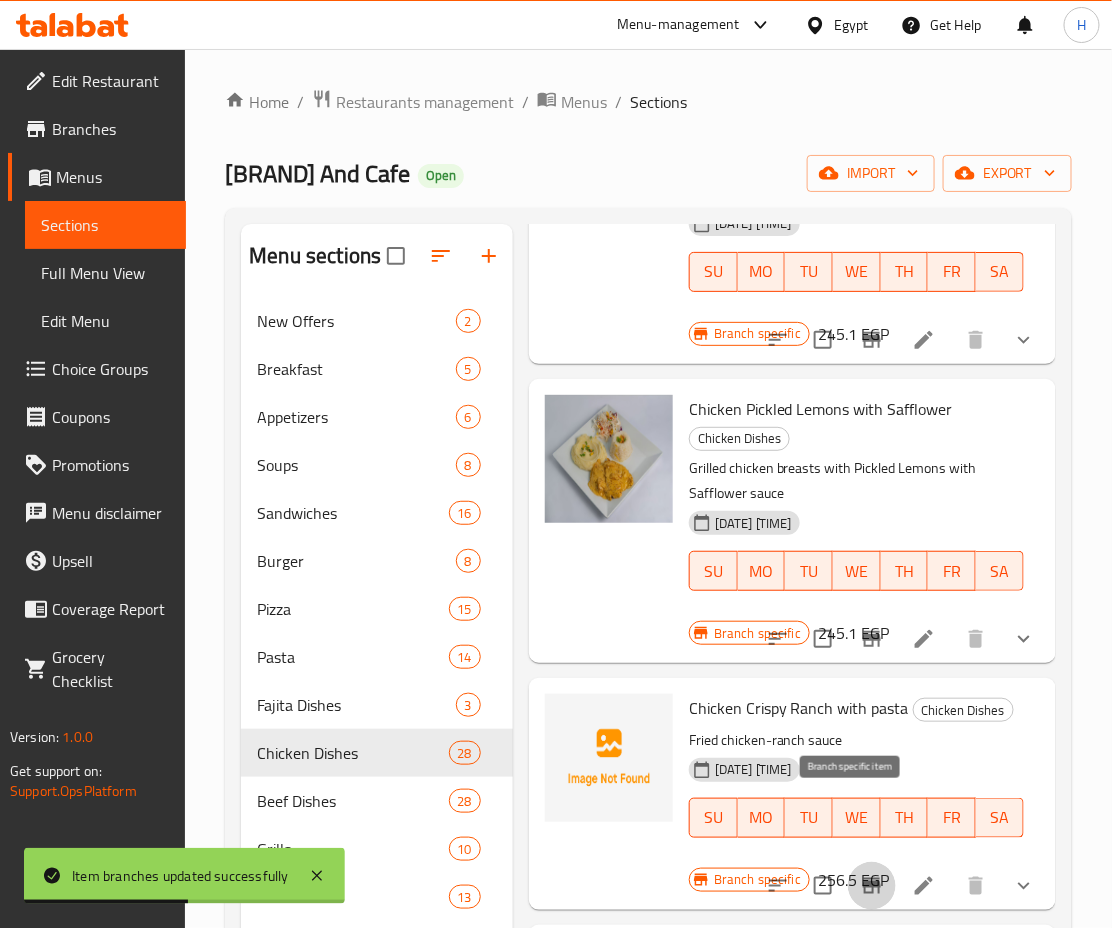 click 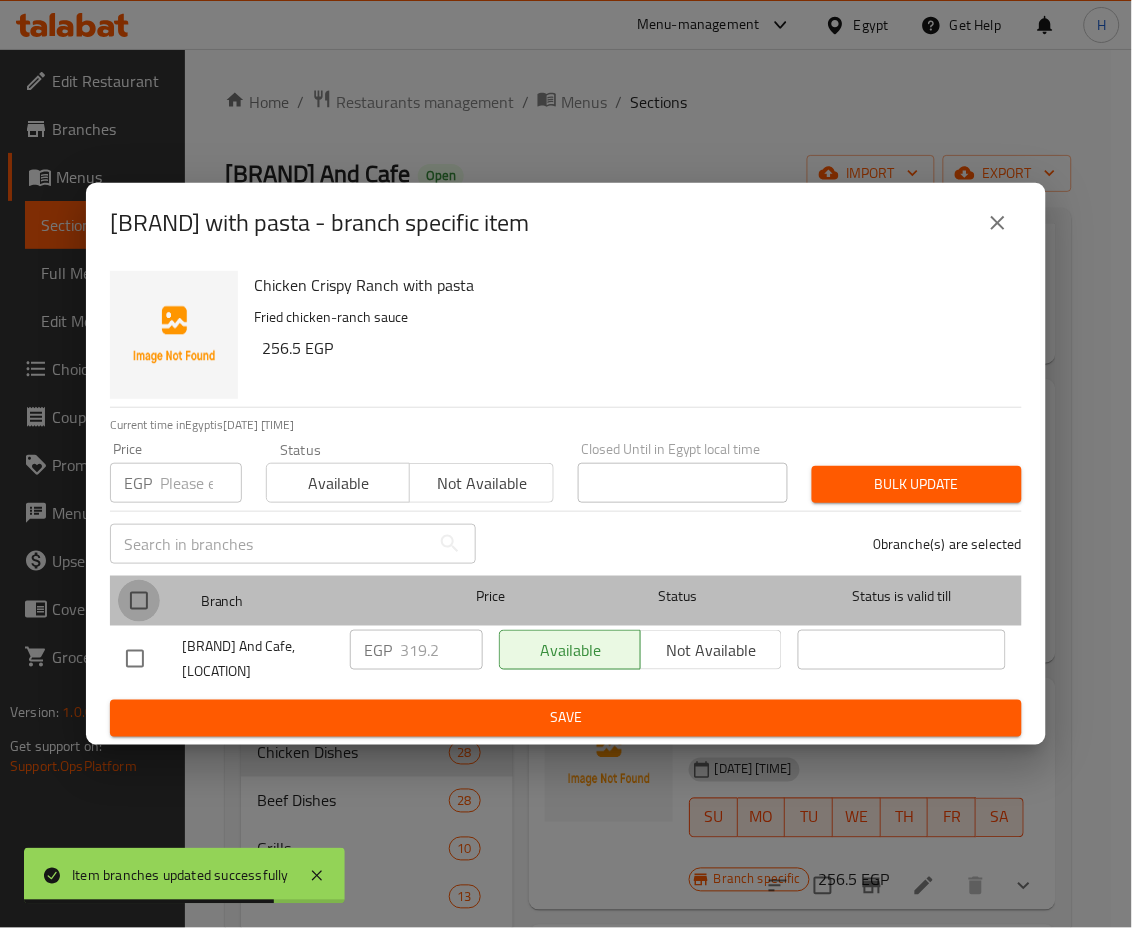 click at bounding box center [139, 601] 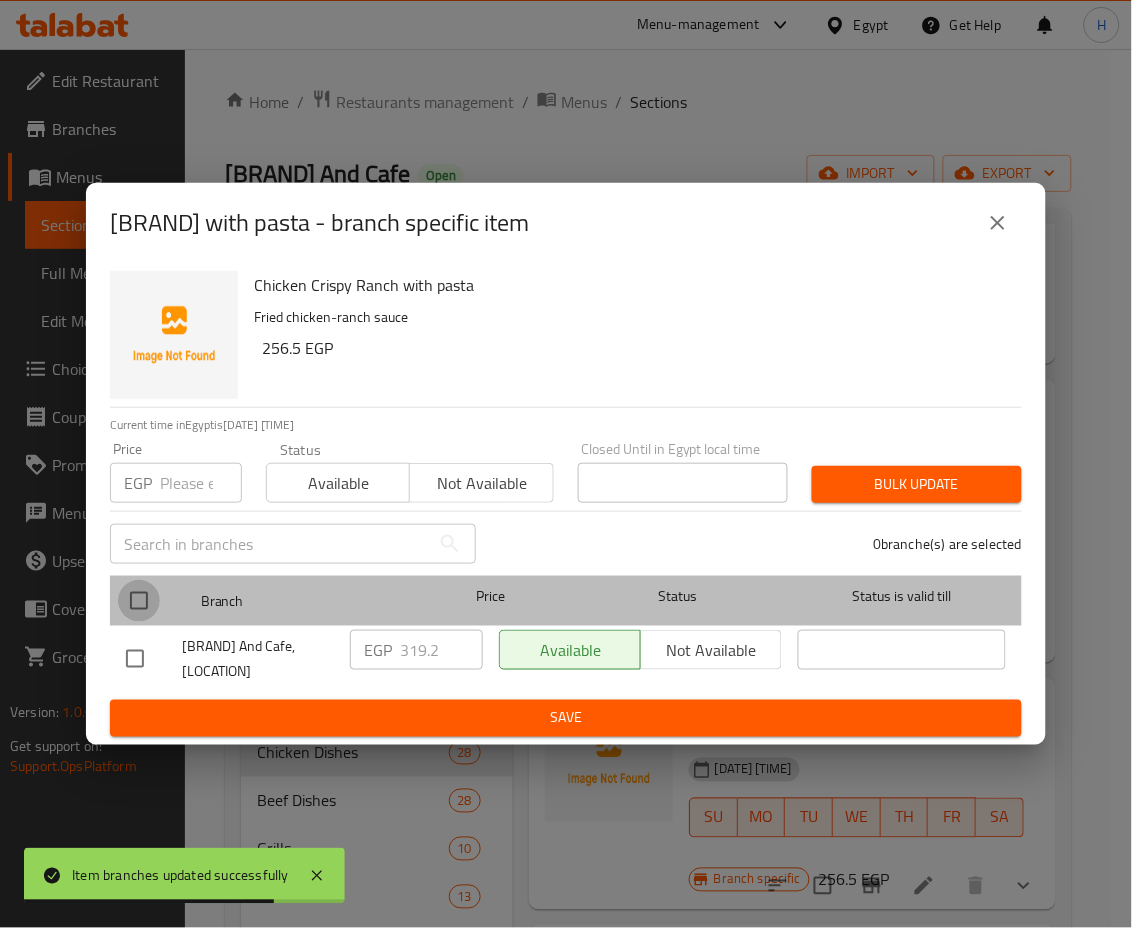 checkbox on "true" 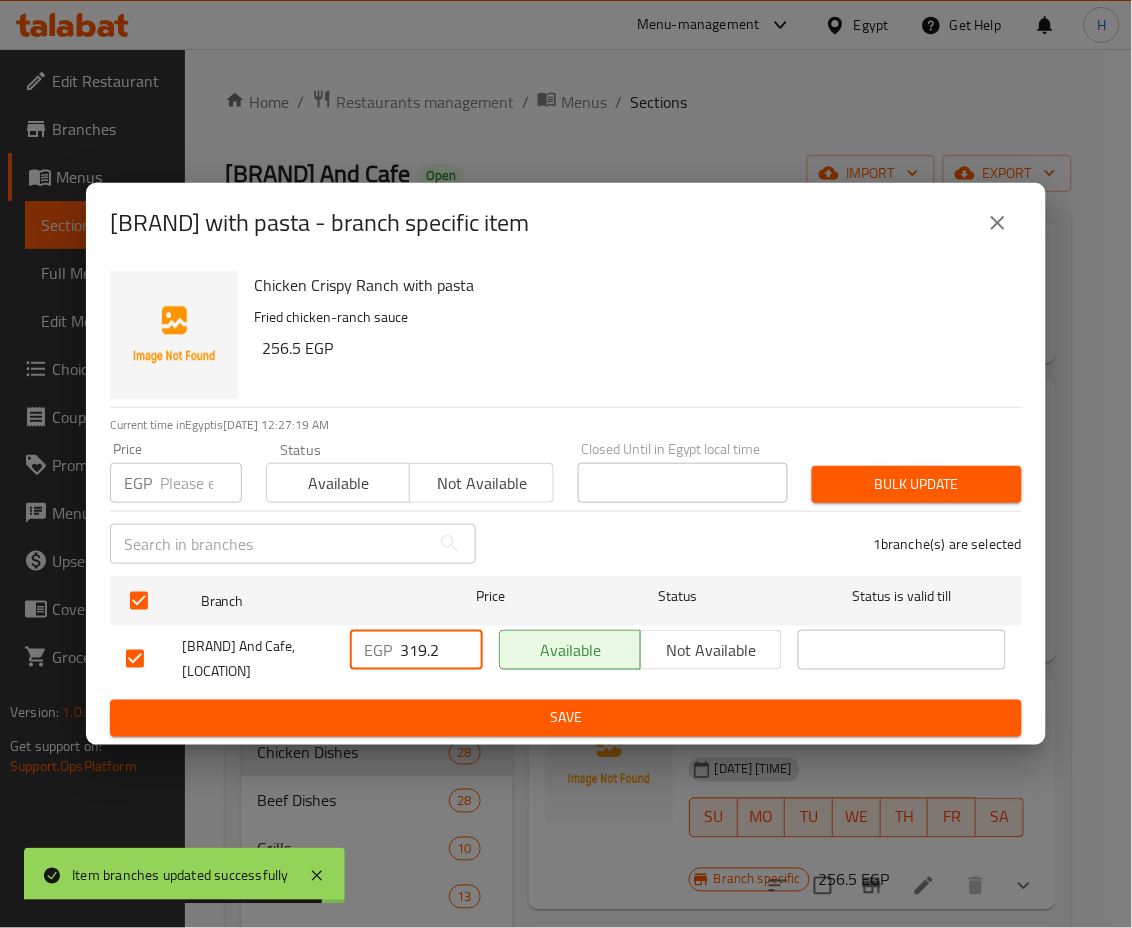 drag, startPoint x: 411, startPoint y: 653, endPoint x: 470, endPoint y: 666, distance: 60.41523 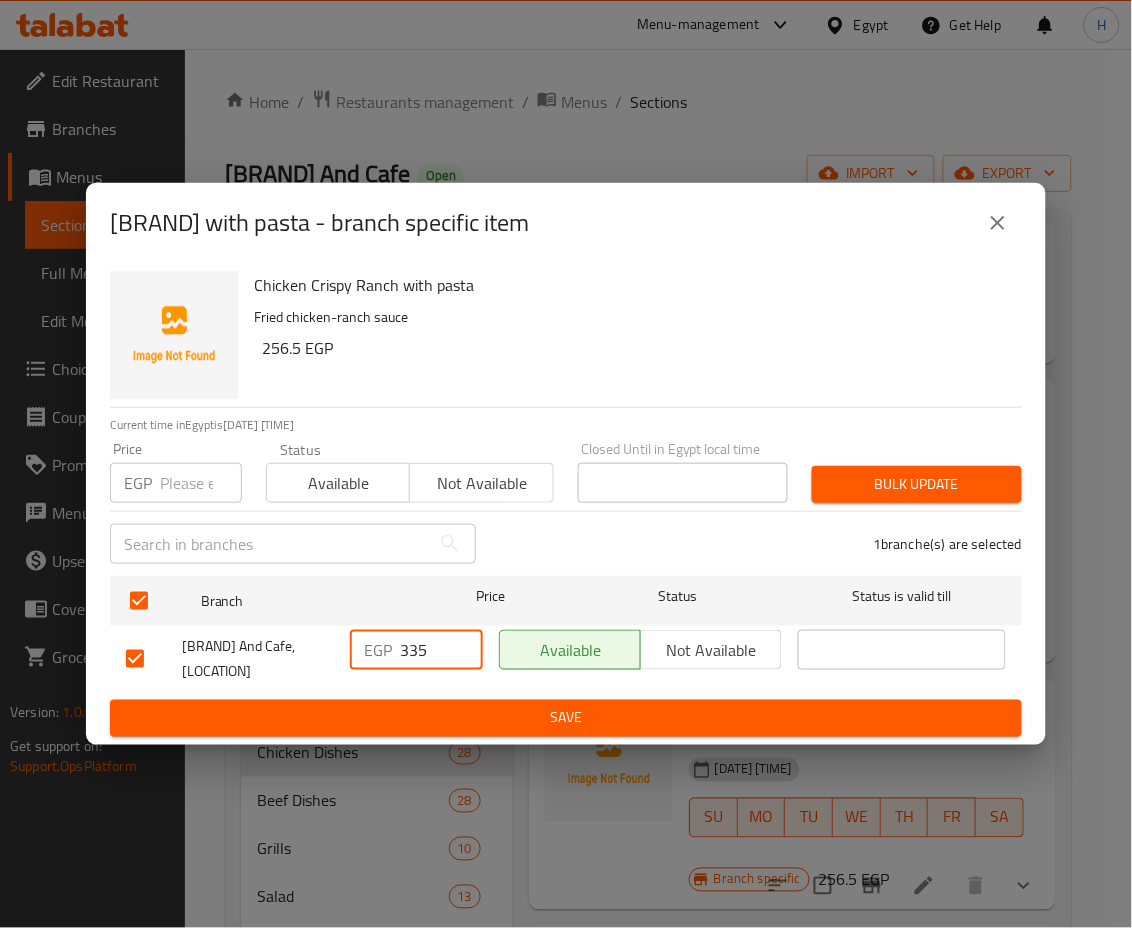 type on "335" 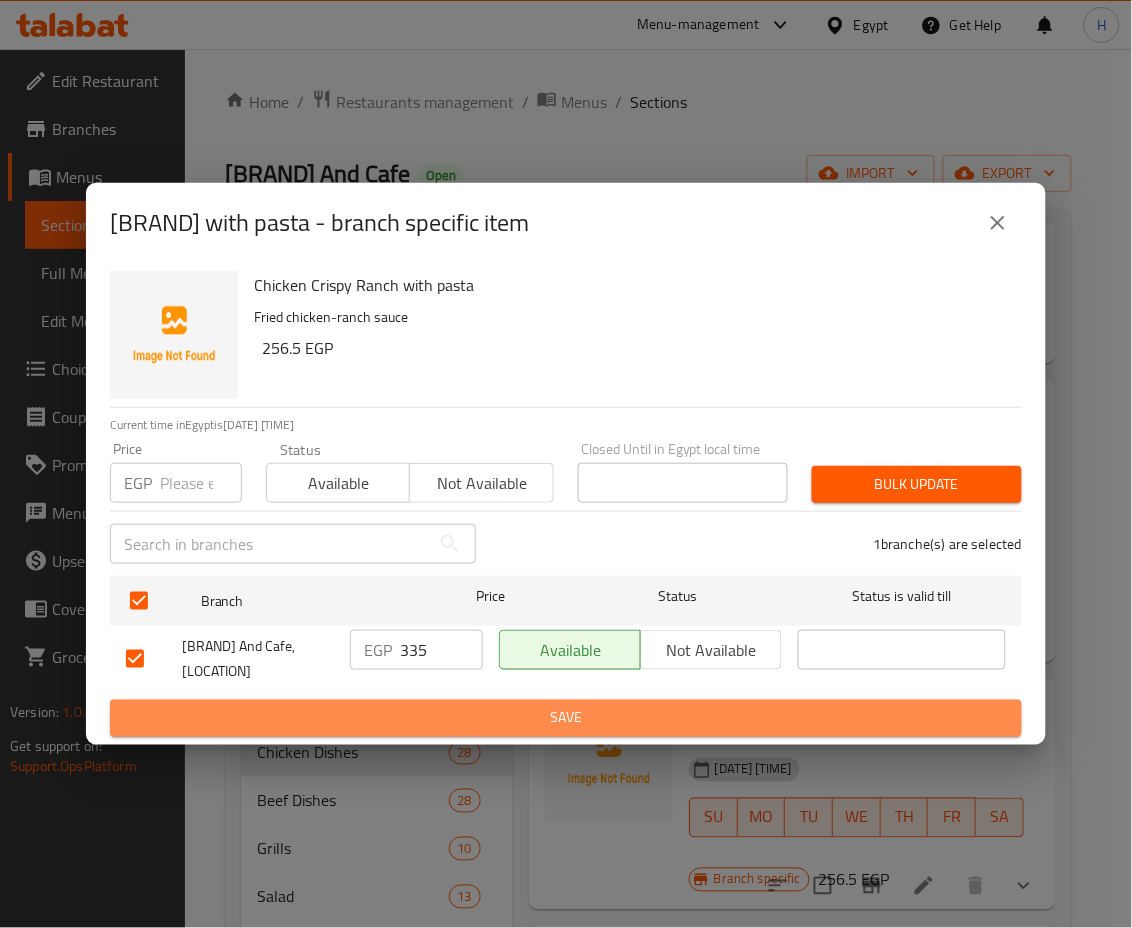 click on "Save" at bounding box center (566, 718) 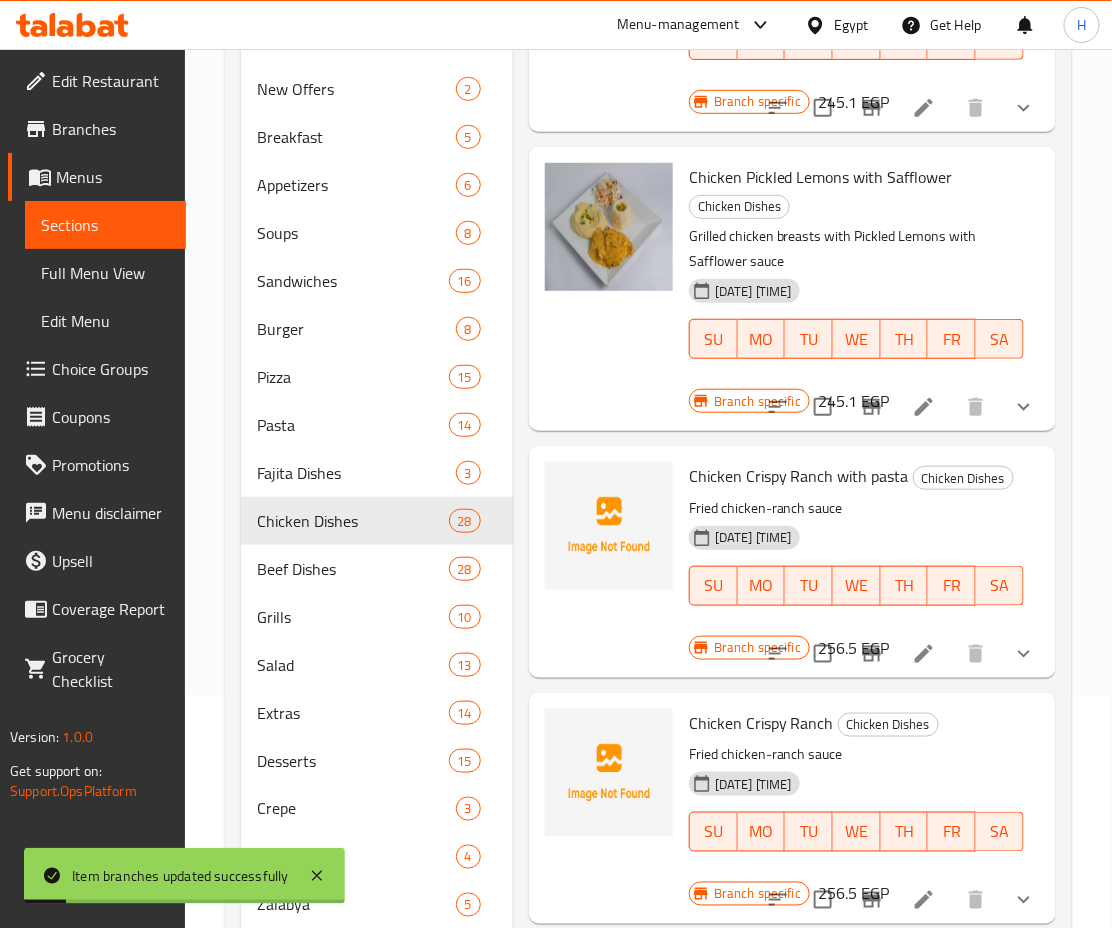 scroll, scrollTop: 256, scrollLeft: 0, axis: vertical 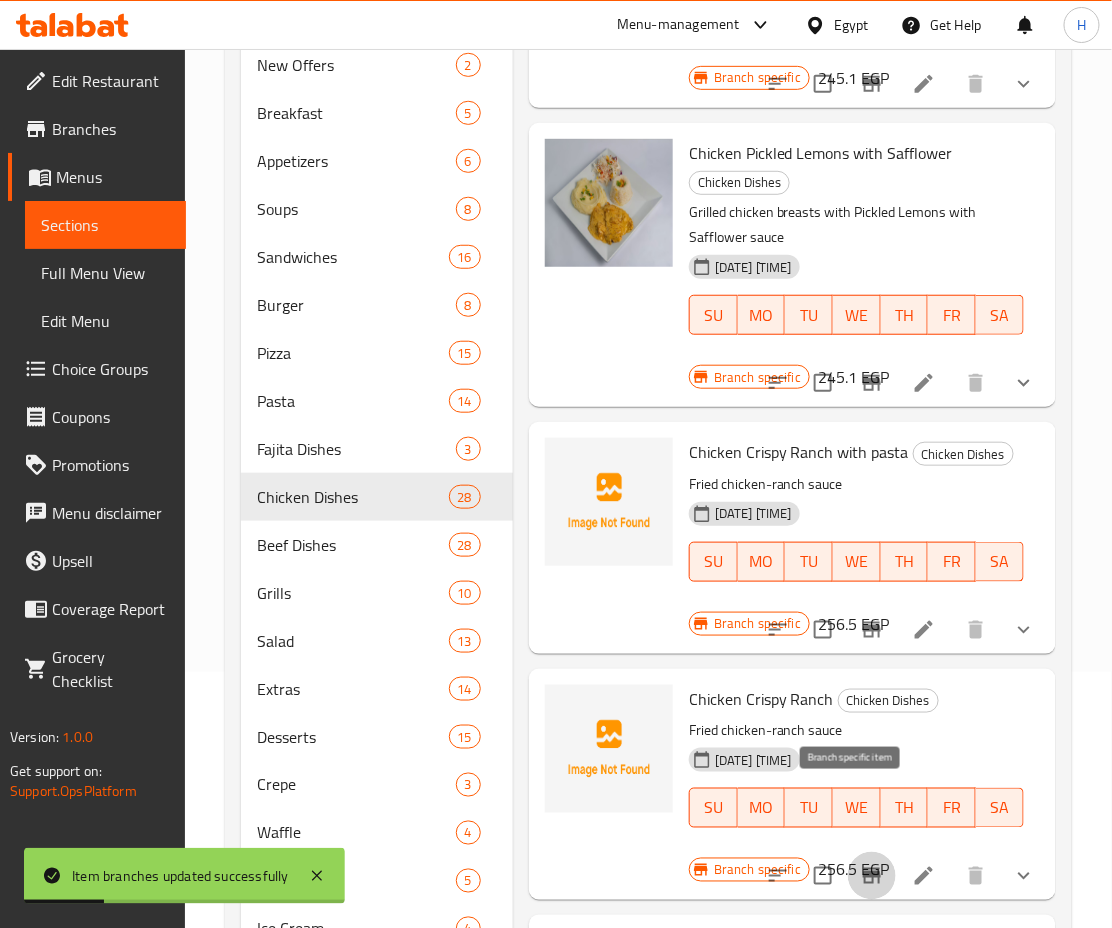 click 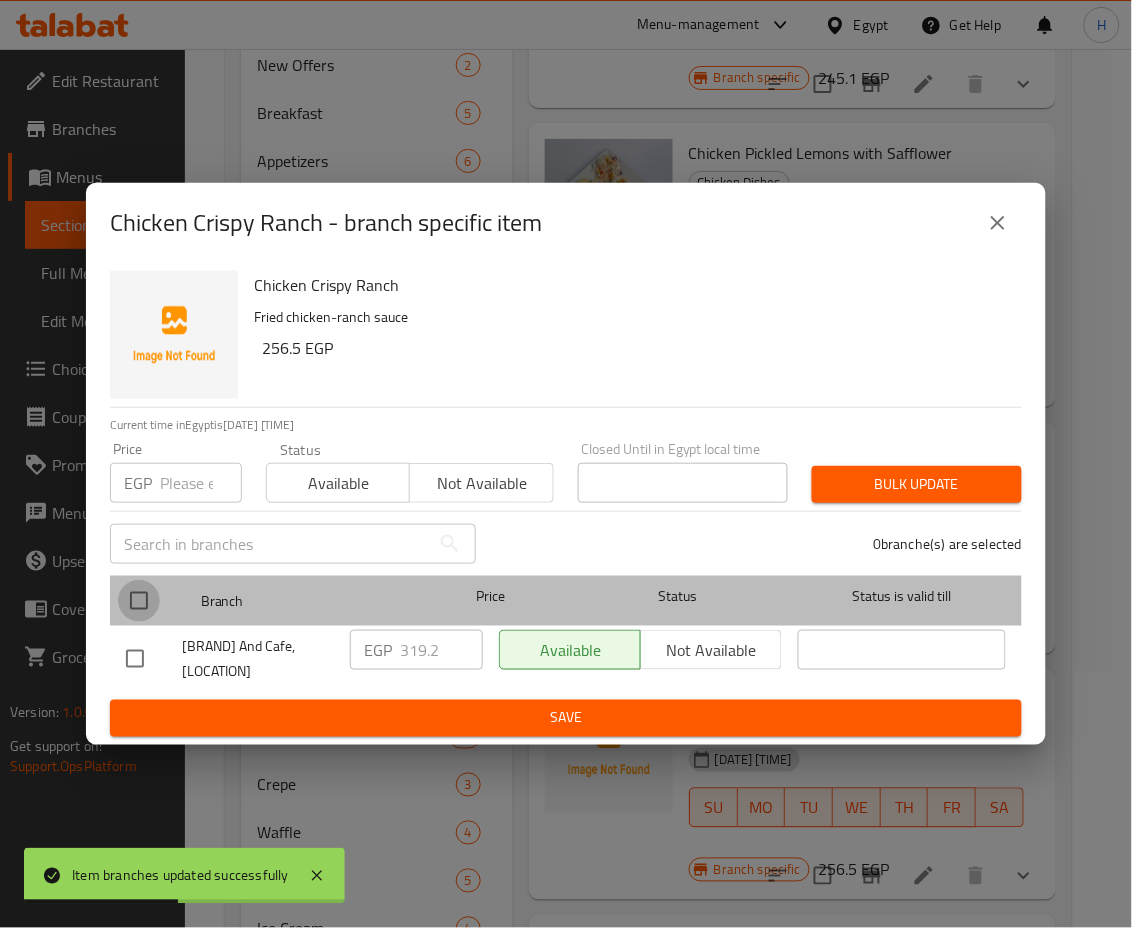click at bounding box center (139, 601) 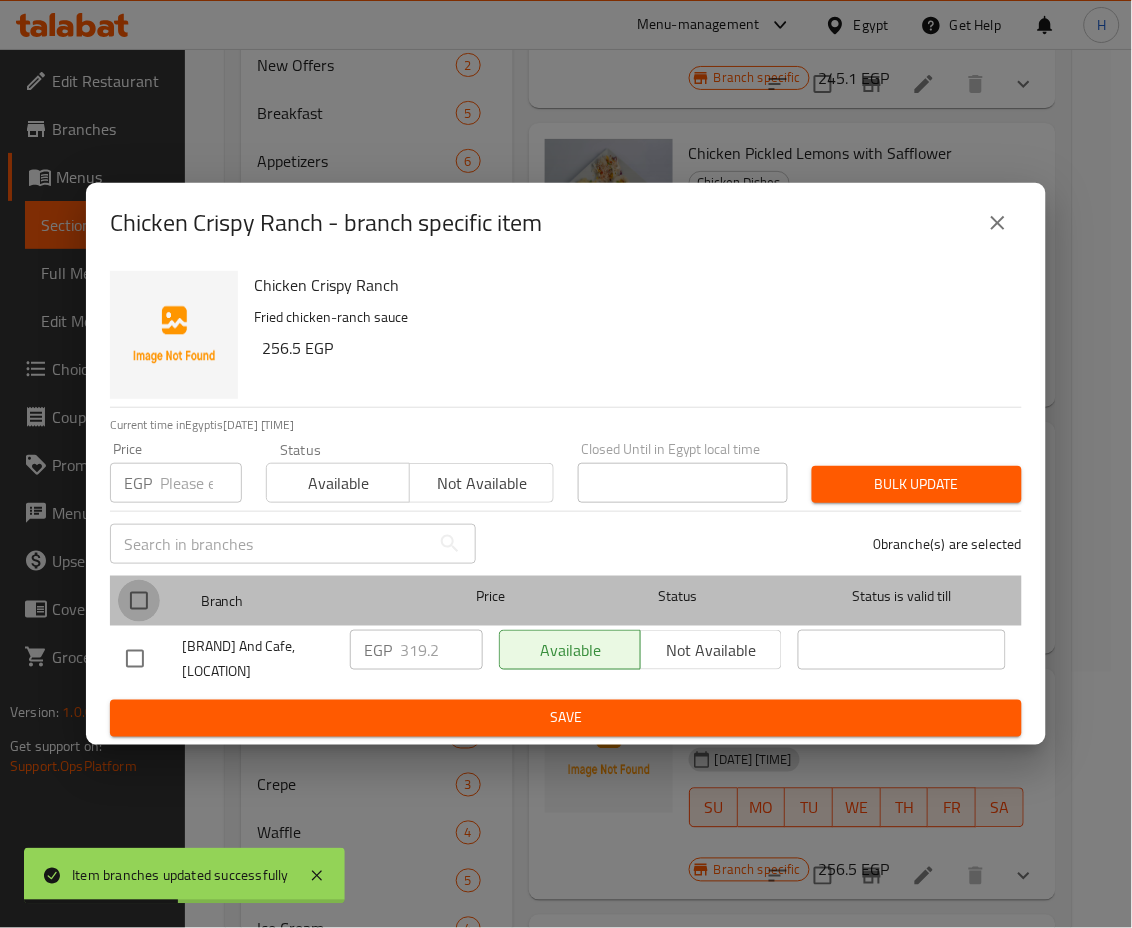 checkbox on "true" 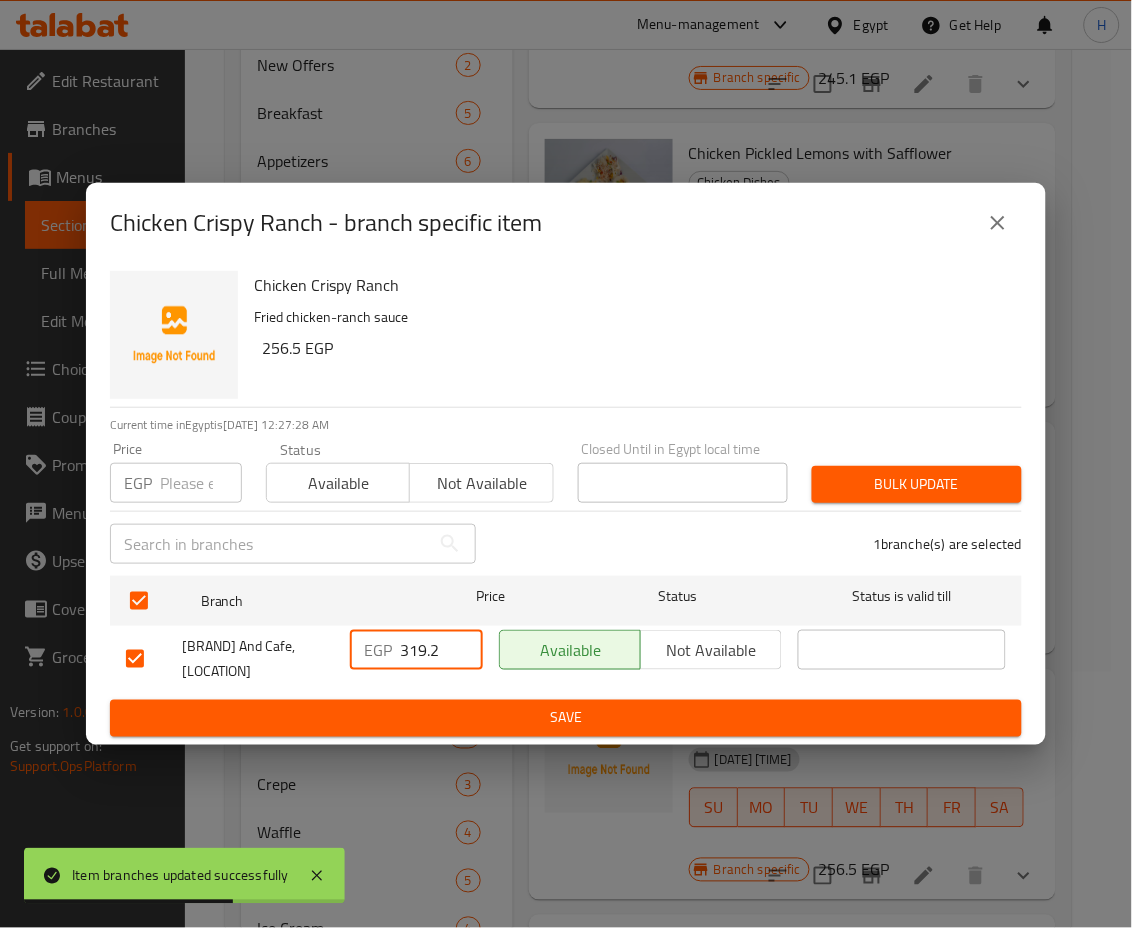 drag, startPoint x: 411, startPoint y: 644, endPoint x: 474, endPoint y: 654, distance: 63.788715 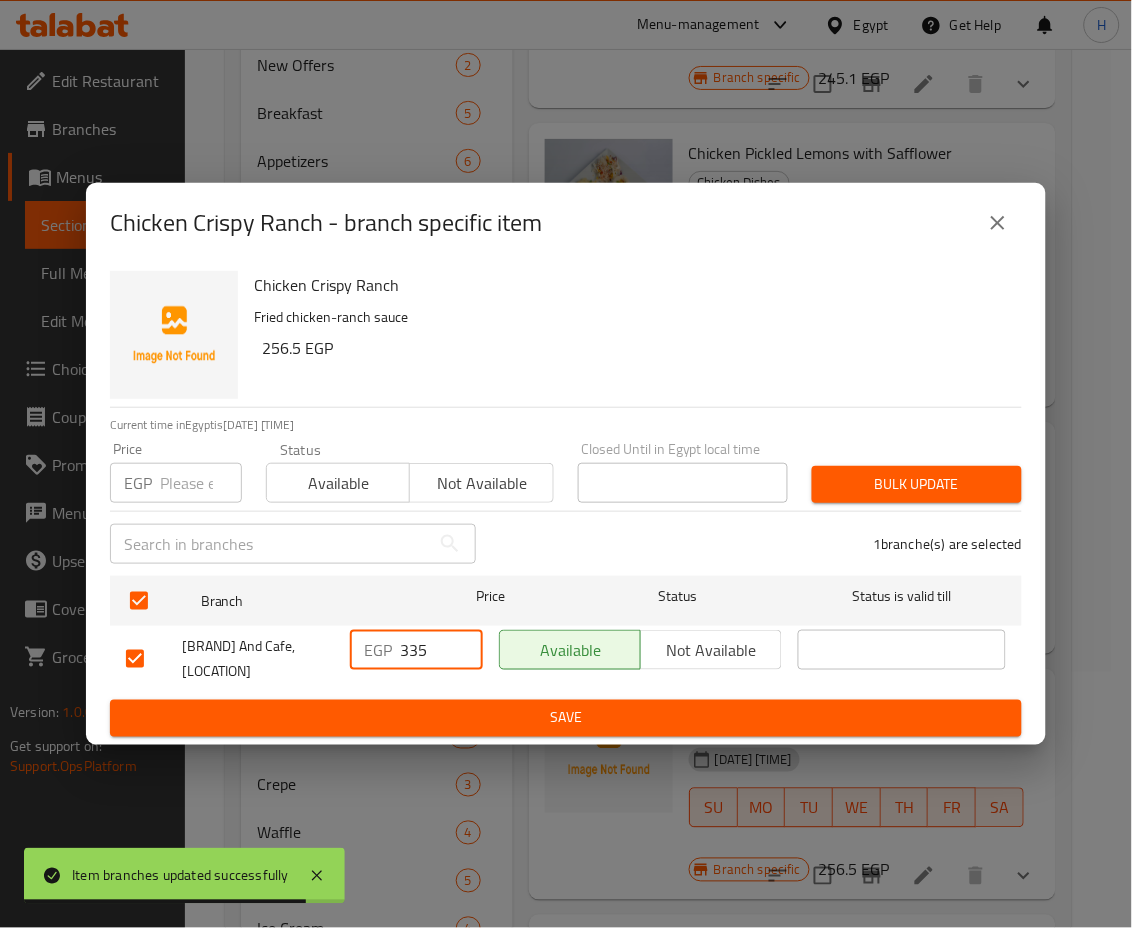 type on "335" 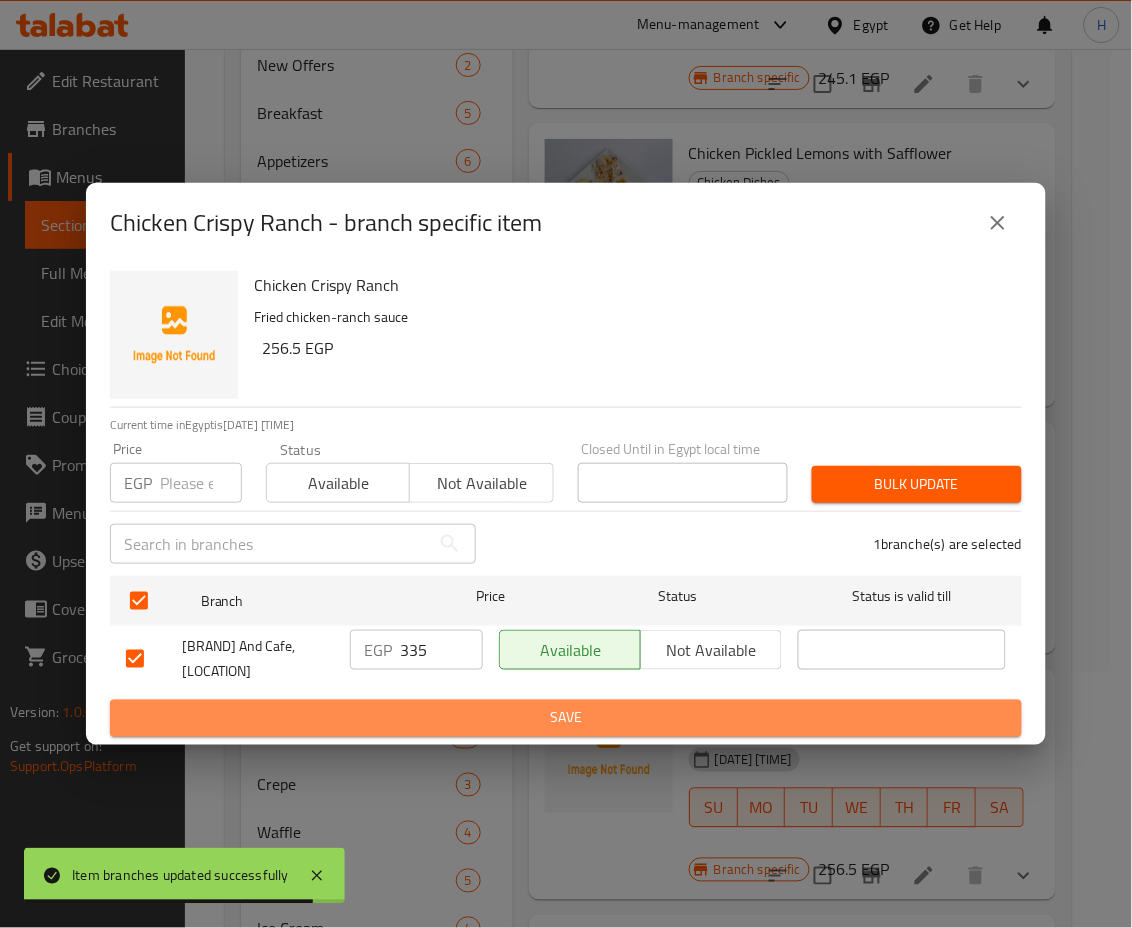 click on "Save" at bounding box center (566, 718) 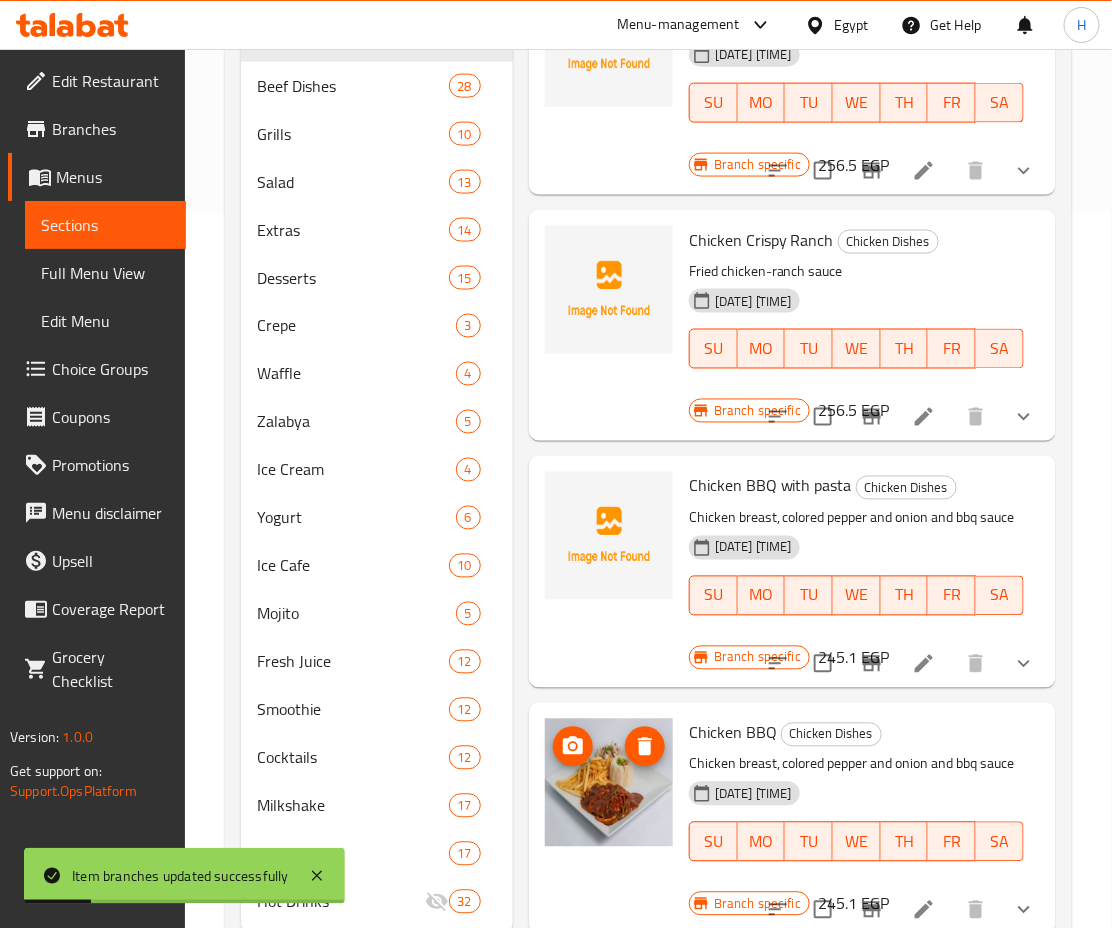 scroll, scrollTop: 726, scrollLeft: 0, axis: vertical 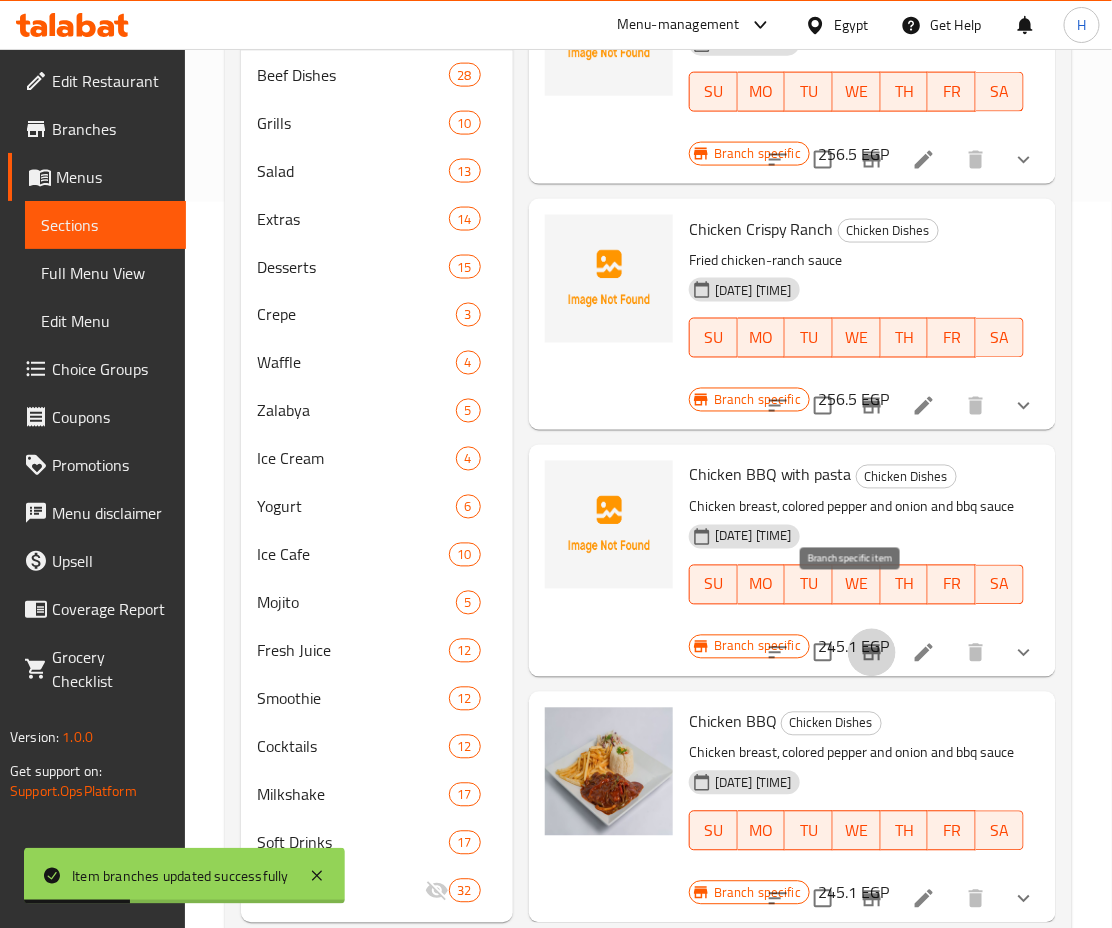 click 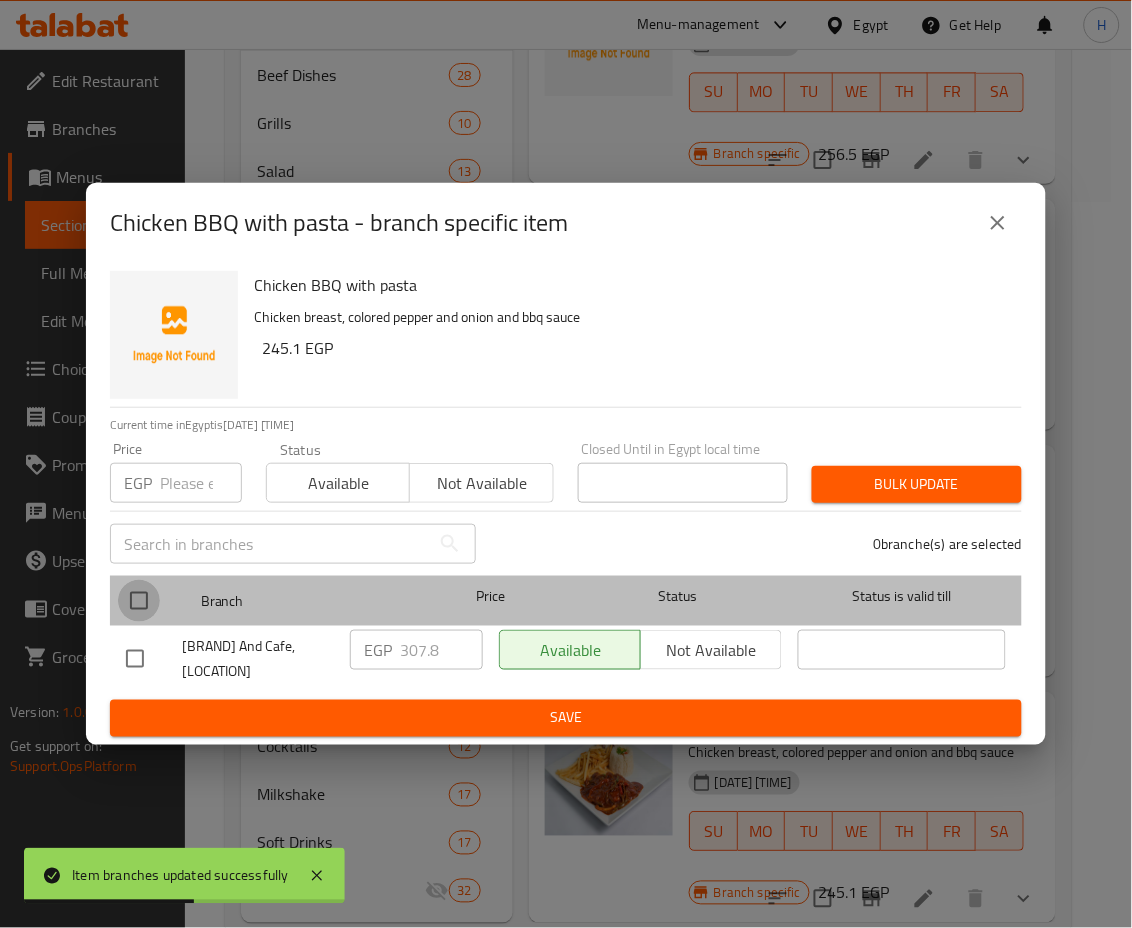 click at bounding box center (139, 601) 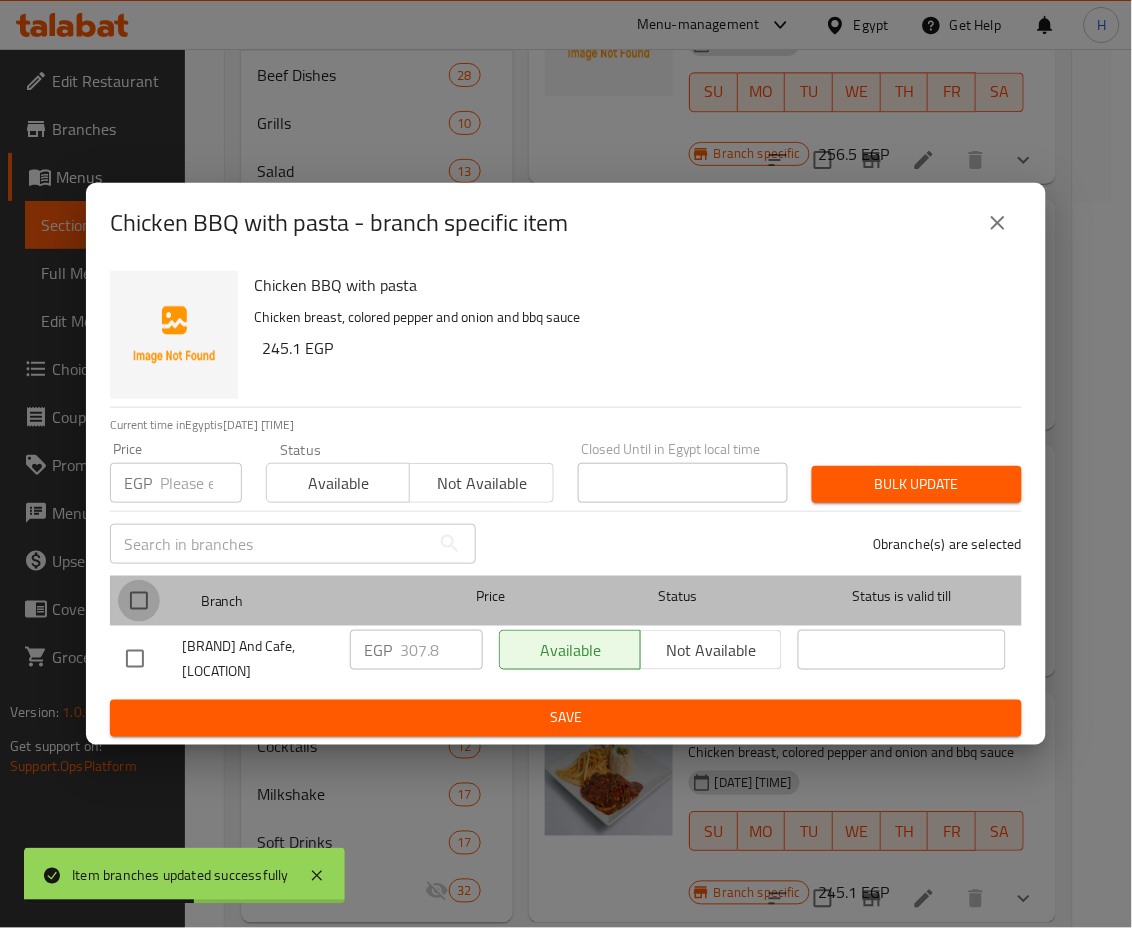 checkbox on "true" 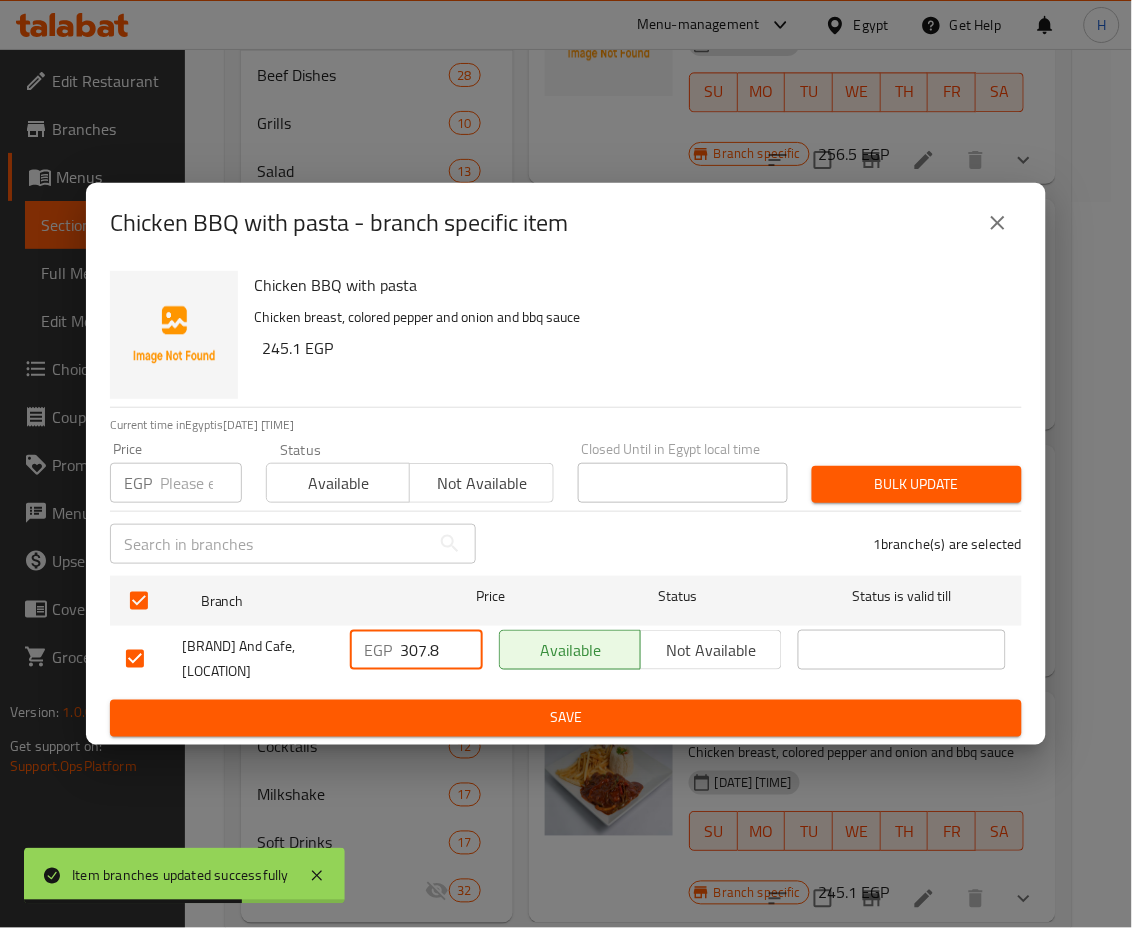 drag, startPoint x: 411, startPoint y: 644, endPoint x: 462, endPoint y: 658, distance: 52.886673 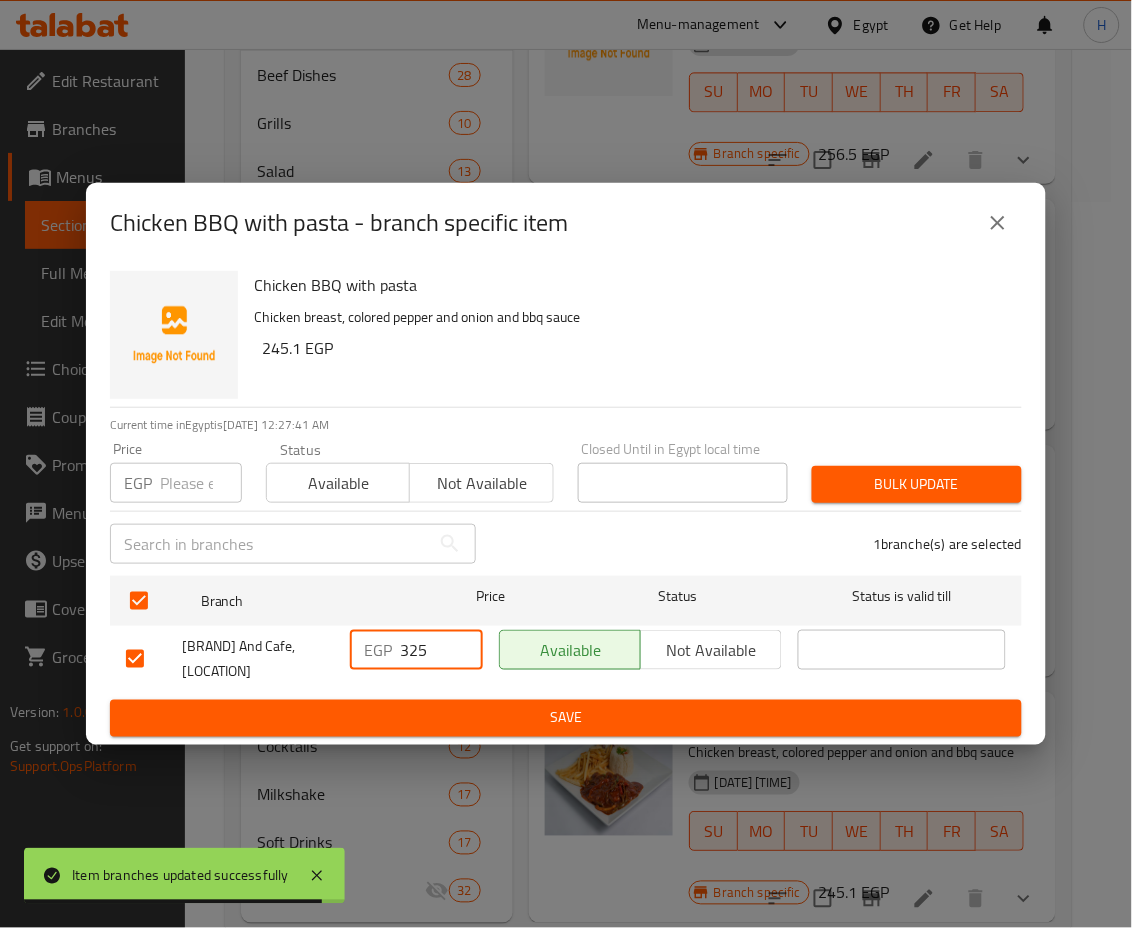 type on "325" 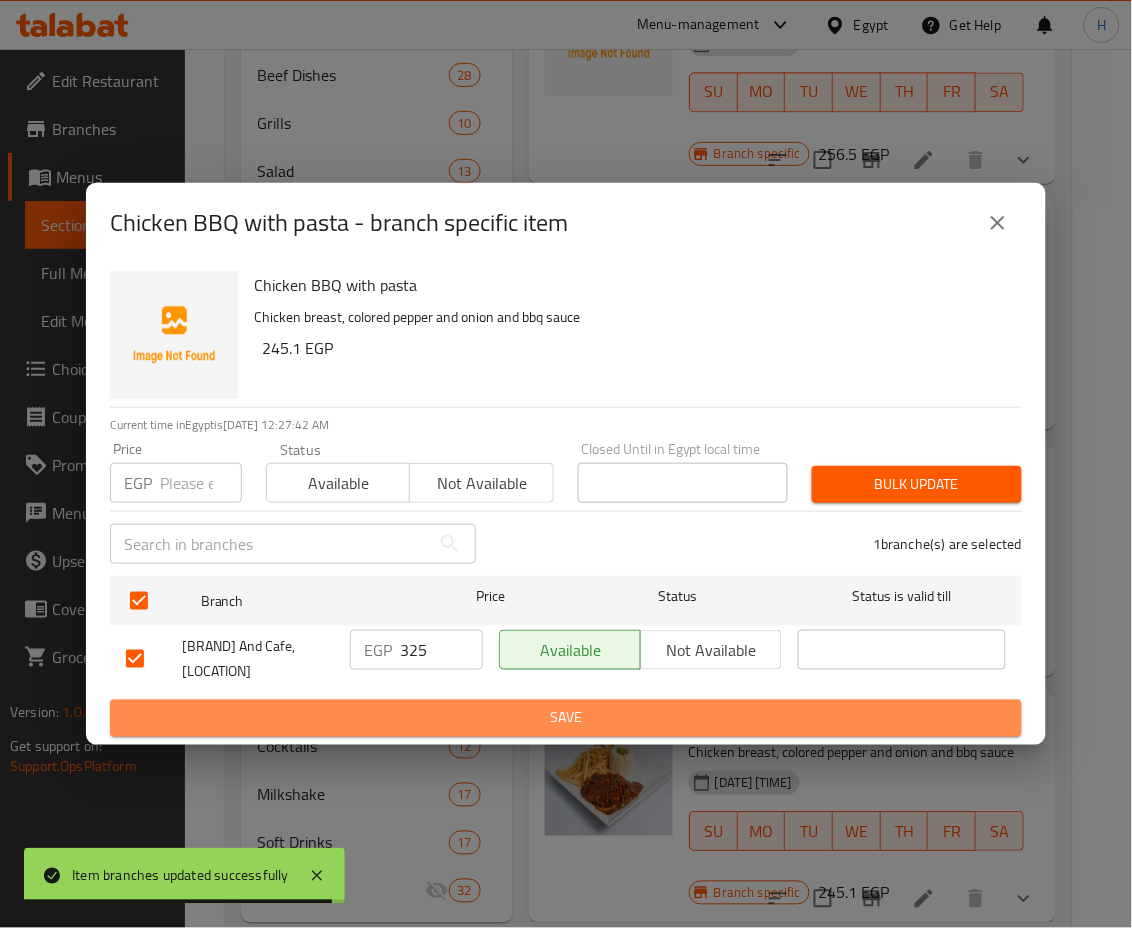 click on "Save" at bounding box center (566, 718) 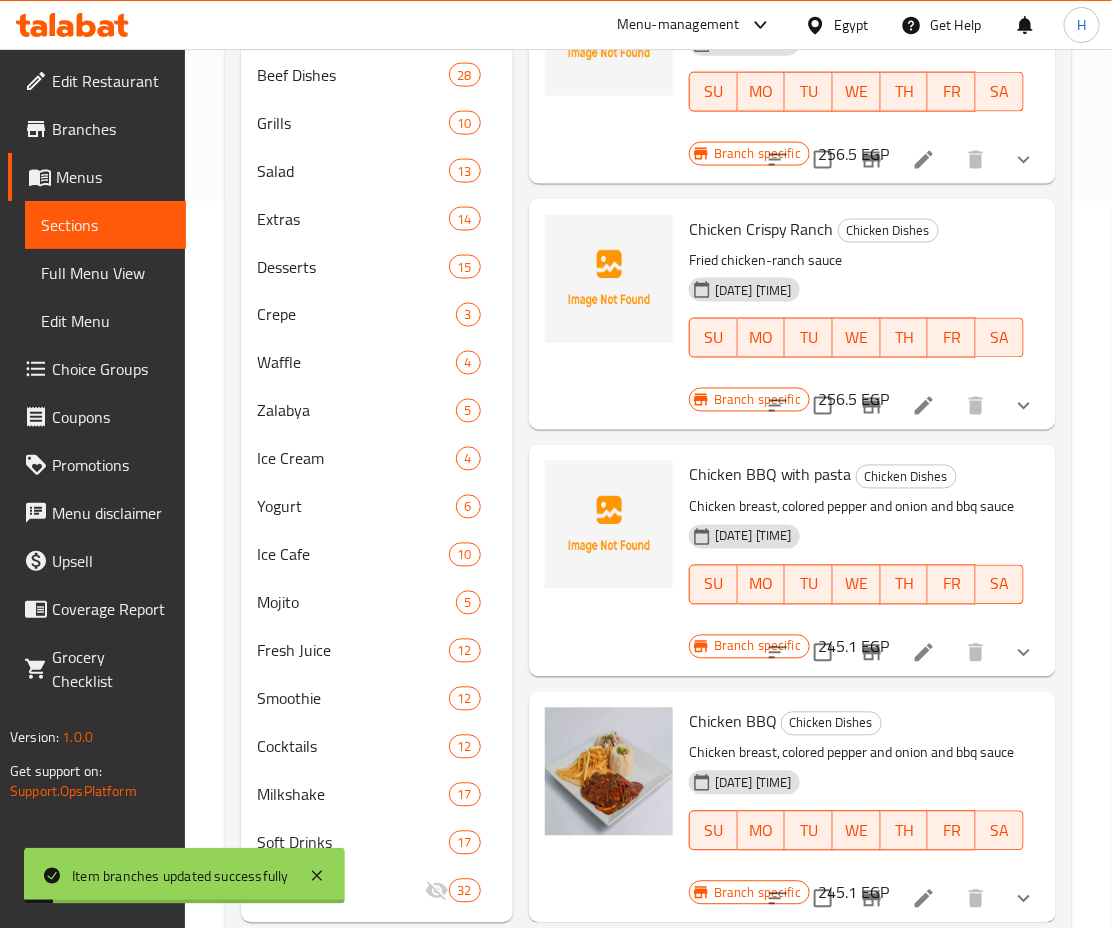 scroll, scrollTop: 777, scrollLeft: 0, axis: vertical 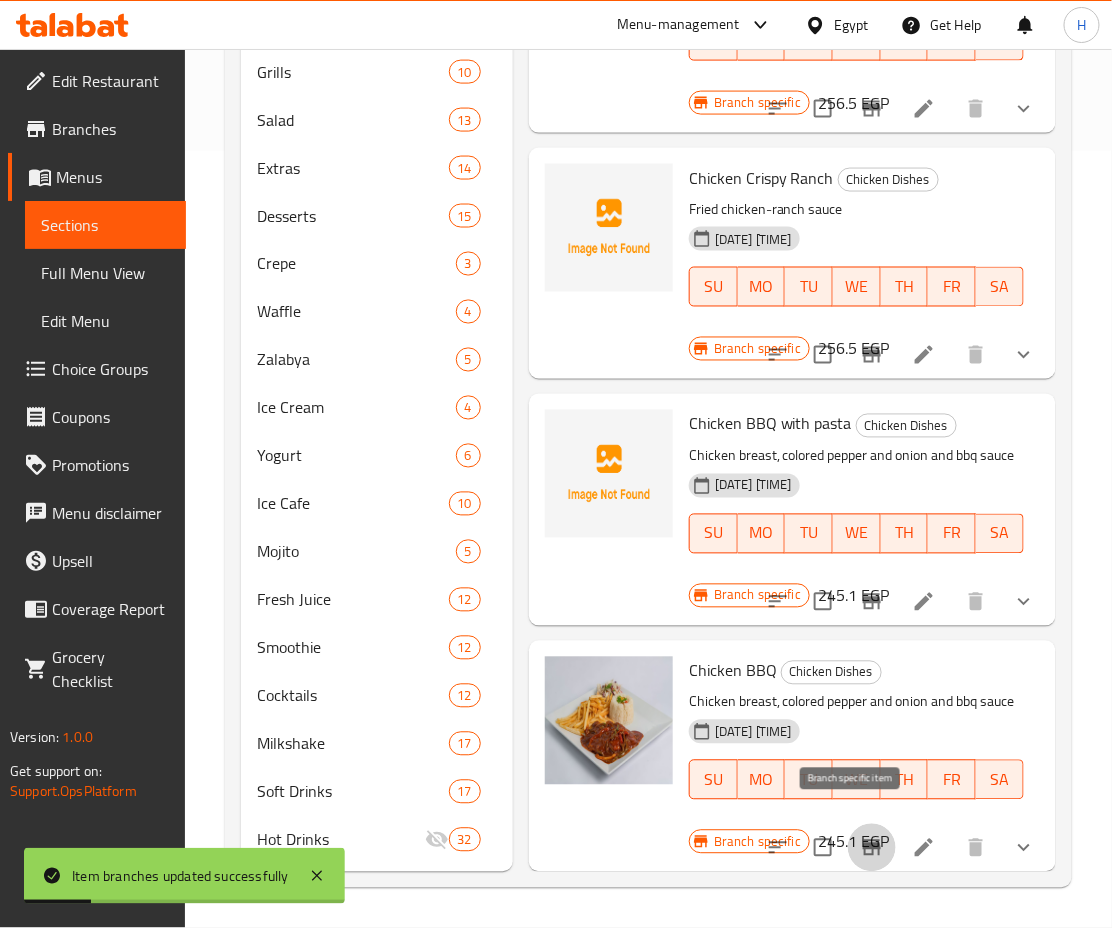 click 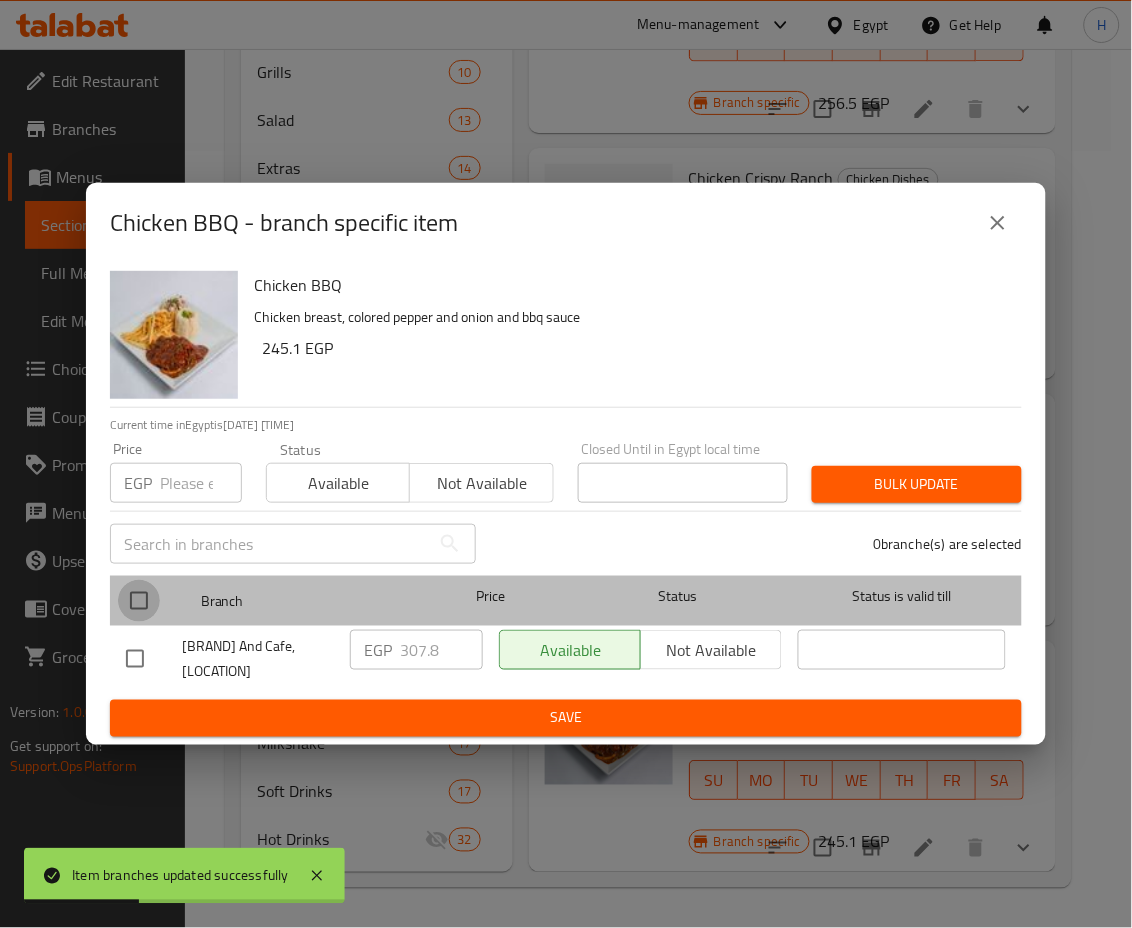 click at bounding box center [139, 601] 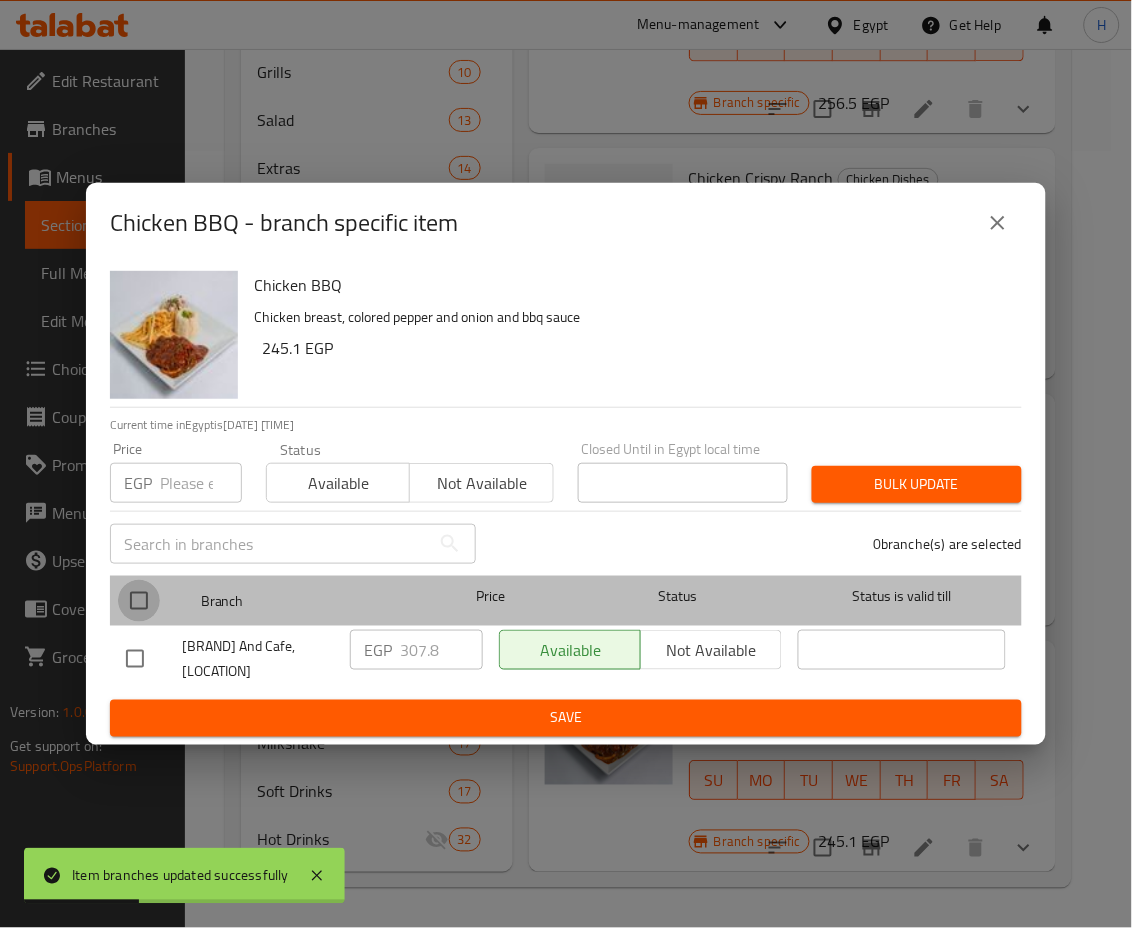 checkbox on "true" 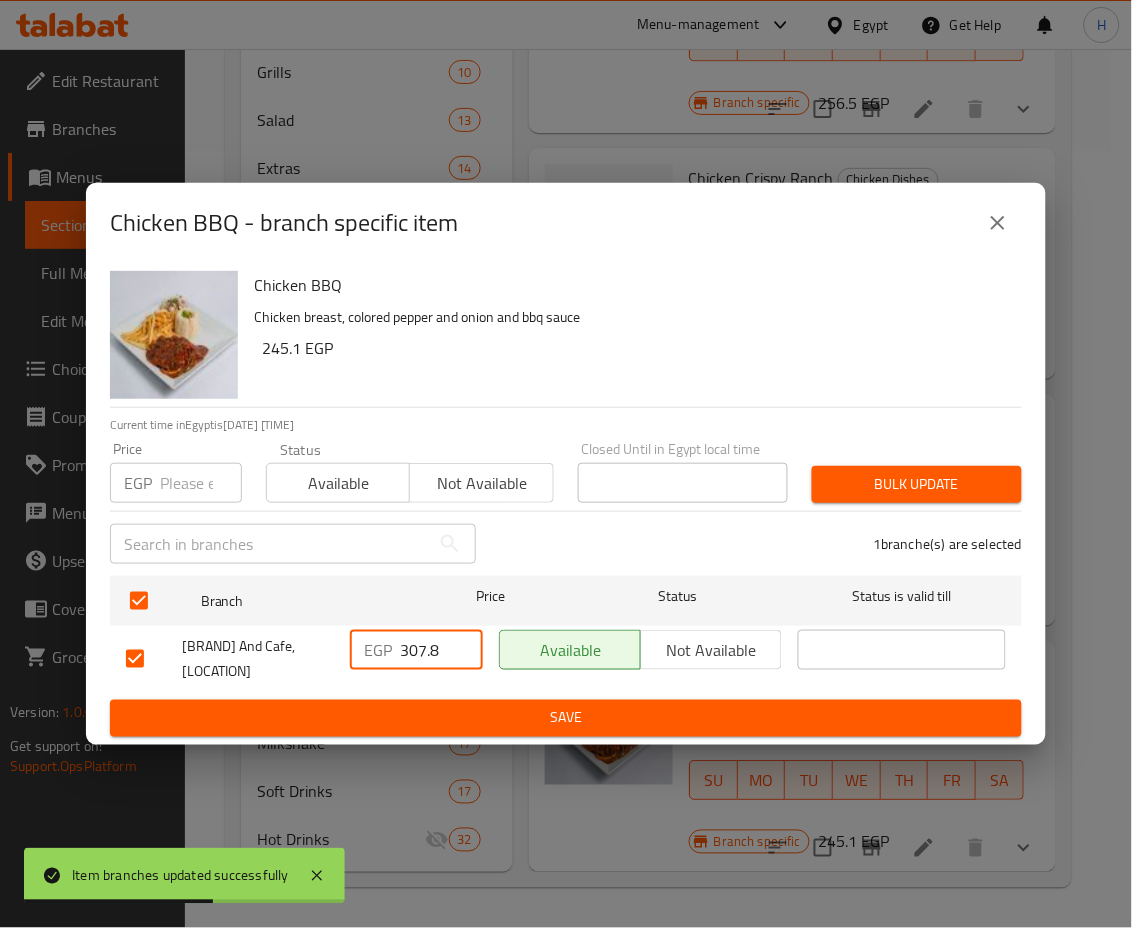 drag, startPoint x: 408, startPoint y: 647, endPoint x: 491, endPoint y: 677, distance: 88.25531 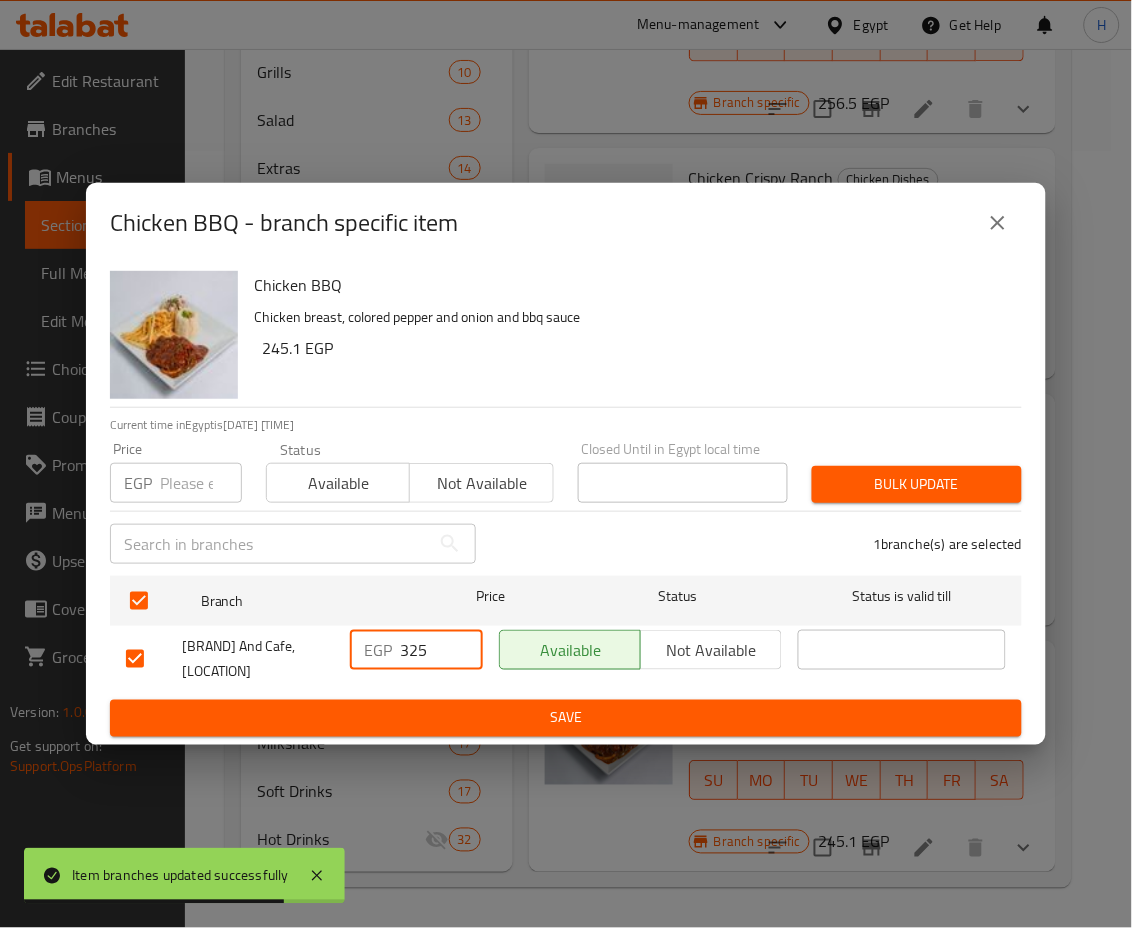 type on "325" 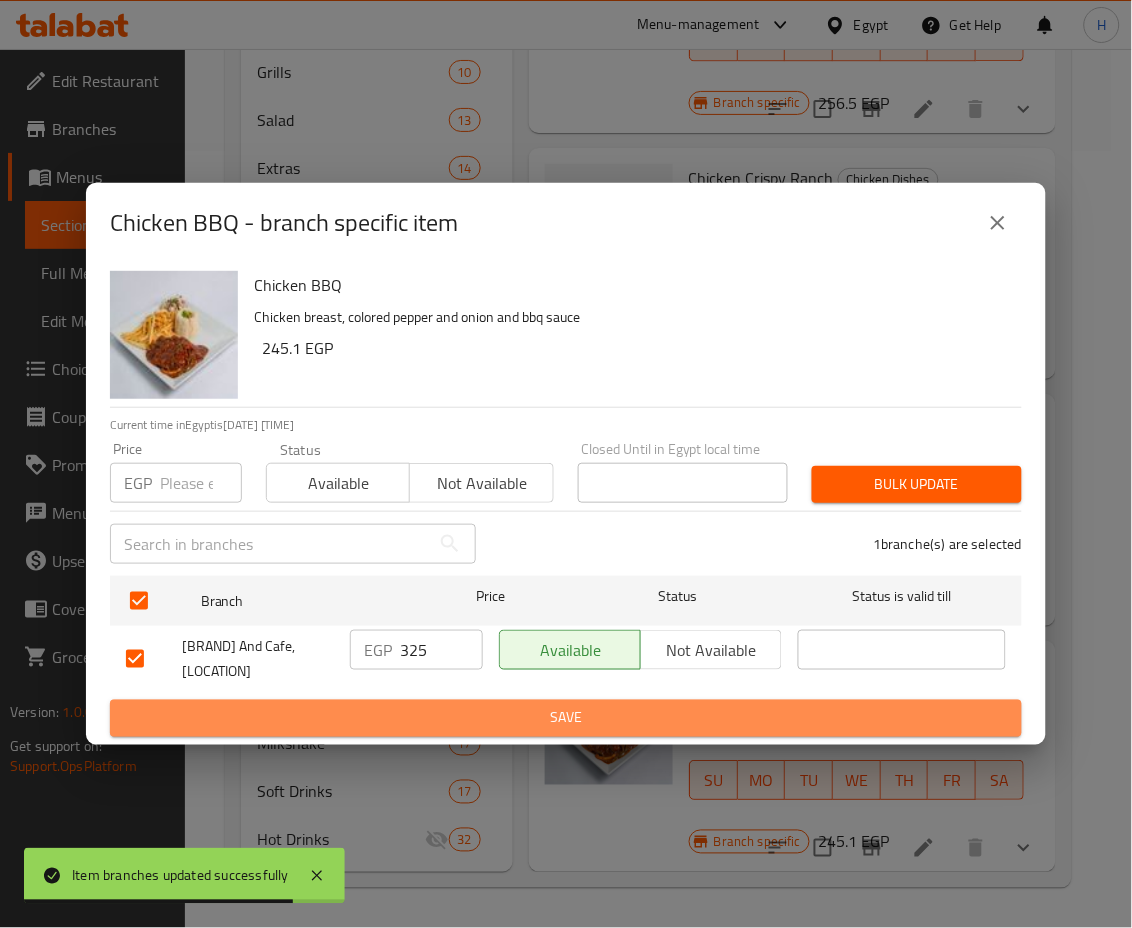 click on "Save" at bounding box center (566, 718) 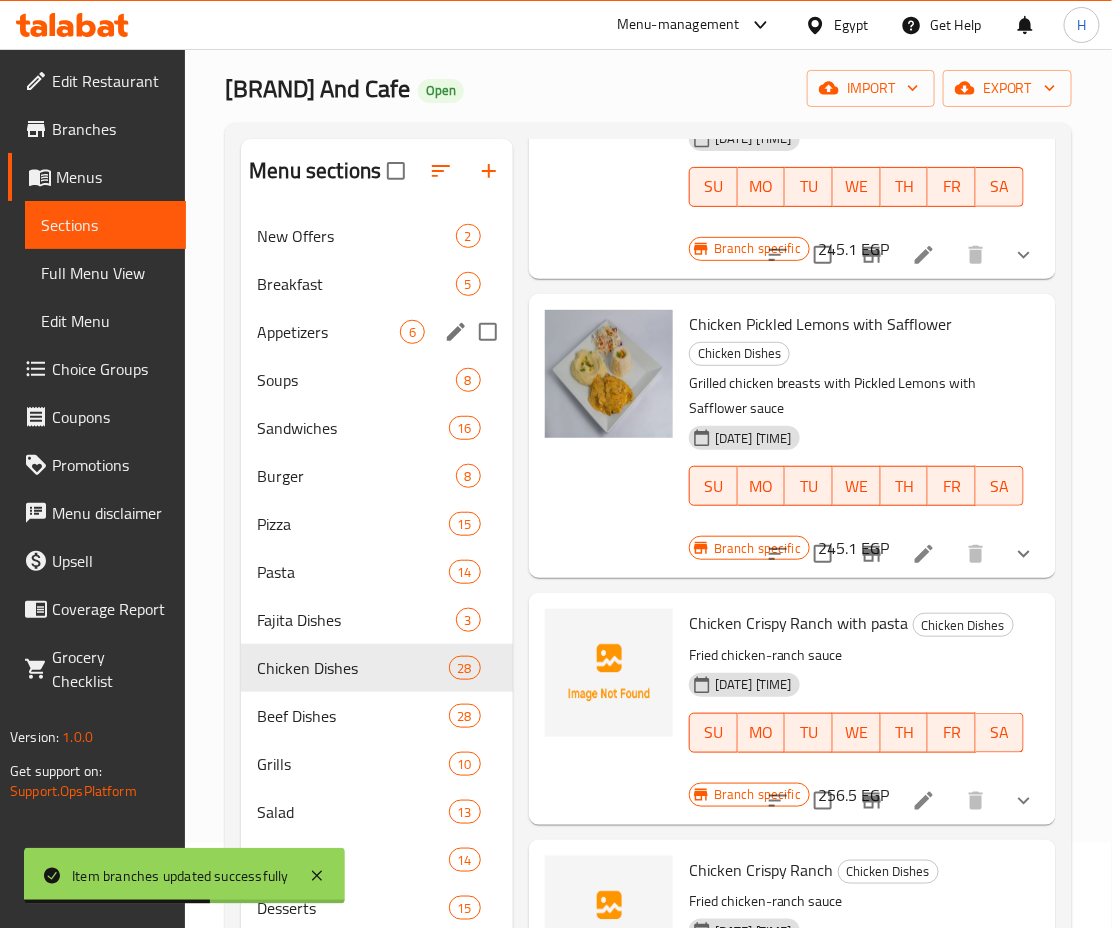 scroll, scrollTop: 83, scrollLeft: 0, axis: vertical 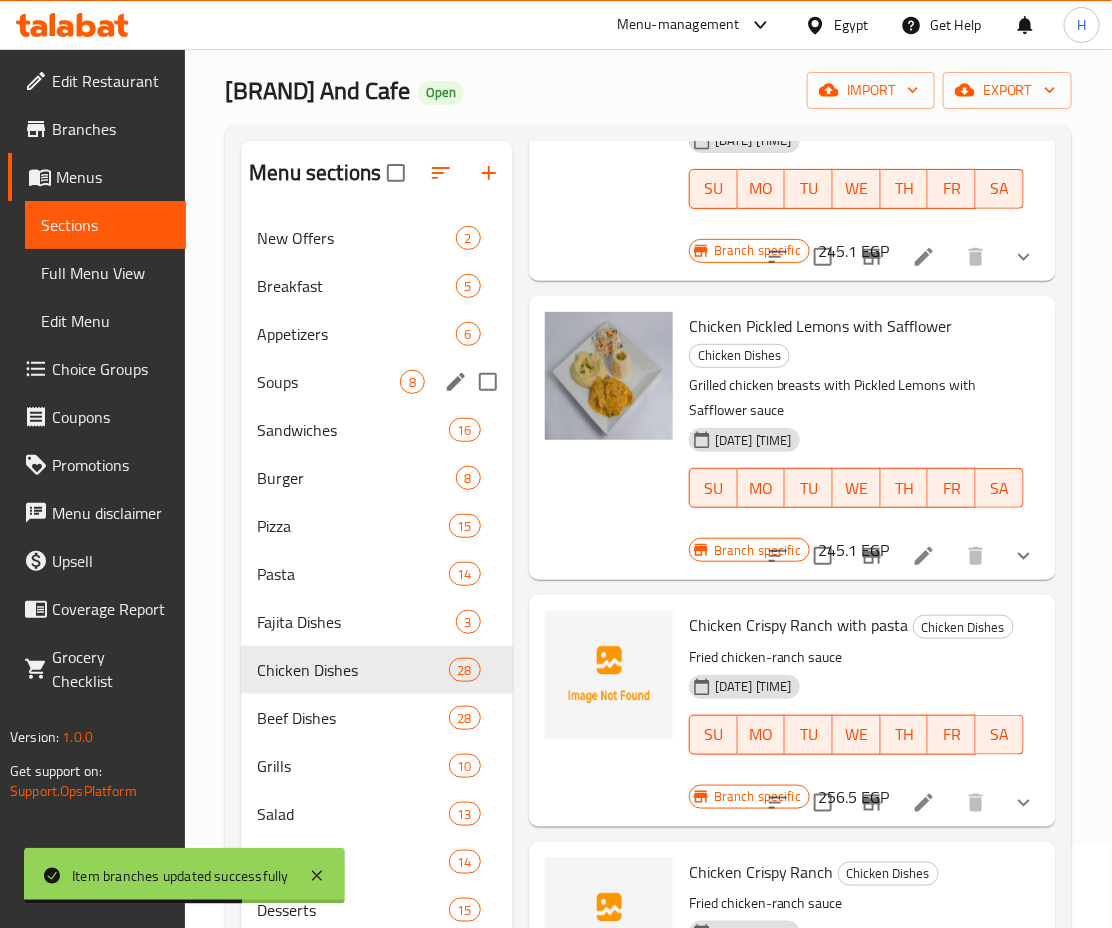 click on "Soups 8" at bounding box center [377, 382] 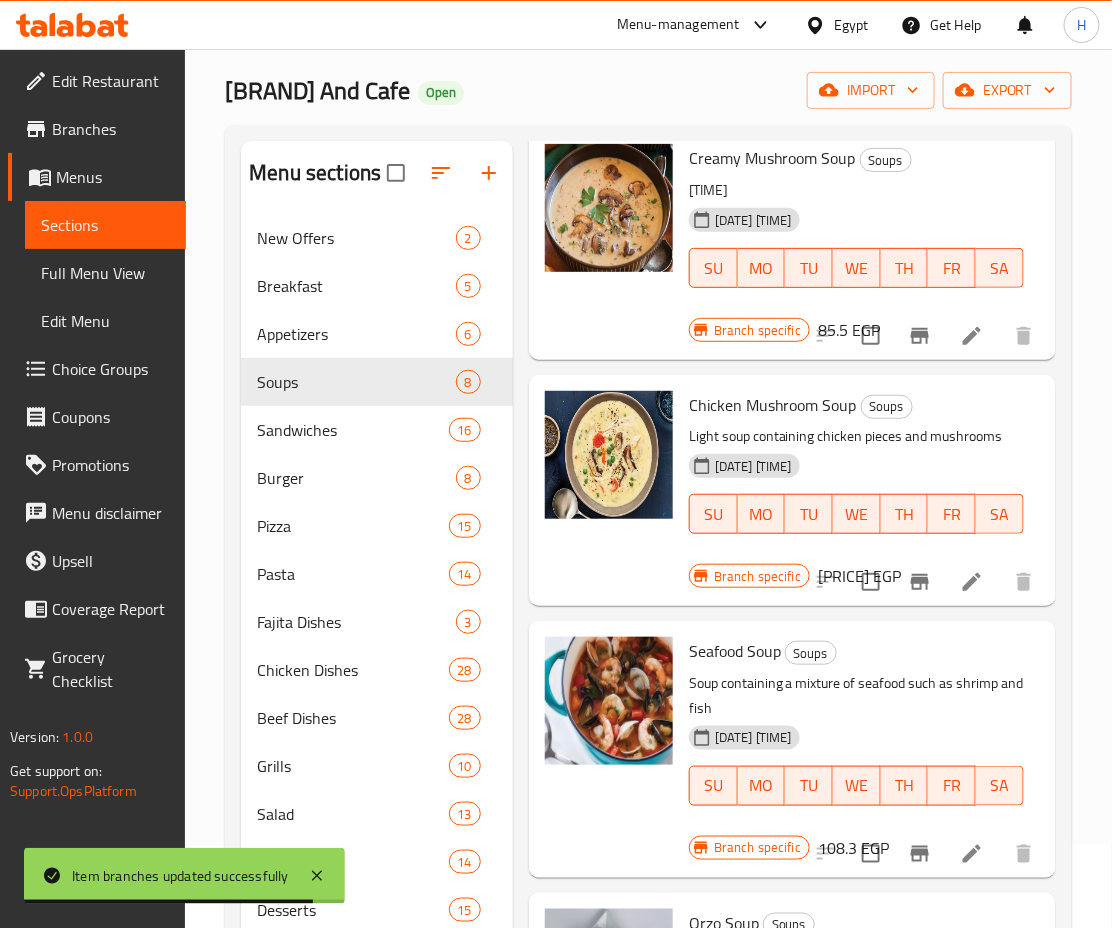 scroll, scrollTop: 0, scrollLeft: 0, axis: both 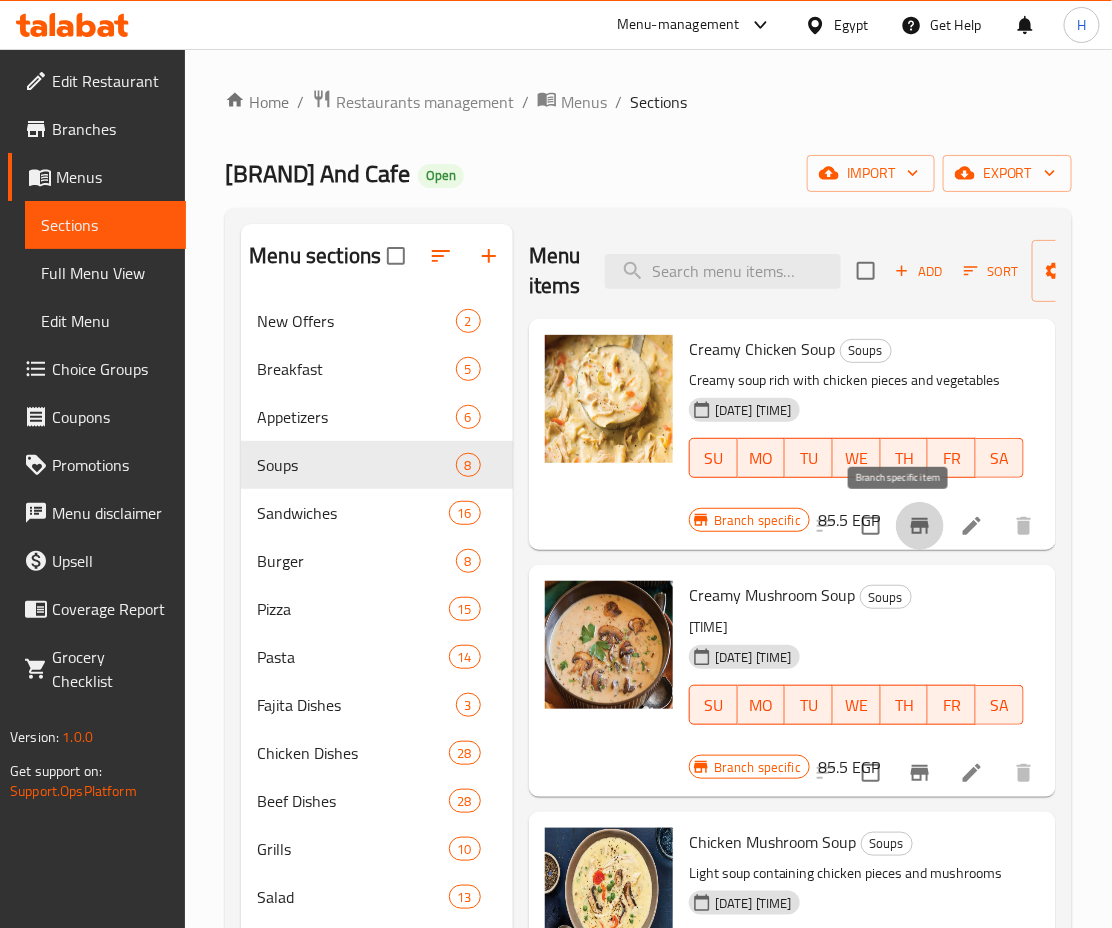 click 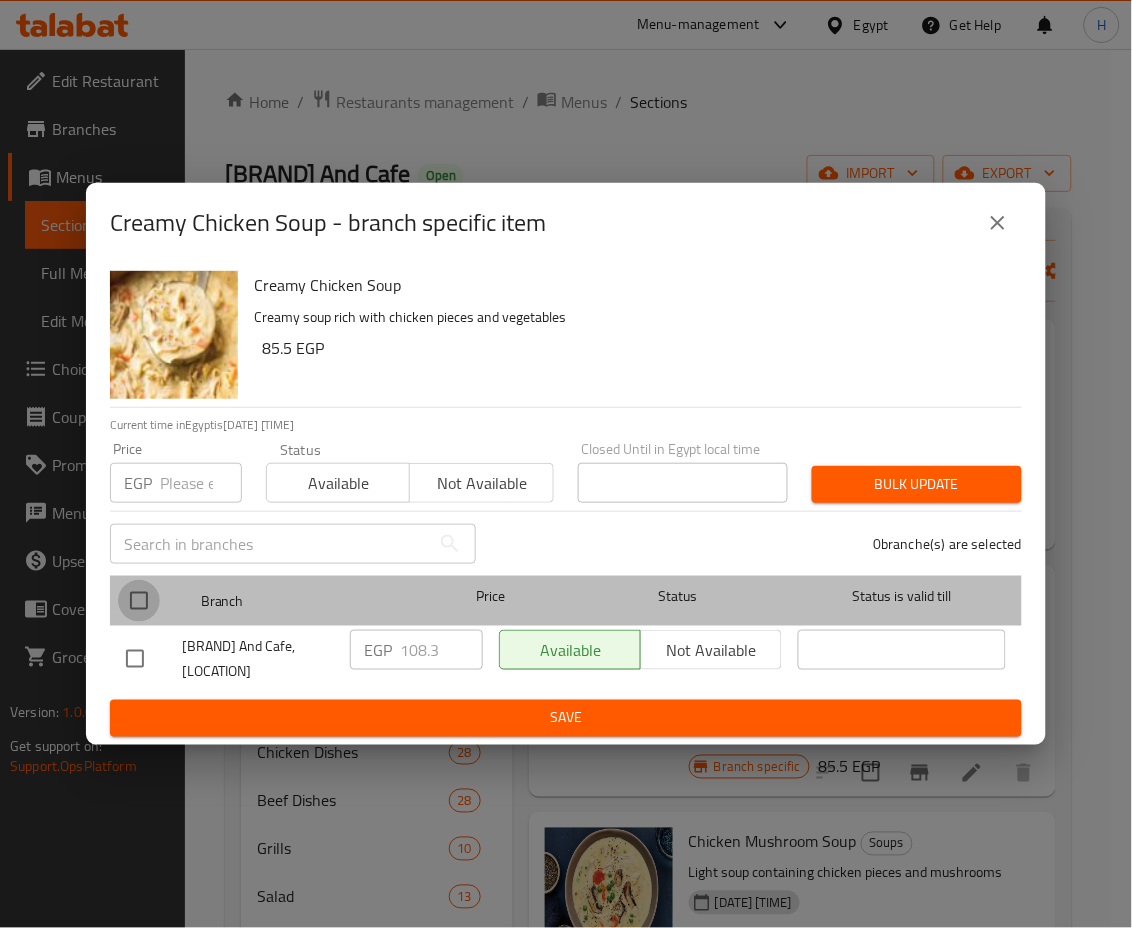 click at bounding box center [139, 601] 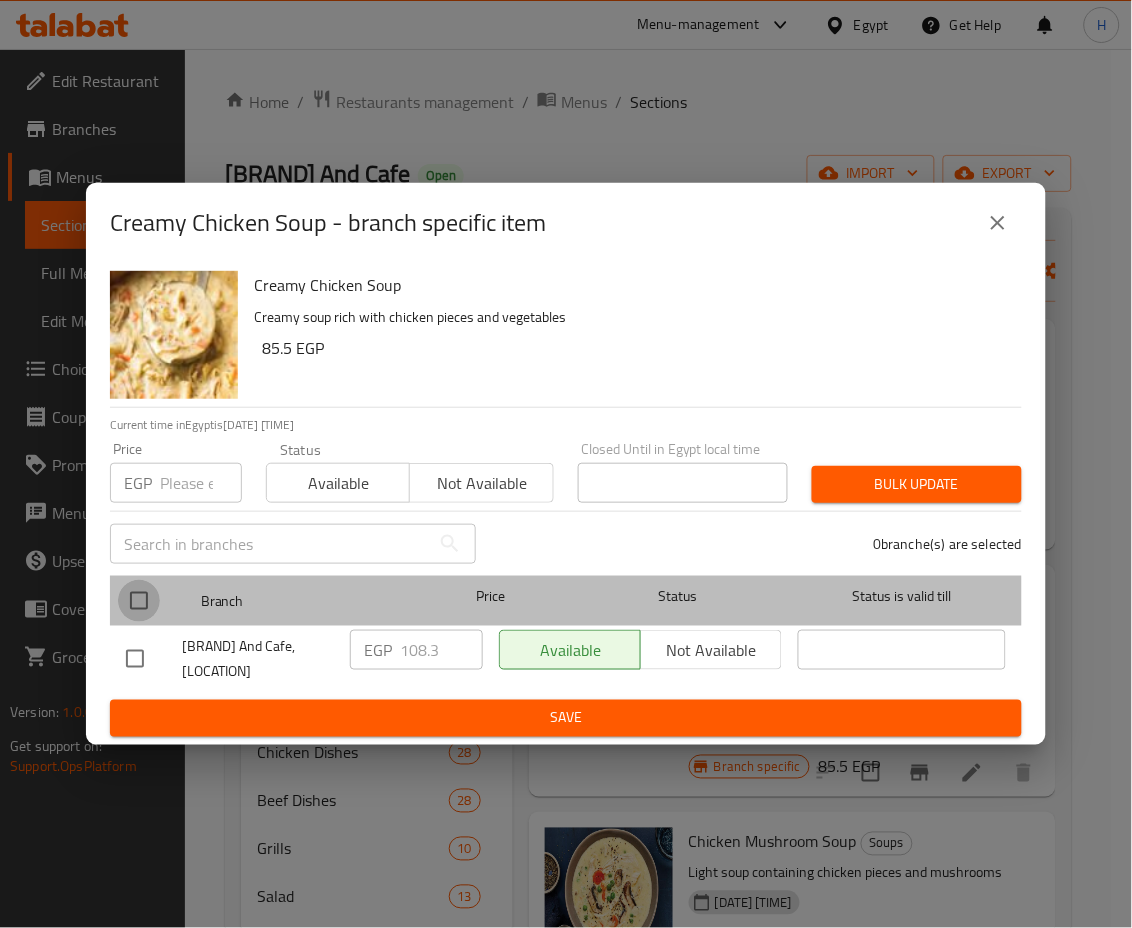 checkbox on "true" 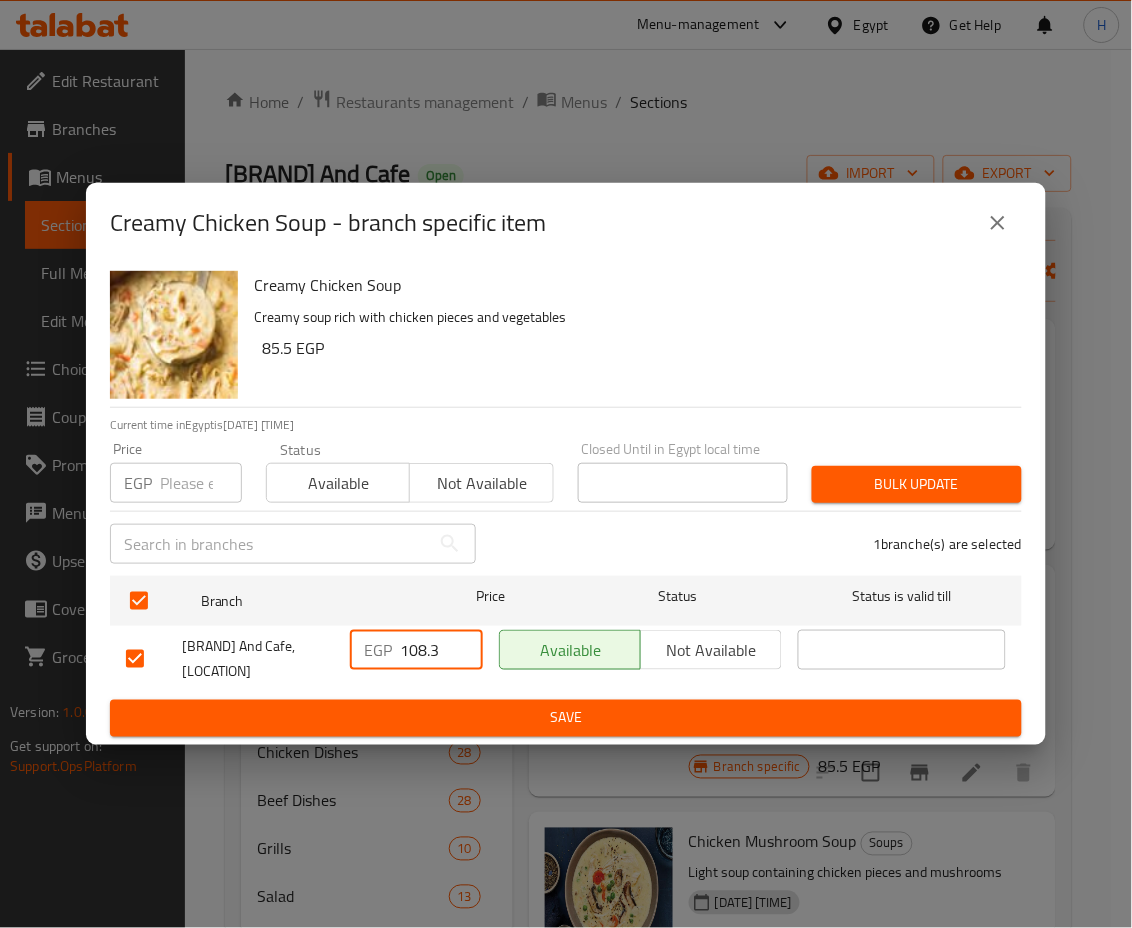 drag, startPoint x: 409, startPoint y: 648, endPoint x: 462, endPoint y: 666, distance: 55.97321 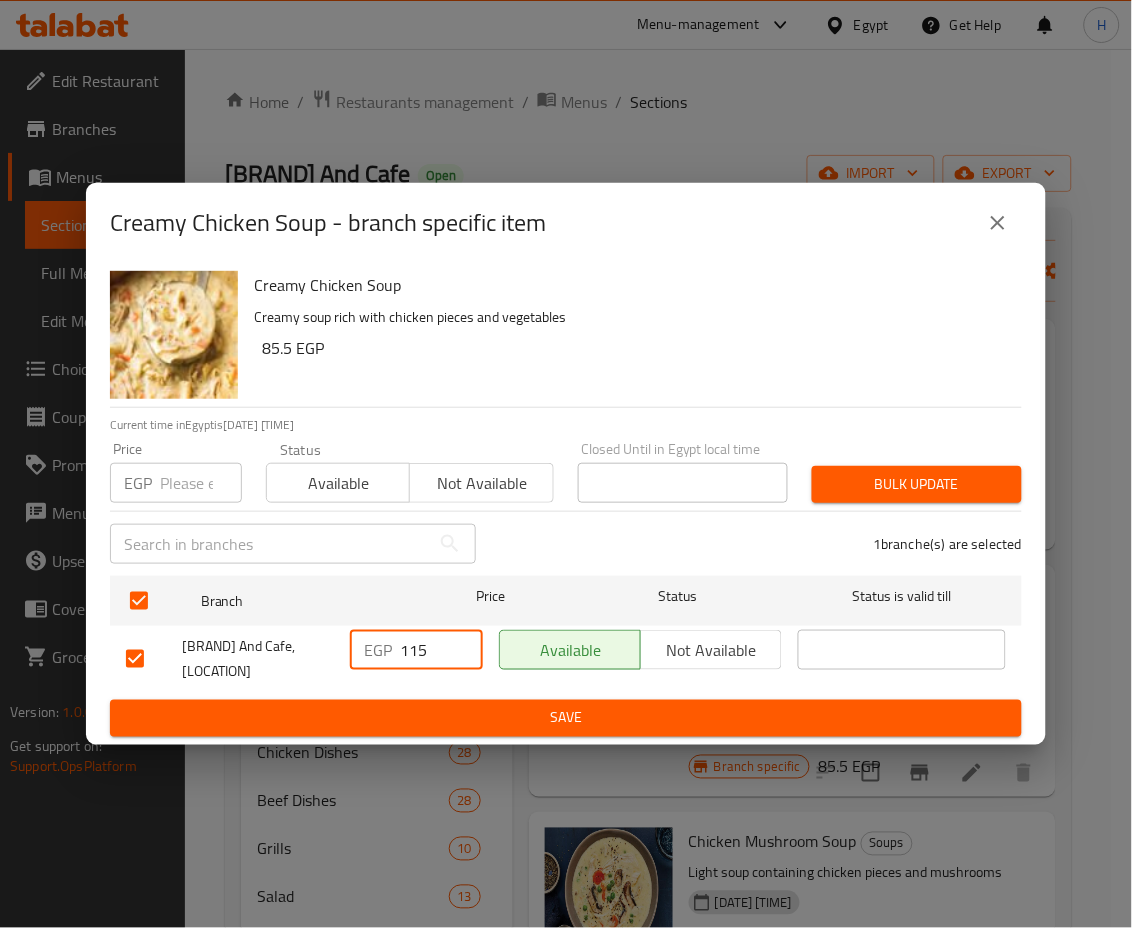 type on "115" 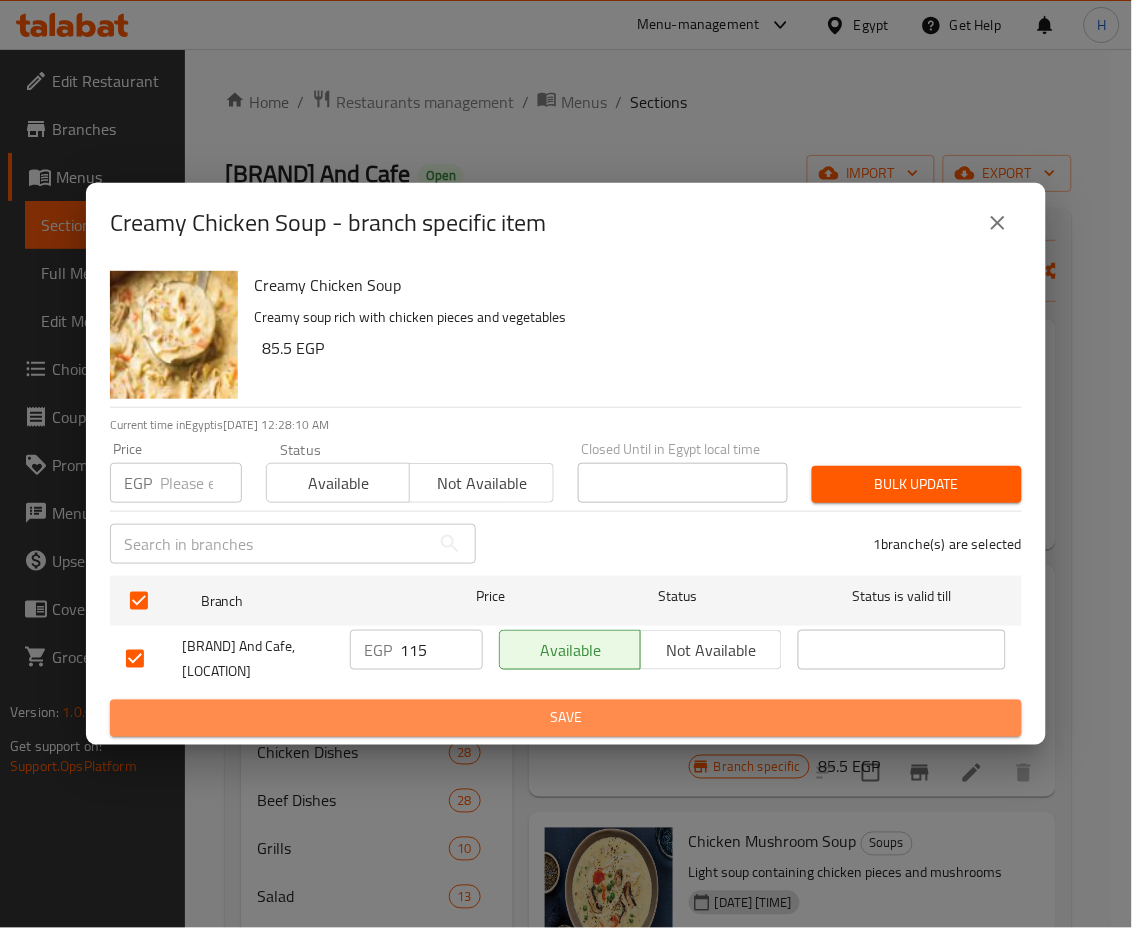 click on "Save" at bounding box center [566, 718] 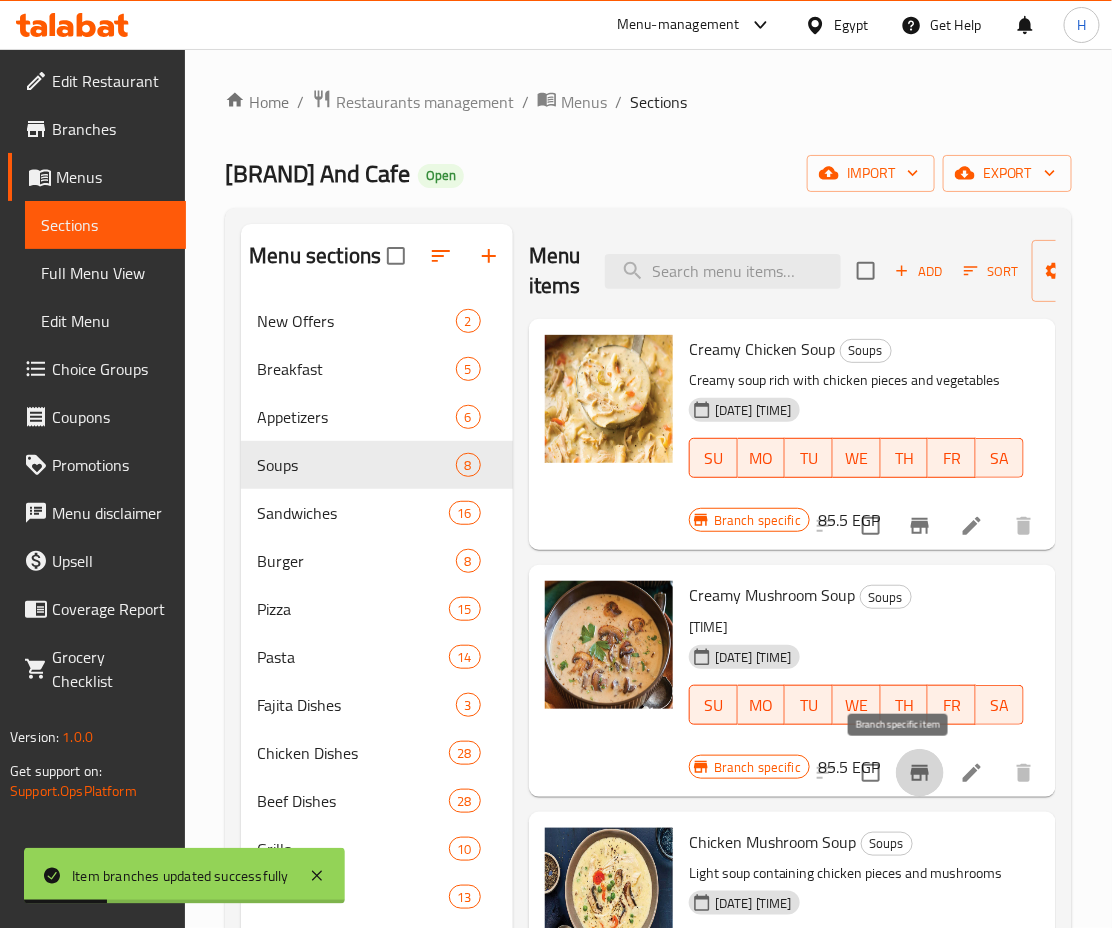 click 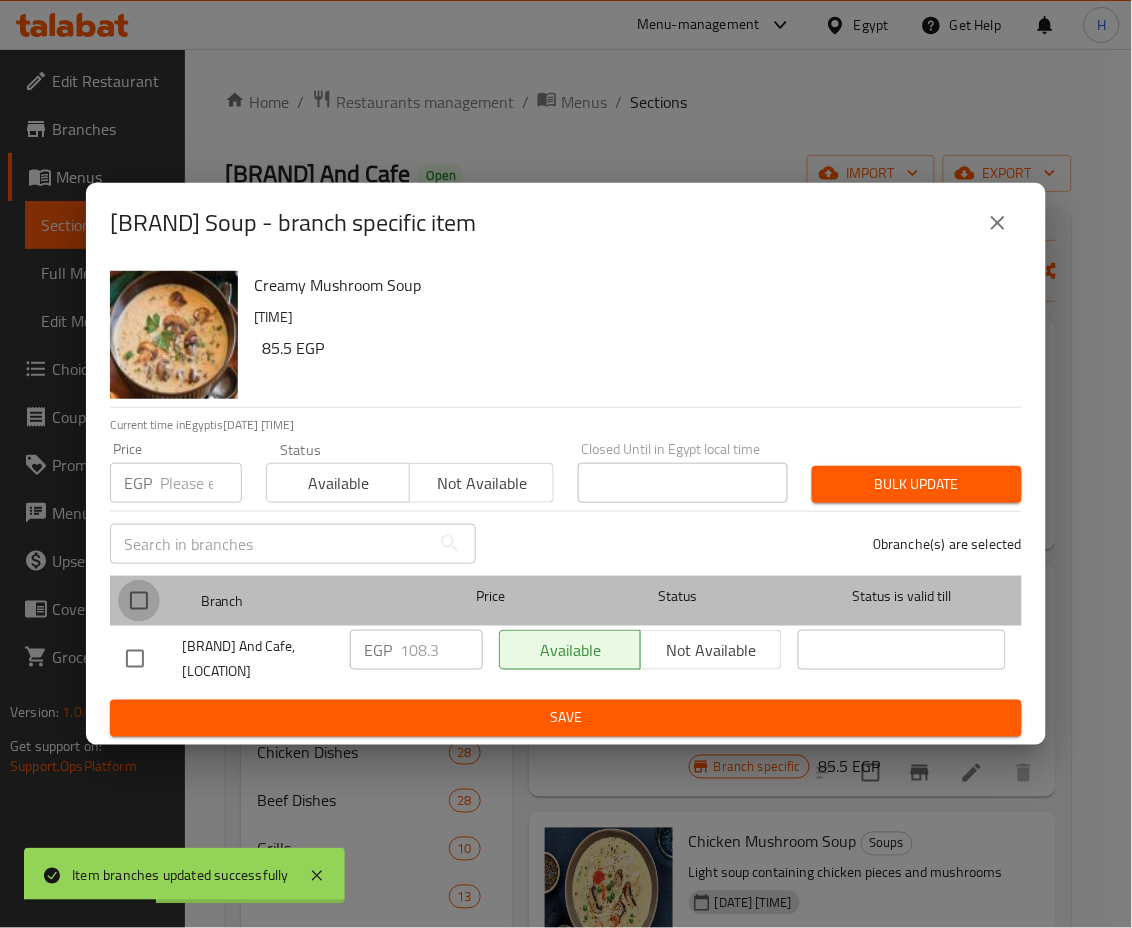 click at bounding box center [139, 601] 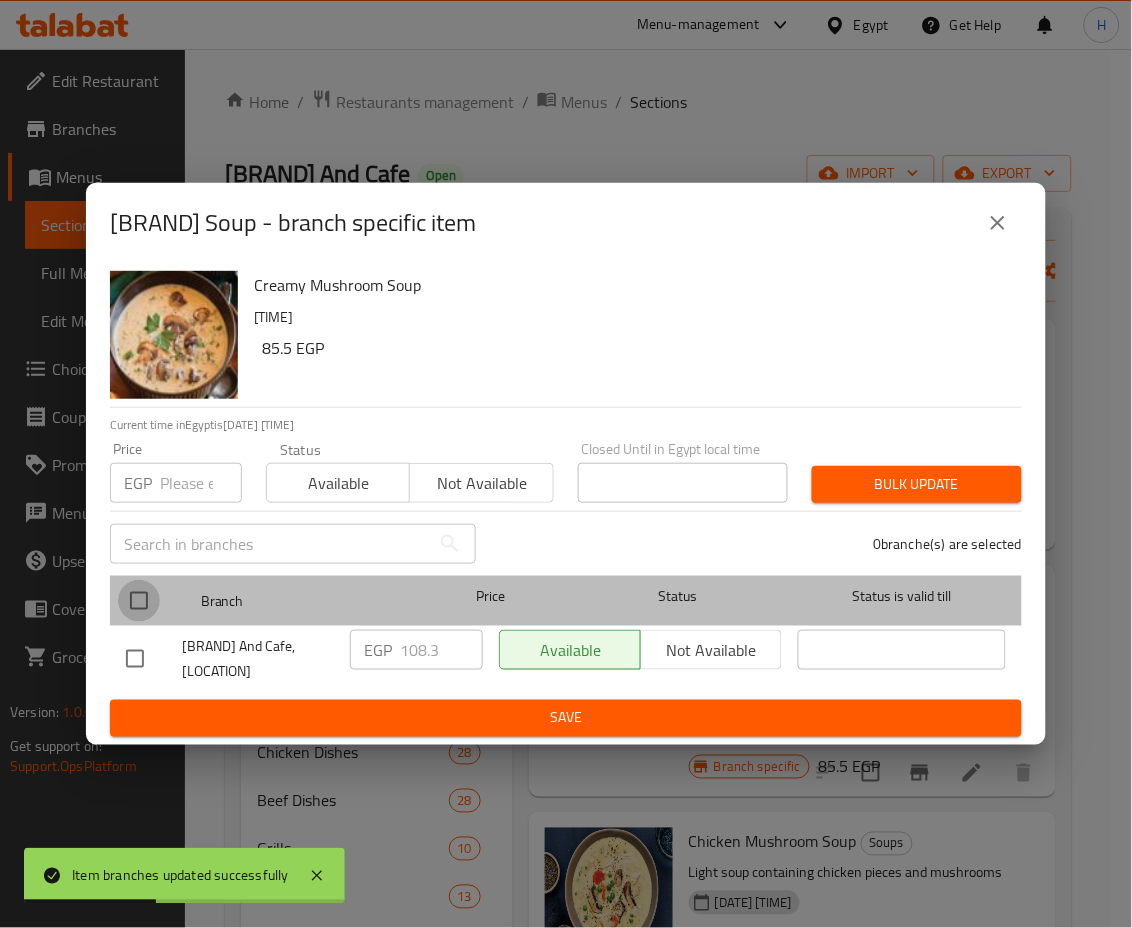 checkbox on "true" 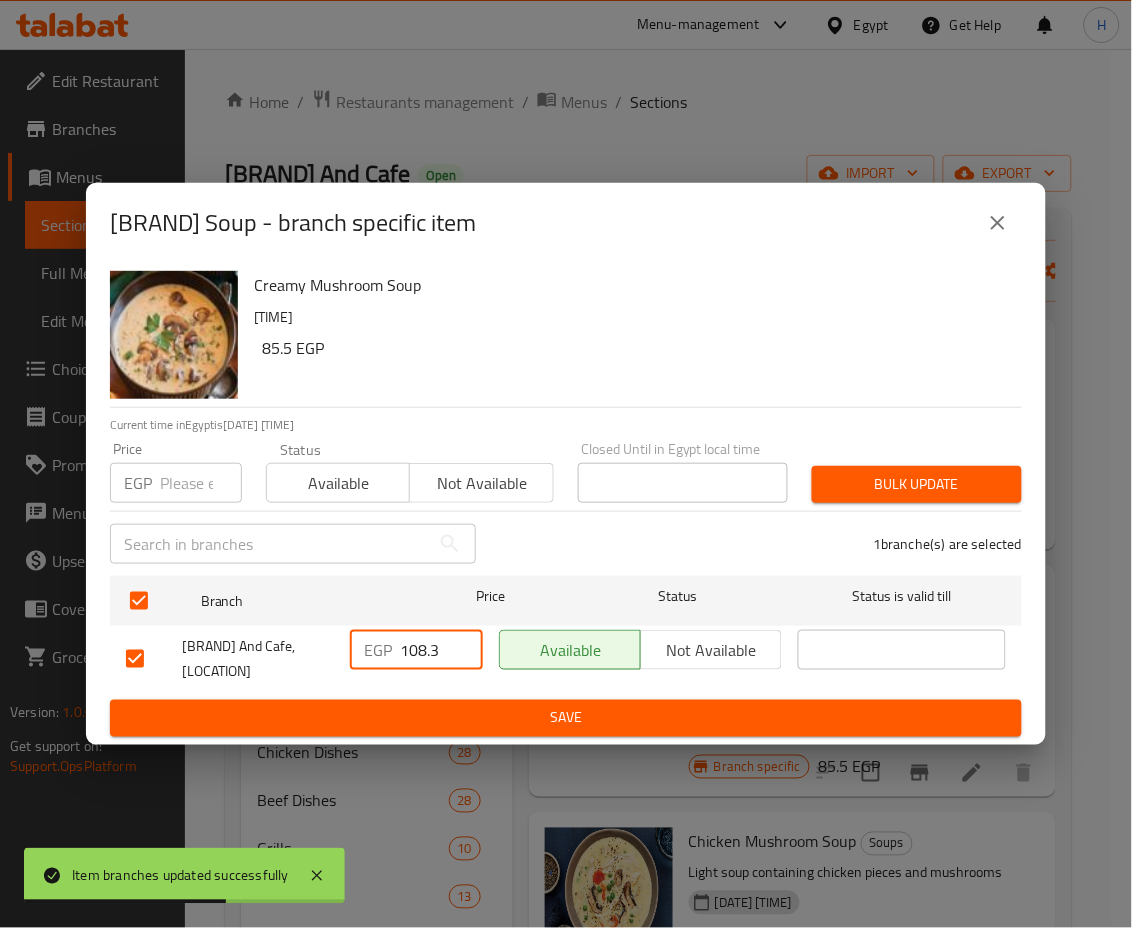 drag, startPoint x: 411, startPoint y: 642, endPoint x: 465, endPoint y: 652, distance: 54.91812 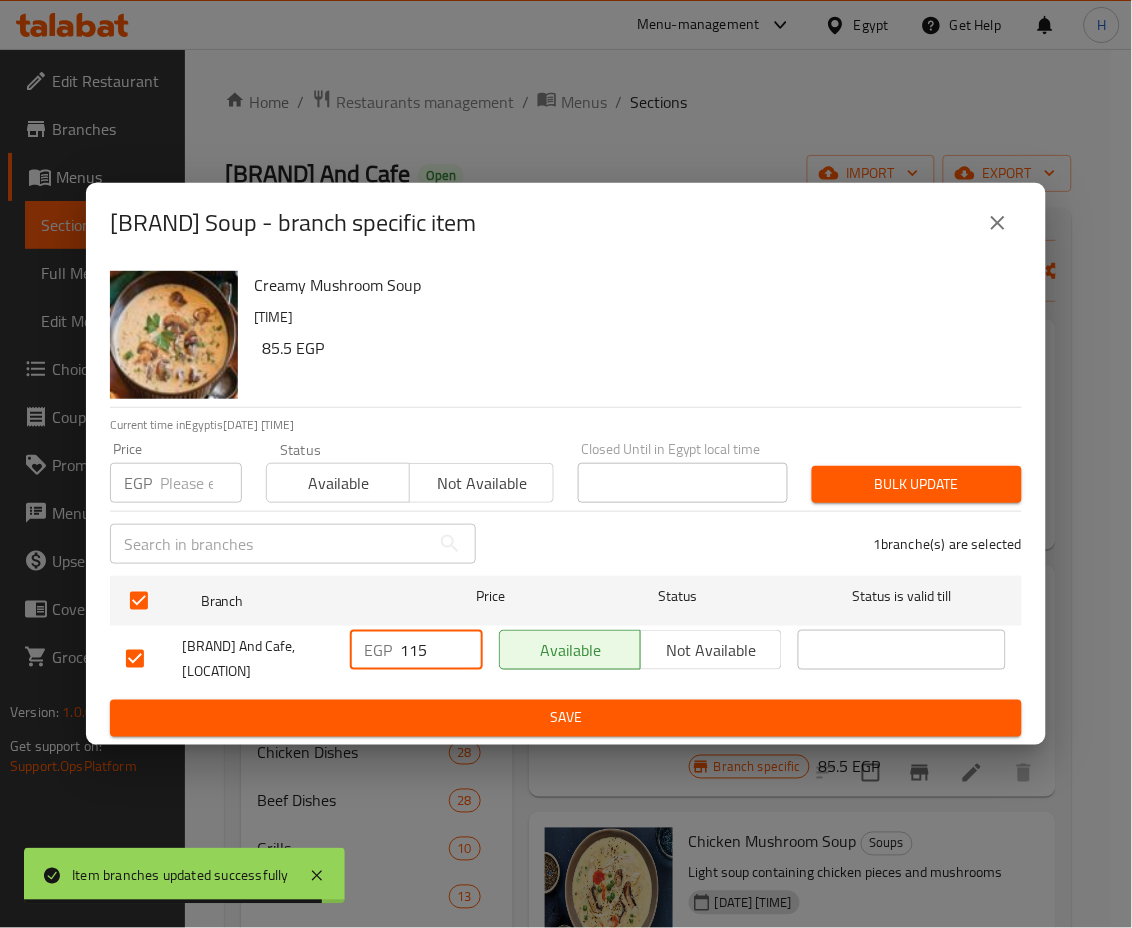 type on "115" 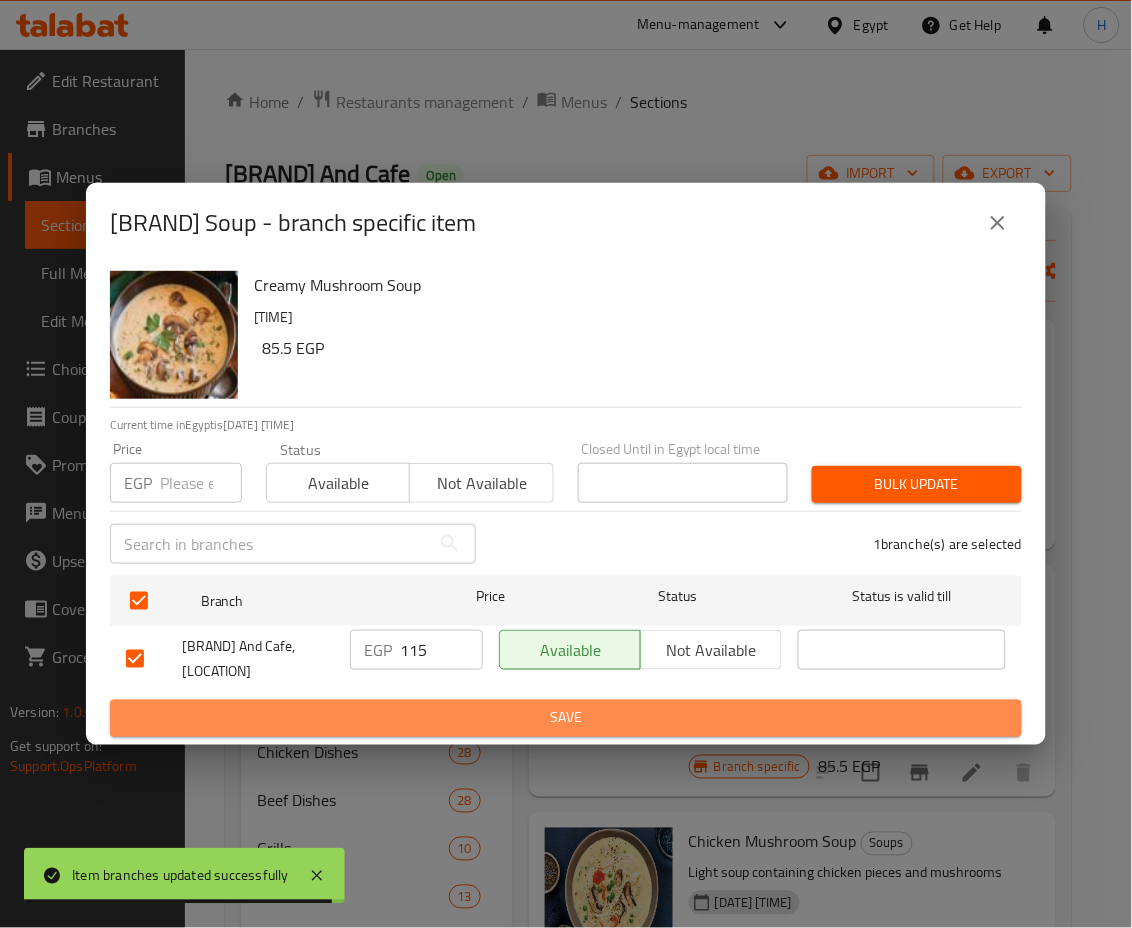 click on "Save" at bounding box center [566, 718] 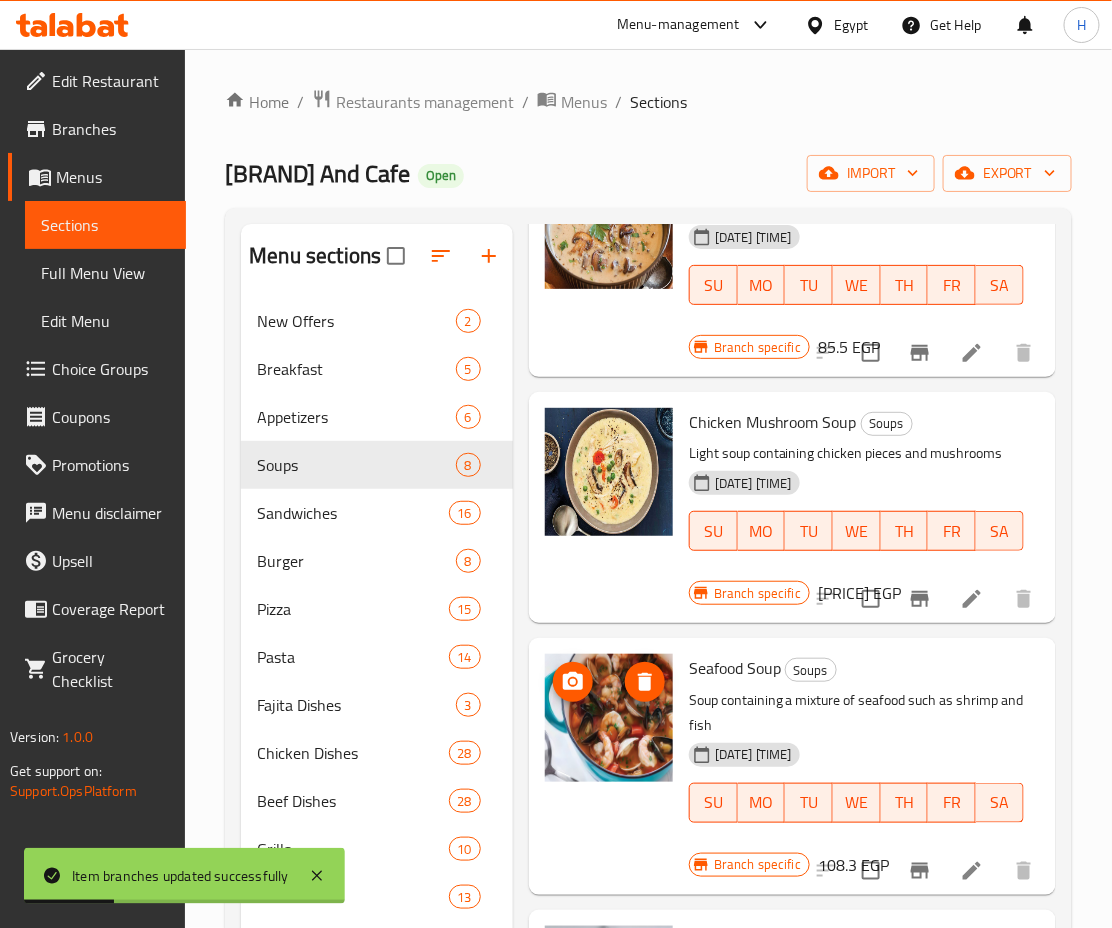 scroll, scrollTop: 421, scrollLeft: 0, axis: vertical 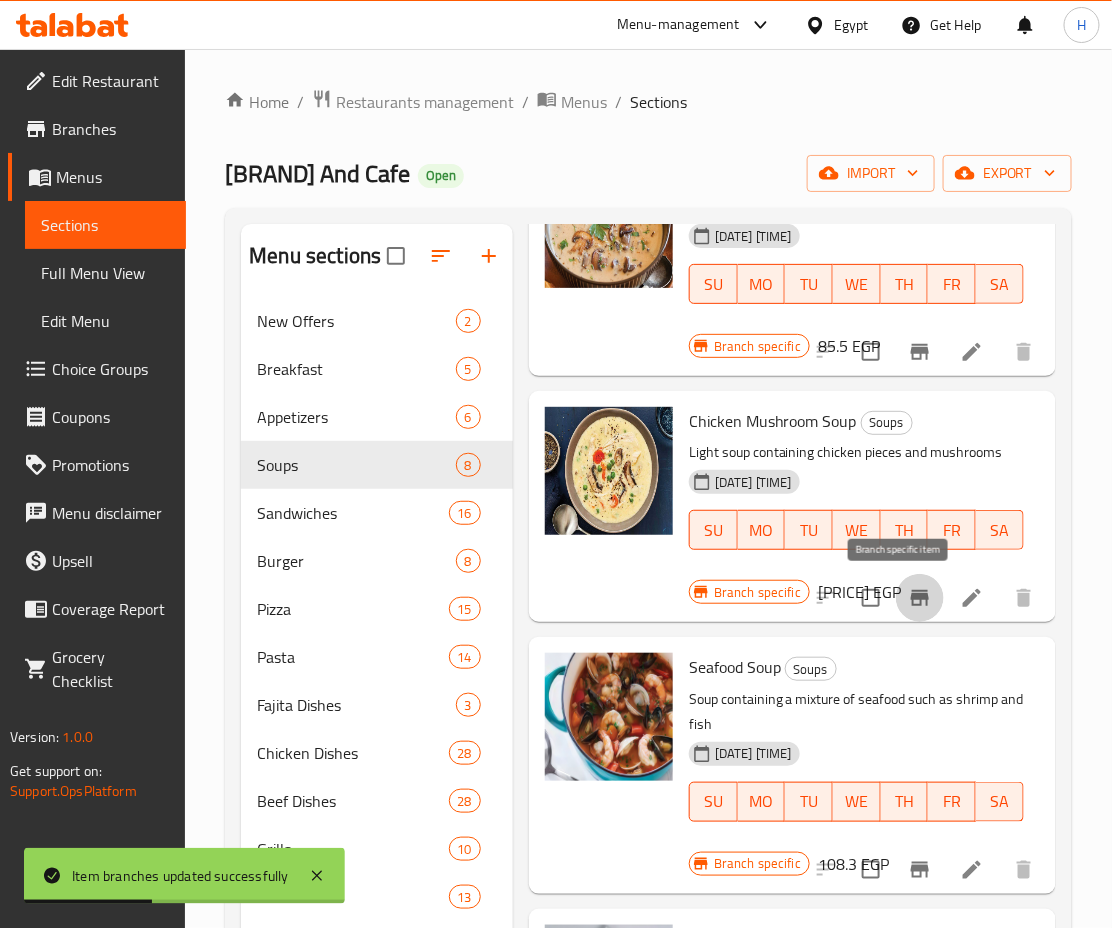 click 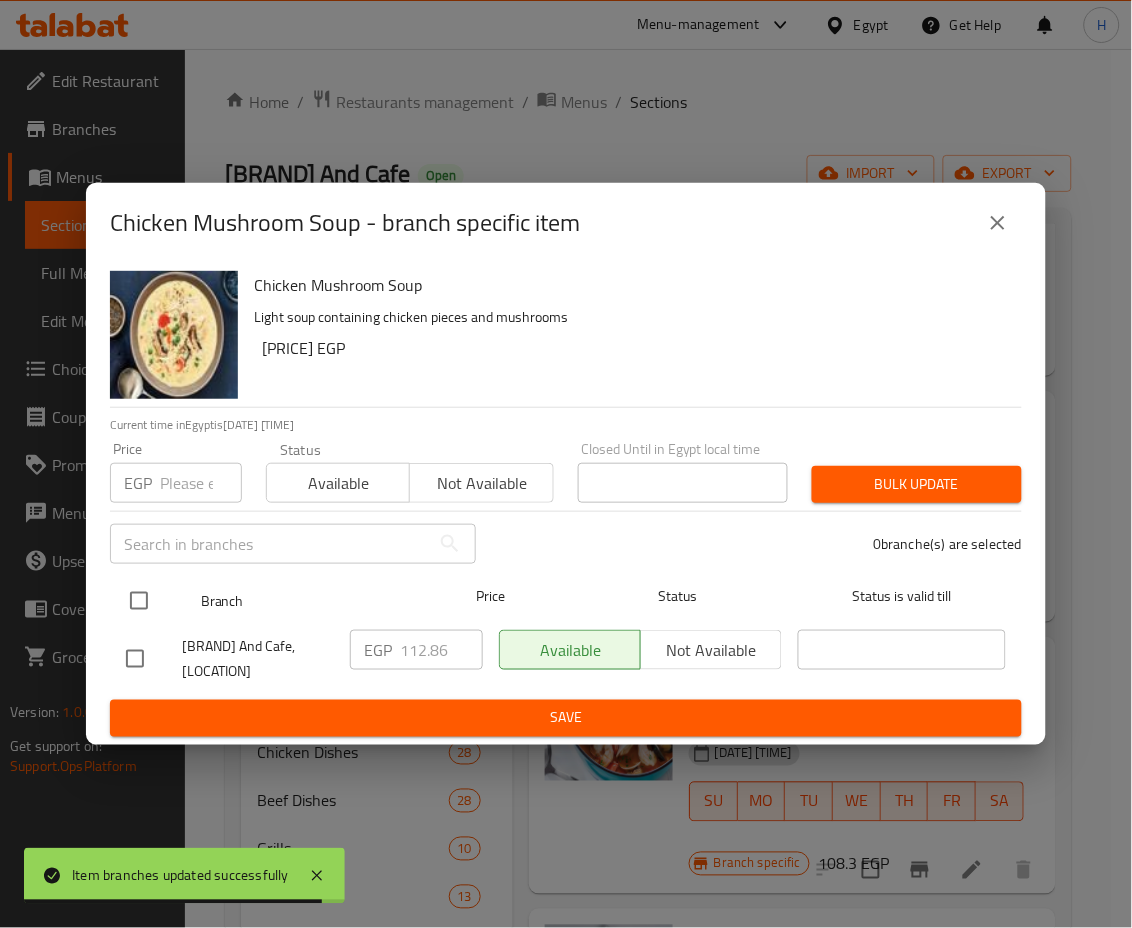 click at bounding box center (139, 601) 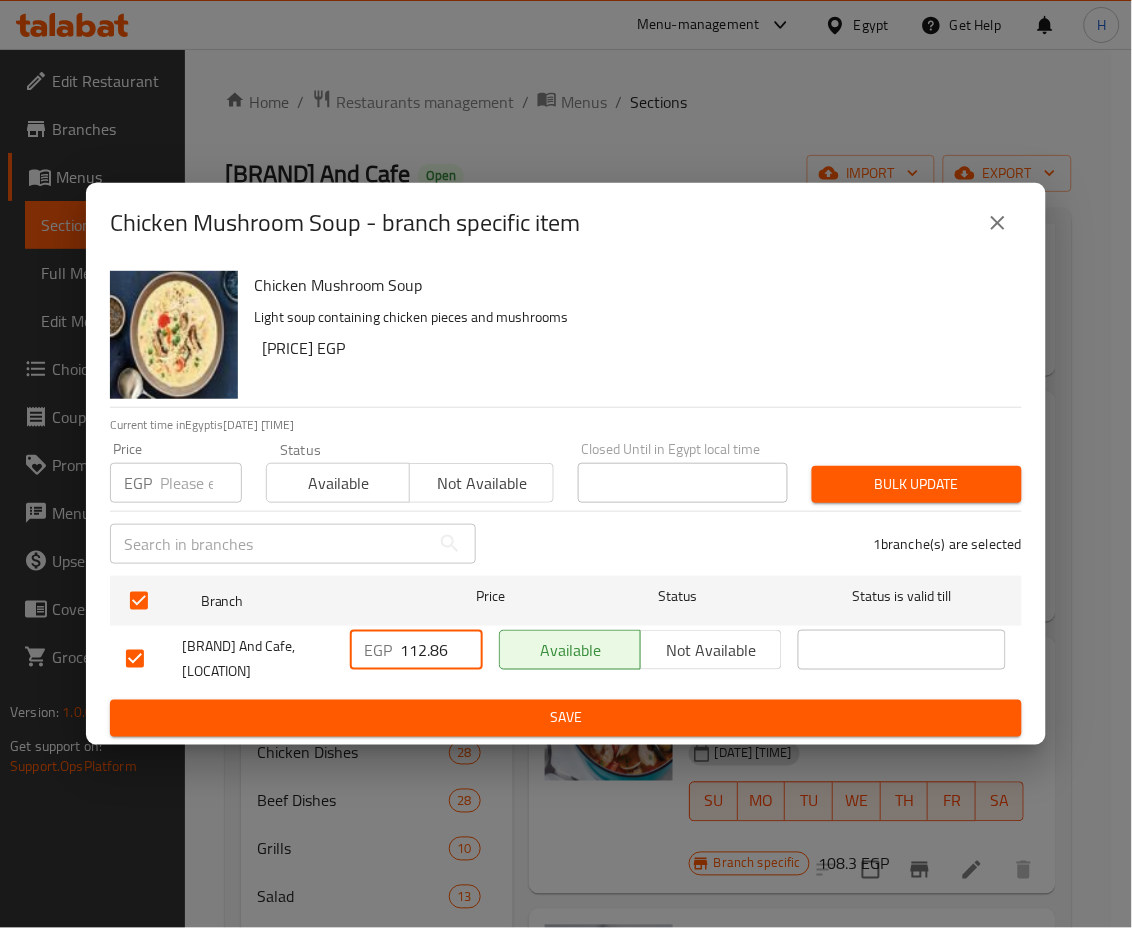drag, startPoint x: 410, startPoint y: 649, endPoint x: 464, endPoint y: 673, distance: 59.093147 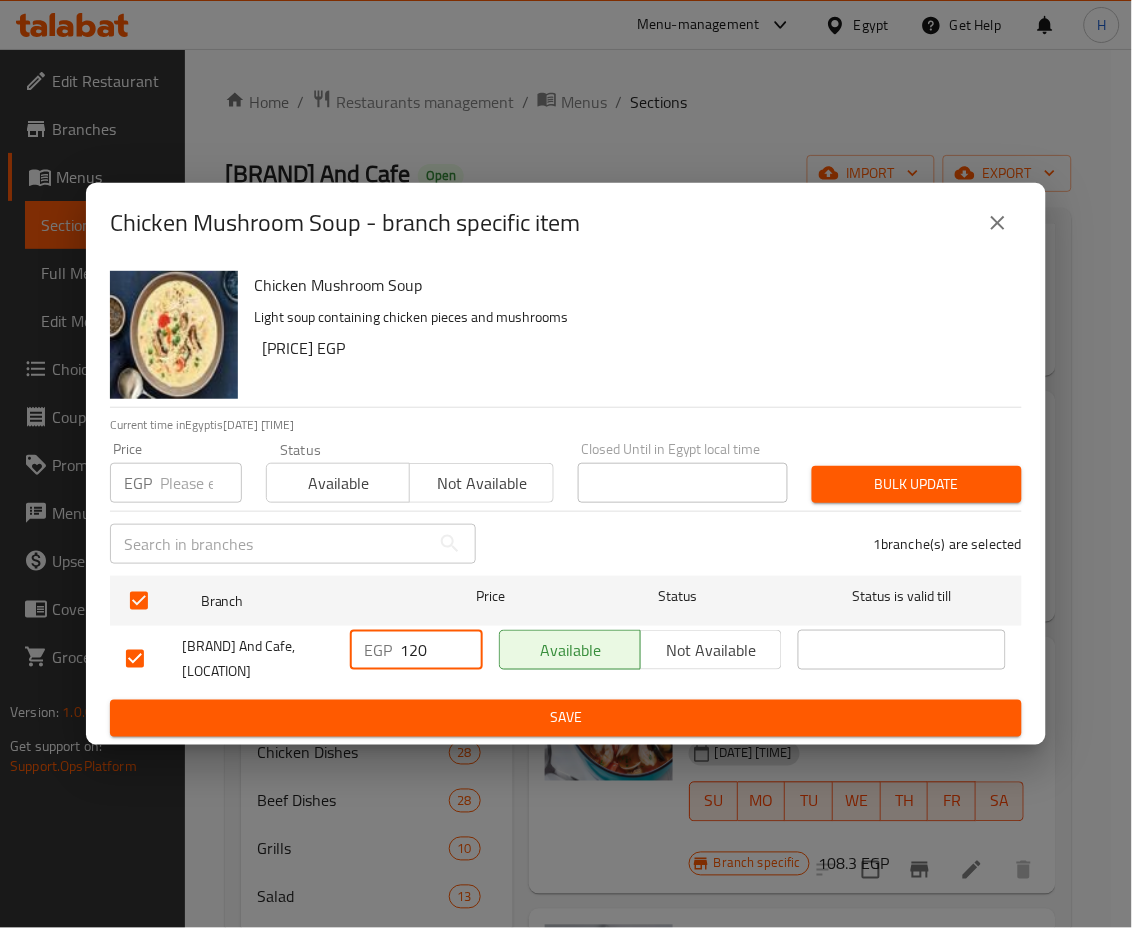 type on "120" 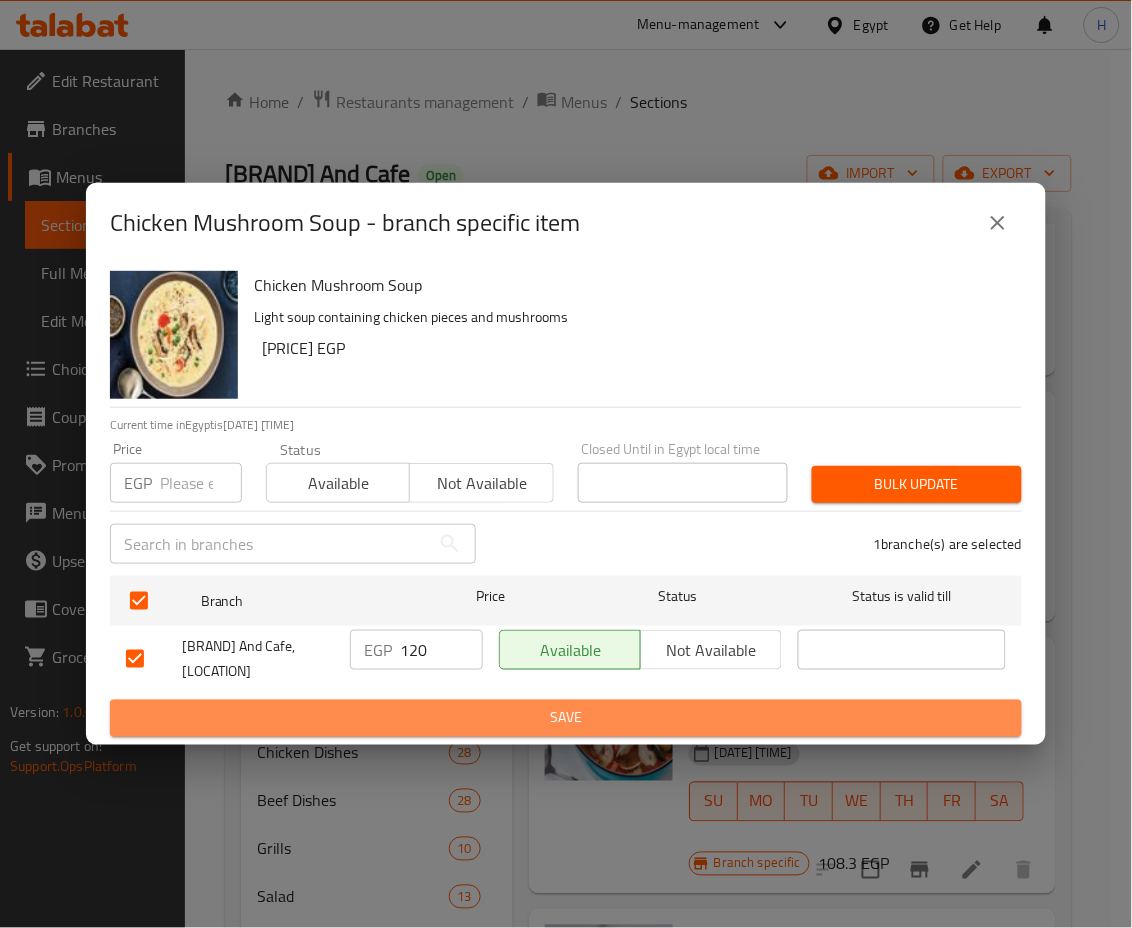 click on "Save" at bounding box center [566, 718] 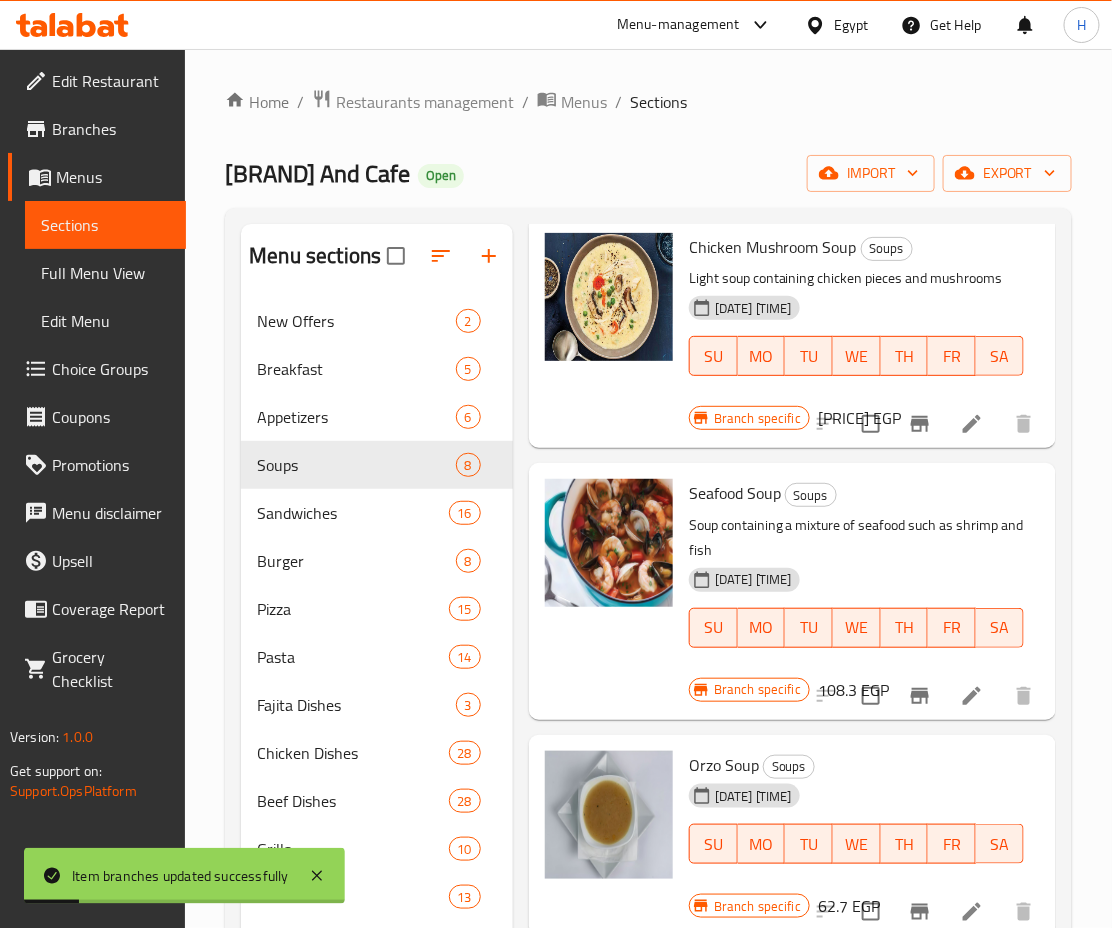 scroll, scrollTop: 602, scrollLeft: 0, axis: vertical 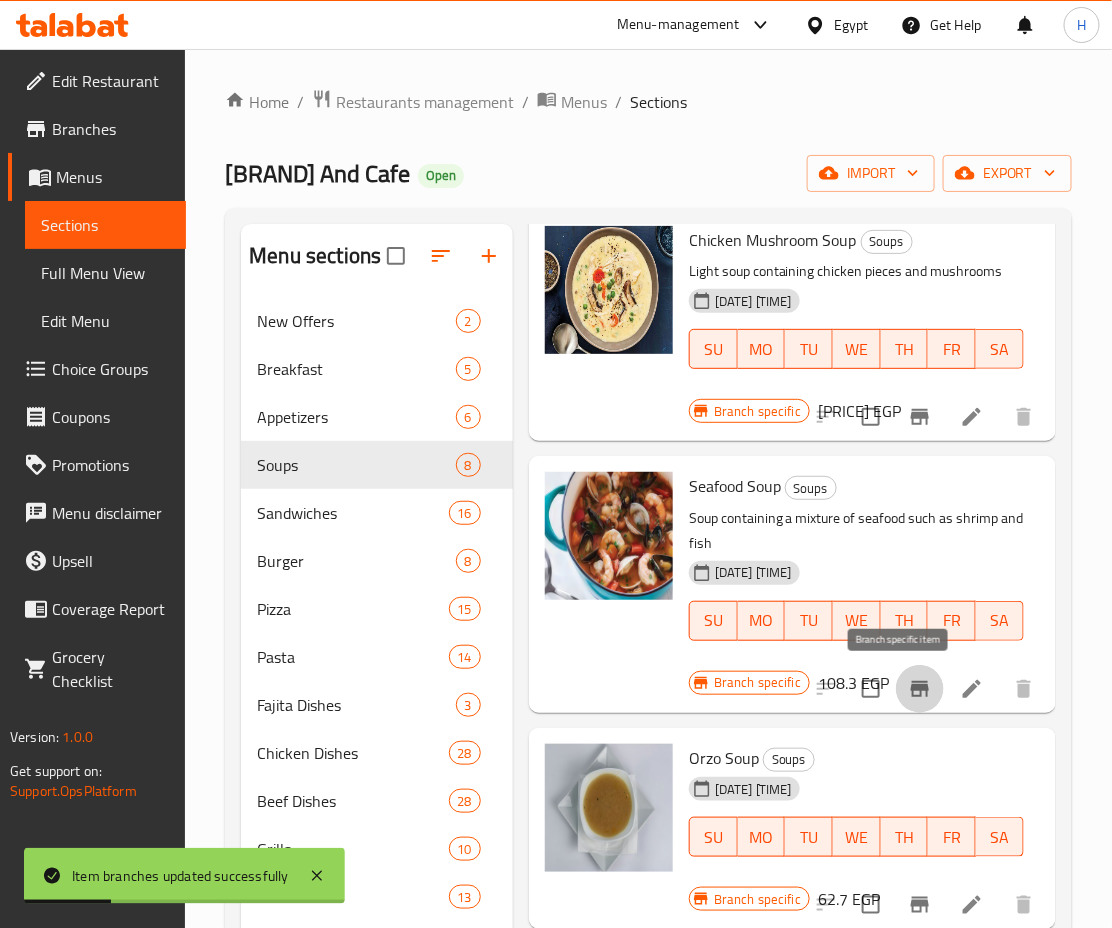 click 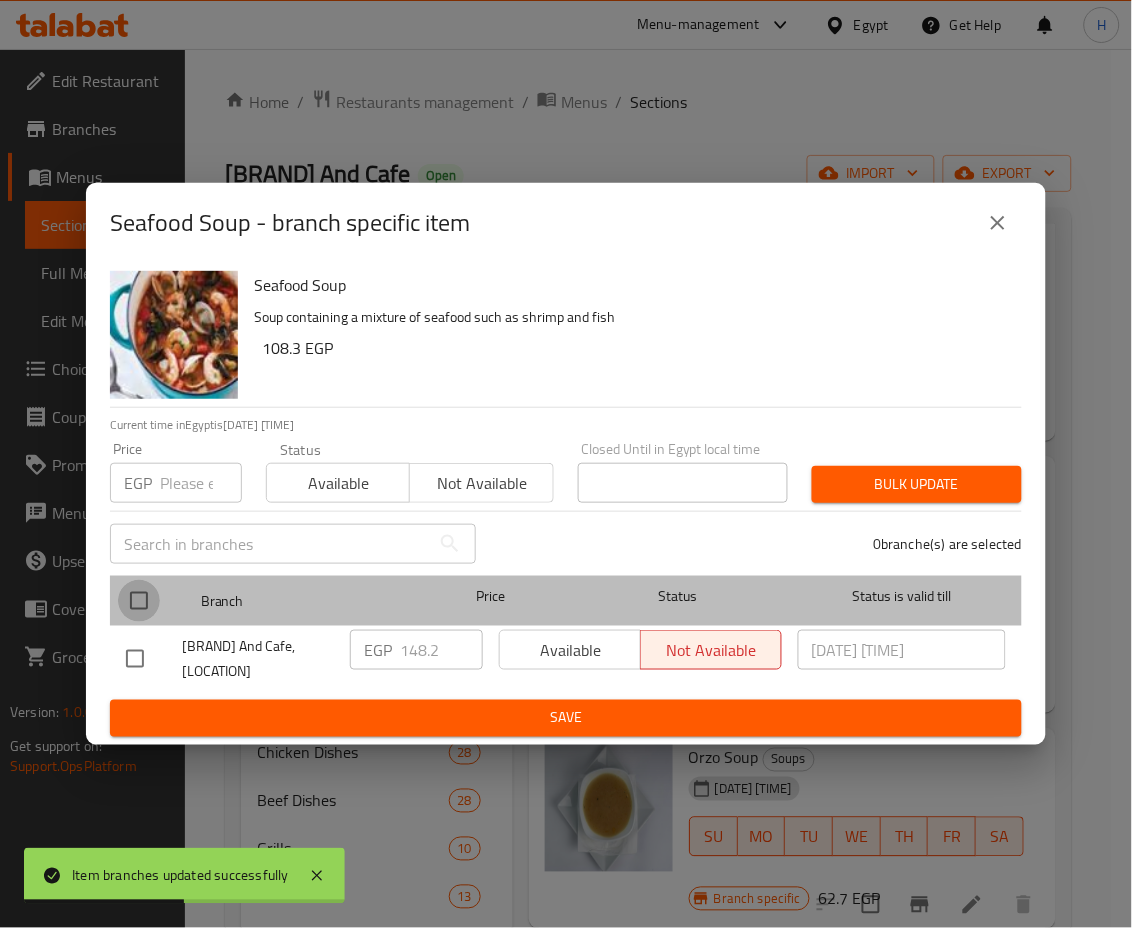 click at bounding box center (139, 601) 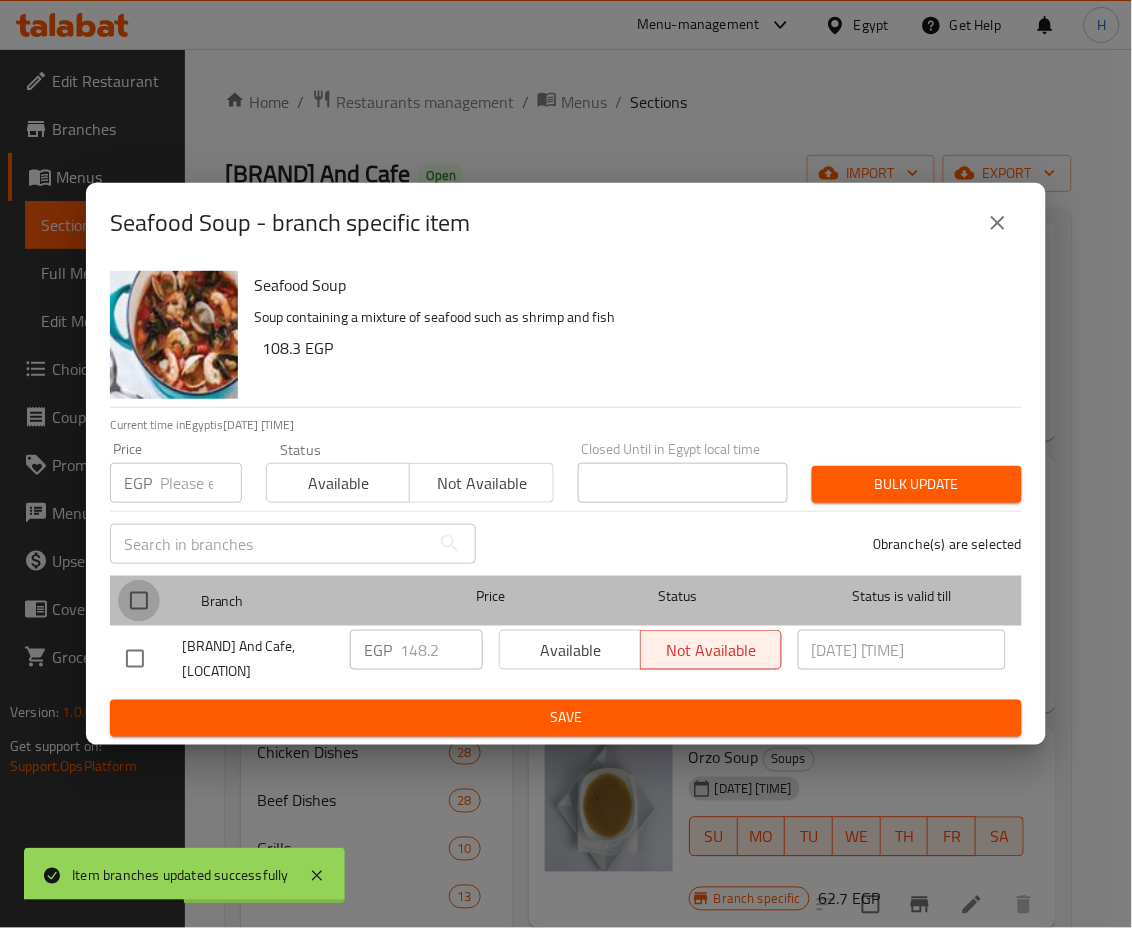 checkbox on "true" 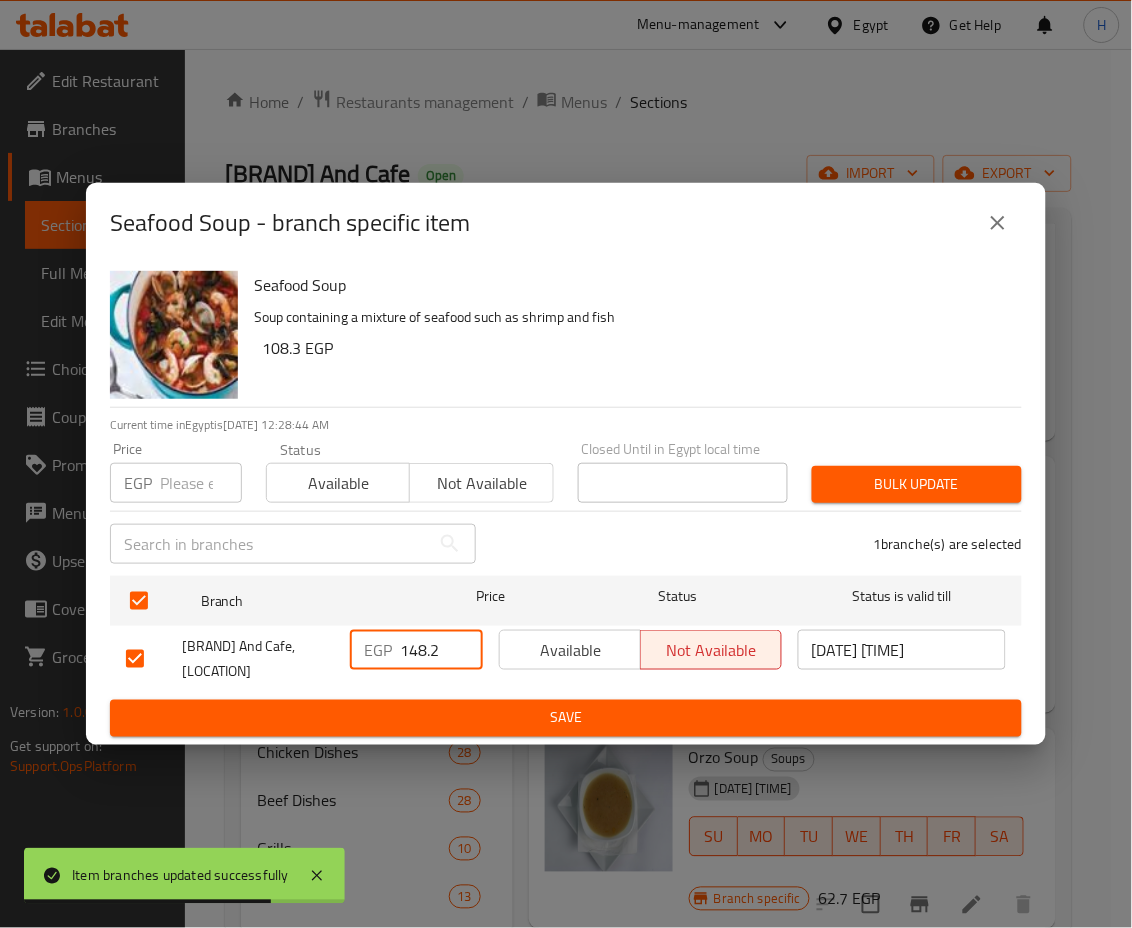 drag, startPoint x: 409, startPoint y: 650, endPoint x: 464, endPoint y: 654, distance: 55.145264 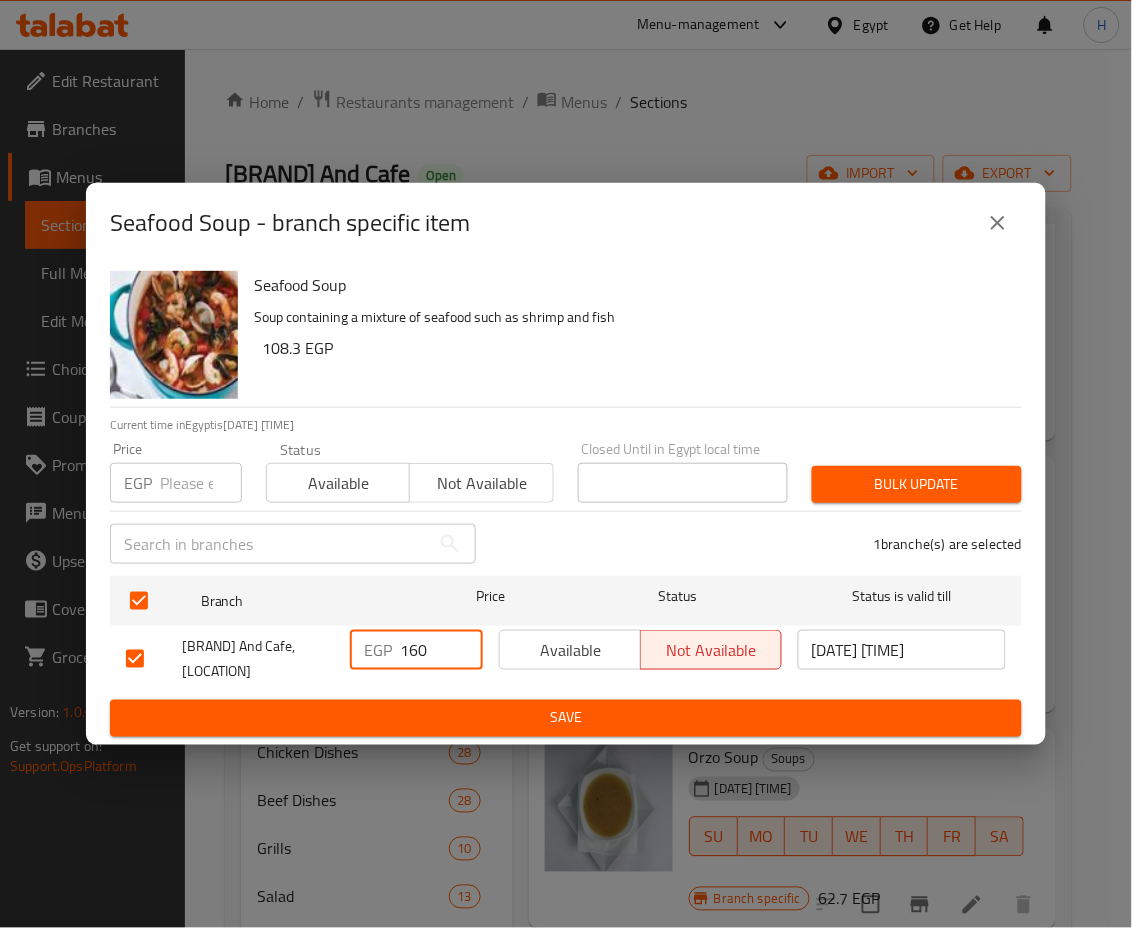 type on "160" 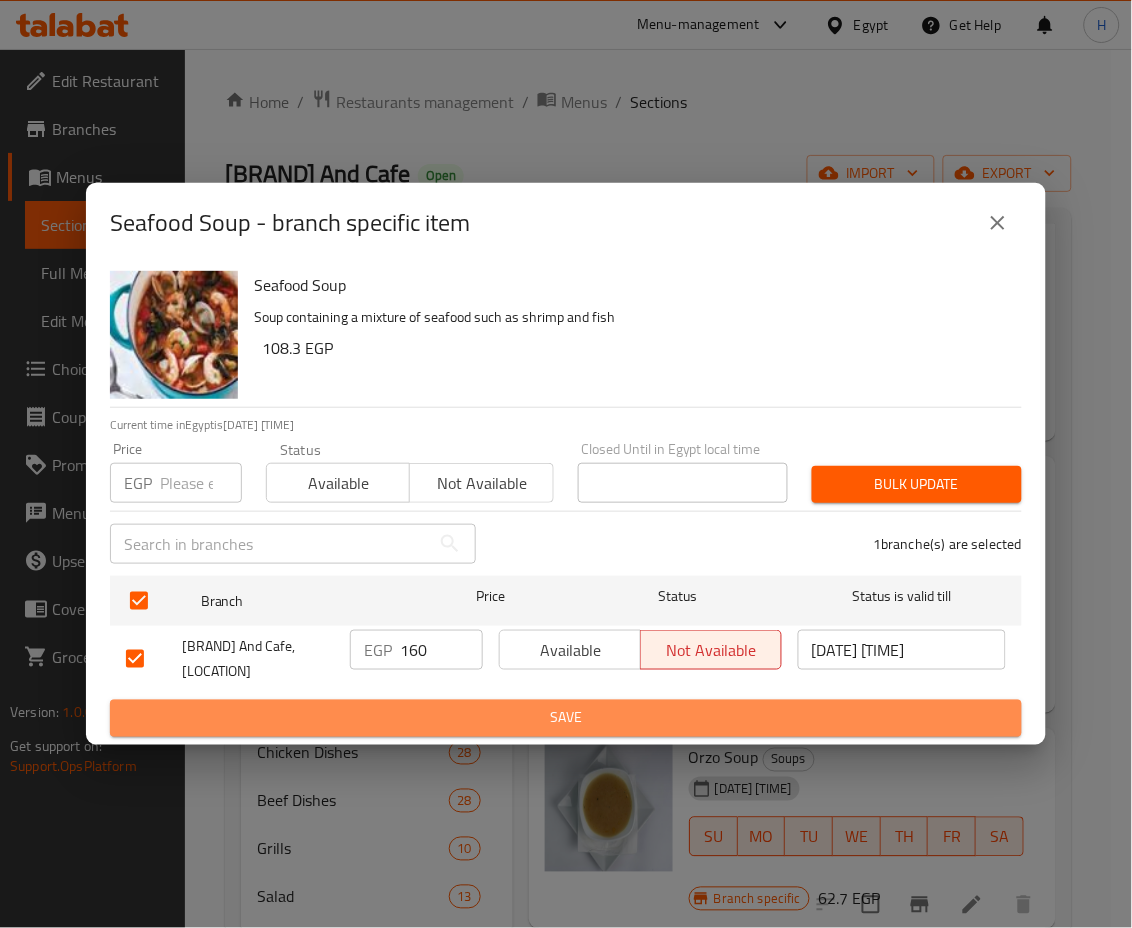 click on "Save" at bounding box center (566, 718) 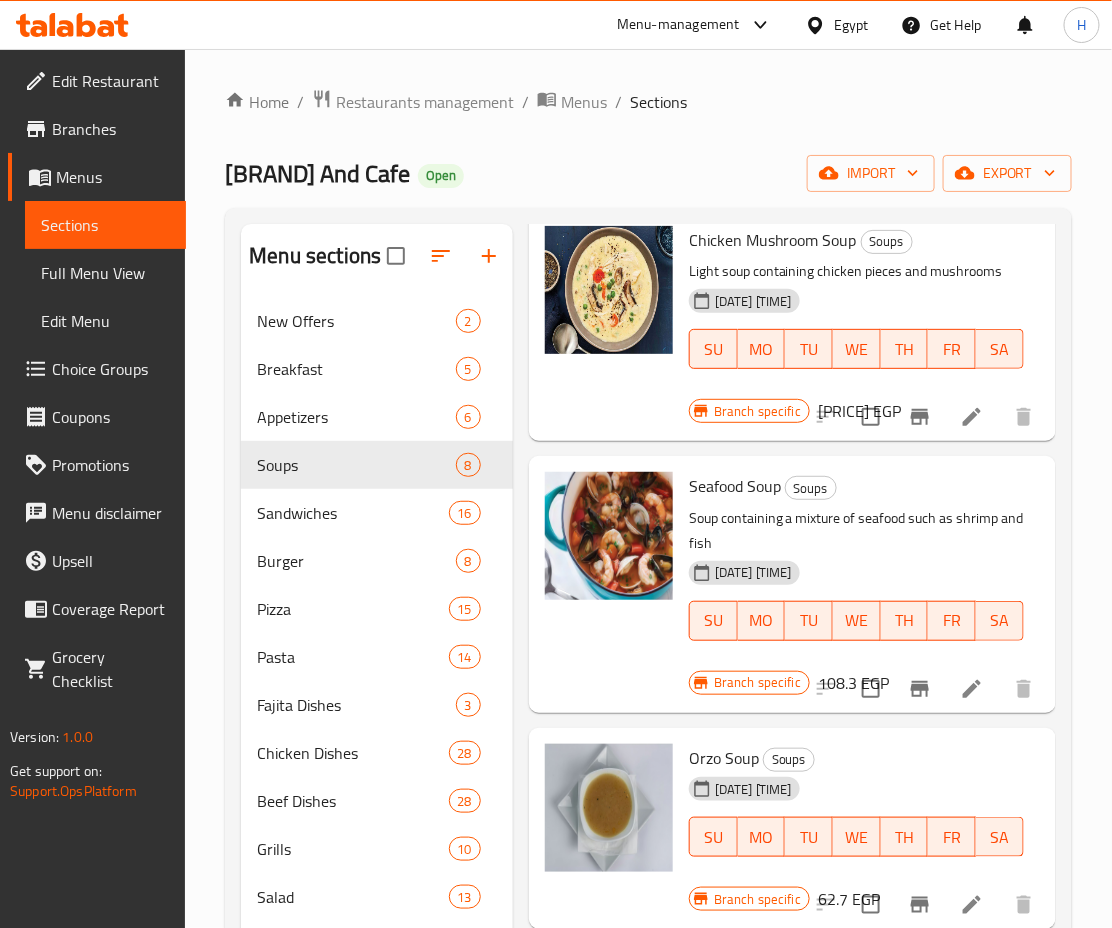 scroll, scrollTop: 642, scrollLeft: 0, axis: vertical 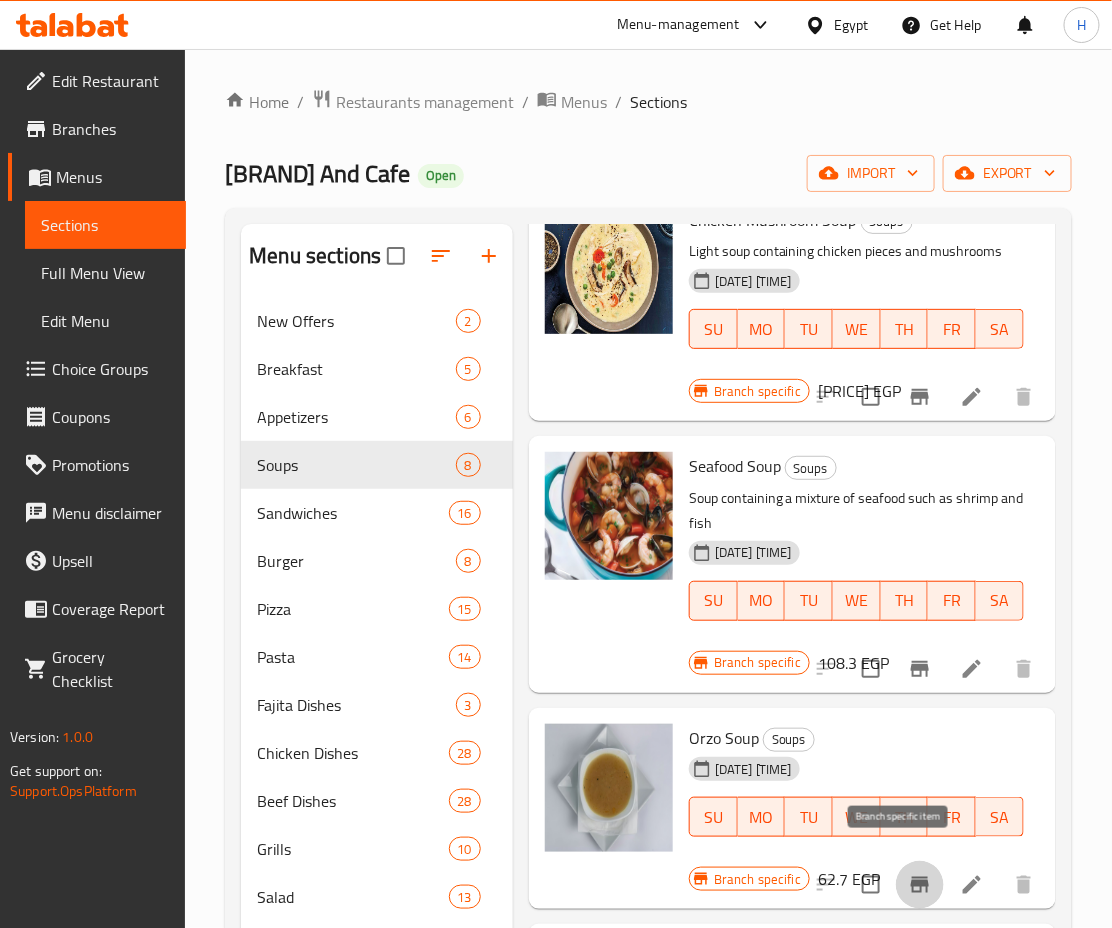 click at bounding box center (920, 885) 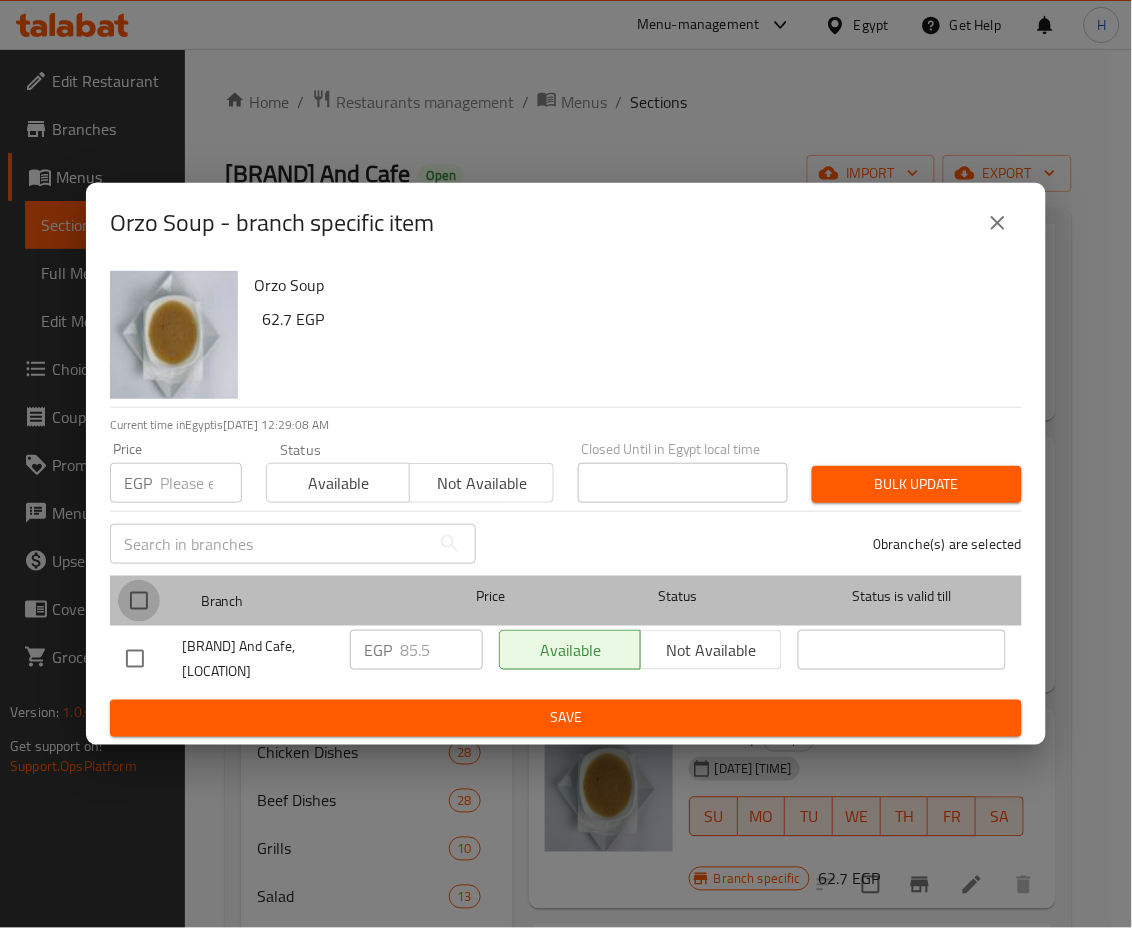 click at bounding box center [139, 601] 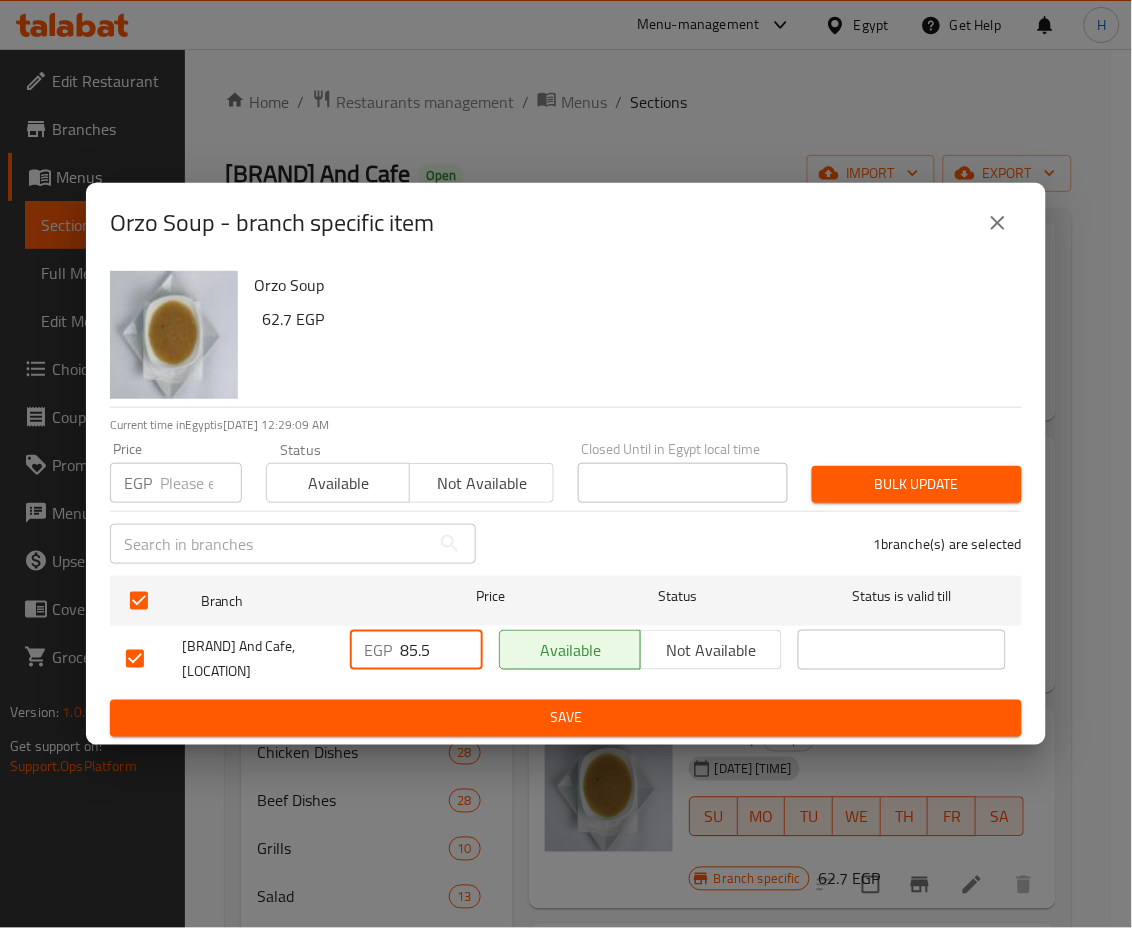 drag, startPoint x: 443, startPoint y: 644, endPoint x: 371, endPoint y: 658, distance: 73.34848 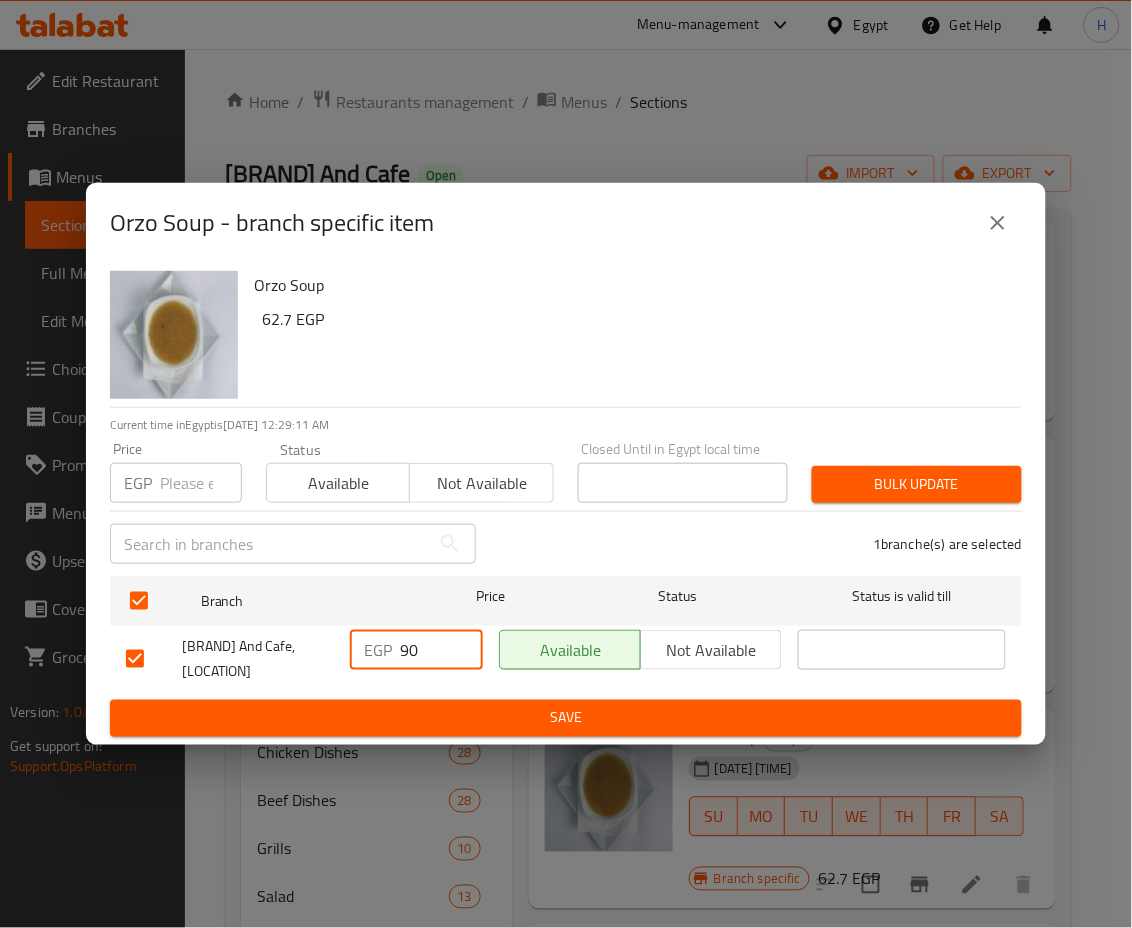type on "90" 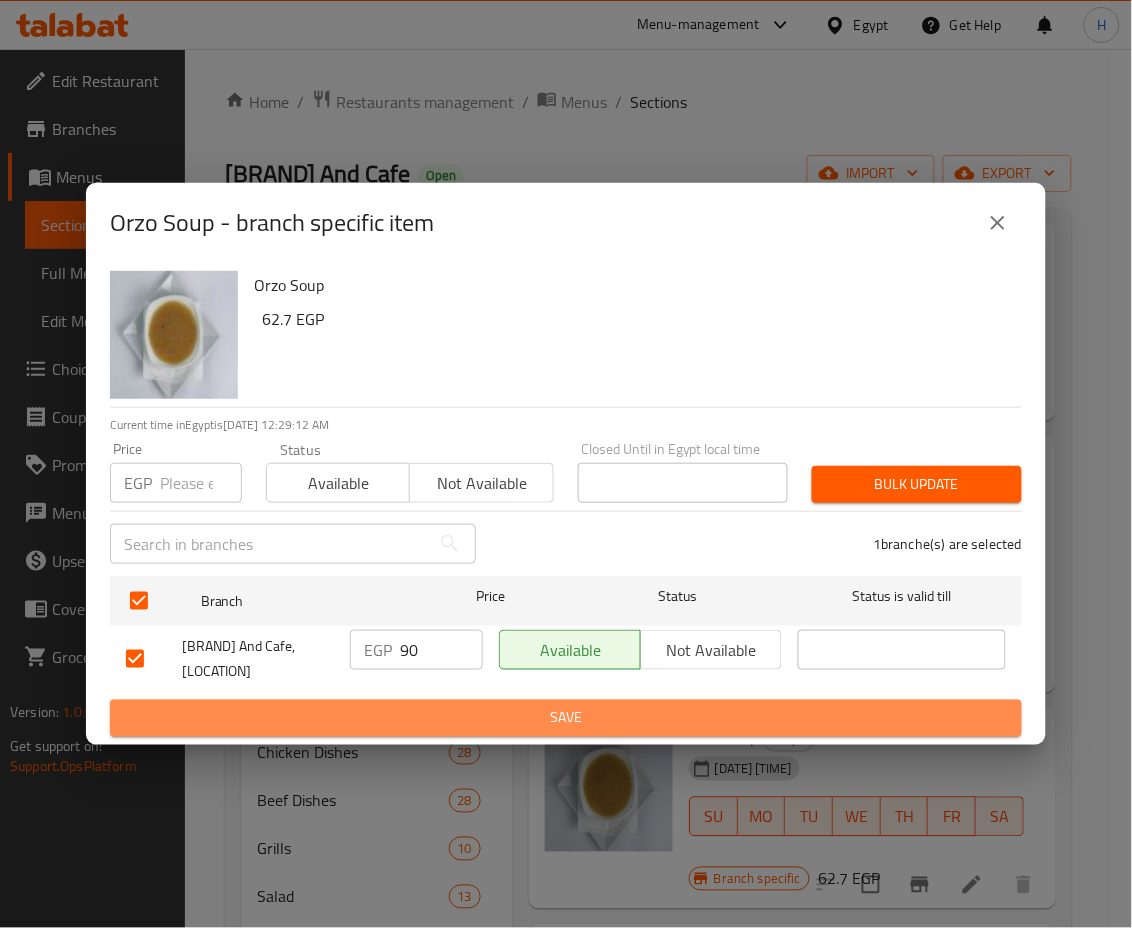 click on "Save" at bounding box center [566, 718] 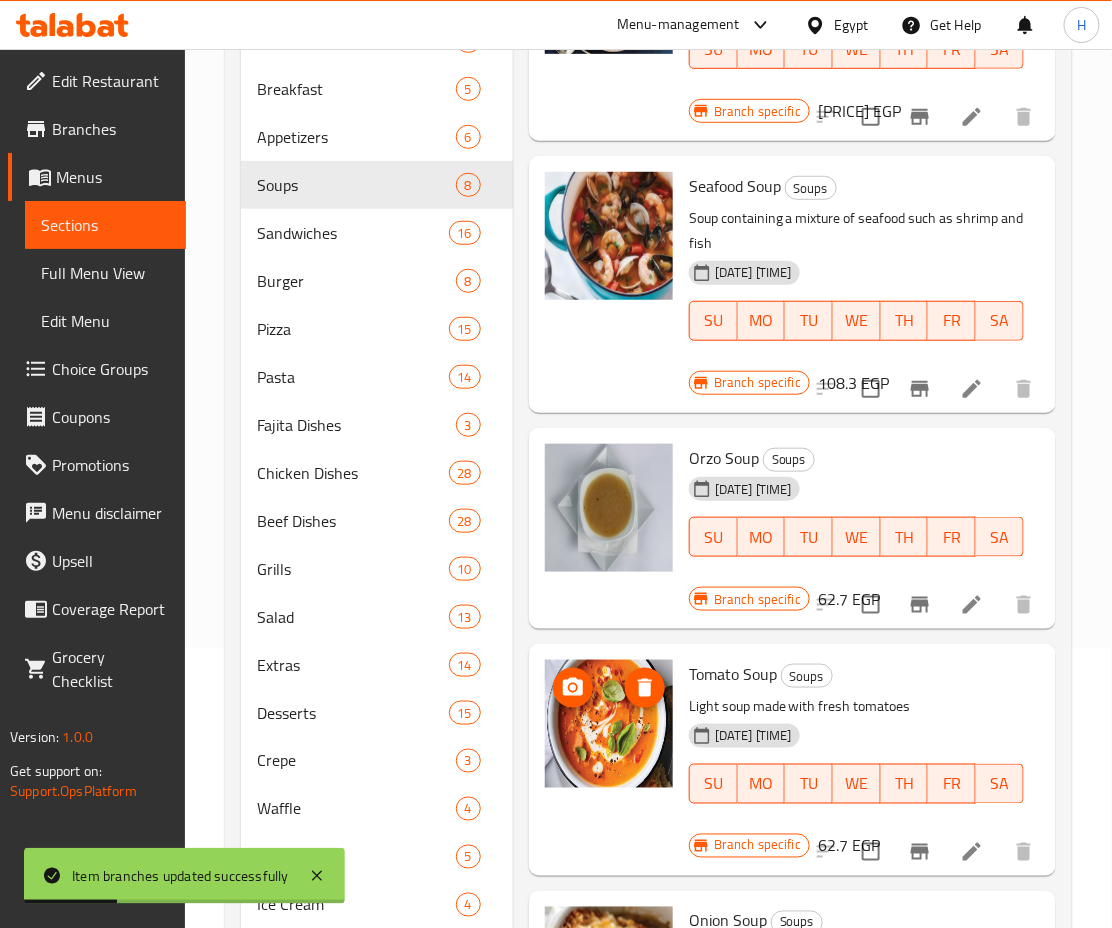 scroll, scrollTop: 281, scrollLeft: 0, axis: vertical 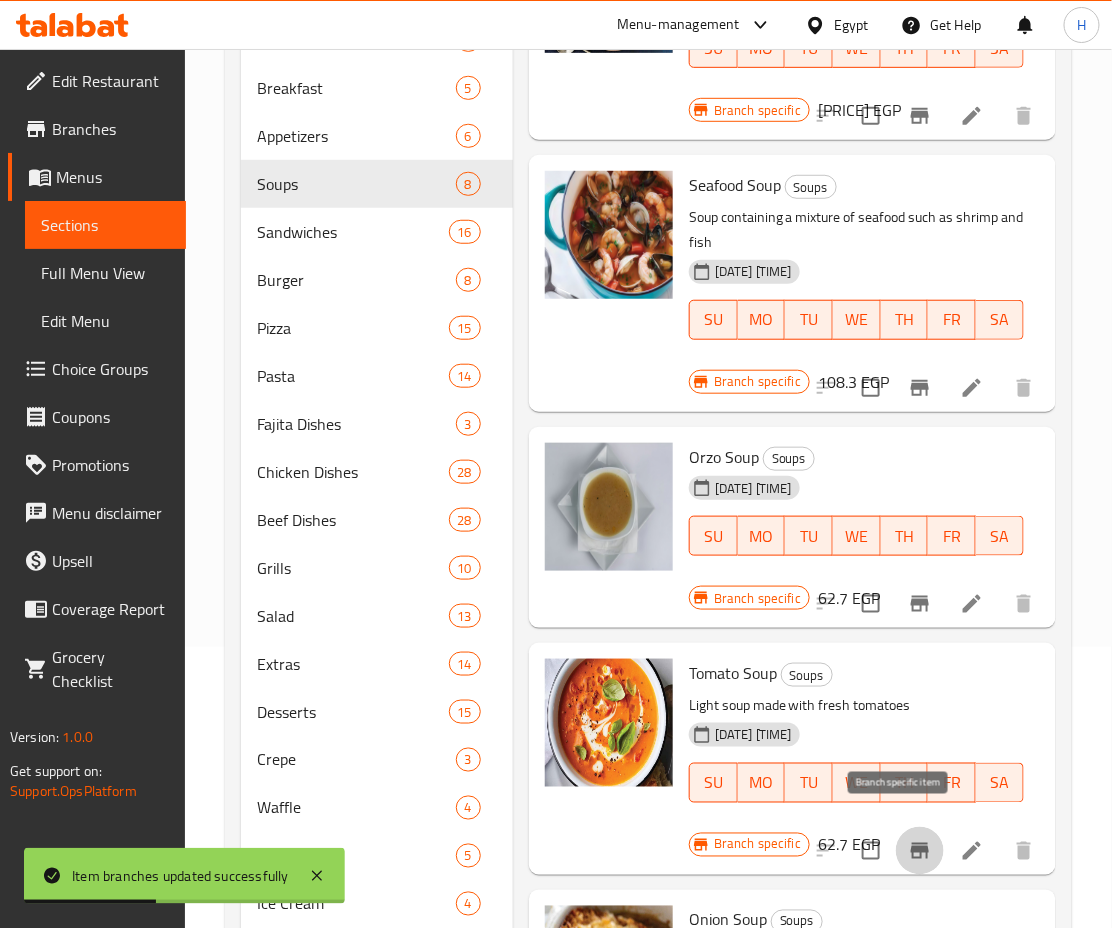 click 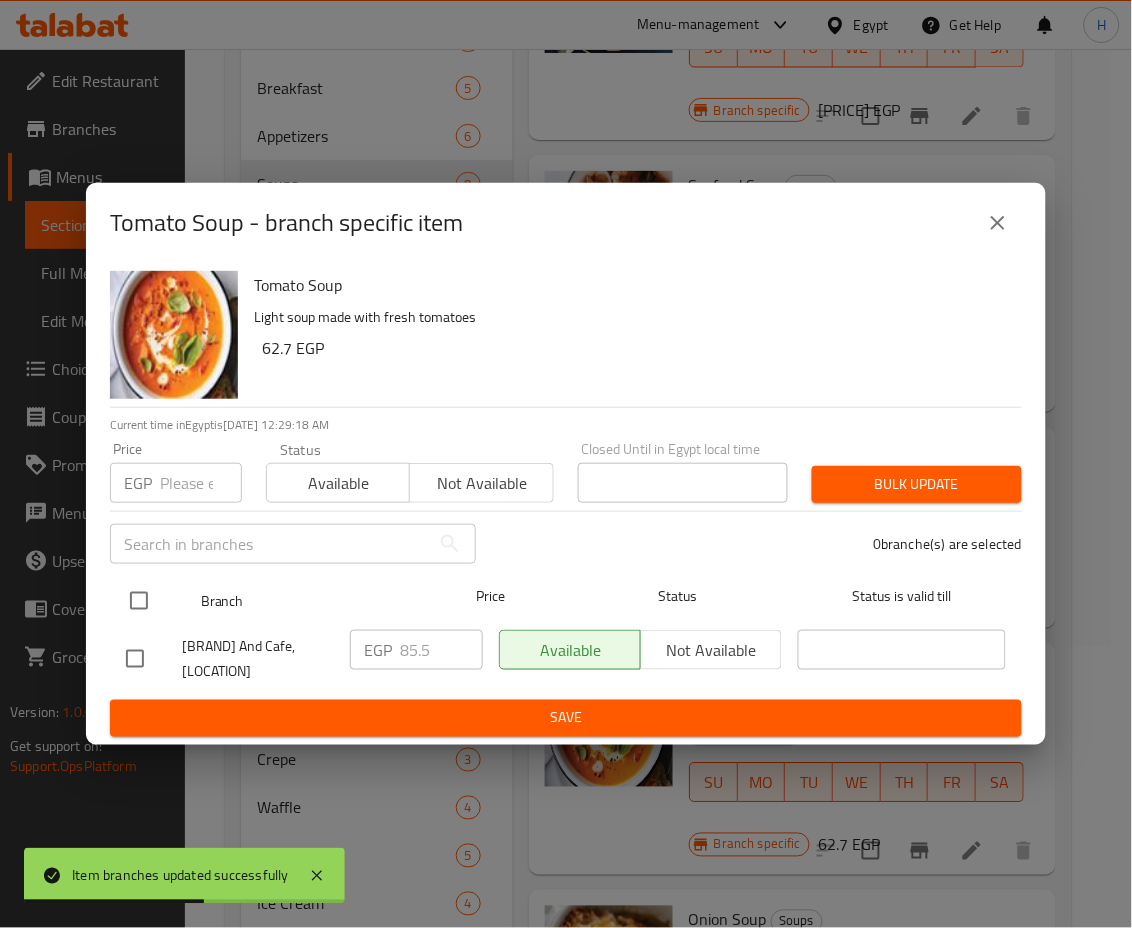 click at bounding box center [139, 601] 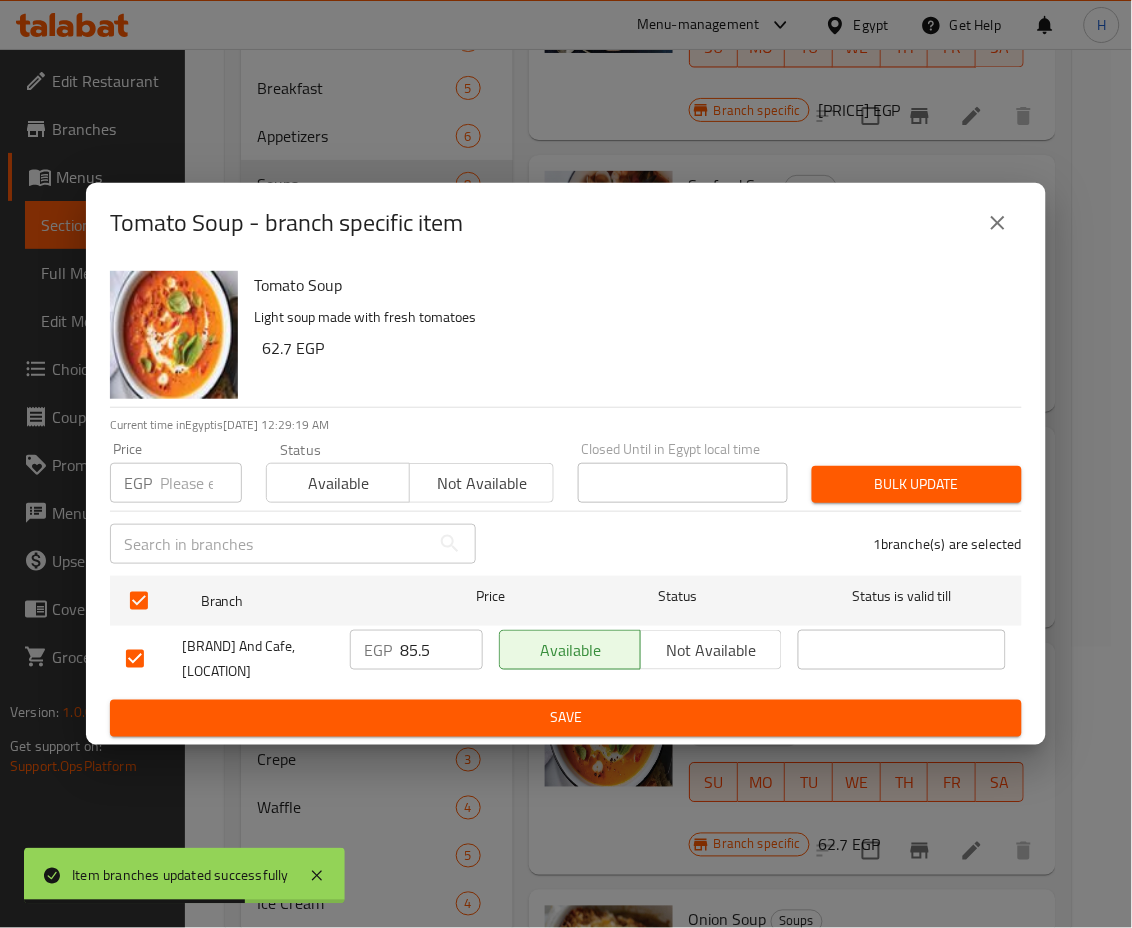 drag, startPoint x: 435, startPoint y: 642, endPoint x: 333, endPoint y: 636, distance: 102.176315 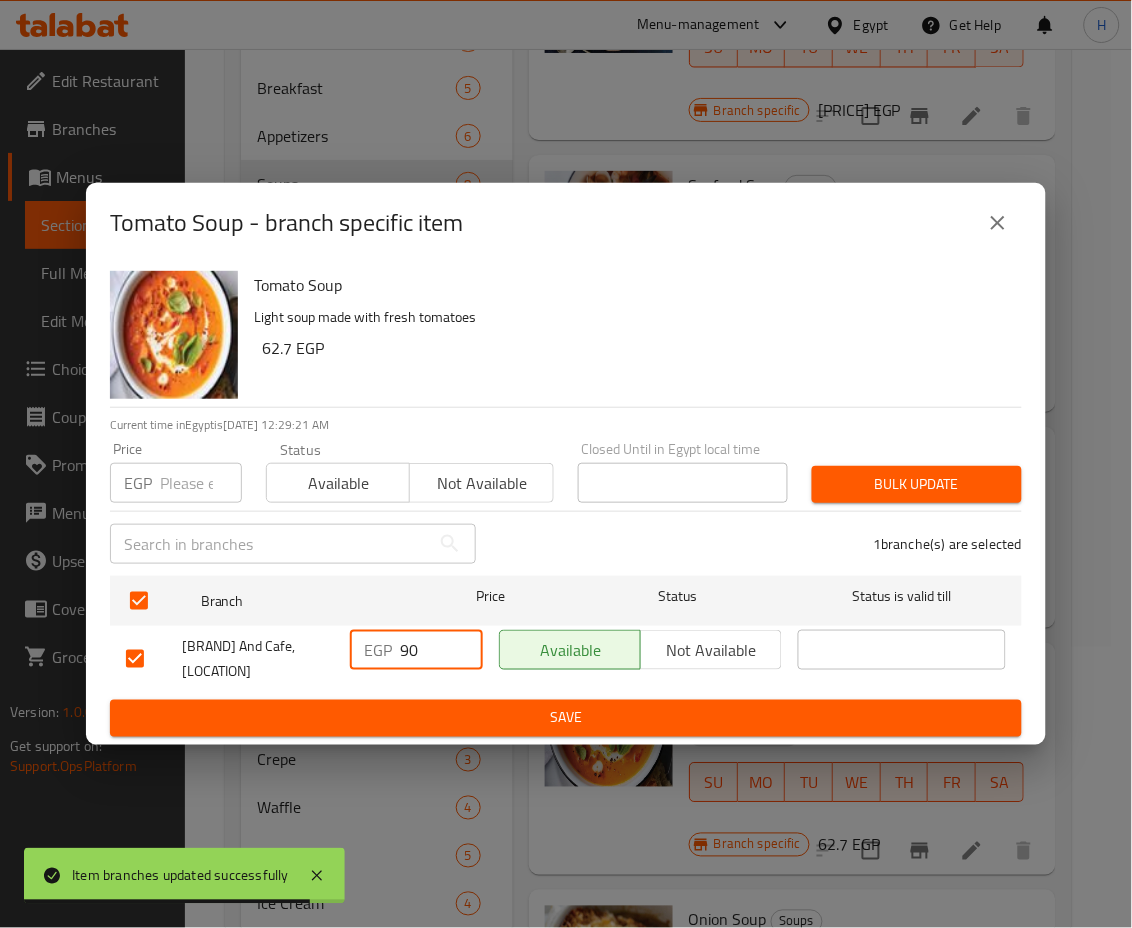 type on "90" 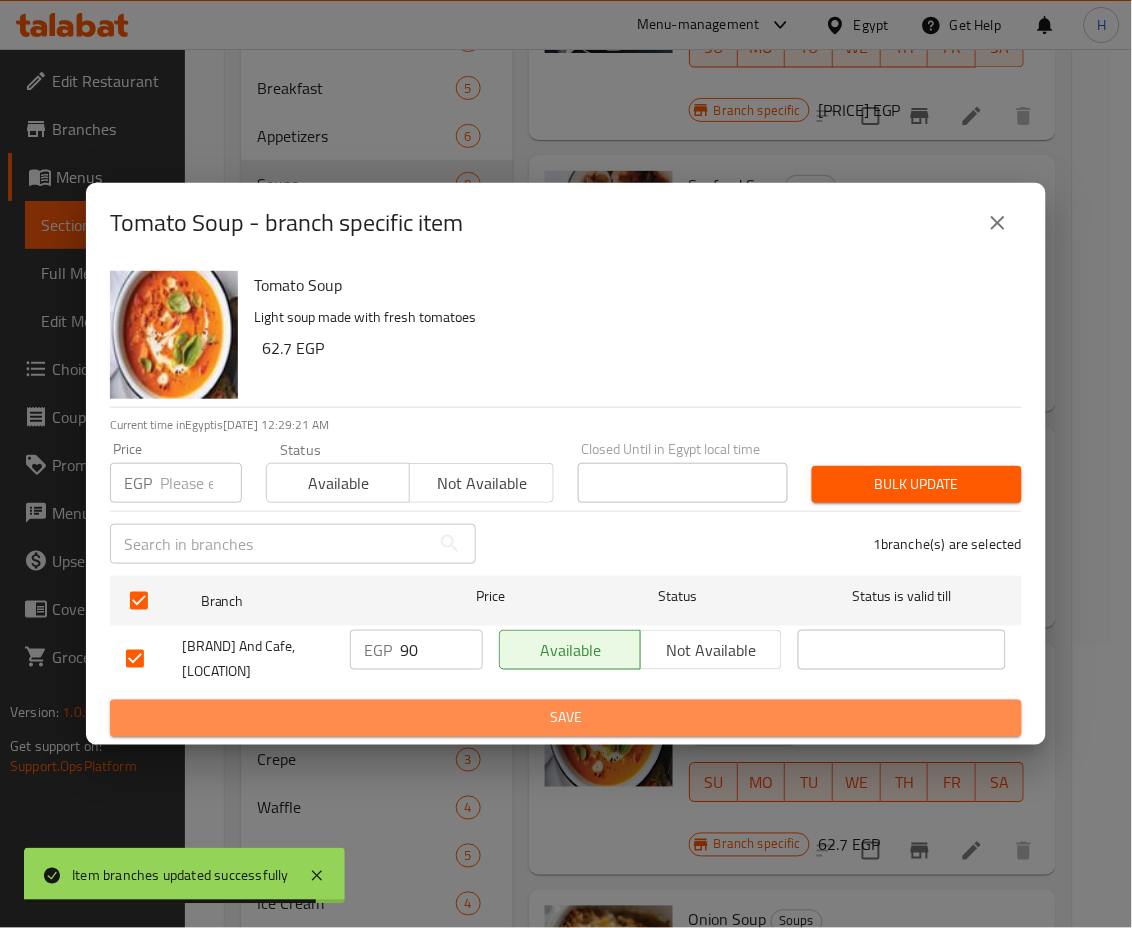 click on "Save" at bounding box center [566, 718] 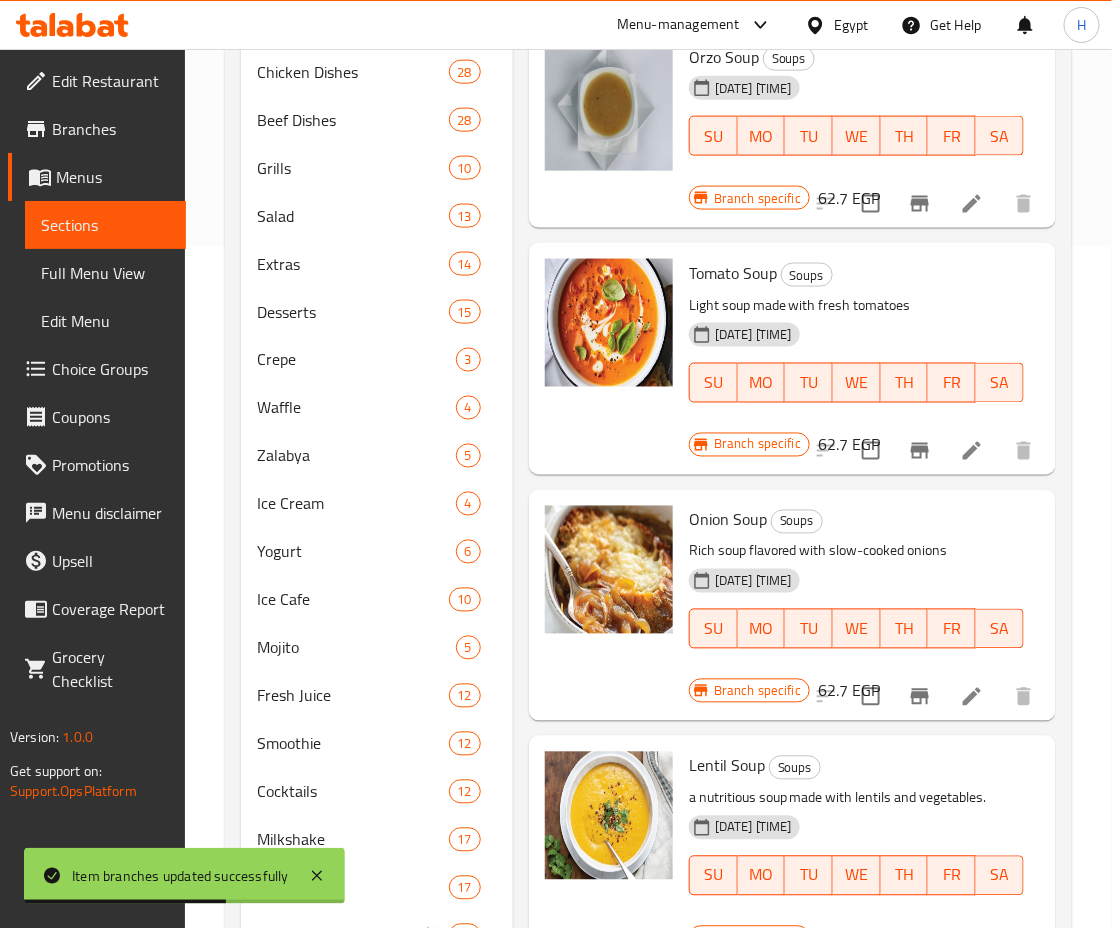 scroll, scrollTop: 682, scrollLeft: 0, axis: vertical 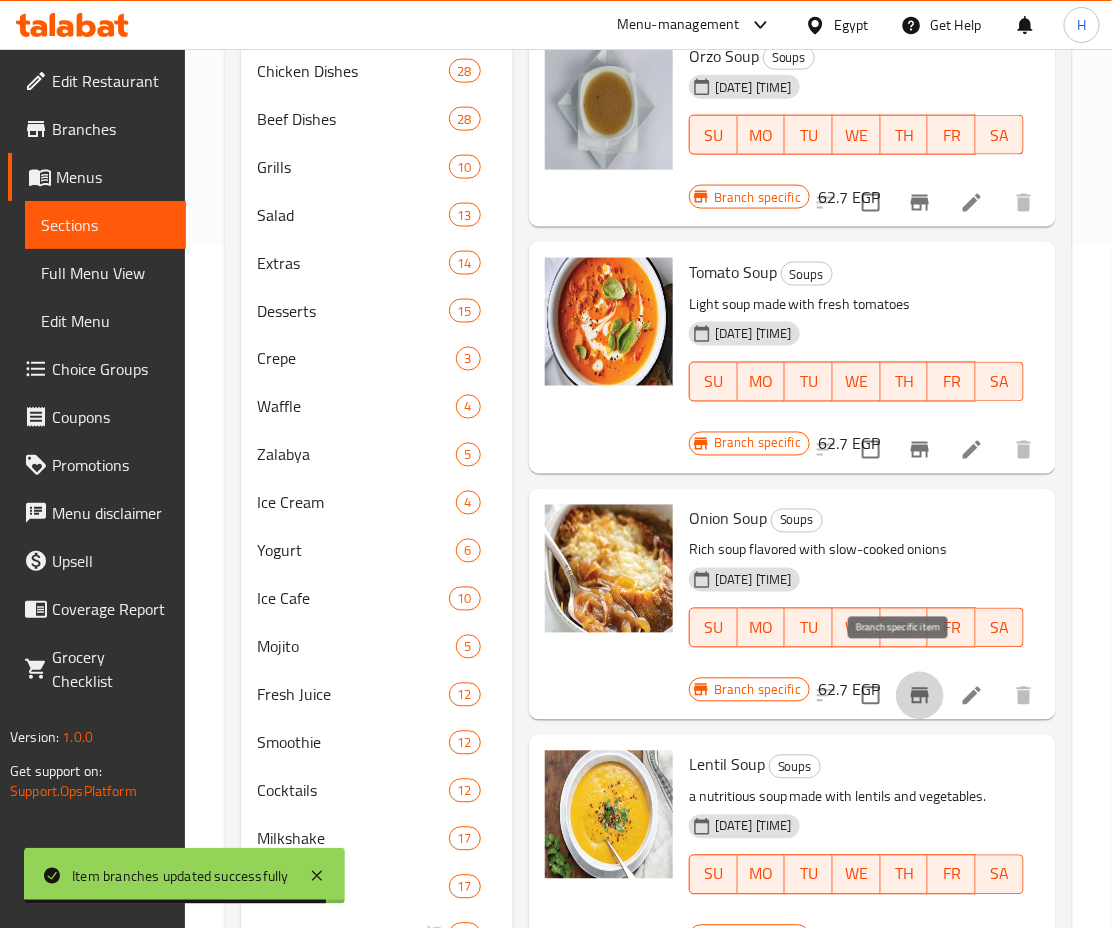 click 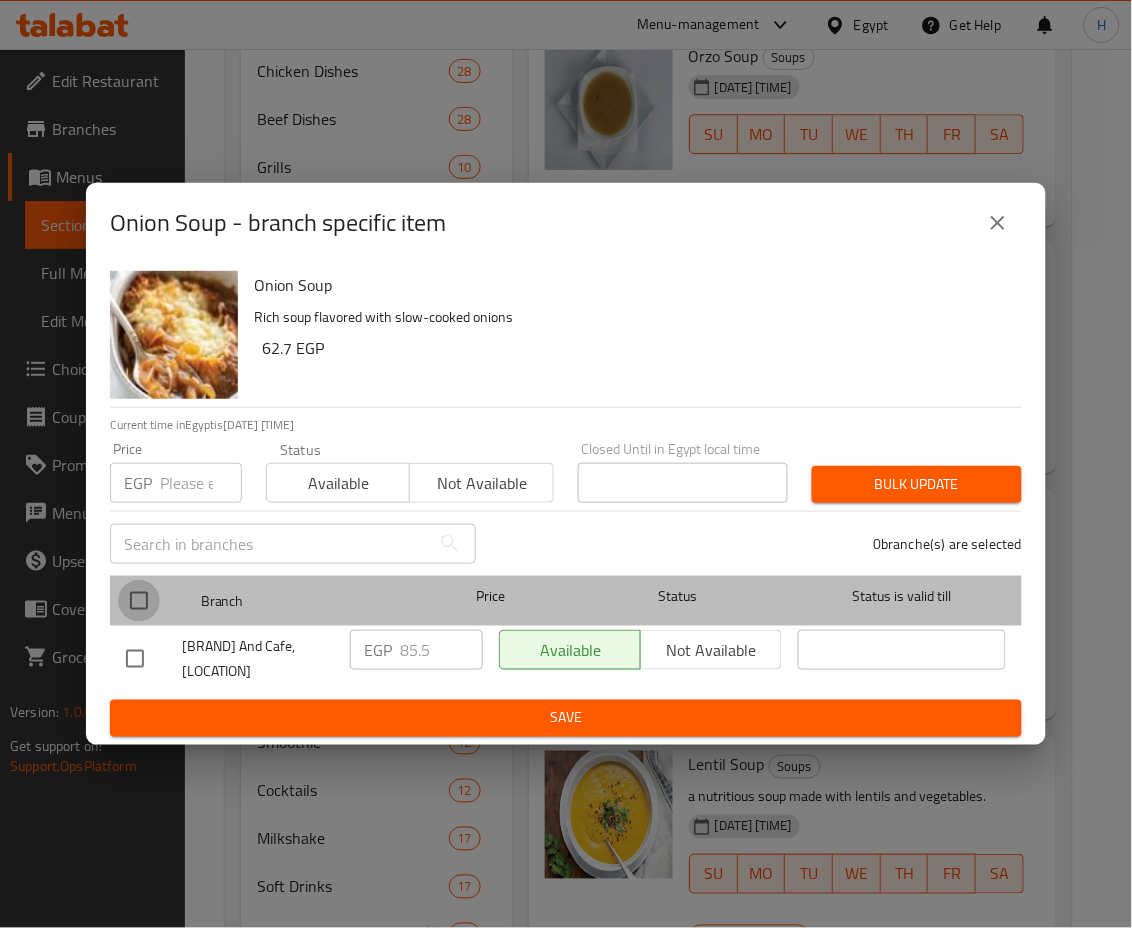 click at bounding box center (139, 601) 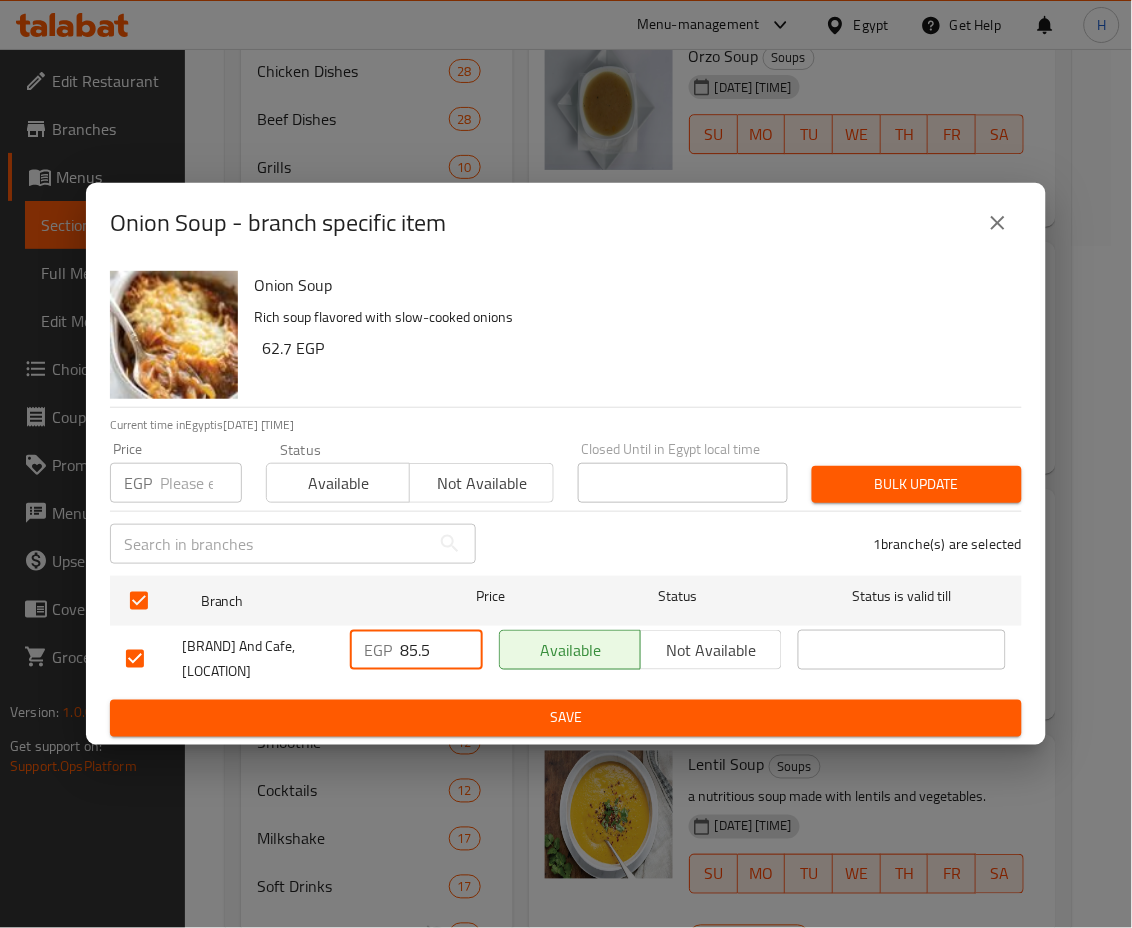 drag, startPoint x: 438, startPoint y: 651, endPoint x: 350, endPoint y: 660, distance: 88.45903 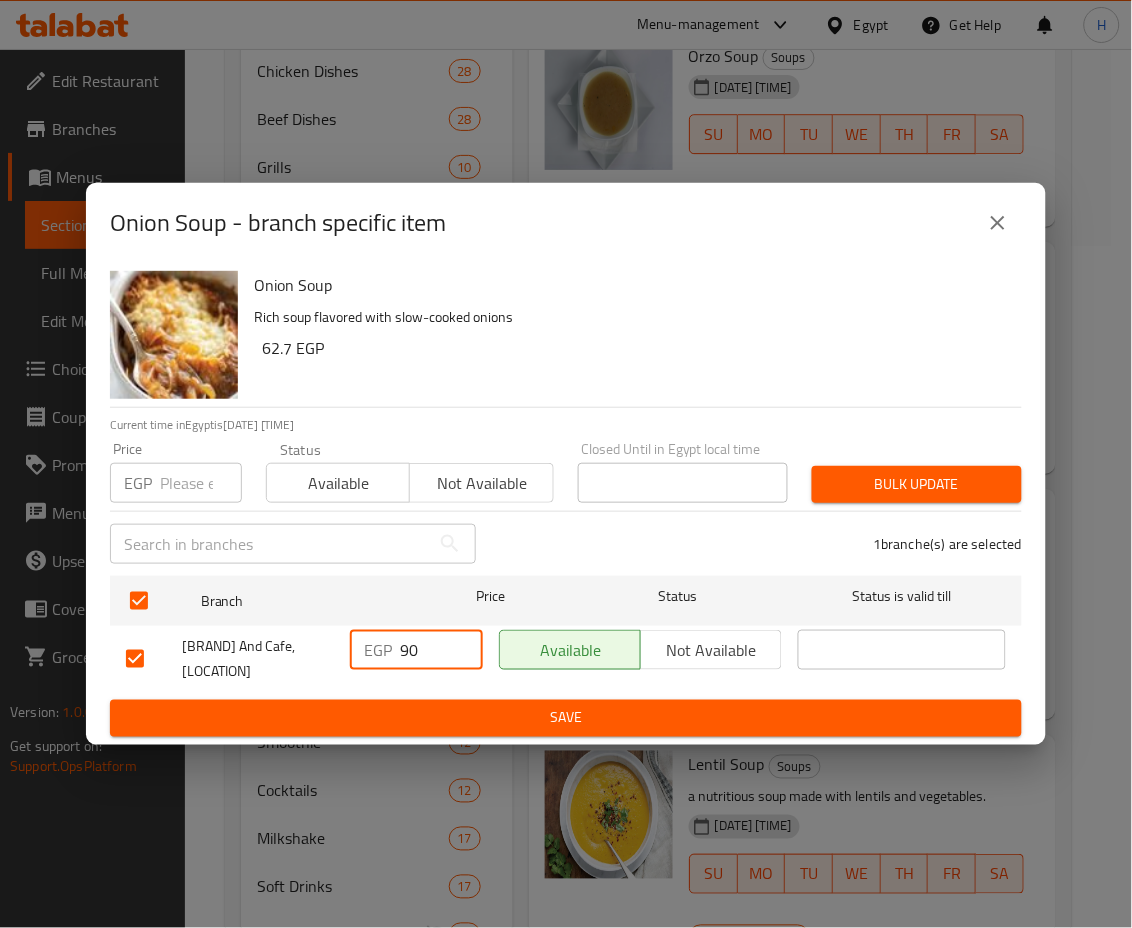 type on "90" 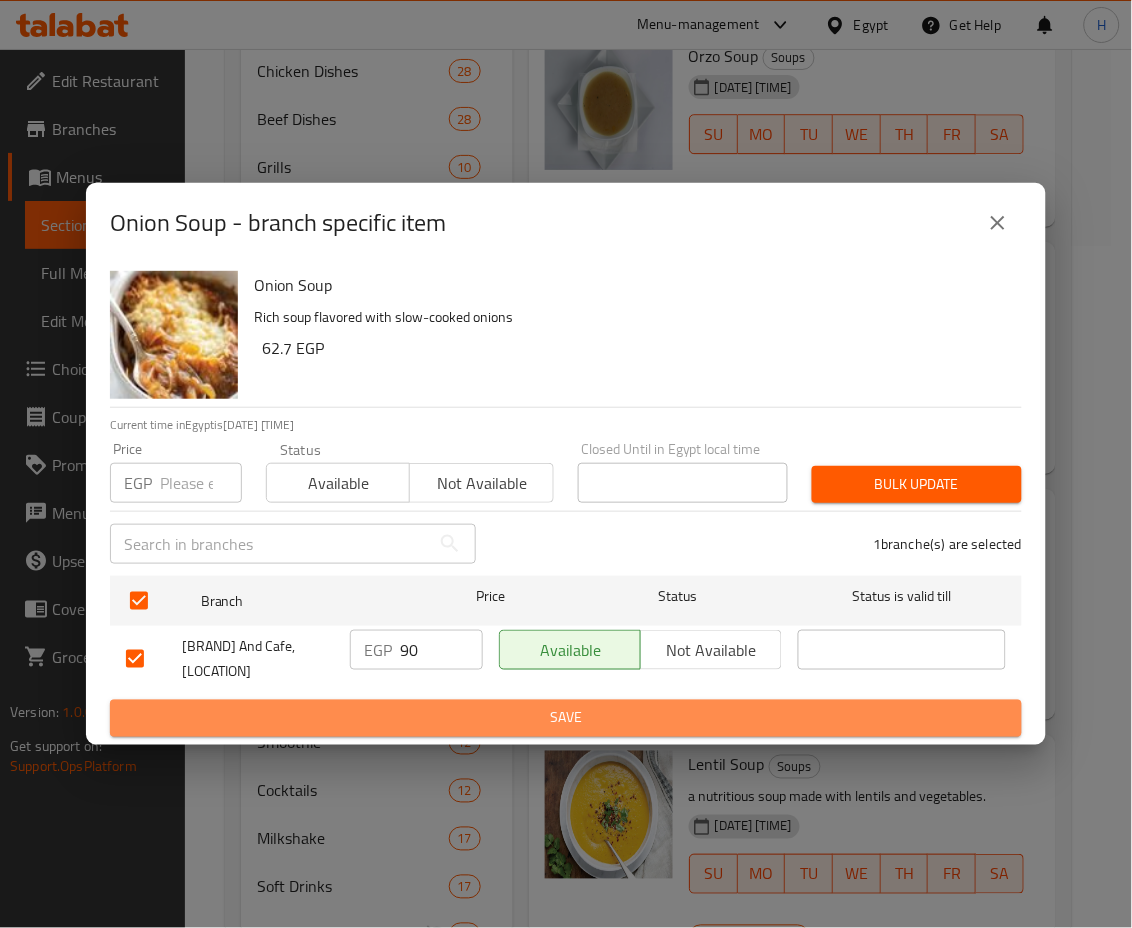 click on "Save" at bounding box center (566, 718) 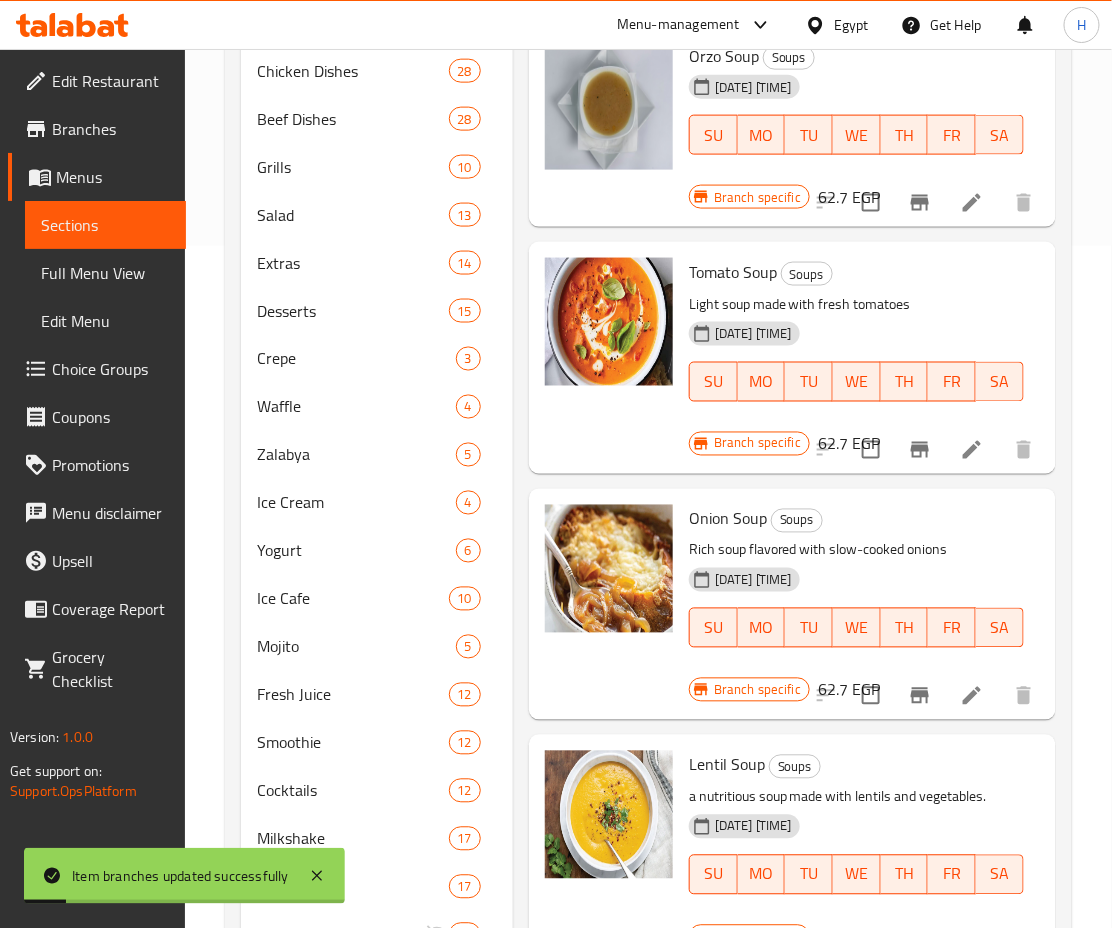 scroll, scrollTop: 777, scrollLeft: 0, axis: vertical 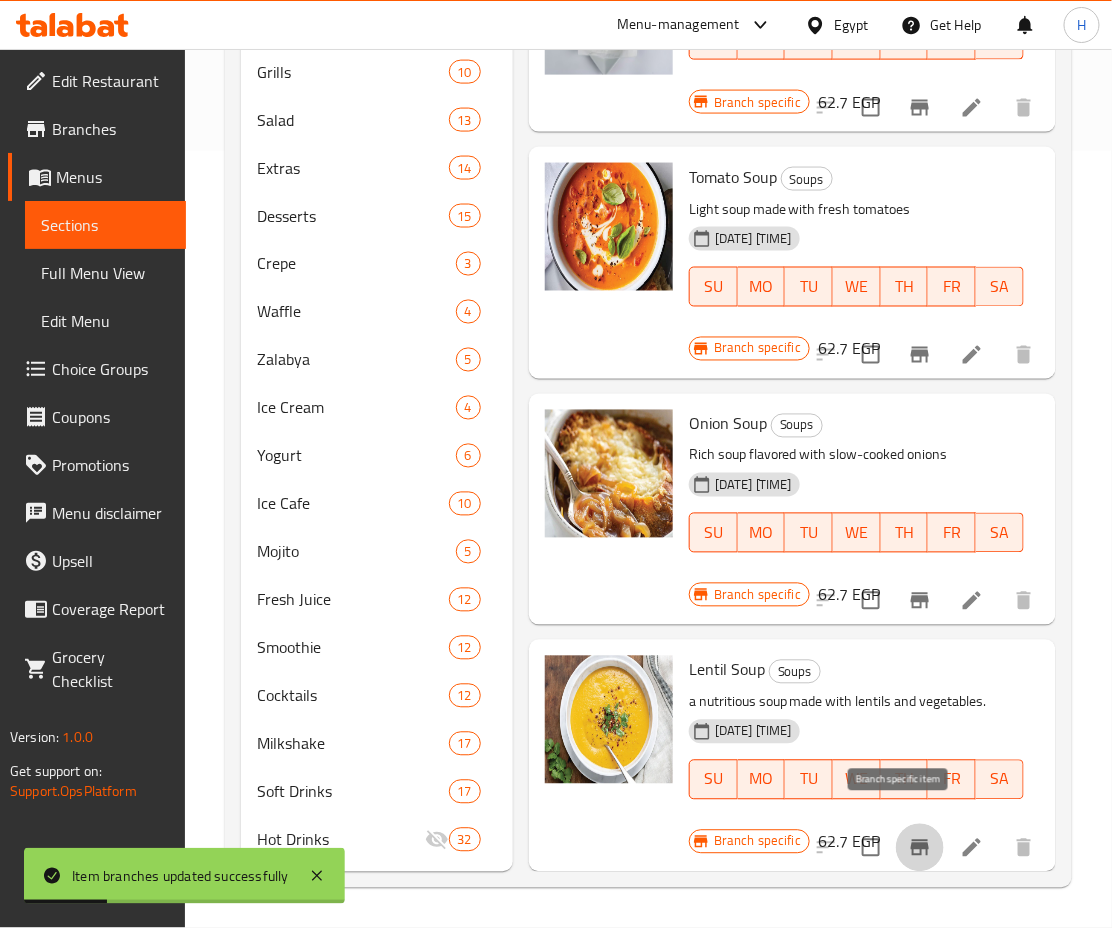 click 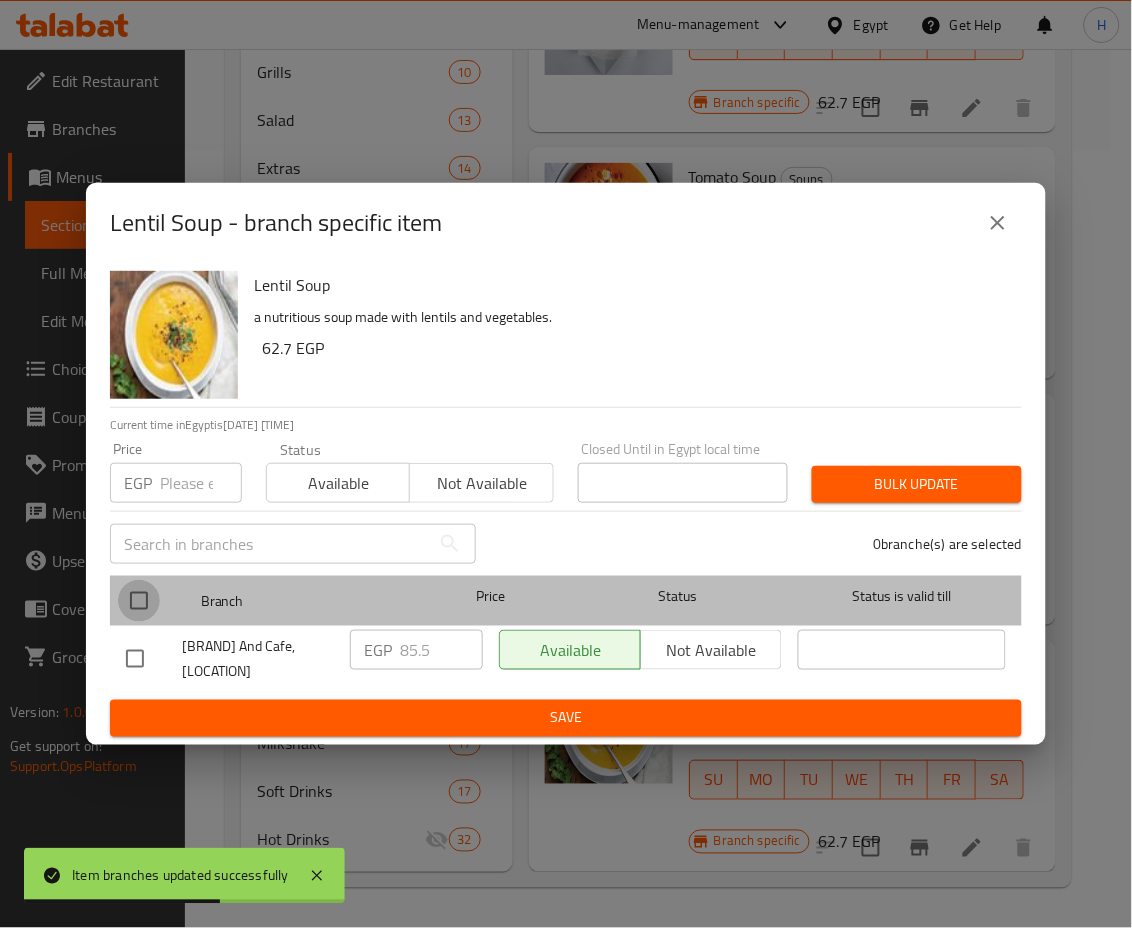 click at bounding box center [139, 601] 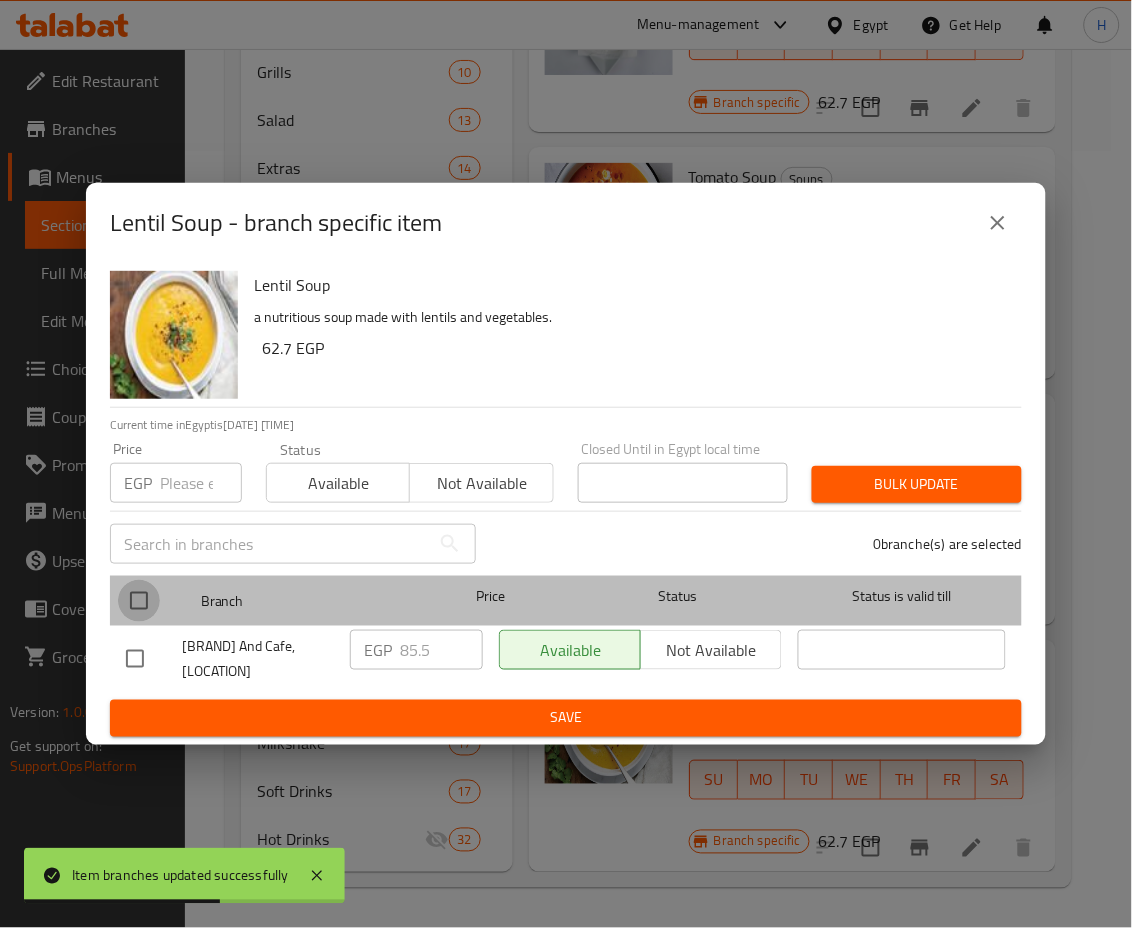 checkbox on "true" 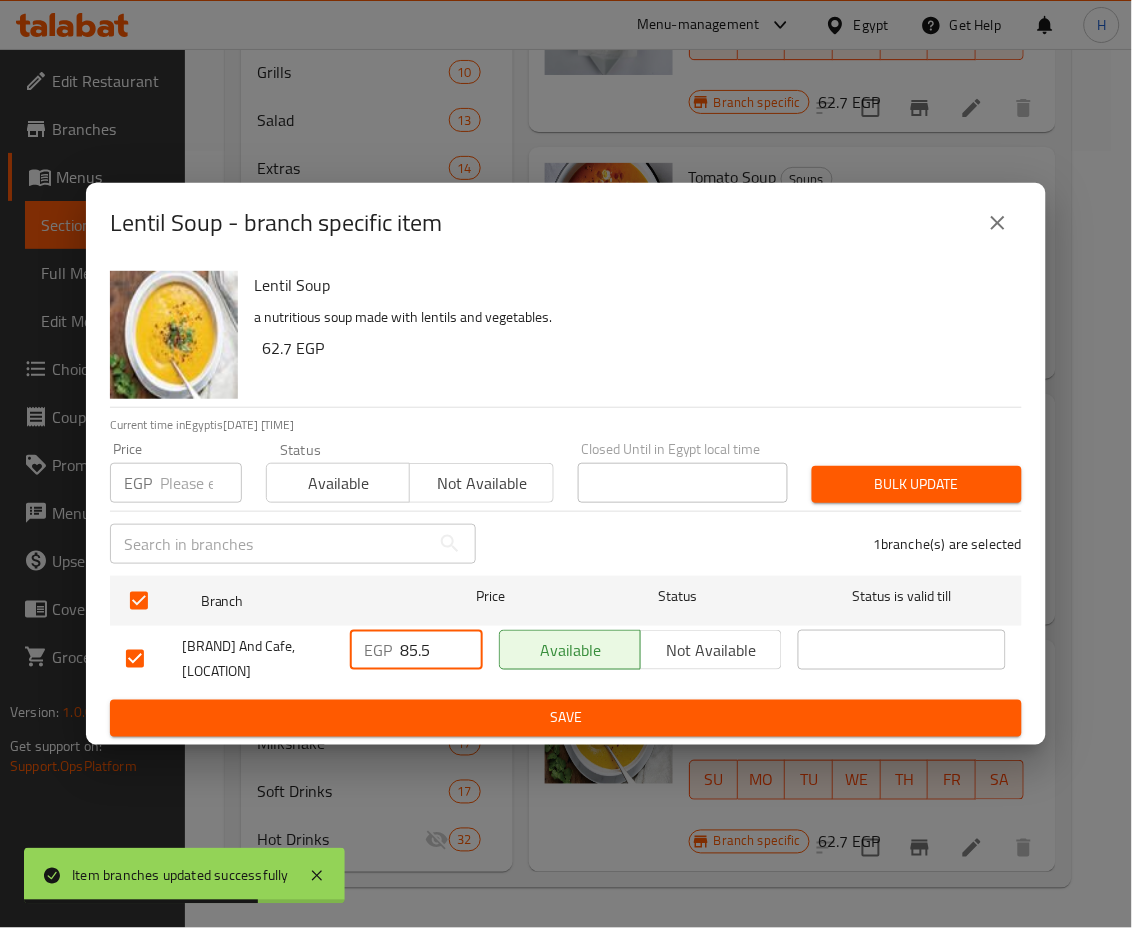 drag, startPoint x: 429, startPoint y: 646, endPoint x: 323, endPoint y: 644, distance: 106.01887 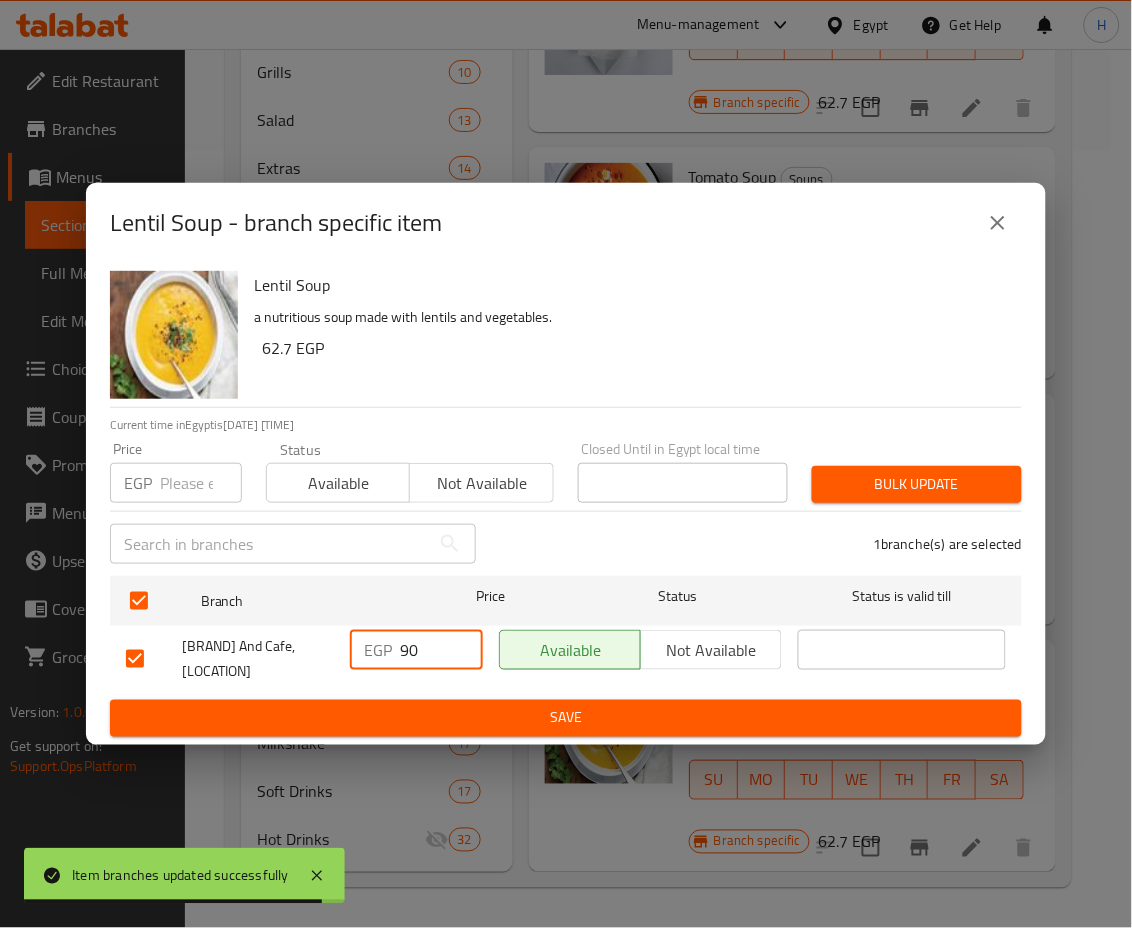 type on "90" 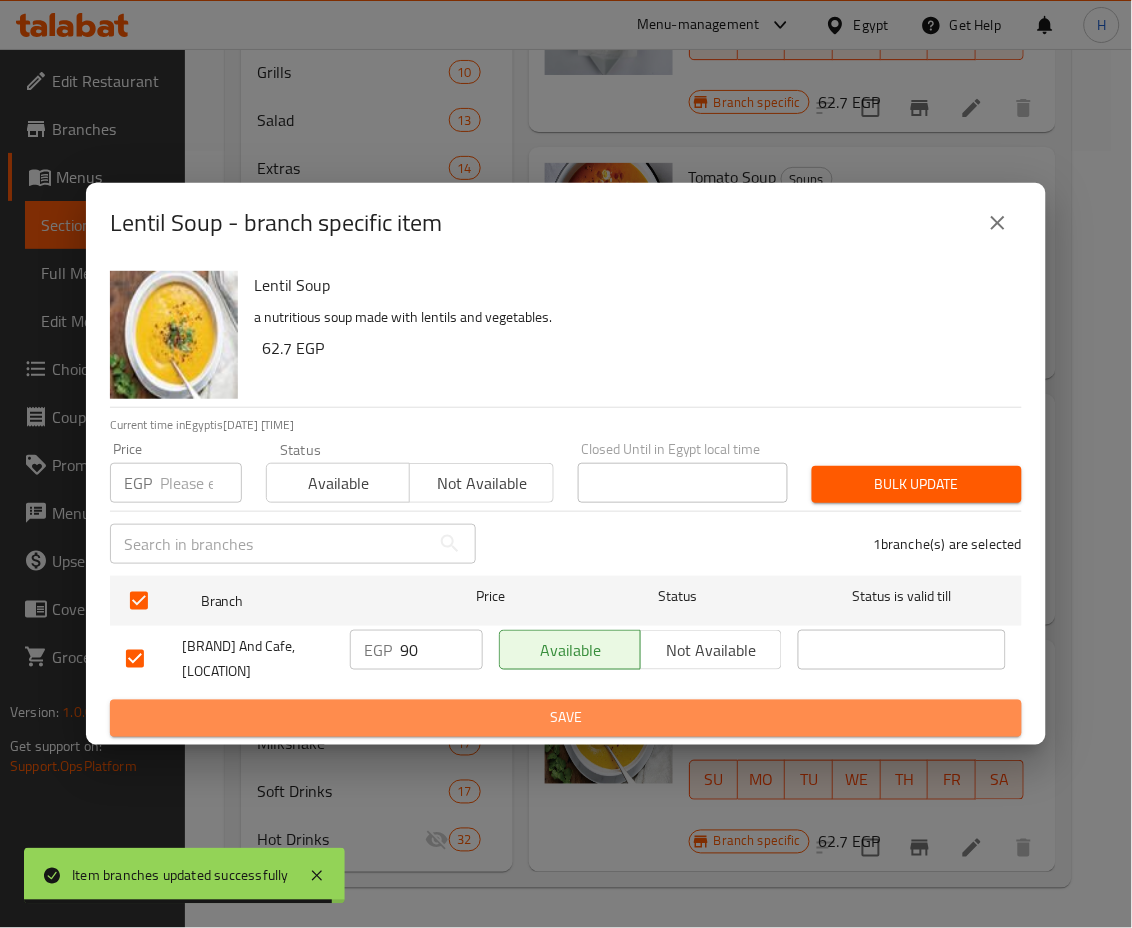 click on "Save" at bounding box center (566, 718) 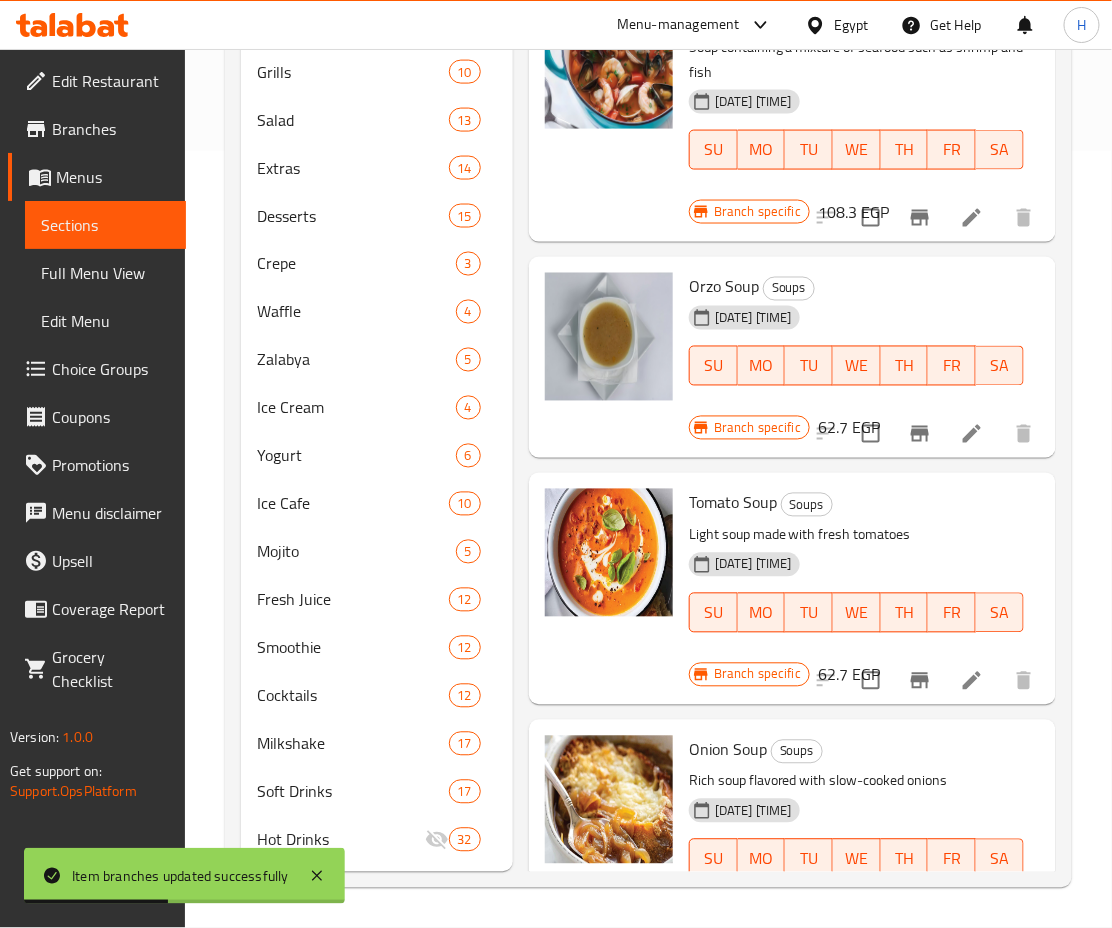 scroll, scrollTop: 295, scrollLeft: 0, axis: vertical 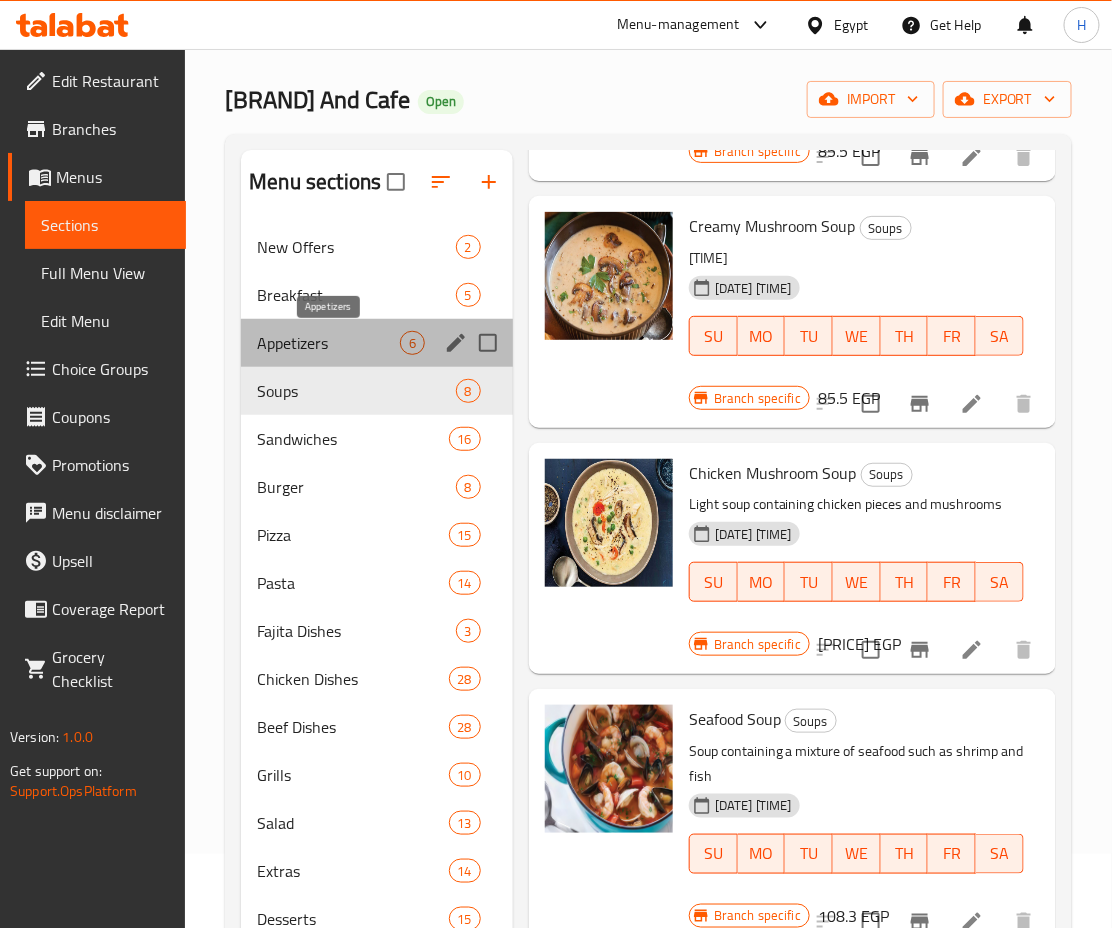 click on "Appetizers" at bounding box center [328, 343] 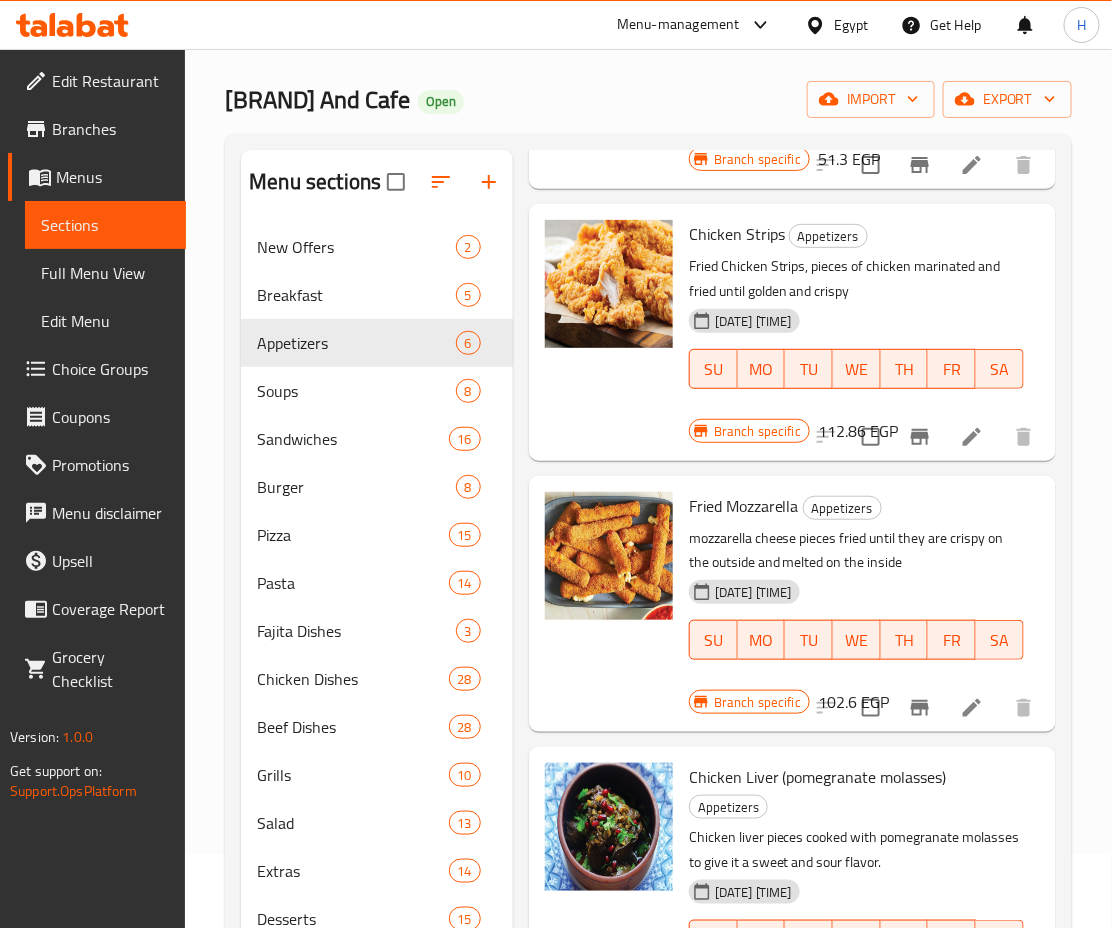 scroll, scrollTop: 0, scrollLeft: 0, axis: both 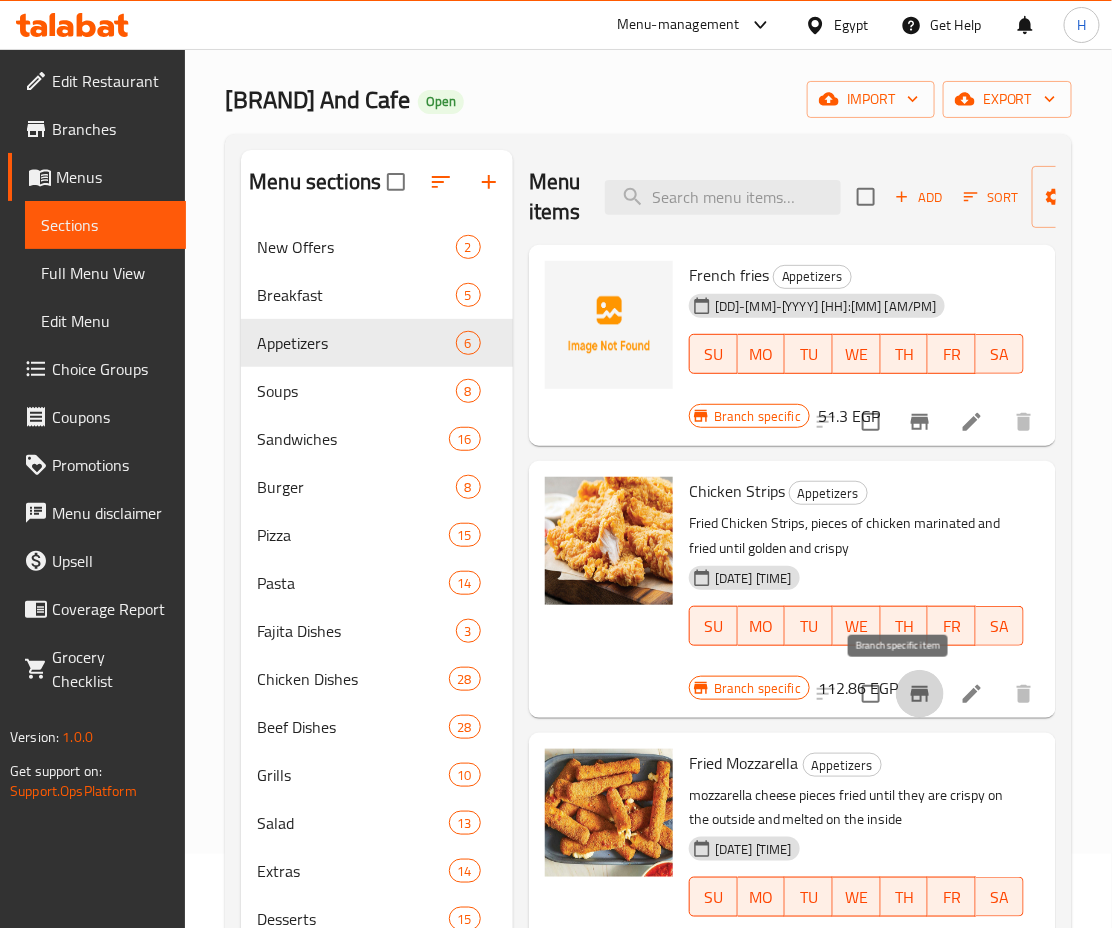 click 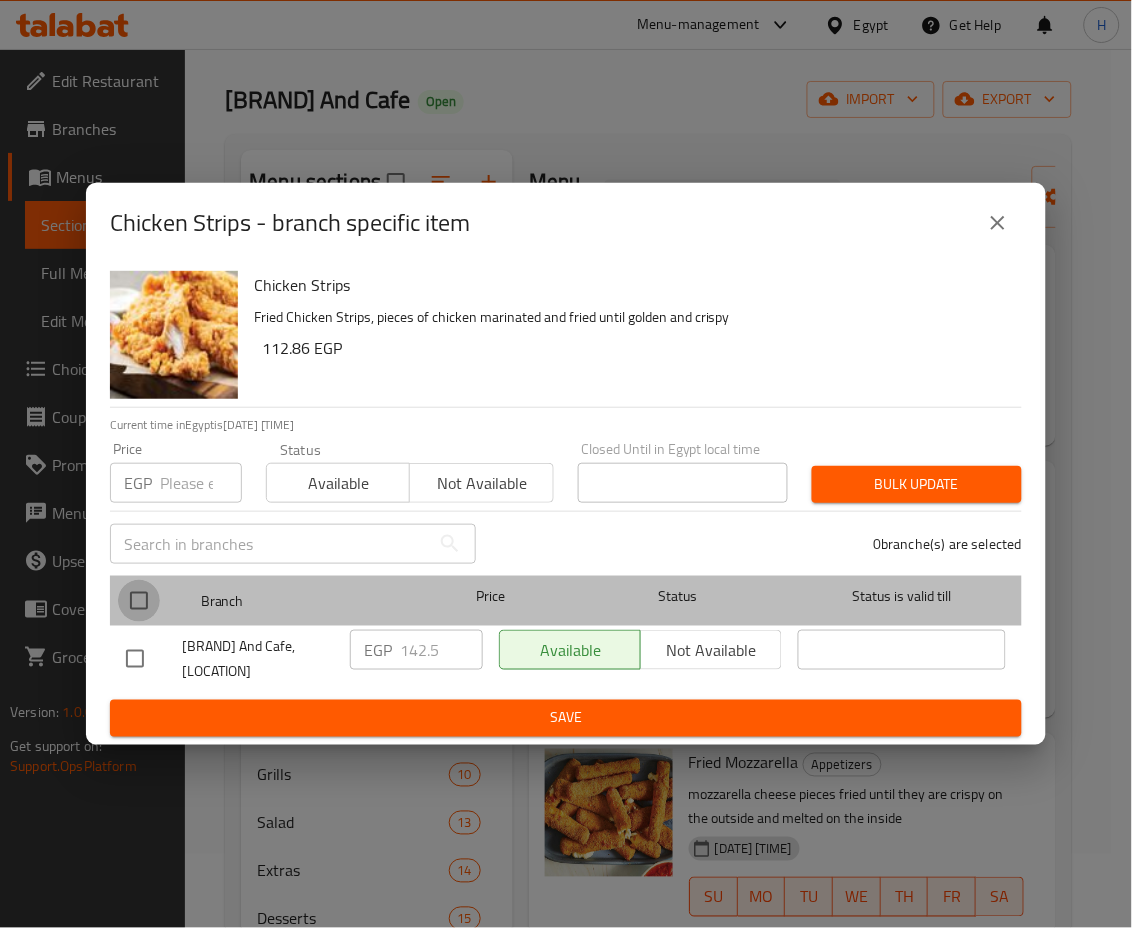 click at bounding box center [139, 601] 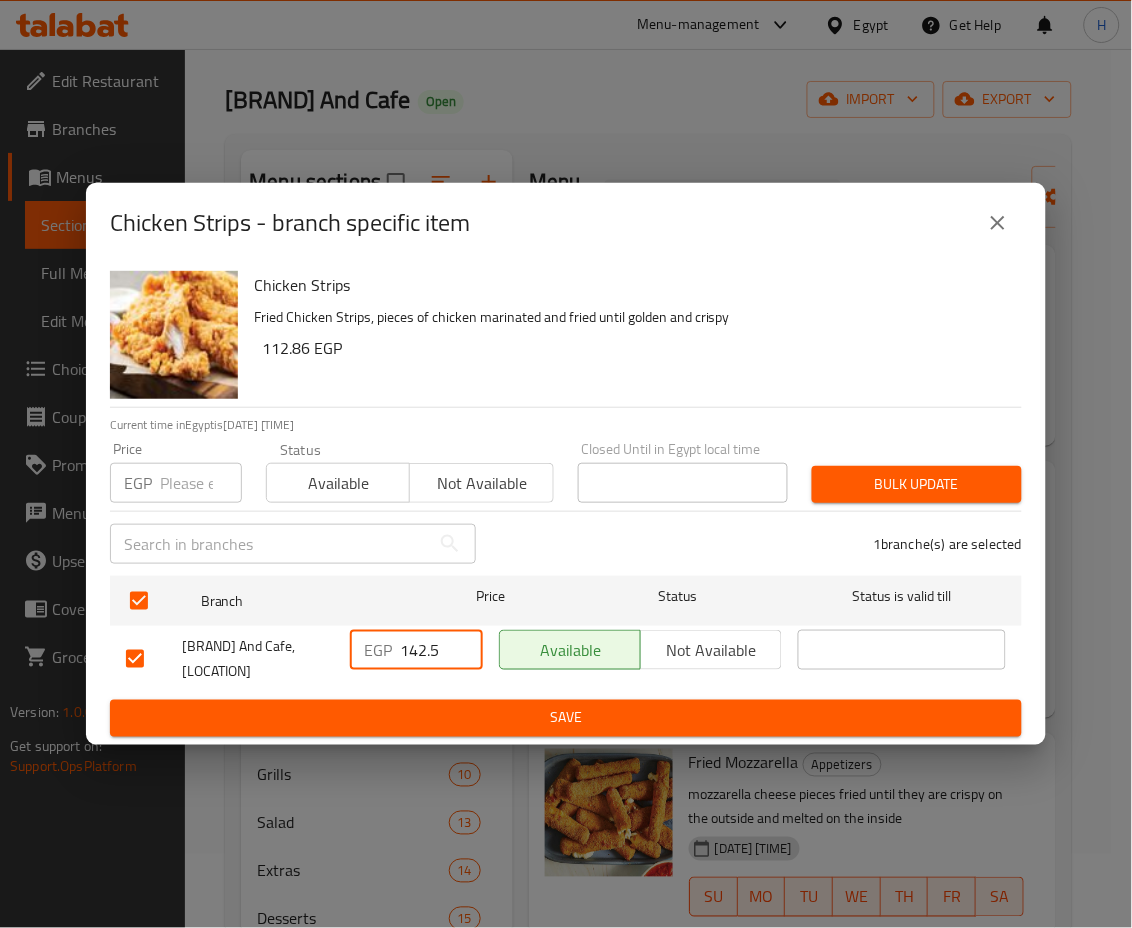 drag, startPoint x: 407, startPoint y: 645, endPoint x: 466, endPoint y: 655, distance: 59.841457 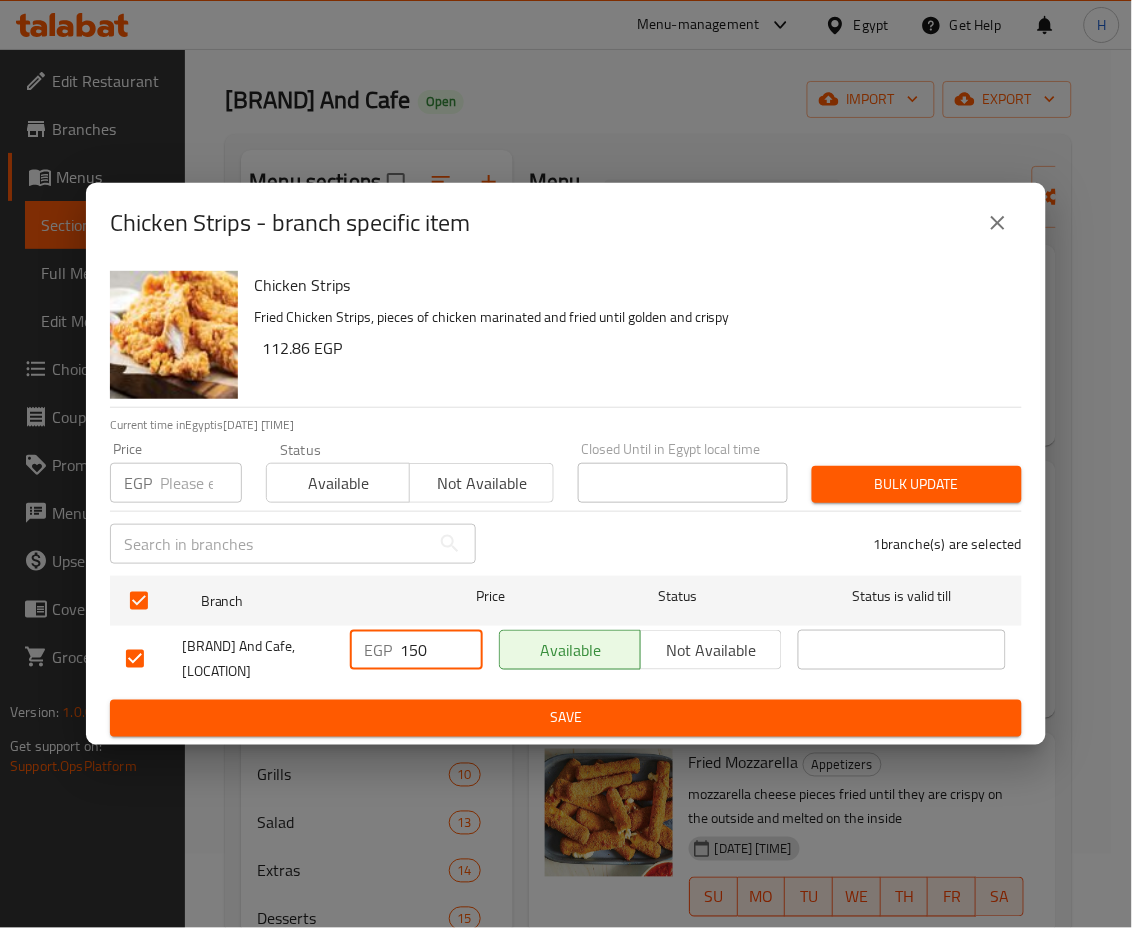type on "150" 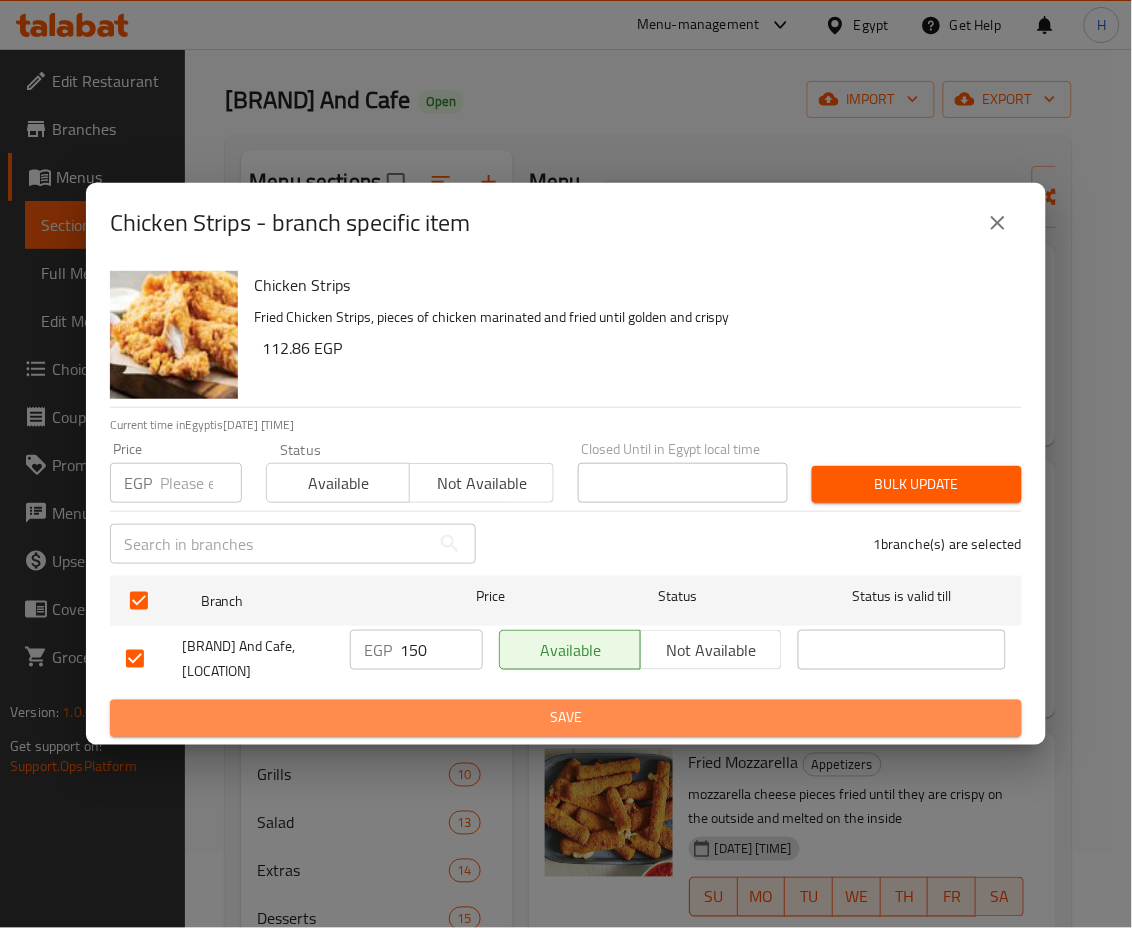click on "Save" at bounding box center (566, 718) 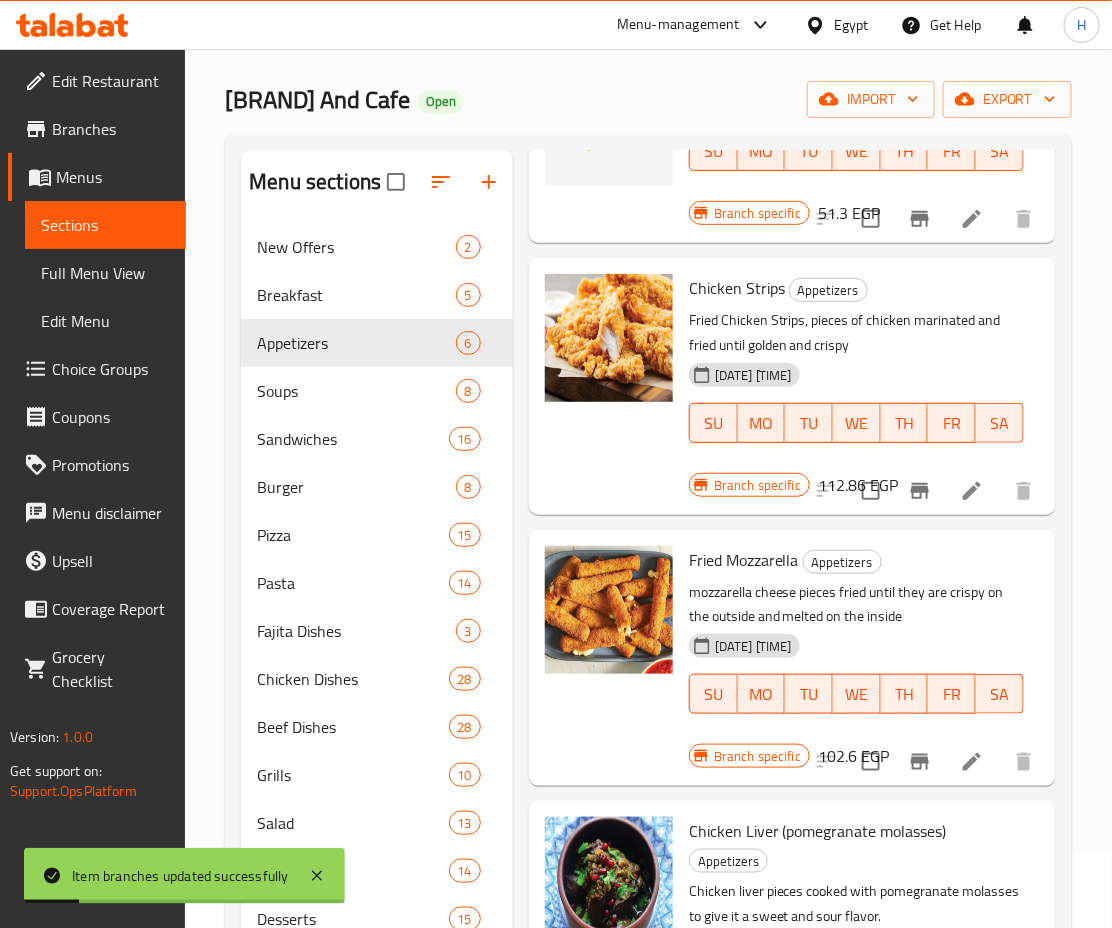 scroll, scrollTop: 209, scrollLeft: 0, axis: vertical 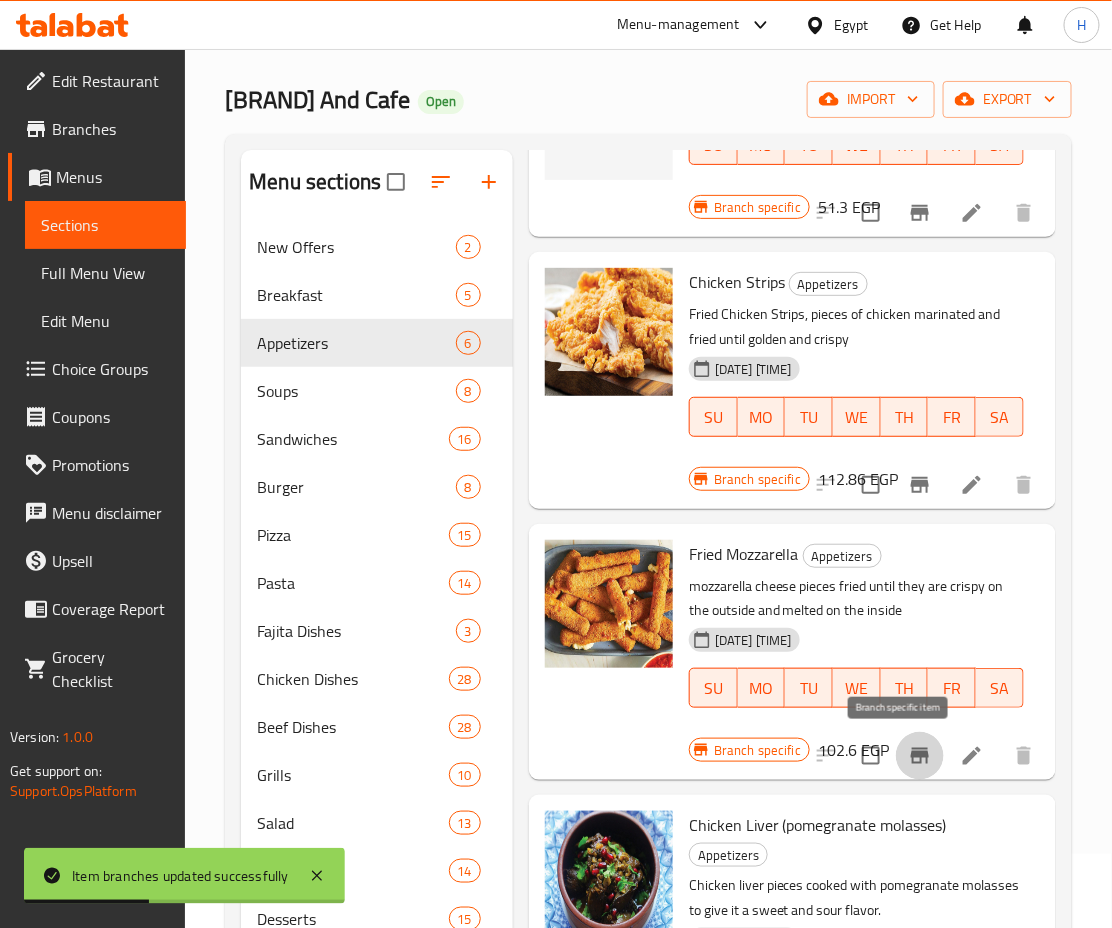 click 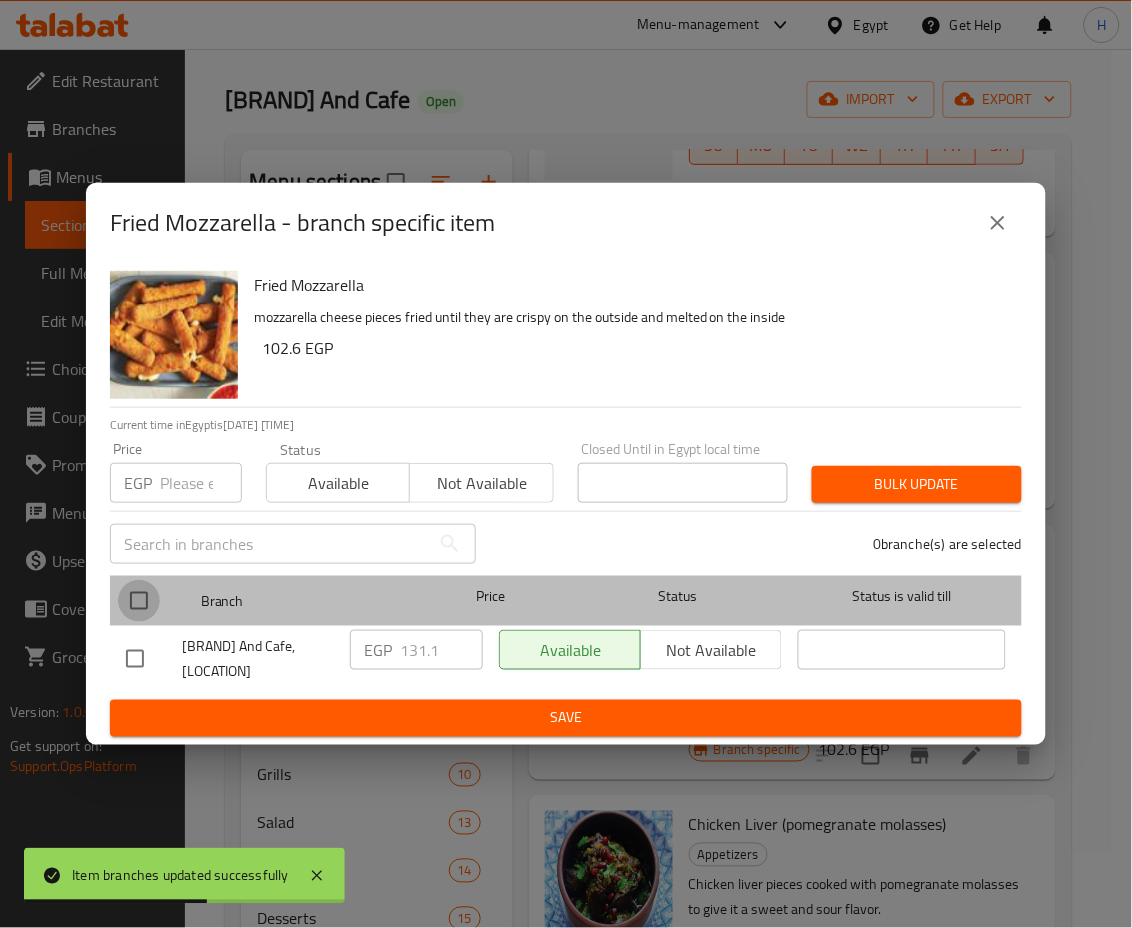 click at bounding box center [139, 601] 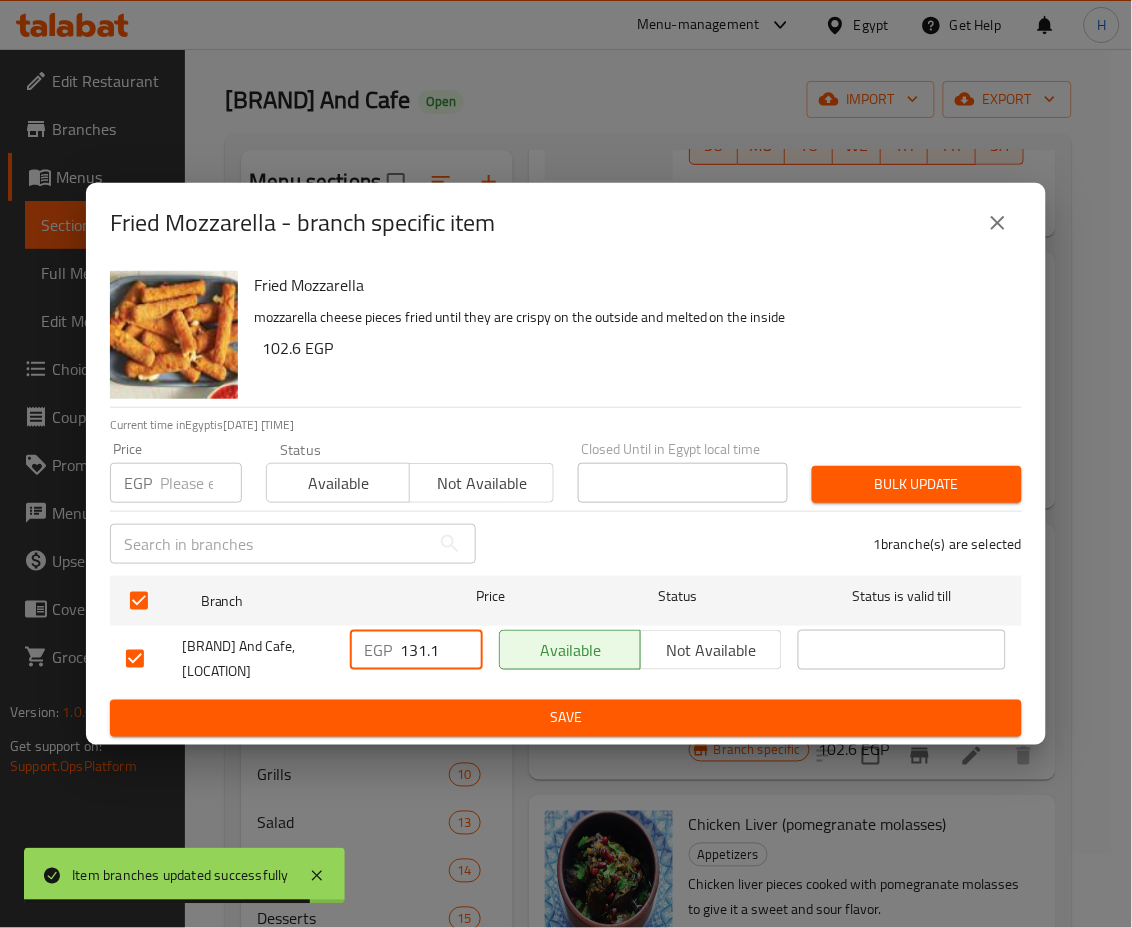 drag, startPoint x: 404, startPoint y: 644, endPoint x: 472, endPoint y: 662, distance: 70.34202 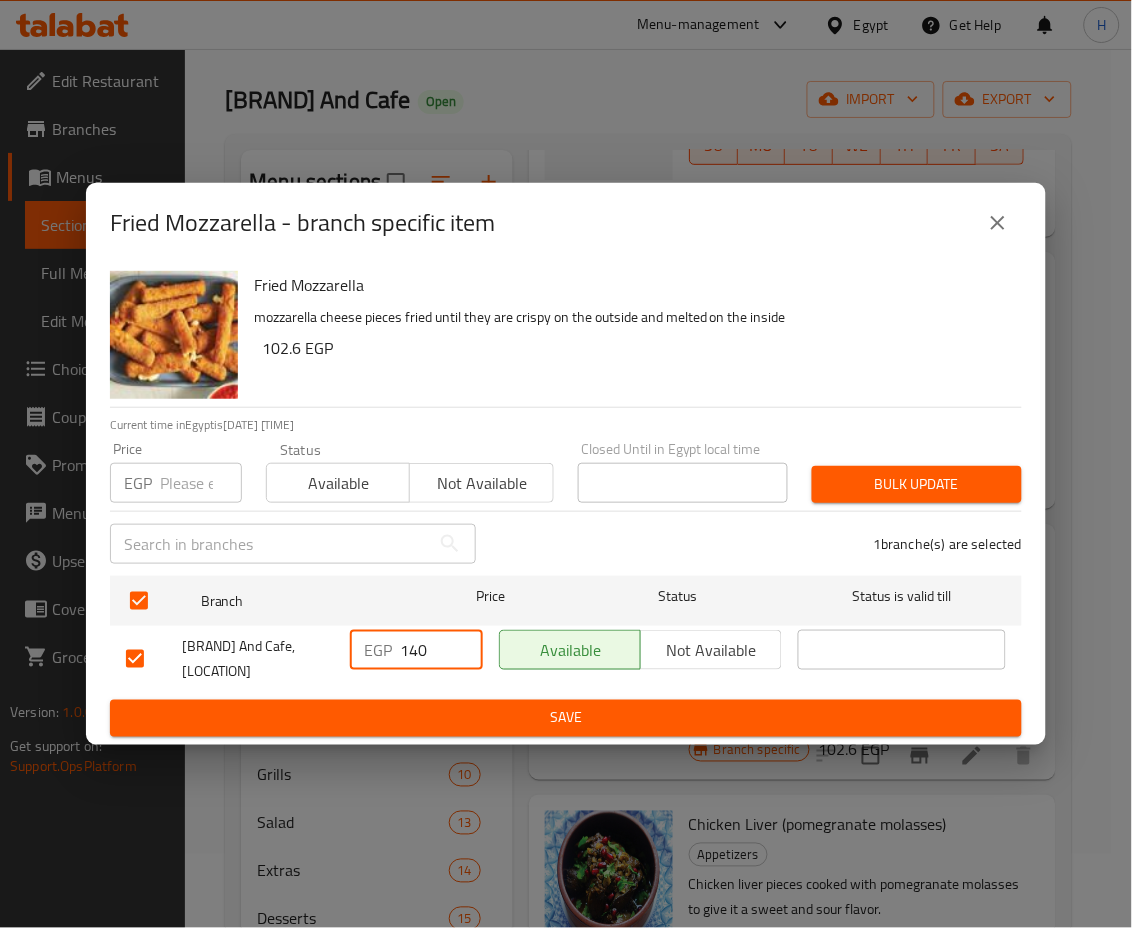 type on "140" 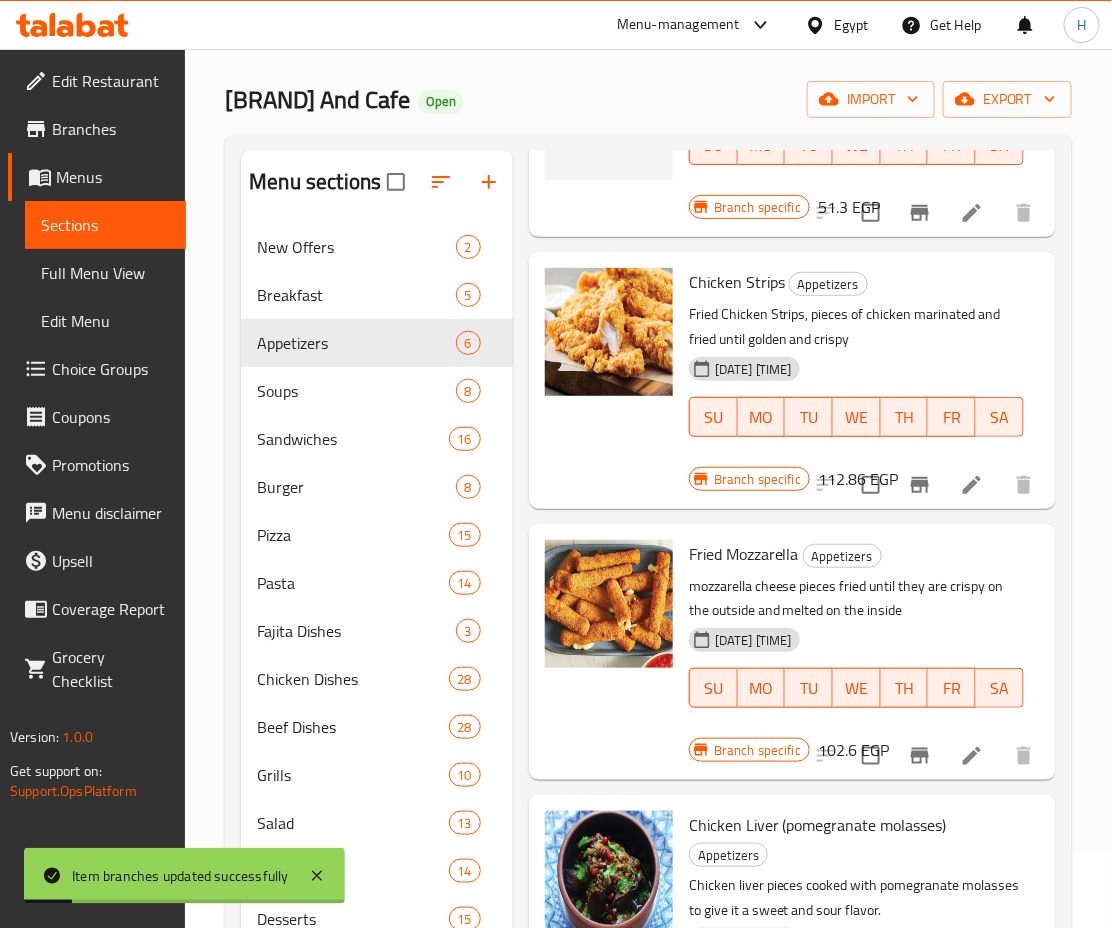 scroll, scrollTop: 277, scrollLeft: 0, axis: vertical 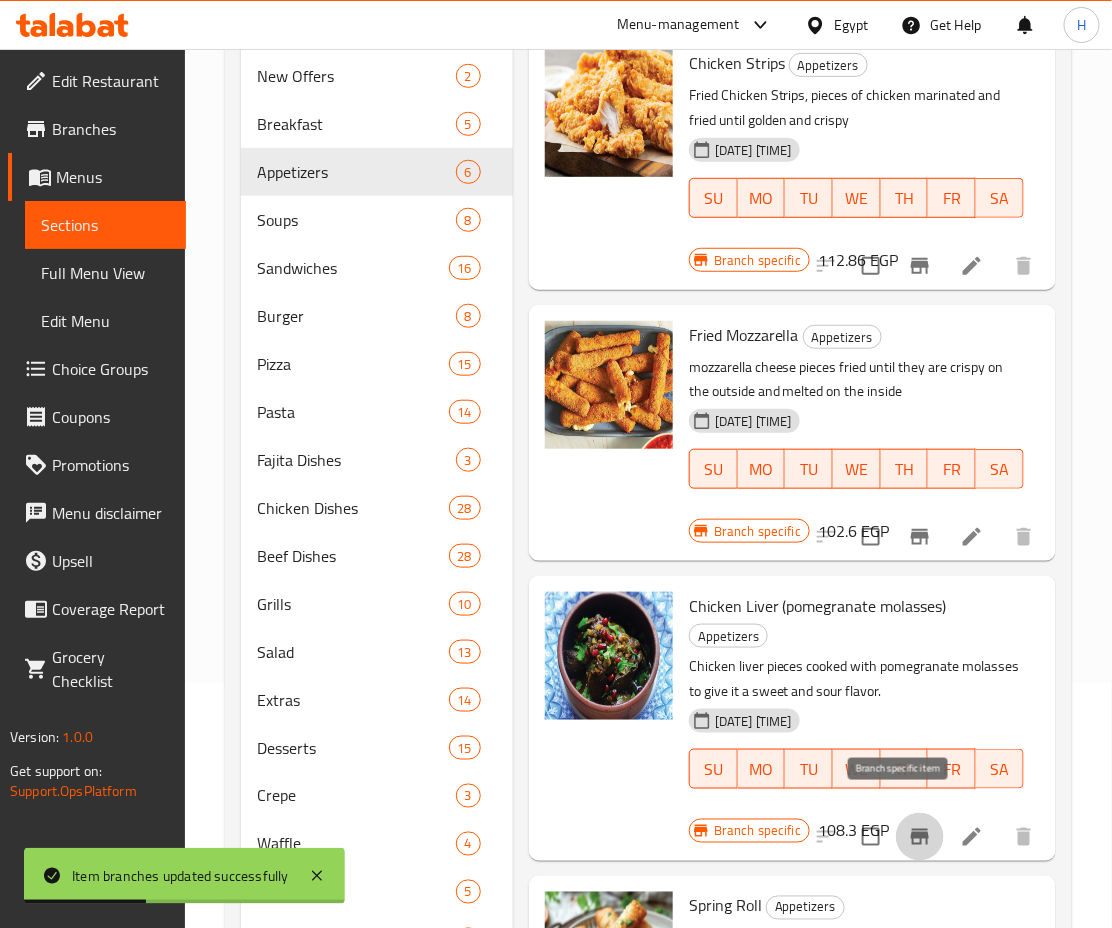 click at bounding box center (920, 837) 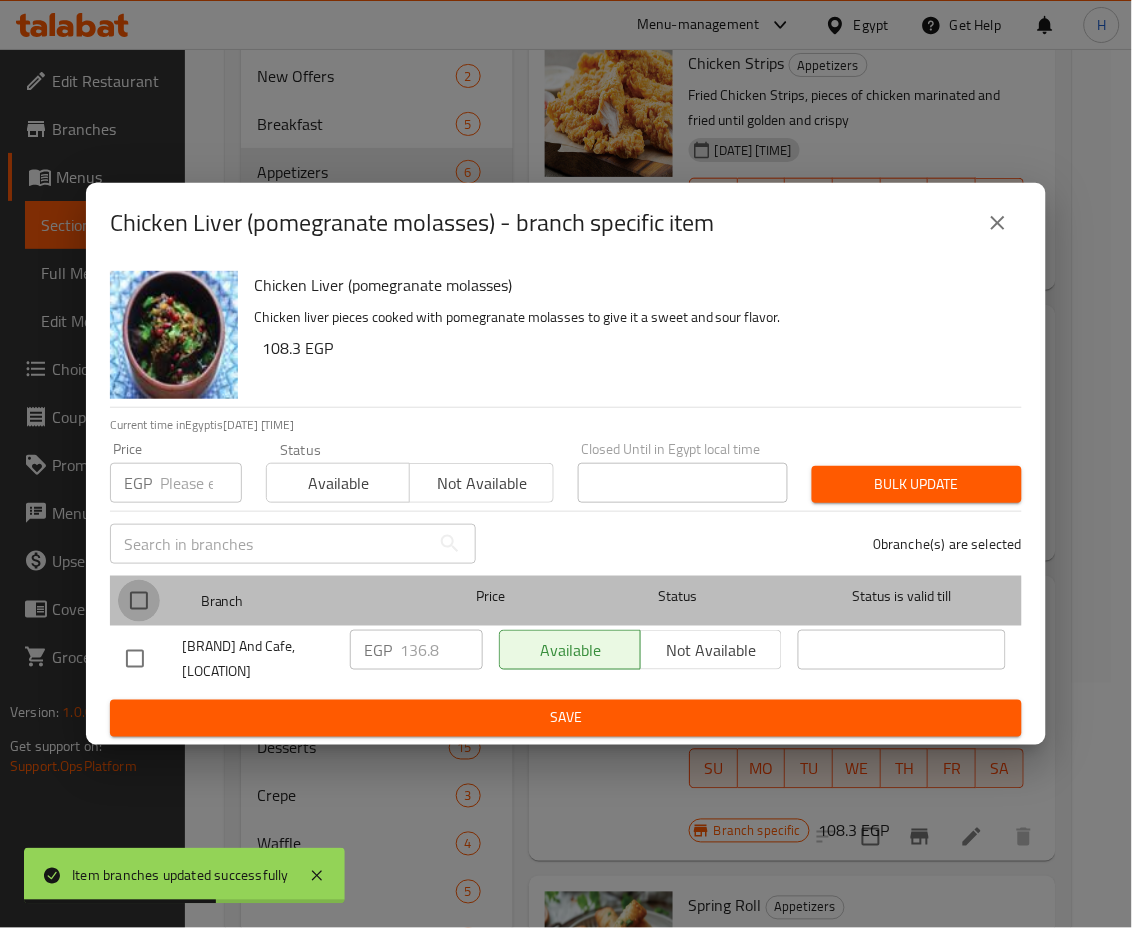click at bounding box center (139, 601) 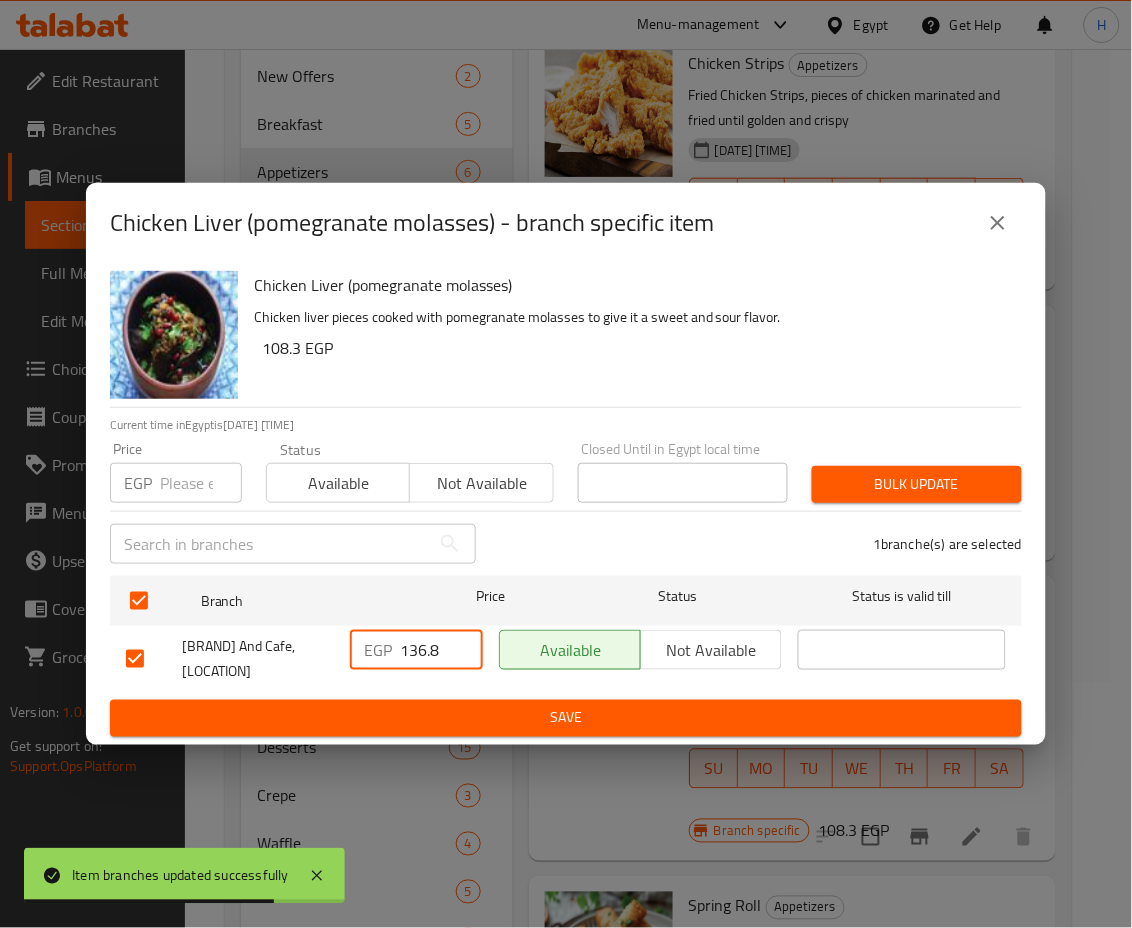 drag, startPoint x: 408, startPoint y: 647, endPoint x: 486, endPoint y: 658, distance: 78.77182 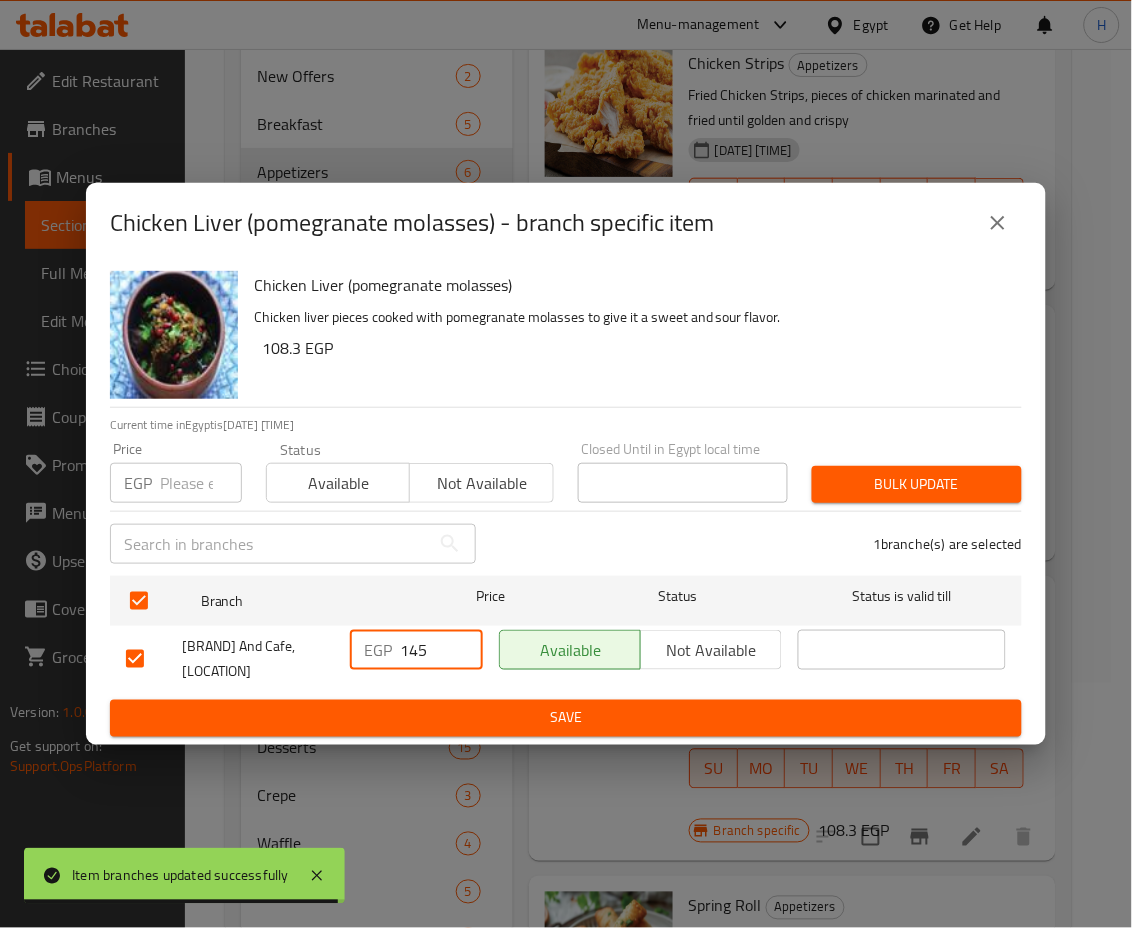 type on "145" 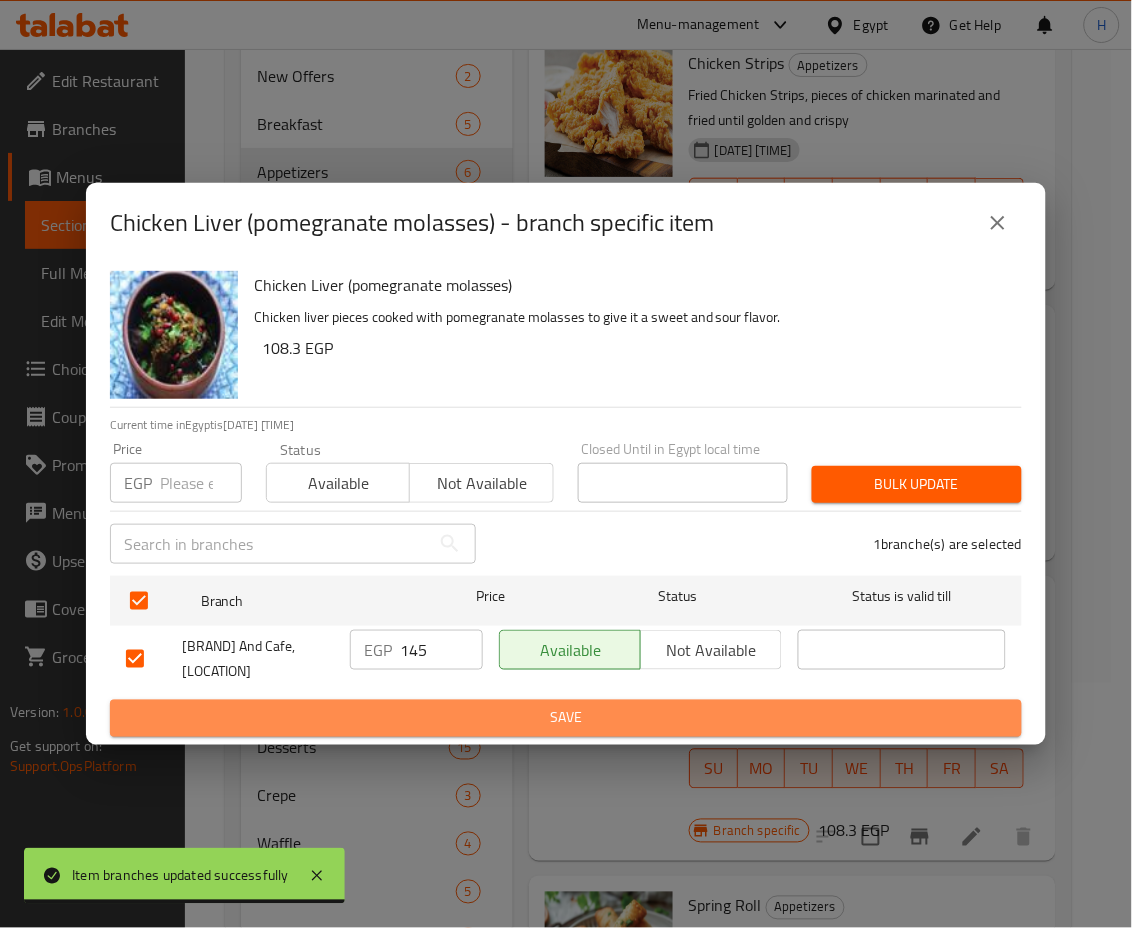 click on "Save" at bounding box center [566, 718] 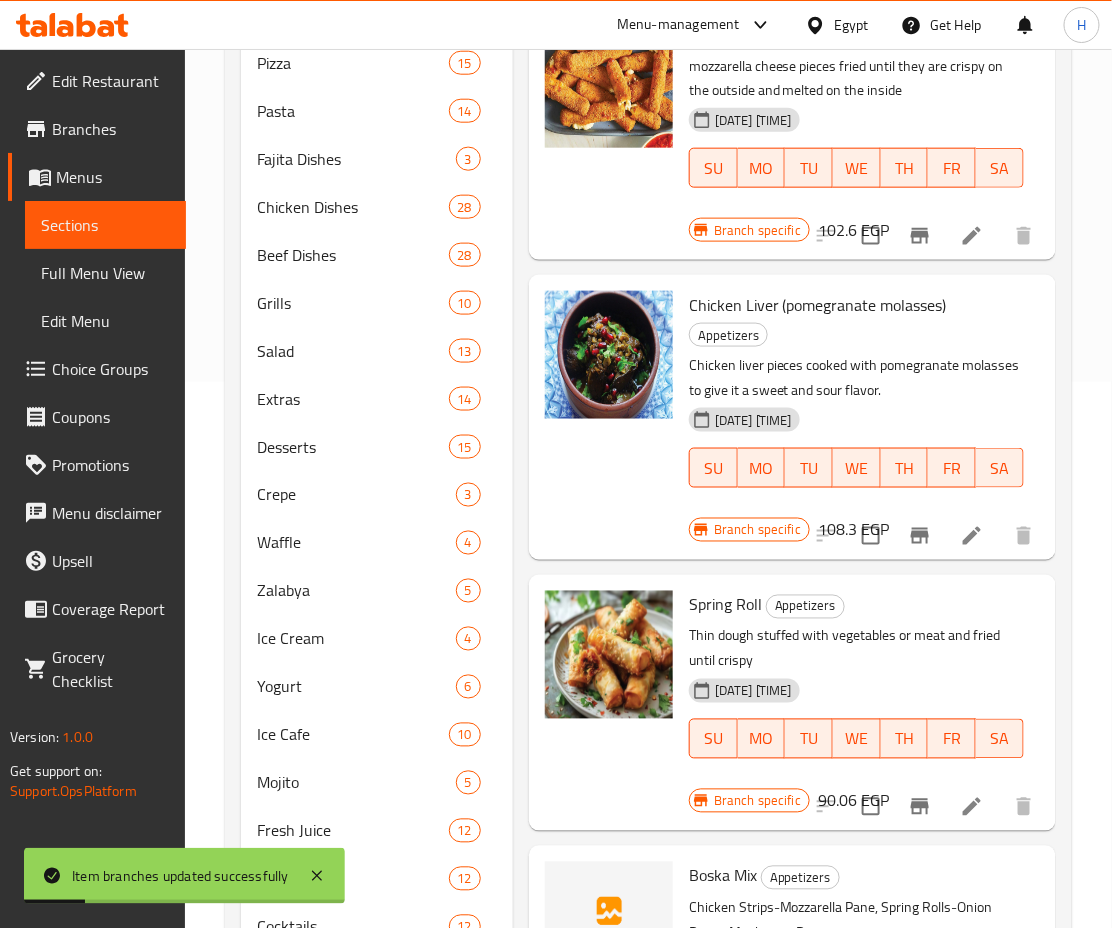 scroll, scrollTop: 547, scrollLeft: 0, axis: vertical 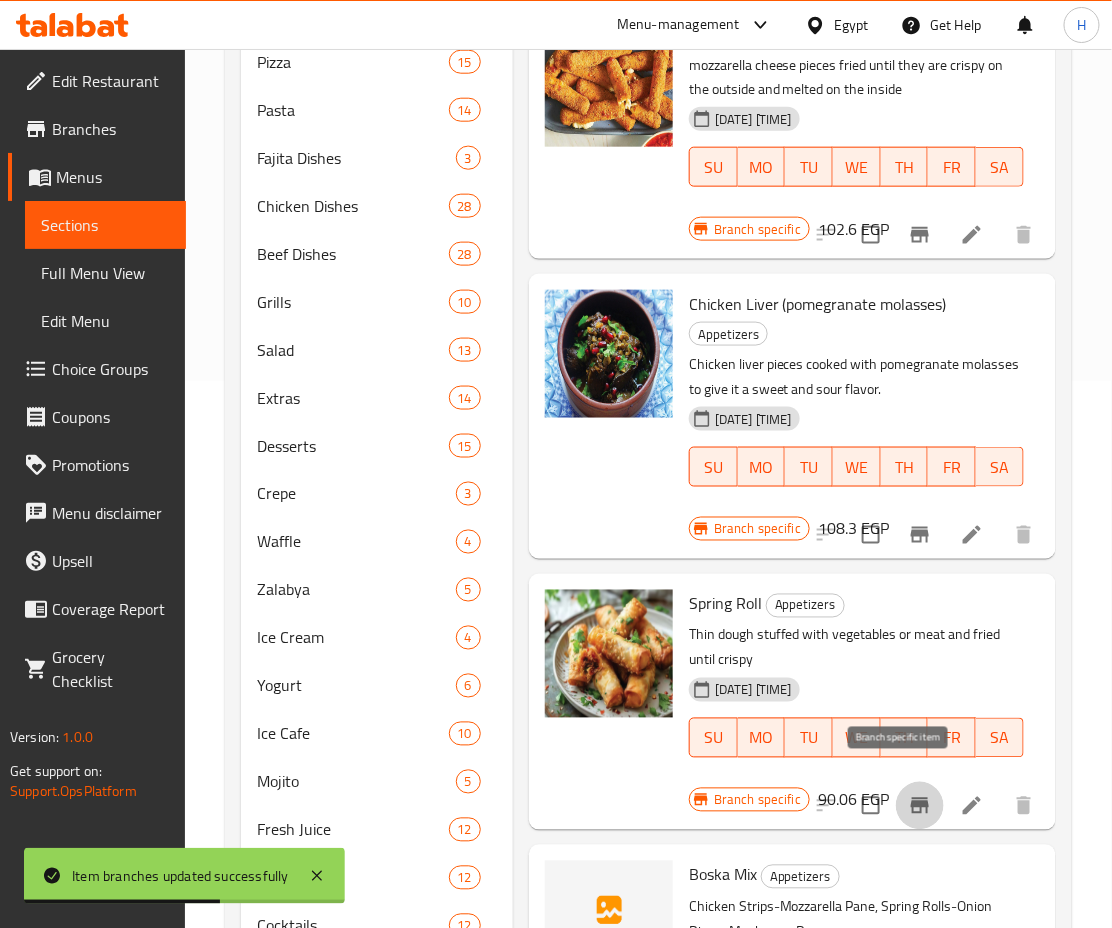 click 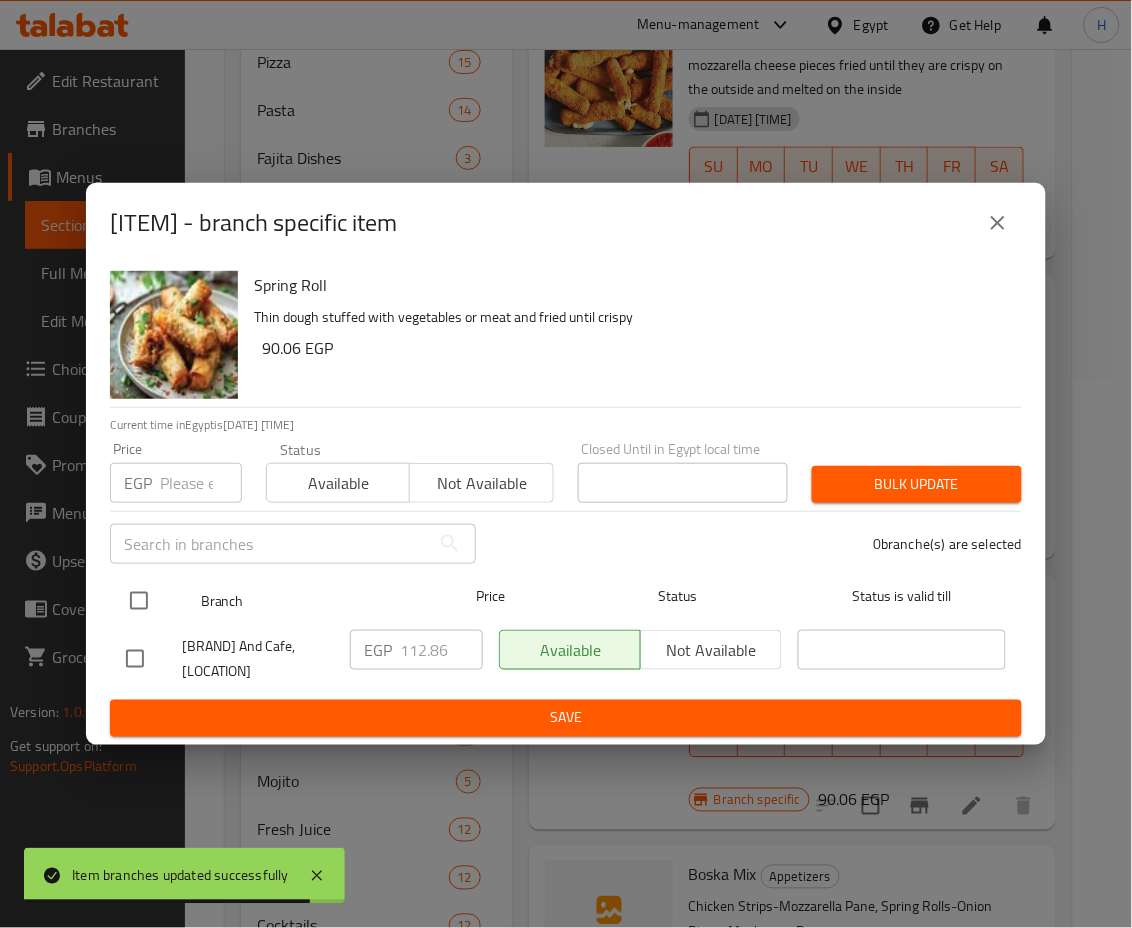 drag, startPoint x: 133, startPoint y: 605, endPoint x: 153, endPoint y: 604, distance: 20.024984 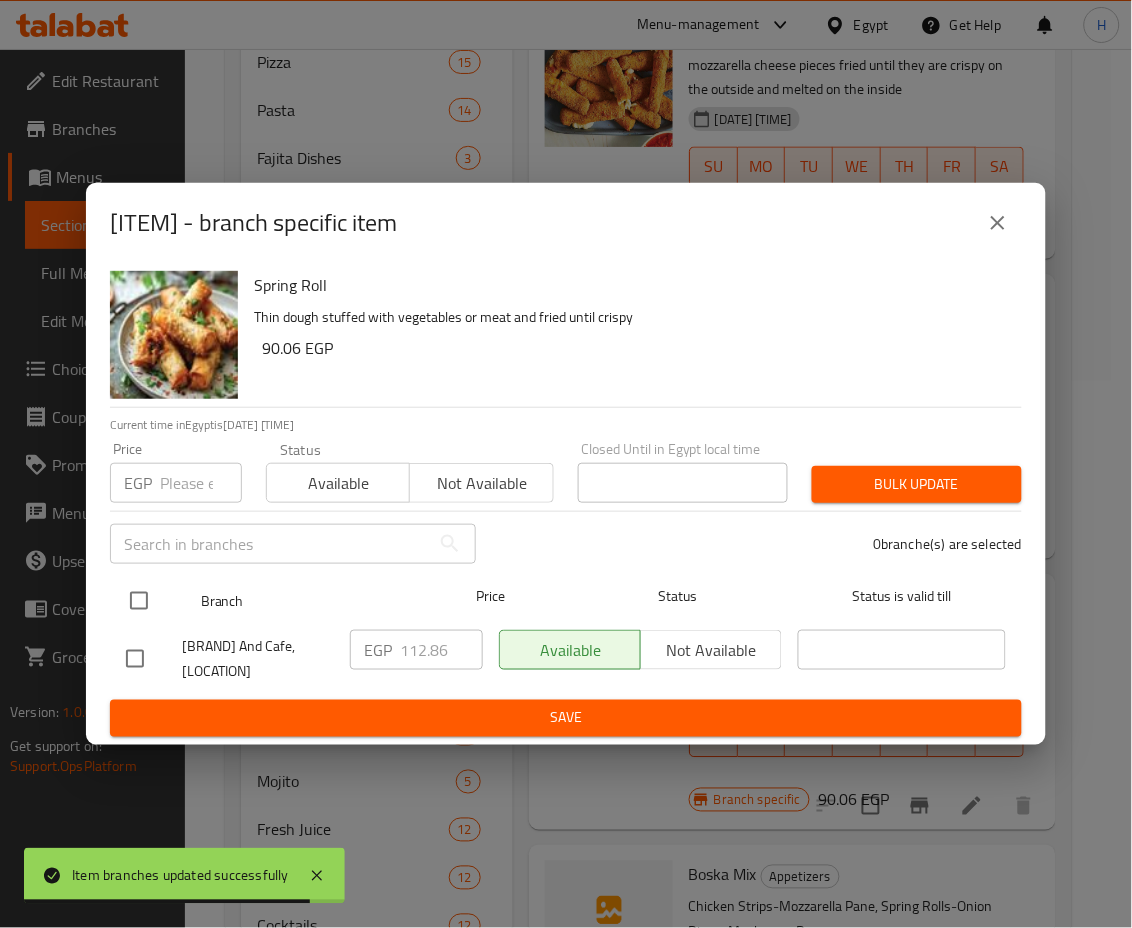 click at bounding box center (139, 601) 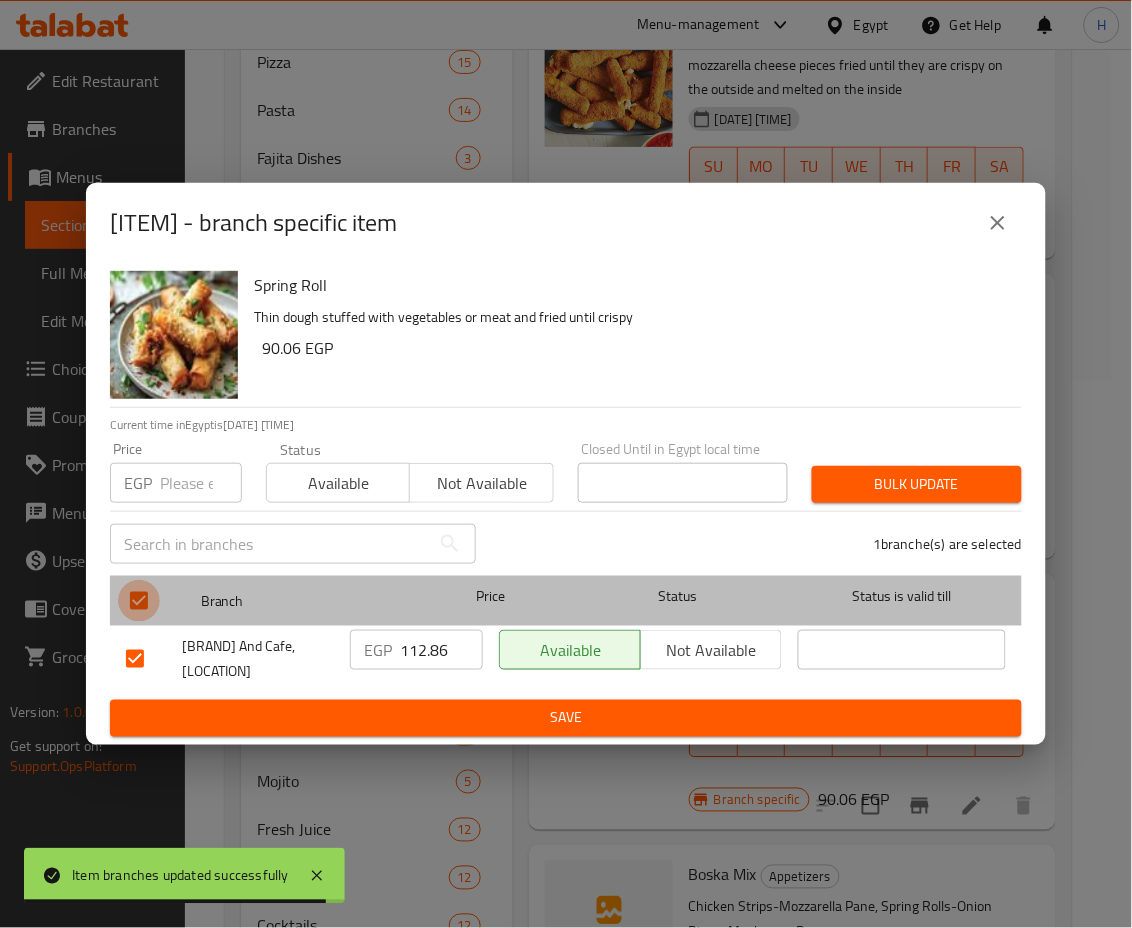 click at bounding box center [139, 601] 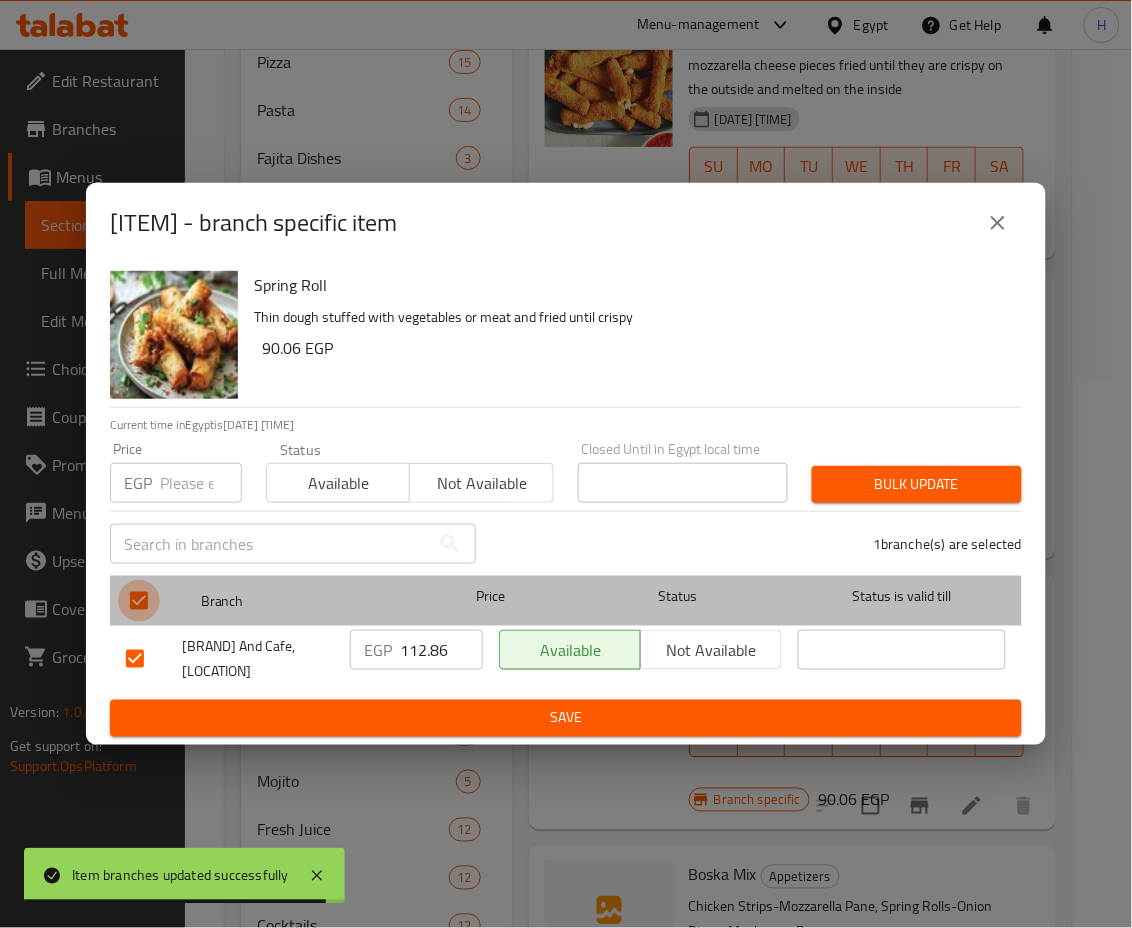 checkbox on "false" 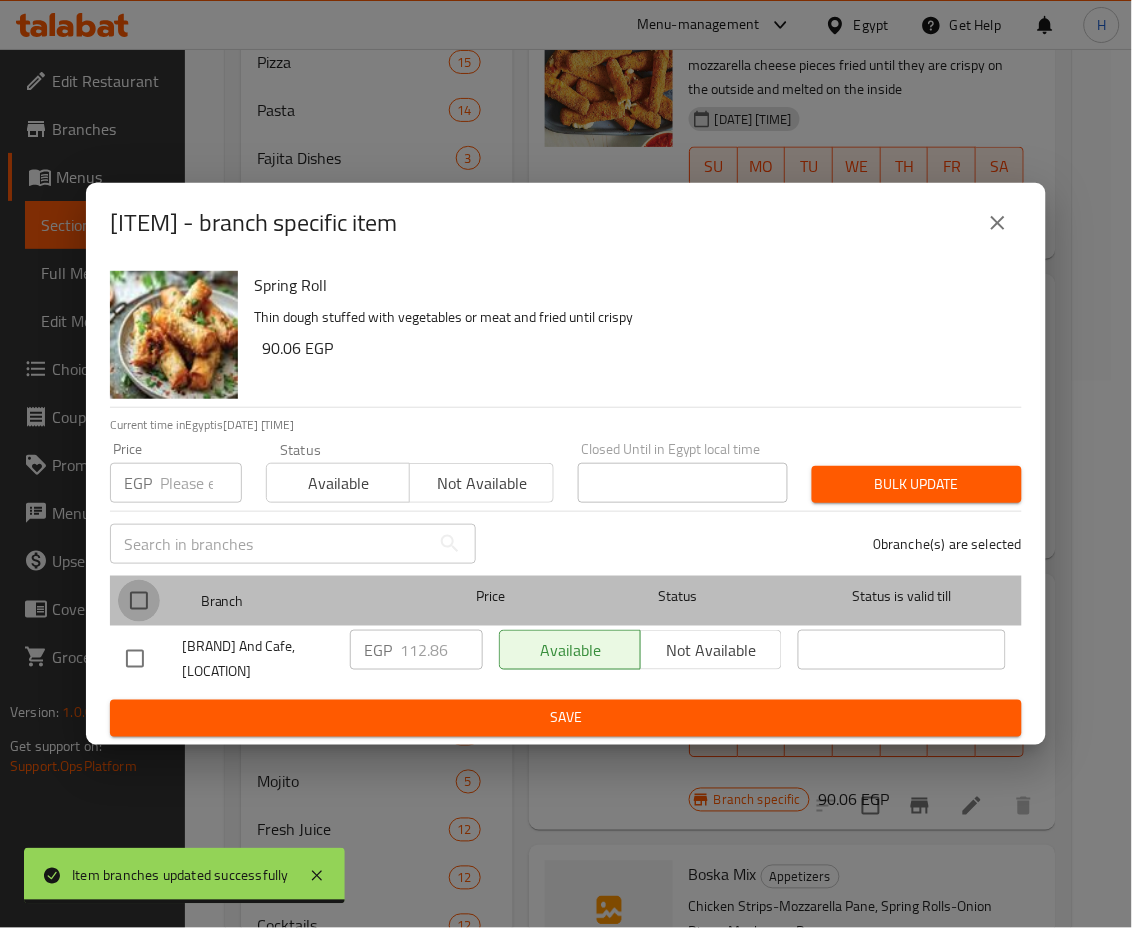 click at bounding box center (139, 601) 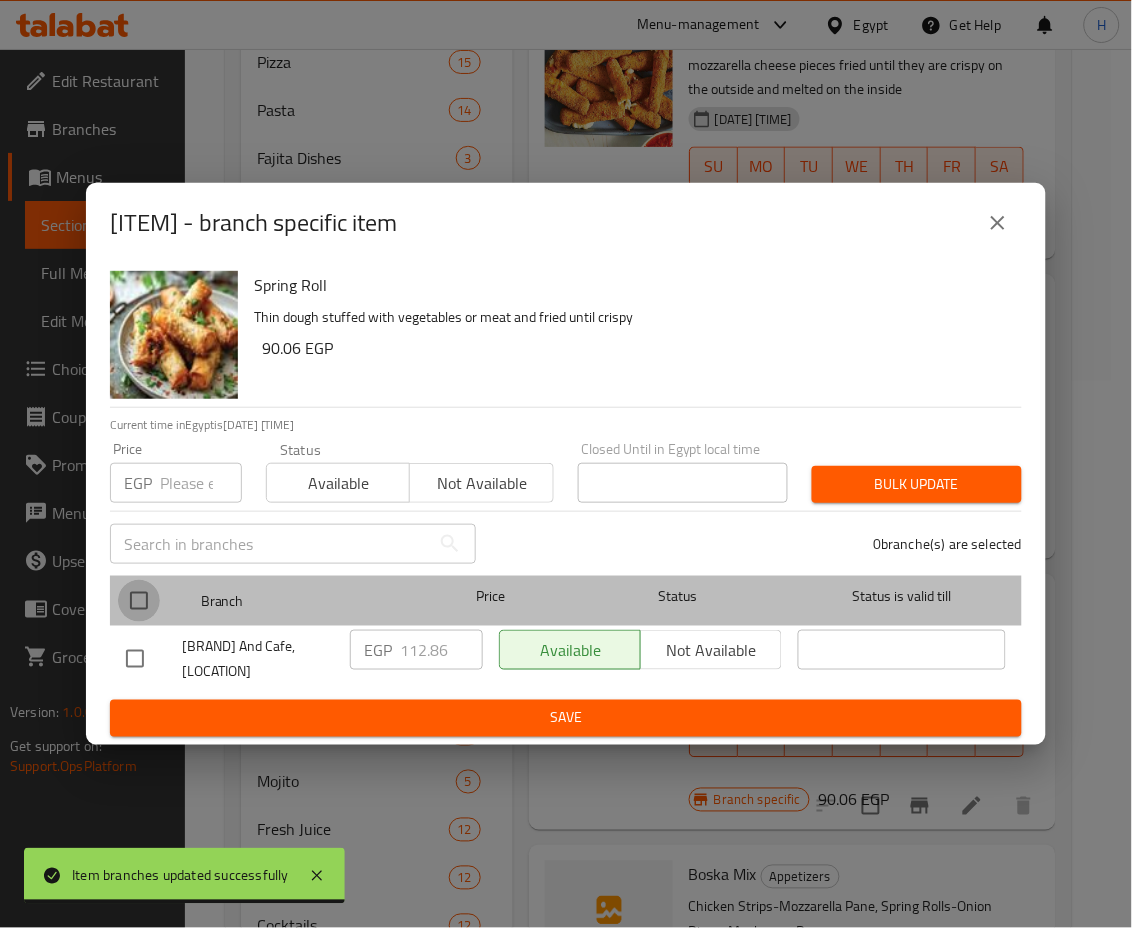 checkbox on "true" 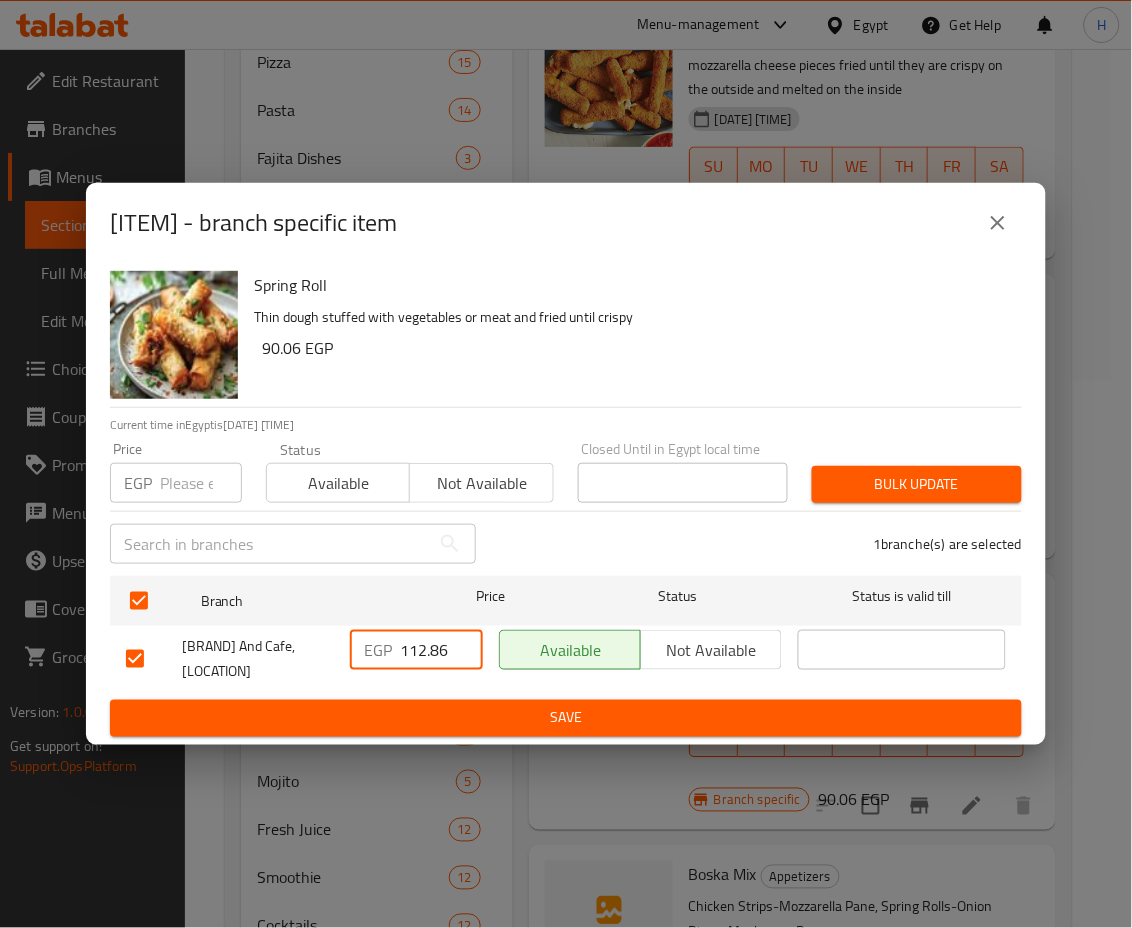 drag, startPoint x: 410, startPoint y: 649, endPoint x: 481, endPoint y: 664, distance: 72.56721 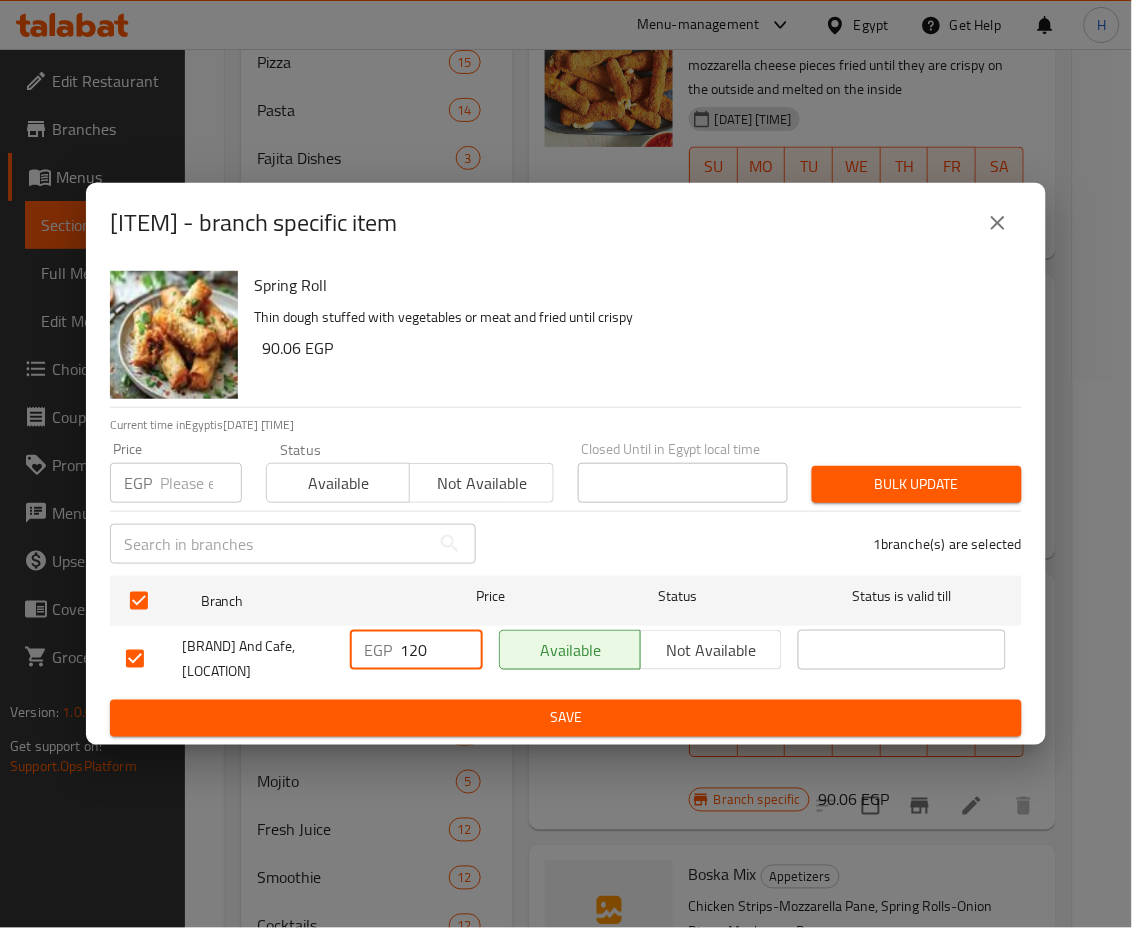 type on "120" 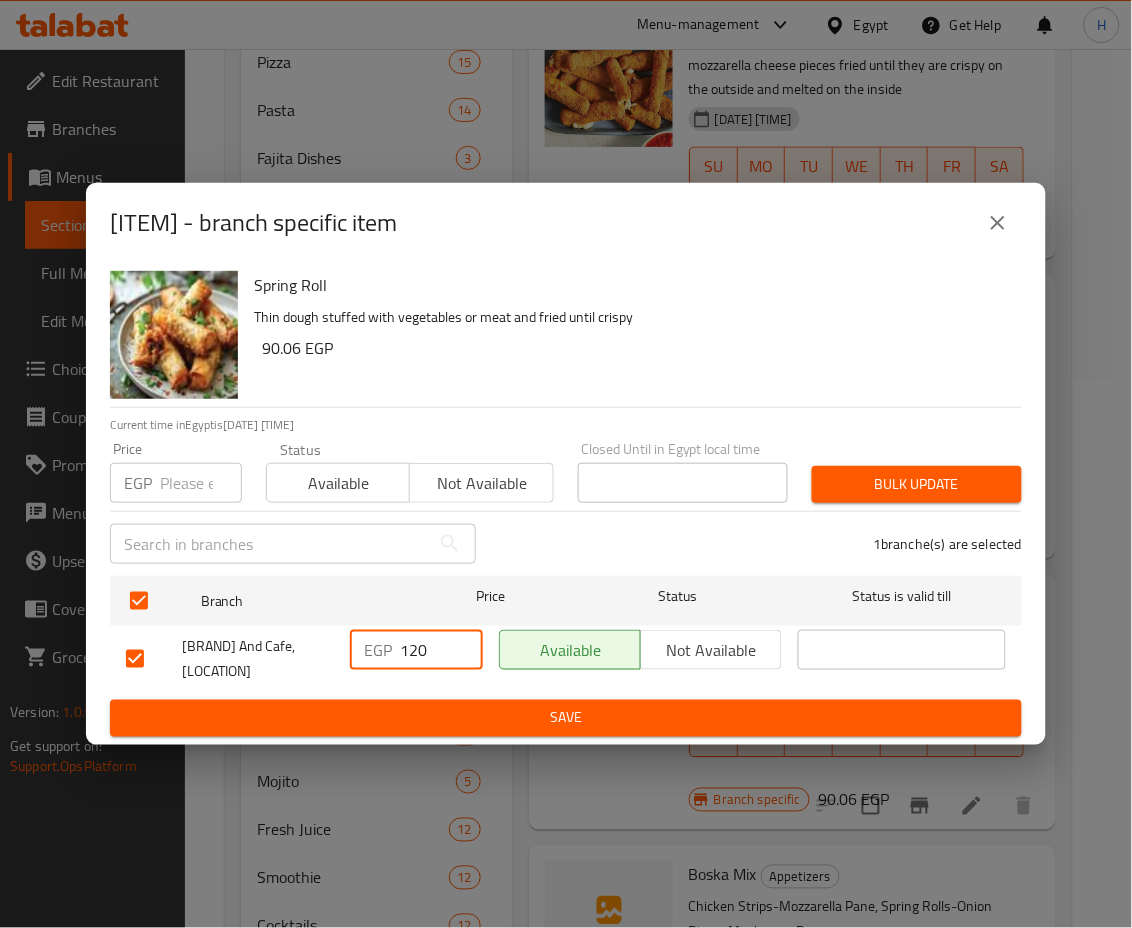 click on "Save" at bounding box center (566, 718) 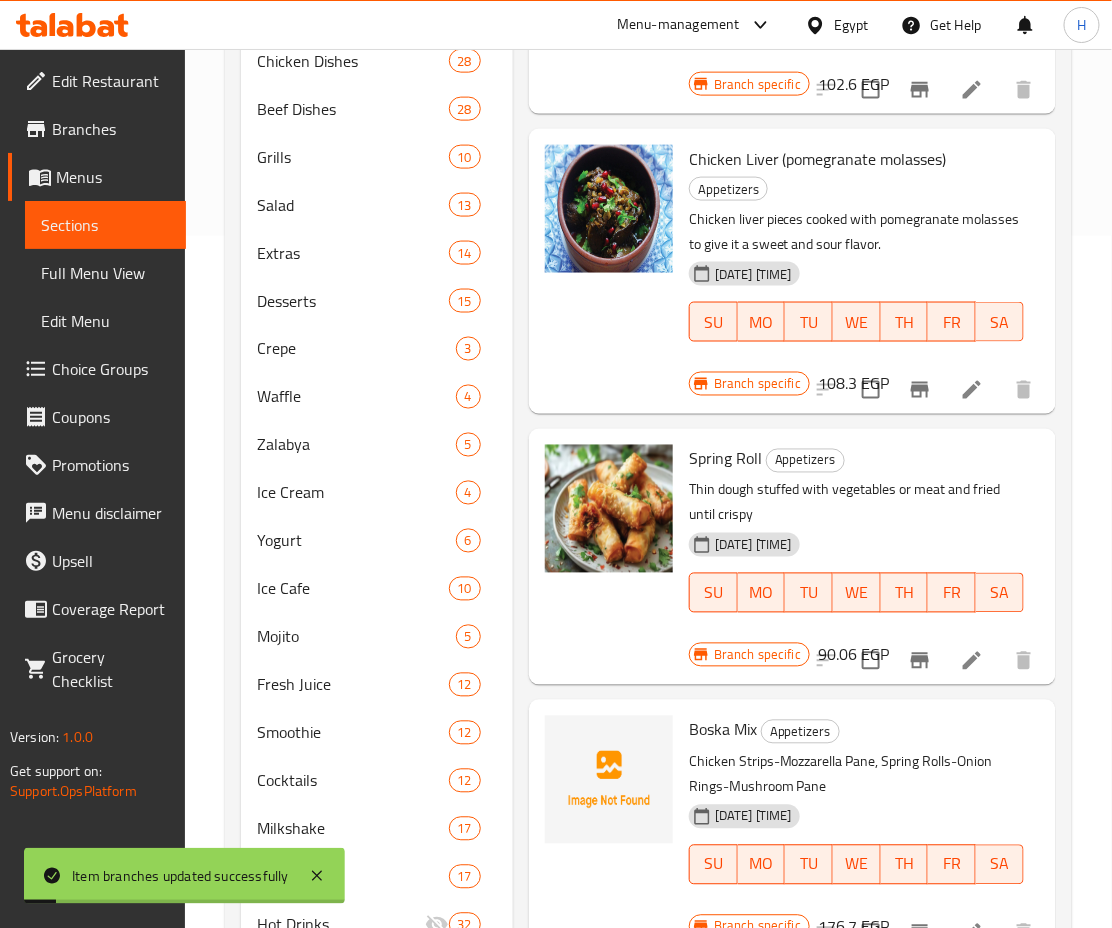scroll, scrollTop: 777, scrollLeft: 0, axis: vertical 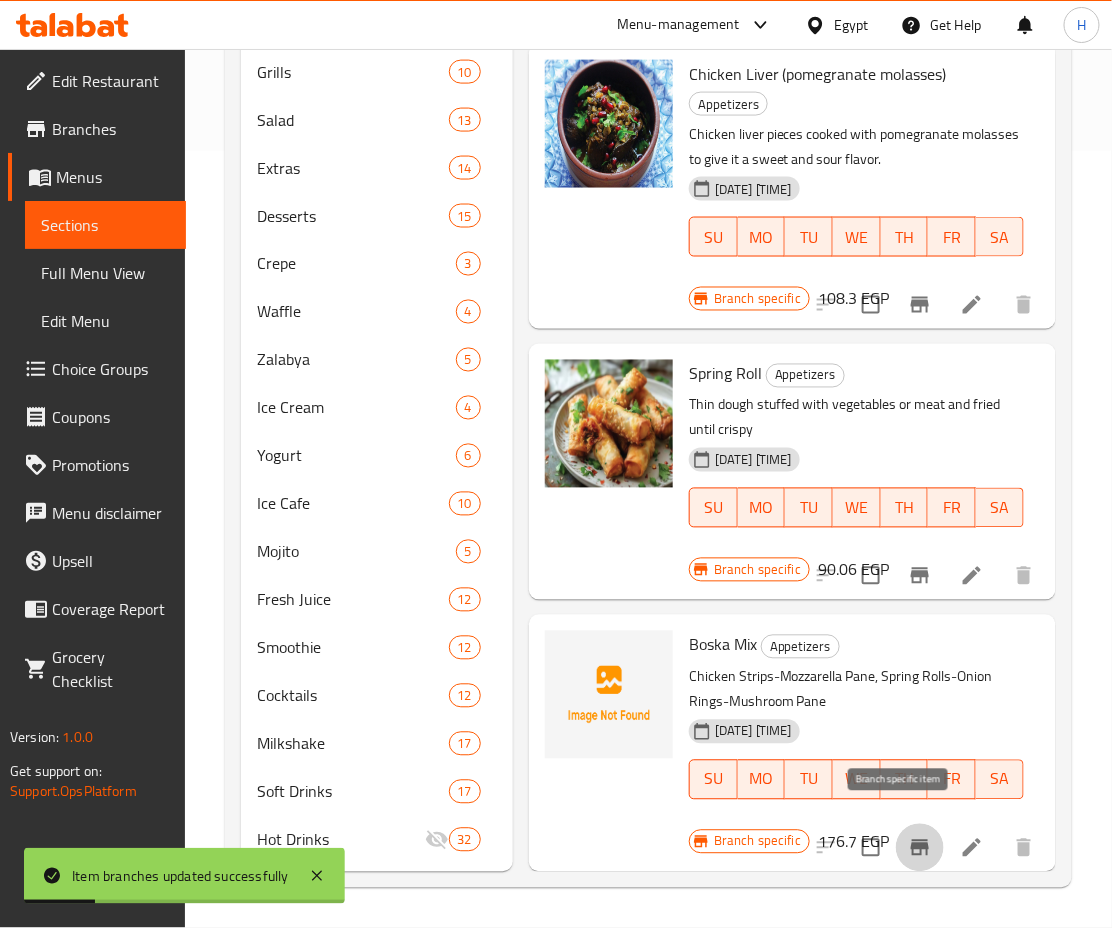 click 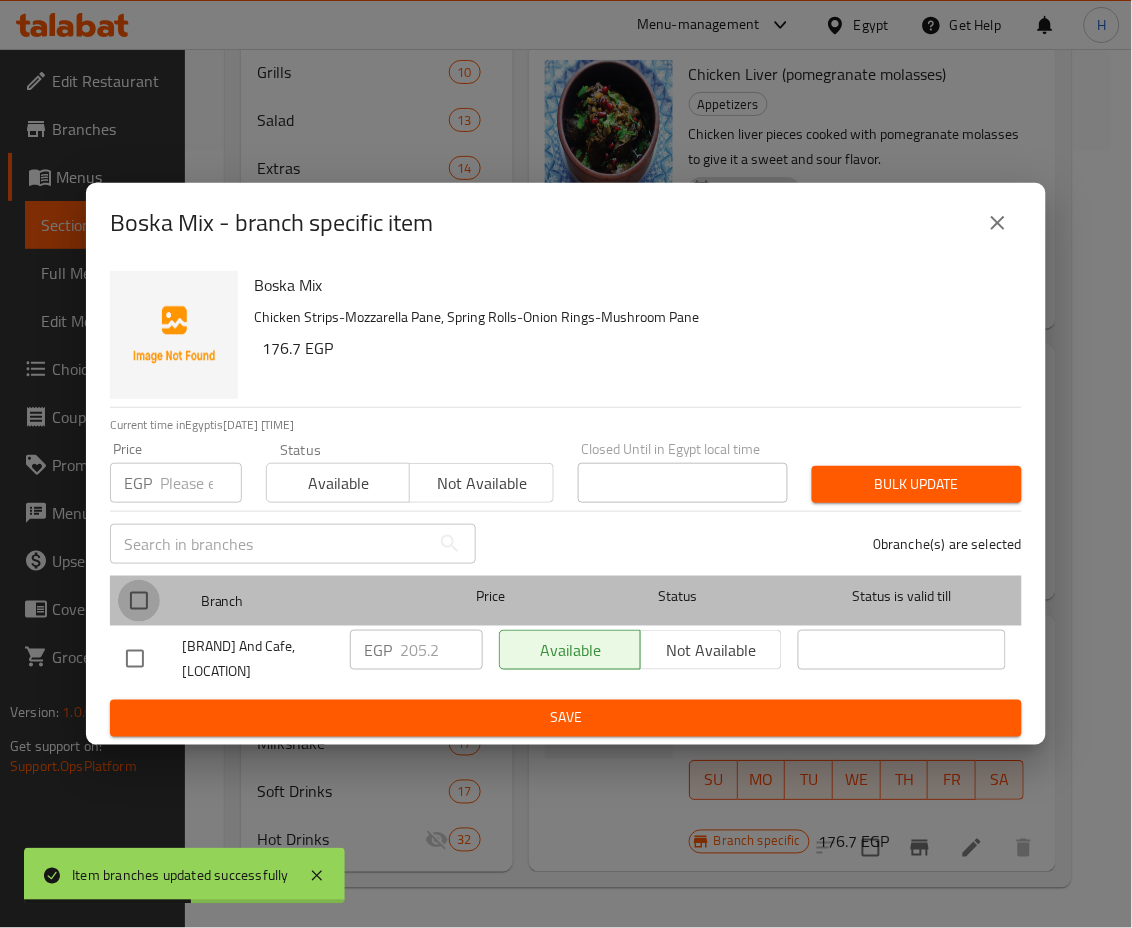 click at bounding box center [139, 601] 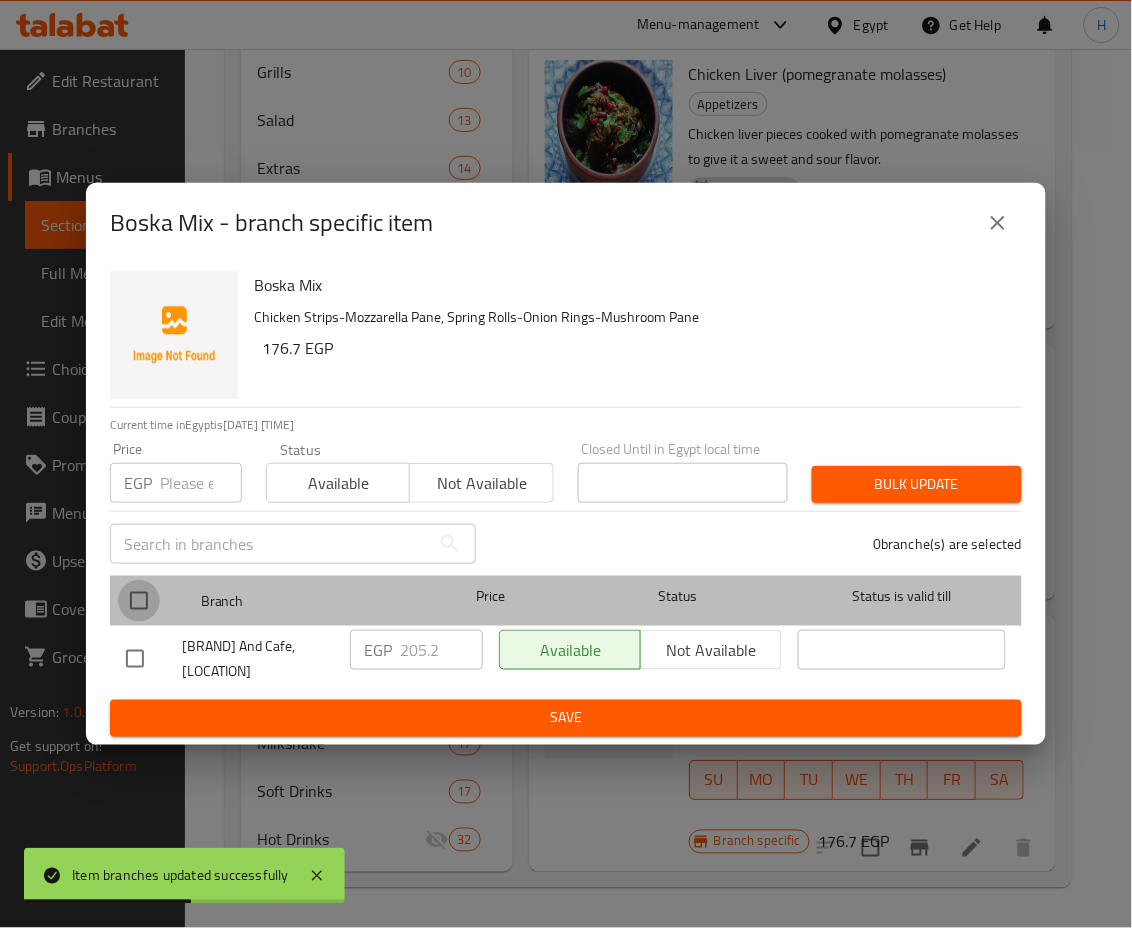 checkbox on "true" 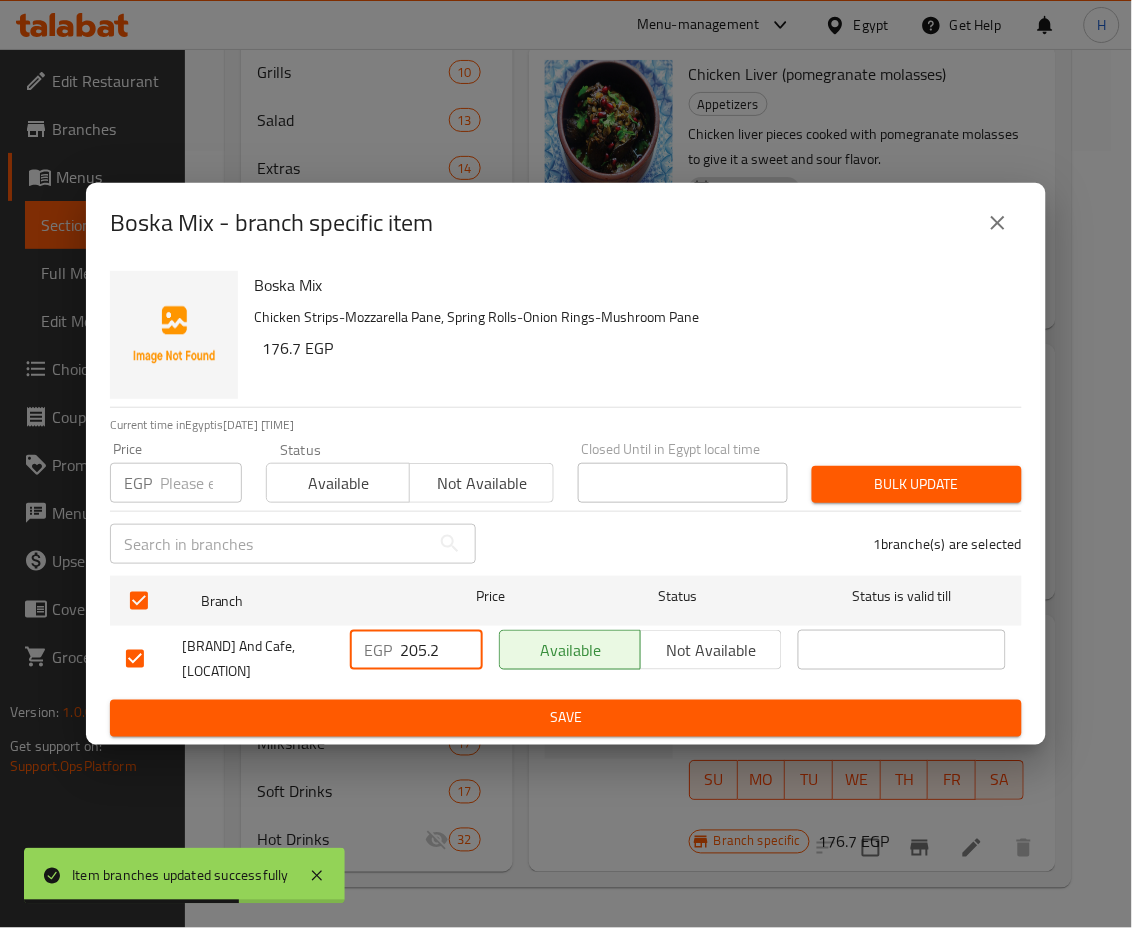 drag, startPoint x: 409, startPoint y: 648, endPoint x: 477, endPoint y: 654, distance: 68.26419 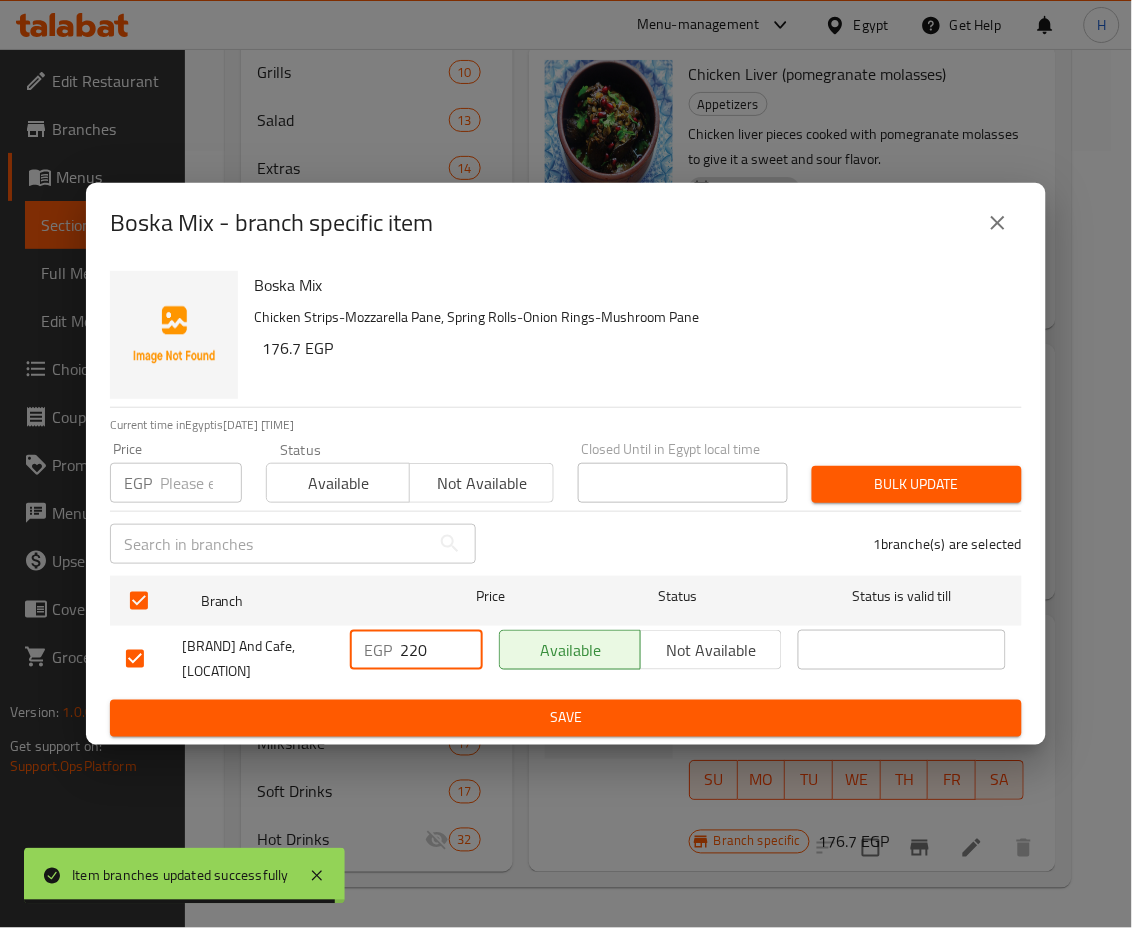 type on "220" 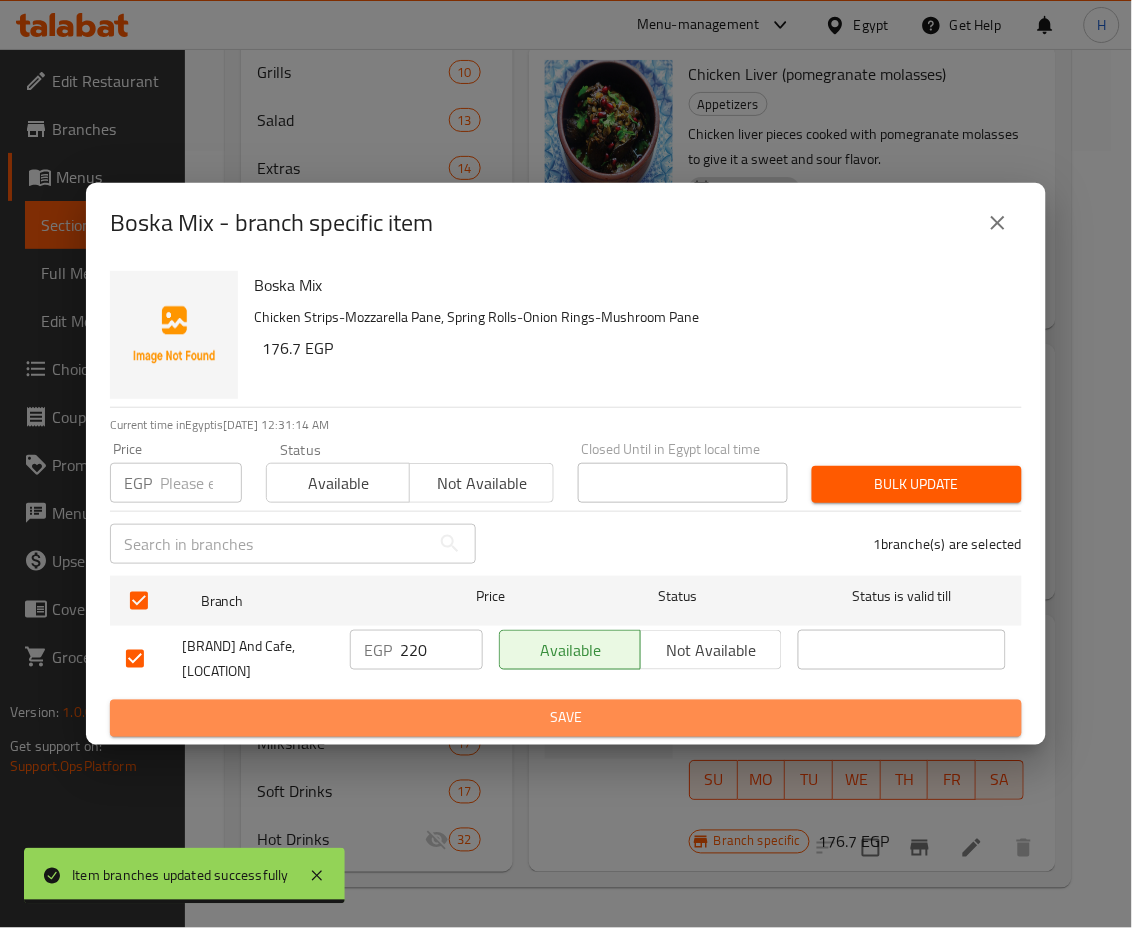click on "Save" at bounding box center [566, 718] 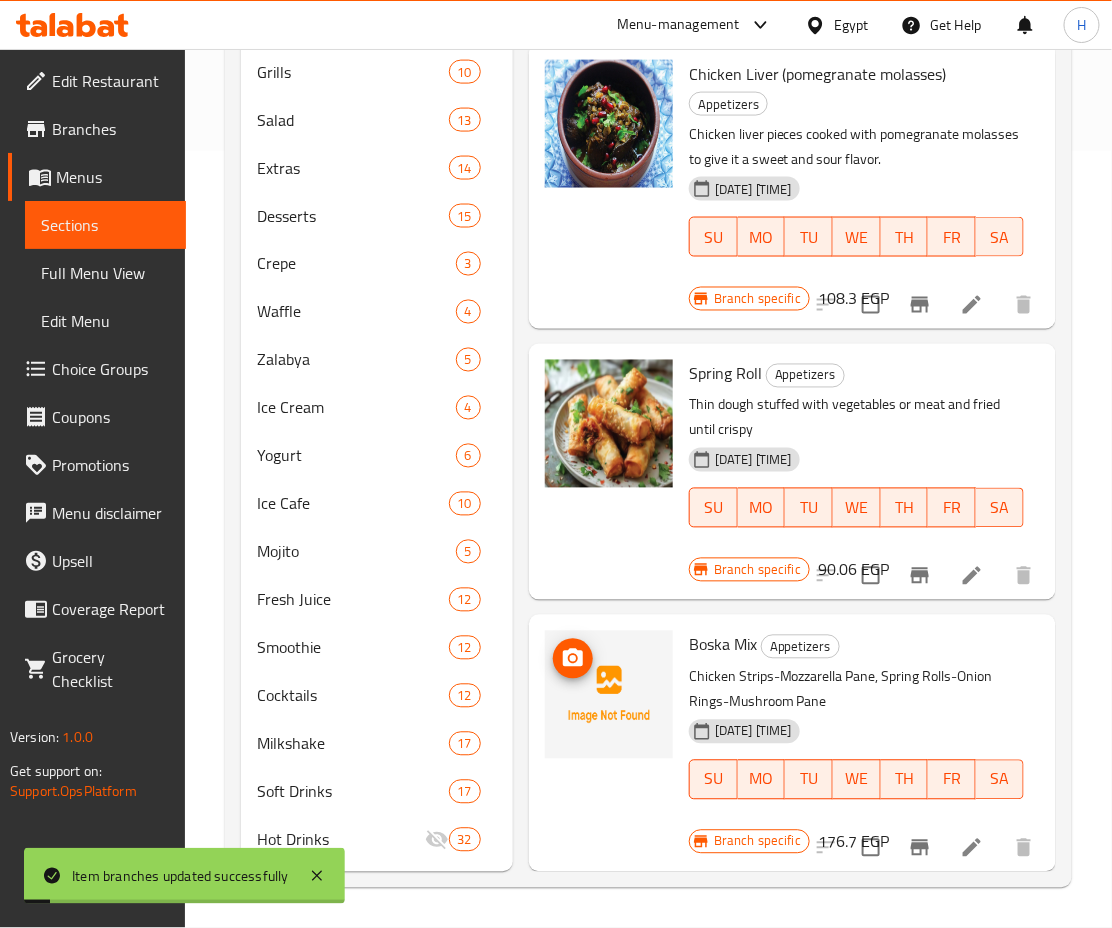 scroll, scrollTop: 0, scrollLeft: 0, axis: both 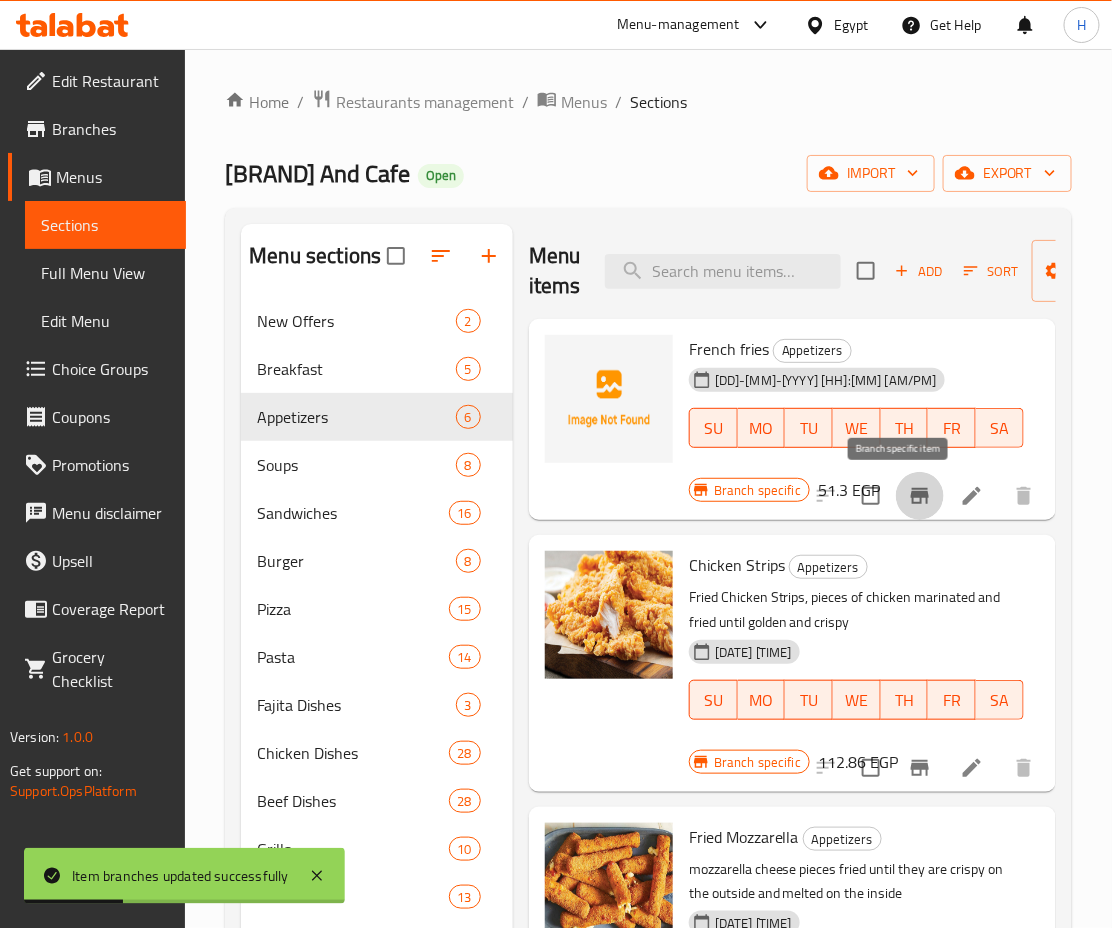 click 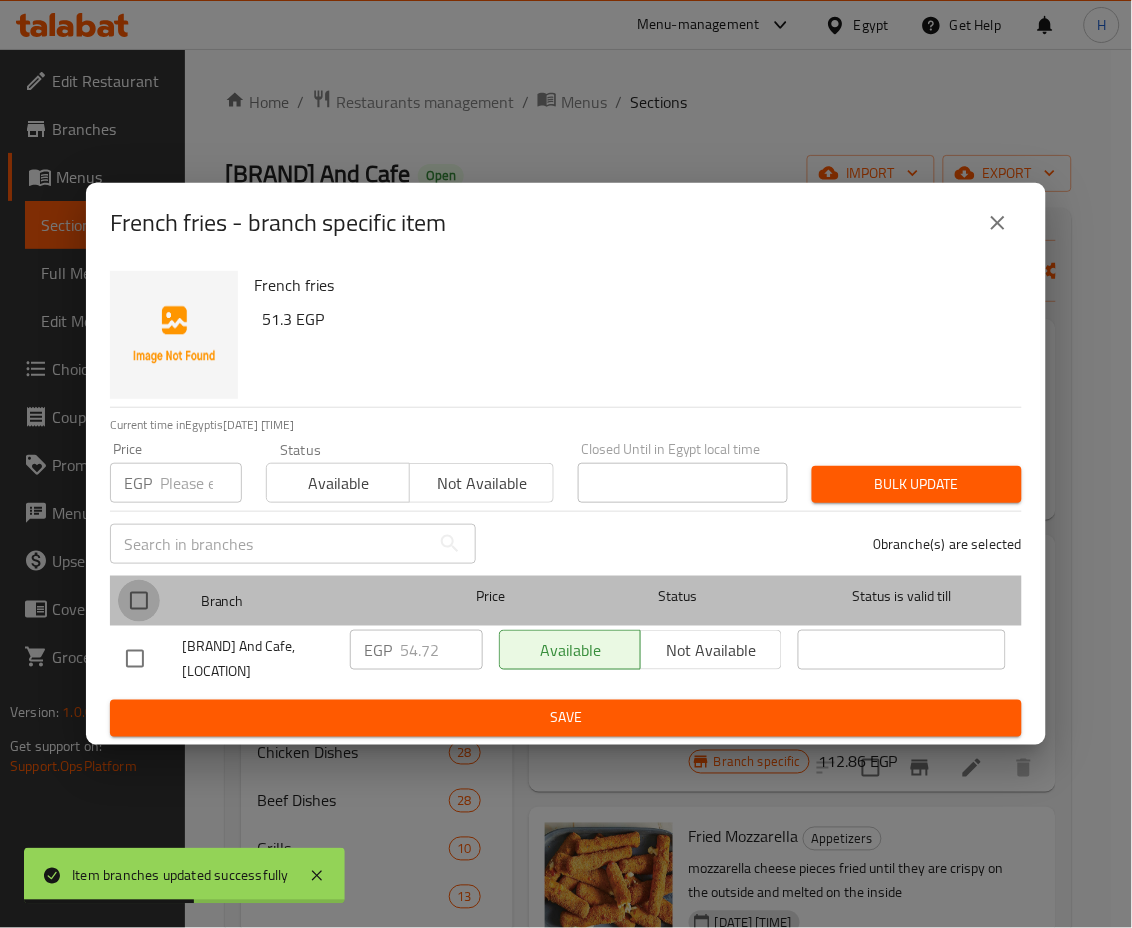 click at bounding box center (139, 601) 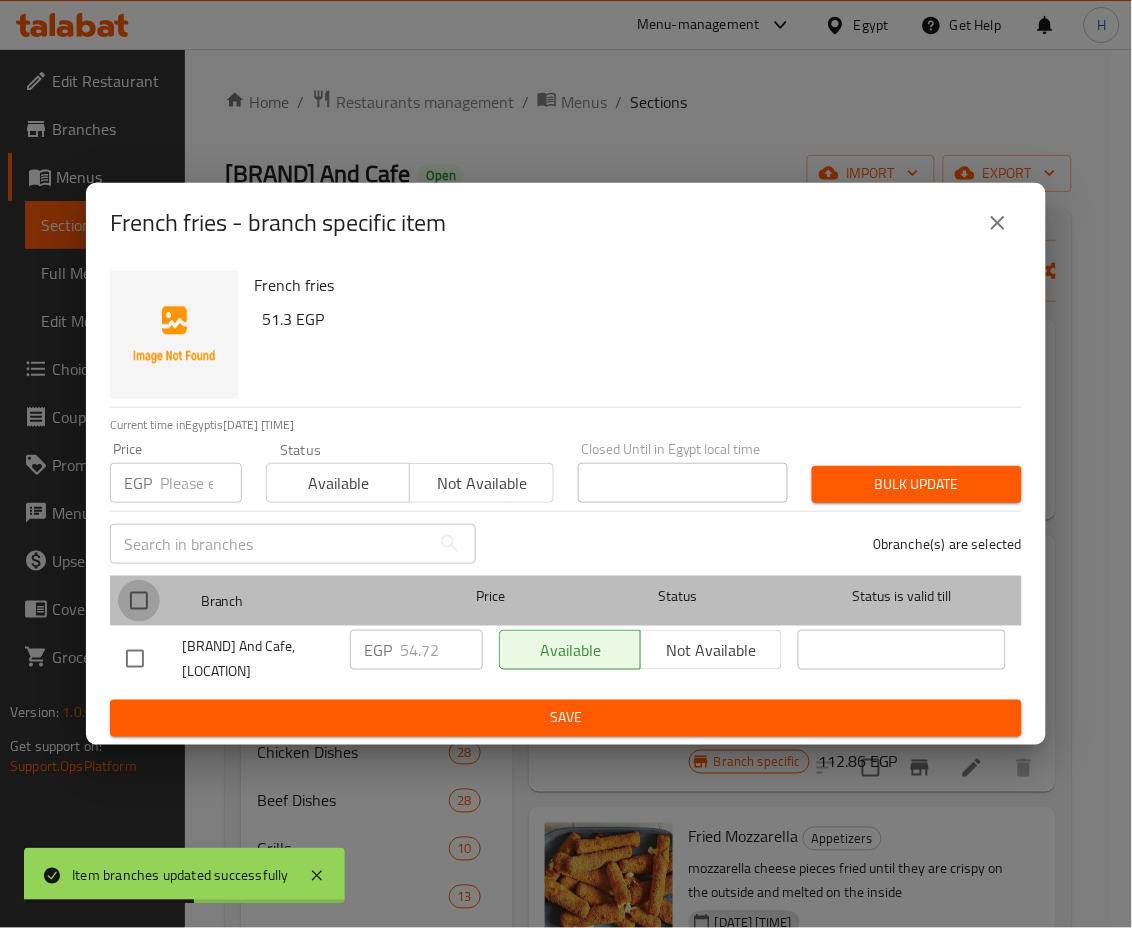 checkbox on "true" 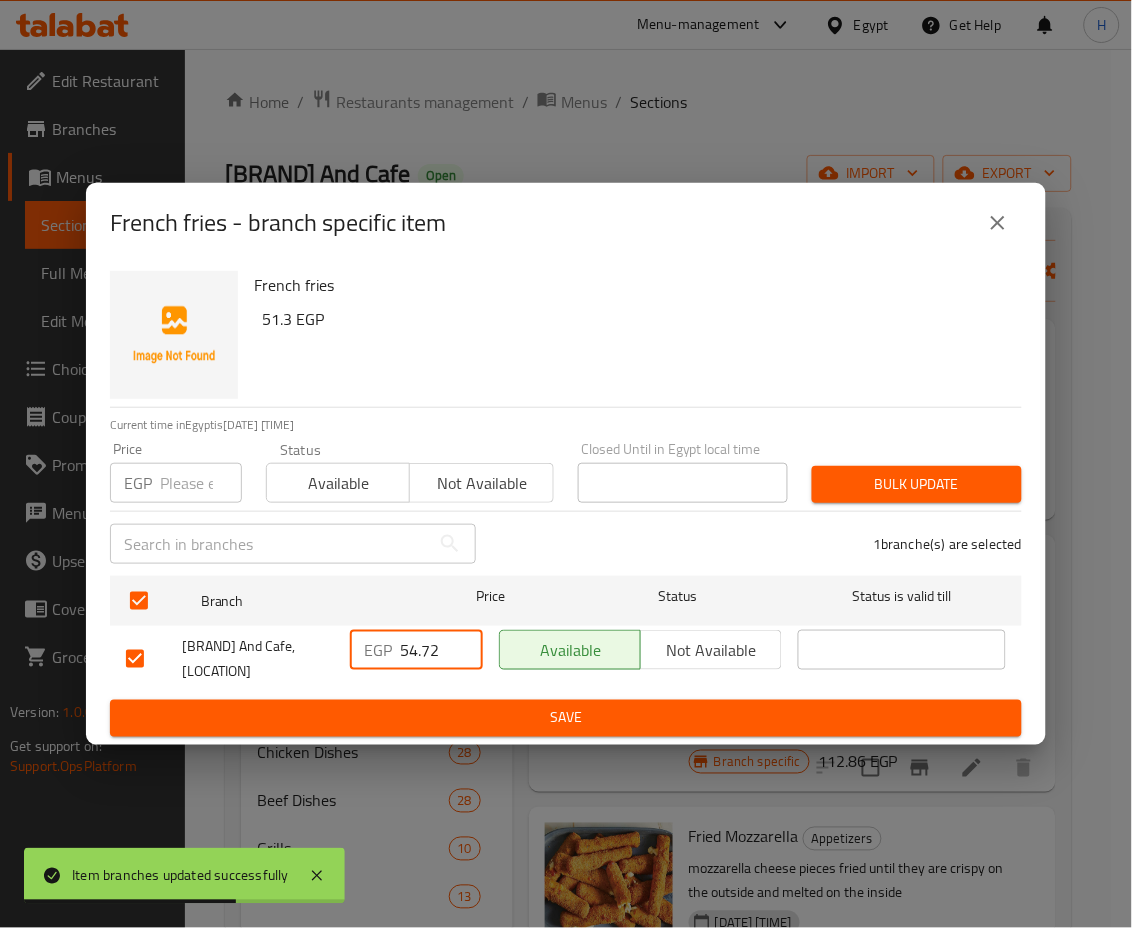 drag, startPoint x: 400, startPoint y: 652, endPoint x: 542, endPoint y: 668, distance: 142.89856 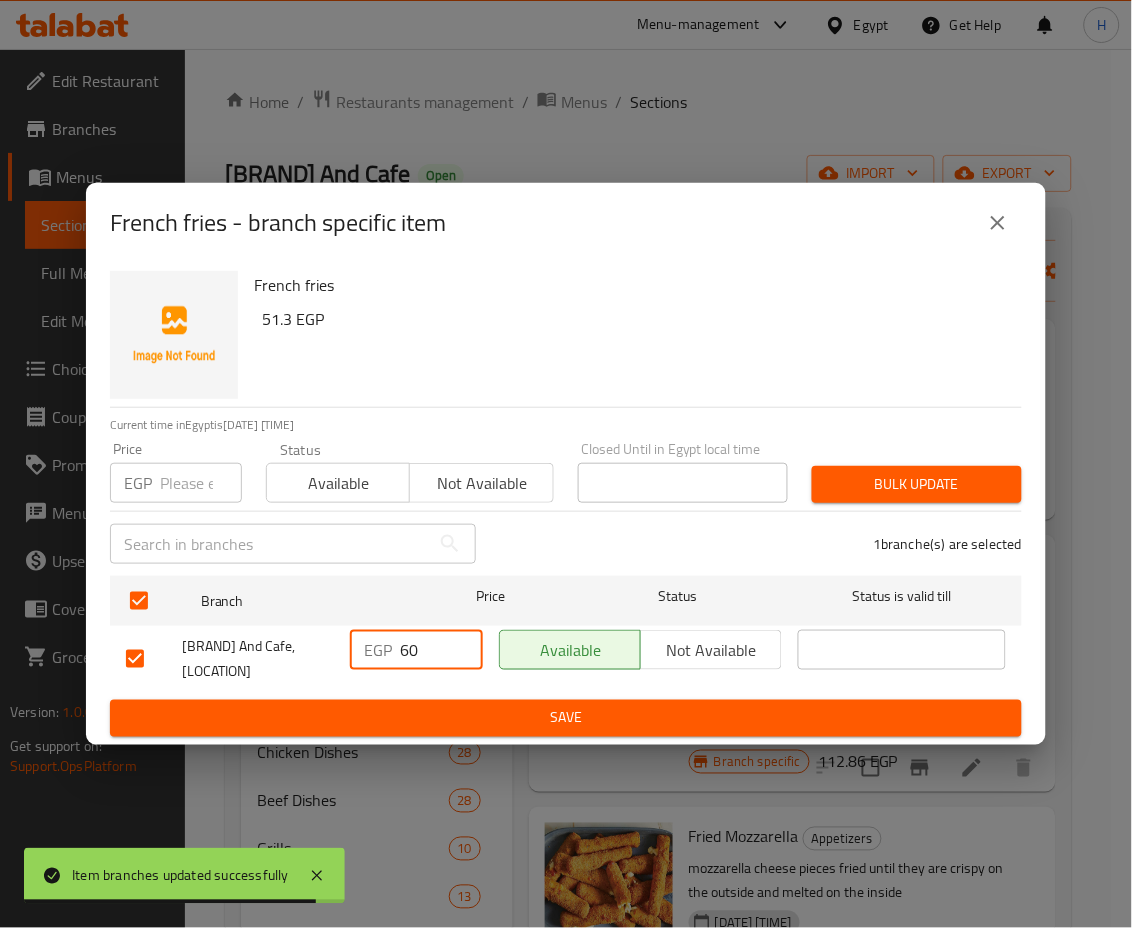 type on "60" 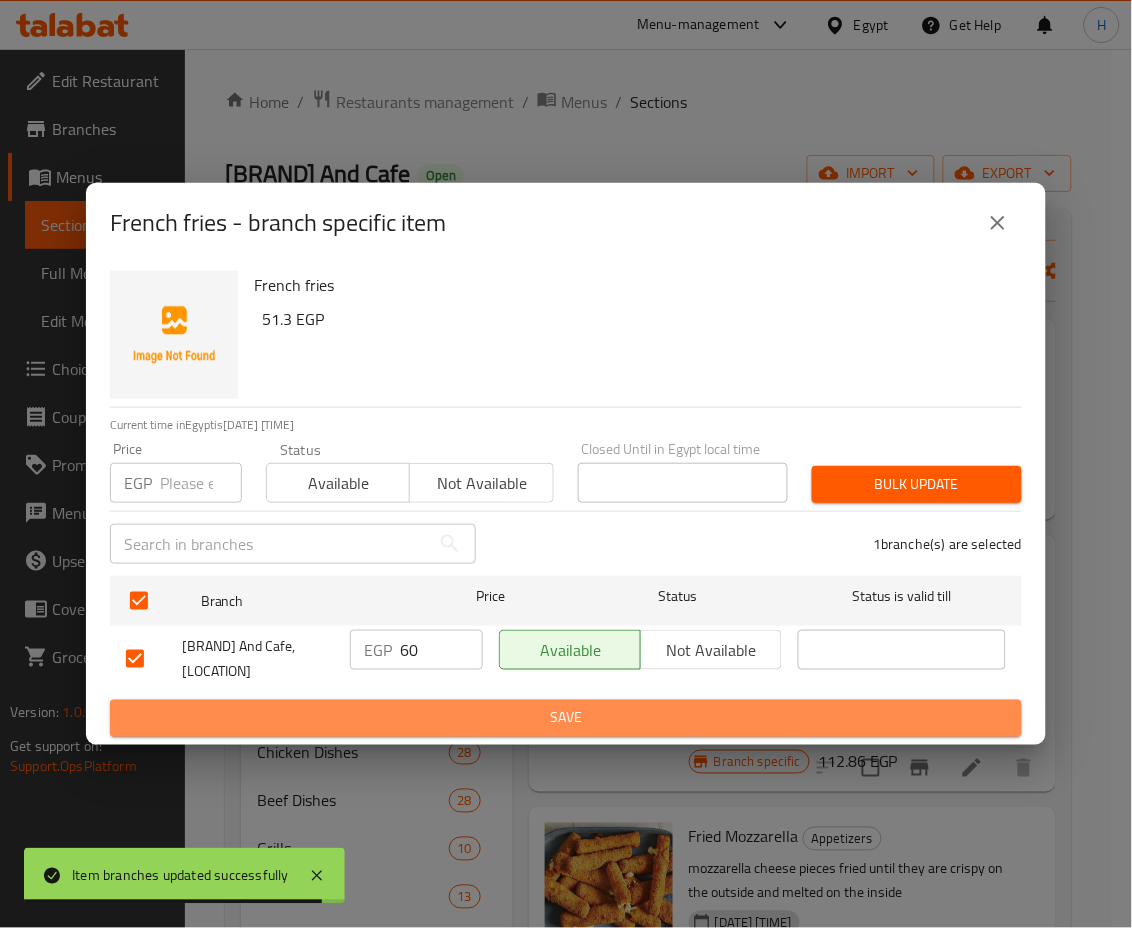 click on "Save" at bounding box center [566, 718] 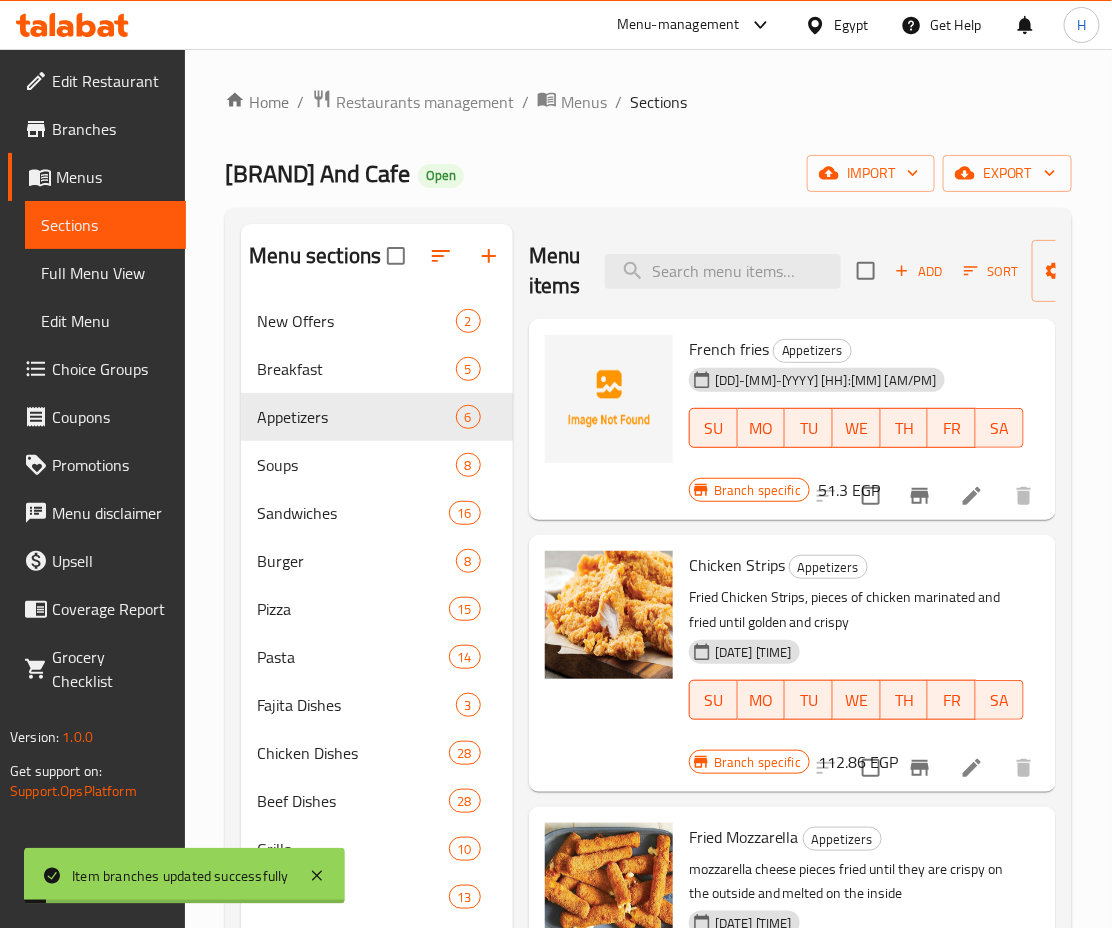 scroll, scrollTop: 277, scrollLeft: 0, axis: vertical 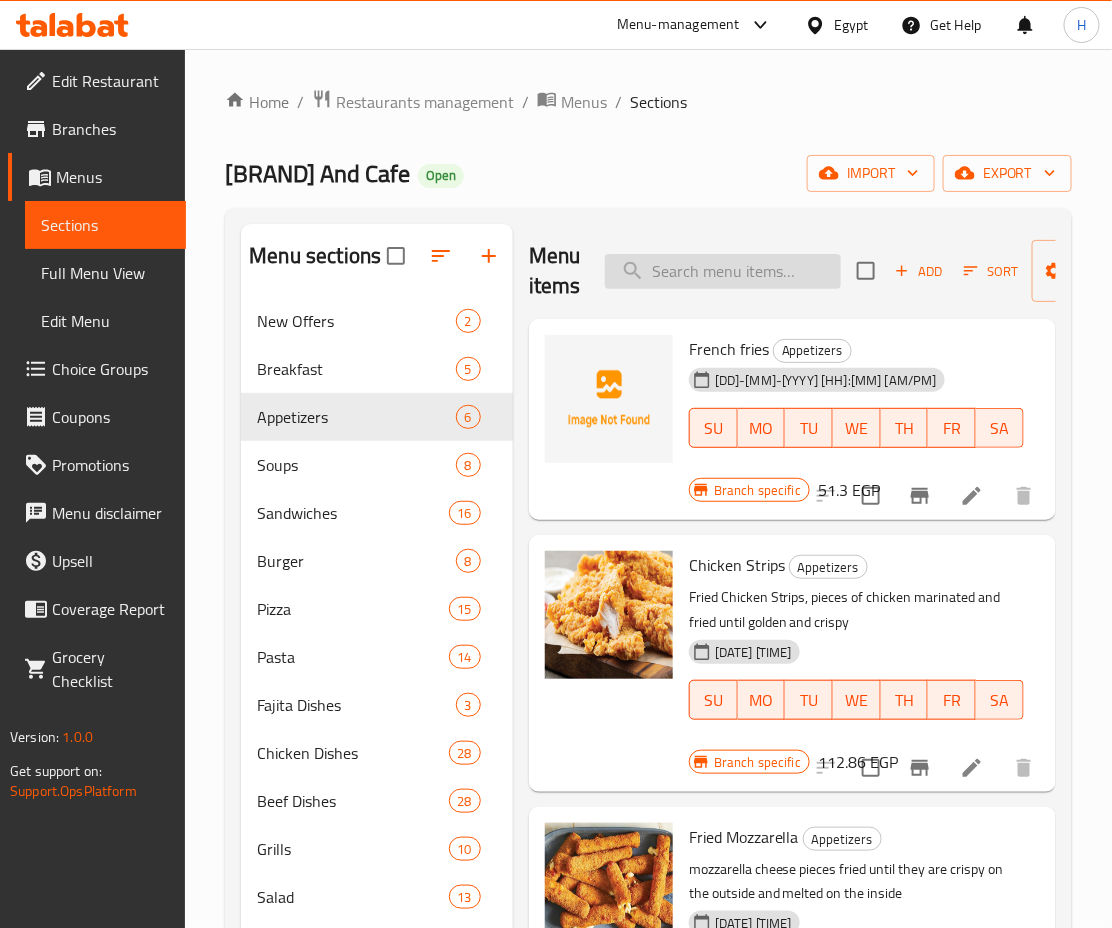 type 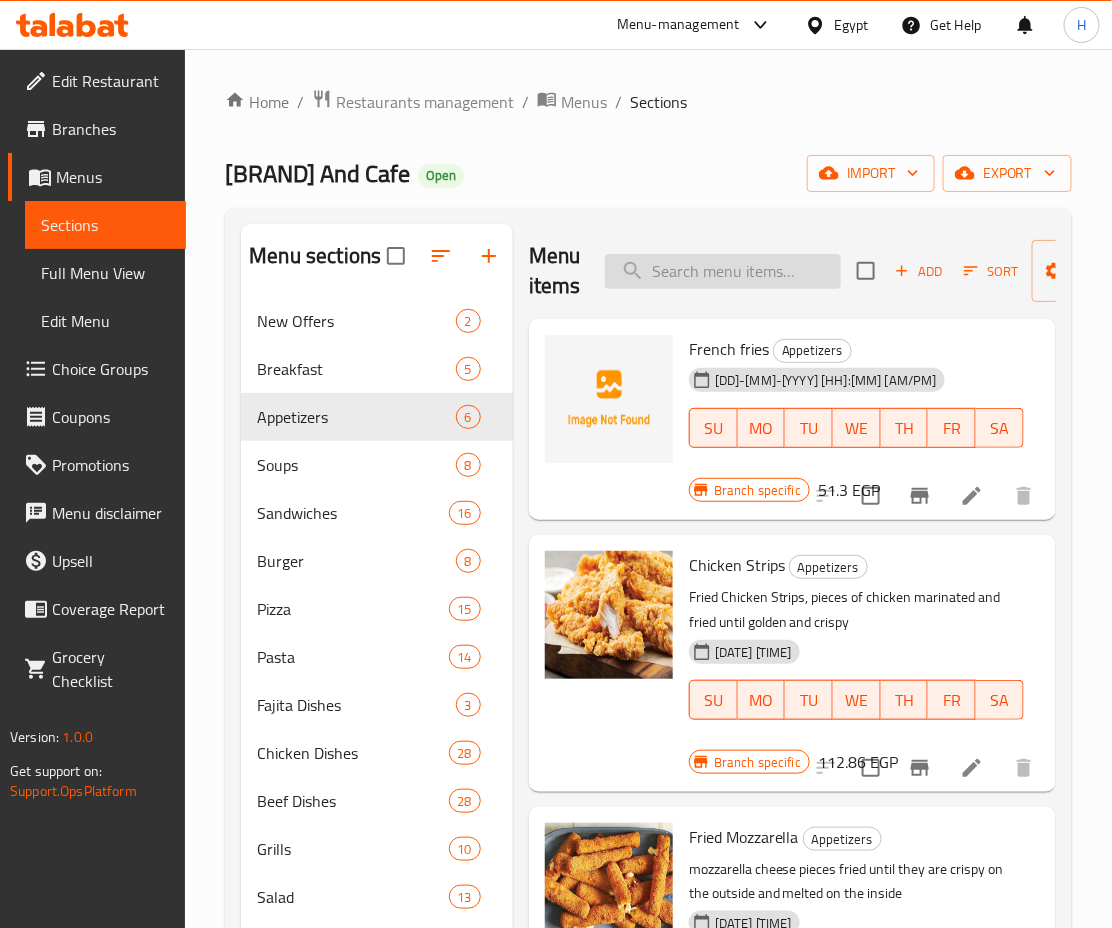 click at bounding box center [723, 271] 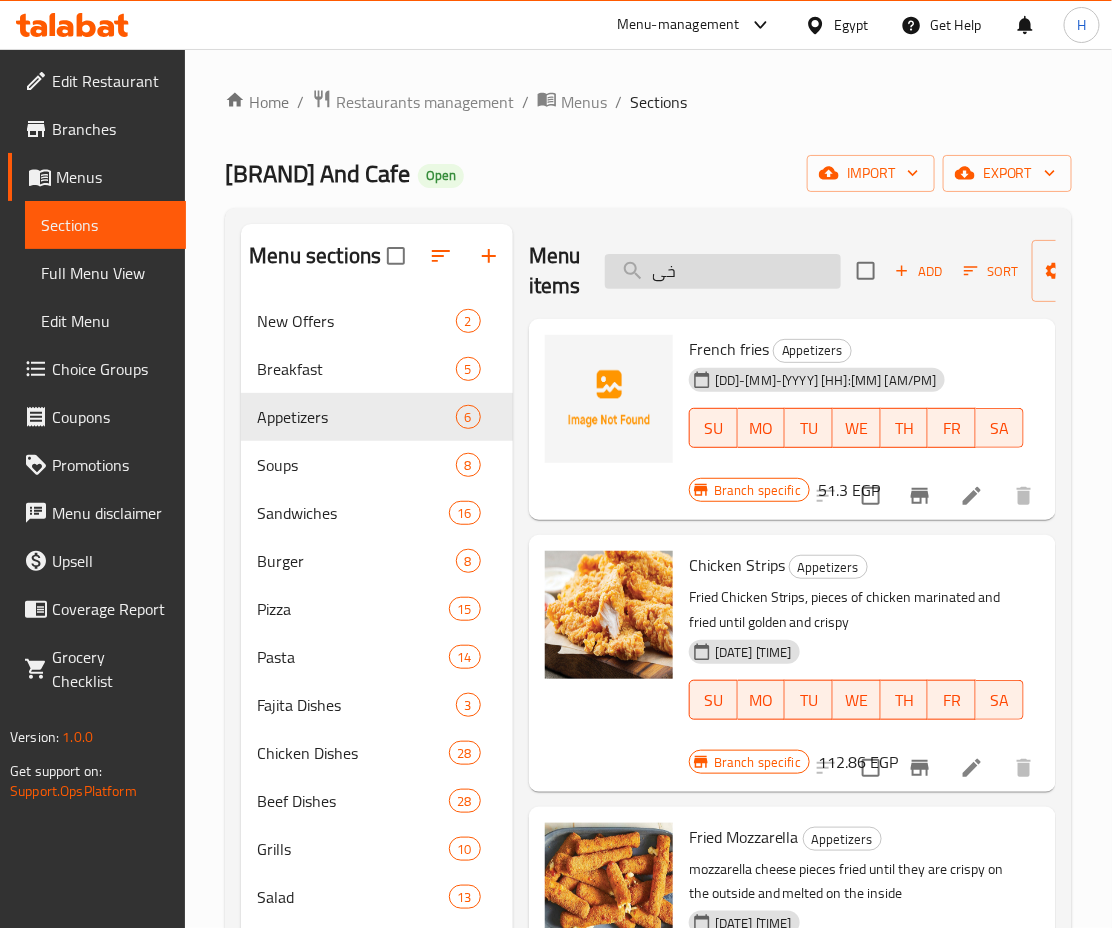 type on "خ" 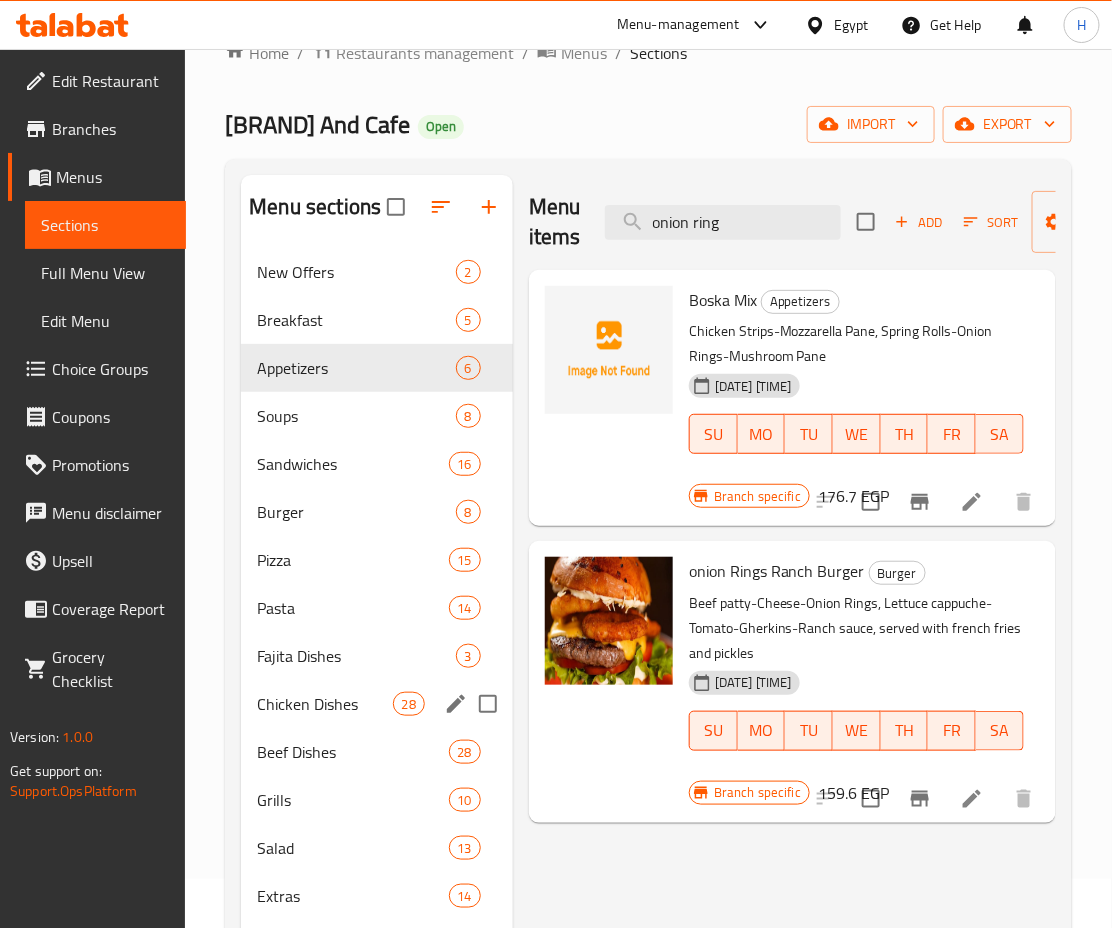 scroll, scrollTop: 53, scrollLeft: 0, axis: vertical 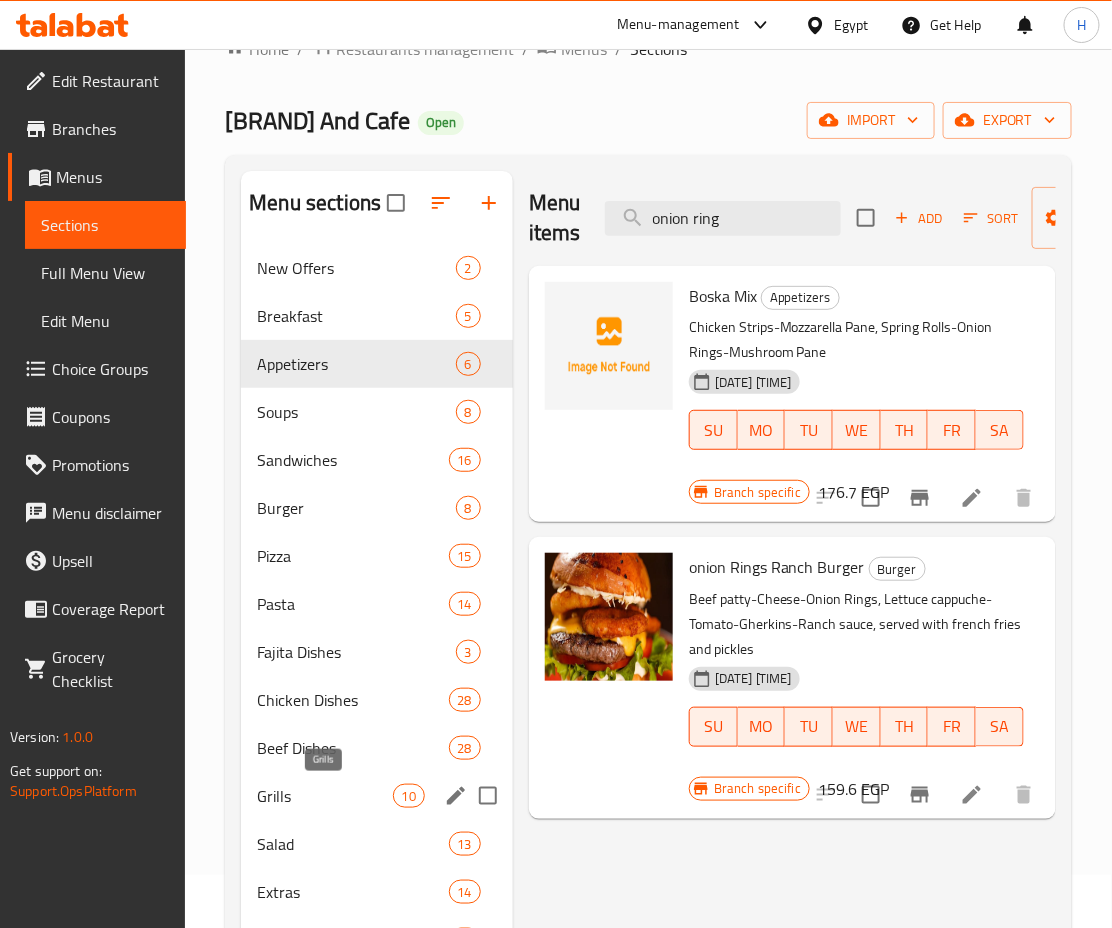 type on "onion ring" 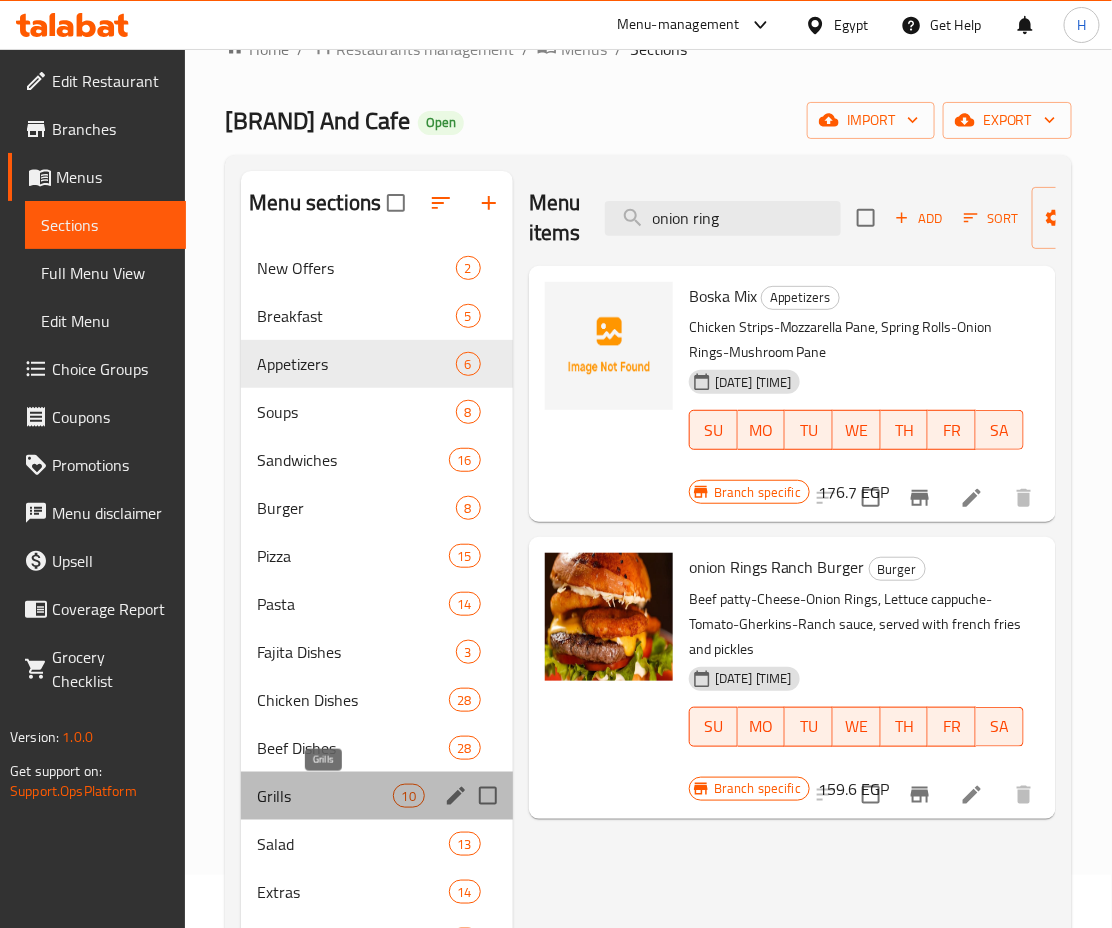 click on "Grills" at bounding box center [324, 796] 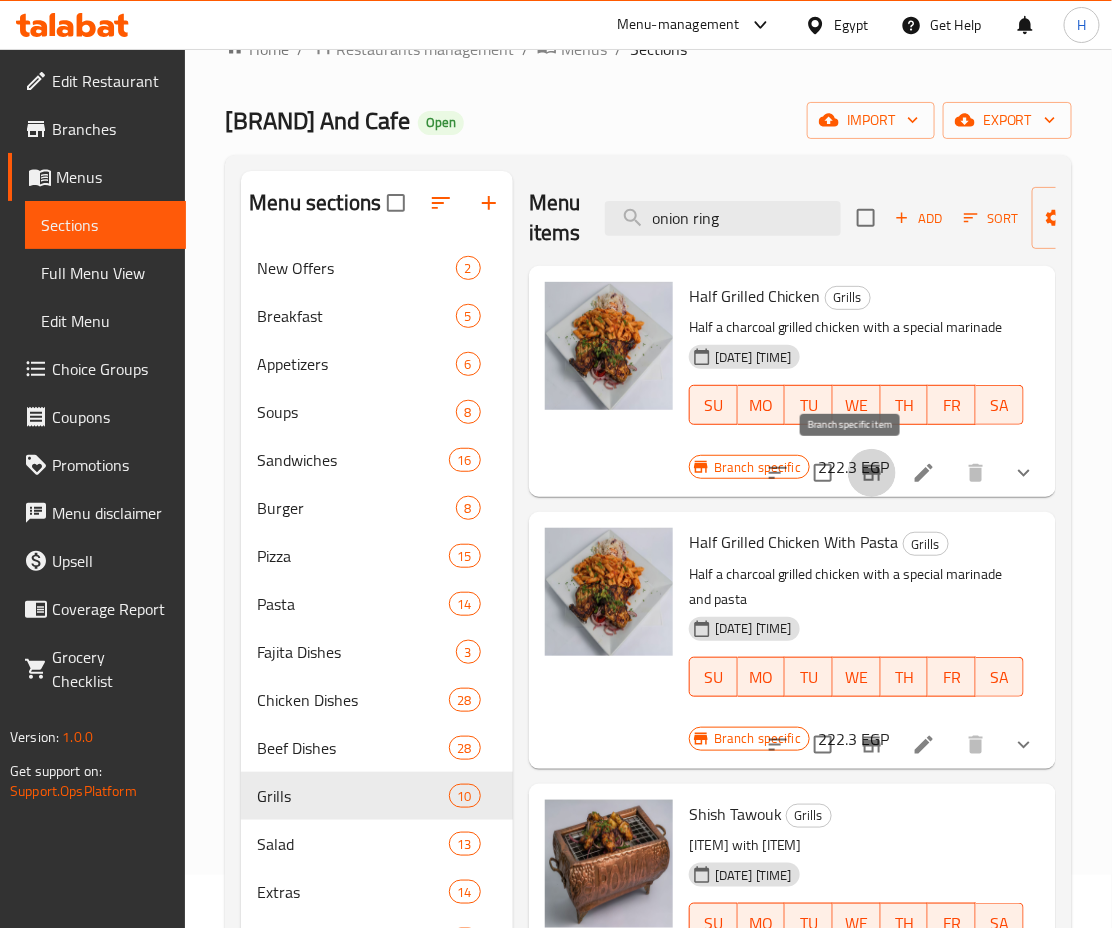 click 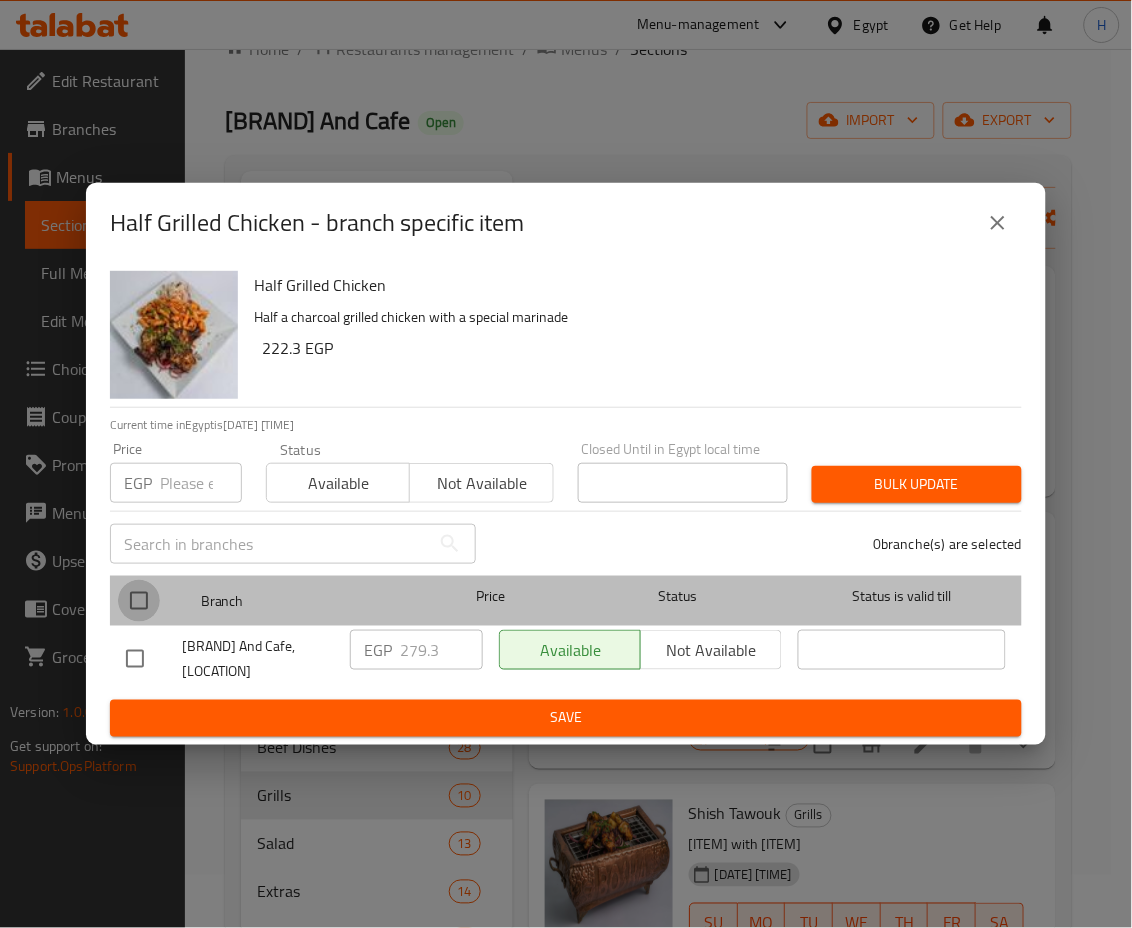 click at bounding box center [139, 601] 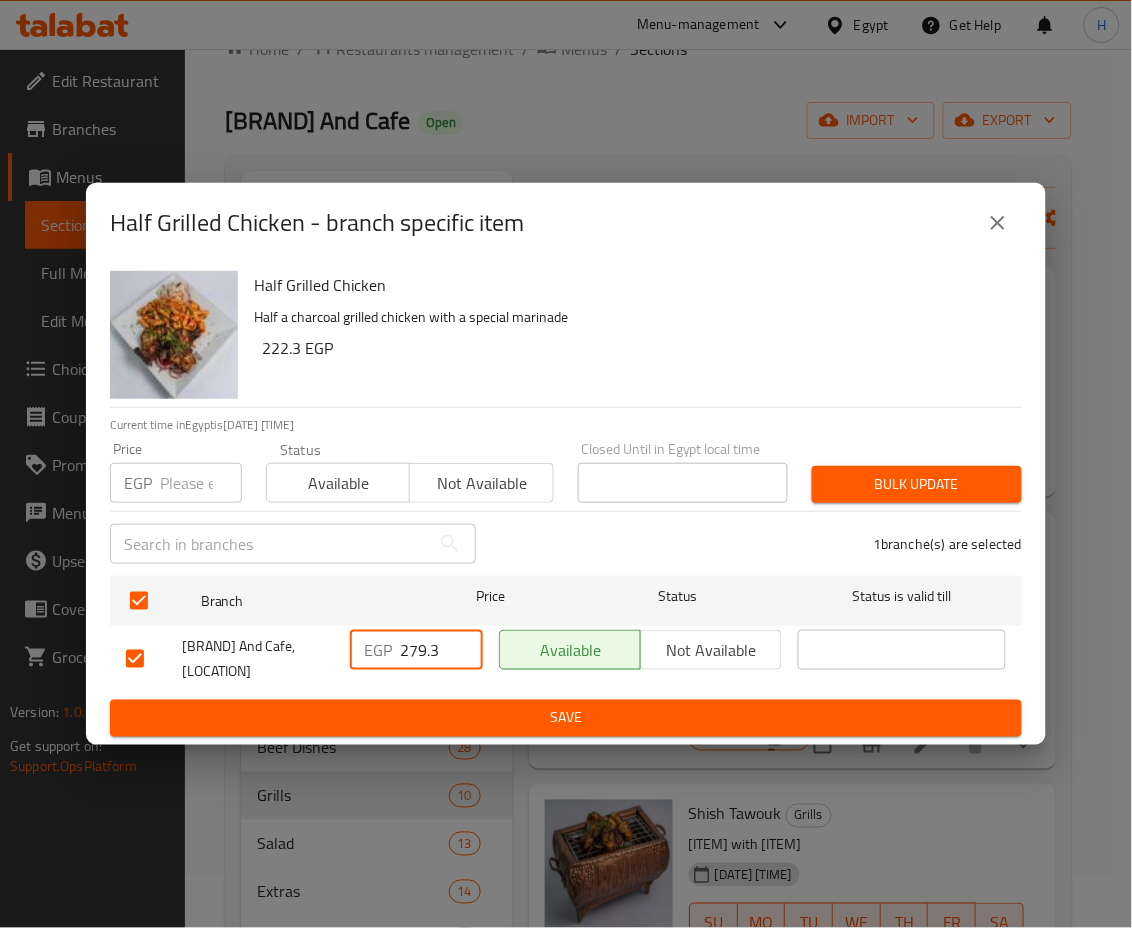 drag, startPoint x: 406, startPoint y: 647, endPoint x: 488, endPoint y: 647, distance: 82 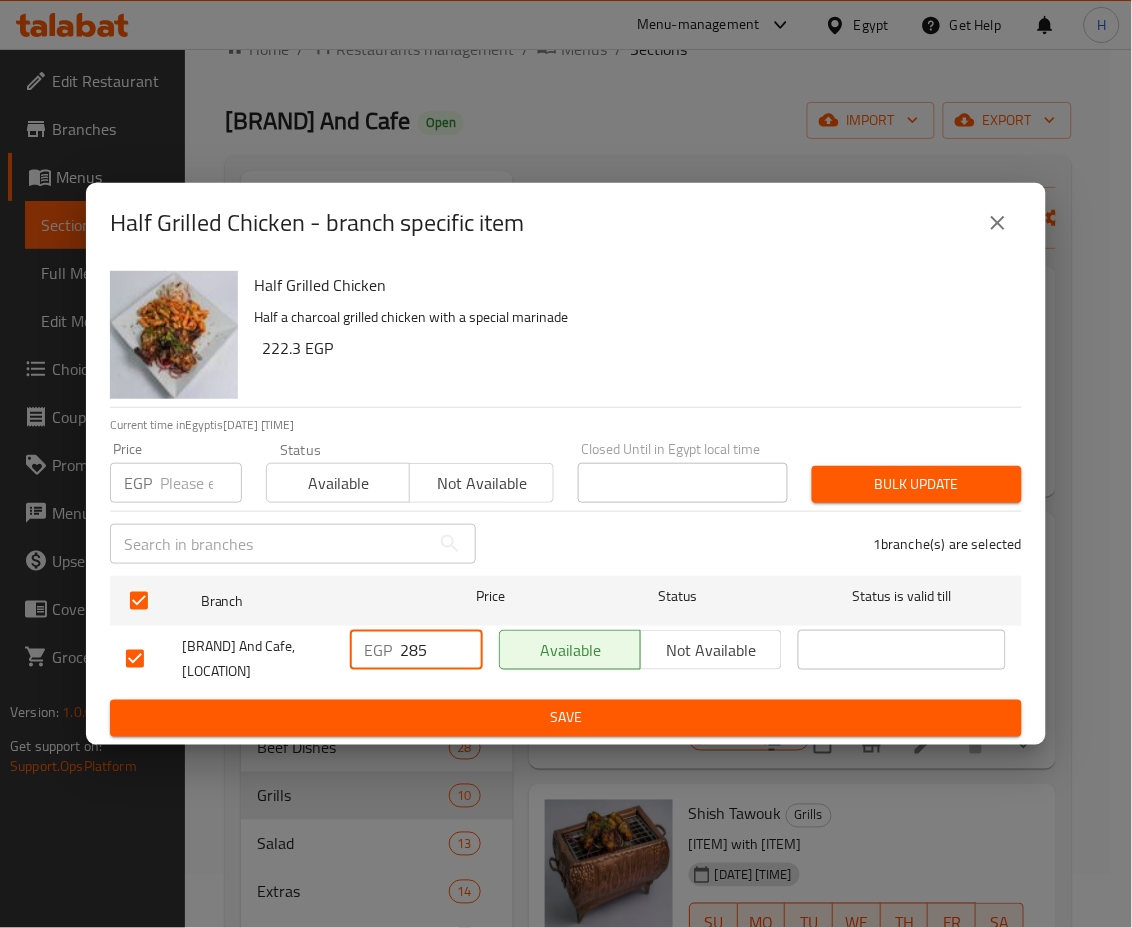 type on "285" 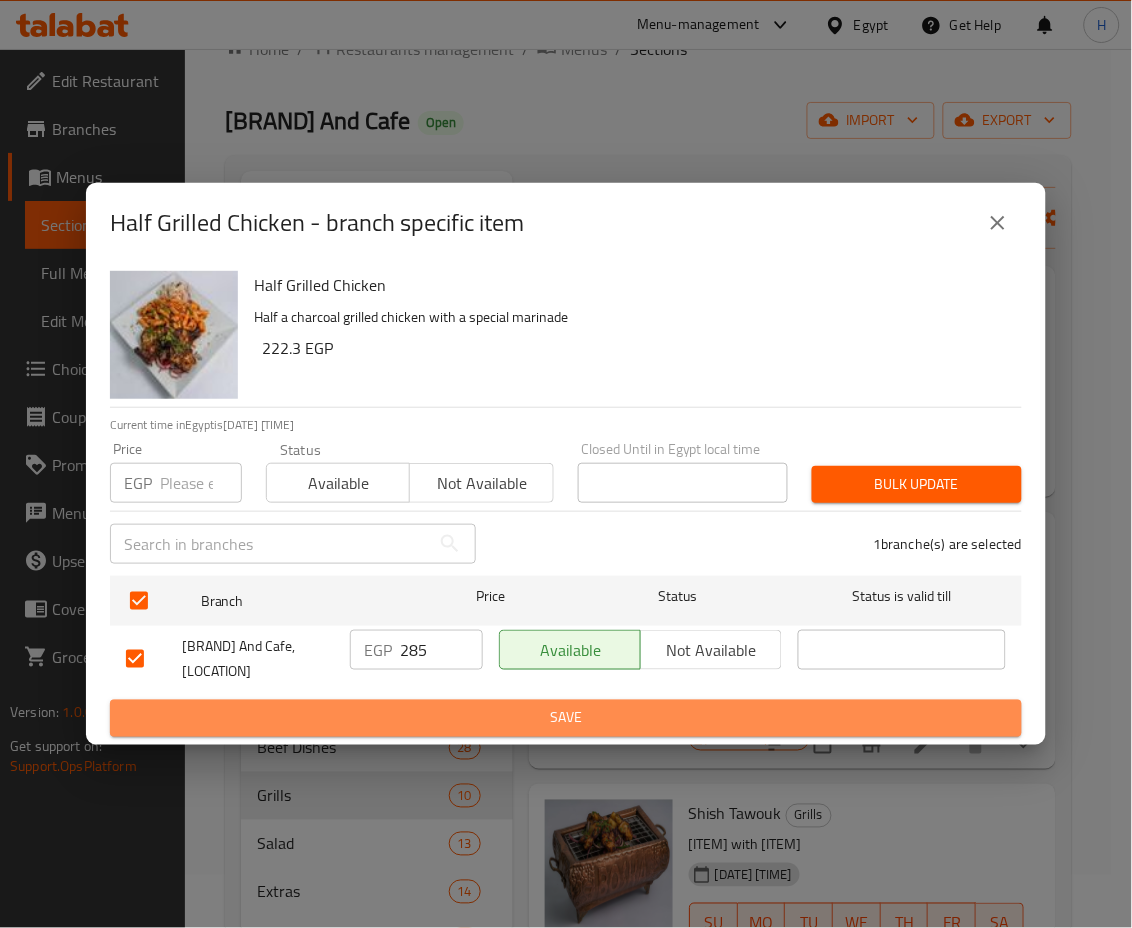 click on "Save" at bounding box center [566, 718] 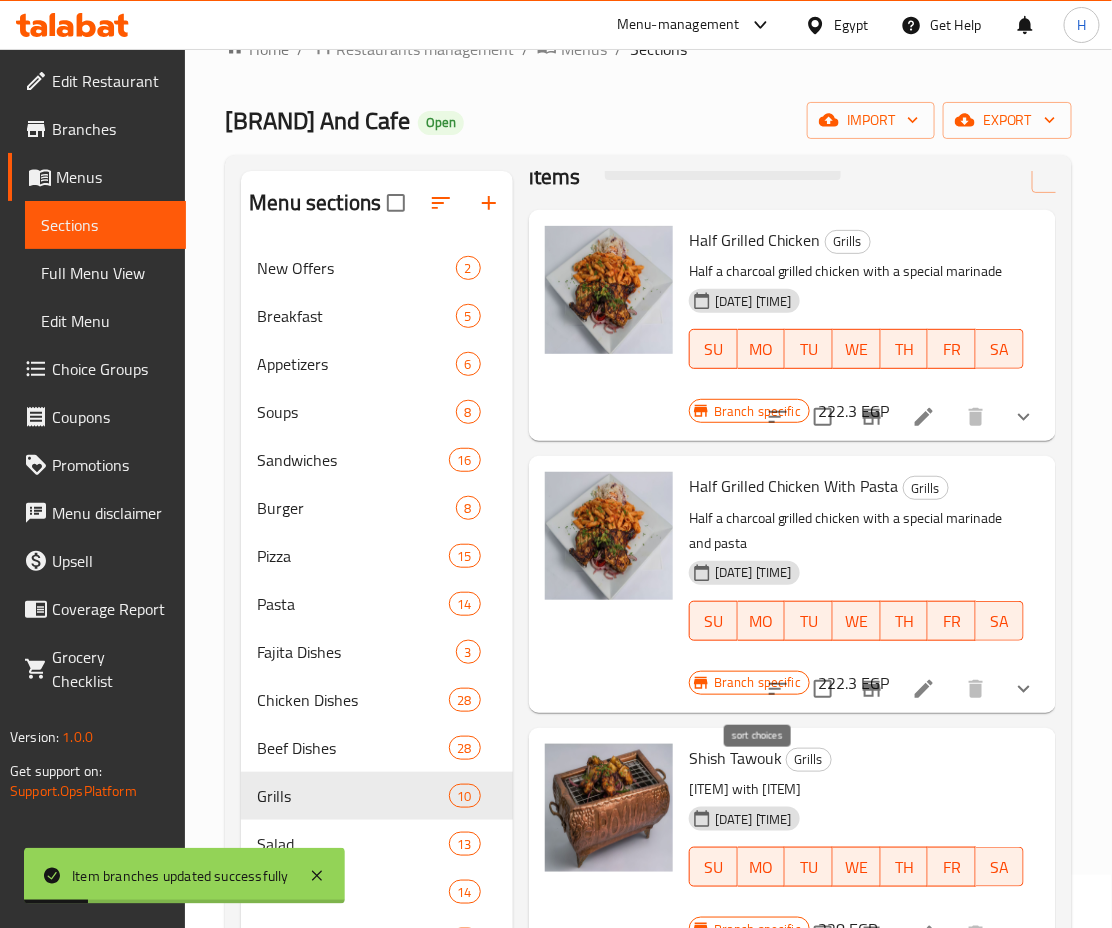 scroll, scrollTop: 58, scrollLeft: 0, axis: vertical 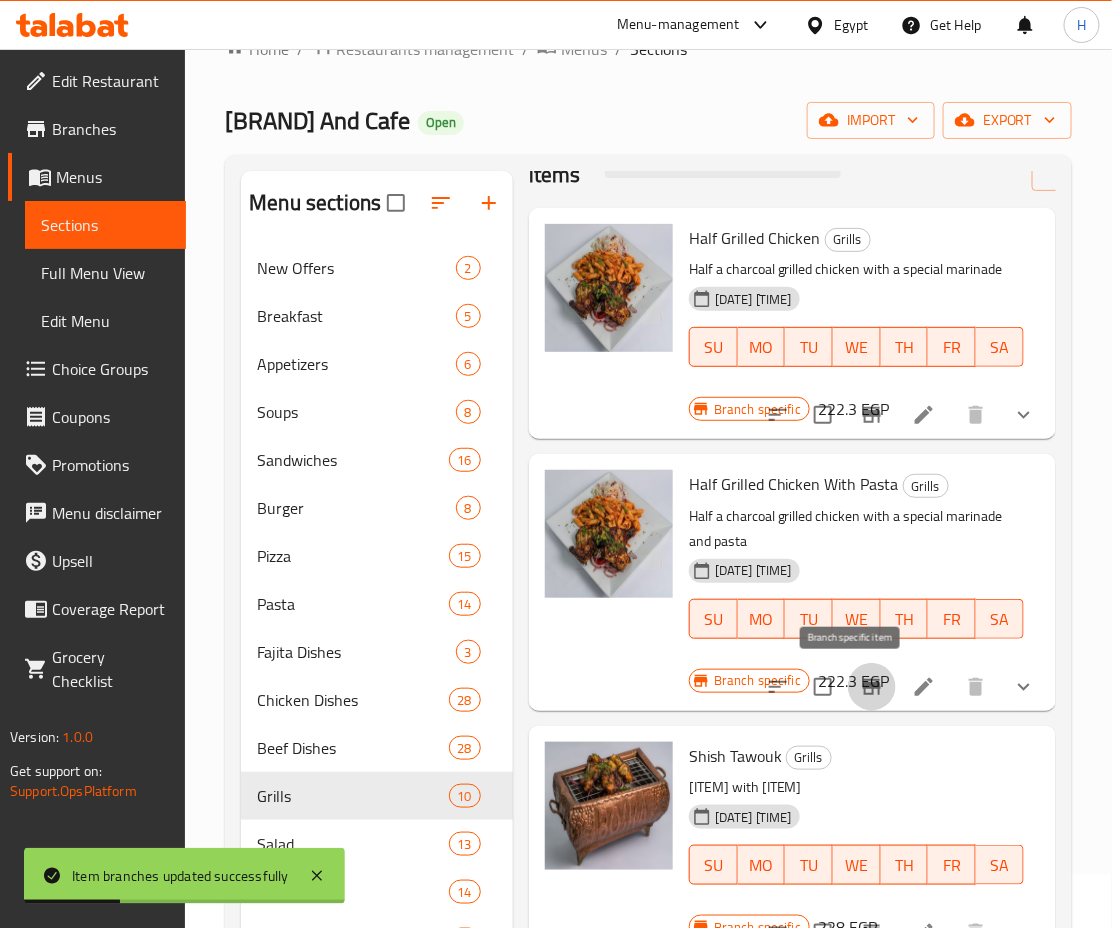 click 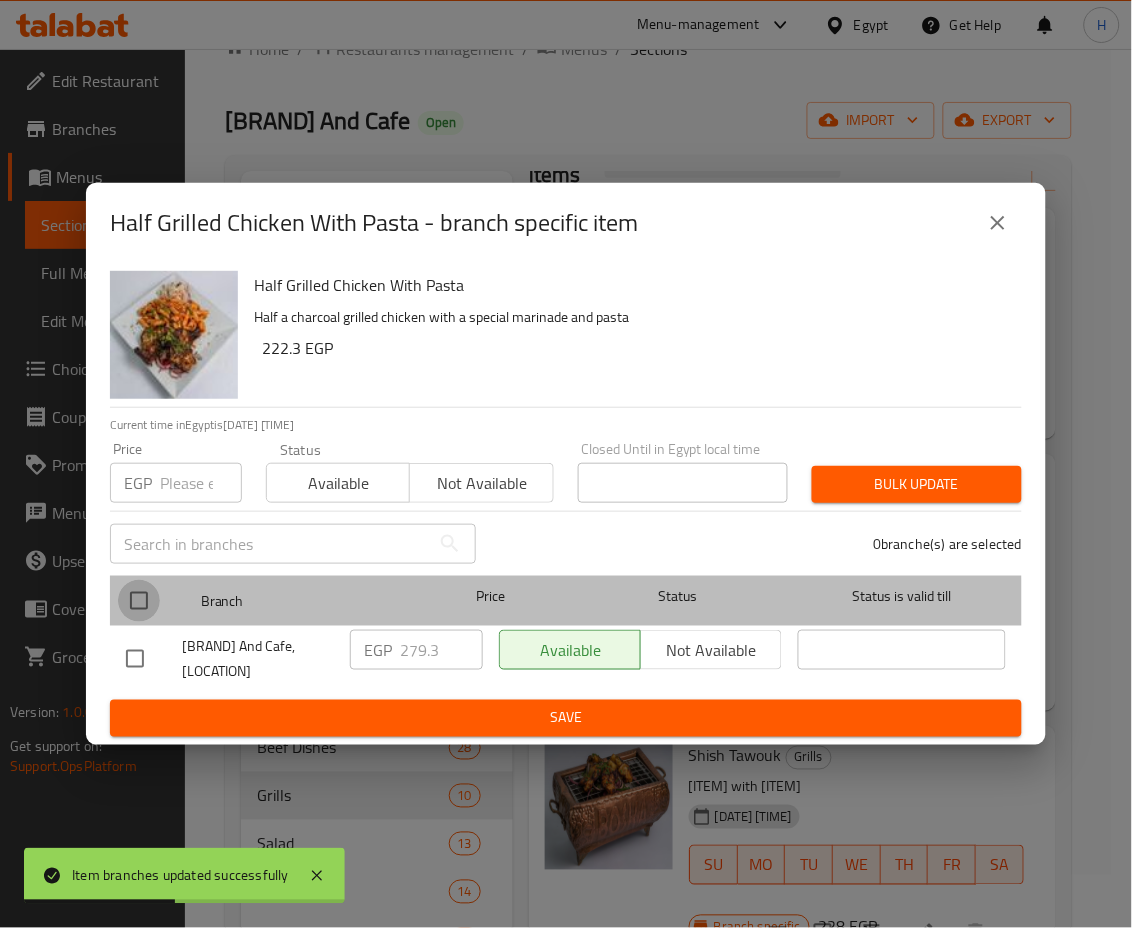 click at bounding box center [139, 601] 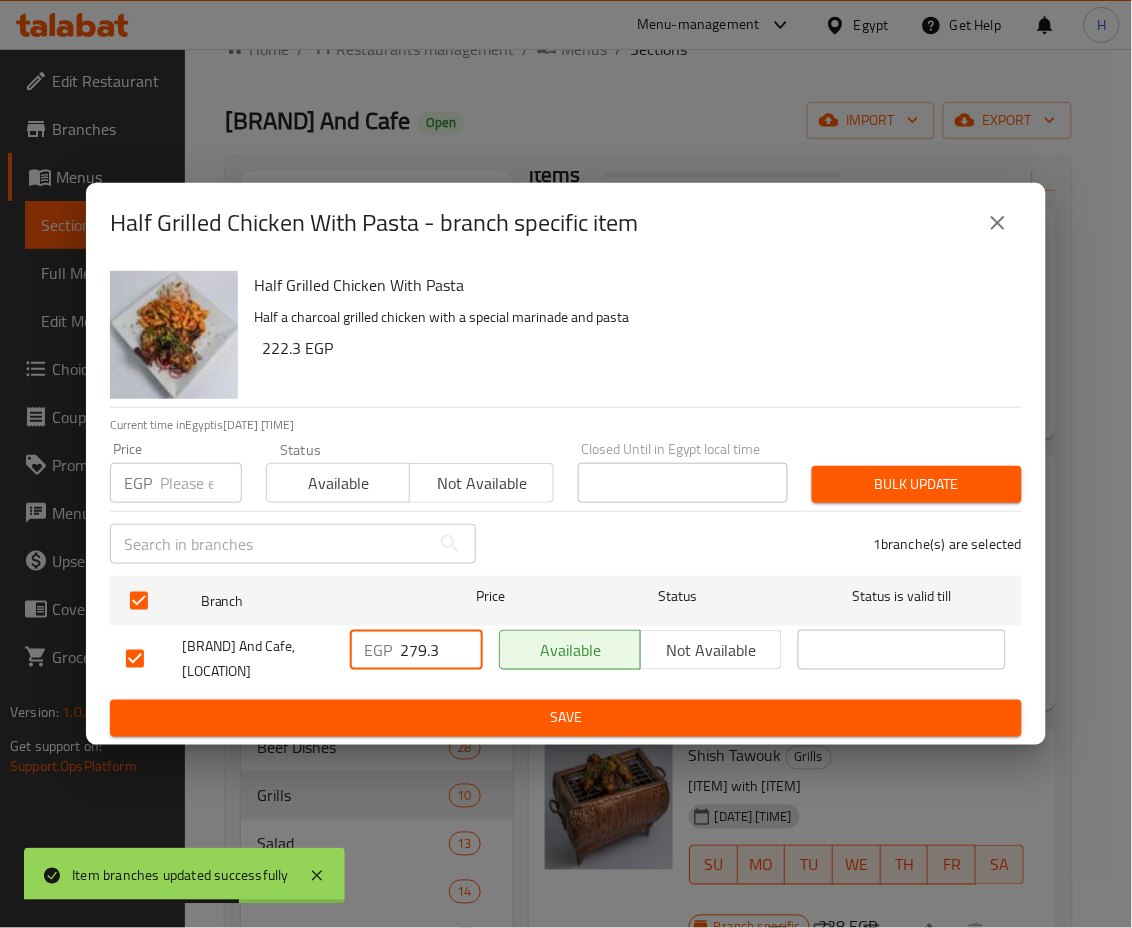 drag, startPoint x: 413, startPoint y: 649, endPoint x: 470, endPoint y: 651, distance: 57.035076 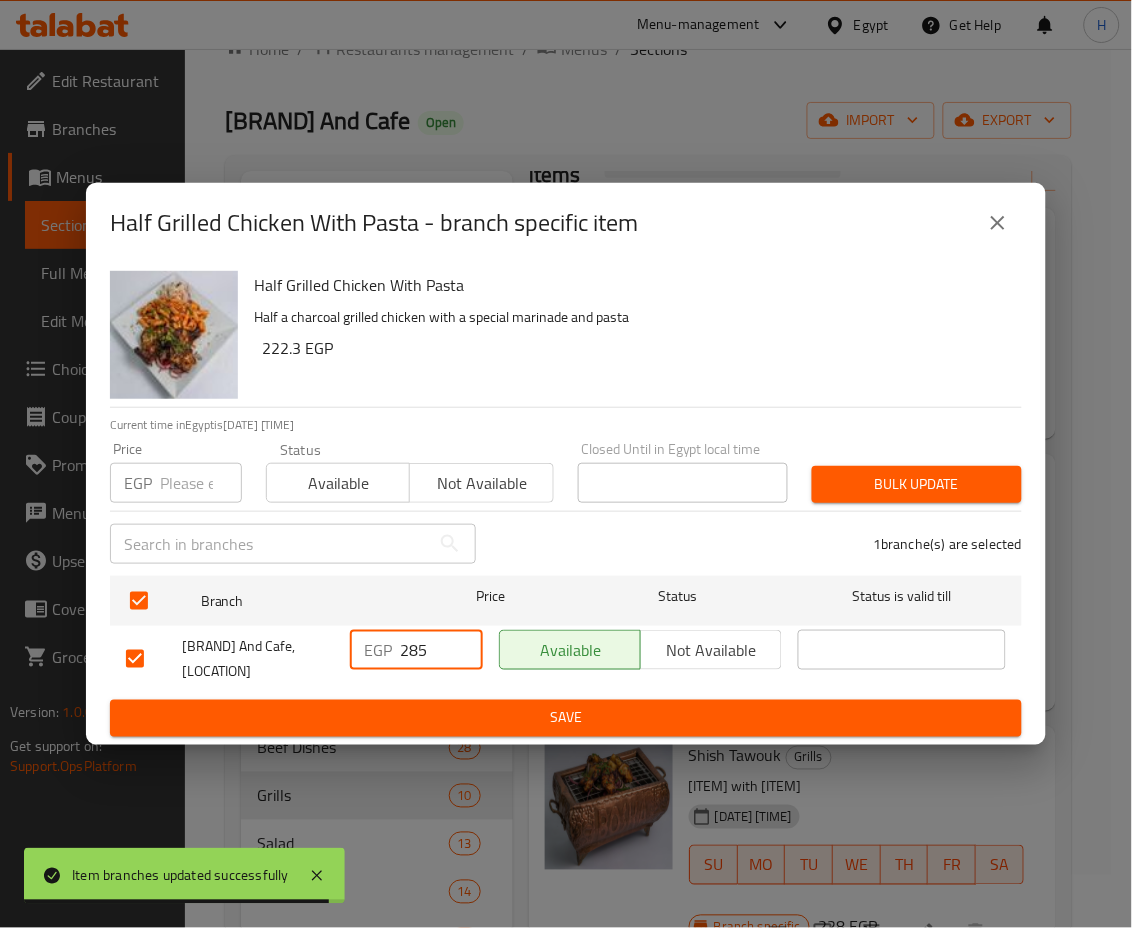 type on "285" 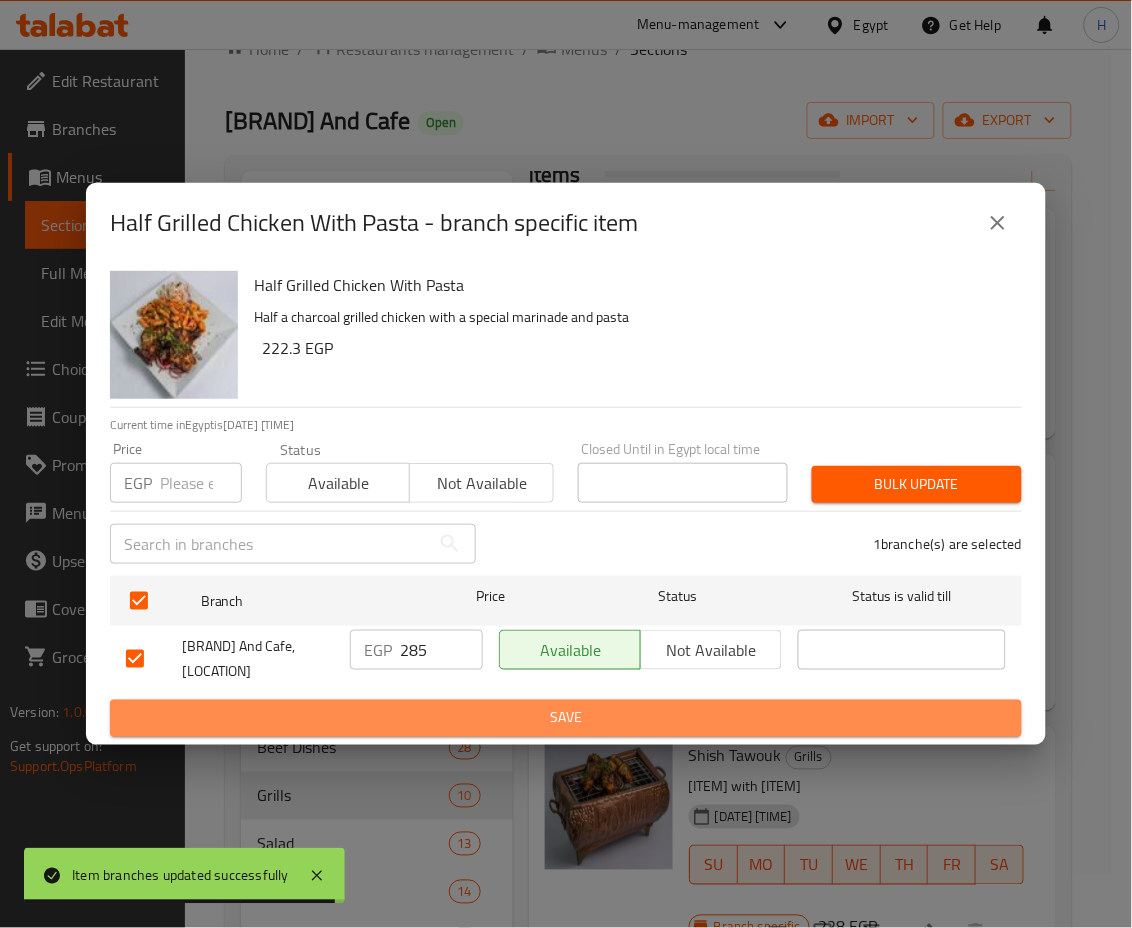 click on "Save" at bounding box center [566, 718] 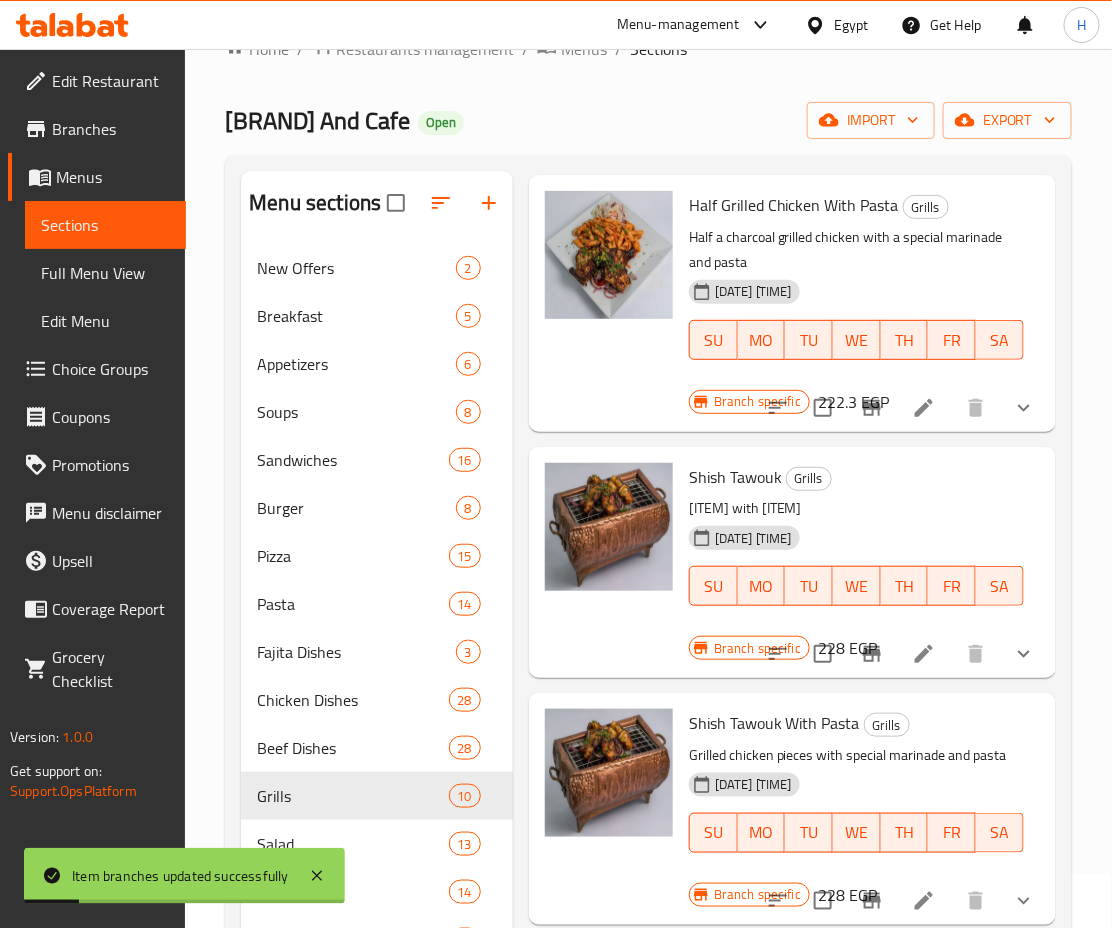 scroll, scrollTop: 355, scrollLeft: 0, axis: vertical 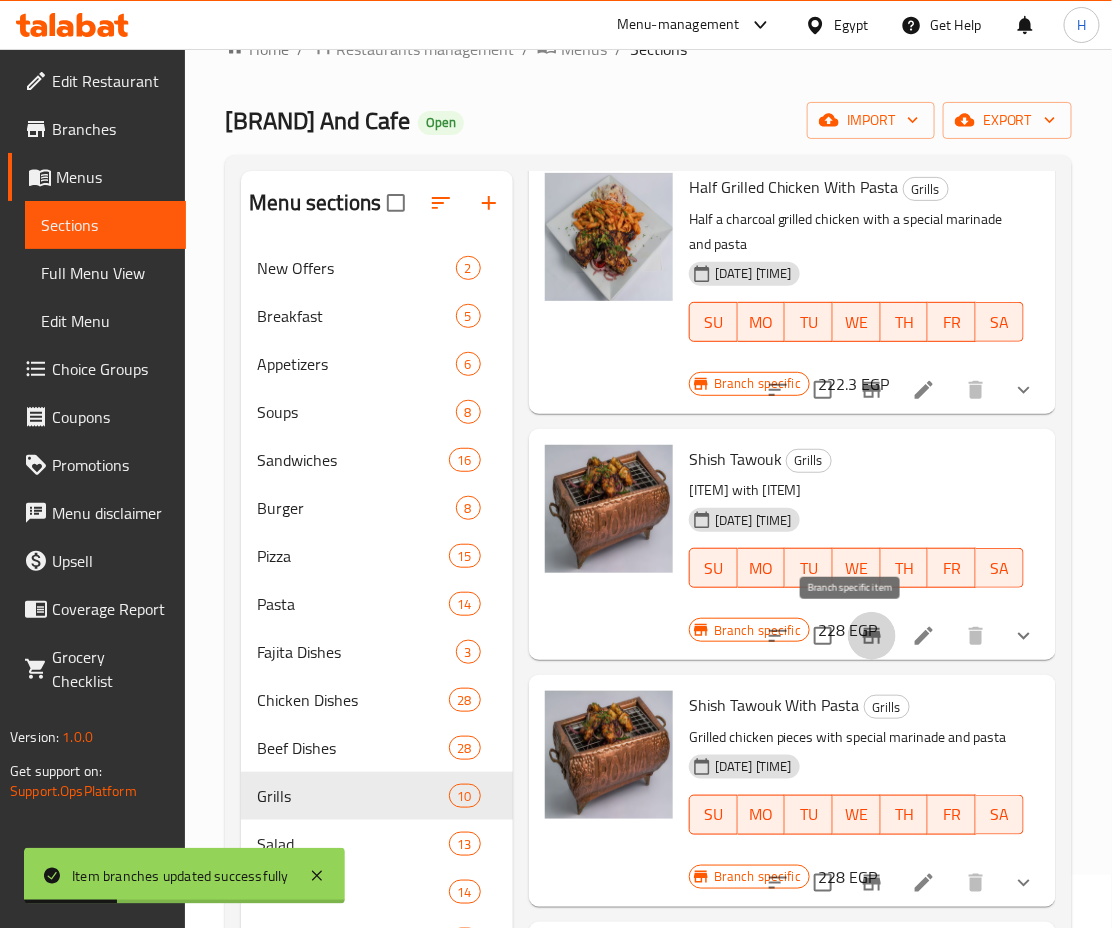click 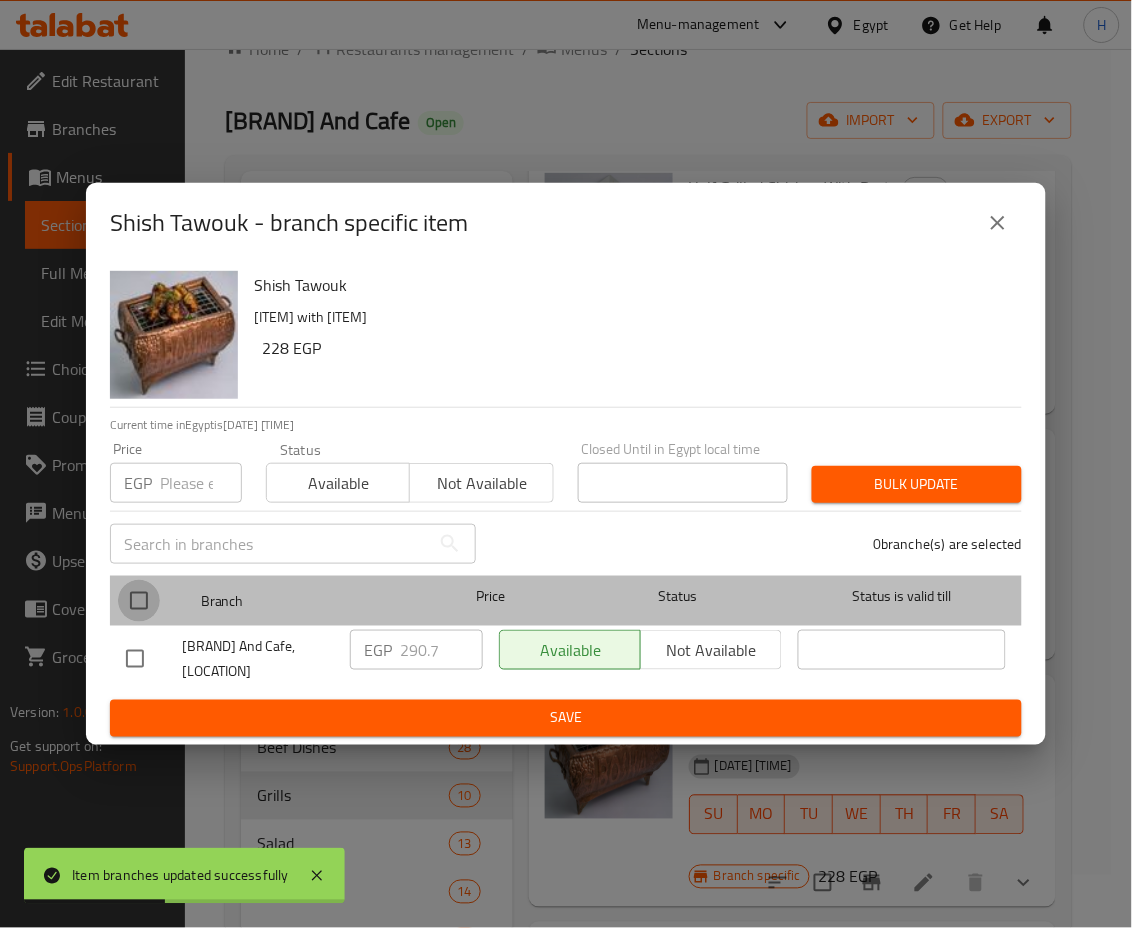 click at bounding box center (139, 601) 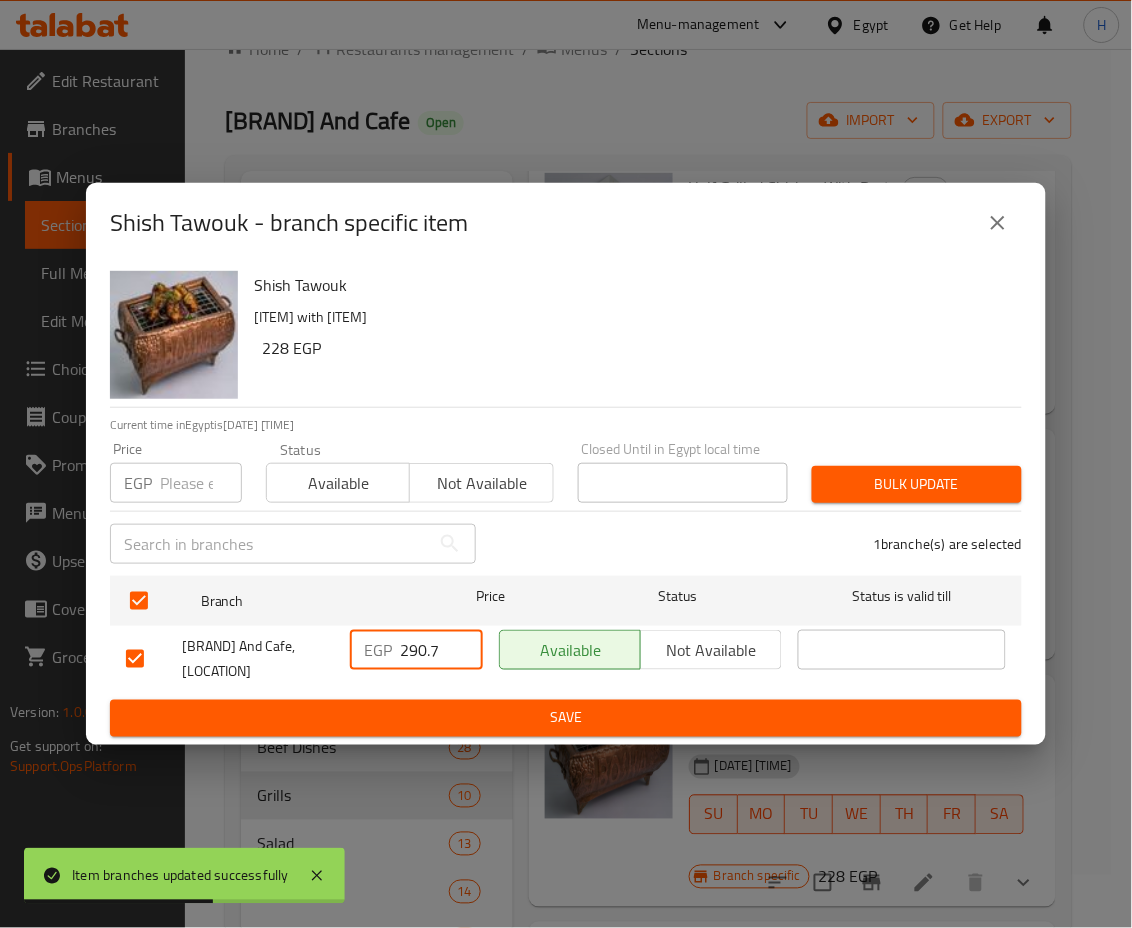 drag, startPoint x: 448, startPoint y: 649, endPoint x: 281, endPoint y: 630, distance: 168.07736 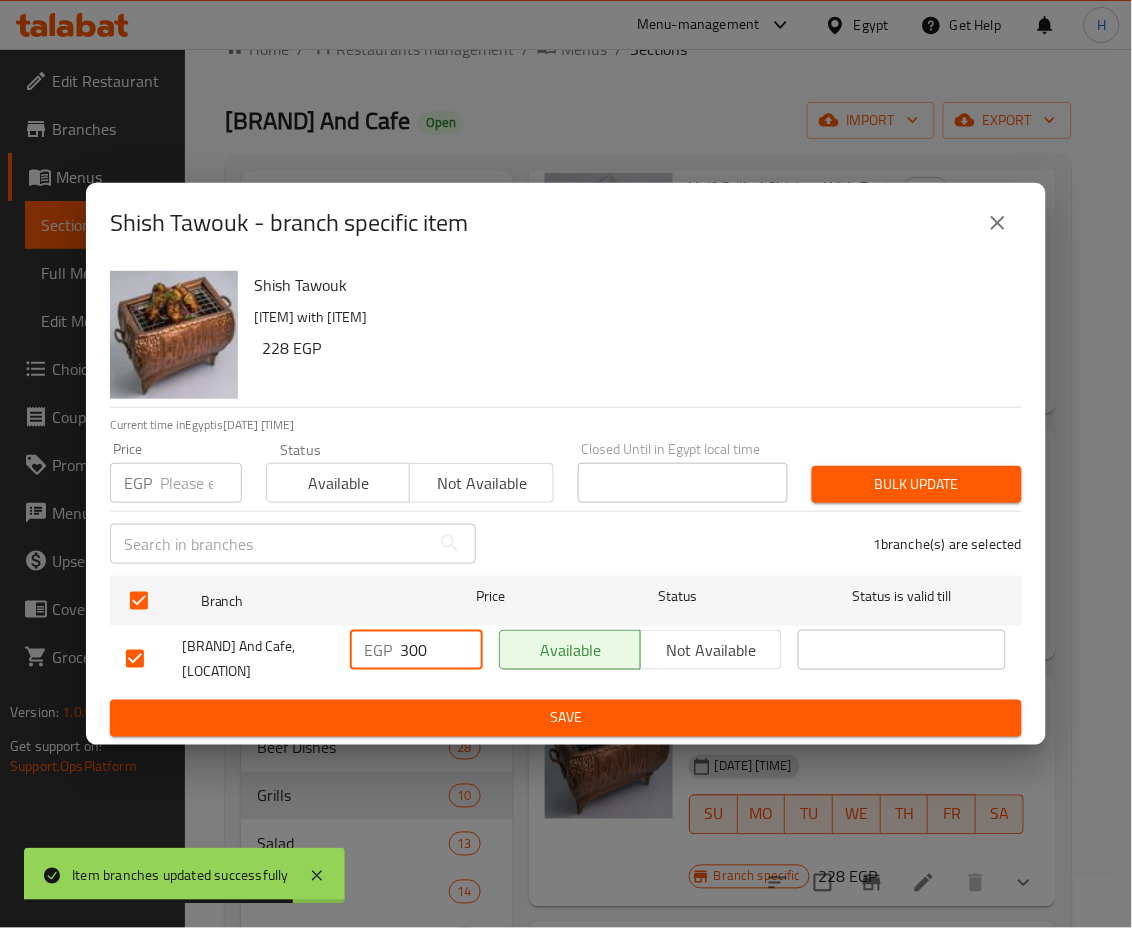 type on "300" 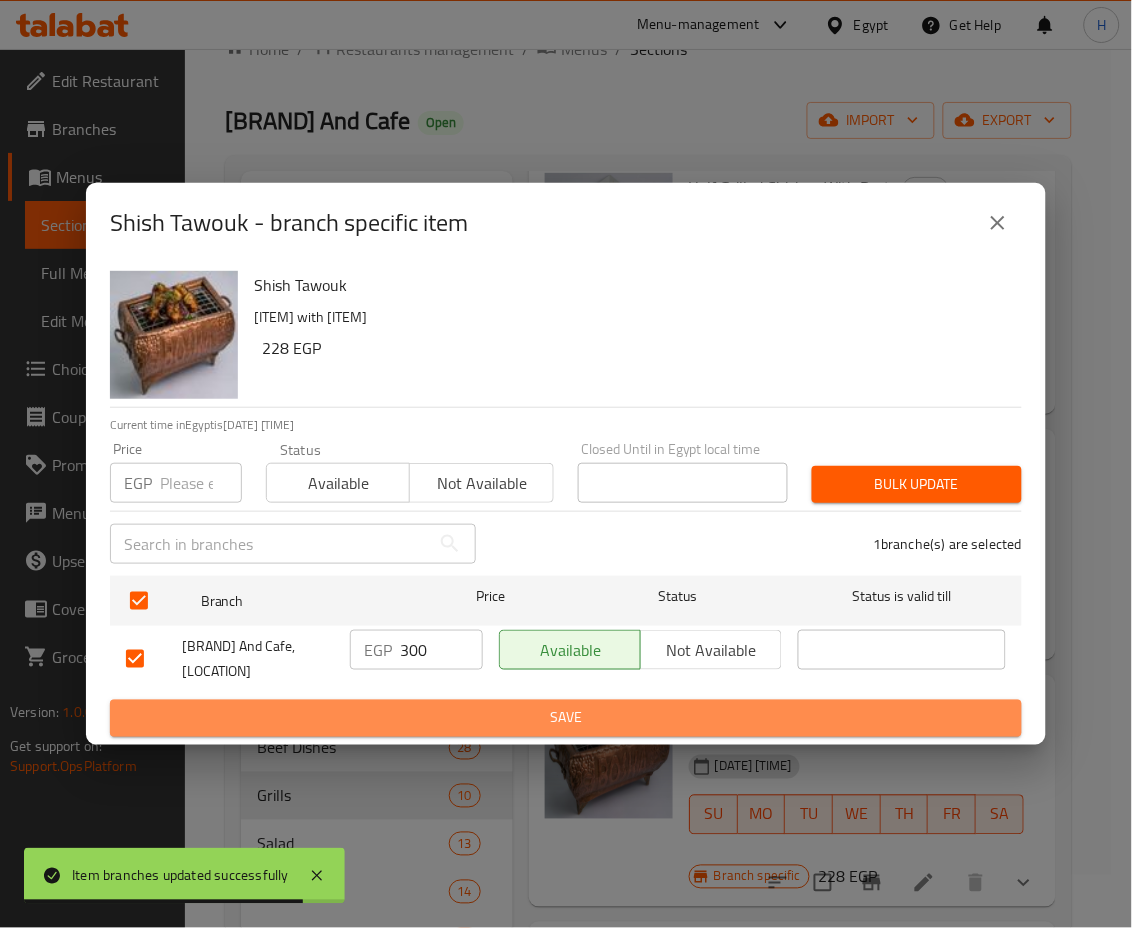 click on "Save" at bounding box center (566, 718) 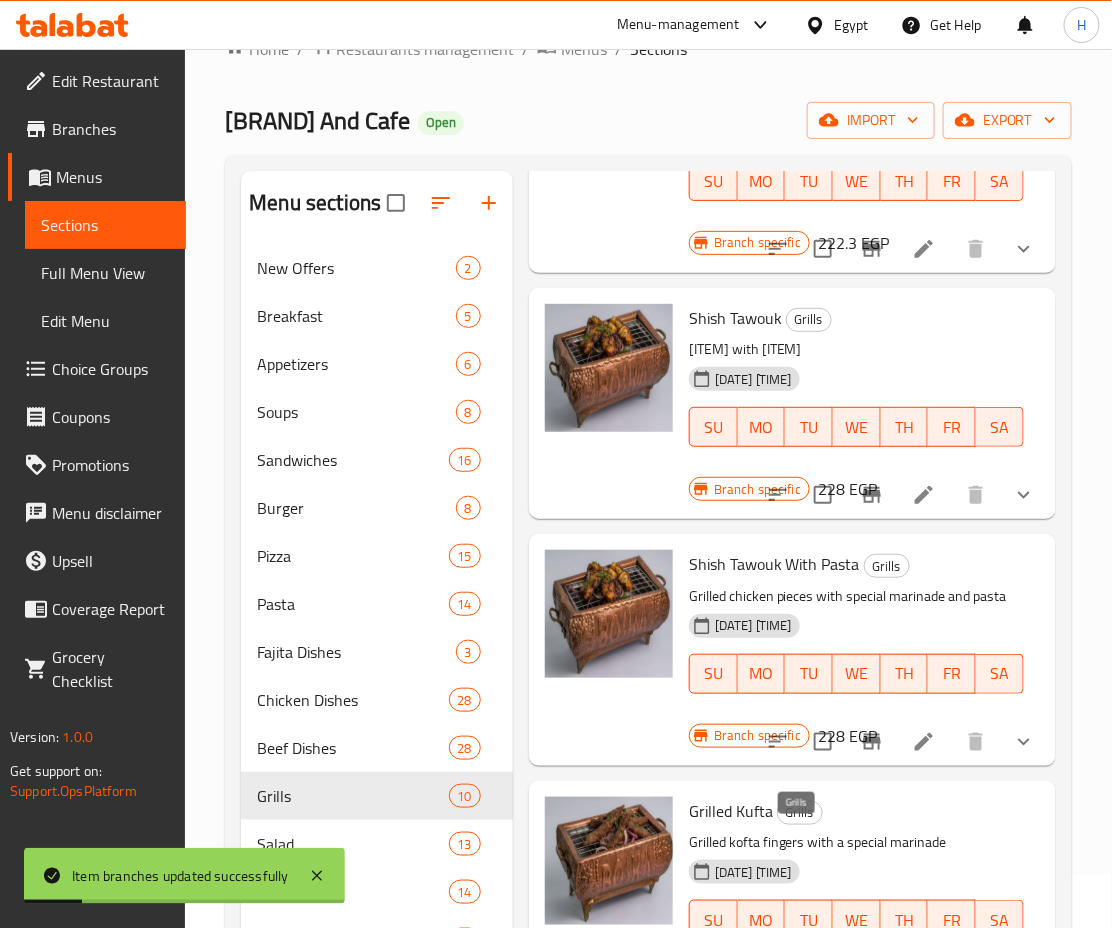 scroll, scrollTop: 497, scrollLeft: 0, axis: vertical 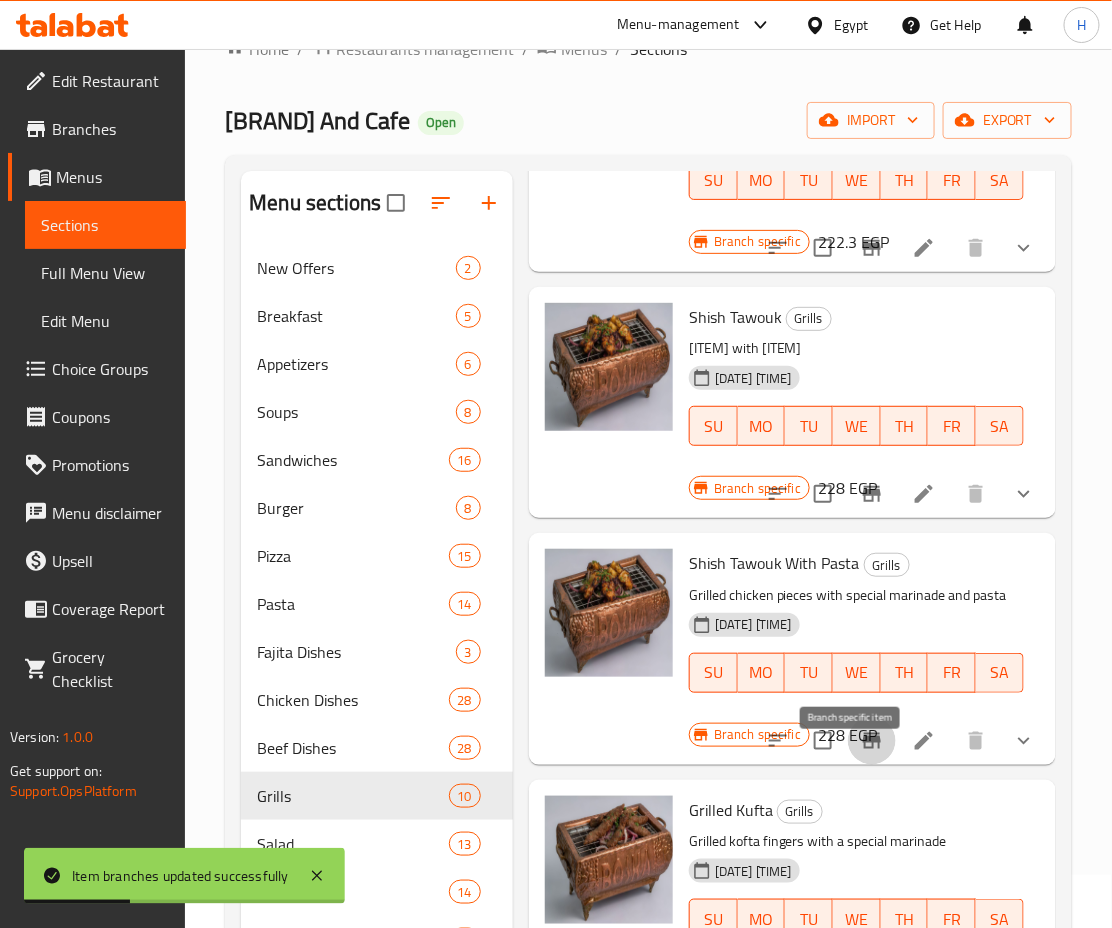 click 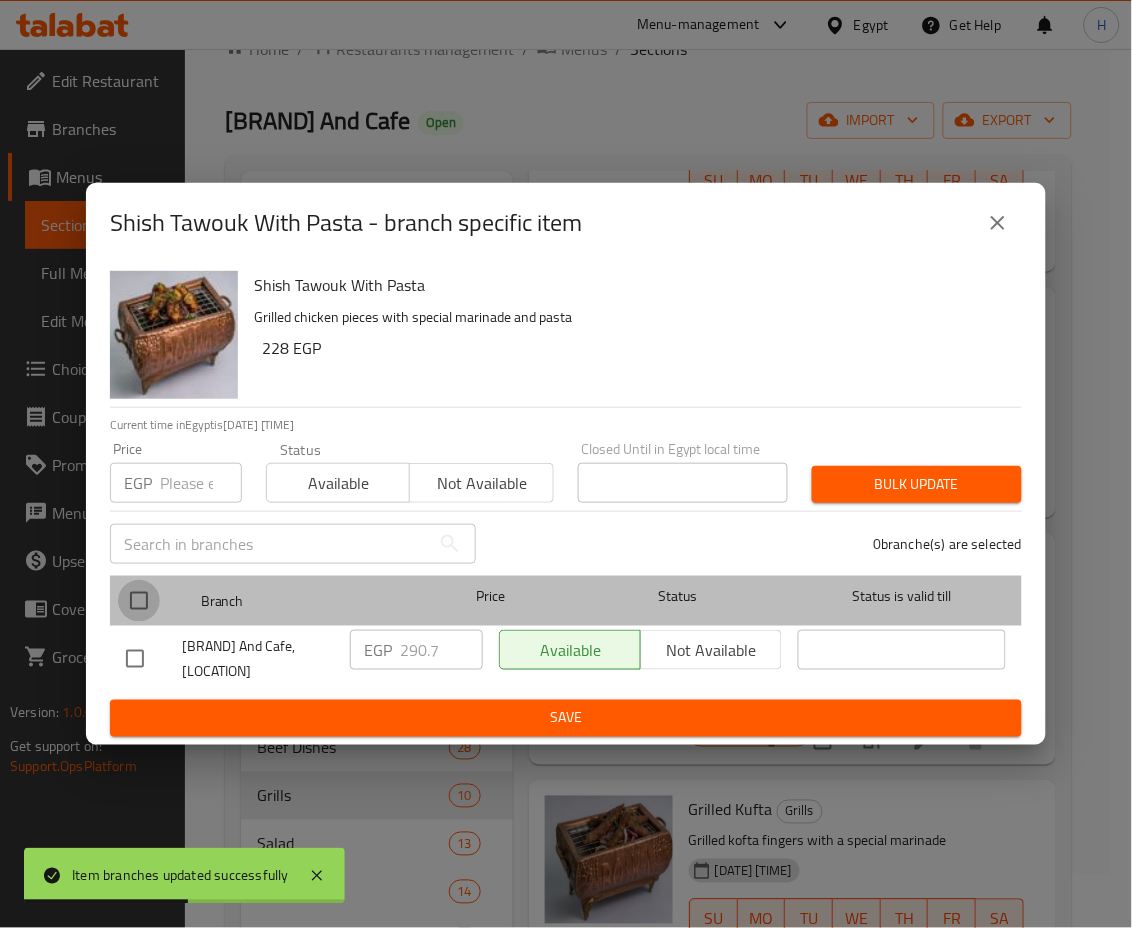 click at bounding box center [139, 601] 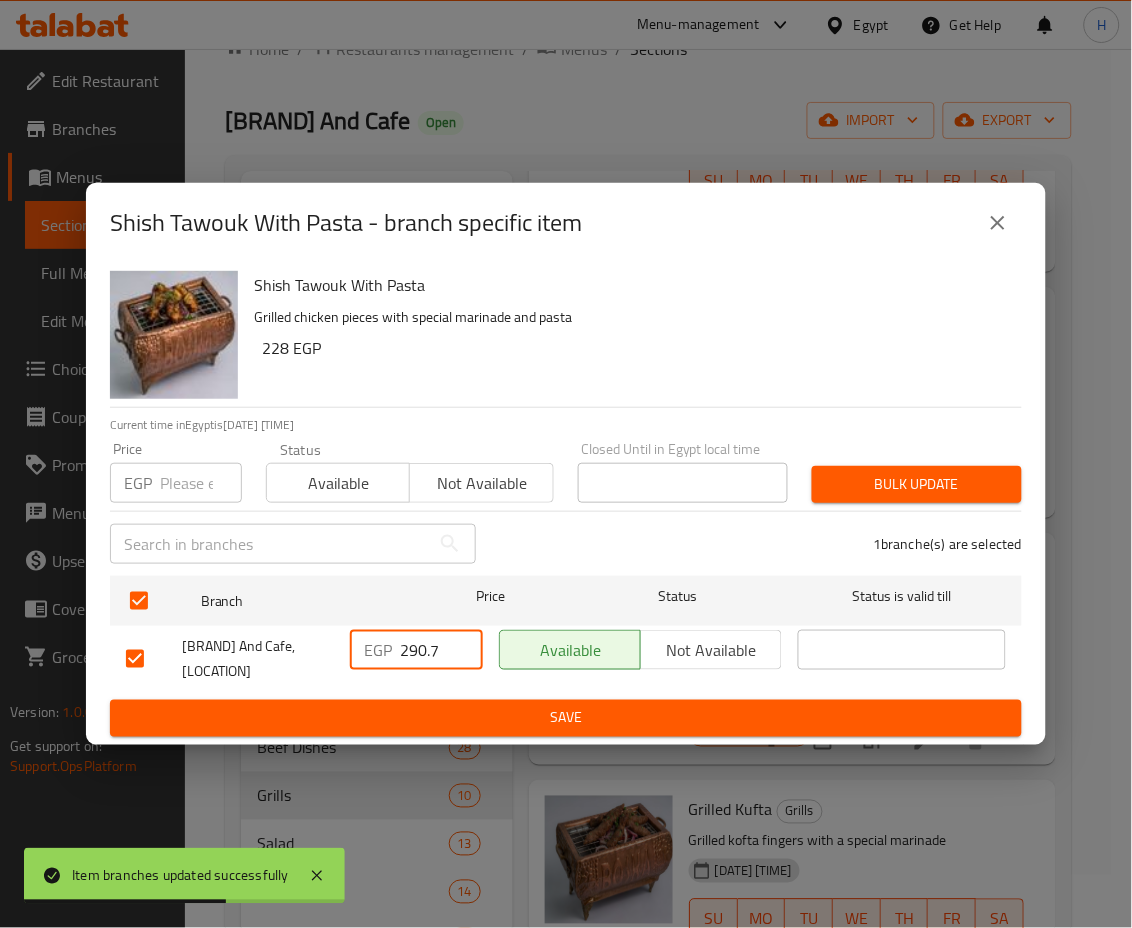 drag, startPoint x: 449, startPoint y: 644, endPoint x: 364, endPoint y: 650, distance: 85.2115 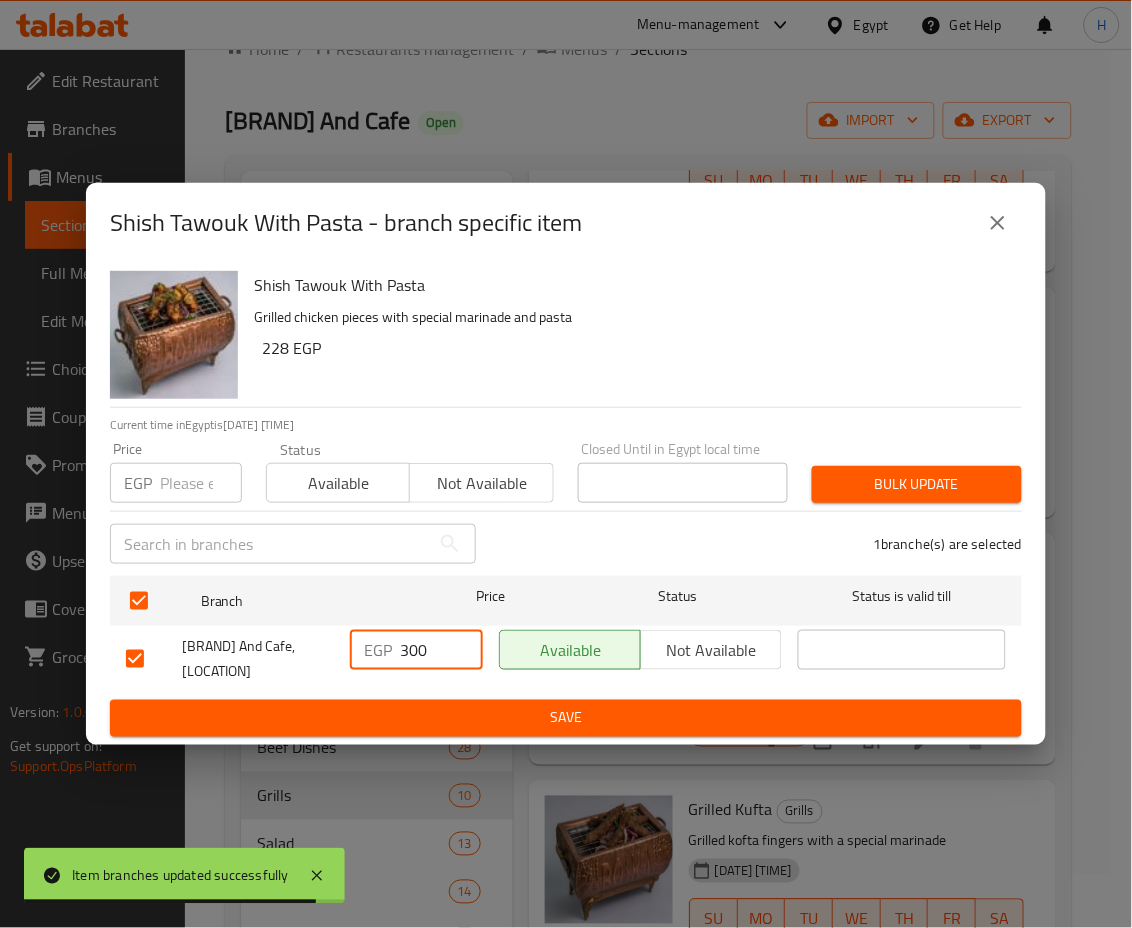 type on "300" 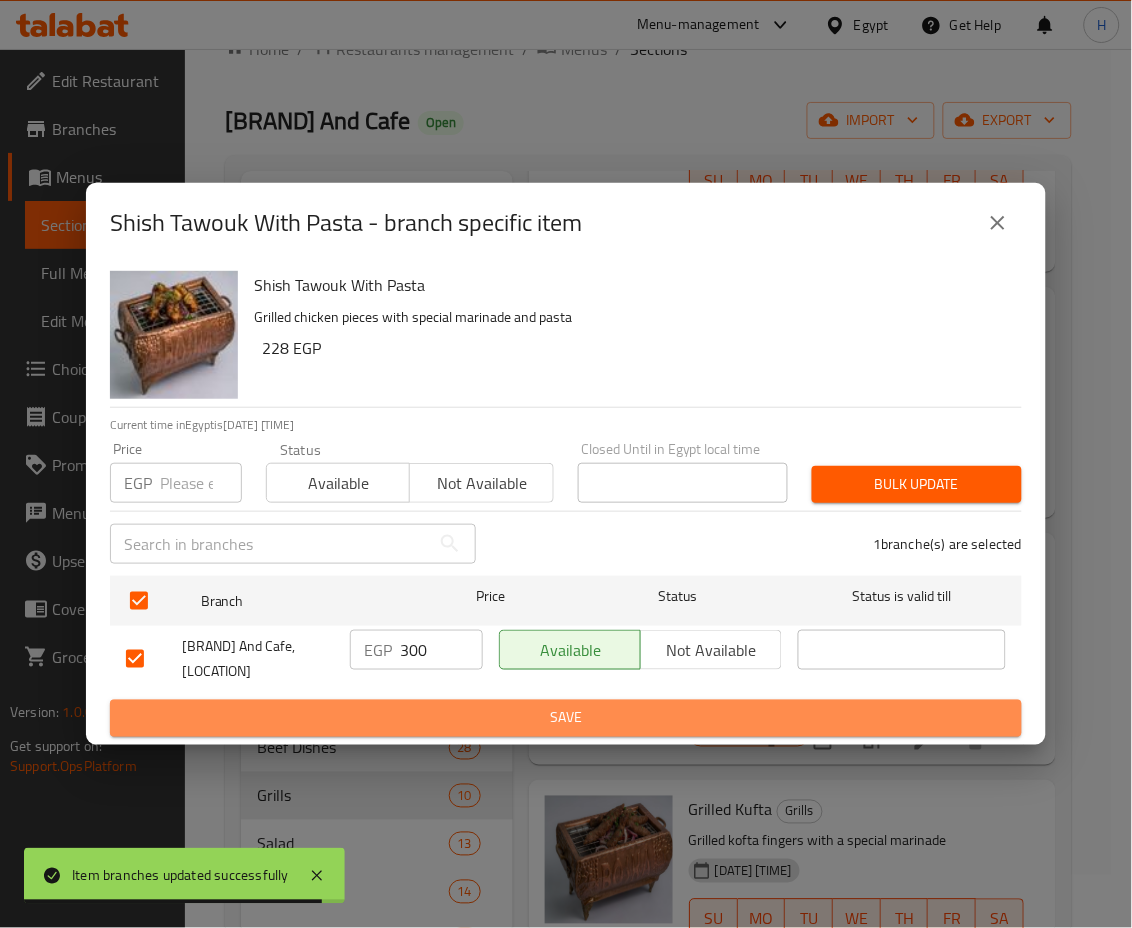 click on "Save" at bounding box center [566, 718] 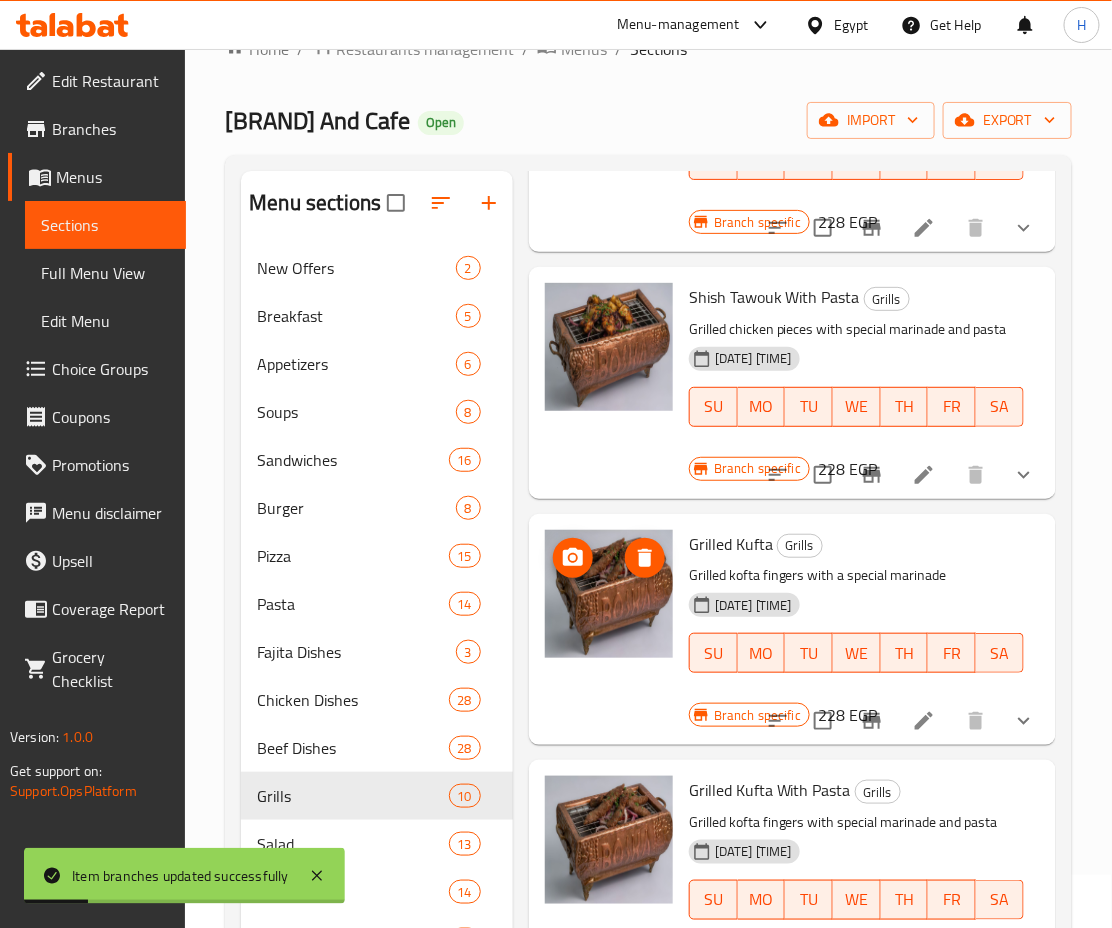scroll, scrollTop: 763, scrollLeft: 0, axis: vertical 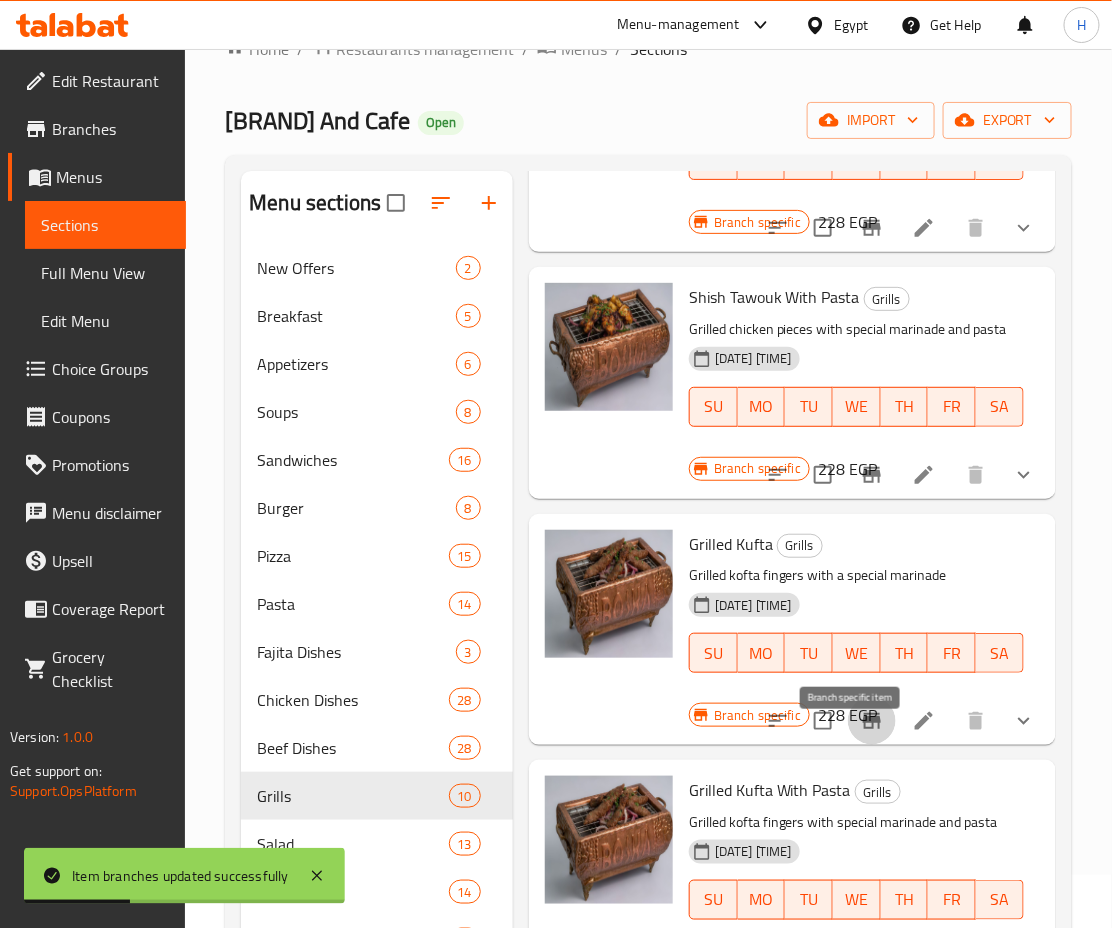 click 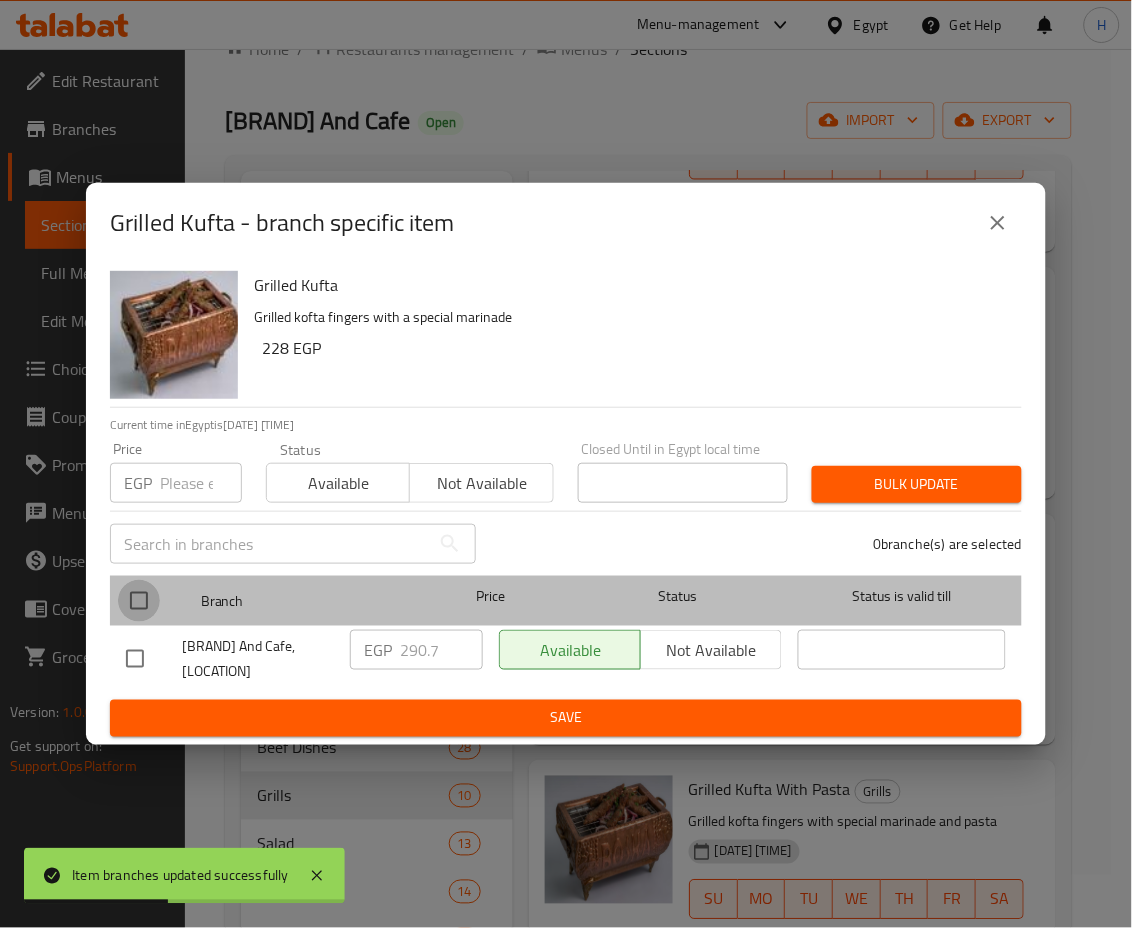 click at bounding box center [139, 601] 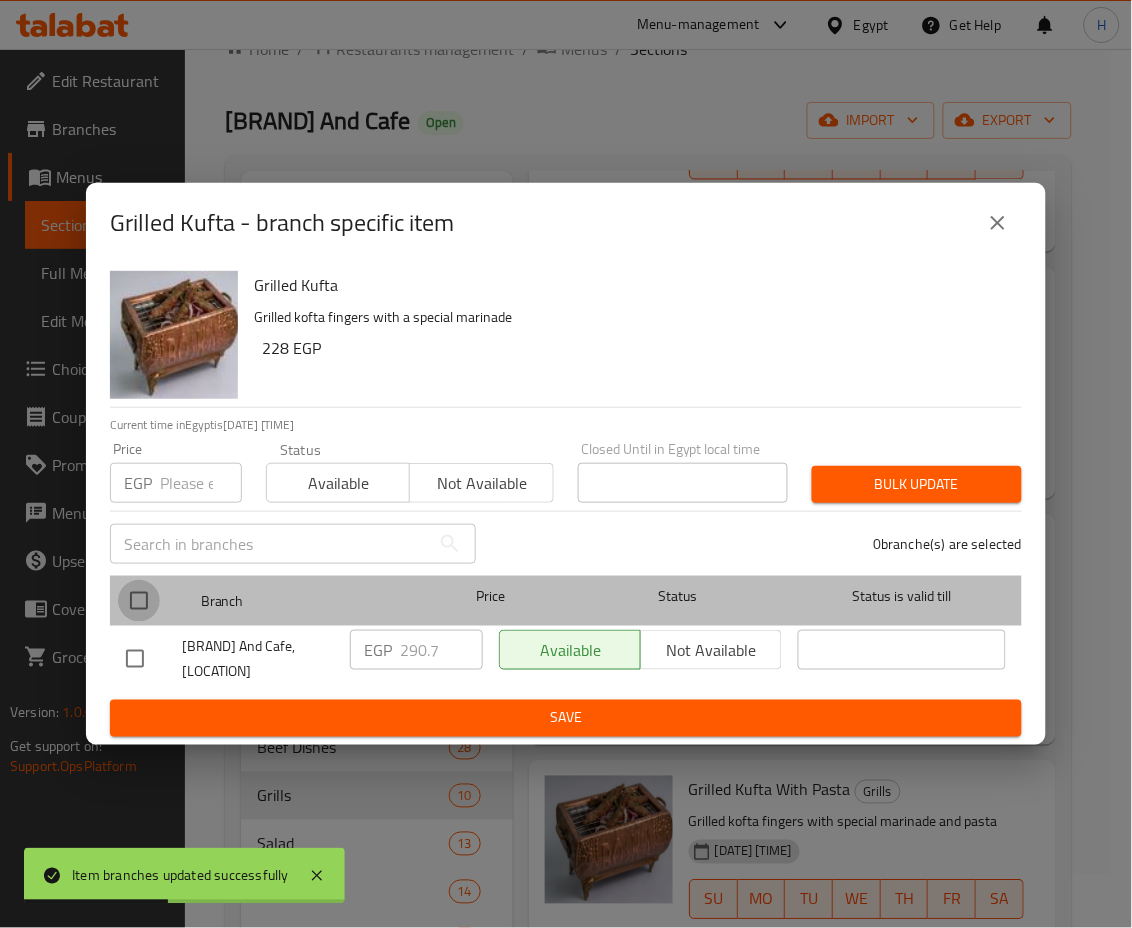 checkbox on "true" 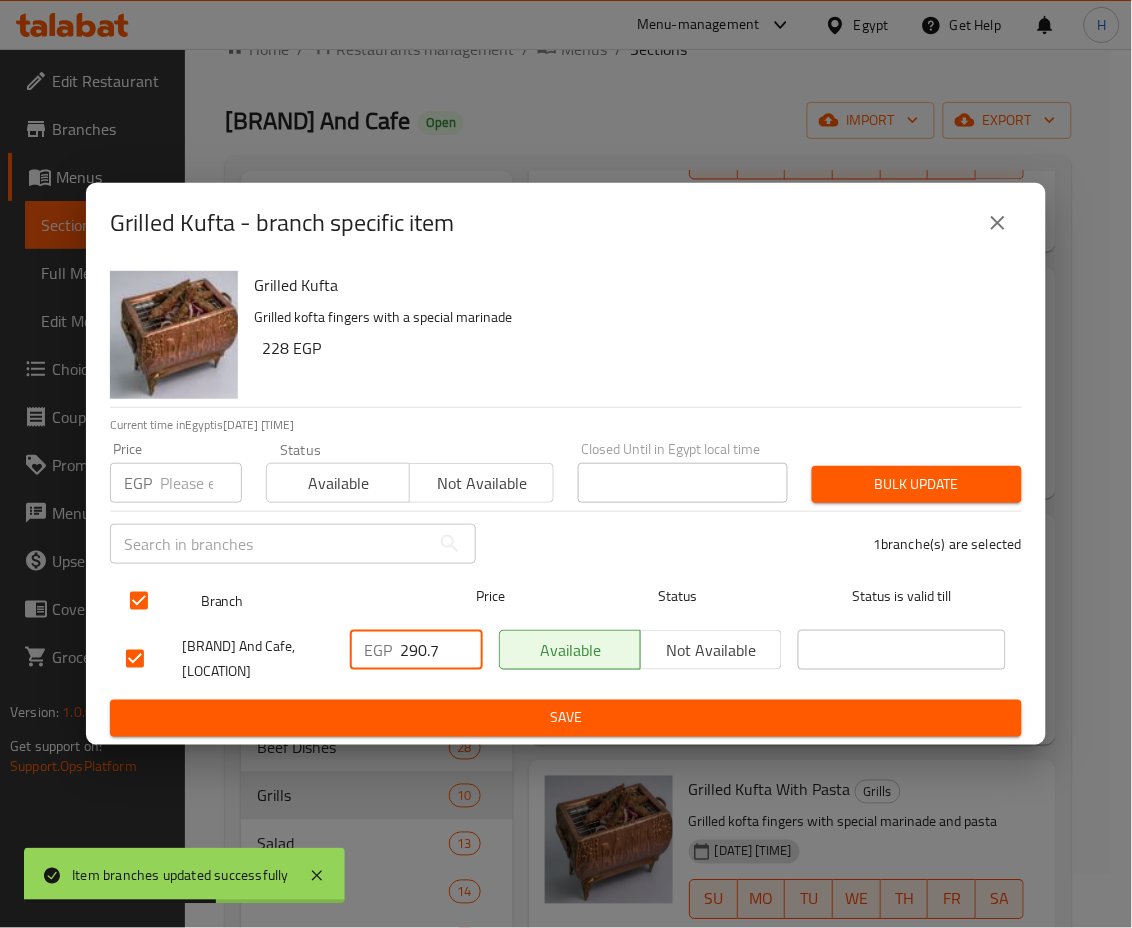 drag, startPoint x: 448, startPoint y: 641, endPoint x: 354, endPoint y: 619, distance: 96.540146 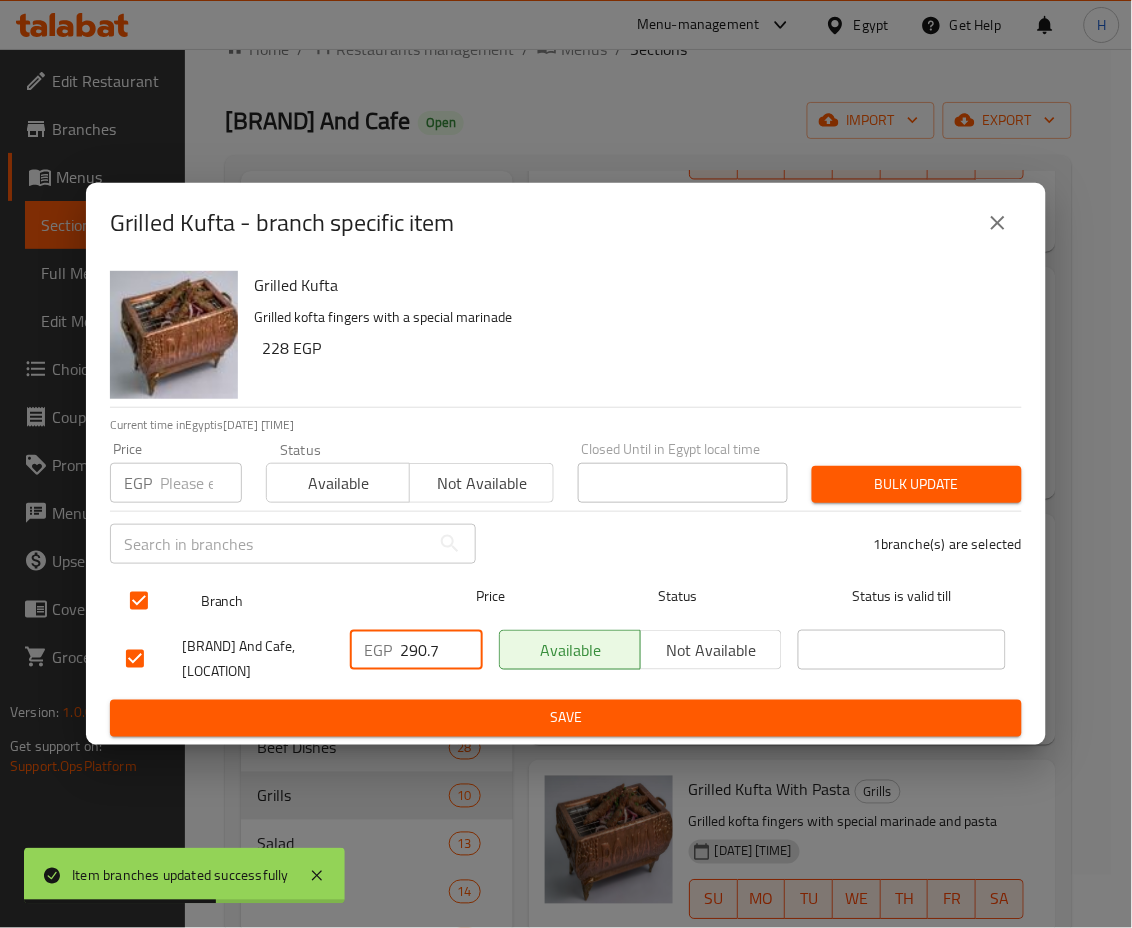 click on "Branch Price Status Status is valid till [BRAND] And Cafe, [LOCATION] [CURRENCY] [PRICE] Available Not available" at bounding box center [566, 634] 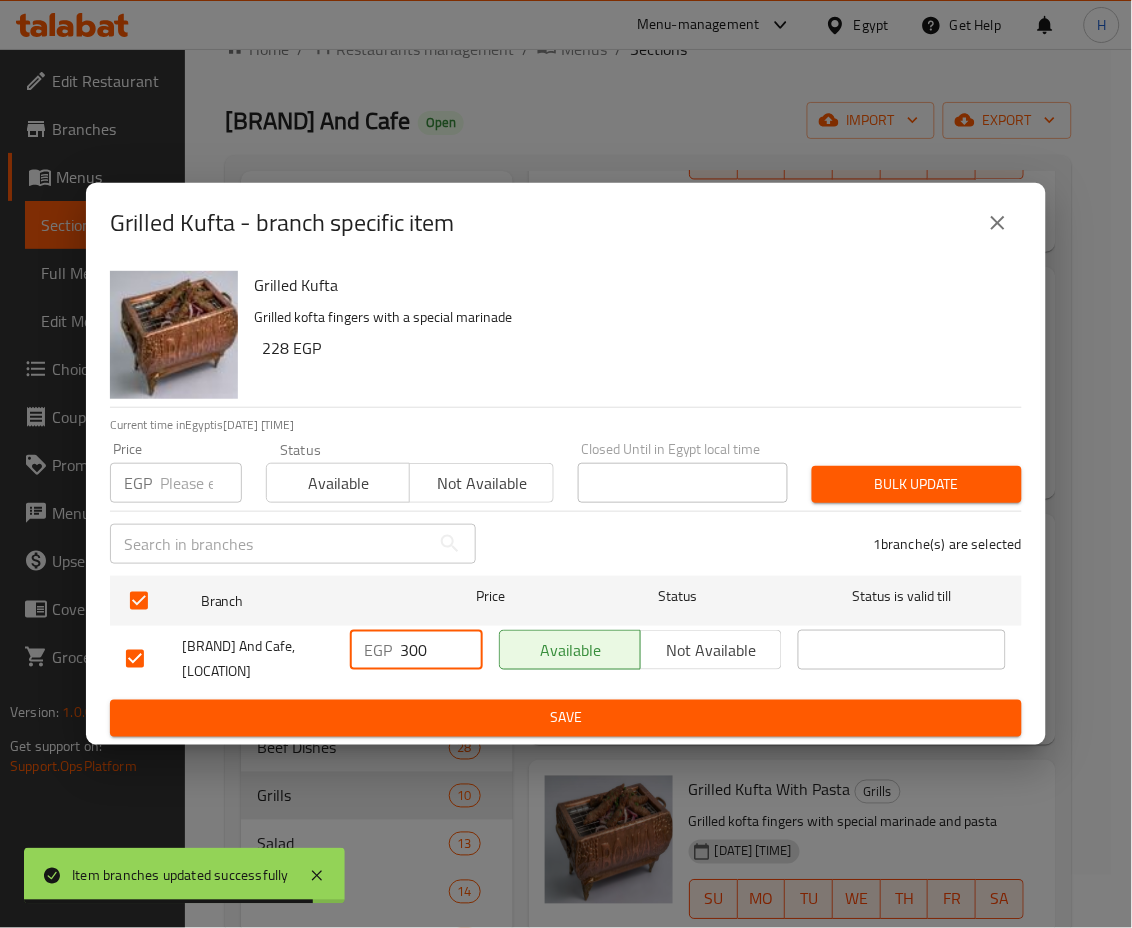 type on "300" 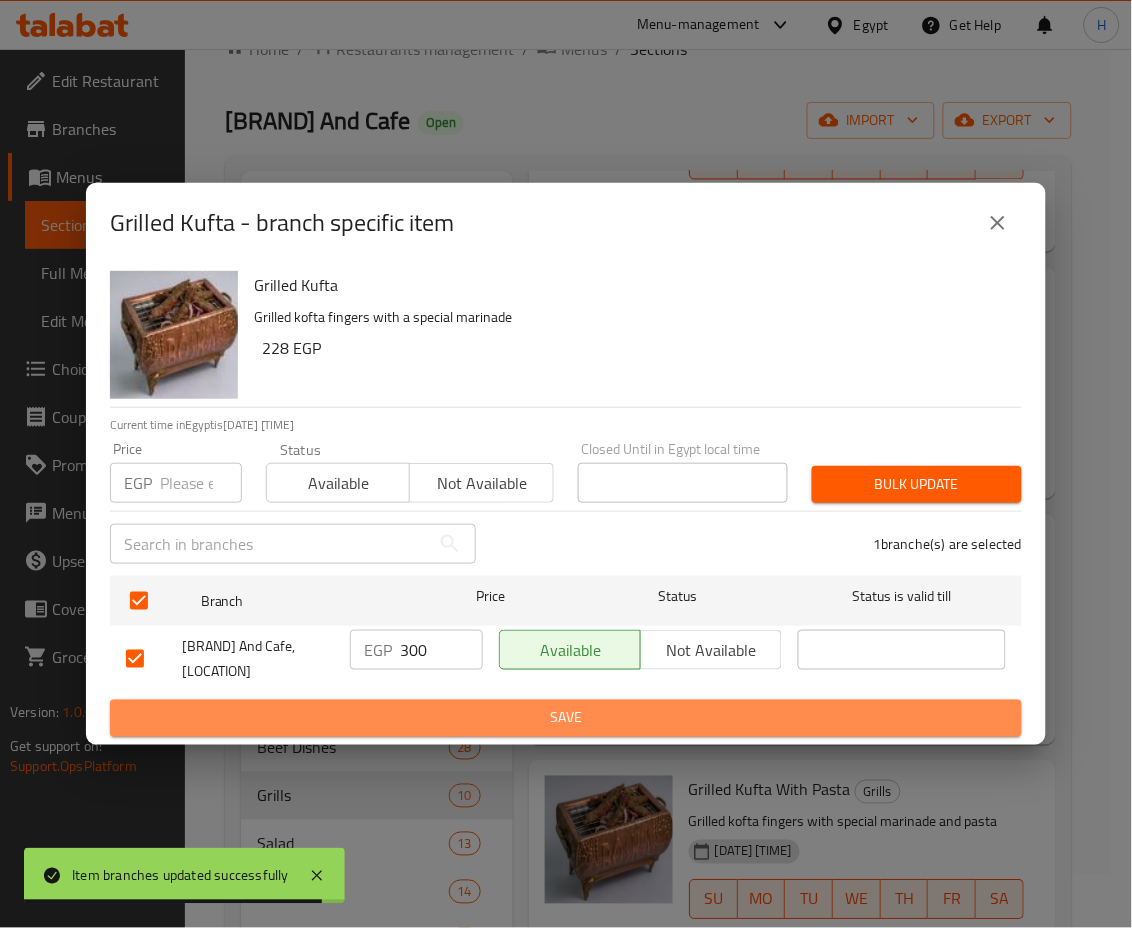 click on "Save" at bounding box center [566, 718] 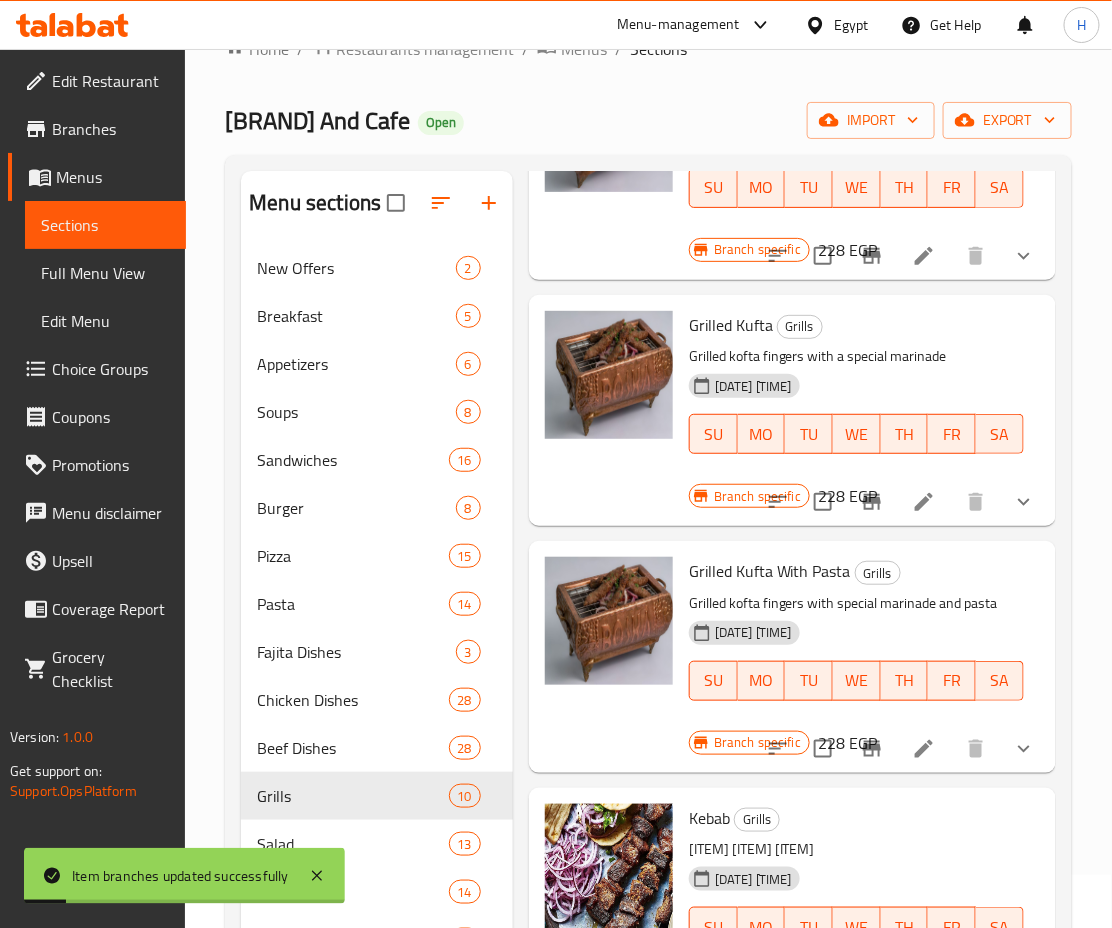 scroll, scrollTop: 990, scrollLeft: 0, axis: vertical 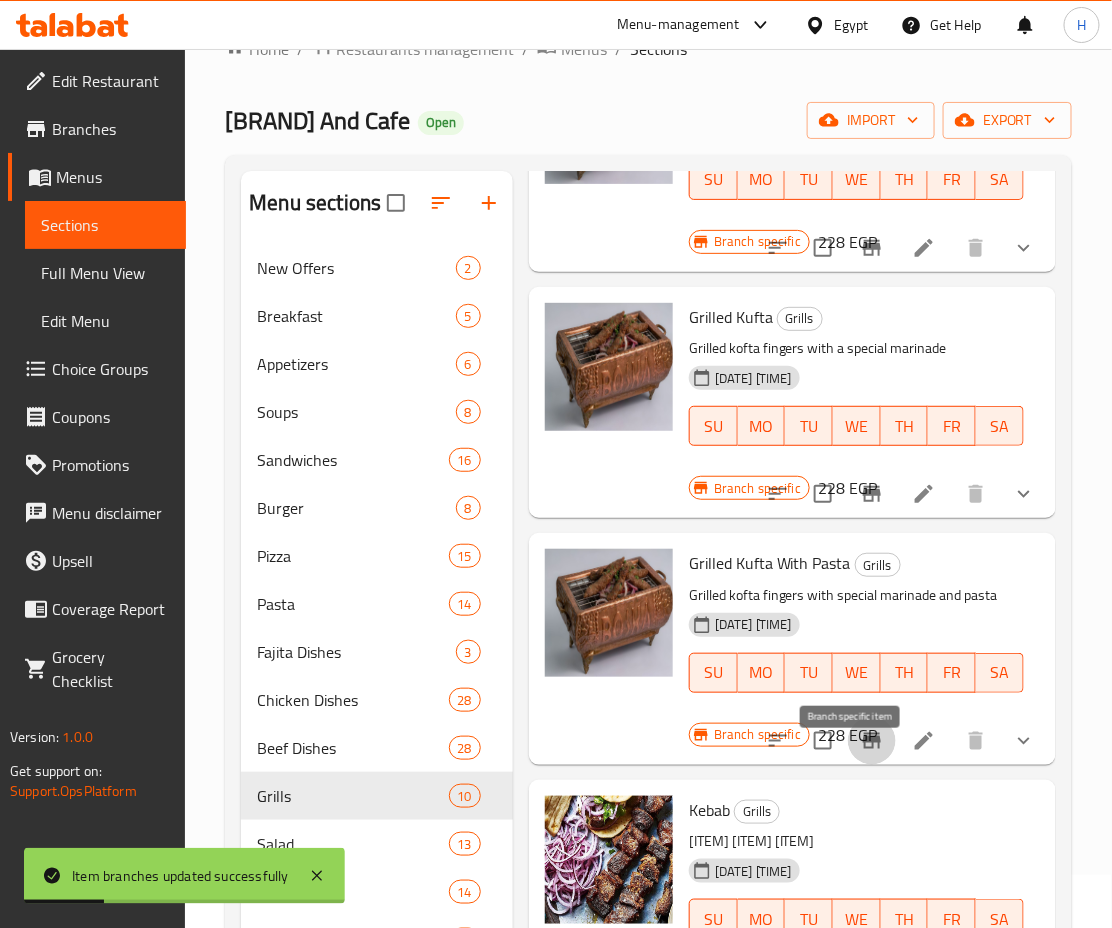click at bounding box center (872, 741) 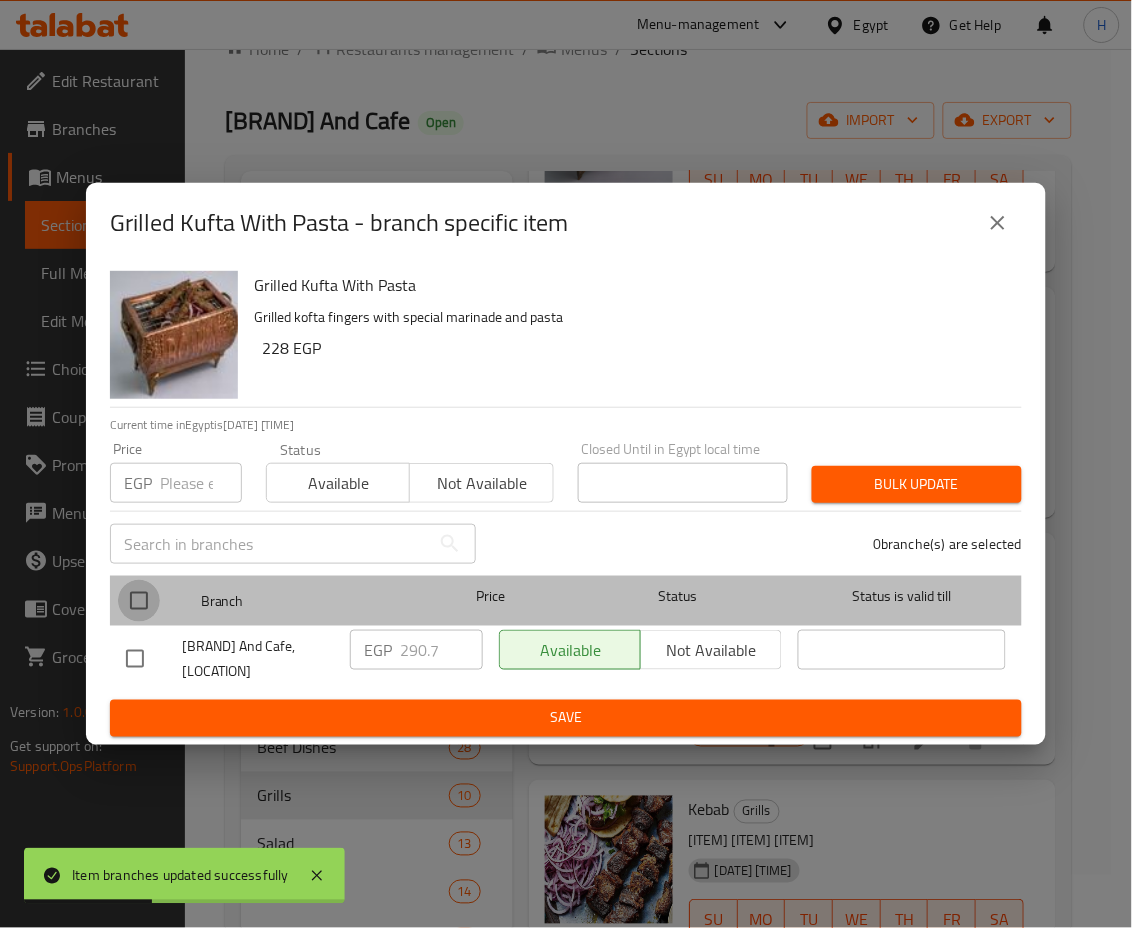 click at bounding box center (139, 601) 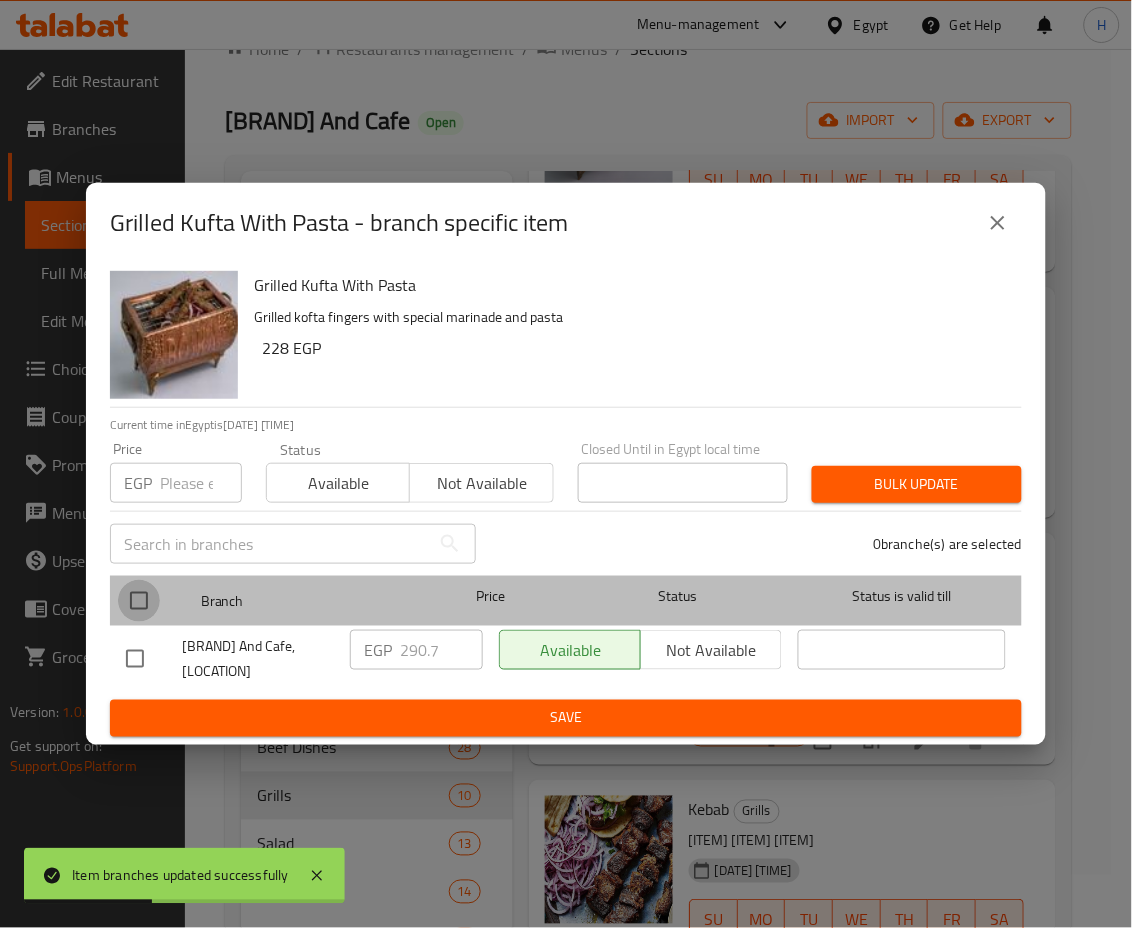 checkbox on "true" 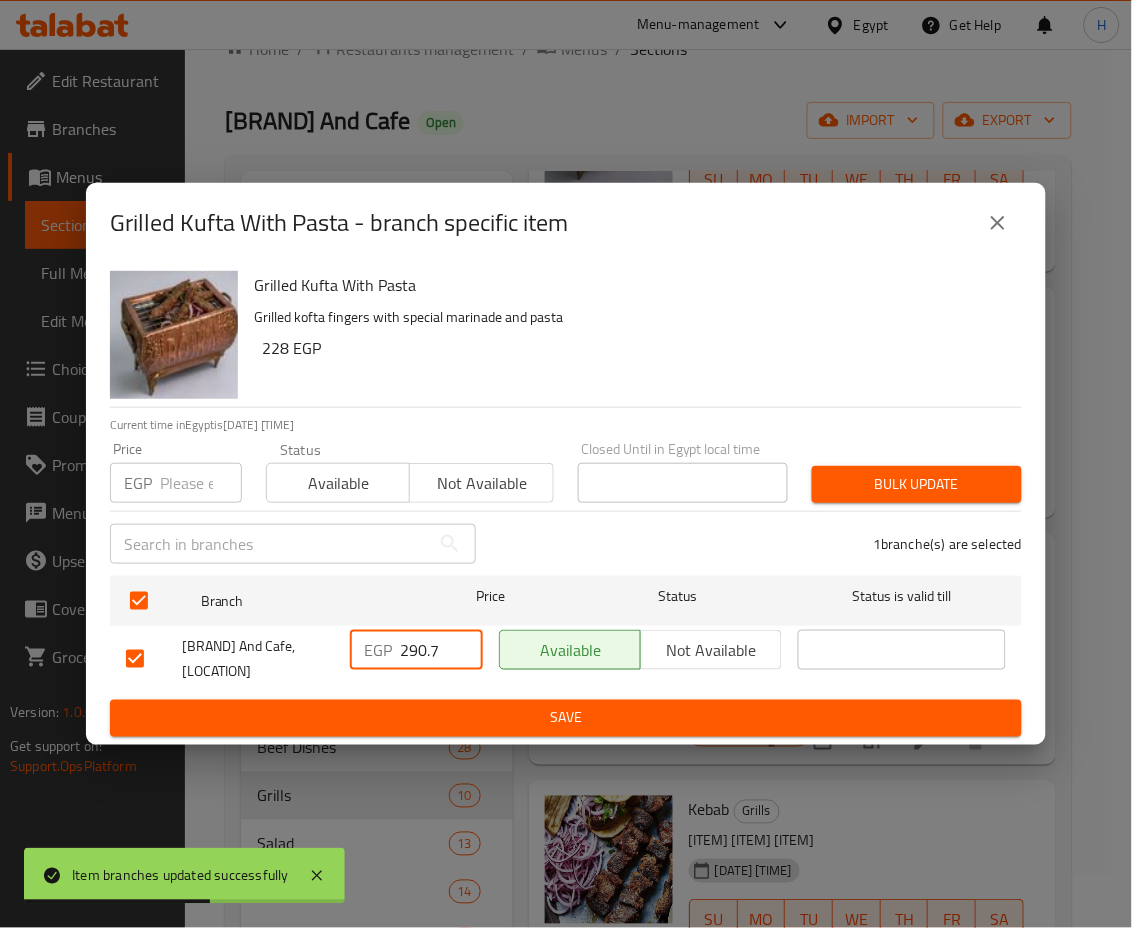 drag, startPoint x: 442, startPoint y: 646, endPoint x: 322, endPoint y: 644, distance: 120.01666 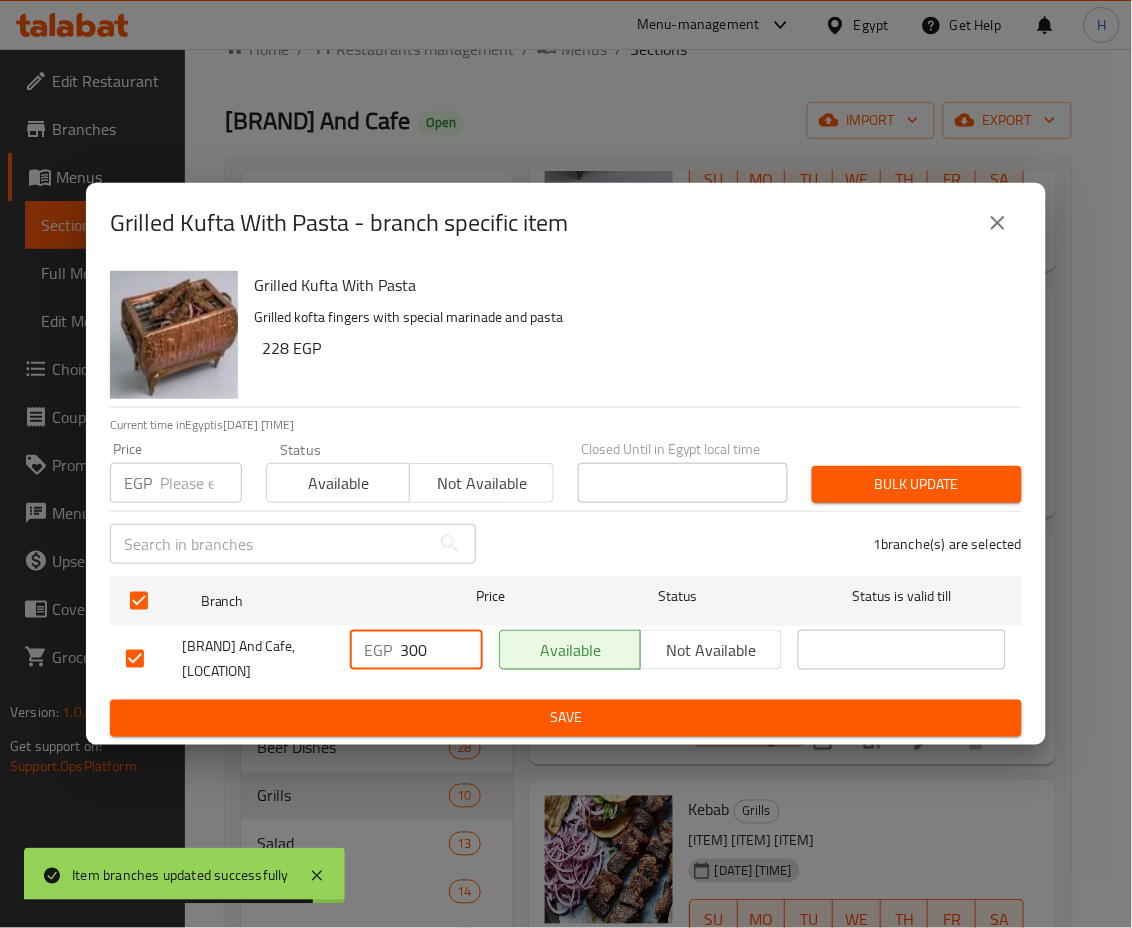 type on "300" 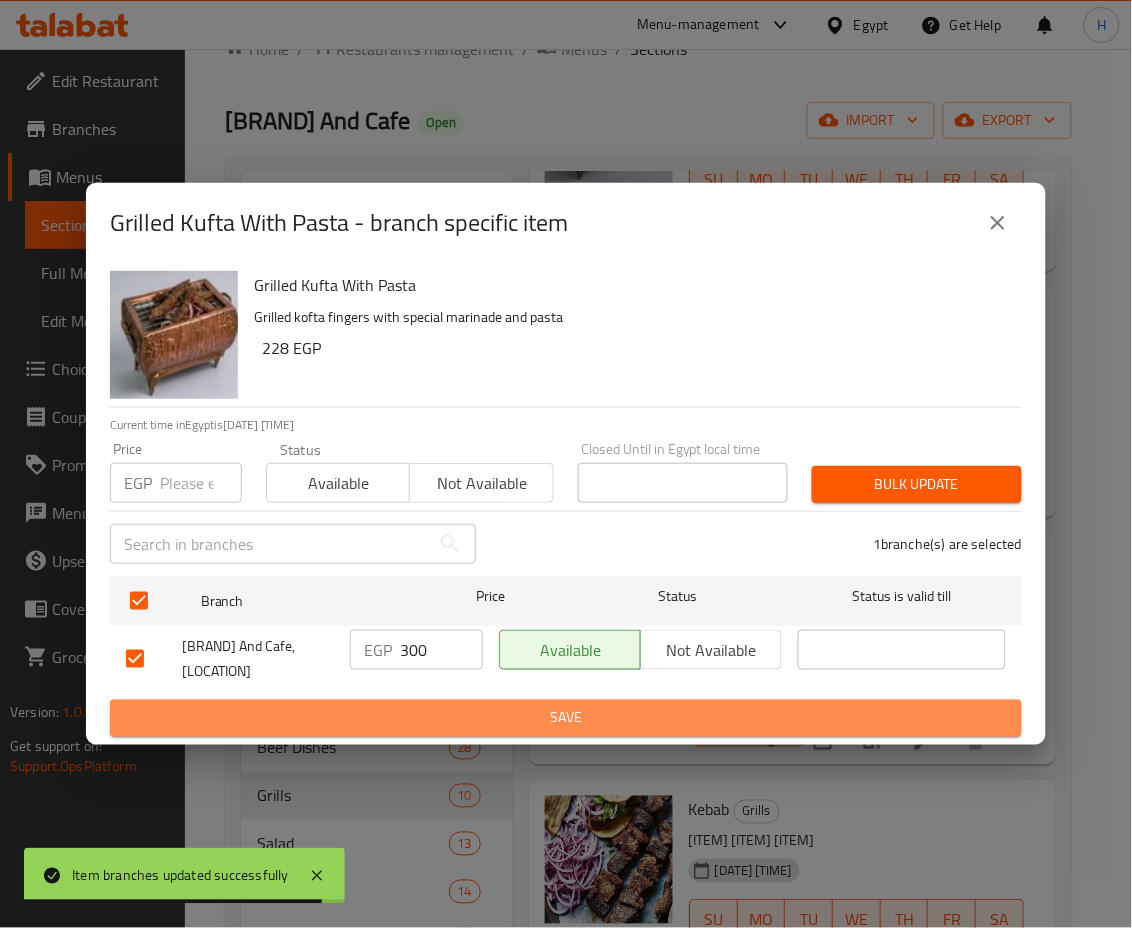 click on "Save" at bounding box center [566, 718] 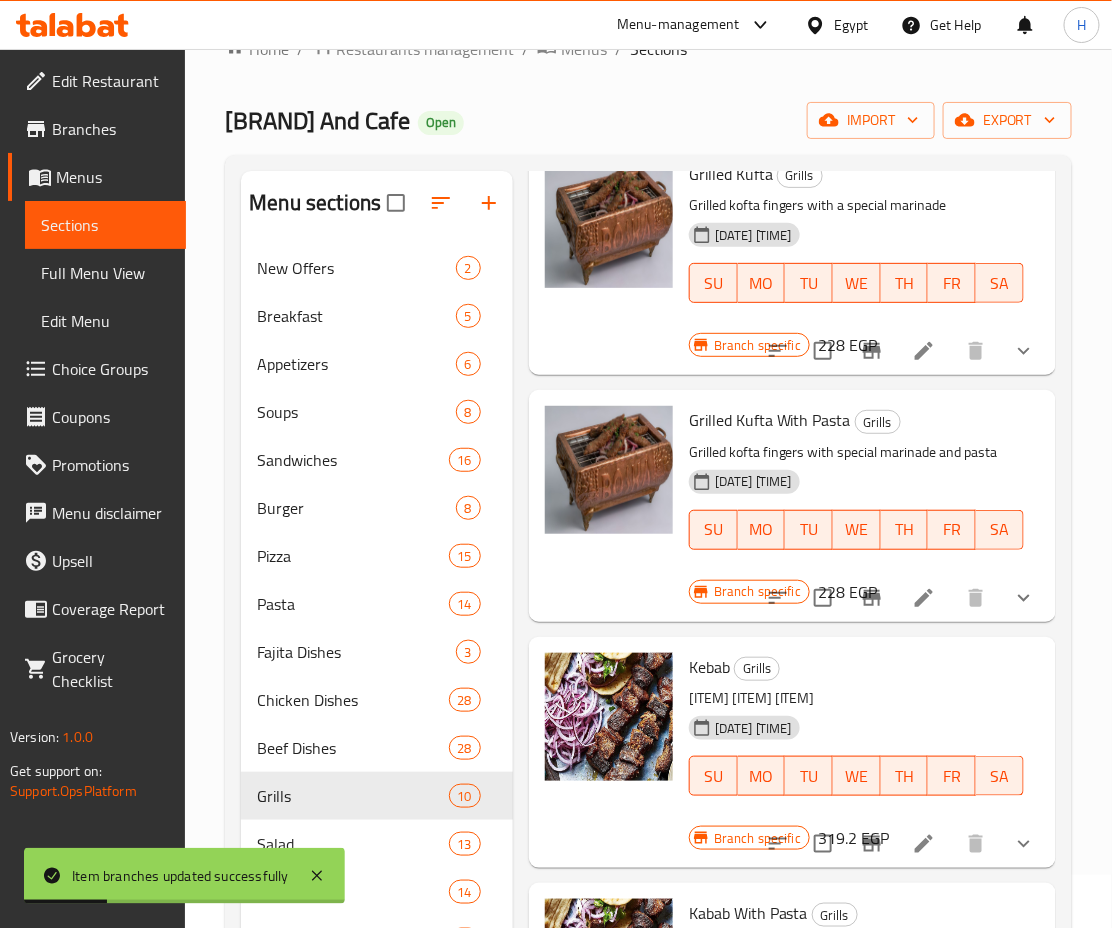 scroll, scrollTop: 1239, scrollLeft: 0, axis: vertical 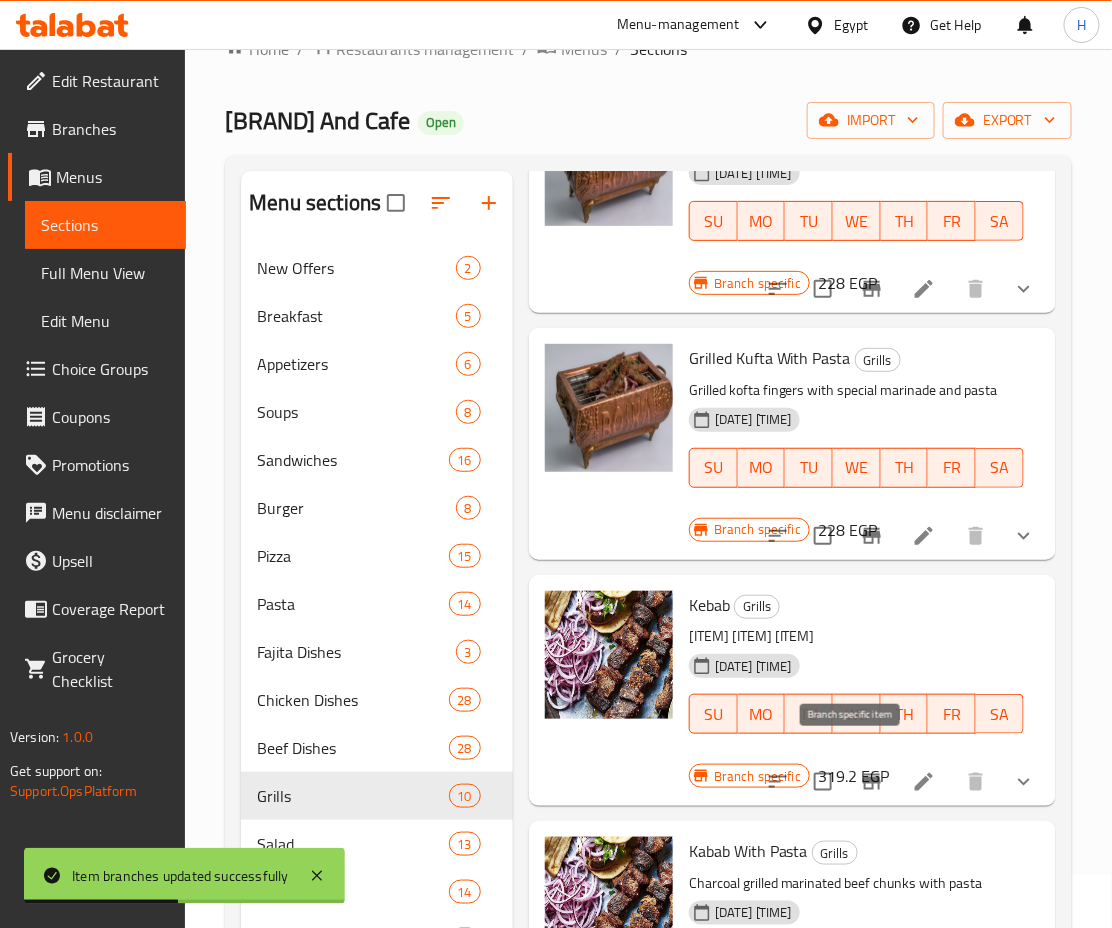 click 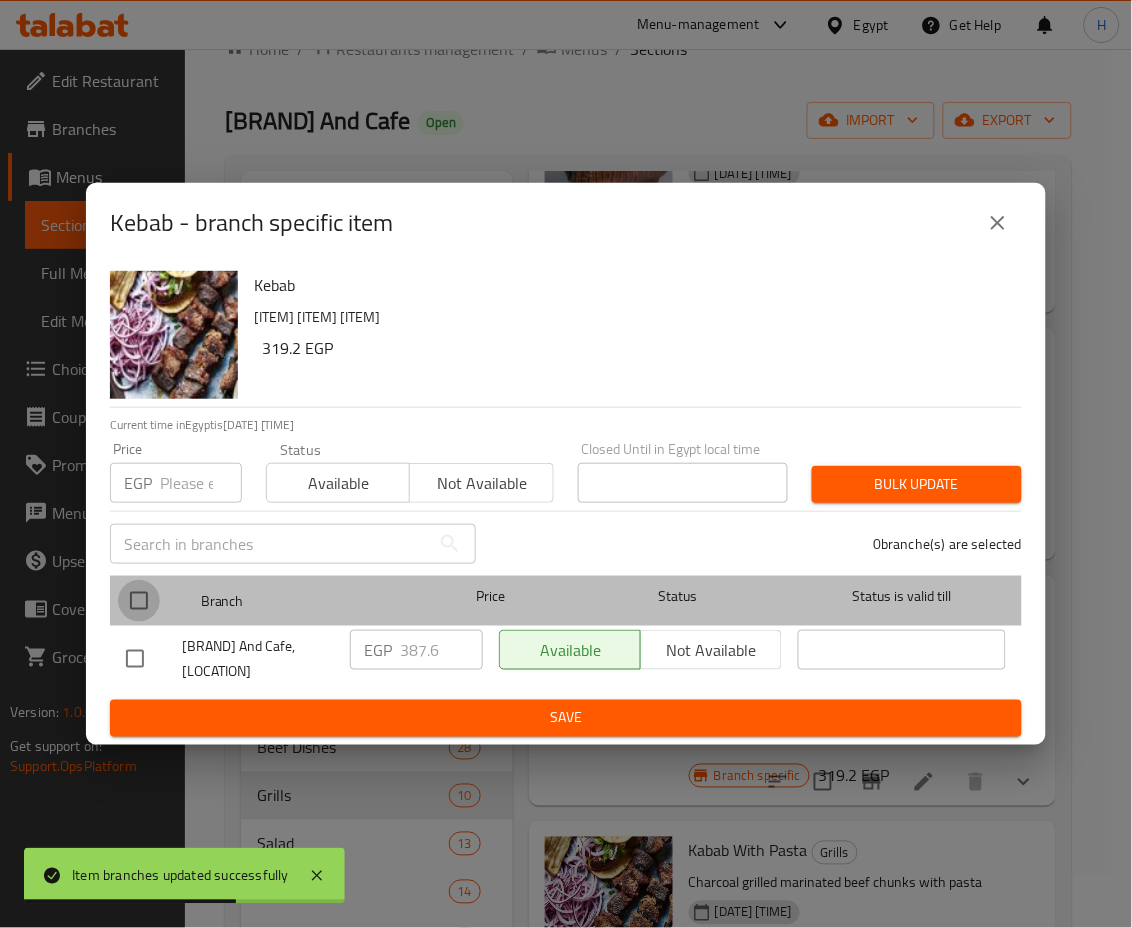 click at bounding box center (139, 601) 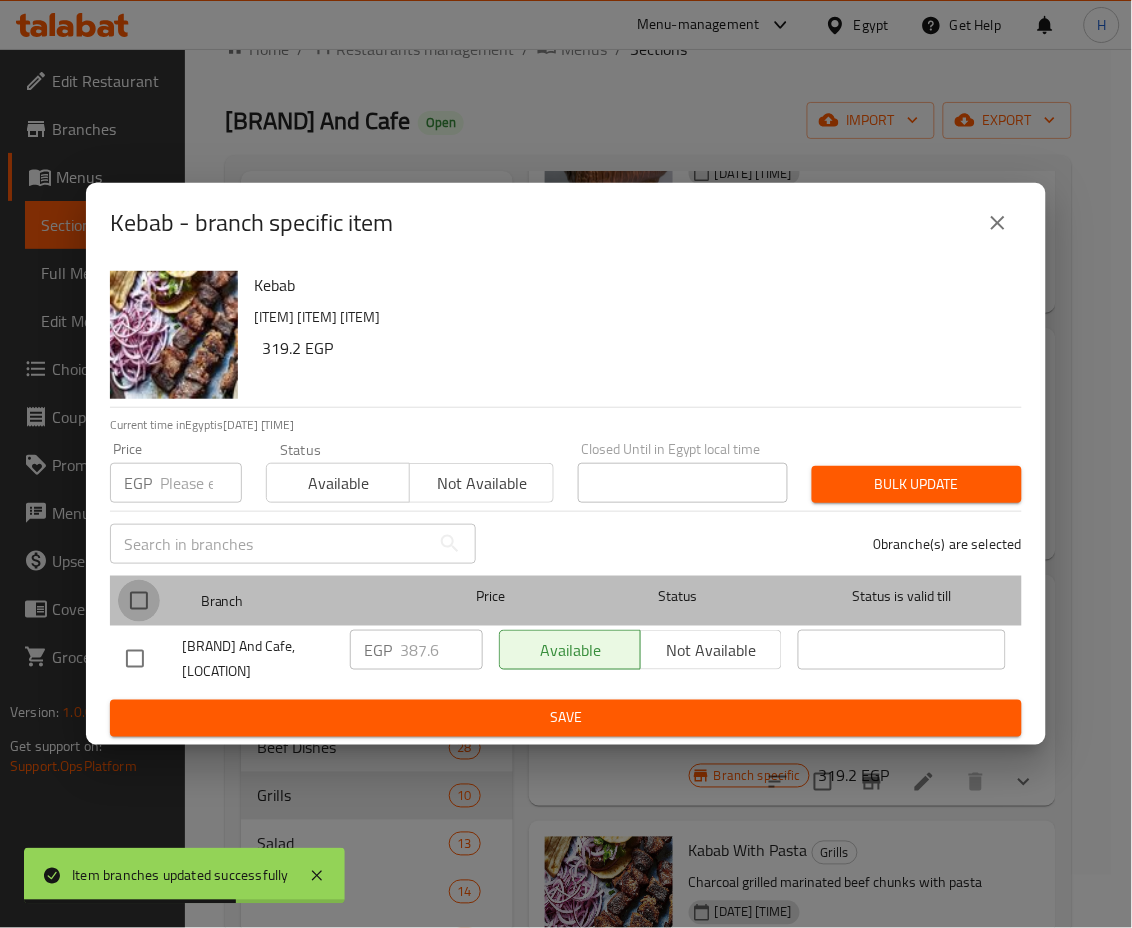 checkbox on "true" 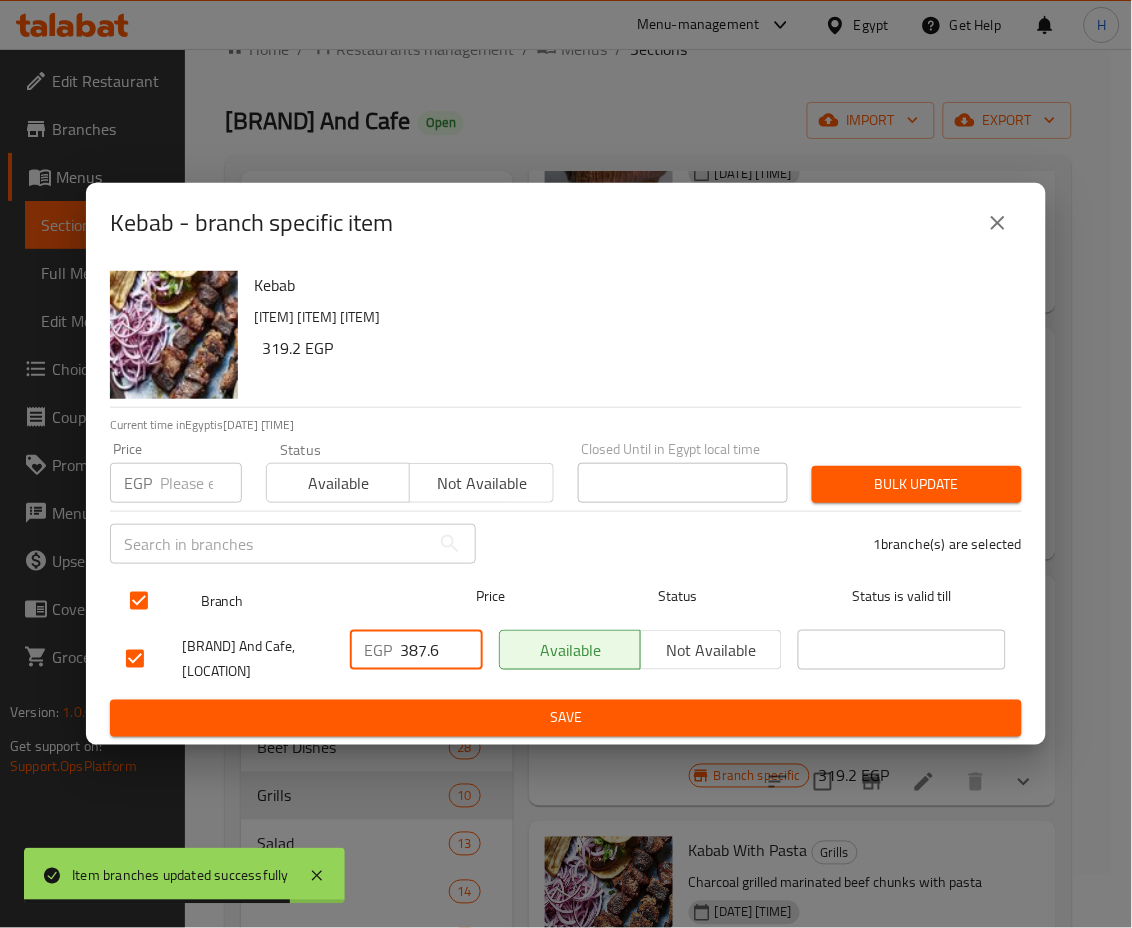 drag, startPoint x: 446, startPoint y: 648, endPoint x: 278, endPoint y: 615, distance: 171.2104 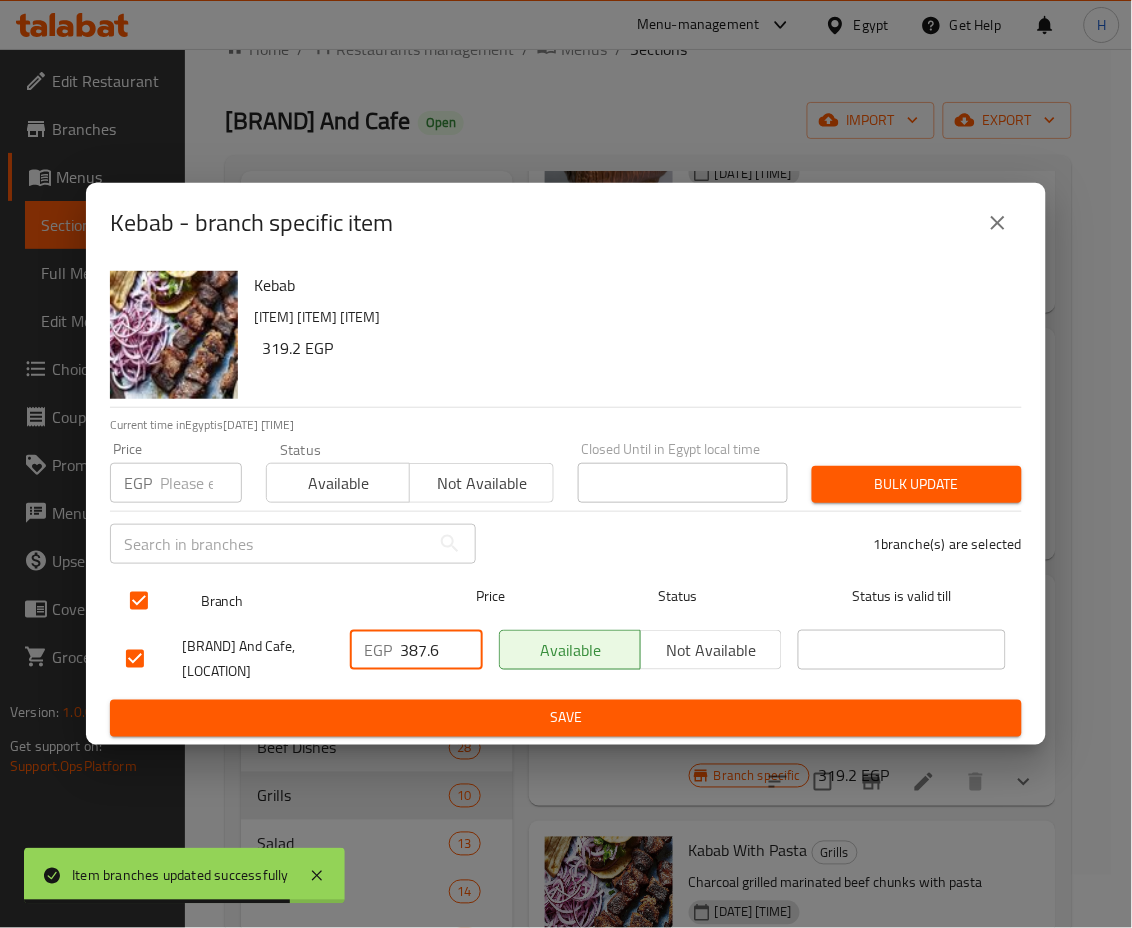 click on "Branch Price Status Status is valid till [BRAND] And Cafe, [LOCATION] [CURRENCY] [PRICE] Available Not available" at bounding box center [566, 634] 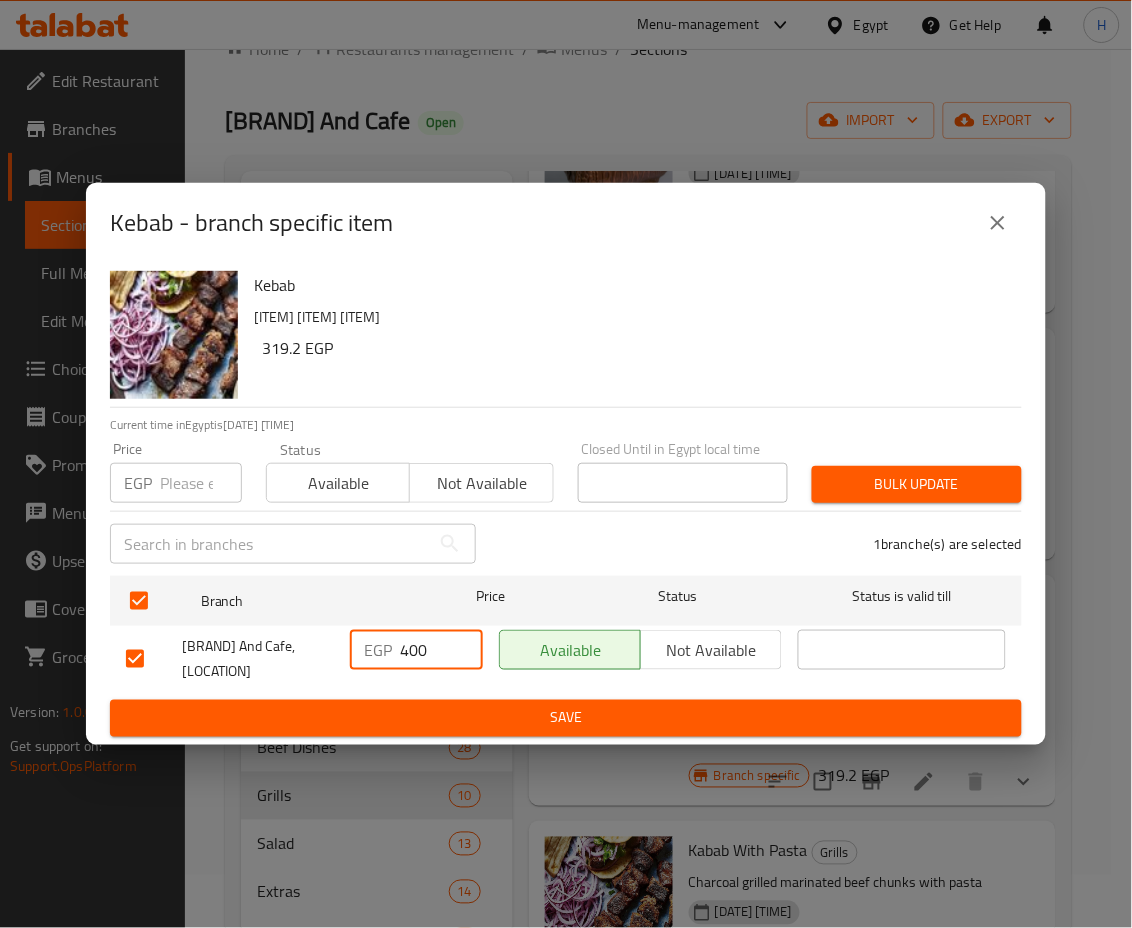 type on "400" 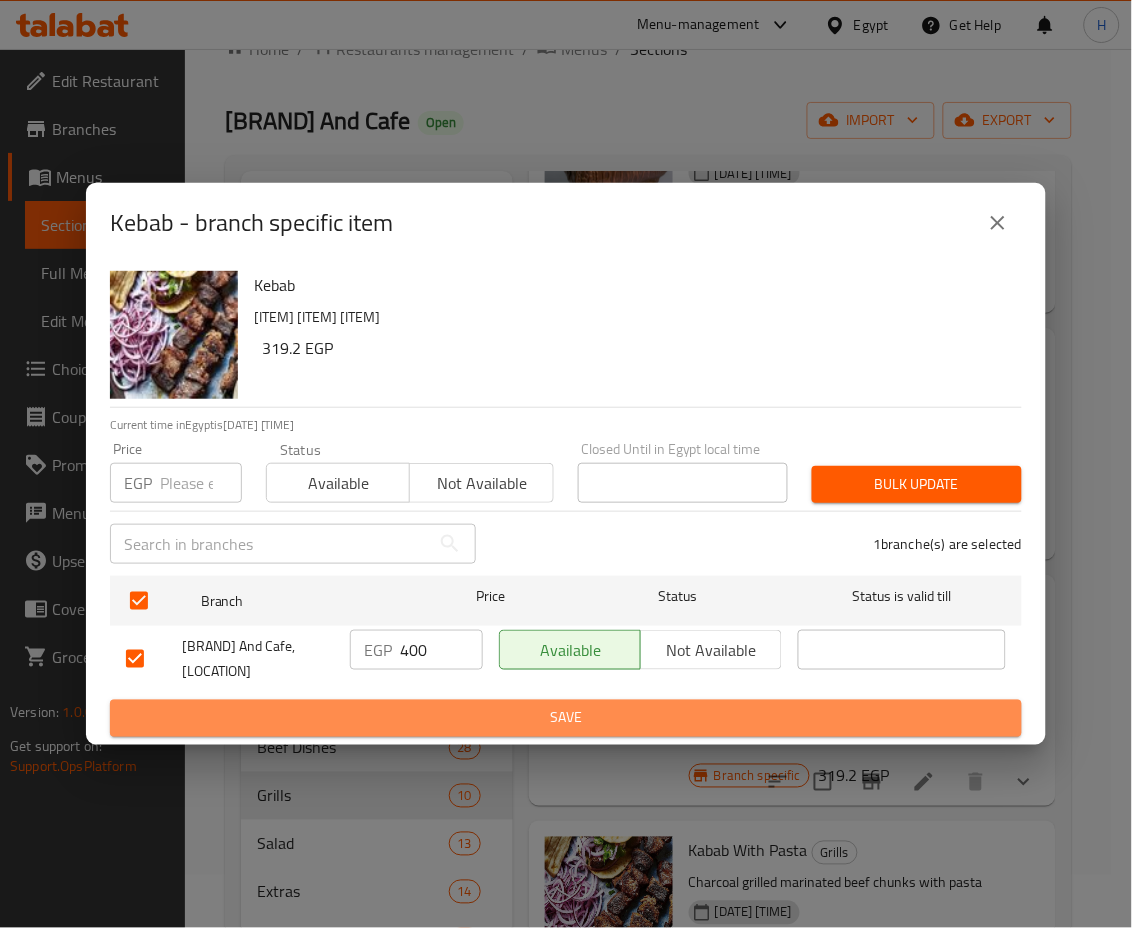 click on "Save" at bounding box center (566, 718) 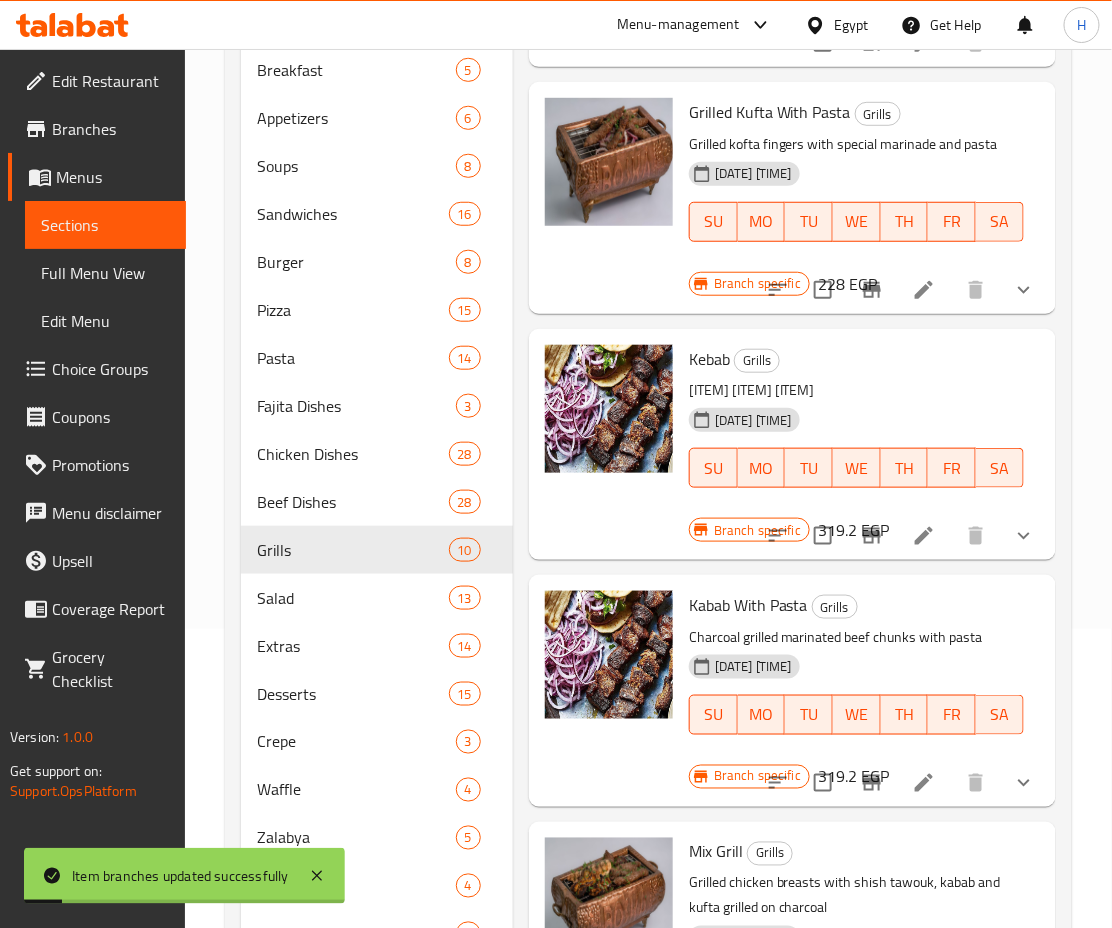 scroll, scrollTop: 312, scrollLeft: 0, axis: vertical 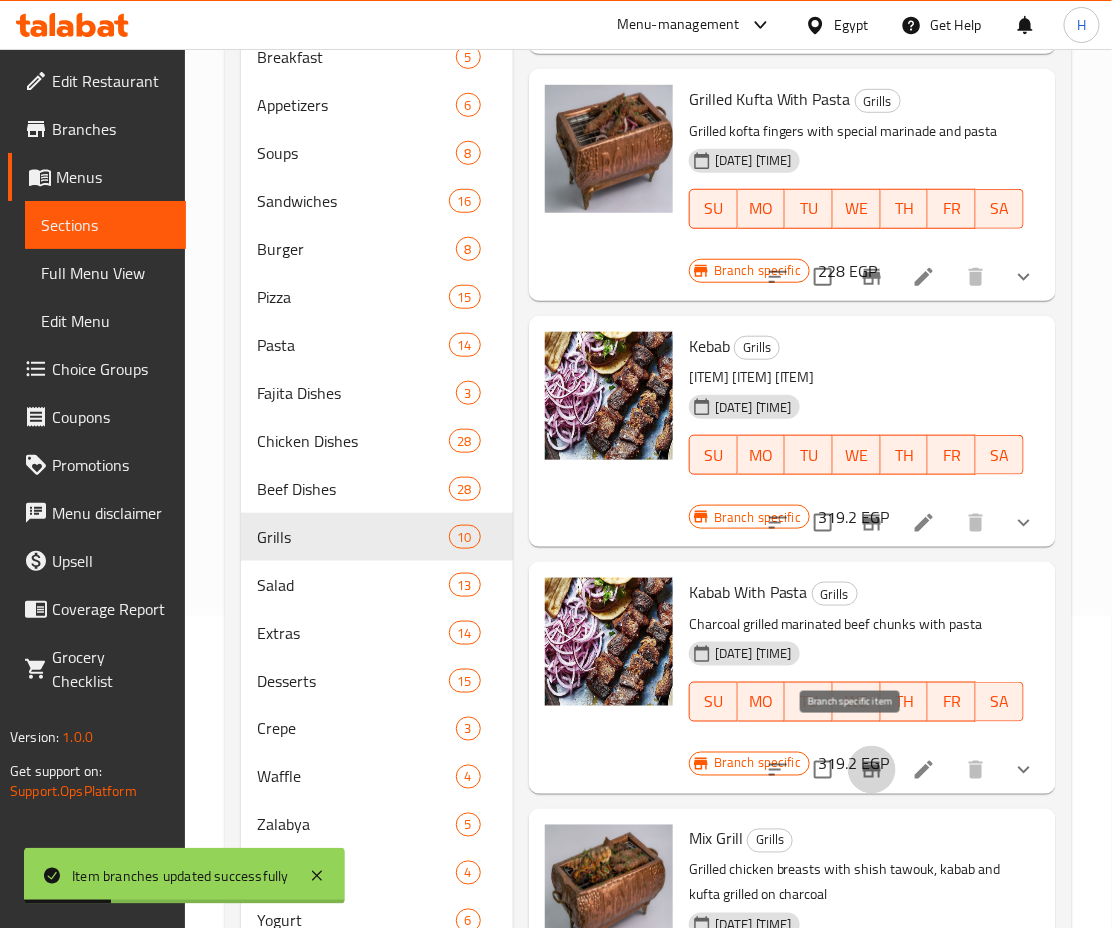 click 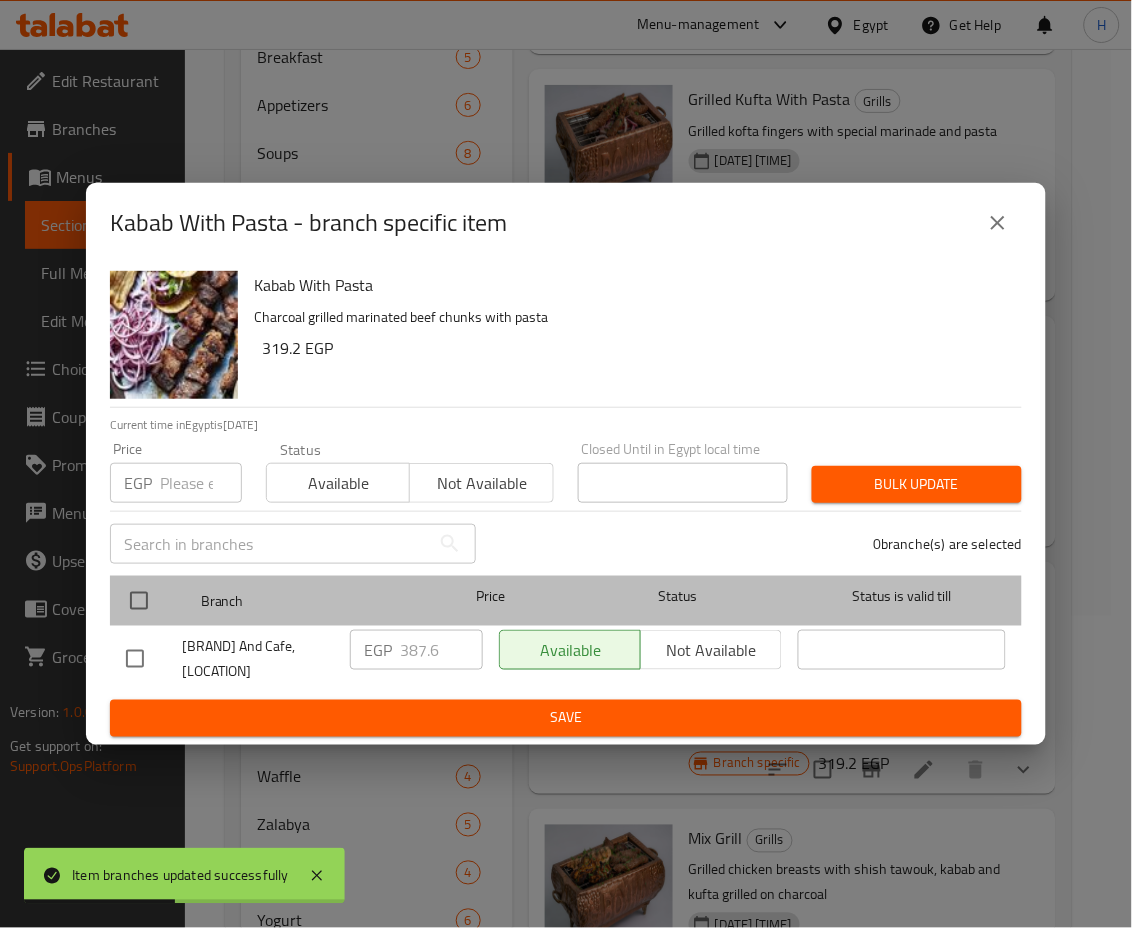 click at bounding box center [155, 601] 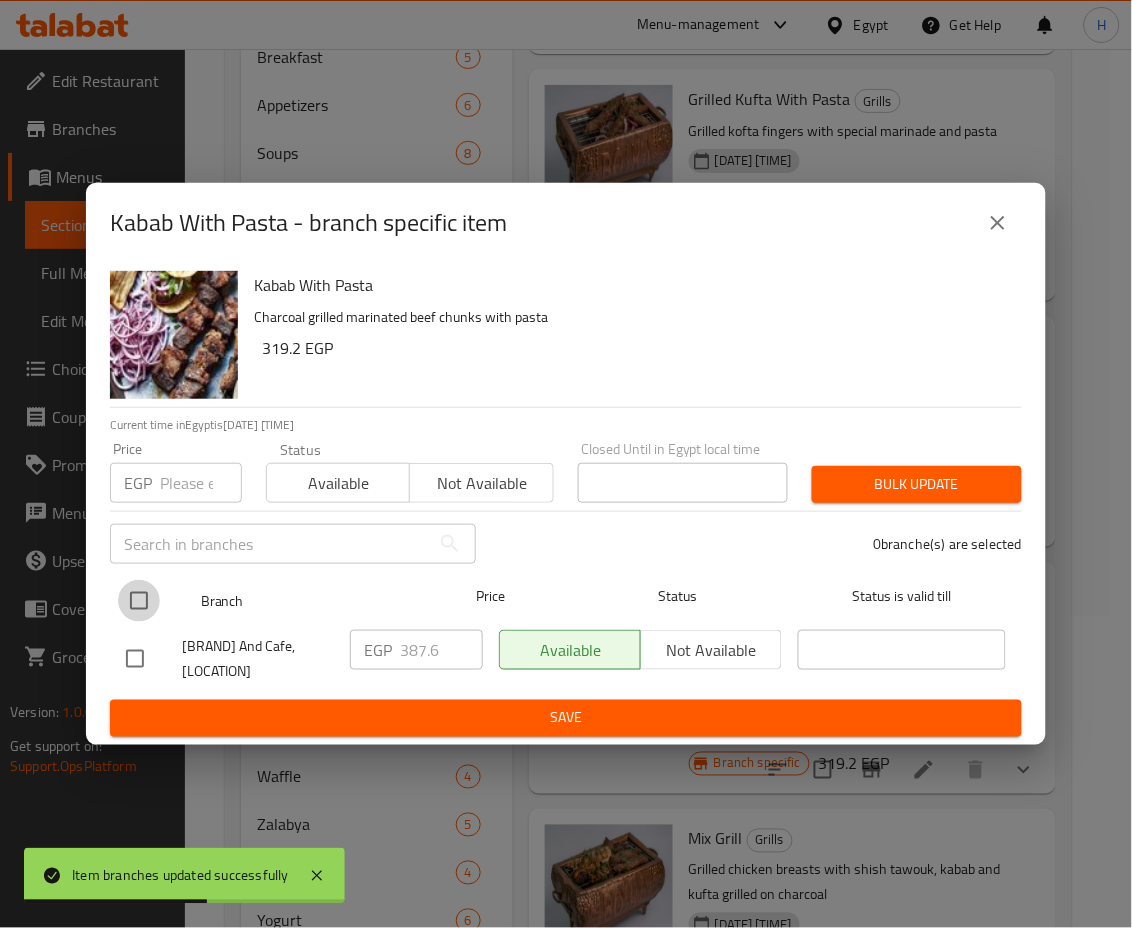 click at bounding box center [139, 601] 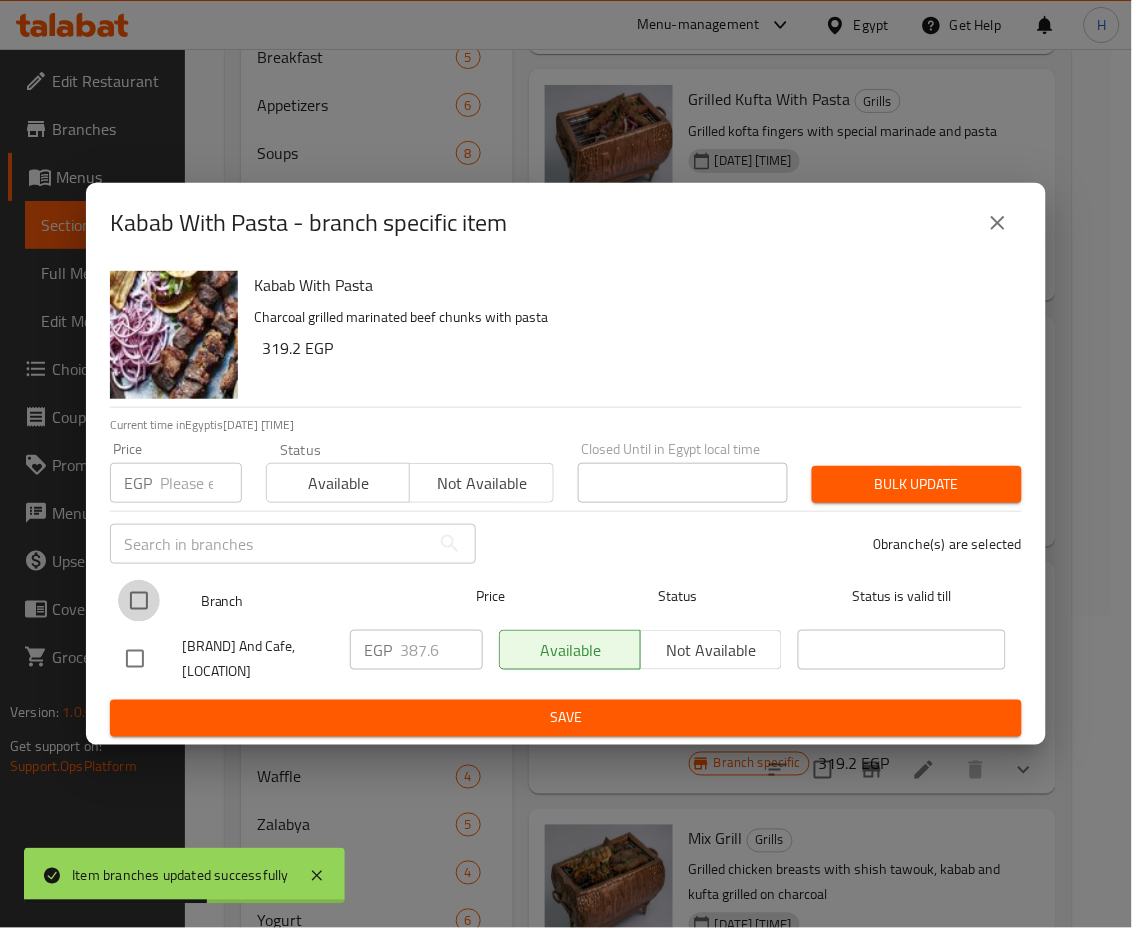 checkbox on "true" 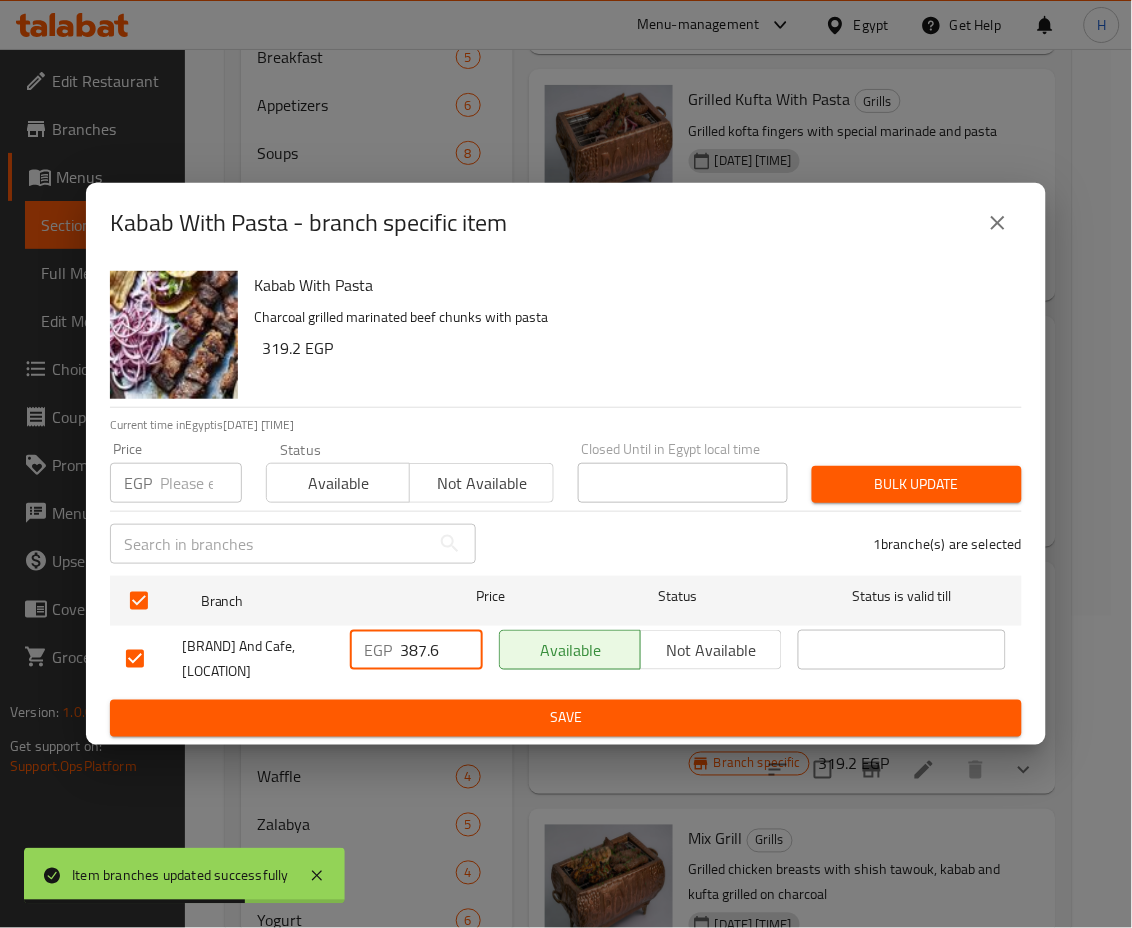 drag, startPoint x: 443, startPoint y: 650, endPoint x: 320, endPoint y: 642, distance: 123.25989 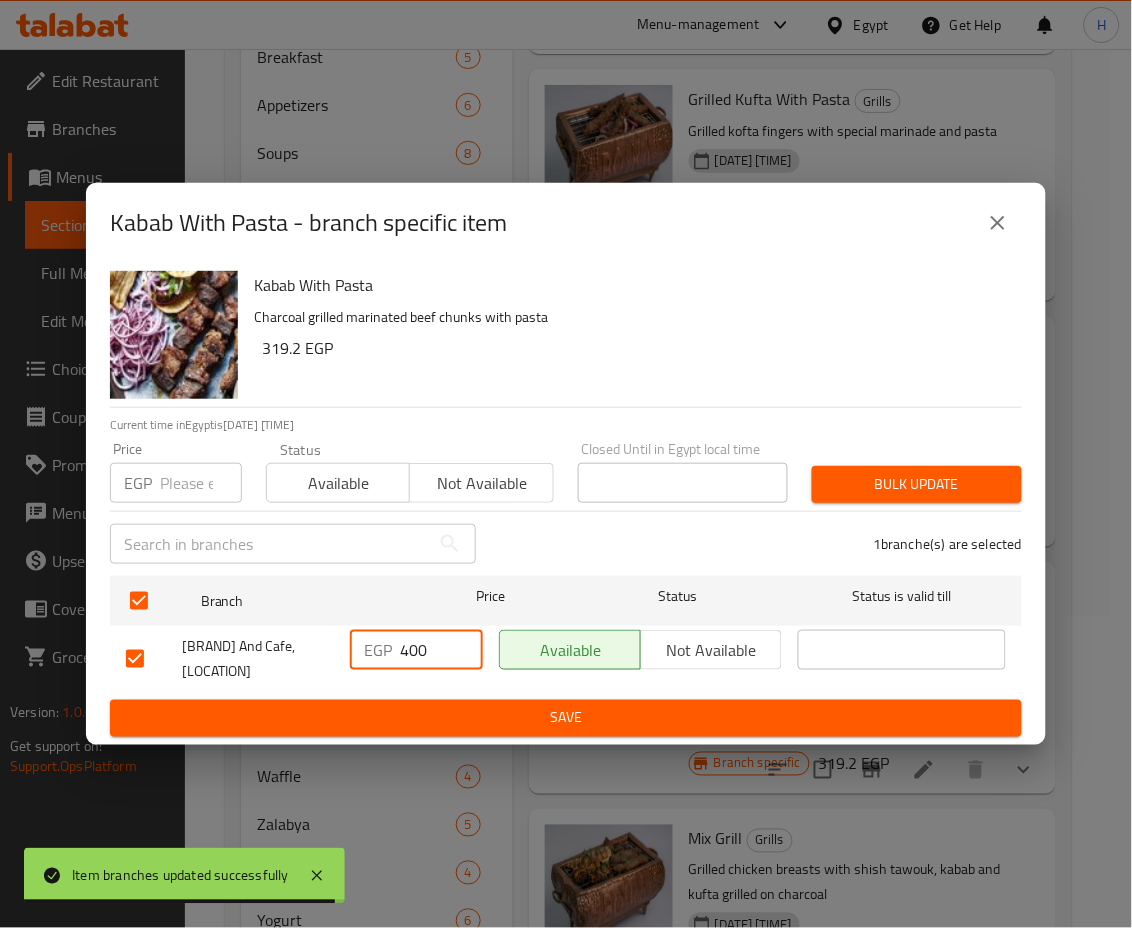 type on "400" 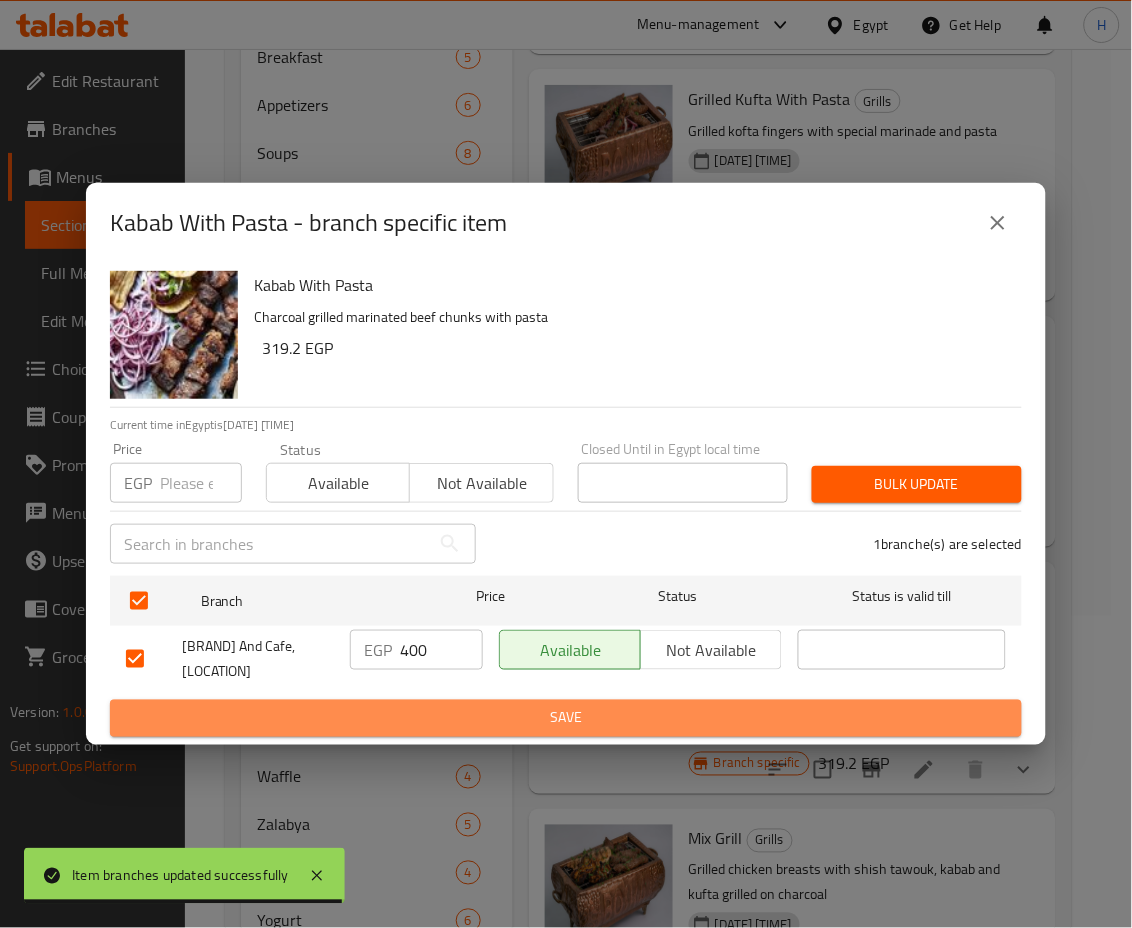 click on "Save" at bounding box center (566, 718) 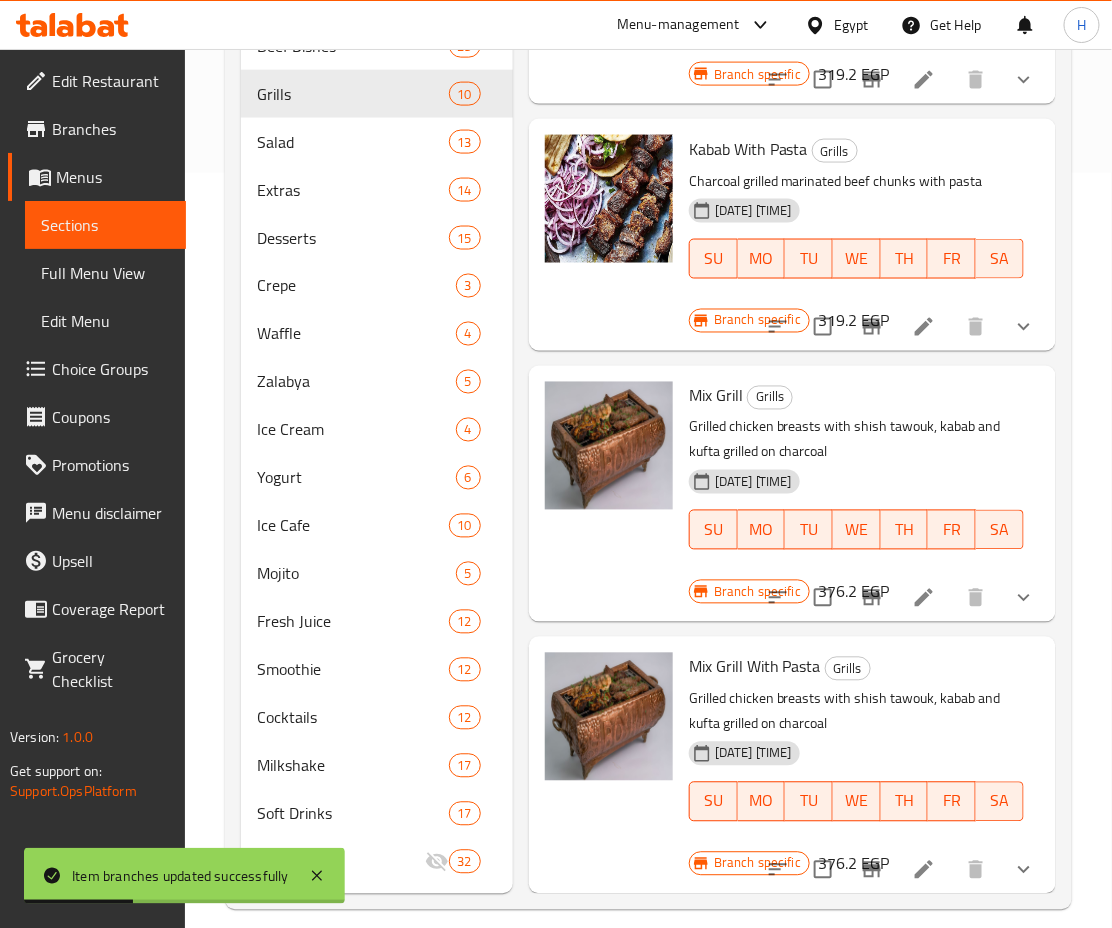 scroll, scrollTop: 757, scrollLeft: 0, axis: vertical 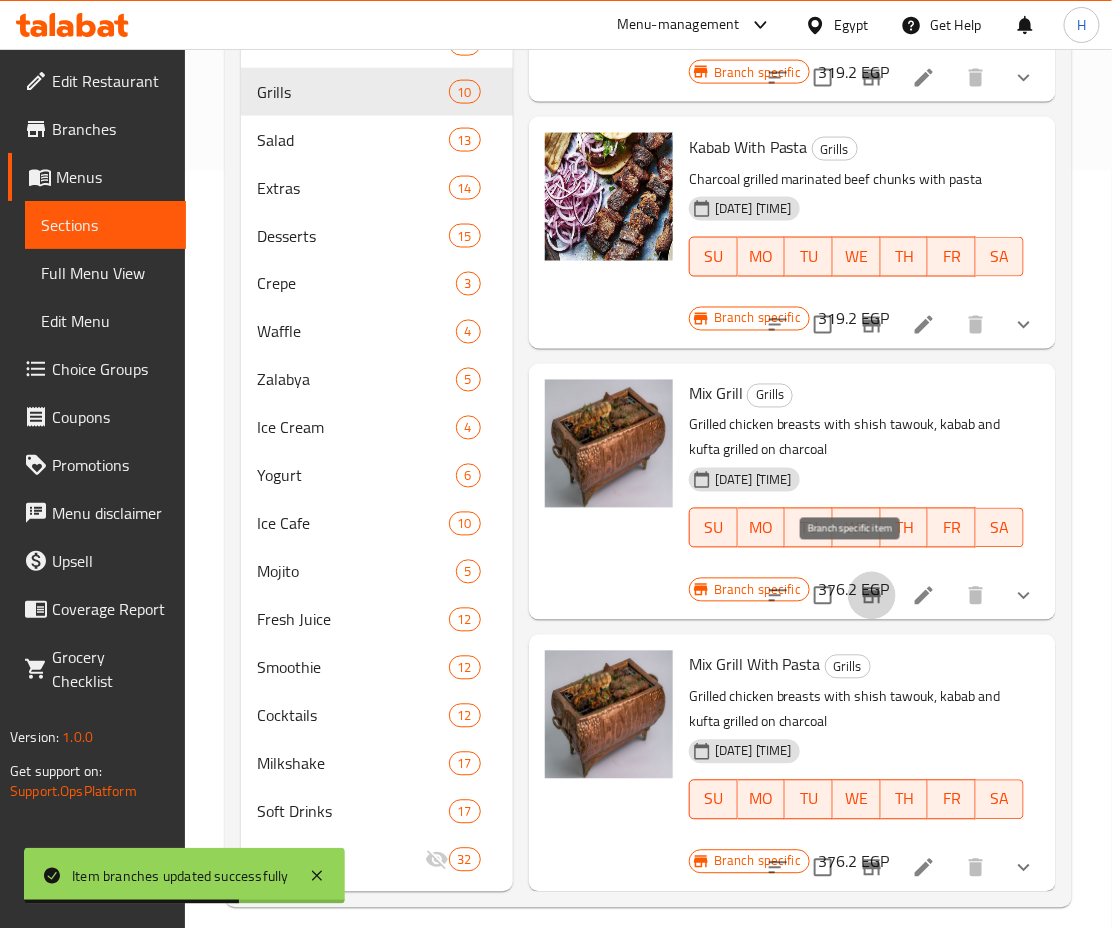 click at bounding box center (872, 596) 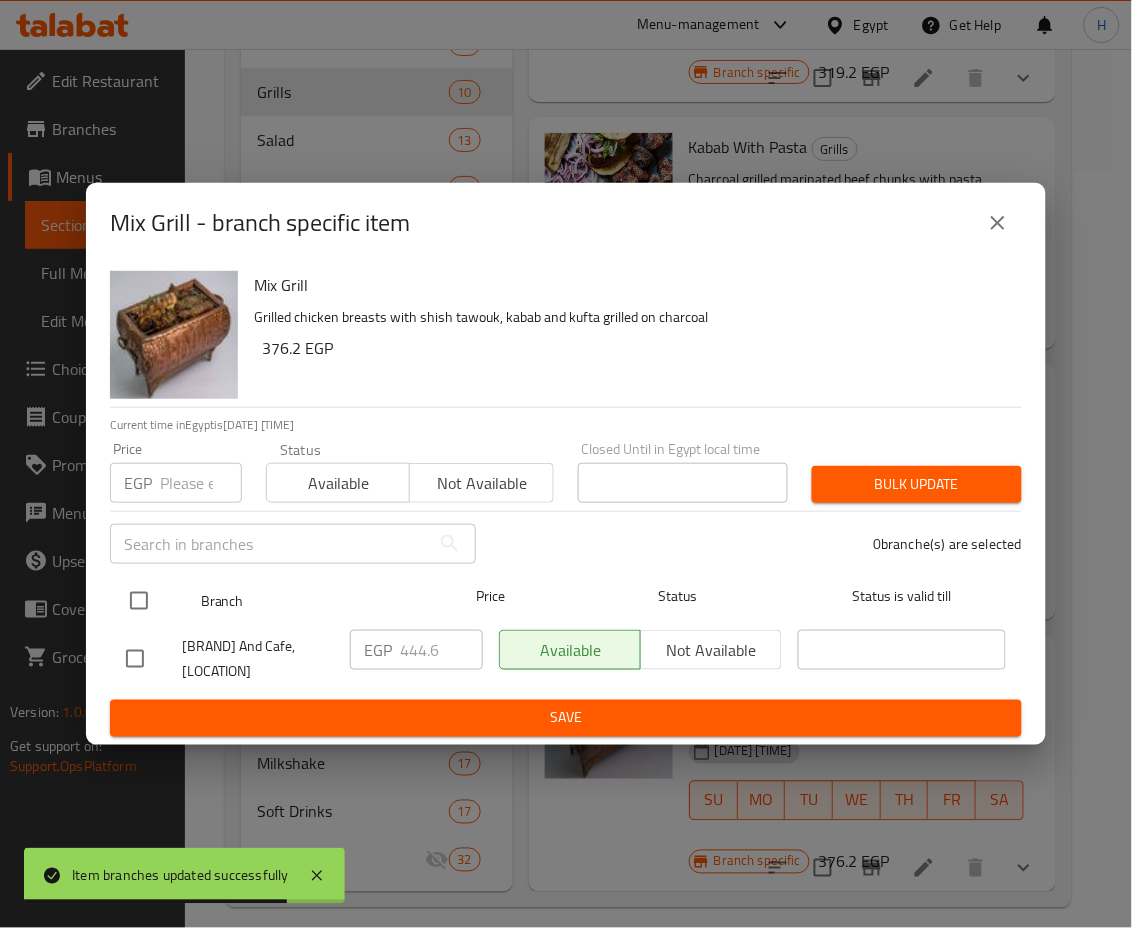 click at bounding box center [139, 601] 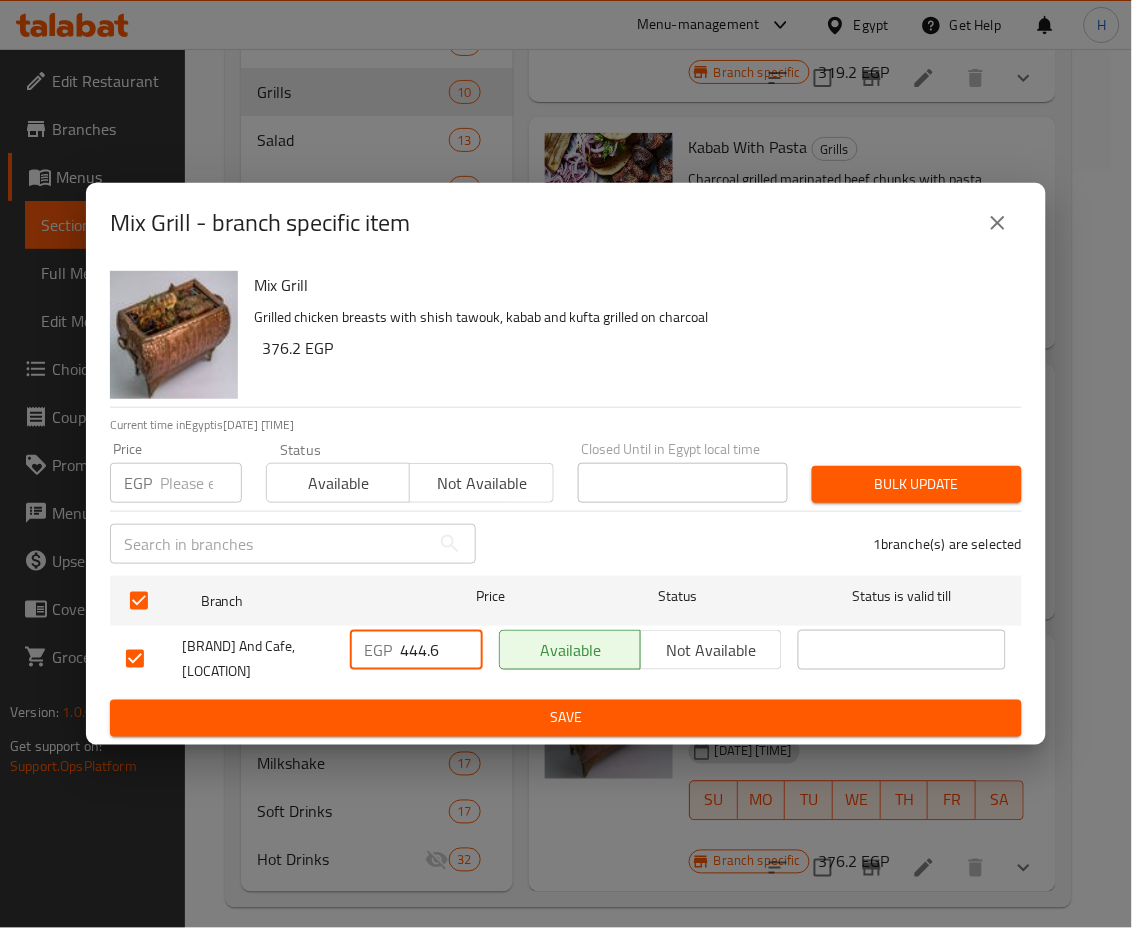 drag, startPoint x: 448, startPoint y: 650, endPoint x: 346, endPoint y: 645, distance: 102.122475 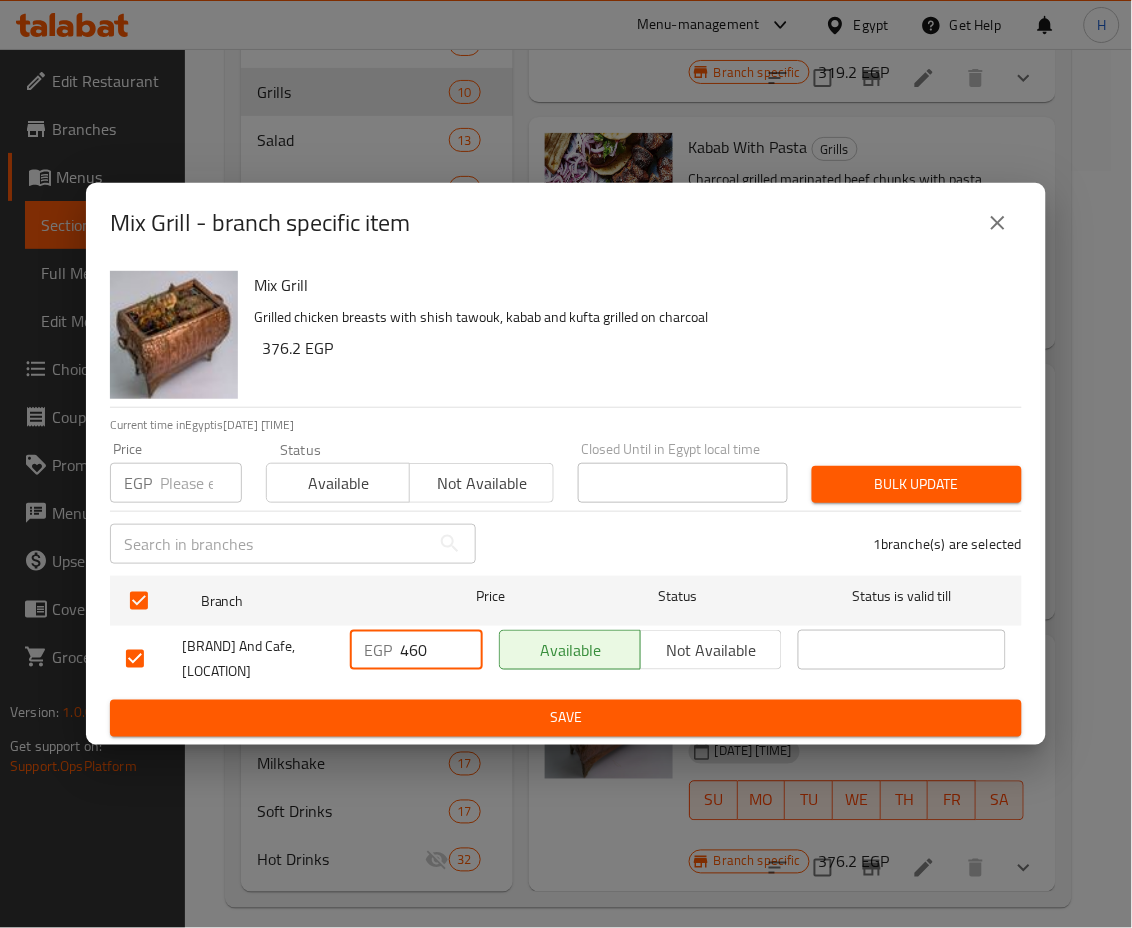 type on "460" 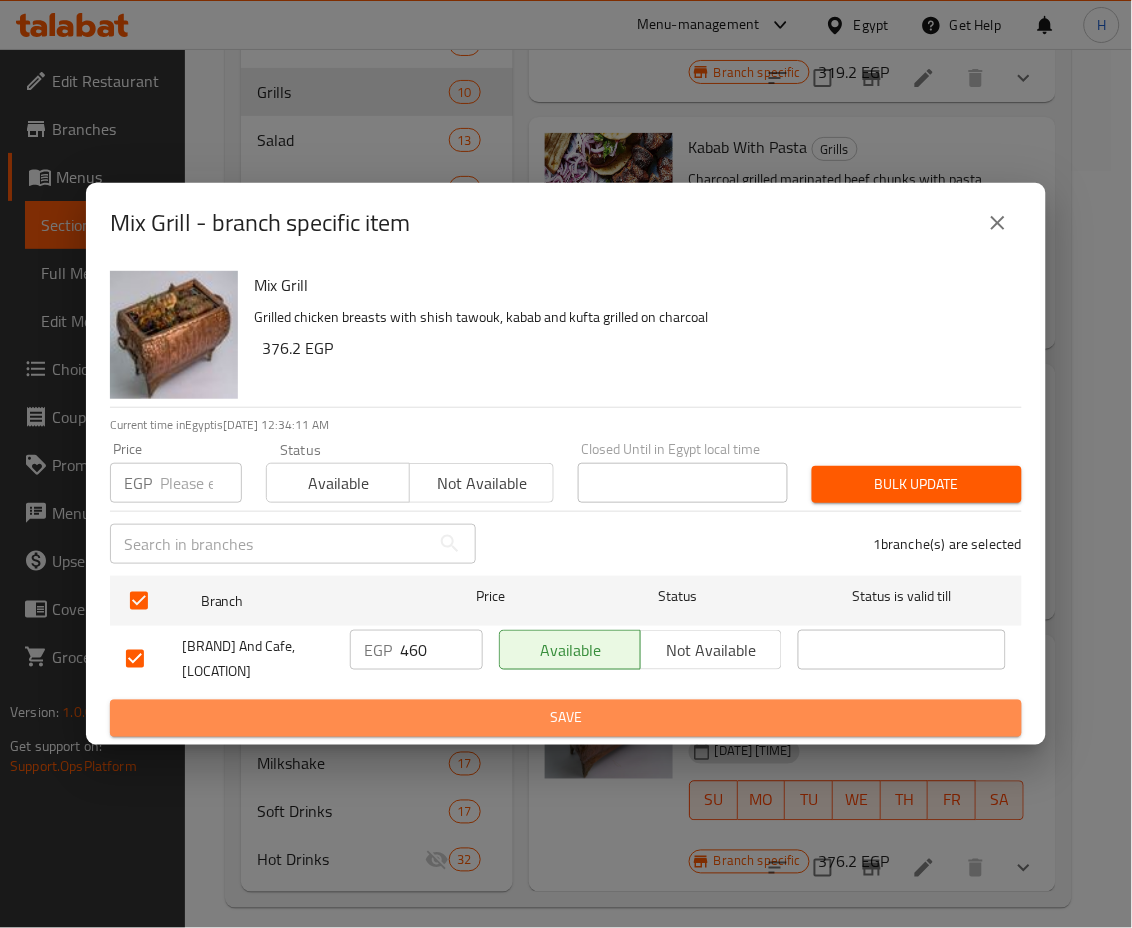 click on "Save" at bounding box center [566, 718] 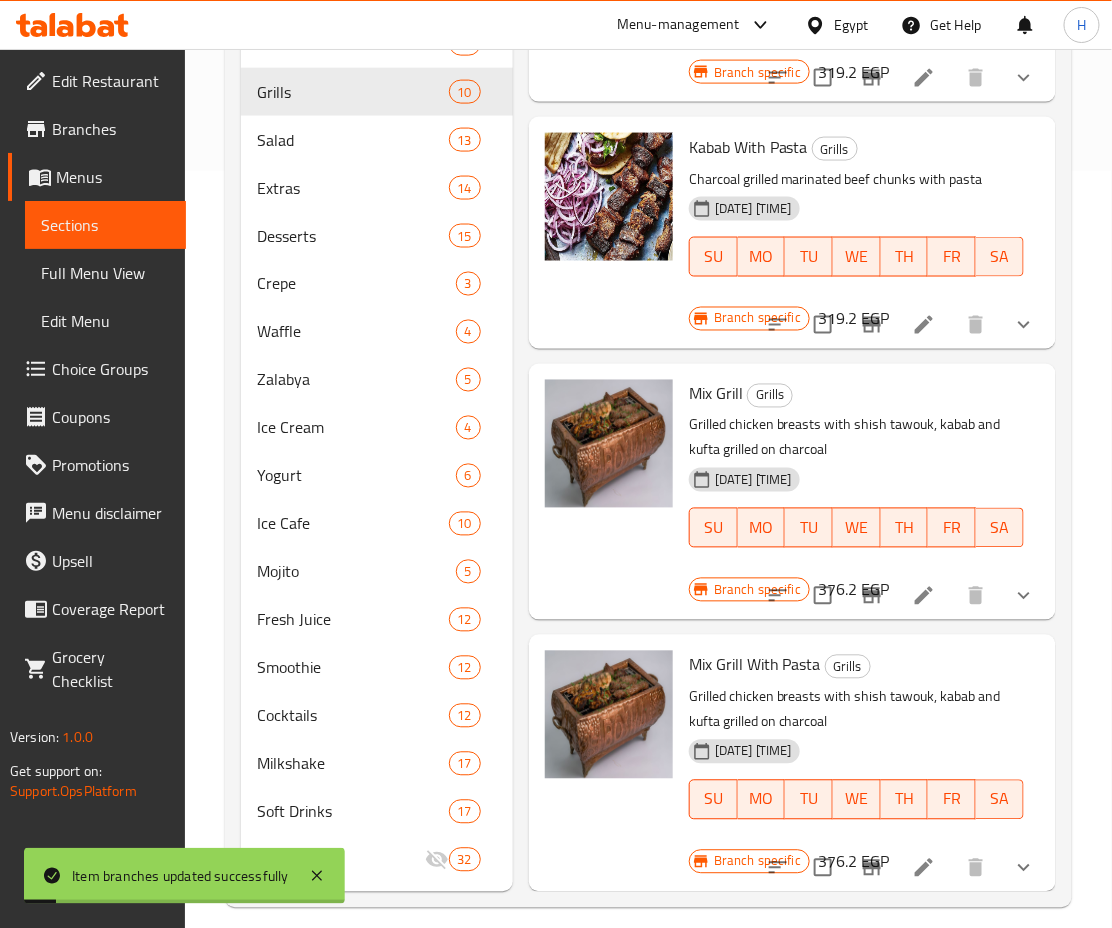 scroll, scrollTop: 777, scrollLeft: 0, axis: vertical 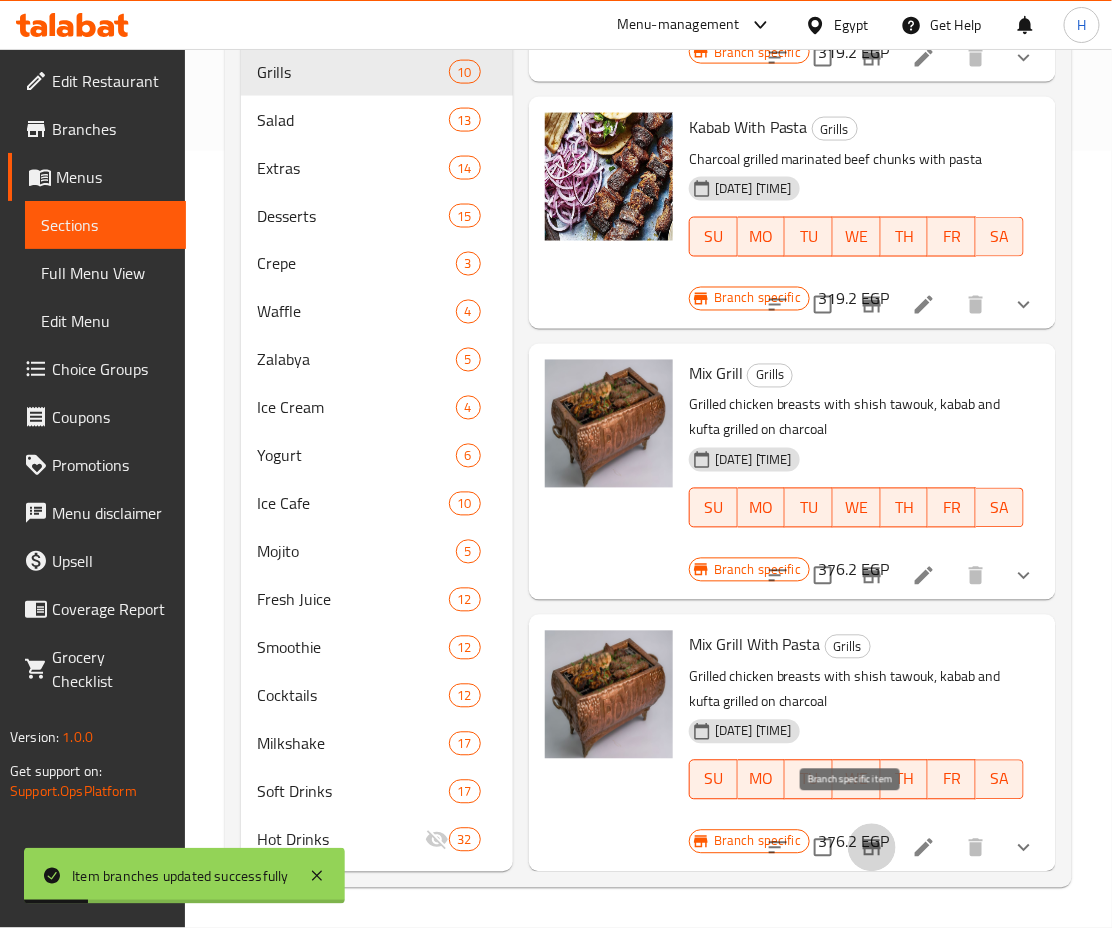 click 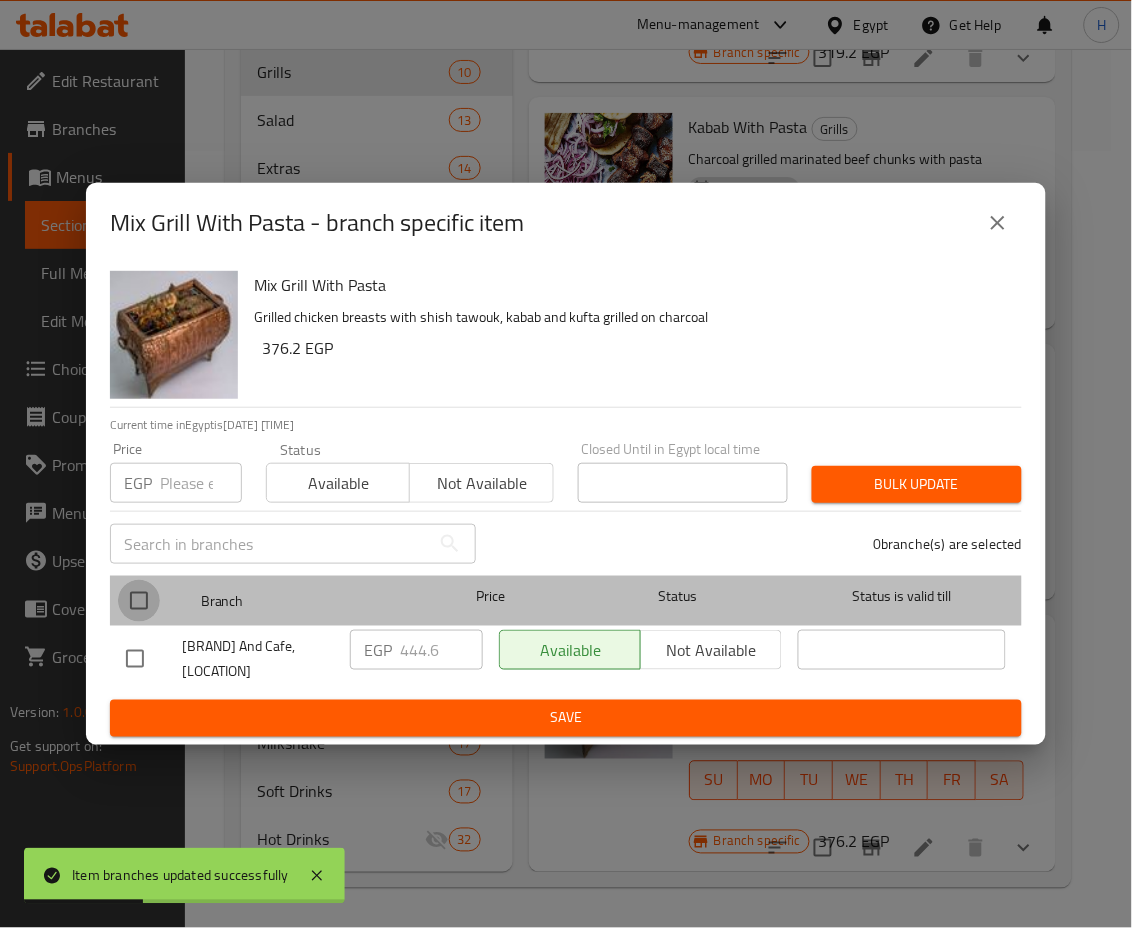 click at bounding box center (139, 601) 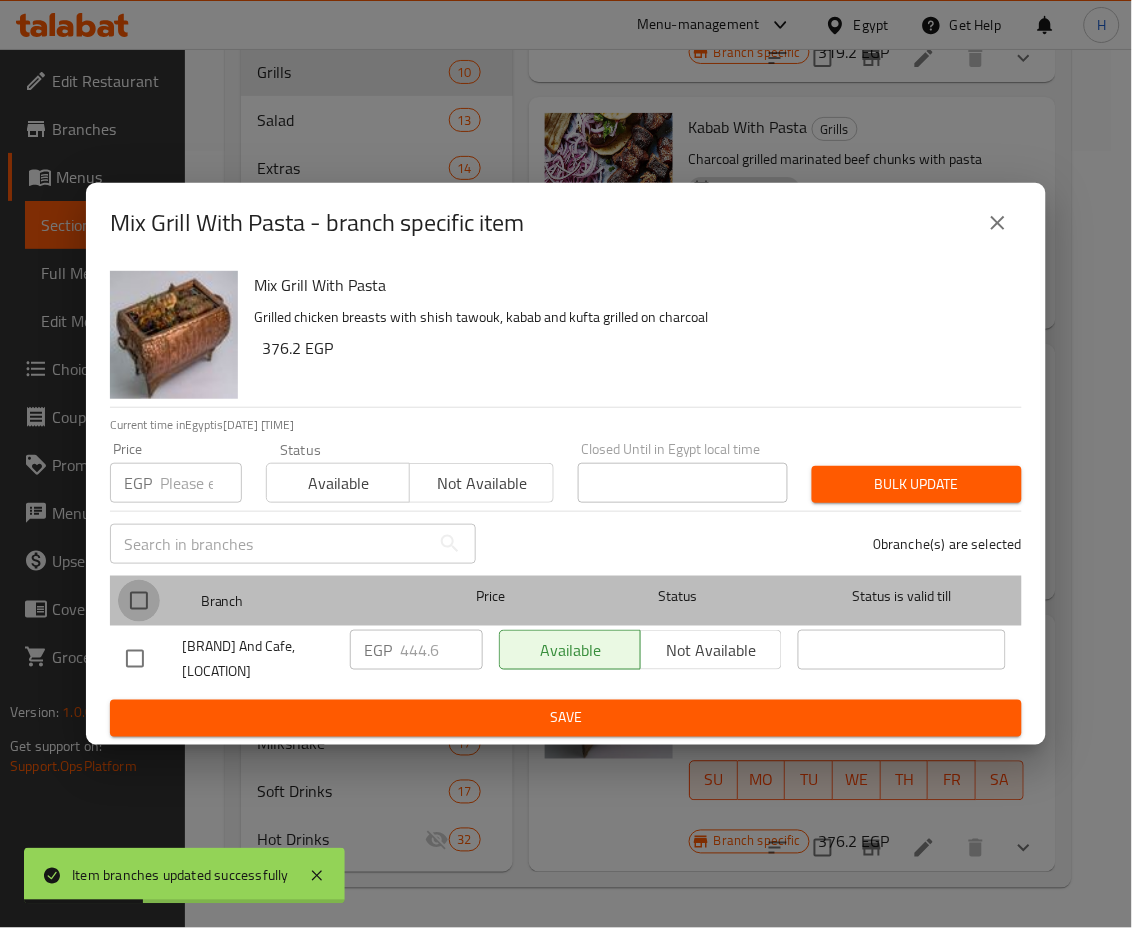 checkbox on "true" 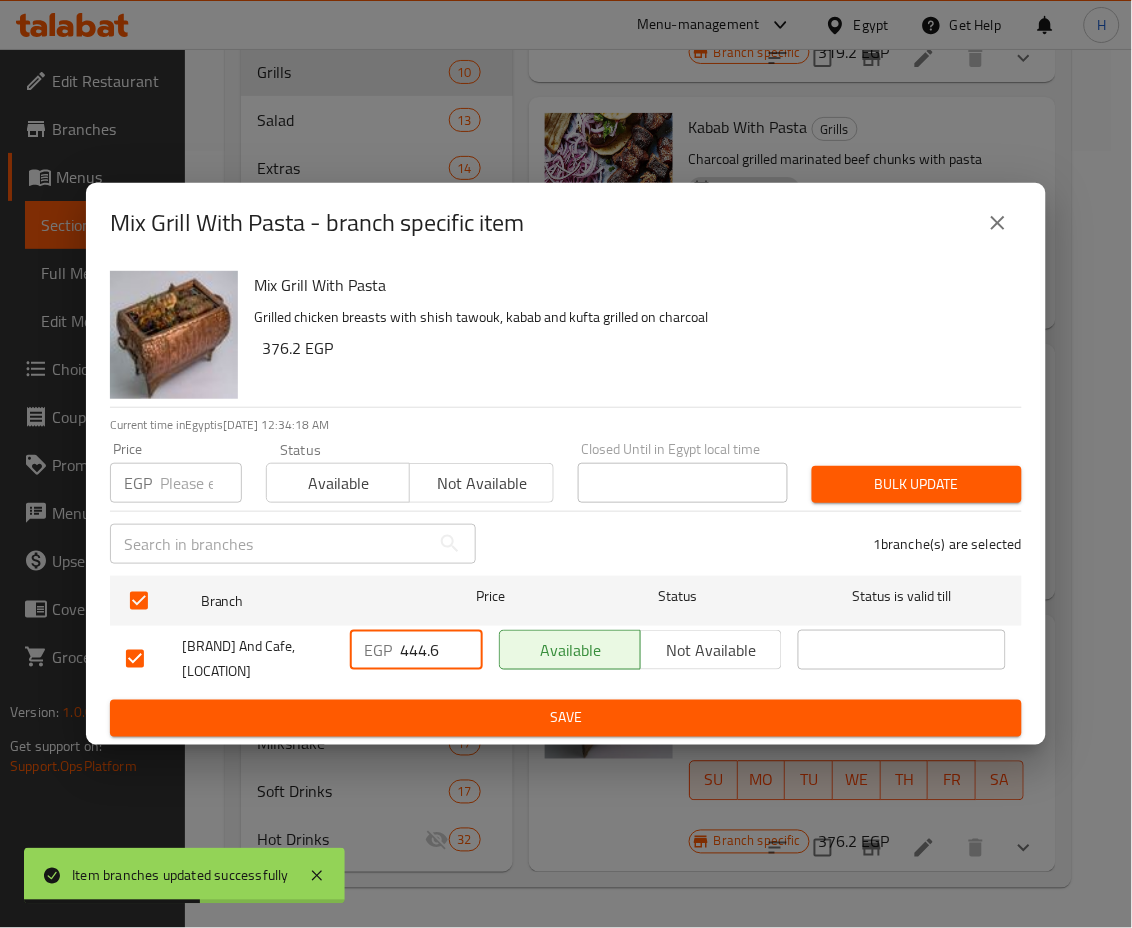 drag, startPoint x: 441, startPoint y: 653, endPoint x: 409, endPoint y: 653, distance: 32 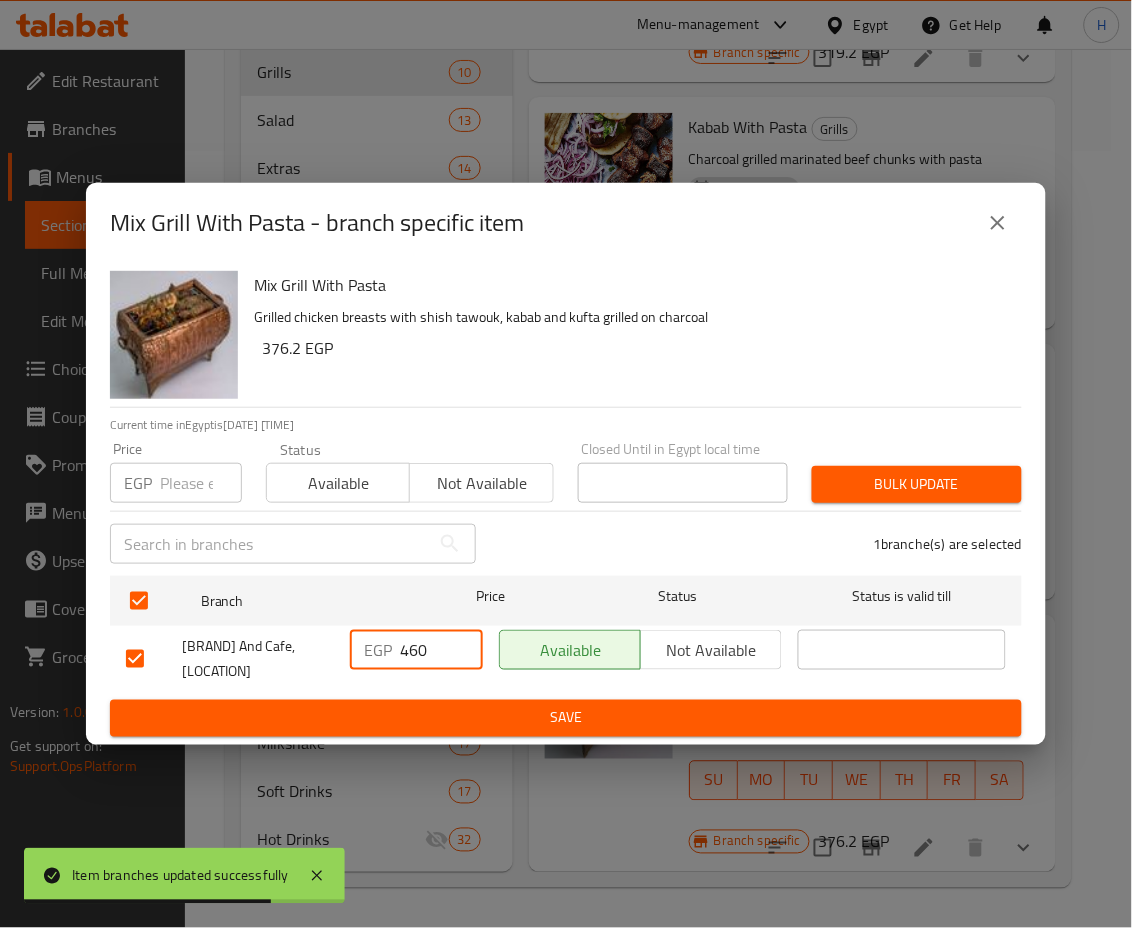 type on "460" 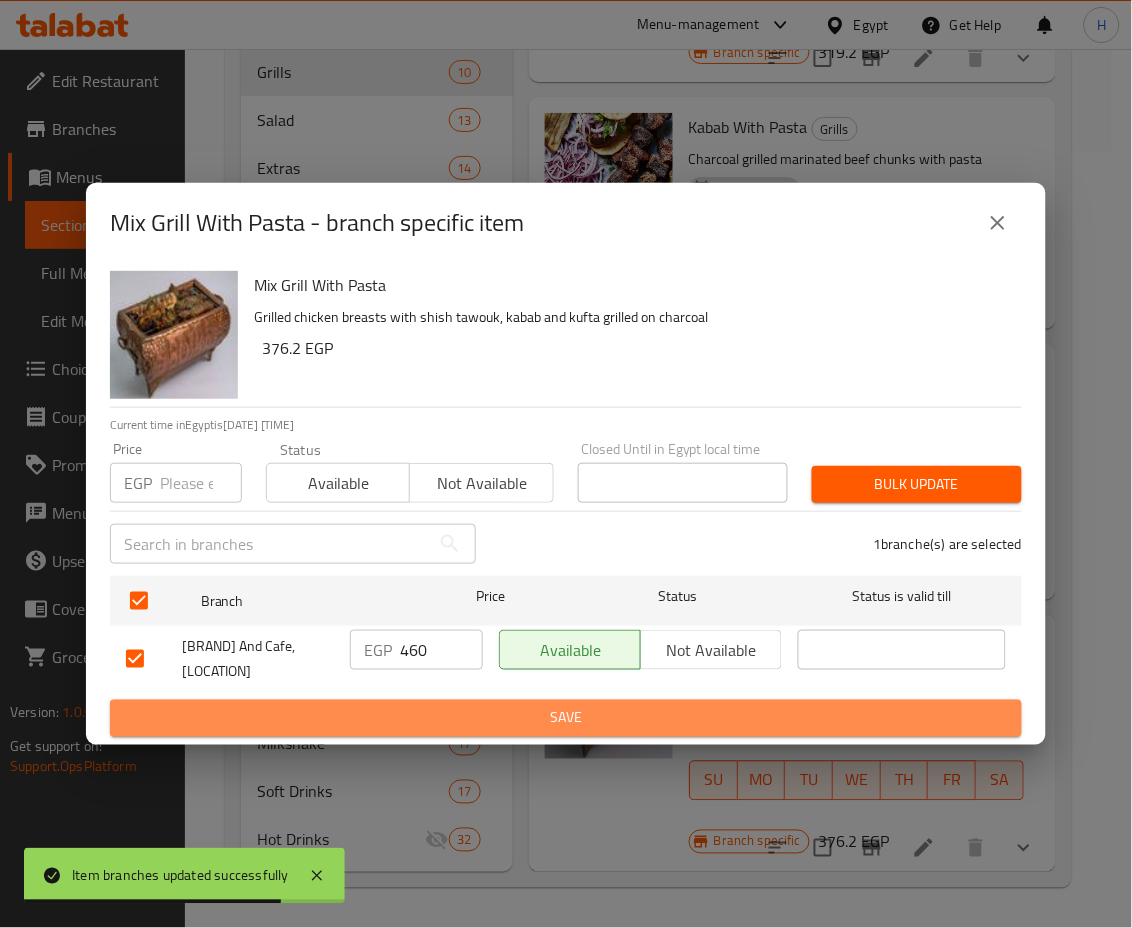 click on "Save" at bounding box center [566, 718] 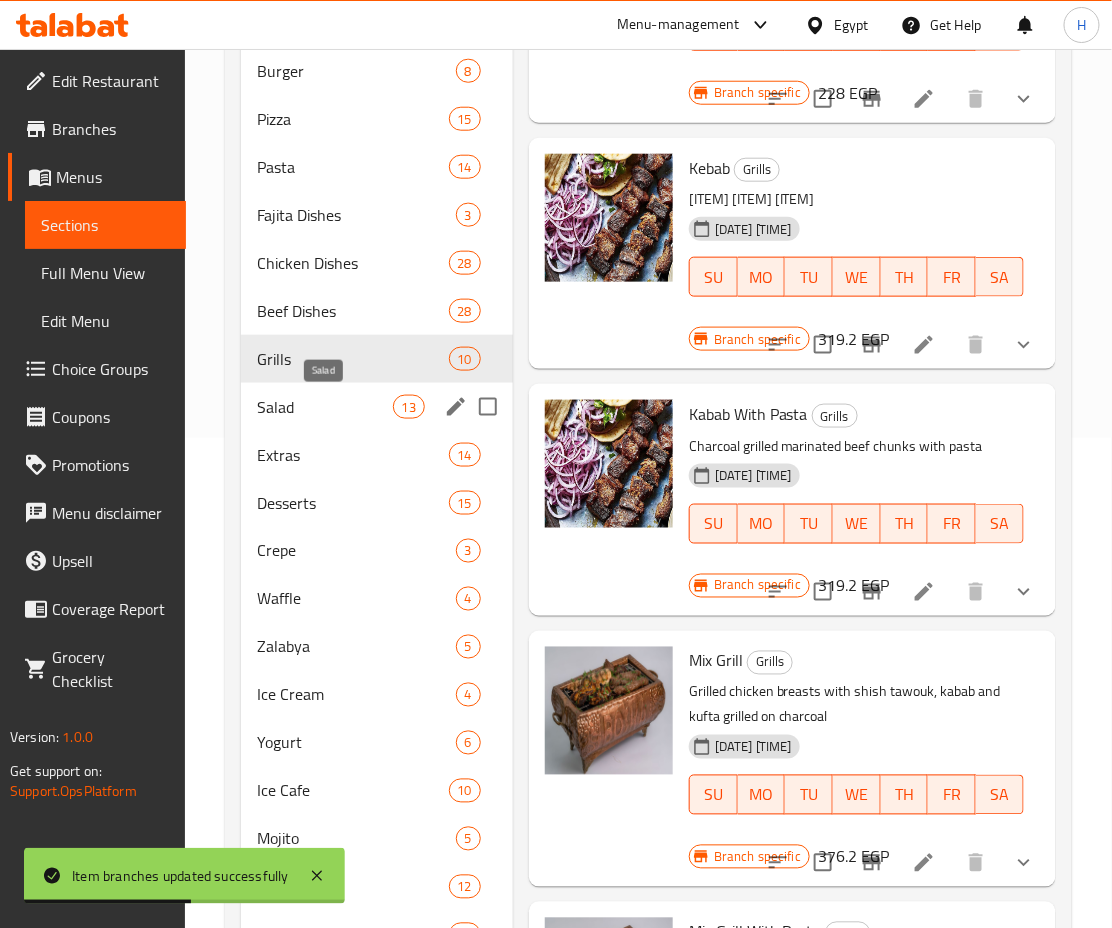 scroll, scrollTop: 489, scrollLeft: 0, axis: vertical 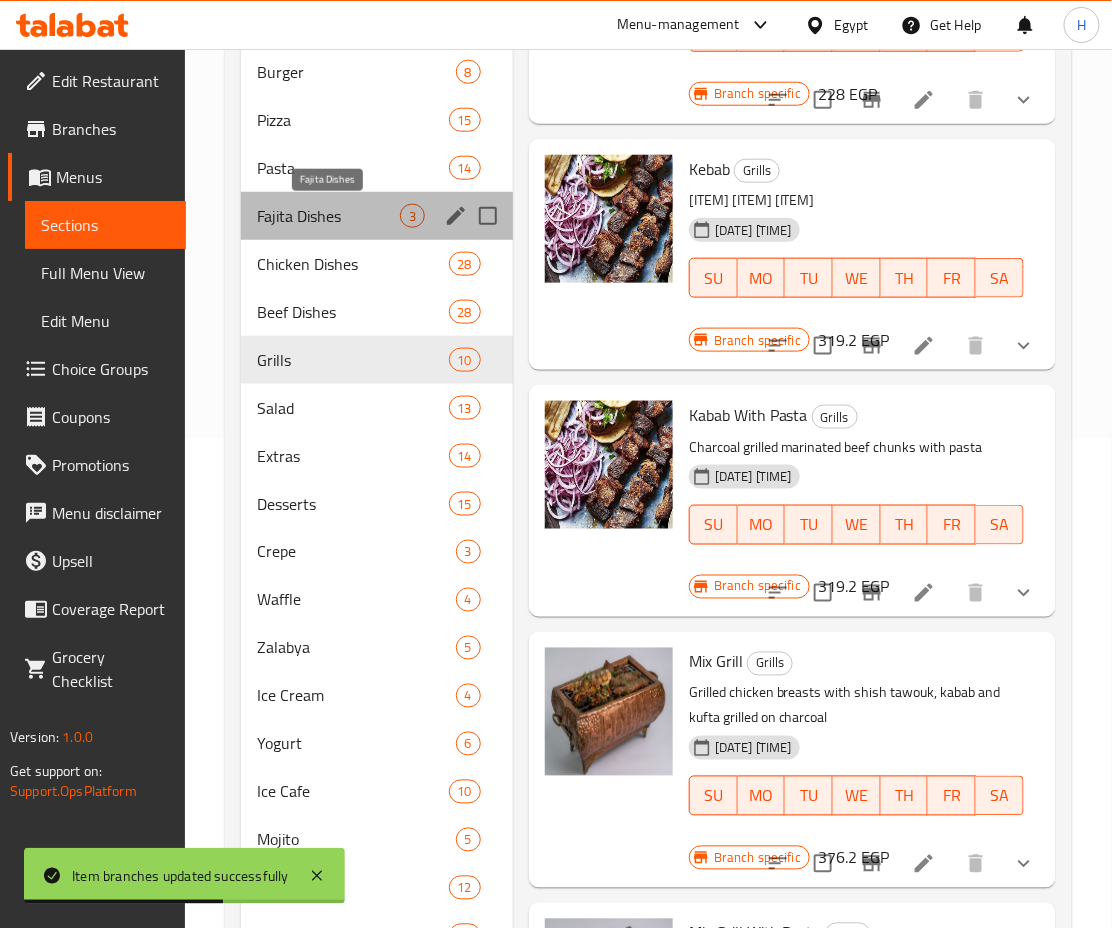 click on "Fajita Dishes" at bounding box center (328, 216) 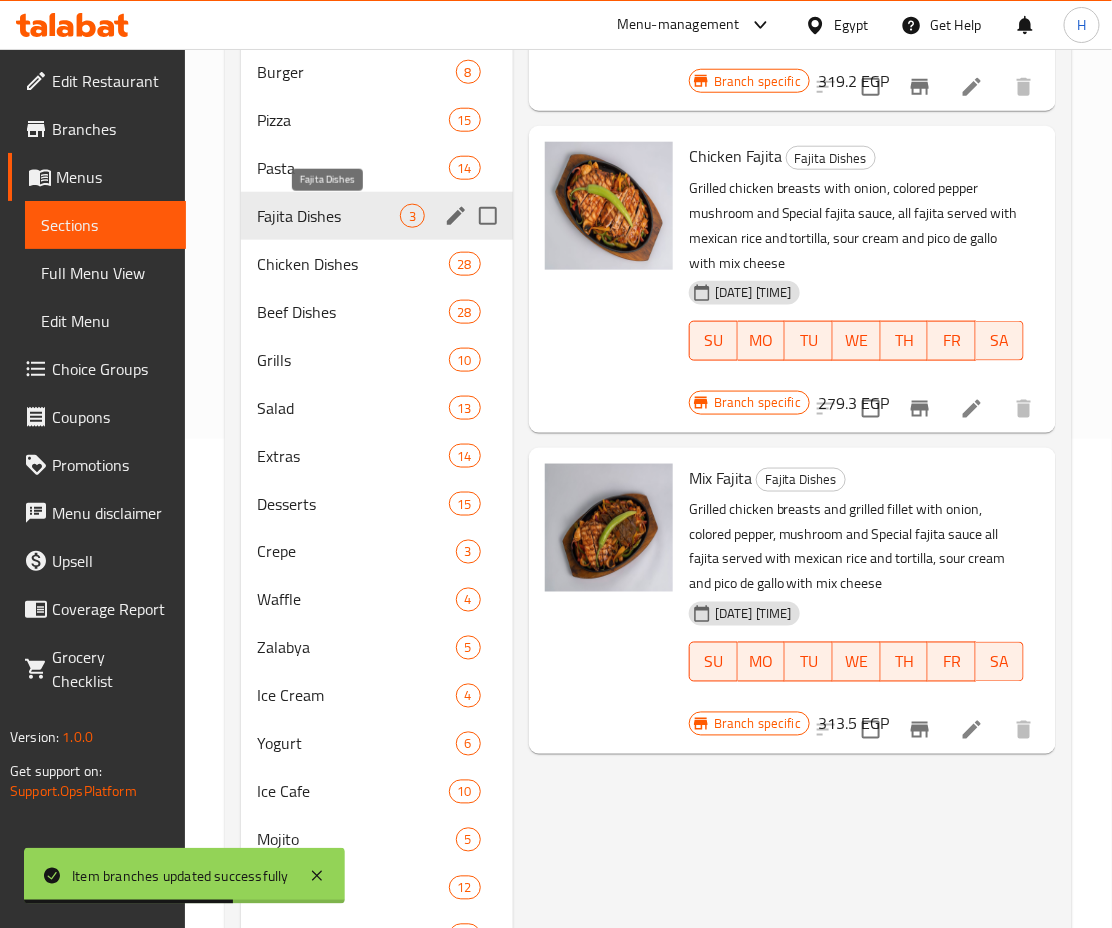 scroll, scrollTop: 0, scrollLeft: 0, axis: both 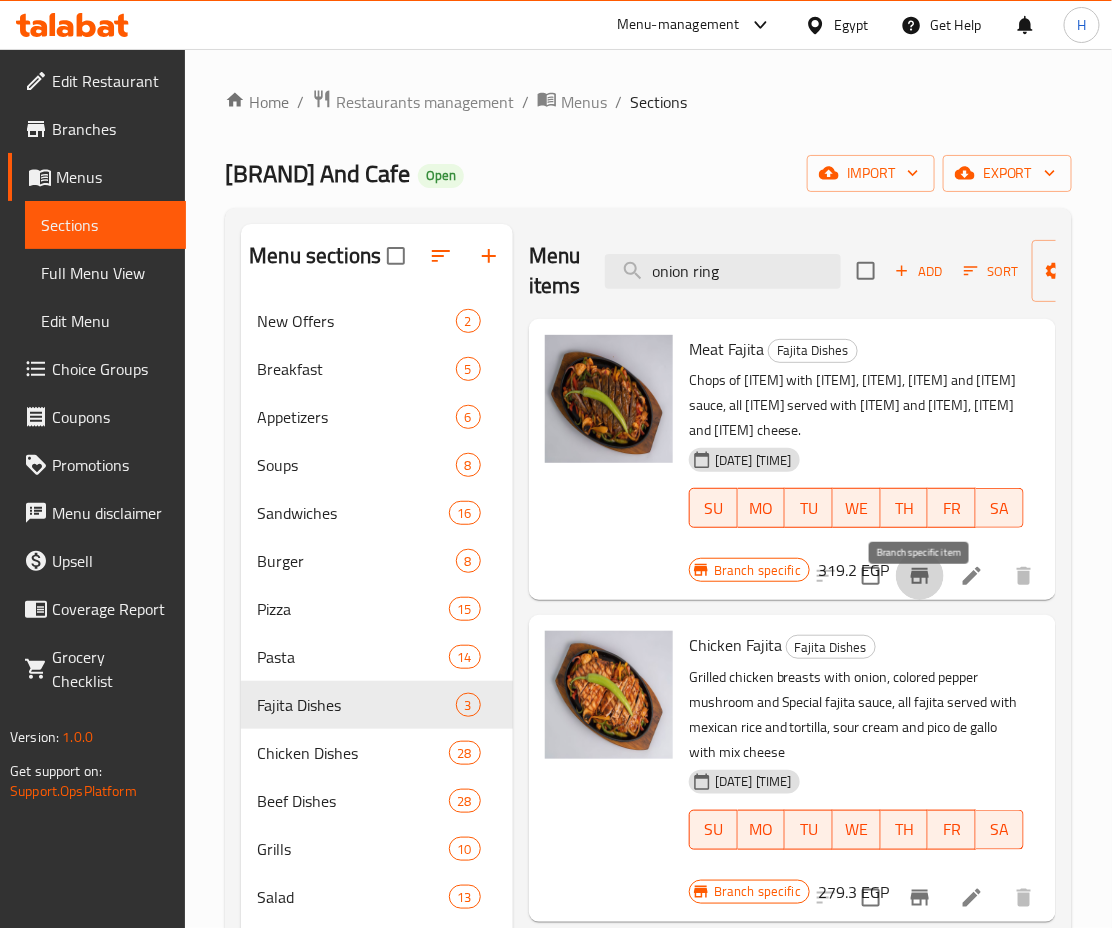 click 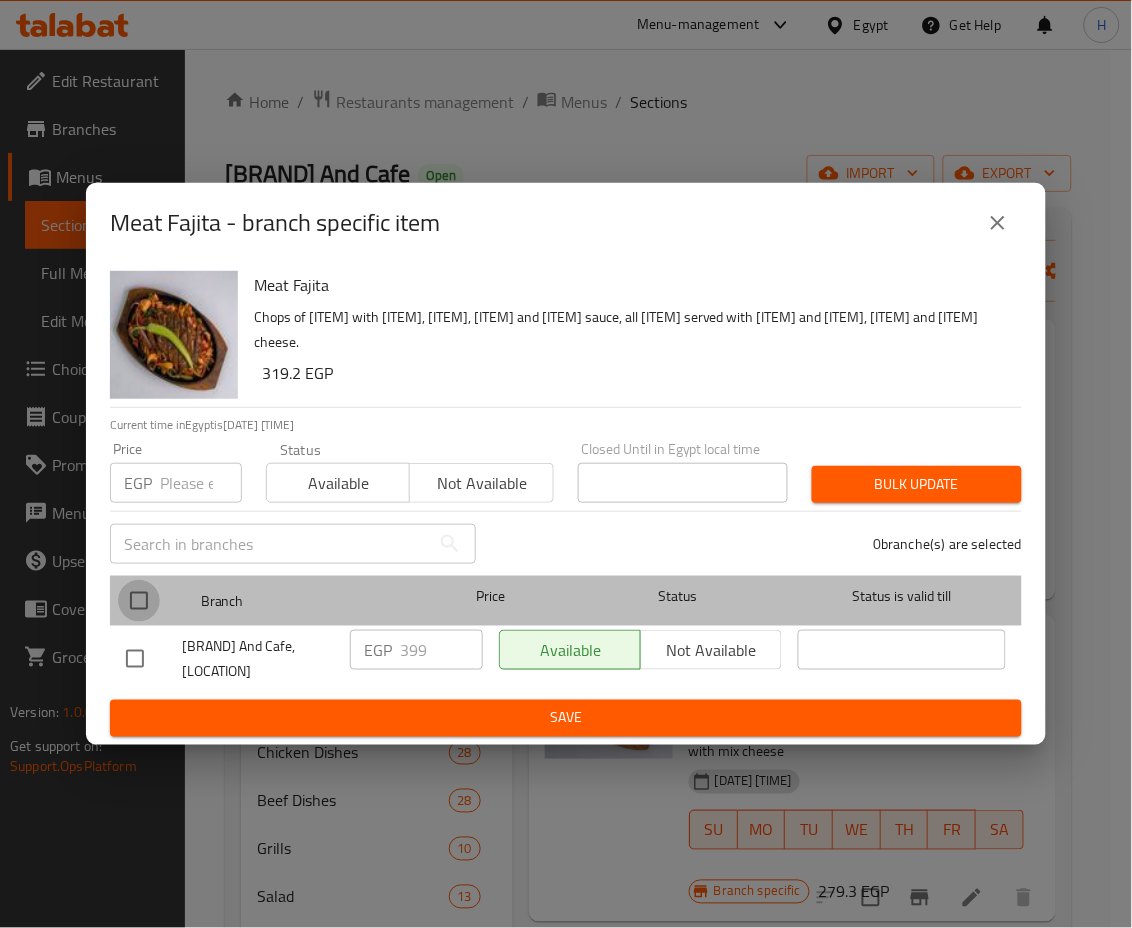 click at bounding box center (139, 601) 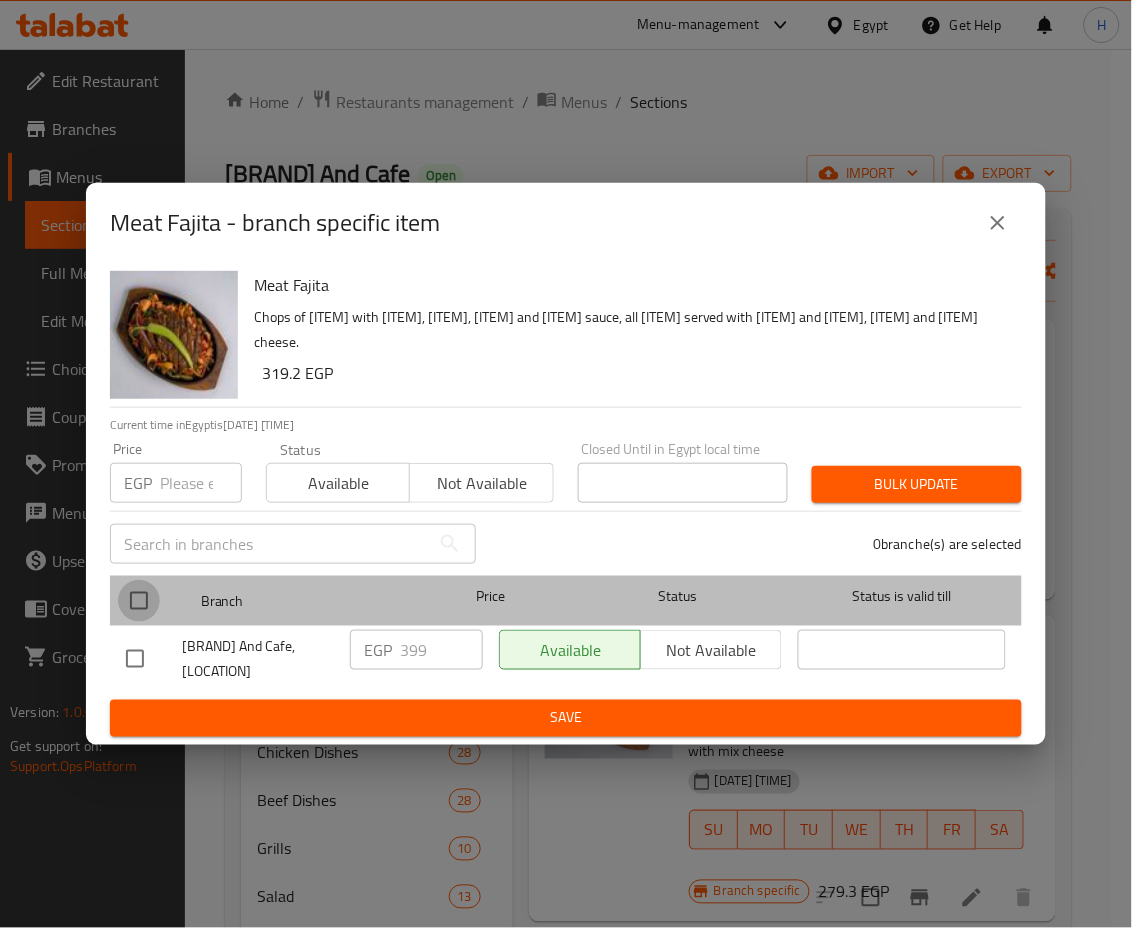 checkbox on "true" 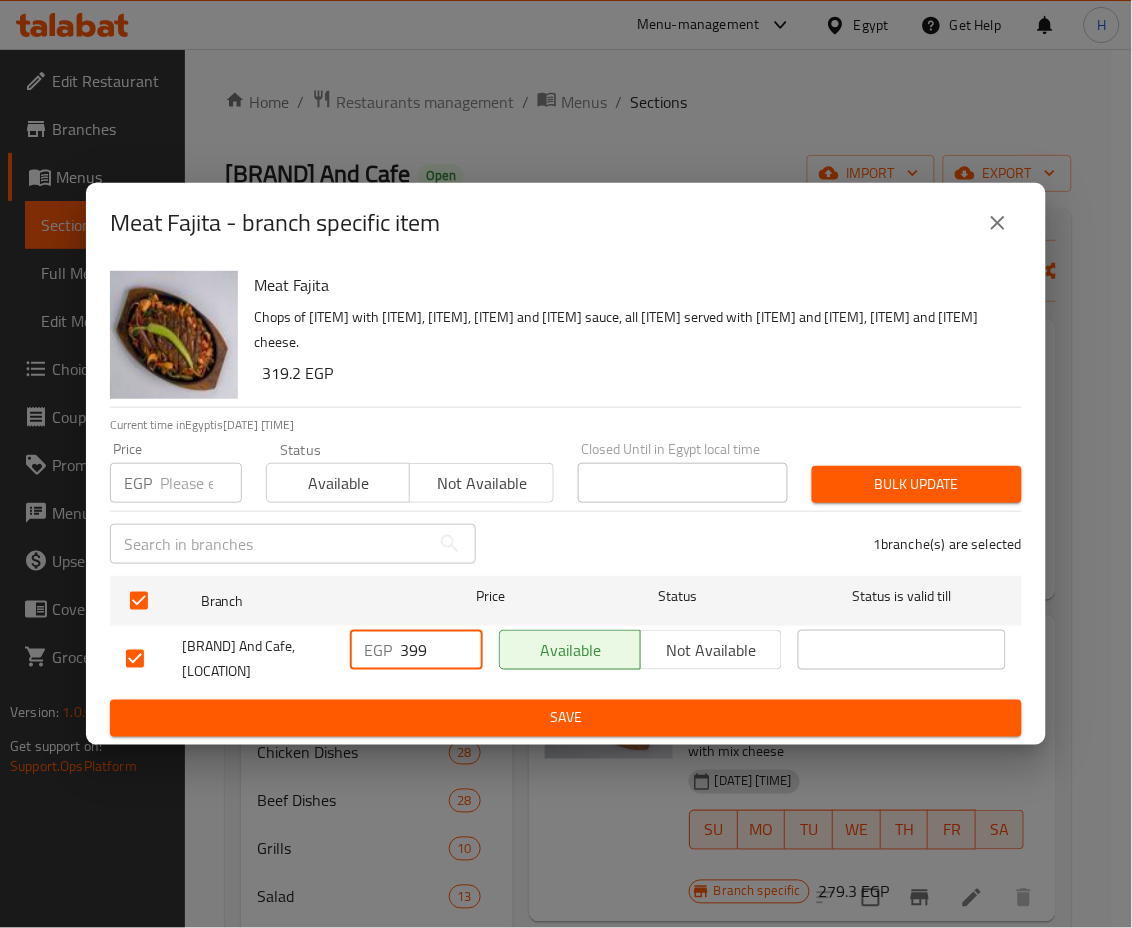 drag, startPoint x: 432, startPoint y: 658, endPoint x: 363, endPoint y: 645, distance: 70.21396 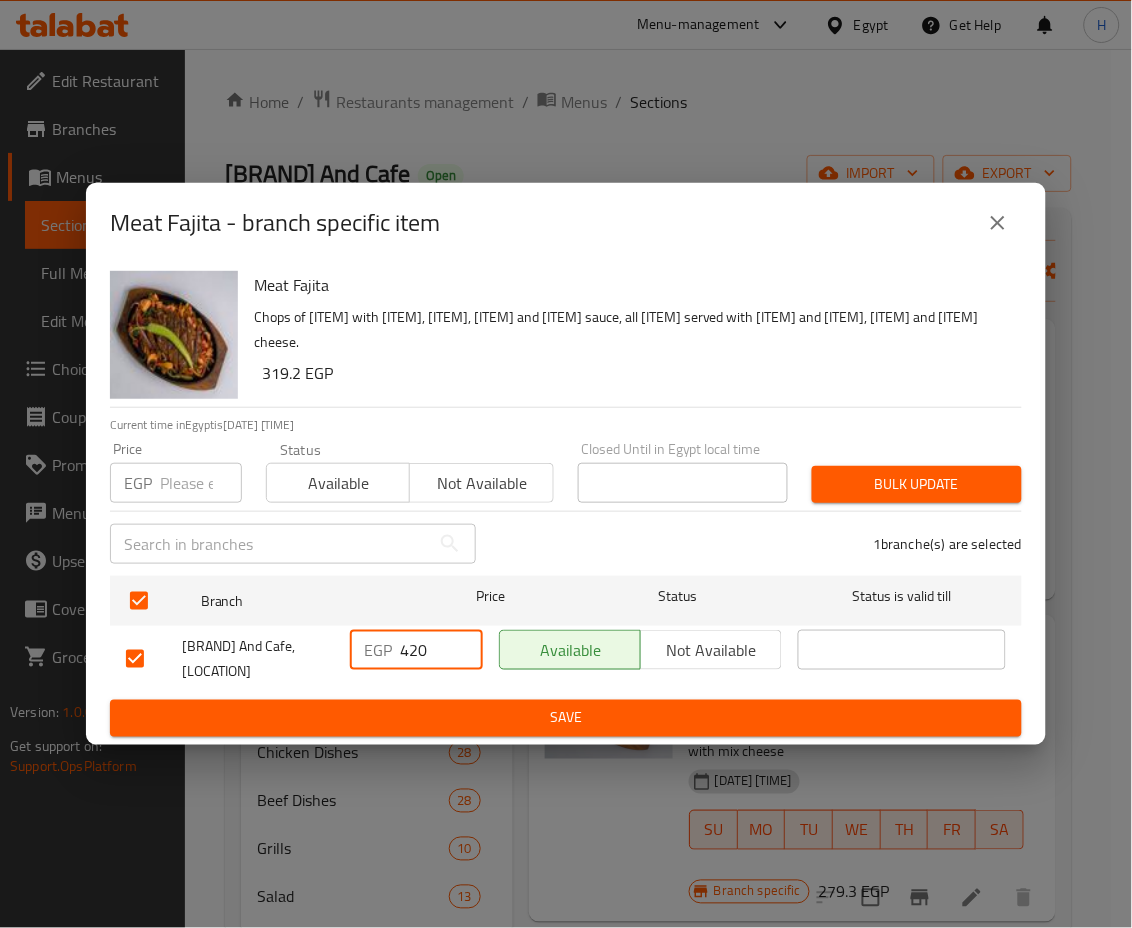 type on "420" 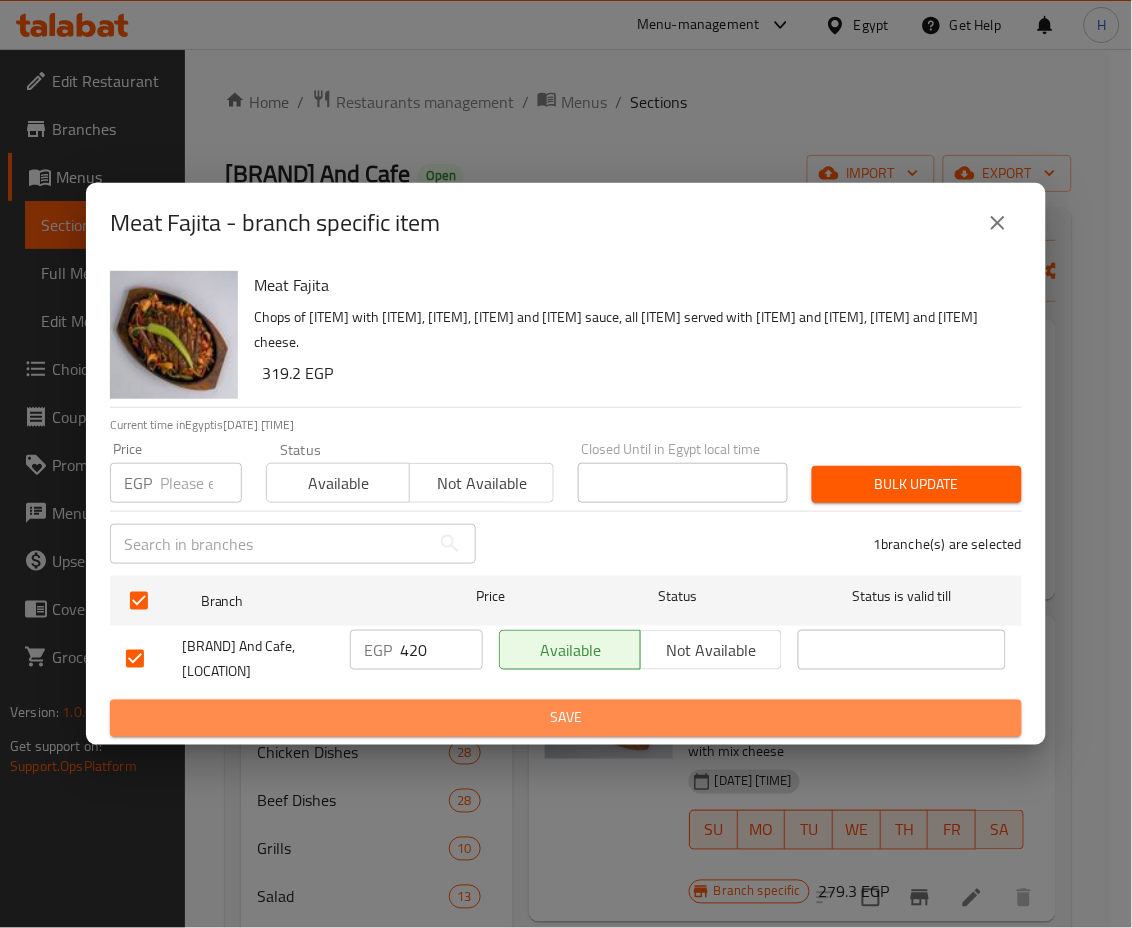 click on "Save" at bounding box center (566, 718) 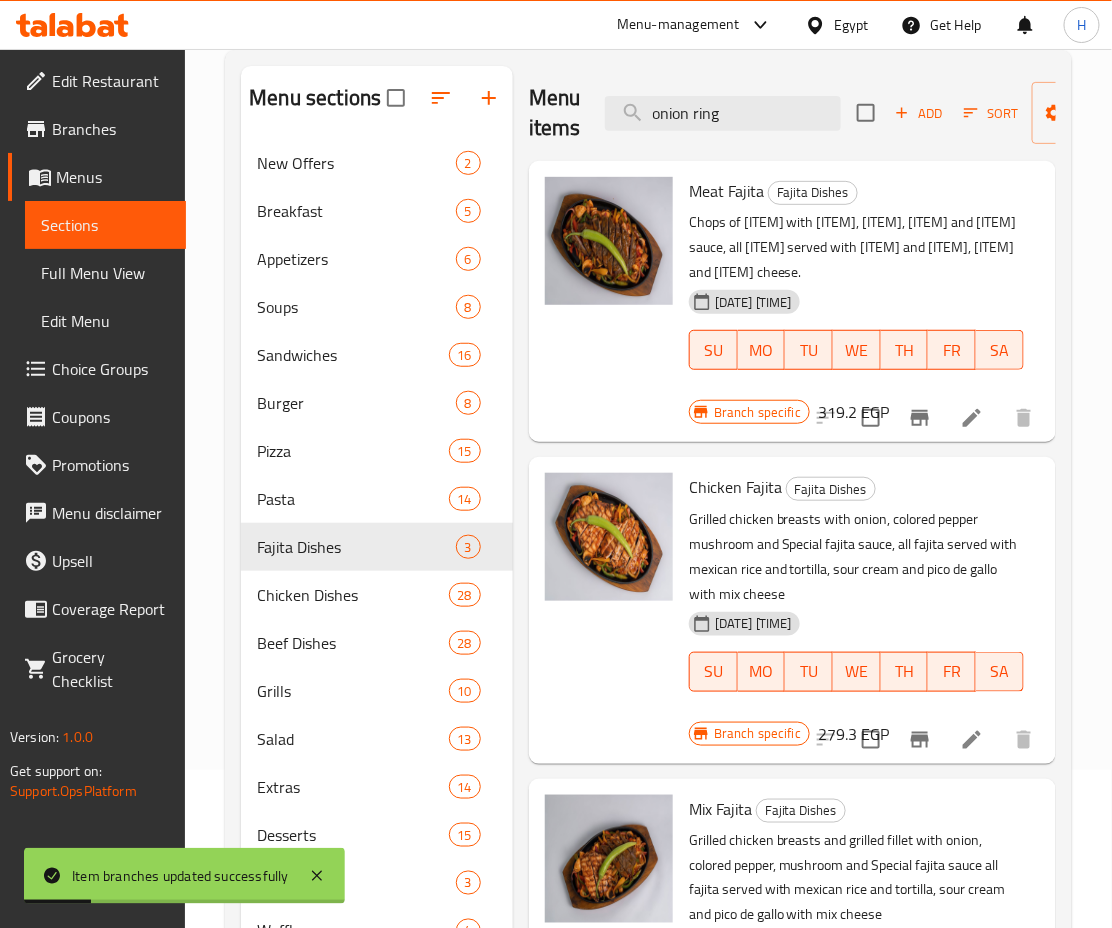 scroll, scrollTop: 166, scrollLeft: 0, axis: vertical 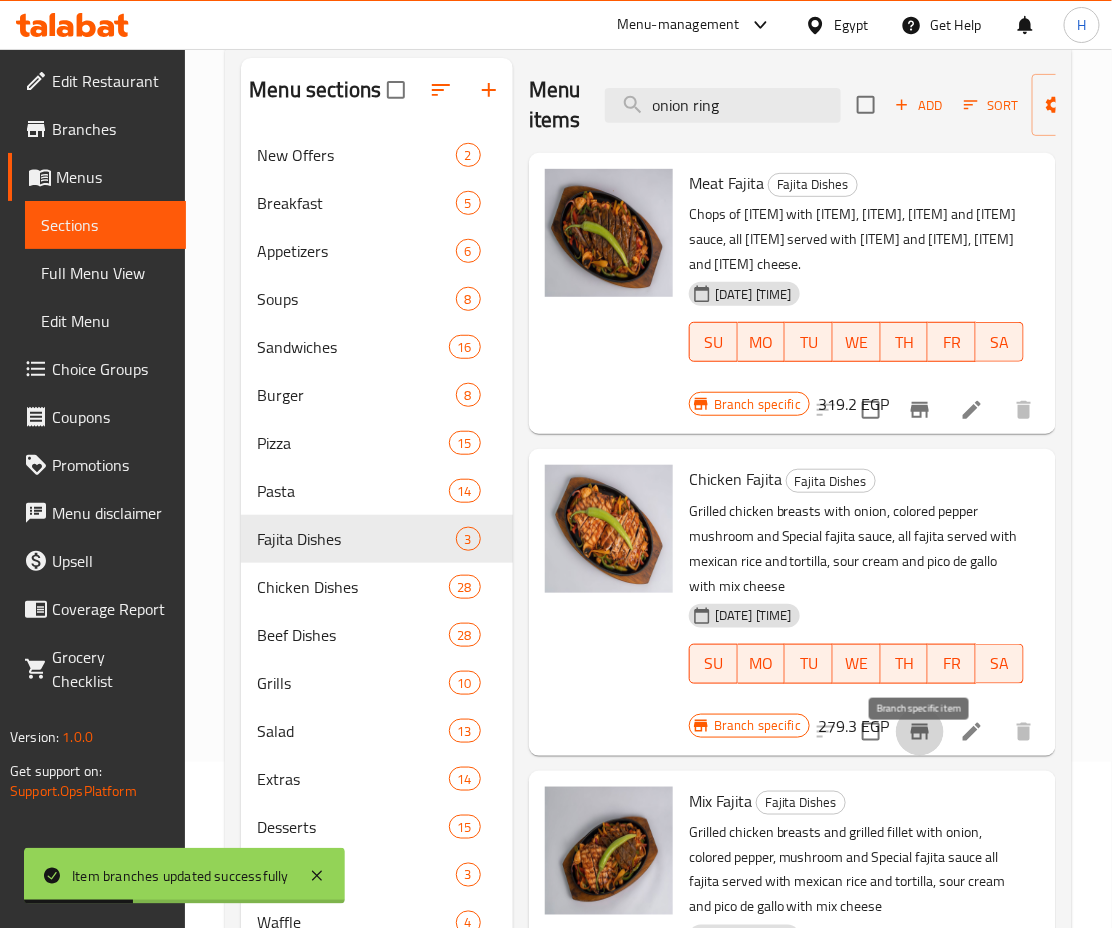 click 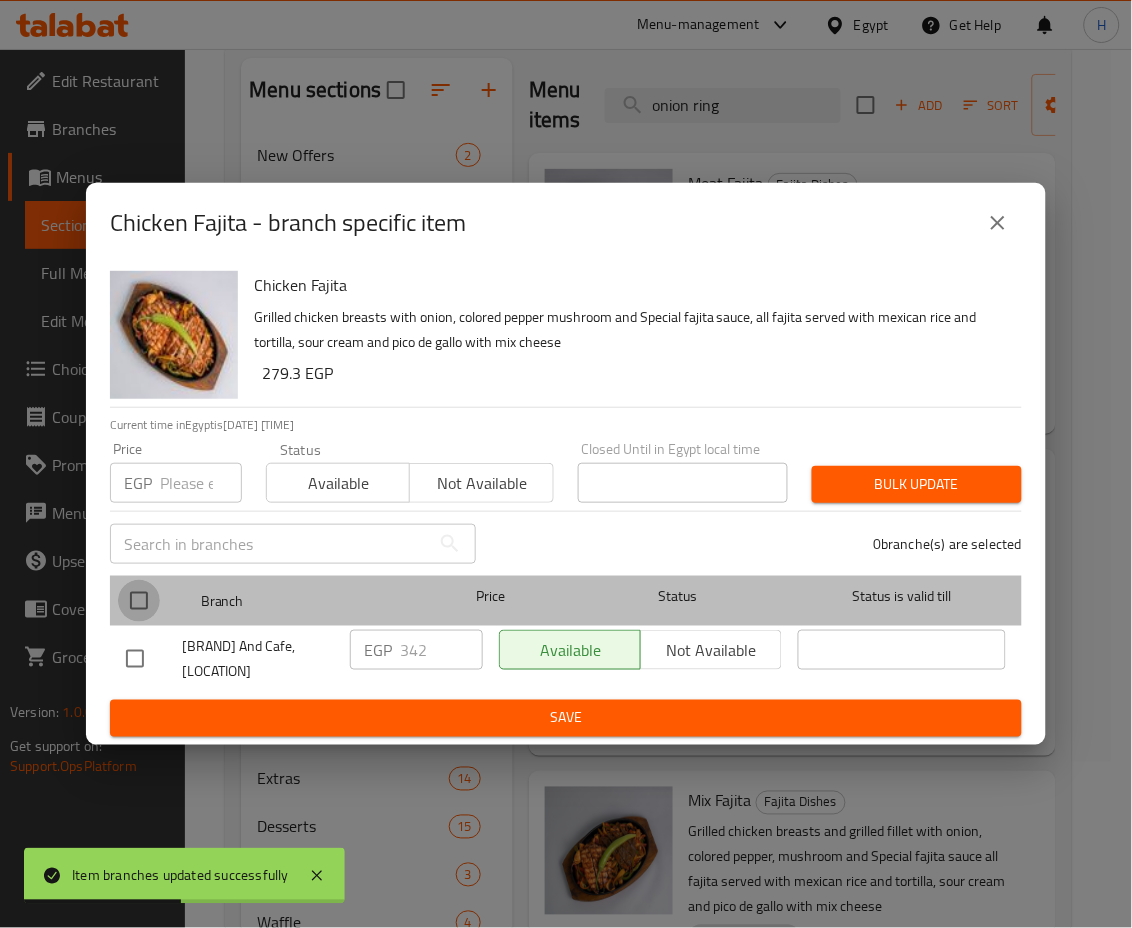 click at bounding box center [139, 601] 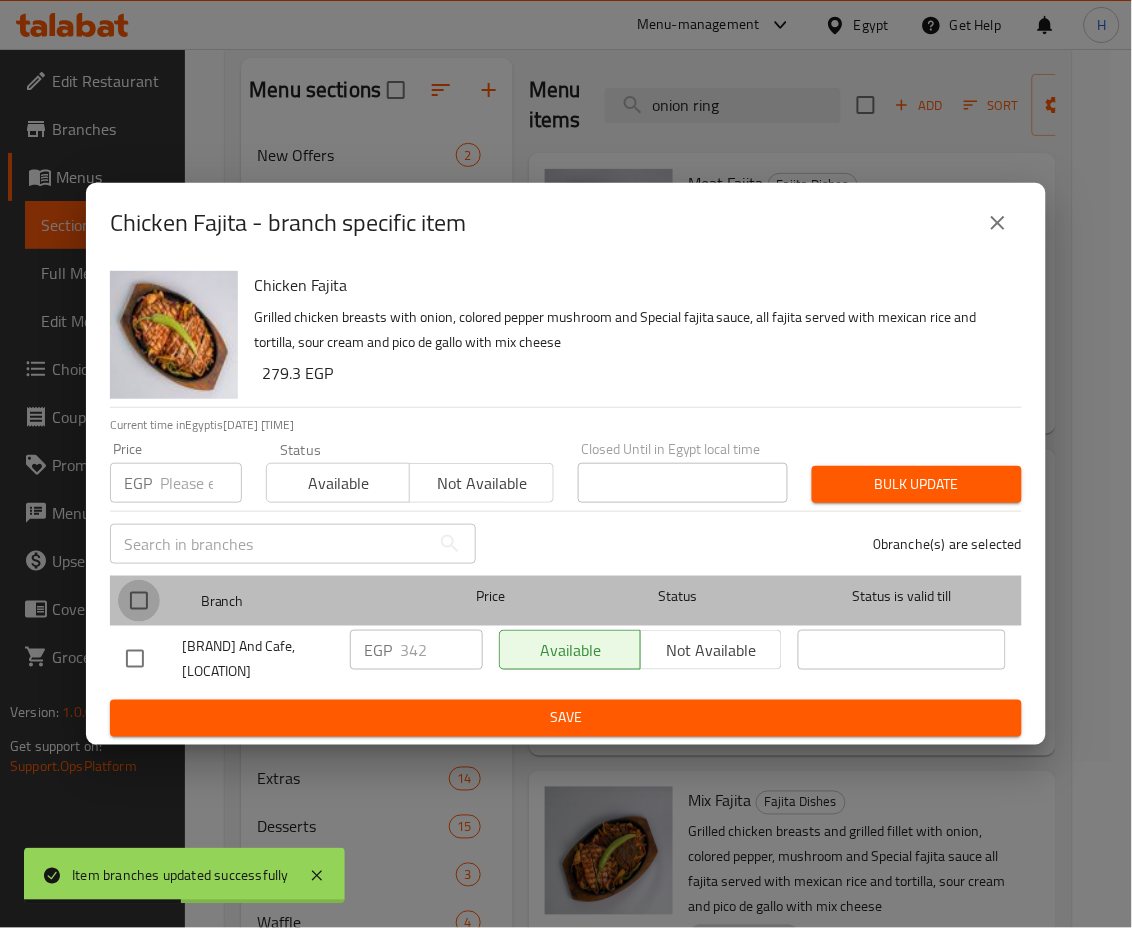 checkbox on "true" 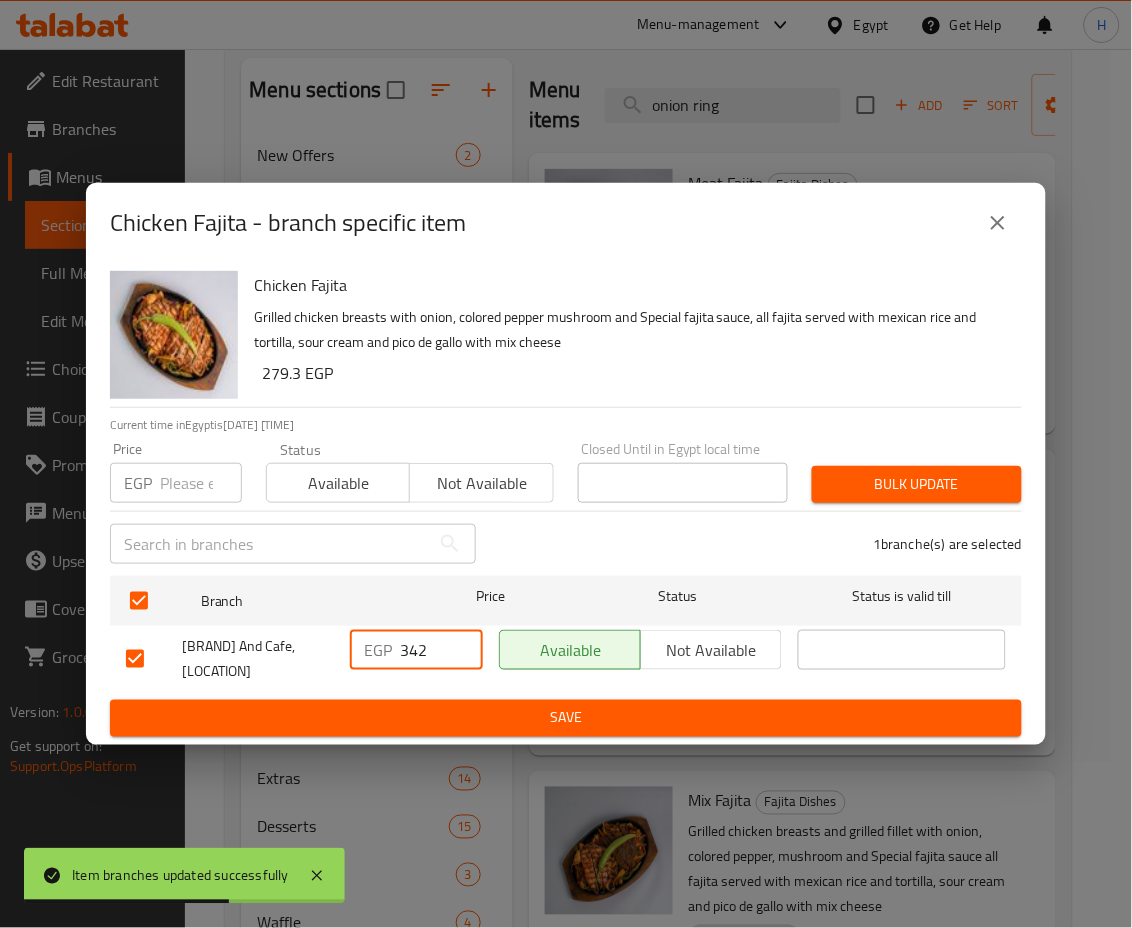 drag, startPoint x: 409, startPoint y: 646, endPoint x: 448, endPoint y: 647, distance: 39.012817 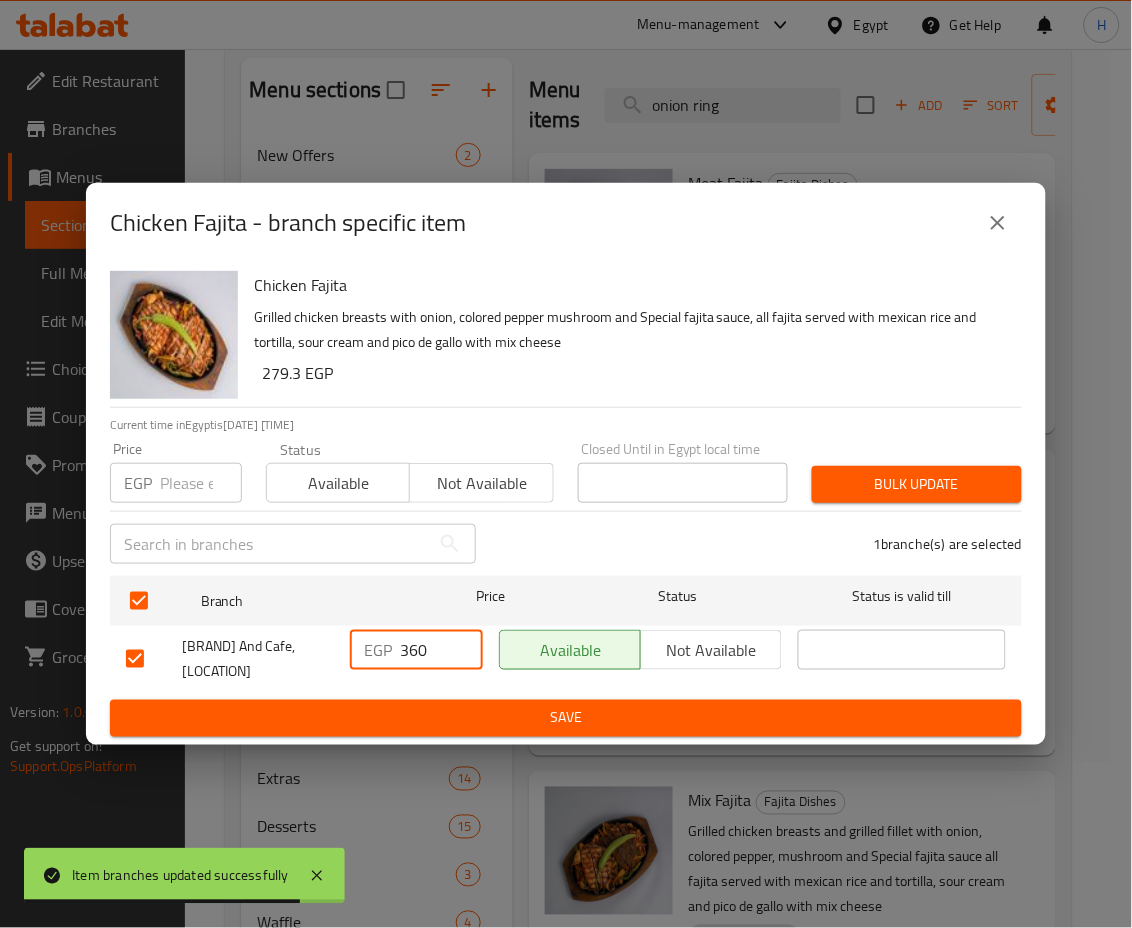 type on "360" 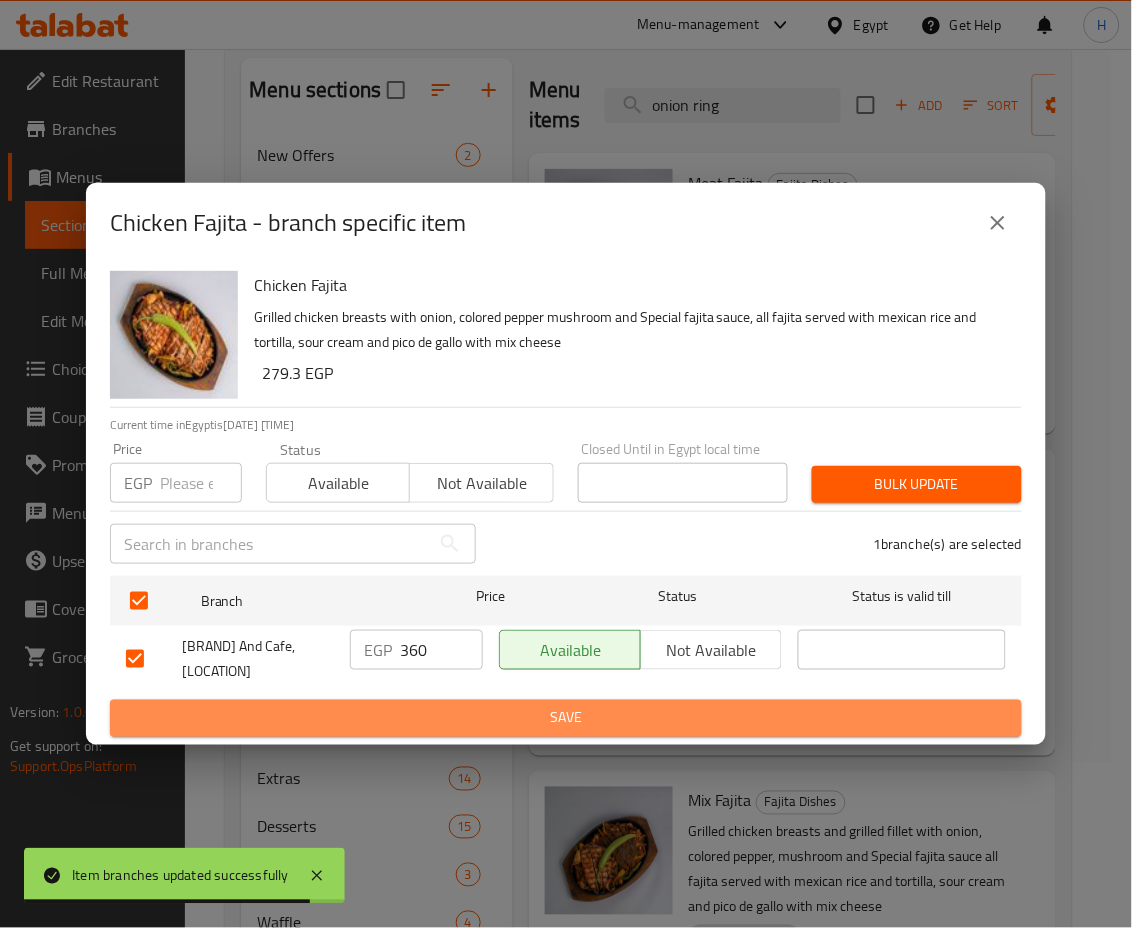 click on "Save" at bounding box center [566, 718] 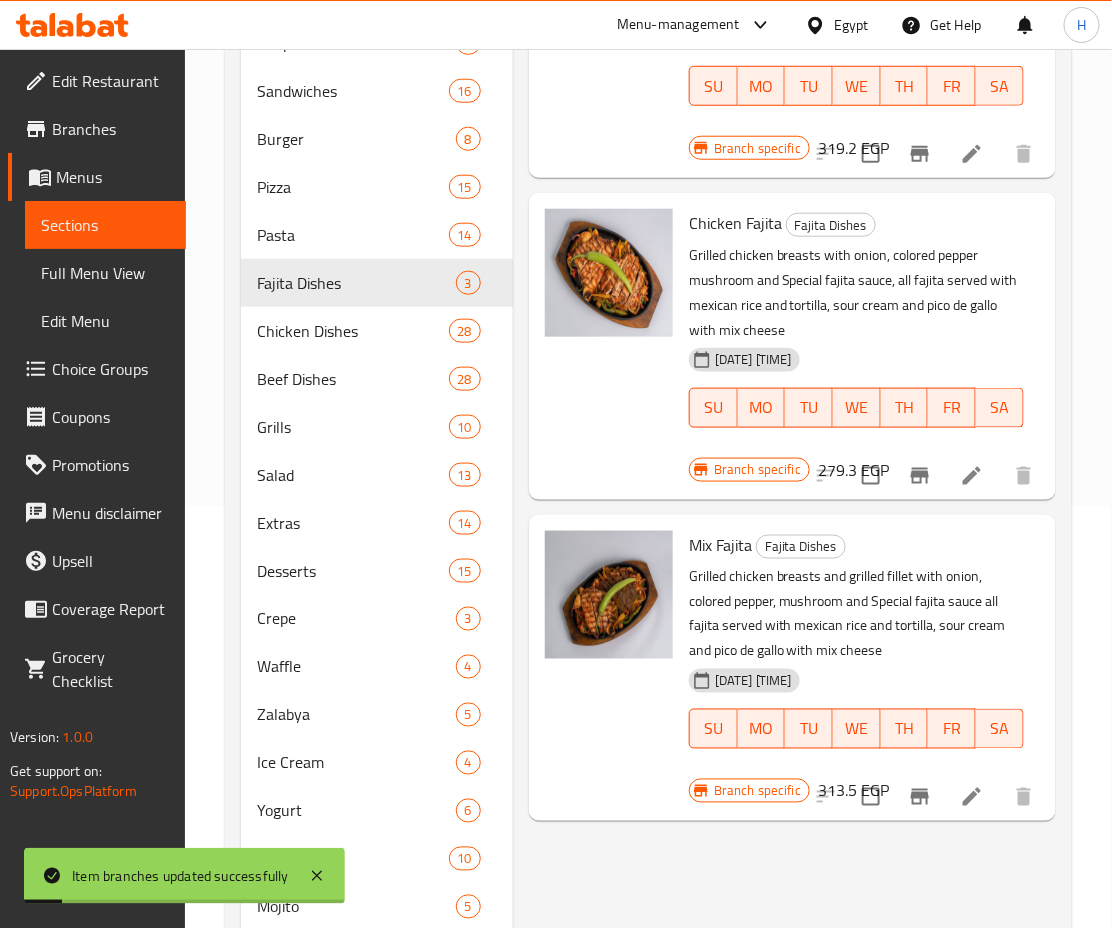 scroll, scrollTop: 470, scrollLeft: 0, axis: vertical 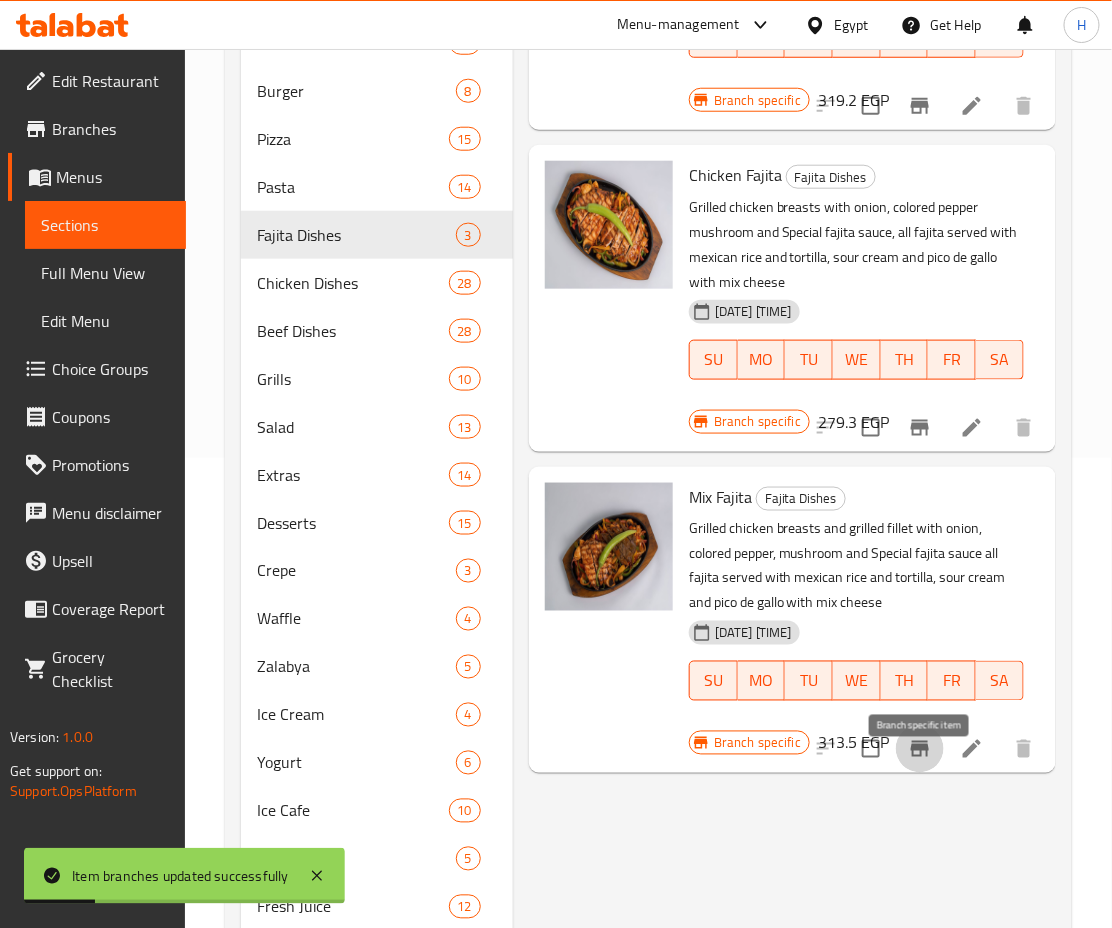 click 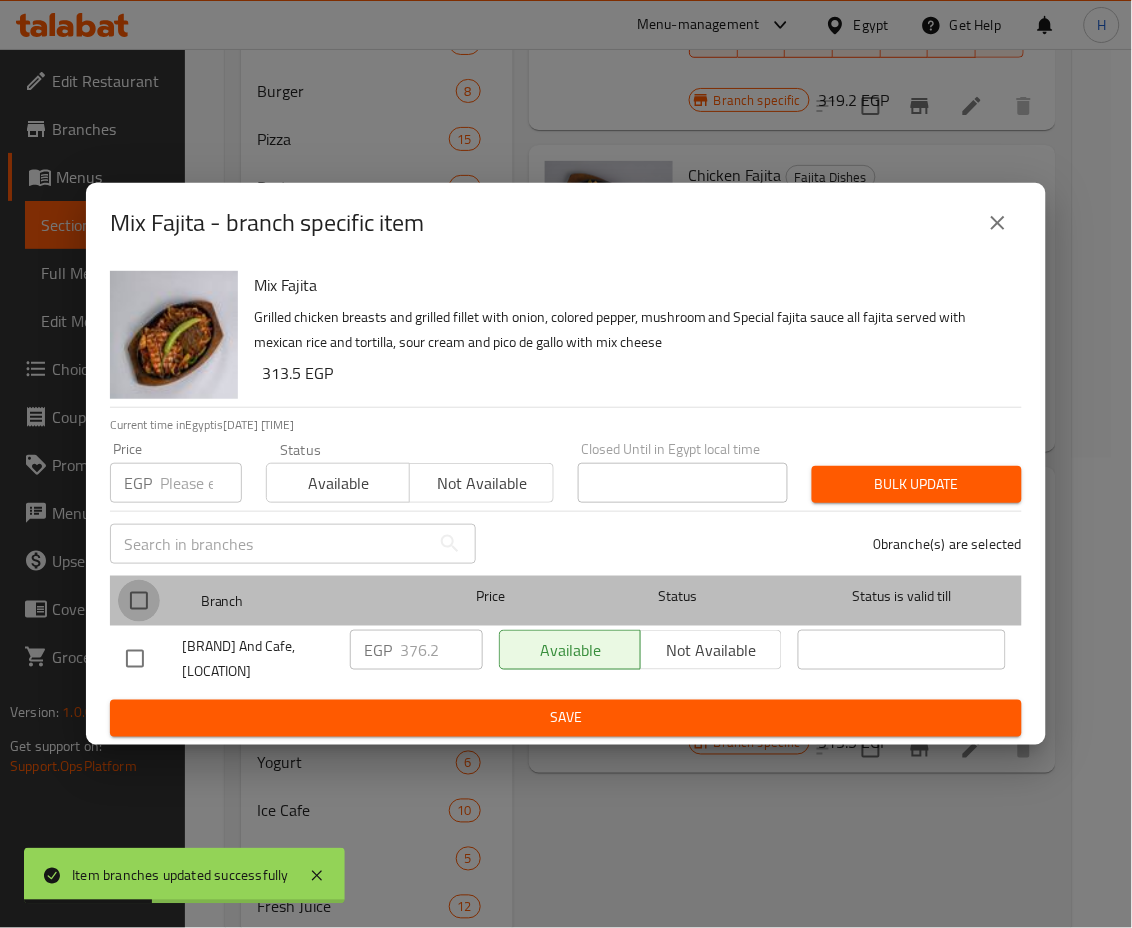 click at bounding box center [139, 601] 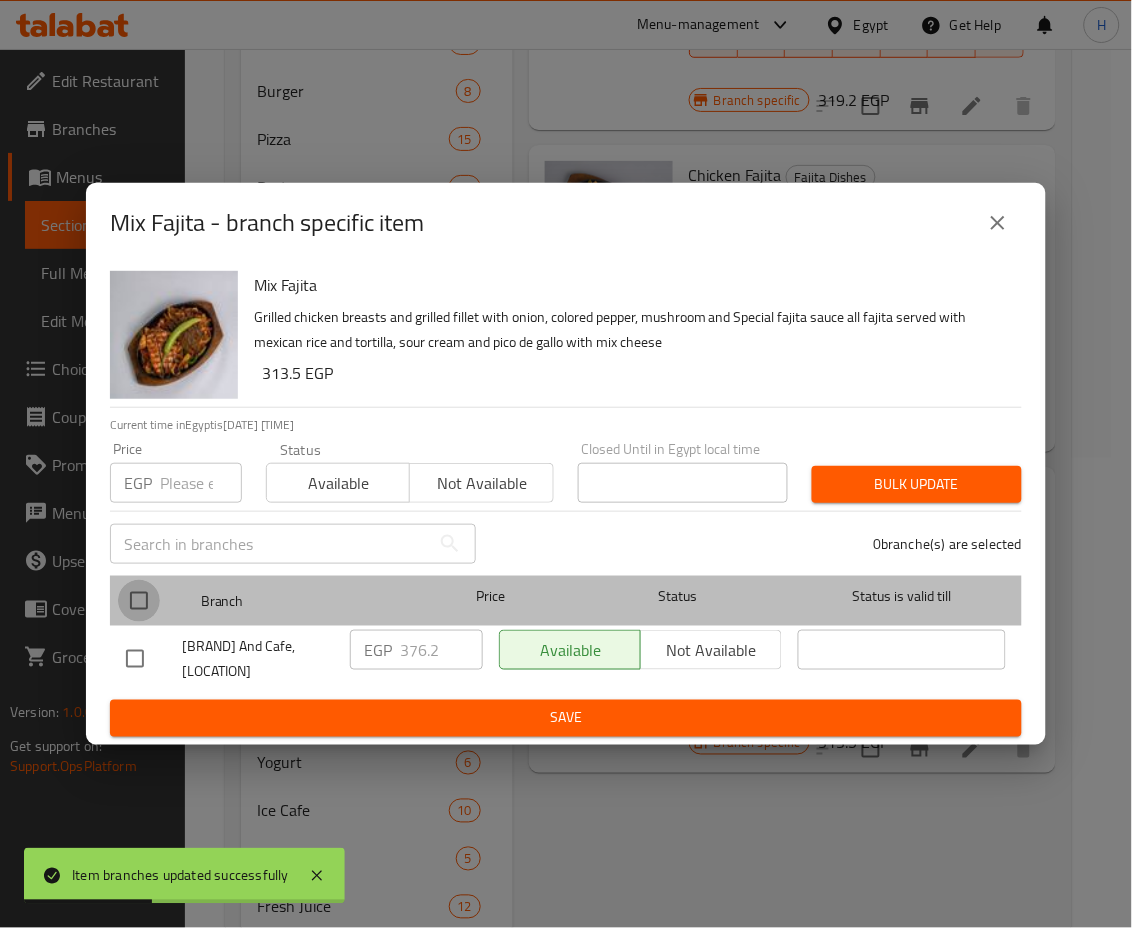 checkbox on "true" 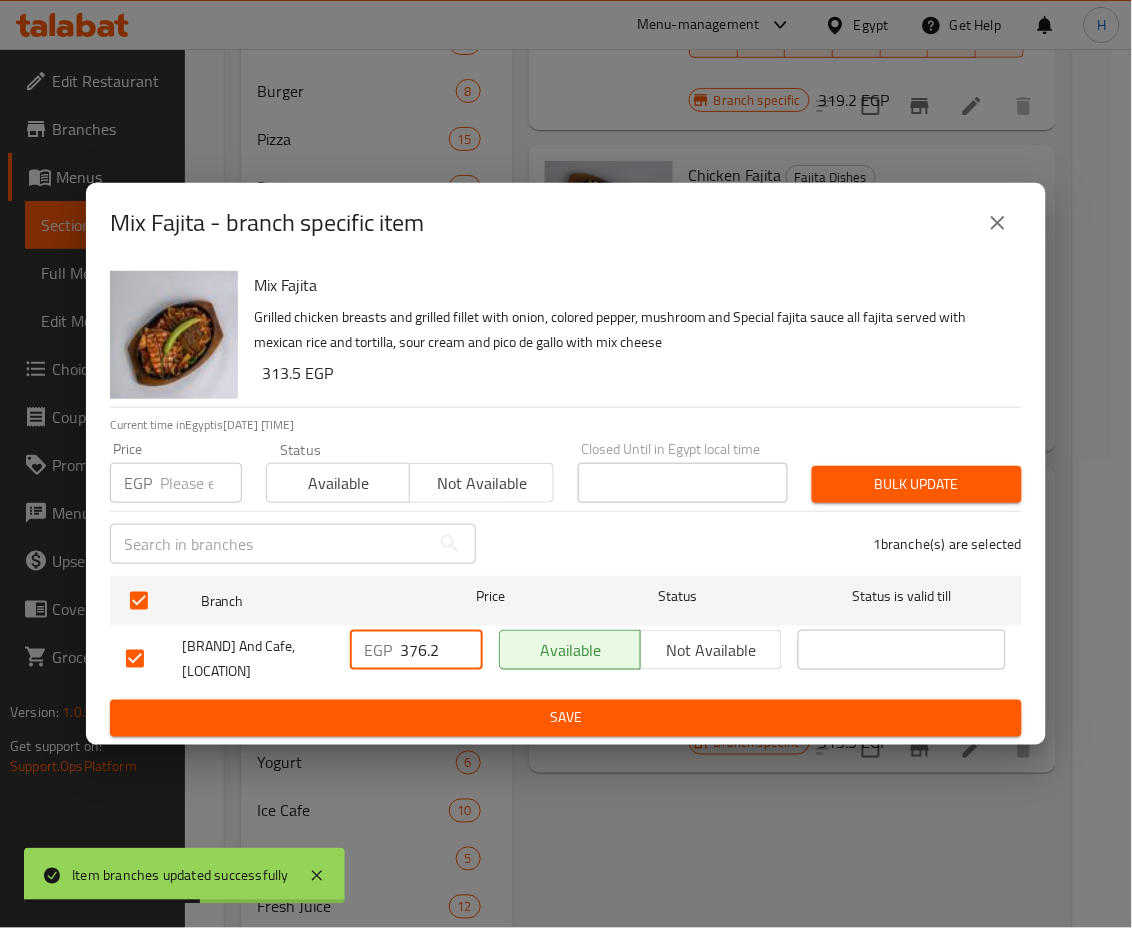 drag, startPoint x: 407, startPoint y: 648, endPoint x: 480, endPoint y: 642, distance: 73.24616 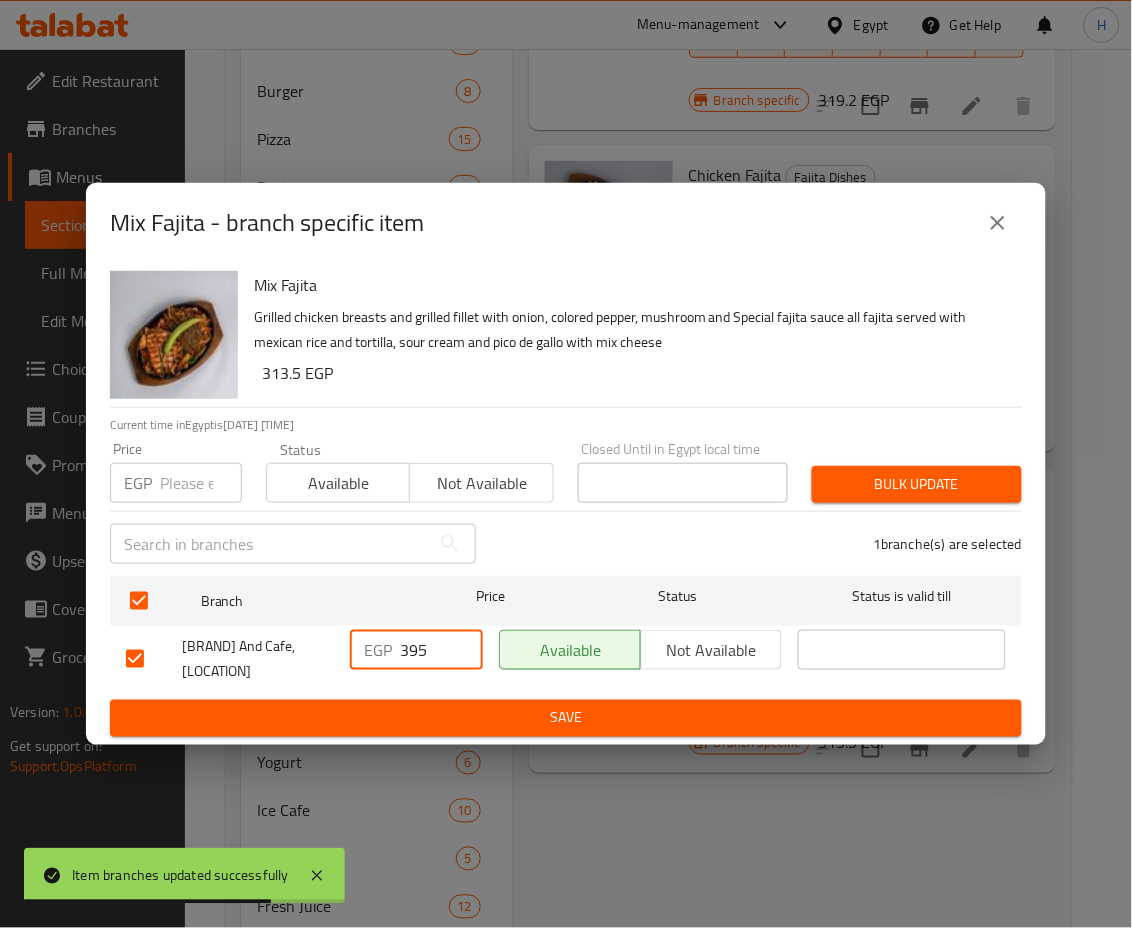 type on "395" 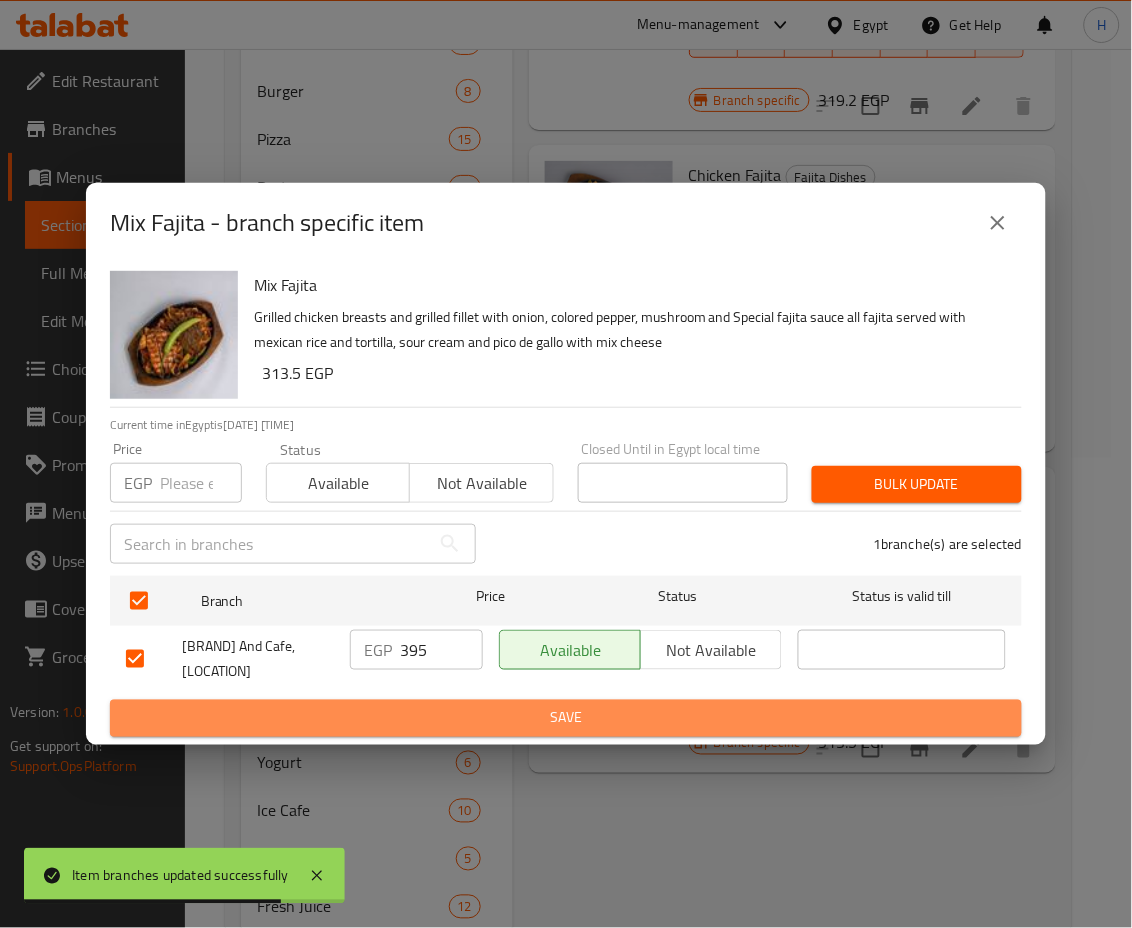 click on "Save" at bounding box center (566, 718) 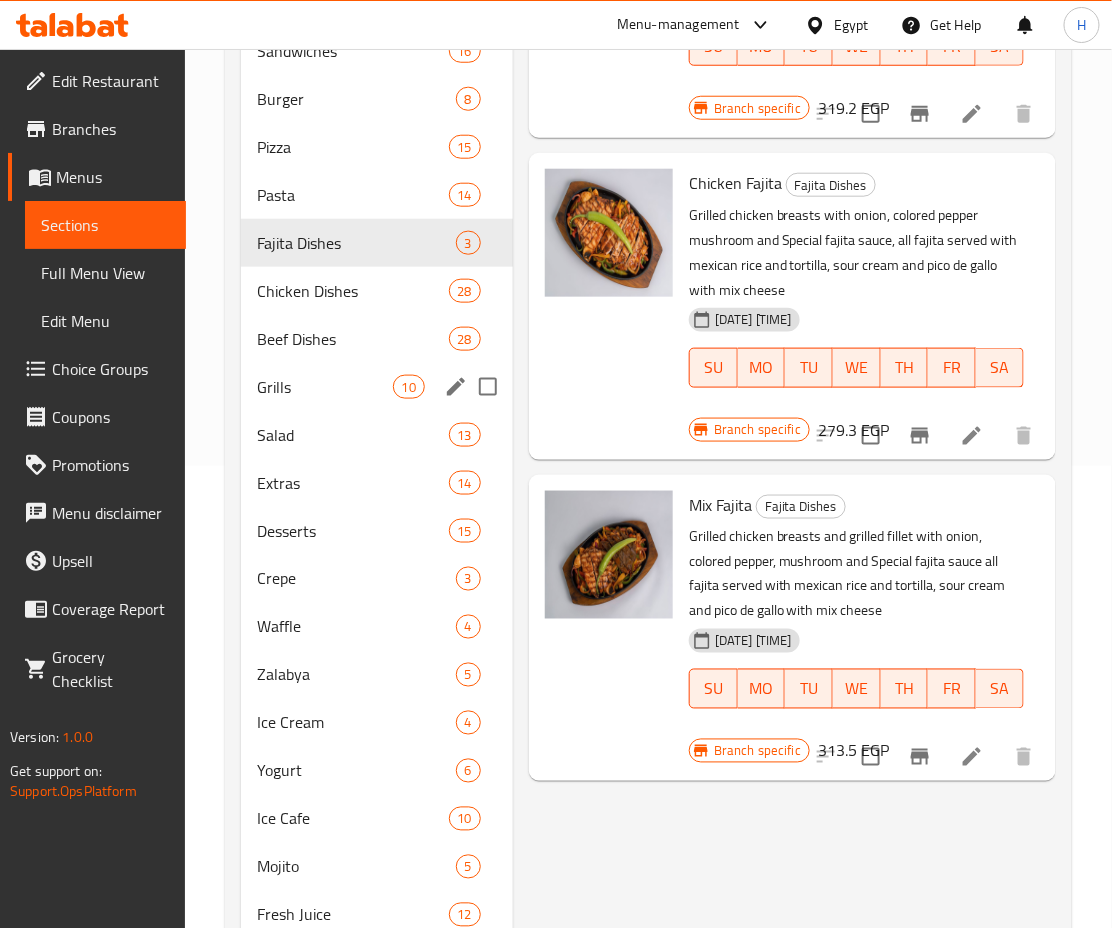 scroll, scrollTop: 468, scrollLeft: 0, axis: vertical 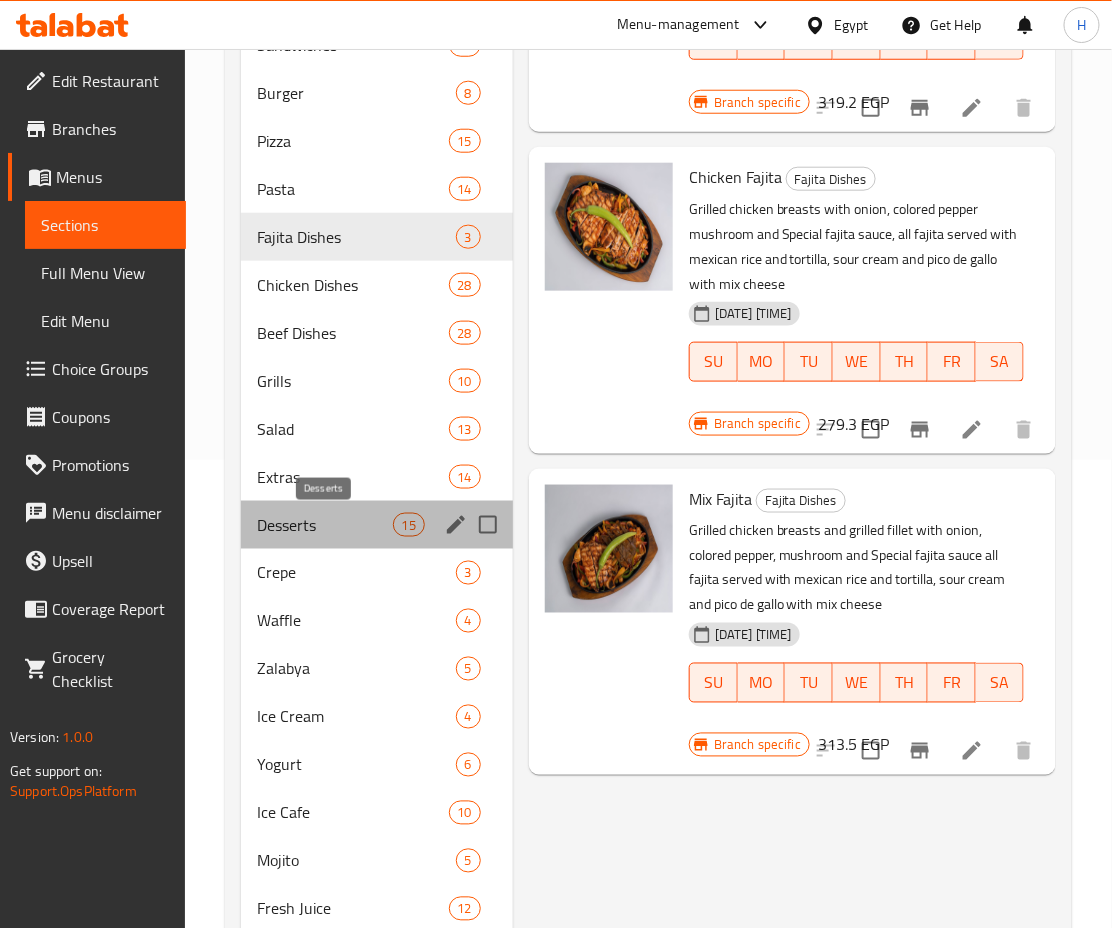 click on "Desserts" at bounding box center [324, 525] 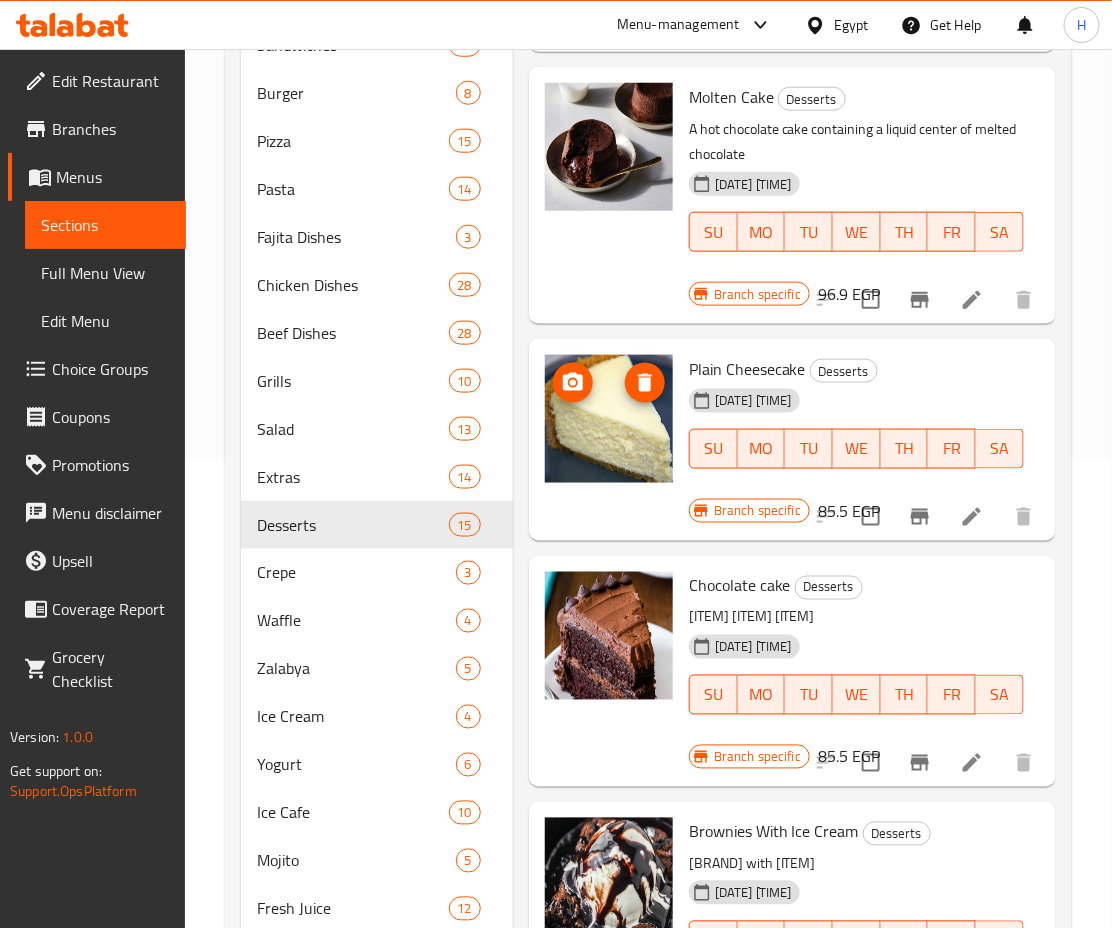 scroll, scrollTop: 0, scrollLeft: 0, axis: both 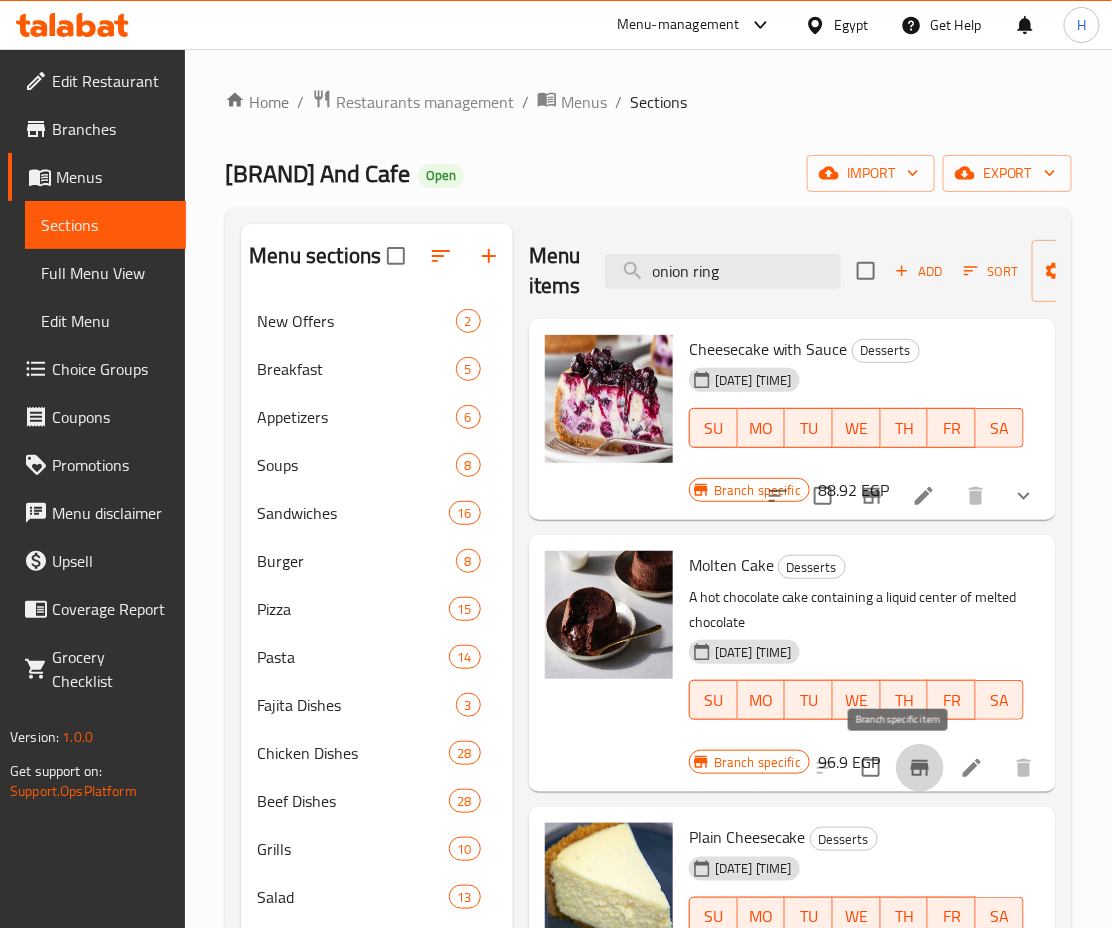 click 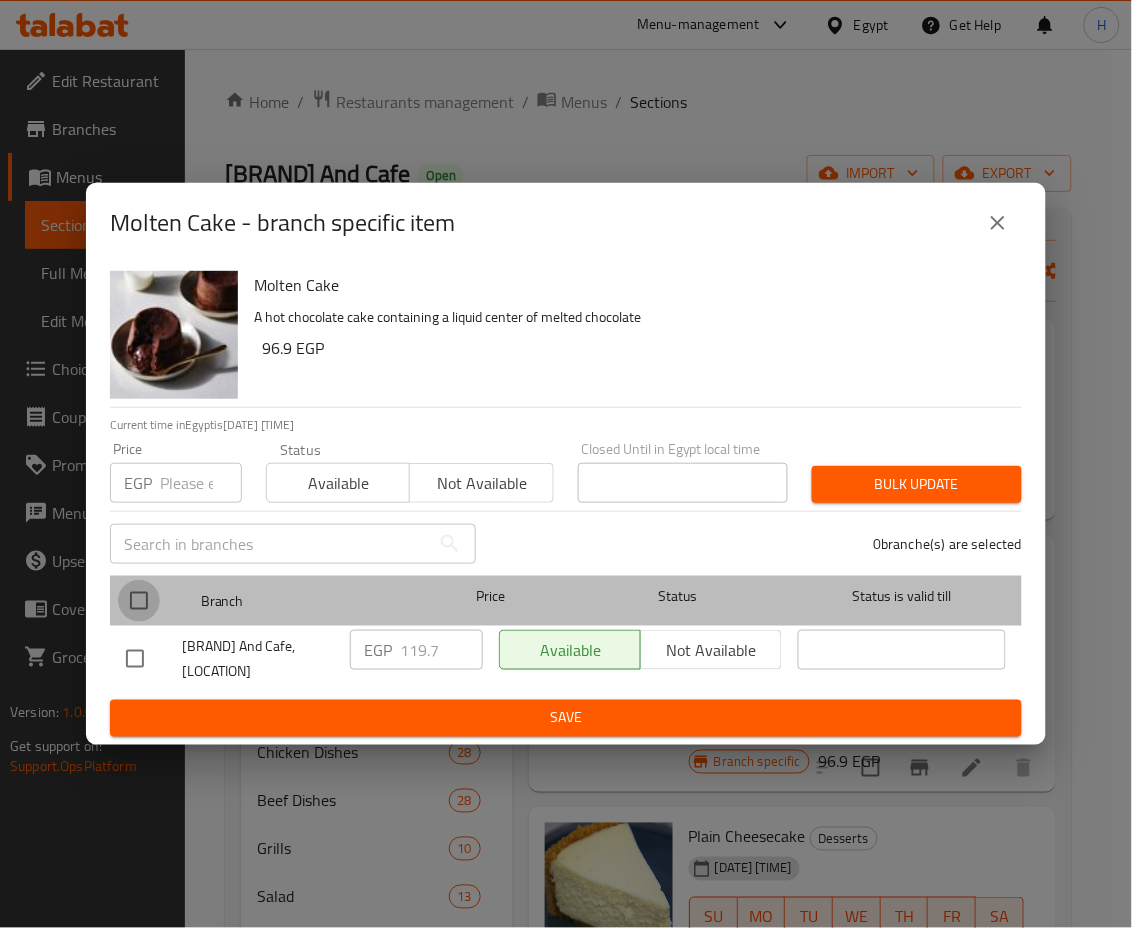 click at bounding box center (139, 601) 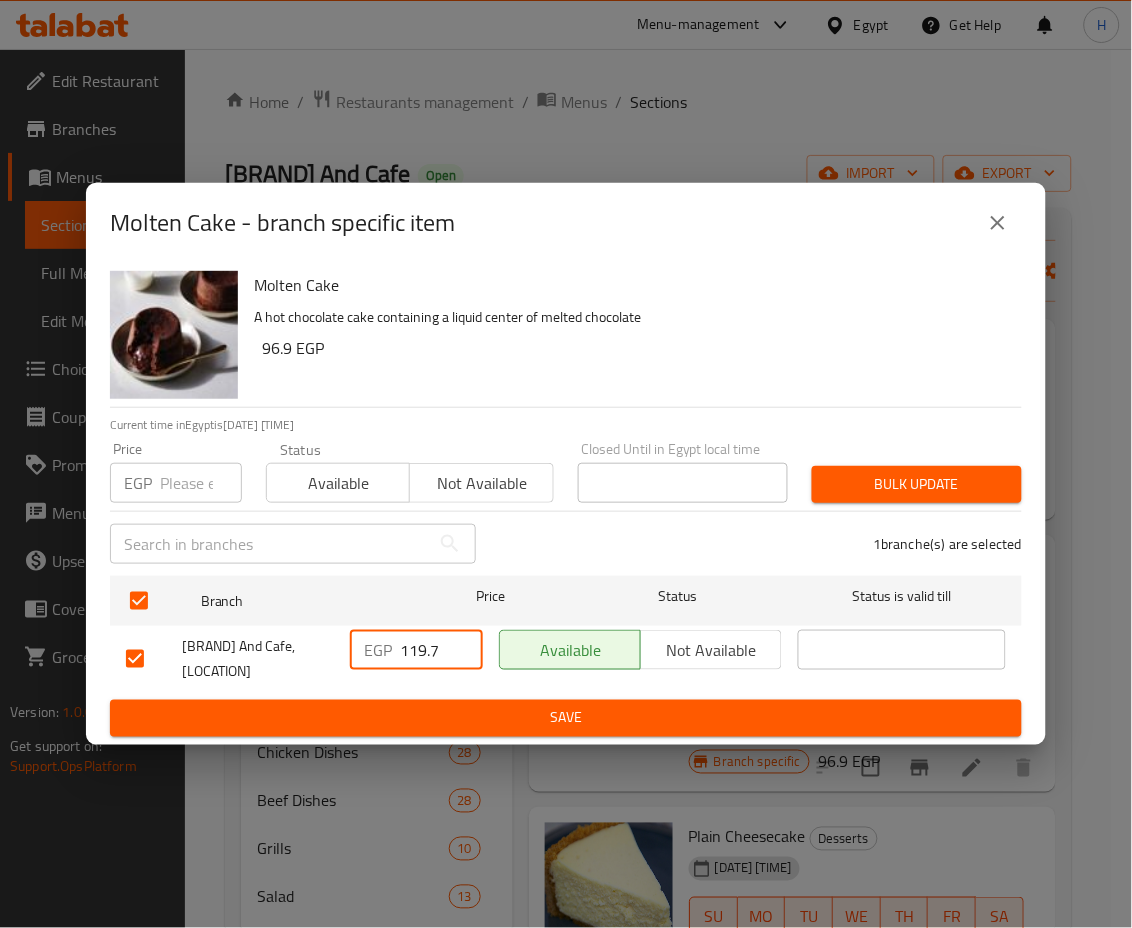 drag, startPoint x: 409, startPoint y: 646, endPoint x: 446, endPoint y: 649, distance: 37.12142 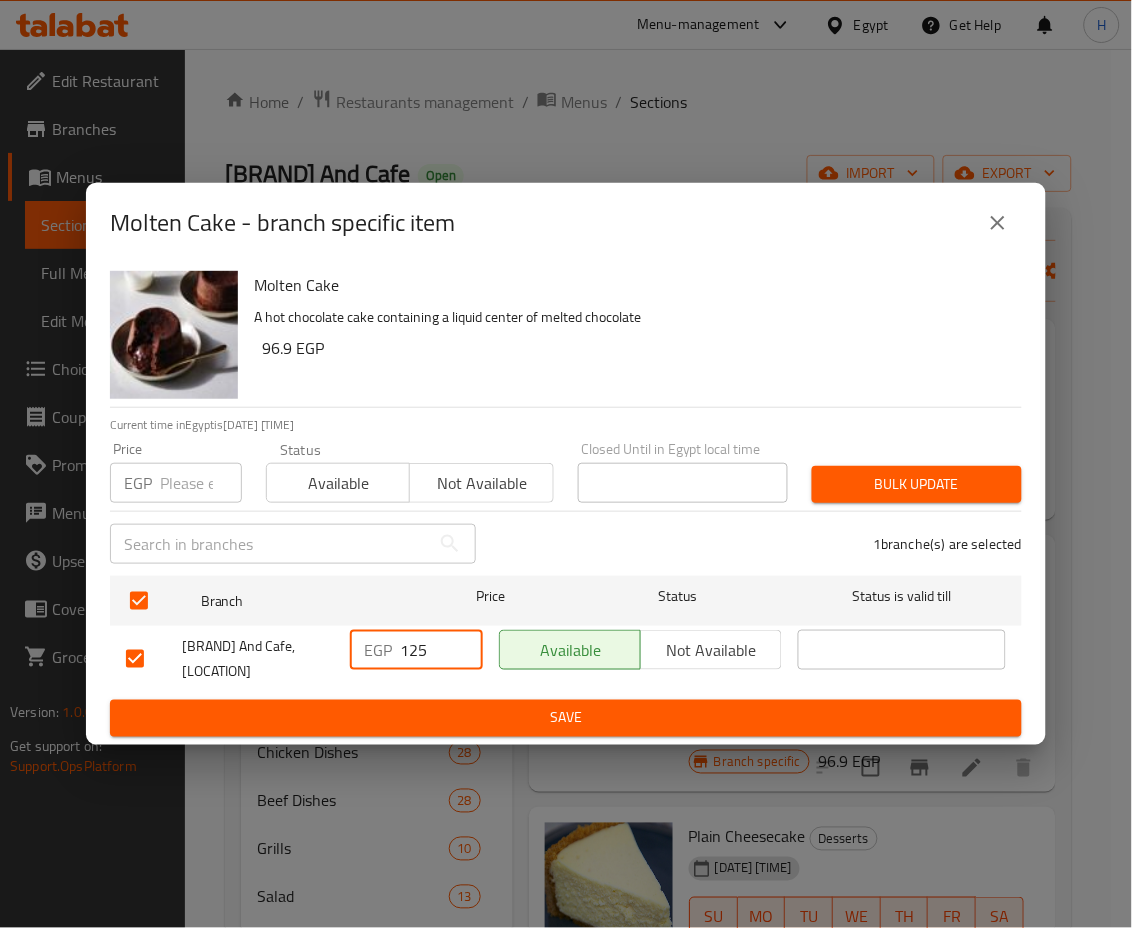 type on "125" 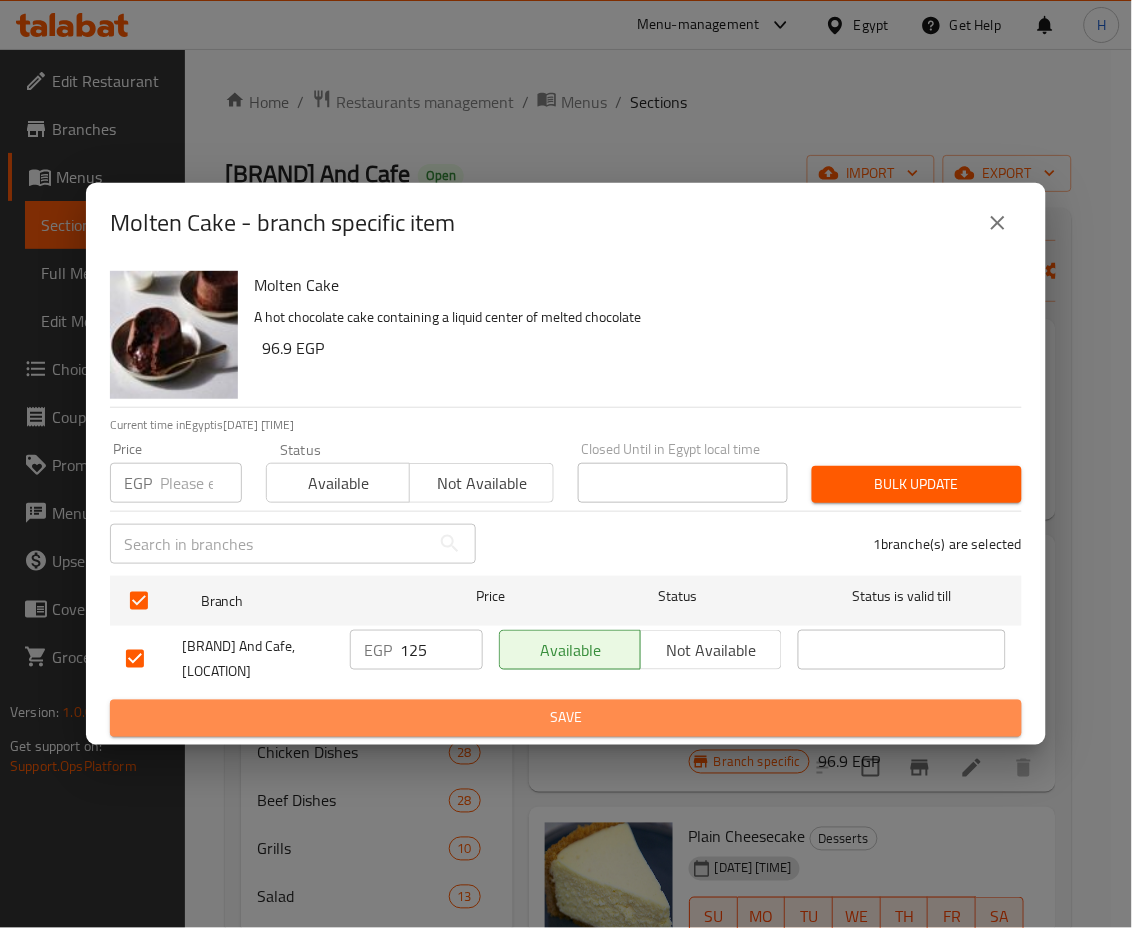 click on "Save" at bounding box center (566, 718) 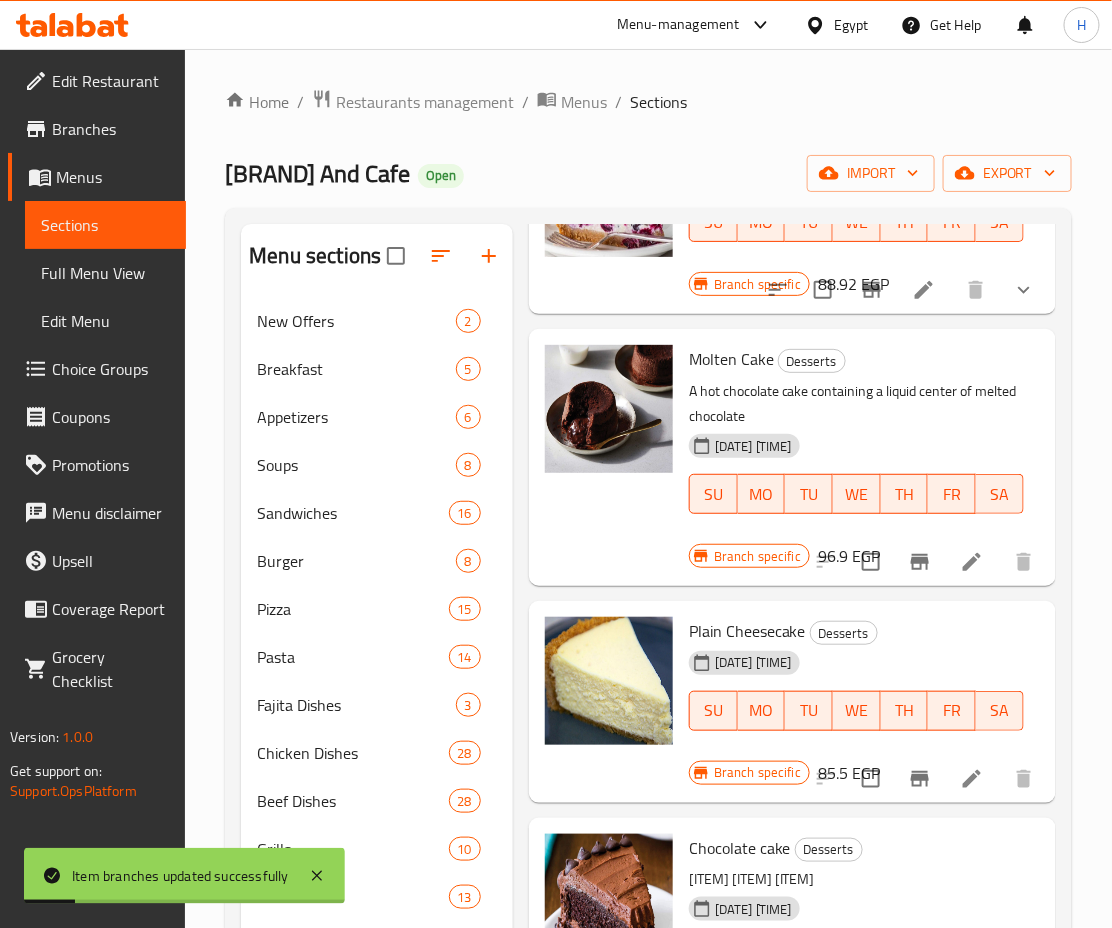 scroll, scrollTop: 208, scrollLeft: 0, axis: vertical 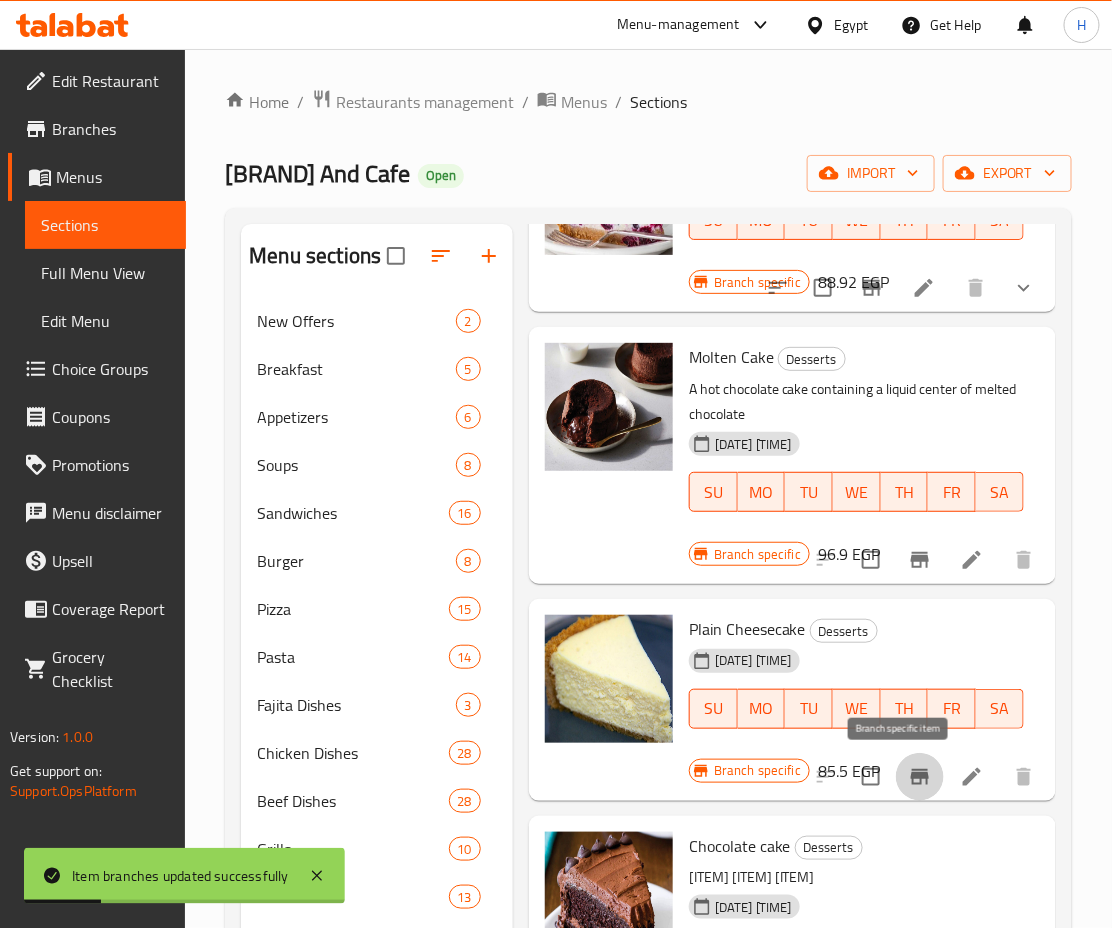 click 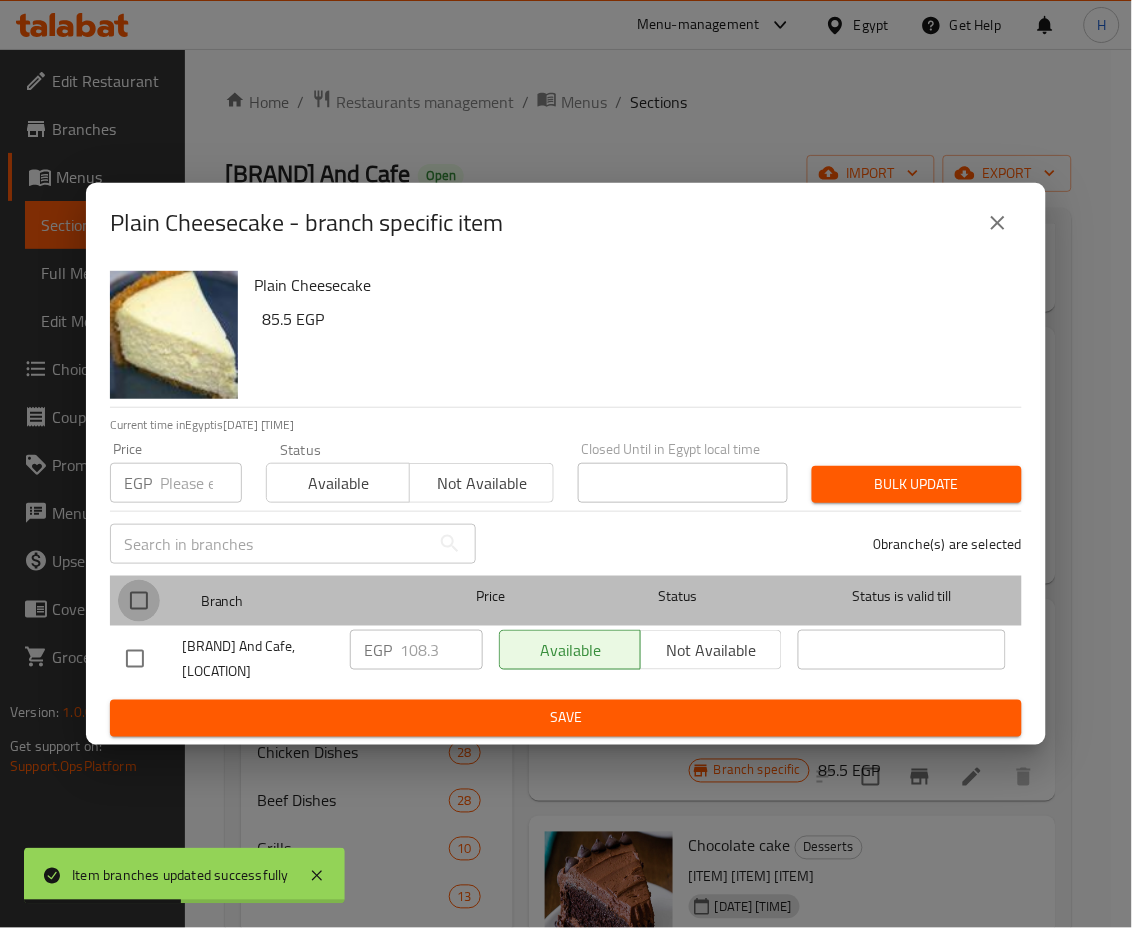 click at bounding box center (139, 601) 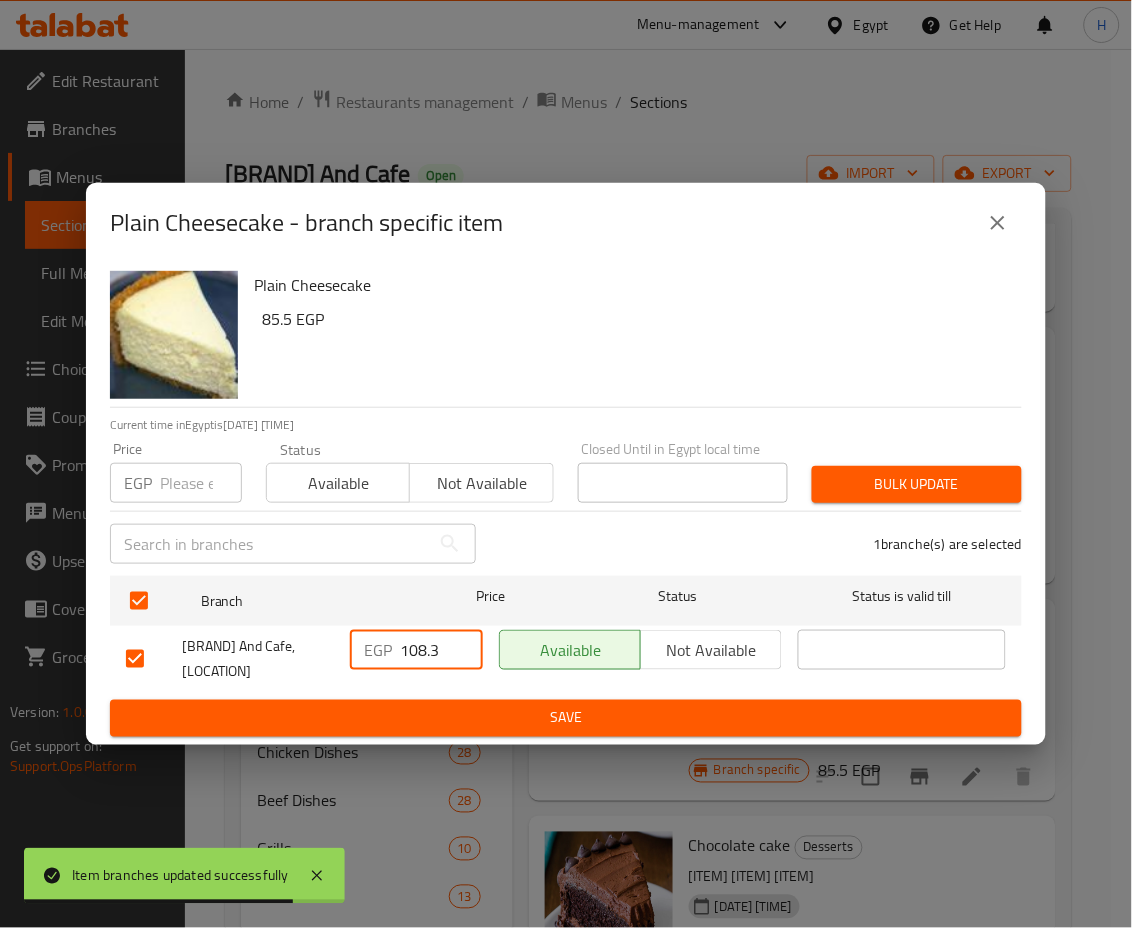 drag, startPoint x: 420, startPoint y: 646, endPoint x: 467, endPoint y: 658, distance: 48.507732 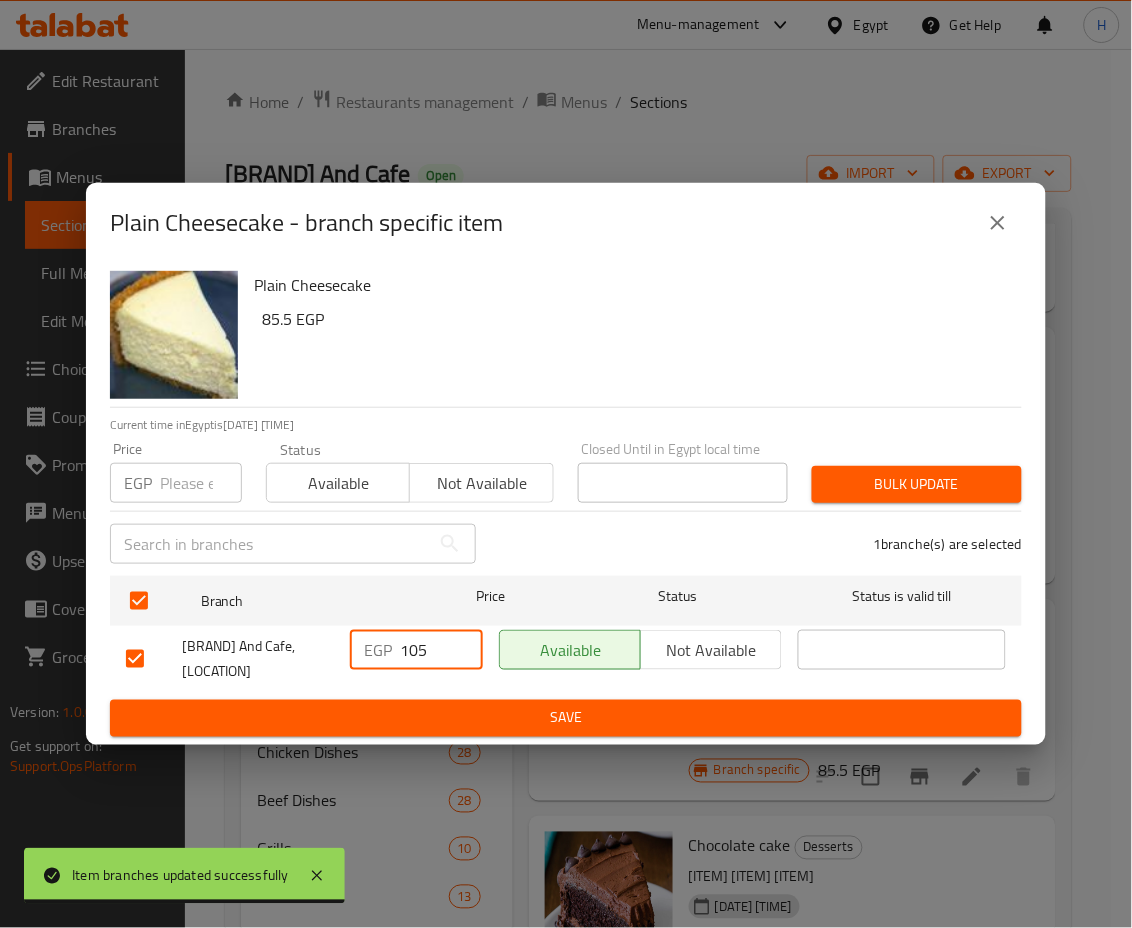 type on "105" 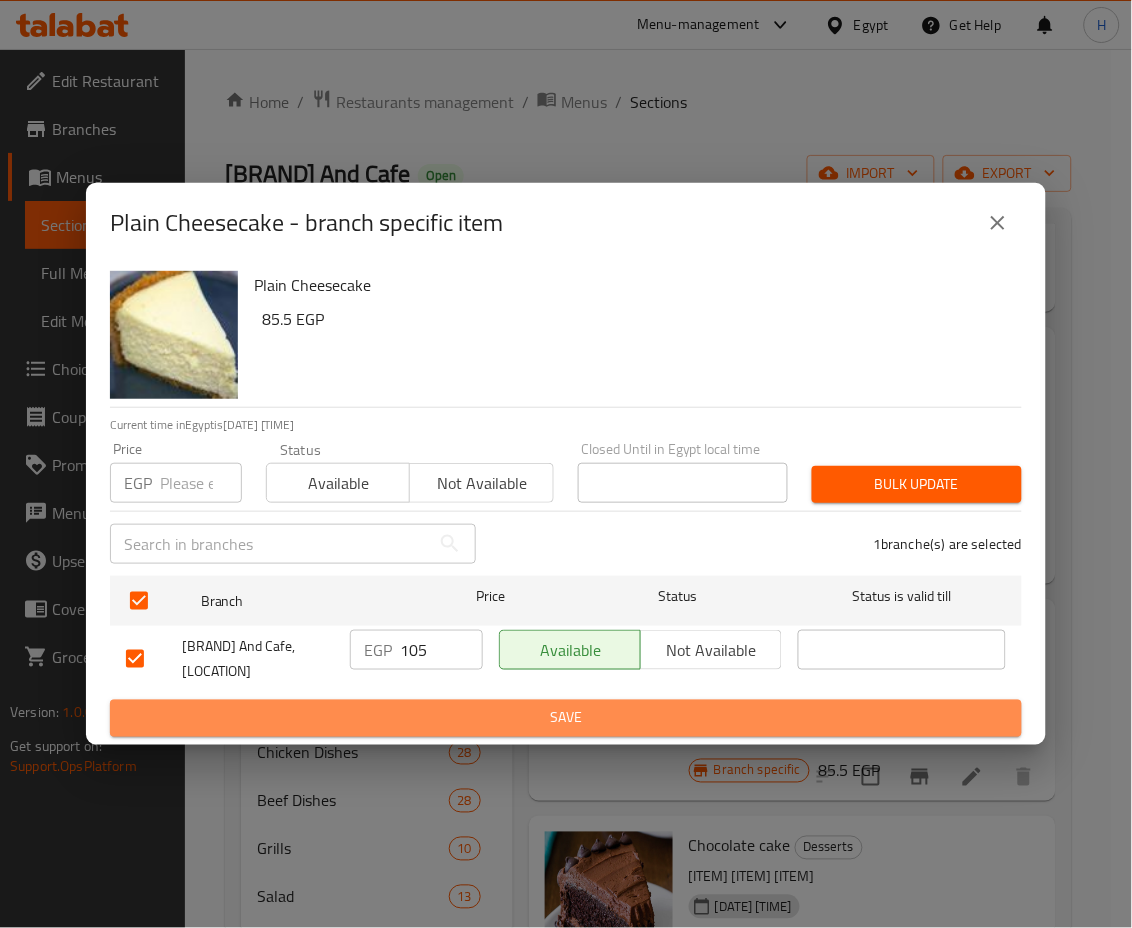 click on "Save" at bounding box center [566, 718] 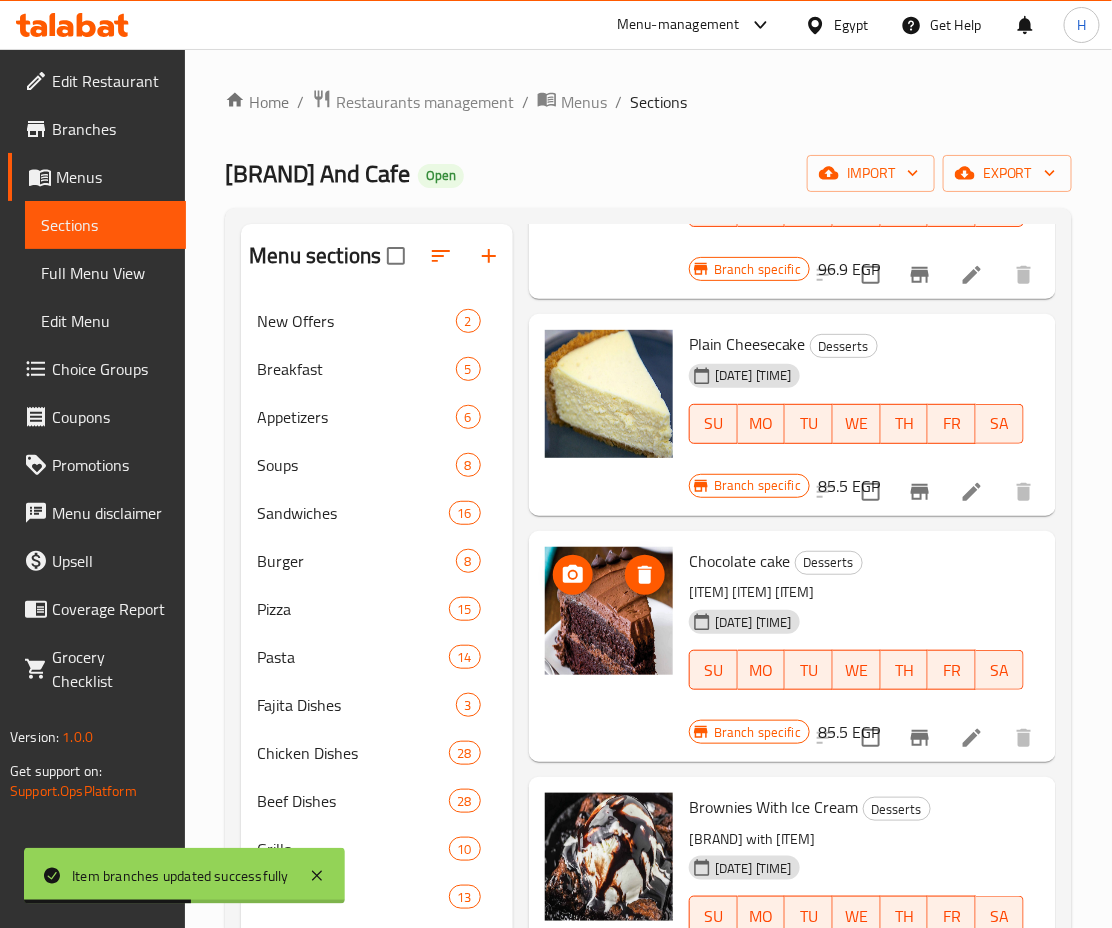 scroll, scrollTop: 496, scrollLeft: 0, axis: vertical 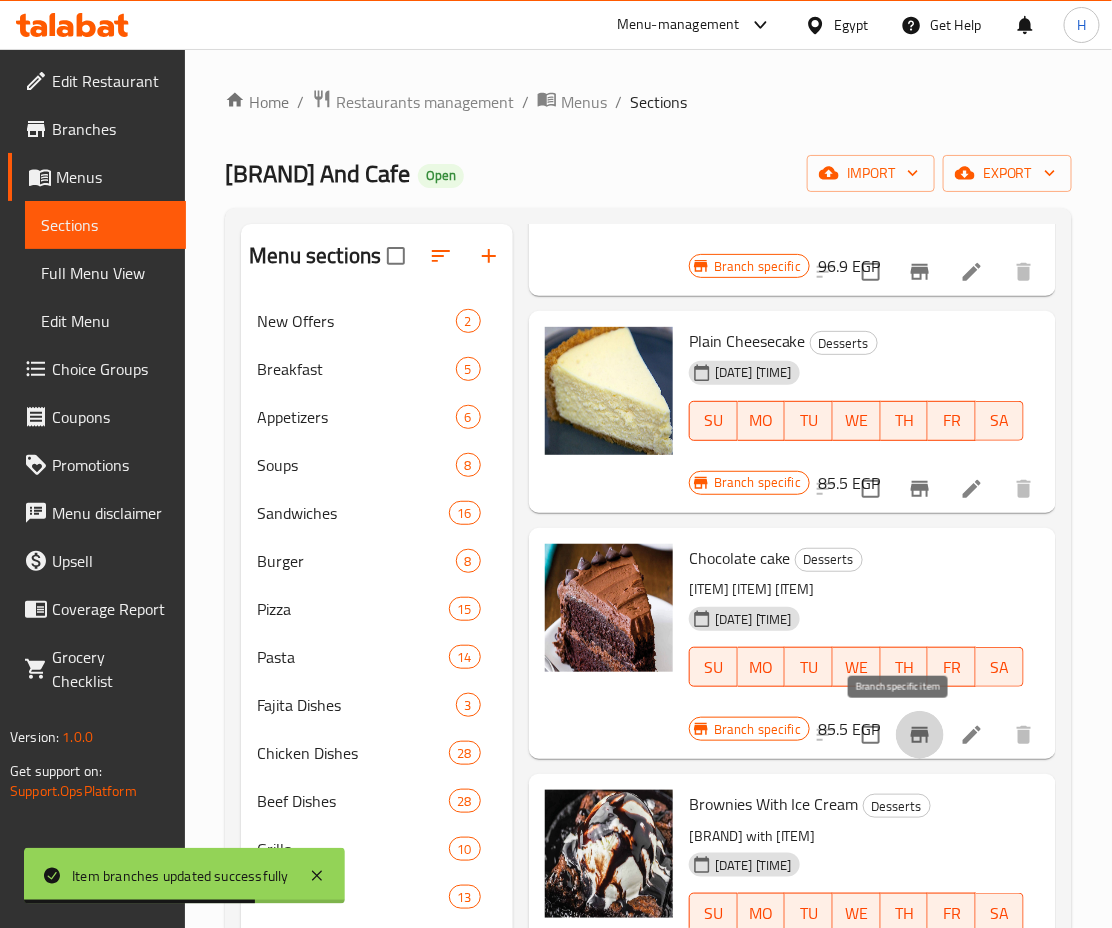 click 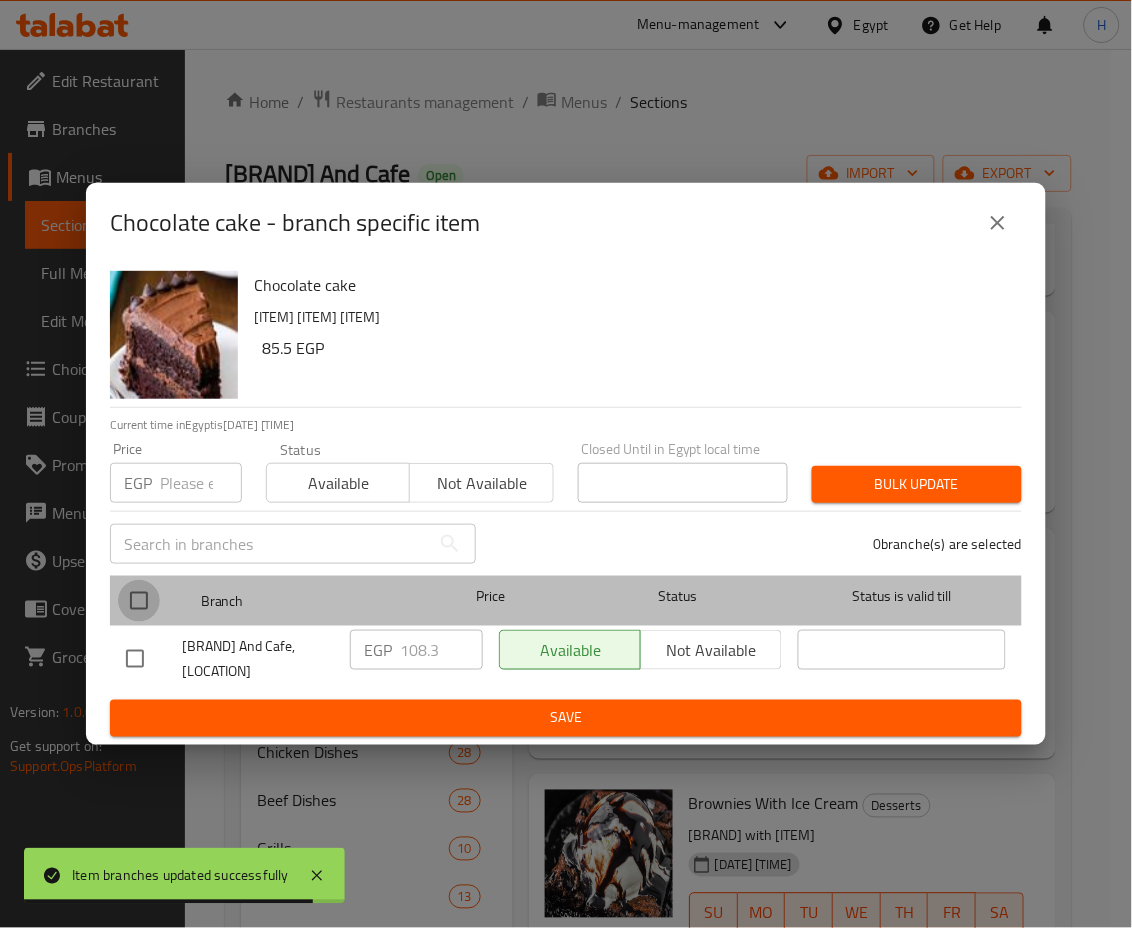 click at bounding box center (139, 601) 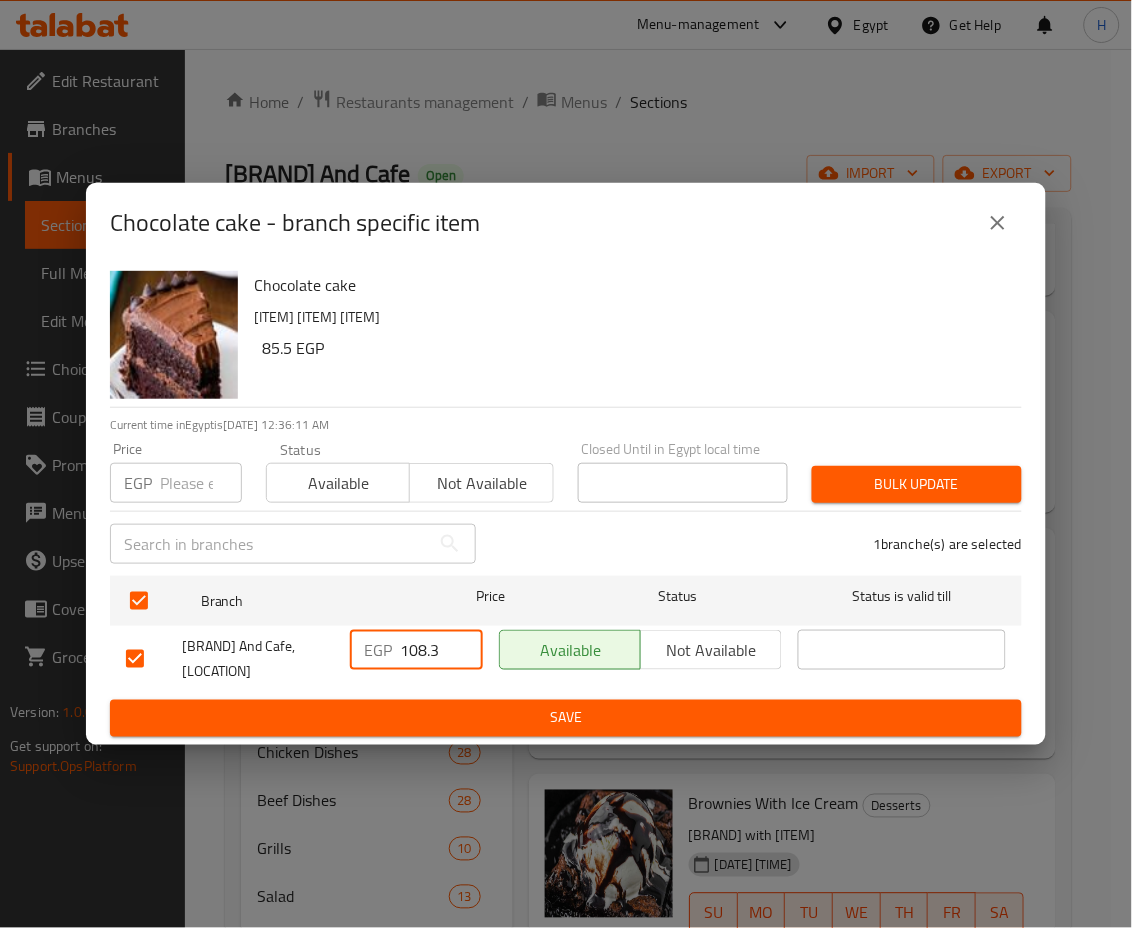 drag, startPoint x: 419, startPoint y: 650, endPoint x: 481, endPoint y: 663, distance: 63.348244 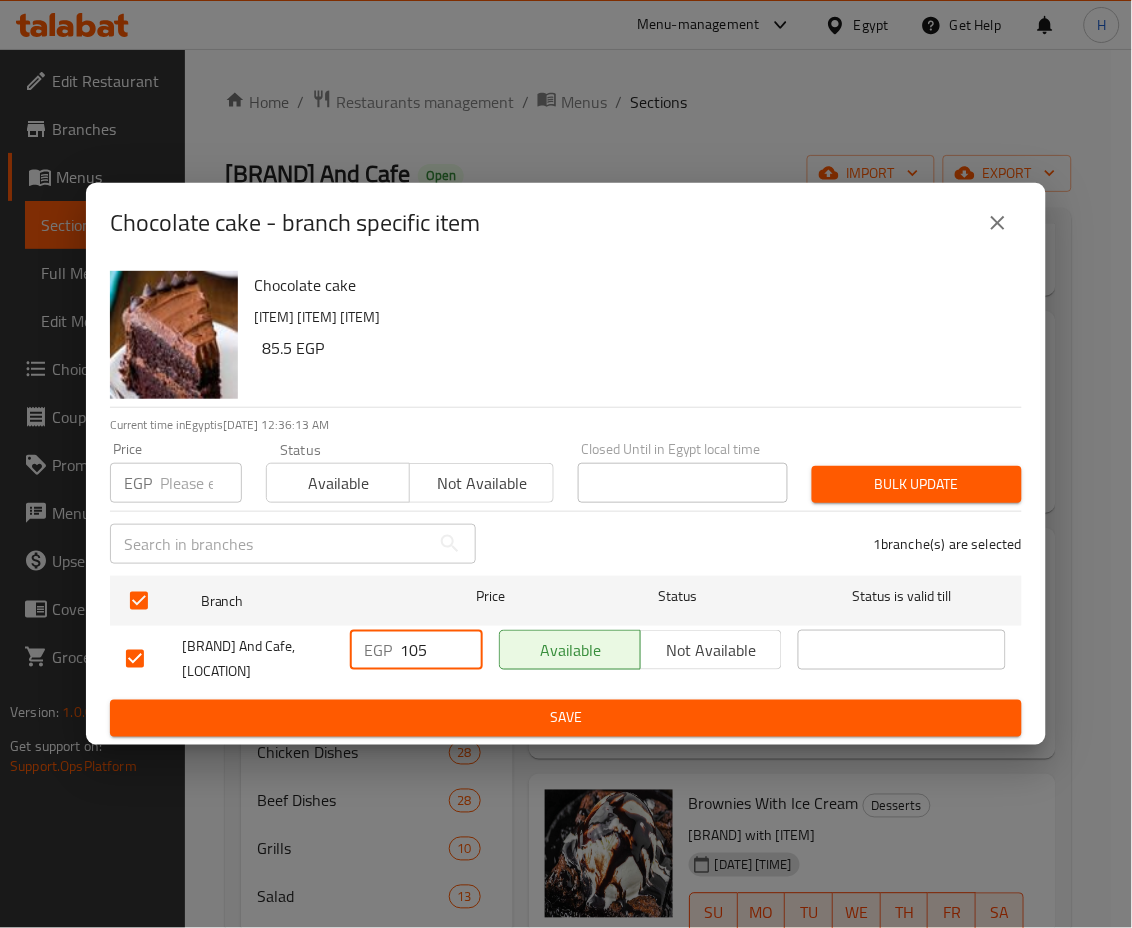 type on "105" 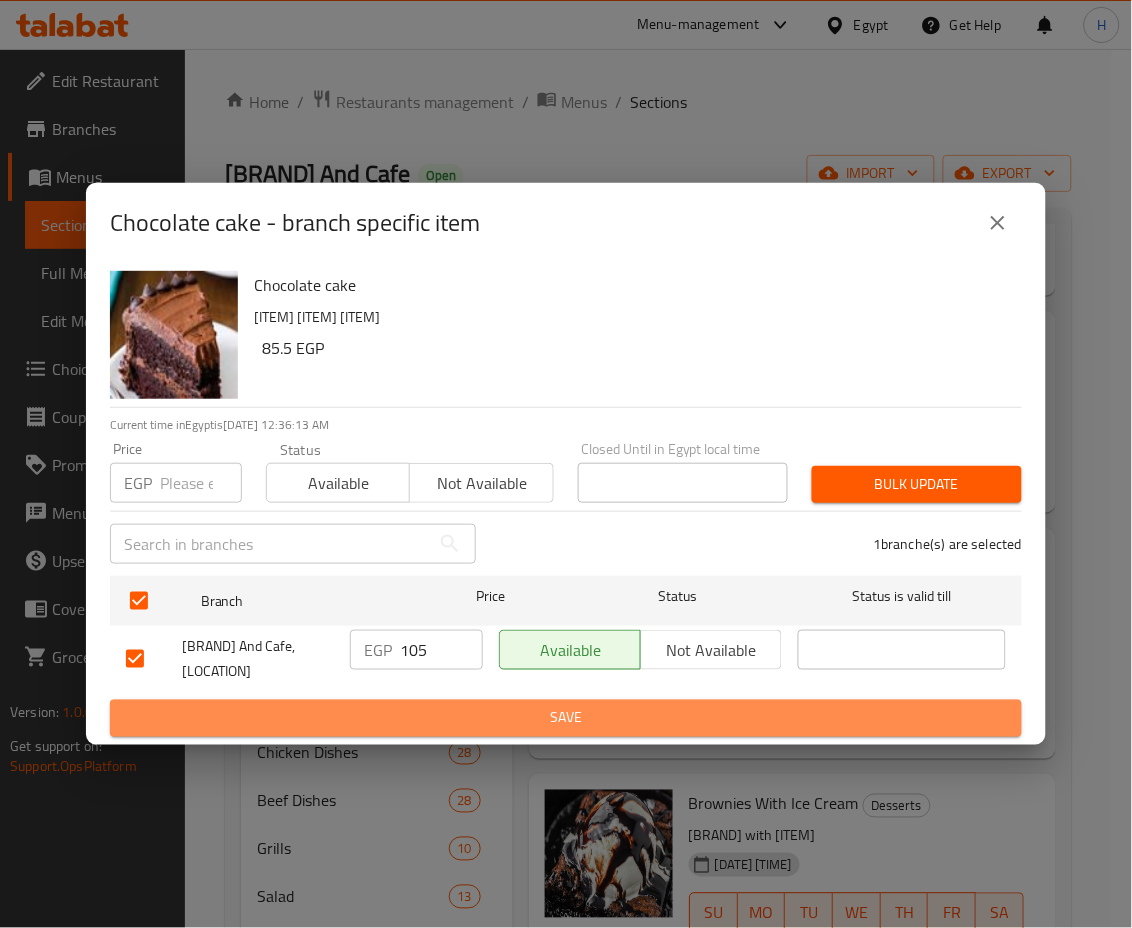 click on "Save" at bounding box center [566, 718] 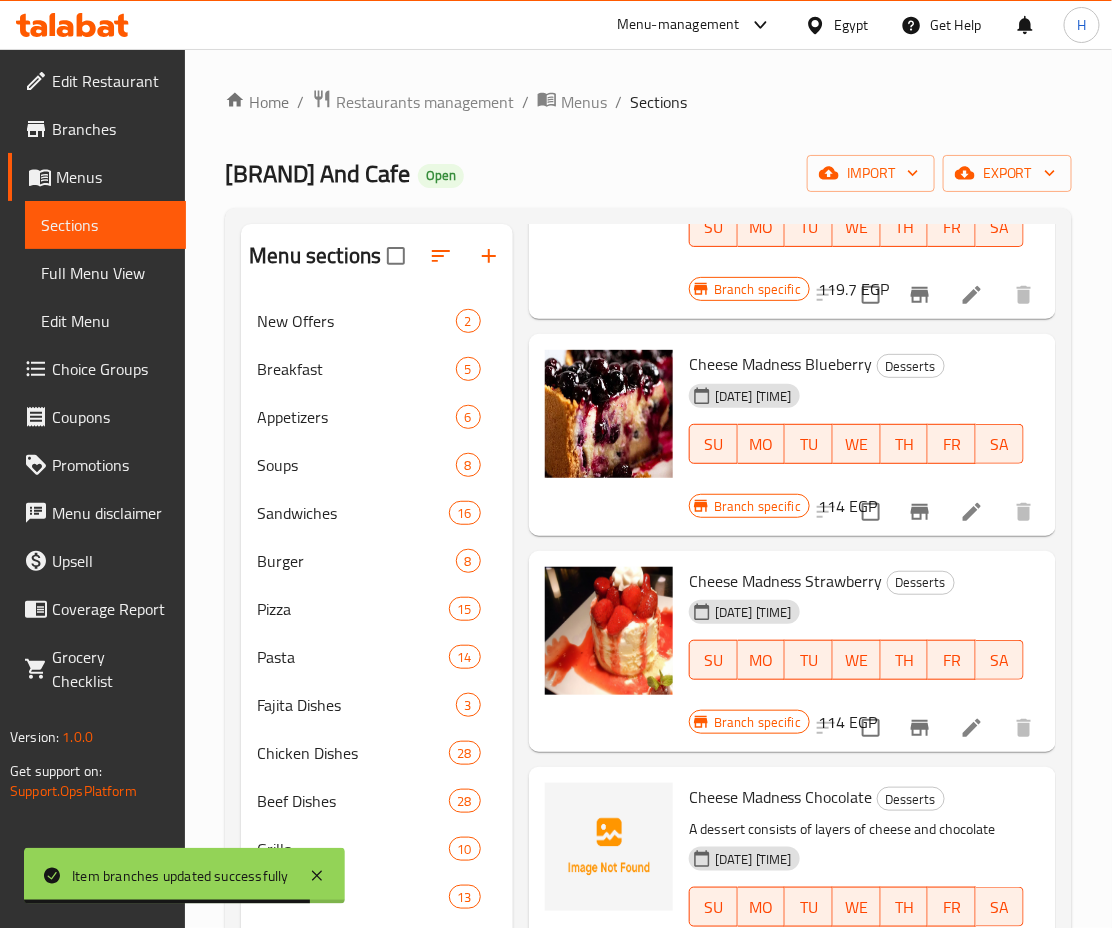 scroll, scrollTop: 2288, scrollLeft: 0, axis: vertical 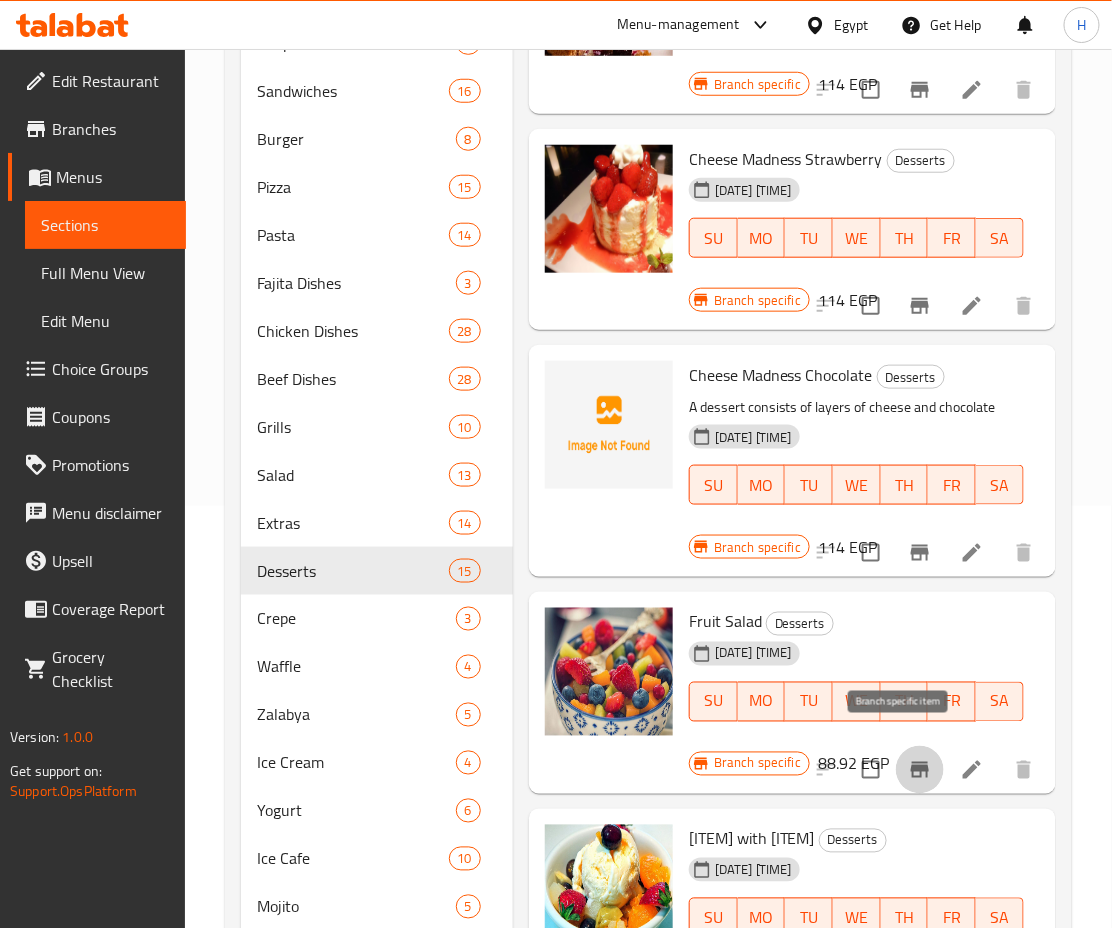click at bounding box center [920, 770] 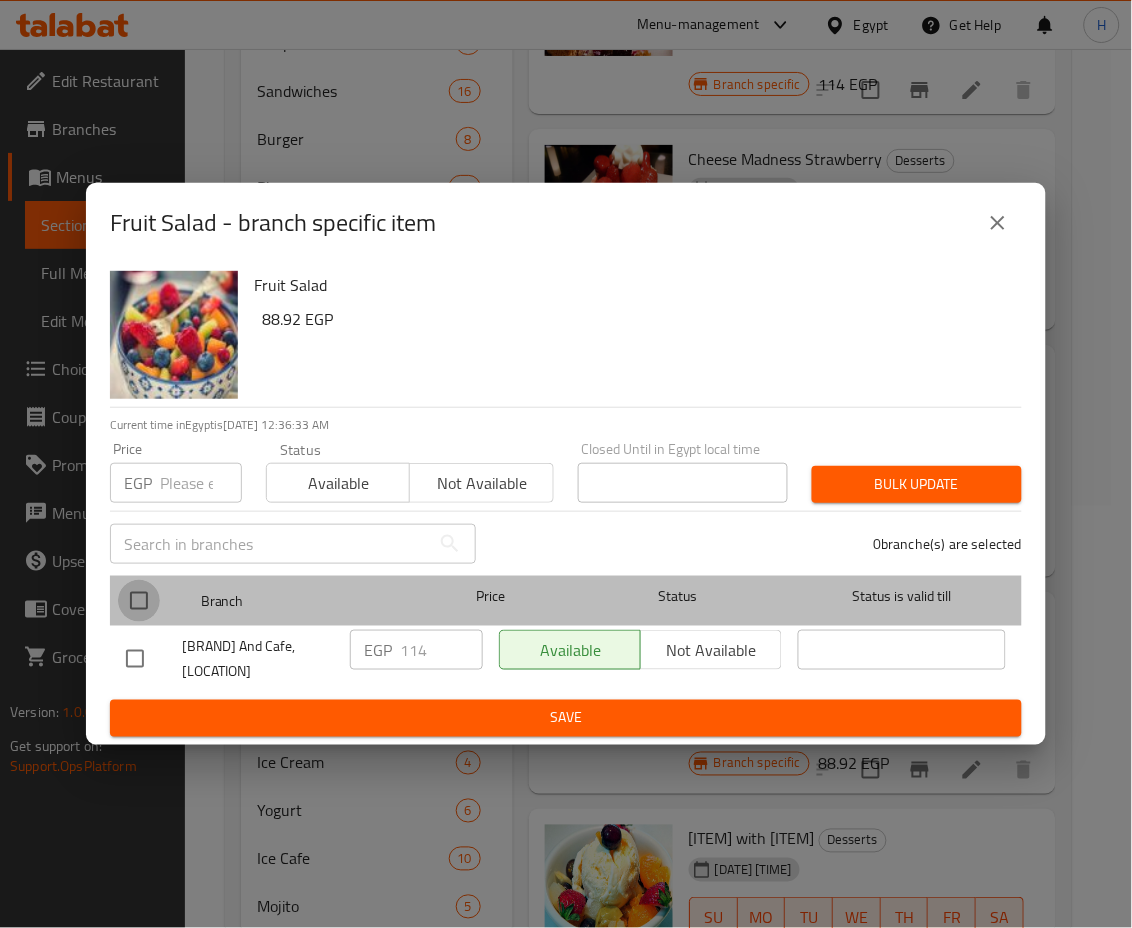 click at bounding box center (139, 601) 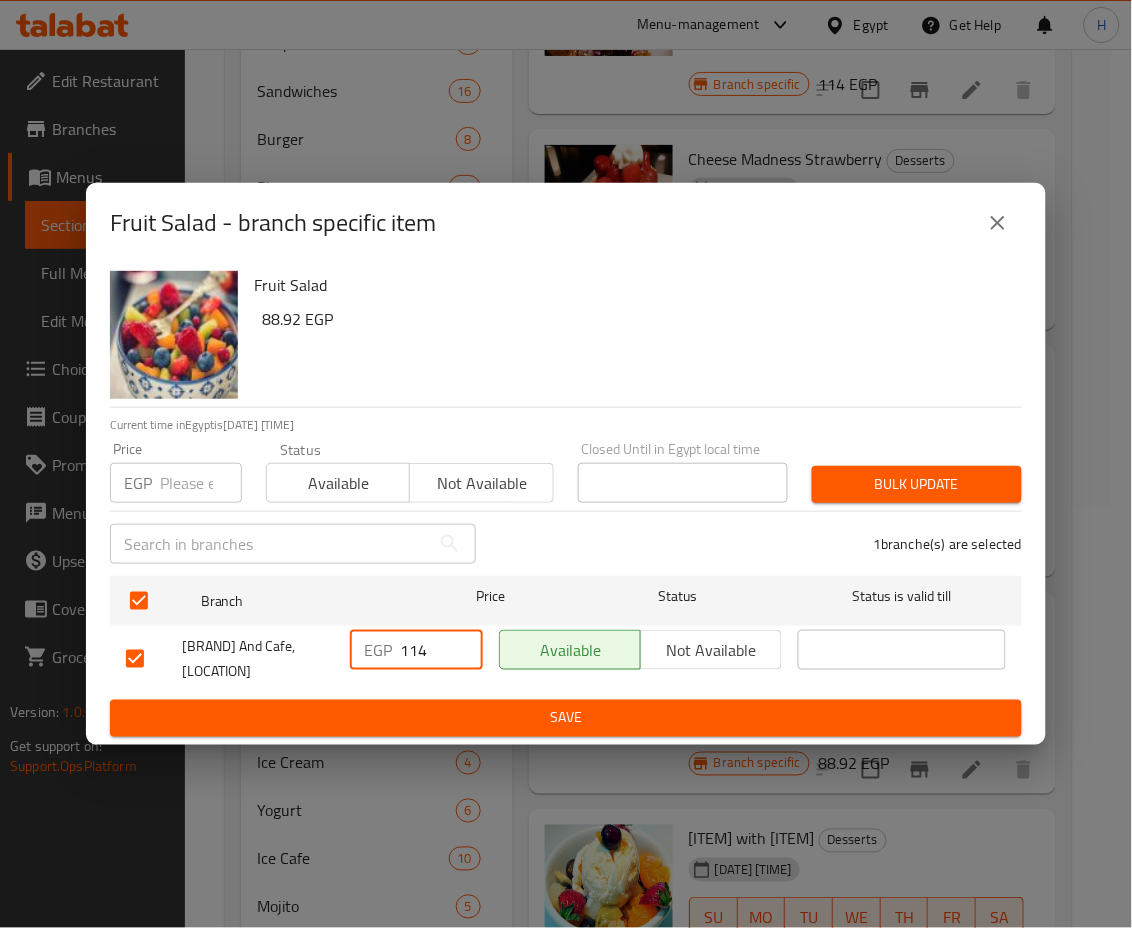 drag, startPoint x: 426, startPoint y: 653, endPoint x: 409, endPoint y: 650, distance: 17.262676 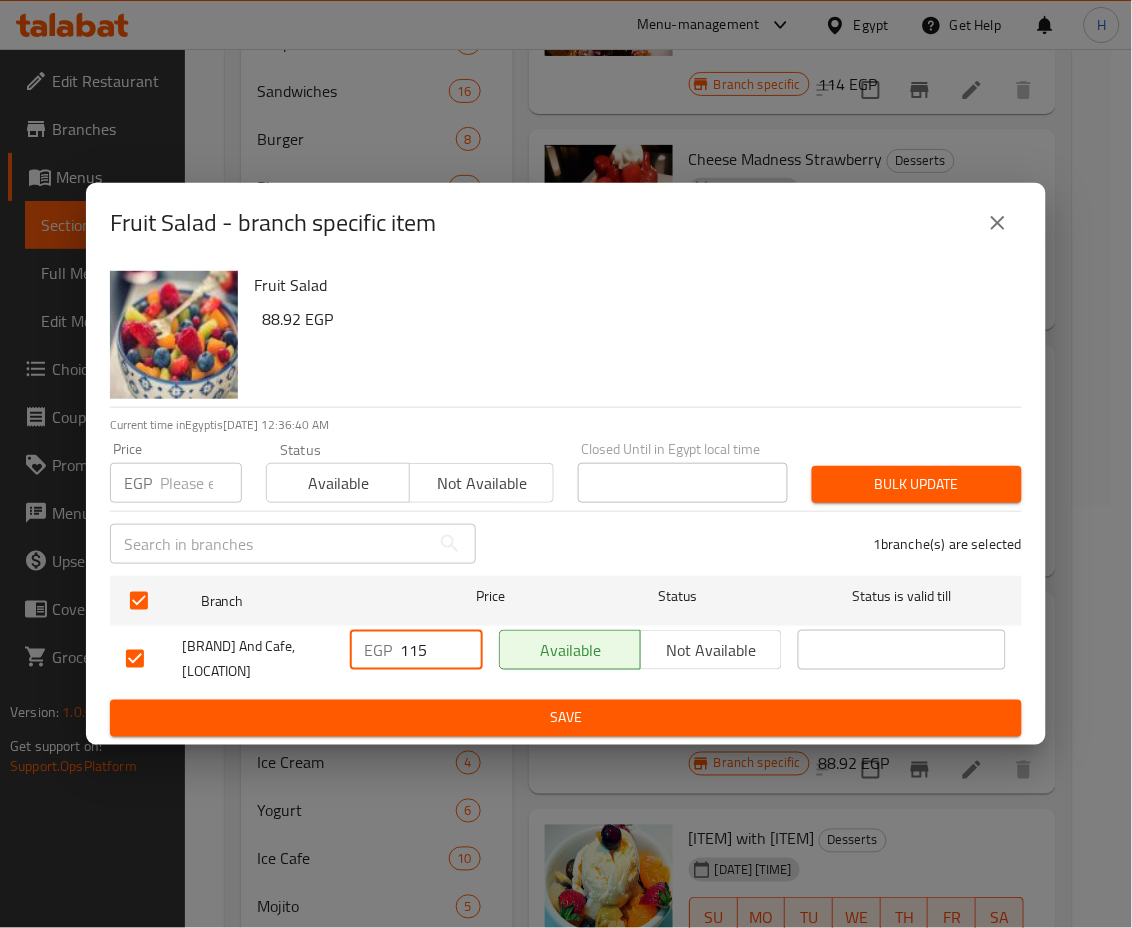 type on "115" 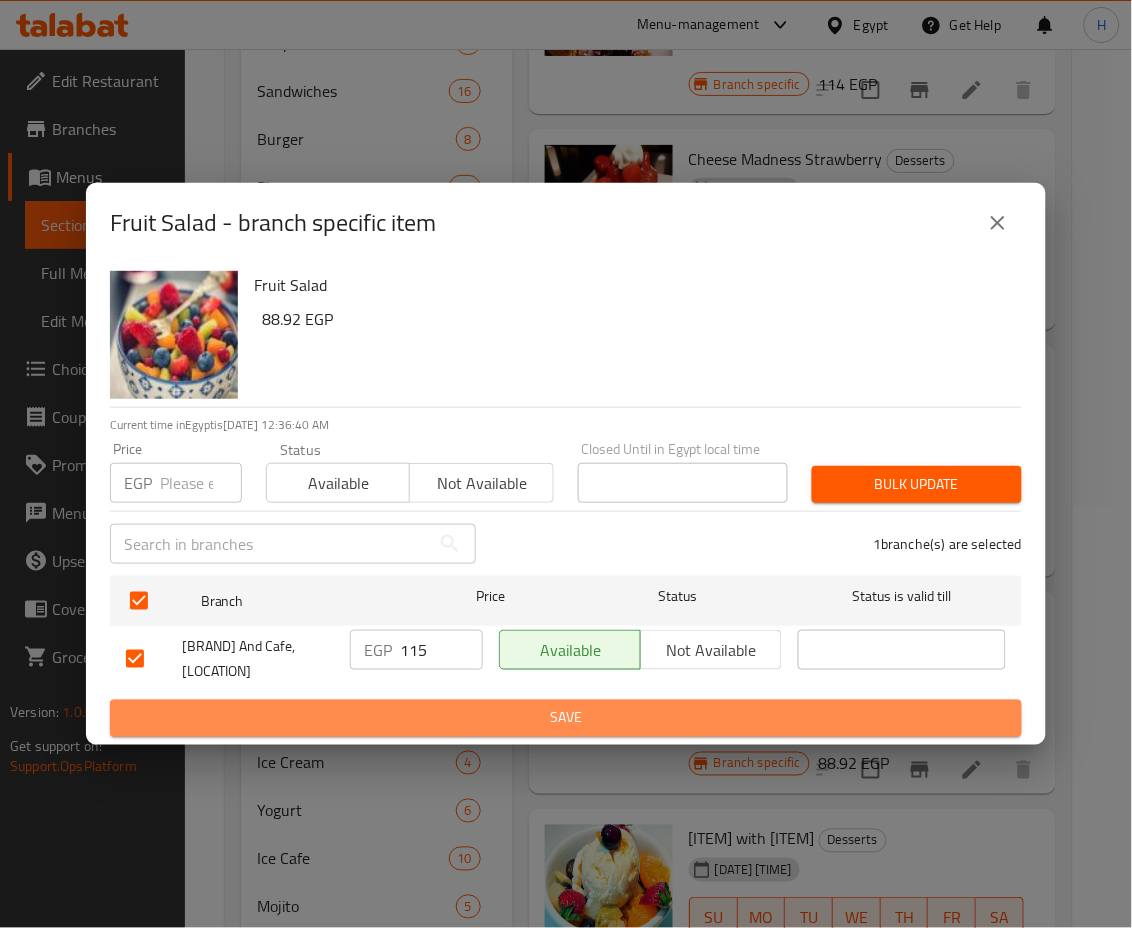 click on "Save" at bounding box center [566, 718] 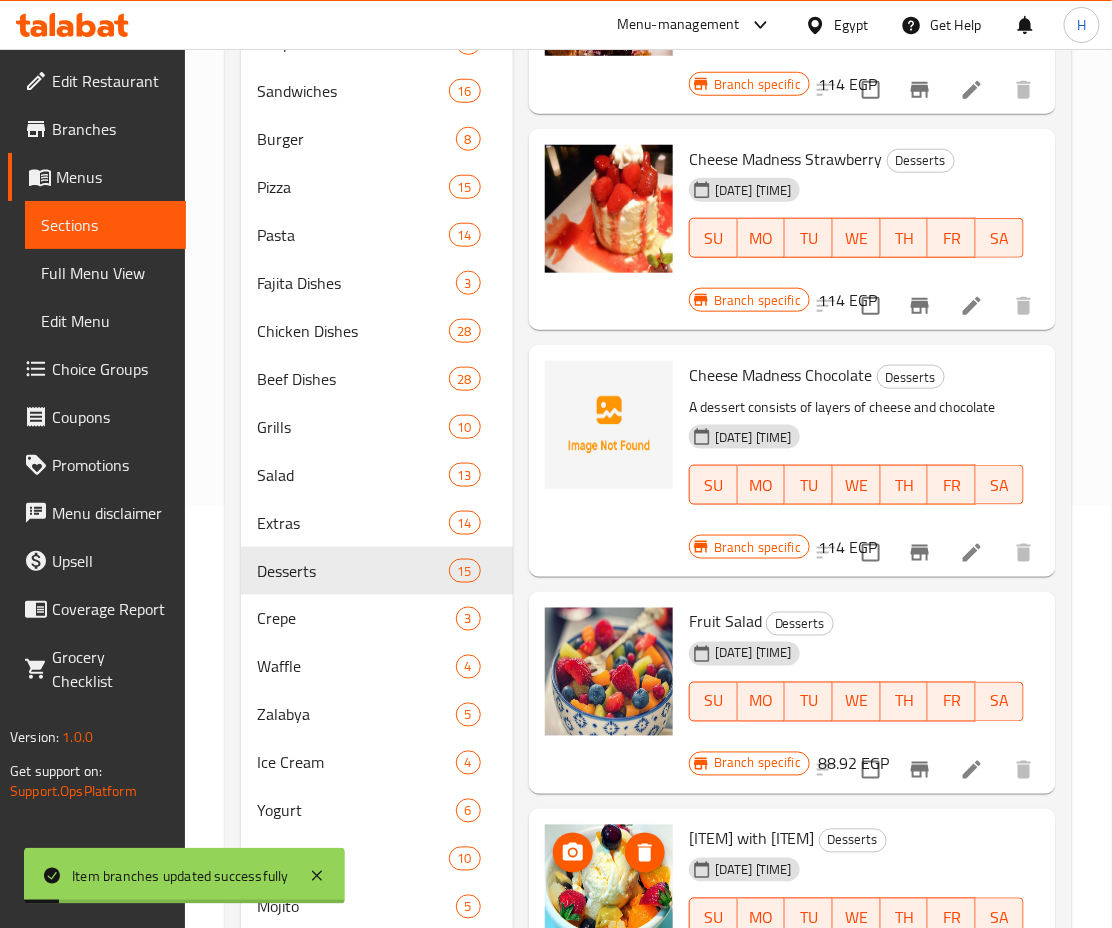 scroll, scrollTop: 777, scrollLeft: 0, axis: vertical 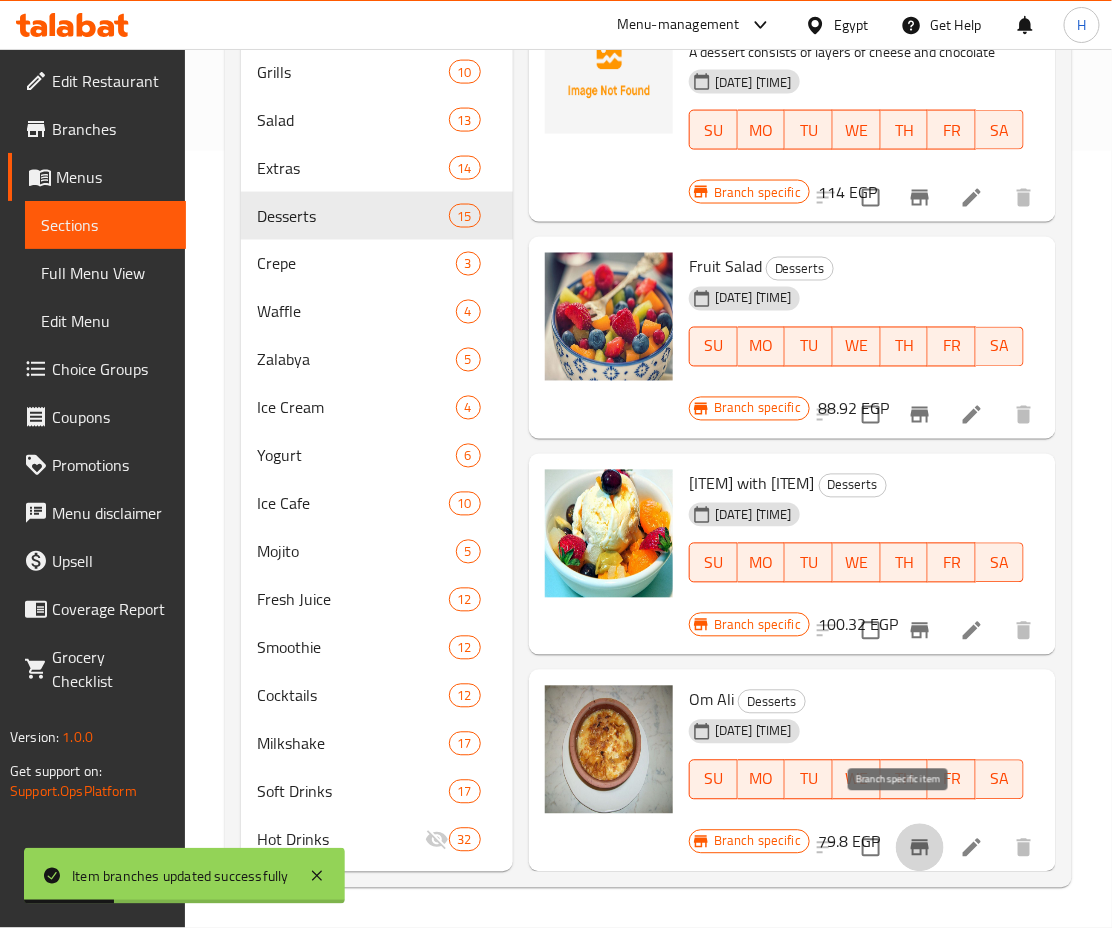 click 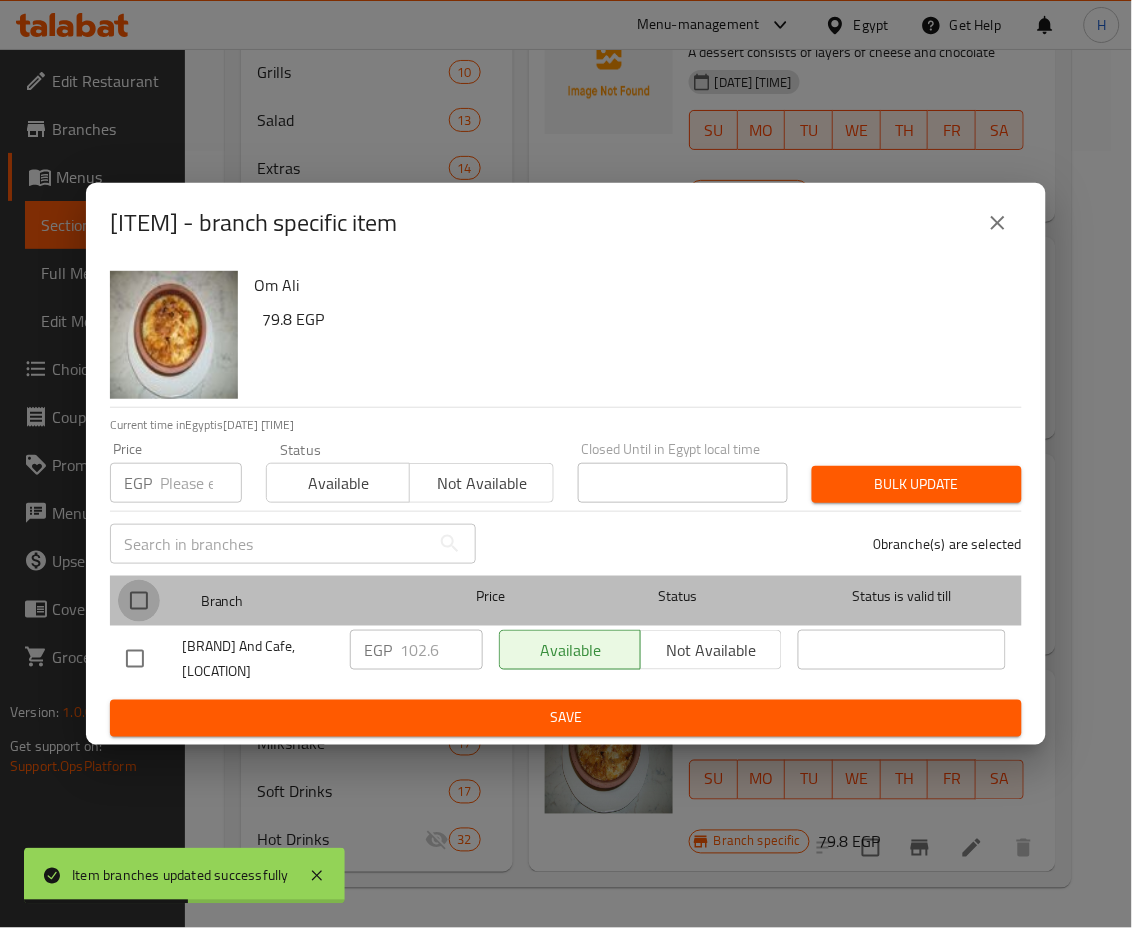click at bounding box center [139, 601] 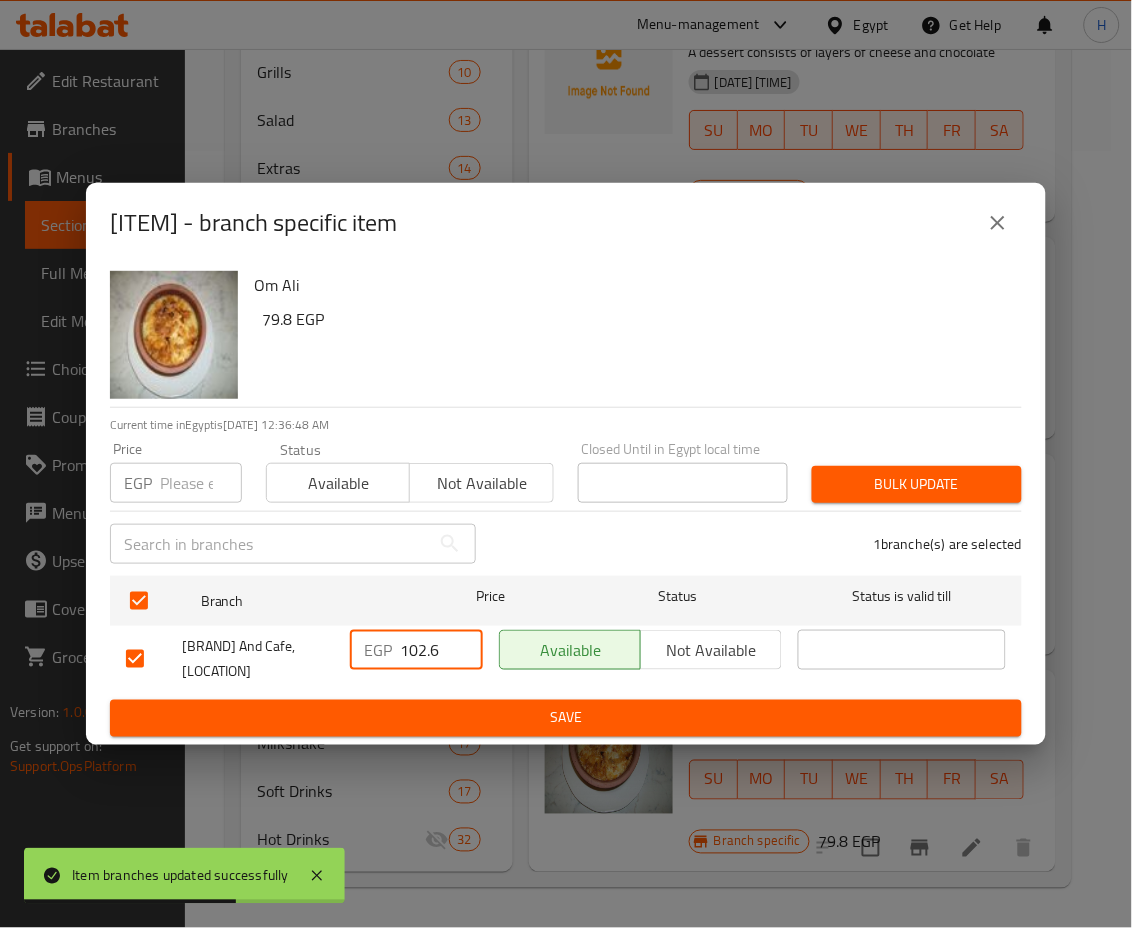 drag, startPoint x: 420, startPoint y: 644, endPoint x: 470, endPoint y: 649, distance: 50.24938 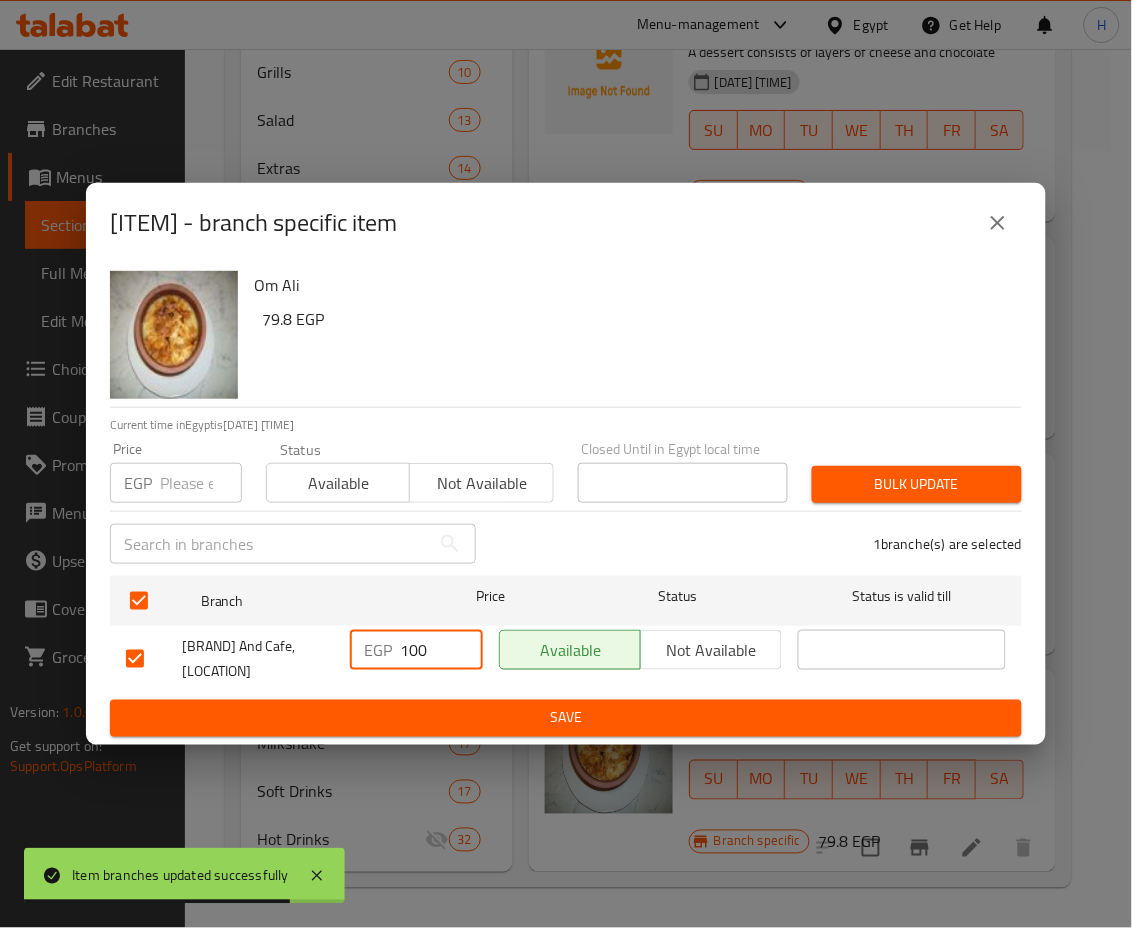 type on "100" 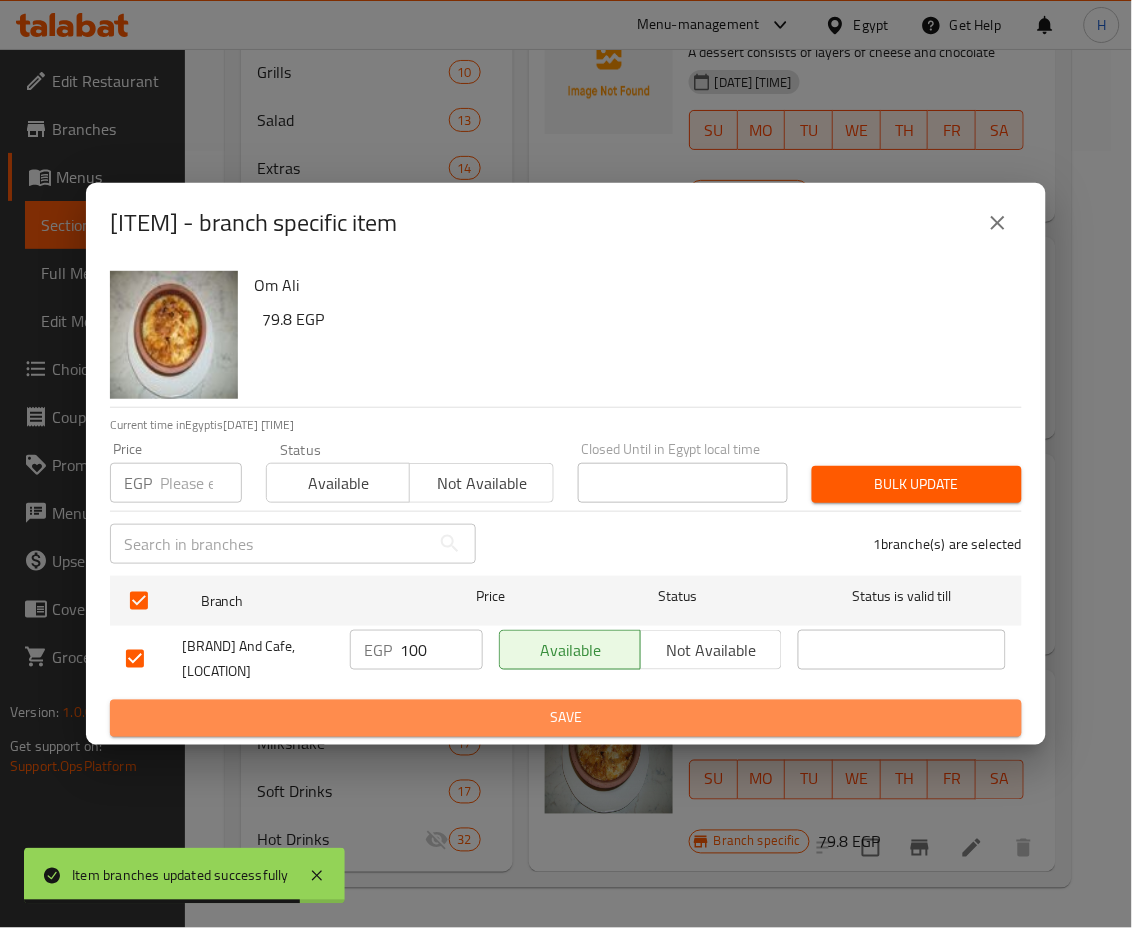 click on "Save" at bounding box center (566, 718) 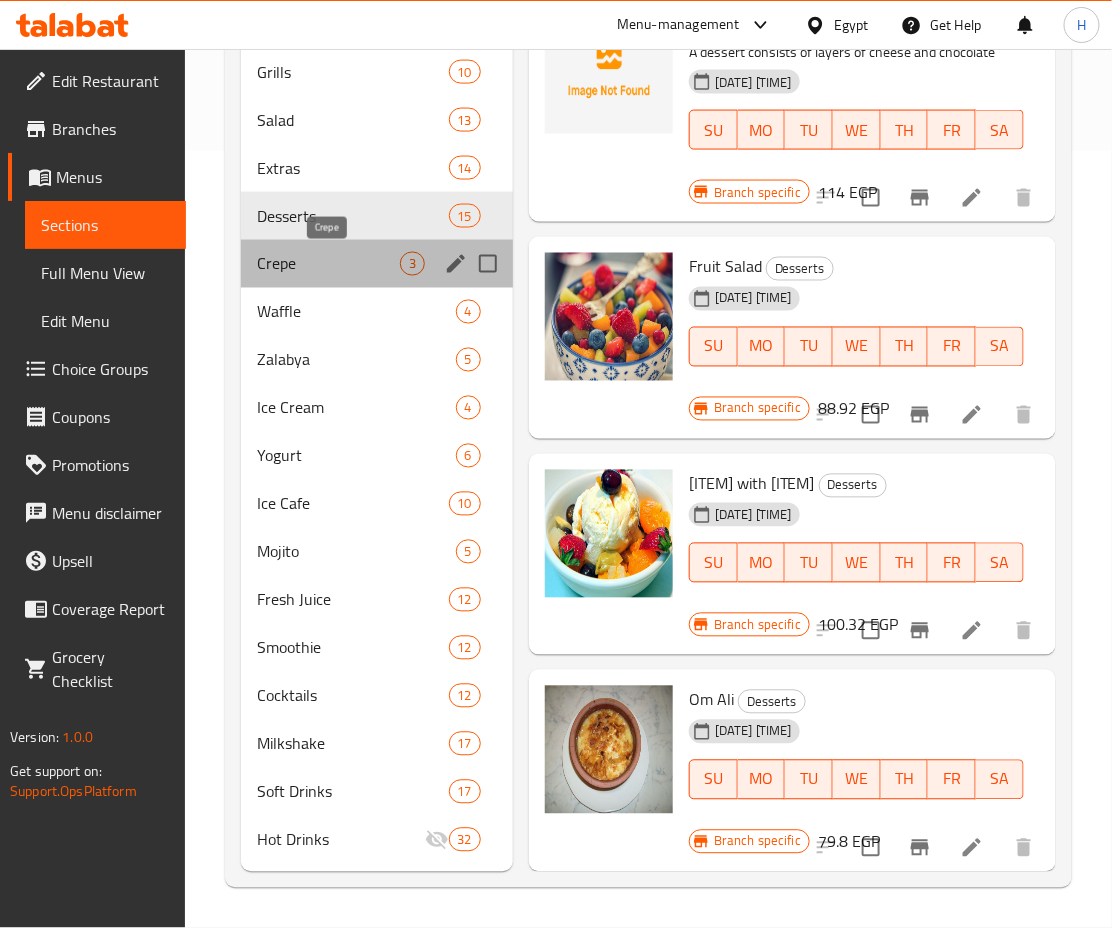 click on "Crepe" at bounding box center [328, 264] 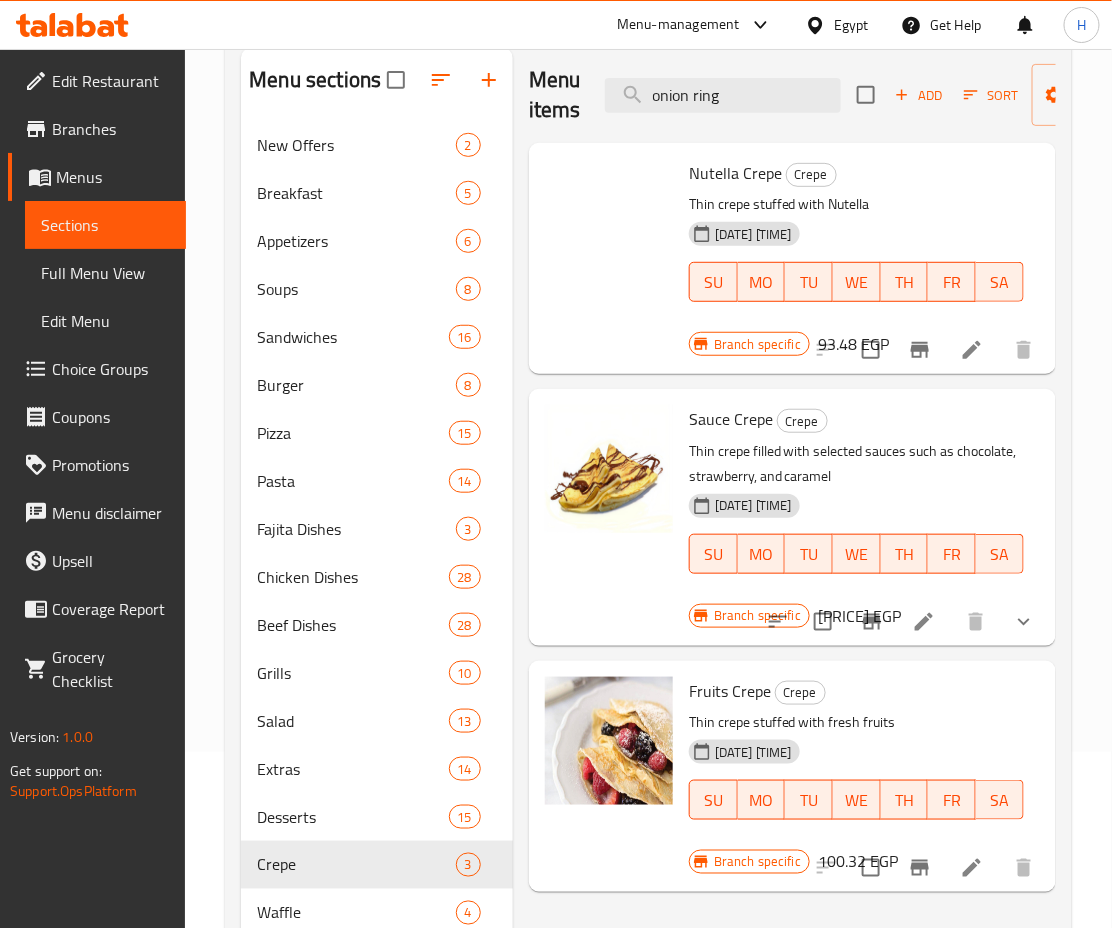 scroll, scrollTop: 0, scrollLeft: 0, axis: both 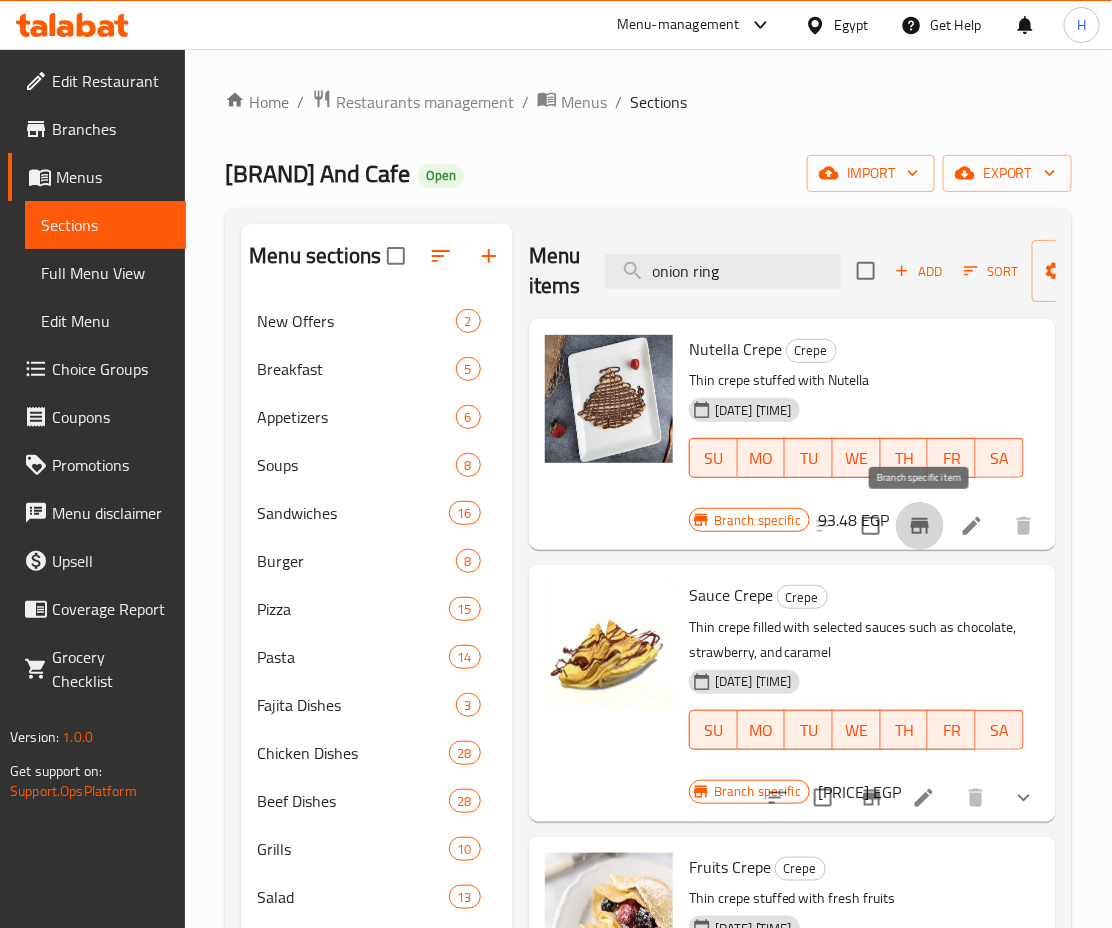 click 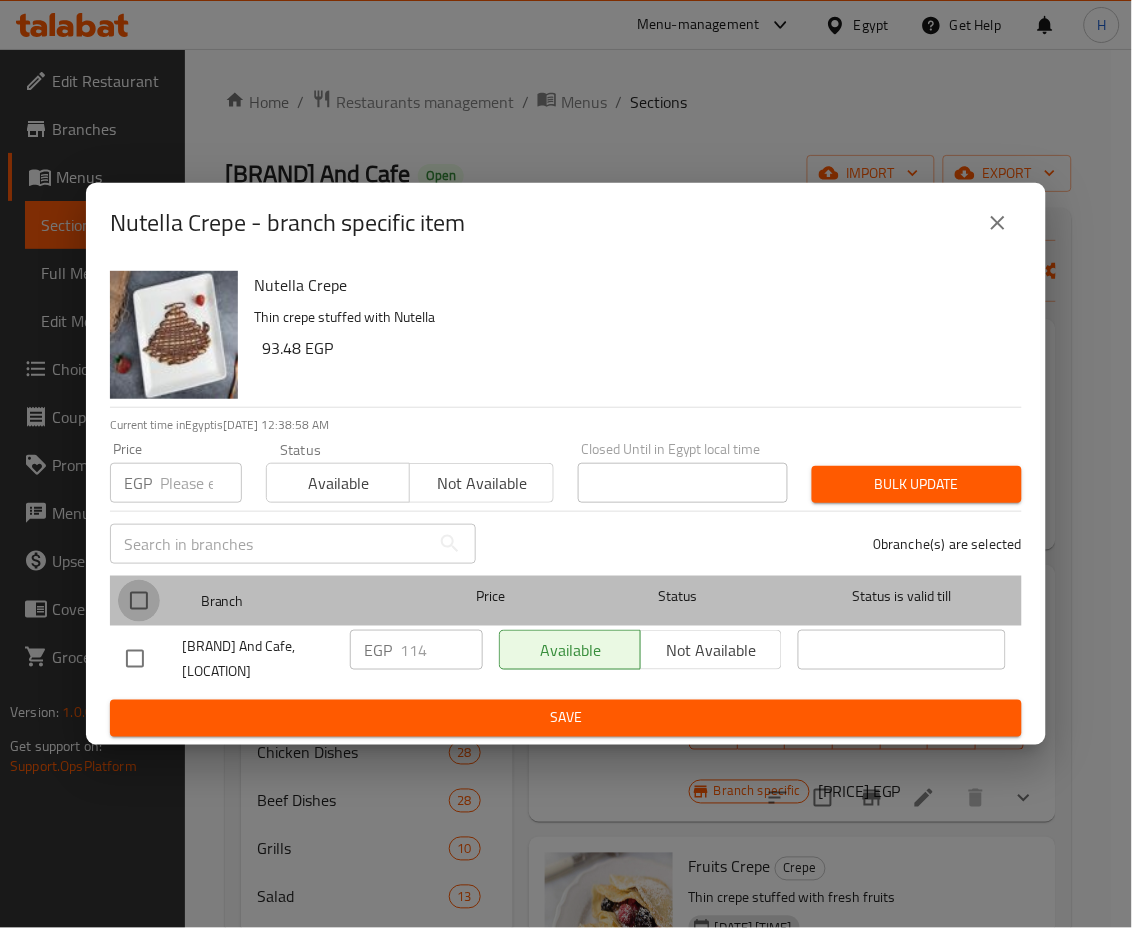 click at bounding box center [139, 601] 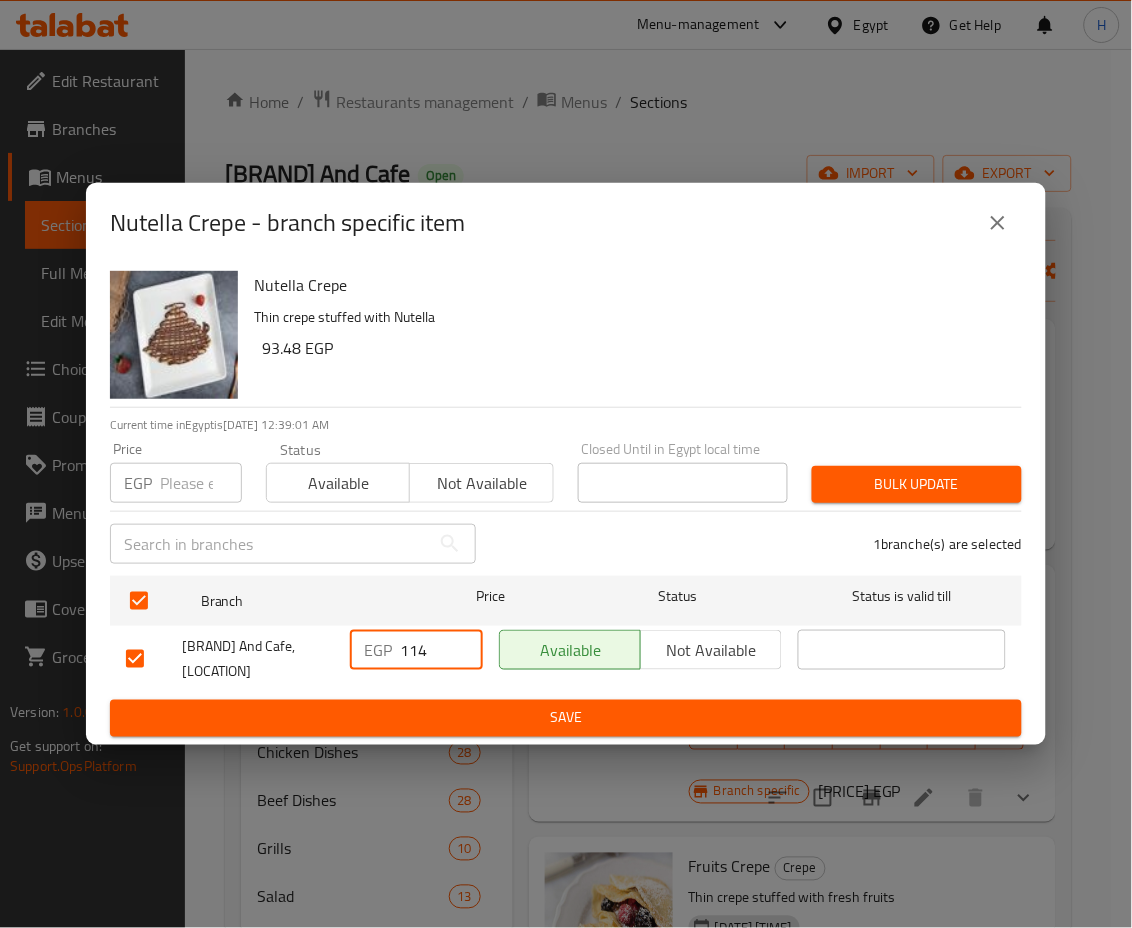 drag, startPoint x: 404, startPoint y: 647, endPoint x: 441, endPoint y: 645, distance: 37.054016 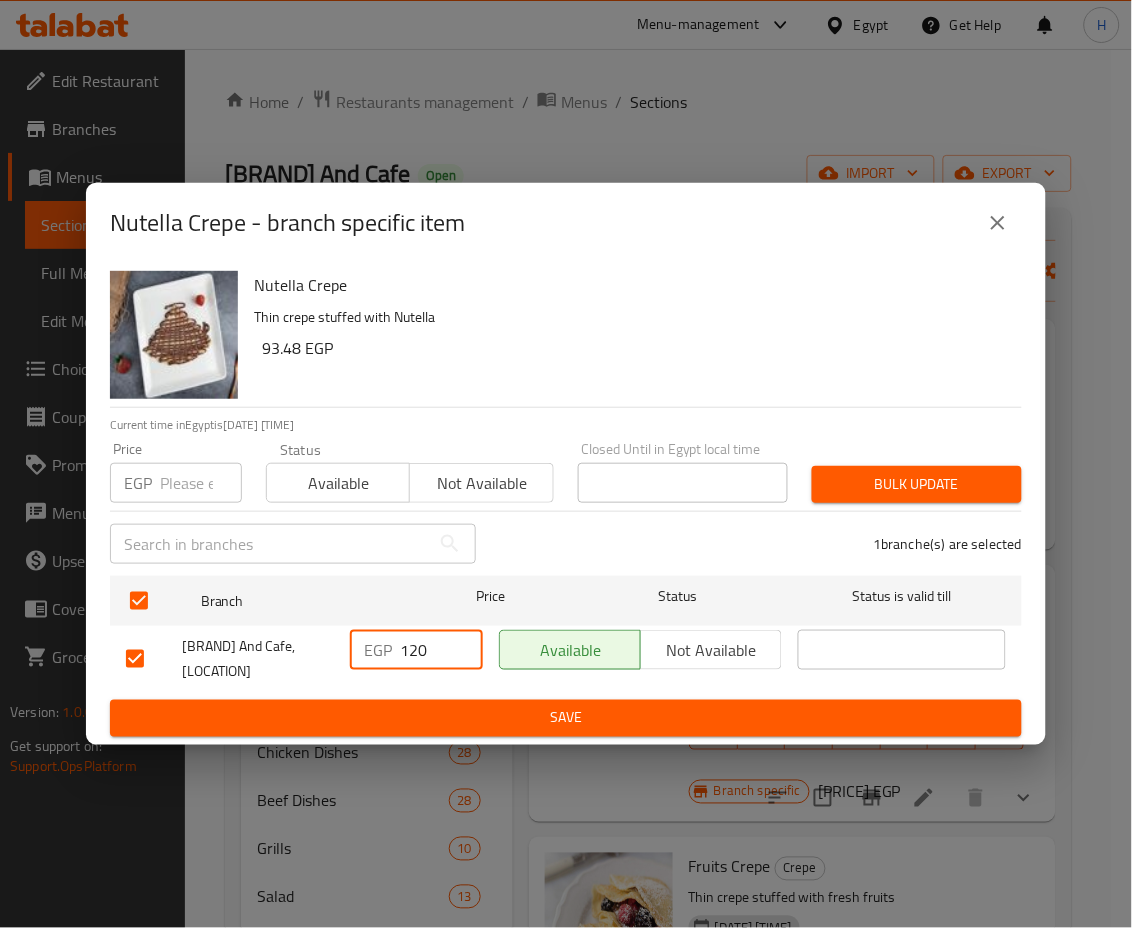 type on "120" 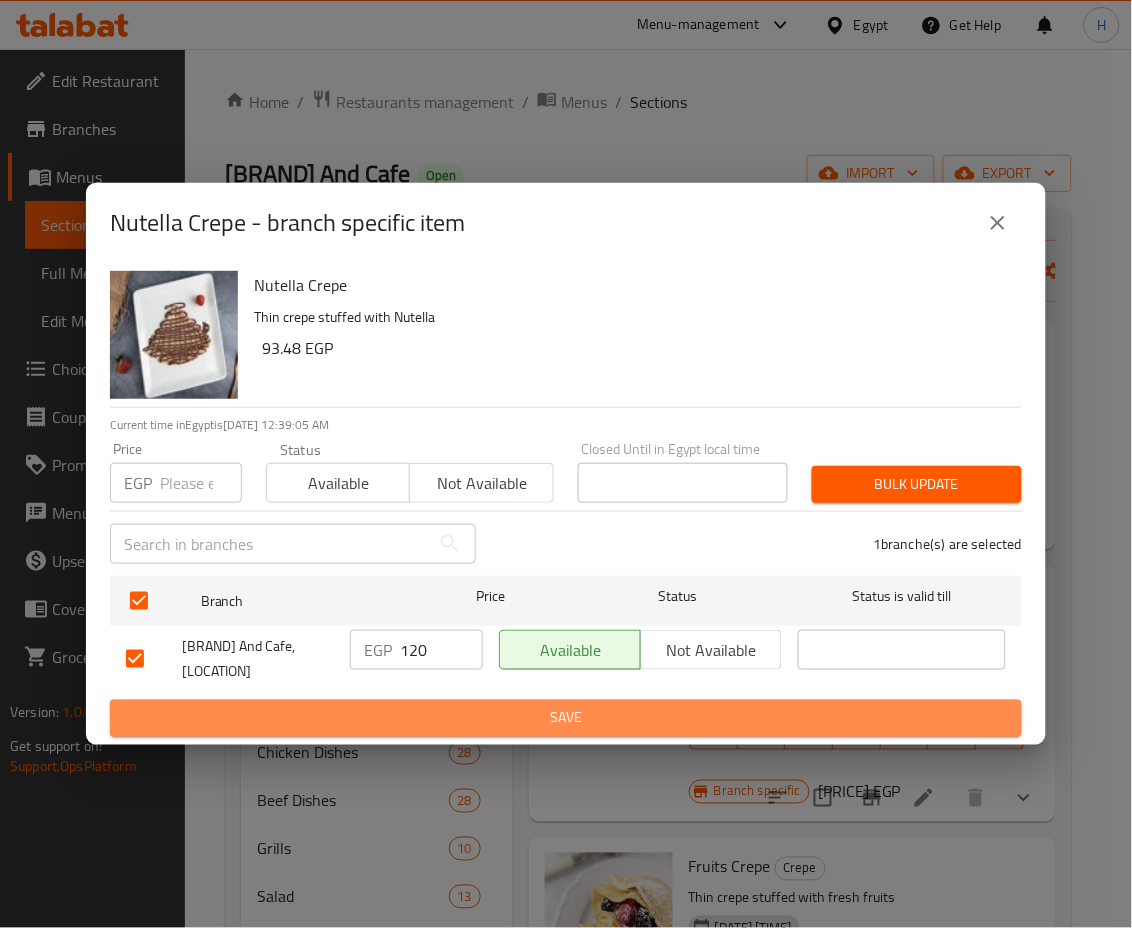 click on "Save" at bounding box center [566, 718] 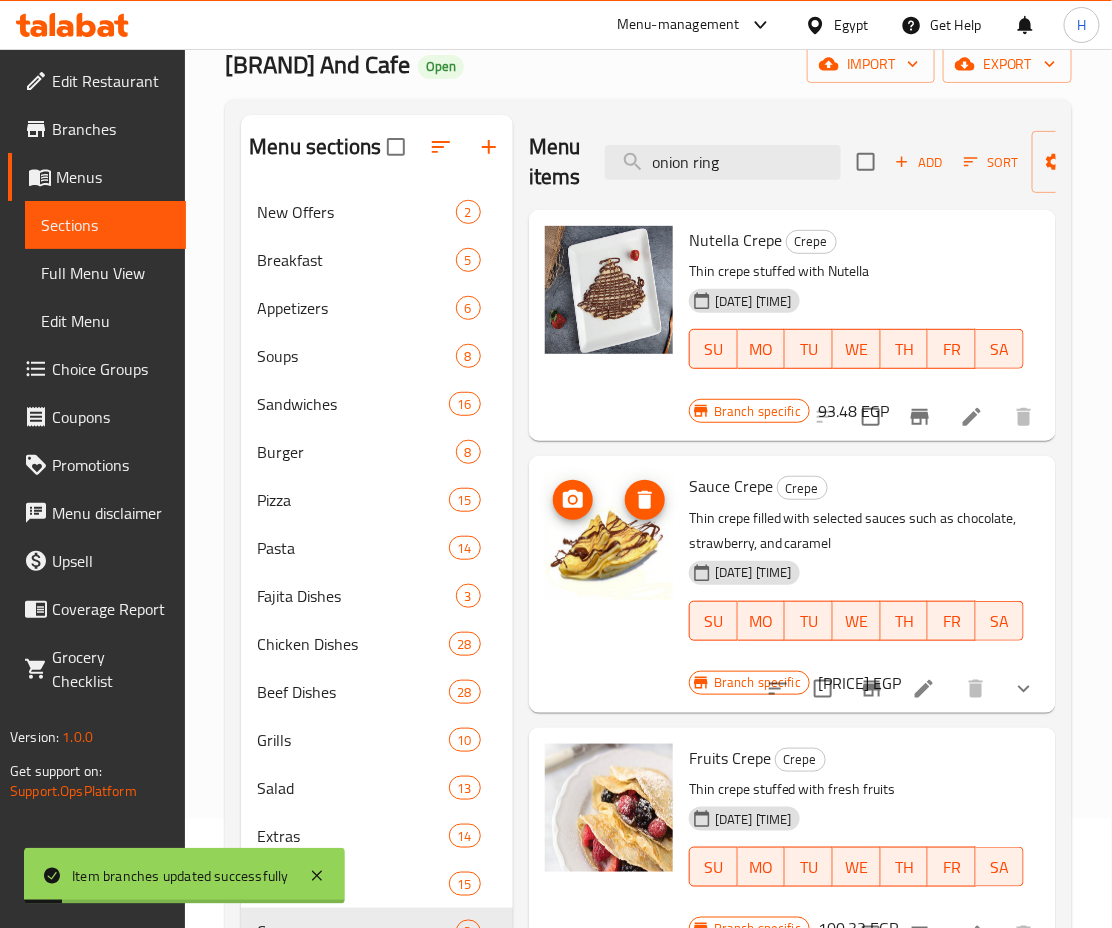 scroll, scrollTop: 115, scrollLeft: 0, axis: vertical 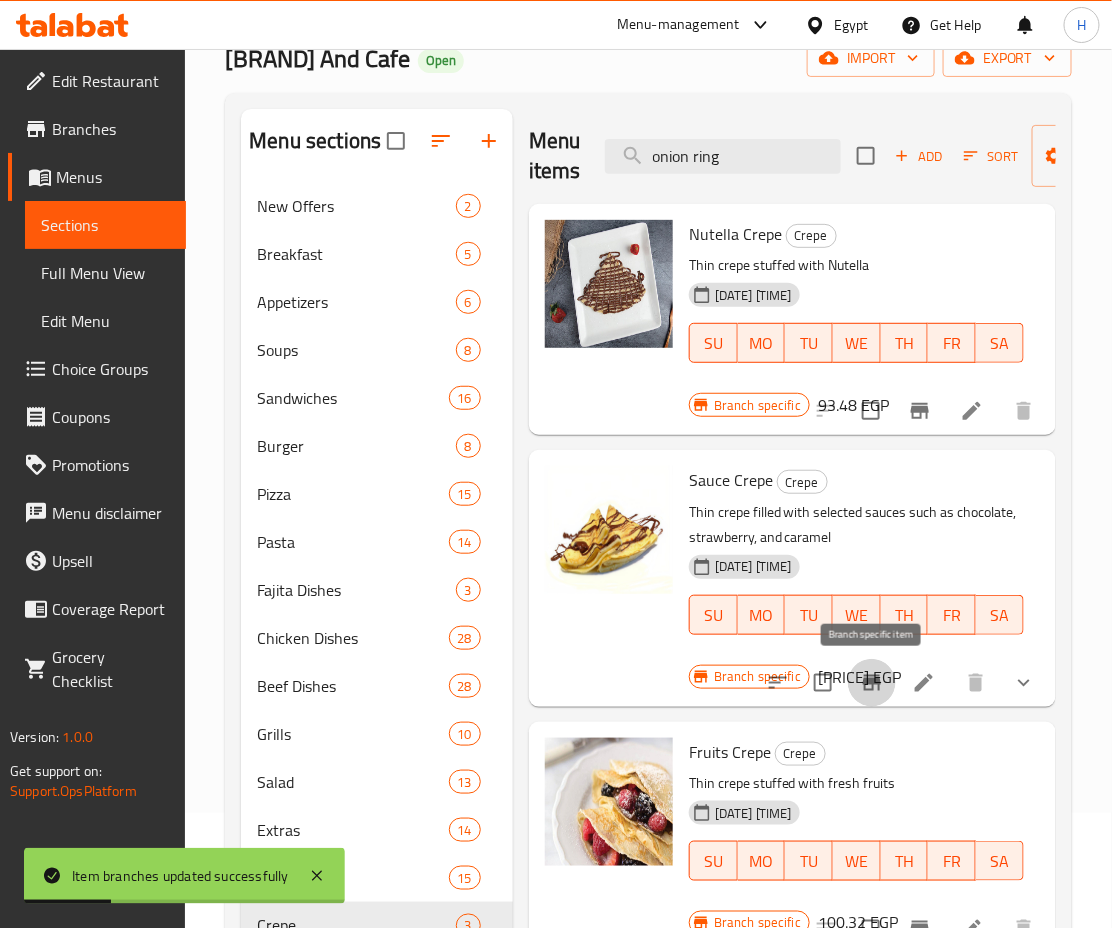 click 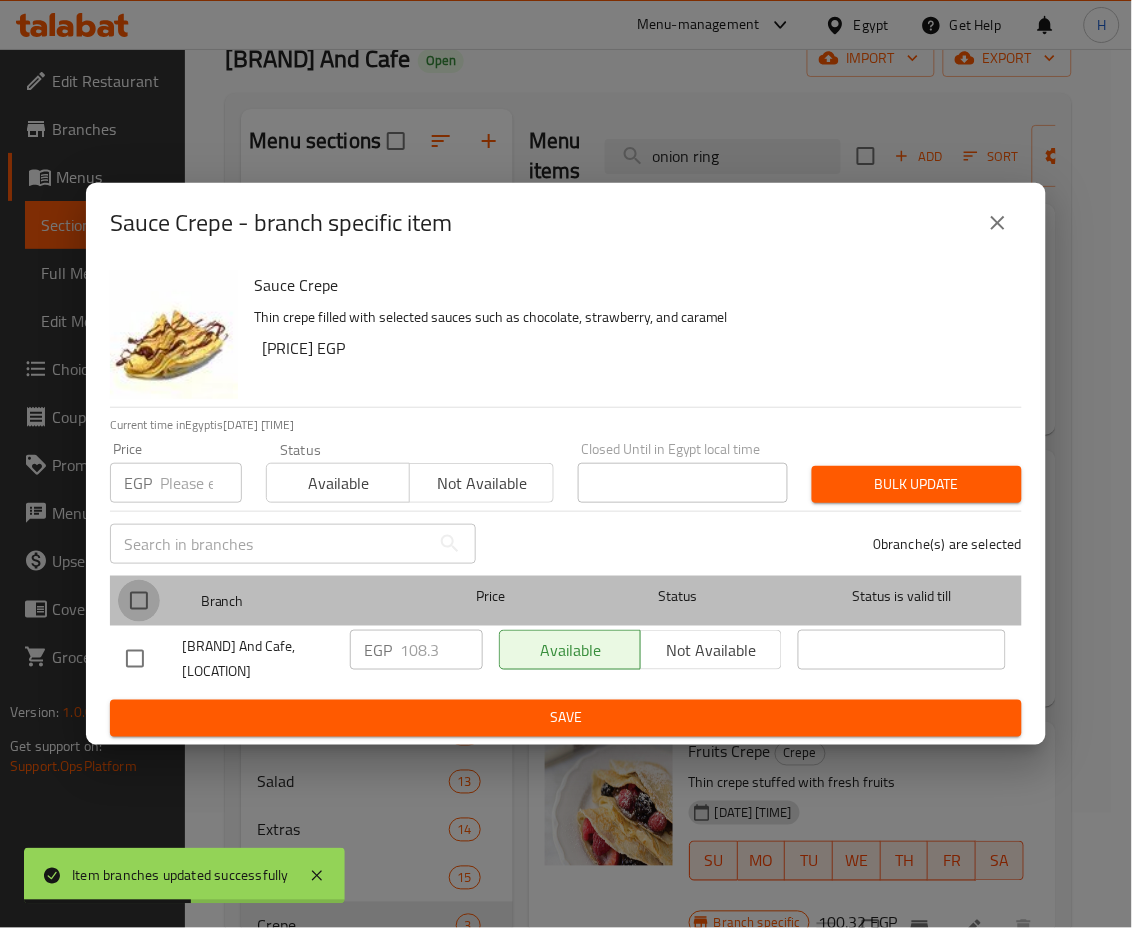 click at bounding box center (139, 601) 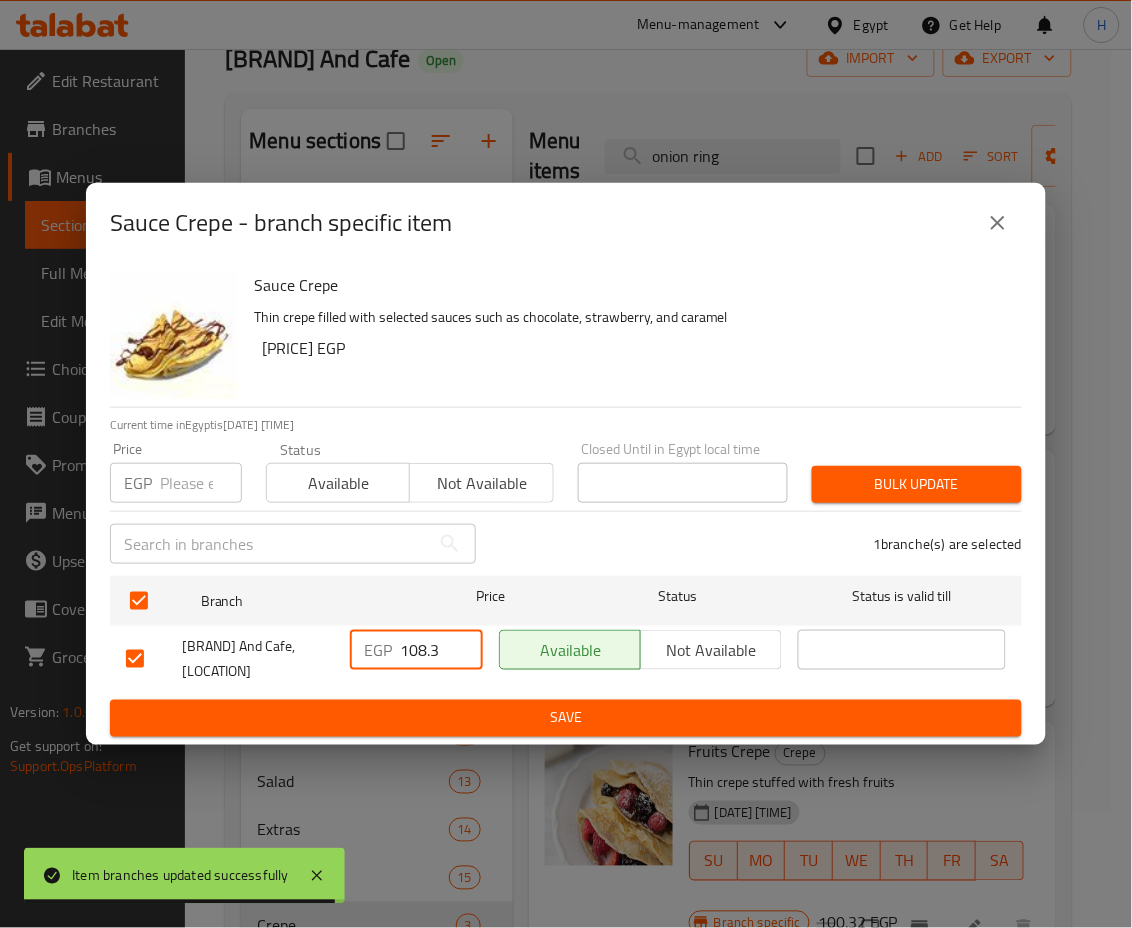 drag, startPoint x: 409, startPoint y: 652, endPoint x: 476, endPoint y: 657, distance: 67.18631 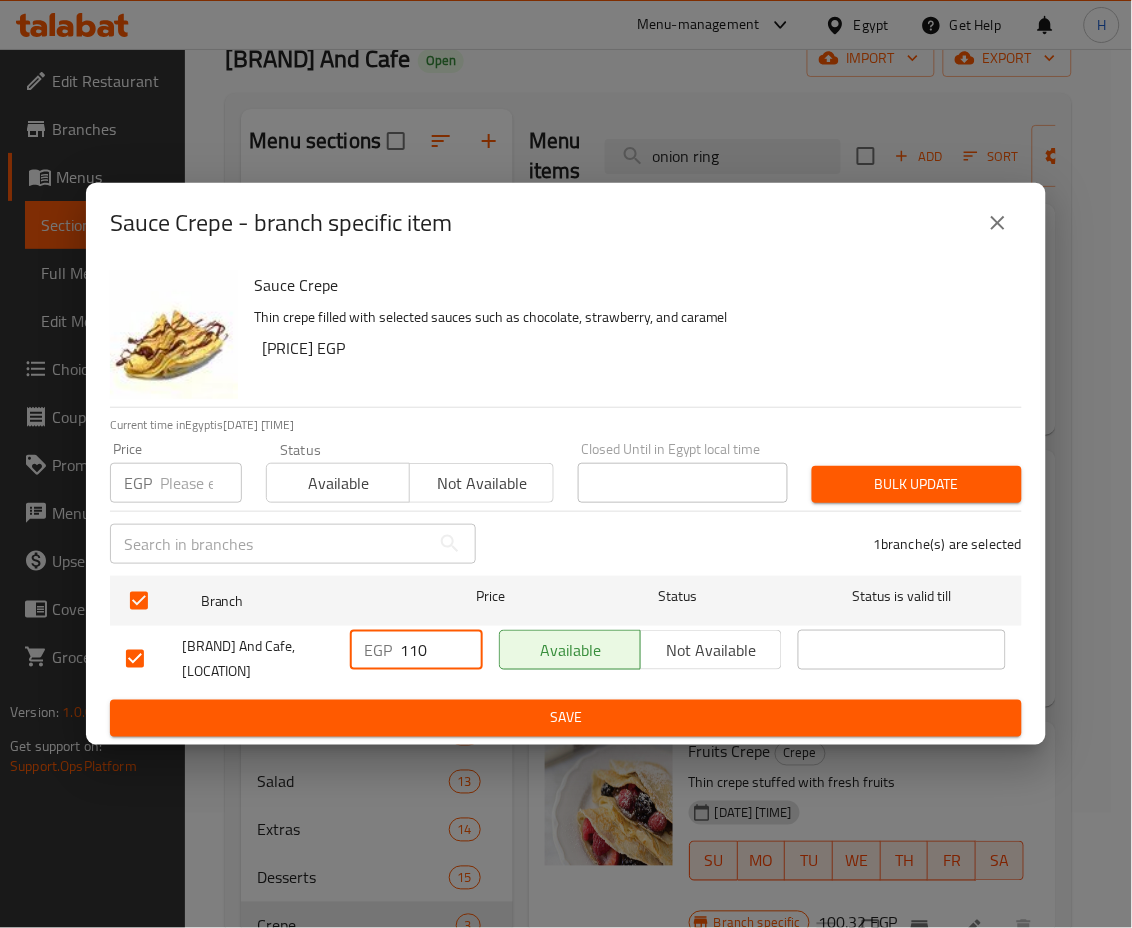 type on "110" 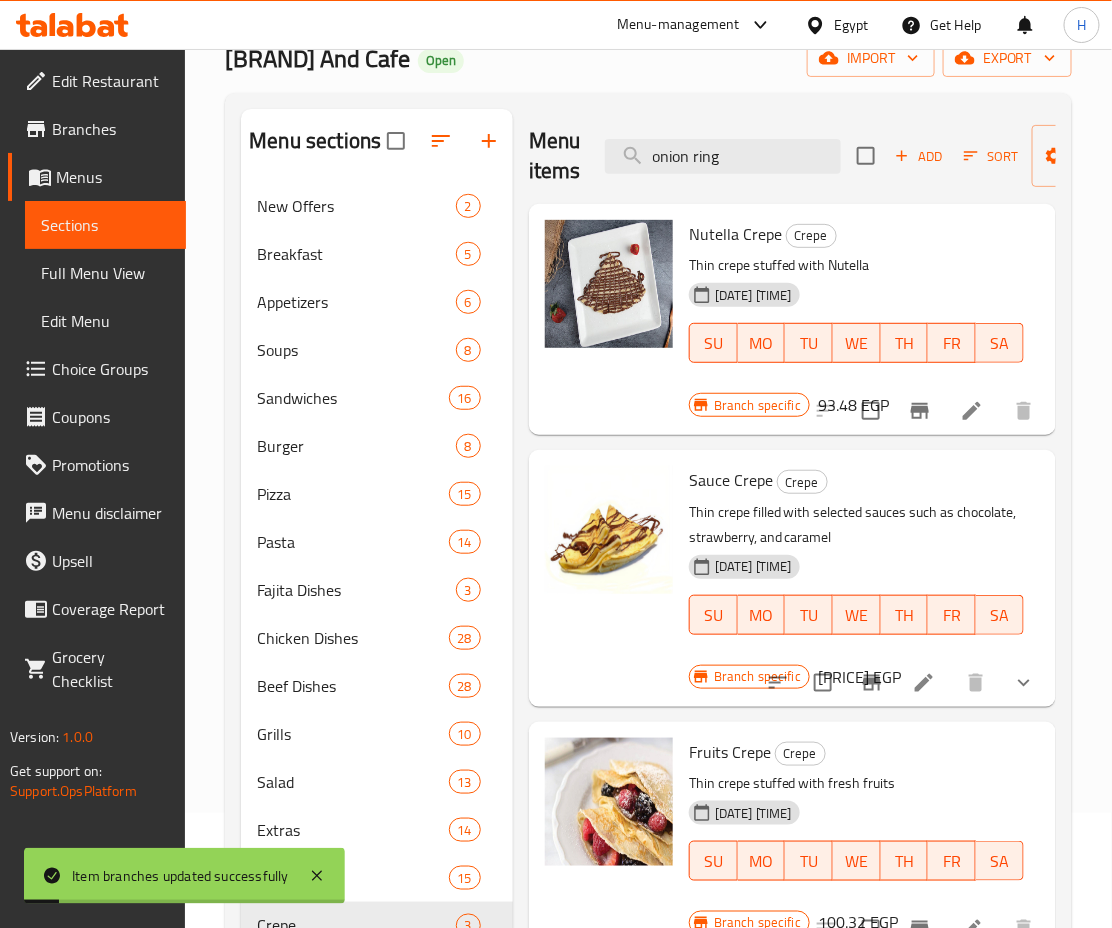 scroll, scrollTop: 264, scrollLeft: 0, axis: vertical 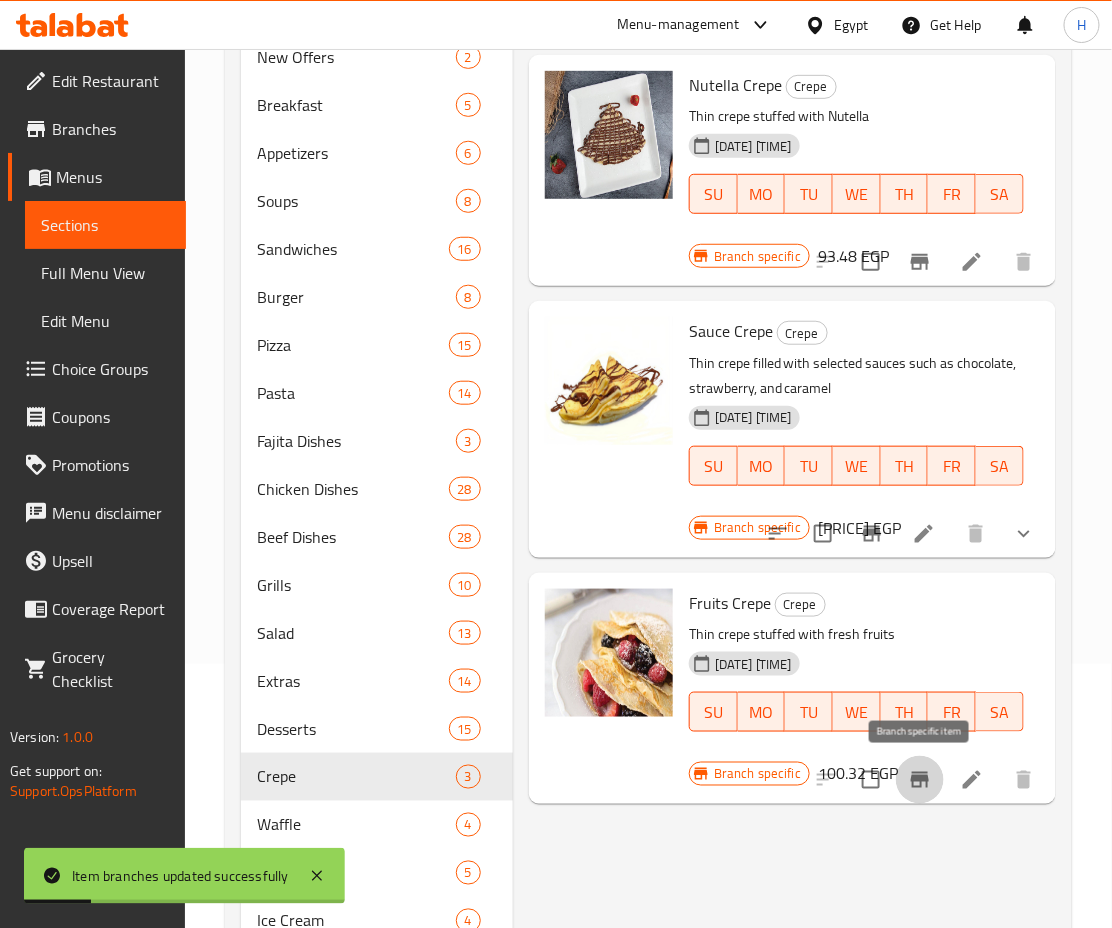 click 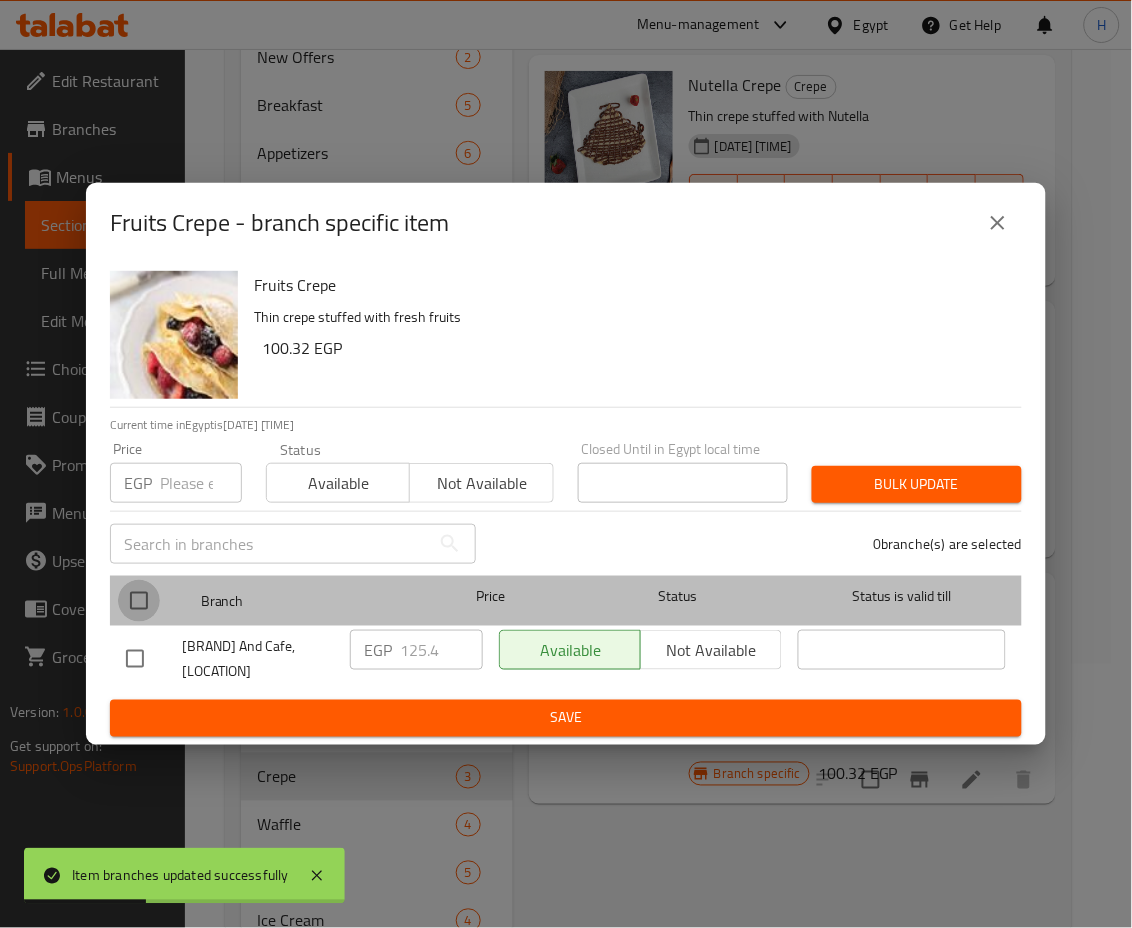 click at bounding box center (139, 601) 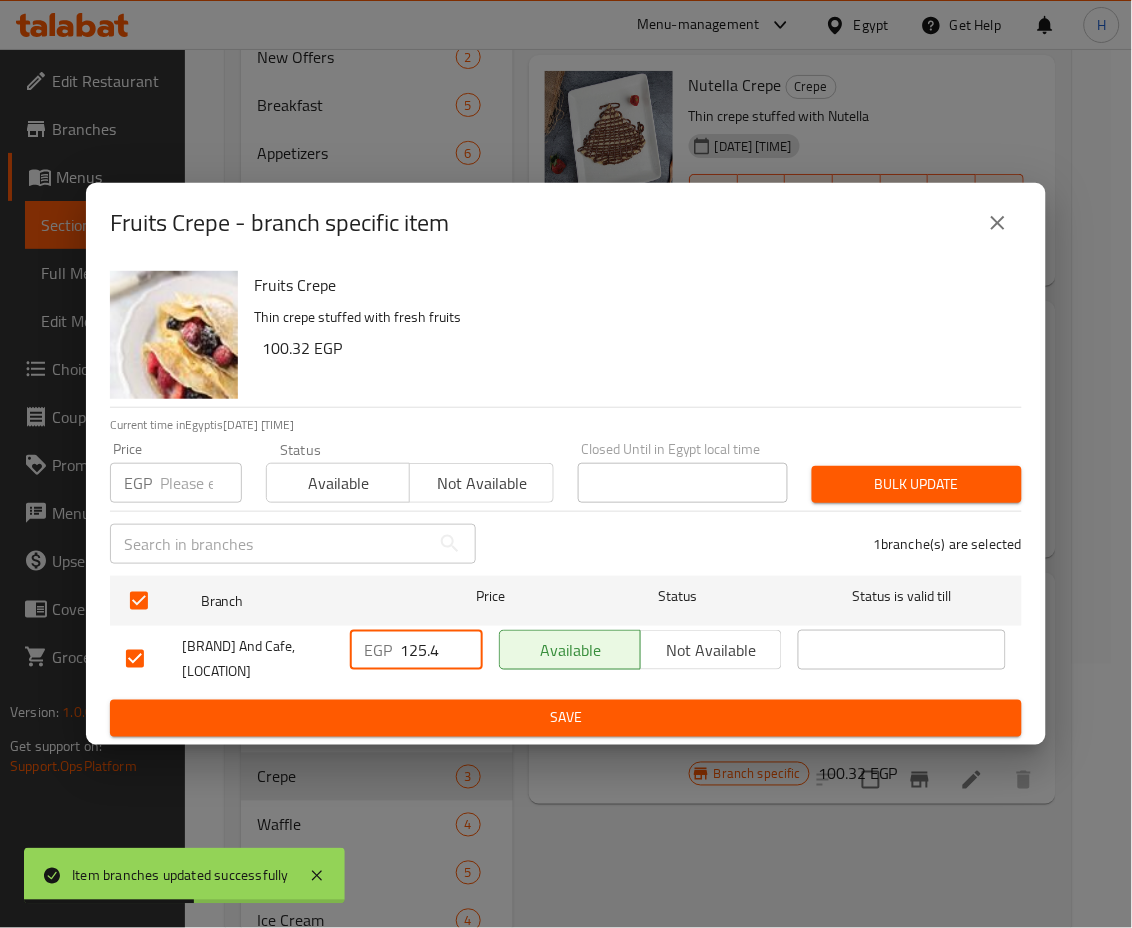 drag, startPoint x: 413, startPoint y: 649, endPoint x: 481, endPoint y: 655, distance: 68.26419 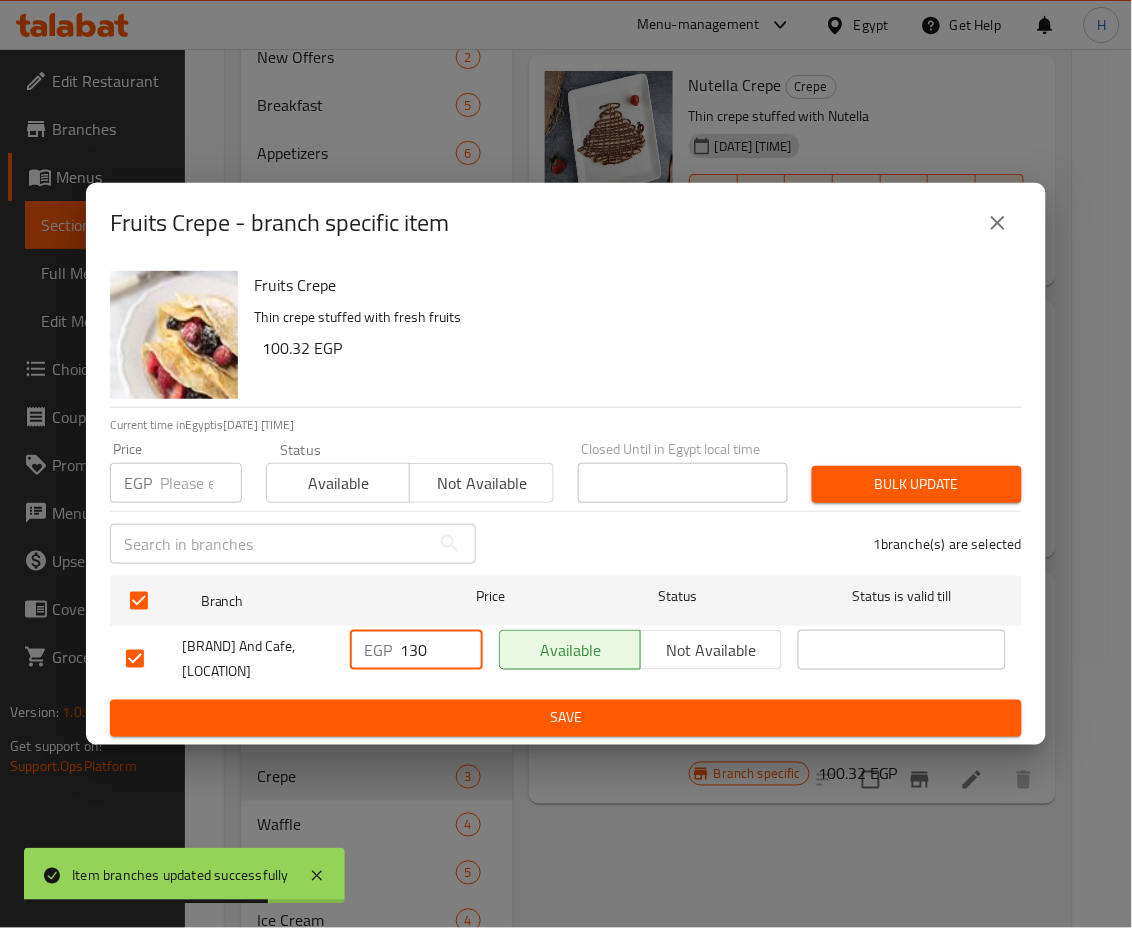 type on "130" 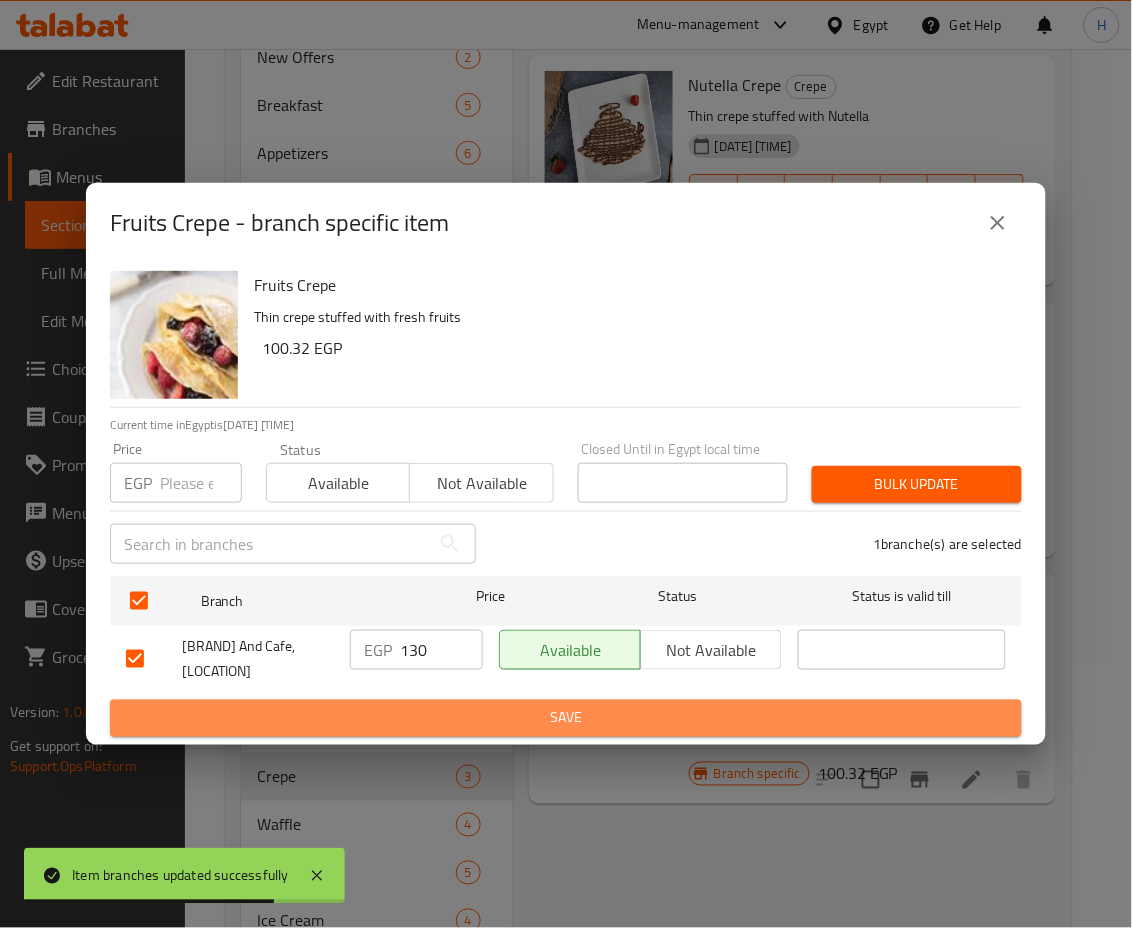 click on "Save" at bounding box center (566, 718) 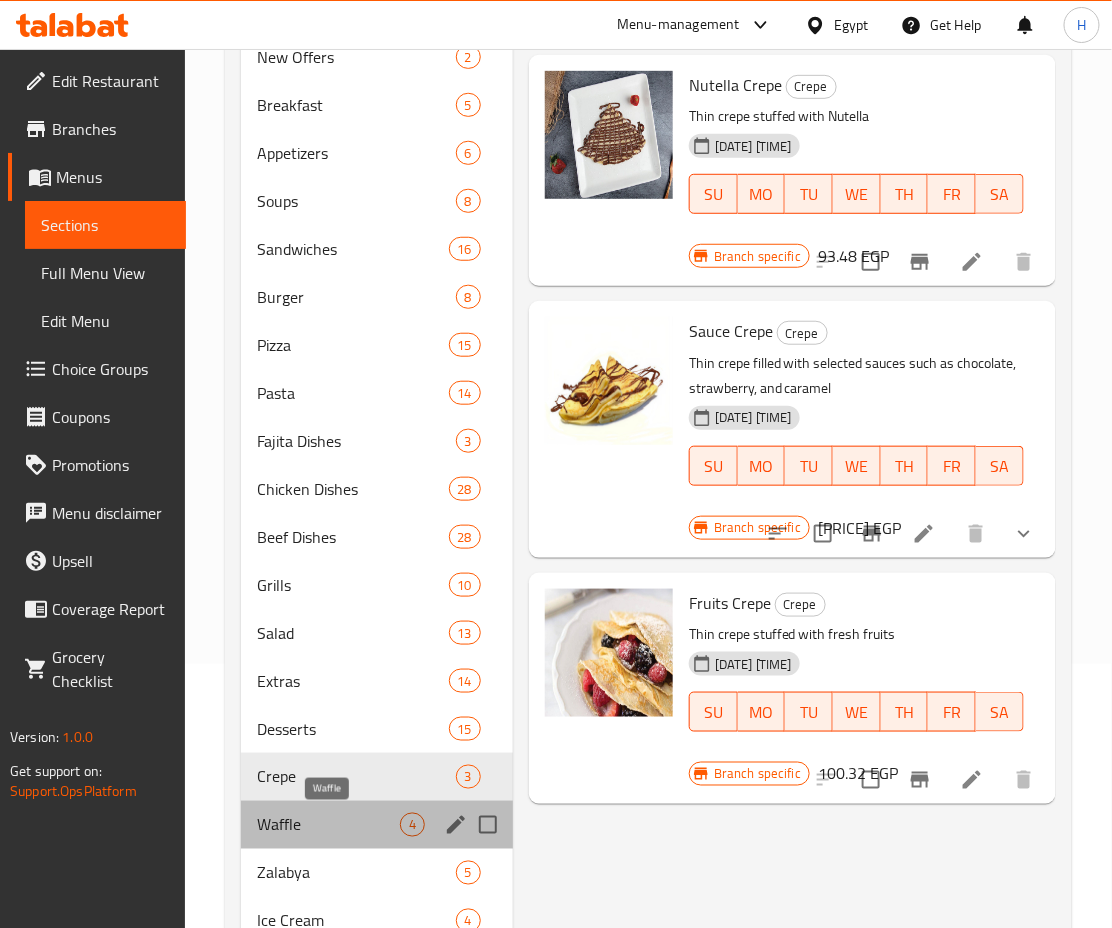 click on "Waffle" at bounding box center (328, 825) 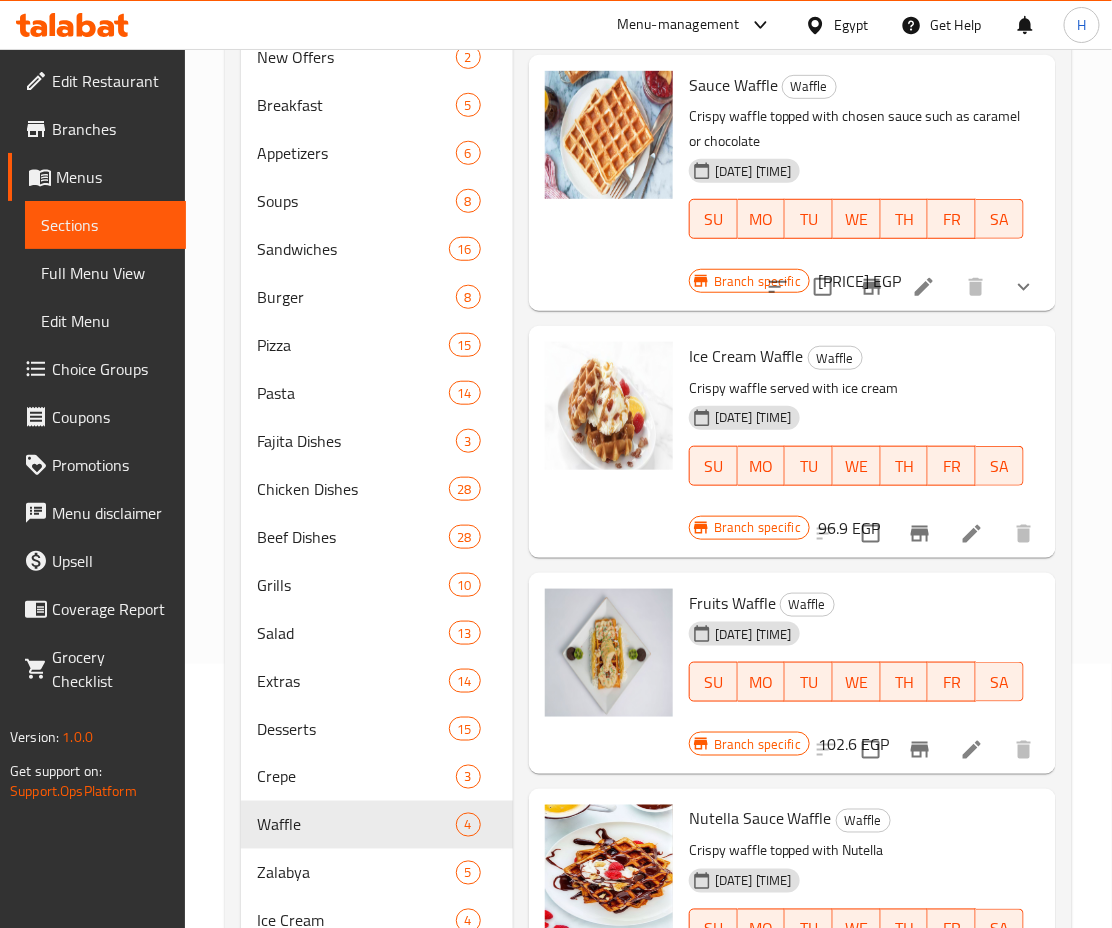 scroll, scrollTop: 0, scrollLeft: 0, axis: both 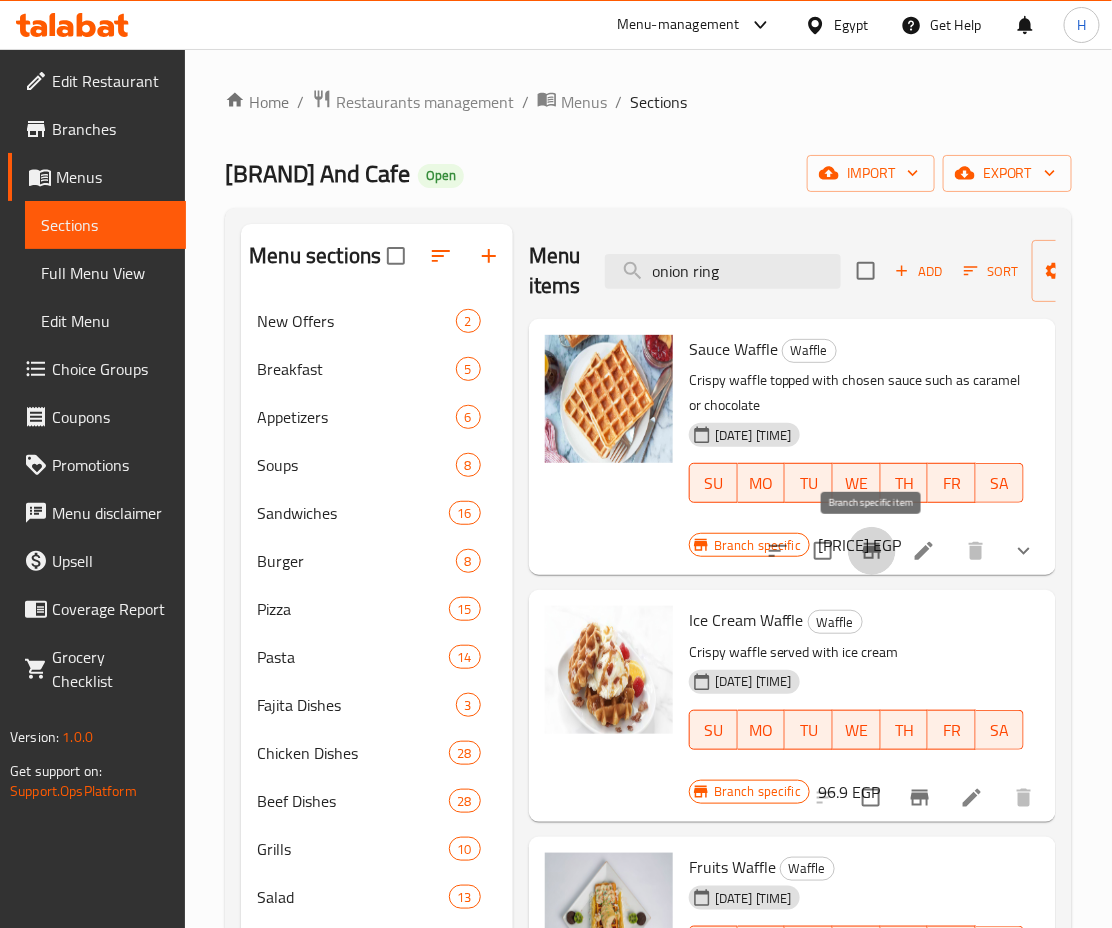 click 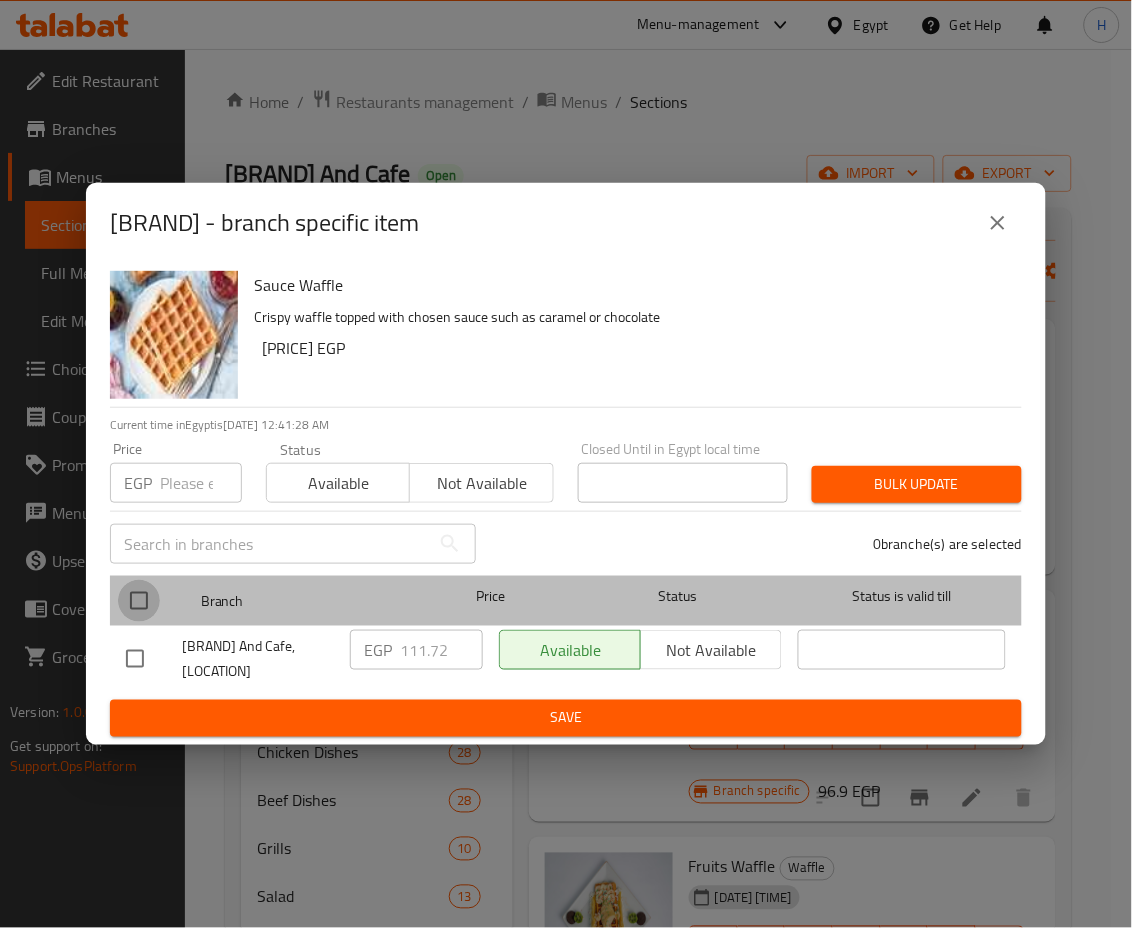 click at bounding box center [139, 601] 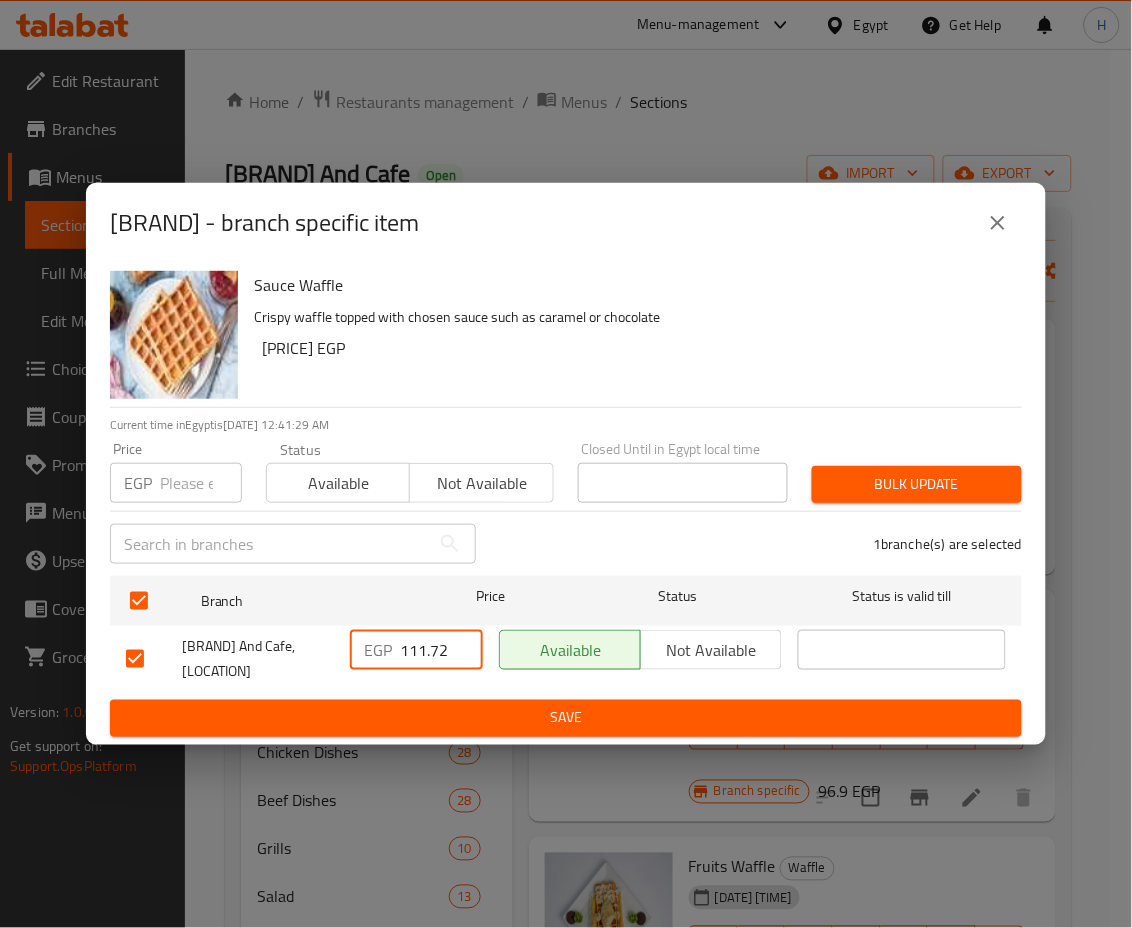 drag, startPoint x: 420, startPoint y: 648, endPoint x: 483, endPoint y: 657, distance: 63.63961 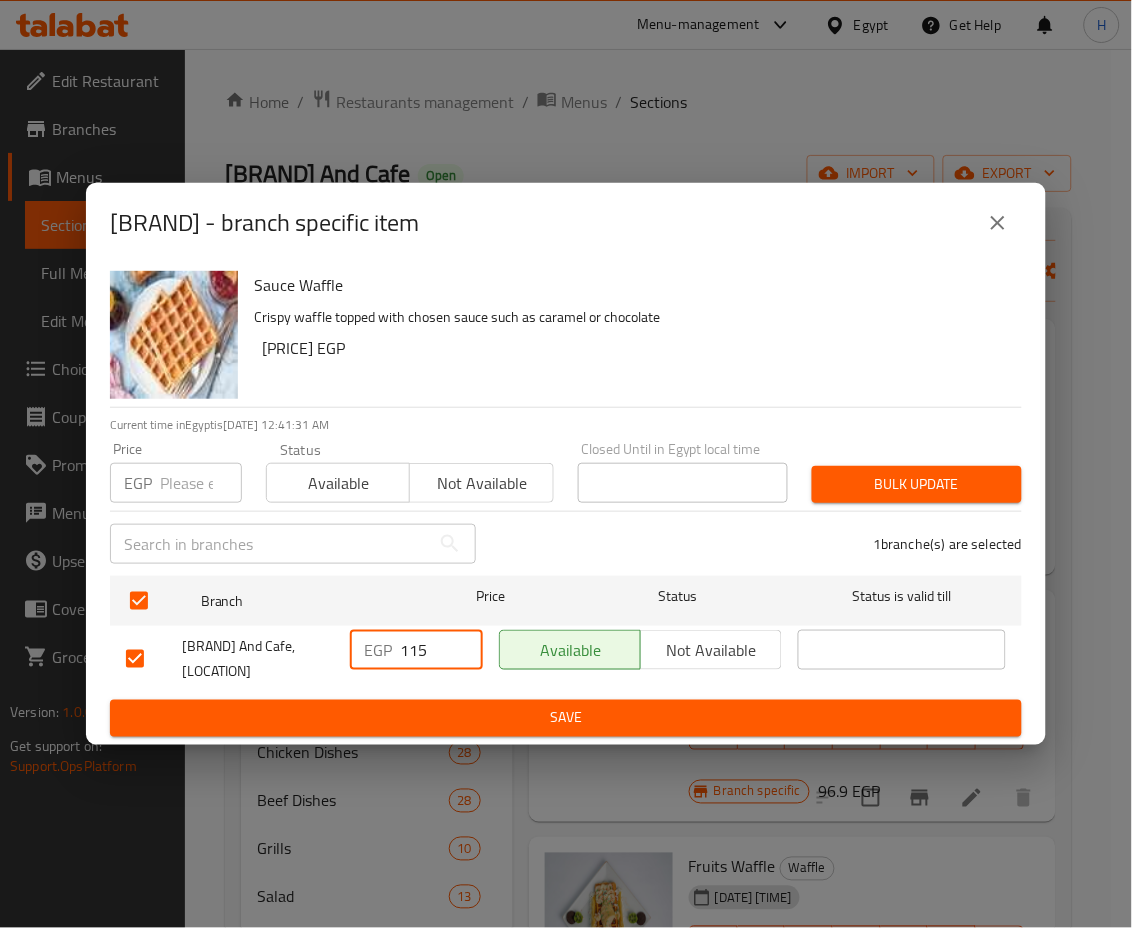 type on "115" 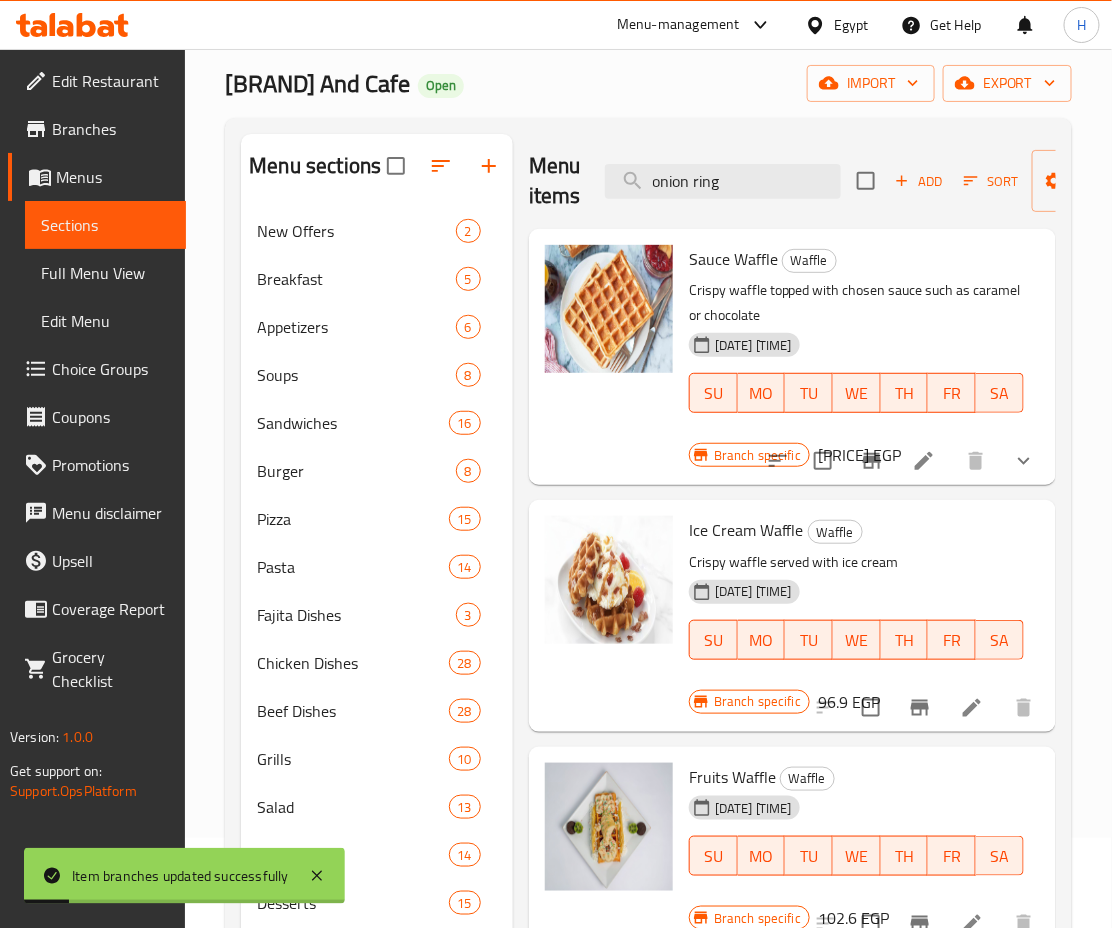 scroll, scrollTop: 94, scrollLeft: 0, axis: vertical 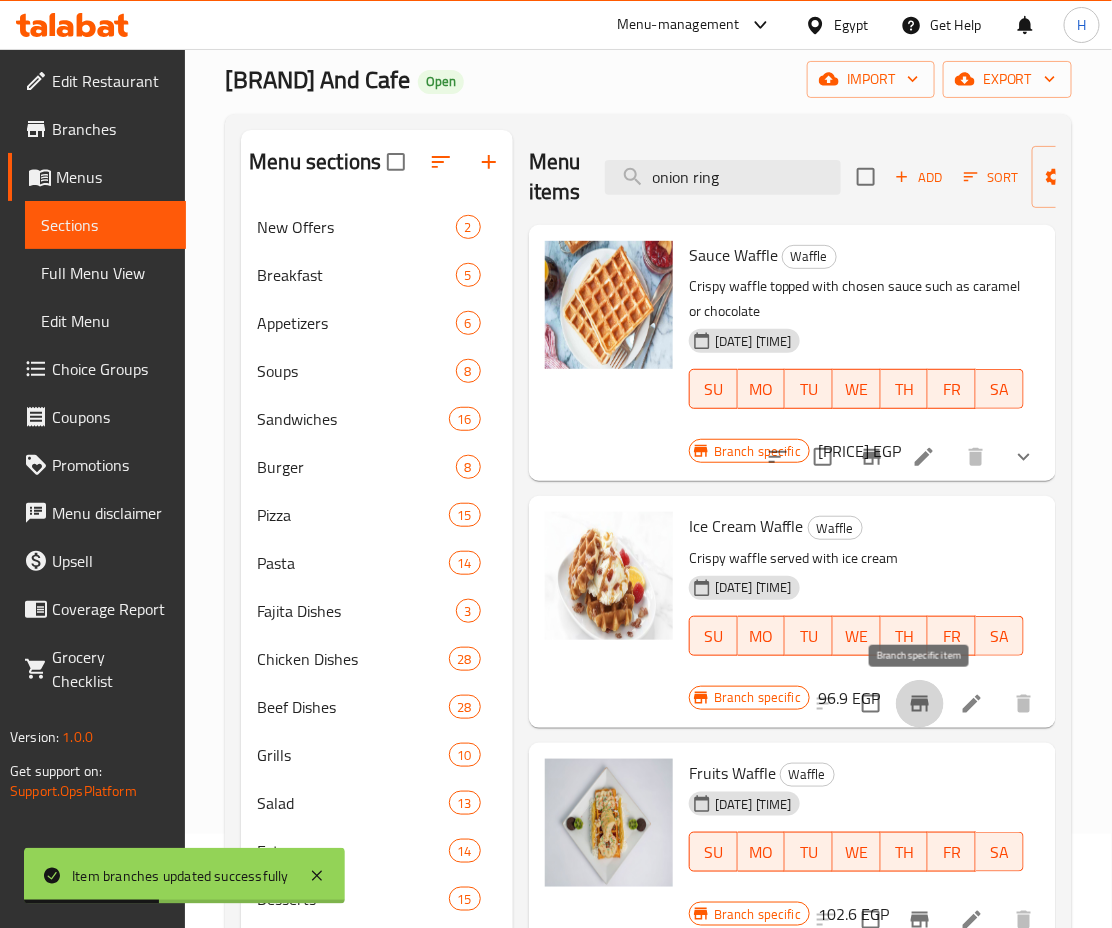 click 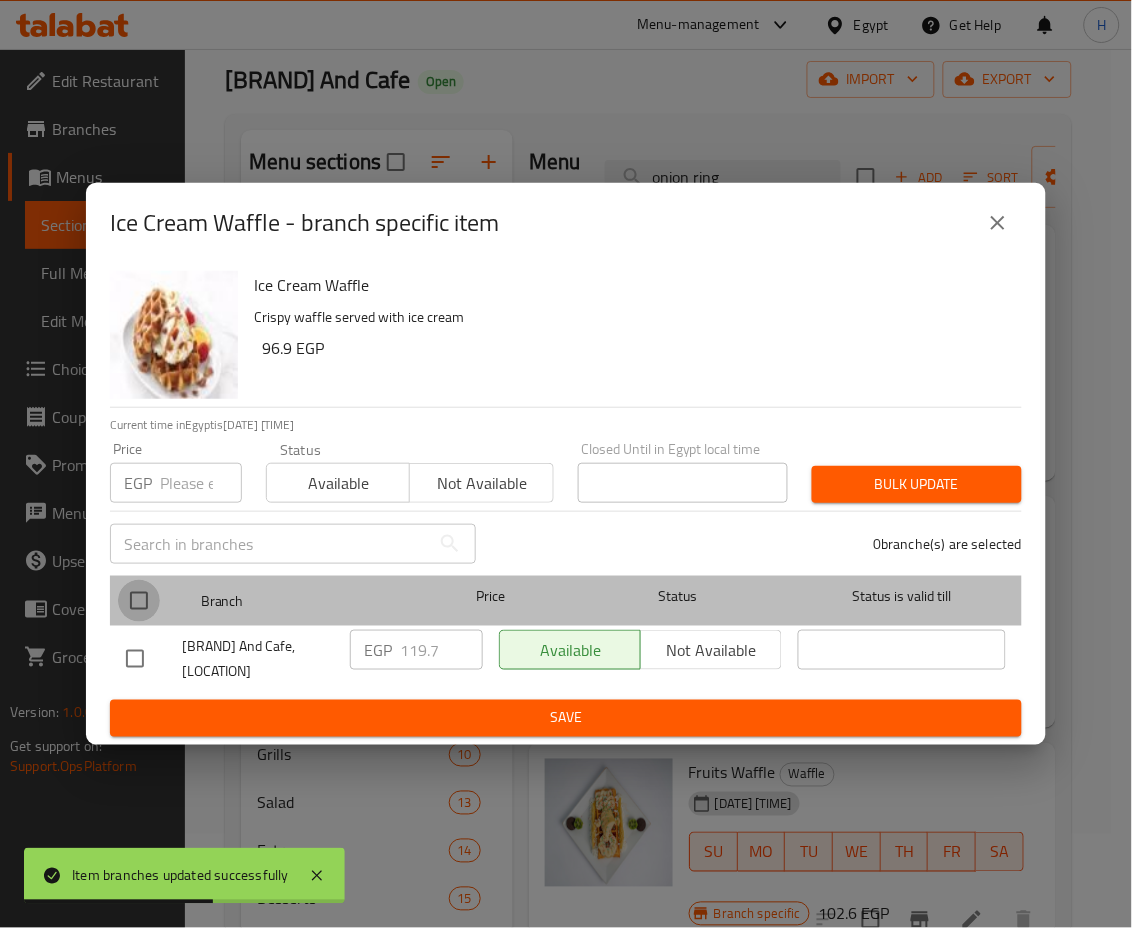 click at bounding box center (139, 601) 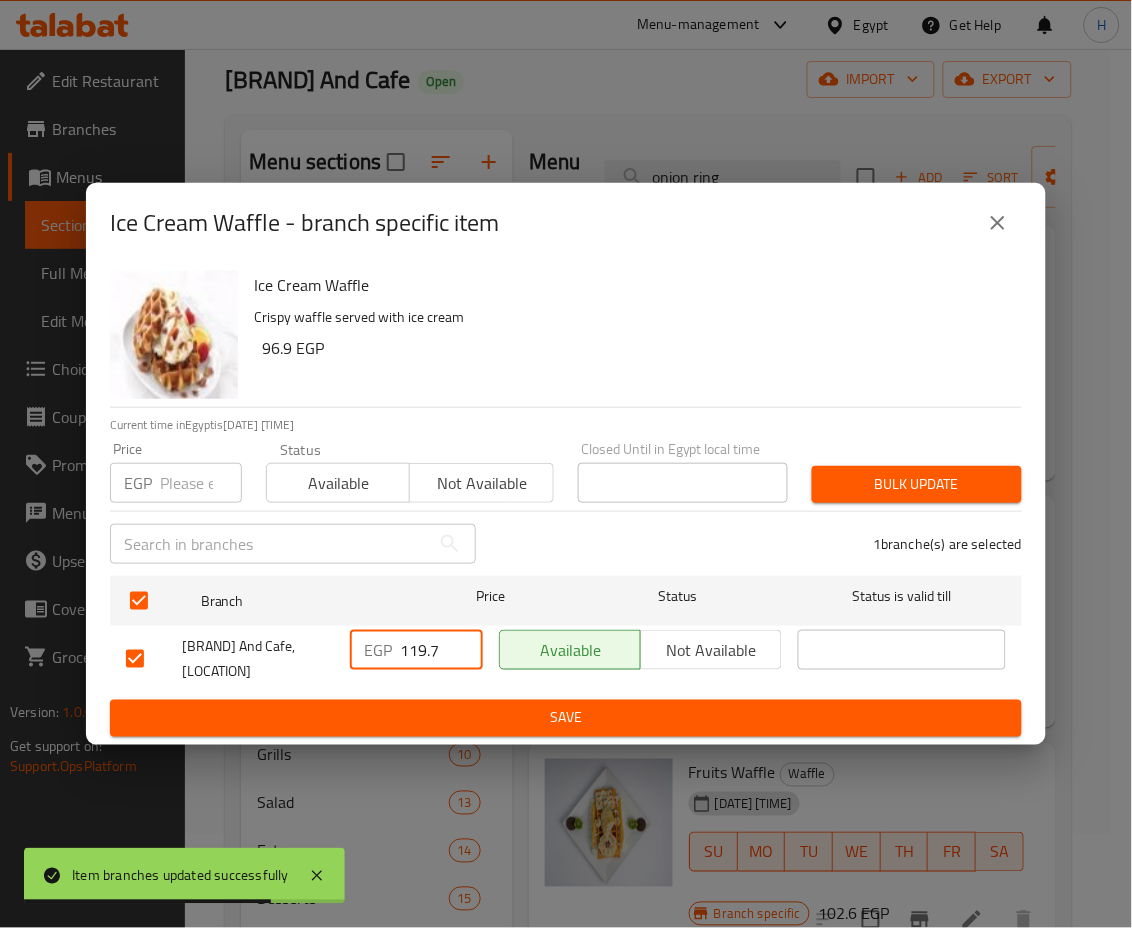 drag, startPoint x: 407, startPoint y: 648, endPoint x: 474, endPoint y: 648, distance: 67 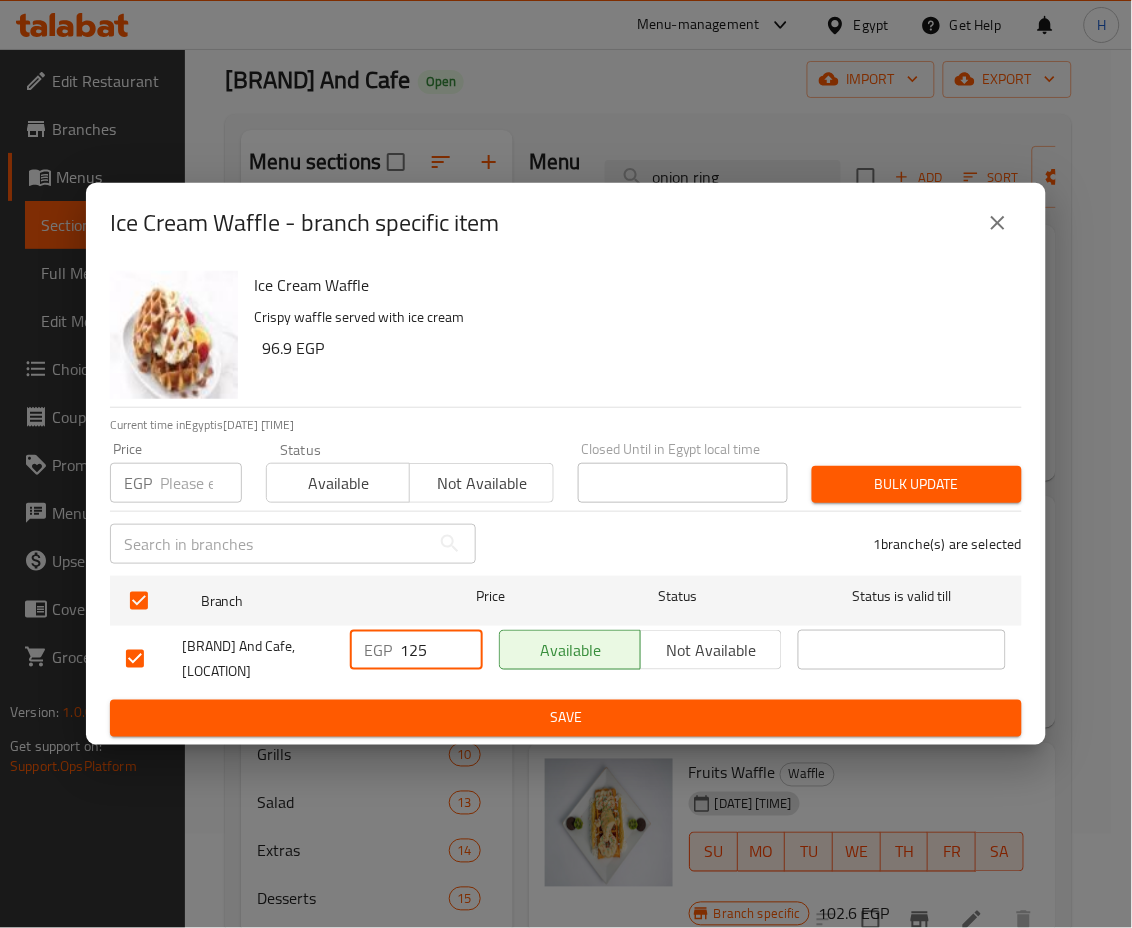 type on "125" 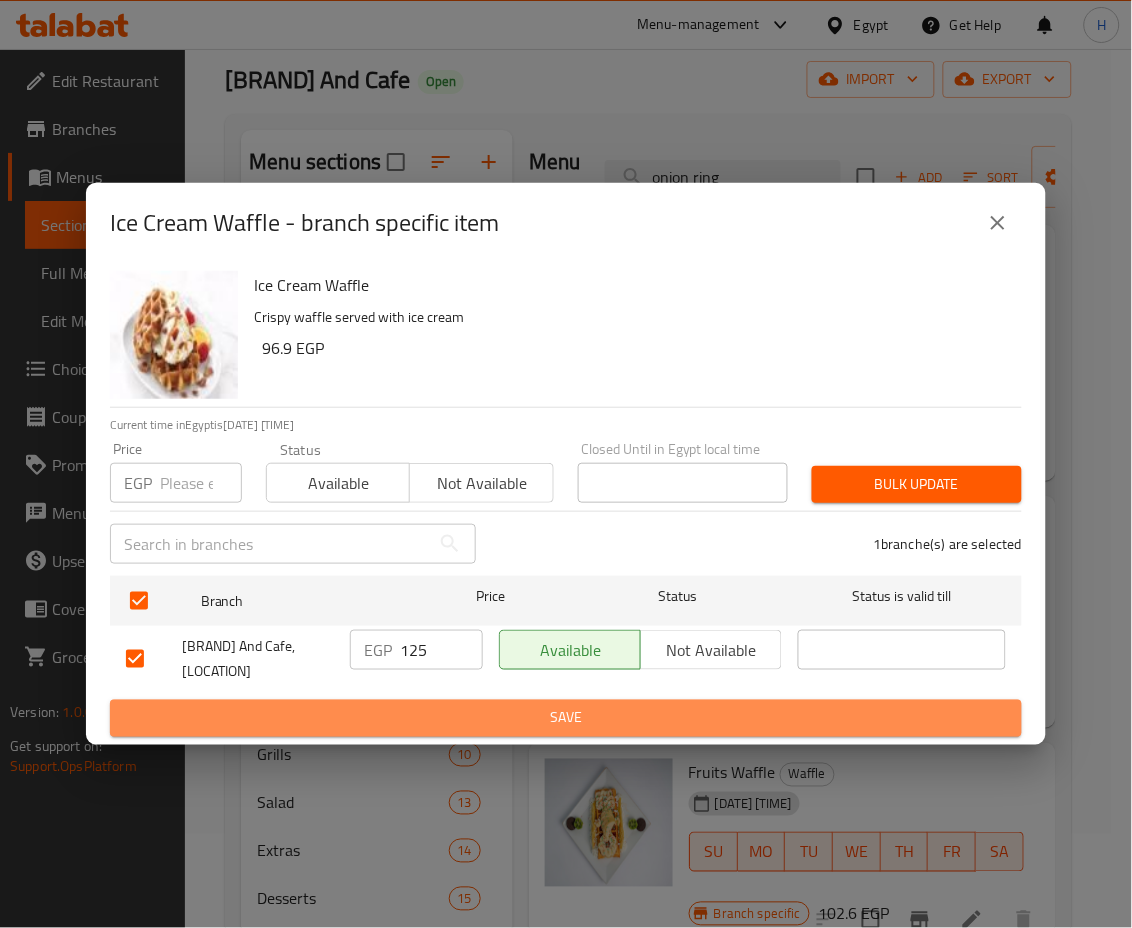 click on "Save" at bounding box center (566, 718) 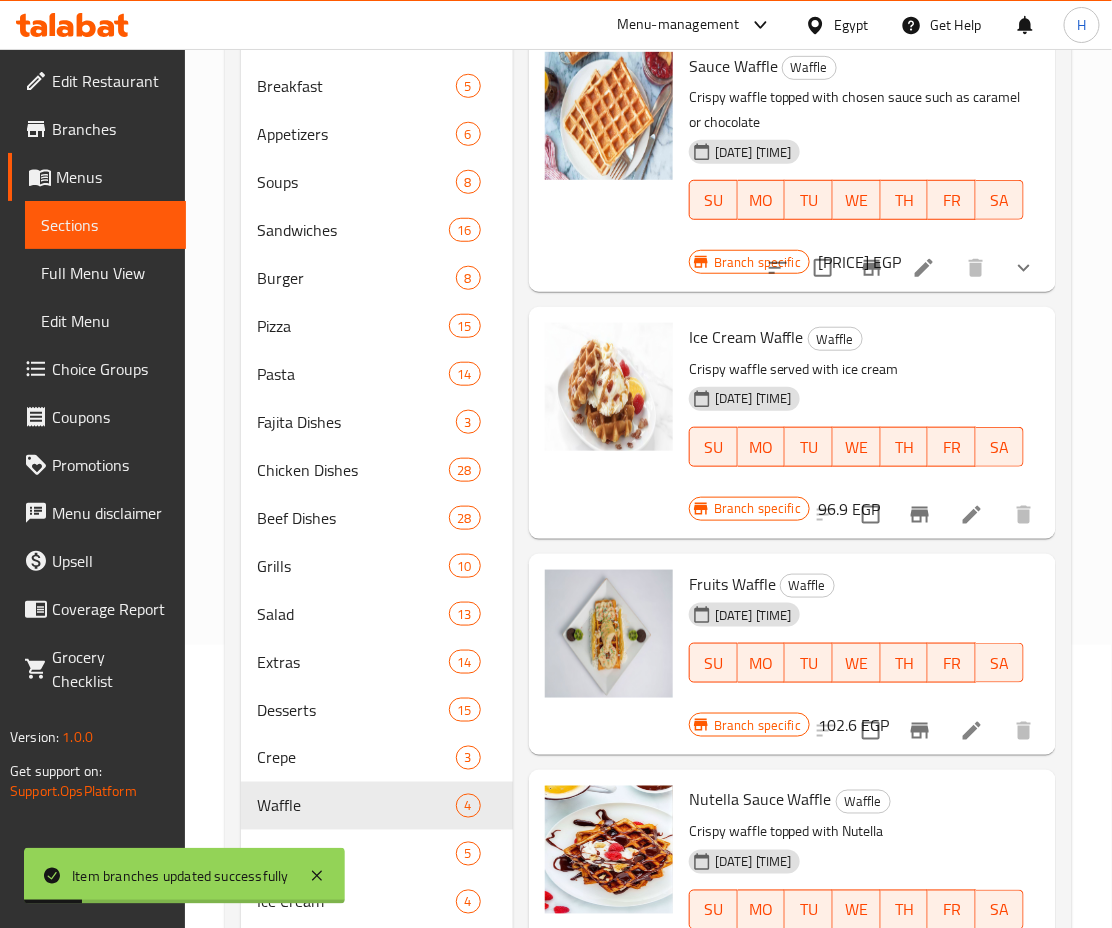 scroll, scrollTop: 285, scrollLeft: 0, axis: vertical 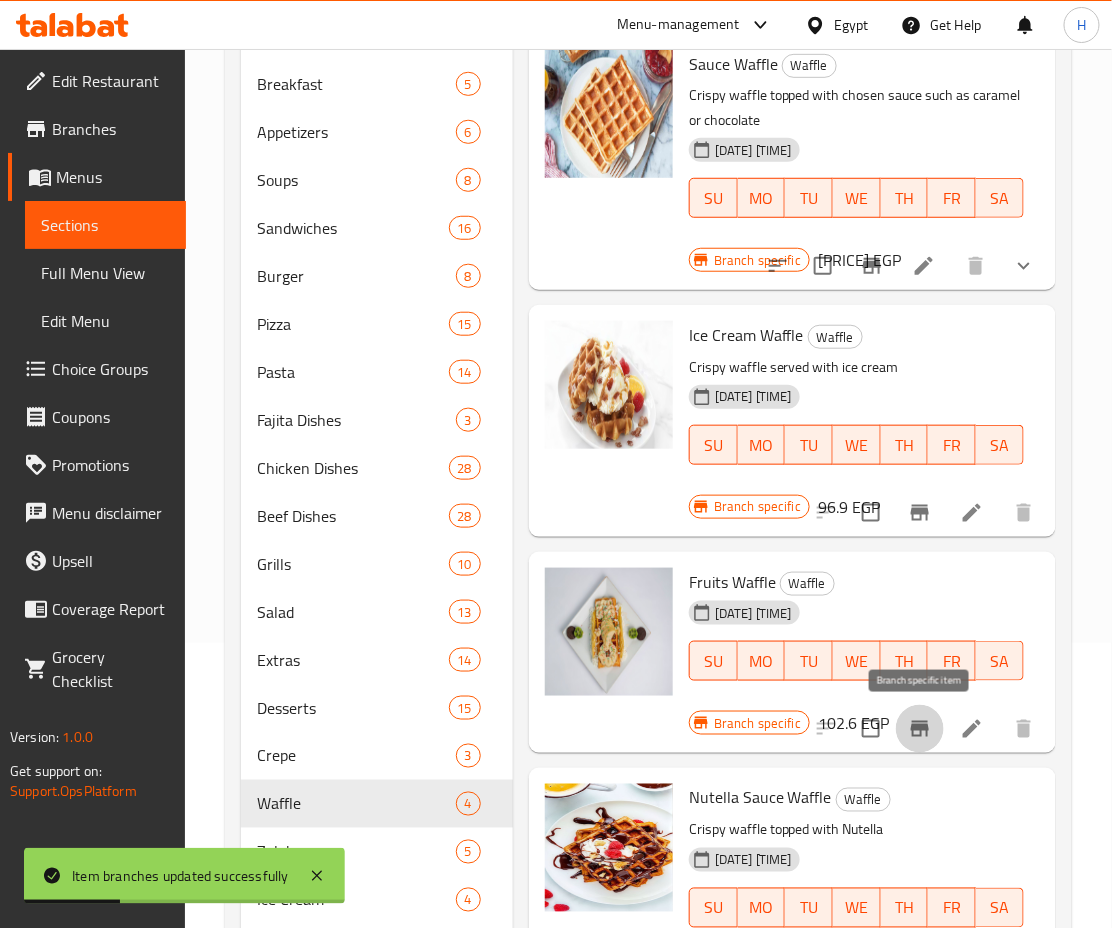 click at bounding box center (920, 729) 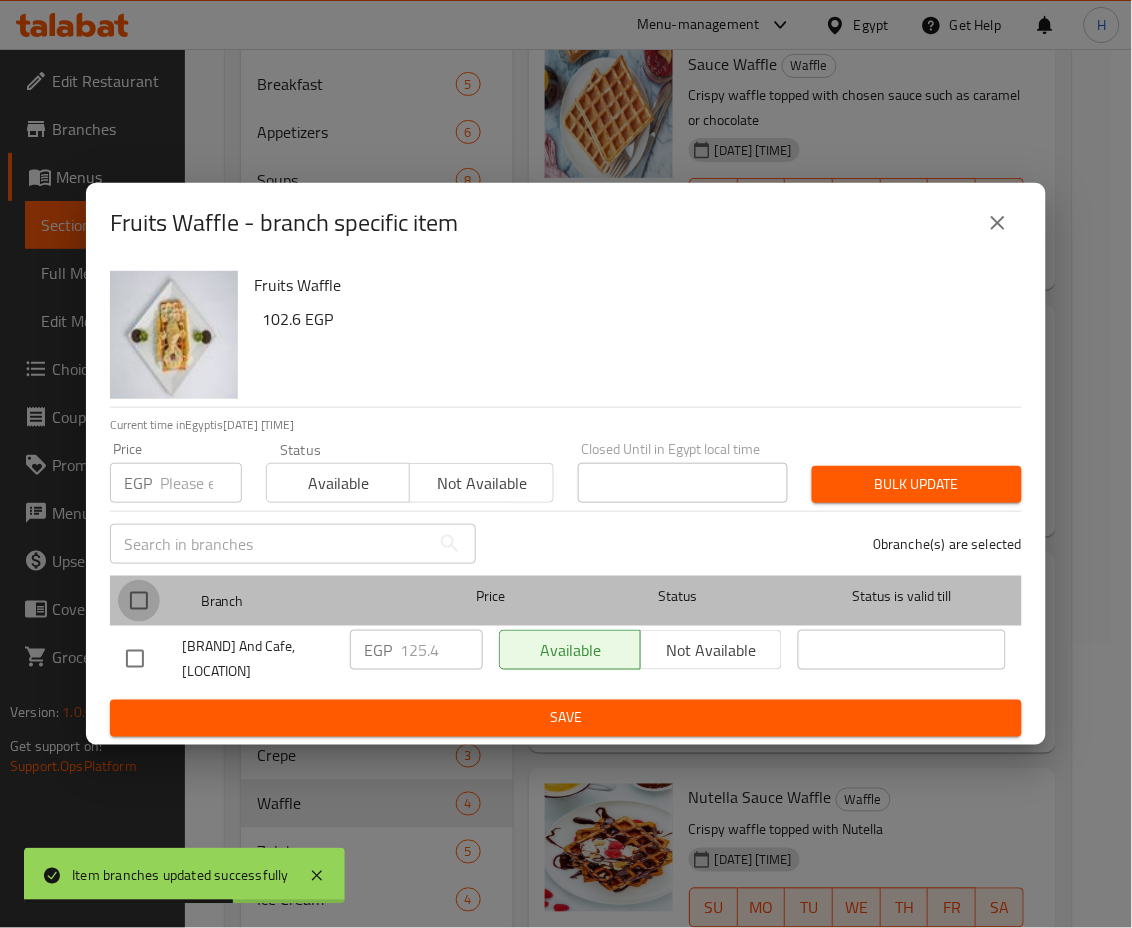 click at bounding box center [139, 601] 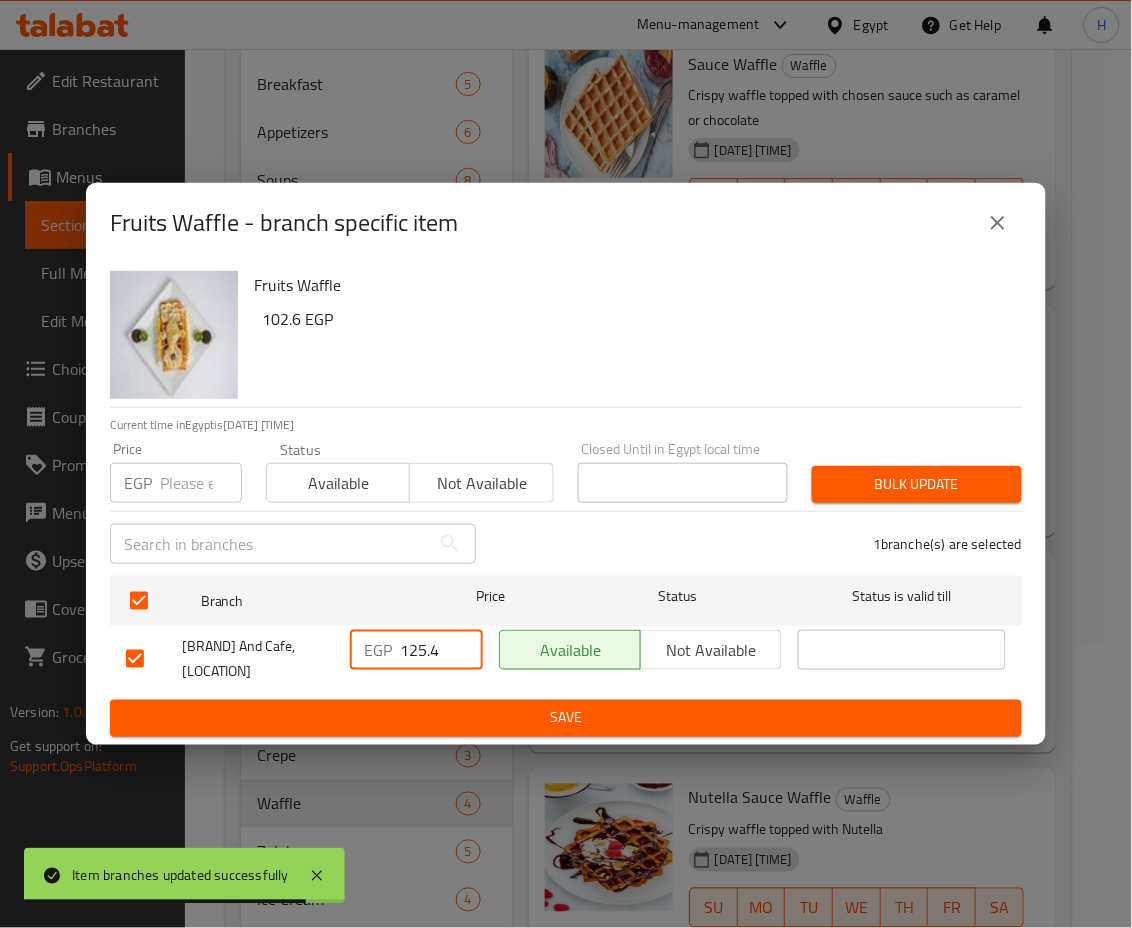 drag, startPoint x: 407, startPoint y: 651, endPoint x: 470, endPoint y: 652, distance: 63.007935 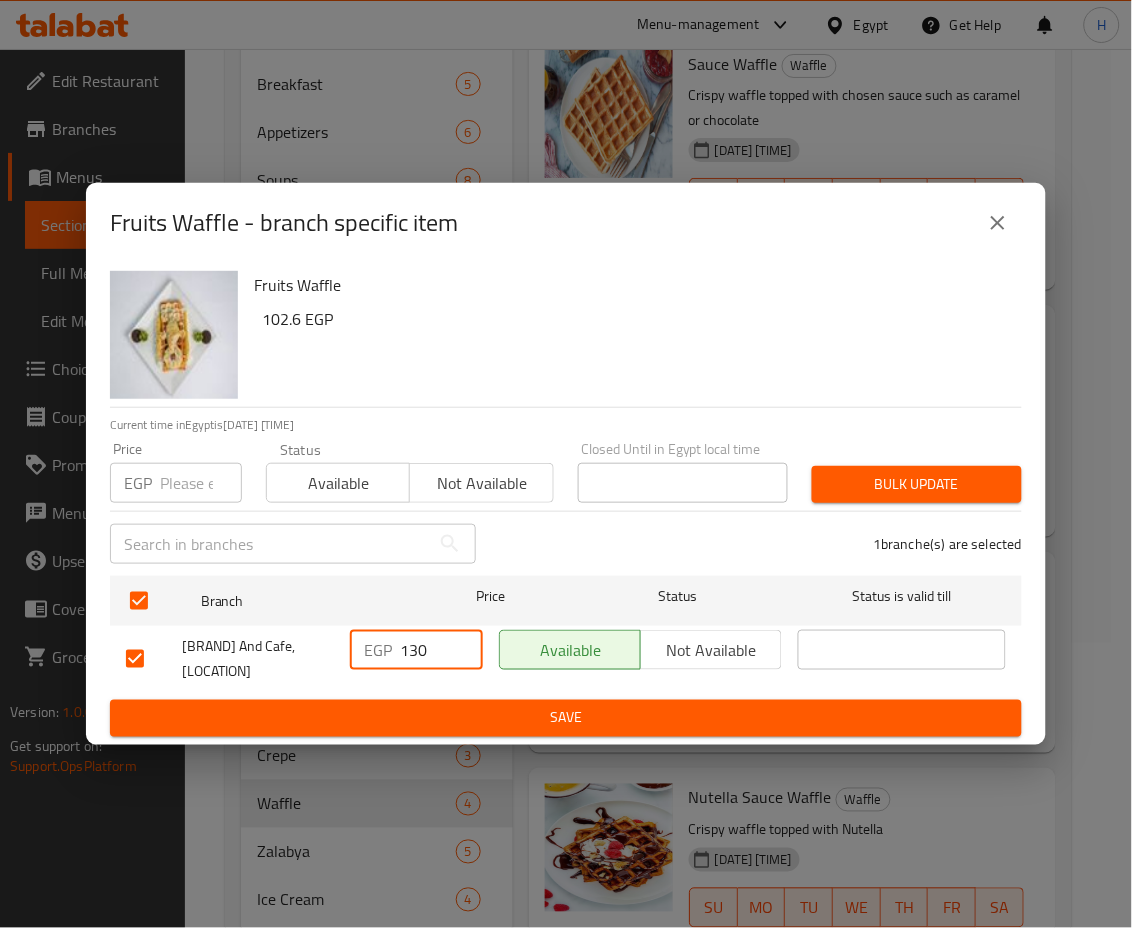 type 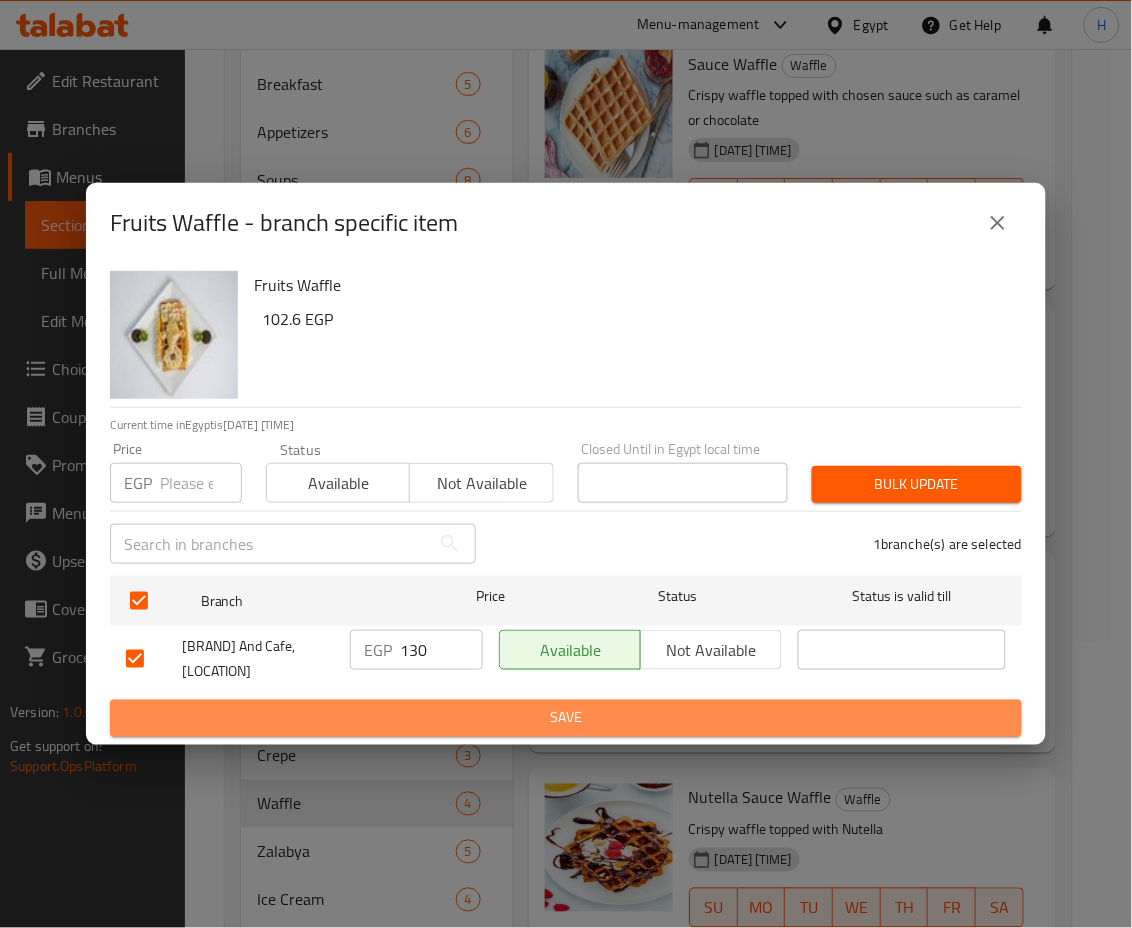 click on "Save" at bounding box center (566, 718) 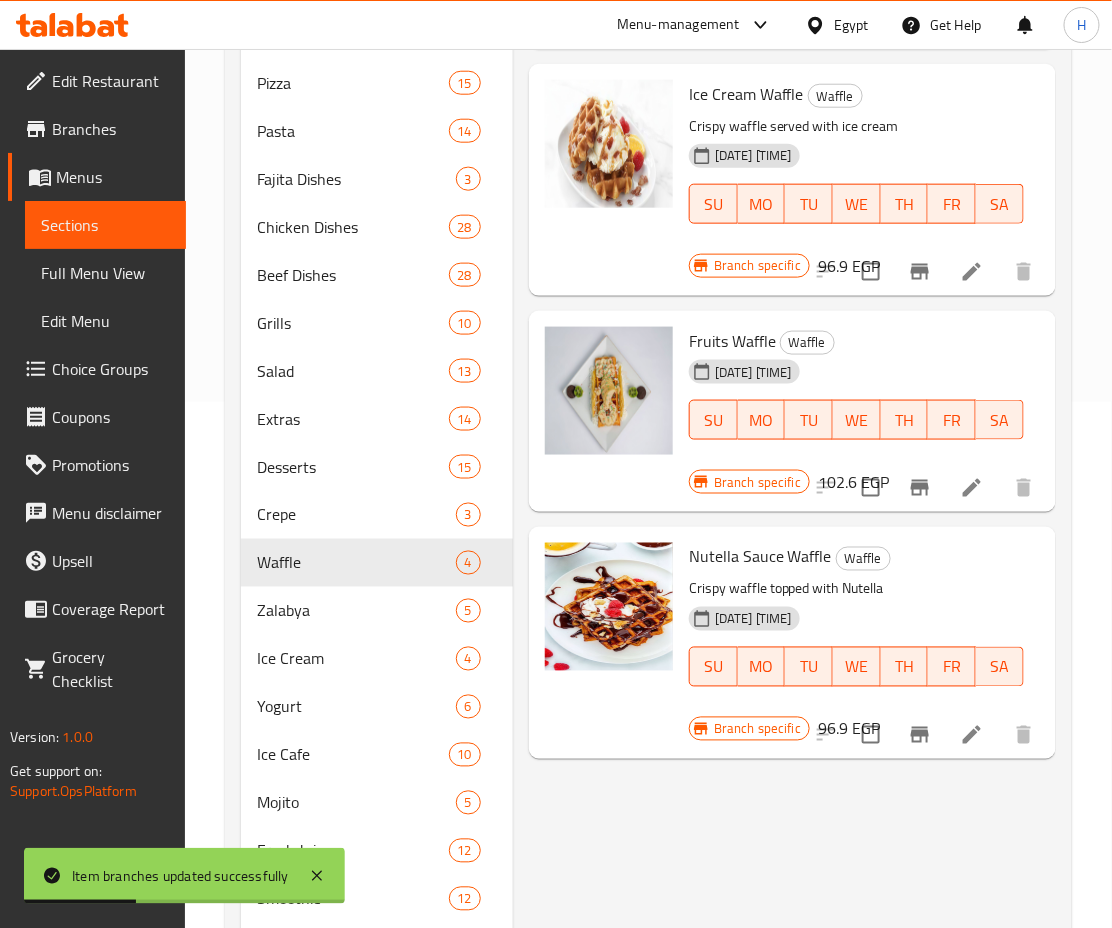 scroll, scrollTop: 529, scrollLeft: 0, axis: vertical 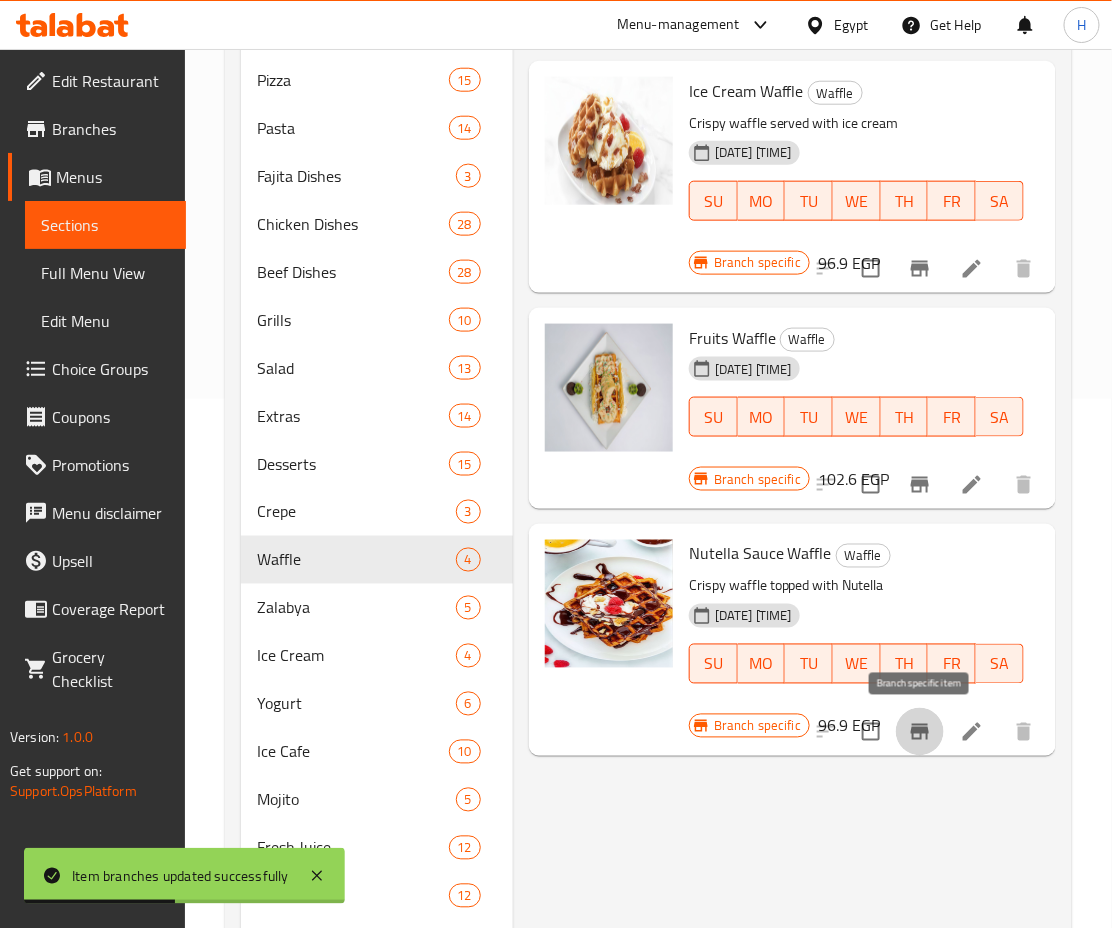 click 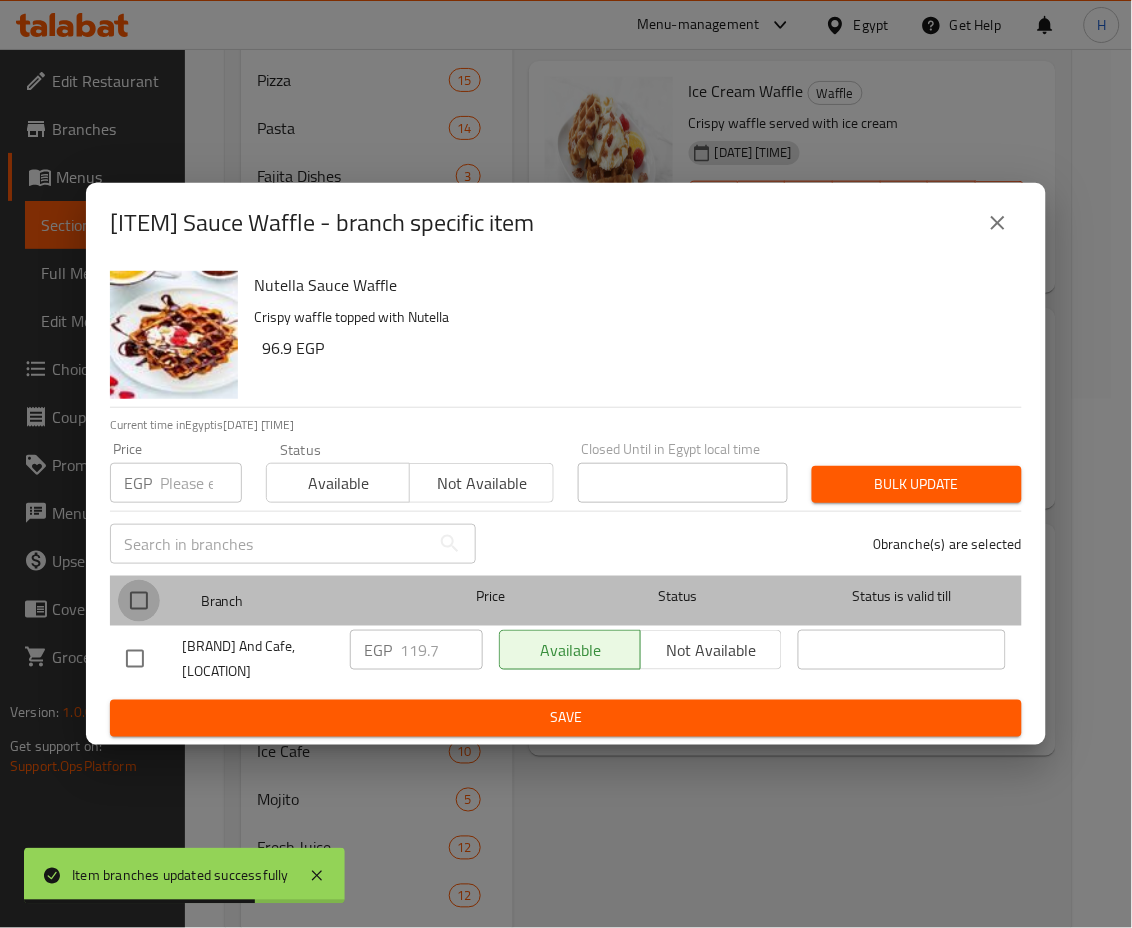click at bounding box center [139, 601] 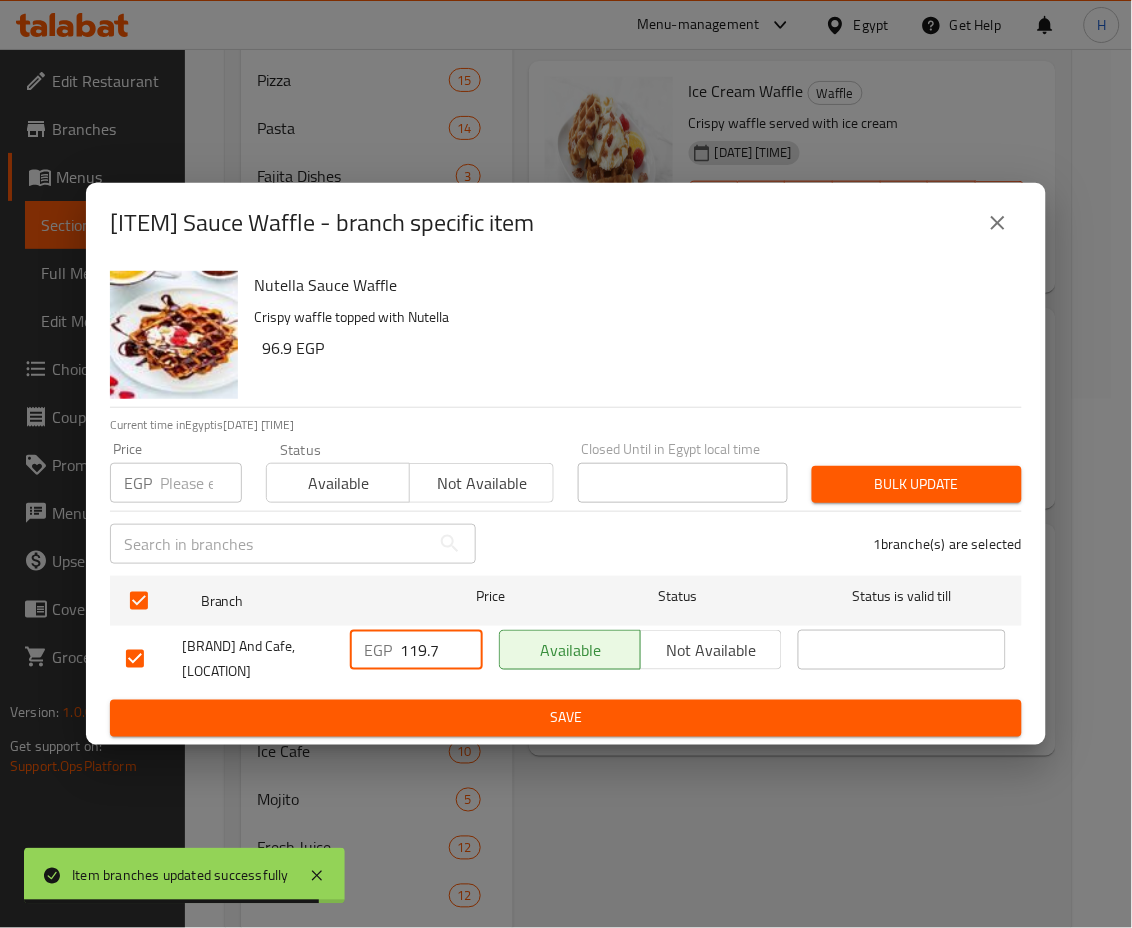 drag, startPoint x: 409, startPoint y: 646, endPoint x: 477, endPoint y: 642, distance: 68.117546 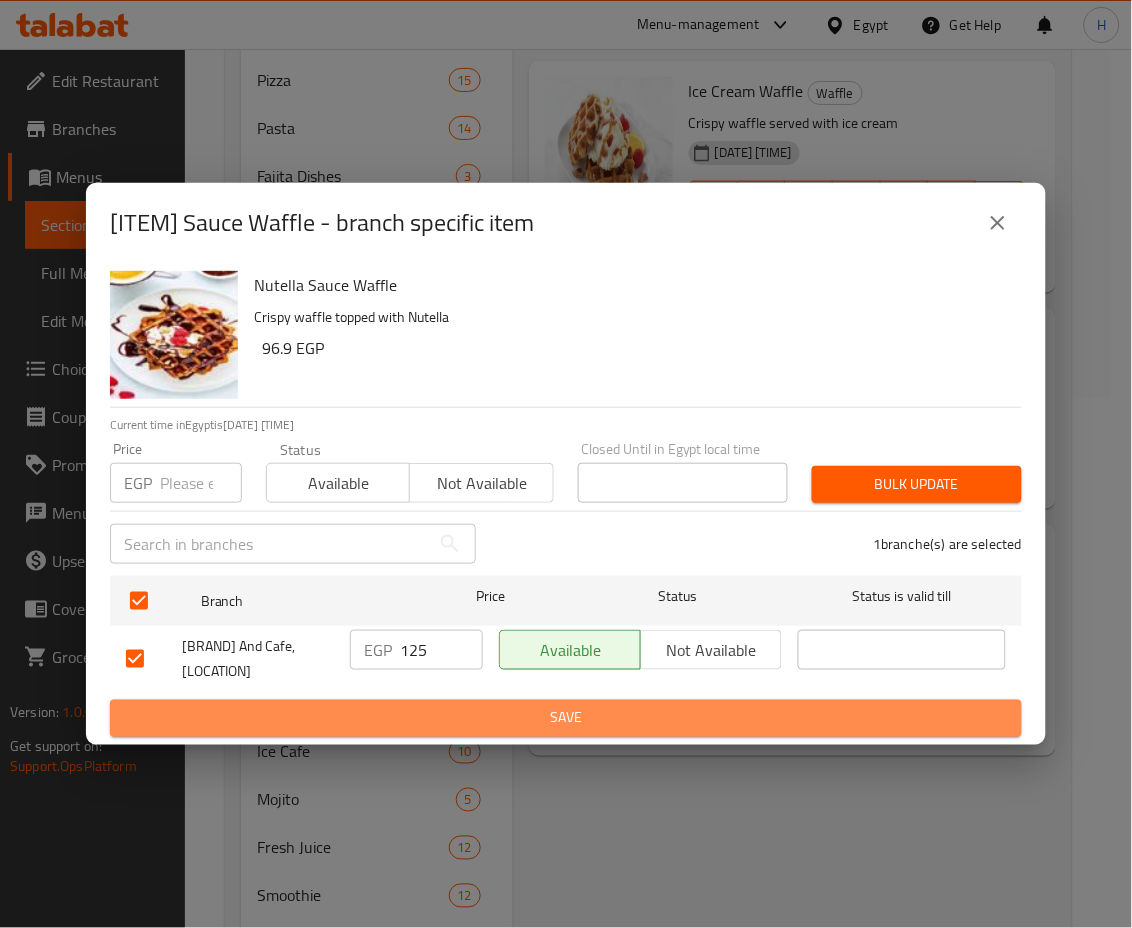 click on "Save" at bounding box center [566, 718] 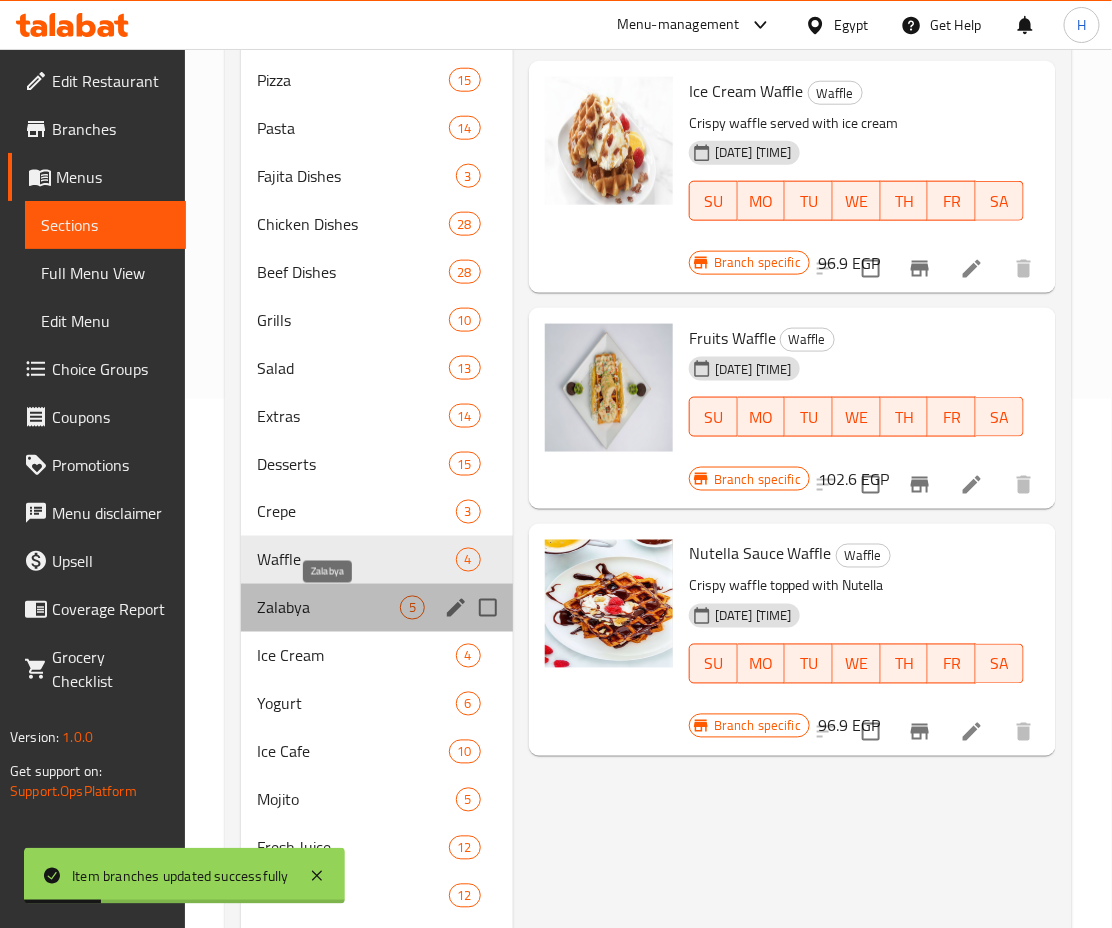 click on "Zalabya" at bounding box center (328, 608) 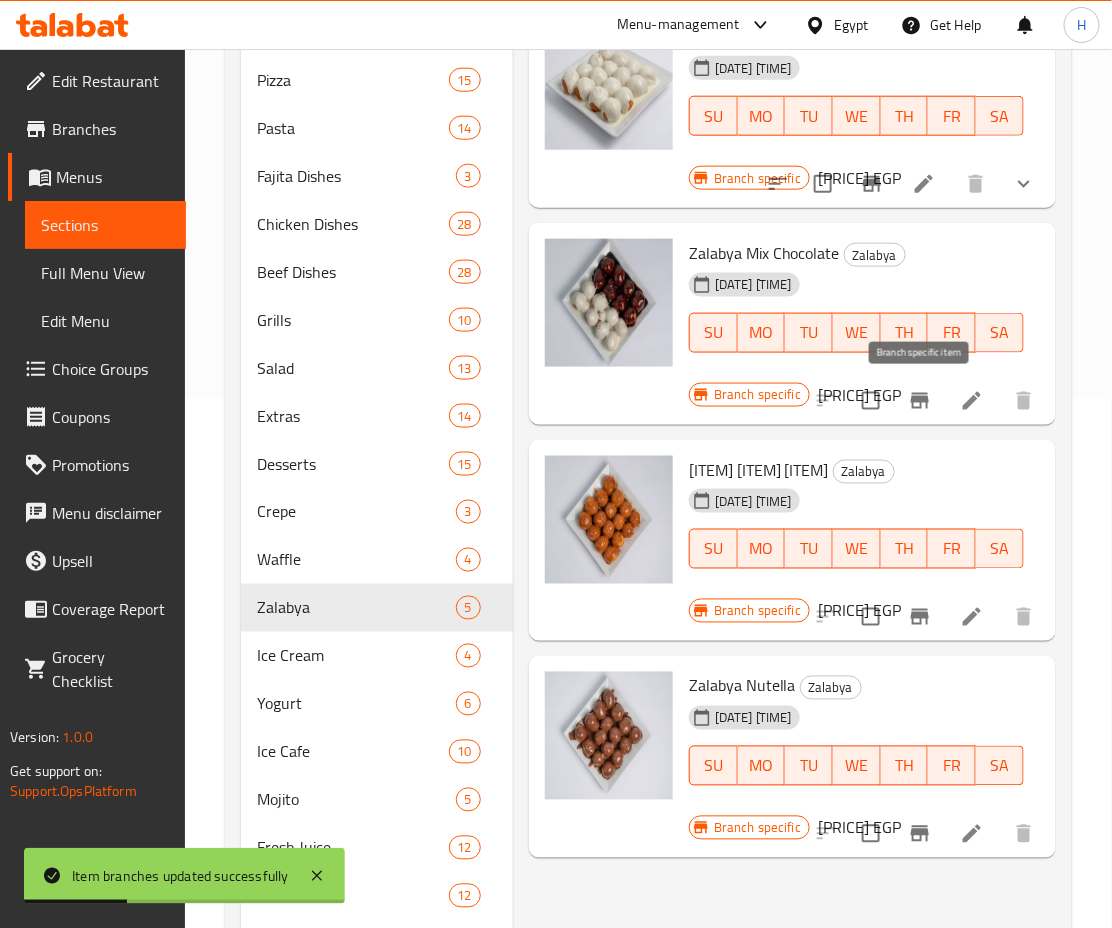 scroll, scrollTop: 0, scrollLeft: 0, axis: both 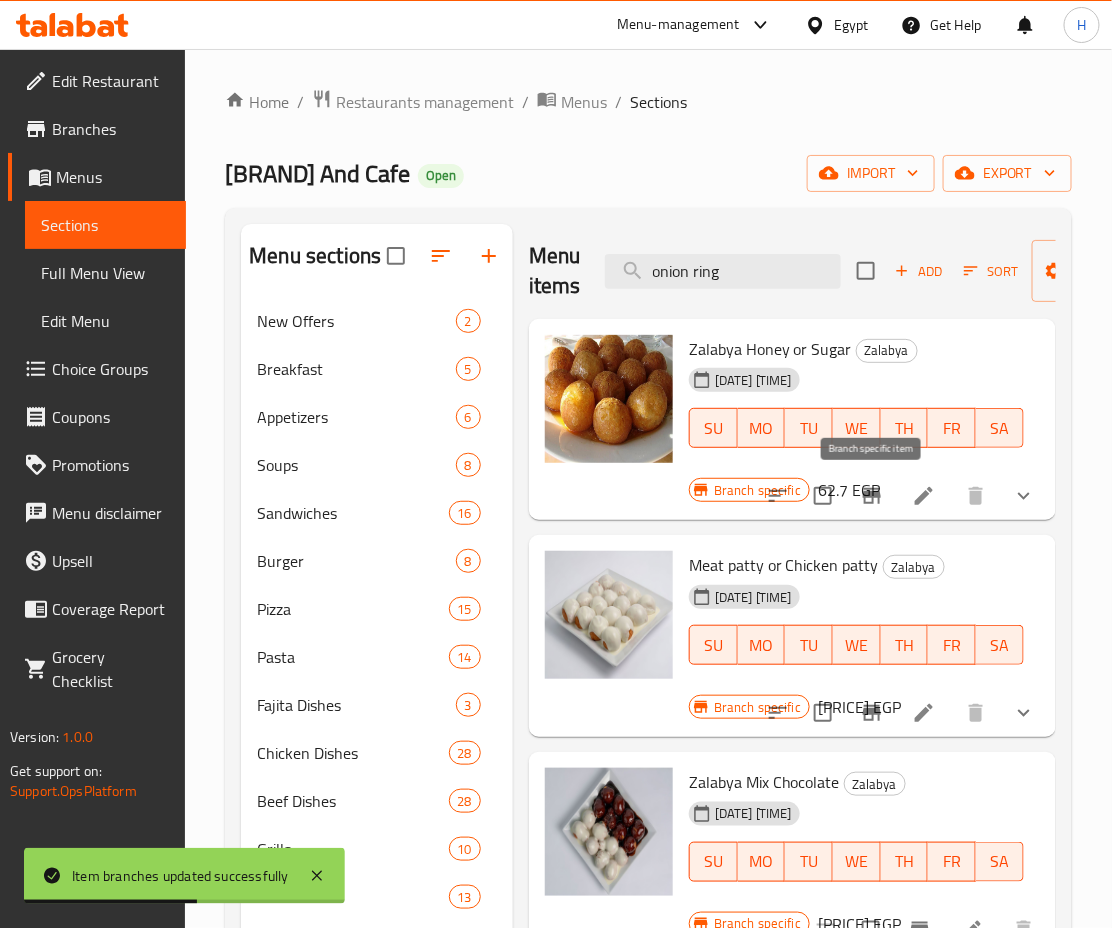 click 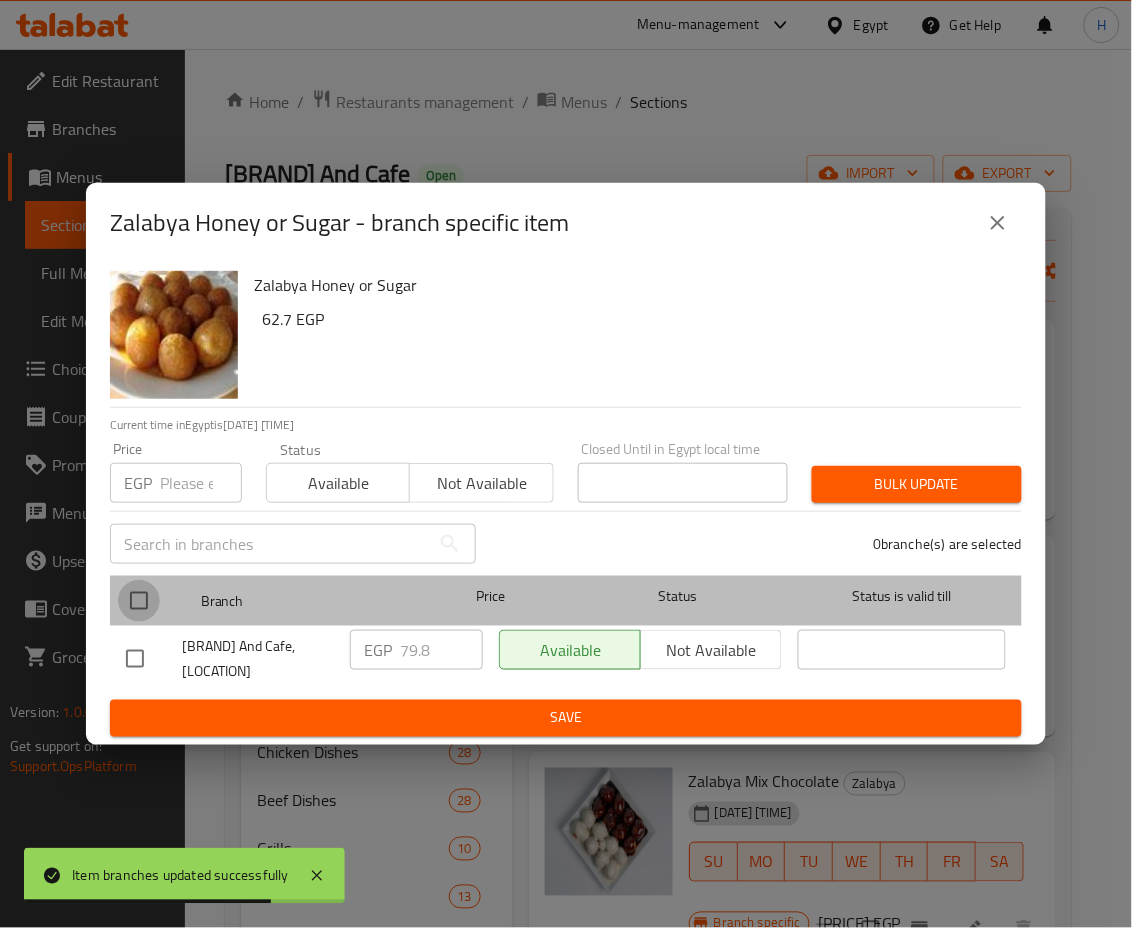 click at bounding box center [139, 601] 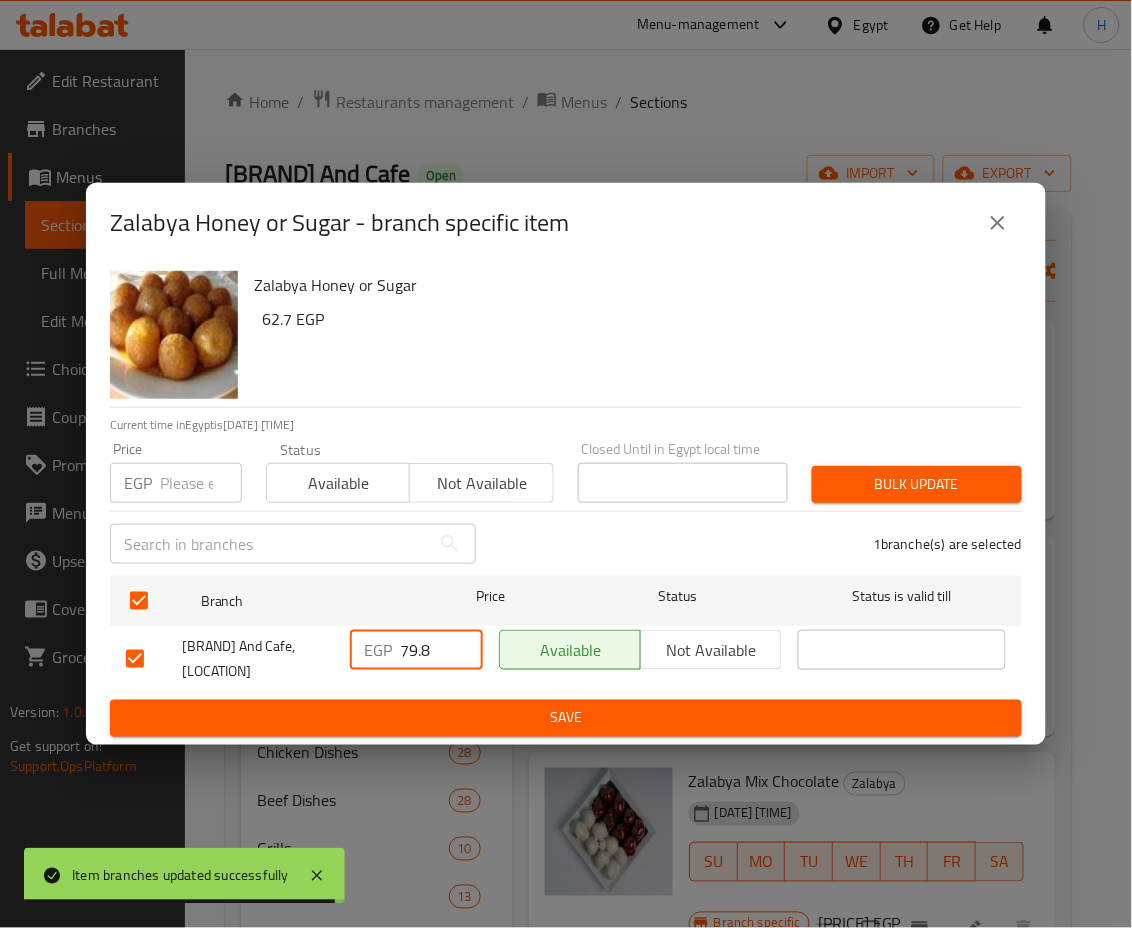 drag, startPoint x: 440, startPoint y: 652, endPoint x: 360, endPoint y: 646, distance: 80.224686 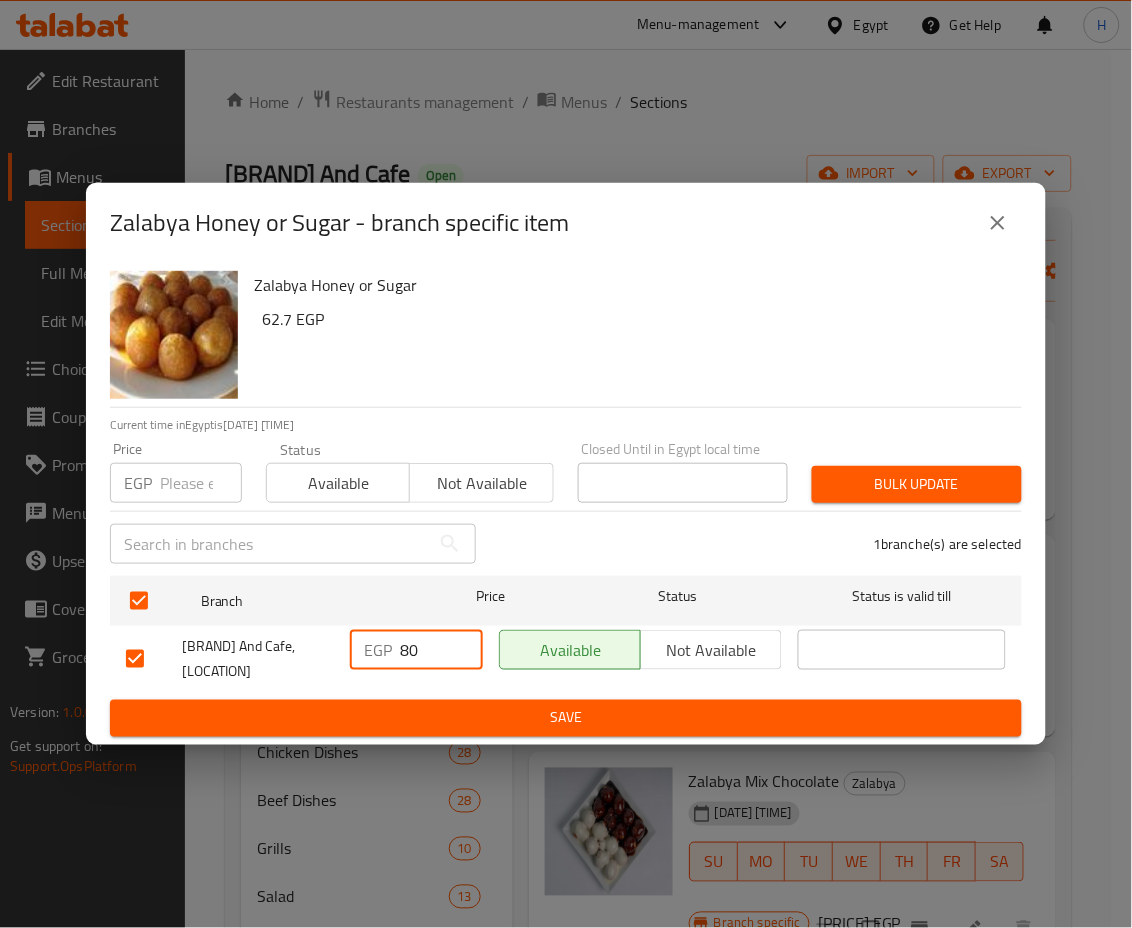 click on "Save" at bounding box center [566, 718] 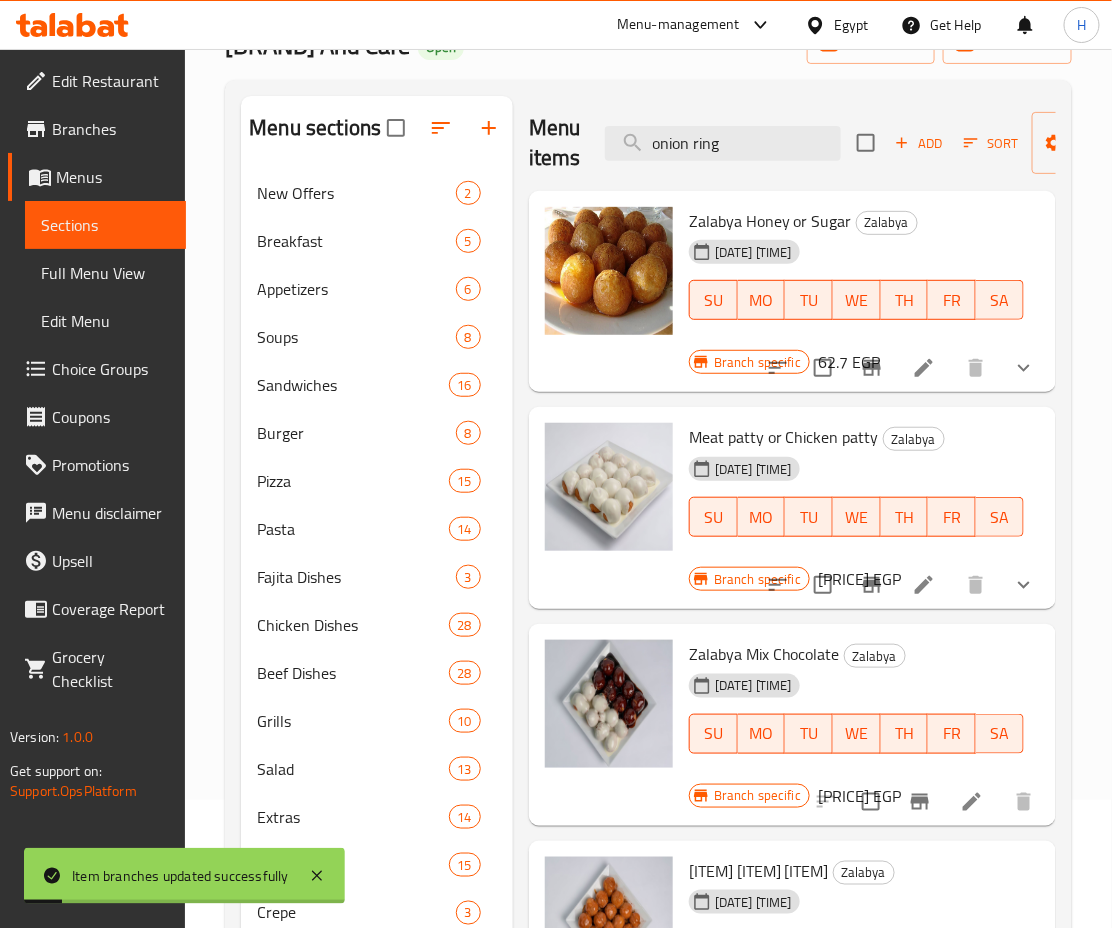 scroll, scrollTop: 131, scrollLeft: 0, axis: vertical 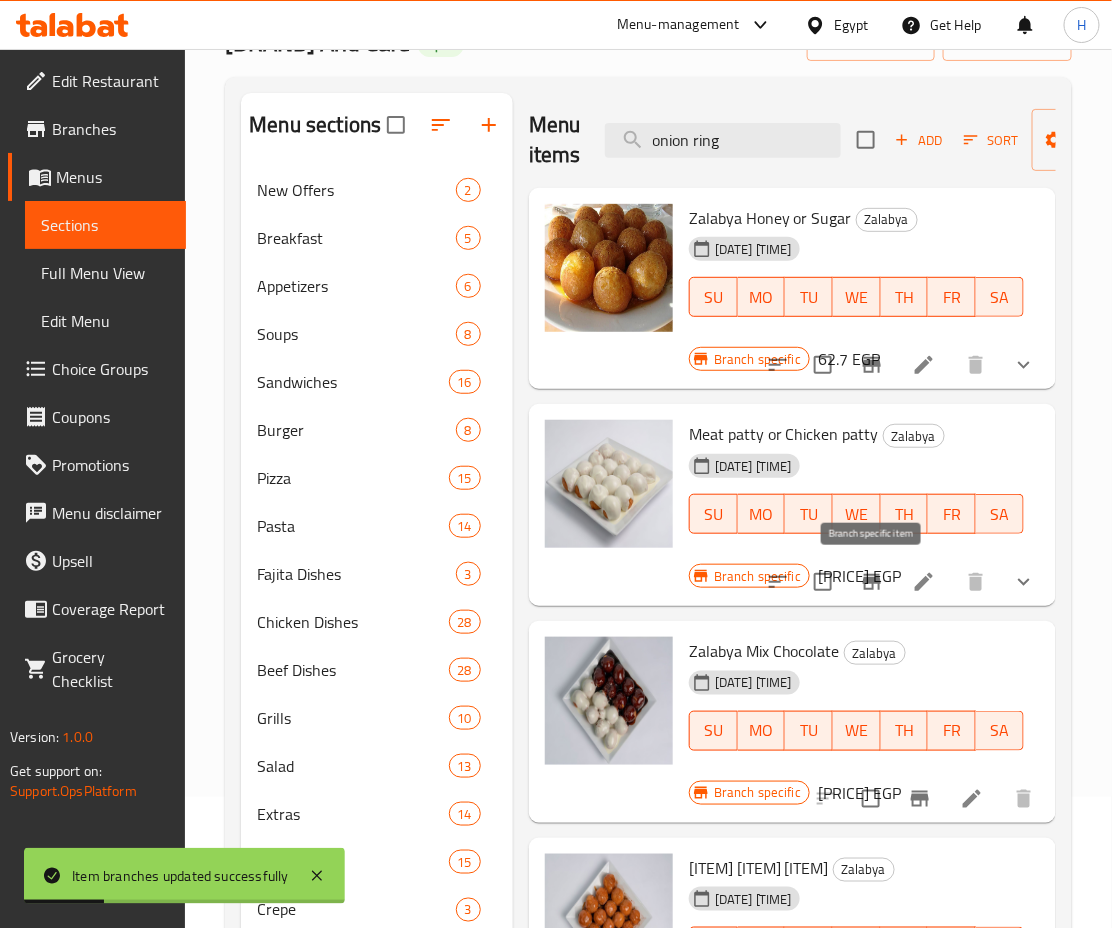 click 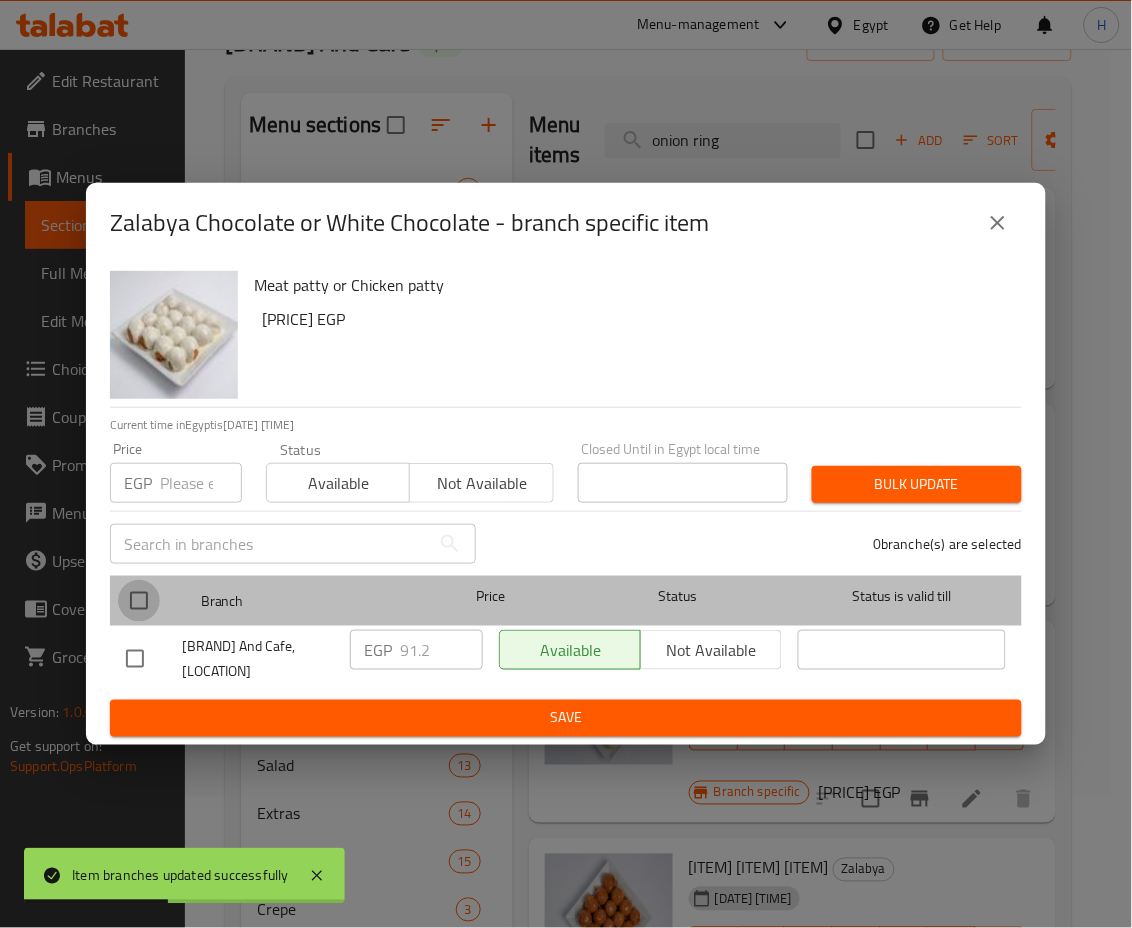 click at bounding box center [139, 601] 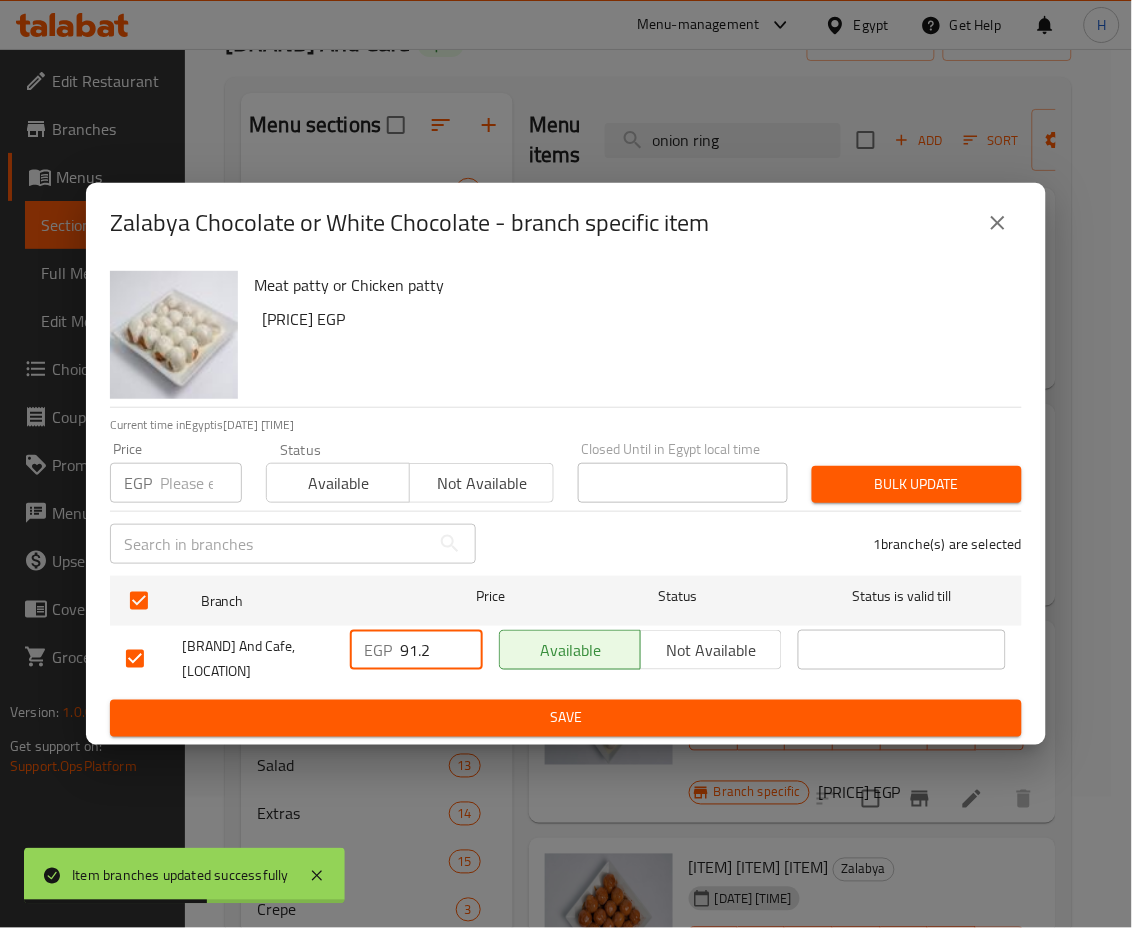 drag, startPoint x: 411, startPoint y: 650, endPoint x: 451, endPoint y: 650, distance: 40 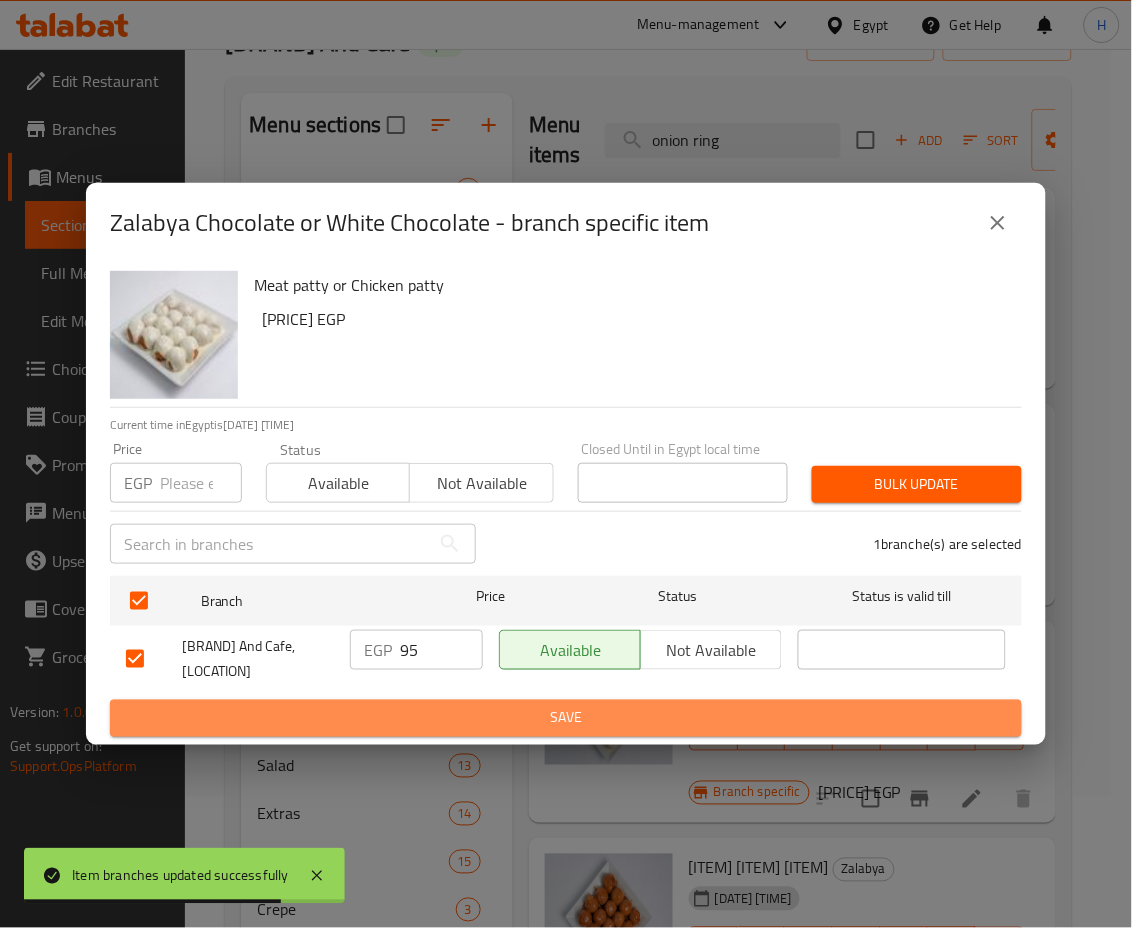 click on "Save" at bounding box center [566, 718] 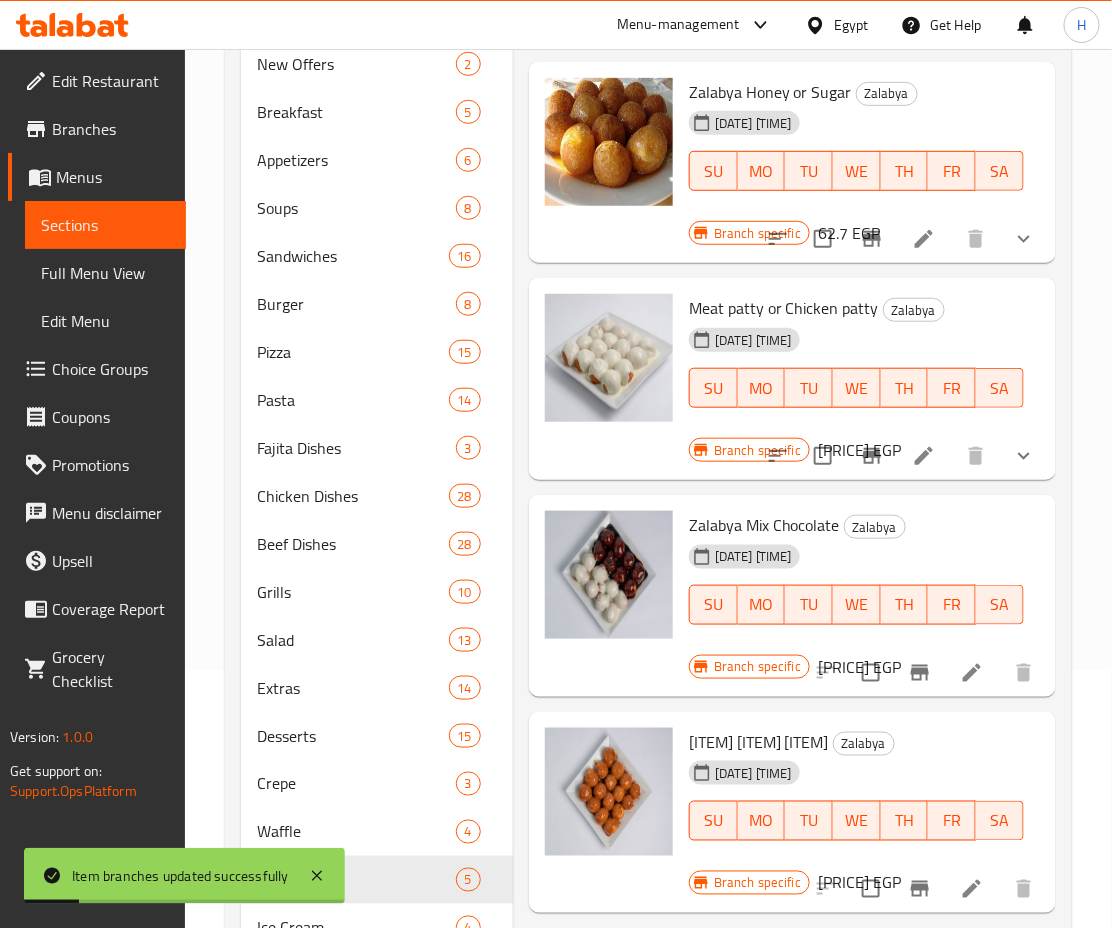 scroll, scrollTop: 260, scrollLeft: 0, axis: vertical 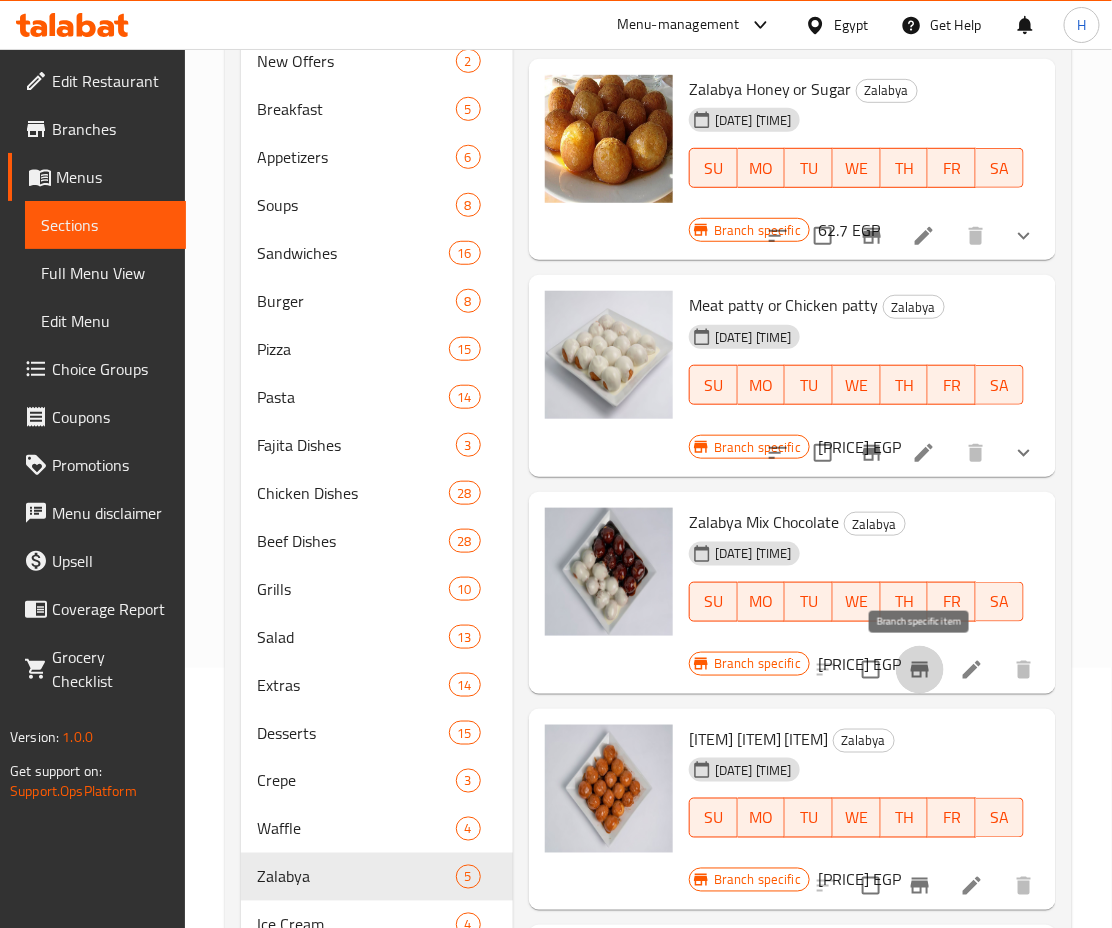 click 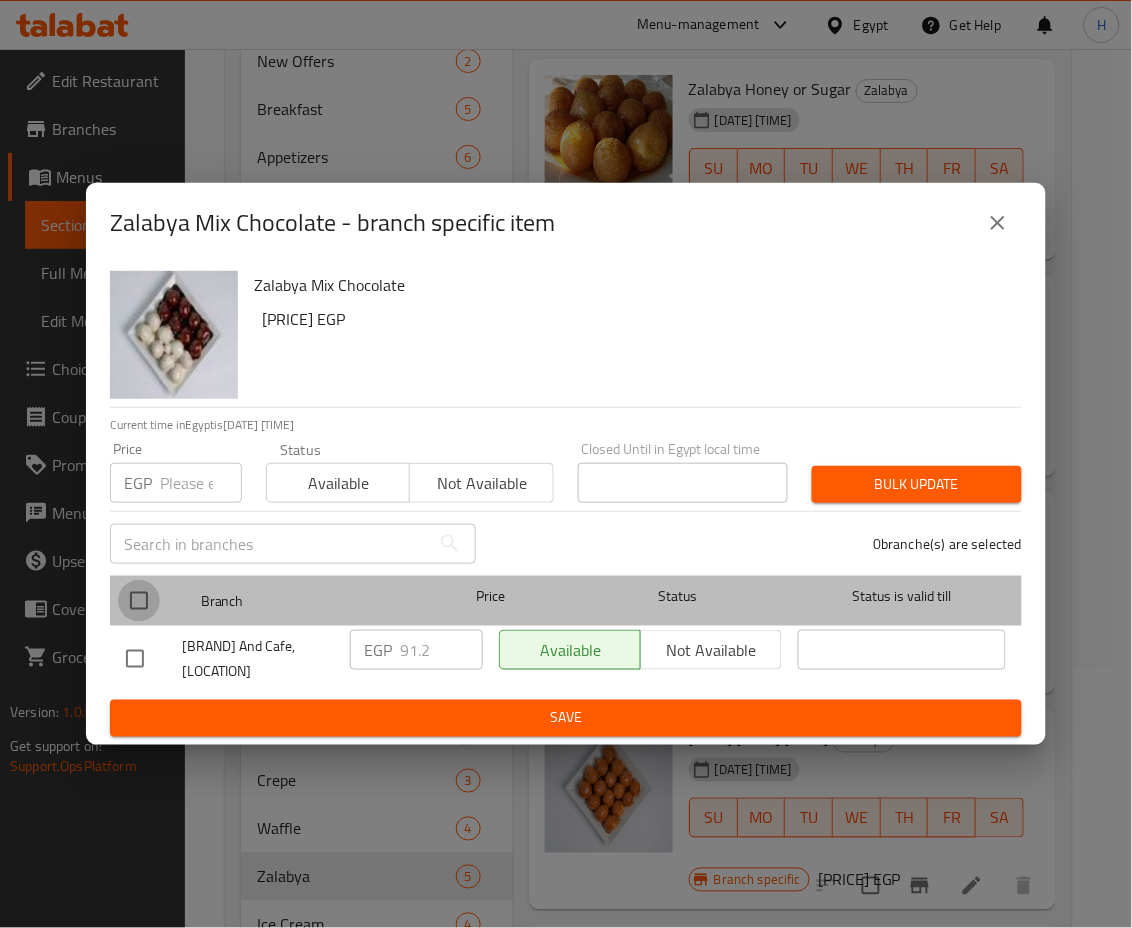 click at bounding box center [139, 601] 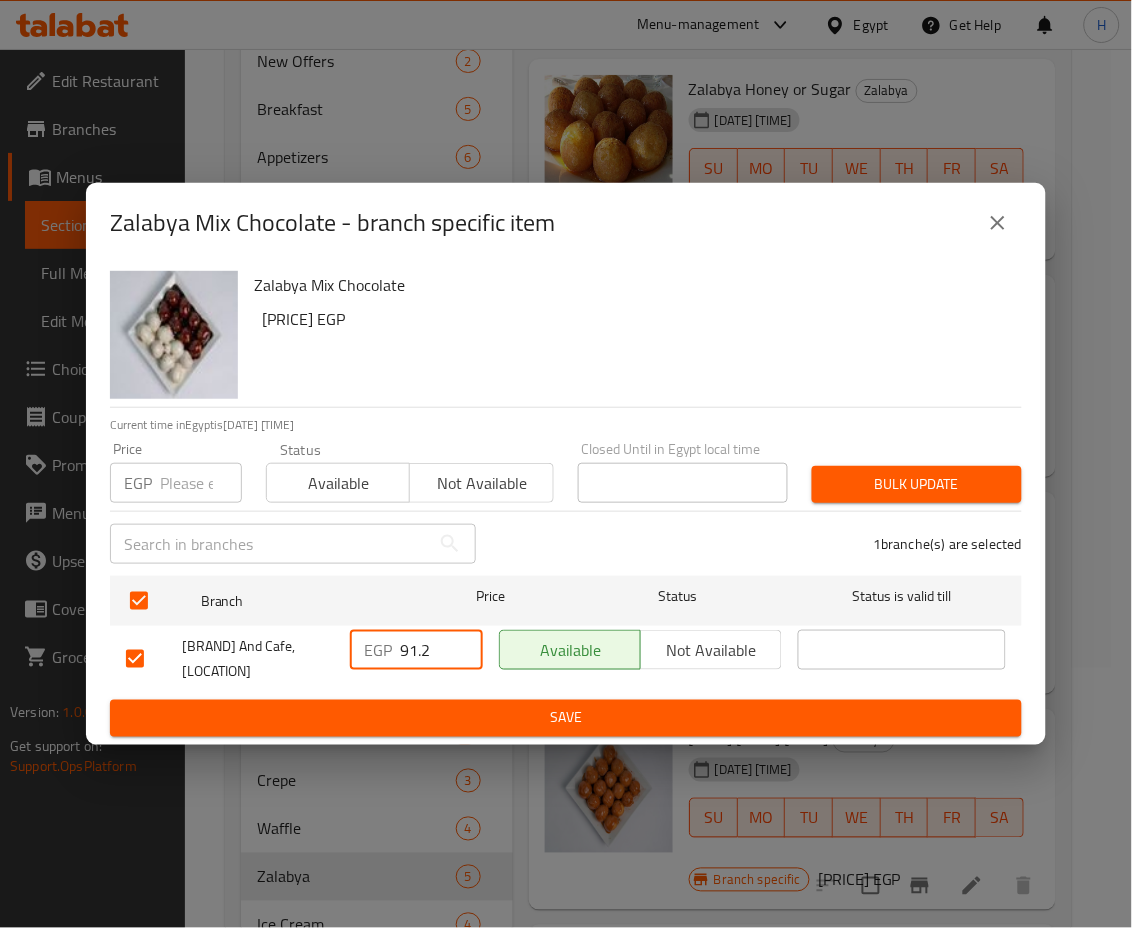 drag, startPoint x: 407, startPoint y: 648, endPoint x: 464, endPoint y: 654, distance: 57.31492 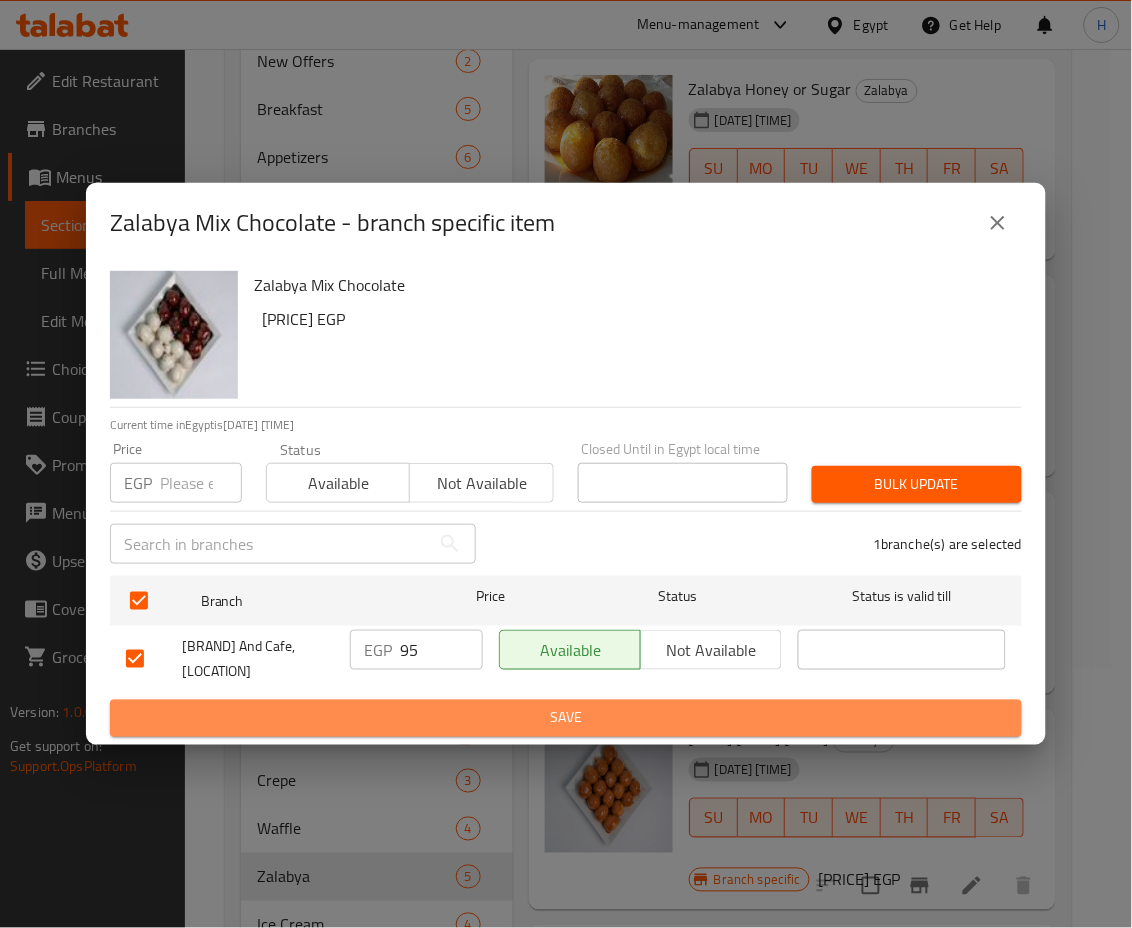 click on "Save" at bounding box center (566, 718) 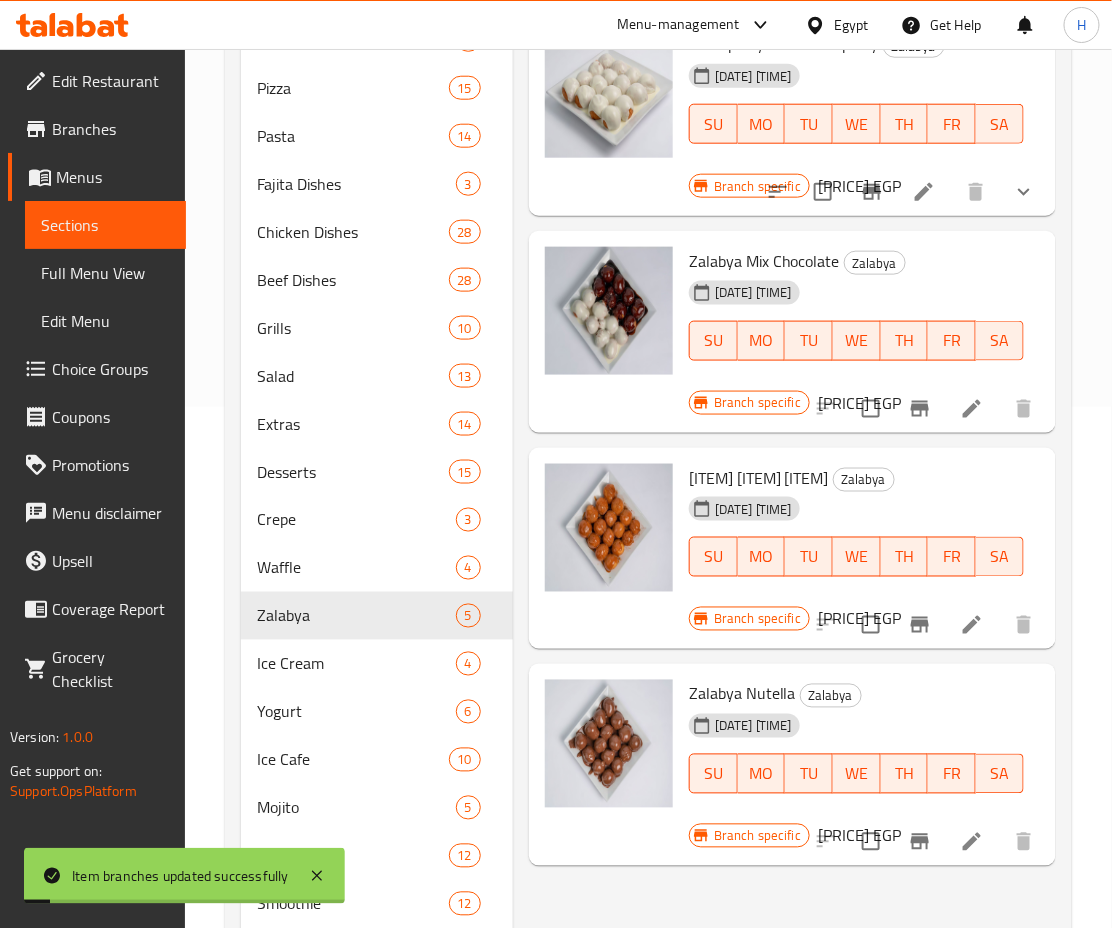 scroll, scrollTop: 522, scrollLeft: 0, axis: vertical 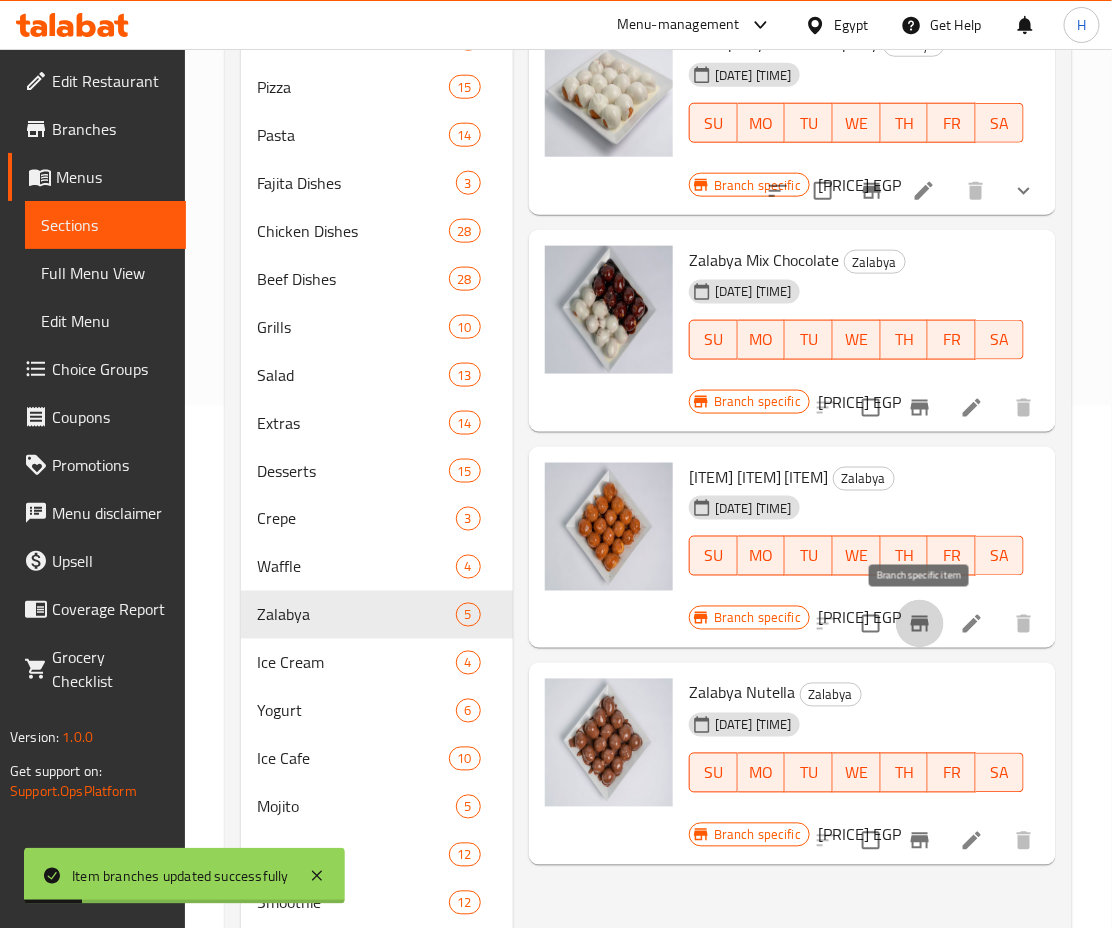 click 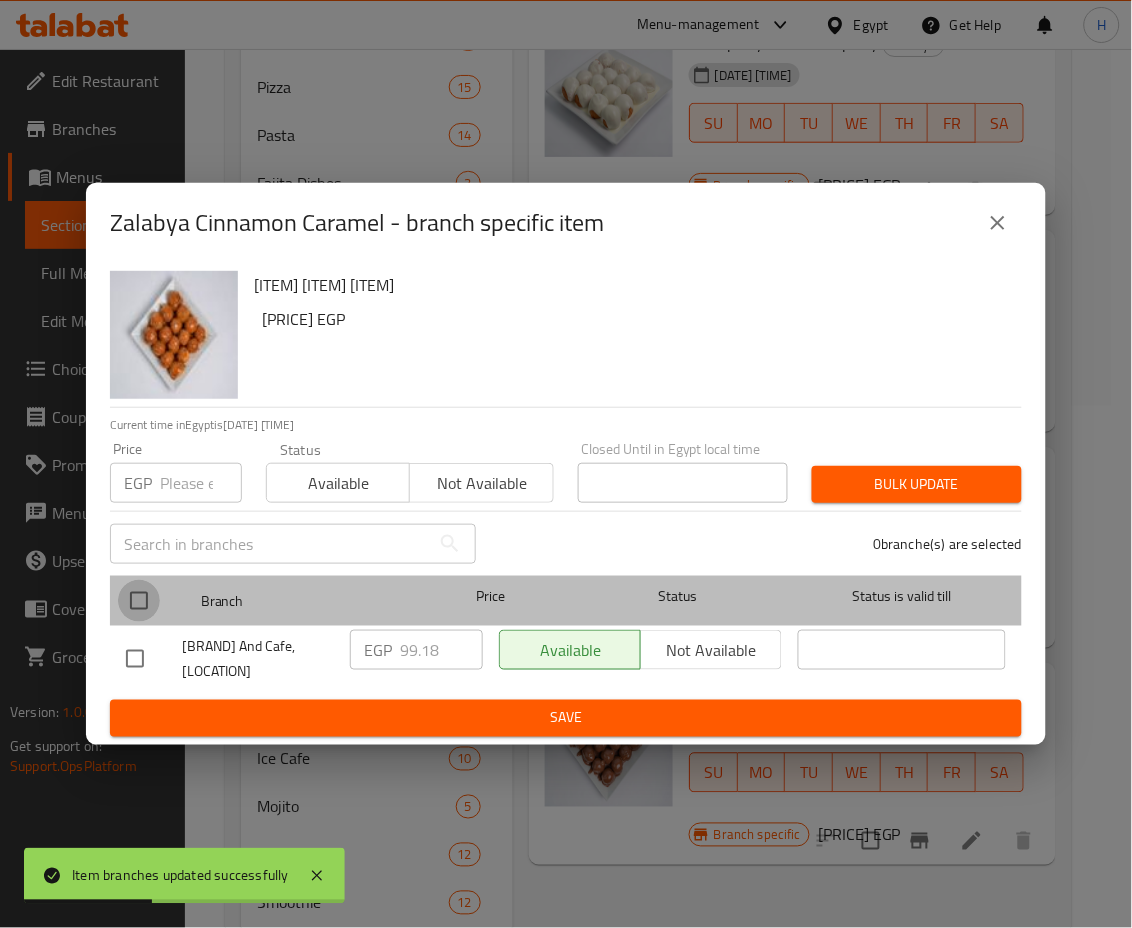 click at bounding box center (139, 601) 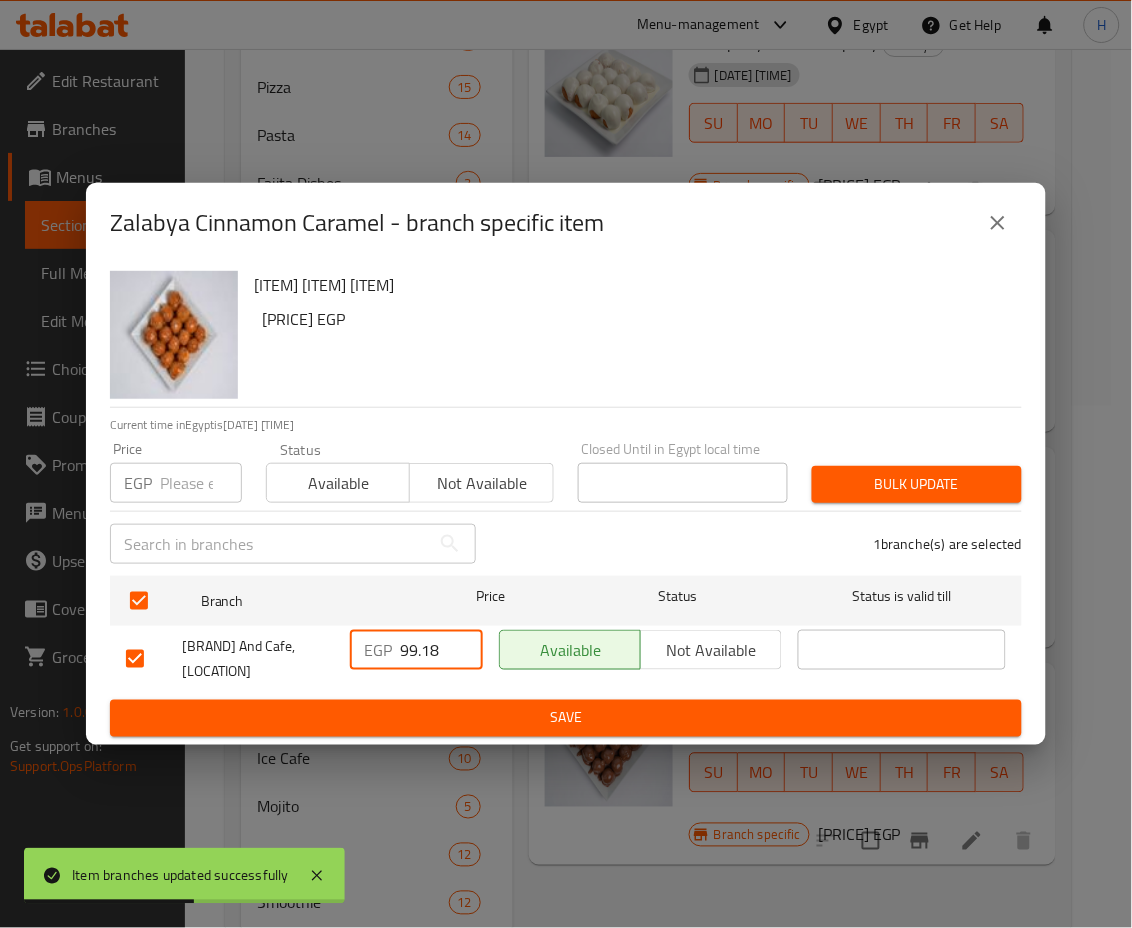 drag, startPoint x: 439, startPoint y: 645, endPoint x: 336, endPoint y: 634, distance: 103.58572 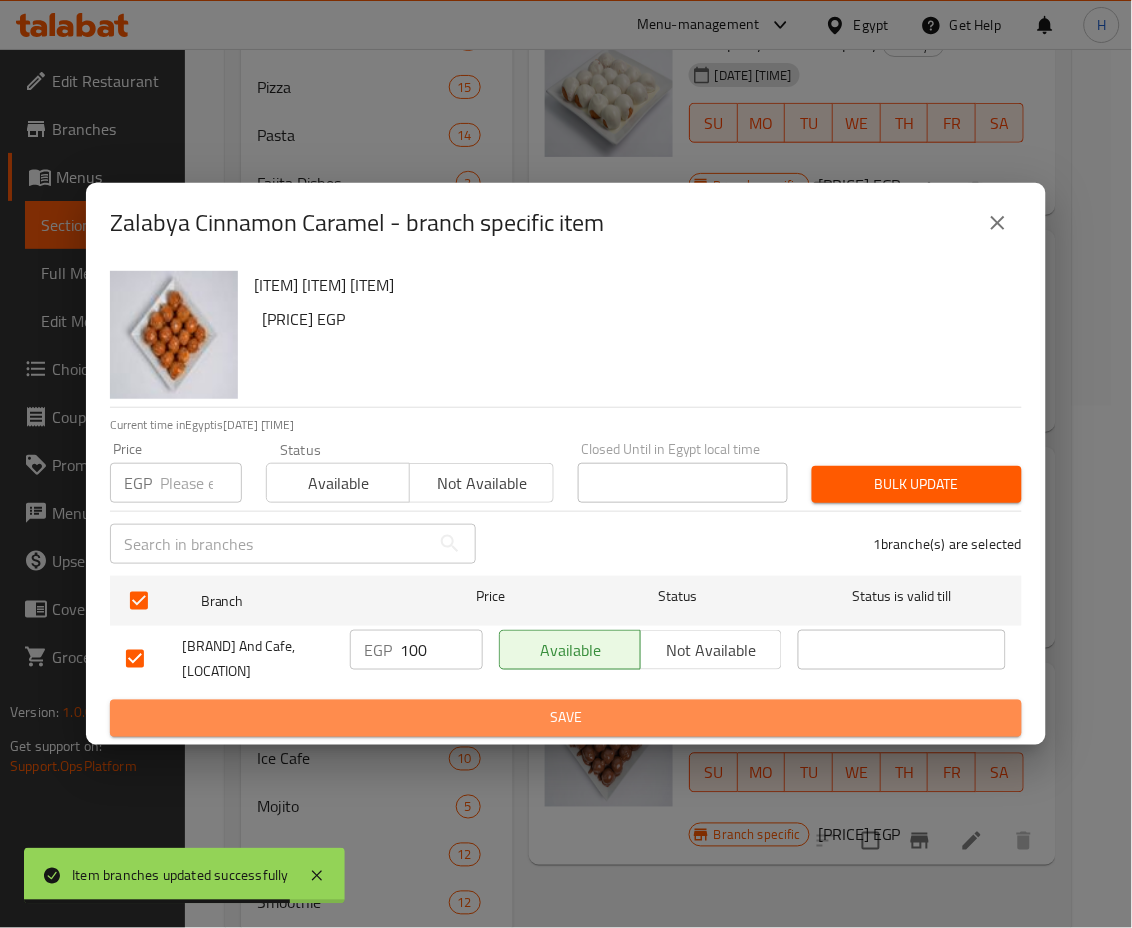 click on "Save" at bounding box center [566, 718] 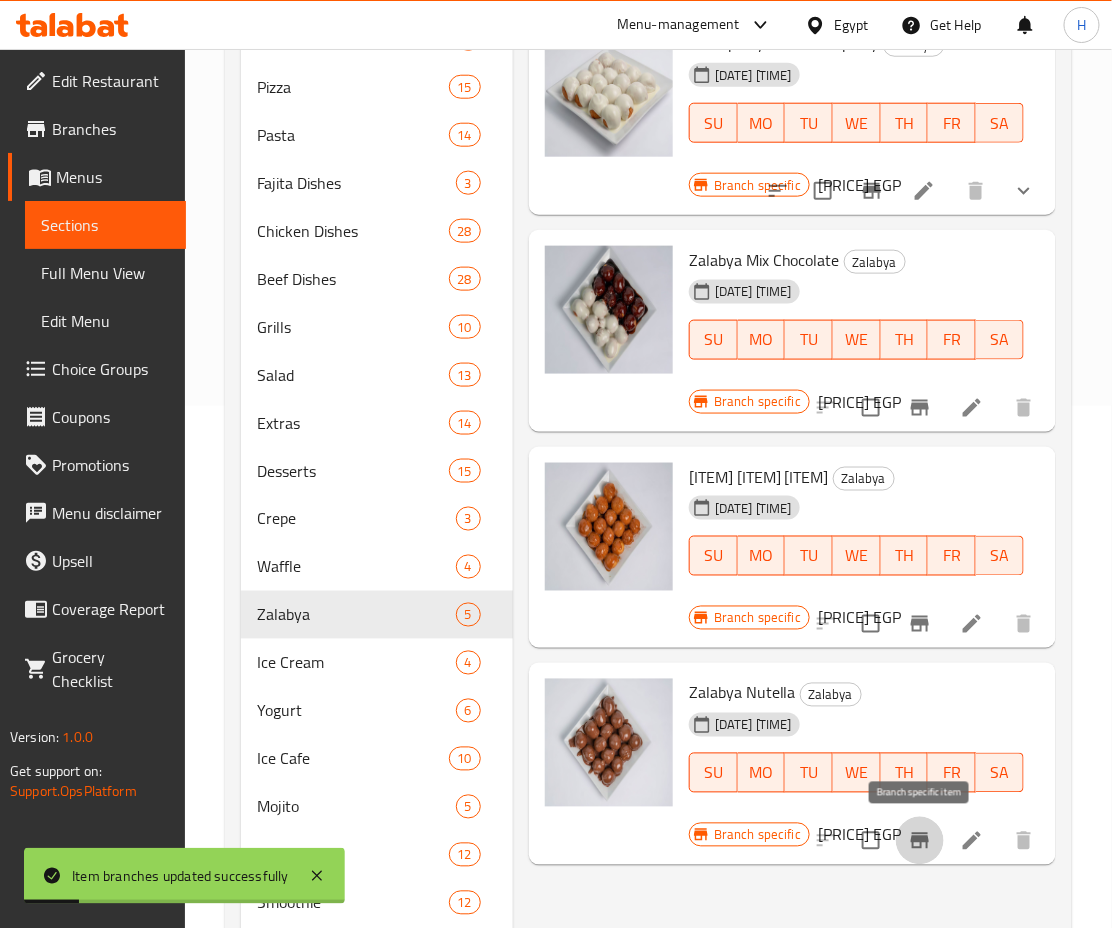 click 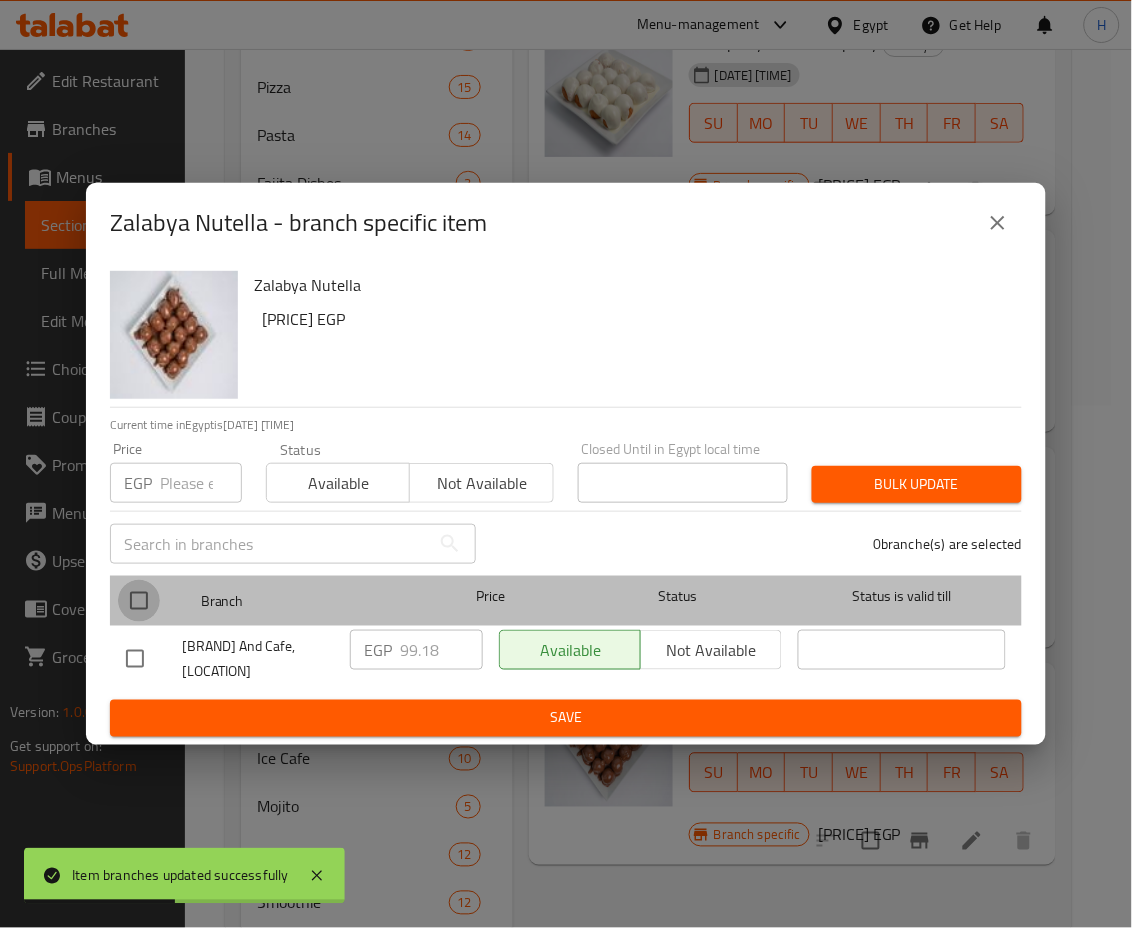 click at bounding box center (139, 601) 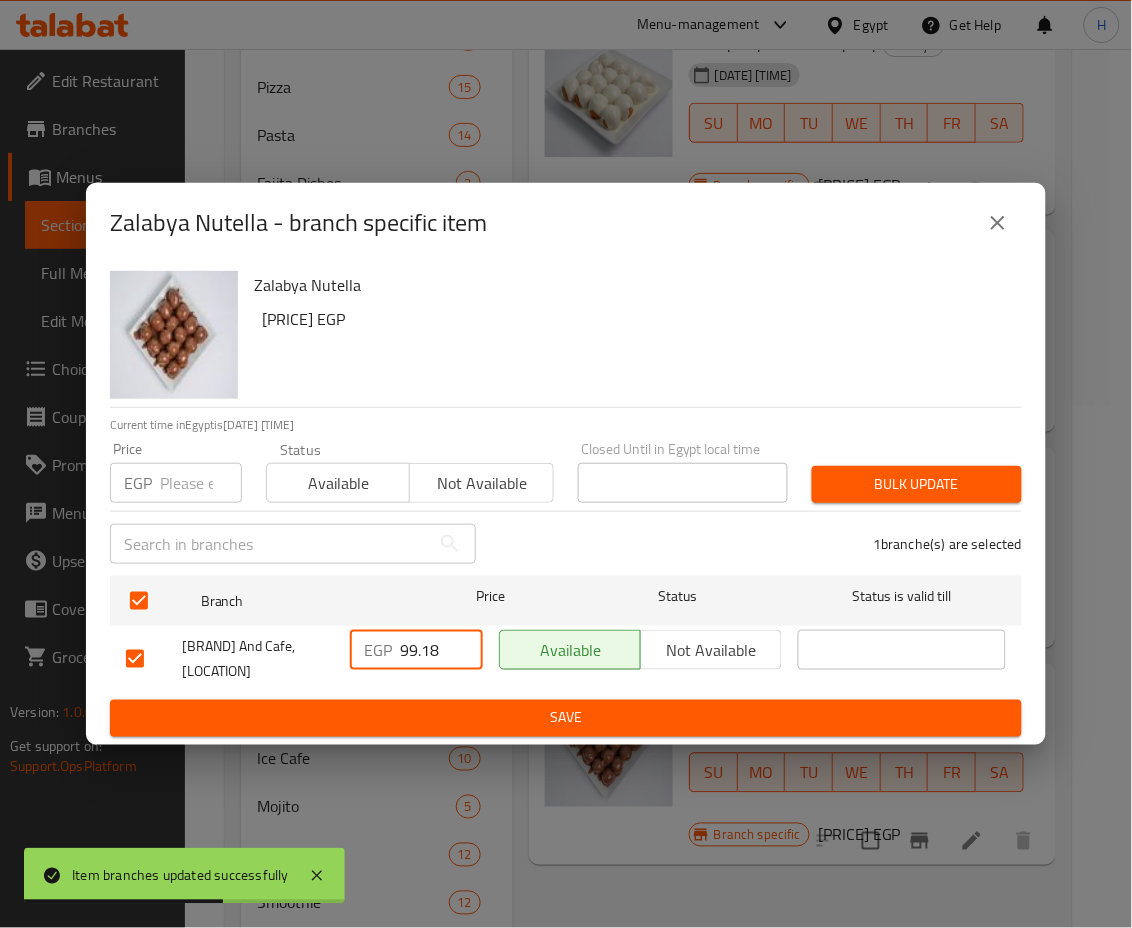 drag, startPoint x: 442, startPoint y: 644, endPoint x: 308, endPoint y: 625, distance: 135.34032 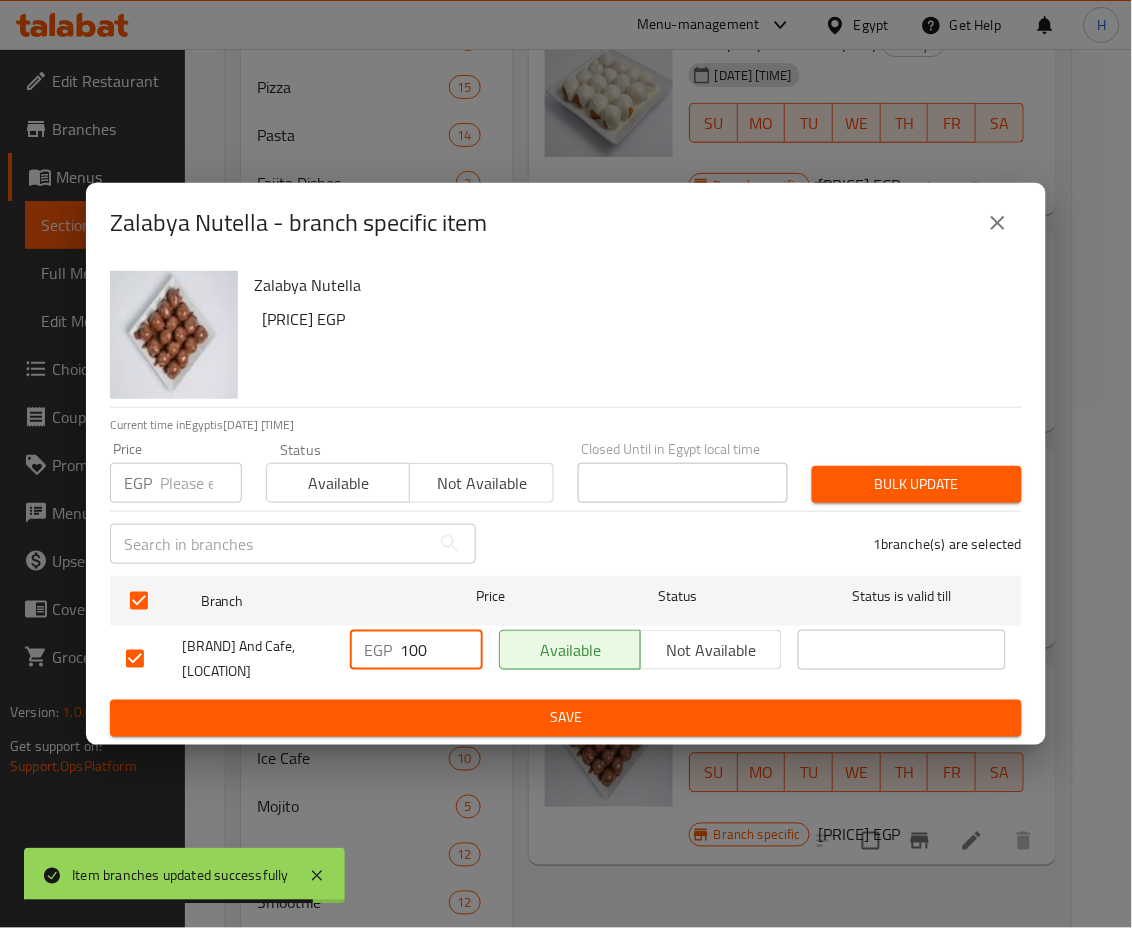 click on "Save" at bounding box center [566, 718] 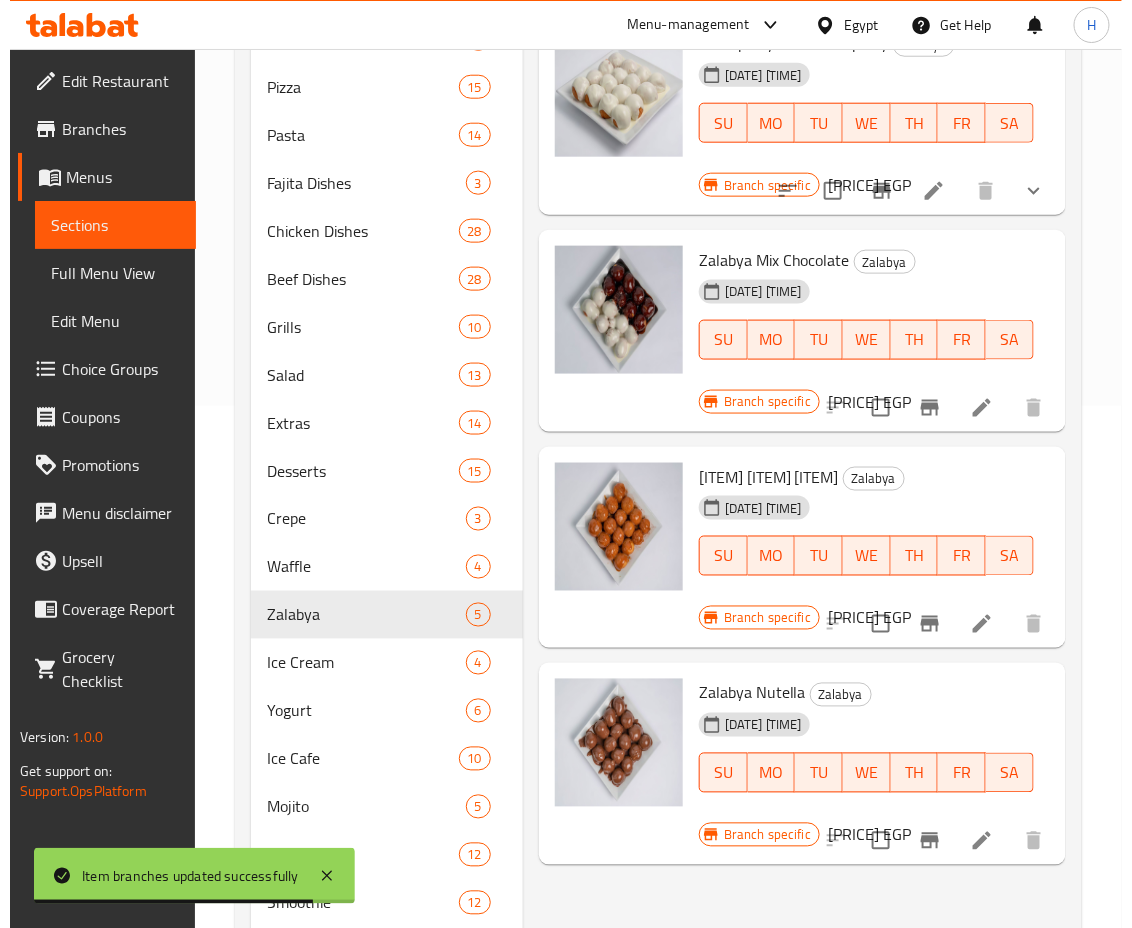 scroll, scrollTop: 0, scrollLeft: 0, axis: both 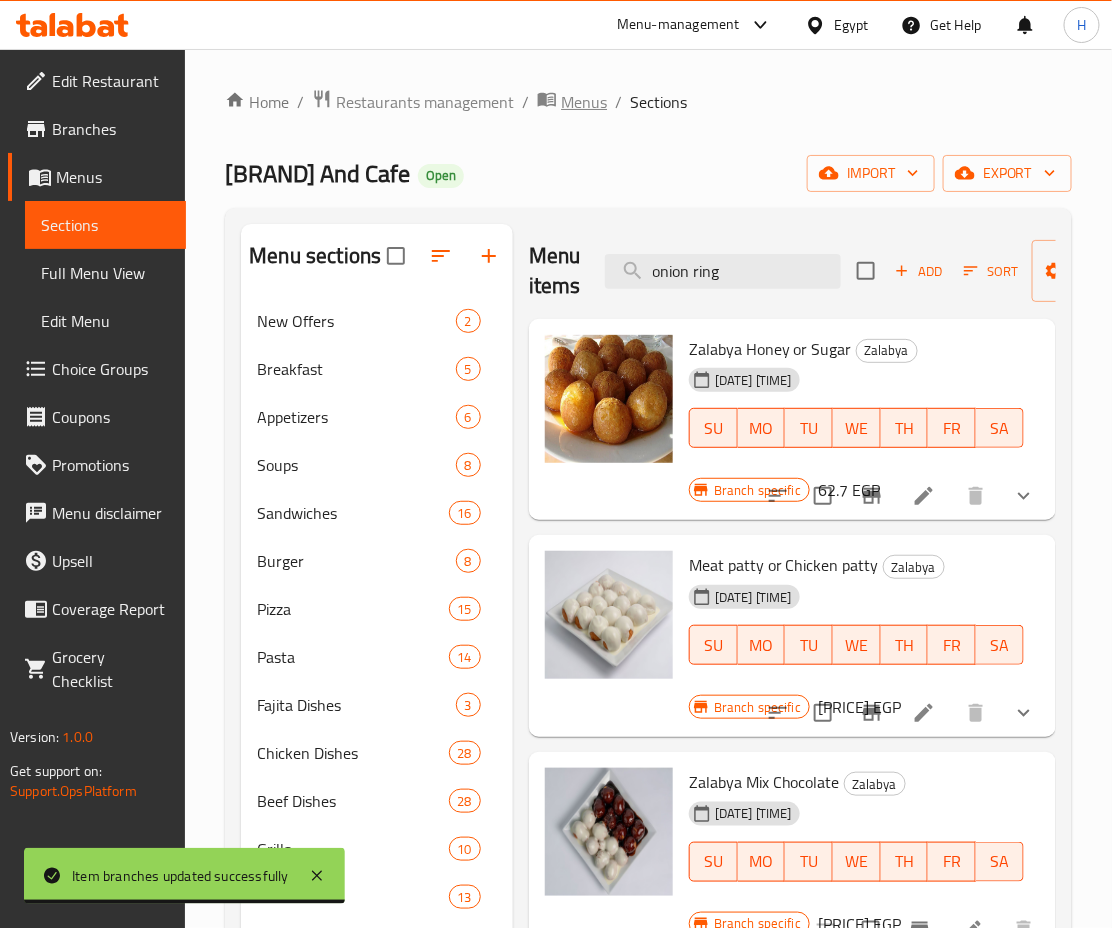 click on "Menus" at bounding box center [584, 102] 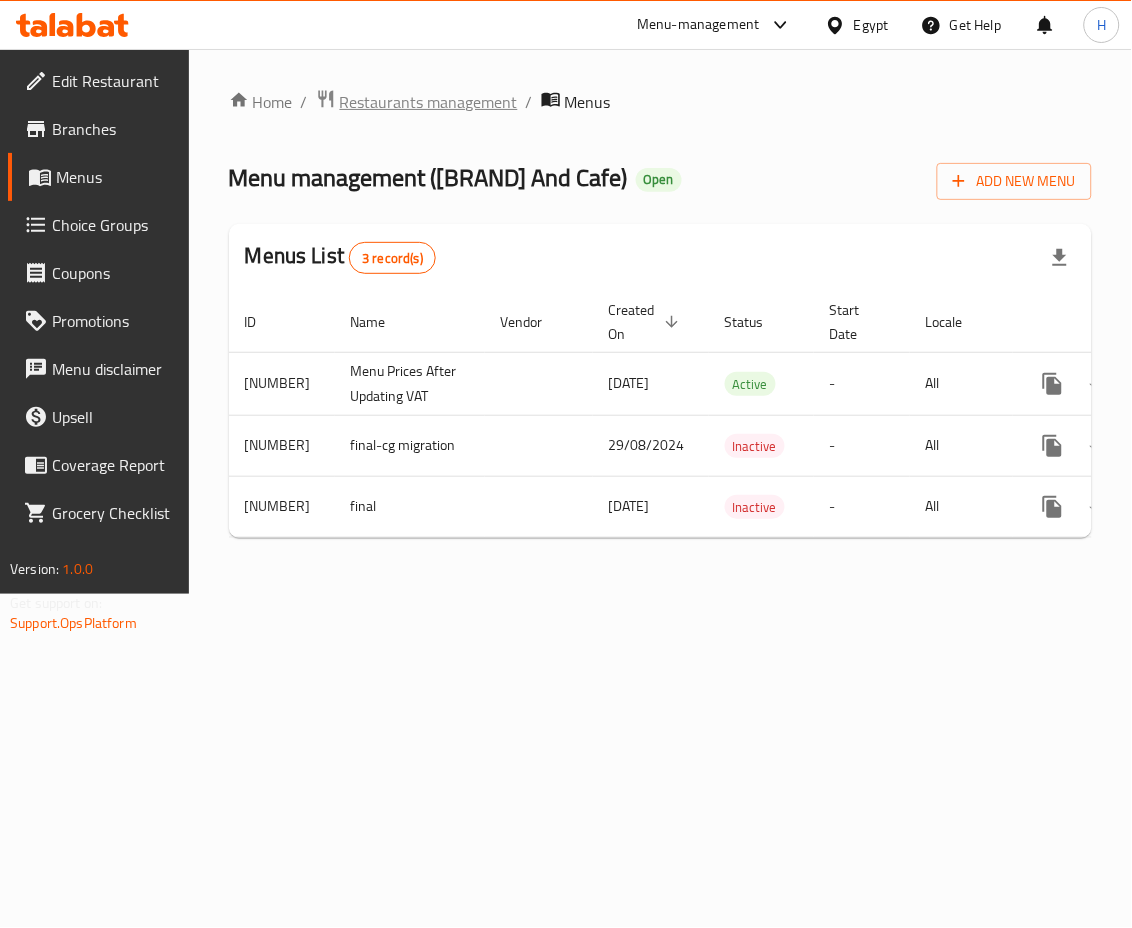 click on "Restaurants management" at bounding box center (429, 102) 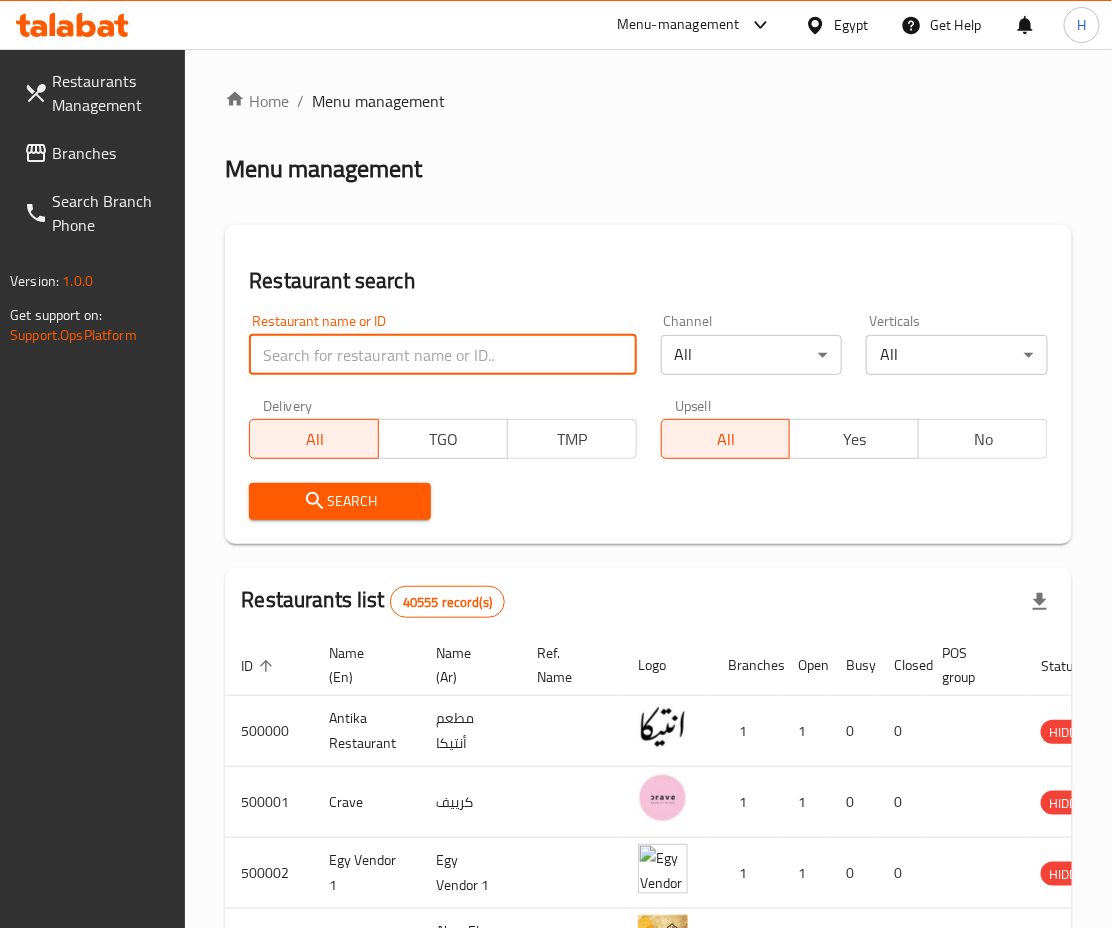 click at bounding box center (442, 355) 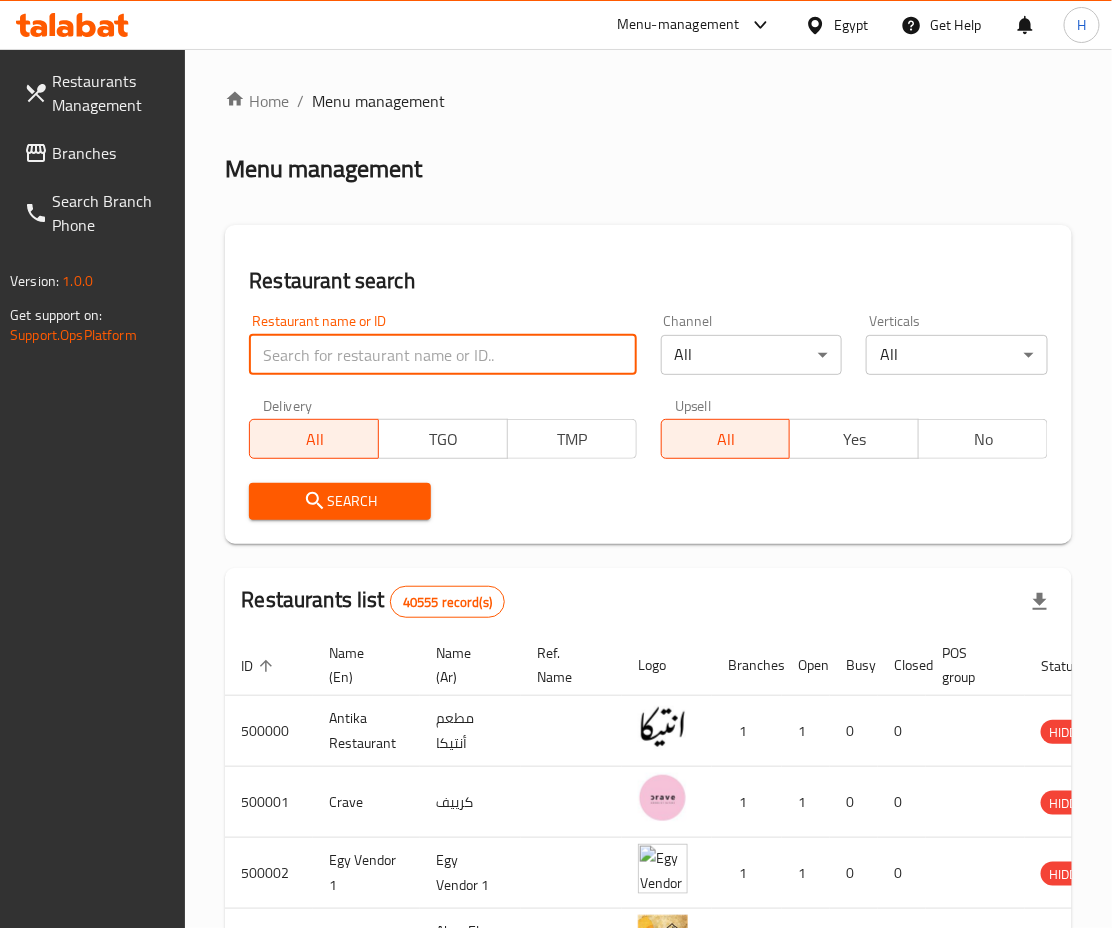 paste on "[NUMBER]" 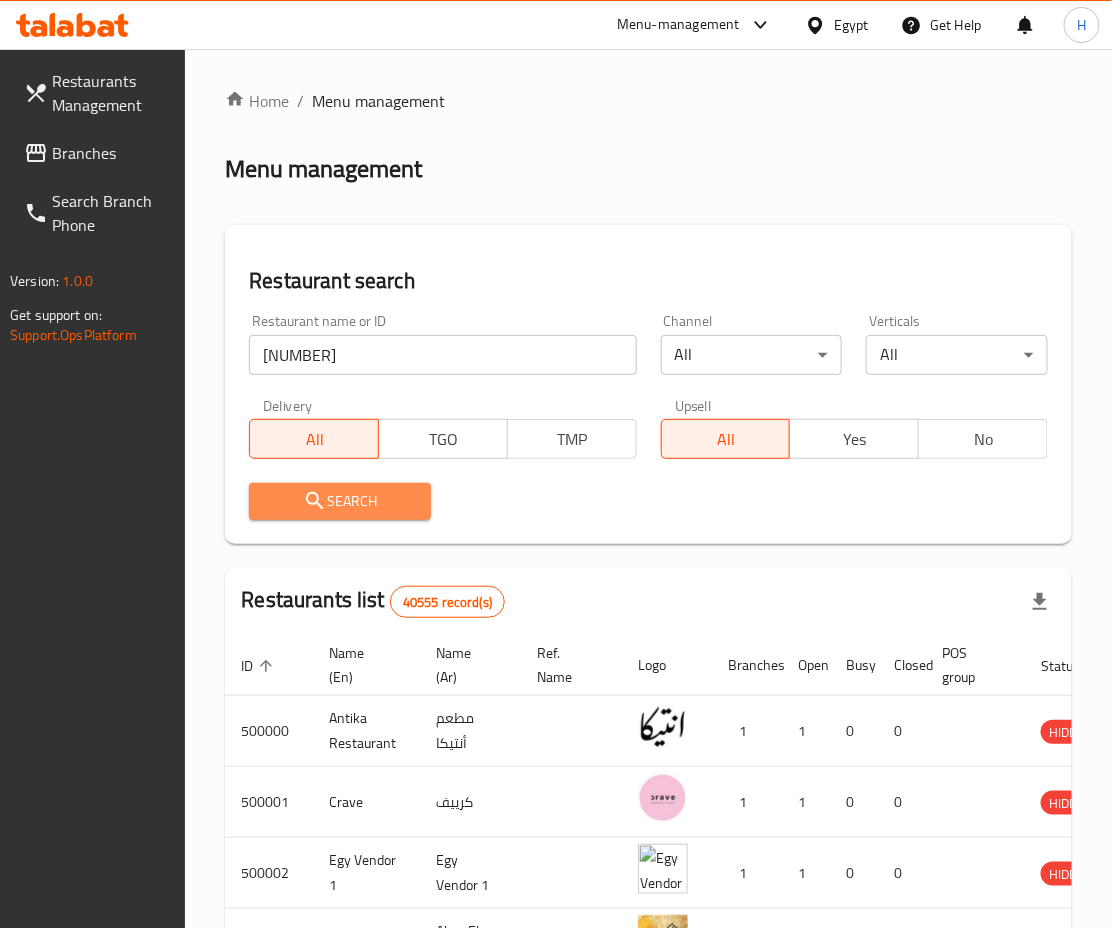 click on "Search" at bounding box center (340, 501) 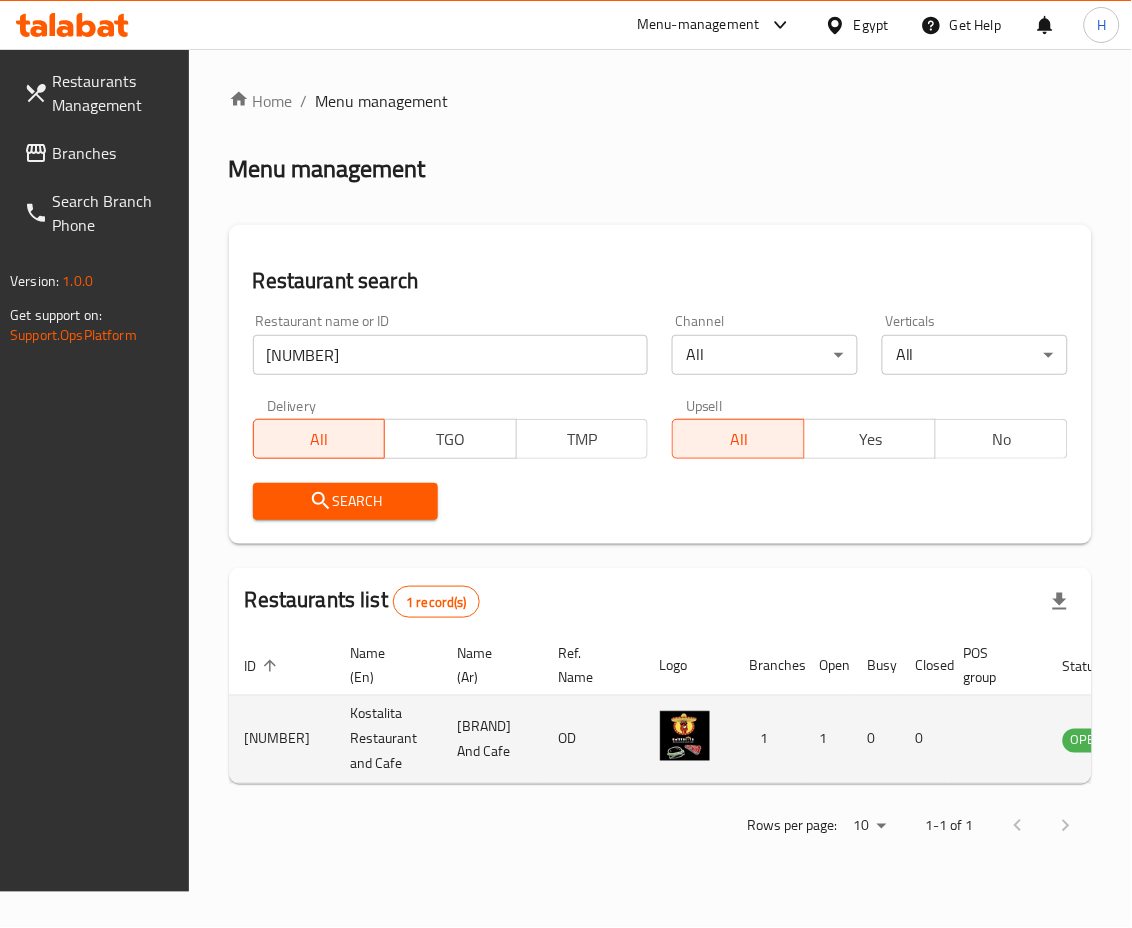 scroll, scrollTop: 0, scrollLeft: 107, axis: horizontal 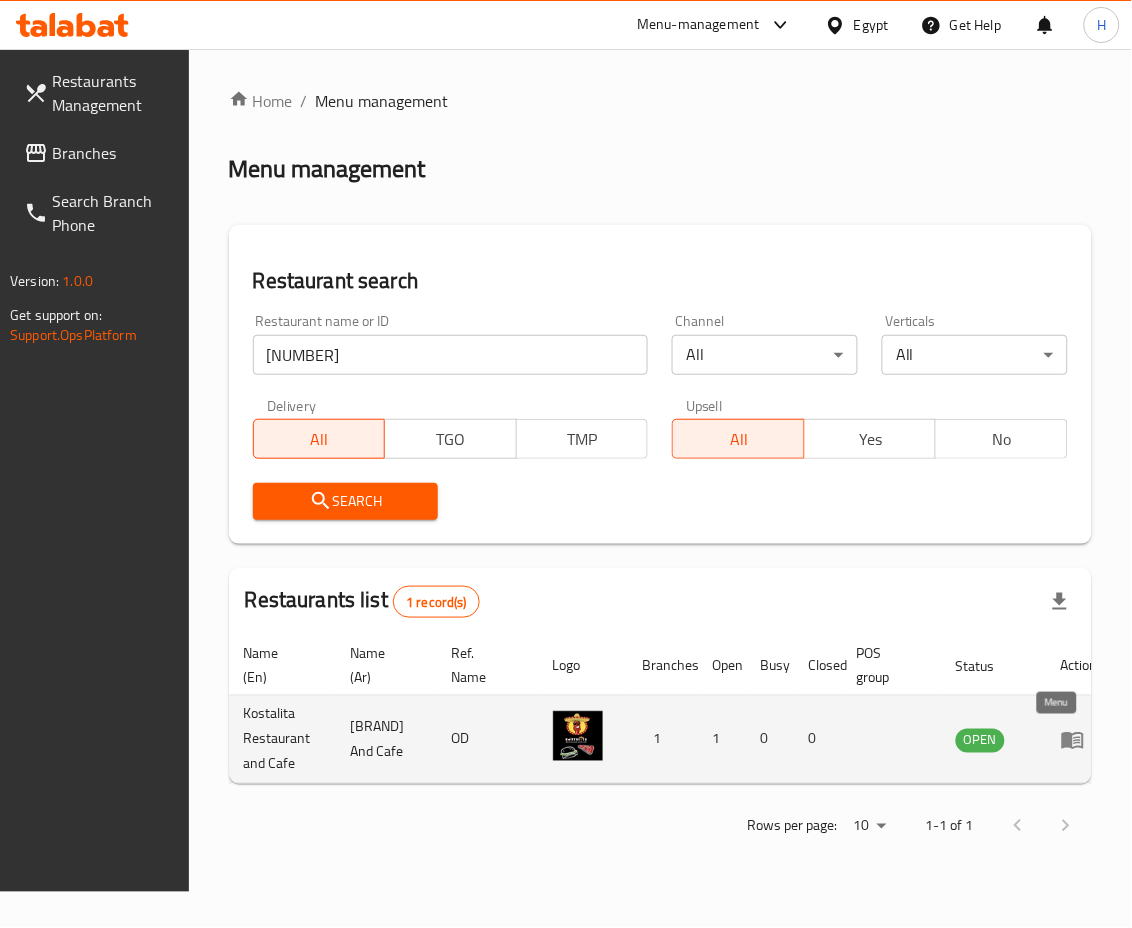 click 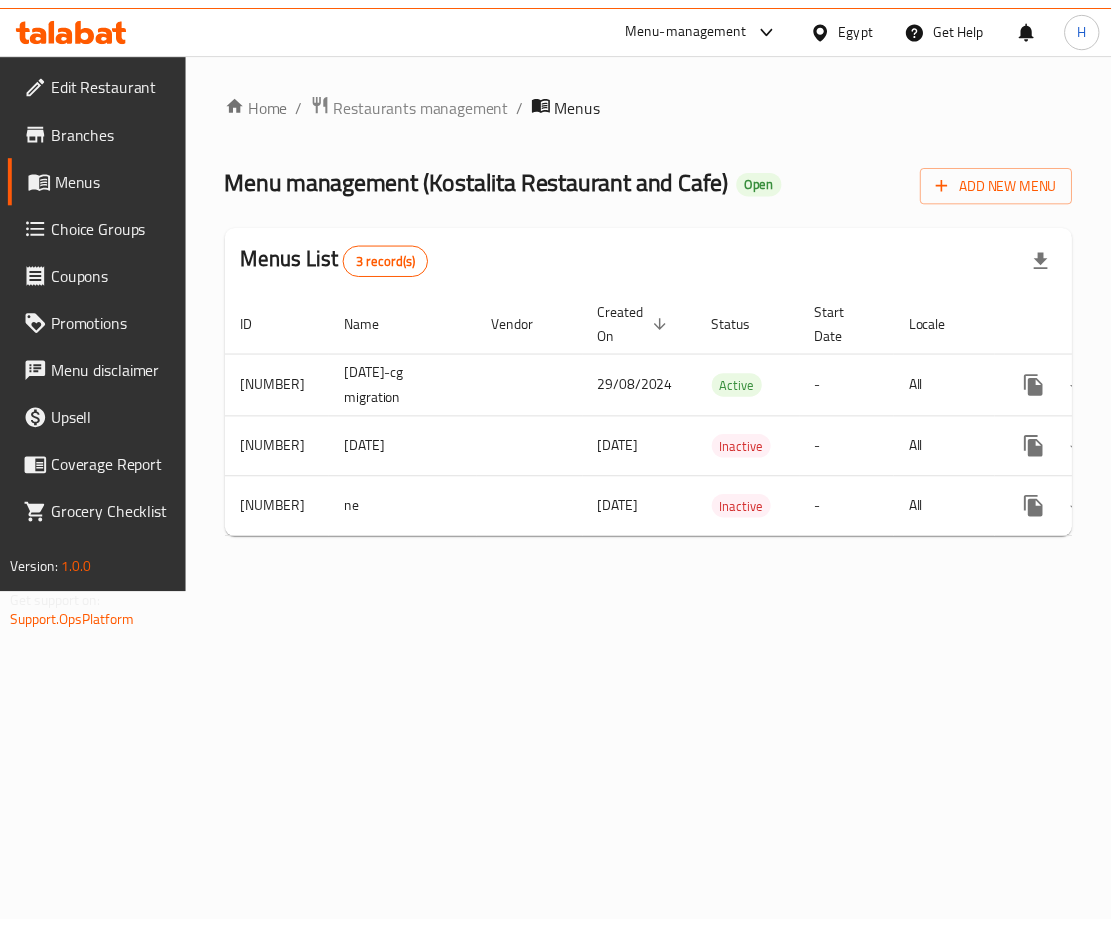 scroll, scrollTop: 0, scrollLeft: 129, axis: horizontal 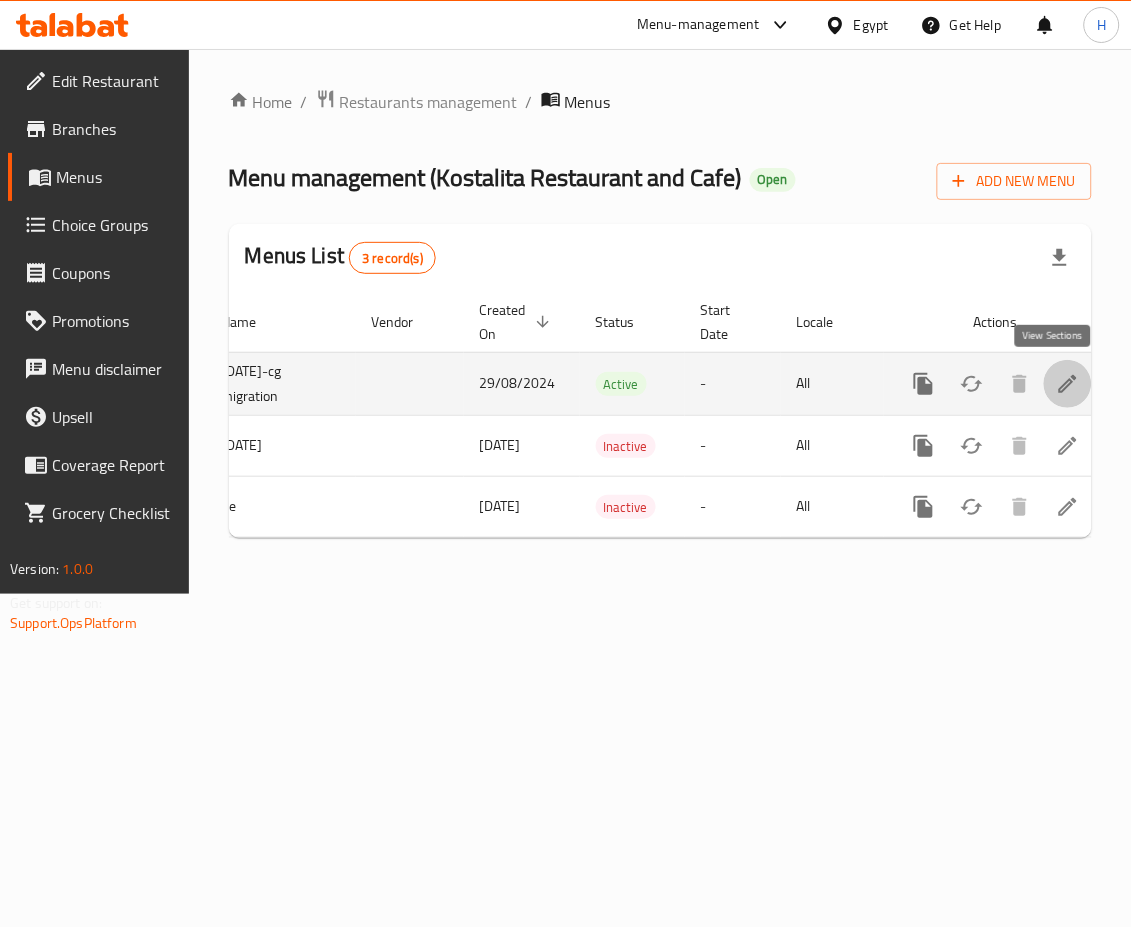 click 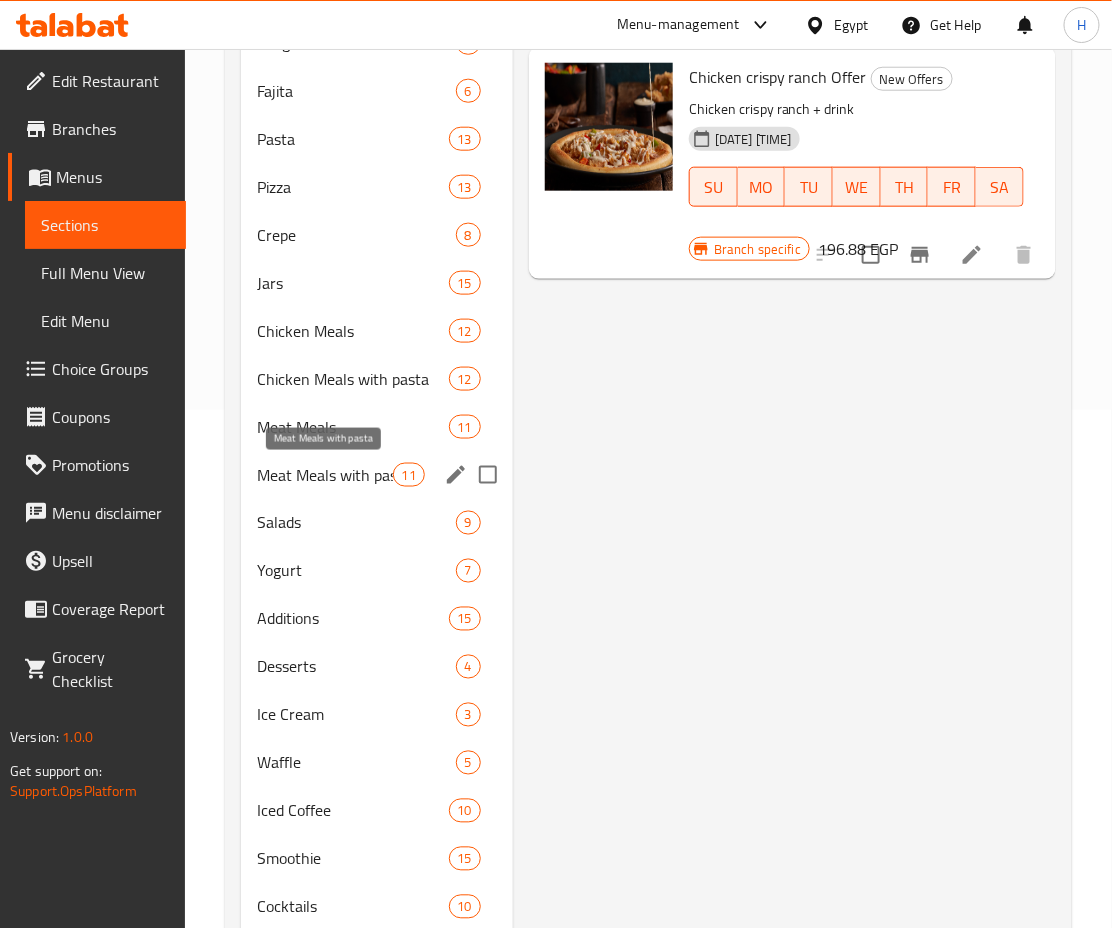 scroll, scrollTop: 526, scrollLeft: 0, axis: vertical 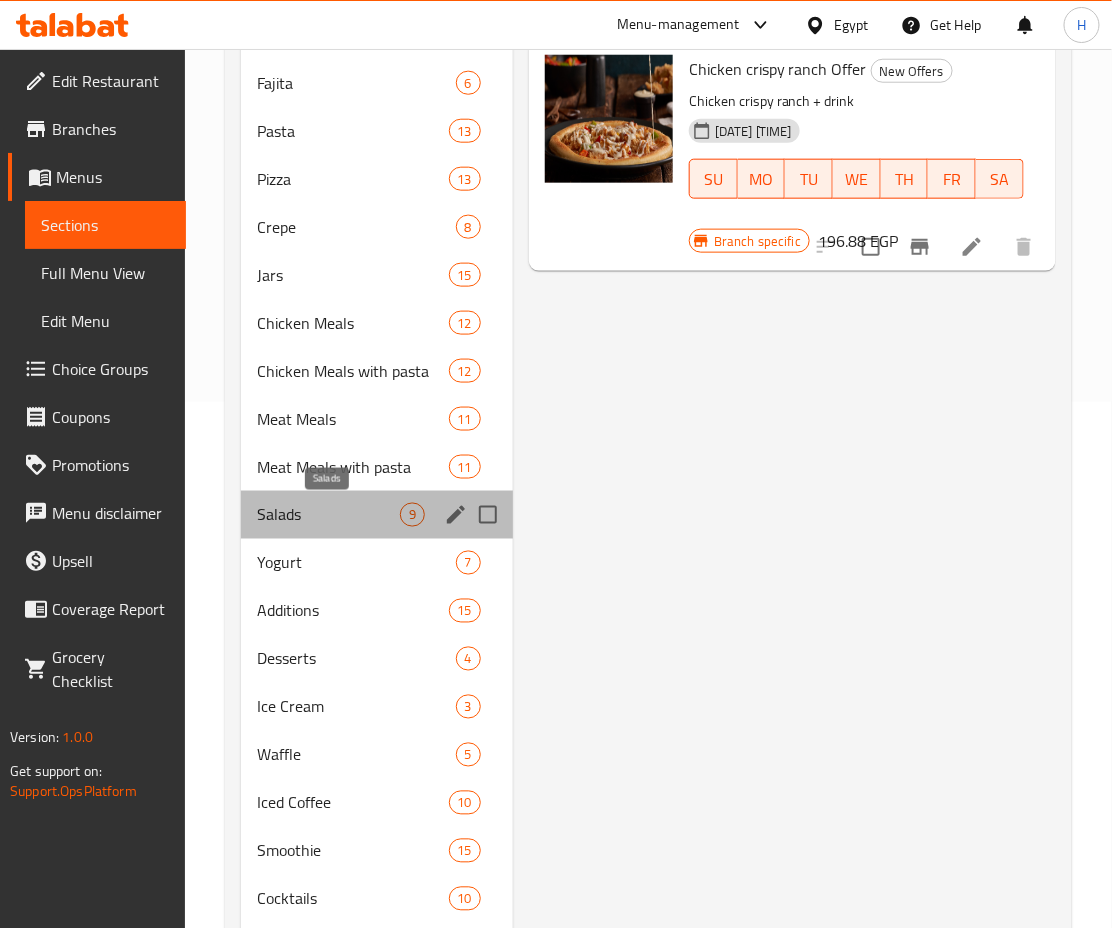click on "Salads" at bounding box center (328, 515) 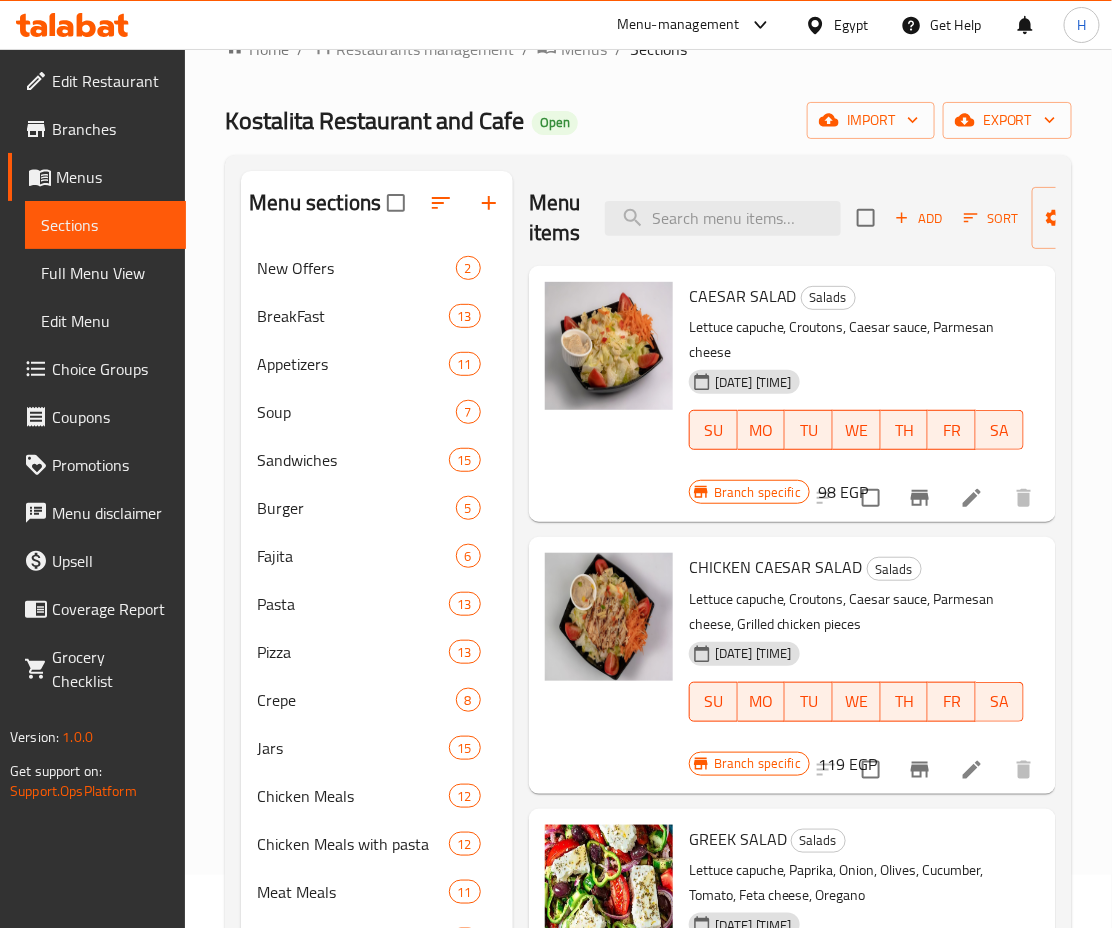 scroll, scrollTop: 0, scrollLeft: 0, axis: both 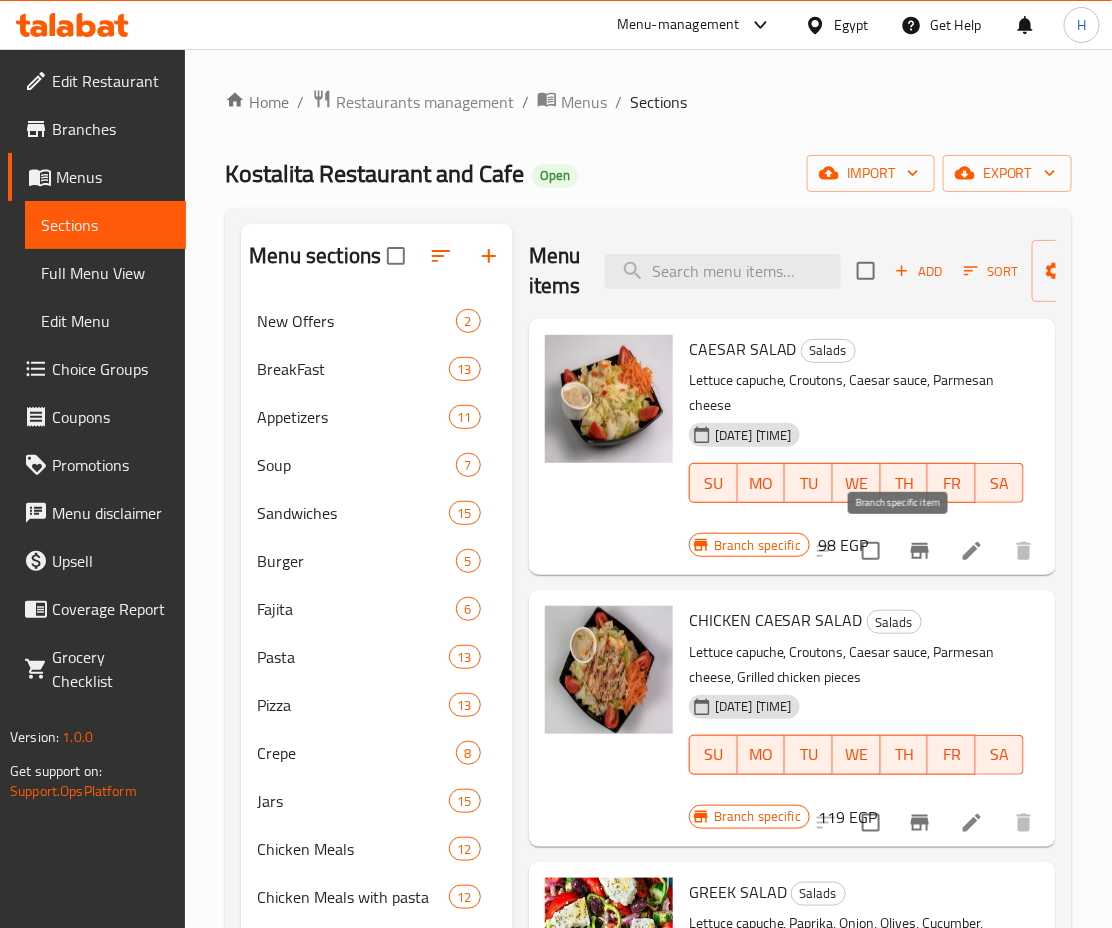 click 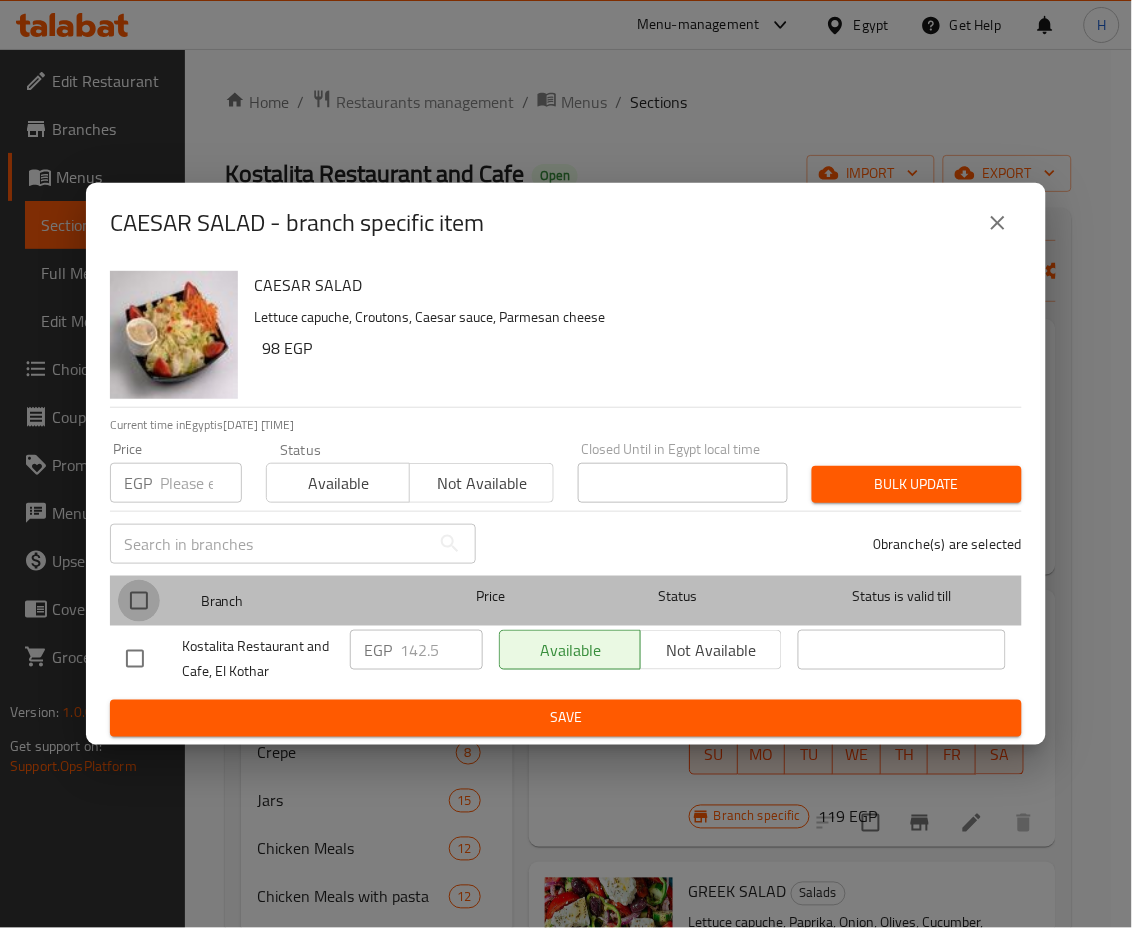 click at bounding box center (139, 601) 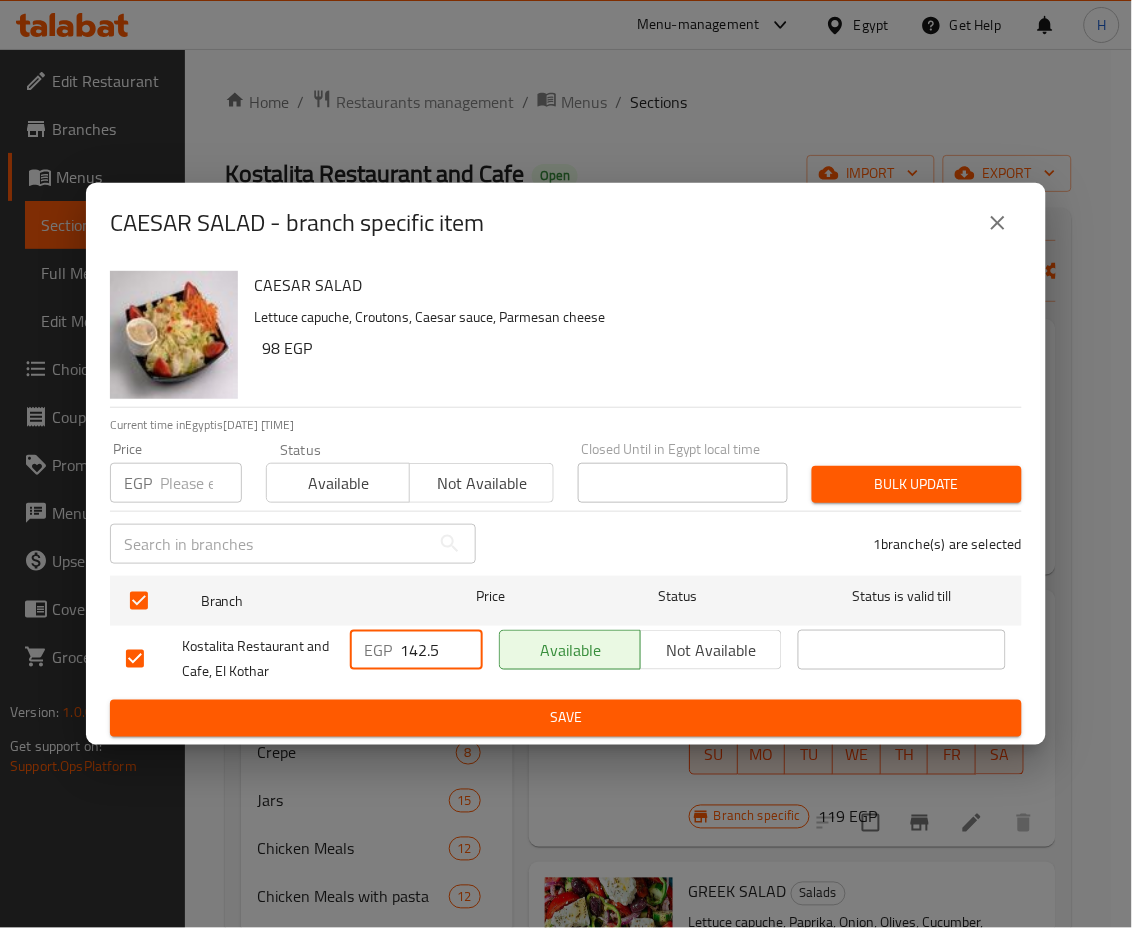 drag, startPoint x: 405, startPoint y: 641, endPoint x: 471, endPoint y: 655, distance: 67.46851 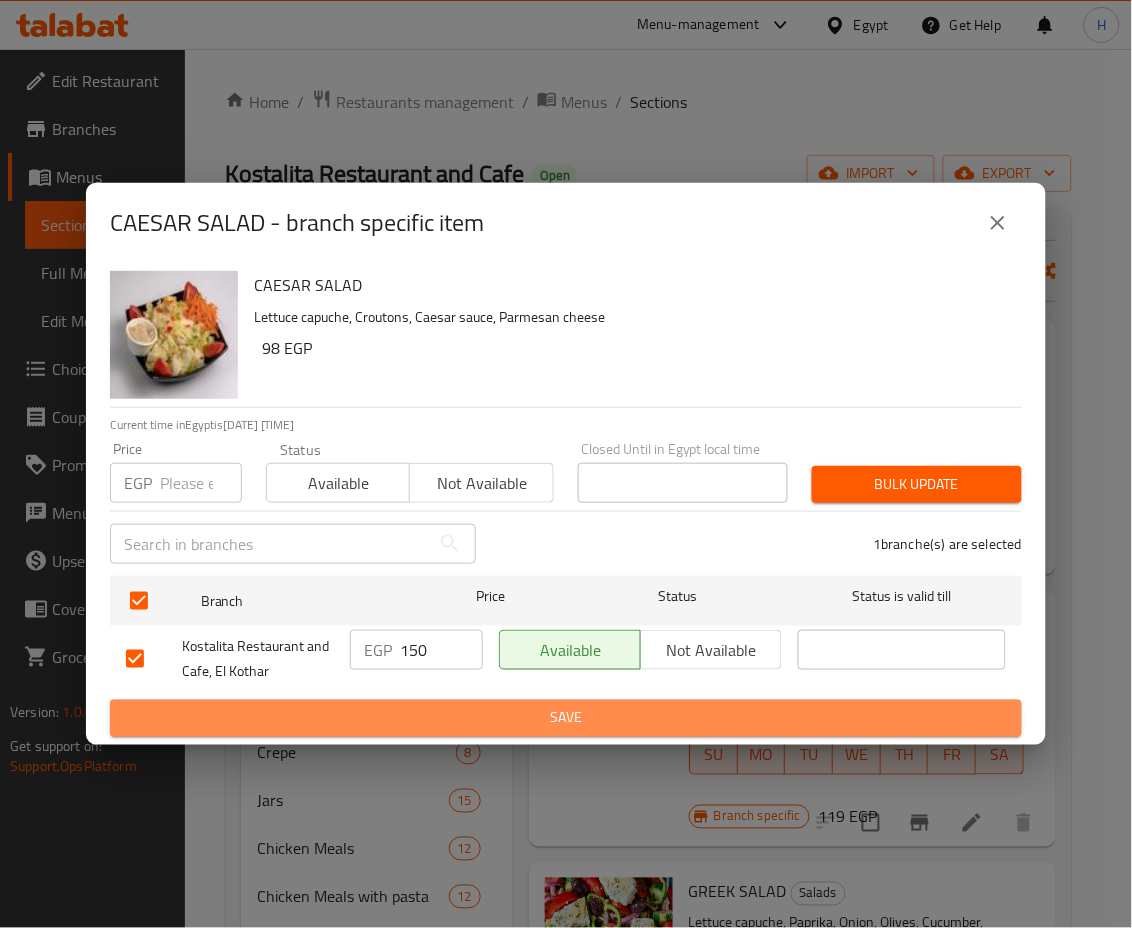 click on "Save" at bounding box center (566, 718) 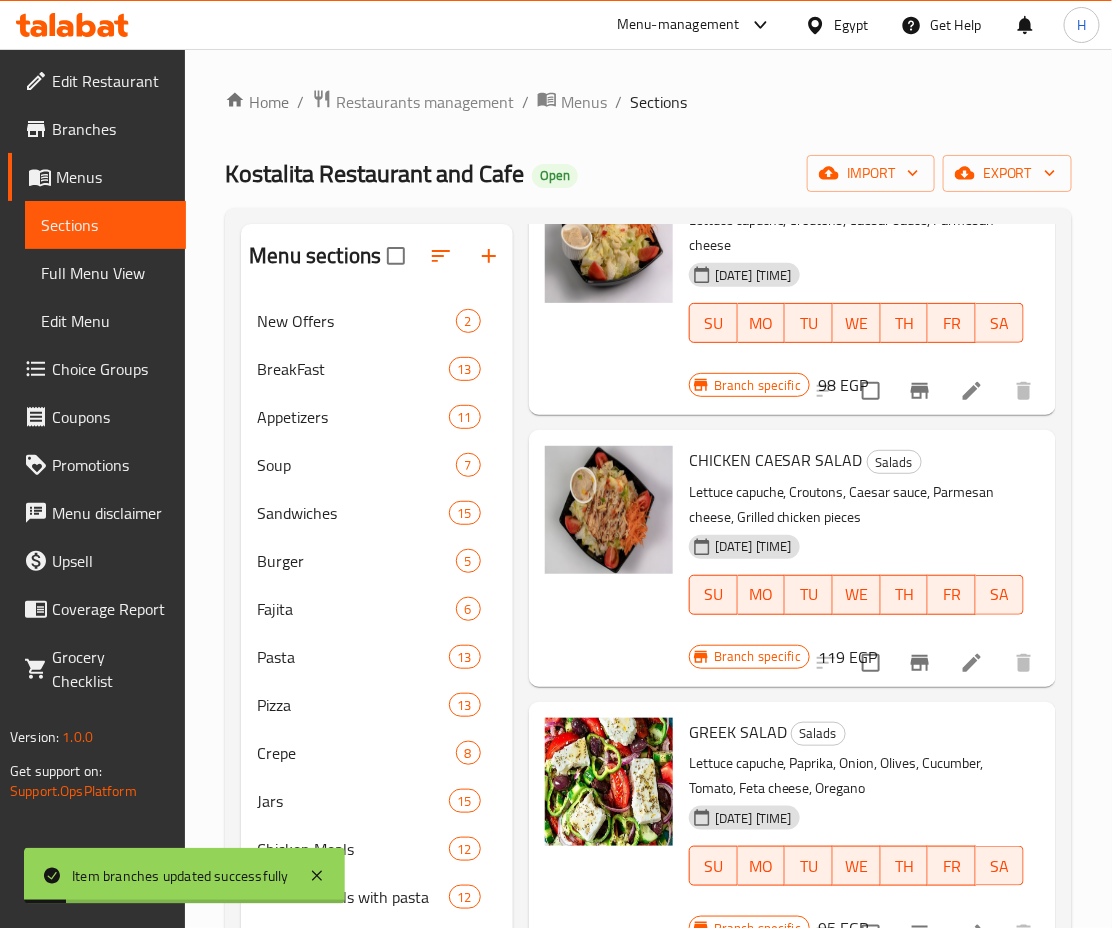 scroll, scrollTop: 165, scrollLeft: 0, axis: vertical 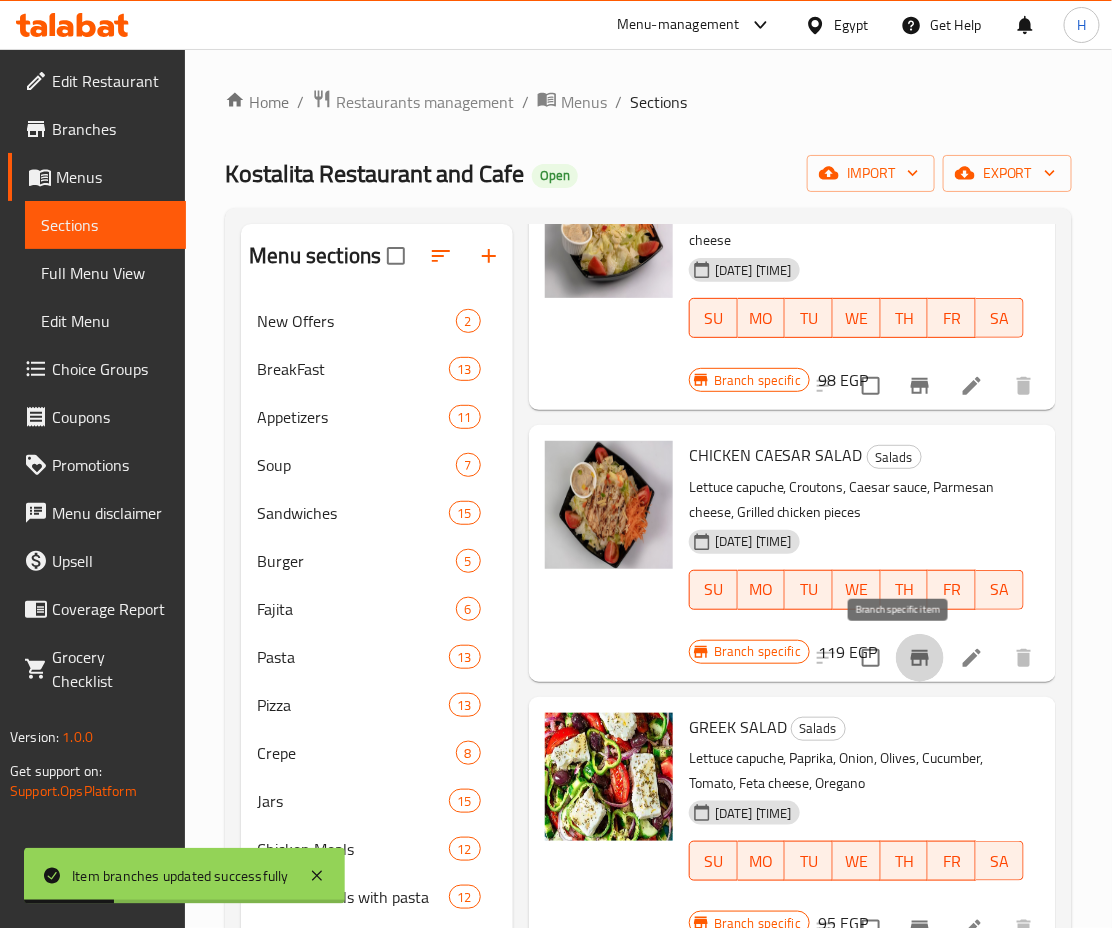 click 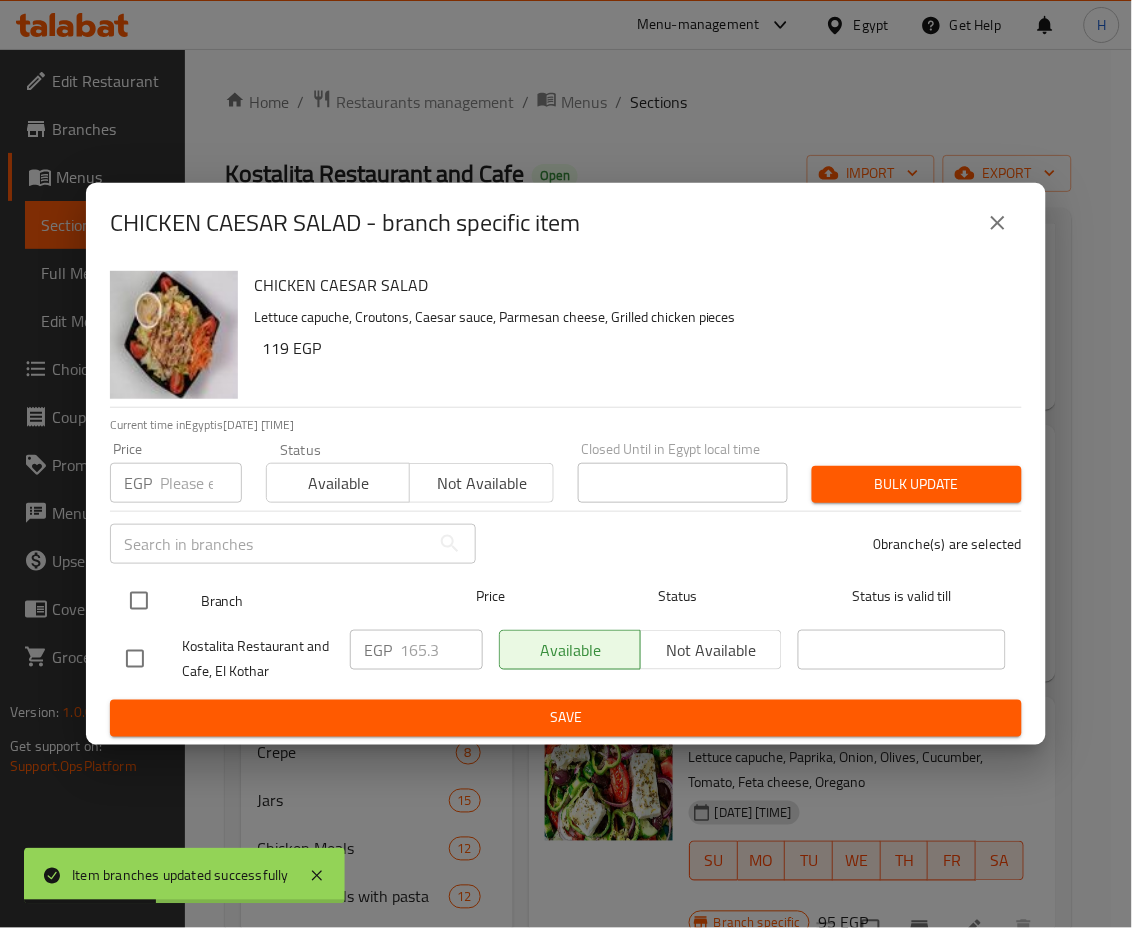 click at bounding box center (139, 601) 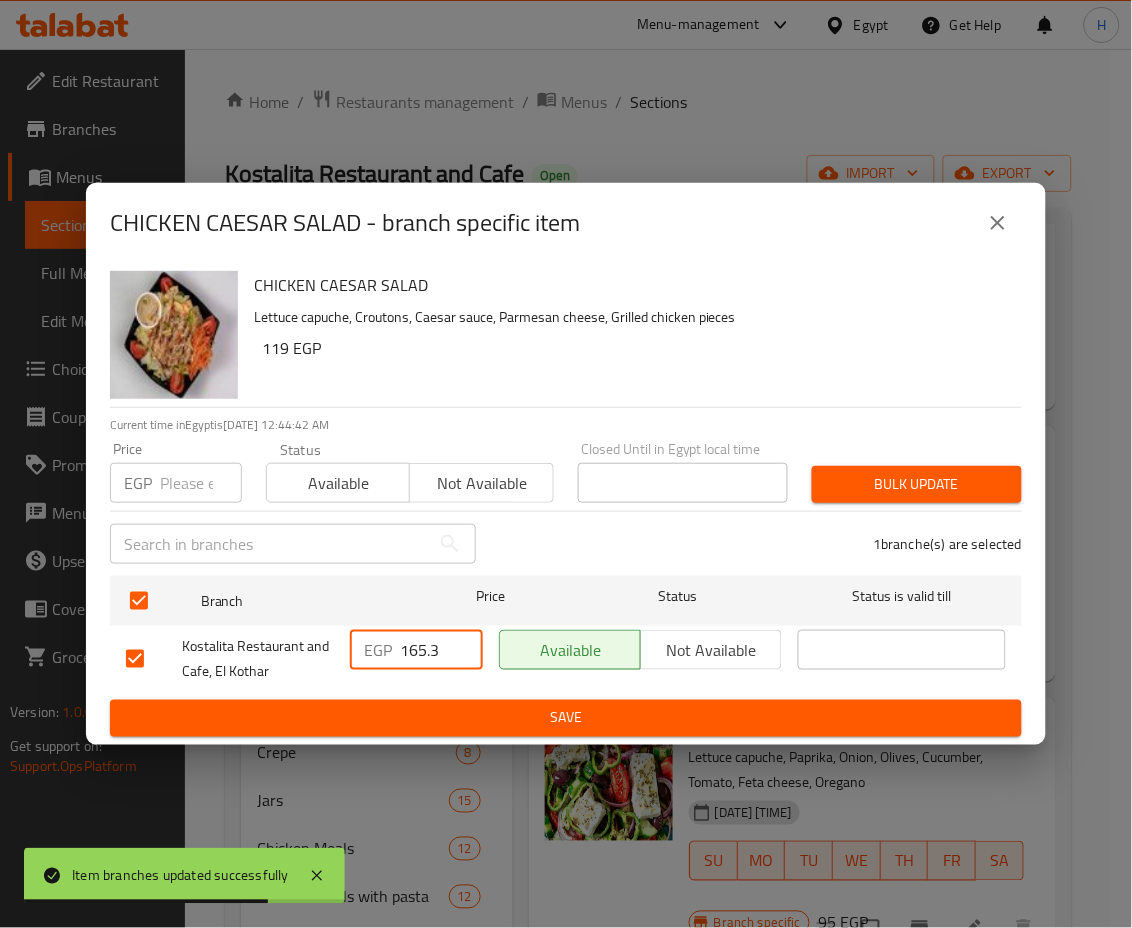 drag, startPoint x: 409, startPoint y: 653, endPoint x: 468, endPoint y: 660, distance: 59.413803 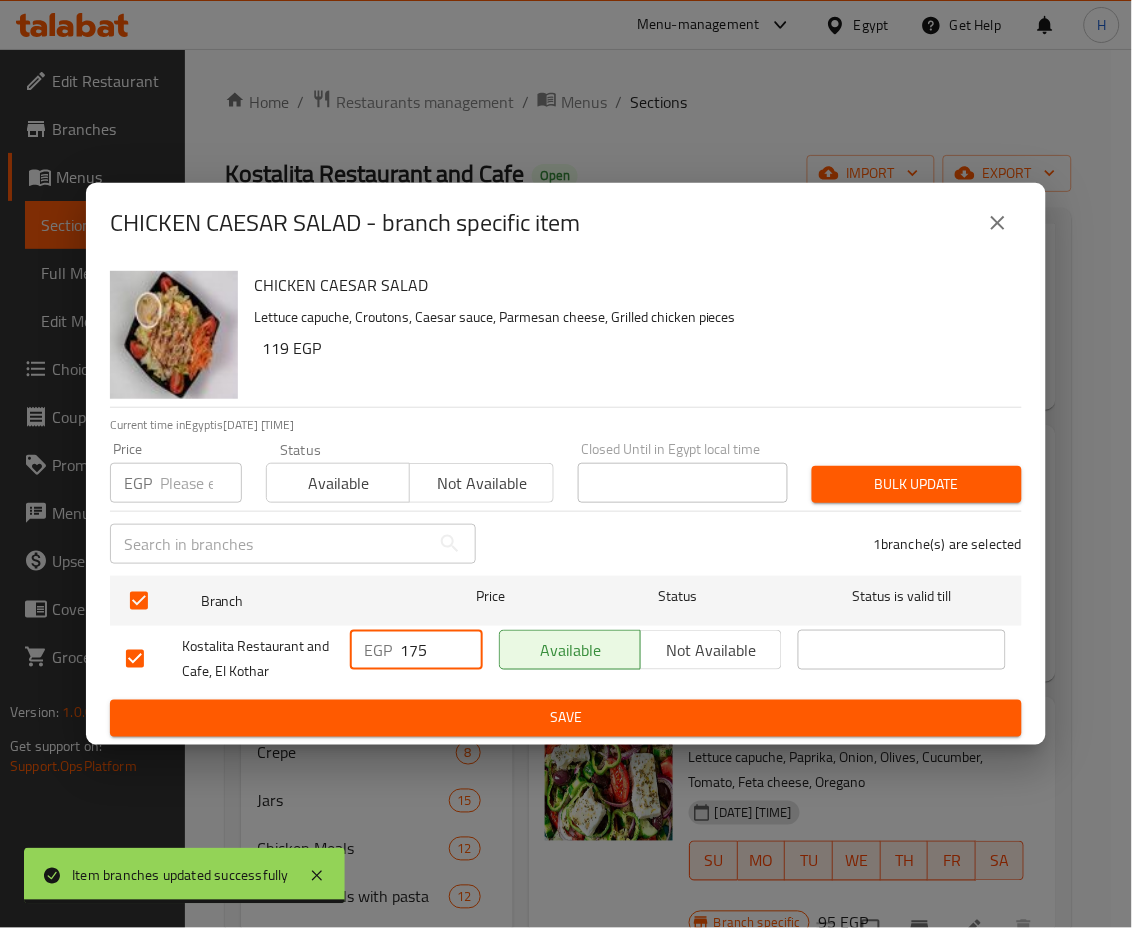 click on "Save" at bounding box center [566, 718] 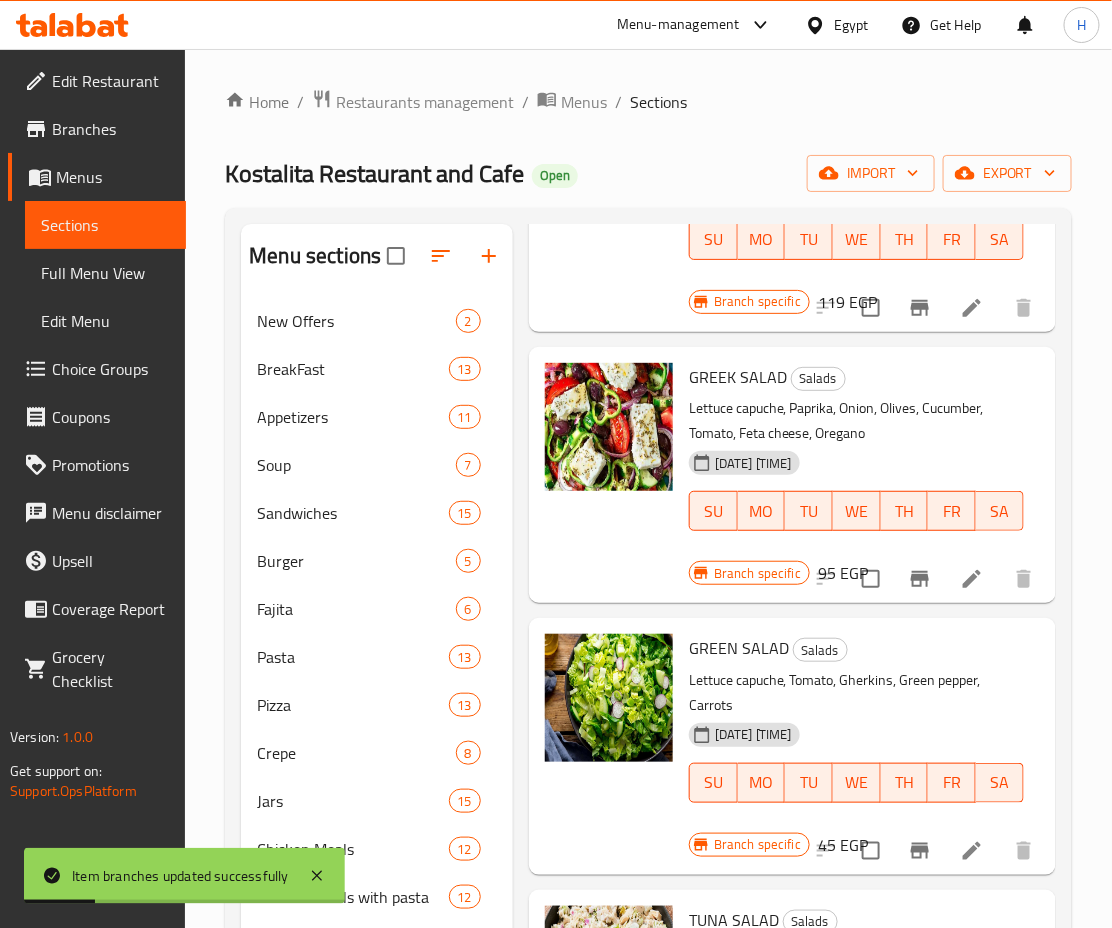 scroll, scrollTop: 517, scrollLeft: 0, axis: vertical 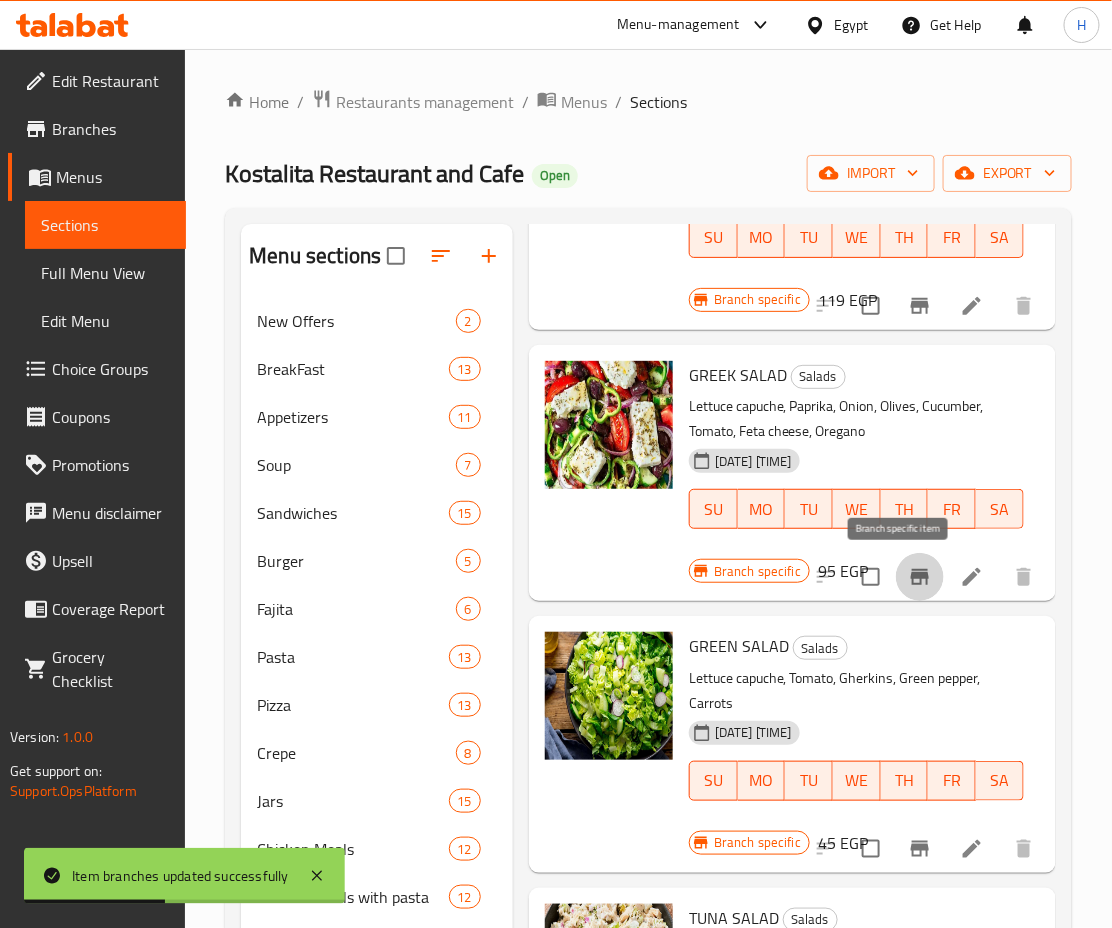 click 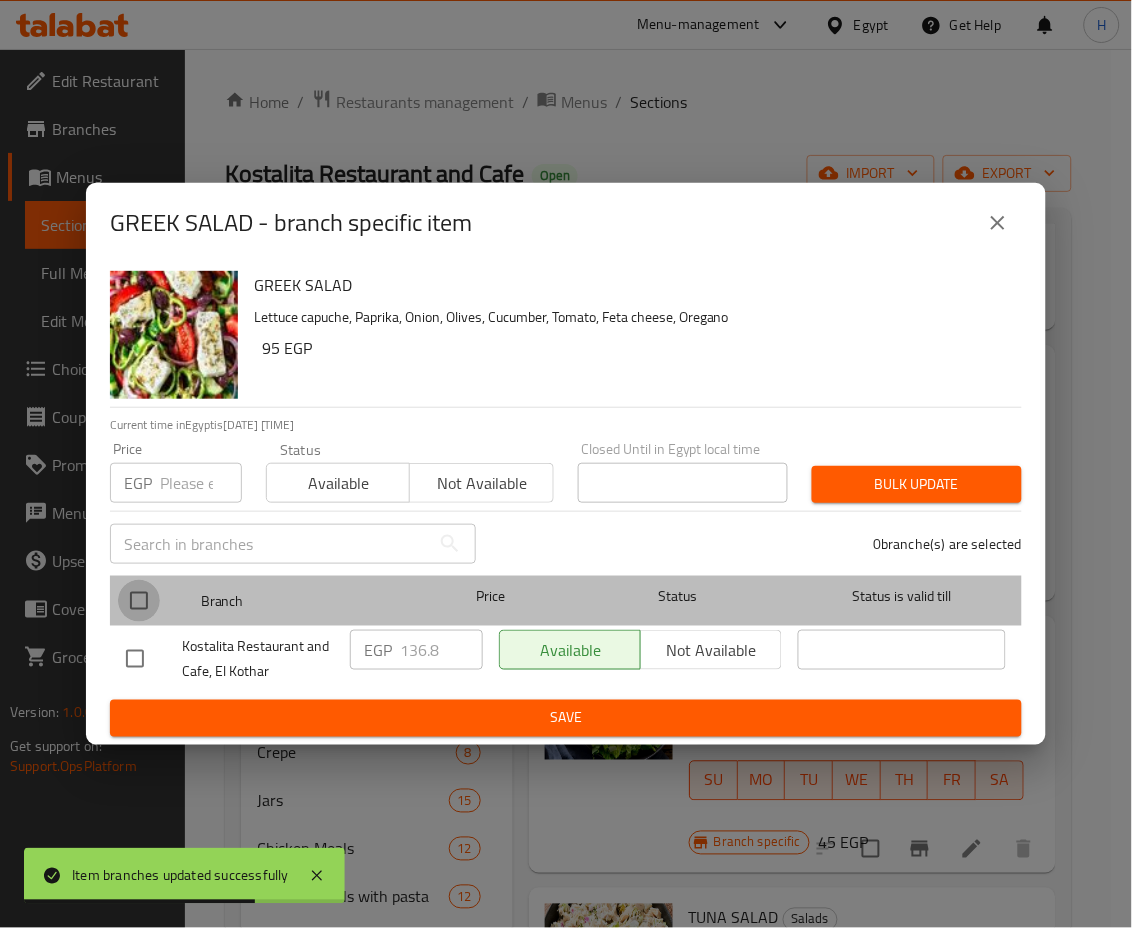 click at bounding box center (139, 601) 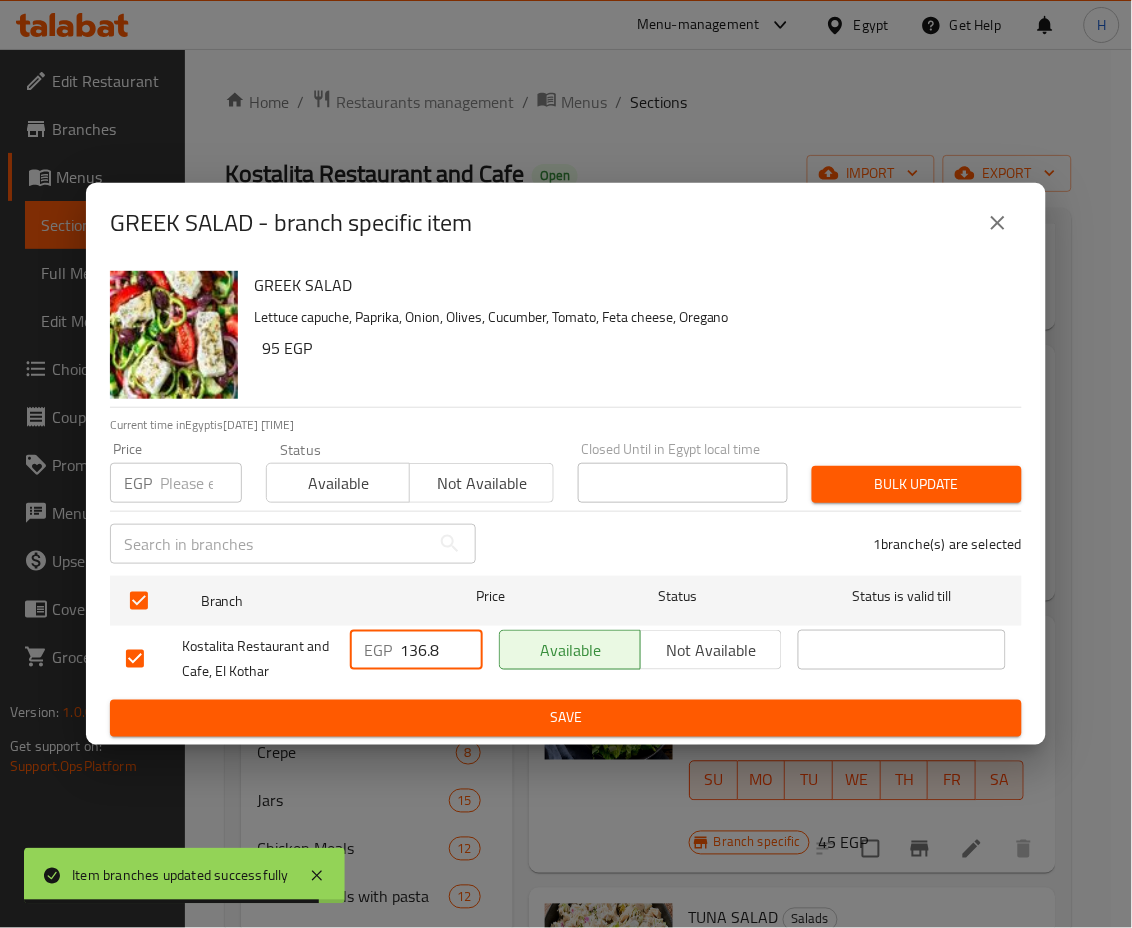 drag, startPoint x: 407, startPoint y: 649, endPoint x: 464, endPoint y: 656, distance: 57.428215 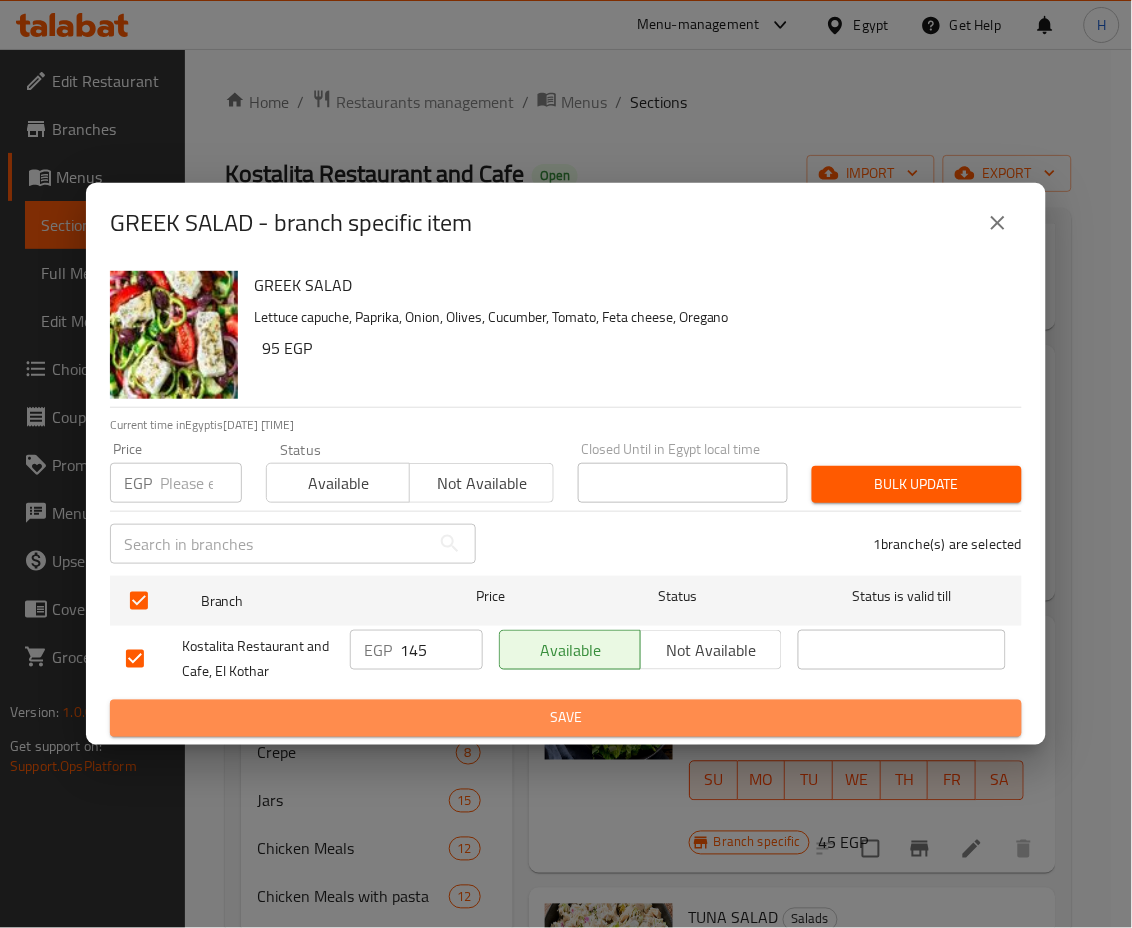 click on "Save" at bounding box center [566, 718] 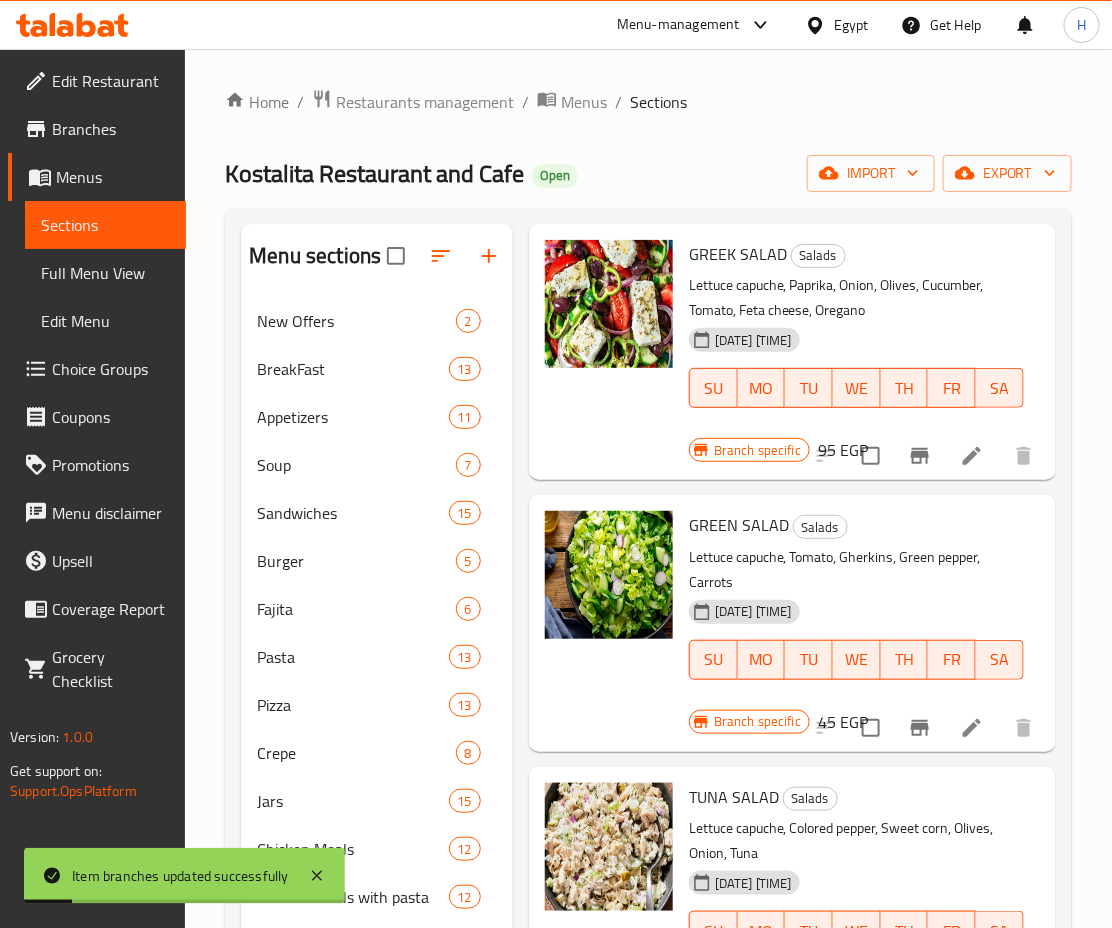 scroll, scrollTop: 649, scrollLeft: 0, axis: vertical 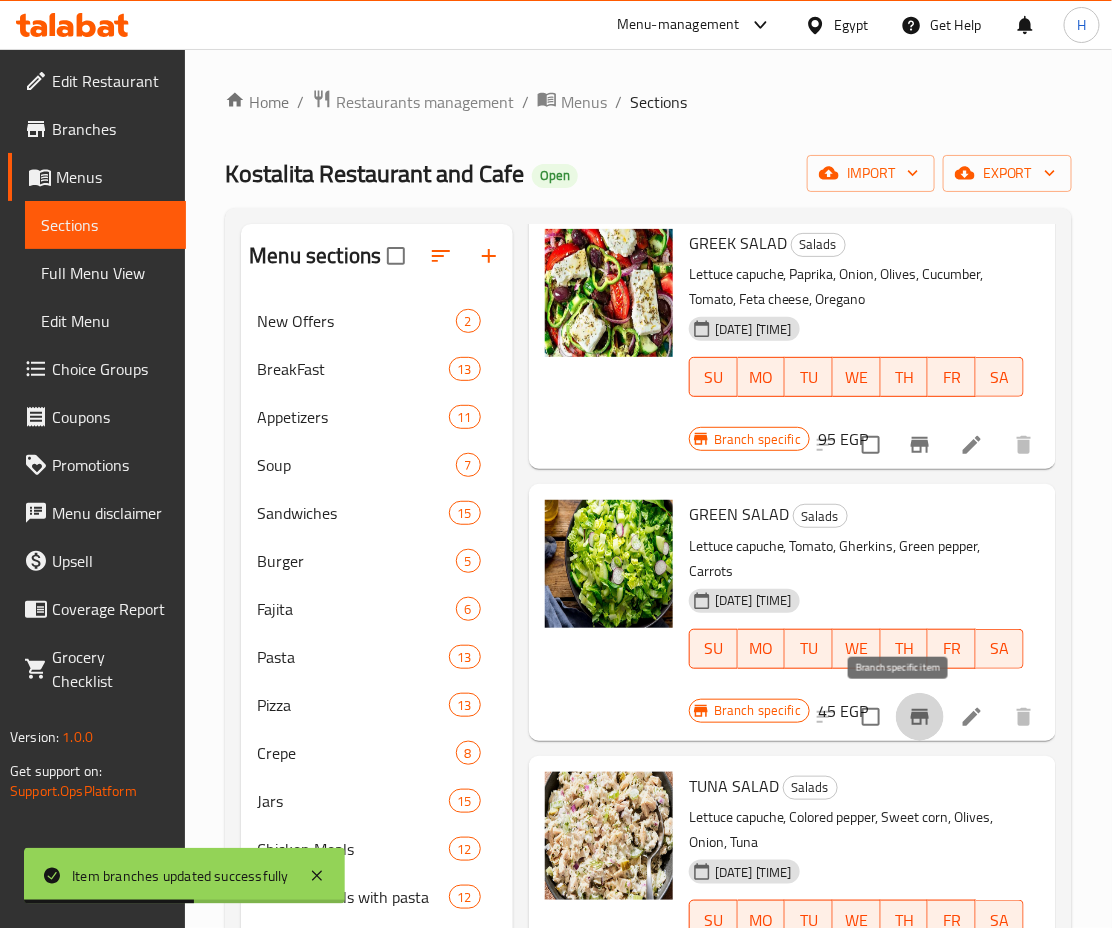 click 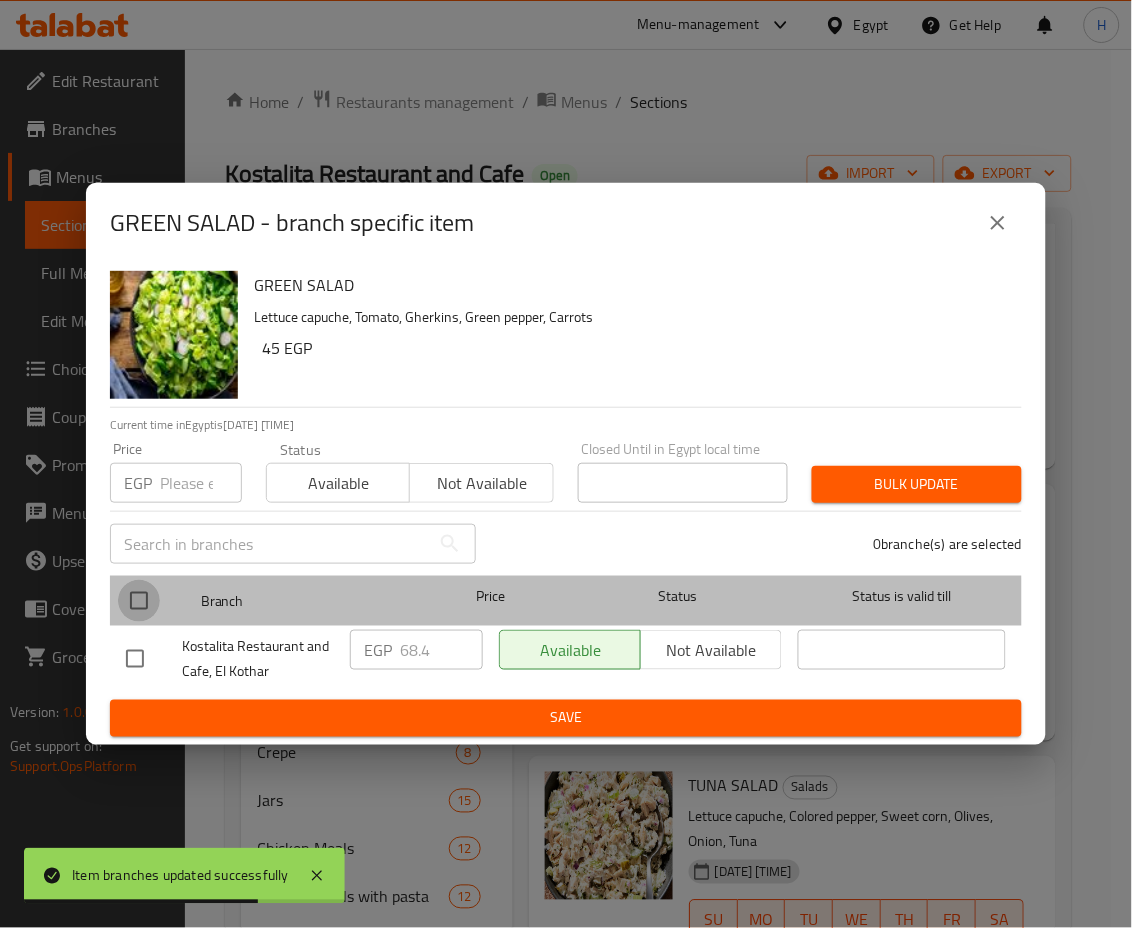 click at bounding box center (139, 601) 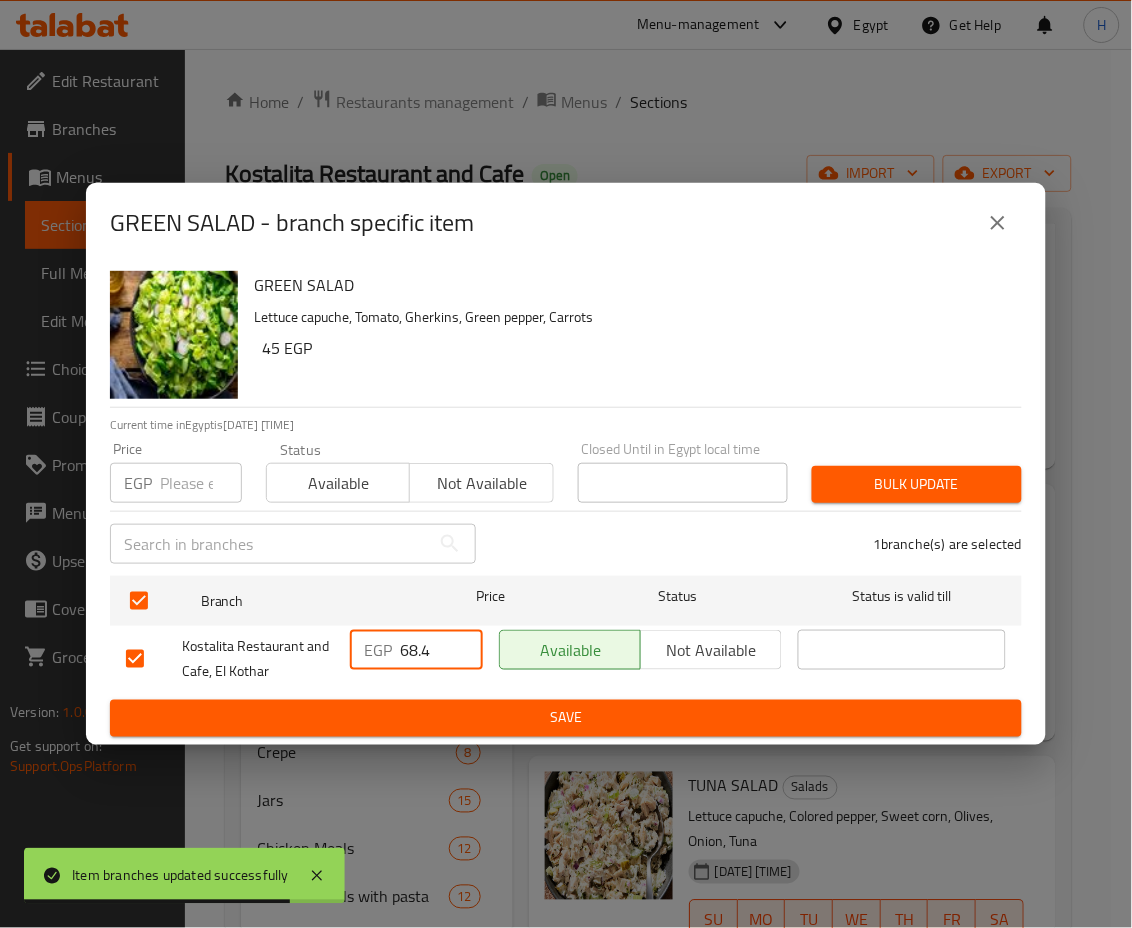 drag, startPoint x: 434, startPoint y: 652, endPoint x: 347, endPoint y: 650, distance: 87.02299 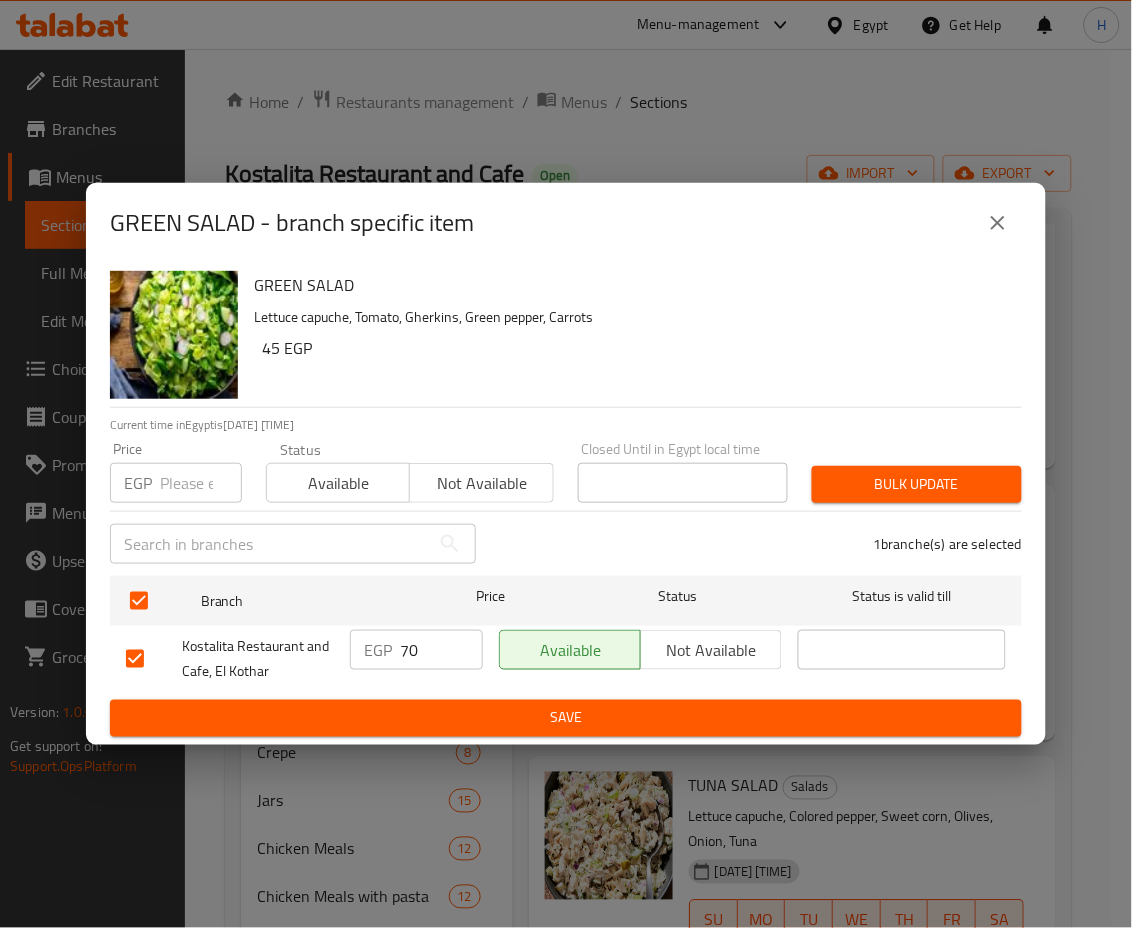 click on "Branch Price Status Status is valid till Kostalita Restaurant and Cafe, El Kothar EGP 70 ​ Available Not available ​" at bounding box center [566, 634] 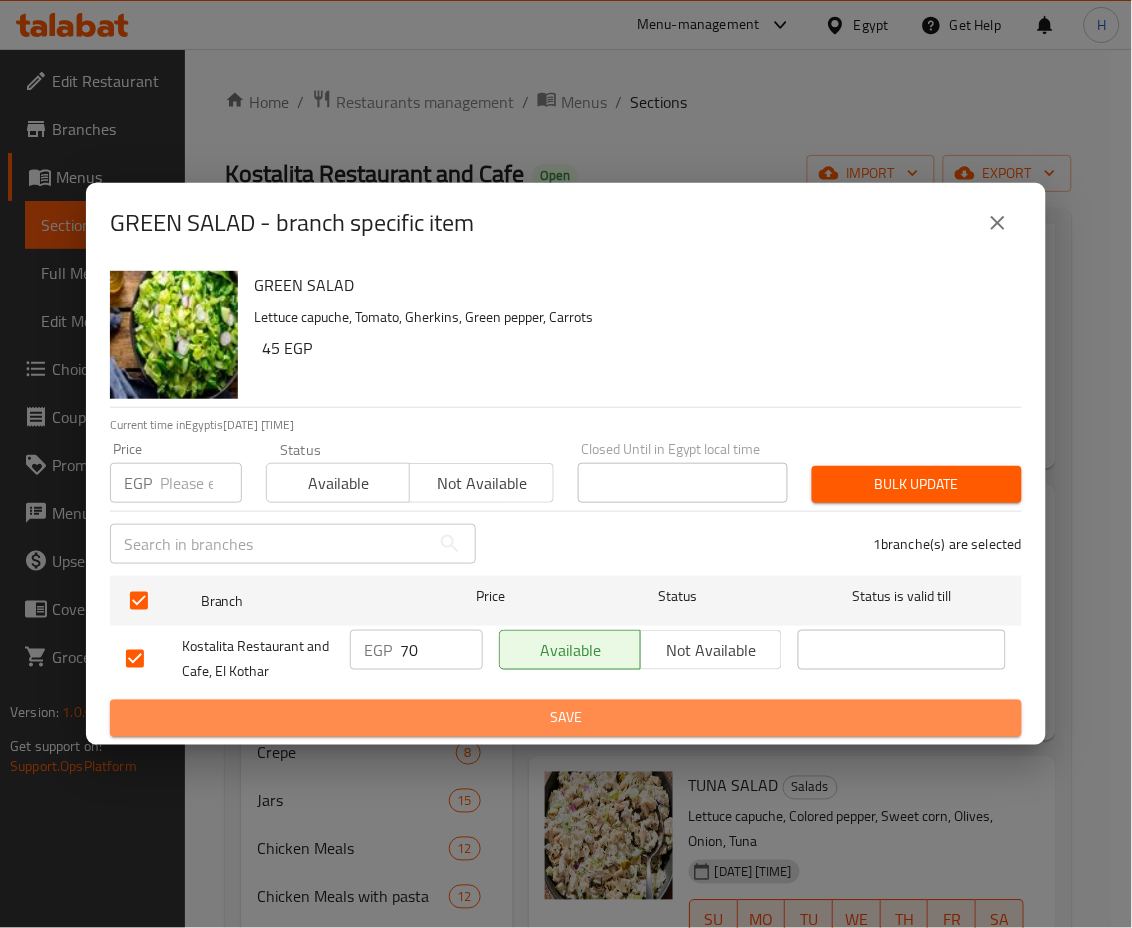 click on "Save" at bounding box center [566, 718] 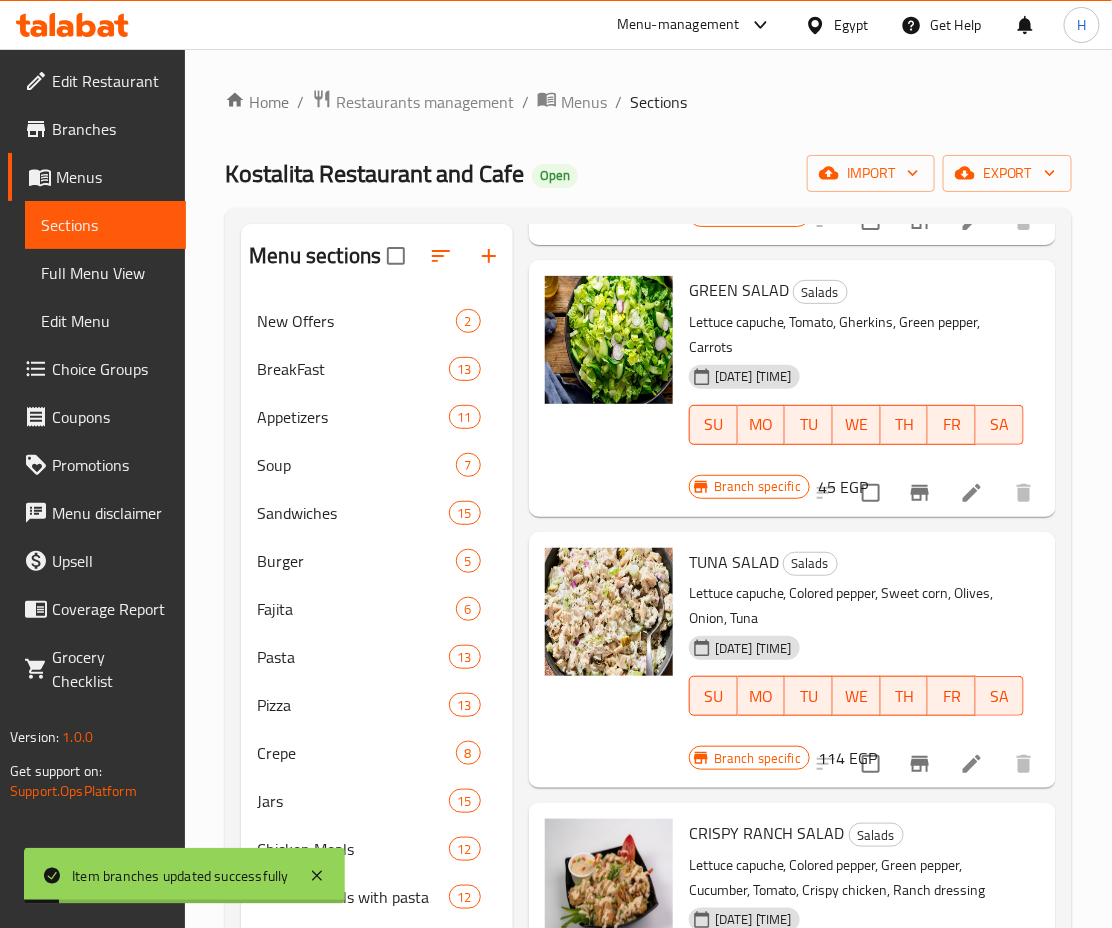 scroll, scrollTop: 912, scrollLeft: 0, axis: vertical 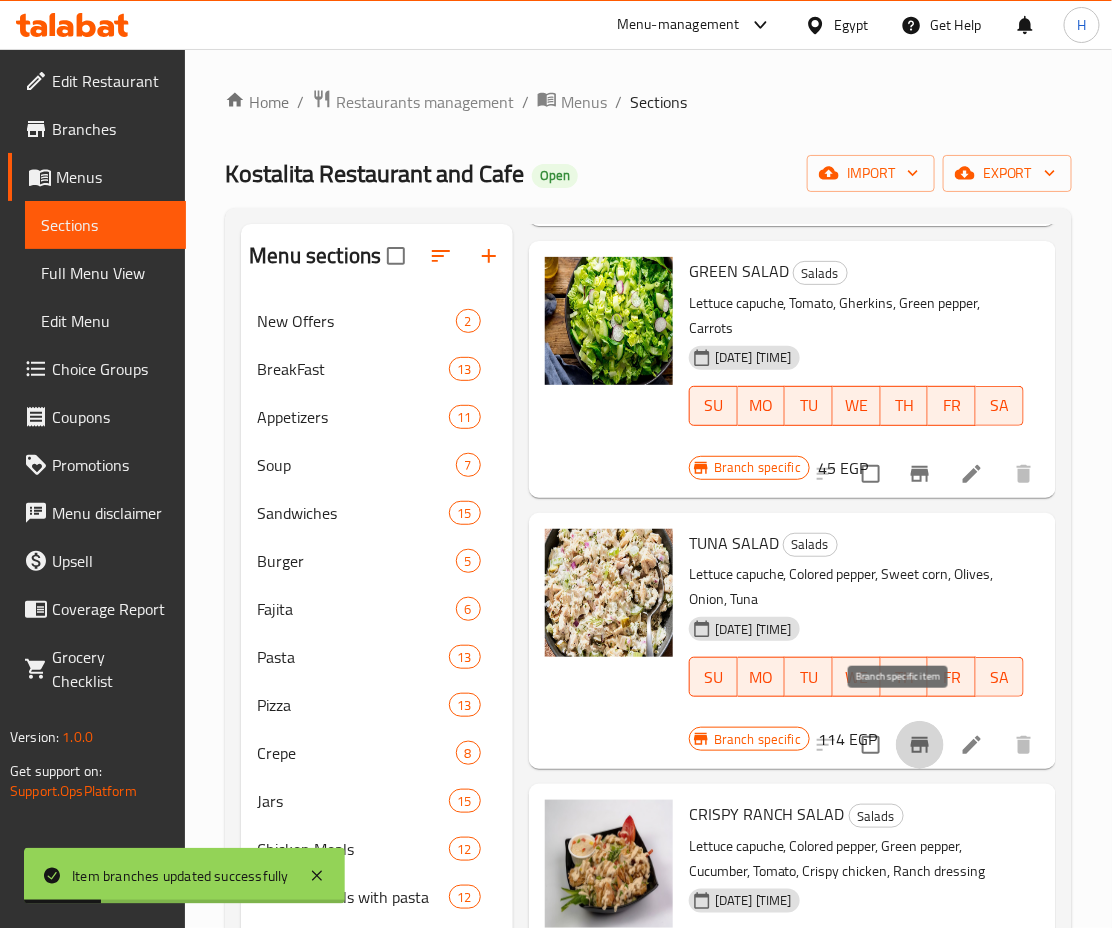 click 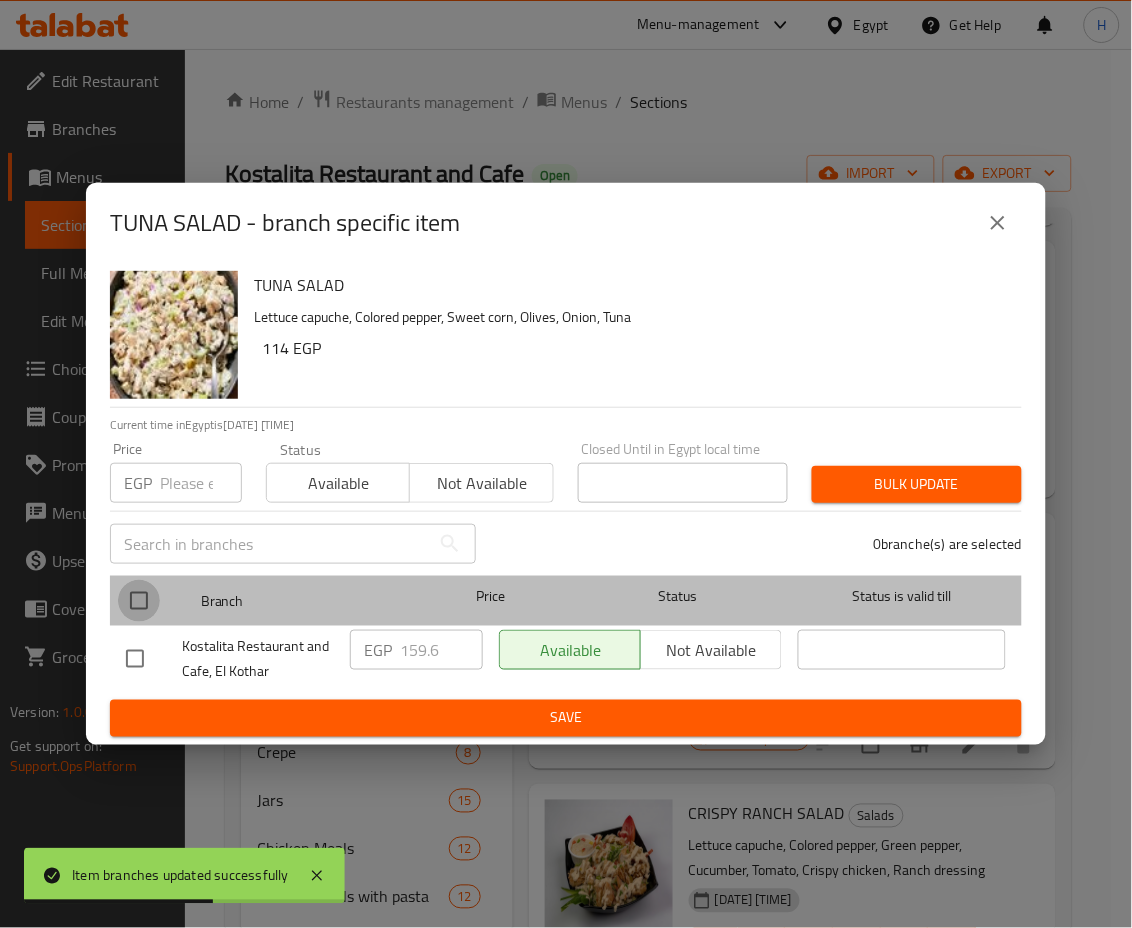 click at bounding box center [139, 601] 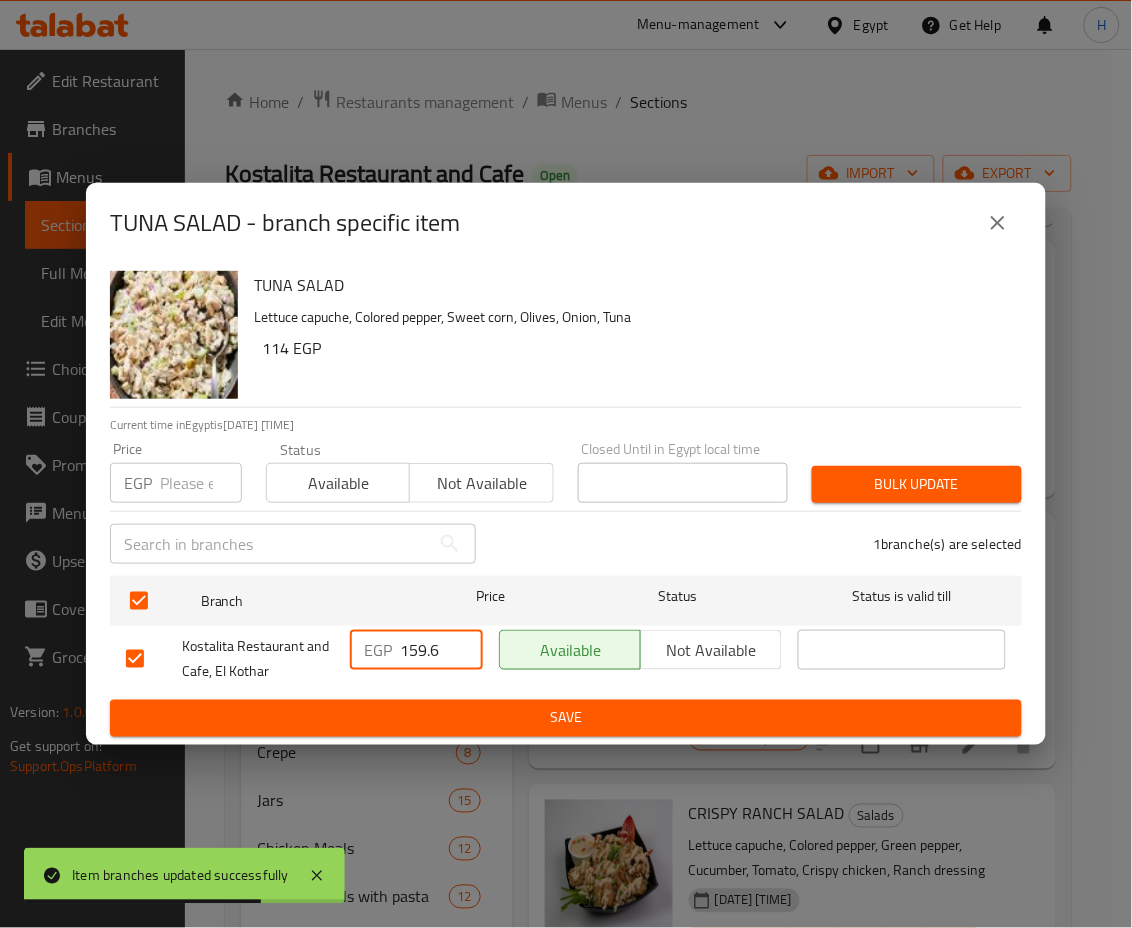 drag, startPoint x: 412, startPoint y: 652, endPoint x: 458, endPoint y: 661, distance: 46.872166 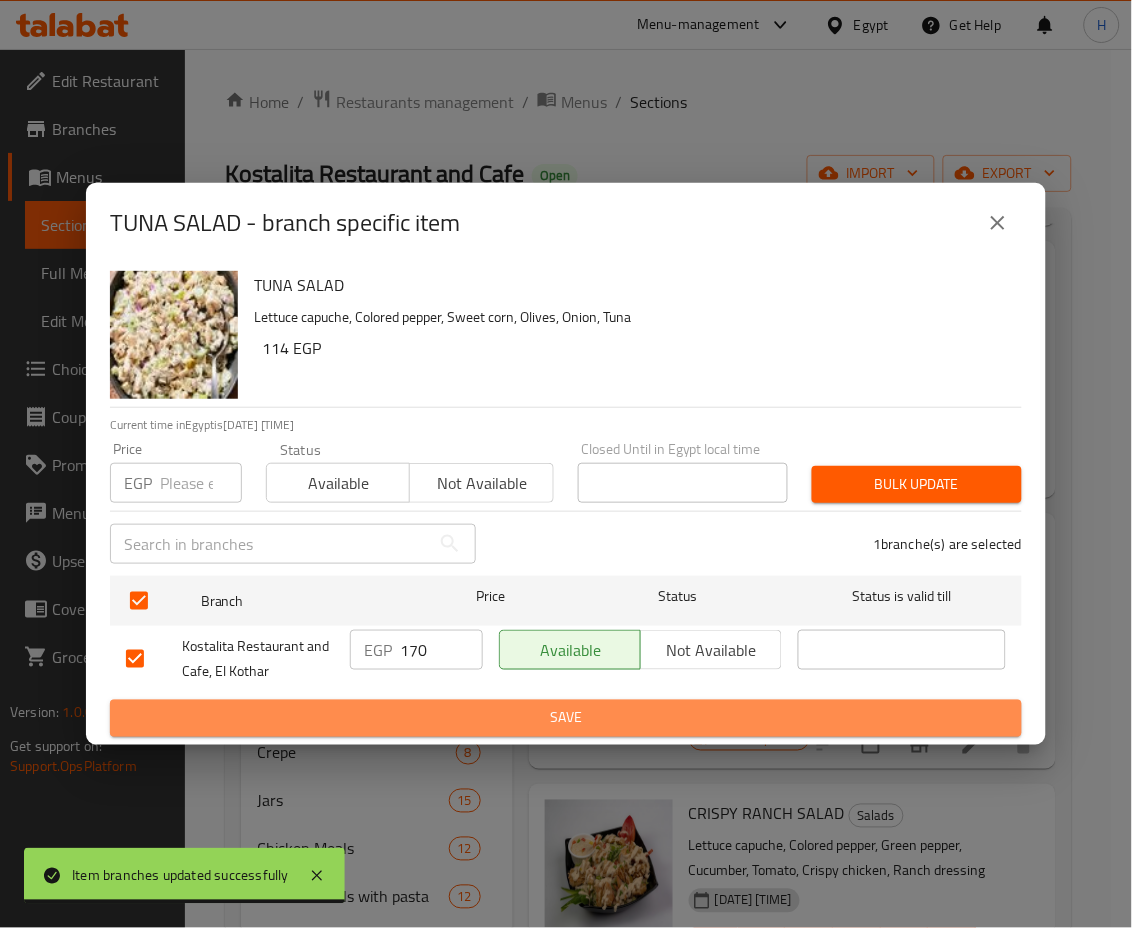 click on "Save" at bounding box center [566, 718] 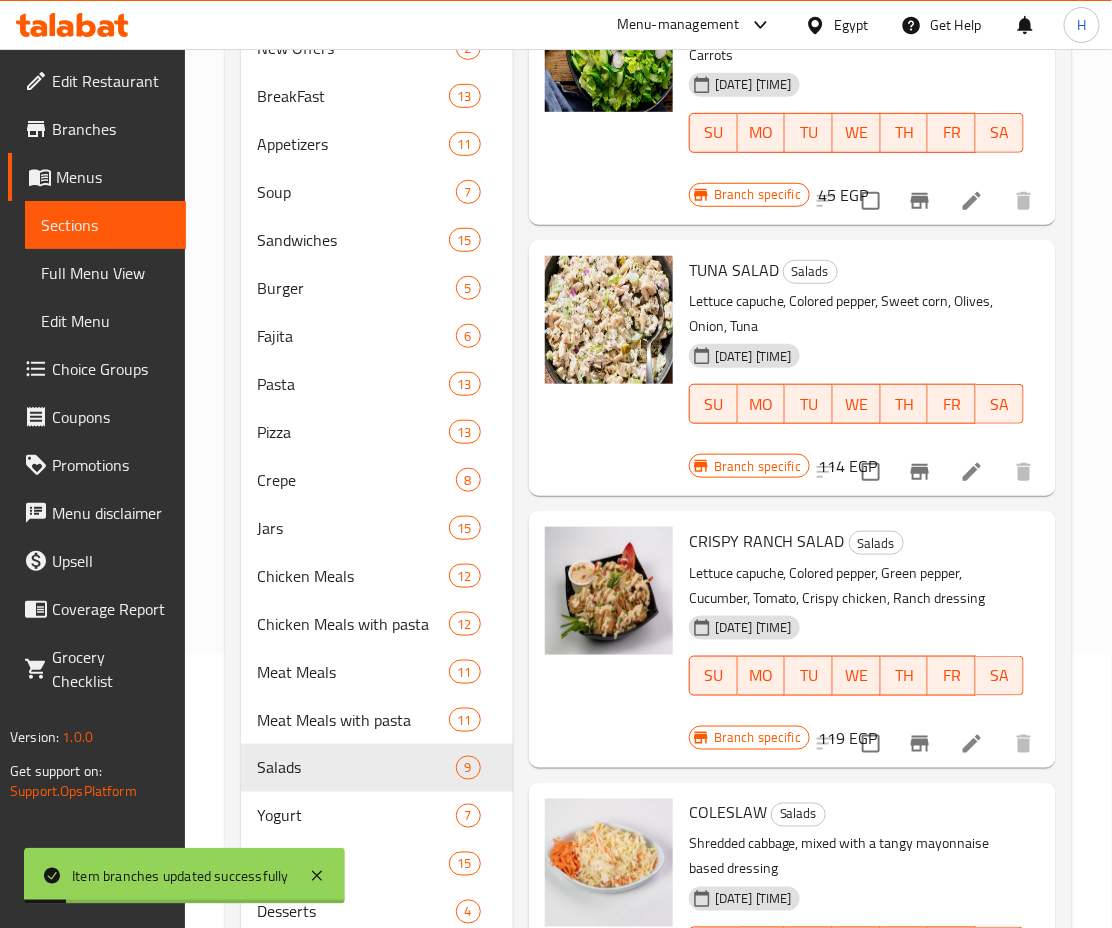 scroll, scrollTop: 276, scrollLeft: 0, axis: vertical 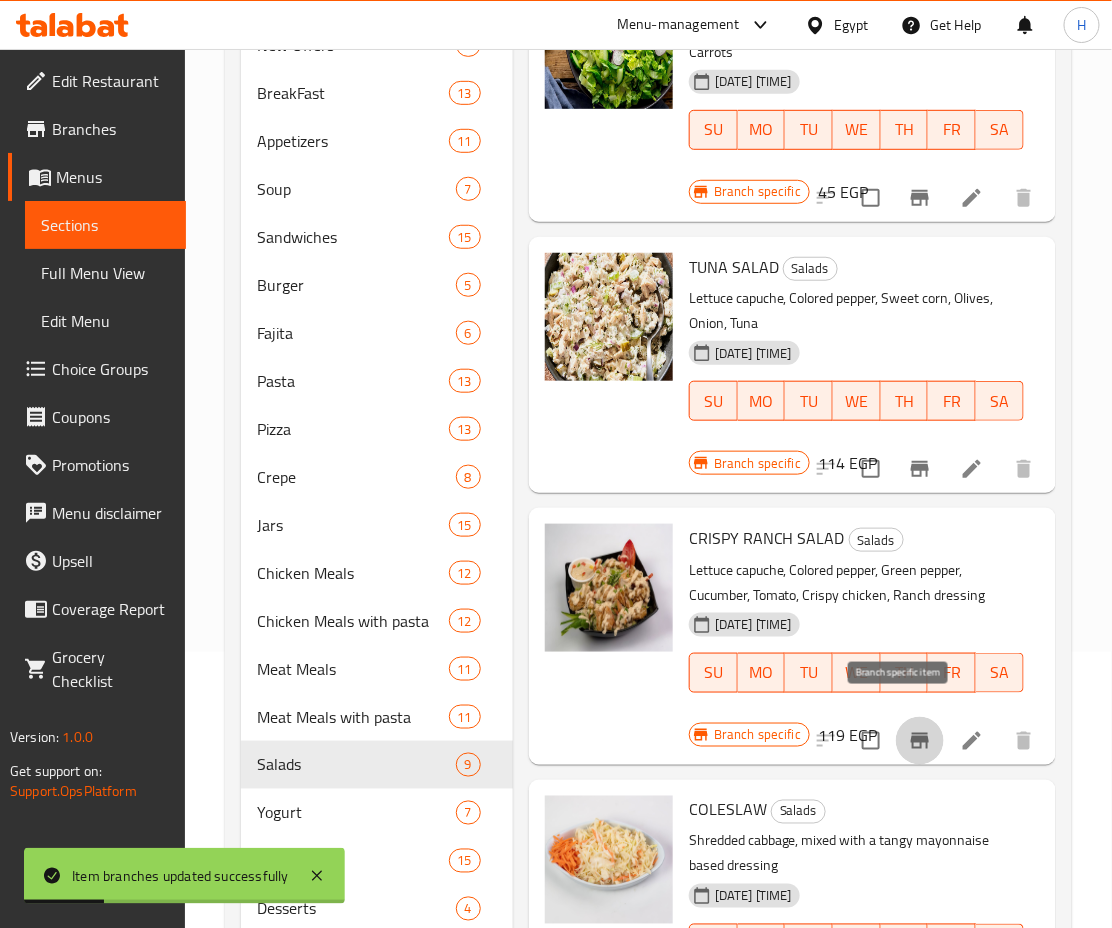 click 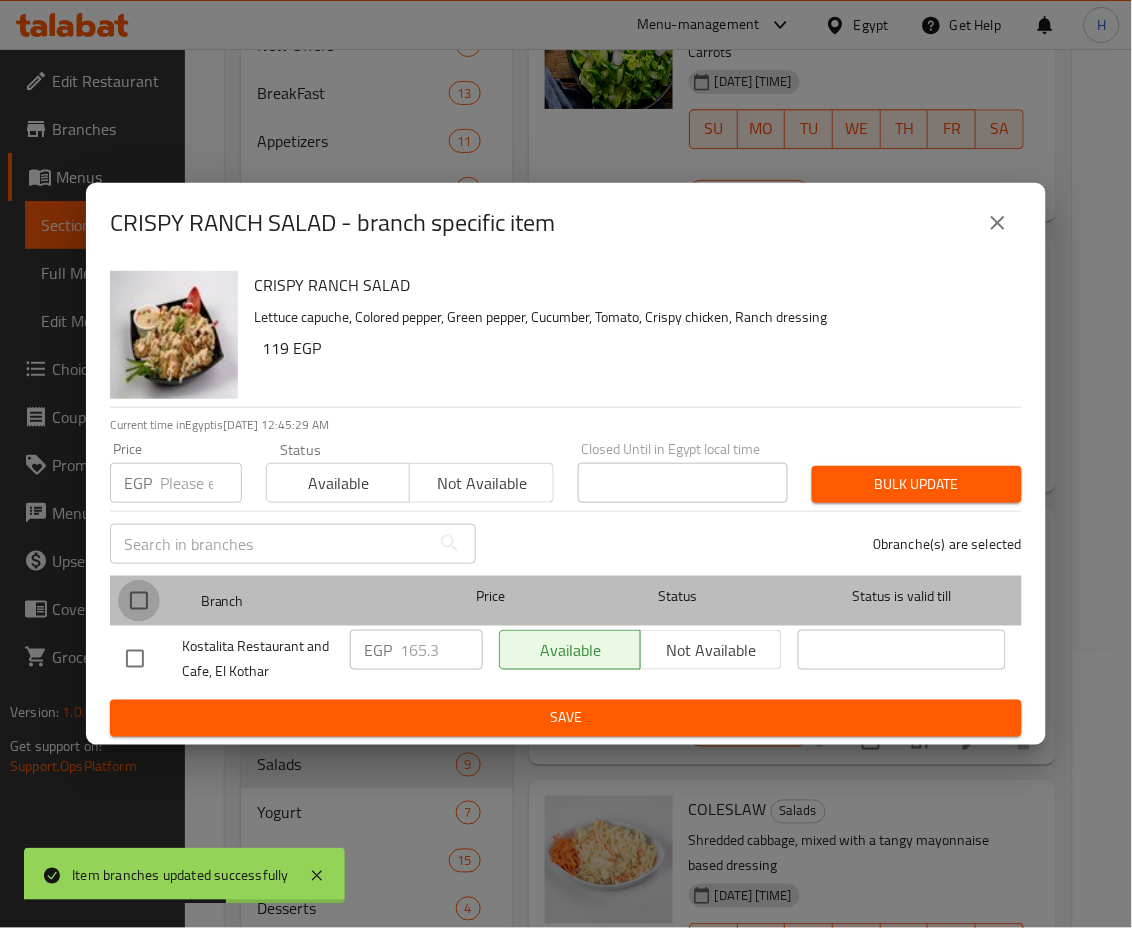 click at bounding box center (139, 601) 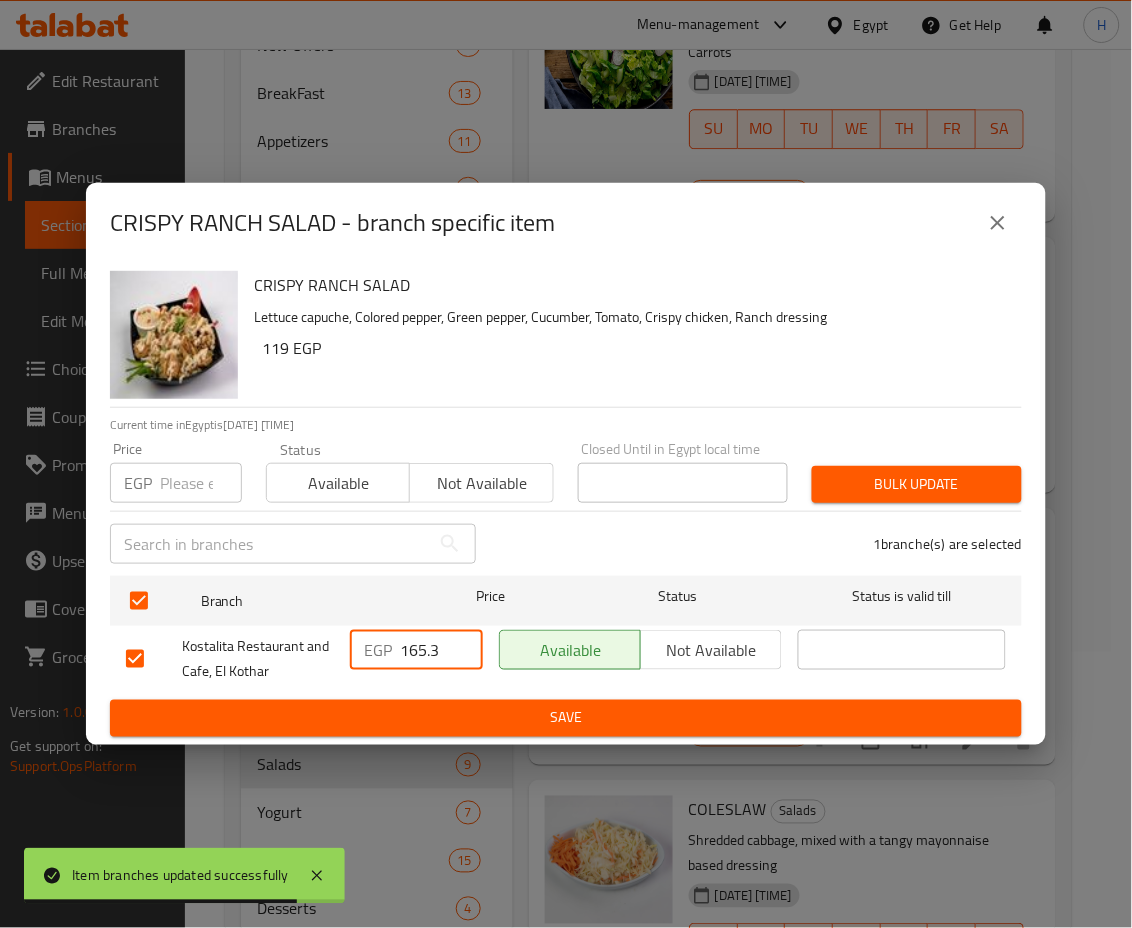 drag, startPoint x: 411, startPoint y: 642, endPoint x: 465, endPoint y: 638, distance: 54.147945 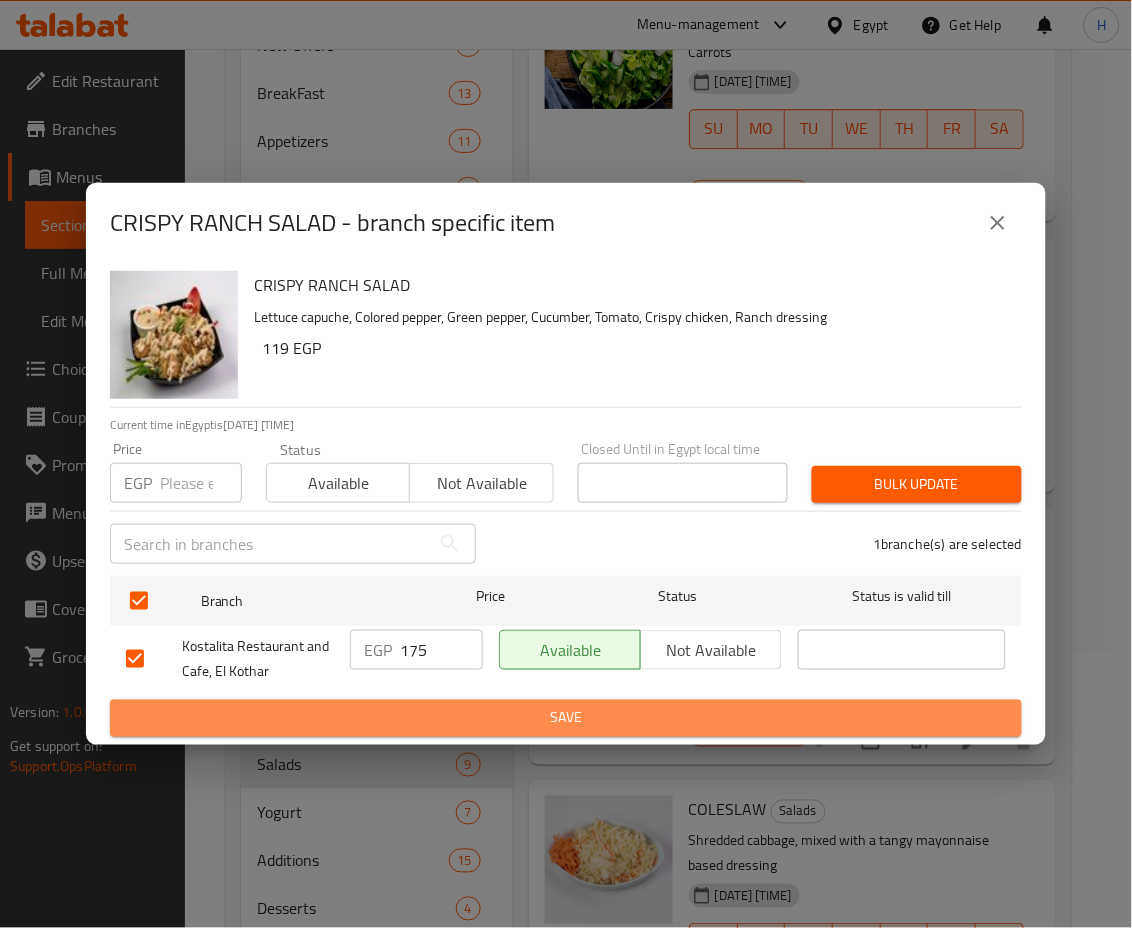 click on "Save" at bounding box center [566, 718] 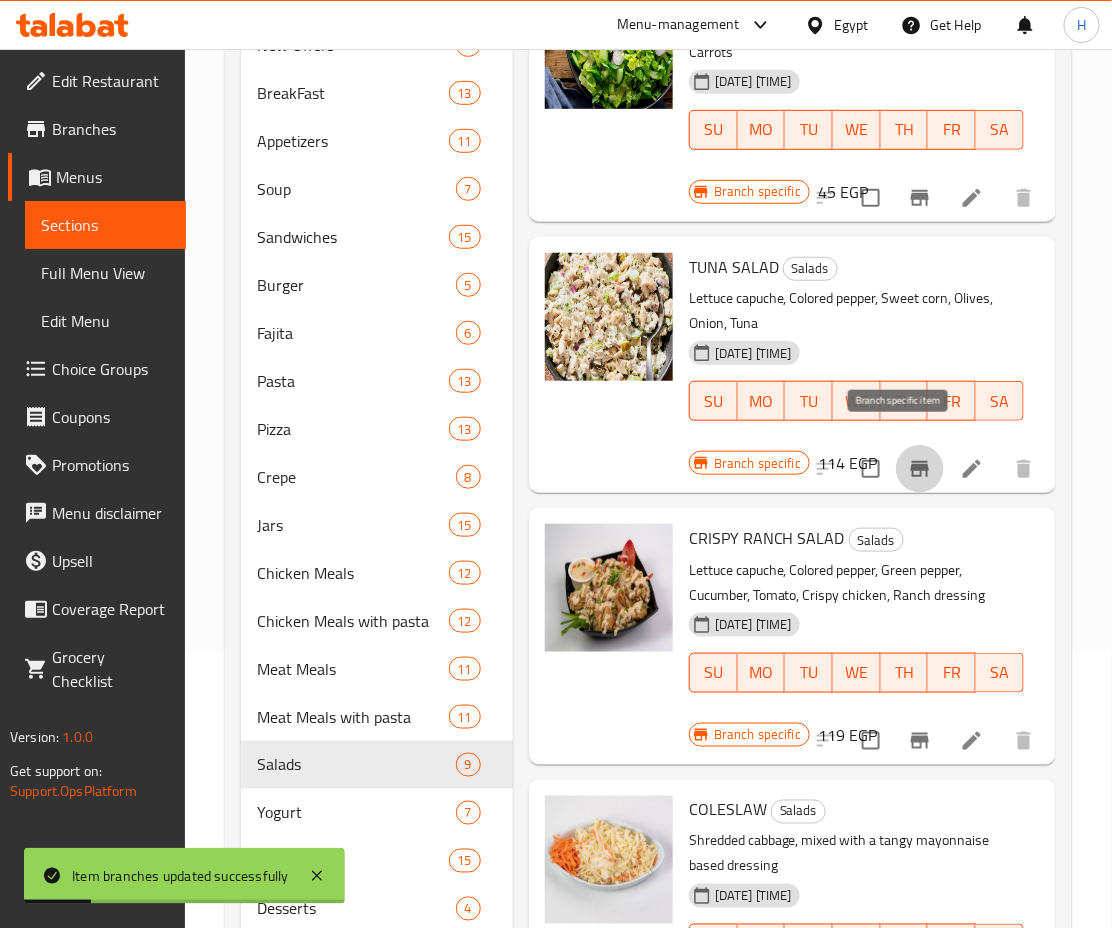 click at bounding box center (920, 469) 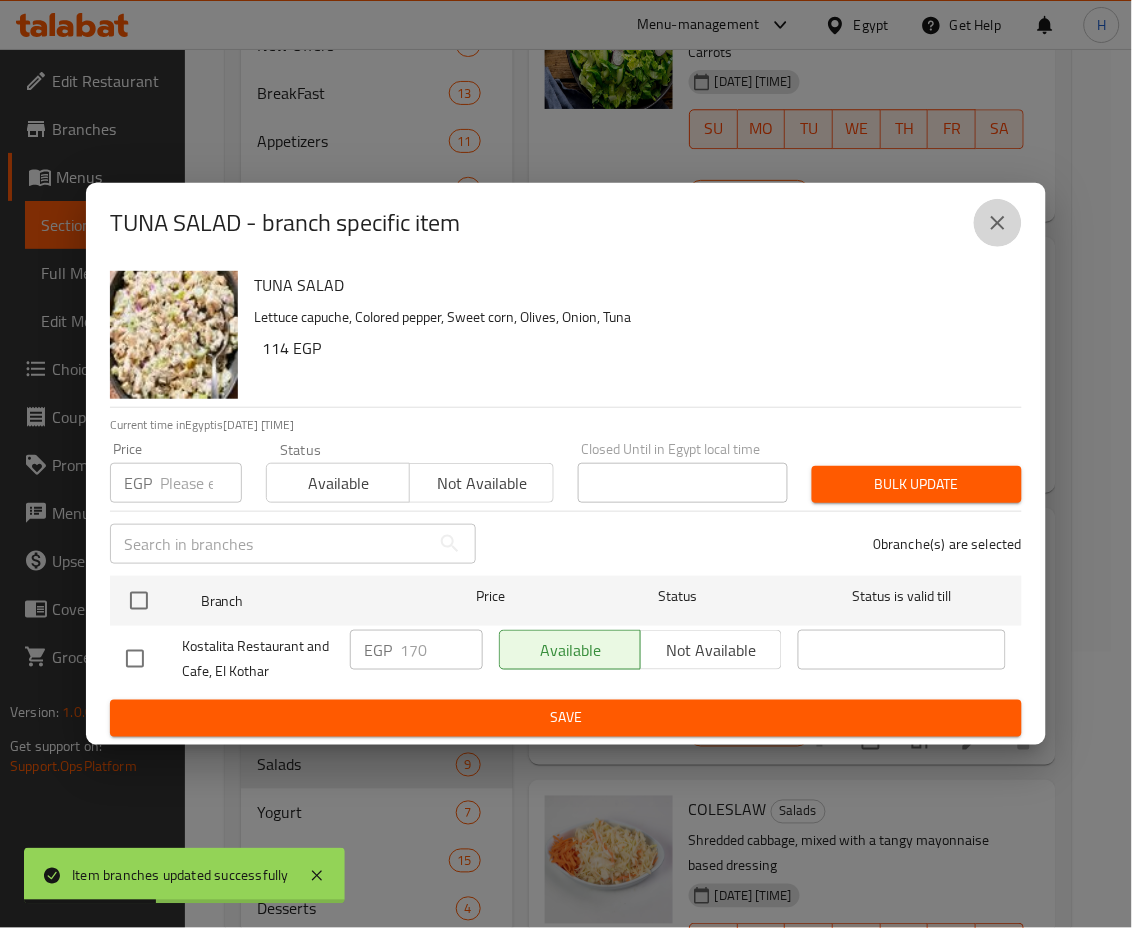 click 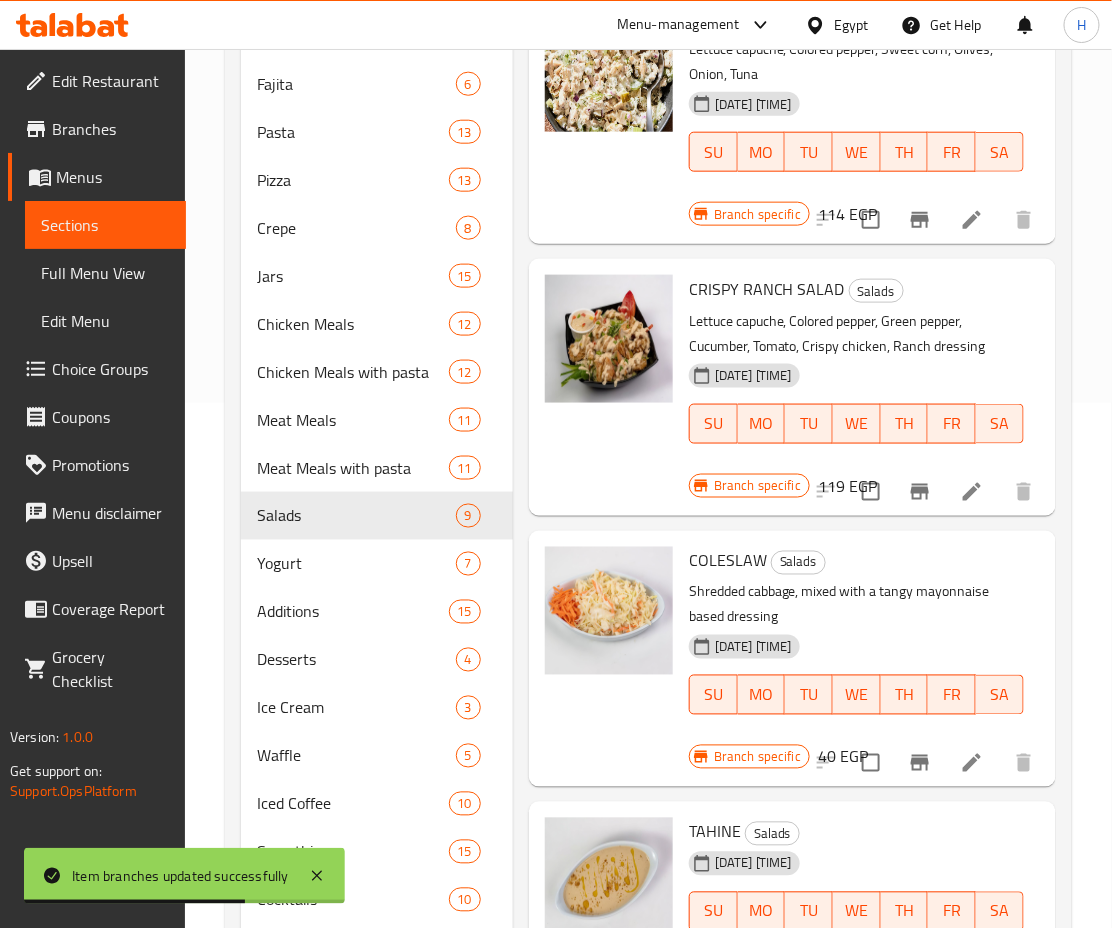 scroll, scrollTop: 526, scrollLeft: 0, axis: vertical 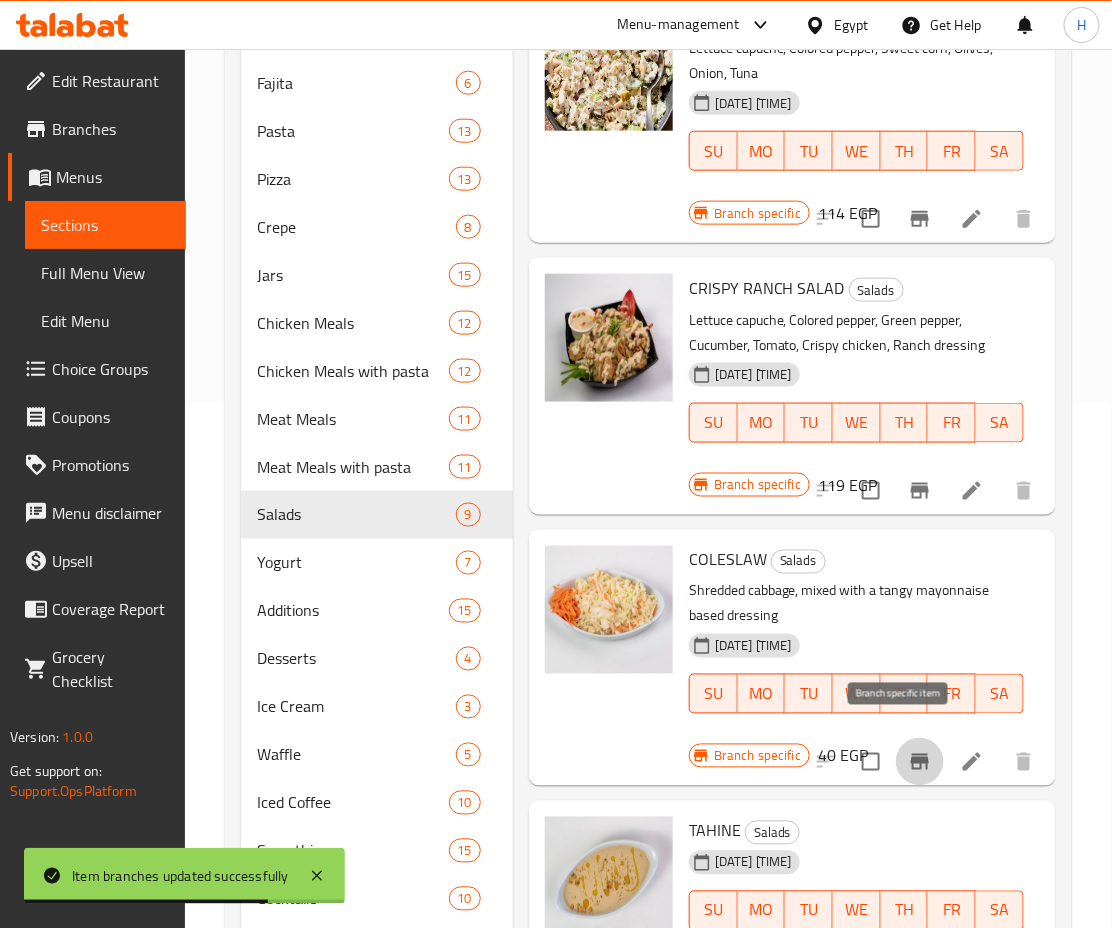 click 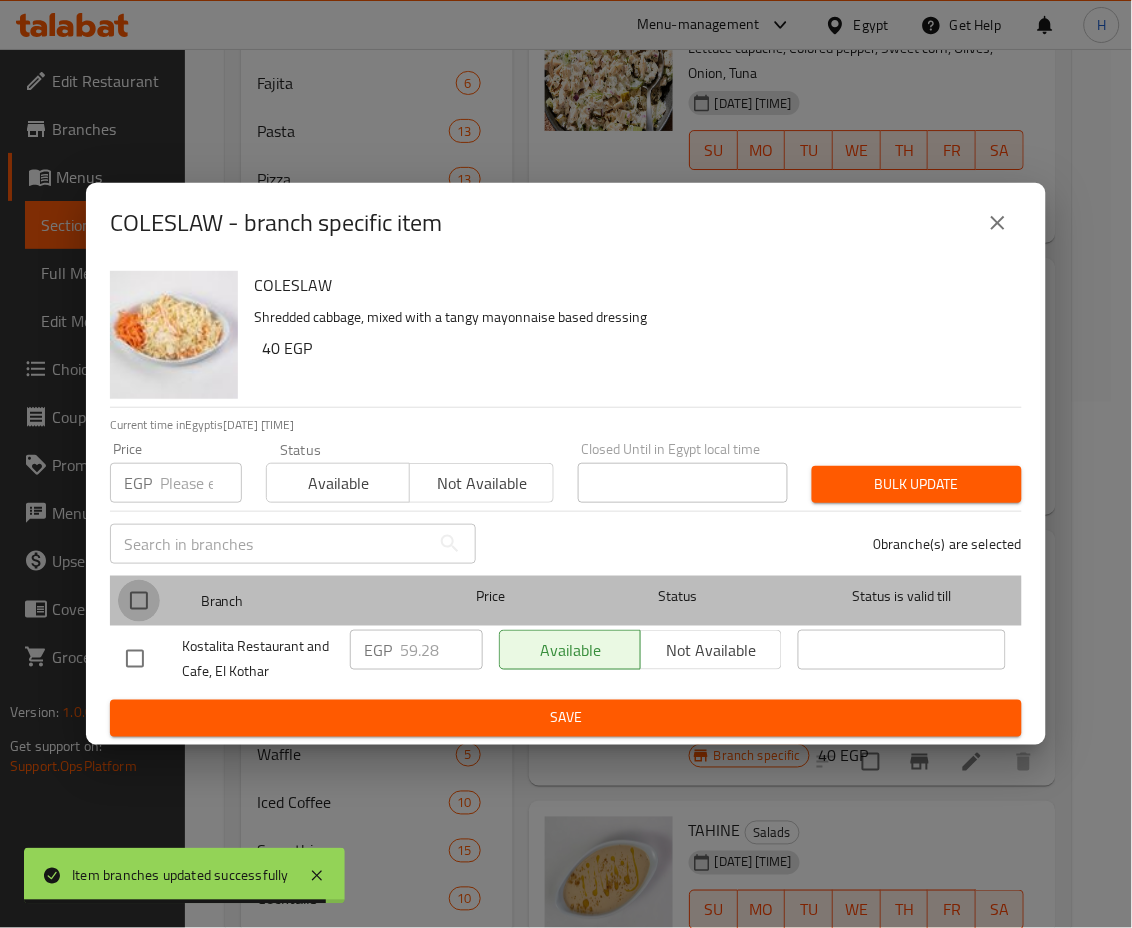 click at bounding box center (139, 601) 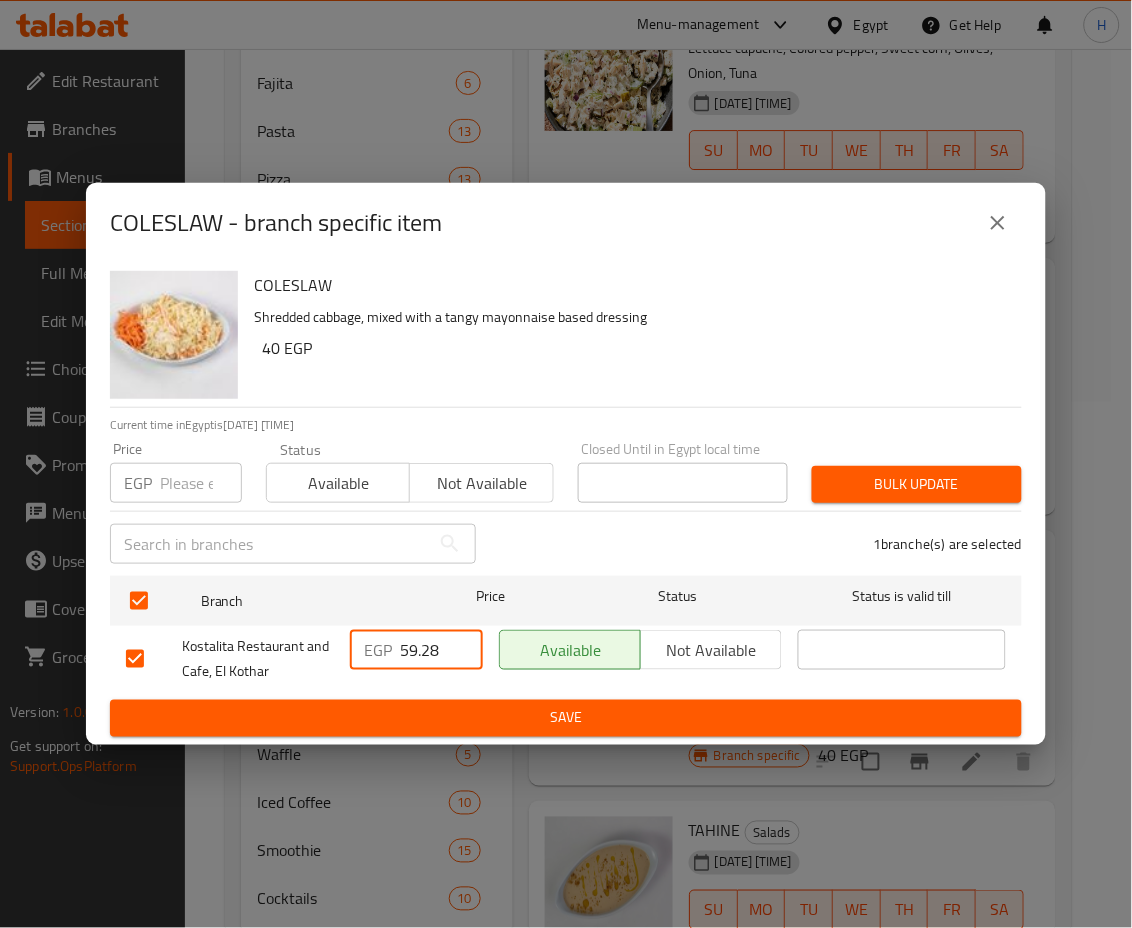 drag, startPoint x: 446, startPoint y: 642, endPoint x: 283, endPoint y: 649, distance: 163.15024 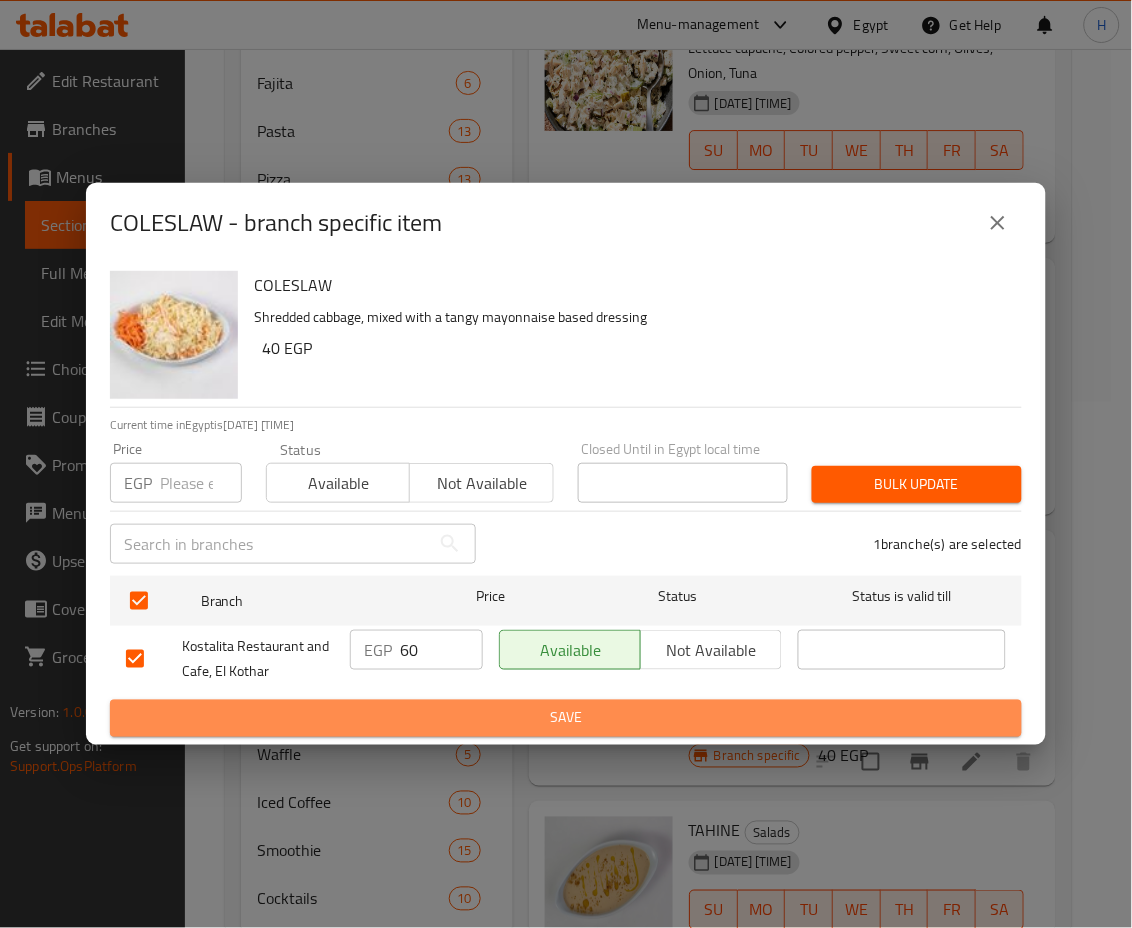 click on "Save" at bounding box center (566, 718) 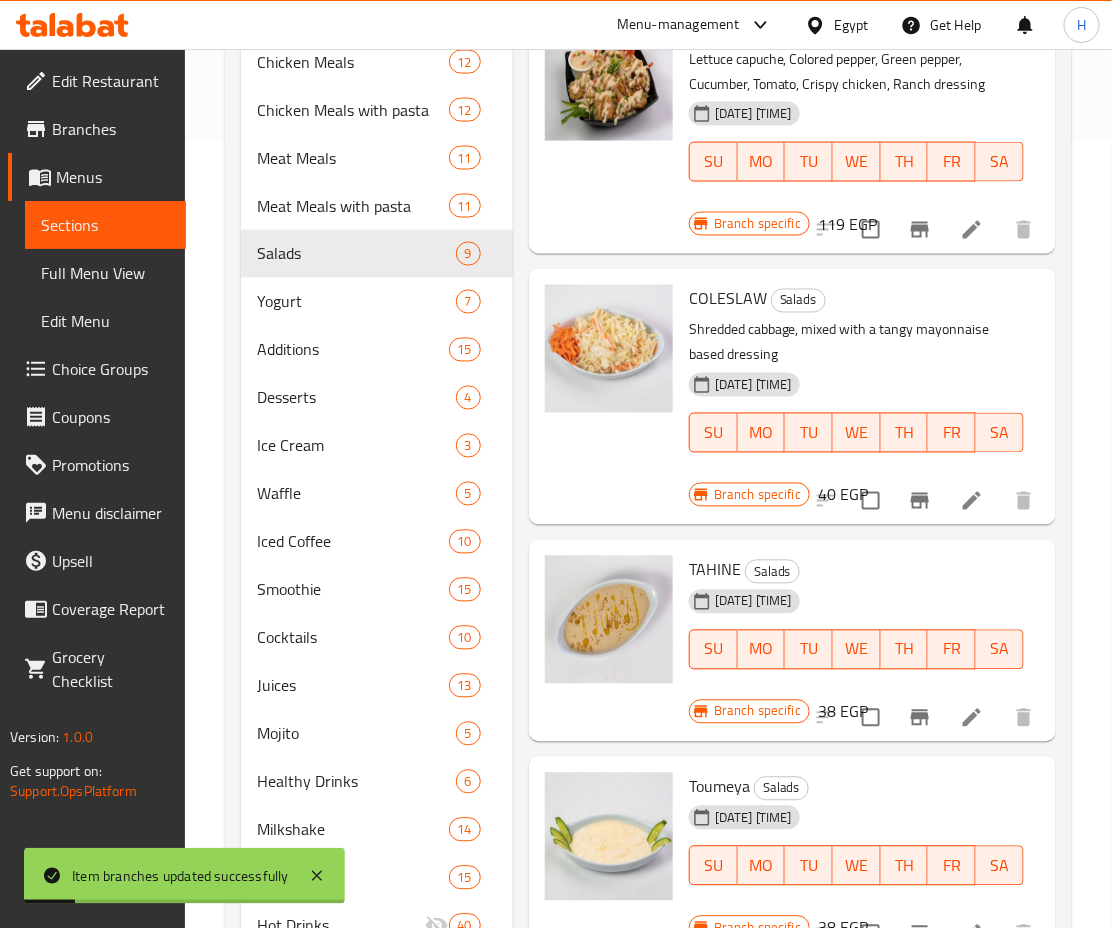 scroll, scrollTop: 788, scrollLeft: 0, axis: vertical 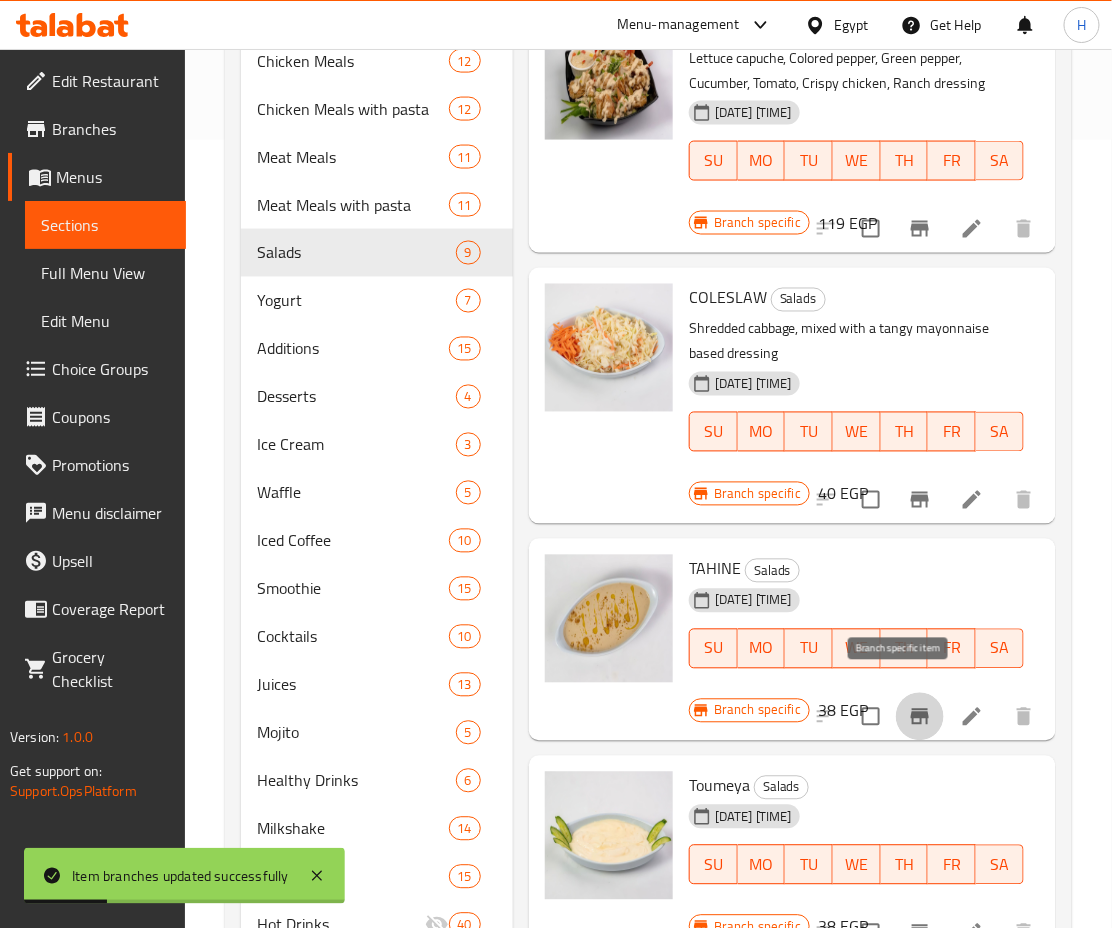 click 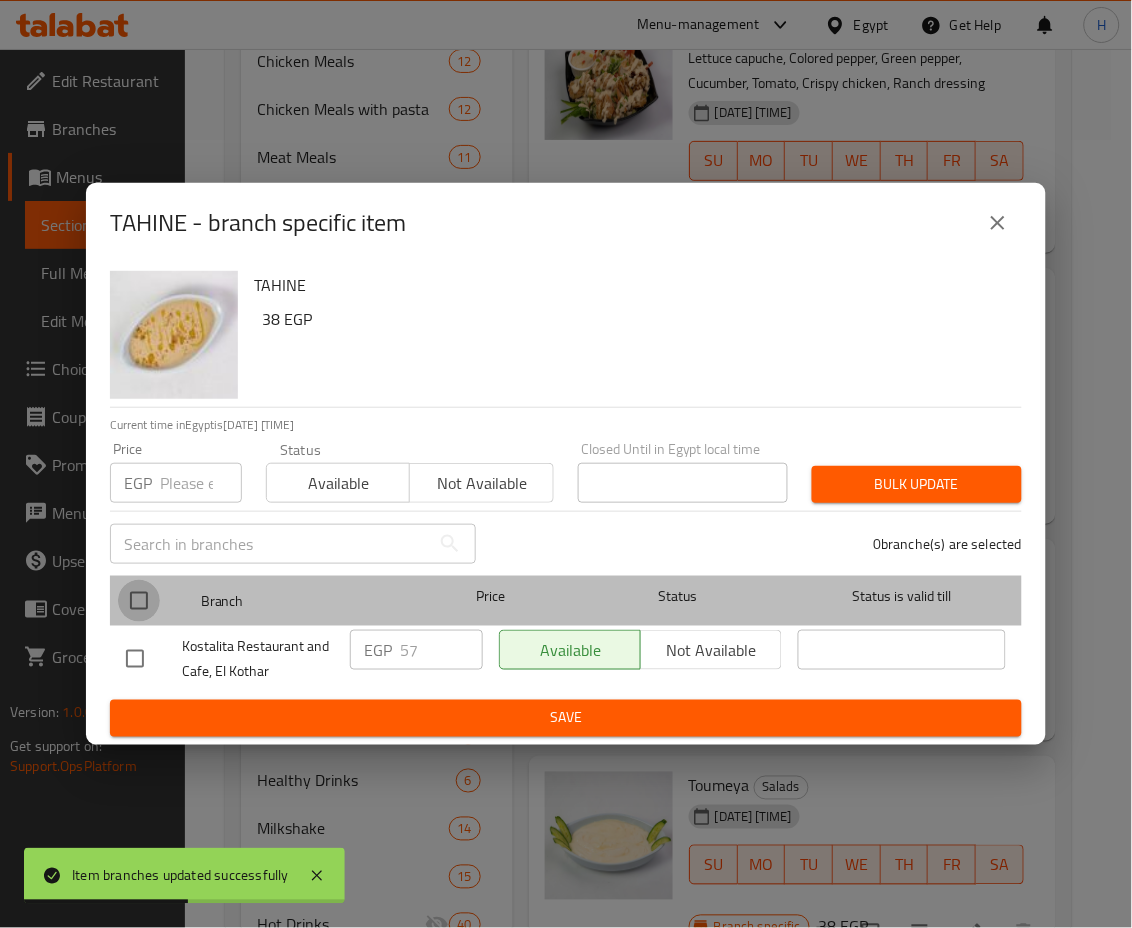 click at bounding box center (139, 601) 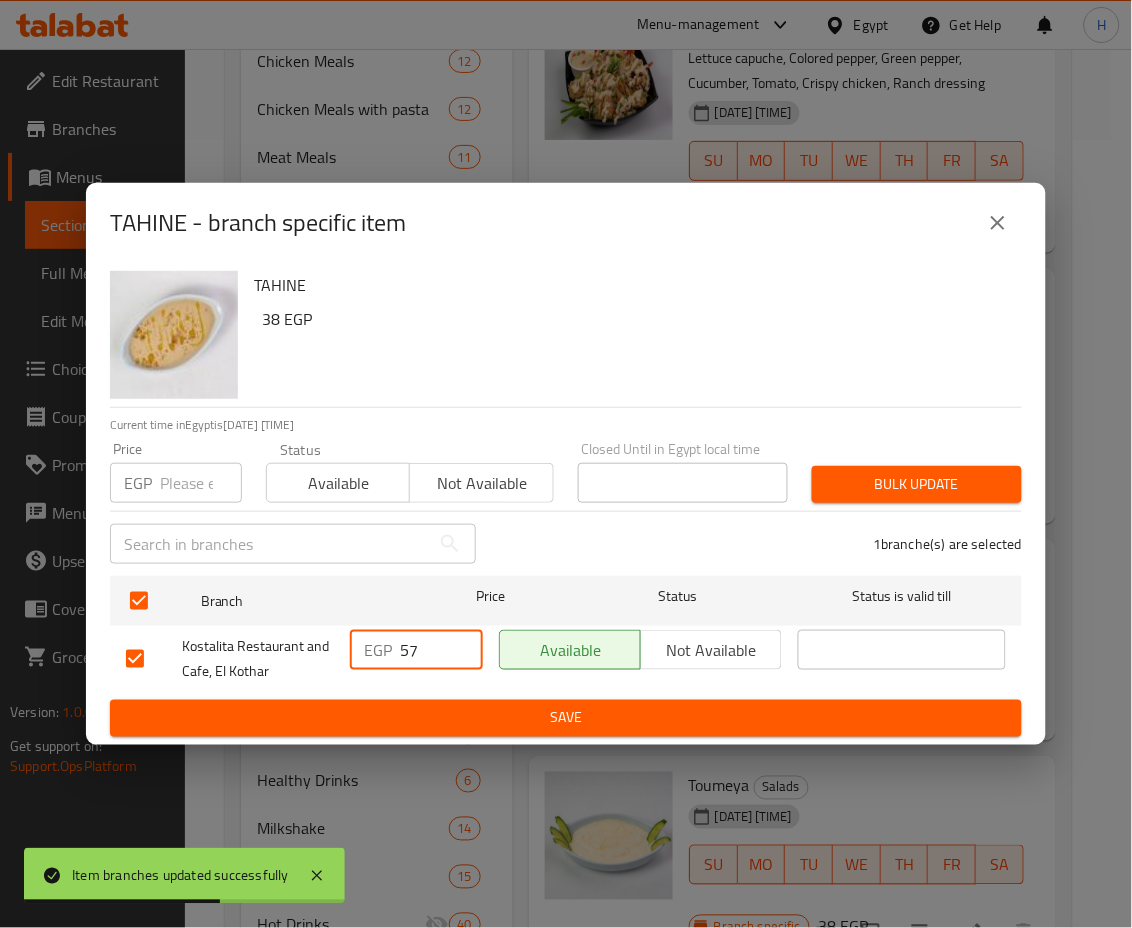 drag, startPoint x: 437, startPoint y: 652, endPoint x: 339, endPoint y: 650, distance: 98.02041 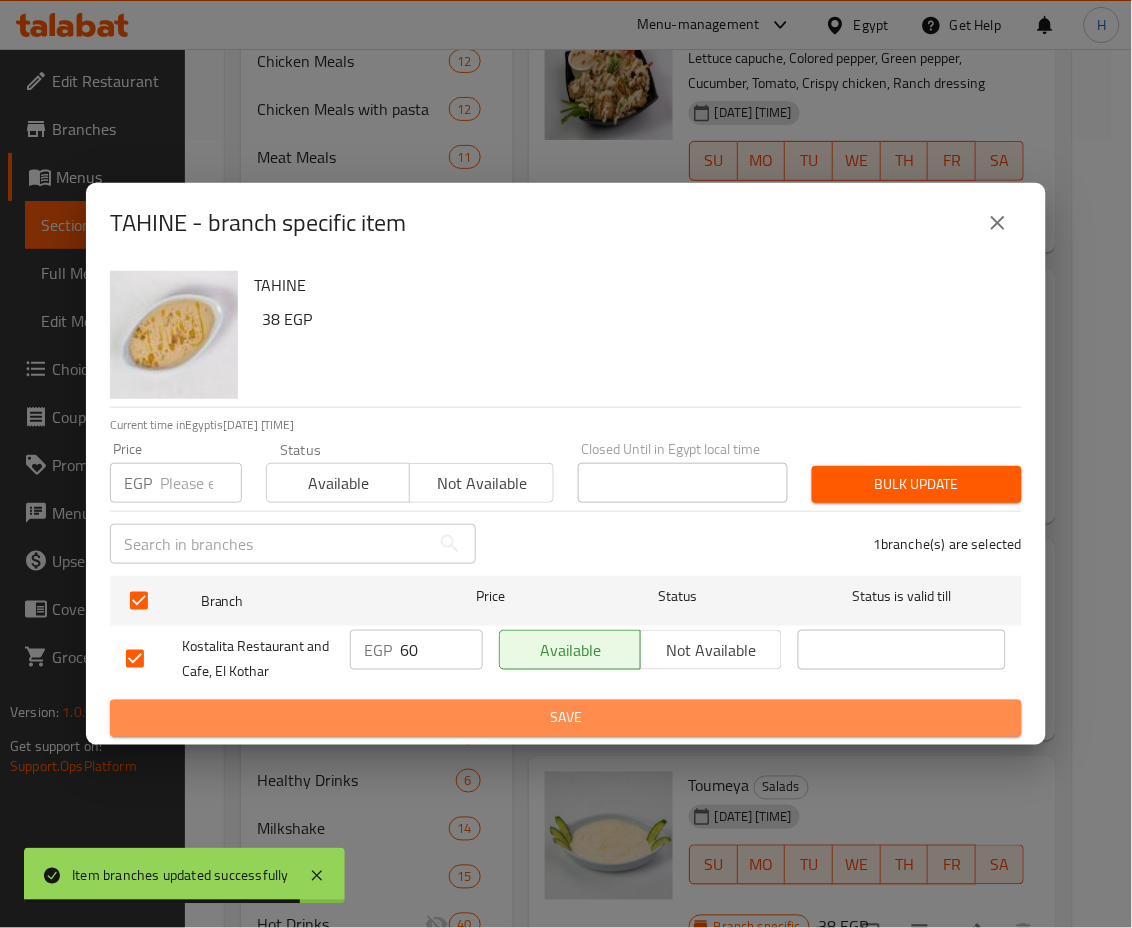 click on "Save" at bounding box center (566, 718) 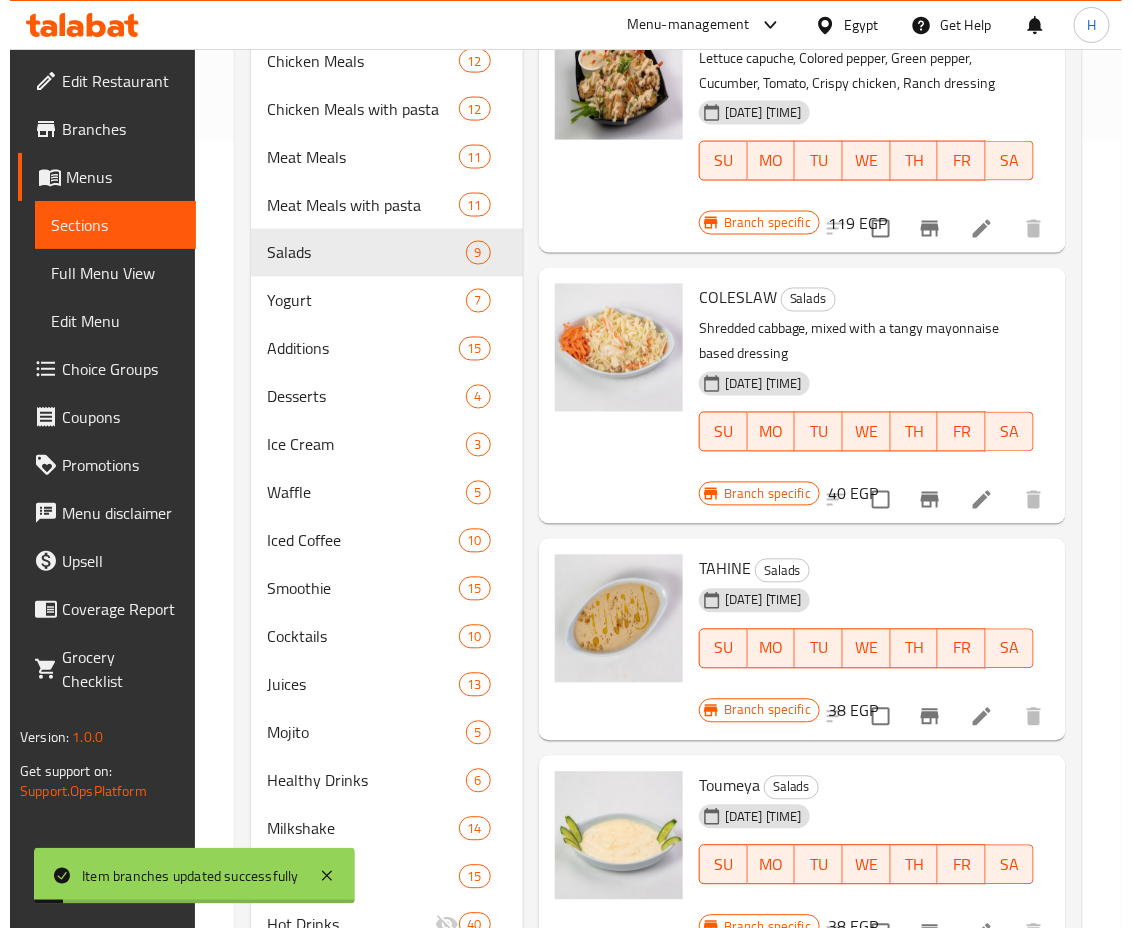 scroll, scrollTop: 873, scrollLeft: 0, axis: vertical 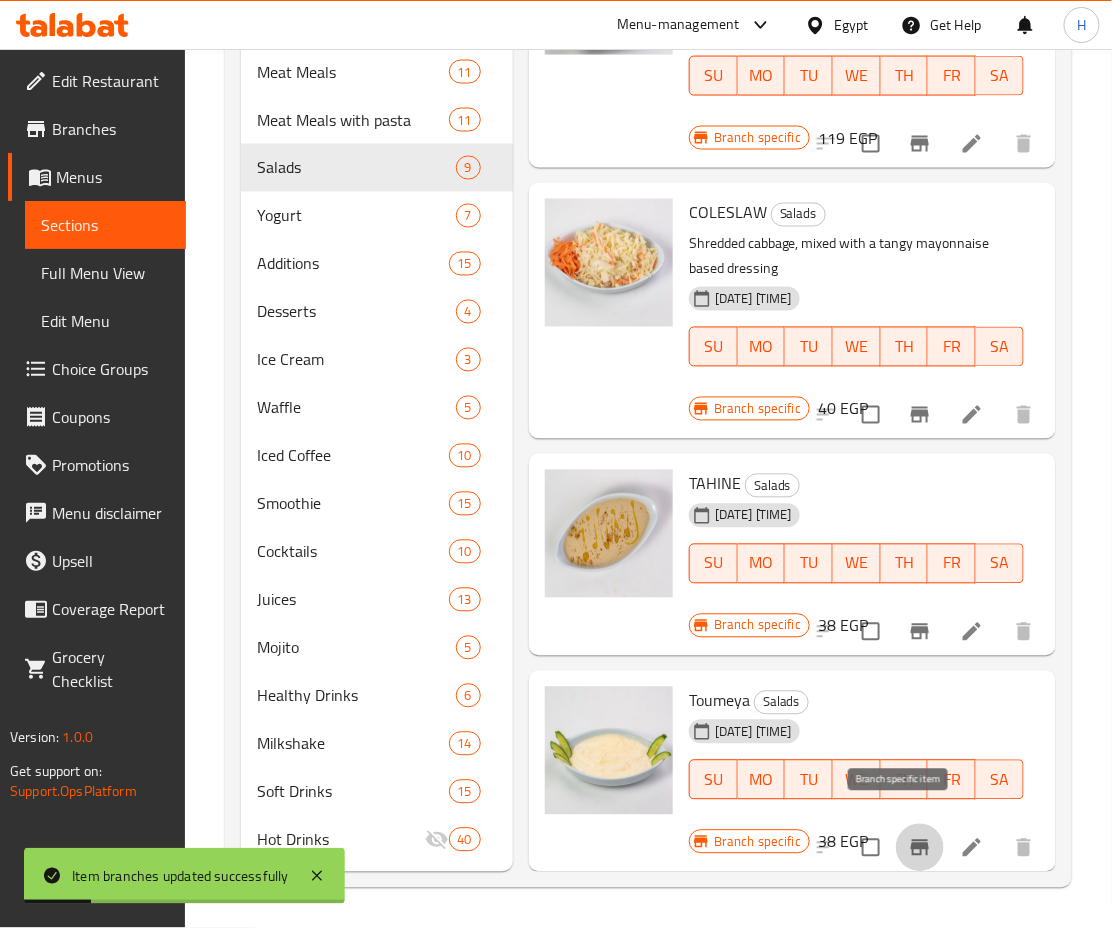 click 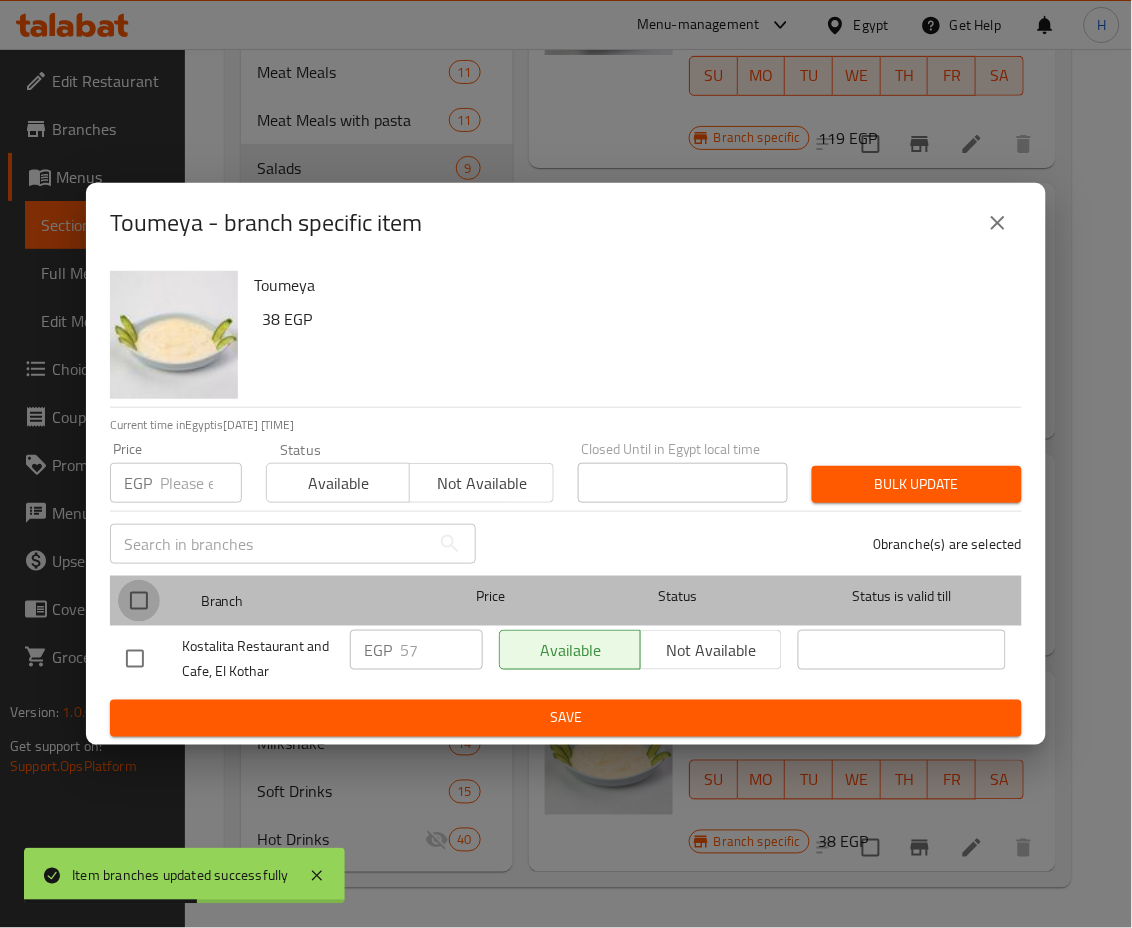 click at bounding box center [139, 601] 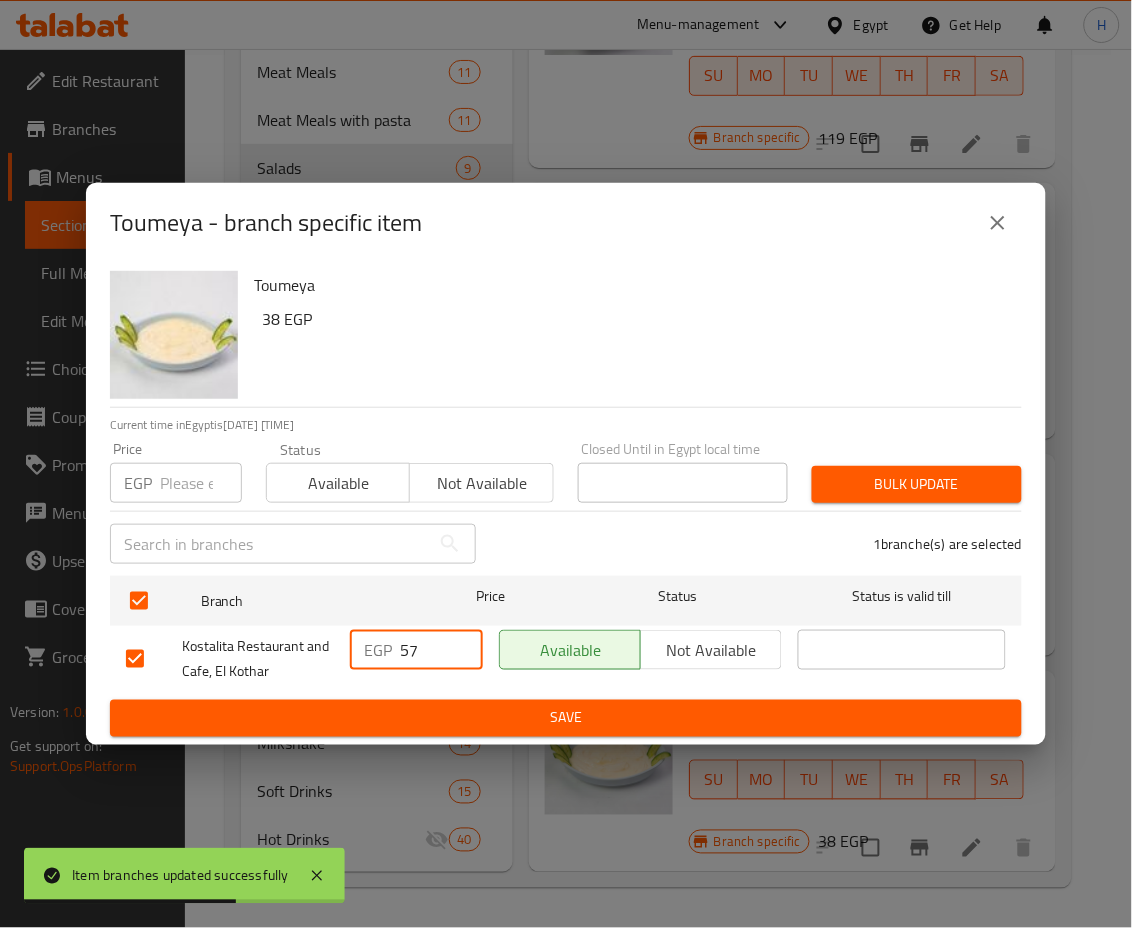 drag, startPoint x: 433, startPoint y: 638, endPoint x: 315, endPoint y: 645, distance: 118.20744 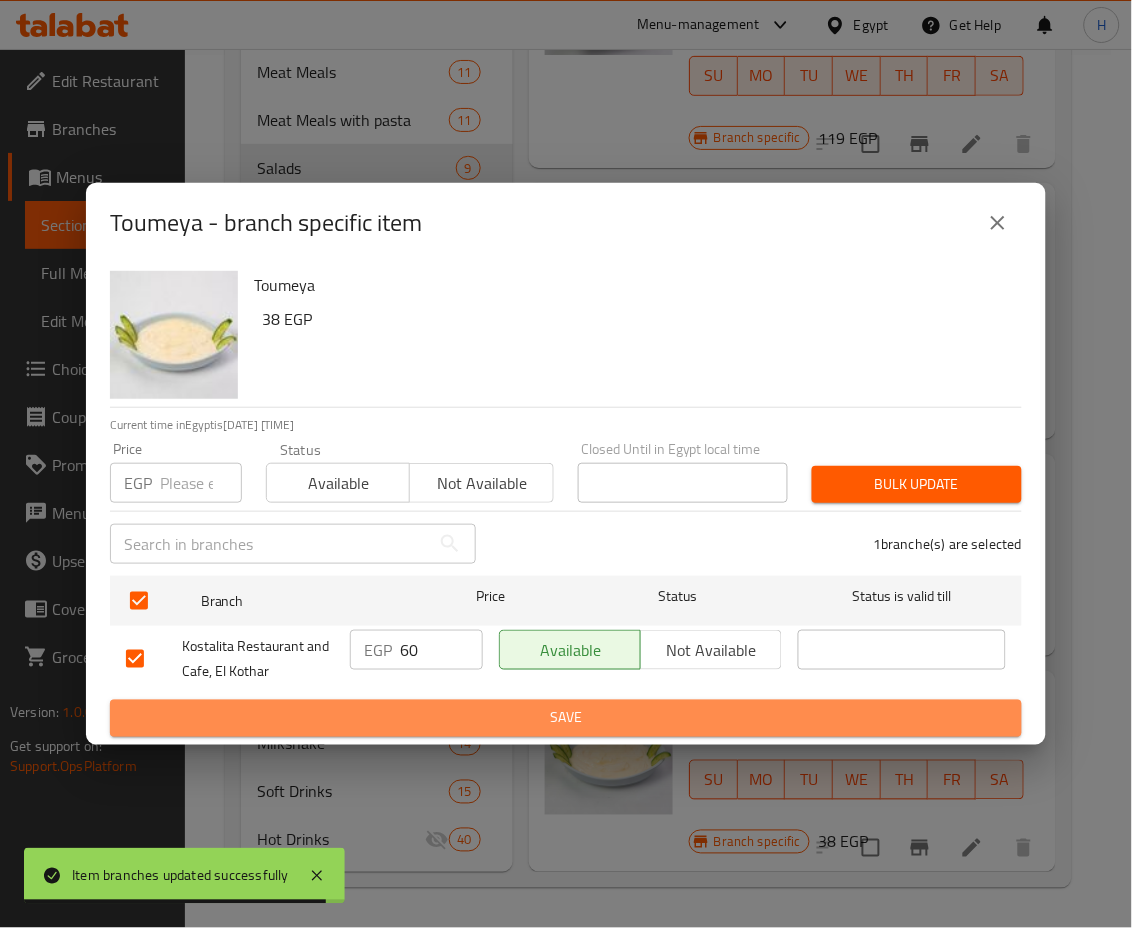 click on "Save" at bounding box center [566, 718] 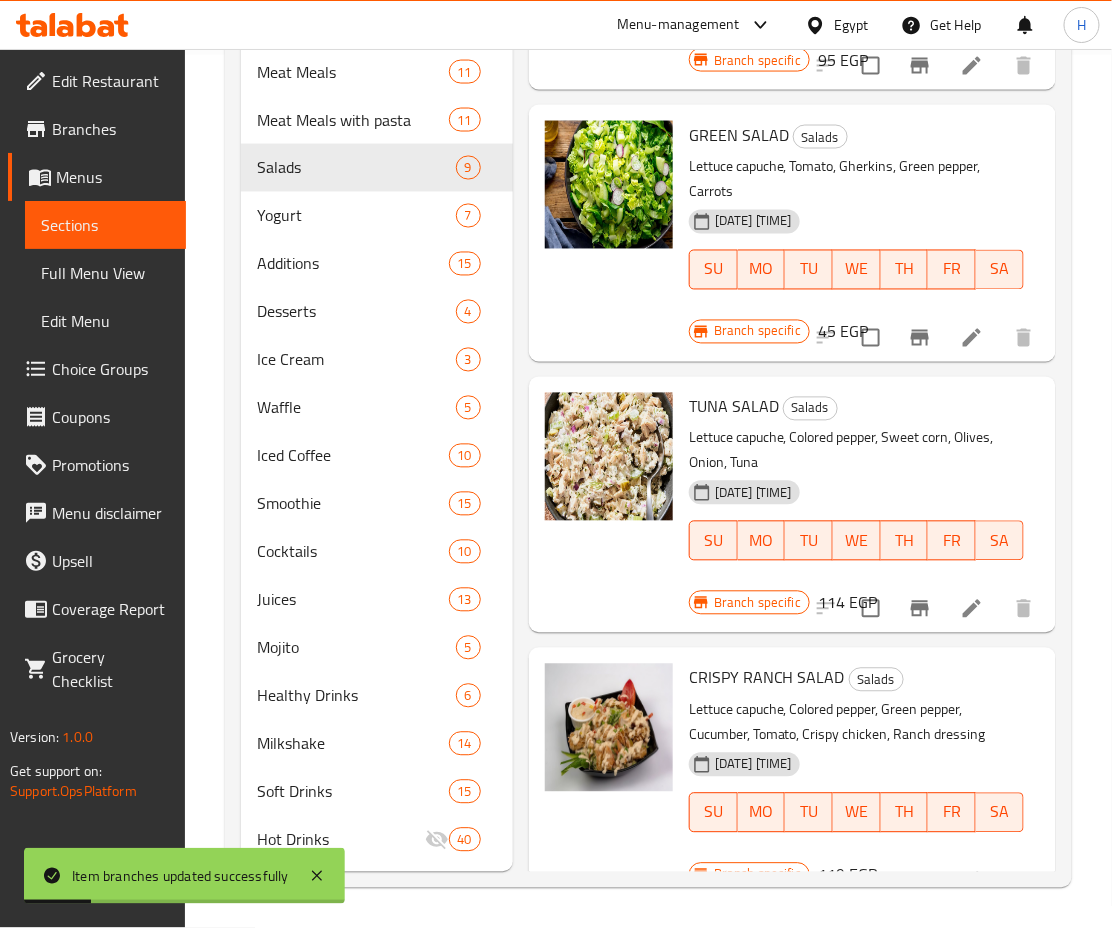 scroll, scrollTop: 0, scrollLeft: 0, axis: both 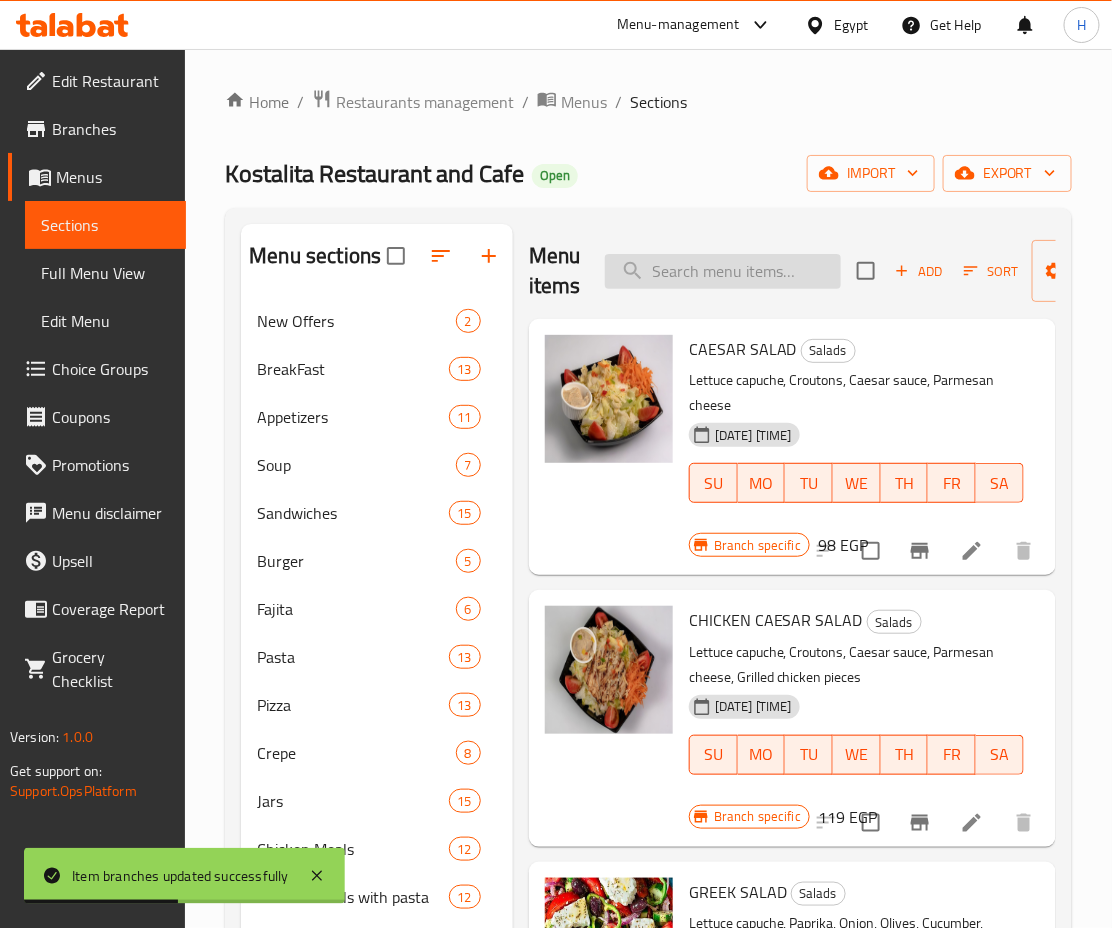 click at bounding box center [723, 271] 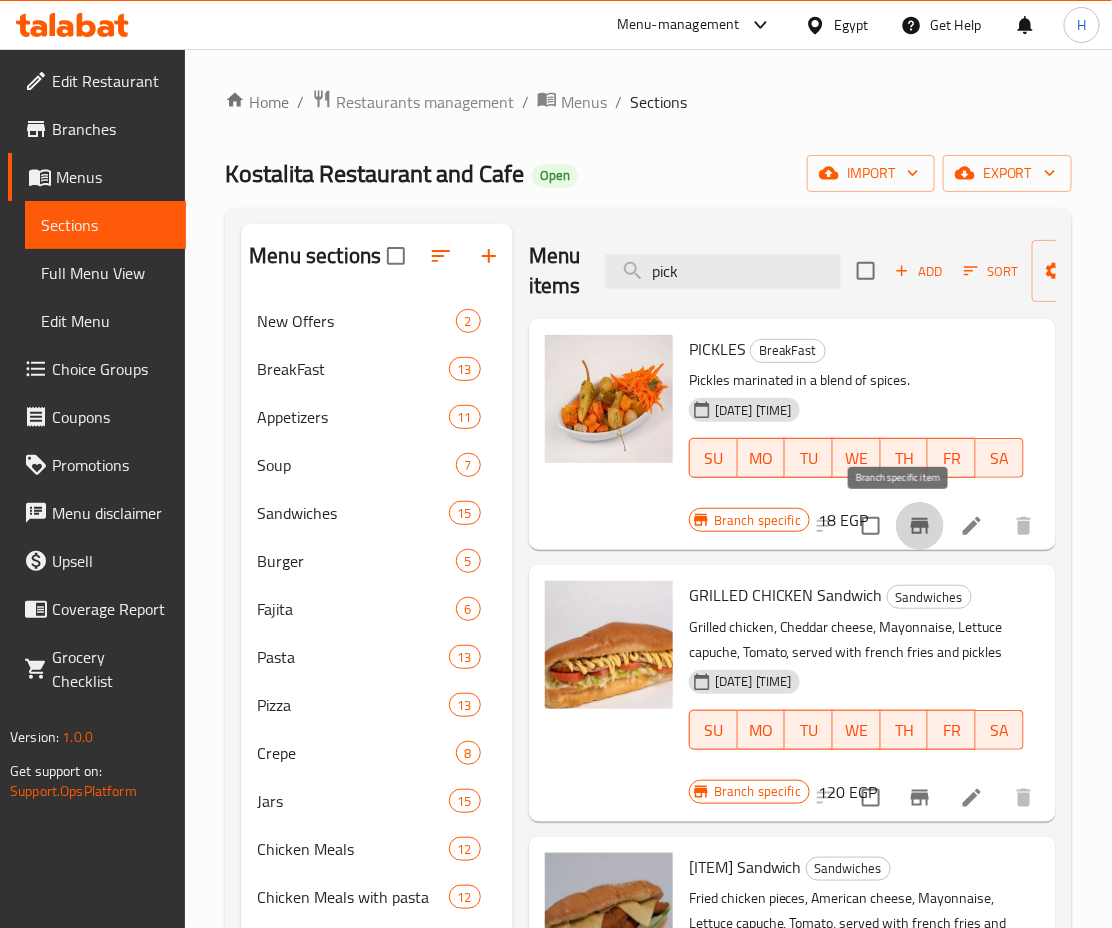 click 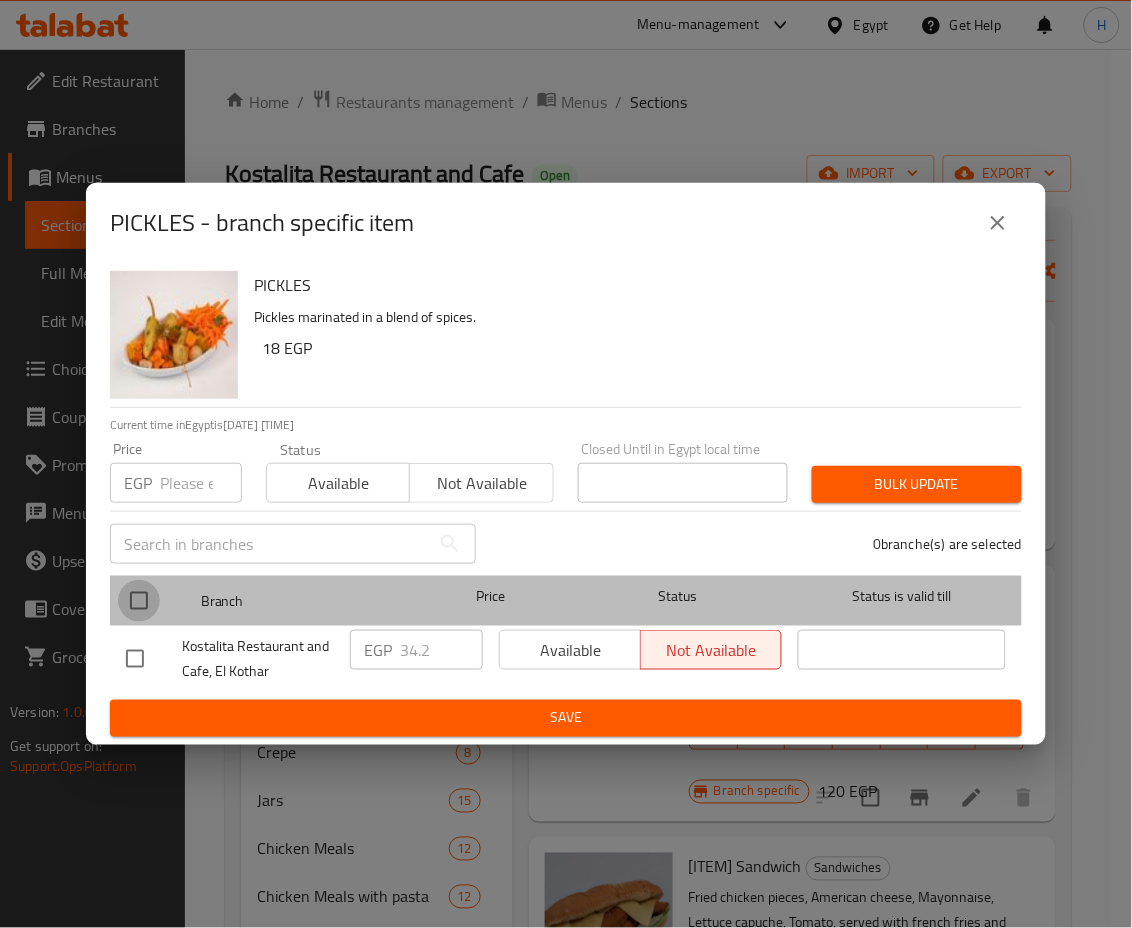 click at bounding box center [139, 601] 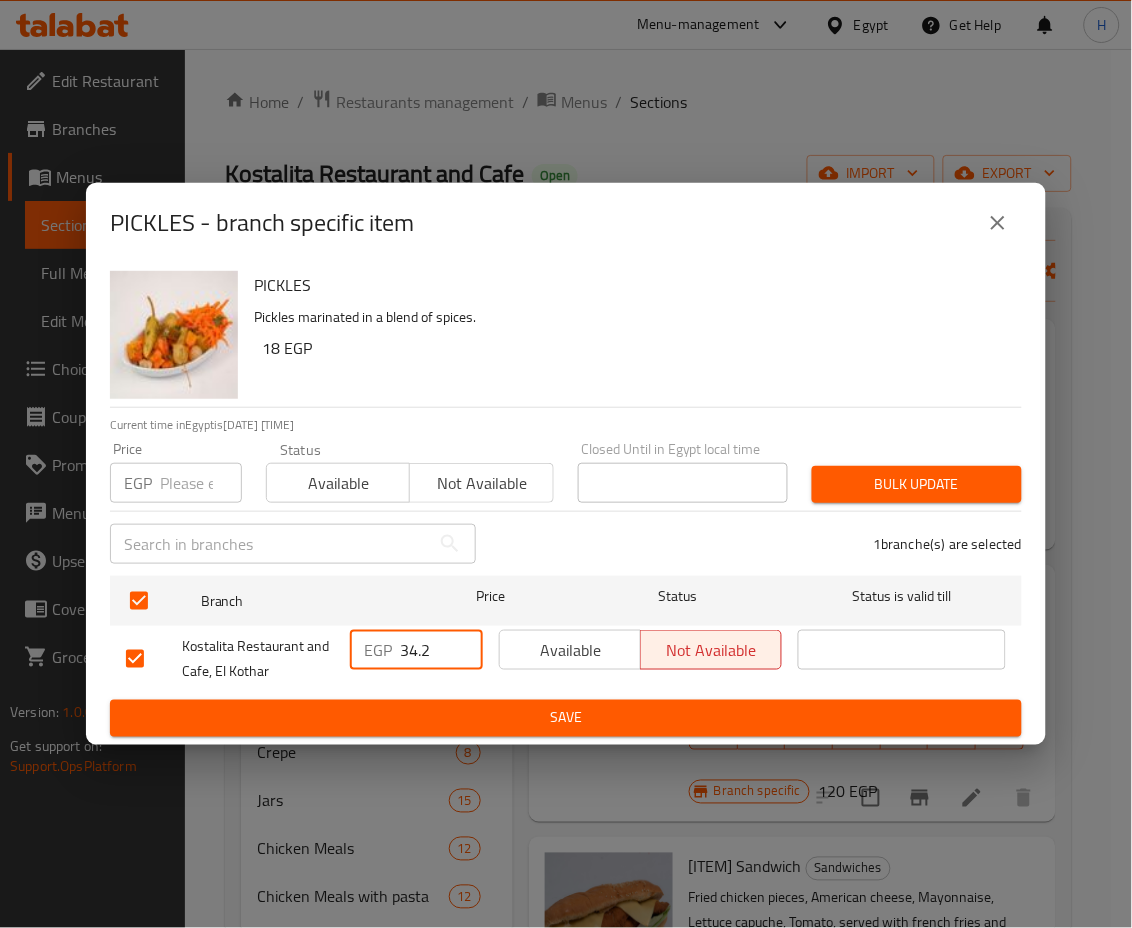 drag, startPoint x: 406, startPoint y: 646, endPoint x: 469, endPoint y: 663, distance: 65.25335 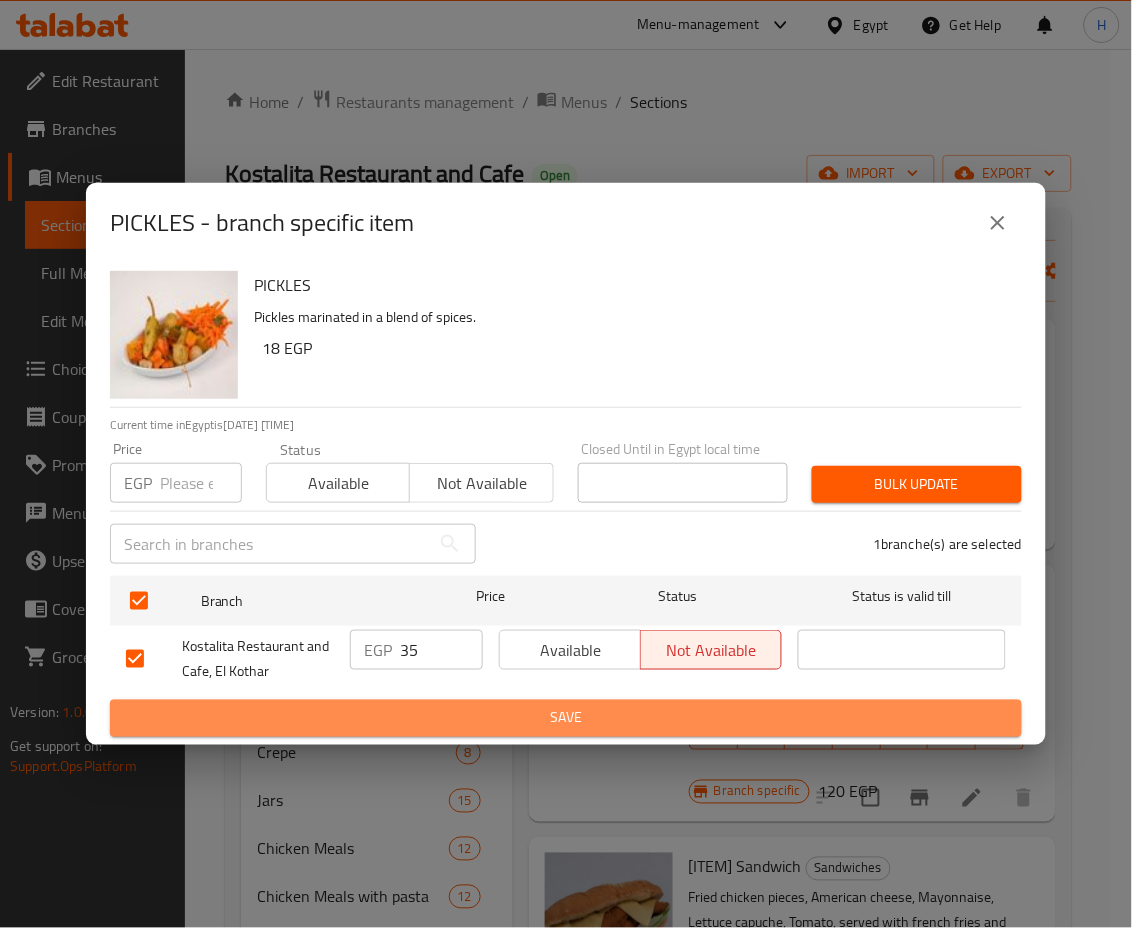 click on "Save" at bounding box center [566, 718] 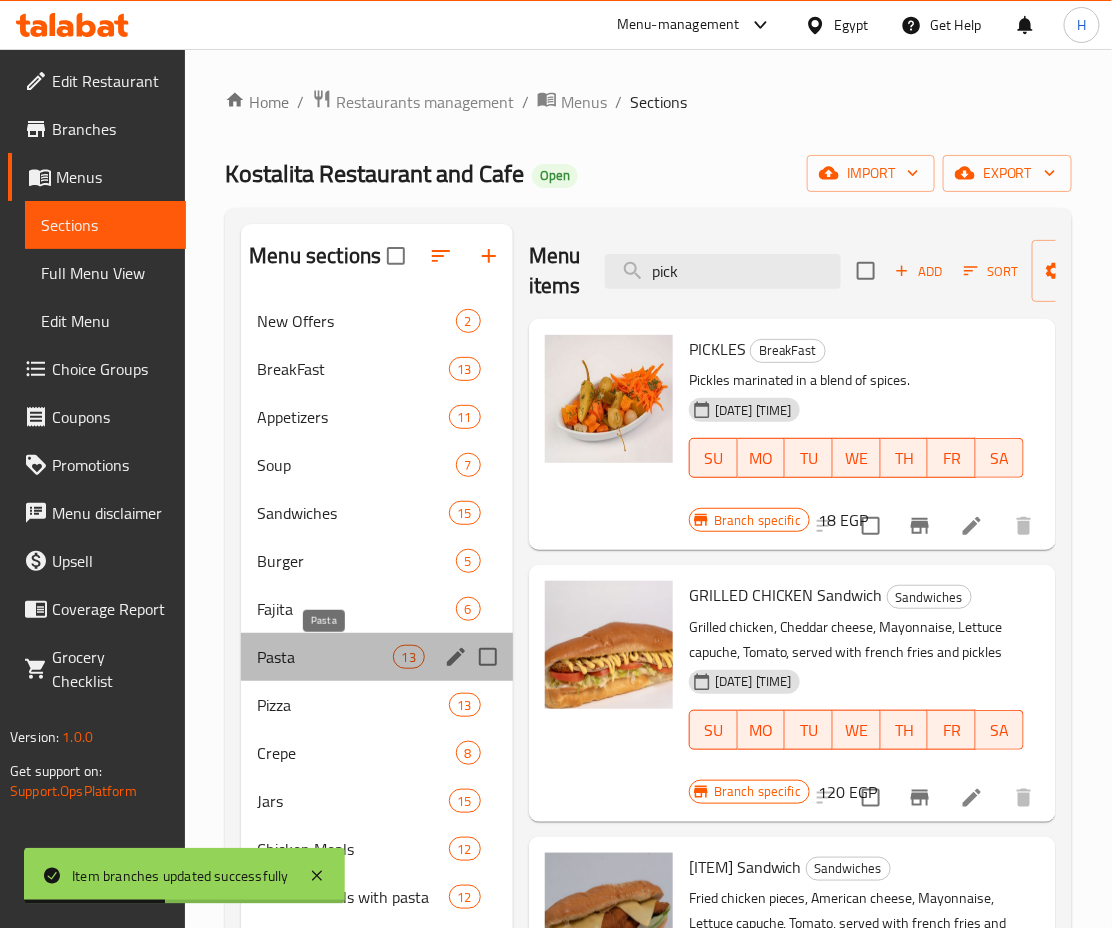 click on "Pasta" at bounding box center [324, 657] 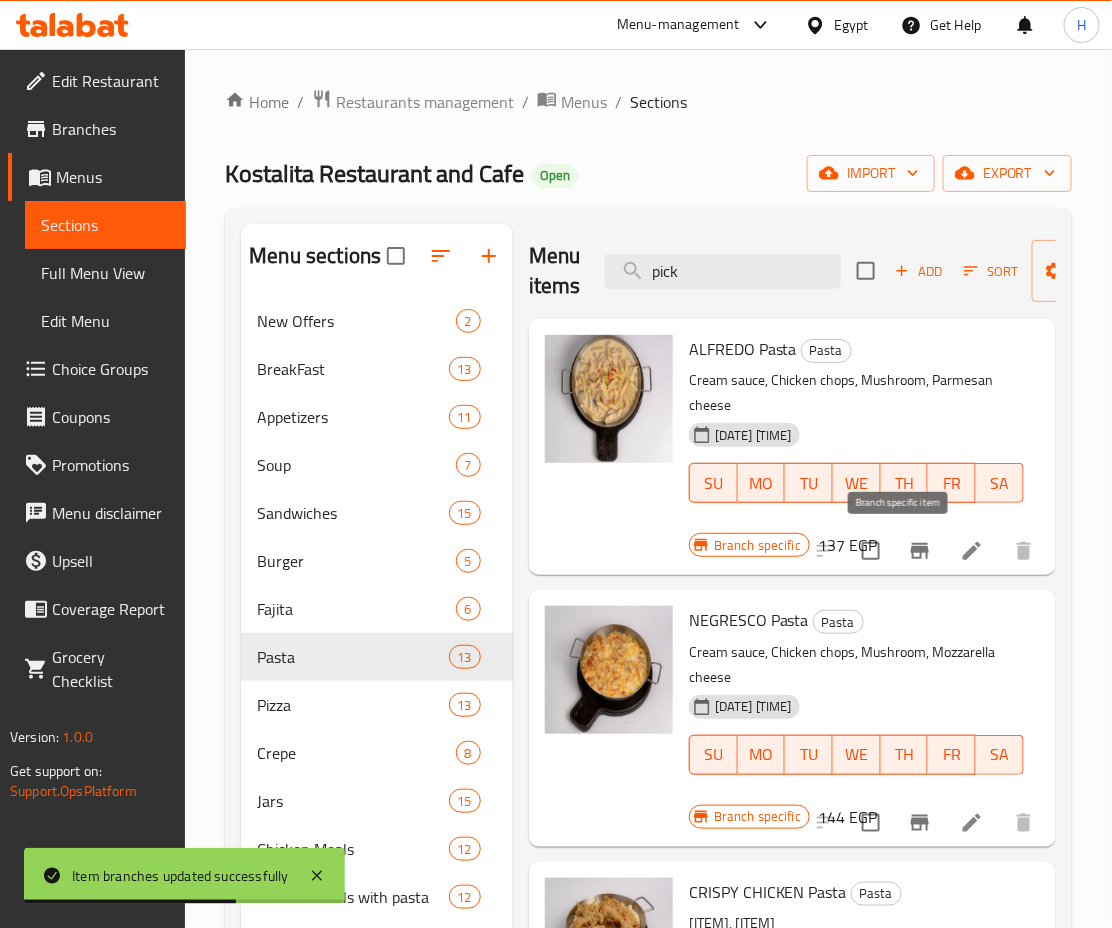 click 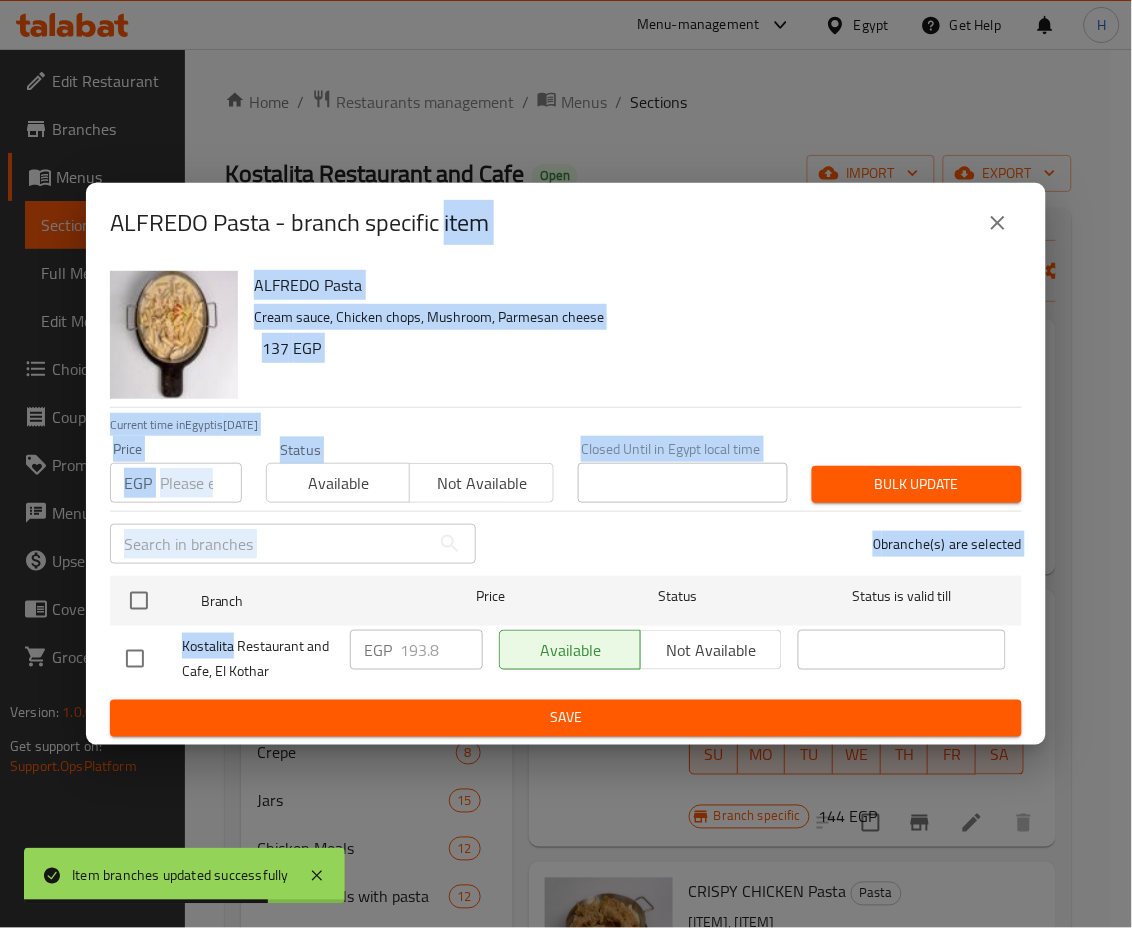 drag, startPoint x: 899, startPoint y: 545, endPoint x: 187, endPoint y: 621, distance: 716.0447 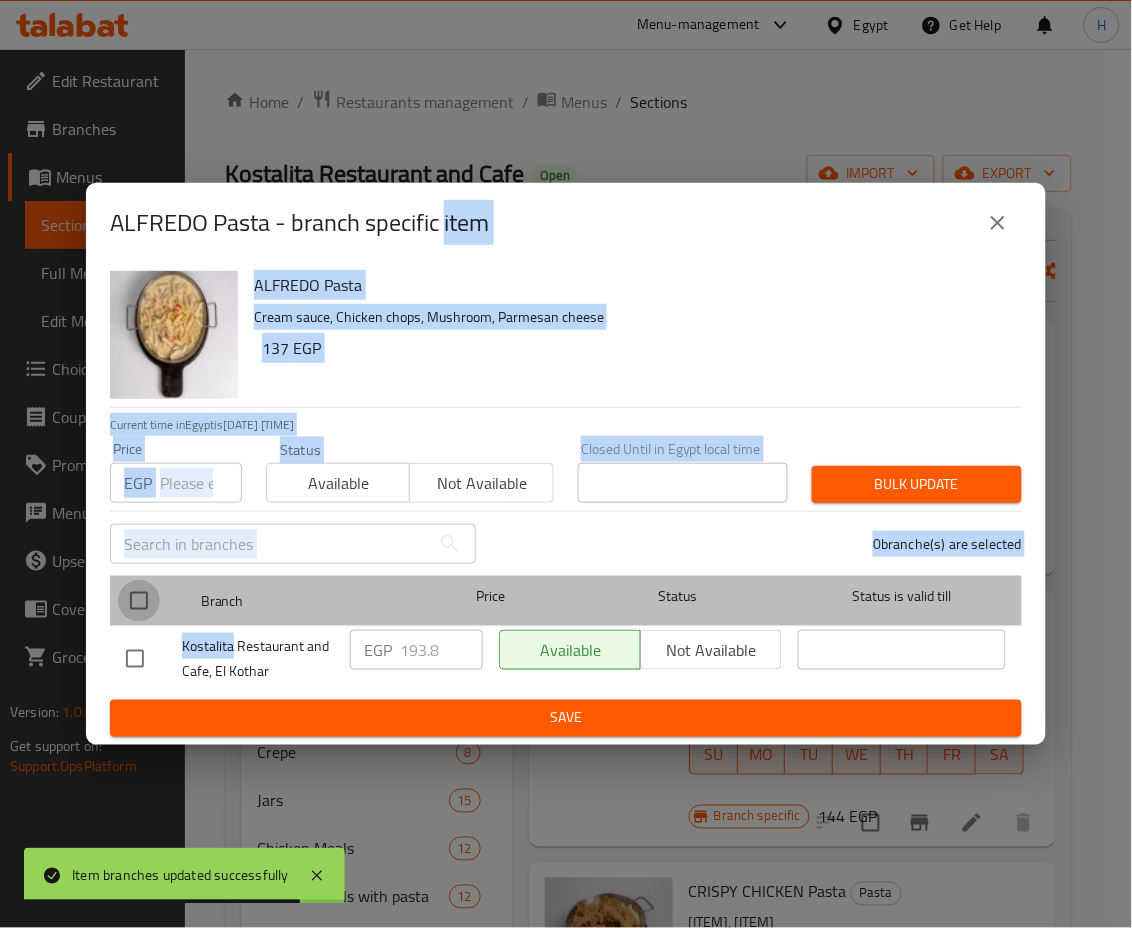 click at bounding box center [139, 601] 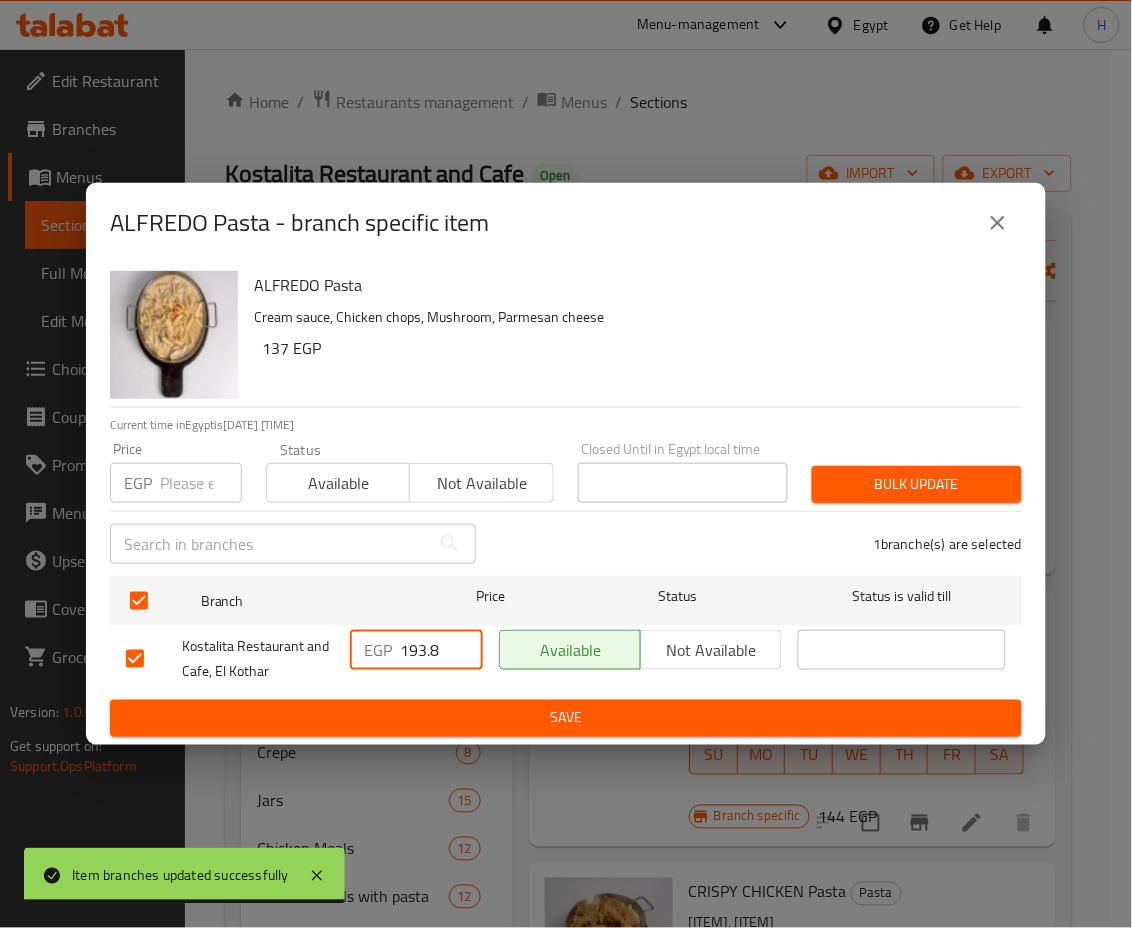 drag, startPoint x: 440, startPoint y: 646, endPoint x: 338, endPoint y: 641, distance: 102.122475 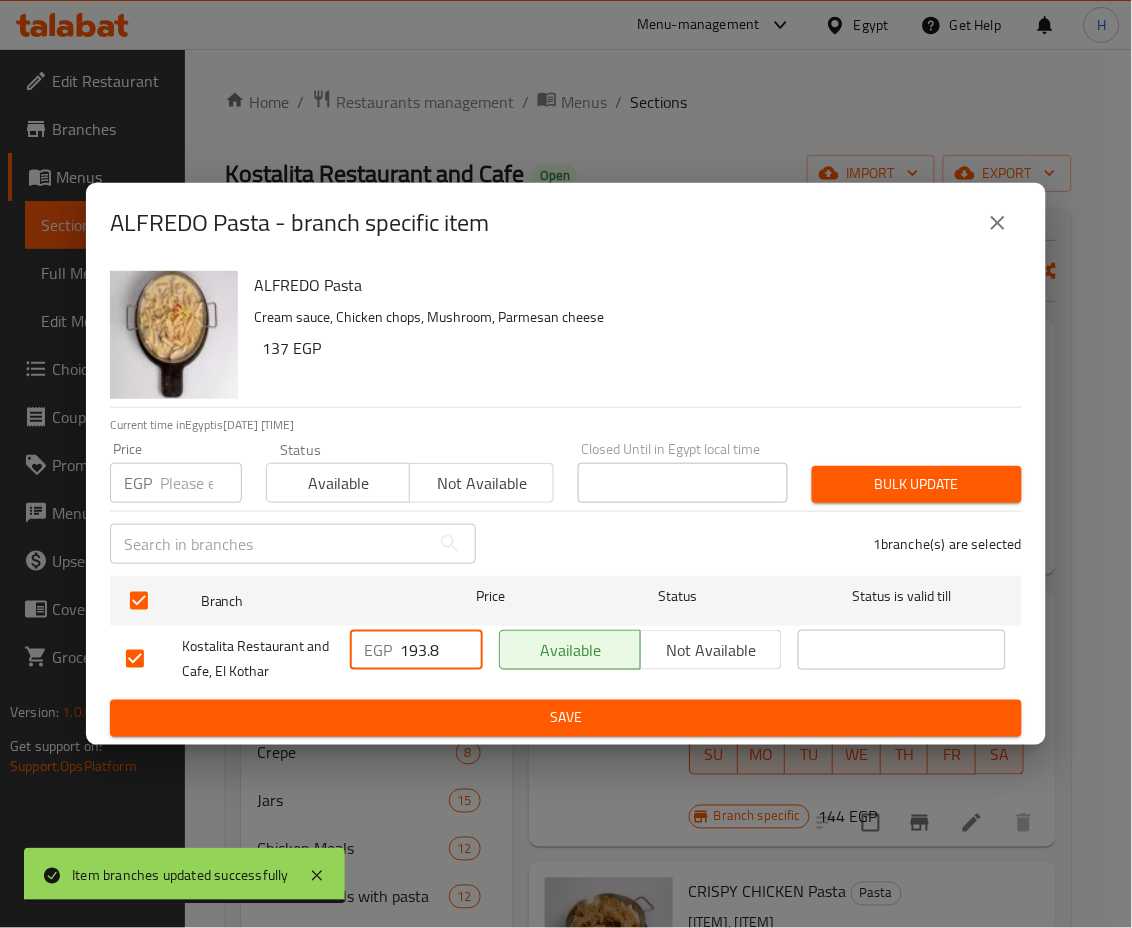 click on "[BRAND] Restaurant and Cafe, [LOCATION] EGP 193.8 ​ Available Not available ​" at bounding box center [566, 659] 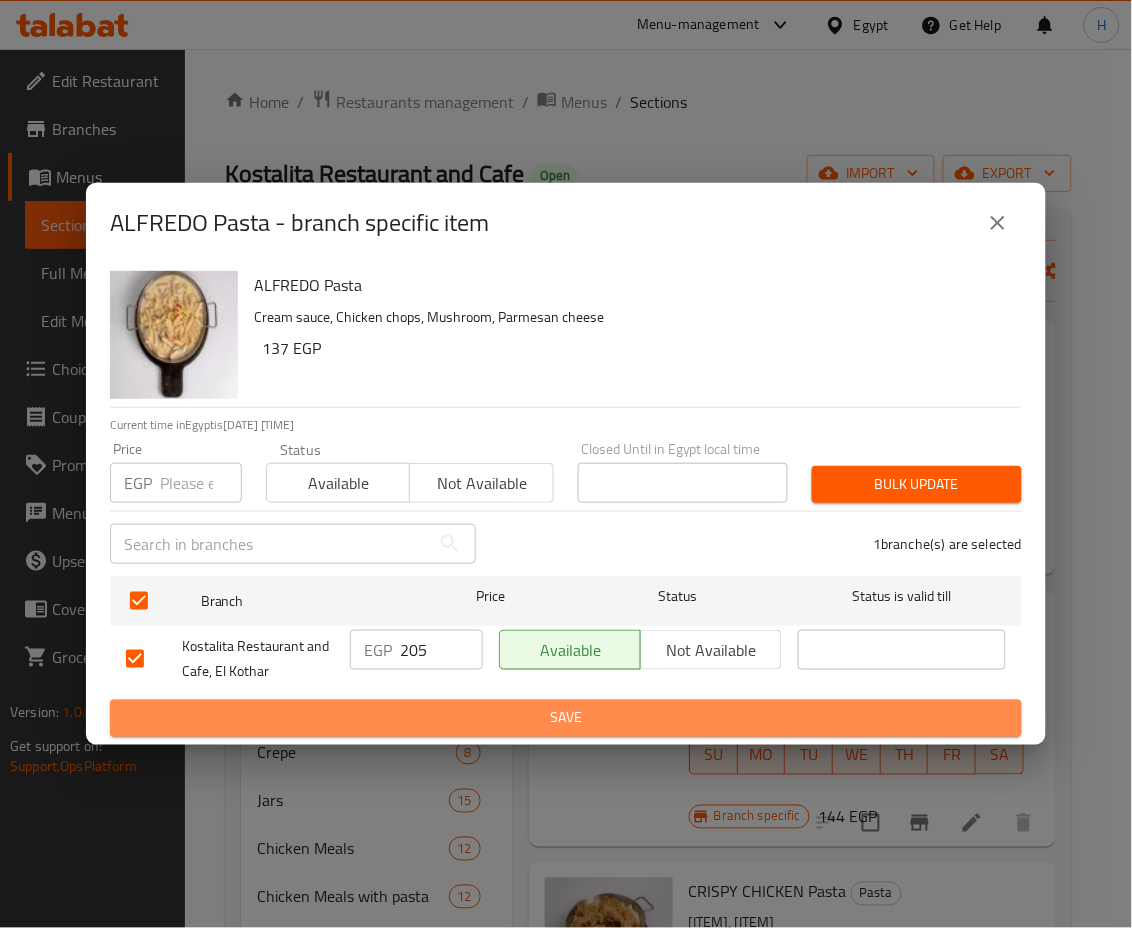 click on "Save" at bounding box center [566, 718] 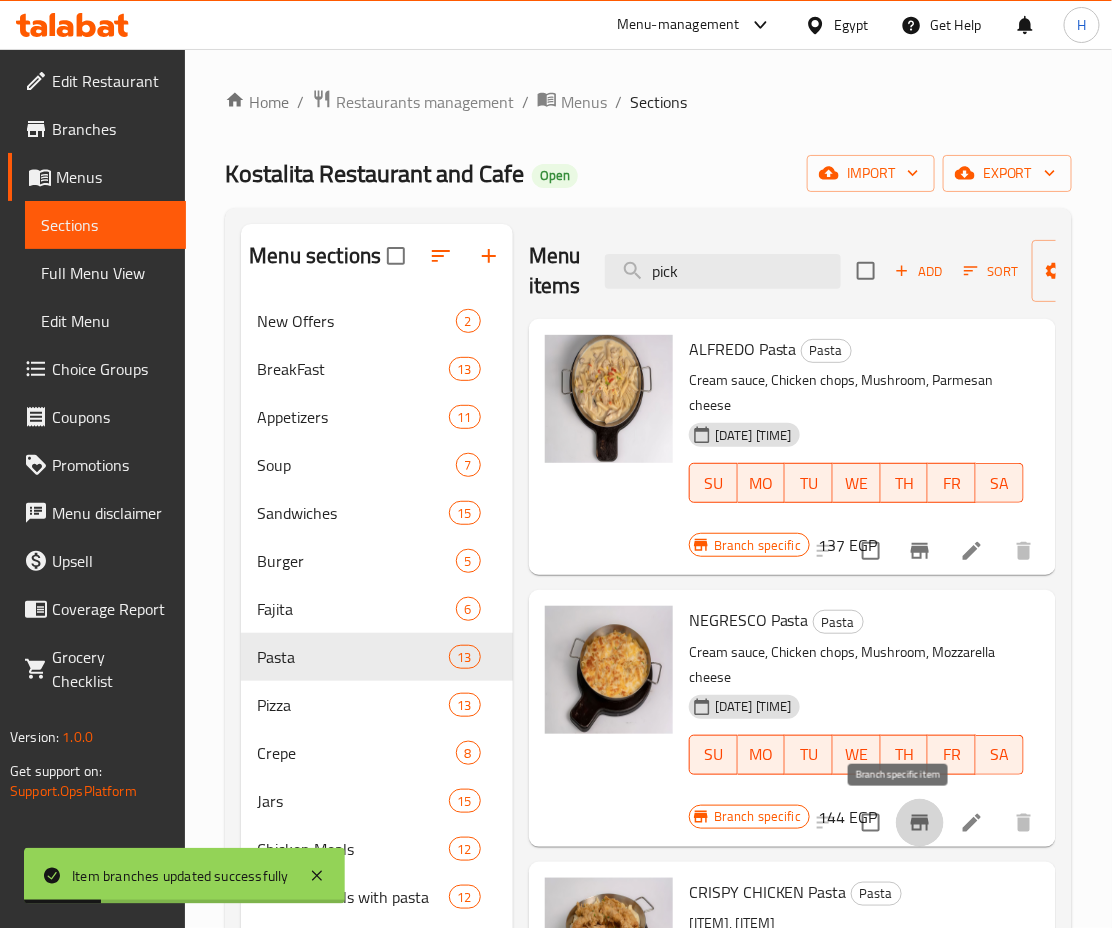 click 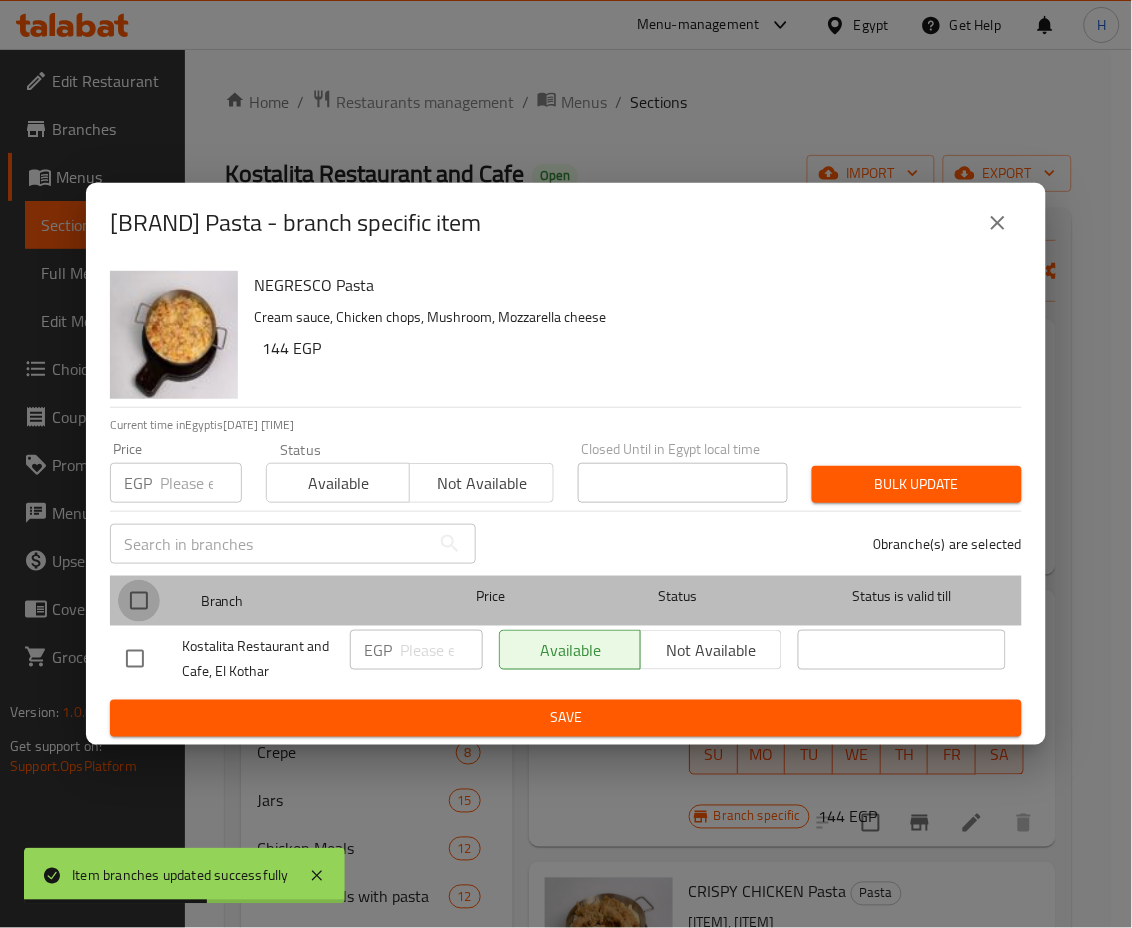 click at bounding box center [139, 601] 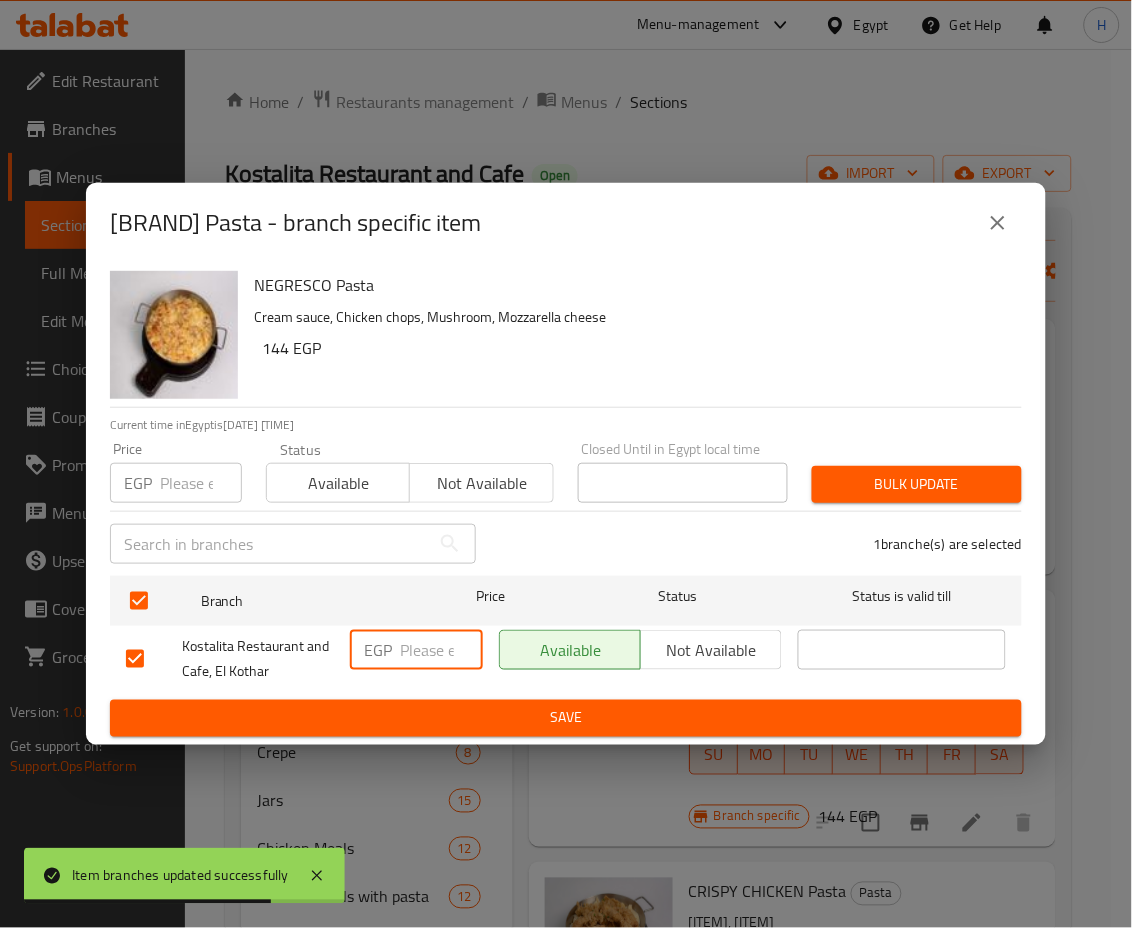 drag, startPoint x: 411, startPoint y: 644, endPoint x: 466, endPoint y: 658, distance: 56.753853 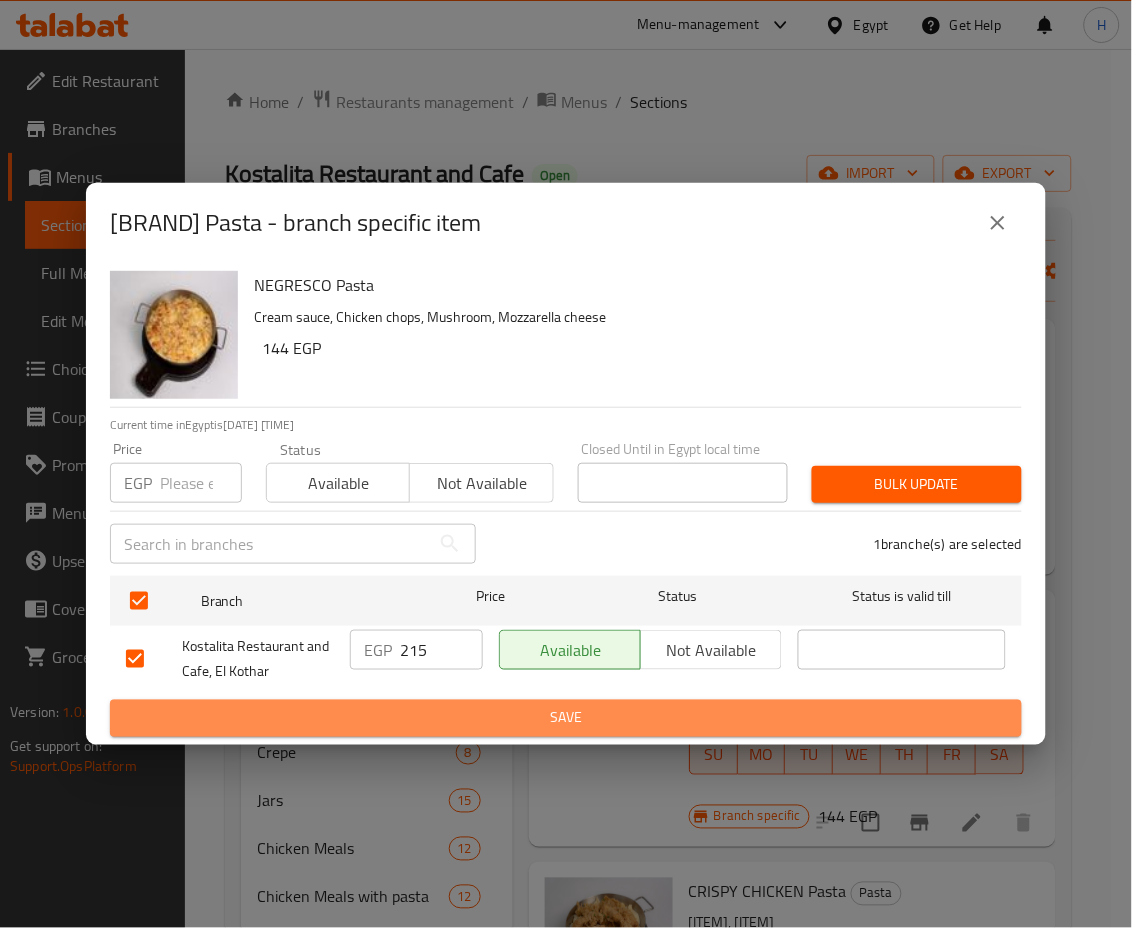 click on "Save" at bounding box center (566, 718) 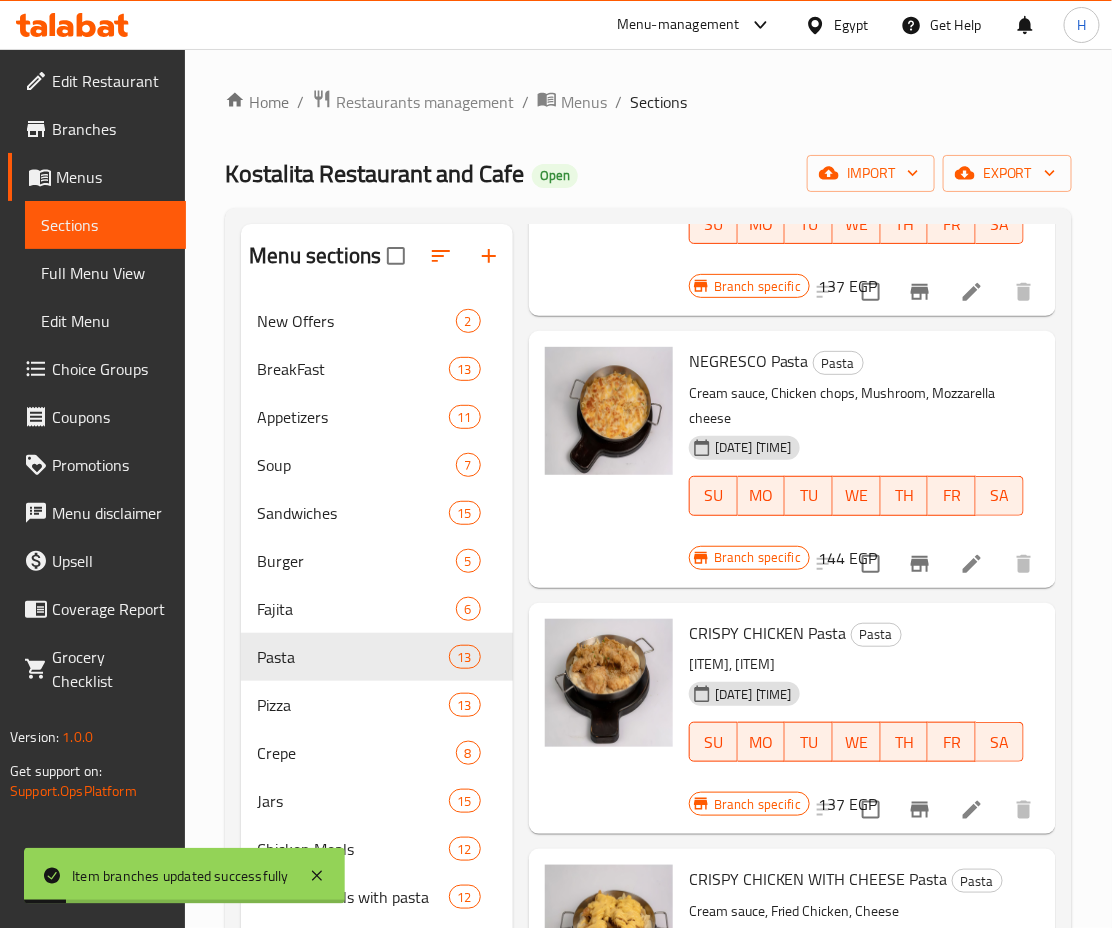 scroll, scrollTop: 361, scrollLeft: 0, axis: vertical 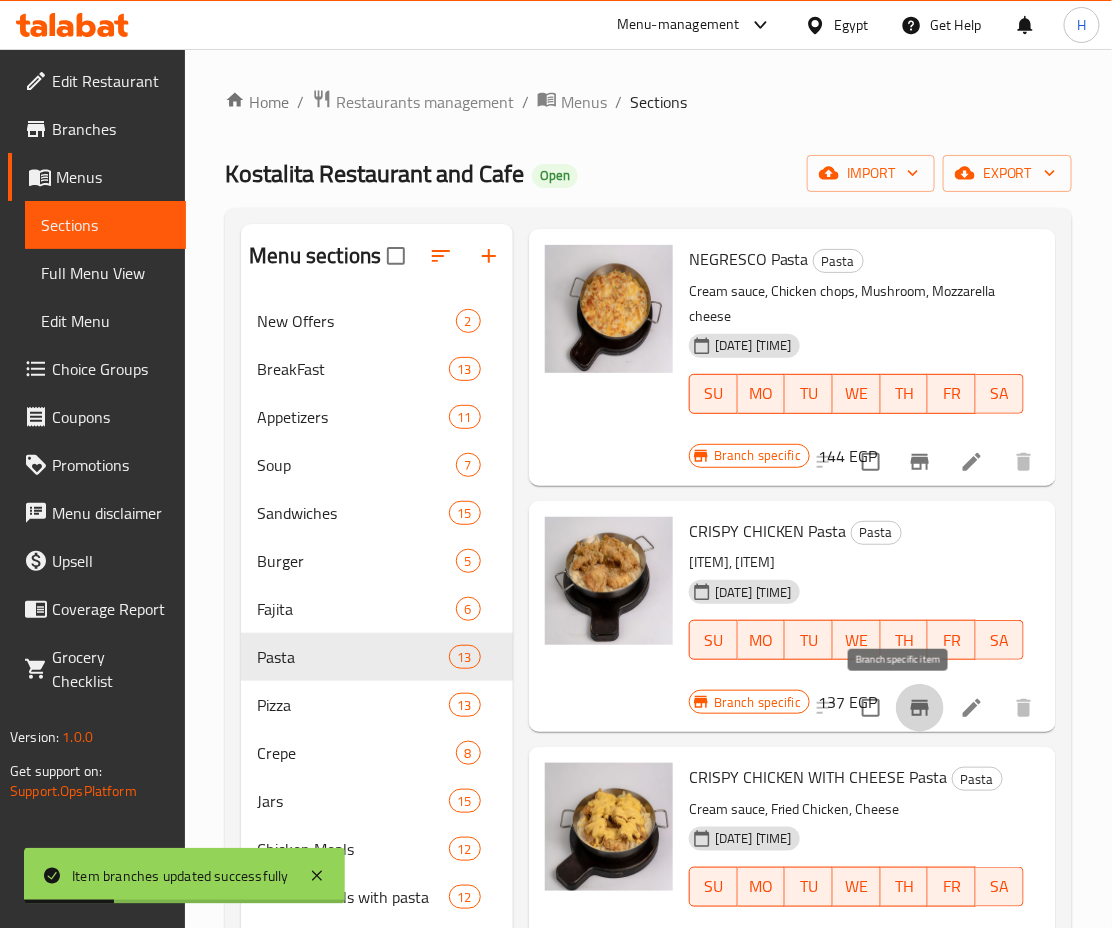 click 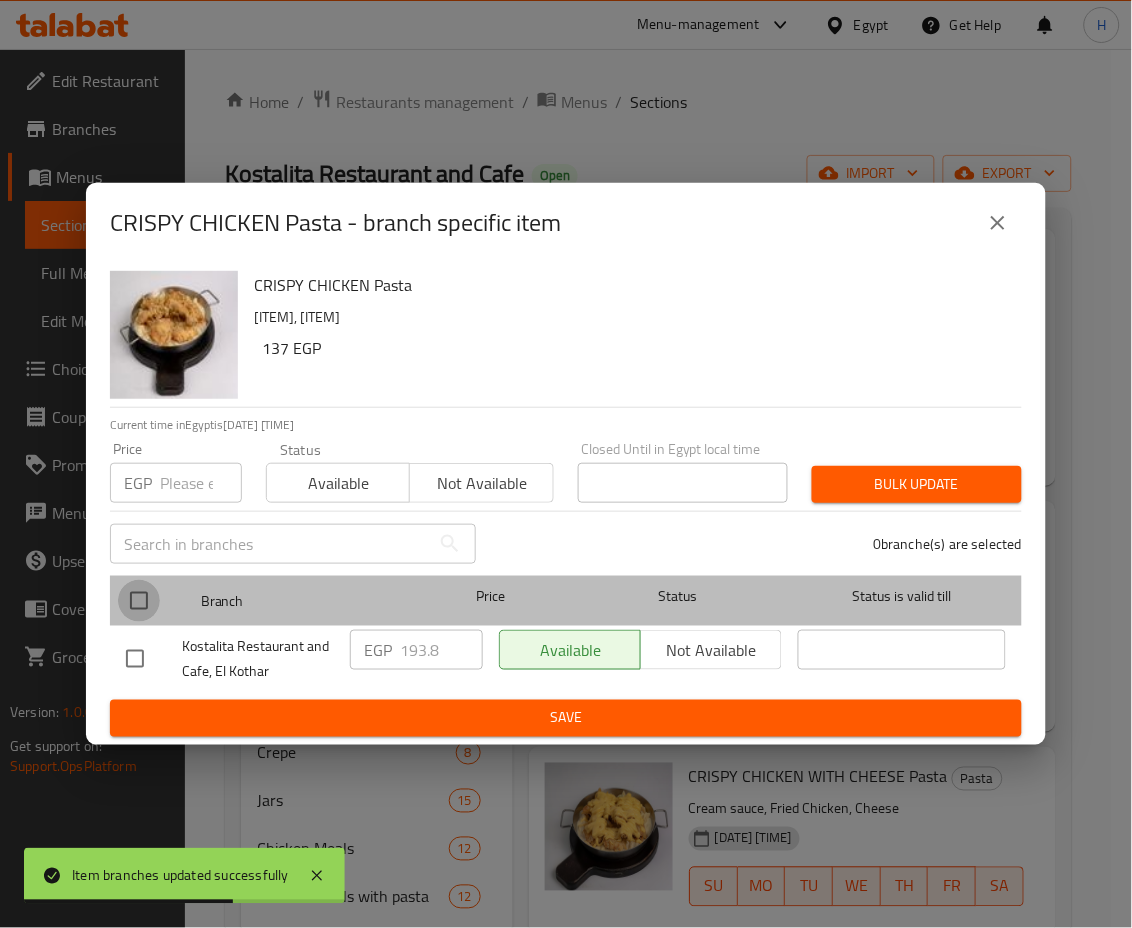click at bounding box center [139, 601] 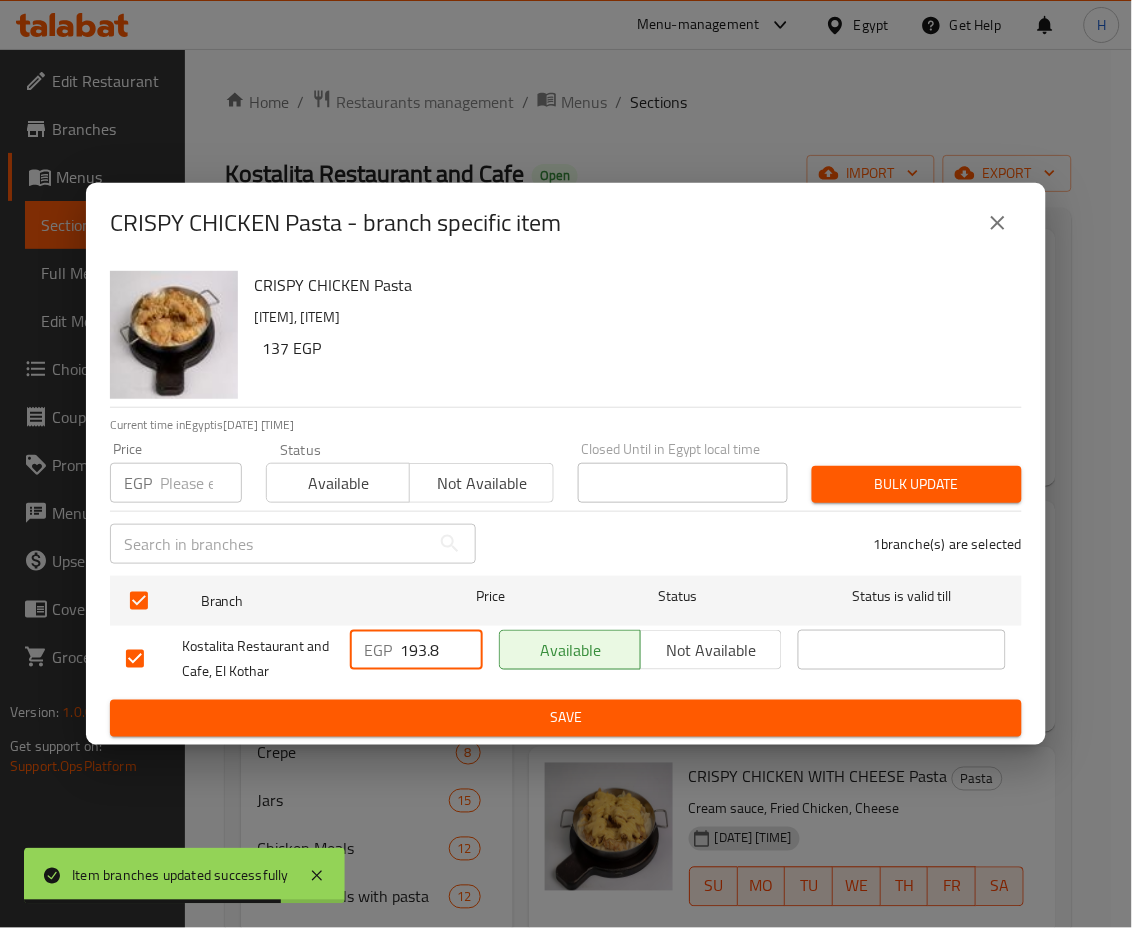 drag, startPoint x: 446, startPoint y: 649, endPoint x: 247, endPoint y: 638, distance: 199.30379 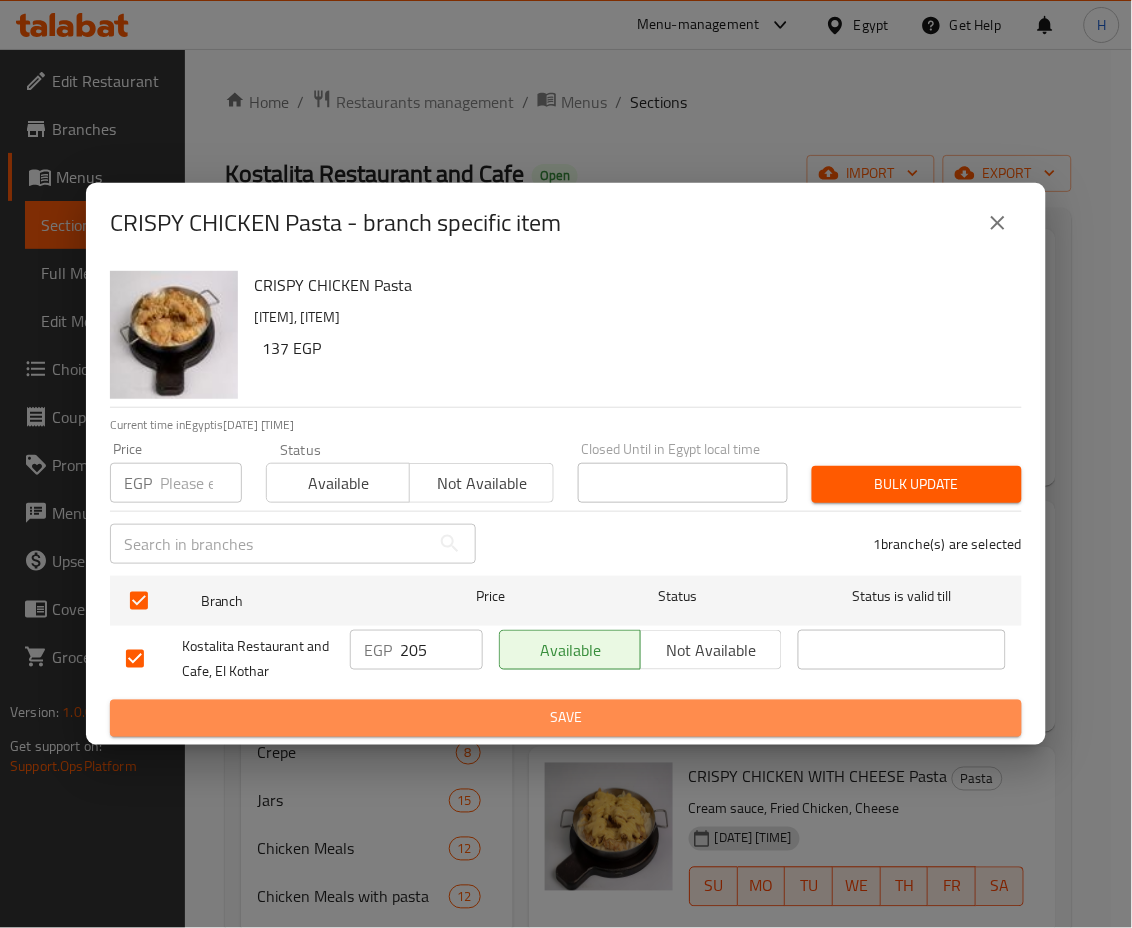click on "Save" at bounding box center (566, 718) 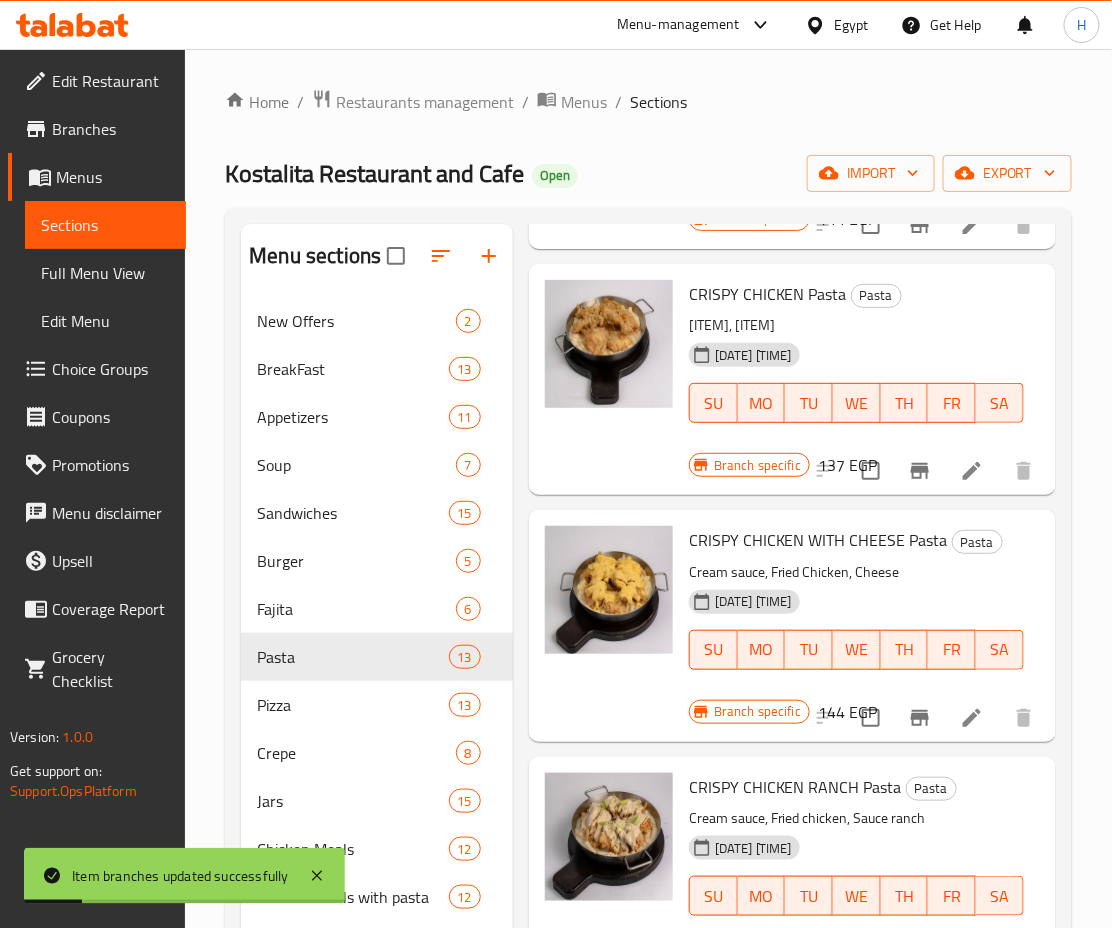 scroll, scrollTop: 601, scrollLeft: 0, axis: vertical 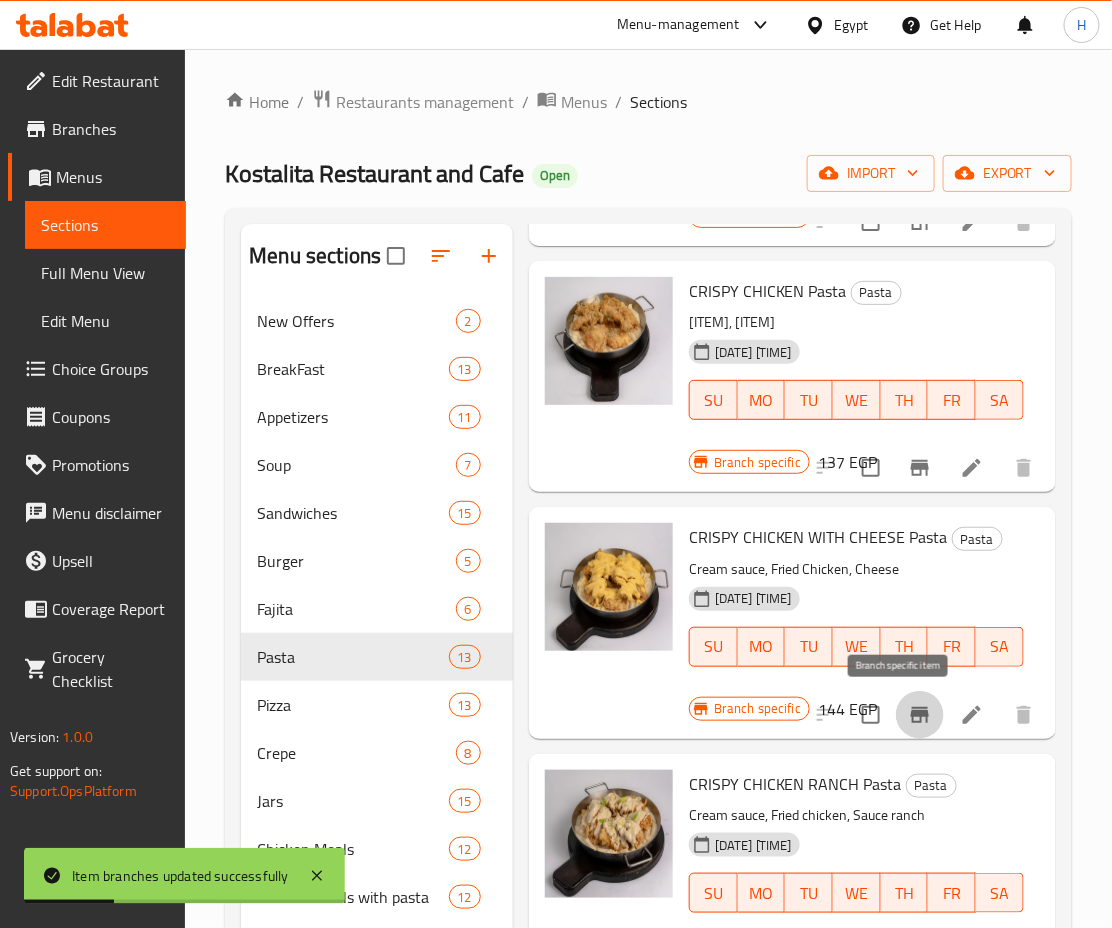 click 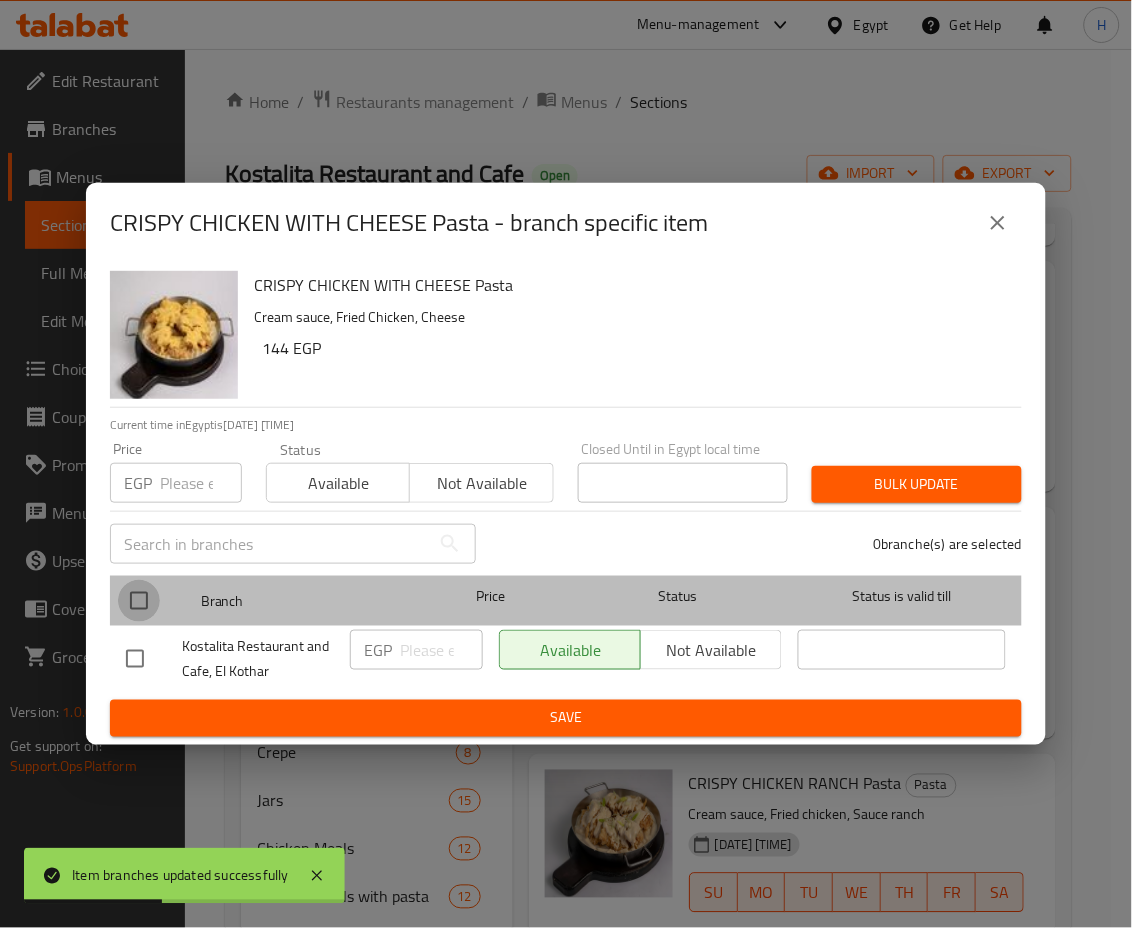 click at bounding box center [139, 601] 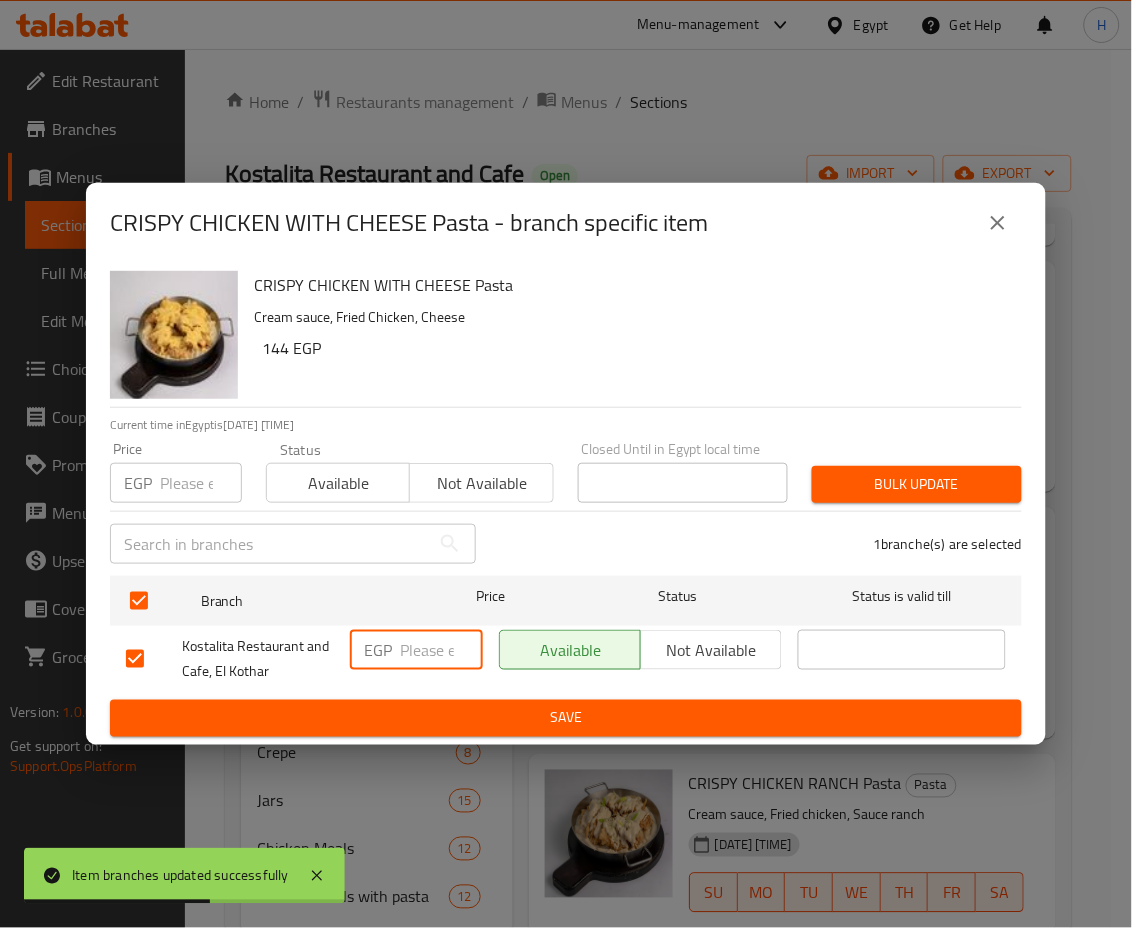 drag, startPoint x: 409, startPoint y: 652, endPoint x: 462, endPoint y: 660, distance: 53.600372 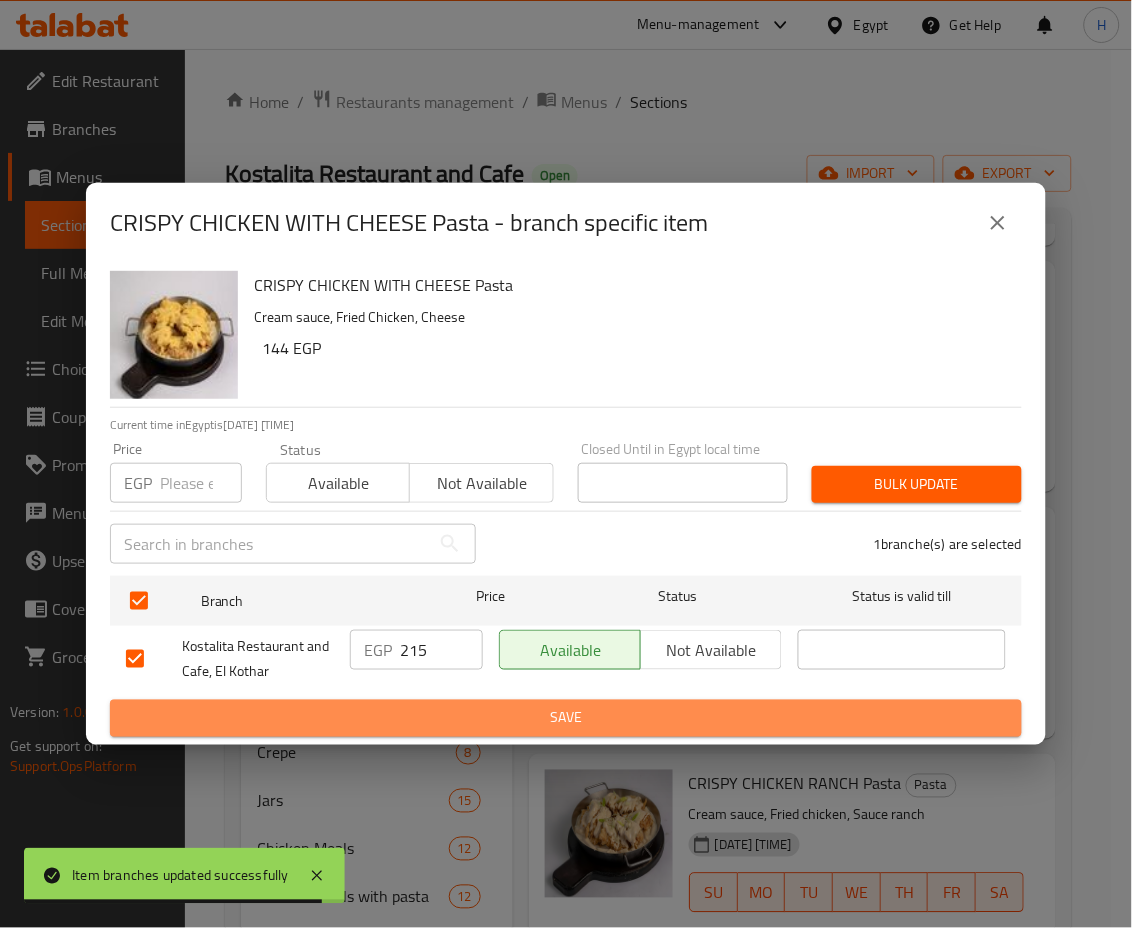 click on "Save" at bounding box center (566, 718) 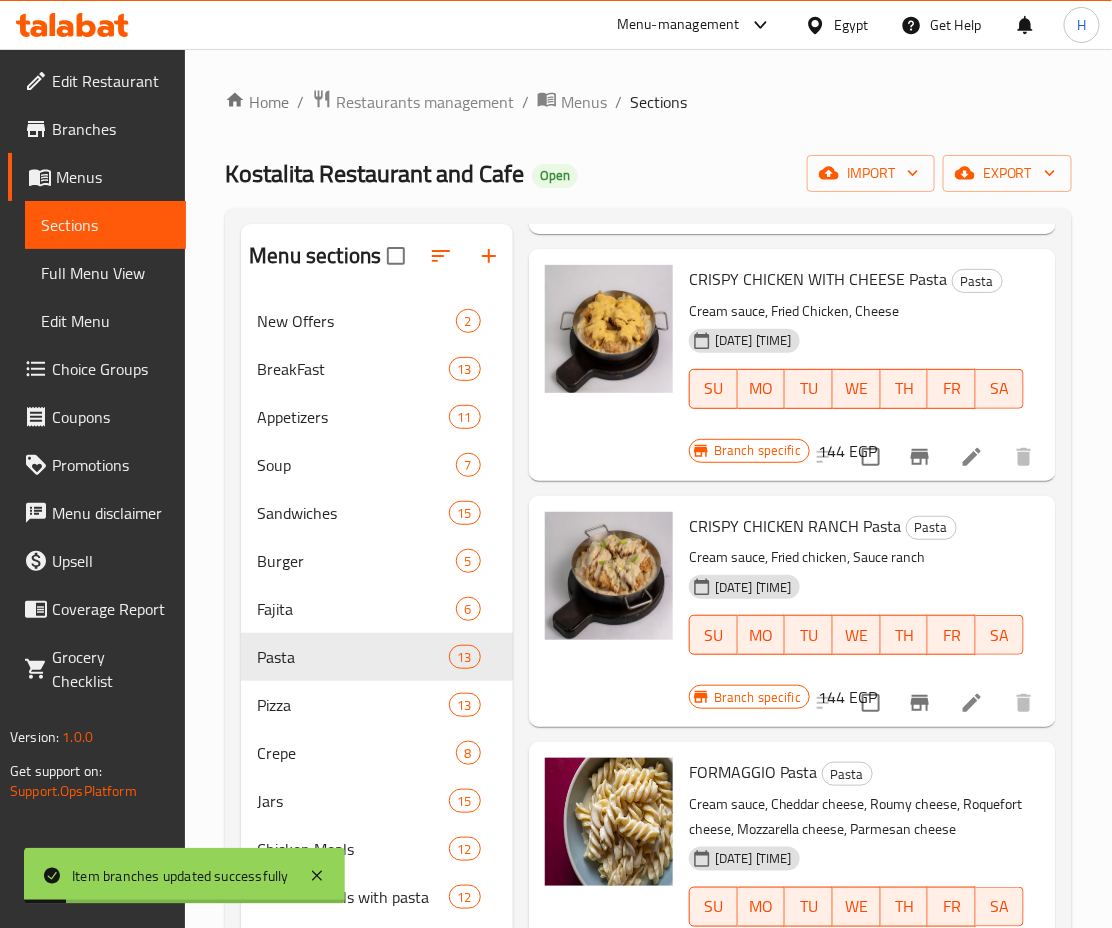 scroll, scrollTop: 864, scrollLeft: 0, axis: vertical 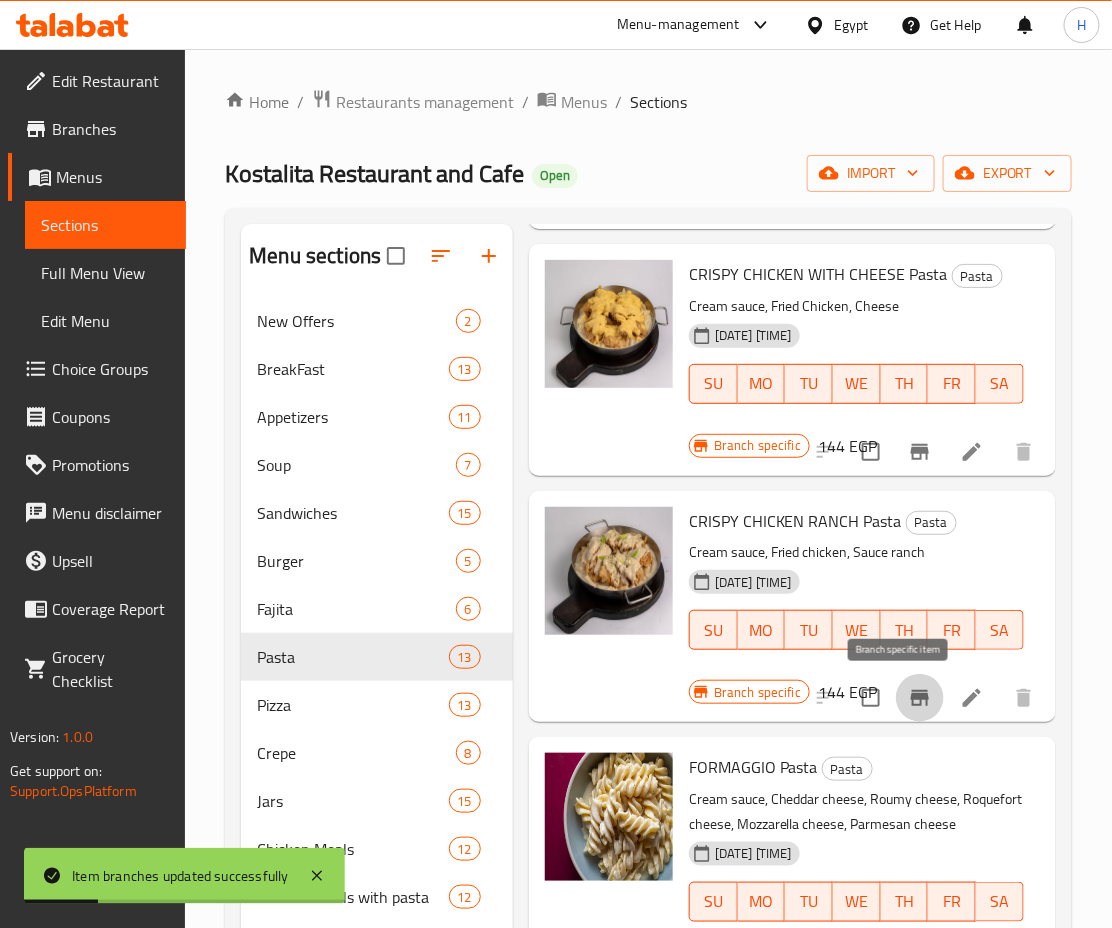 click 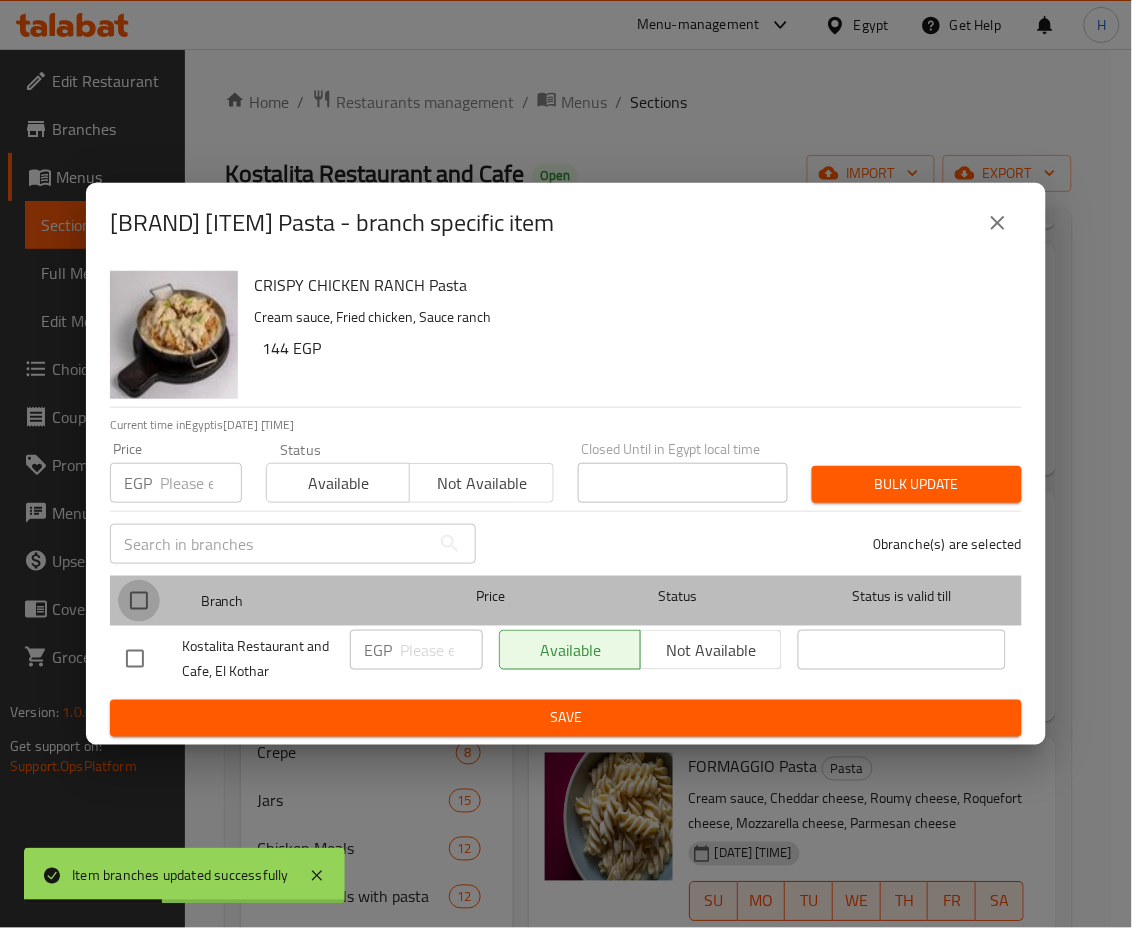 click at bounding box center (139, 601) 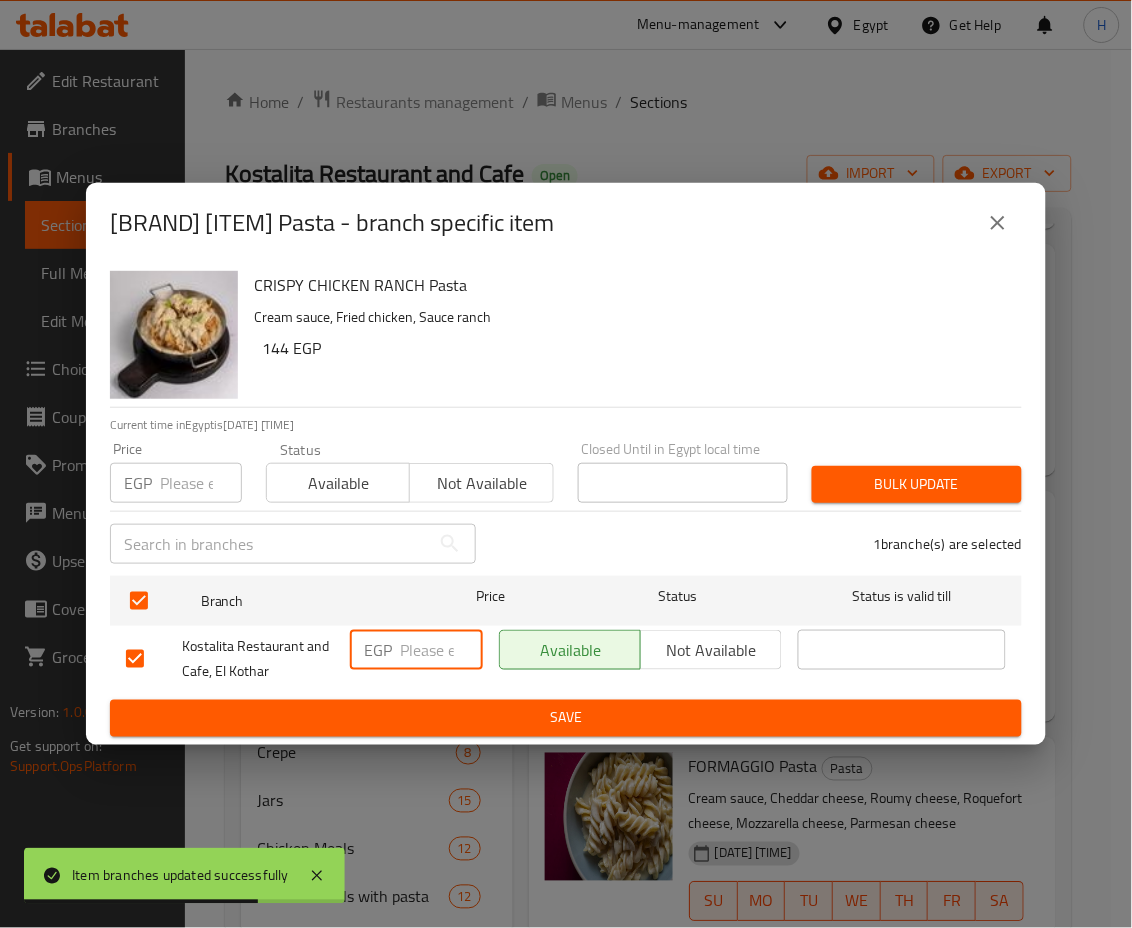 drag, startPoint x: 411, startPoint y: 654, endPoint x: 497, endPoint y: 646, distance: 86.37129 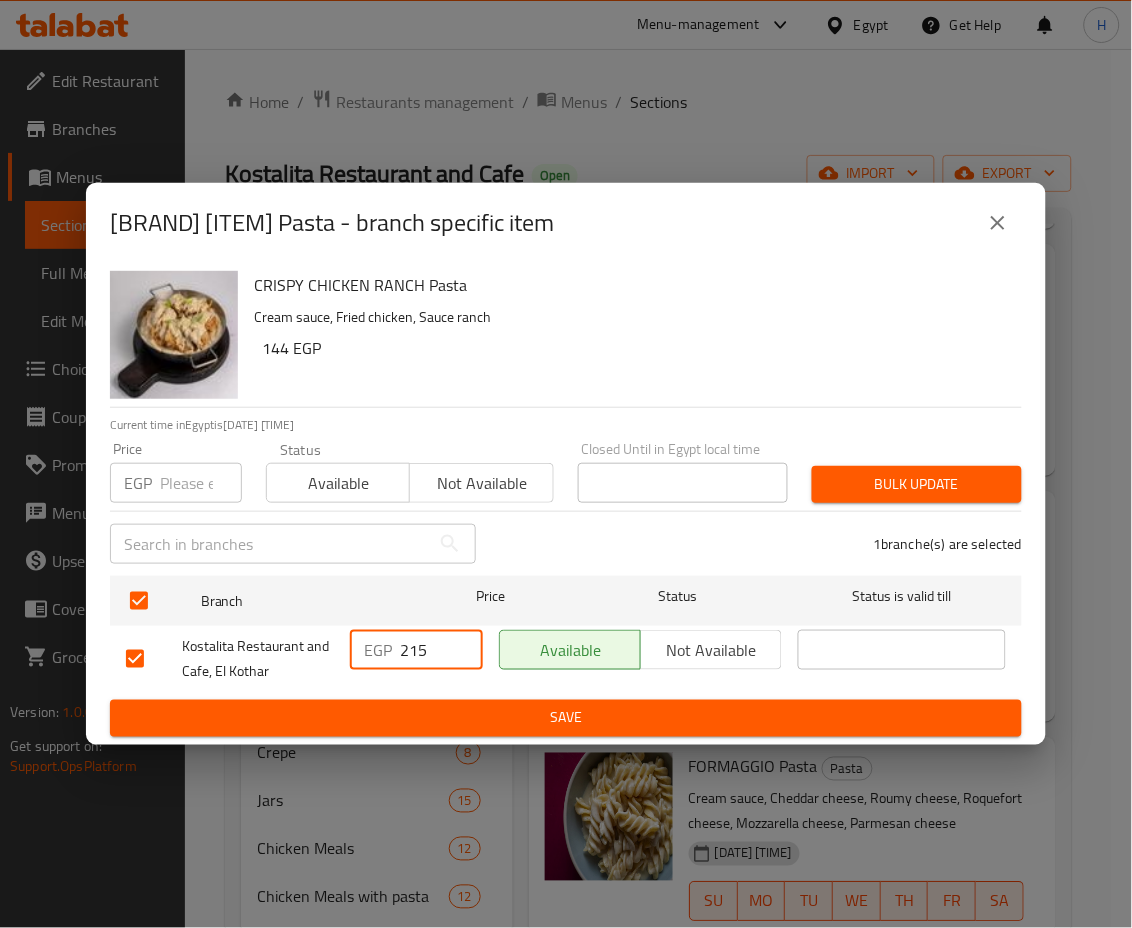 click on "Save" at bounding box center (566, 718) 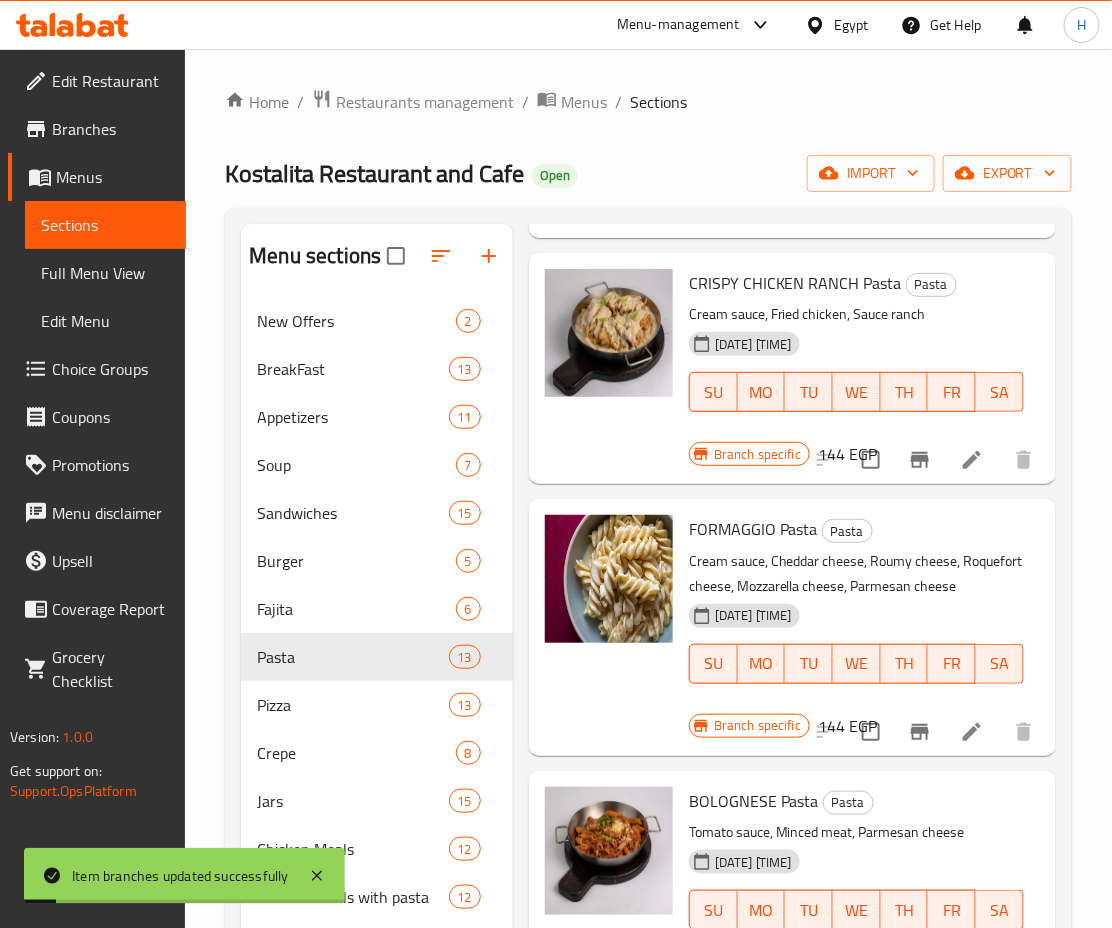 scroll, scrollTop: 1131, scrollLeft: 0, axis: vertical 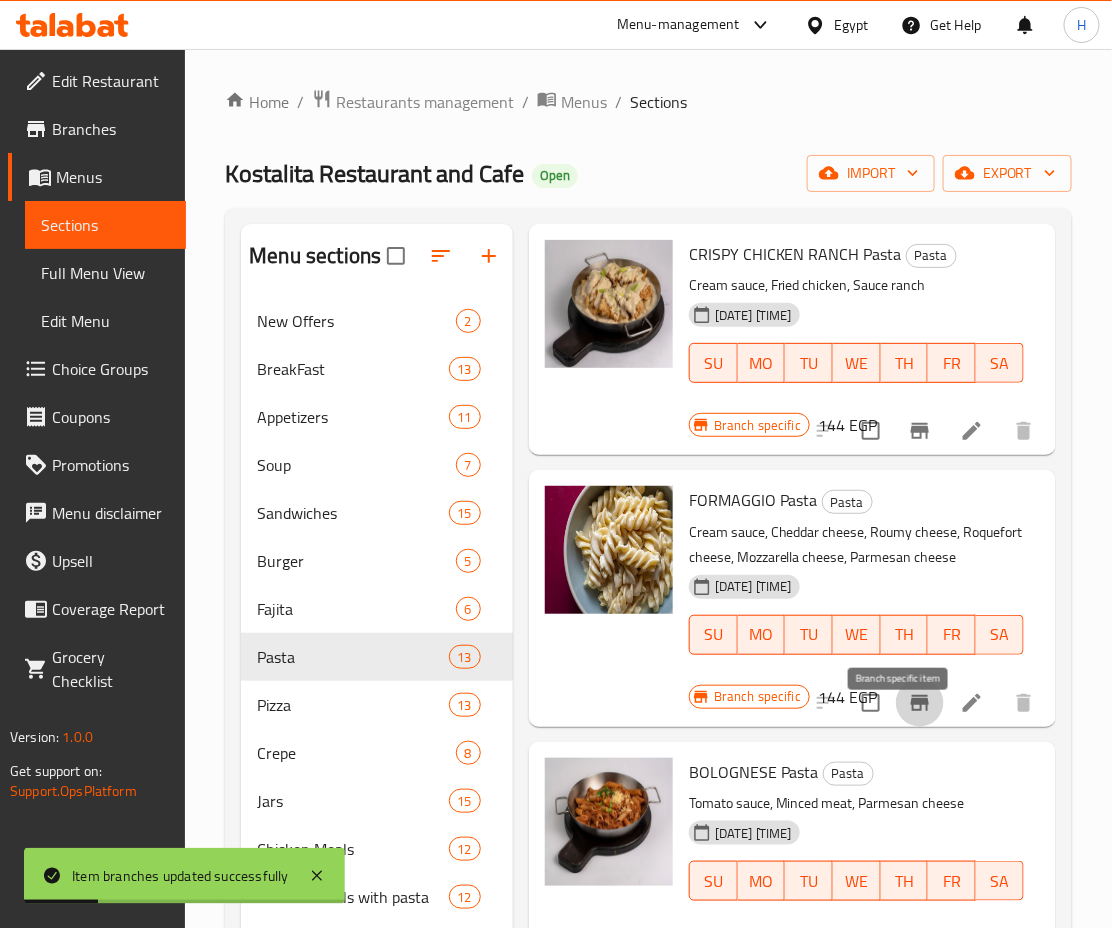 click 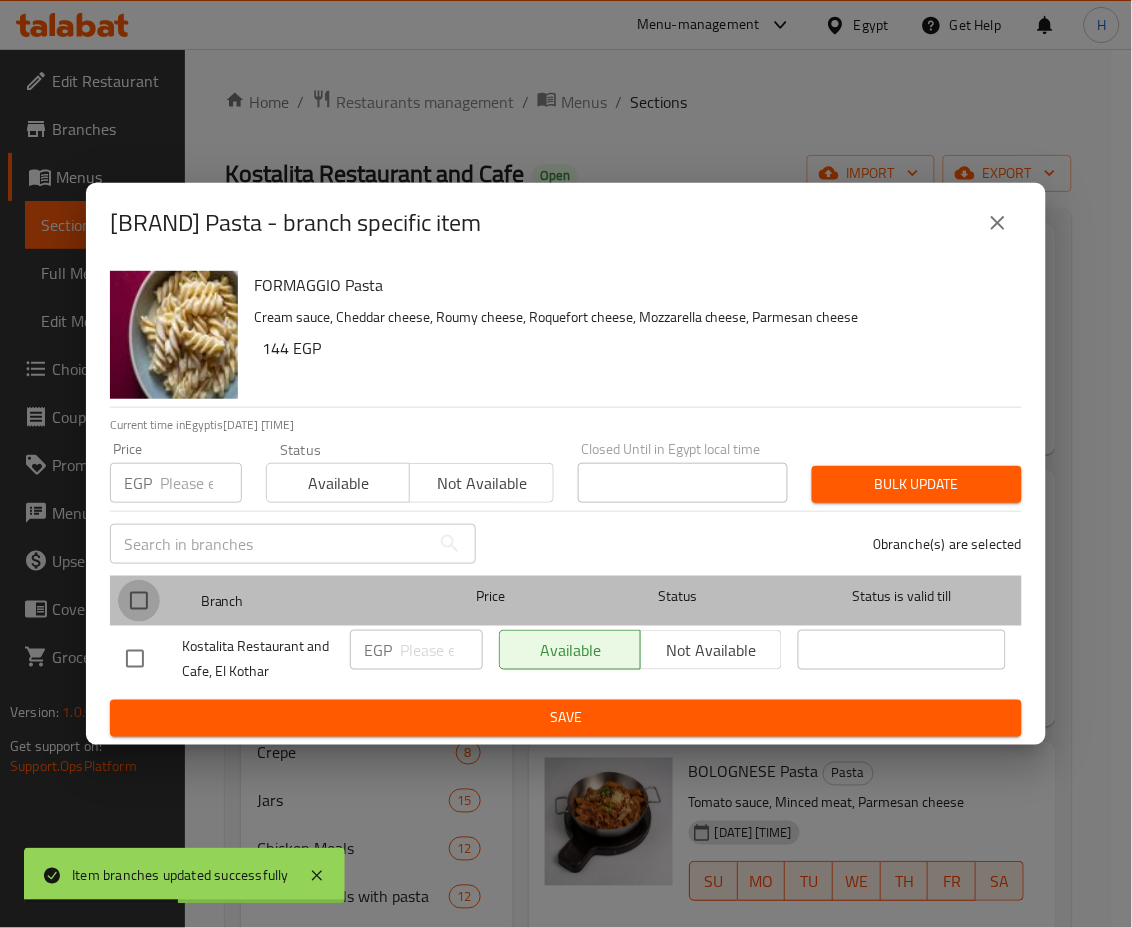 click at bounding box center [139, 601] 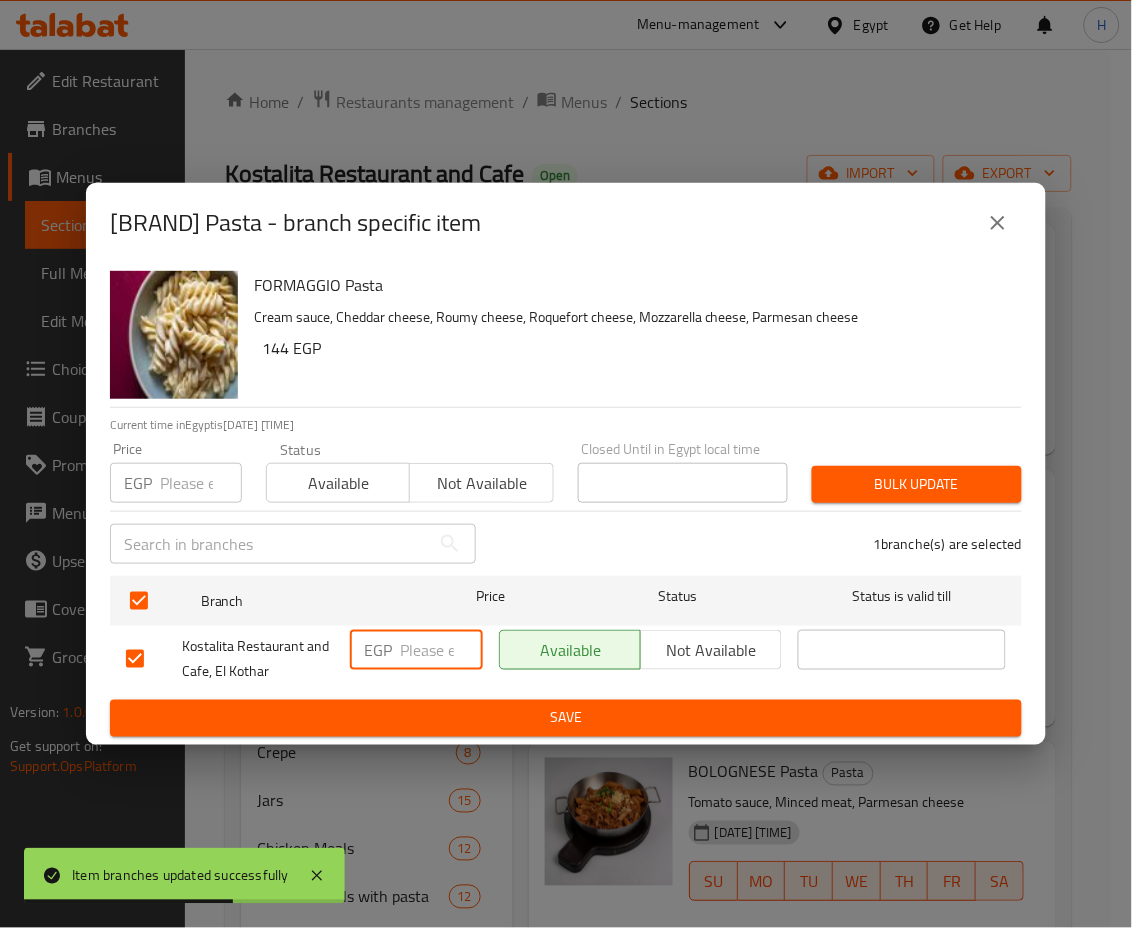 drag, startPoint x: 408, startPoint y: 652, endPoint x: 512, endPoint y: 653, distance: 104.00481 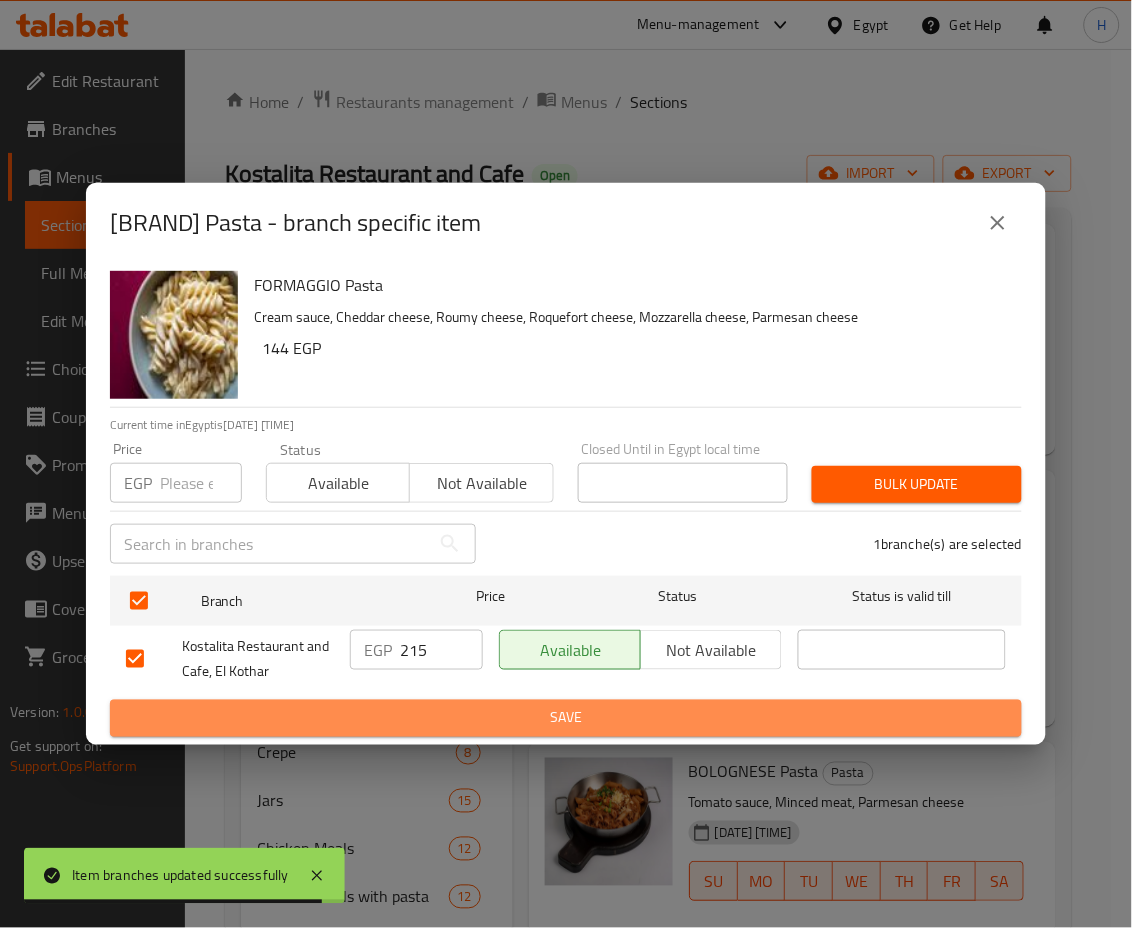 click on "Save" at bounding box center (566, 718) 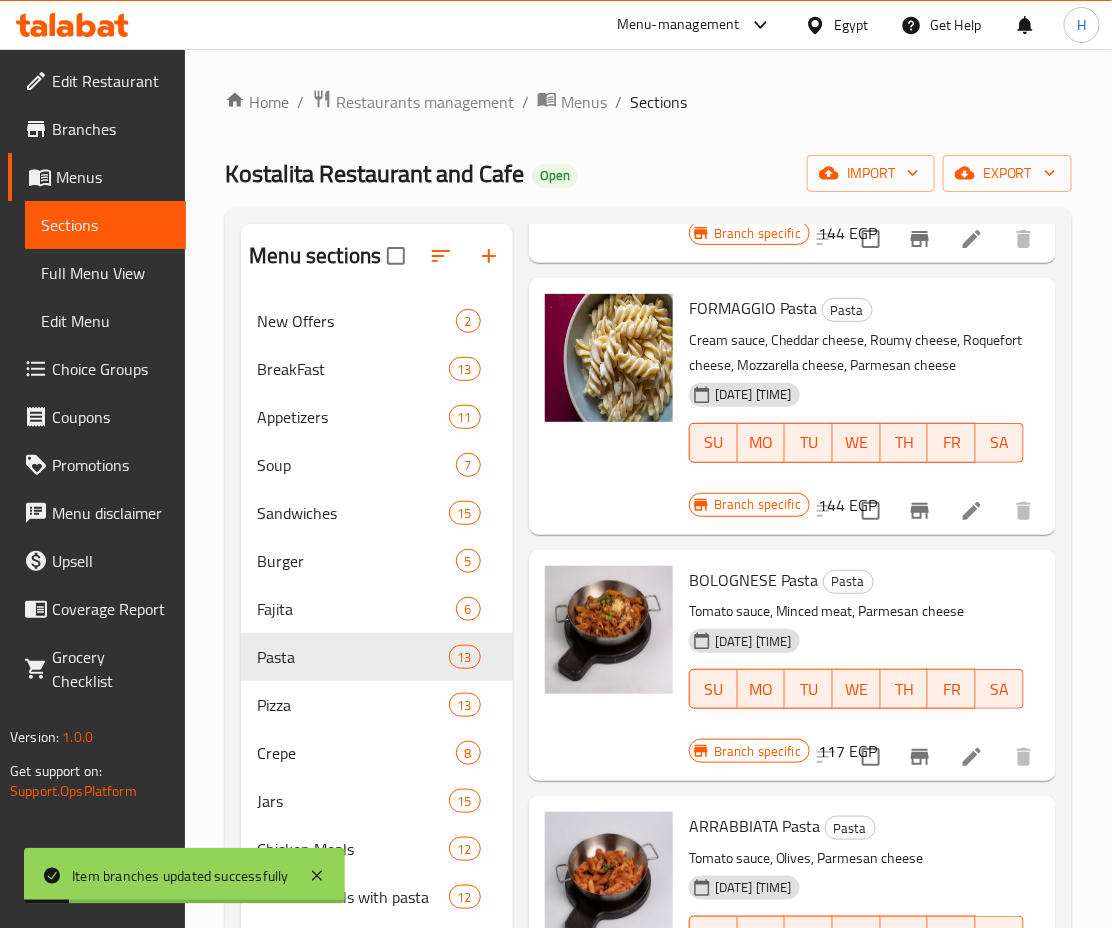 scroll, scrollTop: 1325, scrollLeft: 0, axis: vertical 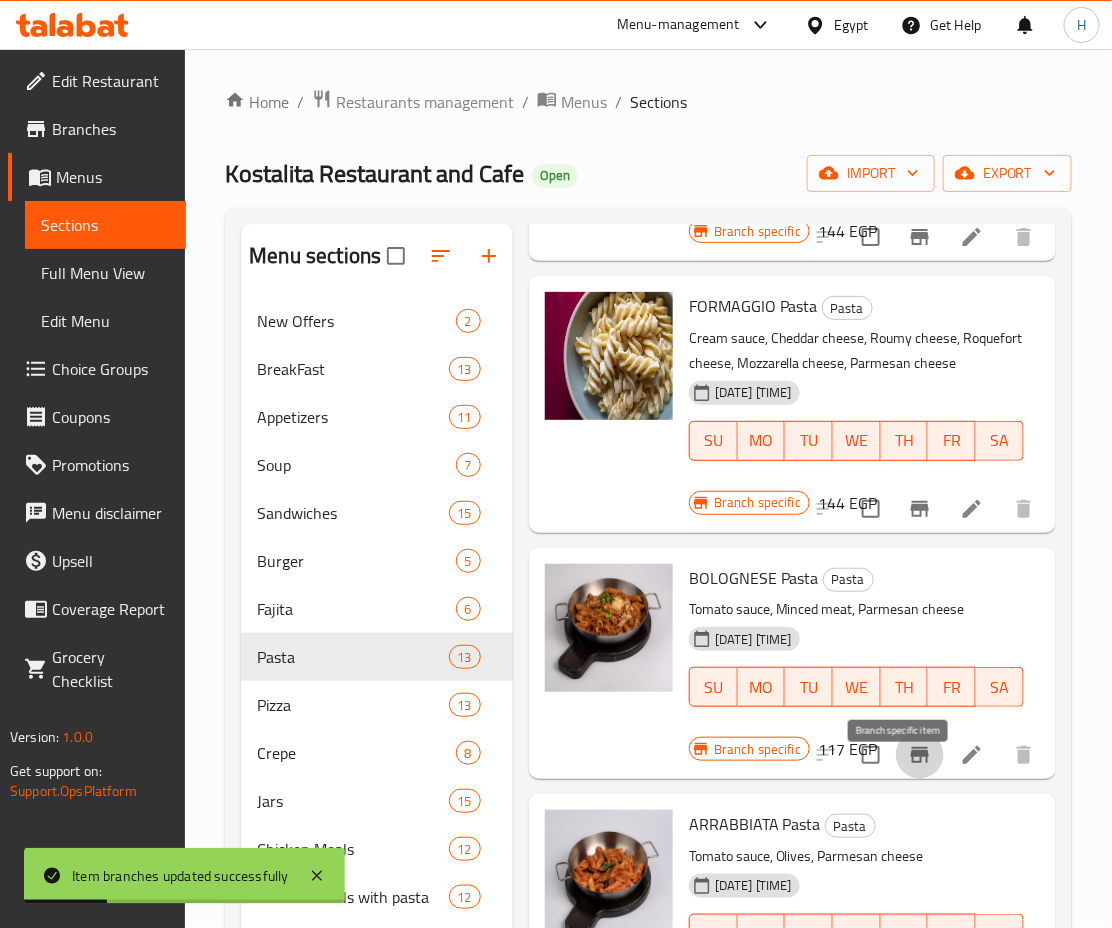 click 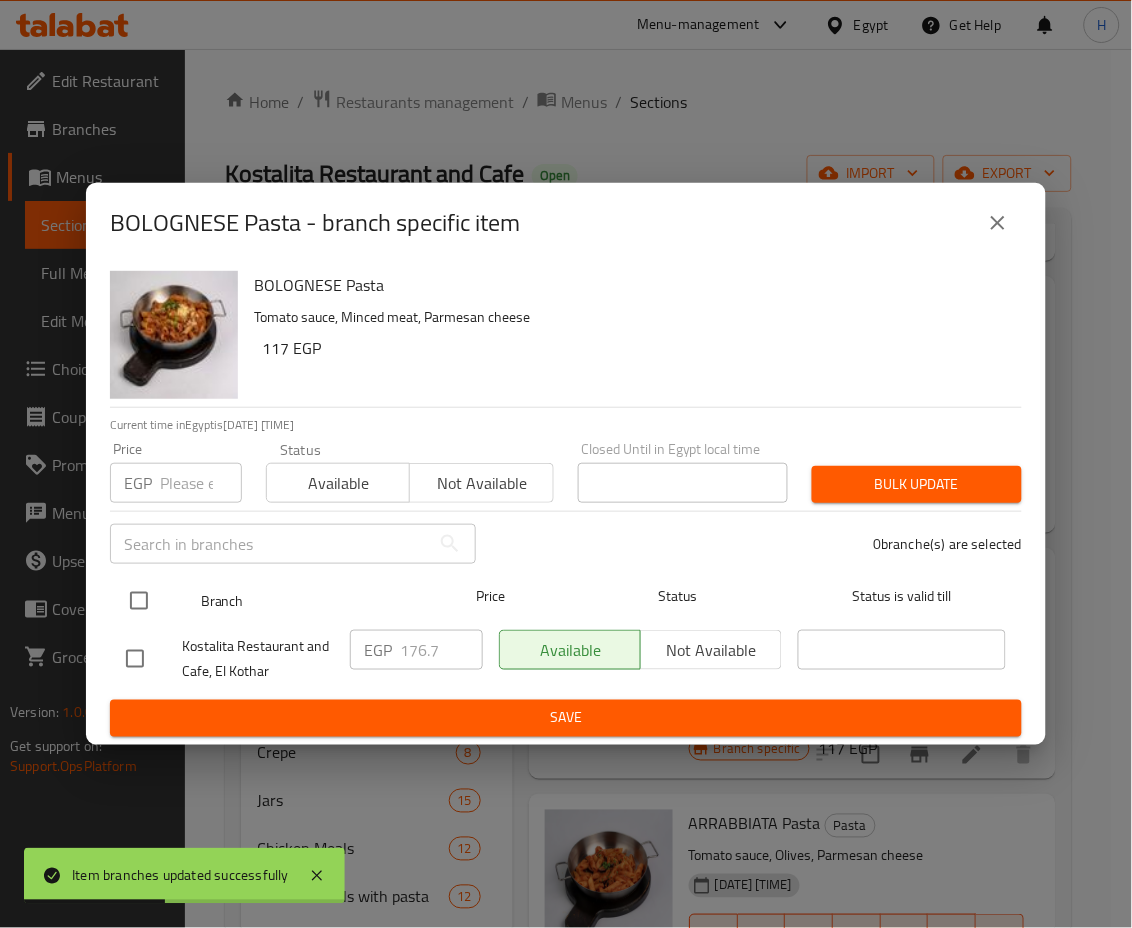 click at bounding box center (139, 601) 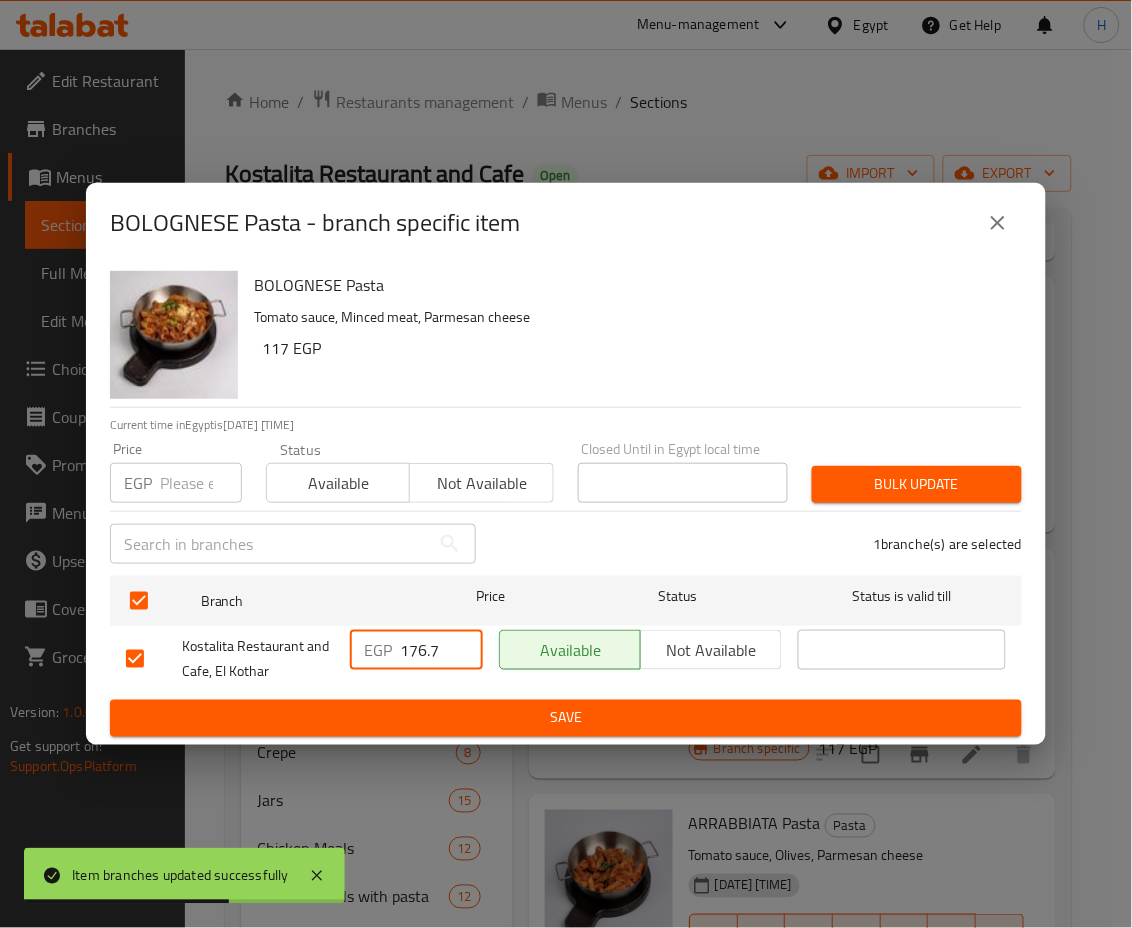 drag, startPoint x: 410, startPoint y: 649, endPoint x: 480, endPoint y: 656, distance: 70.34913 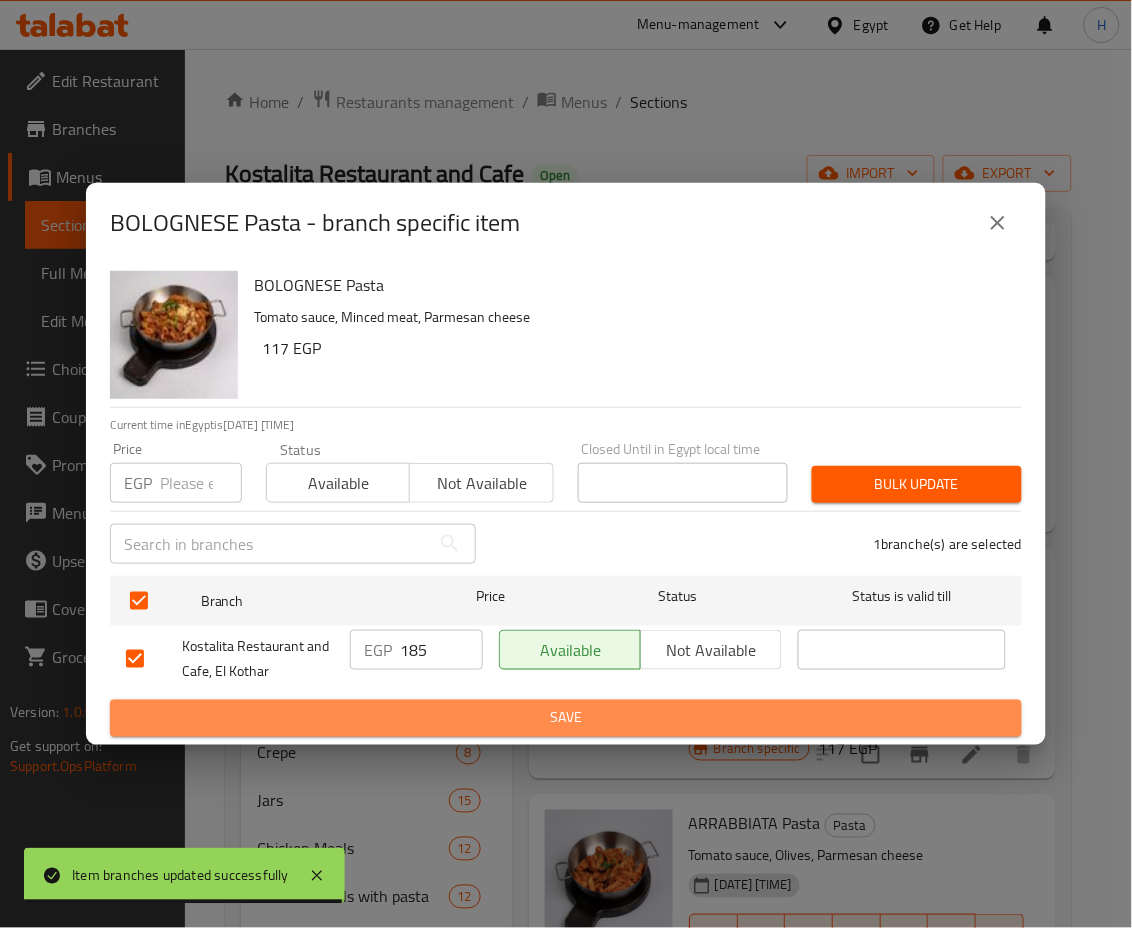 click on "Save" at bounding box center (566, 718) 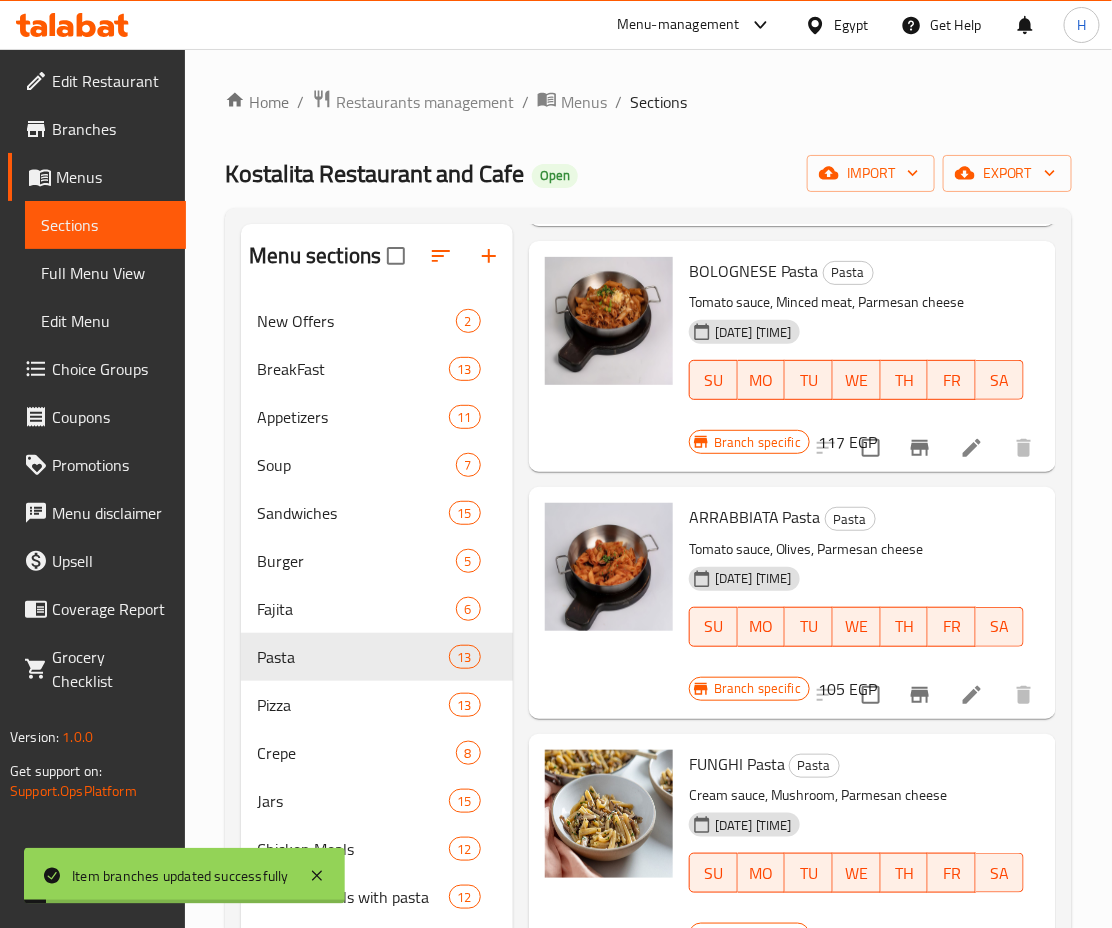 scroll, scrollTop: 1642, scrollLeft: 0, axis: vertical 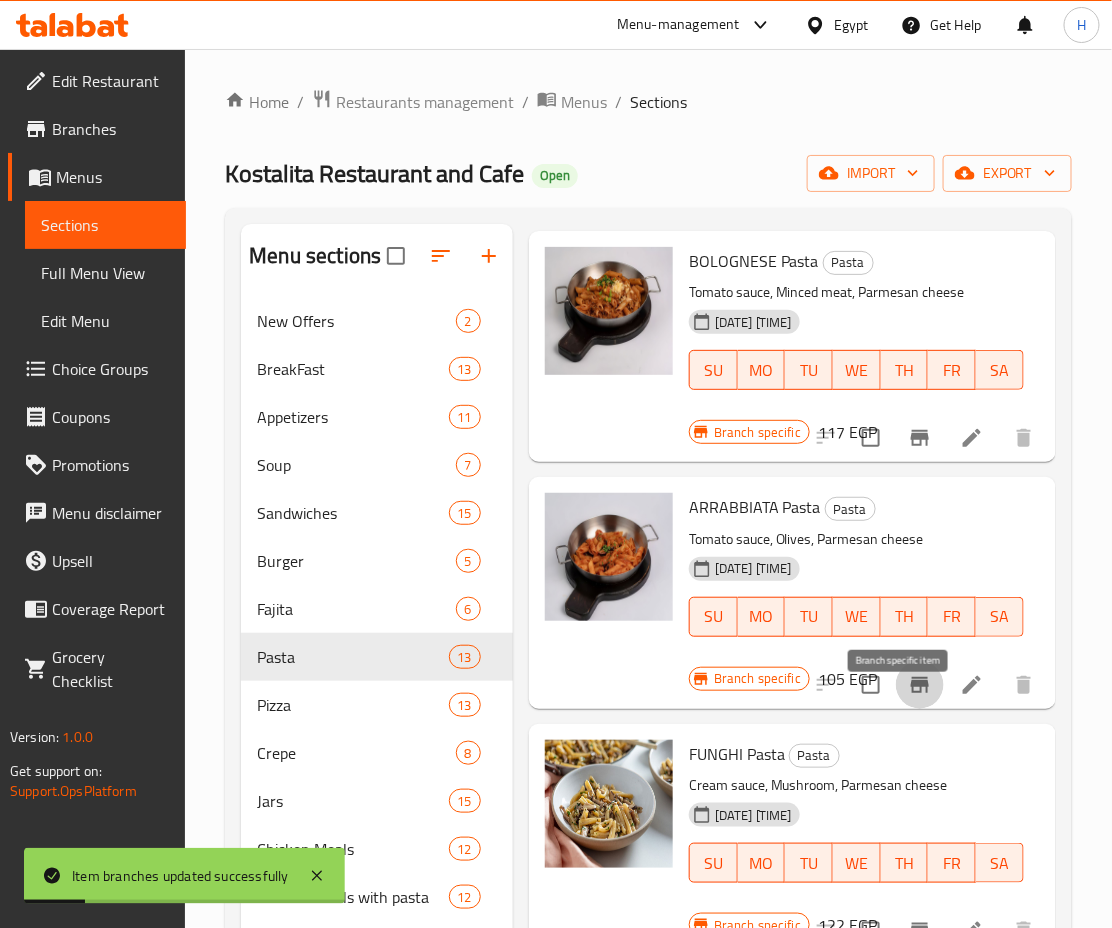 click 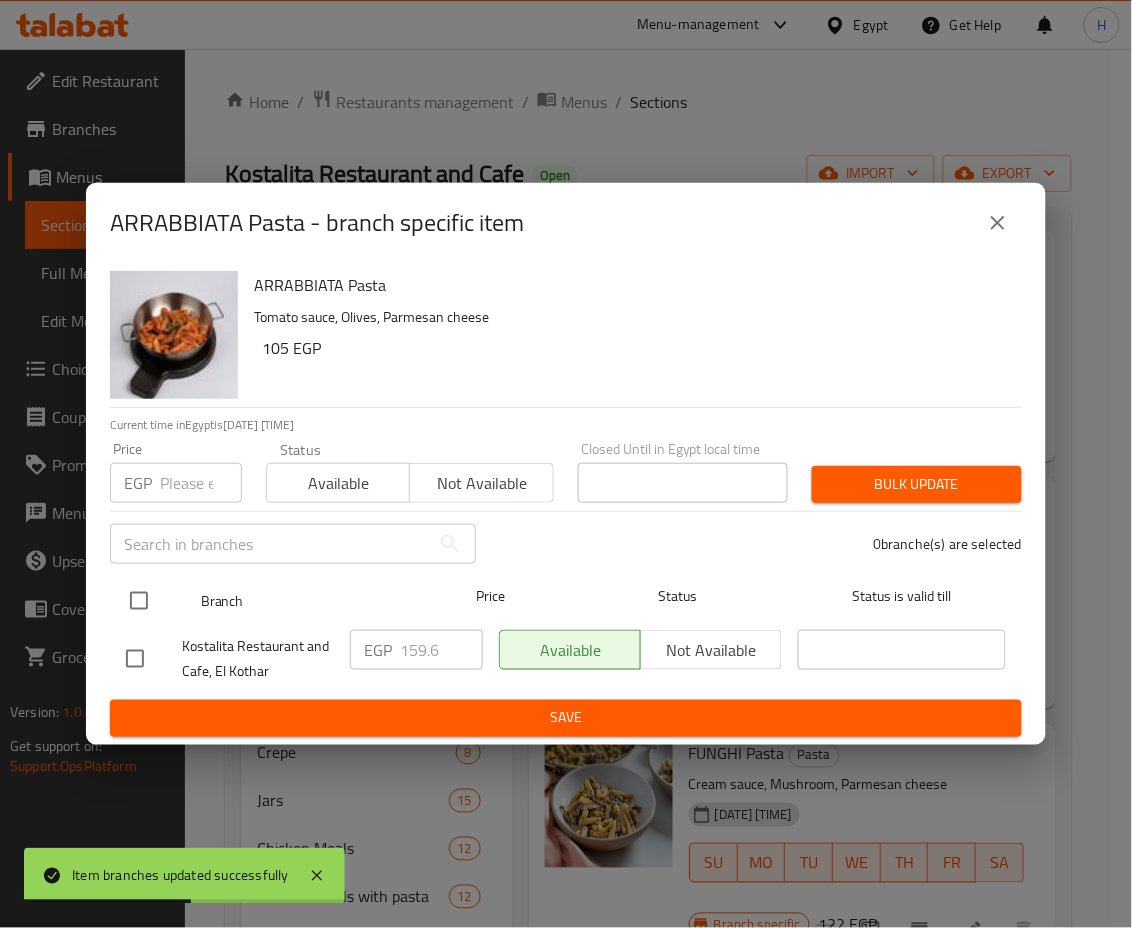 click at bounding box center (139, 601) 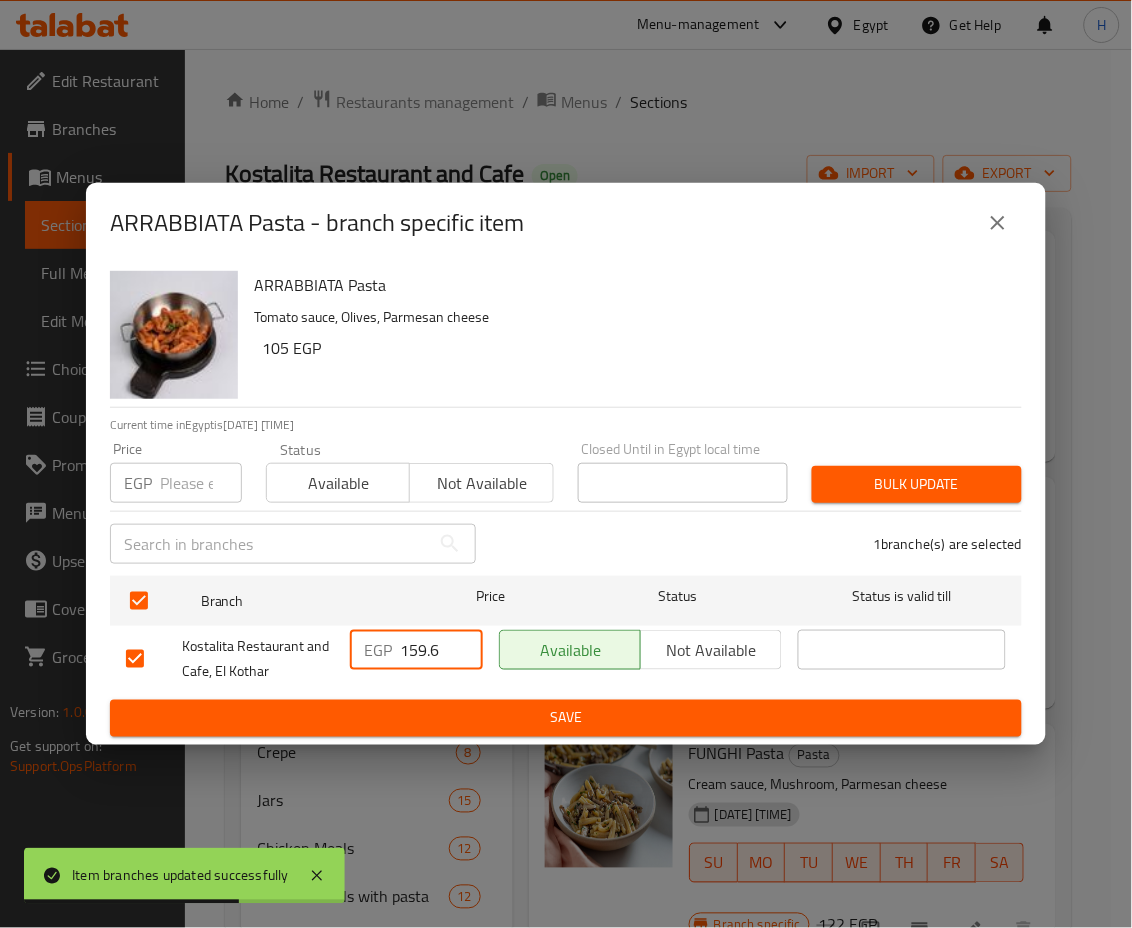 drag, startPoint x: 411, startPoint y: 646, endPoint x: 467, endPoint y: 669, distance: 60.53924 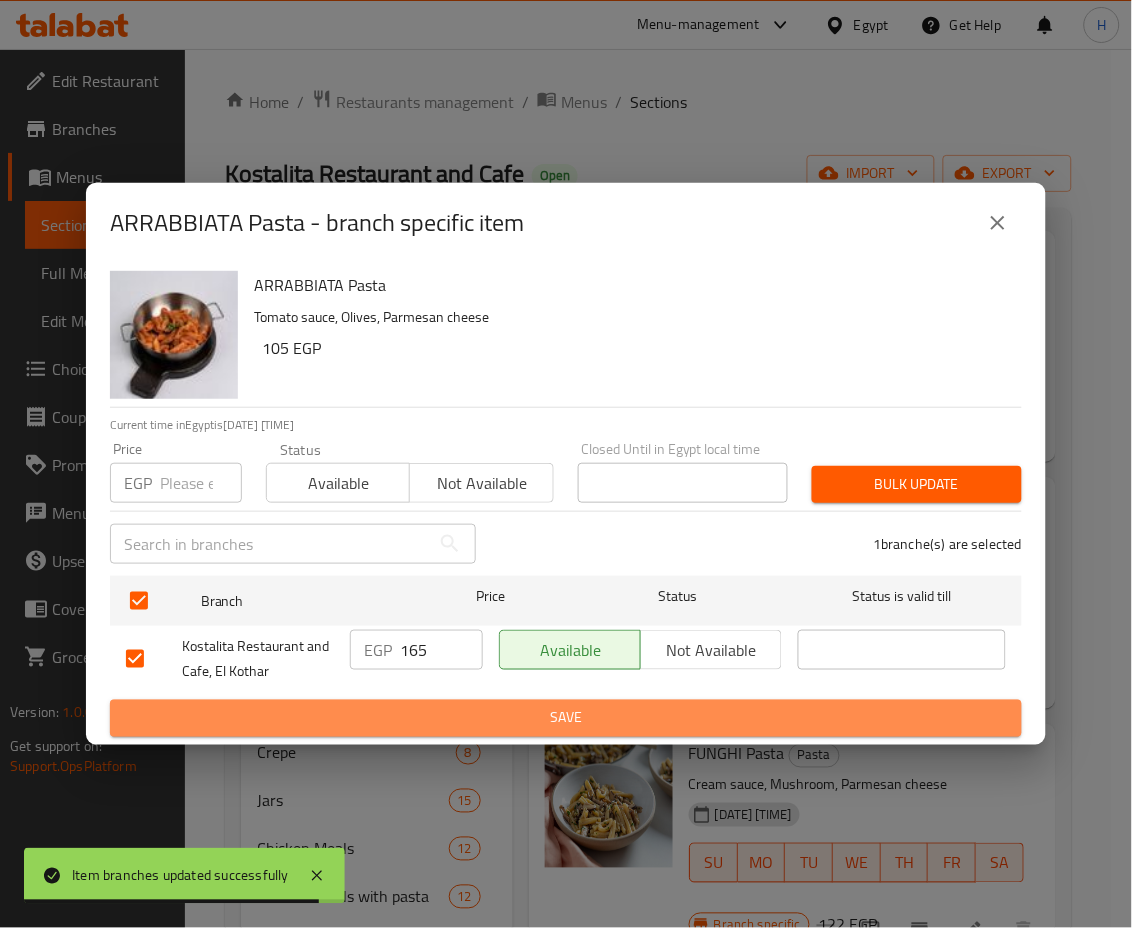 click on "Save" at bounding box center [566, 718] 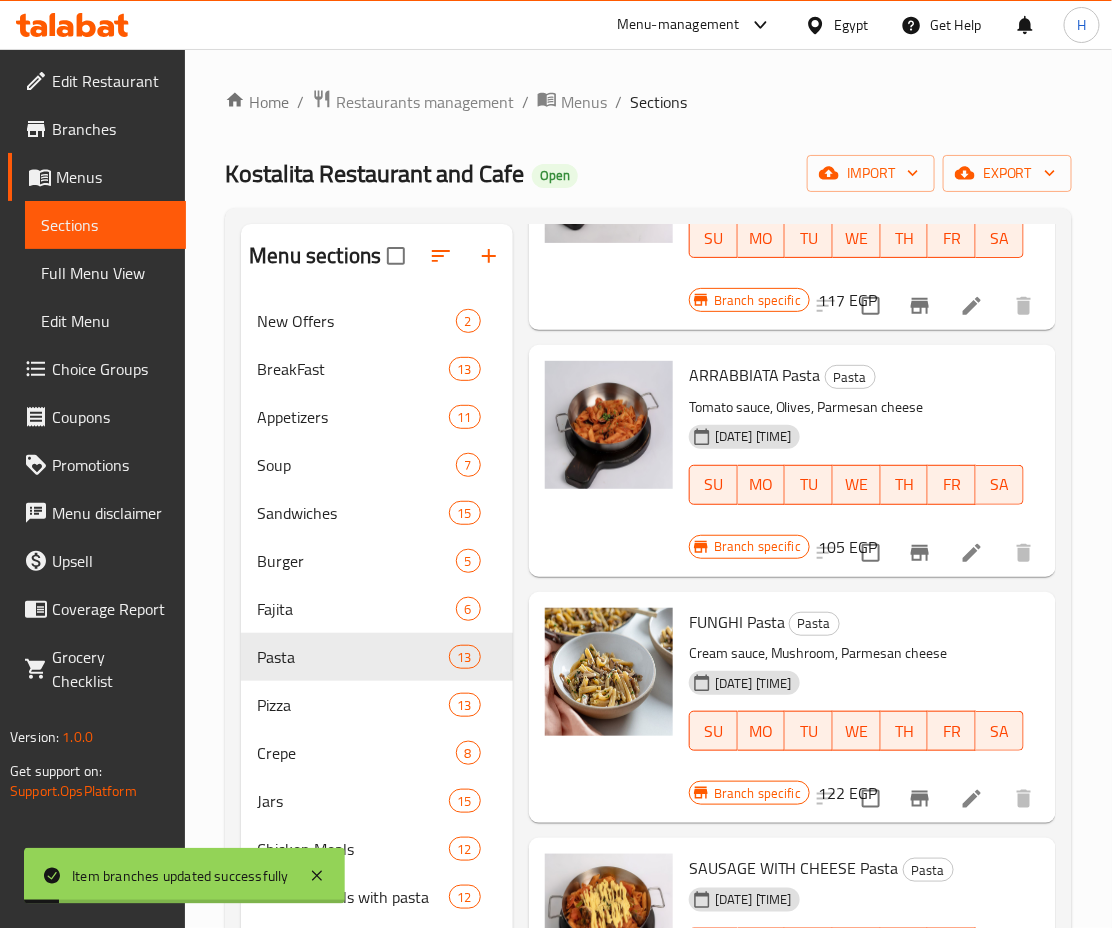 scroll, scrollTop: 1824, scrollLeft: 0, axis: vertical 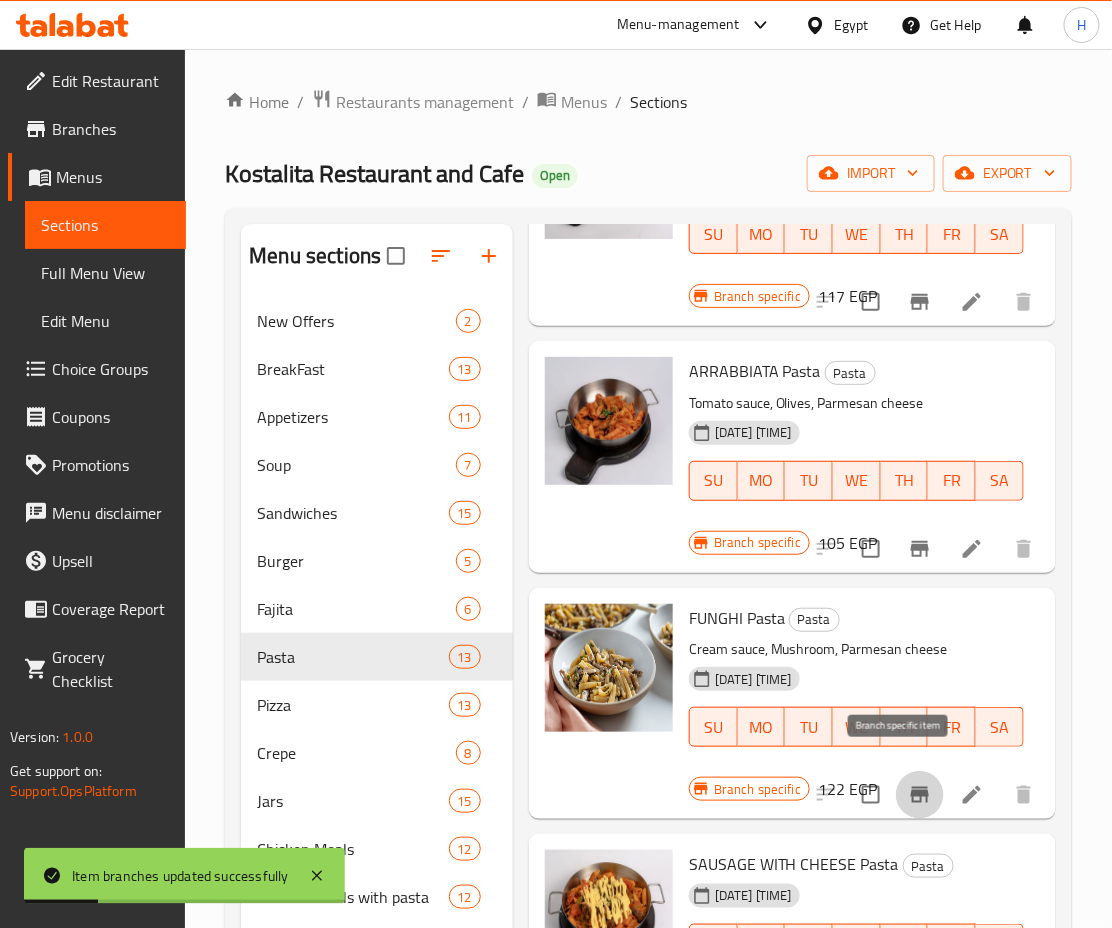 click 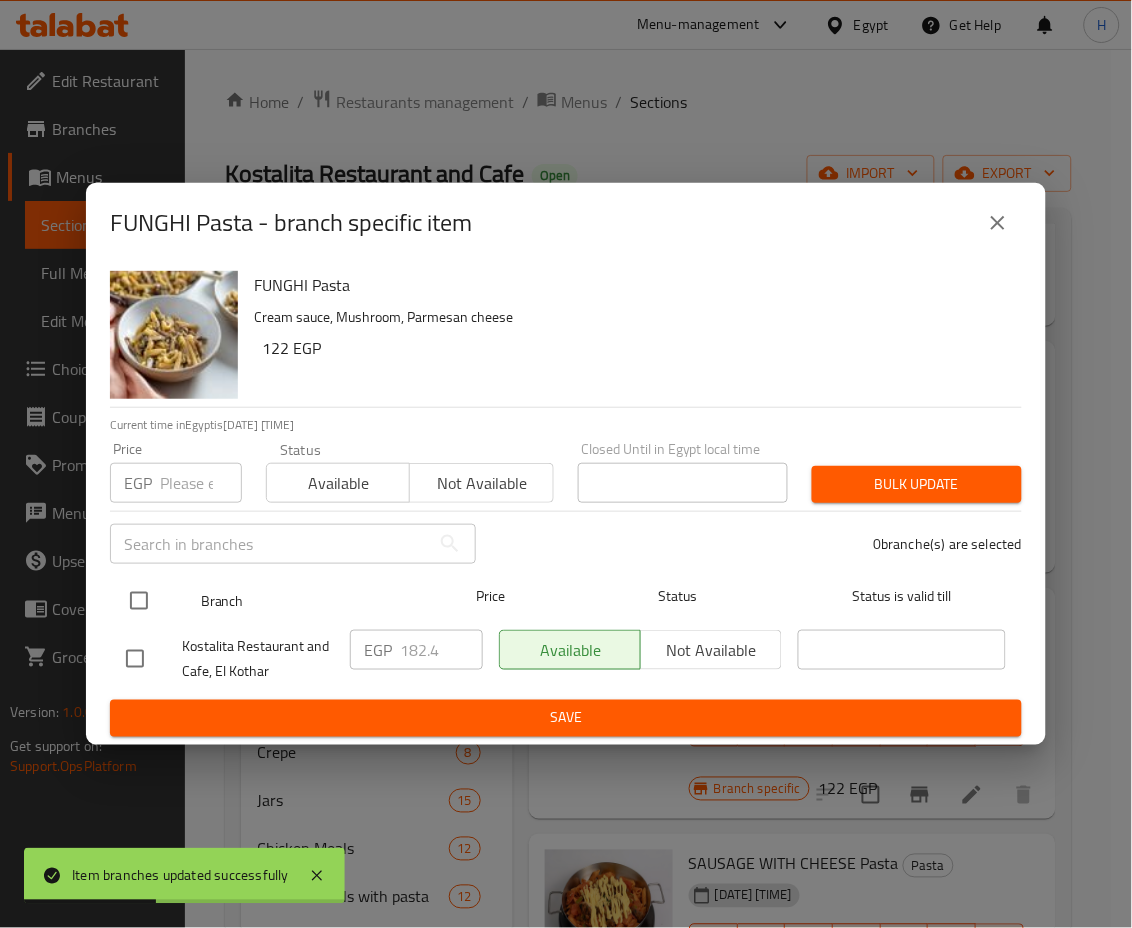 click at bounding box center [139, 601] 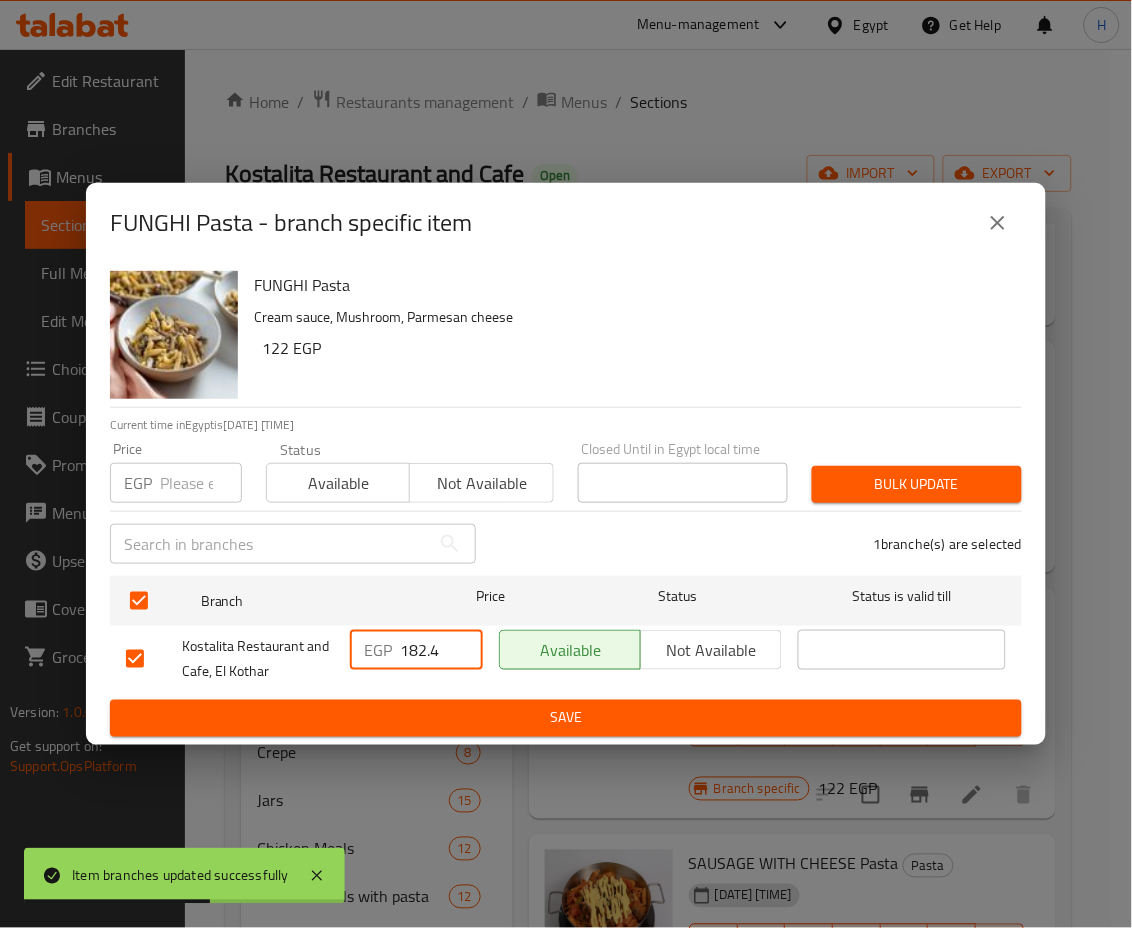 drag, startPoint x: 410, startPoint y: 647, endPoint x: 474, endPoint y: 658, distance: 64.93843 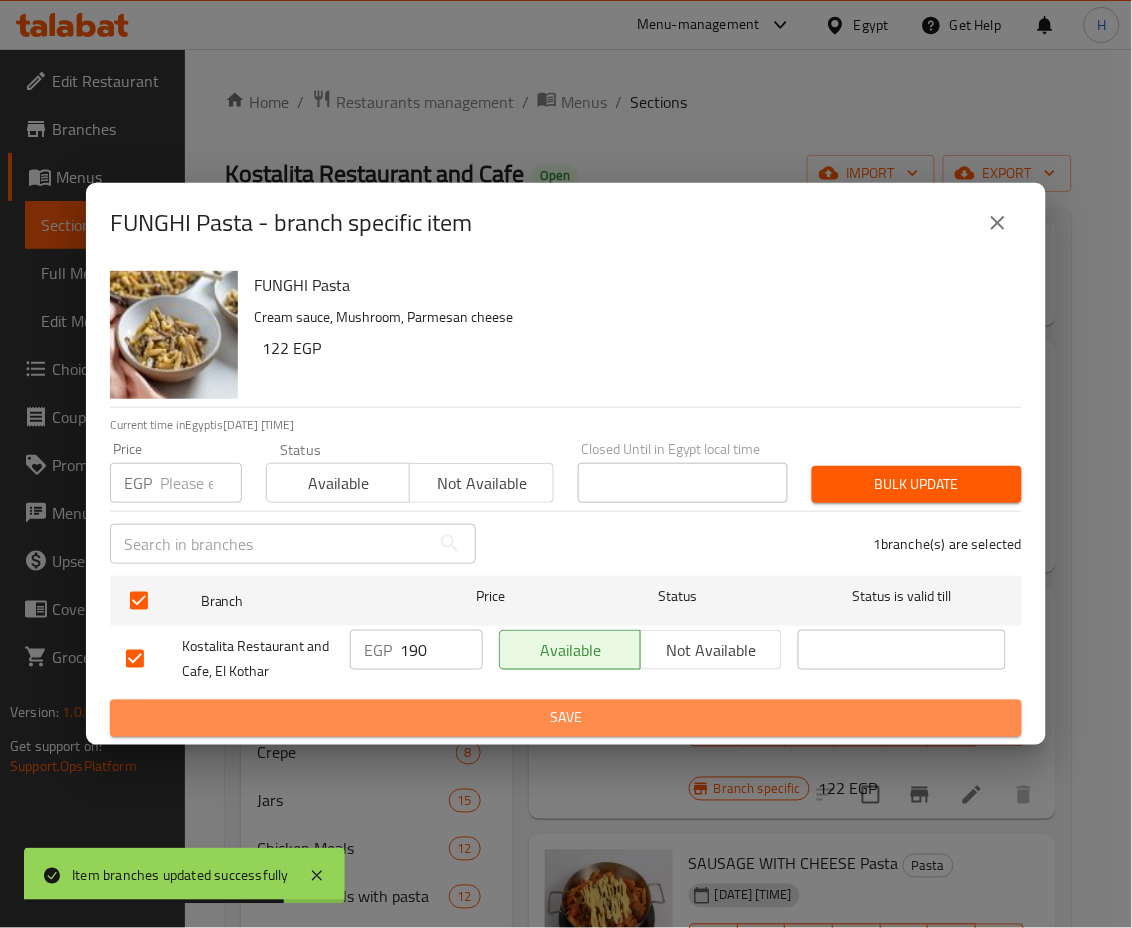 click on "Save" at bounding box center [566, 718] 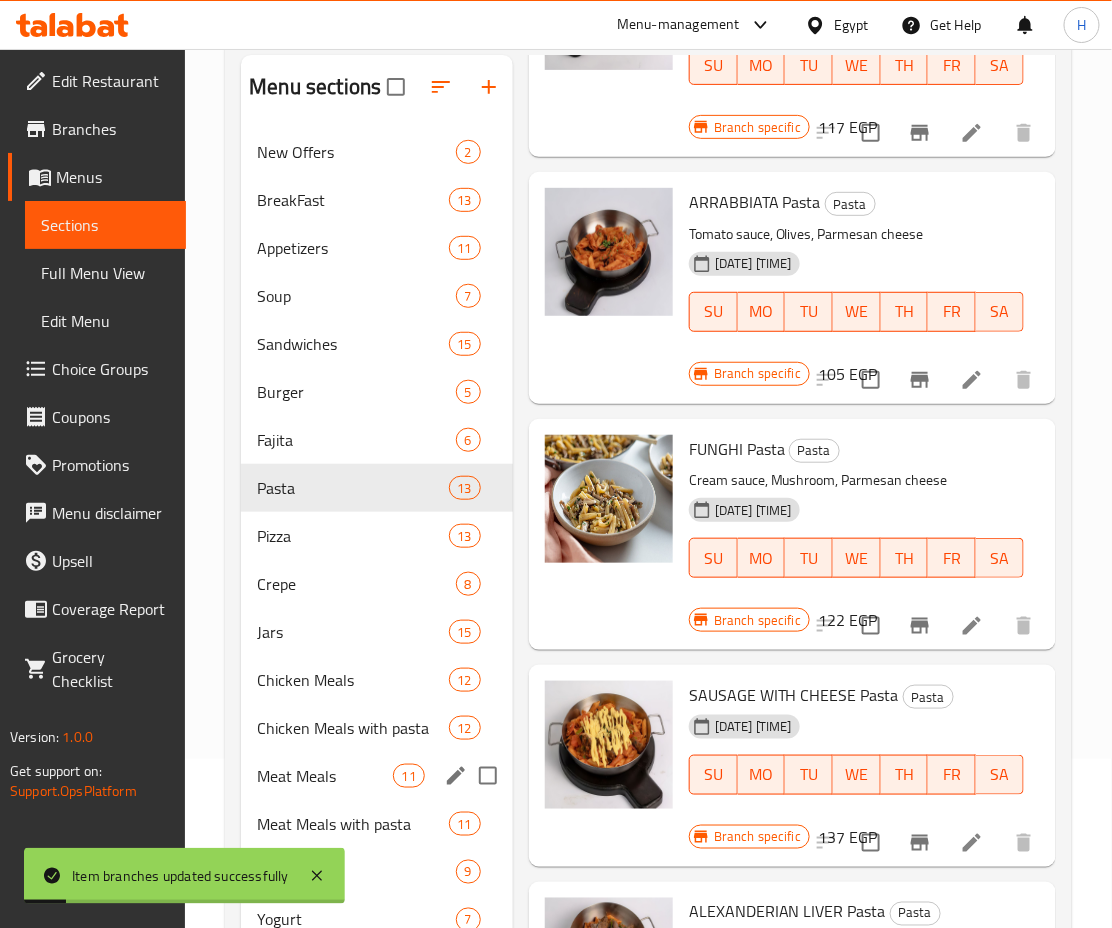 scroll, scrollTop: 170, scrollLeft: 0, axis: vertical 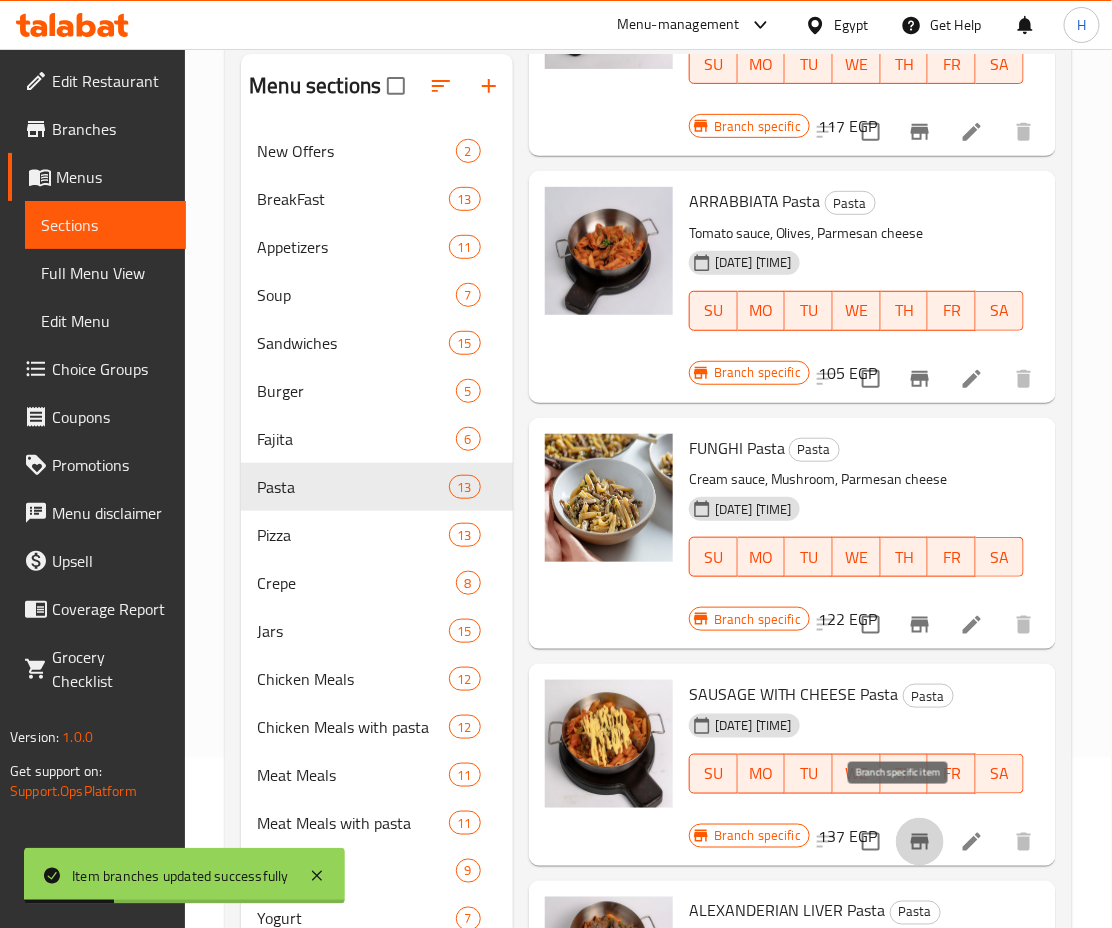click 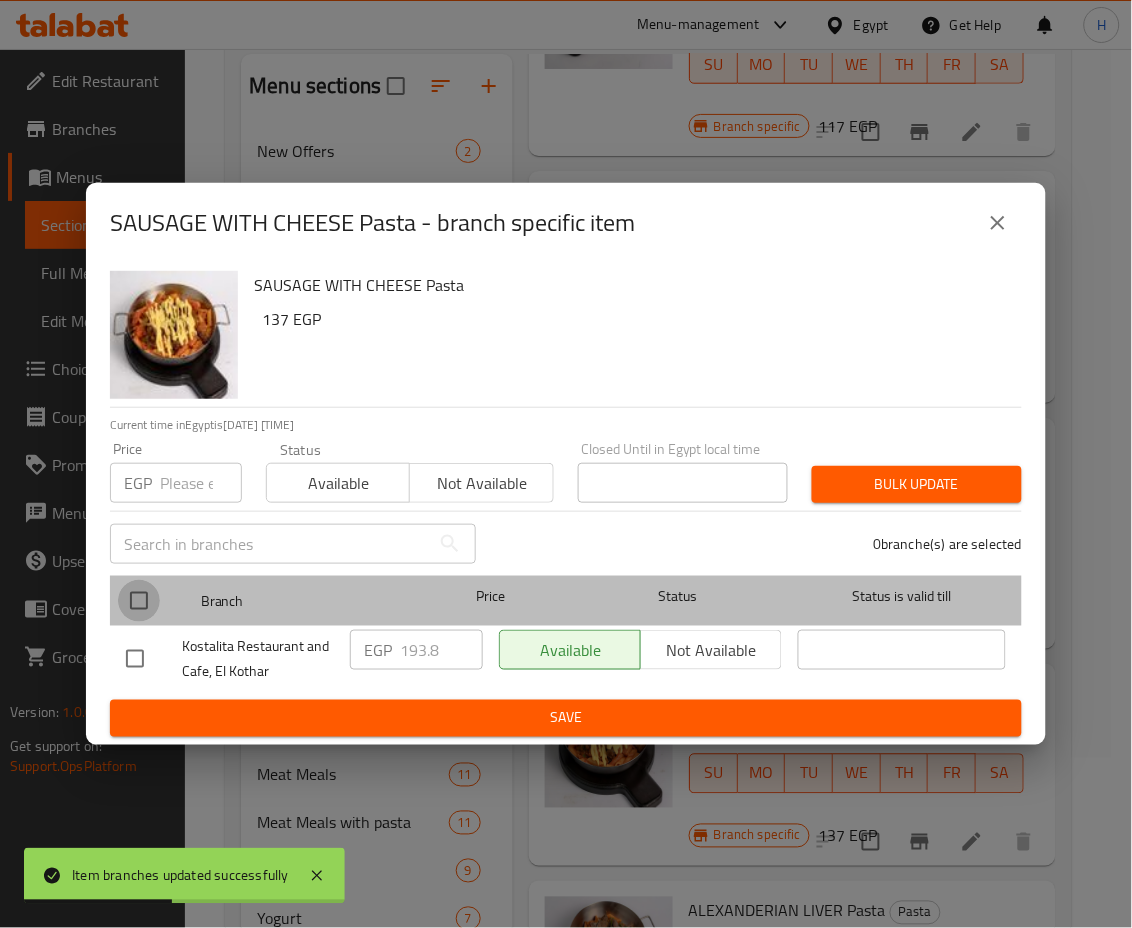 click at bounding box center [139, 601] 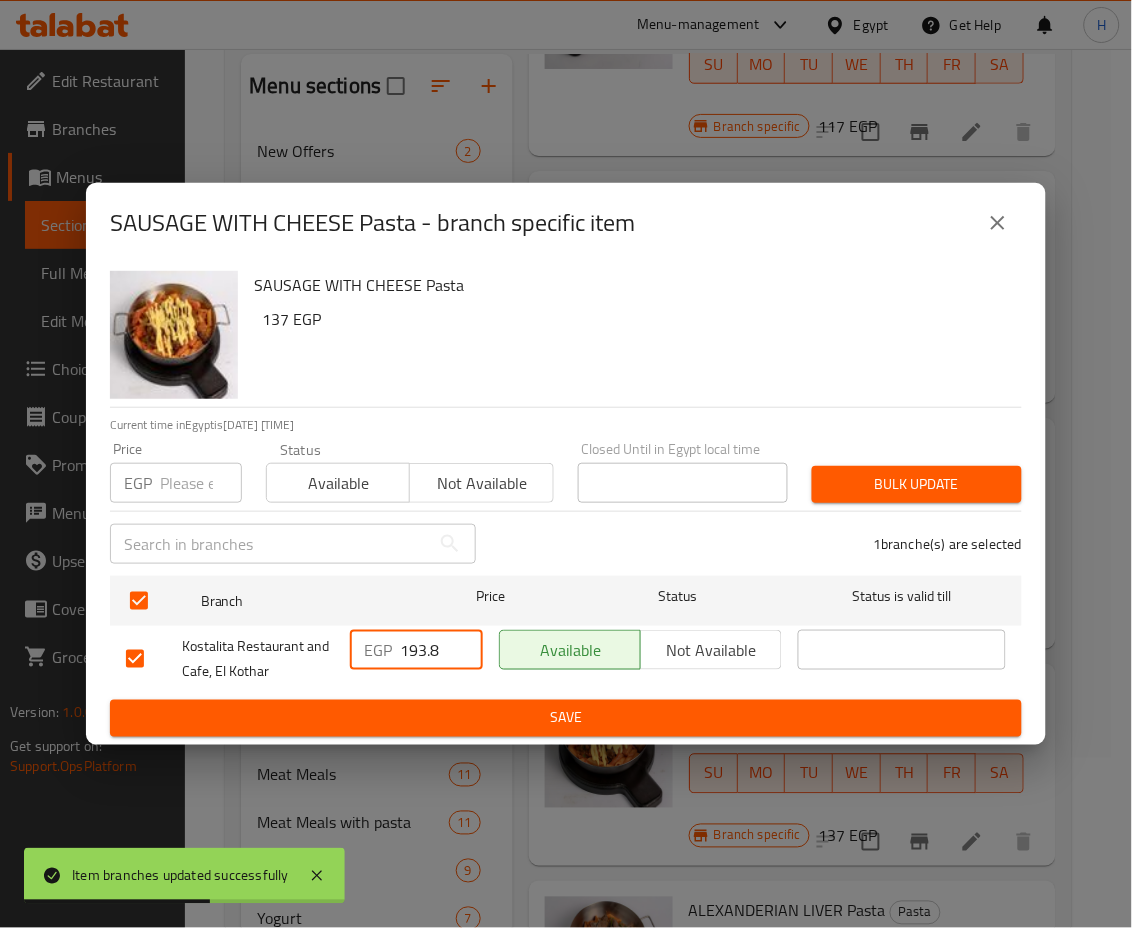 drag, startPoint x: 442, startPoint y: 648, endPoint x: 263, endPoint y: 629, distance: 180.00555 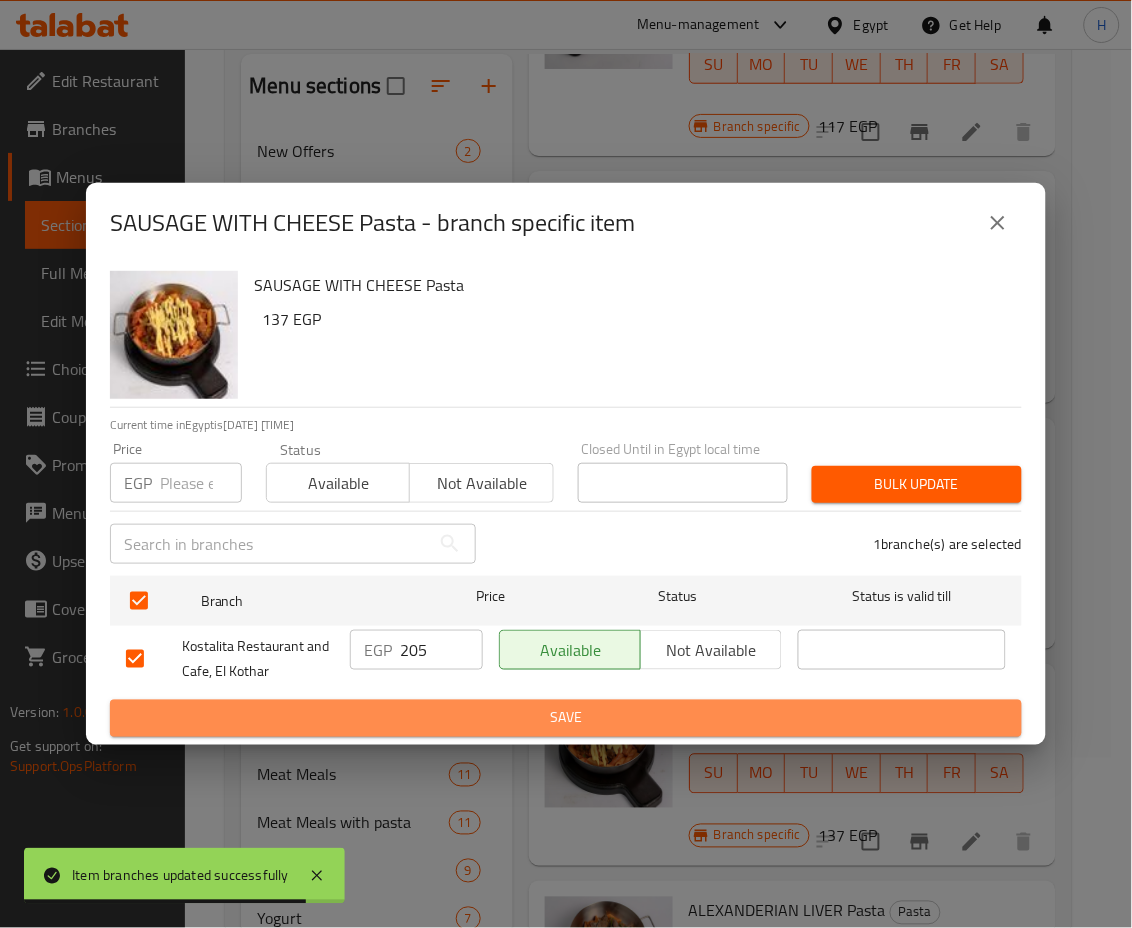 click on "Save" at bounding box center [566, 718] 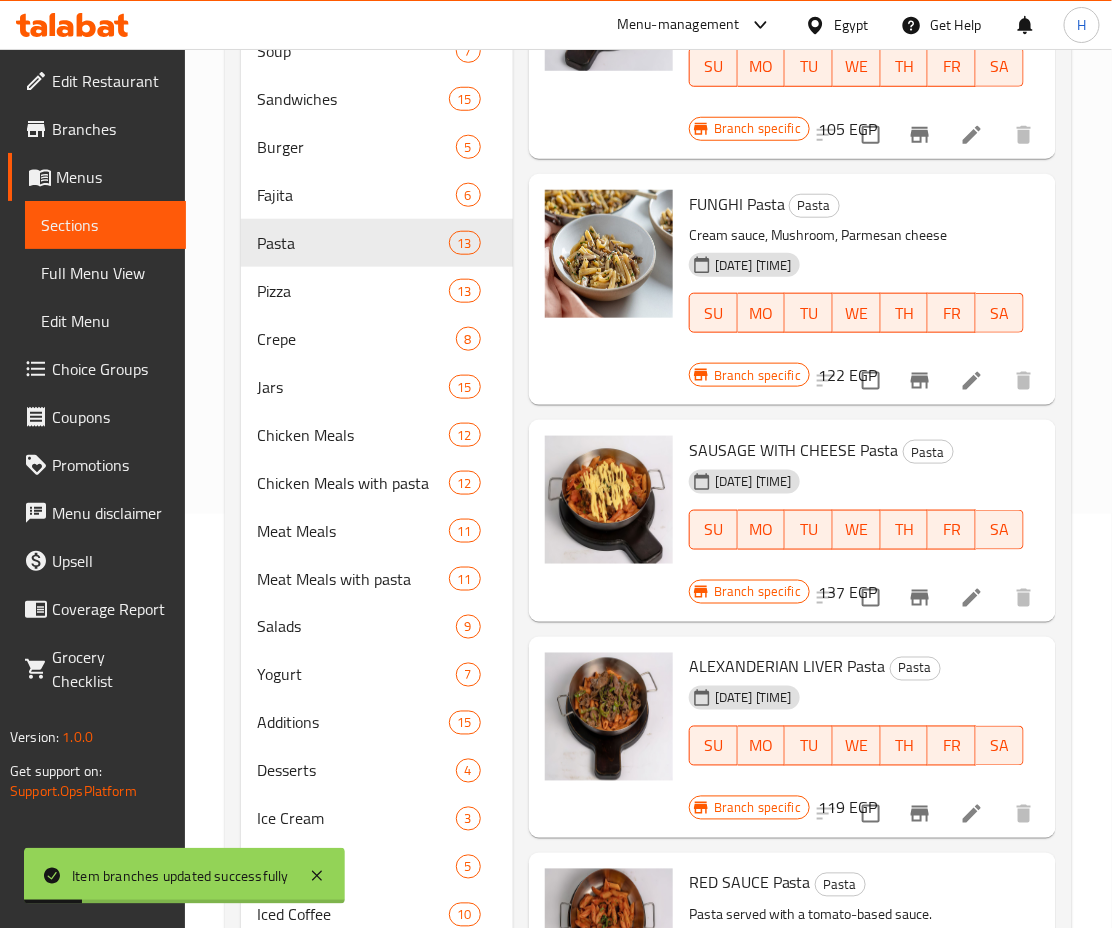scroll, scrollTop: 416, scrollLeft: 0, axis: vertical 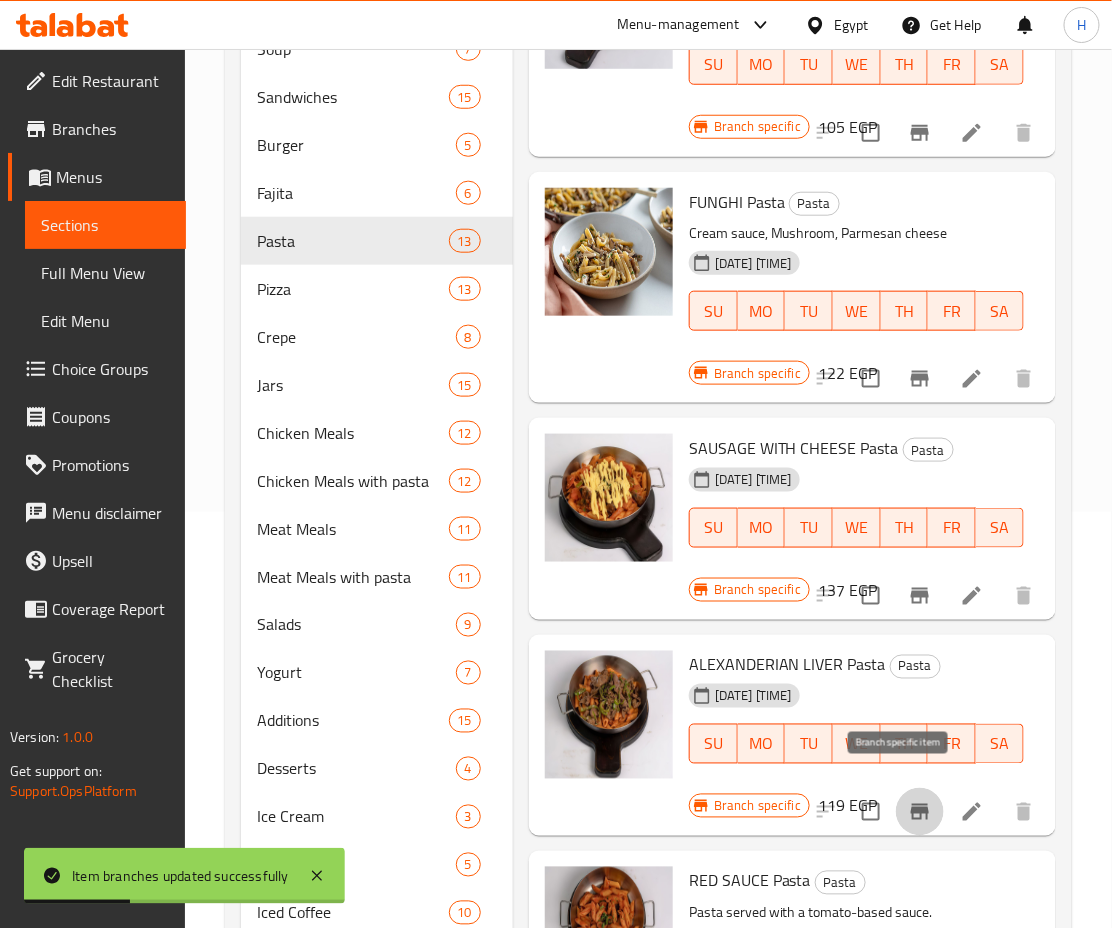 click at bounding box center [920, 812] 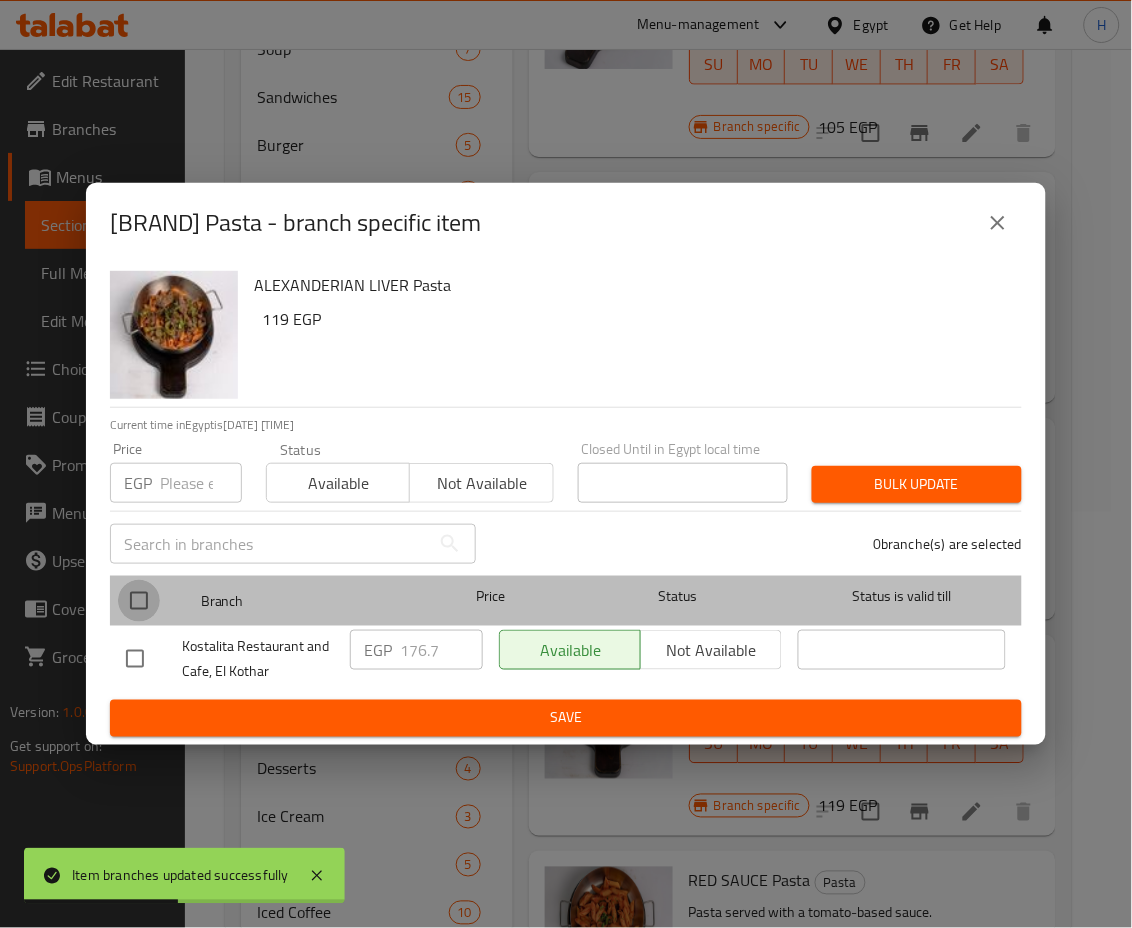 click at bounding box center [139, 601] 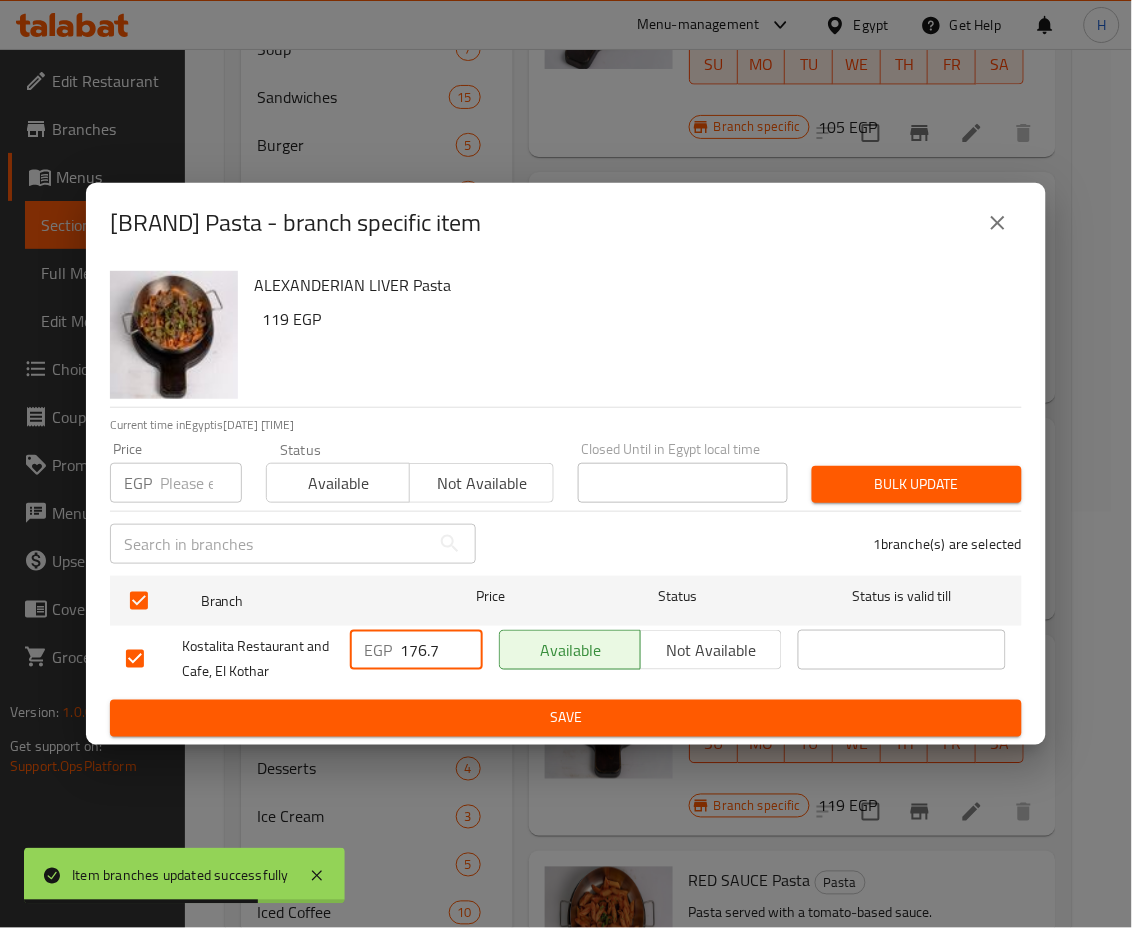drag, startPoint x: 409, startPoint y: 646, endPoint x: 533, endPoint y: 738, distance: 154.40207 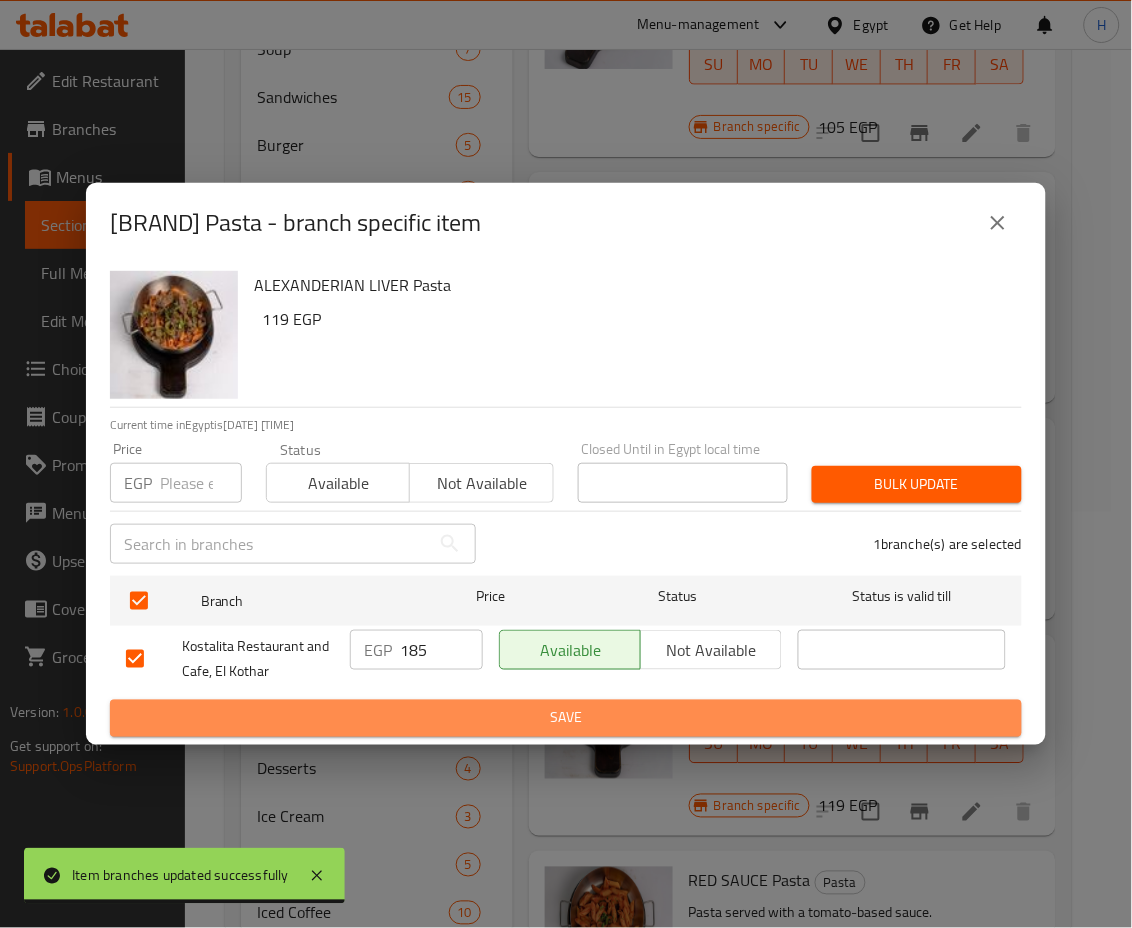 click on "Save" at bounding box center [566, 718] 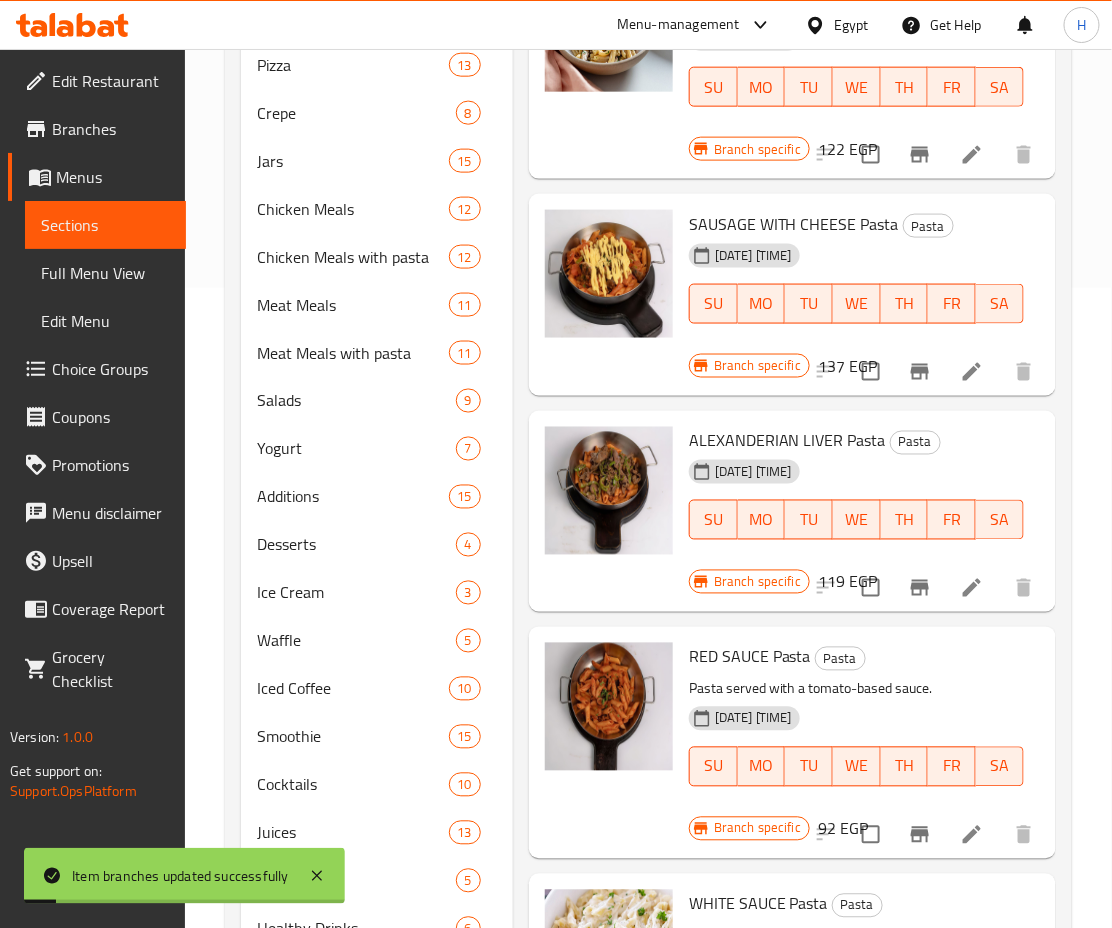 scroll, scrollTop: 643, scrollLeft: 0, axis: vertical 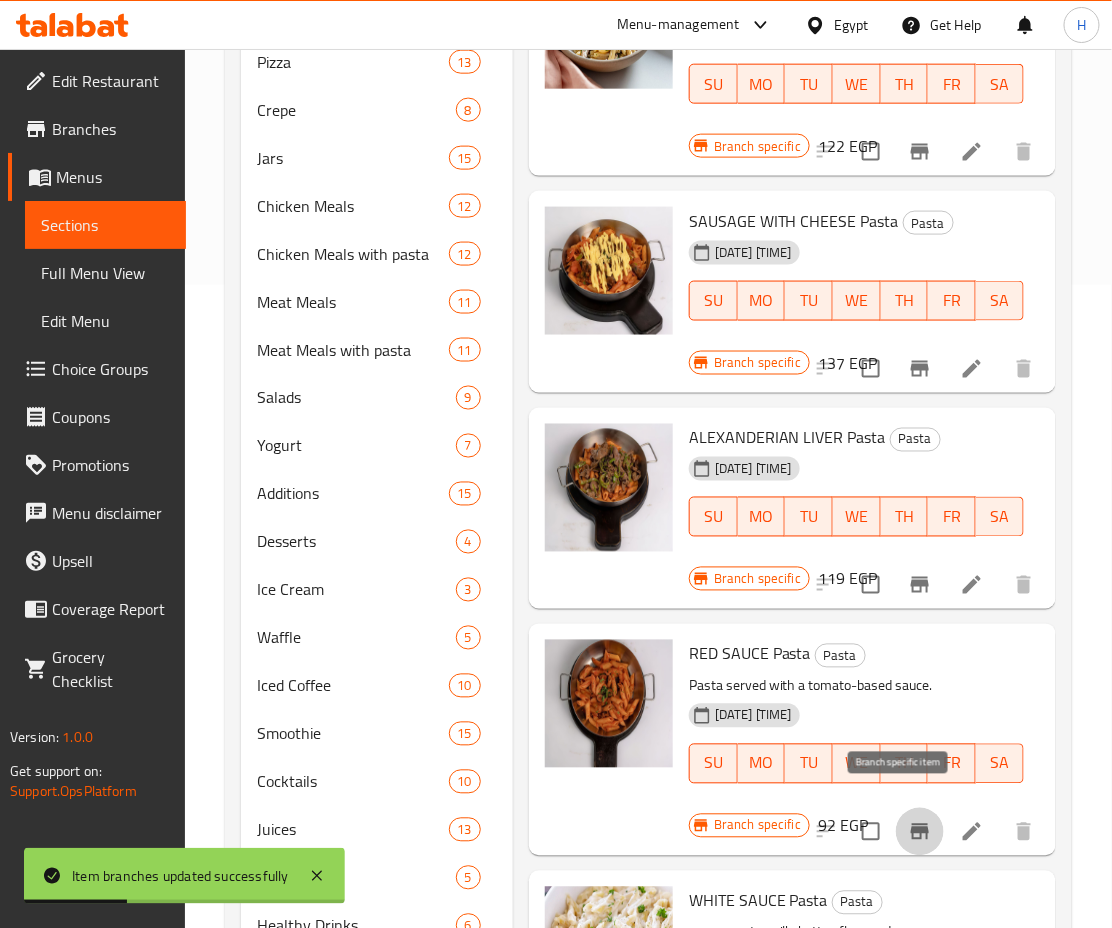 click 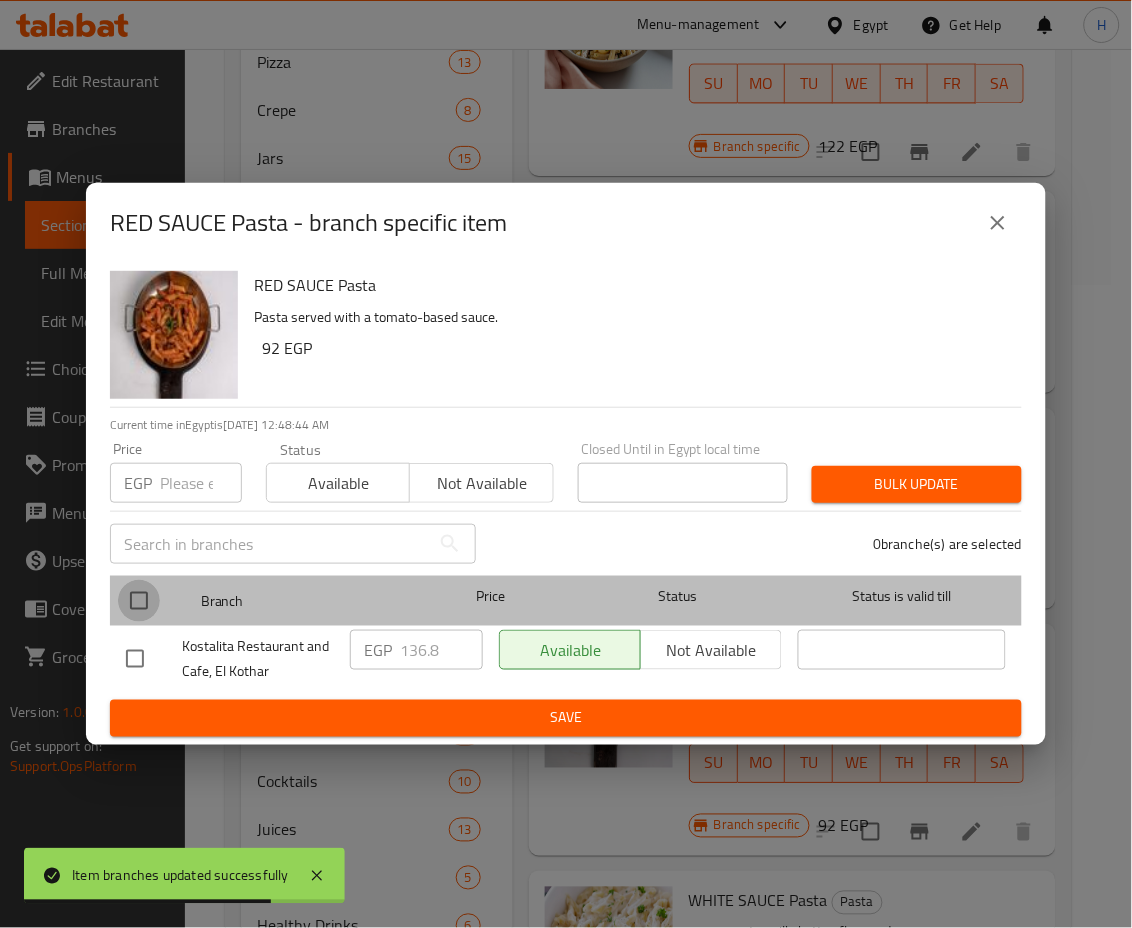 click at bounding box center [139, 601] 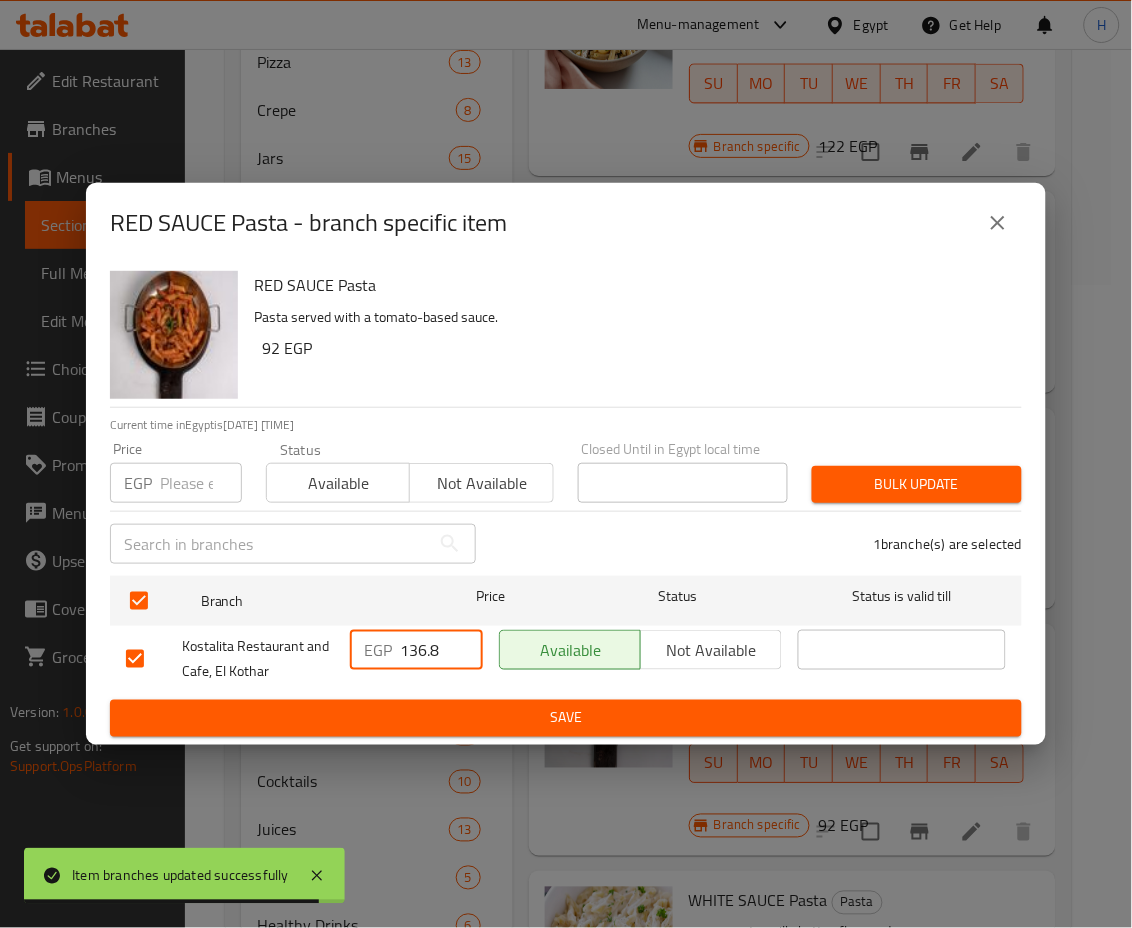 drag, startPoint x: 413, startPoint y: 644, endPoint x: 480, endPoint y: 655, distance: 67.89698 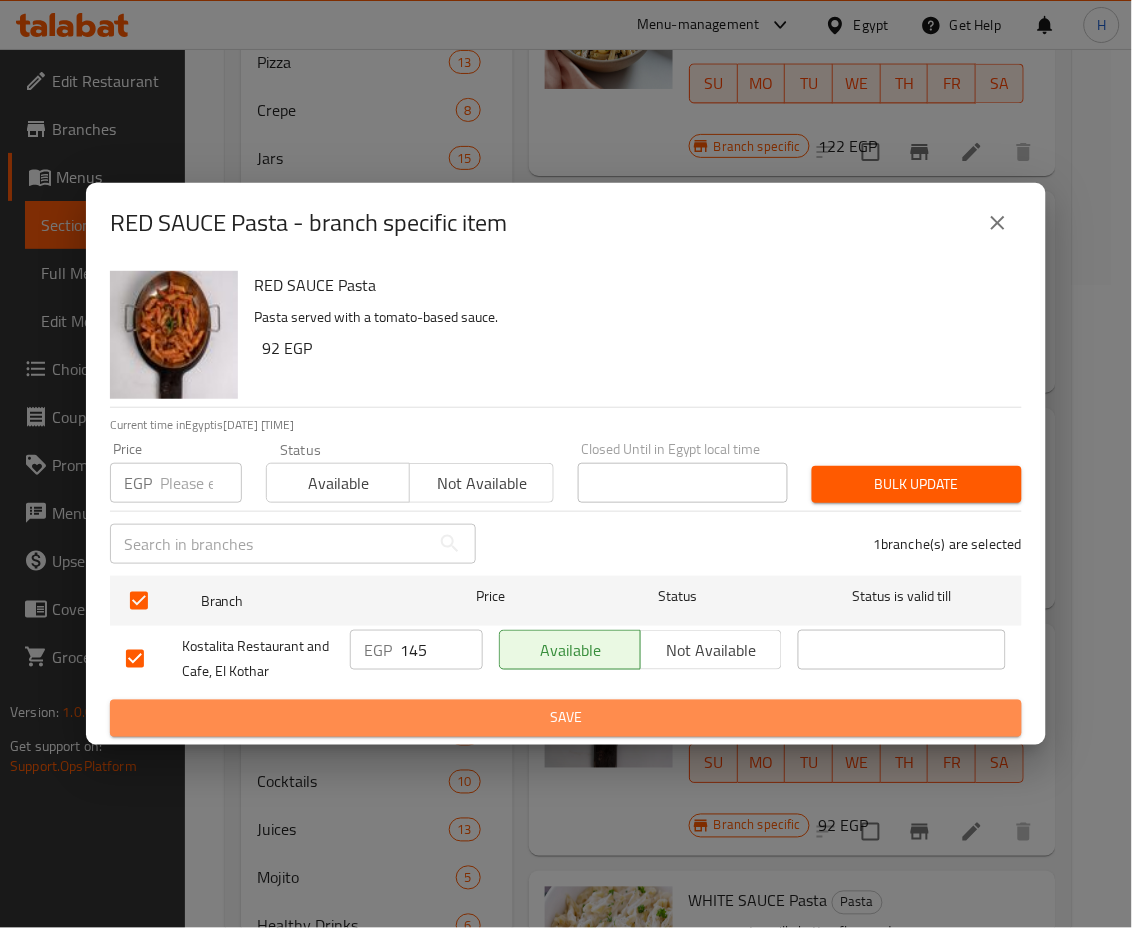 click on "Save" at bounding box center [566, 718] 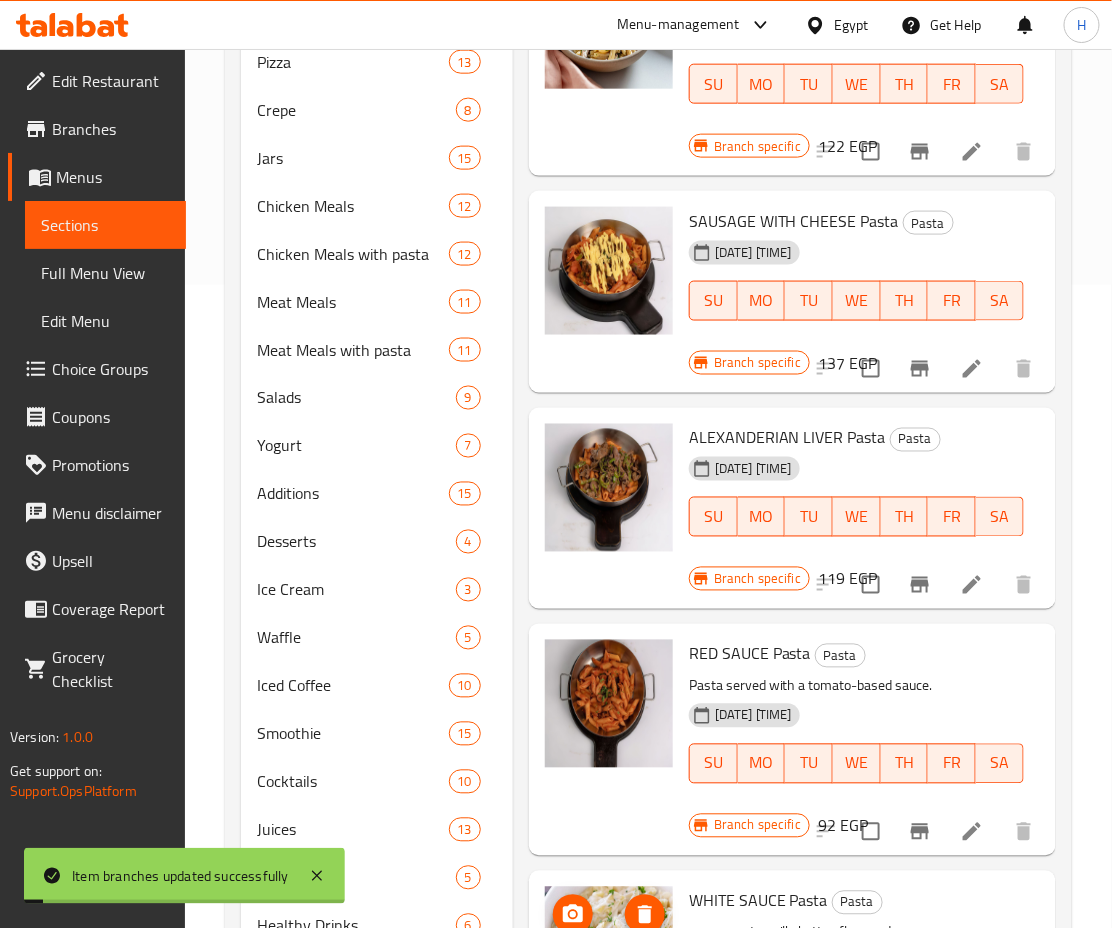 scroll, scrollTop: 873, scrollLeft: 0, axis: vertical 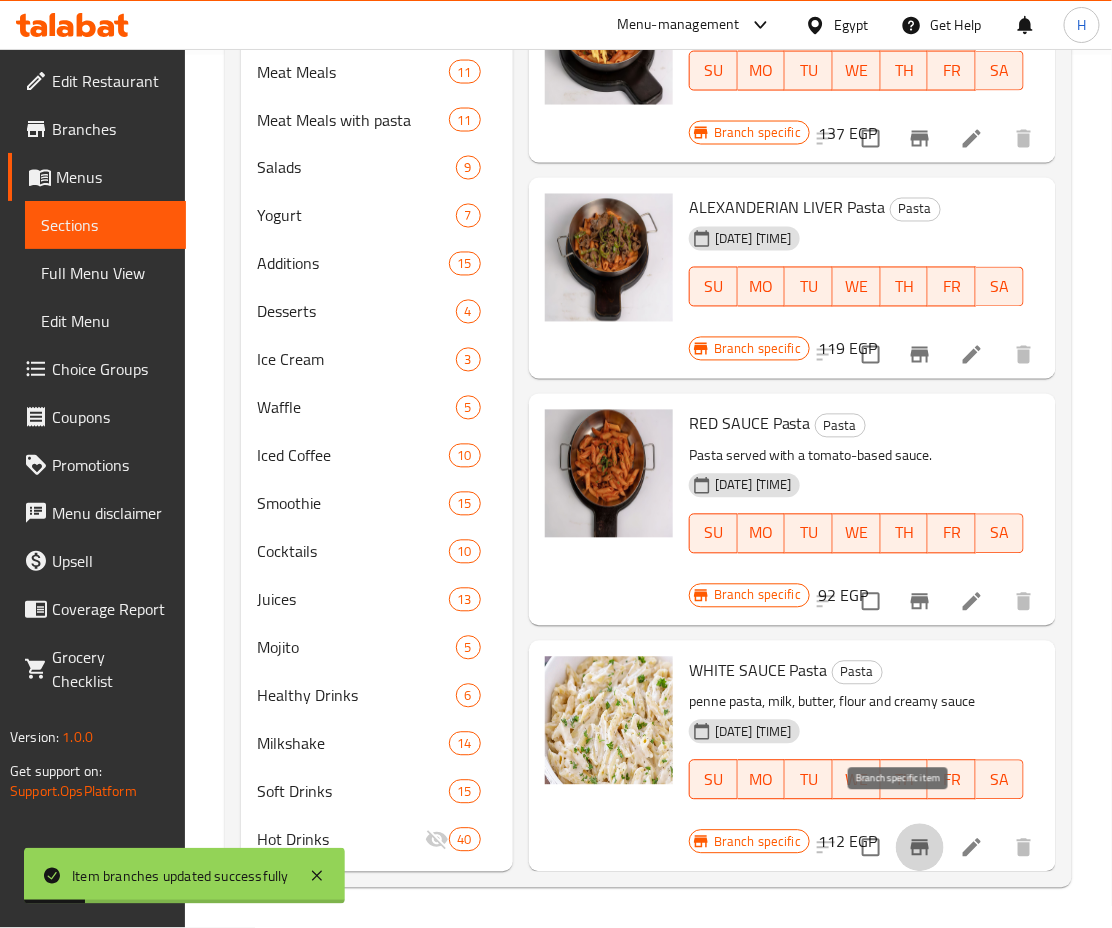 click 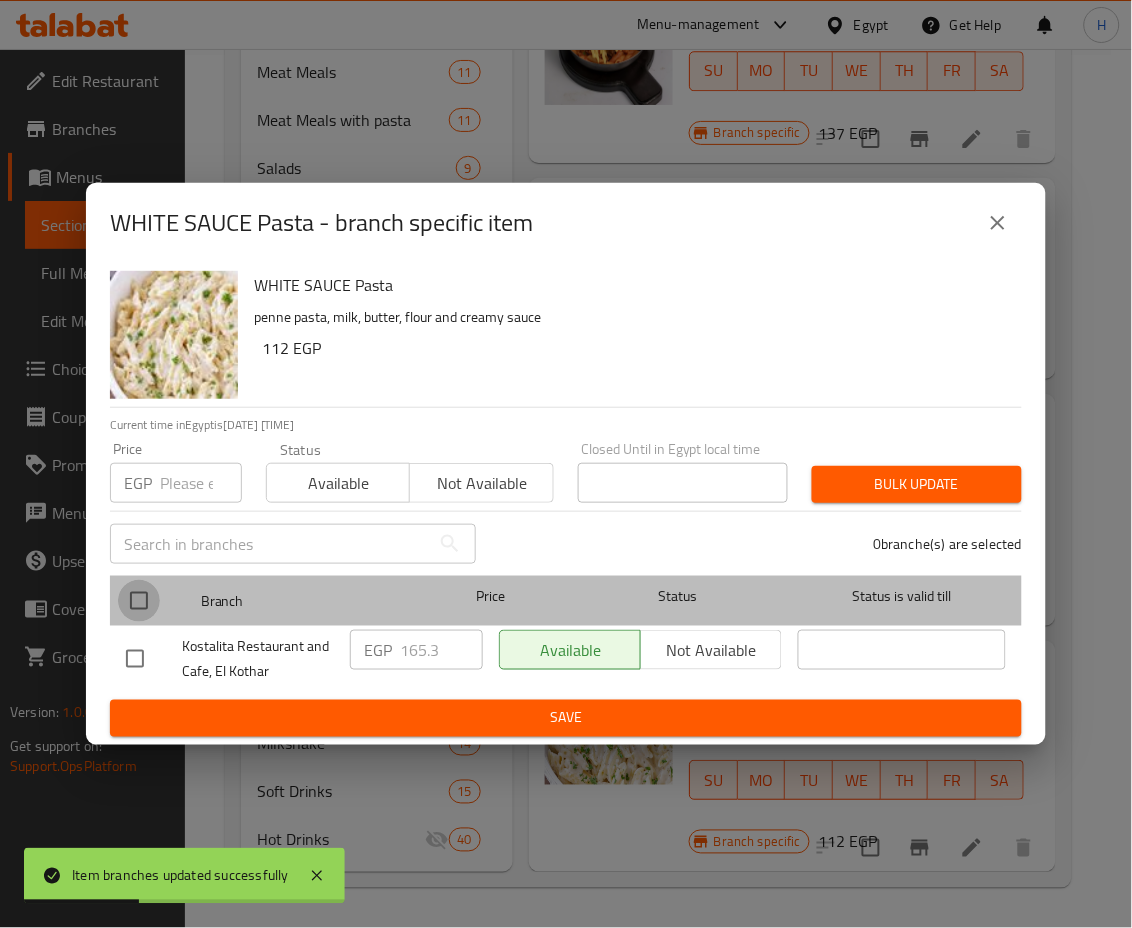 click at bounding box center (139, 601) 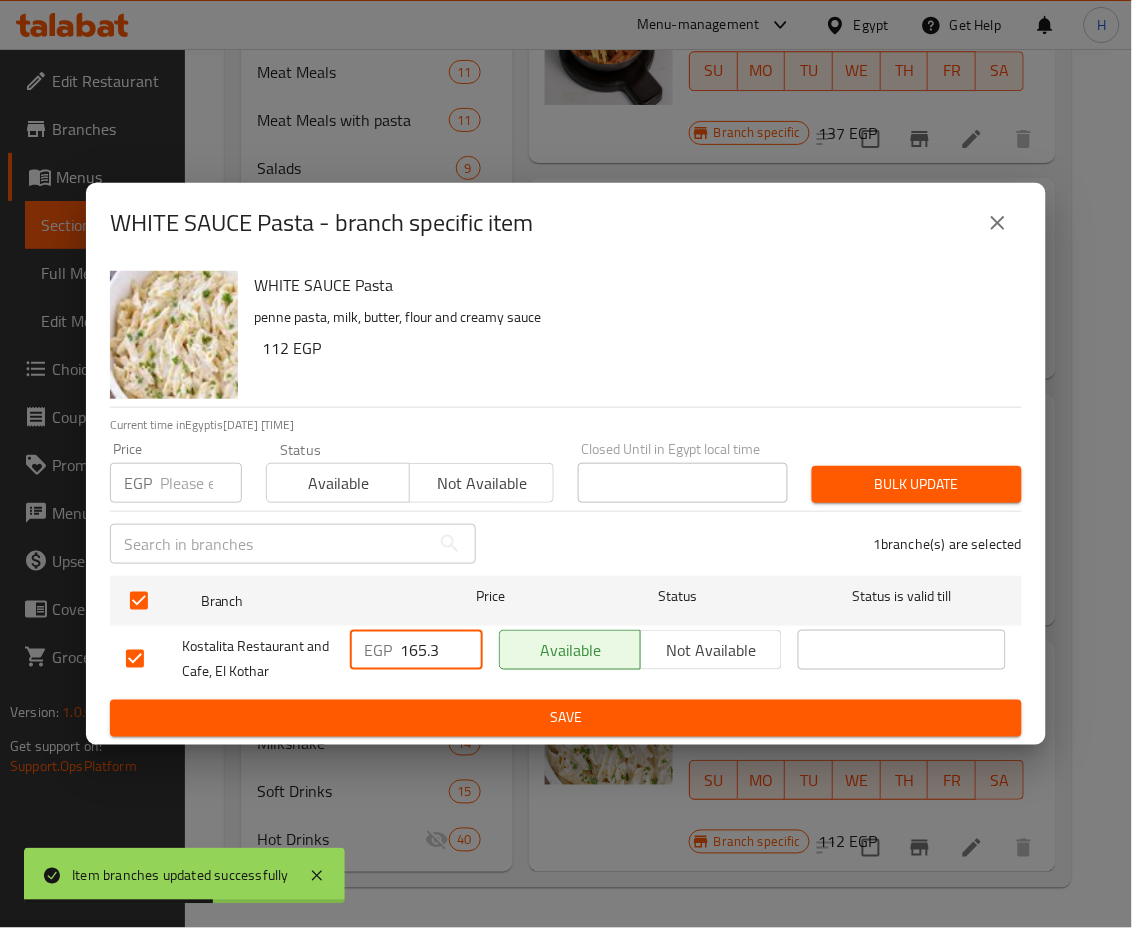 drag, startPoint x: 407, startPoint y: 645, endPoint x: 454, endPoint y: 655, distance: 48.052055 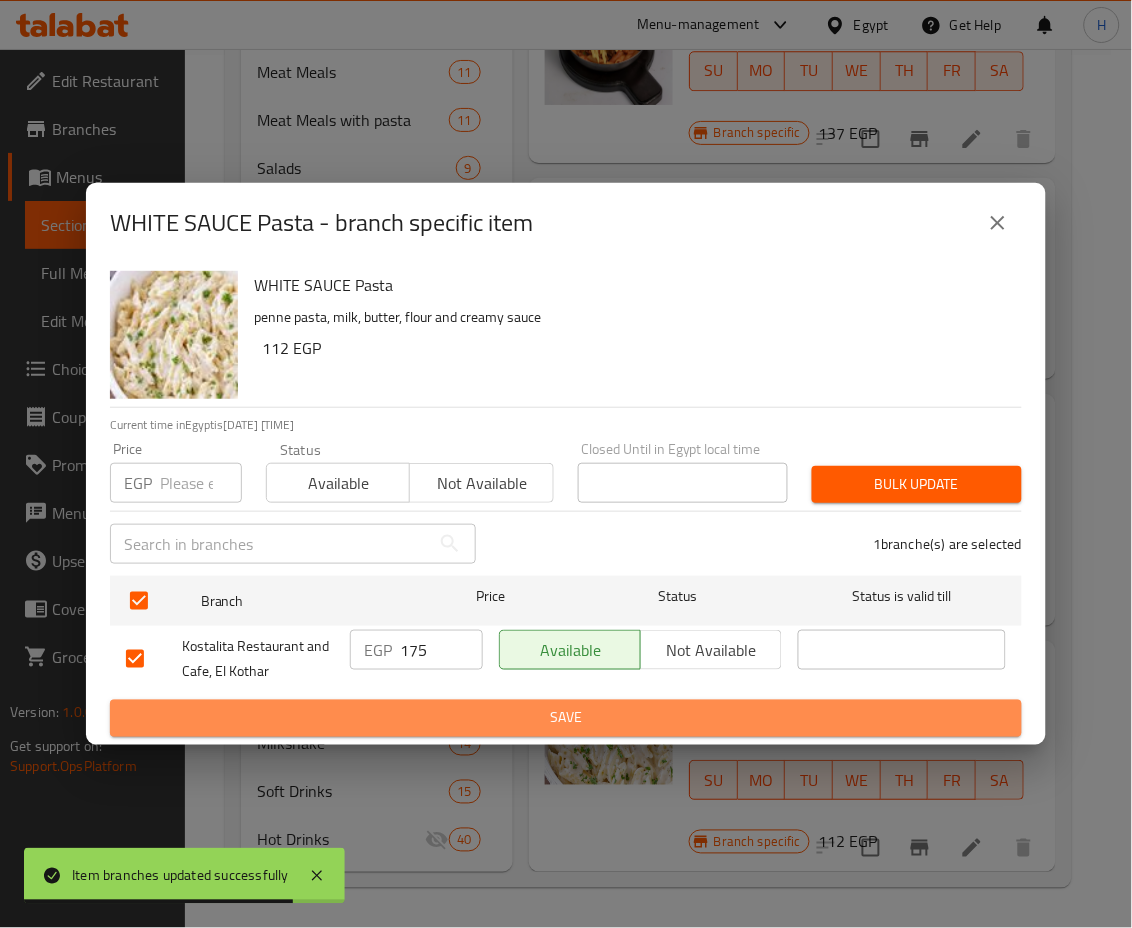 click on "Save" at bounding box center (566, 718) 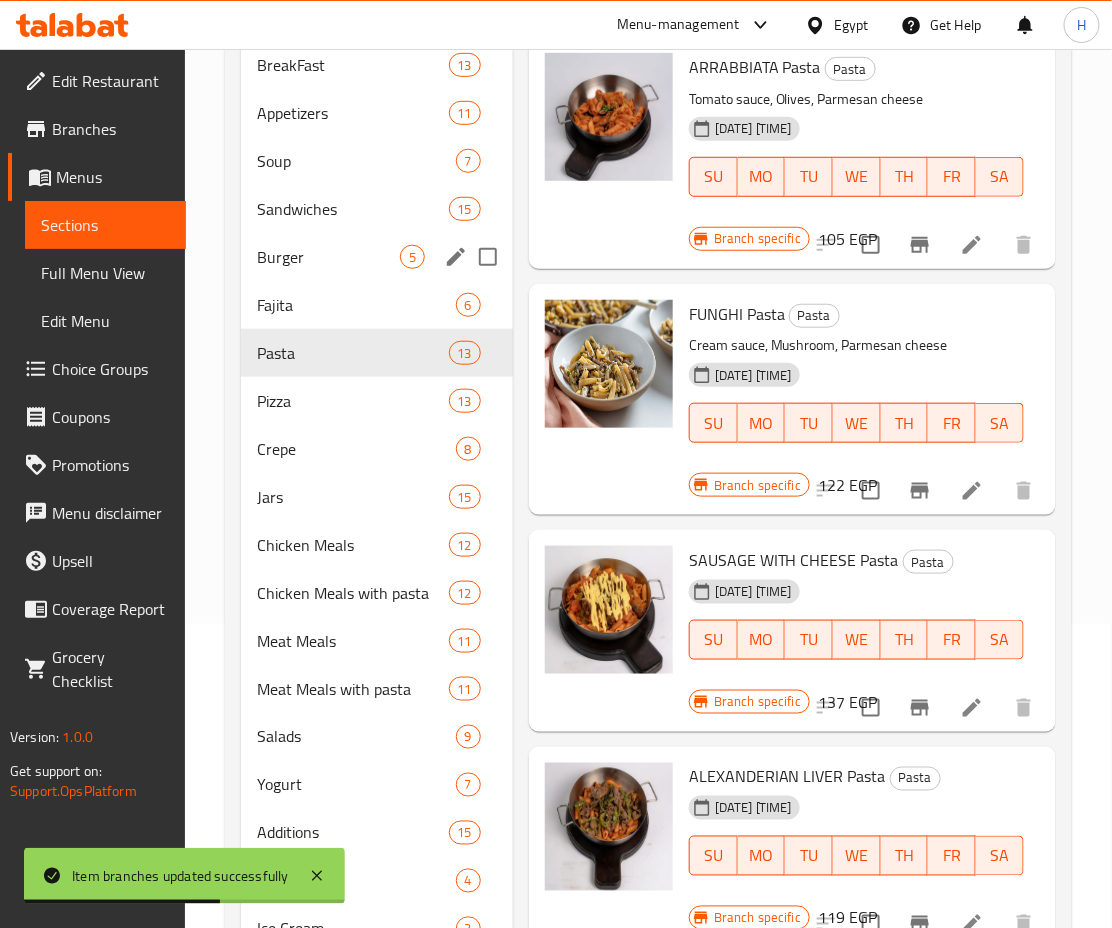 scroll, scrollTop: 276, scrollLeft: 0, axis: vertical 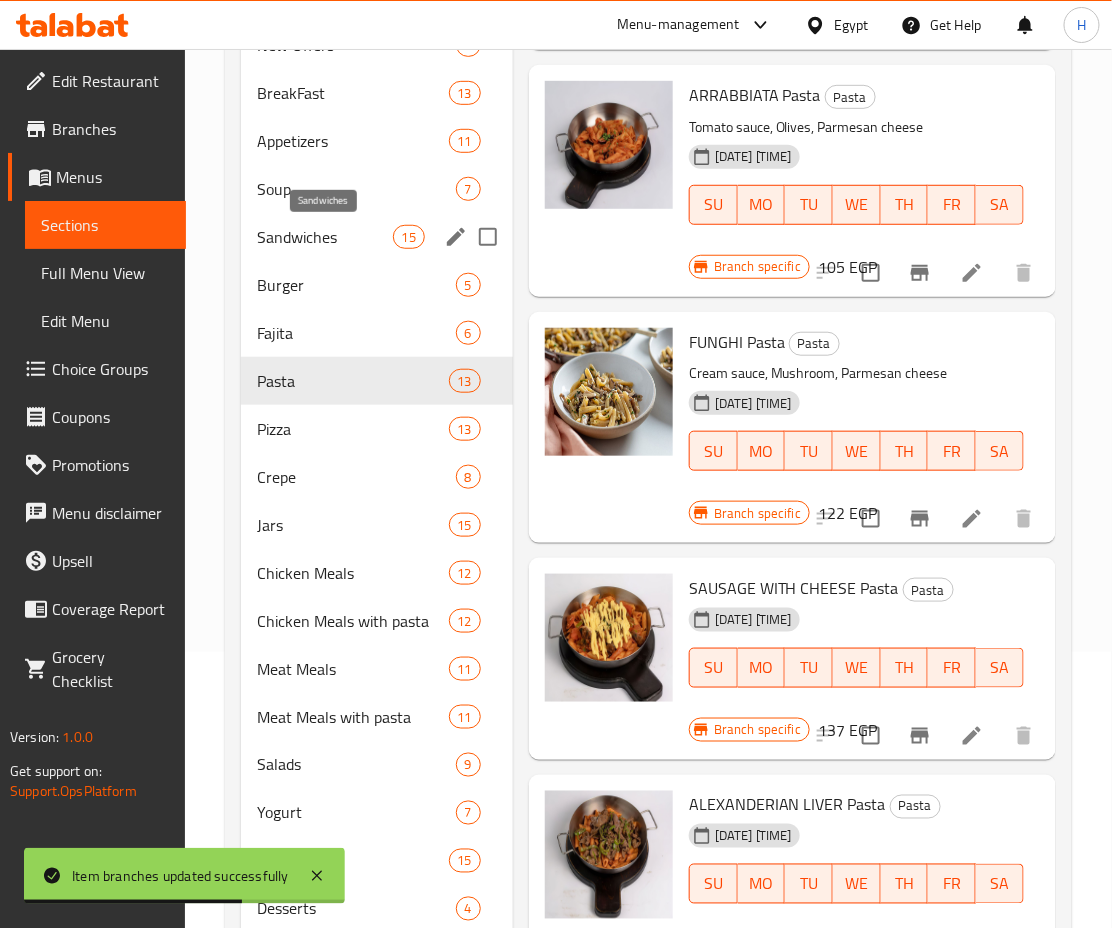 click on "Sandwiches" at bounding box center [324, 237] 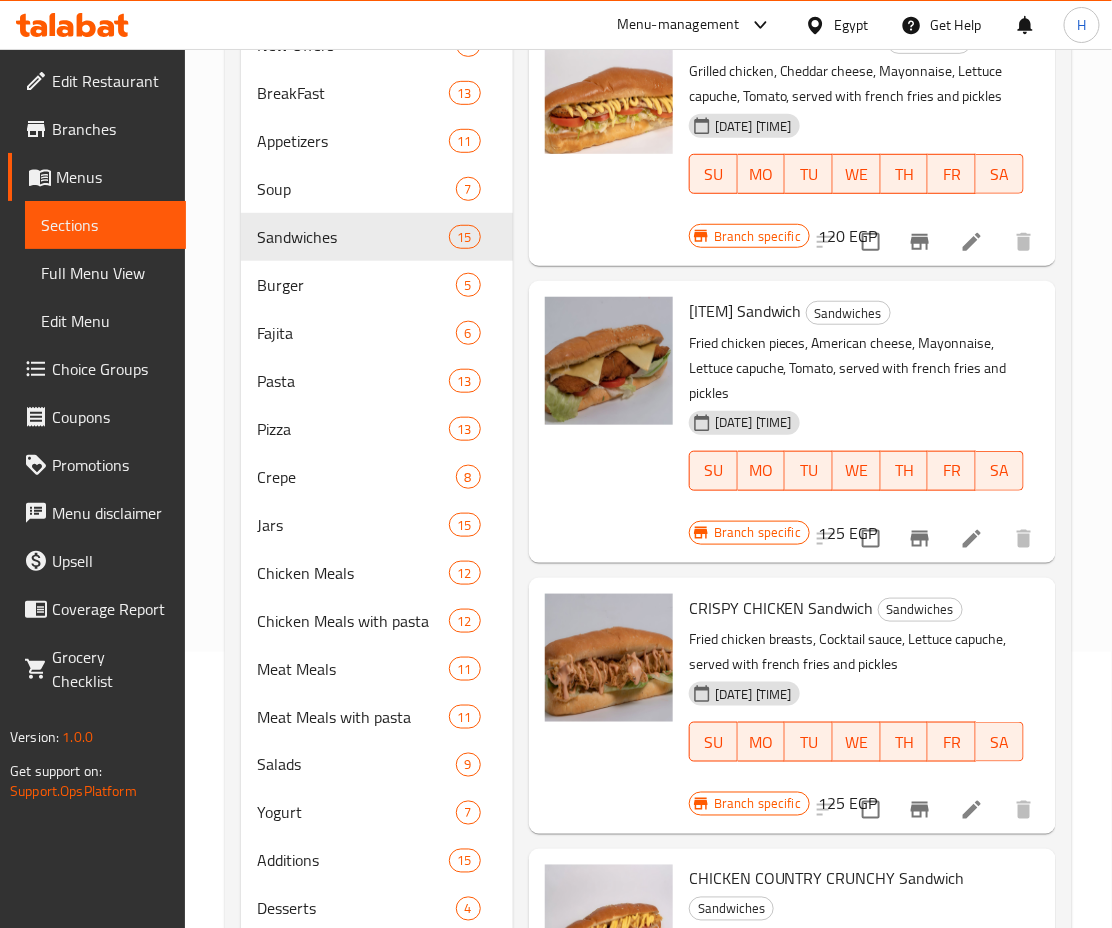 scroll, scrollTop: 0, scrollLeft: 0, axis: both 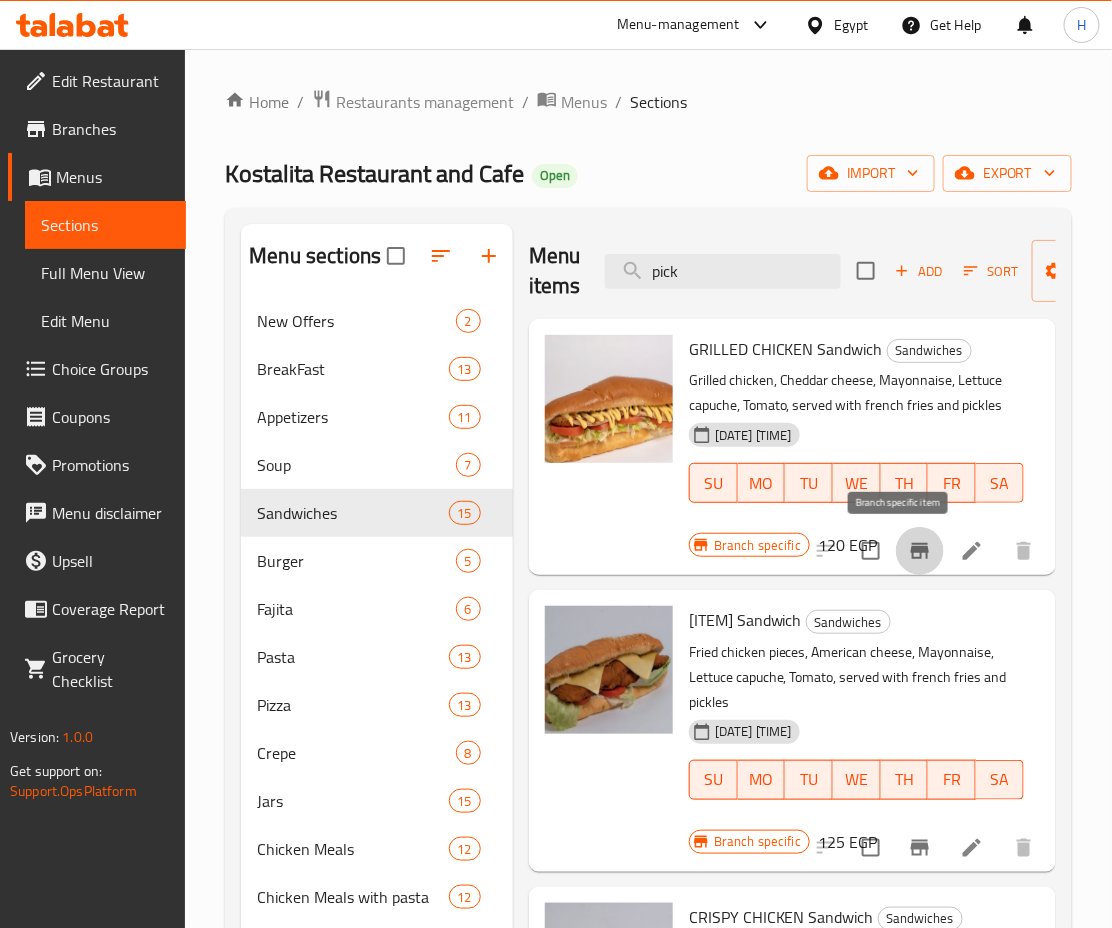 click at bounding box center (920, 551) 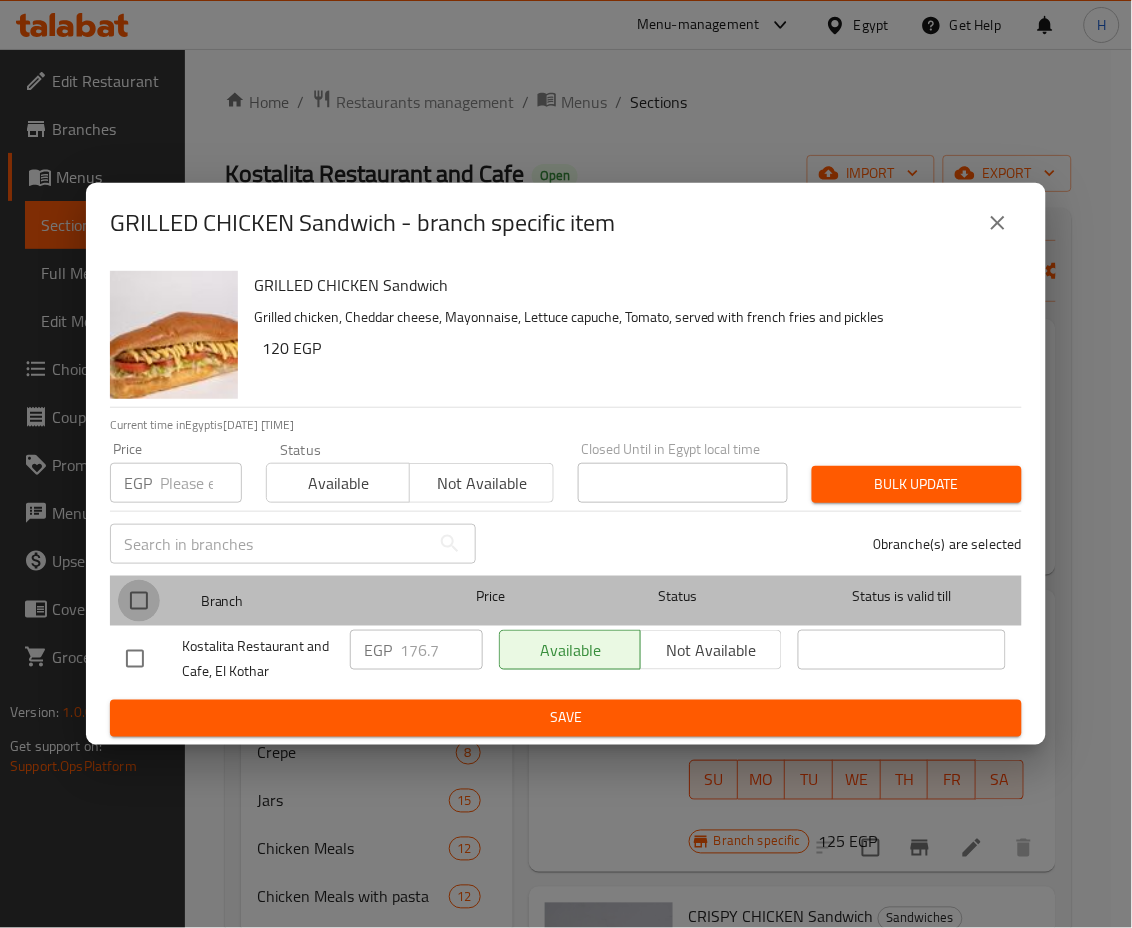 click at bounding box center (139, 601) 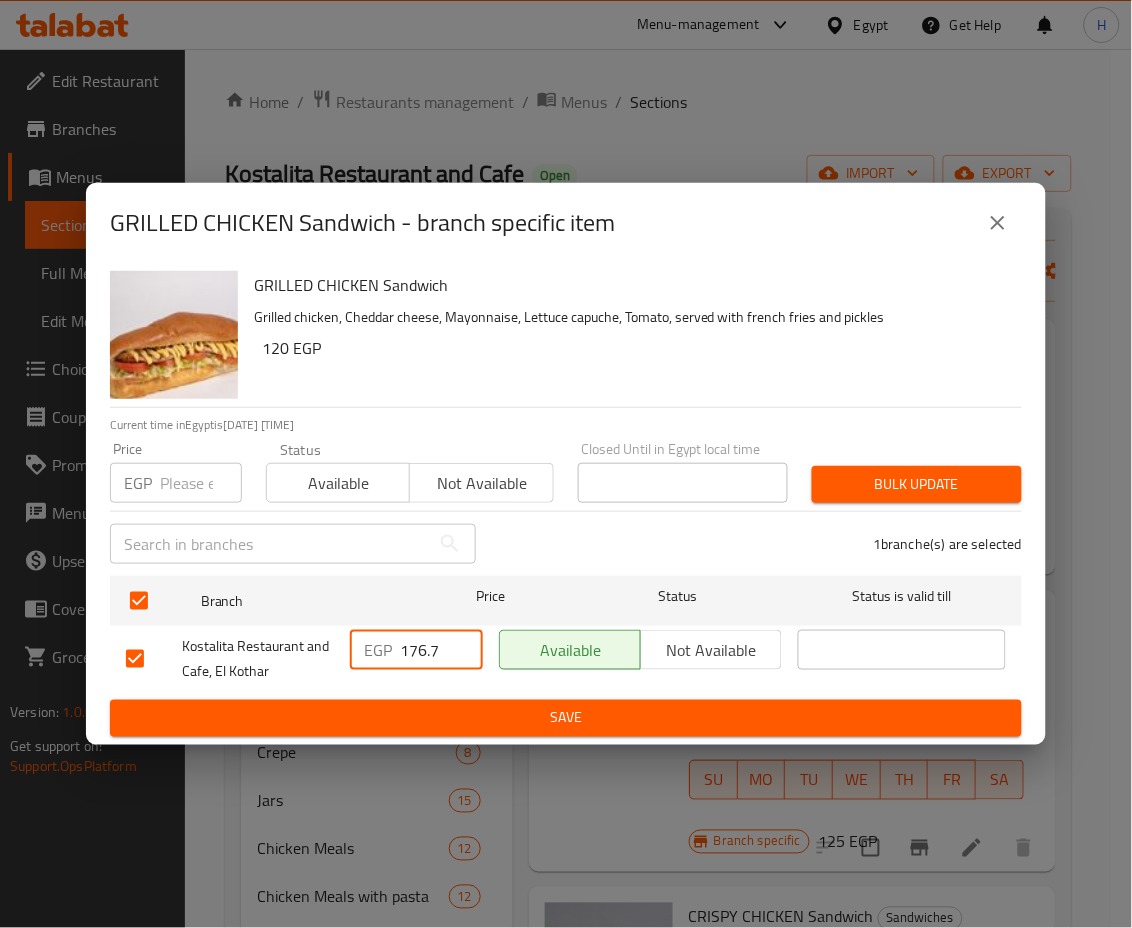 drag, startPoint x: 410, startPoint y: 650, endPoint x: 493, endPoint y: 669, distance: 85.146935 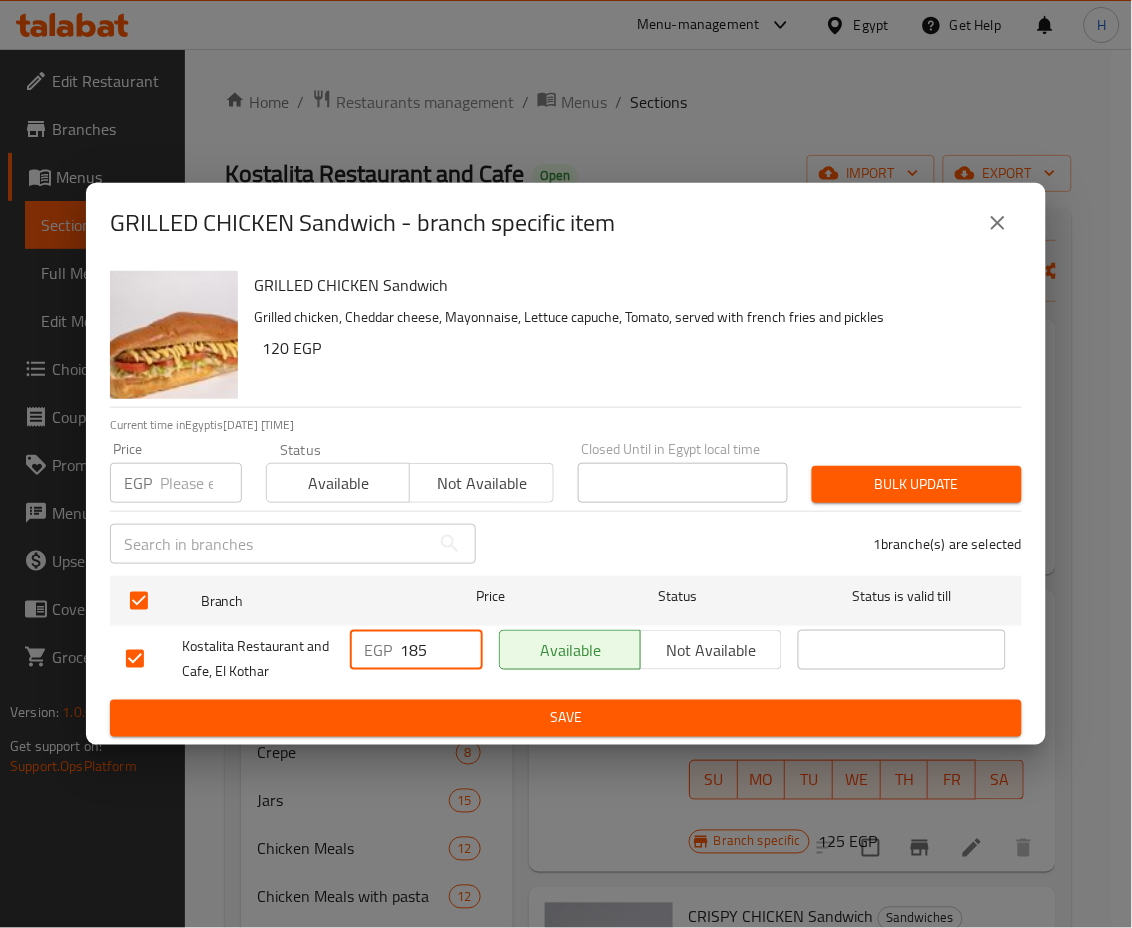 click on "Save" at bounding box center [566, 718] 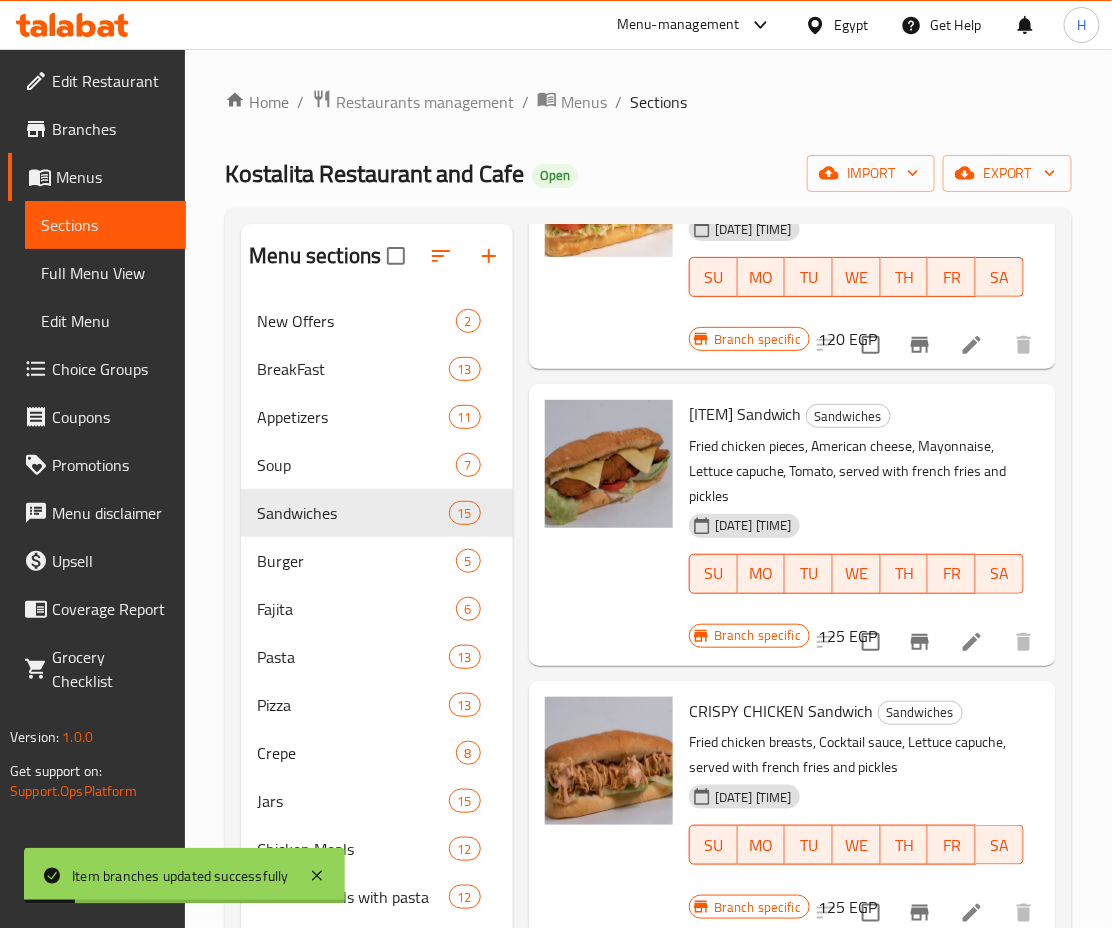 scroll, scrollTop: 211, scrollLeft: 0, axis: vertical 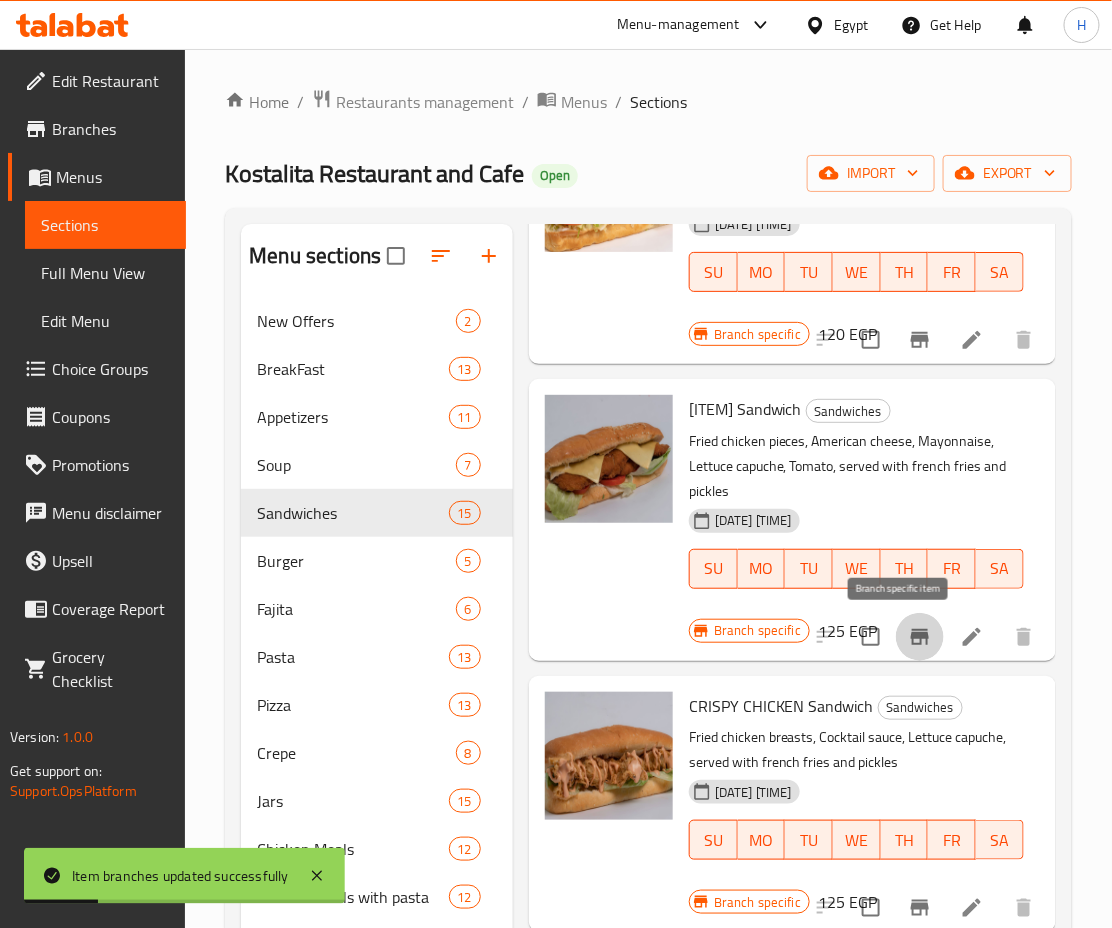 click 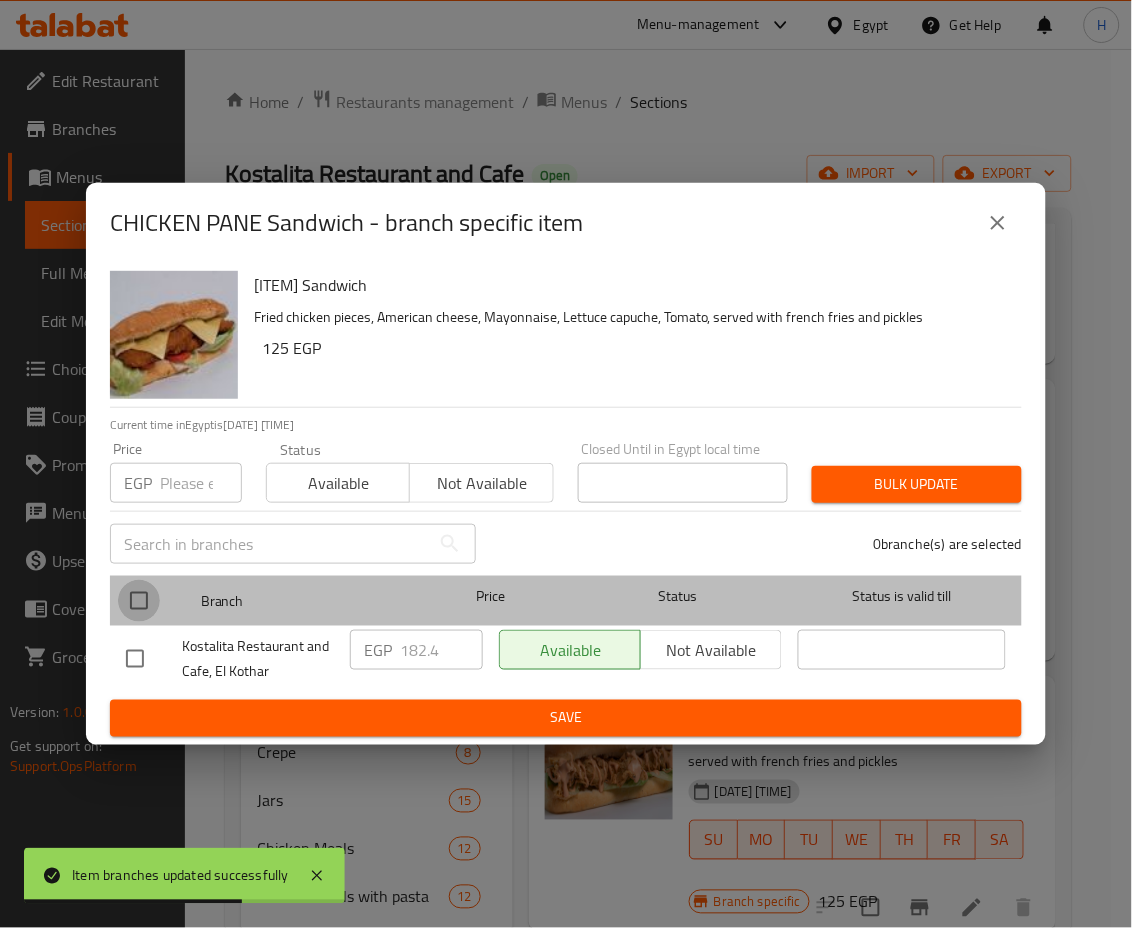 click at bounding box center (139, 601) 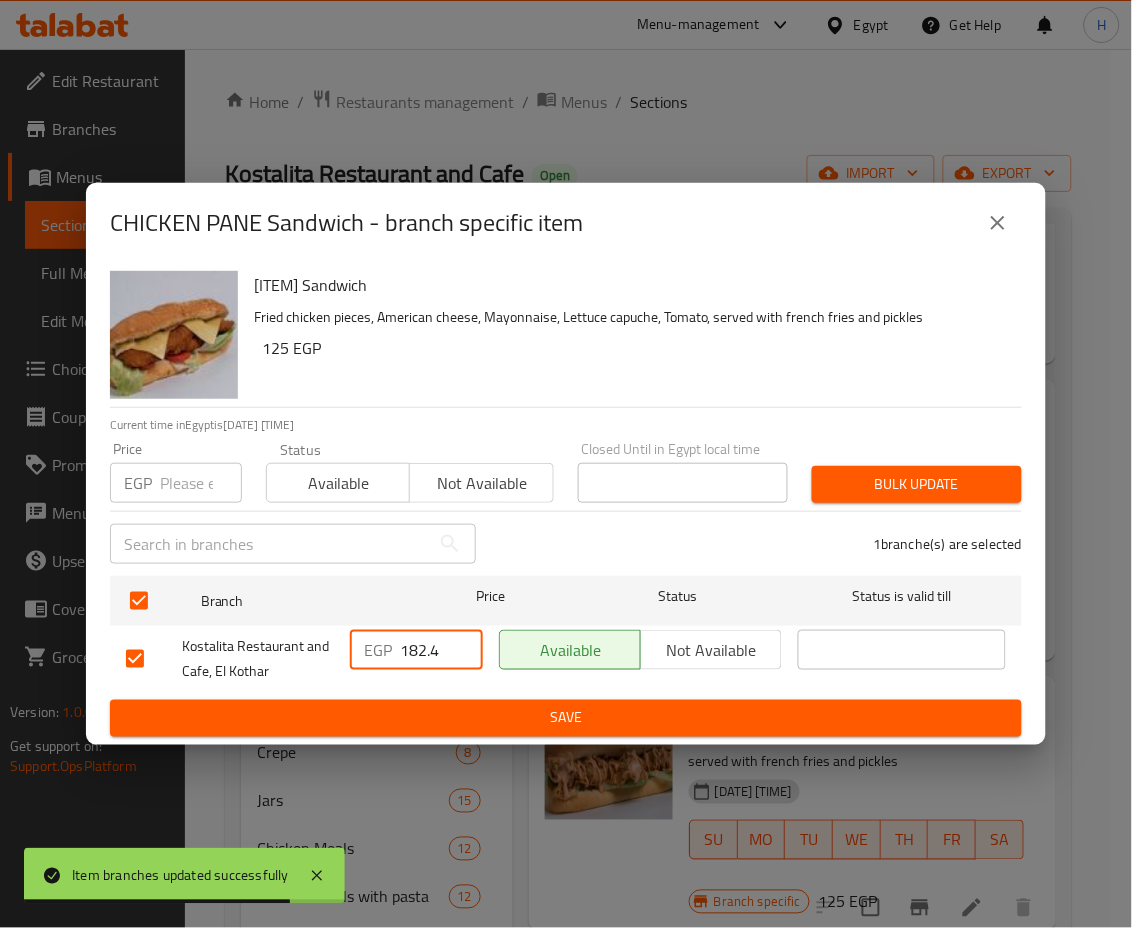 drag, startPoint x: 409, startPoint y: 638, endPoint x: 443, endPoint y: 655, distance: 38.013157 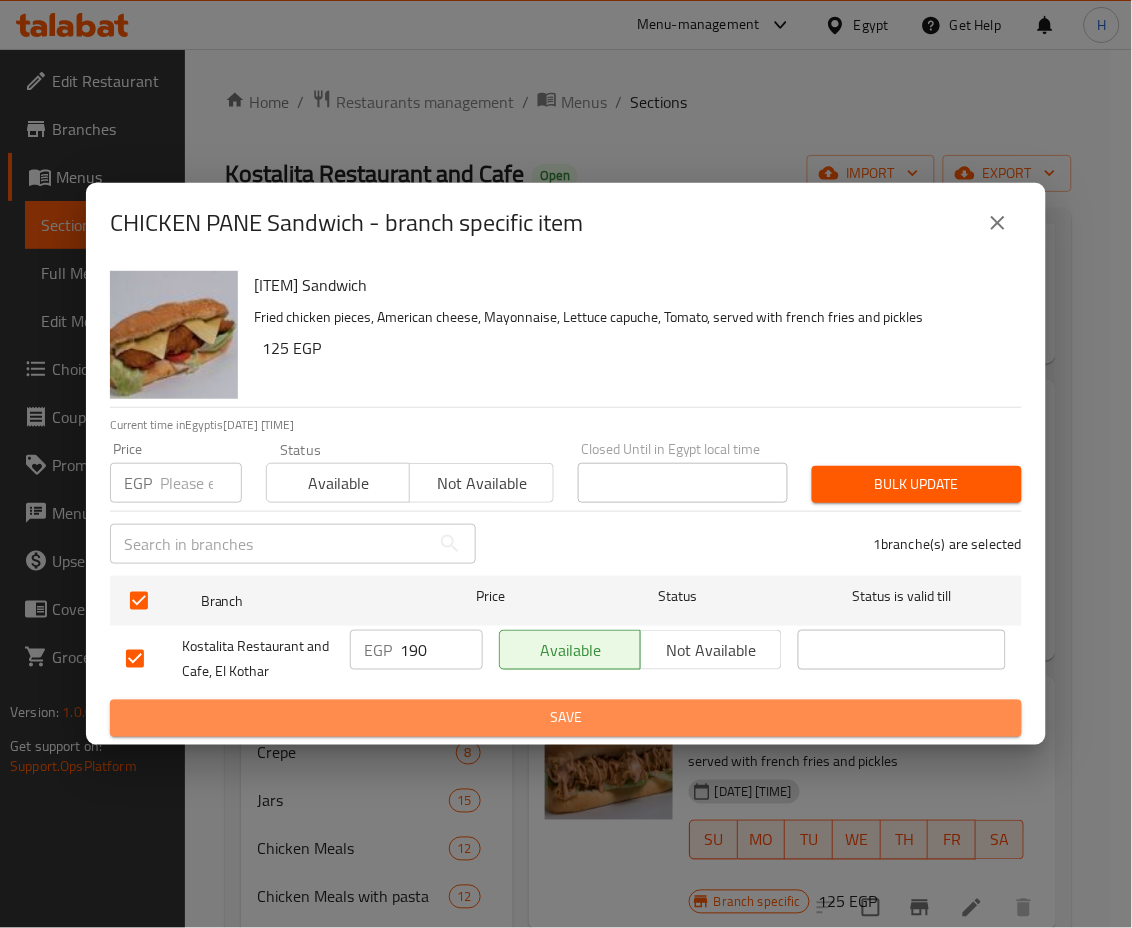 click on "Save" at bounding box center [566, 718] 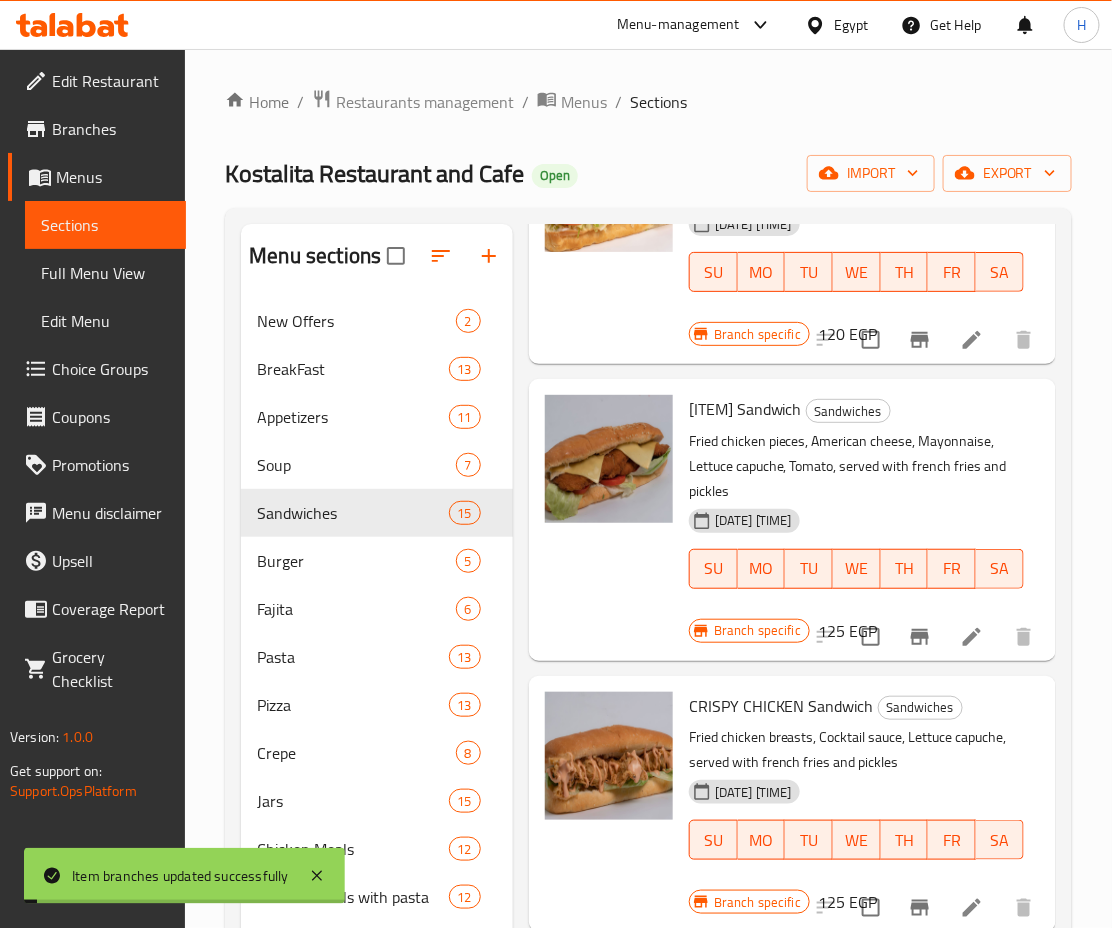 drag, startPoint x: 539, startPoint y: 710, endPoint x: 778, endPoint y: 729, distance: 239.75404 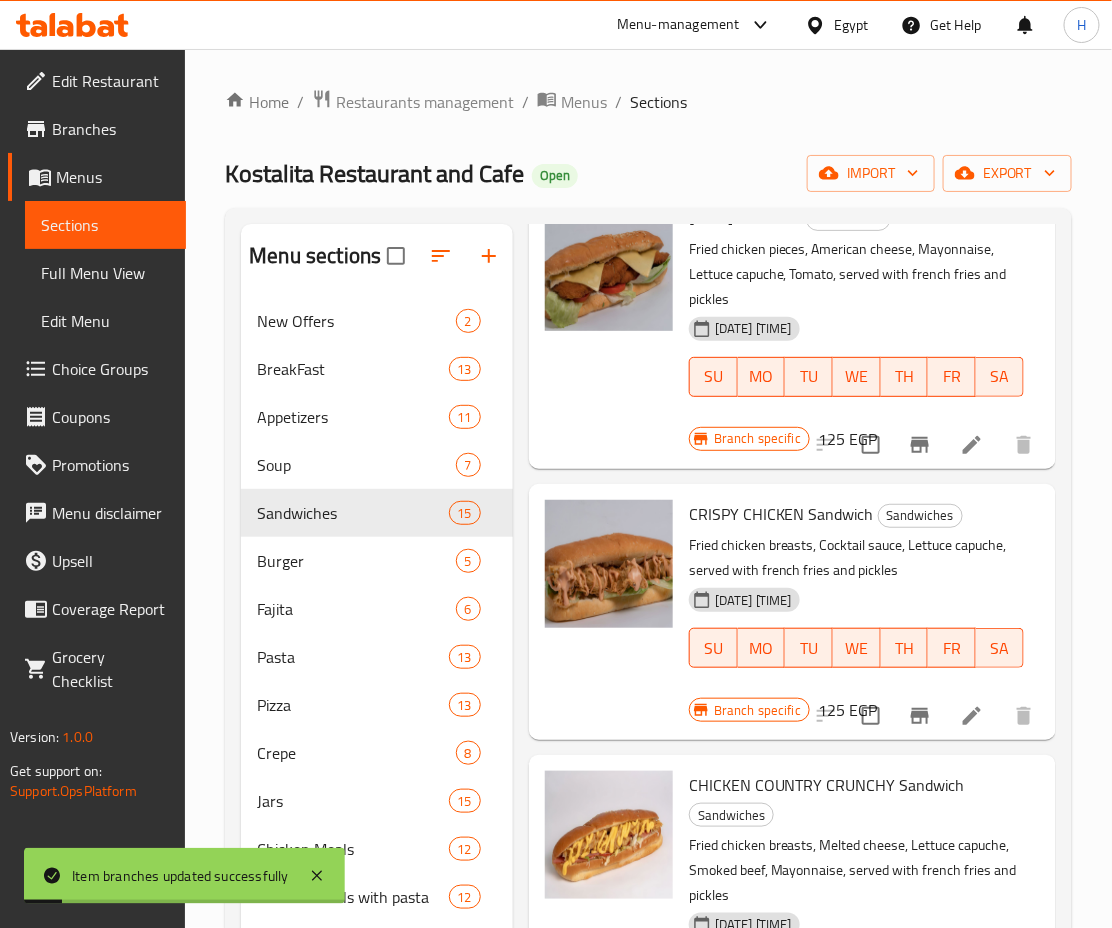 scroll, scrollTop: 405, scrollLeft: 0, axis: vertical 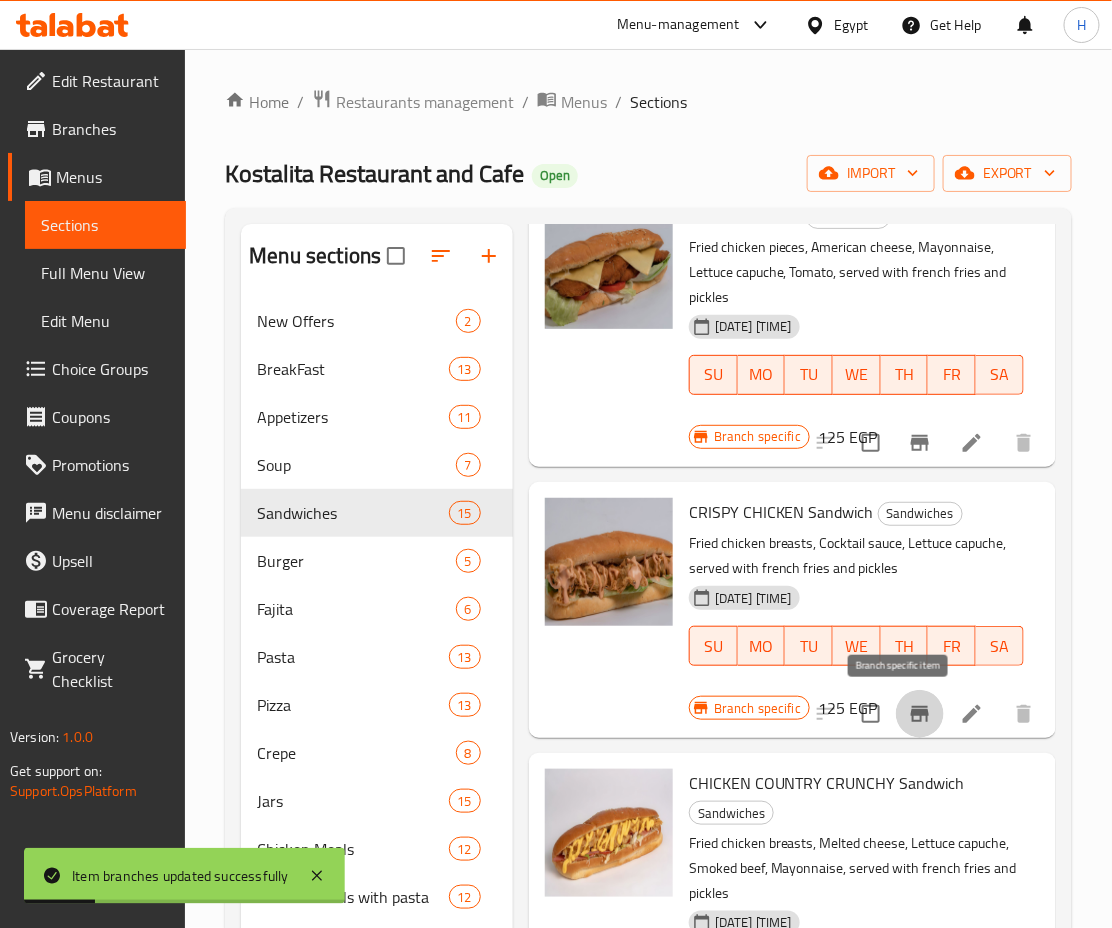 click 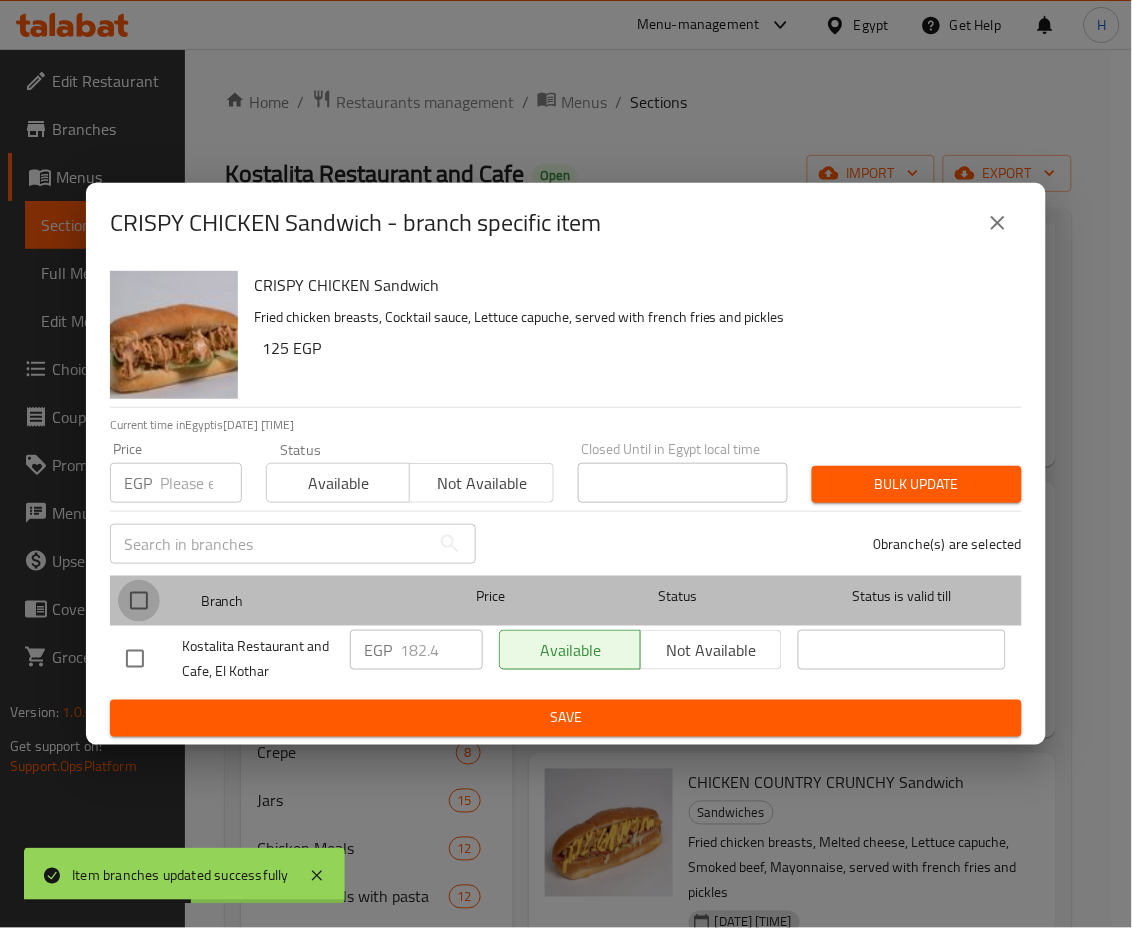 click at bounding box center [139, 601] 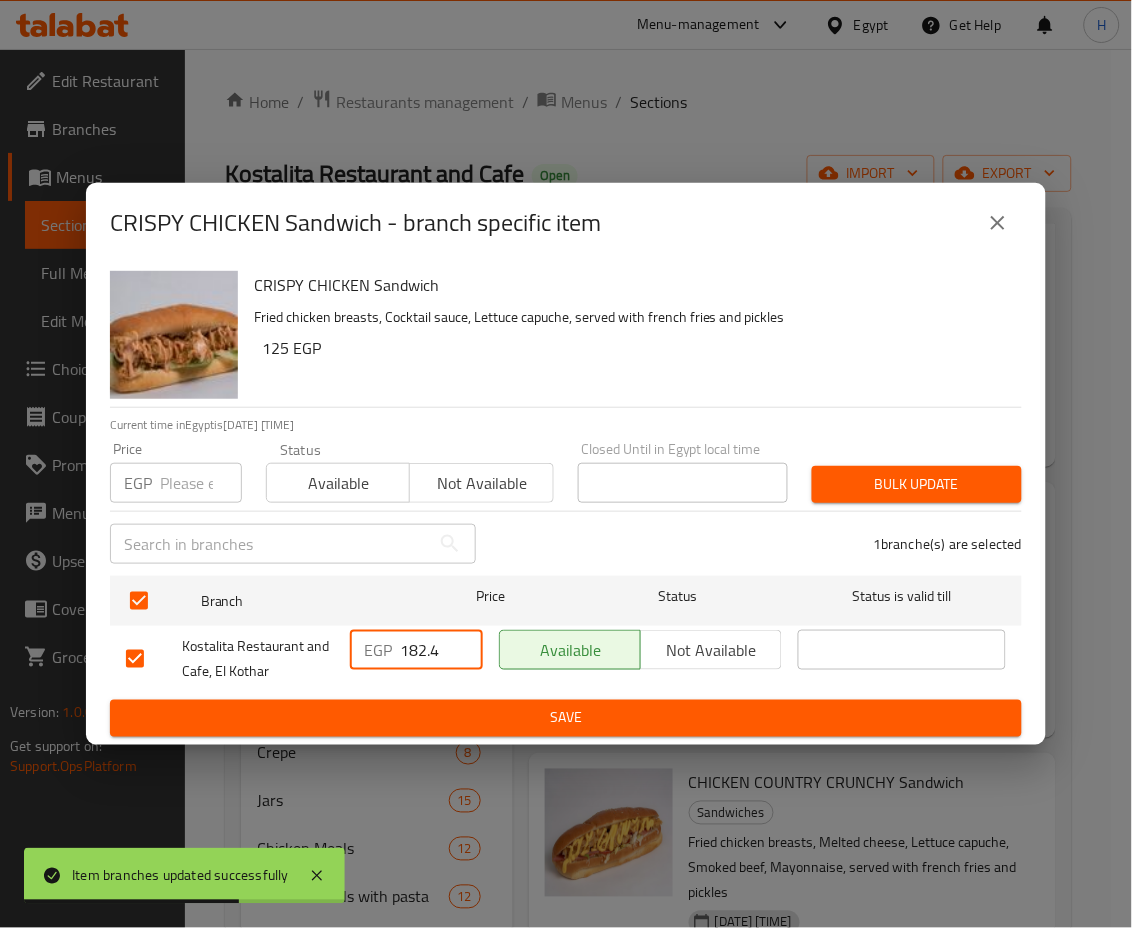 drag, startPoint x: 409, startPoint y: 644, endPoint x: 455, endPoint y: 660, distance: 48.703182 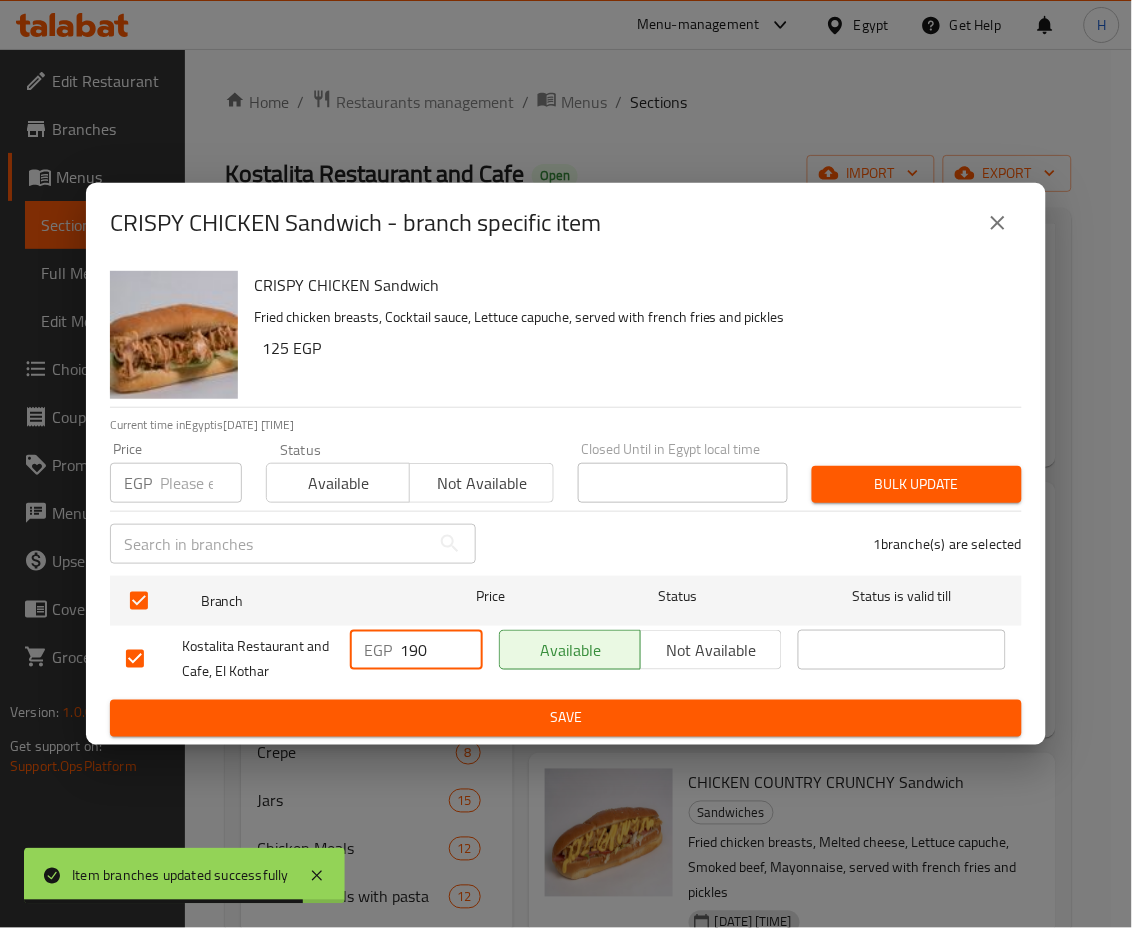 click on "Save" at bounding box center [566, 718] 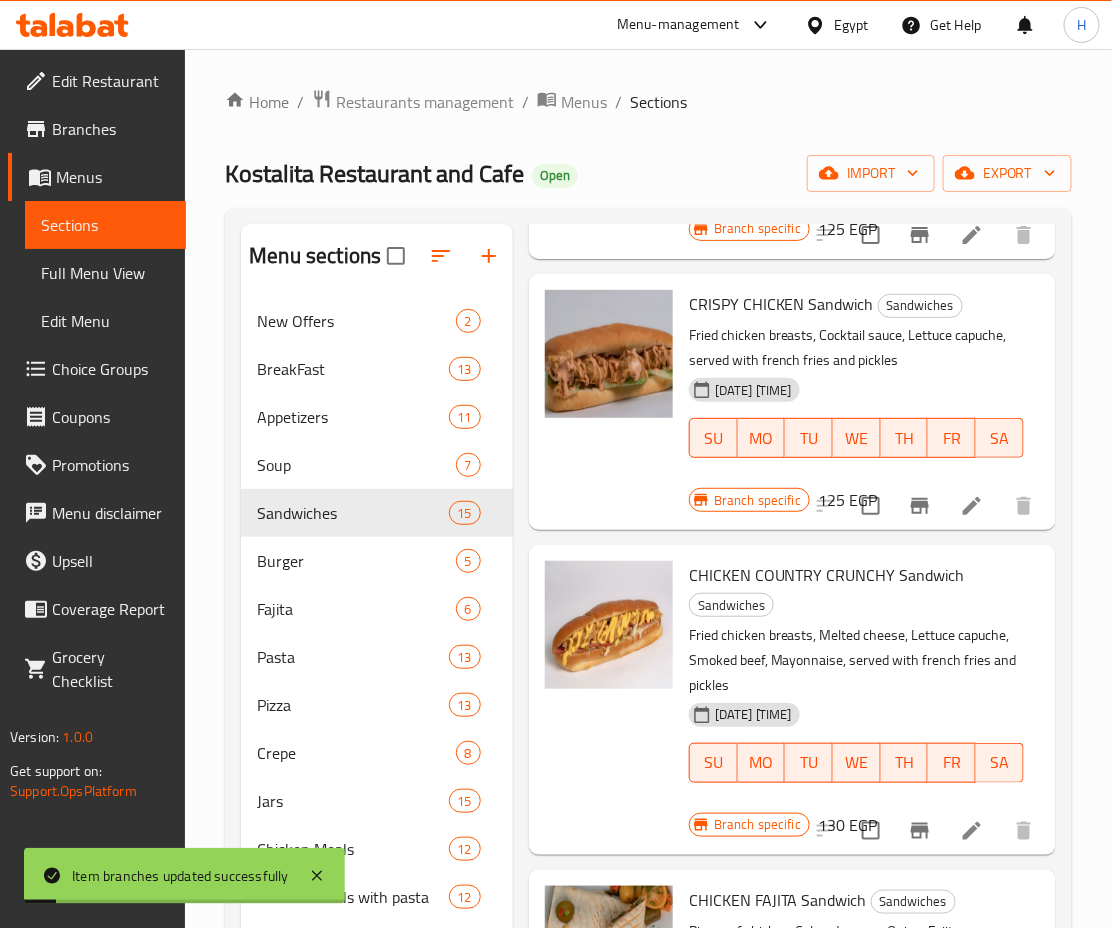 scroll, scrollTop: 637, scrollLeft: 0, axis: vertical 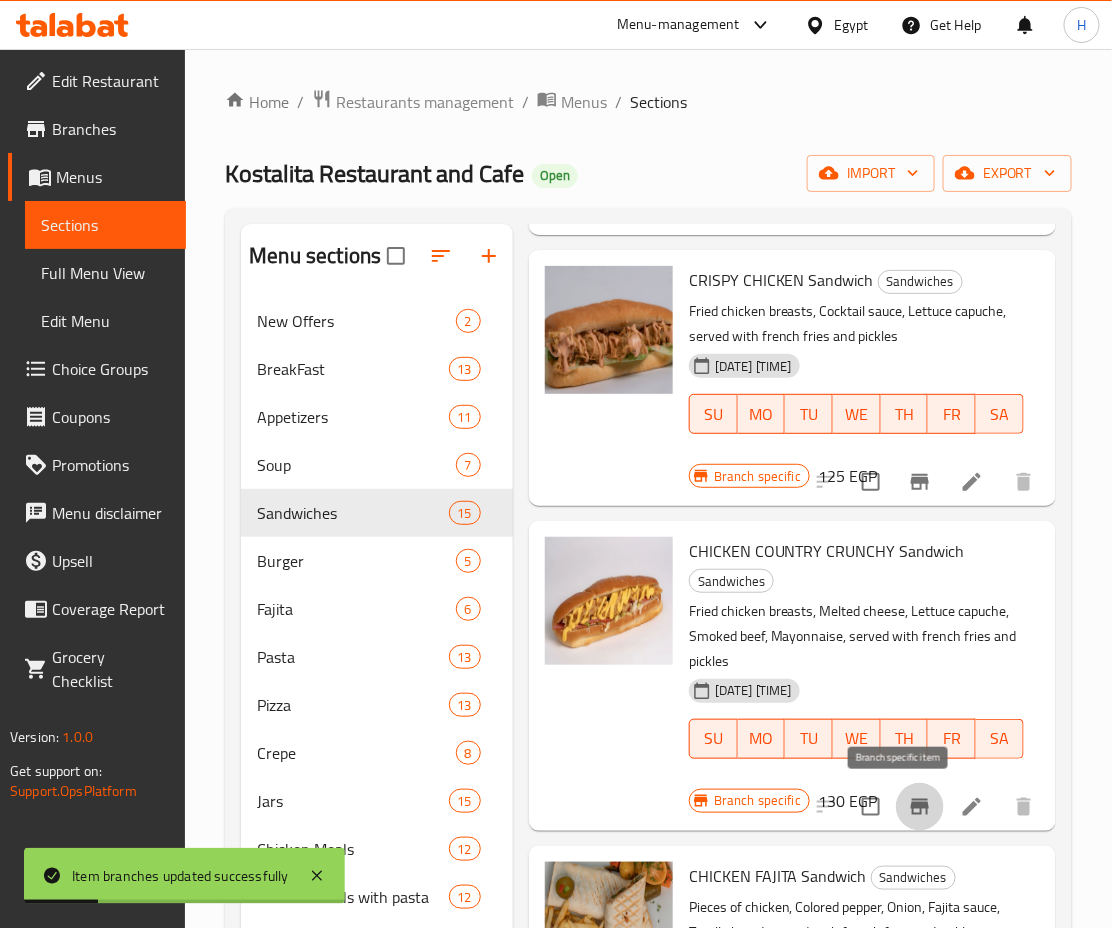 click 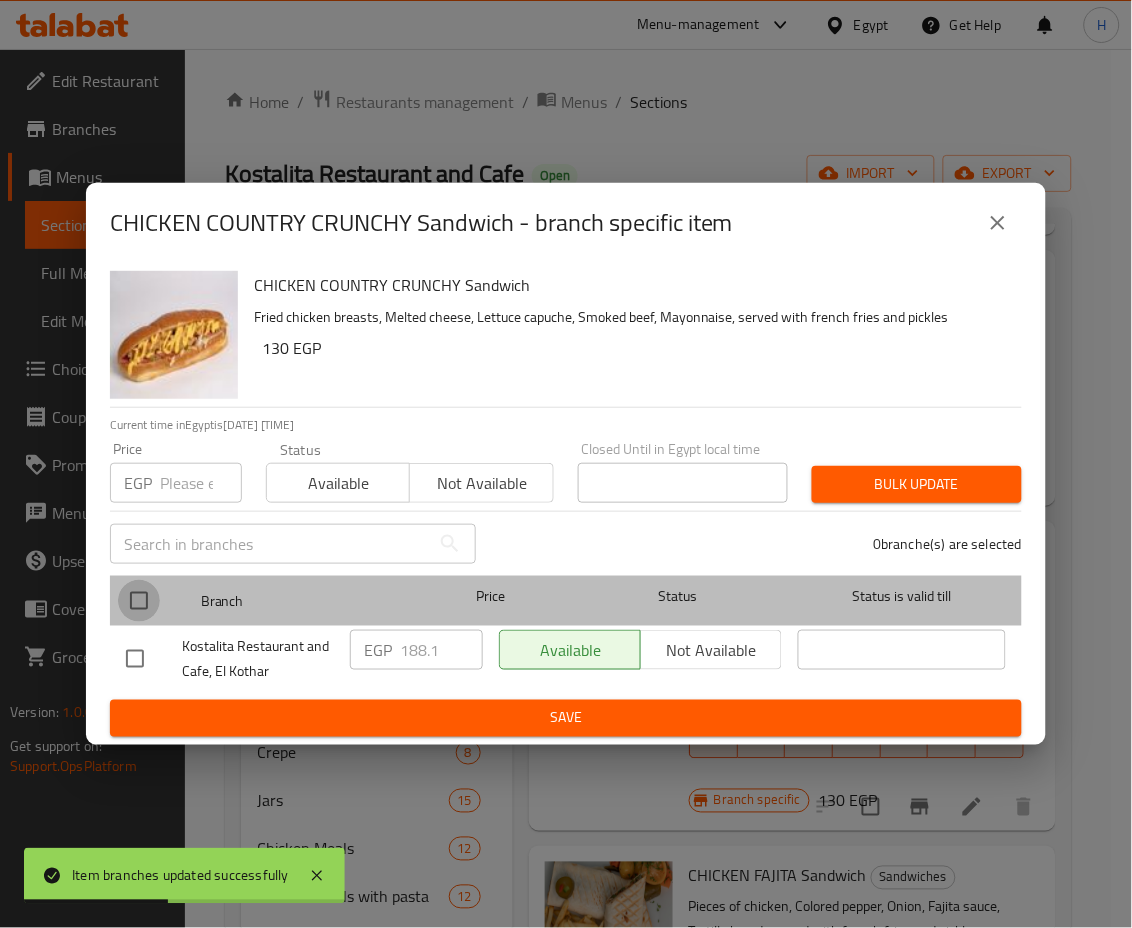 click at bounding box center [139, 601] 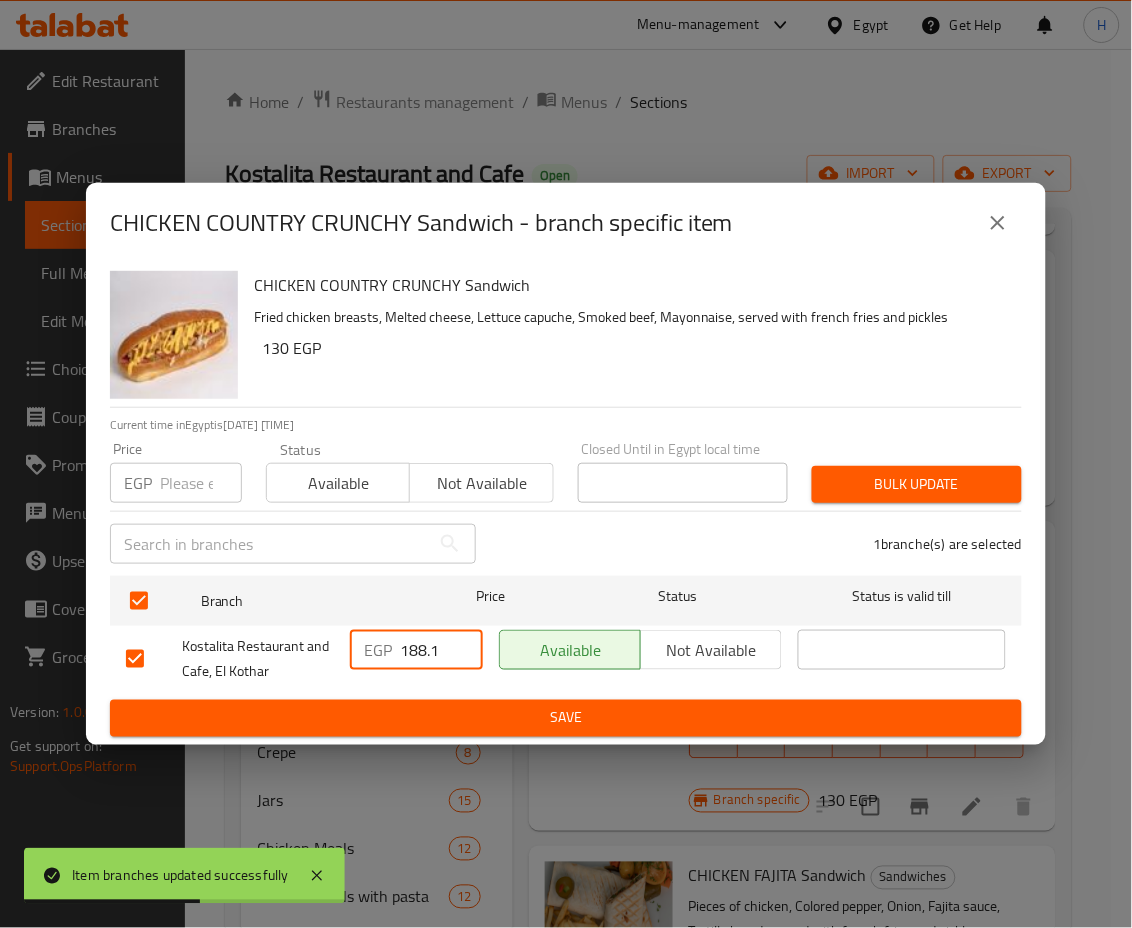 drag, startPoint x: 441, startPoint y: 648, endPoint x: 341, endPoint y: 640, distance: 100.31949 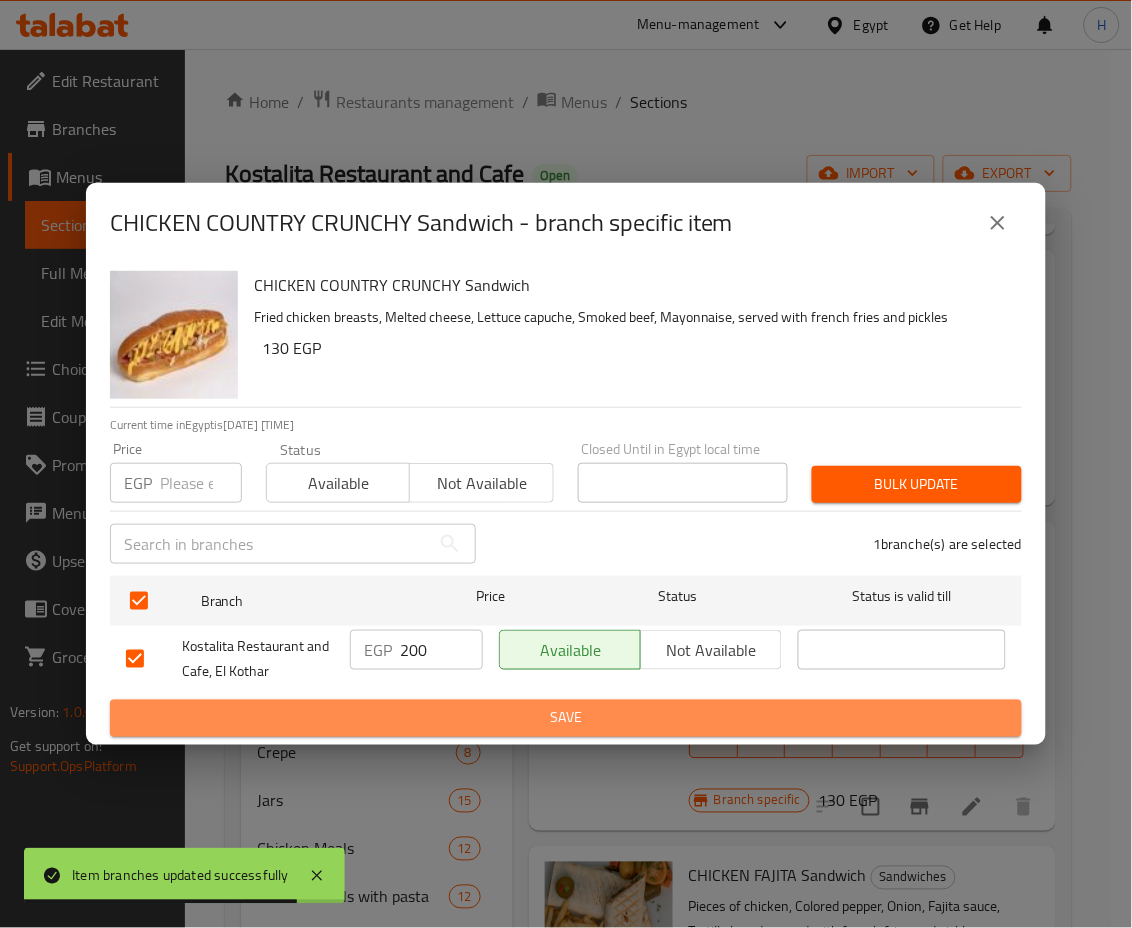 click on "Save" at bounding box center (566, 718) 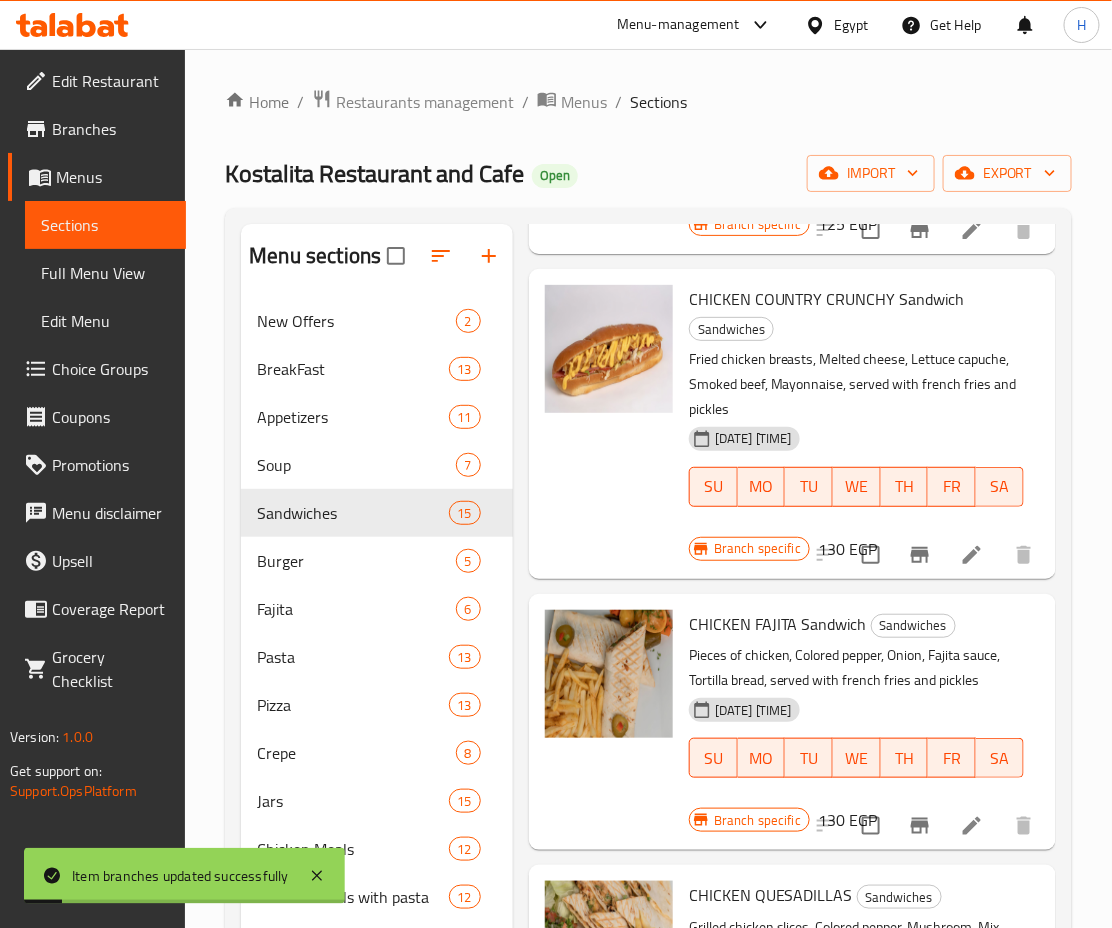 scroll, scrollTop: 936, scrollLeft: 0, axis: vertical 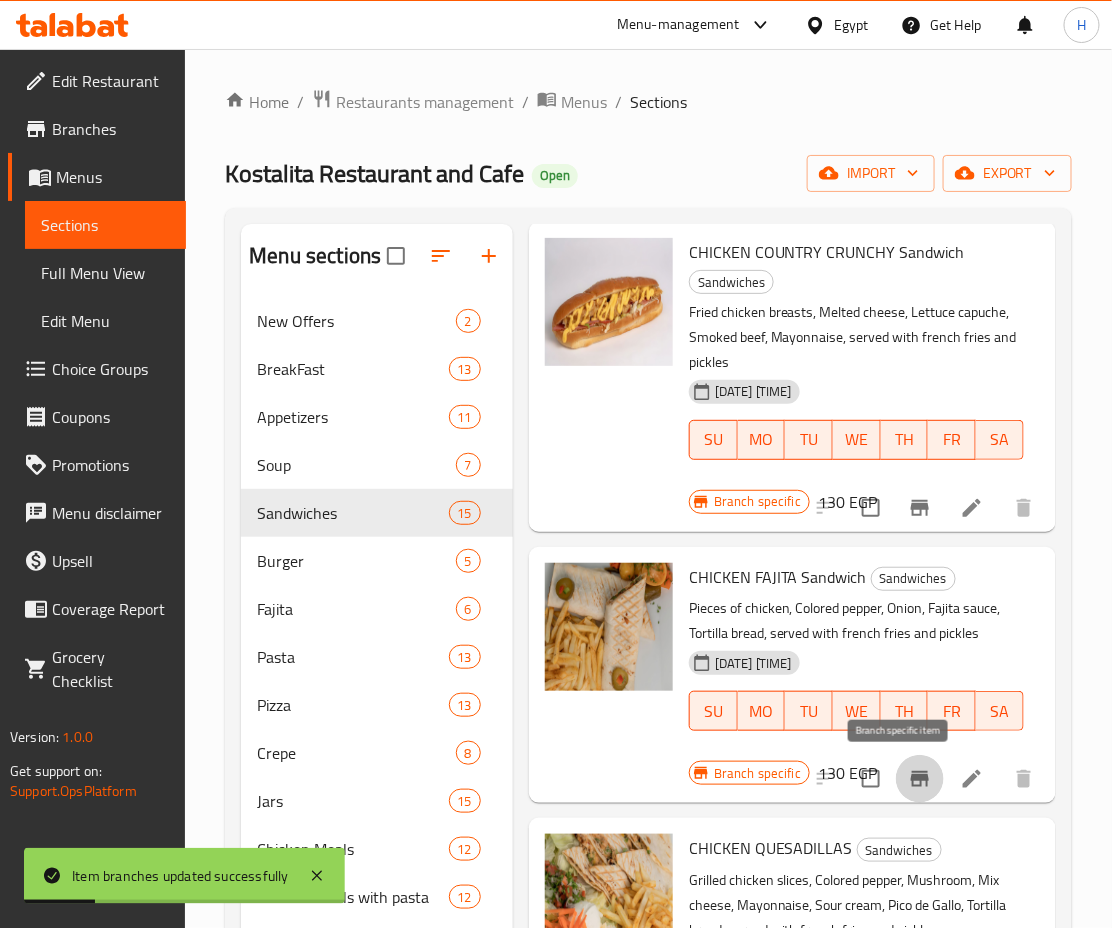 click 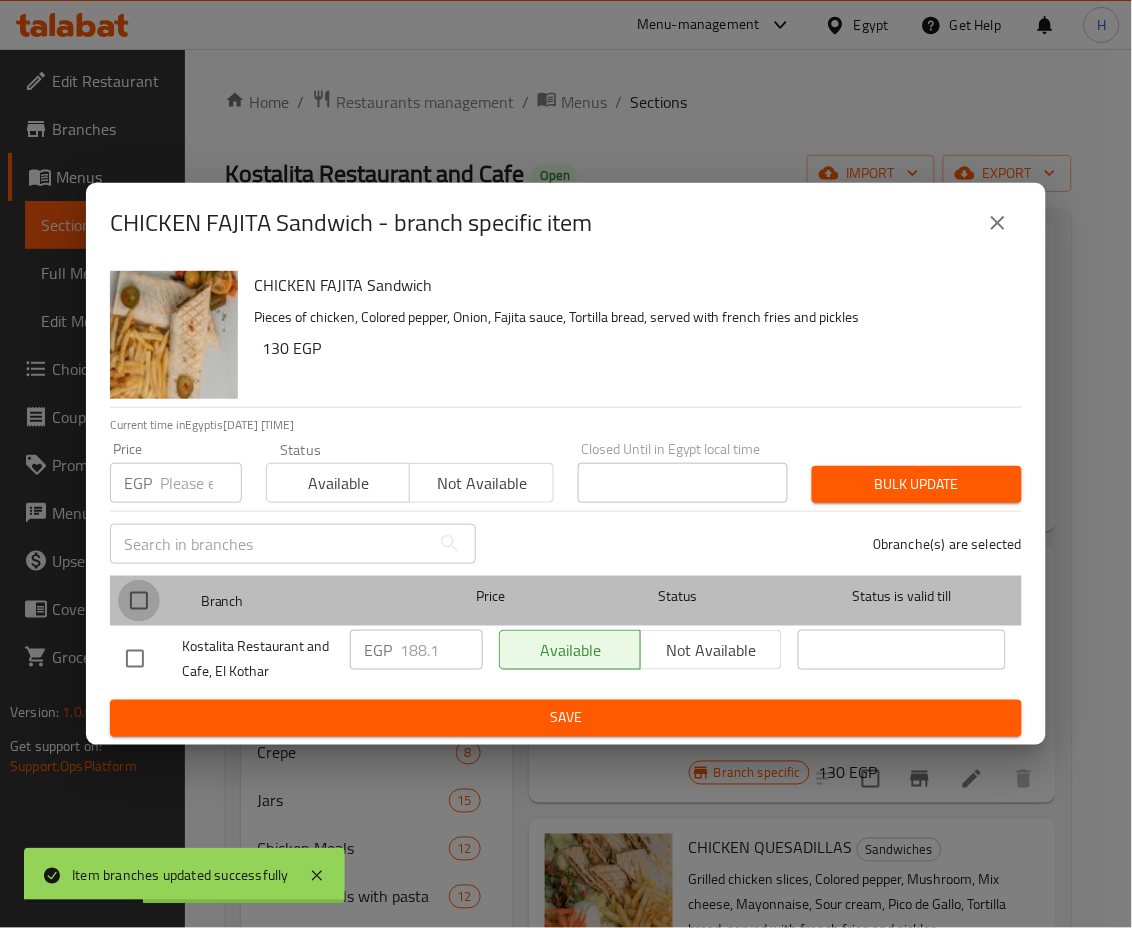 click at bounding box center [139, 601] 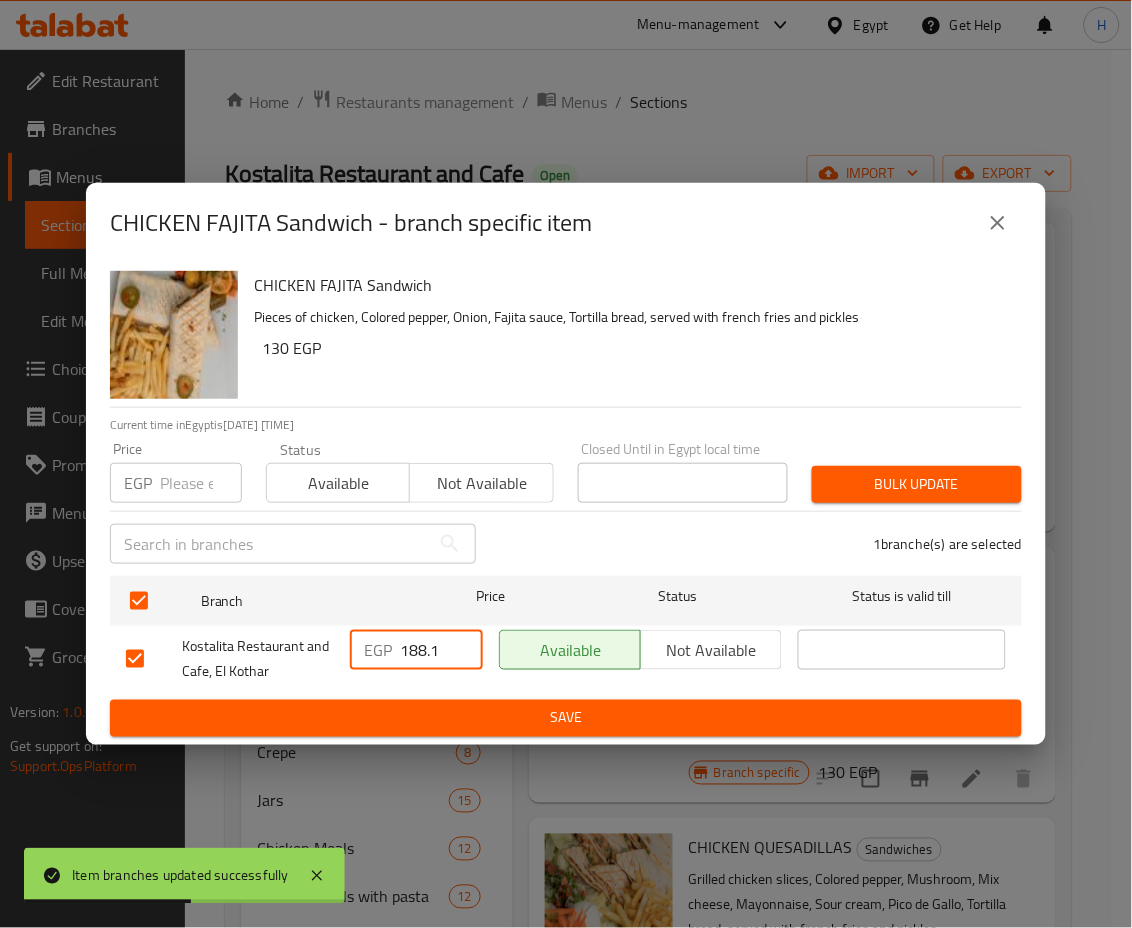 drag, startPoint x: 442, startPoint y: 649, endPoint x: 229, endPoint y: 629, distance: 213.9369 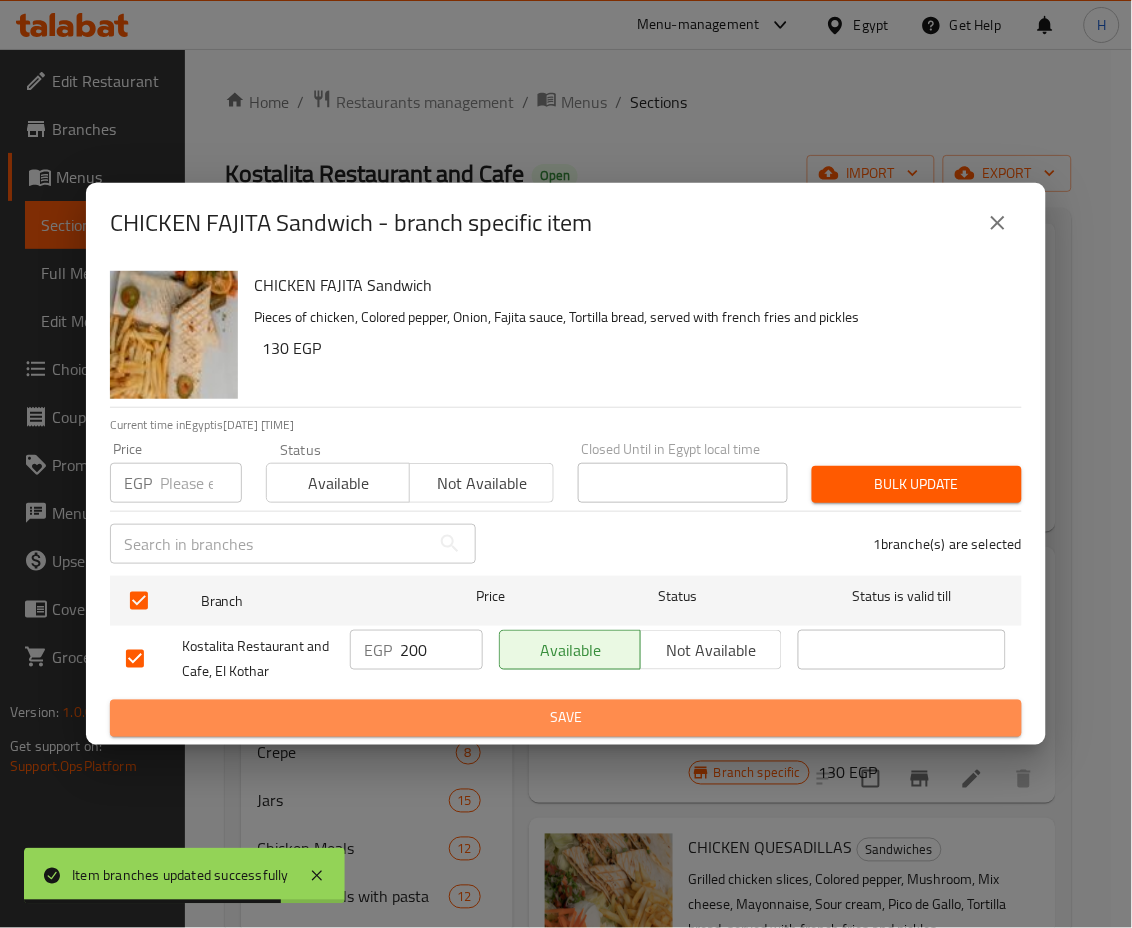 click on "Save" at bounding box center [566, 718] 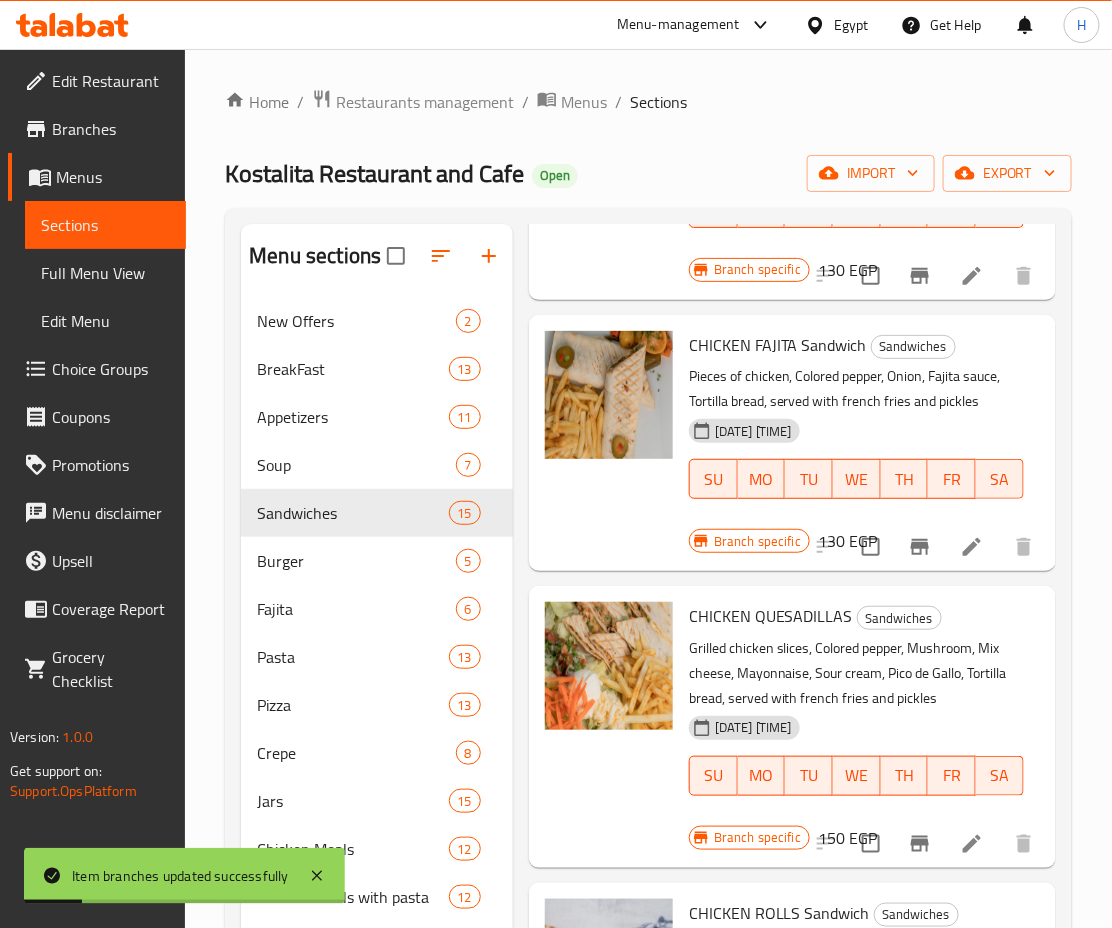 scroll, scrollTop: 1213, scrollLeft: 0, axis: vertical 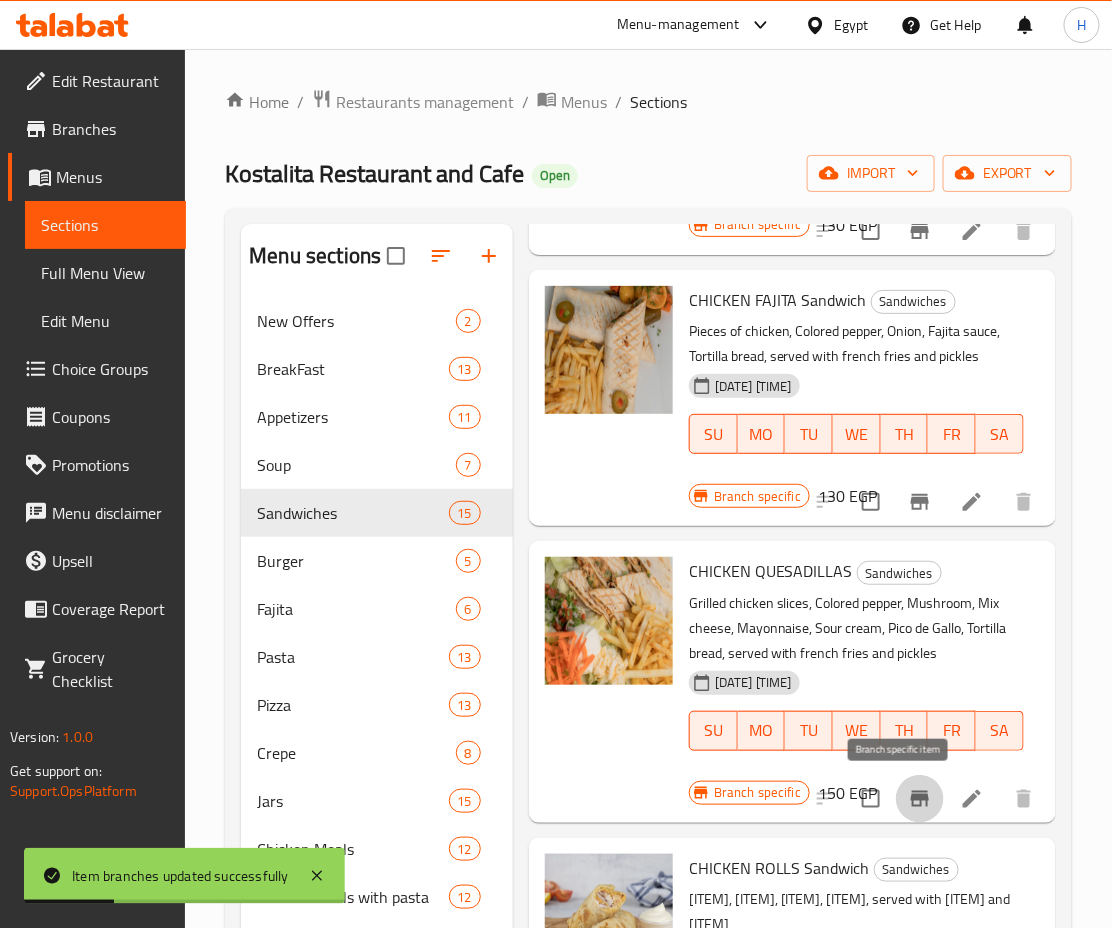 click 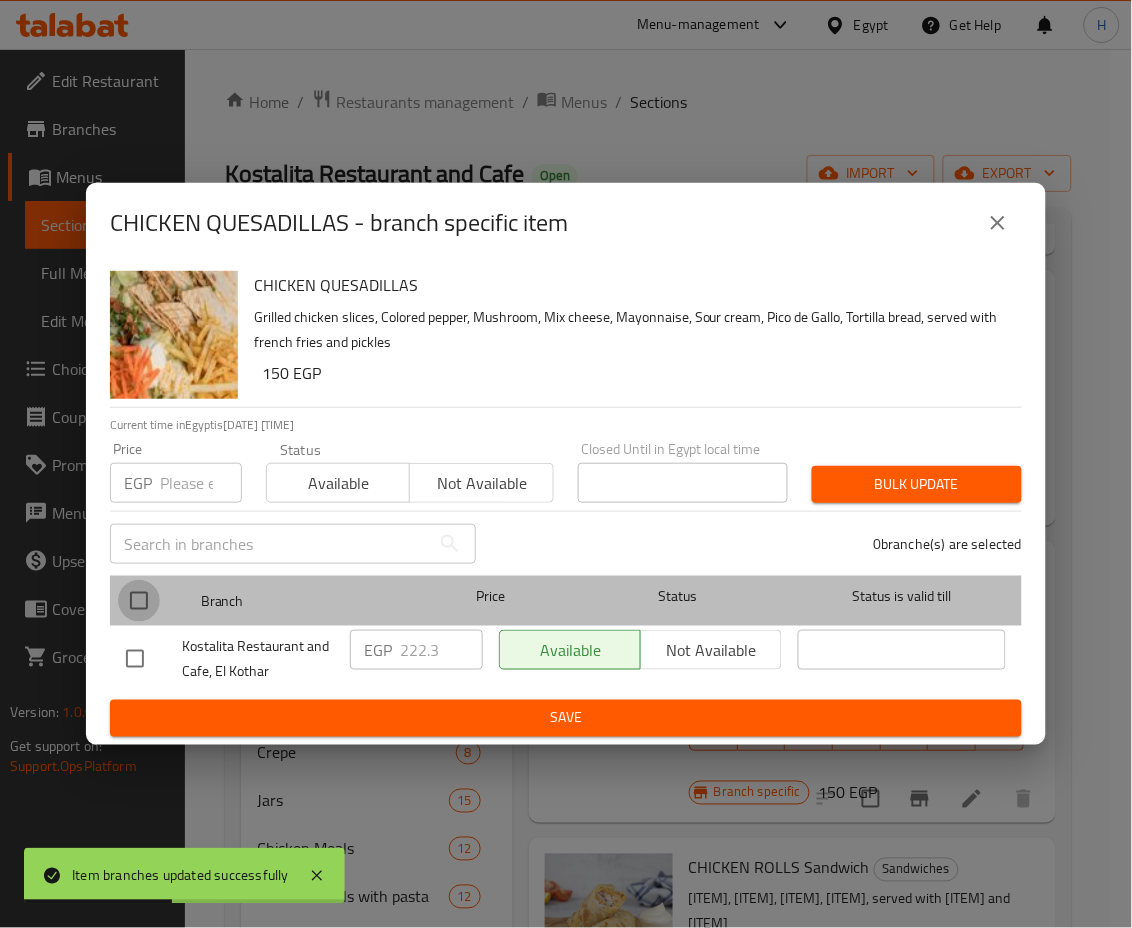 click at bounding box center (139, 601) 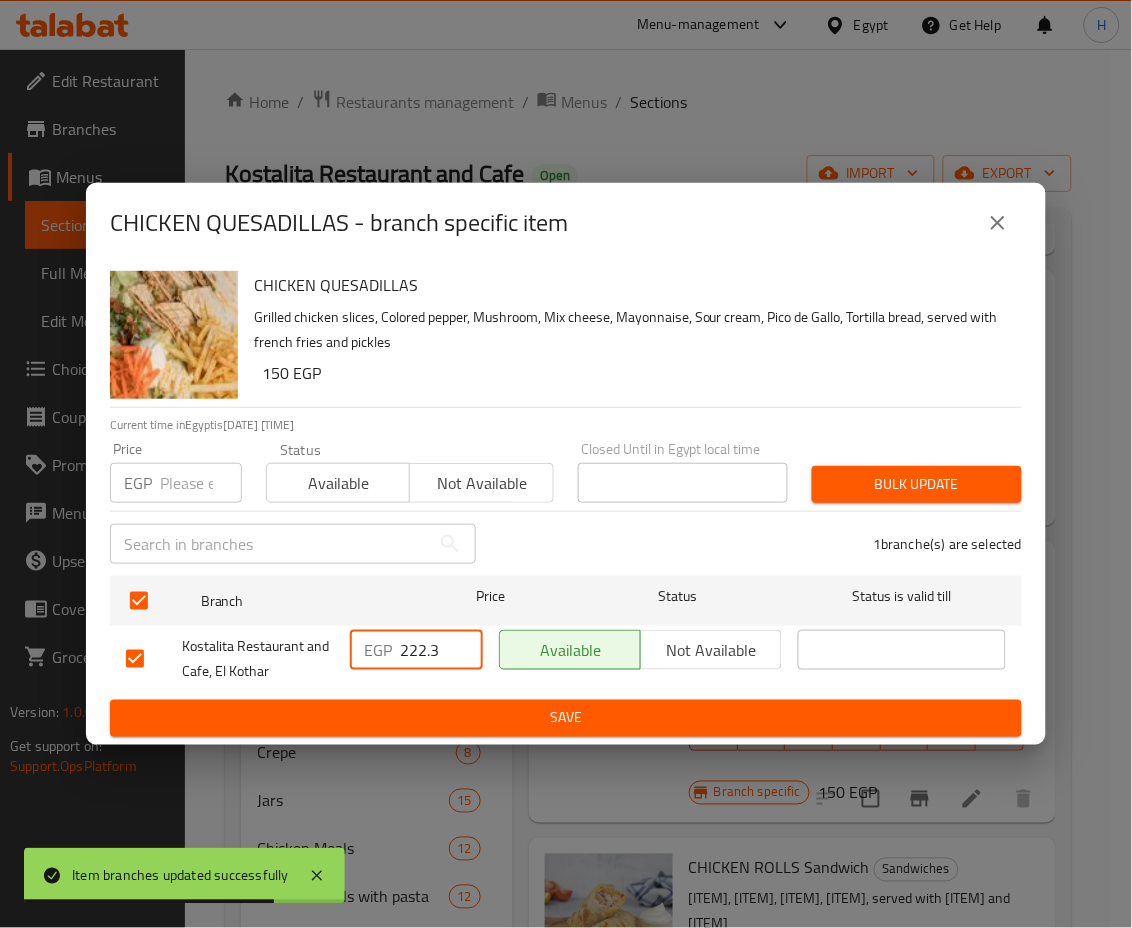 drag, startPoint x: 411, startPoint y: 649, endPoint x: 468, endPoint y: 655, distance: 57.31492 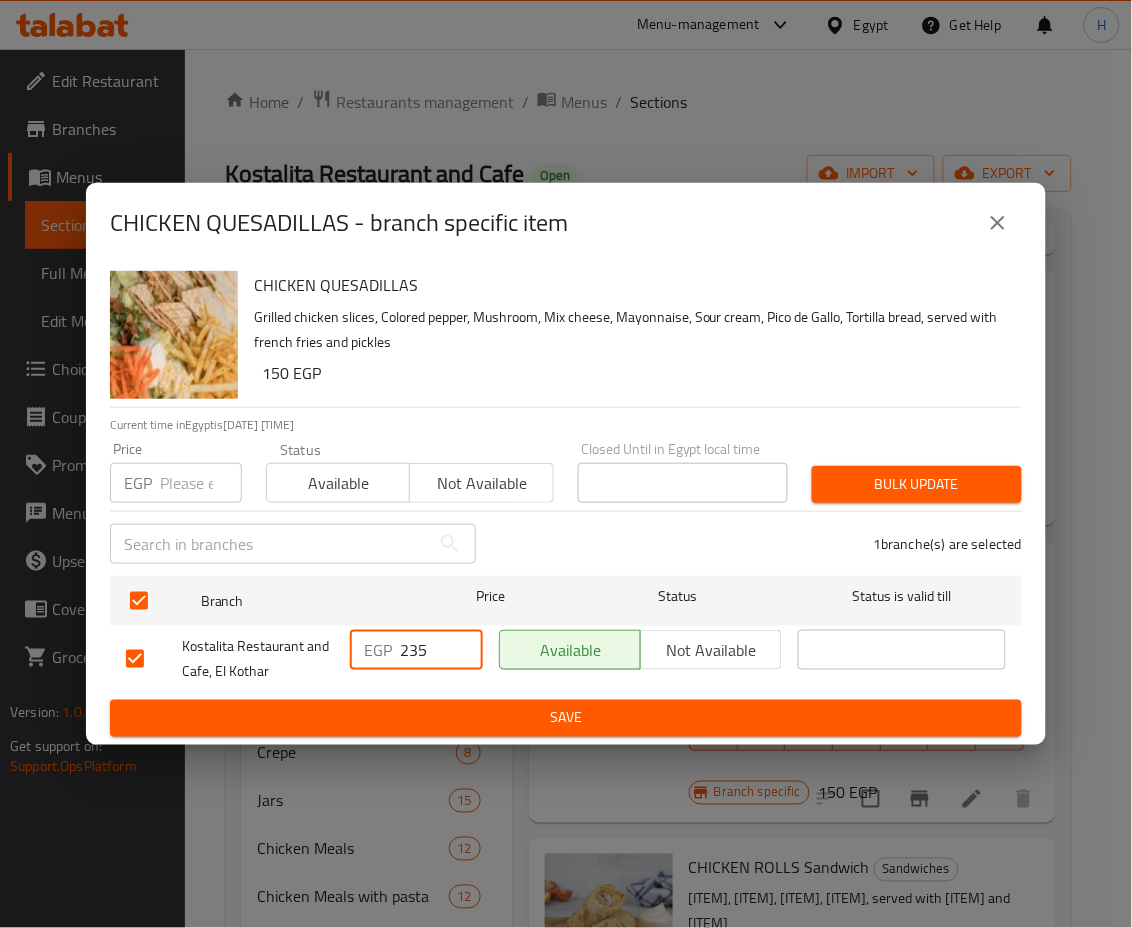 click on "Save" at bounding box center [566, 718] 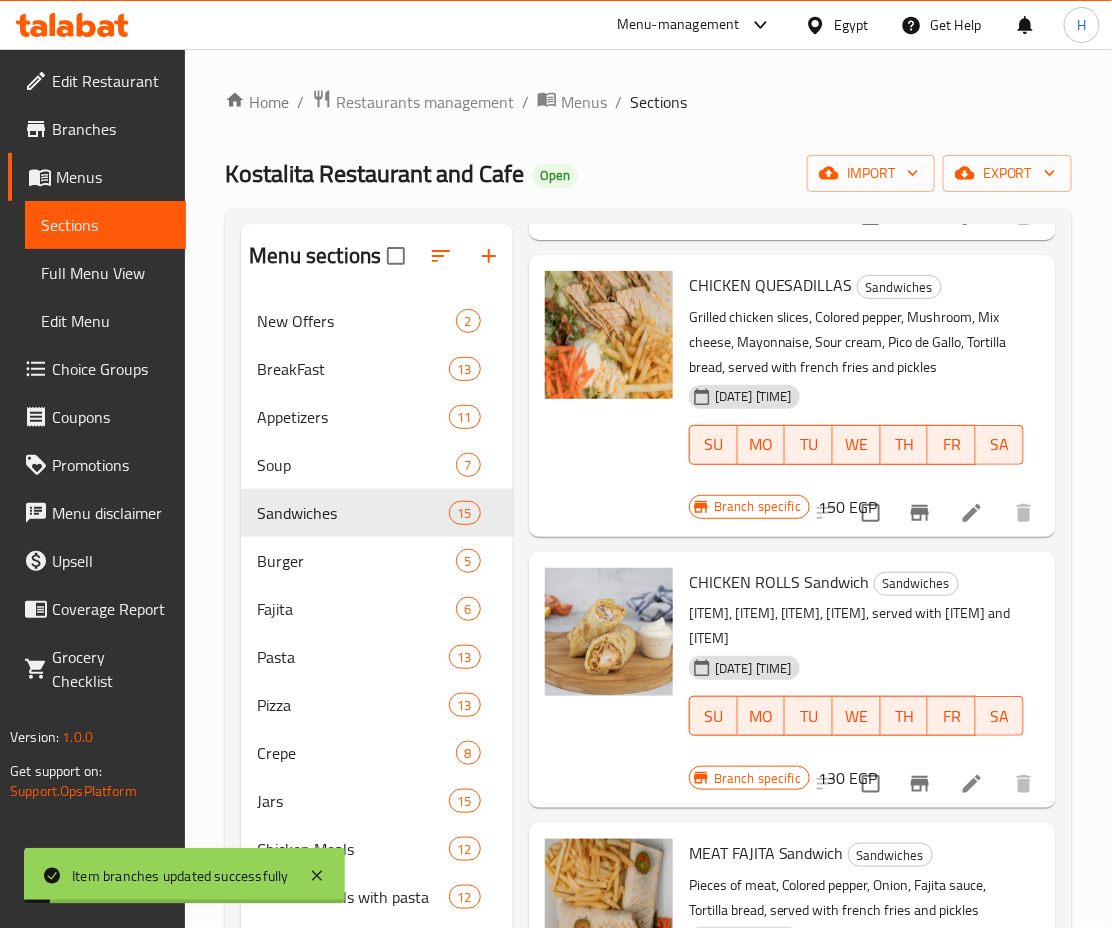 scroll, scrollTop: 1517, scrollLeft: 0, axis: vertical 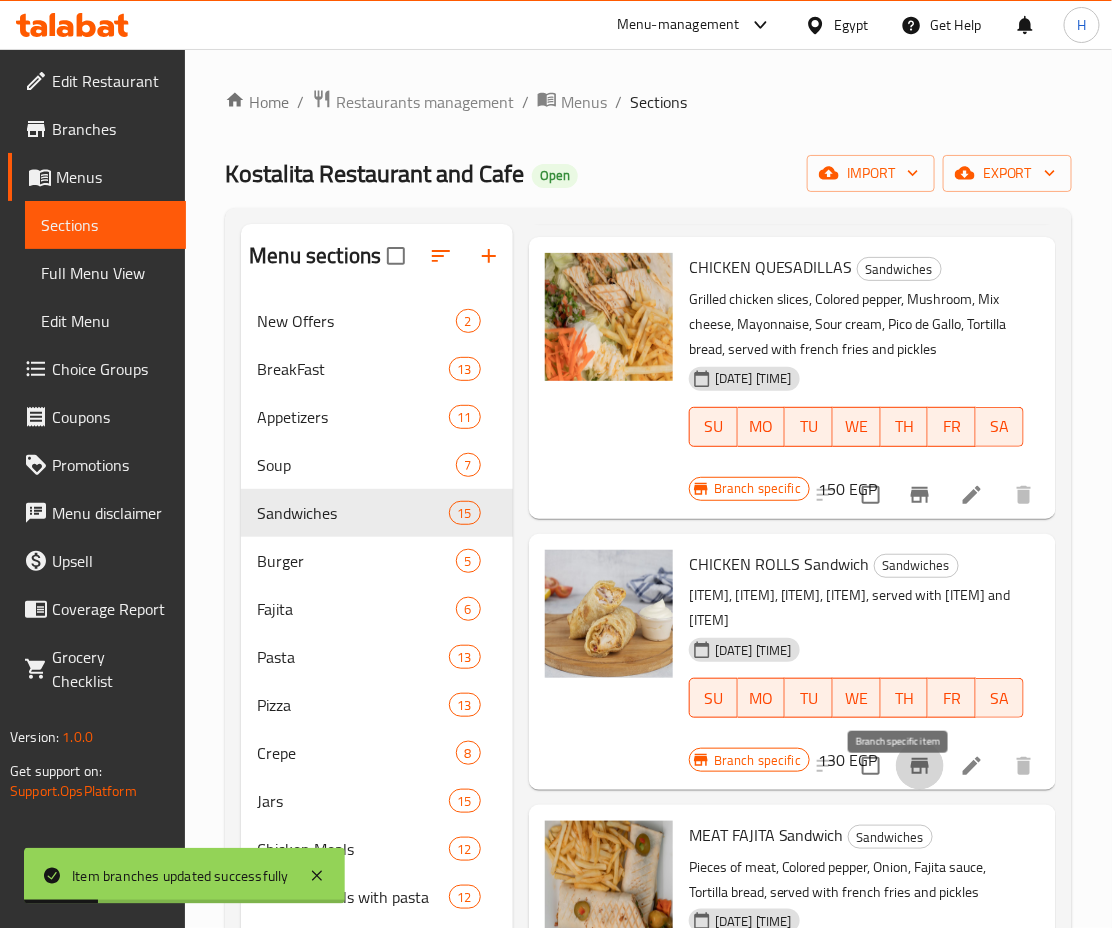 click 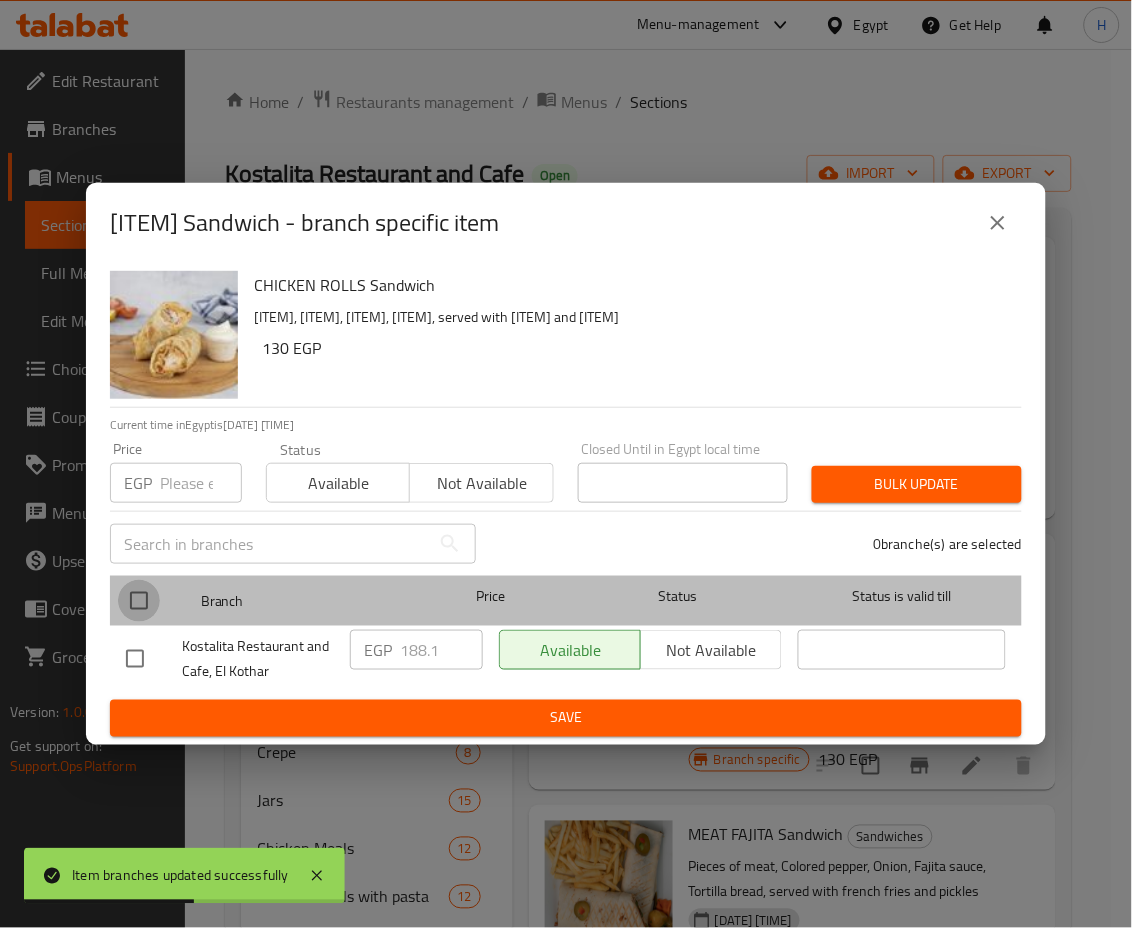 click at bounding box center [139, 601] 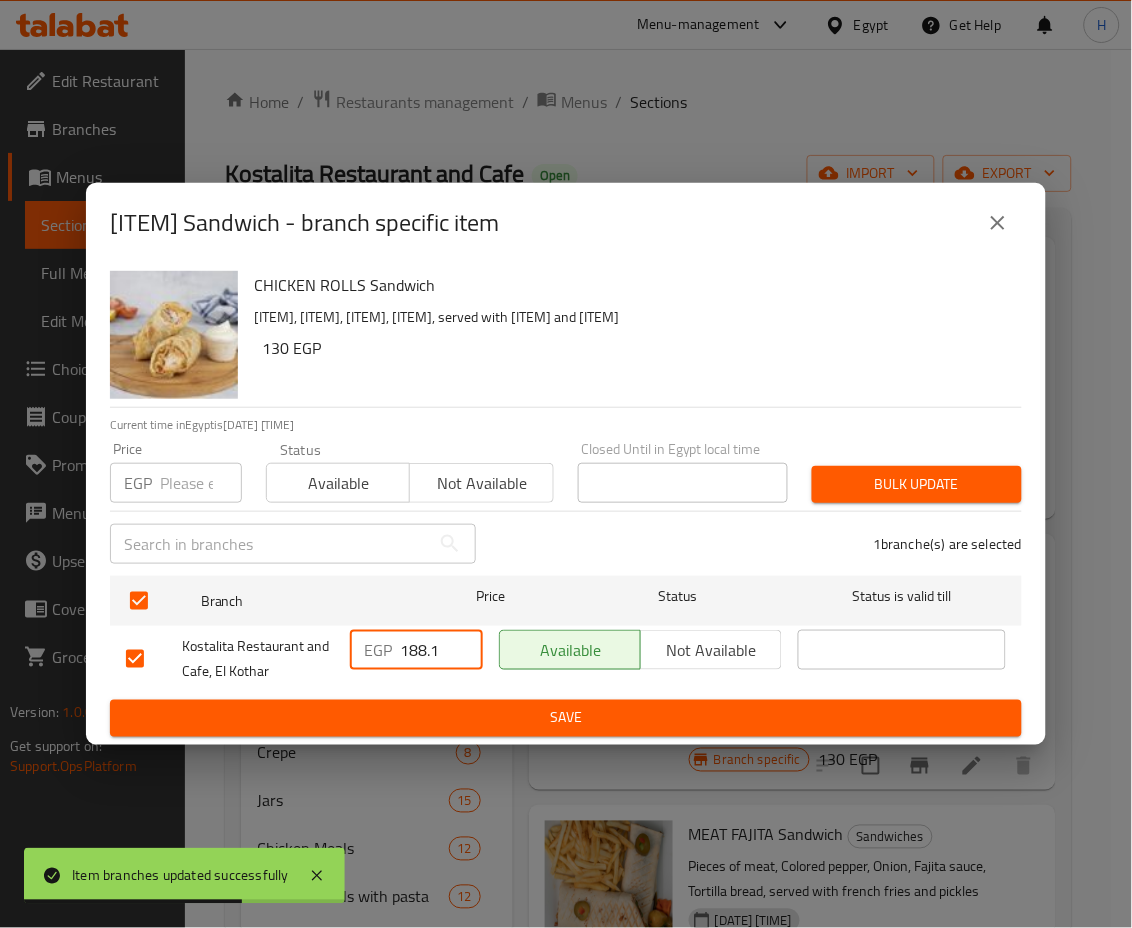 drag, startPoint x: 439, startPoint y: 646, endPoint x: 329, endPoint y: 628, distance: 111.463 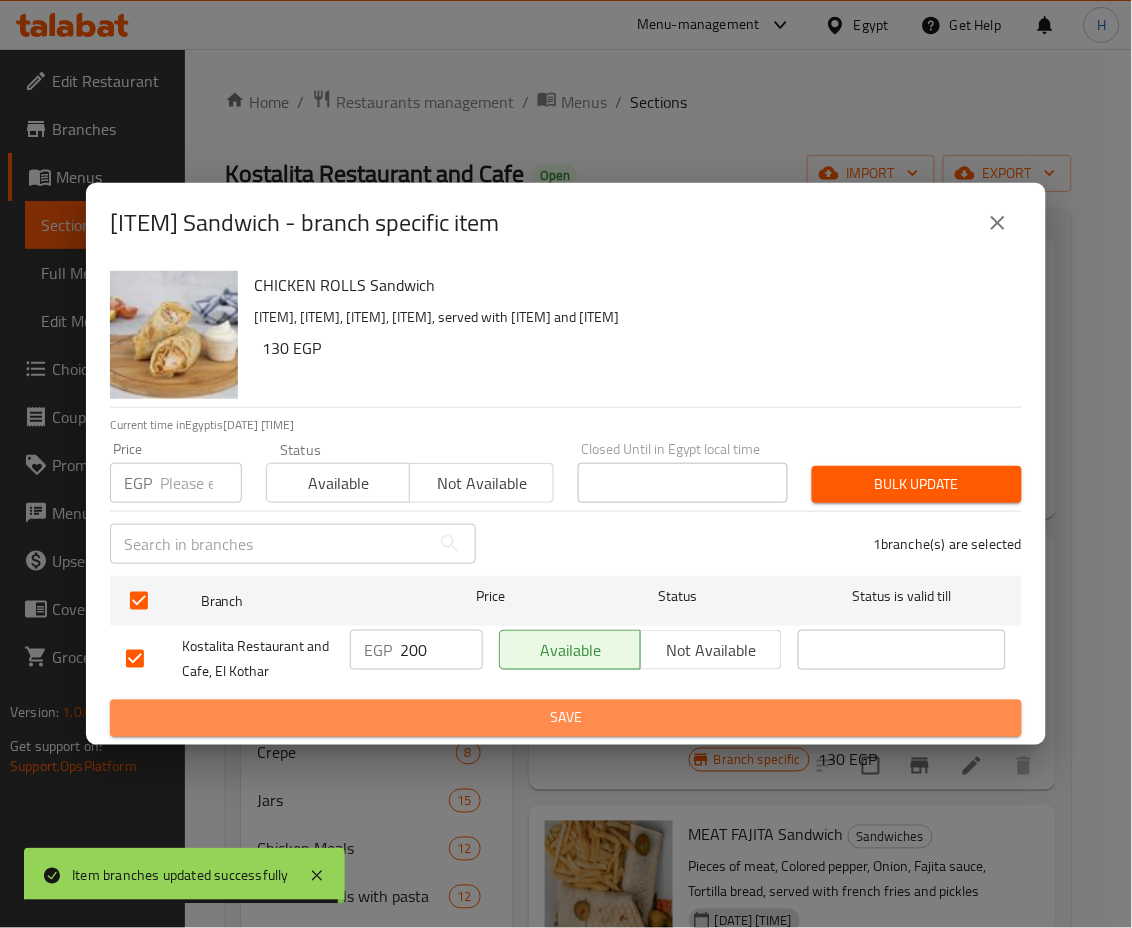 click on "Save" at bounding box center [566, 718] 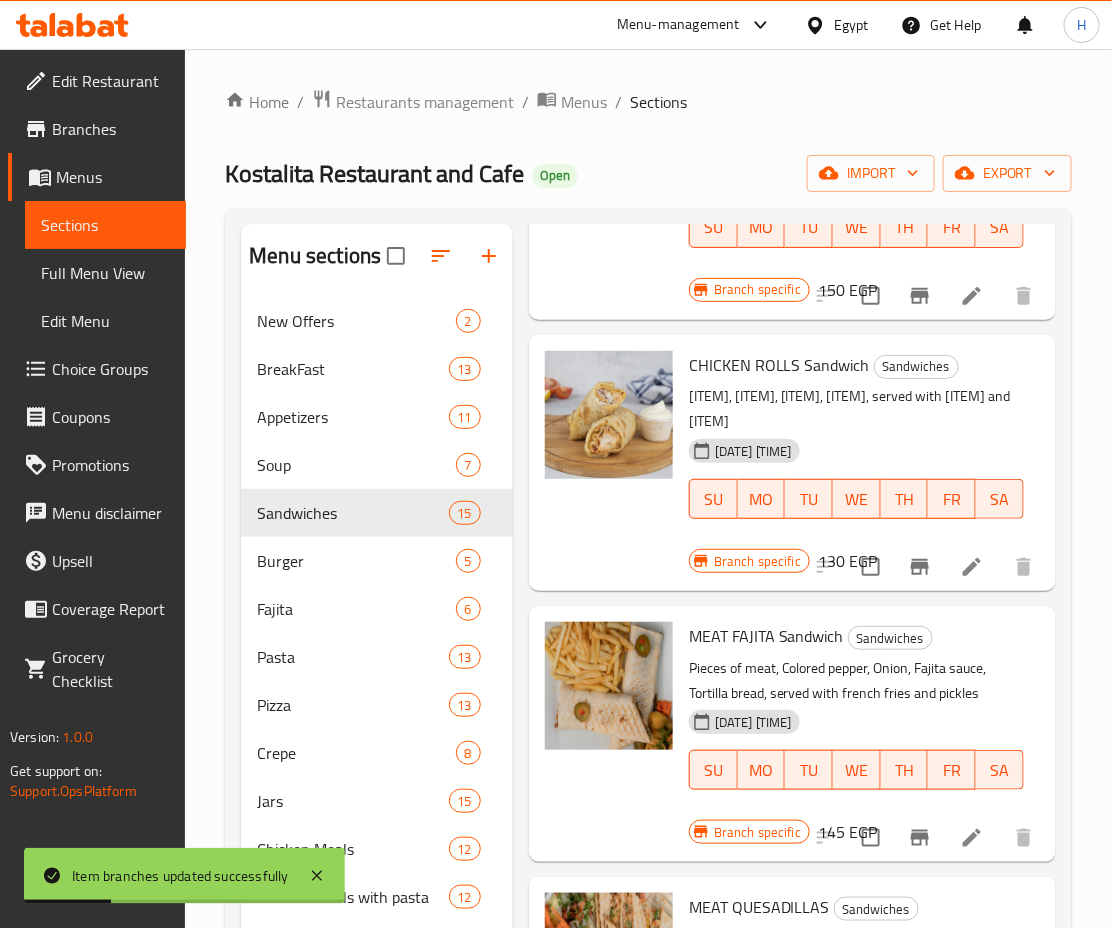 scroll, scrollTop: 1787, scrollLeft: 0, axis: vertical 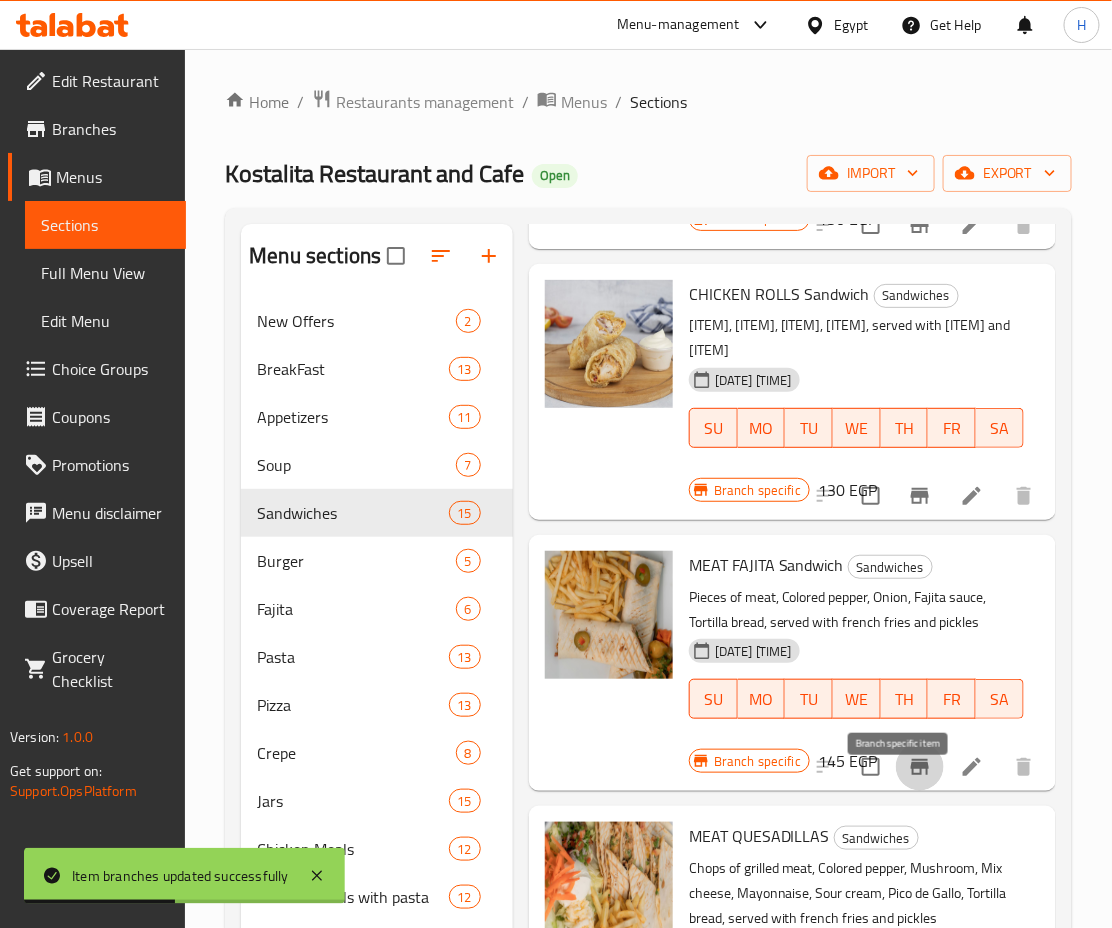 click 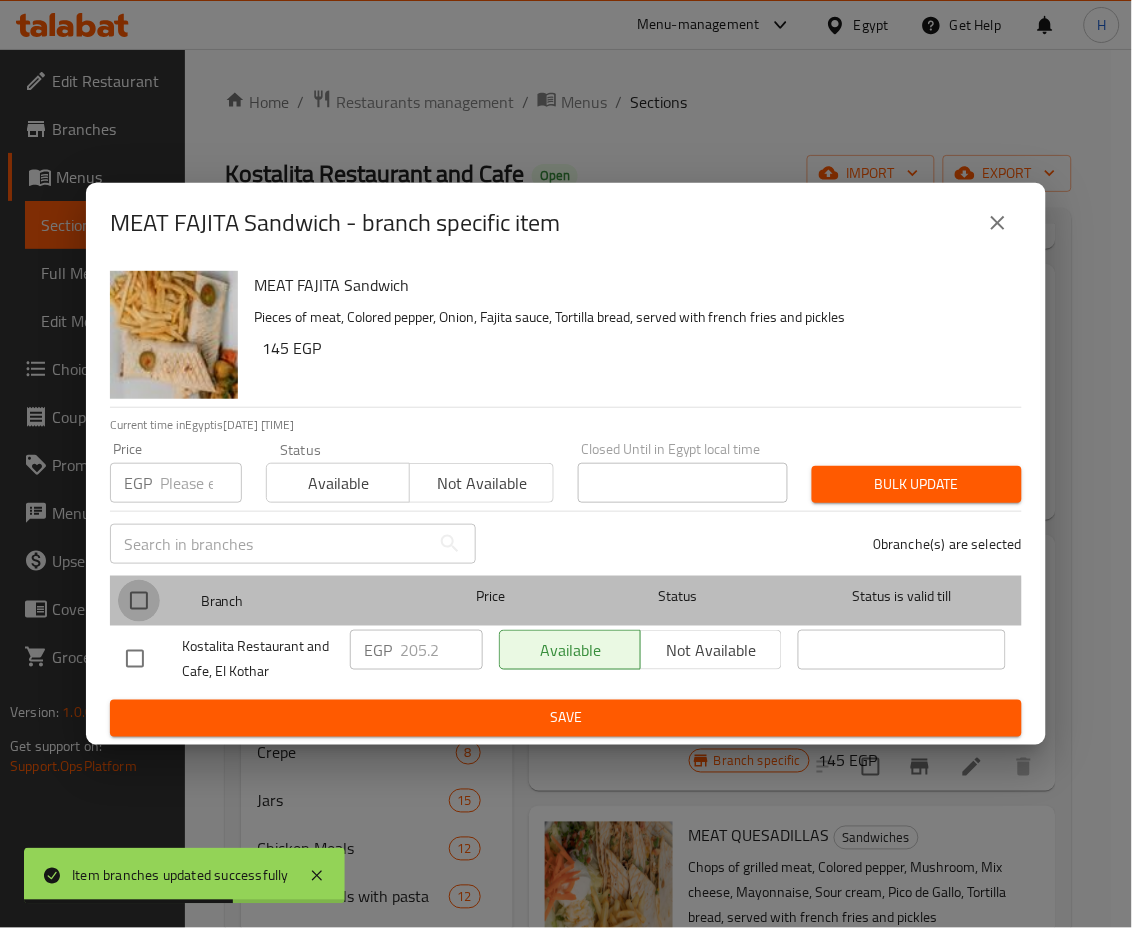 click at bounding box center [139, 601] 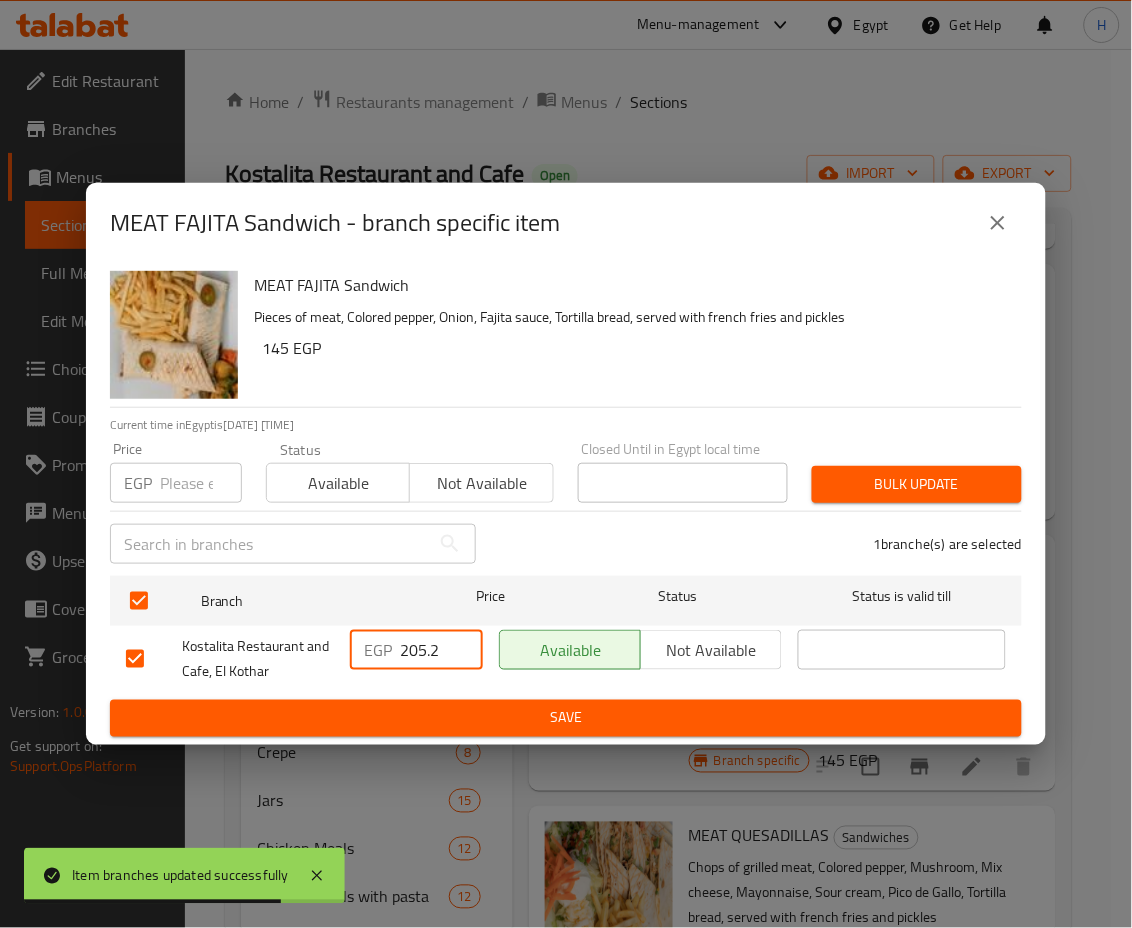 drag, startPoint x: 408, startPoint y: 650, endPoint x: 484, endPoint y: 665, distance: 77.46612 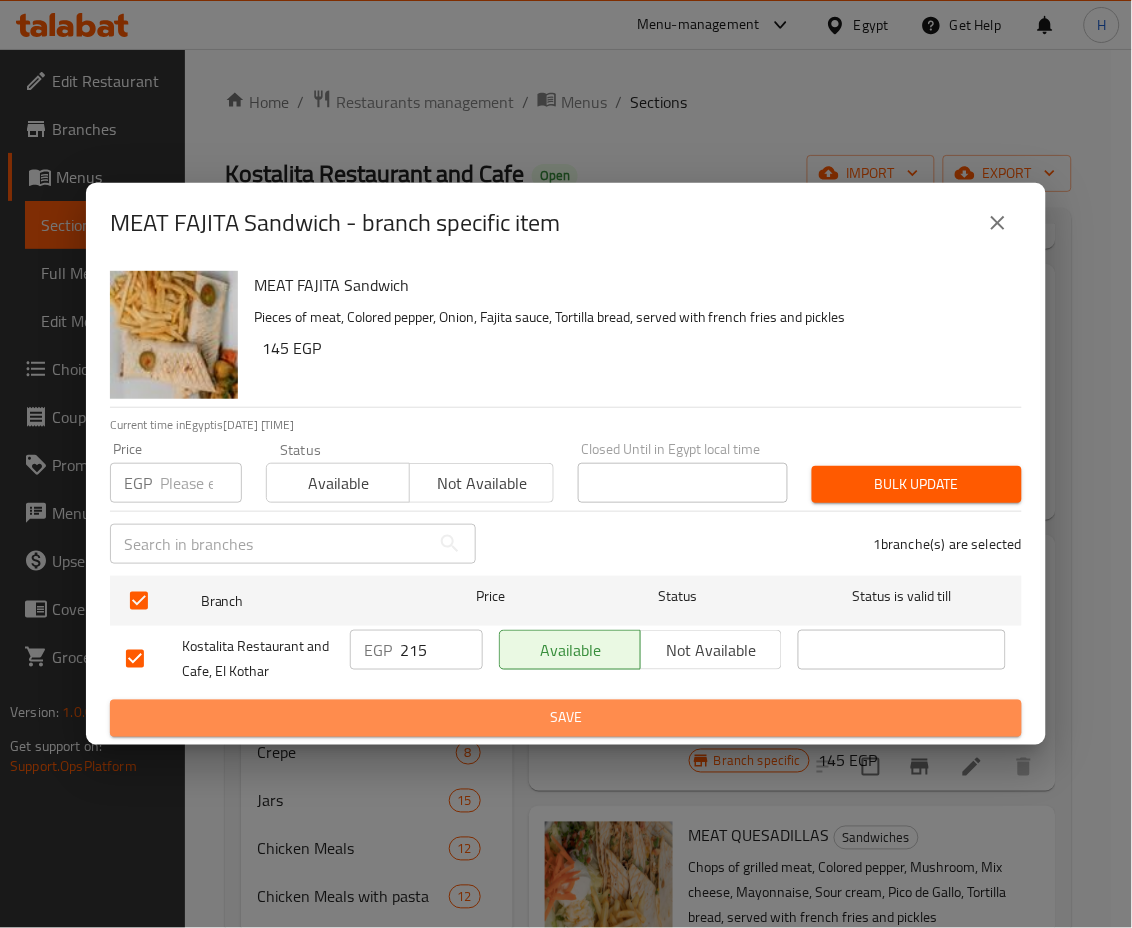 click on "Save" at bounding box center (566, 718) 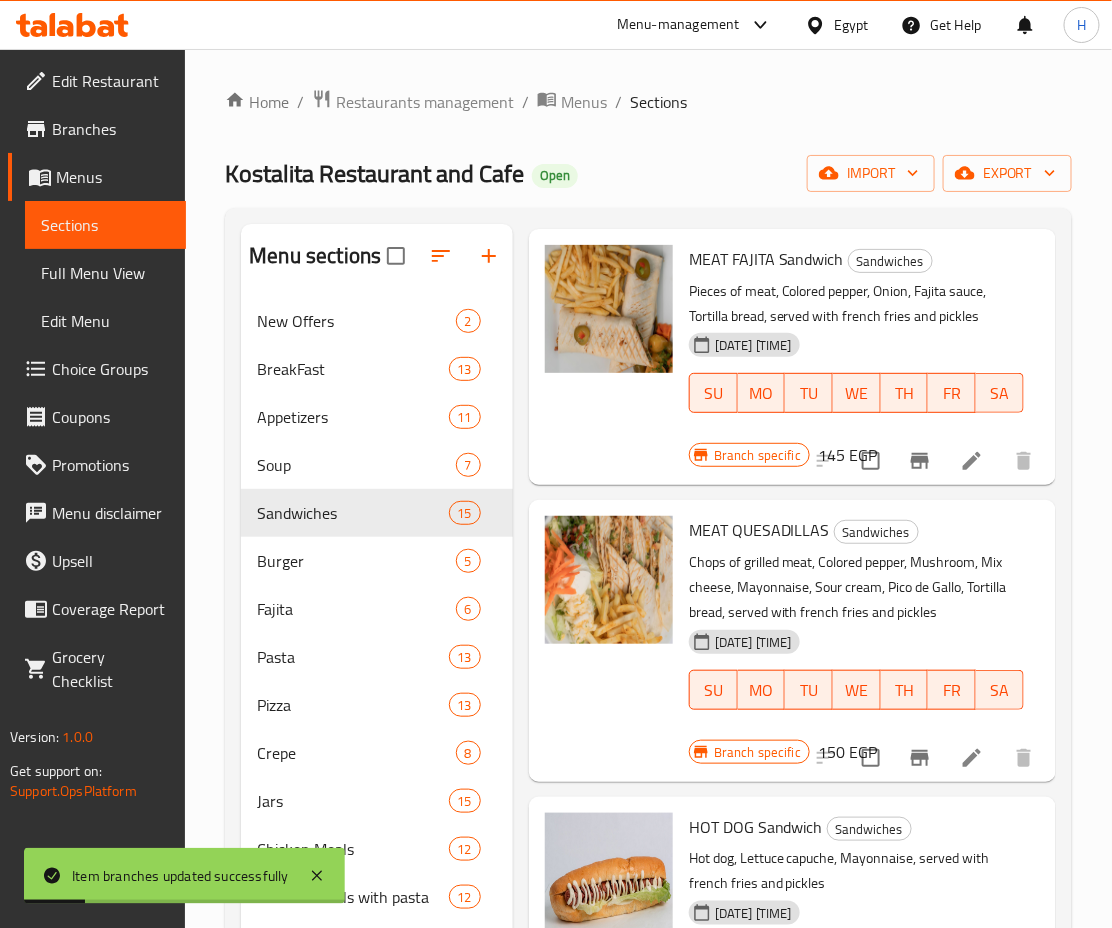 scroll, scrollTop: 2096, scrollLeft: 0, axis: vertical 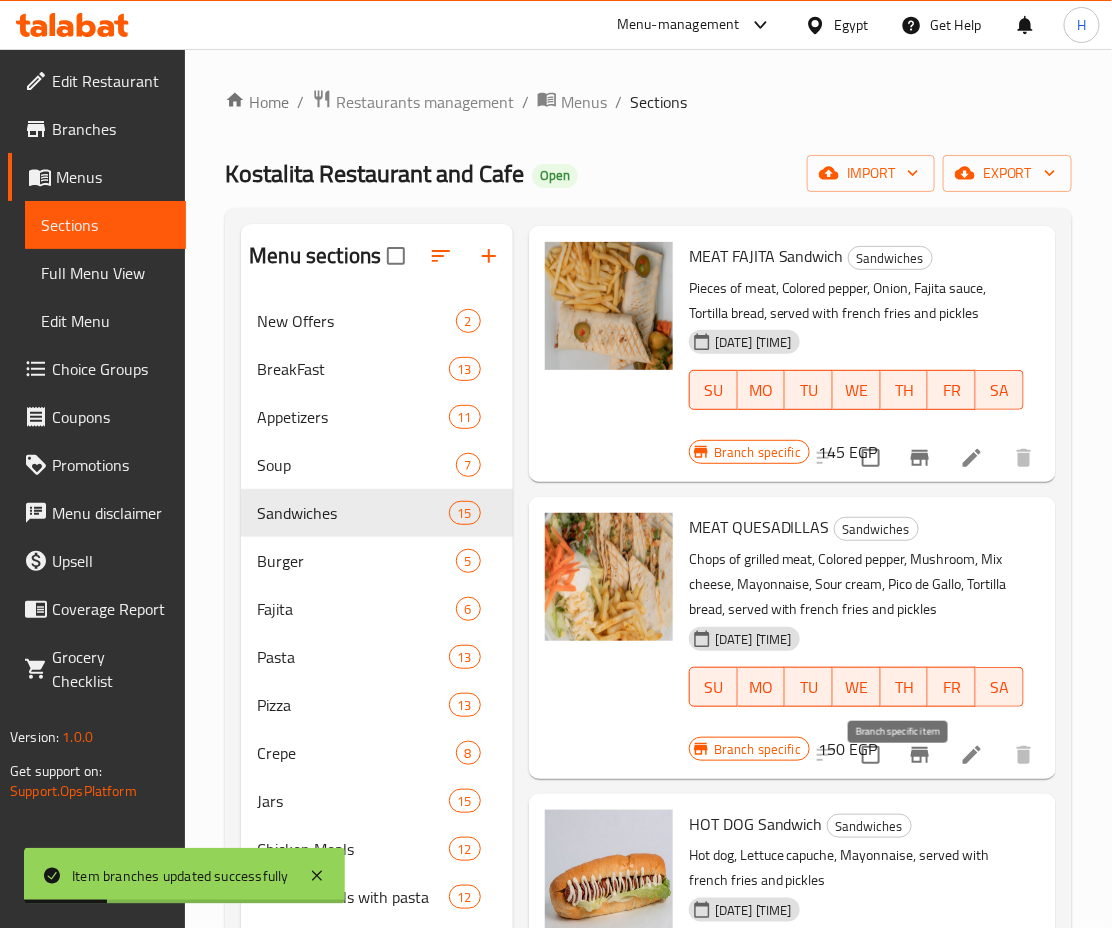 click at bounding box center (920, 755) 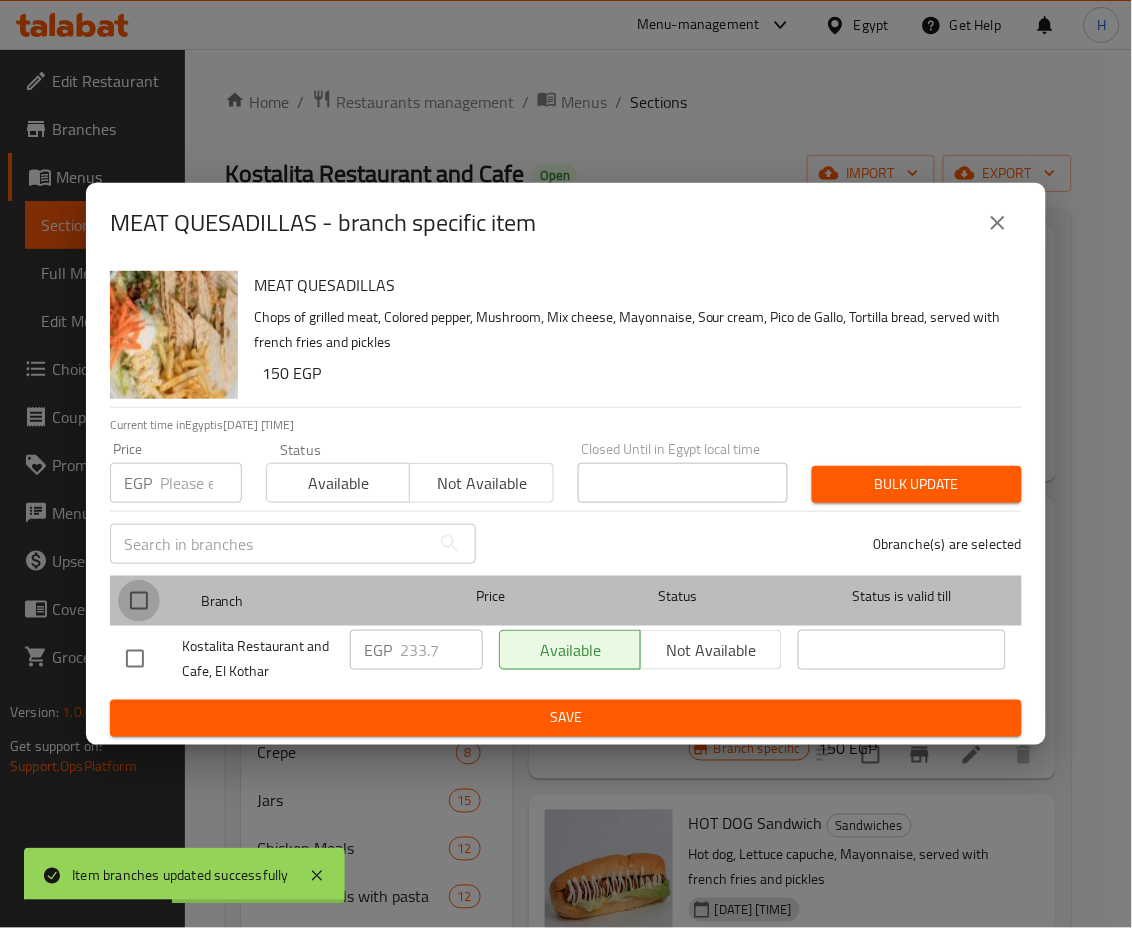 click at bounding box center [139, 601] 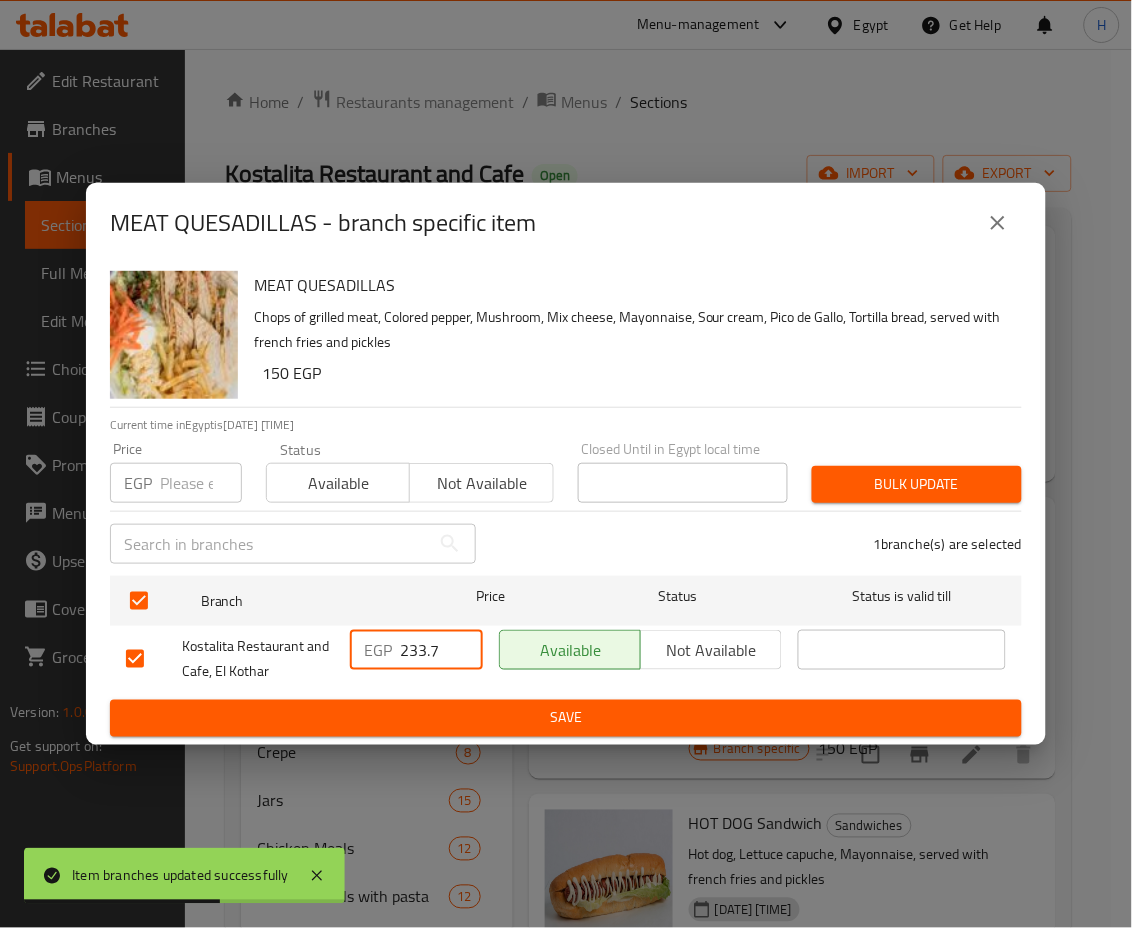 drag, startPoint x: 410, startPoint y: 653, endPoint x: 492, endPoint y: 684, distance: 87.66413 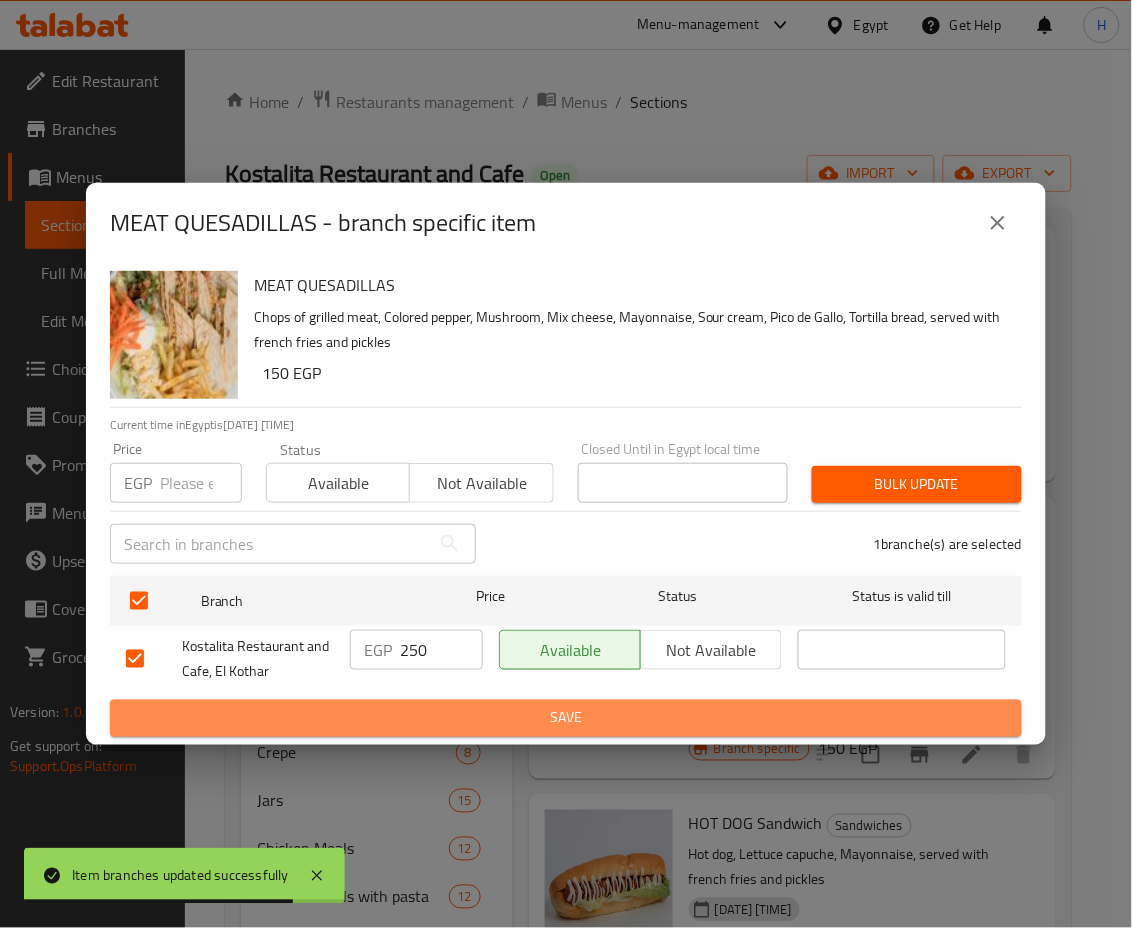 click on "Save" at bounding box center (566, 718) 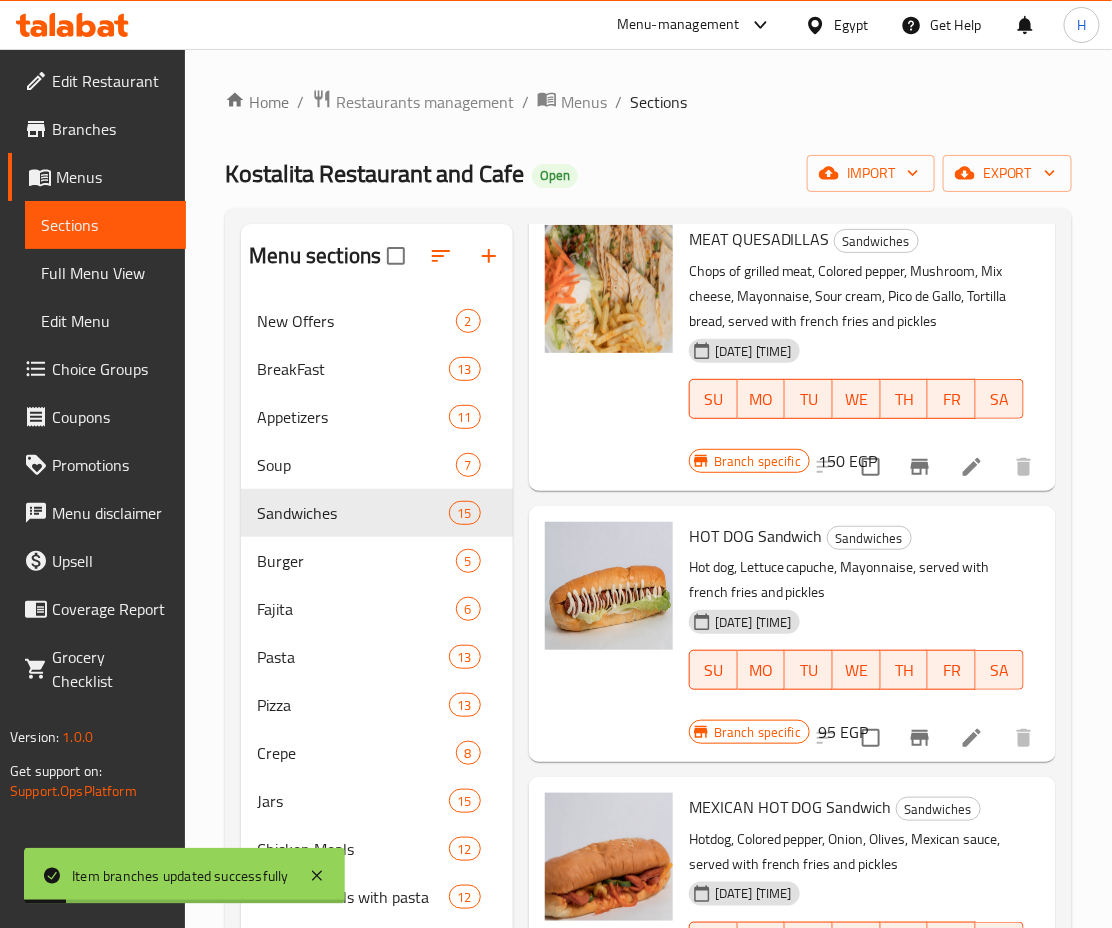 scroll, scrollTop: 2397, scrollLeft: 0, axis: vertical 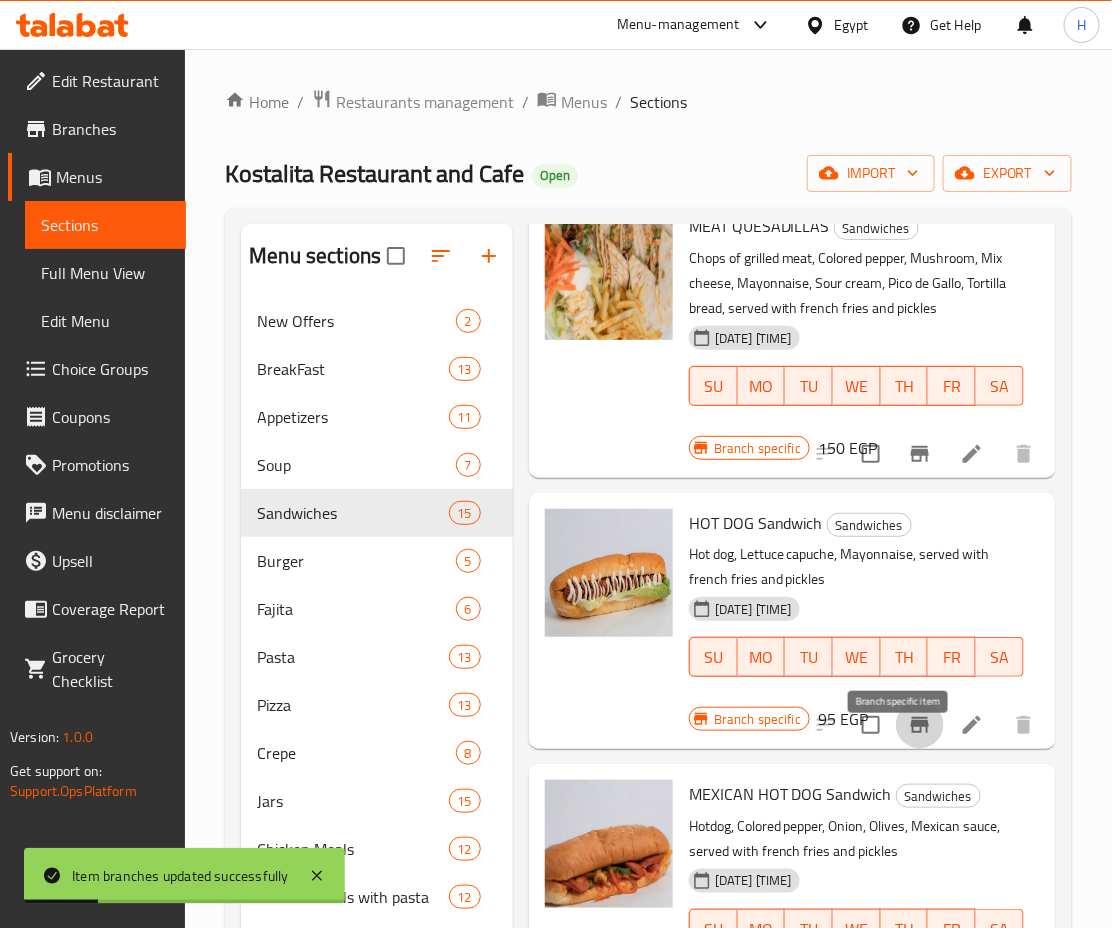 click 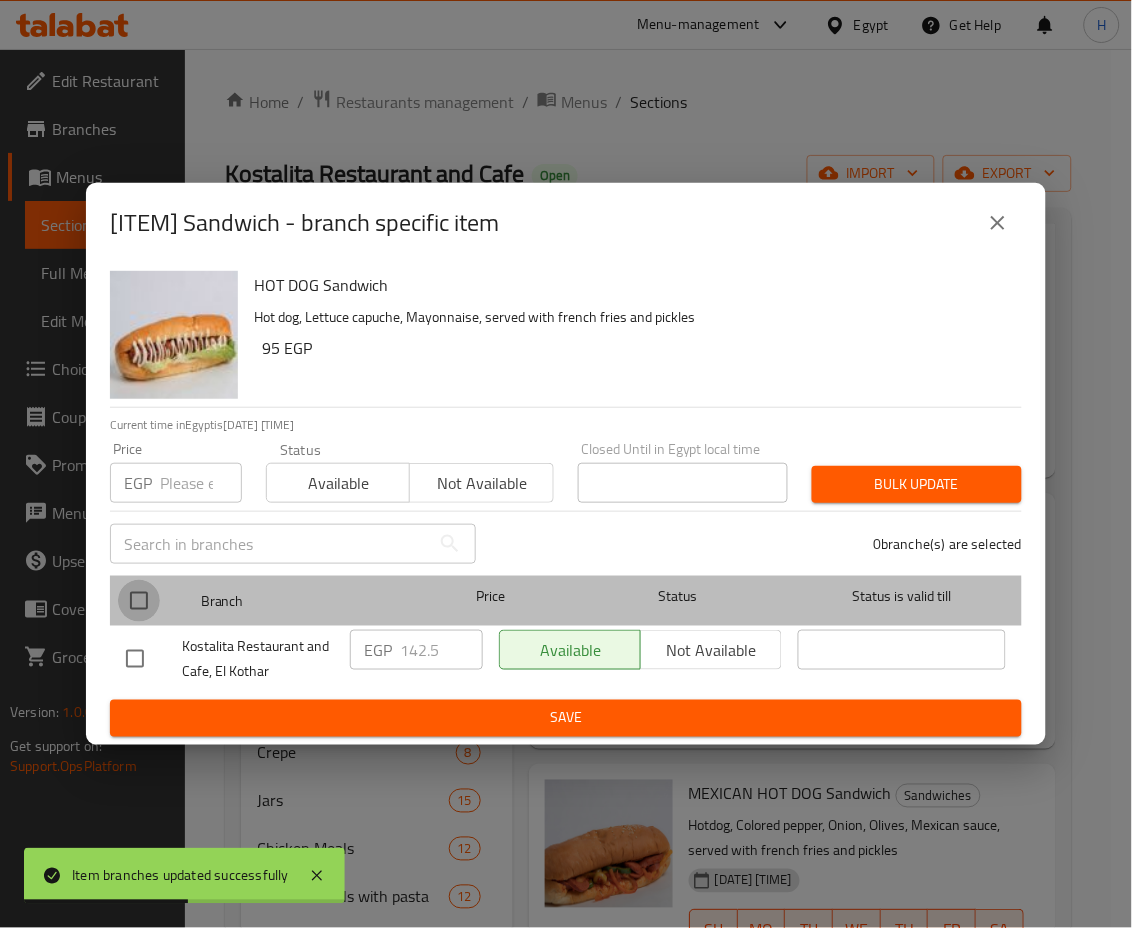 click at bounding box center (139, 601) 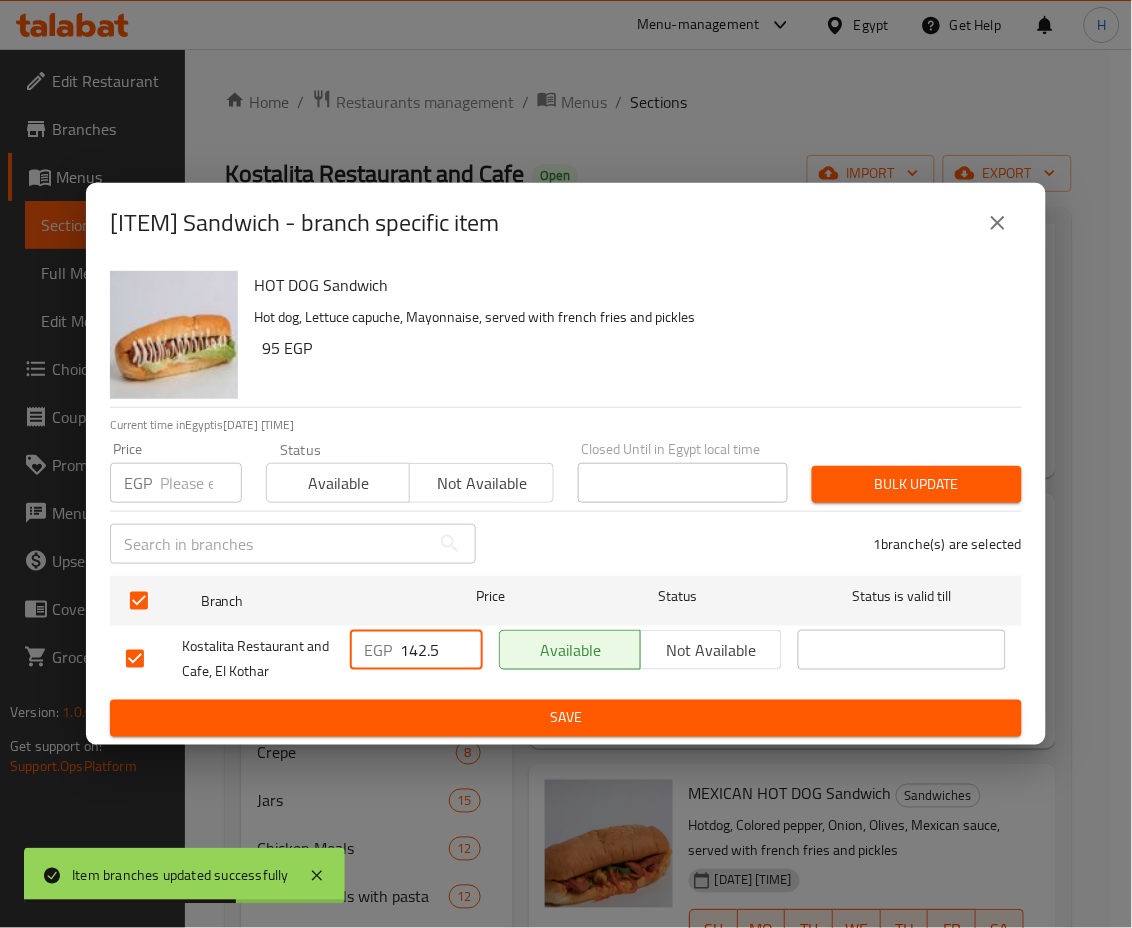 drag, startPoint x: 406, startPoint y: 646, endPoint x: 467, endPoint y: 670, distance: 65.551506 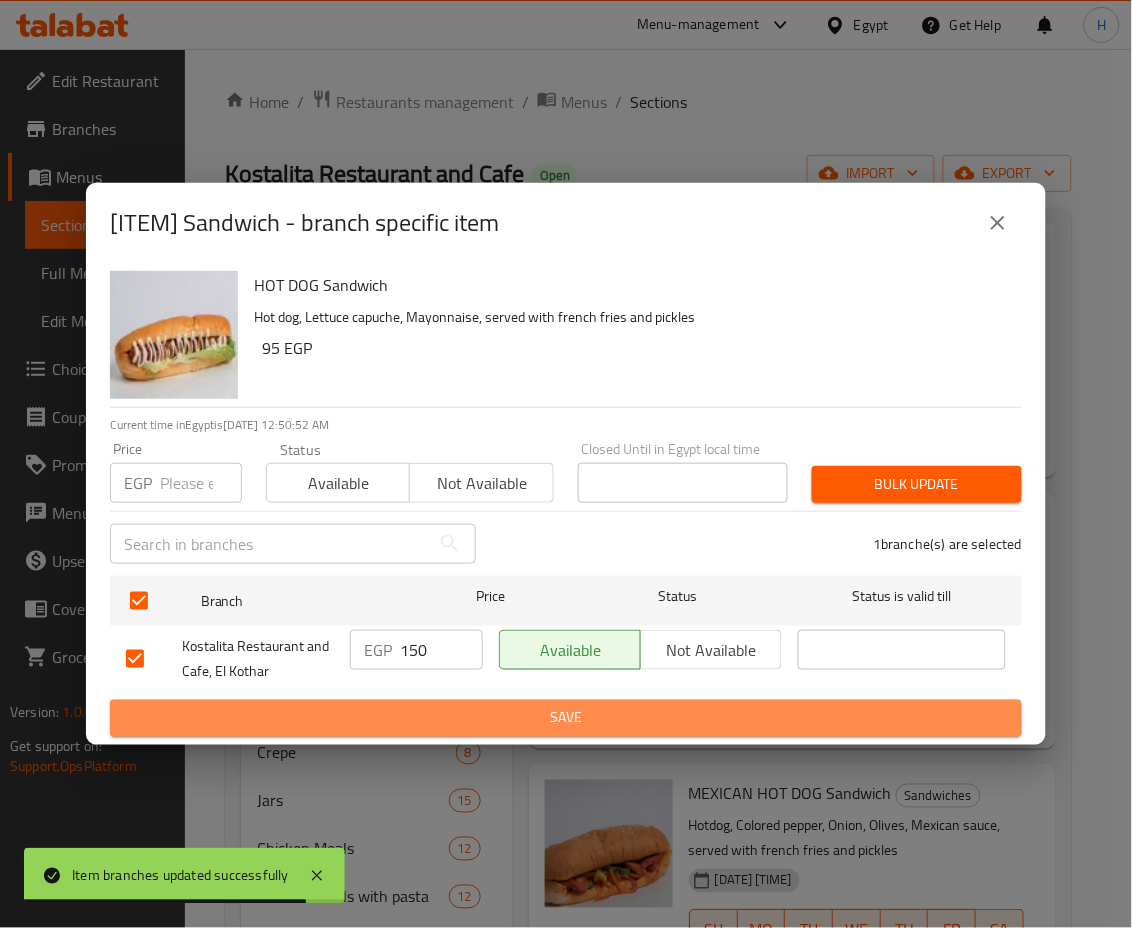 click on "Save" at bounding box center [566, 718] 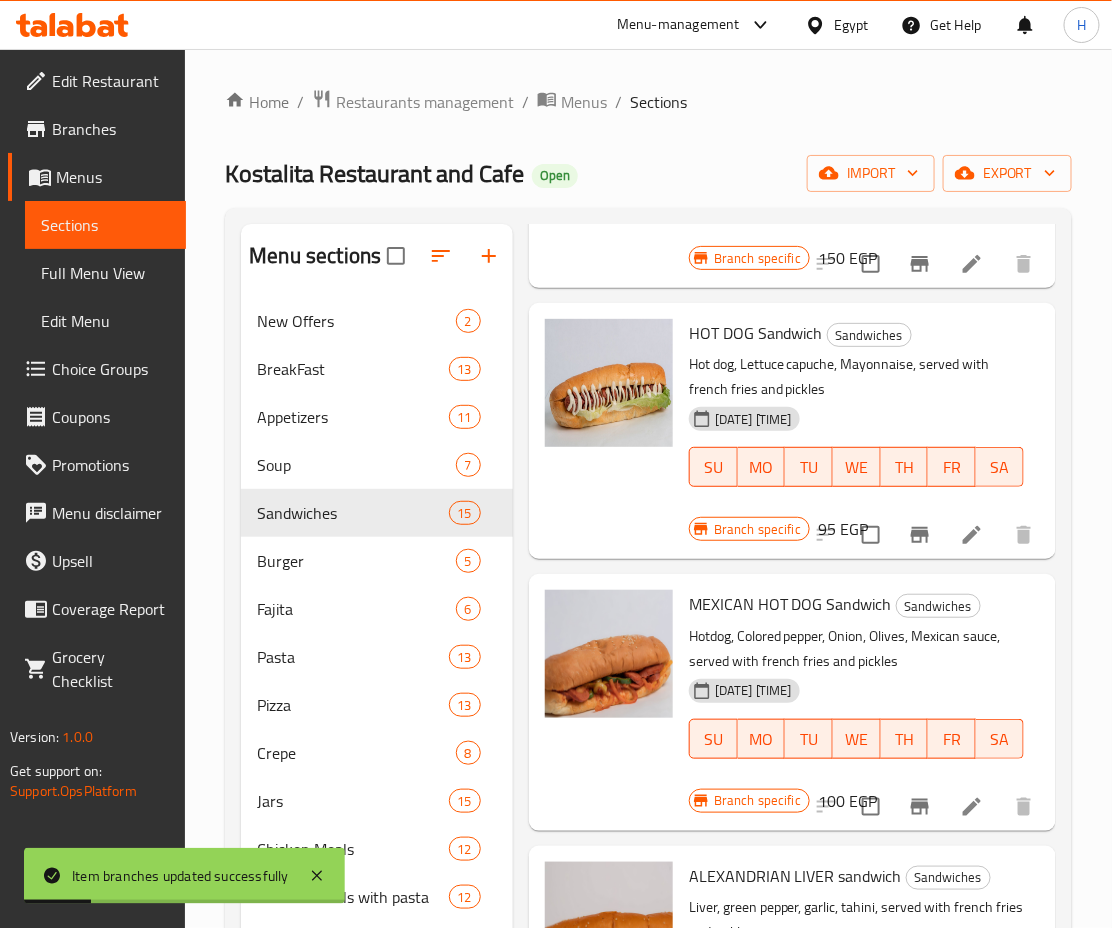 scroll, scrollTop: 2634, scrollLeft: 0, axis: vertical 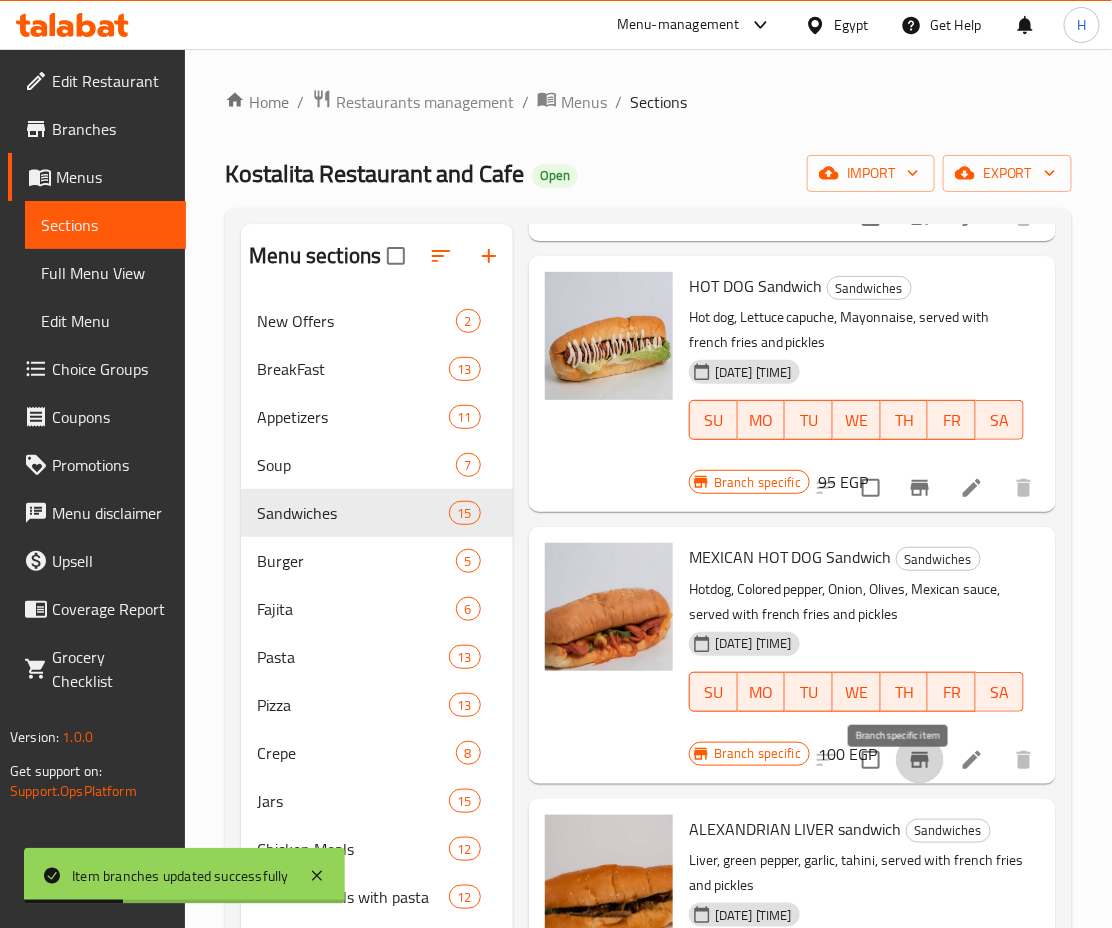 click 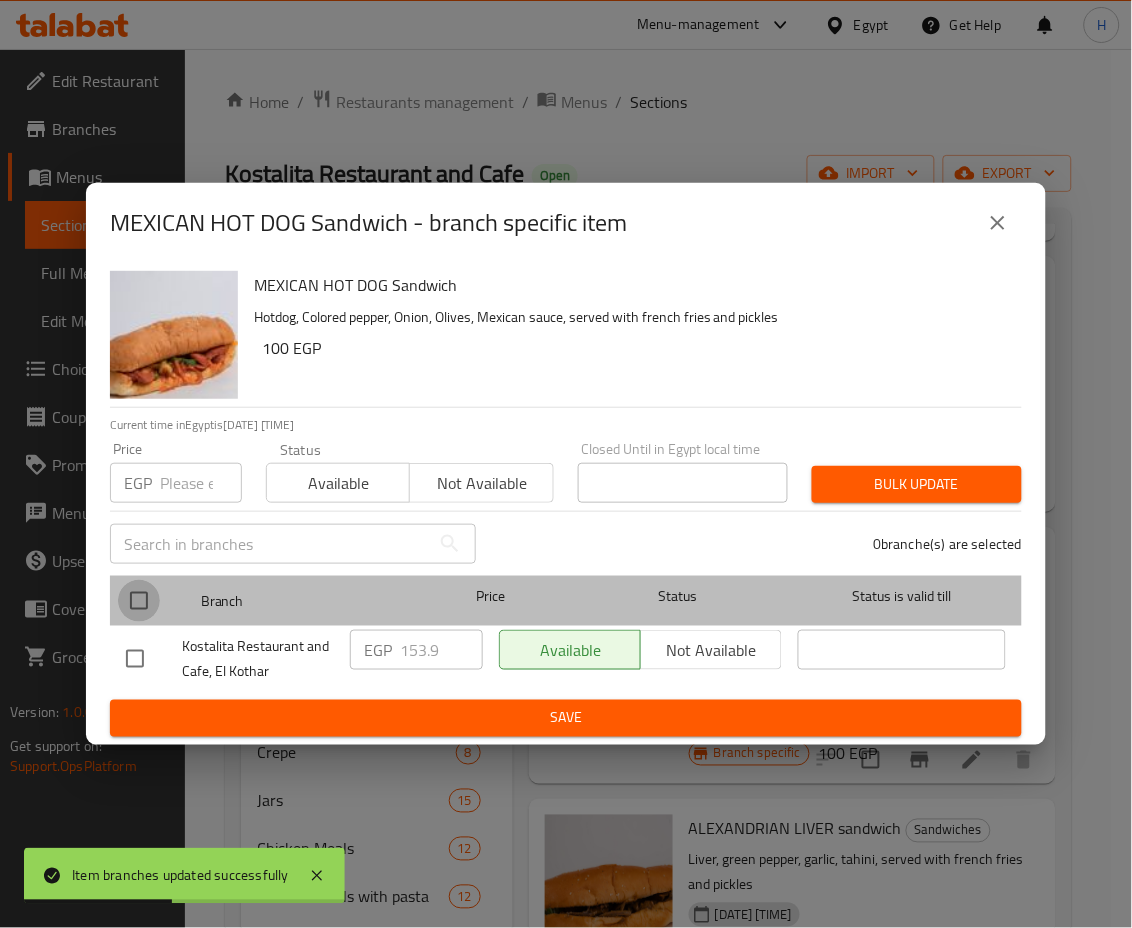 click at bounding box center [139, 601] 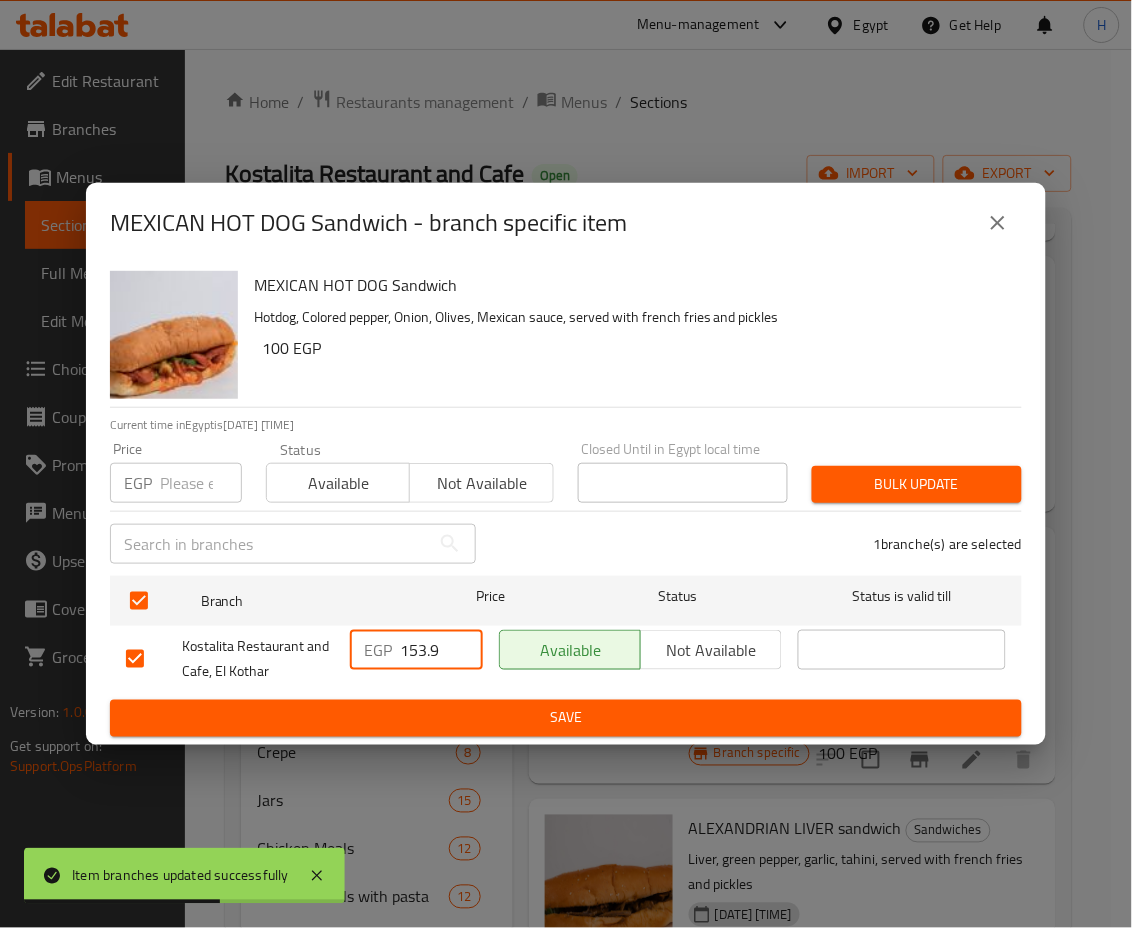 drag, startPoint x: 411, startPoint y: 641, endPoint x: 470, endPoint y: 667, distance: 64.4748 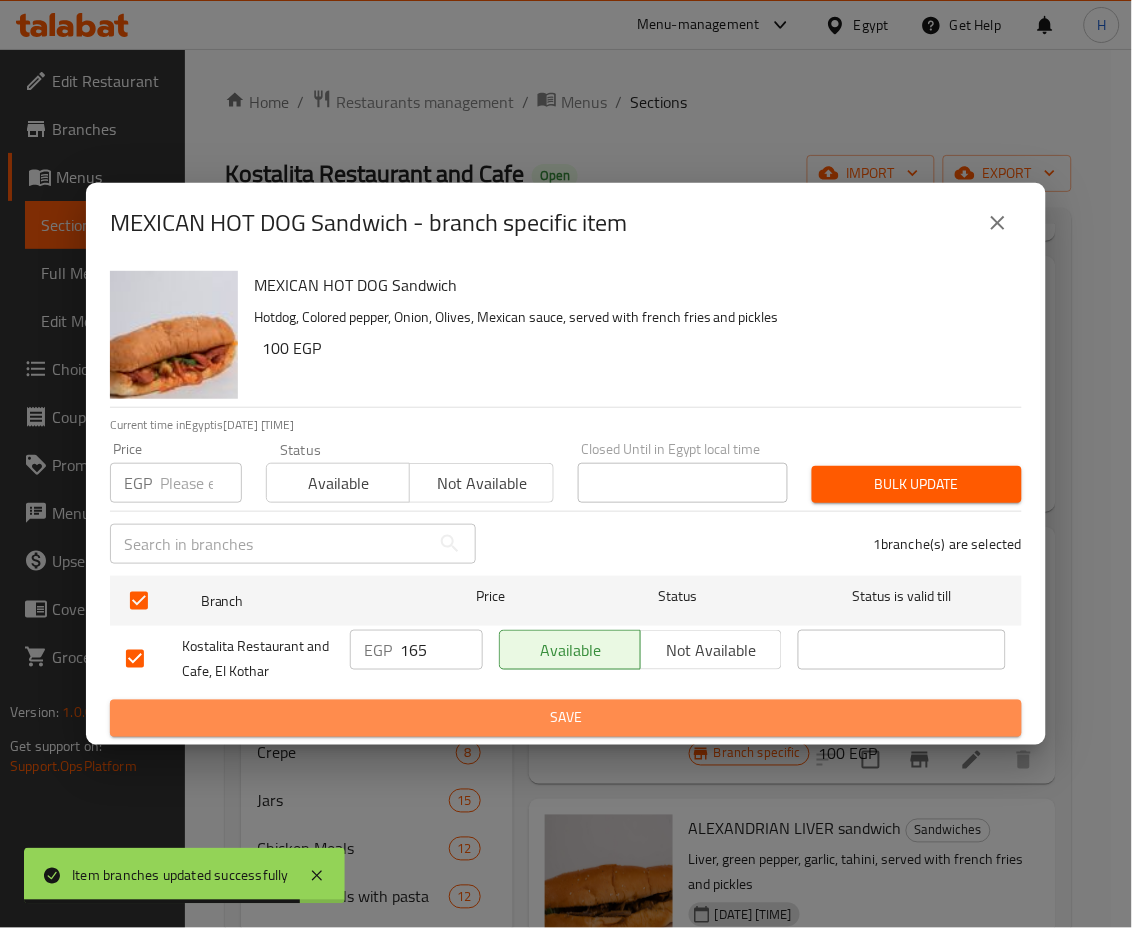 click on "Save" at bounding box center (566, 718) 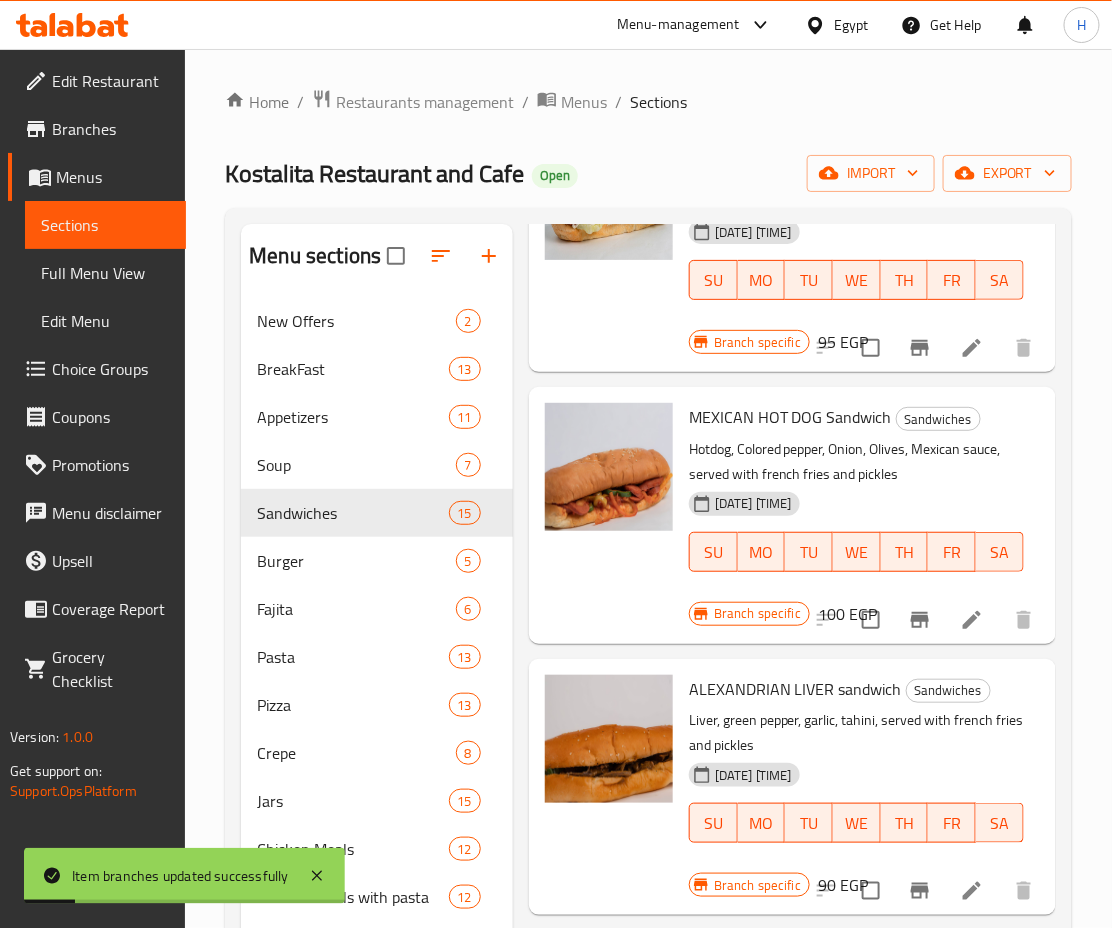 scroll, scrollTop: 2832, scrollLeft: 0, axis: vertical 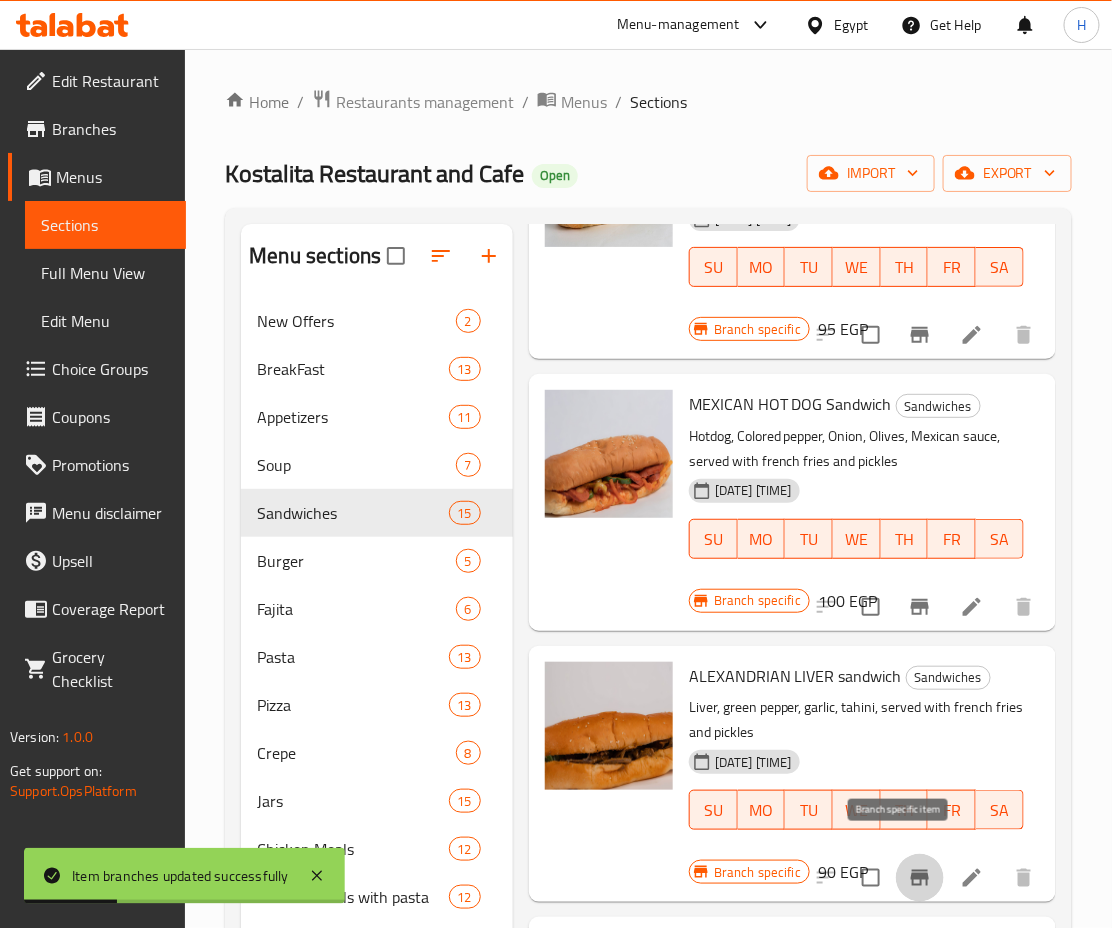 click 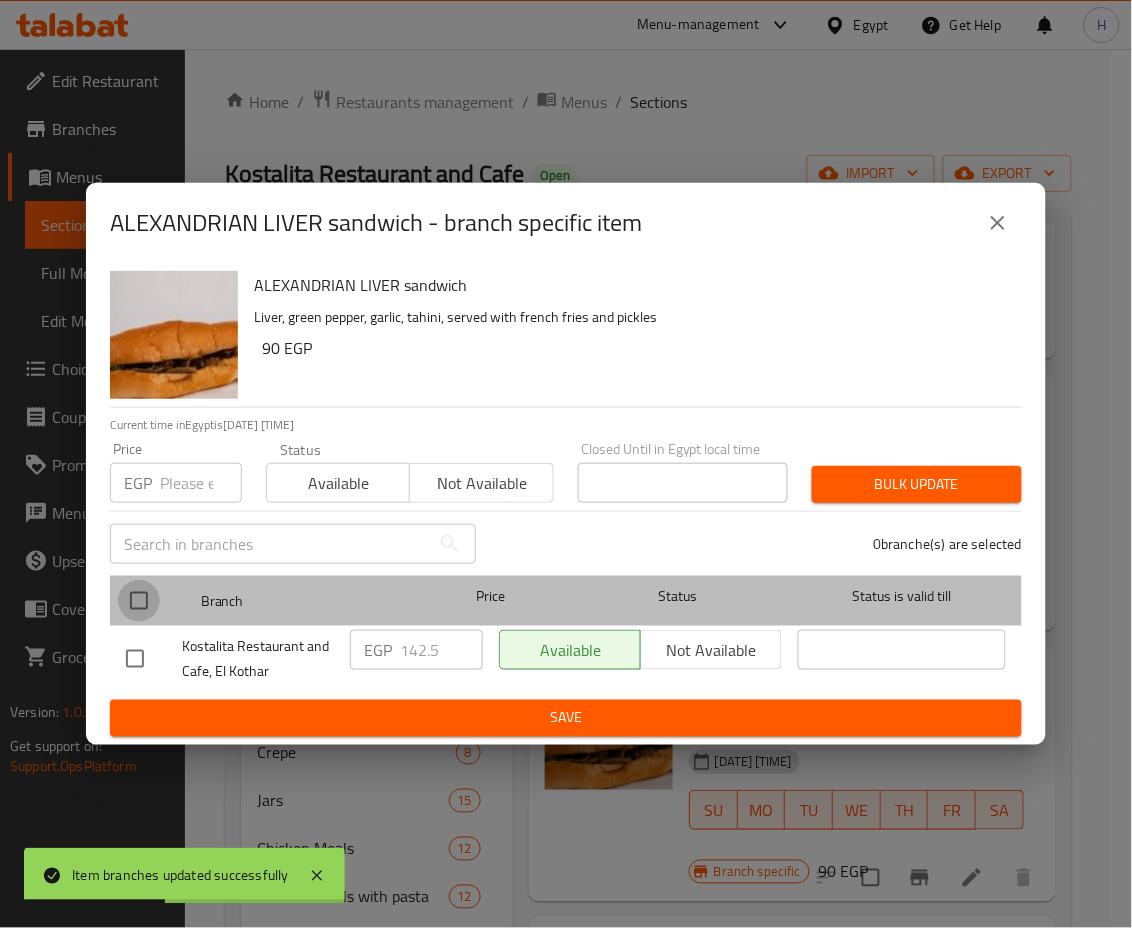 click at bounding box center (139, 601) 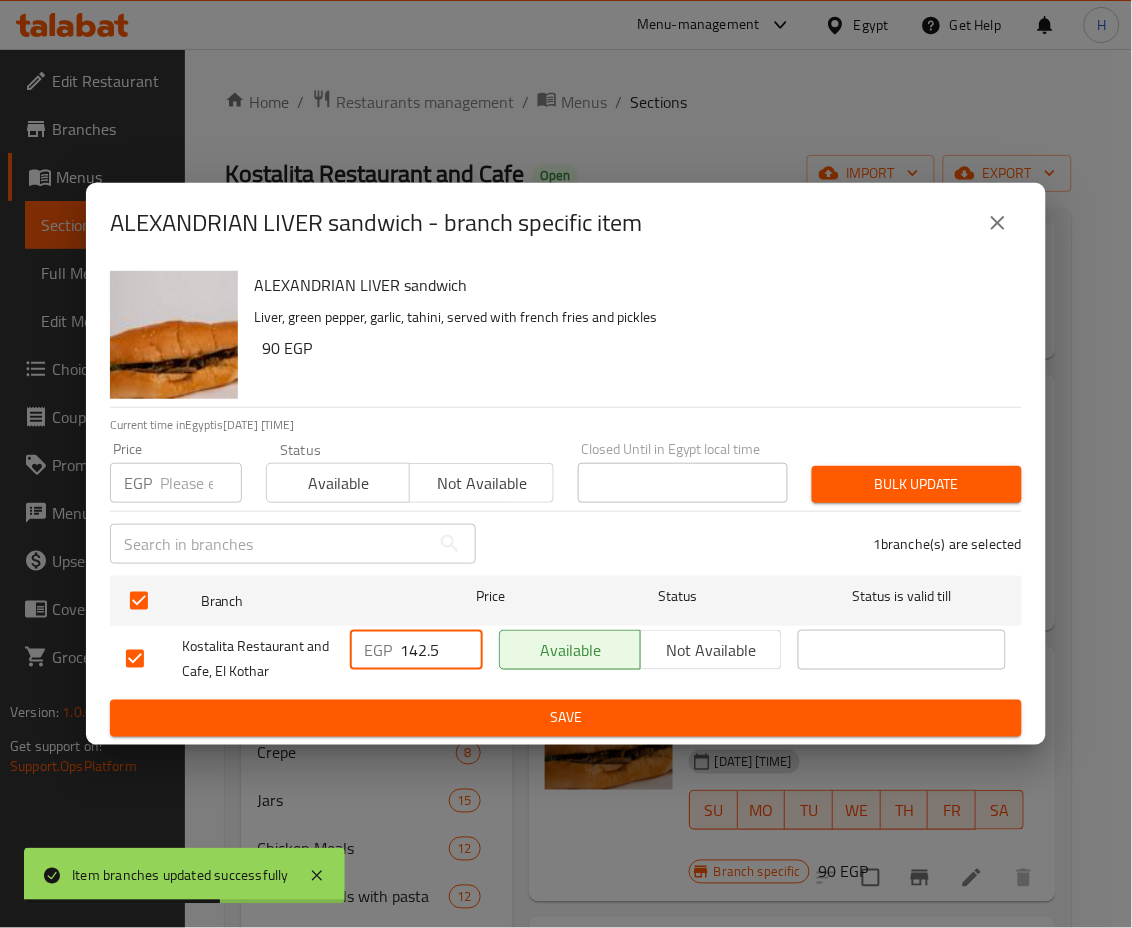 drag, startPoint x: 408, startPoint y: 647, endPoint x: 474, endPoint y: 660, distance: 67.26812 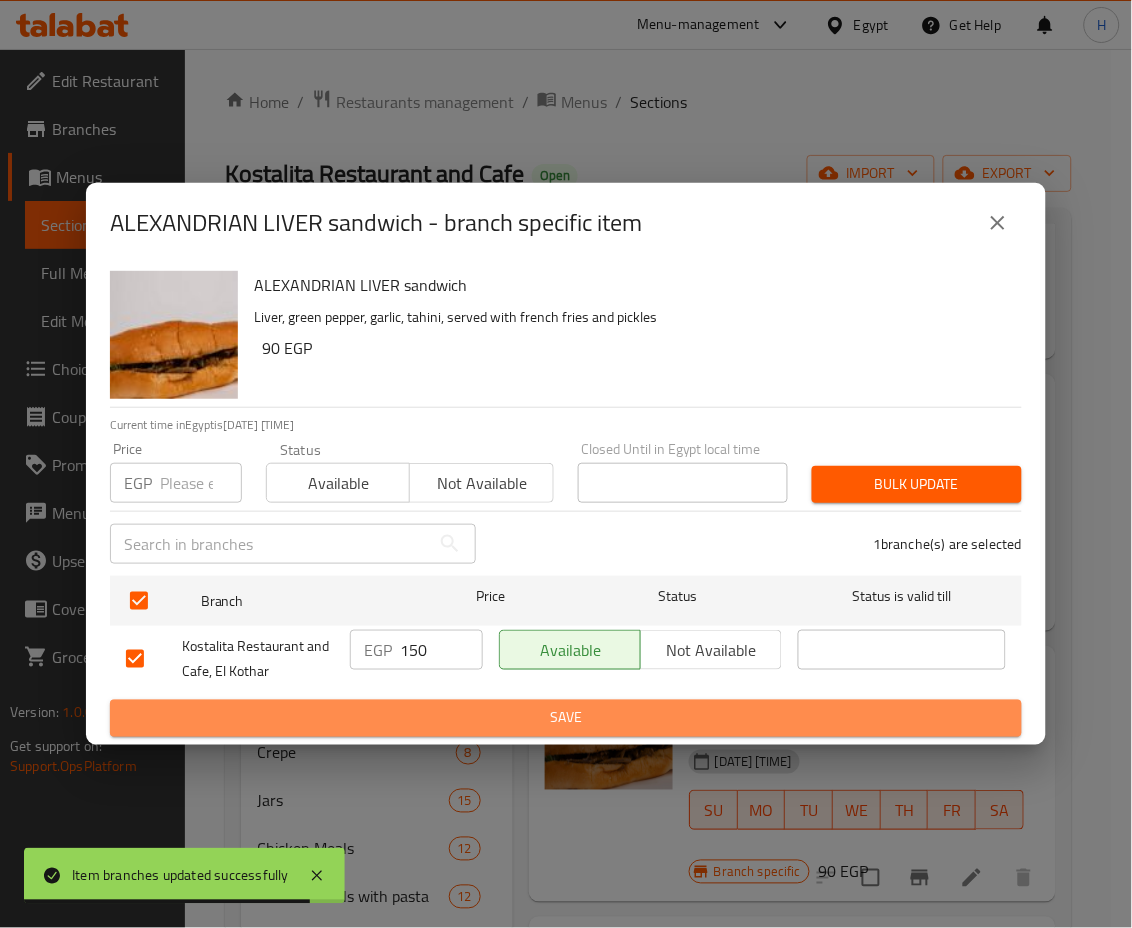 click on "Save" at bounding box center [566, 718] 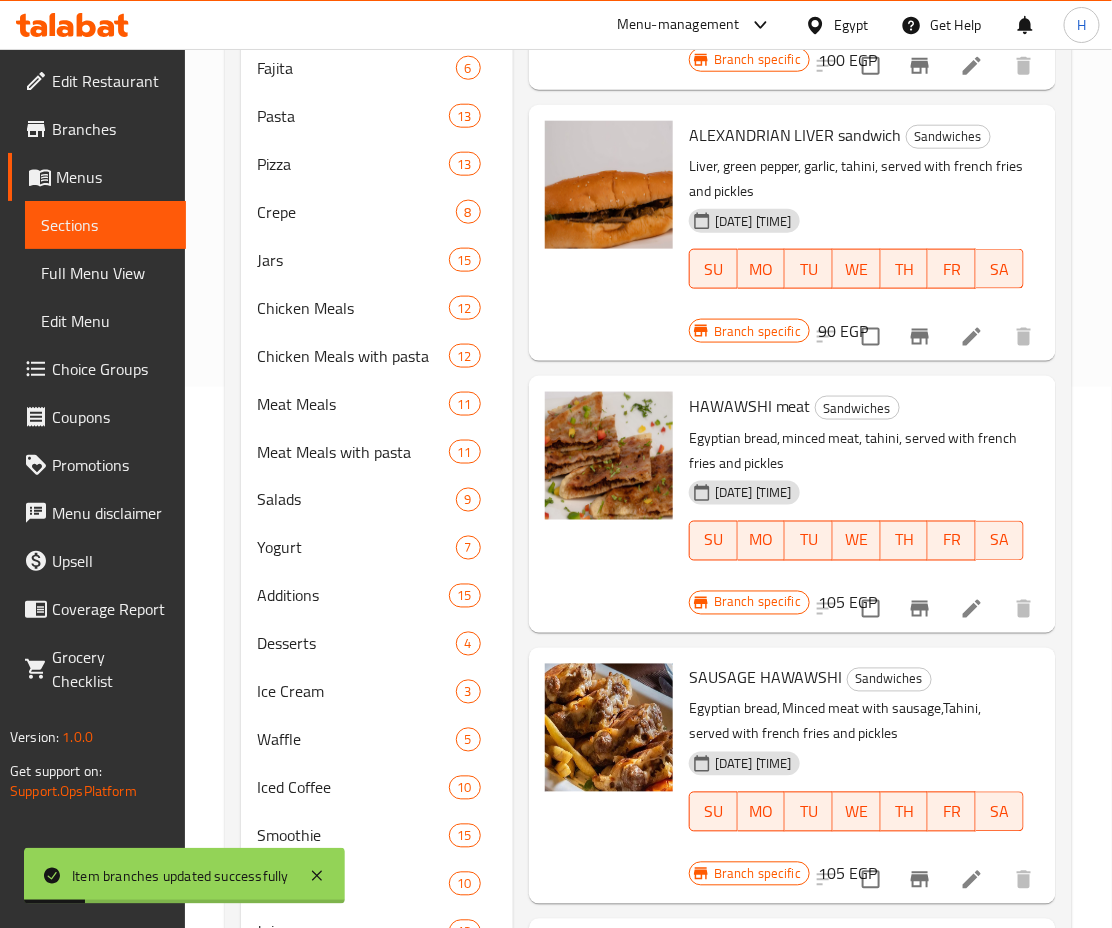 scroll, scrollTop: 542, scrollLeft: 0, axis: vertical 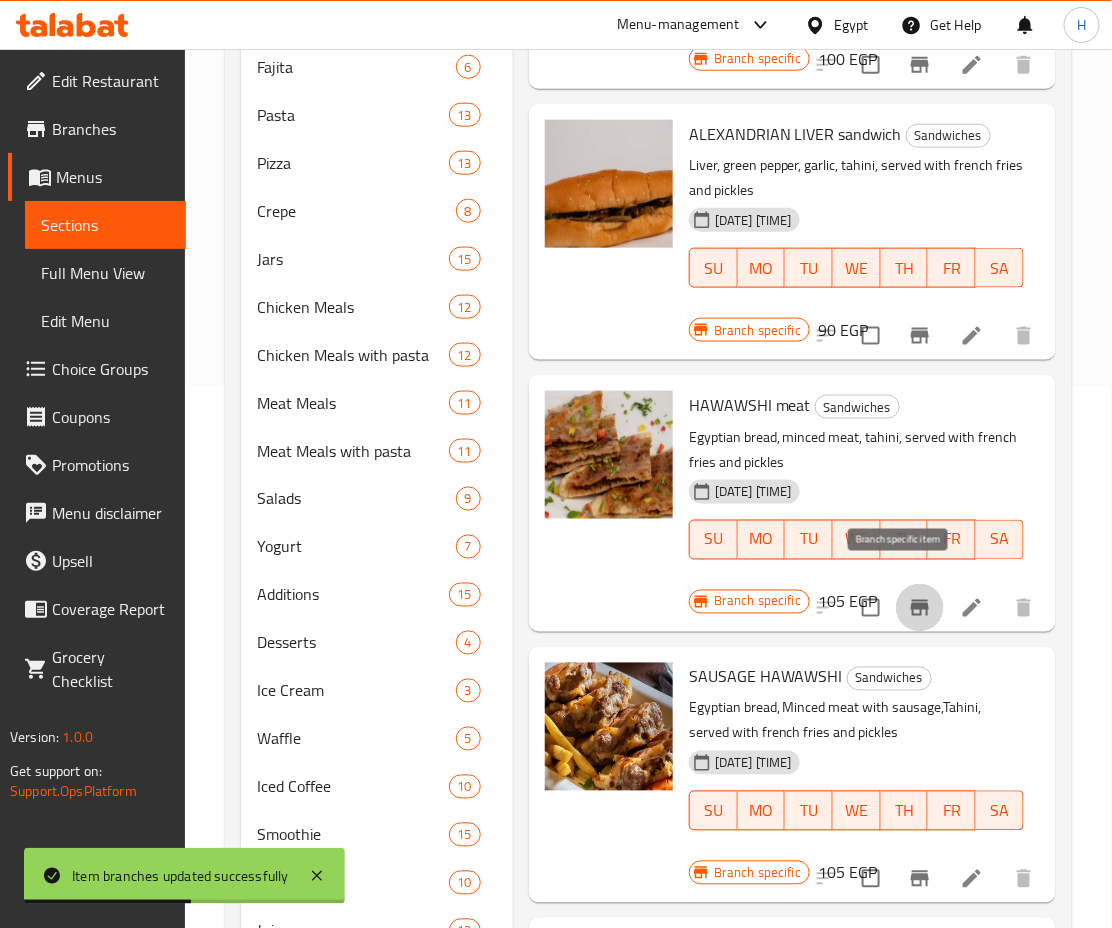 click 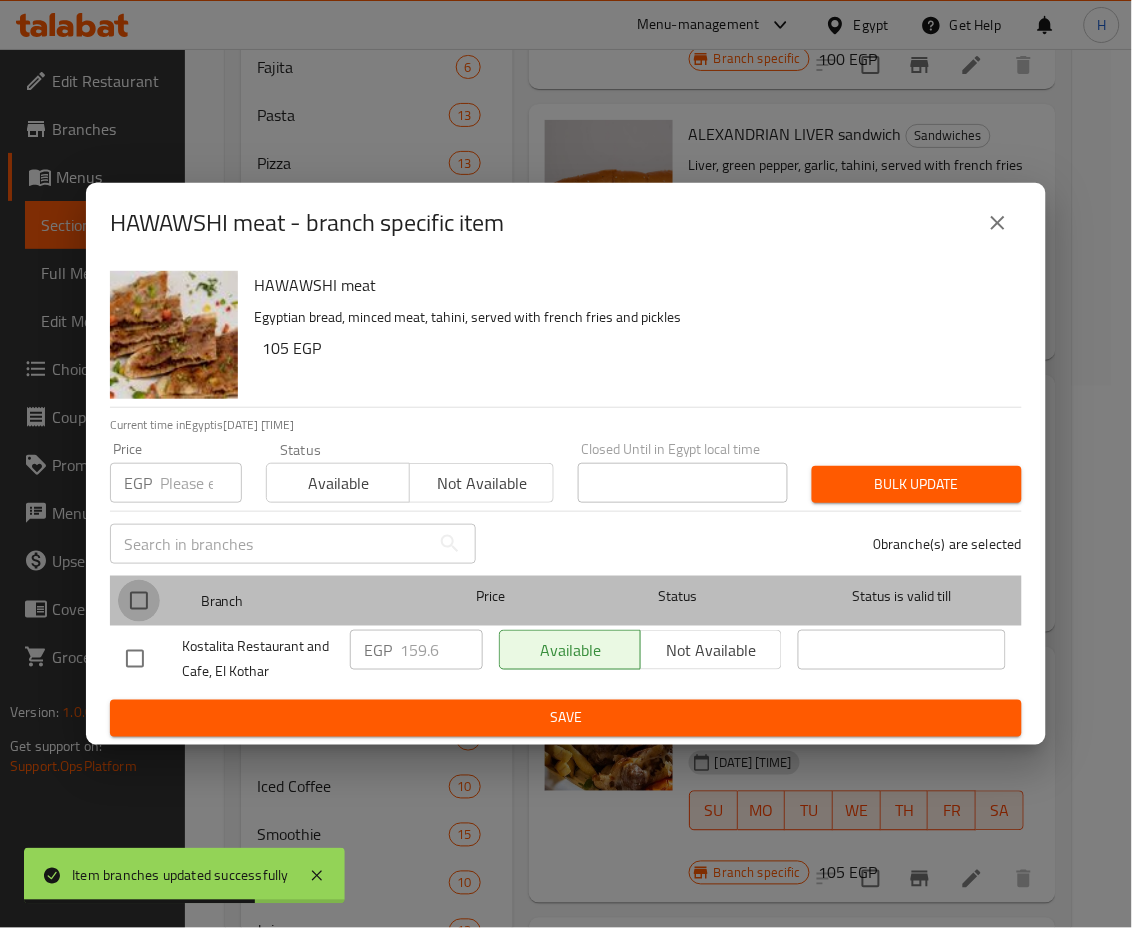 click at bounding box center (139, 601) 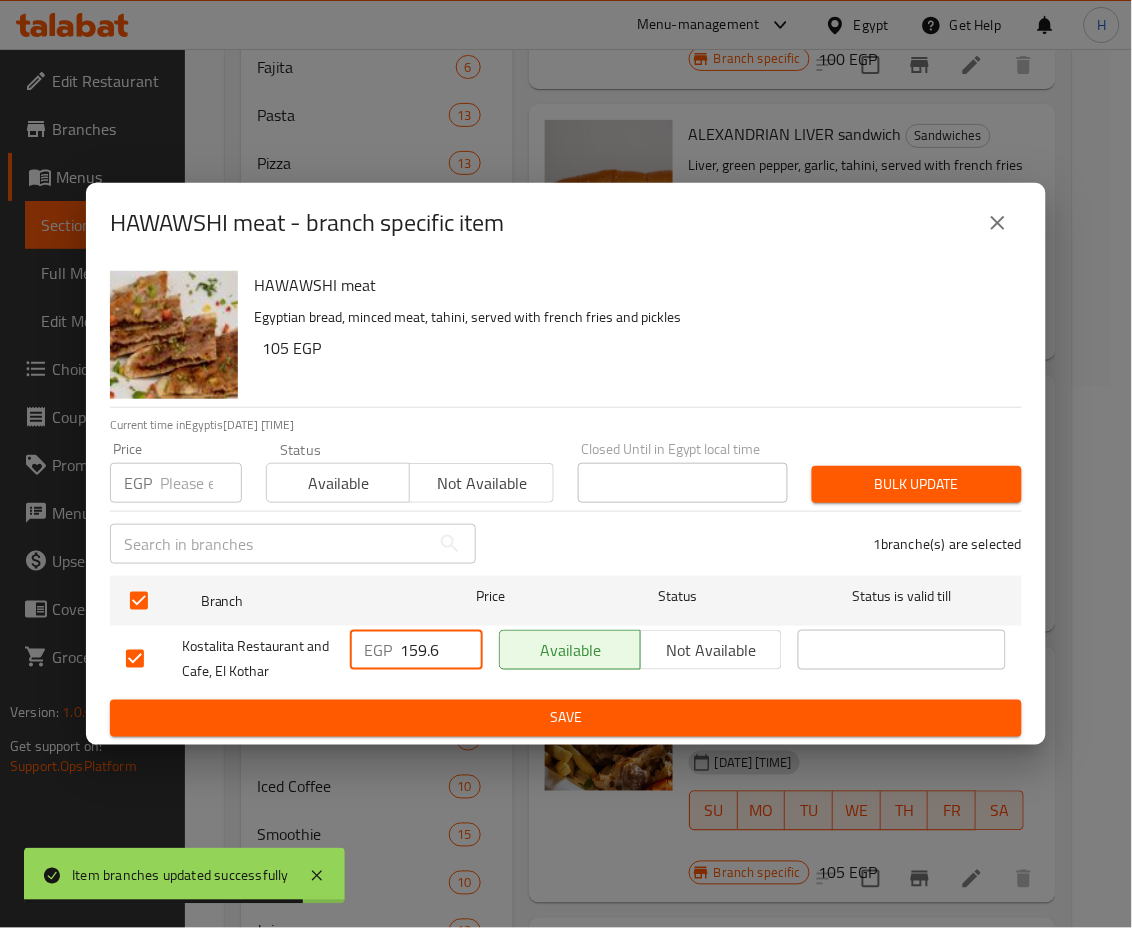 drag, startPoint x: 410, startPoint y: 644, endPoint x: 484, endPoint y: 670, distance: 78.434685 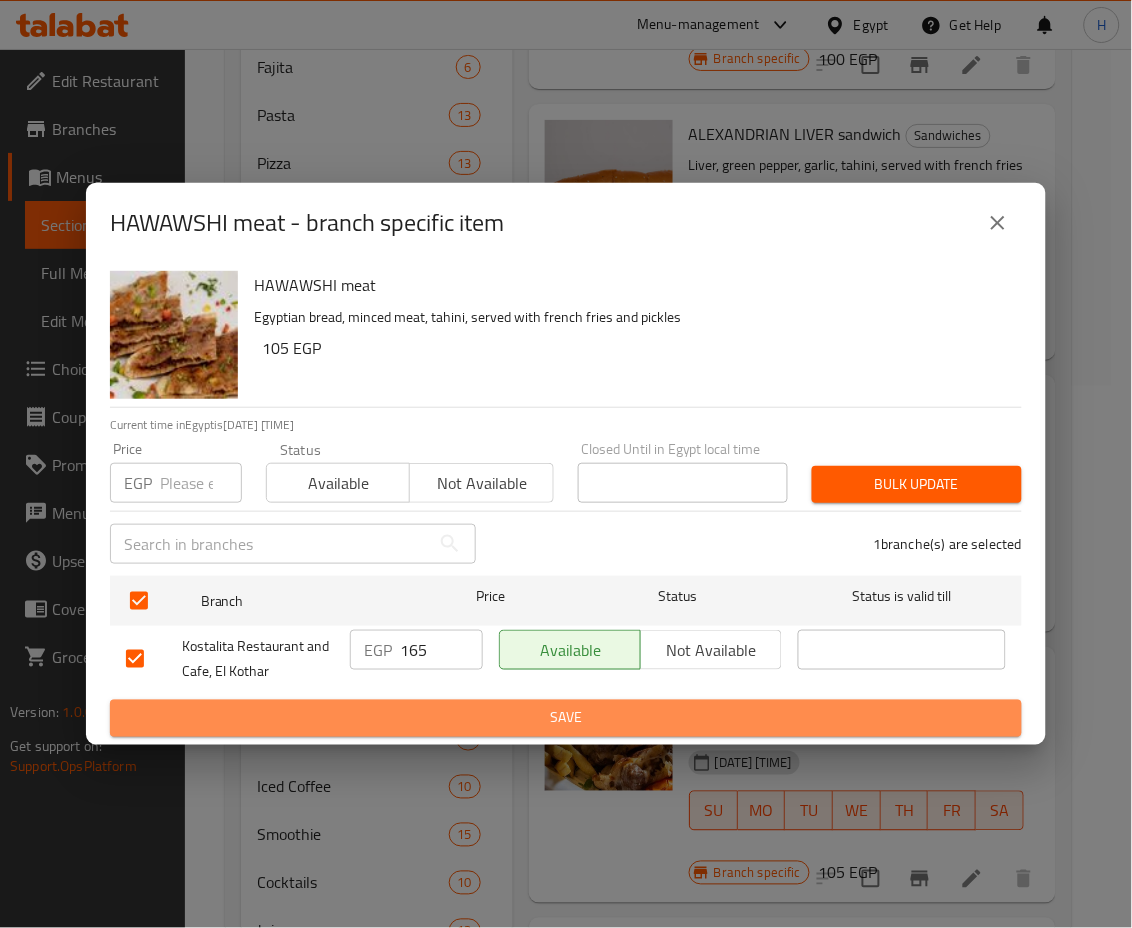 click on "Save" at bounding box center (566, 718) 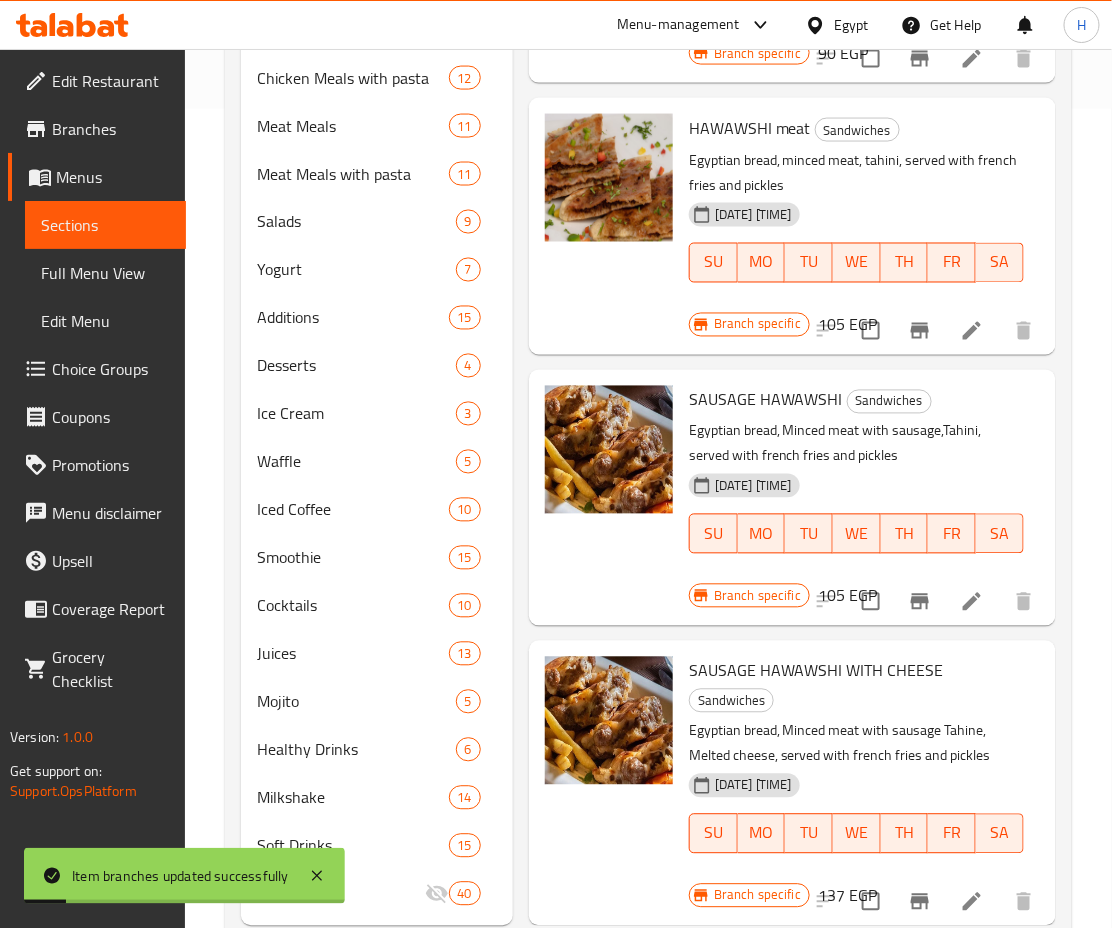 scroll, scrollTop: 820, scrollLeft: 0, axis: vertical 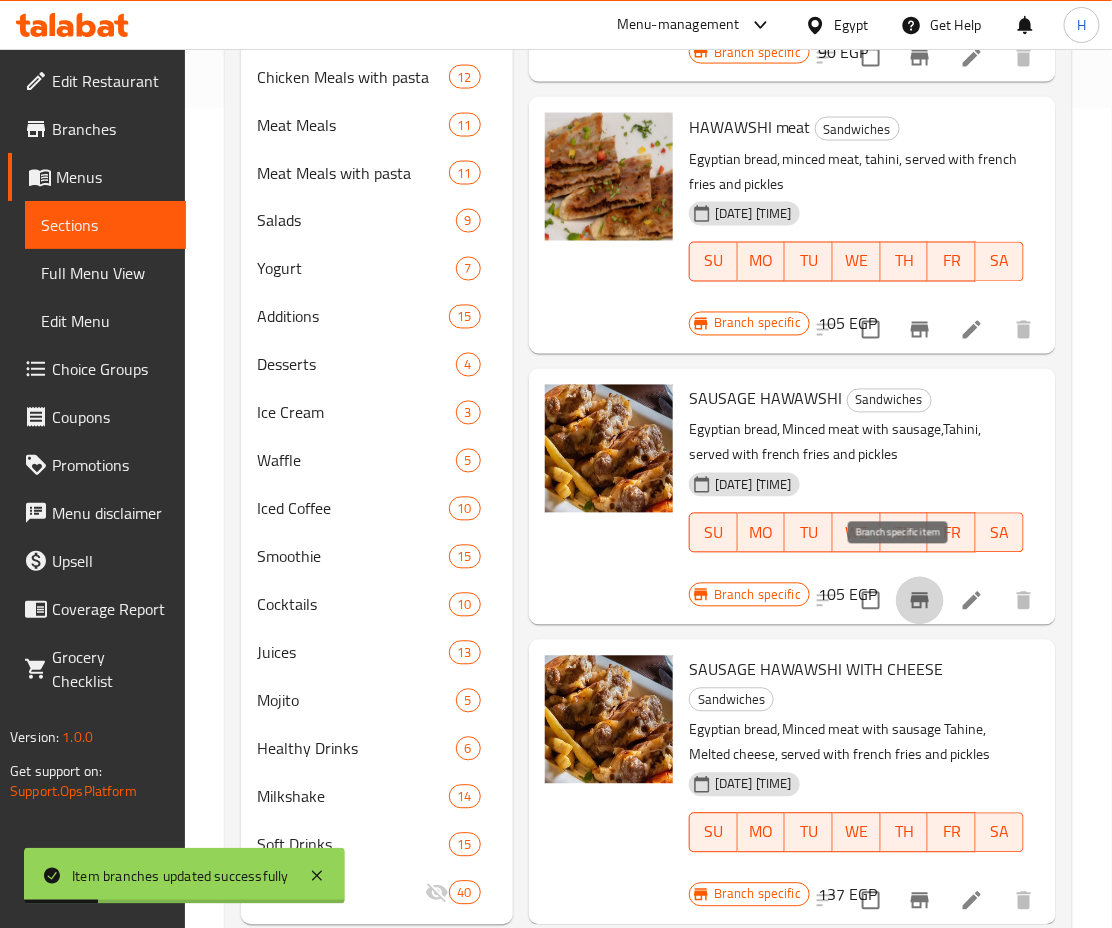 click at bounding box center (920, 601) 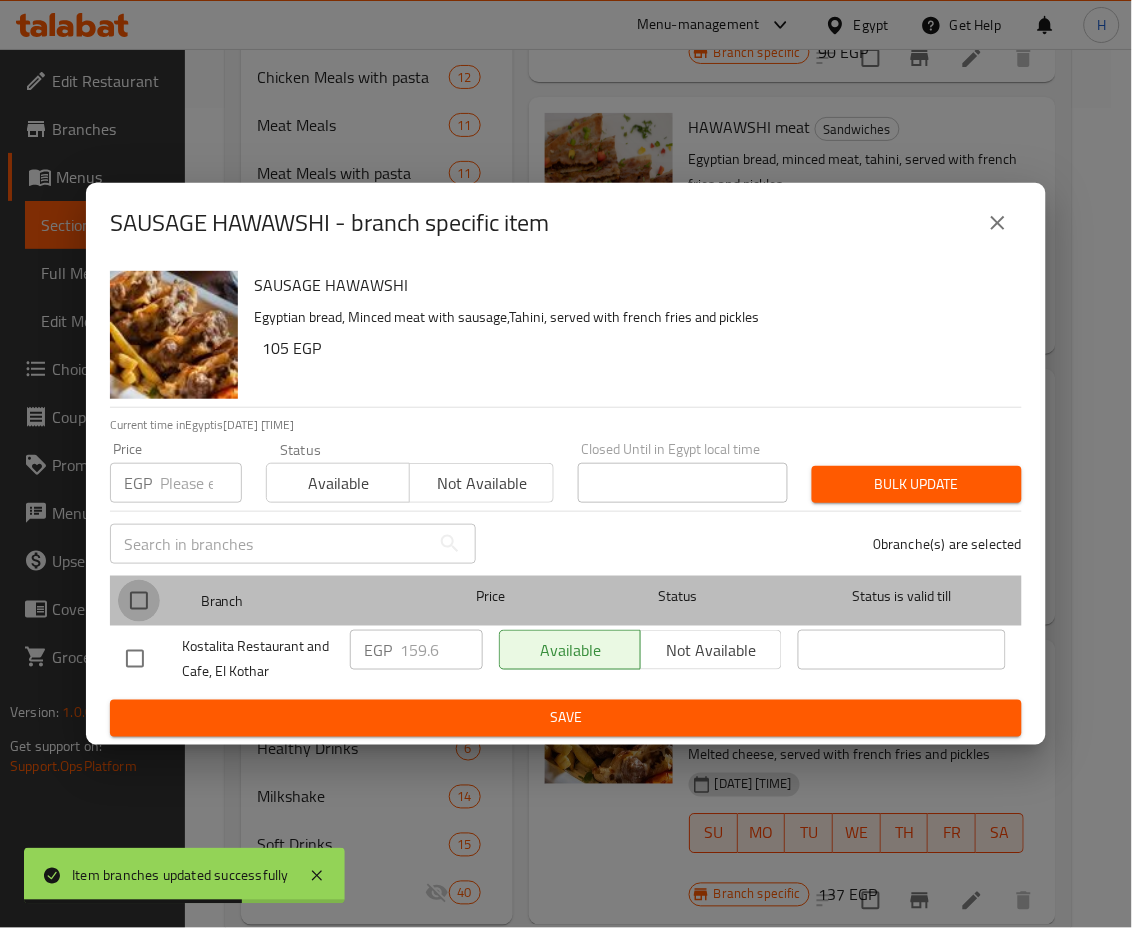 click at bounding box center (139, 601) 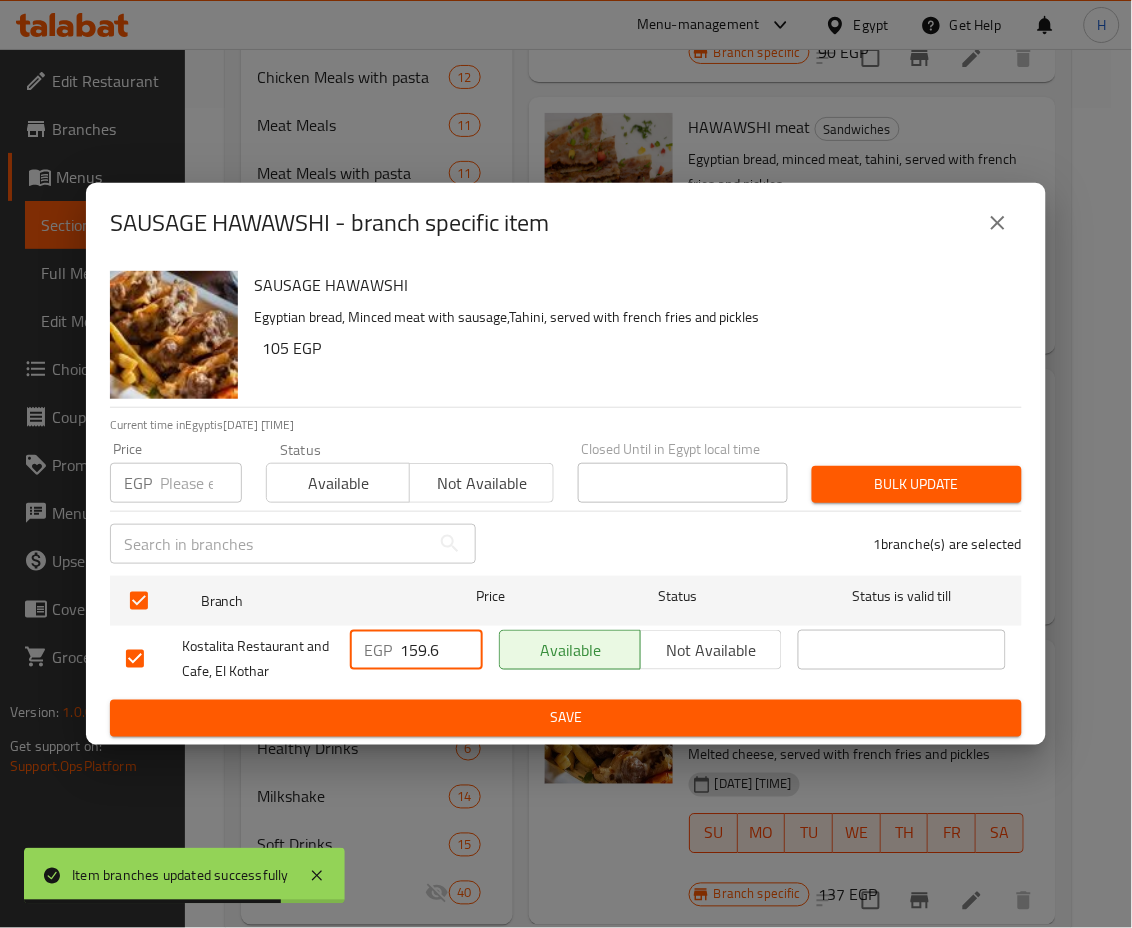 drag, startPoint x: 408, startPoint y: 644, endPoint x: 524, endPoint y: 695, distance: 126.71622 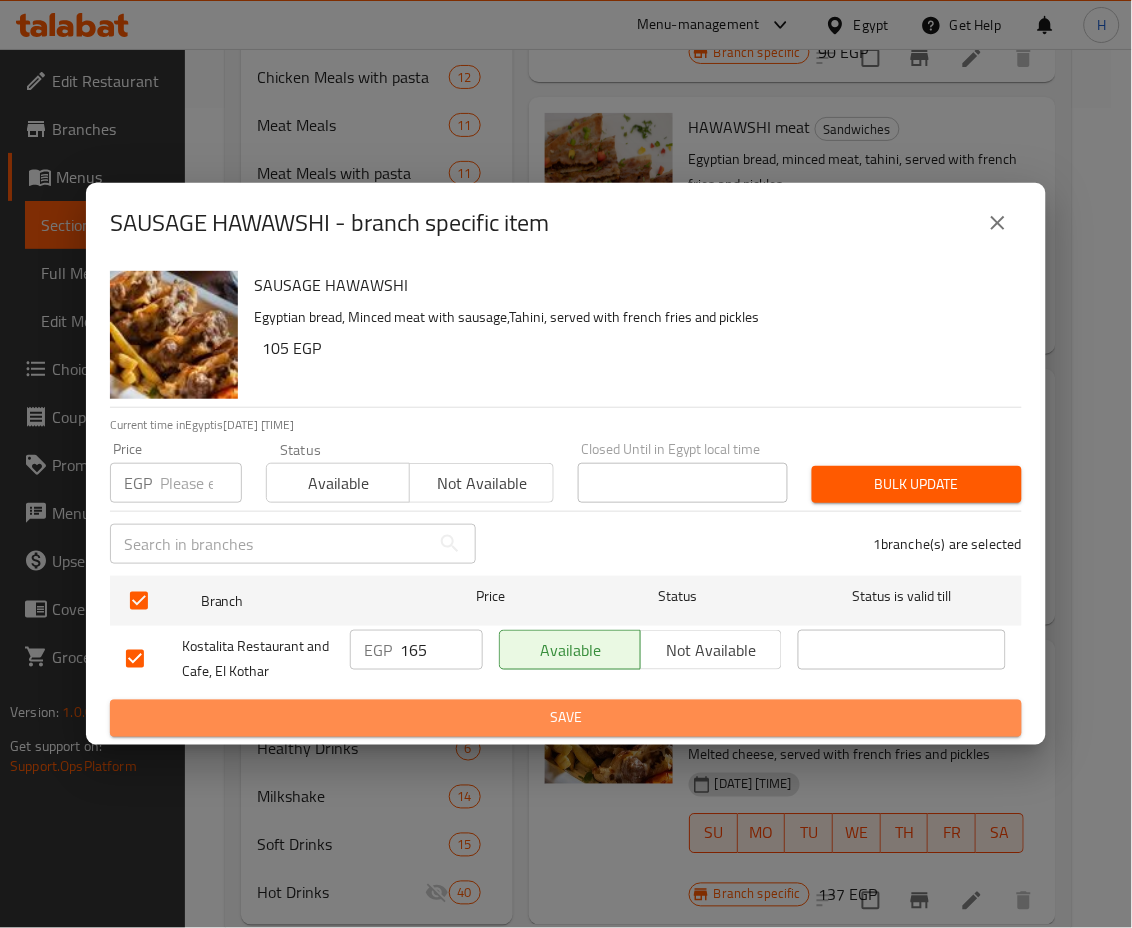 click on "Save" at bounding box center (566, 718) 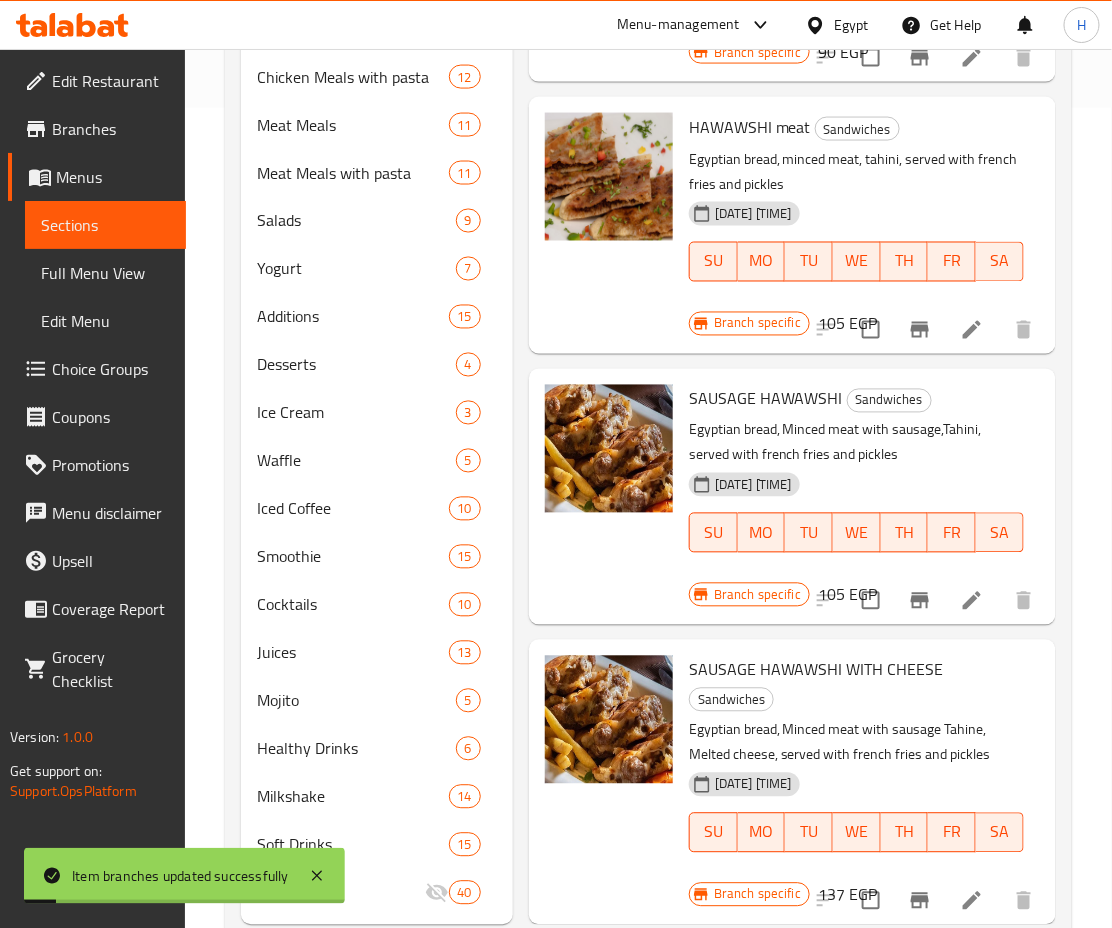scroll, scrollTop: 873, scrollLeft: 0, axis: vertical 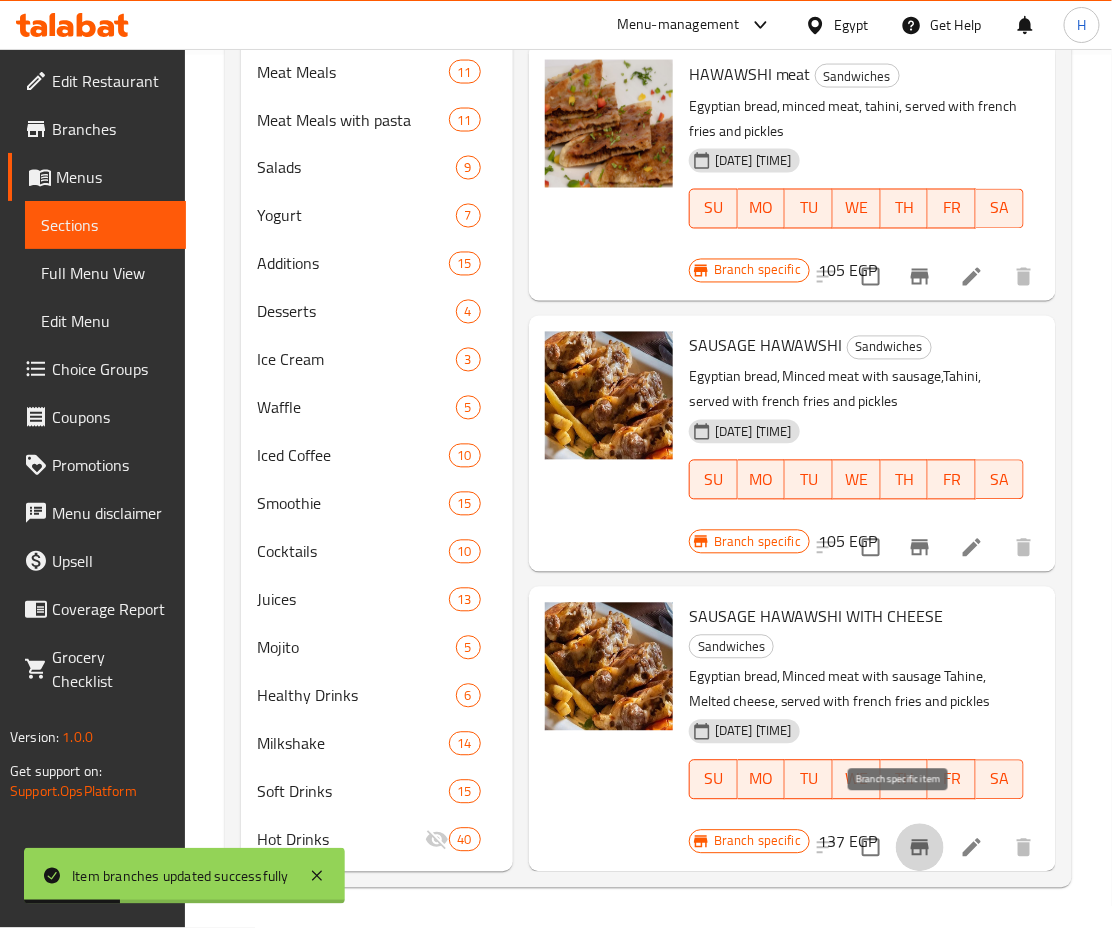 click at bounding box center (920, 848) 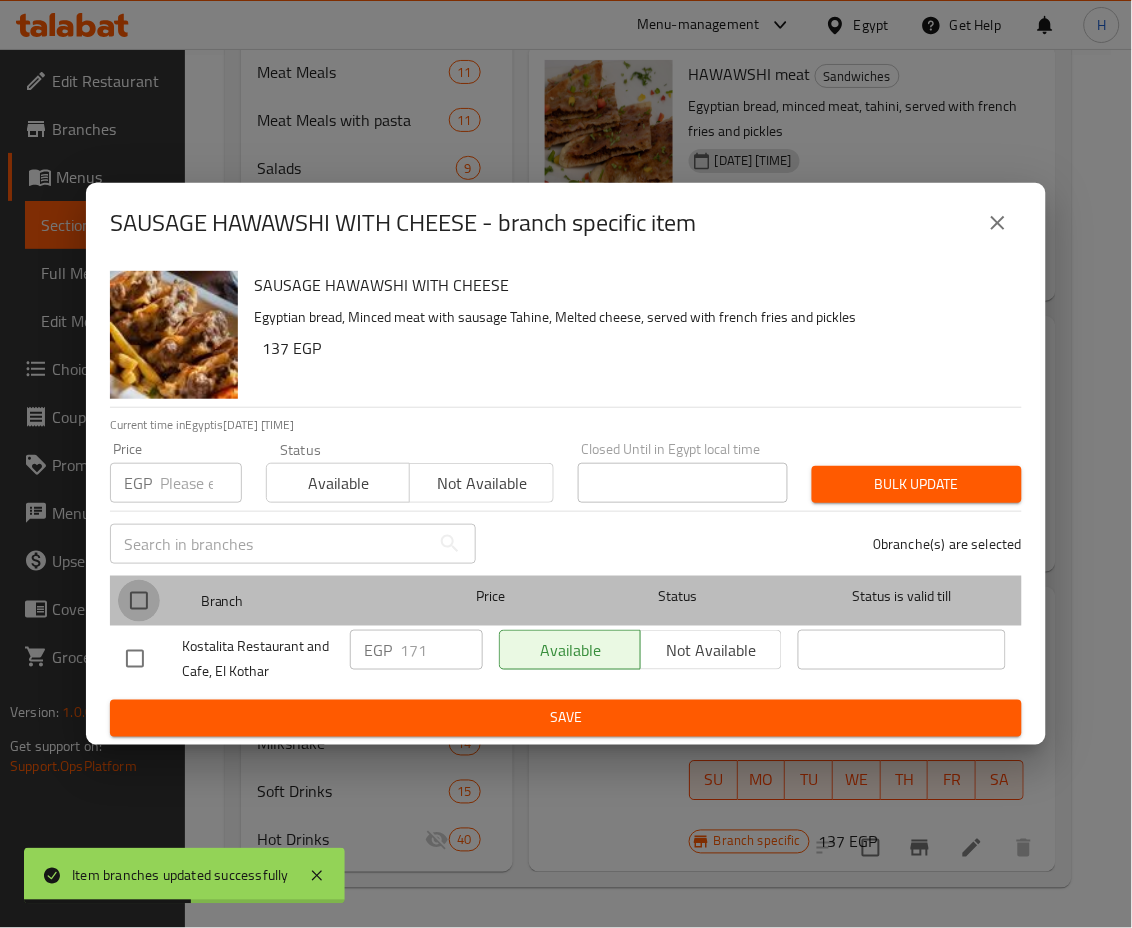 click at bounding box center [139, 601] 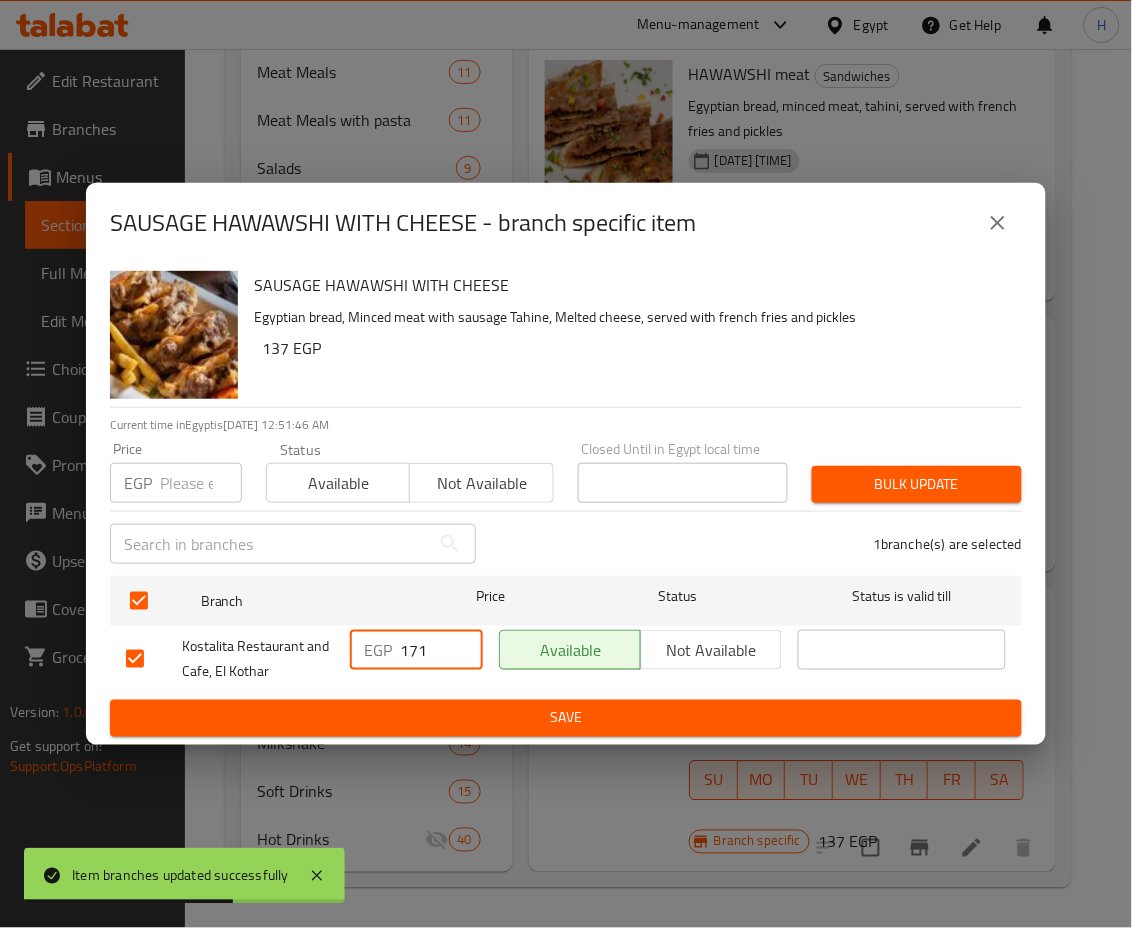 drag, startPoint x: 404, startPoint y: 640, endPoint x: 487, endPoint y: 651, distance: 83.725746 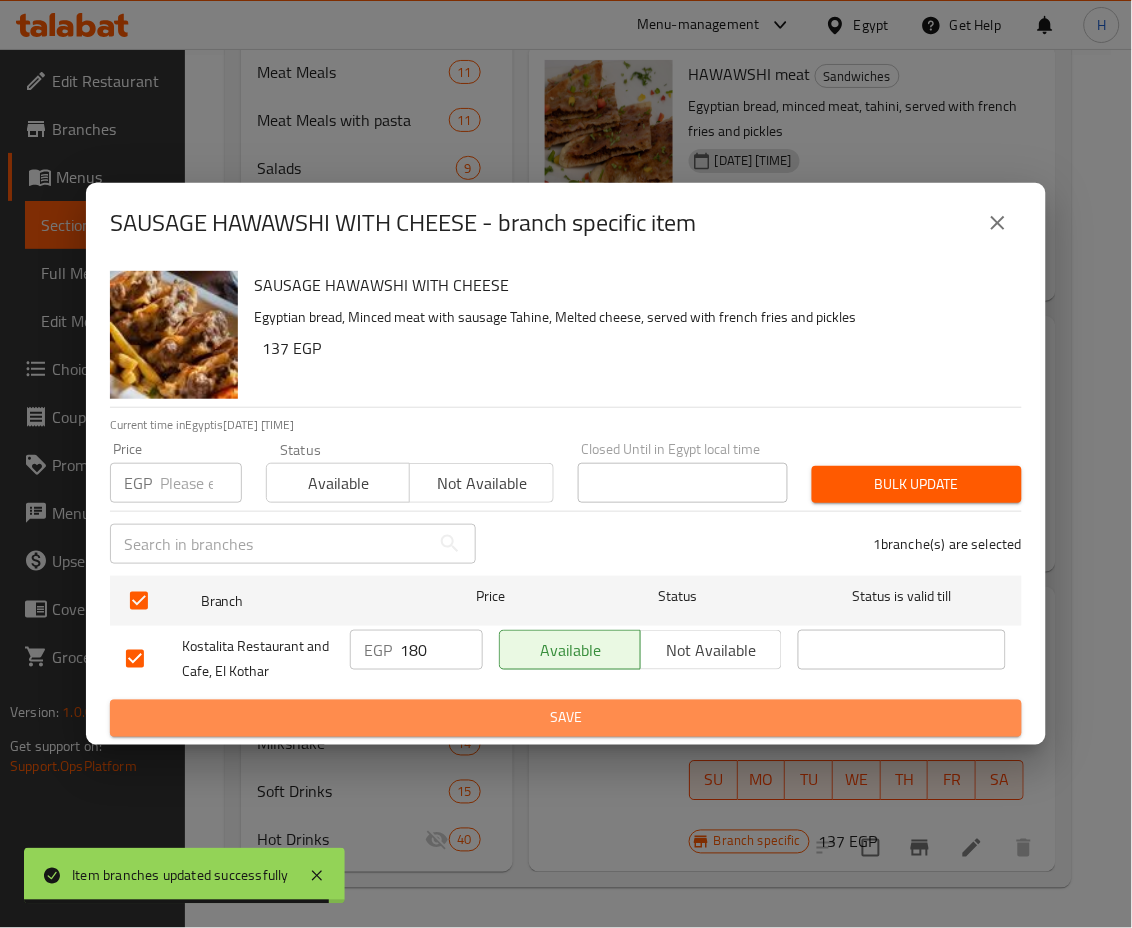 click on "Save" at bounding box center (566, 718) 